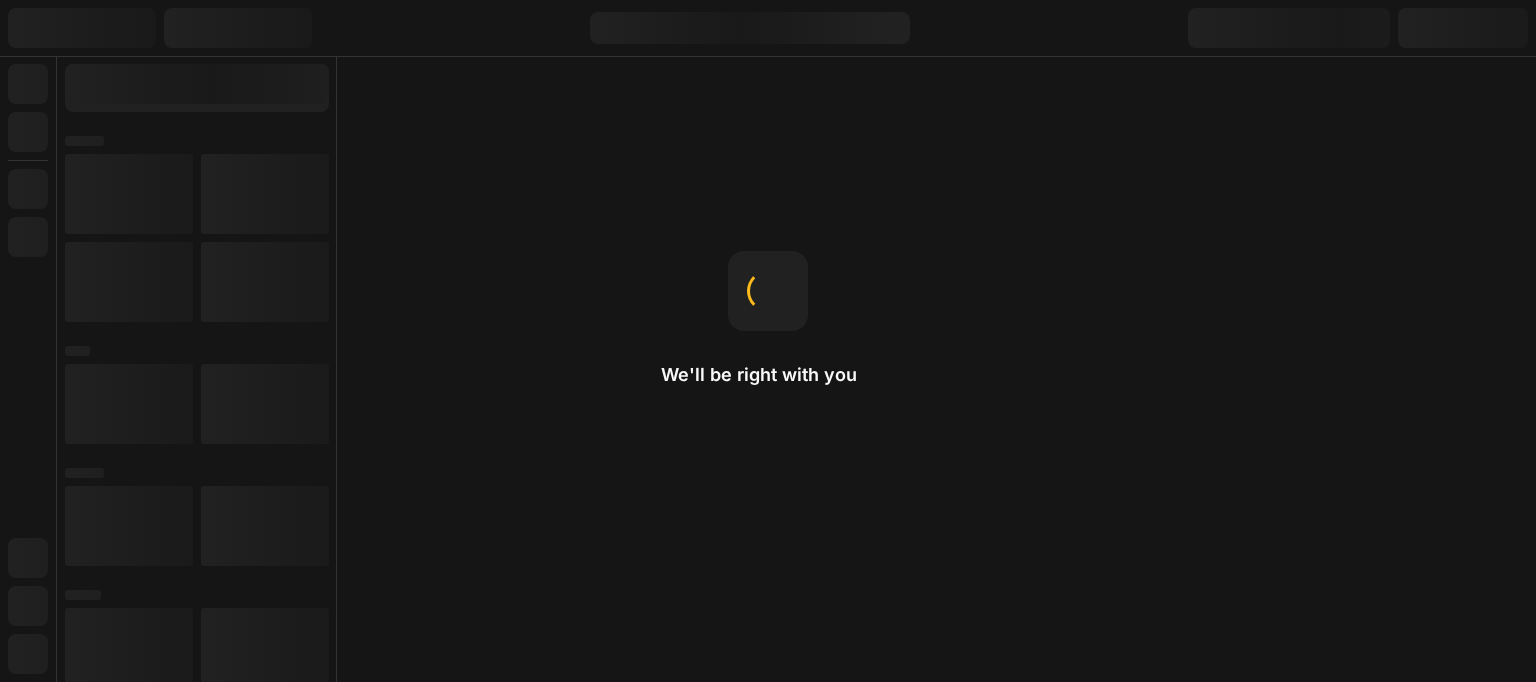 scroll, scrollTop: 0, scrollLeft: 0, axis: both 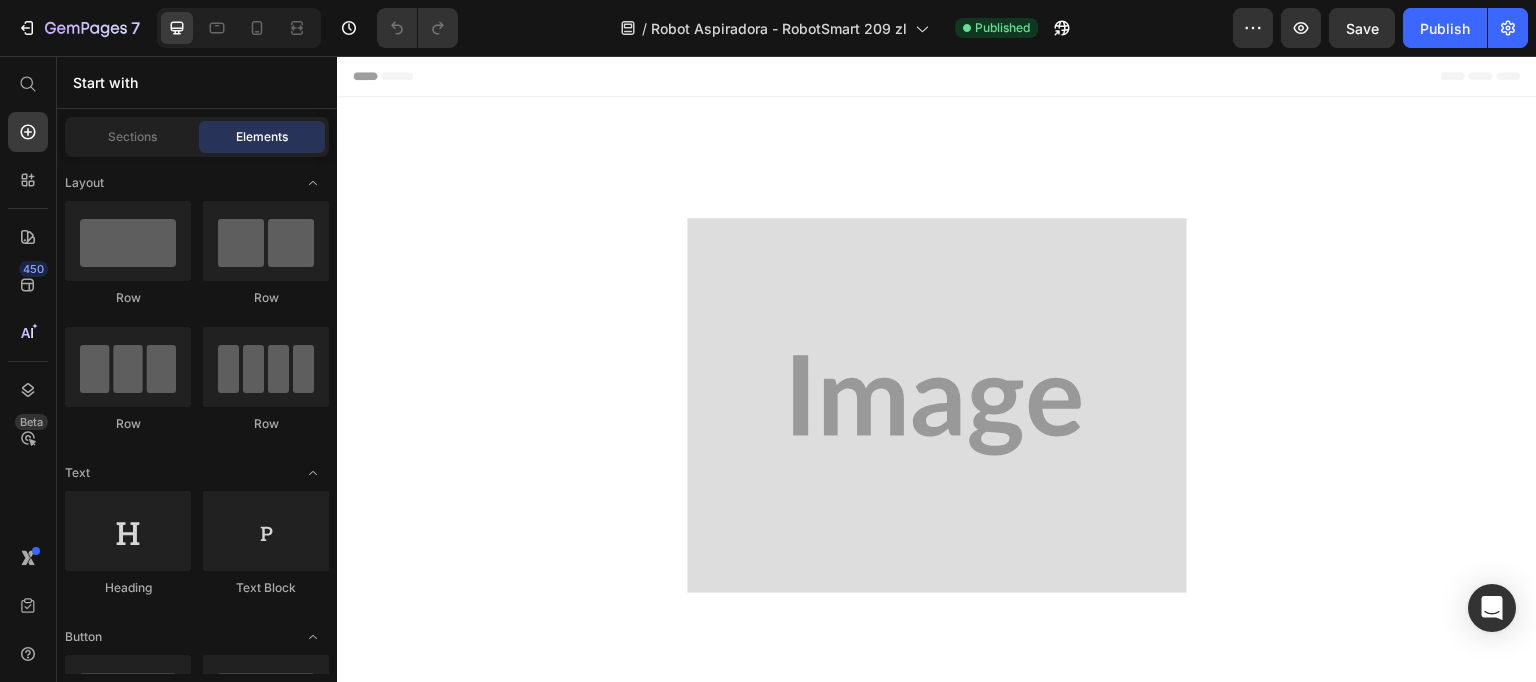 click at bounding box center (937, 405) 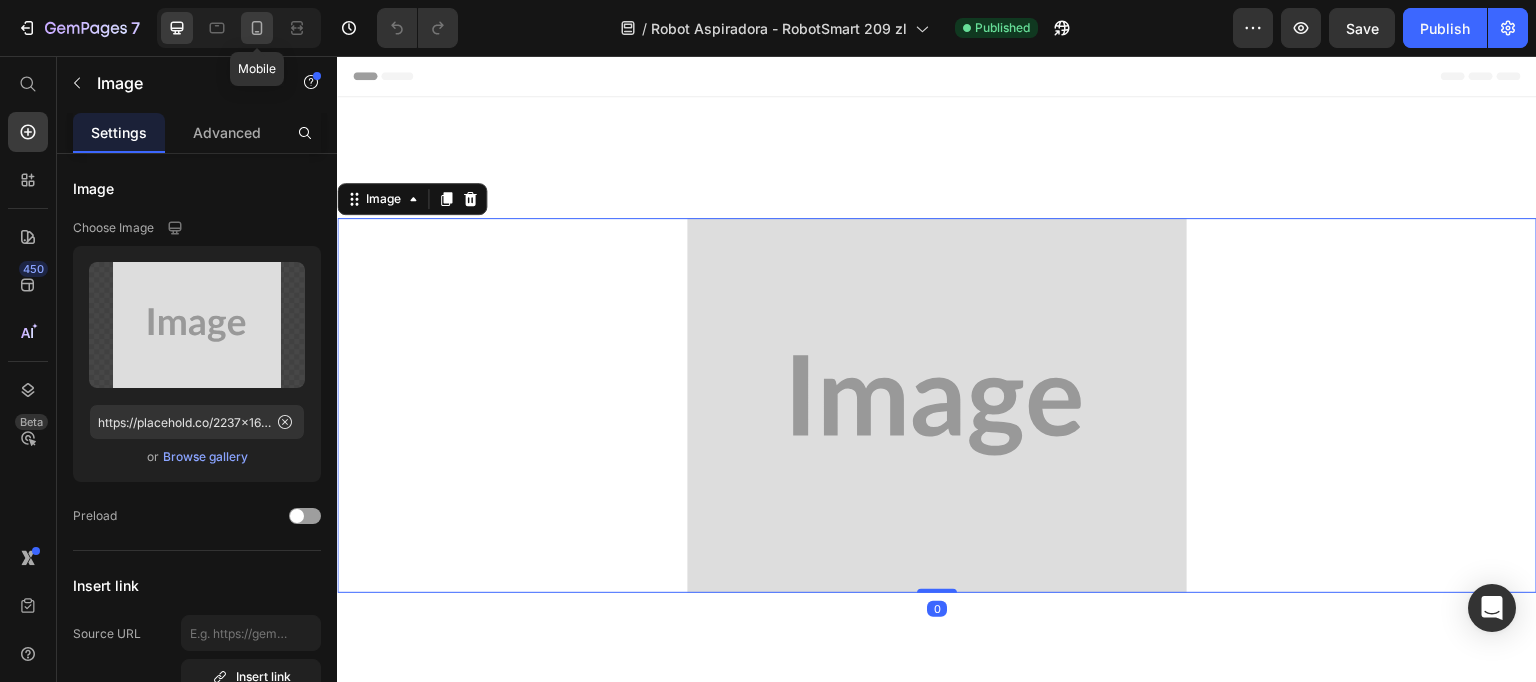 click 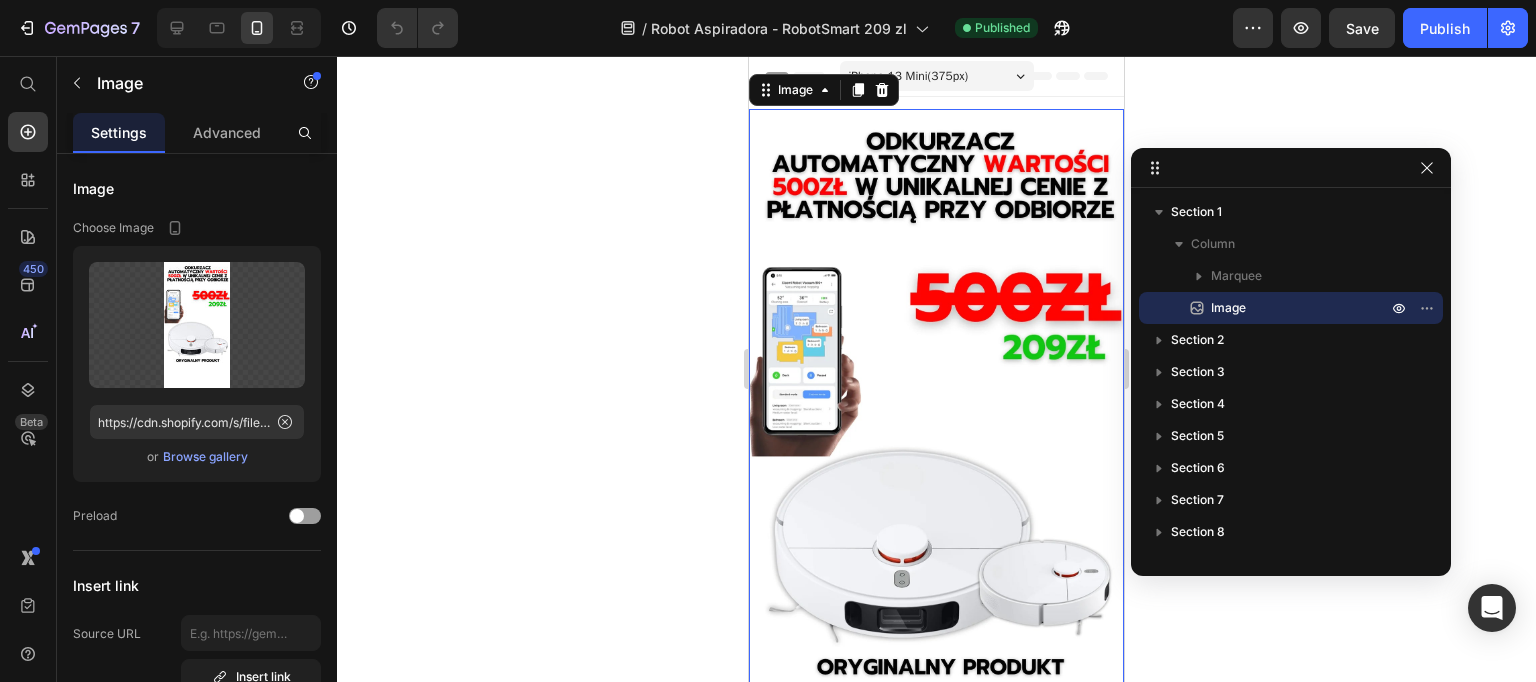 click at bounding box center [936, 466] 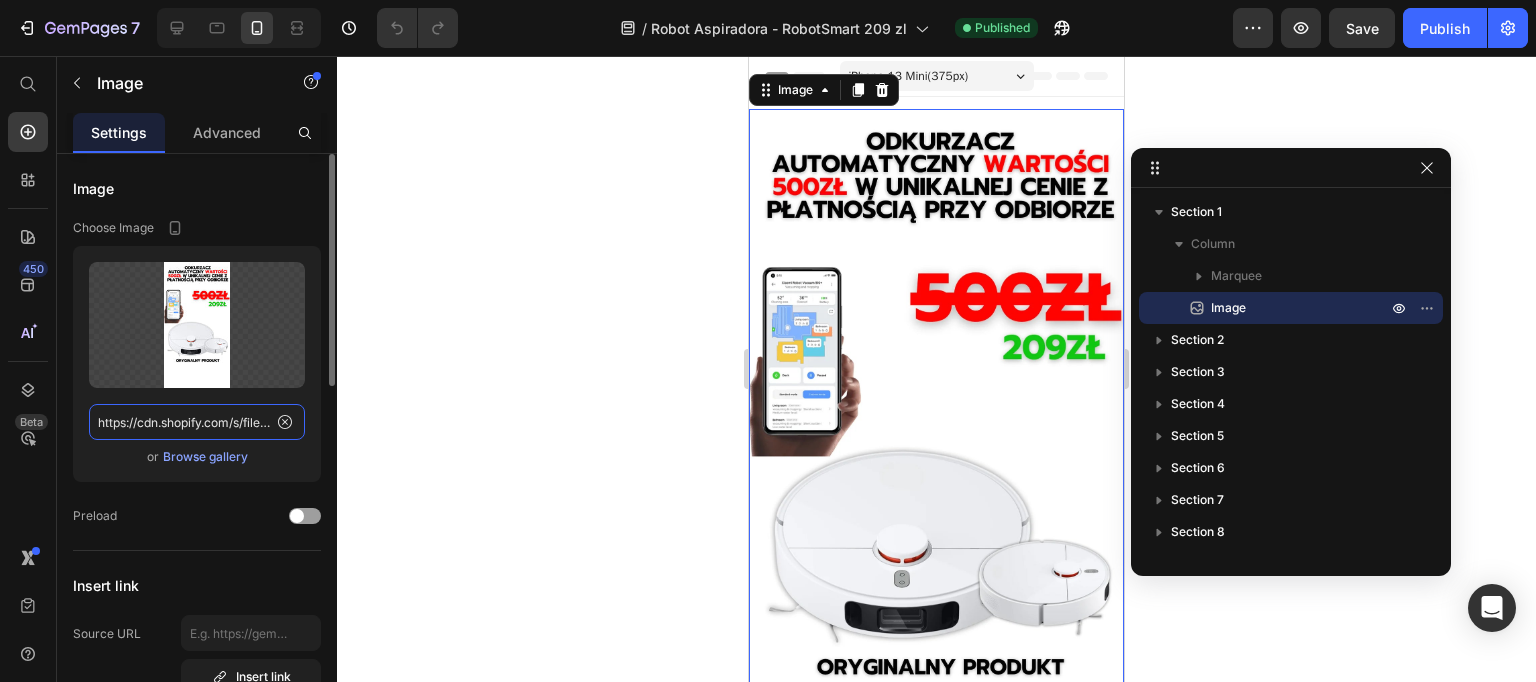 click on "https://cdn.shopify.com/s/files/1/0926/5135/6547/files/gempages_566403722096214964-aaac5ce9-41de-445b-aafb-f1933e2ca624.webp" 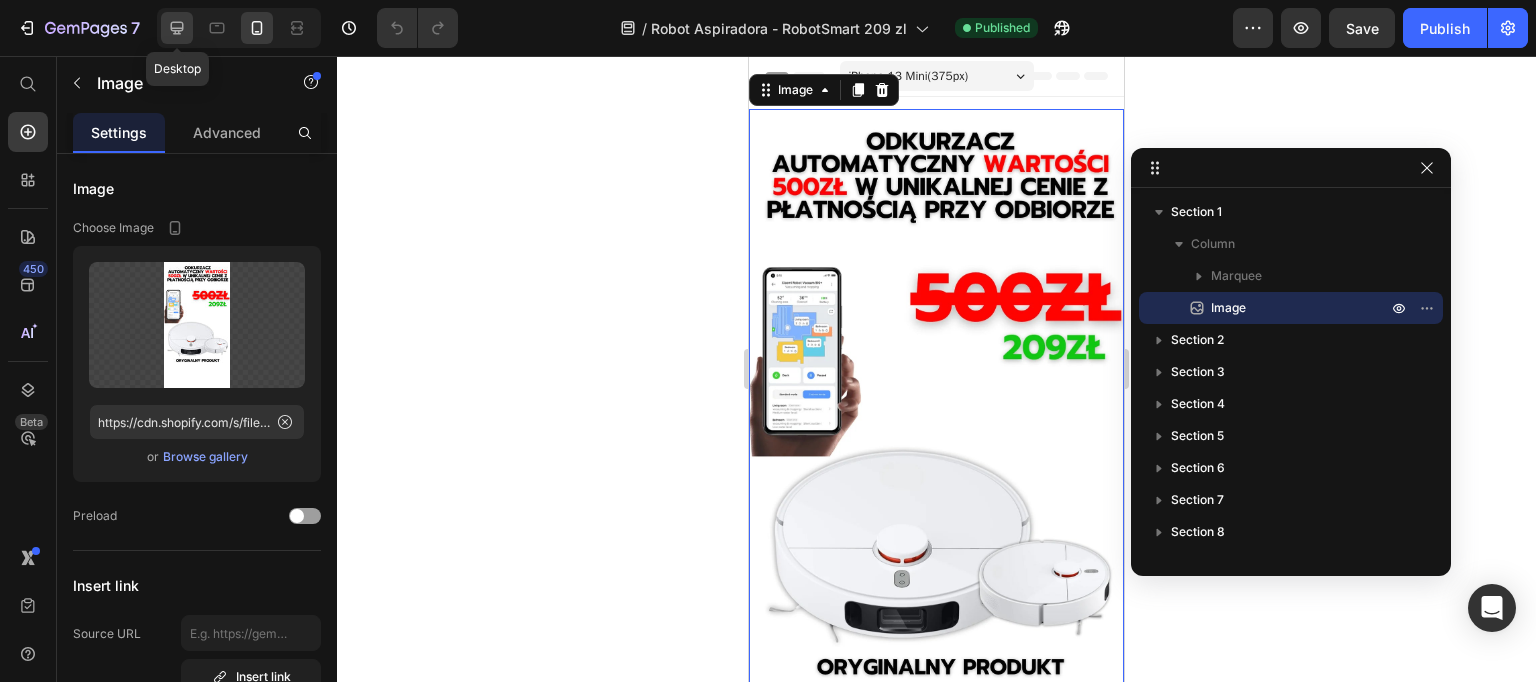 drag, startPoint x: 179, startPoint y: 32, endPoint x: 188, endPoint y: 49, distance: 19.235384 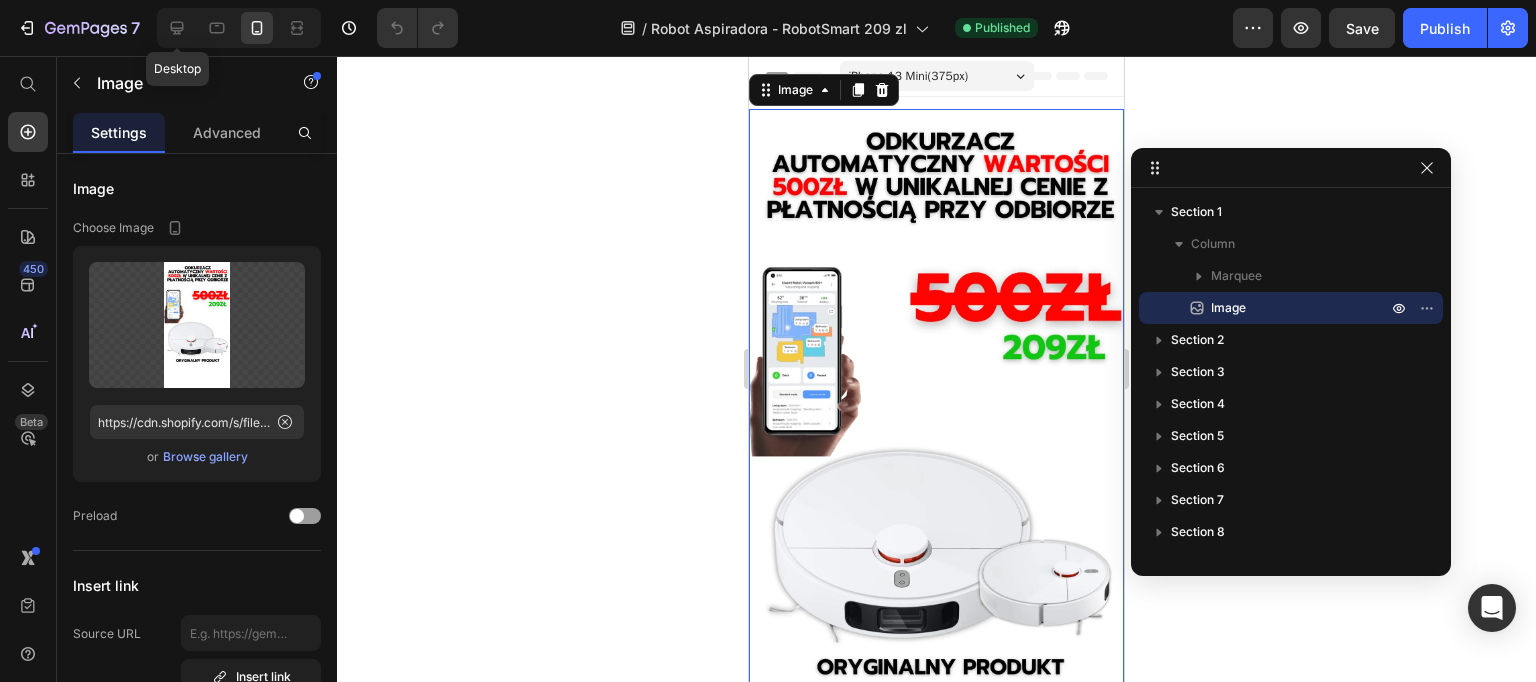 click 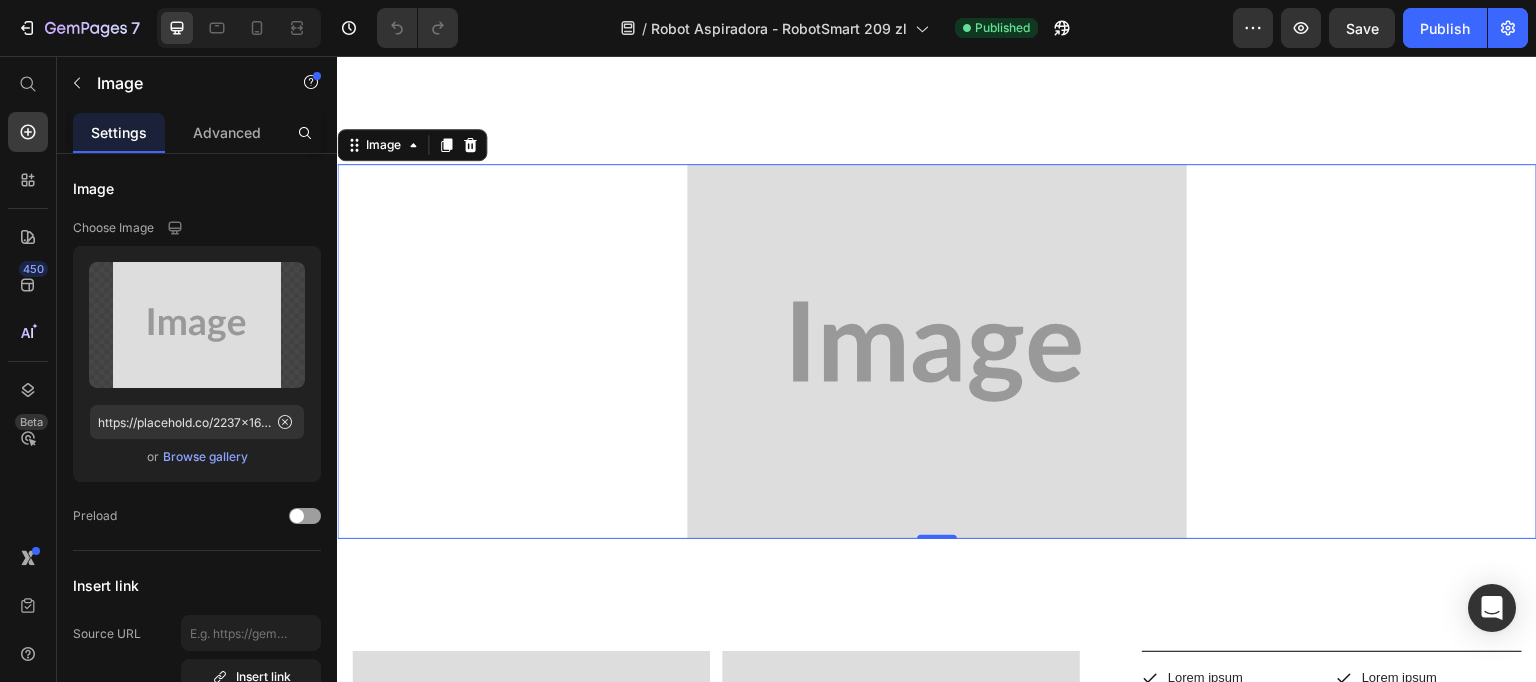 scroll, scrollTop: 91, scrollLeft: 0, axis: vertical 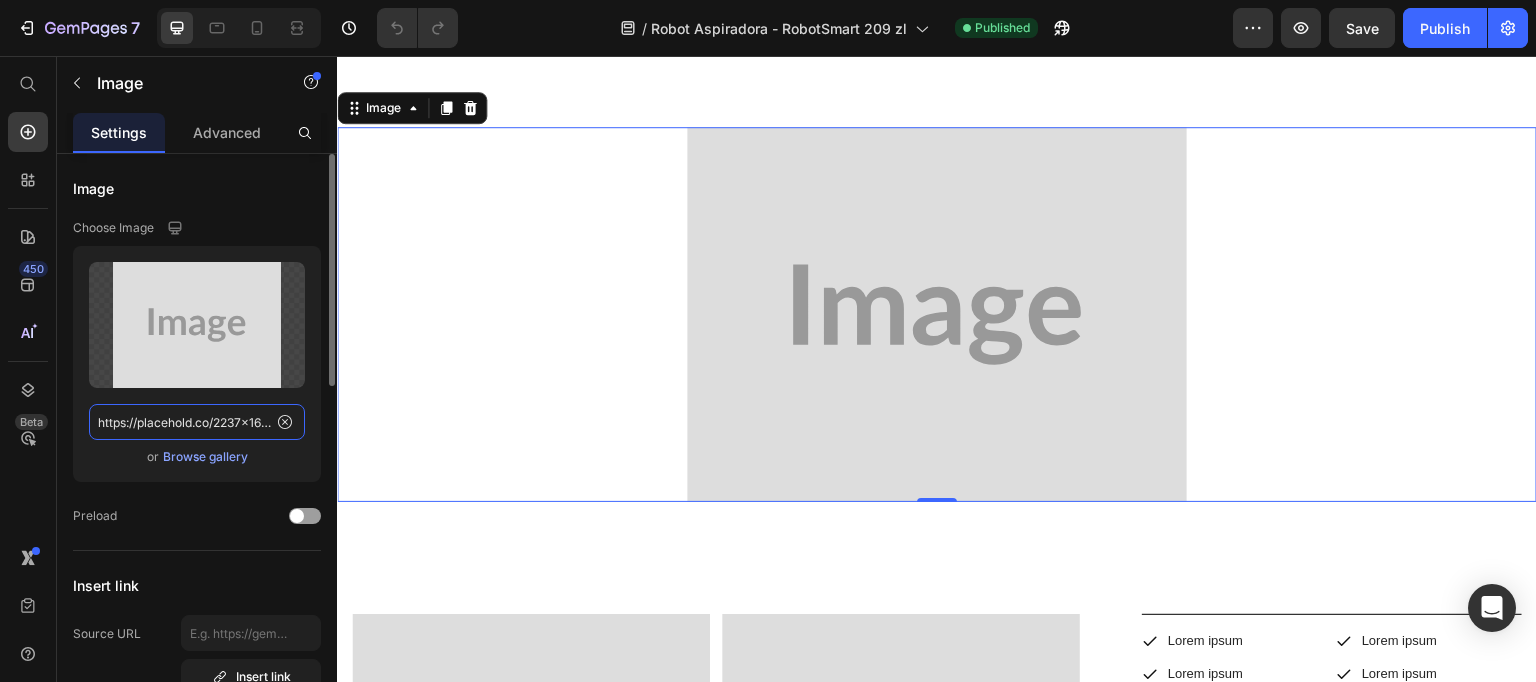 click on "https://placehold.co/2237x1678?text=Image" 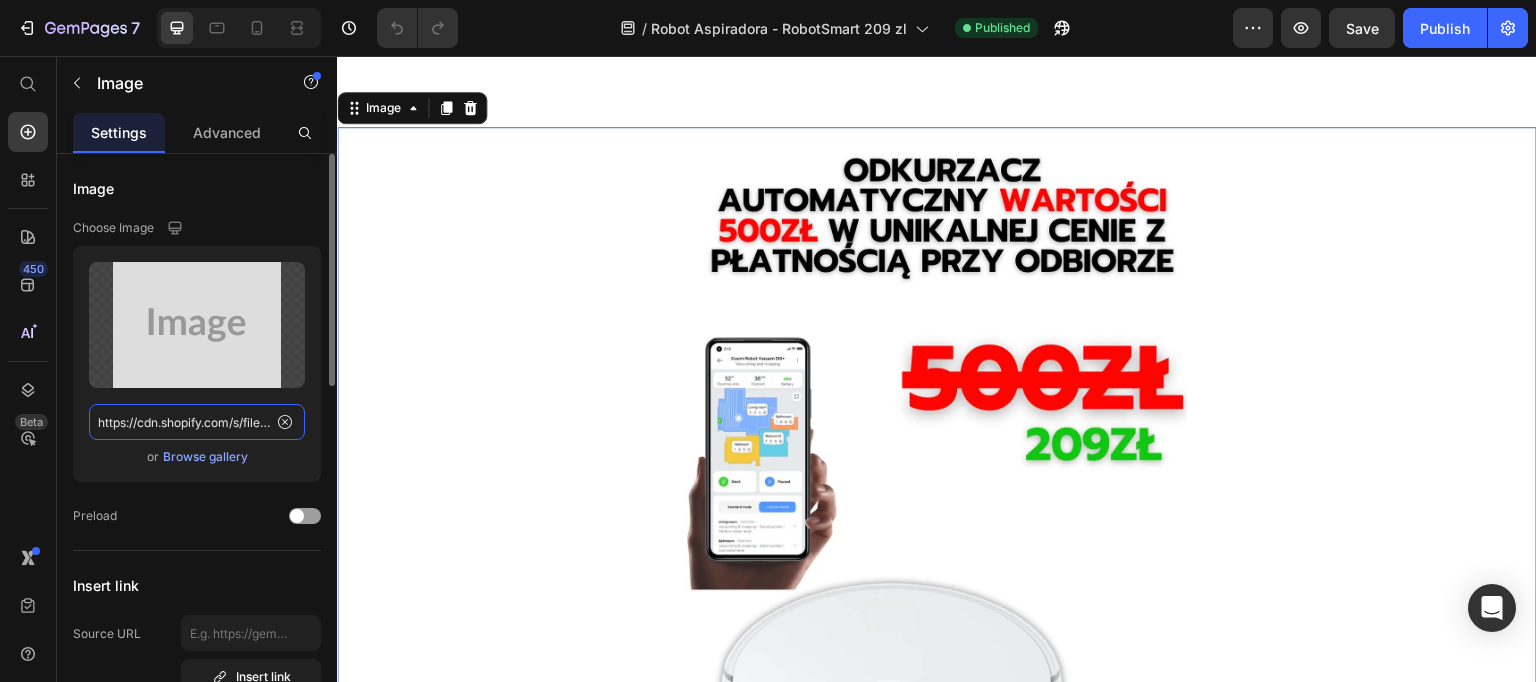 scroll, scrollTop: 0, scrollLeft: 616, axis: horizontal 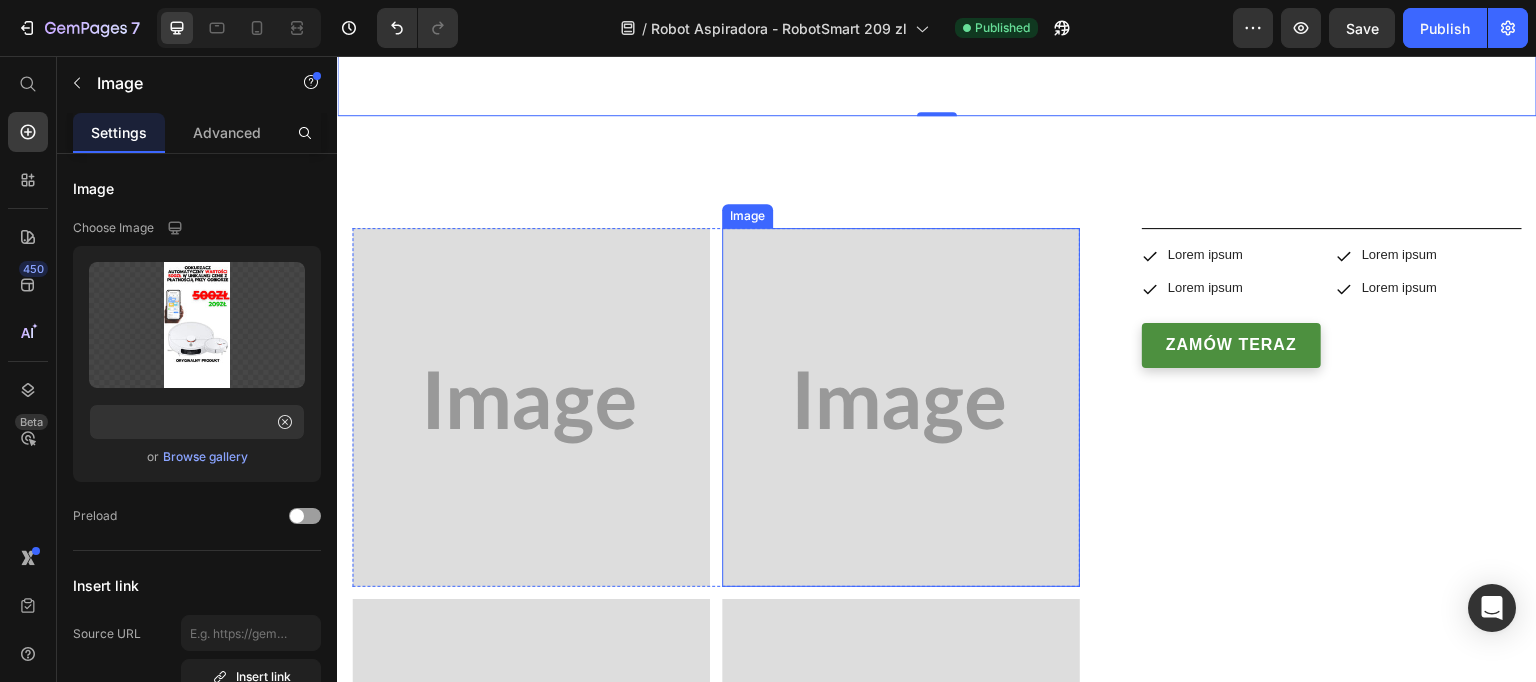 click at bounding box center [531, 407] 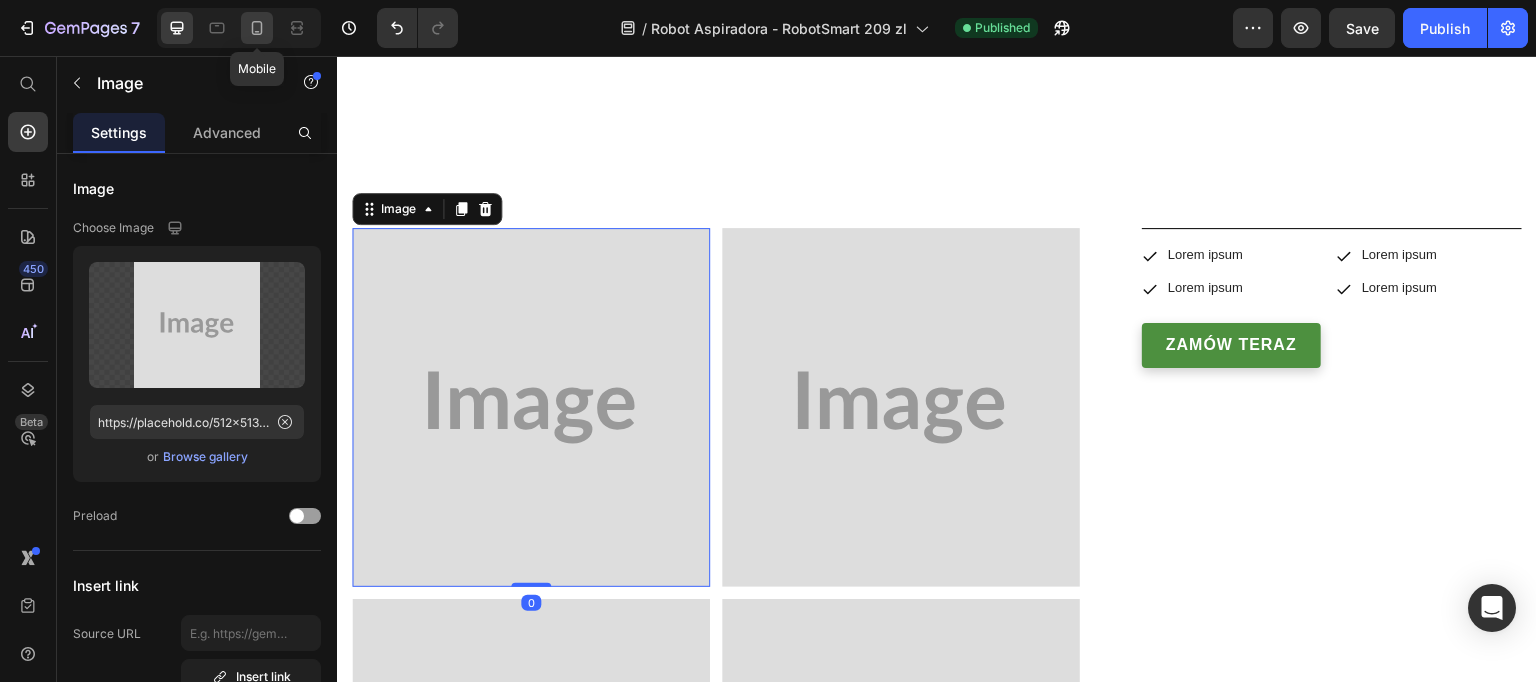 click 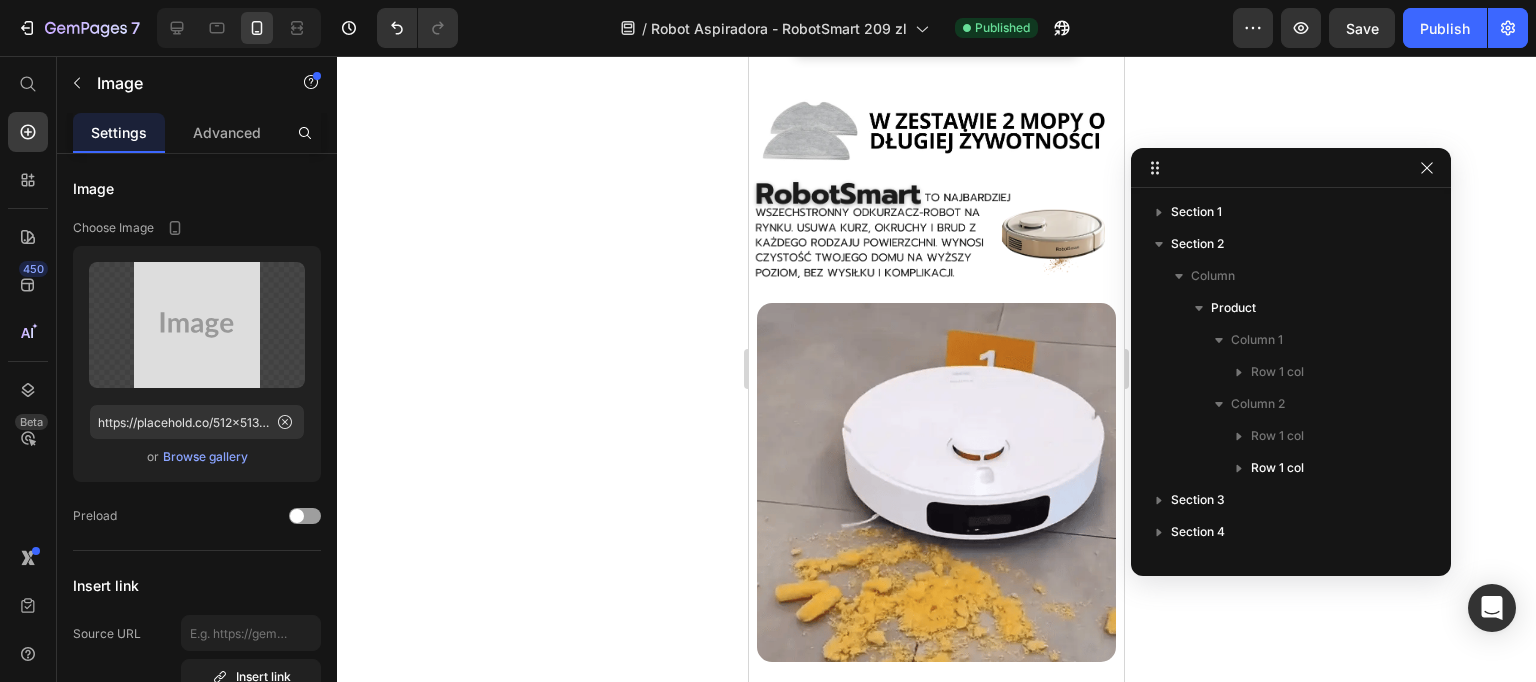 scroll, scrollTop: 704, scrollLeft: 0, axis: vertical 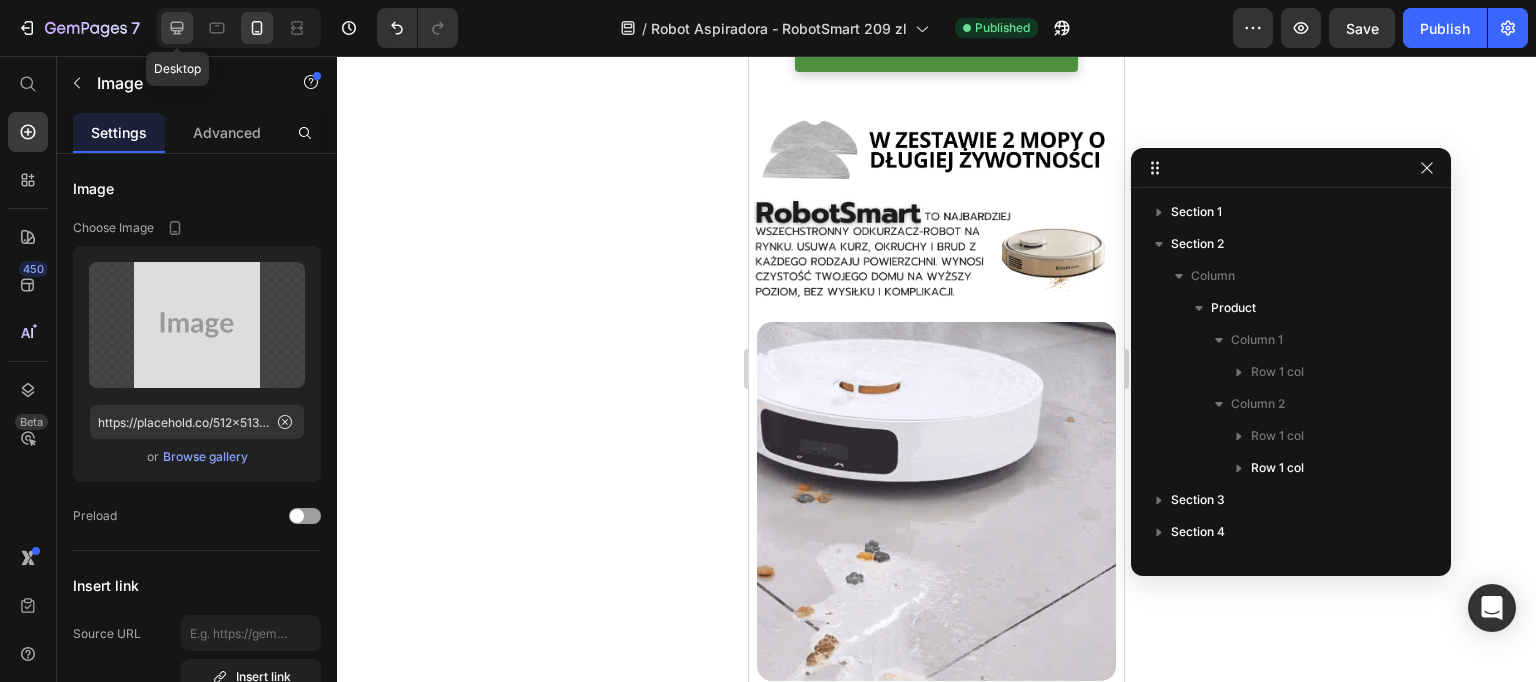click 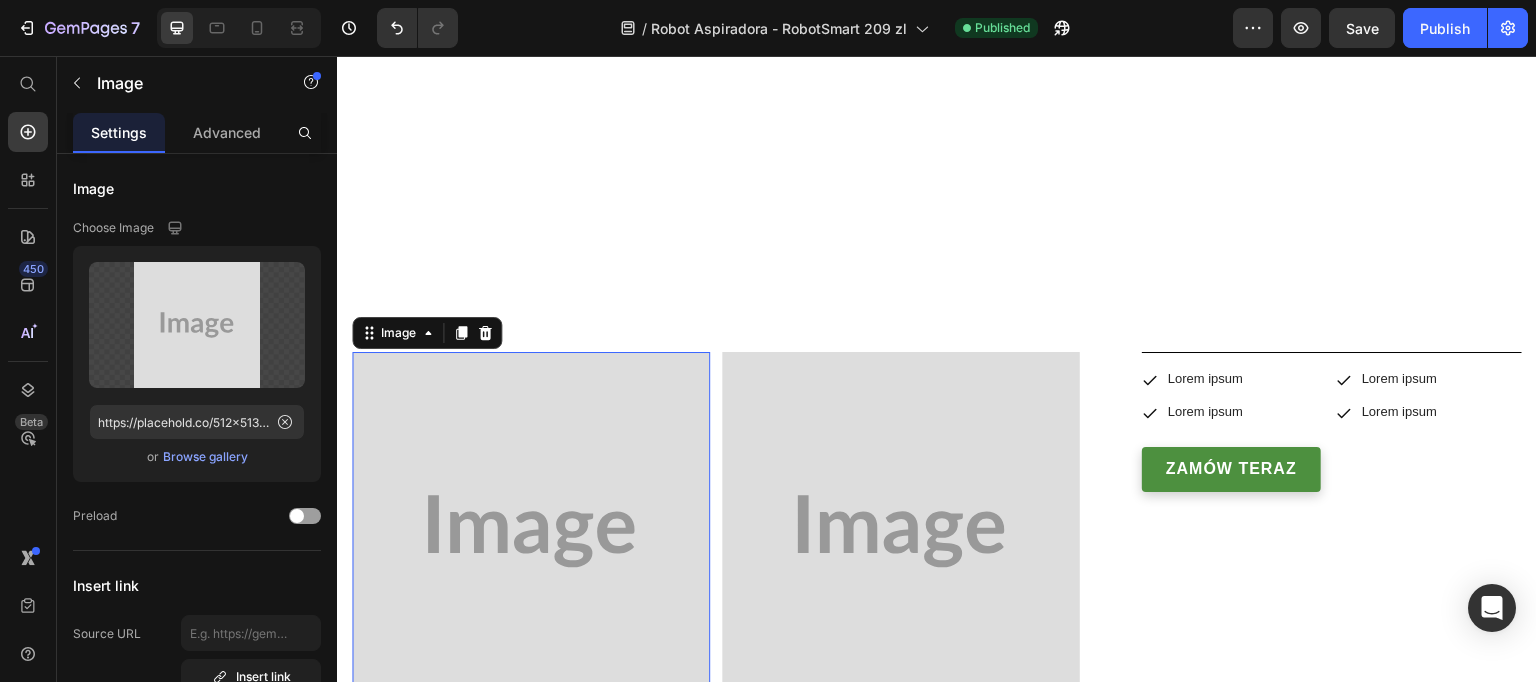 scroll, scrollTop: 1155, scrollLeft: 0, axis: vertical 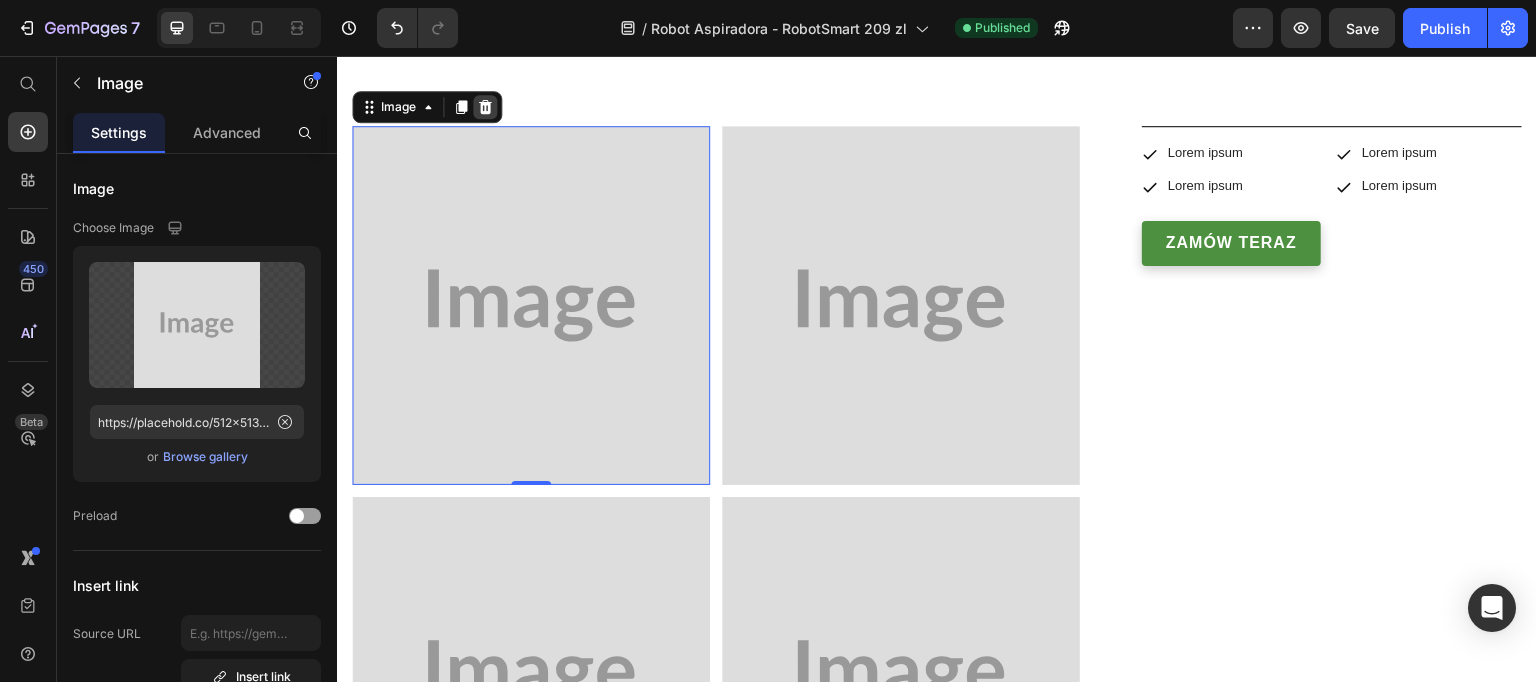 click 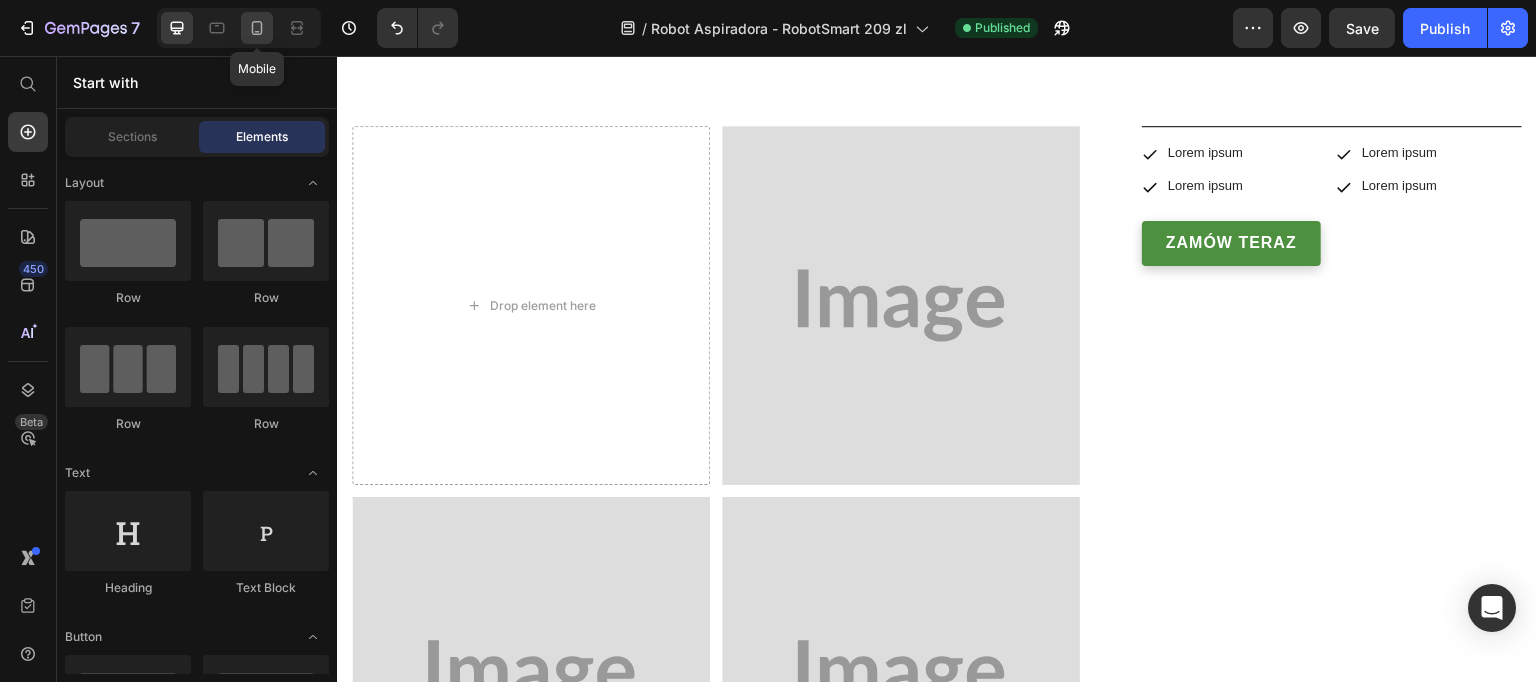click 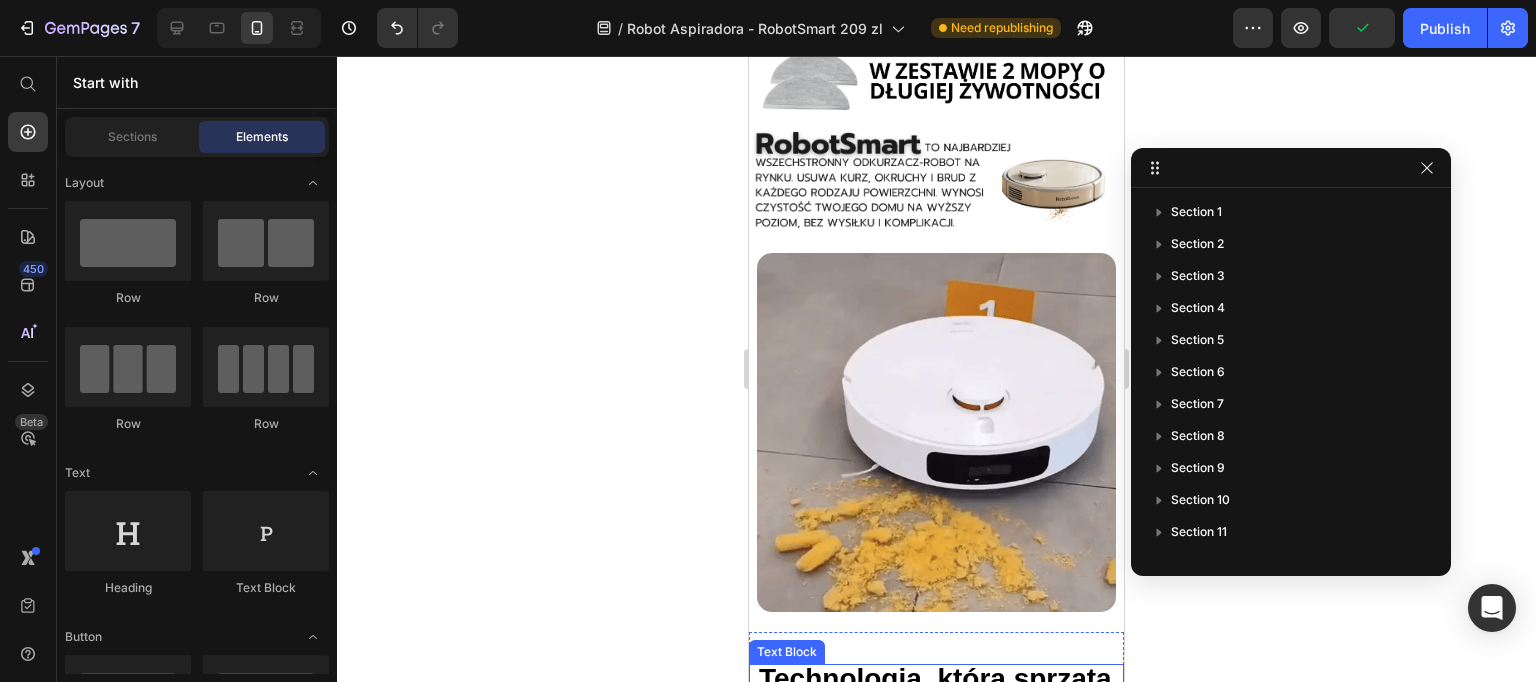 scroll, scrollTop: 744, scrollLeft: 0, axis: vertical 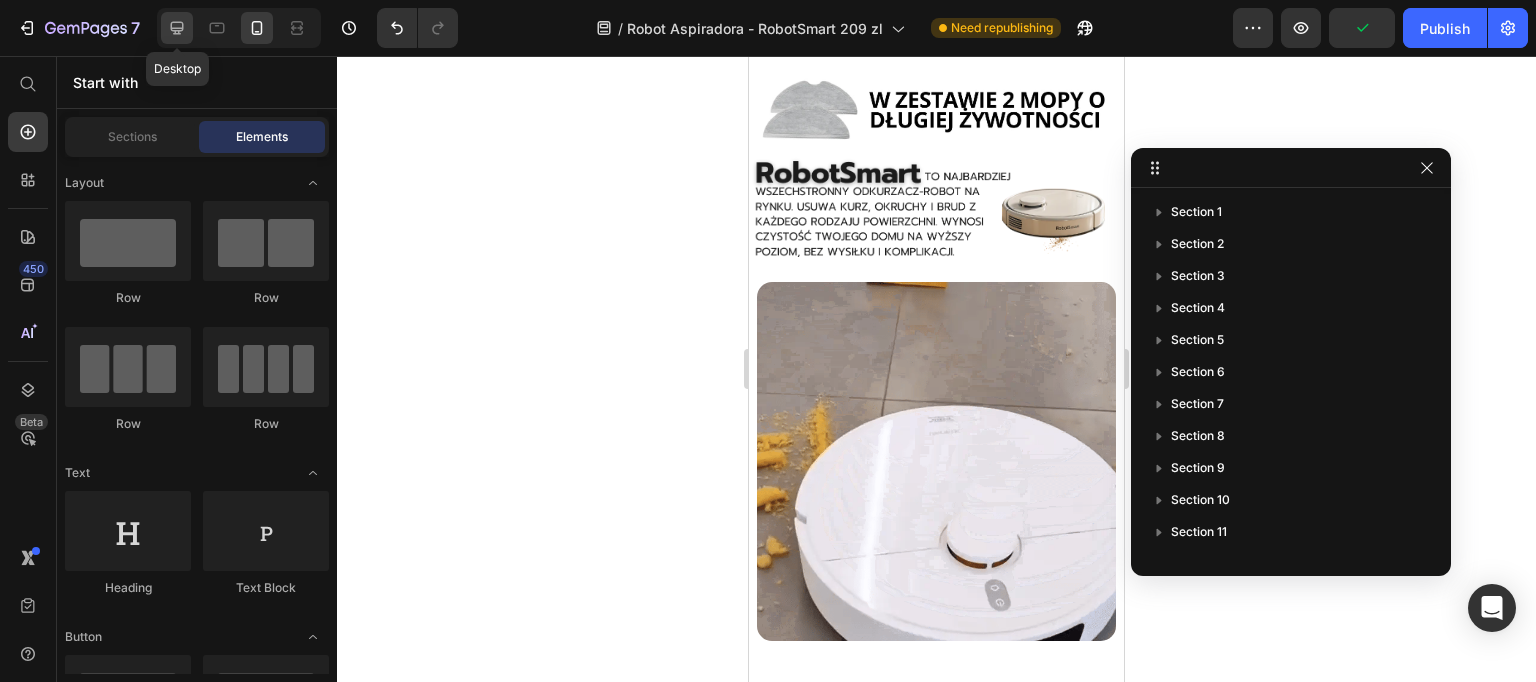 click 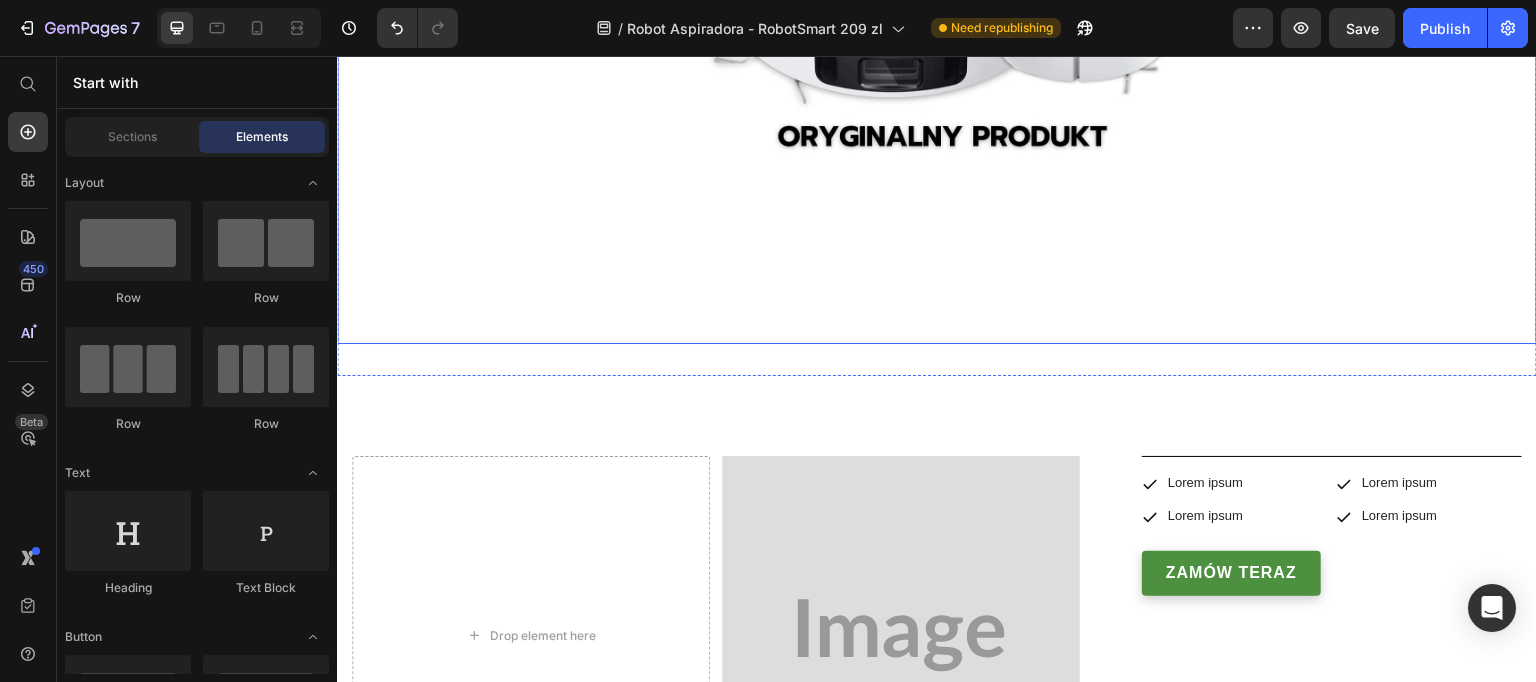 scroll, scrollTop: 984, scrollLeft: 0, axis: vertical 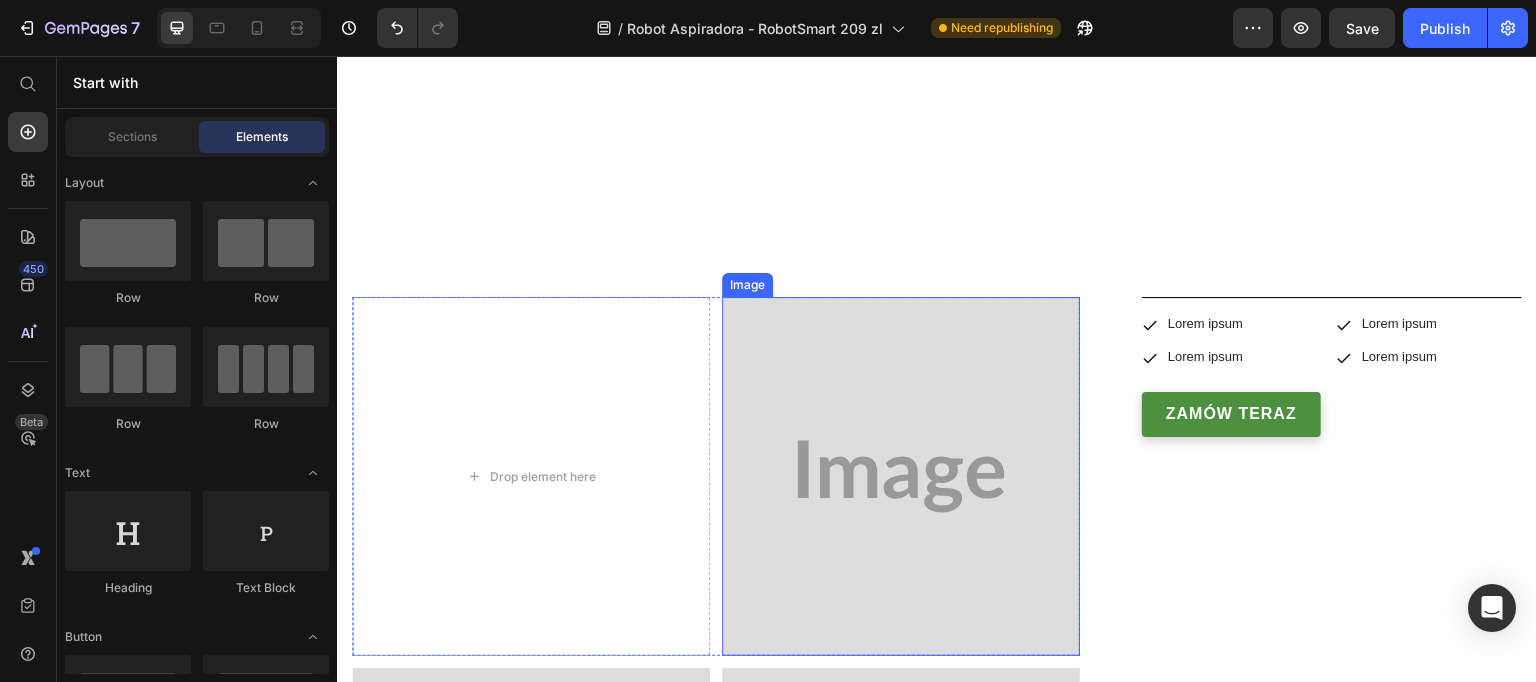 click at bounding box center (901, 476) 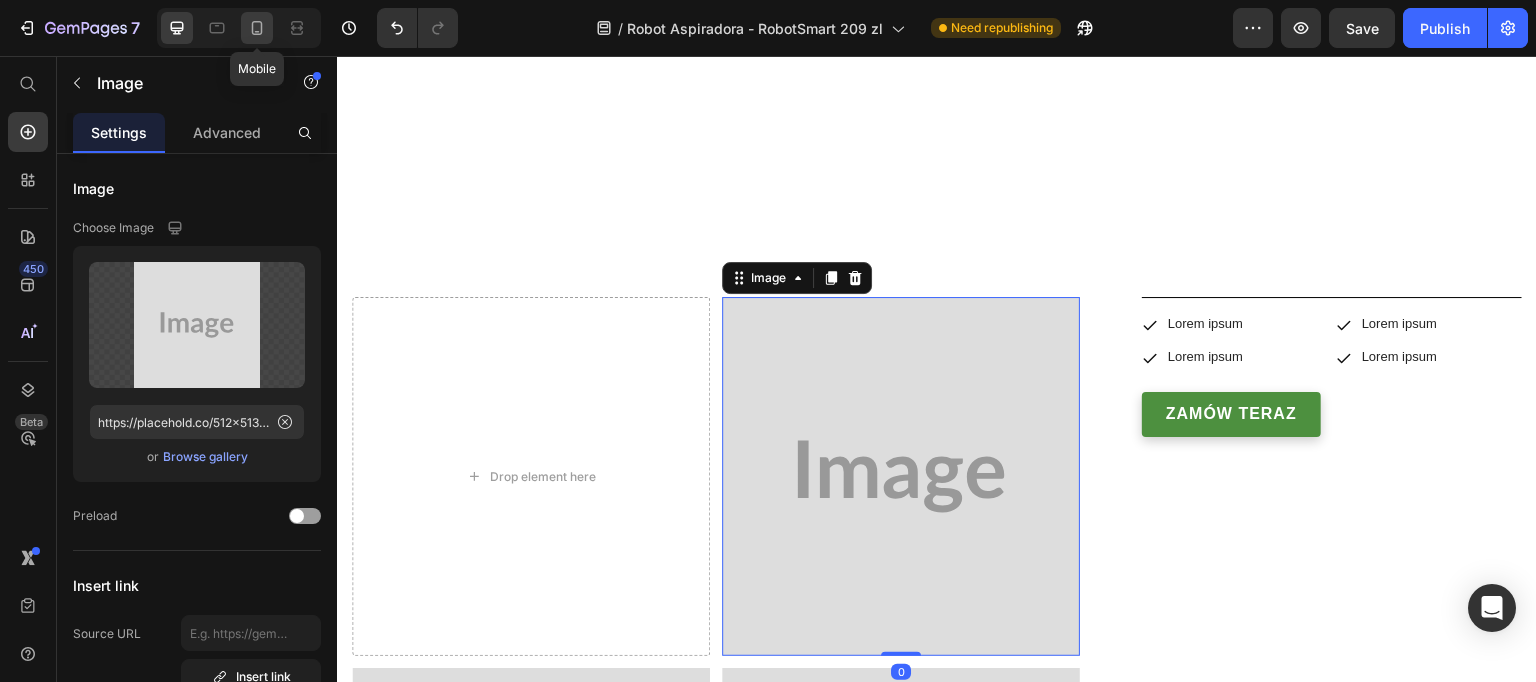 click 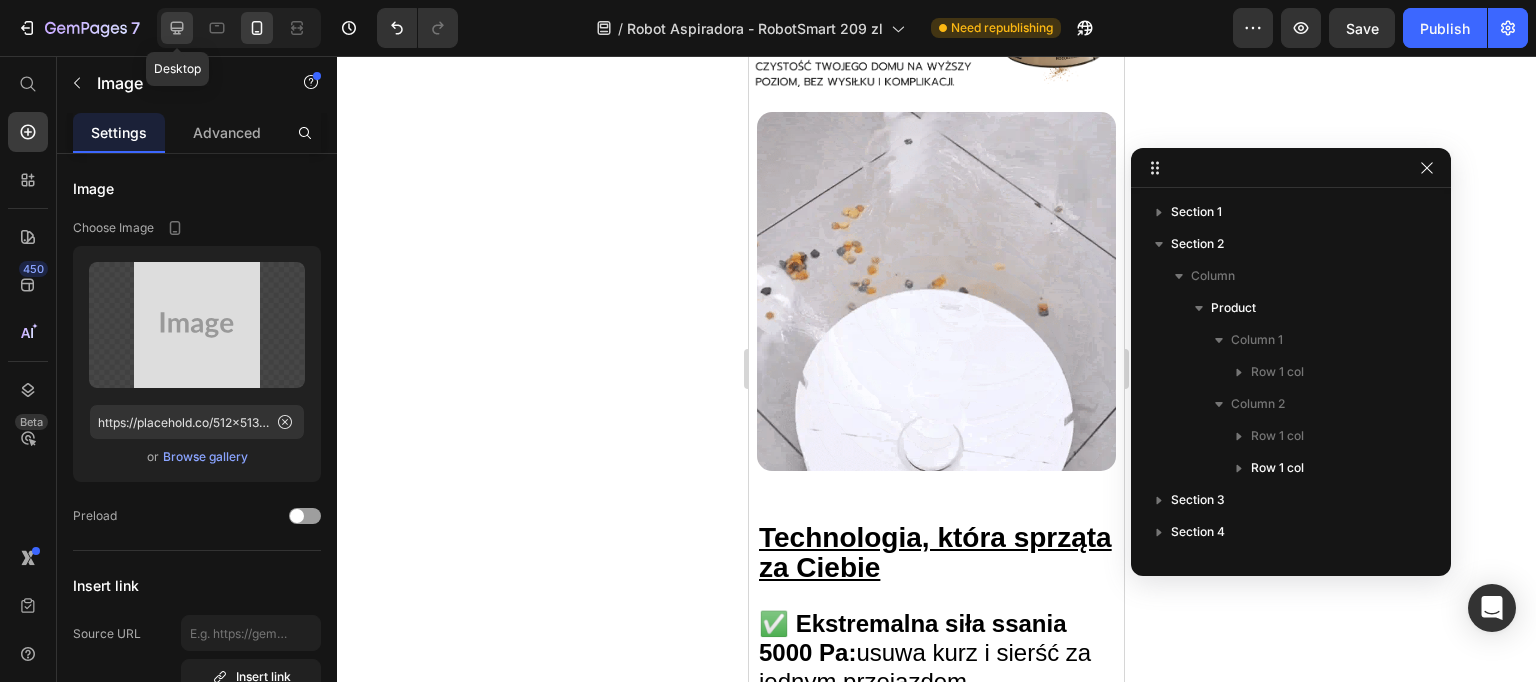 click 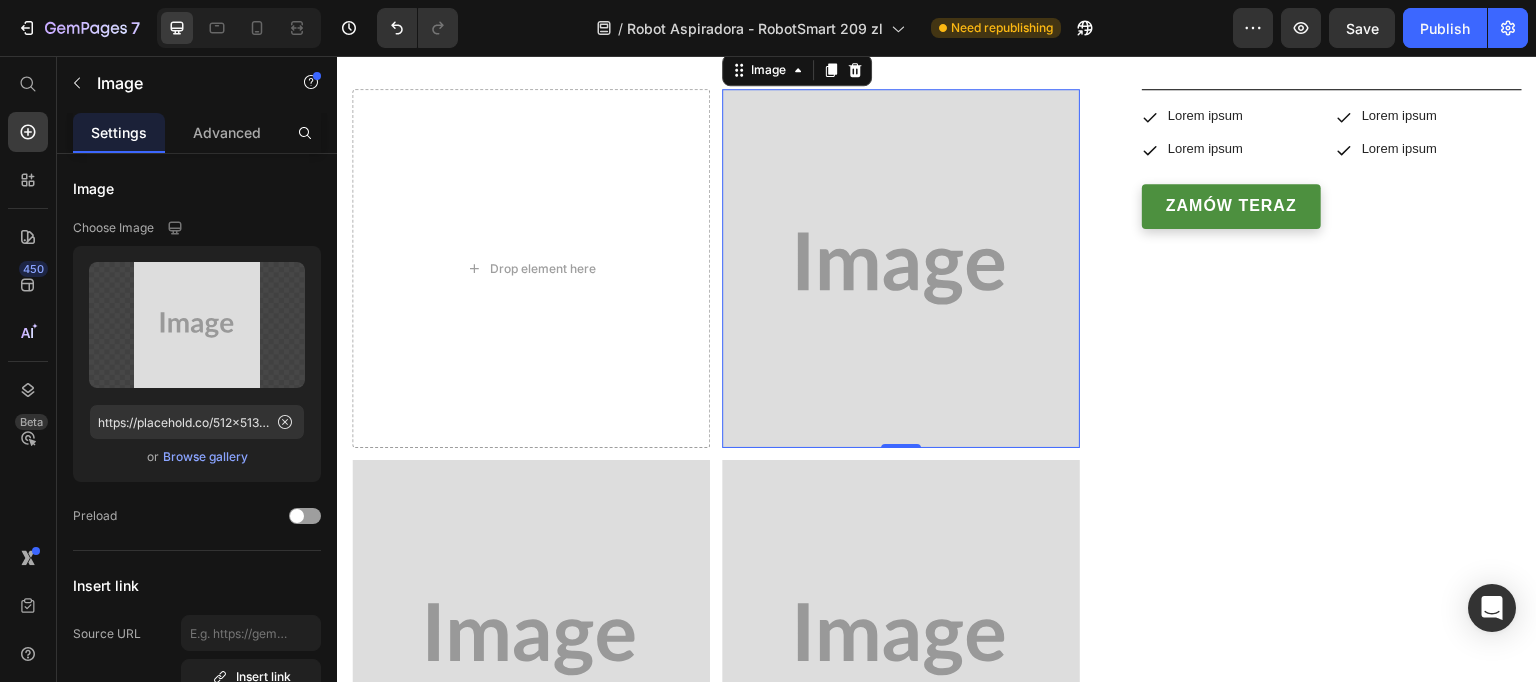 scroll, scrollTop: 1155, scrollLeft: 0, axis: vertical 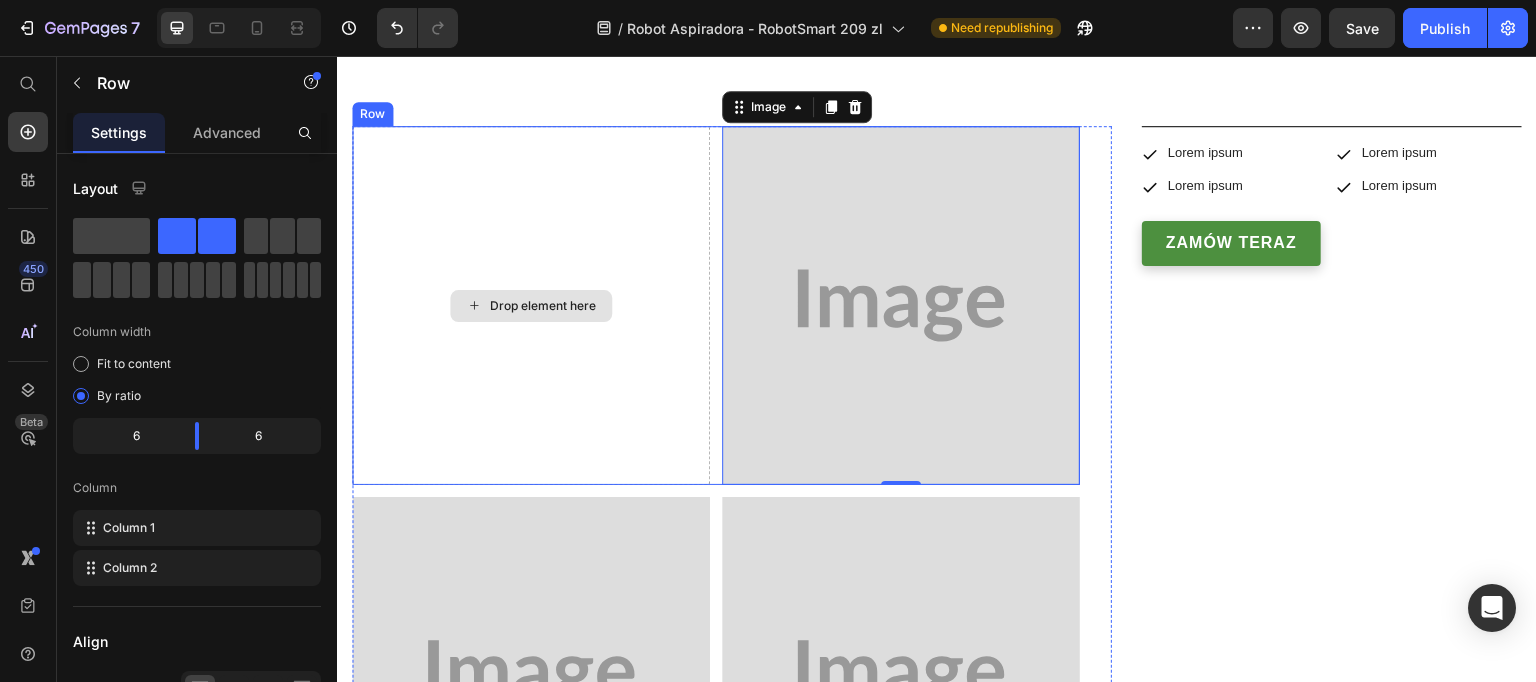 click on "Drop element here" at bounding box center [531, 305] 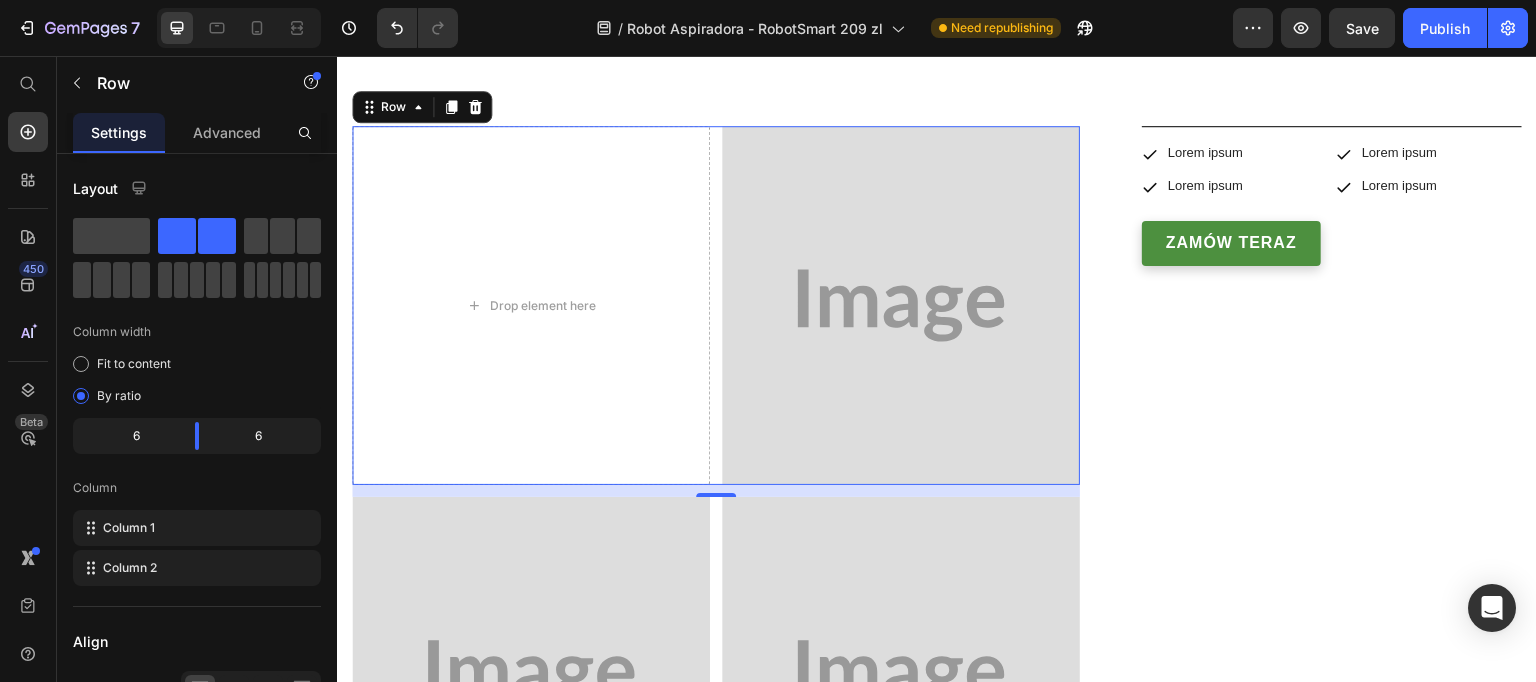 click 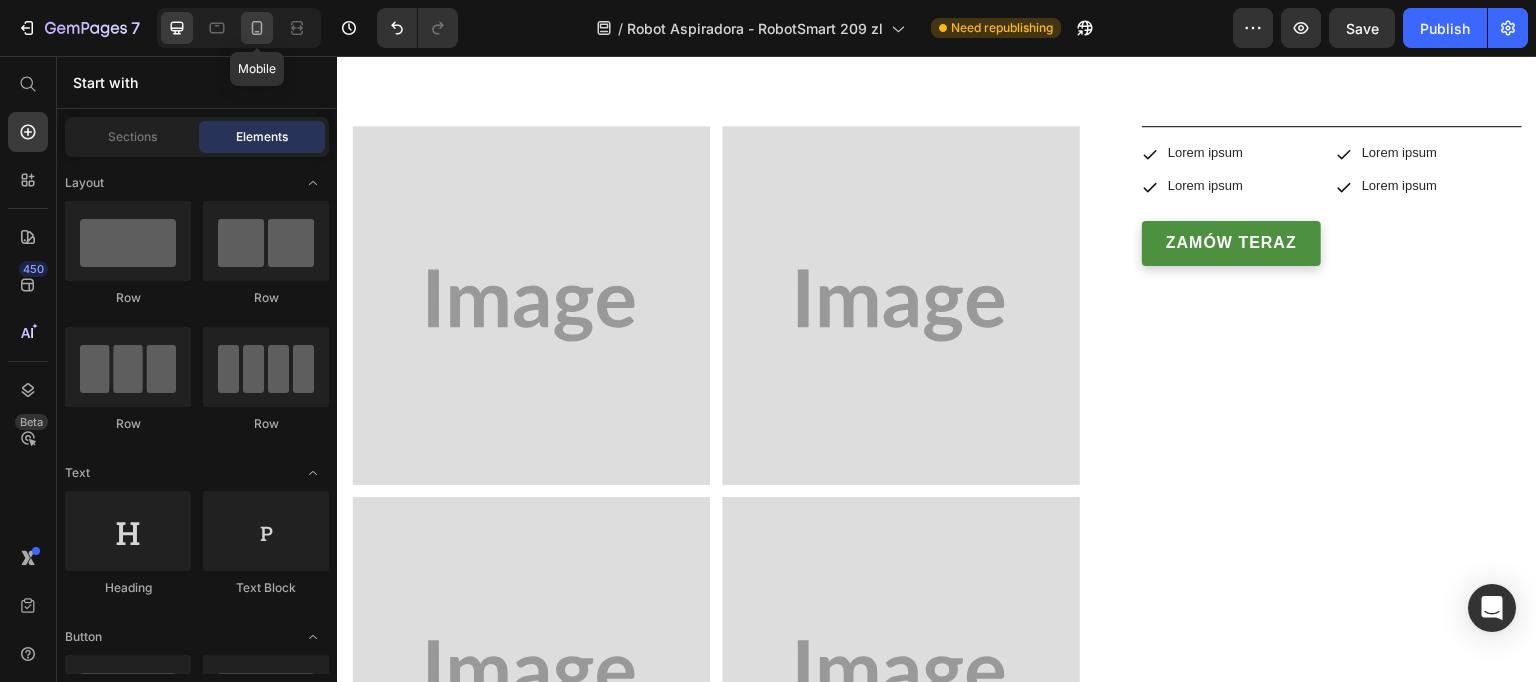 click 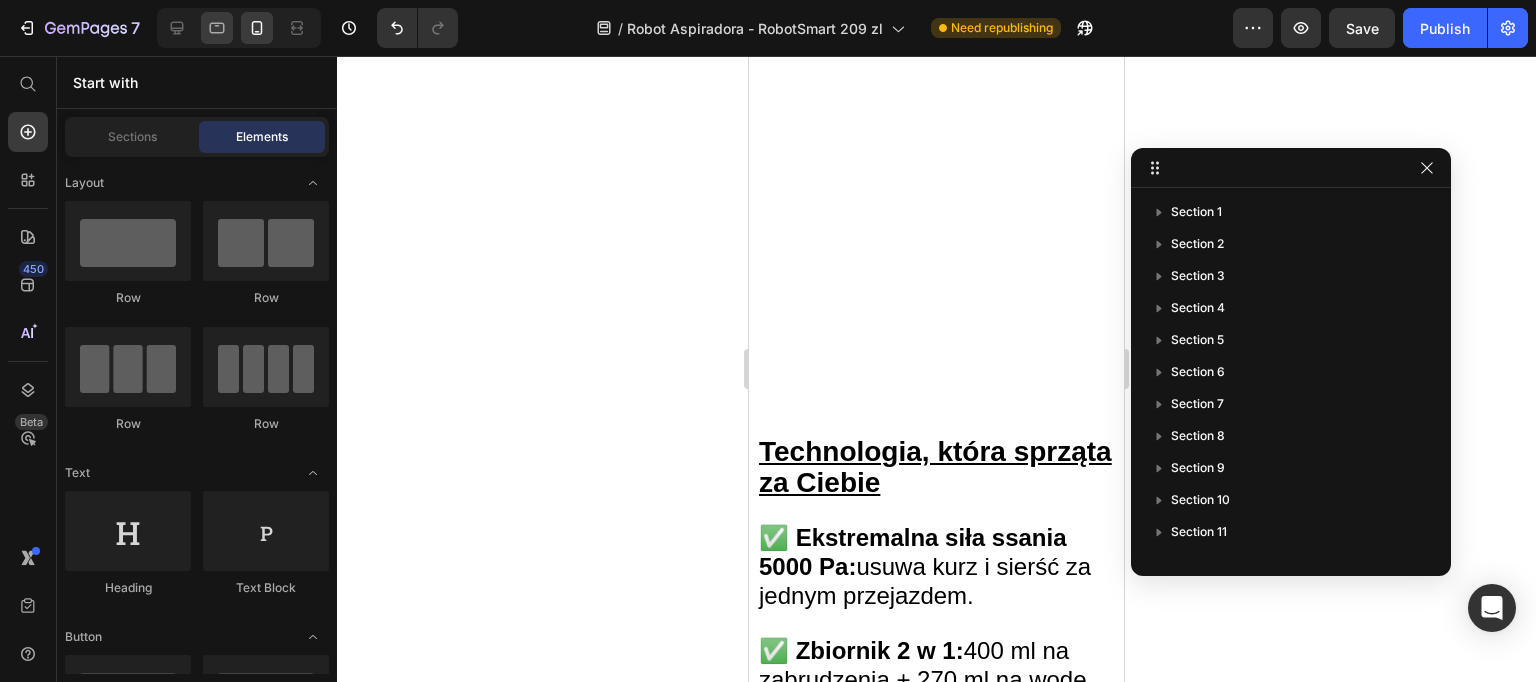 scroll, scrollTop: 0, scrollLeft: 0, axis: both 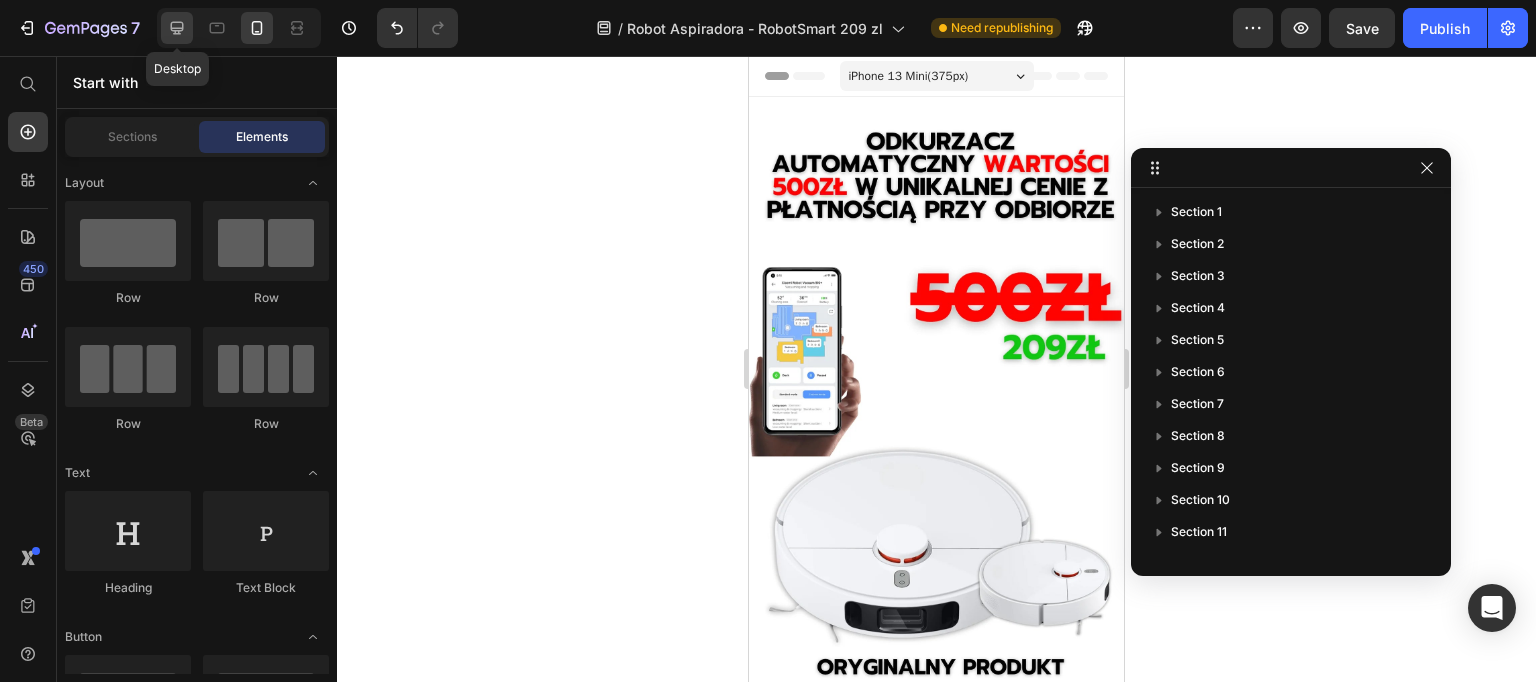 click 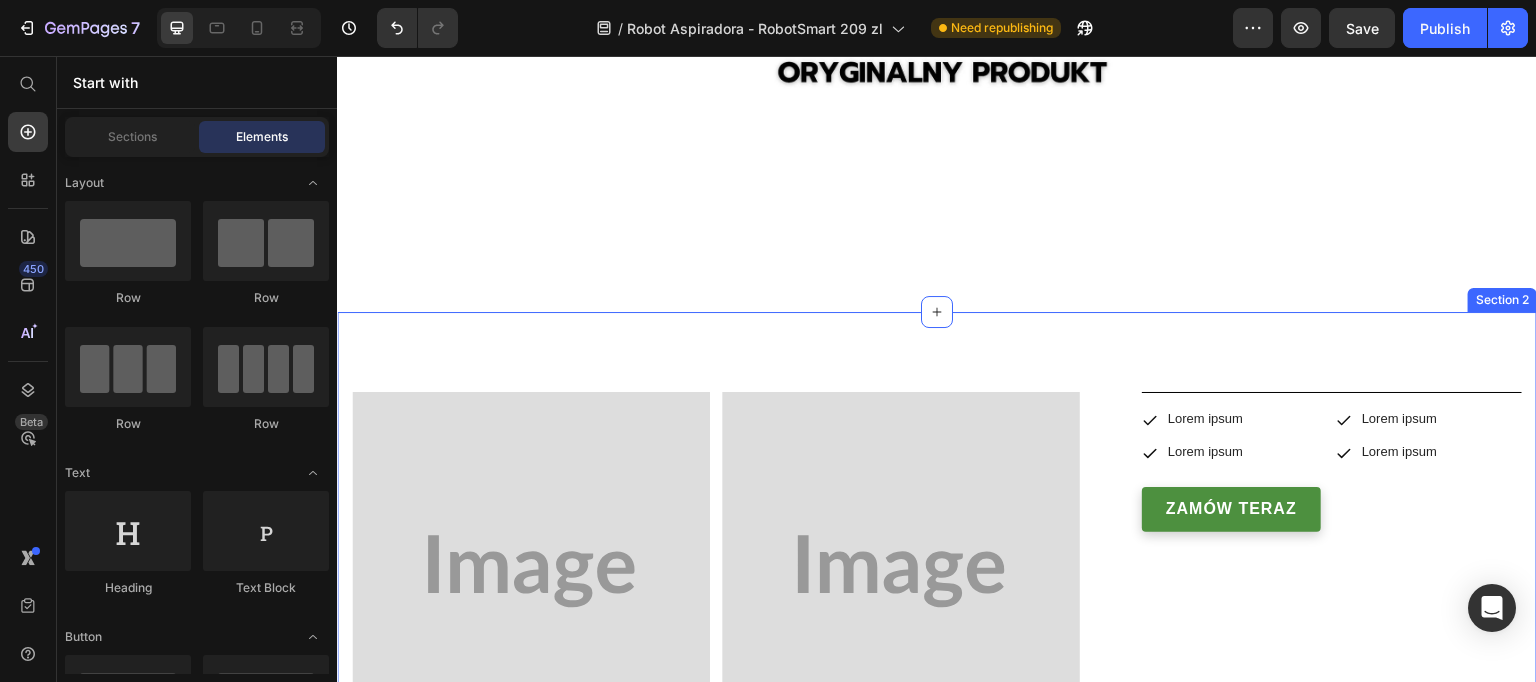 scroll, scrollTop: 887, scrollLeft: 0, axis: vertical 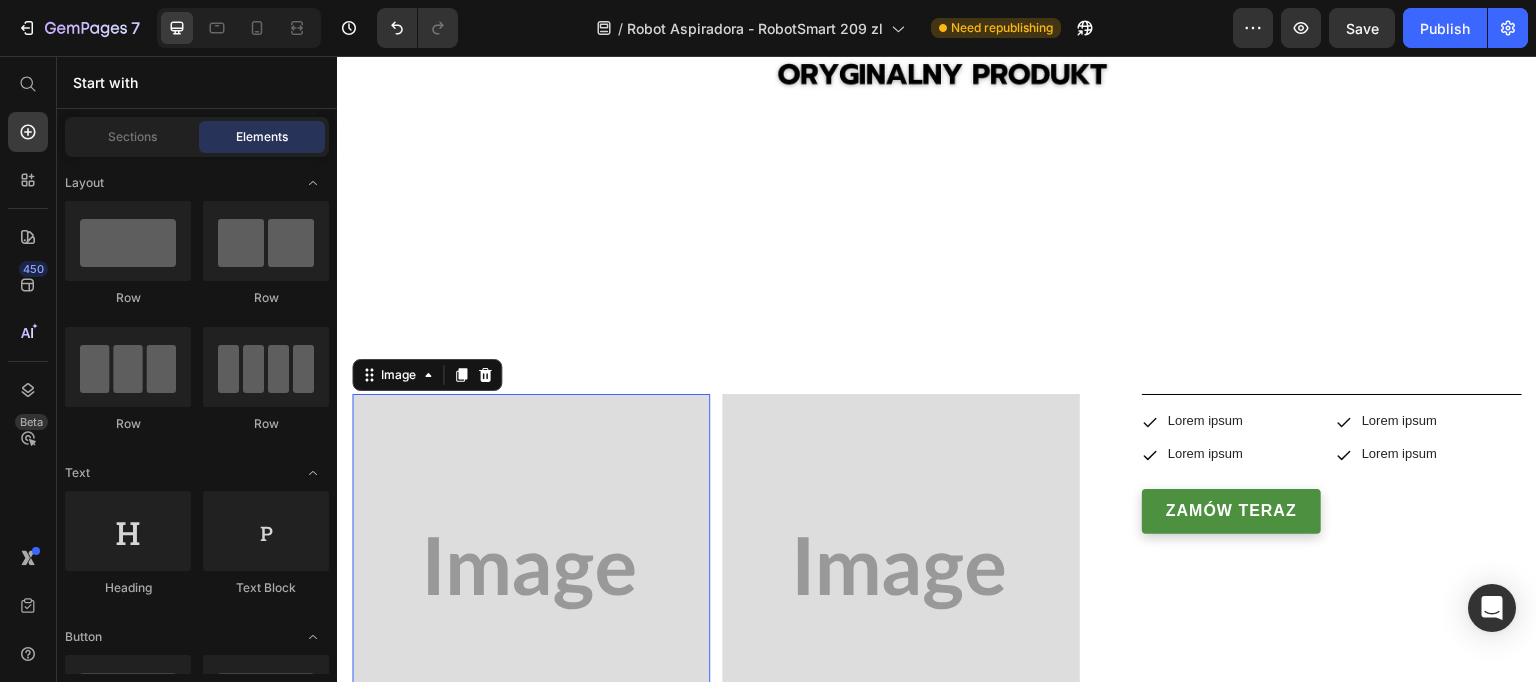 click at bounding box center [531, 573] 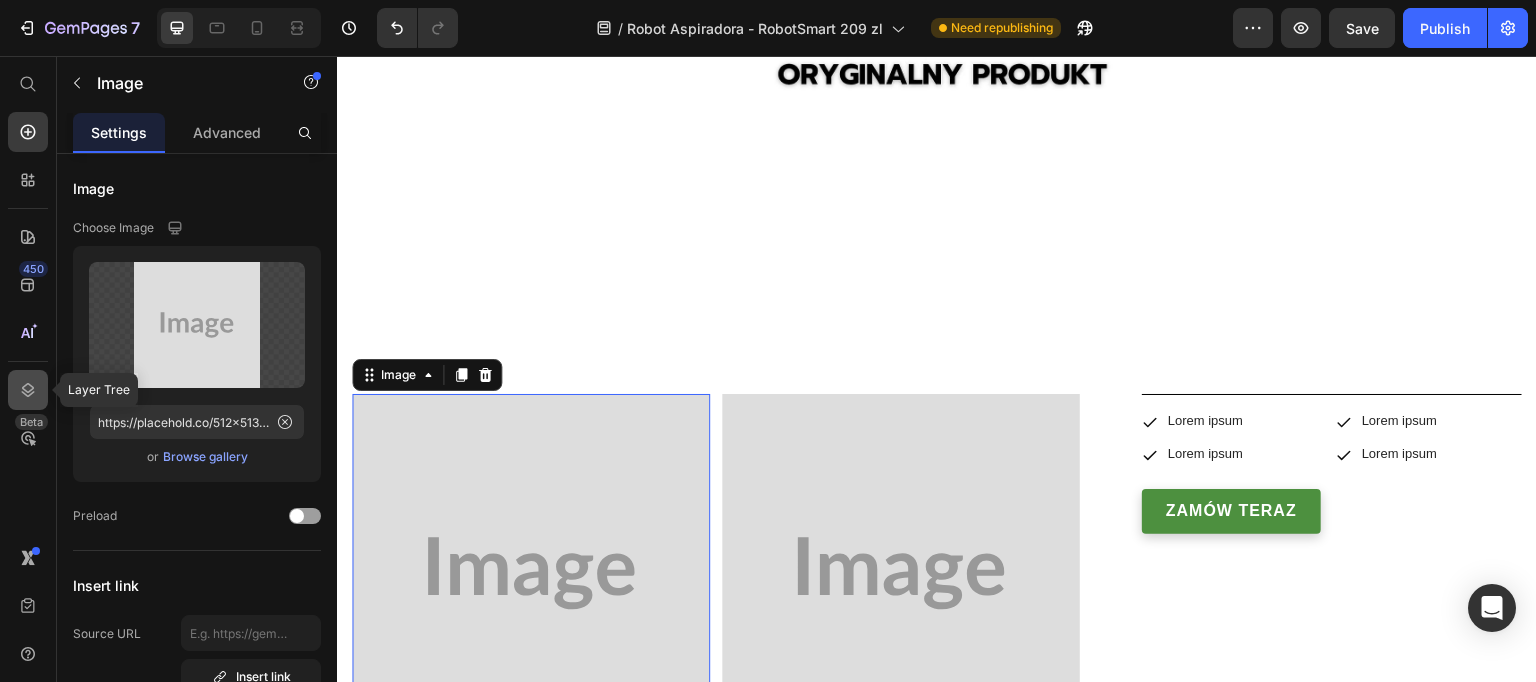 click 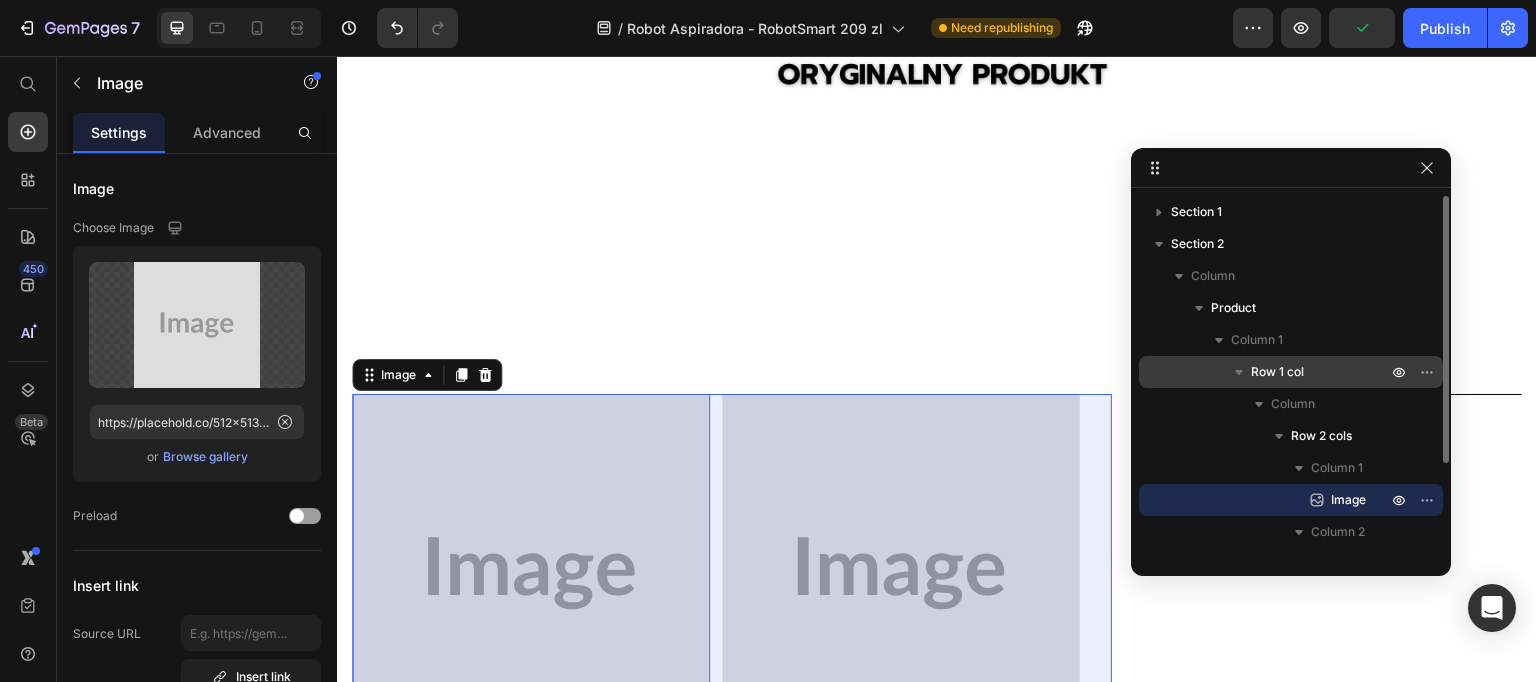 click on "Row 1 col" at bounding box center [1277, 372] 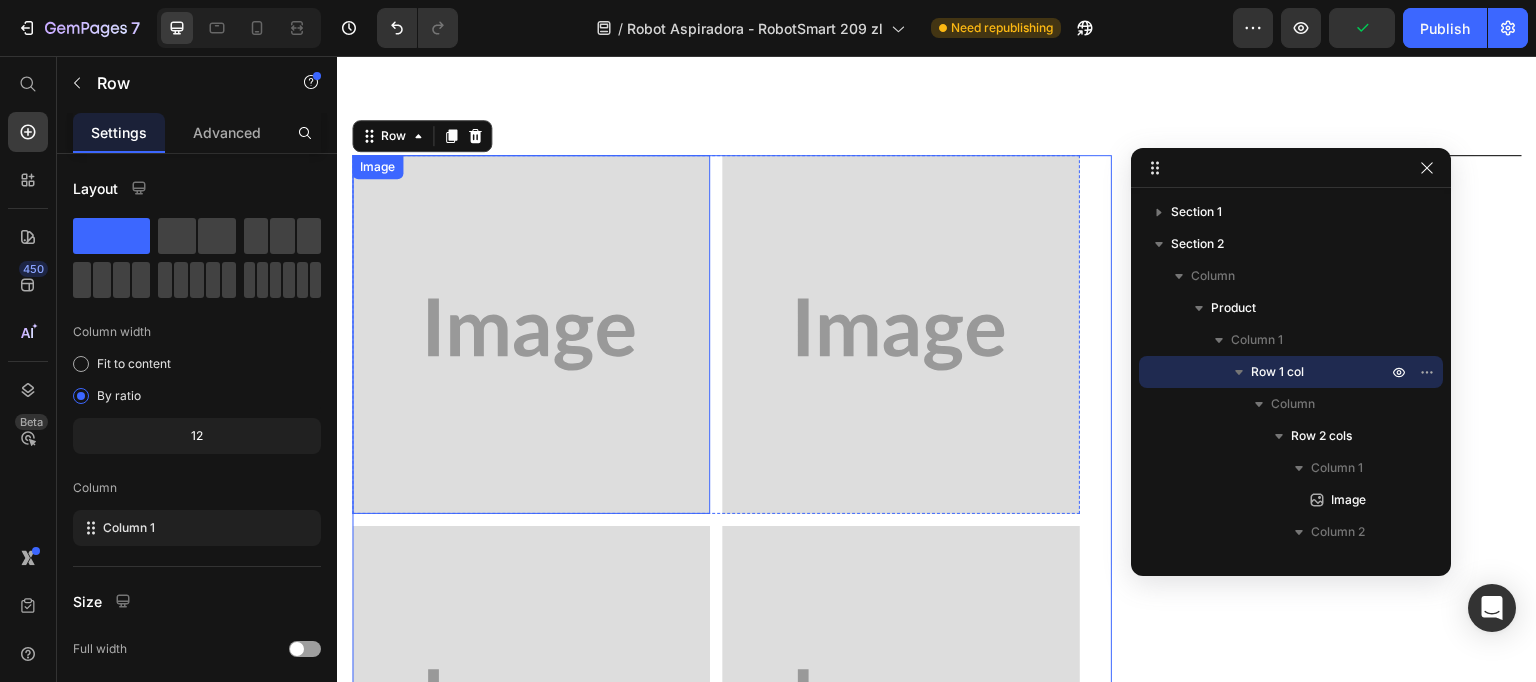 scroll, scrollTop: 979, scrollLeft: 0, axis: vertical 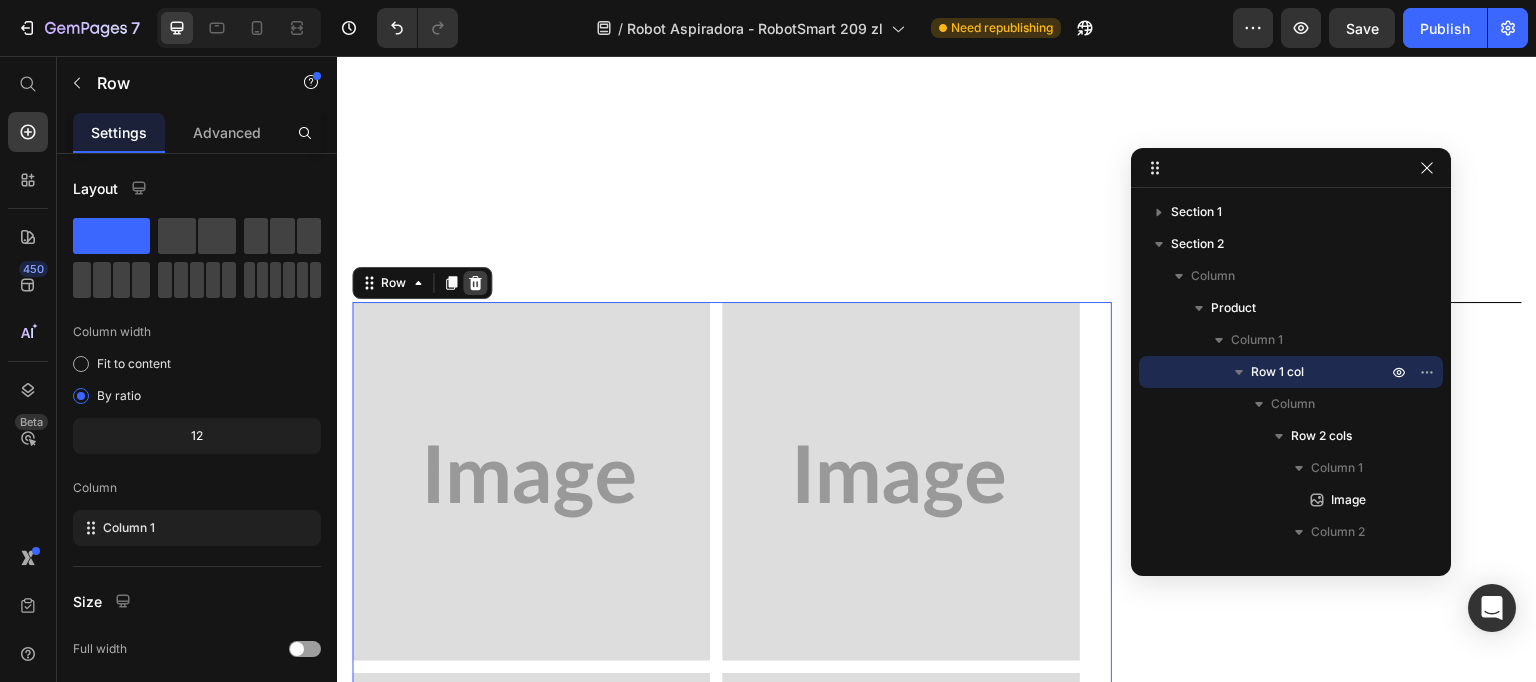 click 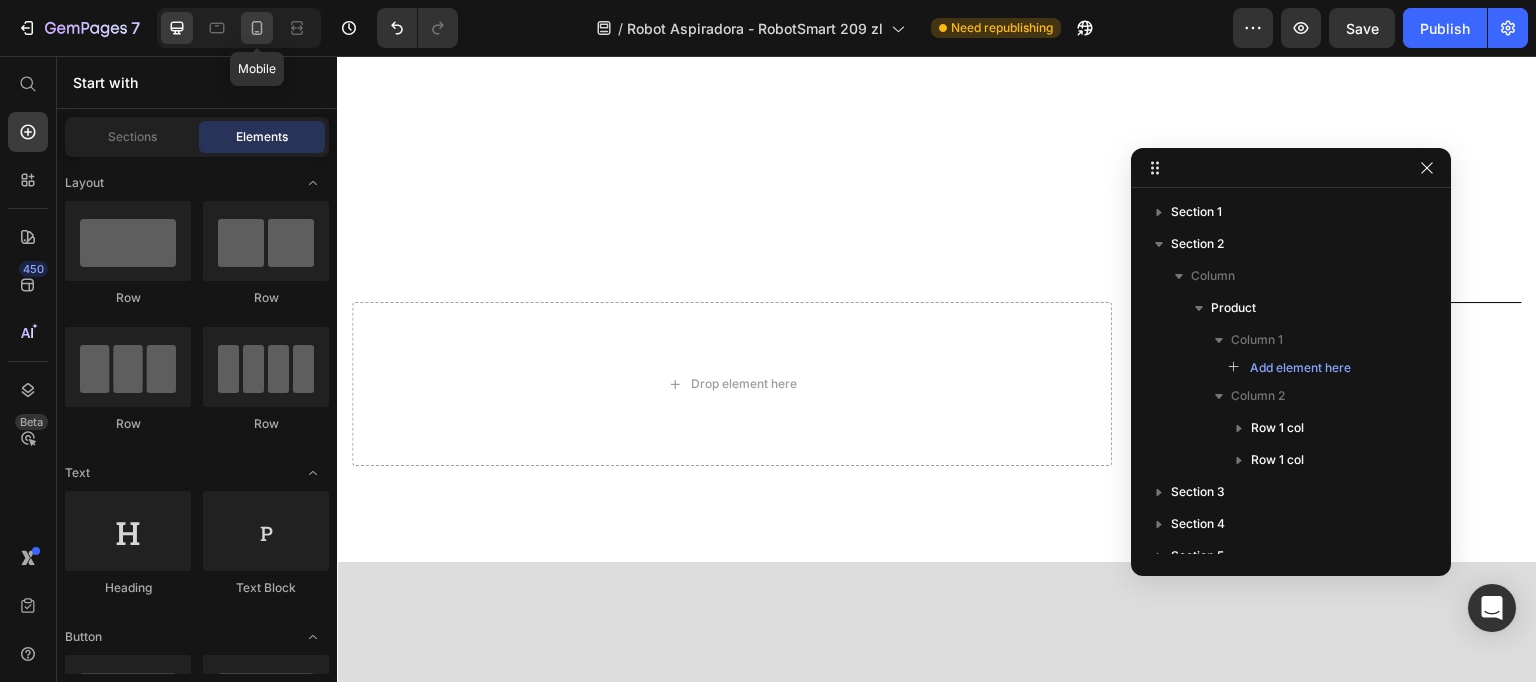 click 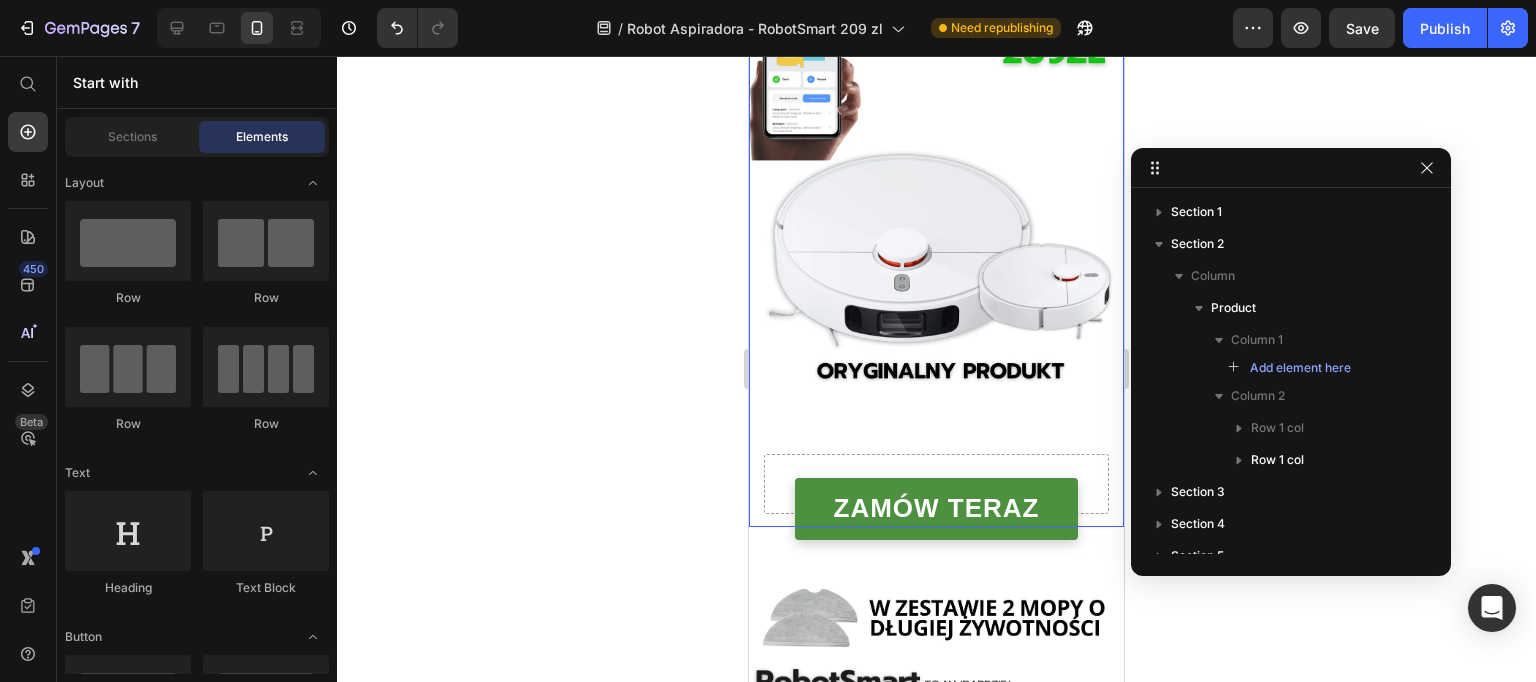 scroll, scrollTop: 560, scrollLeft: 0, axis: vertical 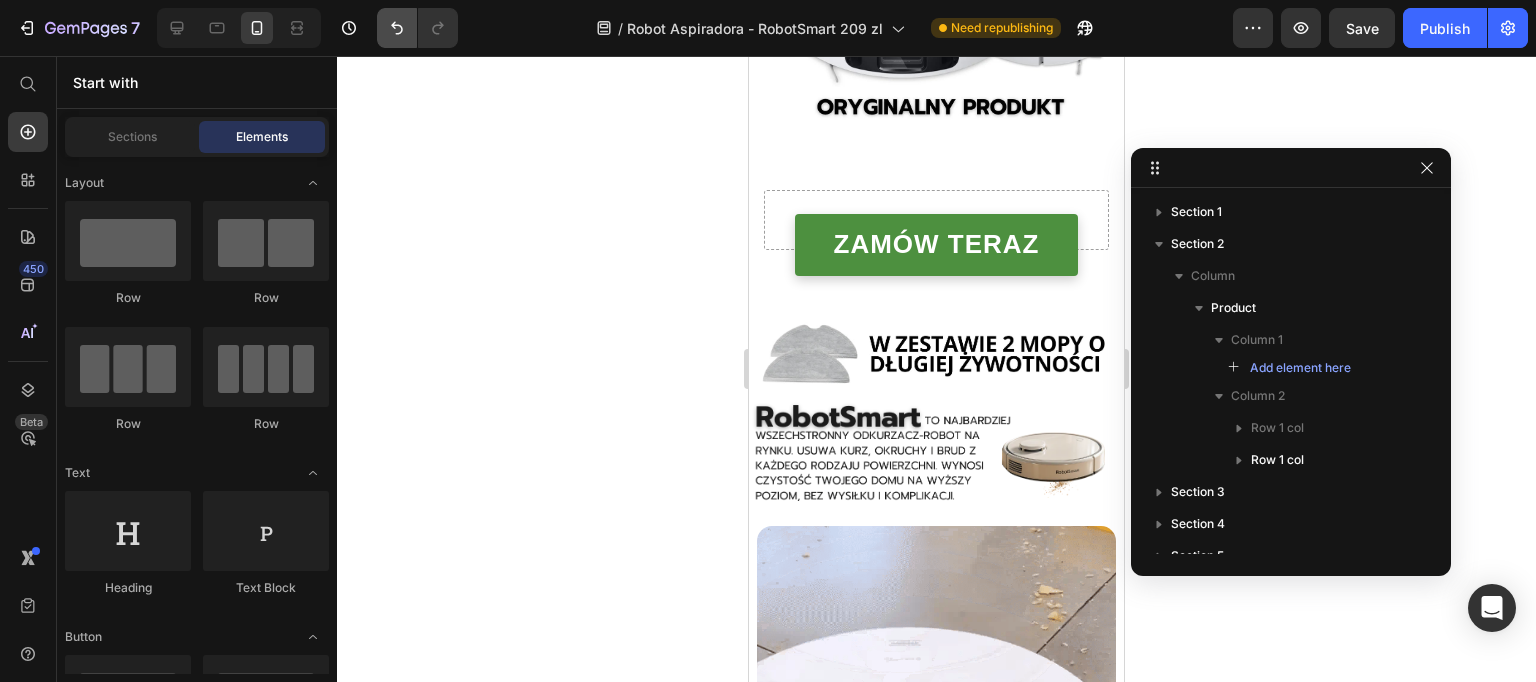 click 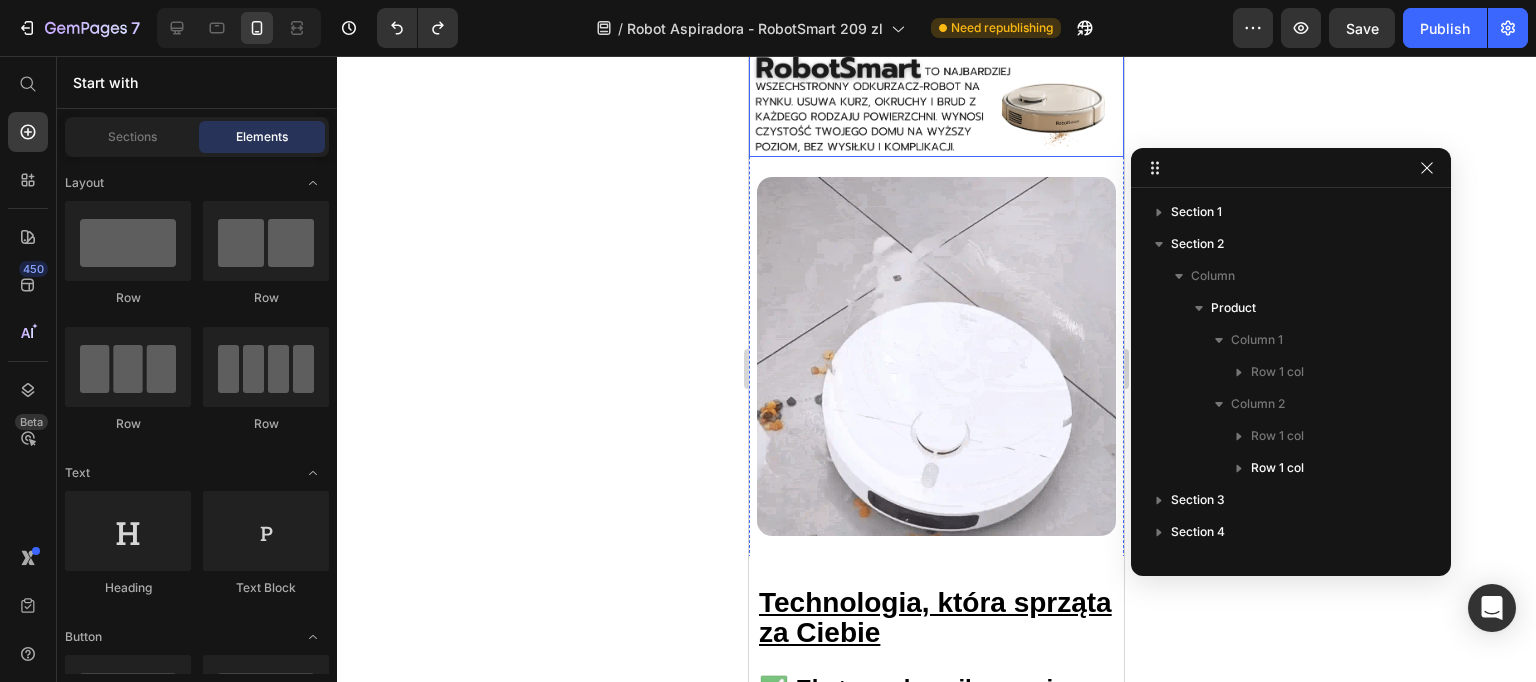 scroll, scrollTop: 857, scrollLeft: 0, axis: vertical 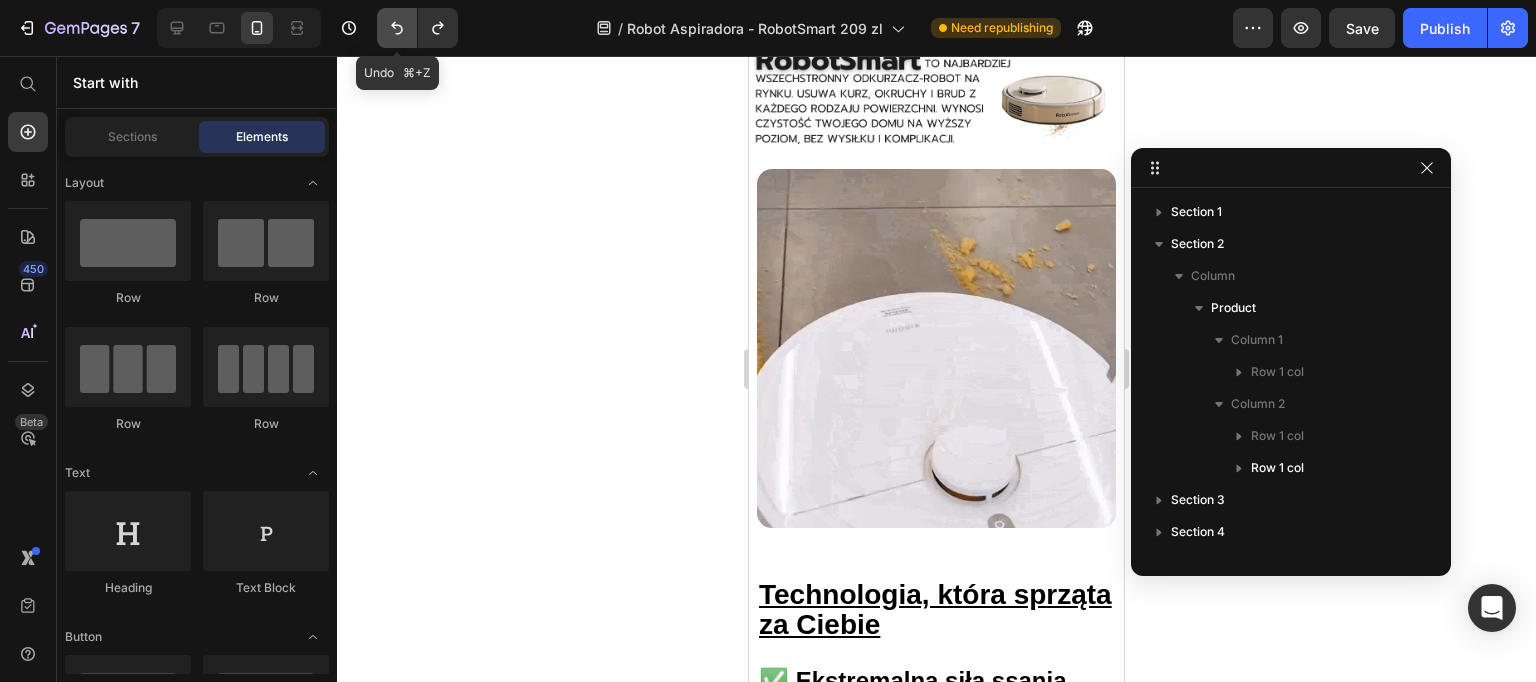 click 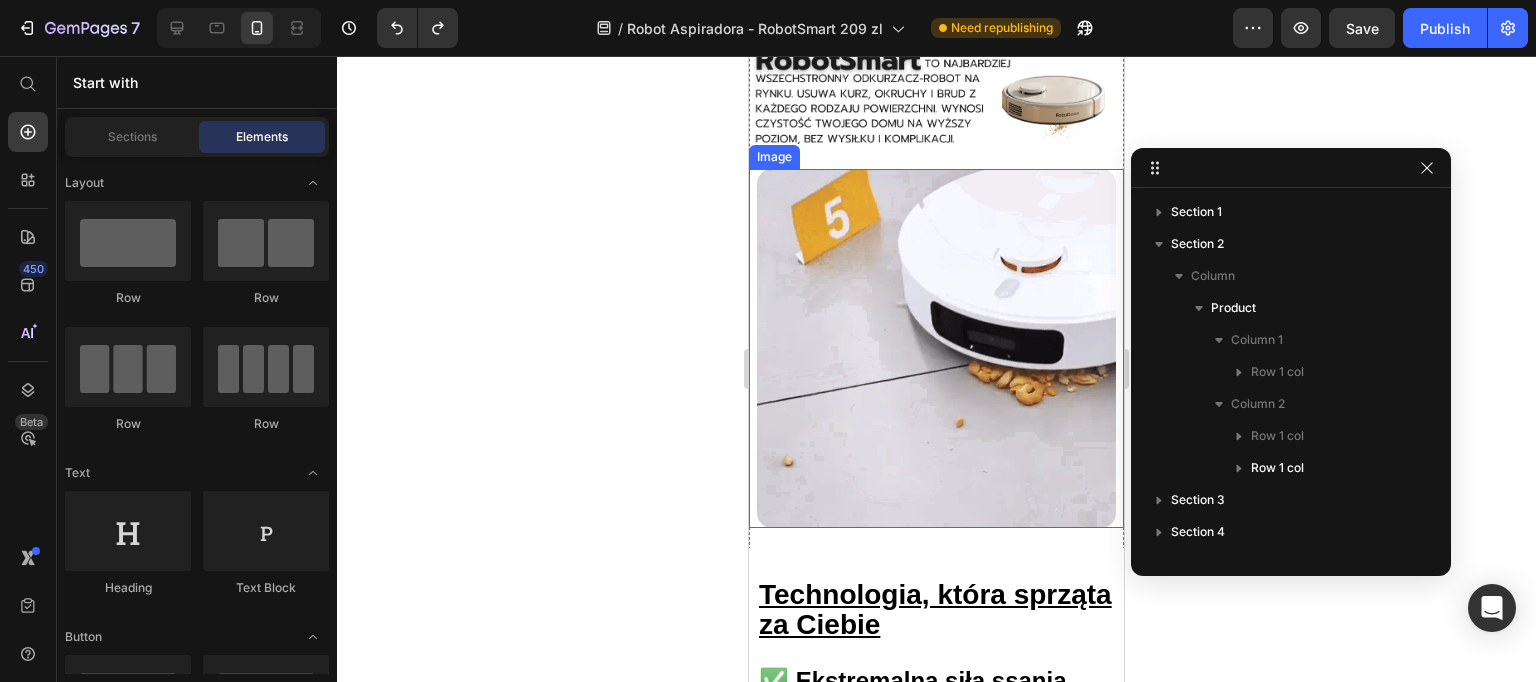 scroll, scrollTop: 307, scrollLeft: 0, axis: vertical 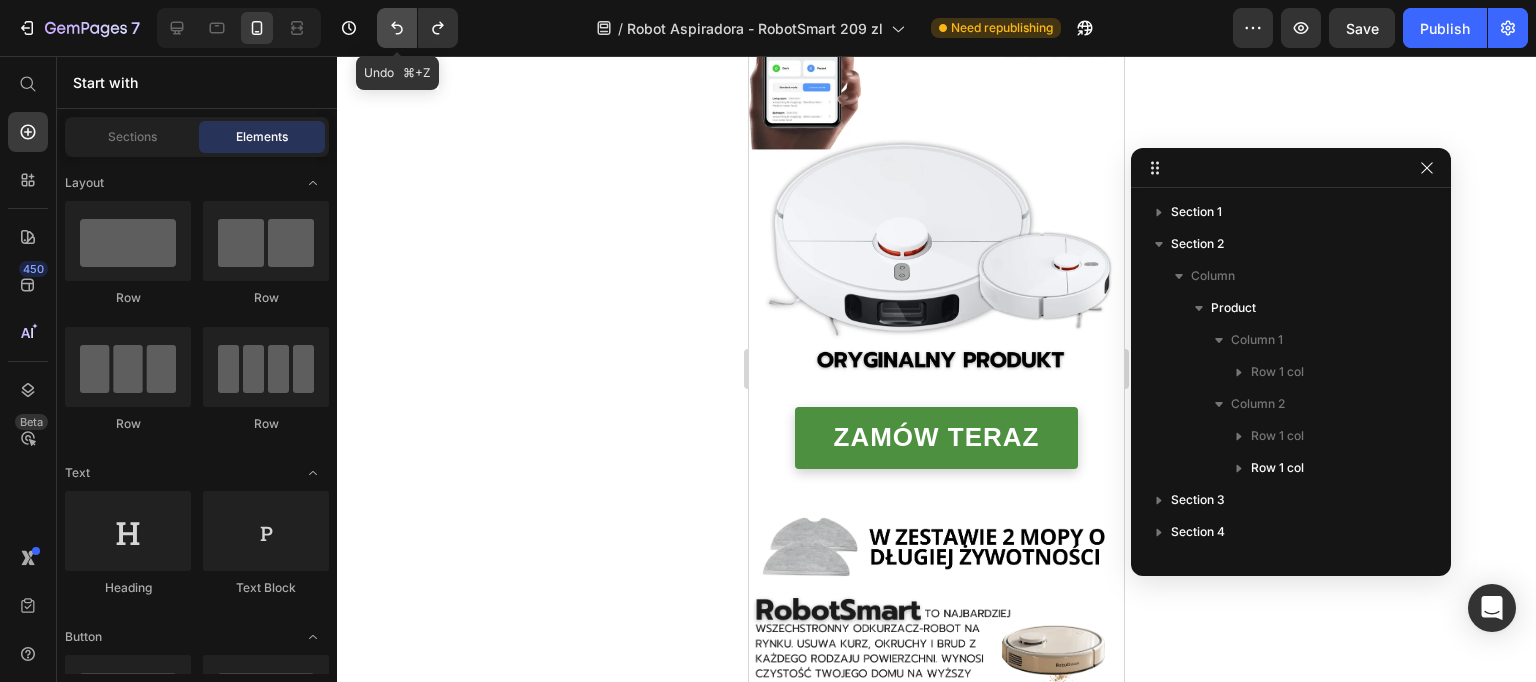 click 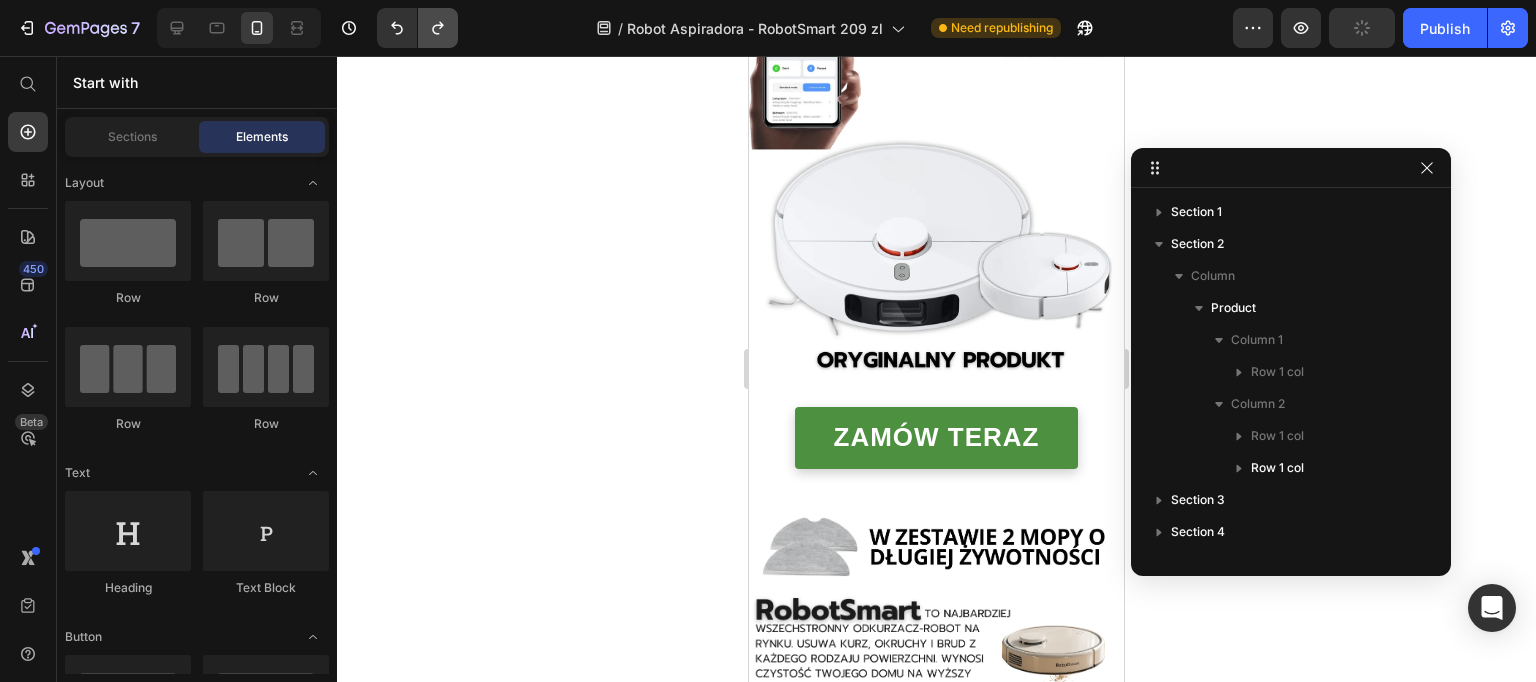 click 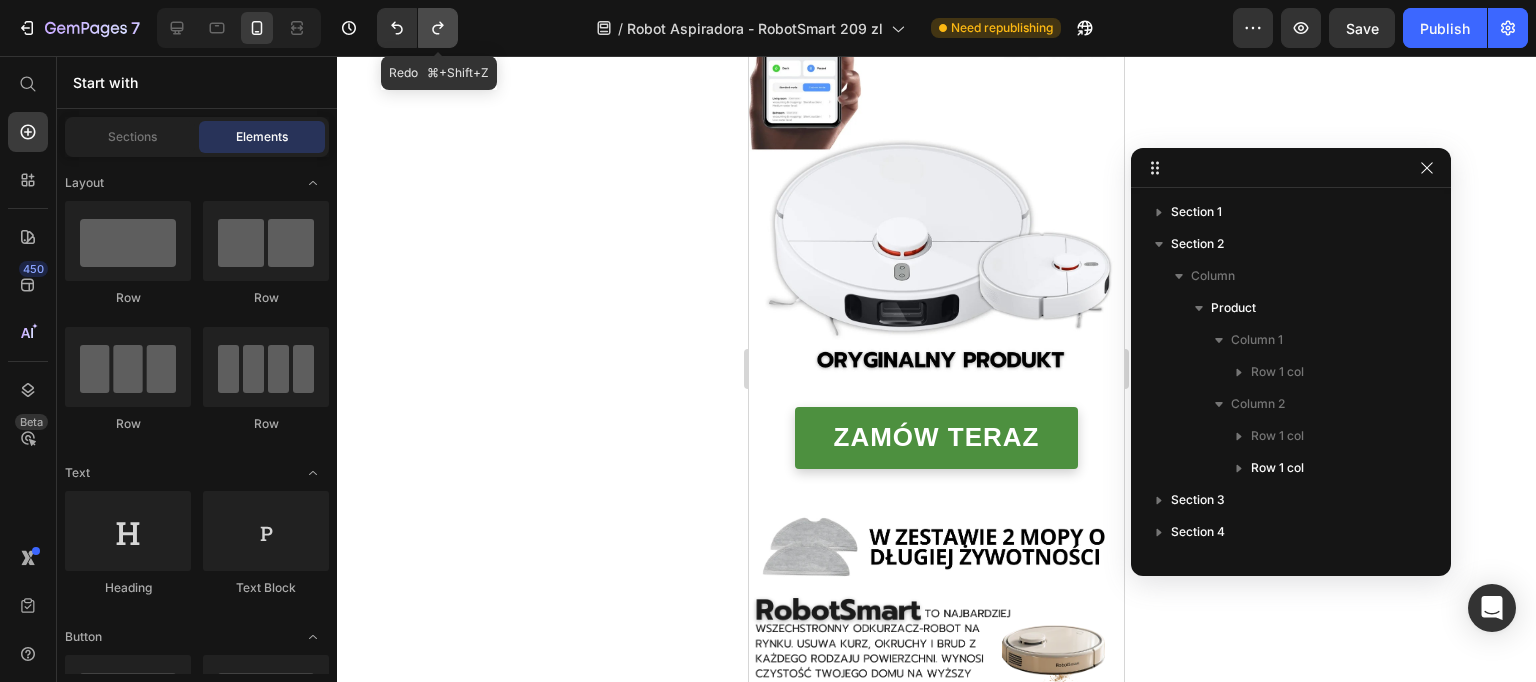 click 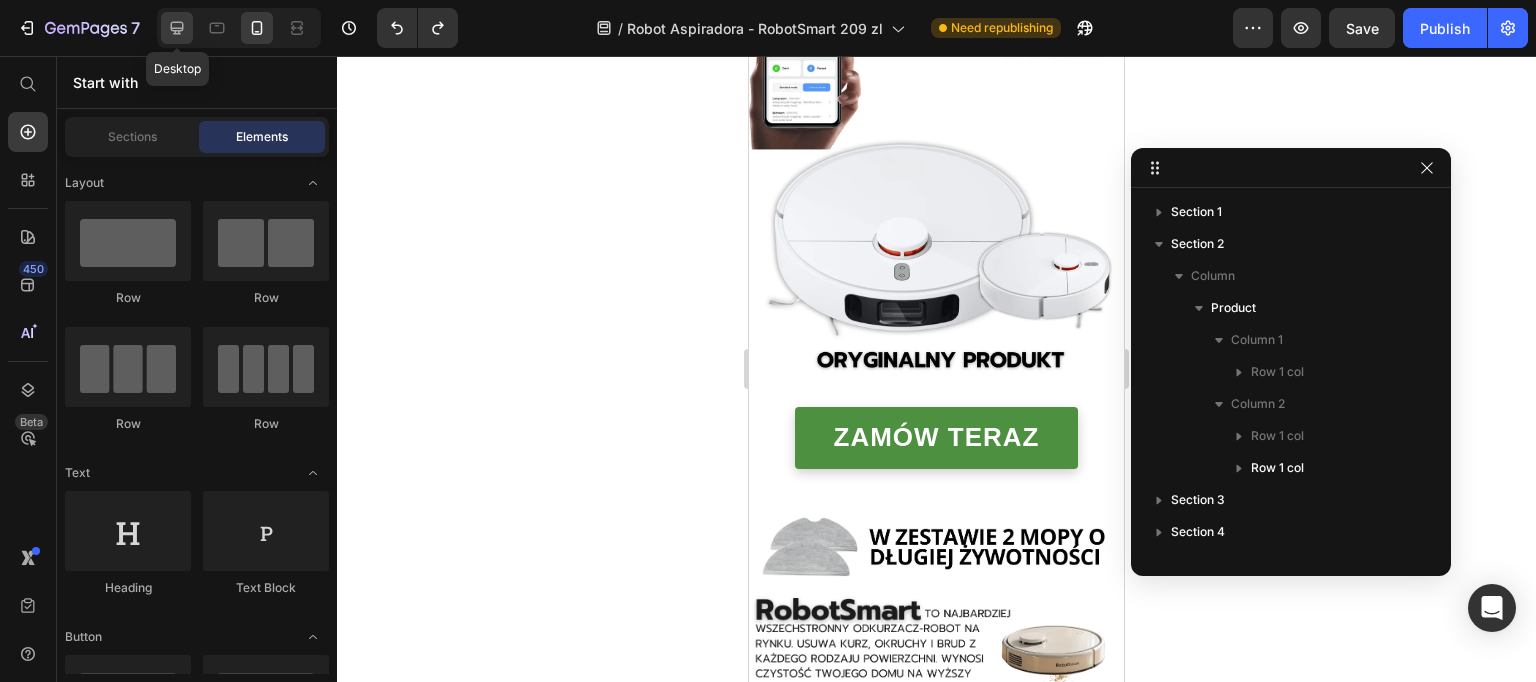 click 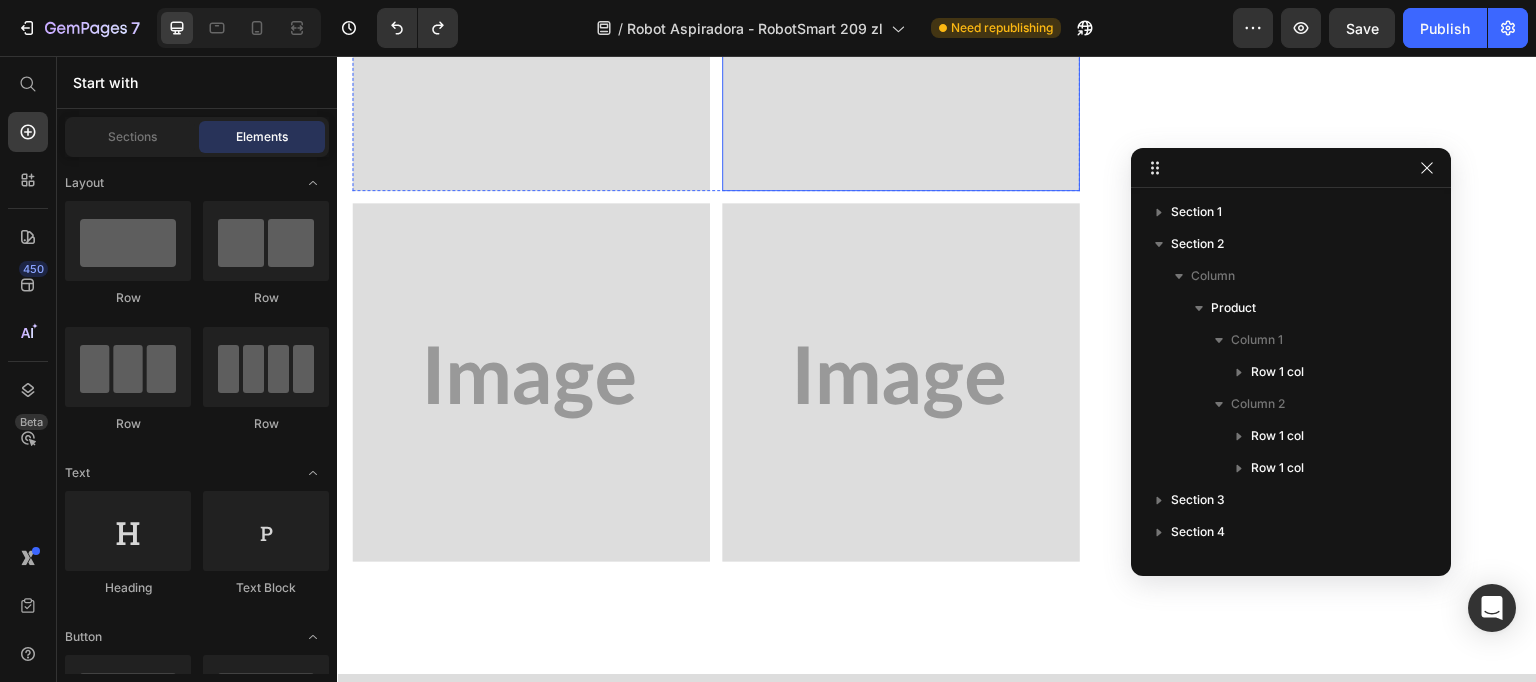 scroll, scrollTop: 1474, scrollLeft: 0, axis: vertical 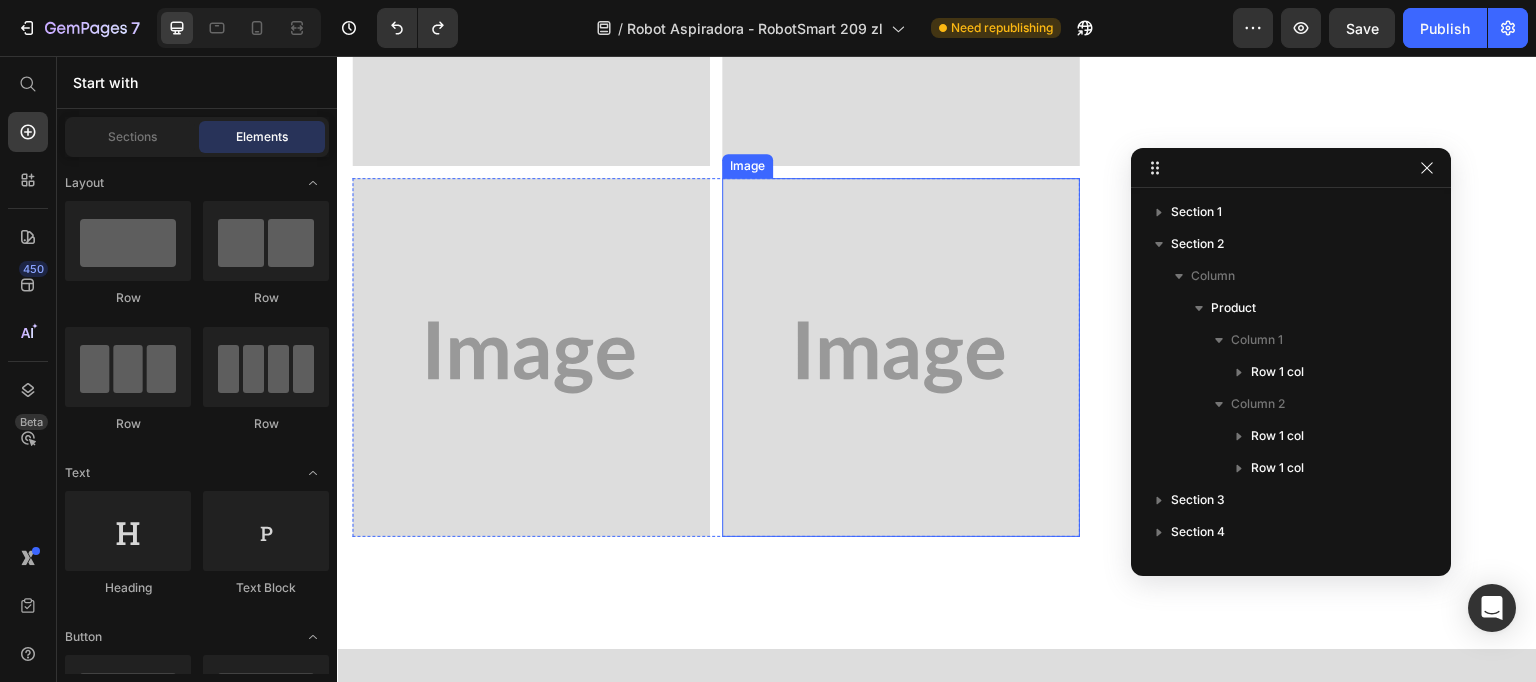 click at bounding box center (901, 357) 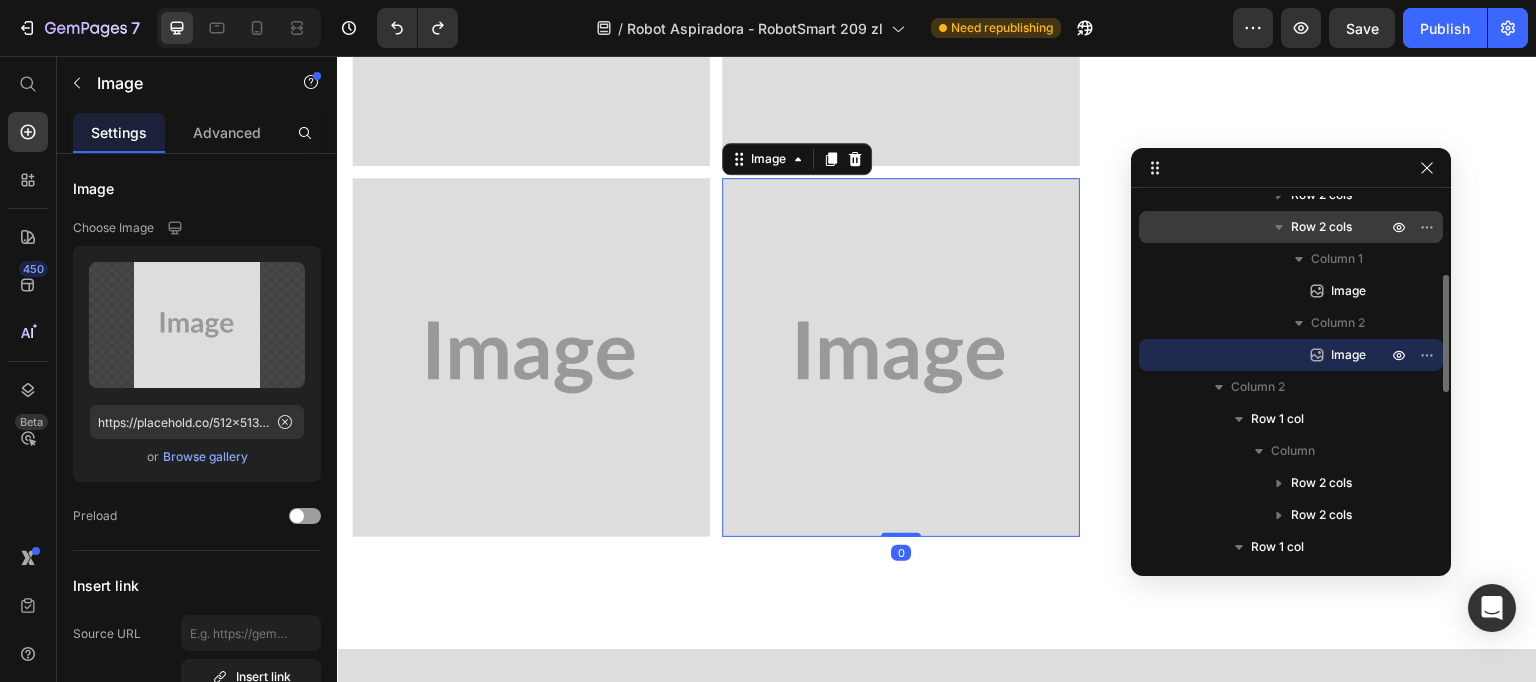 scroll, scrollTop: 121, scrollLeft: 0, axis: vertical 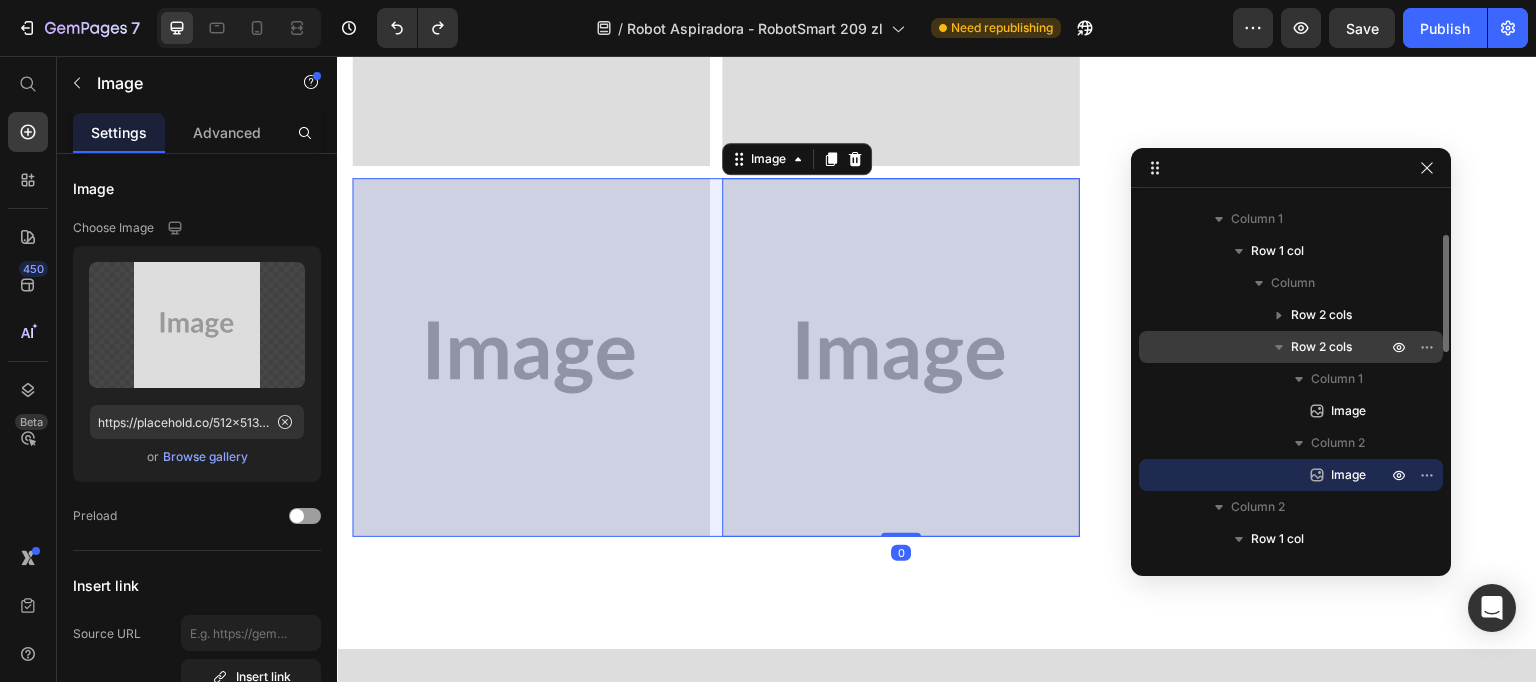 click 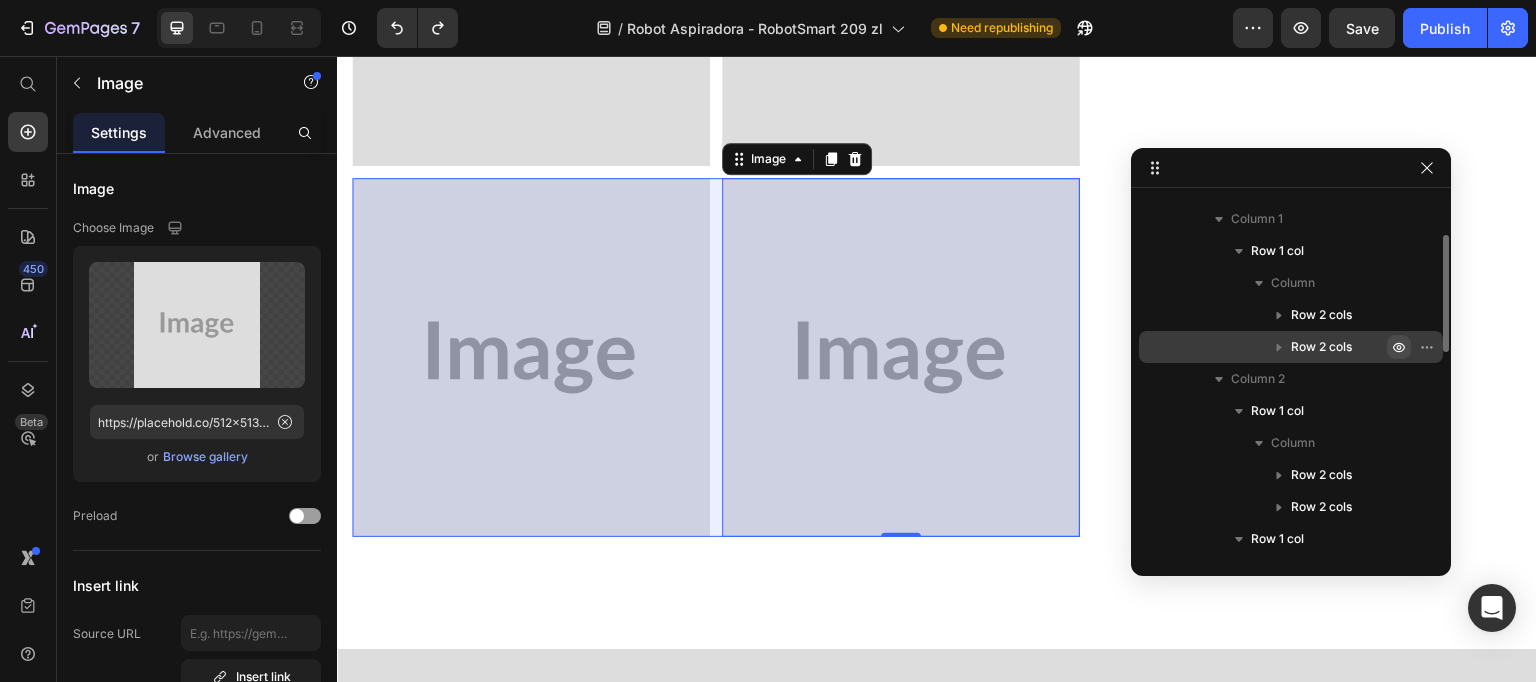 click 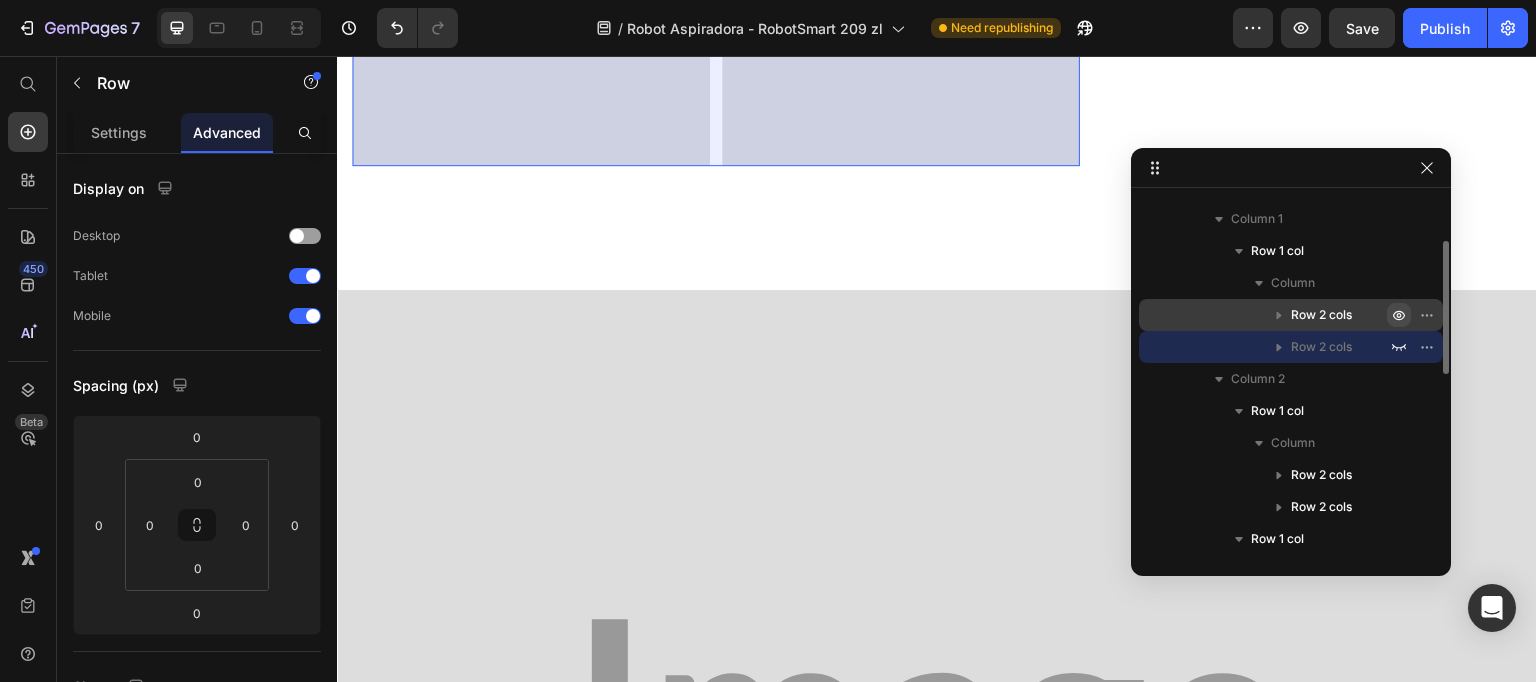 click 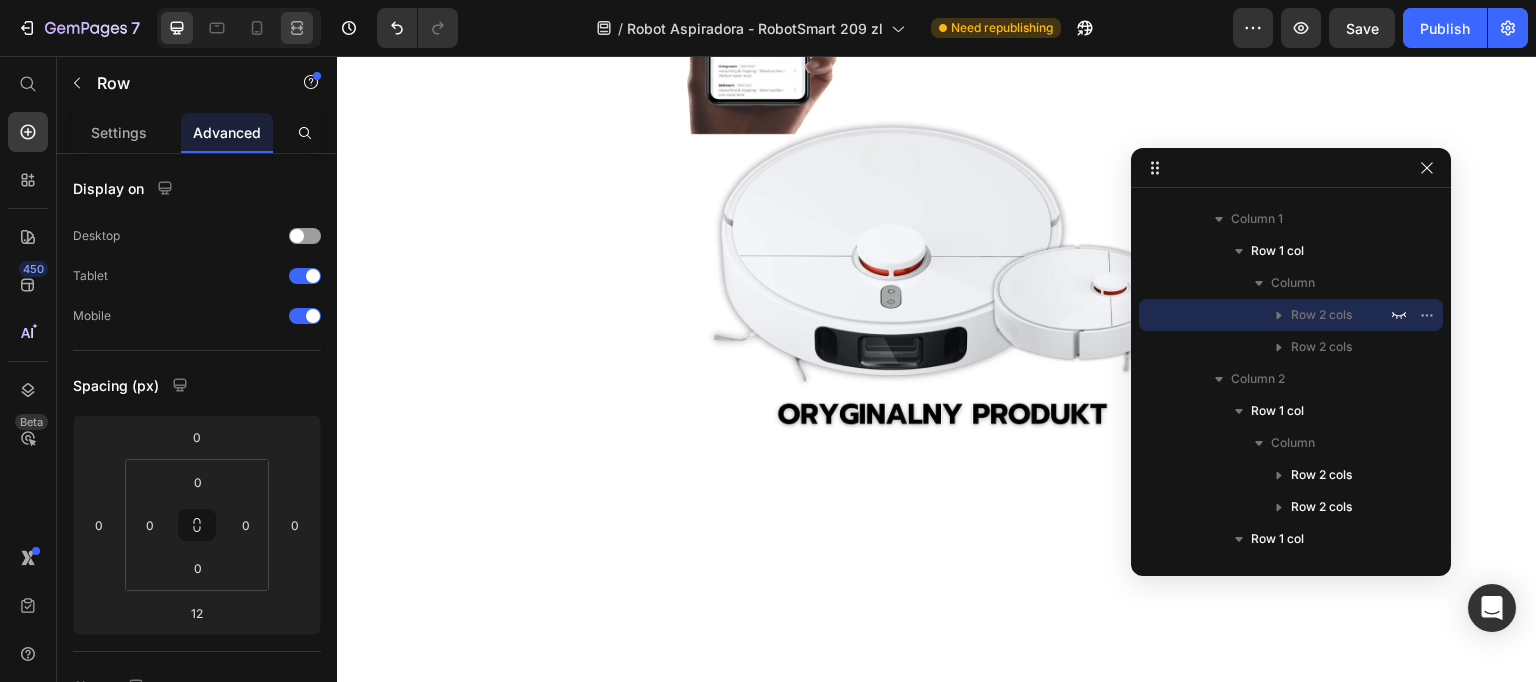 scroll, scrollTop: 496, scrollLeft: 0, axis: vertical 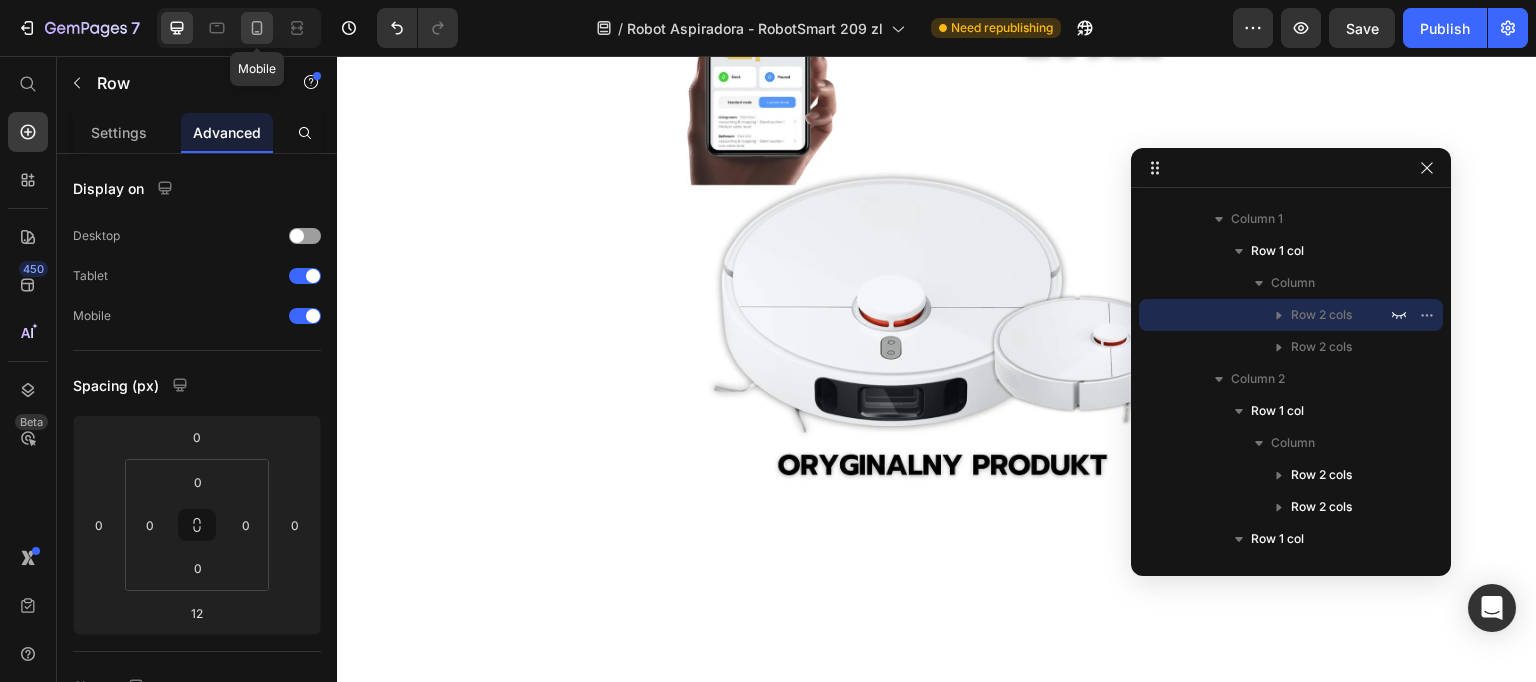 click 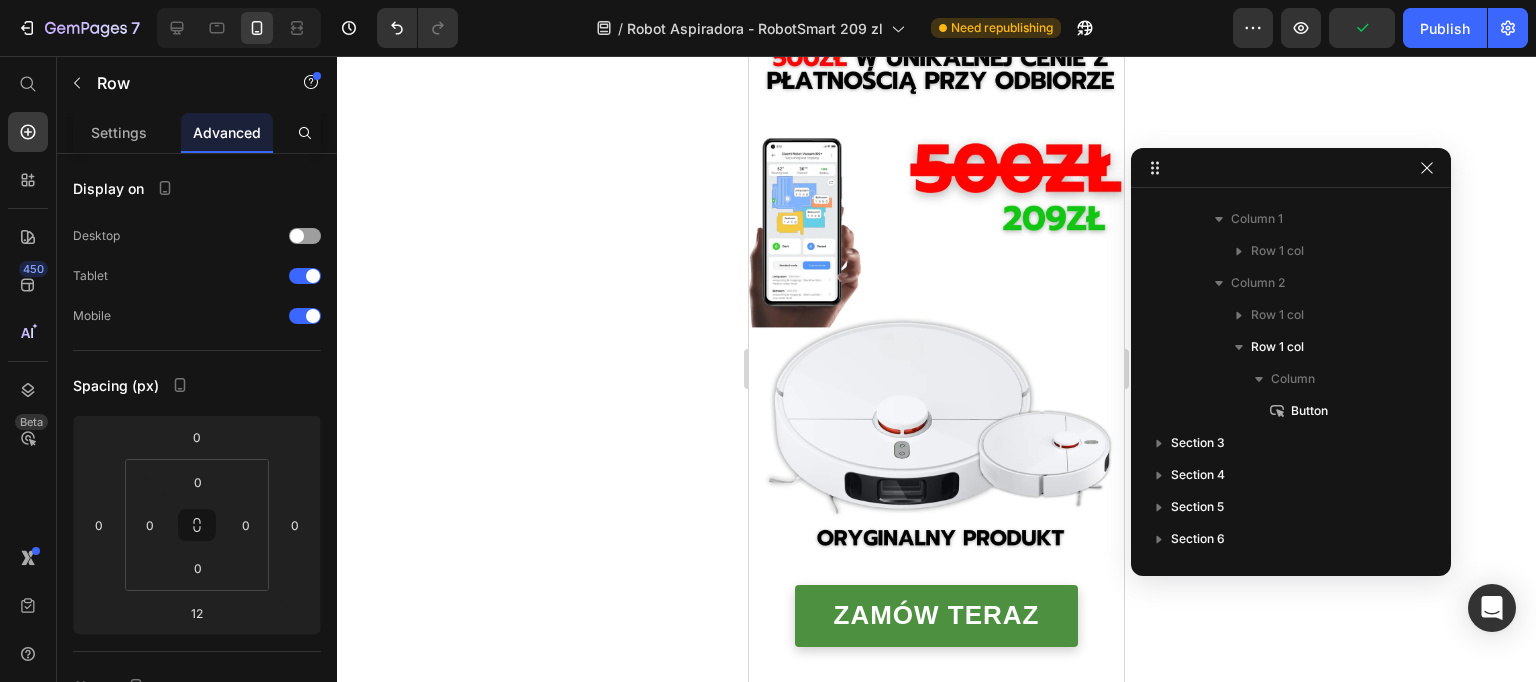 scroll, scrollTop: 0, scrollLeft: 0, axis: both 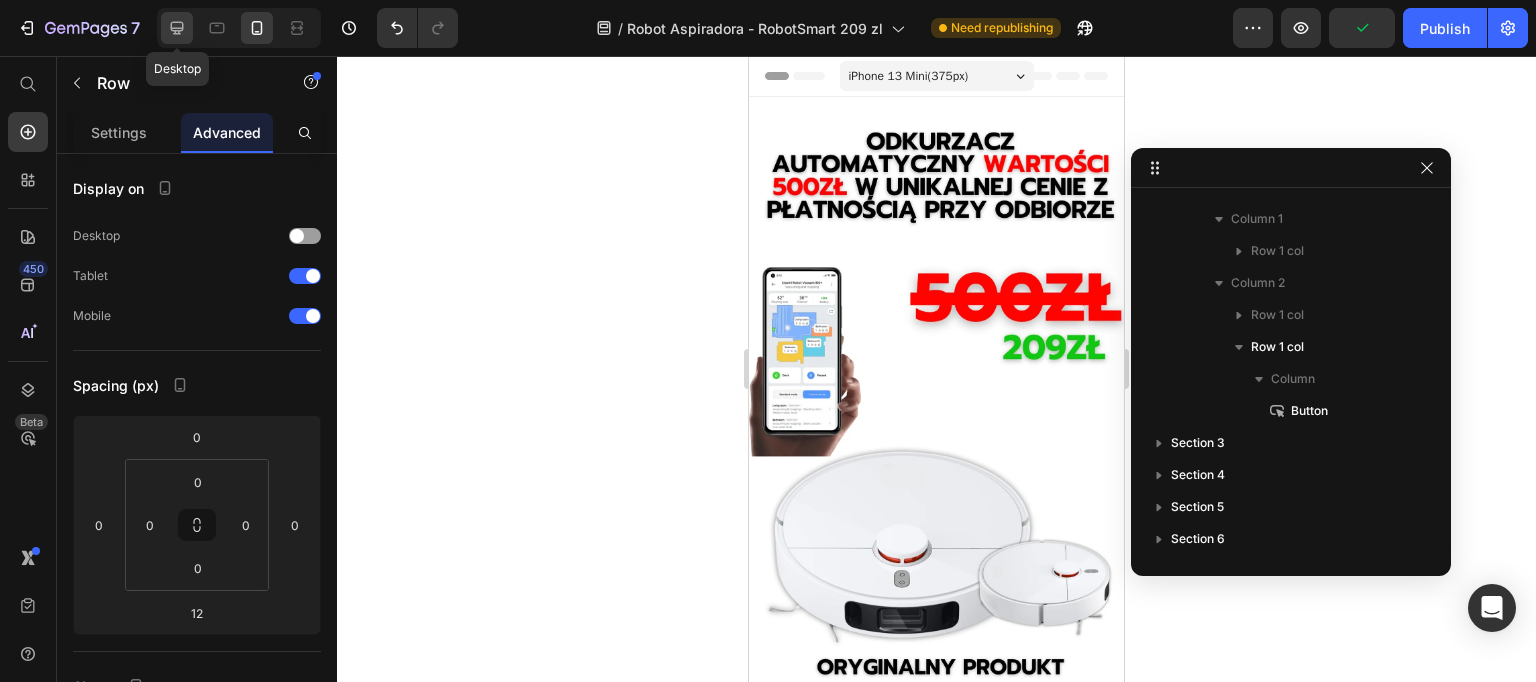 click 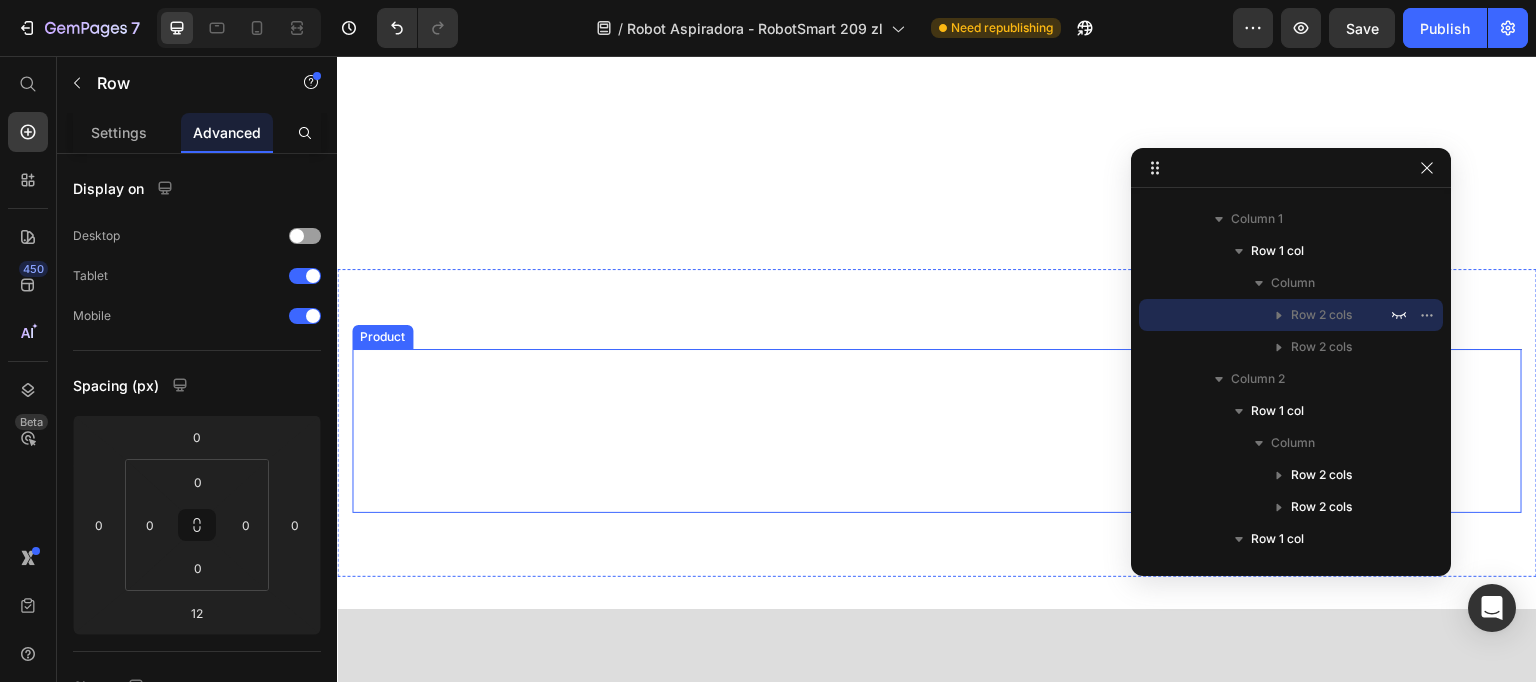 scroll, scrollTop: 962, scrollLeft: 0, axis: vertical 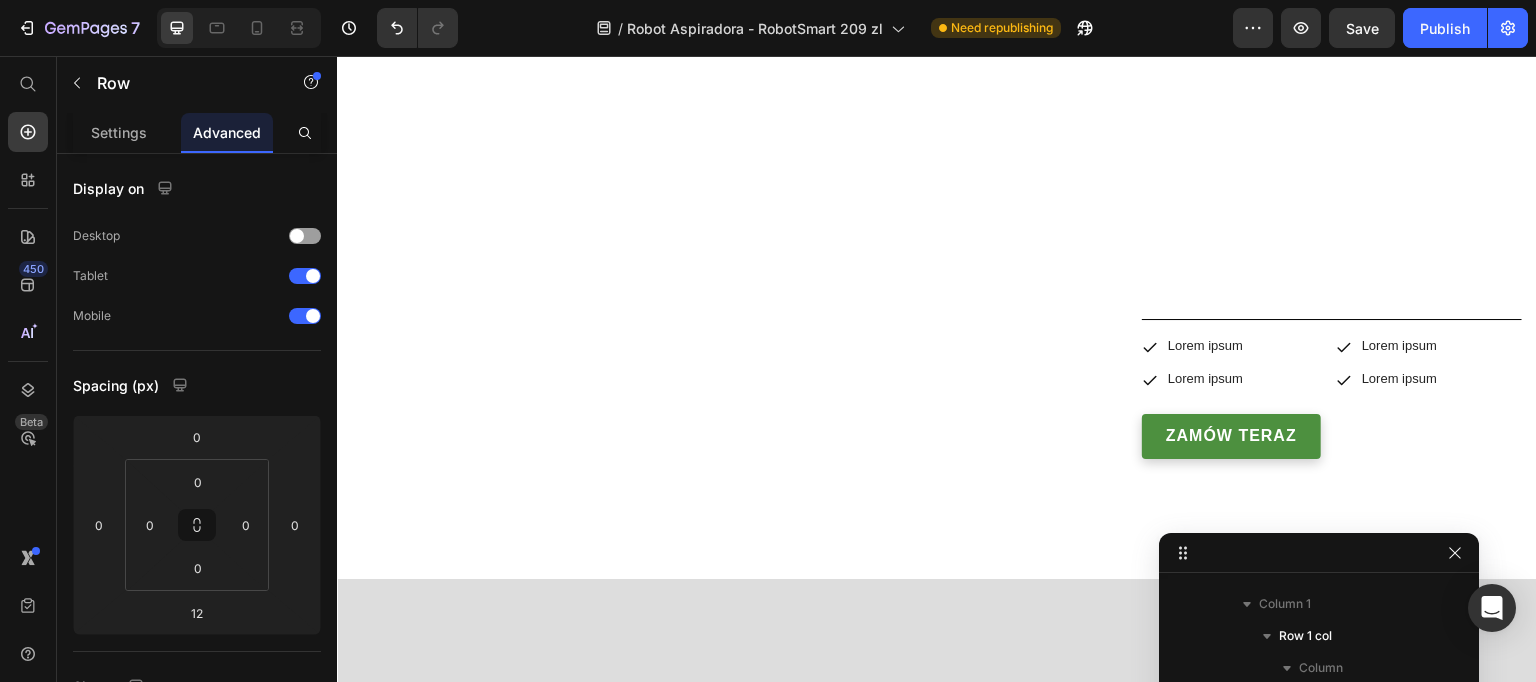 drag, startPoint x: 1248, startPoint y: 168, endPoint x: 1216, endPoint y: 514, distance: 347.47662 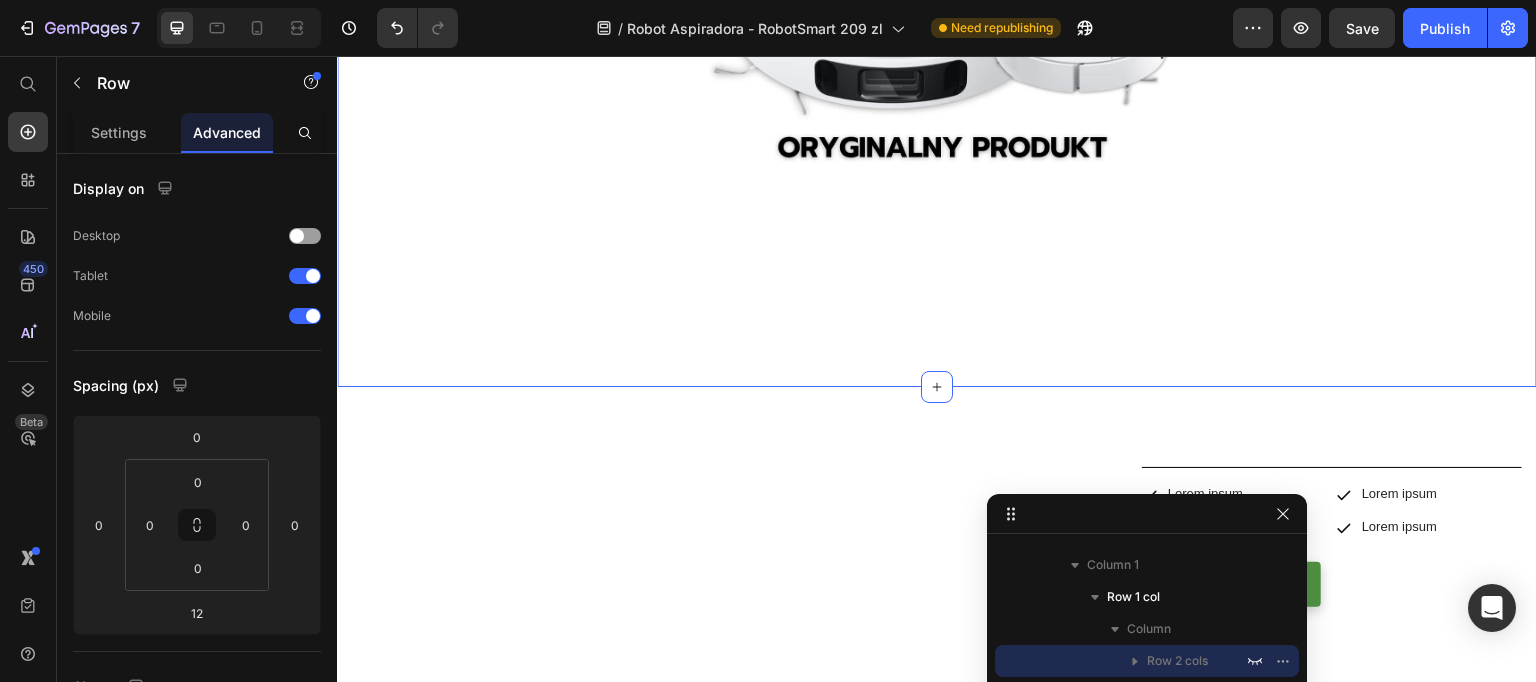 scroll, scrollTop: 1094, scrollLeft: 0, axis: vertical 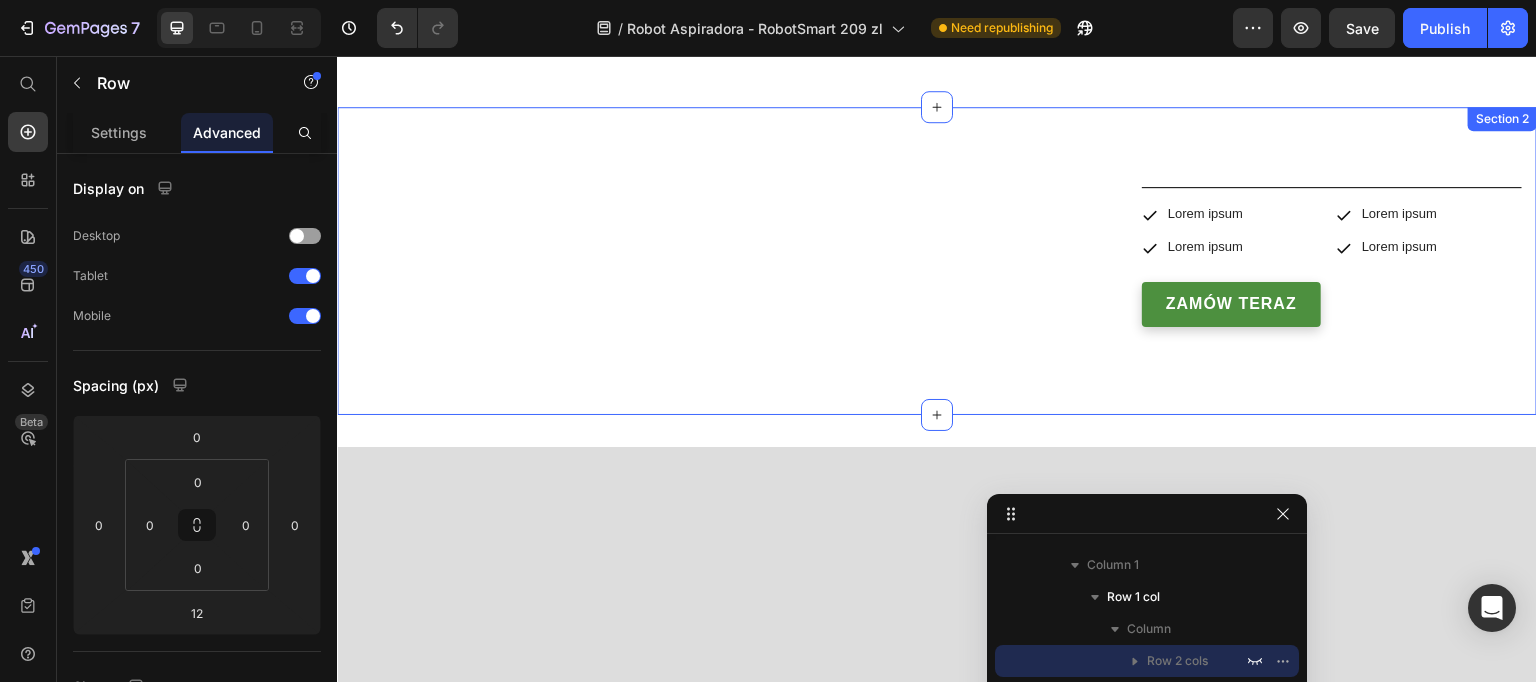 click on "Image Image Row Image Image Row Row
Icon Lorem ipsum Text Block Row
Icon Lorem ipsum Text Block Row Row
Icon Lorem ipsum Text Block Row
Icon Lorem ipsum Text Block Row Row Row Zamów teraz Button Row Product Section 2" at bounding box center (937, 261) 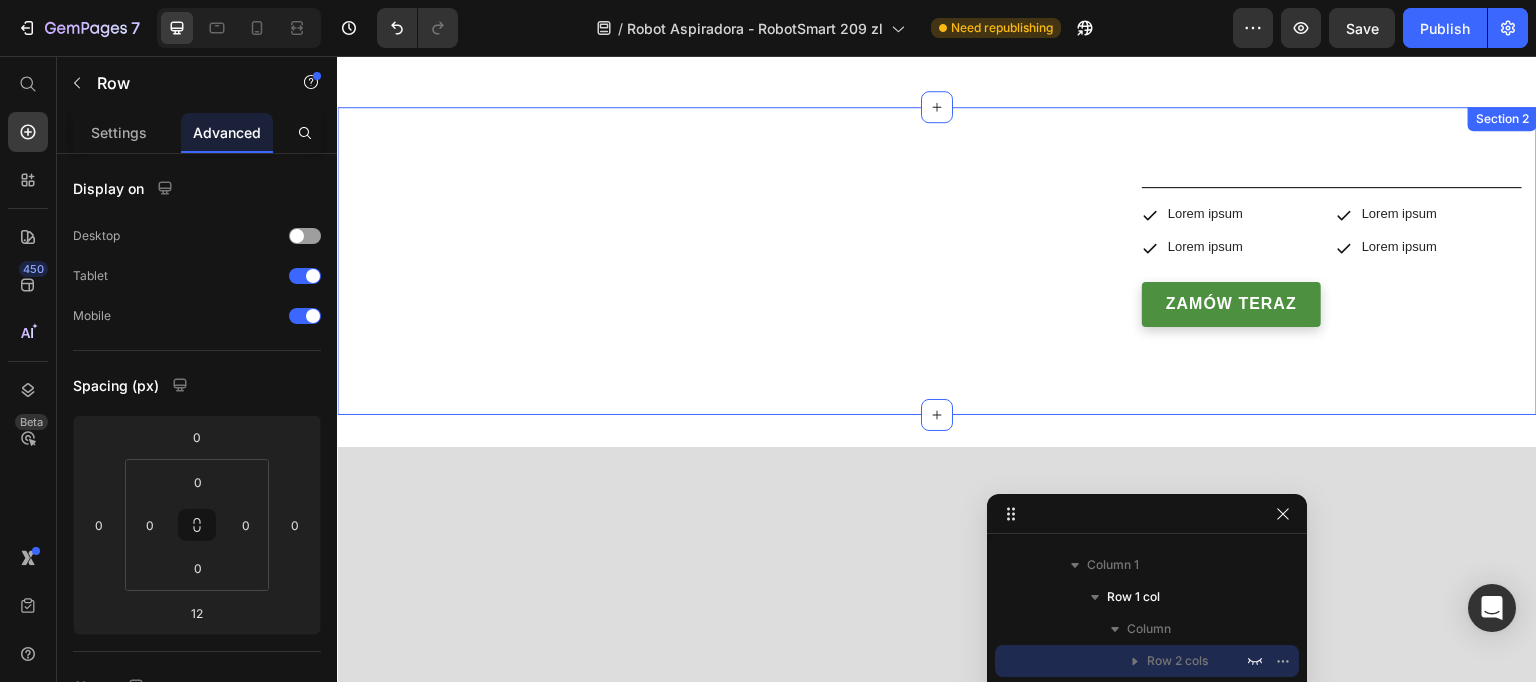 scroll, scrollTop: 0, scrollLeft: 0, axis: both 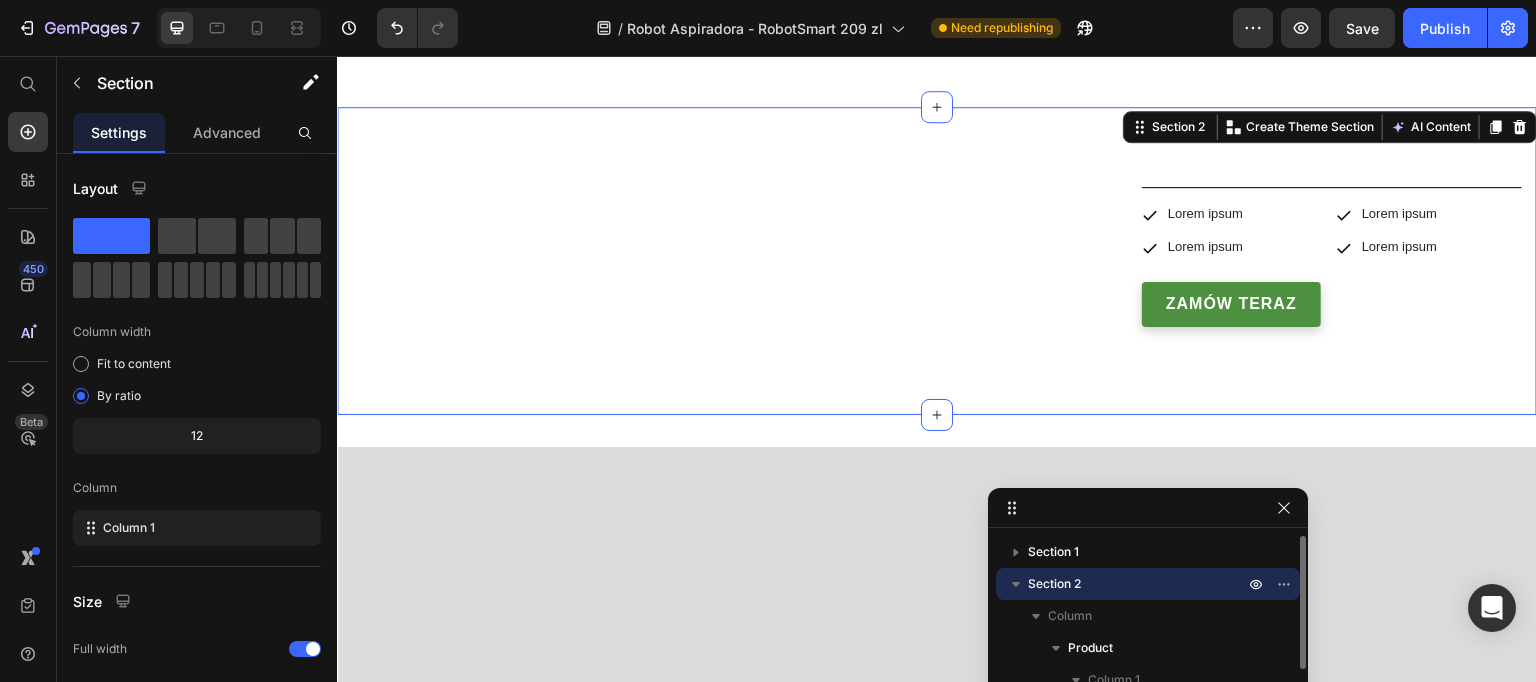 drag, startPoint x: 1175, startPoint y: 525, endPoint x: 1175, endPoint y: 245, distance: 280 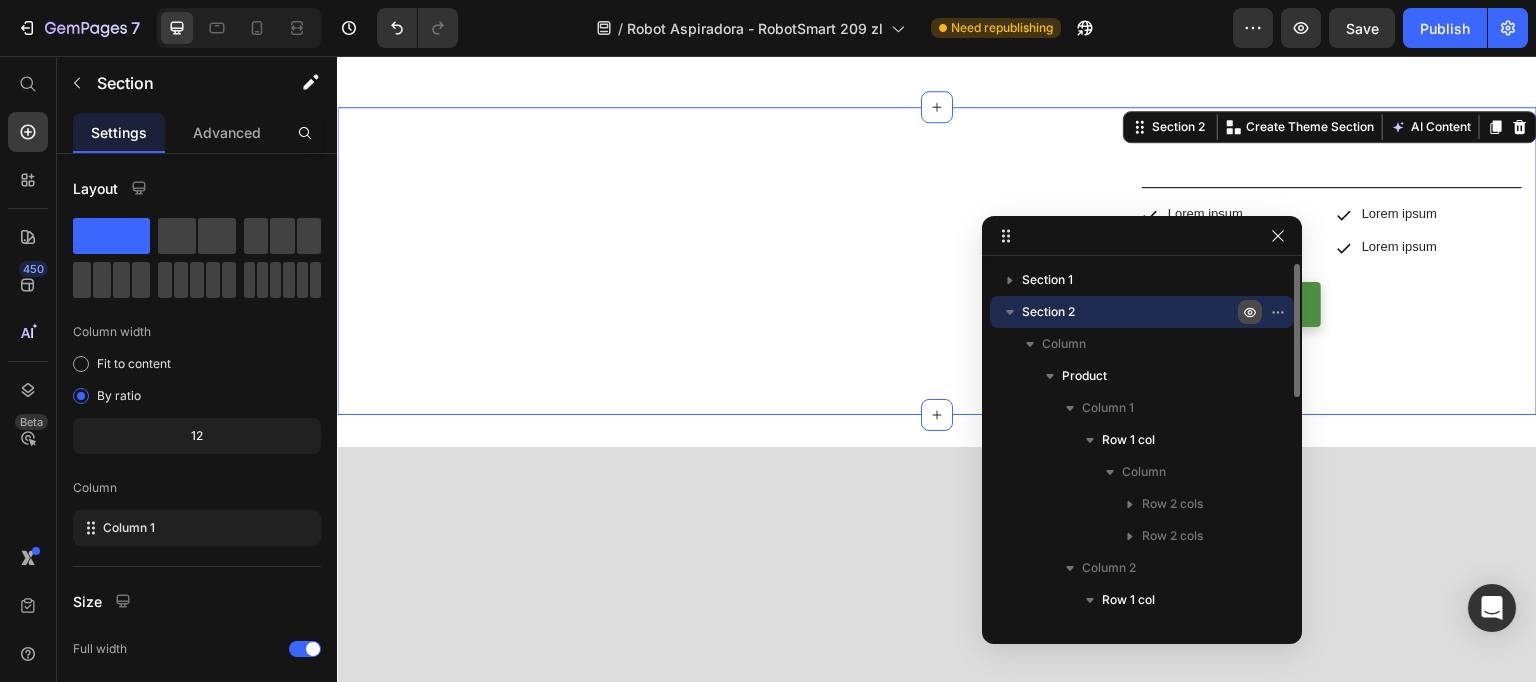 click 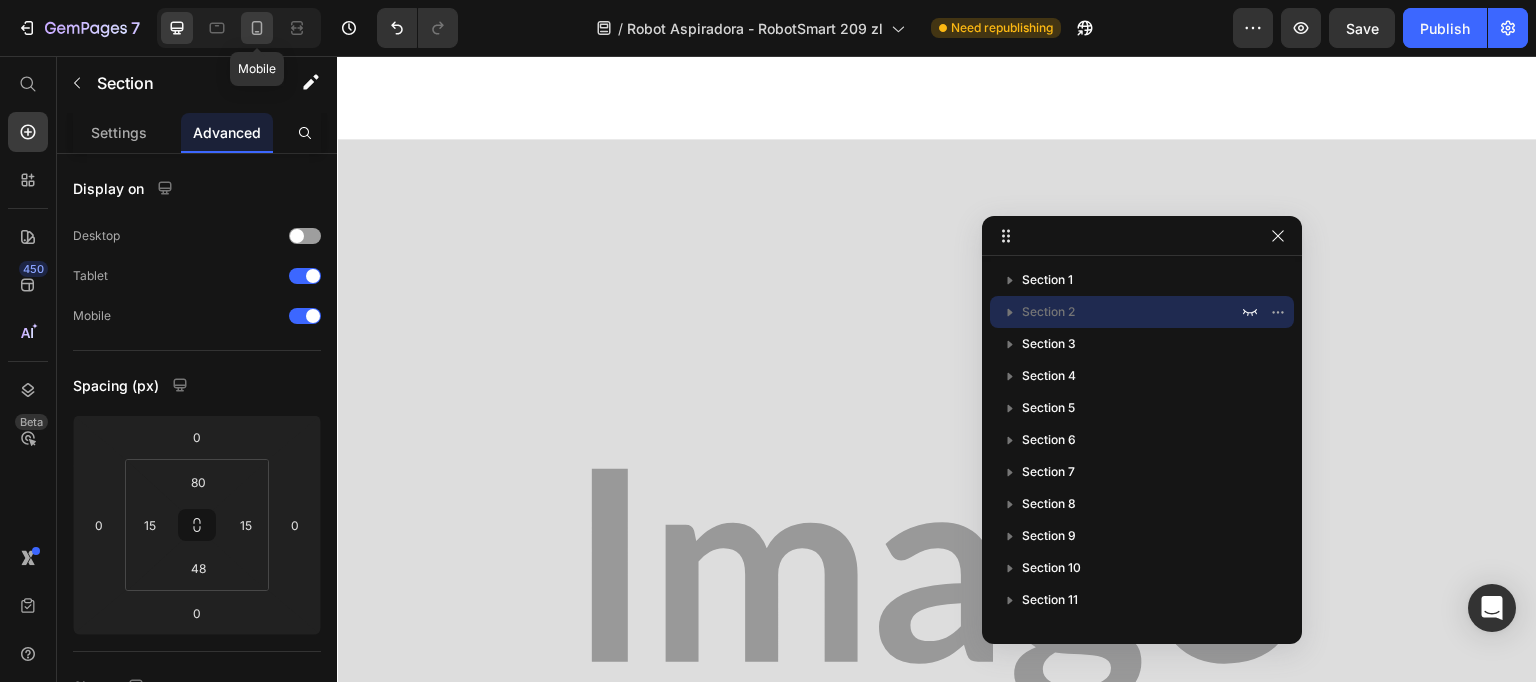 click 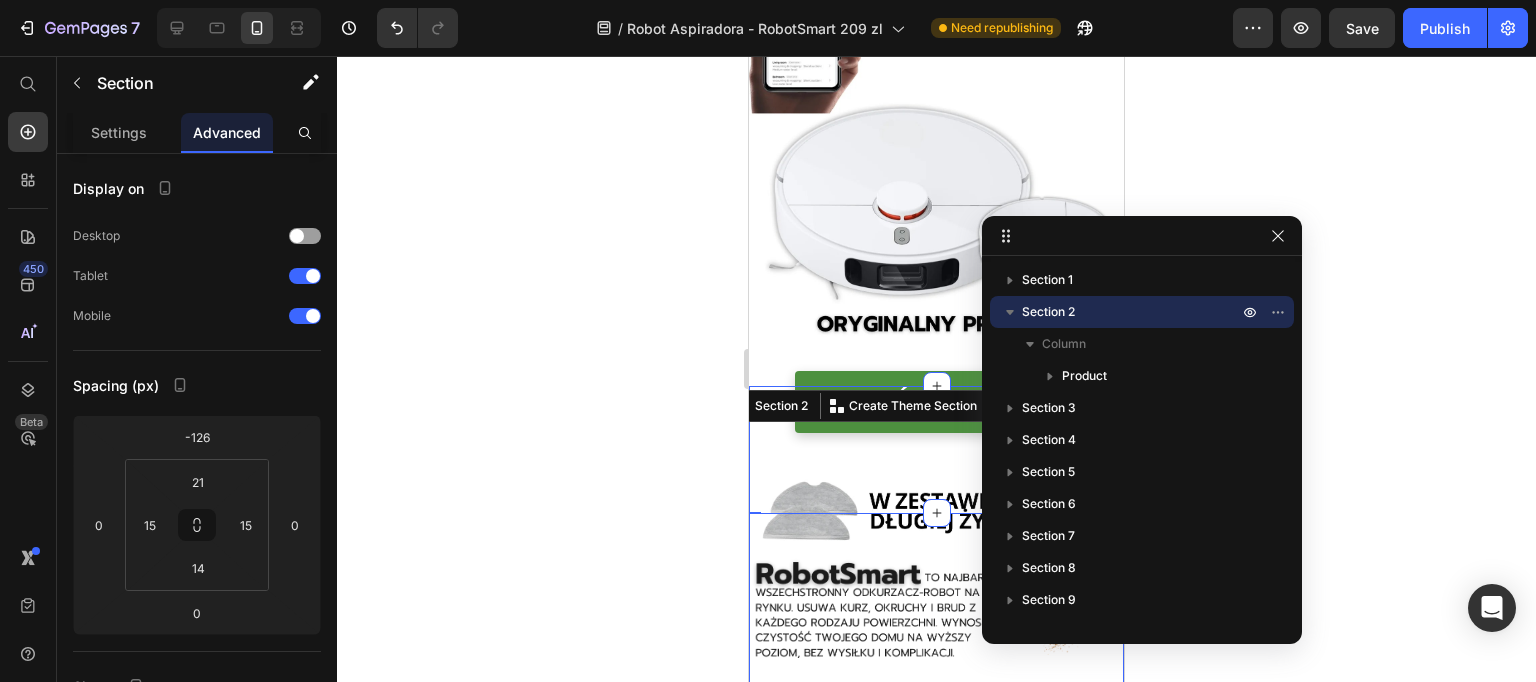 scroll, scrollTop: 602, scrollLeft: 0, axis: vertical 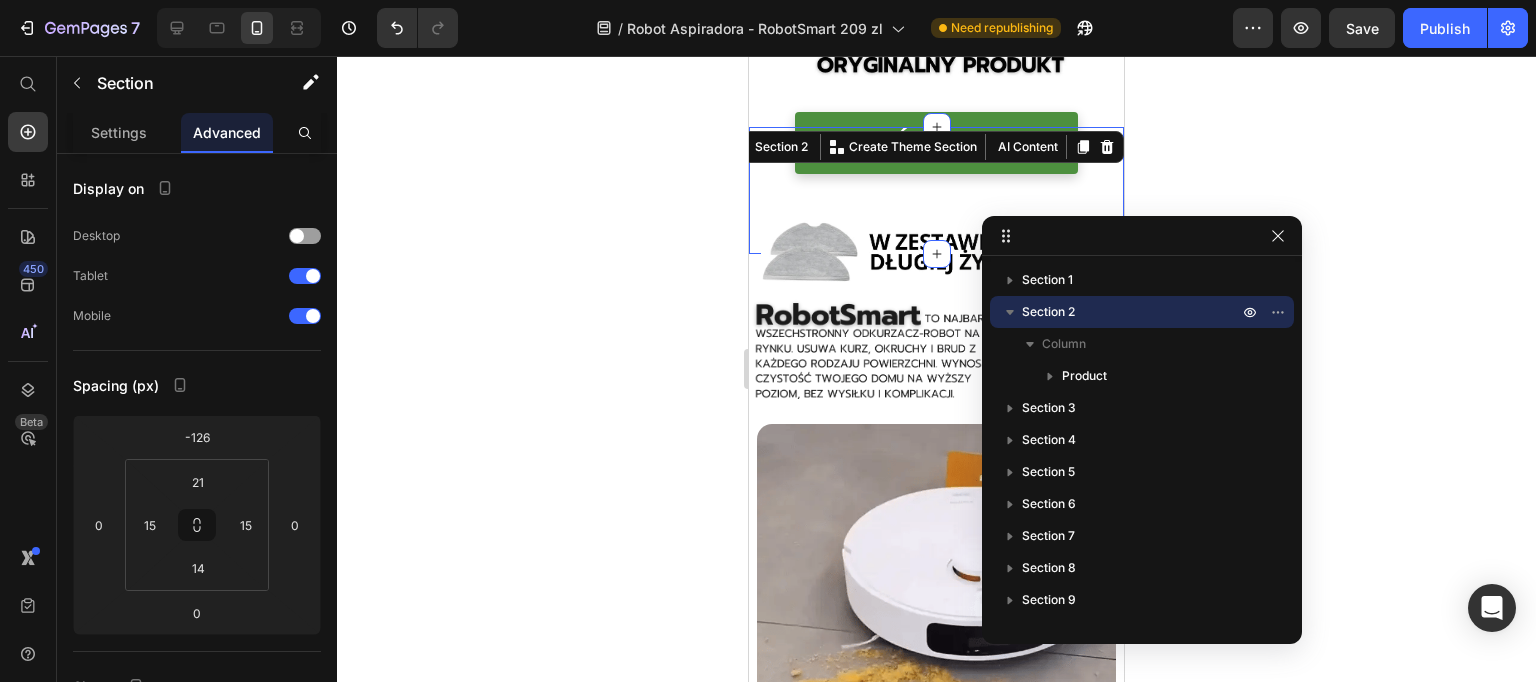click 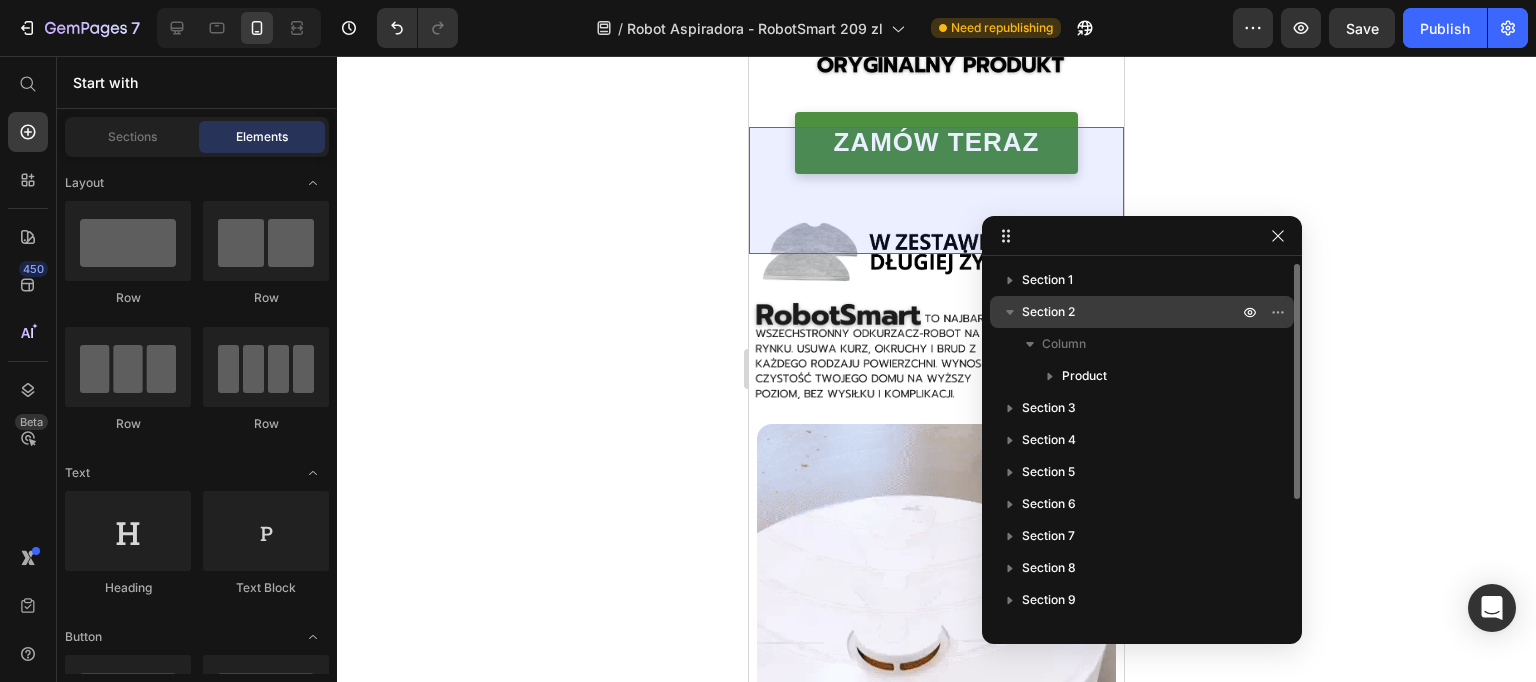 click on "Section 2" at bounding box center [1132, 312] 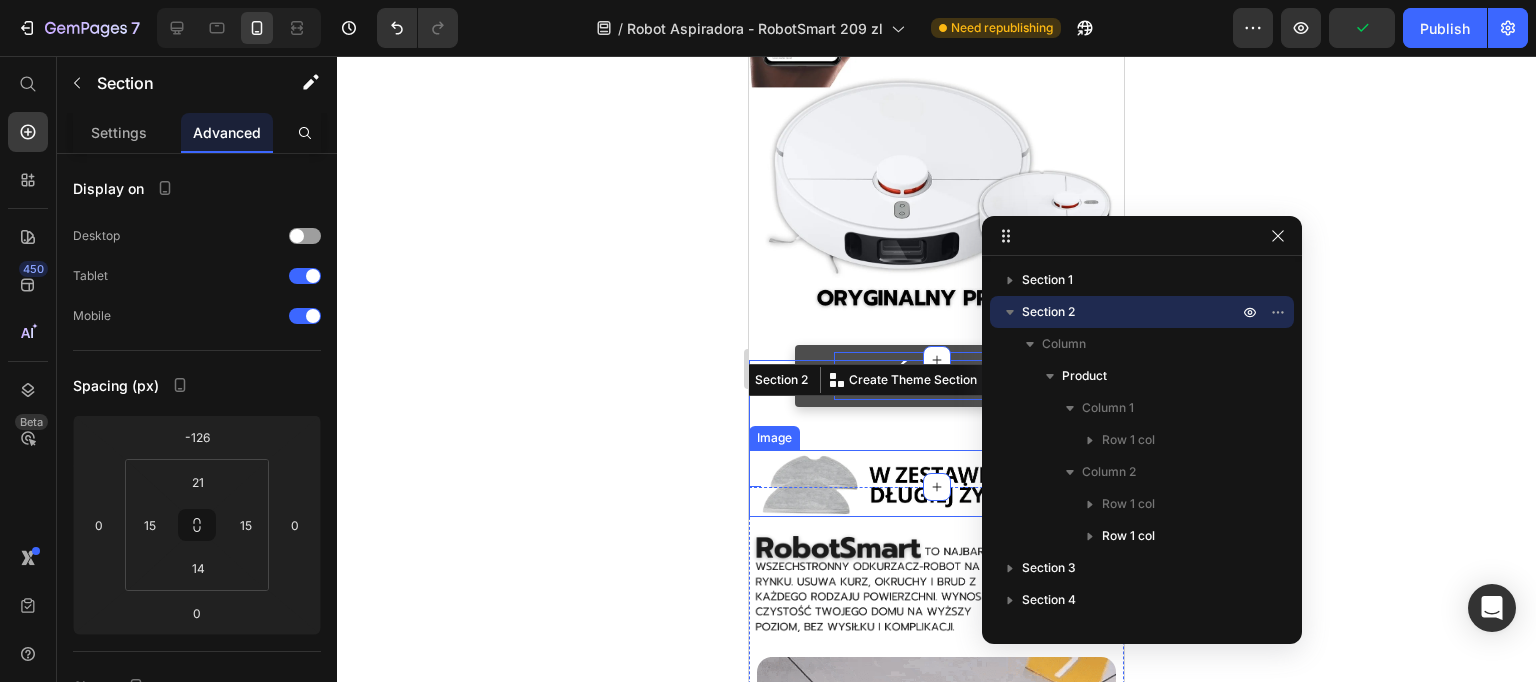 scroll, scrollTop: 362, scrollLeft: 0, axis: vertical 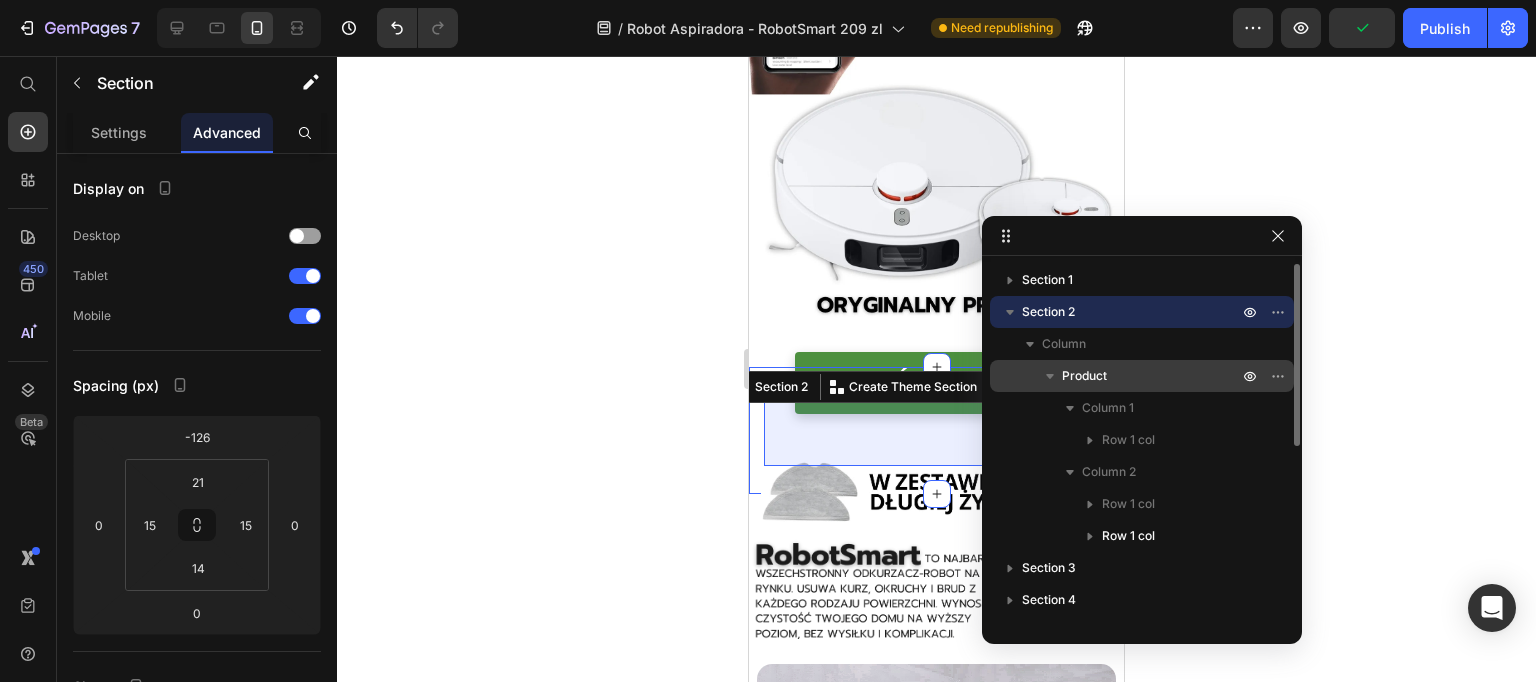 click on "Product" at bounding box center [1084, 376] 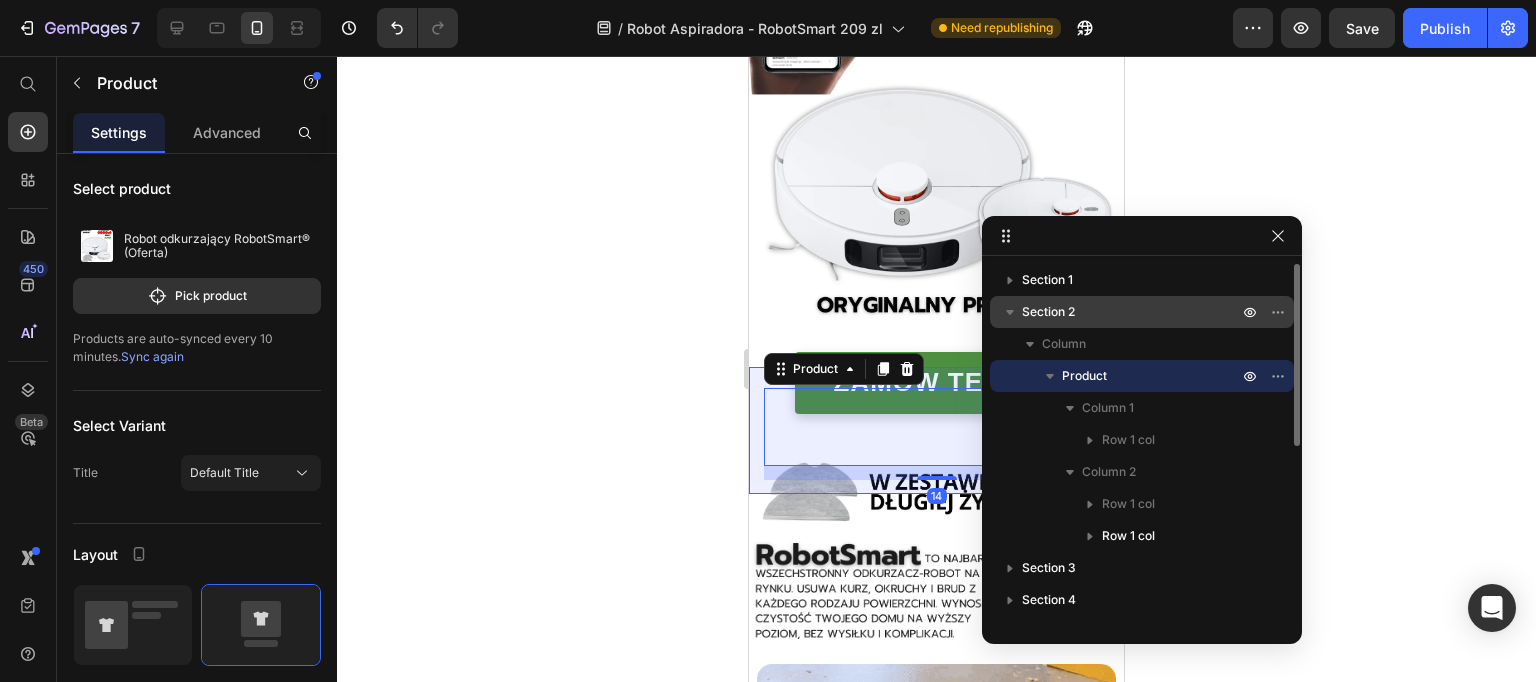 click on "Section 2" at bounding box center (1048, 312) 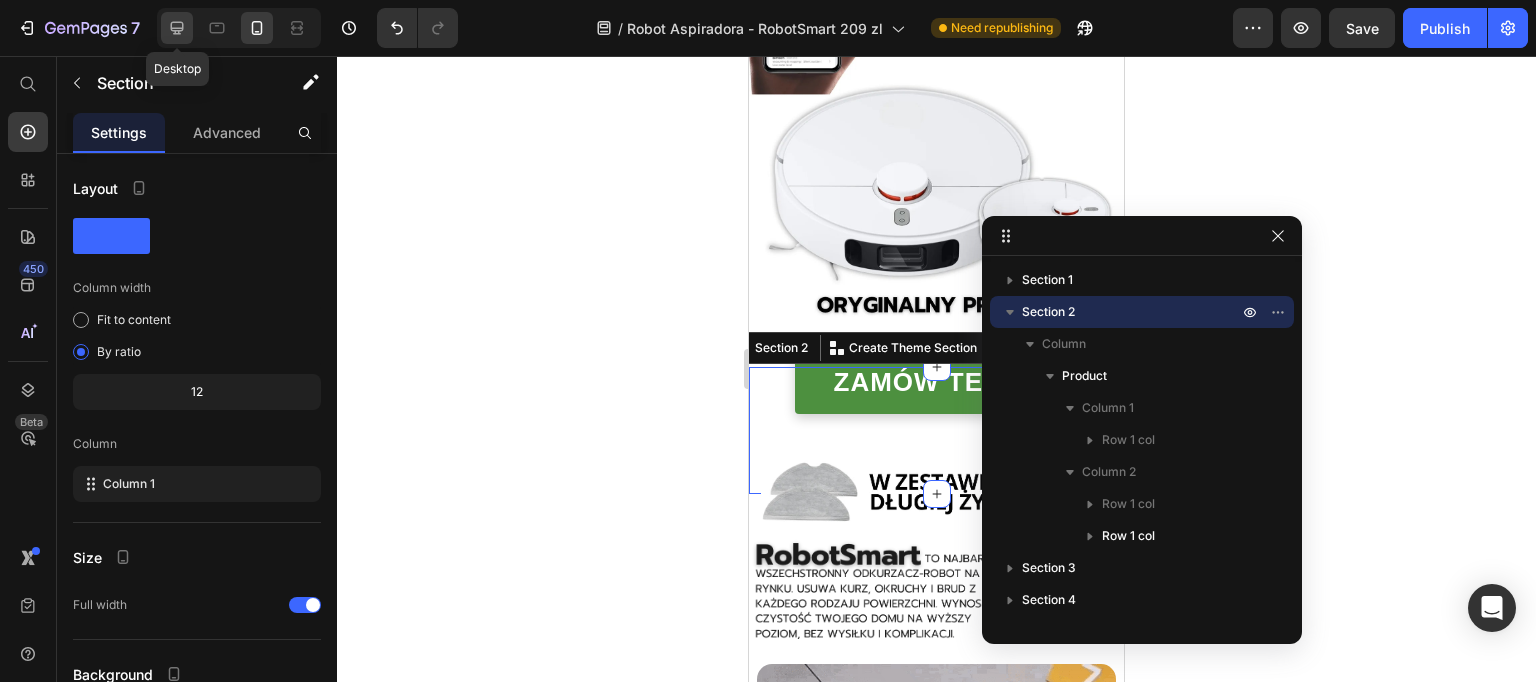 click 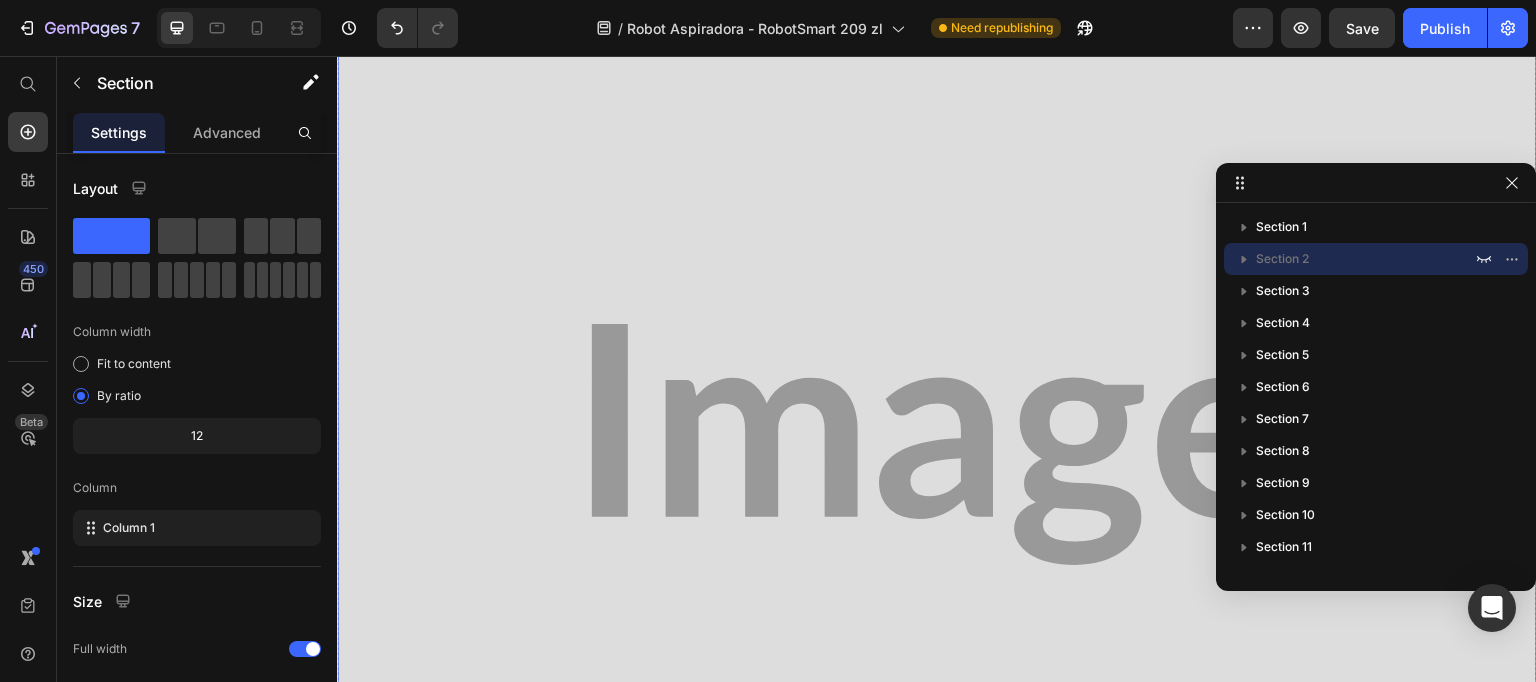 scroll, scrollTop: 1255, scrollLeft: 0, axis: vertical 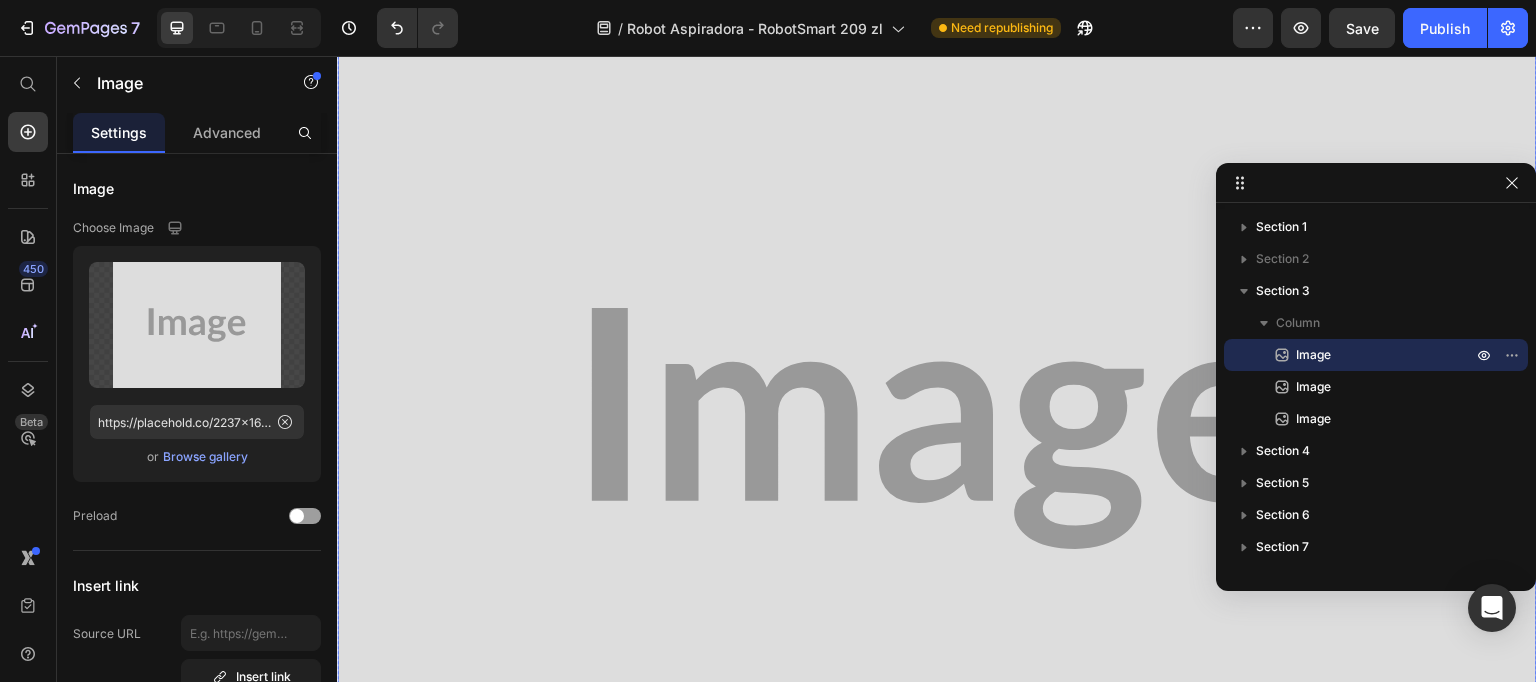 click at bounding box center (937, 428) 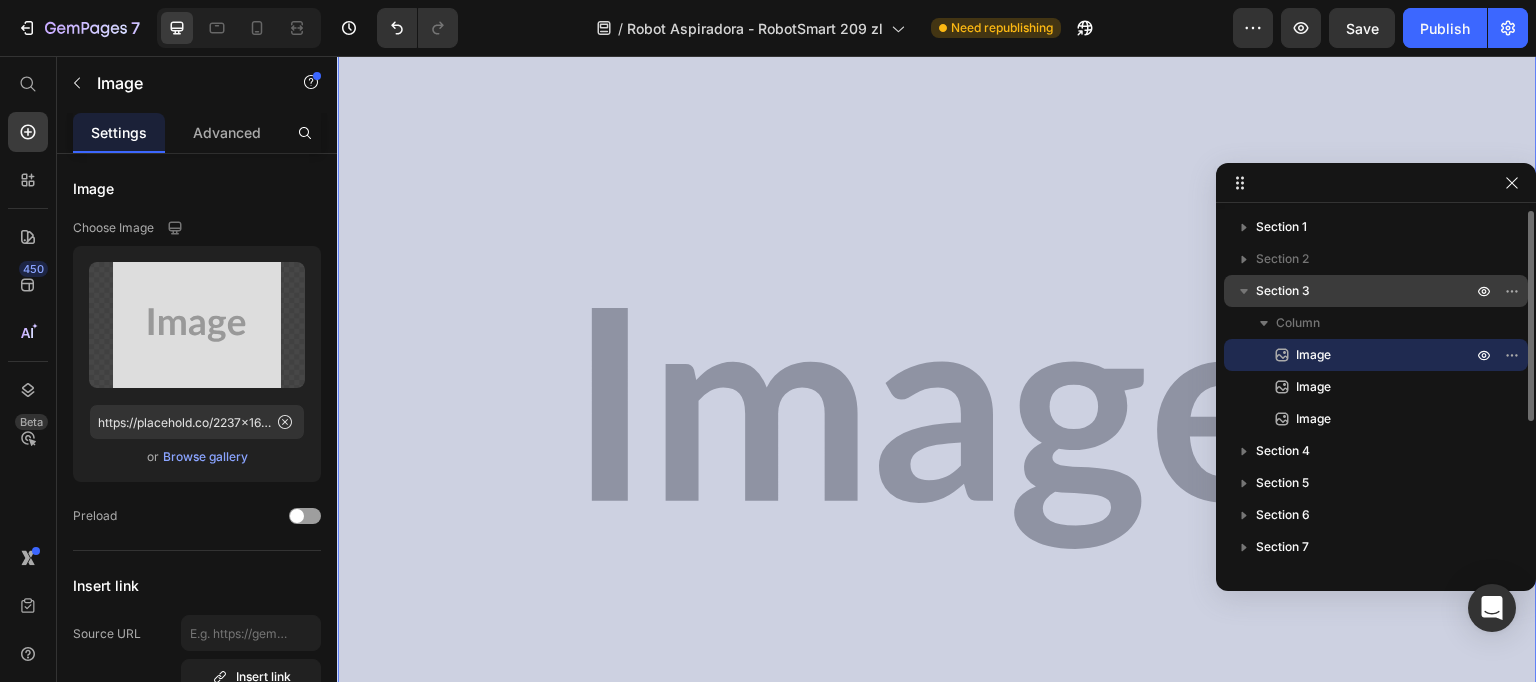click at bounding box center [1244, 291] 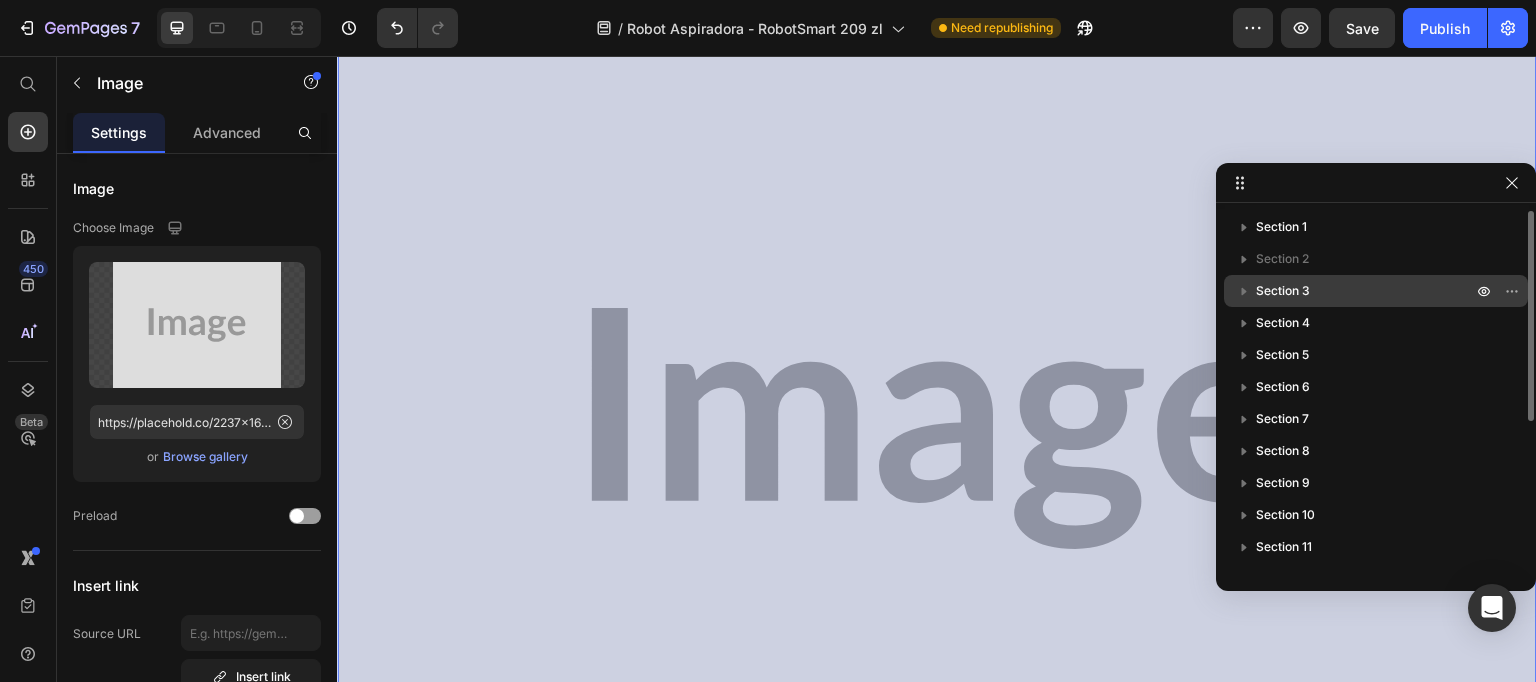 click at bounding box center [1244, 291] 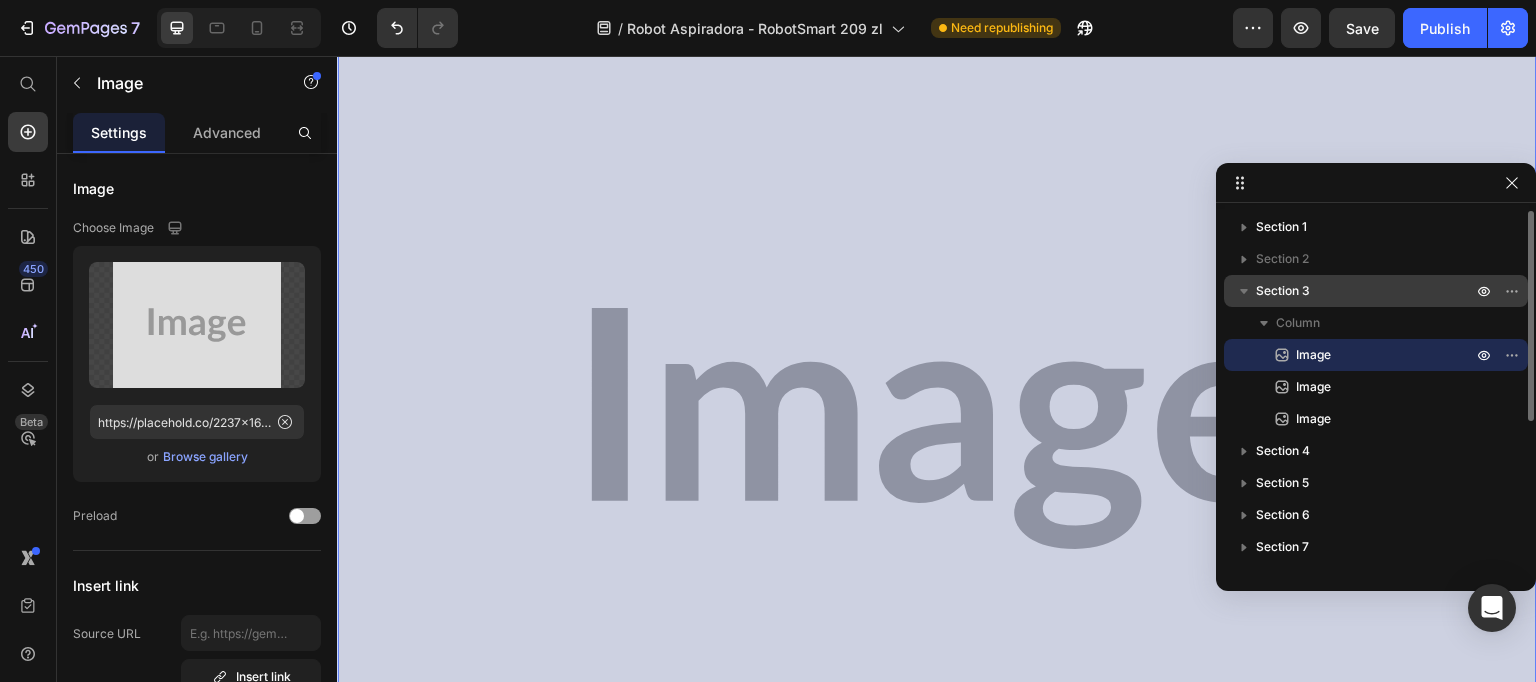 click on "Section 3" at bounding box center (1283, 291) 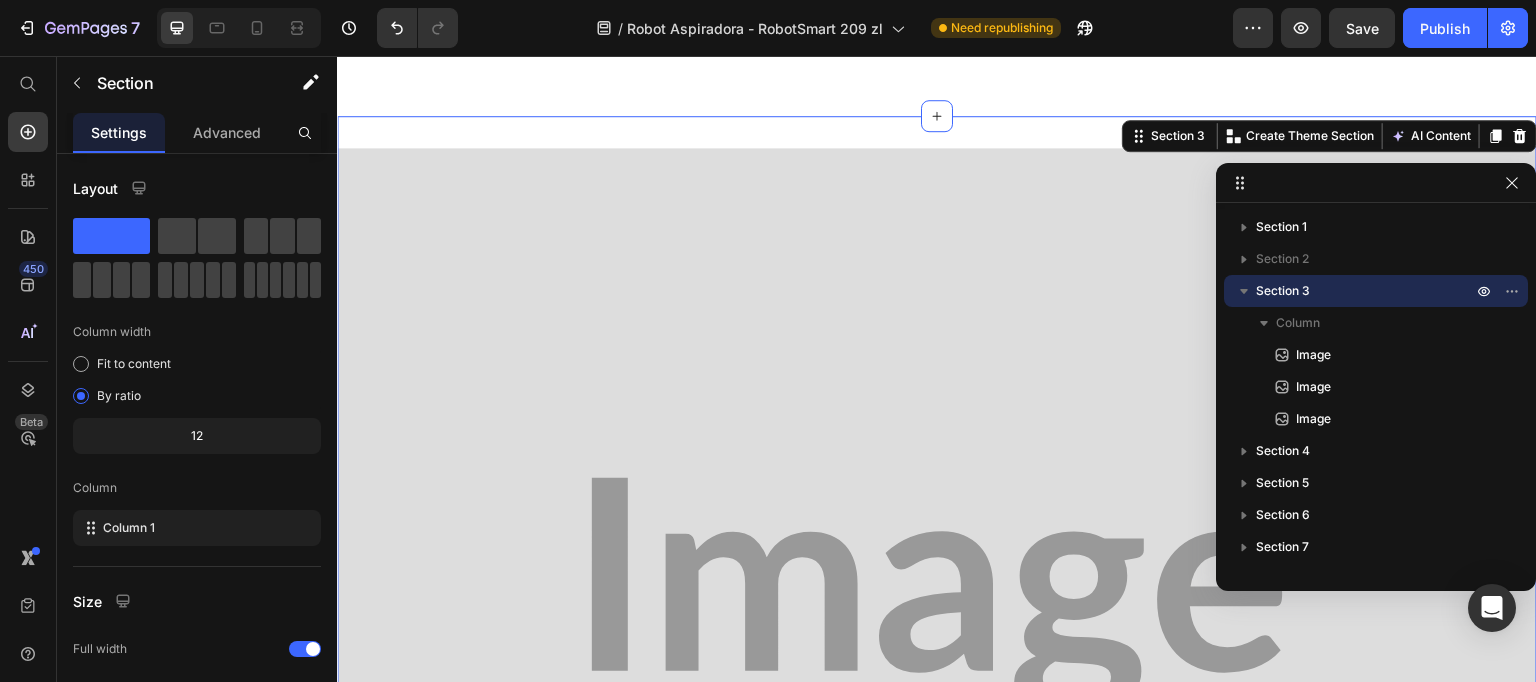 scroll, scrollTop: 1075, scrollLeft: 0, axis: vertical 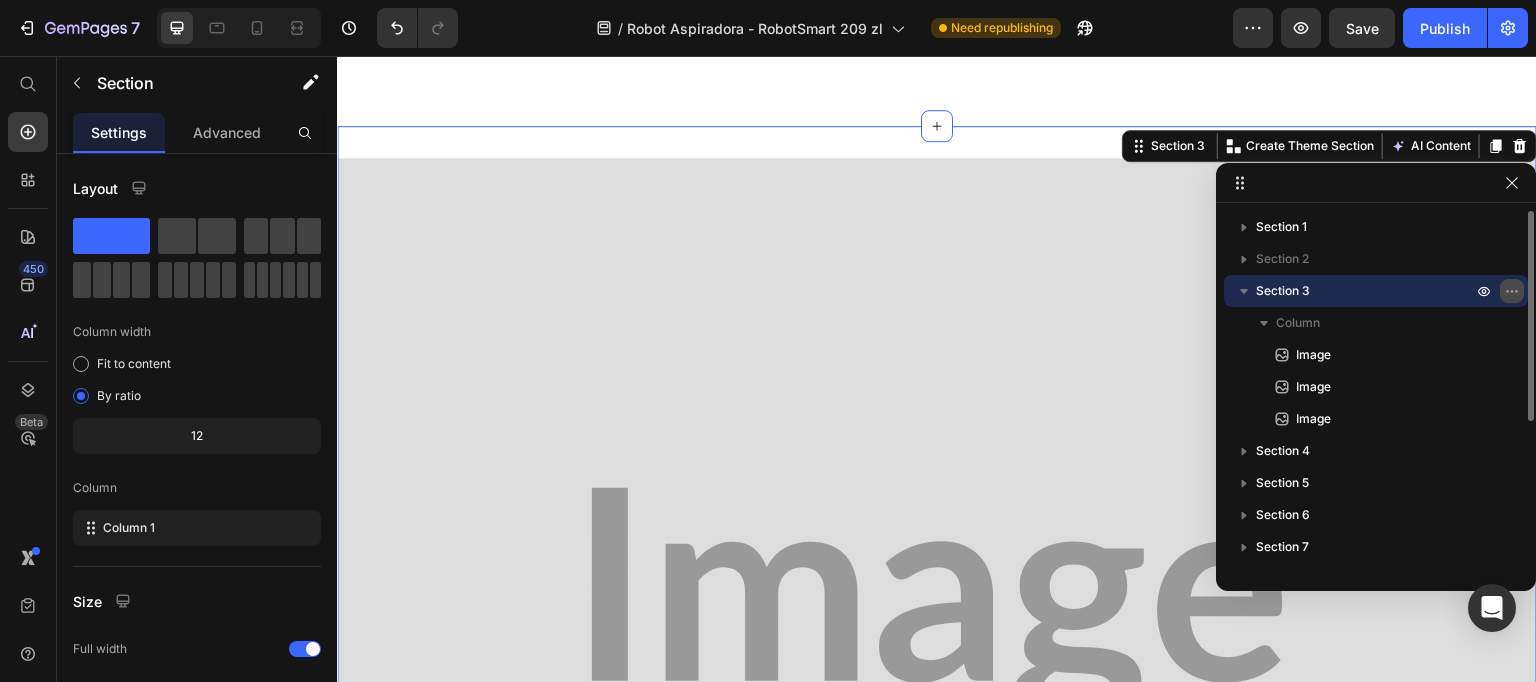 click 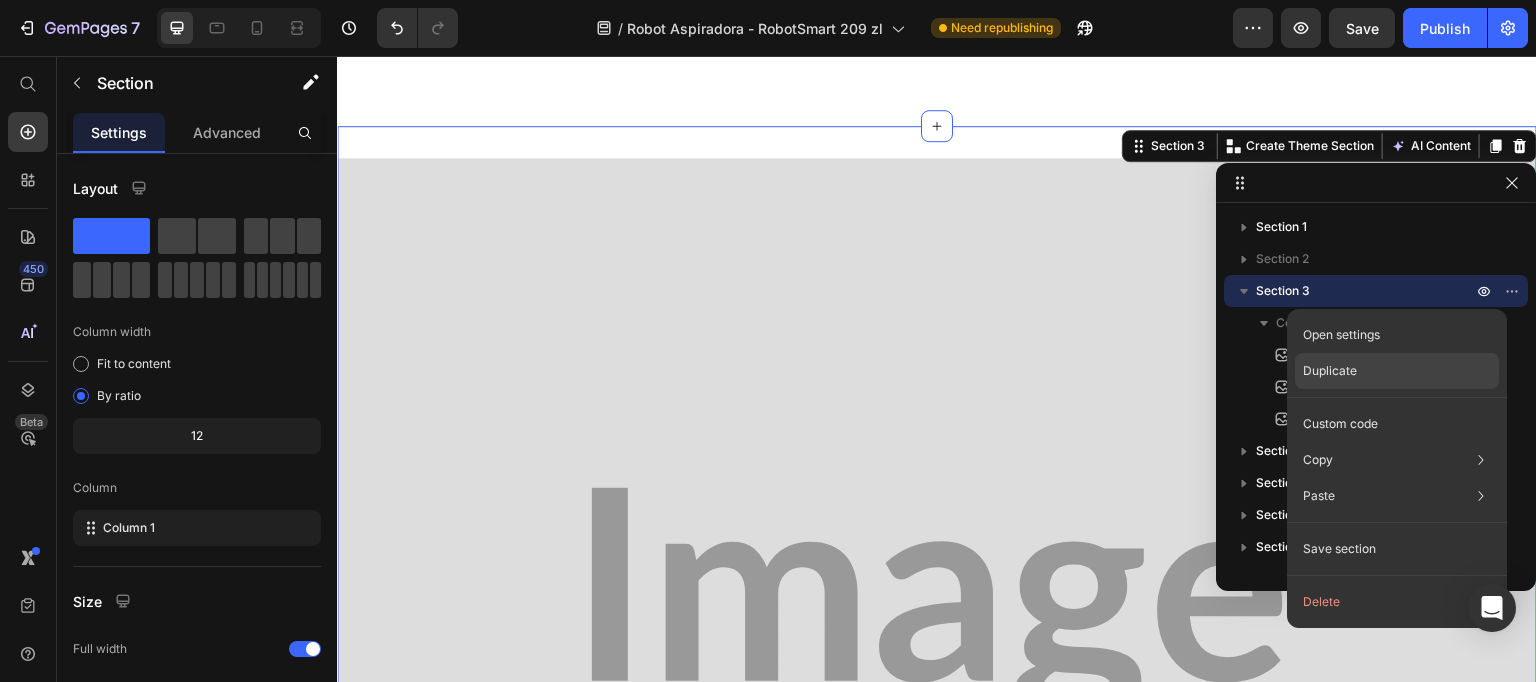 click on "Duplicate" at bounding box center [1330, 371] 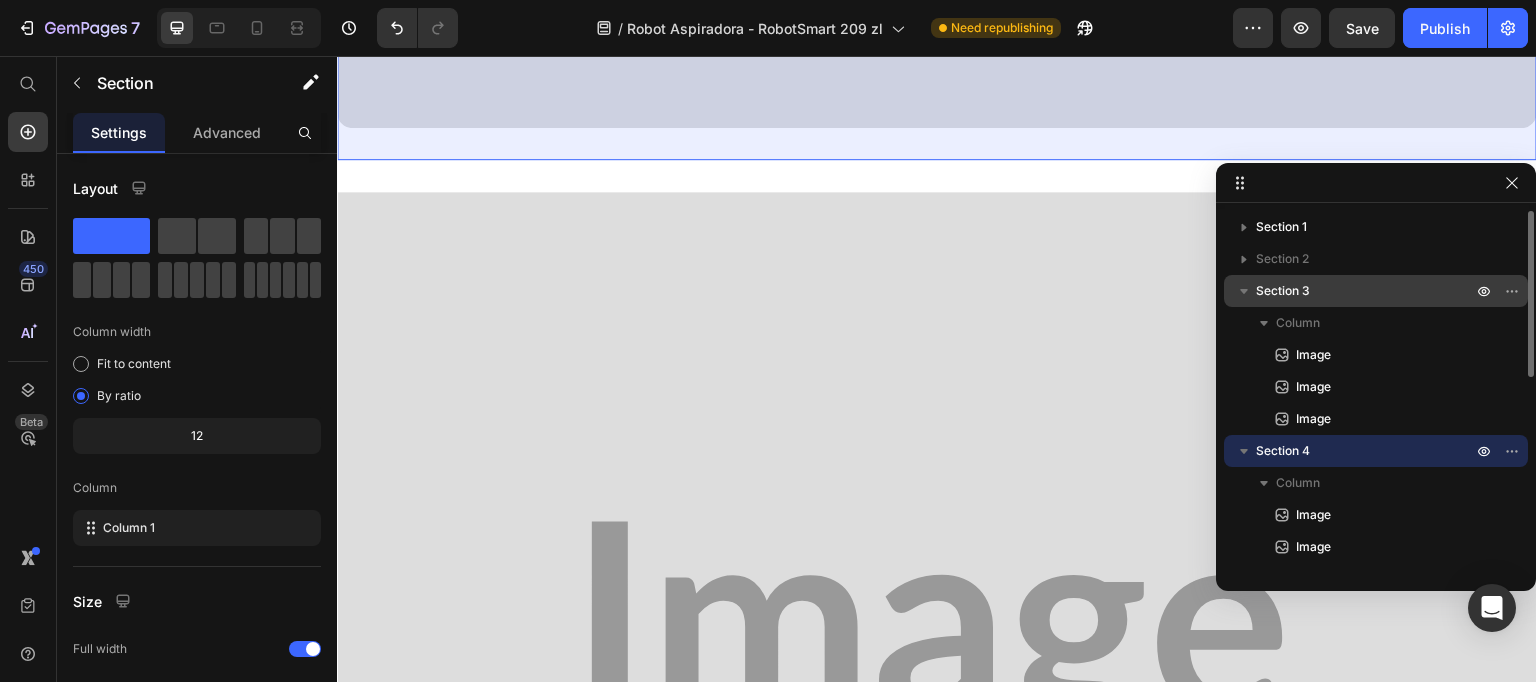 click on "Section 3" at bounding box center (1283, 291) 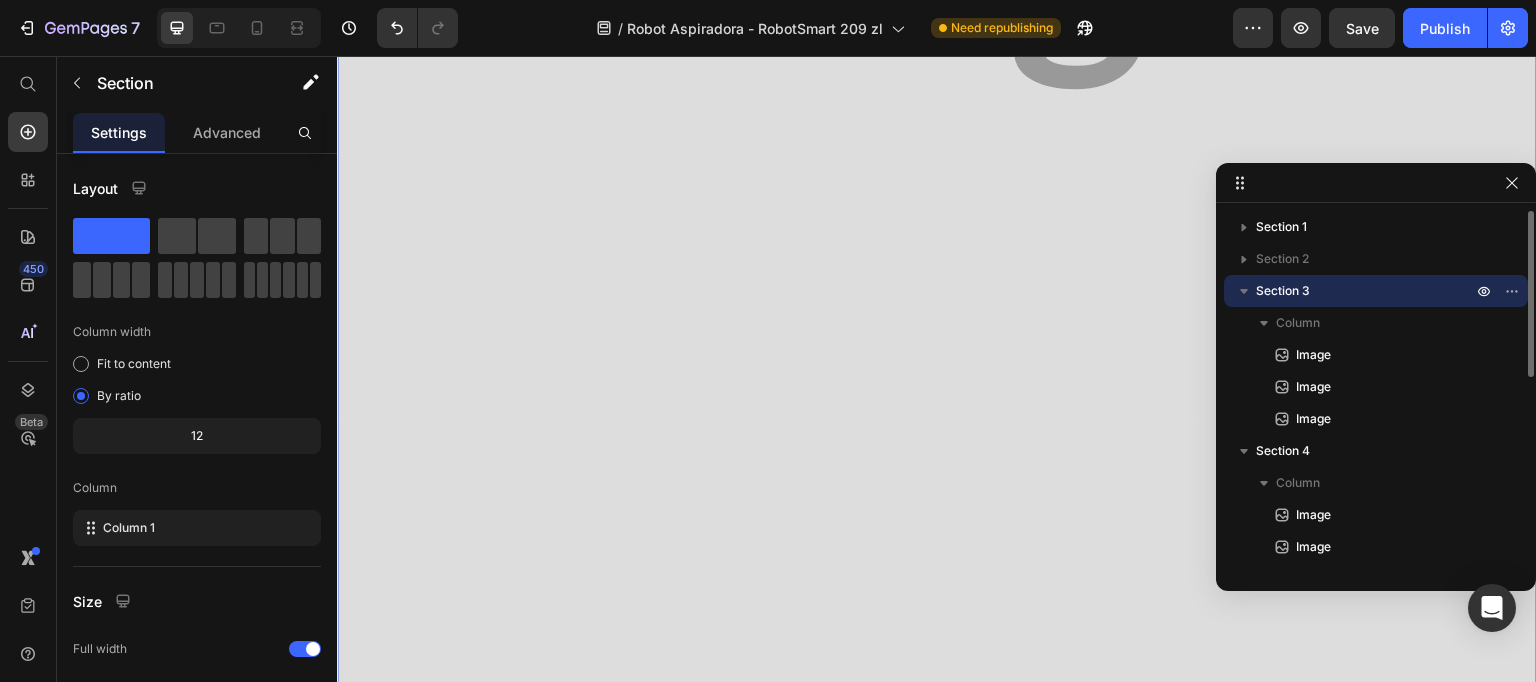 click 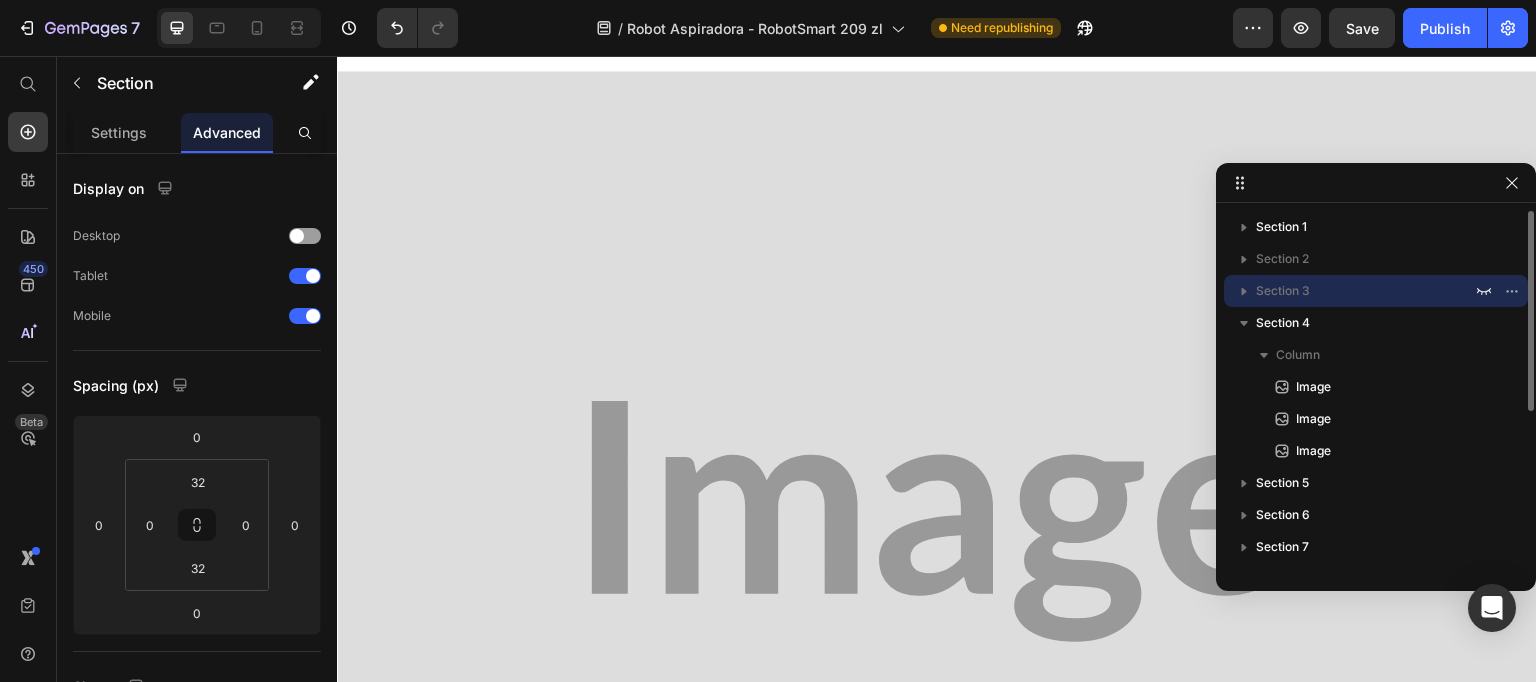 scroll, scrollTop: 1075, scrollLeft: 0, axis: vertical 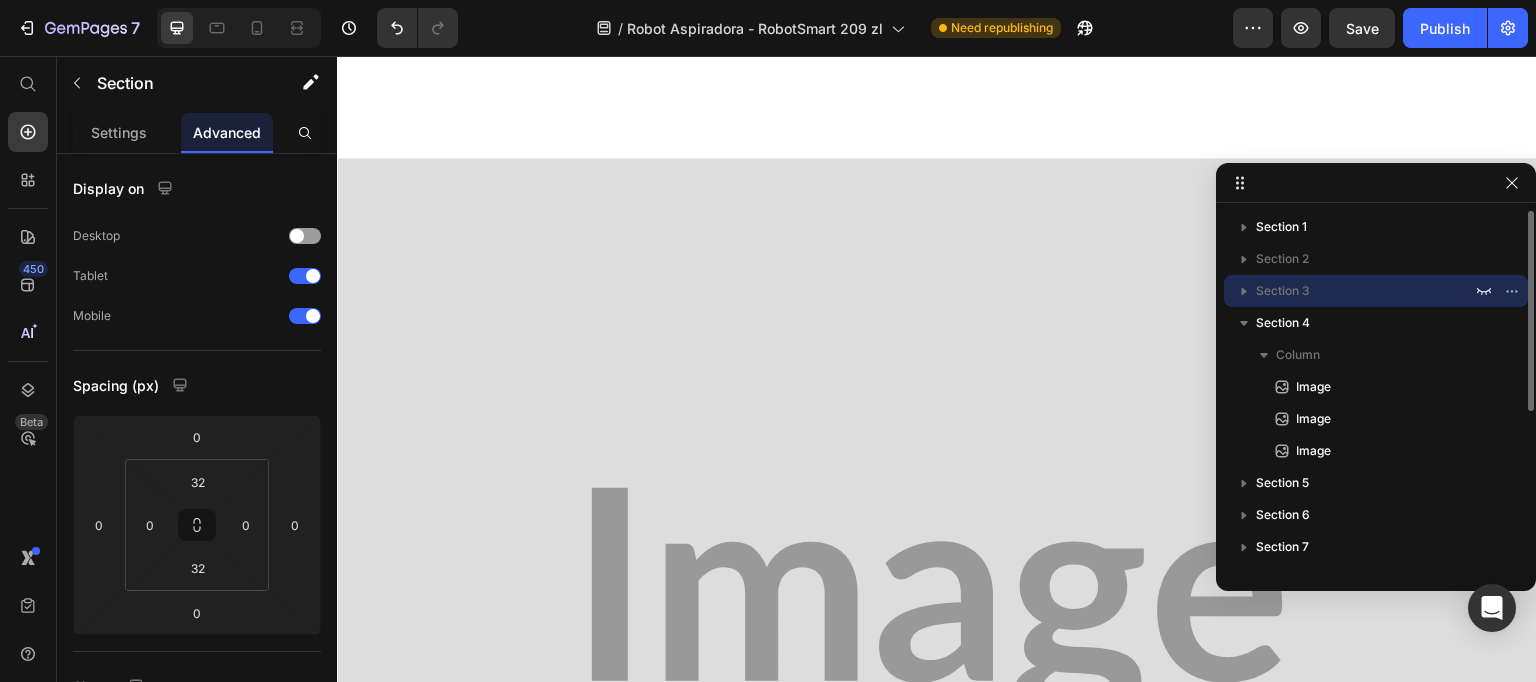 click 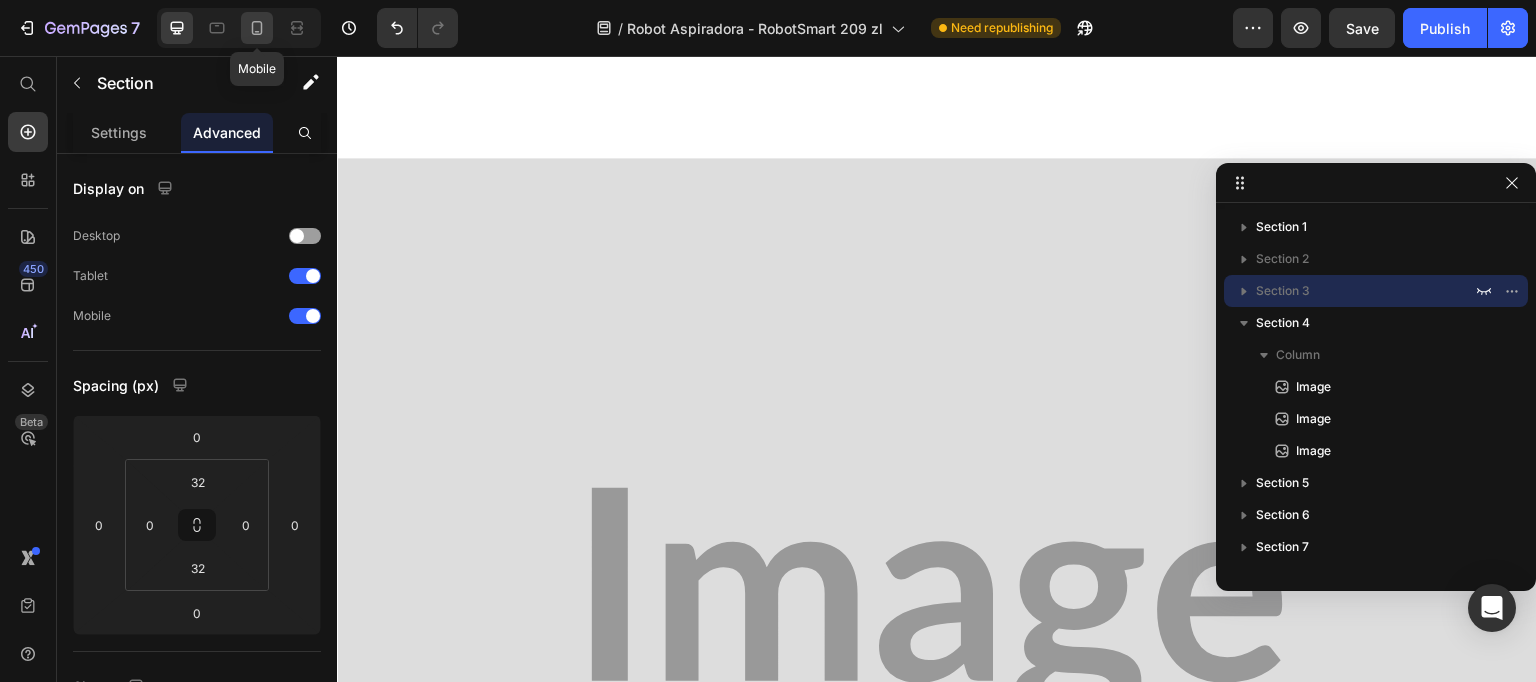 click 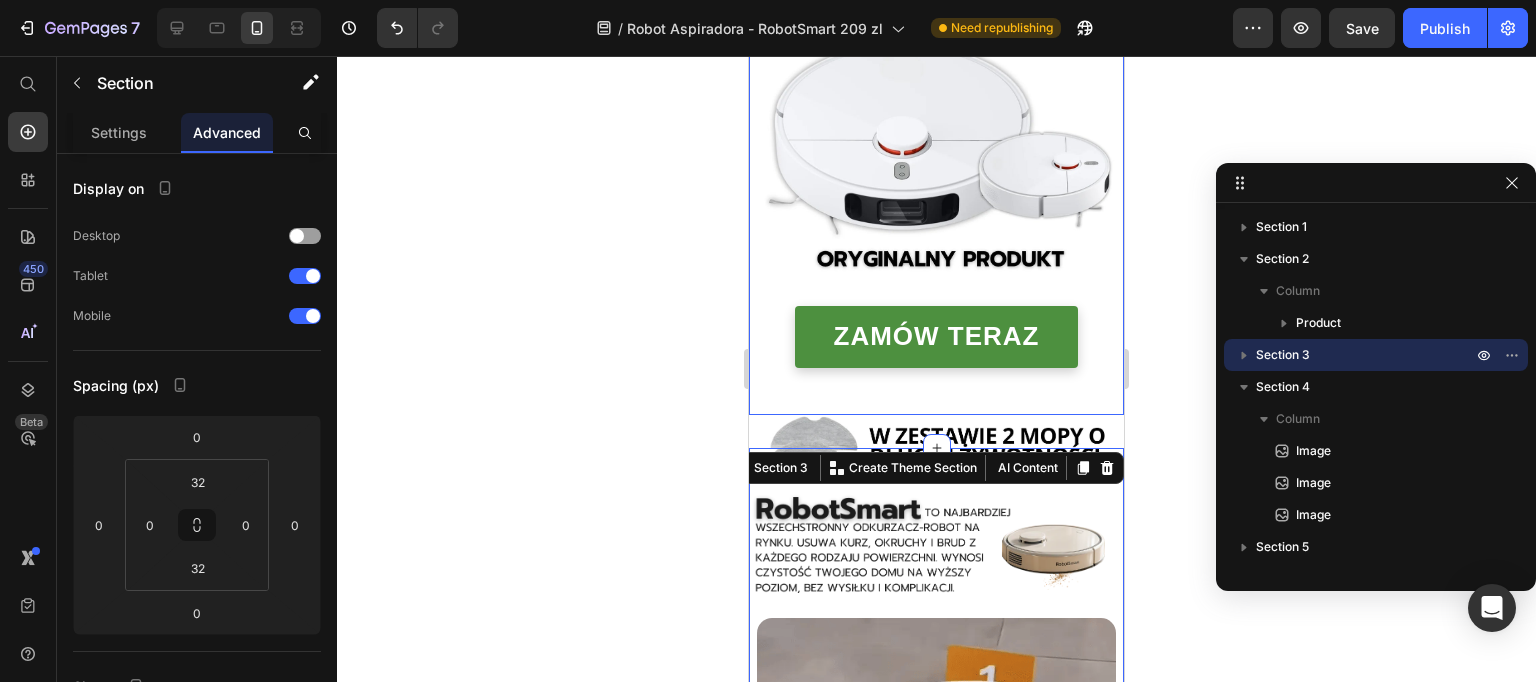 scroll, scrollTop: 815, scrollLeft: 0, axis: vertical 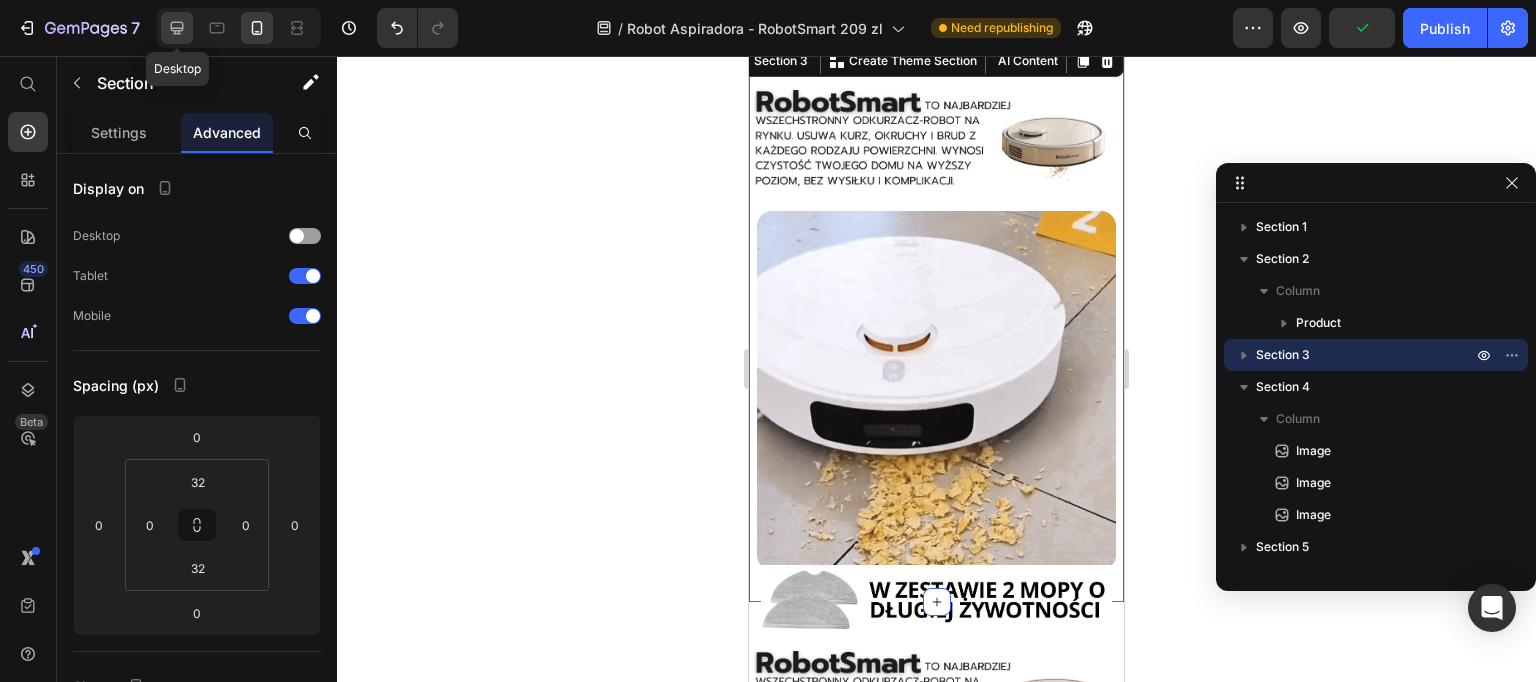 click 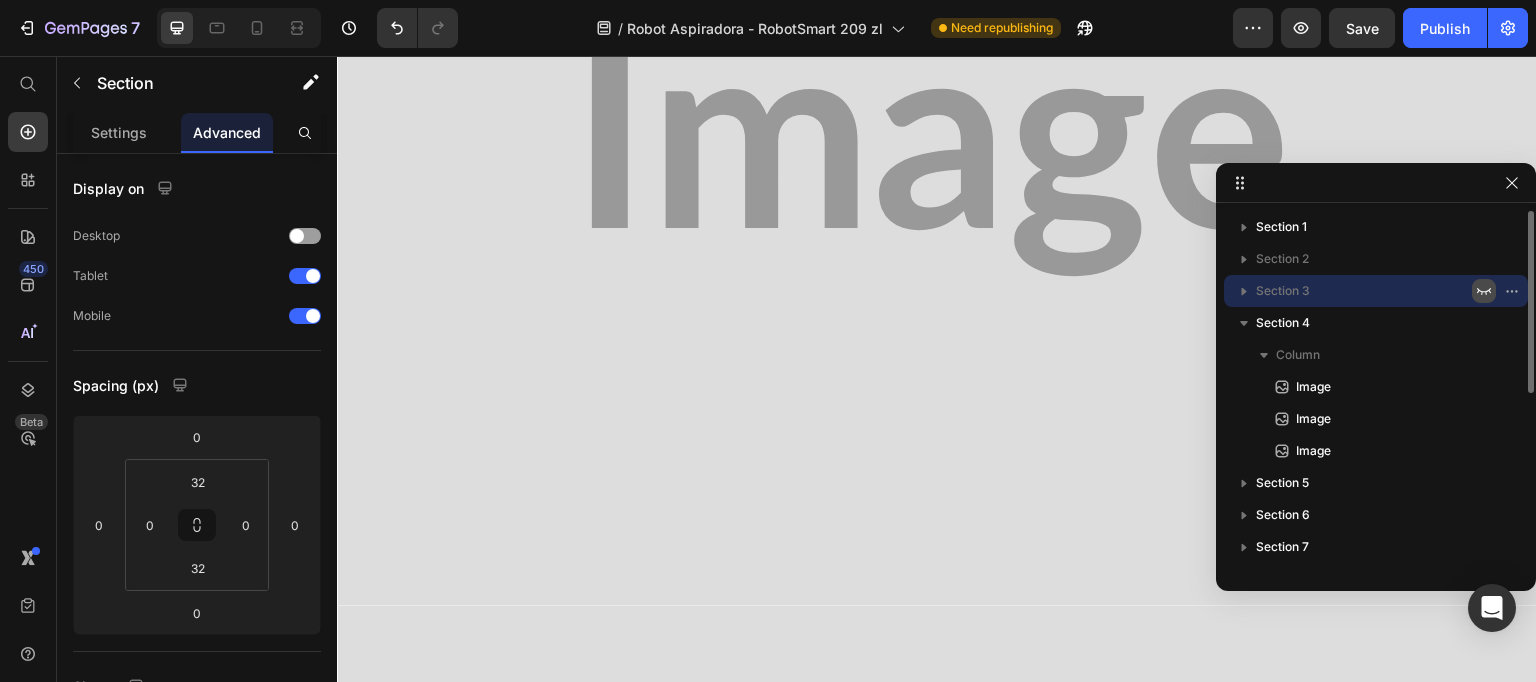 click 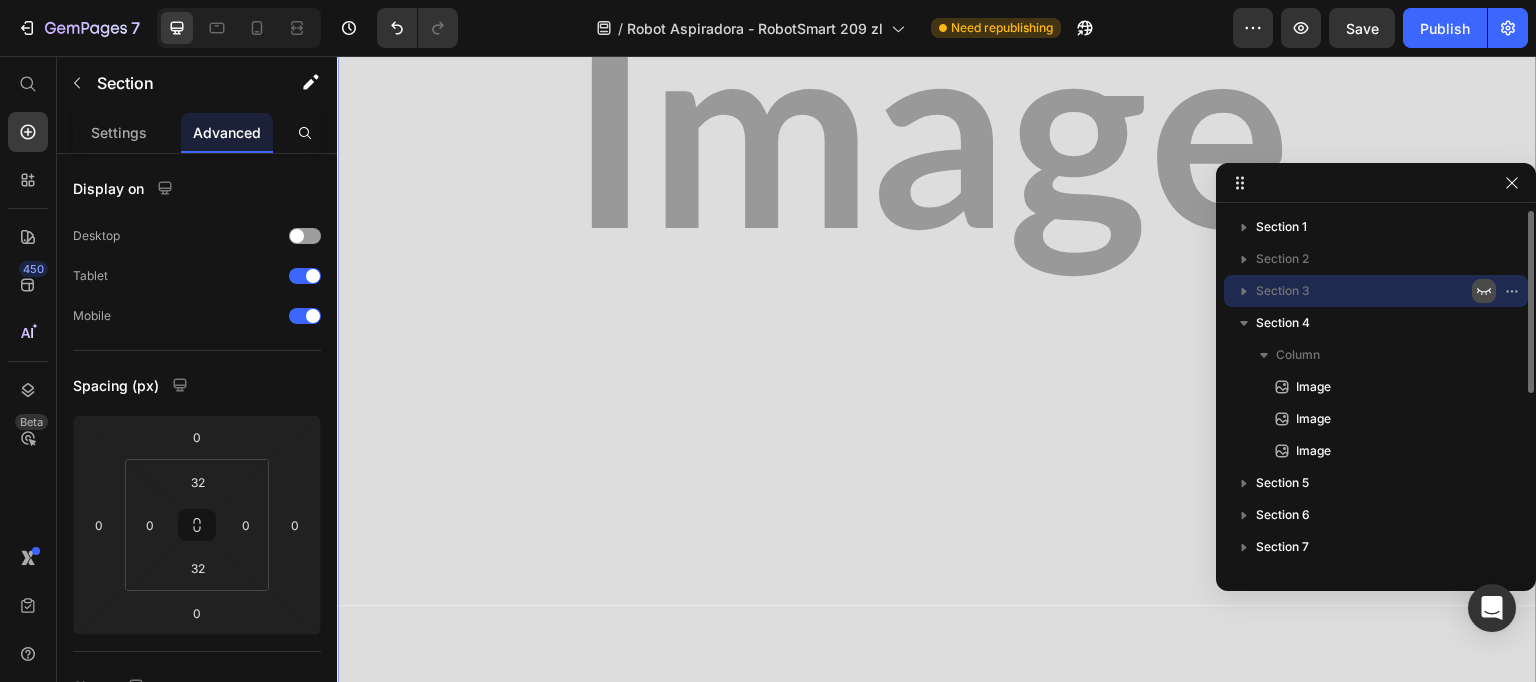scroll, scrollTop: 4259, scrollLeft: 0, axis: vertical 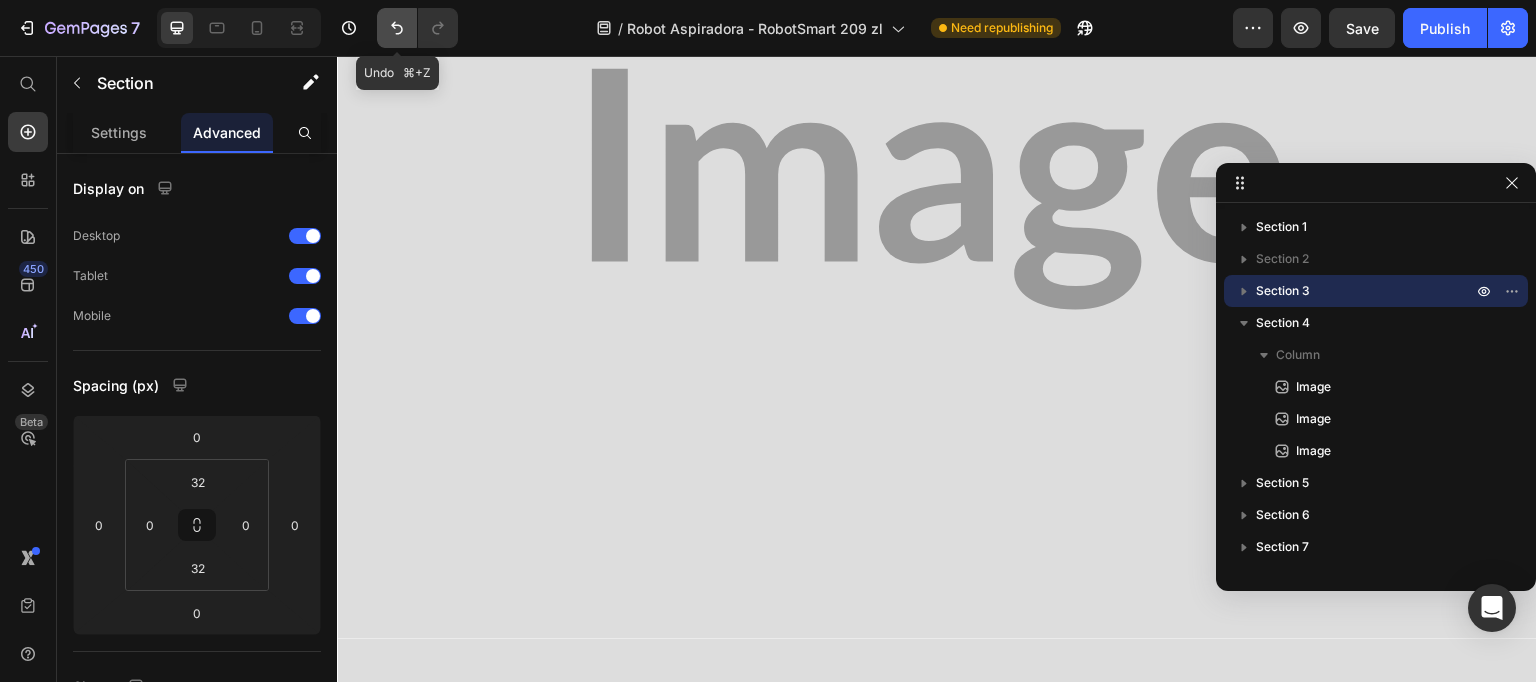 click 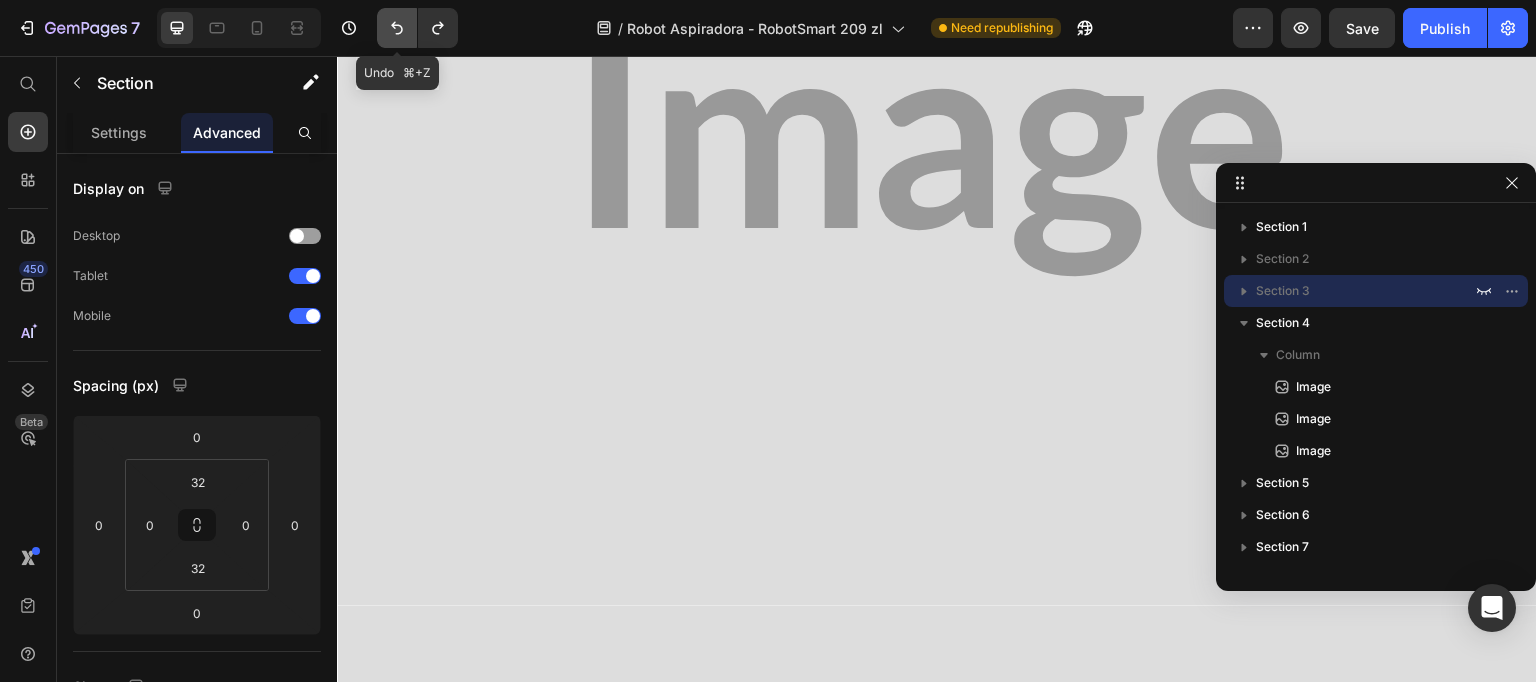click 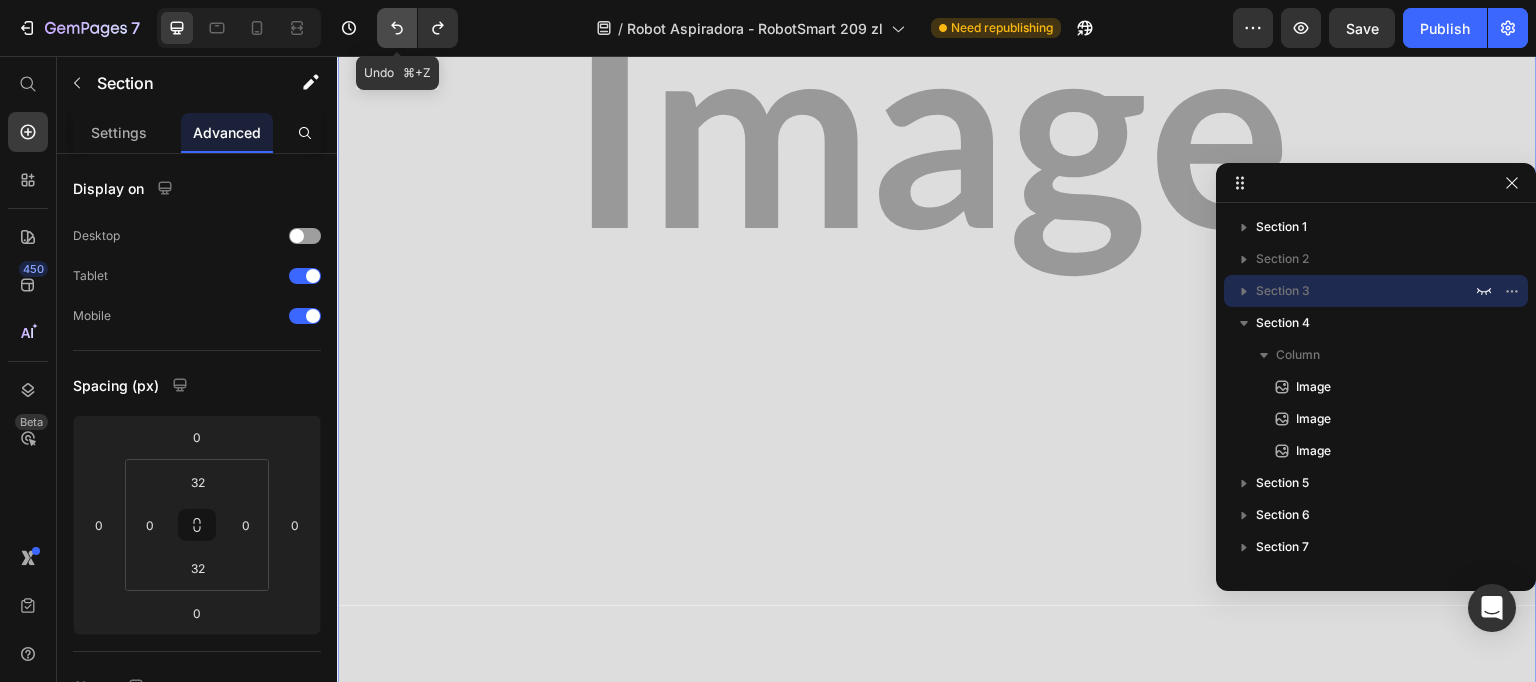 scroll, scrollTop: 4259, scrollLeft: 0, axis: vertical 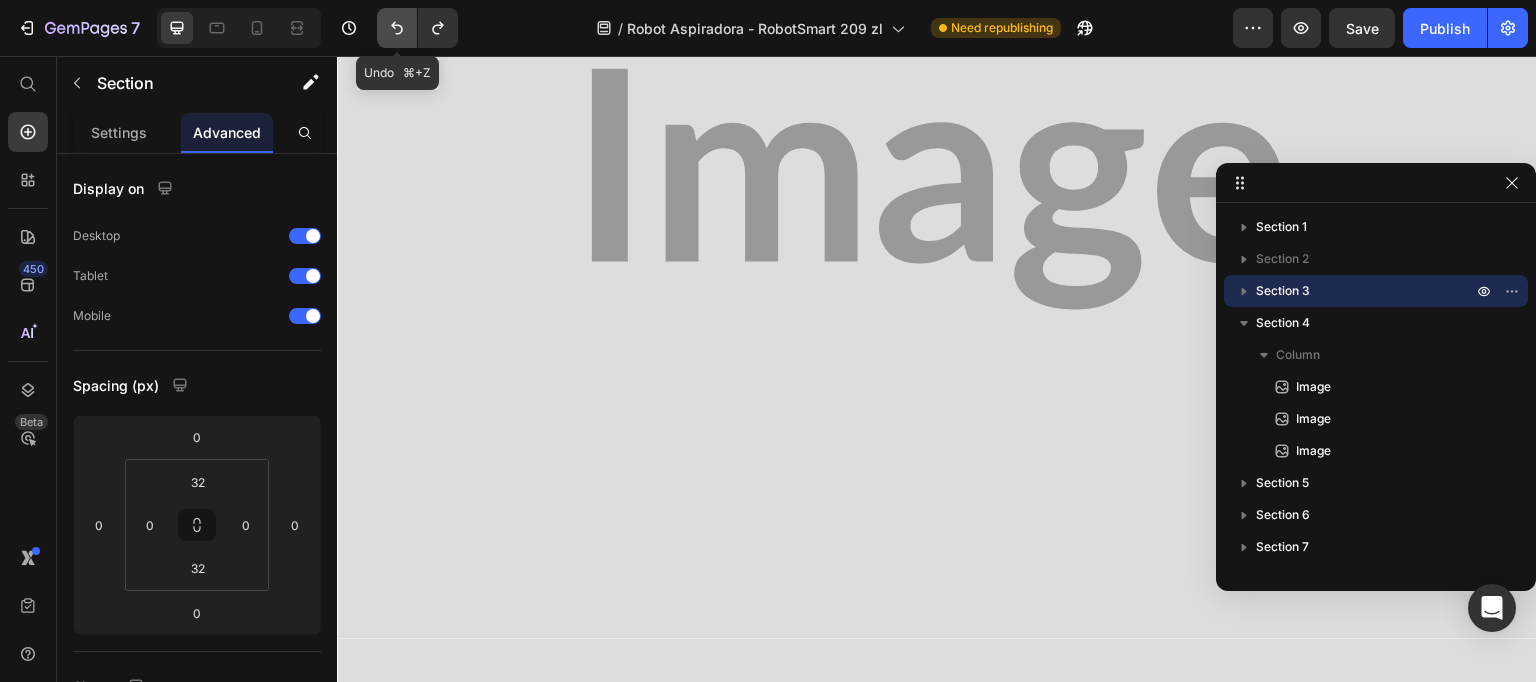 click 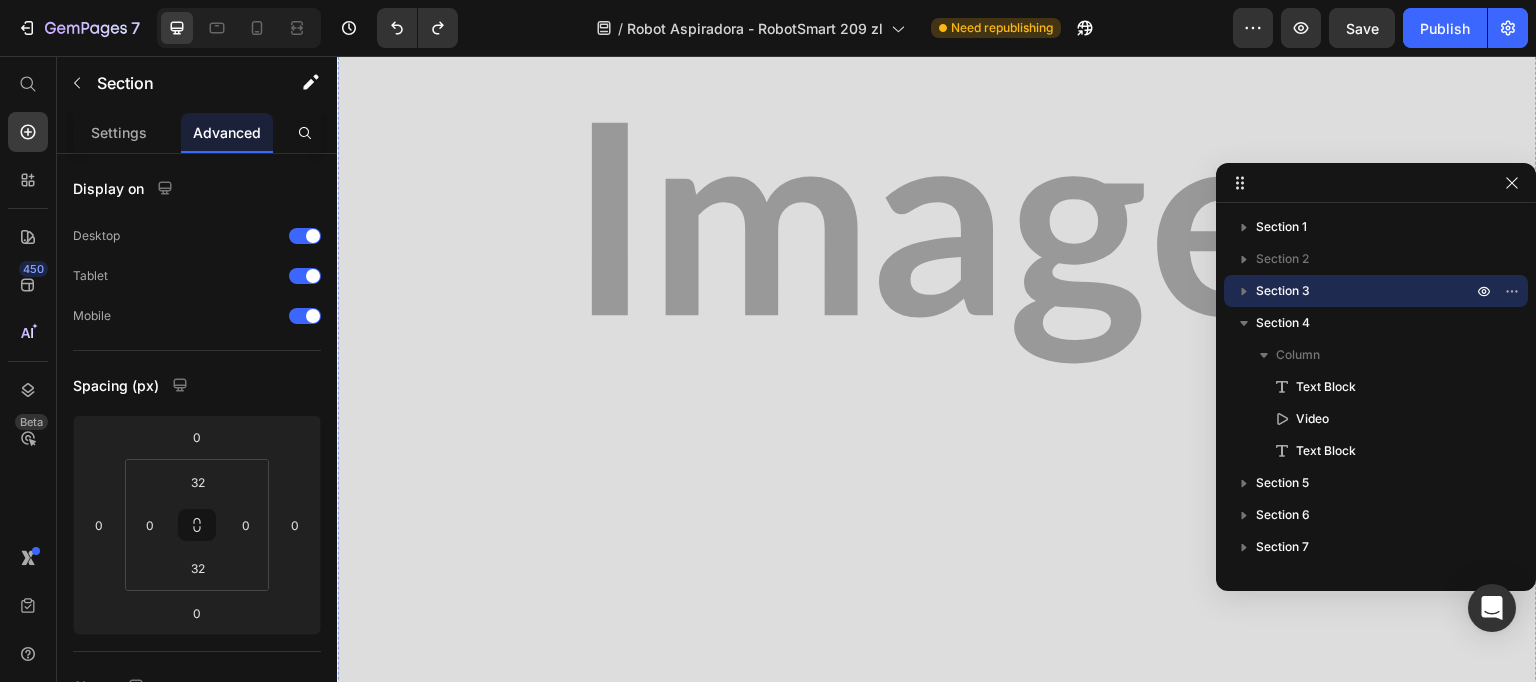 scroll, scrollTop: 2304, scrollLeft: 0, axis: vertical 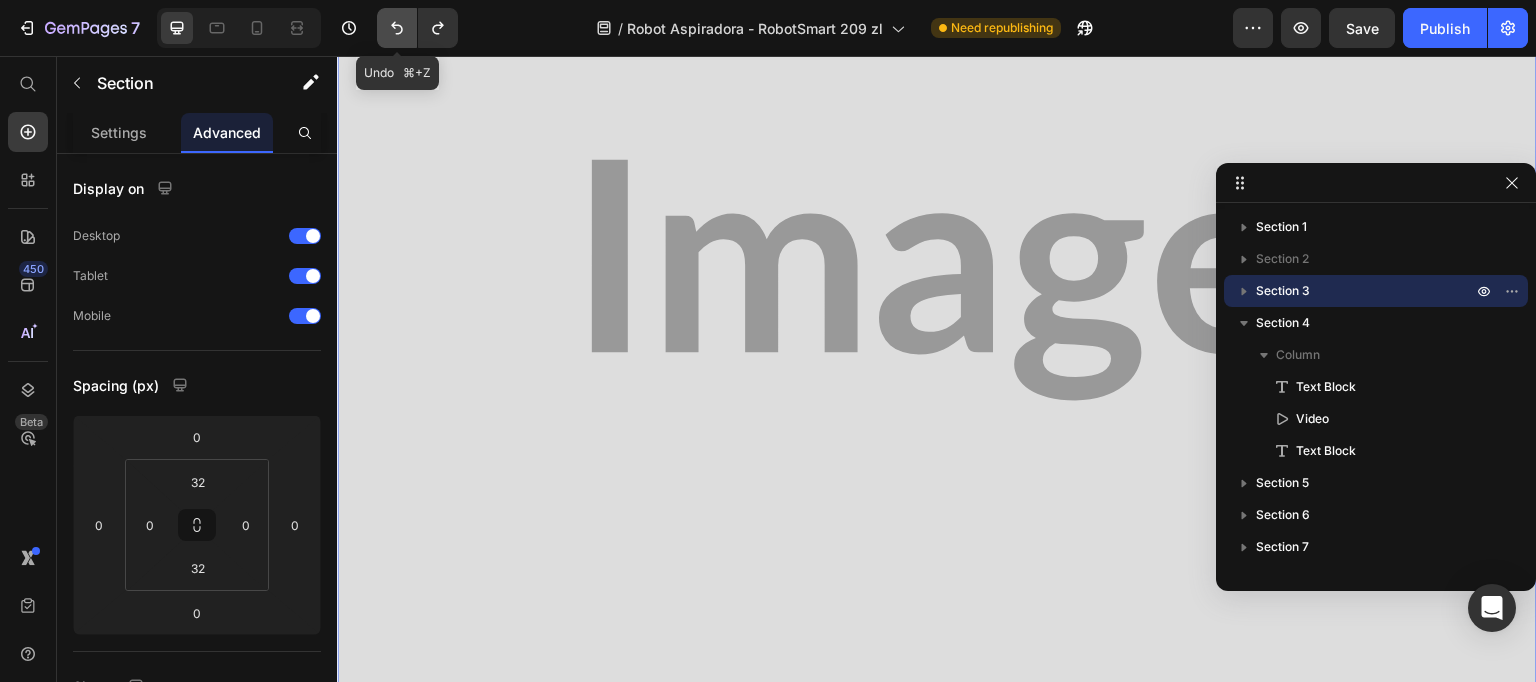 click 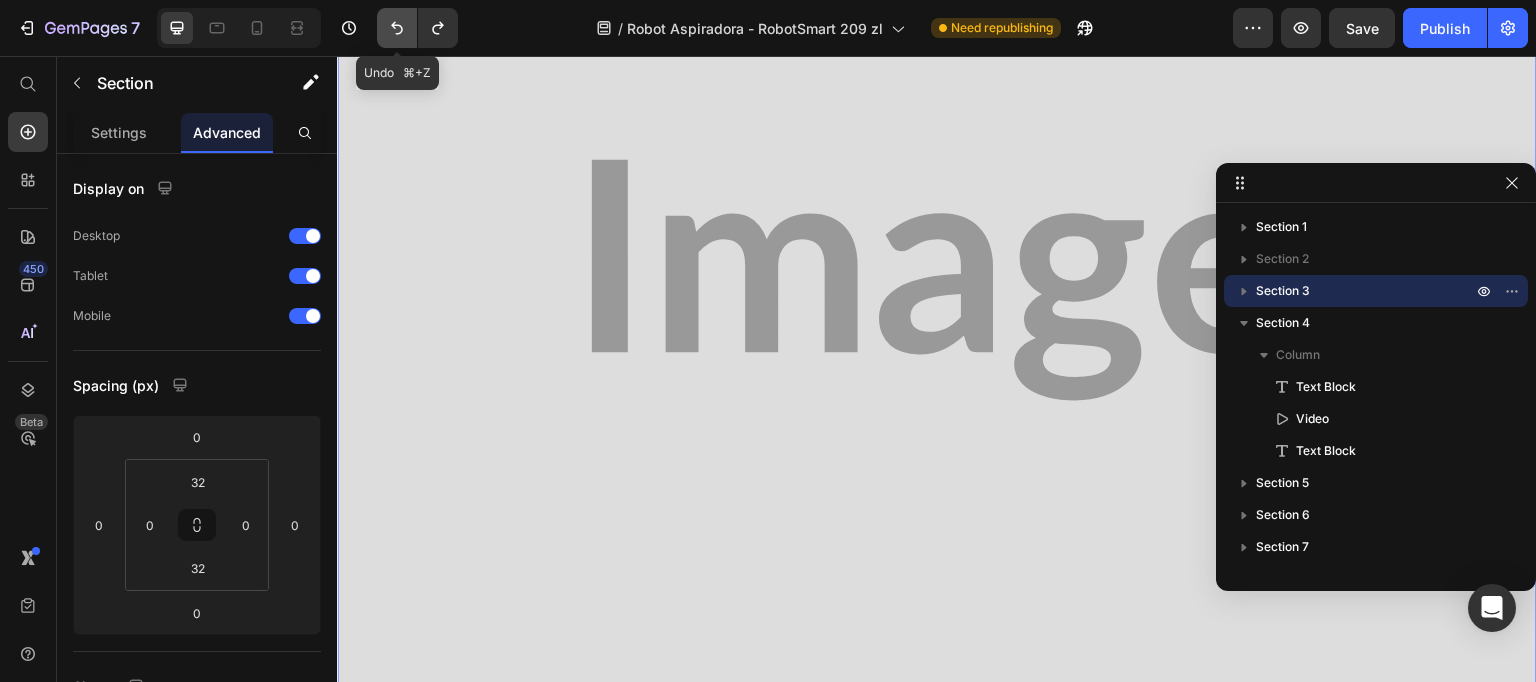scroll, scrollTop: 2611, scrollLeft: 0, axis: vertical 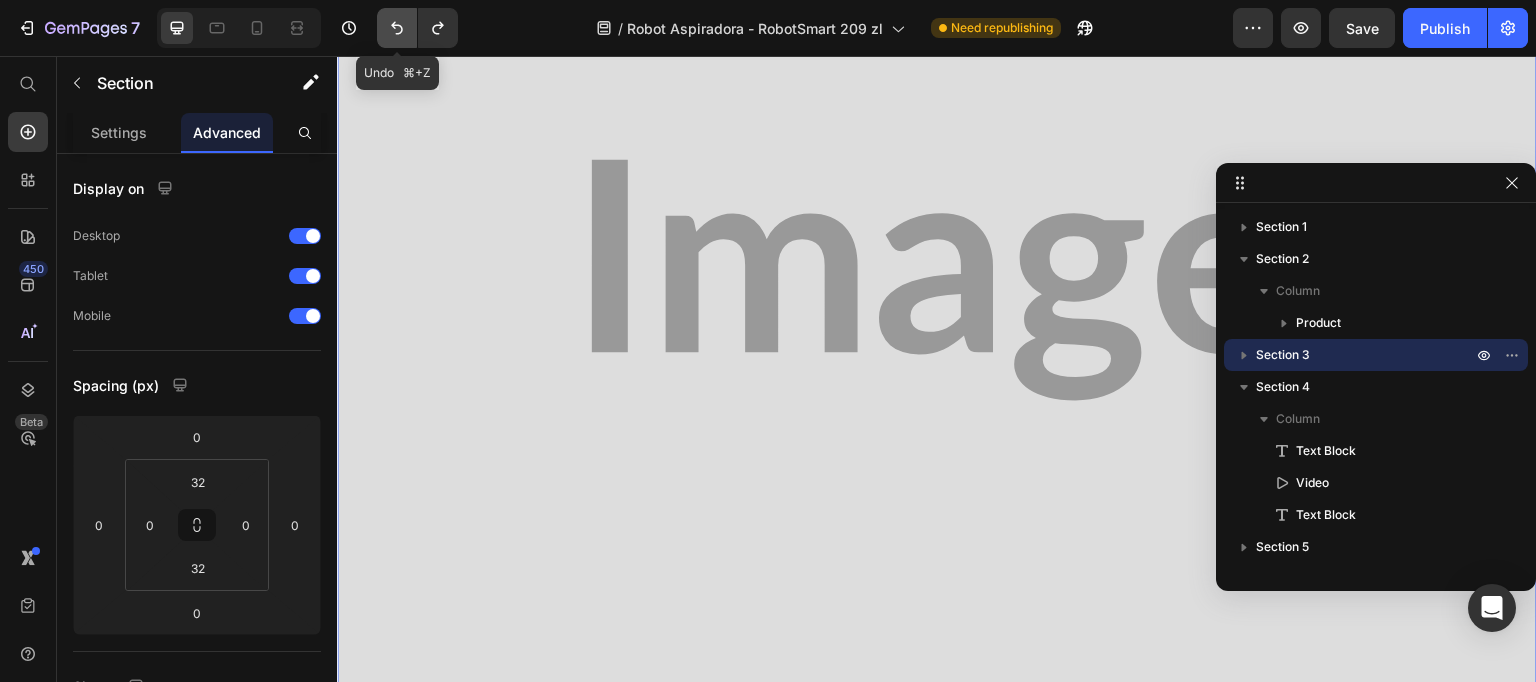 click 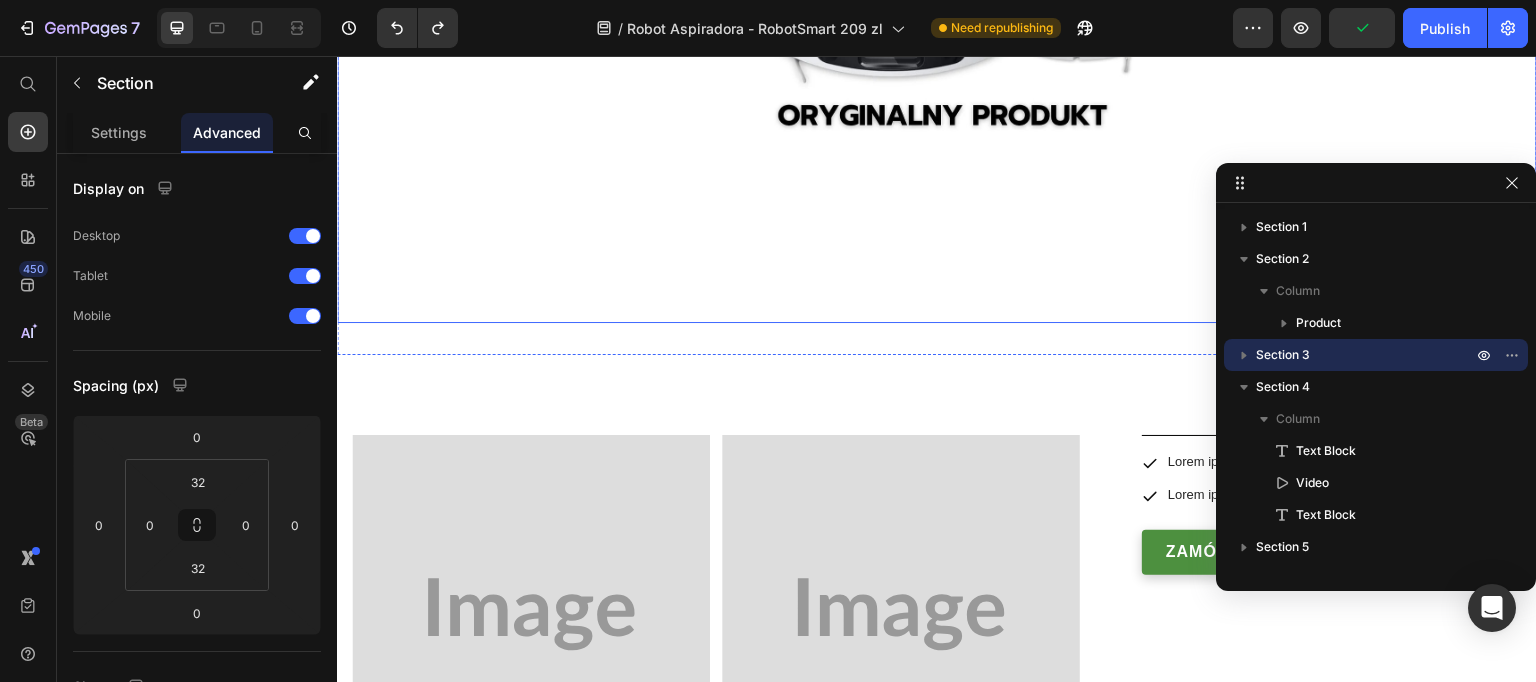 scroll, scrollTop: 847, scrollLeft: 0, axis: vertical 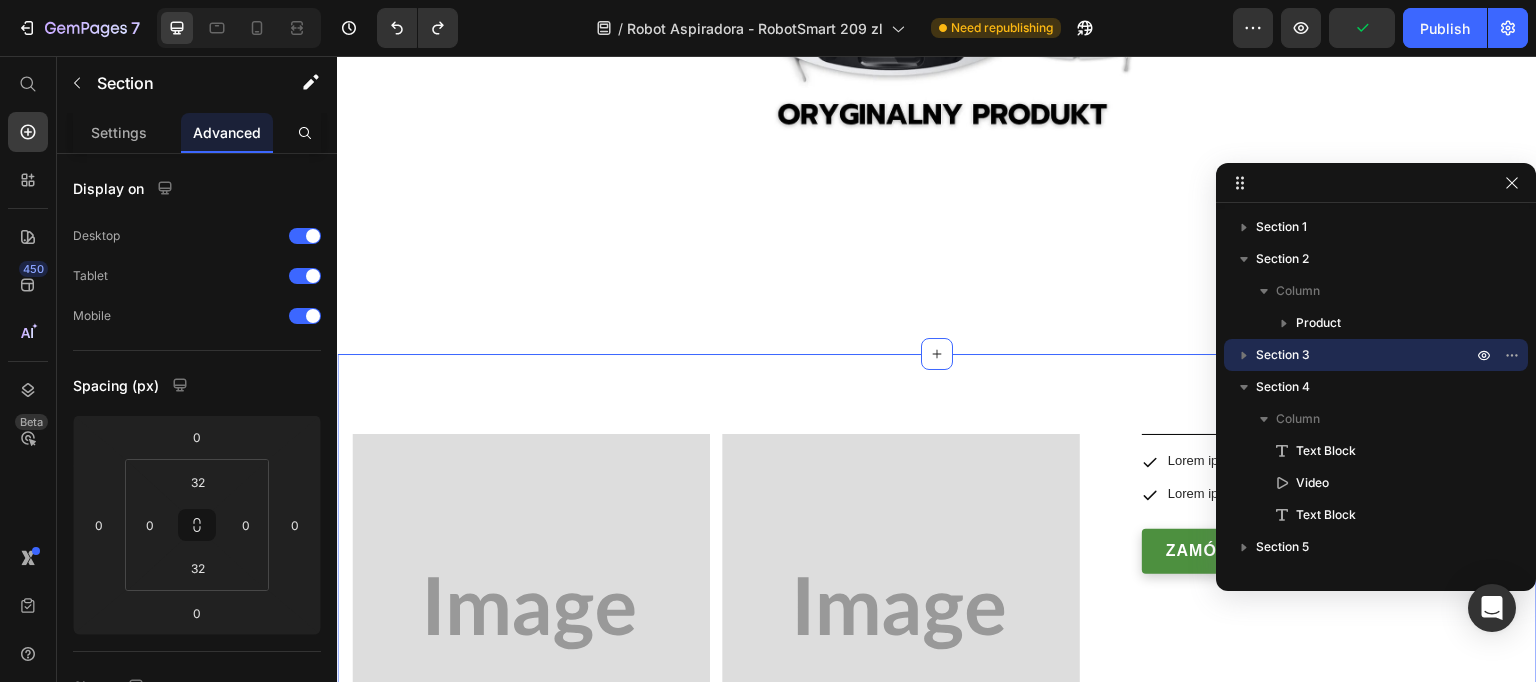 click on "Image Image Row Image Image Row Row
Icon Lorem ipsum Text Block Row
Icon Lorem ipsum Text Block Row Row
Icon Lorem ipsum Text Block Row
Icon Lorem ipsum Text Block Row Row Row Zamów teraz Button Row Product Section 2" at bounding box center [937, 619] 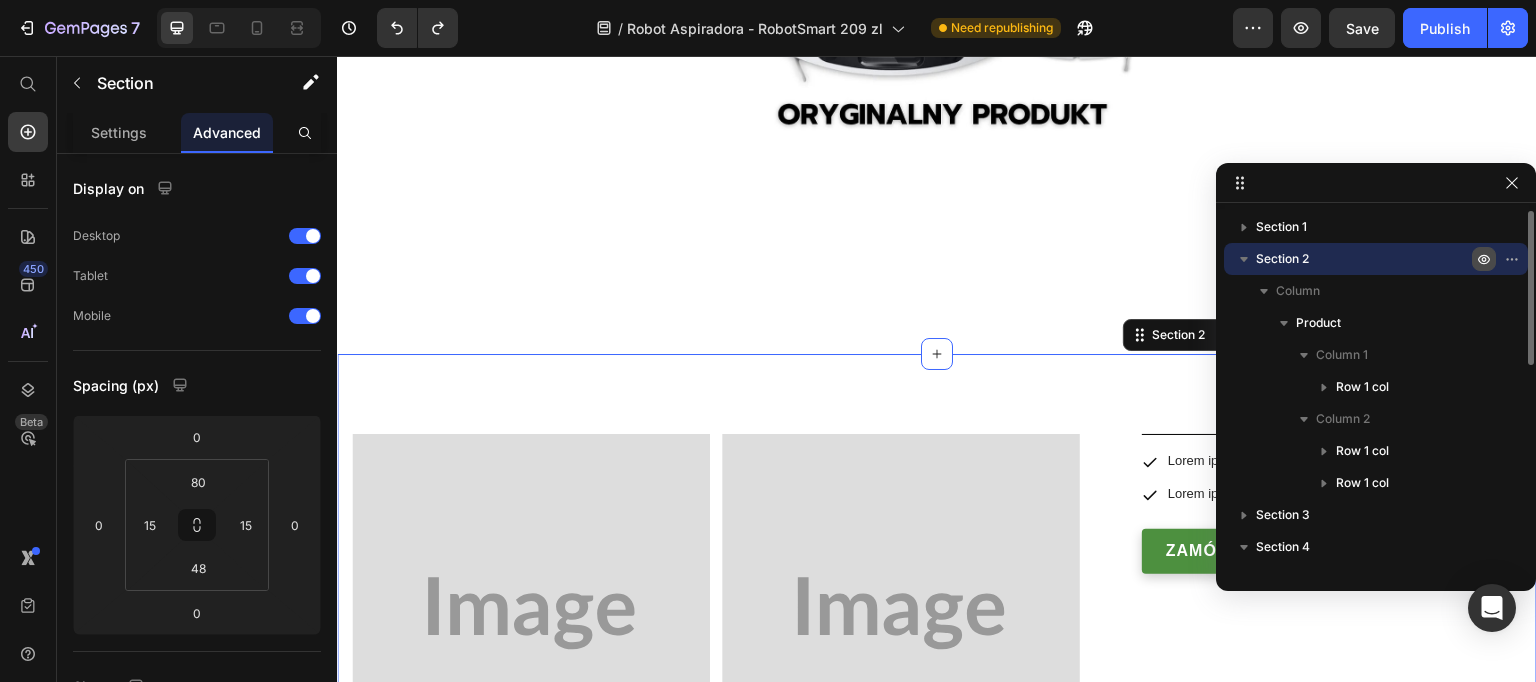 click 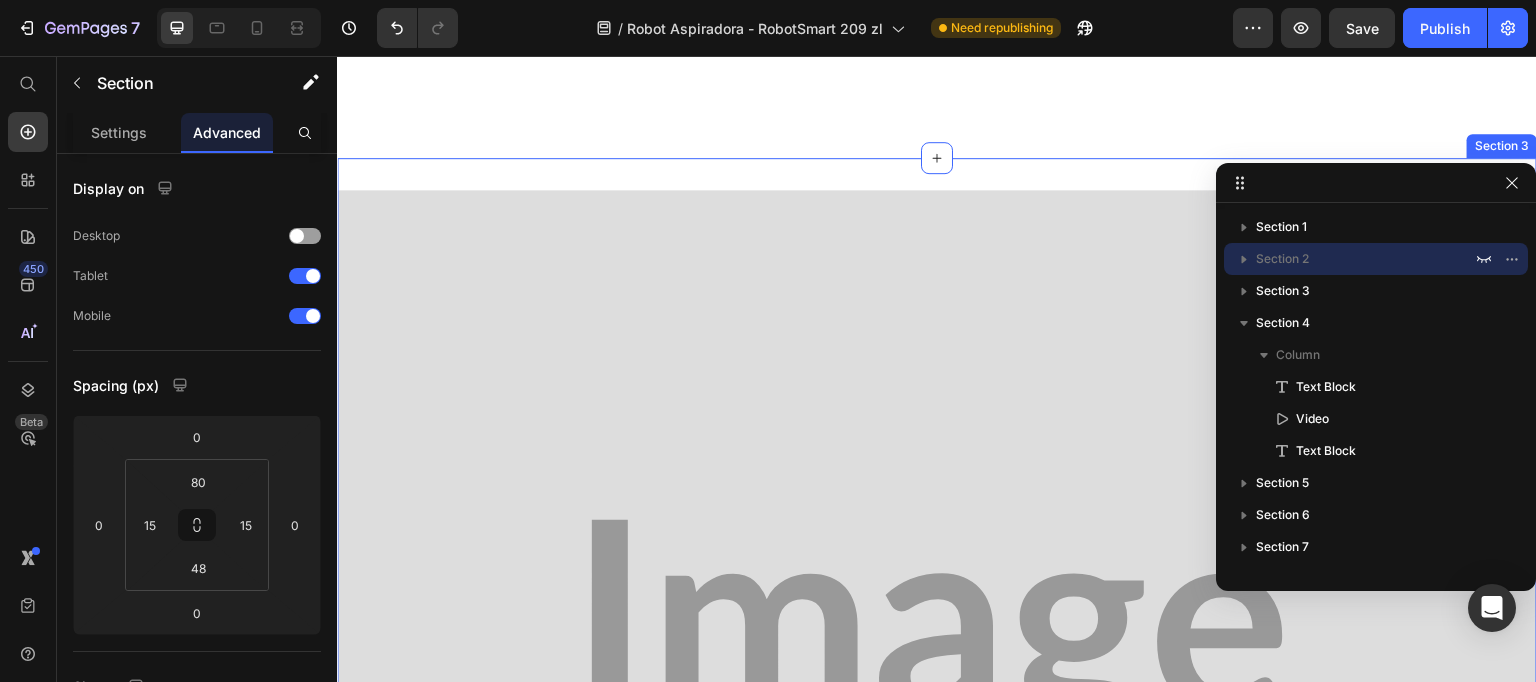 scroll, scrollTop: 1358, scrollLeft: 0, axis: vertical 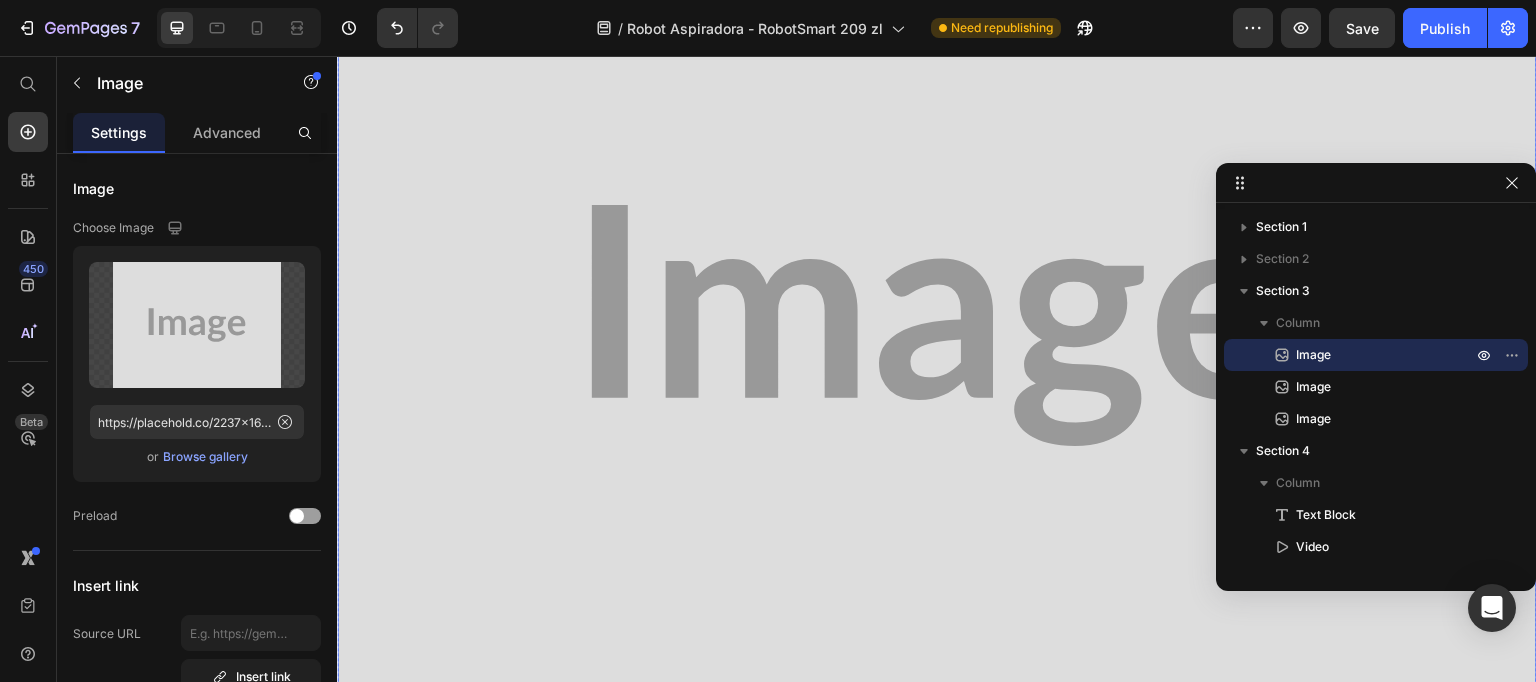 click at bounding box center (937, 325) 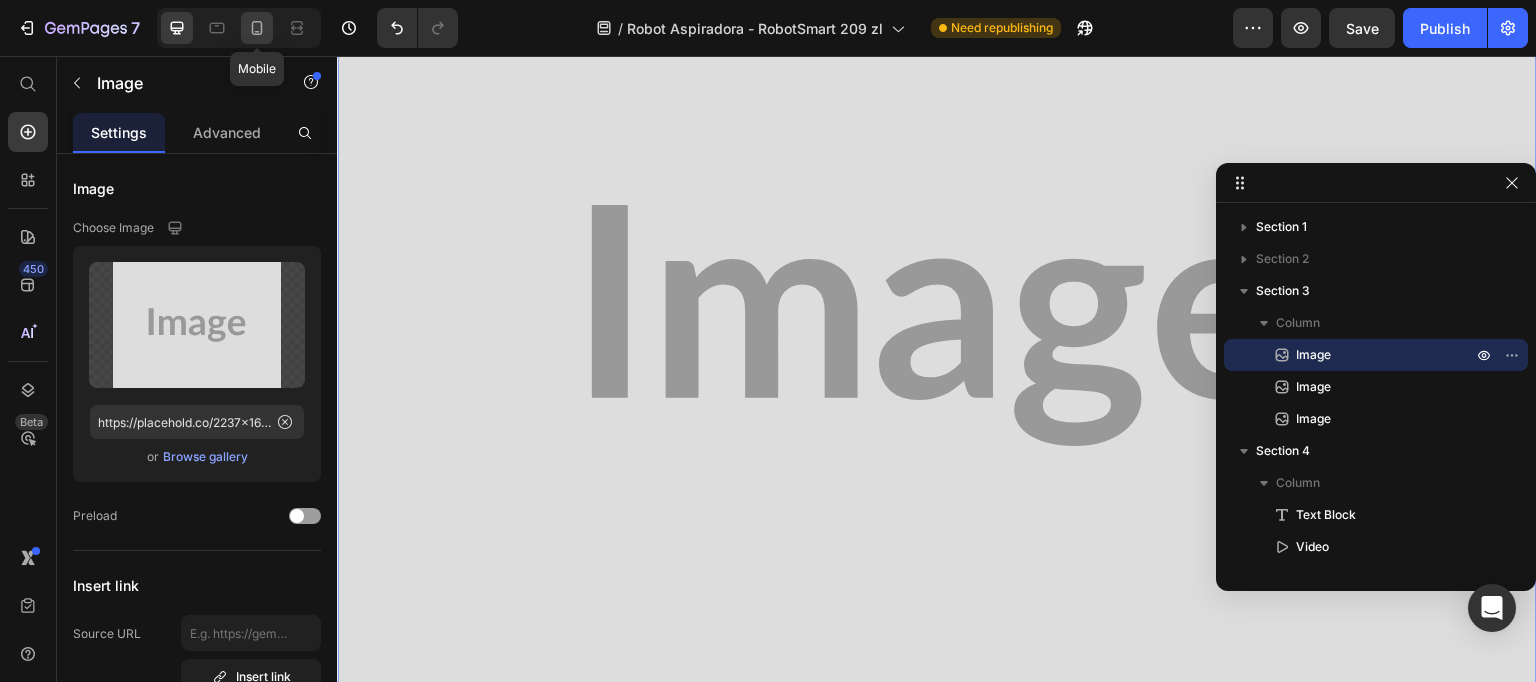 click 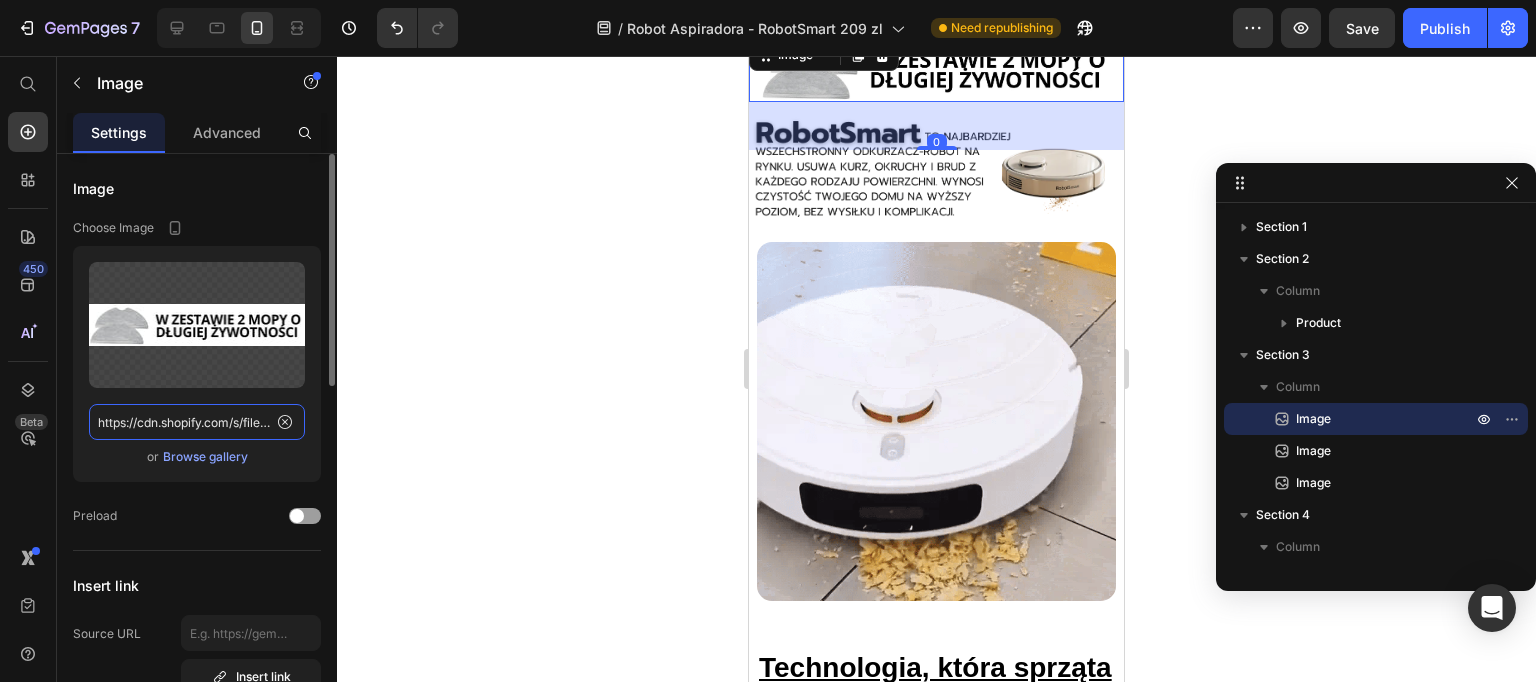 click on "https://cdn.shopify.com/s/files/1/0926/5135/6547/files/gempages_566403722096214964-028dbd2e-dd62-4b42-8887-b37c090e1644.webp" 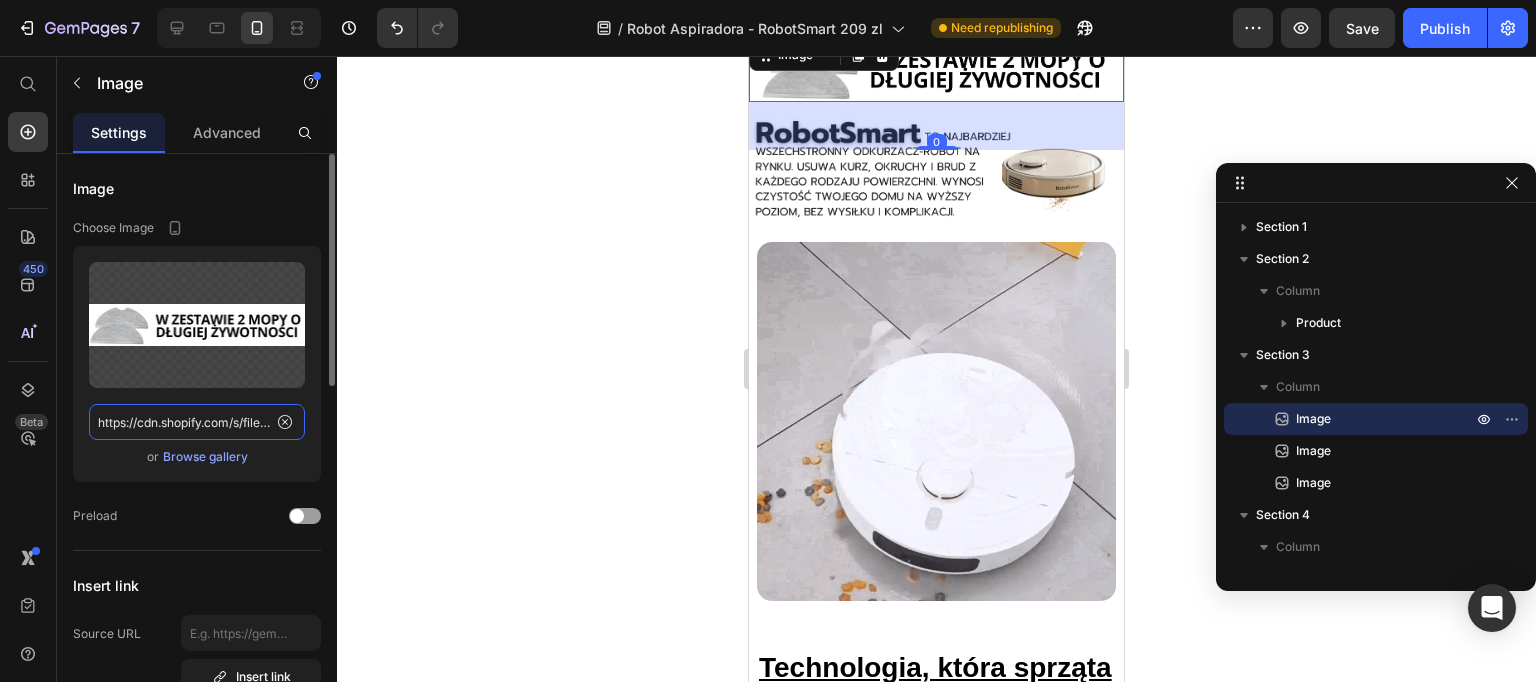 scroll, scrollTop: 664, scrollLeft: 0, axis: vertical 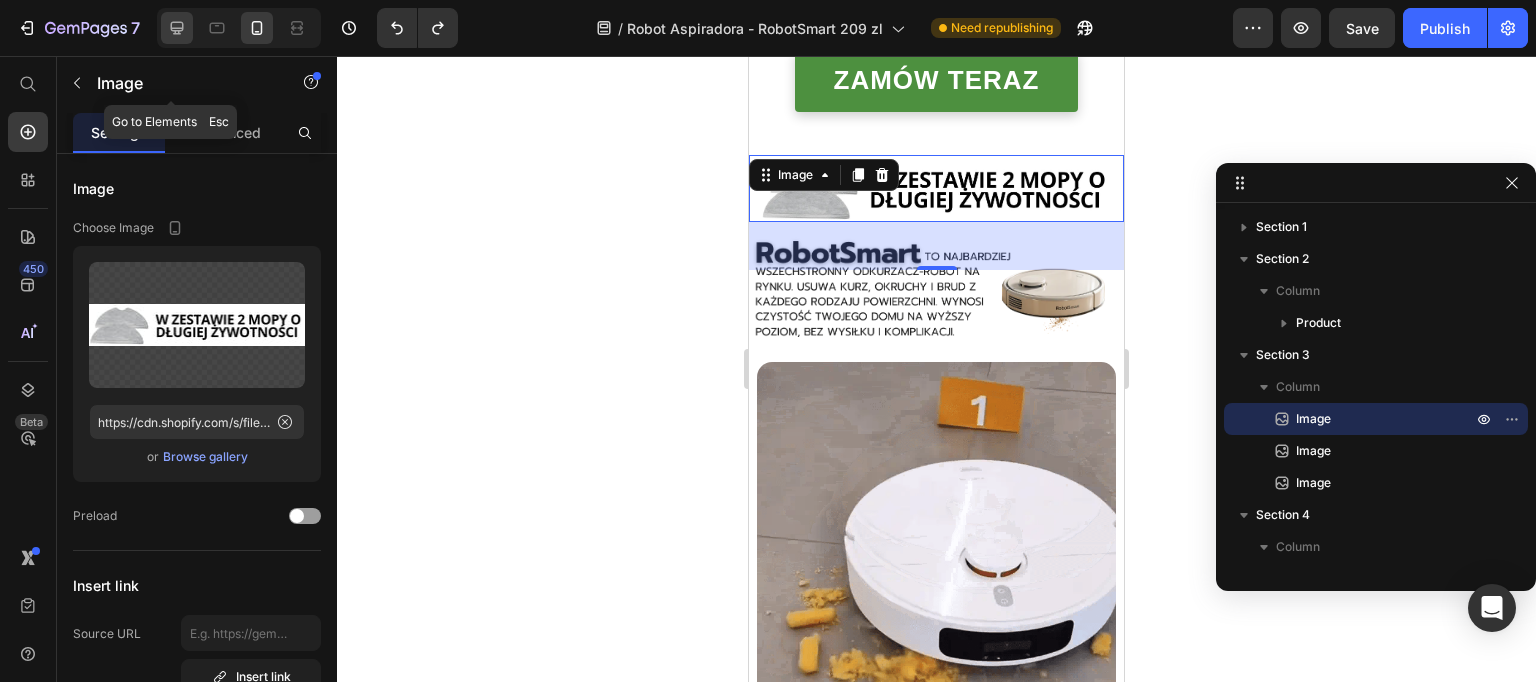 click 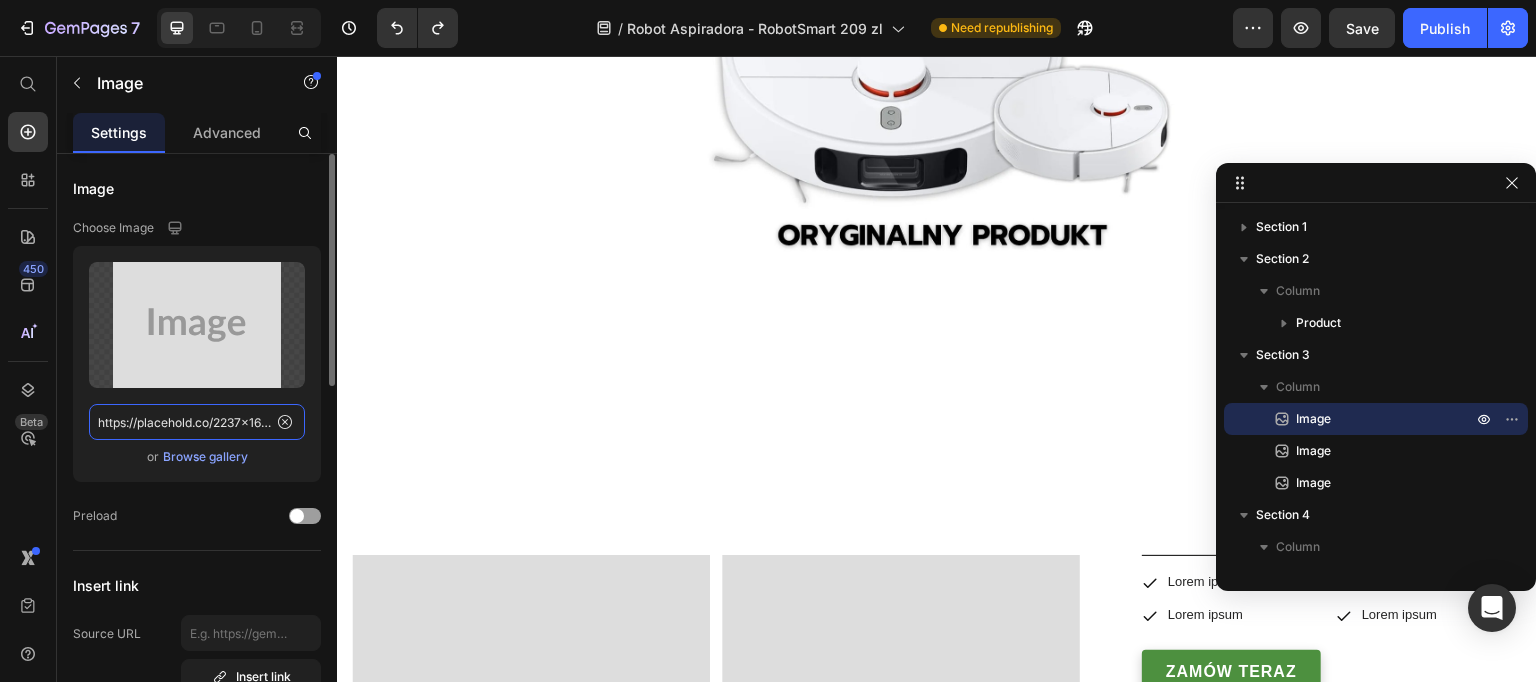 click on "https://placehold.co/2237x1678?text=Image" 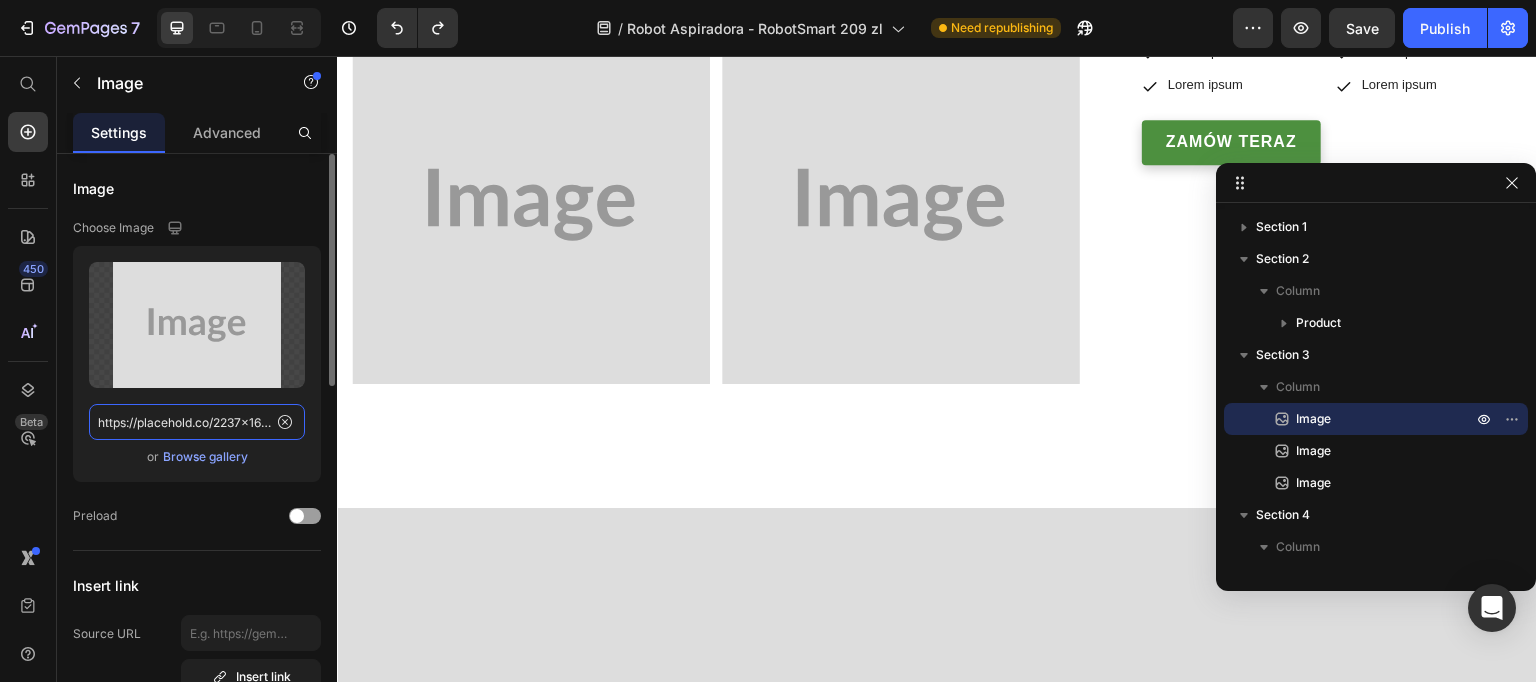 scroll, scrollTop: 1480, scrollLeft: 0, axis: vertical 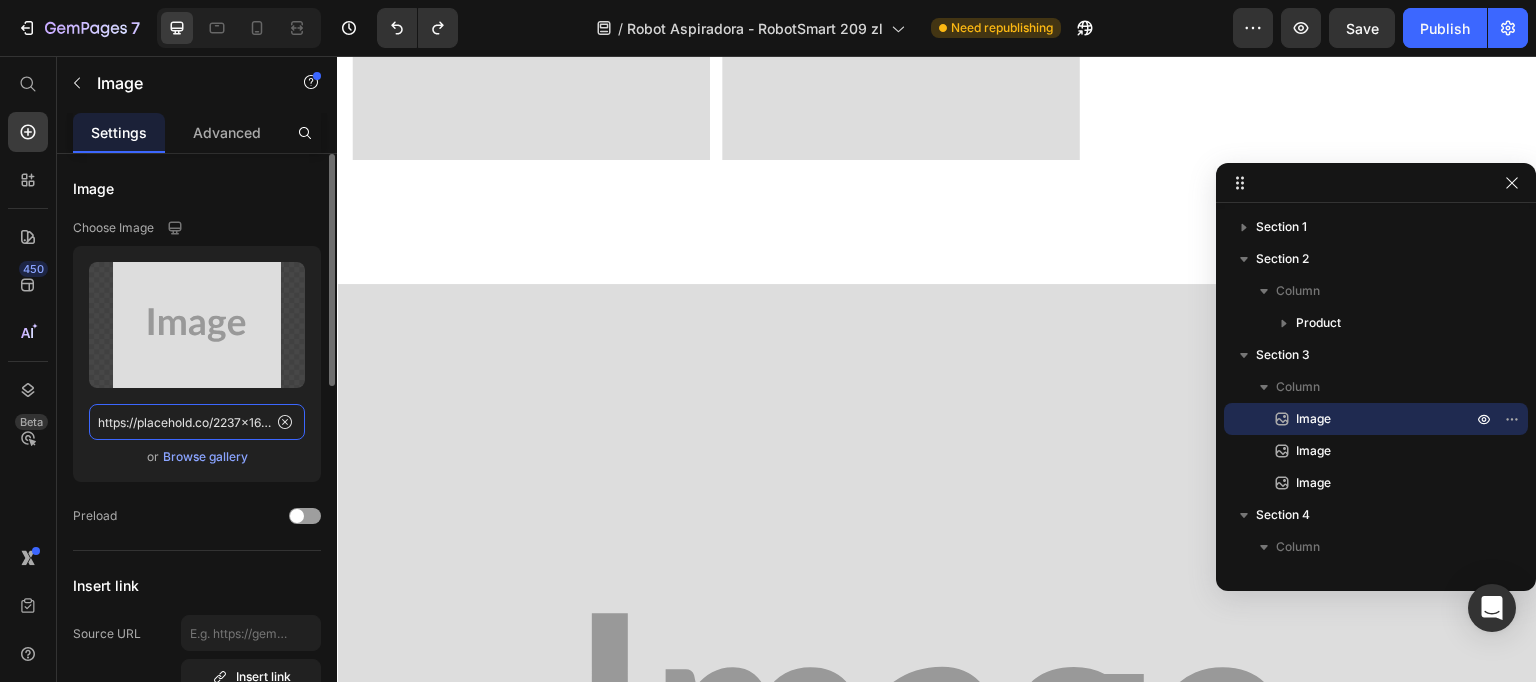 paste on "cdn.shopify.com/s/files/1/0926/5135/6547/files/gempages_566403722096214964-aaac5ce9-41de-445b-aafb-f1933e2ca624.webp" 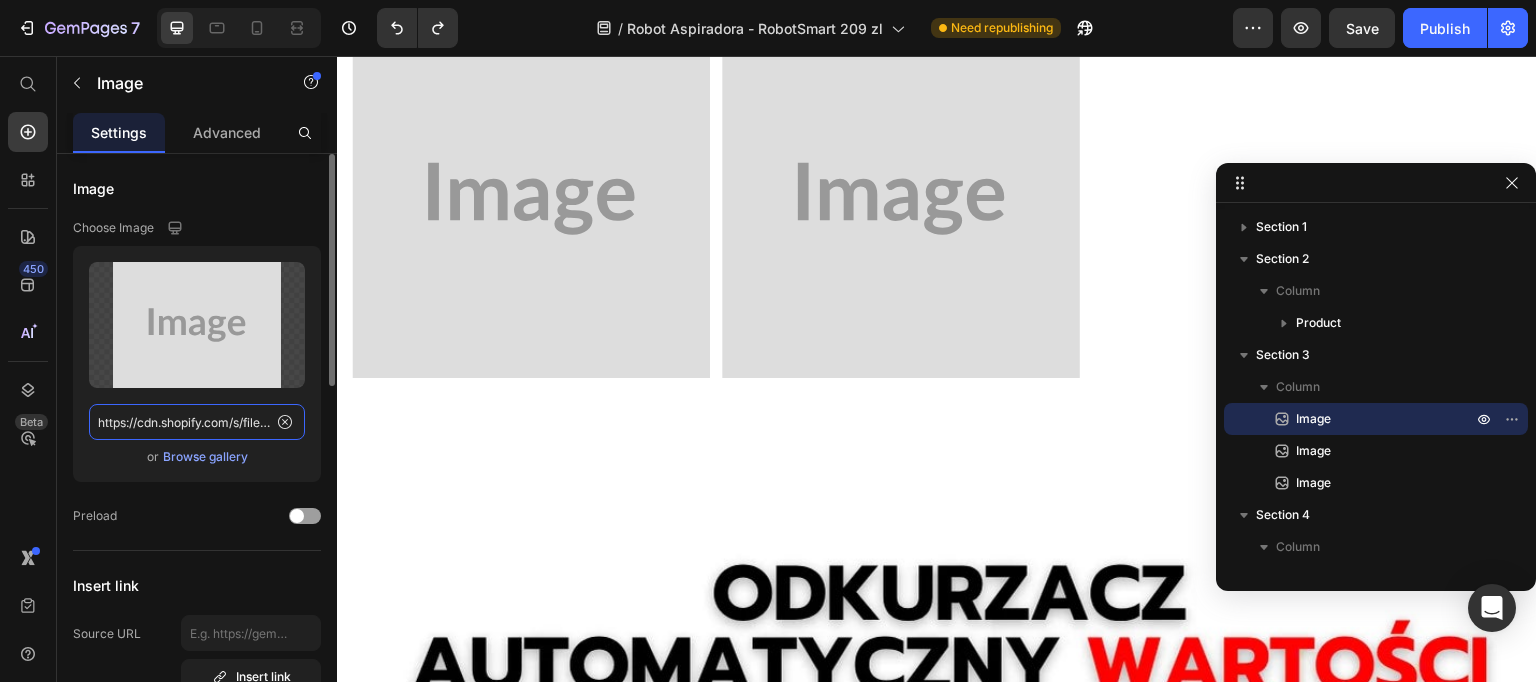 scroll, scrollTop: 0, scrollLeft: 616, axis: horizontal 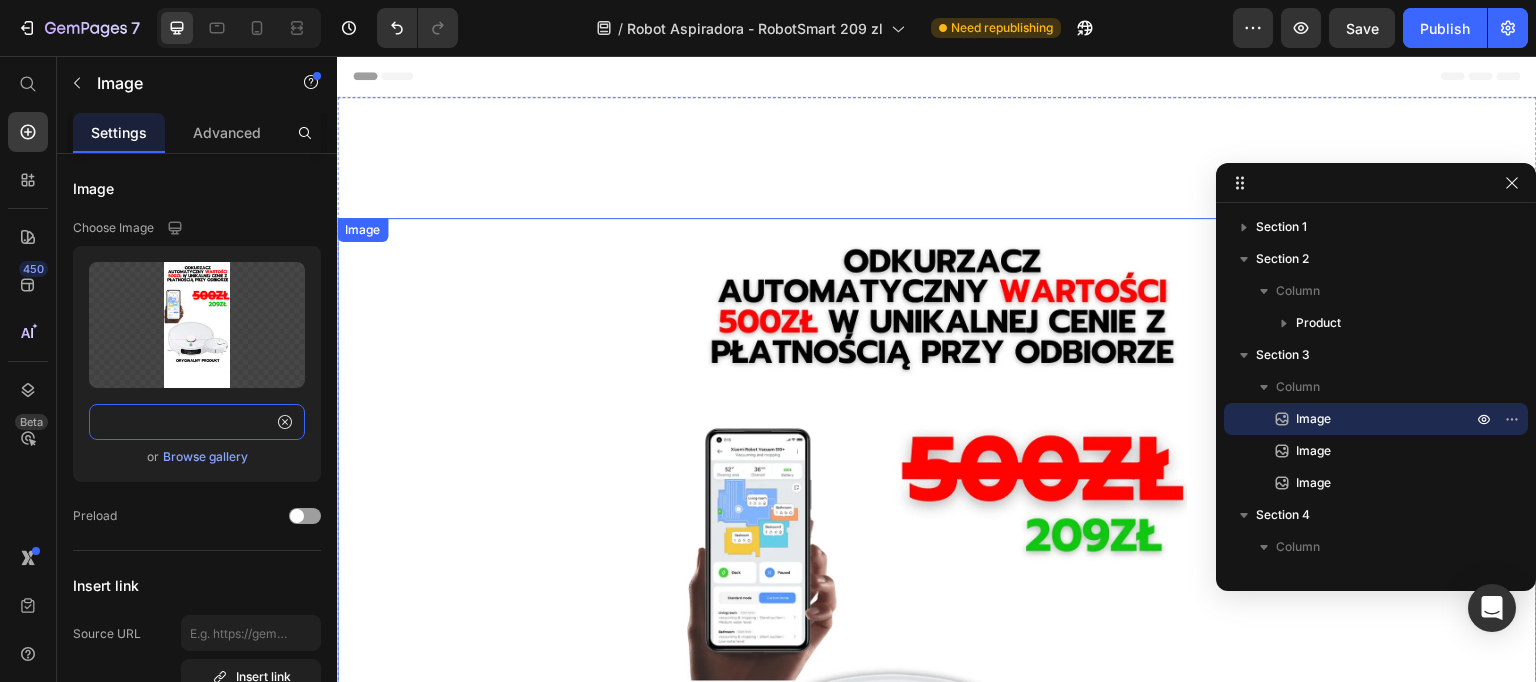 type on "https://placehold.co/2237x1678?text=Image" 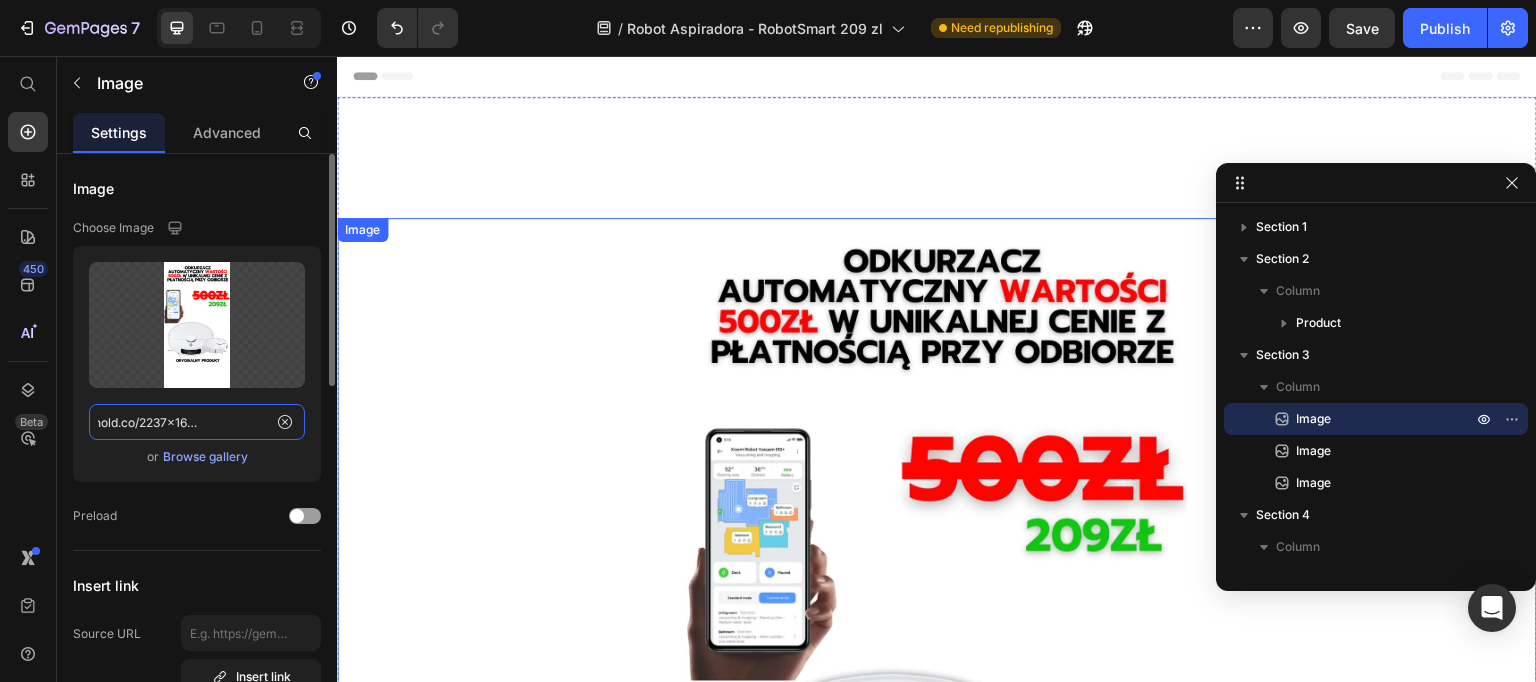 scroll, scrollTop: 0, scrollLeft: 77, axis: horizontal 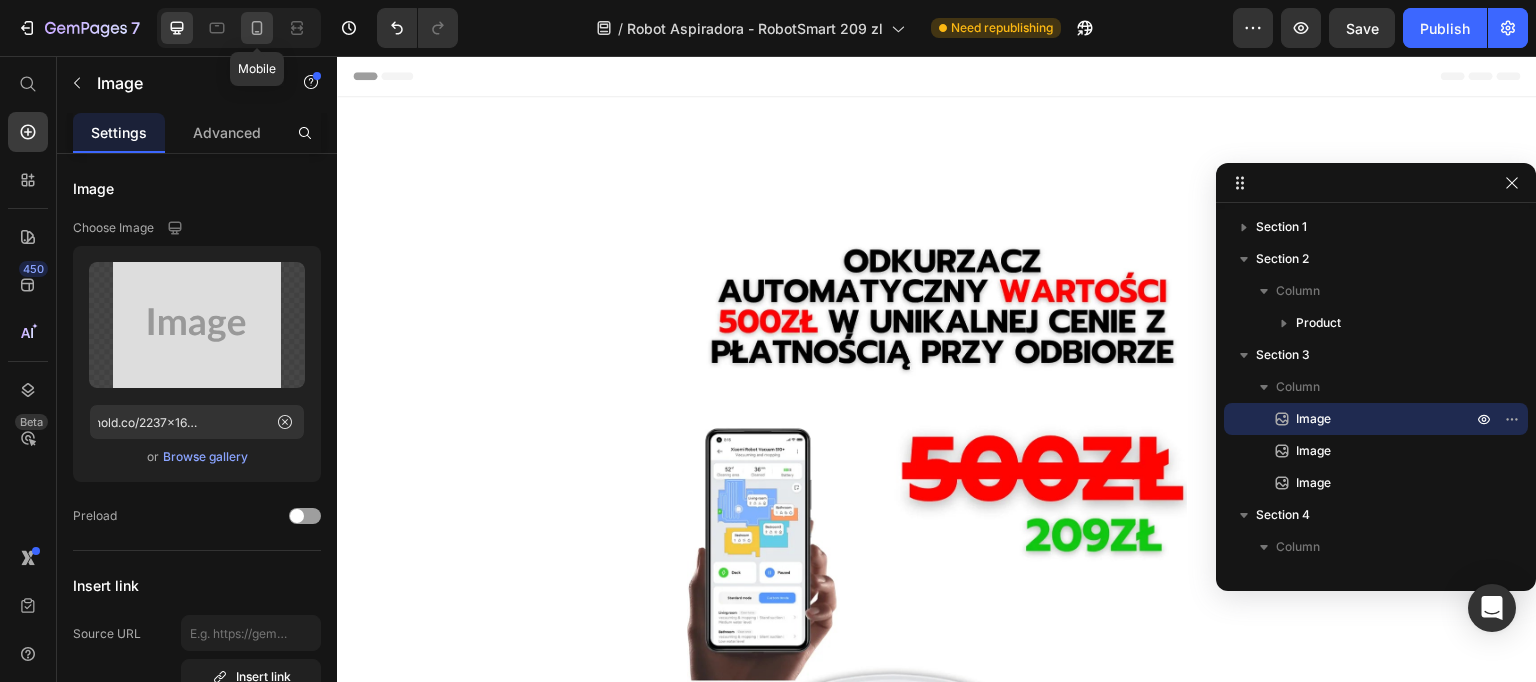 click 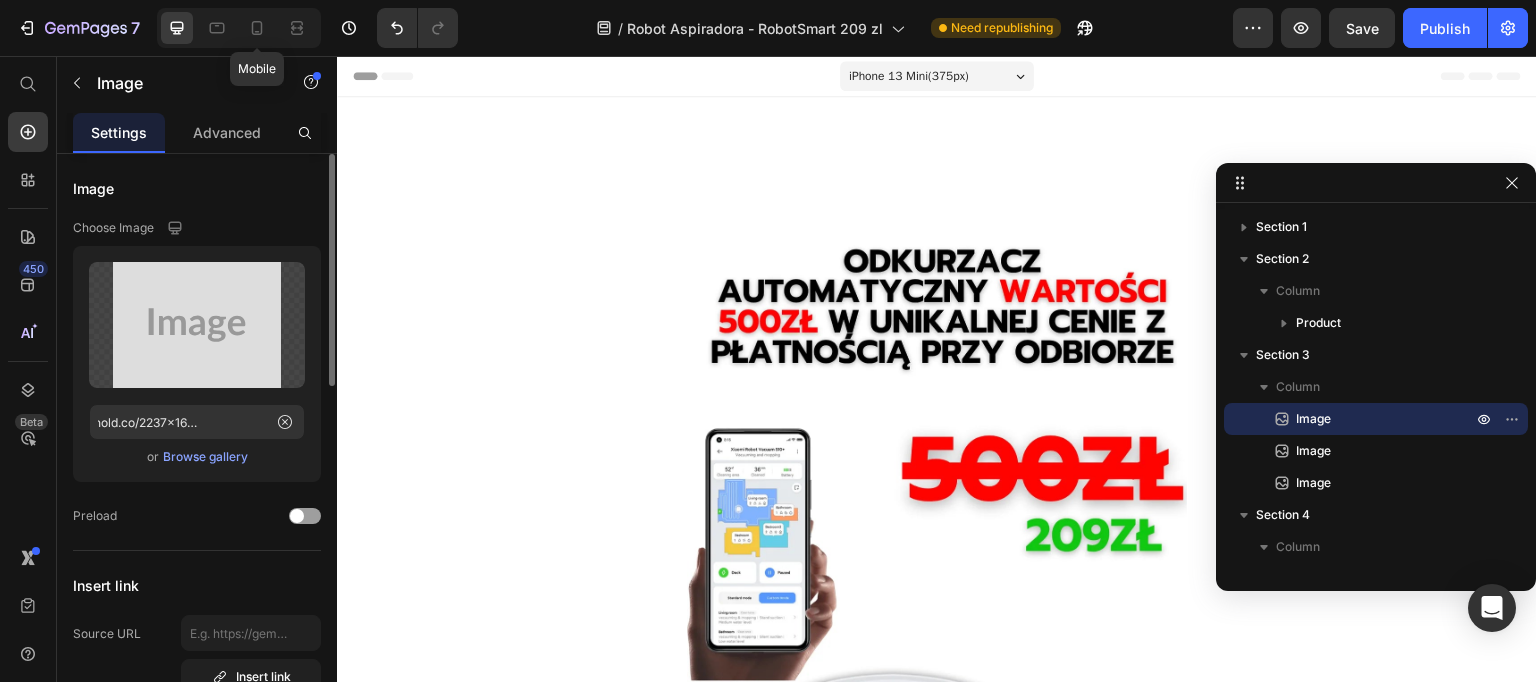 scroll, scrollTop: 0, scrollLeft: 0, axis: both 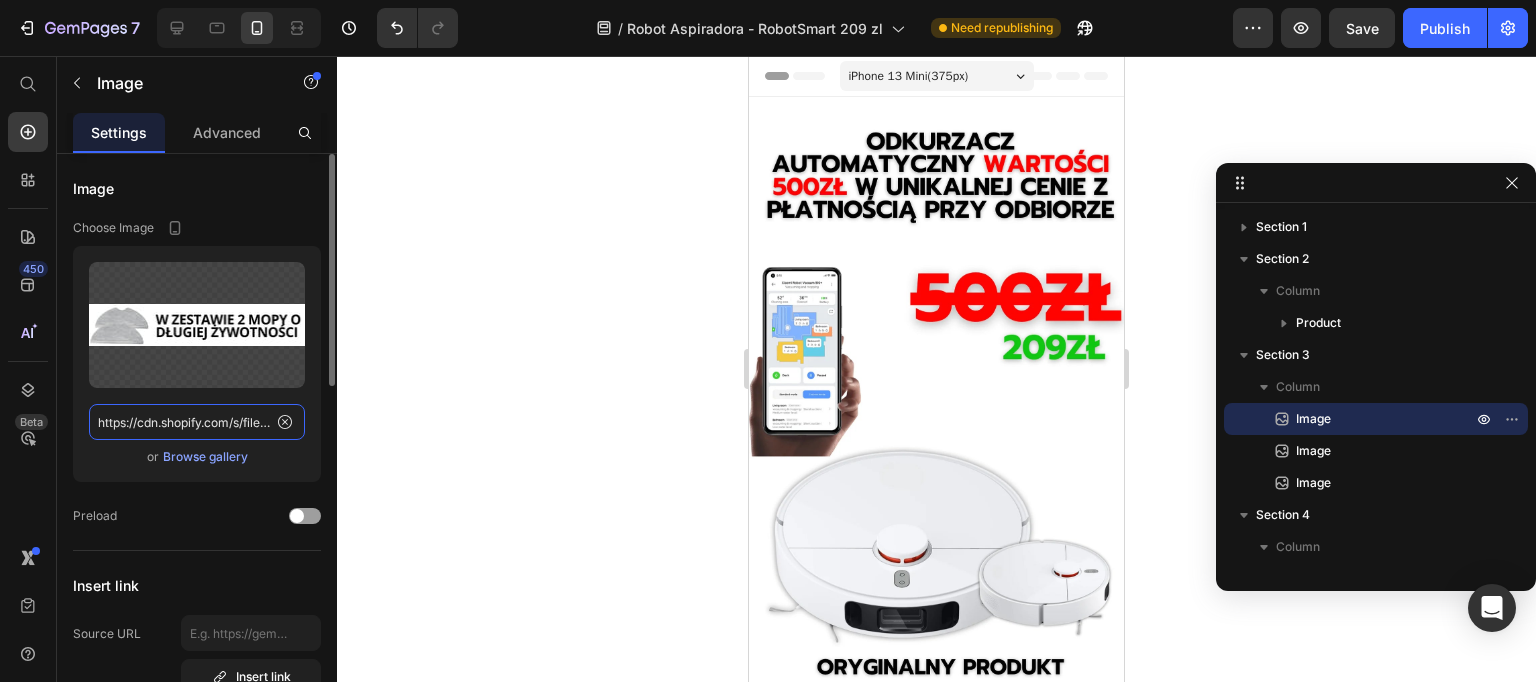 click on "https://cdn.shopify.com/s/files/1/0926/5135/6547/files/gempages_566403722096214964-028dbd2e-dd62-4b42-8887-b37c090e1644.webp" 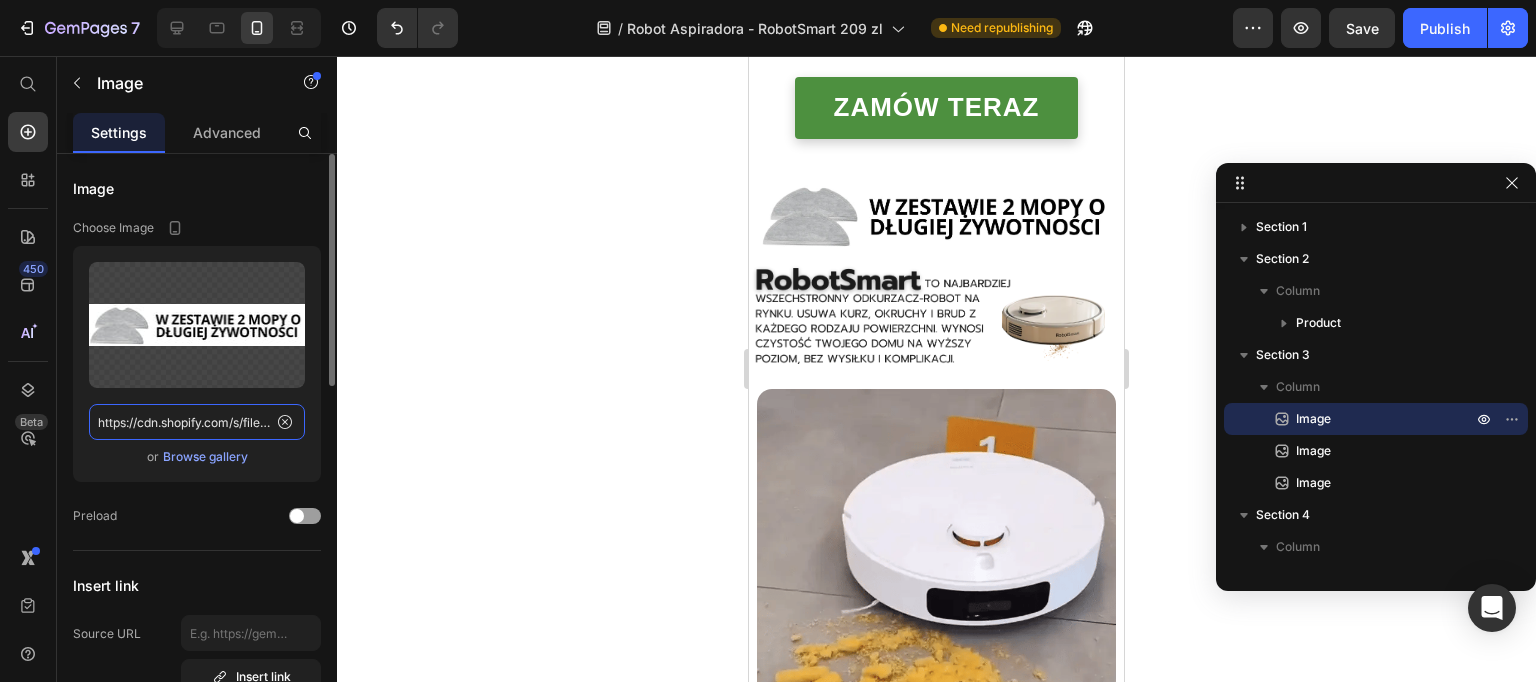 scroll, scrollTop: 664, scrollLeft: 0, axis: vertical 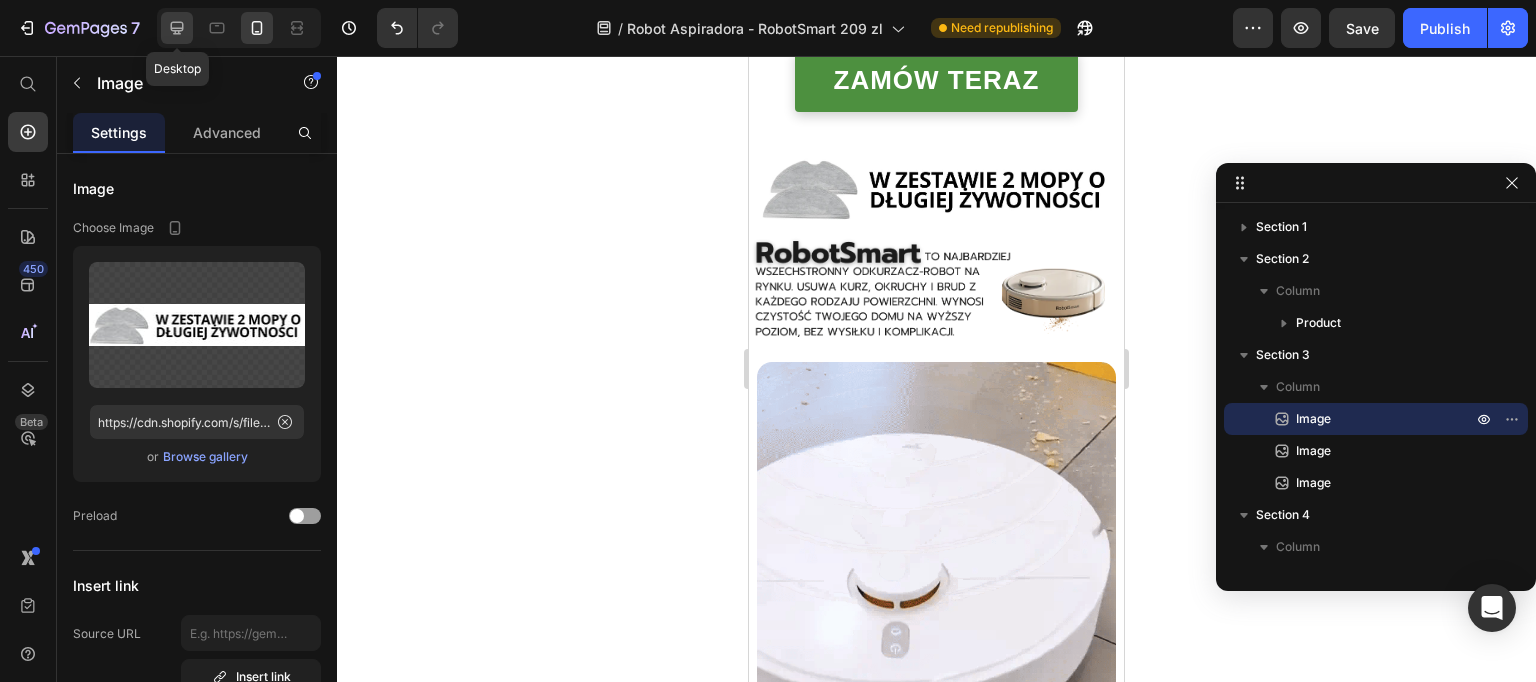 click 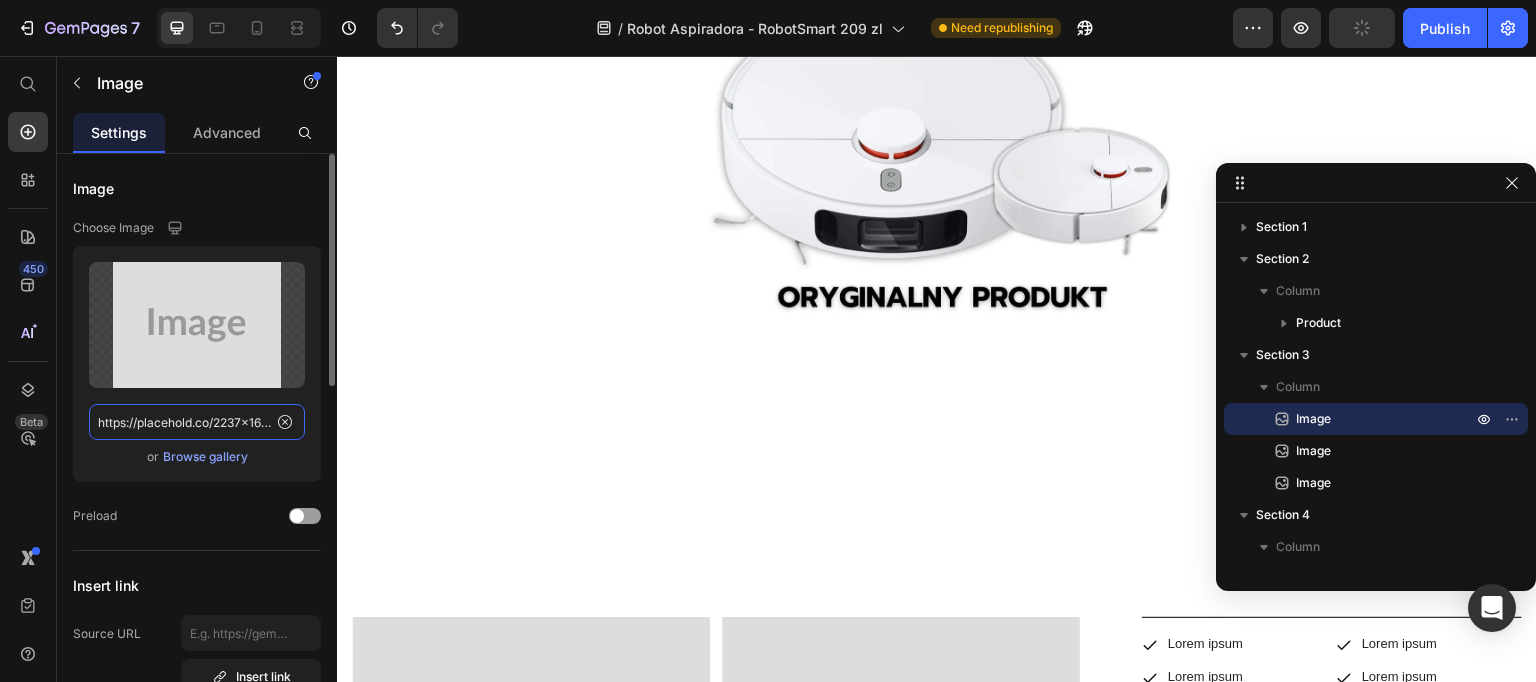 click on "https://placehold.co/2237x1678?text=Image" 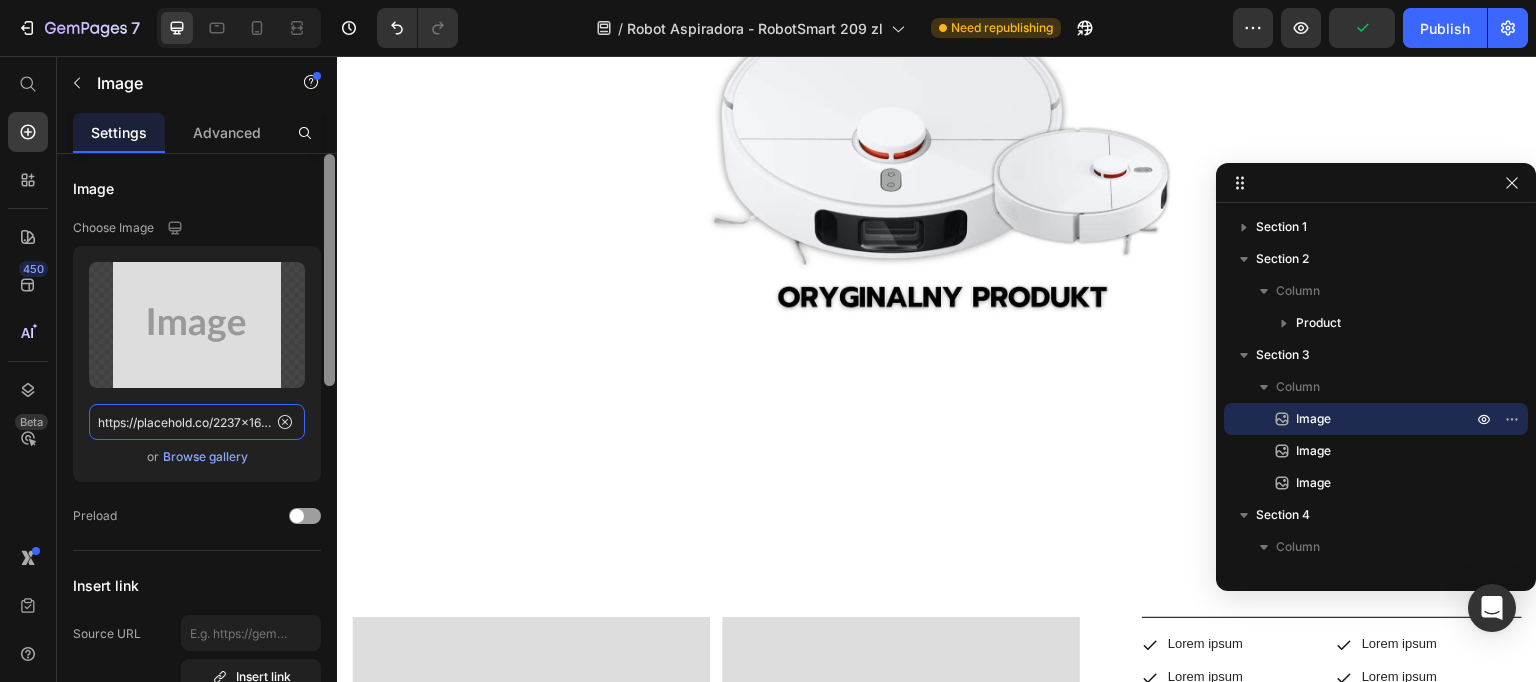 paste on "cdn.shopify.com/s/files/1/0926/5135/6547/files/gempages_566403722096214964-028dbd2e-dd62-4b42-8887-b37c090e1644.webp" 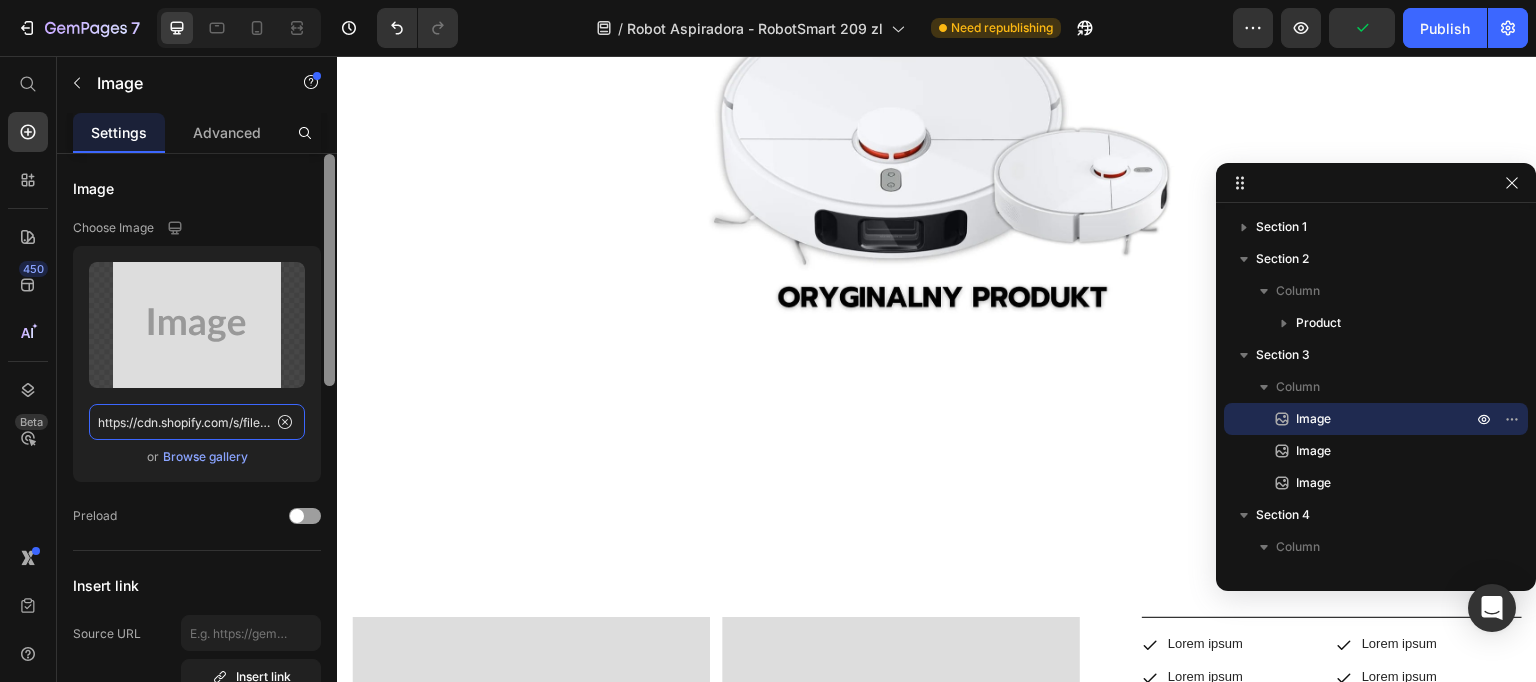 scroll, scrollTop: 0, scrollLeft: 629, axis: horizontal 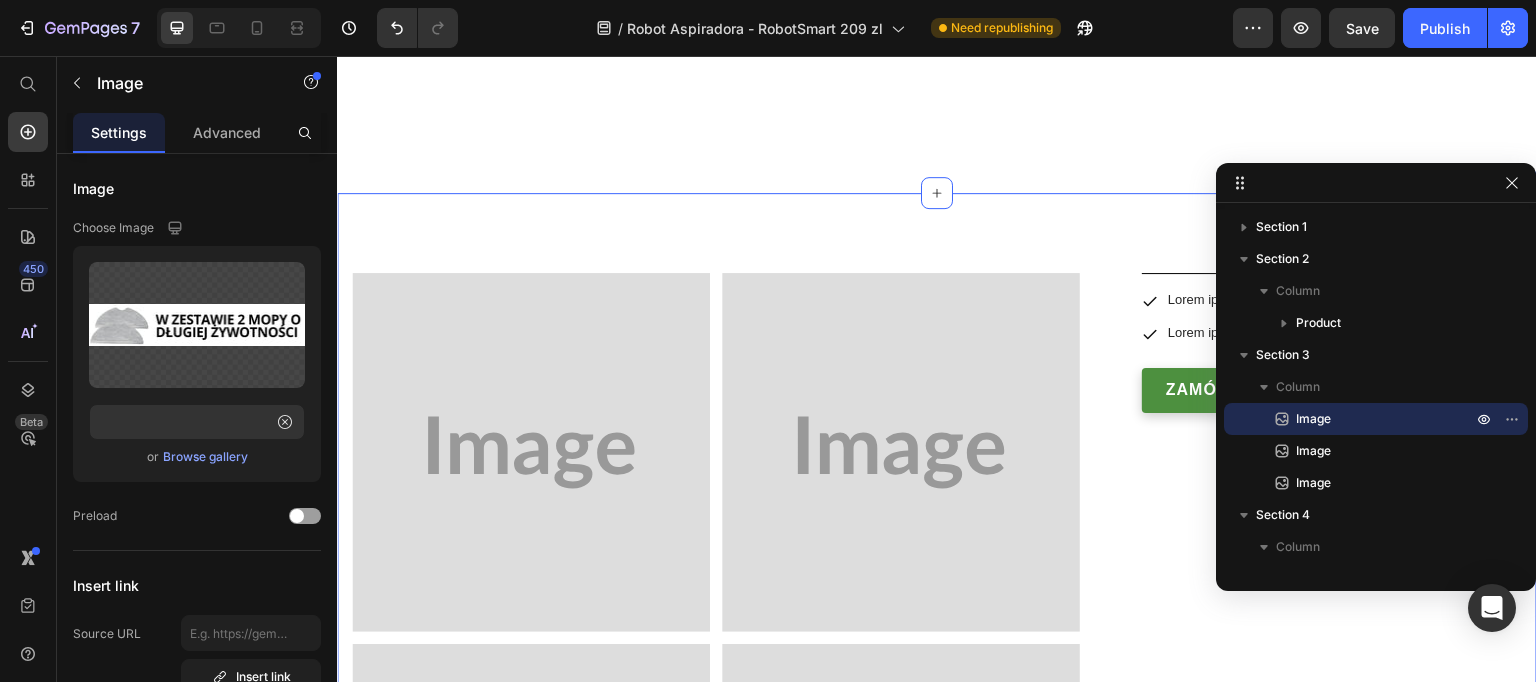 click on "Image Image Row Image Image Row Row
Icon Lorem ipsum Text Block Row
Icon Lorem ipsum Text Block Row Row
Icon Lorem ipsum Text Block Row
Icon Lorem ipsum Text Block Row Row Row Zamów teraz Button Row Product Section 2" at bounding box center [937, 637] 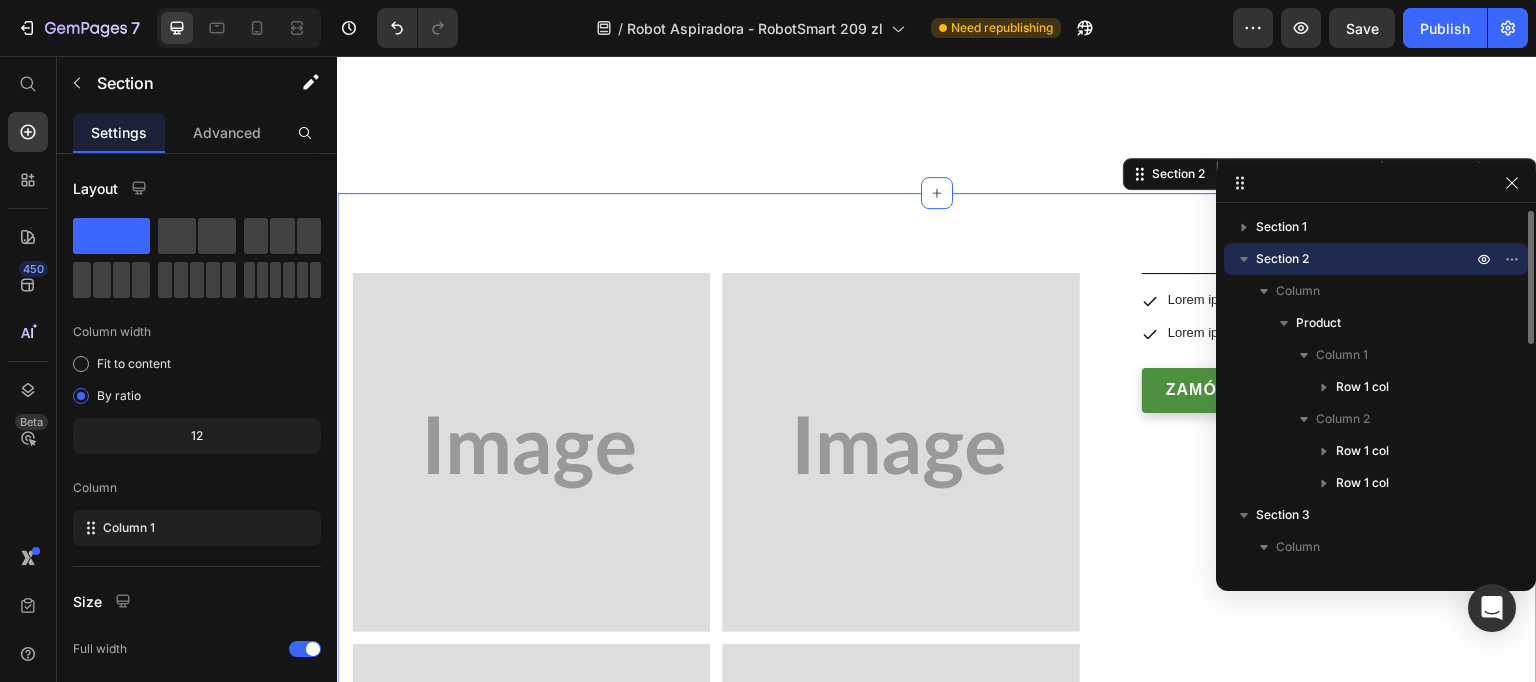 click 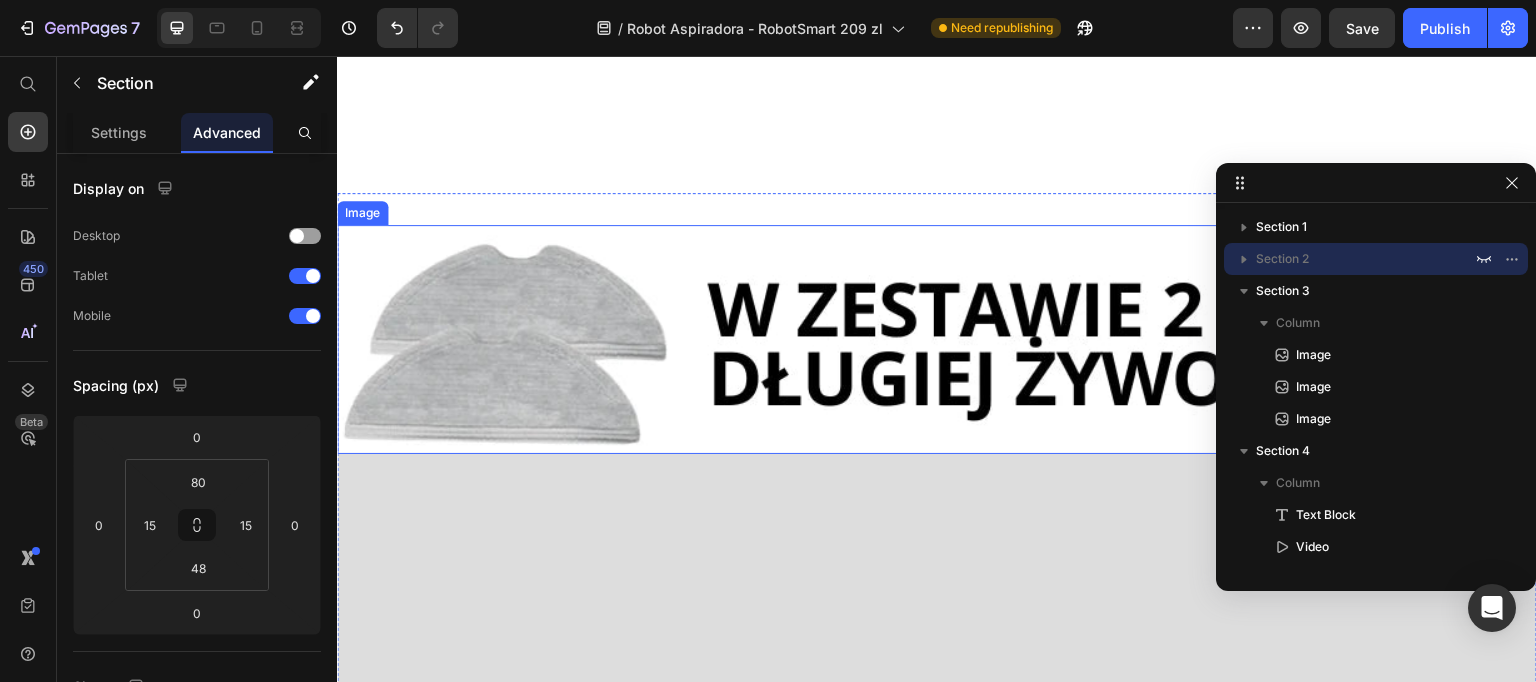 click at bounding box center [937, 339] 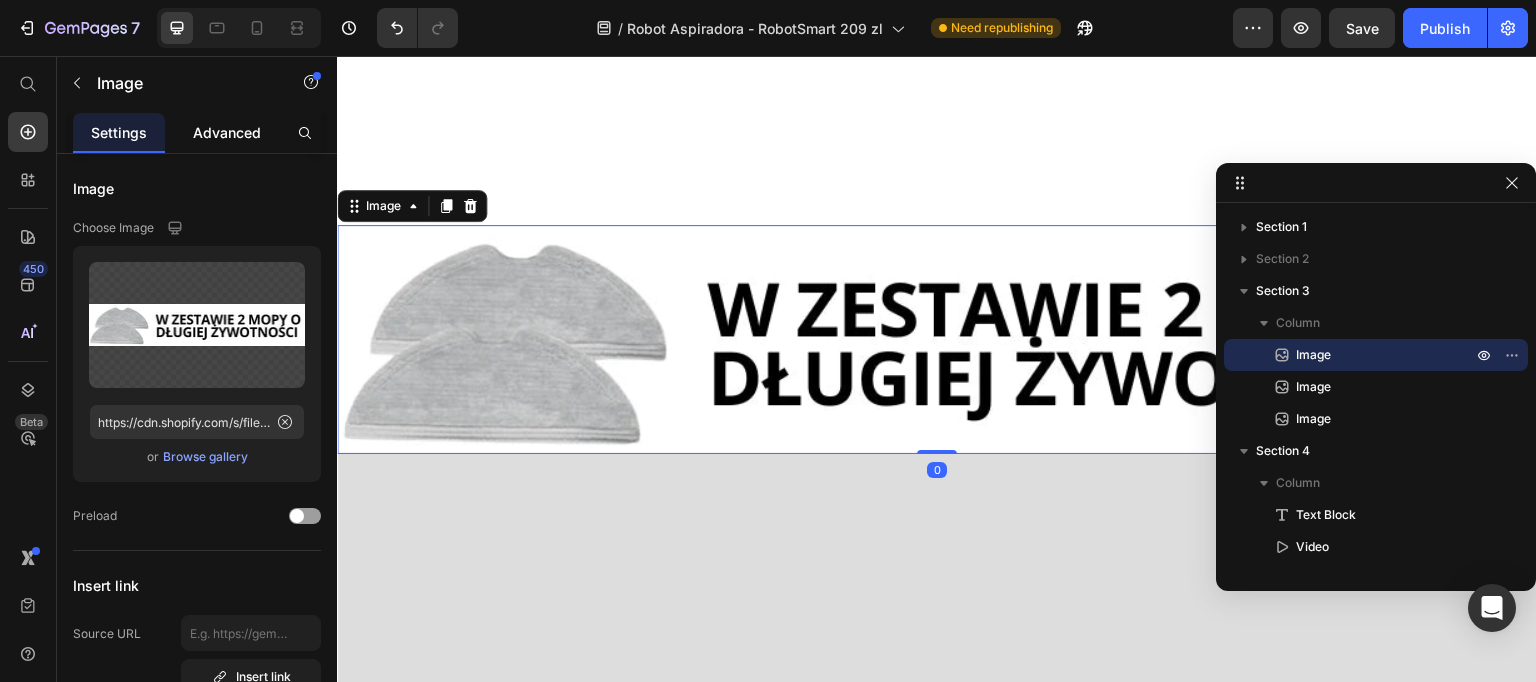 click on "Advanced" at bounding box center [227, 132] 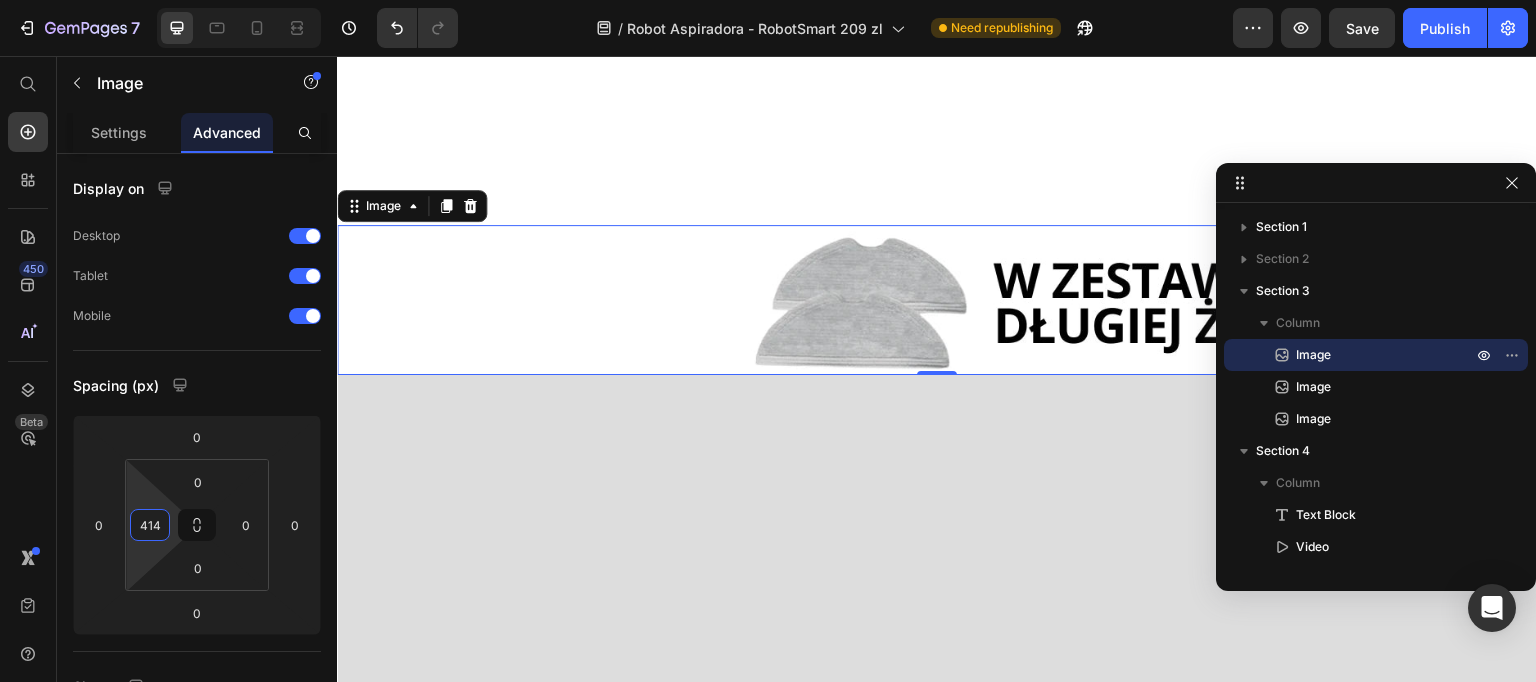type on "416" 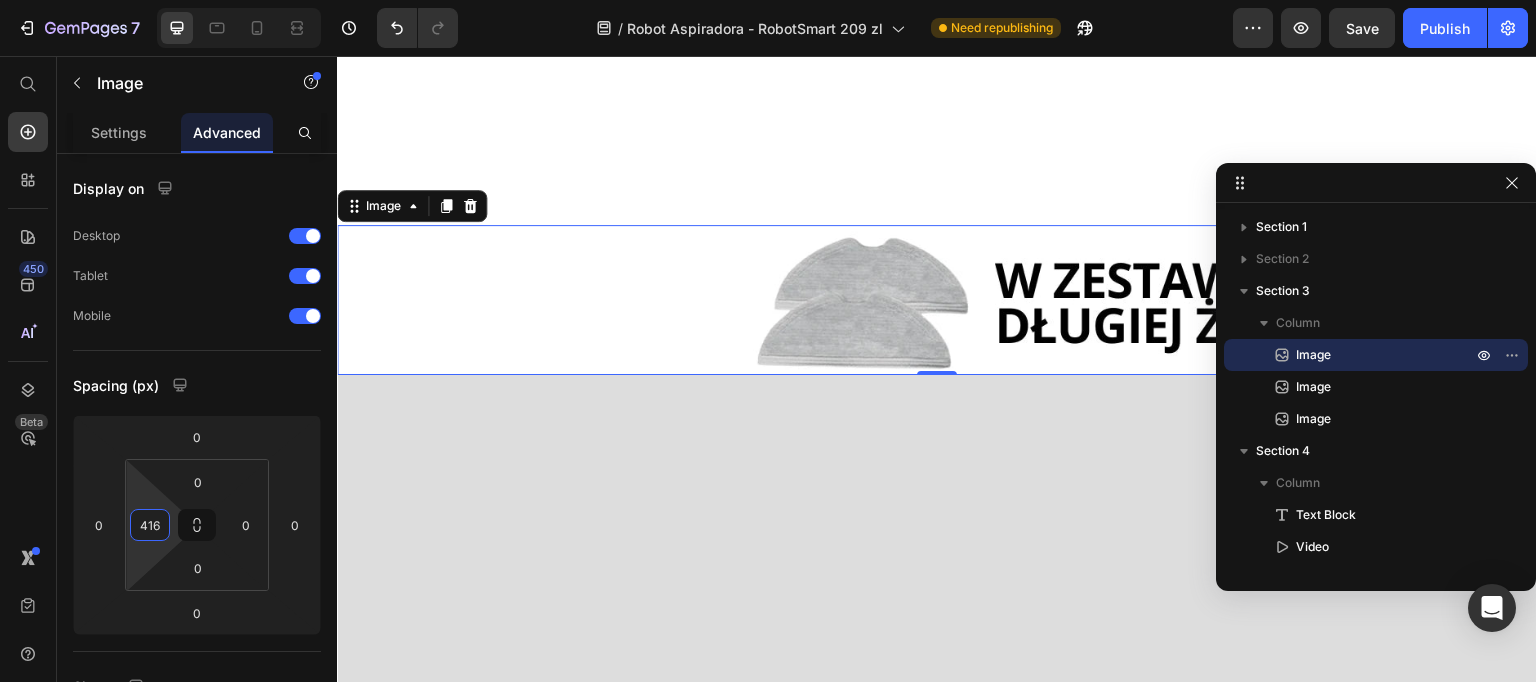 drag, startPoint x: 142, startPoint y: 476, endPoint x: 173, endPoint y: 277, distance: 201.4001 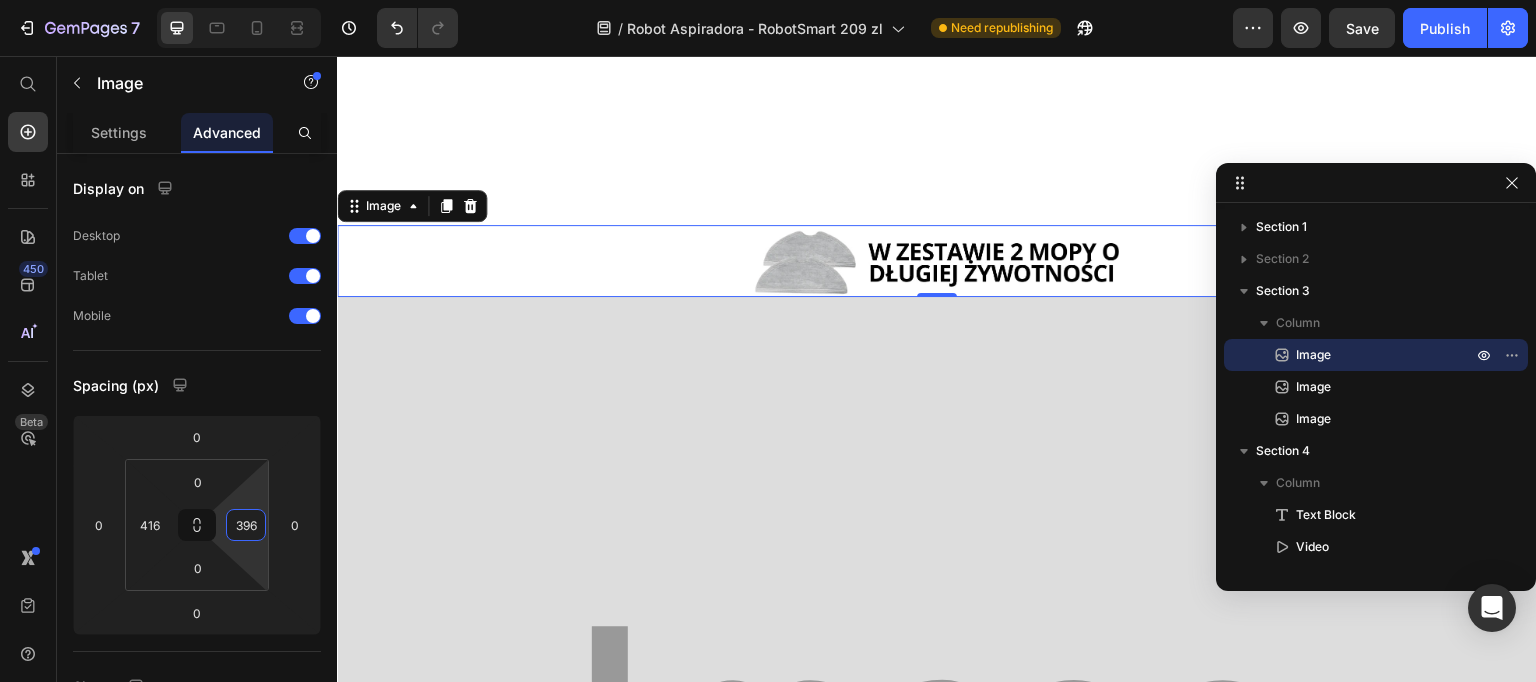 type on "394" 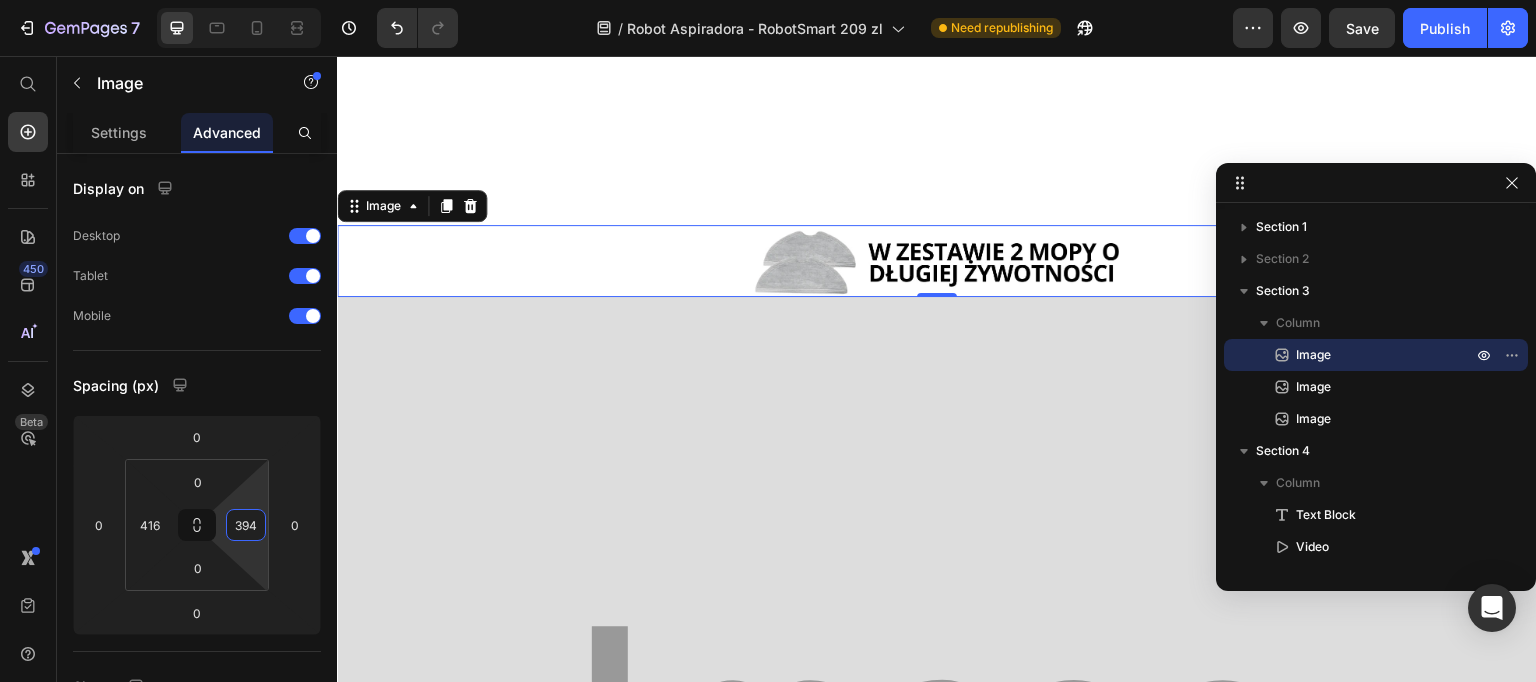 drag, startPoint x: 250, startPoint y: 453, endPoint x: 258, endPoint y: 297, distance: 156.20499 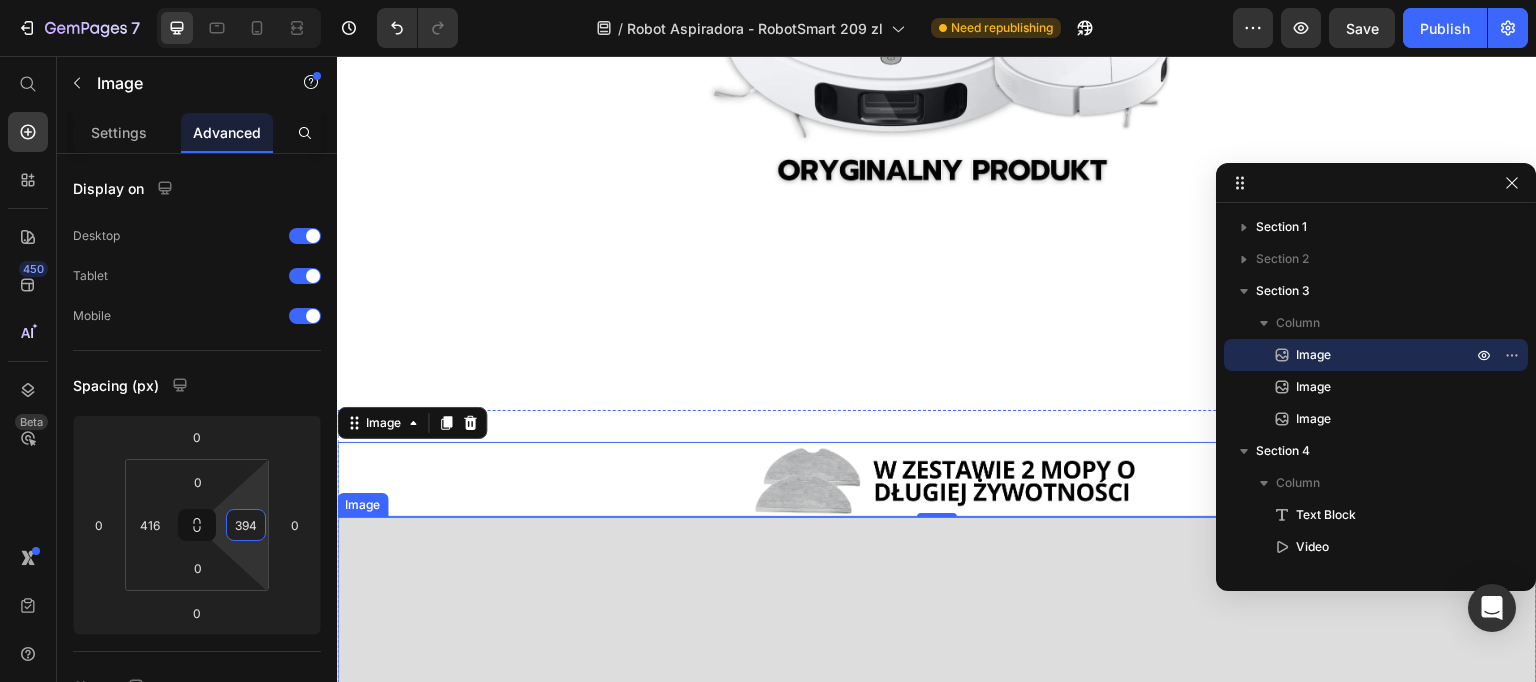 scroll, scrollTop: 663, scrollLeft: 0, axis: vertical 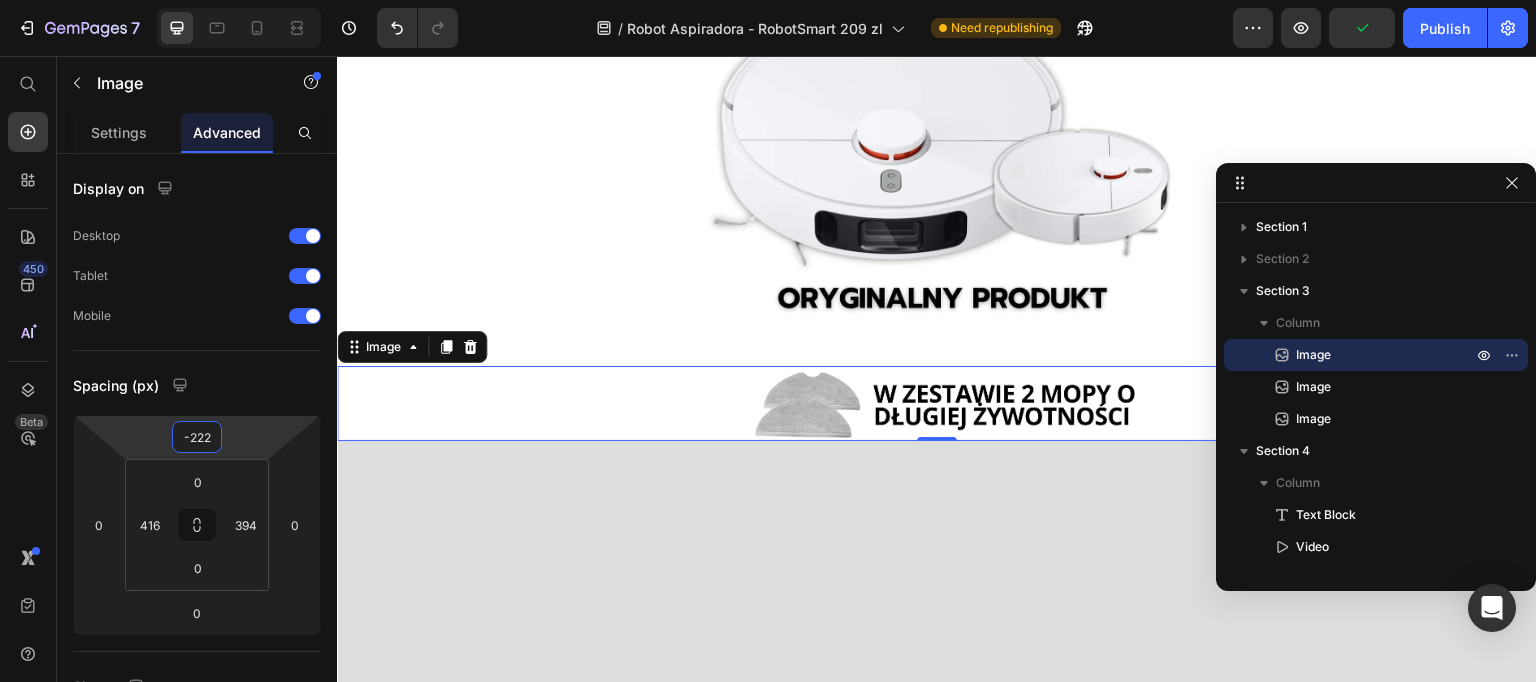 type on "-224" 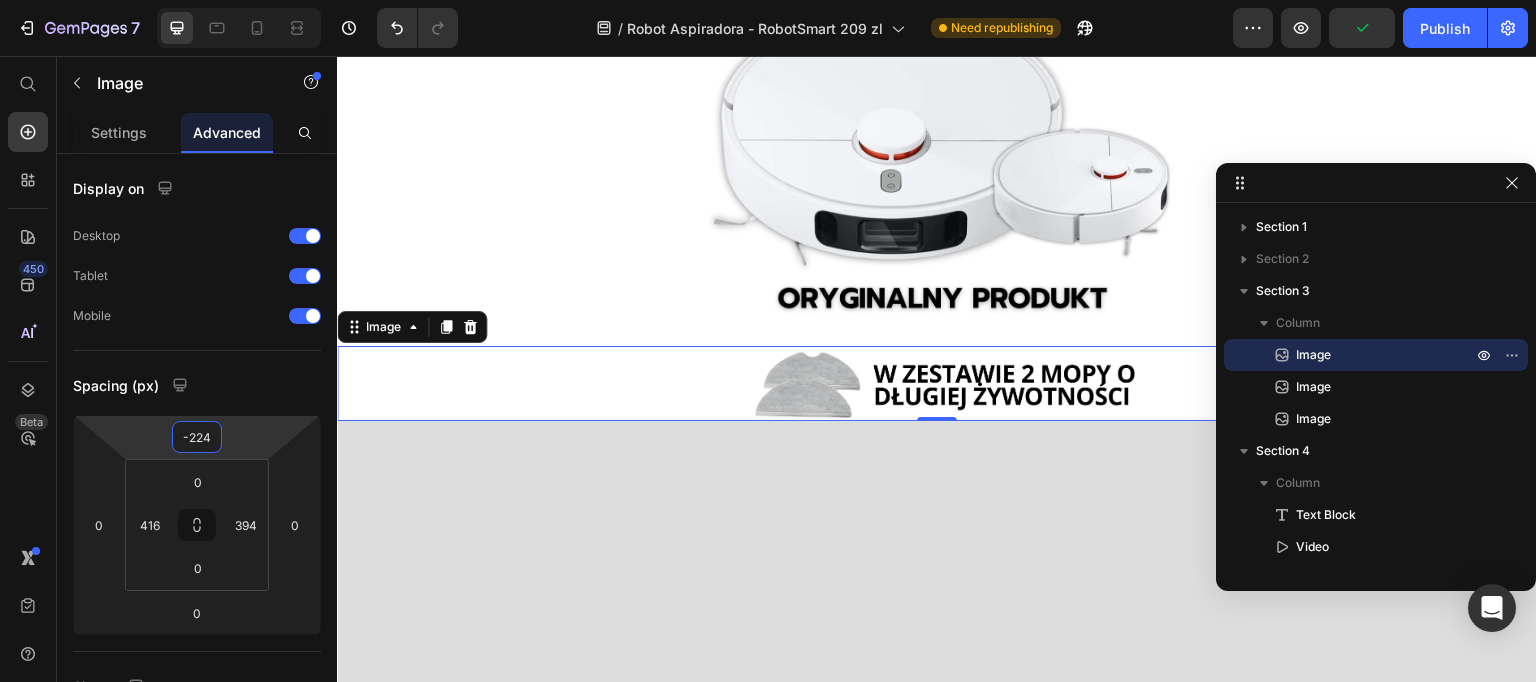 drag, startPoint x: 236, startPoint y: 499, endPoint x: 249, endPoint y: 546, distance: 48.76474 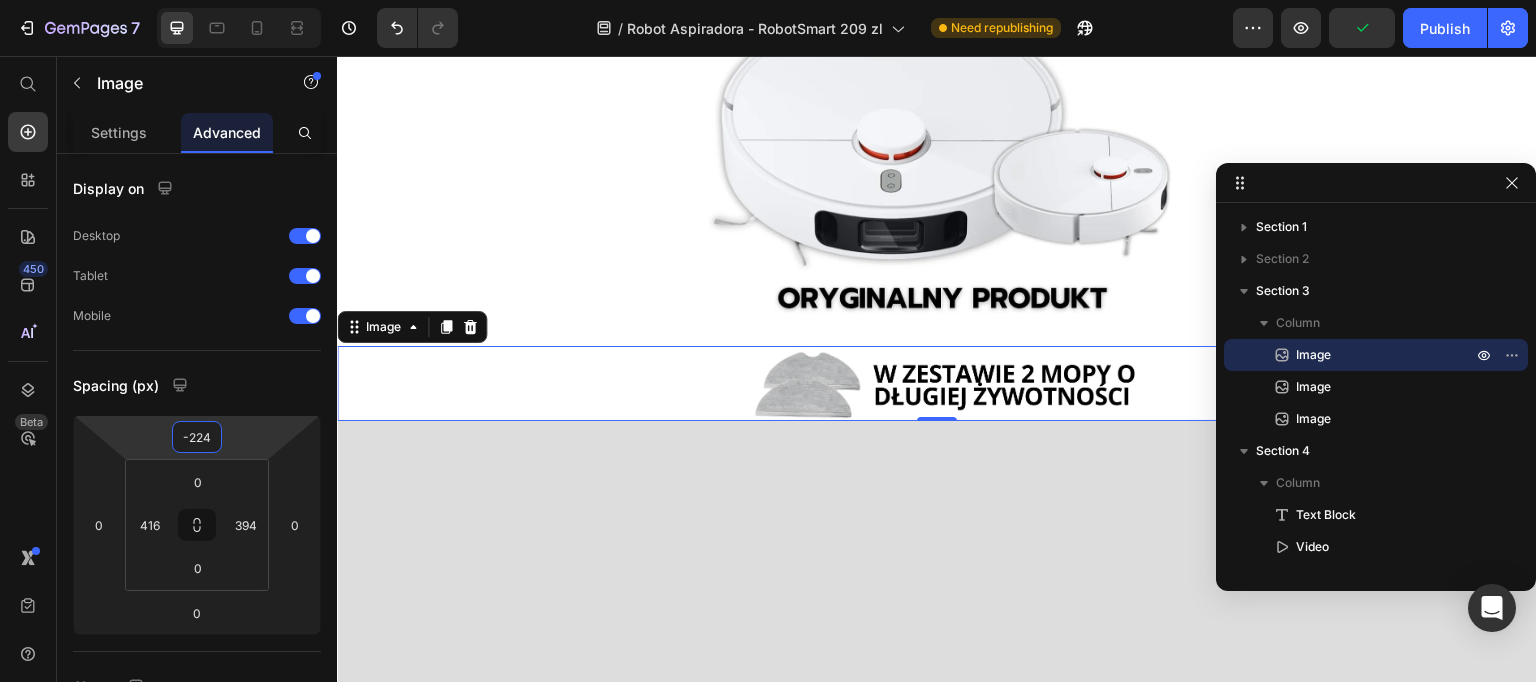 click on "7  Version history  /  Robot Aspiradora - RobotSmart 209 zl Need republishing Preview  Publish  450 Beta Start with Sections Elements Hero Section Product Detail Brands Trusted Badges Guarantee Product Breakdown How to use Testimonials Compare Bundle FAQs Social Proof Brand Story Product List Collection Blog List Contact Sticky Add to Cart Custom Footer Browse Library 450 Layout
Row
Row
Row
Row Text
Heading
Text Block Button
Button
Button
Sticky Back to top Media" at bounding box center (768, 0) 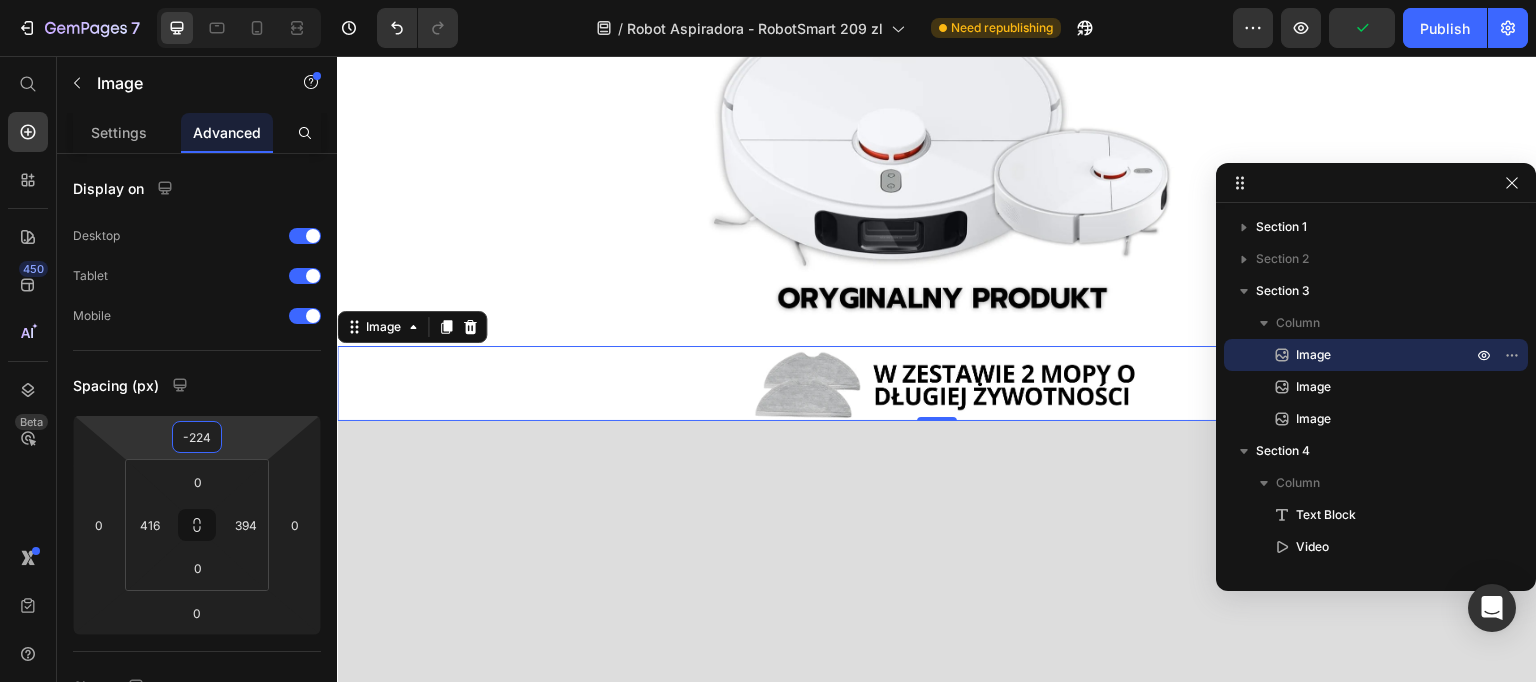 click at bounding box center [937, 31] 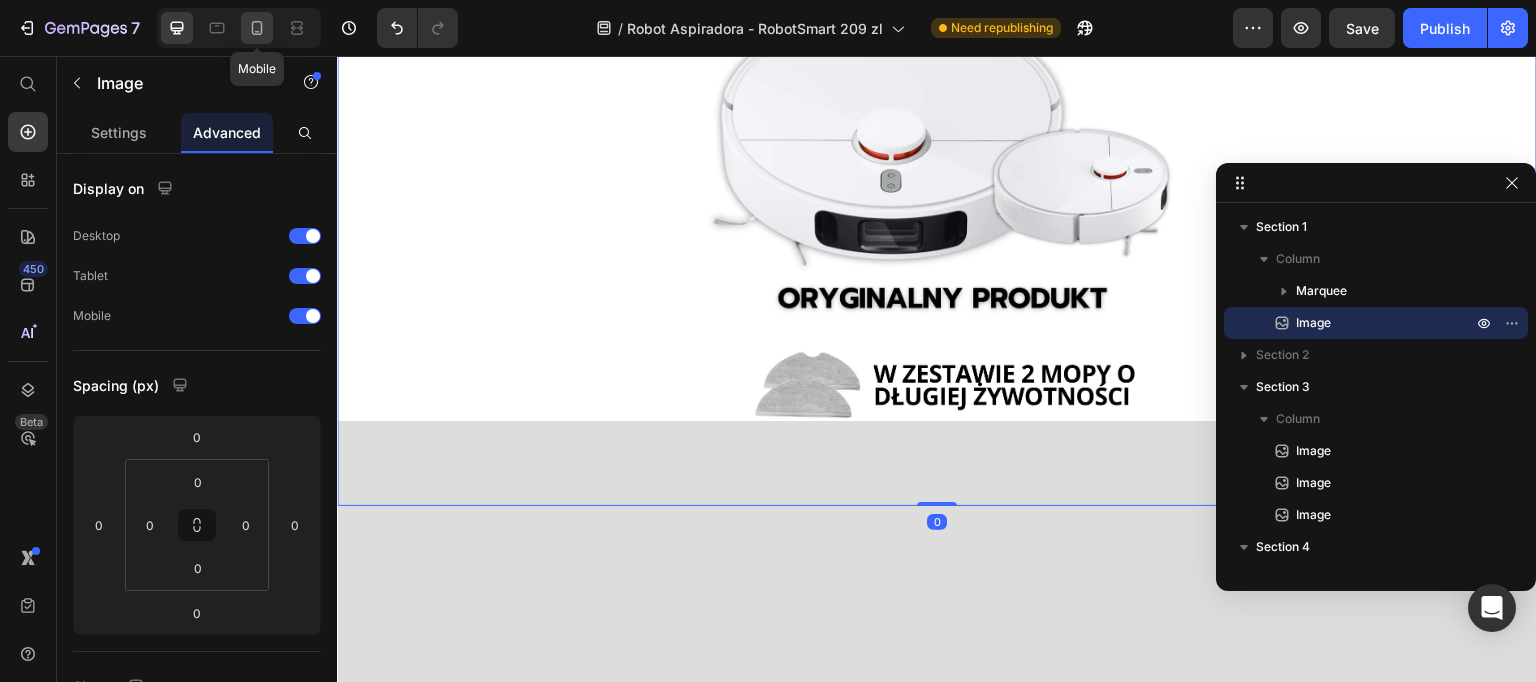 click 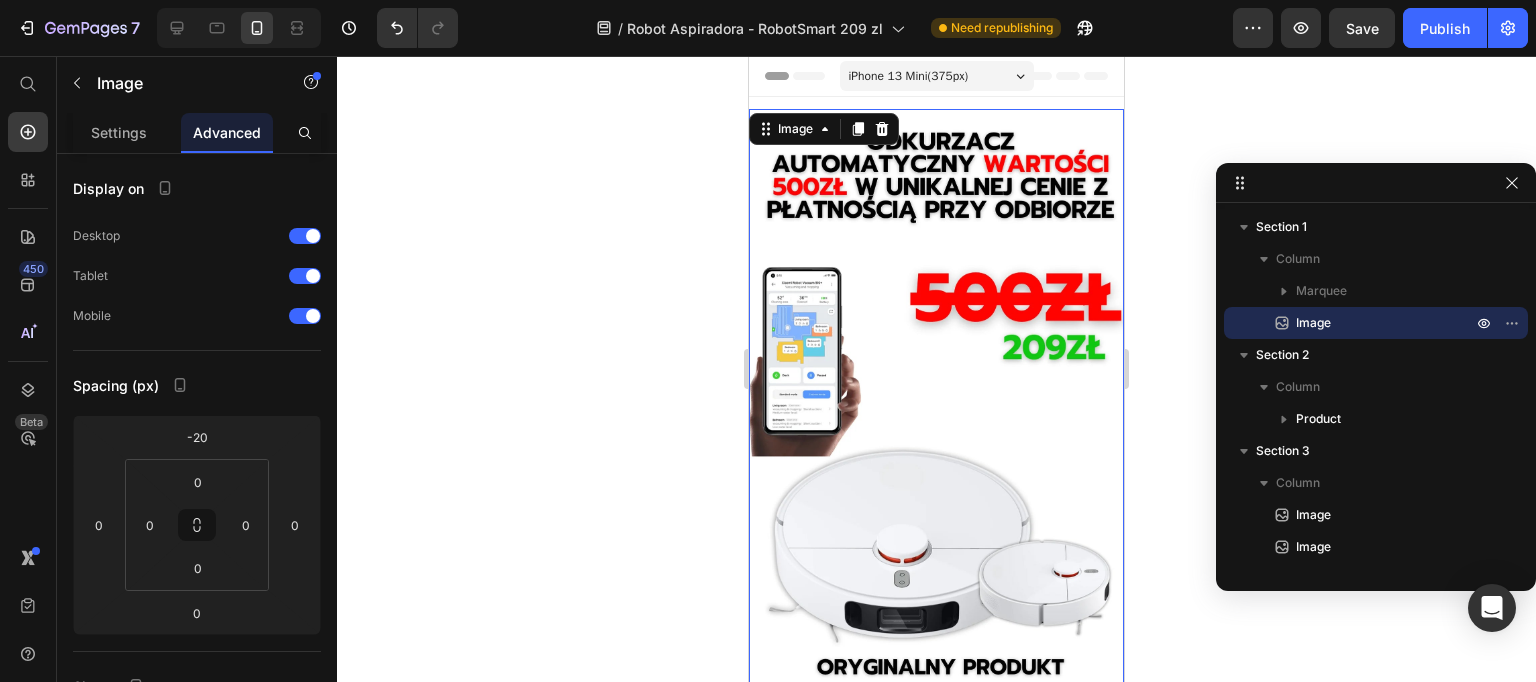 scroll, scrollTop: 355, scrollLeft: 0, axis: vertical 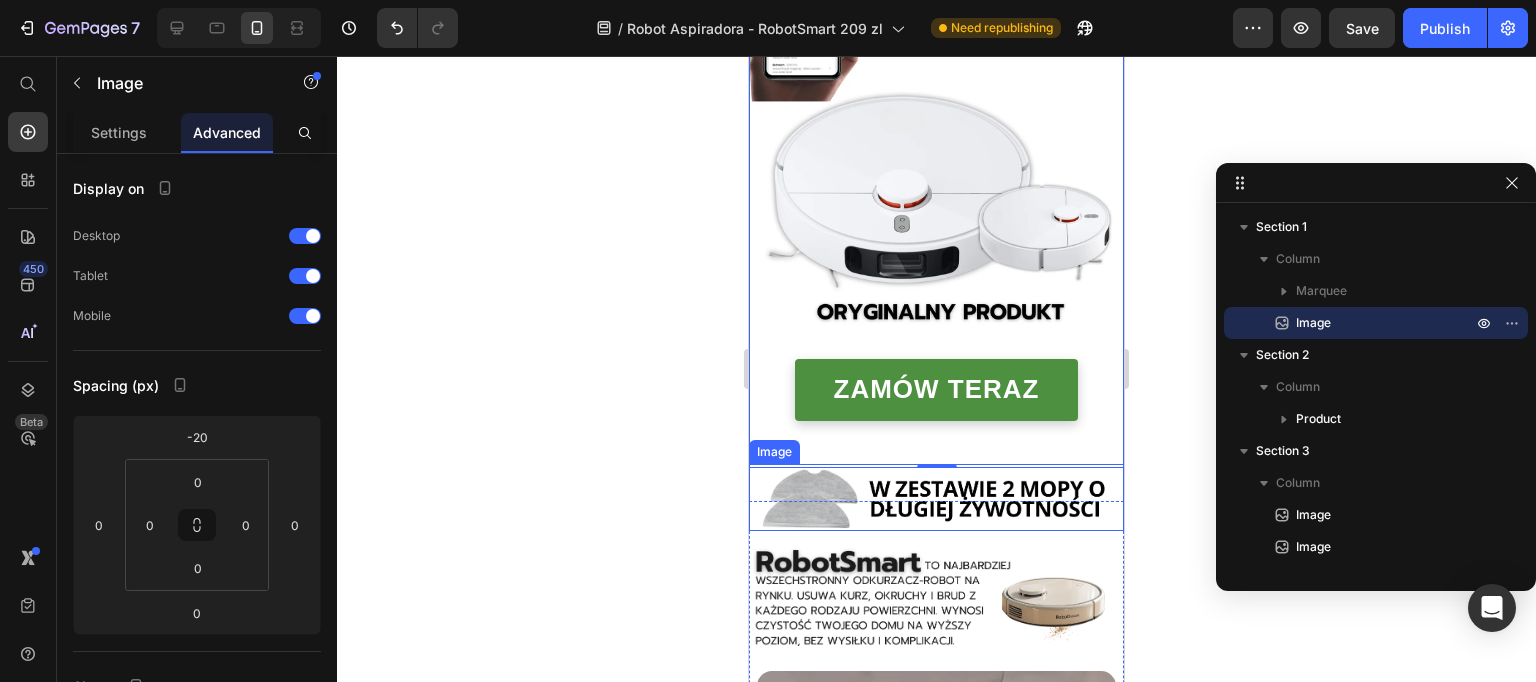 click at bounding box center [936, 497] 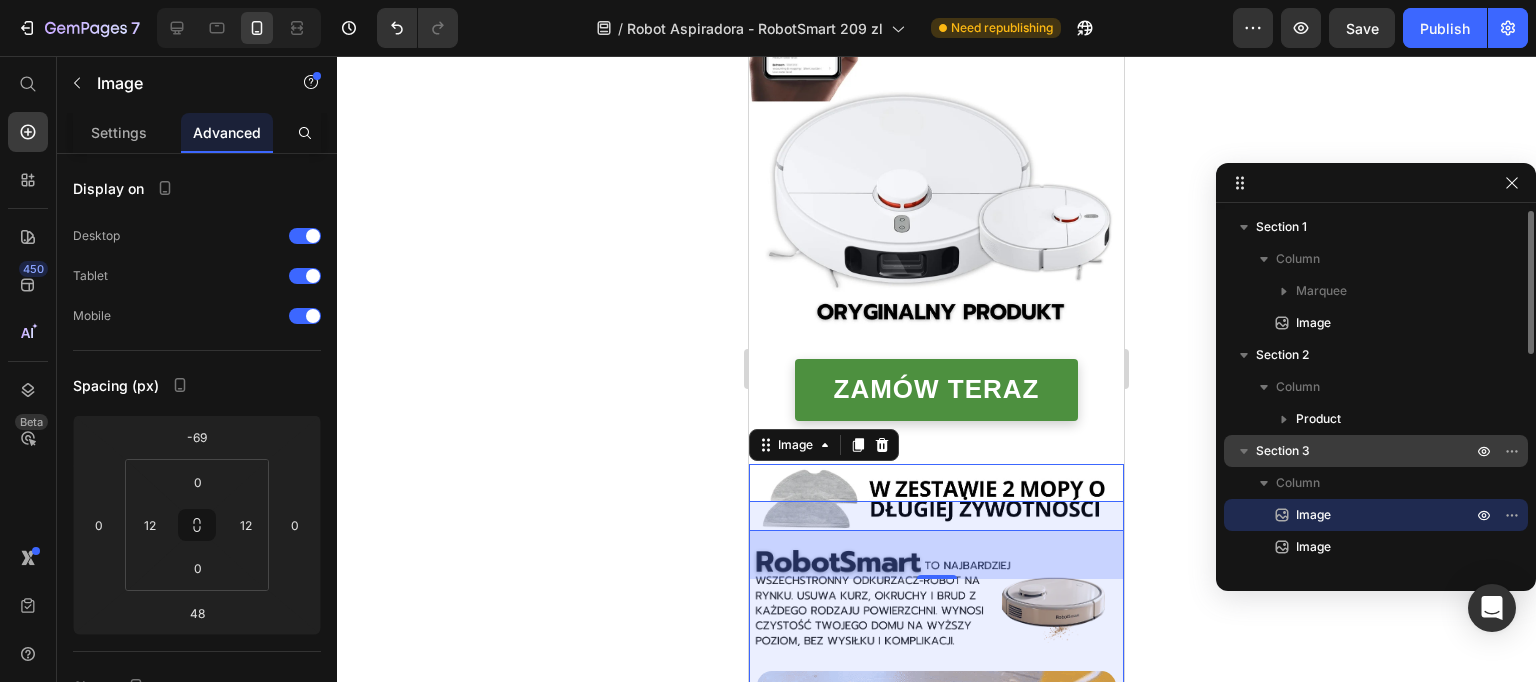 click on "Section 3" at bounding box center (1283, 451) 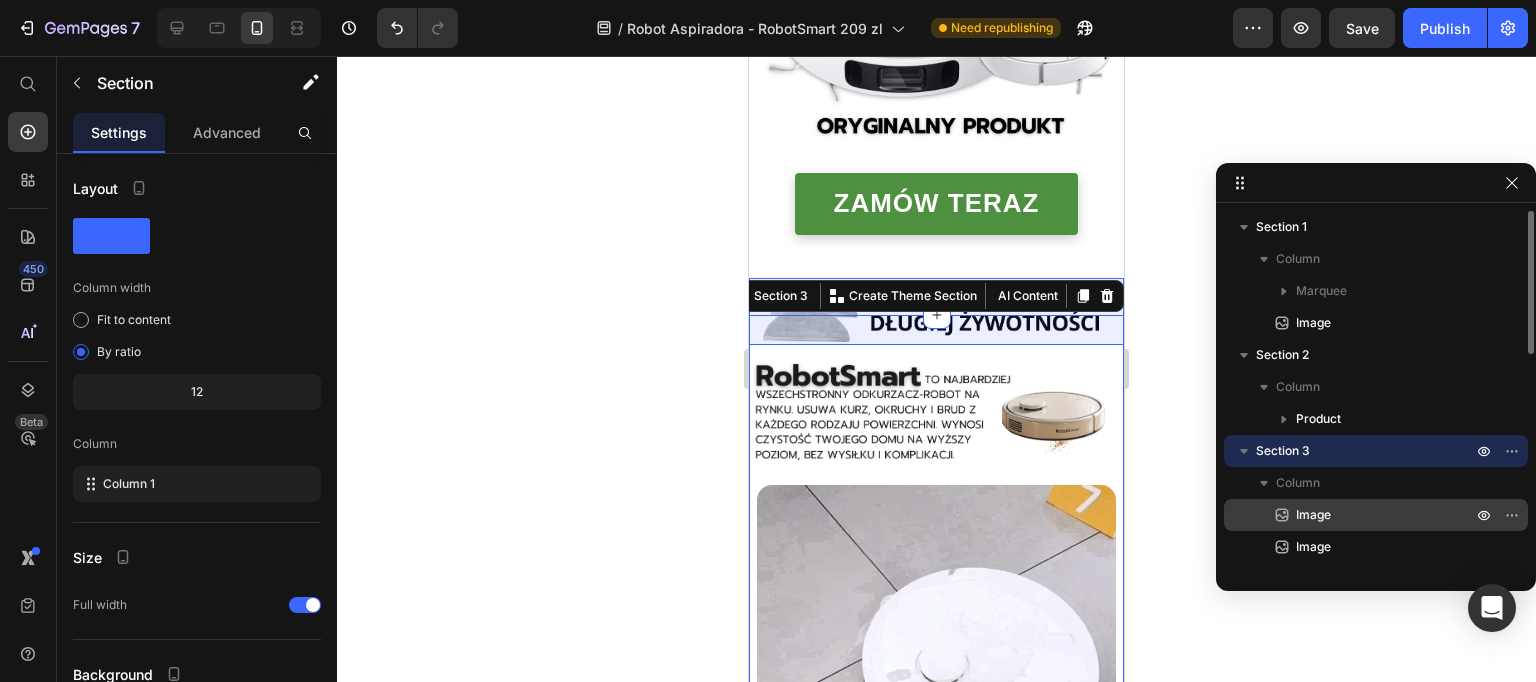 scroll, scrollTop: 701, scrollLeft: 0, axis: vertical 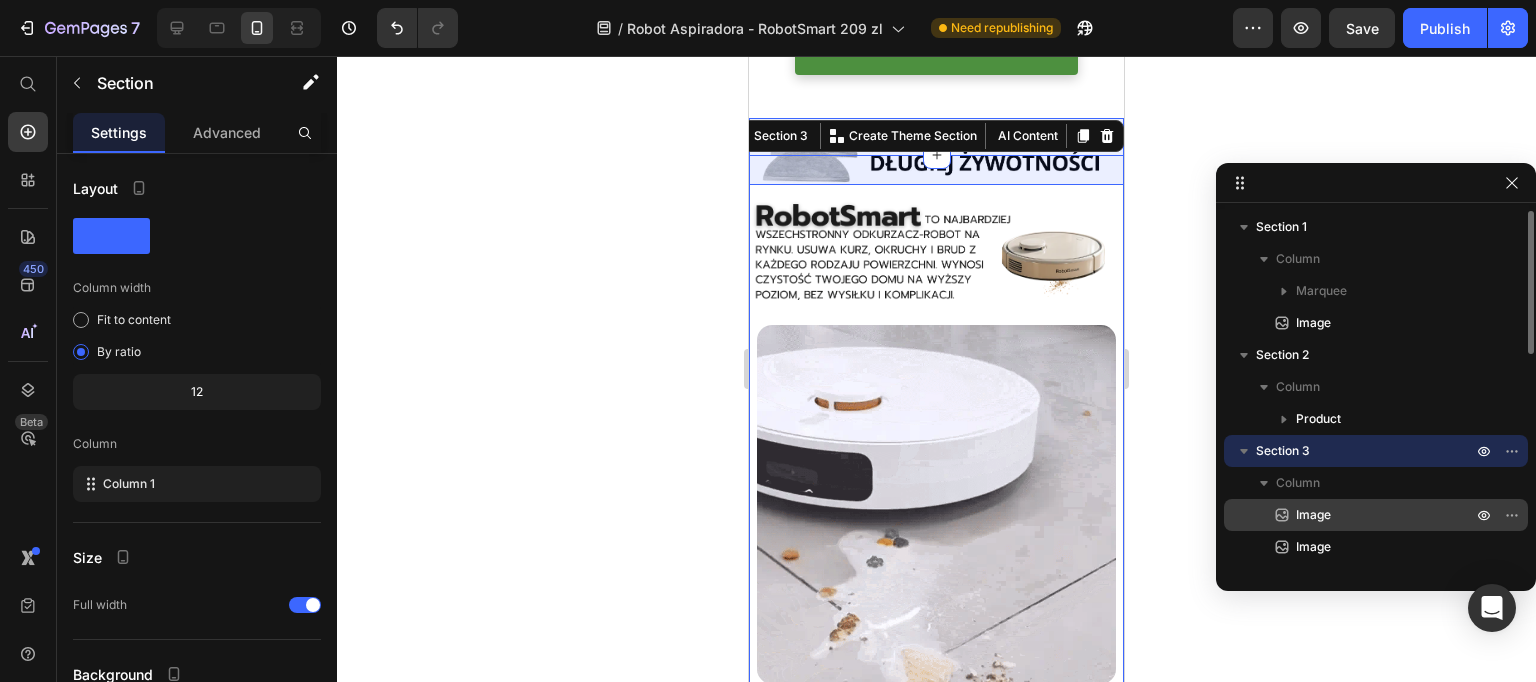 click on "Image" at bounding box center [1362, 515] 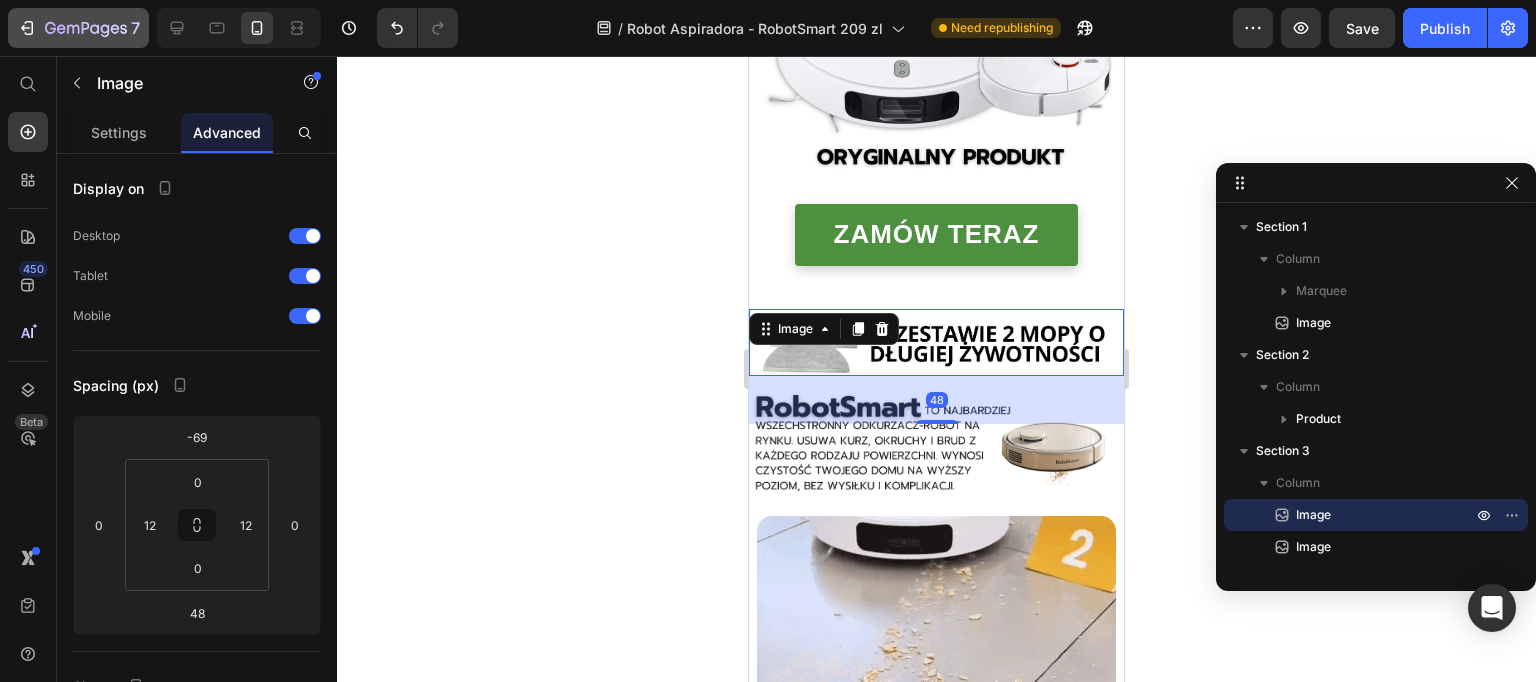 scroll, scrollTop: 370, scrollLeft: 0, axis: vertical 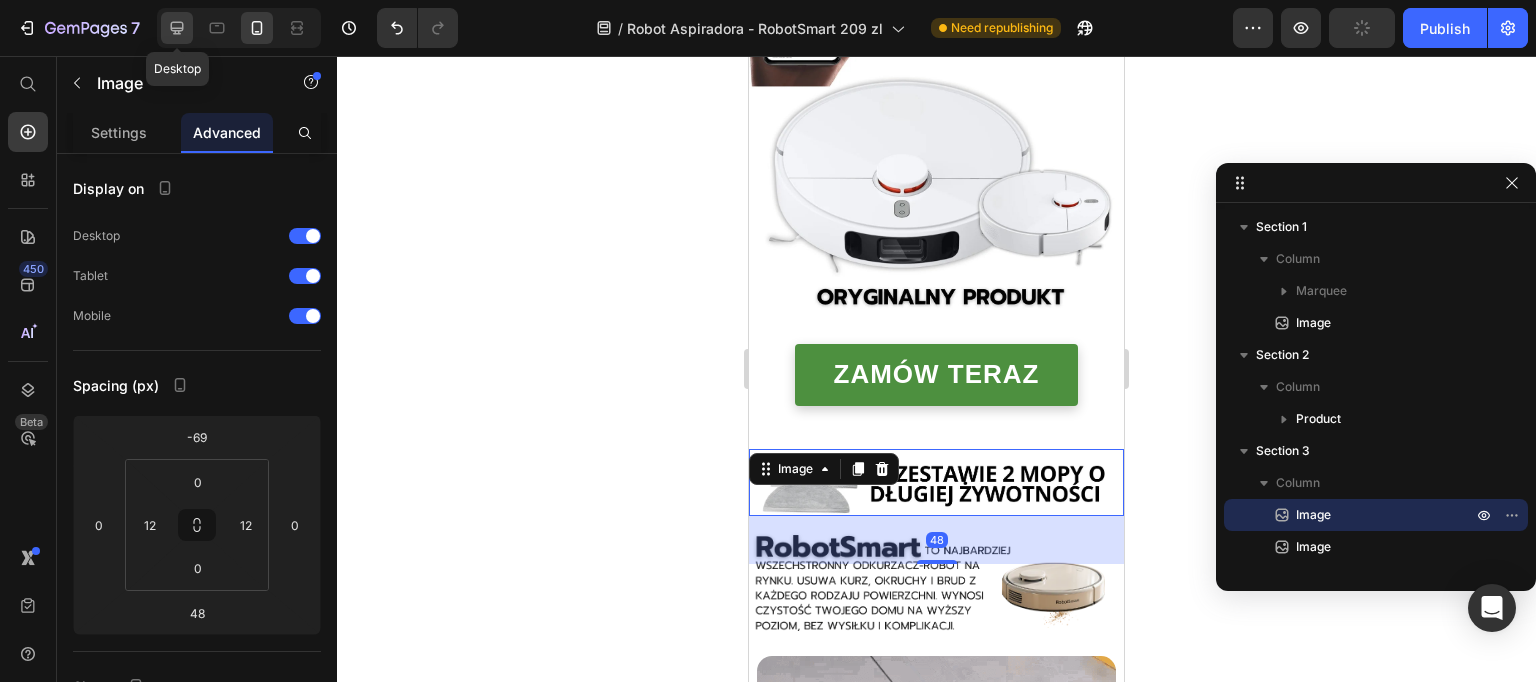 click 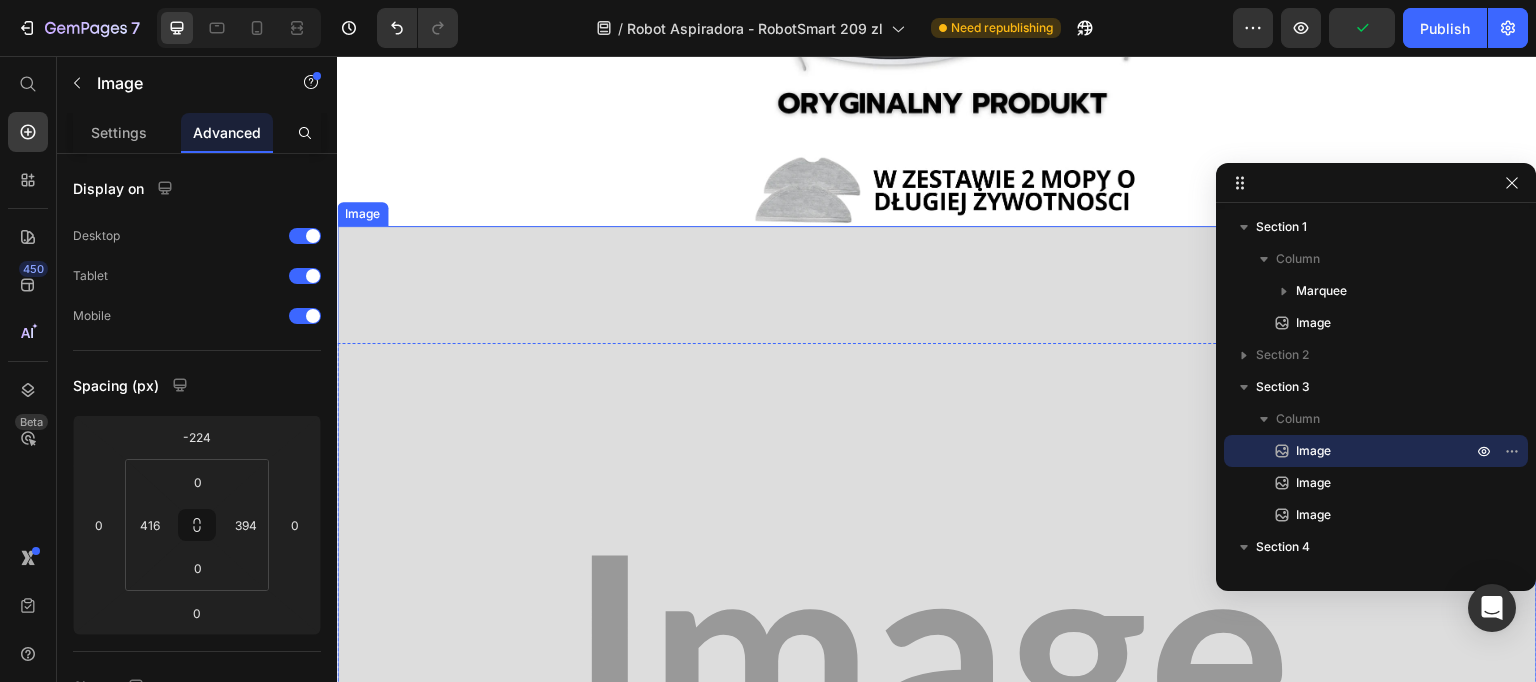 scroll, scrollTop: 883, scrollLeft: 0, axis: vertical 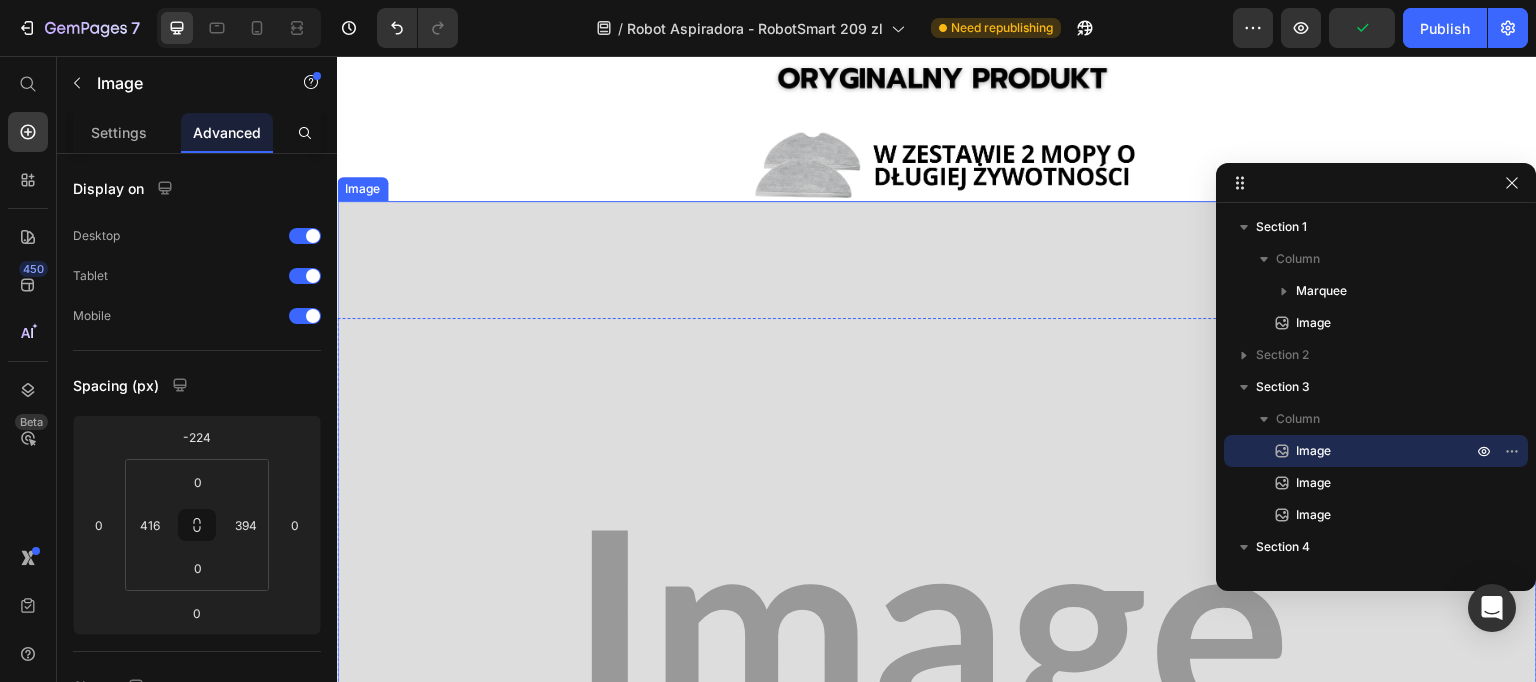 click at bounding box center [937, 651] 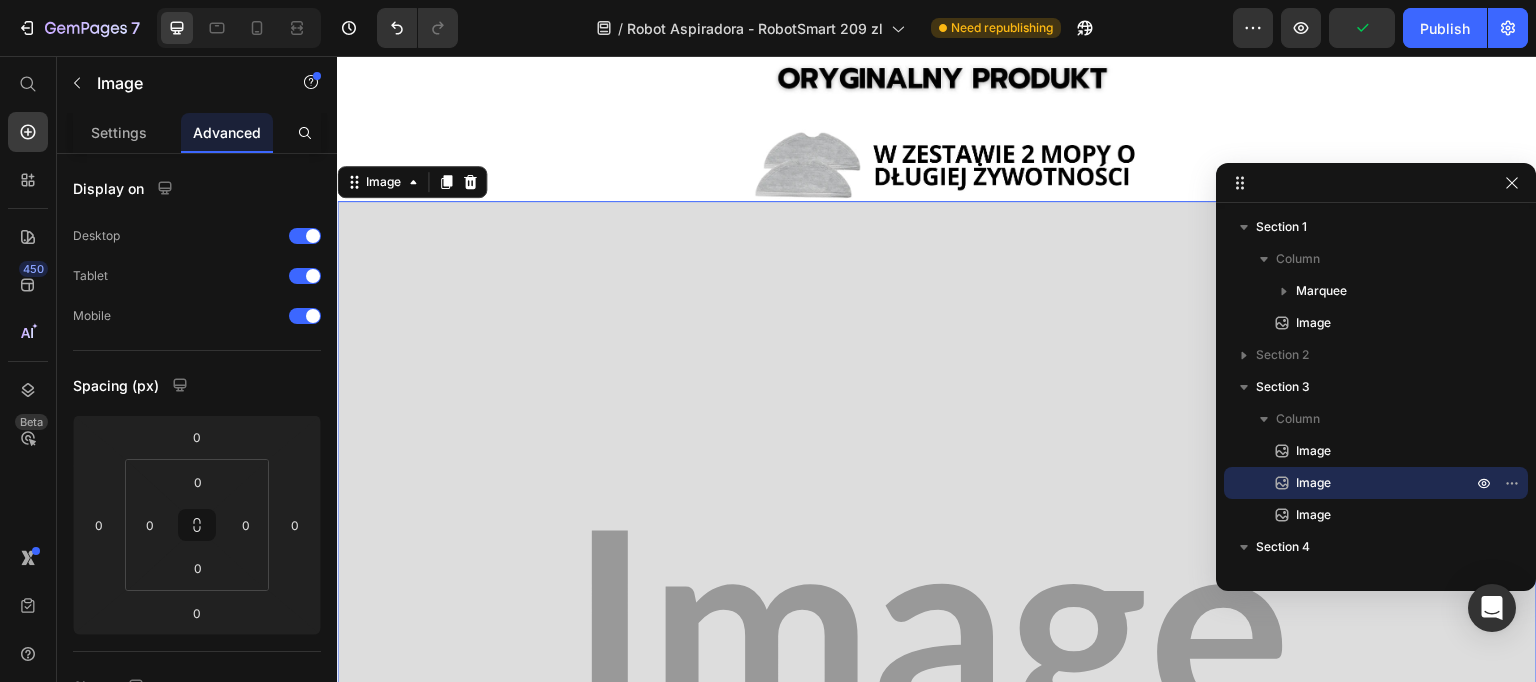click at bounding box center [937, 651] 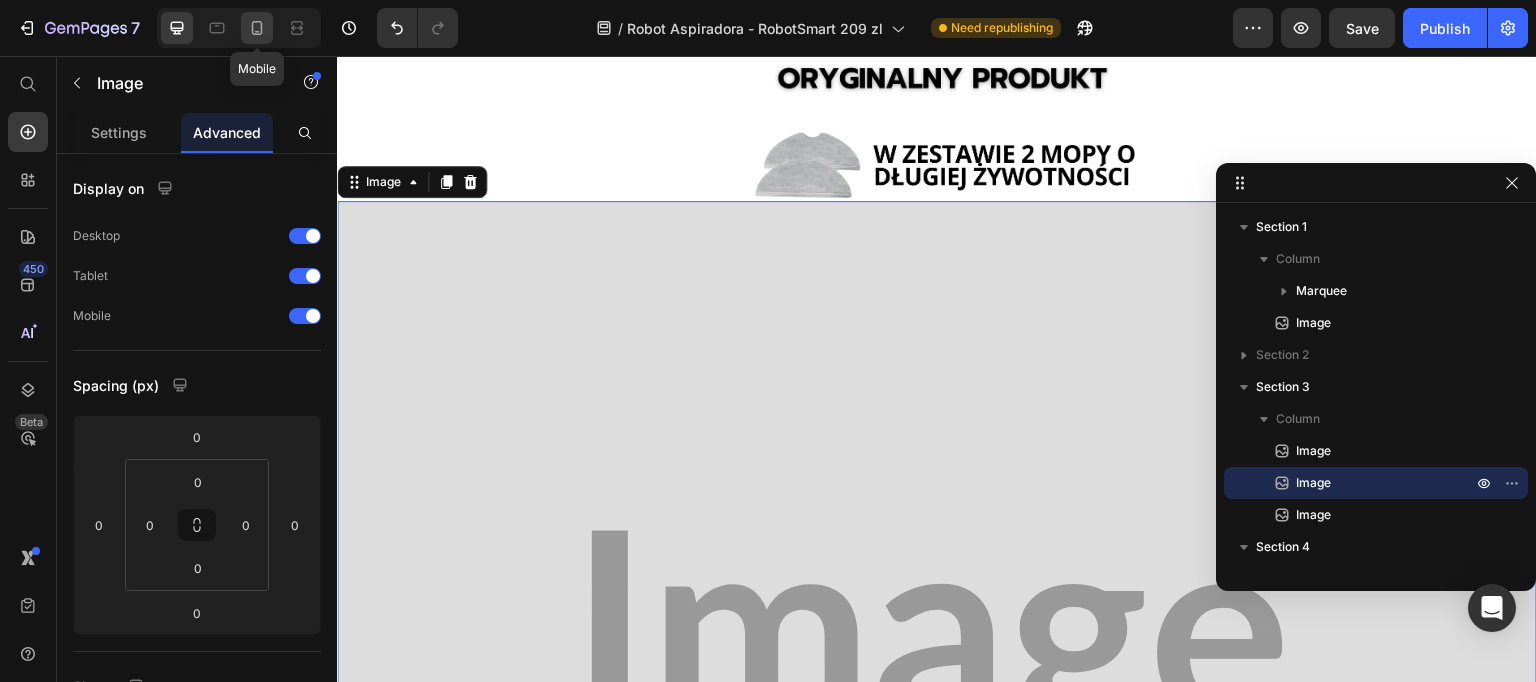 click 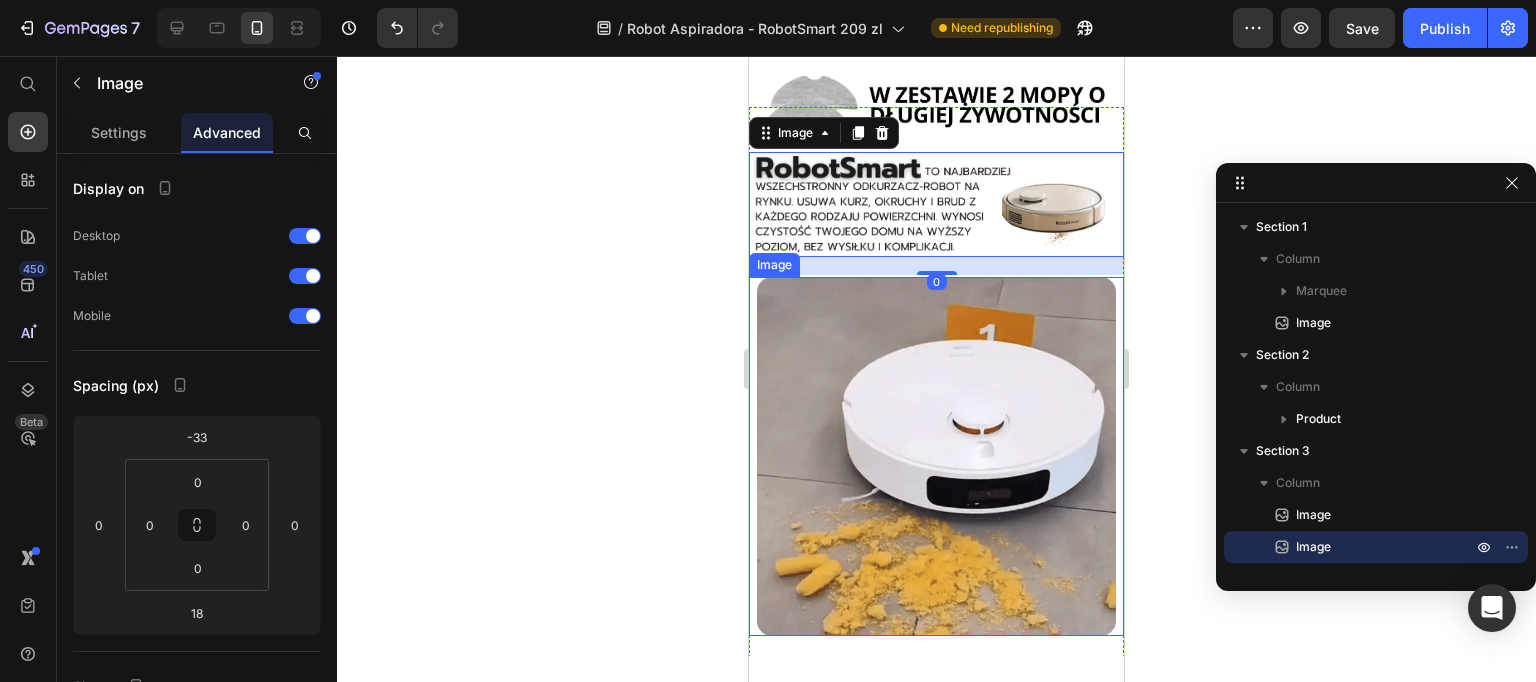 scroll, scrollTop: 743, scrollLeft: 0, axis: vertical 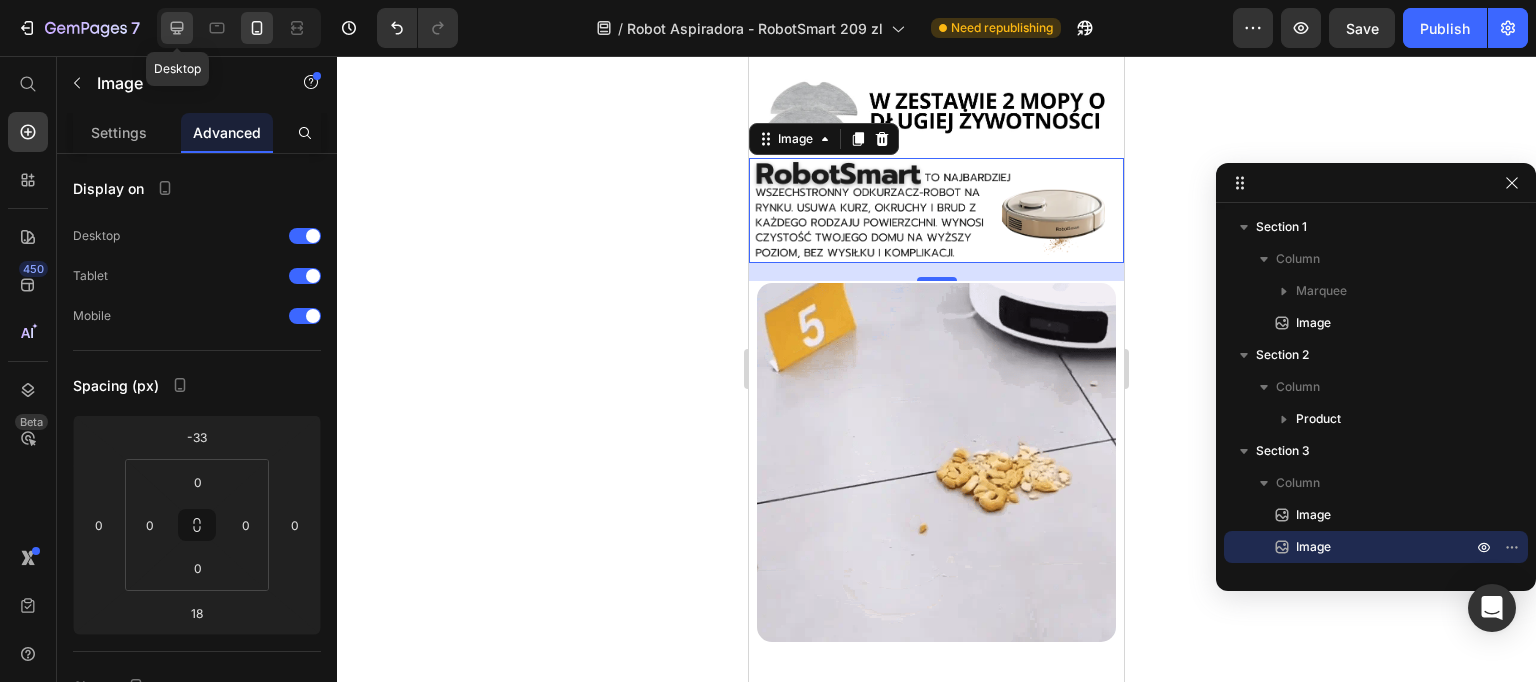 drag, startPoint x: 175, startPoint y: 32, endPoint x: 189, endPoint y: 38, distance: 15.231546 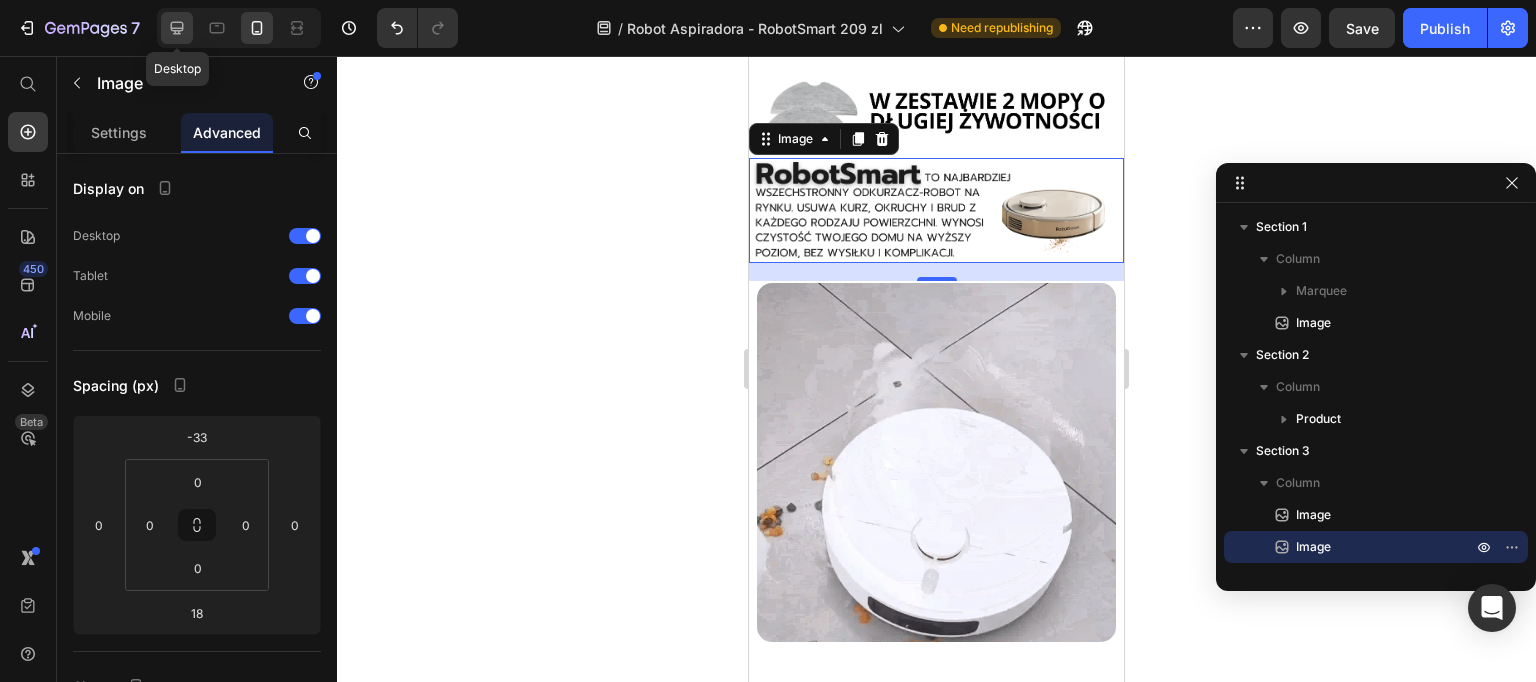 click 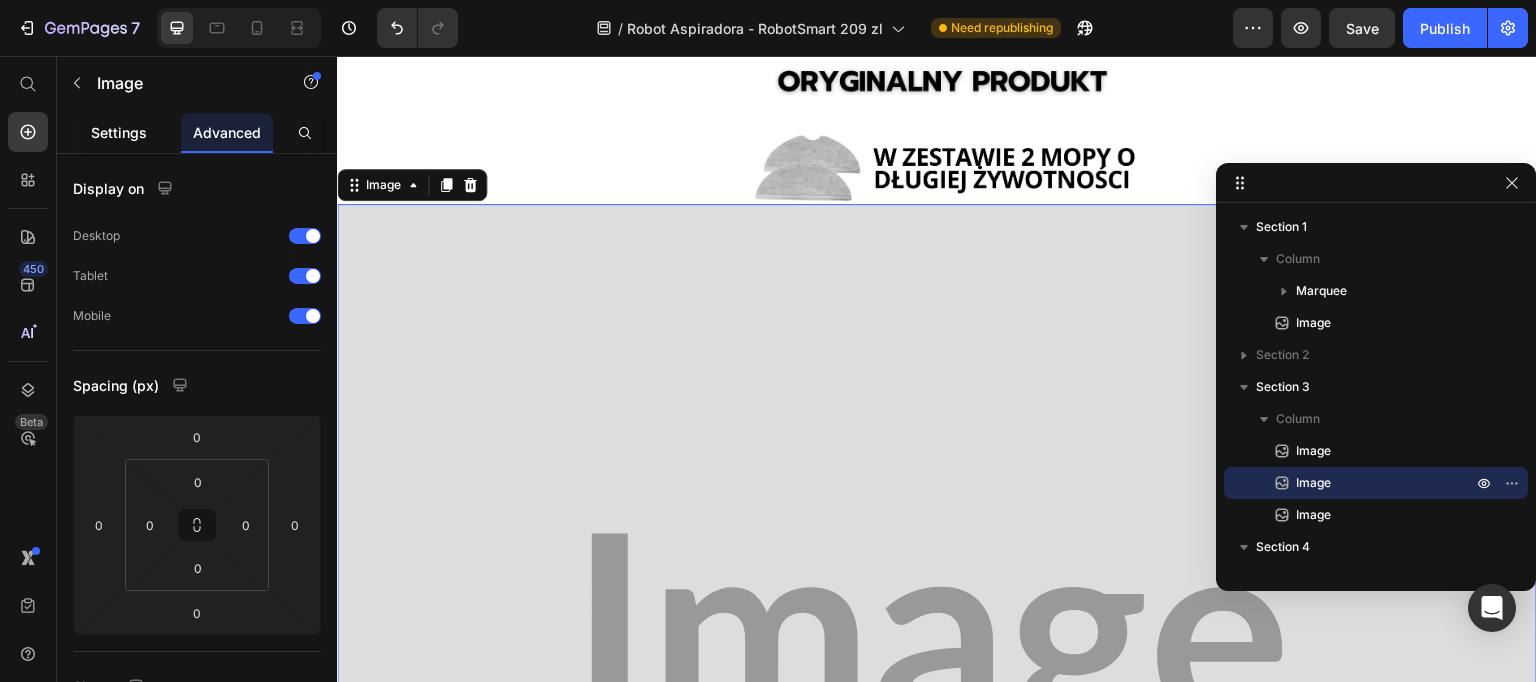 click on "Settings" at bounding box center [119, 132] 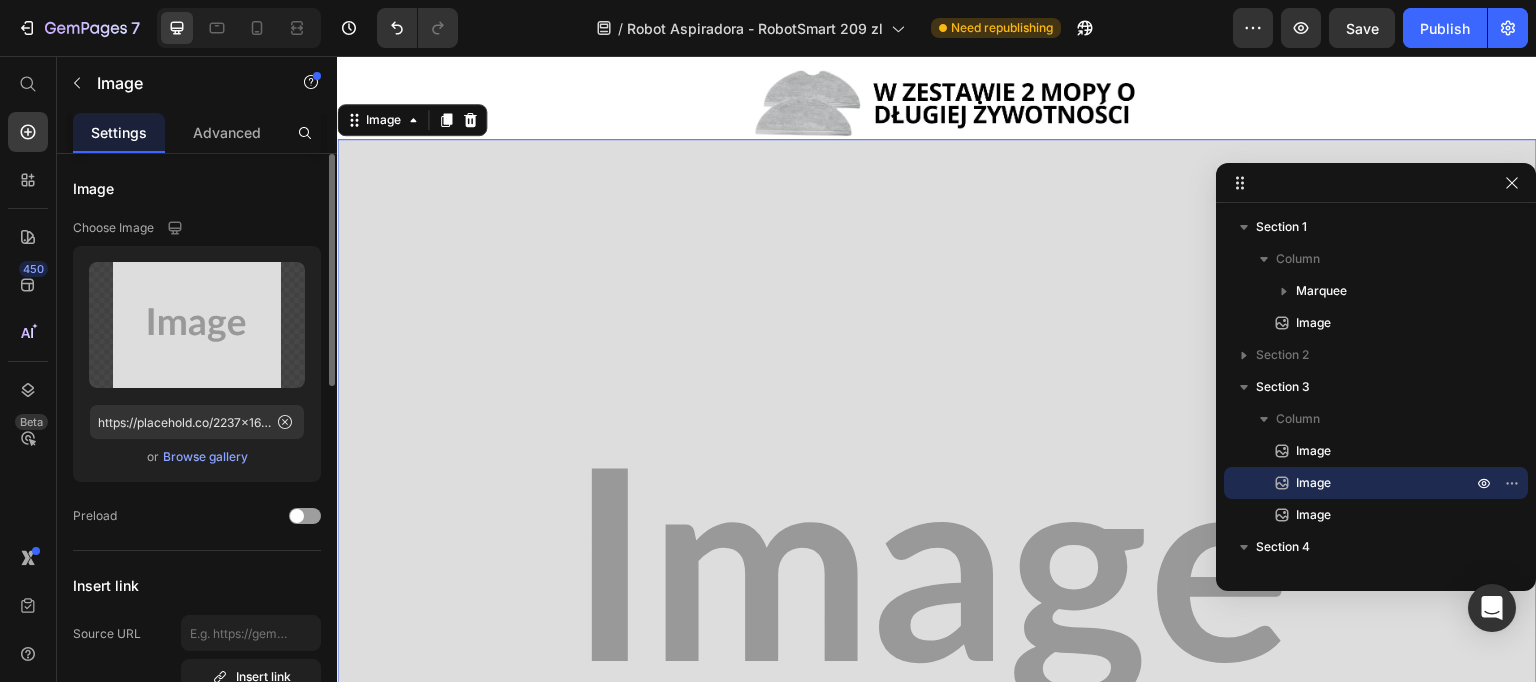 scroll, scrollTop: 955, scrollLeft: 0, axis: vertical 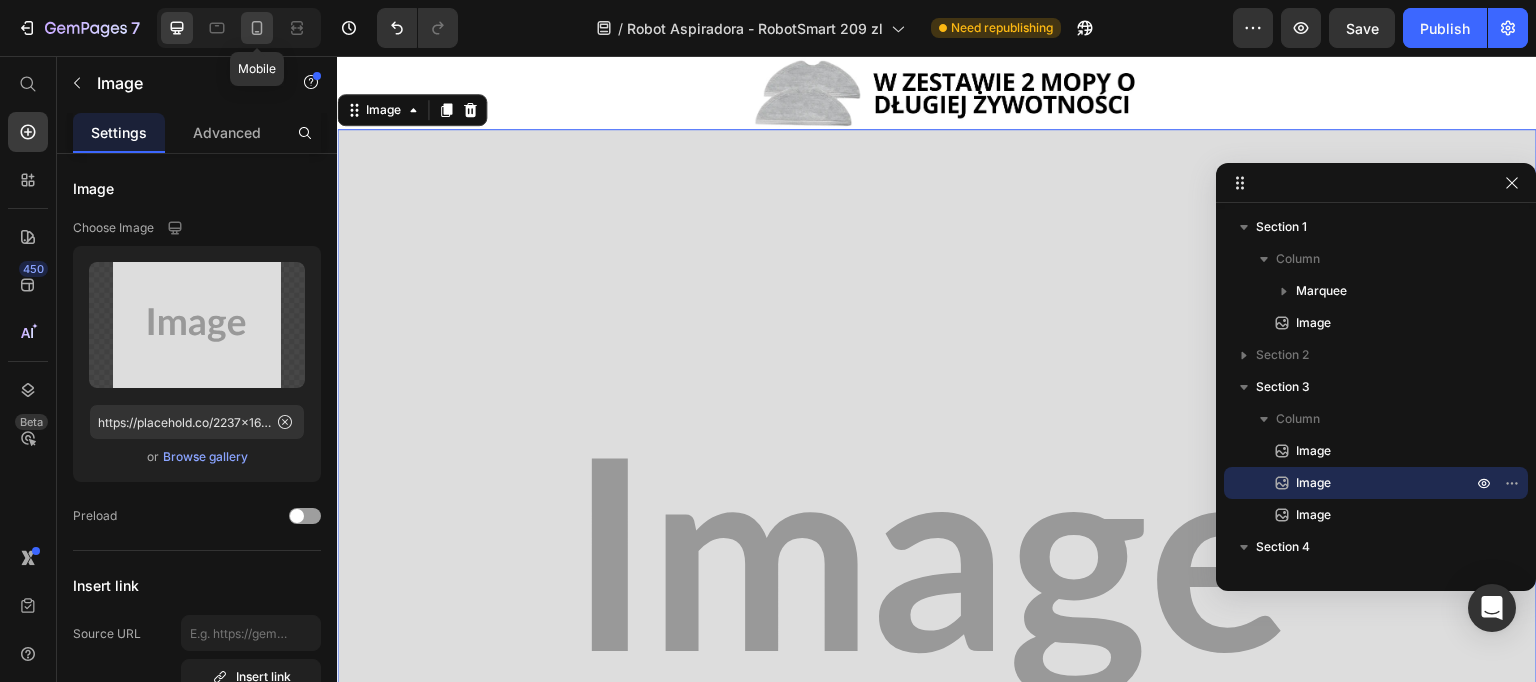 click 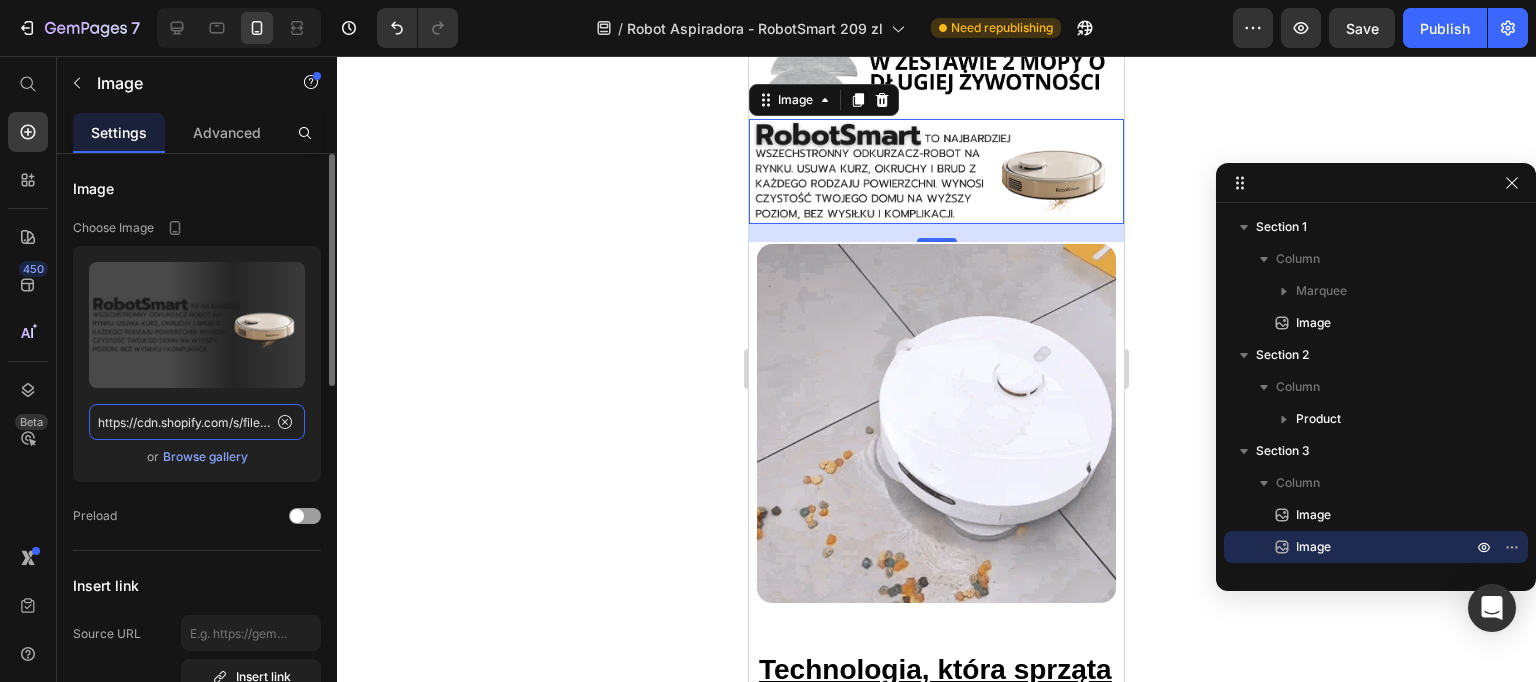click on "https://cdn.shopify.com/s/files/1/0926/5135/6547/files/gempages_566403722096214964-3e366719-bee2-4198-8ff5-21ca27bcbe49.webp" 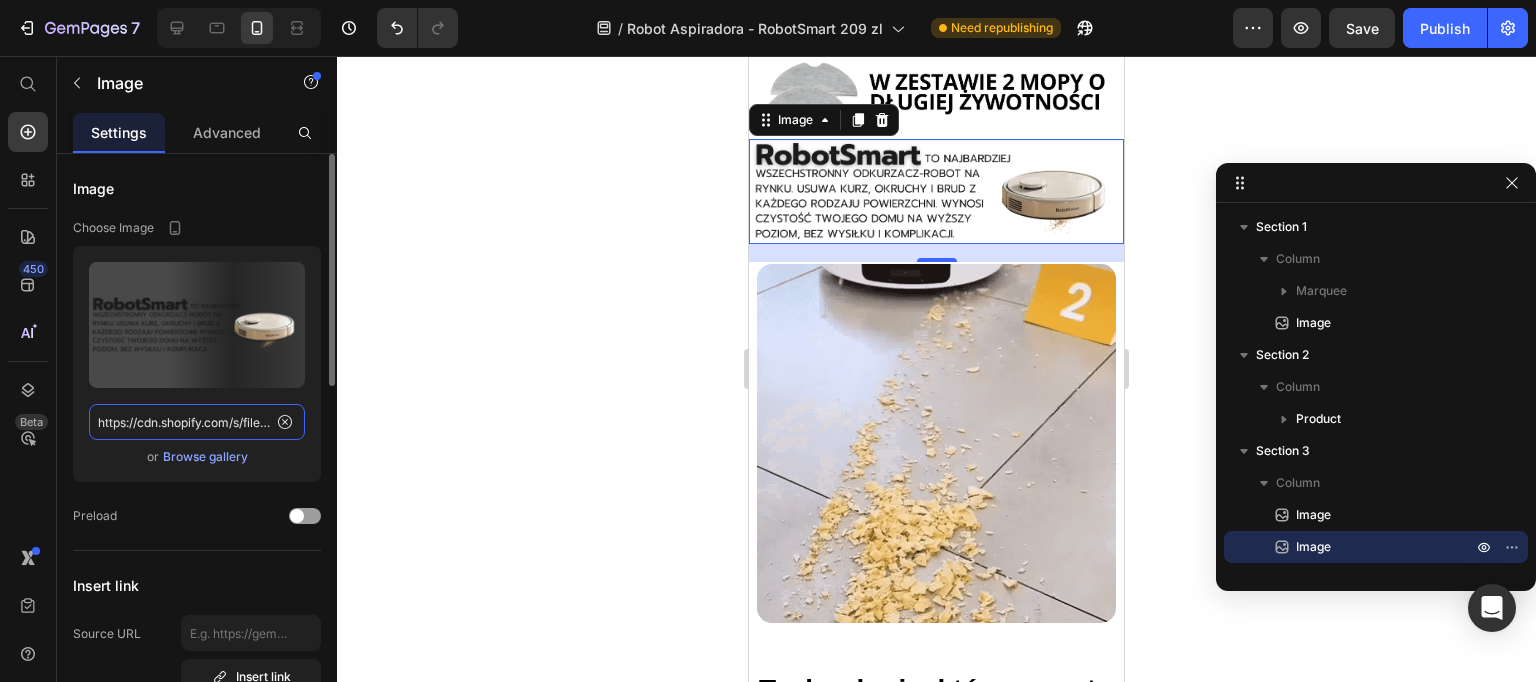 scroll, scrollTop: 743, scrollLeft: 0, axis: vertical 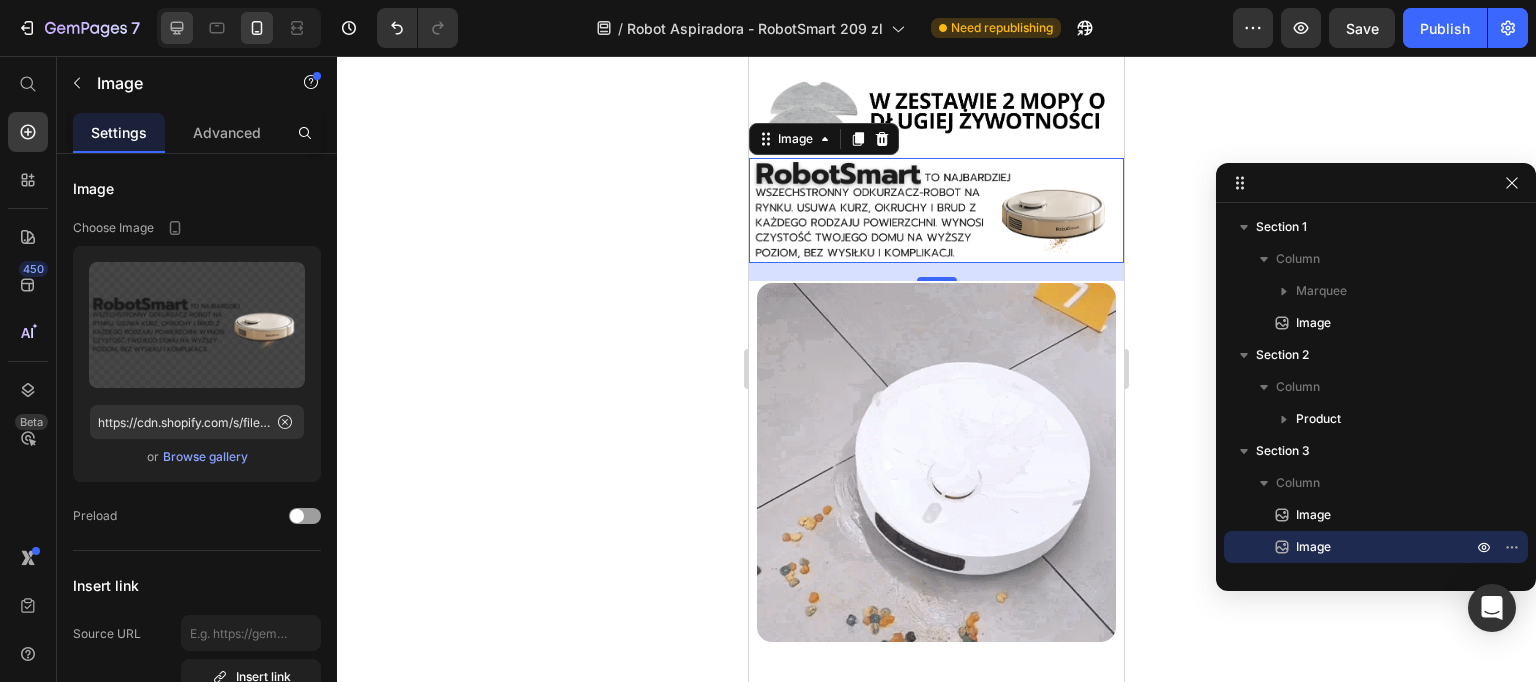 click 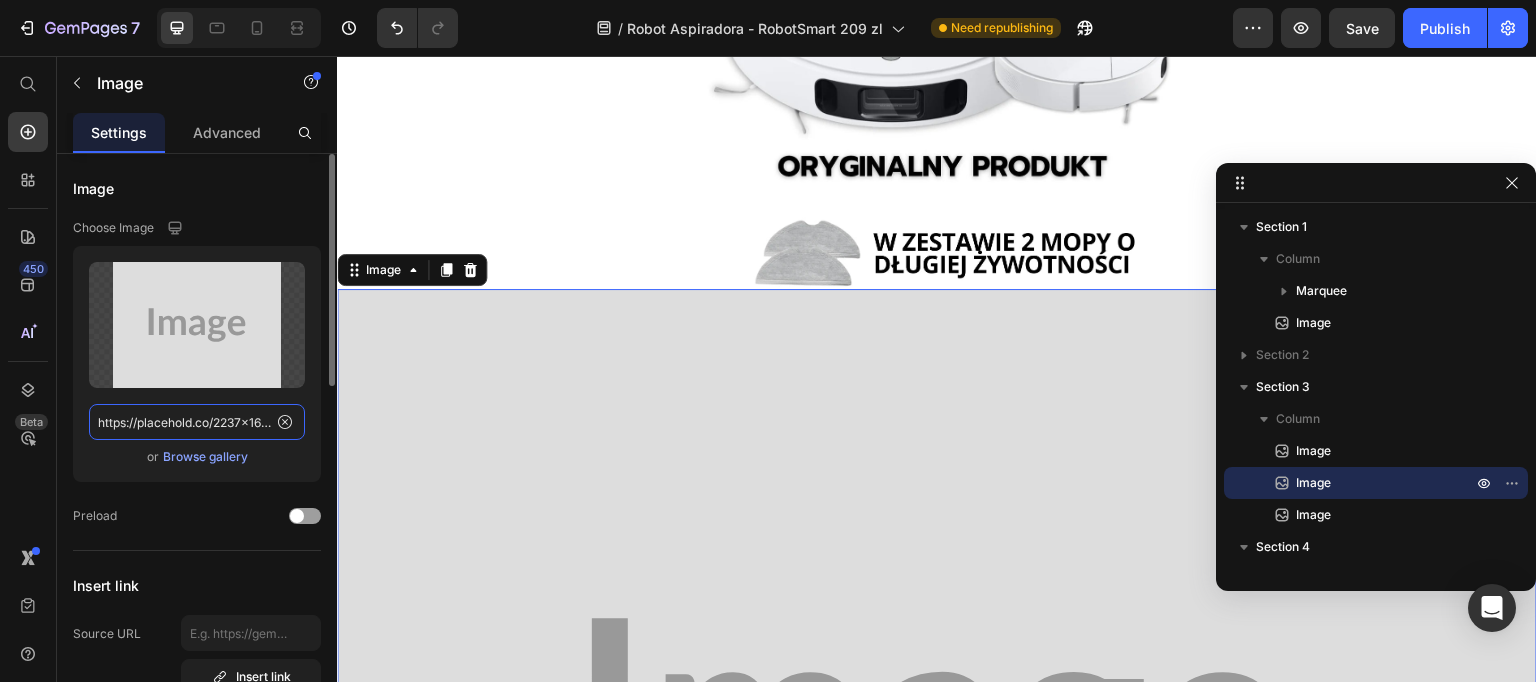 click on "https://placehold.co/2237x1678?text=Image" 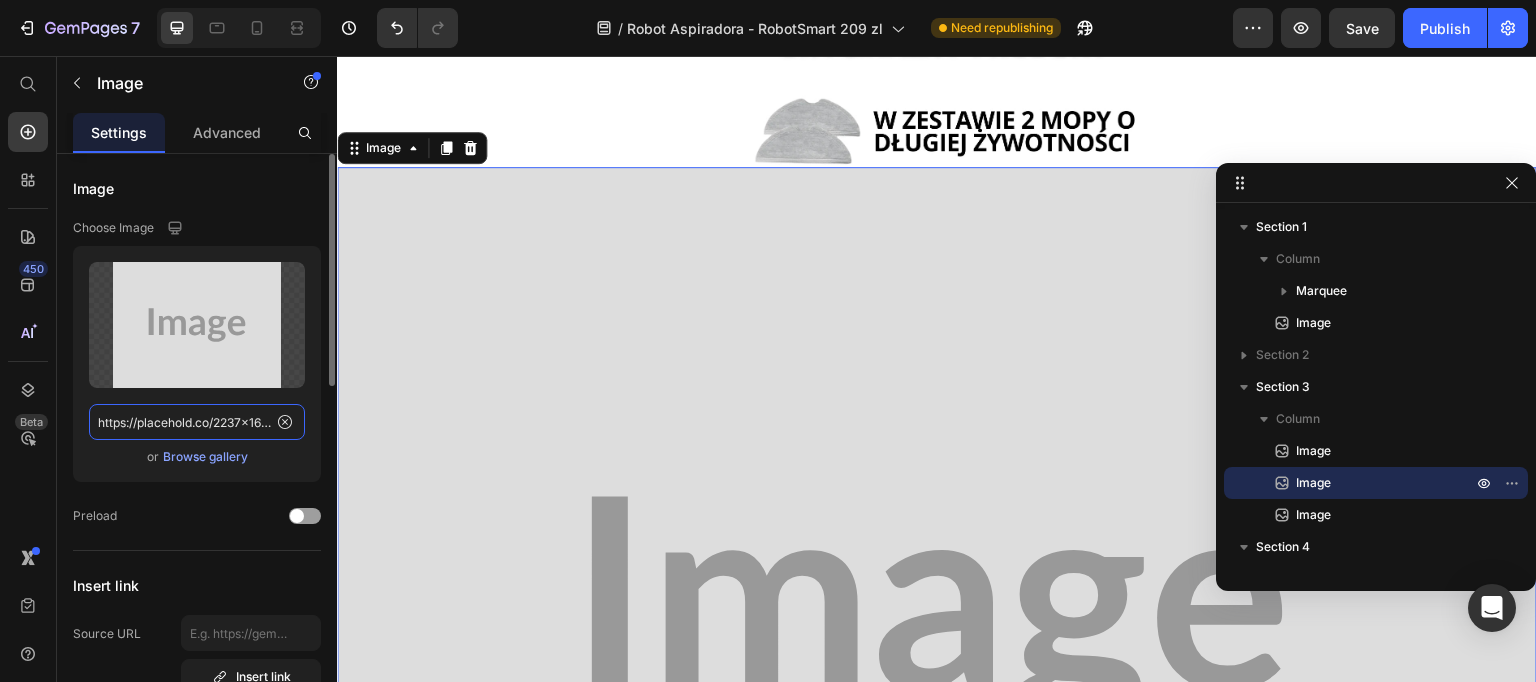 scroll, scrollTop: 955, scrollLeft: 0, axis: vertical 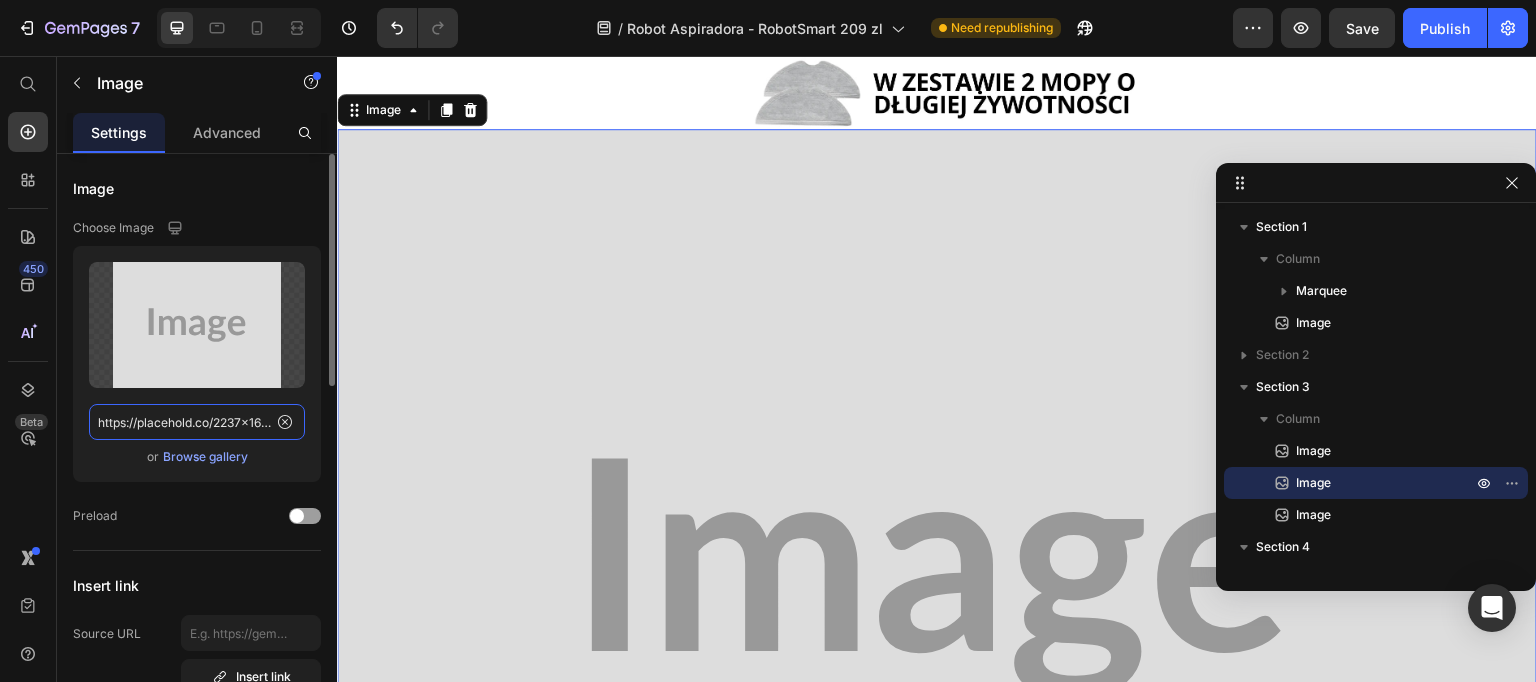paste on "cdn.shopify.com/s/files/1/0926/5135/6547/files/gempages_566403722096214964-3e366719-bee2-4198-8ff5-21ca27bcbe49.webp" 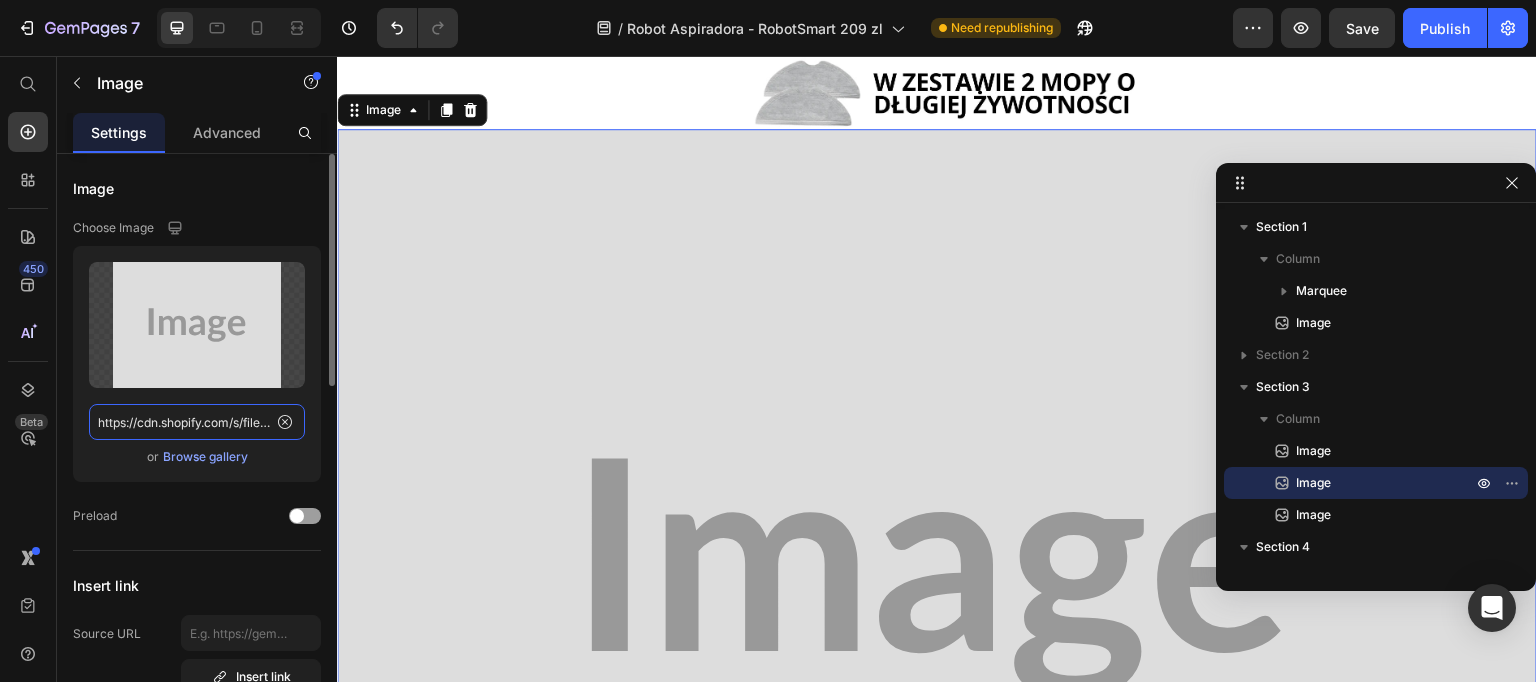 scroll, scrollTop: 0, scrollLeft: 615, axis: horizontal 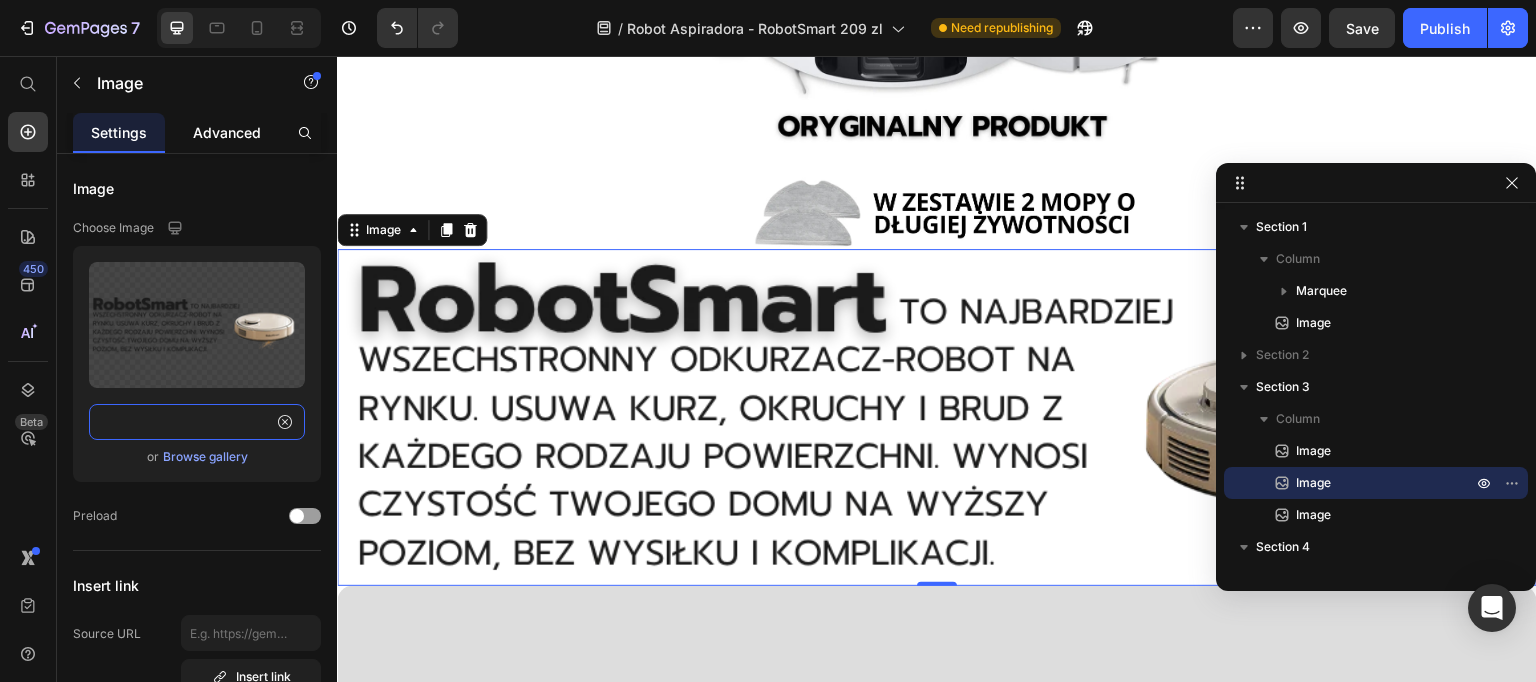 type on "https://cdn.shopify.com/s/files/1/0926/5135/6547/files/gempages_566403722096214964-3e366719-bee2-4198-8ff5-21ca27bcbe49.webp" 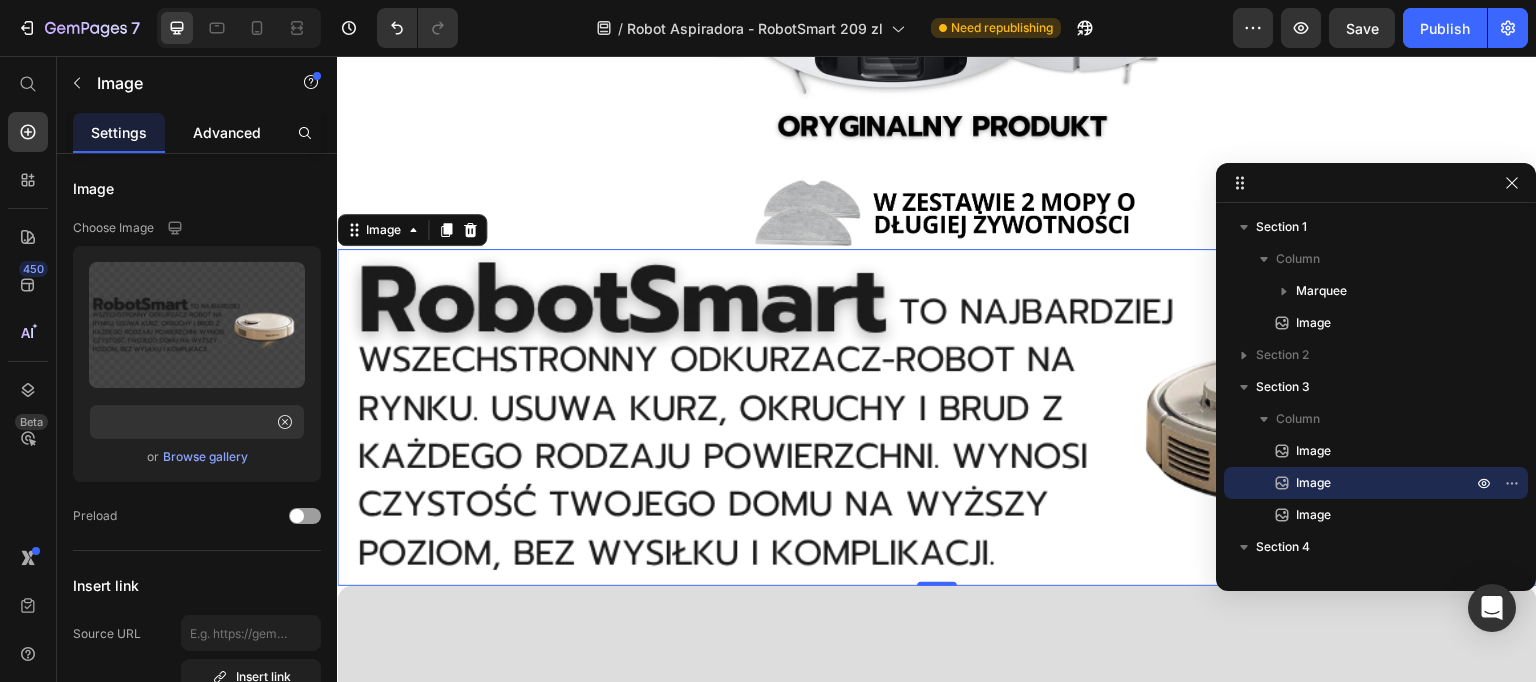 click on "Advanced" at bounding box center (227, 132) 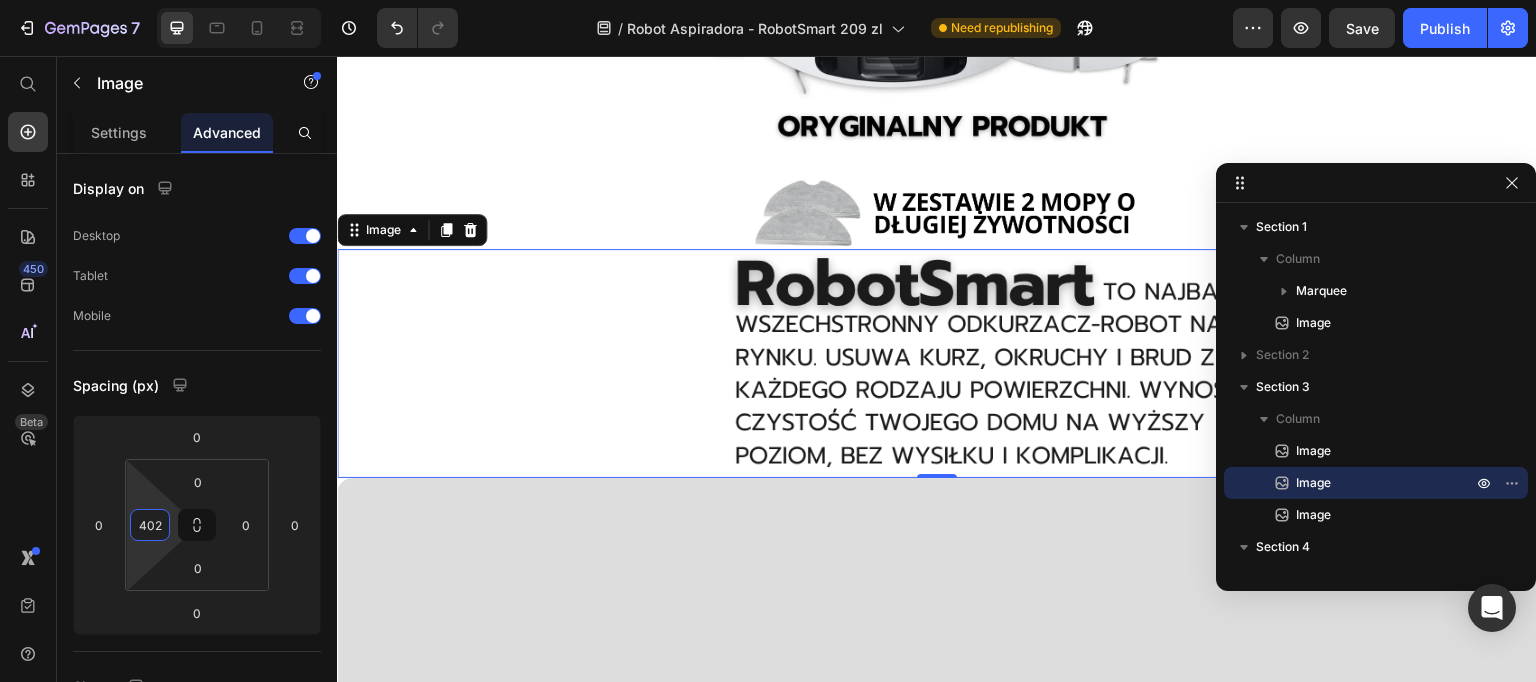 type on "404" 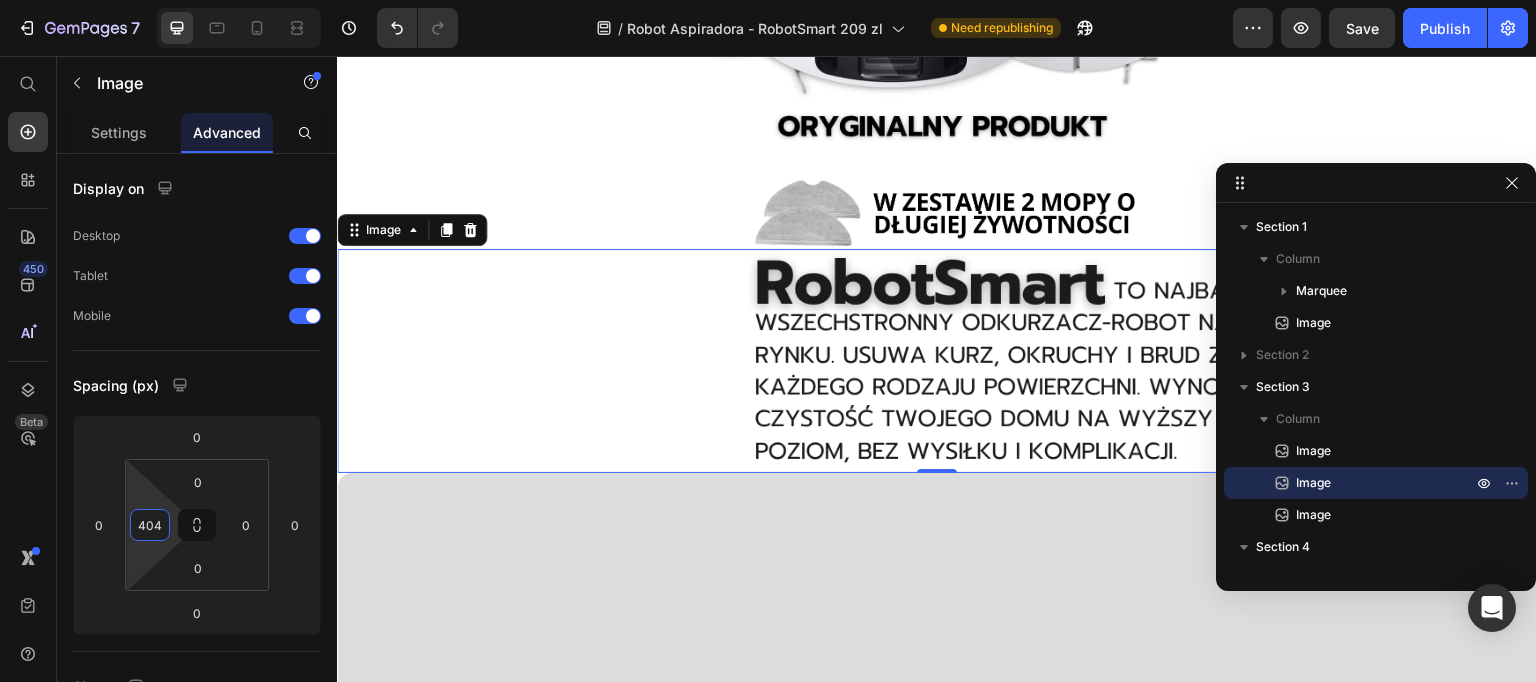 drag, startPoint x: 147, startPoint y: 476, endPoint x: 208, endPoint y: 291, distance: 194.79733 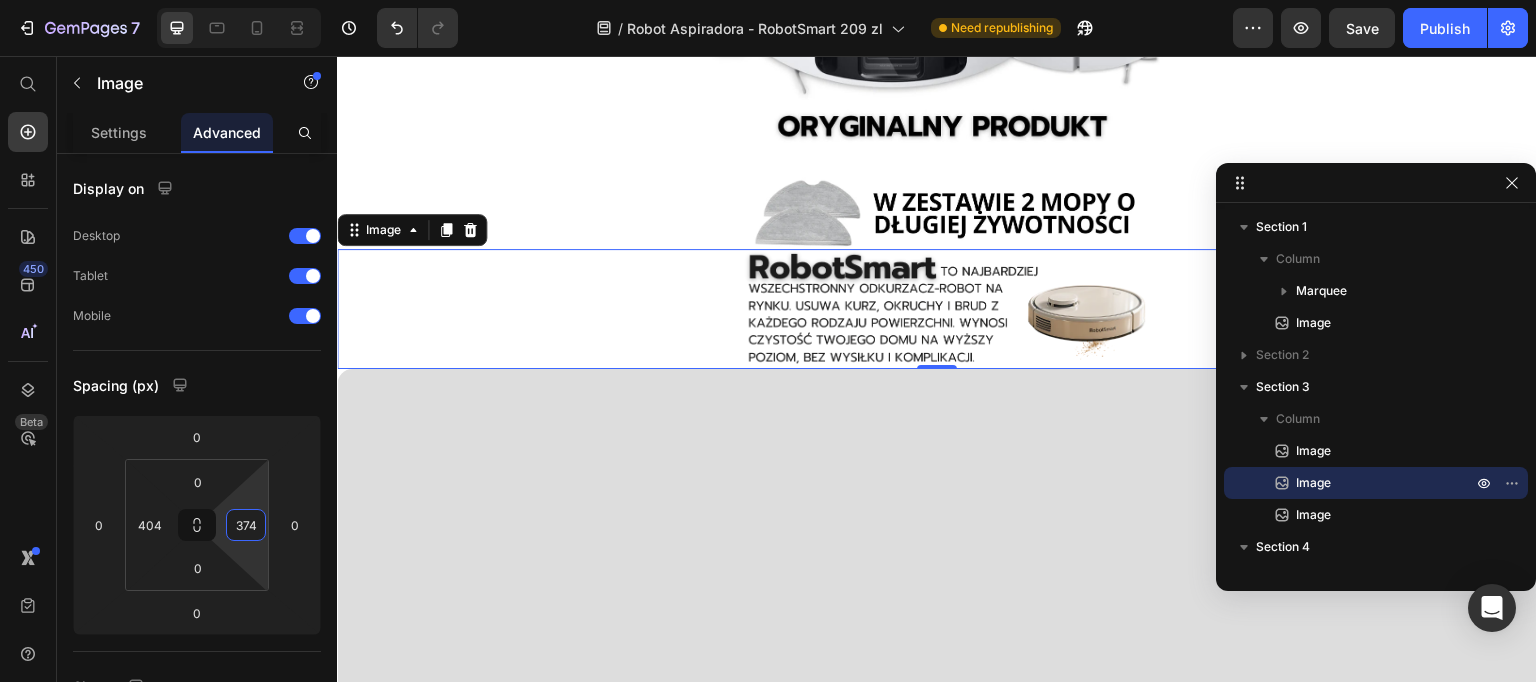 type on "376" 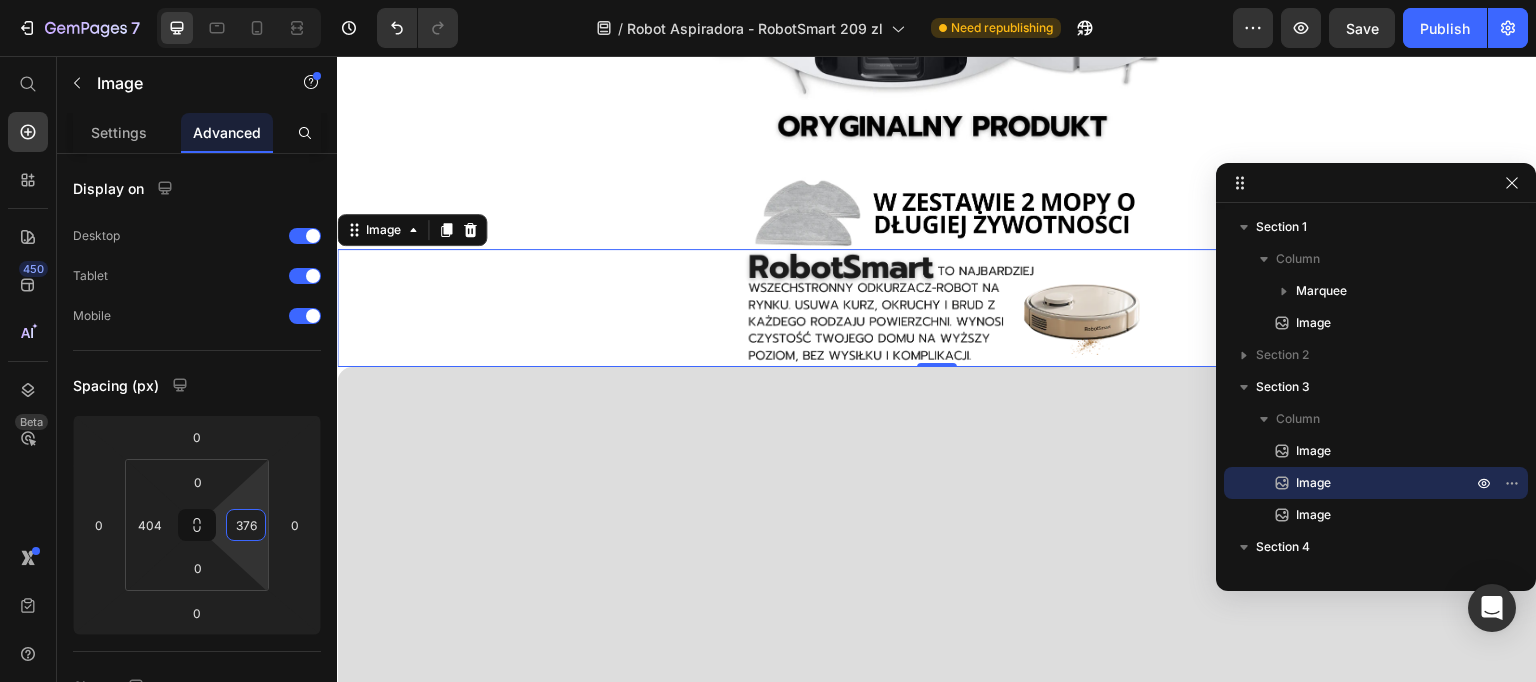 drag, startPoint x: 258, startPoint y: 478, endPoint x: 242, endPoint y: 313, distance: 165.77394 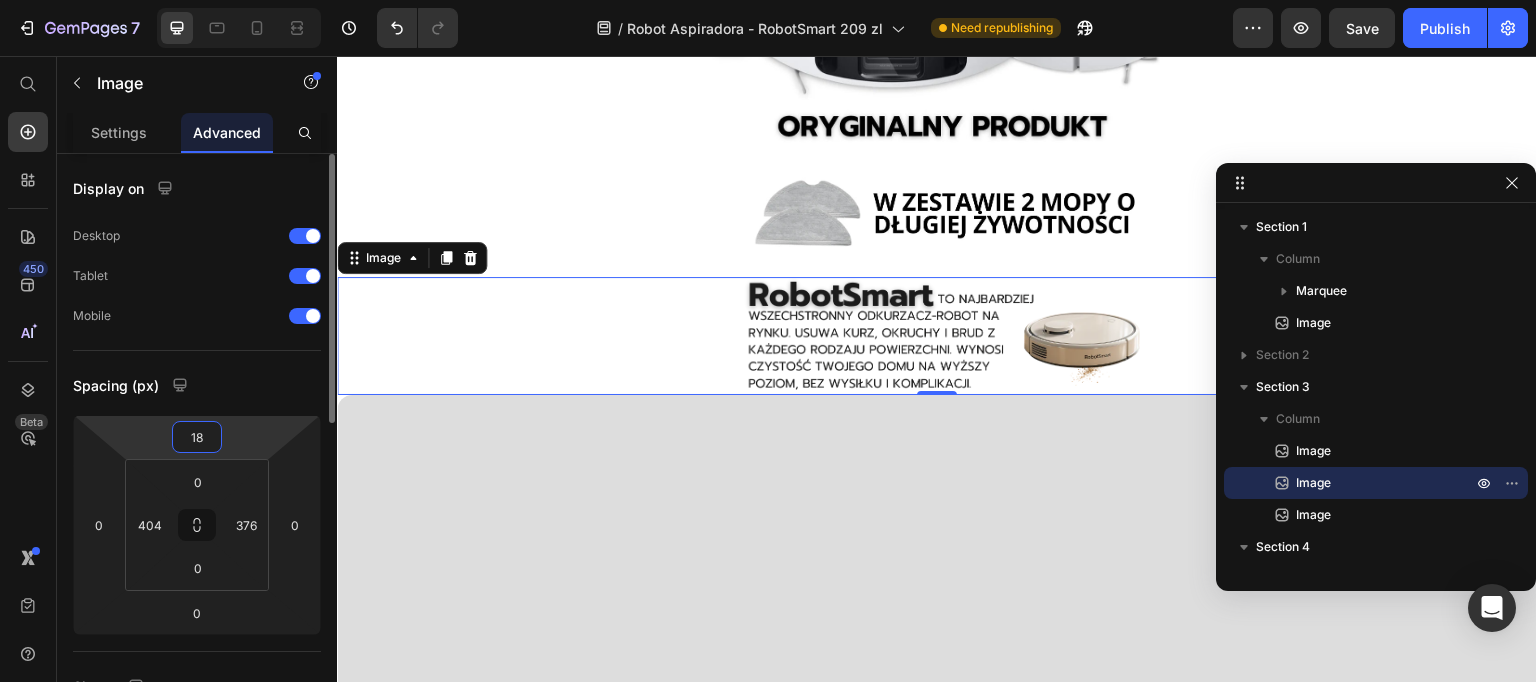 type on "16" 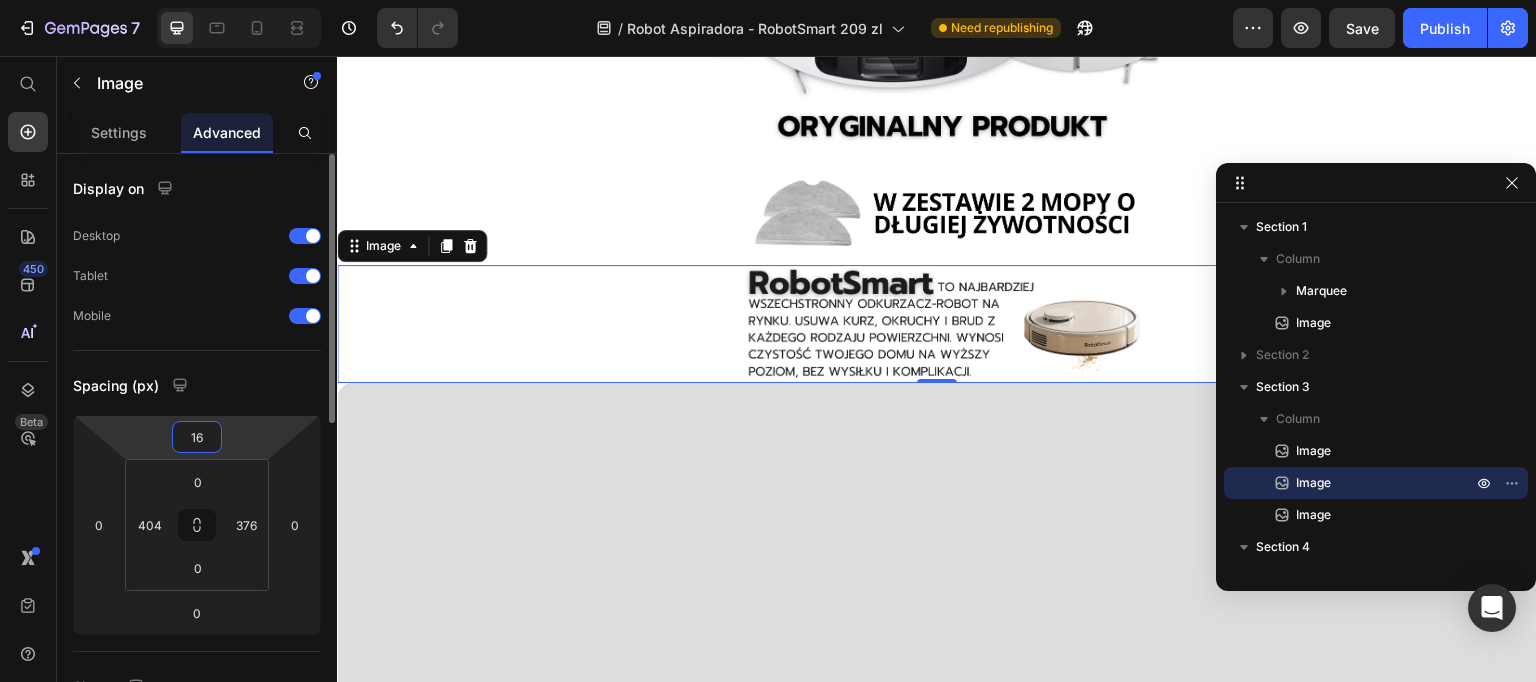 click on "7  Version history  /  Robot Aspiradora - RobotSmart 209 zl Need republishing Preview  Save   Publish  450 Beta Start with Sections Elements Hero Section Product Detail Brands Trusted Badges Guarantee Product Breakdown How to use Testimonials Compare Bundle FAQs Social Proof Brand Story Product List Collection Blog List Contact Sticky Add to Cart Custom Footer Browse Library 450 Layout
Row
Row
Row
Row Text
Heading
Text Block Button
Button
Button
Sticky Back to top Media" at bounding box center (768, 0) 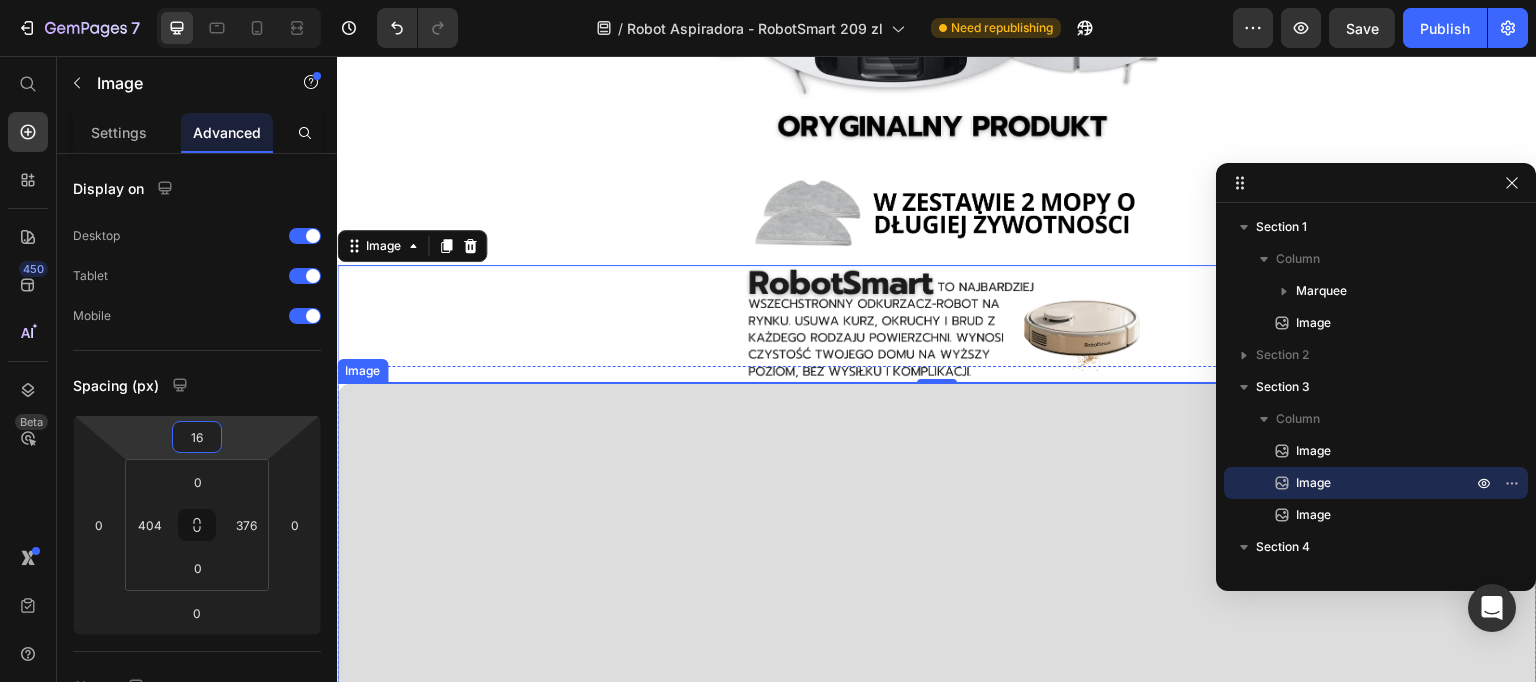click at bounding box center [937, 833] 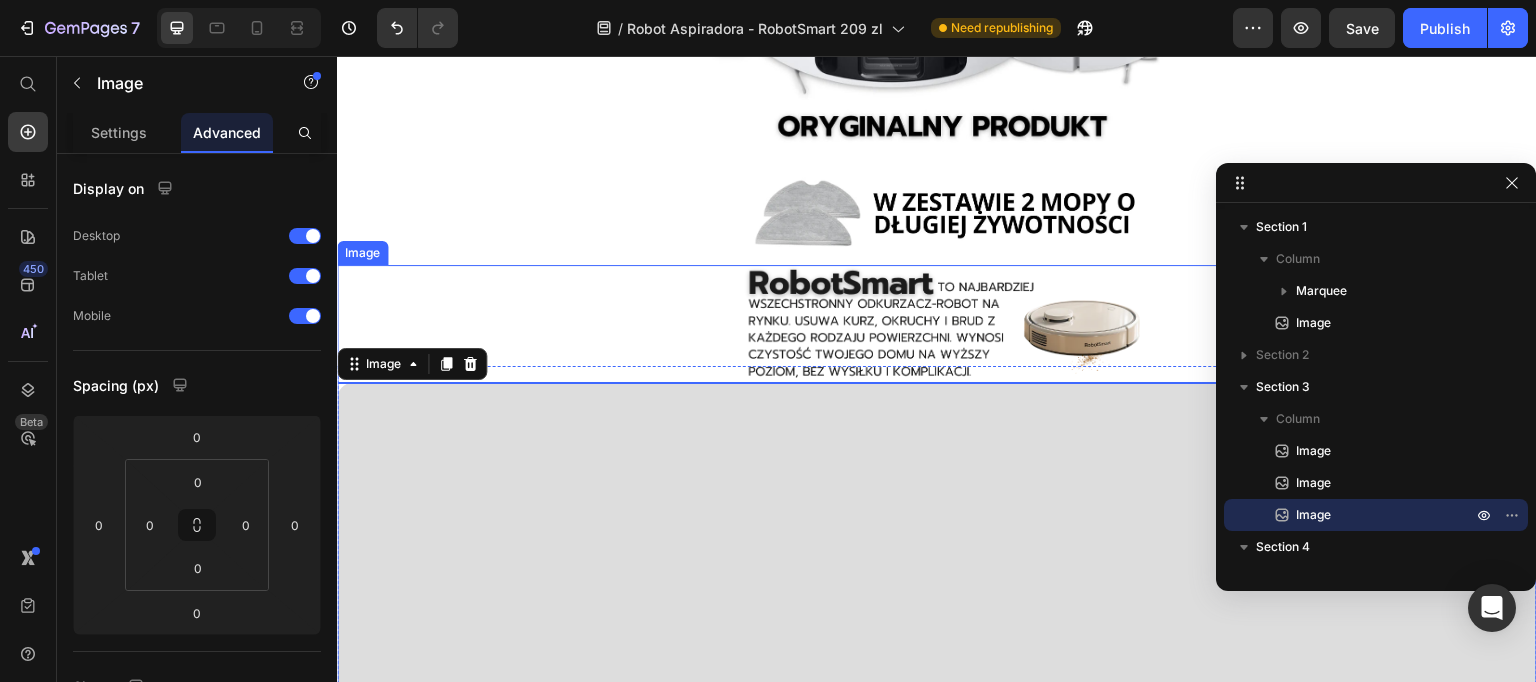 click at bounding box center (937, 324) 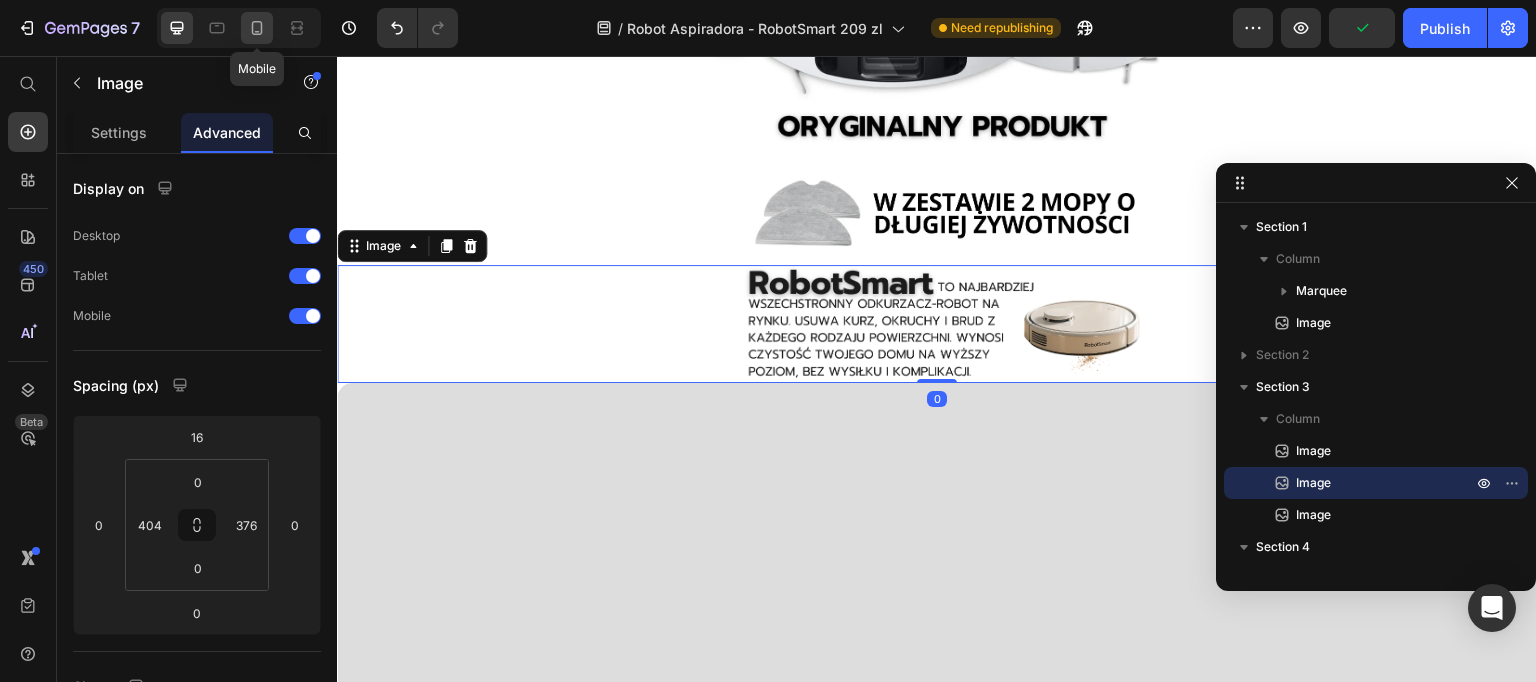 click 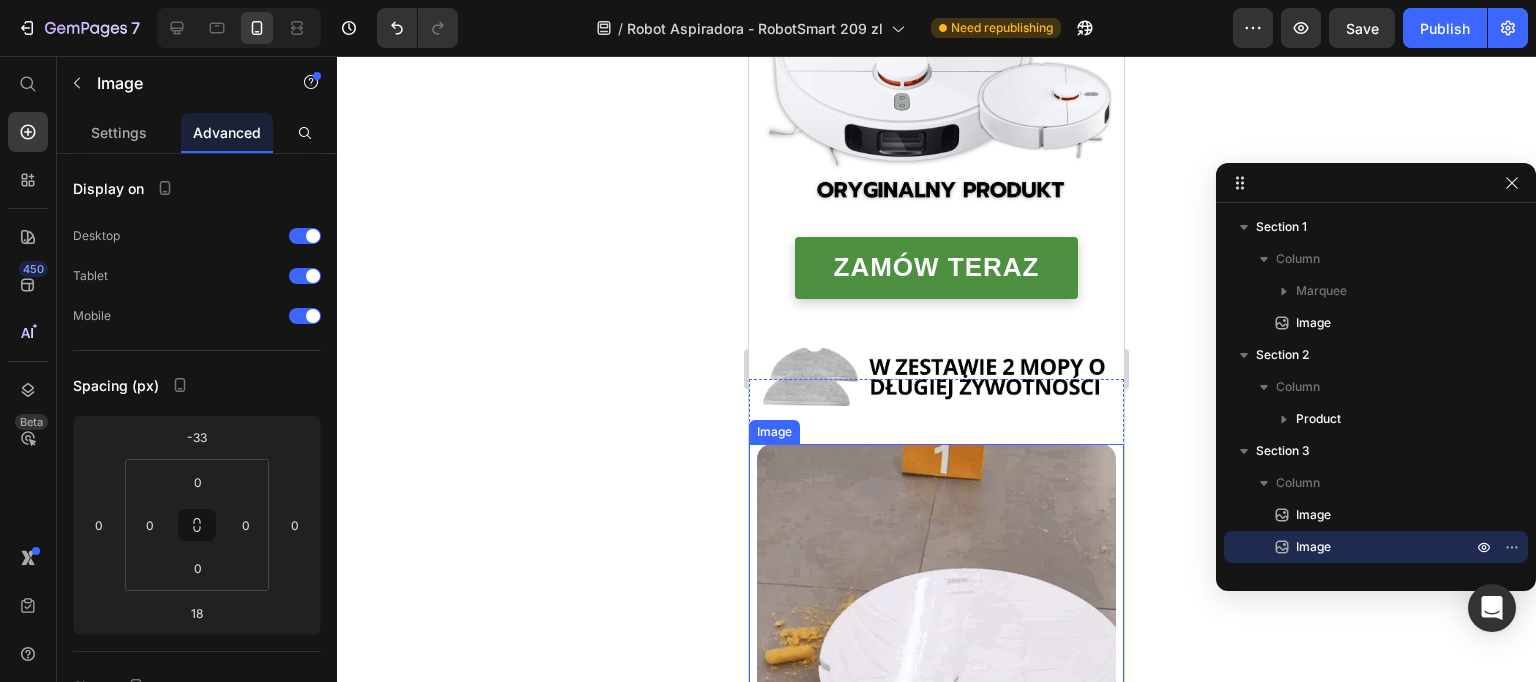 scroll, scrollTop: 349, scrollLeft: 0, axis: vertical 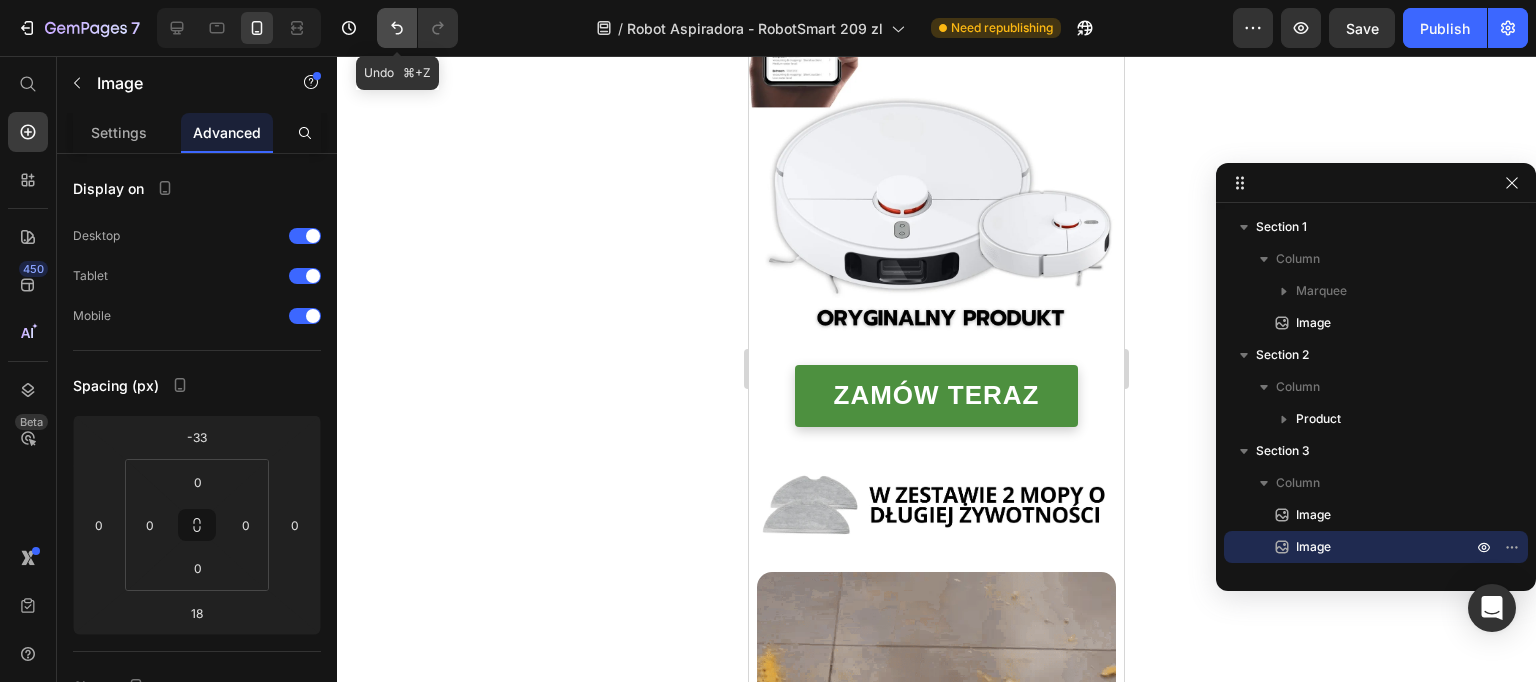 click 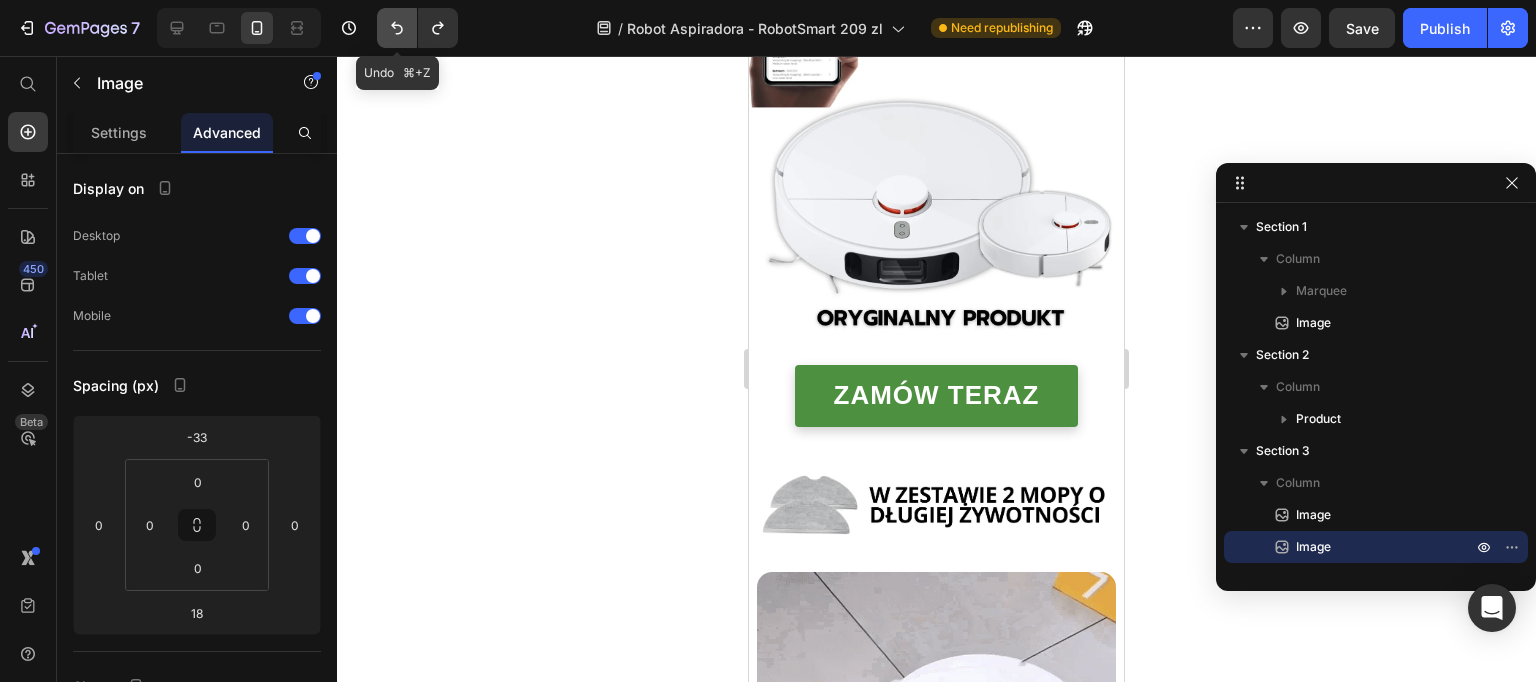 click 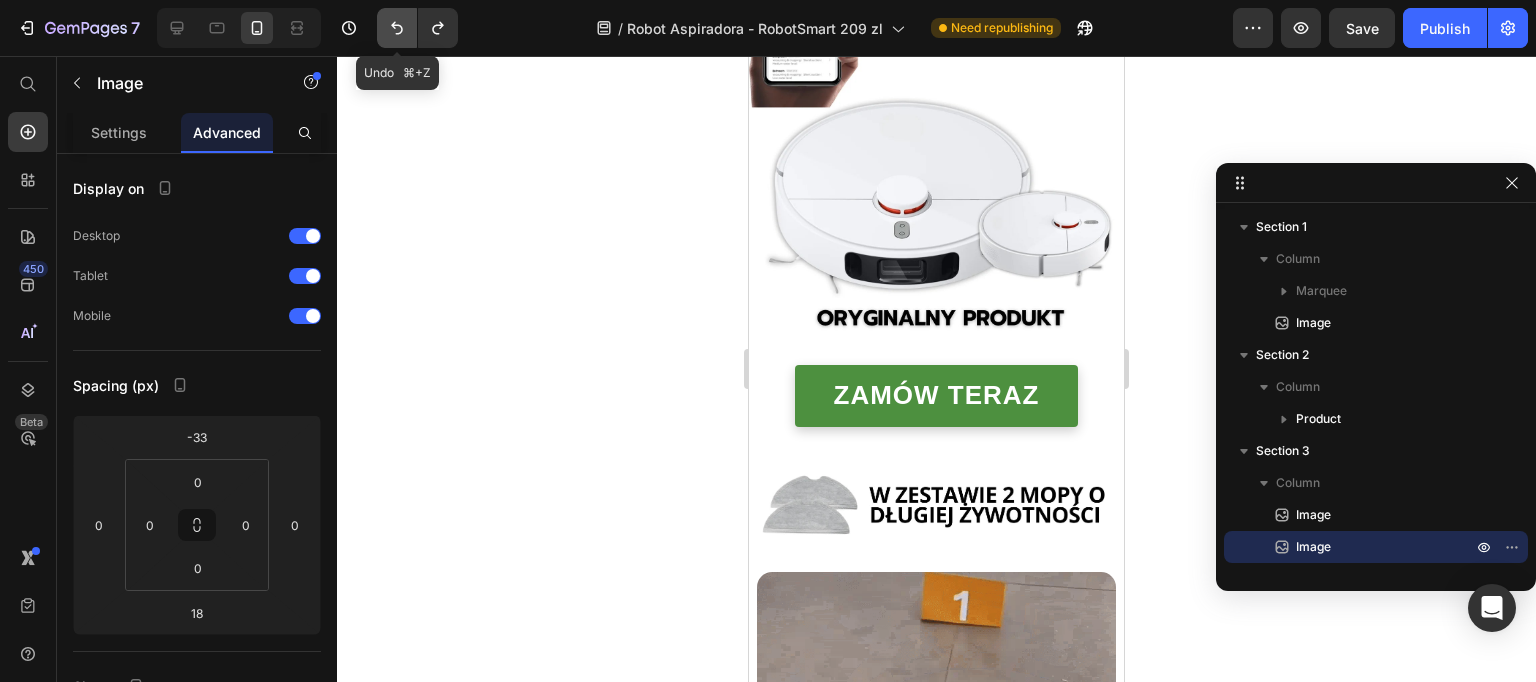 click 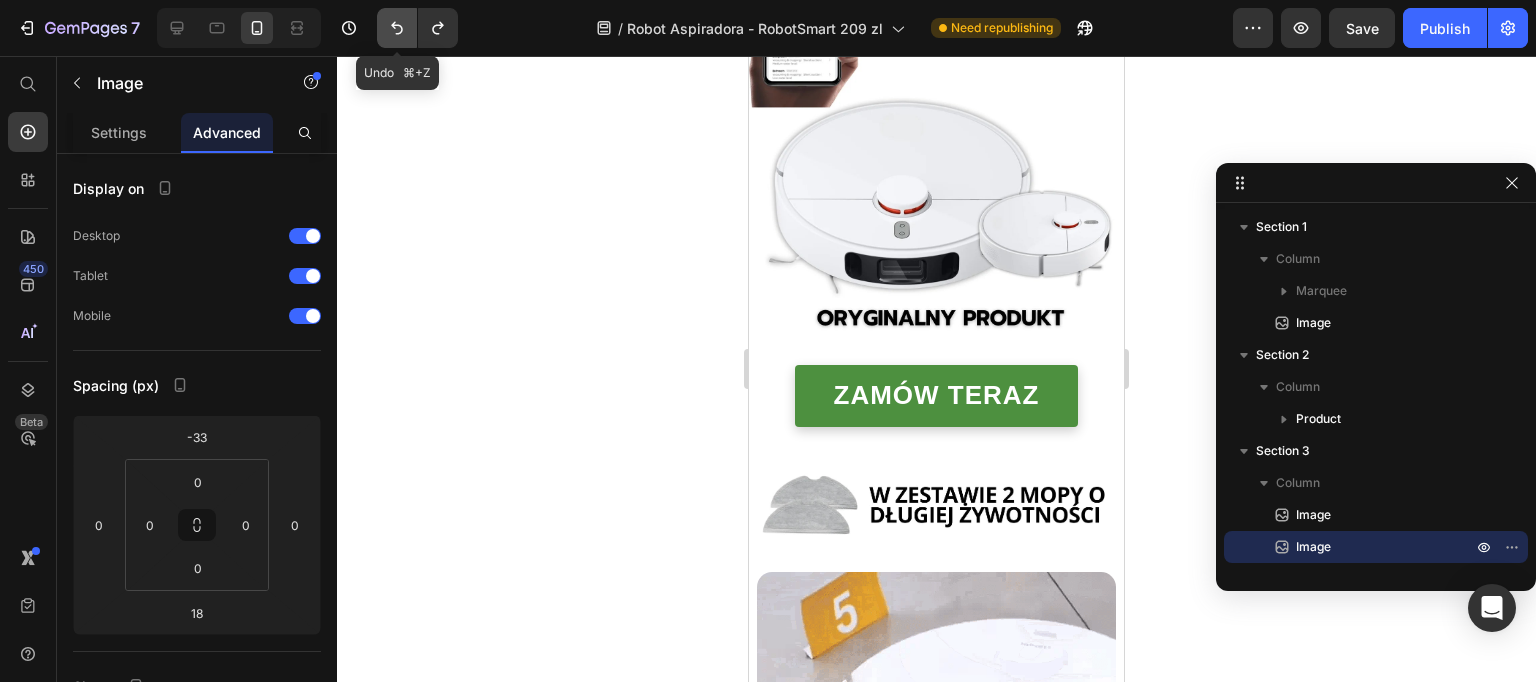click 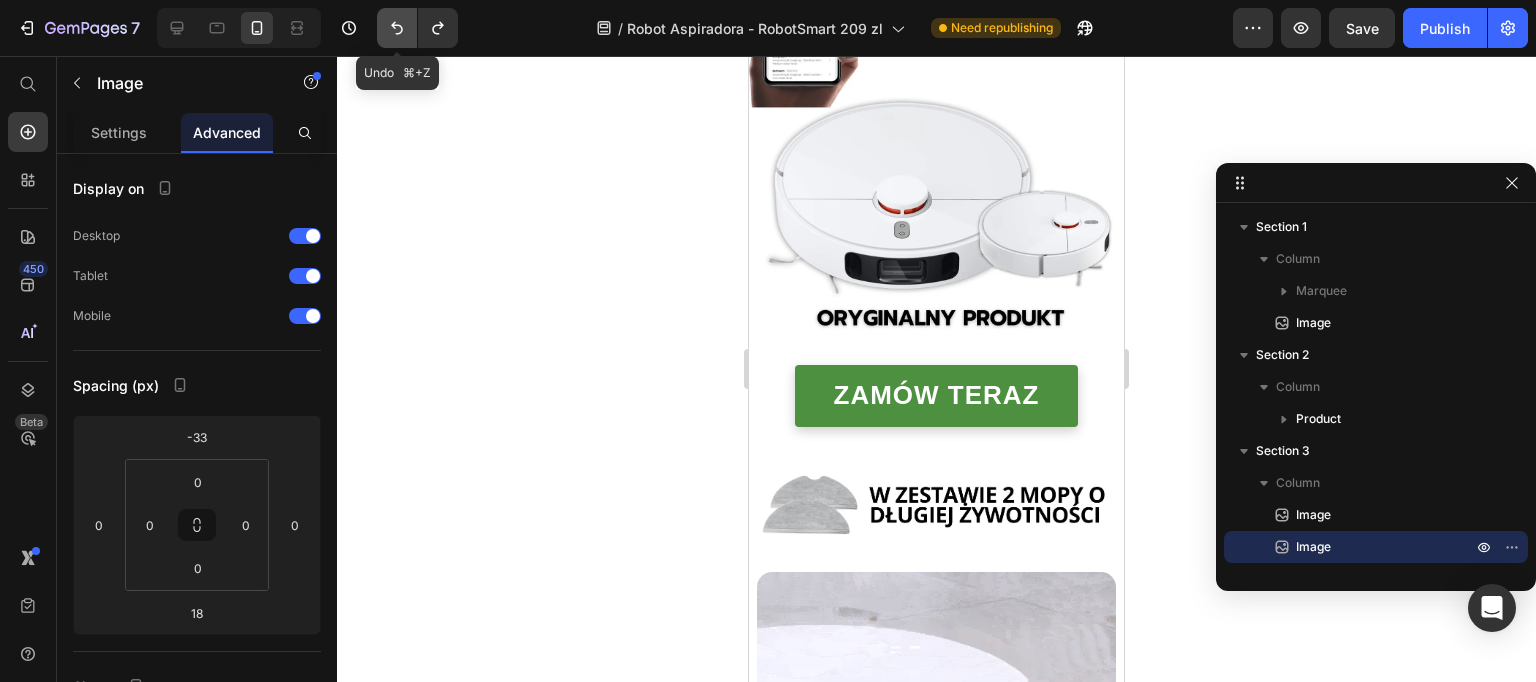 click 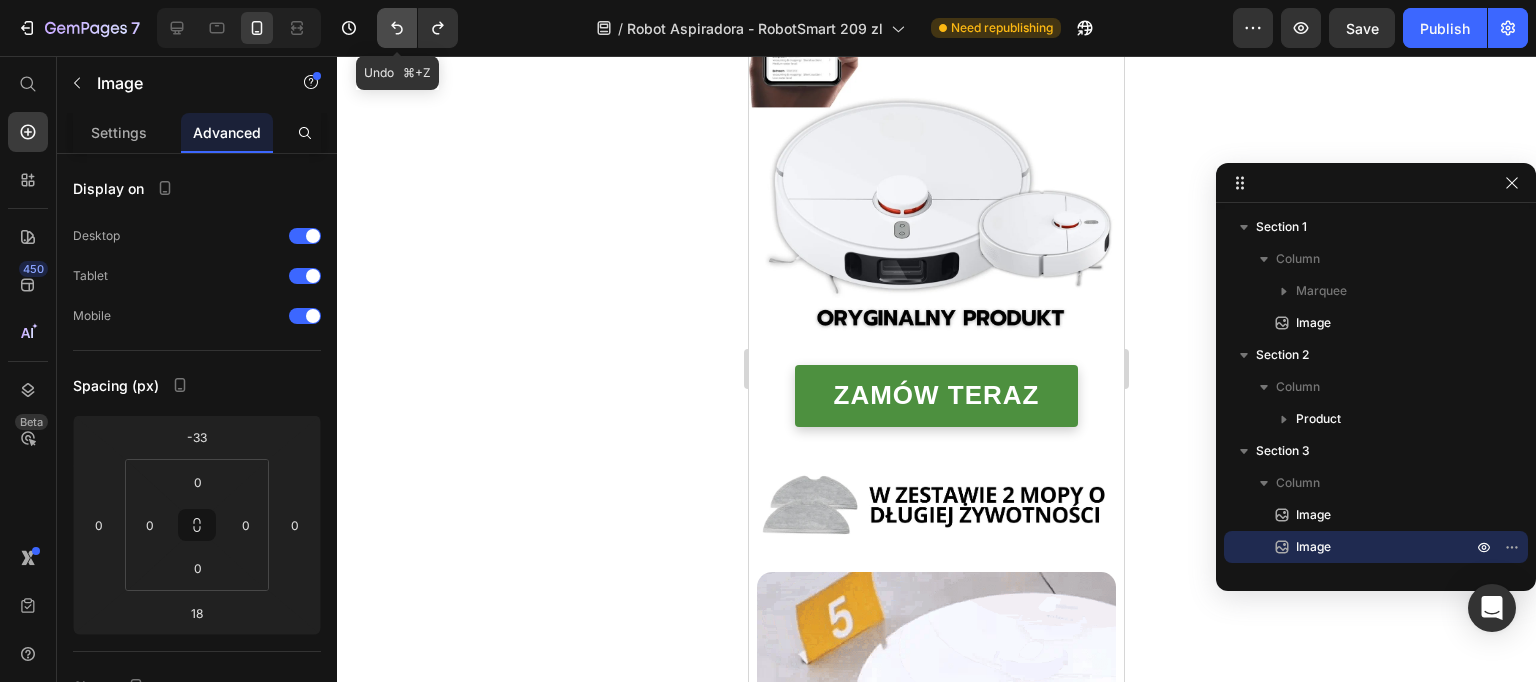 click 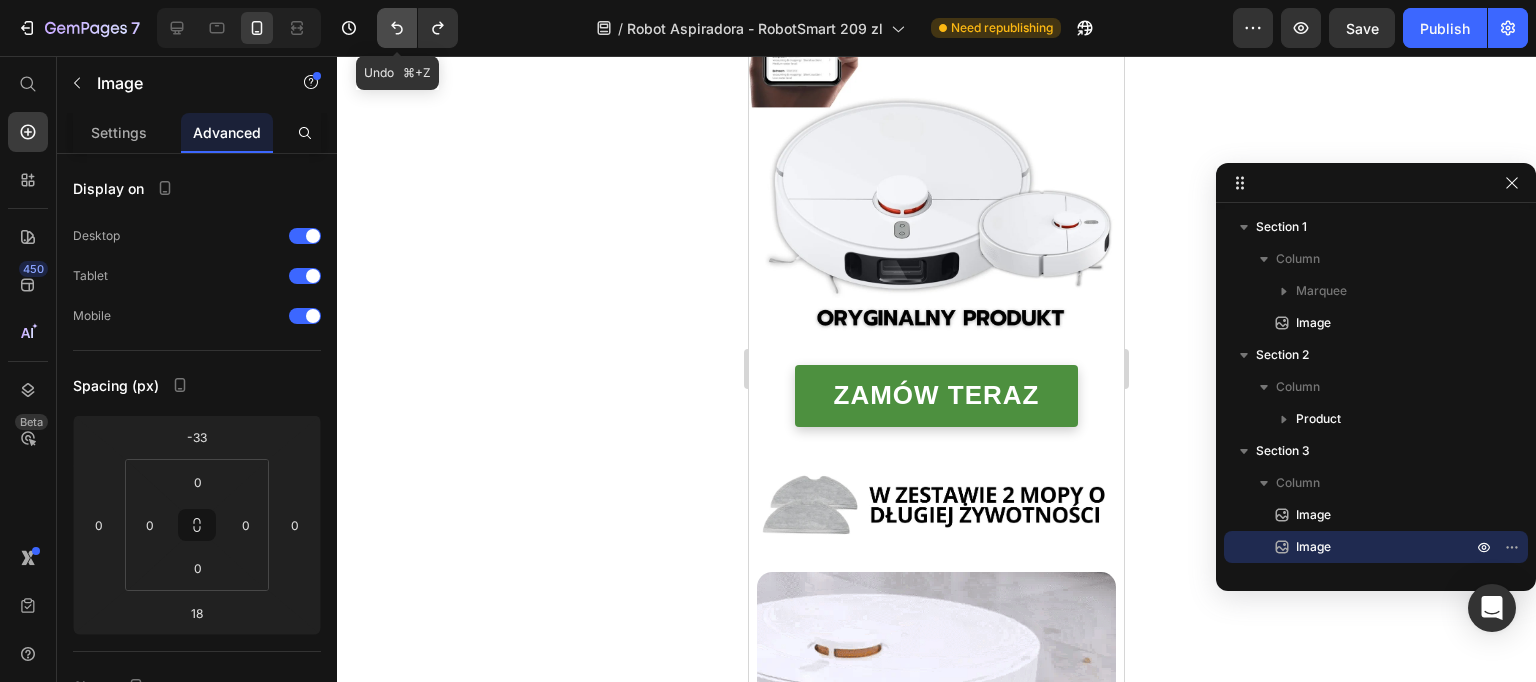 click 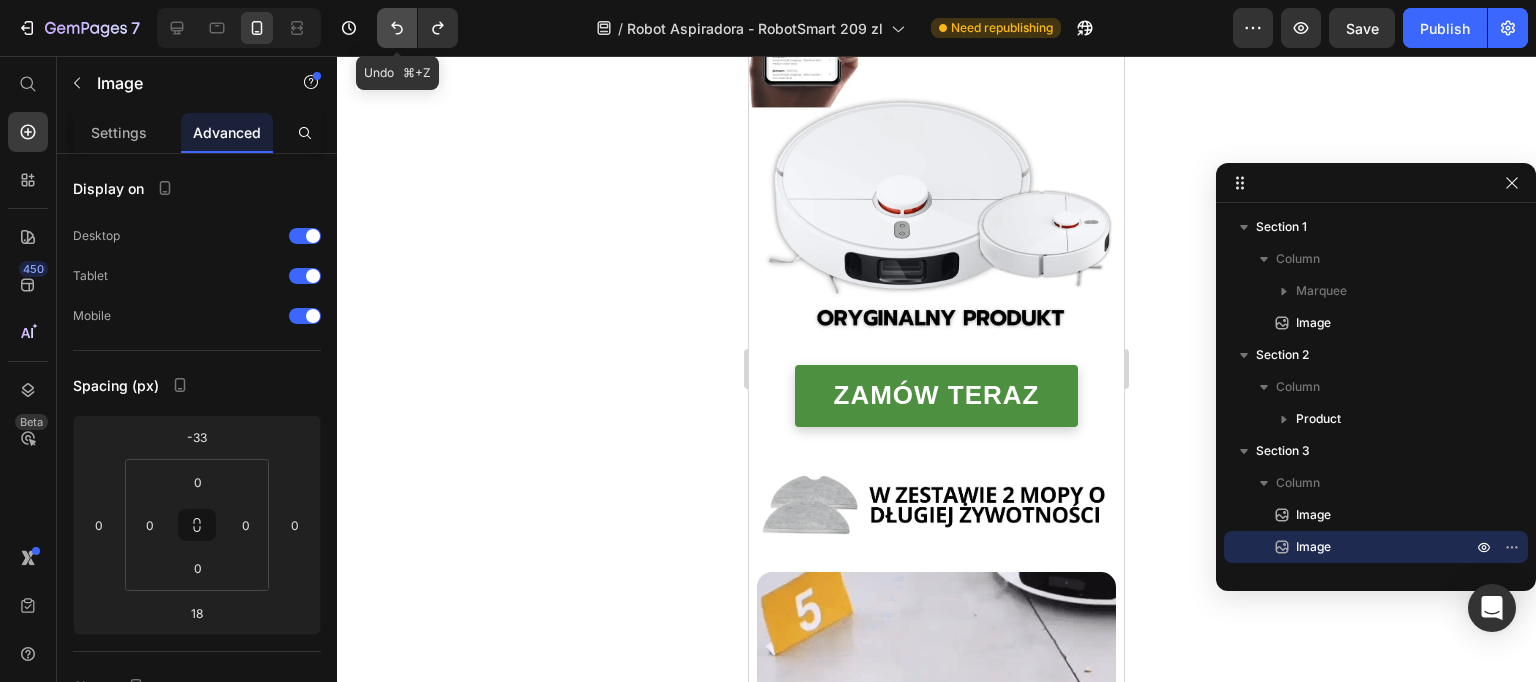 click 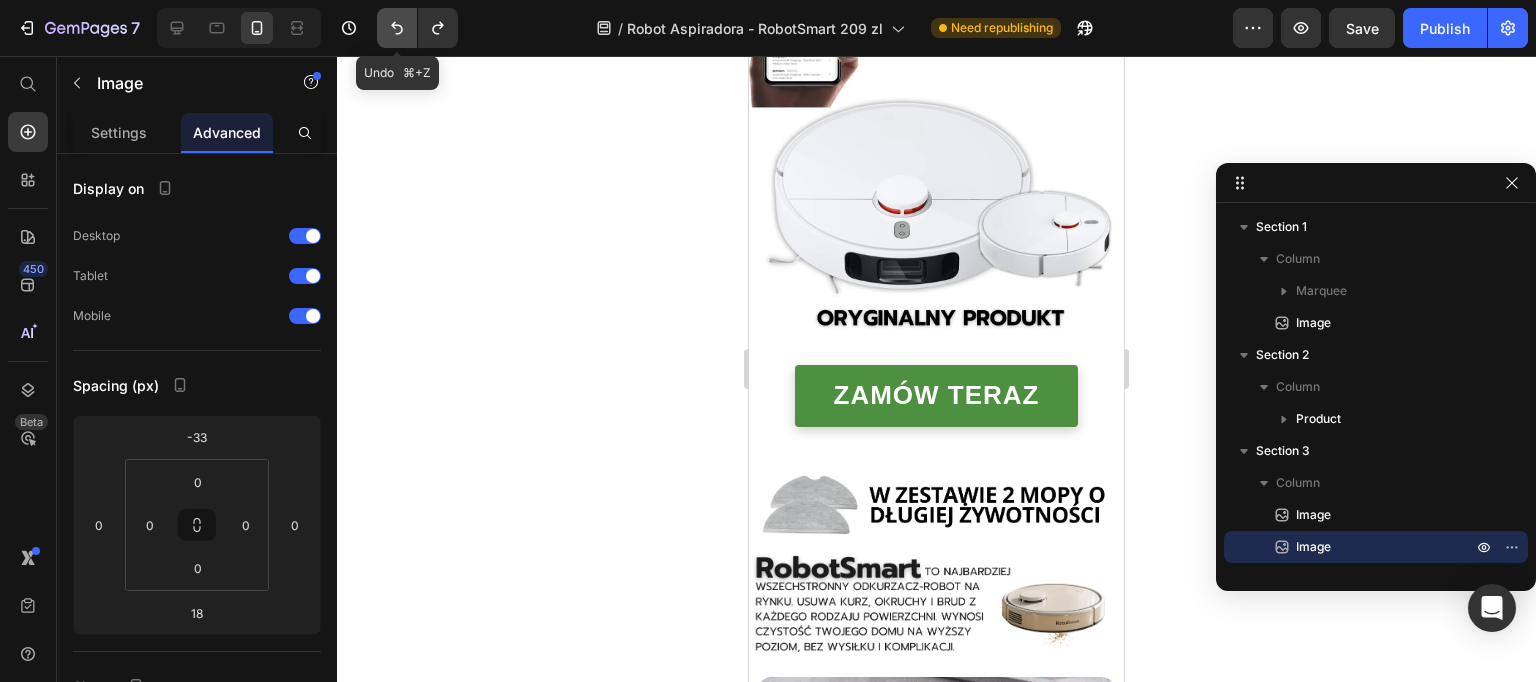 click 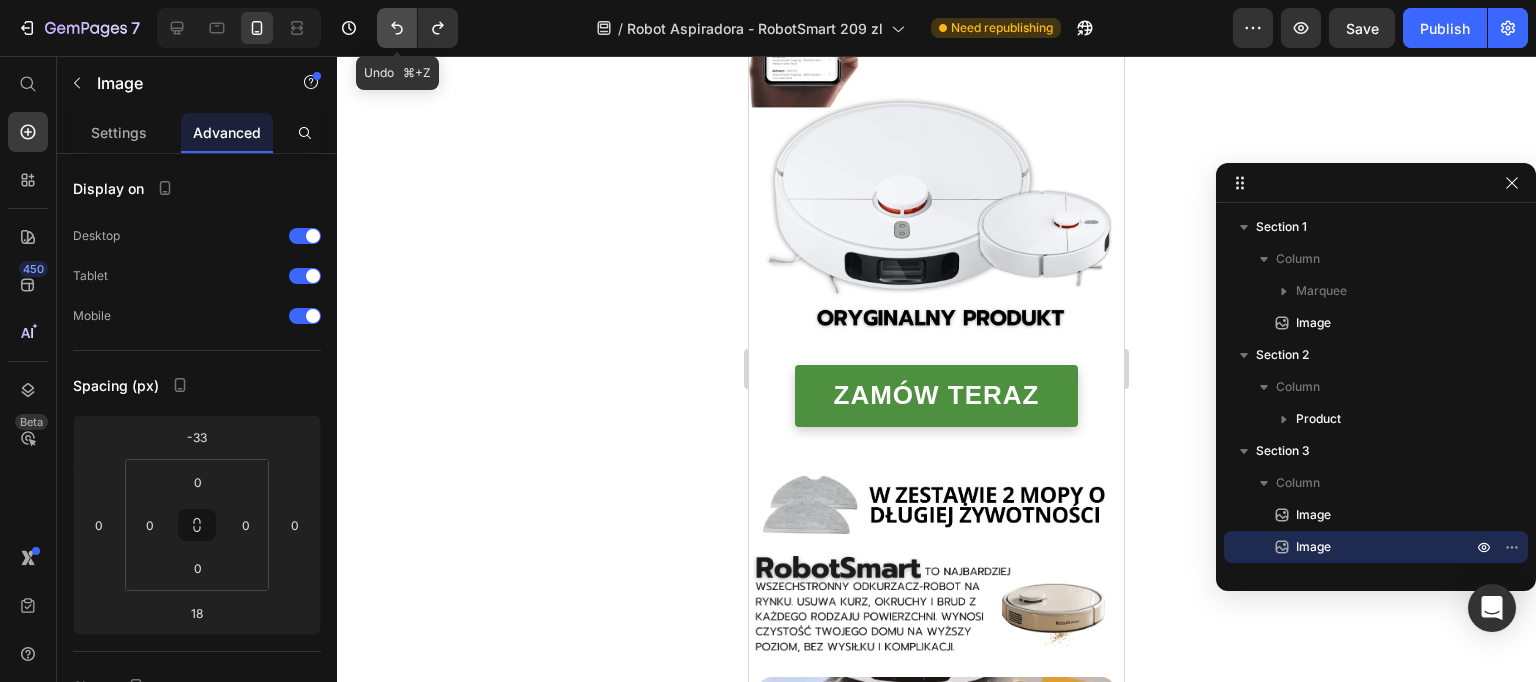 click 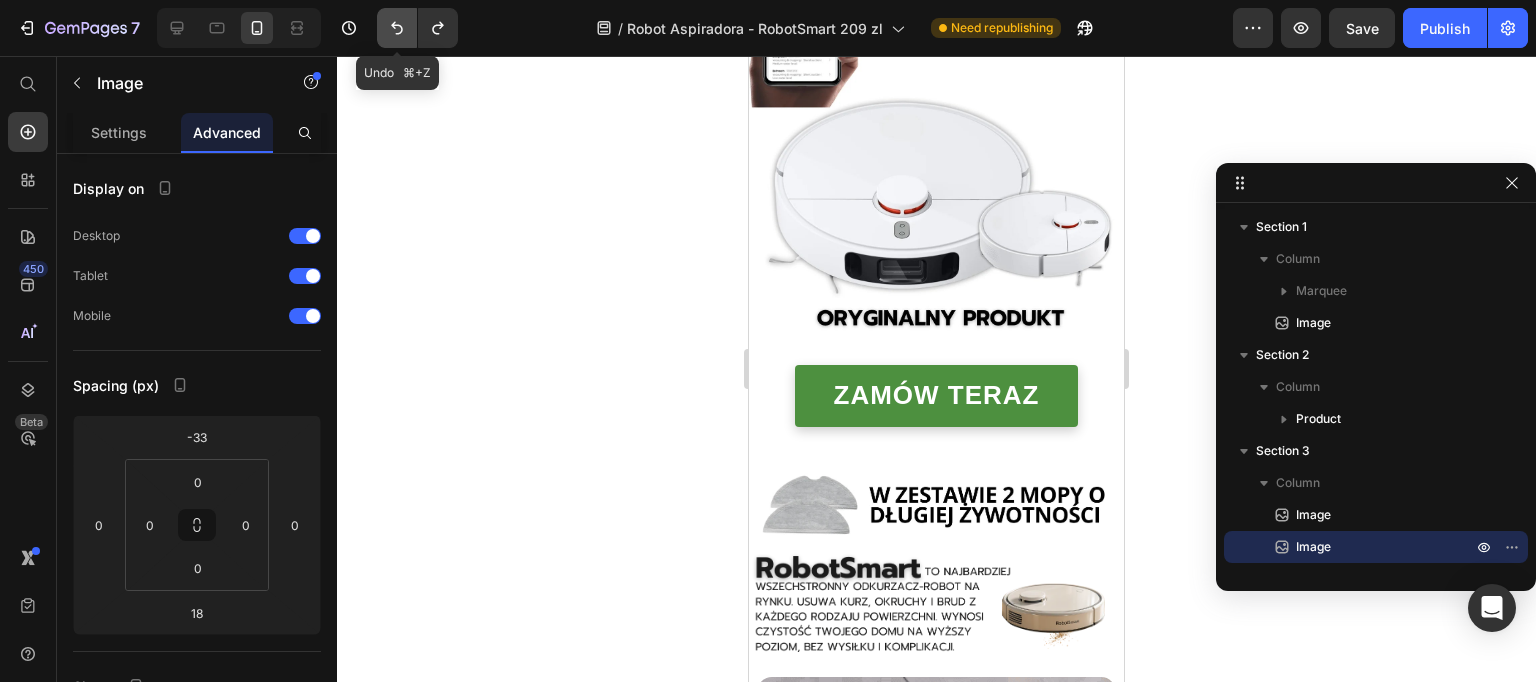 click 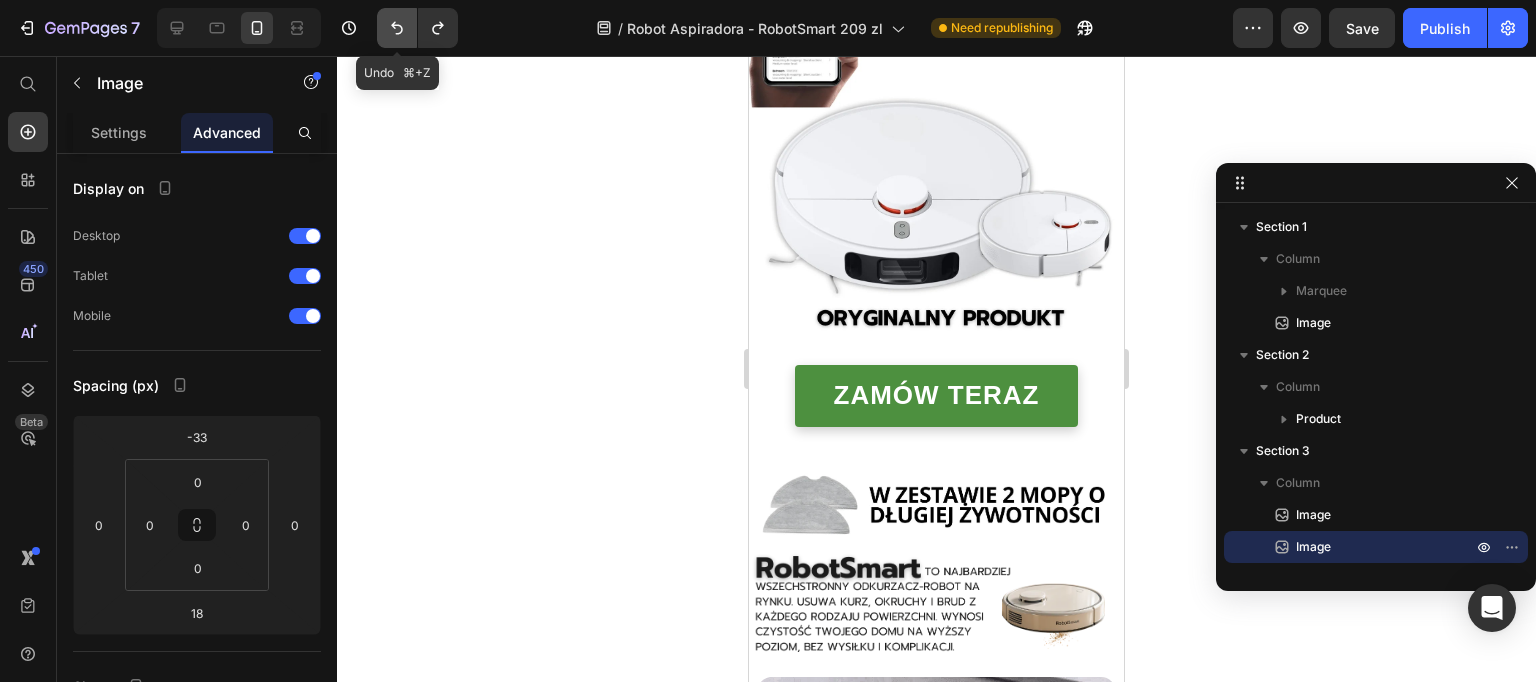 click 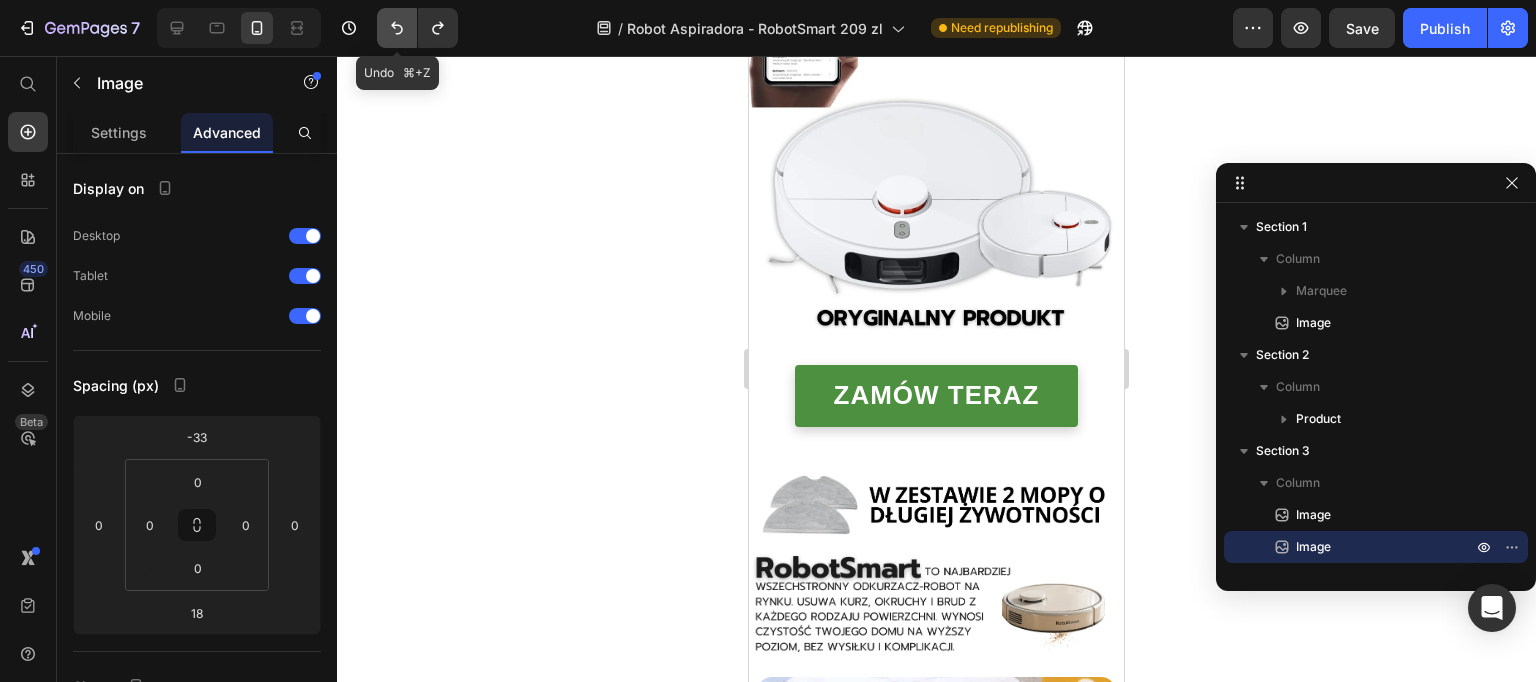 click 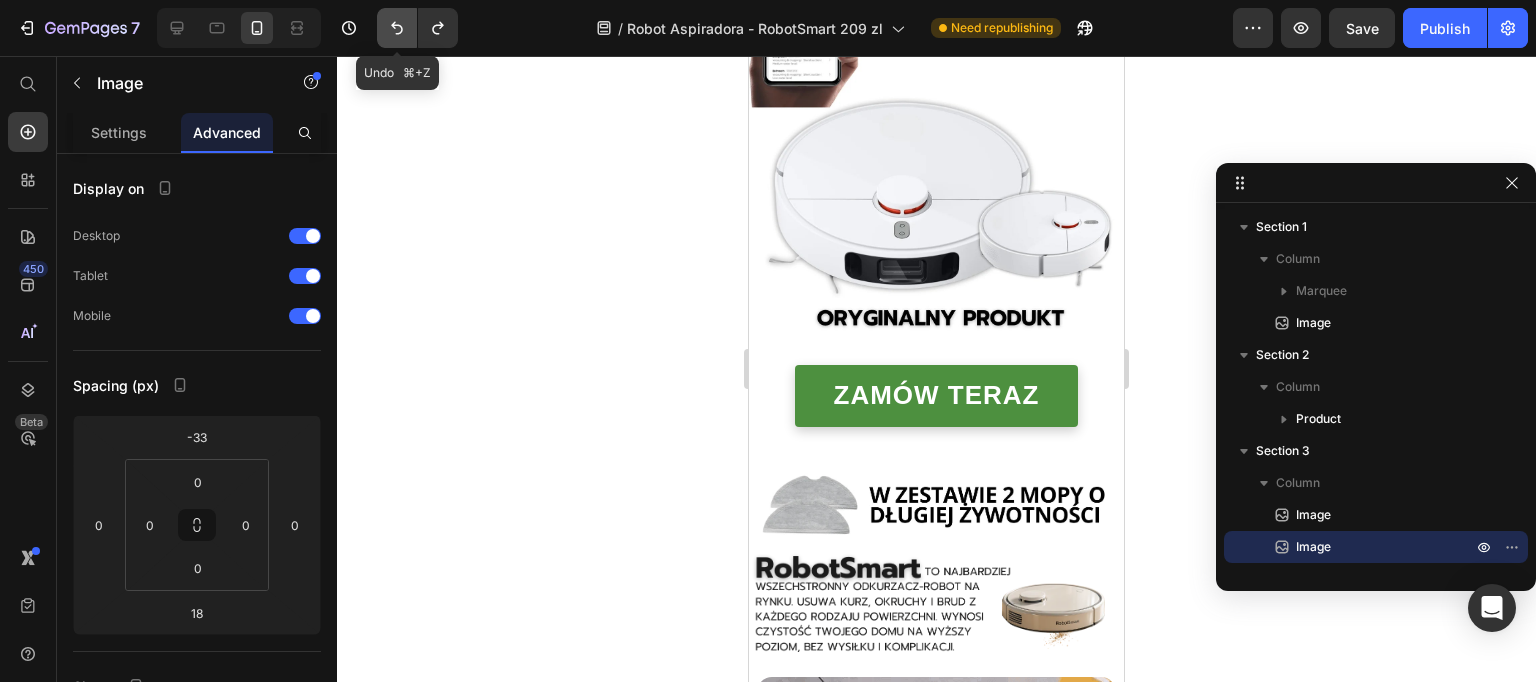 click 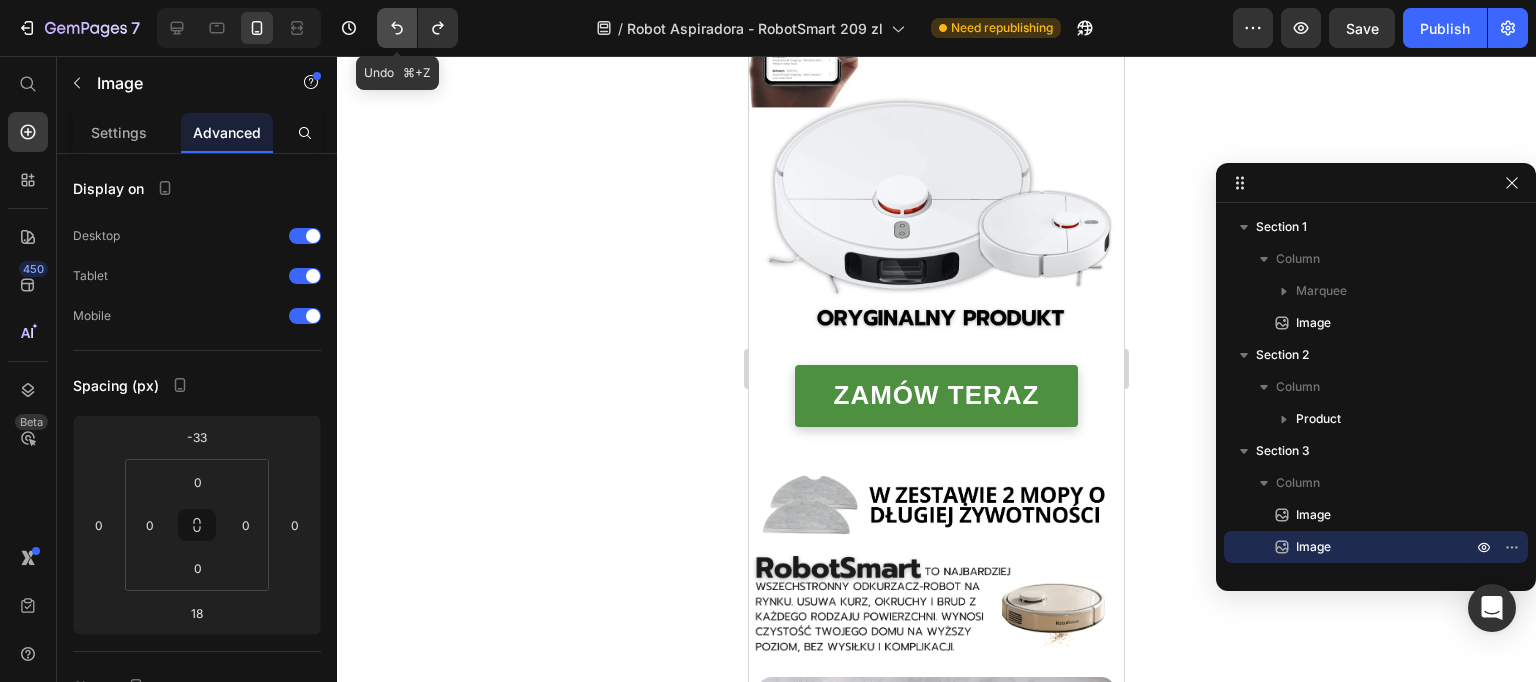 click 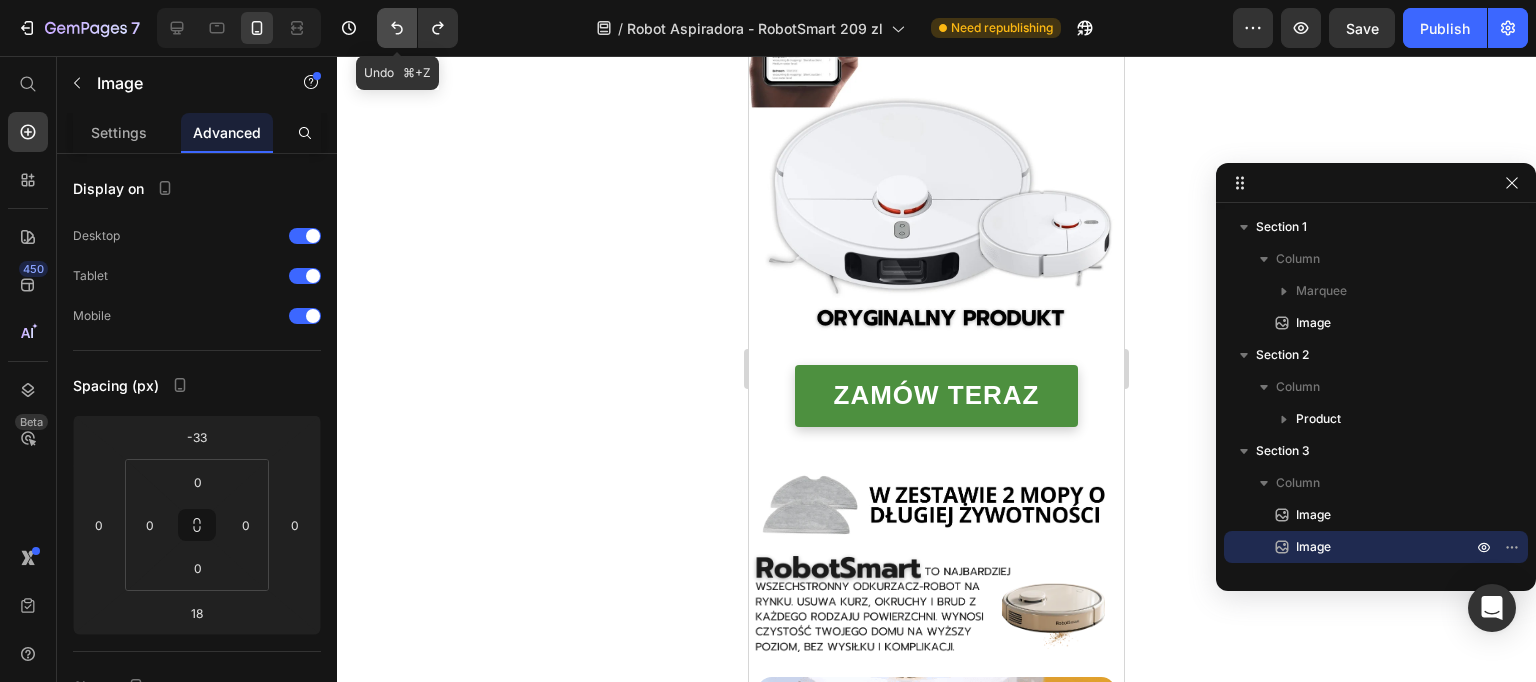 click 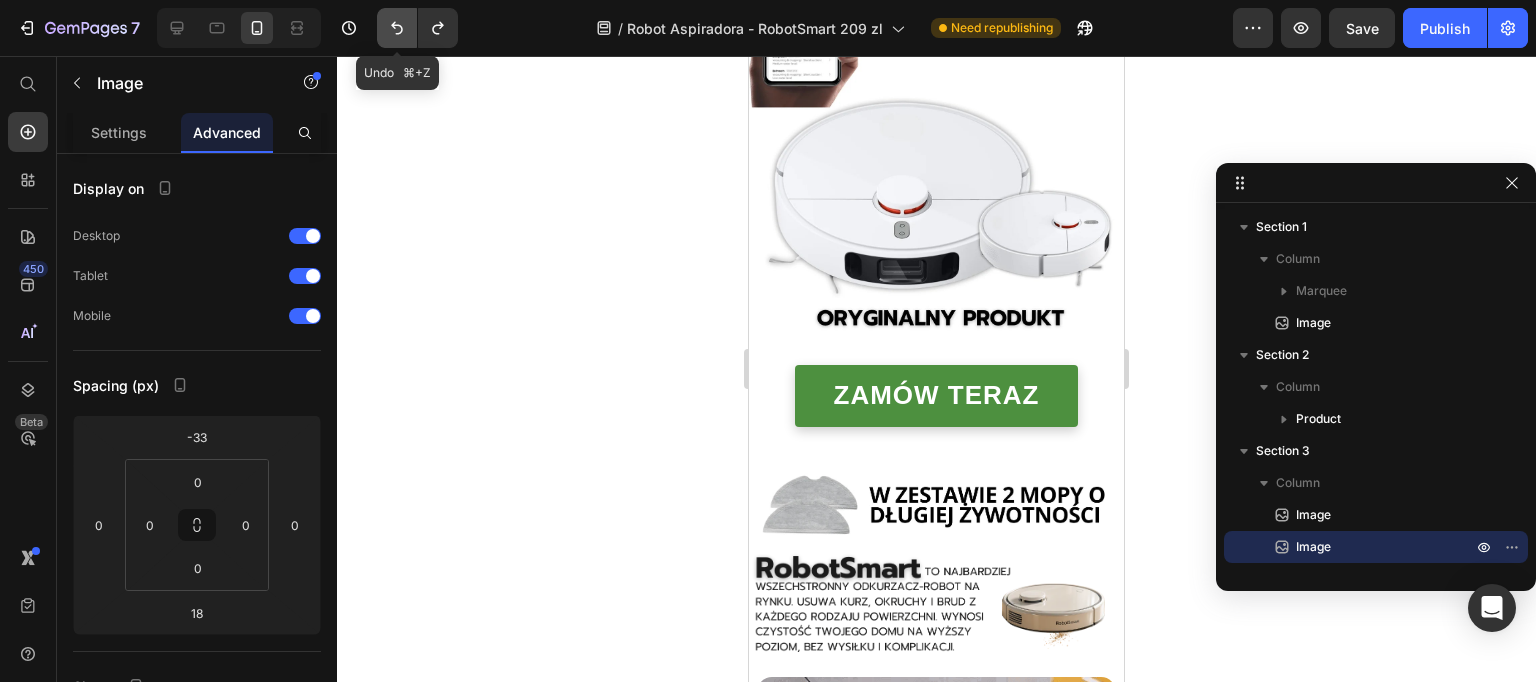 click 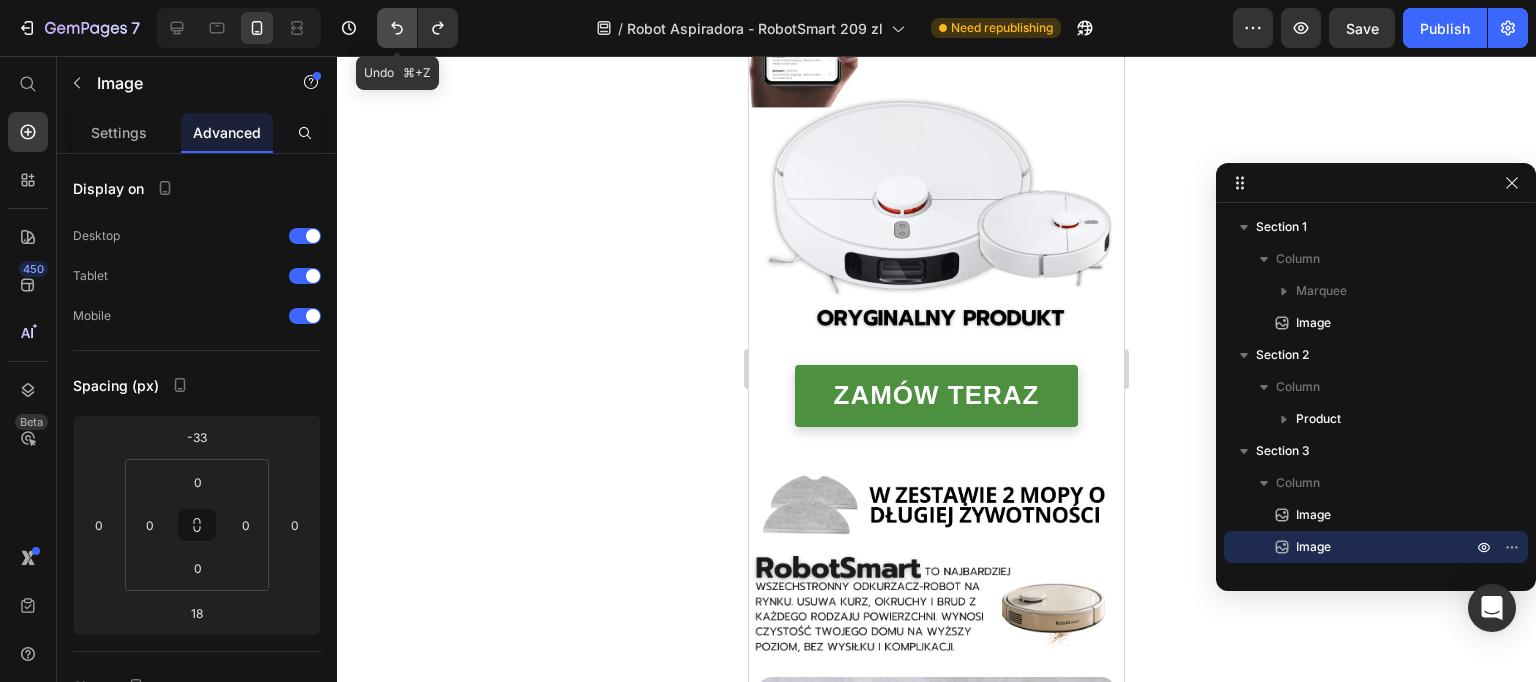 click 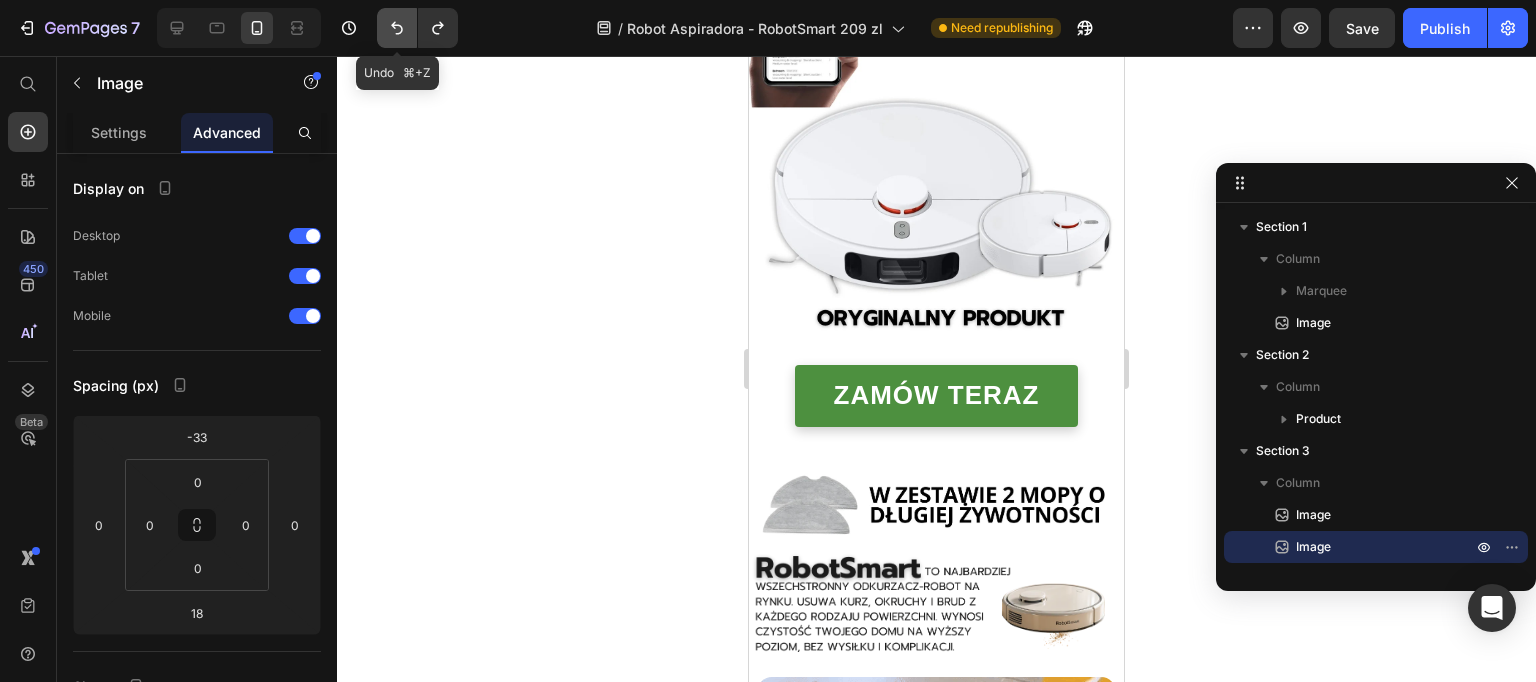 click 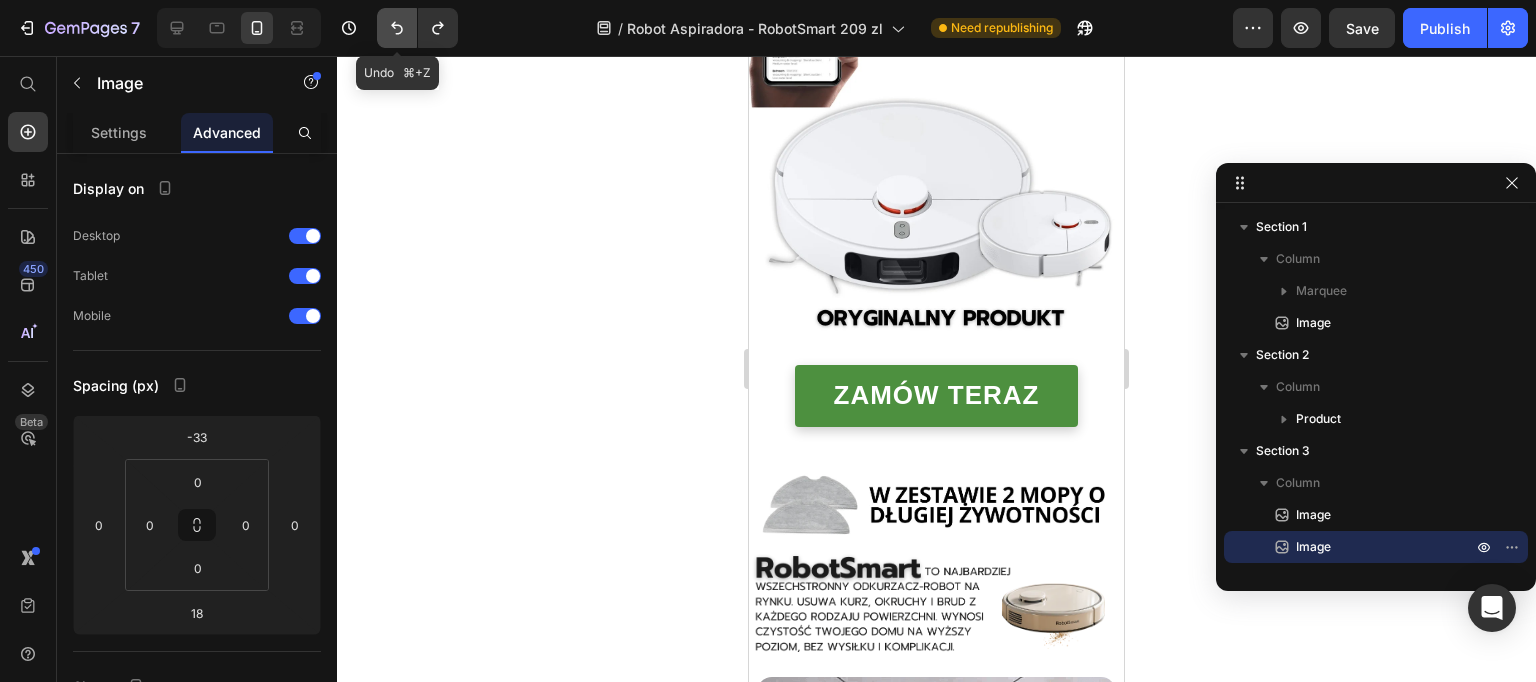 click 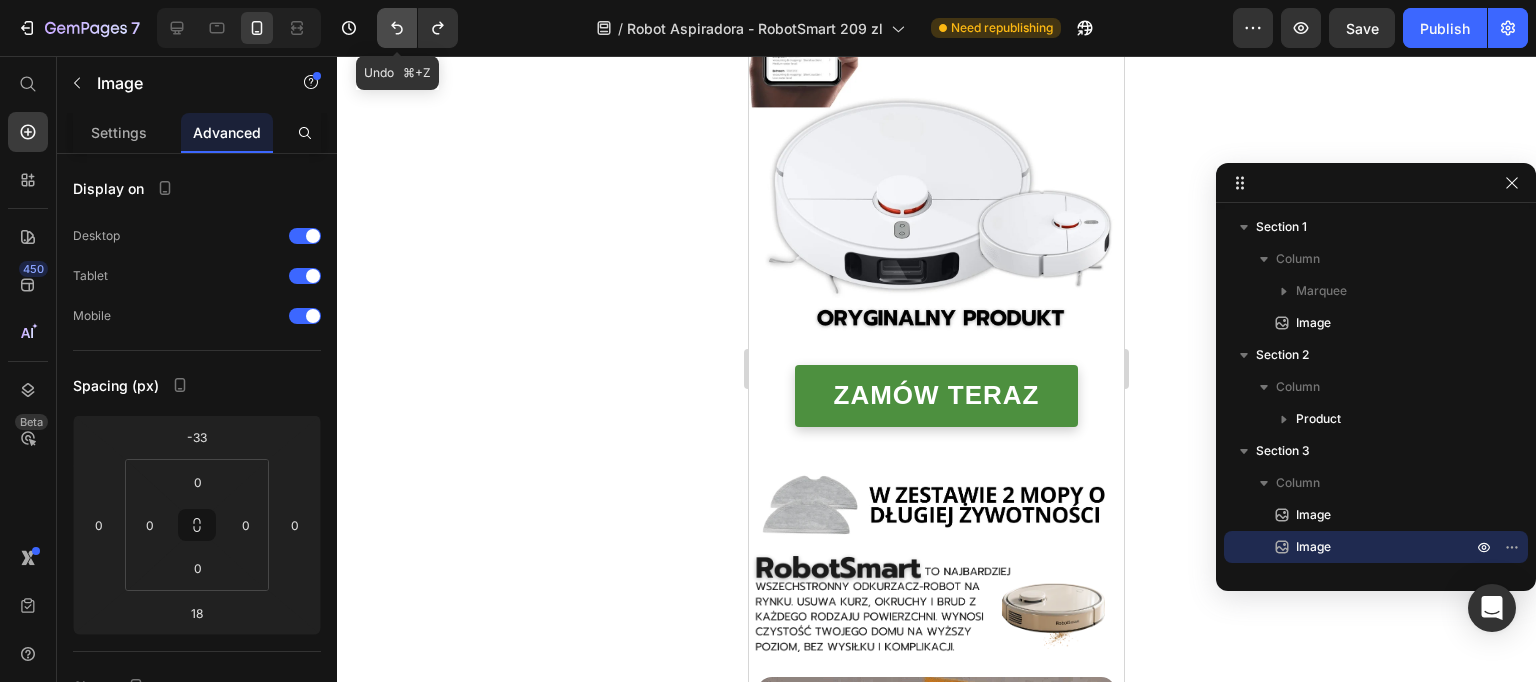 click 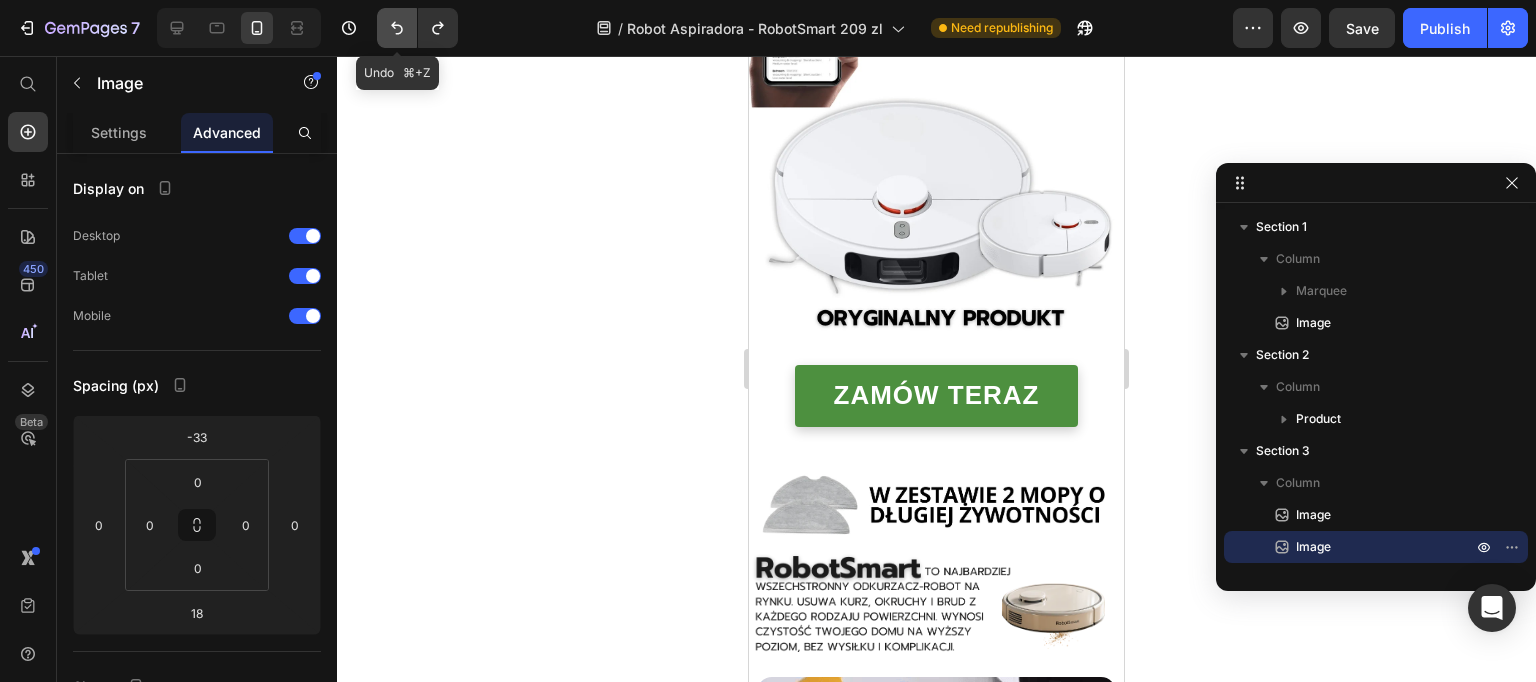 click 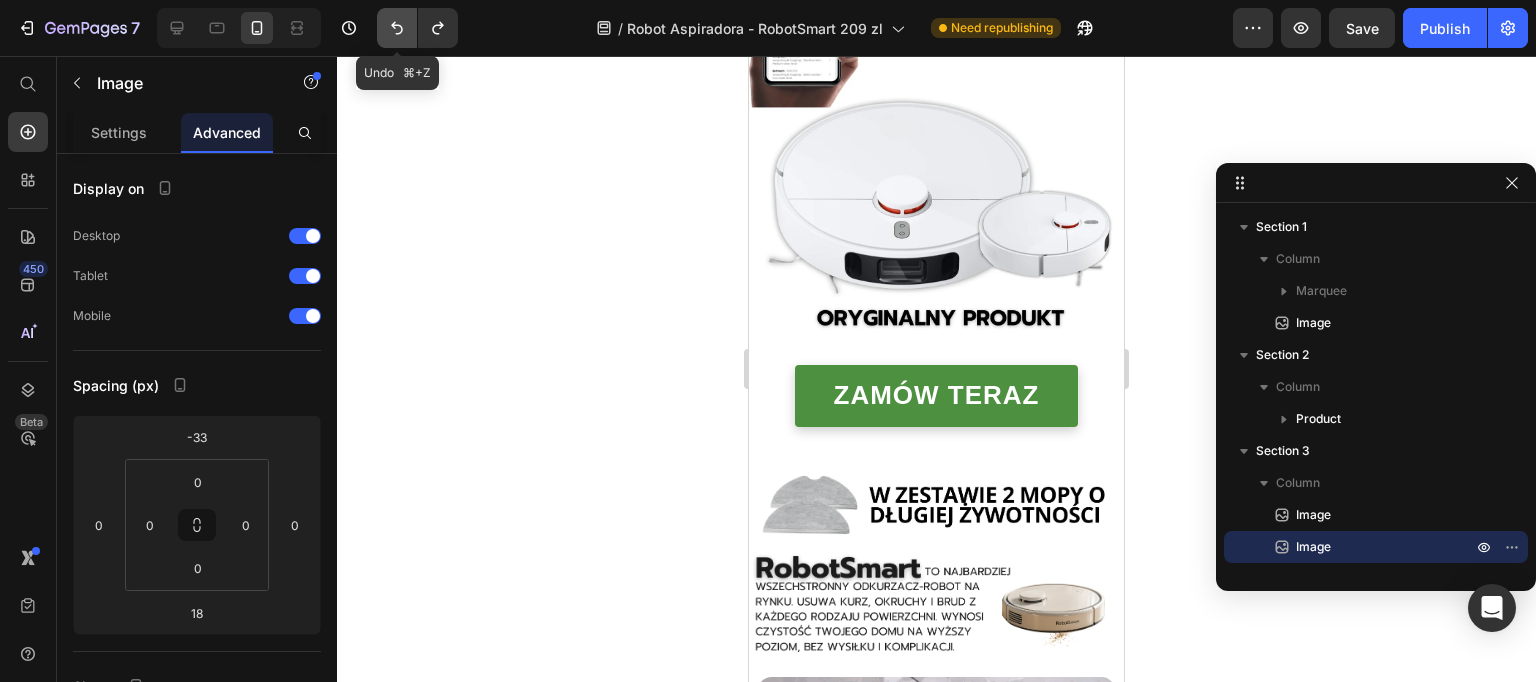 click 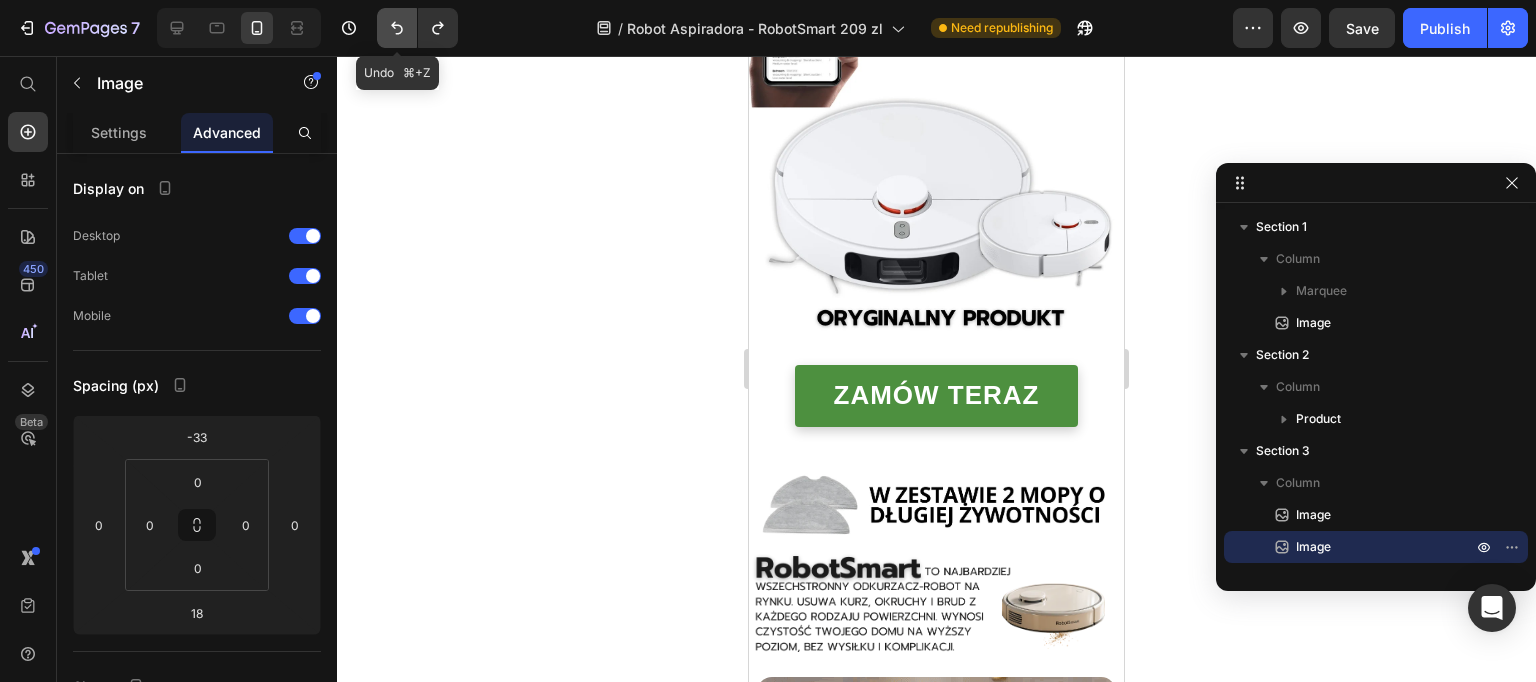 click 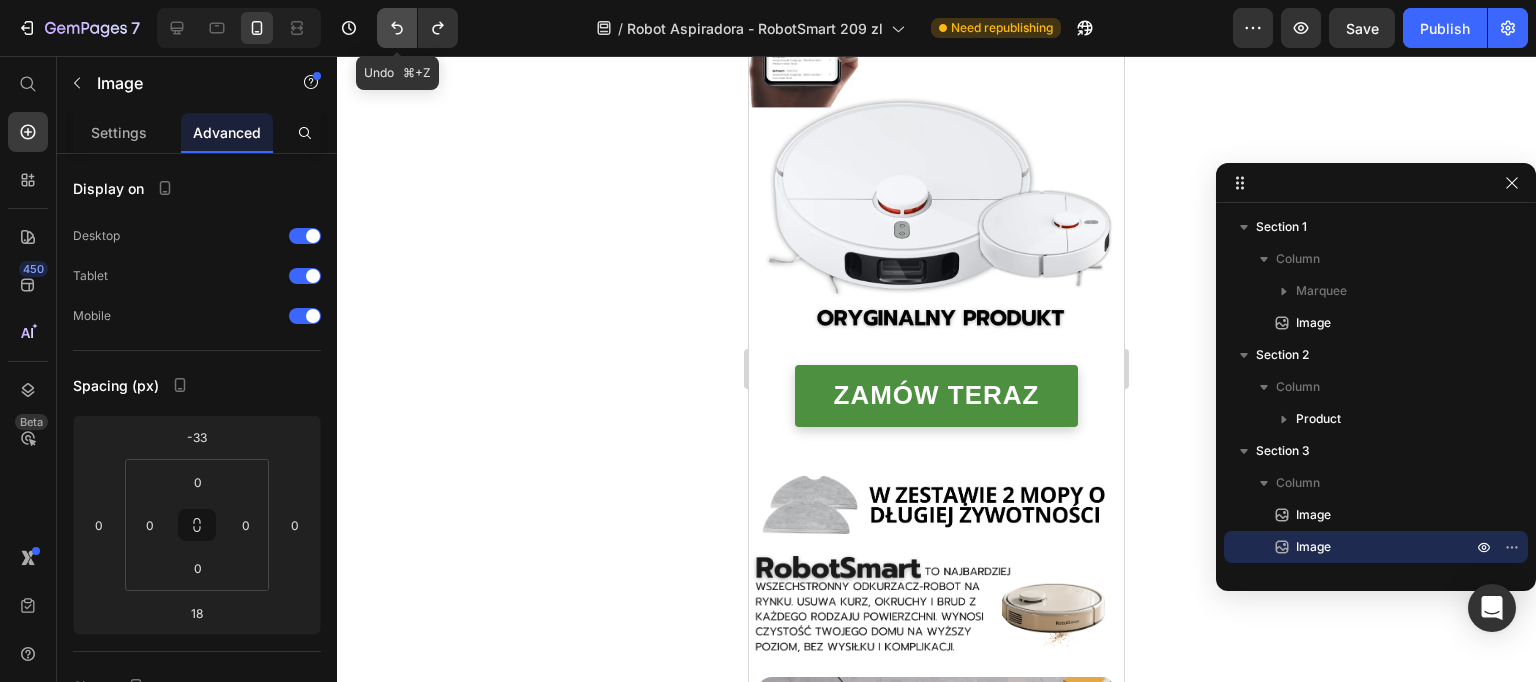 click 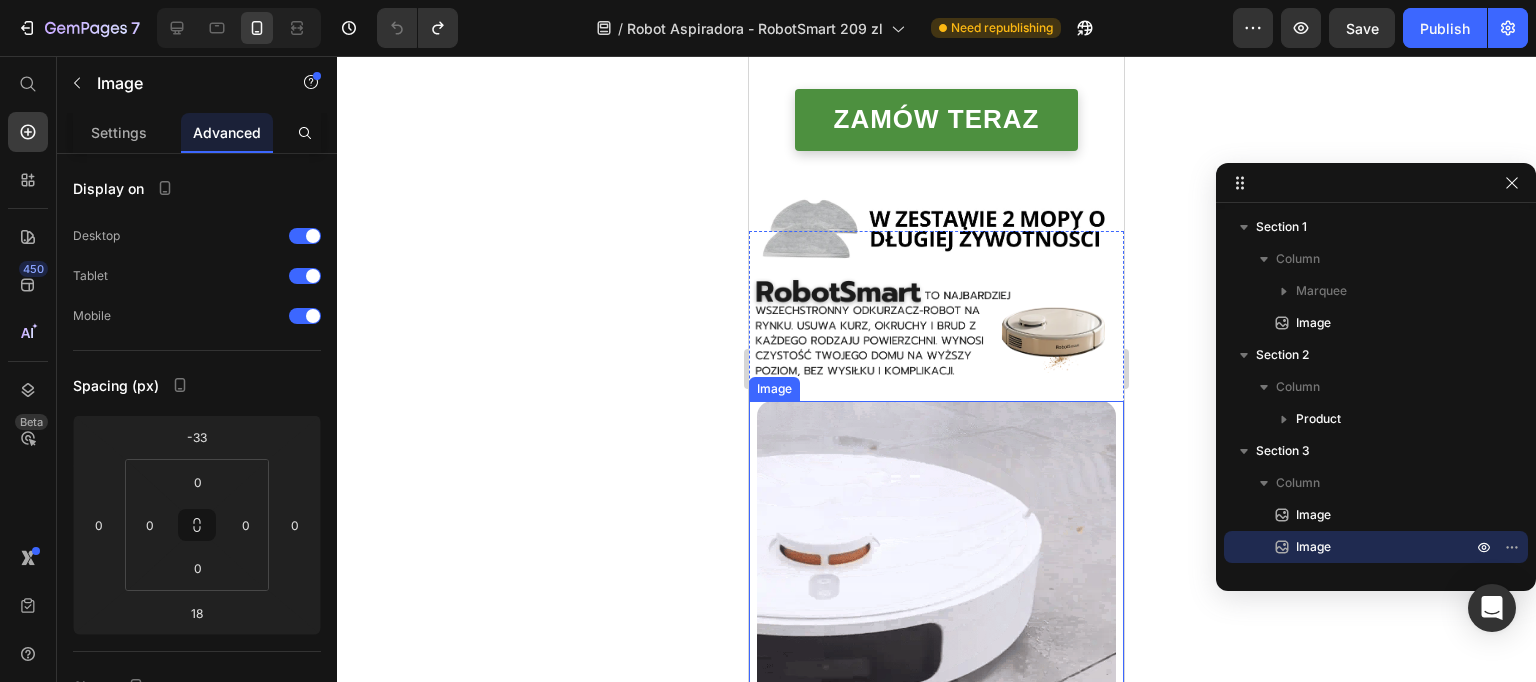scroll, scrollTop: 525, scrollLeft: 0, axis: vertical 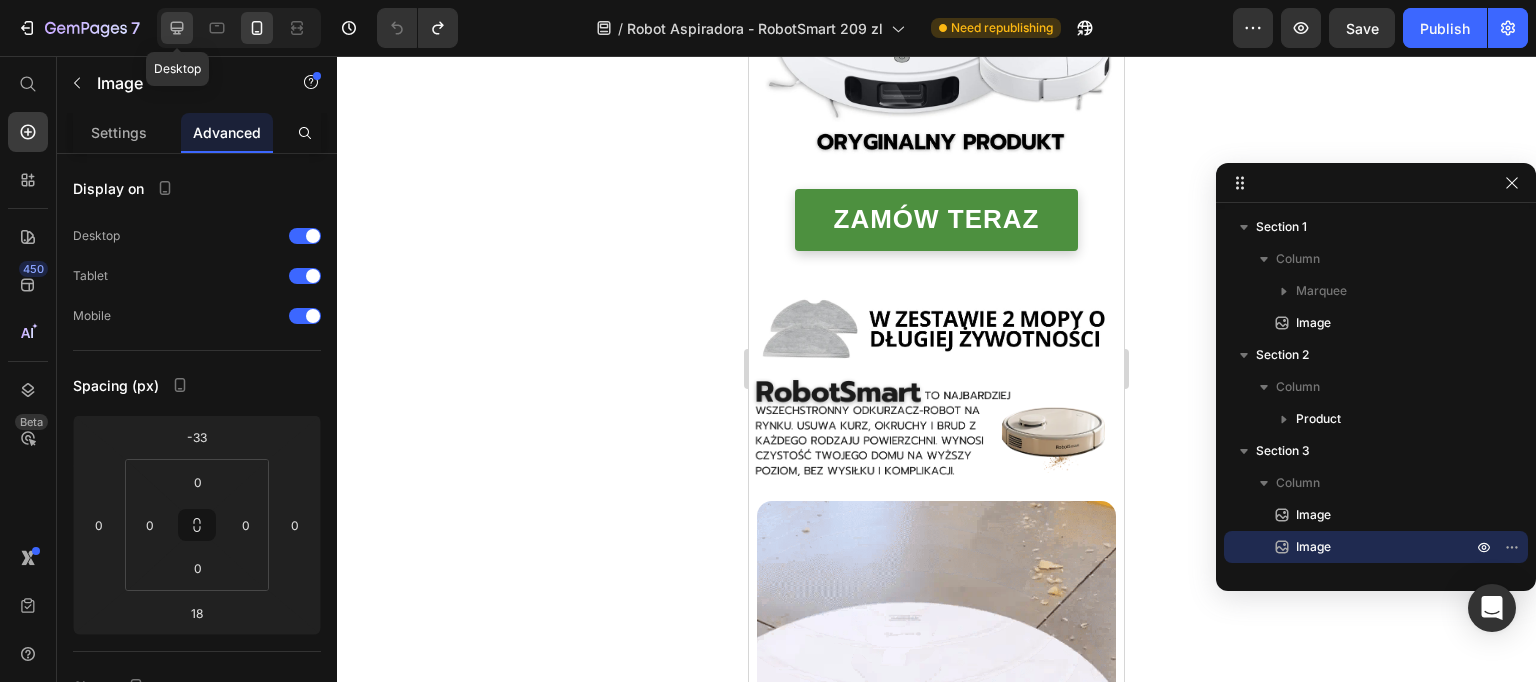 click 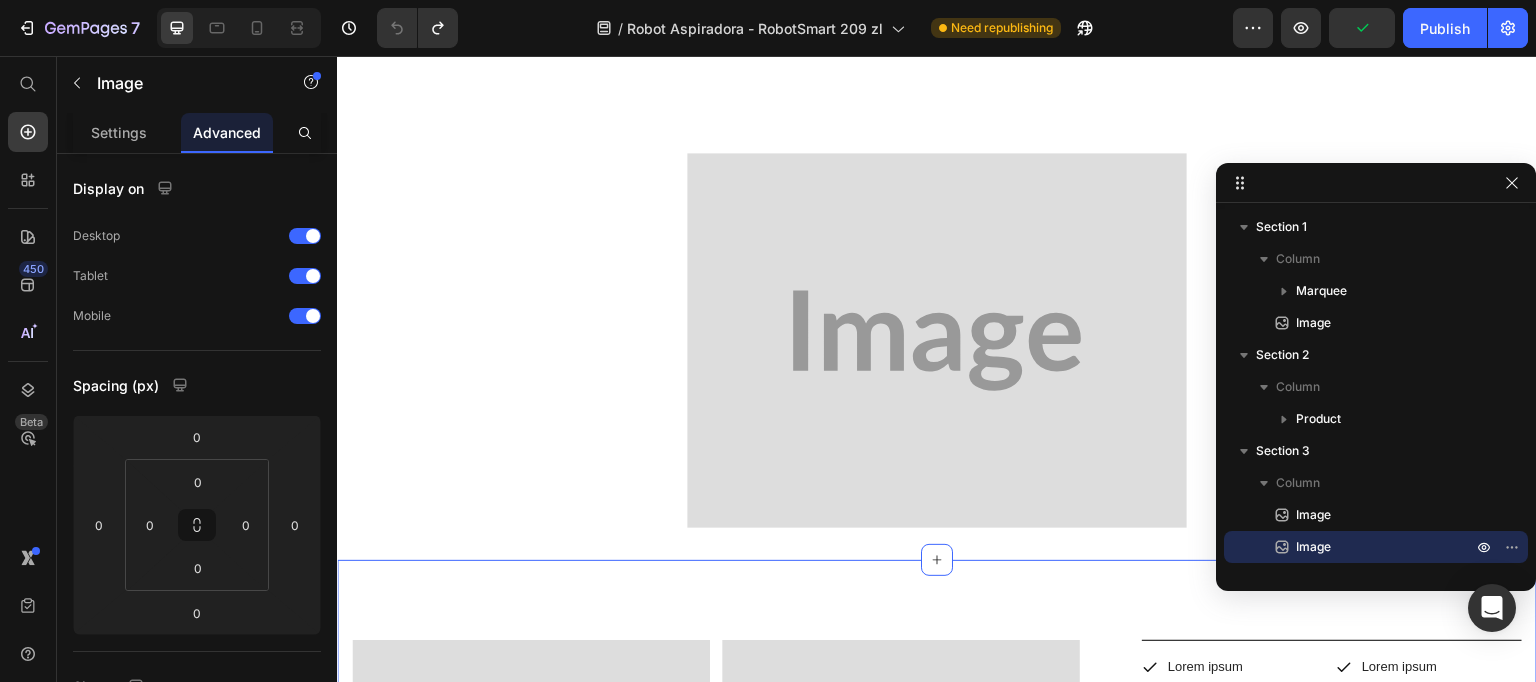 scroll, scrollTop: 0, scrollLeft: 0, axis: both 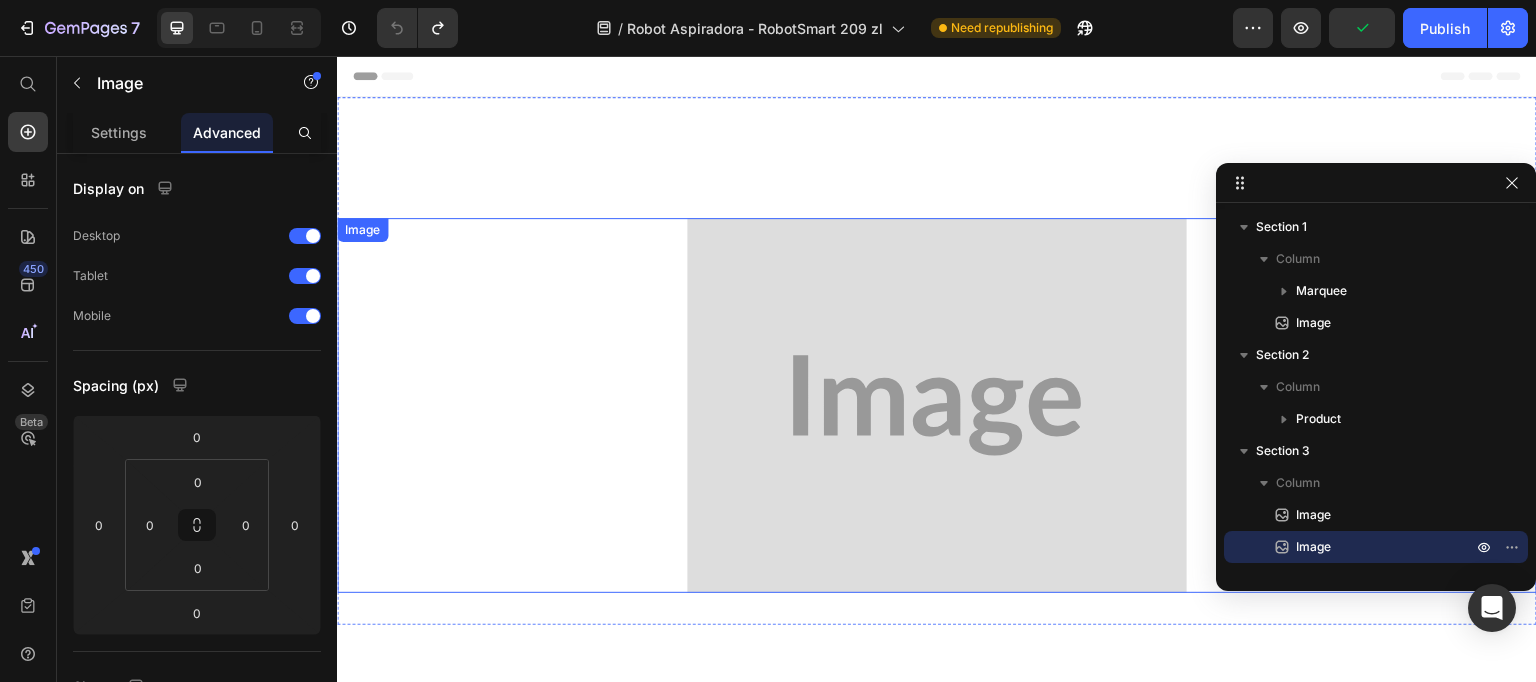 click at bounding box center [937, 405] 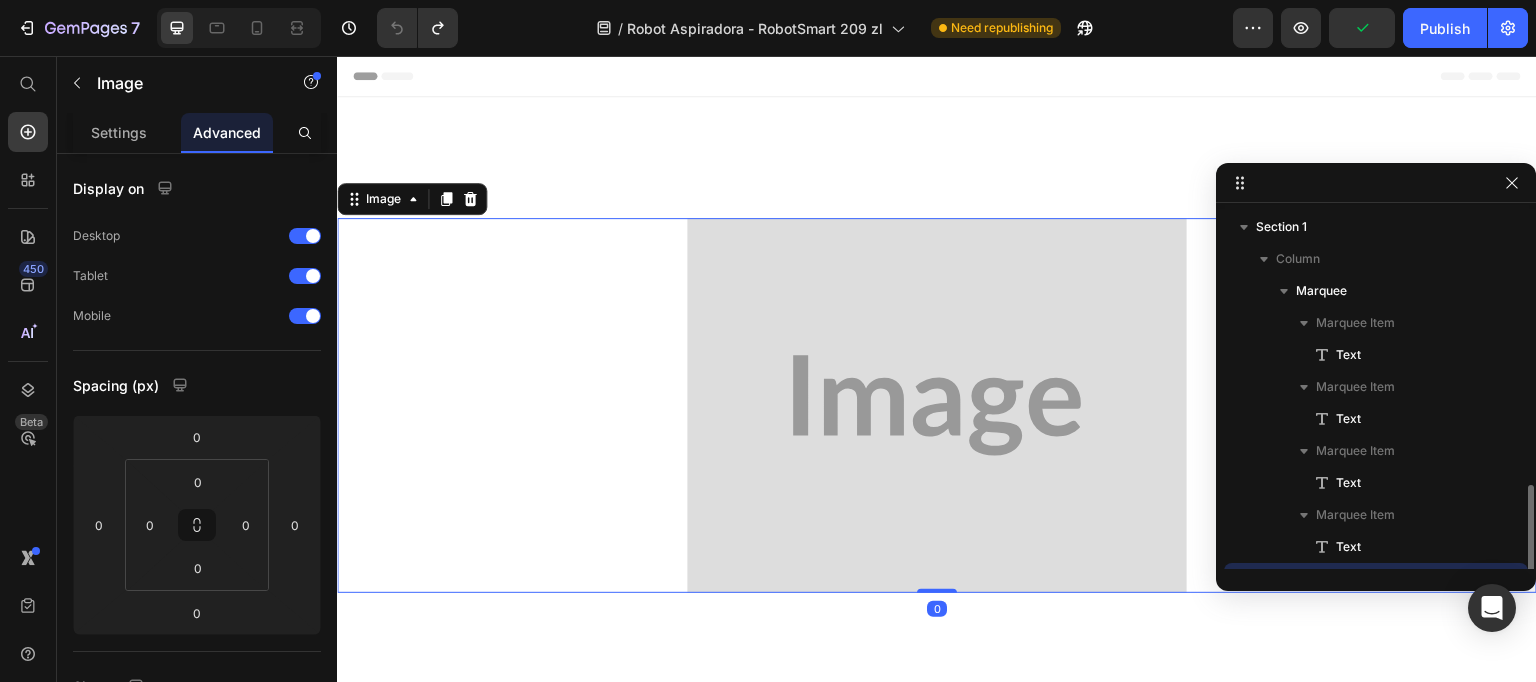scroll, scrollTop: 209, scrollLeft: 0, axis: vertical 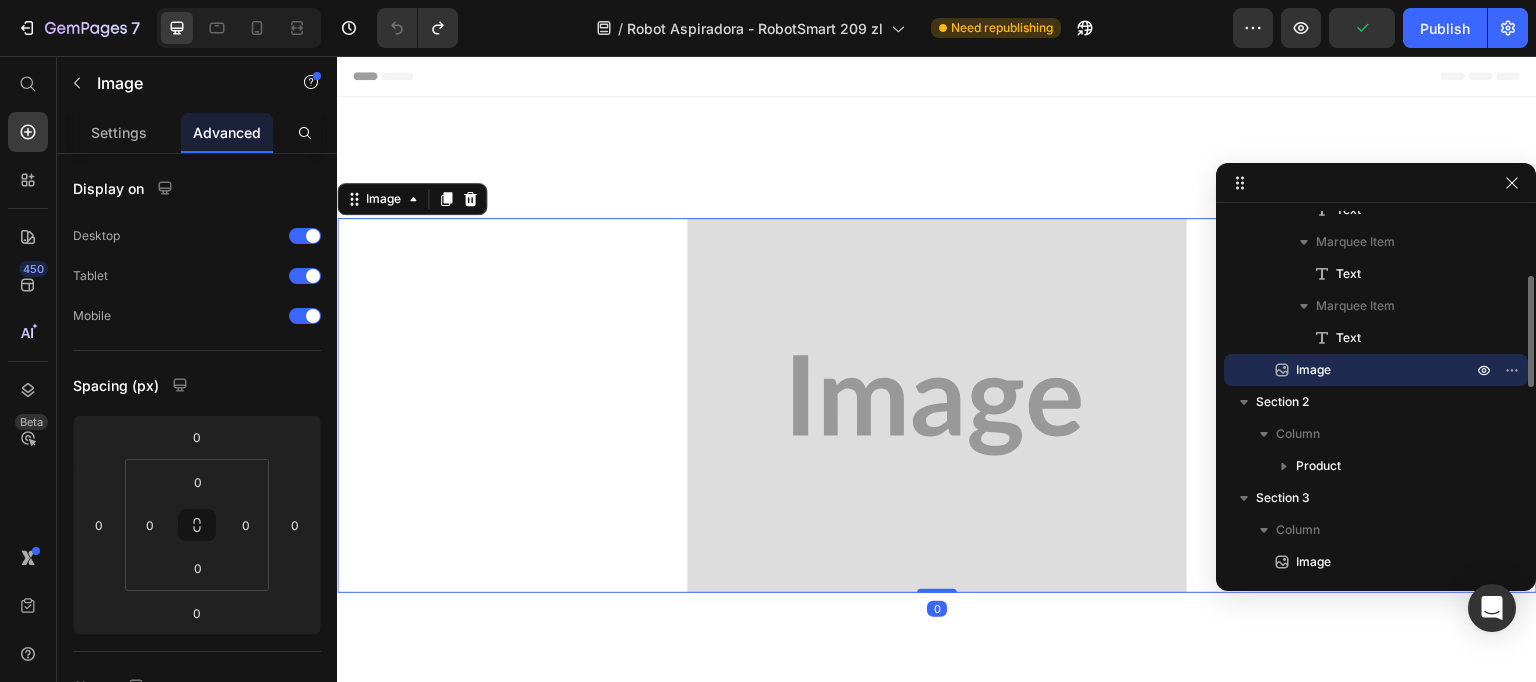 click at bounding box center [937, 405] 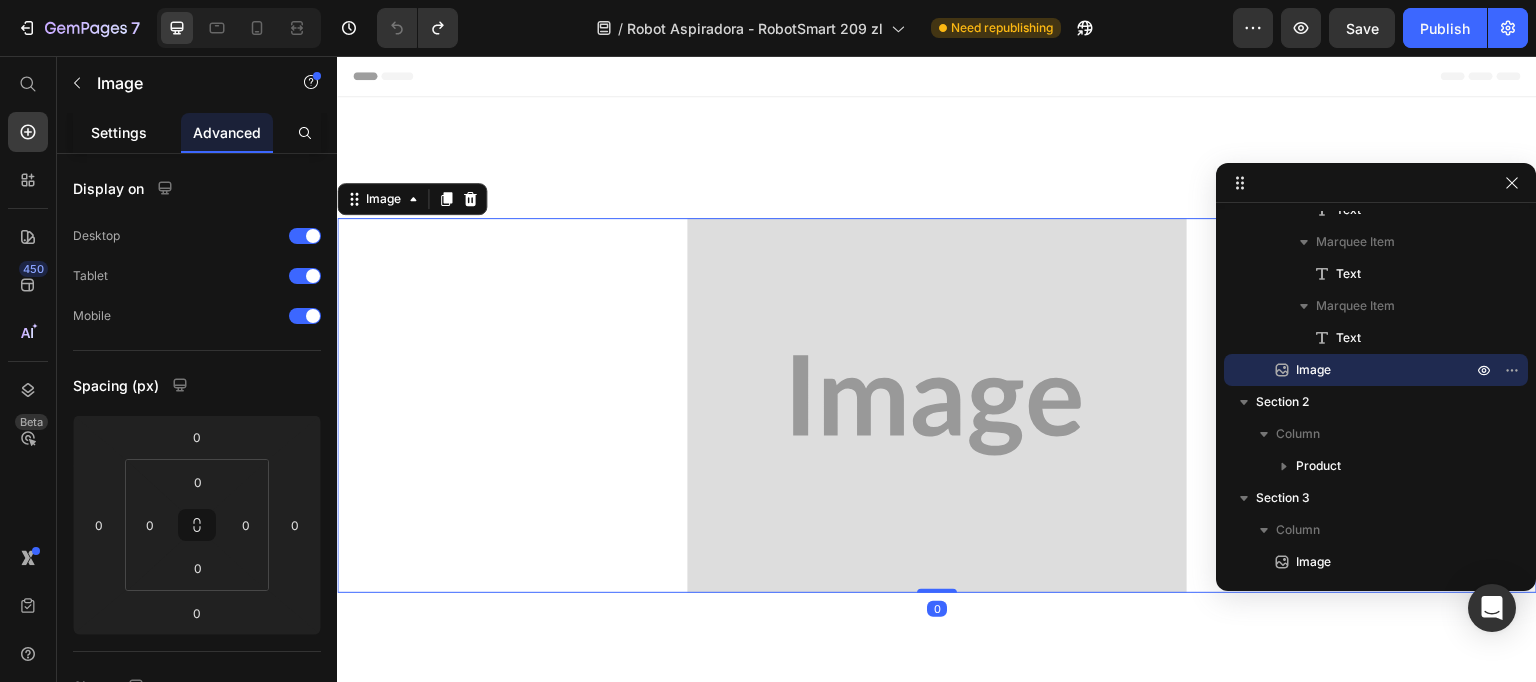 click on "Settings" at bounding box center [119, 132] 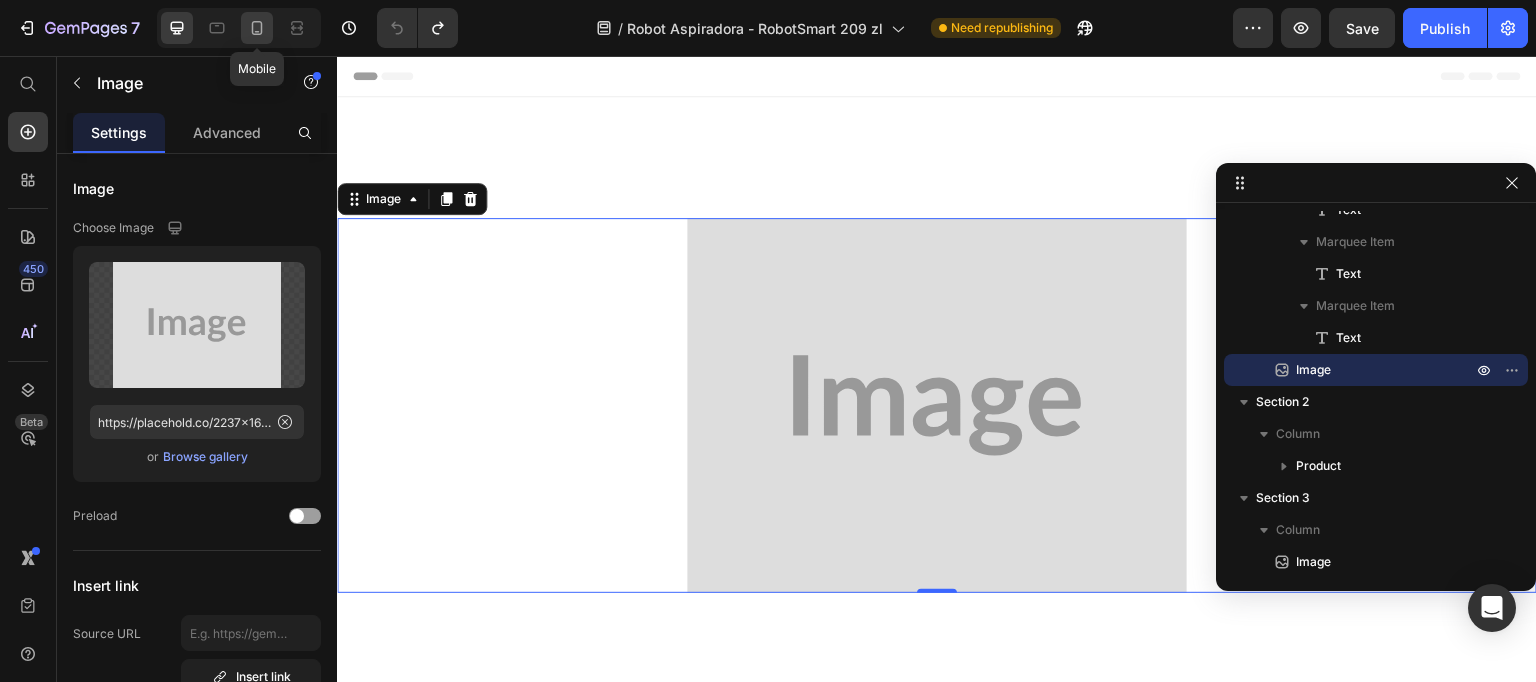 click 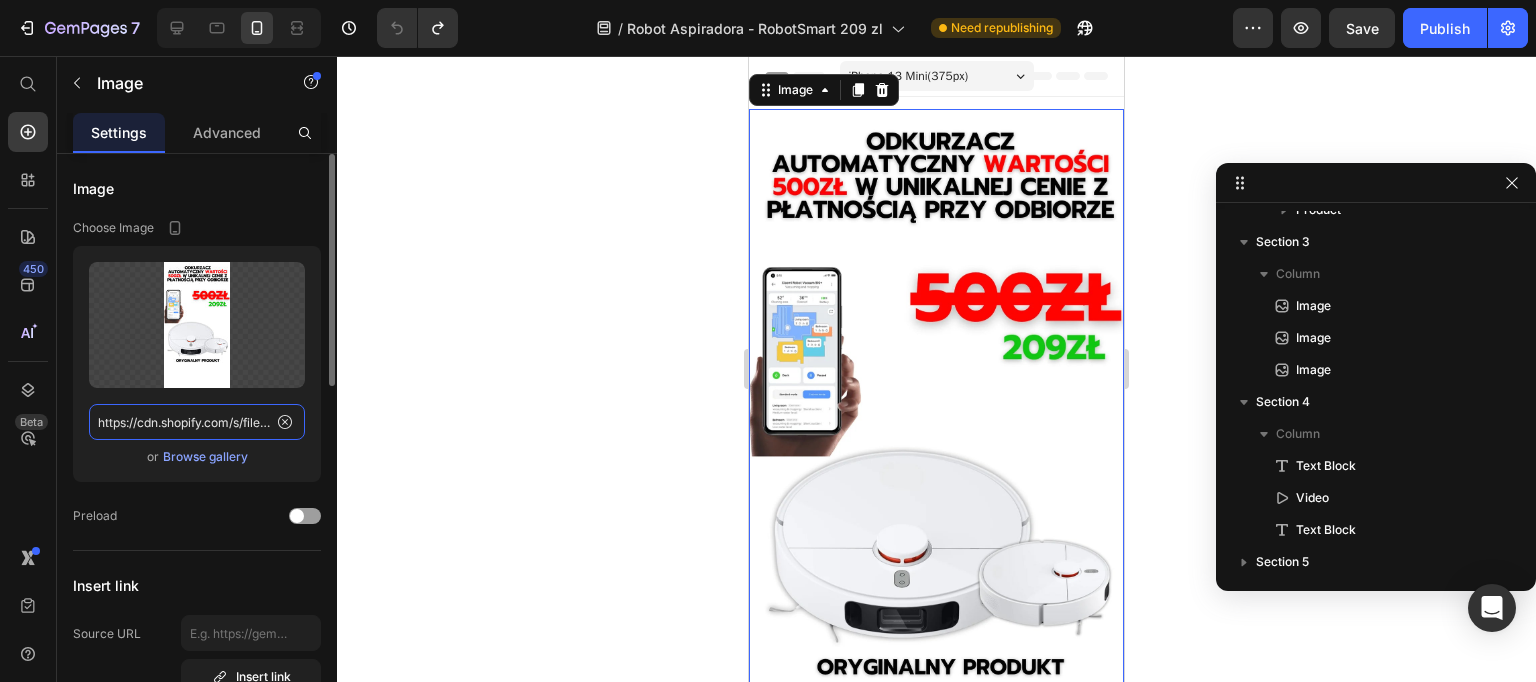 click on "https://cdn.shopify.com/s/files/1/0926/5135/6547/files/gempages_566403722096214964-aaac5ce9-41de-445b-aafb-f1933e2ca624.webp" 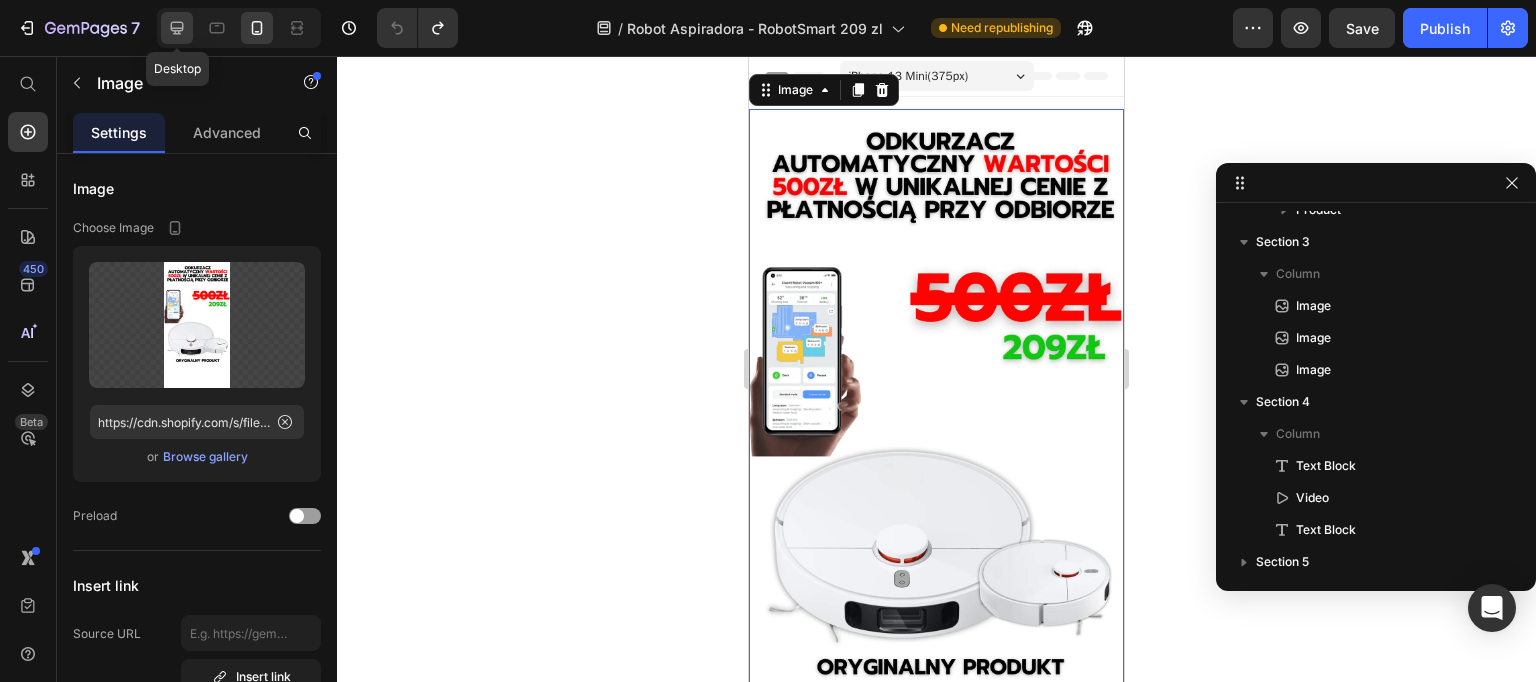 click 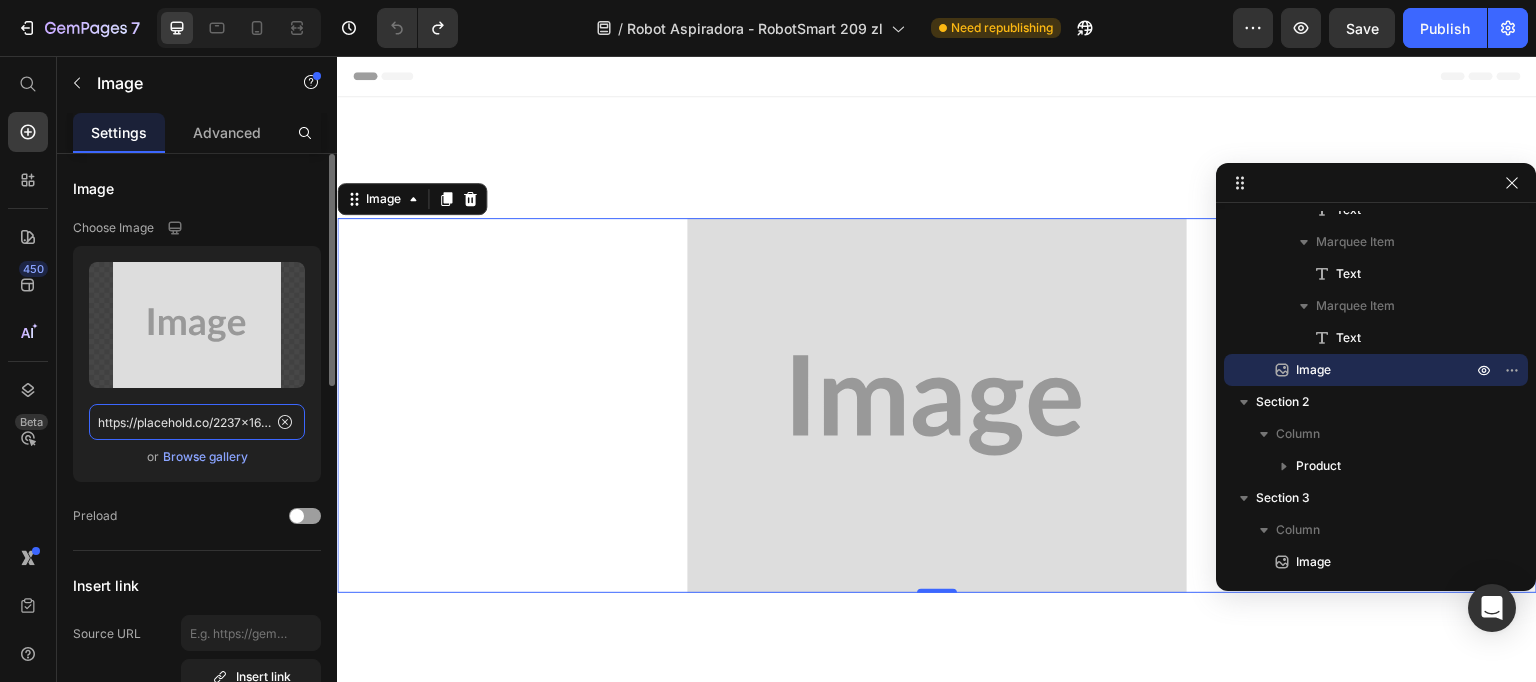 scroll, scrollTop: 91, scrollLeft: 0, axis: vertical 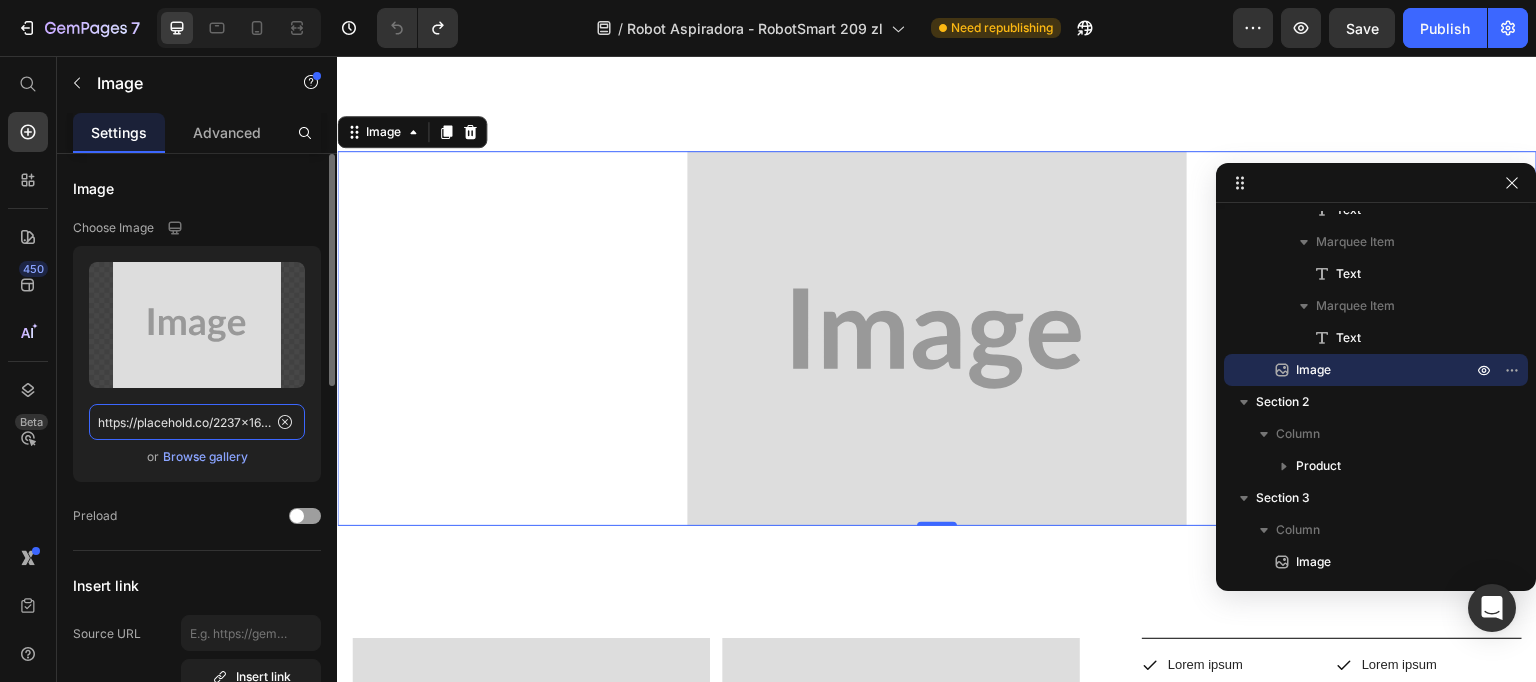 click on "https://placehold.co/2237x1678?text=Image" 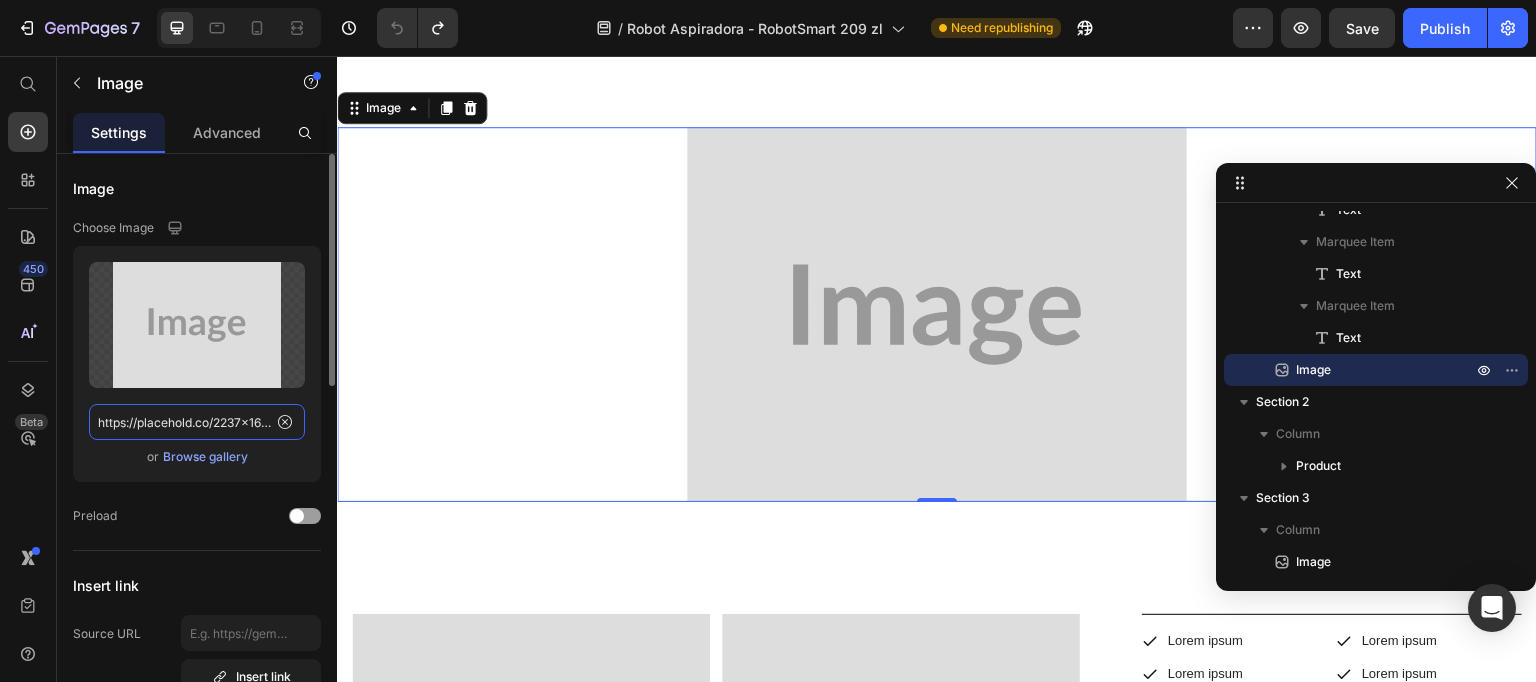 paste on "cdn.shopify.com/s/files/1/0926/5135/6547/files/gempages_566403722096214964-aaac5ce9-41de-445b-aafb-f1933e2ca624.webp" 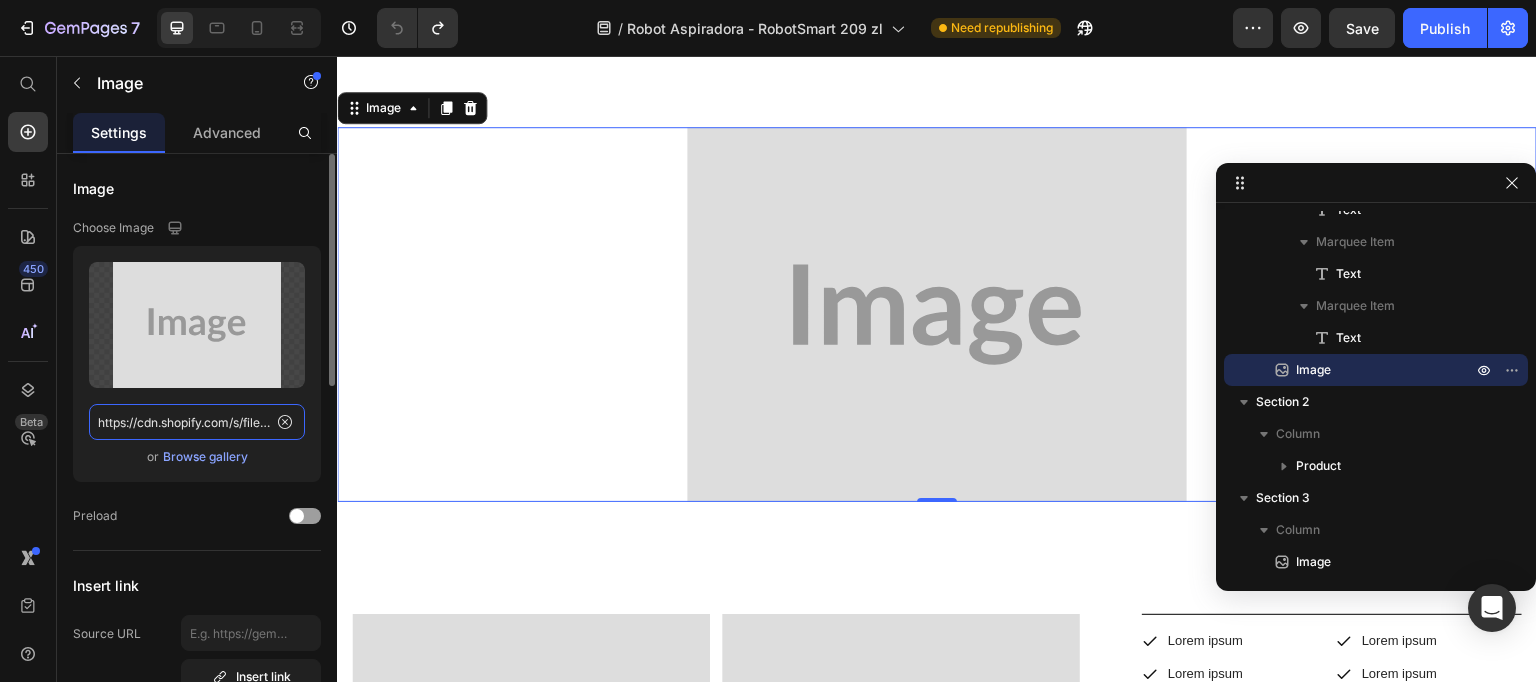 scroll, scrollTop: 0, scrollLeft: 616, axis: horizontal 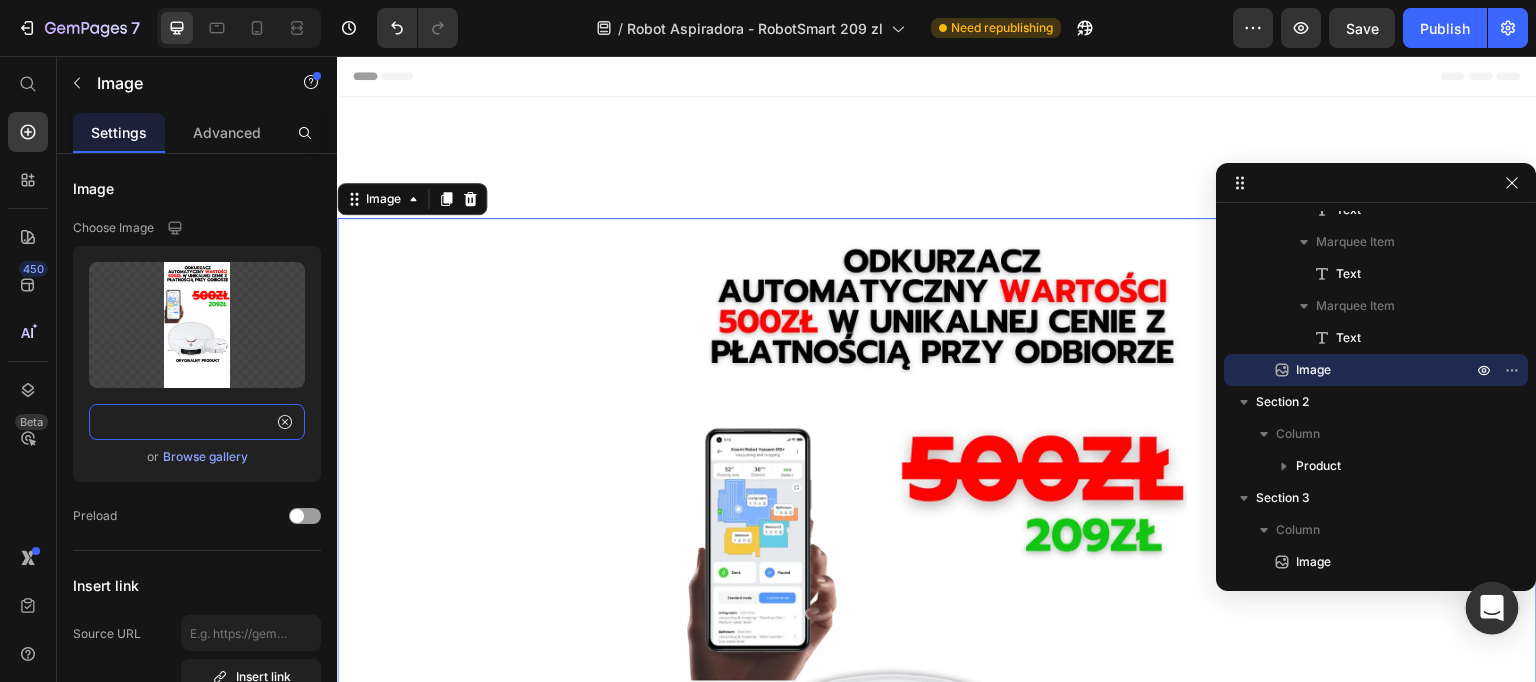 type on "https://cdn.shopify.com/s/files/1/0926/5135/6547/files/gempages_566403722096214964-aaac5ce9-41de-445b-aafb-f1933e2ca624.webp" 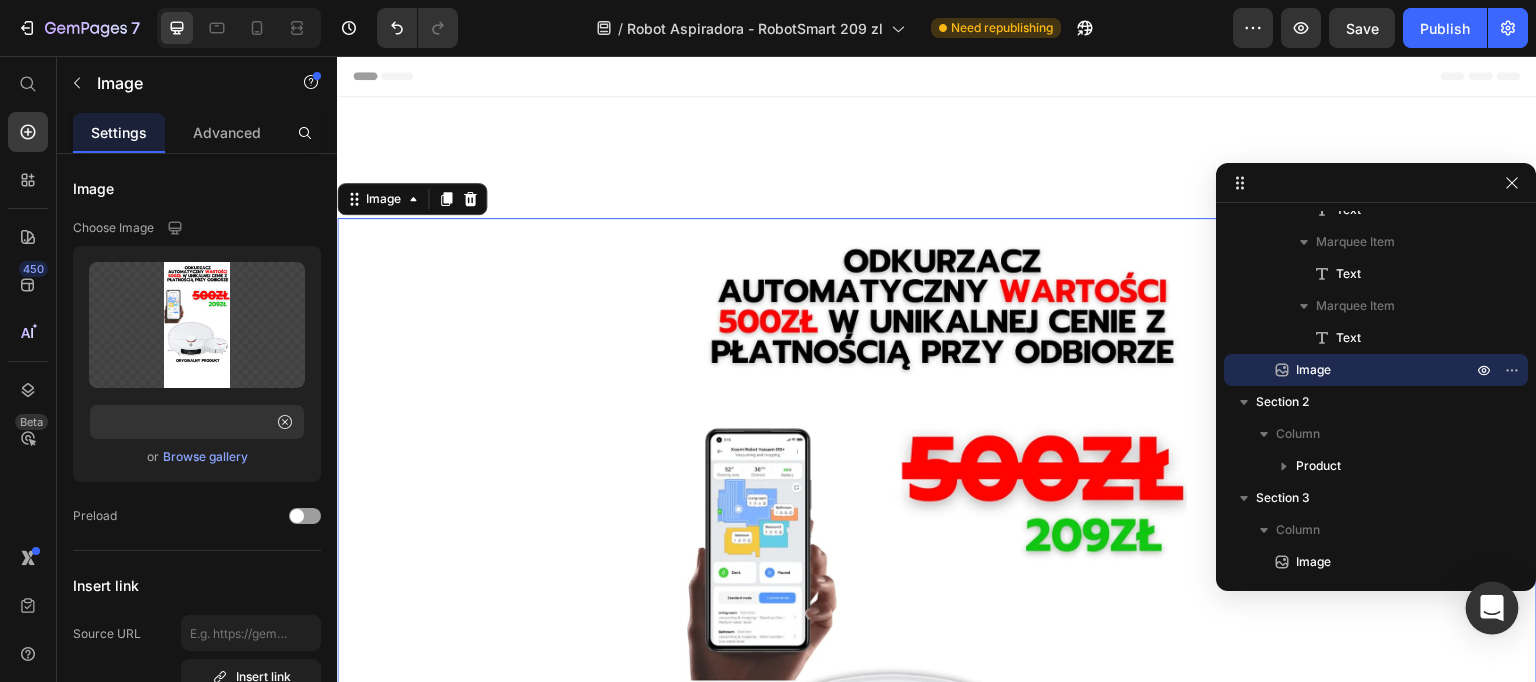 click at bounding box center [1492, 608] 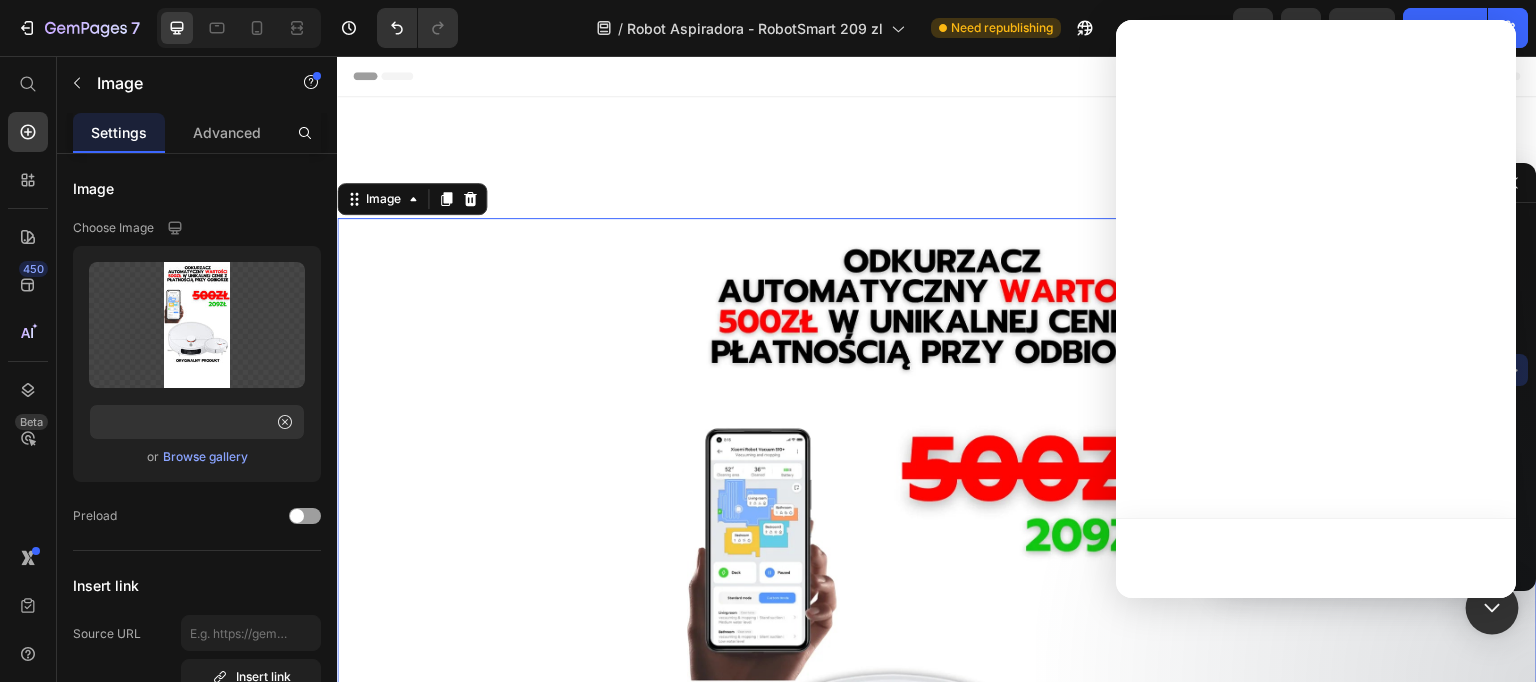 scroll, scrollTop: 0, scrollLeft: 0, axis: both 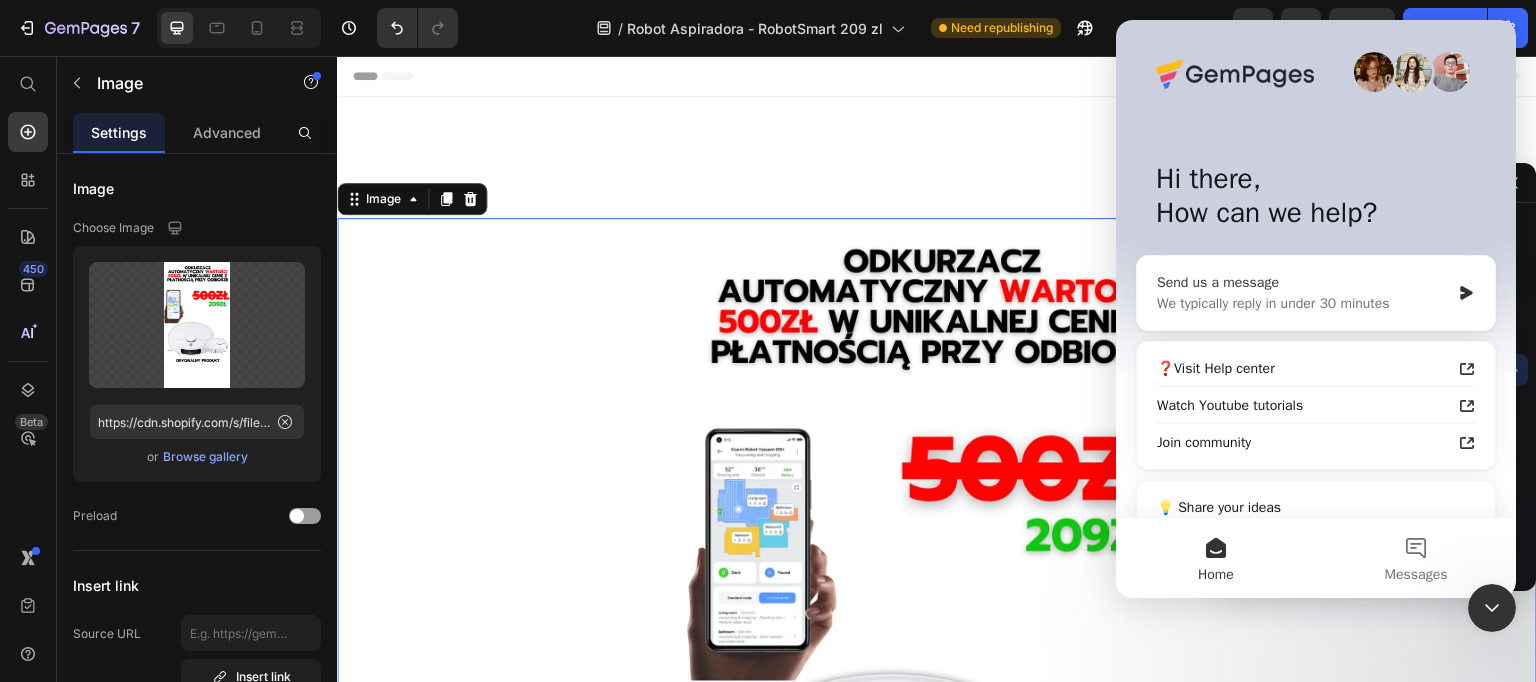 click on "We typically reply in under 30 minutes" at bounding box center (1303, 303) 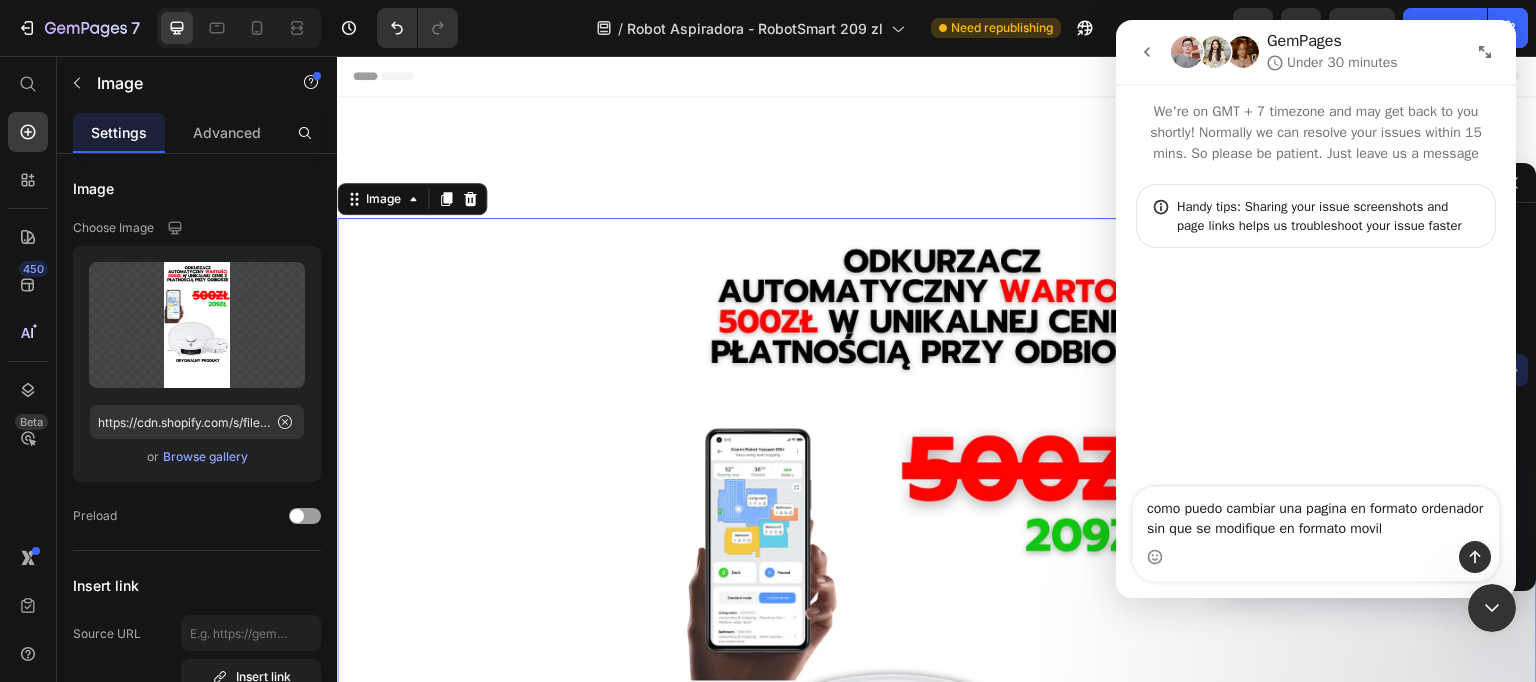 type on "como puedo cambiar una pagina en formato ordenador sin que se modifique en formato movil?" 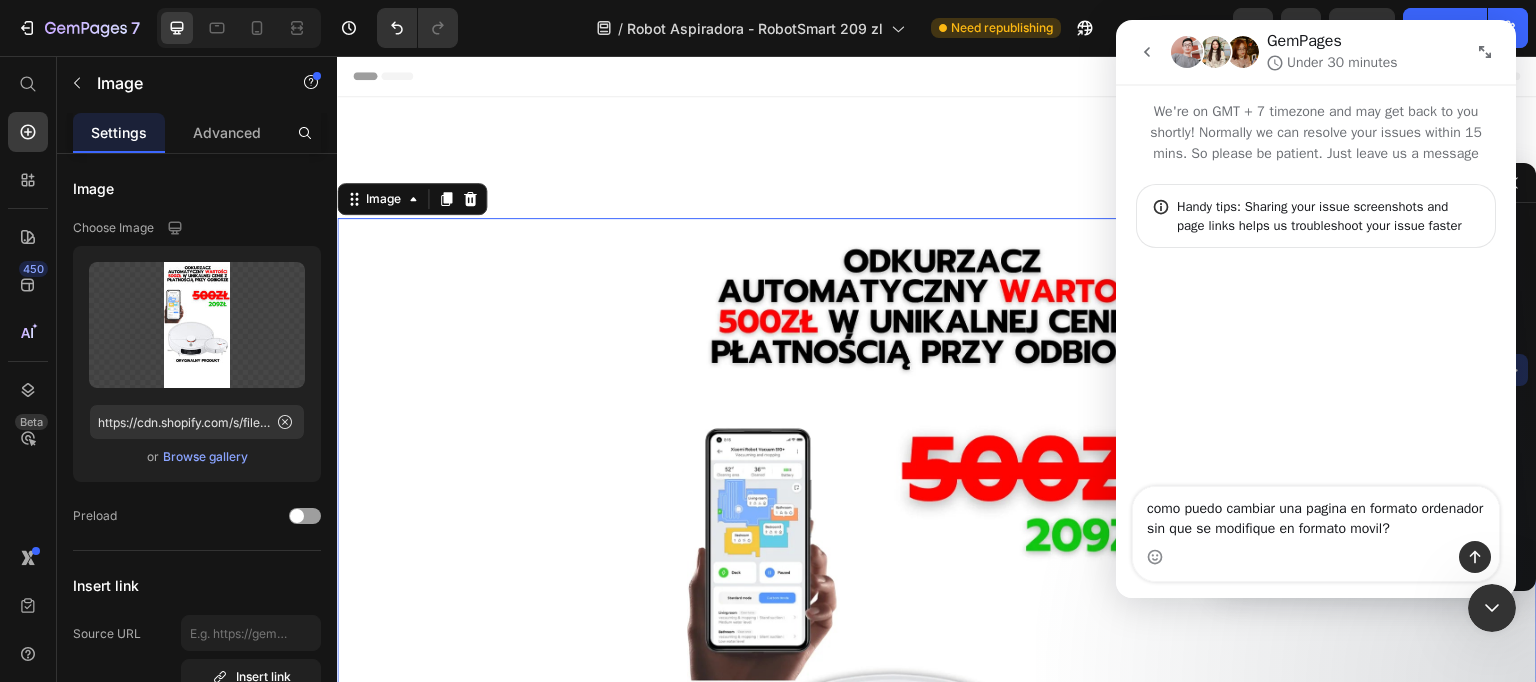 type 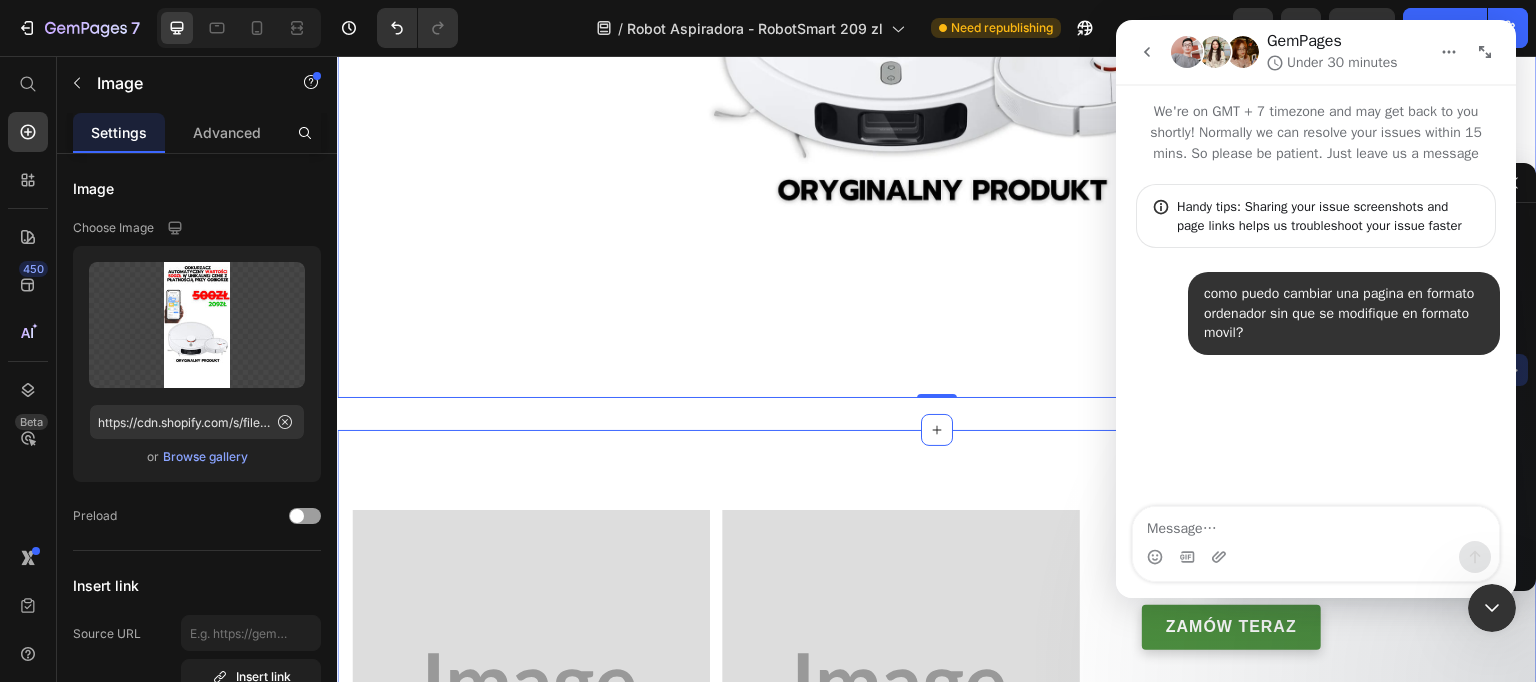 scroll, scrollTop: 828, scrollLeft: 0, axis: vertical 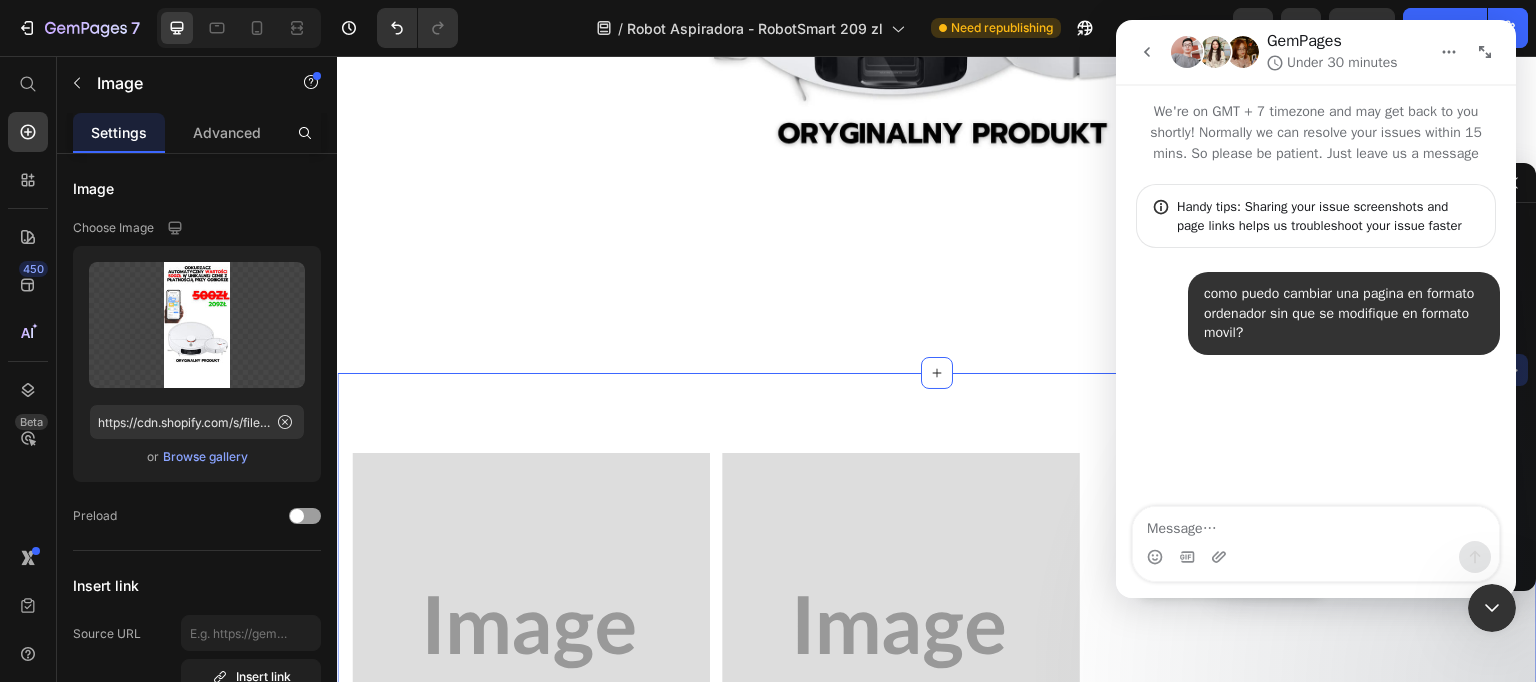 click on "Image Image Row Image Image Row Image Image Row Row
Icon Lorem ipsum Text Block Row
Icon Lorem ipsum Text Block Row Row
Icon Lorem ipsum Text Block Row
Icon Lorem ipsum Text Block Row Row Row Zamów teraz Button Row Product Section 2   You can create reusable sections Create Theme Section AI Content Write with GemAI What would you like to describe here? Tone and Voice Persuasive Product AirPods Pro (2nd Gen) Show more Generate" at bounding box center [937, 1003] 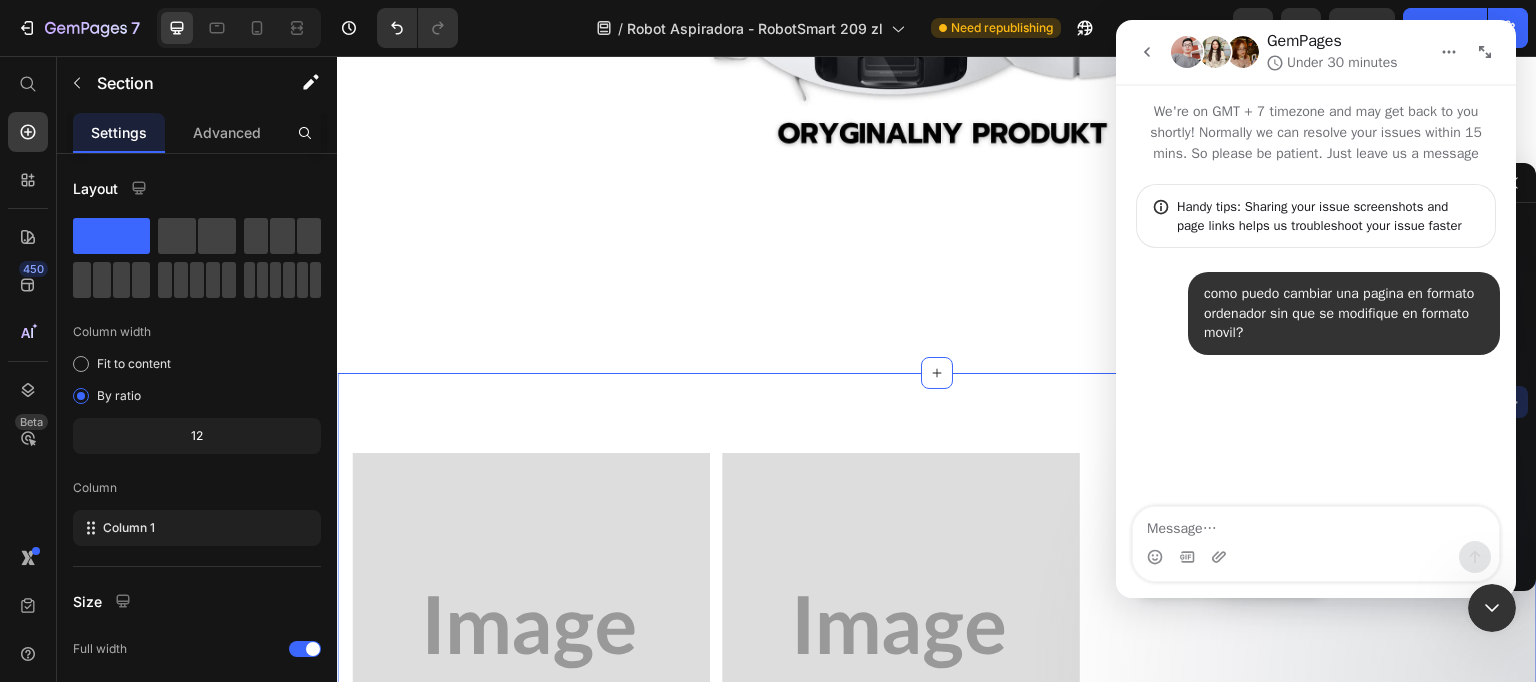 click 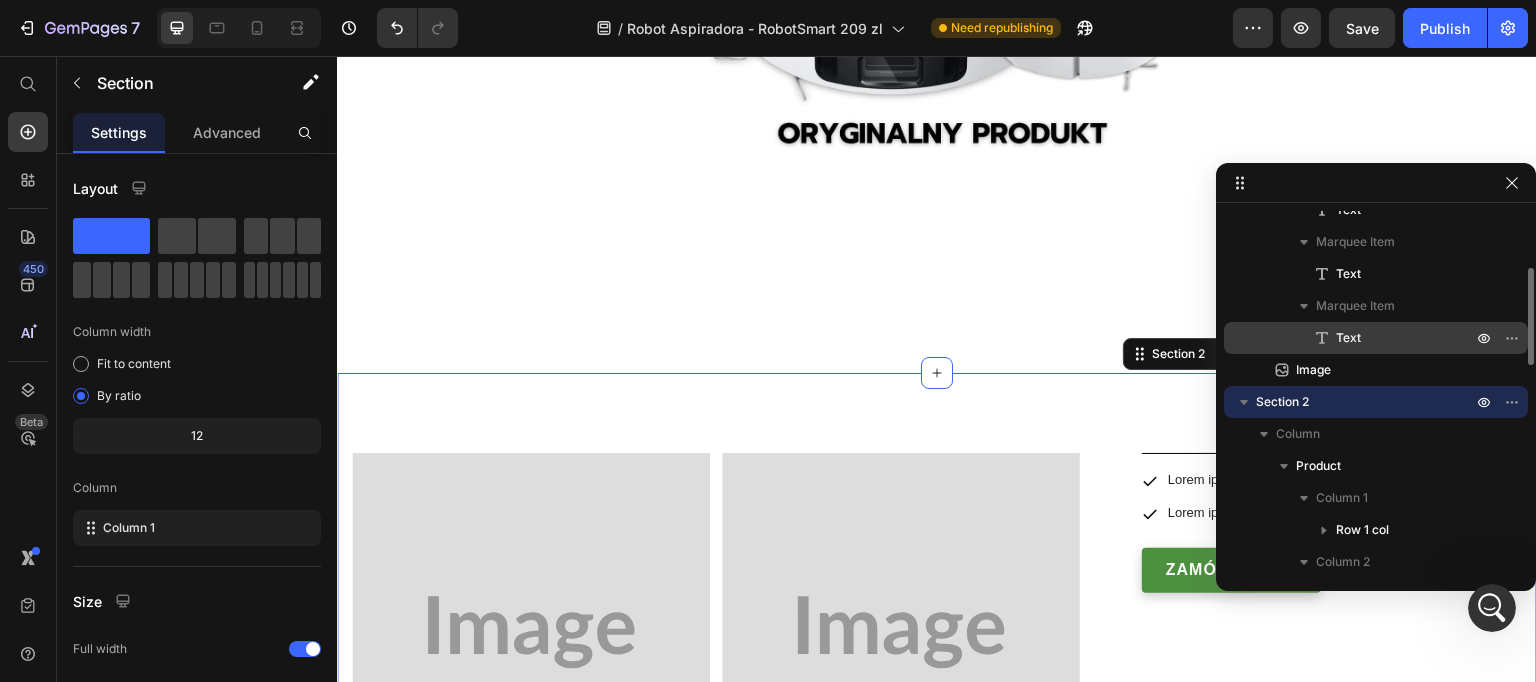 scroll, scrollTop: 0, scrollLeft: 0, axis: both 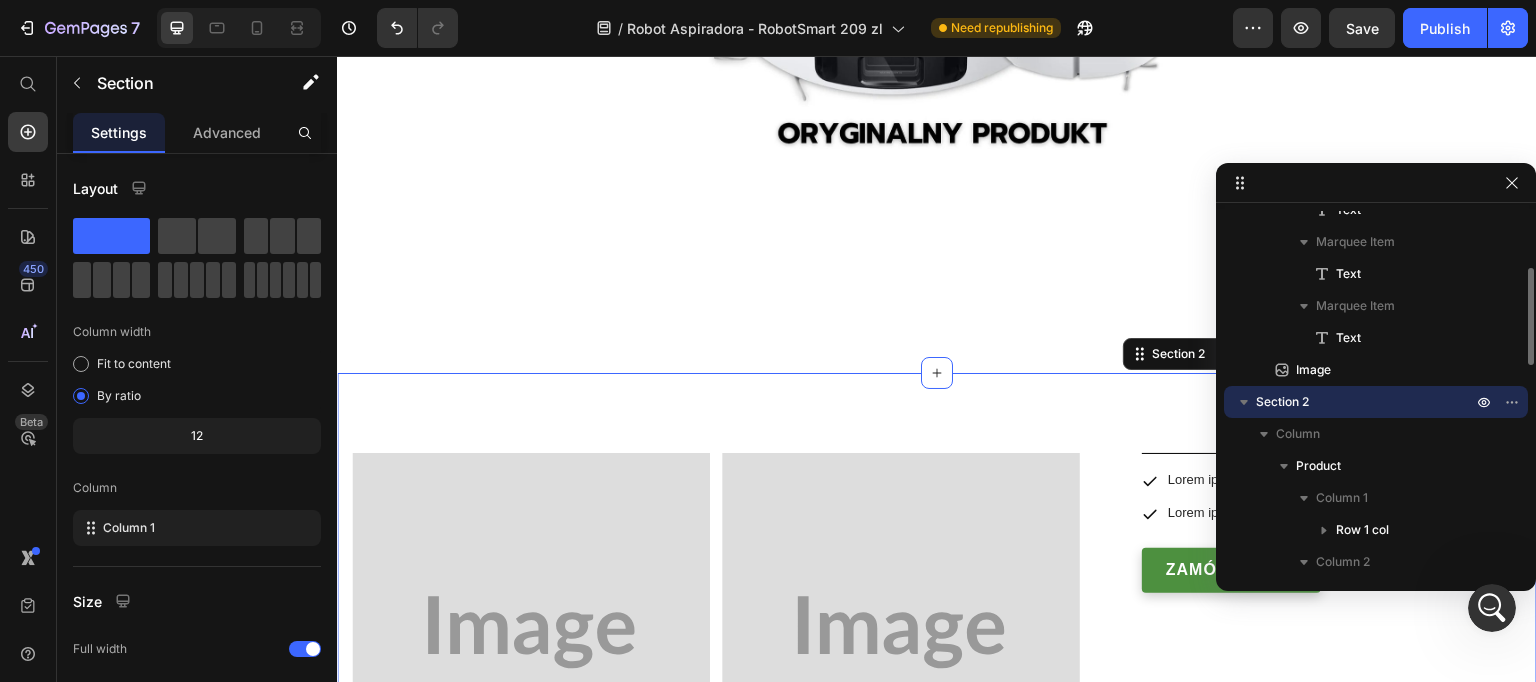 click on "Section 2" at bounding box center [1282, 402] 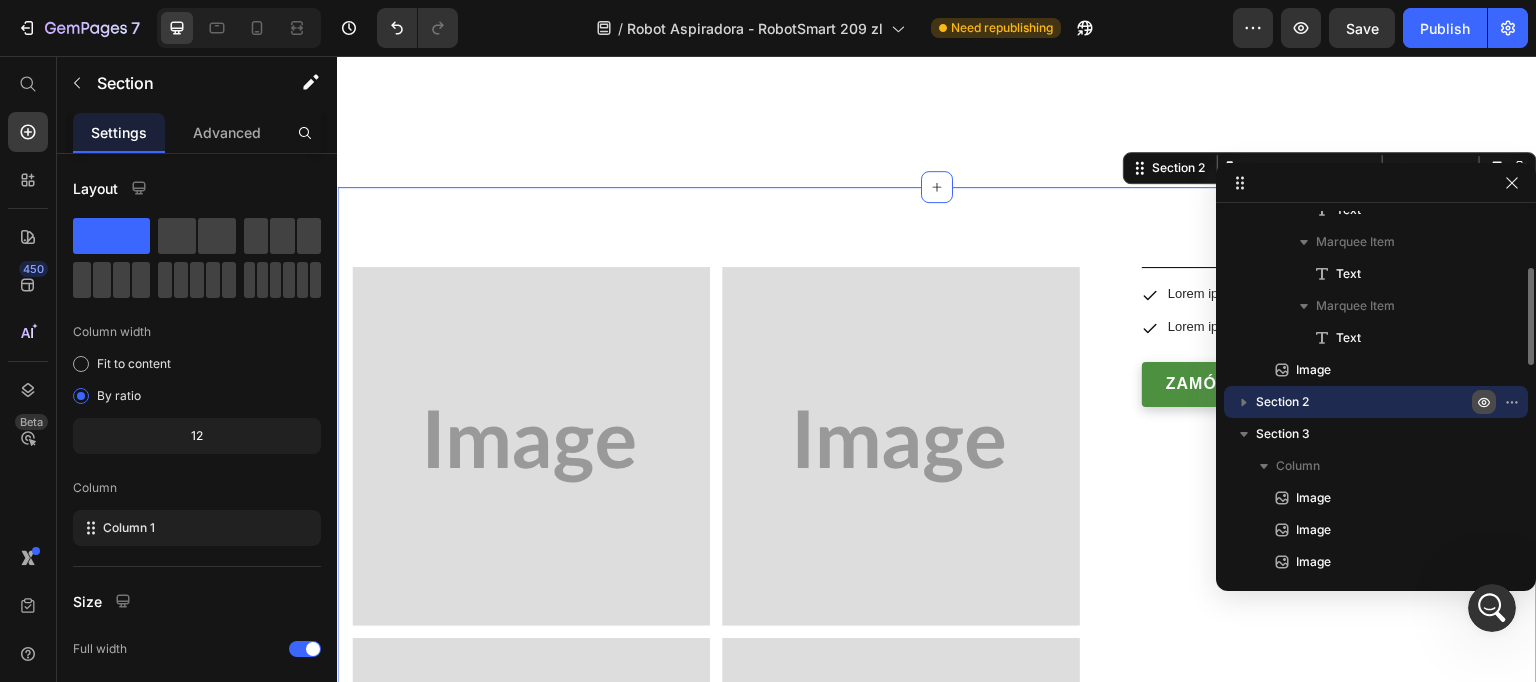 scroll, scrollTop: 1075, scrollLeft: 0, axis: vertical 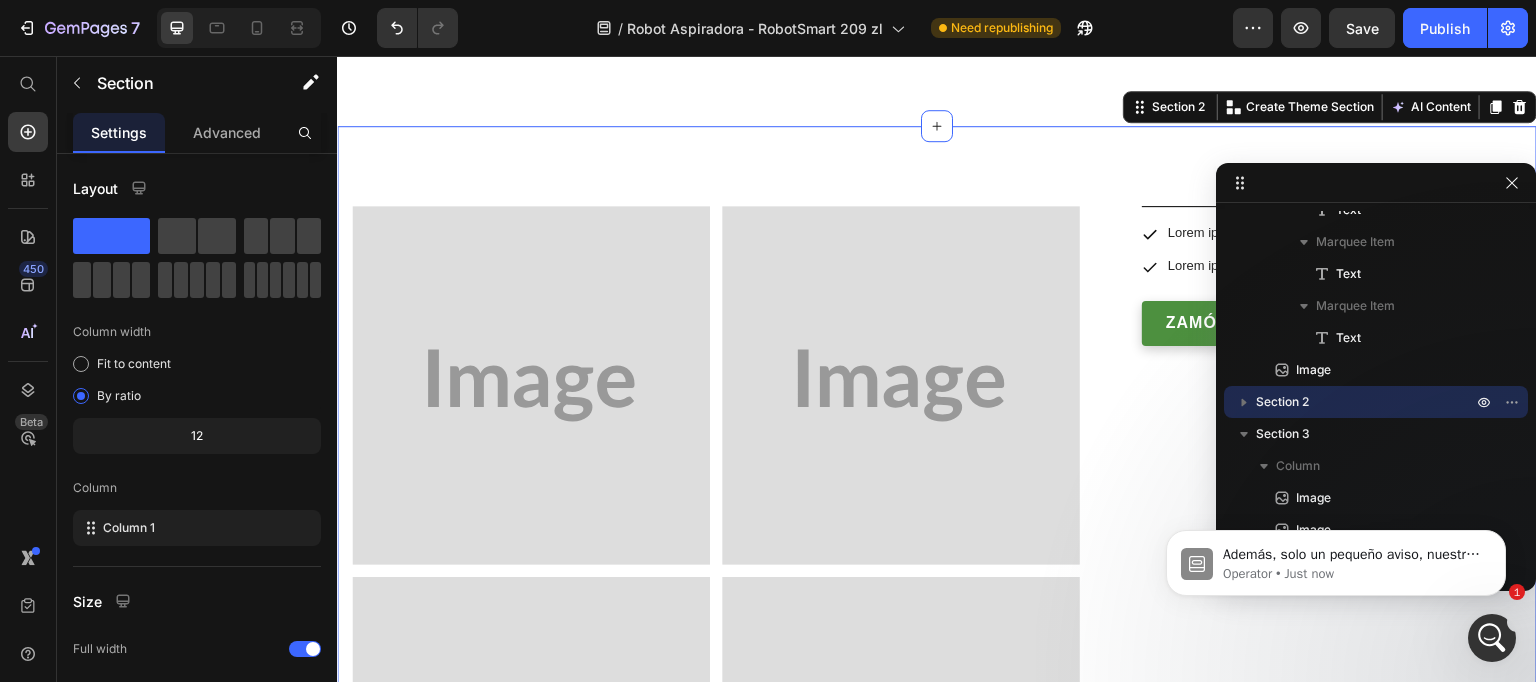 click on "Además, solo un pequeño aviso, nuestro sistema estará en mantenimiento el [DATE], de [TIME] a [TIME] ([TIMEZONE]). ⛔ Durante este período, GemPages no estará accesible ⛔ Por favor, guarda tu trabajo de antemano para evitar interrupciones.  ​¡Gracias por su comprensión! [ROLE] • Just now" at bounding box center [1336, 471] 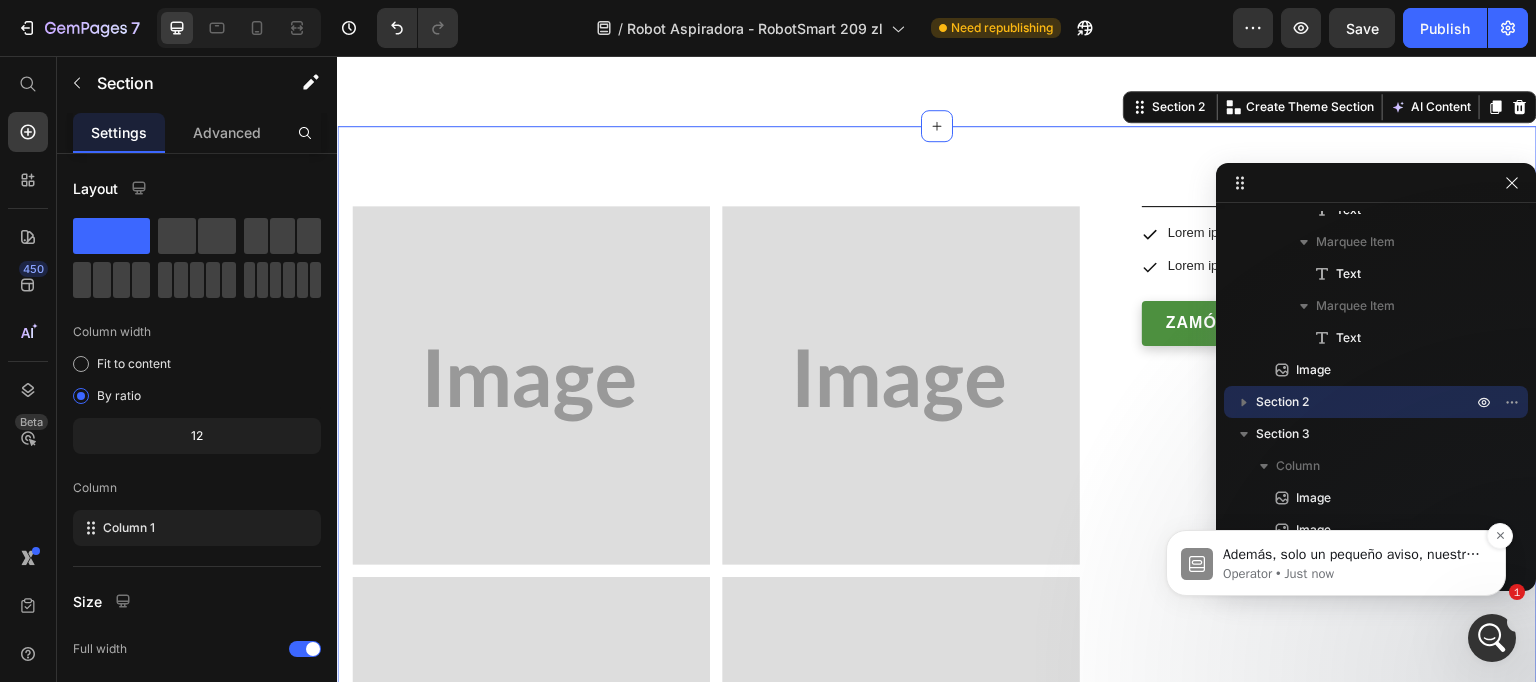 click on "Además, solo un pequeño aviso, nuestro sistema estará en mantenimiento el 13 de julio de 2025, de 10:00 AM a 12:00 PM (GMT+7). ⛔ Durante este período, GemPages no estará accesible ⛔ Por favor, guarda tu trabajo de antemano para evitar interrupciones.  ​¡Gracias por su comprensión!" at bounding box center [1352, 555] 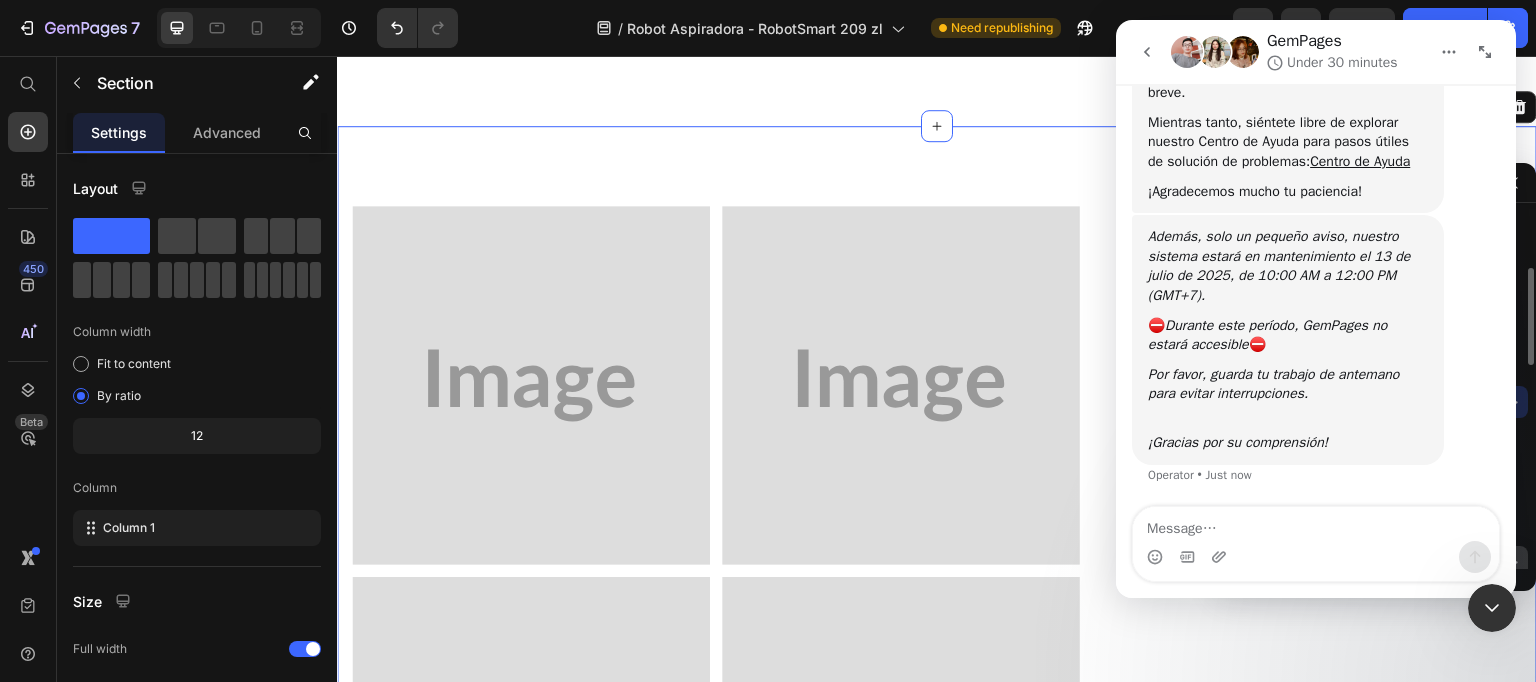 scroll, scrollTop: 0, scrollLeft: 0, axis: both 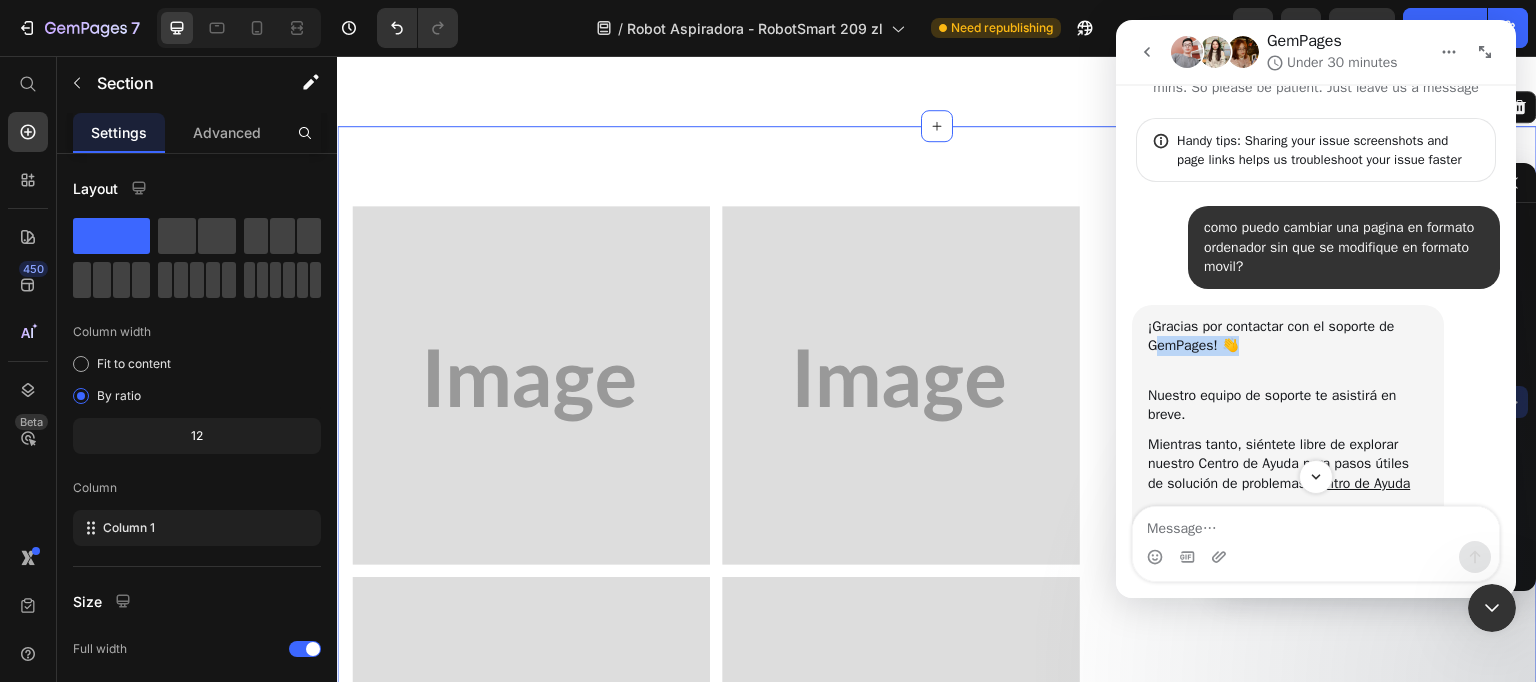 drag, startPoint x: 1161, startPoint y: 358, endPoint x: 1410, endPoint y: 357, distance: 249.00201 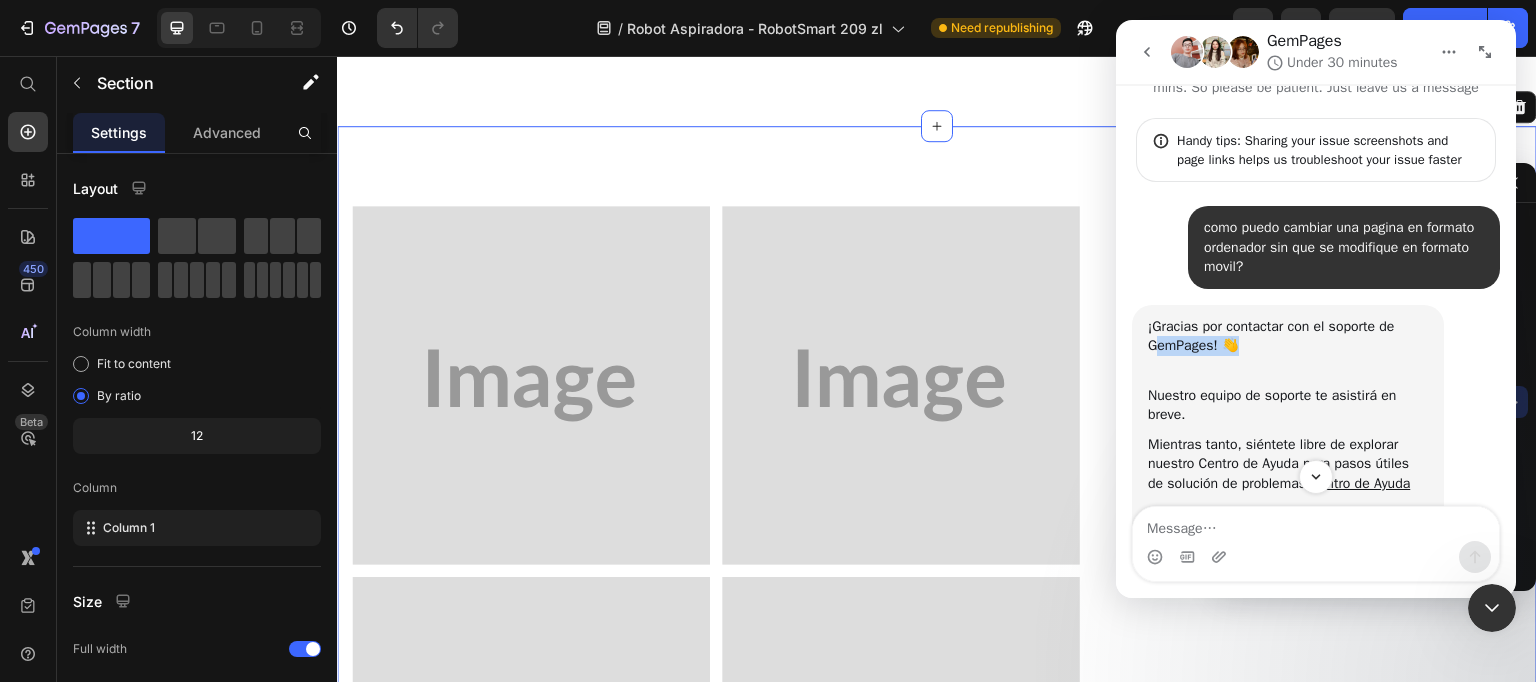 scroll, scrollTop: 186, scrollLeft: 0, axis: vertical 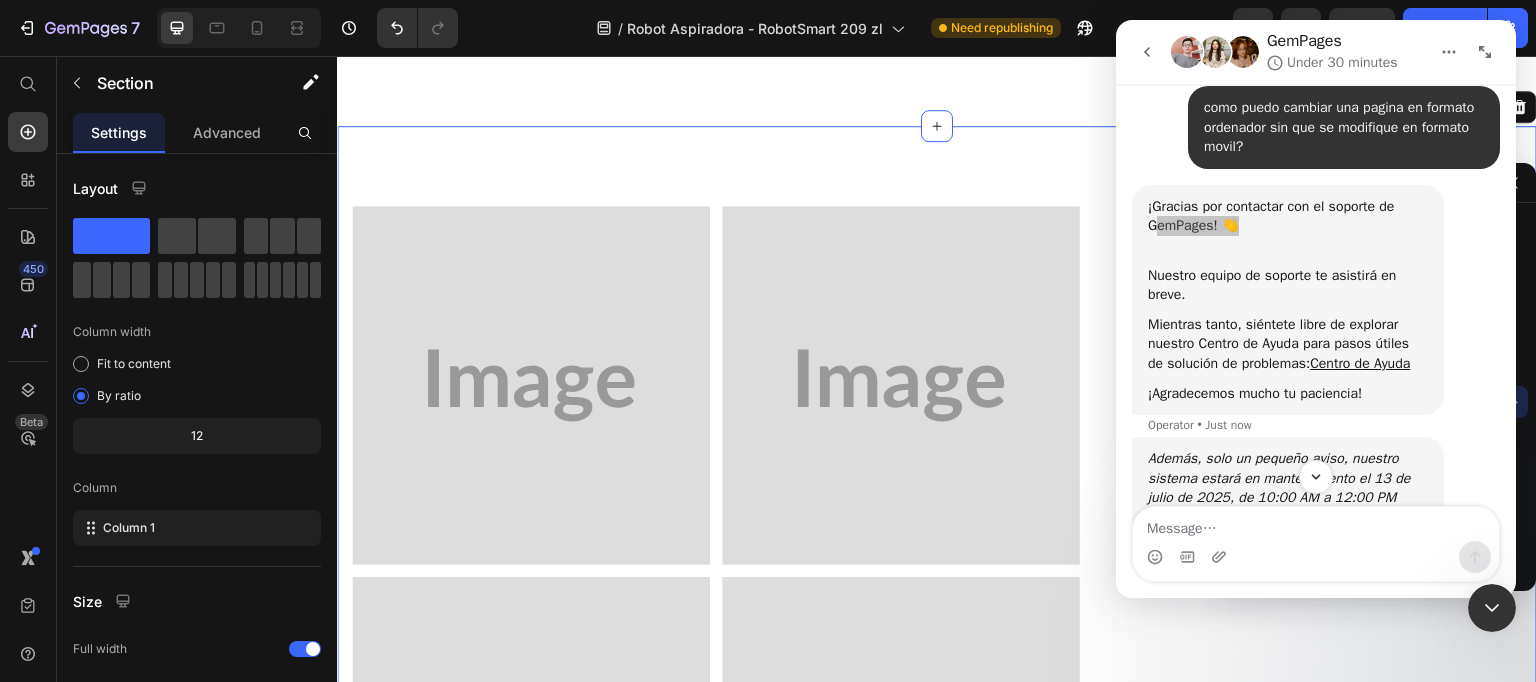 click at bounding box center [1492, 608] 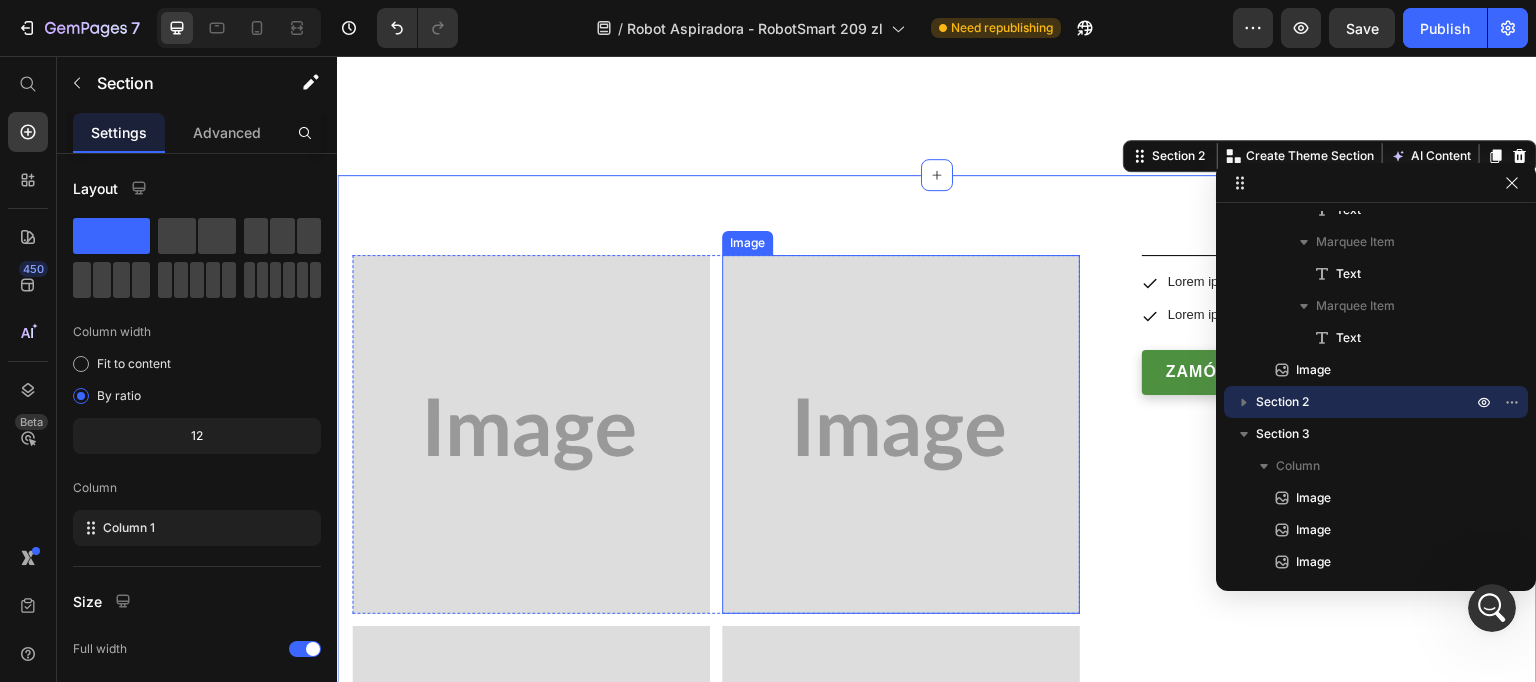 scroll, scrollTop: 1090, scrollLeft: 0, axis: vertical 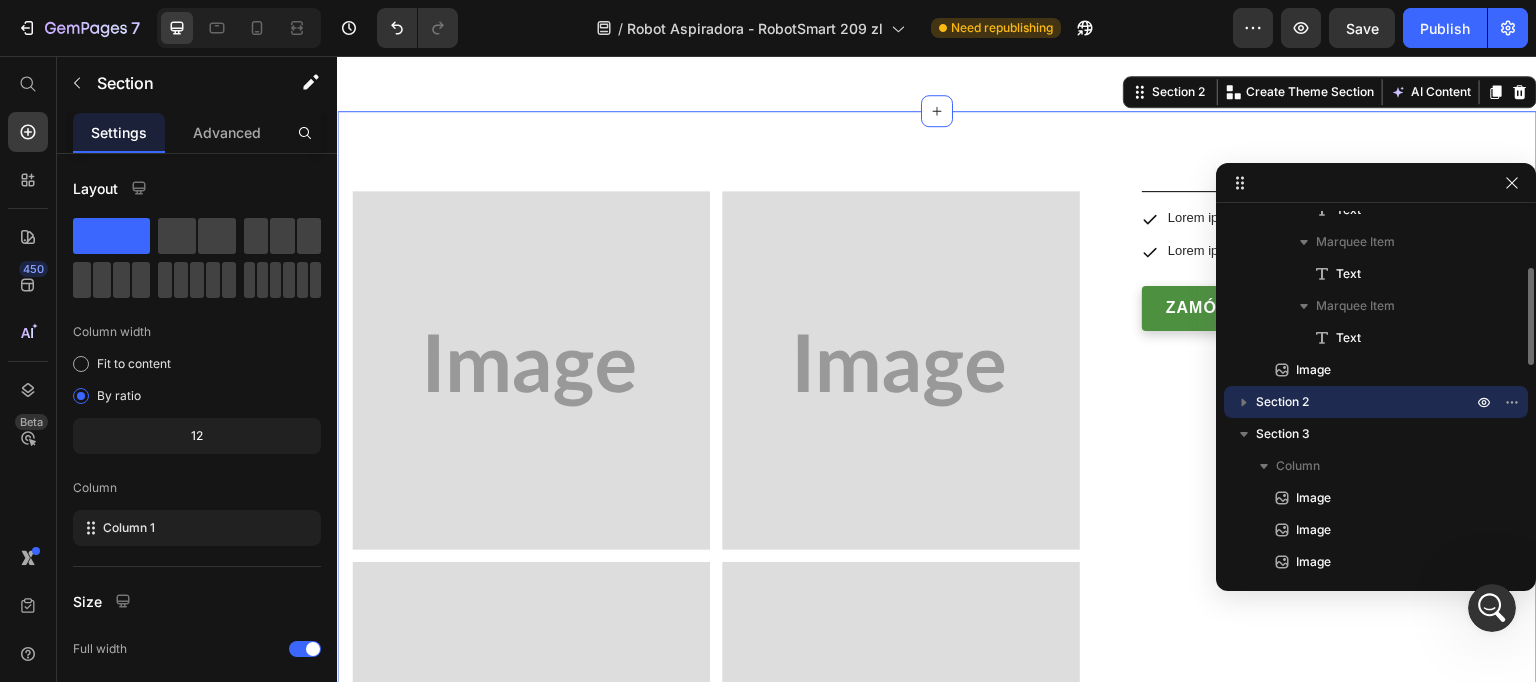 click on "Section 2" at bounding box center [1366, 402] 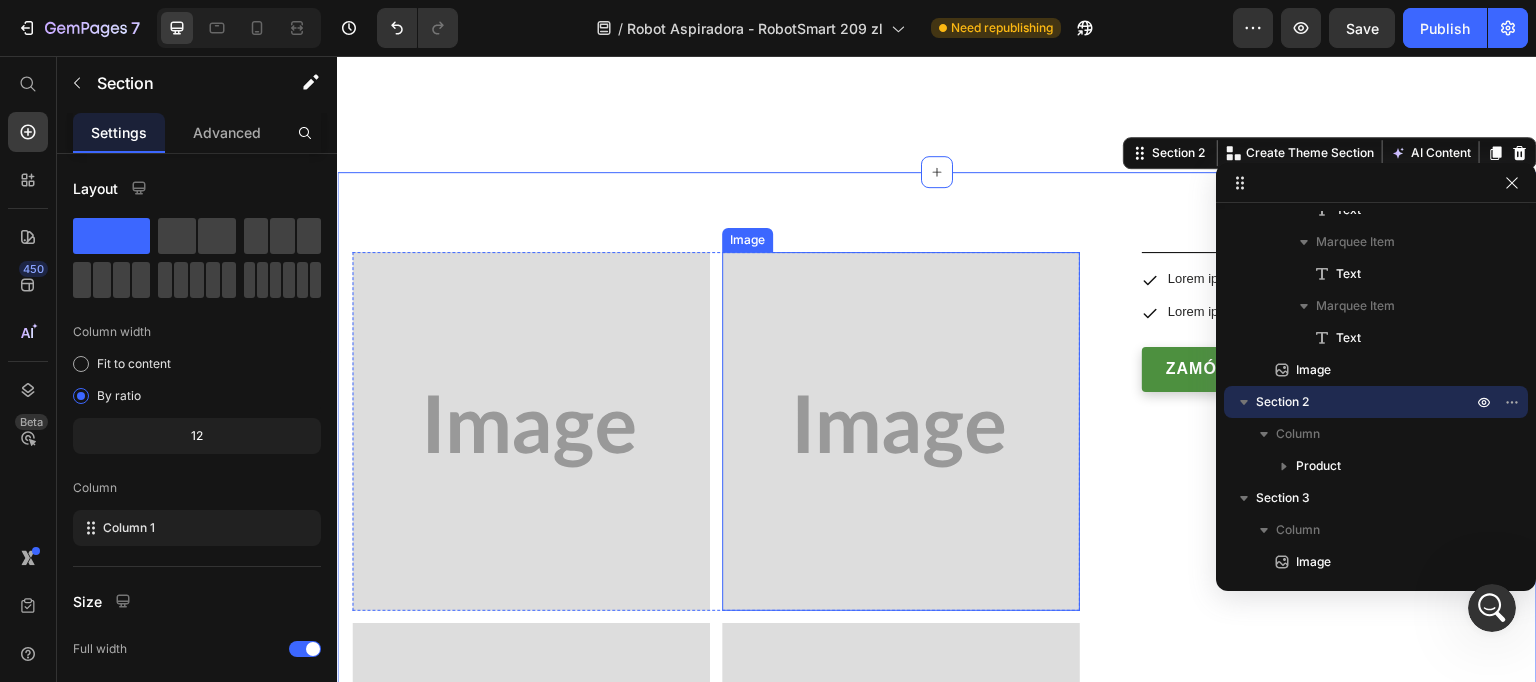 scroll, scrollTop: 1035, scrollLeft: 0, axis: vertical 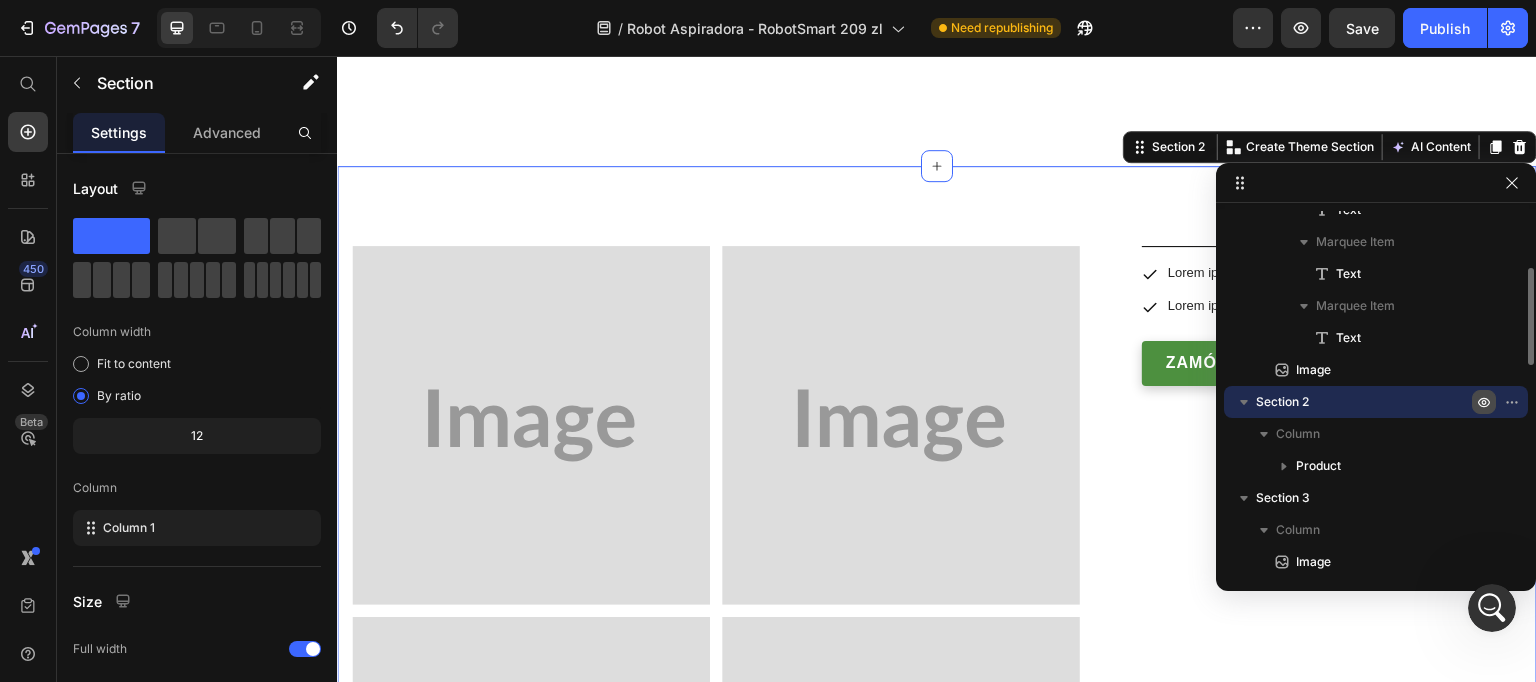 click 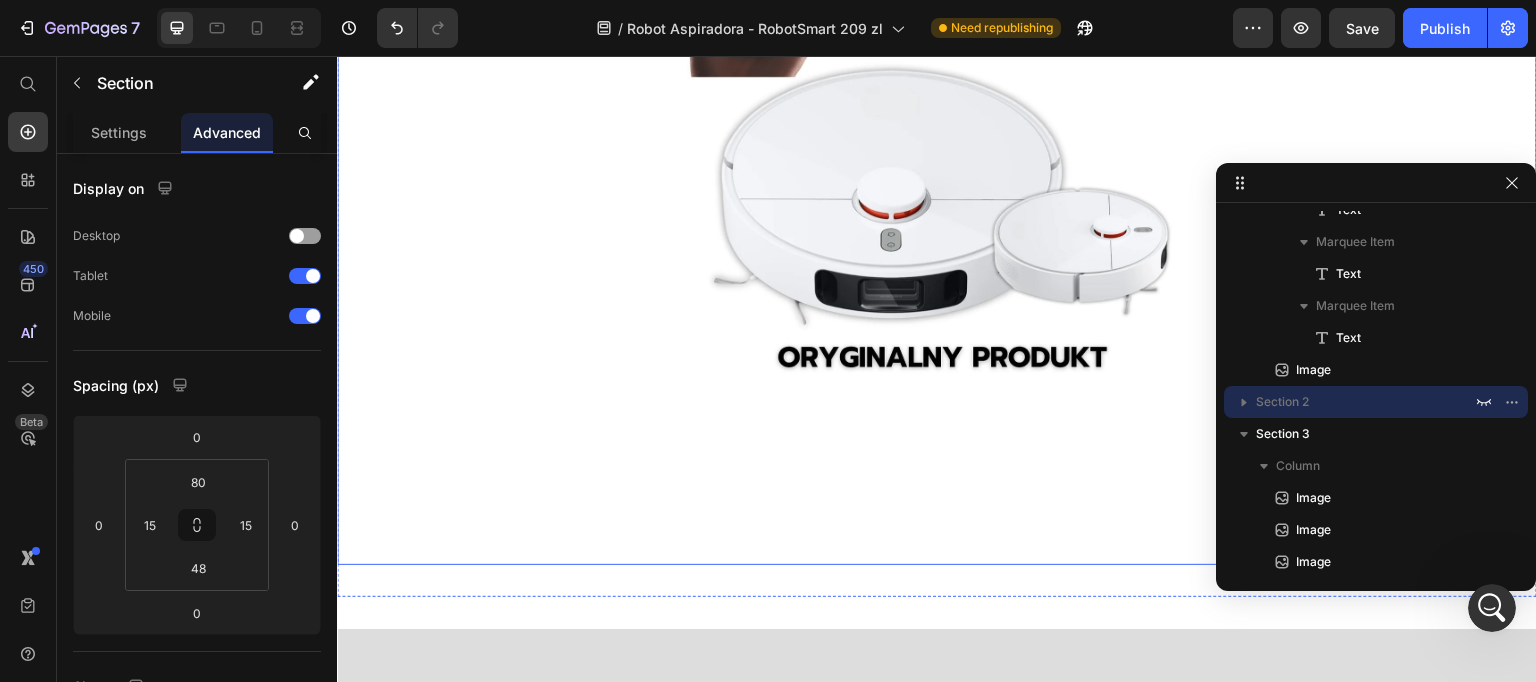 scroll, scrollTop: 696, scrollLeft: 0, axis: vertical 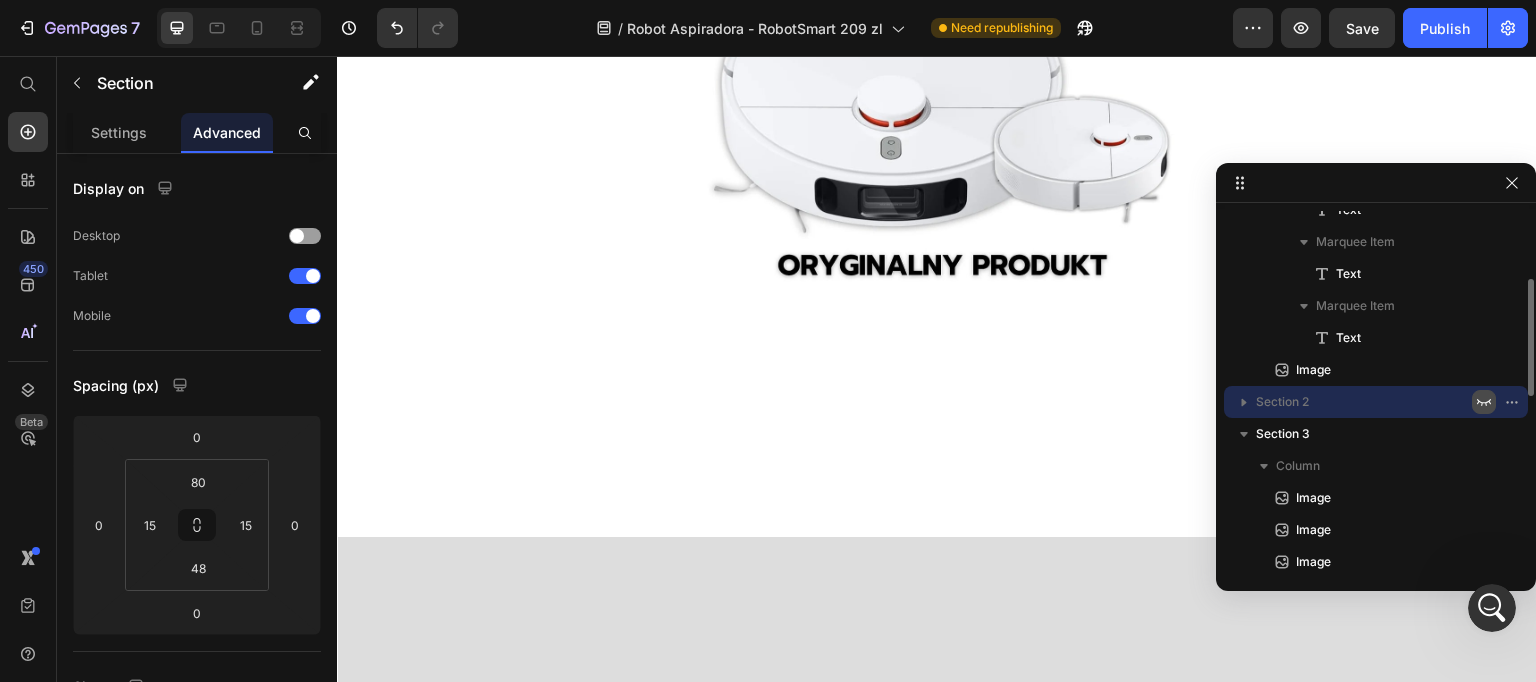 click 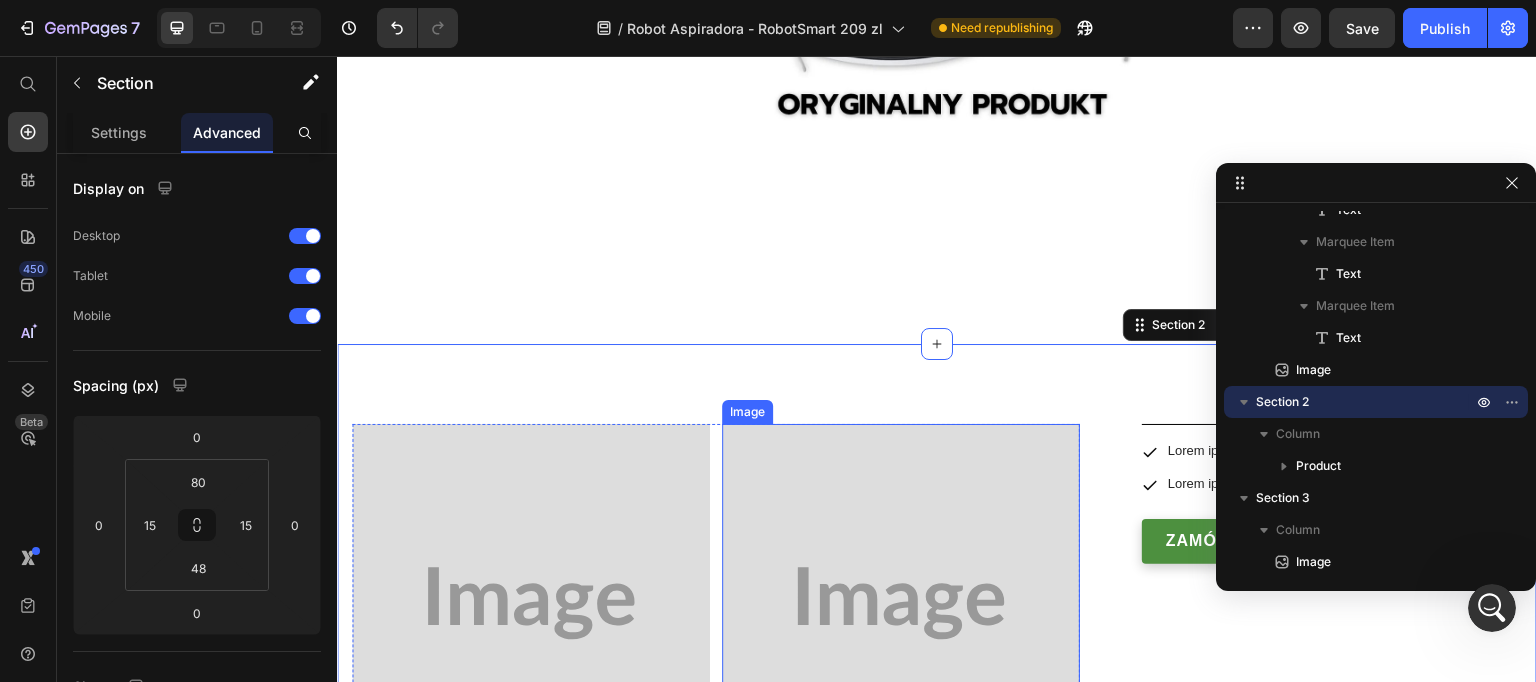 scroll, scrollTop: 936, scrollLeft: 0, axis: vertical 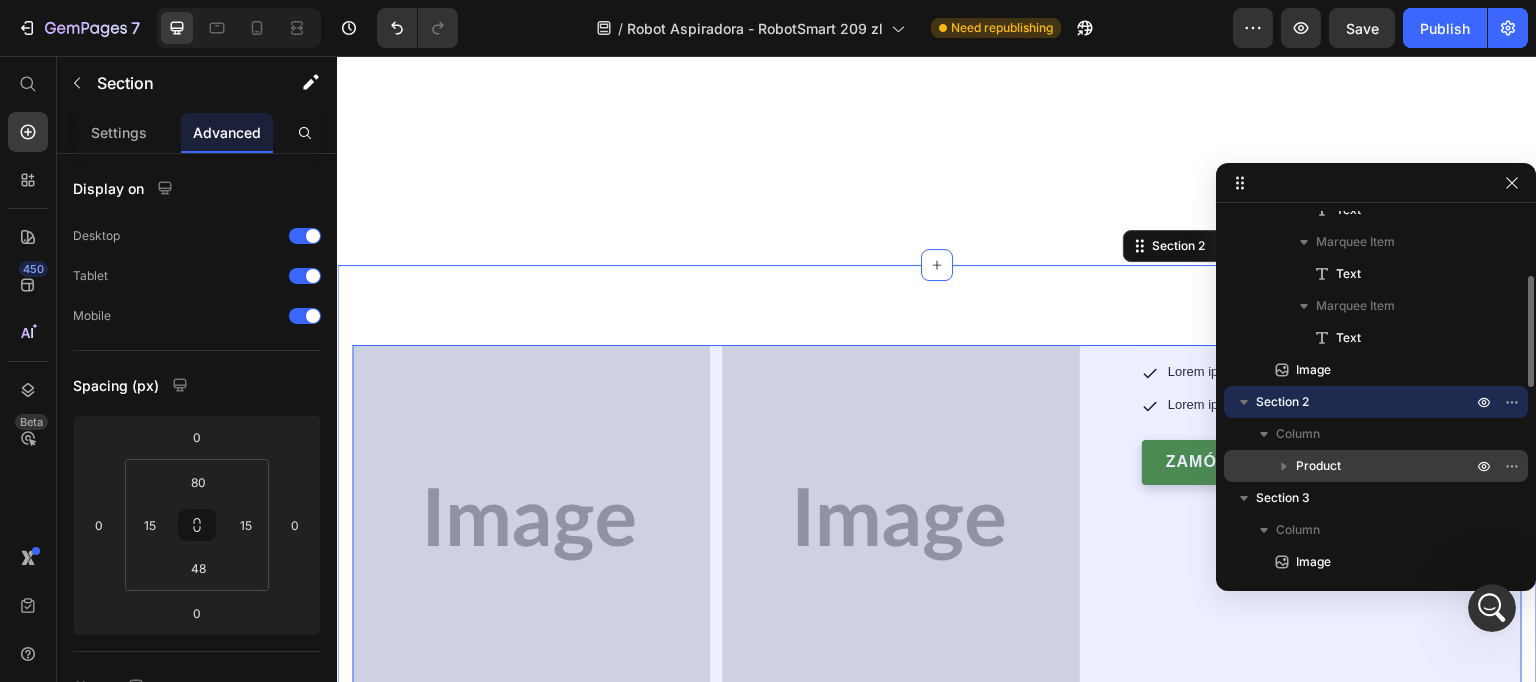 click 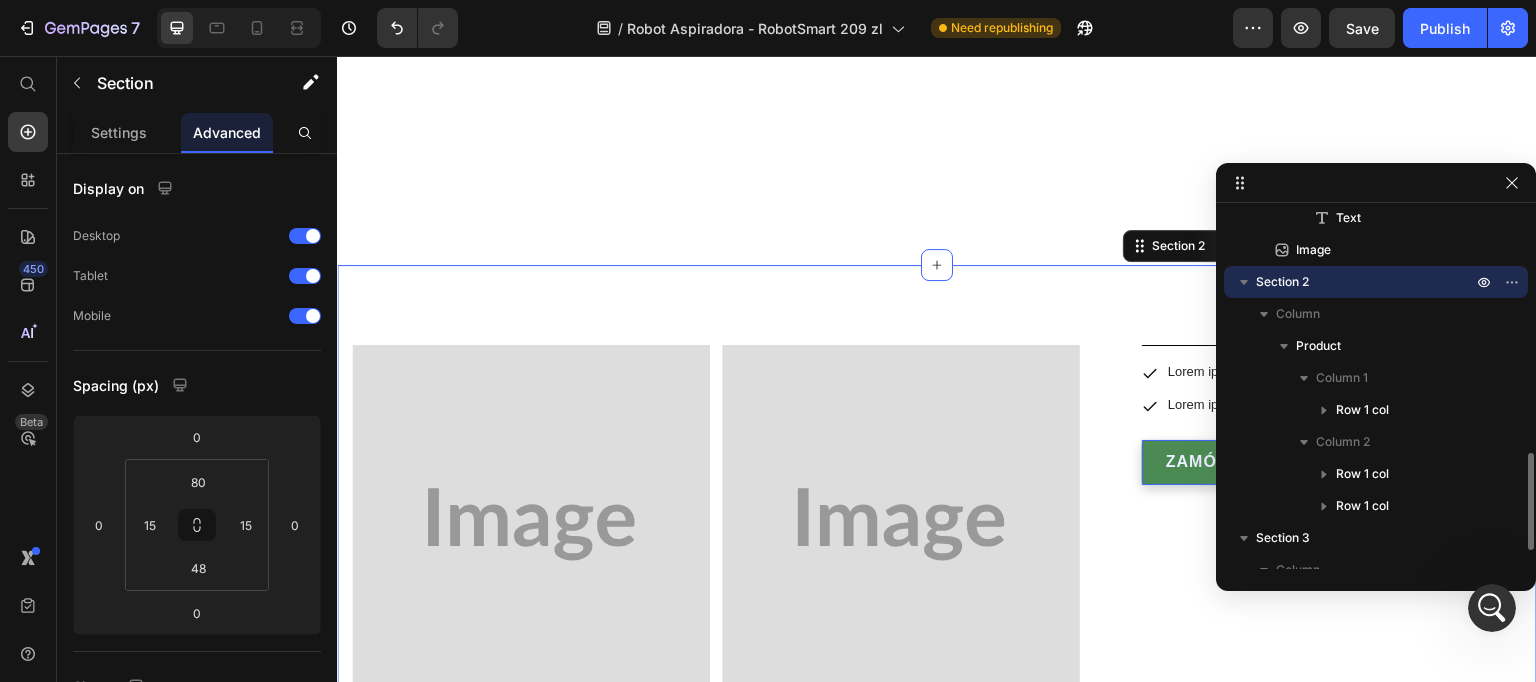 scroll, scrollTop: 449, scrollLeft: 0, axis: vertical 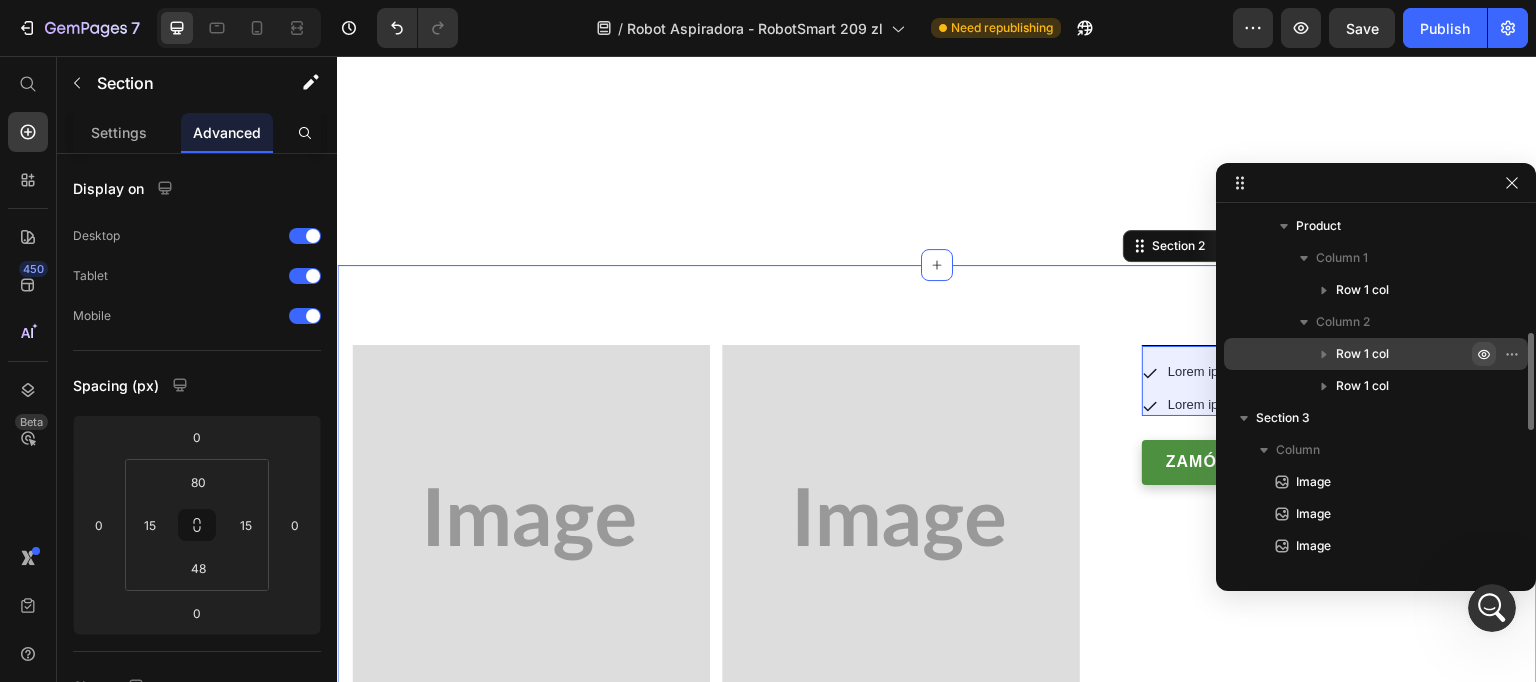 click 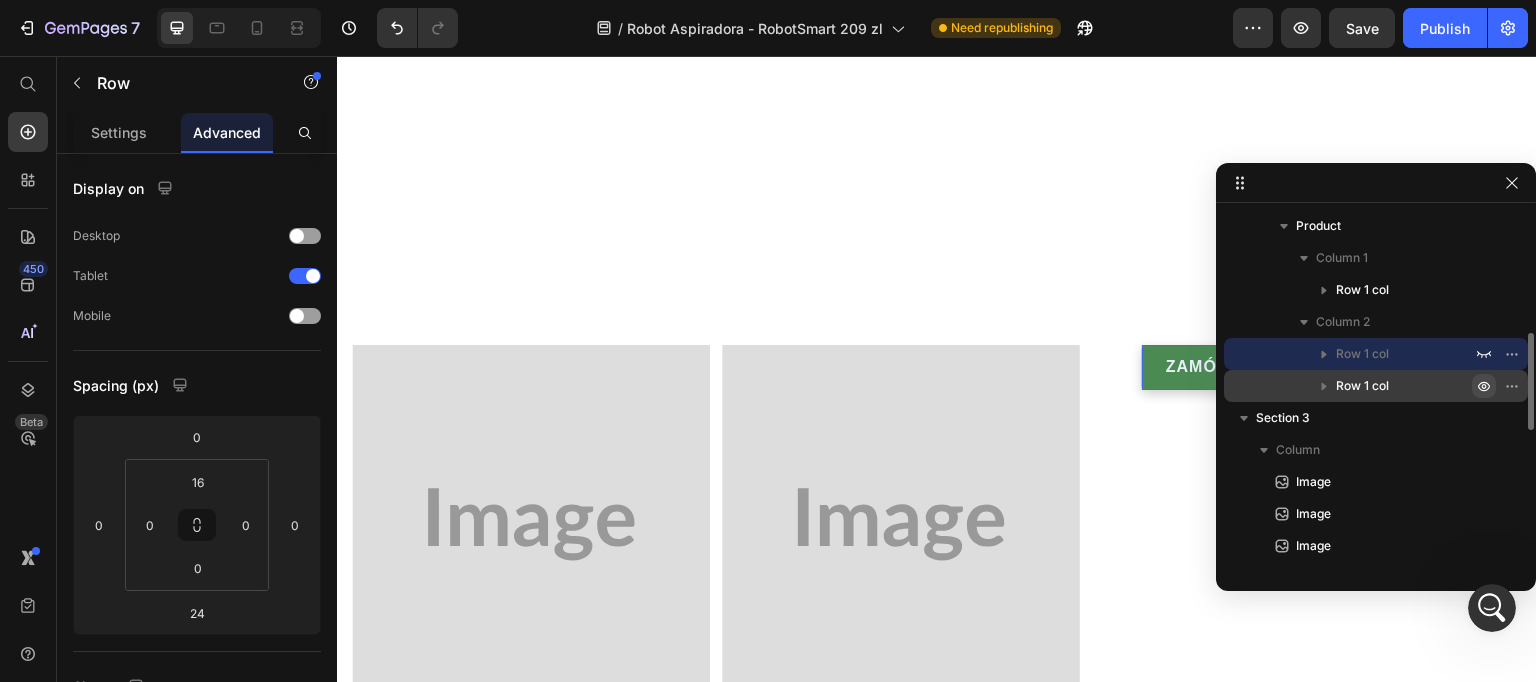 click 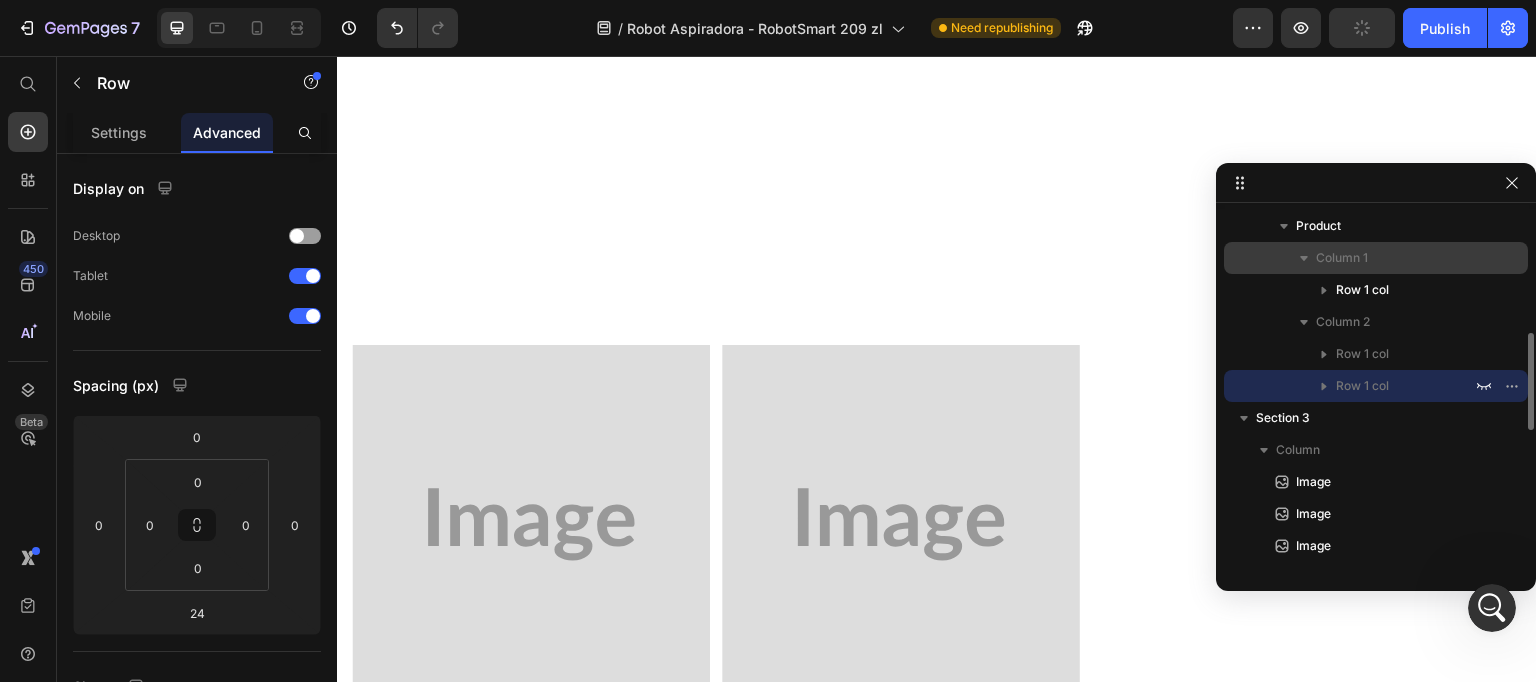 scroll, scrollTop: 329, scrollLeft: 0, axis: vertical 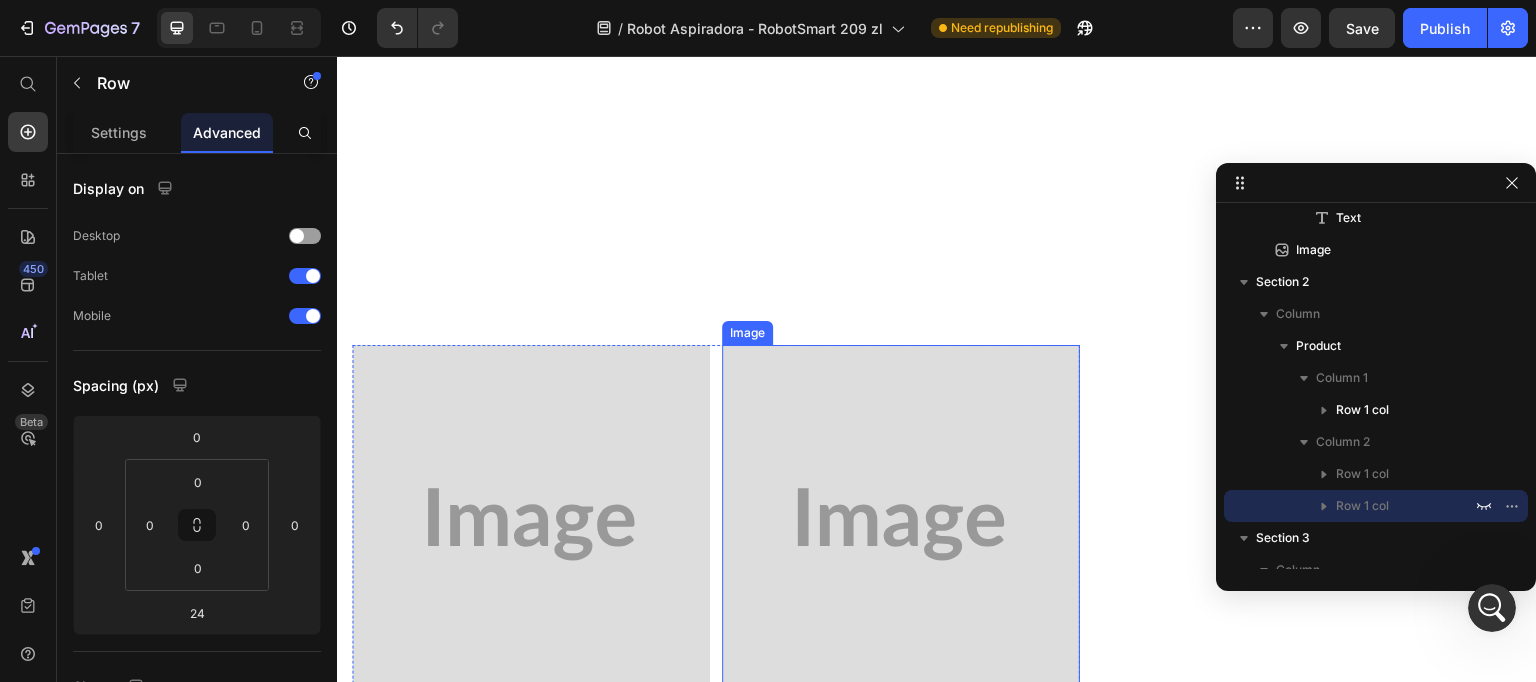 click at bounding box center (901, 524) 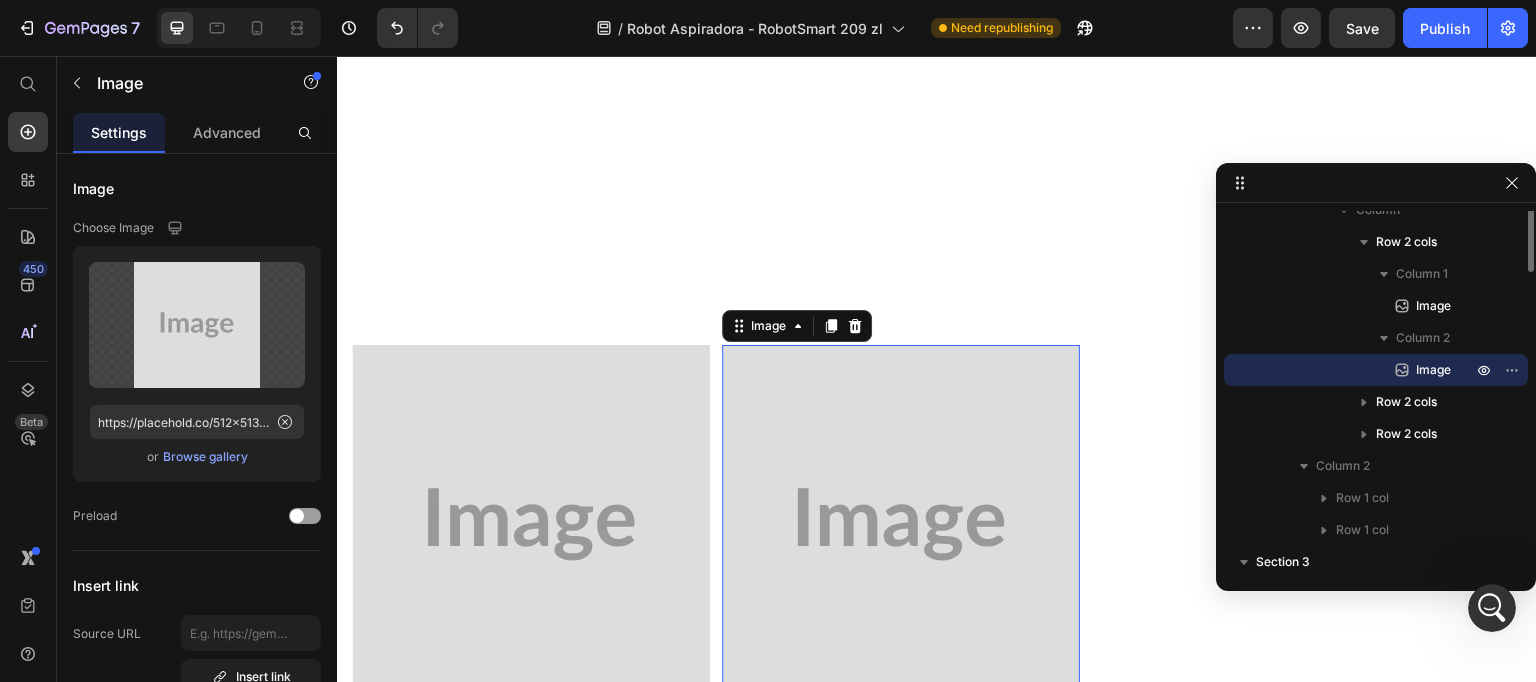 scroll, scrollTop: 321, scrollLeft: 0, axis: vertical 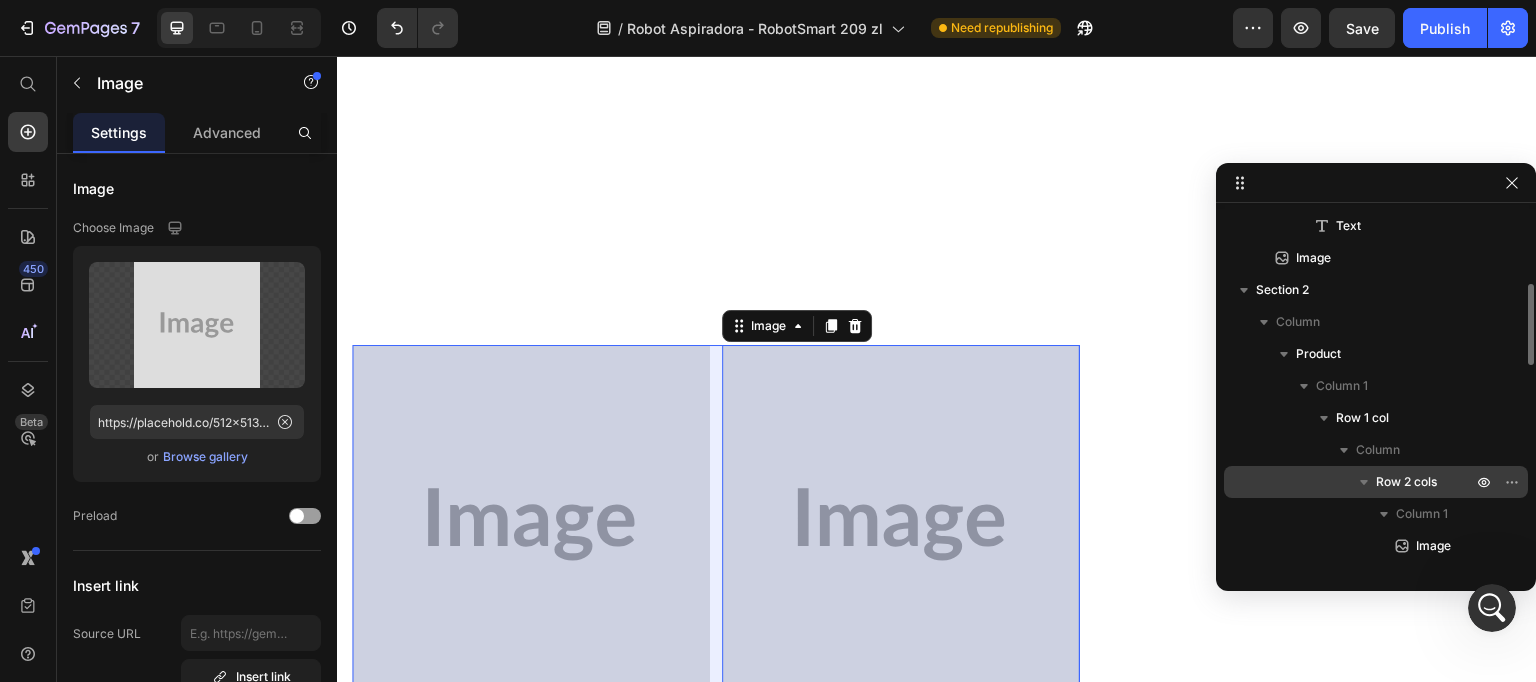 click on "Row 2 cols" at bounding box center [1406, 482] 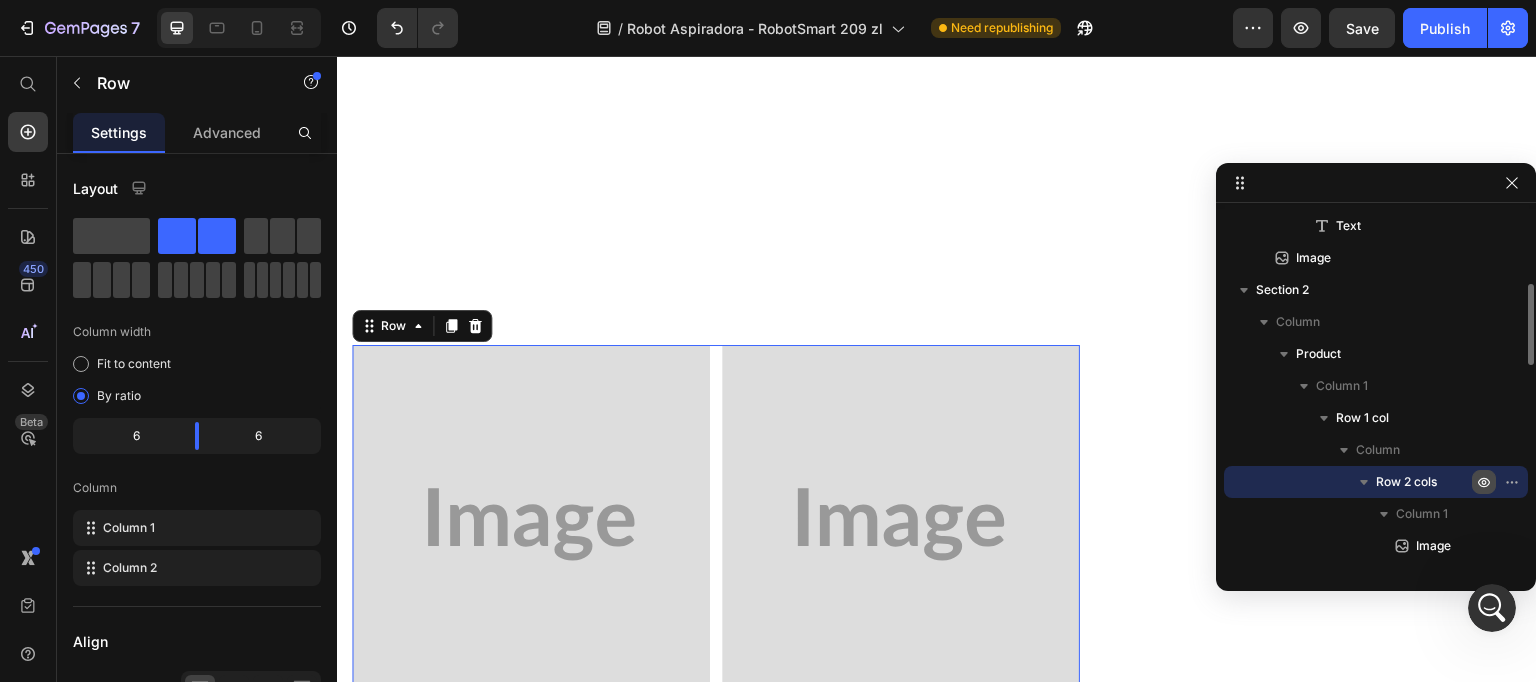 click at bounding box center (1484, 482) 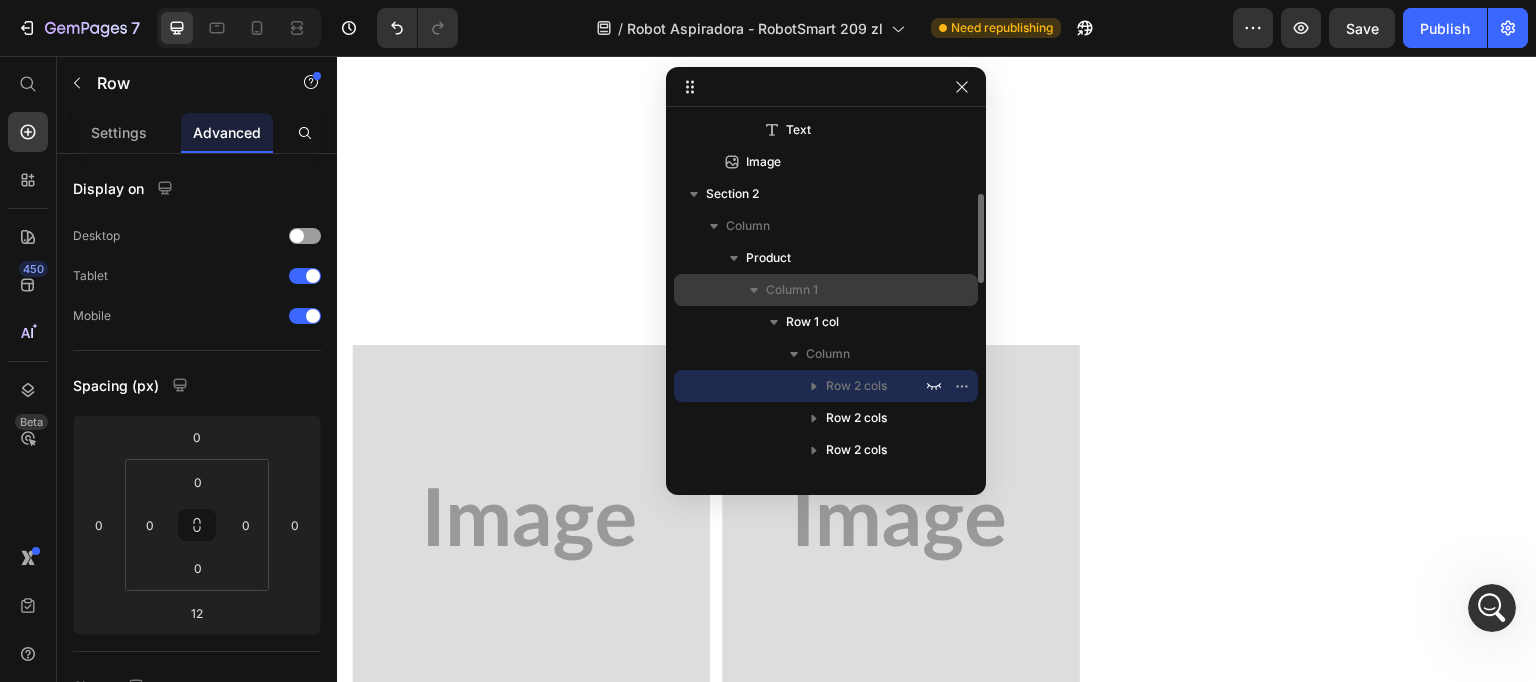drag, startPoint x: 1336, startPoint y: 191, endPoint x: 916, endPoint y: 309, distance: 436.26138 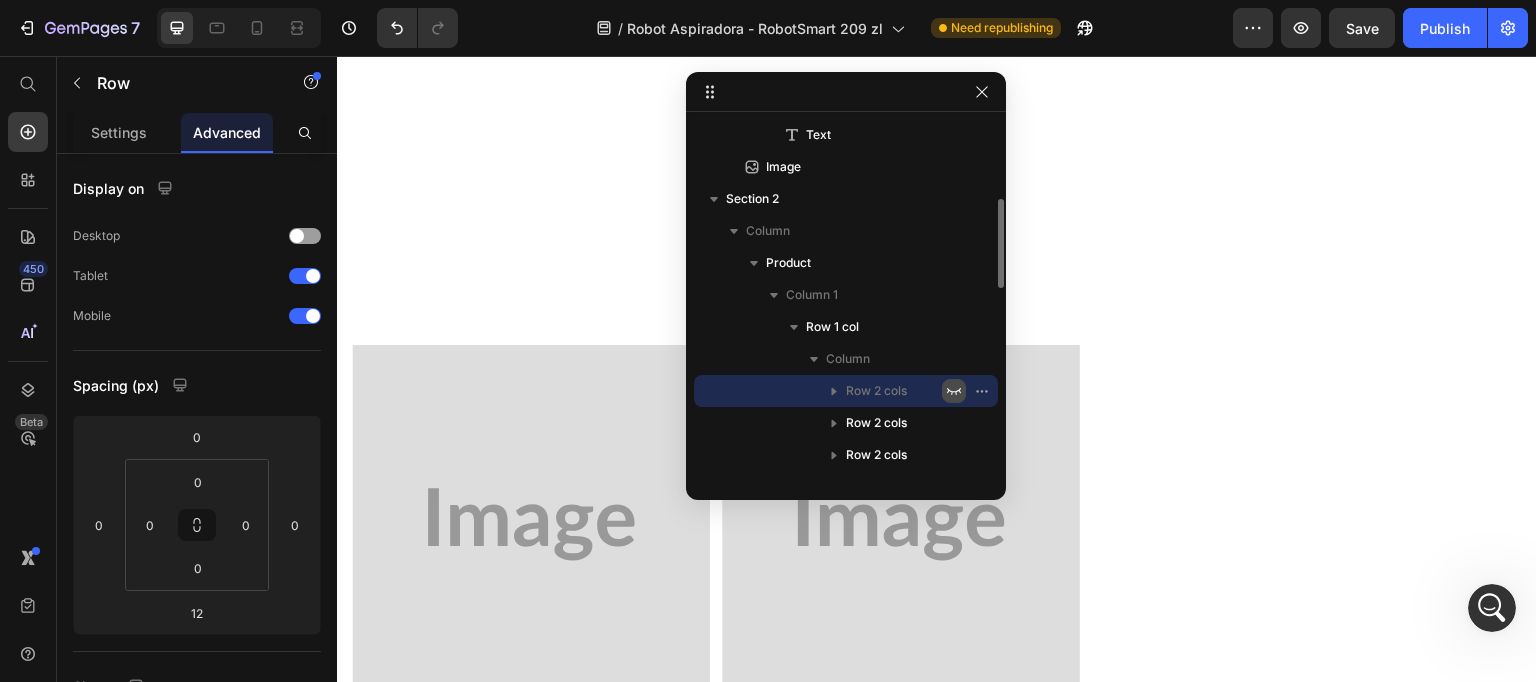 click 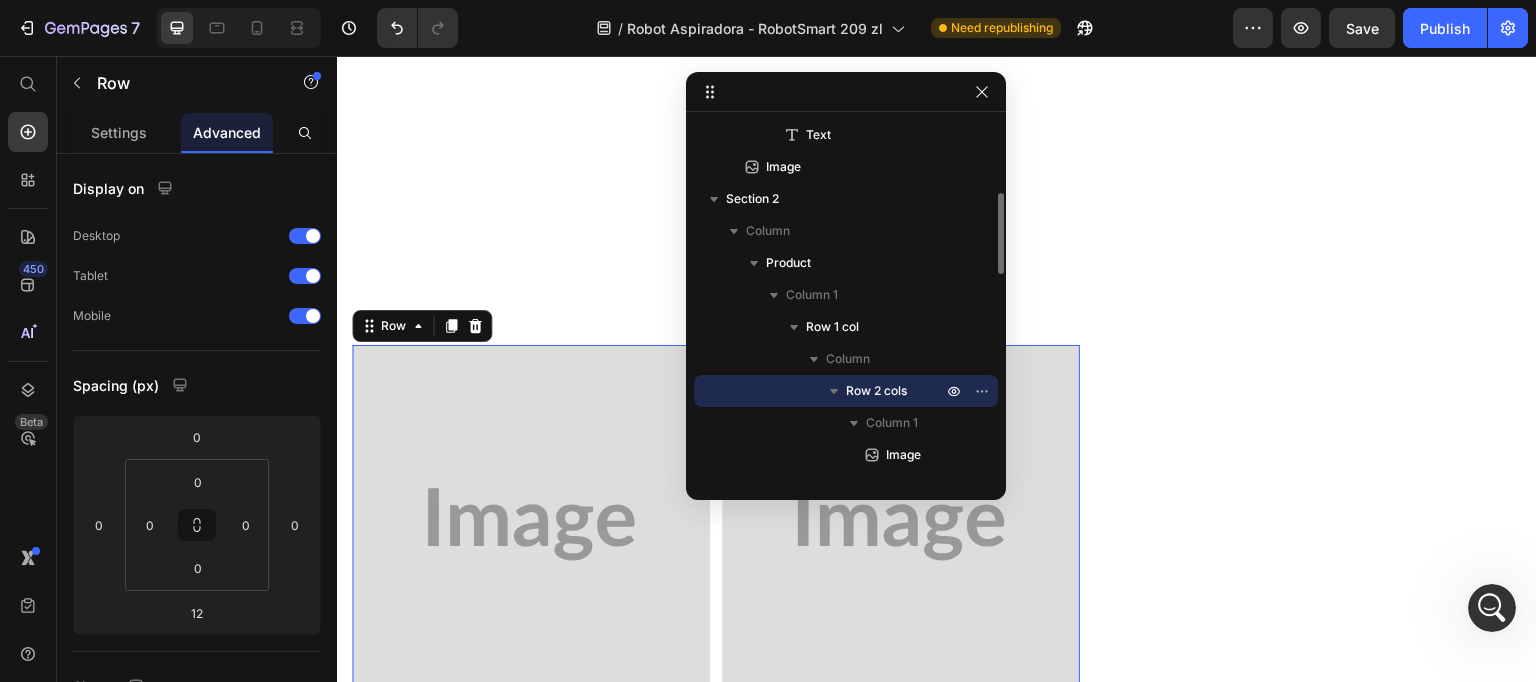 scroll, scrollTop: 561, scrollLeft: 0, axis: vertical 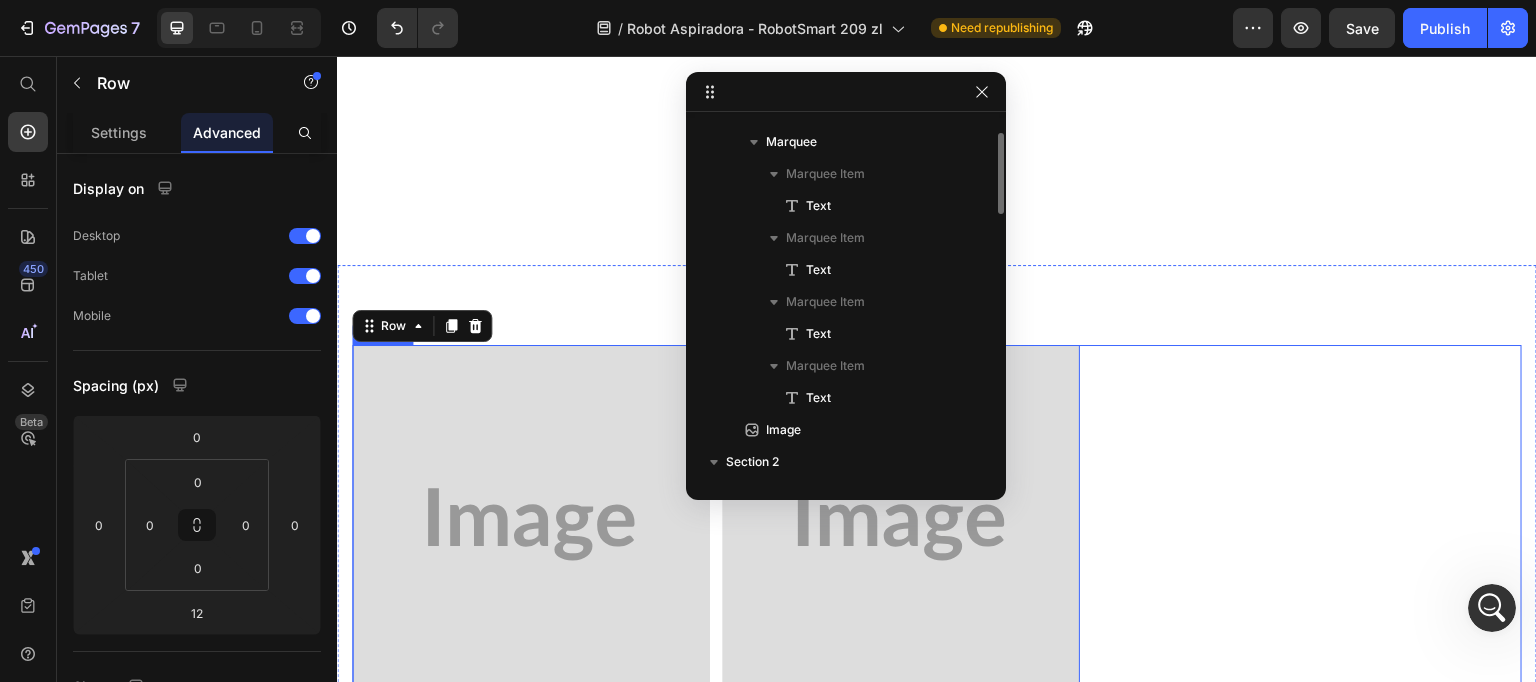 click on "Icon Lorem ipsum Text Block Row
Icon Lorem ipsum Text Block Row Row
Icon Lorem ipsum Text Block Row
Icon Lorem ipsum Text Block Row Row Row Zamów teraz Button Row" at bounding box center [1332, 903] 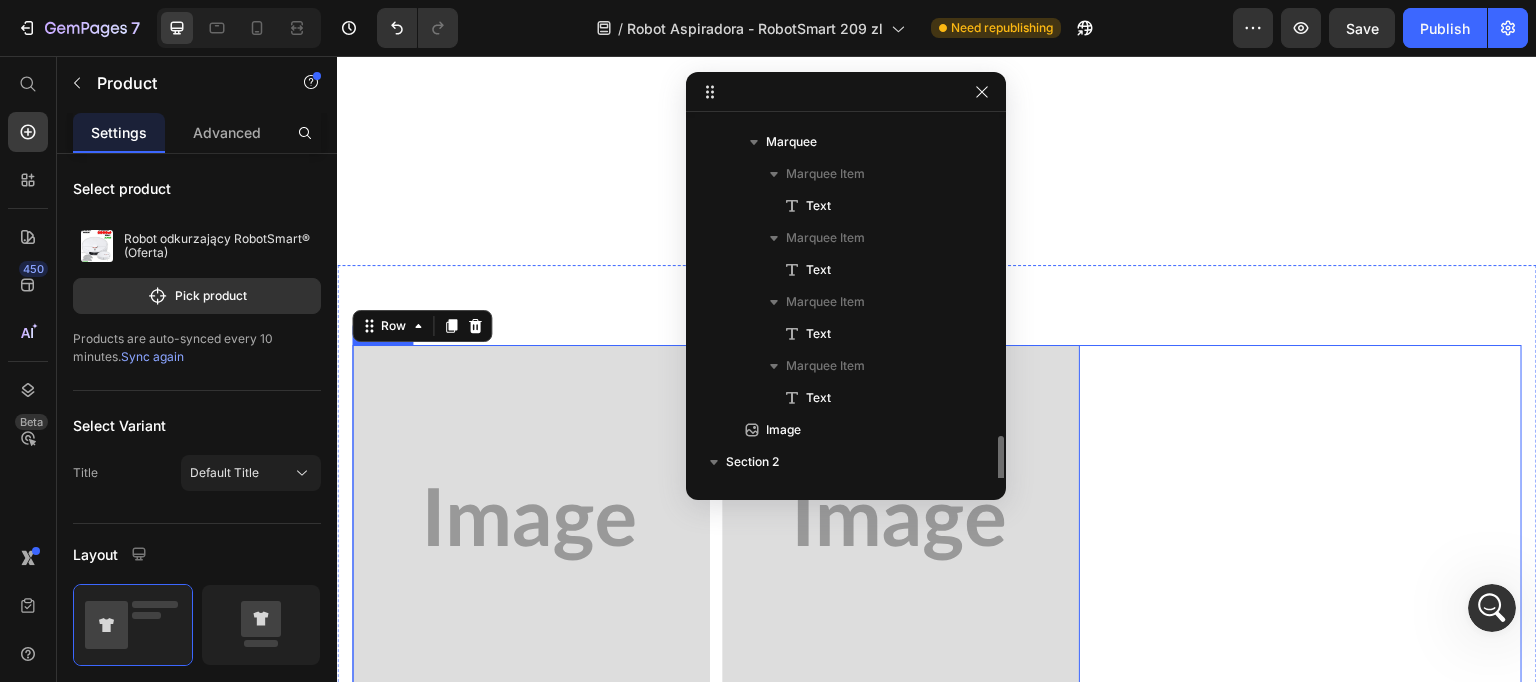 scroll, scrollTop: 305, scrollLeft: 0, axis: vertical 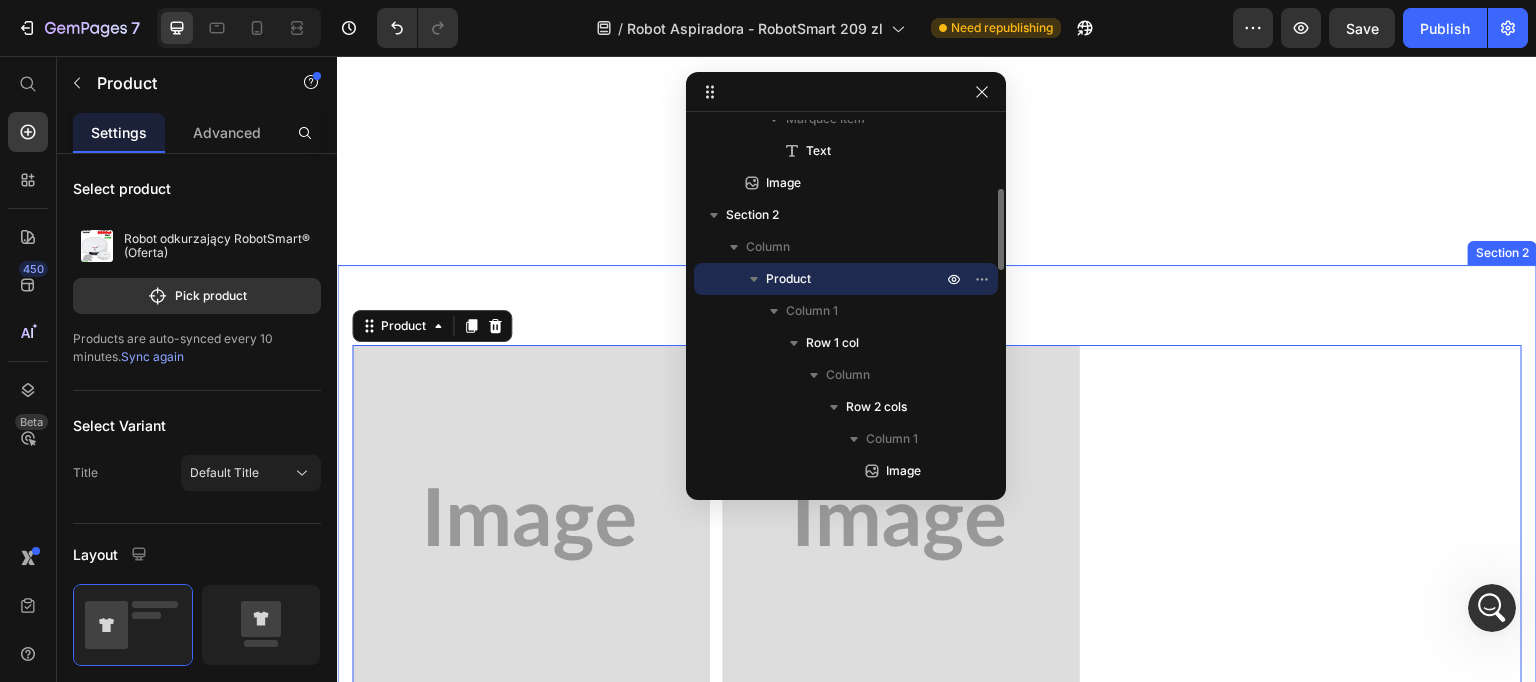 click at bounding box center (937, -242) 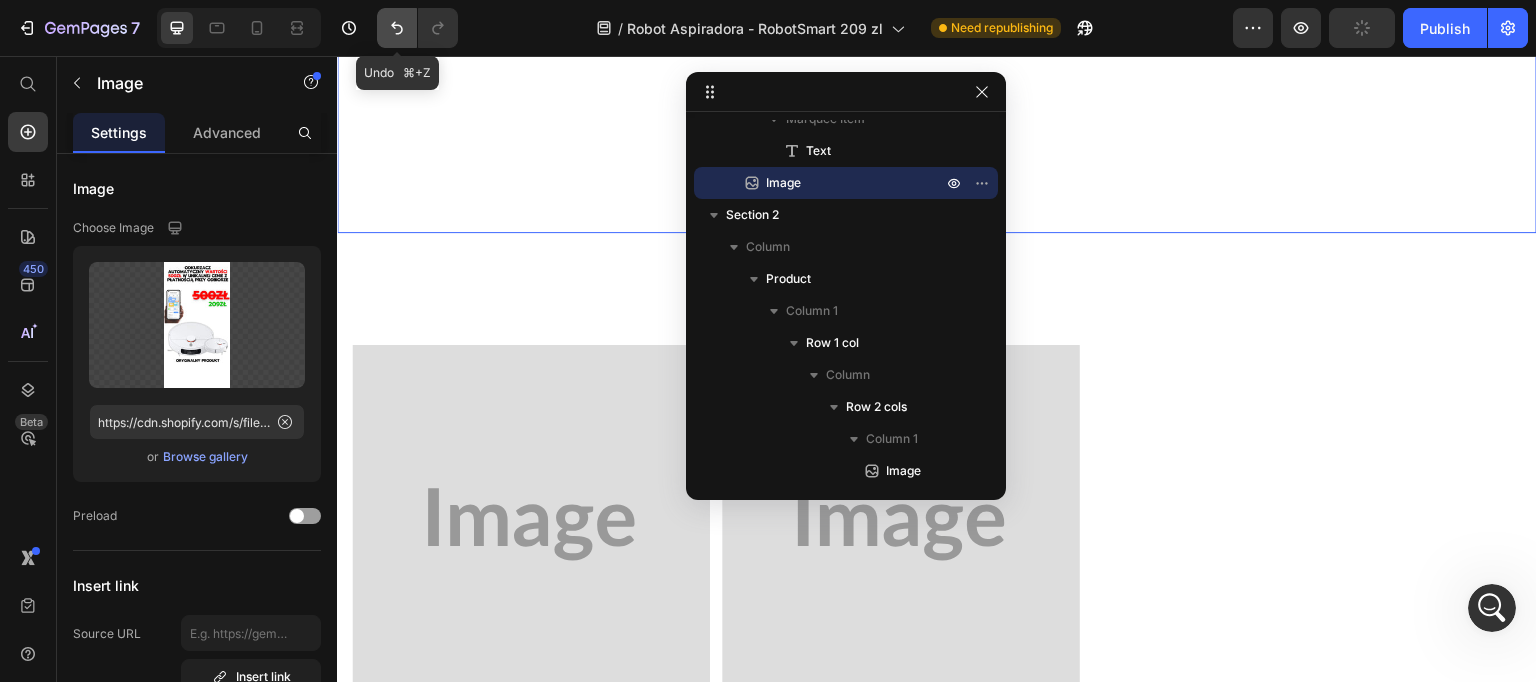 click 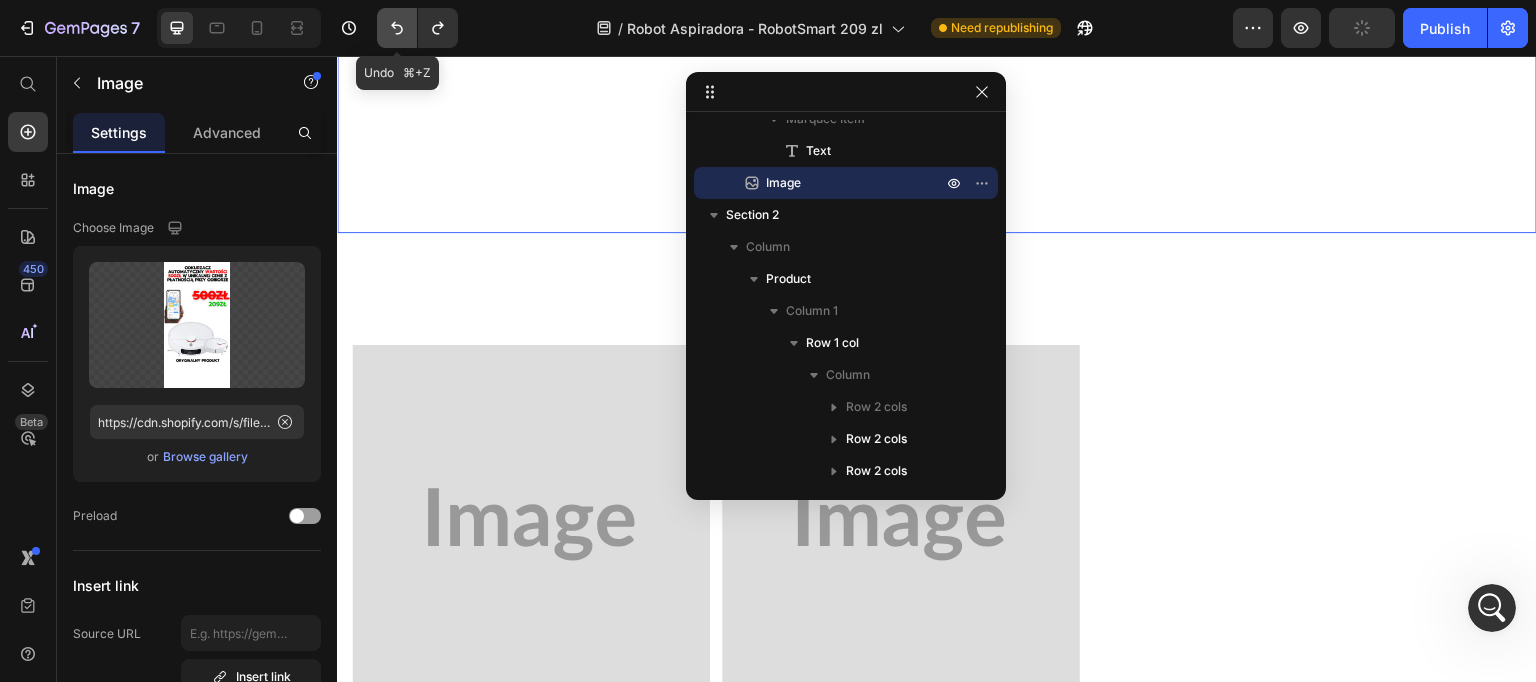 click 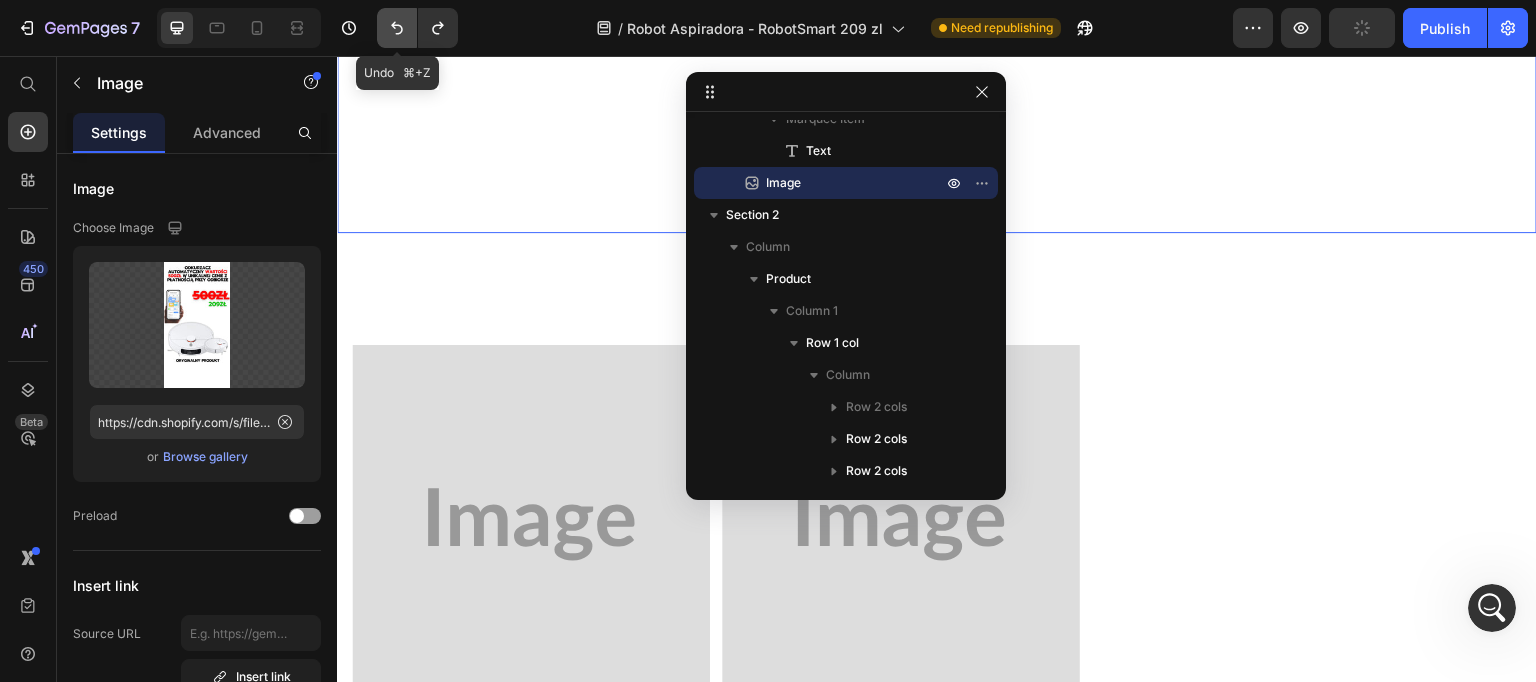 click 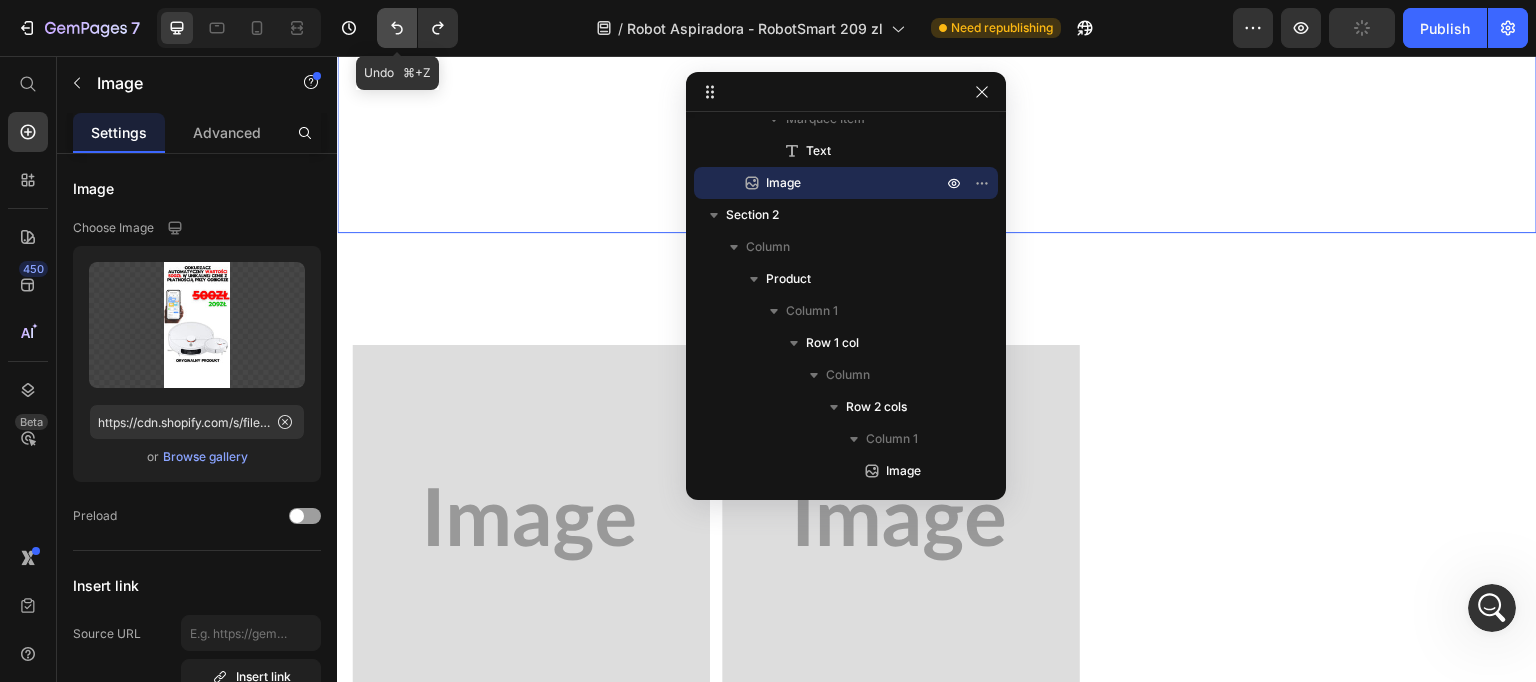 click 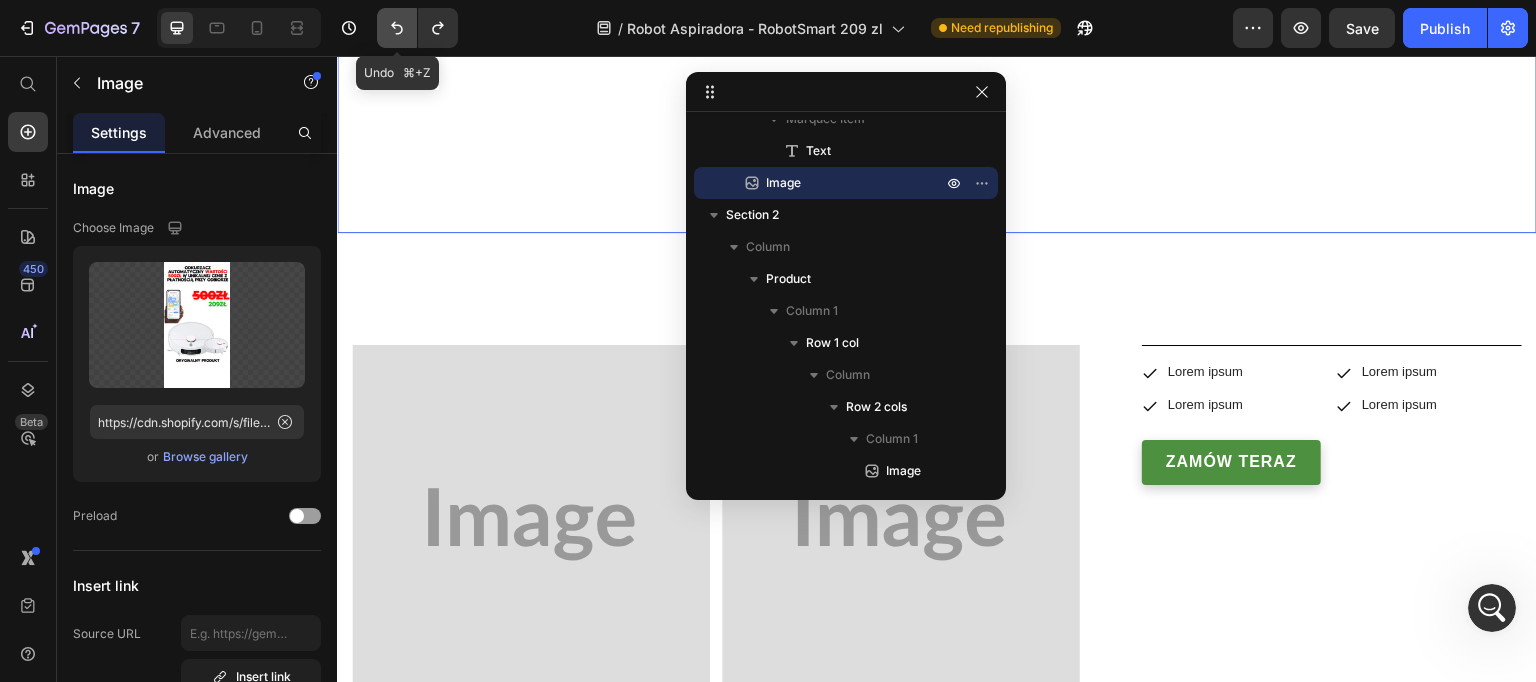 click 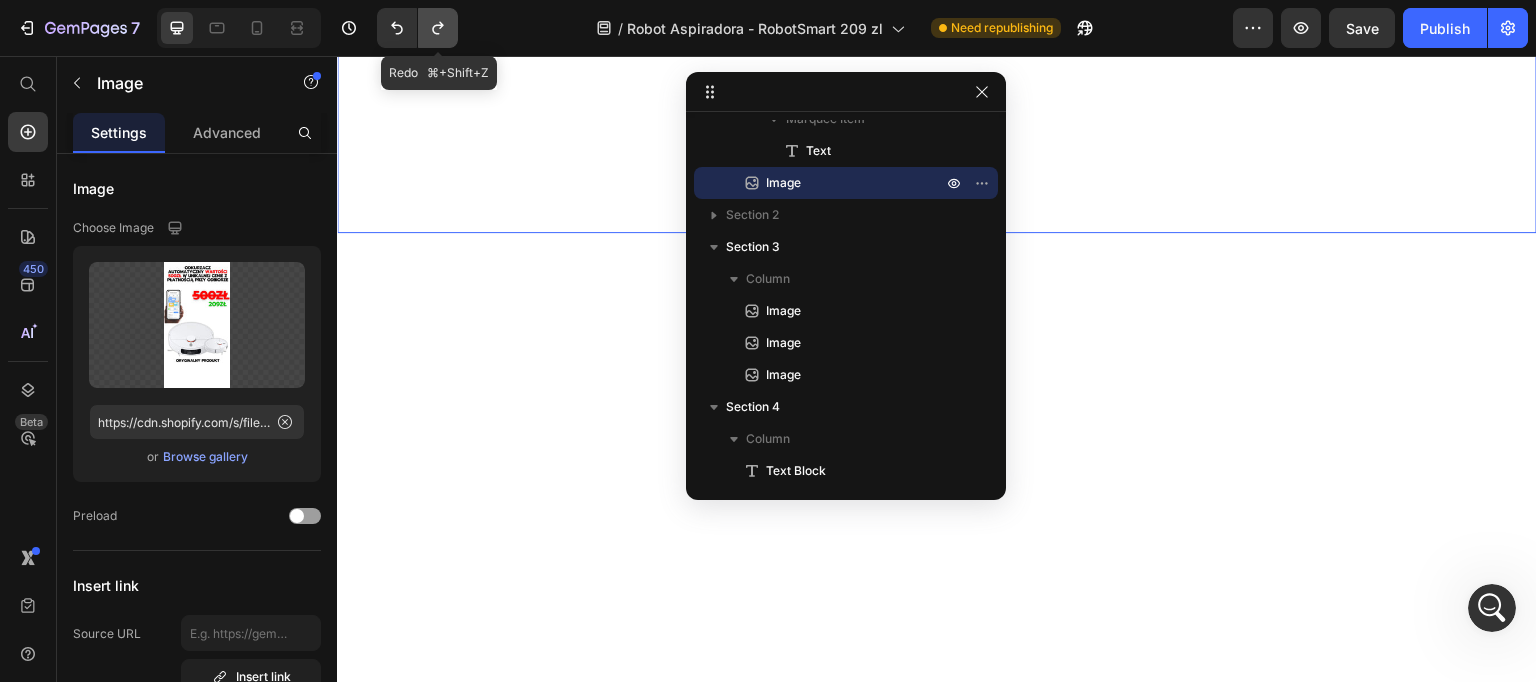 drag, startPoint x: 439, startPoint y: 38, endPoint x: 452, endPoint y: 36, distance: 13.152946 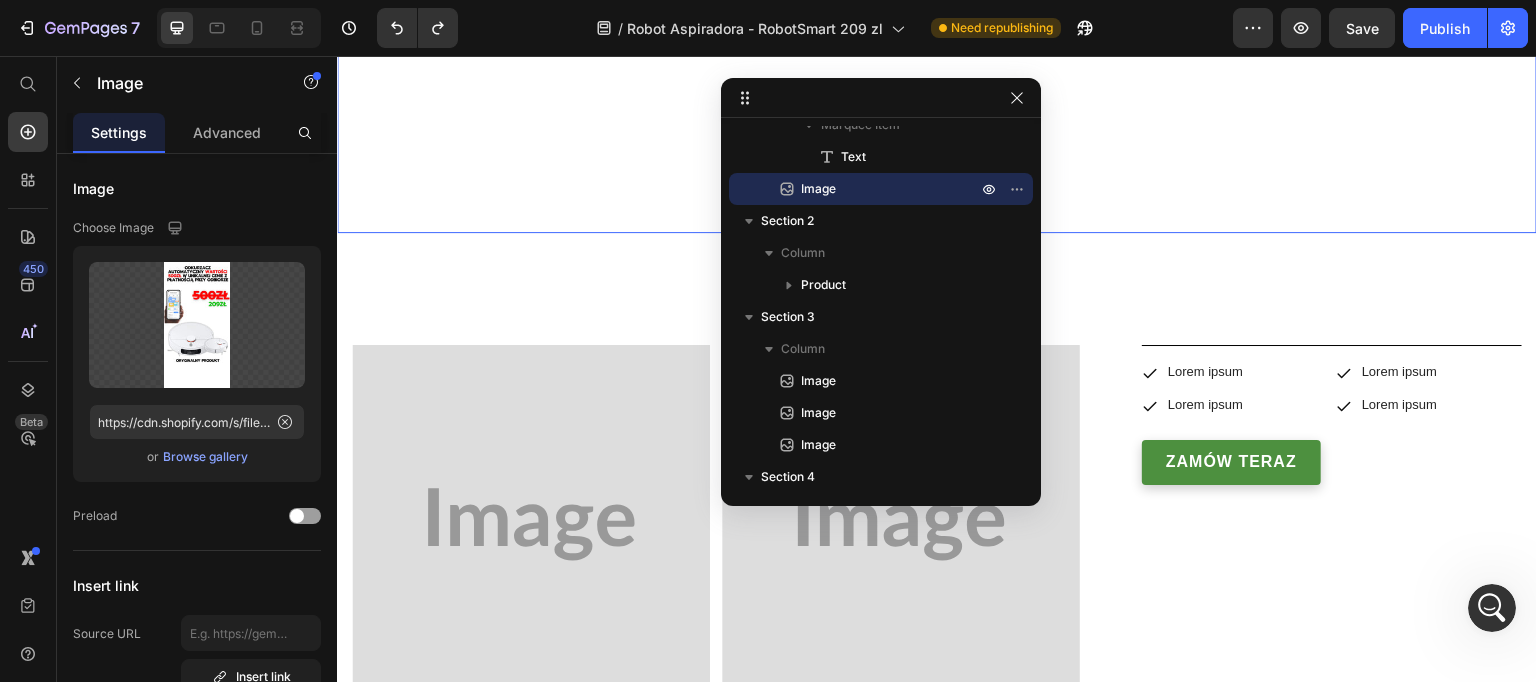 drag, startPoint x: 900, startPoint y: 91, endPoint x: 1313, endPoint y: 249, distance: 442.19113 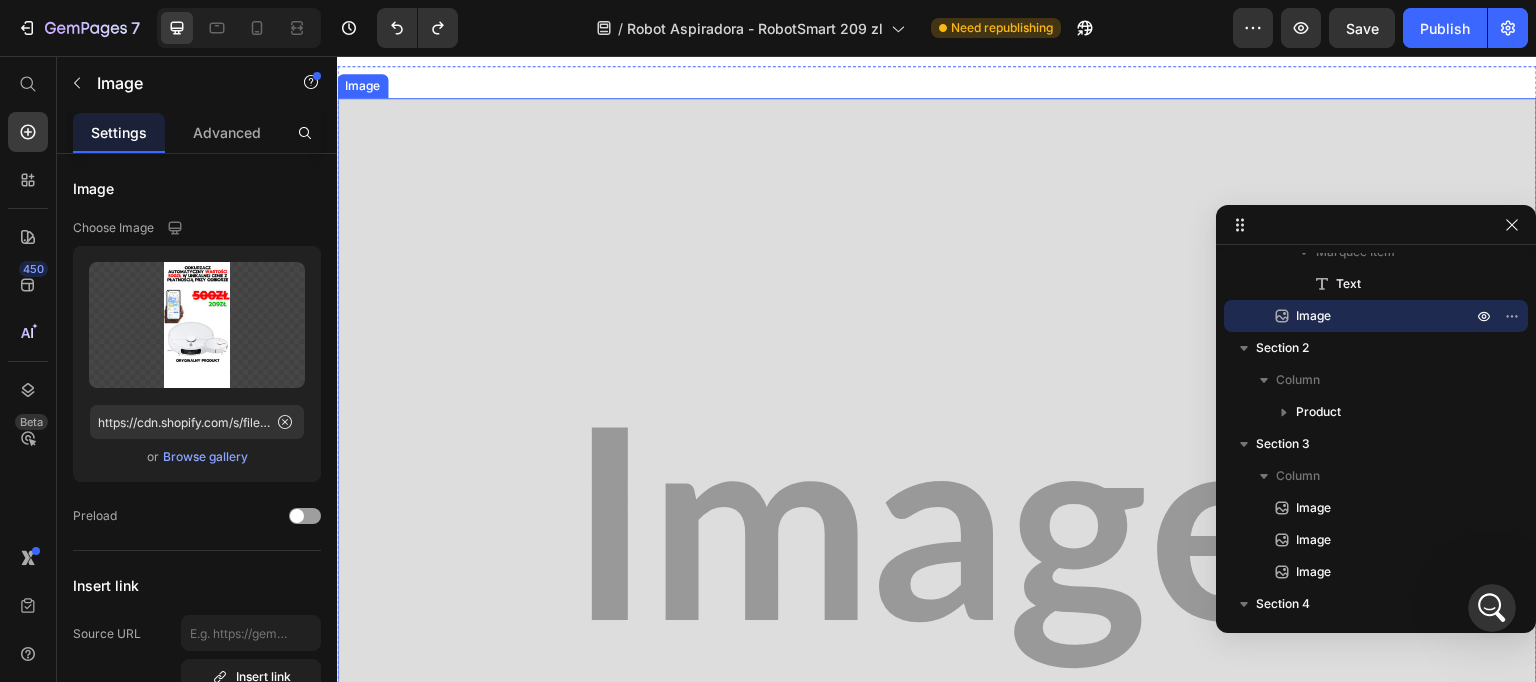 scroll, scrollTop: 2486, scrollLeft: 0, axis: vertical 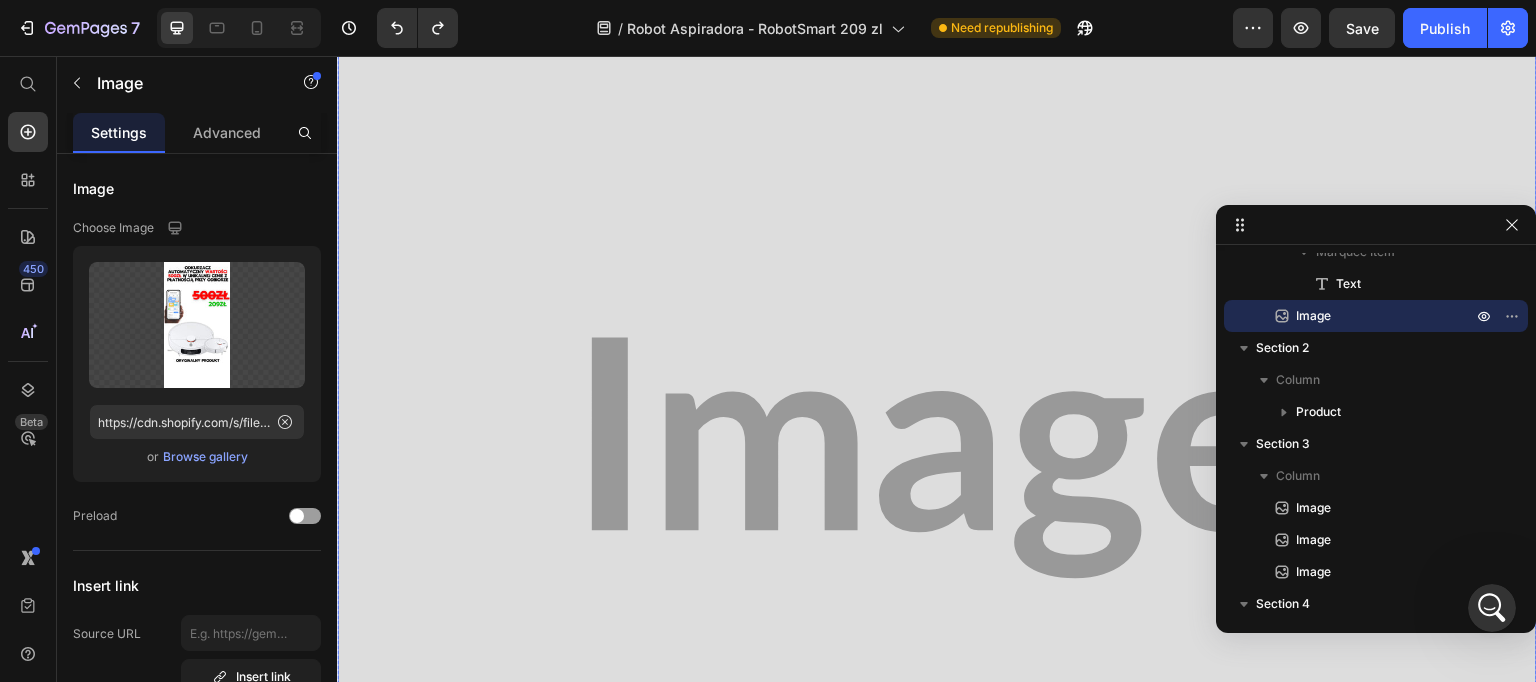 click at bounding box center [937, 458] 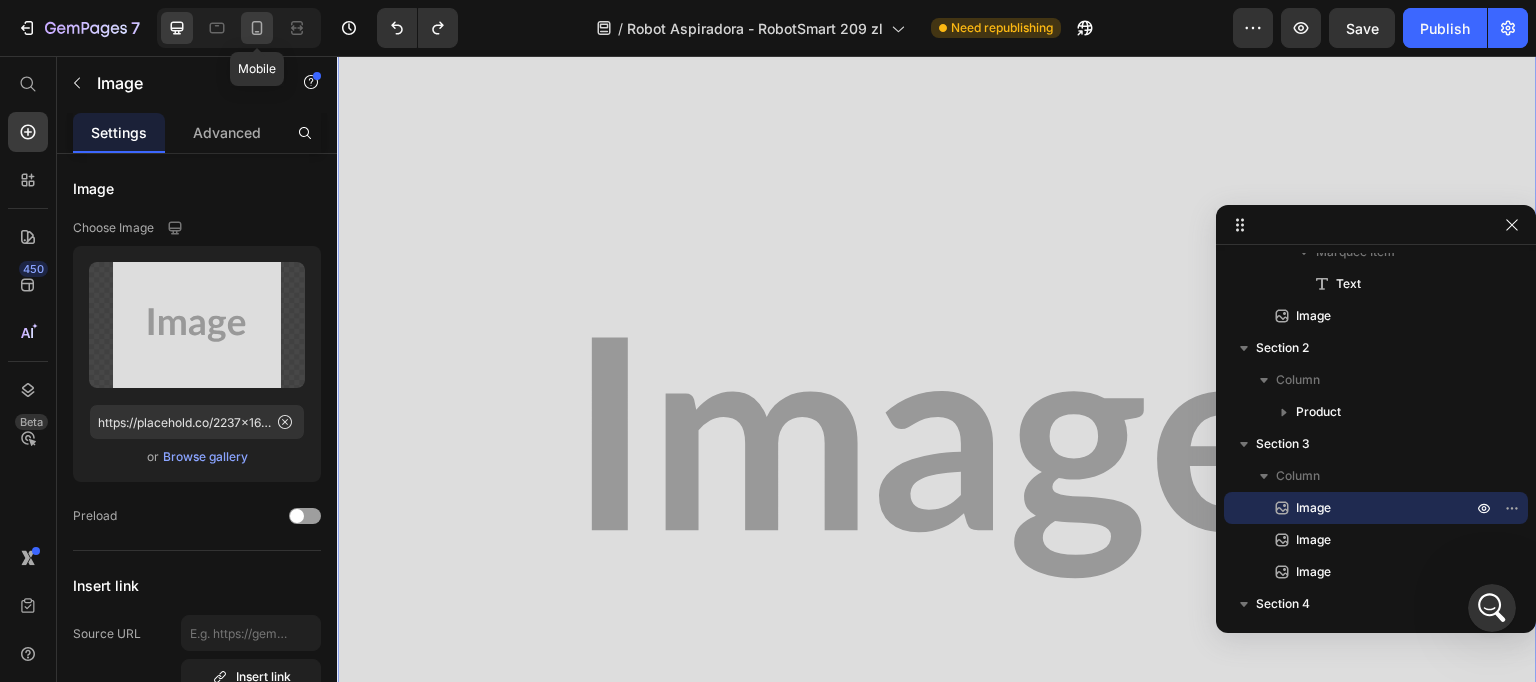 click 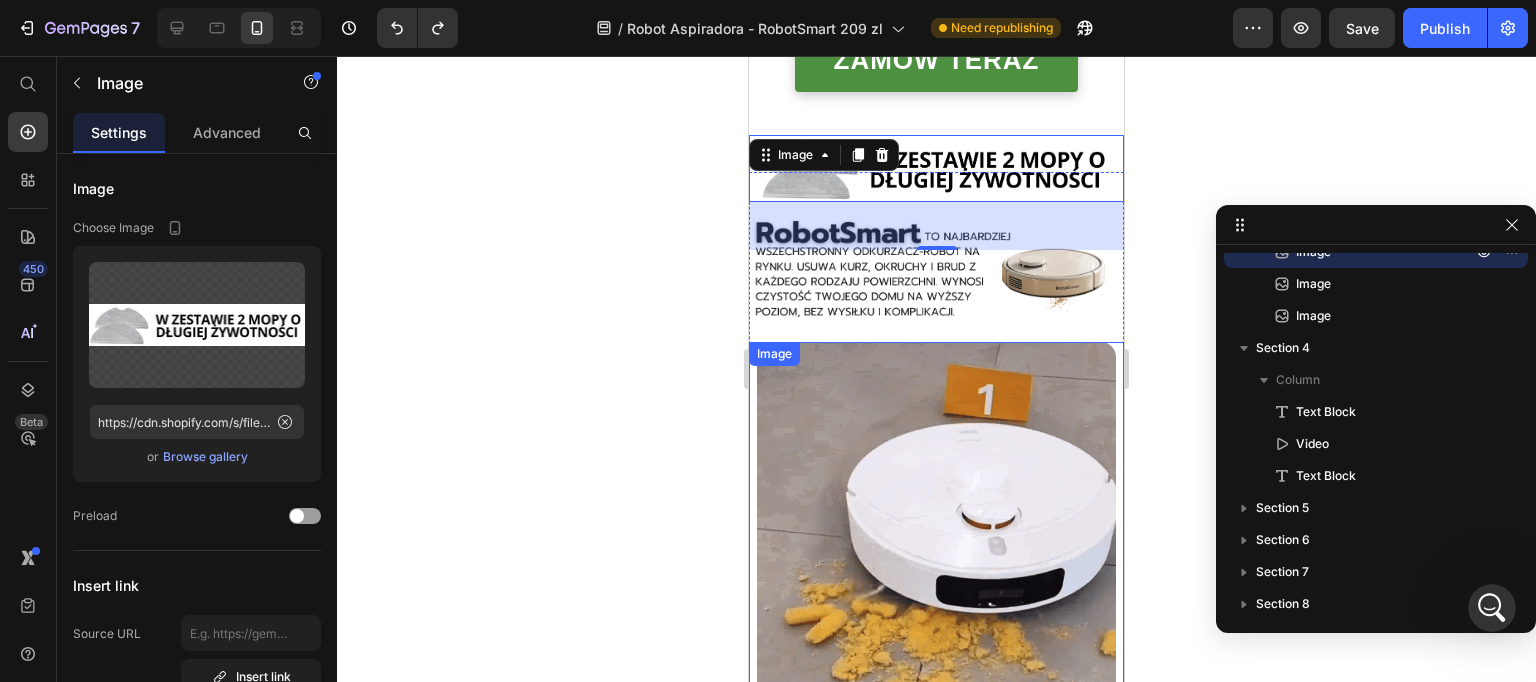 scroll, scrollTop: 664, scrollLeft: 0, axis: vertical 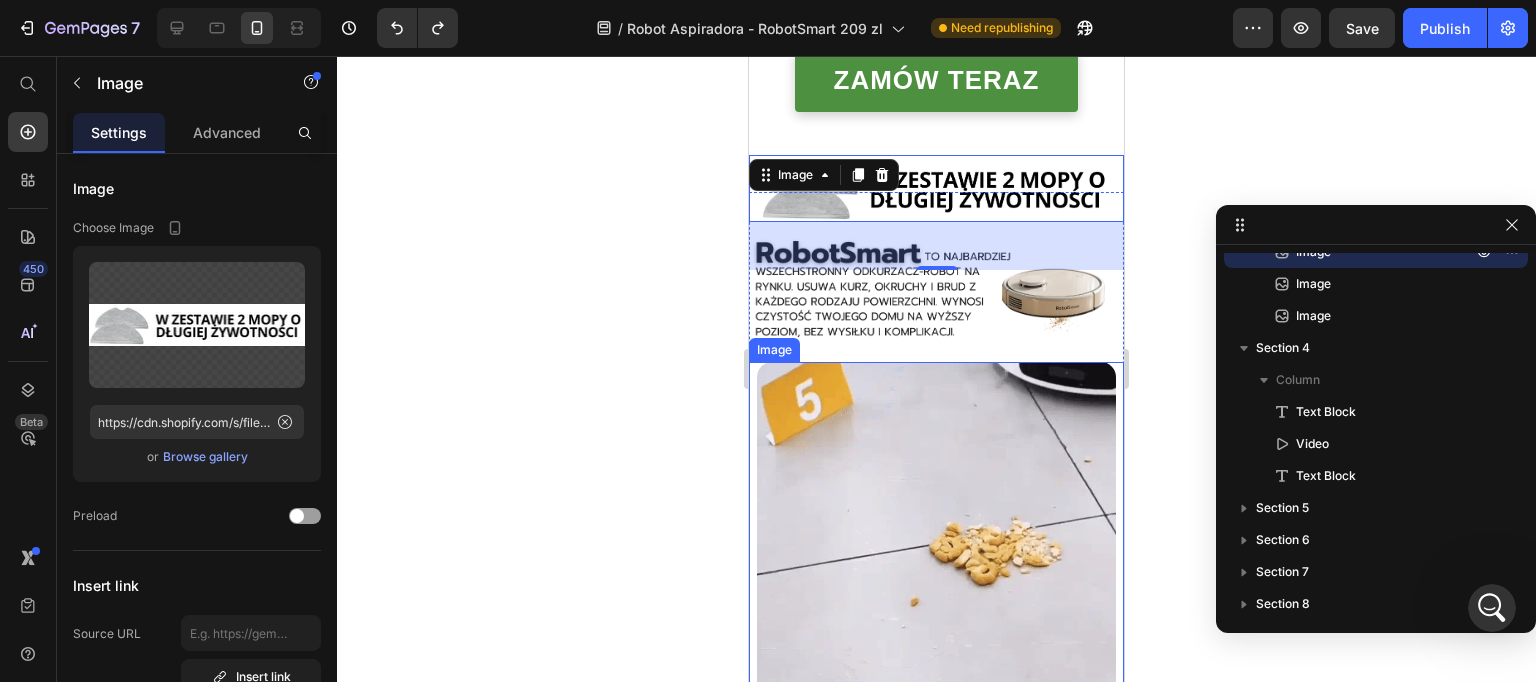 click at bounding box center (936, 541) 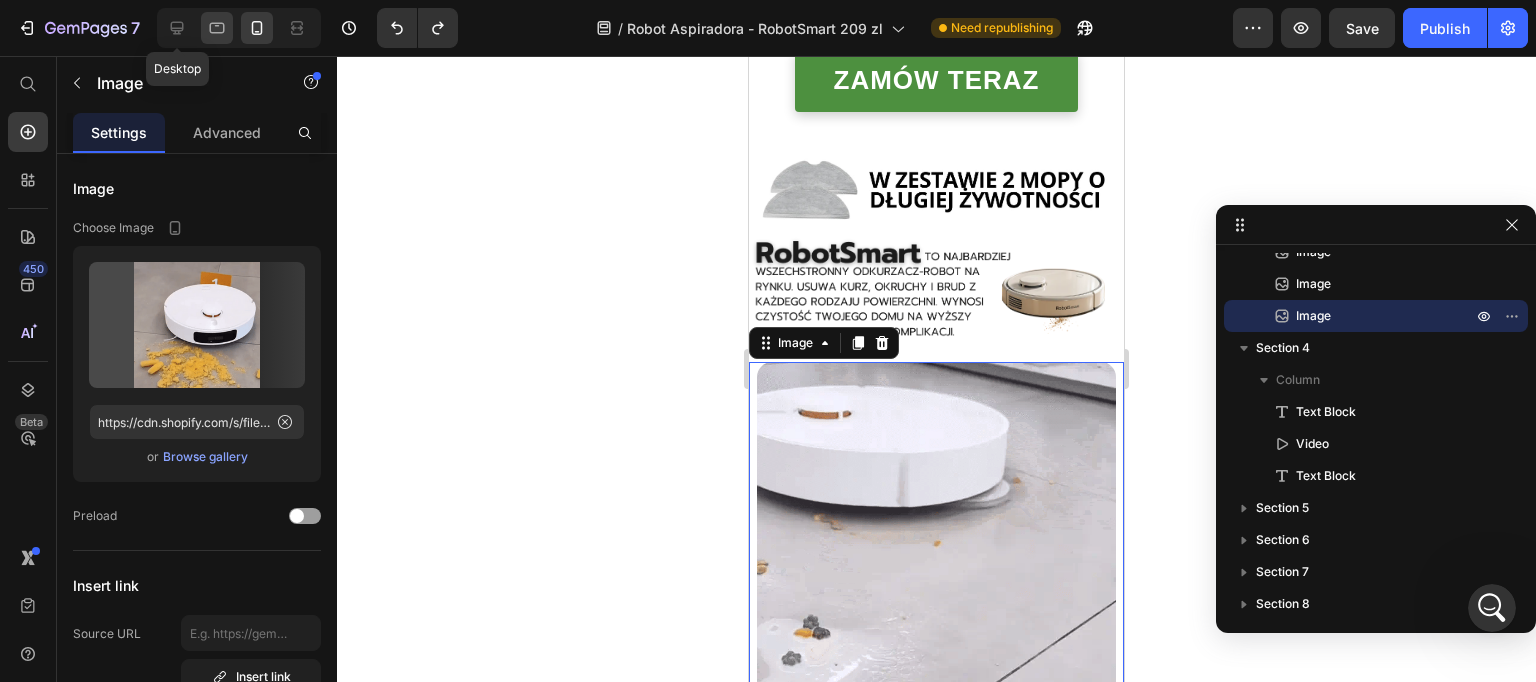 drag, startPoint x: 177, startPoint y: 24, endPoint x: 205, endPoint y: 41, distance: 32.75668 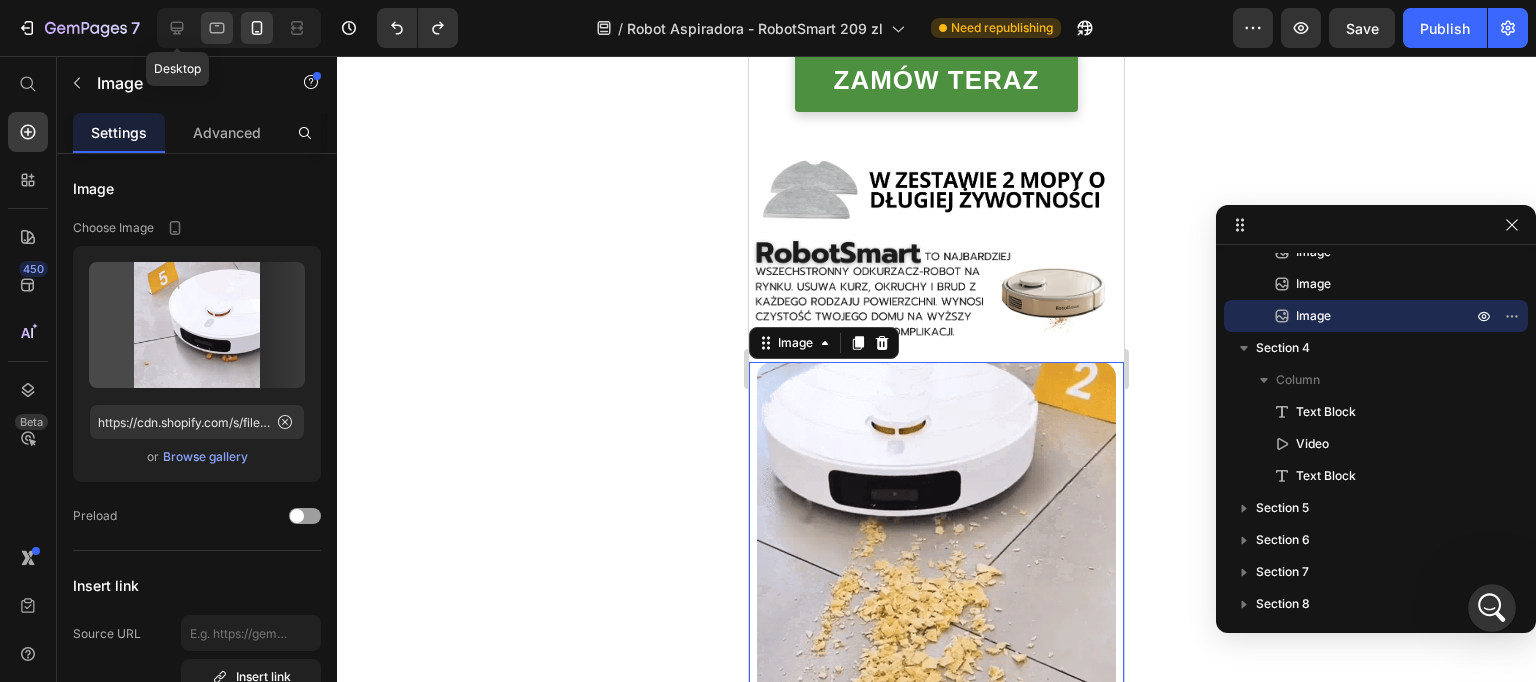 click 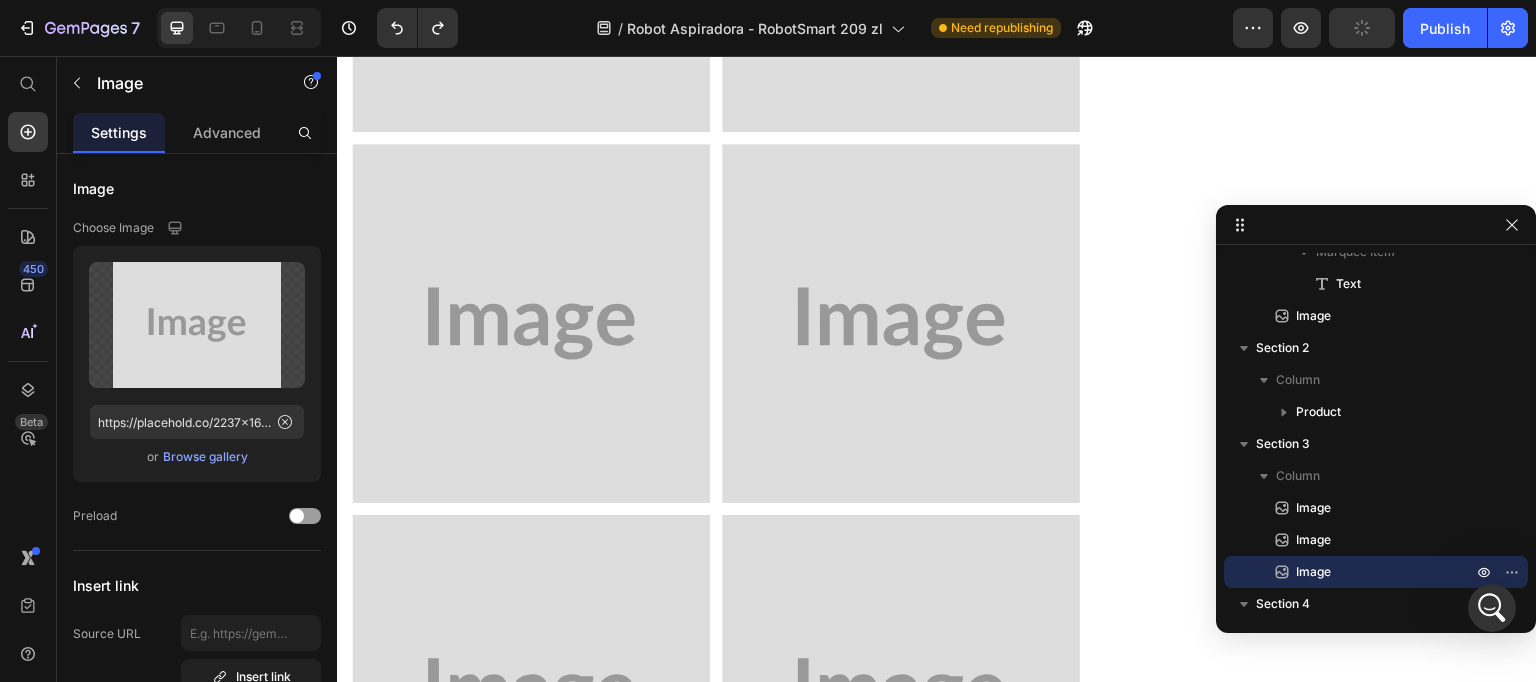 scroll, scrollTop: 2079, scrollLeft: 0, axis: vertical 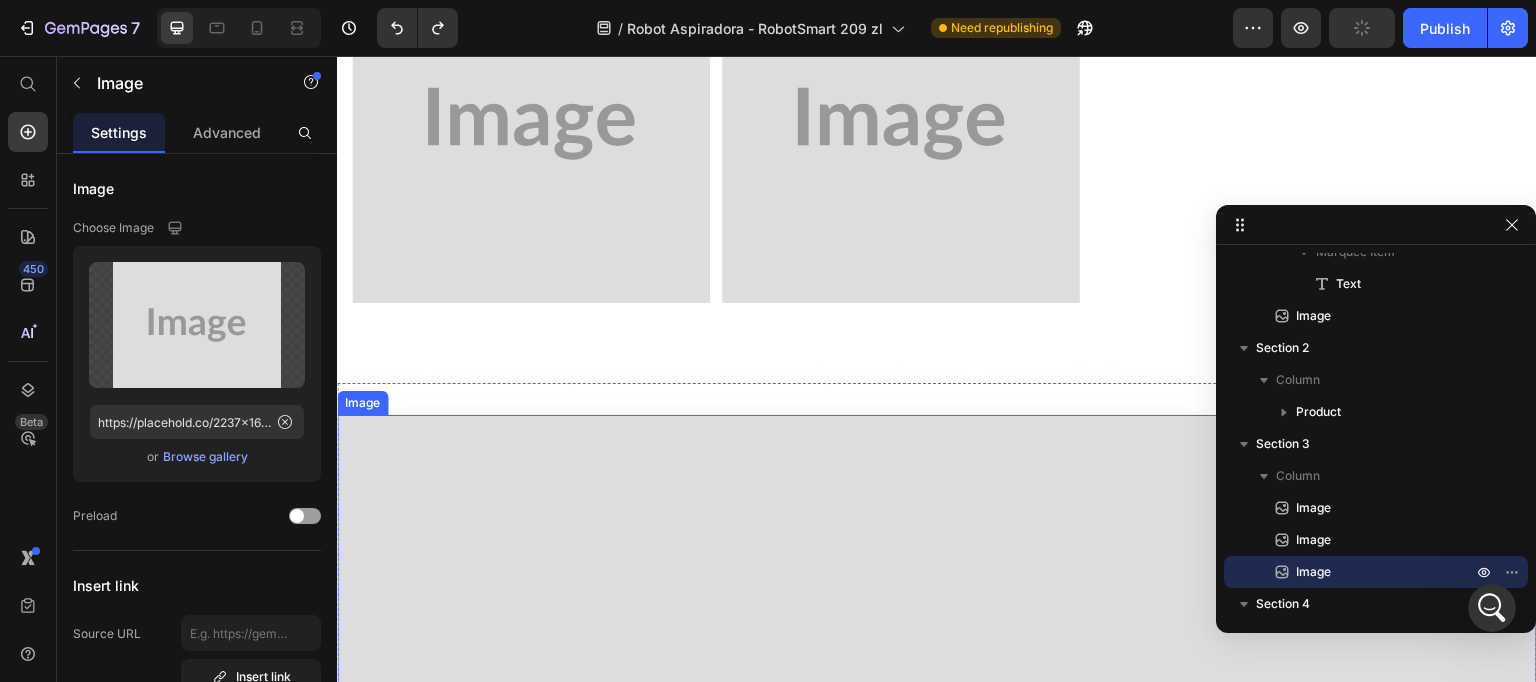 click at bounding box center [937, 865] 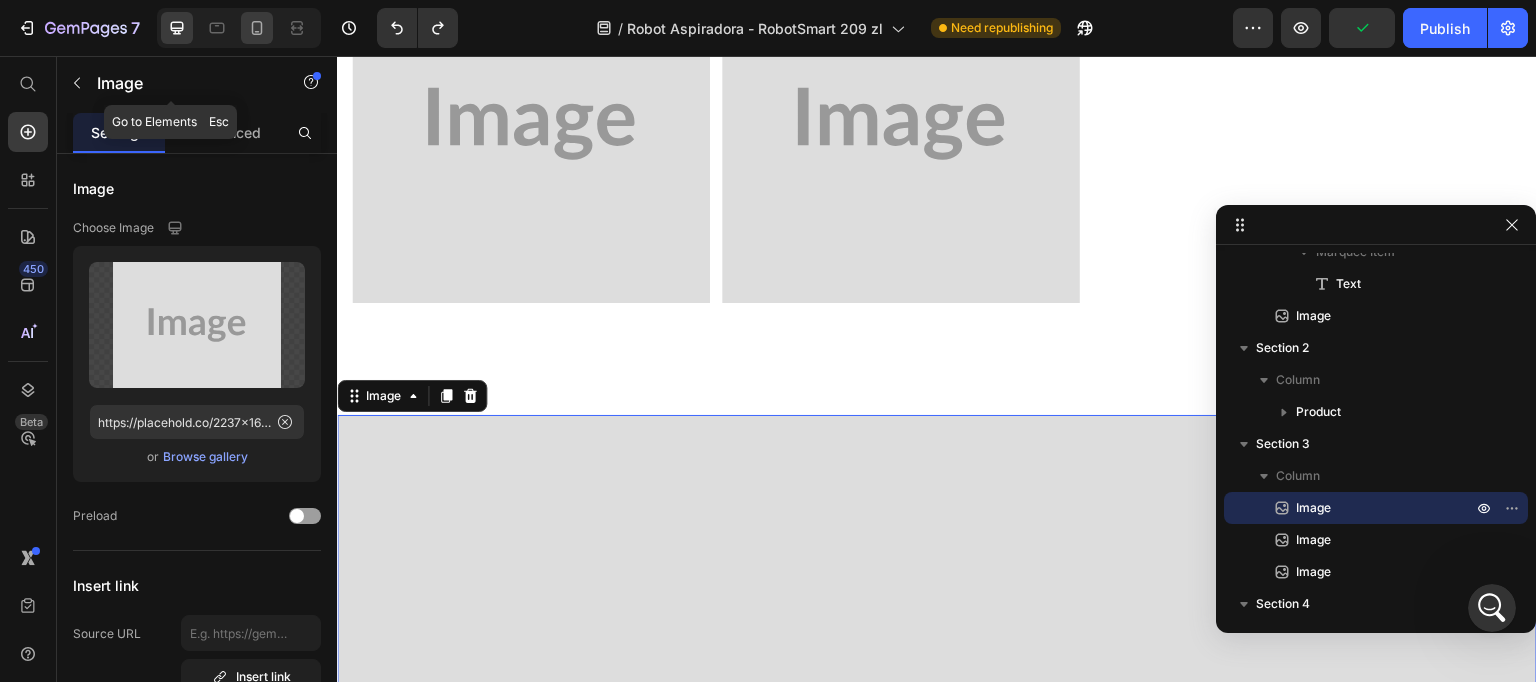 click 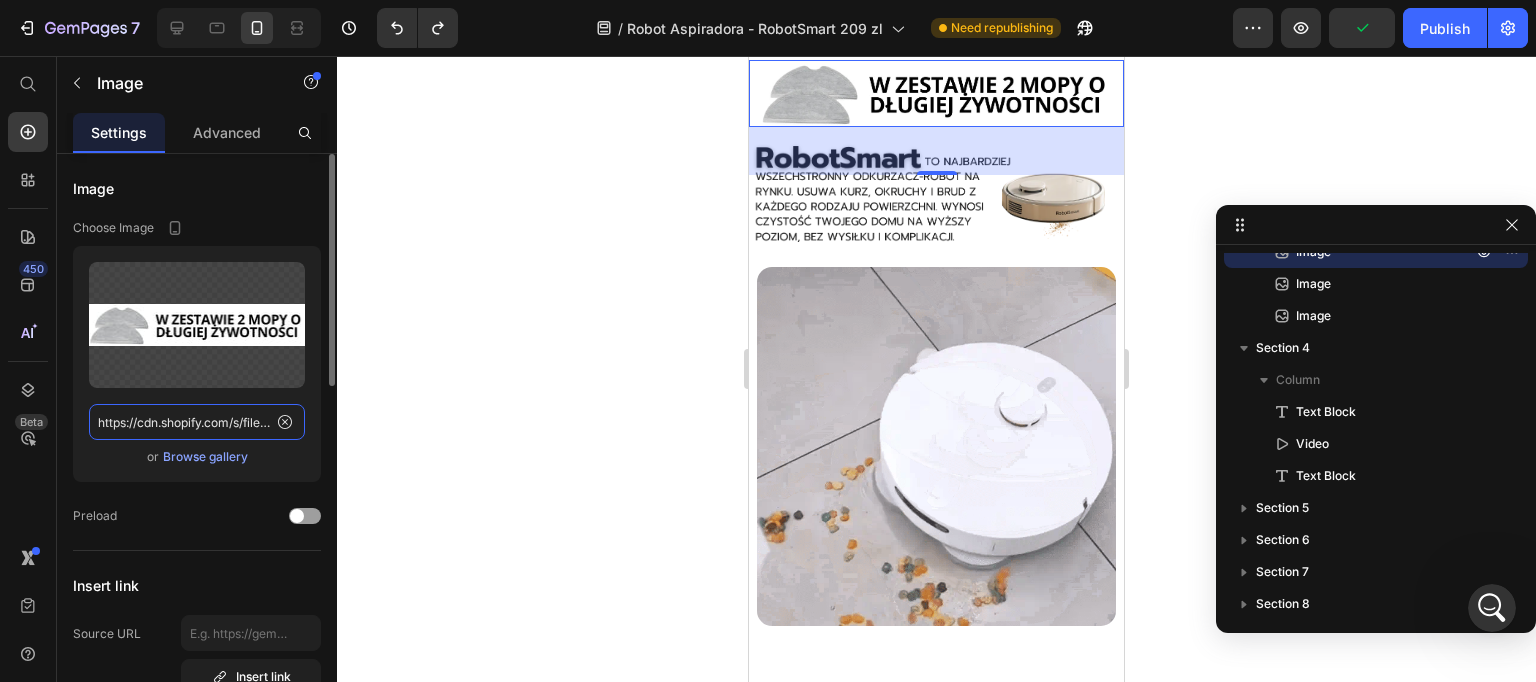 click on "https://cdn.shopify.com/s/files/1/0926/5135/6547/files/gempages_566403722096214964-028dbd2e-dd62-4b42-8887-b37c090e1644.webp" 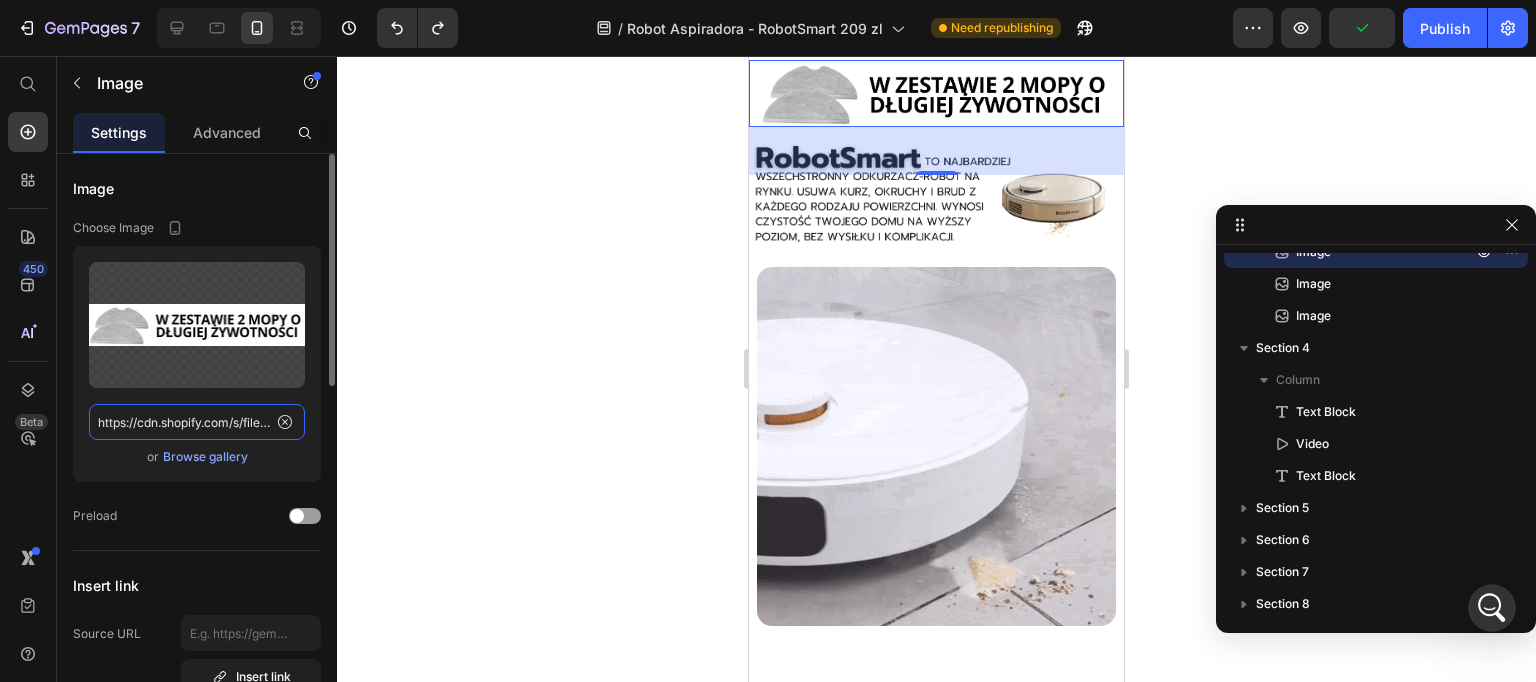 scroll, scrollTop: 664, scrollLeft: 0, axis: vertical 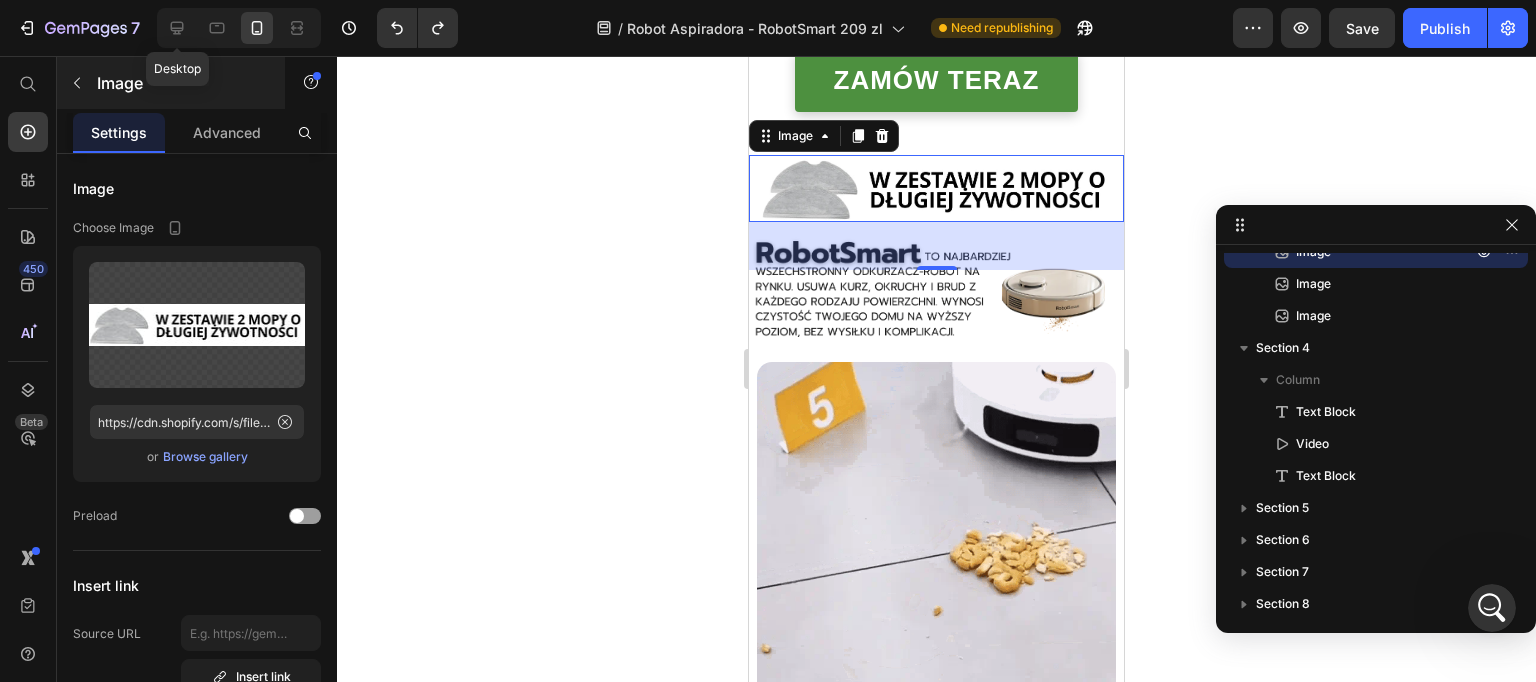 click 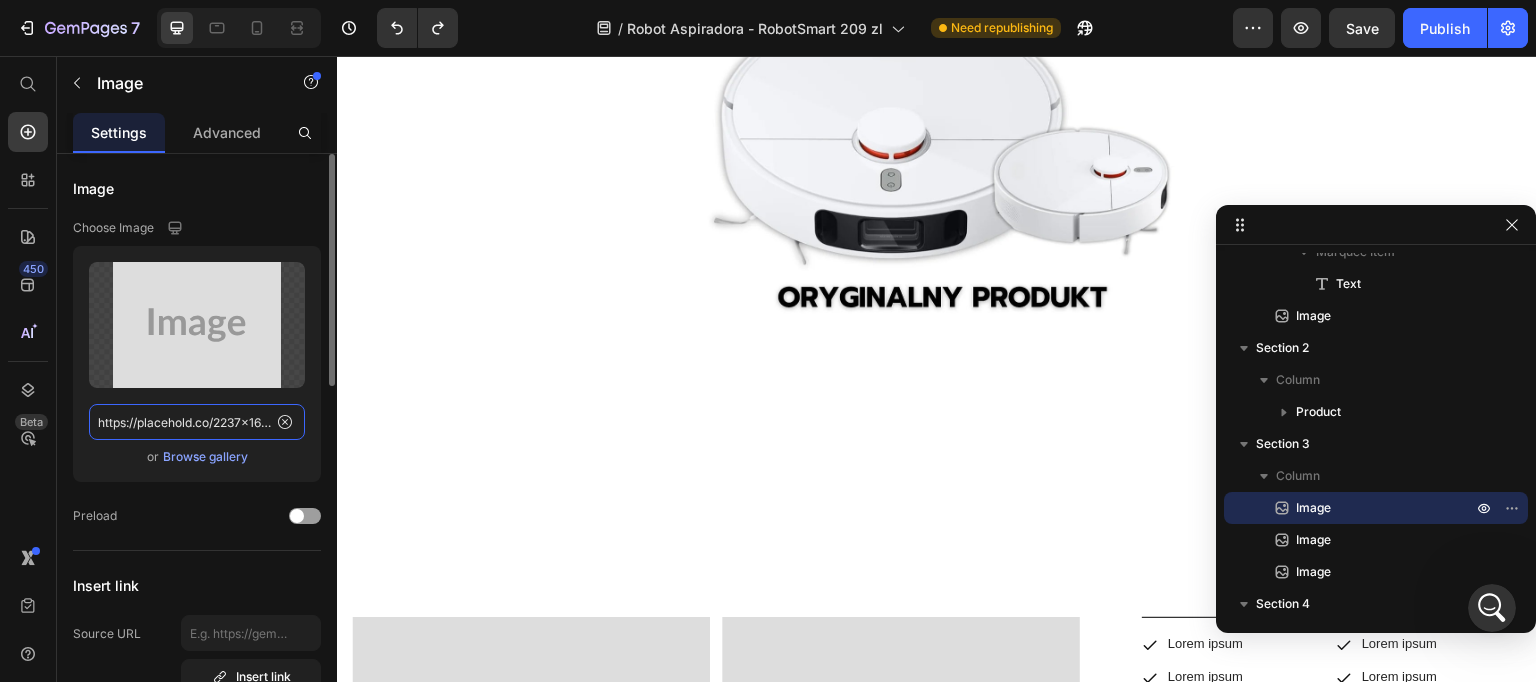 click on "https://placehold.co/2237x1678?text=Image" 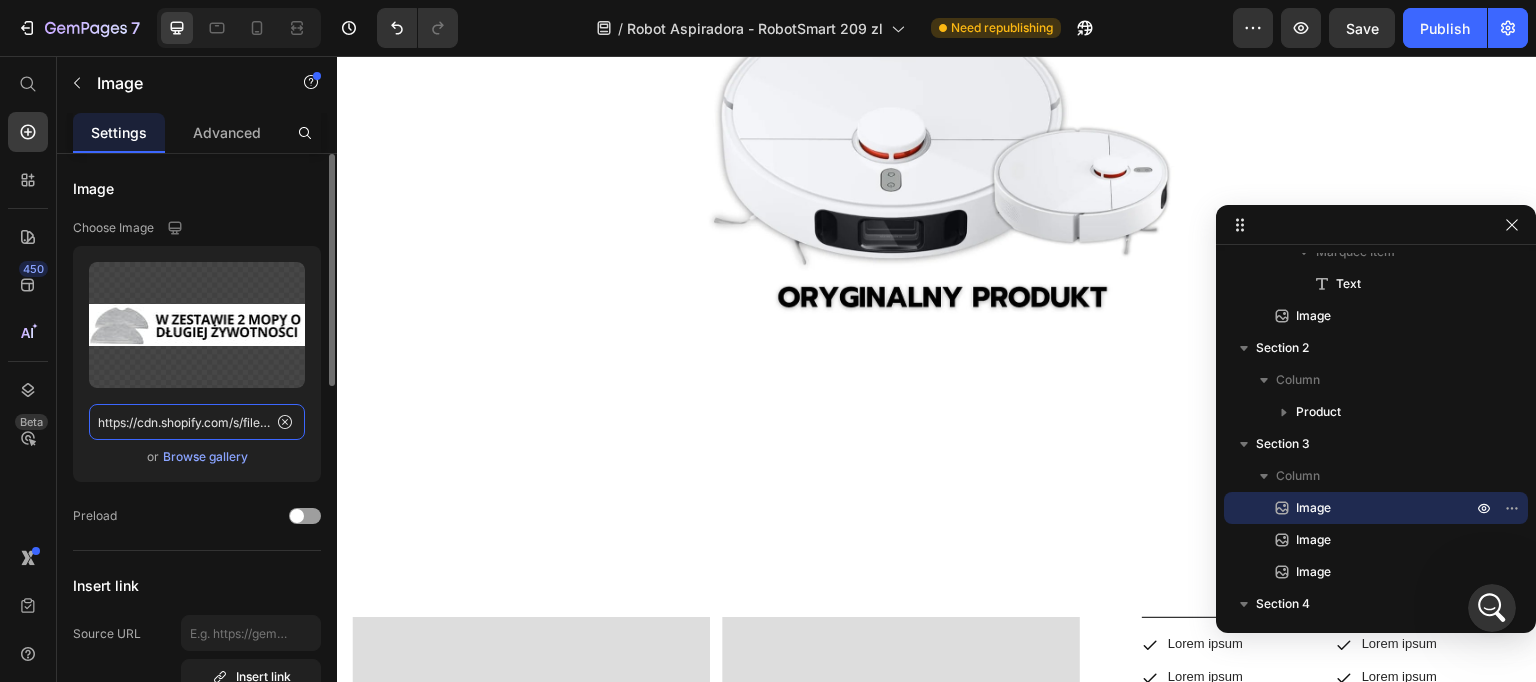 scroll, scrollTop: 0, scrollLeft: 629, axis: horizontal 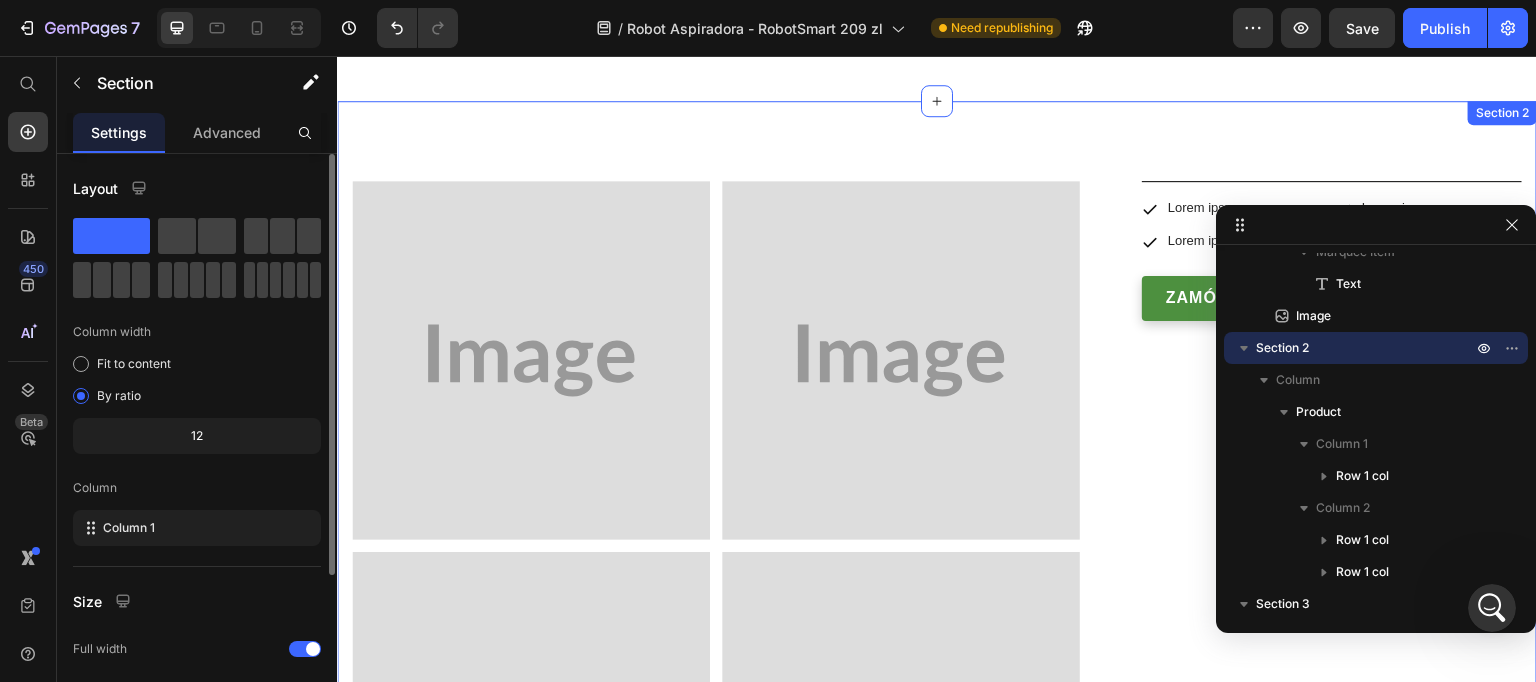click on "Image Image Row Image Image Row Image Image Row Row
Icon Lorem ipsum Text Block Row
Icon Lorem ipsum Text Block Row Row
Icon Lorem ipsum Text Block Row
Icon Lorem ipsum Text Block Row Row Row Zamów teraz Button Row Product Section 2" at bounding box center [937, 731] 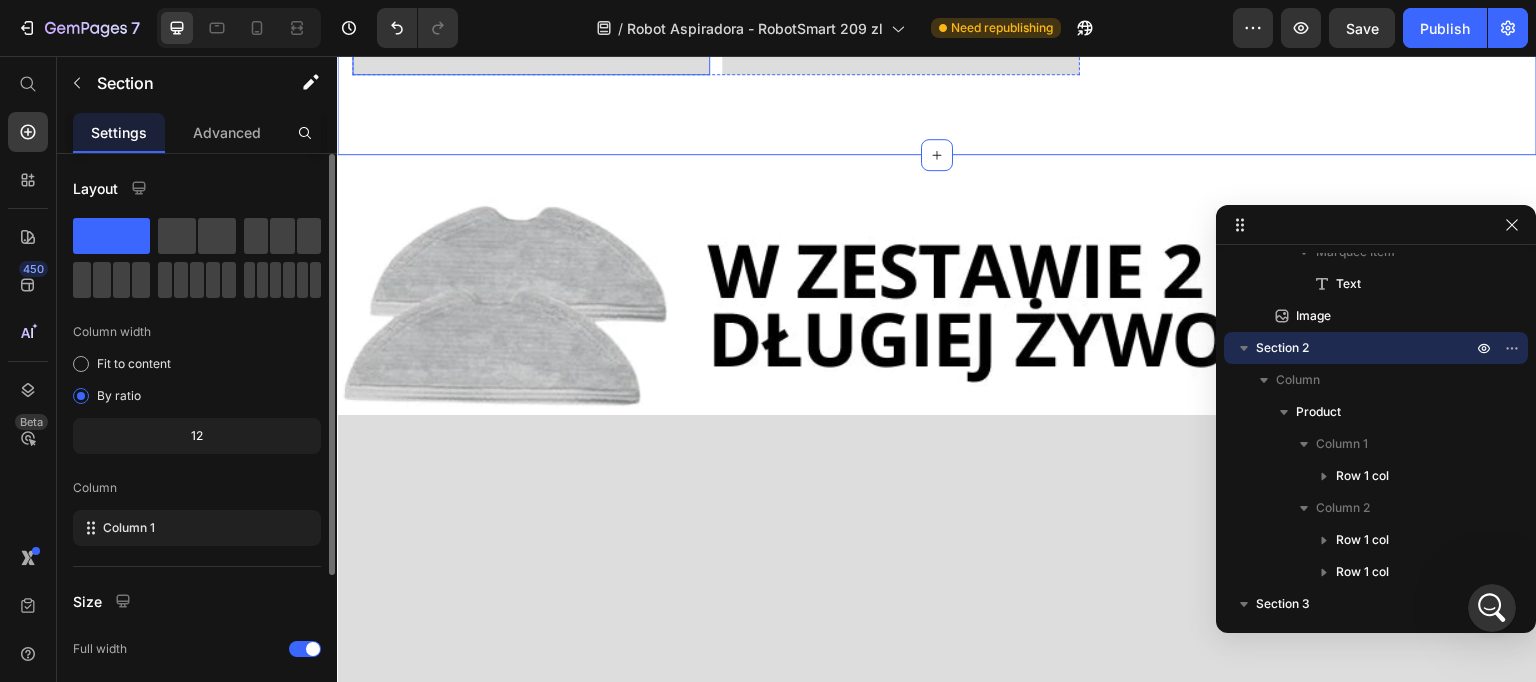 scroll, scrollTop: 2503, scrollLeft: 0, axis: vertical 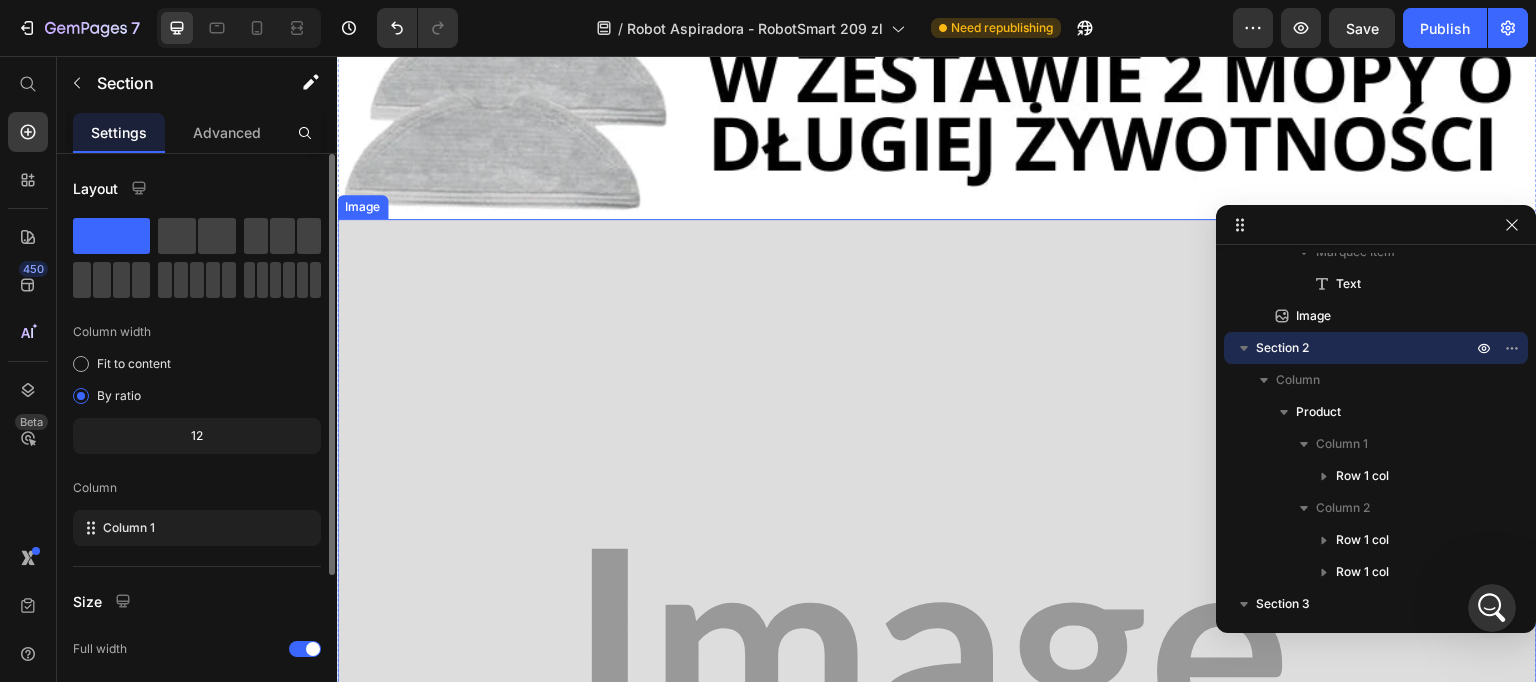 click at bounding box center (937, 669) 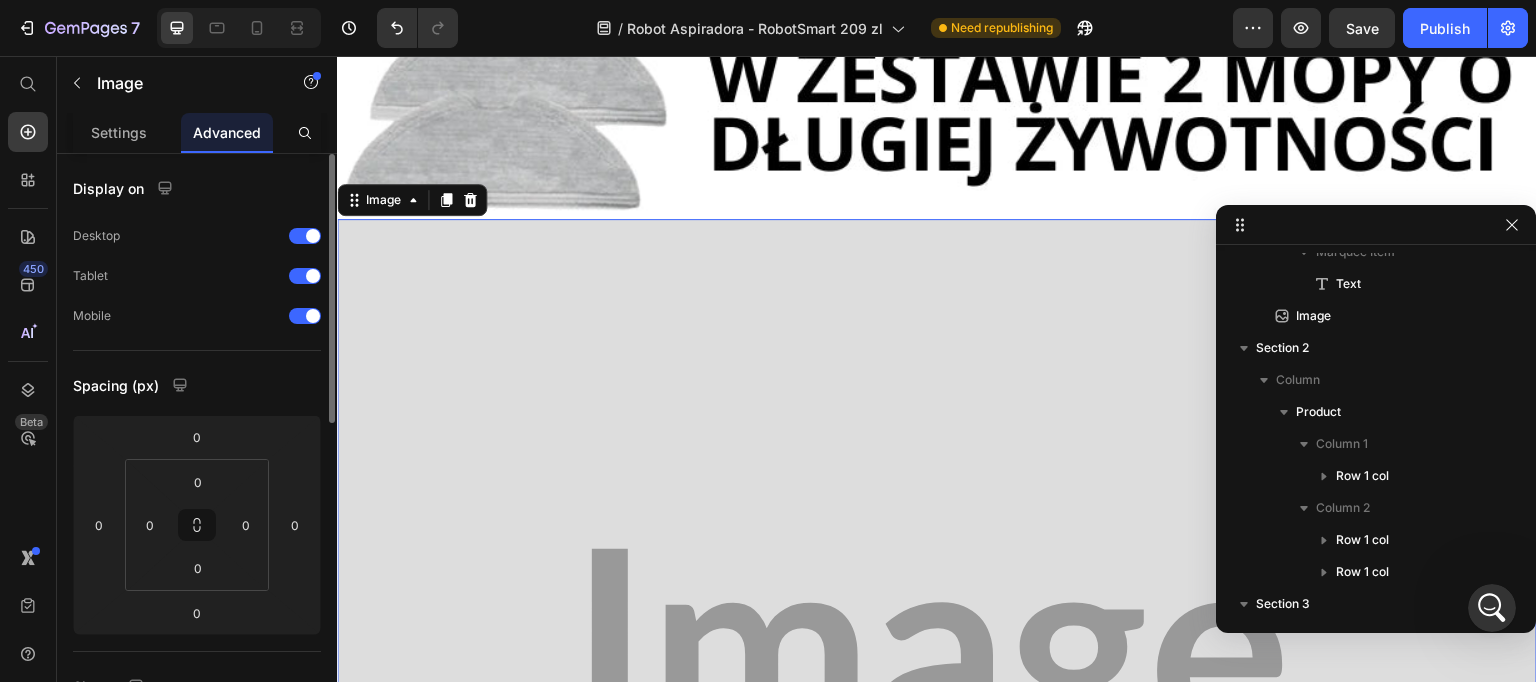 scroll, scrollTop: 593, scrollLeft: 0, axis: vertical 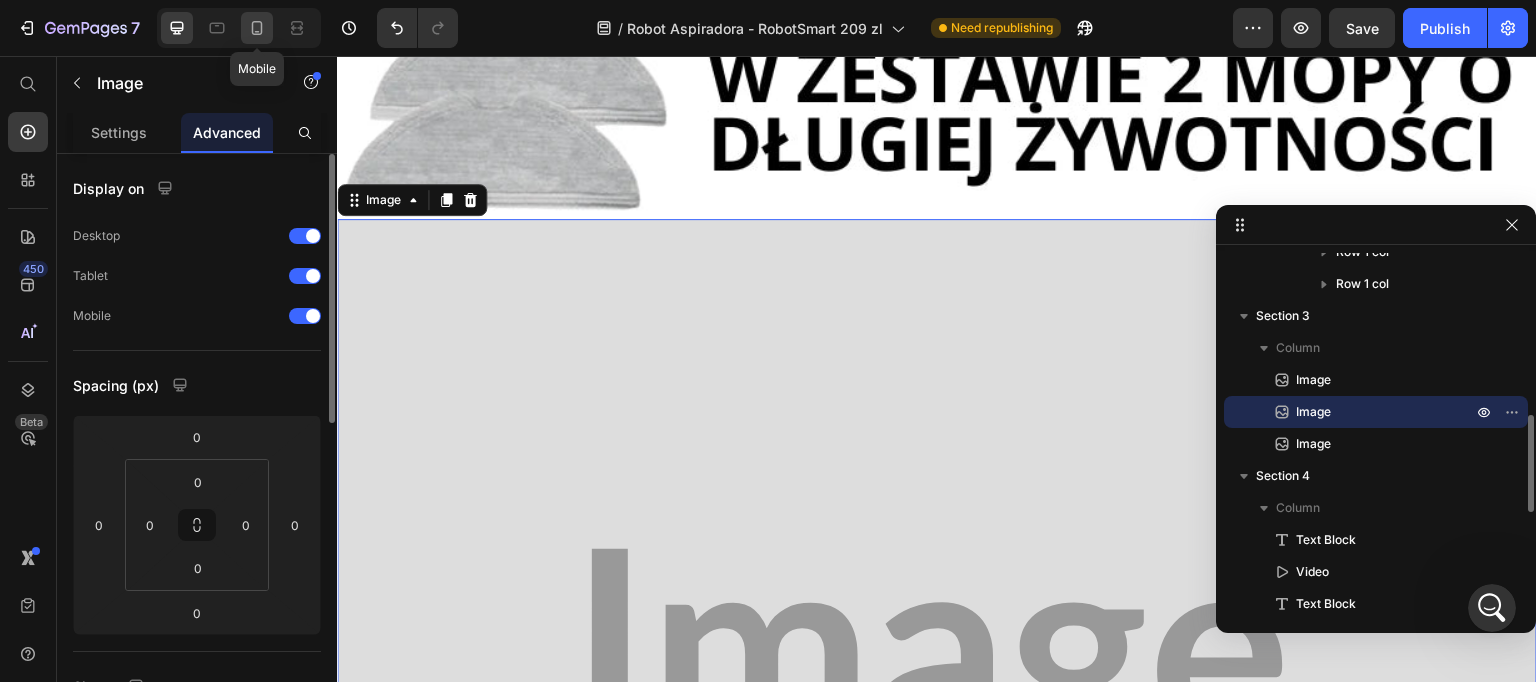 click 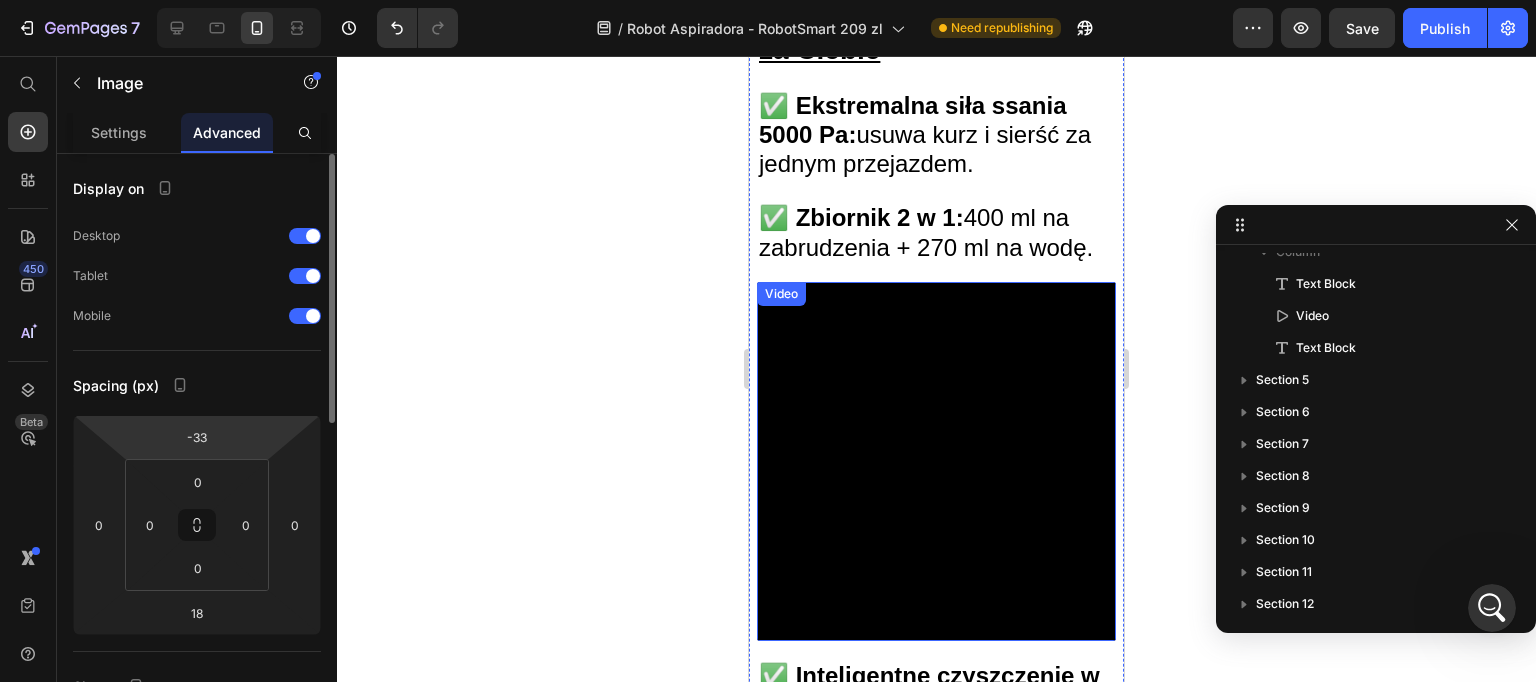 scroll, scrollTop: 527, scrollLeft: 0, axis: vertical 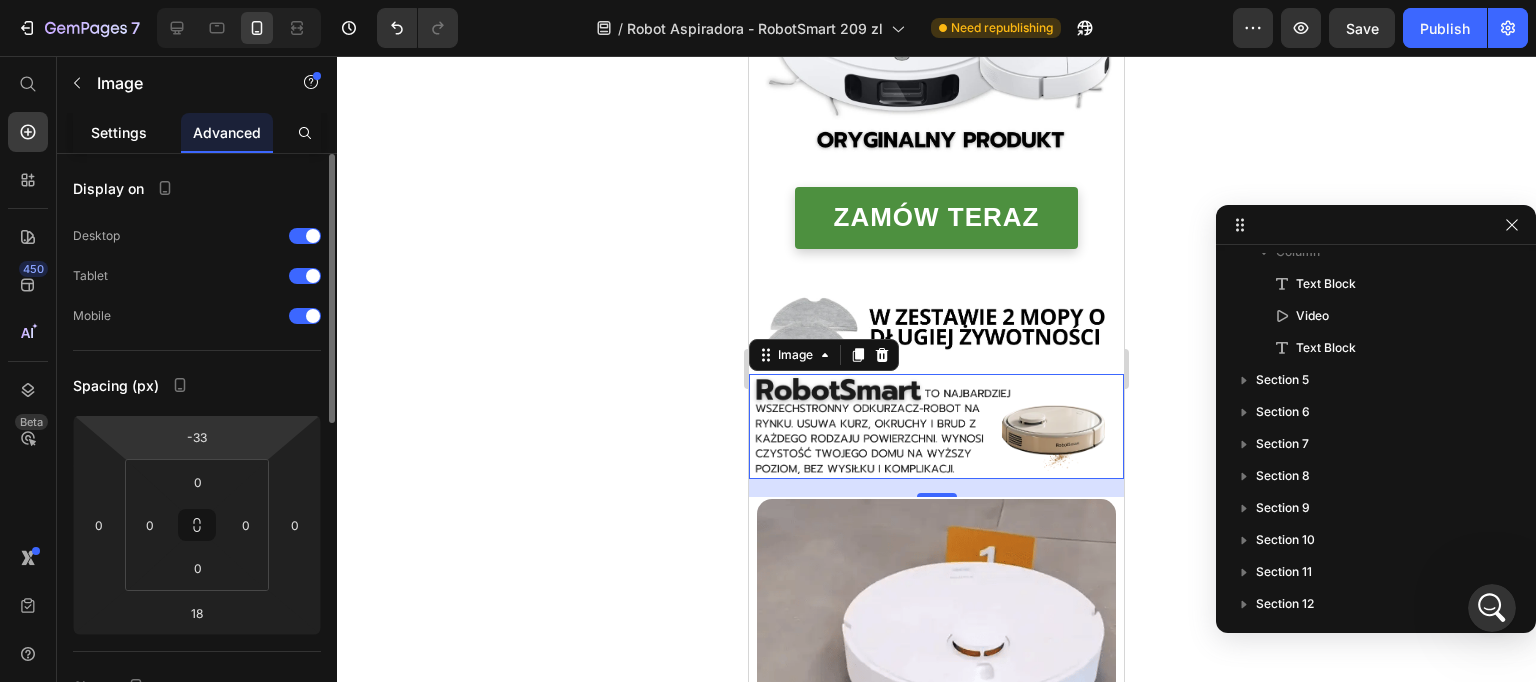 click on "Settings" at bounding box center (119, 132) 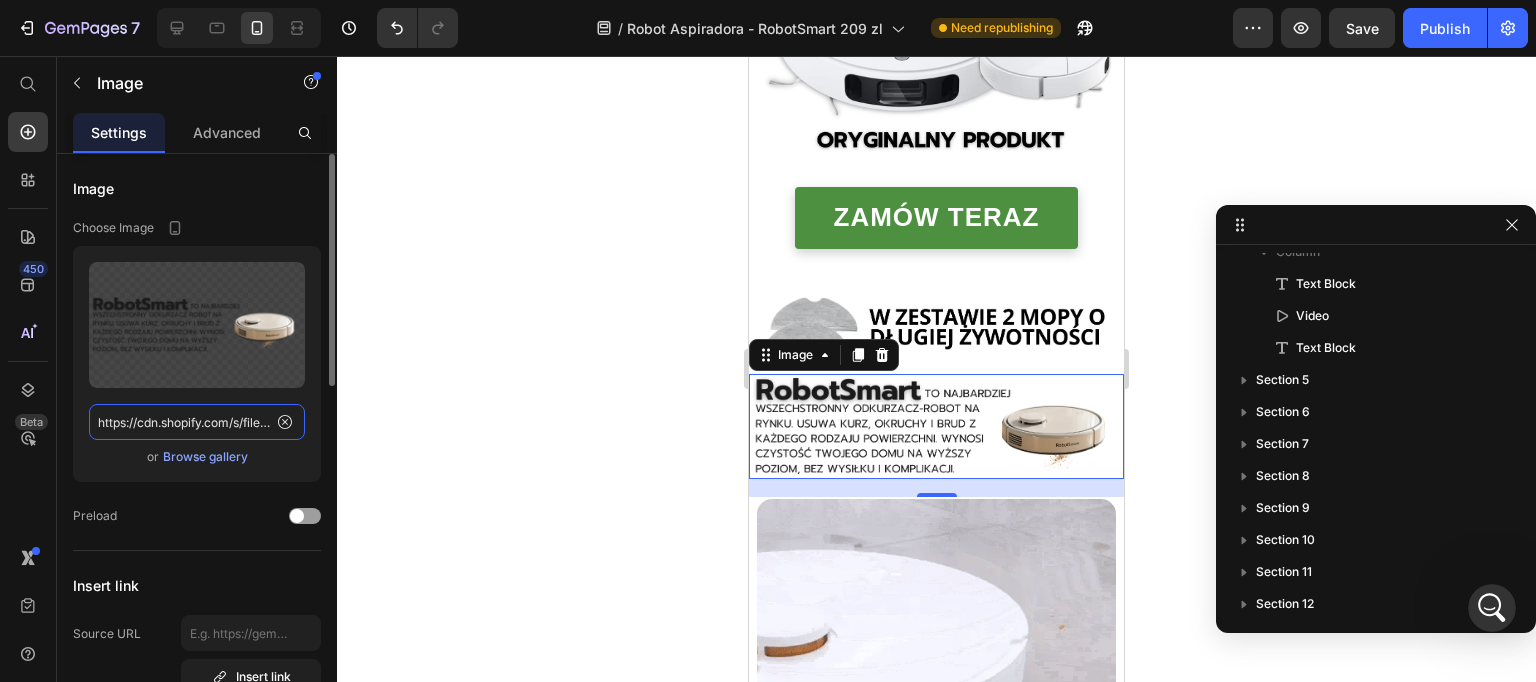 click on "https://cdn.shopify.com/s/files/1/0926/5135/6547/files/gempages_566403722096214964-3e366719-bee2-4198-8ff5-21ca27bcbe49.webp" 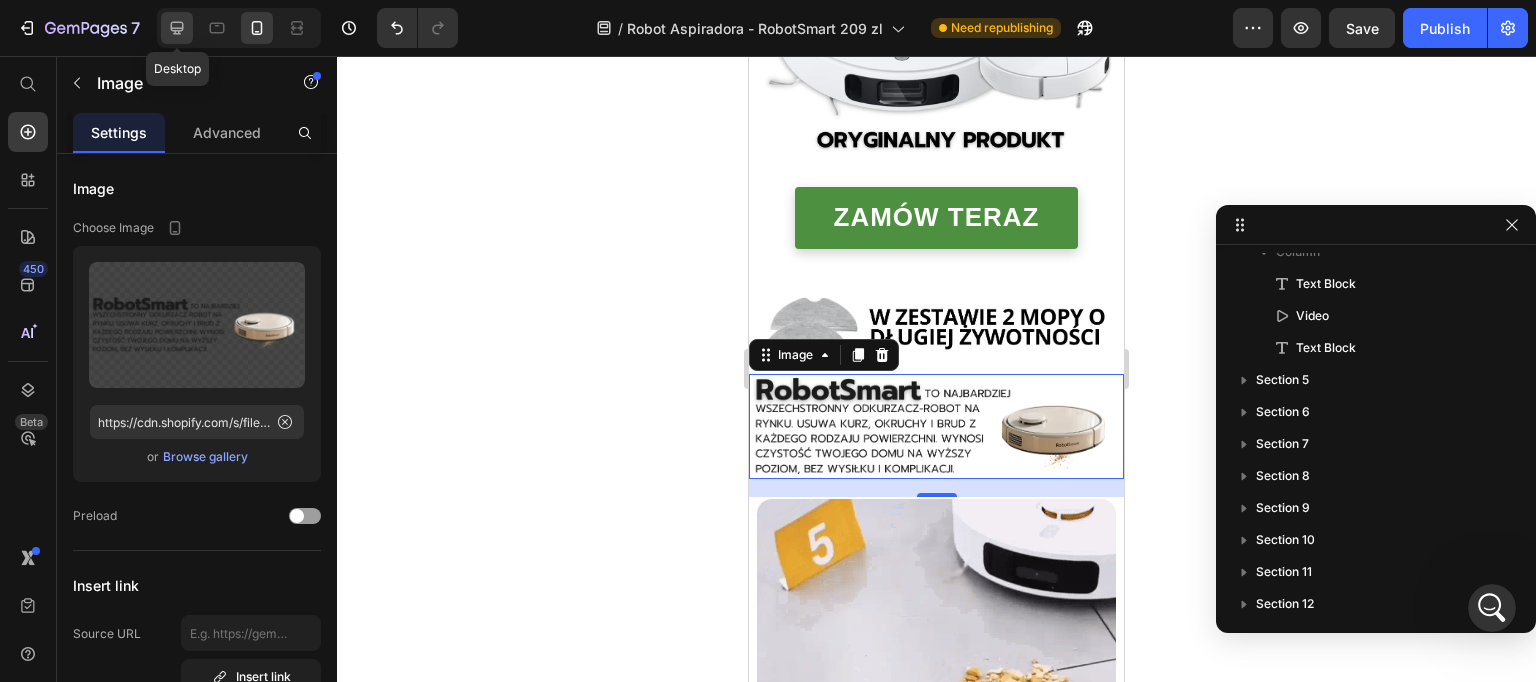 click 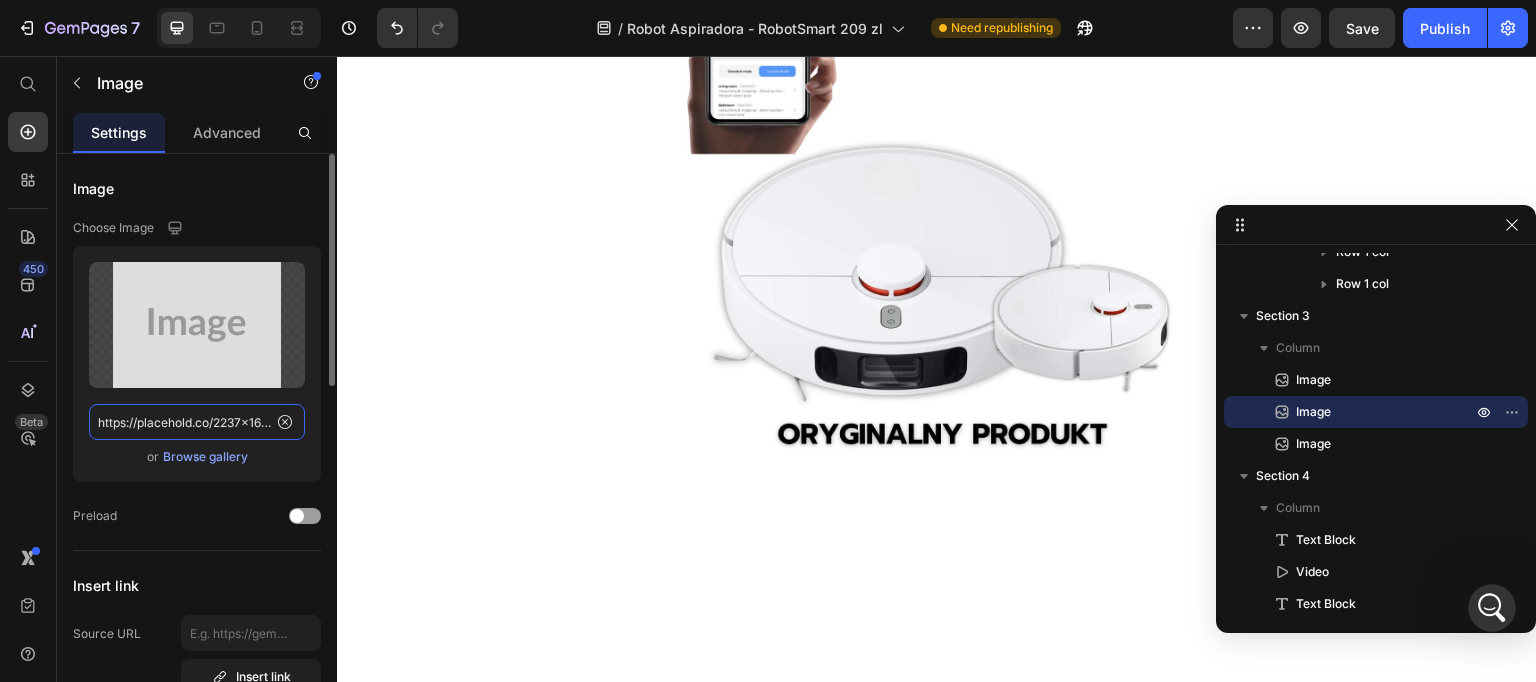 click on "https://placehold.co/2237x1678?text=Image" 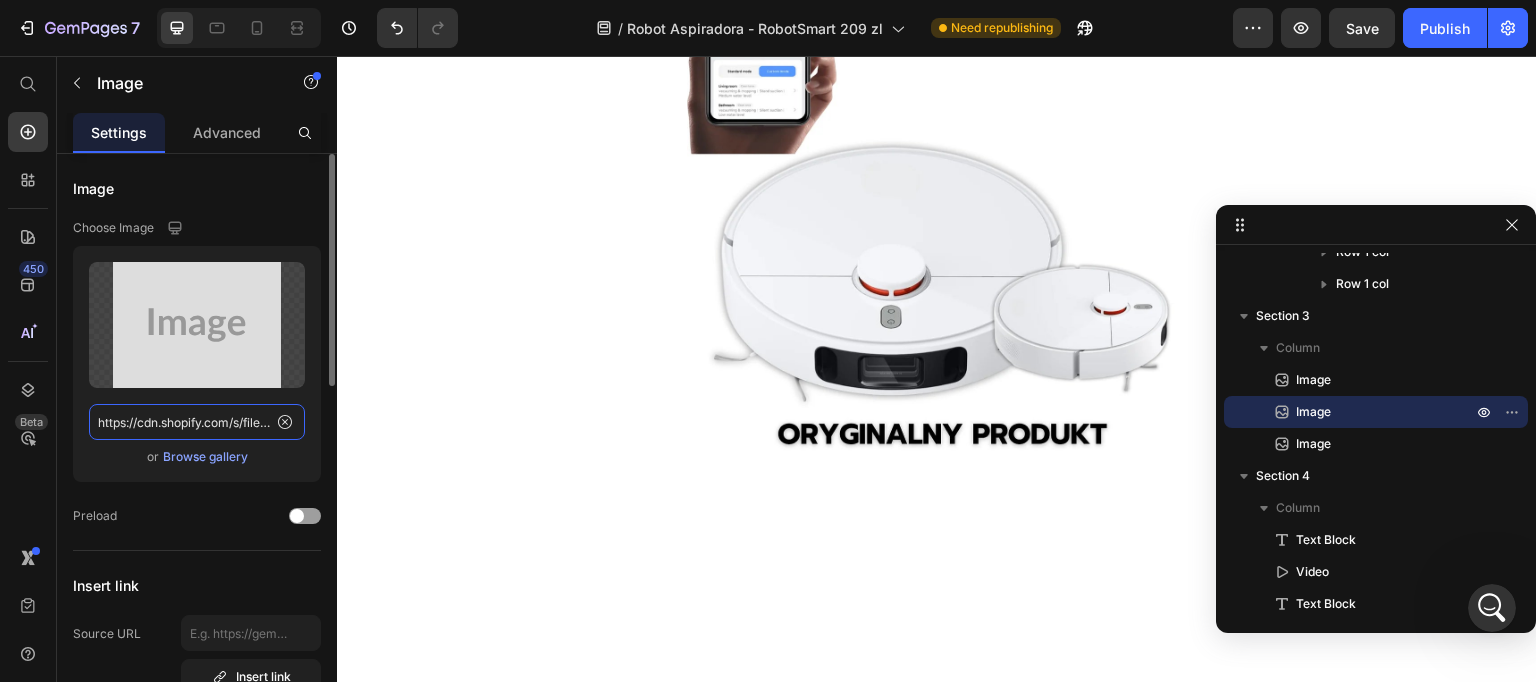 scroll, scrollTop: 0, scrollLeft: 615, axis: horizontal 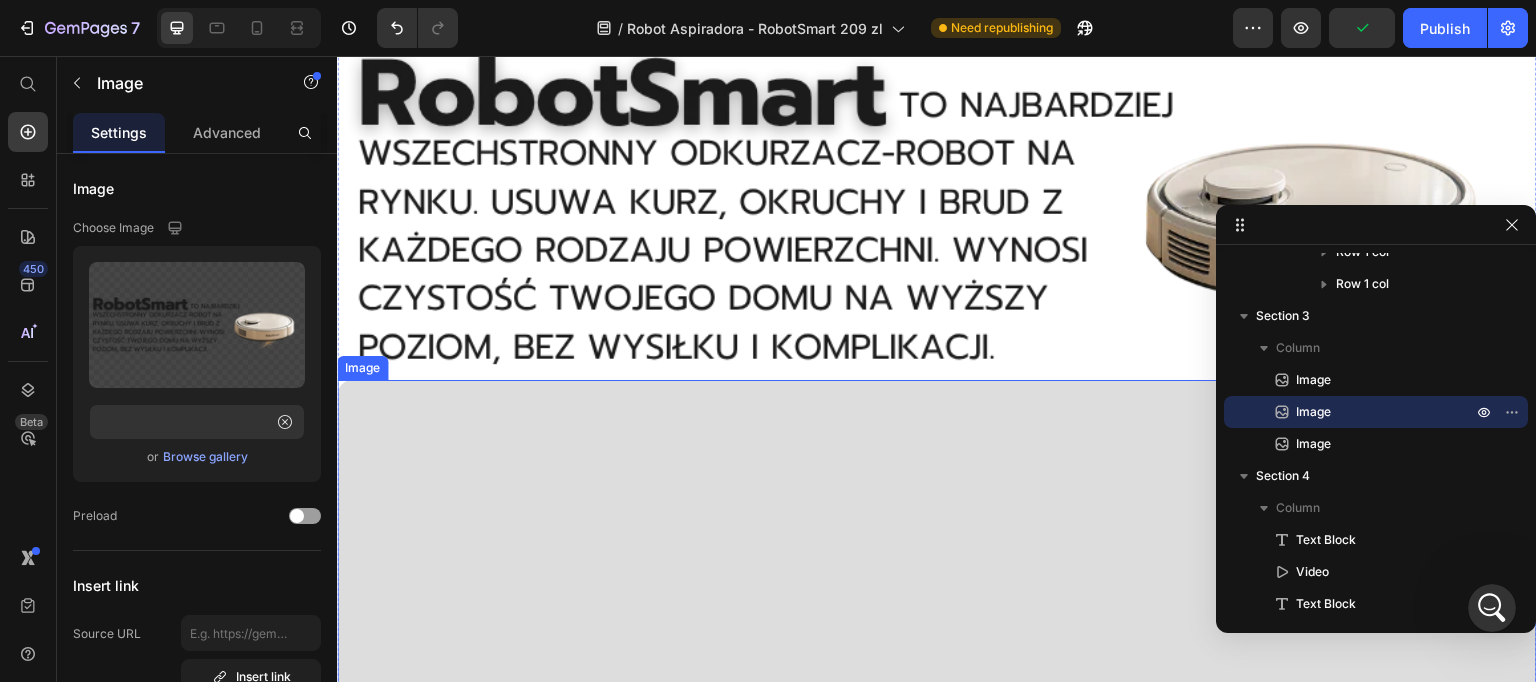 click at bounding box center [937, 830] 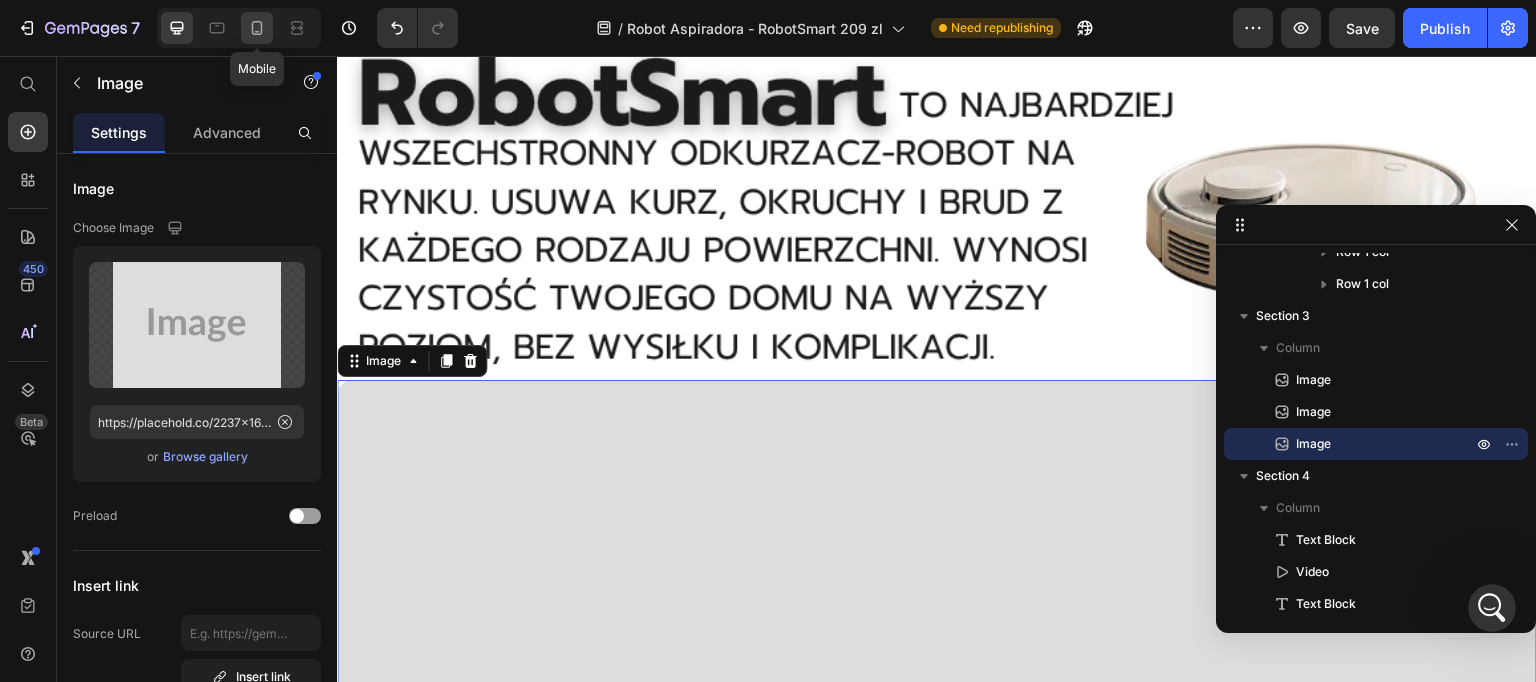click 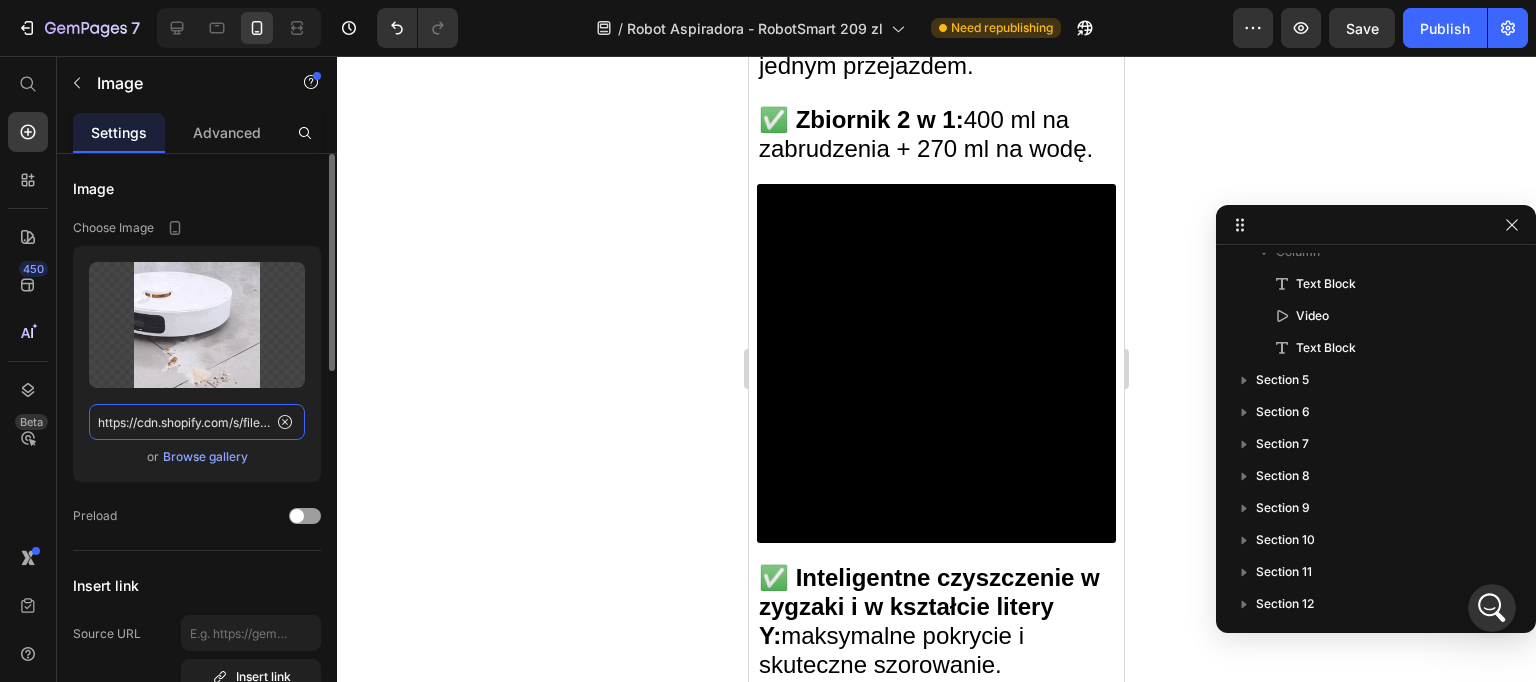 click on "https://cdn.shopify.com/s/files/1/0926/5135/6547/files/gempages_566403722096214964-8558015a-7a97-40aa-856f-a235dcdde412.webp" 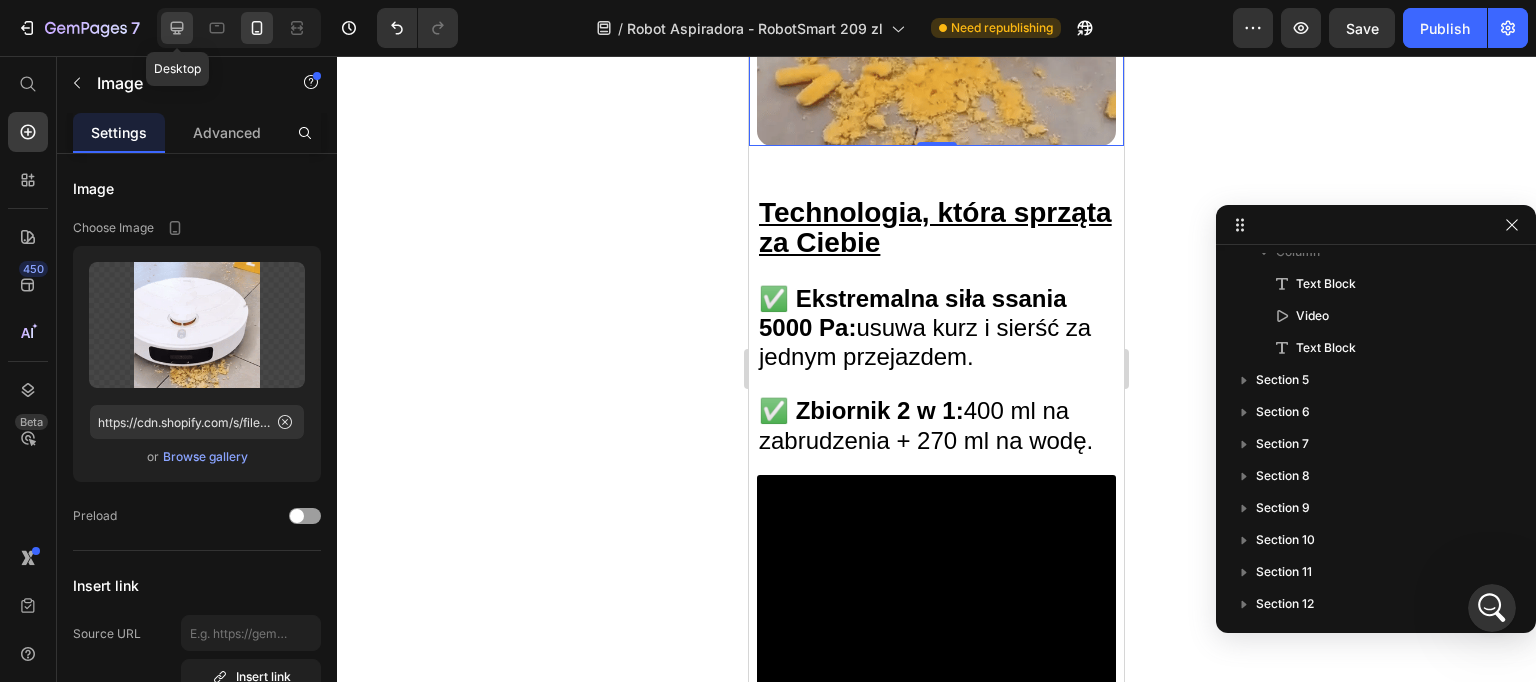 click 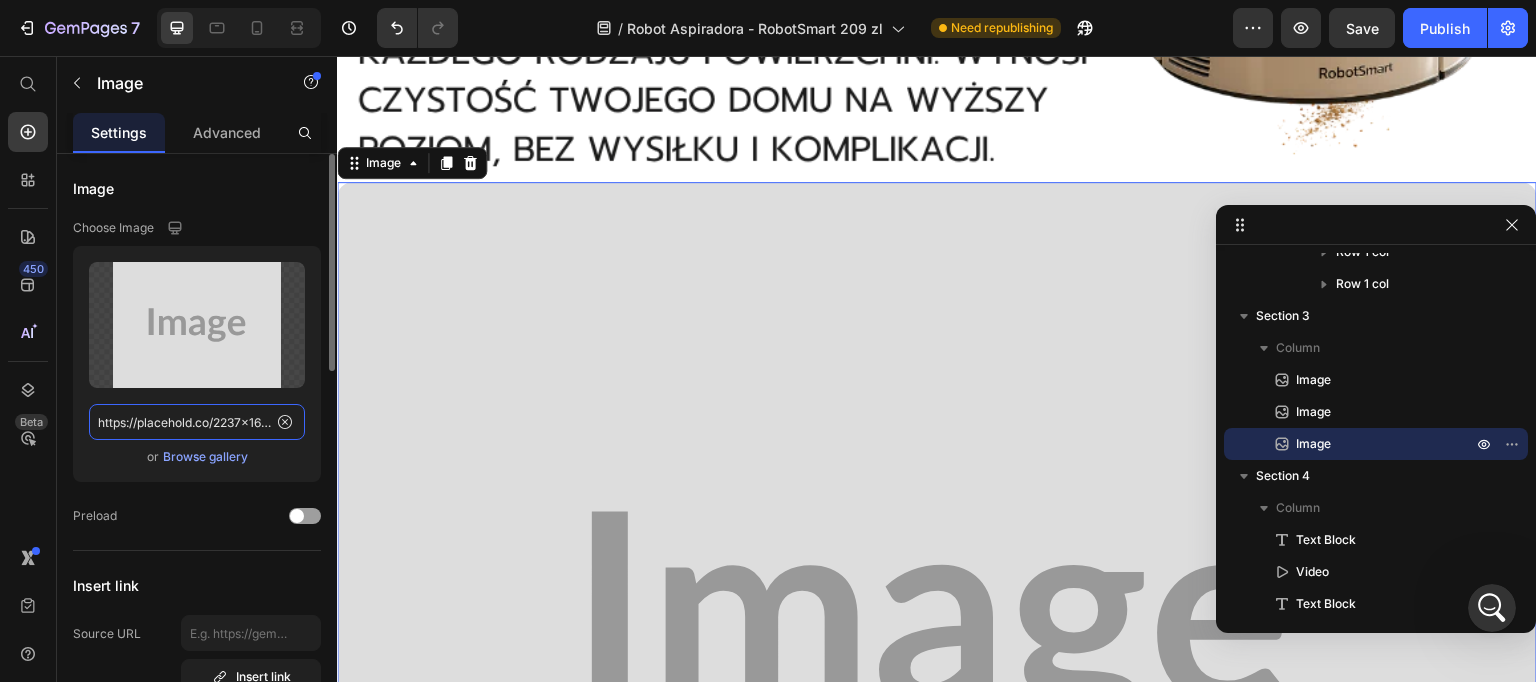click on "https://placehold.co/2237x1678?text=Image" 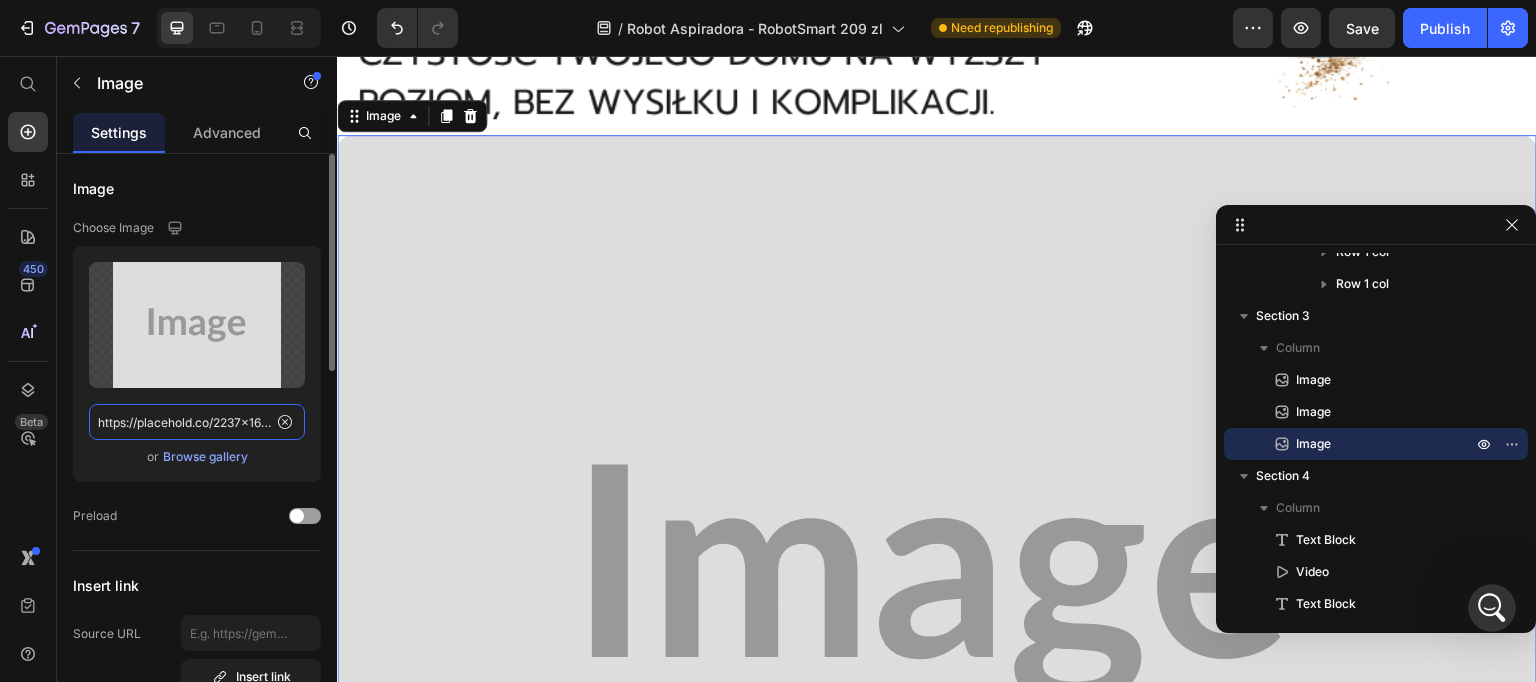 scroll, scrollTop: 2696, scrollLeft: 0, axis: vertical 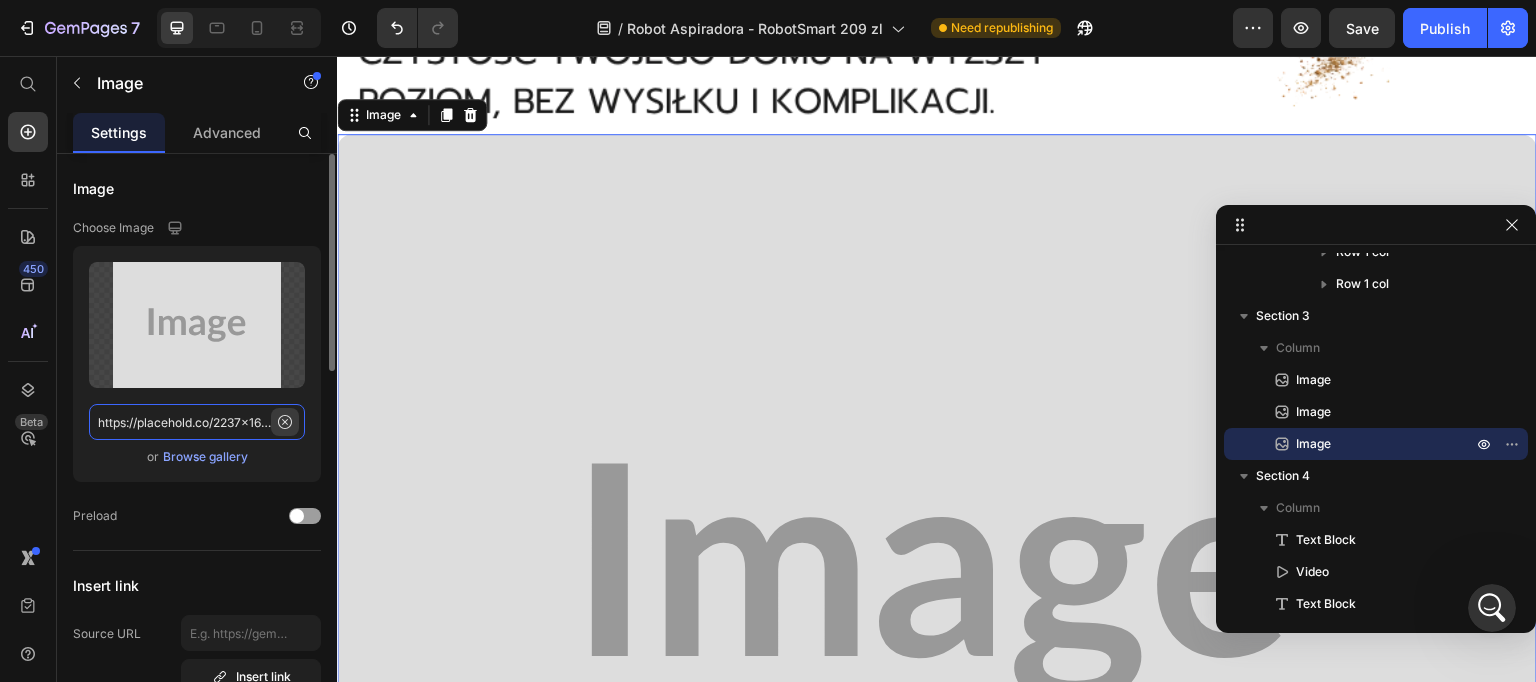 paste on "cdn.shopify.com/s/files/1/0926/5135/6547/files/gempages_566403722096214964-8558015a-7a97-40aa-856f-a235dcdde412.webp" 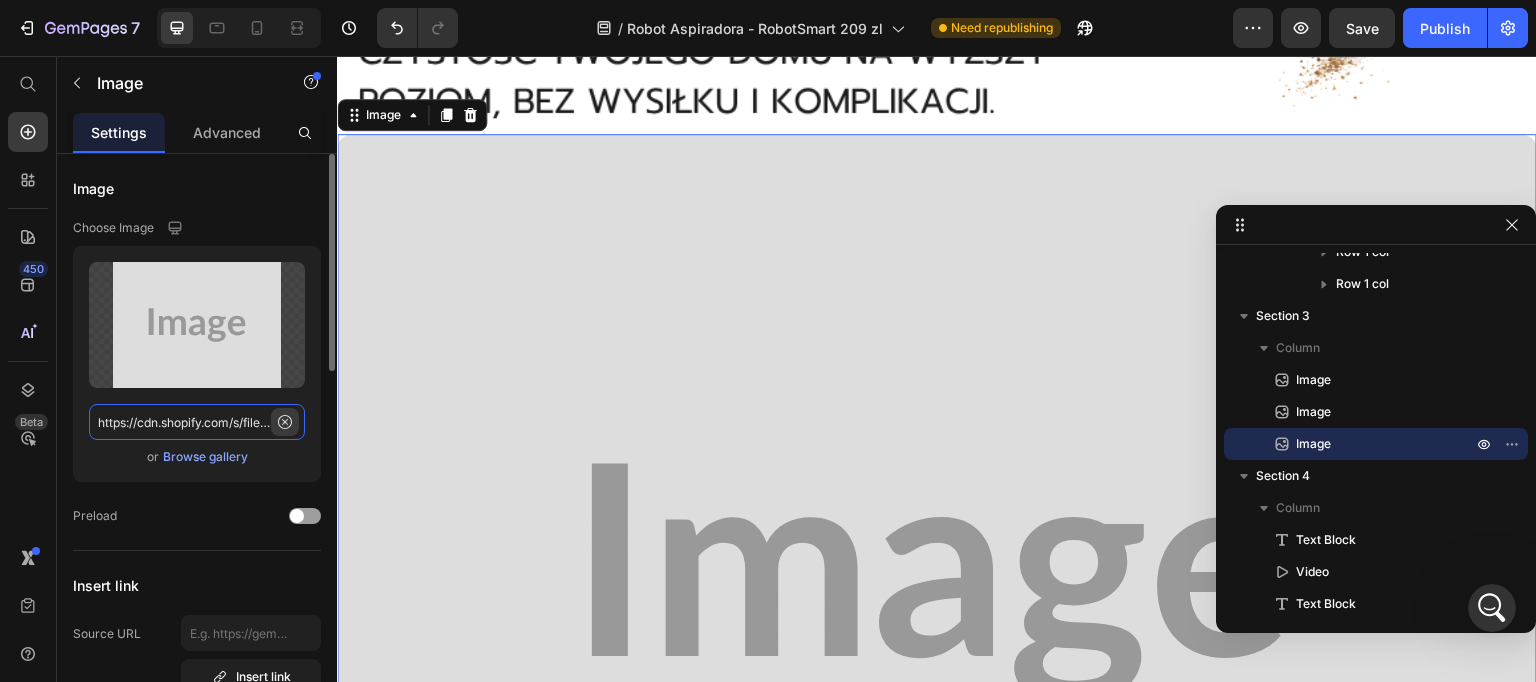 scroll, scrollTop: 0, scrollLeft: 618, axis: horizontal 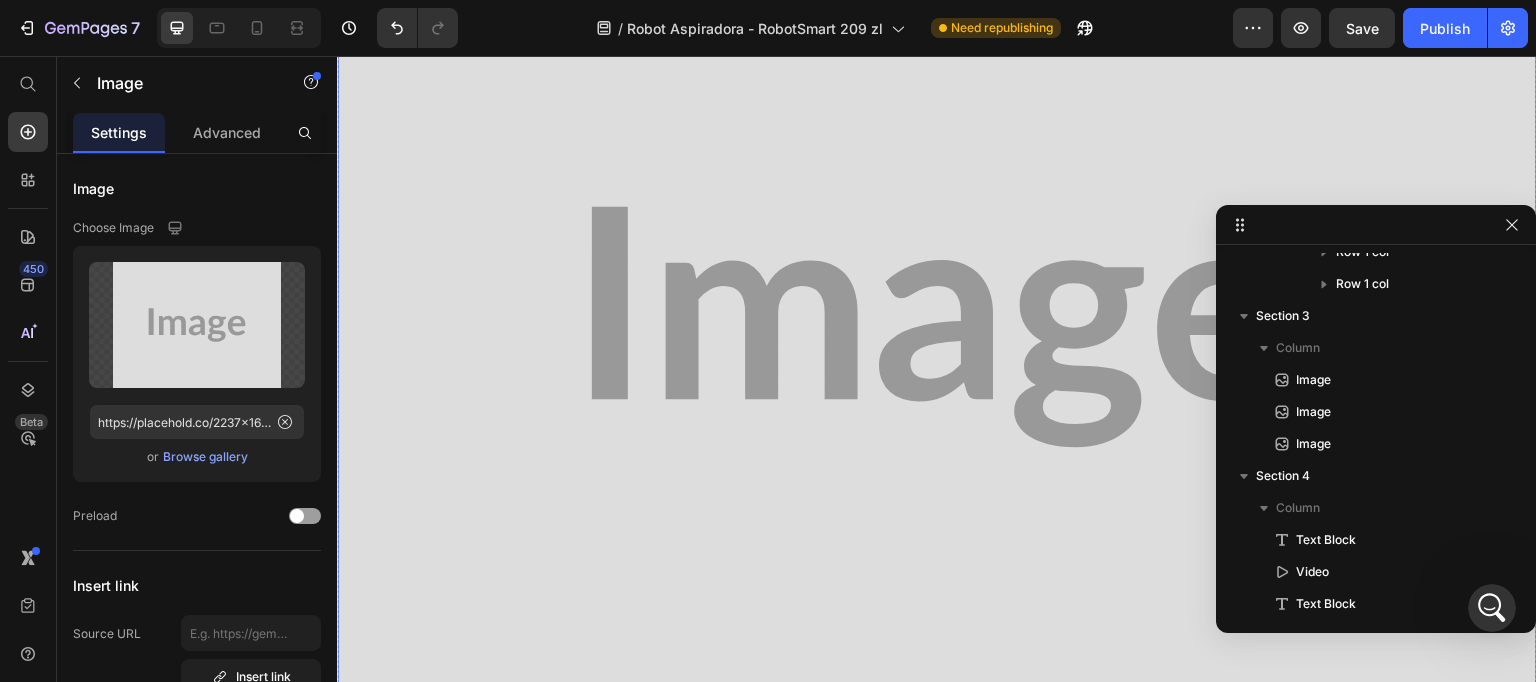 click at bounding box center (937, 327) 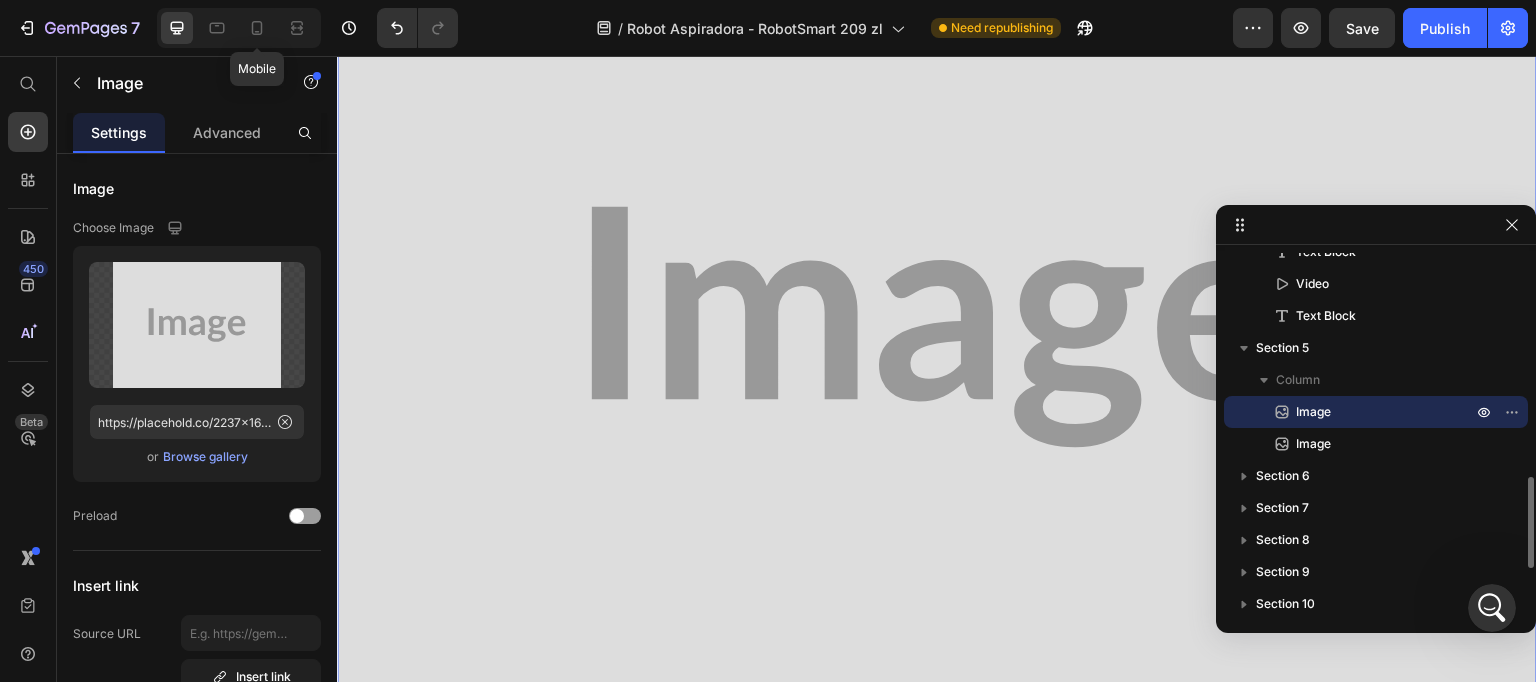 click 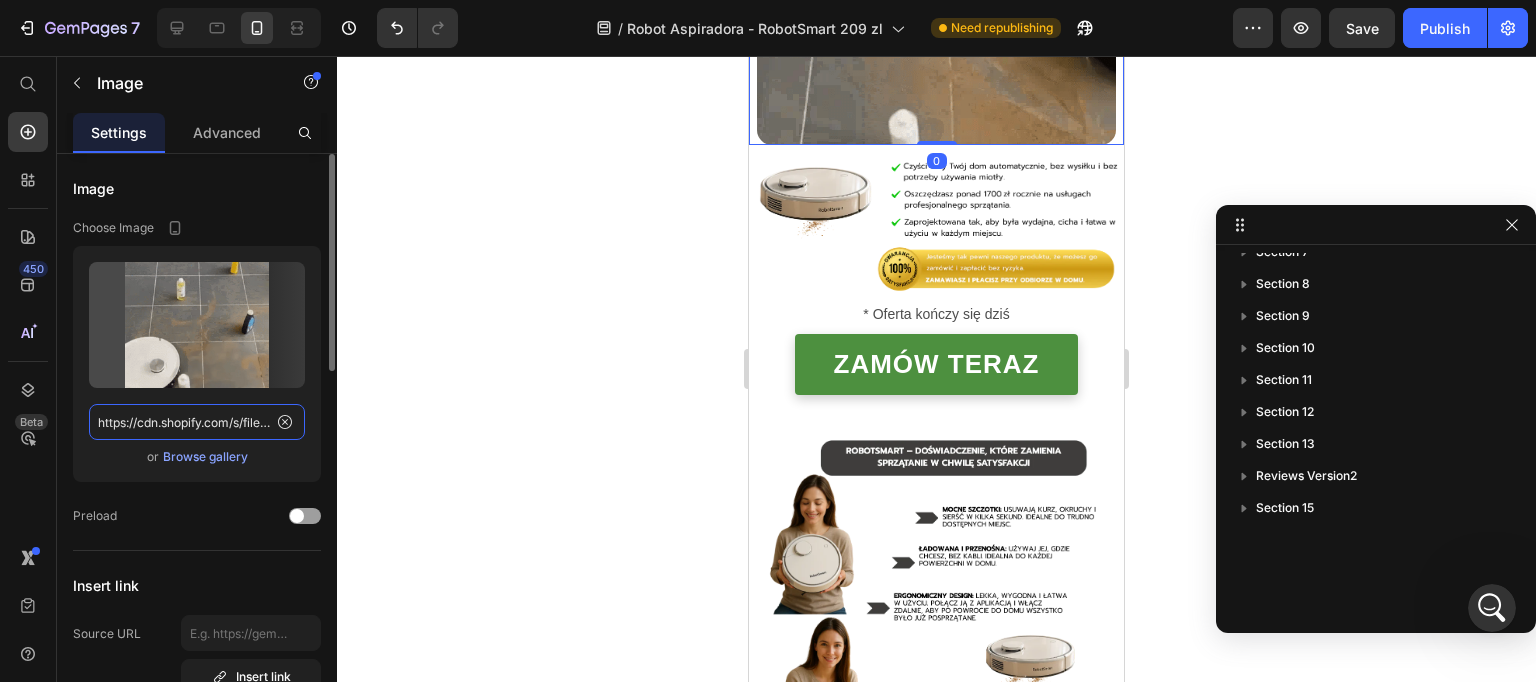 click on "https://cdn.shopify.com/s/files/1/0926/5135/6547/files/gempages_566403722096214964-4acd055d-0002-4aa7-9d47-95c171ef45f3.webp" 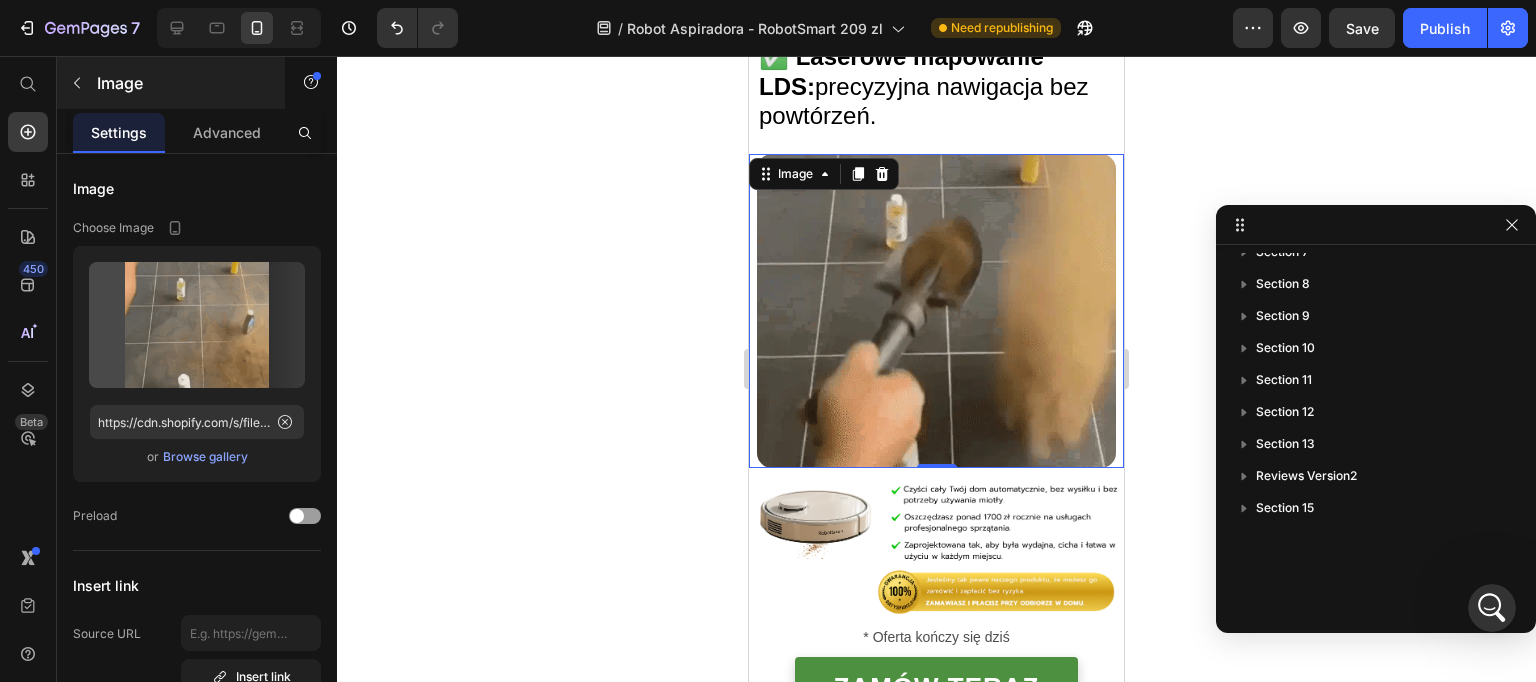 drag, startPoint x: 174, startPoint y: 33, endPoint x: 175, endPoint y: 75, distance: 42.0119 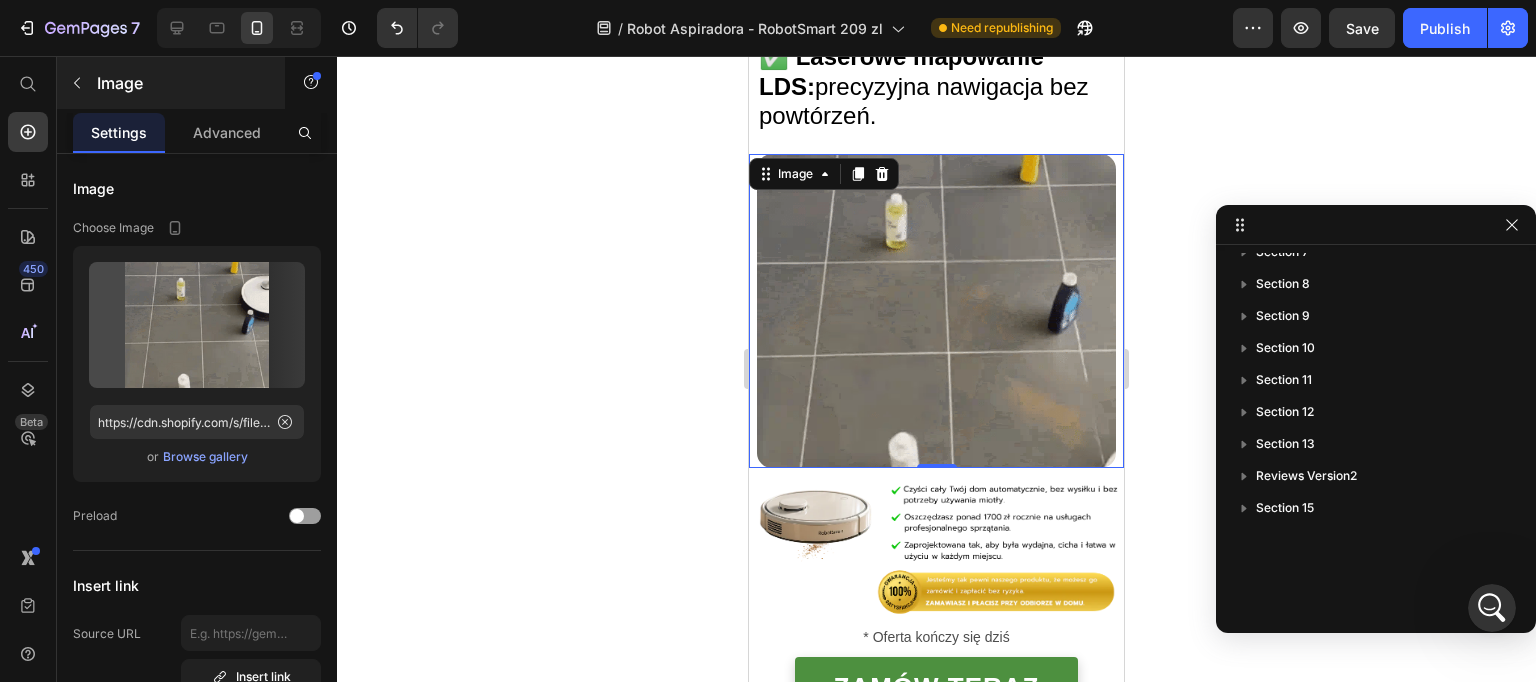 click 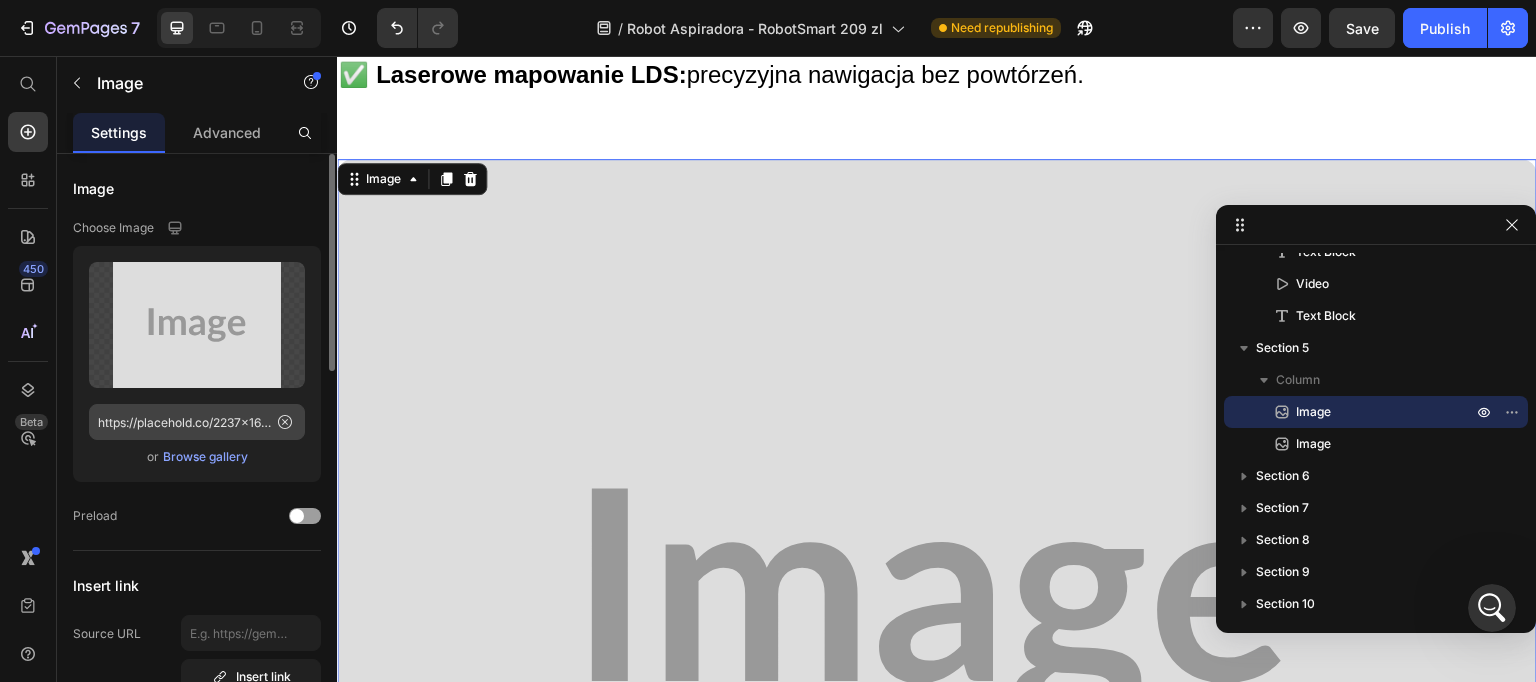 scroll, scrollTop: 4928, scrollLeft: 0, axis: vertical 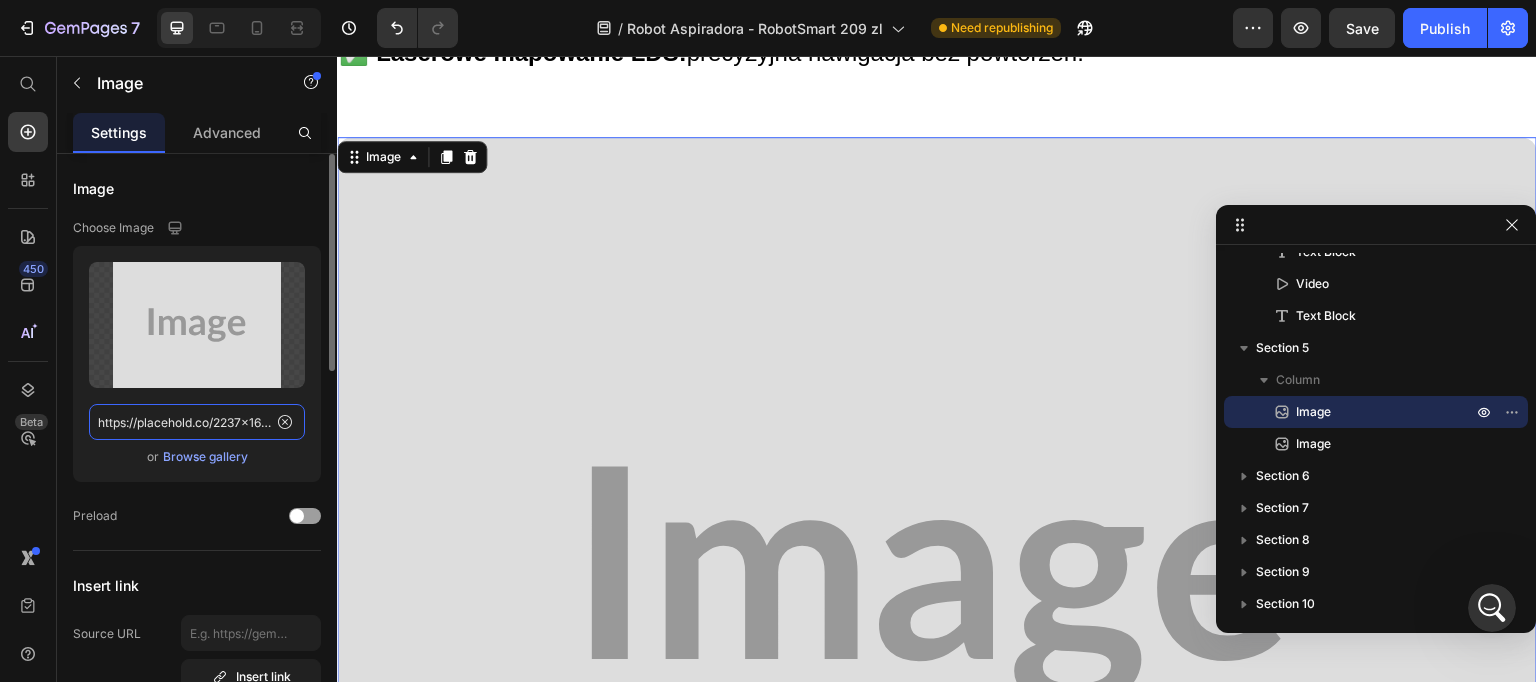 click on "https://placehold.co/2237x1678?text=Image" 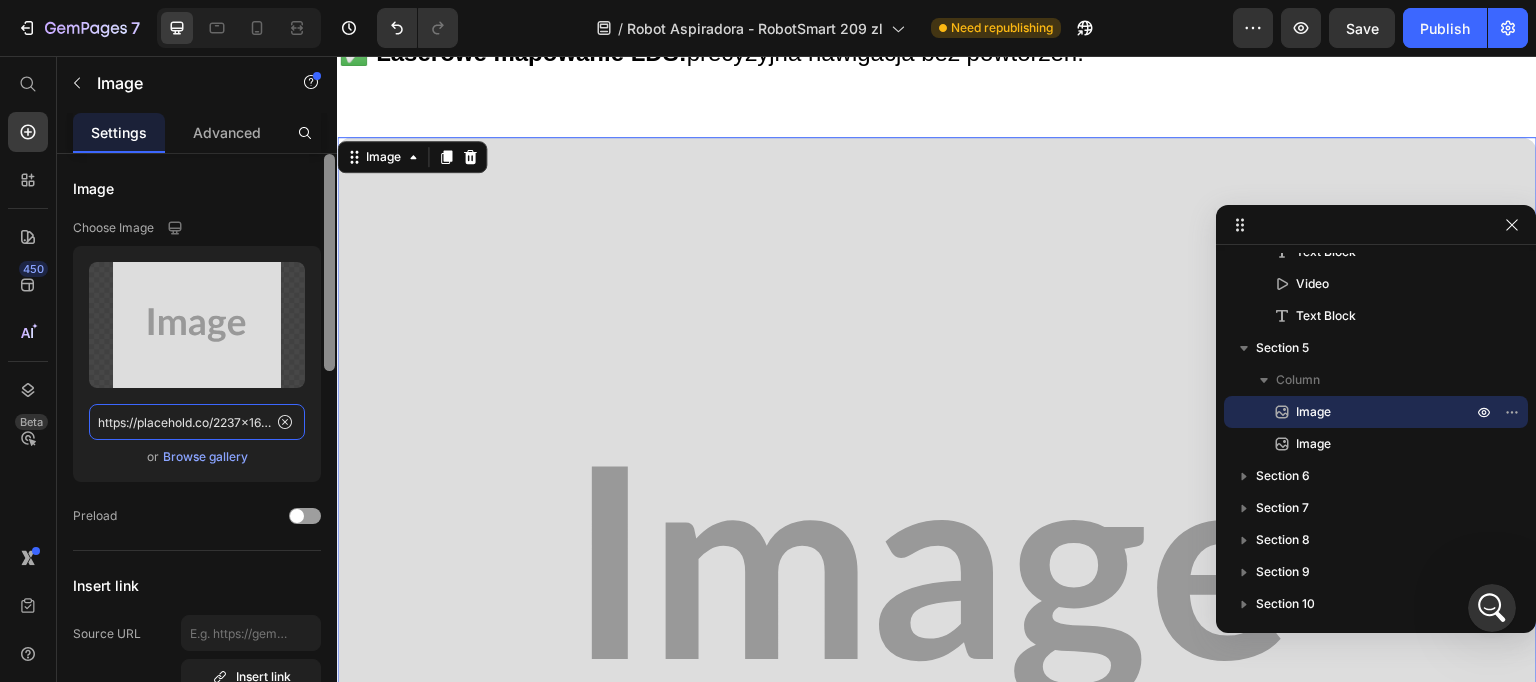 paste on "cdn.shopify.com/s/files/1/0926/5135/6547/files/gempages_566403722096214964-4acd055d-0002-4aa7-9d47-95c171ef45f3.webp" 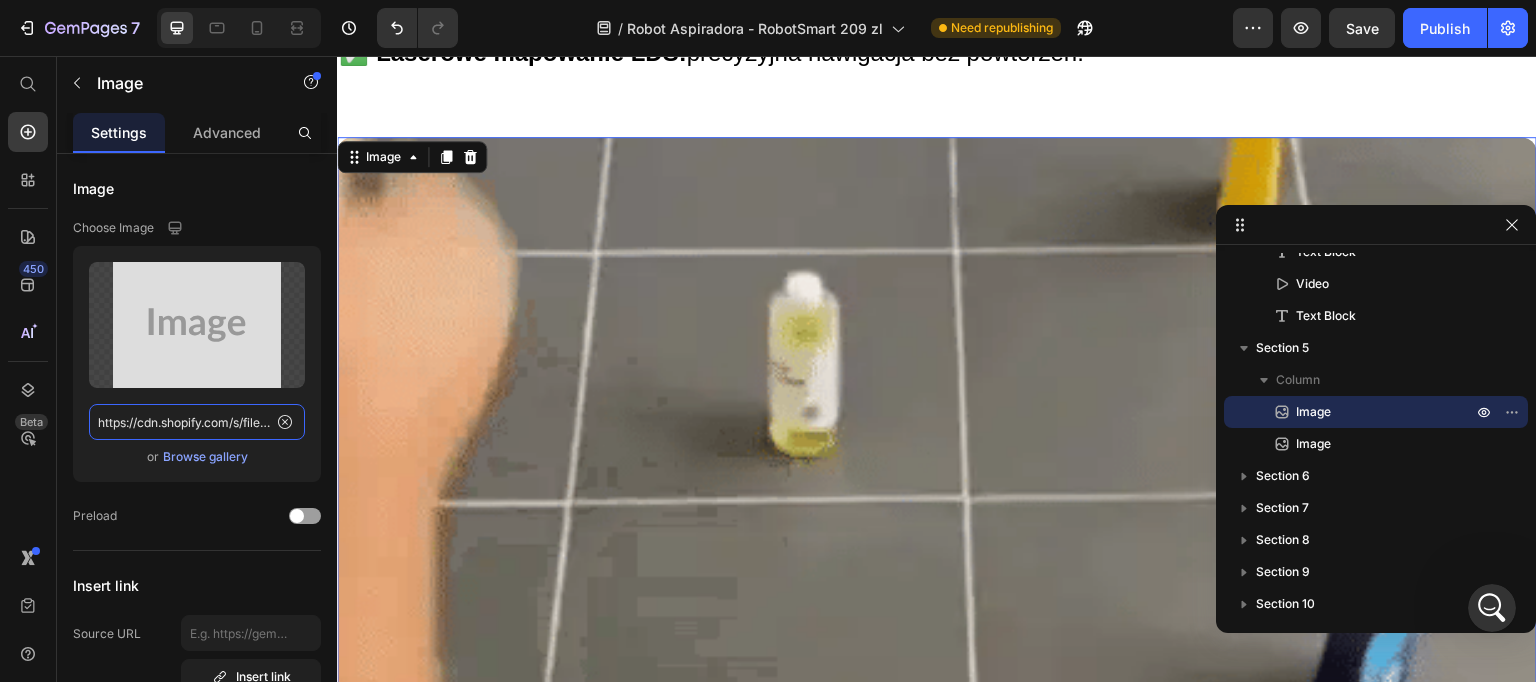 scroll, scrollTop: 0, scrollLeft: 617, axis: horizontal 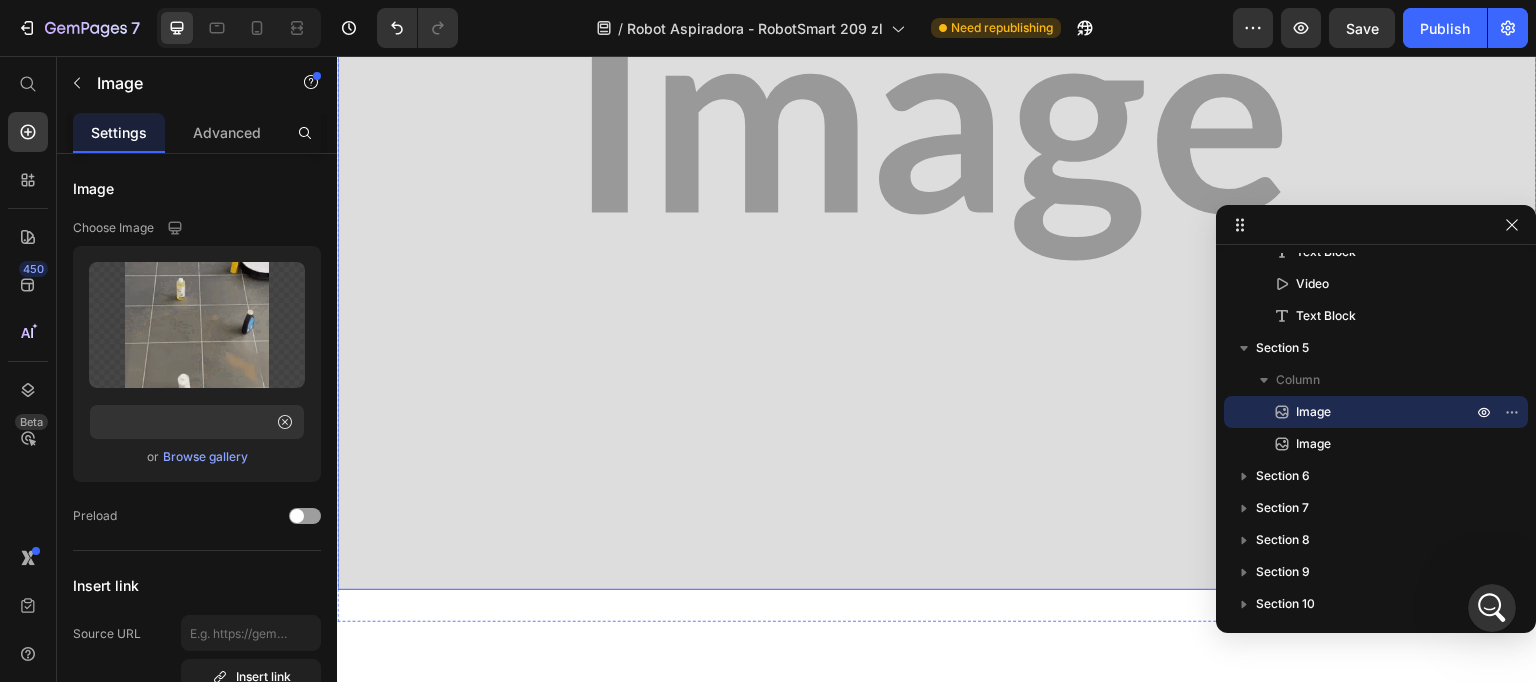 click at bounding box center (937, 140) 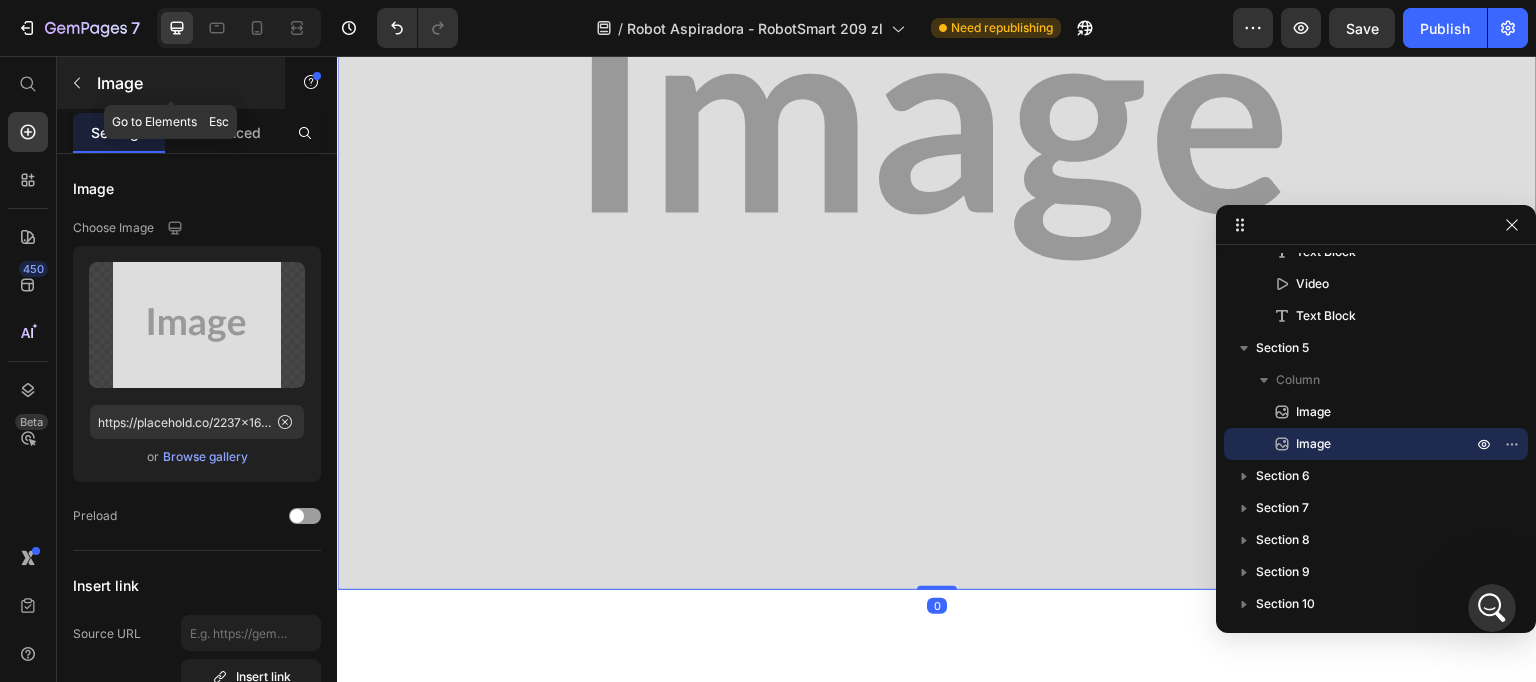 click 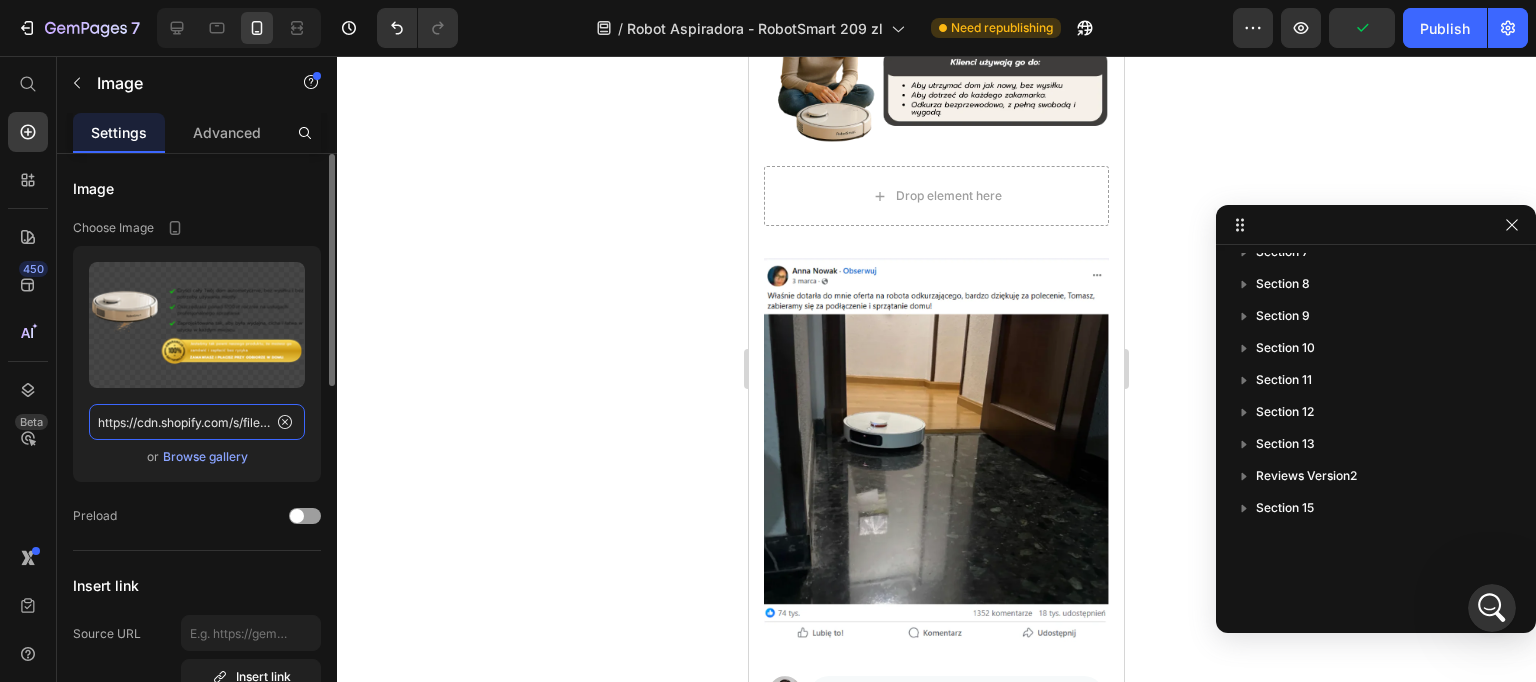 click on "https://cdn.shopify.com/s/files/1/0926/5135/6547/files/gempages_566403722096214964-98d44ea4-752d-4df0-9b66-6fee5f2a8ef6.webp" 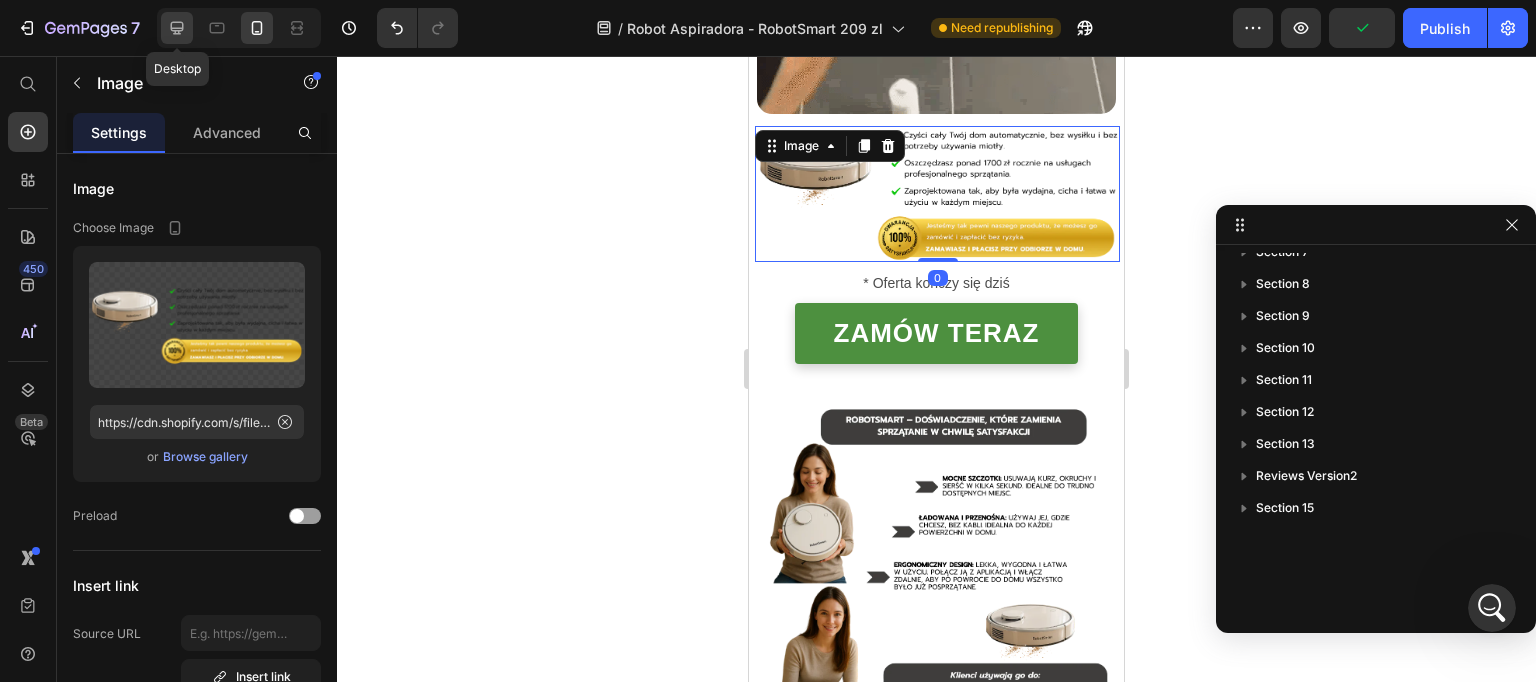 click 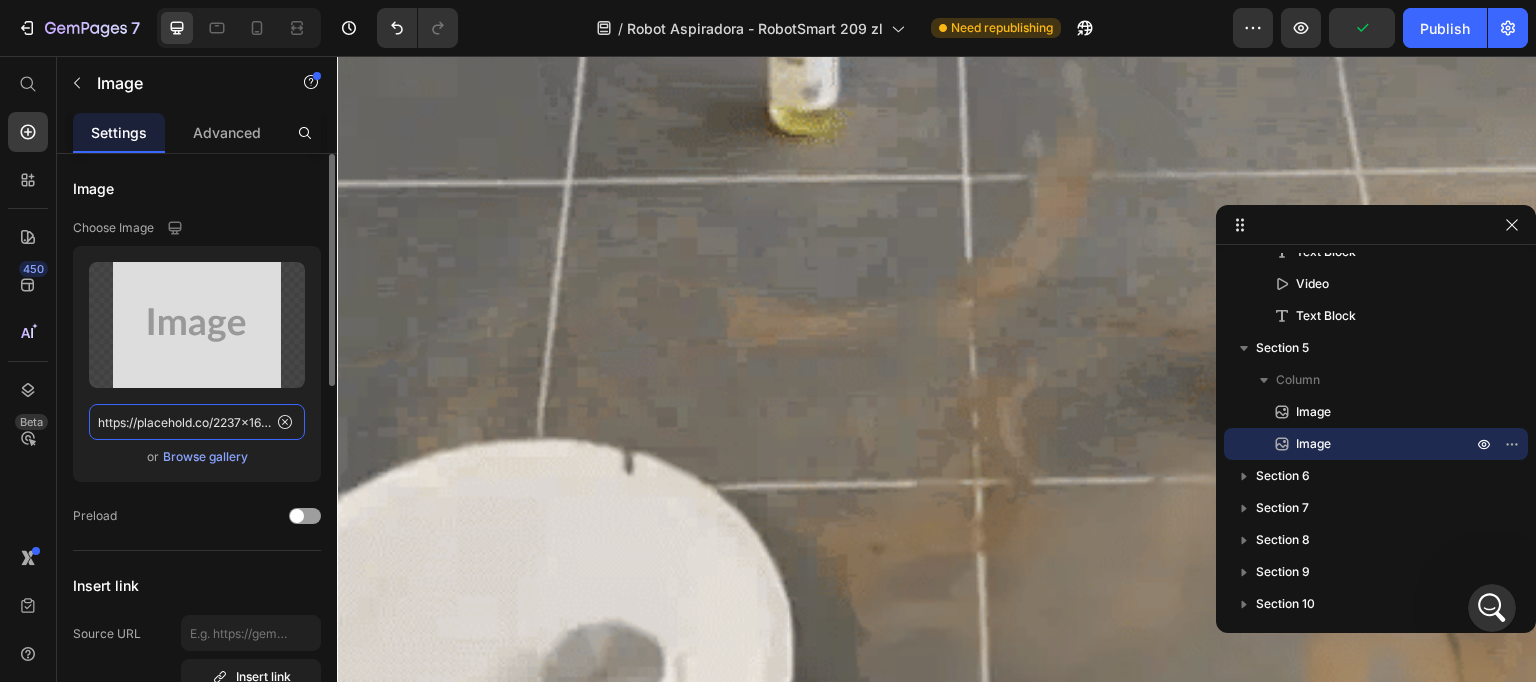 scroll, scrollTop: 5411, scrollLeft: 0, axis: vertical 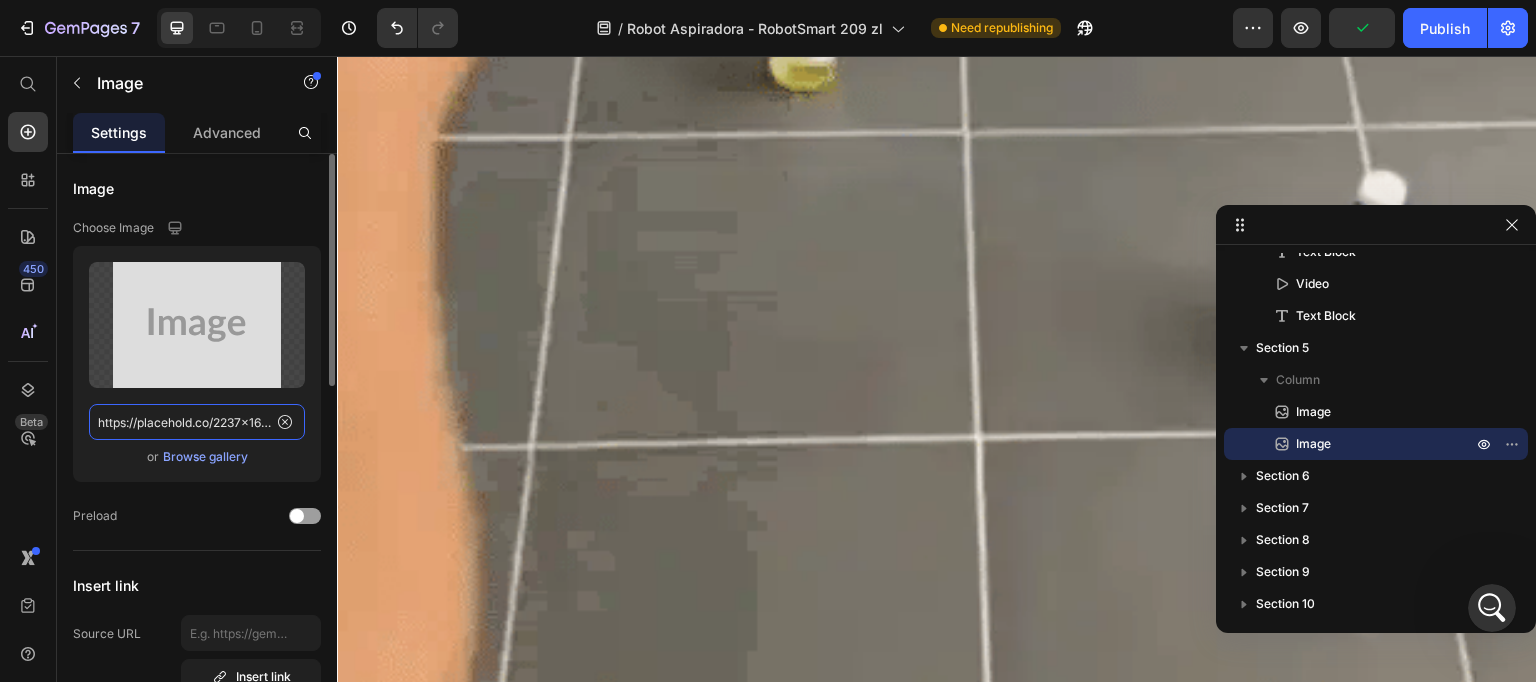 click on "https://placehold.co/2237x1678?text=Image" 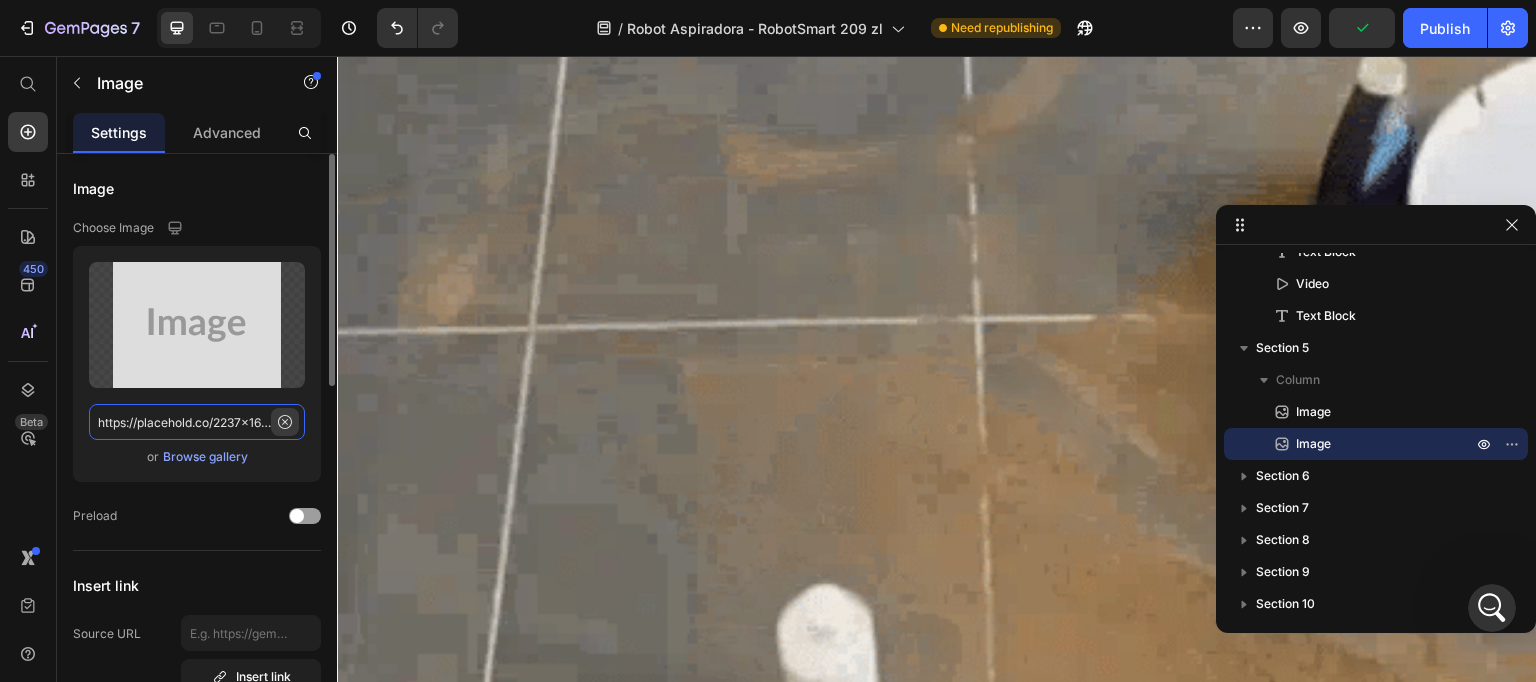 paste on "cdn.shopify.com/s/files/1/0926/5135/6547/files/gempages_566403722096214964-98d44ea4-752d-4df0-9b66-6fee5f2a8ef6.webp" 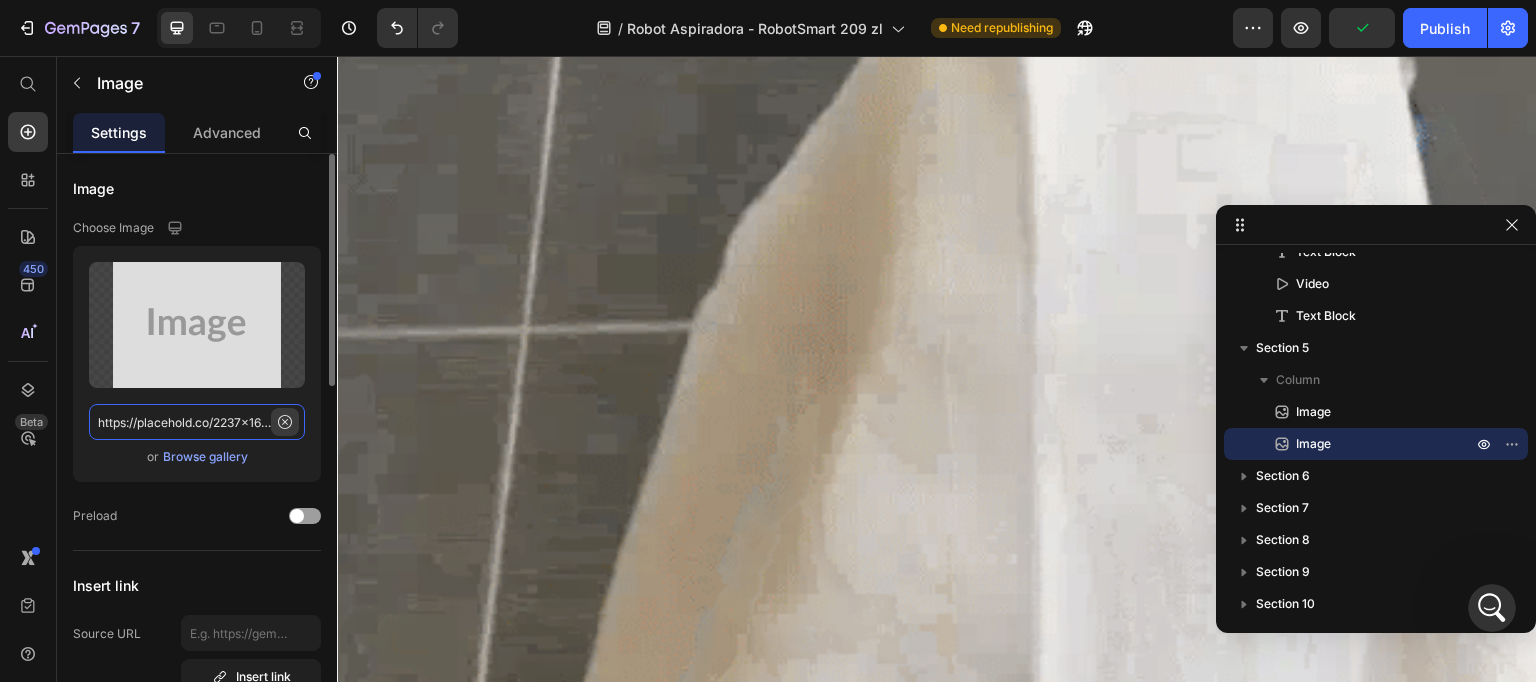 type on "https://cdn.shopify.com/s/files/1/0926/5135/6547/files/gempages_566403722096214964-98d44ea4-752d-4df0-9b66-6fee5f2a8ef6.webp" 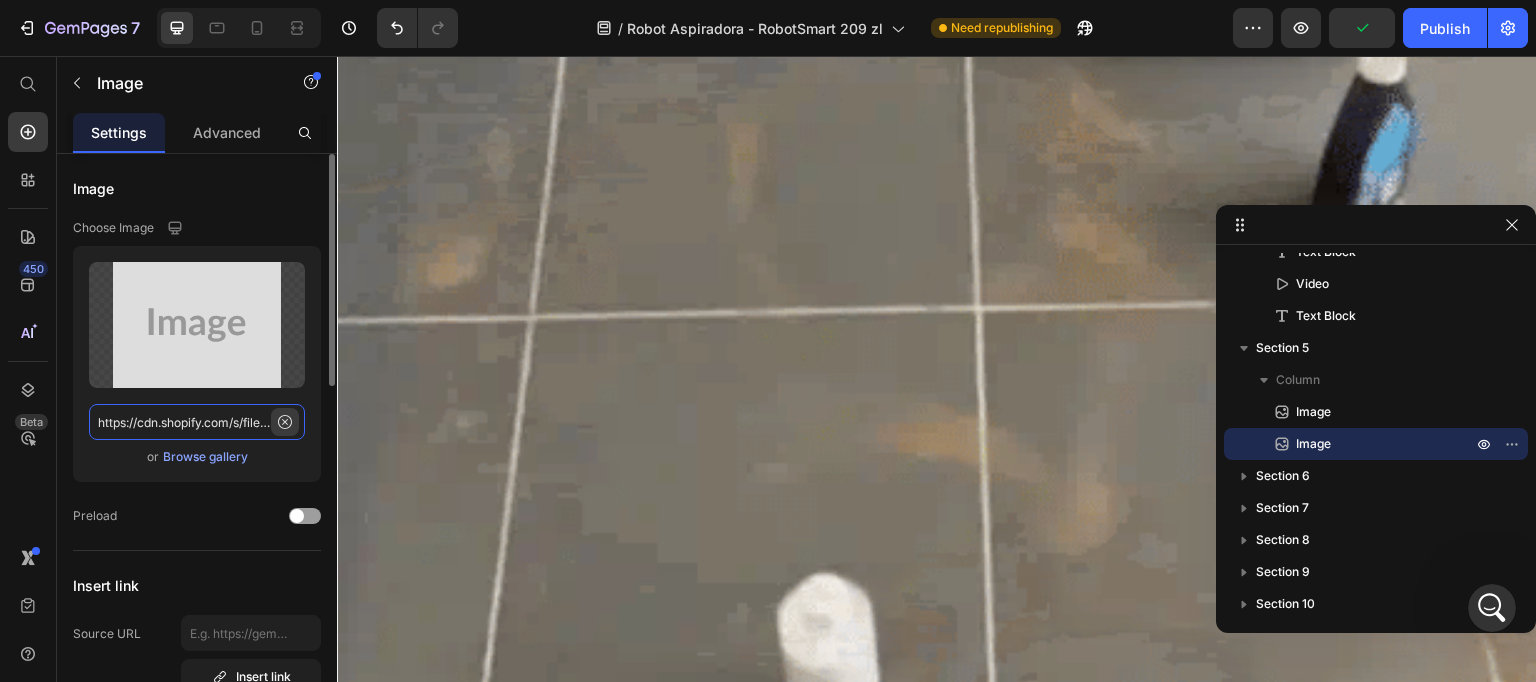 scroll, scrollTop: 0, scrollLeft: 619, axis: horizontal 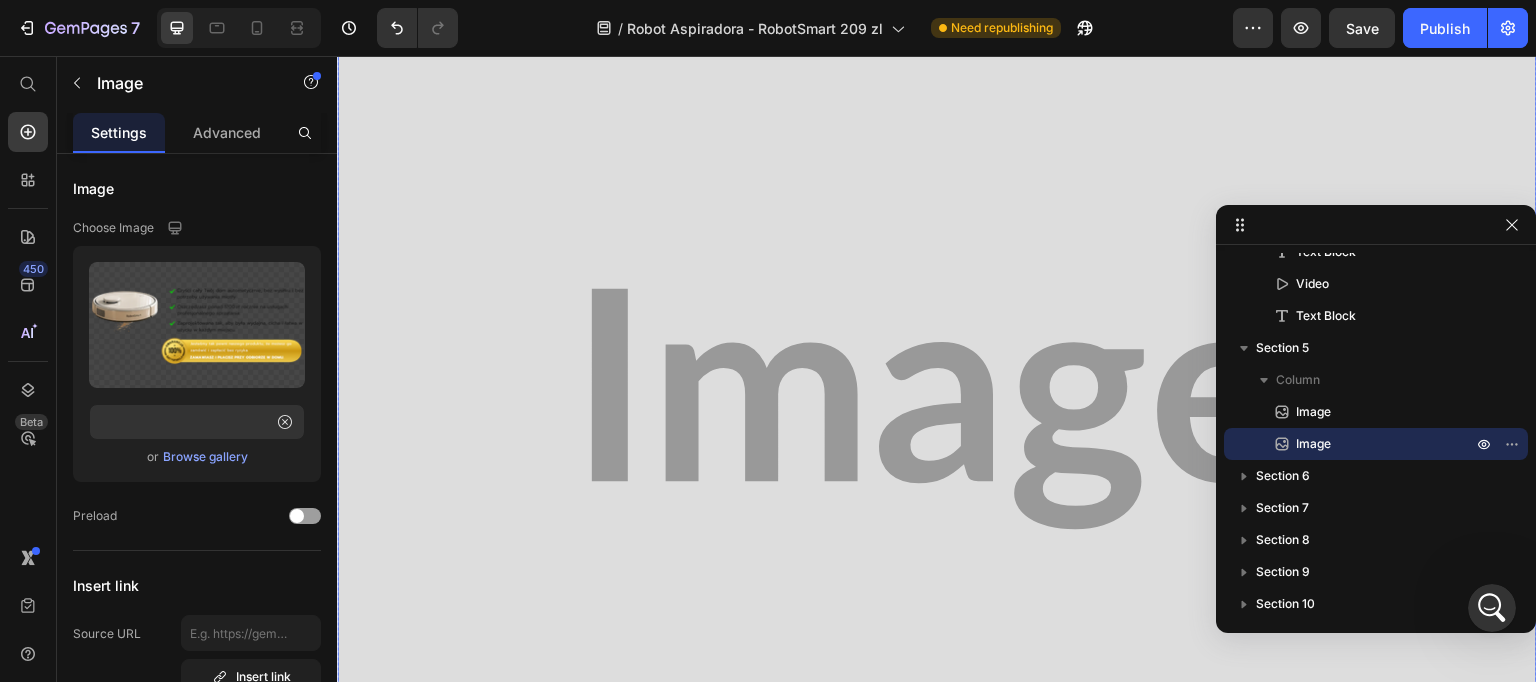 click at bounding box center (937, 409) 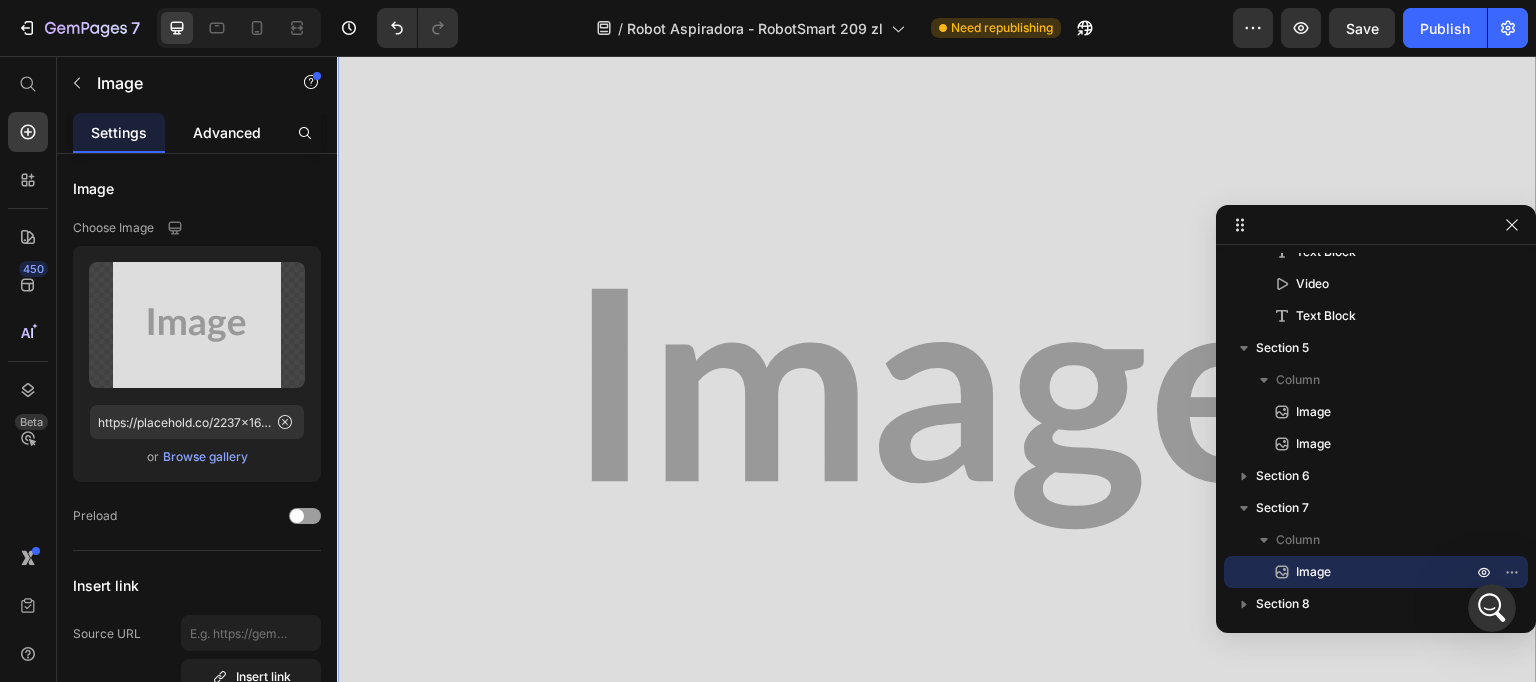 click on "Advanced" at bounding box center [227, 132] 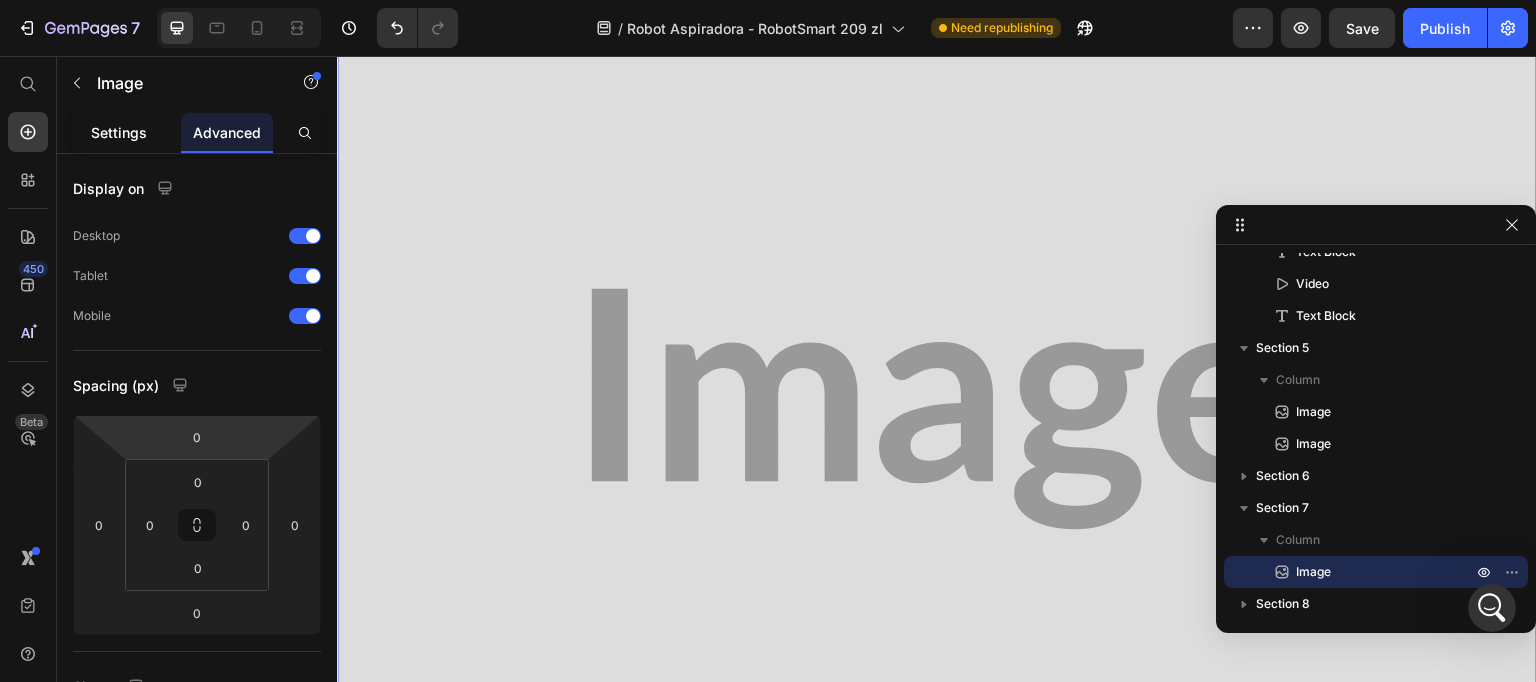 click on "Settings" 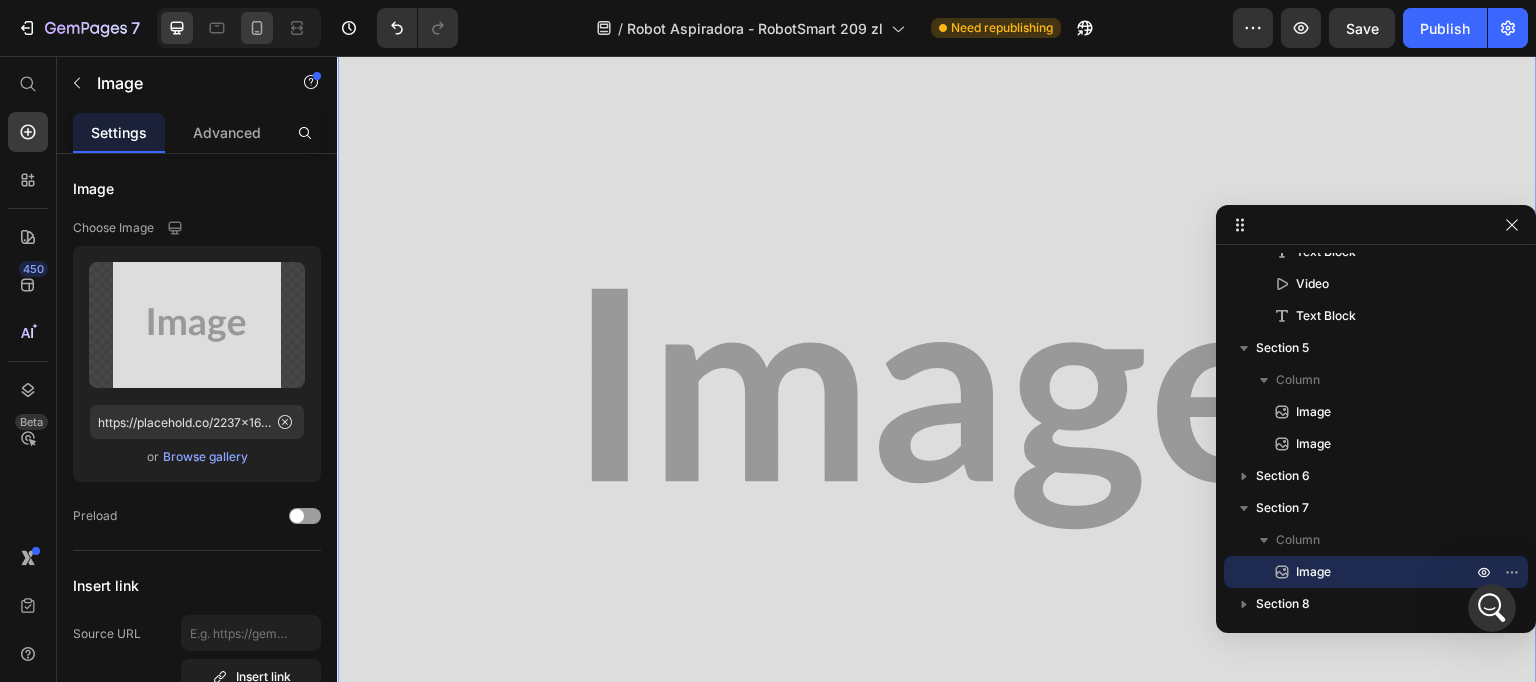 click 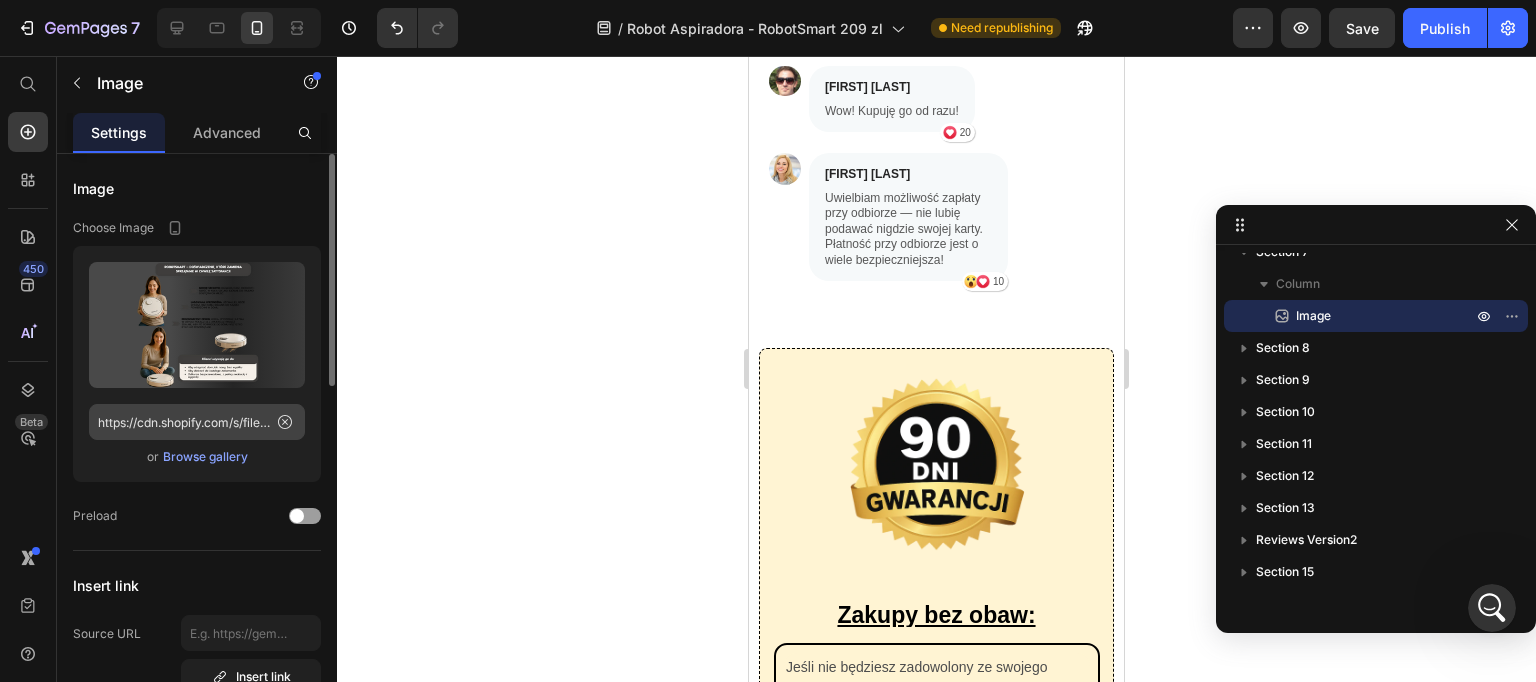 scroll, scrollTop: 7588, scrollLeft: 0, axis: vertical 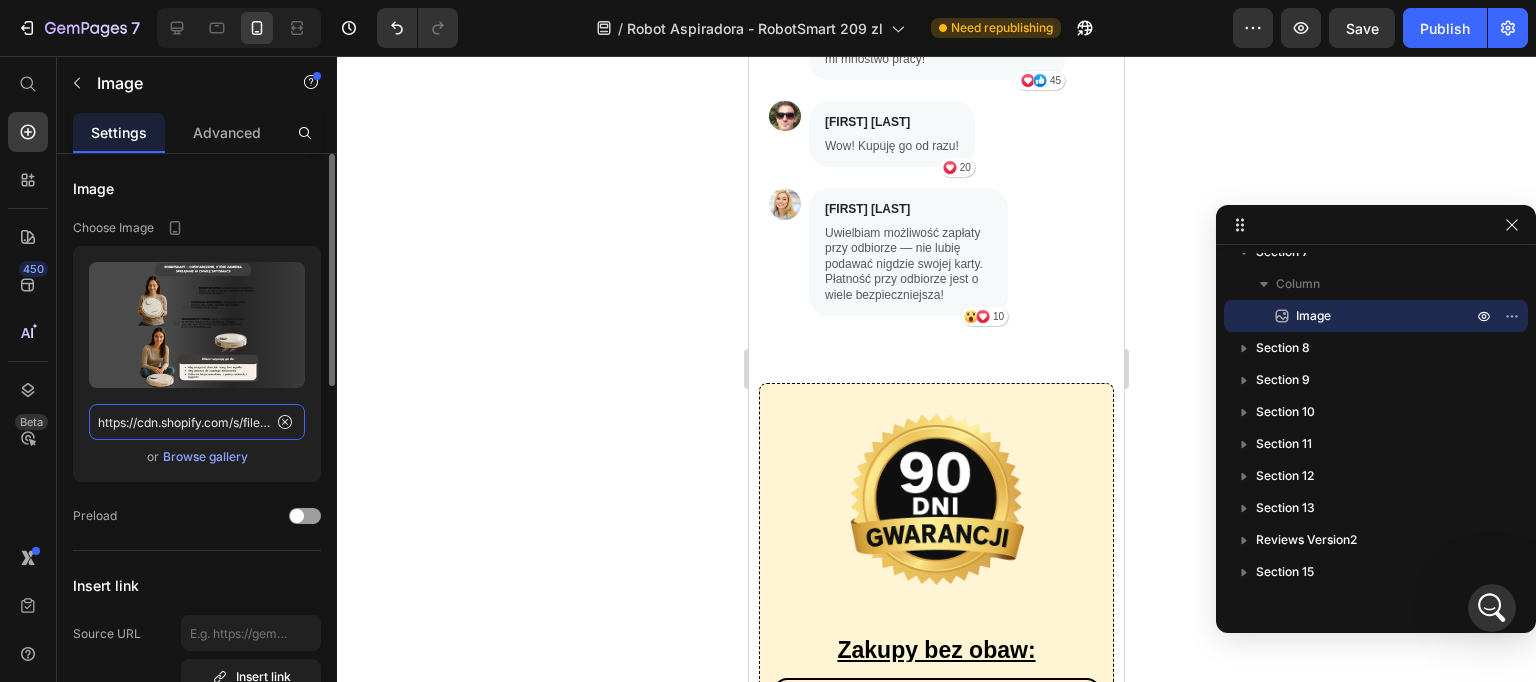 click on "https://cdn.shopify.com/s/files/1/0926/5135/6547/files/gempages_566403722096214964-822805de-85a3-44a8-b58b-77891a6d2cfe.webp" 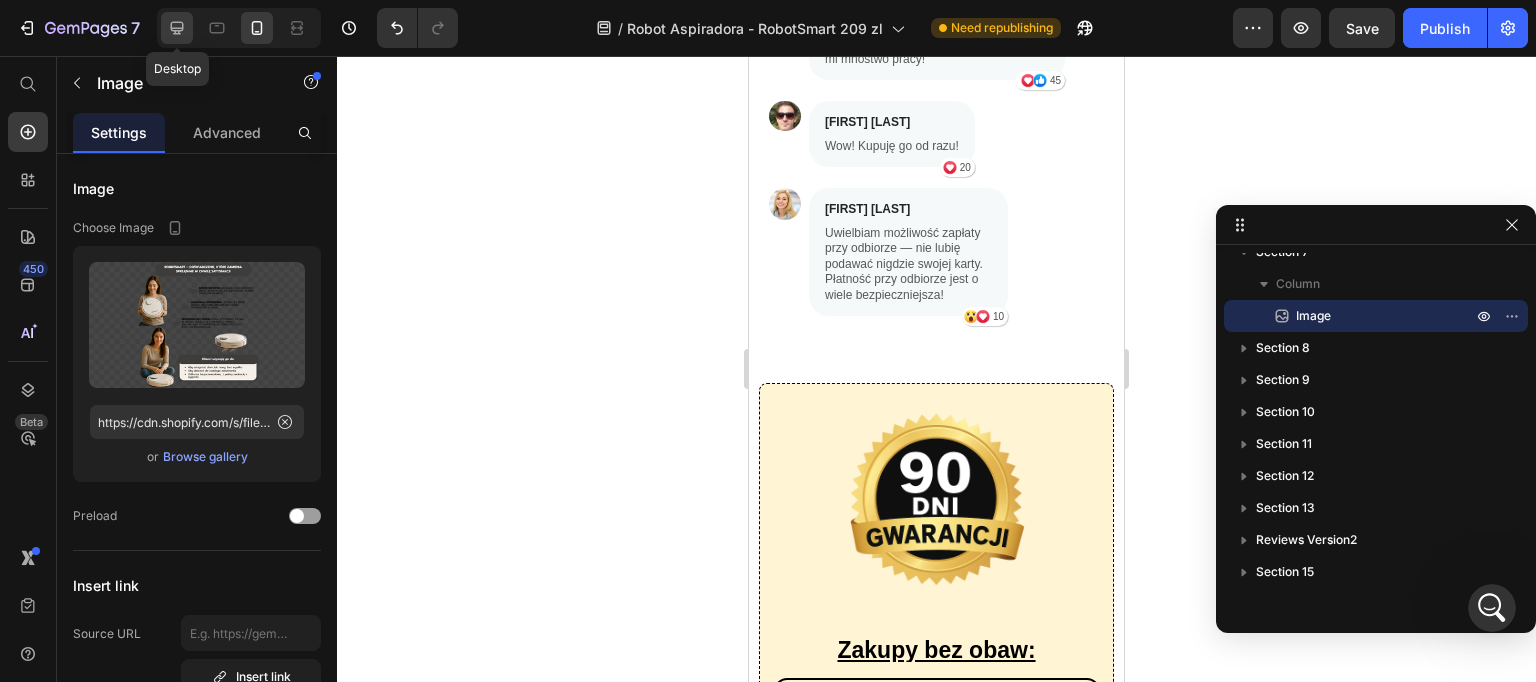 click 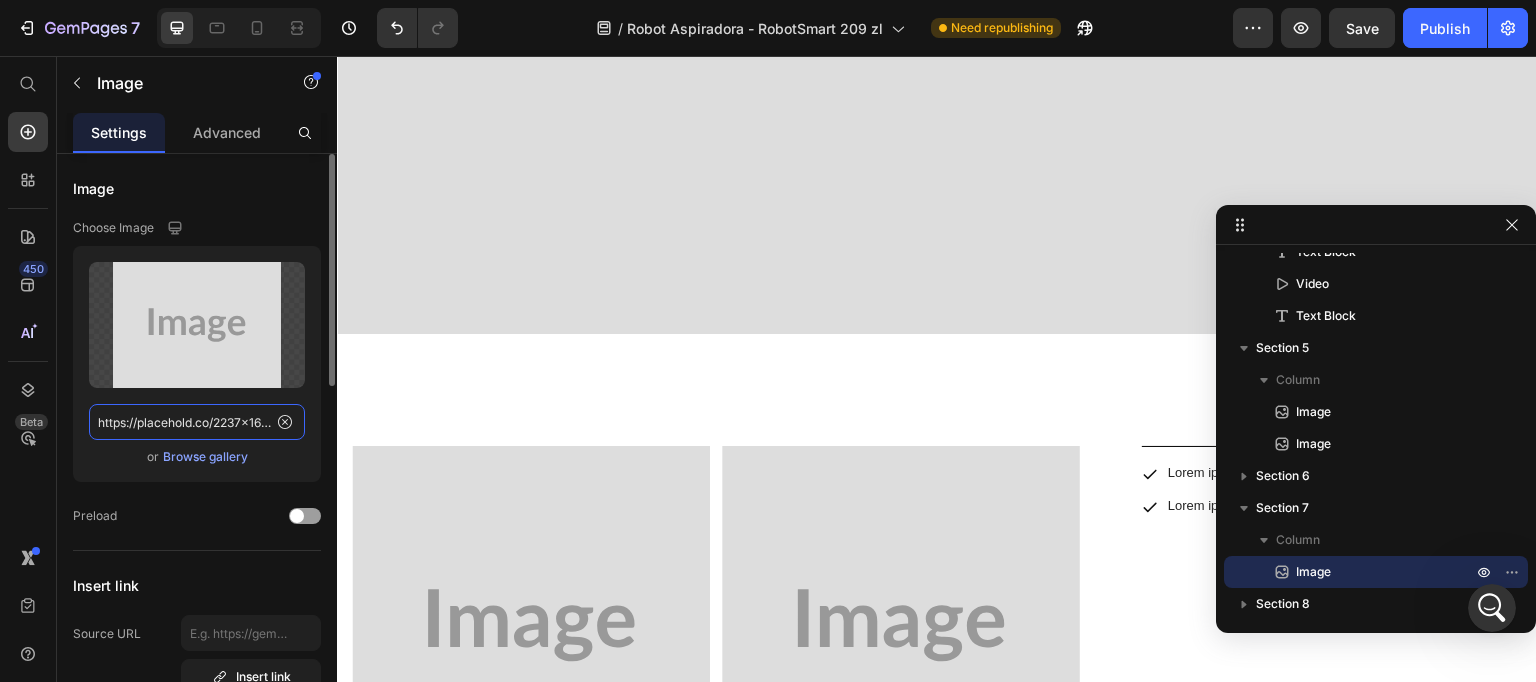click on "https://placehold.co/2237x1678?text=Image" 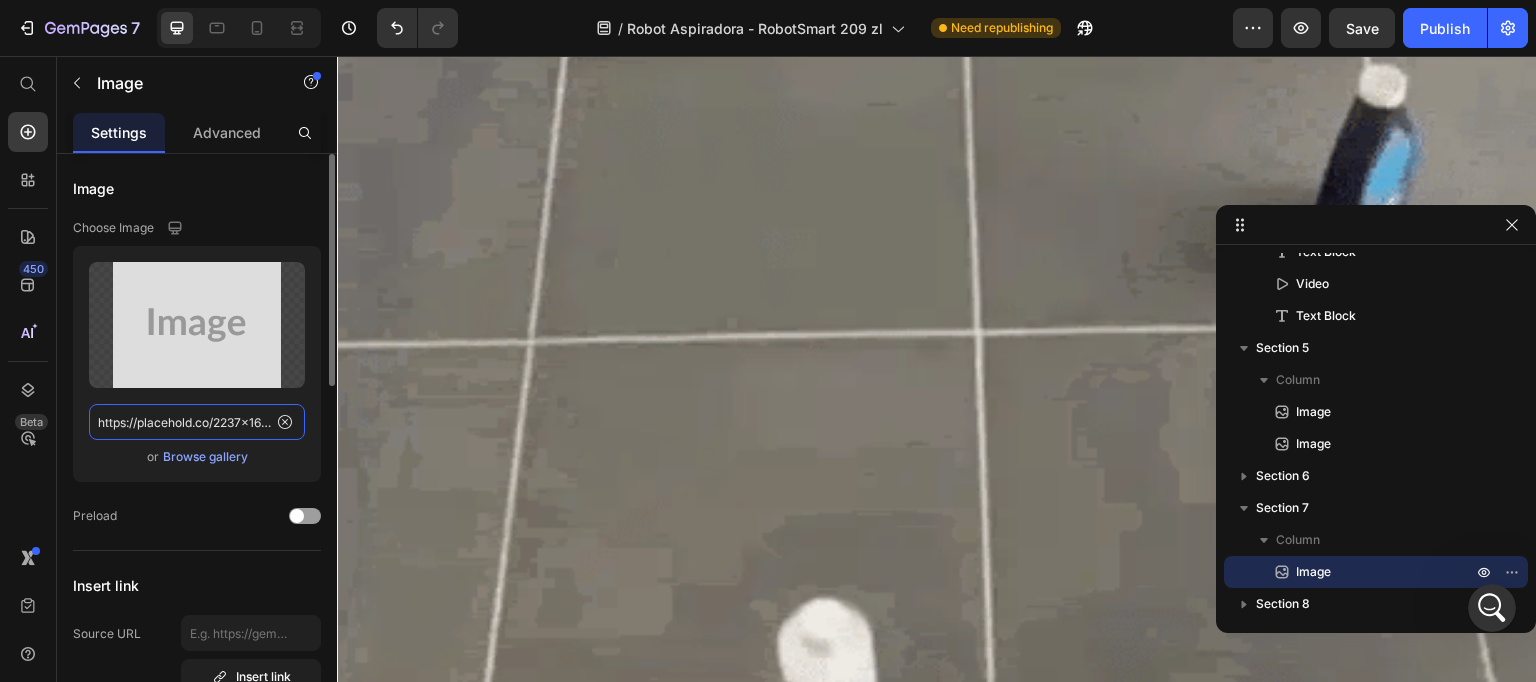 paste on "cdn.shopify.com/s/files/1/0926/5135/6547/files/gempages_566403722096214964-822805de-85a3-44a8-b58b-77891a6d2cfe.webp" 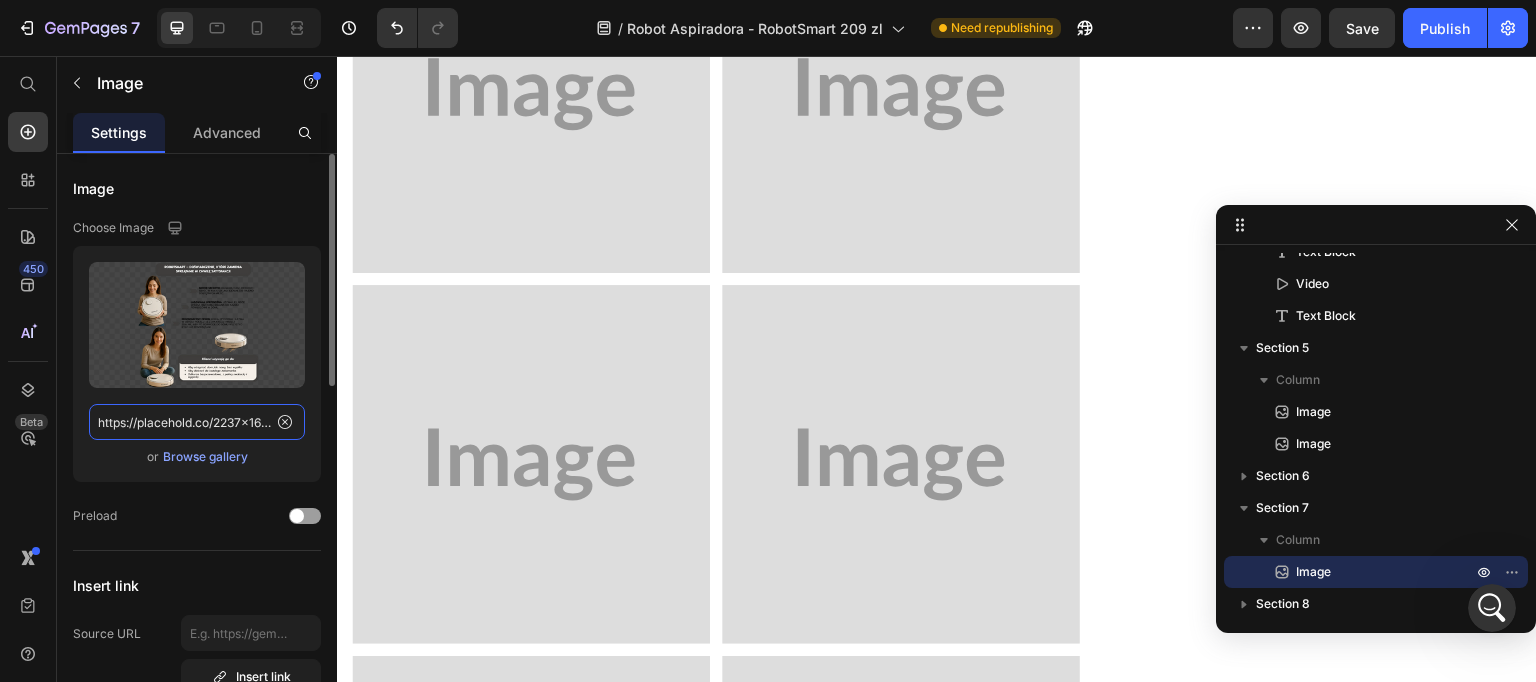 type on "https://cdn.shopify.com/s/files/1/0926/5135/6547/files/gempages_566403722096214964-822805de-85a3-44a8-b58b-77891a6d2cfe.webp" 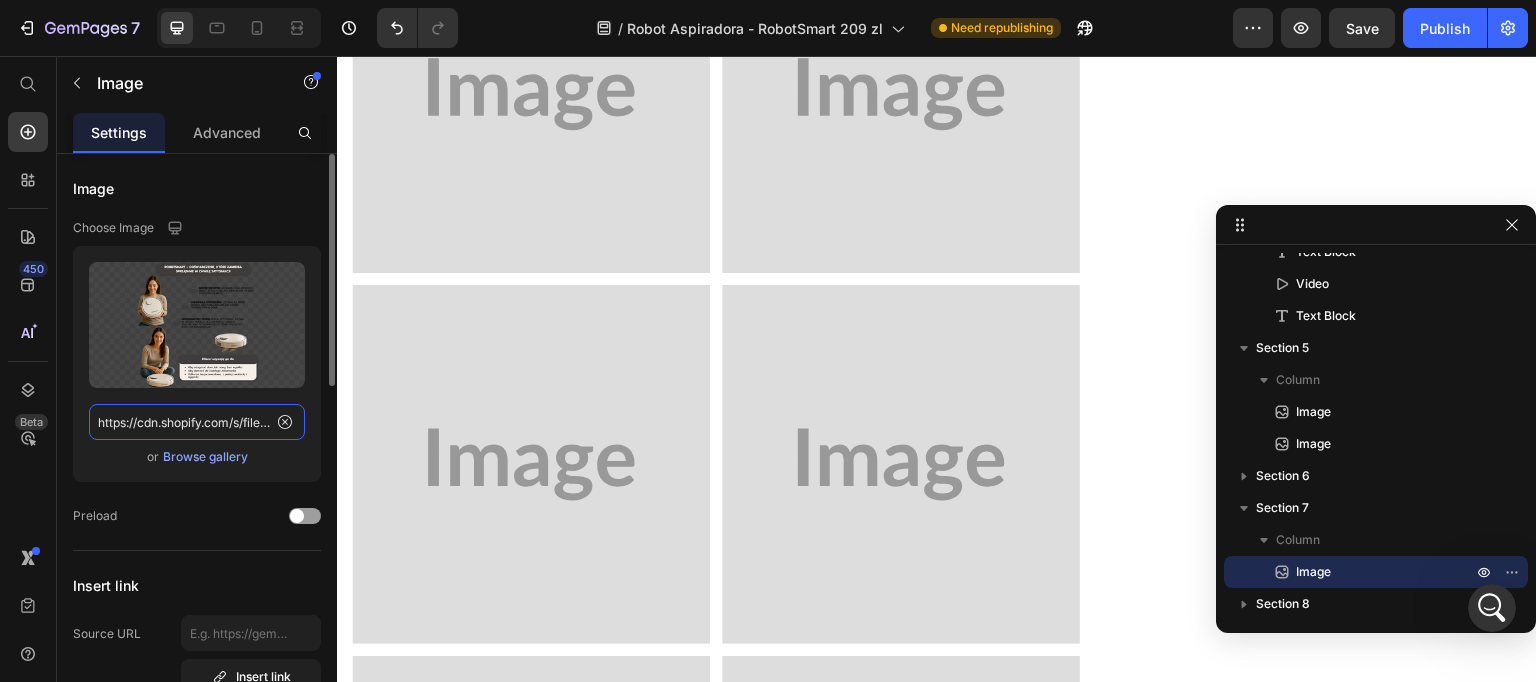 scroll, scrollTop: 6724, scrollLeft: 0, axis: vertical 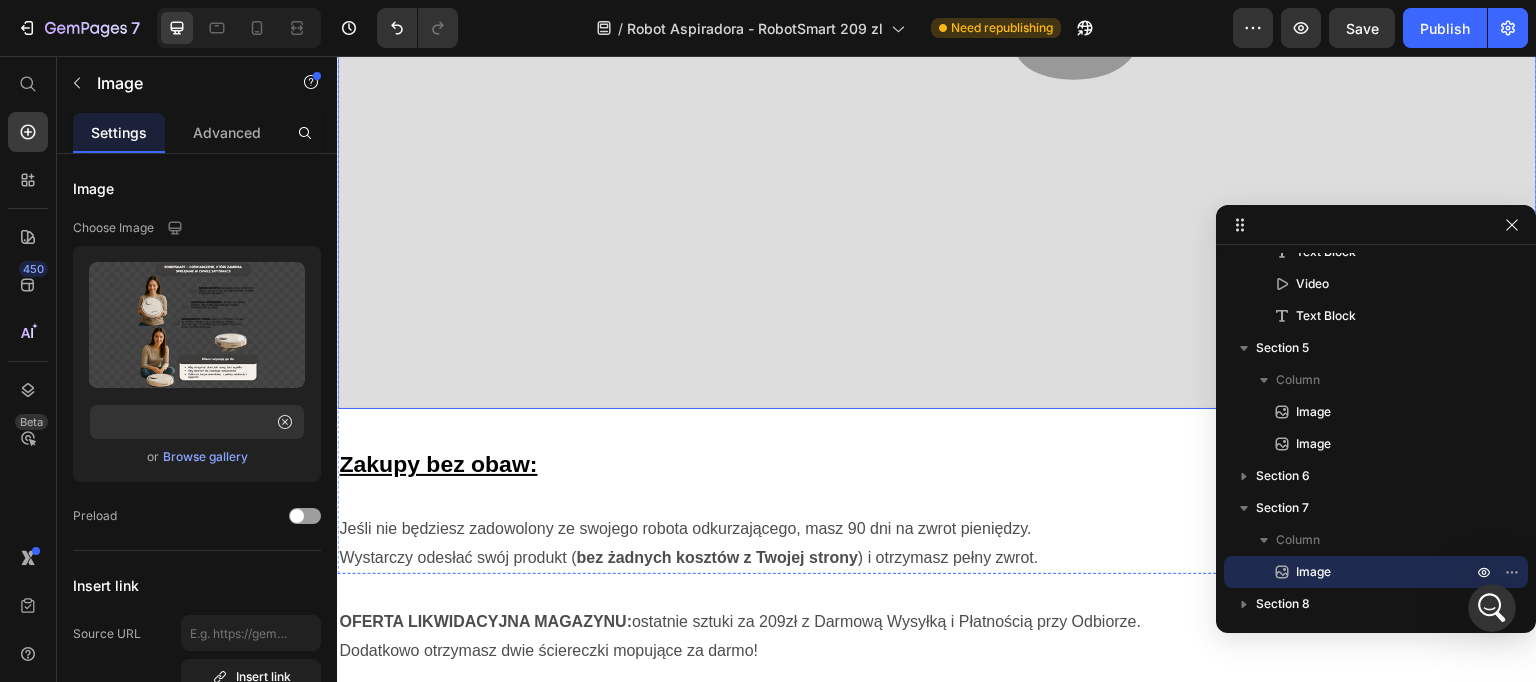 click at bounding box center [937, -41] 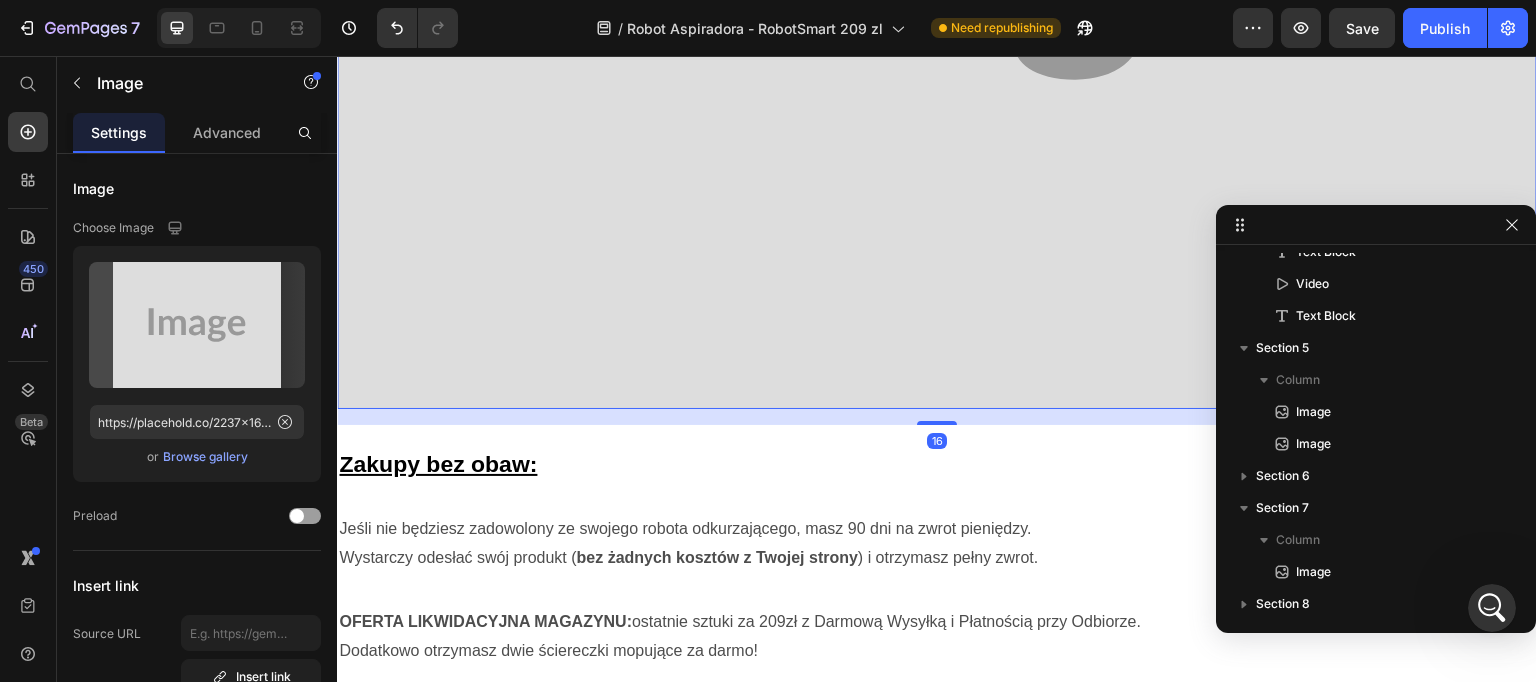 scroll, scrollTop: 1265, scrollLeft: 0, axis: vertical 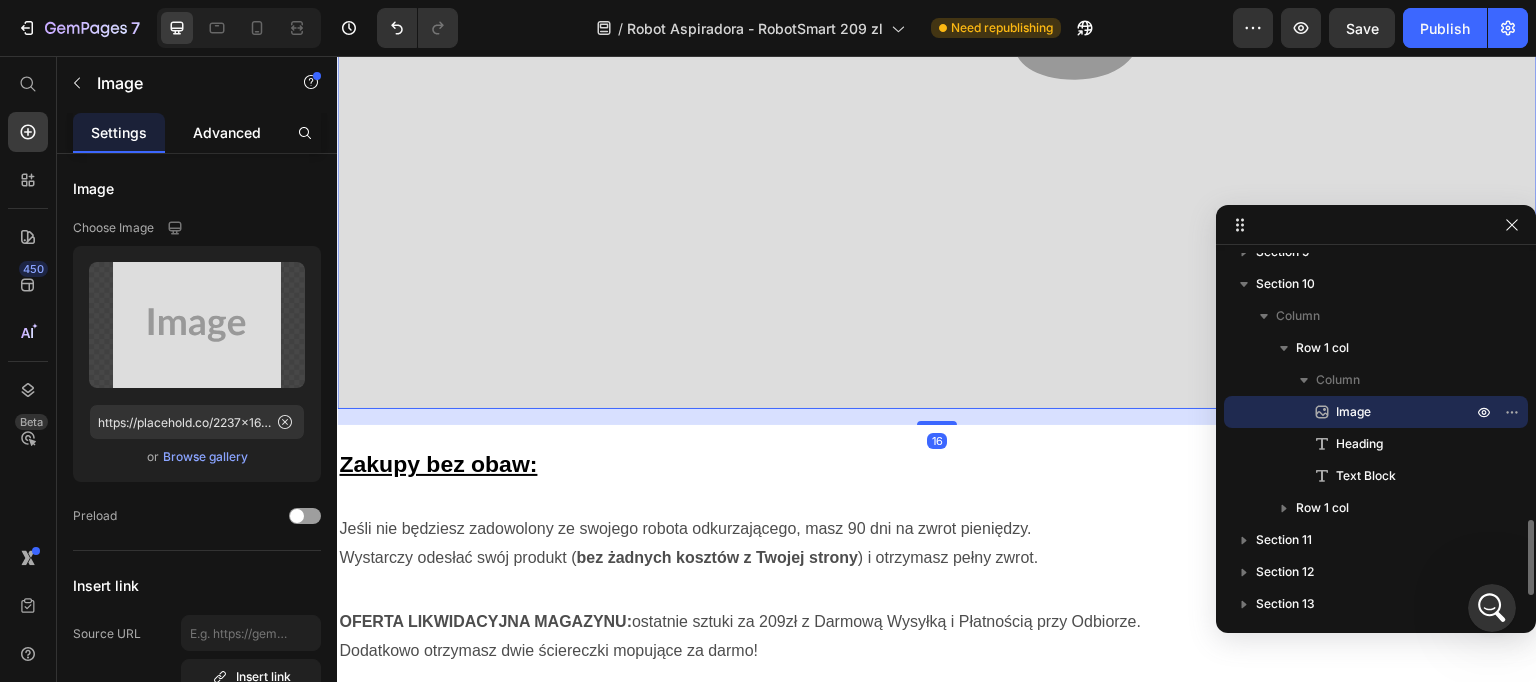 click on "Advanced" at bounding box center (227, 132) 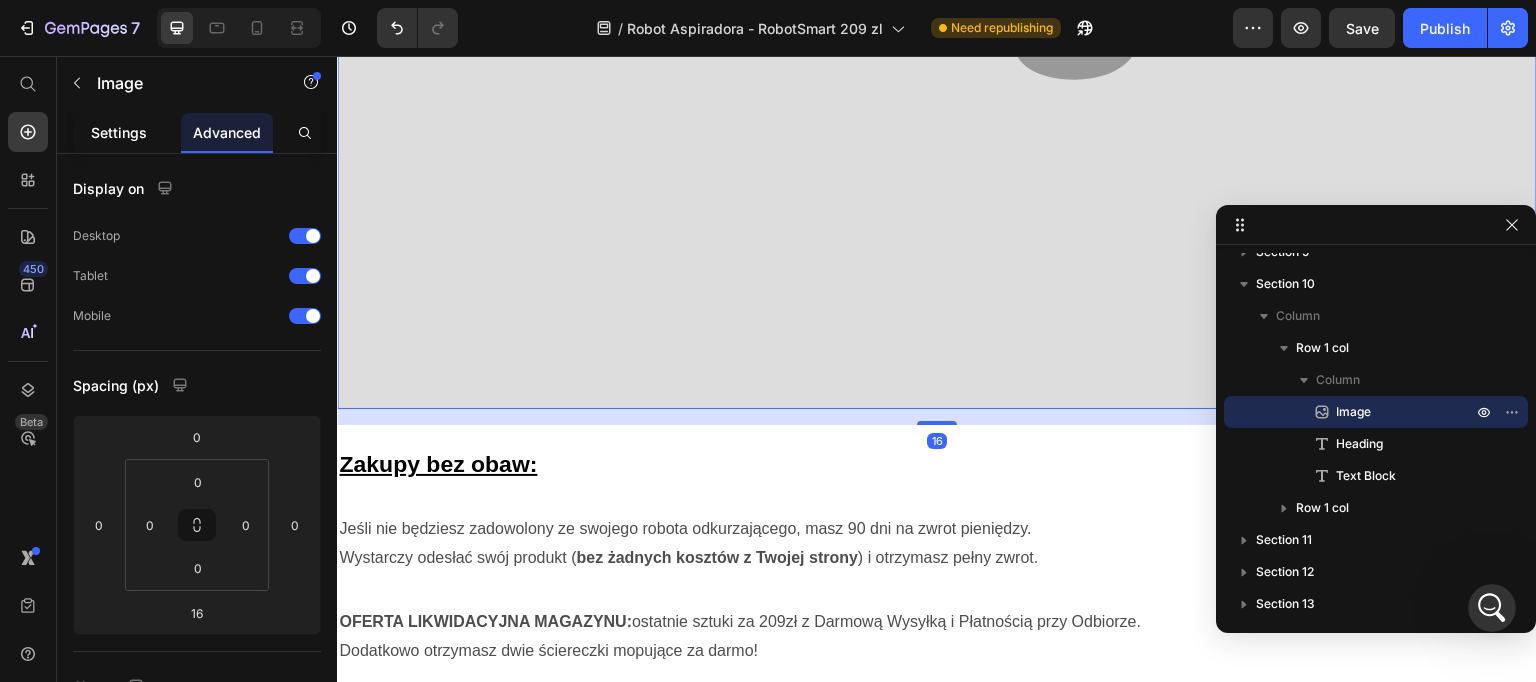 click on "Settings" at bounding box center [119, 132] 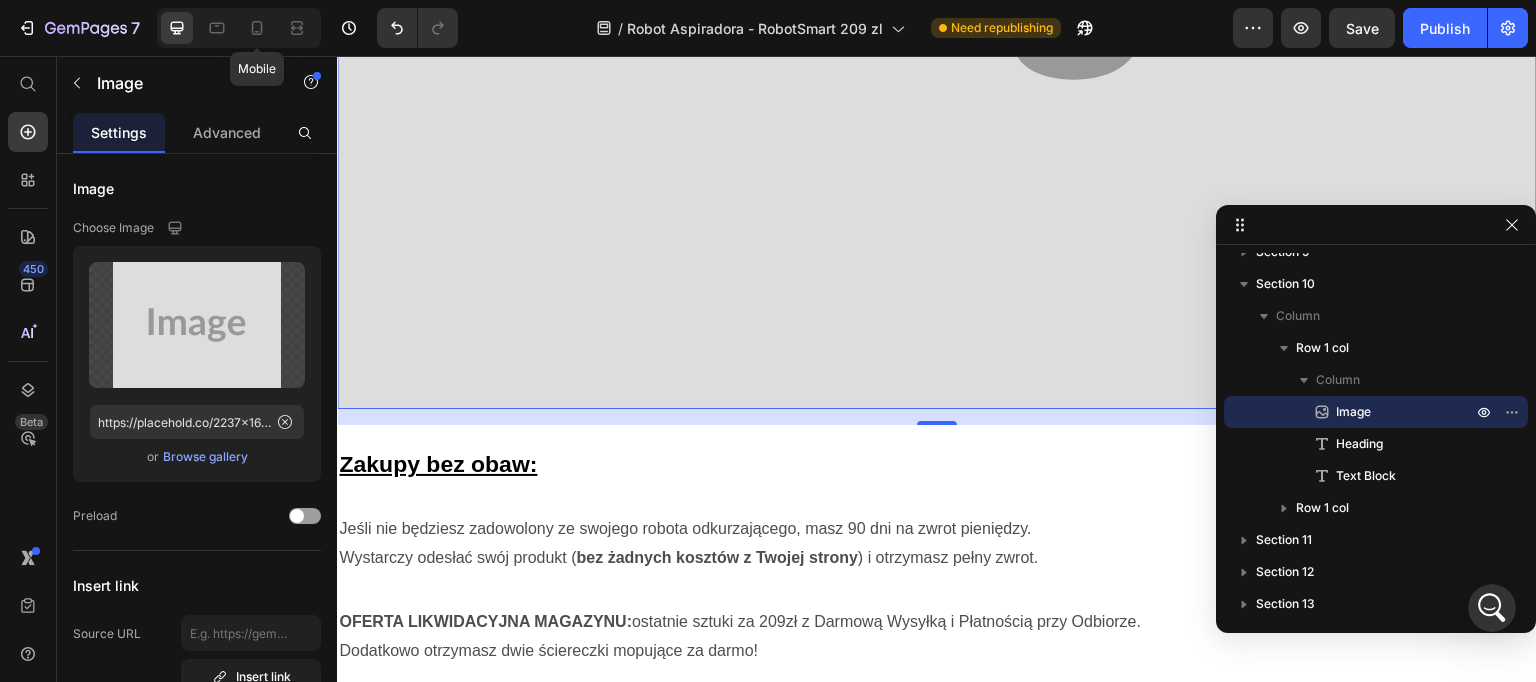 click 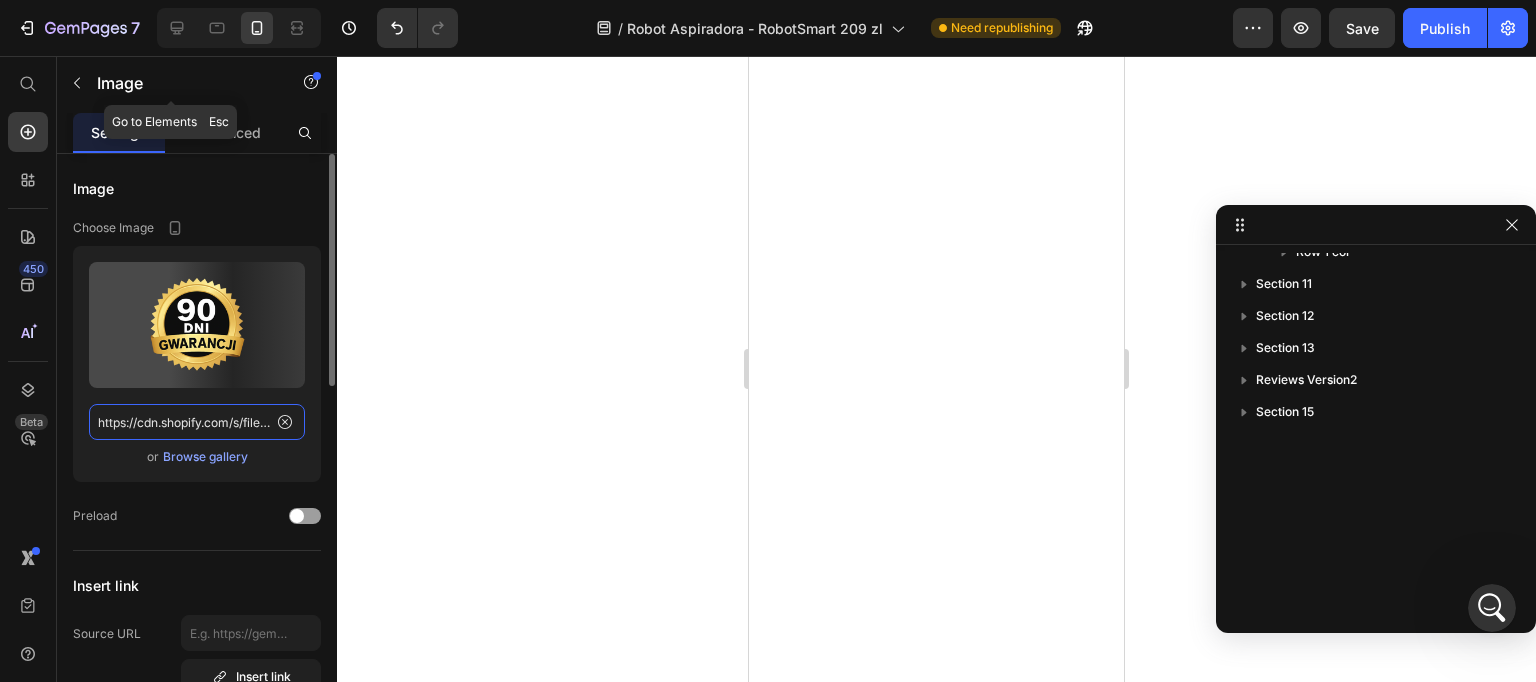 click on "https://cdn.shopify.com/s/files/1/0926/5135/6547/files/gempages_566403722096214964-08c2c7a8-c0c0-48be-970b-eeb40374bc09.webp" 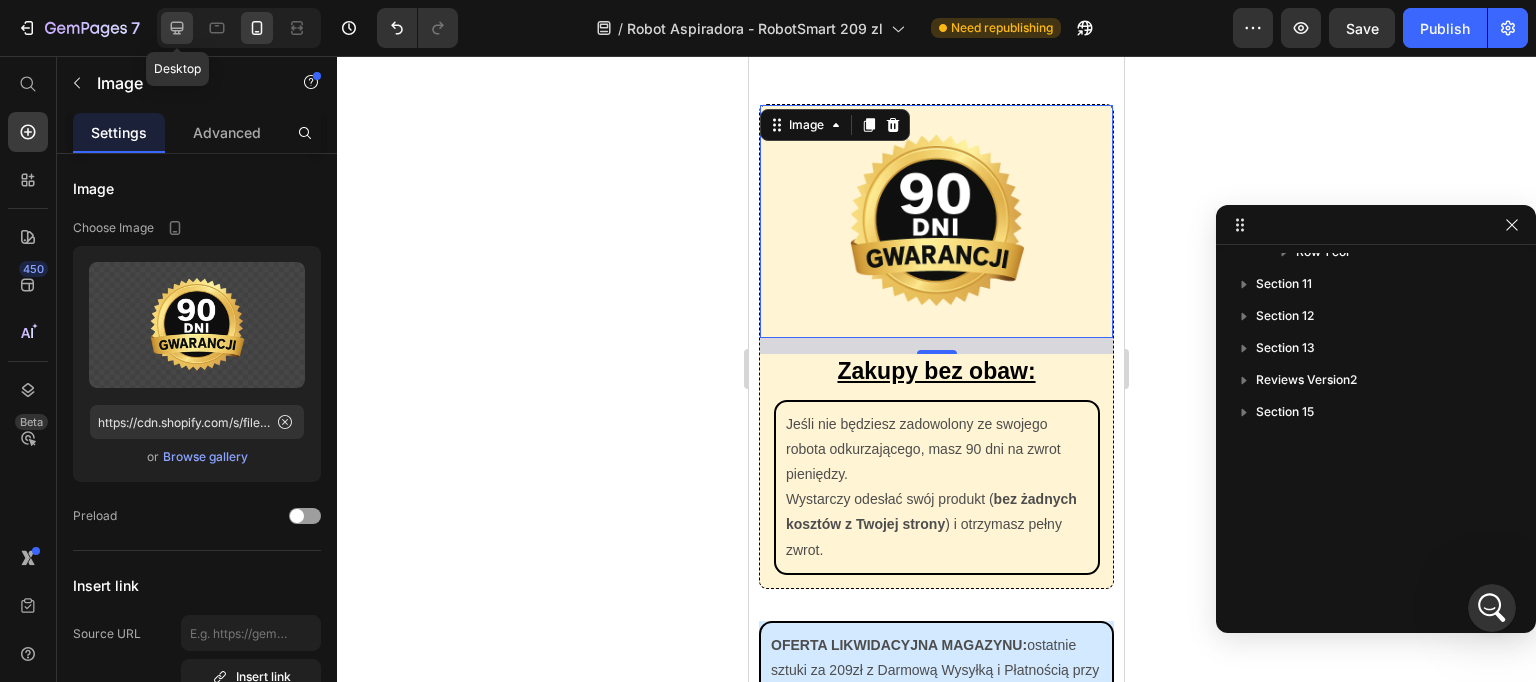 click 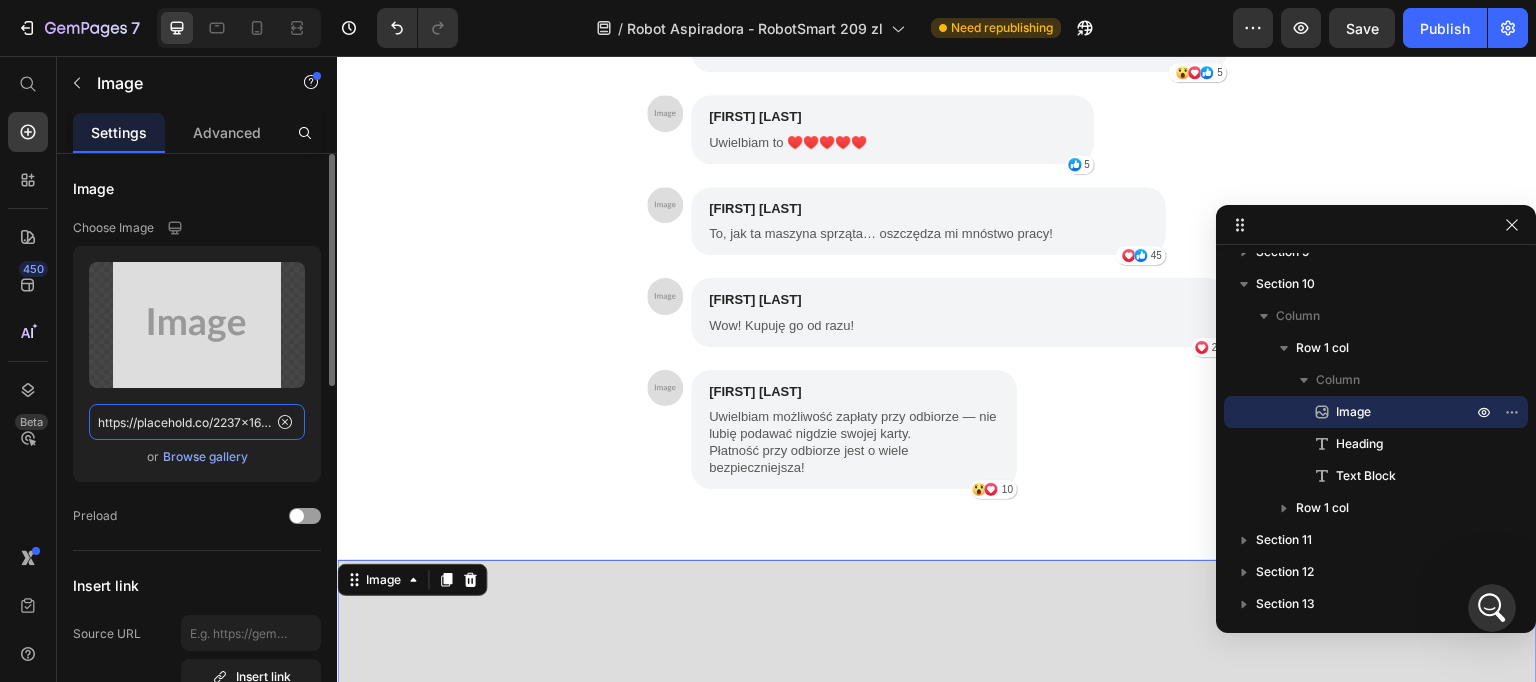 click on "https://placehold.co/2237x1678?text=Image" 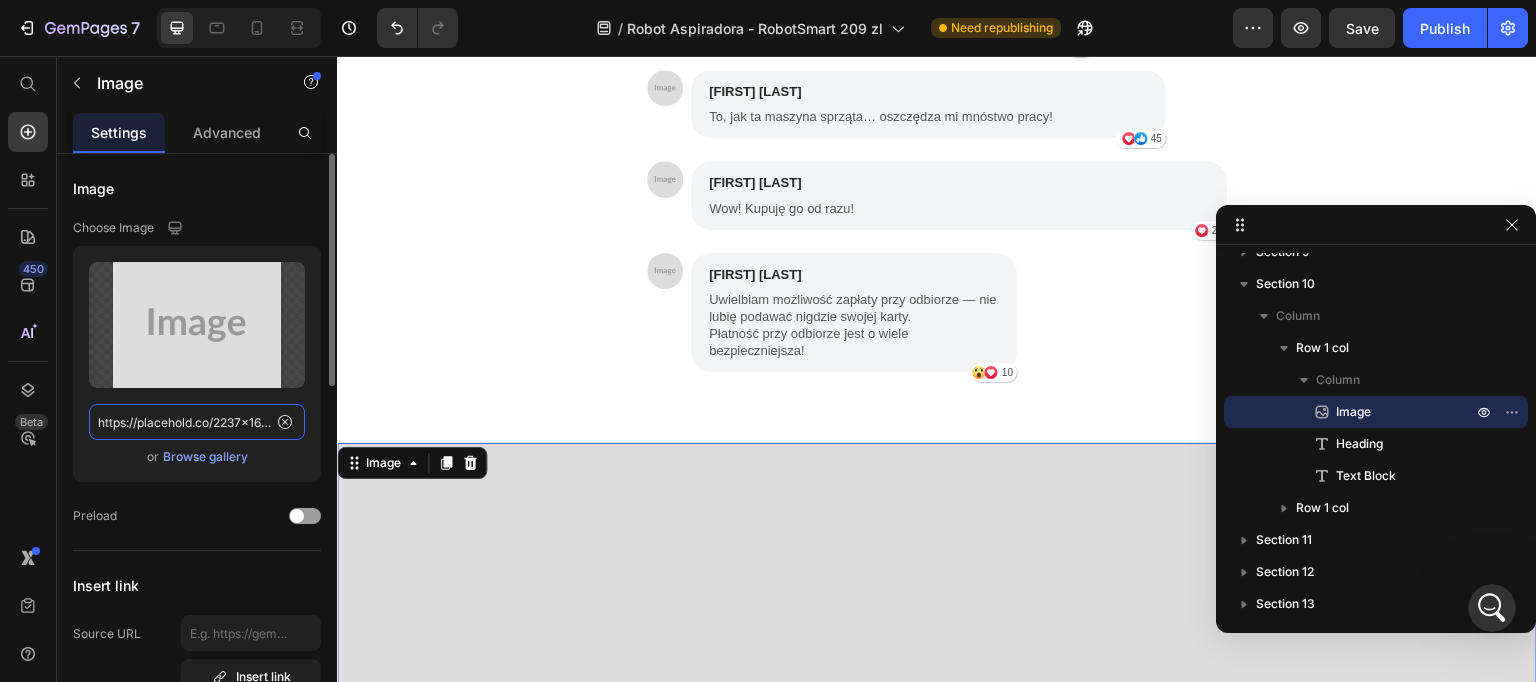 scroll, scrollTop: 11079, scrollLeft: 0, axis: vertical 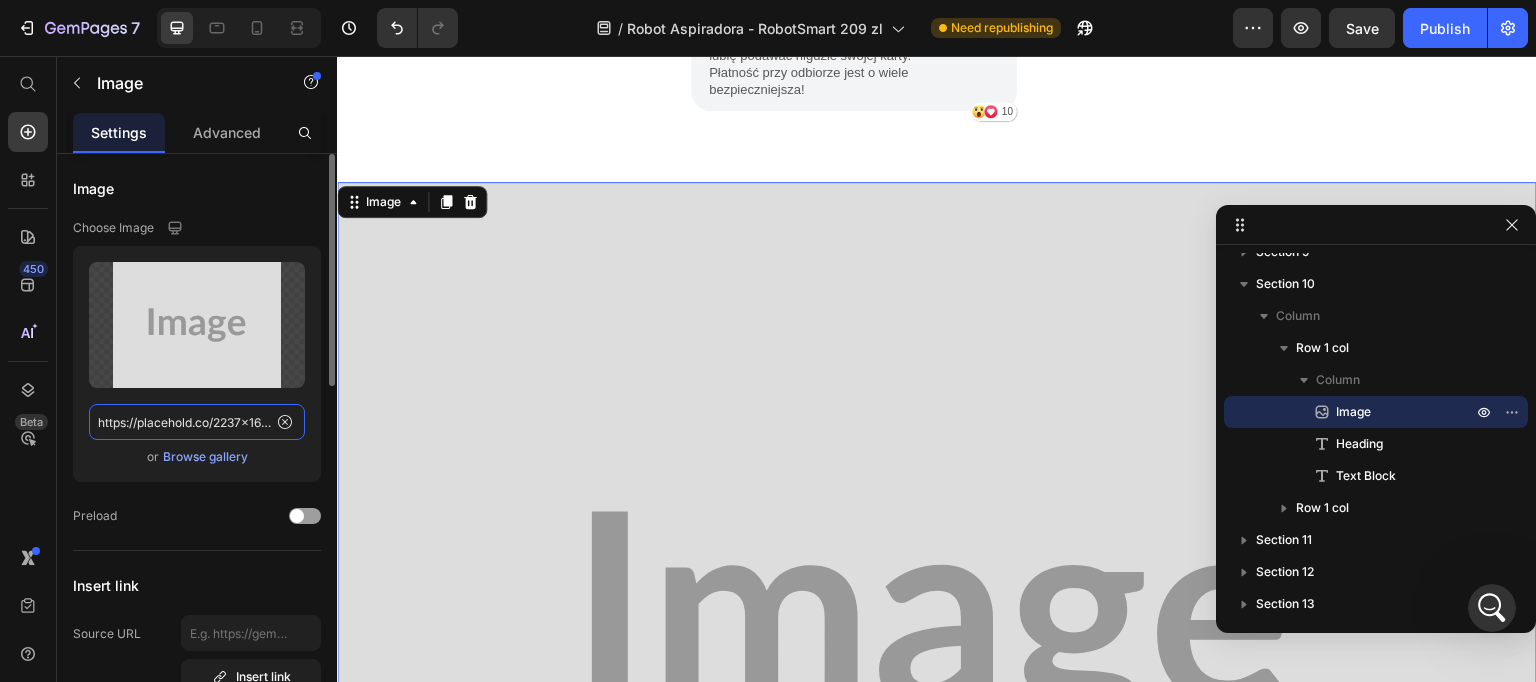 paste on "cdn.shopify.com/s/files/1/0926/5135/6547/files/gempages_566403722096214964-08c2c7a8-c0c0-48be-970b-eeb40374bc09.webp" 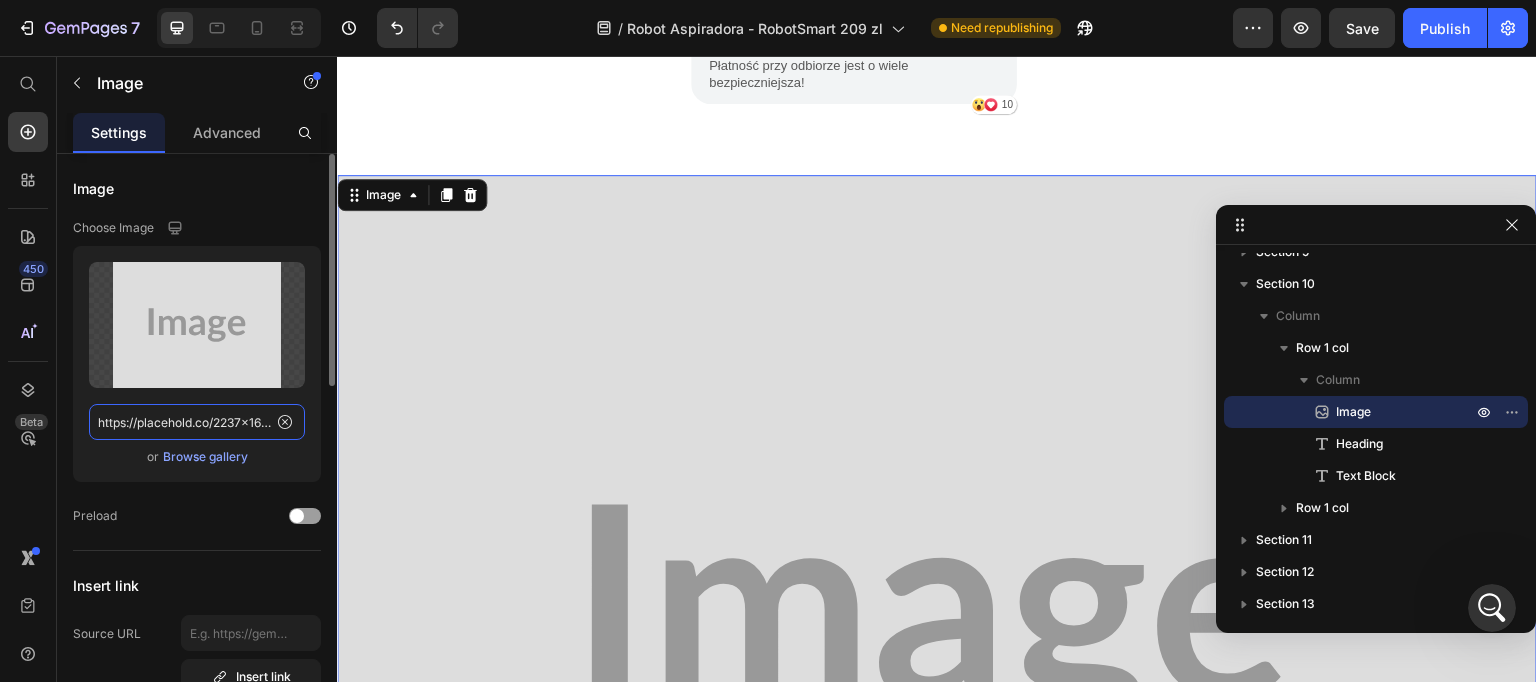 type on "https://cdn.shopify.com/s/files/1/0926/5135/6547/files/gempages_566403722096214964-08c2c7a8-c0c0-48be-970b-eeb40374bc09.webp" 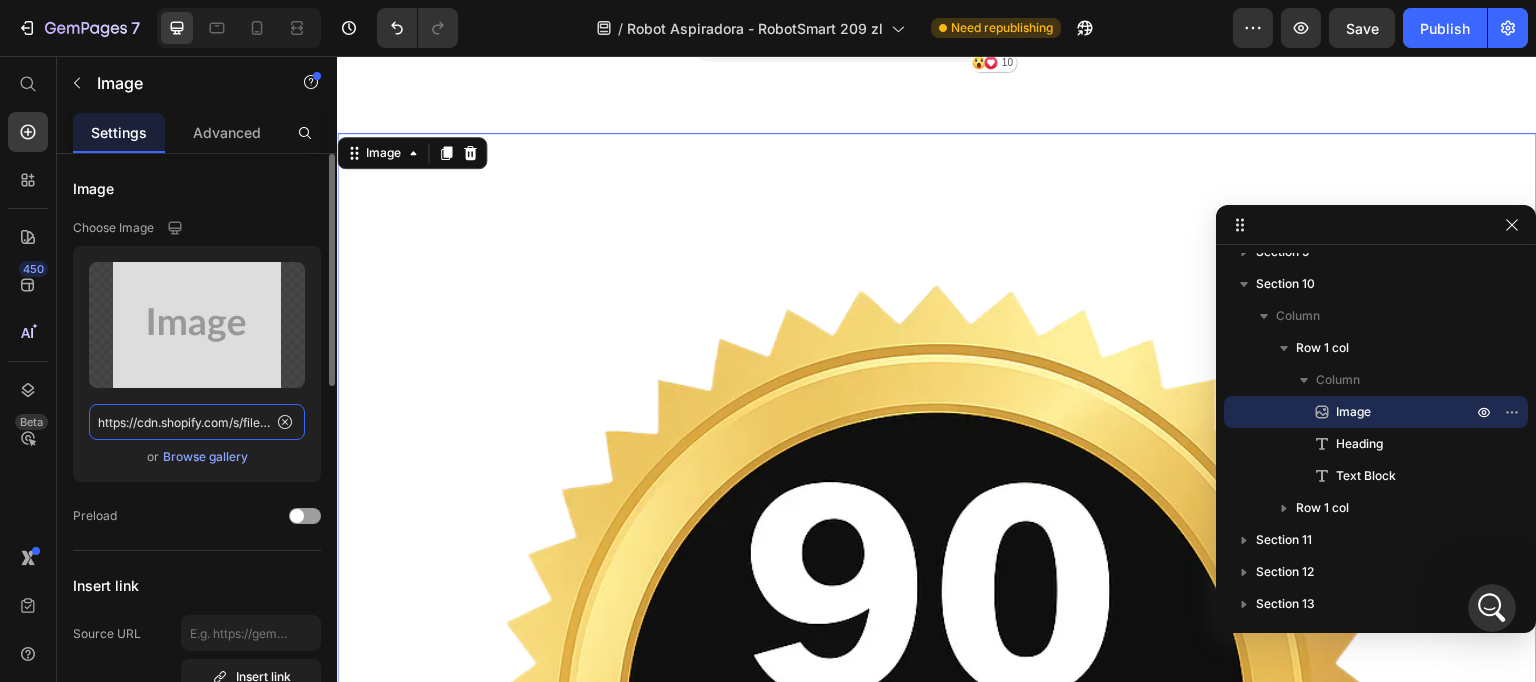 scroll, scrollTop: 0, scrollLeft: 628, axis: horizontal 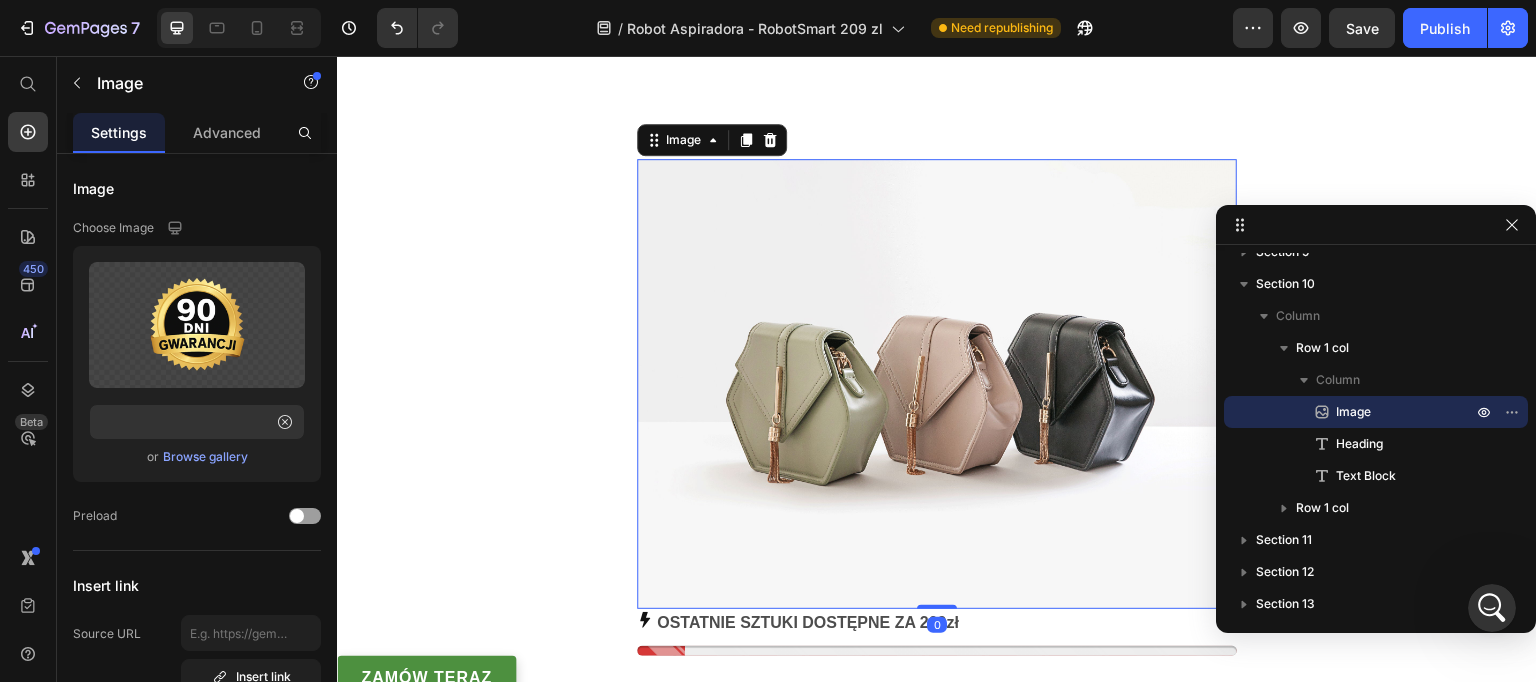 drag, startPoint x: 716, startPoint y: 364, endPoint x: 650, endPoint y: 355, distance: 66.61081 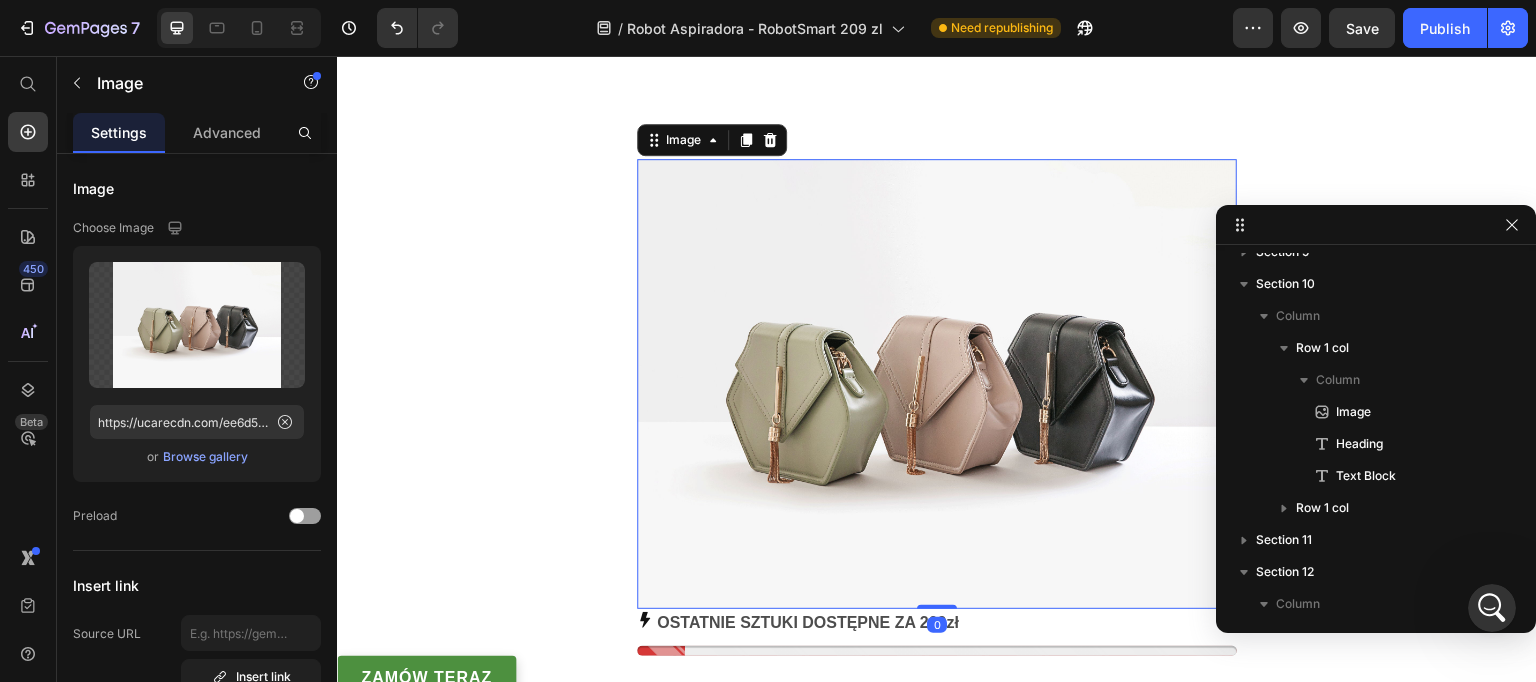 scroll, scrollTop: 1553, scrollLeft: 0, axis: vertical 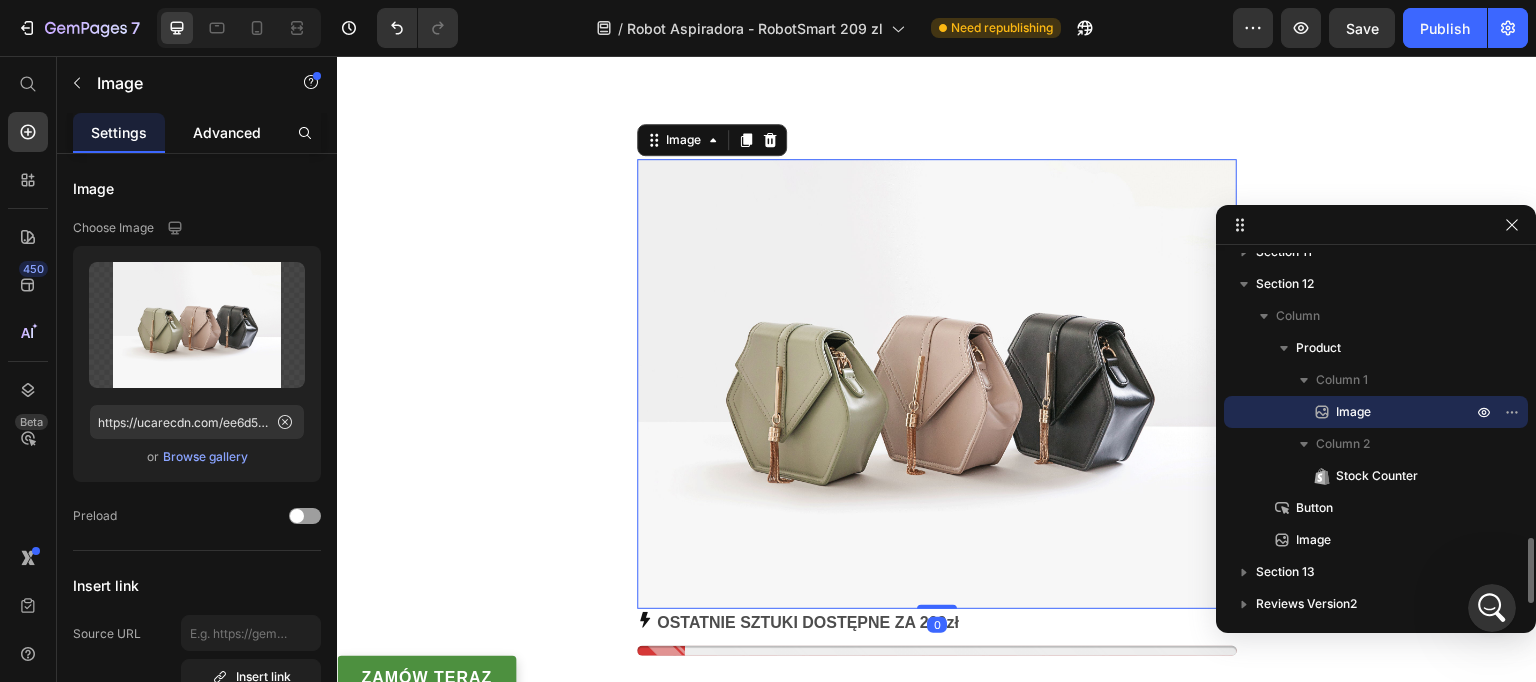 click on "Advanced" at bounding box center (227, 132) 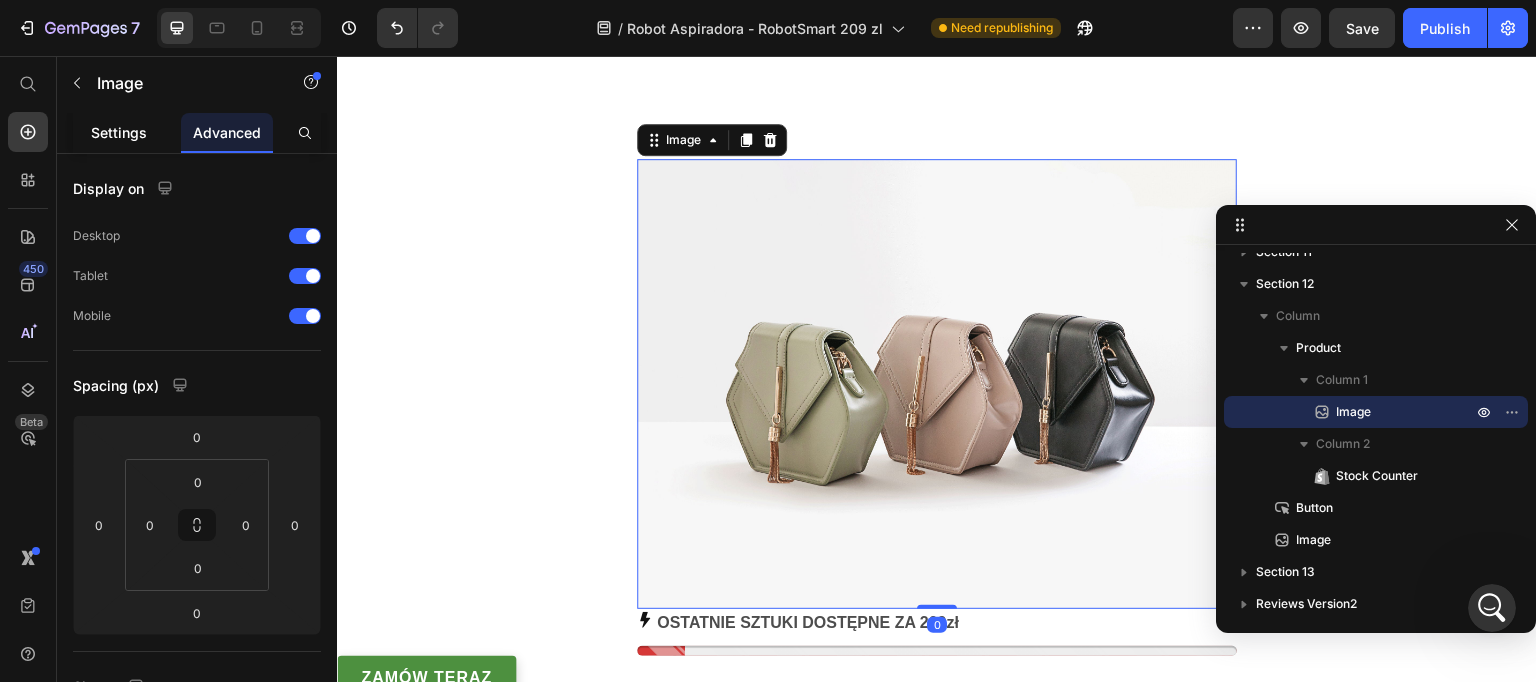 click on "Settings" at bounding box center [119, 132] 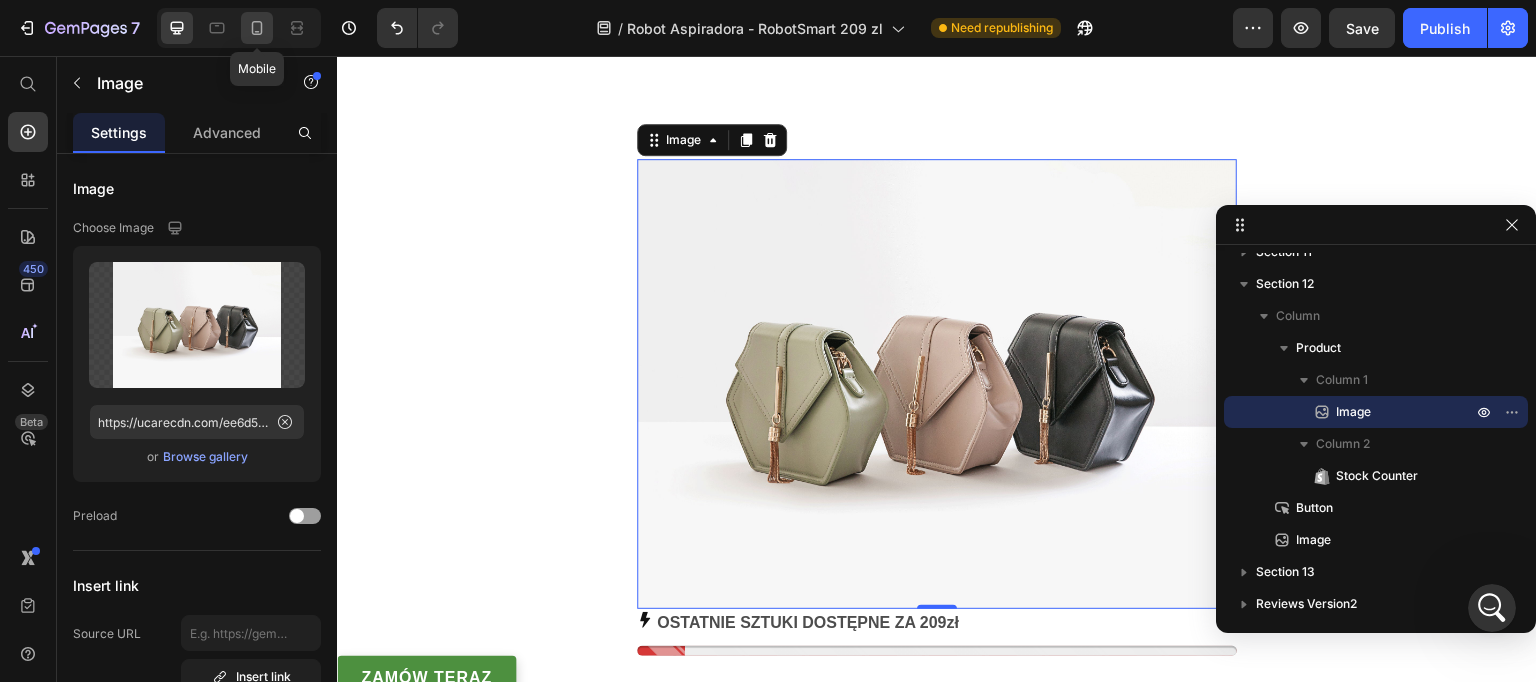 click 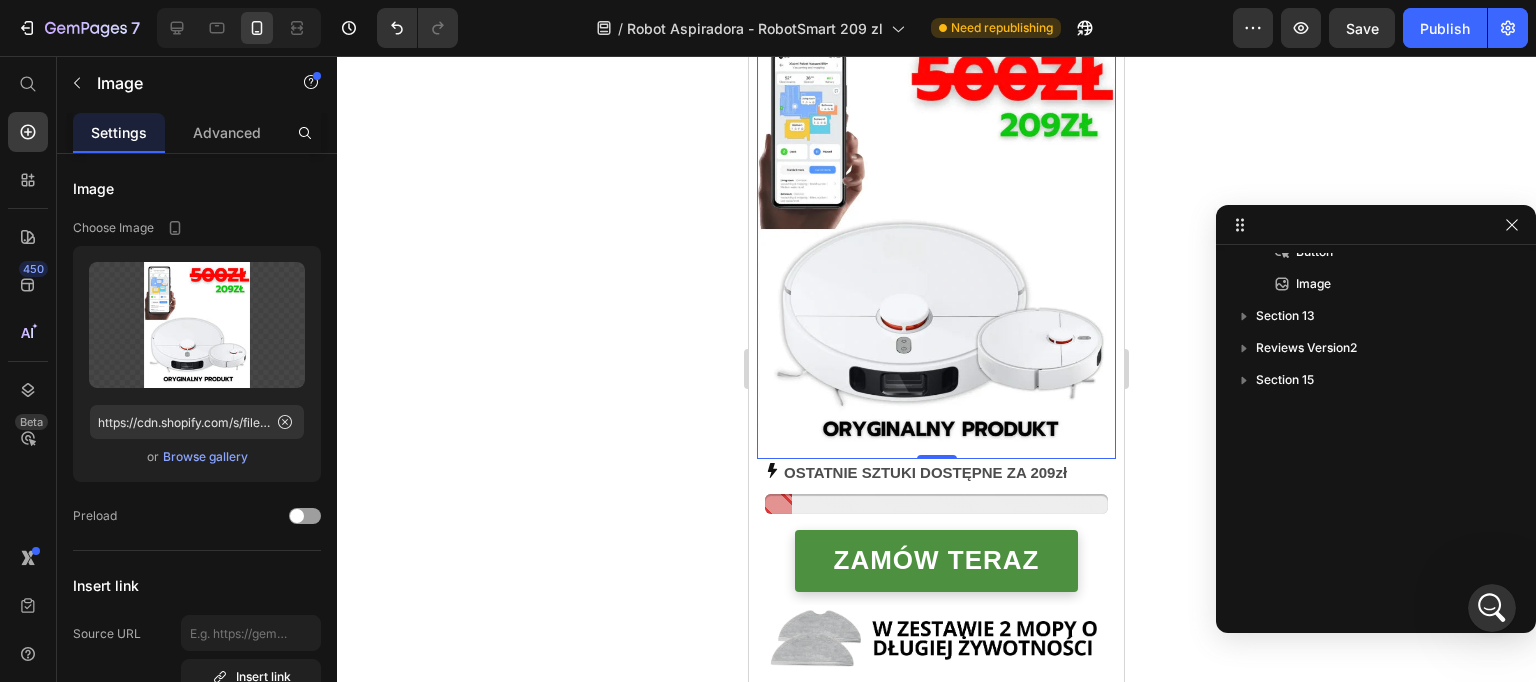 scroll, scrollTop: 11396, scrollLeft: 0, axis: vertical 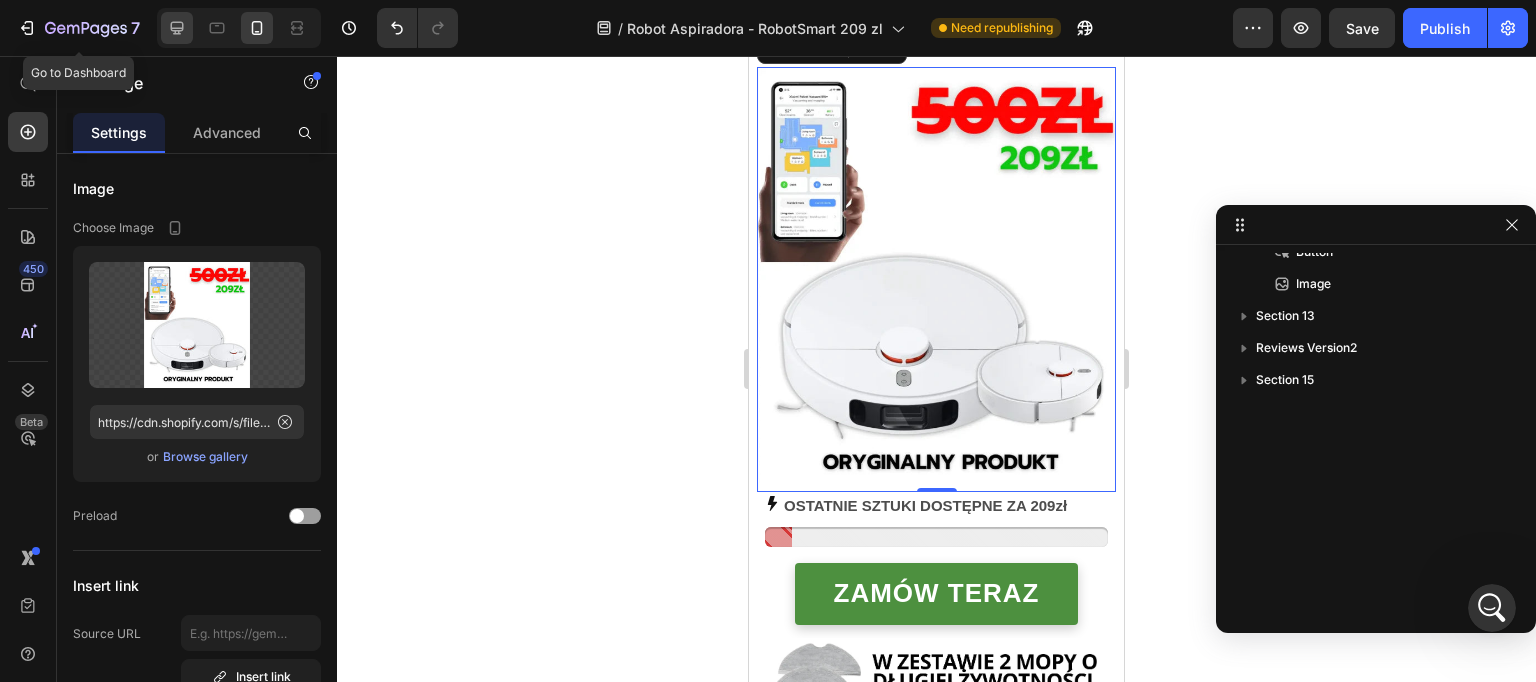 click 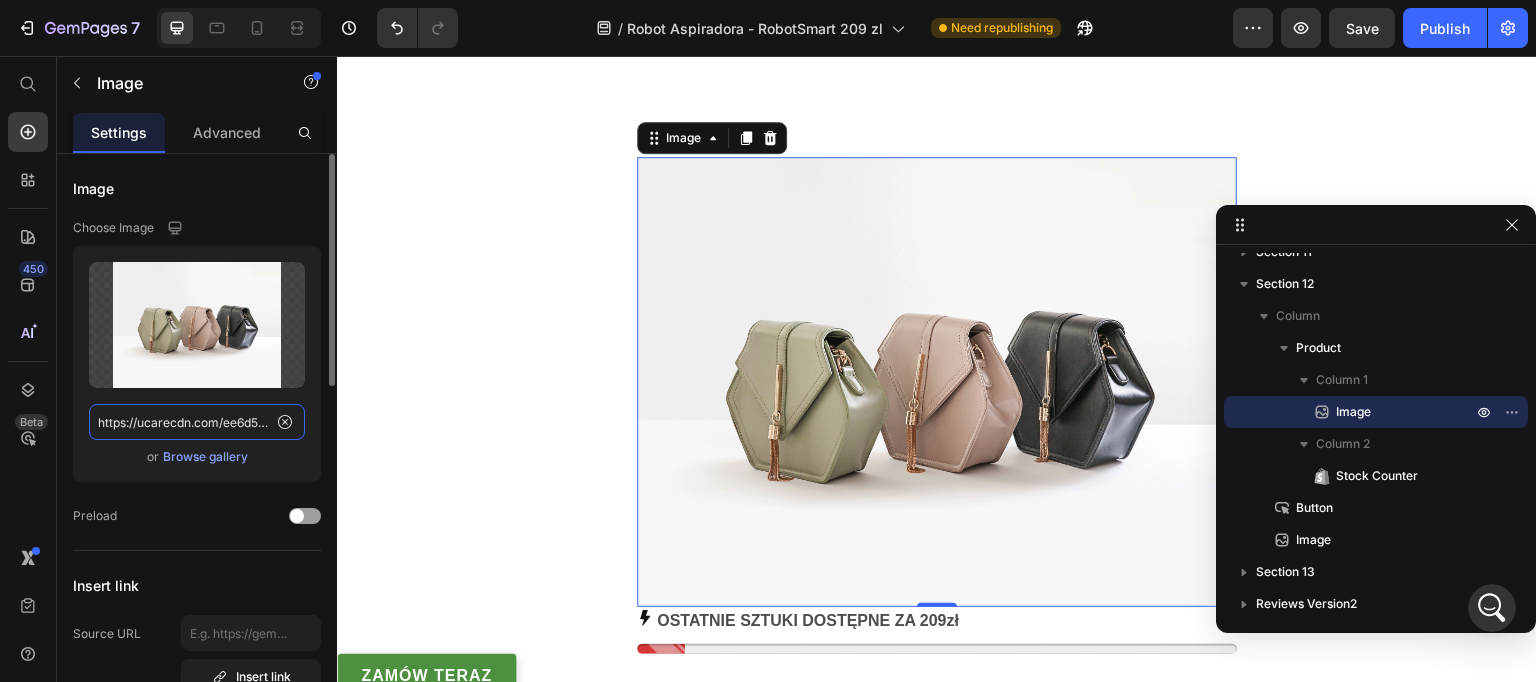 scroll, scrollTop: 12762, scrollLeft: 0, axis: vertical 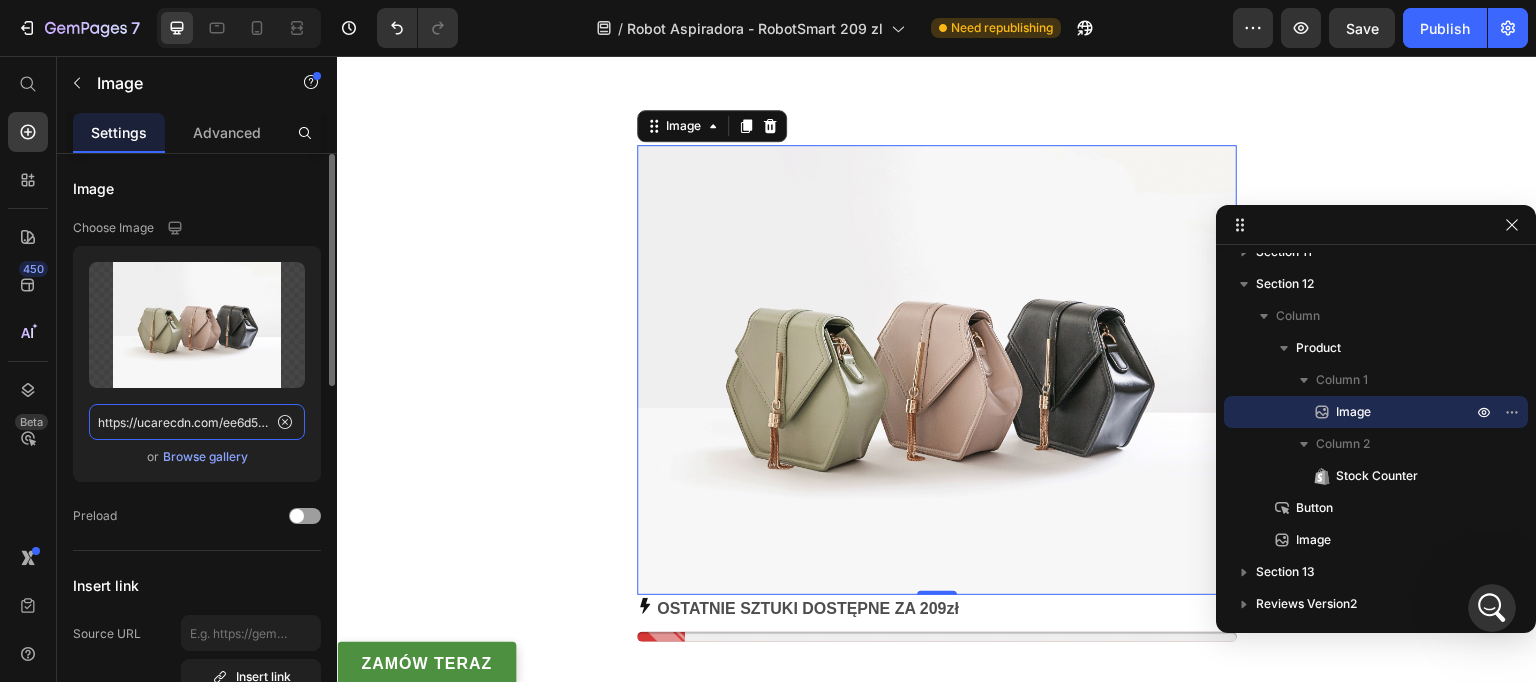 click on "https://ucarecdn.com/ee6d5074-1640-4cc7-8933-47c8589c3dee/-/format/auto/" 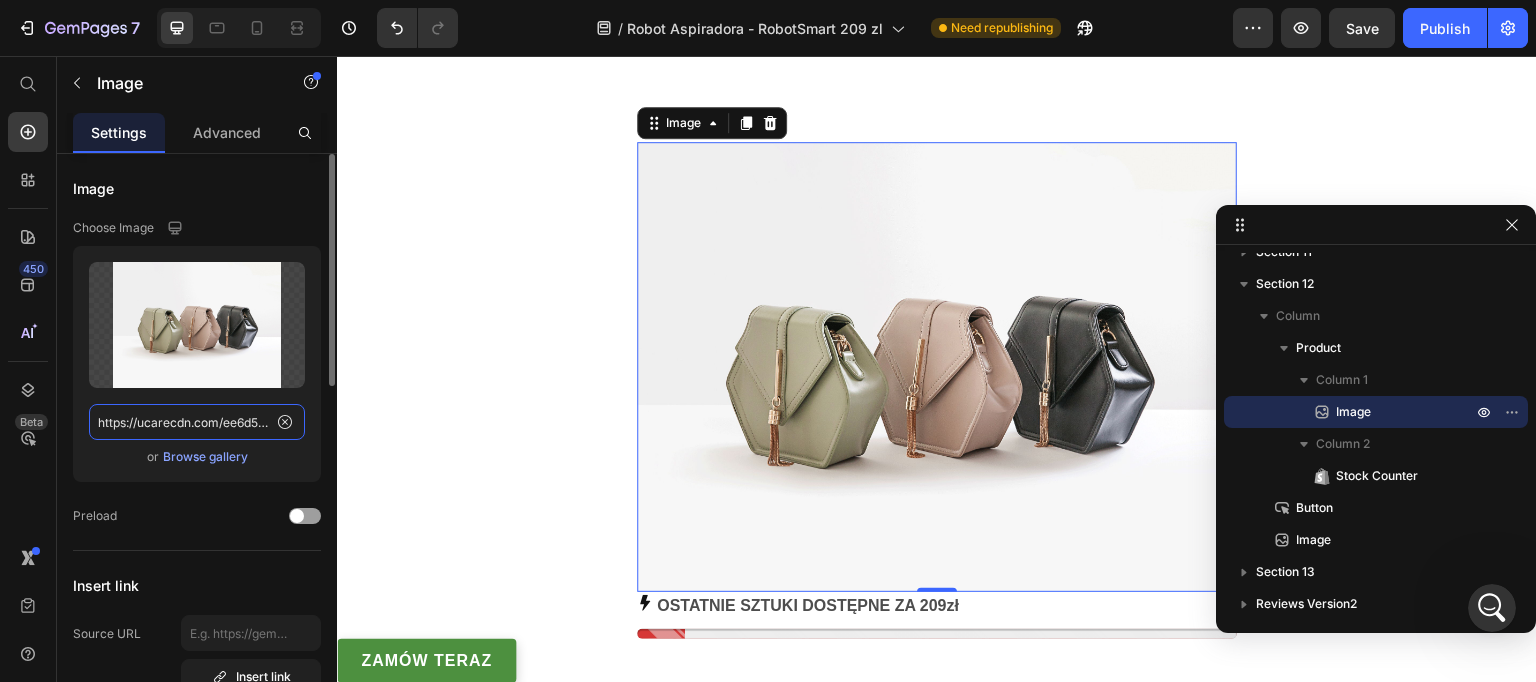 paste on "cdn.shopify.com/s/files/1/0926/5135/6547/files/gempages_566403722096214964-76b1c4c3-cf80-47c3-b0c3-d992b1f71650.webp" 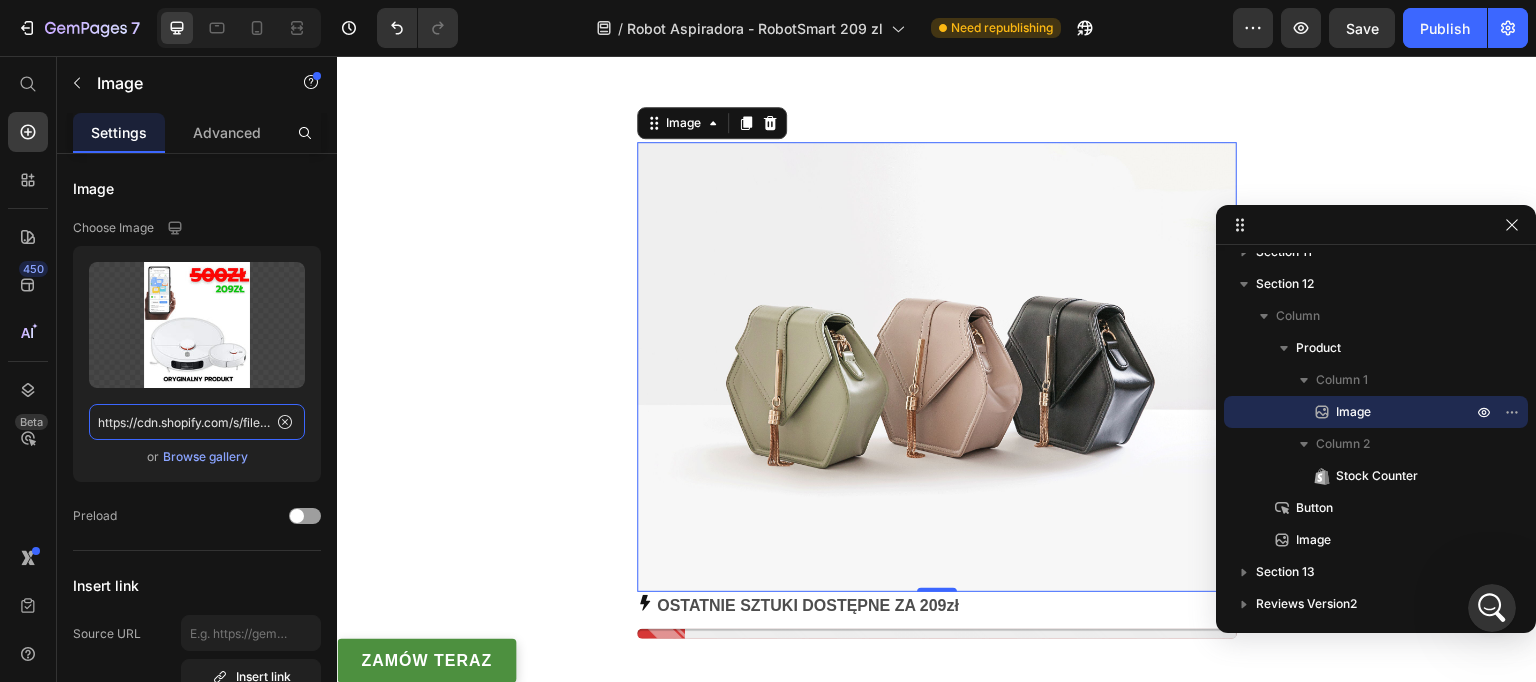 scroll, scrollTop: 0, scrollLeft: 615, axis: horizontal 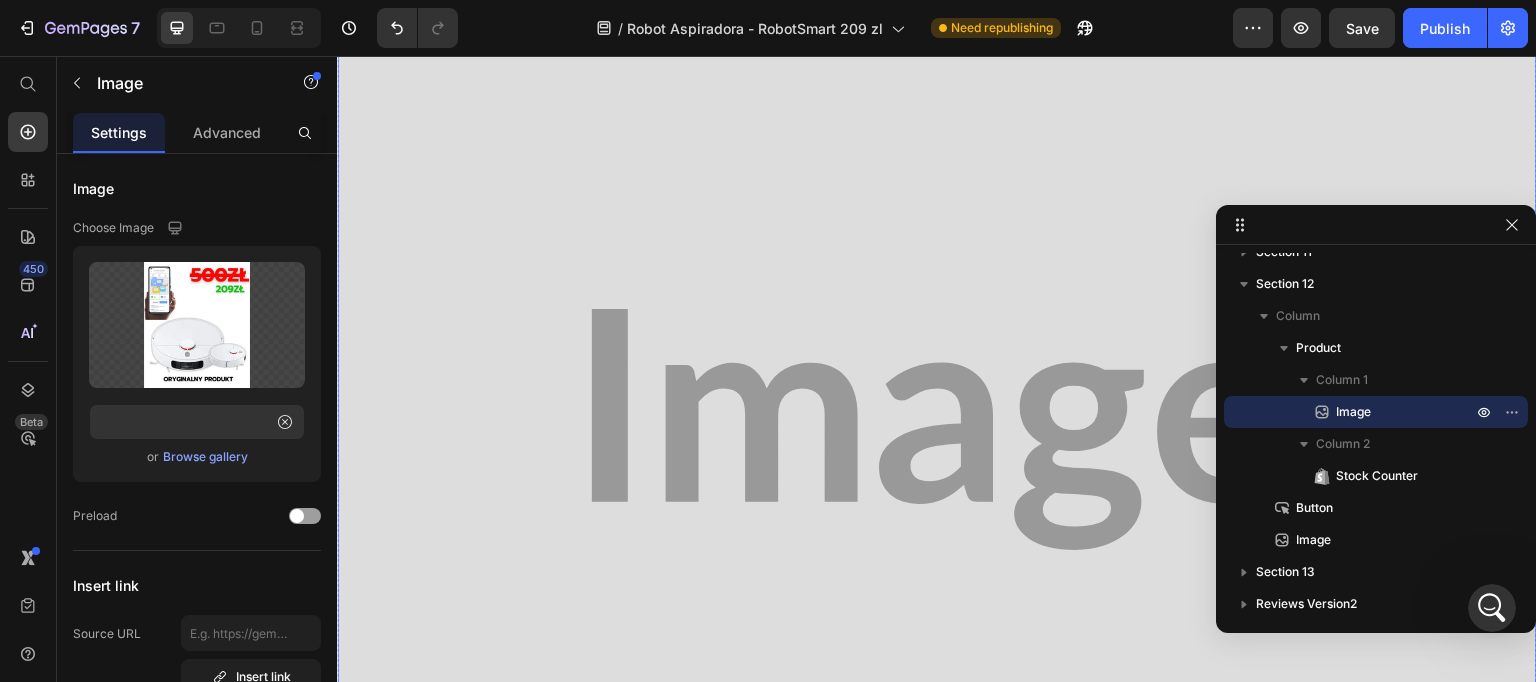 click at bounding box center (937, 429) 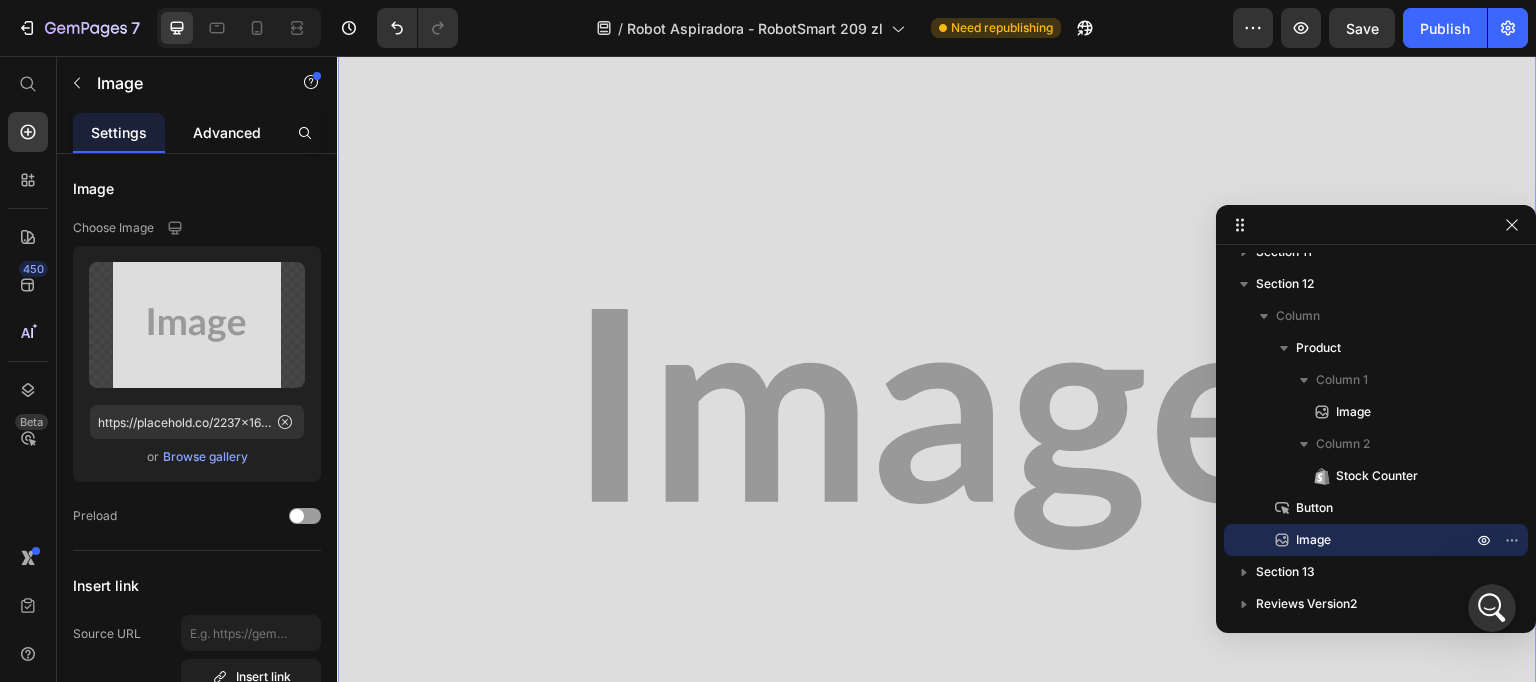 click on "Advanced" at bounding box center (227, 132) 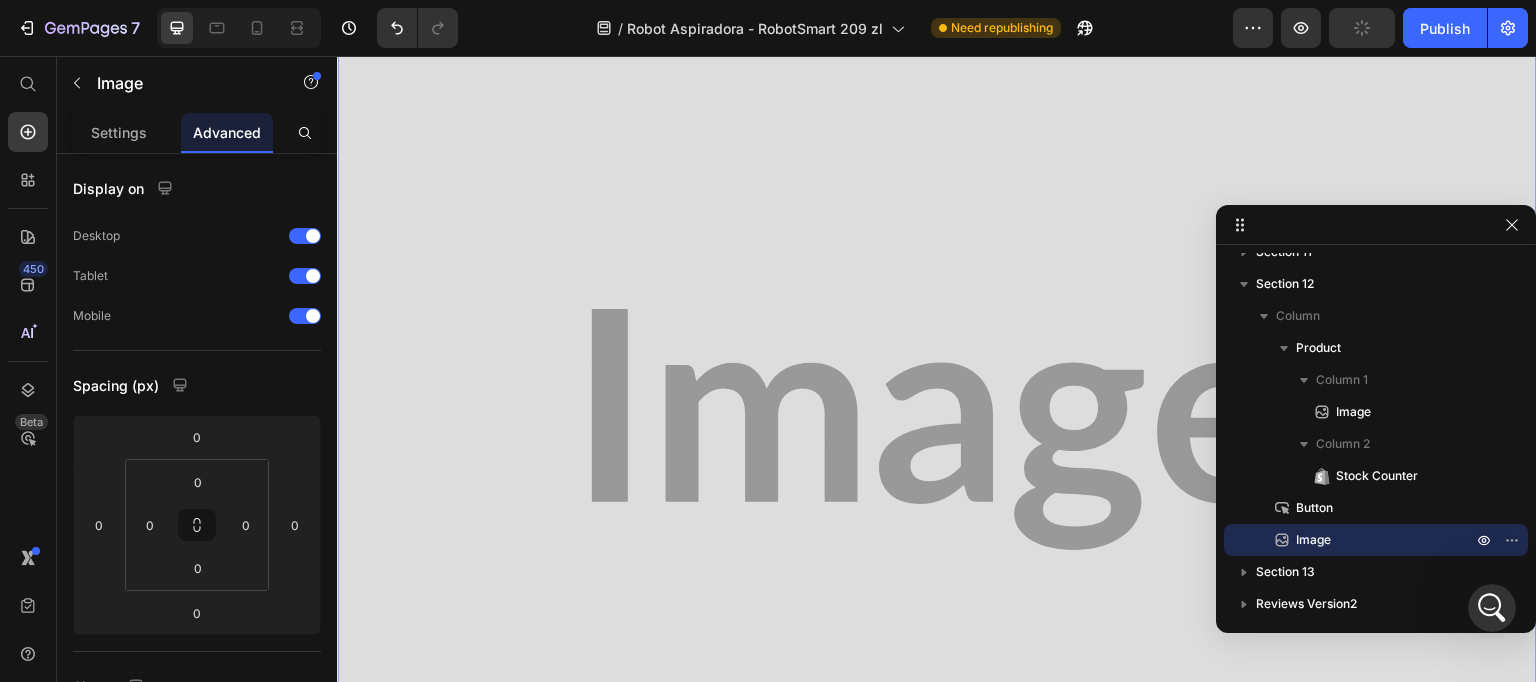 drag, startPoint x: 122, startPoint y: 131, endPoint x: 139, endPoint y: 112, distance: 25.495098 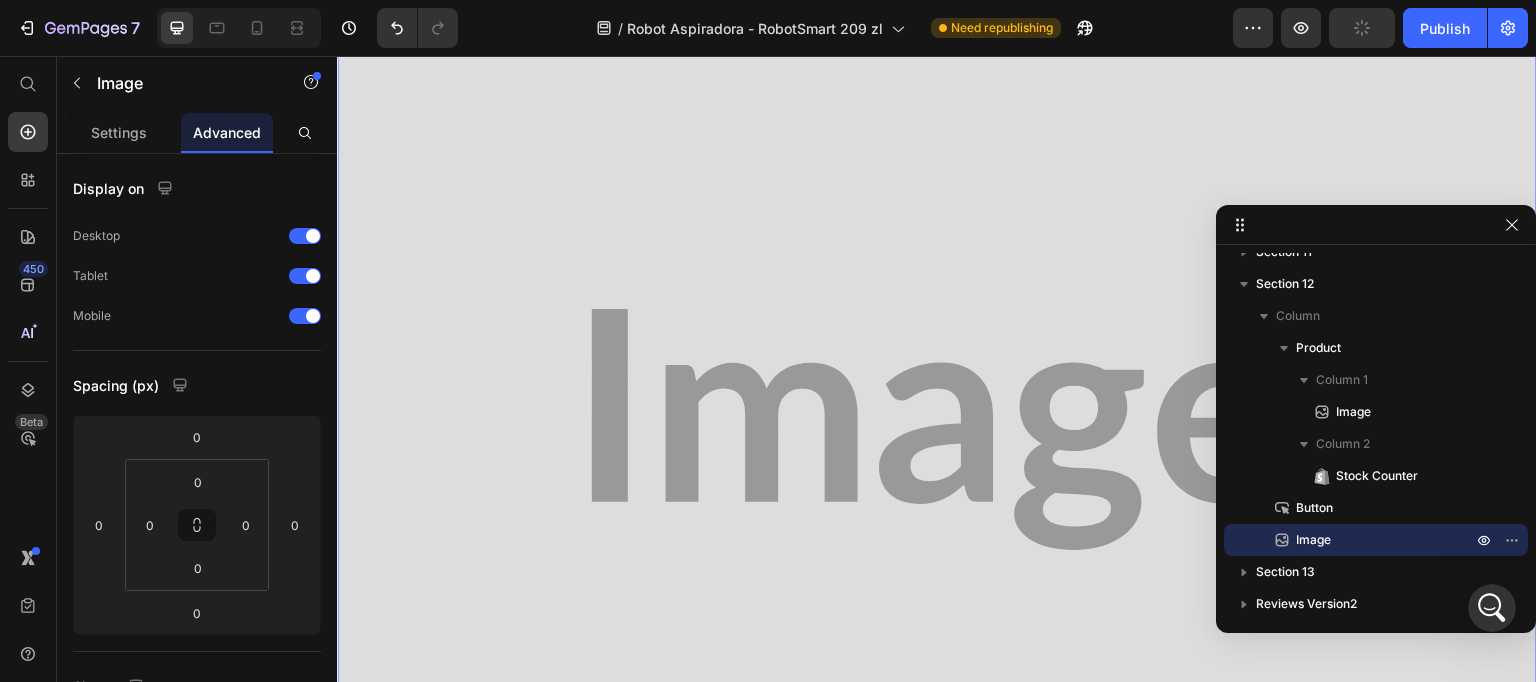 click on "Settings" at bounding box center (119, 132) 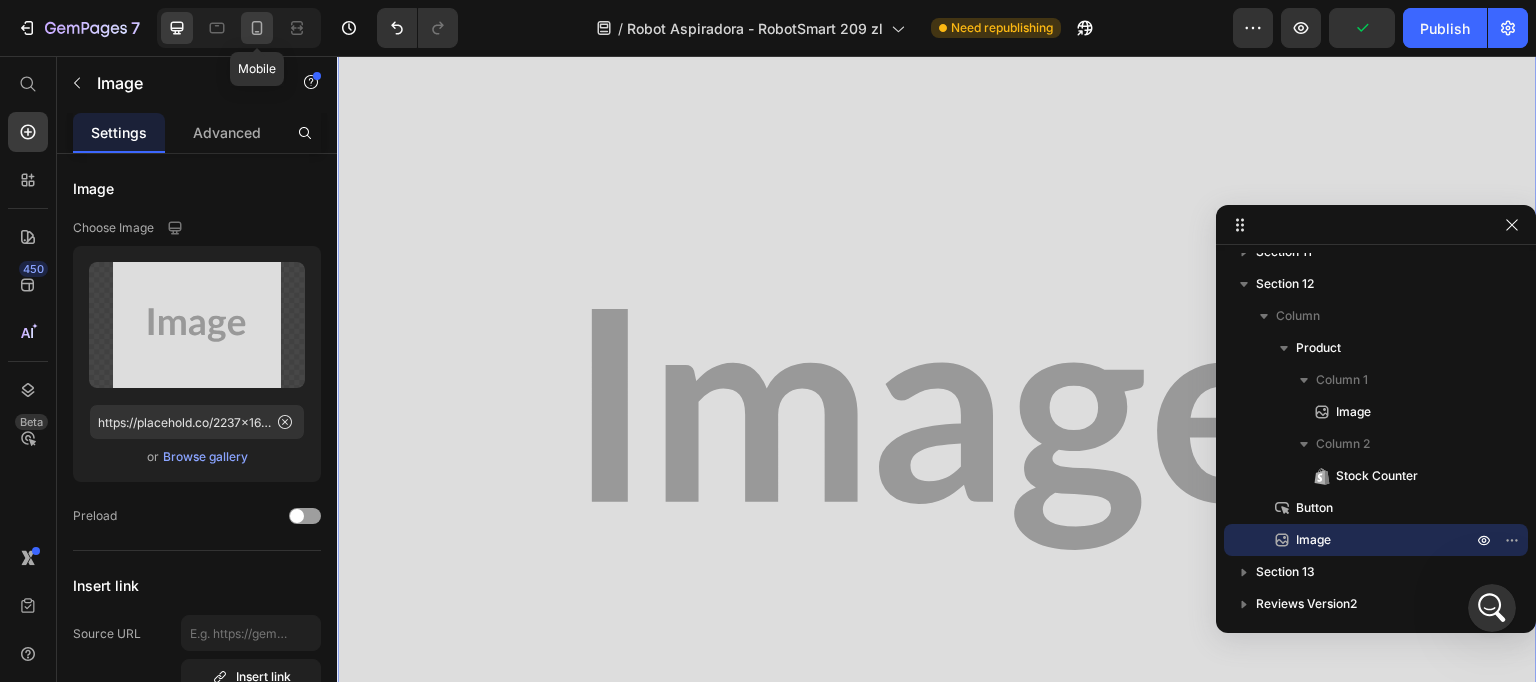 click 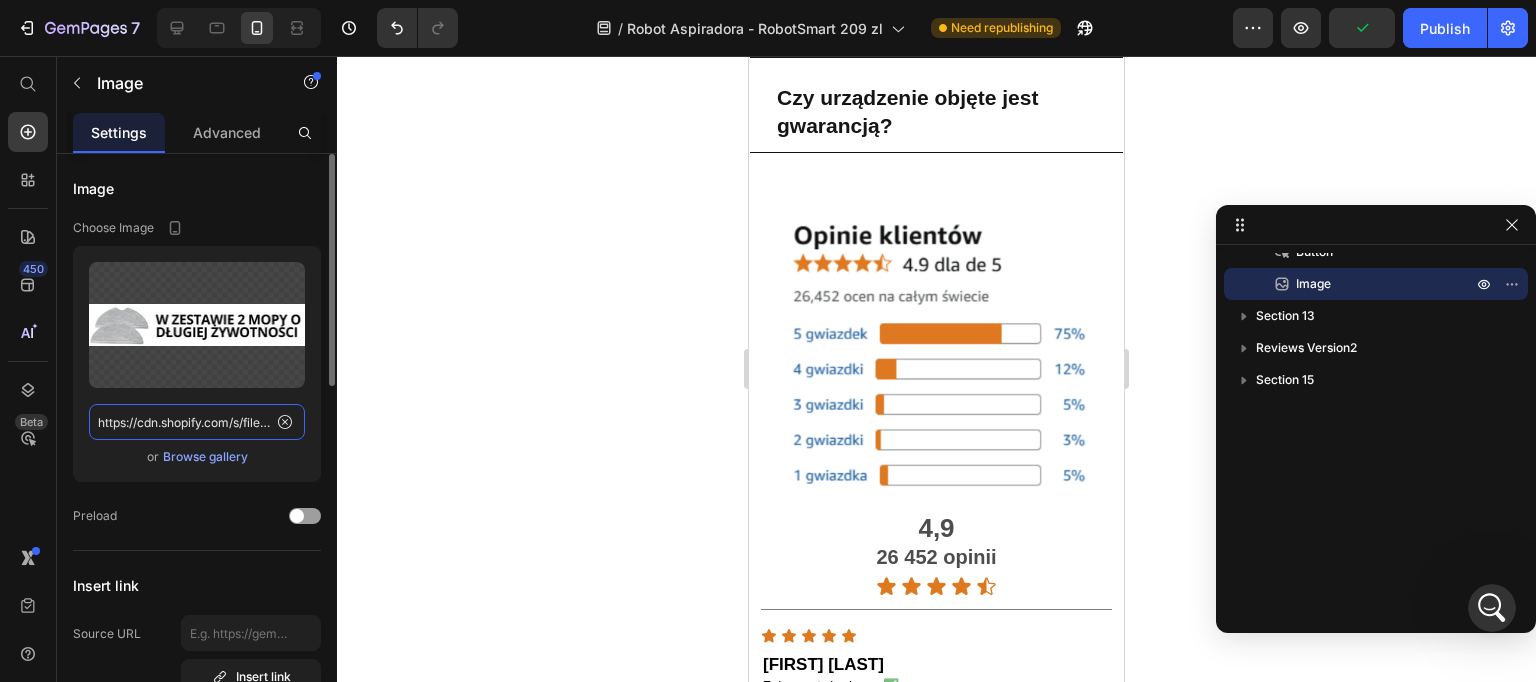 click on "https://cdn.shopify.com/s/files/1/0926/5135/6547/files/gempages_566403722096214964-028dbd2e-dd62-4b42-8887-b37c090e1644.webp" 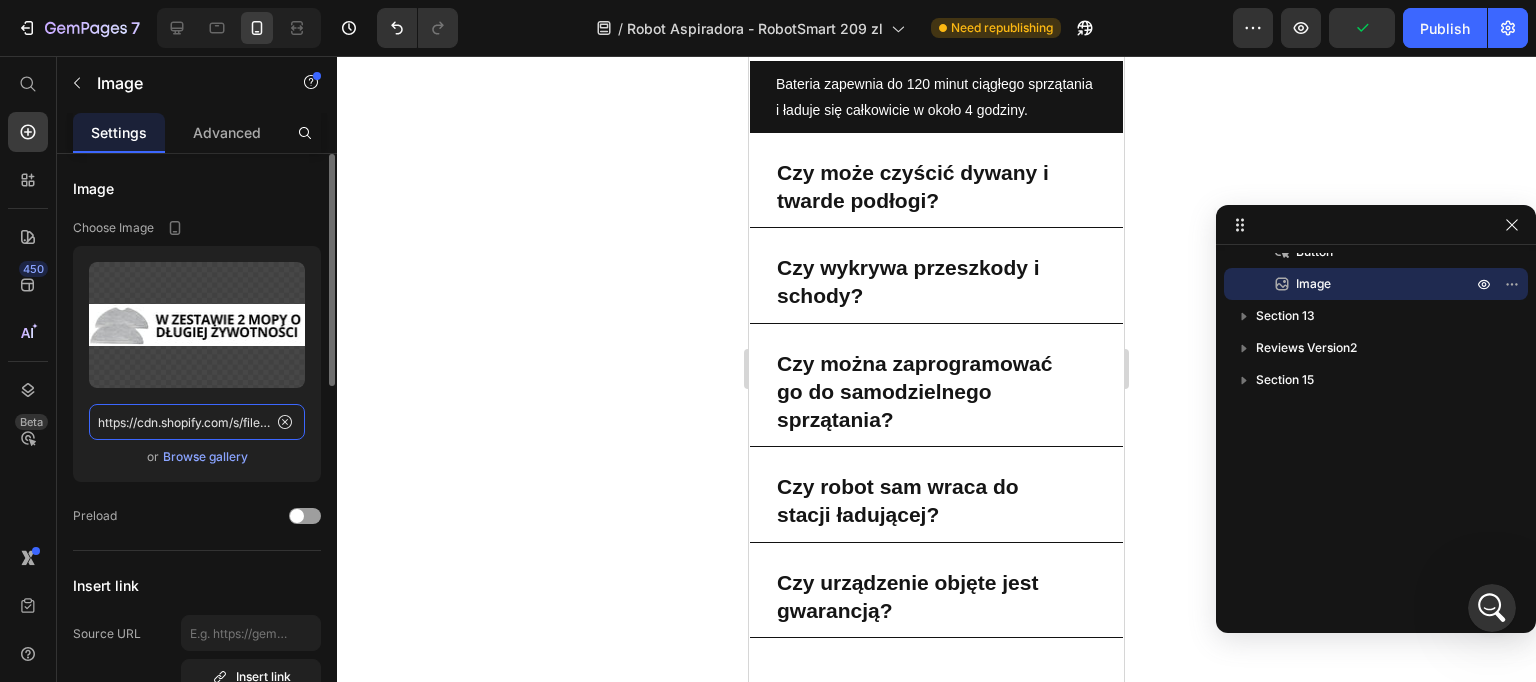scroll, scrollTop: 12948, scrollLeft: 0, axis: vertical 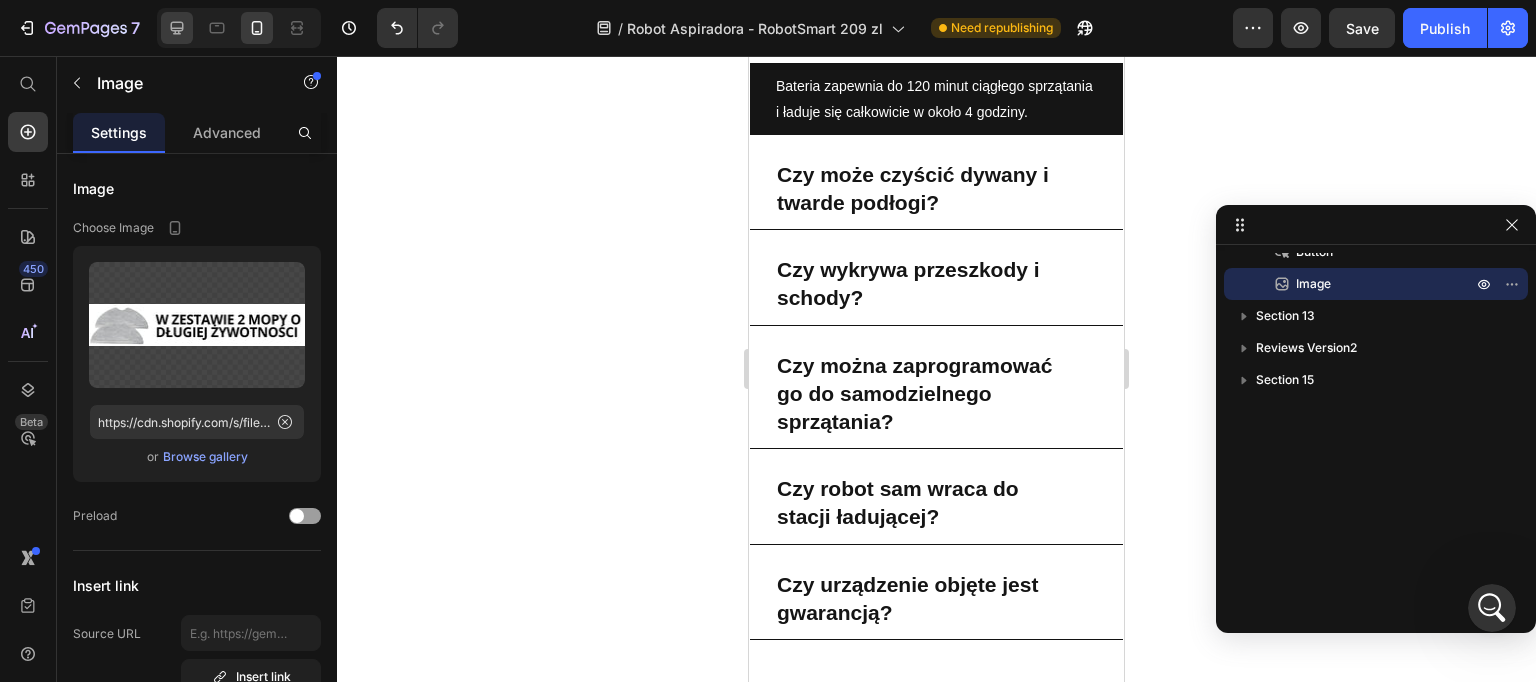 click 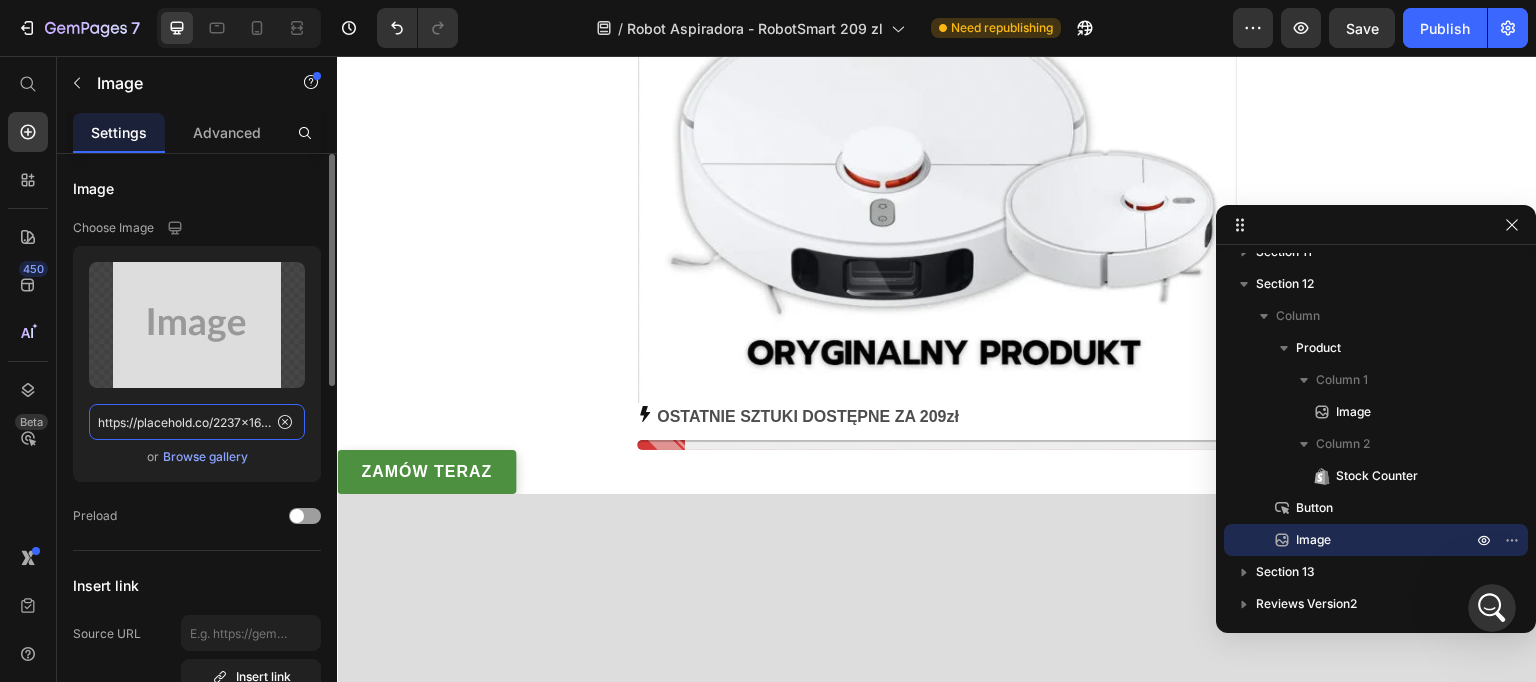 drag, startPoint x: 231, startPoint y: 428, endPoint x: 73, endPoint y: 327, distance: 187.52333 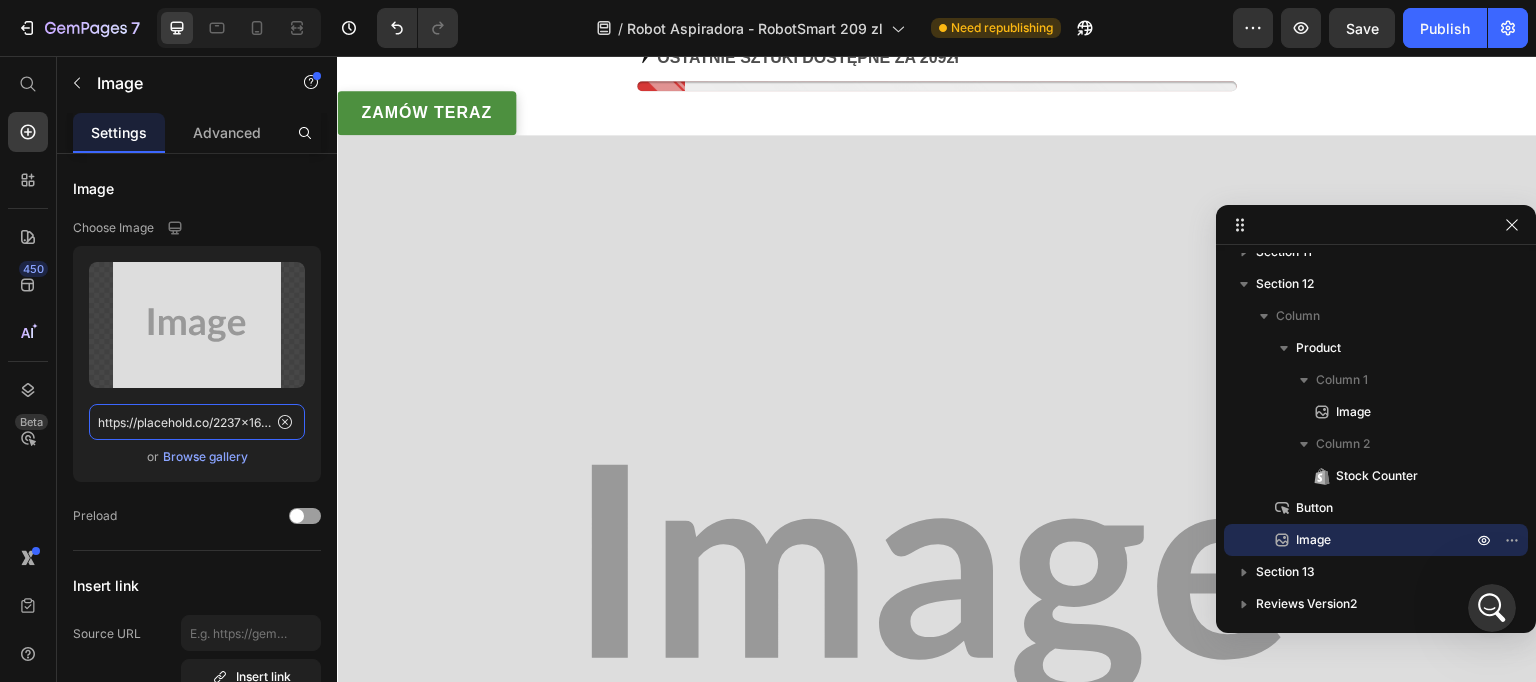paste on "cdn.shopify.com/s/files/1/0926/5135/6547/files/gempages_566403722096214964-028dbd2e-dd62-4b42-8887-b37c090e1644.webp" 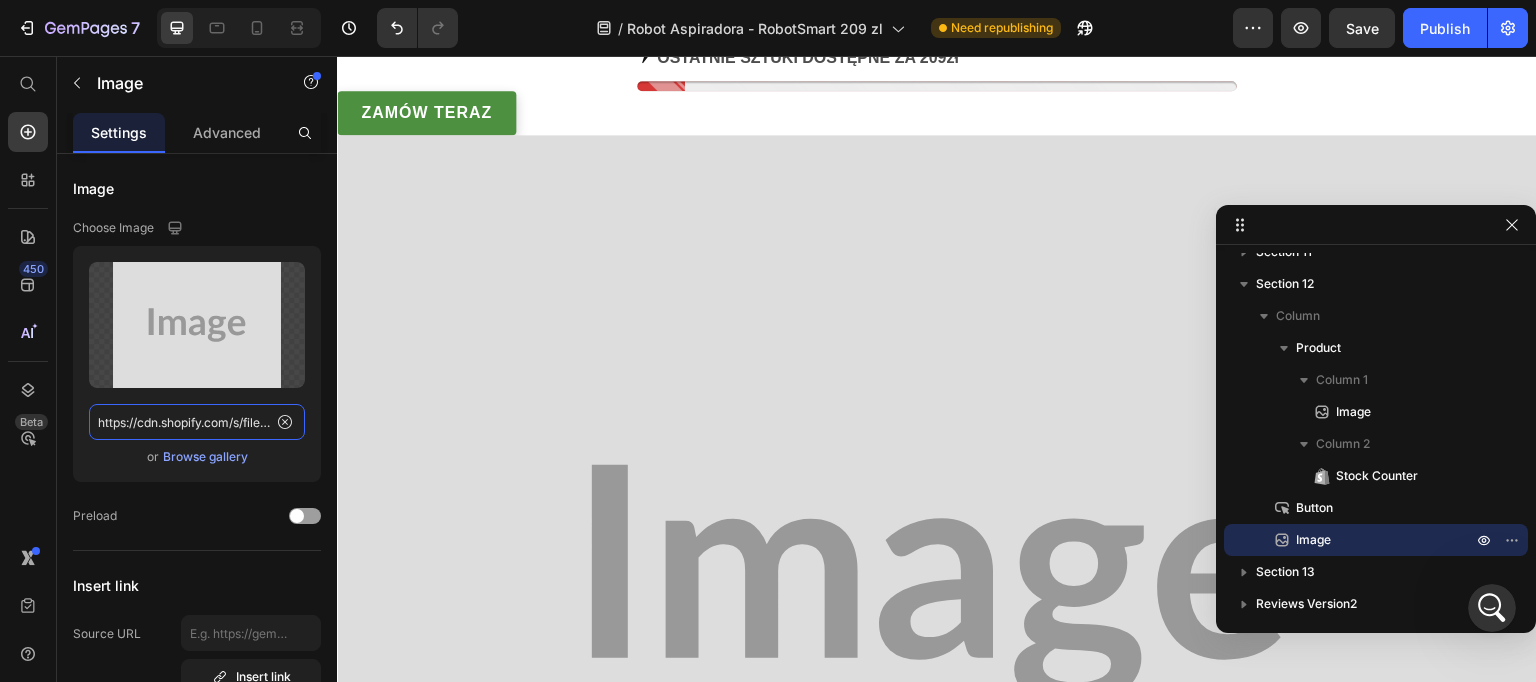 scroll, scrollTop: 13565, scrollLeft: 0, axis: vertical 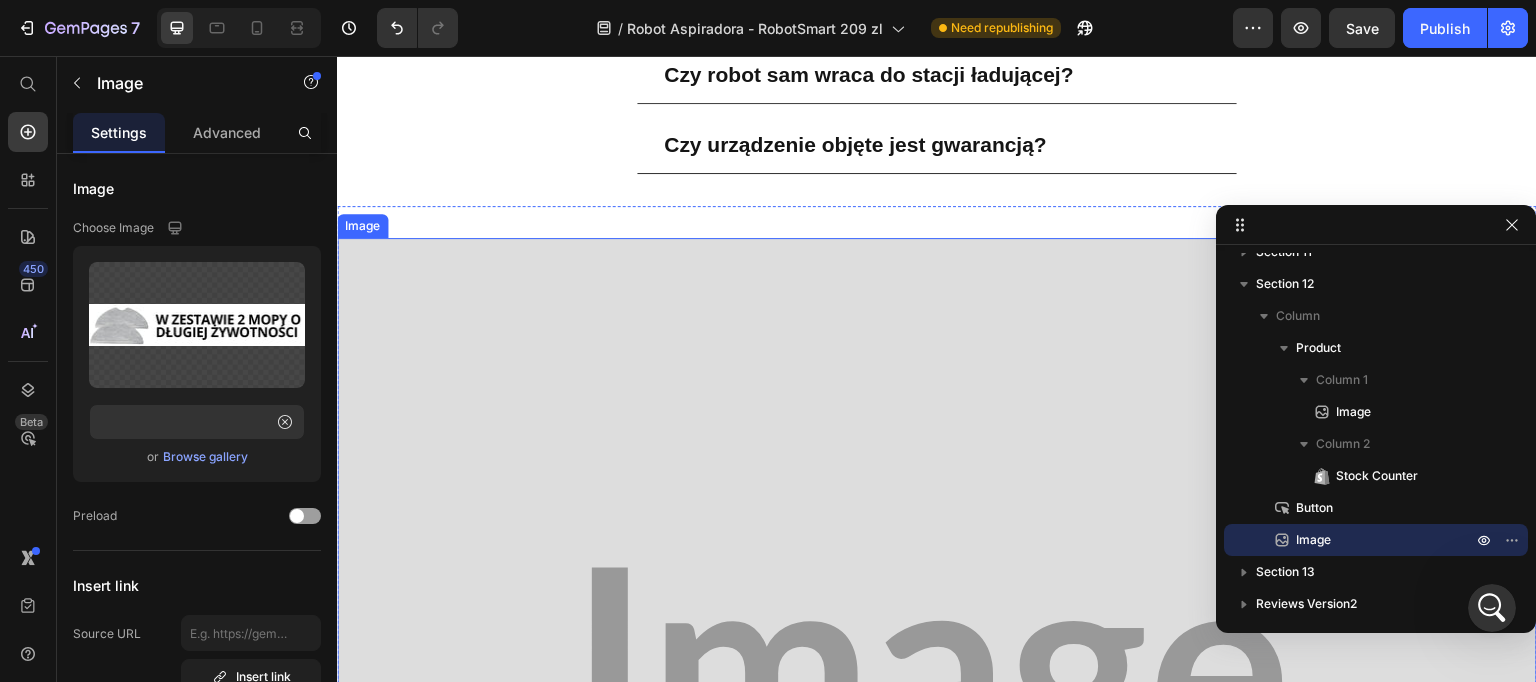 click at bounding box center [937, 688] 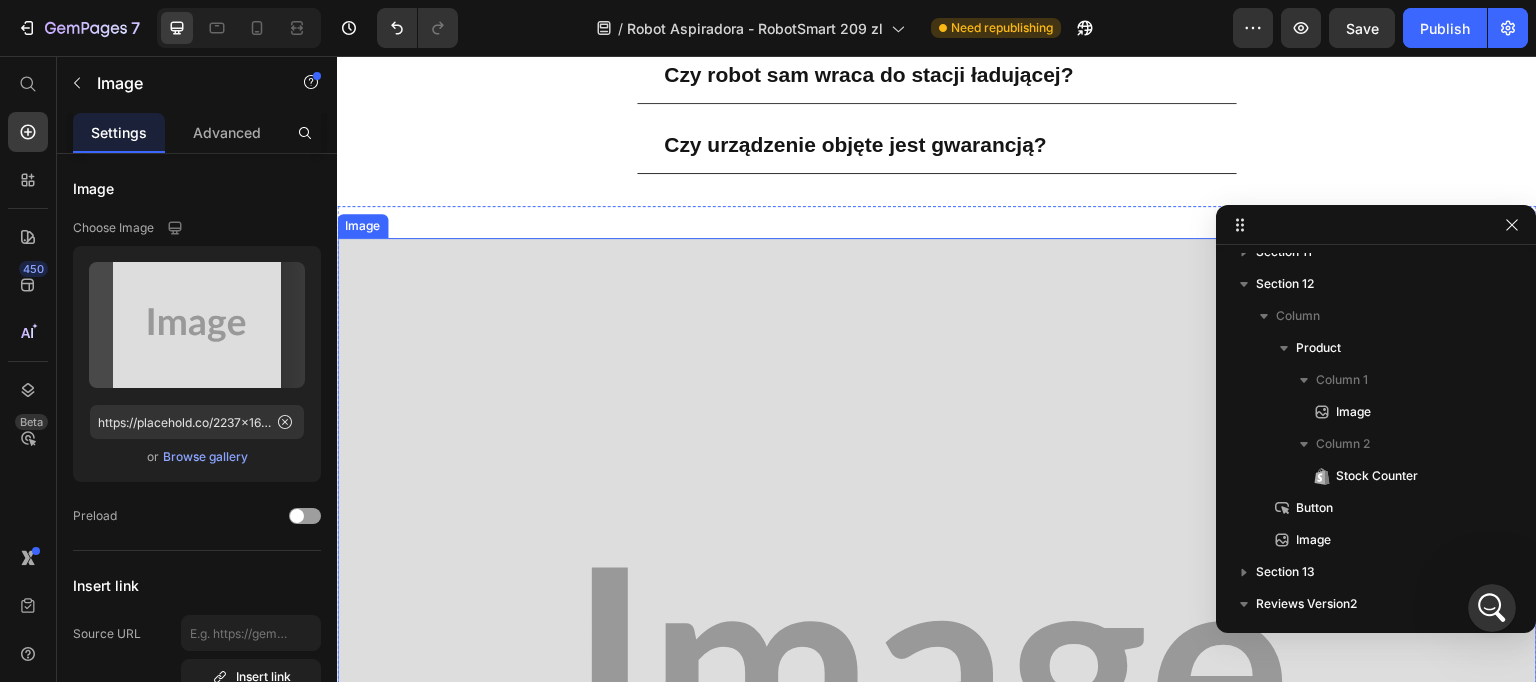 scroll 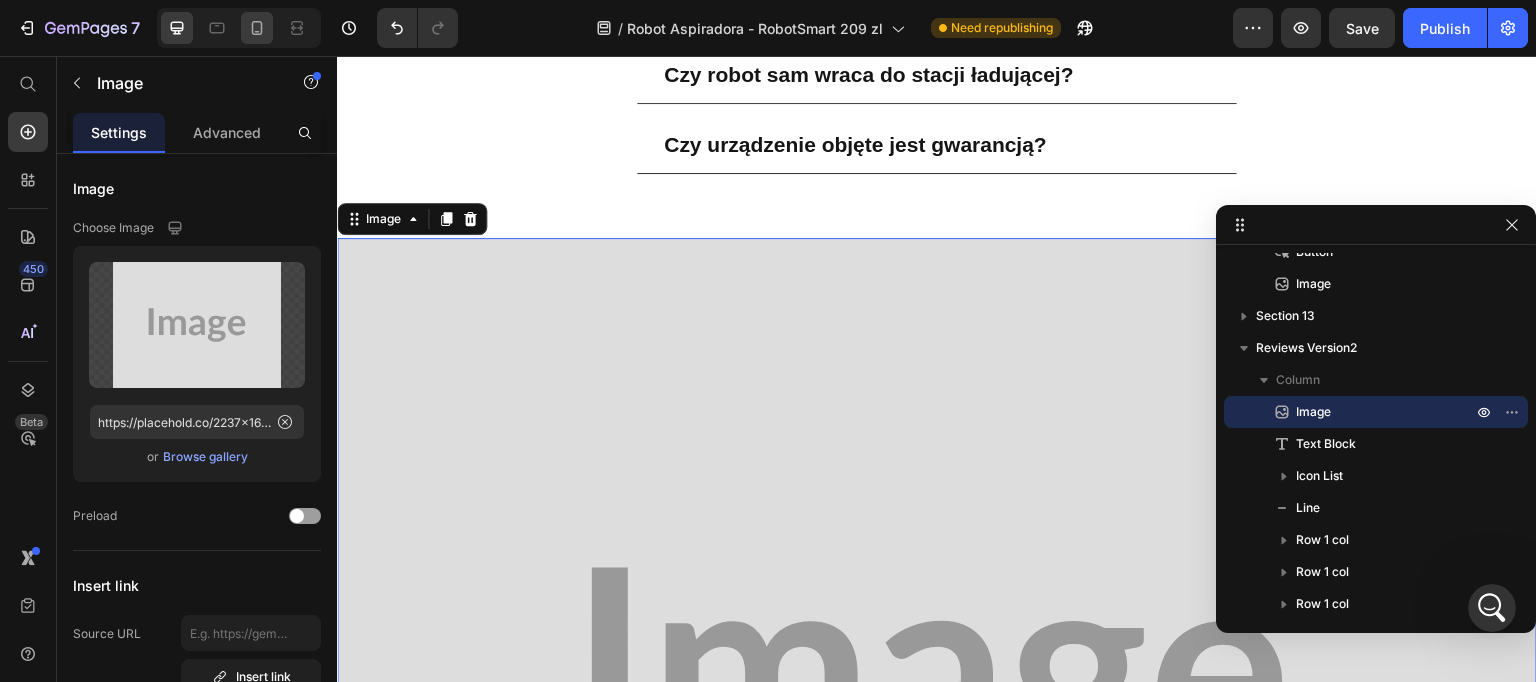 click at bounding box center (239, 28) 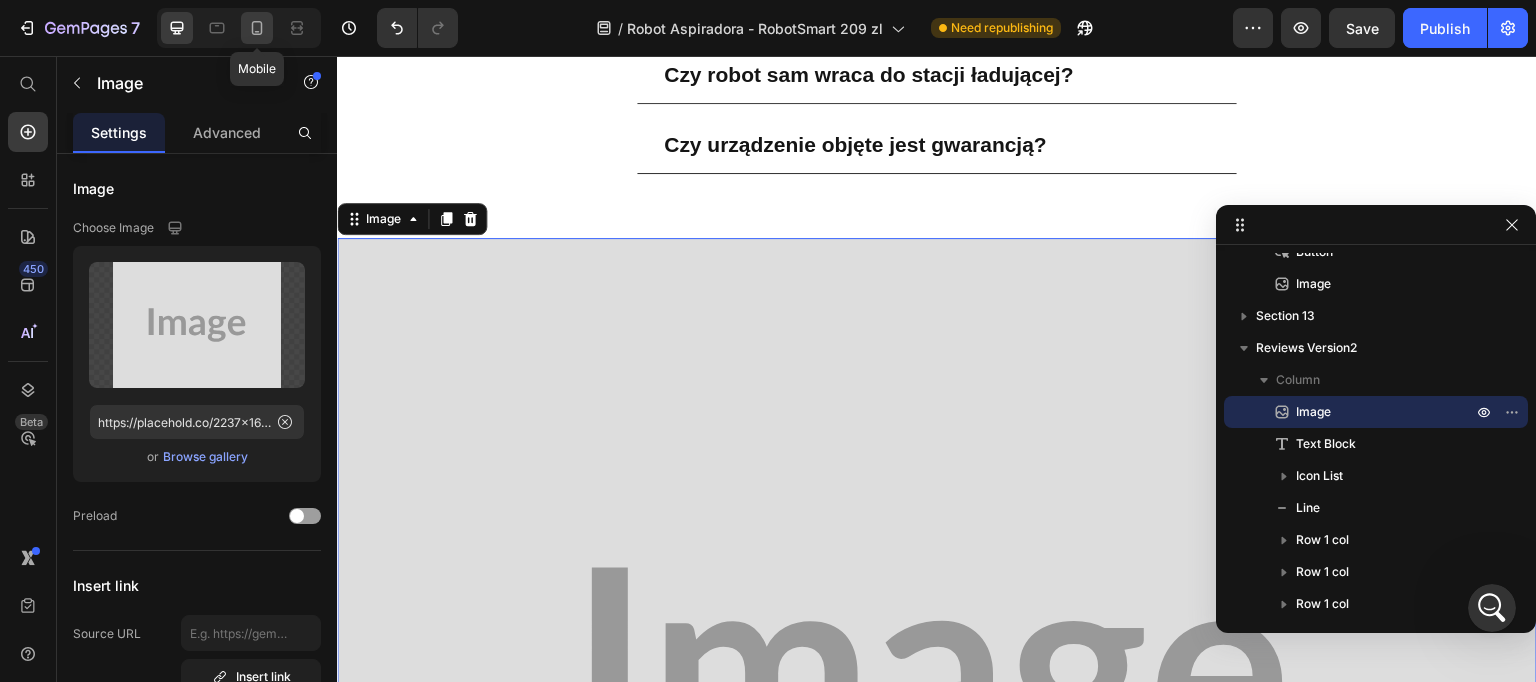 click 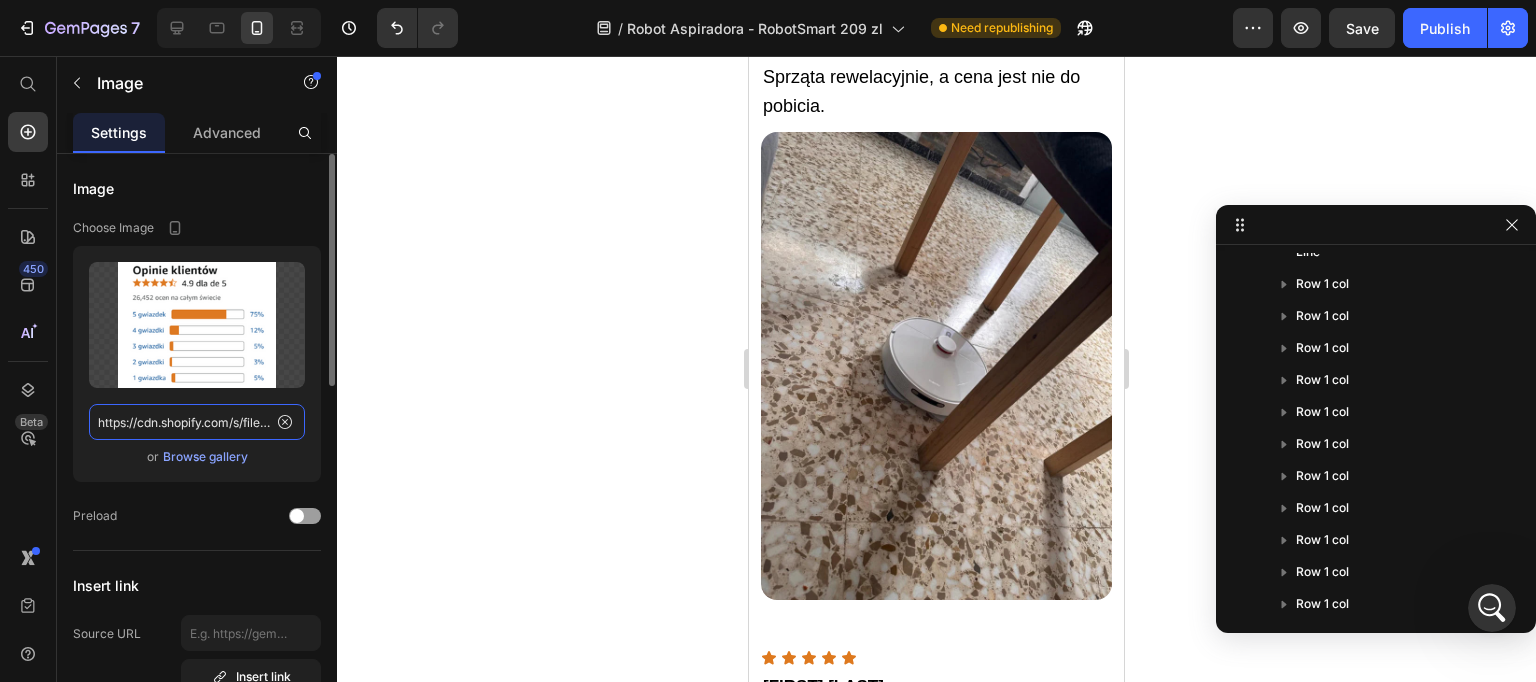 click on "https://cdn.shopify.com/s/files/1/0926/5135/6547/files/gempages_566403722096214964-3417e097-91f6-46ad-bc00-8731ee465ff8.png" 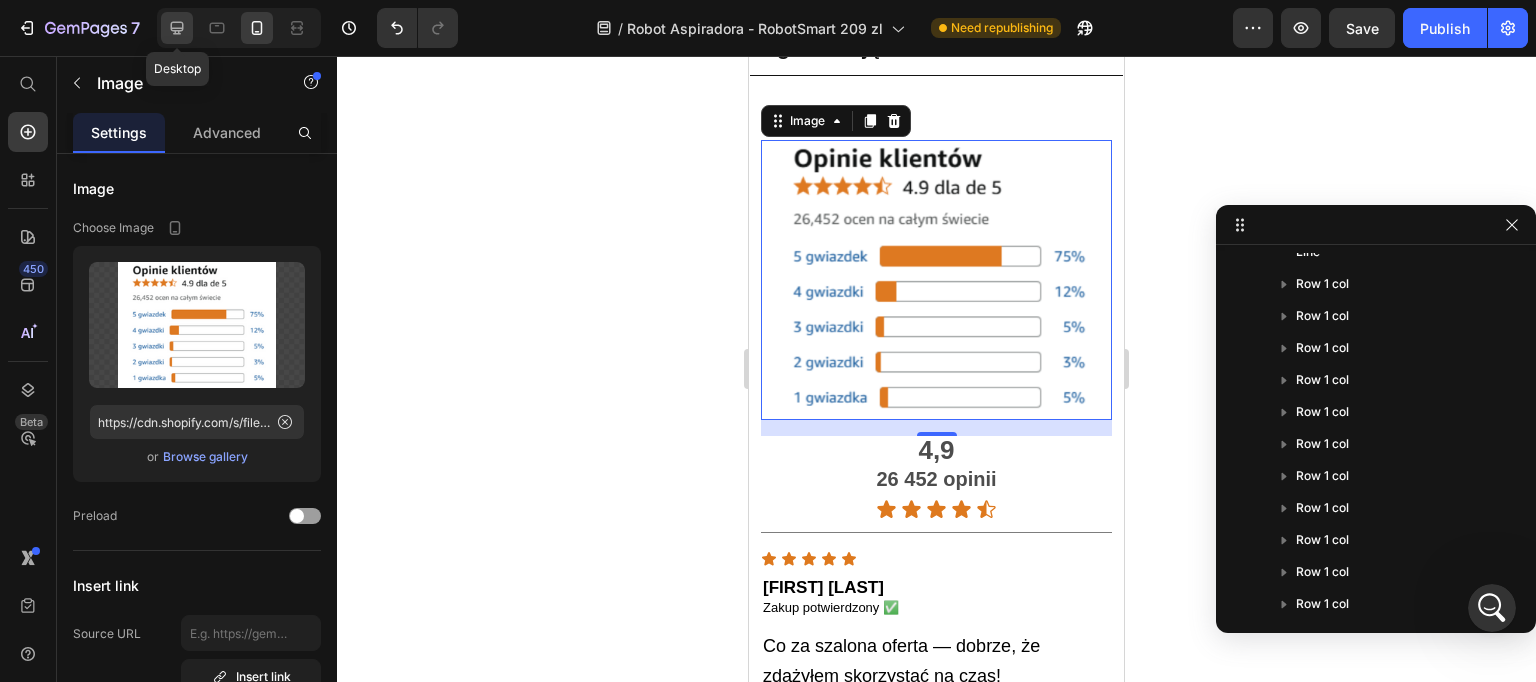 click 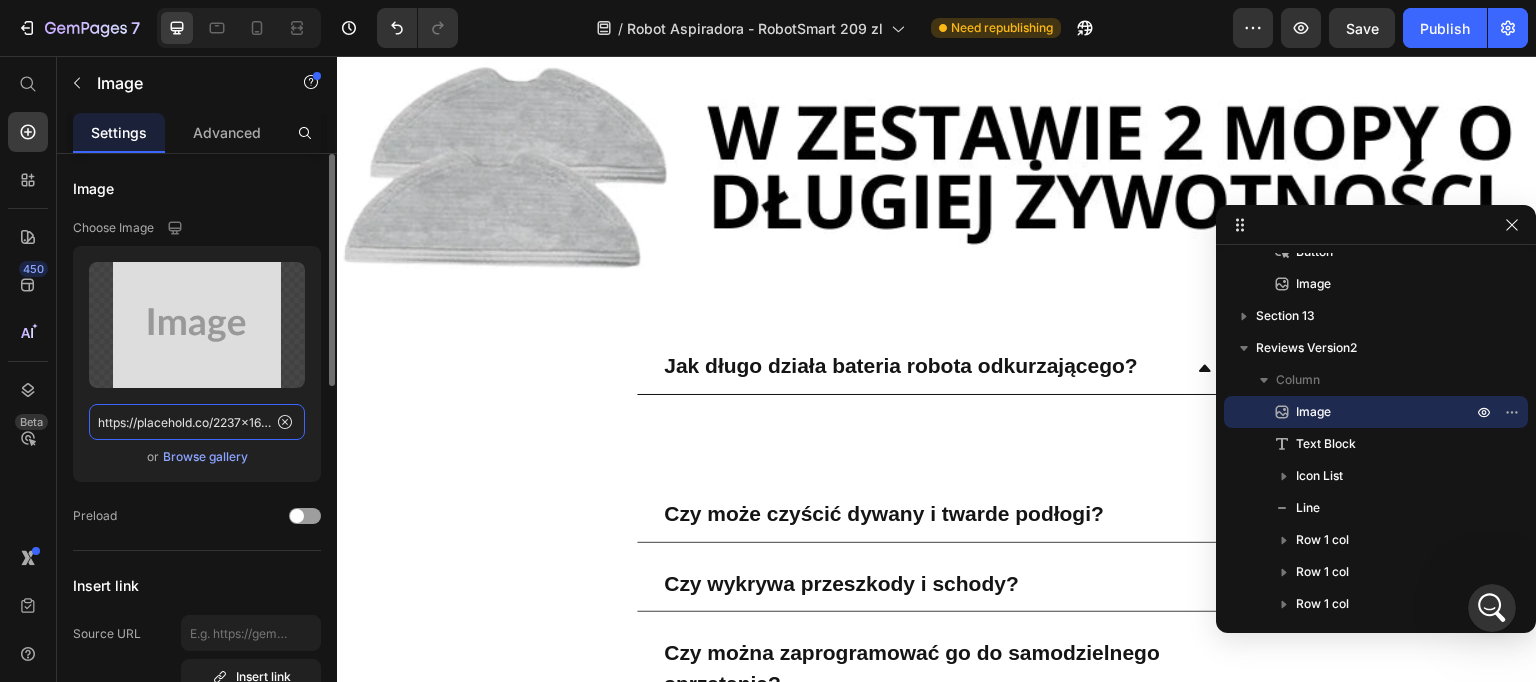 click on "https://placehold.co/2237x1678?text=Image" 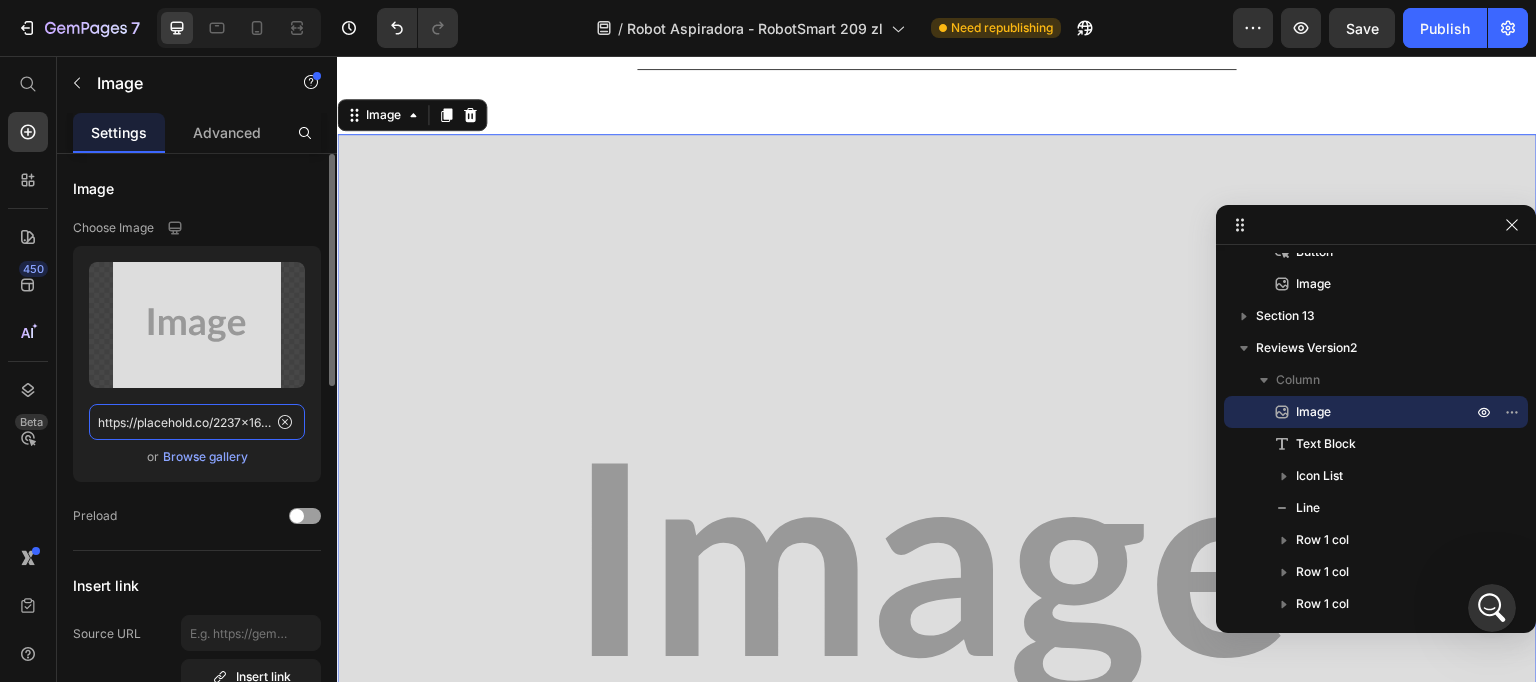 paste on "cdn.shopify.com/s/files/1/0926/5135/6547/files/gempages_566403722096214964-3417e097-91f6-46ad-bc00-8731ee465ff8.png" 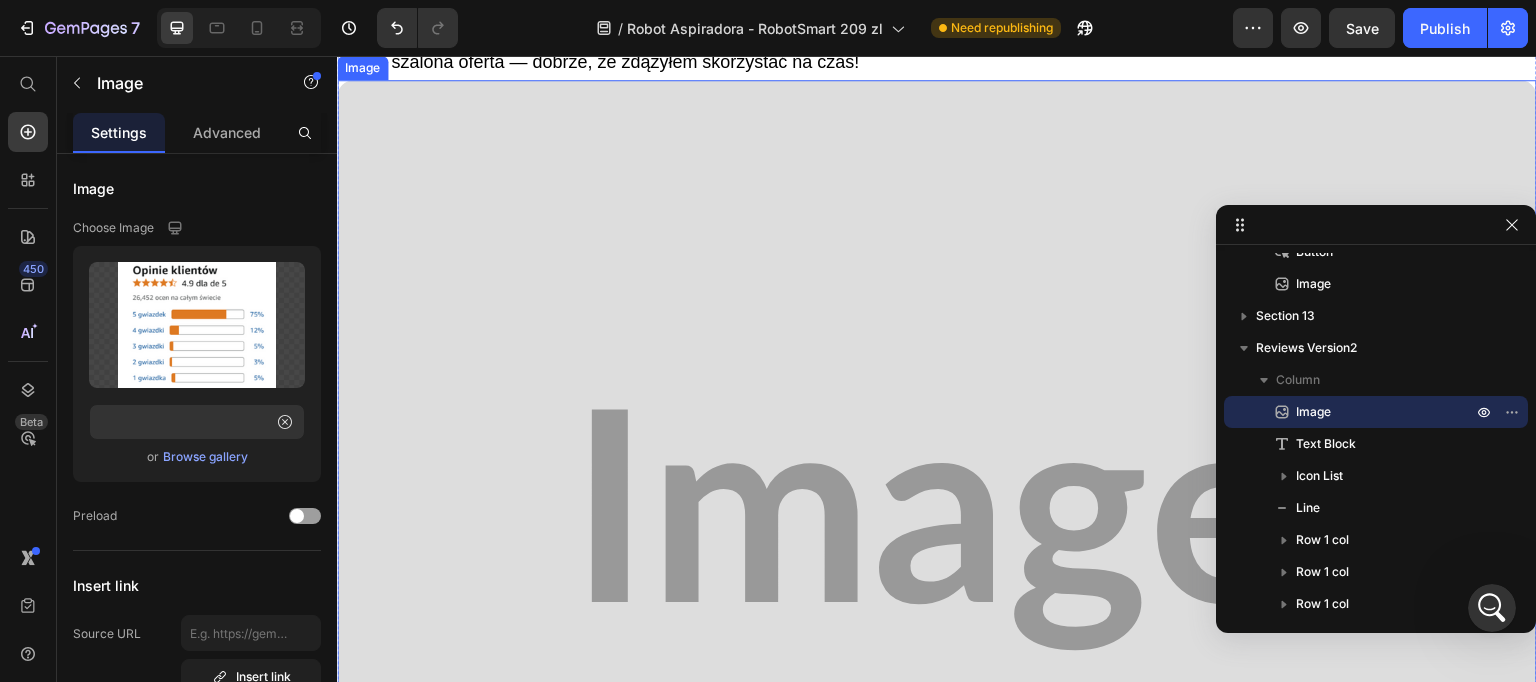 click at bounding box center (937, 530) 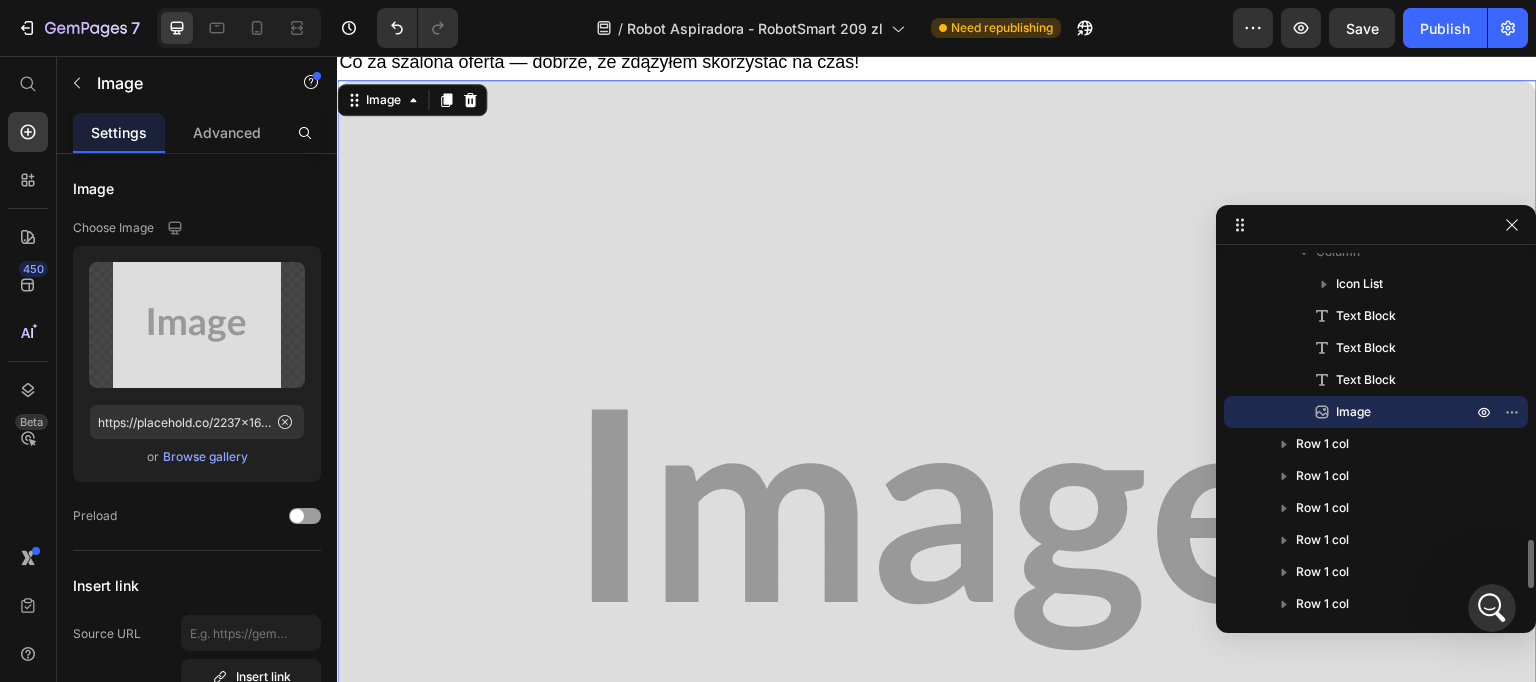 drag, startPoint x: 254, startPoint y: 27, endPoint x: 263, endPoint y: 53, distance: 27.513634 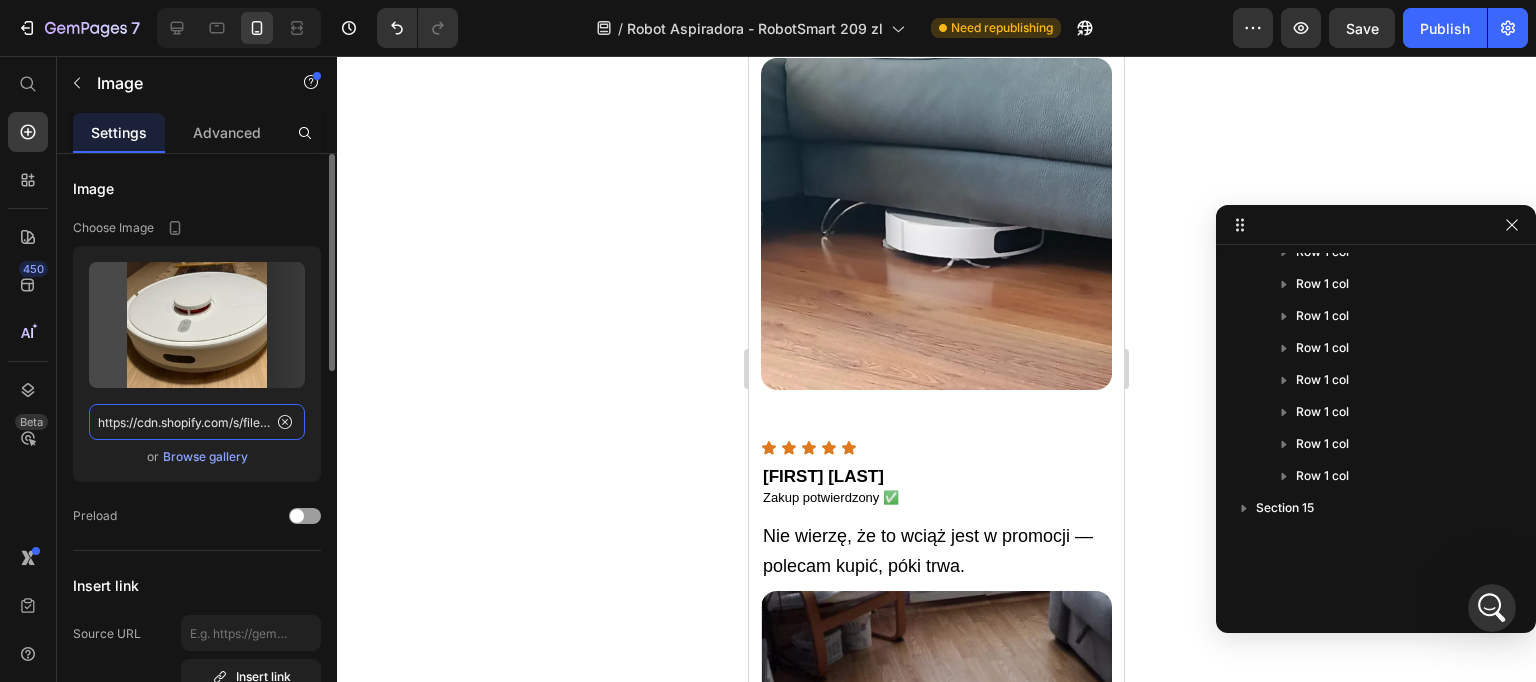 click on "https://cdn.shopify.com/s/files/1/0926/5135/6547/files/gempages_566403722096214964-73590168-58c8-4fb9-894b-e3acf4fda3cd.webp" 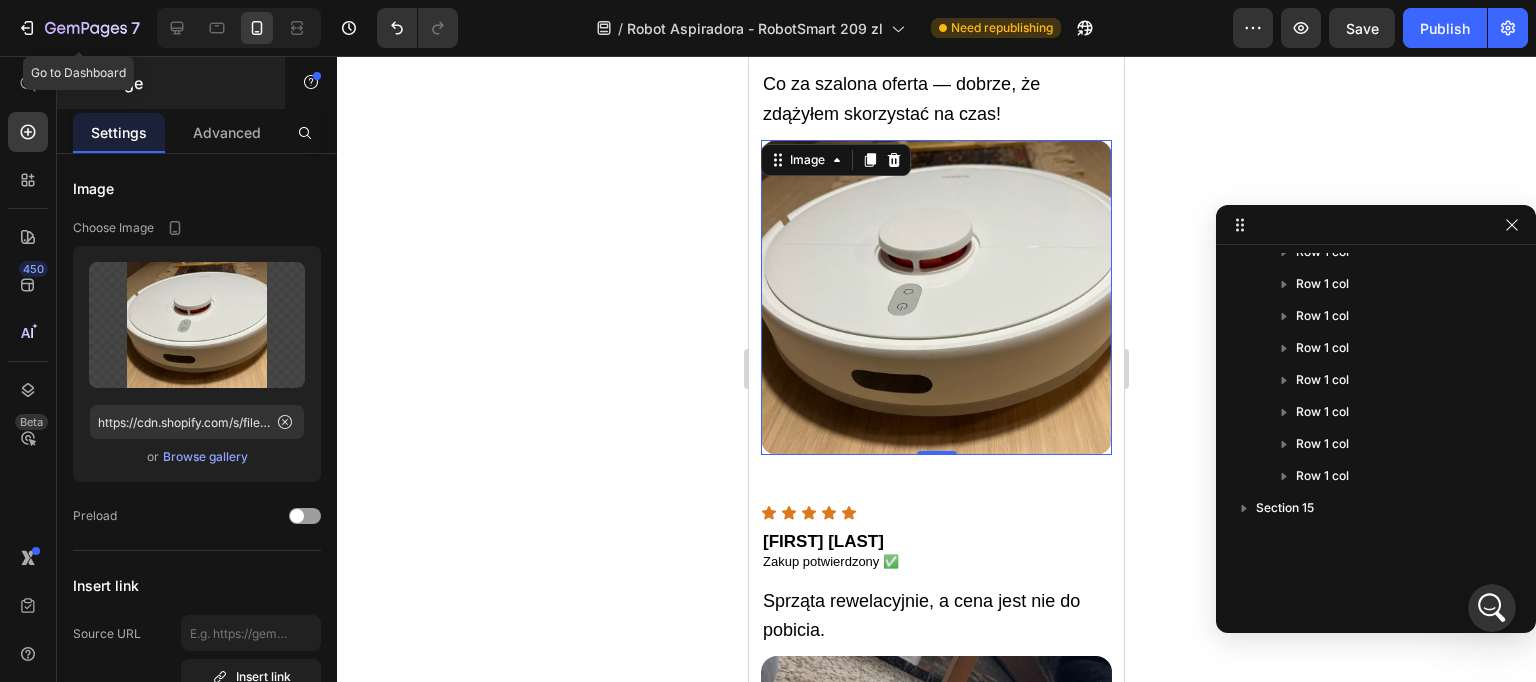 click 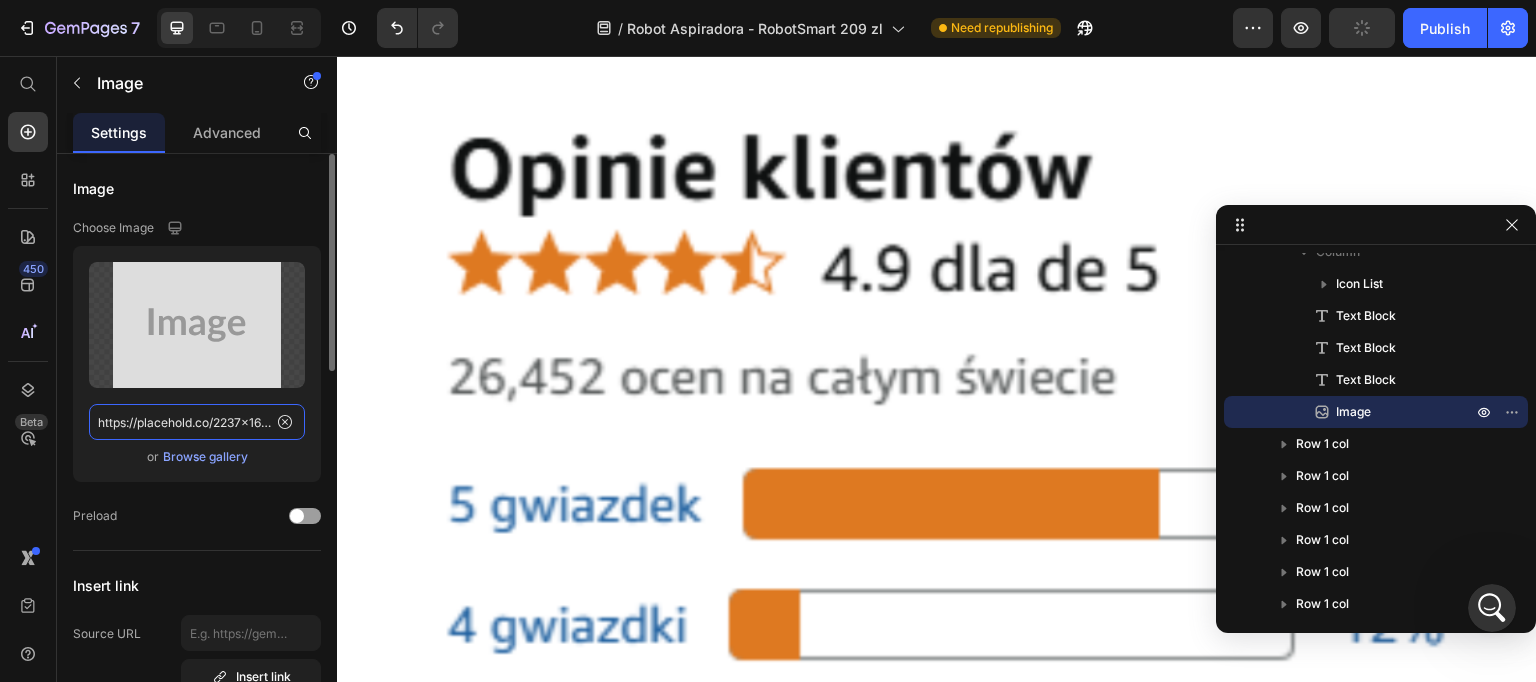 drag, startPoint x: 205, startPoint y: 415, endPoint x: 215, endPoint y: 418, distance: 10.440307 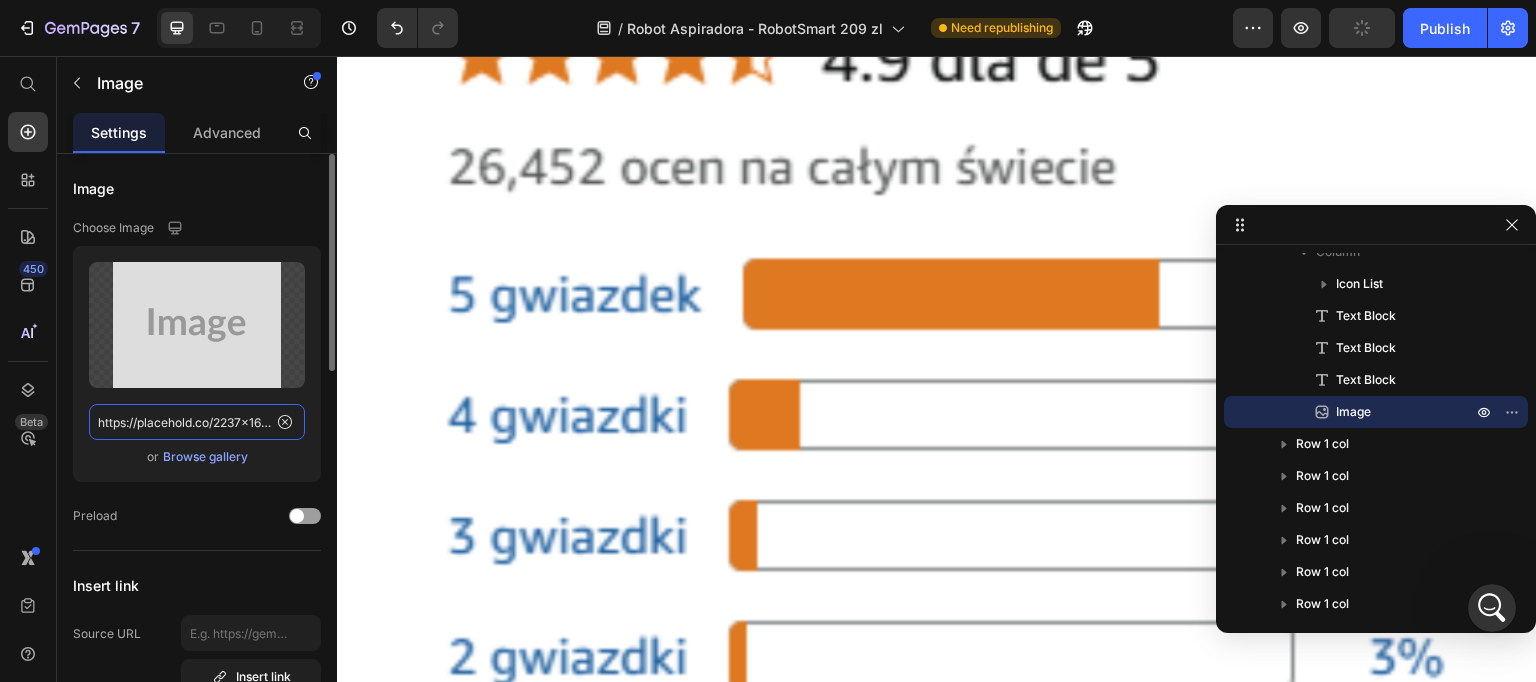 paste on "cdn.shopify.com/s/files/1/0926/5135/6547/files/gempages_566403722096214964-73590168-58c8-4fb9-894b-e3acf4fda3cd.webp" 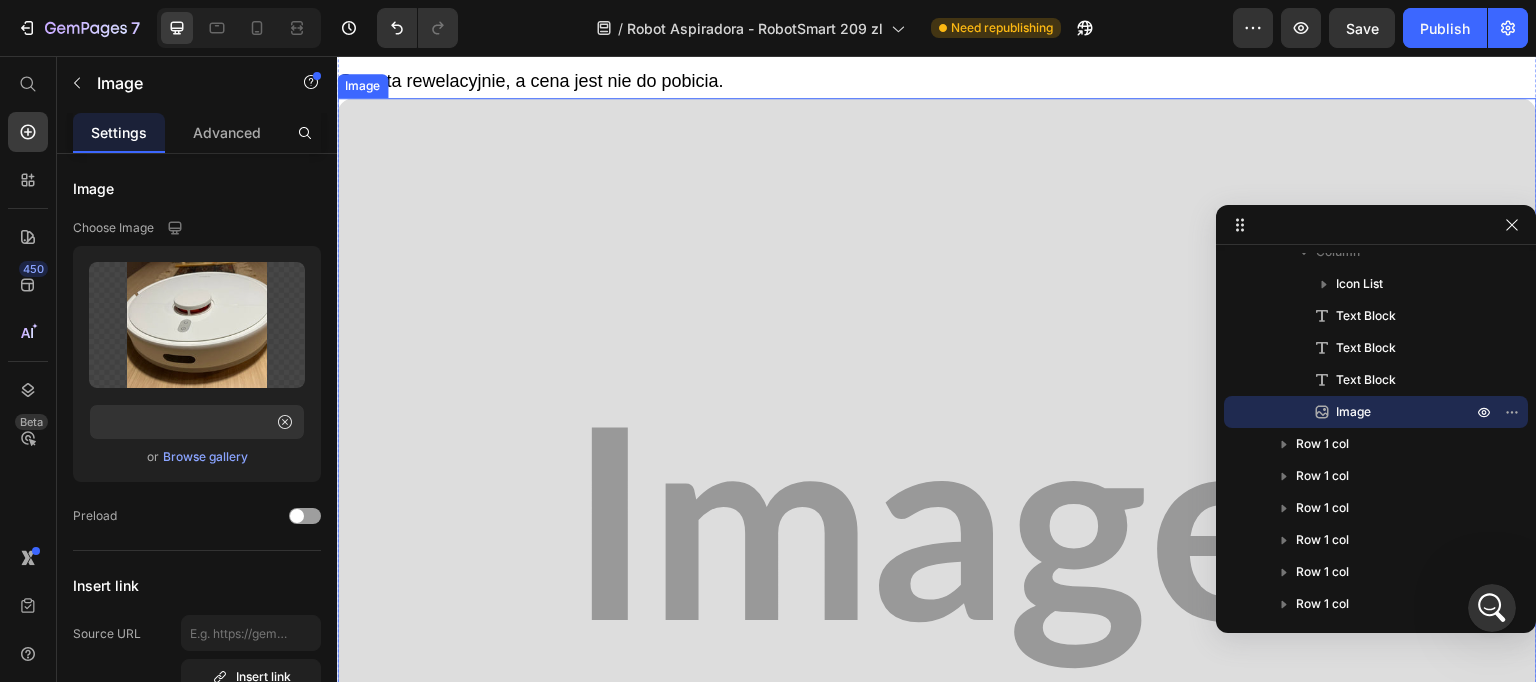 click at bounding box center [937, 548] 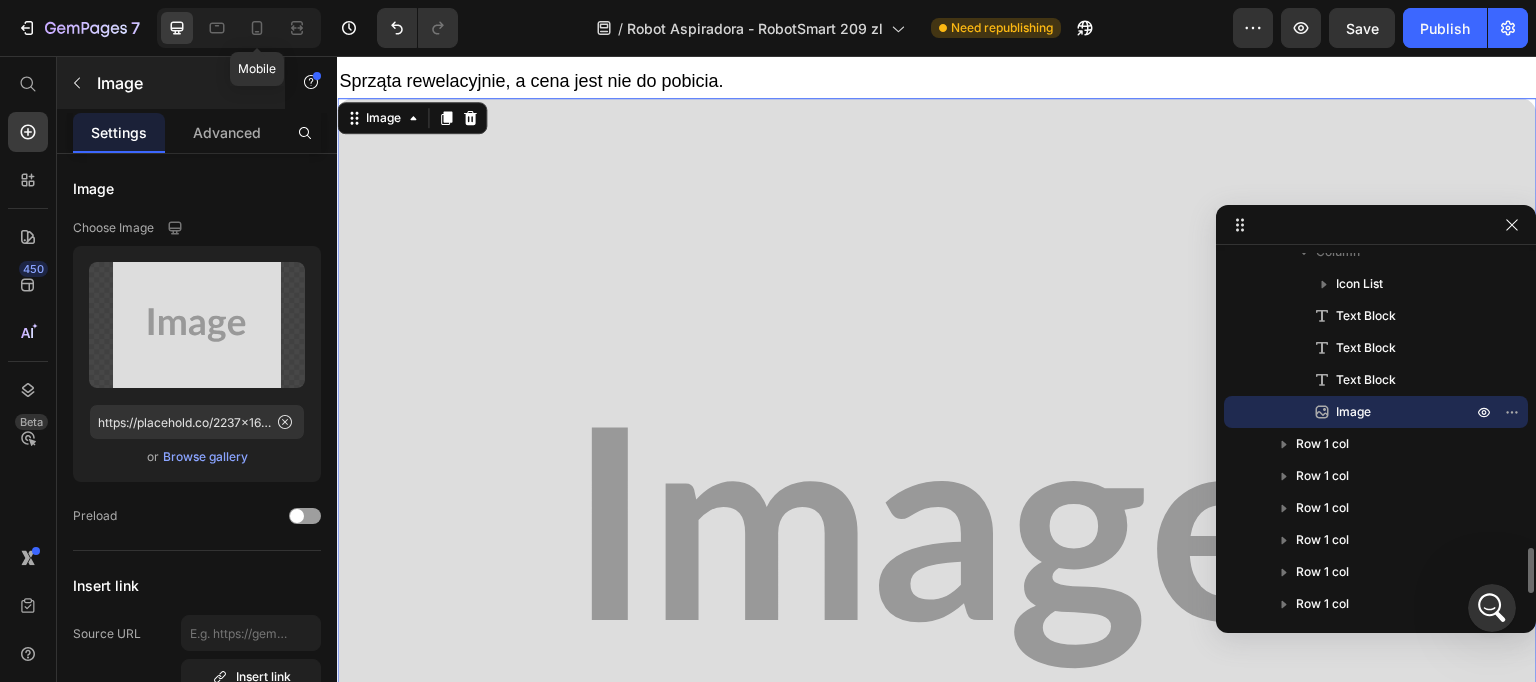 drag, startPoint x: 254, startPoint y: 38, endPoint x: 284, endPoint y: 106, distance: 74.323616 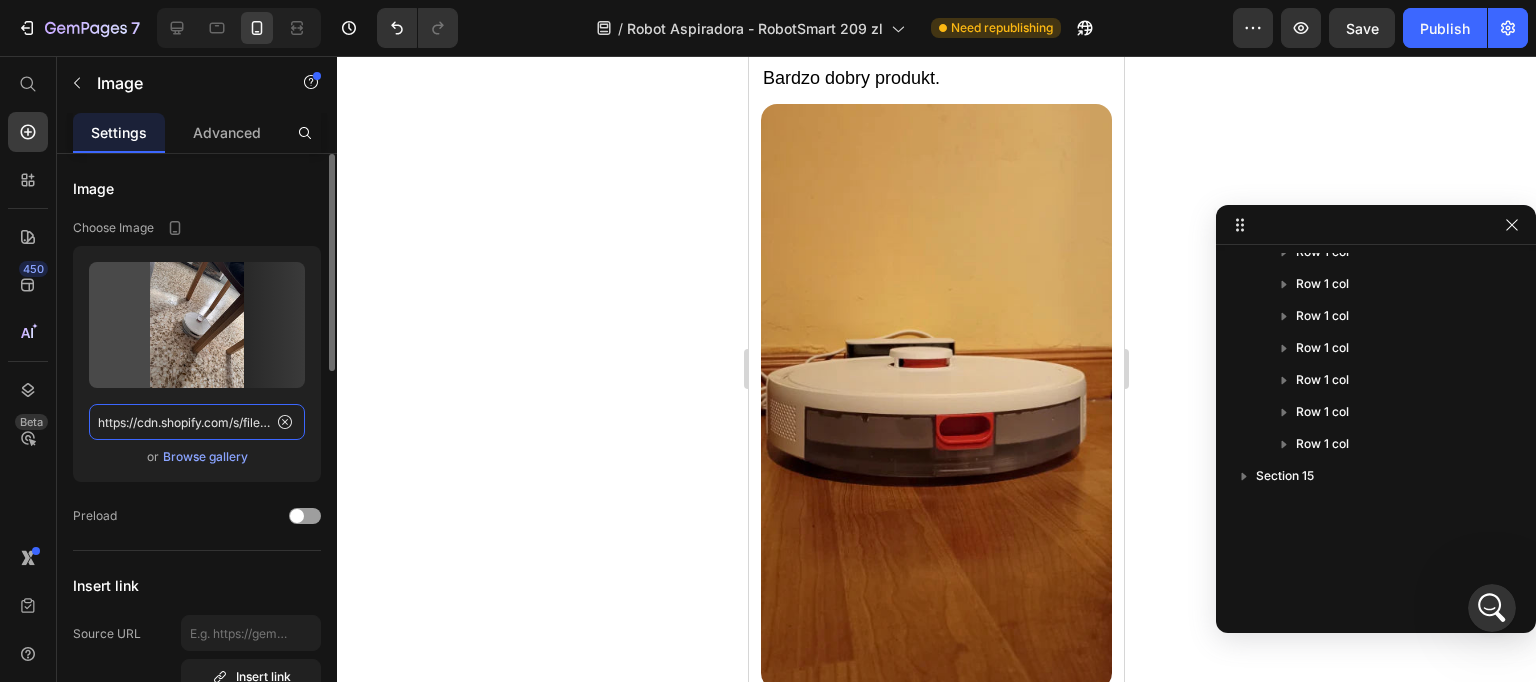 click on "https://cdn.shopify.com/s/files/1/0926/5135/6547/files/gempages_566403722096214964-5427e2e6-9793-4299-a004-2af5954b059c.webp" 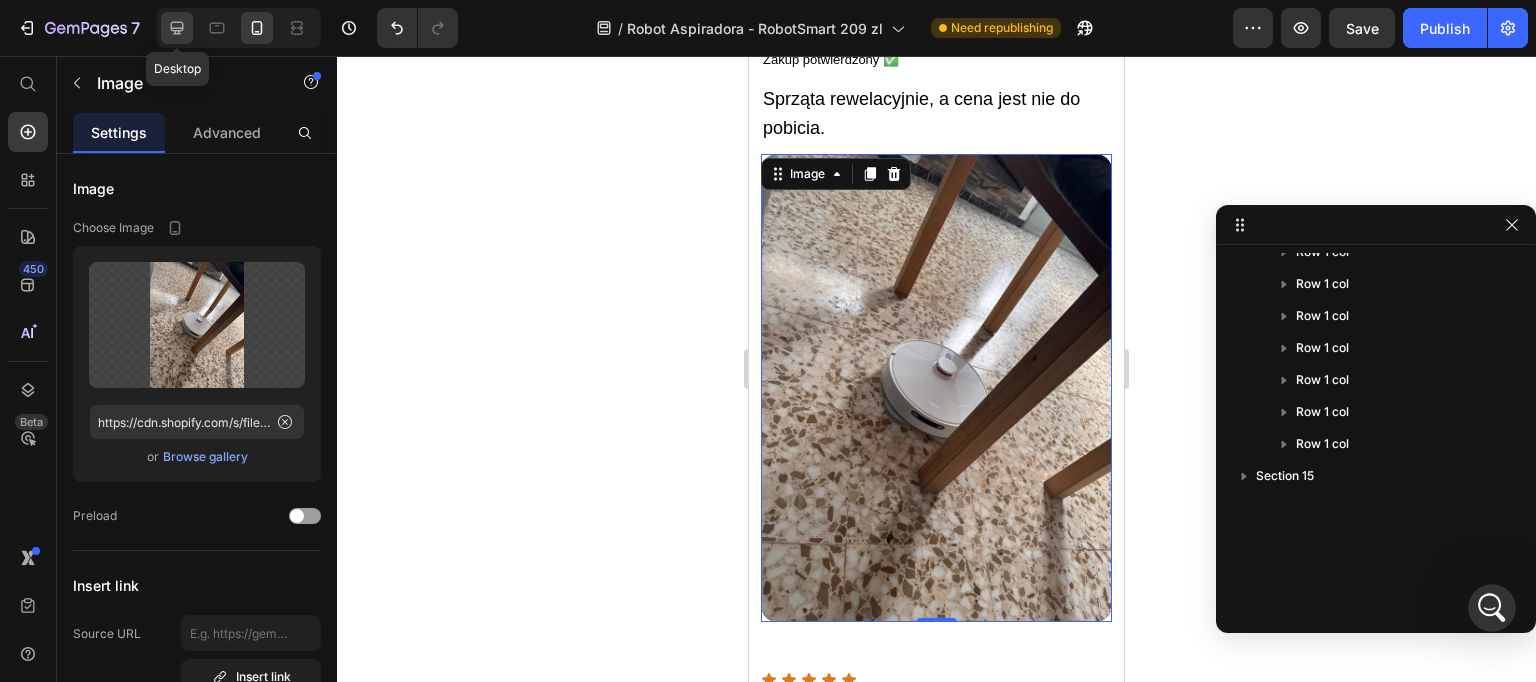 drag, startPoint x: 169, startPoint y: 34, endPoint x: 184, endPoint y: 117, distance: 84.34453 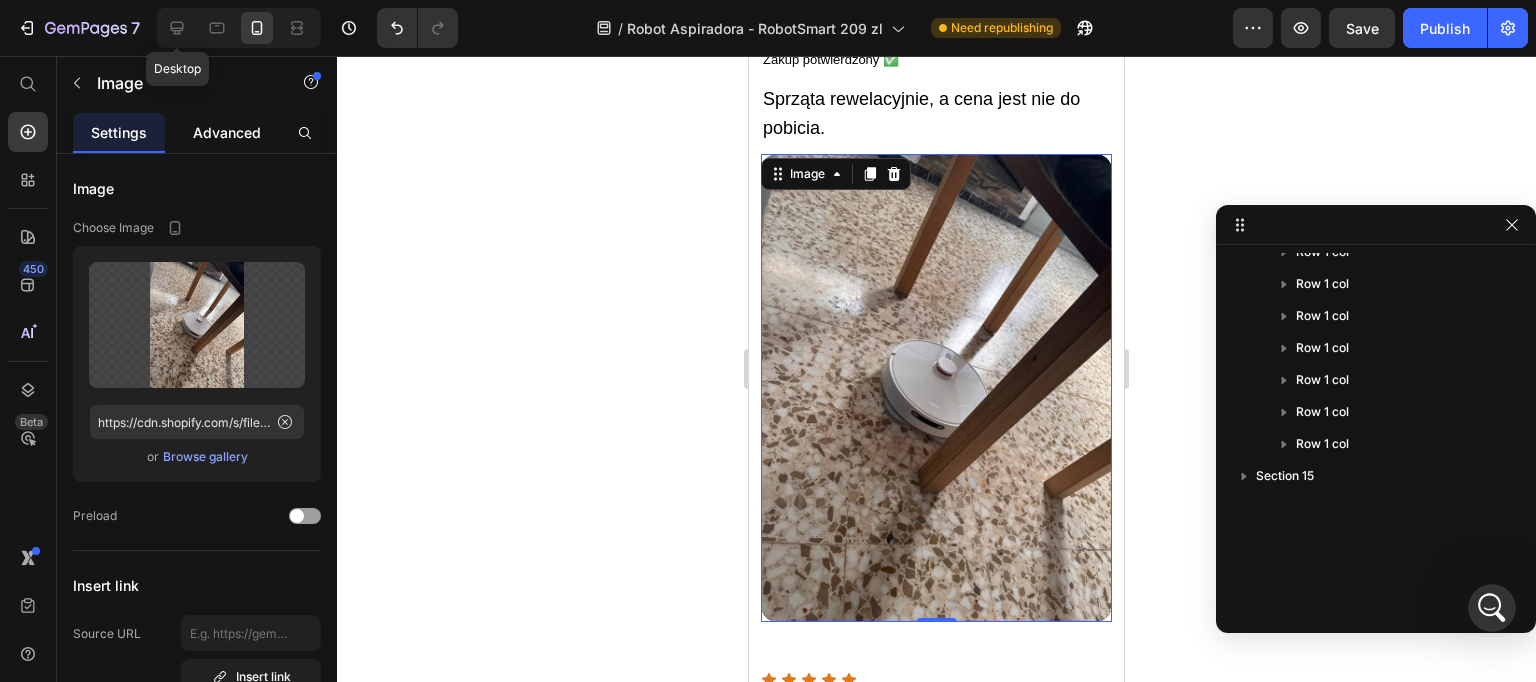 click 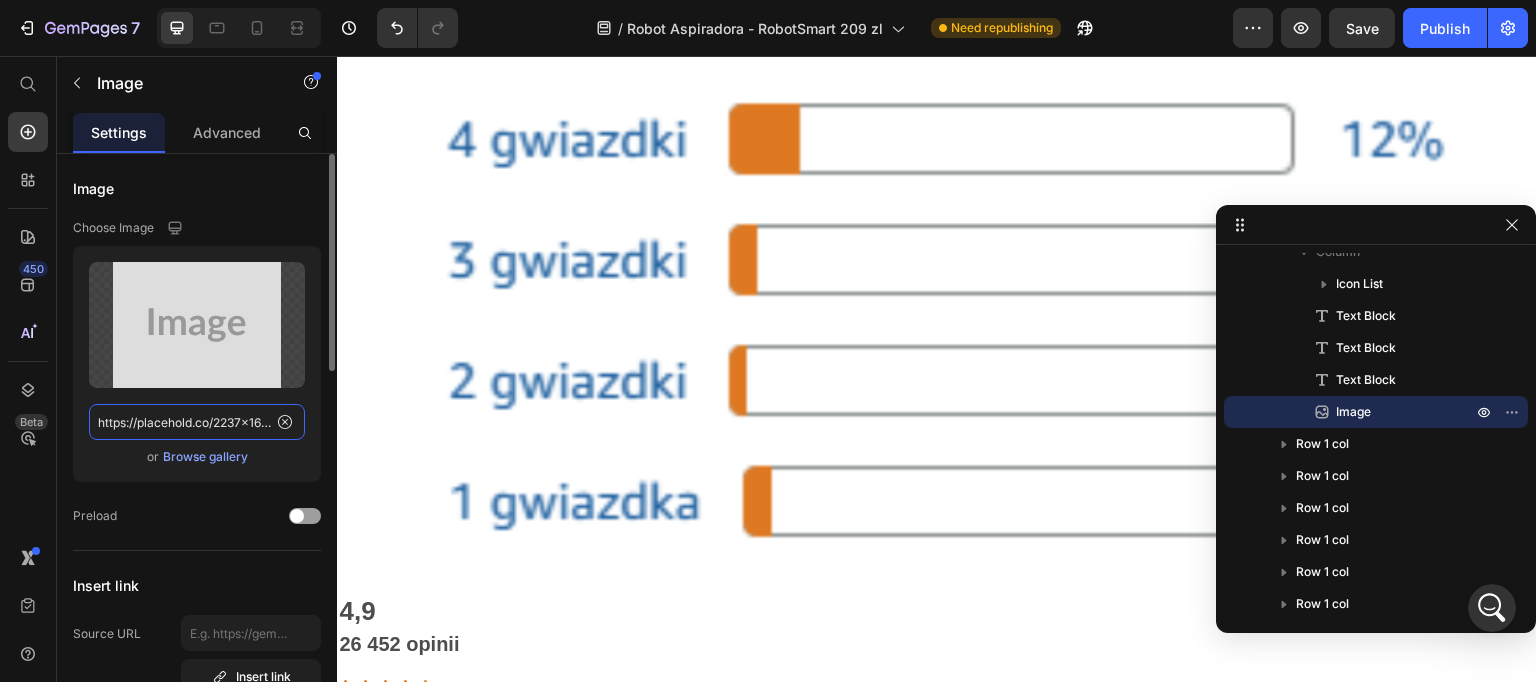 drag, startPoint x: 231, startPoint y: 426, endPoint x: 256, endPoint y: 424, distance: 25.079872 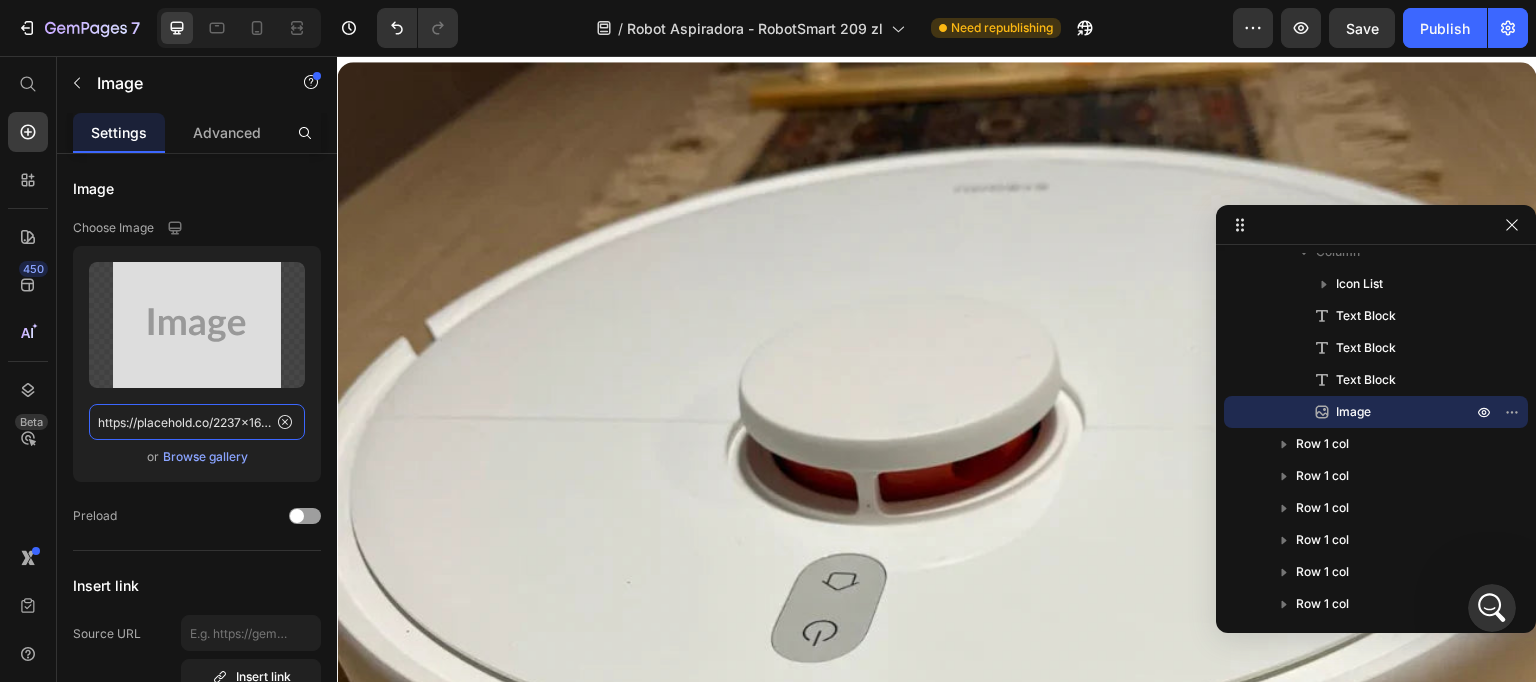 paste on "cdn.shopify.com/s/files/1/0926/5135/6547/files/gempages_566403722096214964-5427e2e6-9793-4299-a004-2af5954b059c.webp" 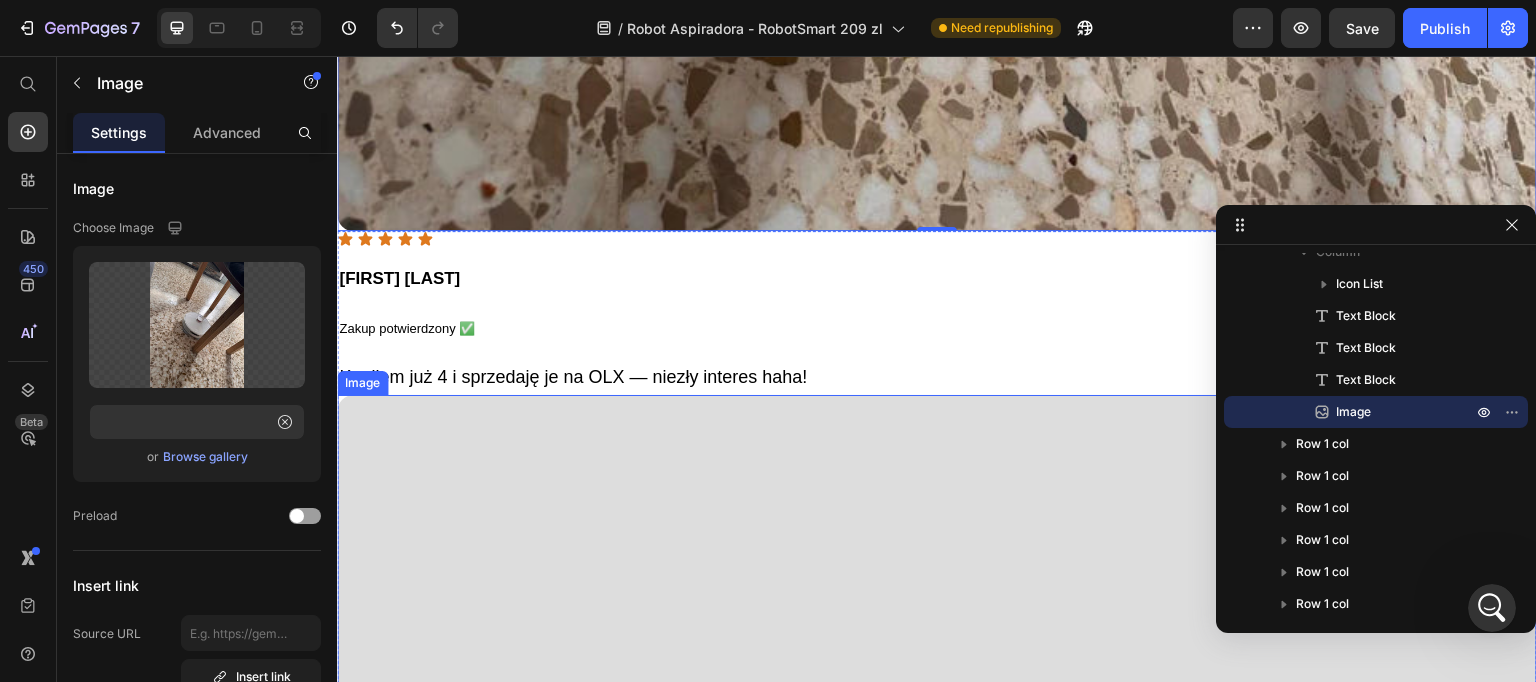 click at bounding box center [937, 845] 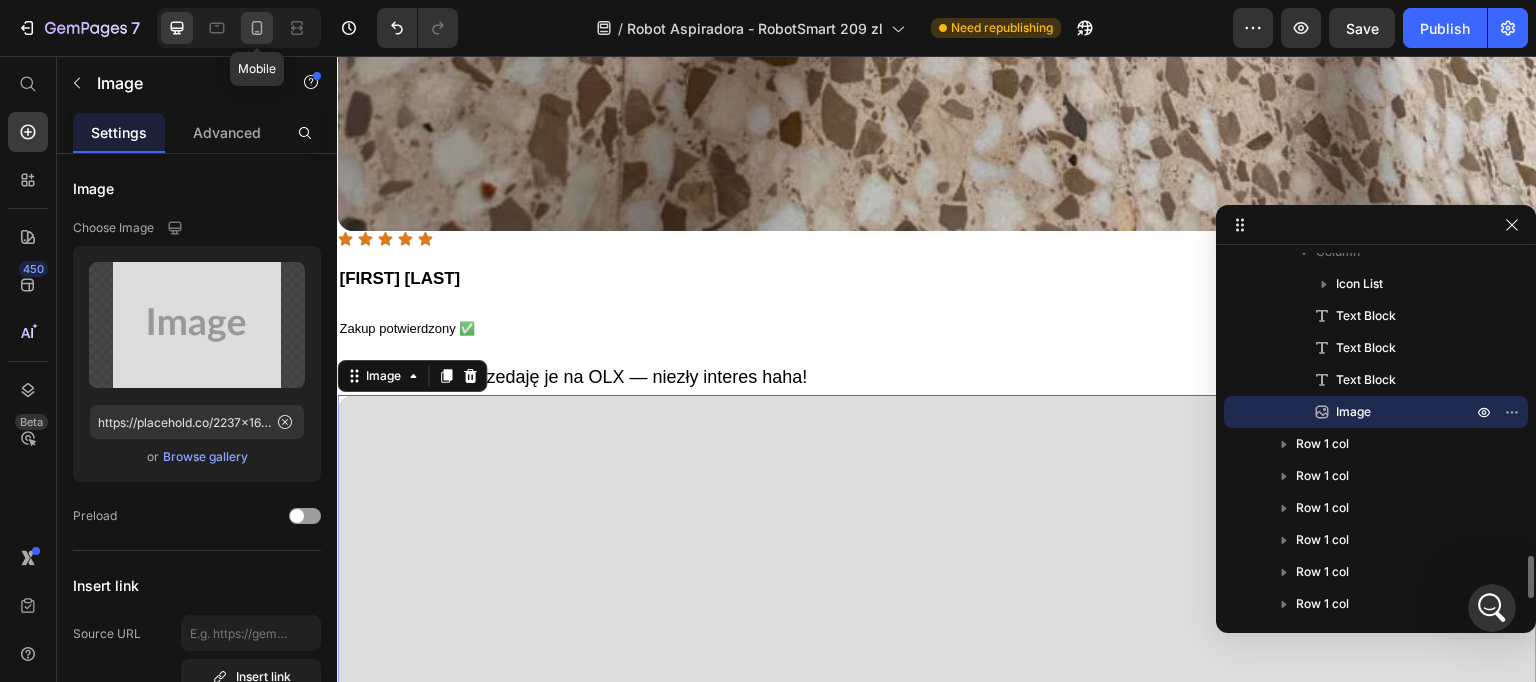 click 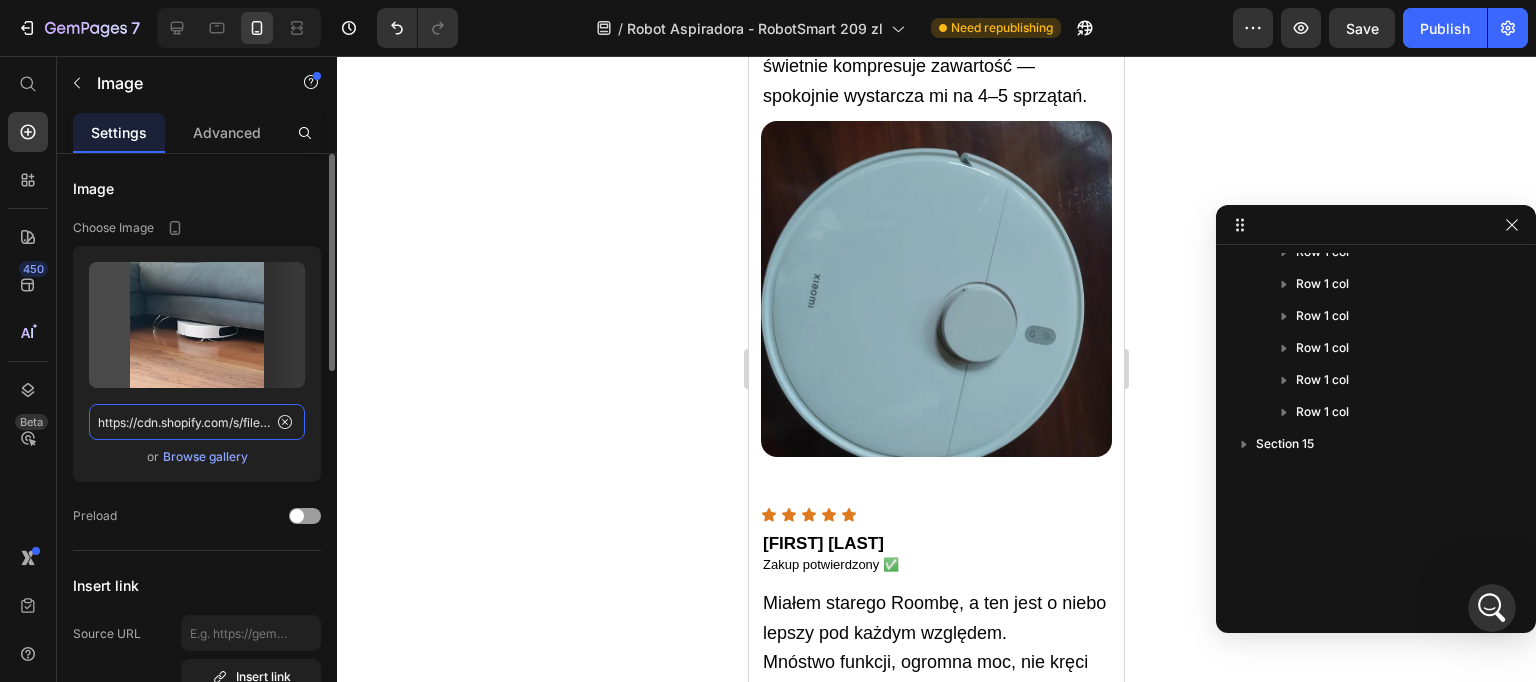 click on "https://cdn.shopify.com/s/files/1/0926/5135/6547/files/gempages_566403722096214964-15742585-f40f-4b1f-8a47-e530704e364e.webp" 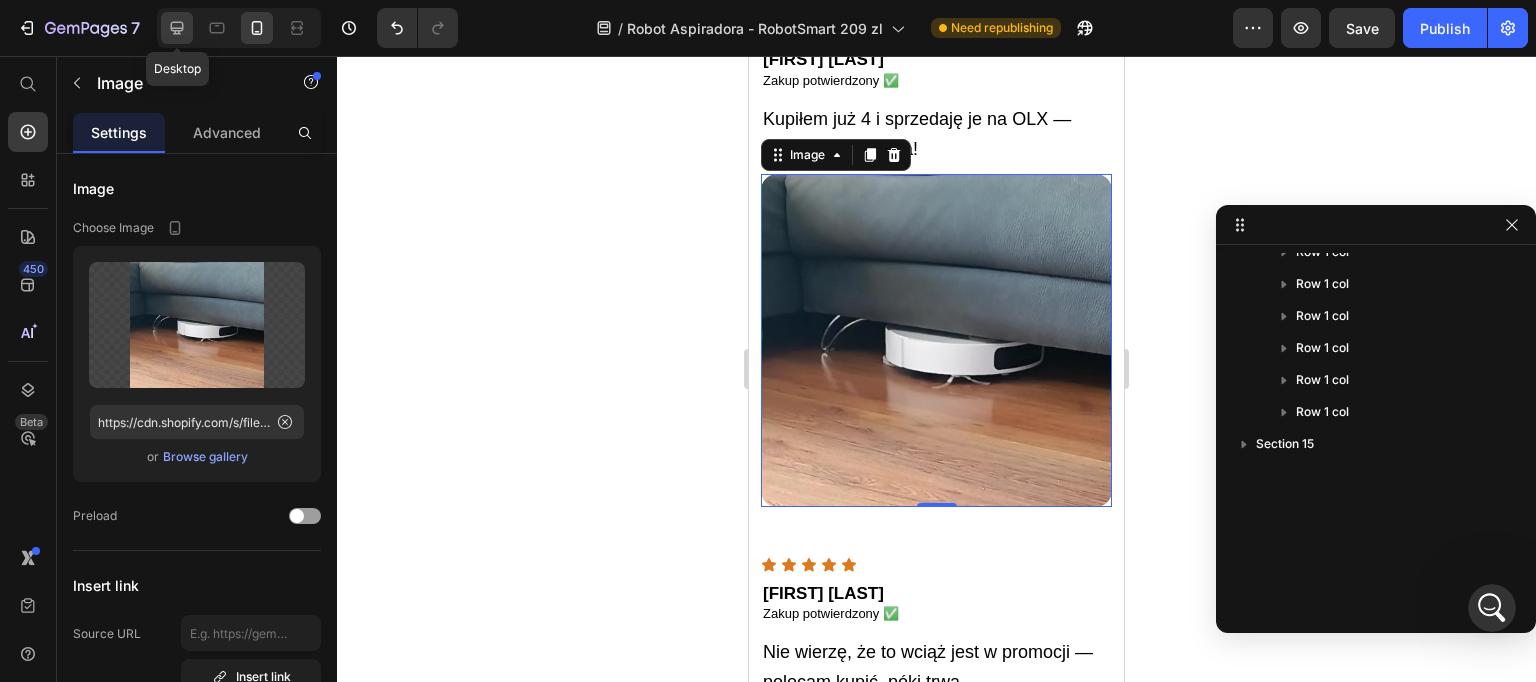 click 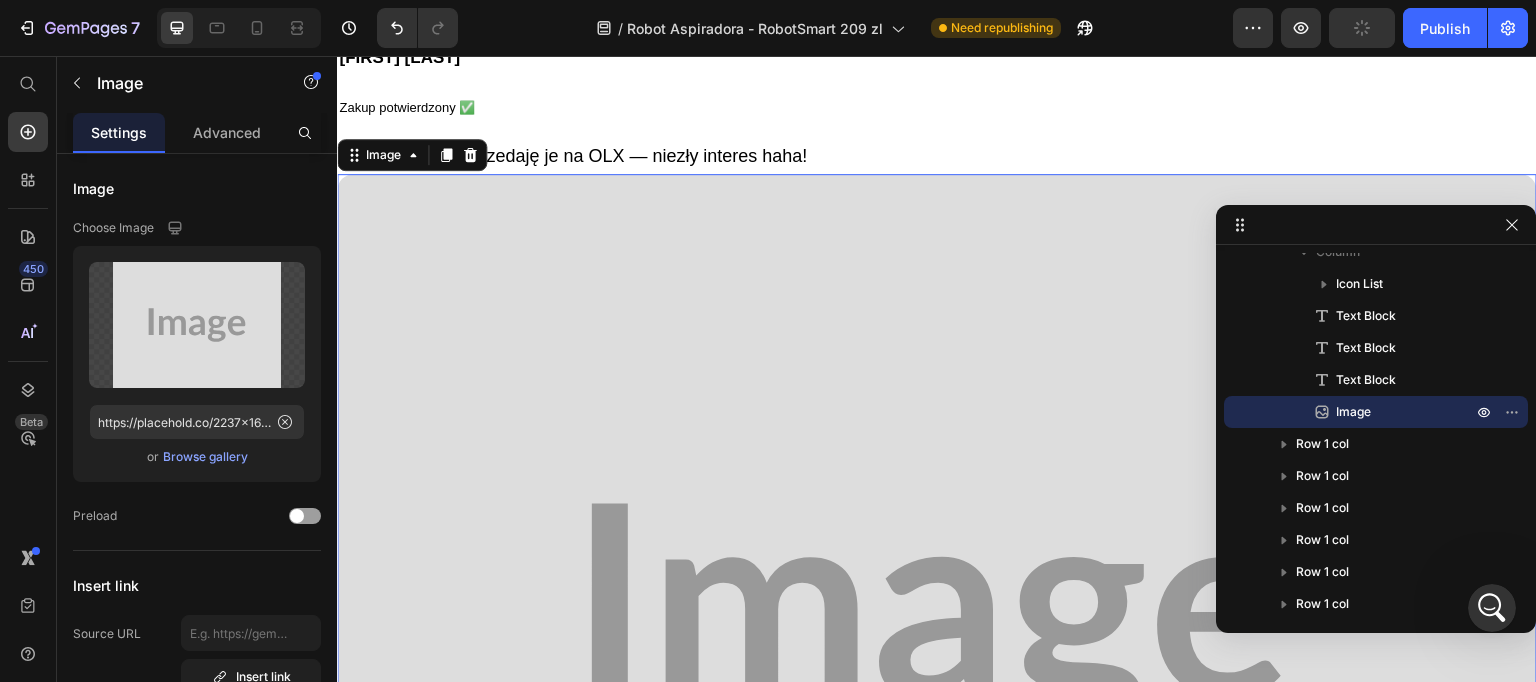 click at bounding box center (937, 624) 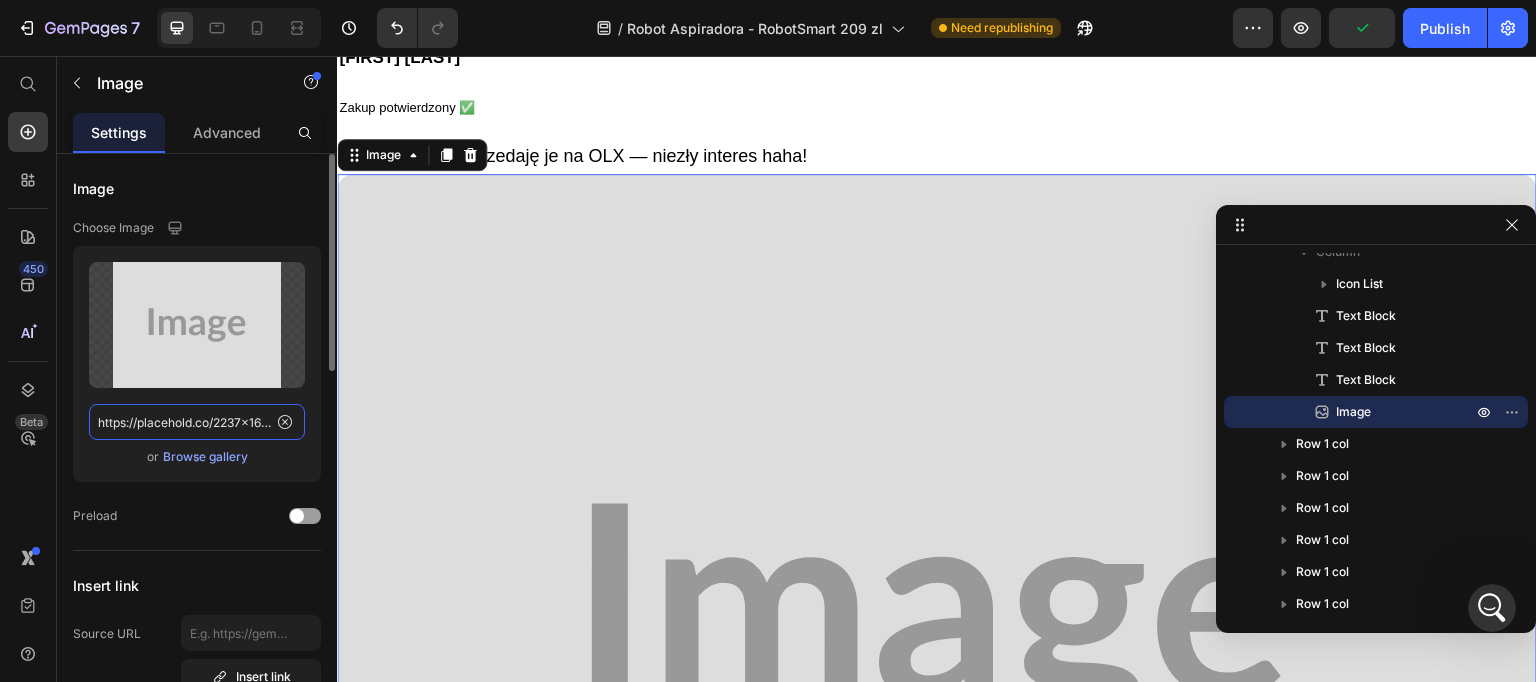 click on "https://placehold.co/2237x1678?text=Image" 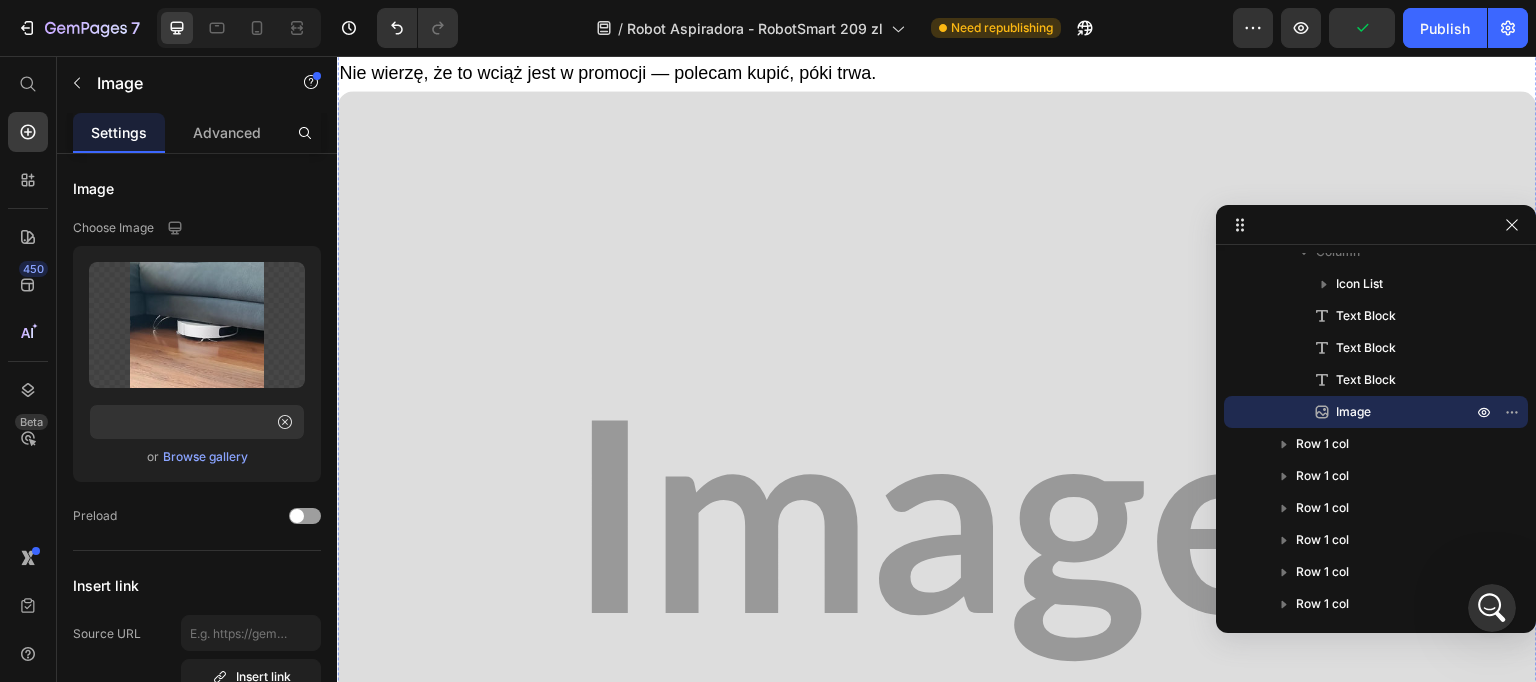 click at bounding box center [937, 541] 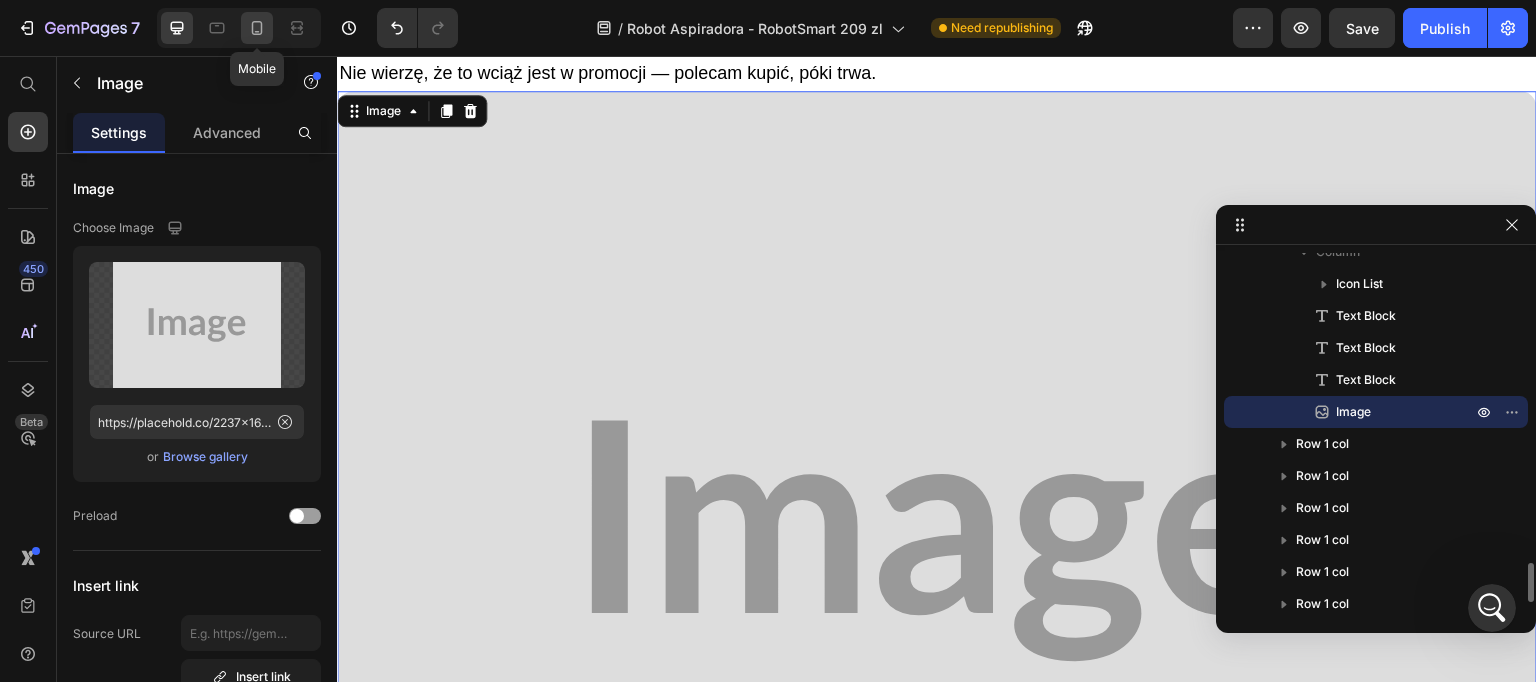 click 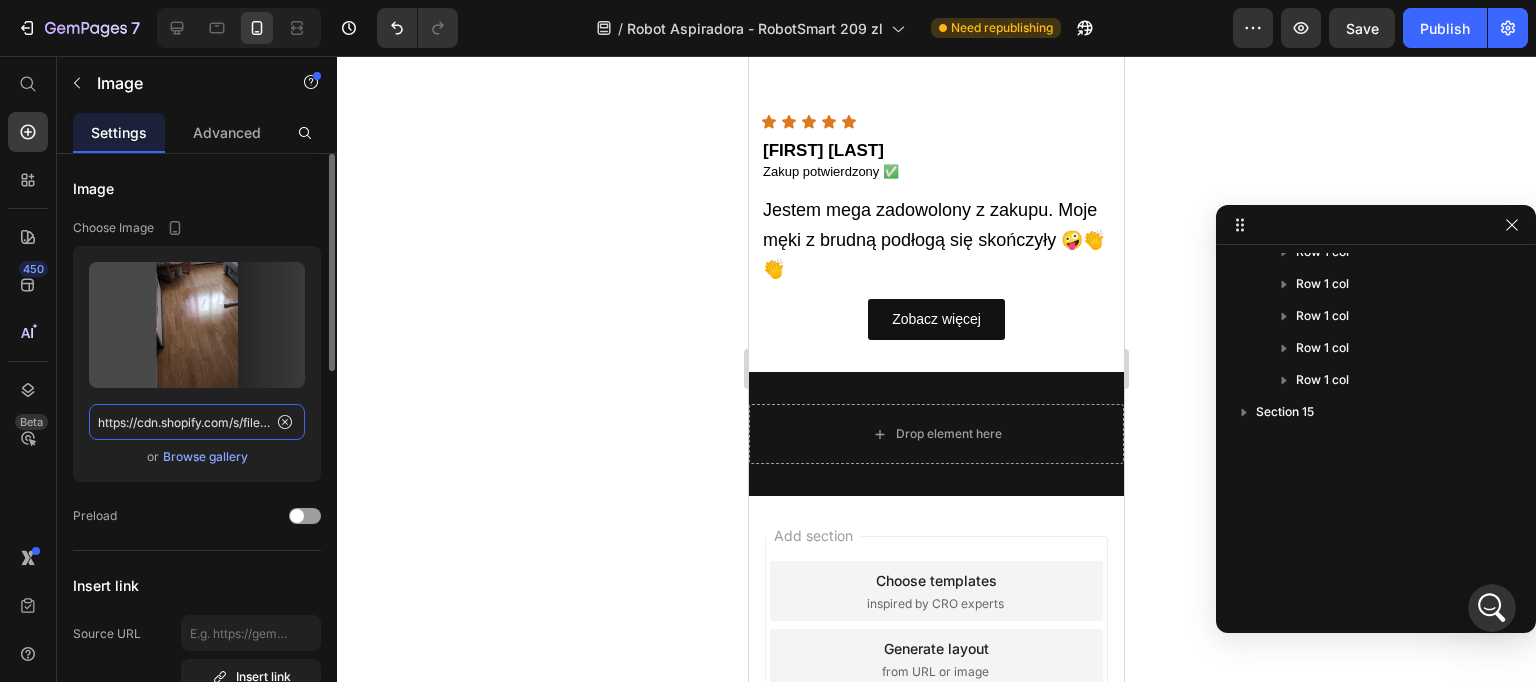 click on "https://cdn.shopify.com/s/files/1/0926/5135/6547/files/gempages_566403722096214964-bb311ef2-e2f9-421e-8b8e-42f81f1f1225.webp" 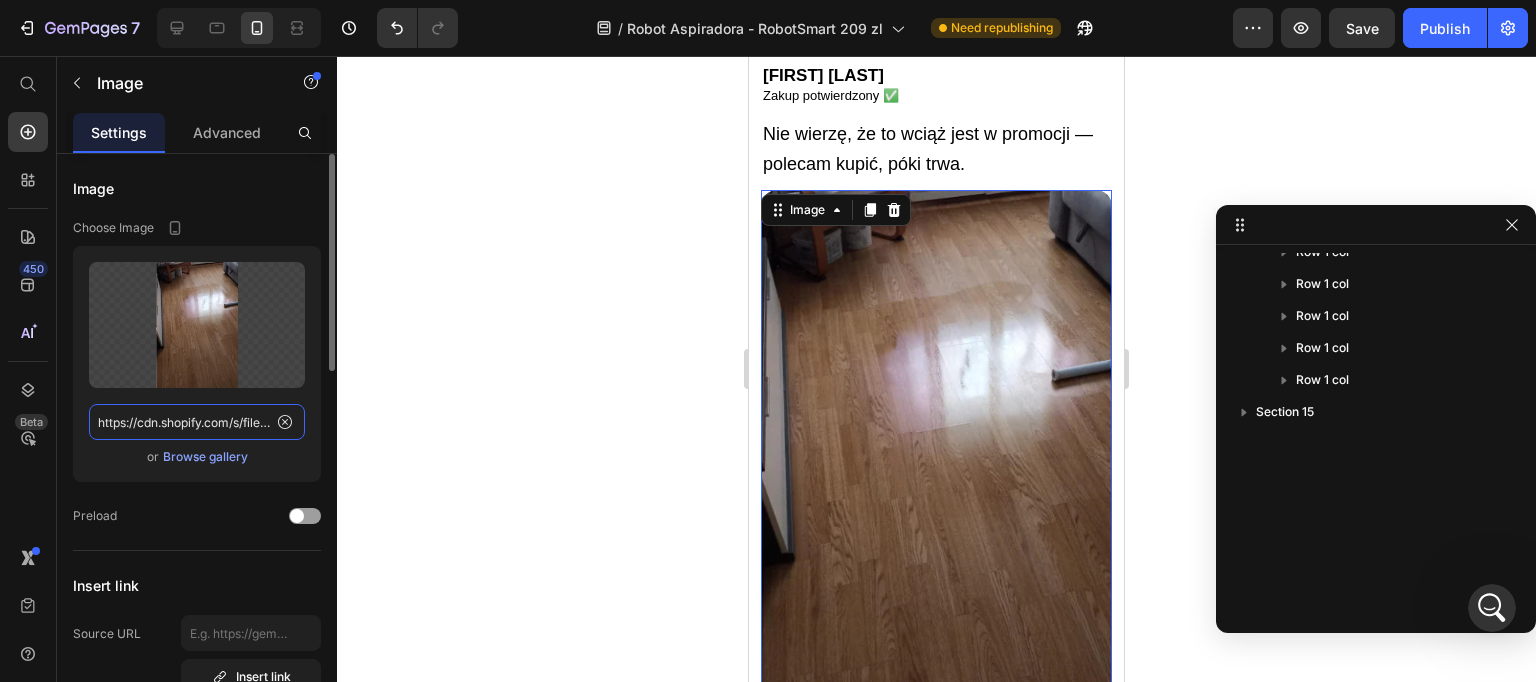 click on "https://cdn.shopify.com/s/files/1/0926/5135/6547/files/gempages_566403722096214964-bb311ef2-e2f9-421e-8b8e-42f81f1f1225.webp" 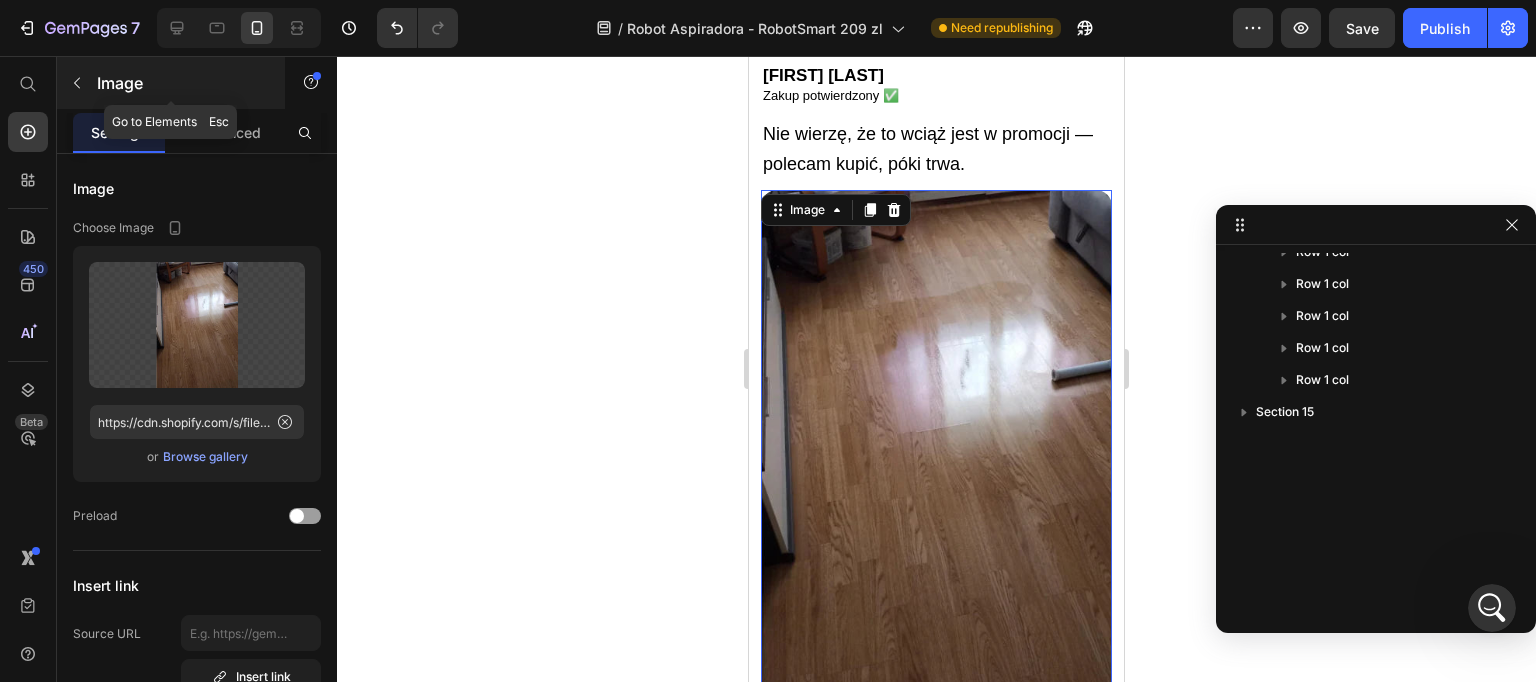 click 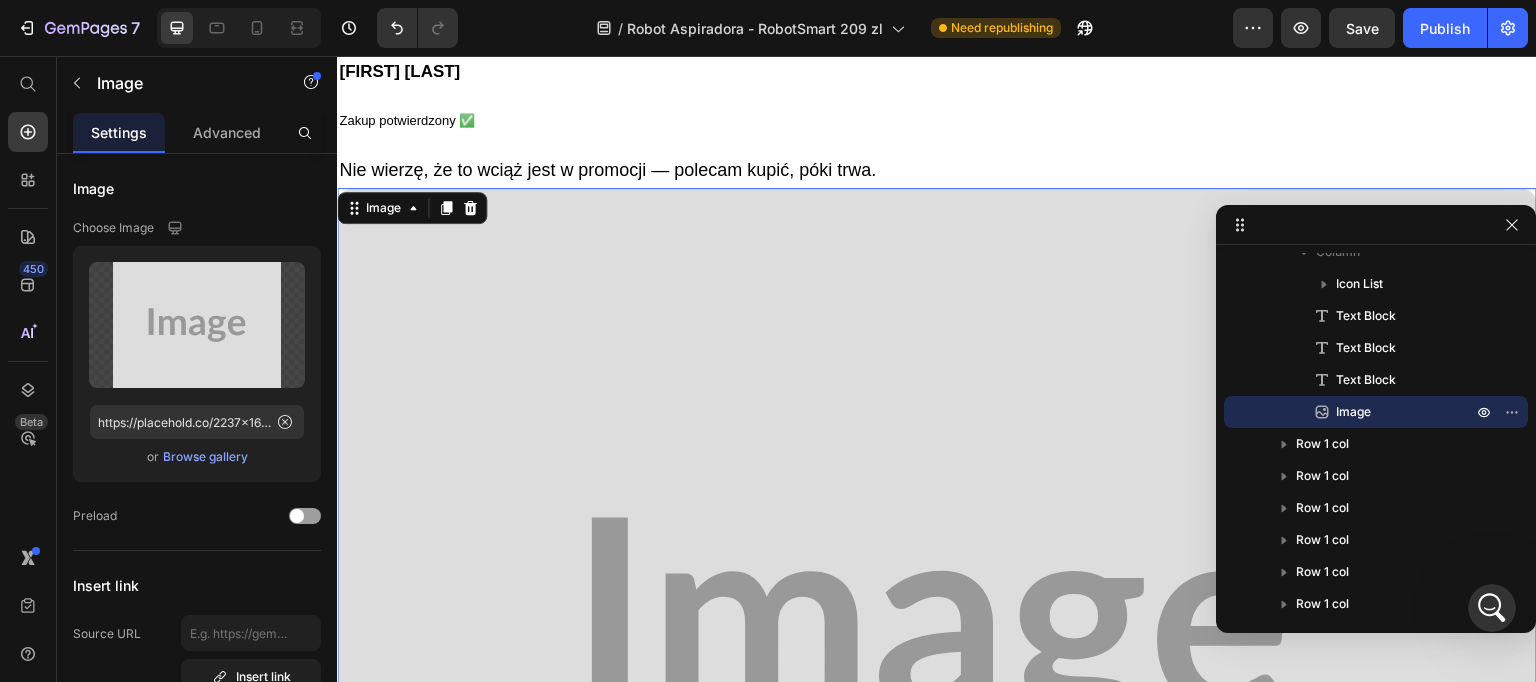 click at bounding box center [937, 638] 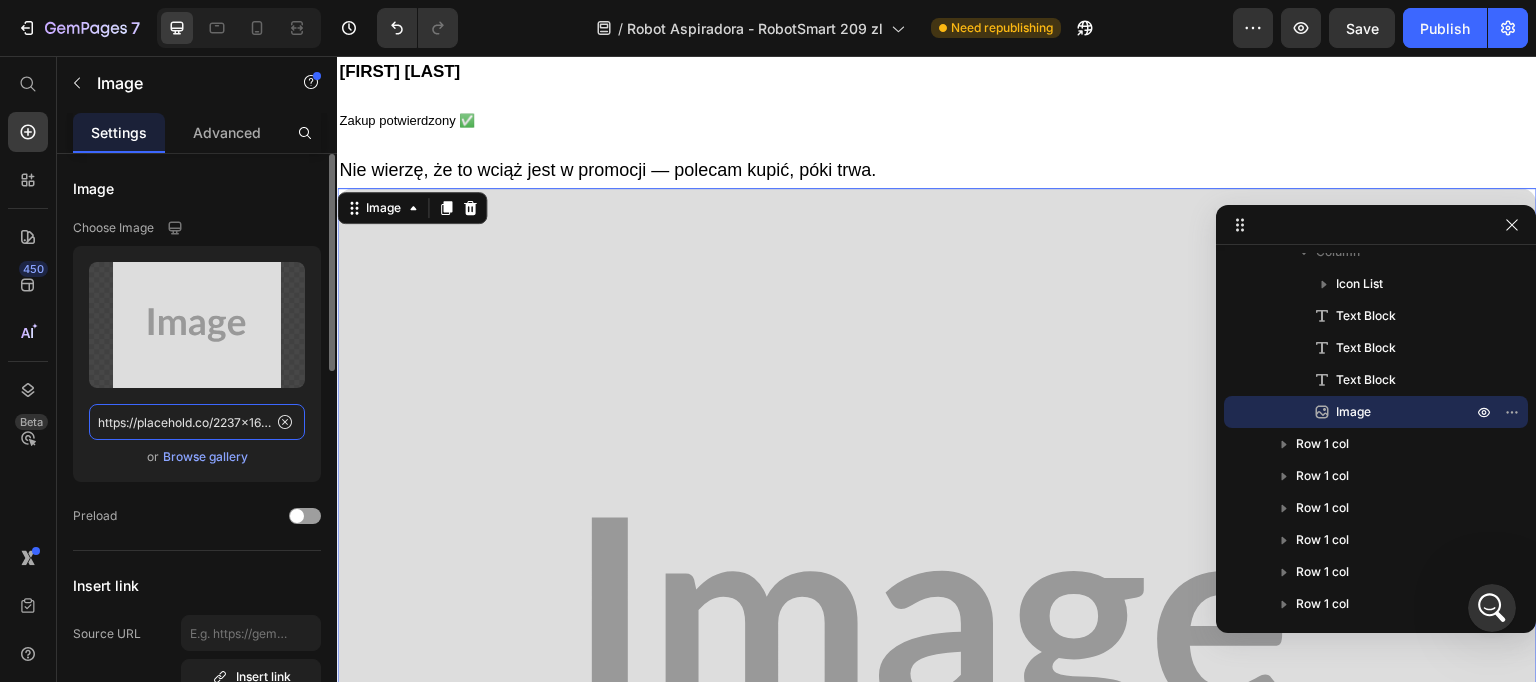 click on "https://placehold.co/2237x1678?text=Image" 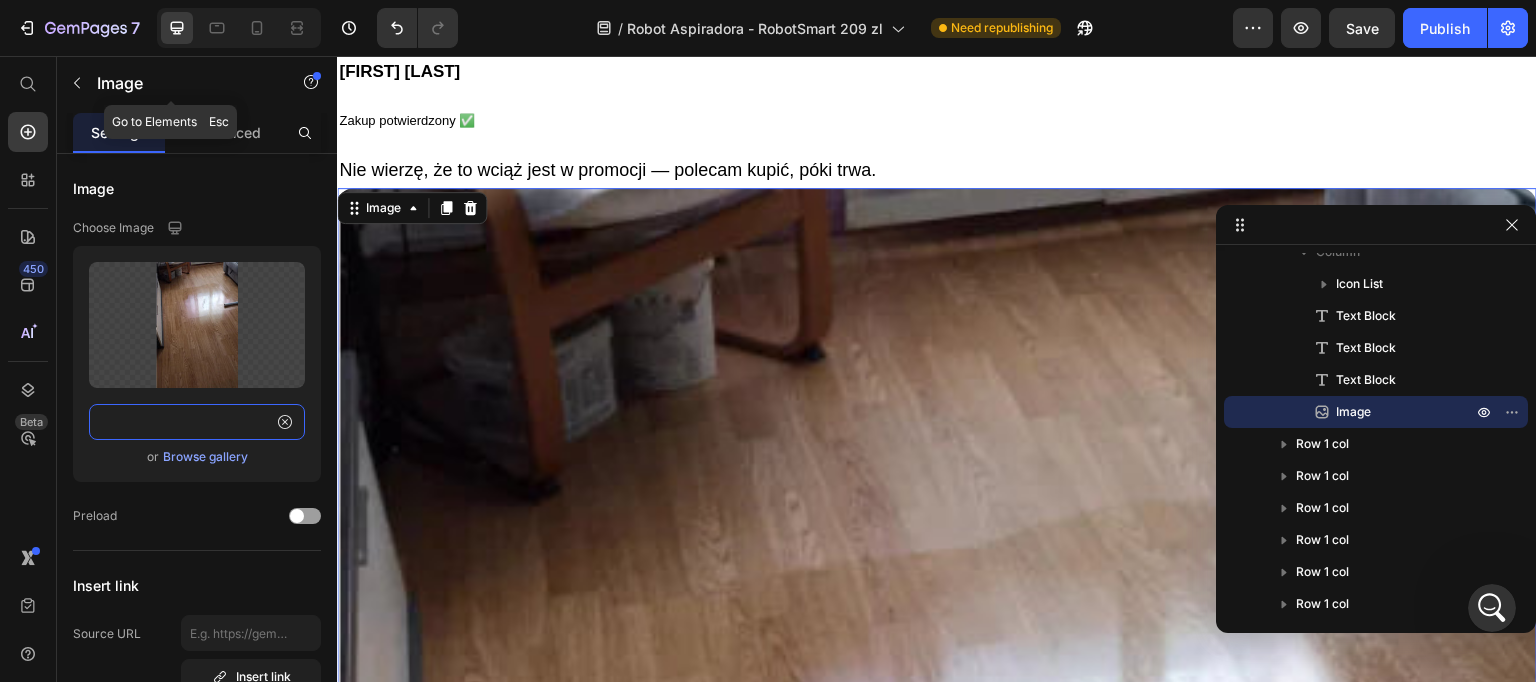 type on "https://cdn.shopify.com/s/files/1/0926/5135/6547/files/gempages_566403722096214964-bb311ef2-e2f9-421e-8b8e-42f81f1f1225.webp" 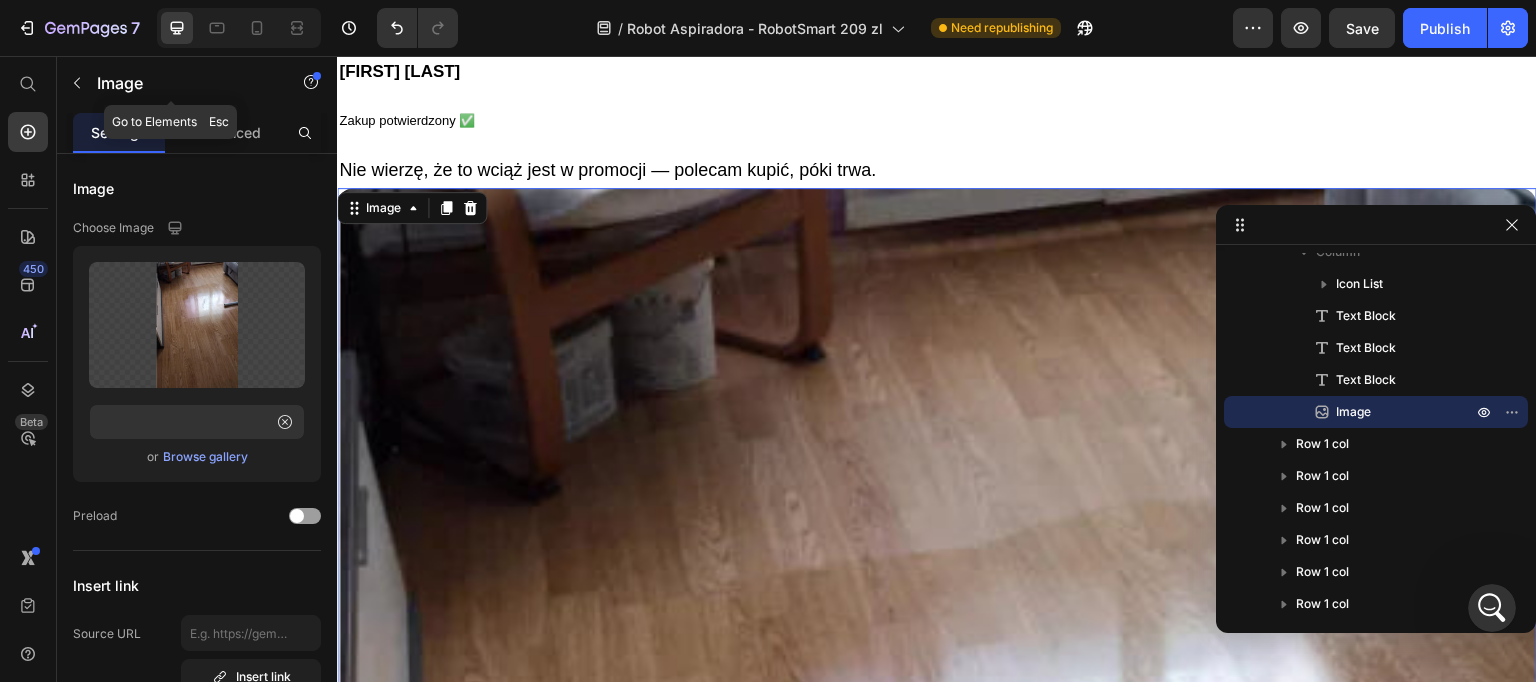 click at bounding box center [239, 28] 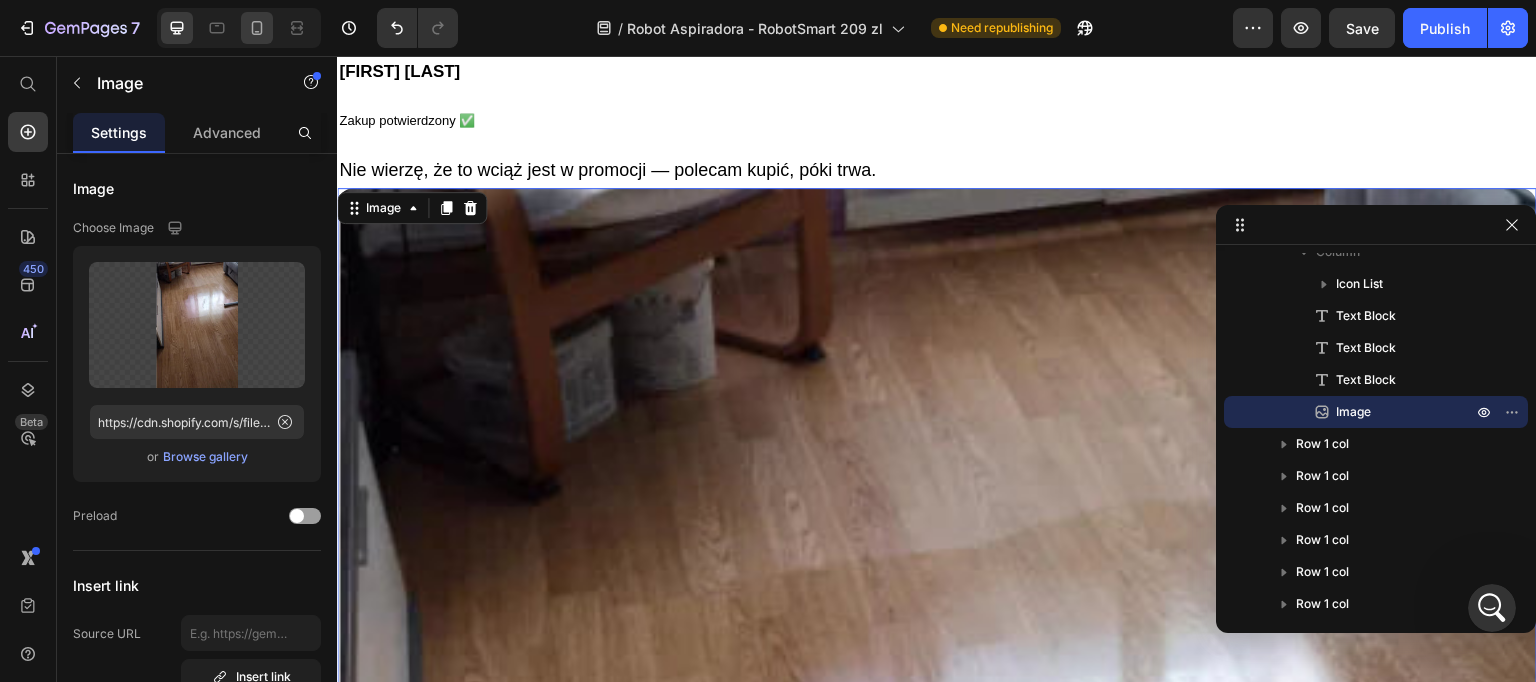 click 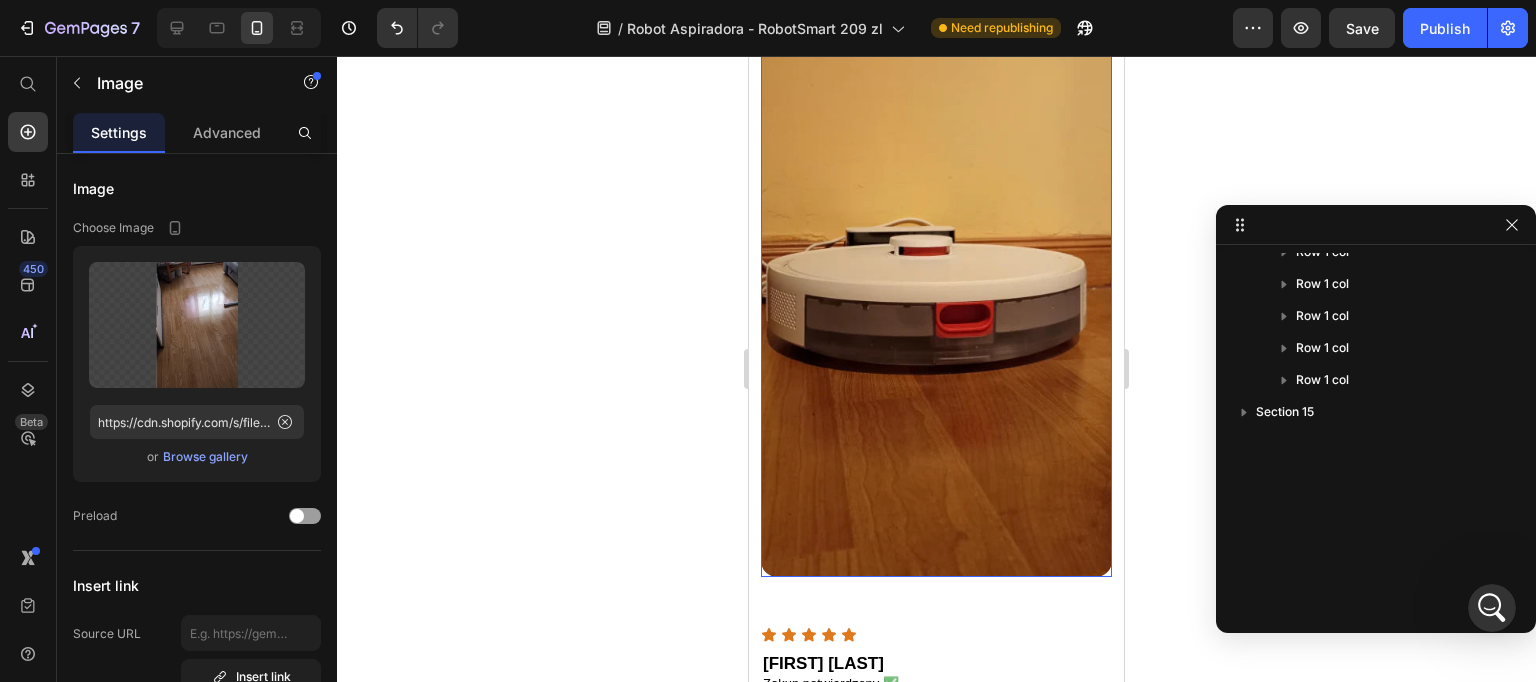 click at bounding box center [936, 284] 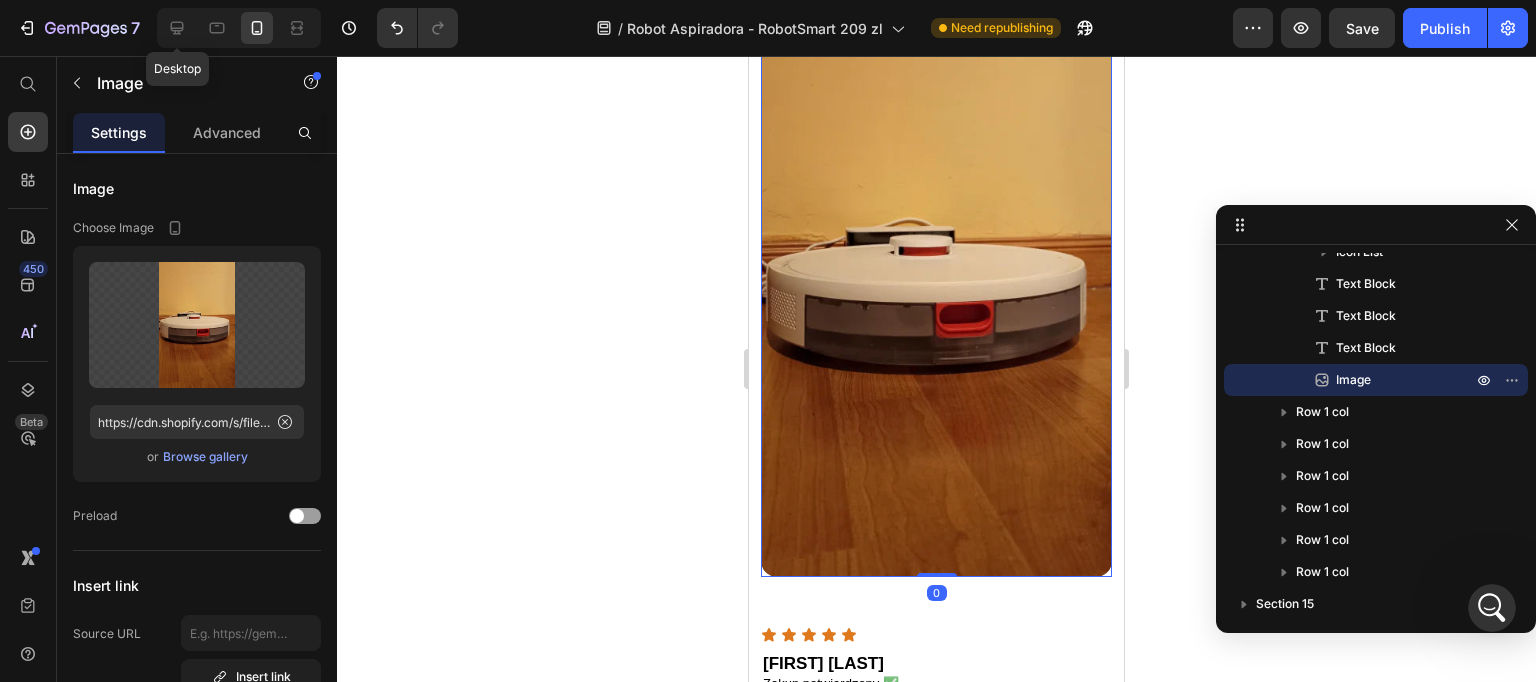 click 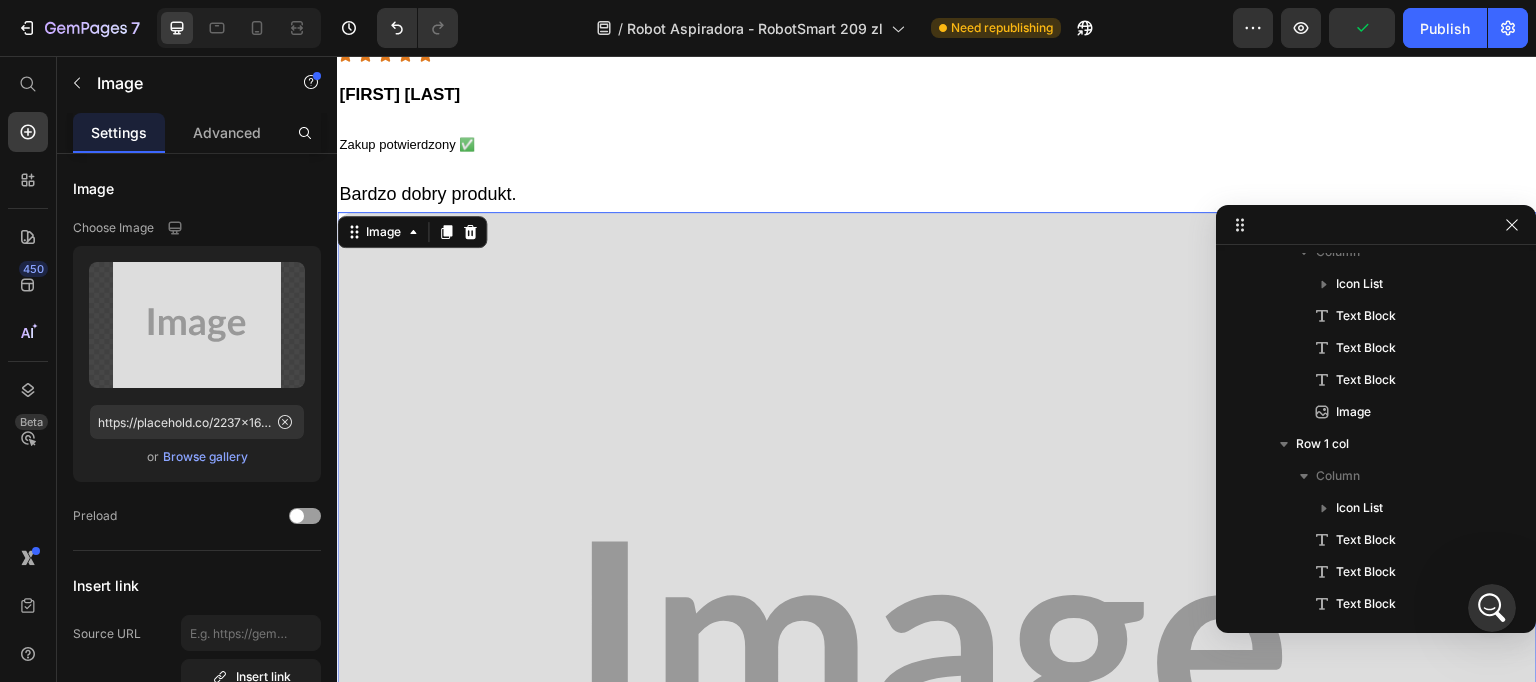 click at bounding box center (937, 662) 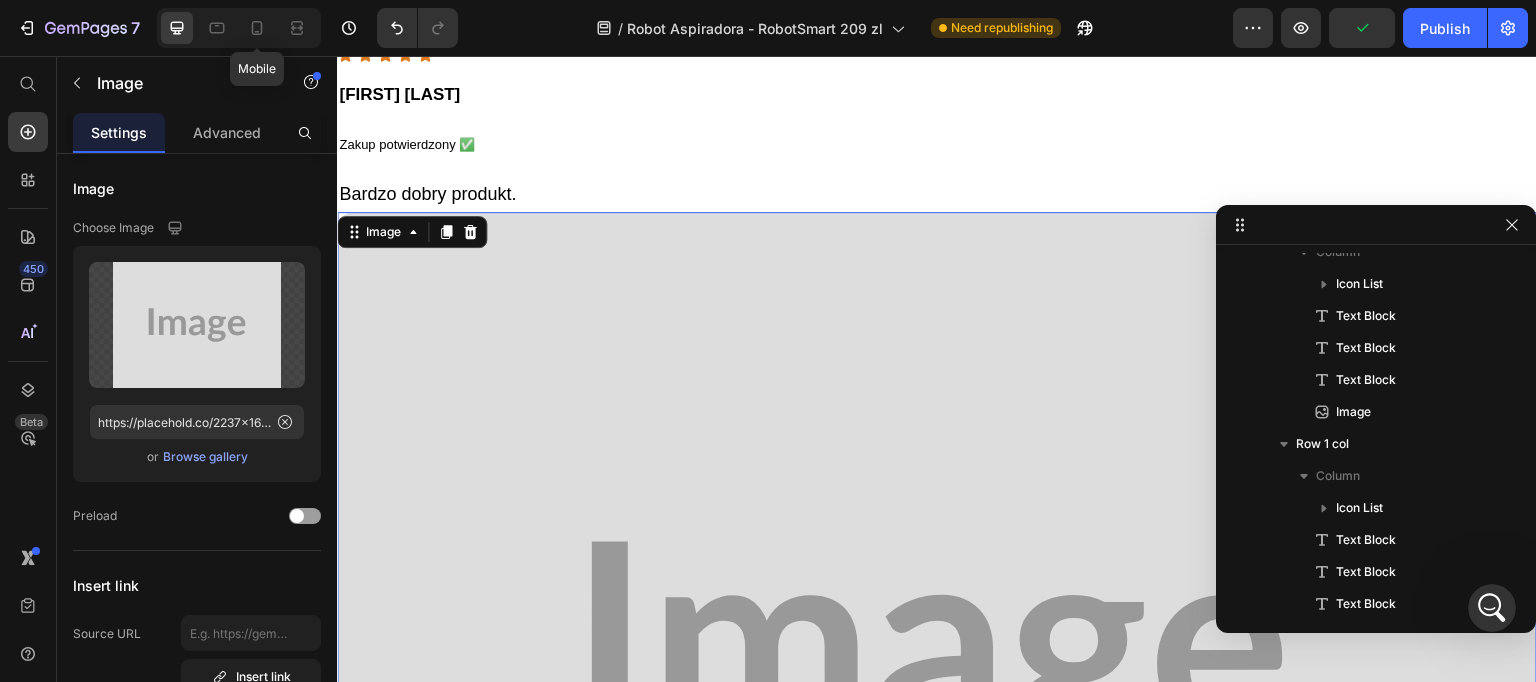drag, startPoint x: 258, startPoint y: 18, endPoint x: 249, endPoint y: 51, distance: 34.20526 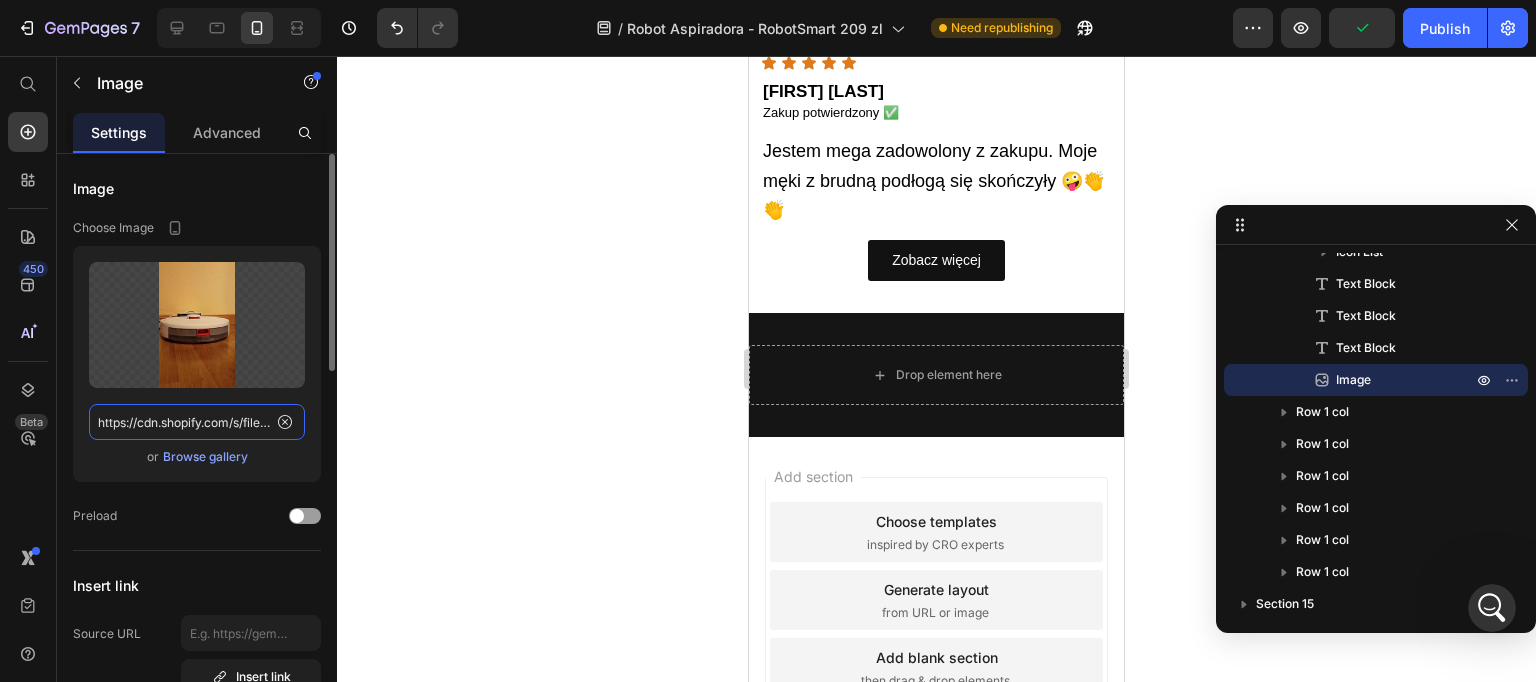 drag, startPoint x: 215, startPoint y: 425, endPoint x: 216, endPoint y: 414, distance: 11.045361 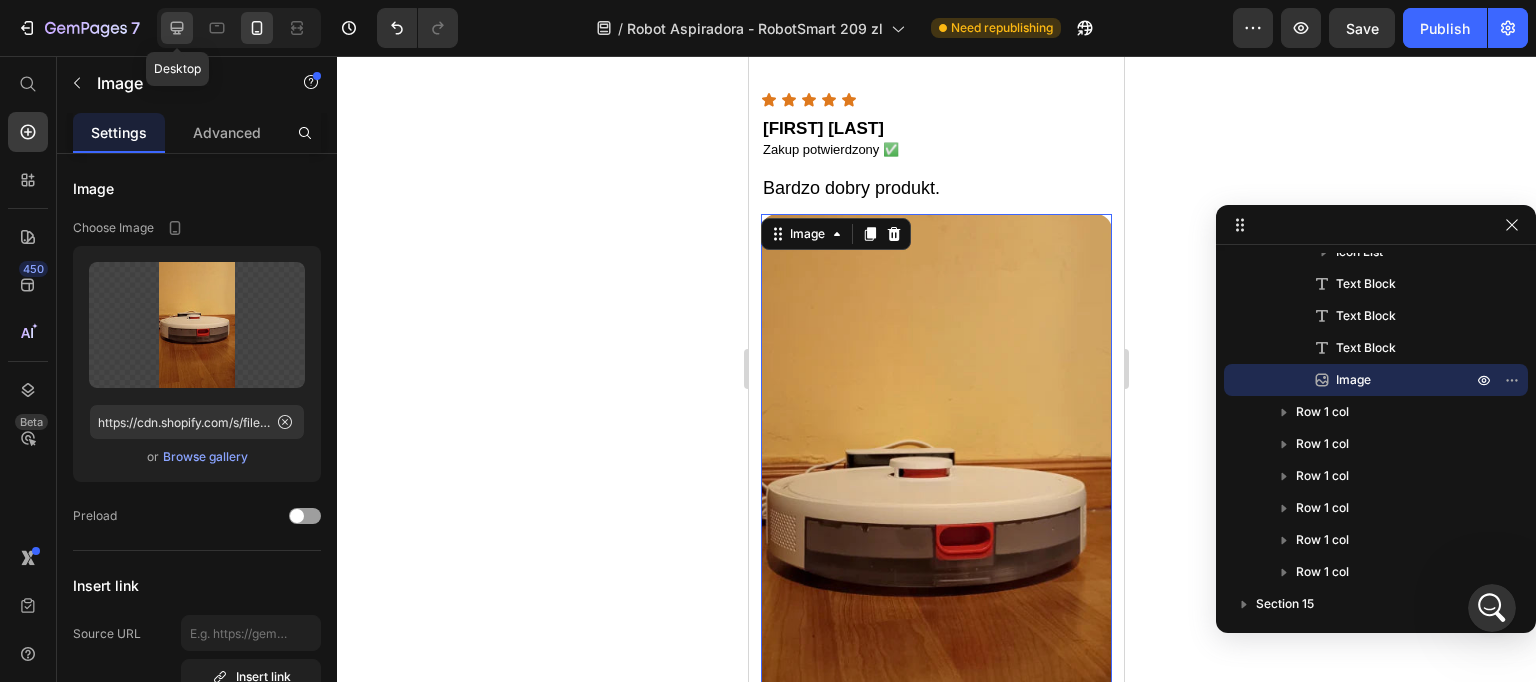 click 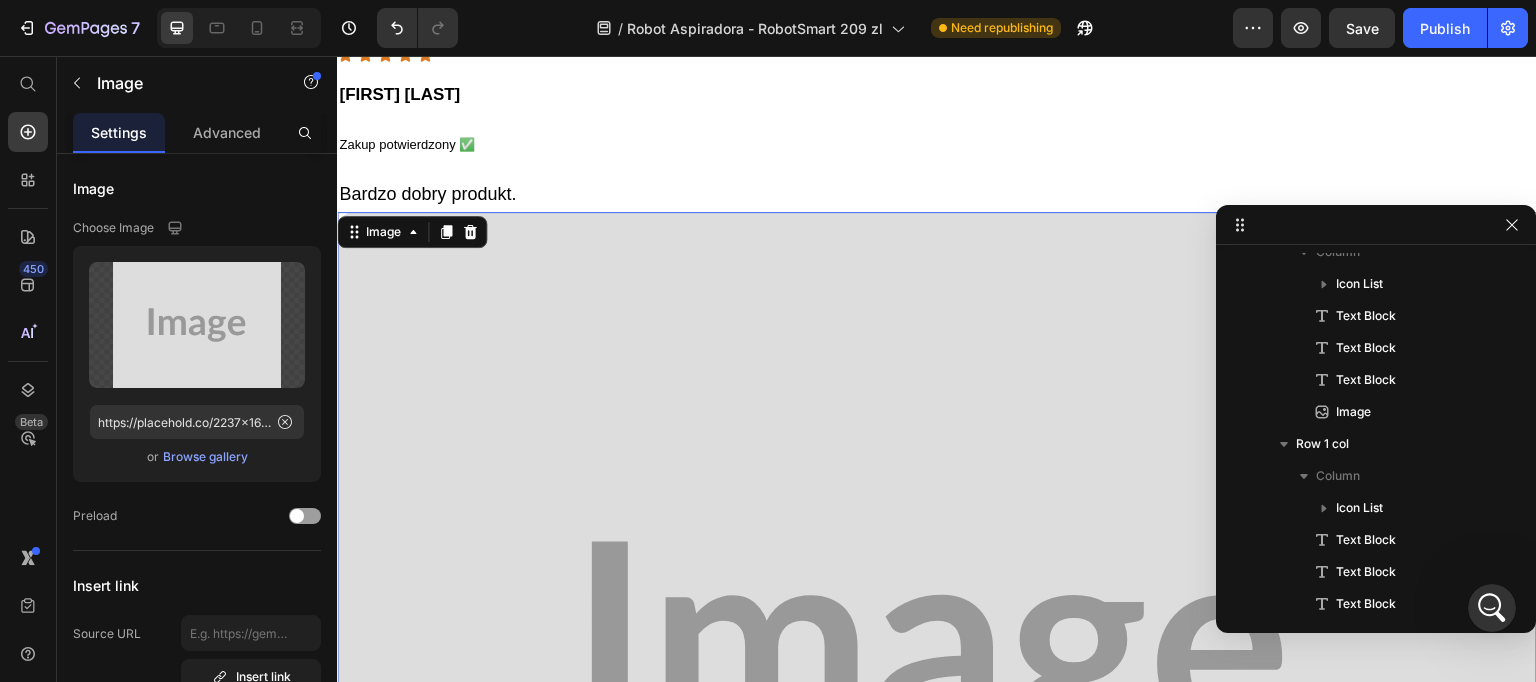 drag, startPoint x: 827, startPoint y: 426, endPoint x: 699, endPoint y: 383, distance: 135.02963 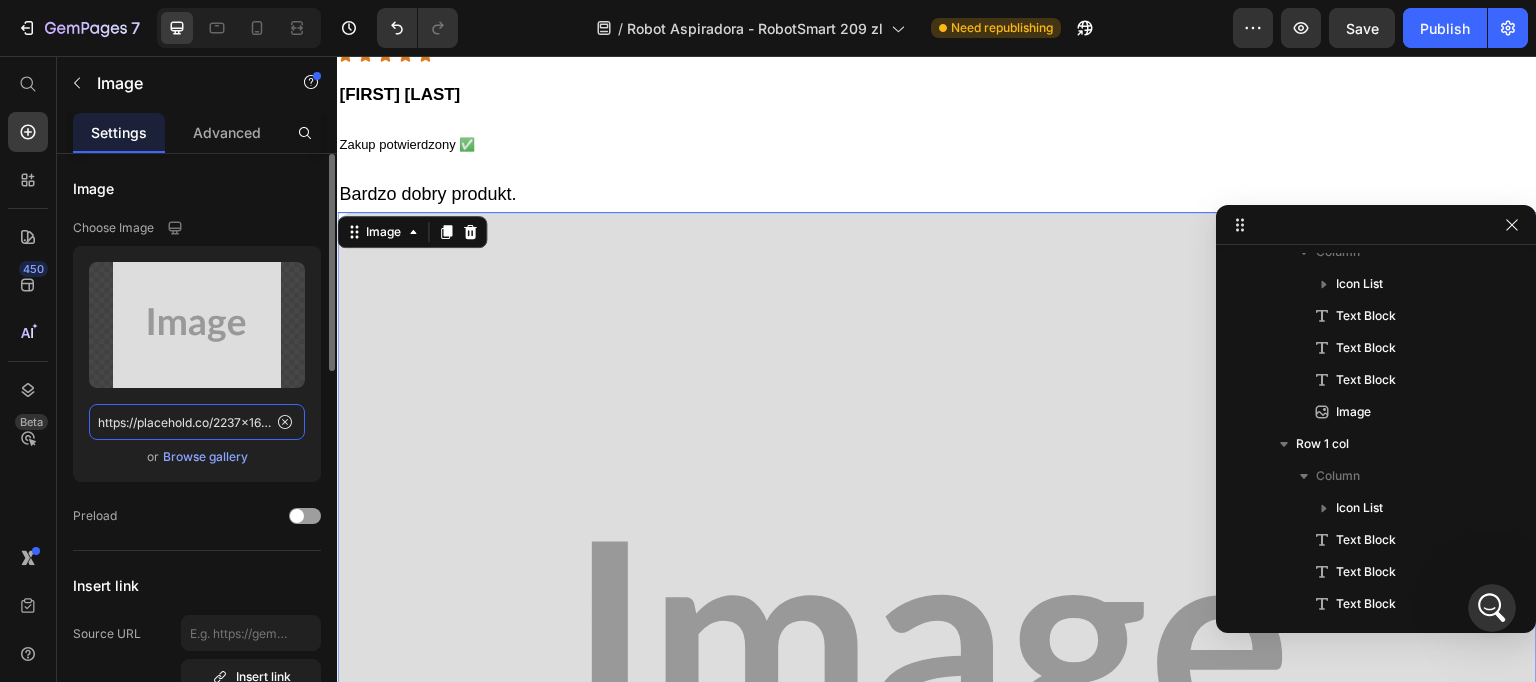 click on "https://placehold.co/2237x1678?text=Image" 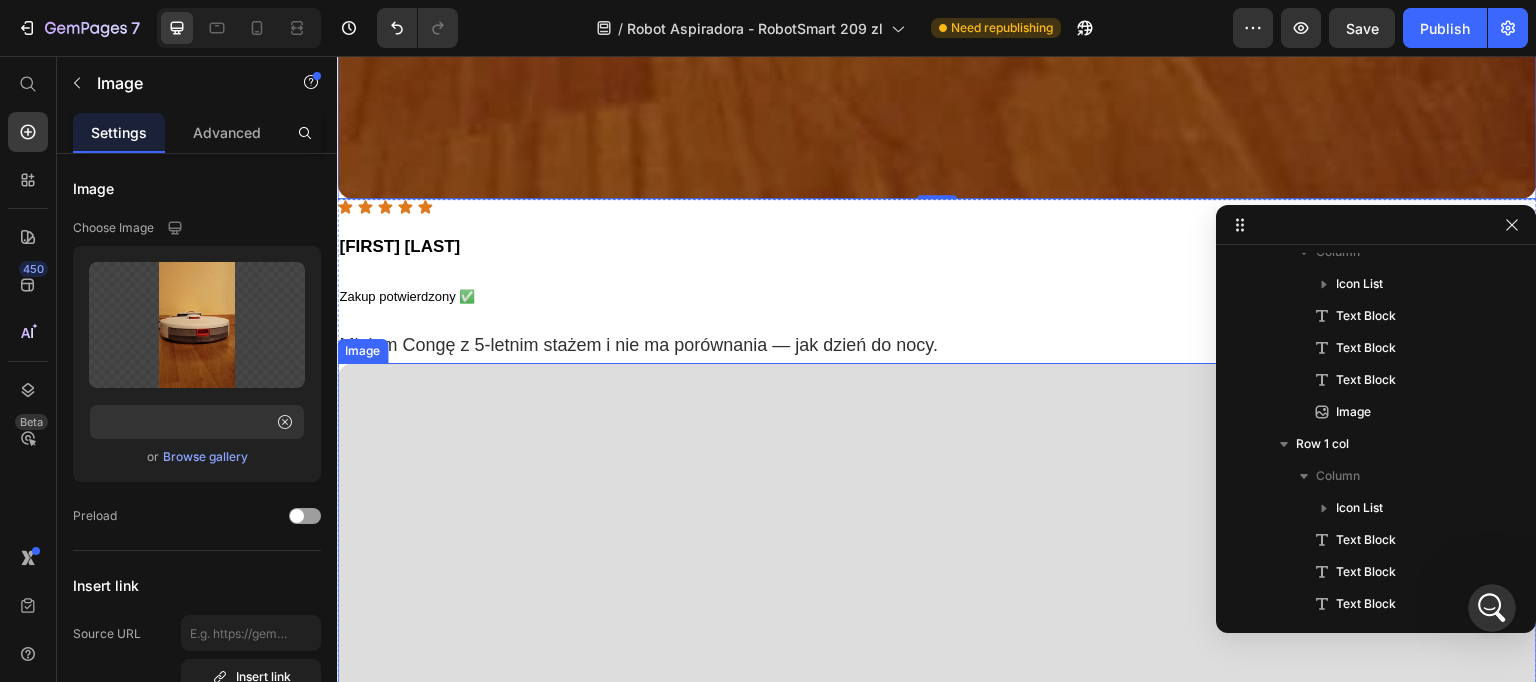 click at bounding box center [937, 813] 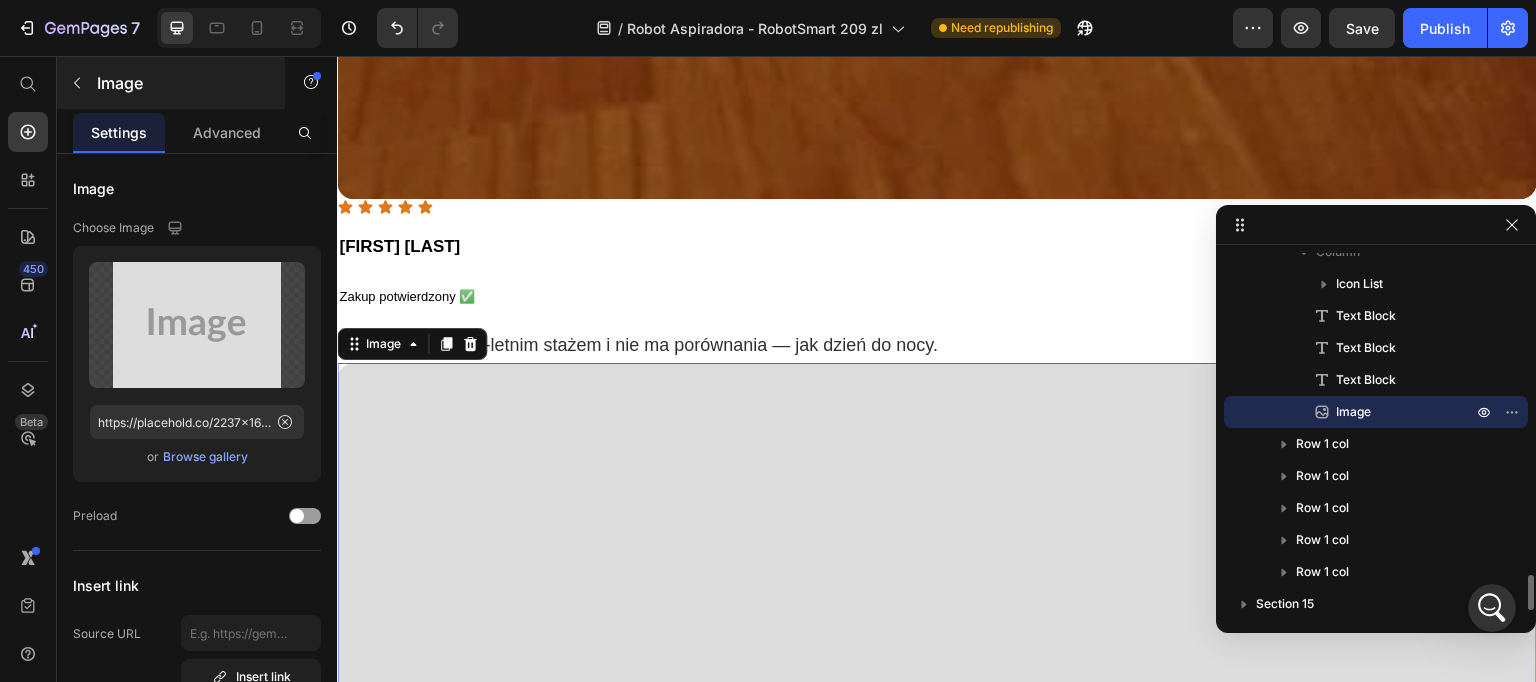 click 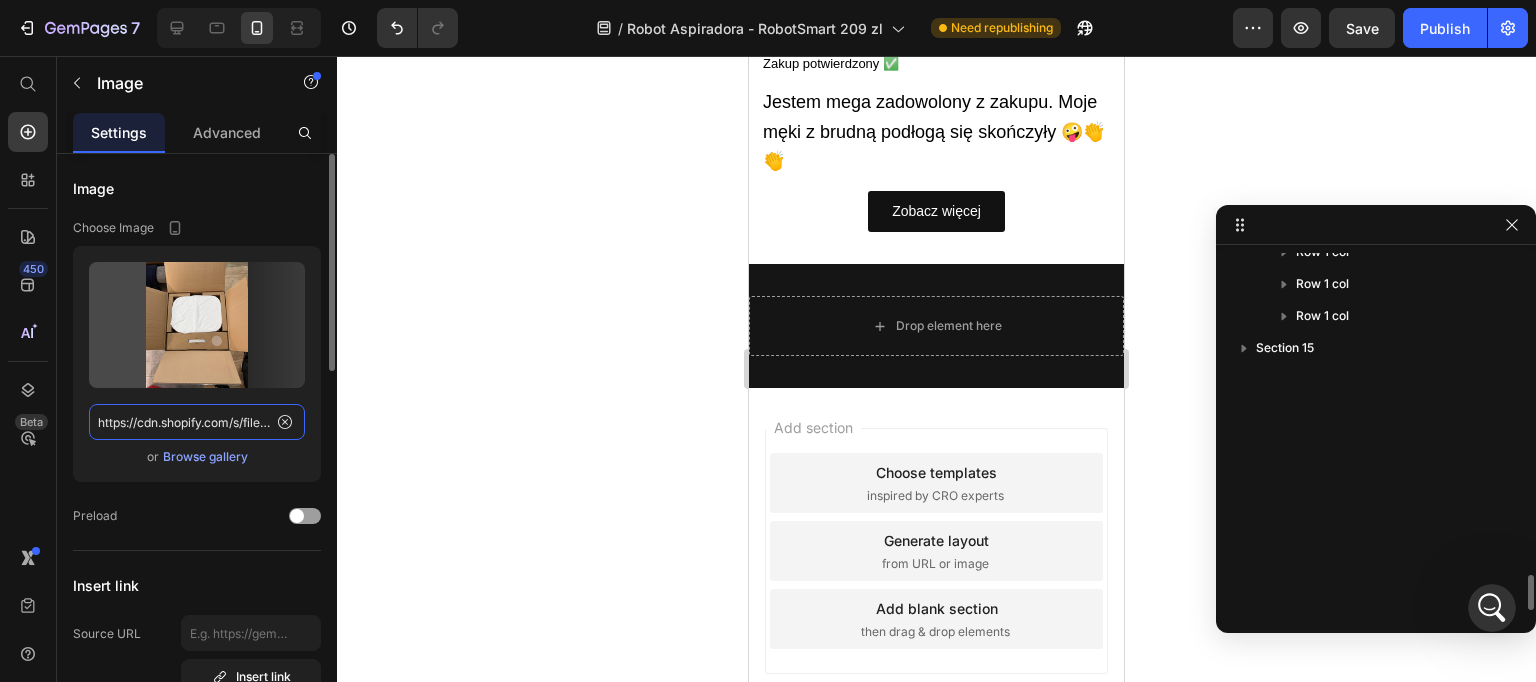 click on "https://cdn.shopify.com/s/files/1/0926/5135/6547/files/gempages_566403722096214964-c975d737-e242-46f3-8c2d-3418b62b52c5.webp" 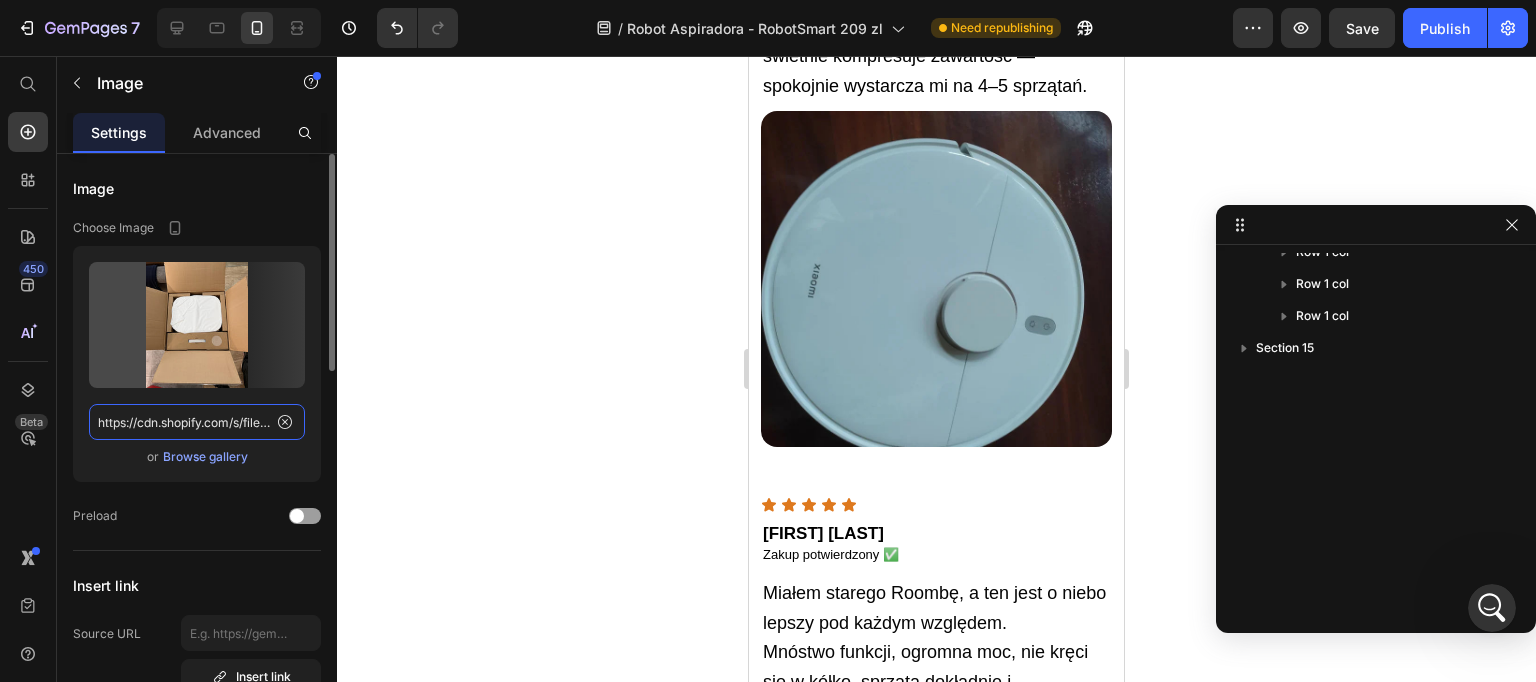 click on "https://cdn.shopify.com/s/files/1/0926/5135/6547/files/gempages_566403722096214964-c975d737-e242-46f3-8c2d-3418b62b52c5.webp" 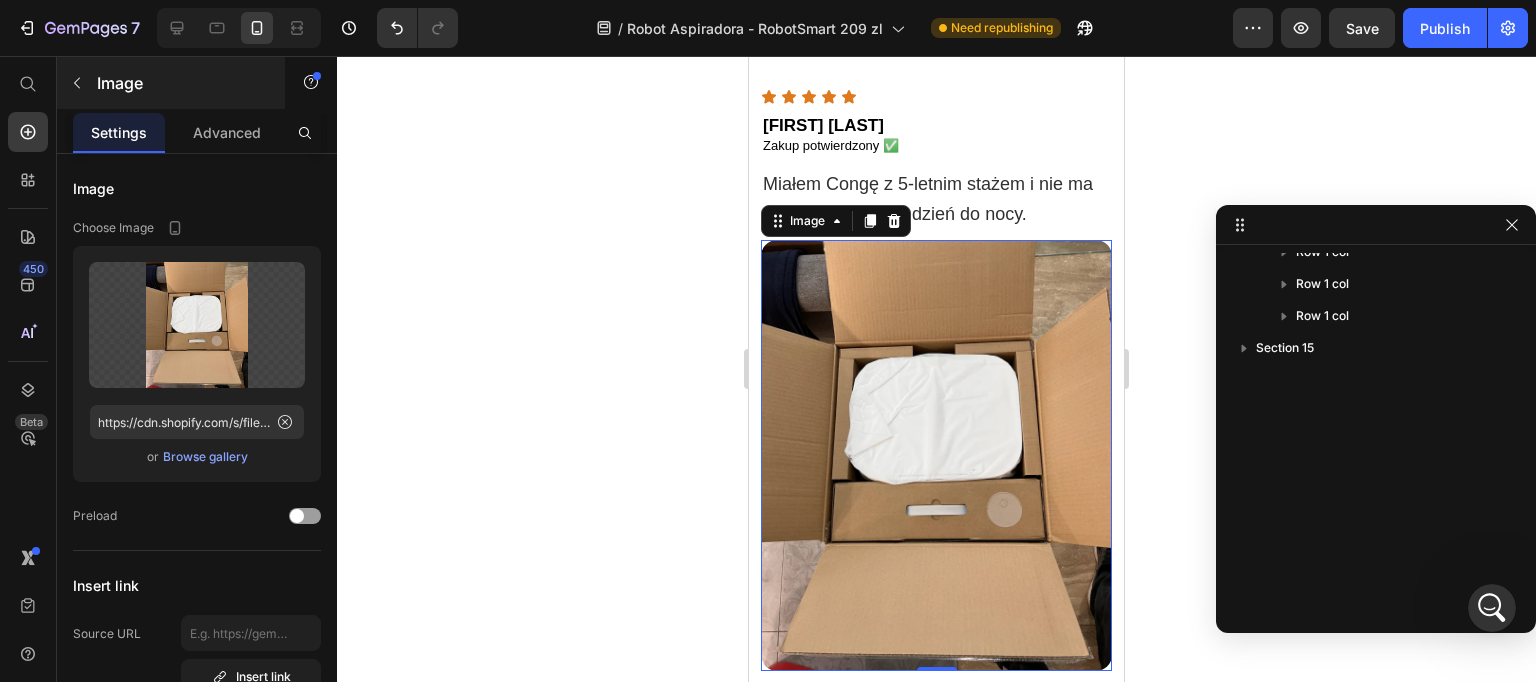 click 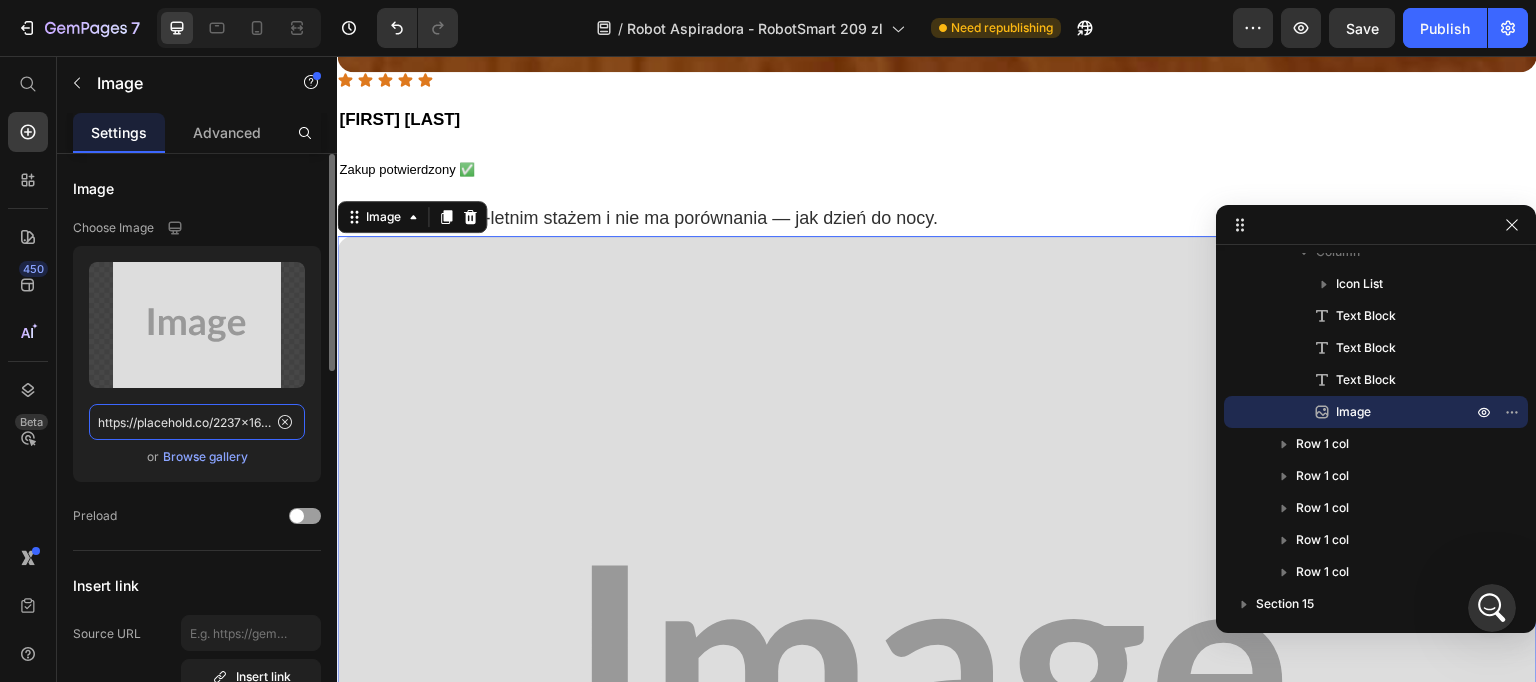 click on "https://placehold.co/2237x1678?text=Image" 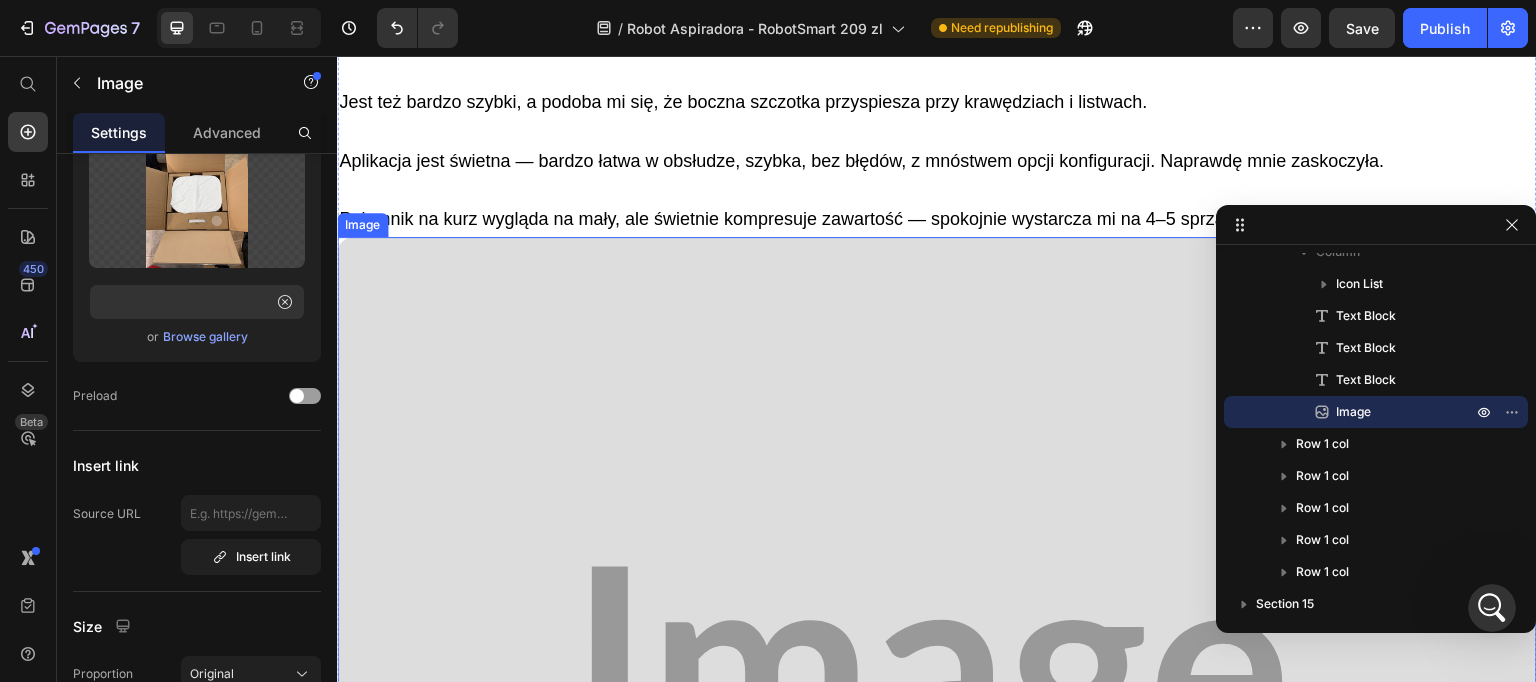 click at bounding box center (937, 687) 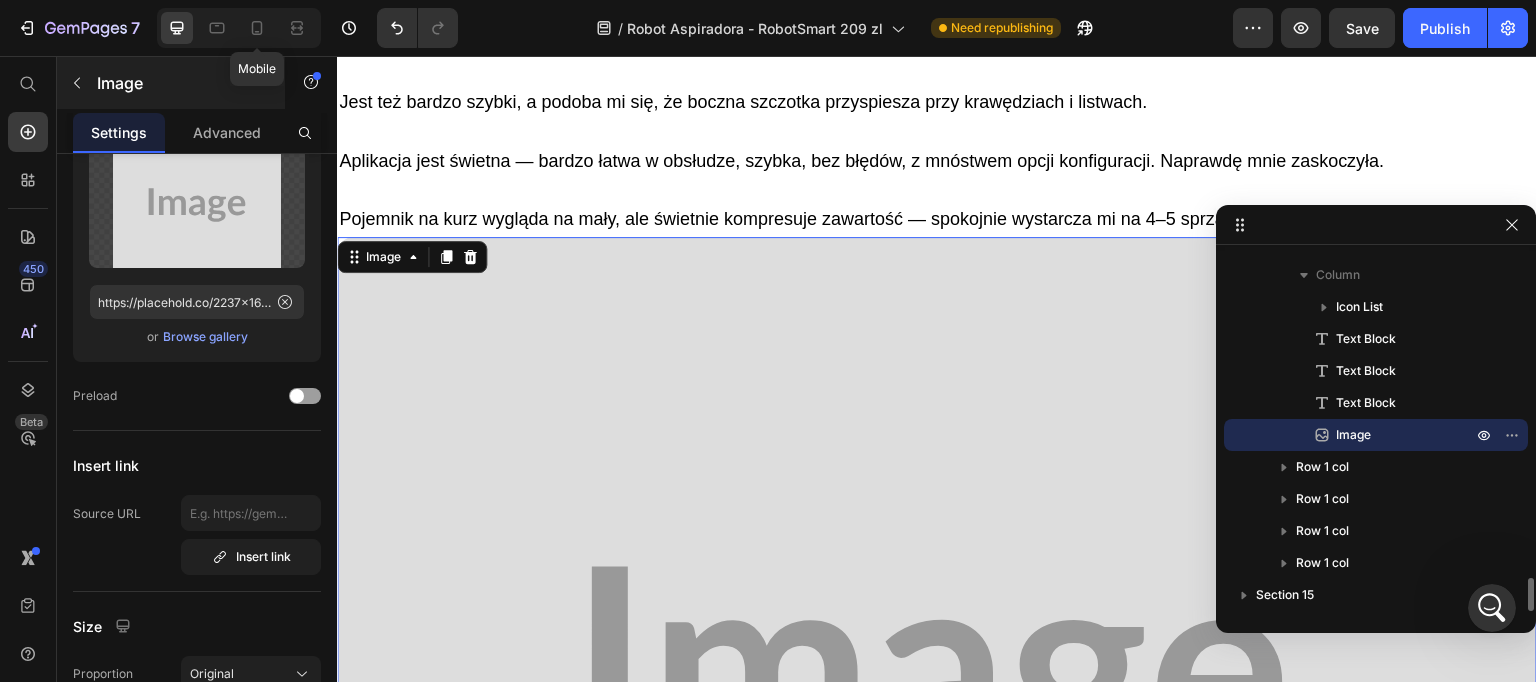 drag, startPoint x: 263, startPoint y: 24, endPoint x: 267, endPoint y: 102, distance: 78.10249 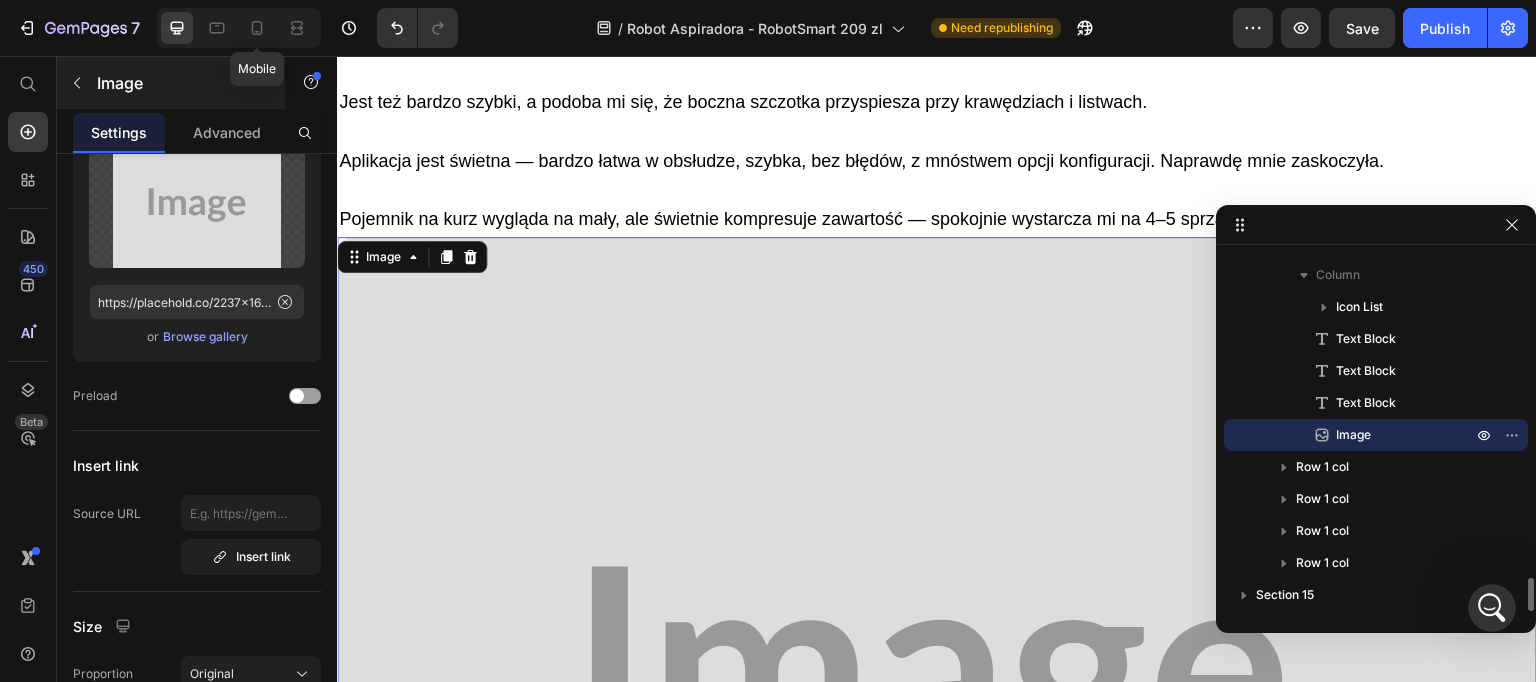 click 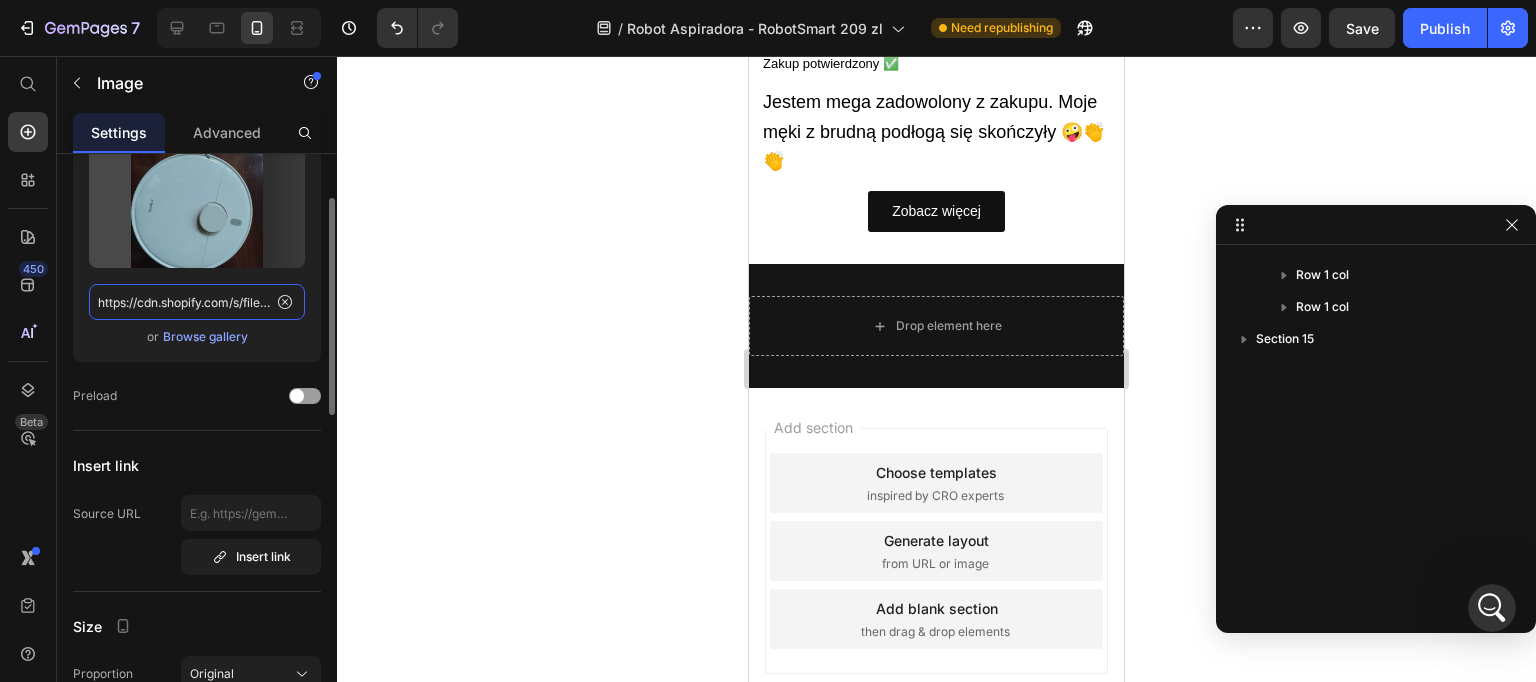 click on "https://cdn.shopify.com/s/files/1/0926/5135/6547/files/gempages_566403722096214964-08088f56-af5f-4bae-8600-59fd59a4164c.webp" 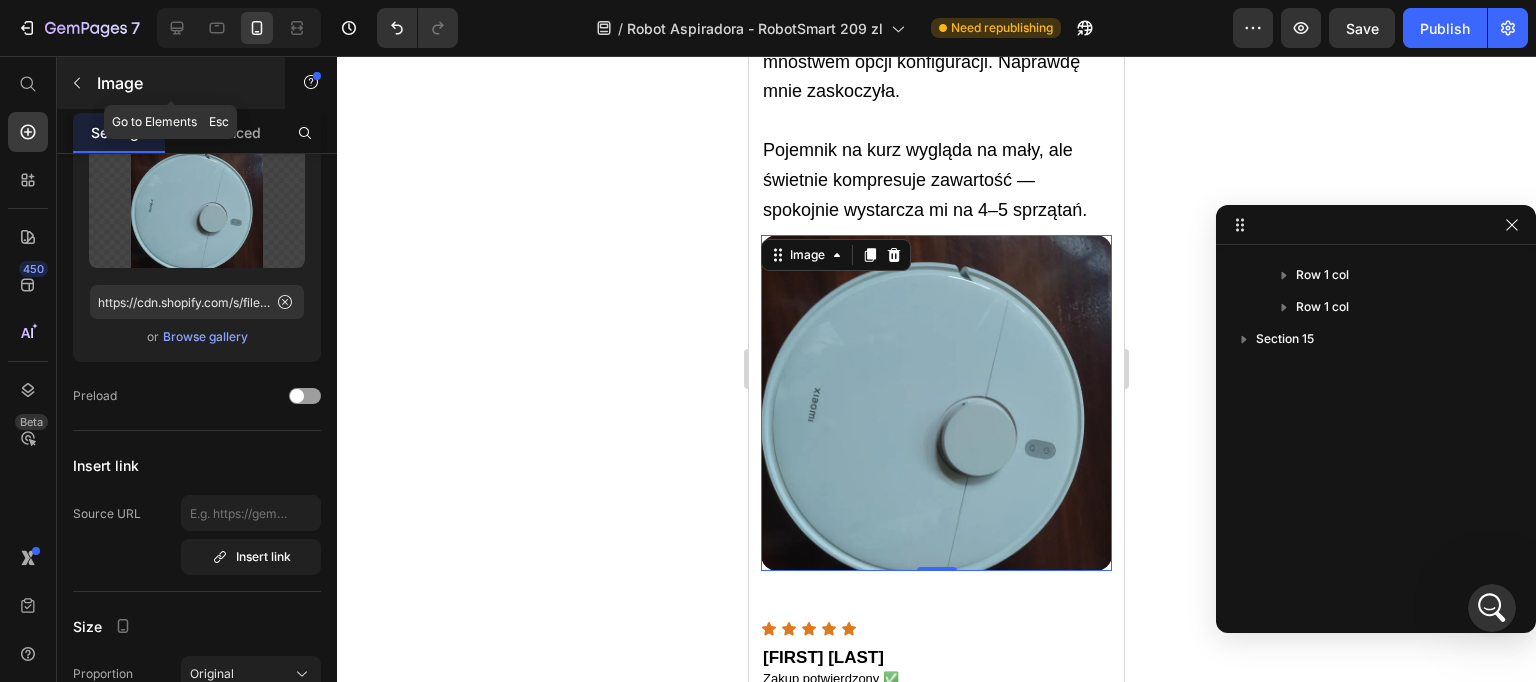 drag, startPoint x: 180, startPoint y: 24, endPoint x: 194, endPoint y: 63, distance: 41.4367 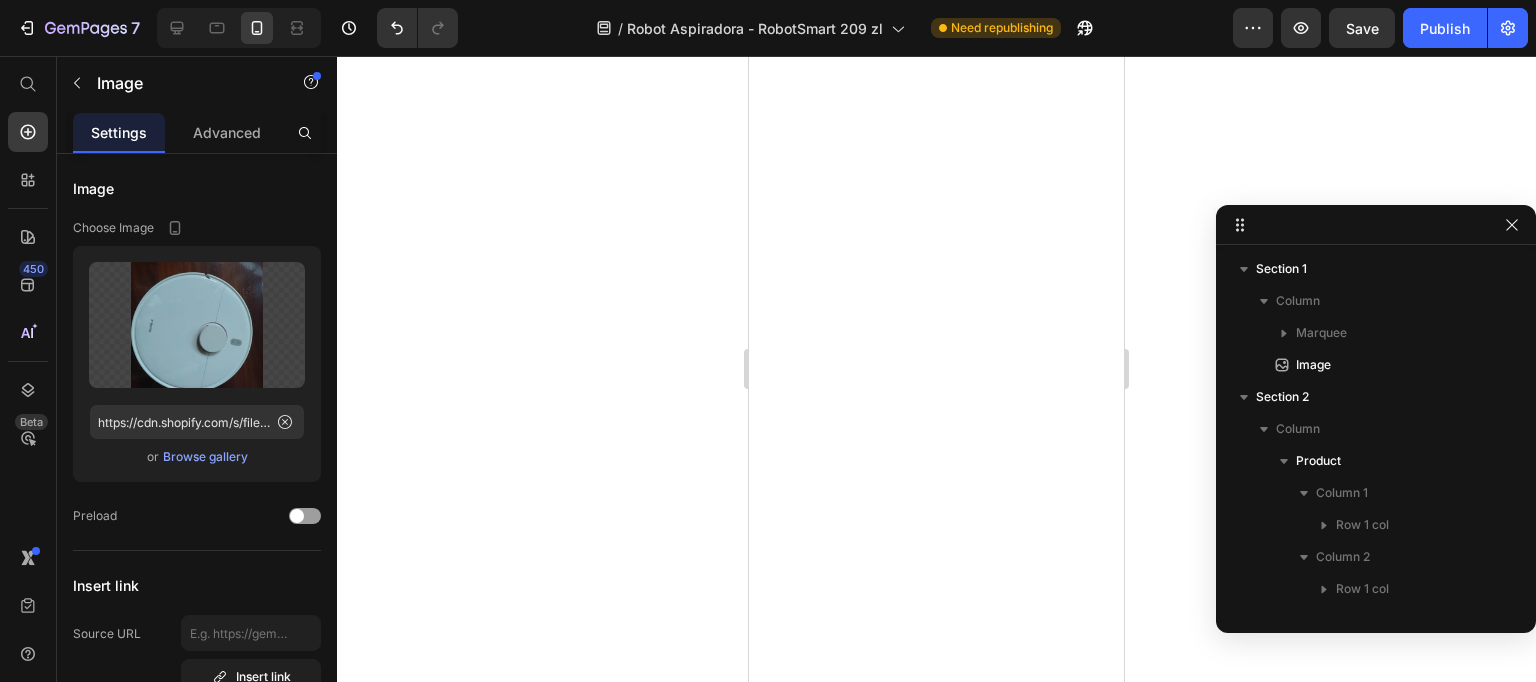 scroll, scrollTop: 0, scrollLeft: 0, axis: both 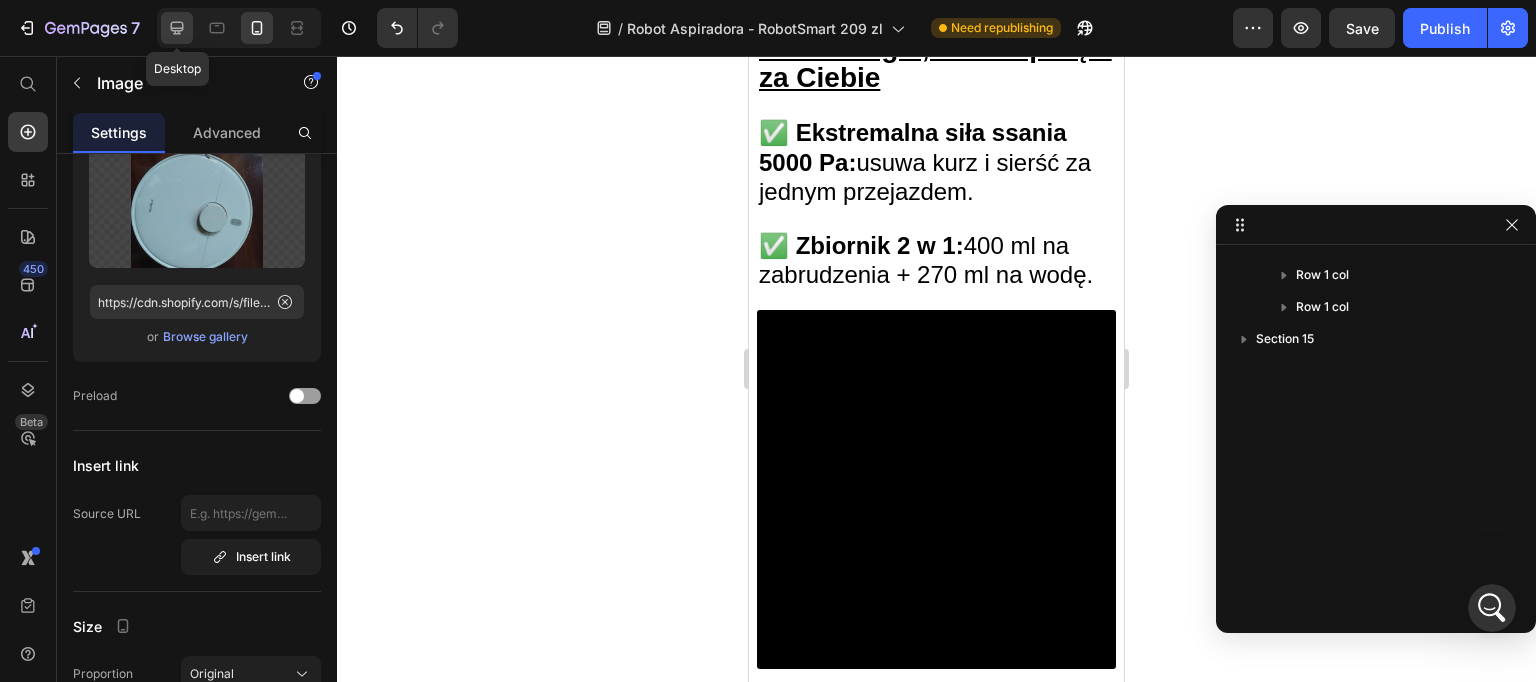 click 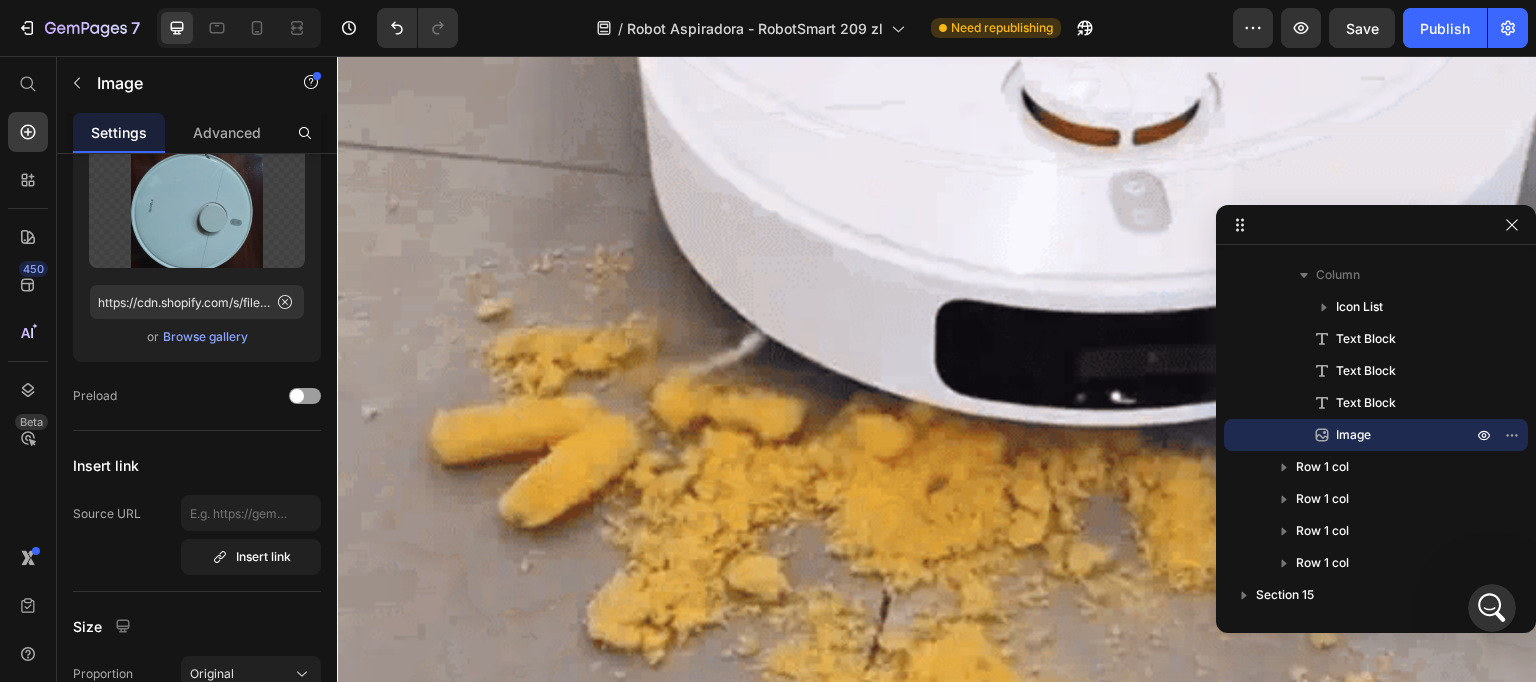 scroll, scrollTop: 1045, scrollLeft: 0, axis: vertical 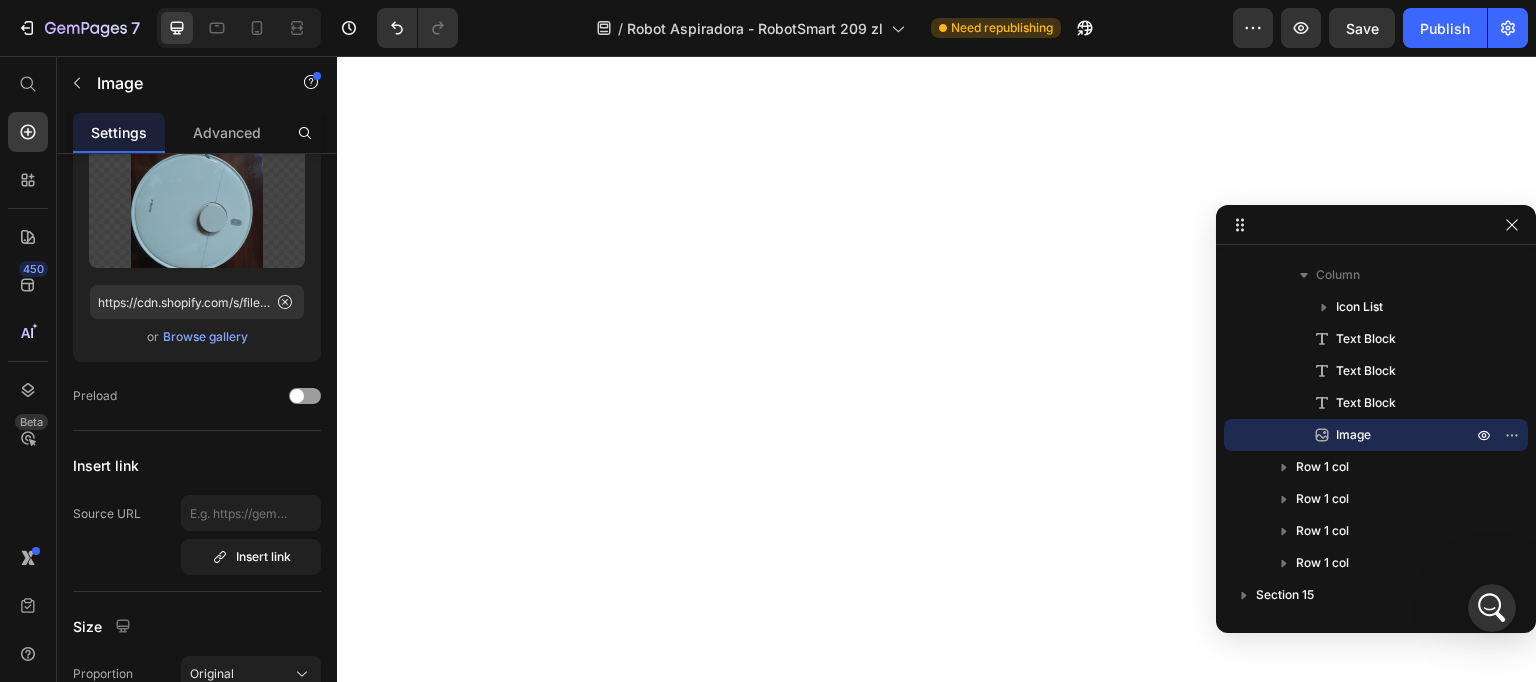 click at bounding box center (531, -715) 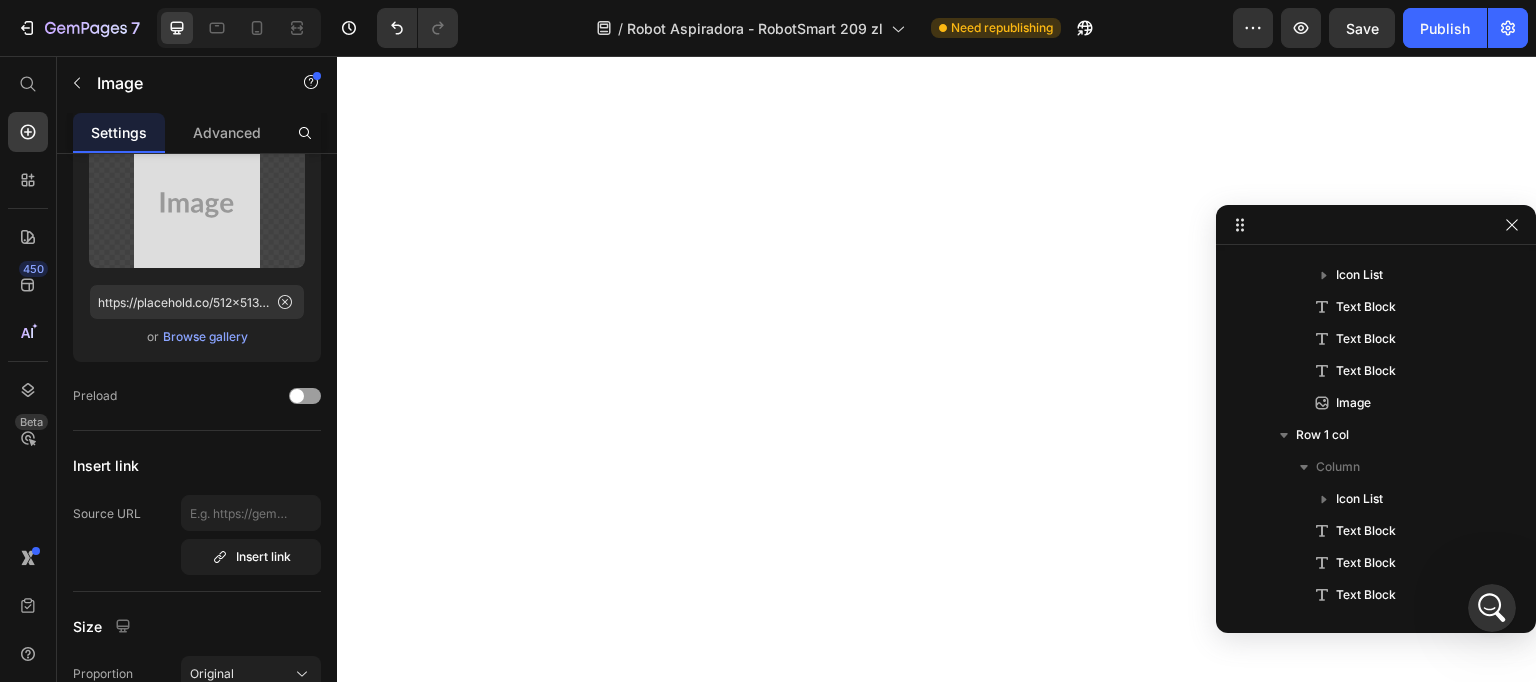 scroll, scrollTop: 497, scrollLeft: 0, axis: vertical 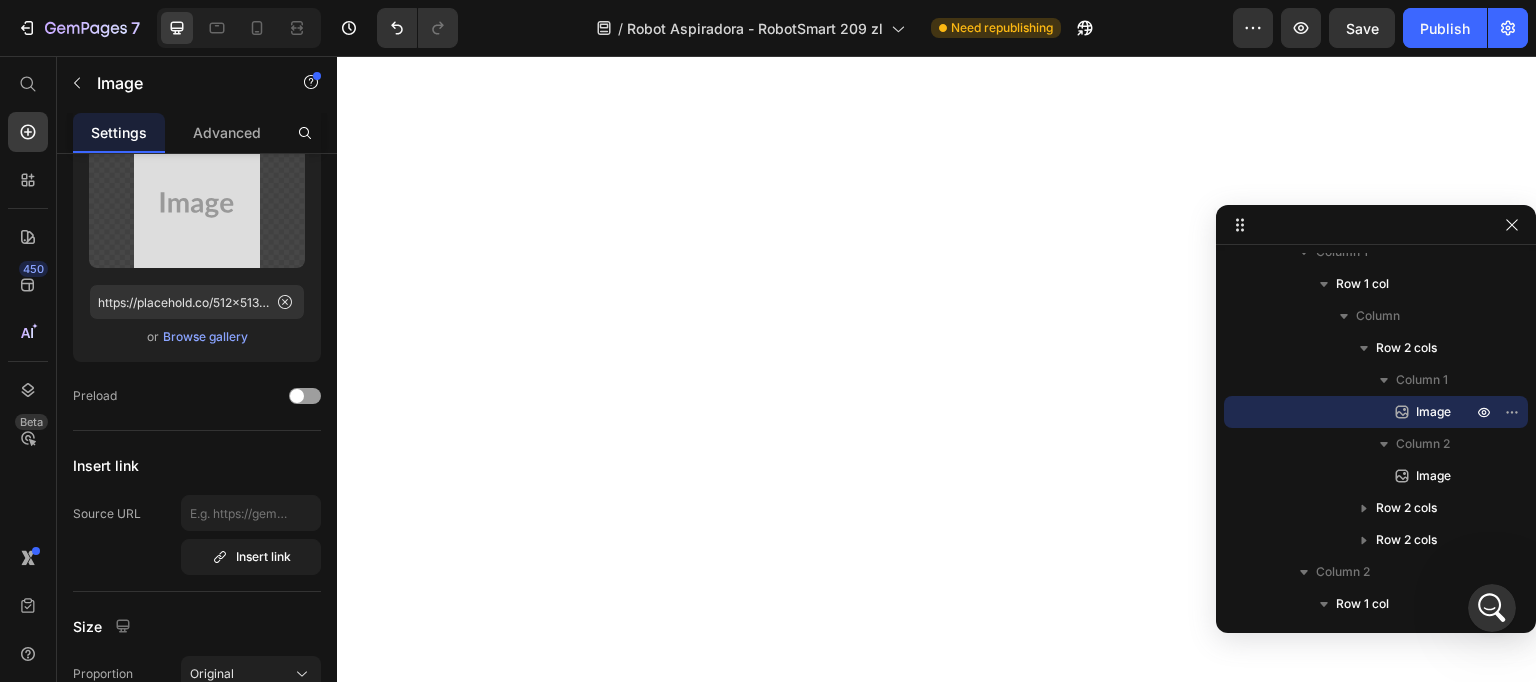 click on "Image Image Row   12" at bounding box center (716, -715) 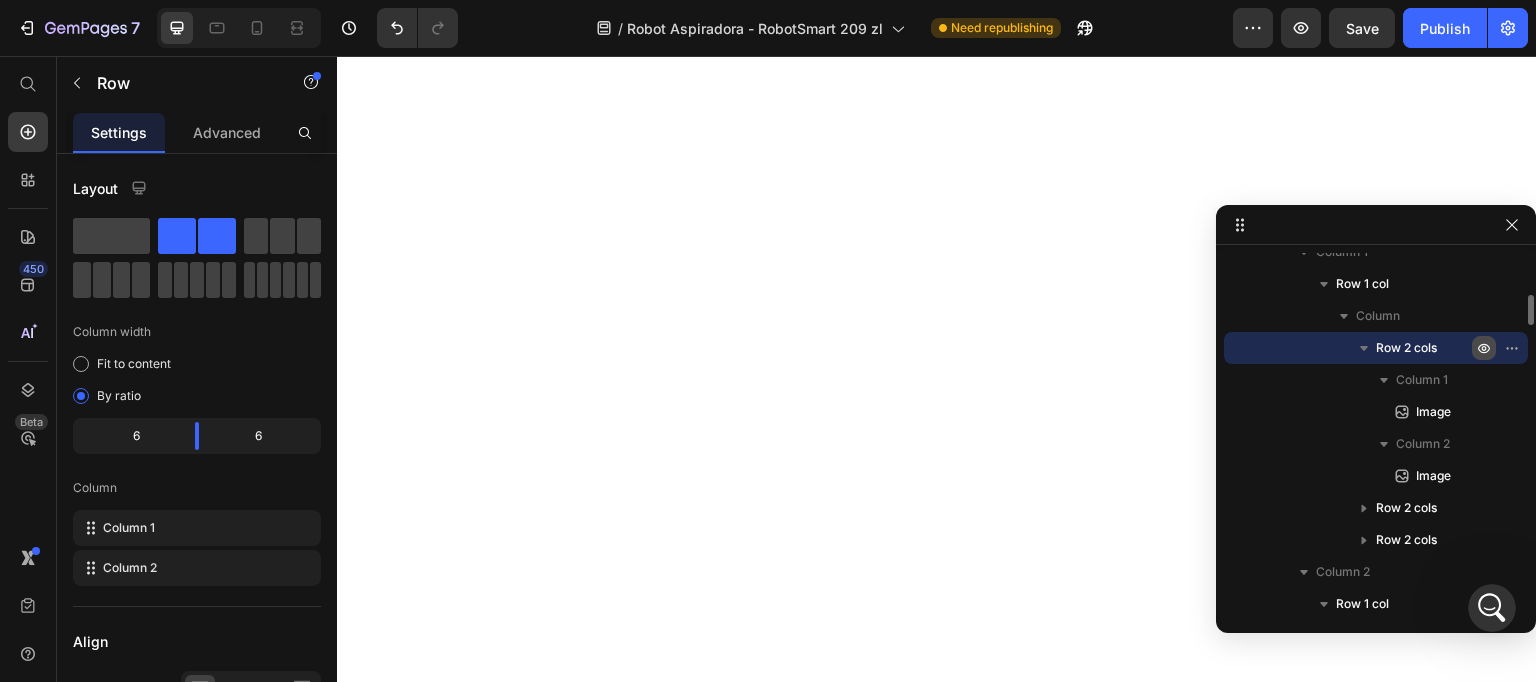click 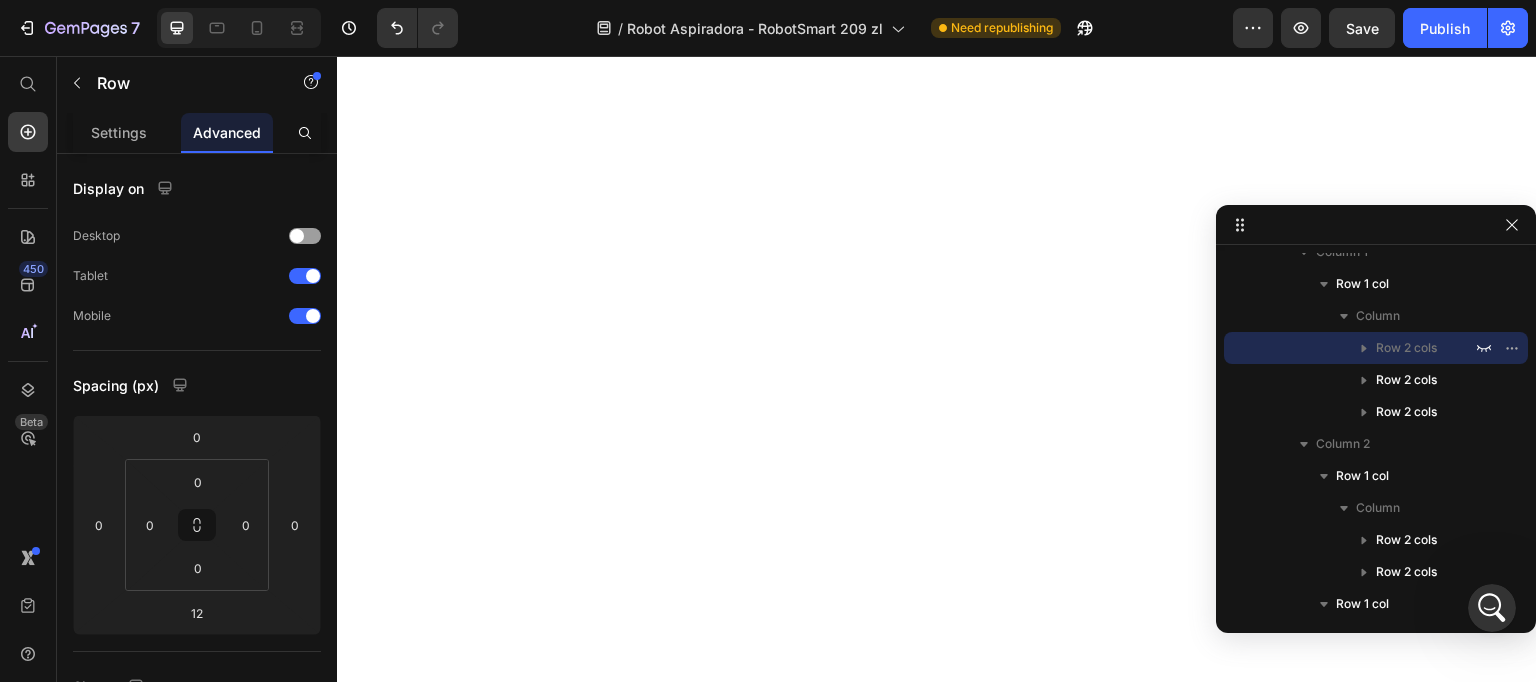 click on "Image Image Row" at bounding box center [716, -715] 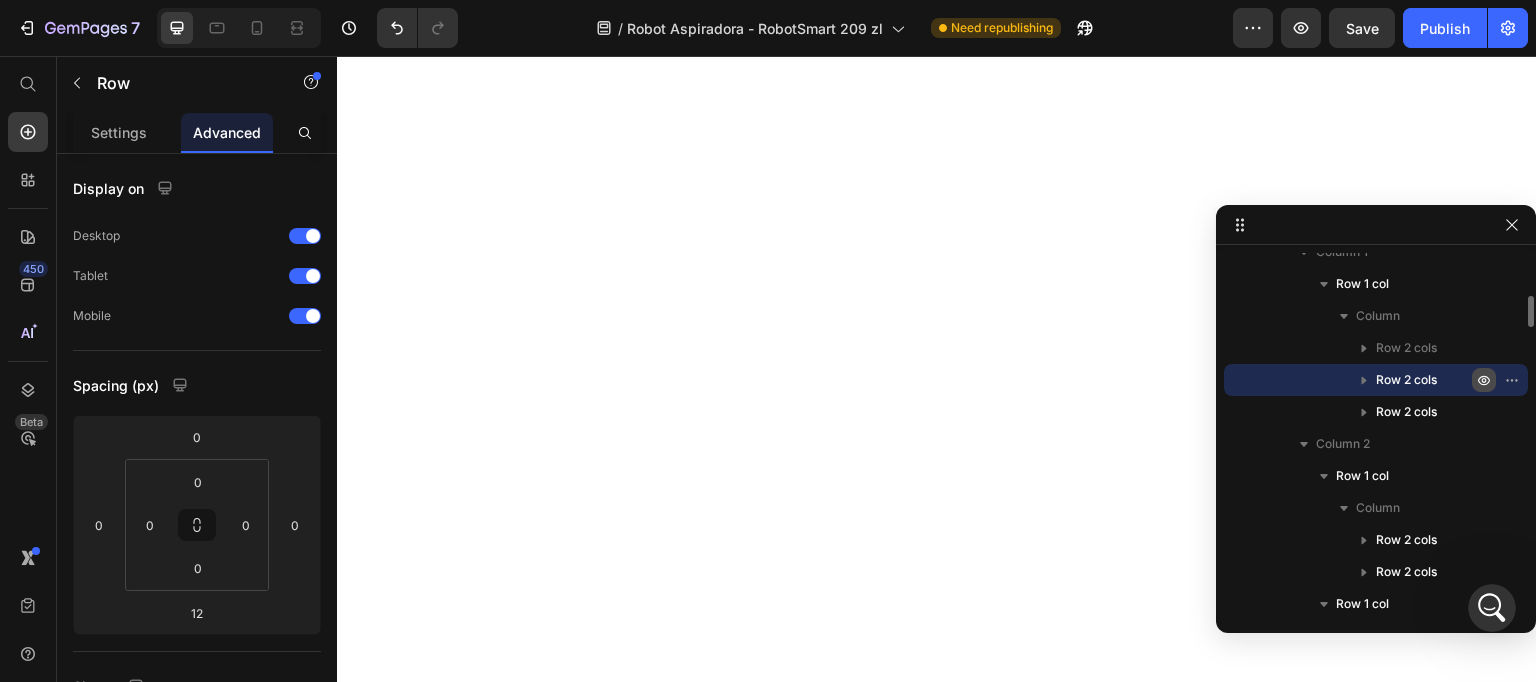 click 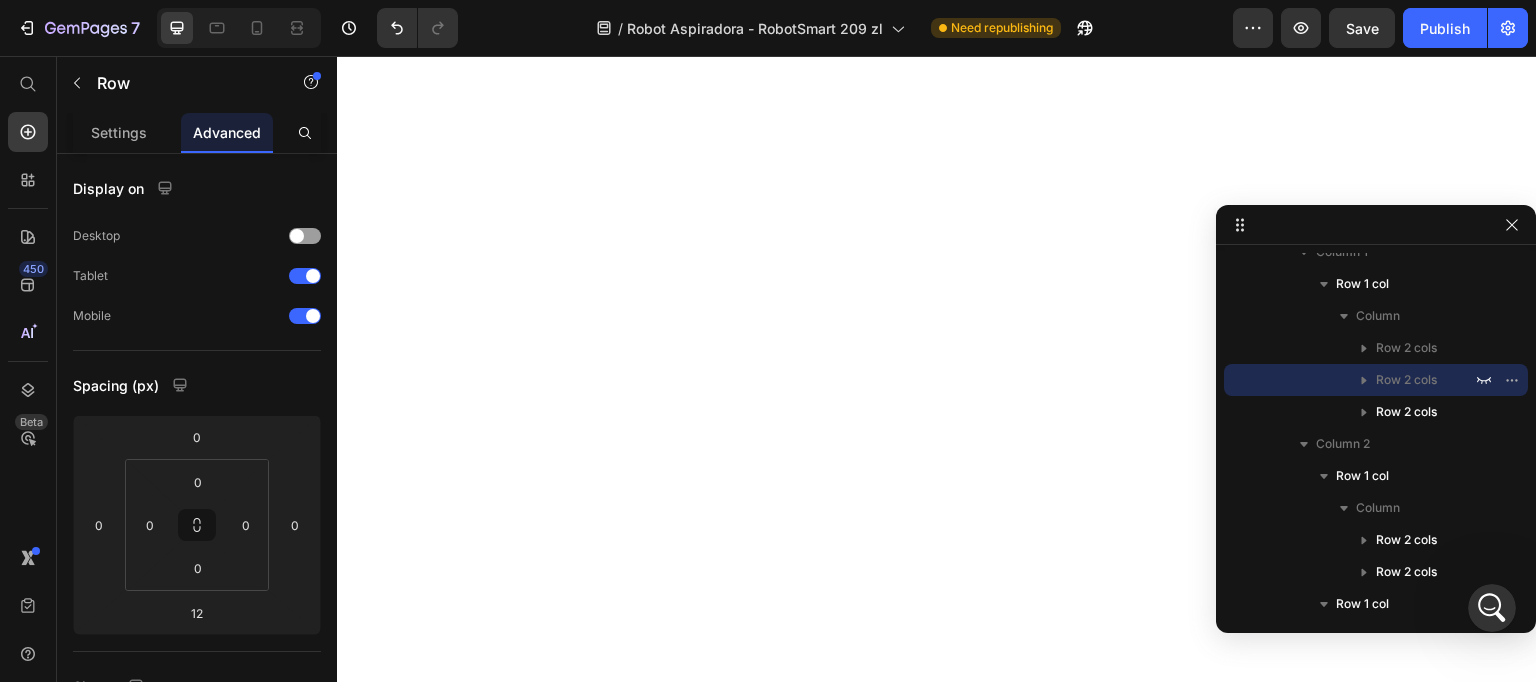 click on "Image Image Row" at bounding box center (716, -715) 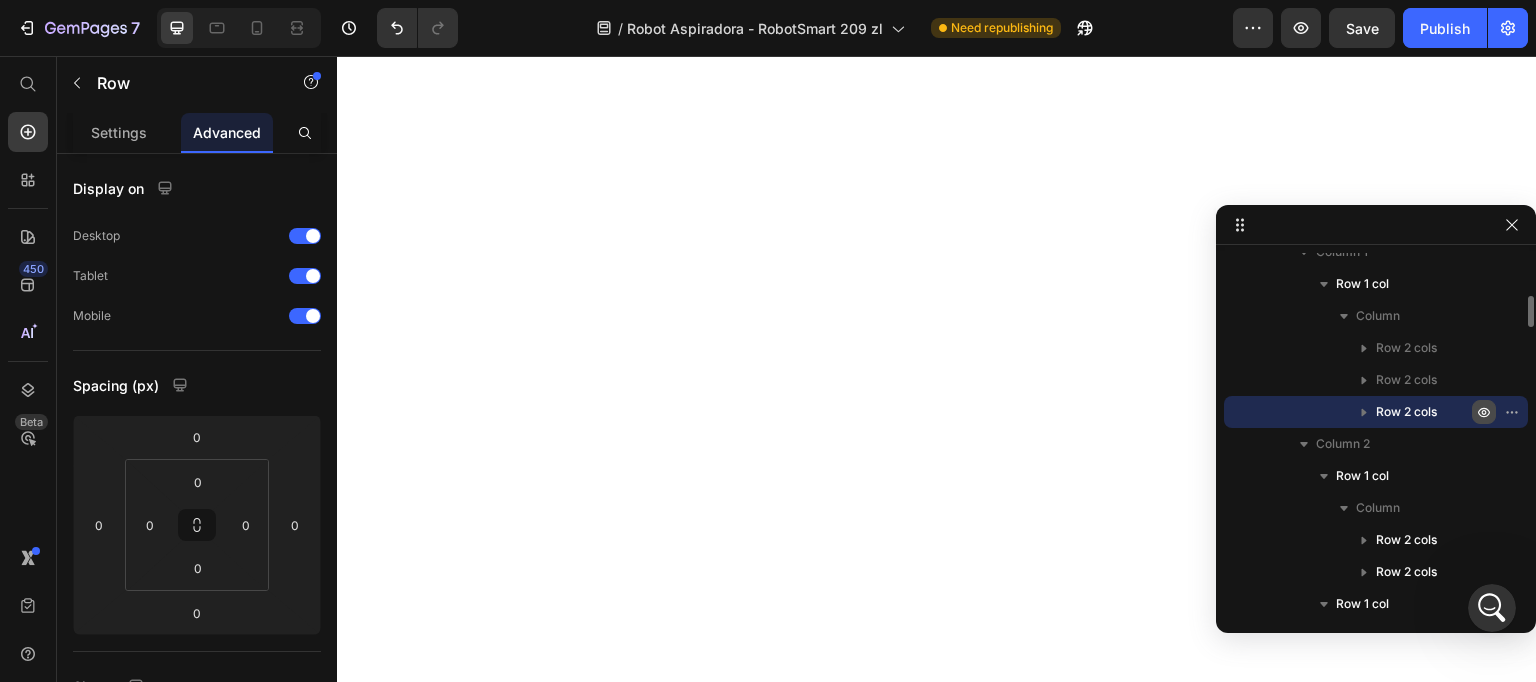 click 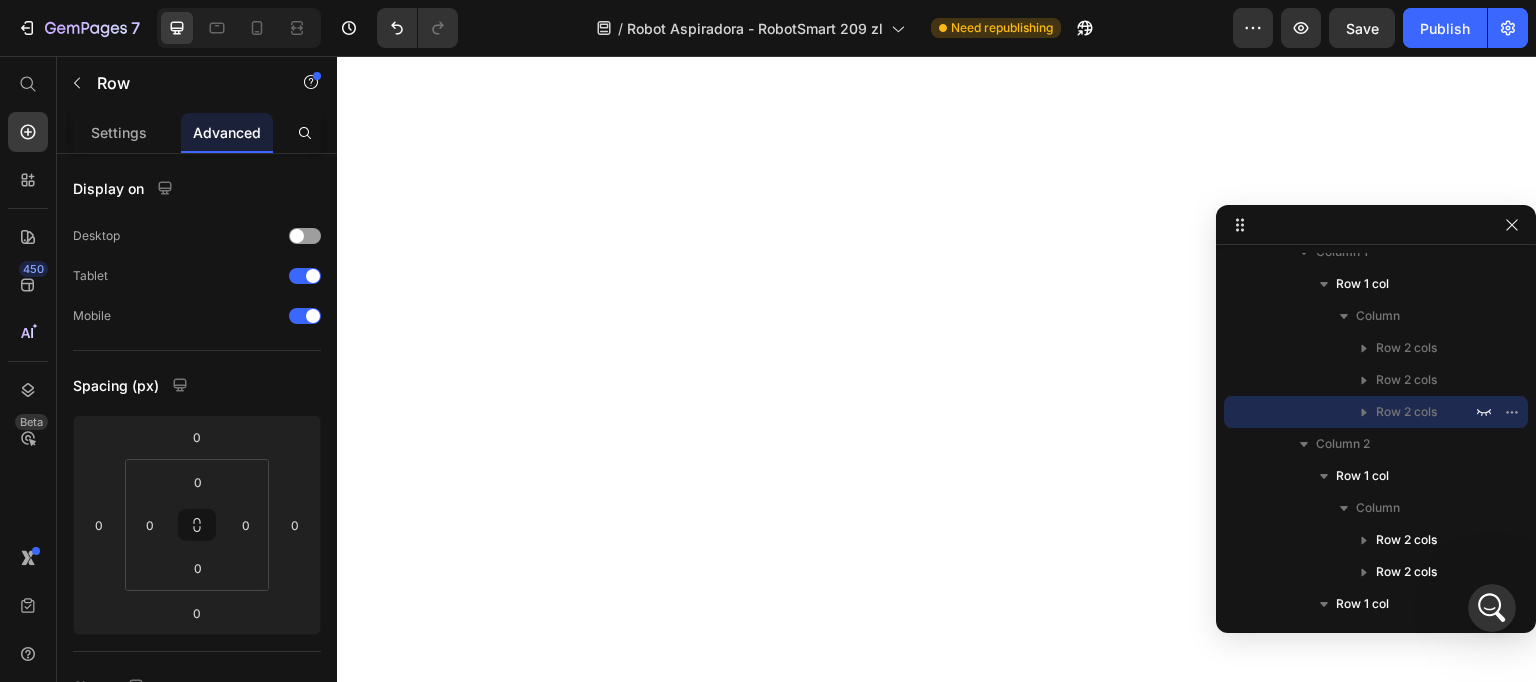 click on "Icon Lorem ipsum Text Block Row" at bounding box center [1235, -688] 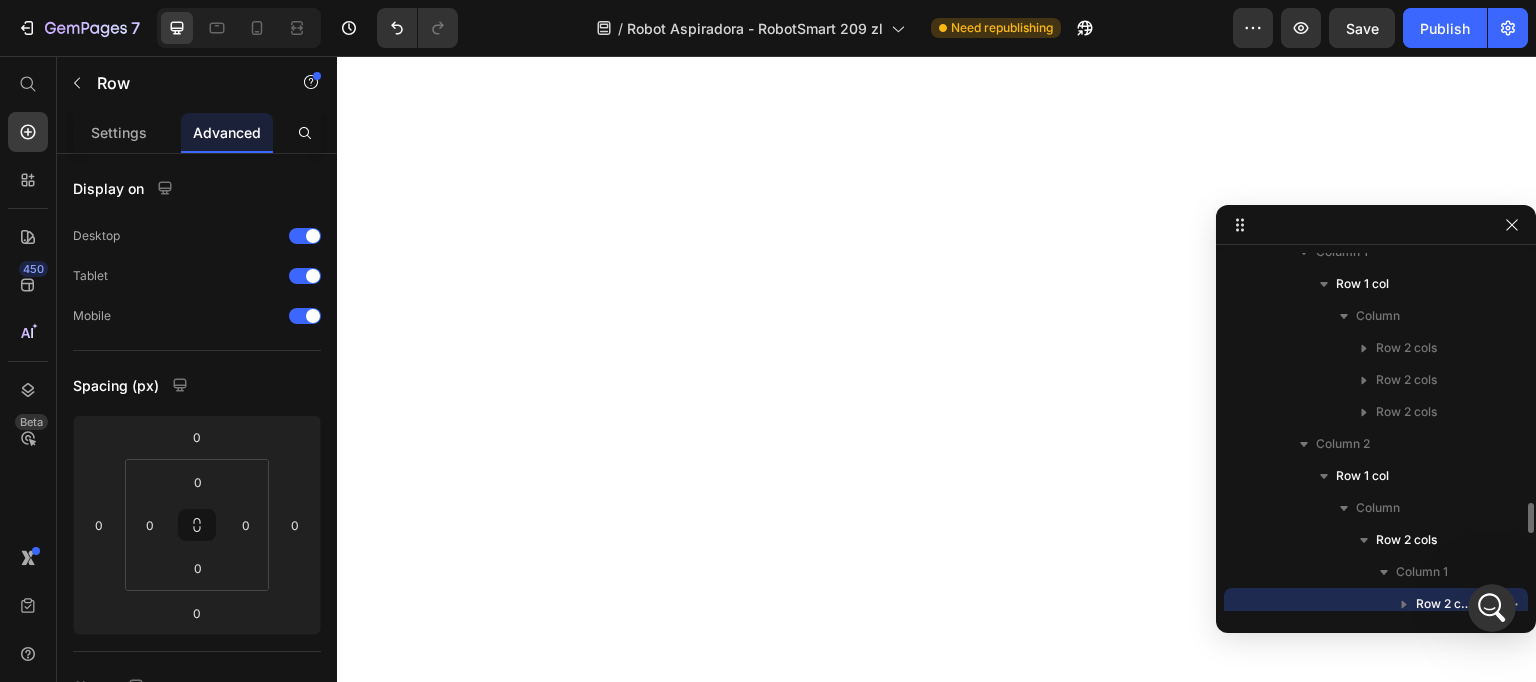scroll, scrollTop: 689, scrollLeft: 0, axis: vertical 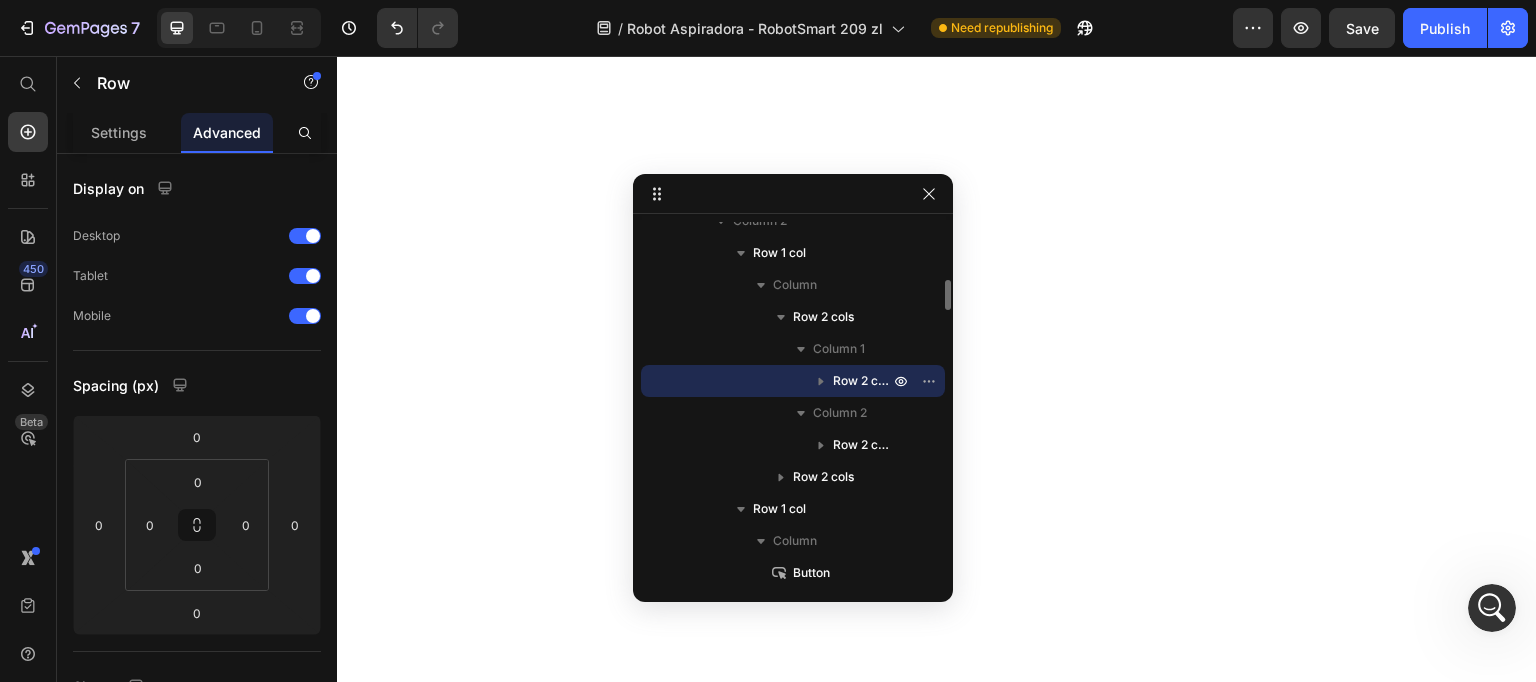 drag, startPoint x: 1346, startPoint y: 211, endPoint x: 753, endPoint y: 204, distance: 593.0413 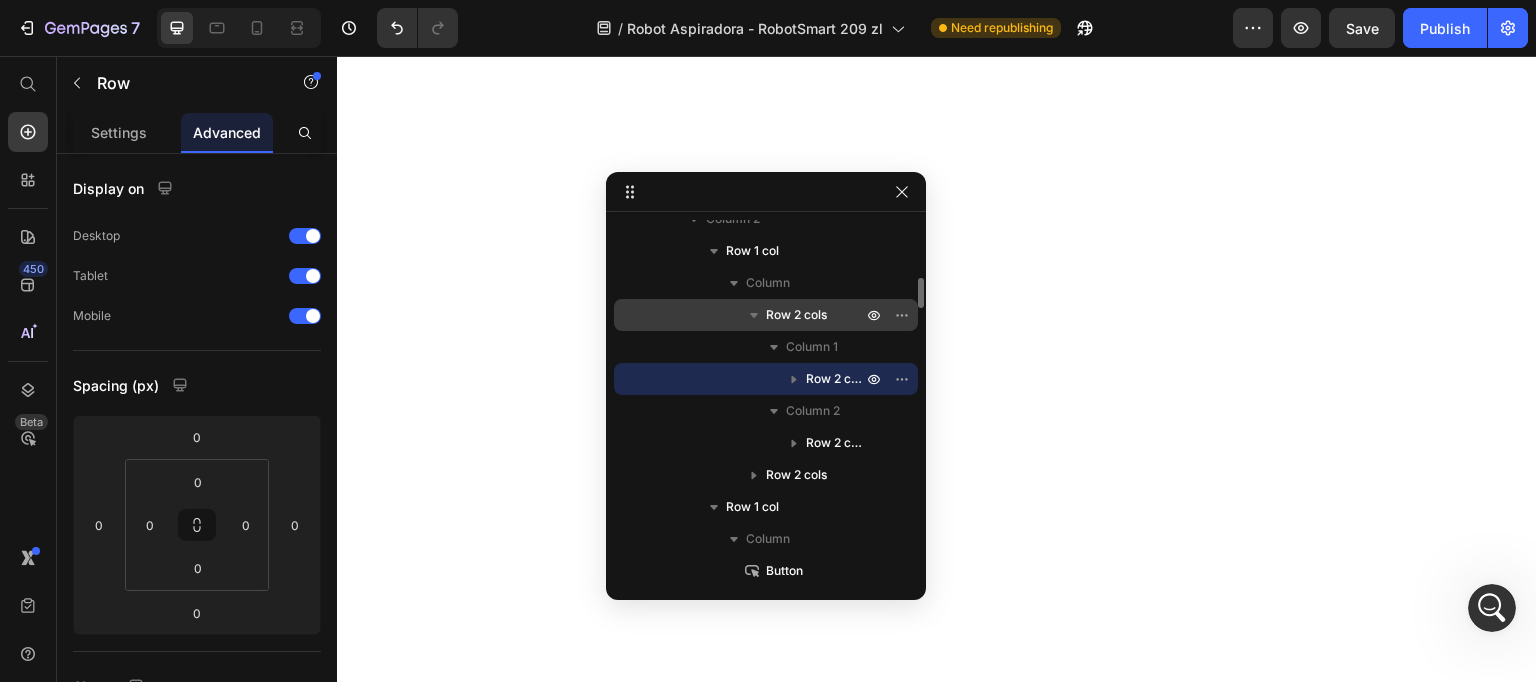 click on "Row 2 cols" at bounding box center [796, 315] 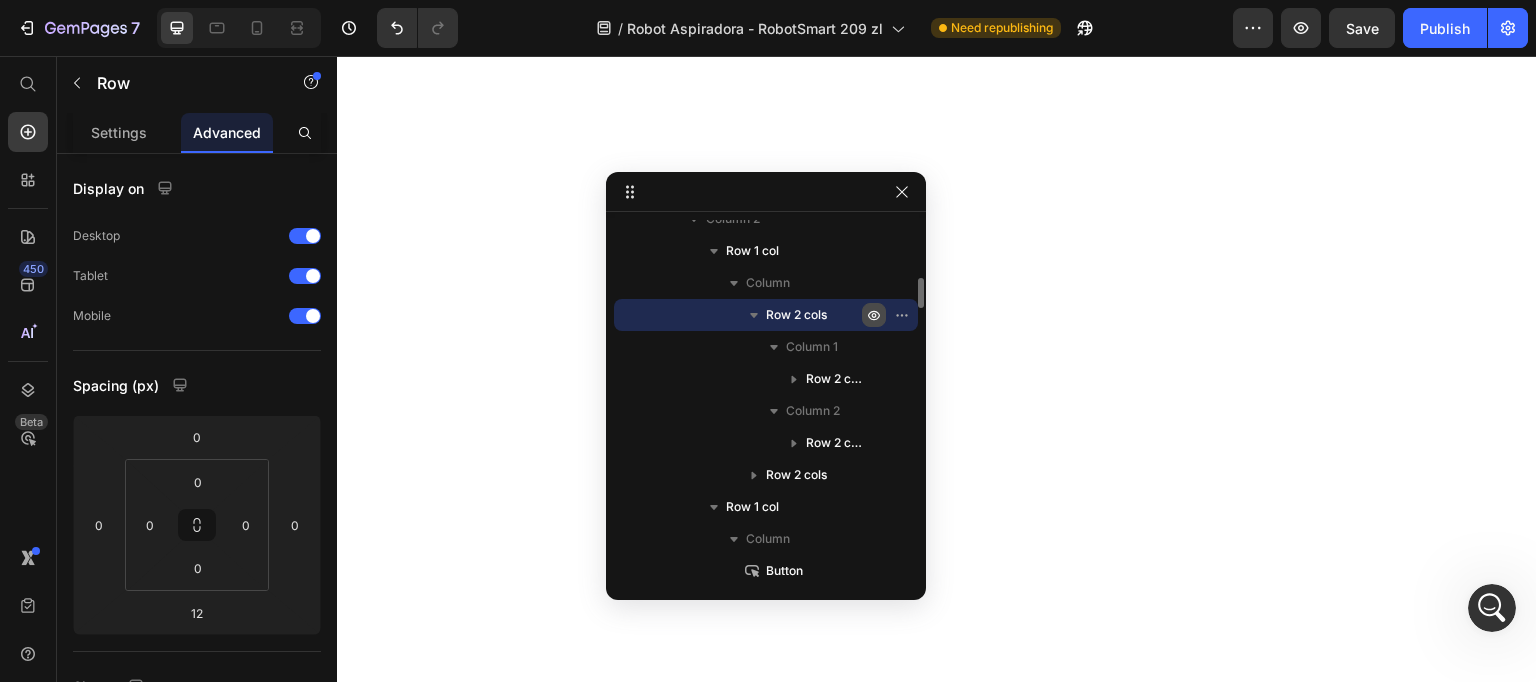 click 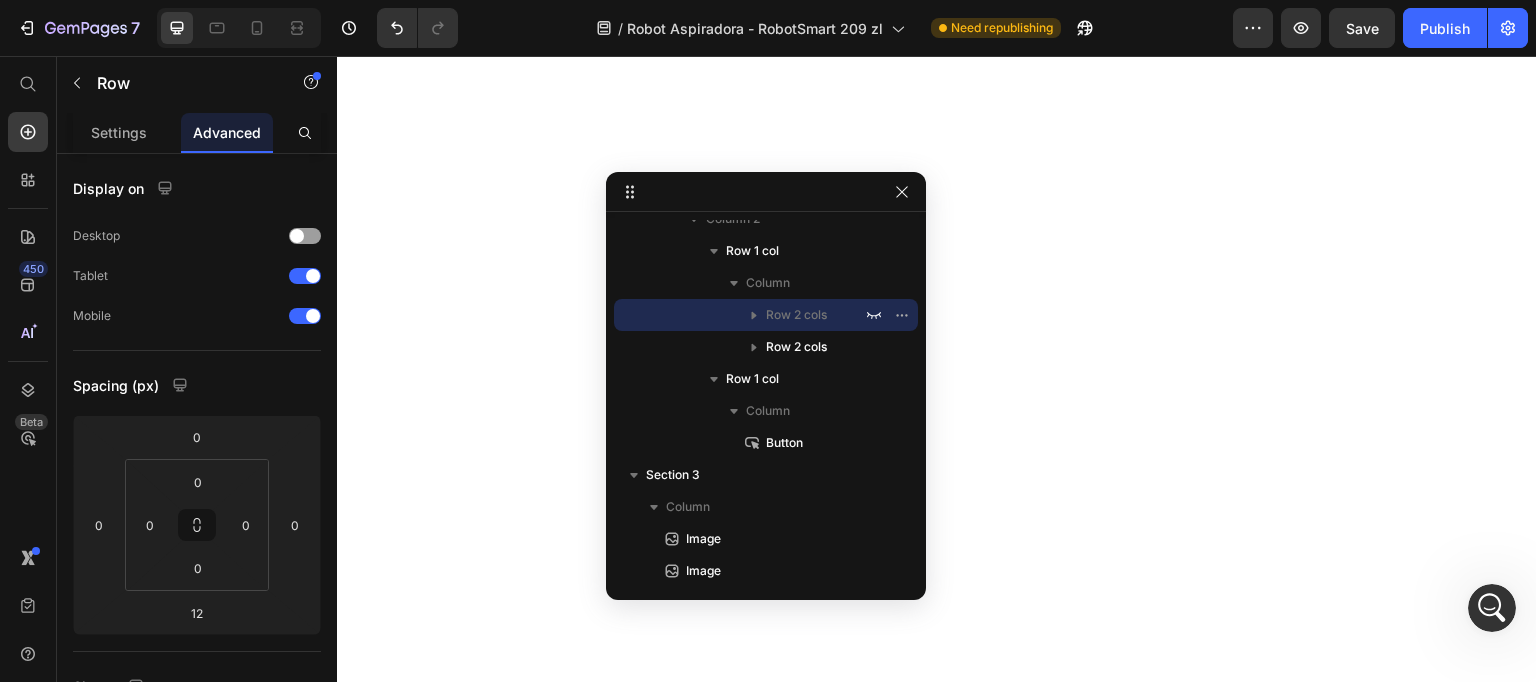 click on "Lorem ipsum" at bounding box center (1205, -688) 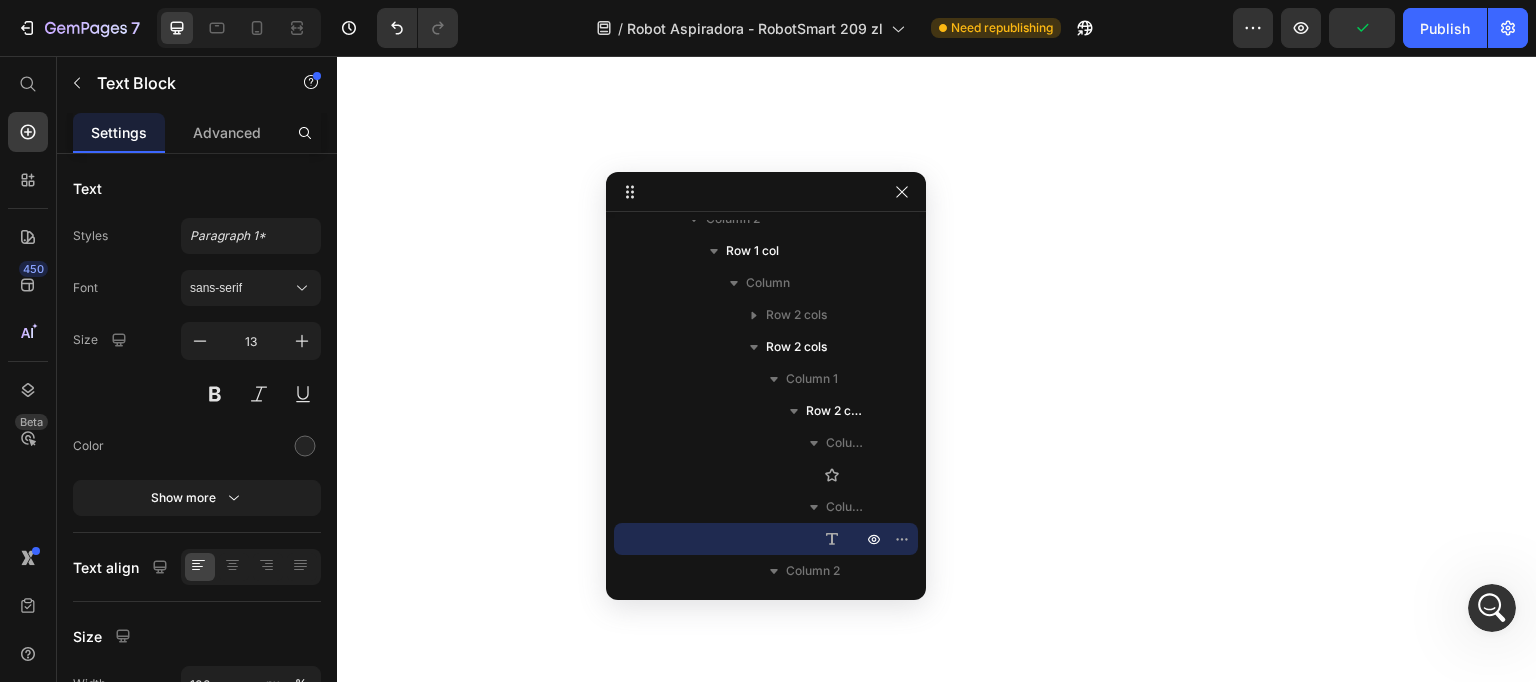 click on "Icon Lorem ipsum Text Block   0 Row
Icon Lorem ipsum Text Block Row Row" at bounding box center (1332, -688) 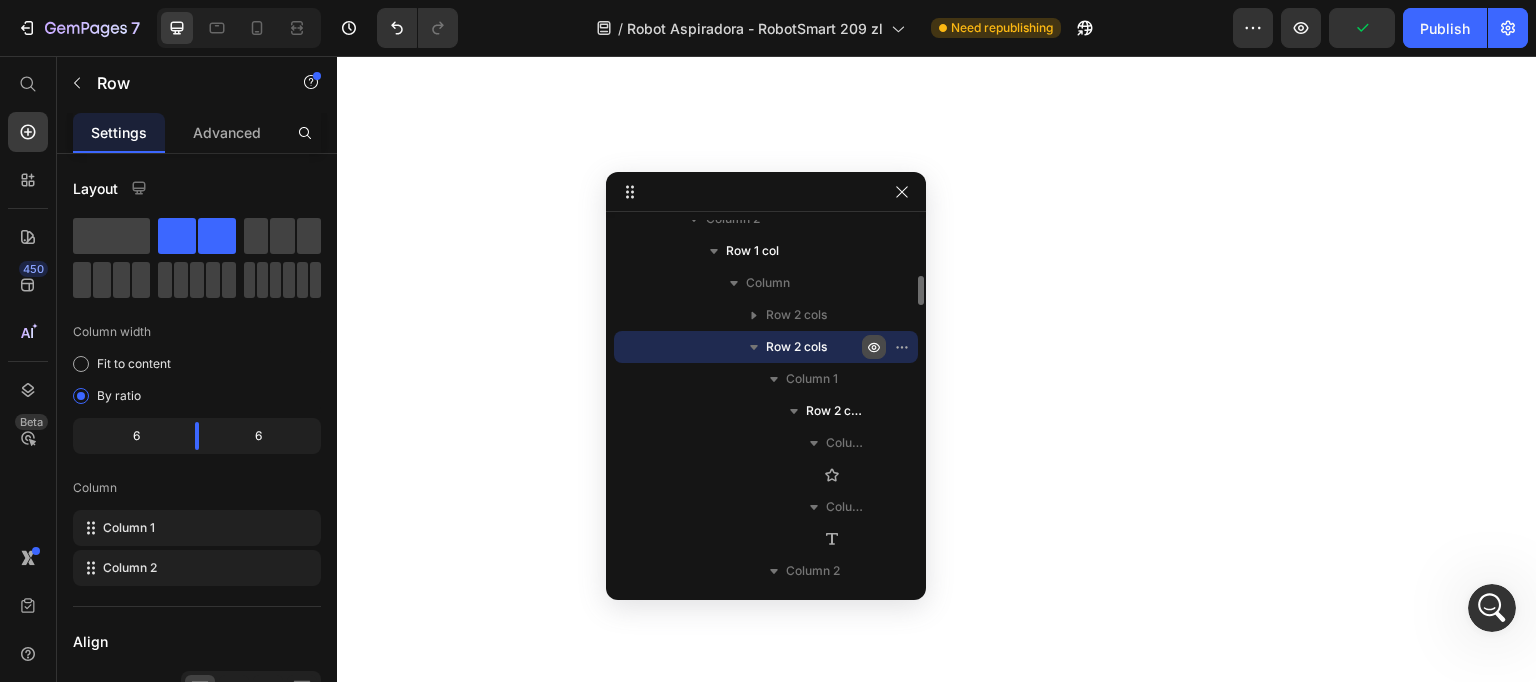 click 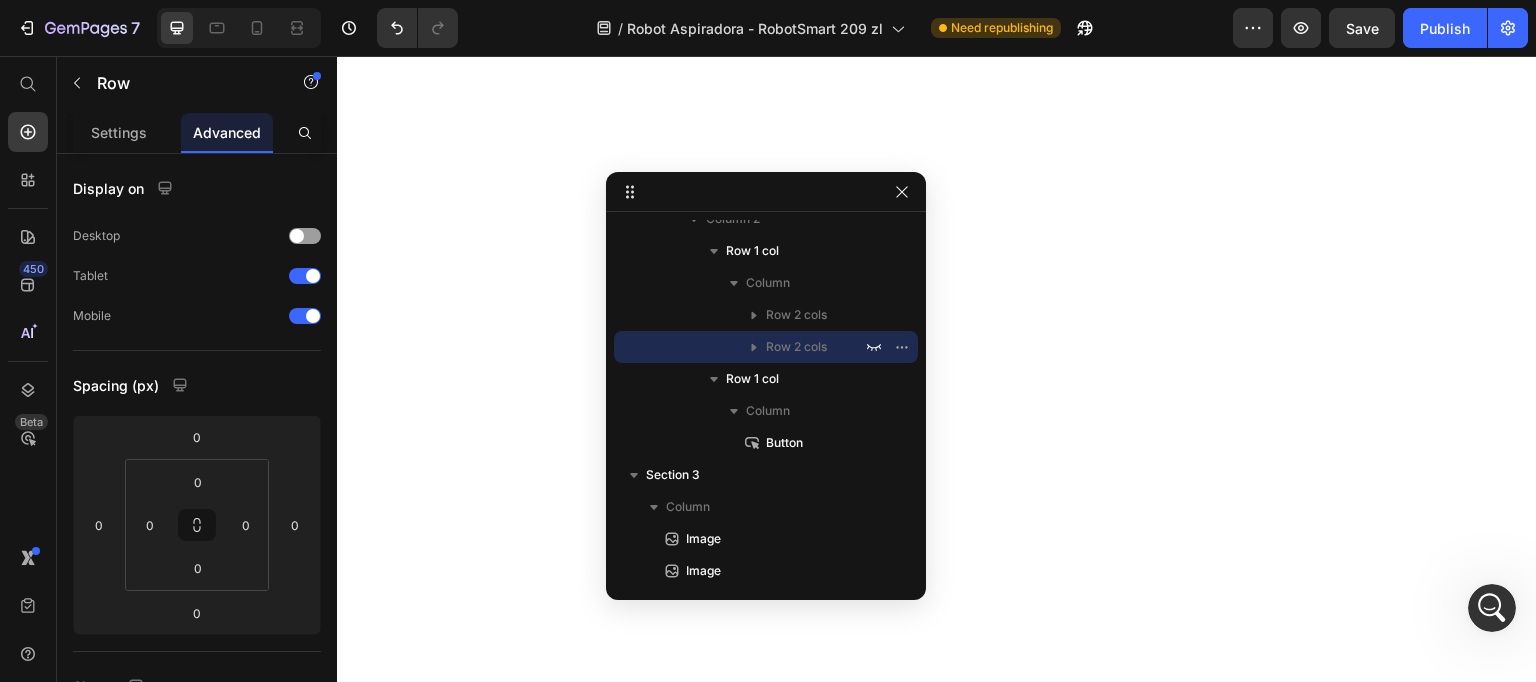 click on "Icon Lorem ipsum Text Block Row
Icon Lorem ipsum Text Block Row Row
Icon Lorem ipsum Text Block Row
Icon Lorem ipsum Text Block Row Row   0 Row" at bounding box center [1332, -707] 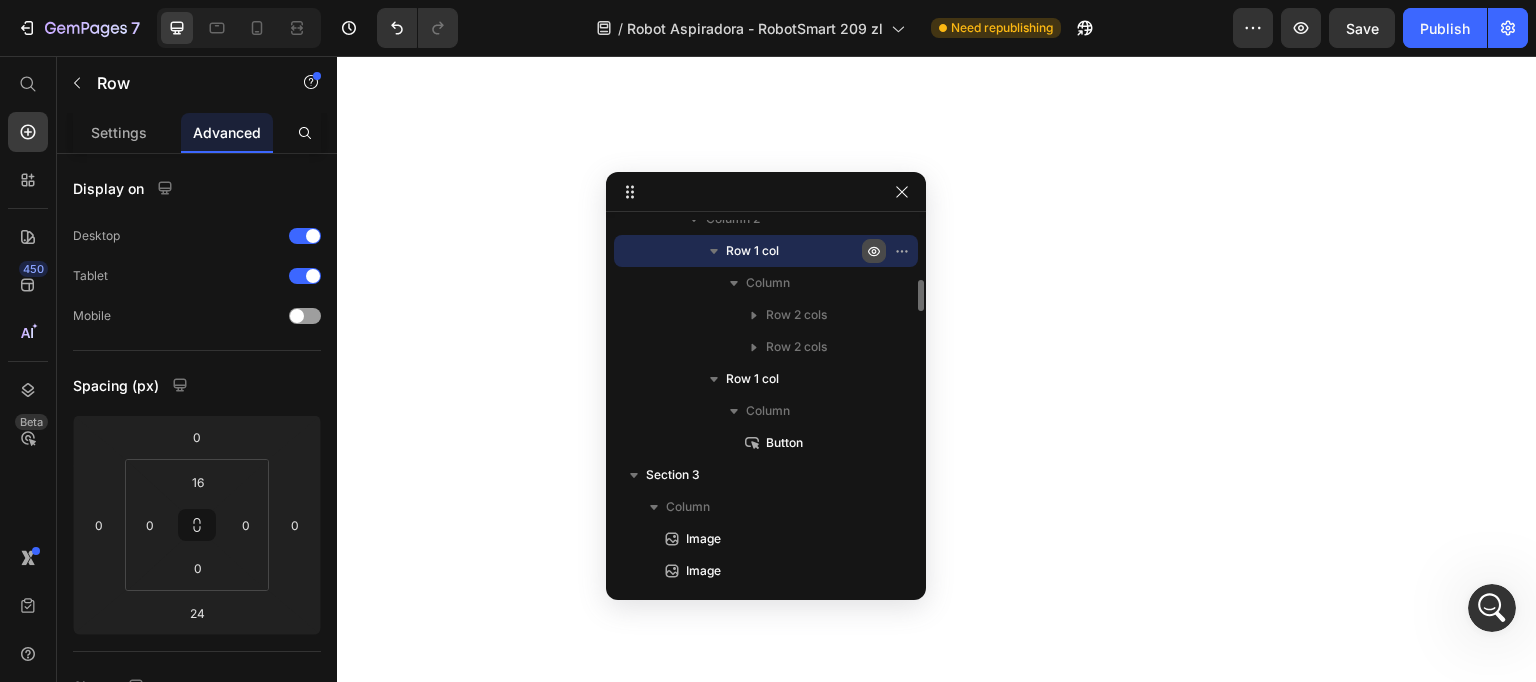 click 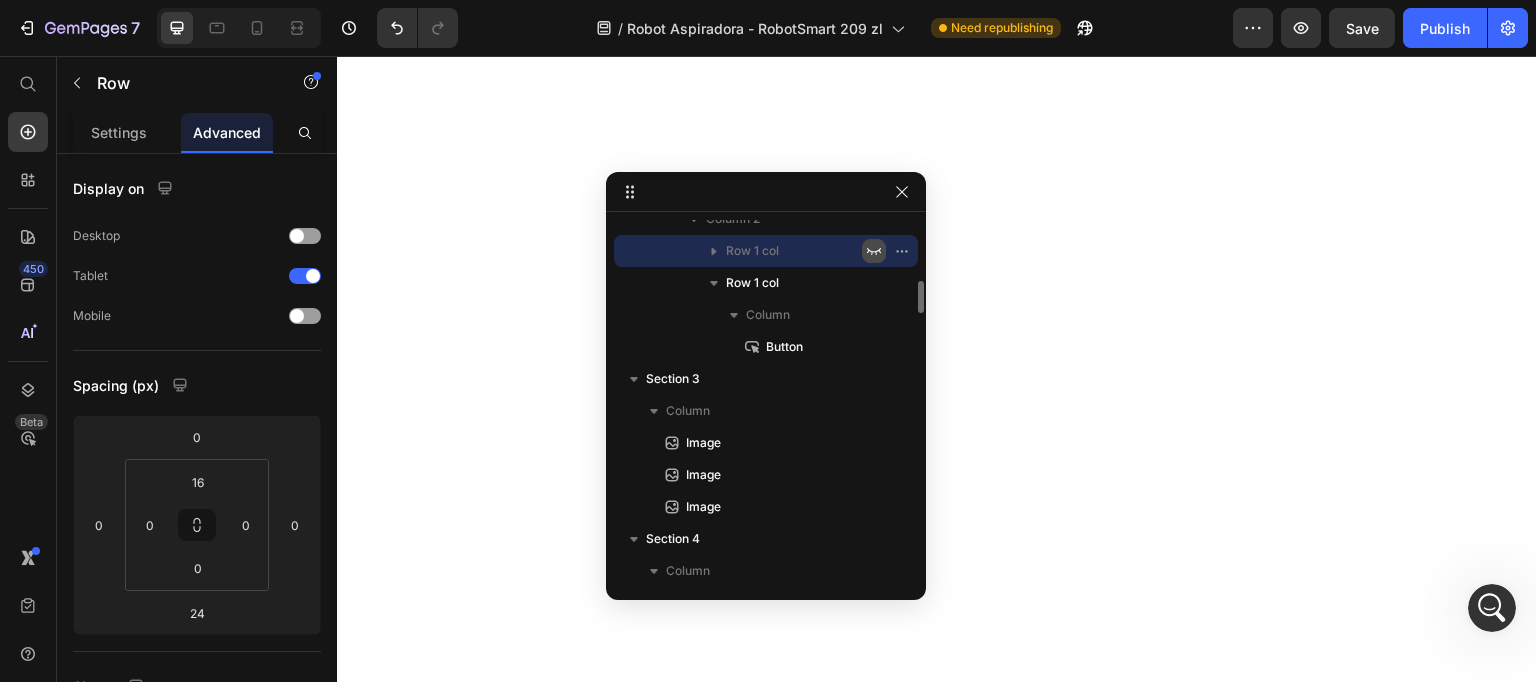 click on "Zamów teraz Button" at bounding box center [1332, -693] 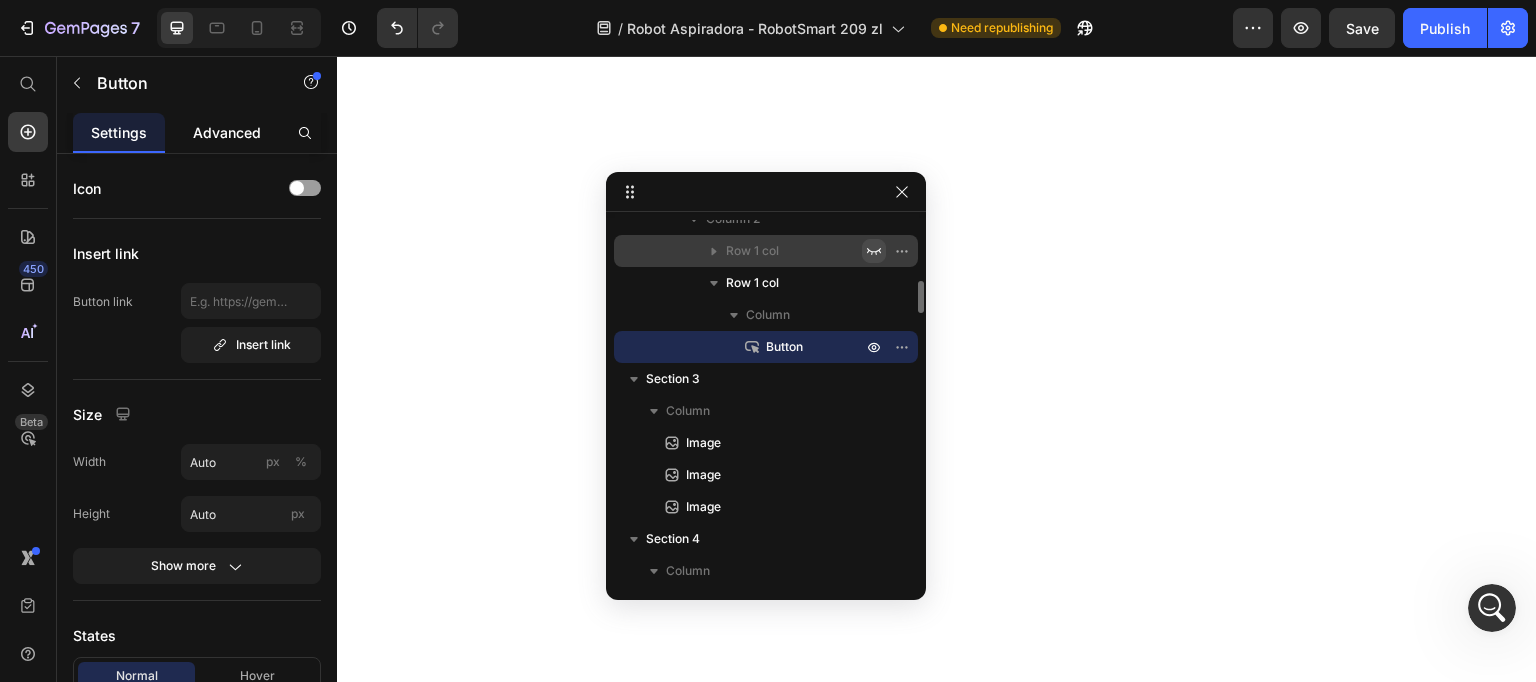 drag, startPoint x: 231, startPoint y: 134, endPoint x: 333, endPoint y: 163, distance: 106.04244 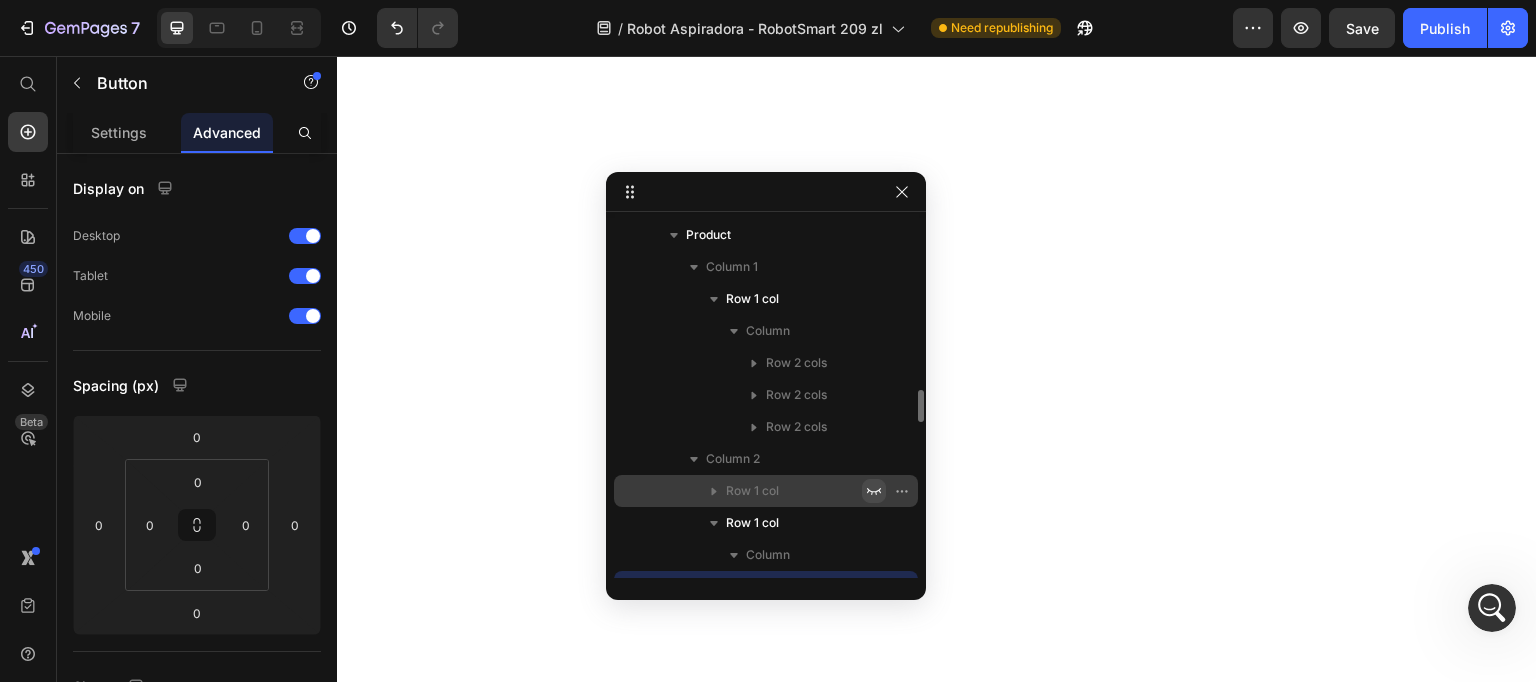scroll, scrollTop: 227, scrollLeft: 0, axis: vertical 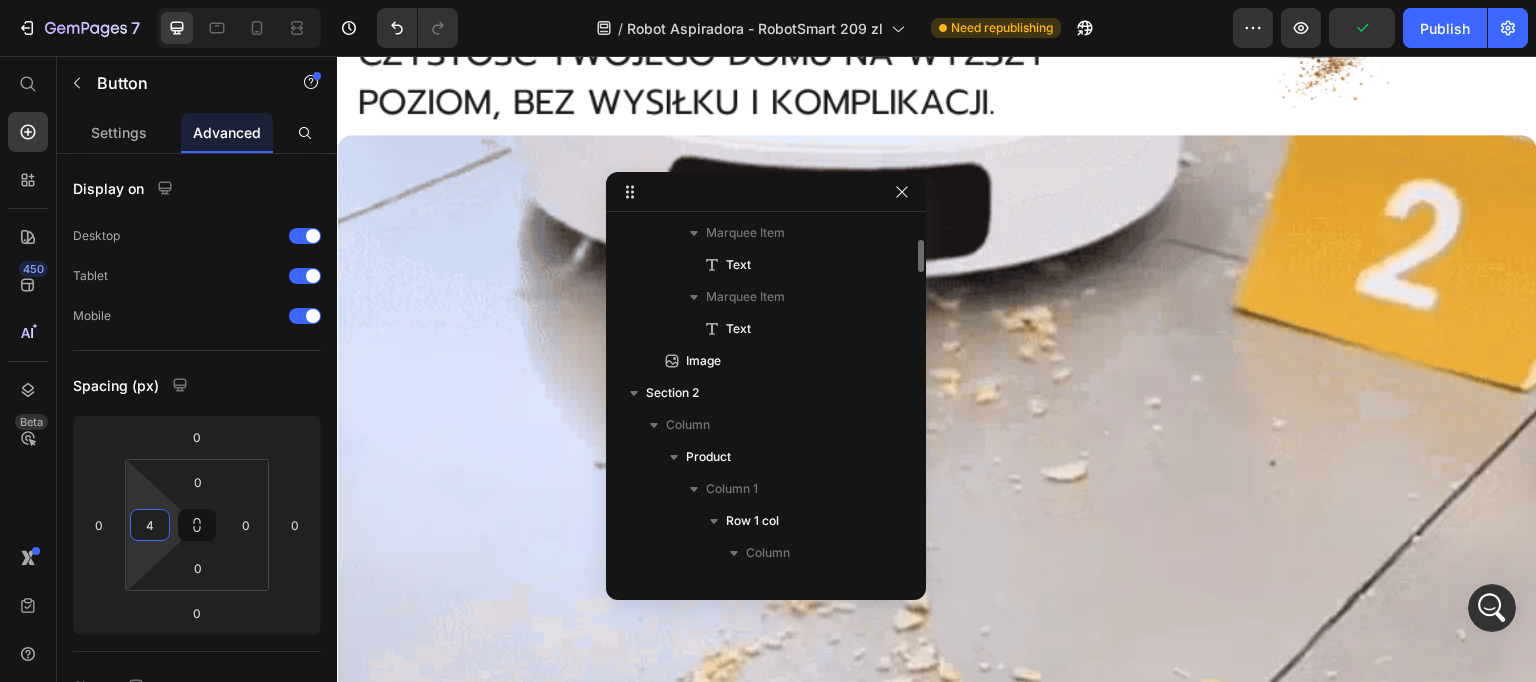 type on "0" 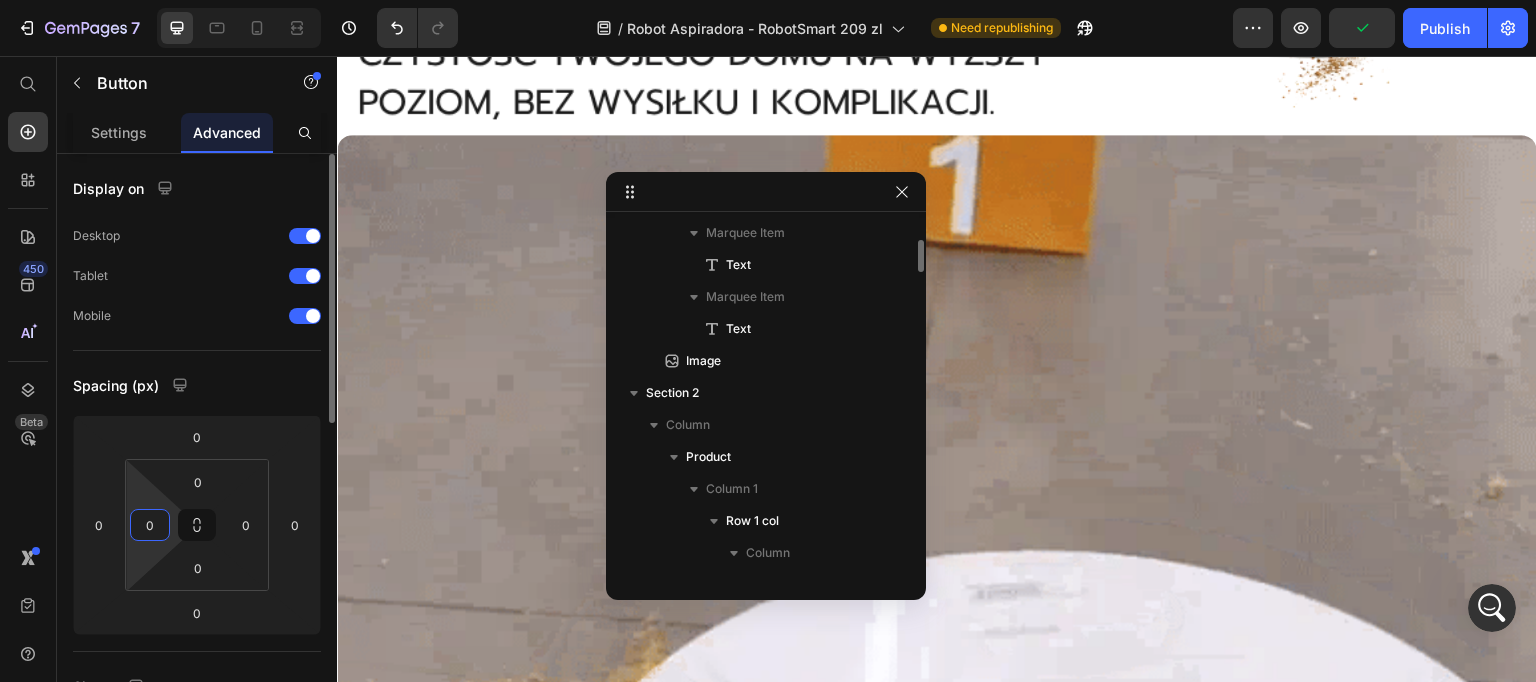 drag, startPoint x: 195, startPoint y: 420, endPoint x: 148, endPoint y: 544, distance: 132.60844 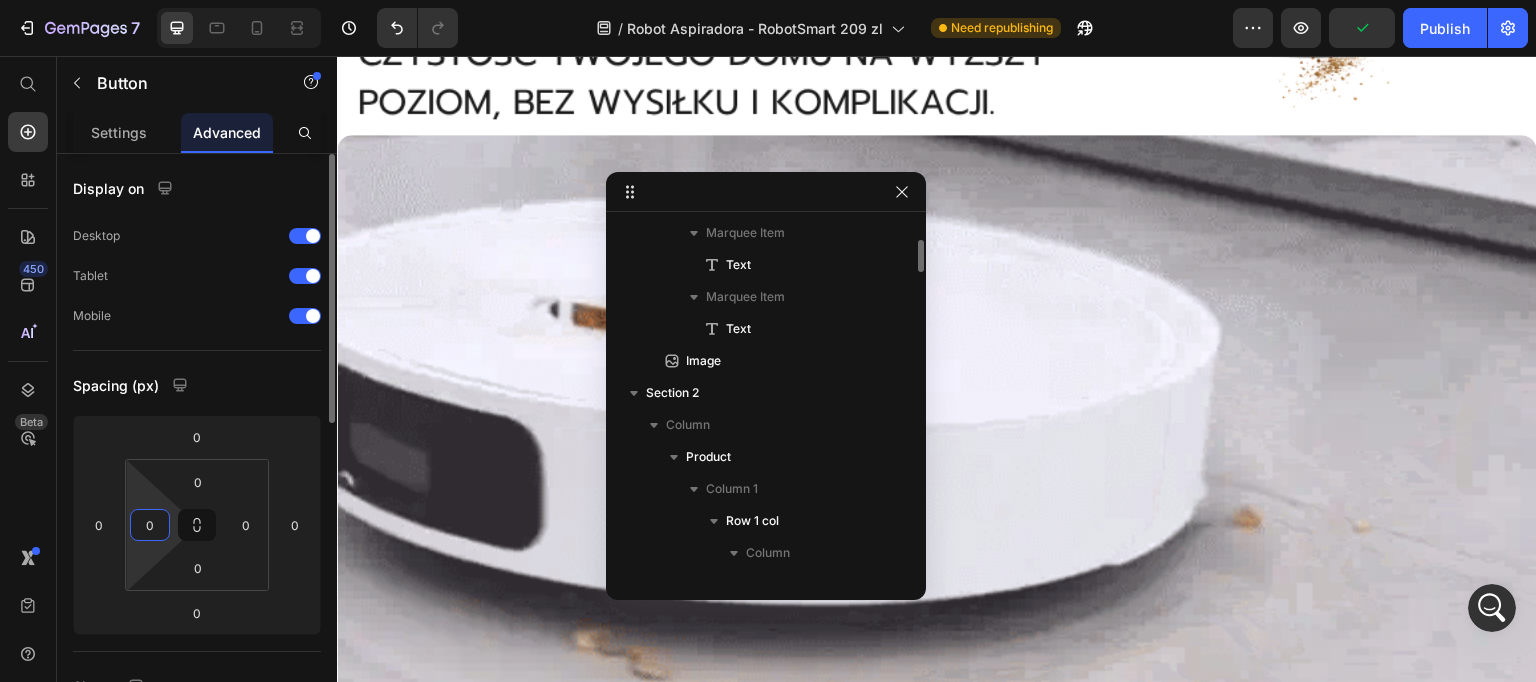 click on "7  Version history  /  Robot Aspiradora - RobotSmart 209 zl Need republishing Preview  Publish  450 Beta Start with Sections Elements Hero Section Product Detail Brands Trusted Badges Guarantee Product Breakdown How to use Testimonials Compare Bundle FAQs Social Proof Brand Story Product List Collection Blog List Contact Sticky Add to Cart Custom Footer Browse Library 450 Layout
Row
Row
Row
Row Text
Heading
Text Block Button
Button
Button
Sticky Back to top Media" at bounding box center (768, 0) 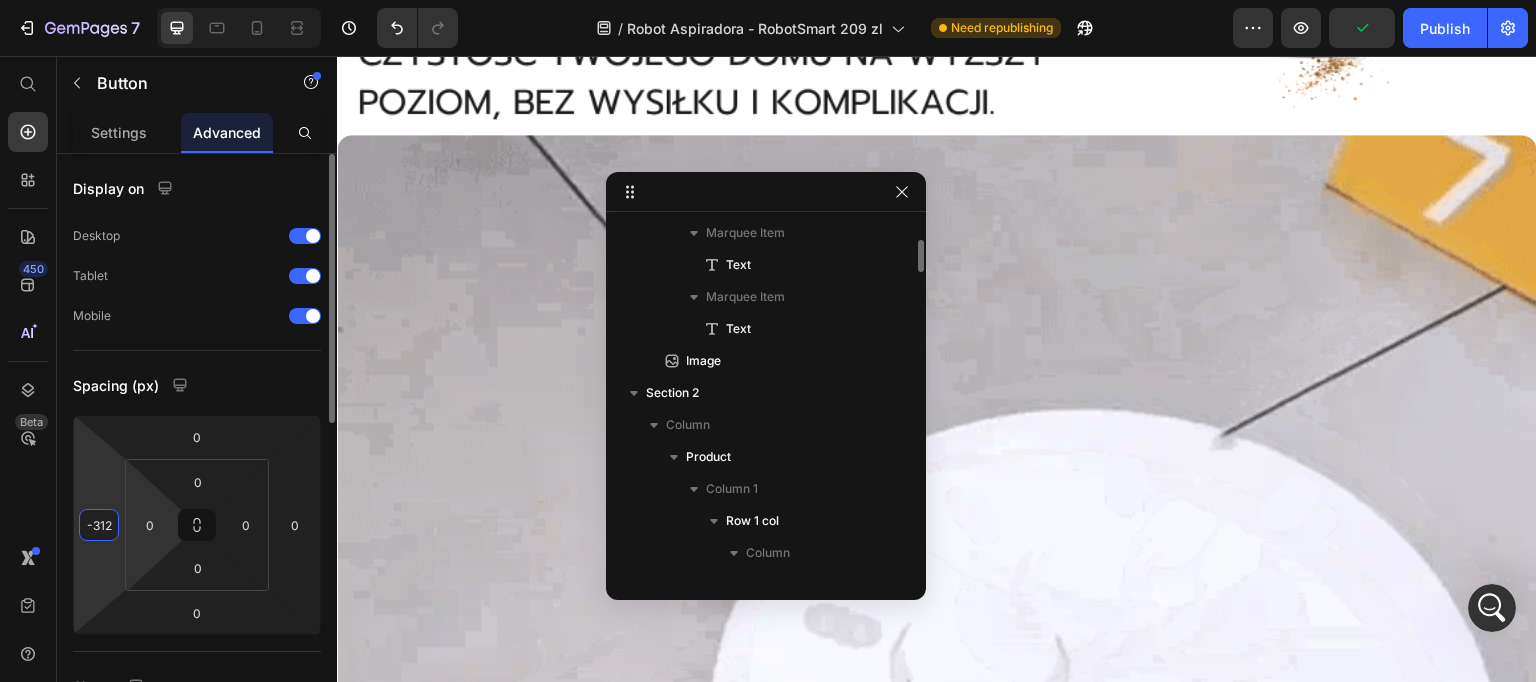 drag, startPoint x: 111, startPoint y: 528, endPoint x: 173, endPoint y: 524, distance: 62.1289 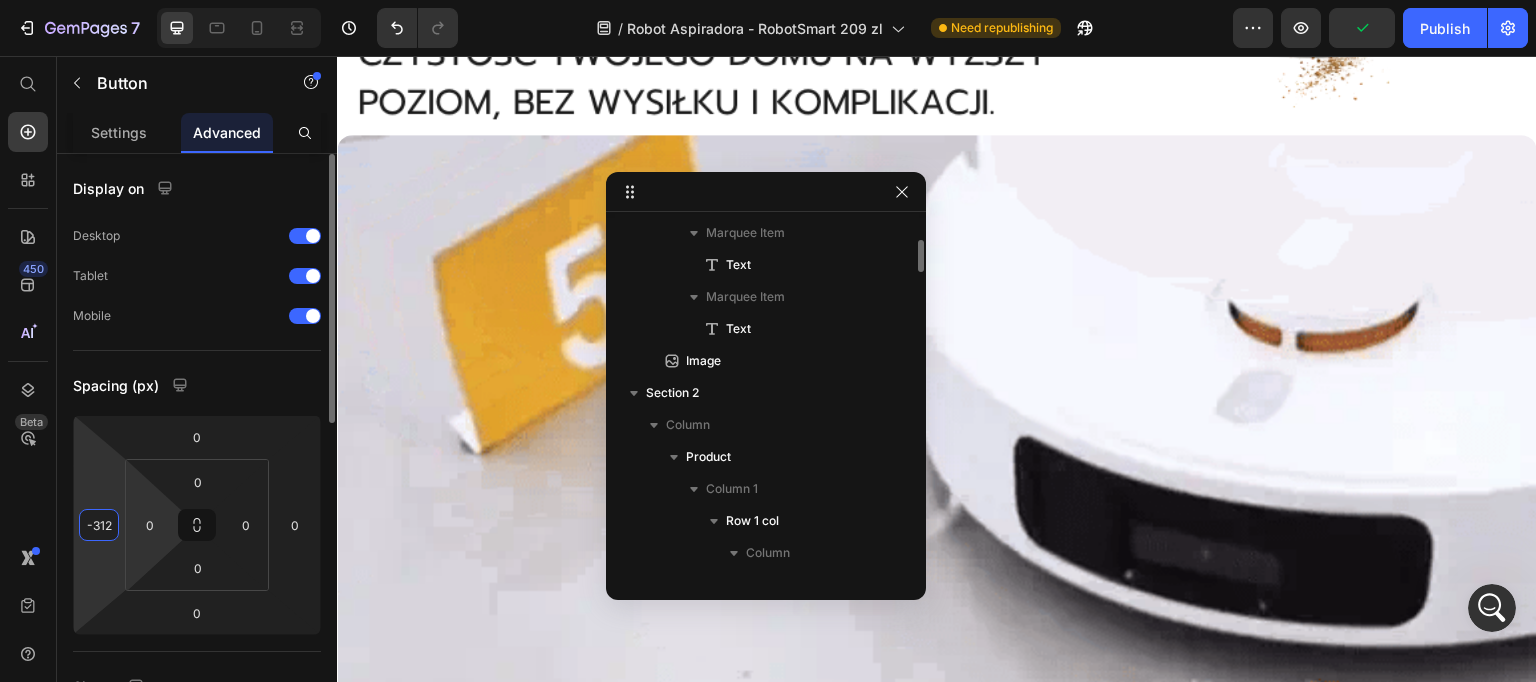 click on "7  Version history  /  Robot Aspiradora - RobotSmart 209 zl Need republishing Preview  Publish  450 Beta Start with Sections Elements Hero Section Product Detail Brands Trusted Badges Guarantee Product Breakdown How to use Testimonials Compare Bundle FAQs Social Proof Brand Story Product List Collection Blog List Contact Sticky Add to Cart Custom Footer Browse Library 450 Layout
Row
Row
Row
Row Text
Heading
Text Block Button
Button
Button
Sticky Back to top Media" at bounding box center (768, 0) 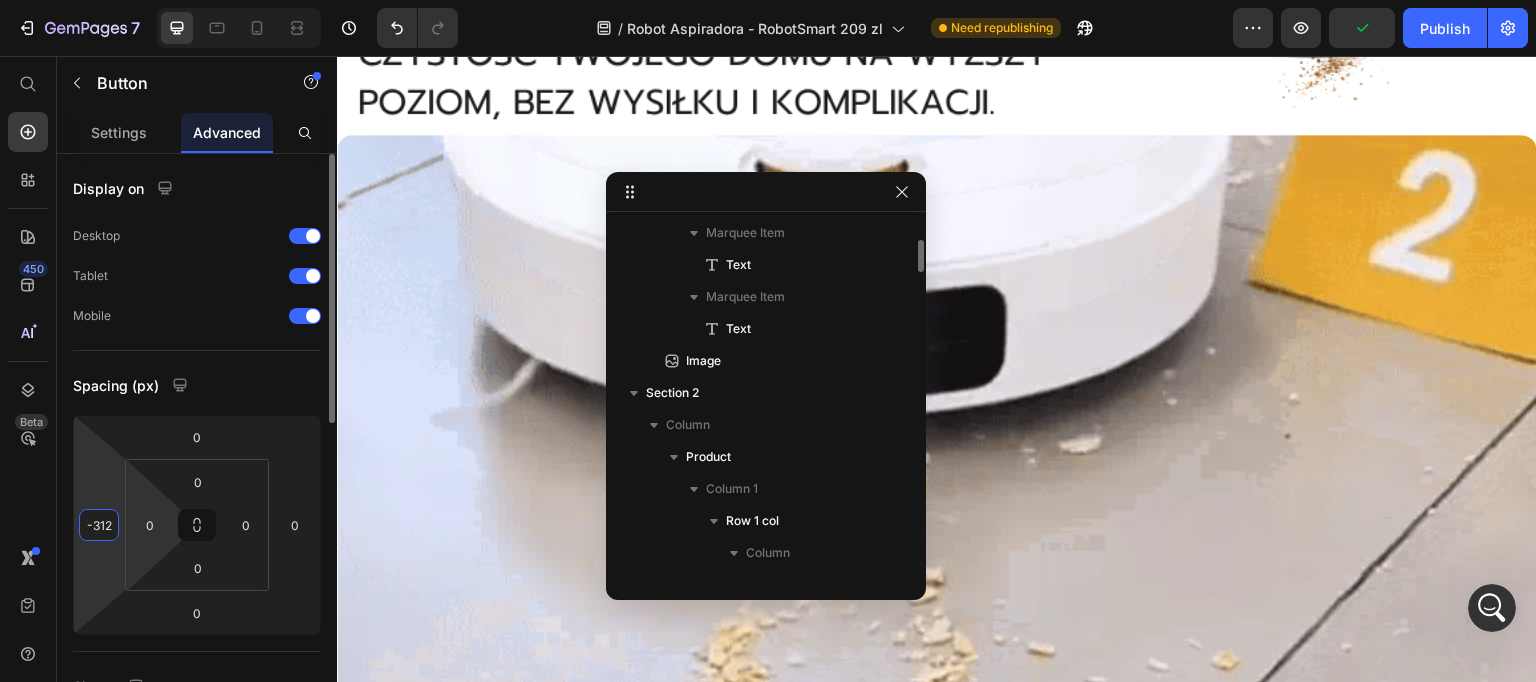 type on "-310" 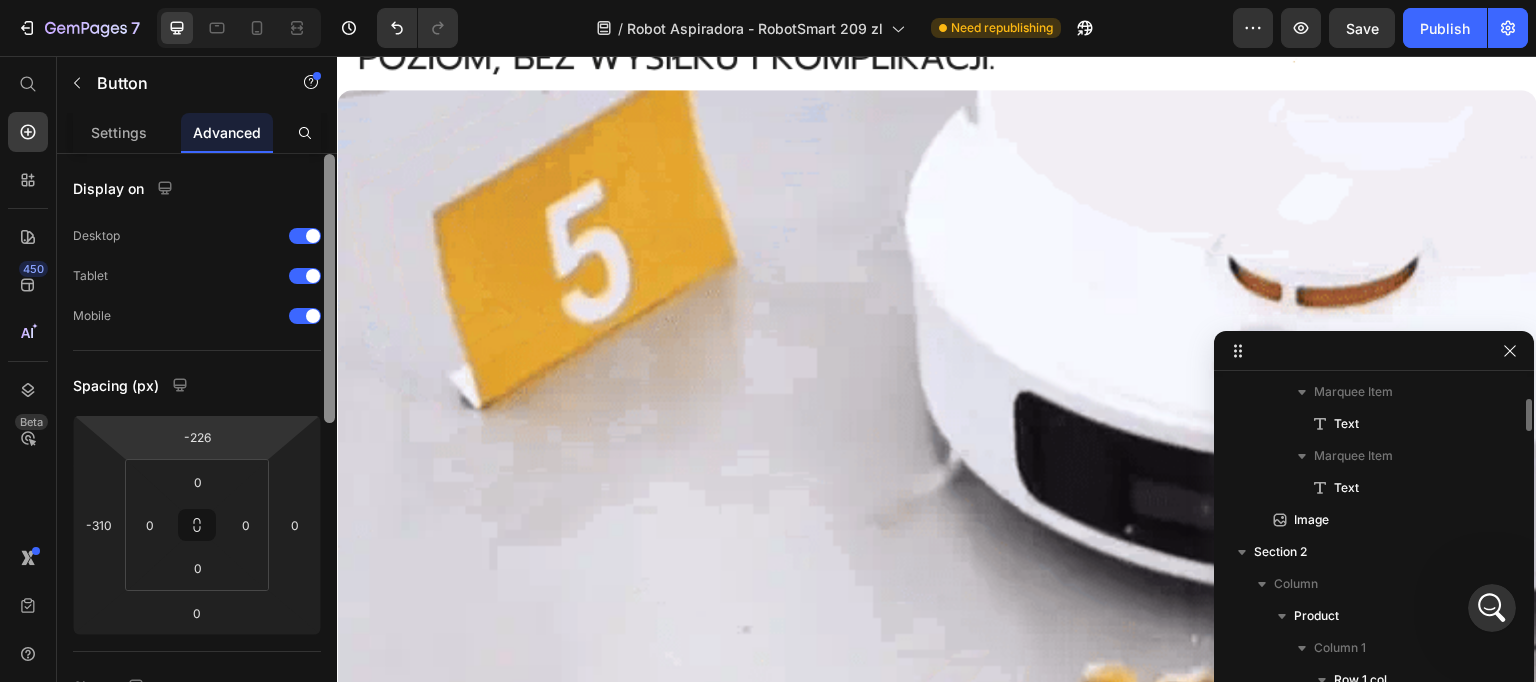 drag, startPoint x: 283, startPoint y: 536, endPoint x: 330, endPoint y: 554, distance: 50.32892 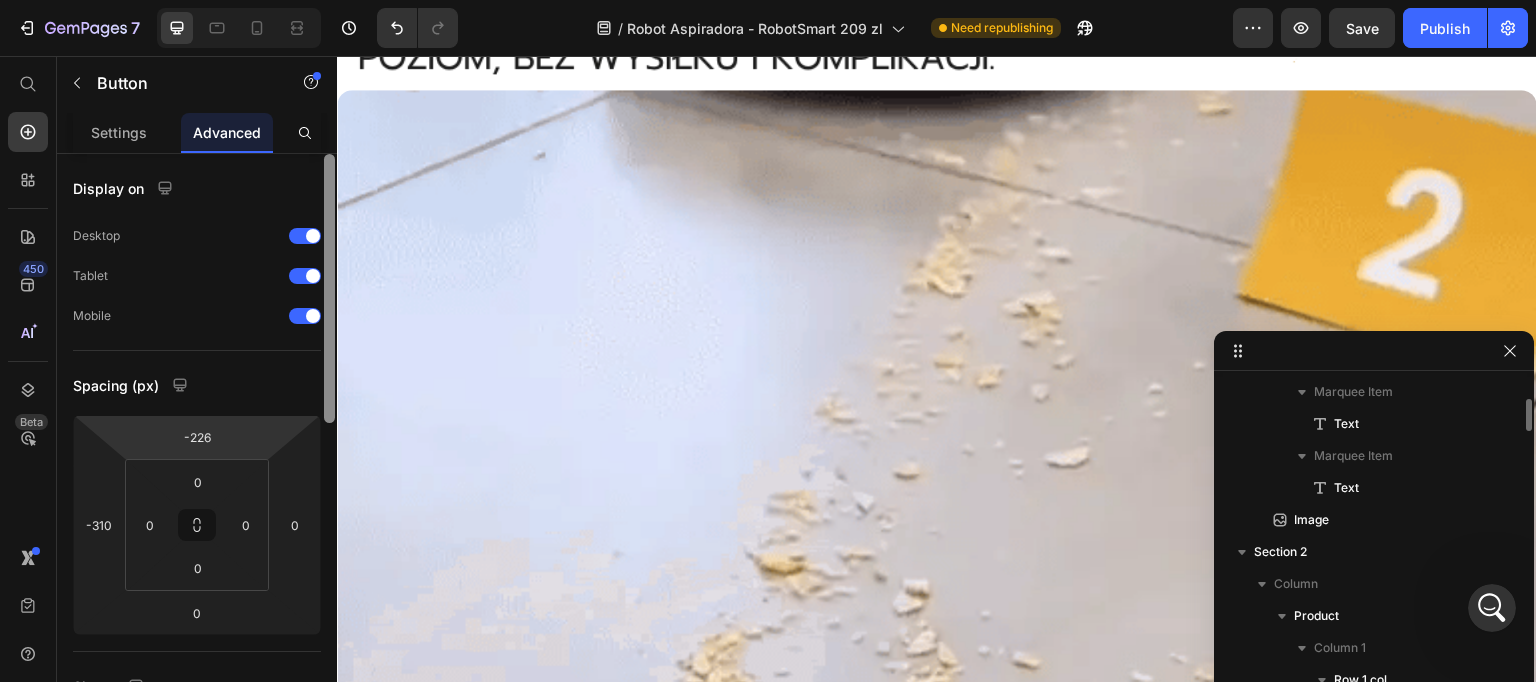 click on "7  Version history  /  Robot Aspiradora - RobotSmart 209 zl Need republishing Preview  Save   Publish  450 Beta Start with Sections Elements Hero Section Product Detail Brands Trusted Badges Guarantee Product Breakdown How to use Testimonials Compare Bundle FAQs Social Proof Brand Story Product List Collection Blog List Contact Sticky Add to Cart Custom Footer Browse Library 450 Layout
Row
Row
Row
Row Text
Heading
Text Block Button
Button
Button
Sticky Back to top Media" at bounding box center [768, 0] 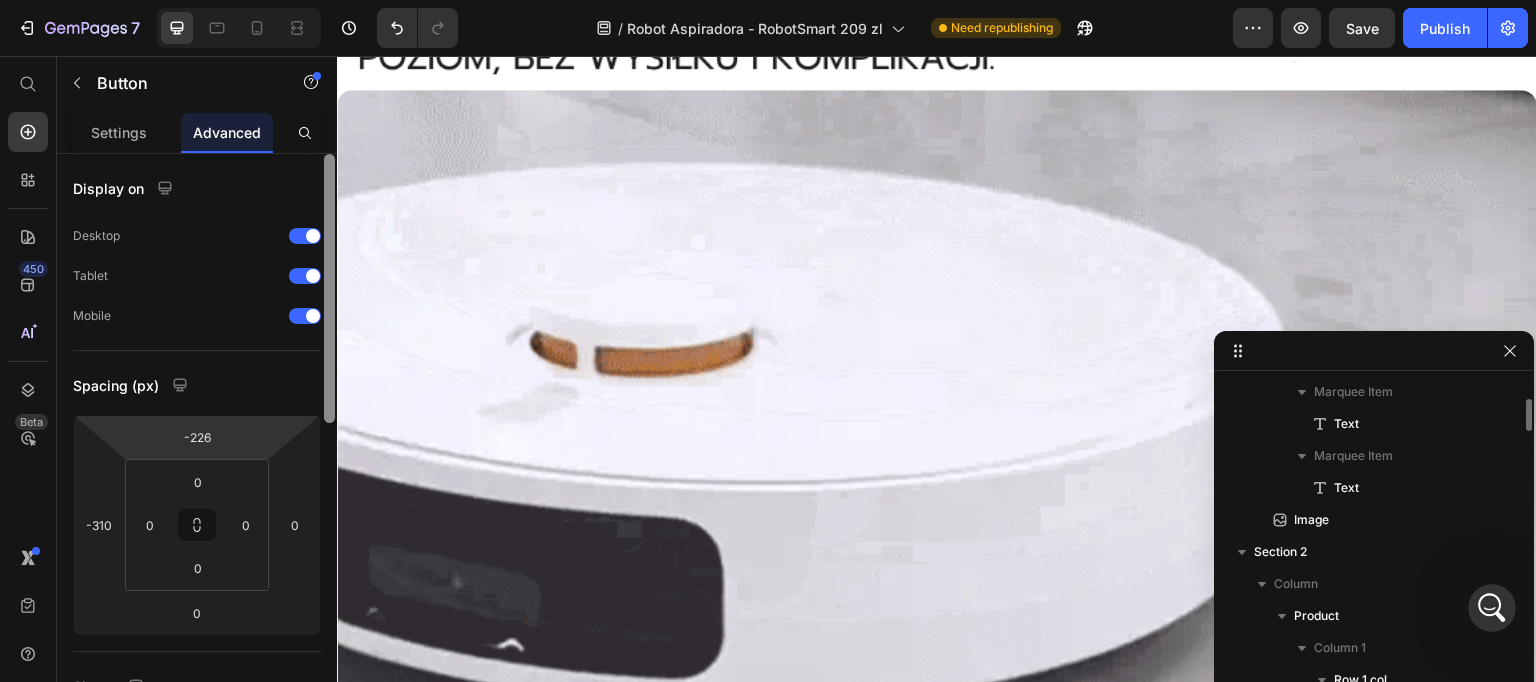 type on "-242" 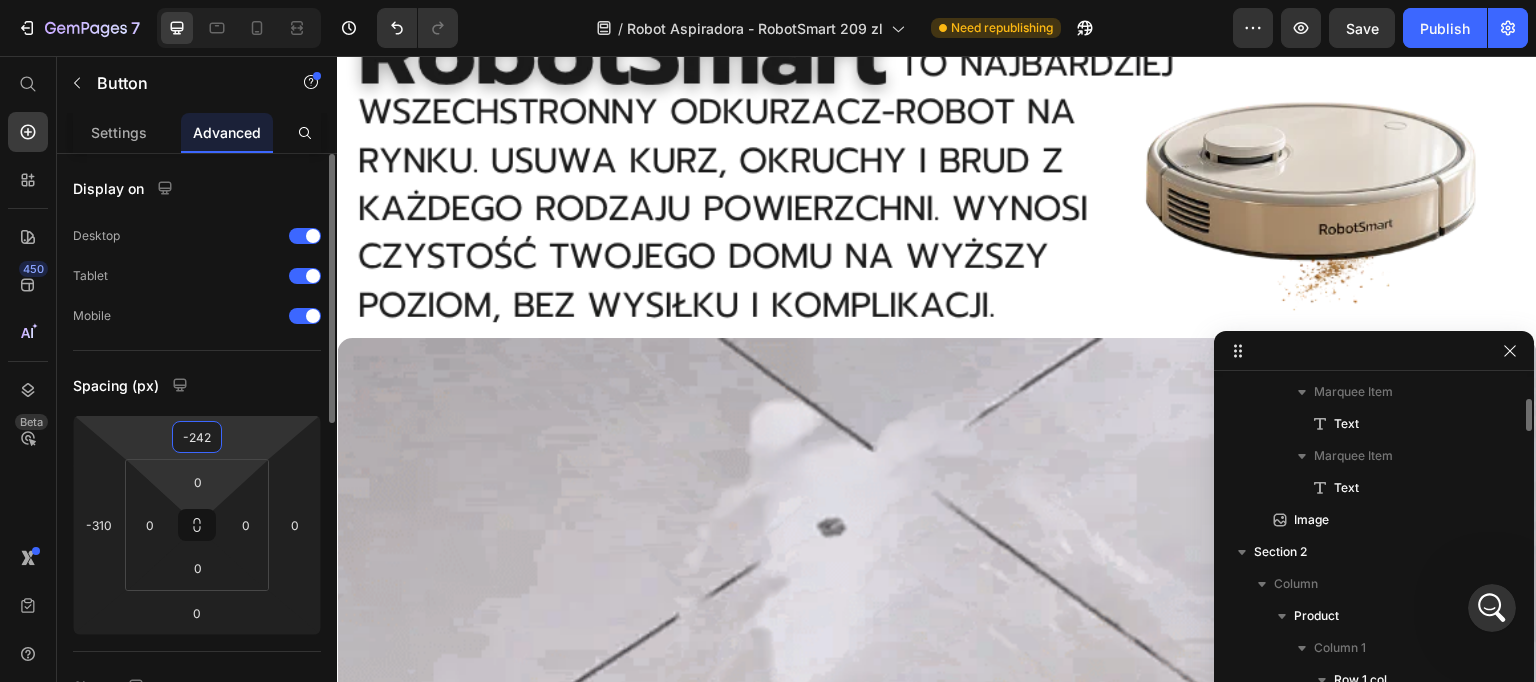 scroll, scrollTop: 686, scrollLeft: 0, axis: vertical 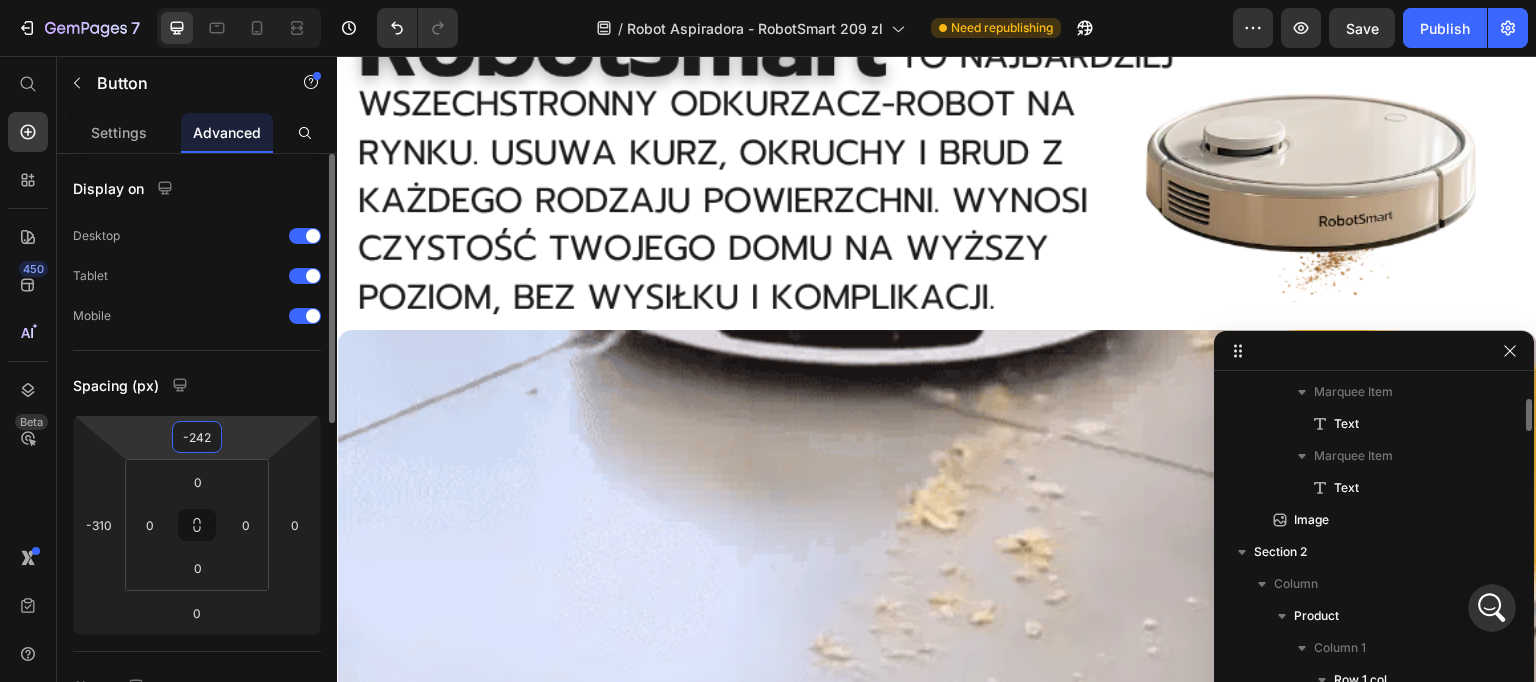 click on "Settings" at bounding box center (119, 132) 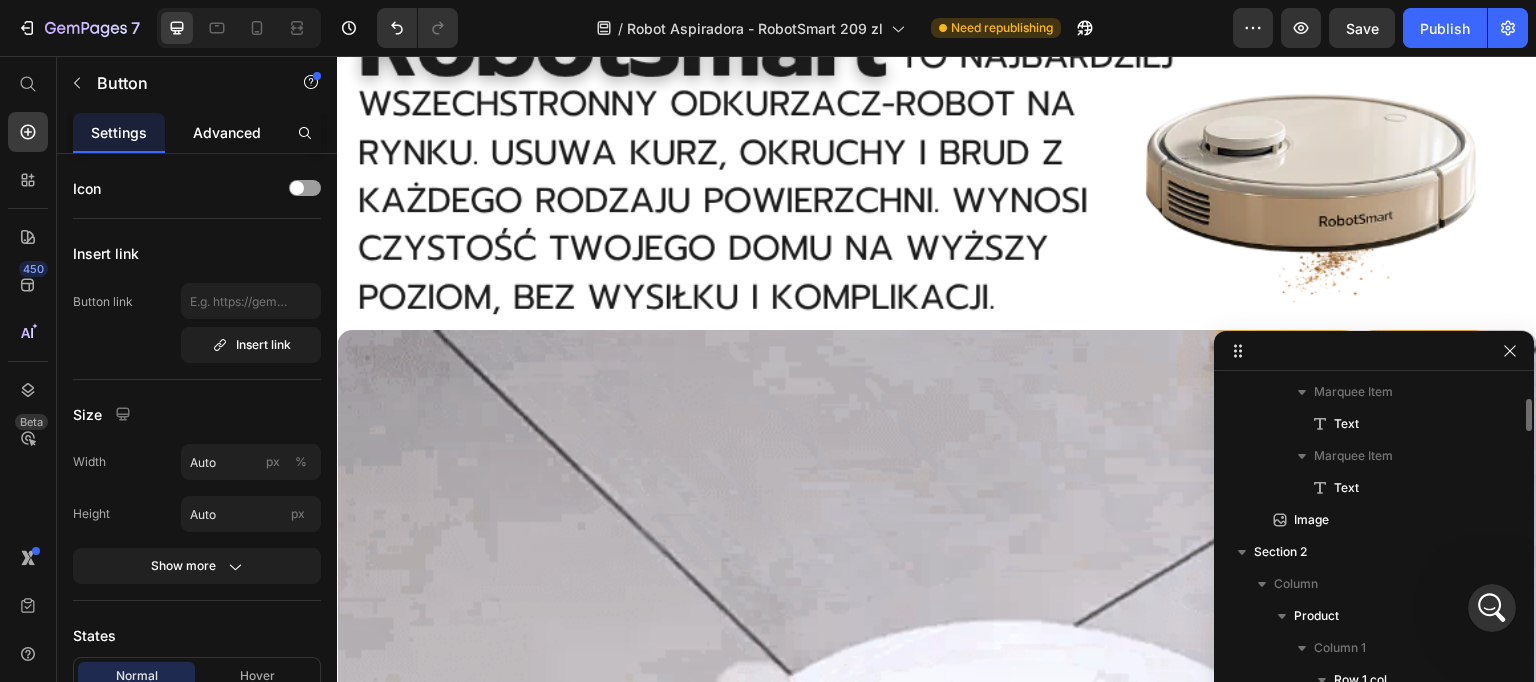 drag, startPoint x: 237, startPoint y: 116, endPoint x: 241, endPoint y: 139, distance: 23.345236 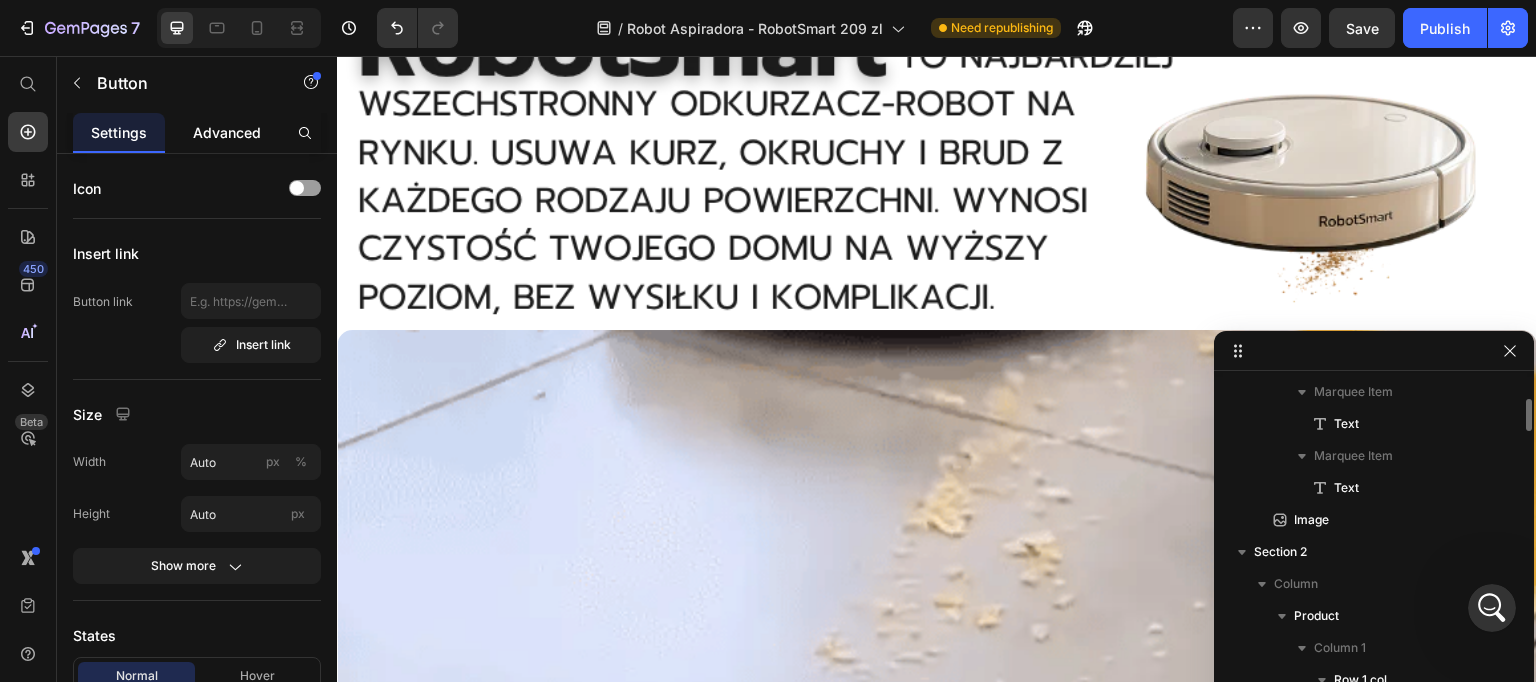 click on "Advanced" 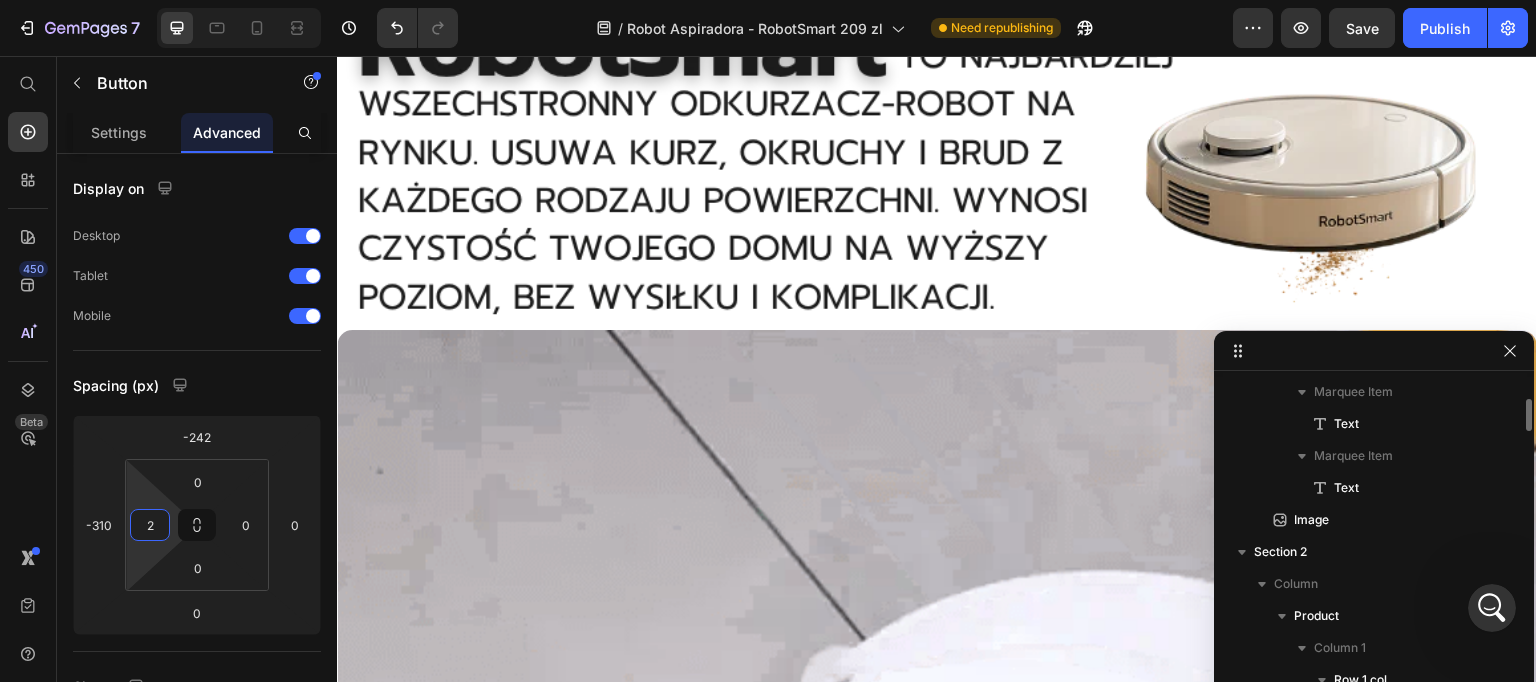 type on "0" 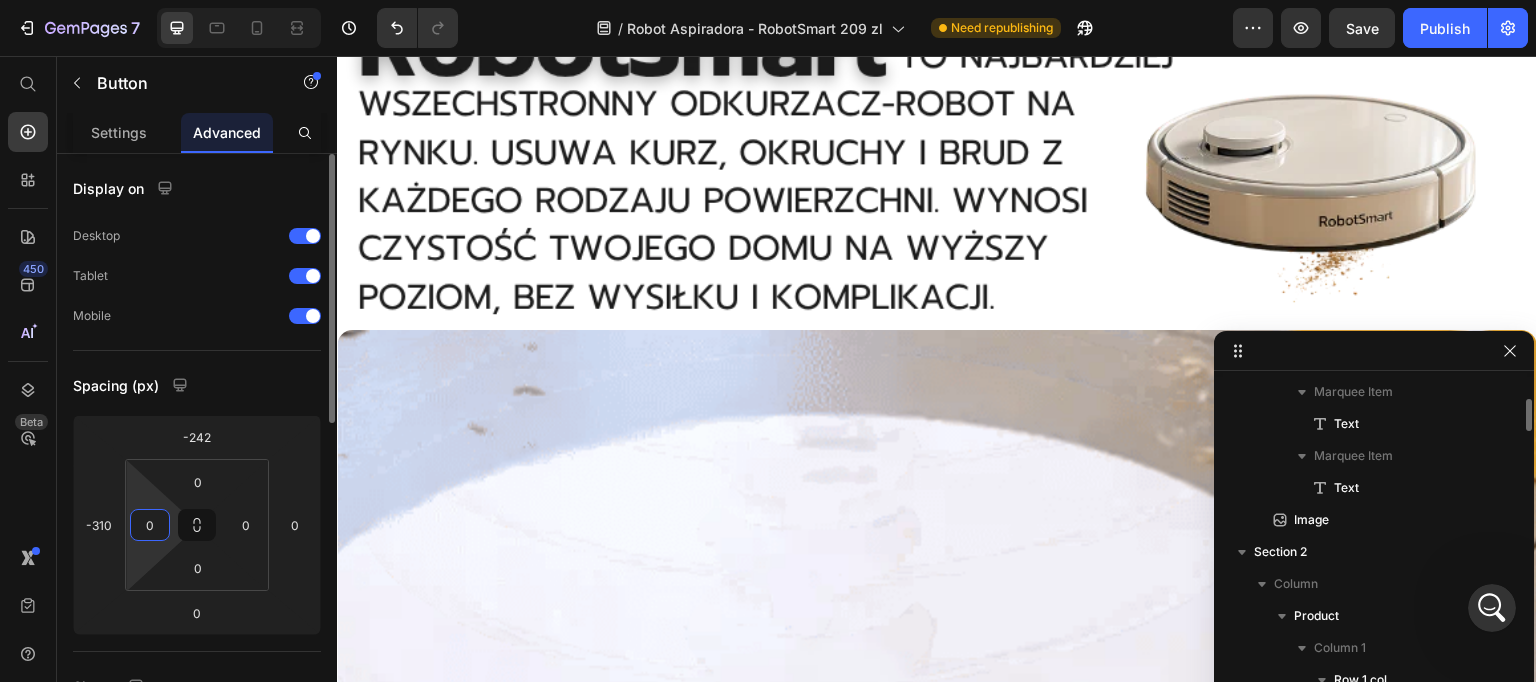 drag, startPoint x: 156, startPoint y: 477, endPoint x: 163, endPoint y: 505, distance: 28.86174 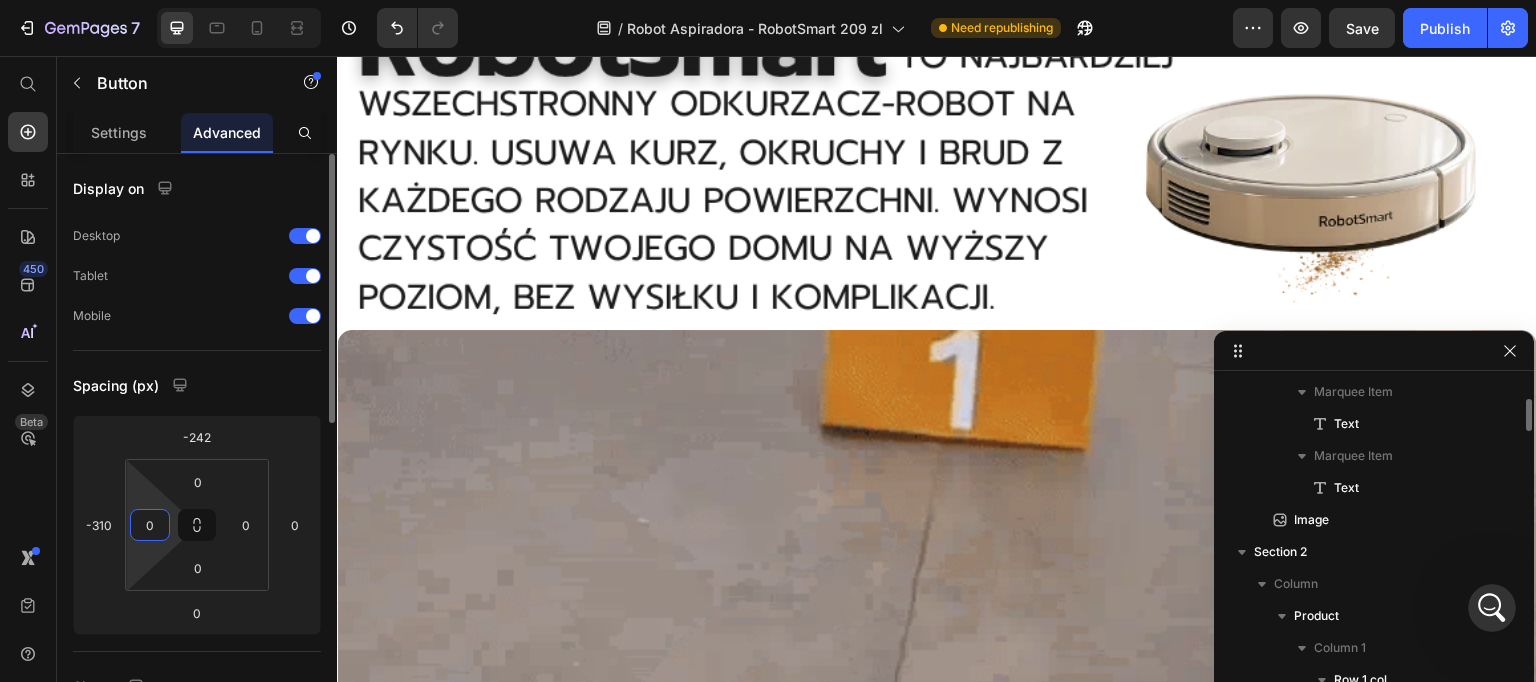 click on "7  Version history  /  Robot Aspiradora - RobotSmart 209 zl Need republishing Preview  Save   Publish  450 Beta Start with Sections Elements Hero Section Product Detail Brands Trusted Badges Guarantee Product Breakdown How to use Testimonials Compare Bundle FAQs Social Proof Brand Story Product List Collection Blog List Contact Sticky Add to Cart Custom Footer Browse Library 450 Layout
Row
Row
Row
Row Text
Heading
Text Block Button
Button
Button
Sticky Back to top Media" at bounding box center [768, 0] 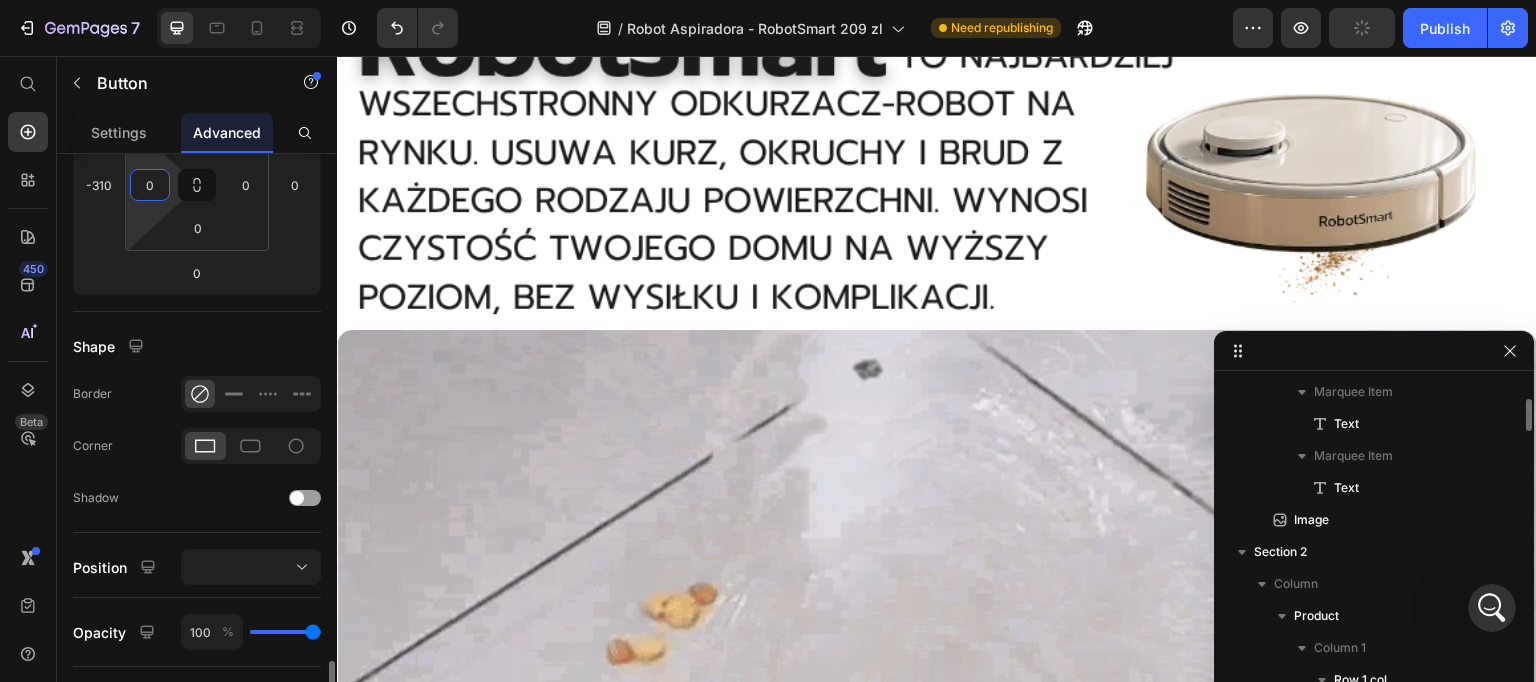 scroll, scrollTop: 580, scrollLeft: 0, axis: vertical 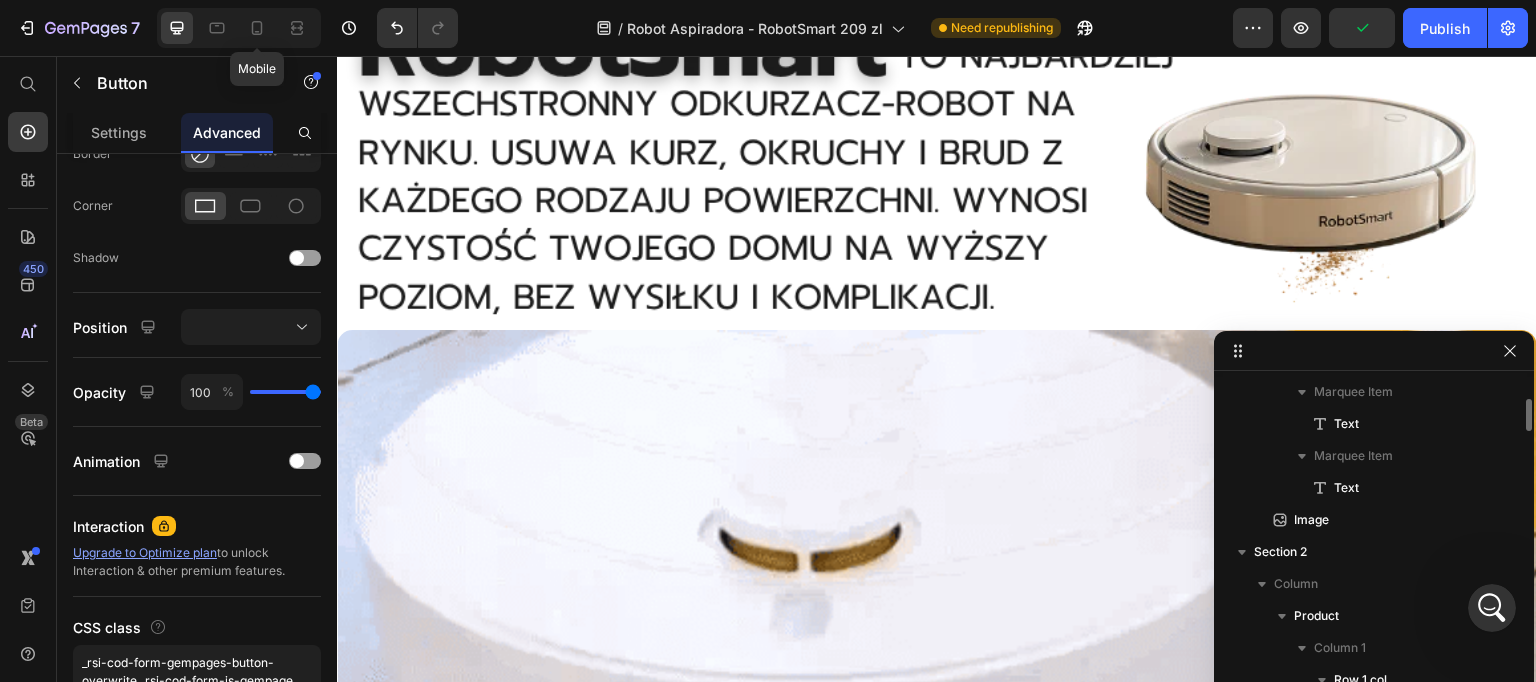 click at bounding box center (937, -468) 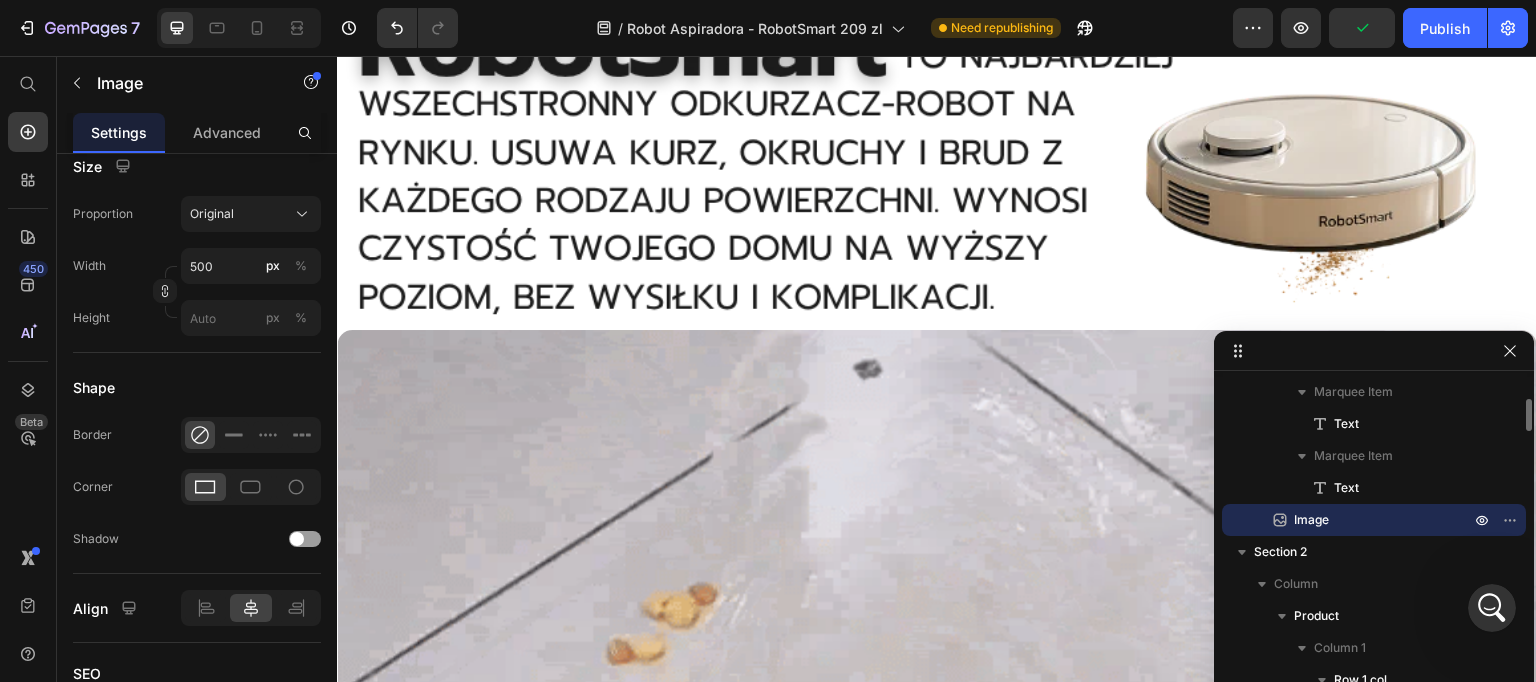scroll, scrollTop: 0, scrollLeft: 0, axis: both 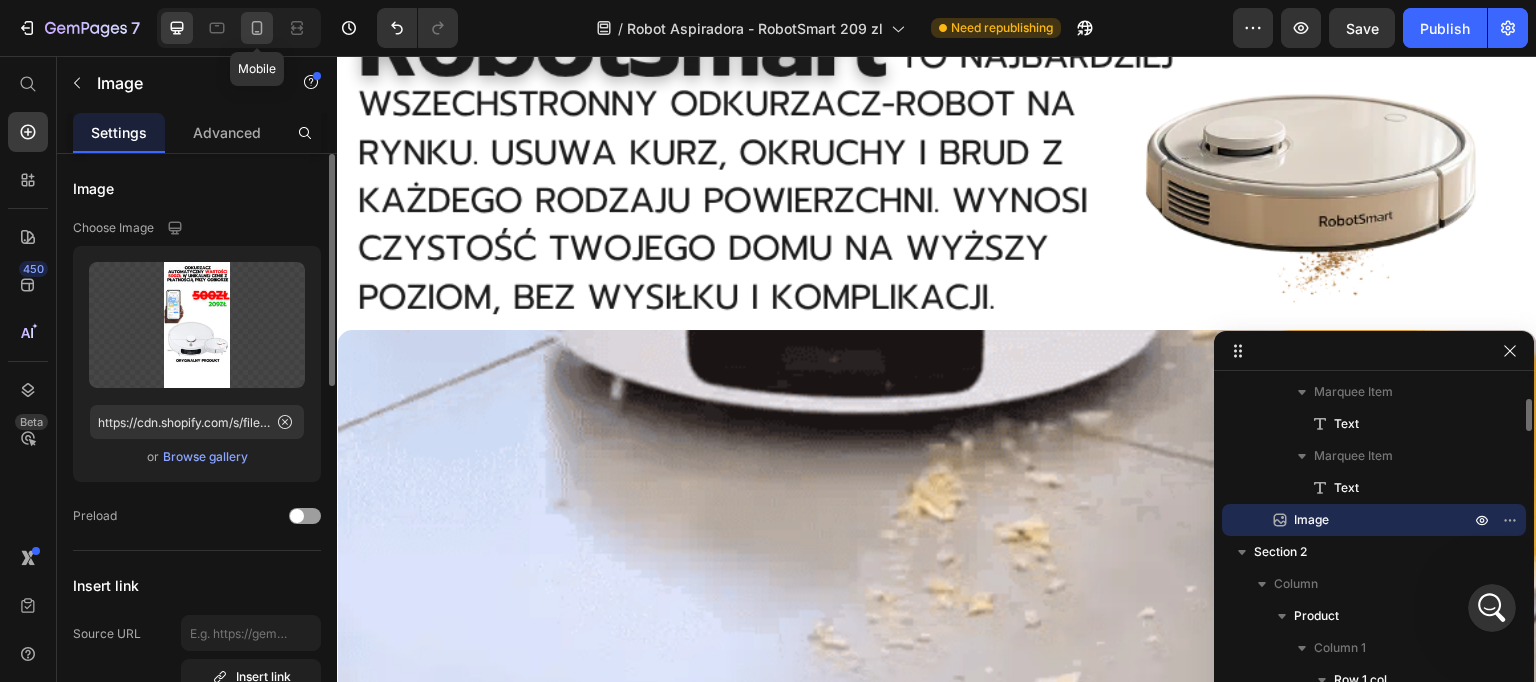 click 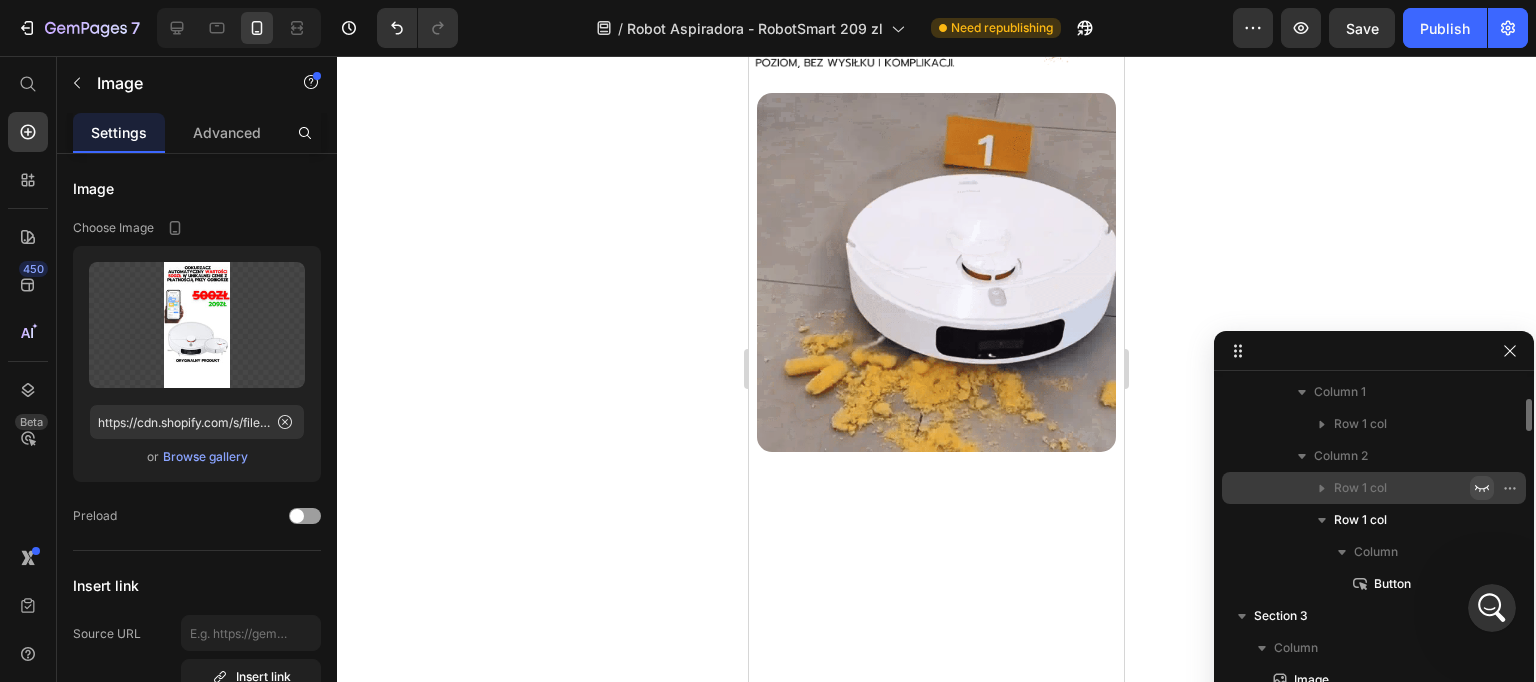 scroll, scrollTop: 548, scrollLeft: 0, axis: vertical 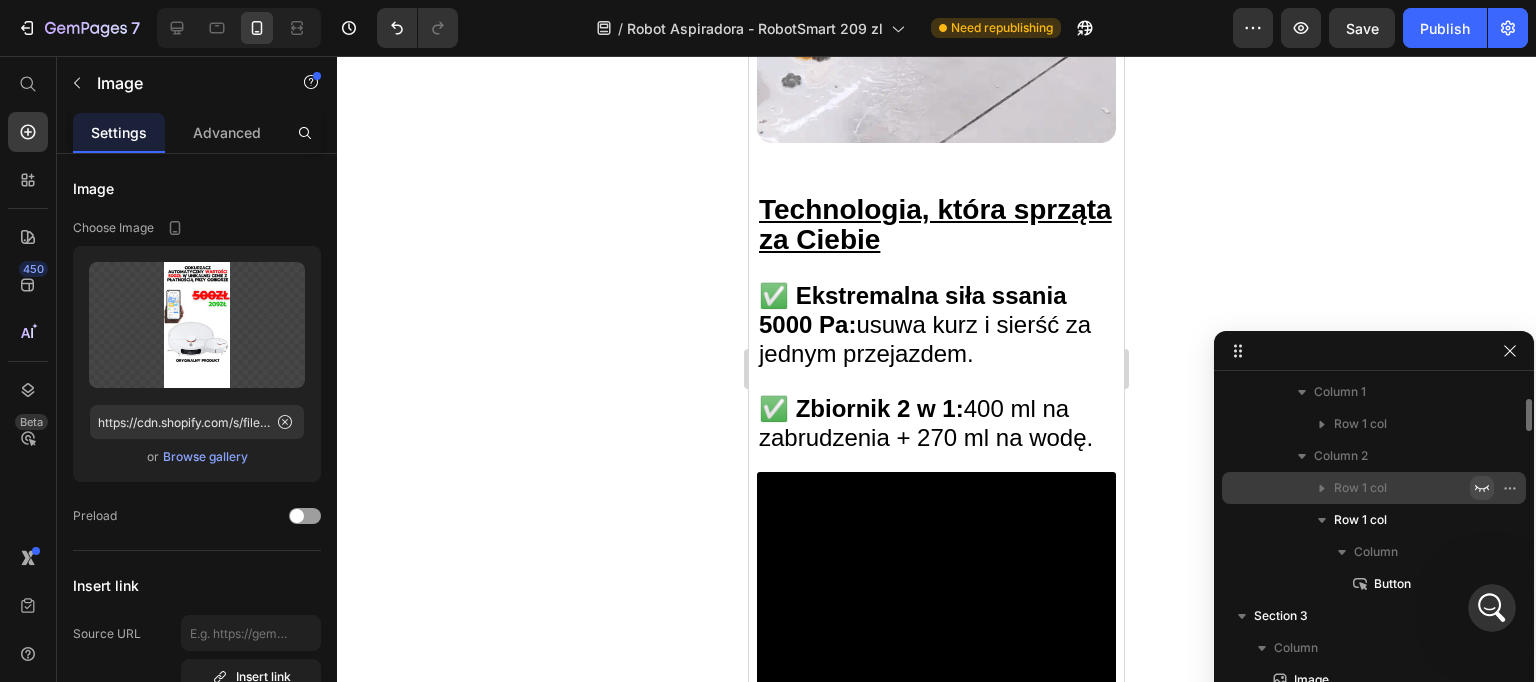 click on "Zamów teraz" at bounding box center (627, -497) 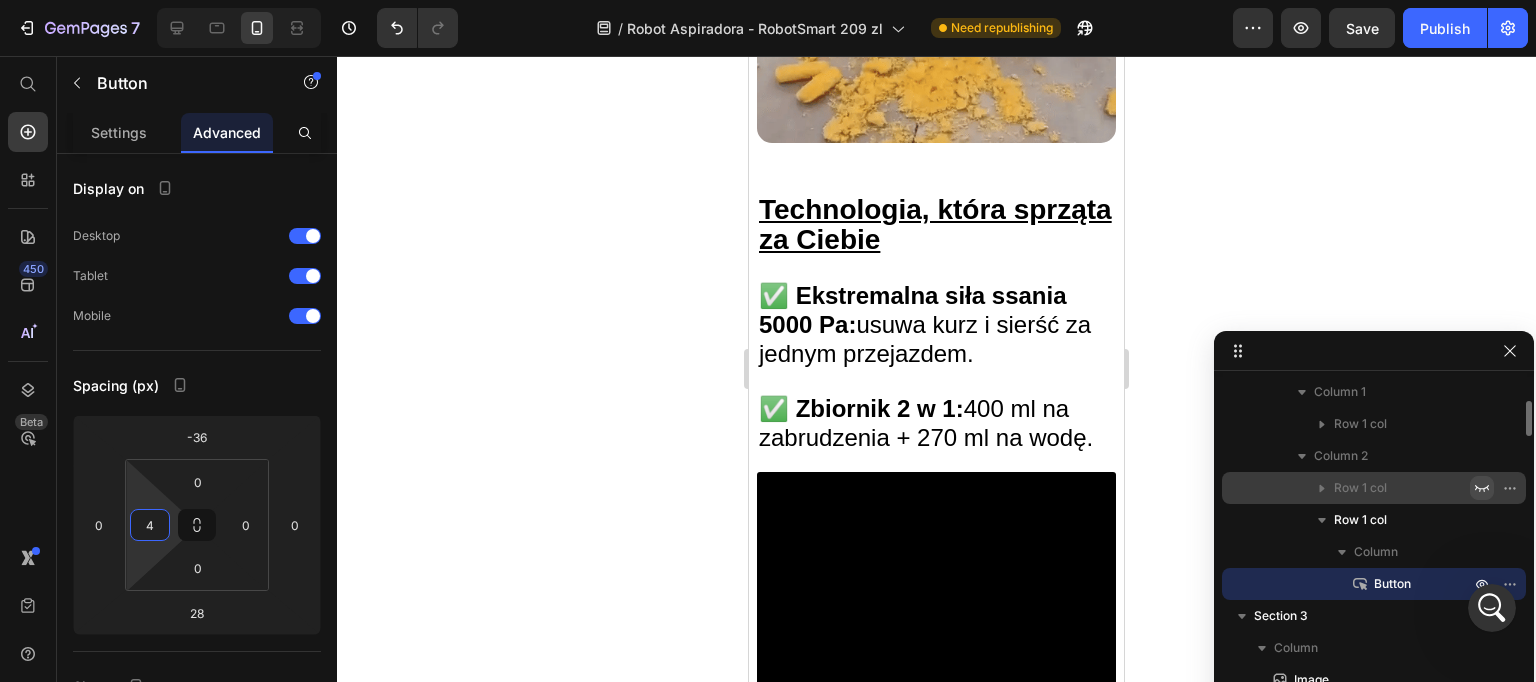 type on "2" 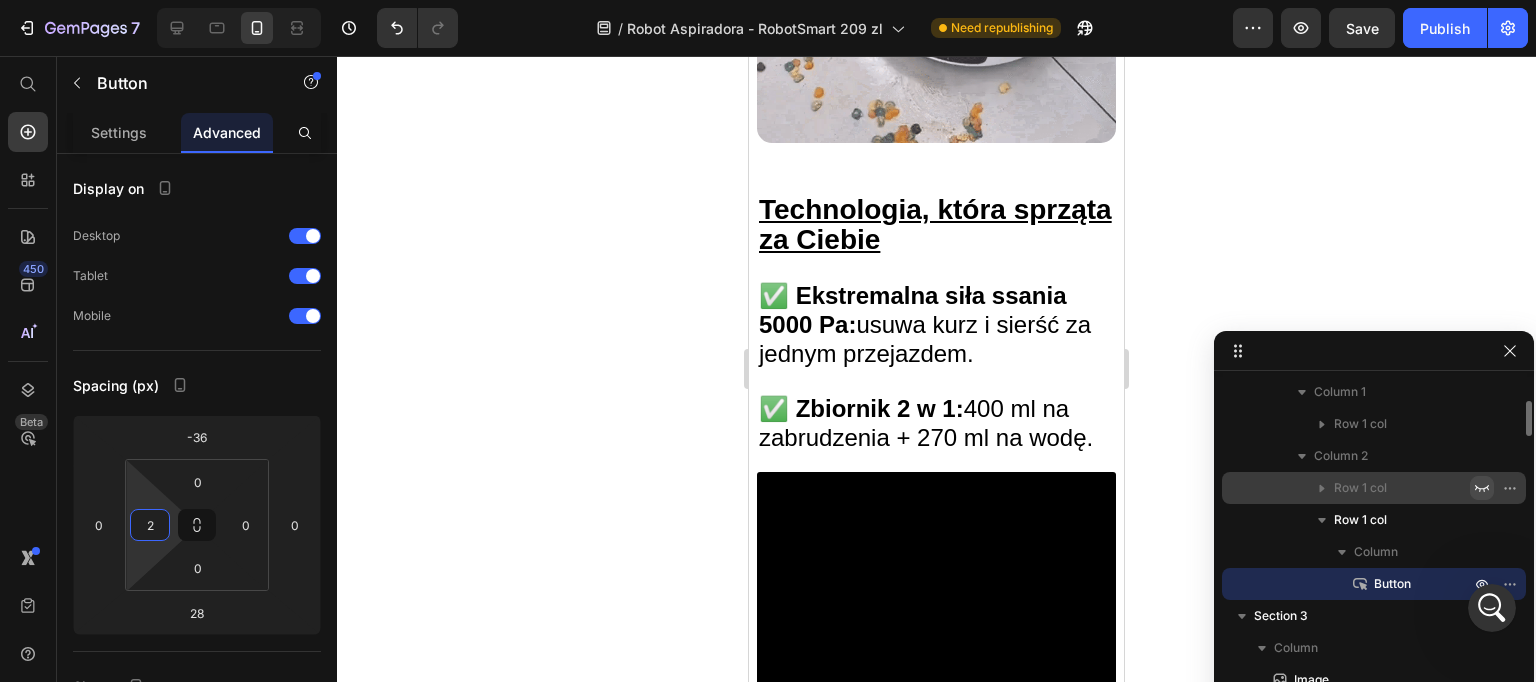click on "7  Version history  /  Robot Aspiradora - RobotSmart 209 zl Need republishing Preview  Save   Publish  450 Beta Start with Sections Elements Hero Section Product Detail Brands Trusted Badges Guarantee Product Breakdown How to use Testimonials Compare Bundle FAQs Social Proof Brand Story Product List Collection Blog List Contact Sticky Add to Cart Custom Footer Browse Library 450 Layout
Row
Row
Row
Row Text
Heading
Text Block Button
Button
Button
Sticky Back to top Media" at bounding box center (768, 0) 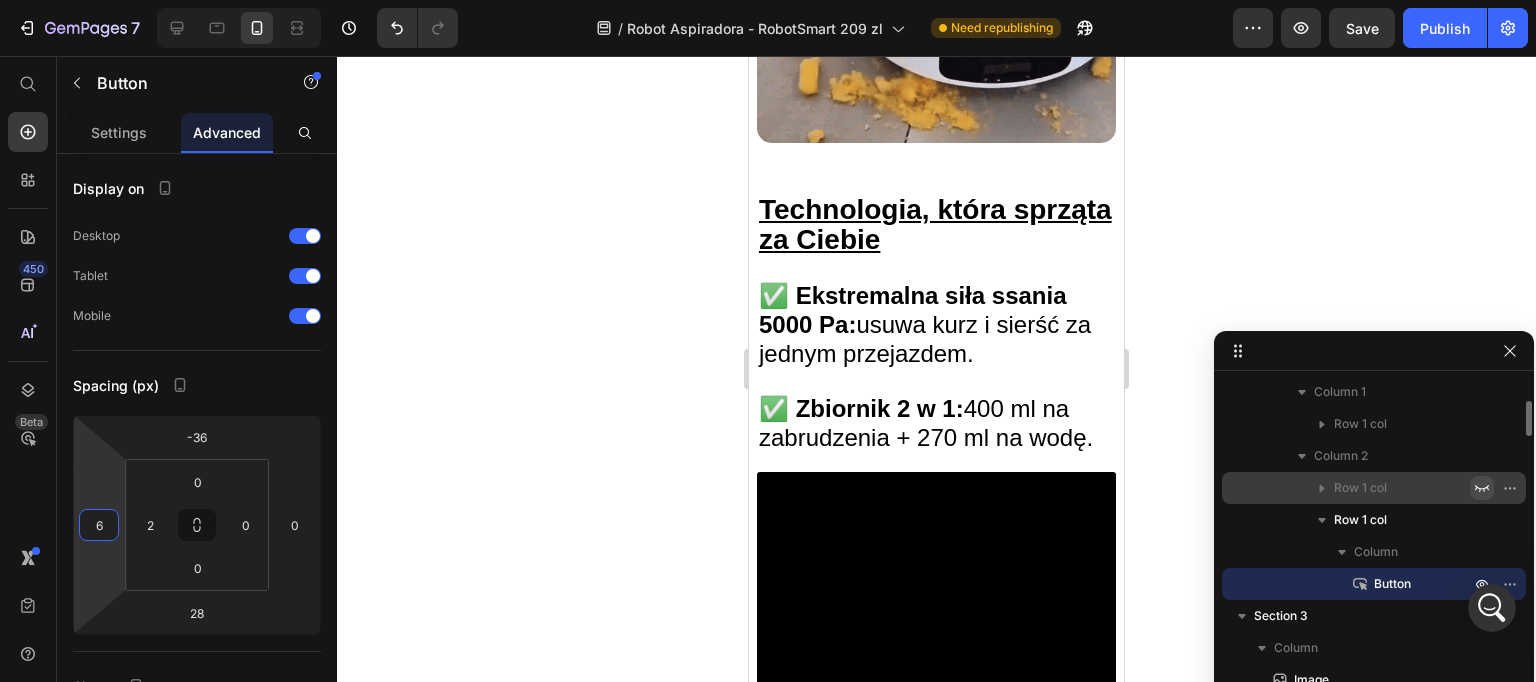 type on "4" 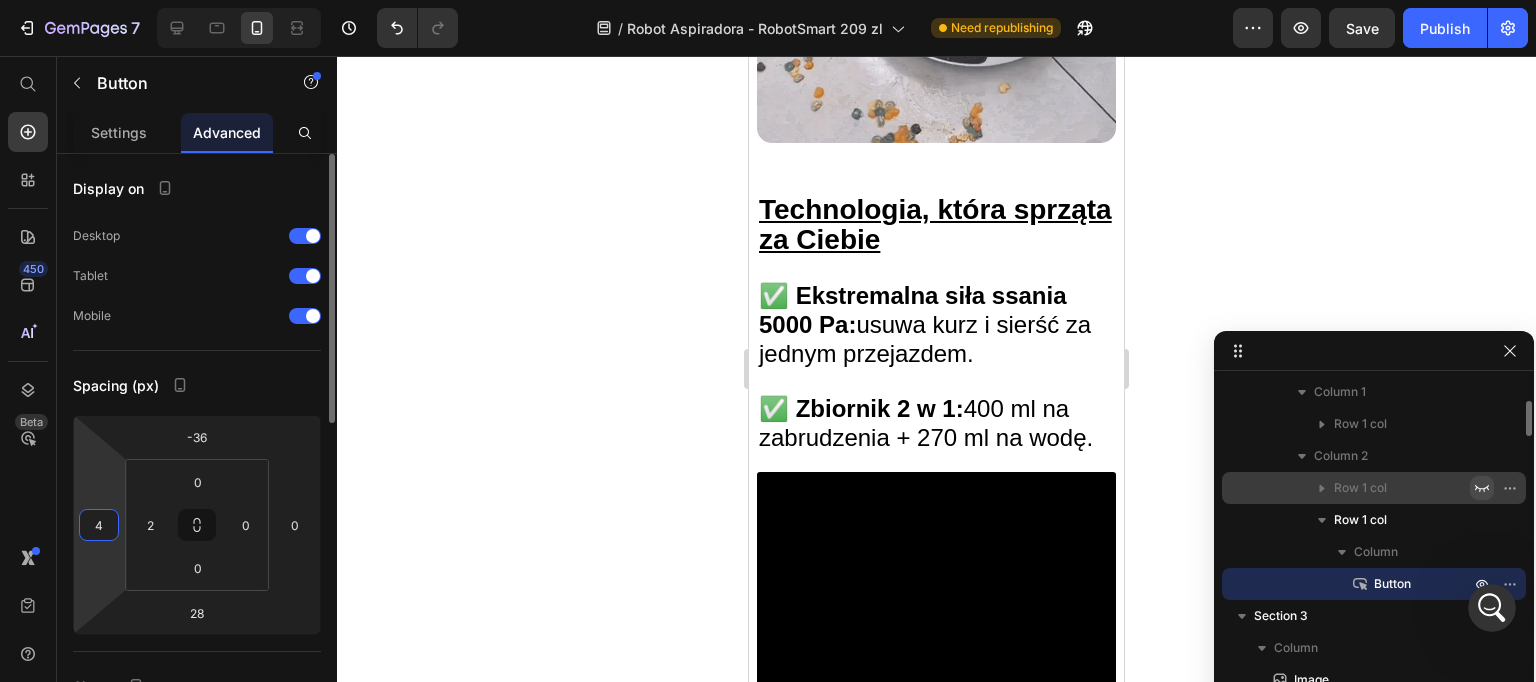 click on "7  Version history  /  Robot Aspiradora - RobotSmart 209 zl Need republishing Preview  Save   Publish  450 Beta Start with Sections Elements Hero Section Product Detail Brands Trusted Badges Guarantee Product Breakdown How to use Testimonials Compare Bundle FAQs Social Proof Brand Story Product List Collection Blog List Contact Sticky Add to Cart Custom Footer Browse Library 450 Layout
Row
Row
Row
Row Text
Heading
Text Block Button
Button
Button
Sticky Back to top Media" at bounding box center [768, 0] 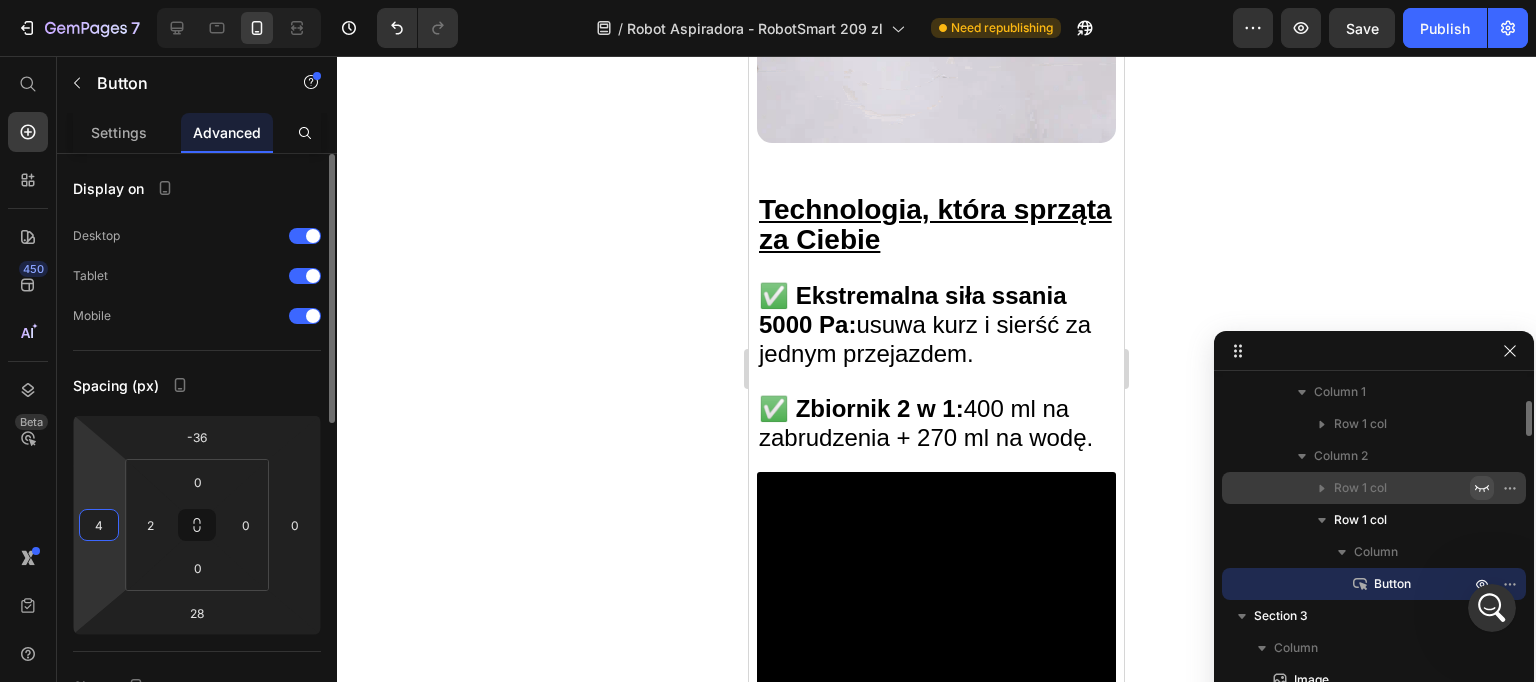 drag, startPoint x: 110, startPoint y: 528, endPoint x: 95, endPoint y: 525, distance: 15.297058 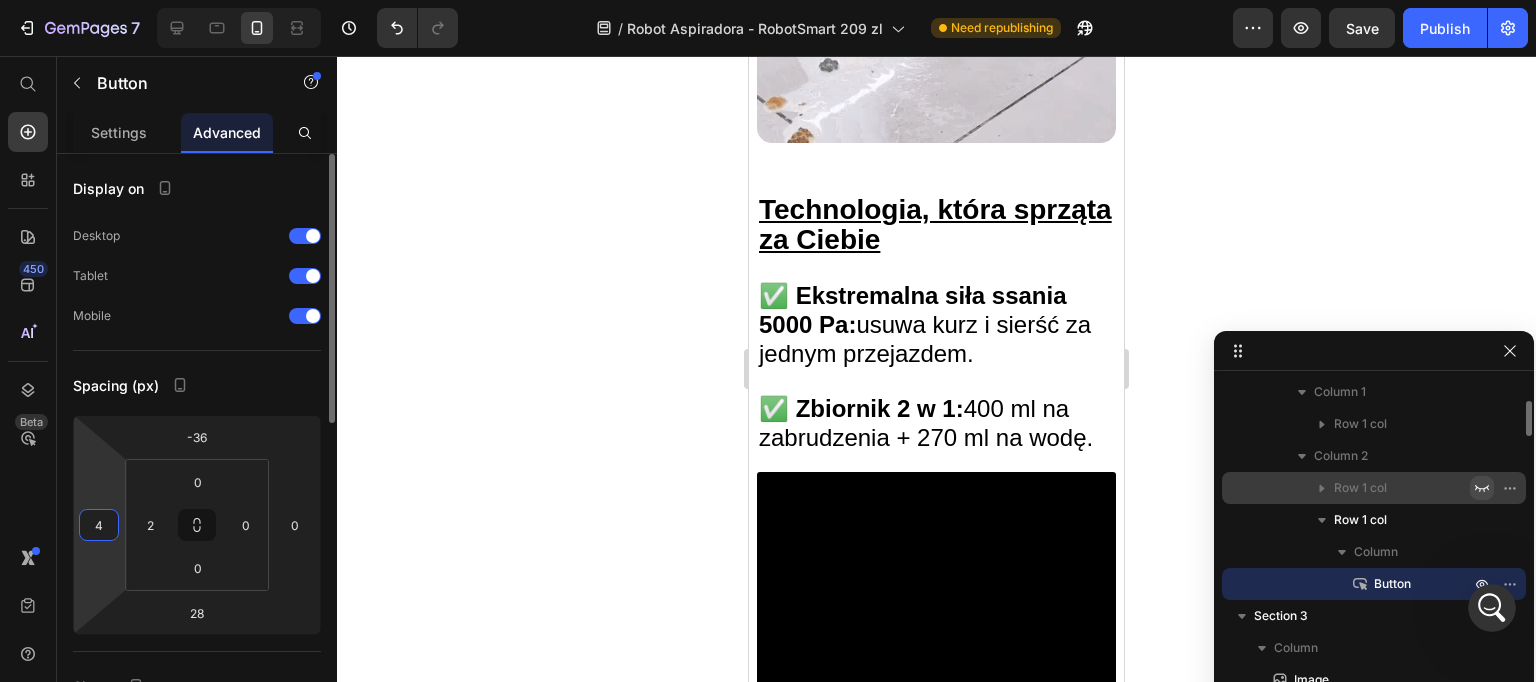 click on "4" at bounding box center [99, 525] 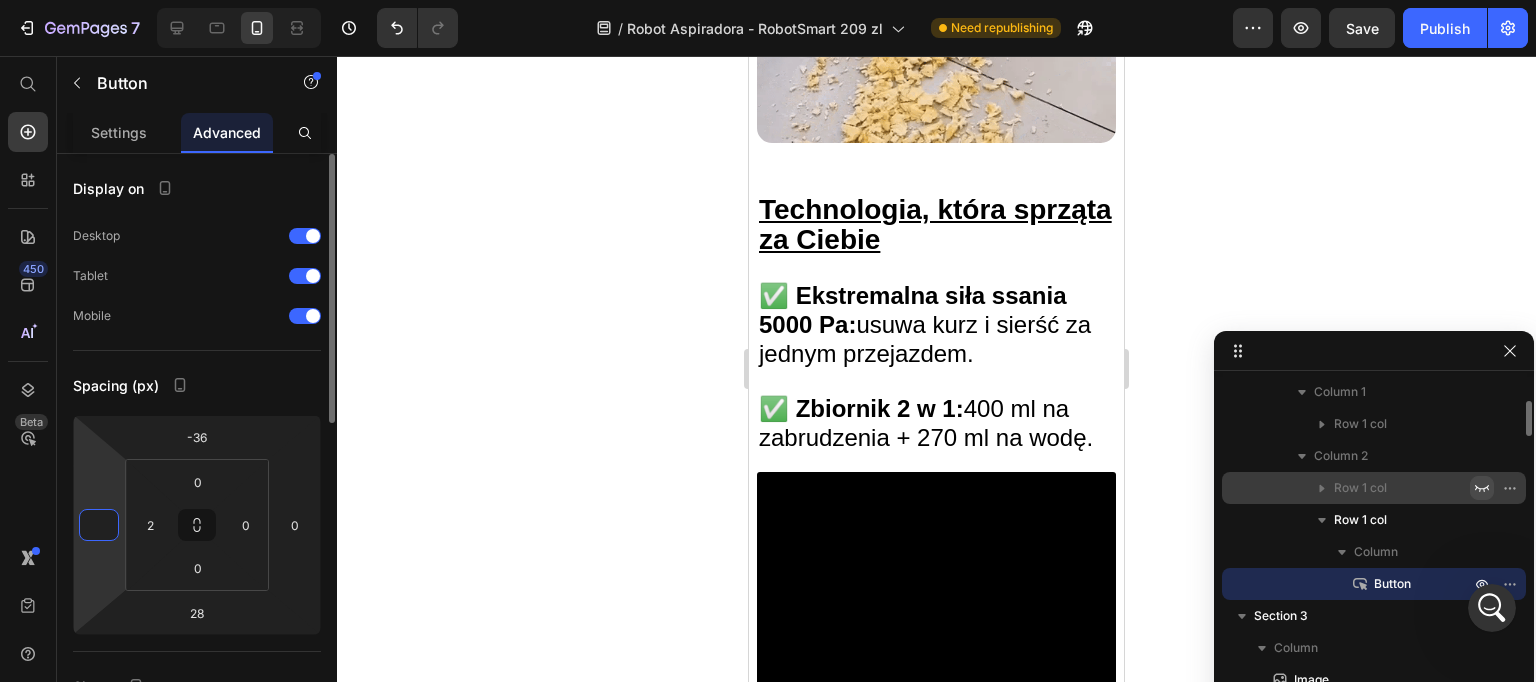 type on "0" 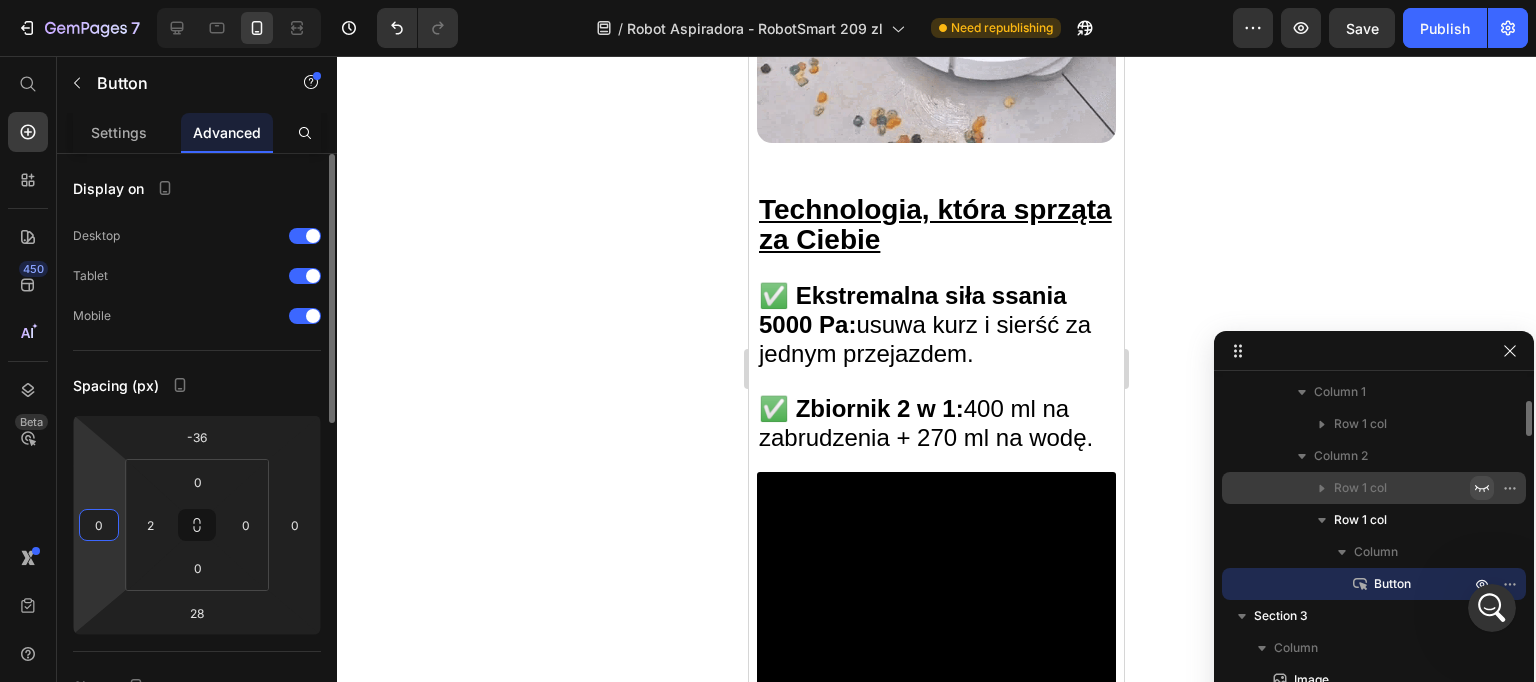 click on "Display on Desktop Tablet Mobile Spacing (px) -36 0 28 0 0 2 0 0 Shape Border Corner Shadow Position Opacity 100 % Animation Interaction Upgrade to Optimize plan  to unlock Interaction & other premium features. CSS class _rsi-cod-form-gempages-button-overwrite _rsi-cod-form-is-gempage" at bounding box center (197, 739) 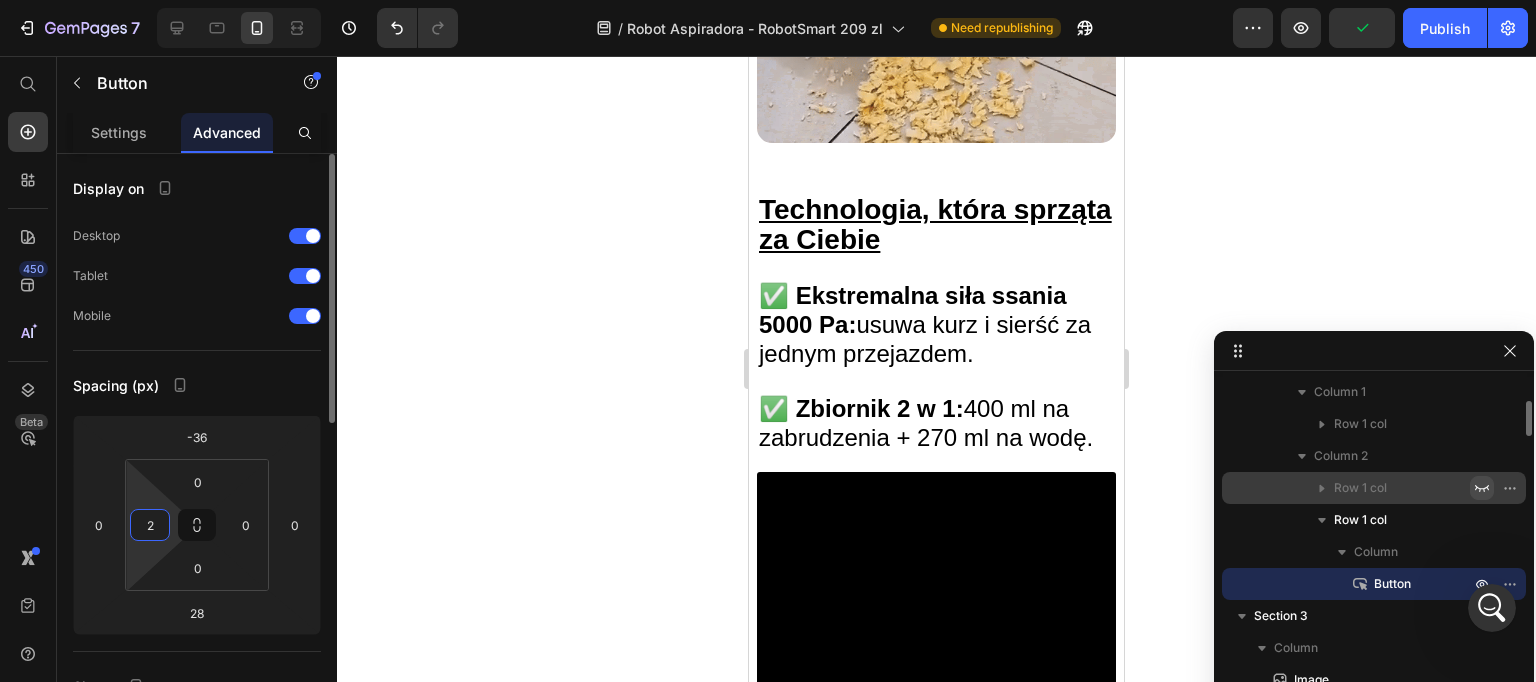 click on "2" at bounding box center (150, 525) 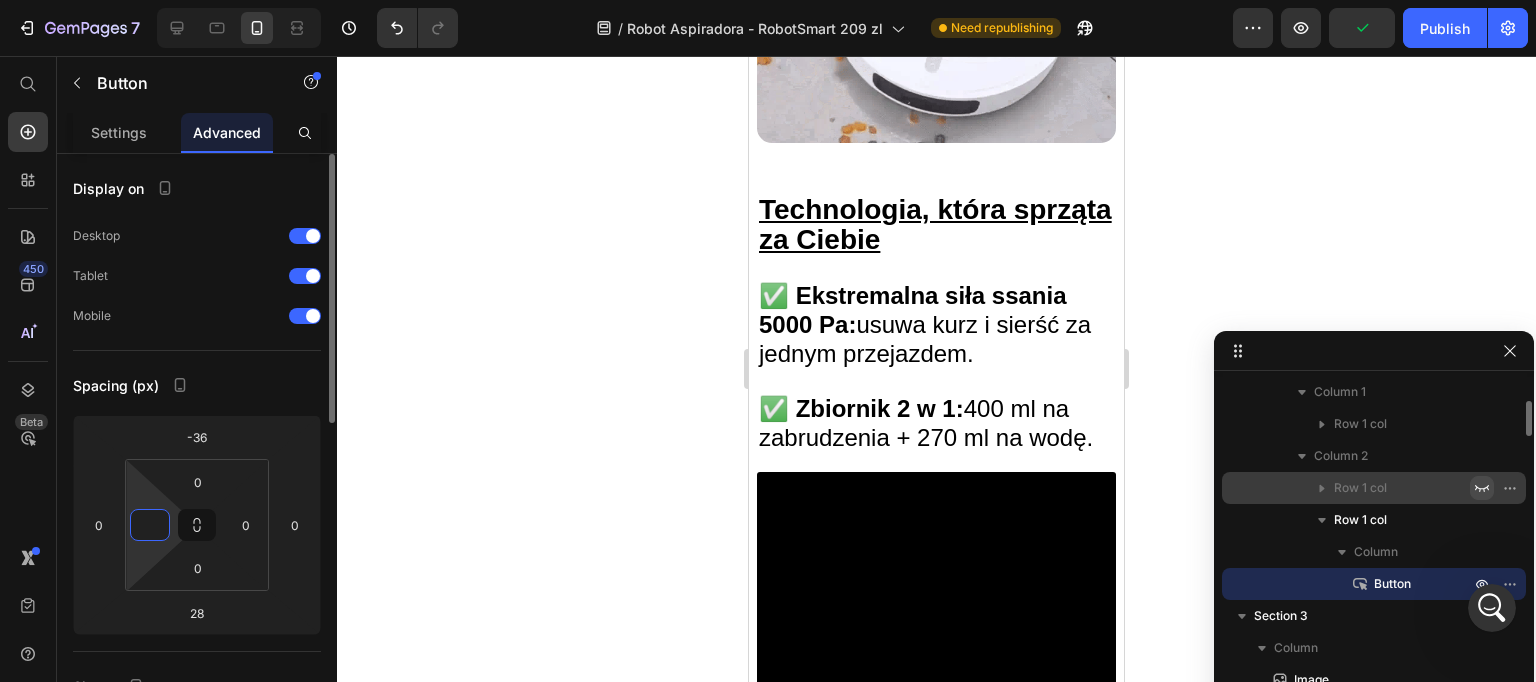 type on "0" 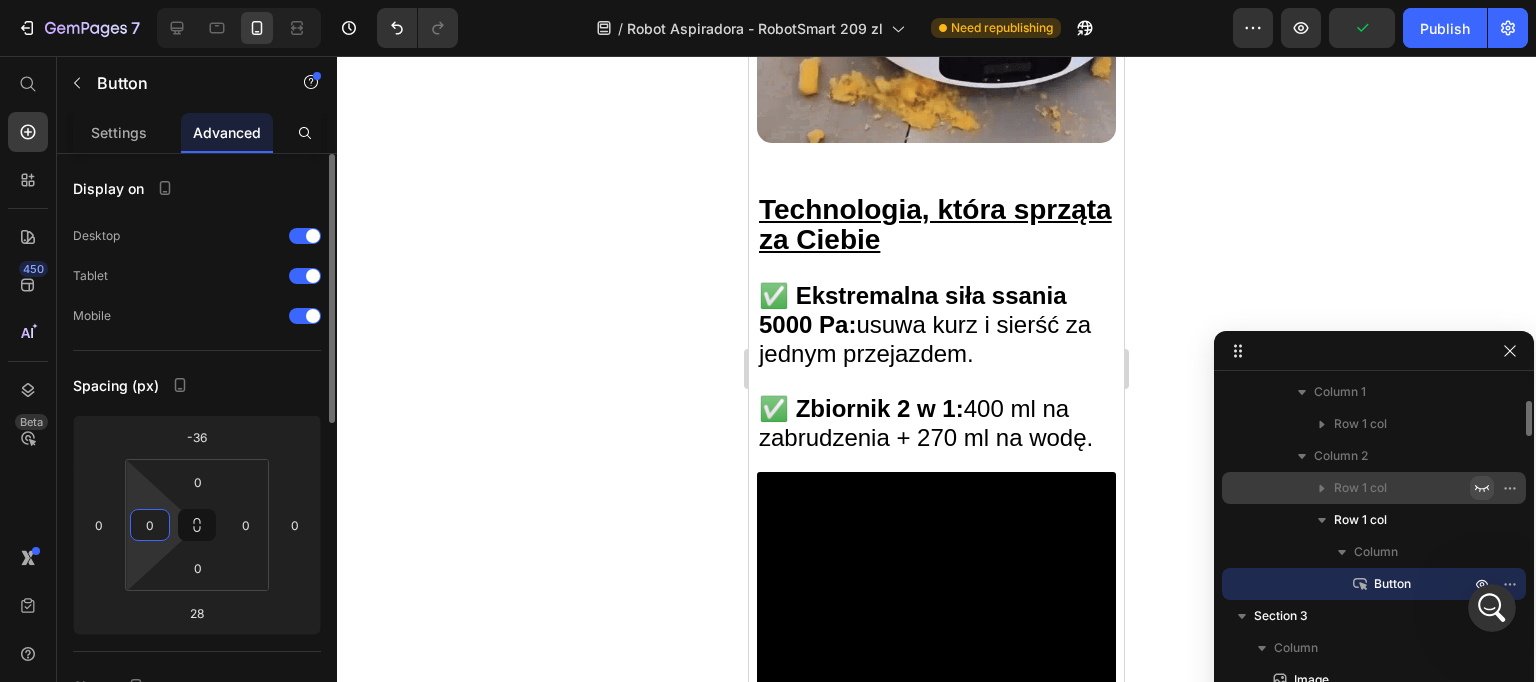 click on "Spacing (px)" at bounding box center (197, 385) 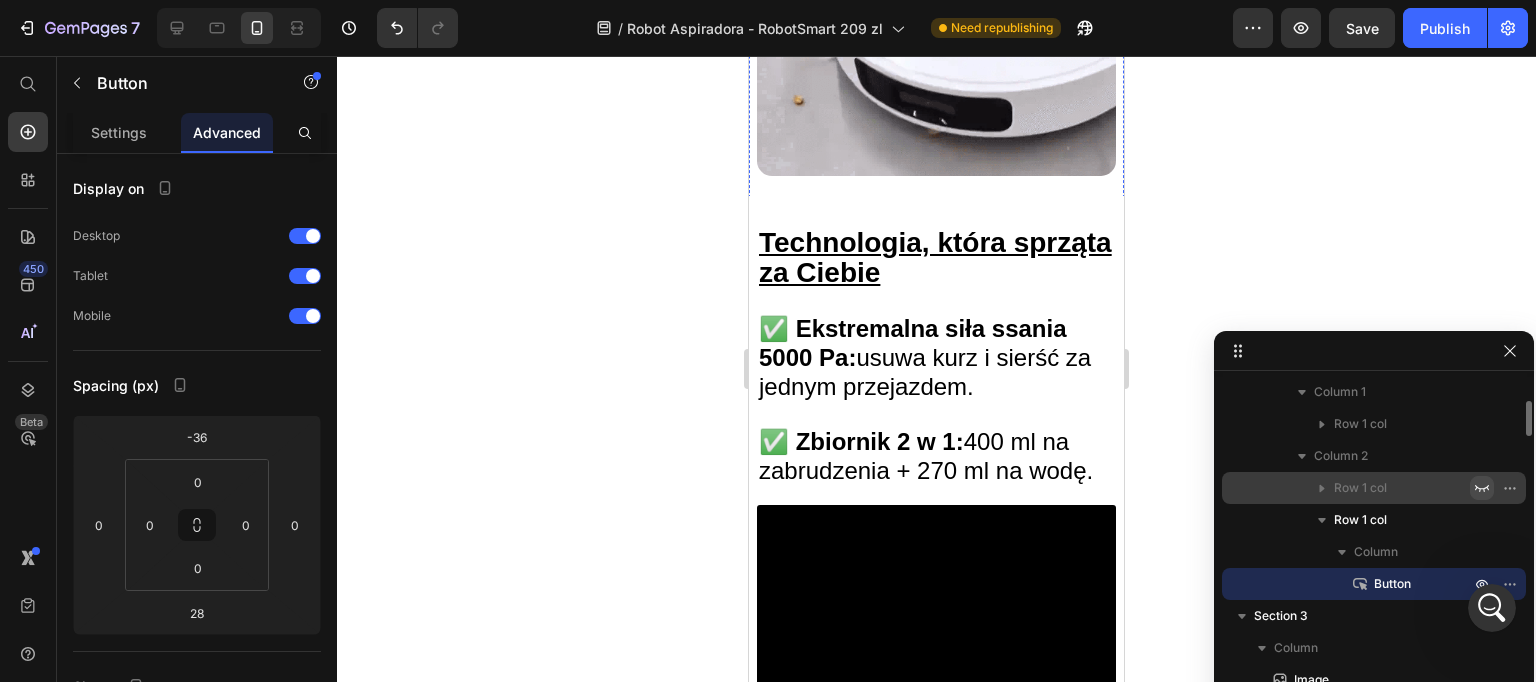 scroll, scrollTop: 516, scrollLeft: 0, axis: vertical 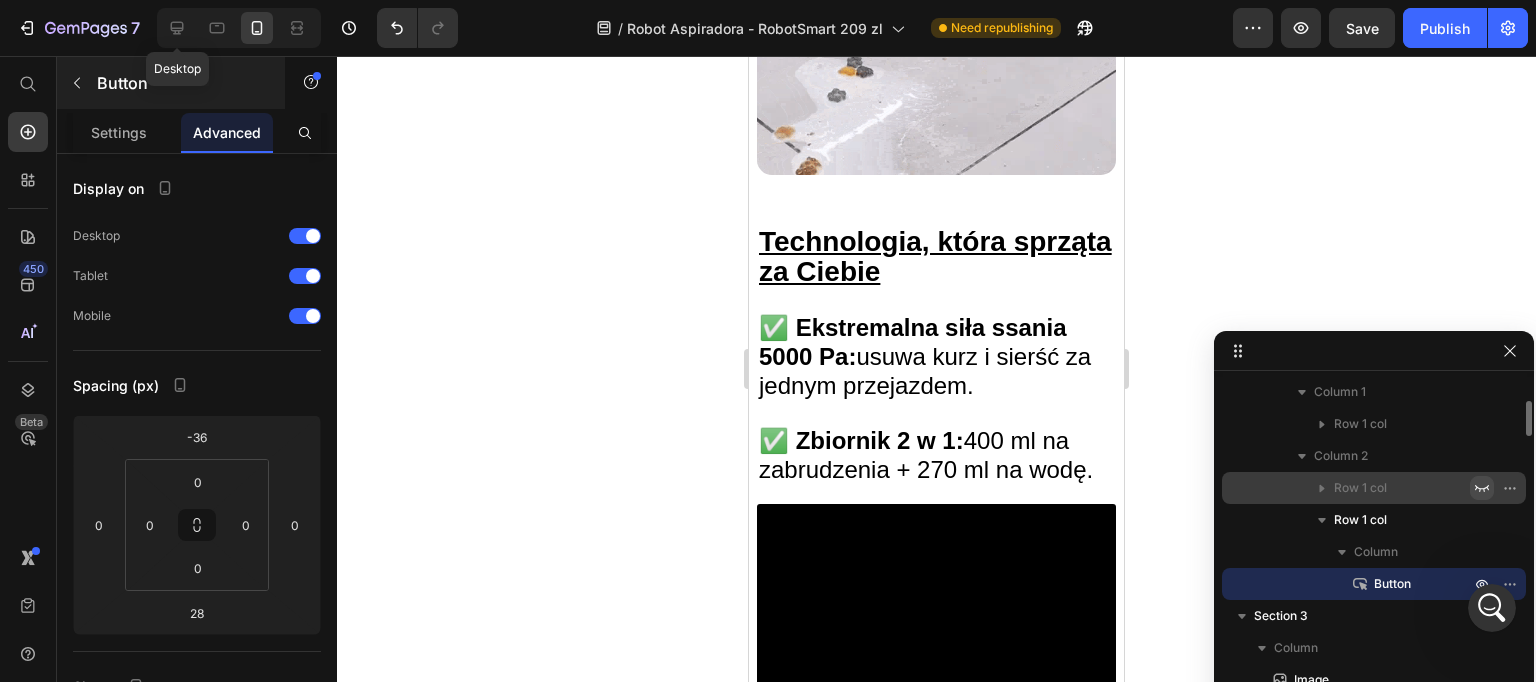 click 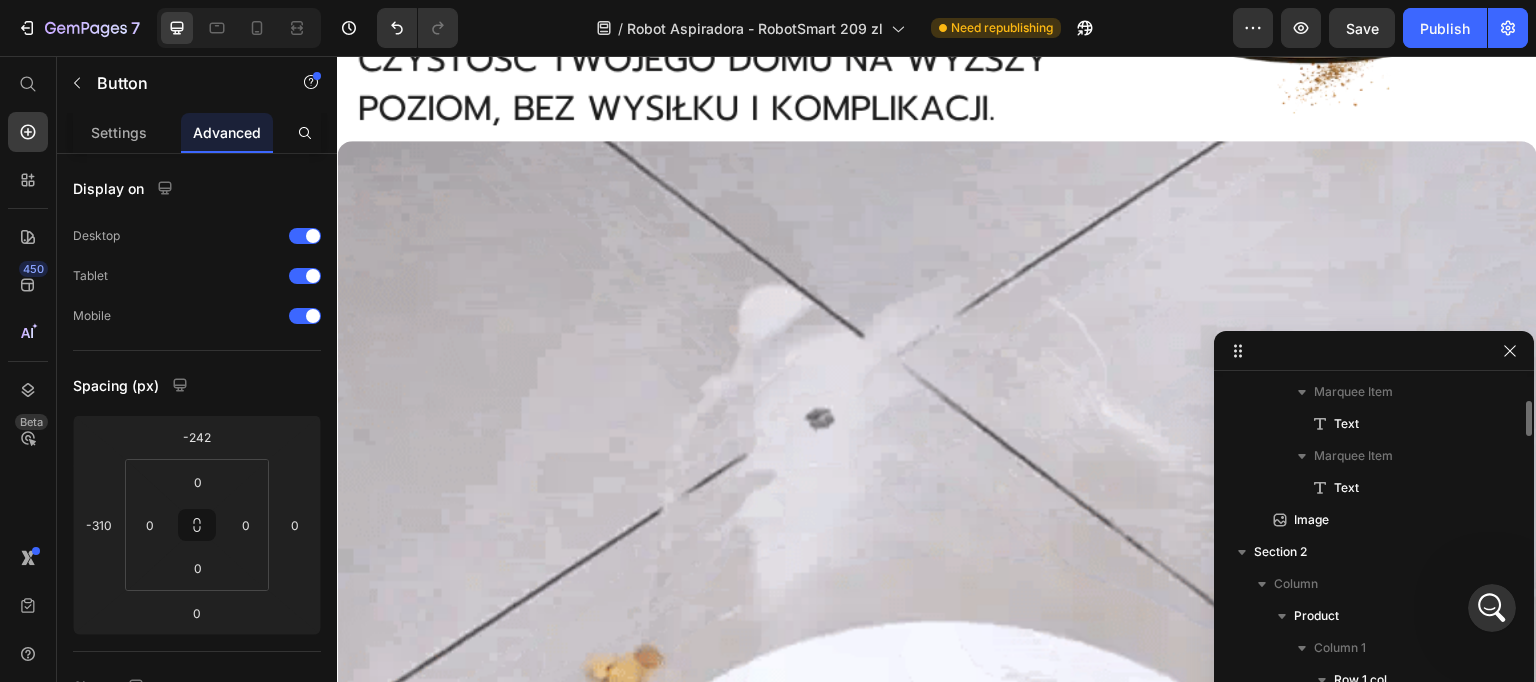scroll, scrollTop: 913, scrollLeft: 0, axis: vertical 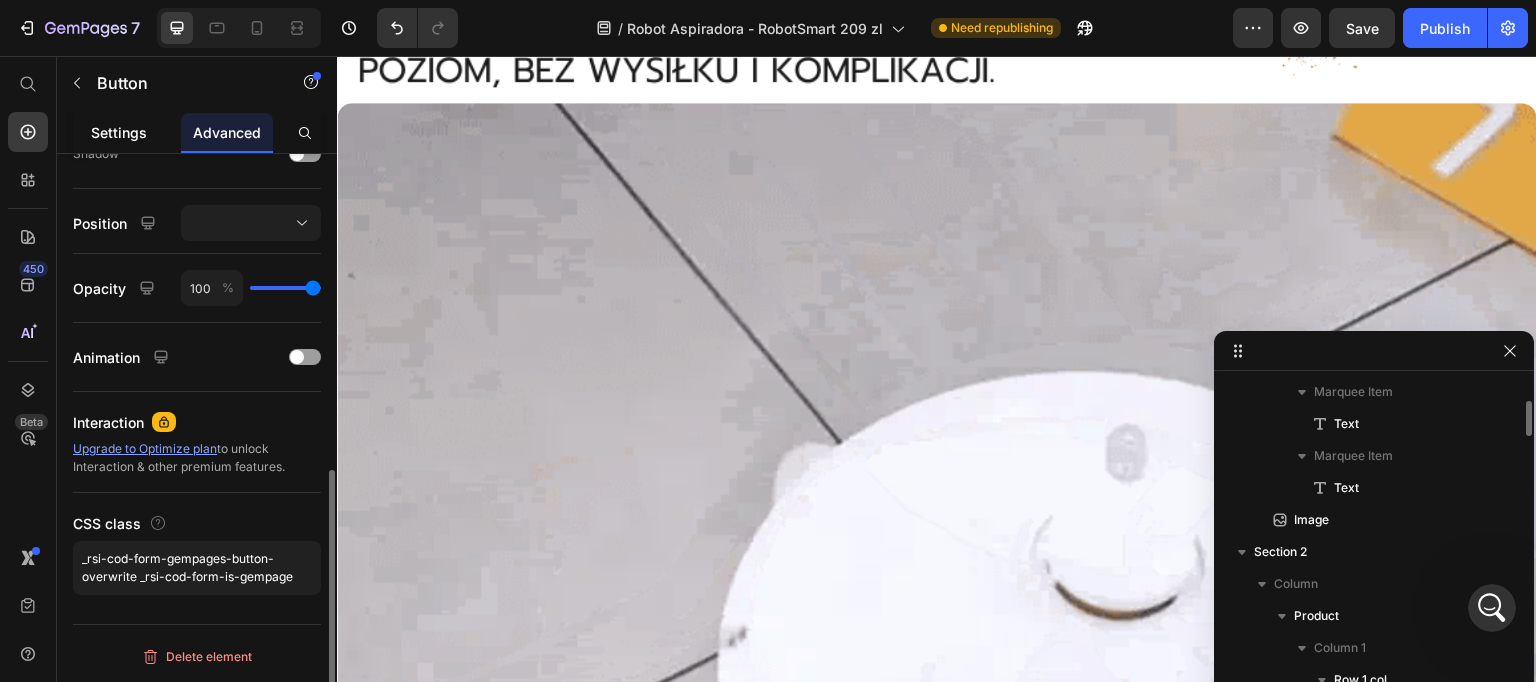 click on "Settings" 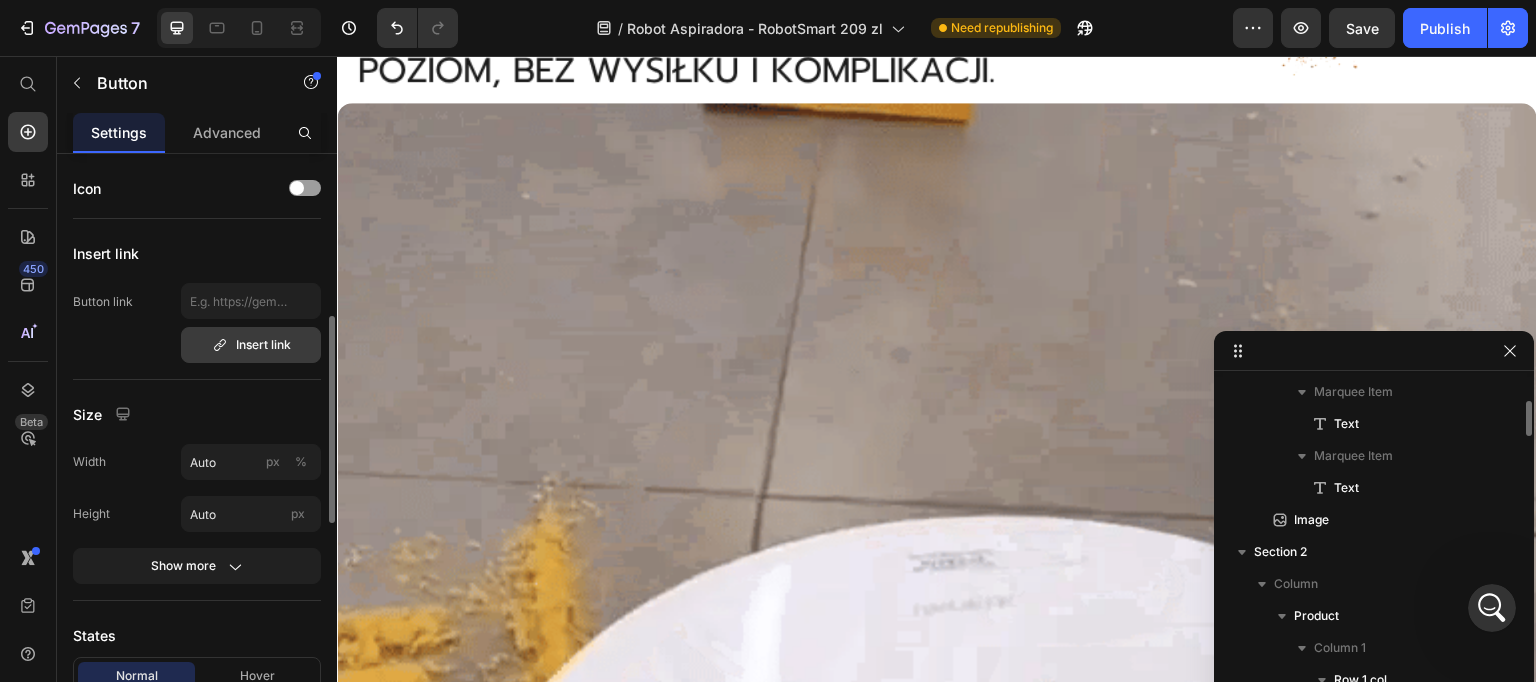 scroll, scrollTop: 240, scrollLeft: 0, axis: vertical 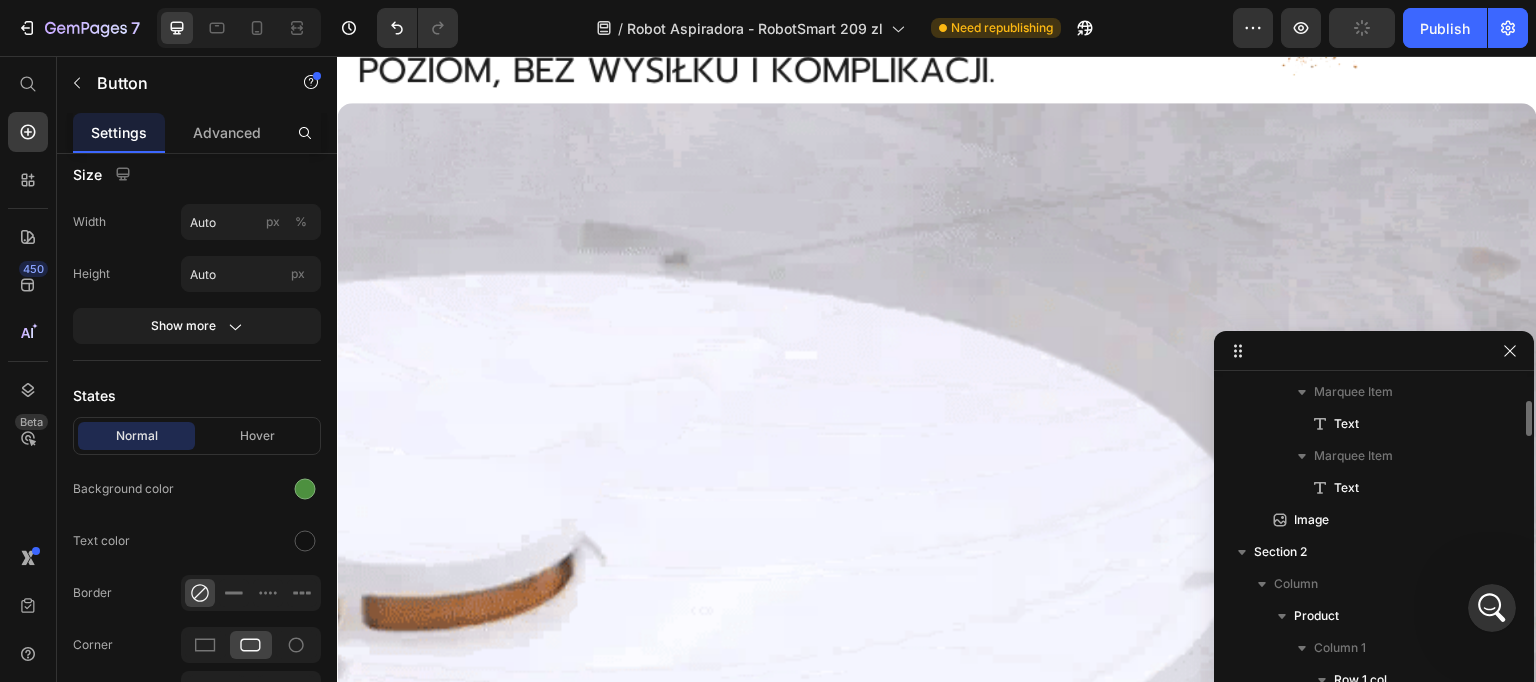 click 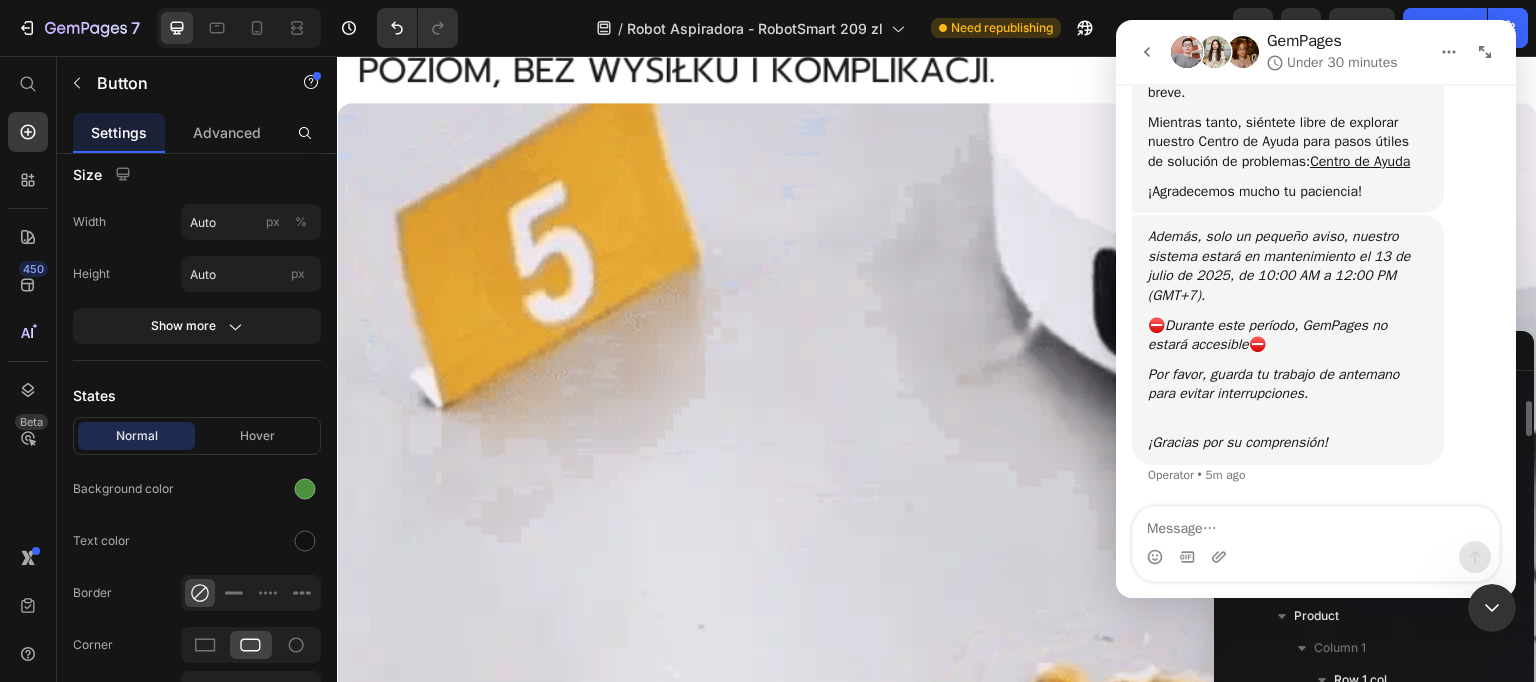 scroll, scrollTop: 426, scrollLeft: 0, axis: vertical 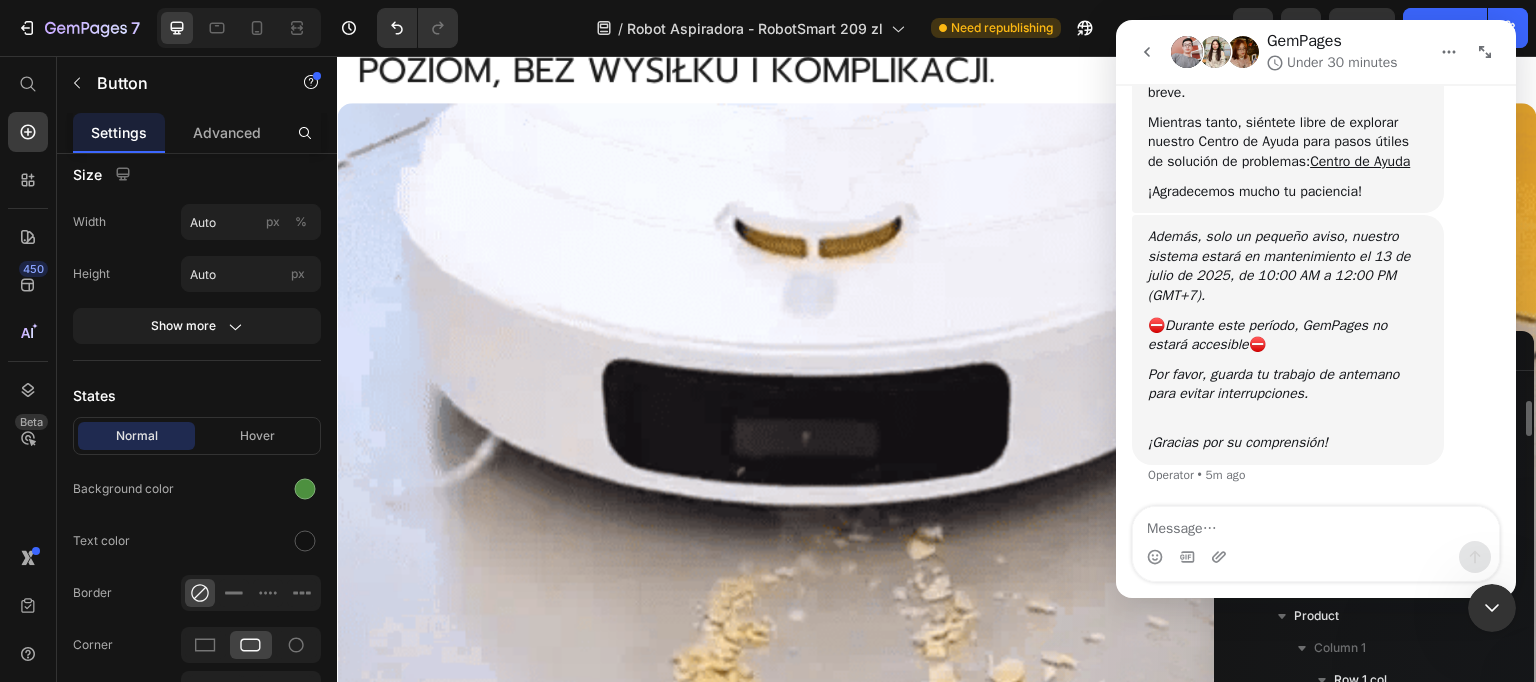 click 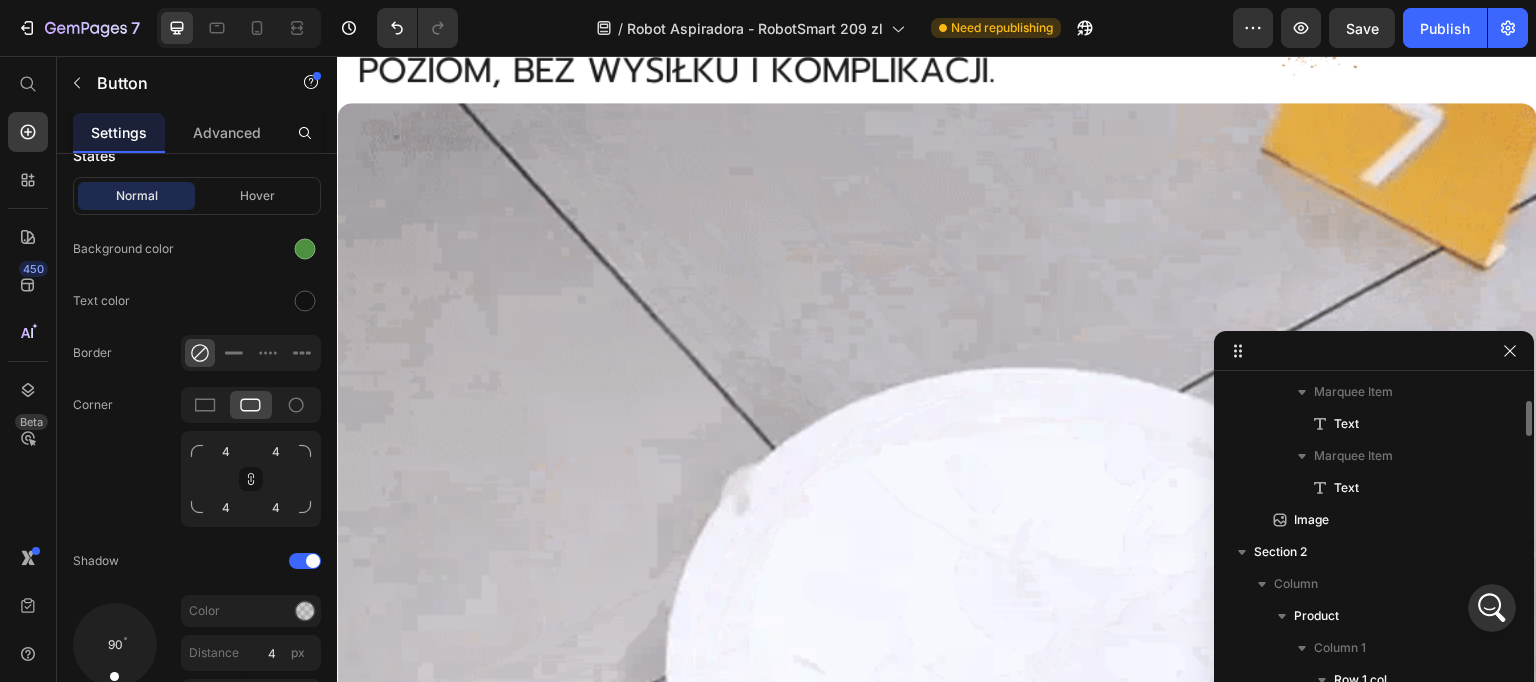 scroll, scrollTop: 1016, scrollLeft: 0, axis: vertical 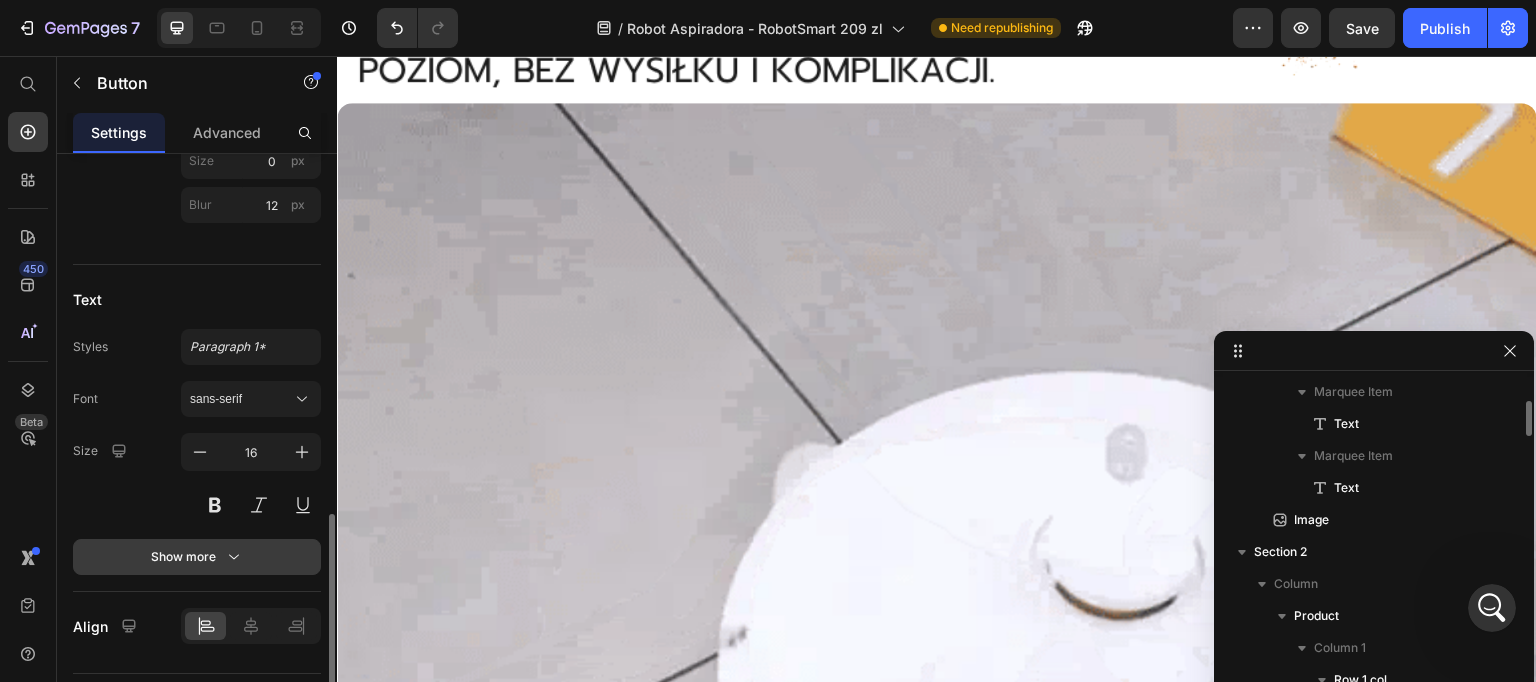 click 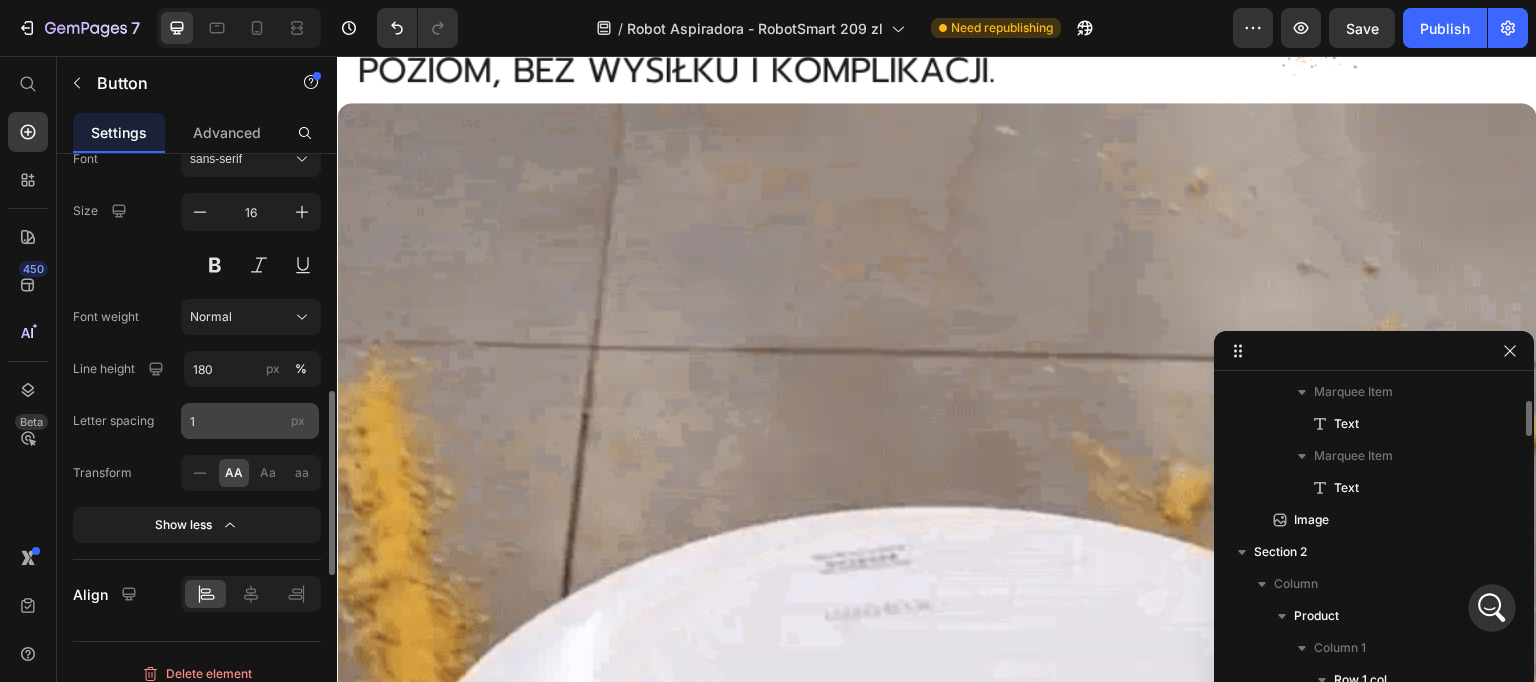 scroll, scrollTop: 1273, scrollLeft: 0, axis: vertical 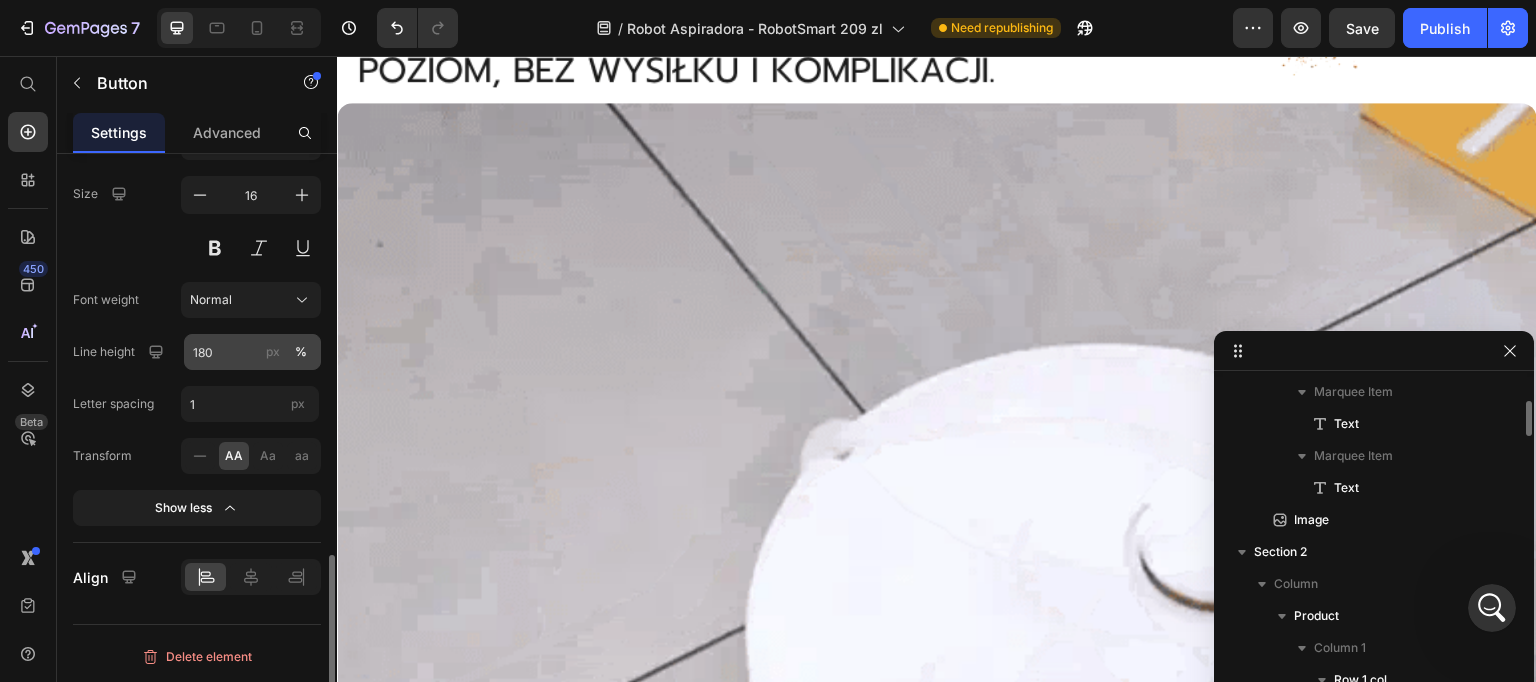 type 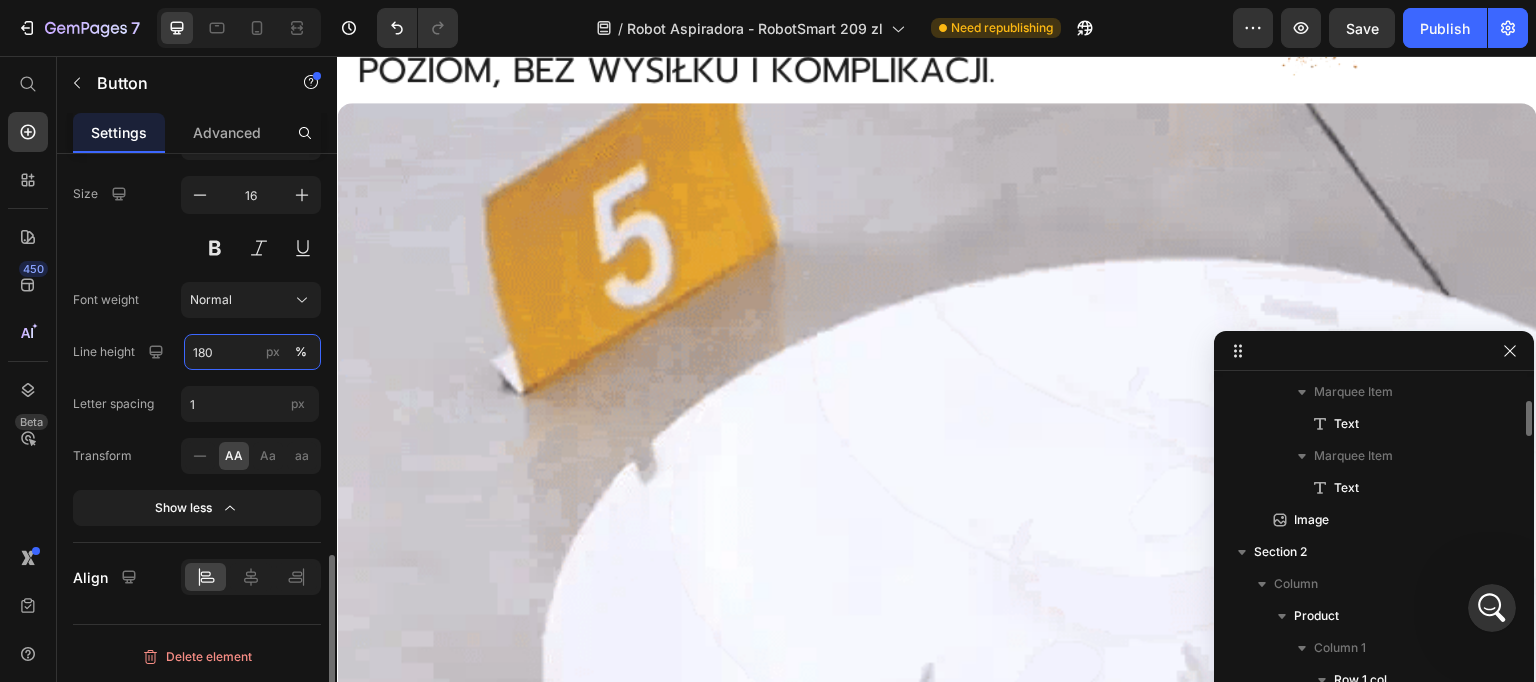 click on "180" at bounding box center (252, 352) 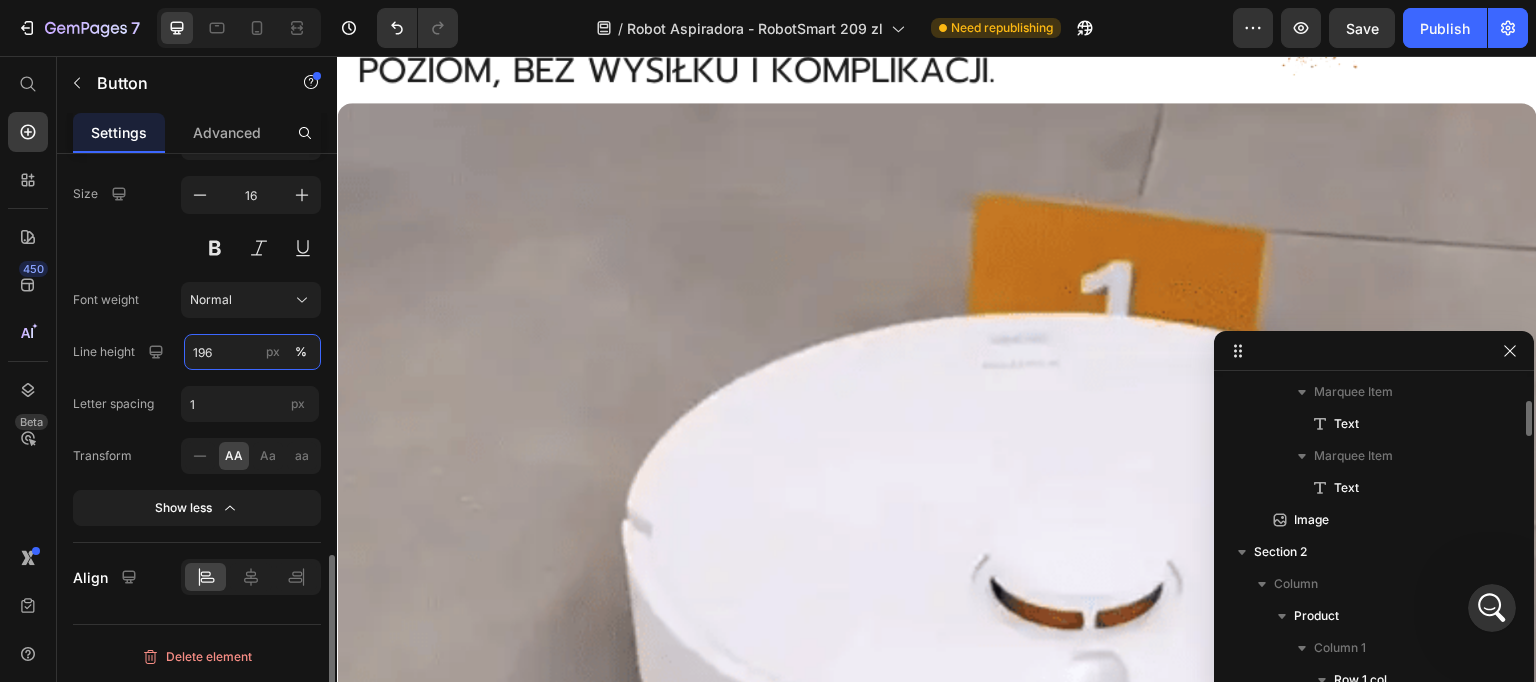 click on "196" at bounding box center [252, 352] 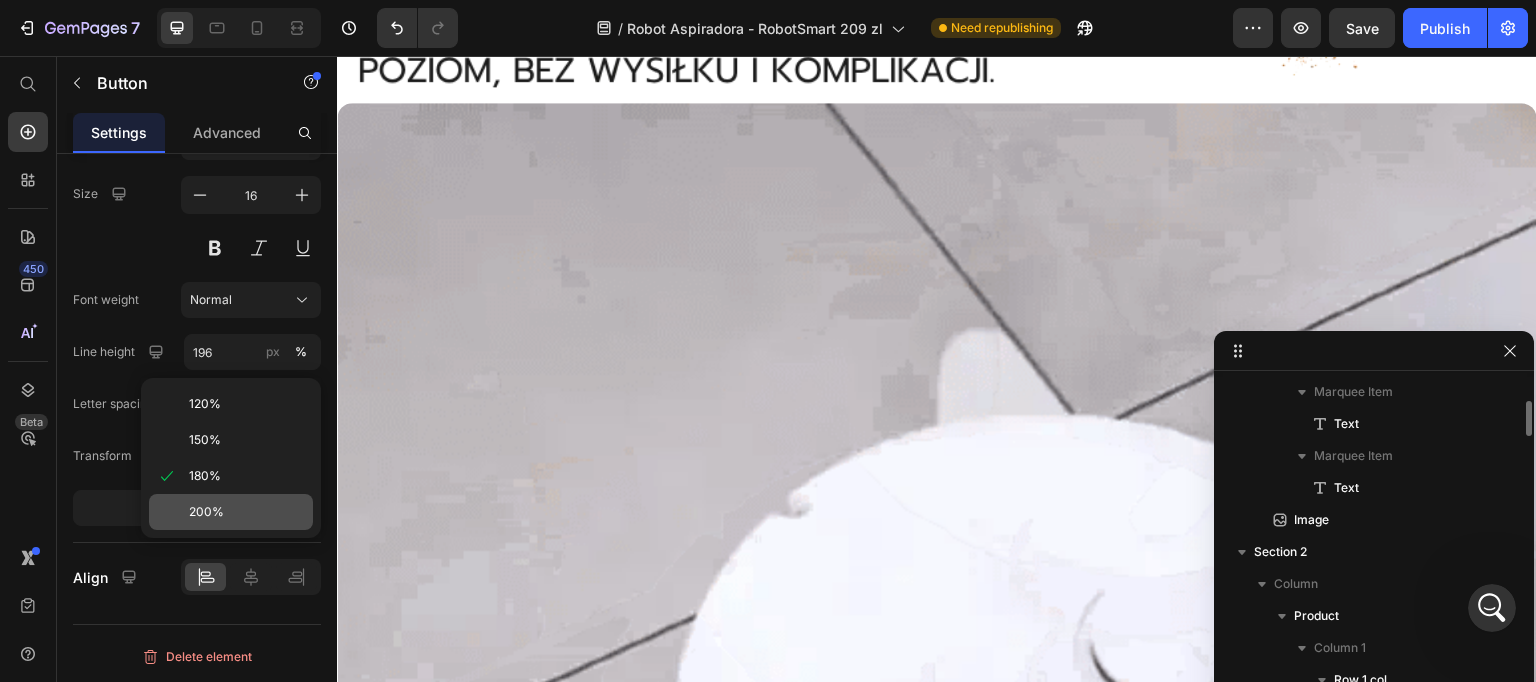click on "200%" 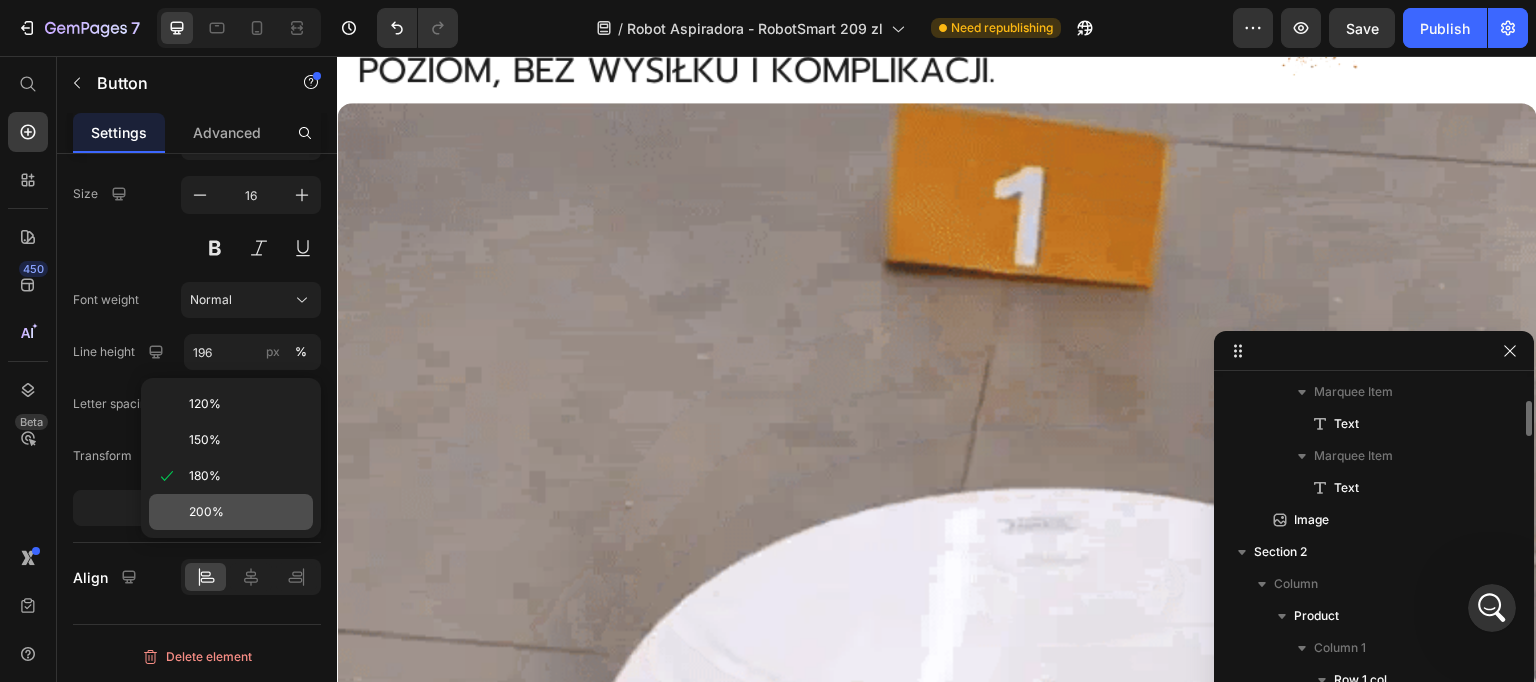 type on "200" 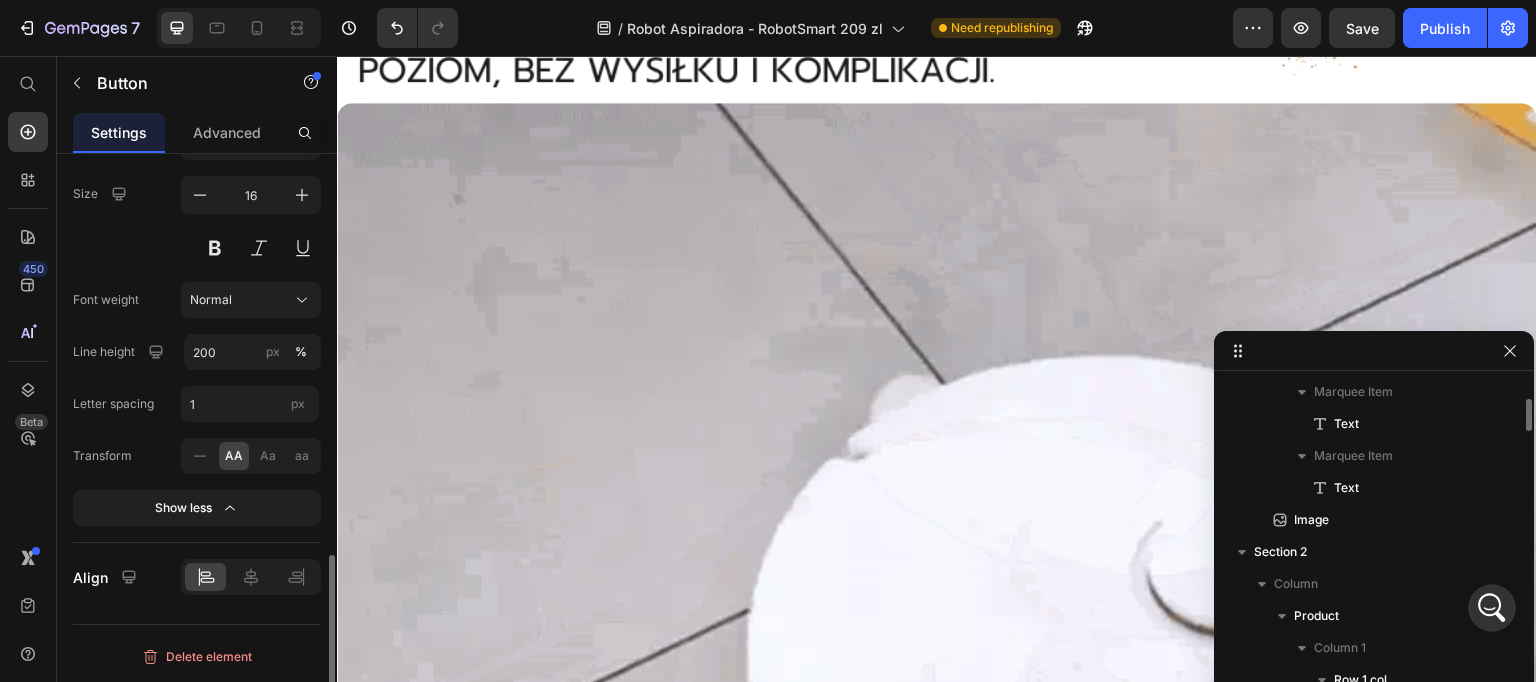 scroll, scrollTop: 1153, scrollLeft: 0, axis: vertical 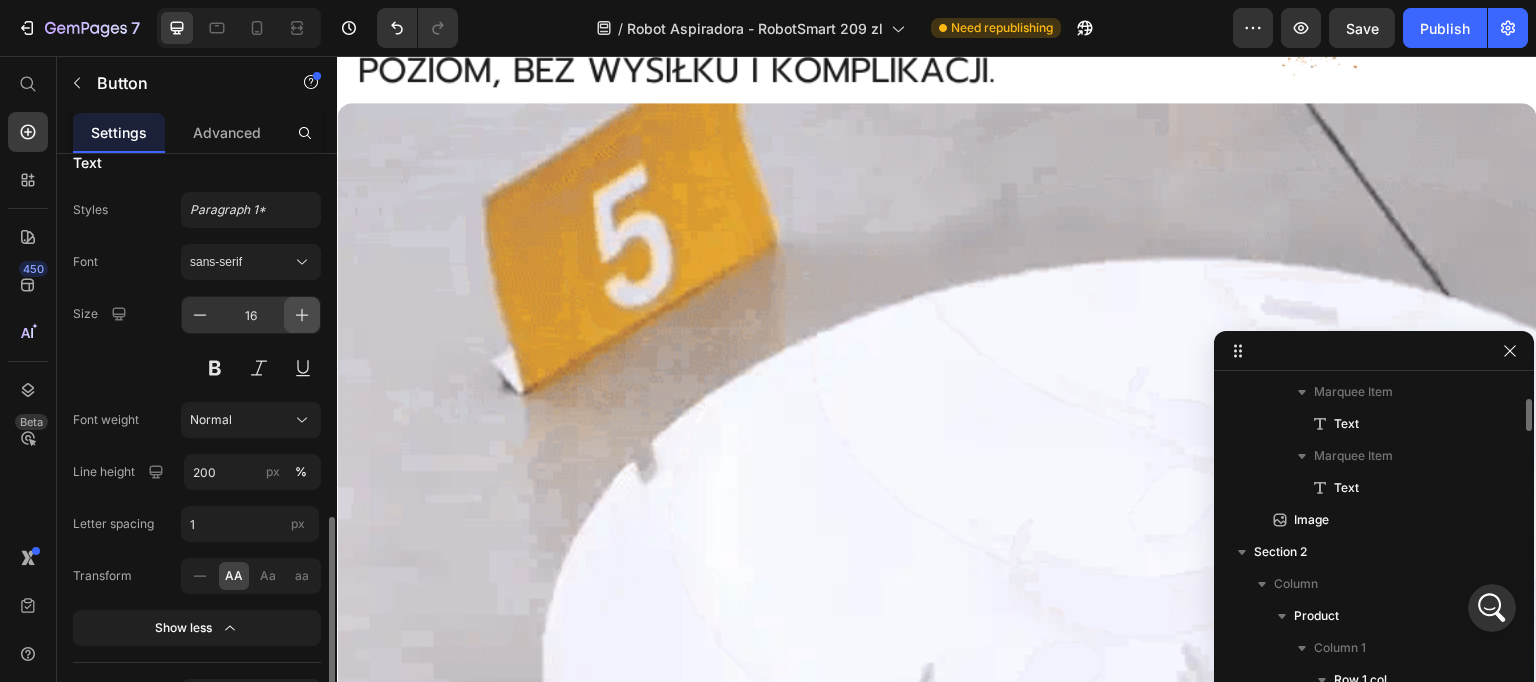 click 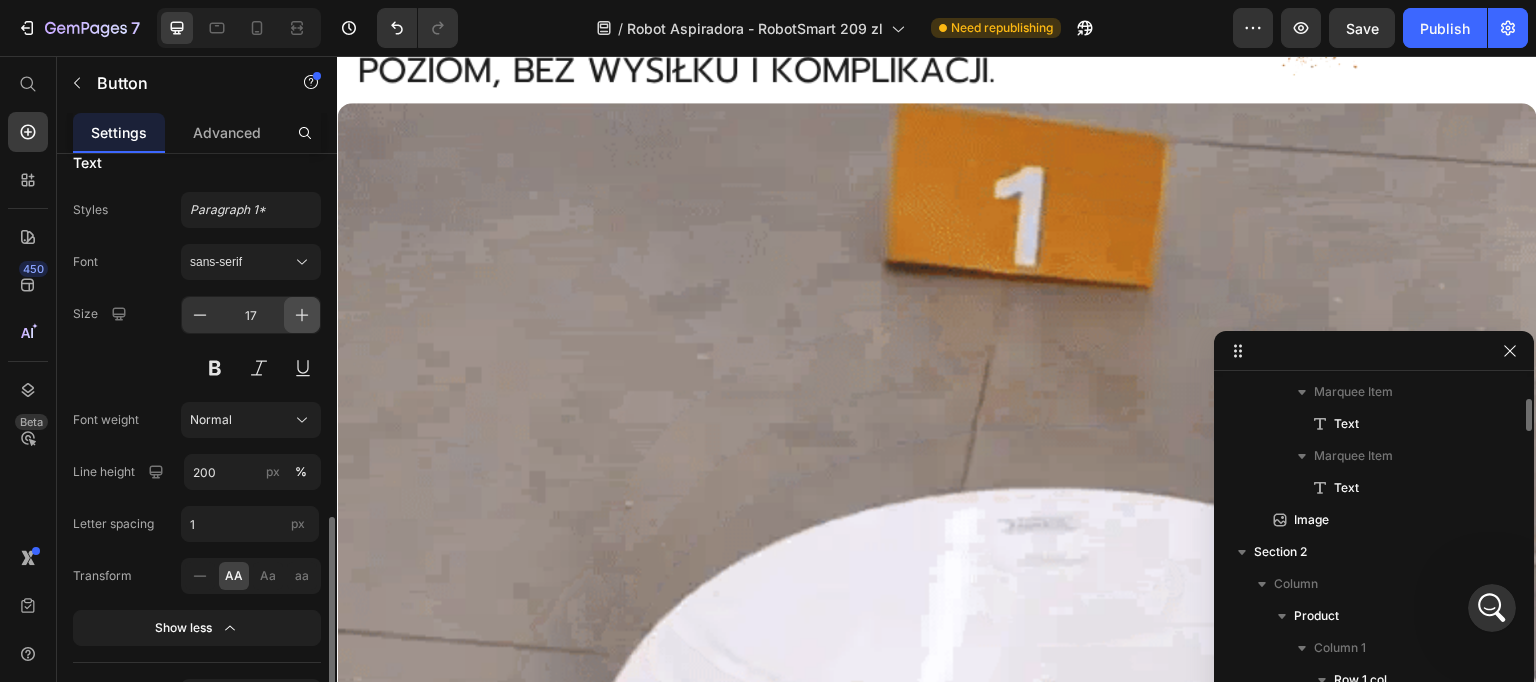 click 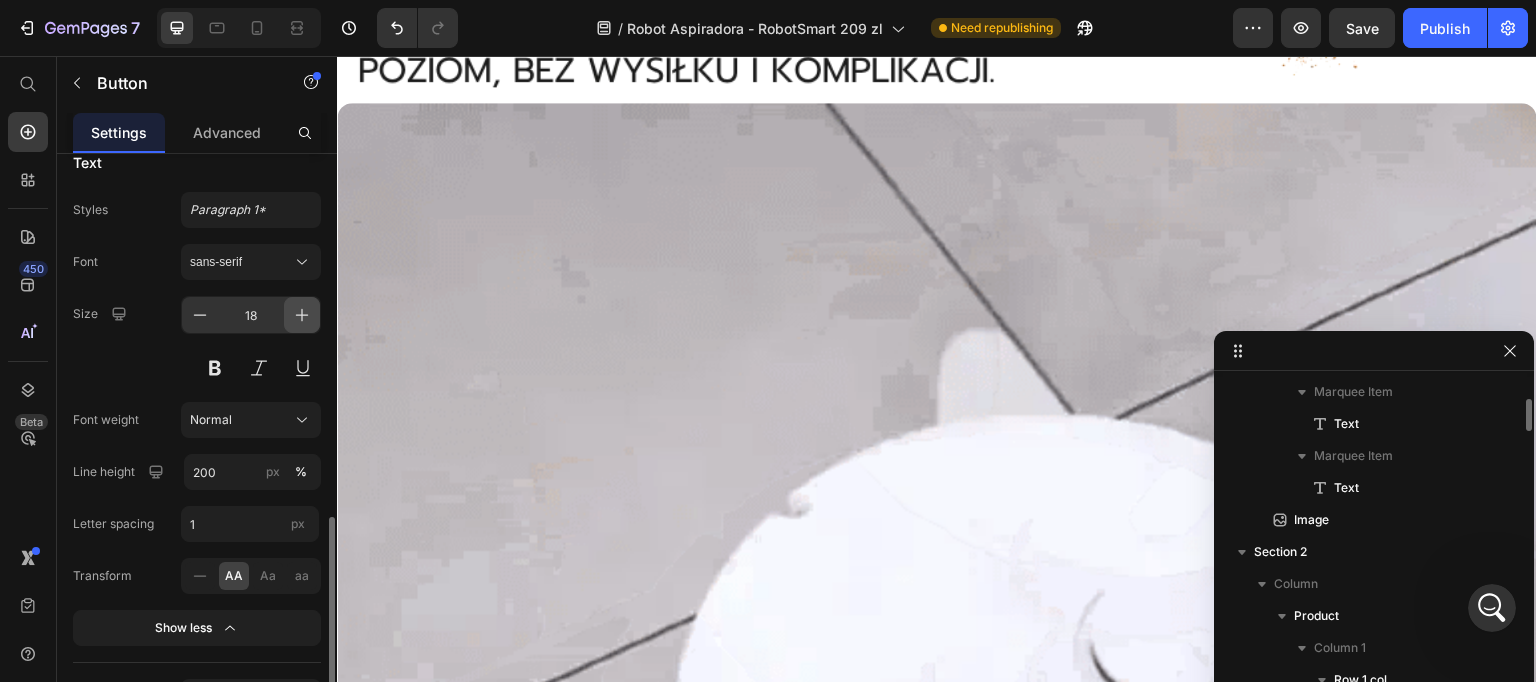 click 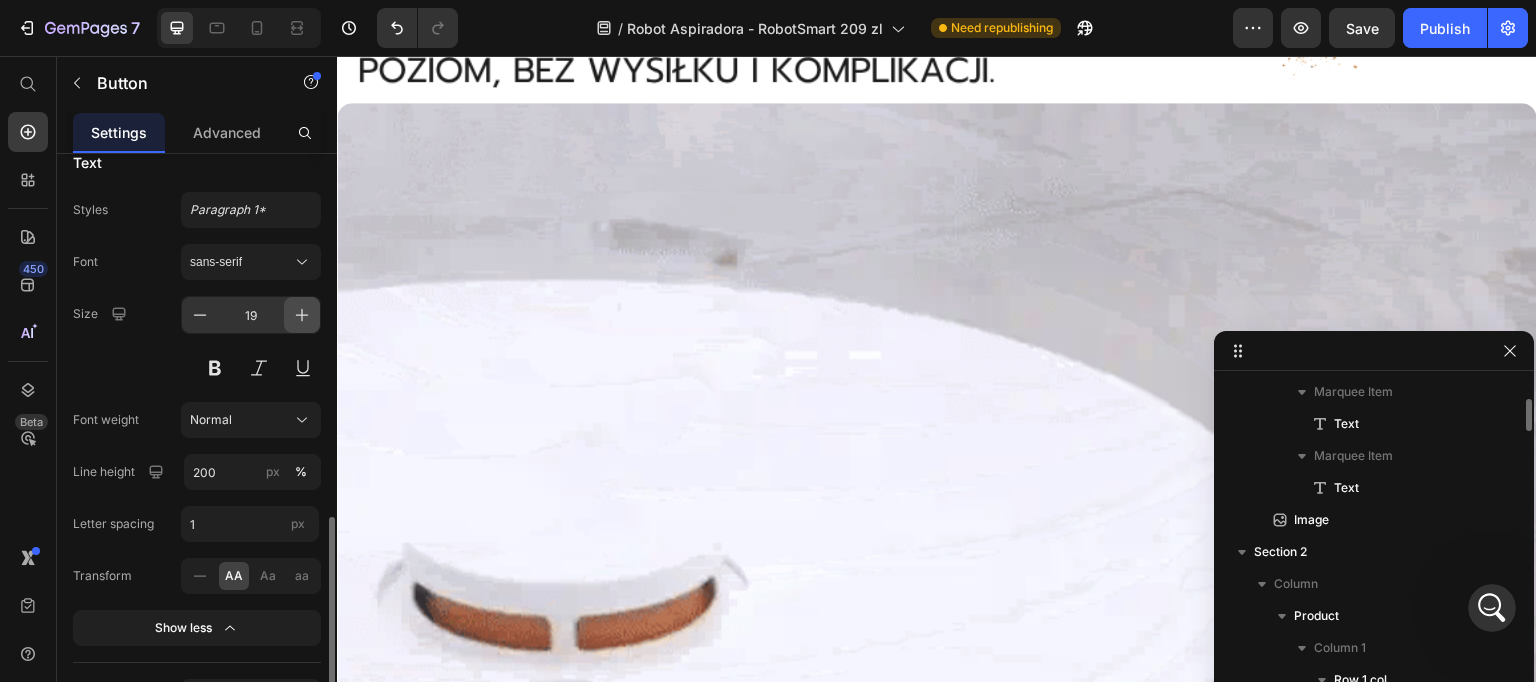 click 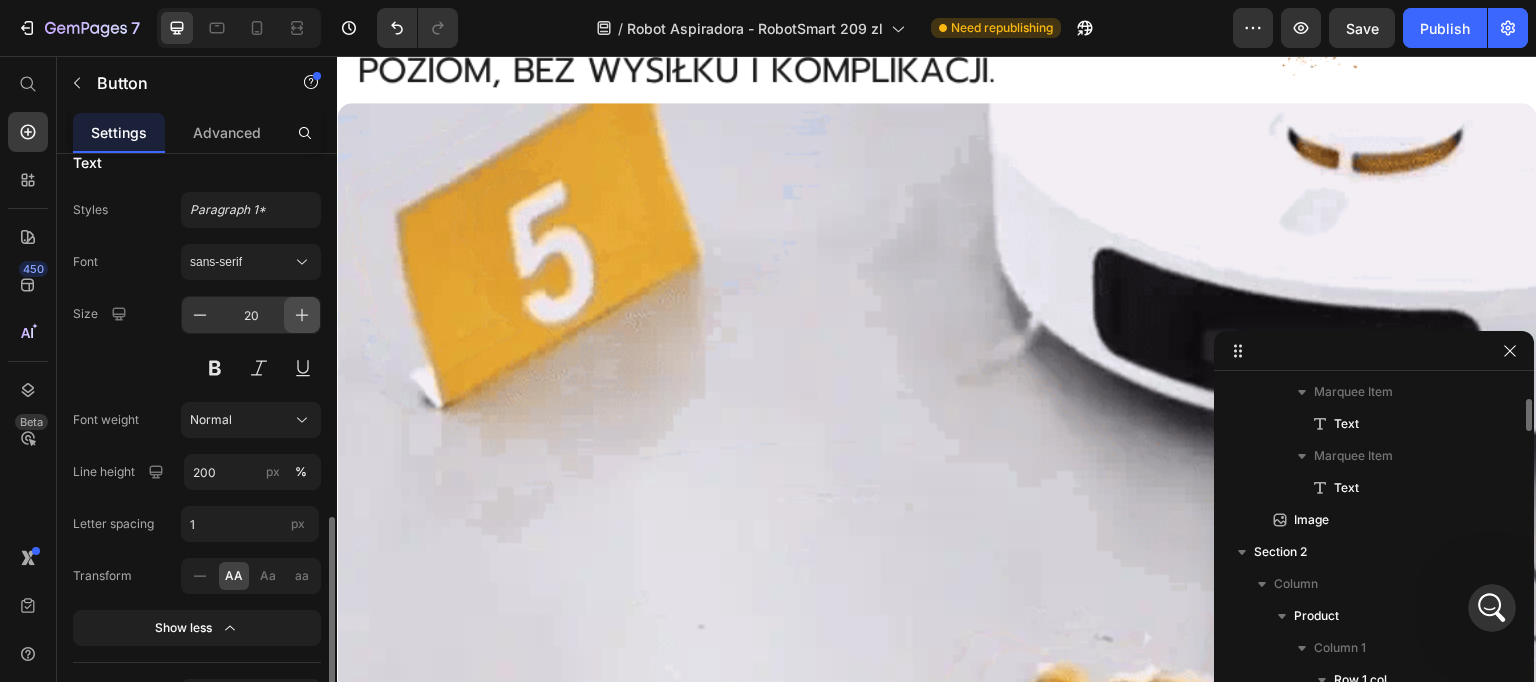 click 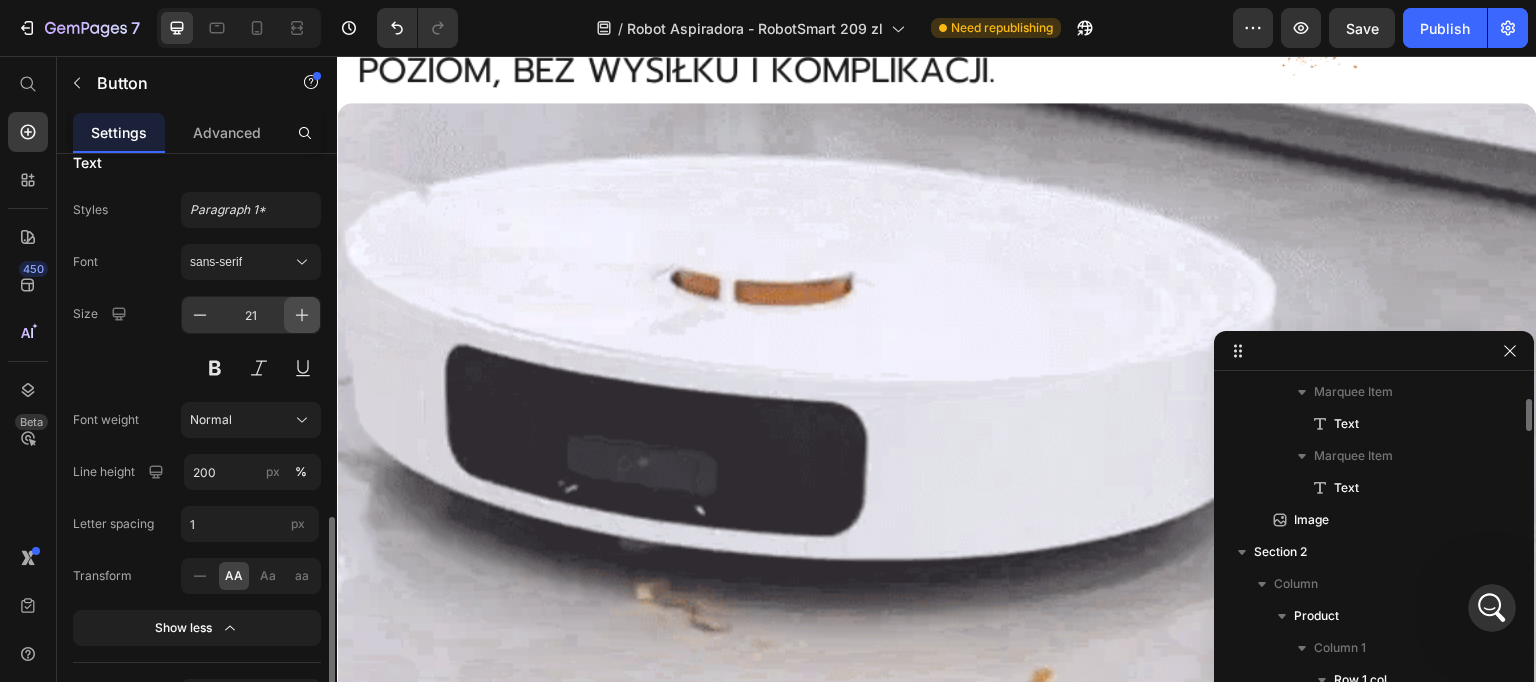click 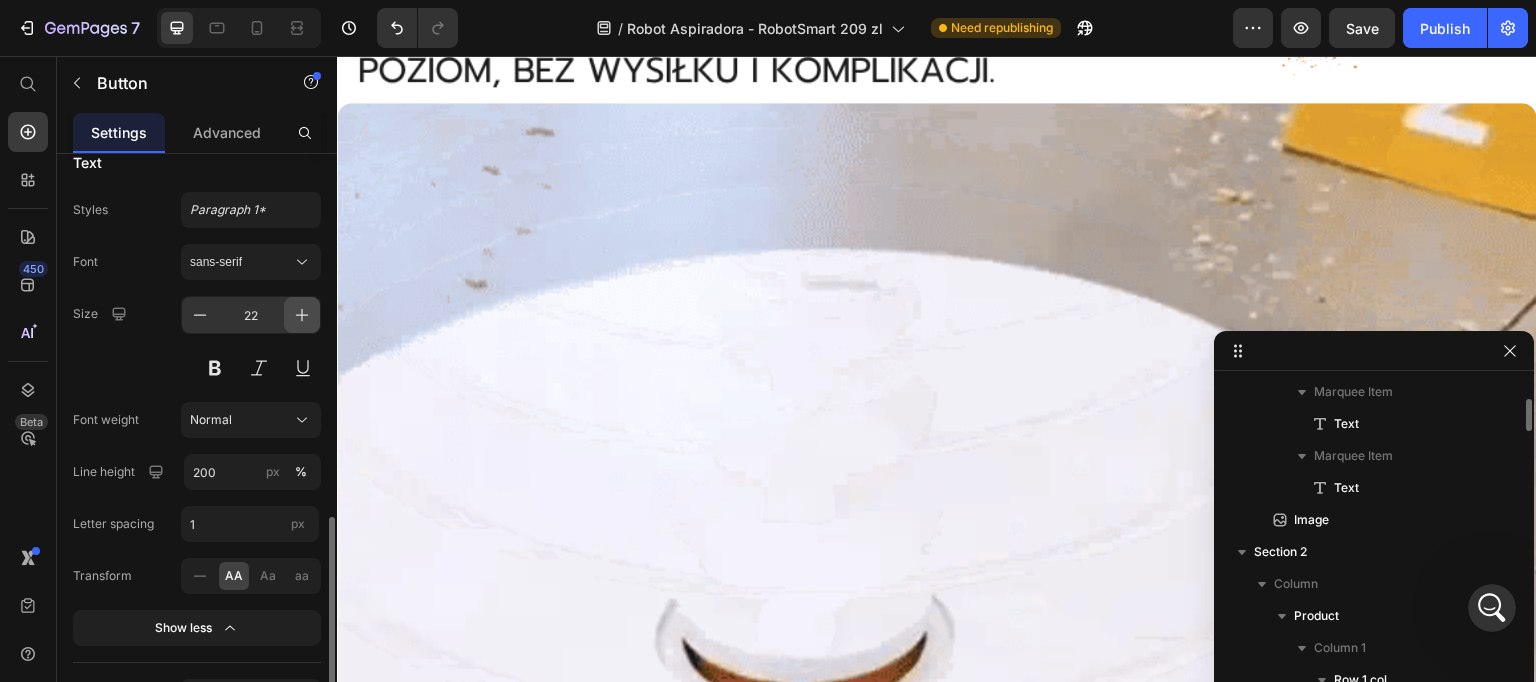click 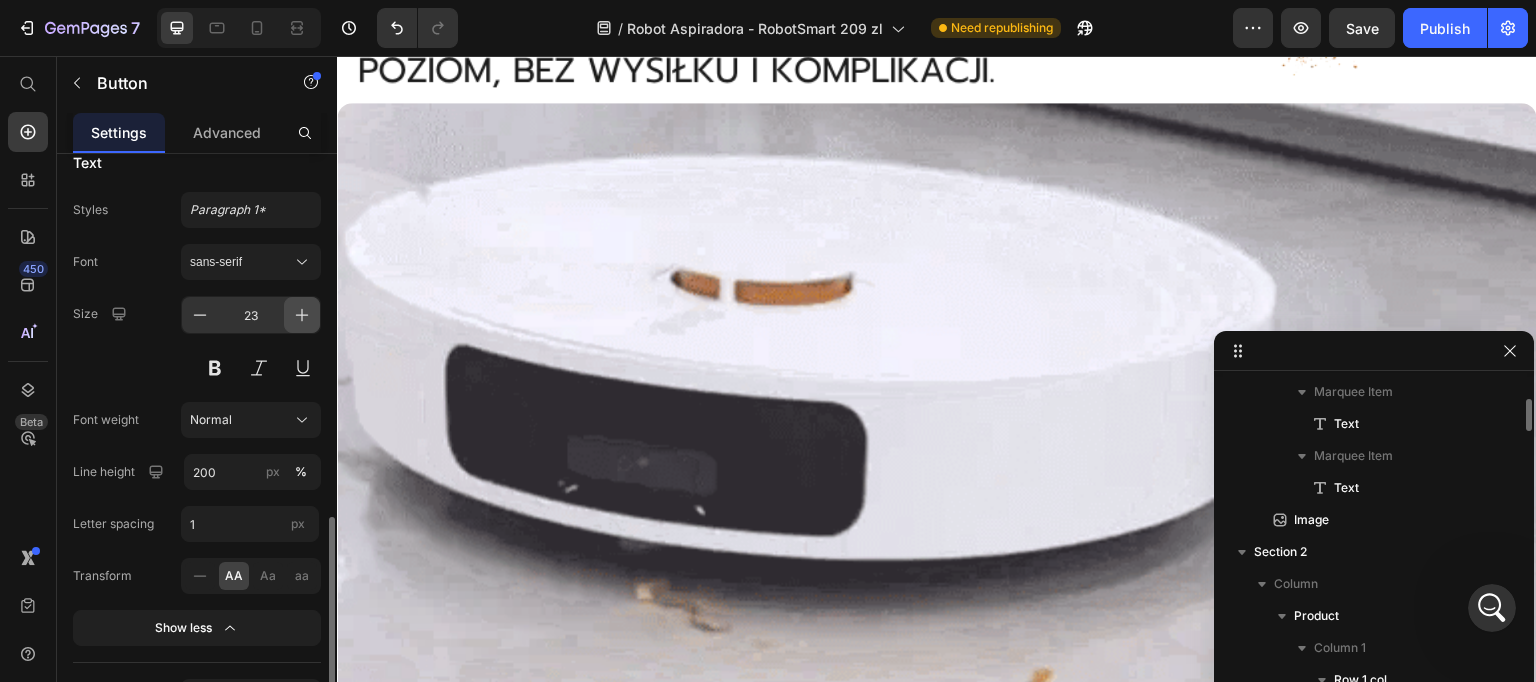 click 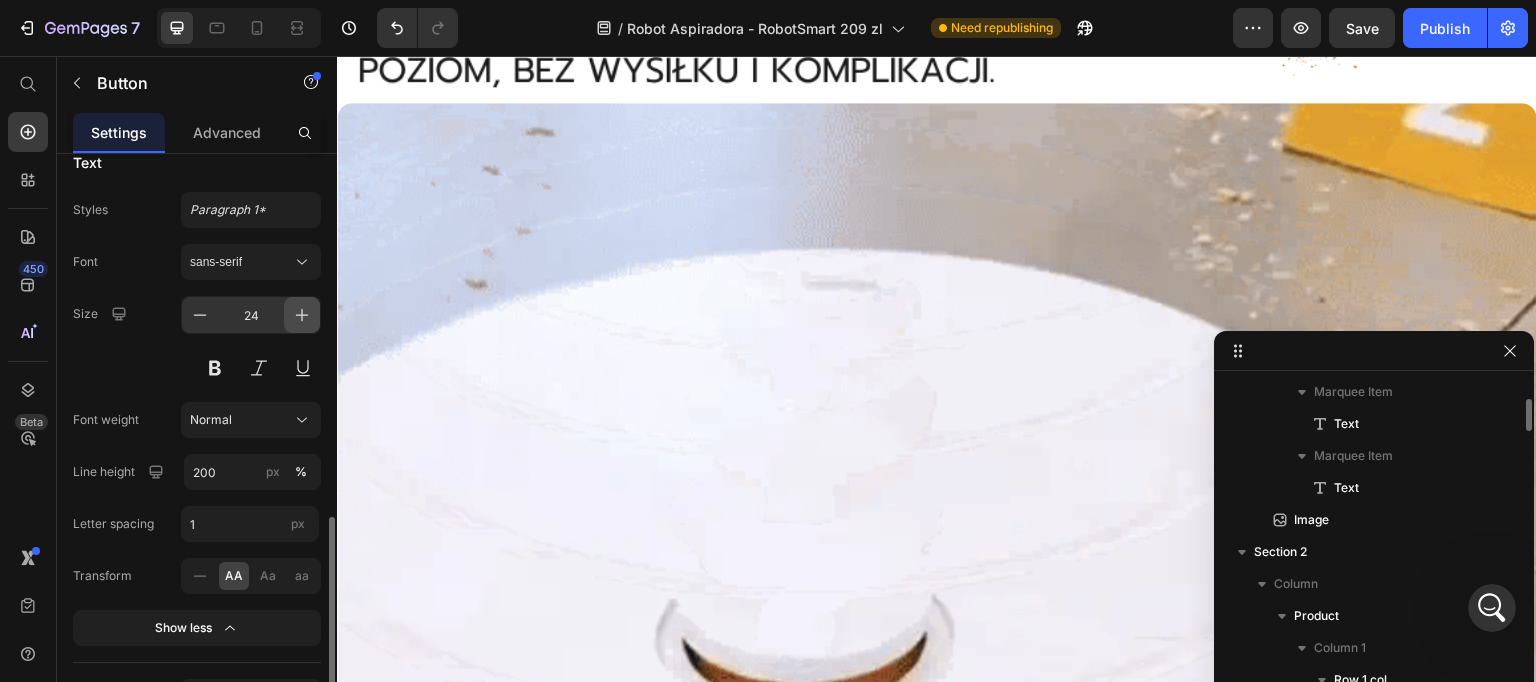 click 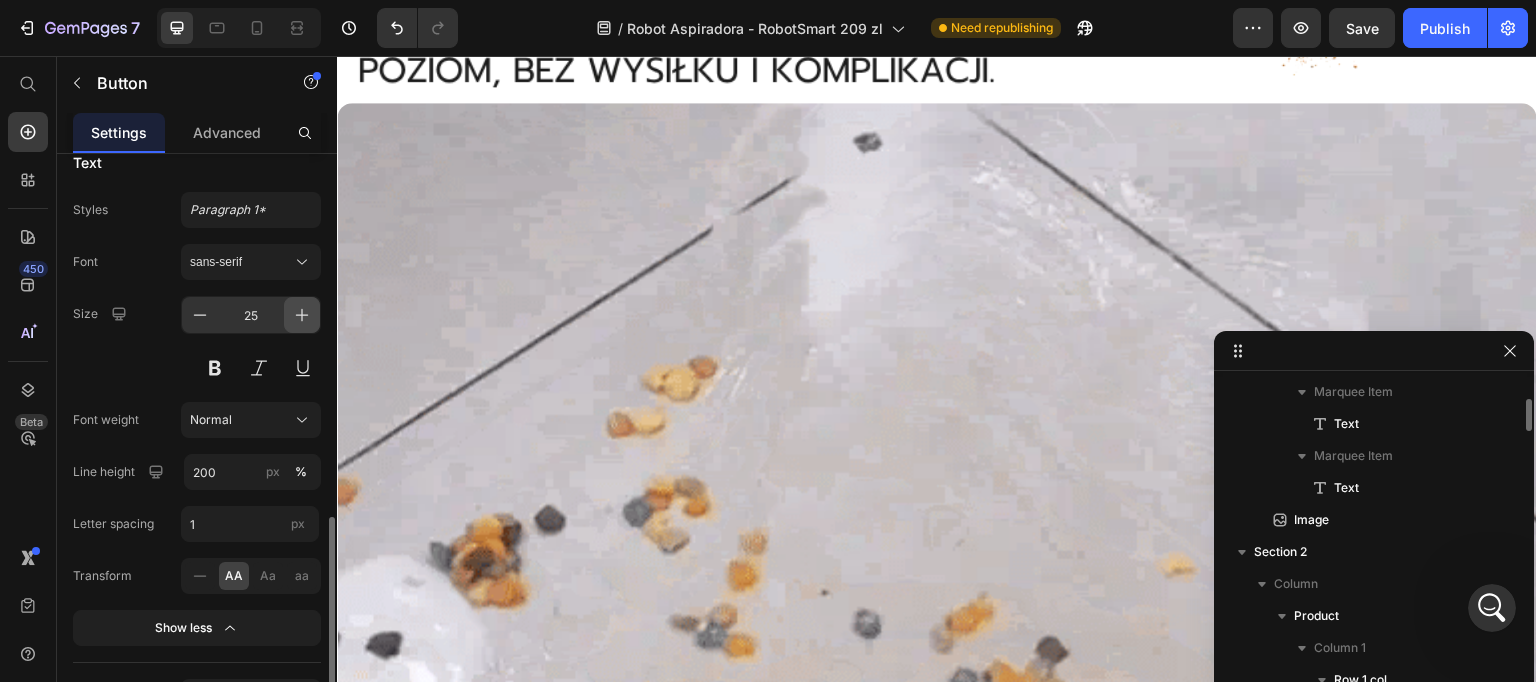click 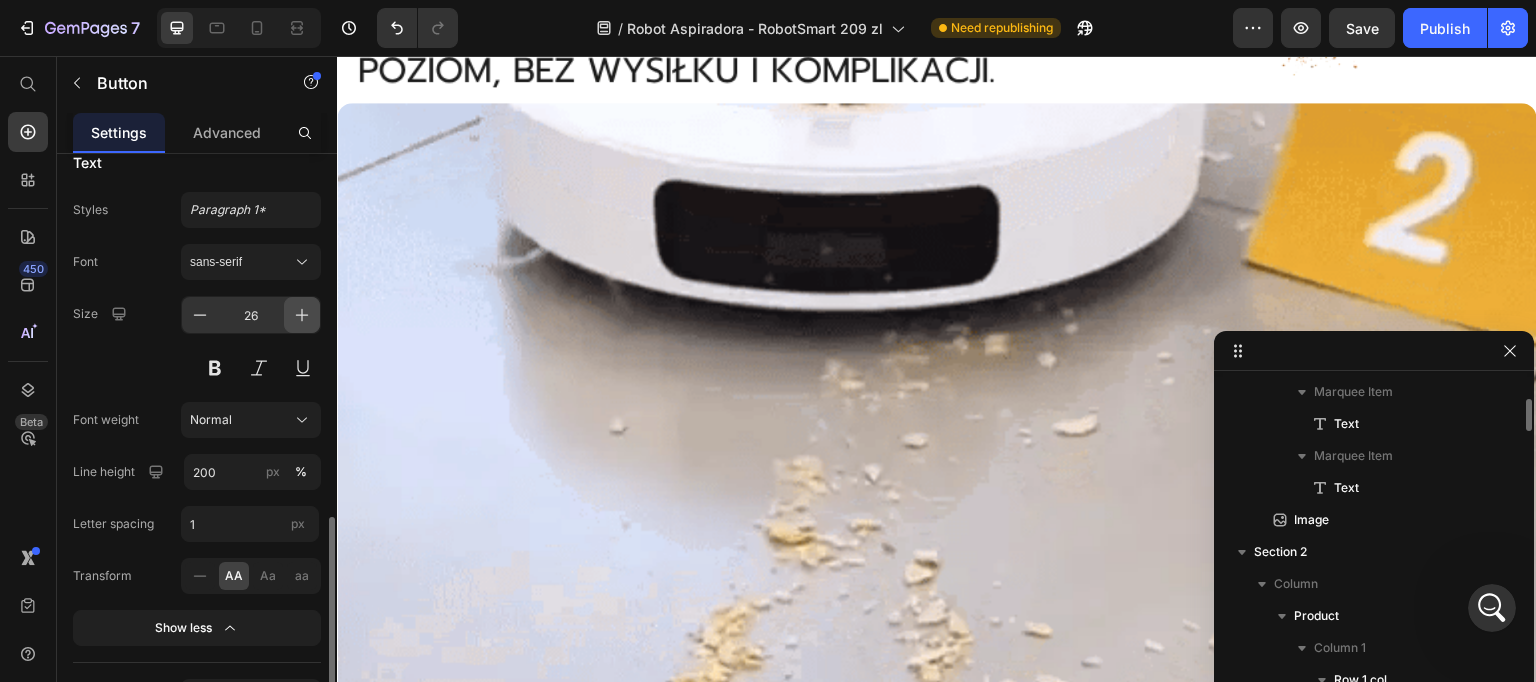click 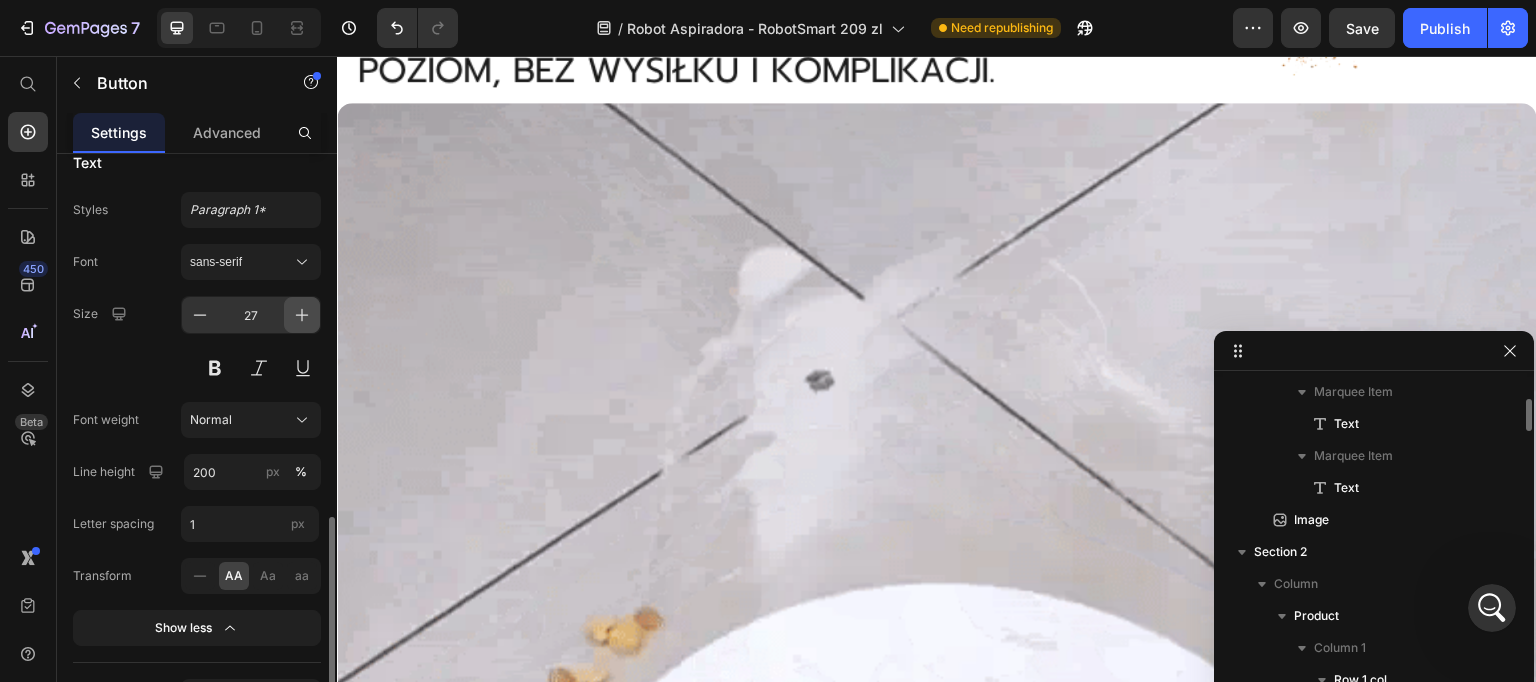 click 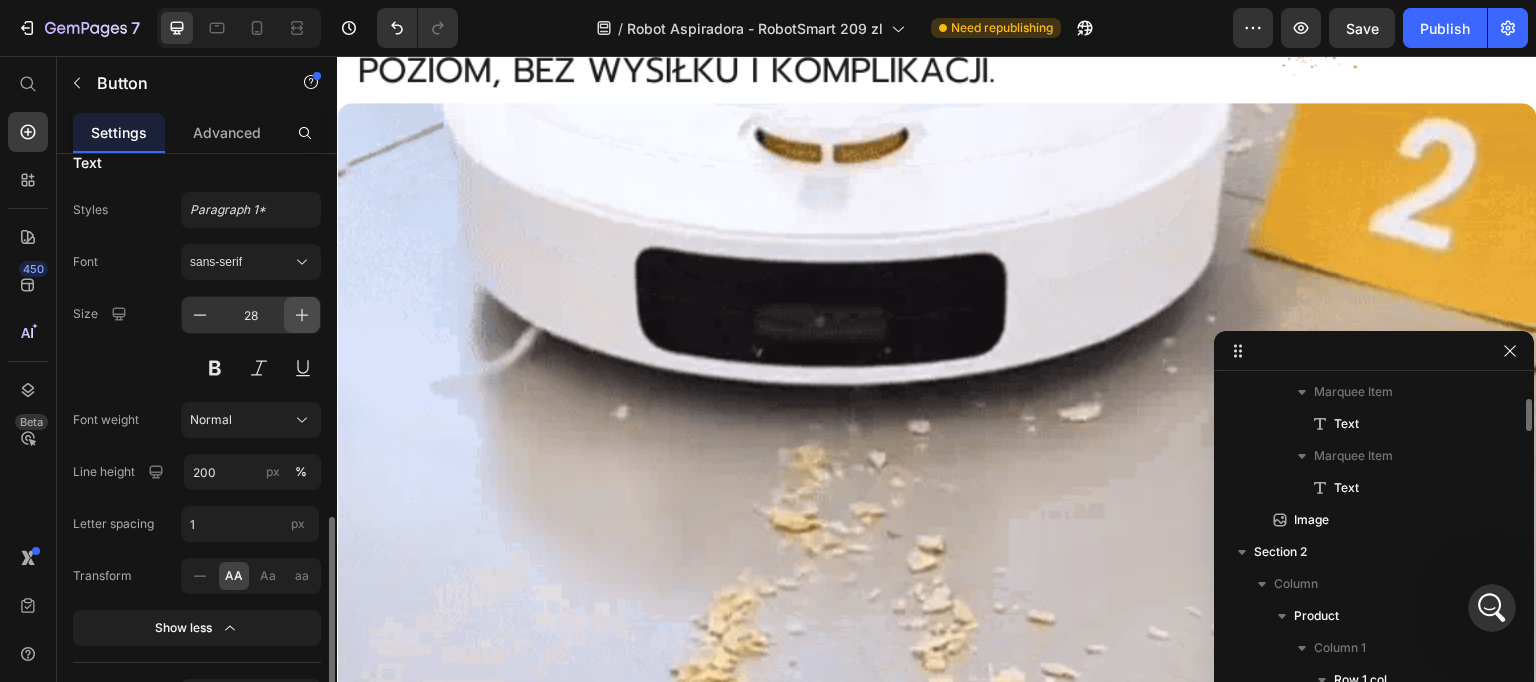 click 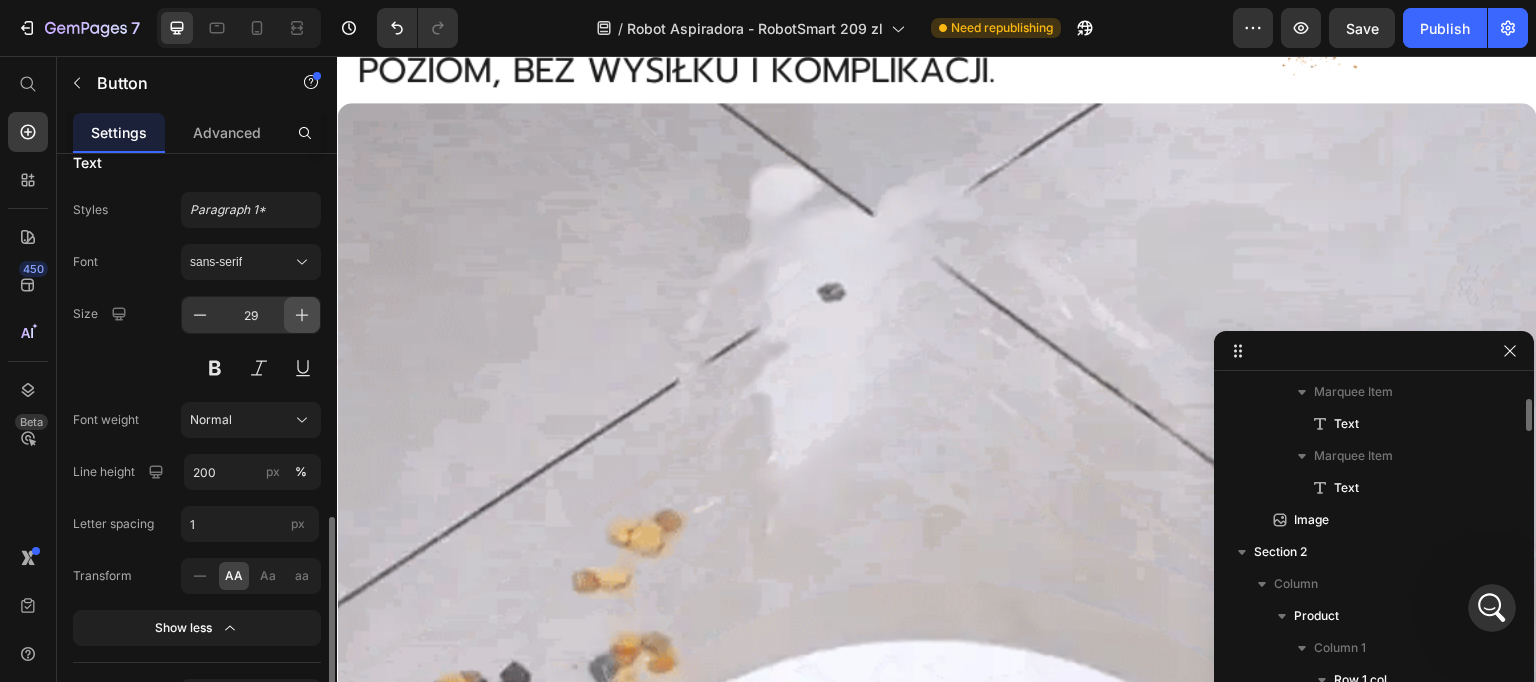 click 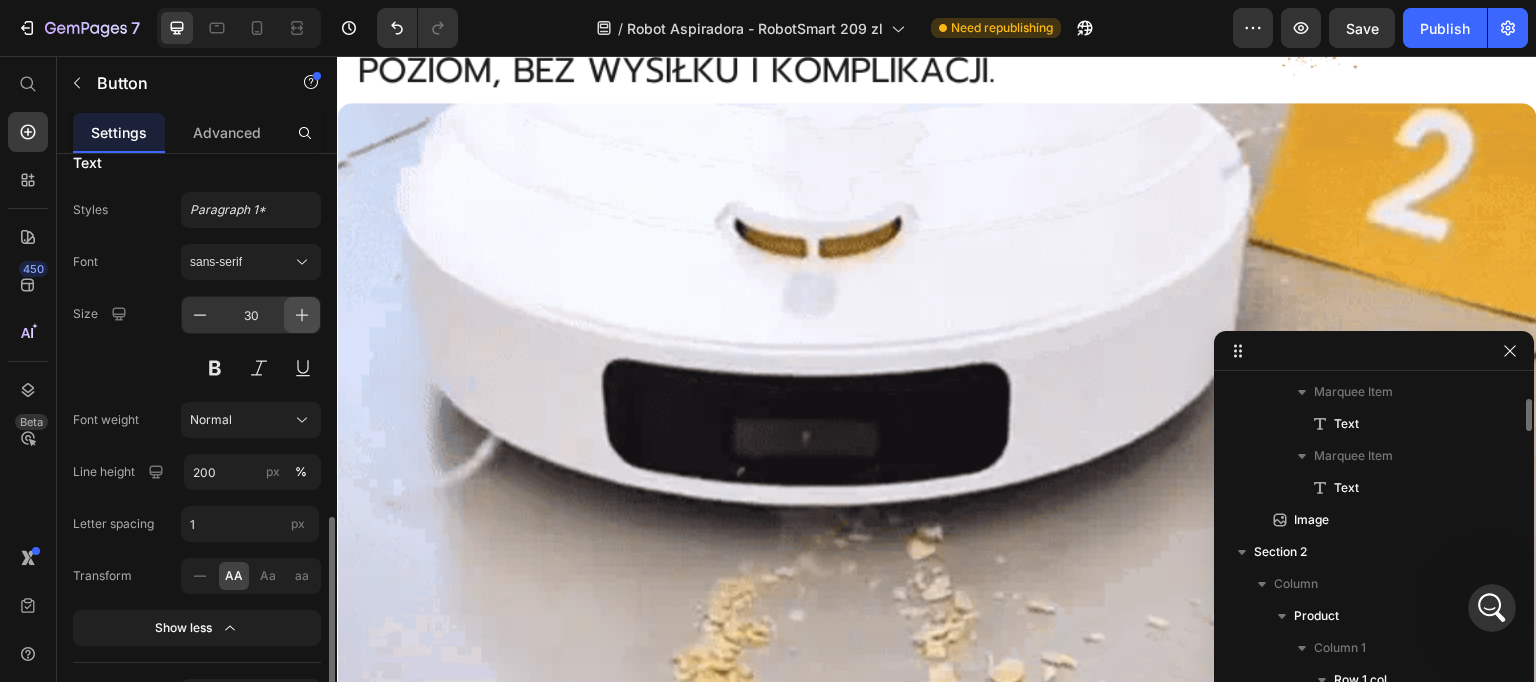 click 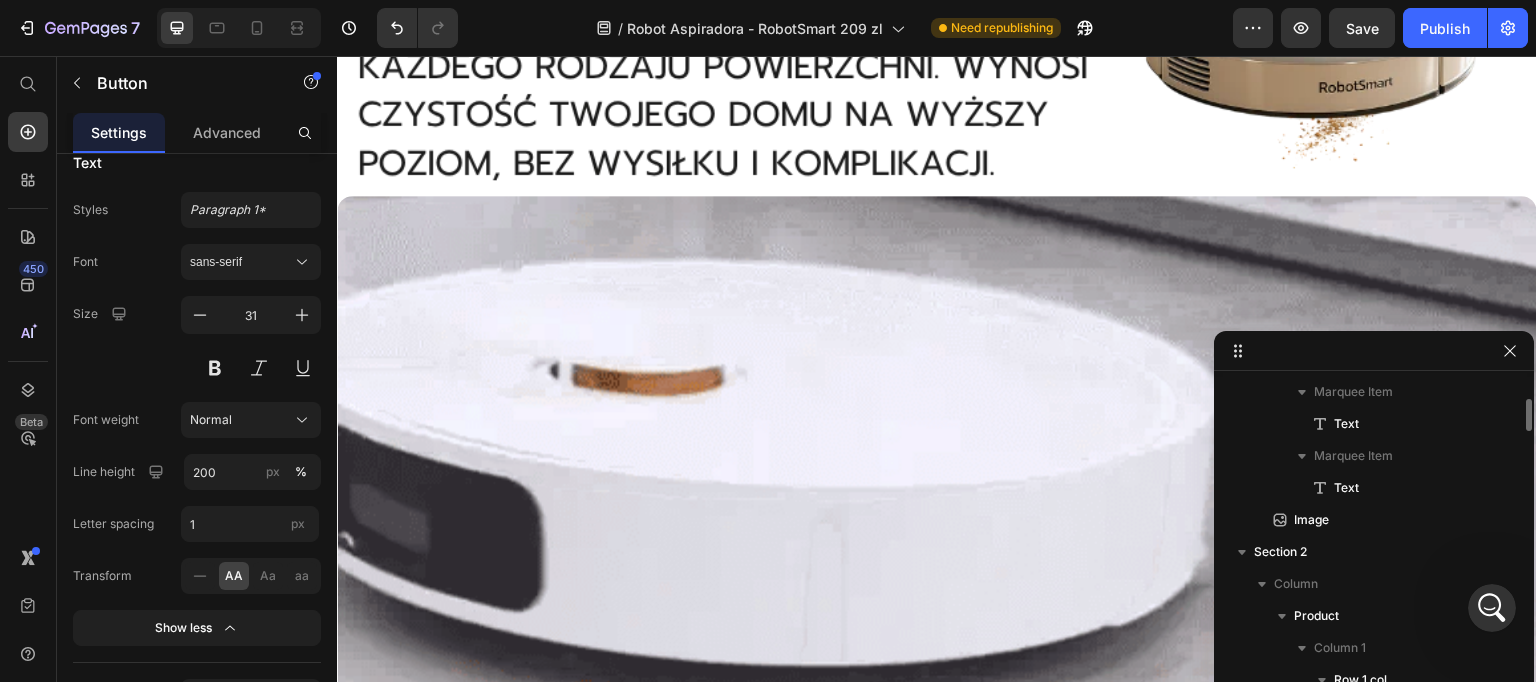 scroll, scrollTop: 793, scrollLeft: 0, axis: vertical 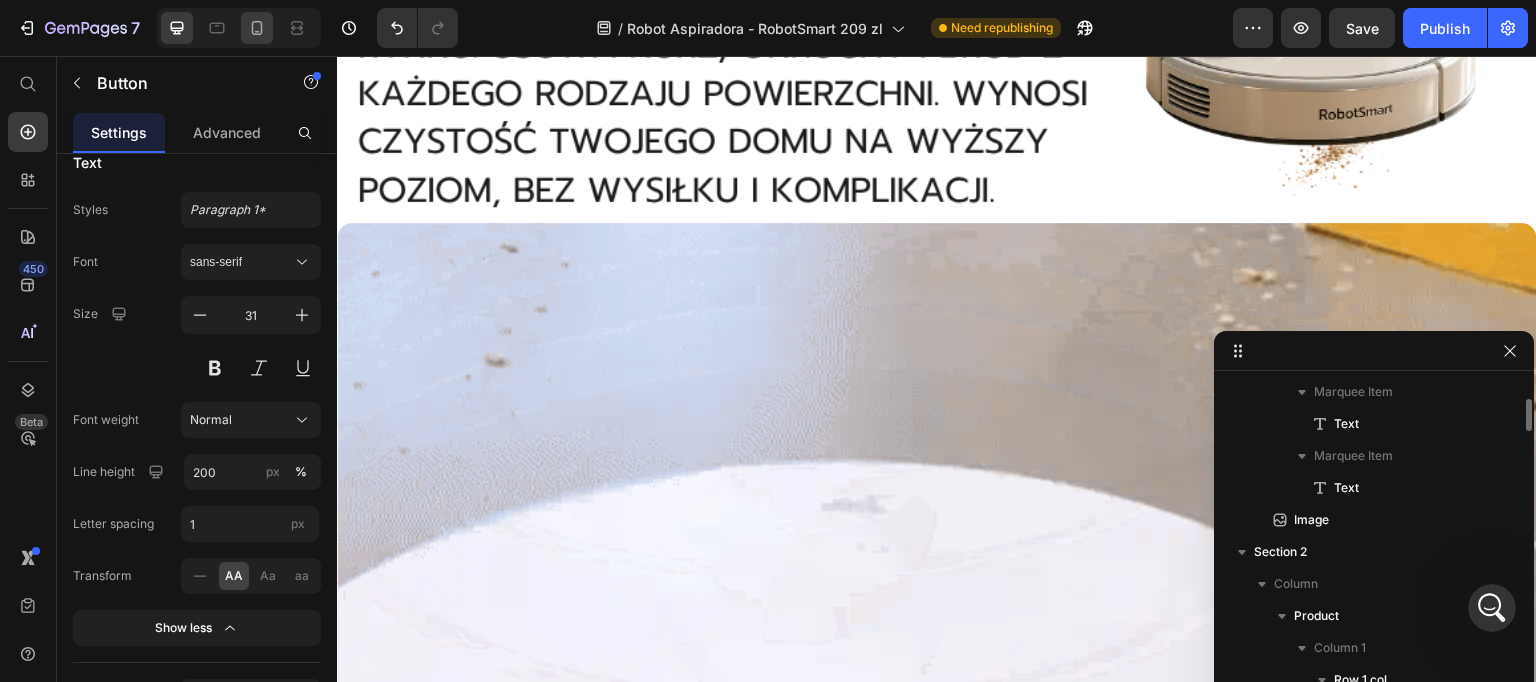 click 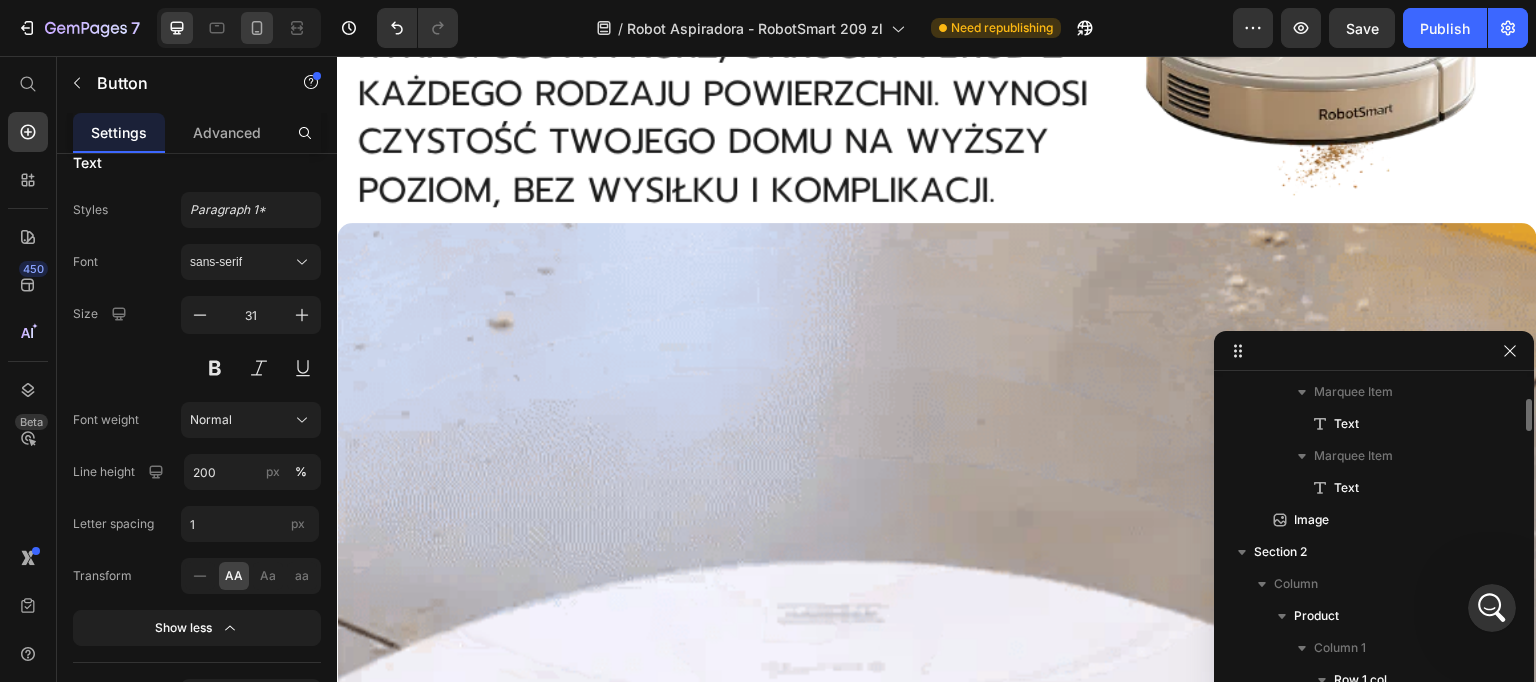 type on "26" 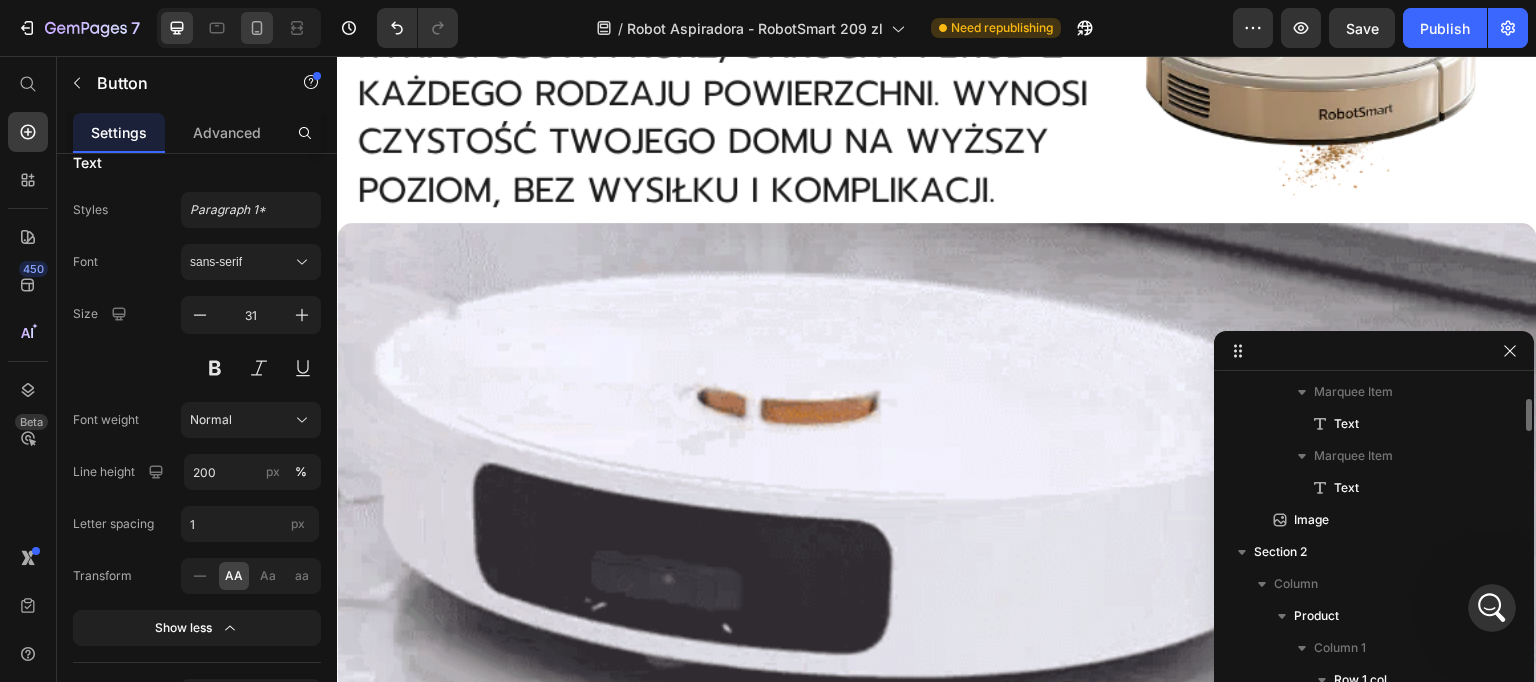 type on "184" 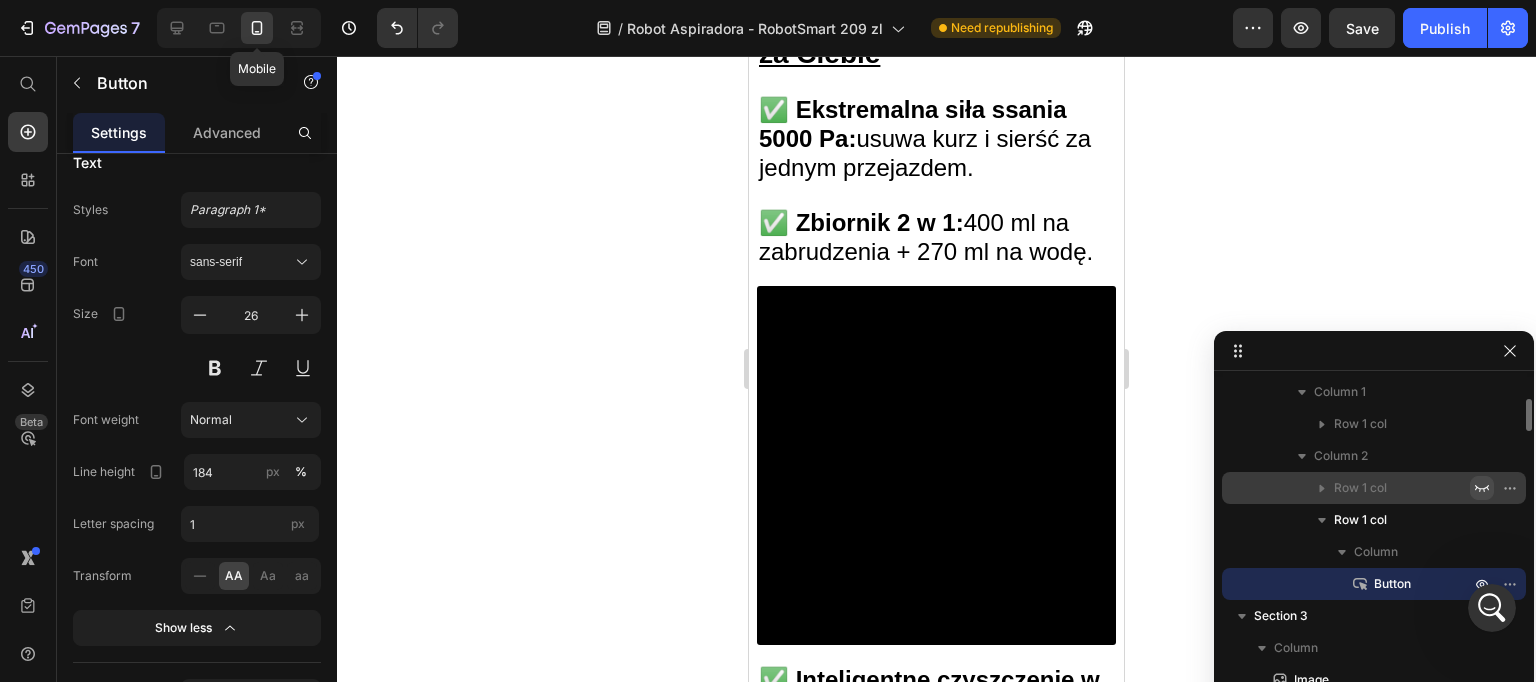 scroll, scrollTop: 559, scrollLeft: 0, axis: vertical 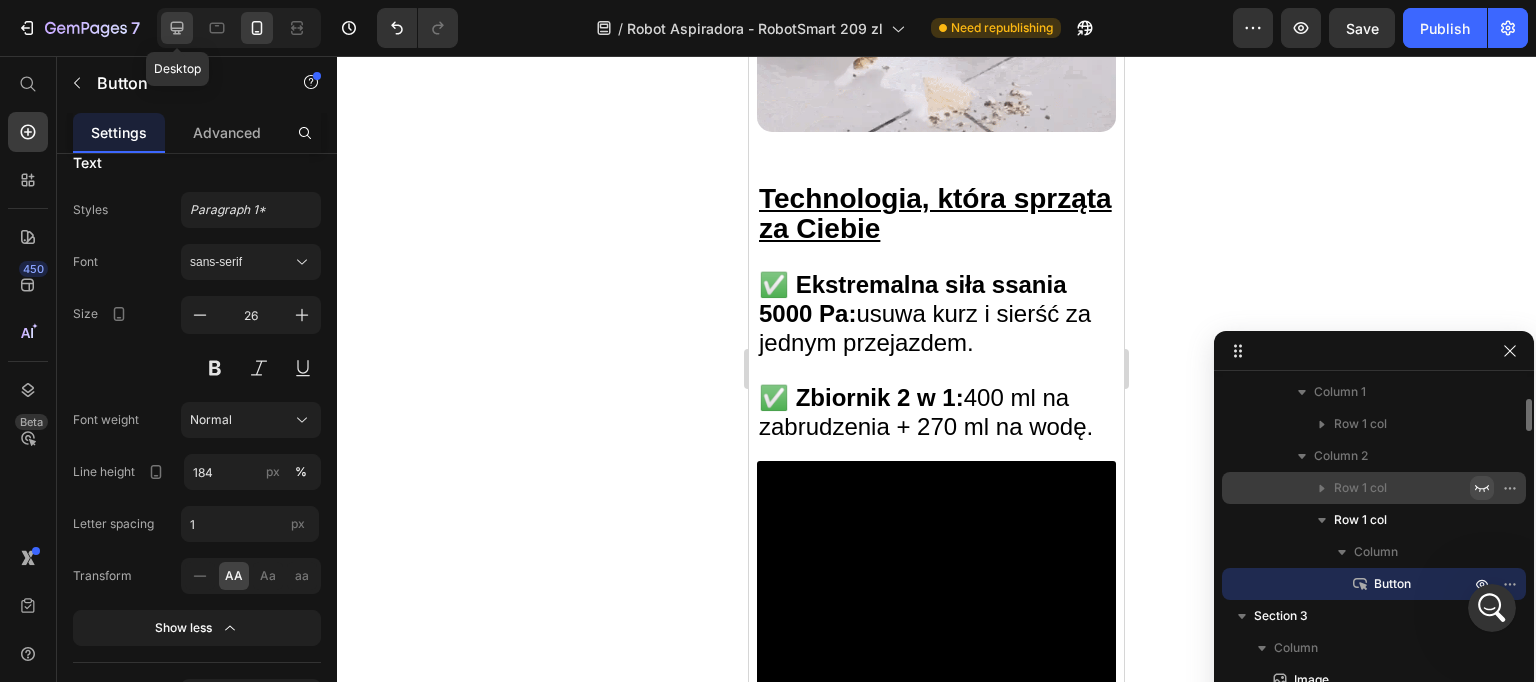 click 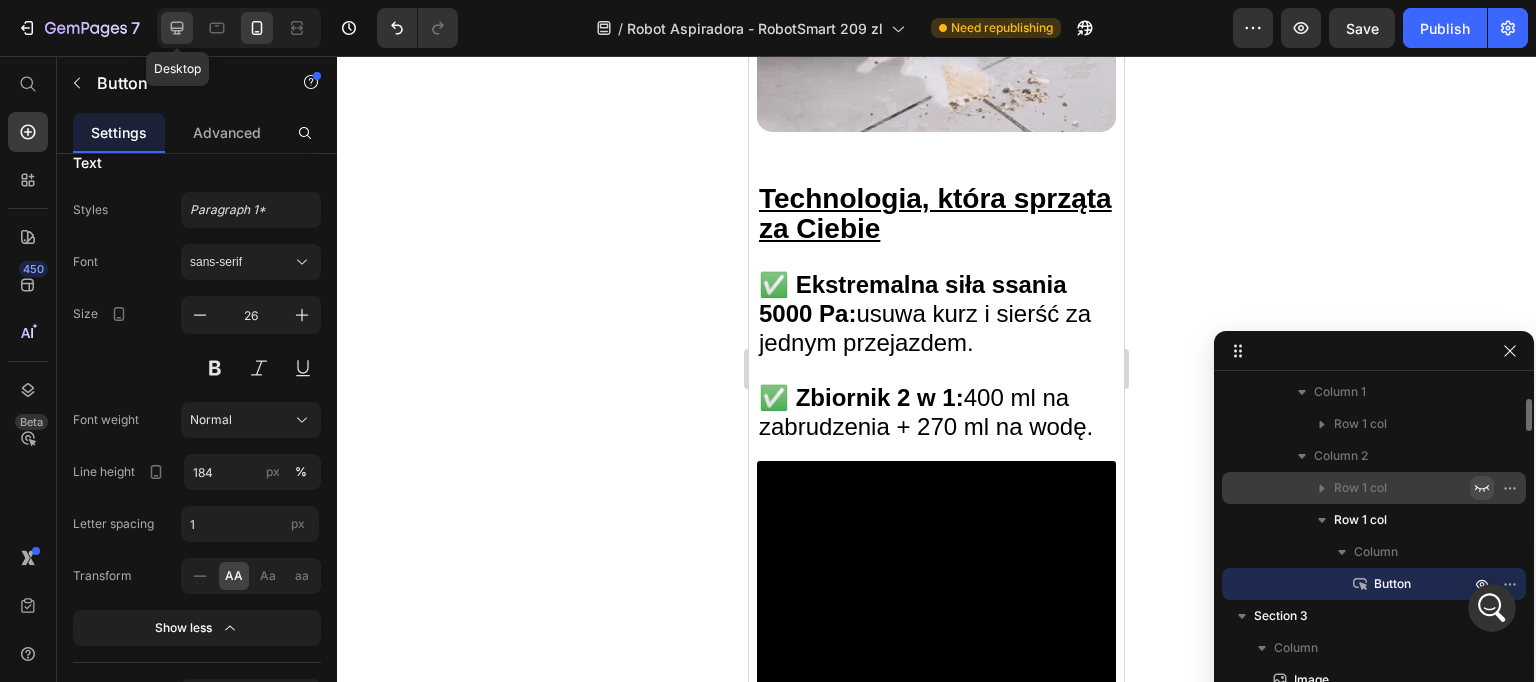 type on "31" 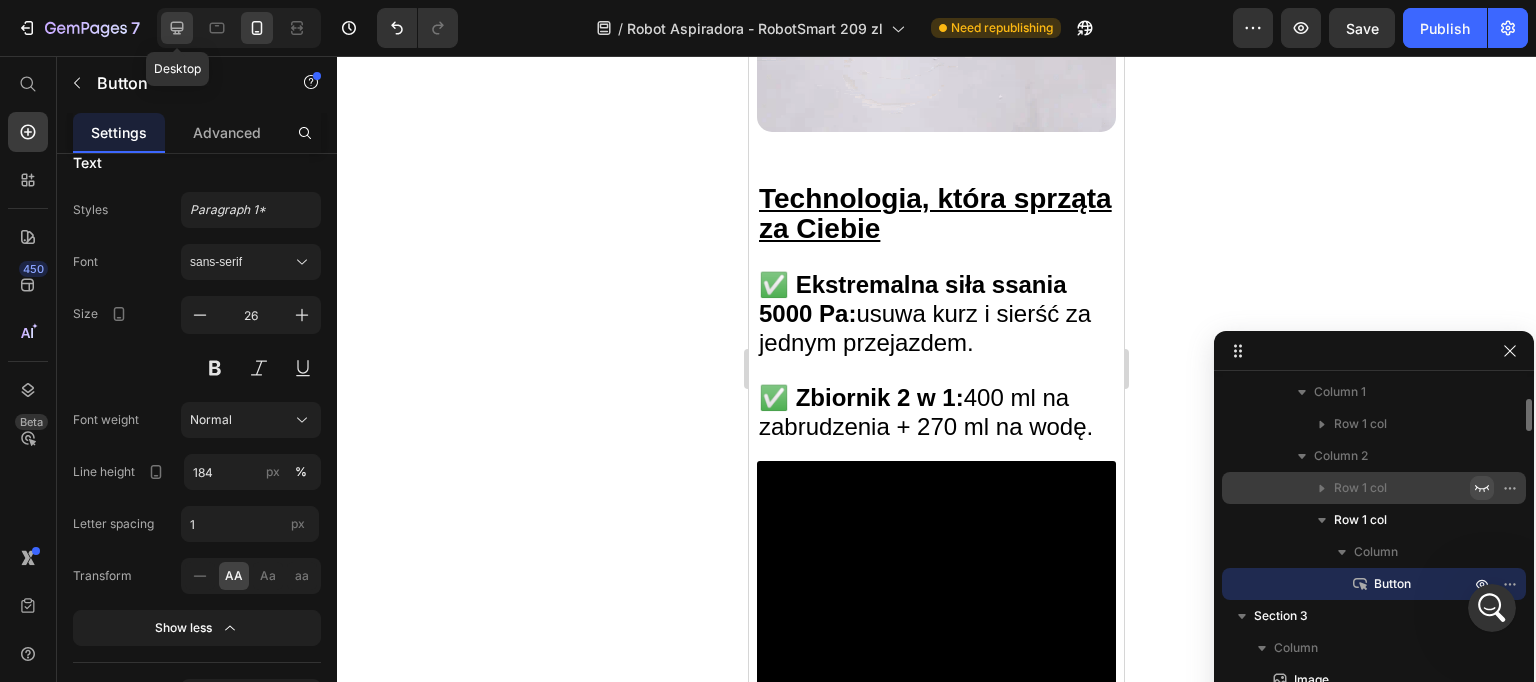 type on "200" 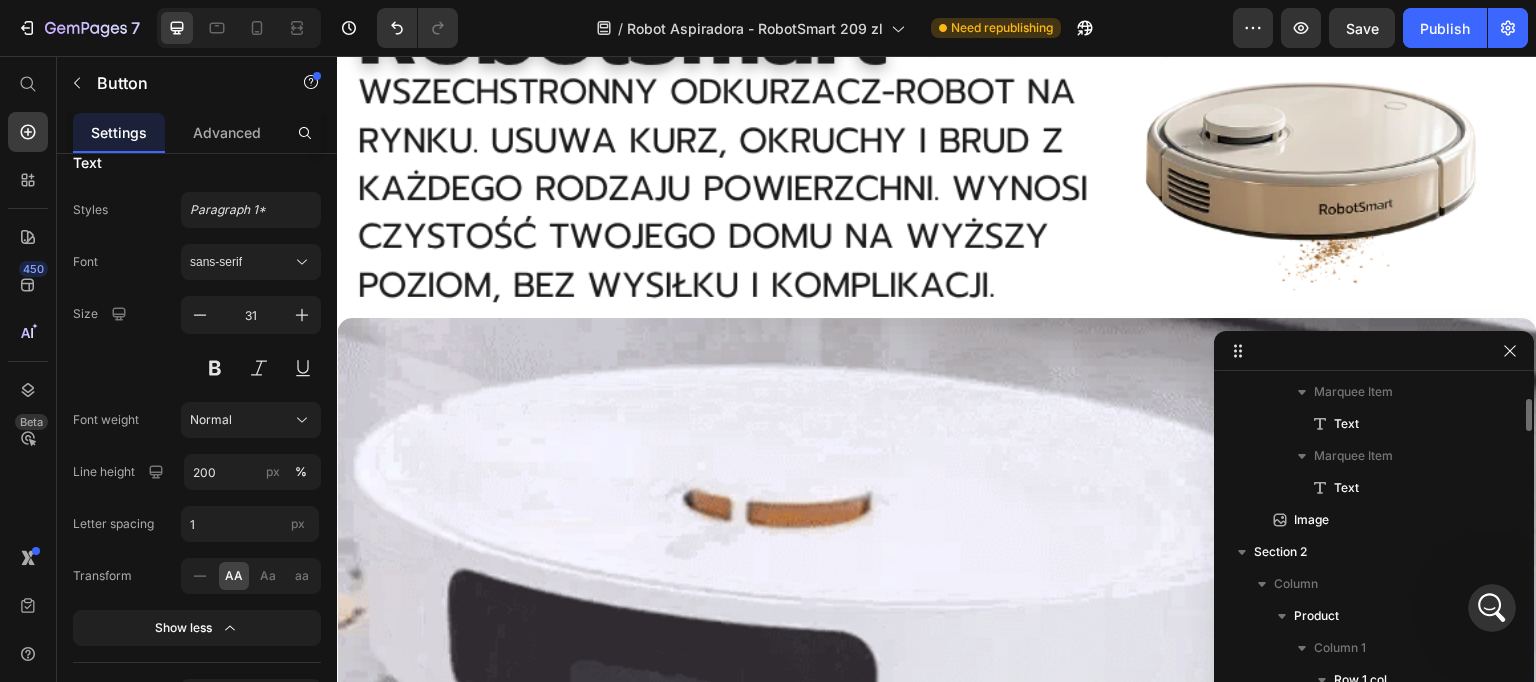scroll, scrollTop: 673, scrollLeft: 0, axis: vertical 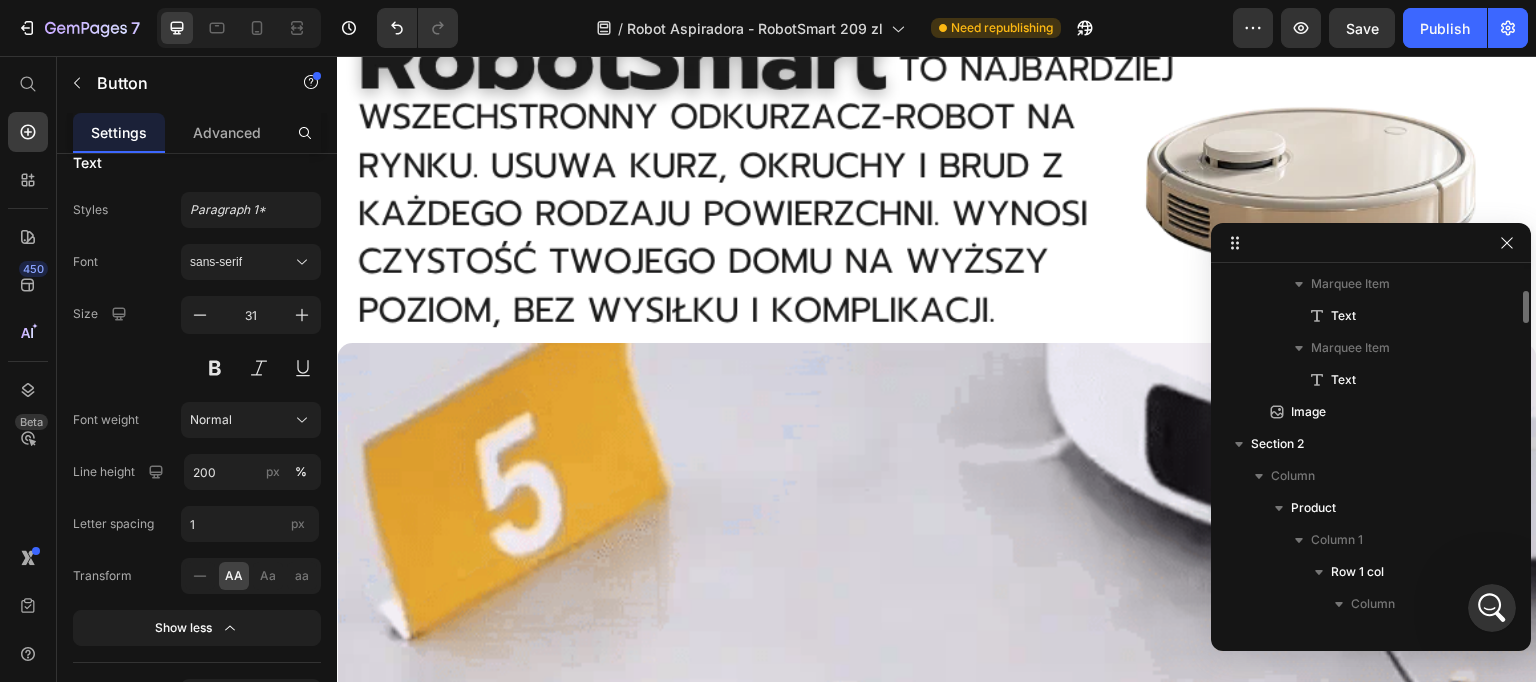 drag, startPoint x: 1344, startPoint y: 345, endPoint x: 1319, endPoint y: 183, distance: 163.91766 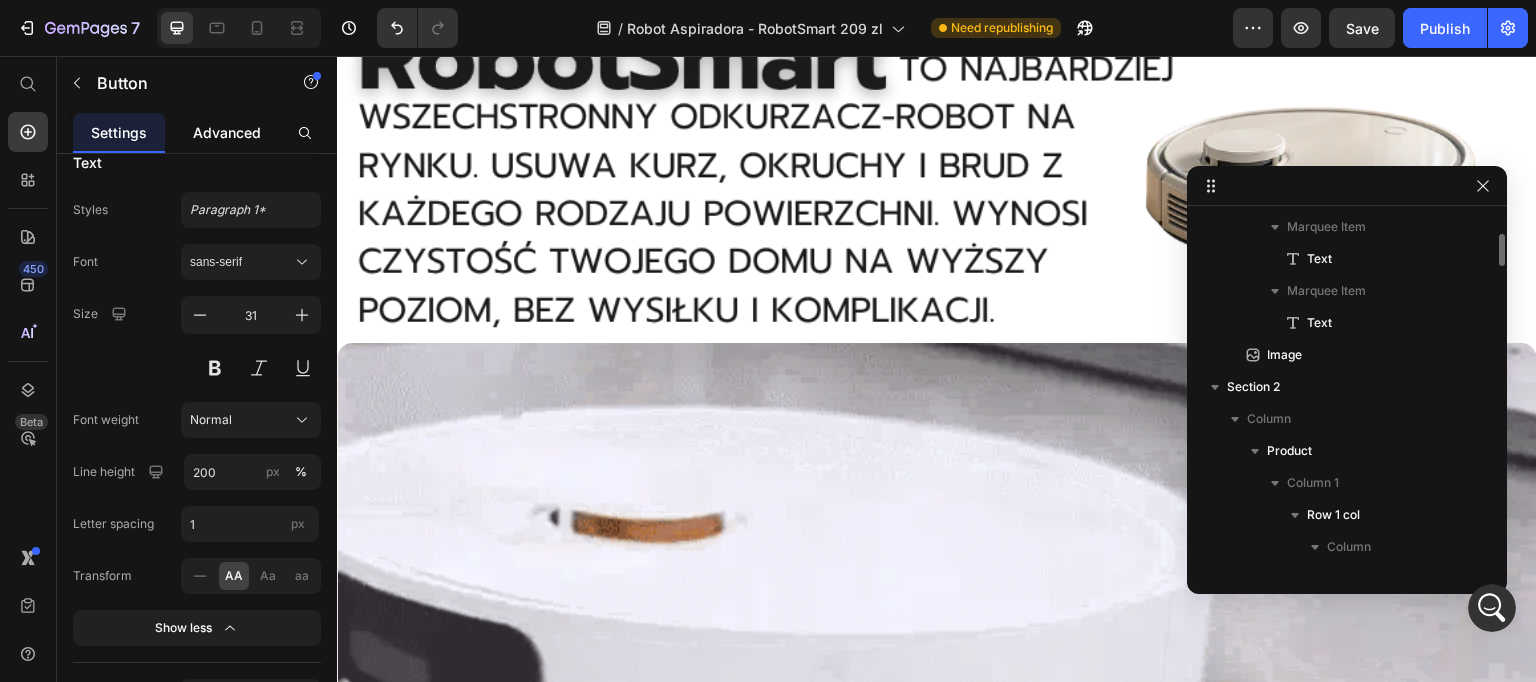 click on "Advanced" at bounding box center [227, 132] 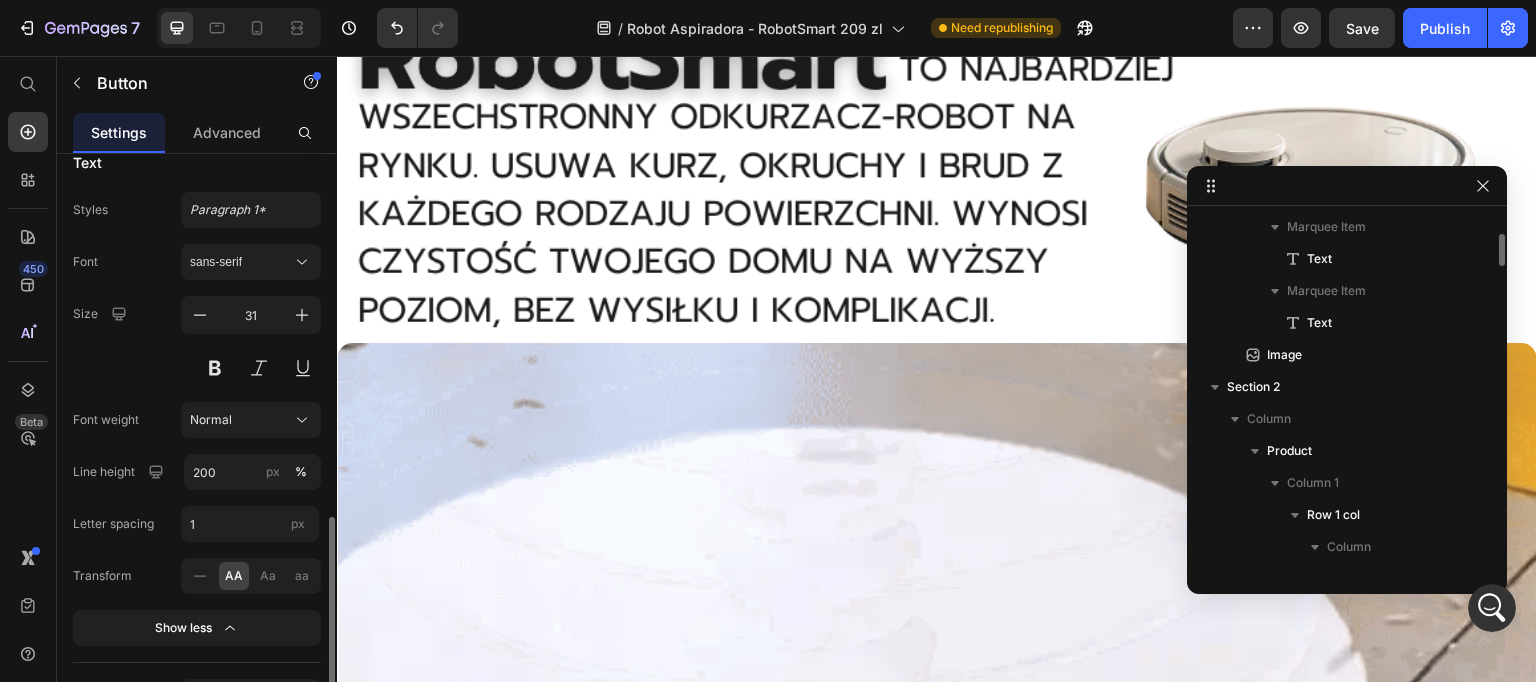 scroll, scrollTop: 0, scrollLeft: 0, axis: both 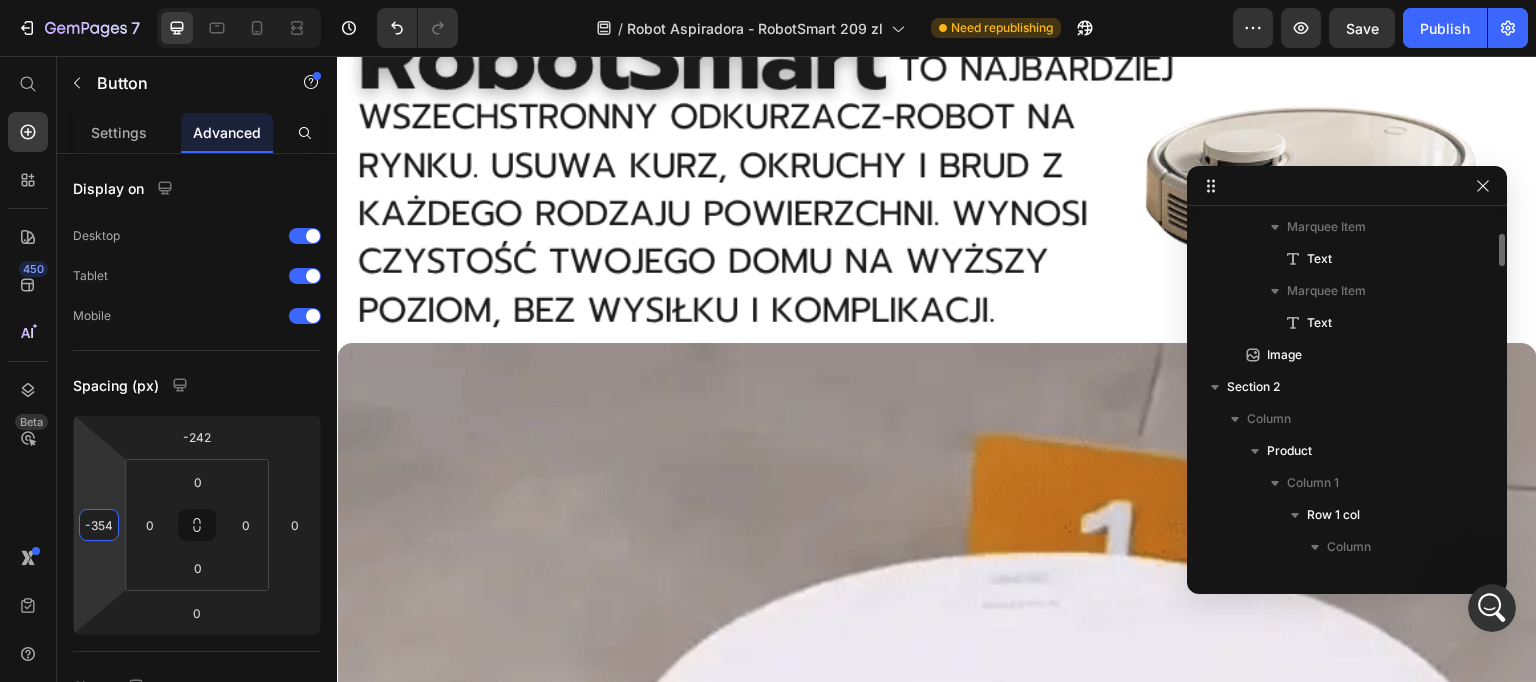 type on "-356" 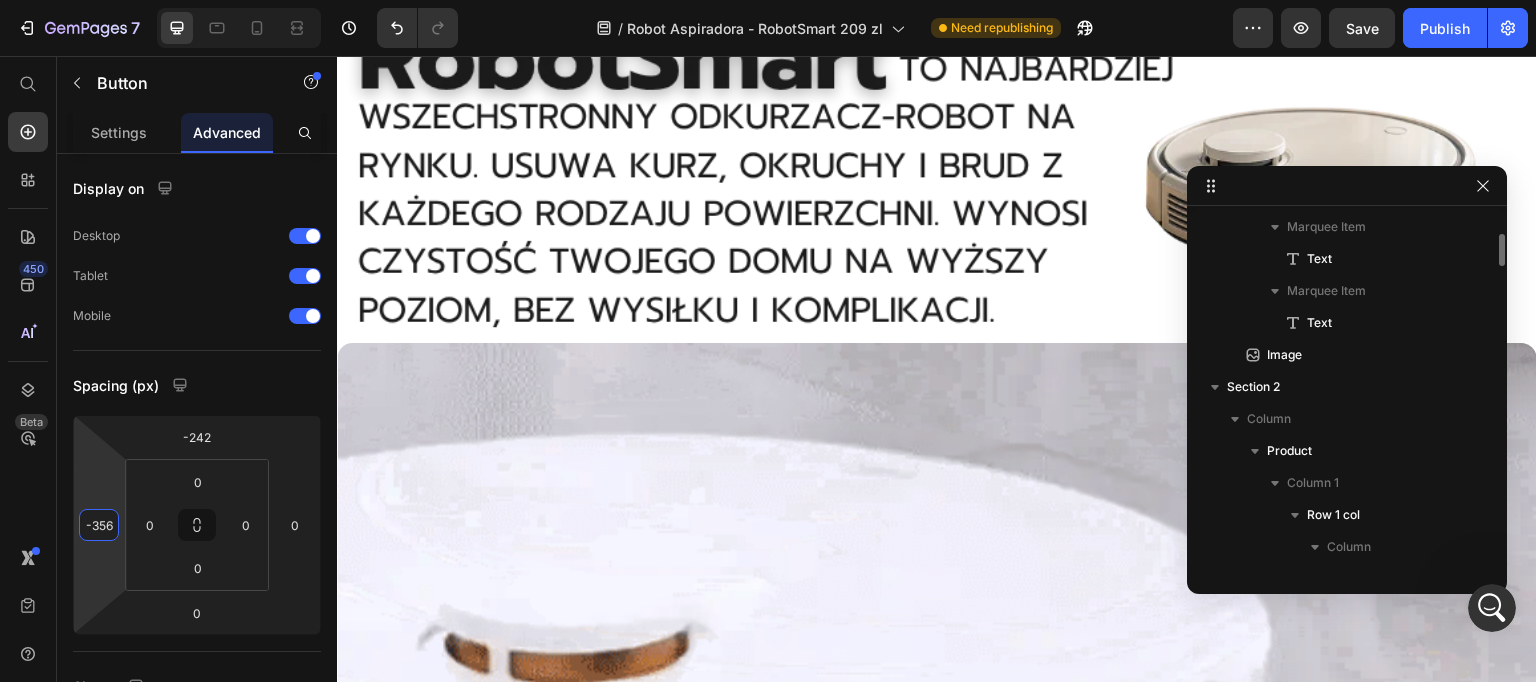 click on "7  Version history  /  Robot Aspiradora - RobotSmart 209 zl Need republishing Preview  Save   Publish  450 Beta Start with Sections Elements Hero Section Product Detail Brands Trusted Badges Guarantee Product Breakdown How to use Testimonials Compare Bundle FAQs Social Proof Brand Story Product List Collection Blog List Contact Sticky Add to Cart Custom Footer Browse Library 450 Layout
Row
Row
Row
Row Text
Heading
Text Block Button
Button
Button
Sticky Back to top Media" at bounding box center [768, 0] 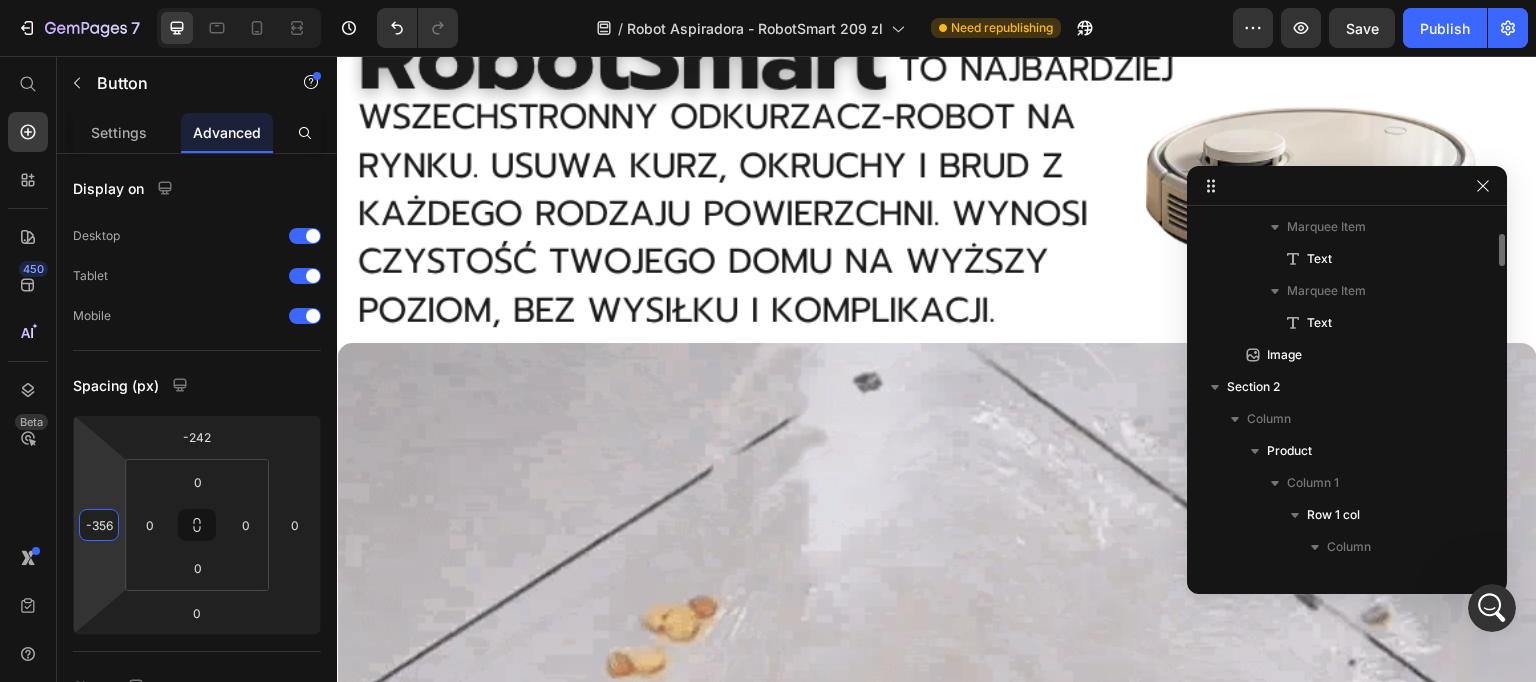click on "Image Image Row Image Image Row Image Image Row Row
Icon Lorem ipsum Text Block Row
Icon Lorem ipsum Text Block Row Row
Icon Lorem ipsum Text Block Row
Icon Lorem ipsum Text Block Row Row Row Zamów teraz Button   28 Row Product Section 2" at bounding box center [937, -339] 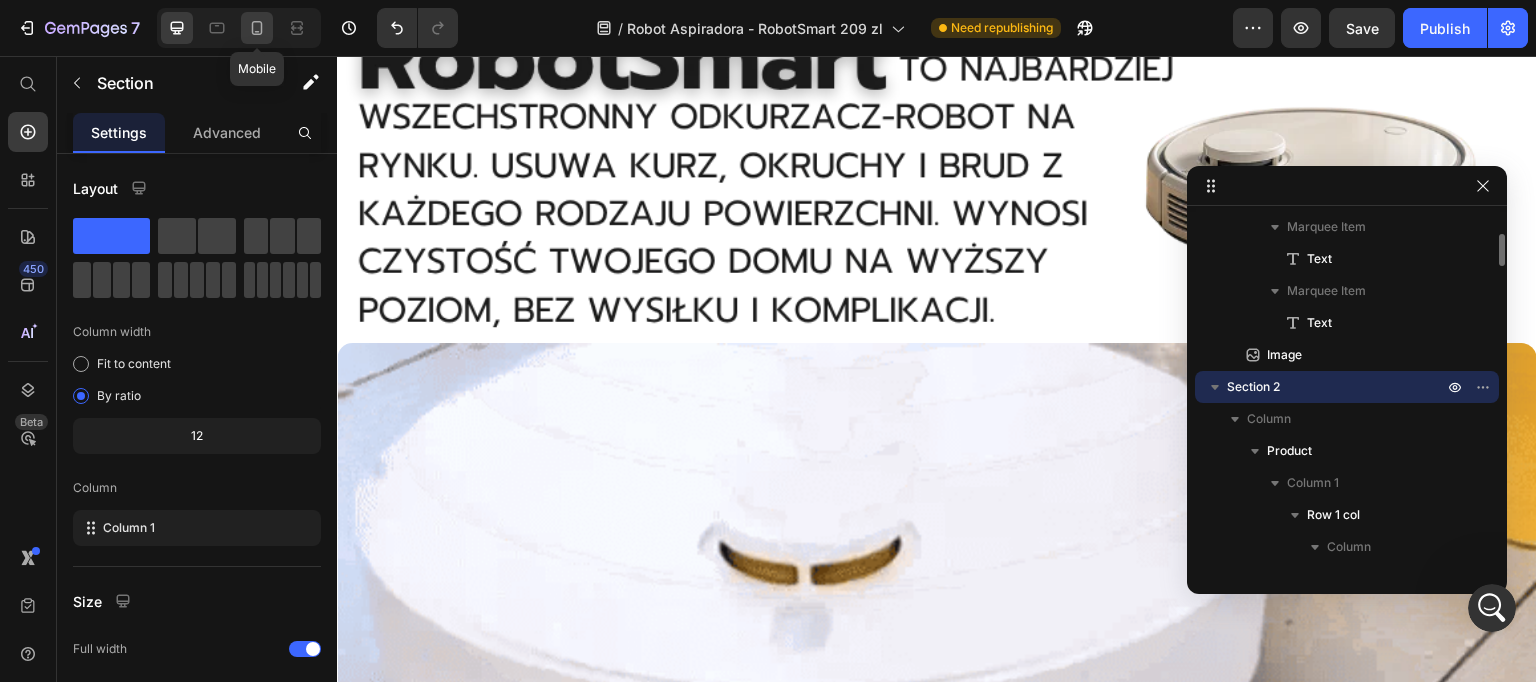 click 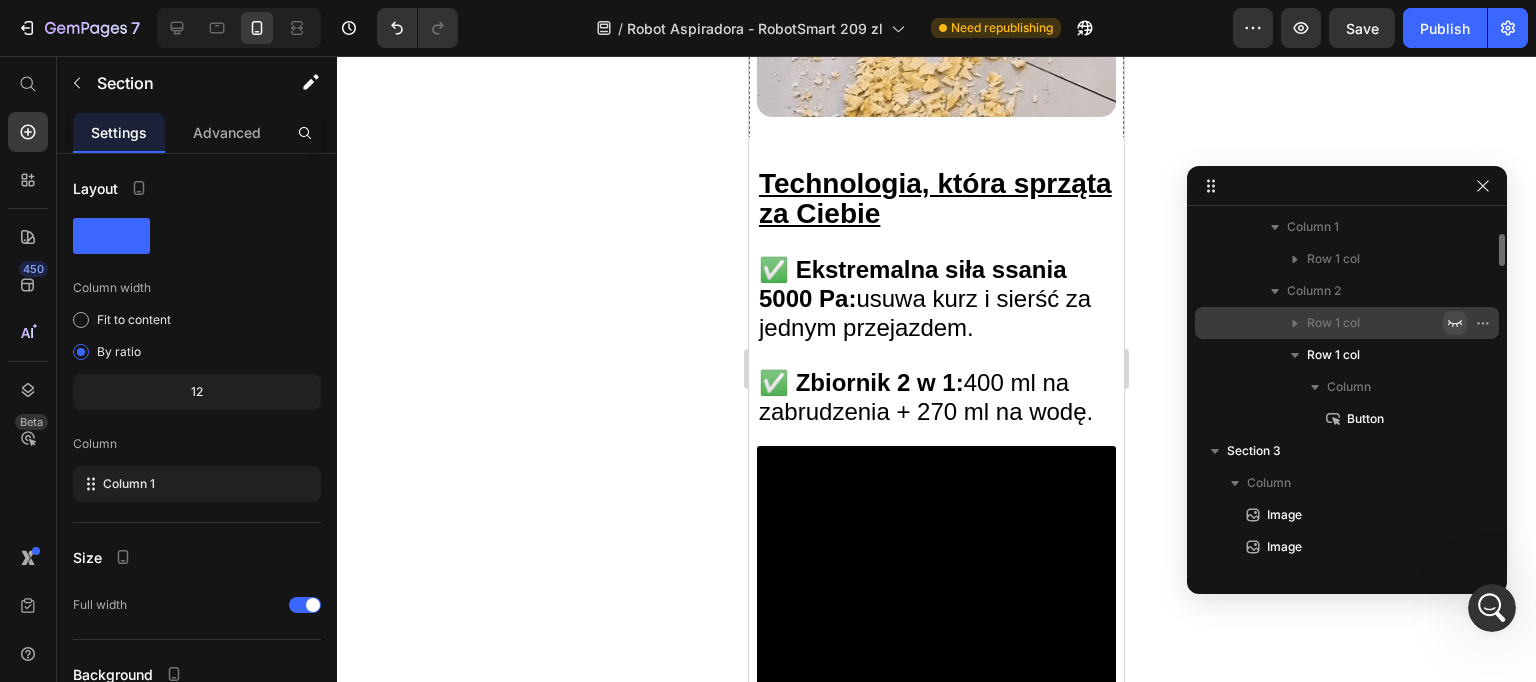scroll, scrollTop: 574, scrollLeft: 0, axis: vertical 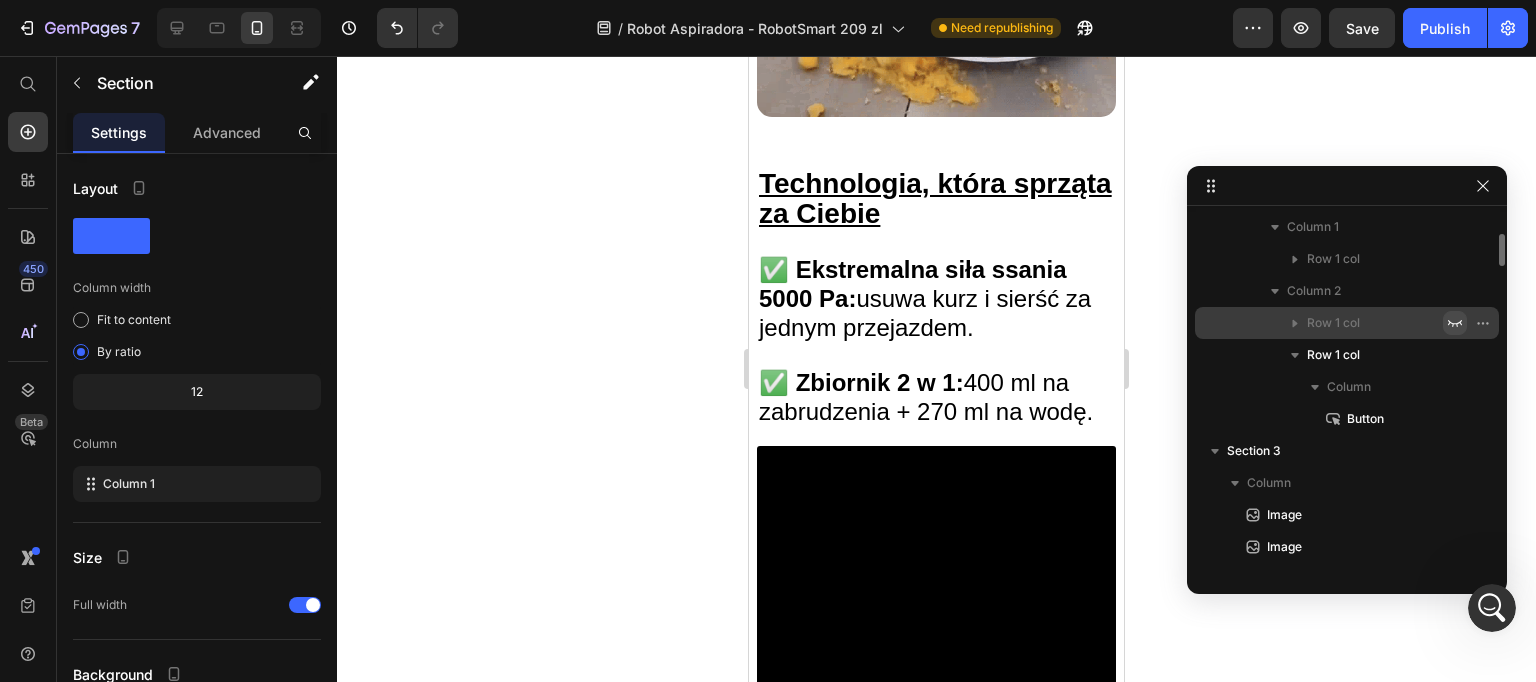 click on "Zamów teraz" at bounding box center [937, -523] 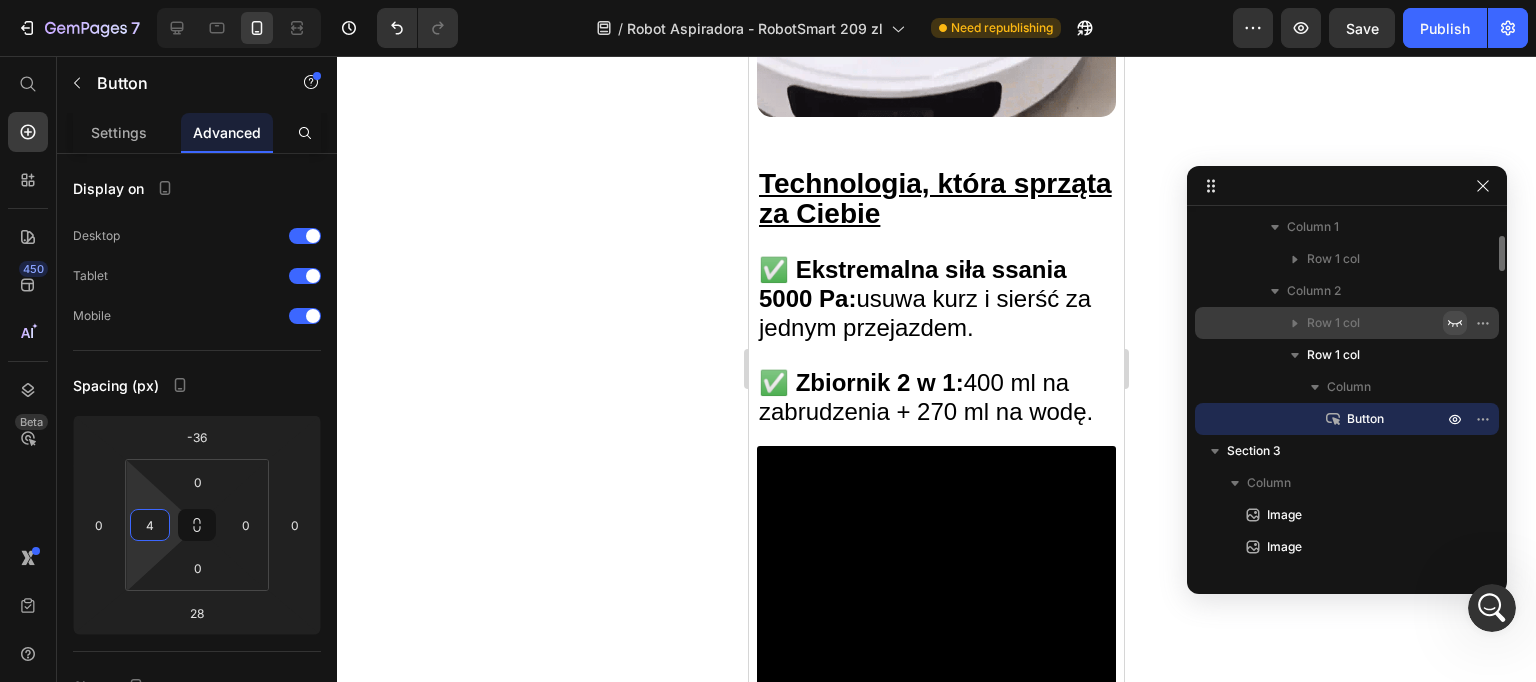 type on "0" 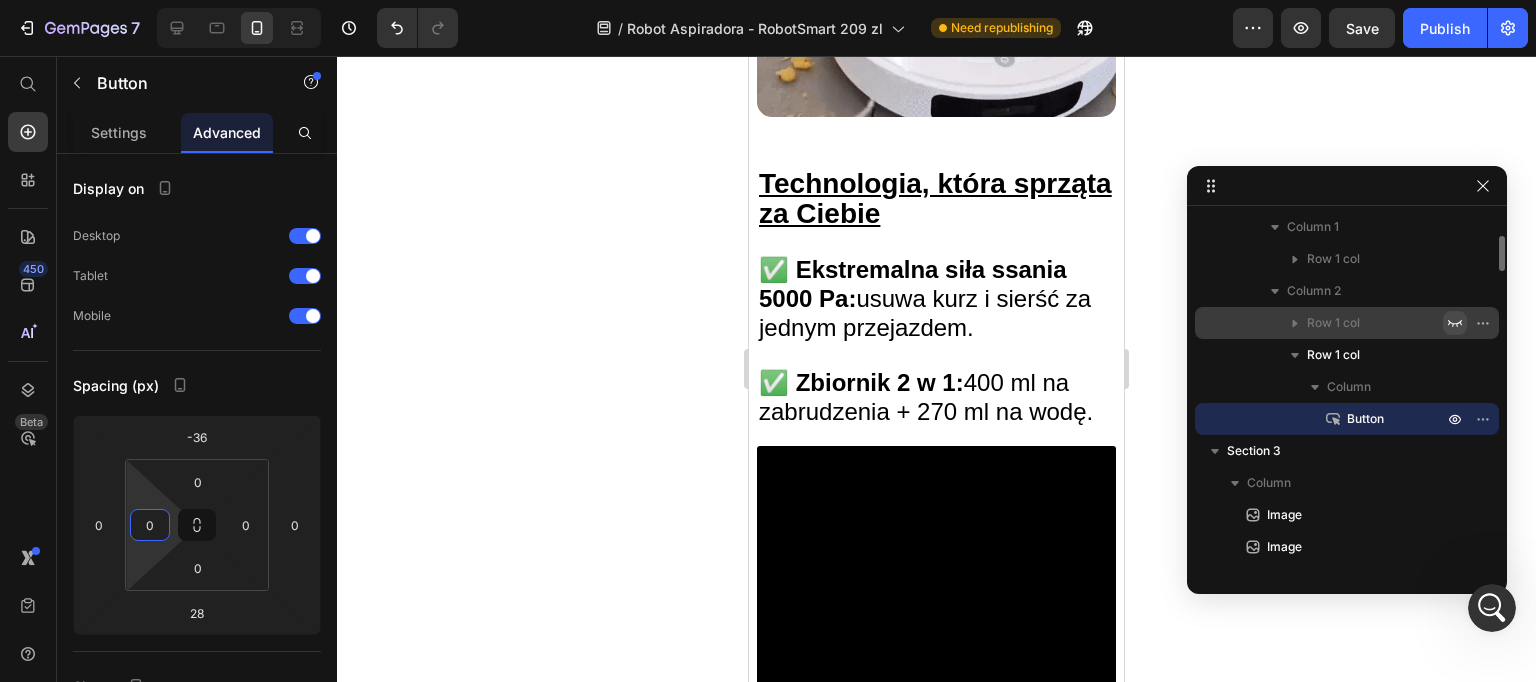 click on "7  Version history  /  Robot Aspiradora - RobotSmart 209 zl Need republishing Preview  Save   Publish  450 Beta Start with Sections Elements Hero Section Product Detail Brands Trusted Badges Guarantee Product Breakdown How to use Testimonials Compare Bundle FAQs Social Proof Brand Story Product List Collection Blog List Contact Sticky Add to Cart Custom Footer Browse Library 450 Layout
Row
Row
Row
Row Text
Heading
Text Block Button
Button
Button
Sticky Back to top Media" at bounding box center (768, 0) 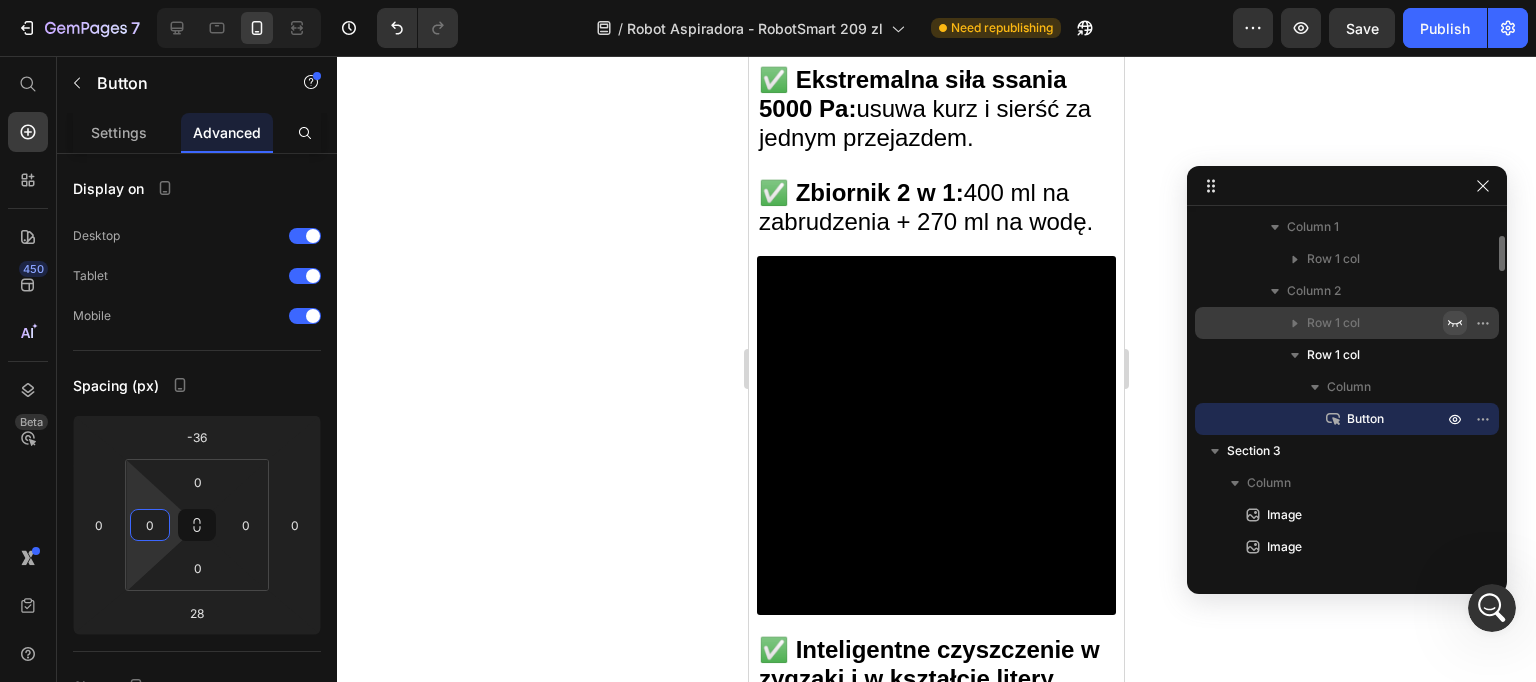 scroll, scrollTop: 814, scrollLeft: 0, axis: vertical 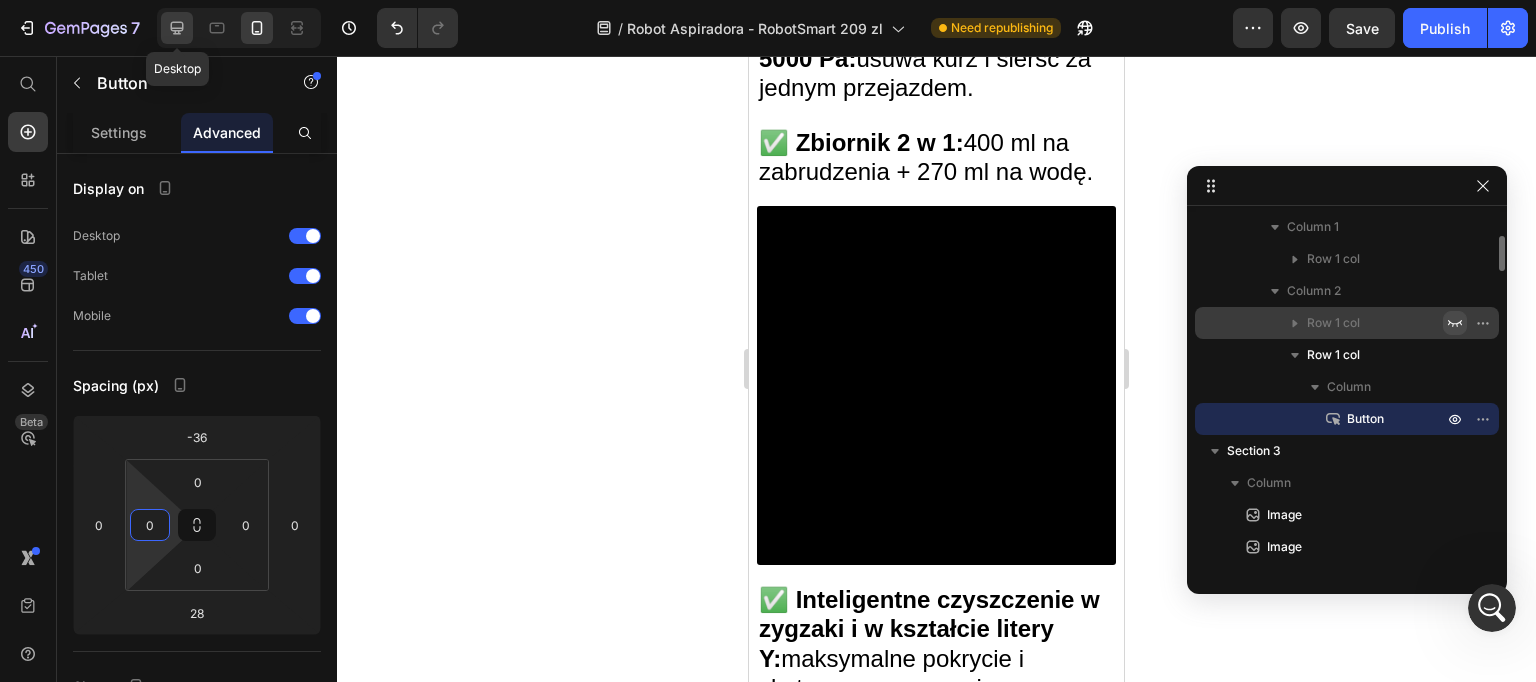 click 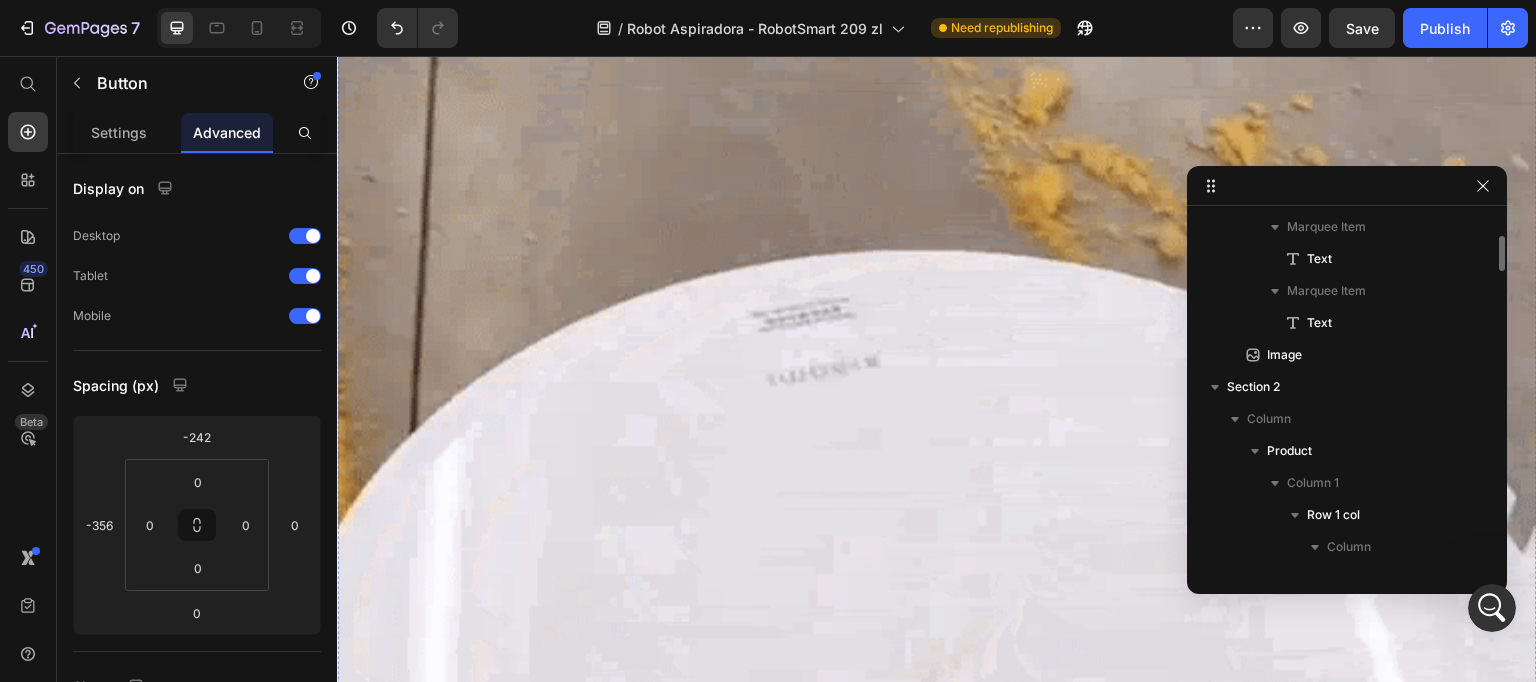 scroll, scrollTop: 1182, scrollLeft: 0, axis: vertical 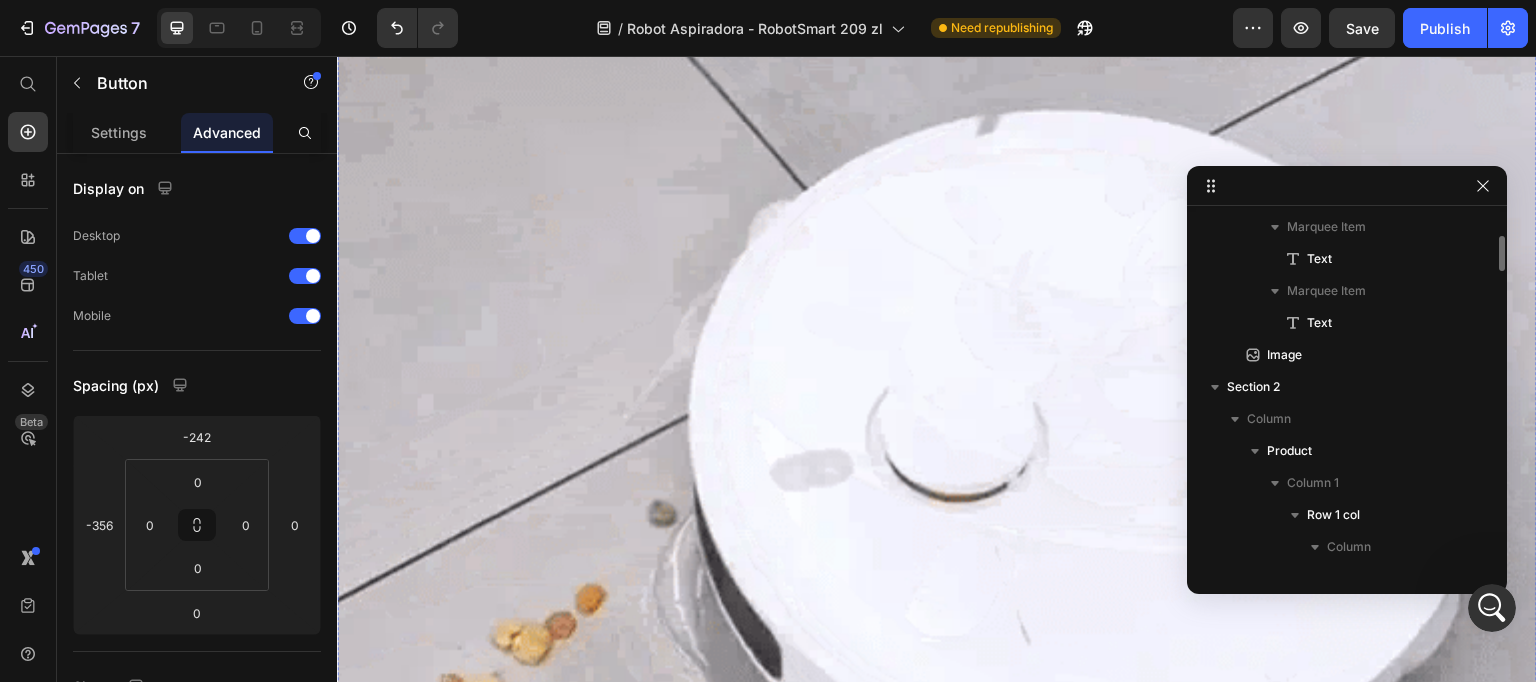 click at bounding box center [937, -618] 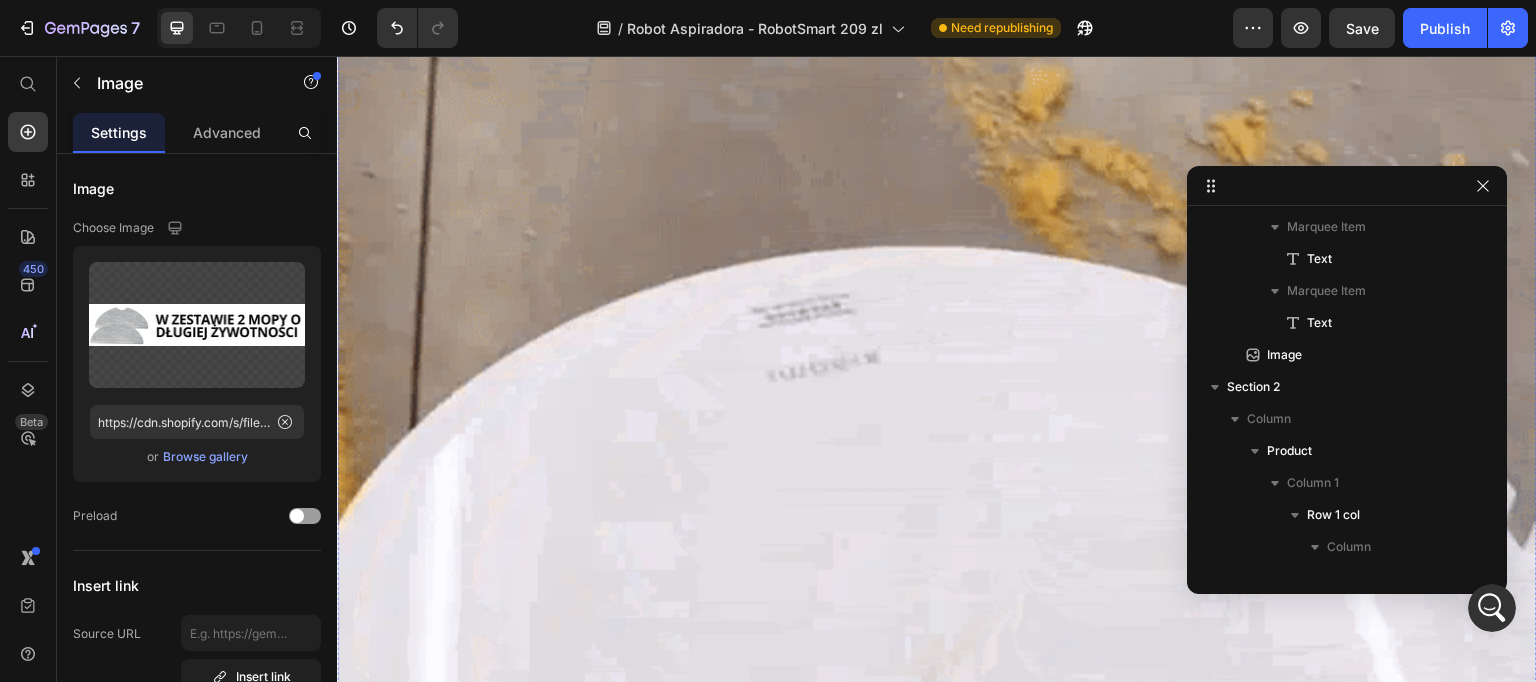 scroll, scrollTop: 753, scrollLeft: 0, axis: vertical 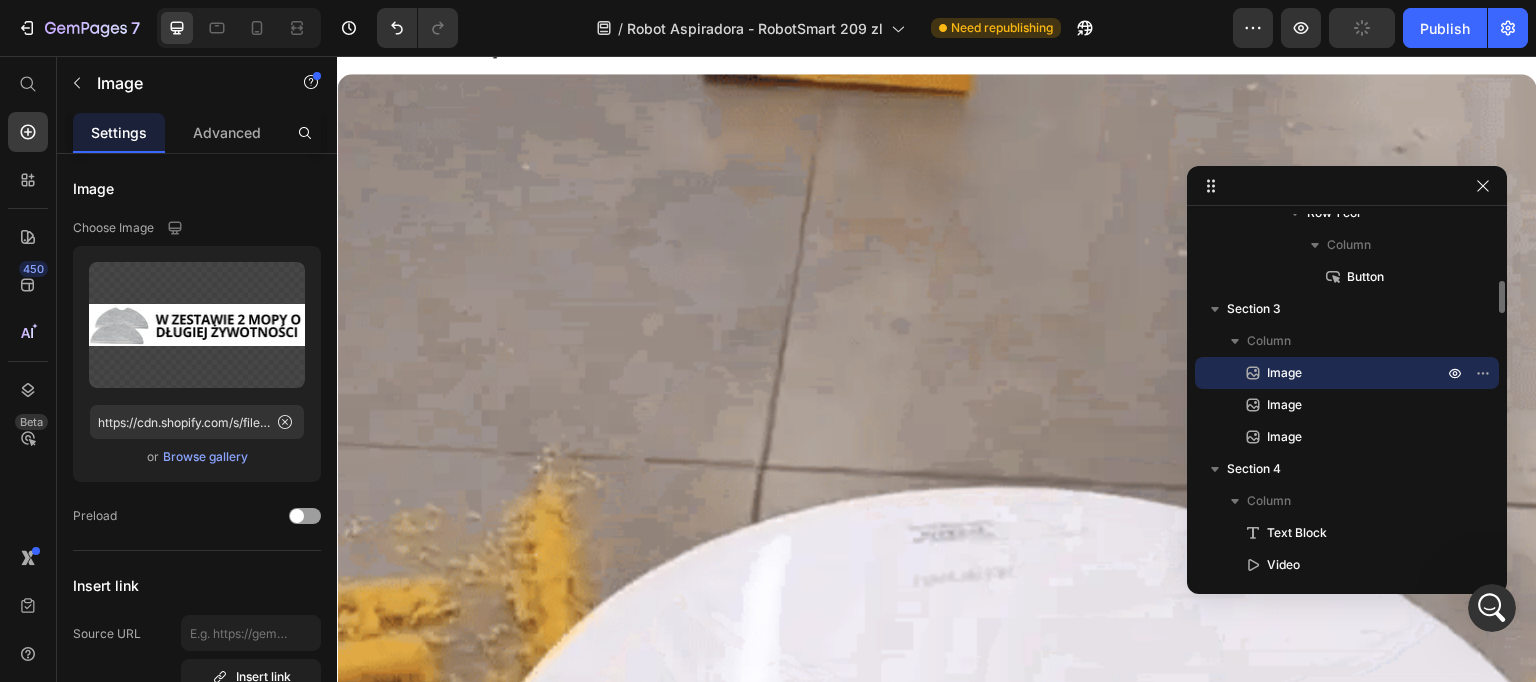 click on "Image Image Row Image Image Row Image Image Row Row
Icon Lorem ipsum Text Block Row
Icon Lorem ipsum Text Block Row Row
Icon Lorem ipsum Text Block Row
Icon Lorem ipsum Text Block Row Row Row Zamów teraz Button Row Product Section 2   You can create reusable sections Create Theme Section AI Content Write with GemAI What would you like to describe here? Tone and Voice Persuasive Product AirPods Pro (2nd Gen) Show more Generate" at bounding box center (937, -608) 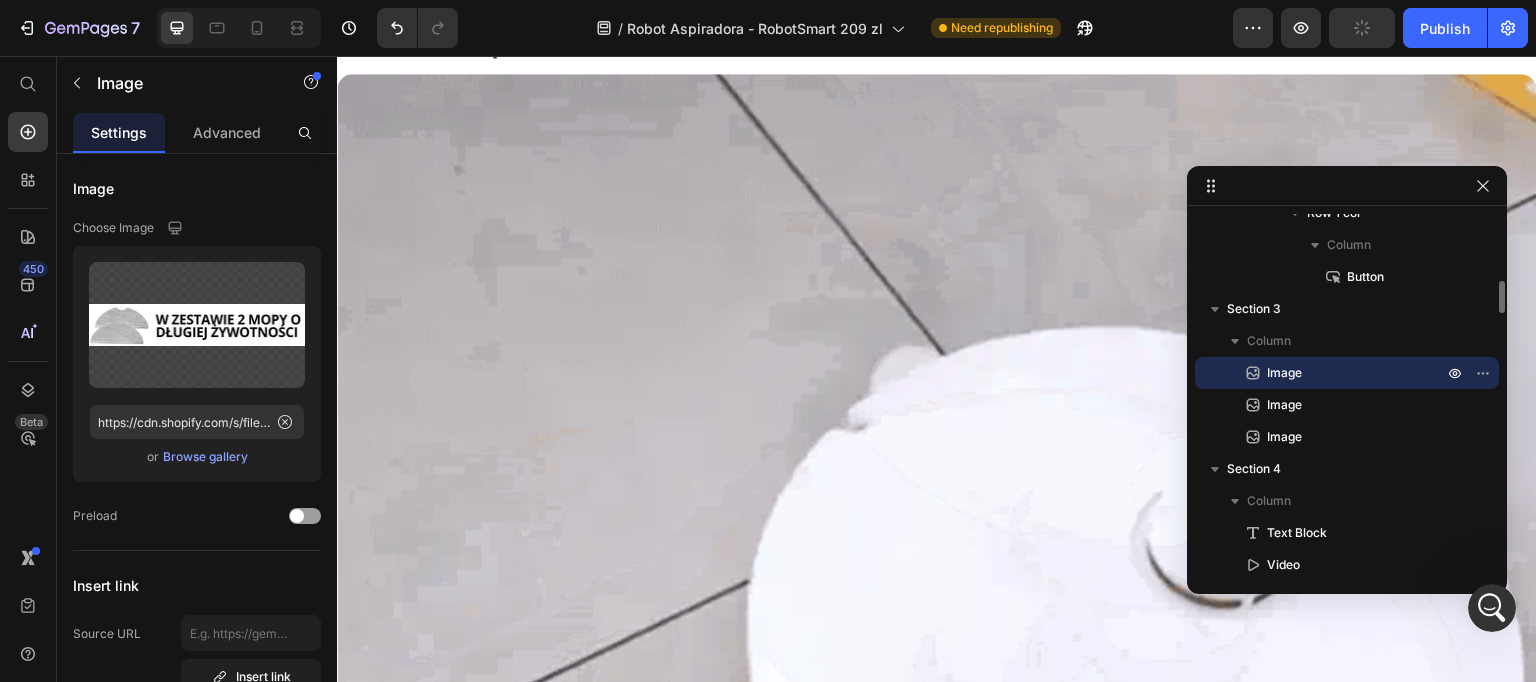 scroll, scrollTop: 241, scrollLeft: 0, axis: vertical 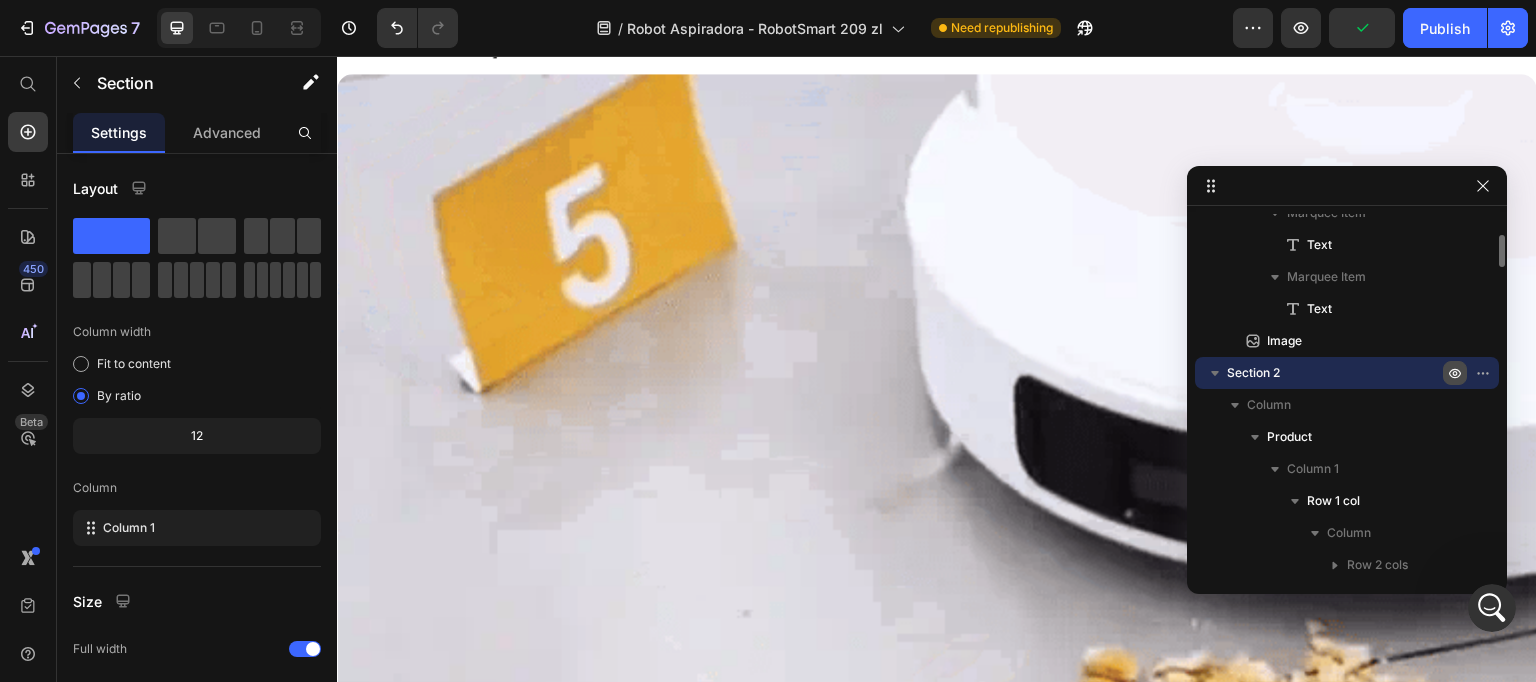 click 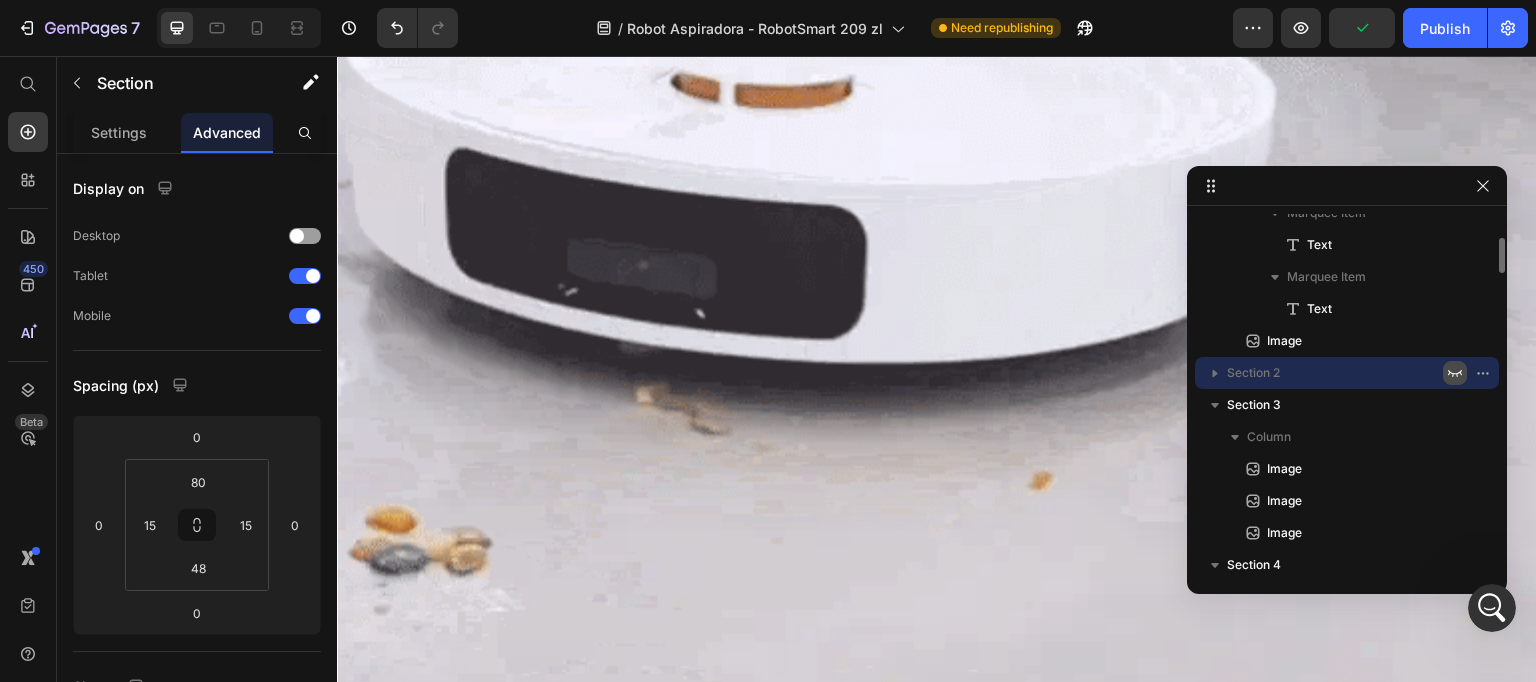 click 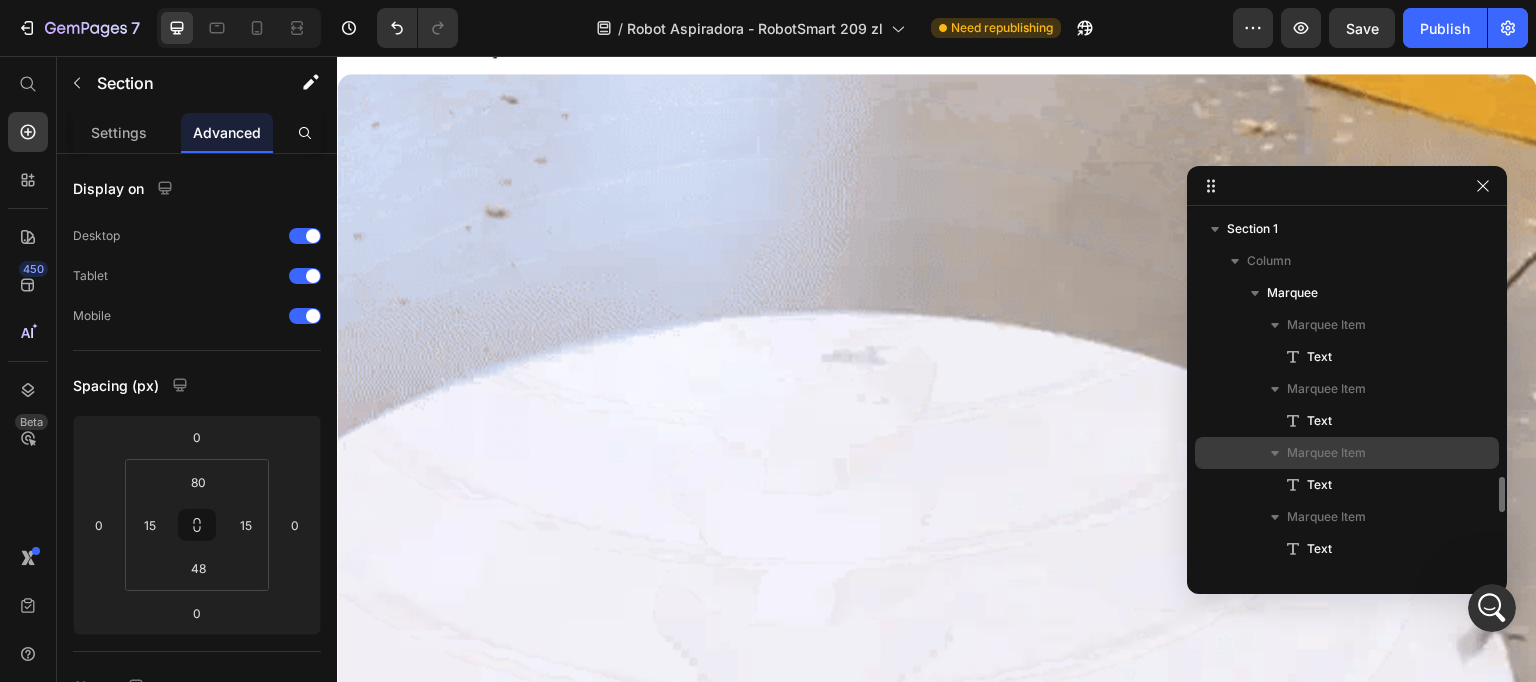 scroll, scrollTop: 241, scrollLeft: 0, axis: vertical 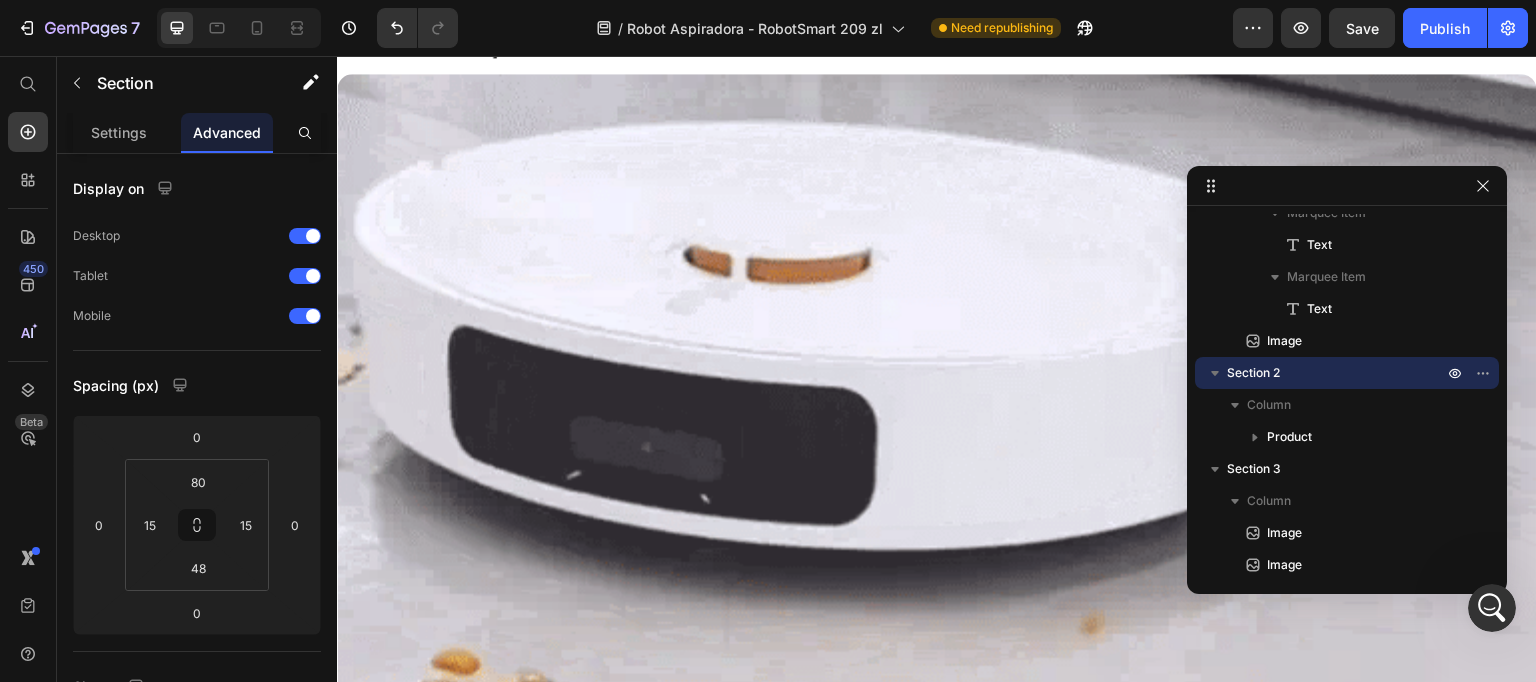 click on "Zamów teraz Button" at bounding box center (976, -815) 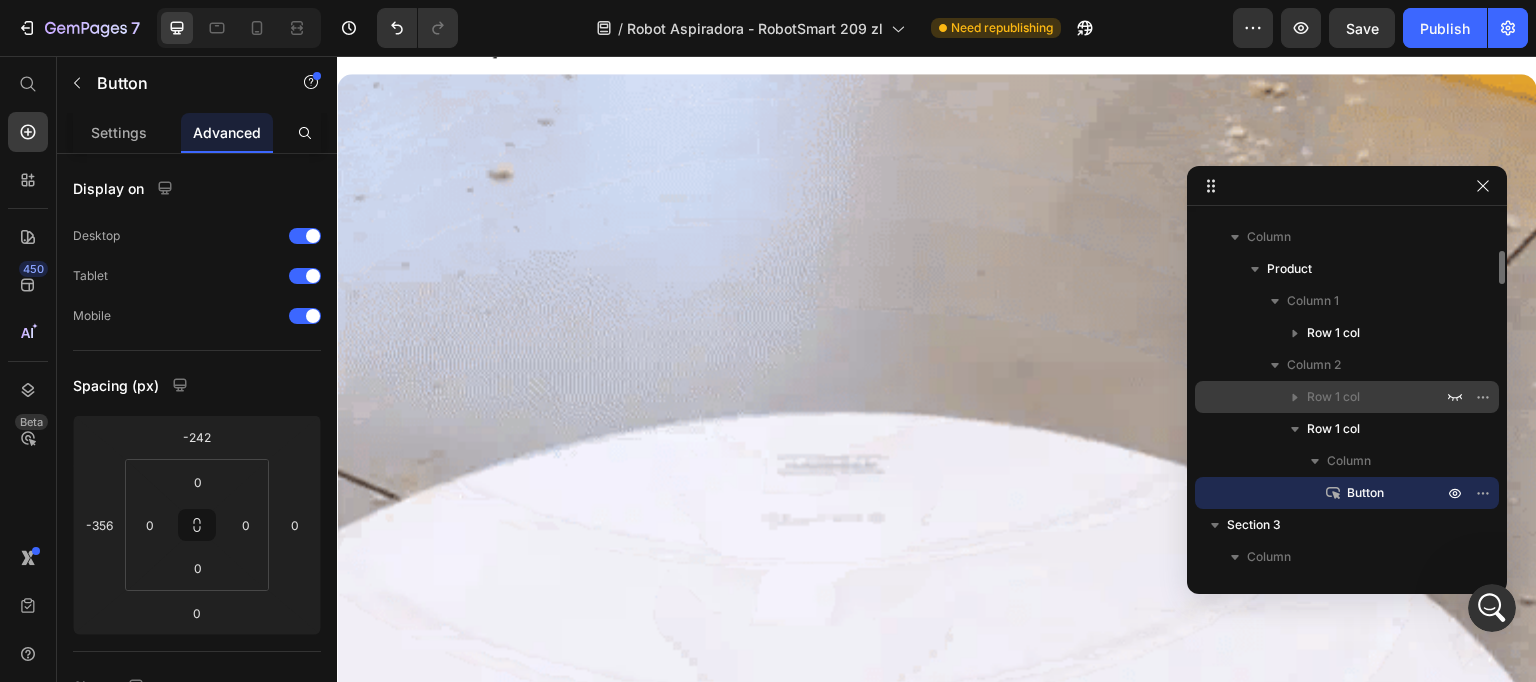 scroll, scrollTop: 289, scrollLeft: 0, axis: vertical 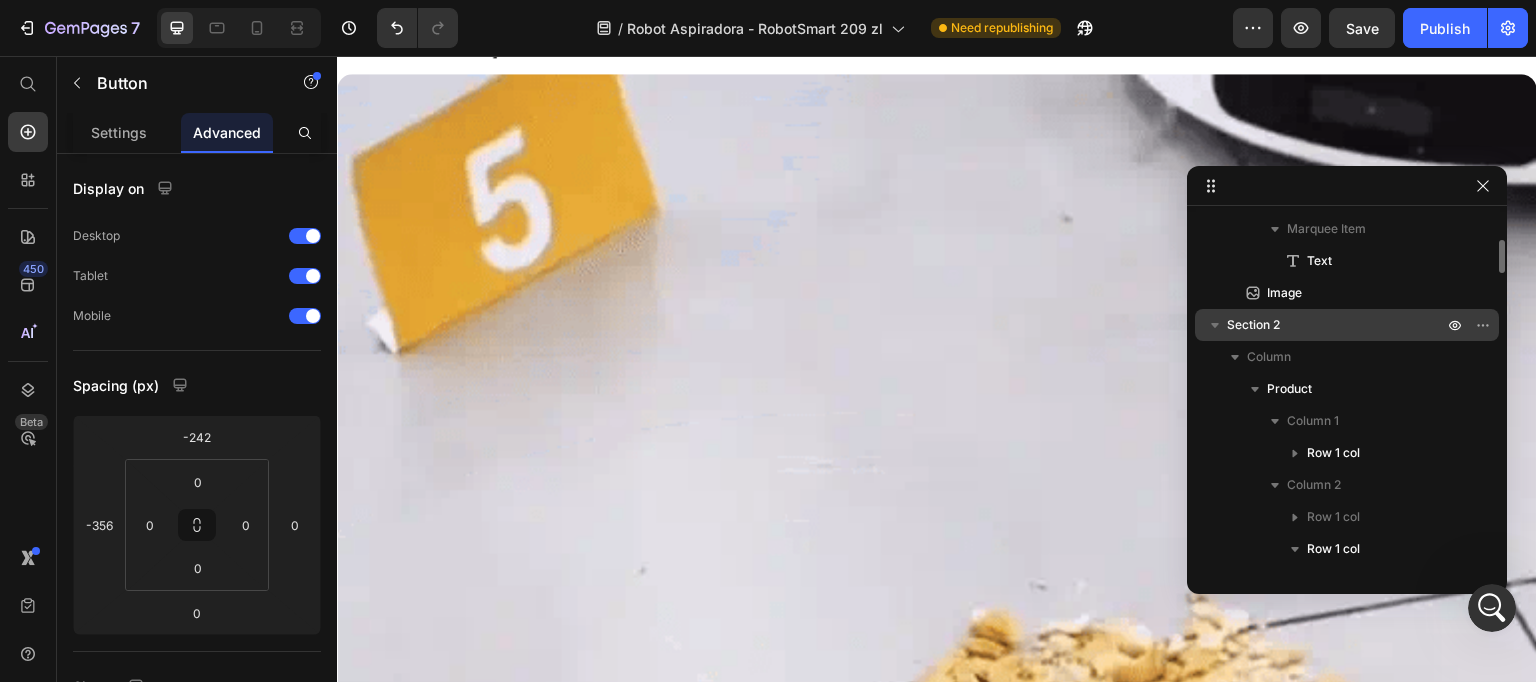 click 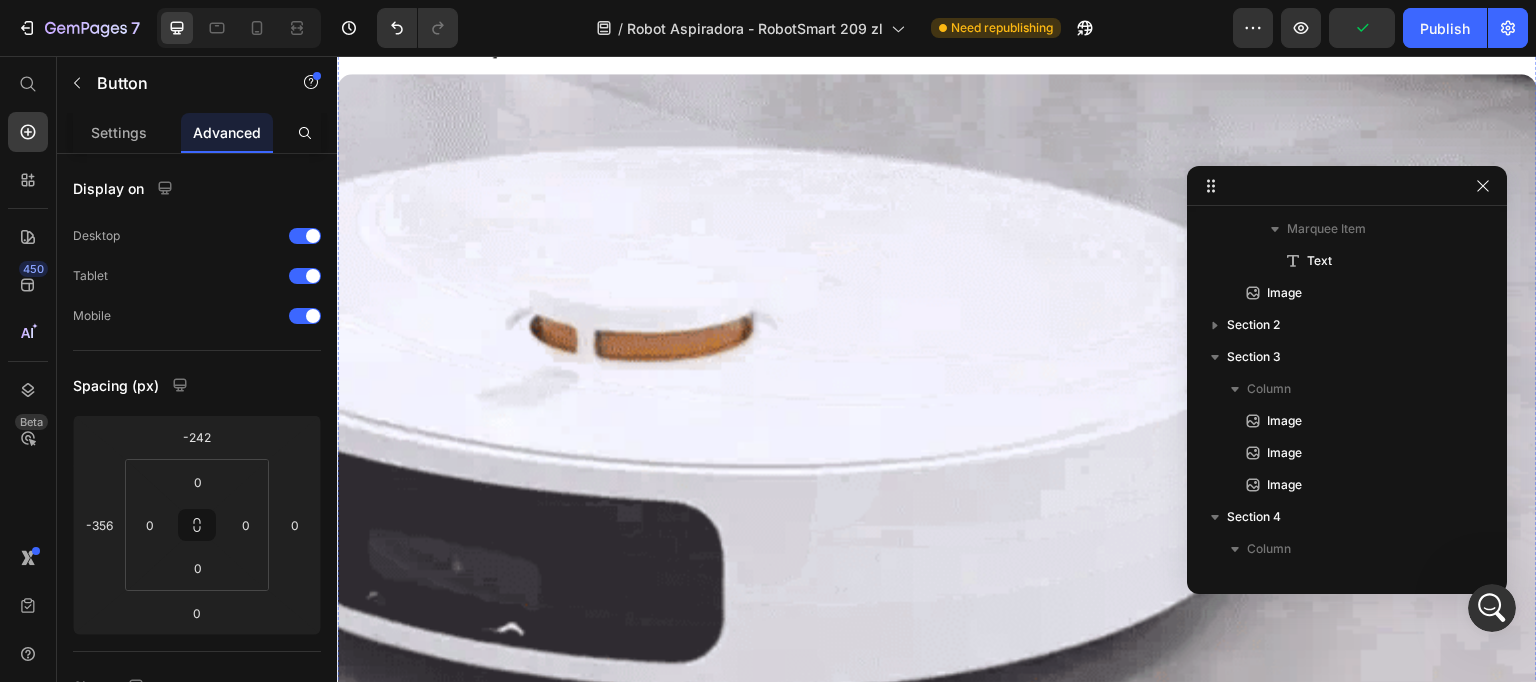 click at bounding box center (937, -378) 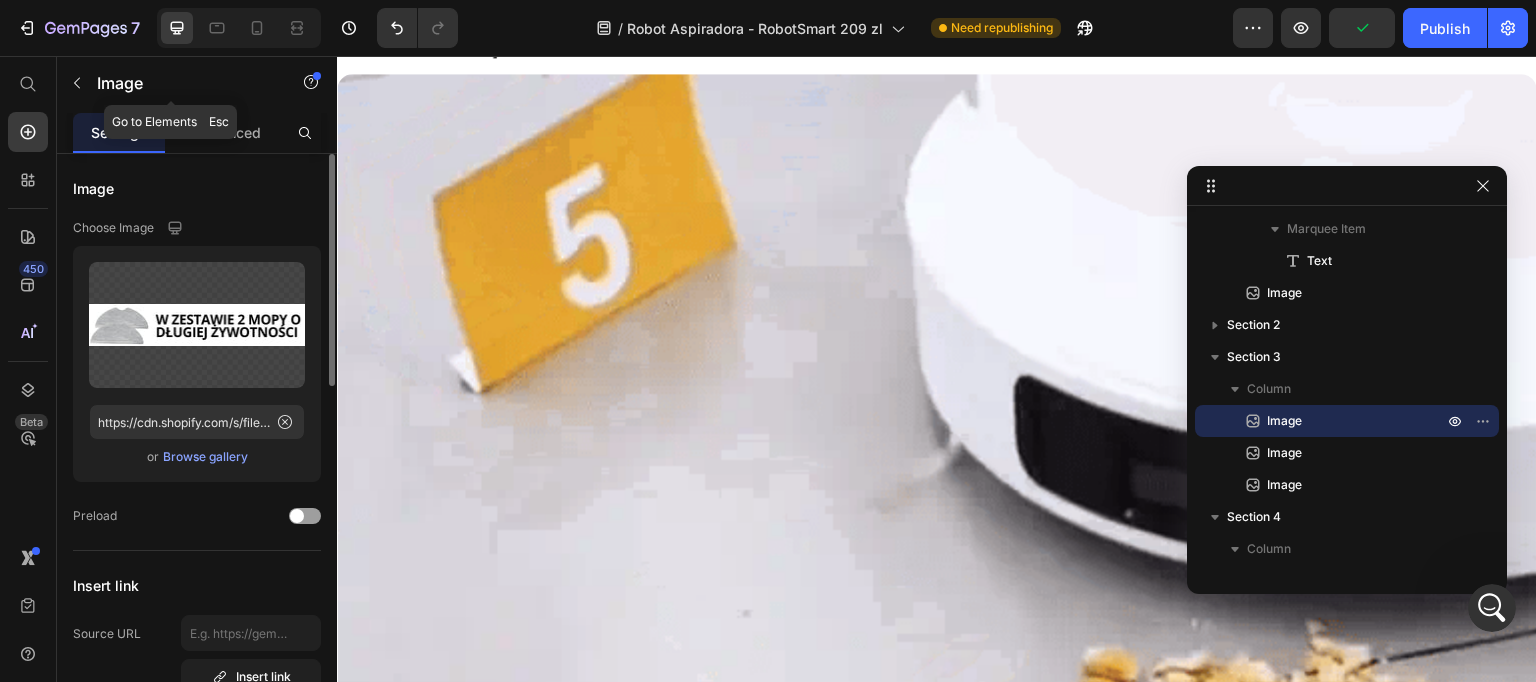 click on "Advanced" 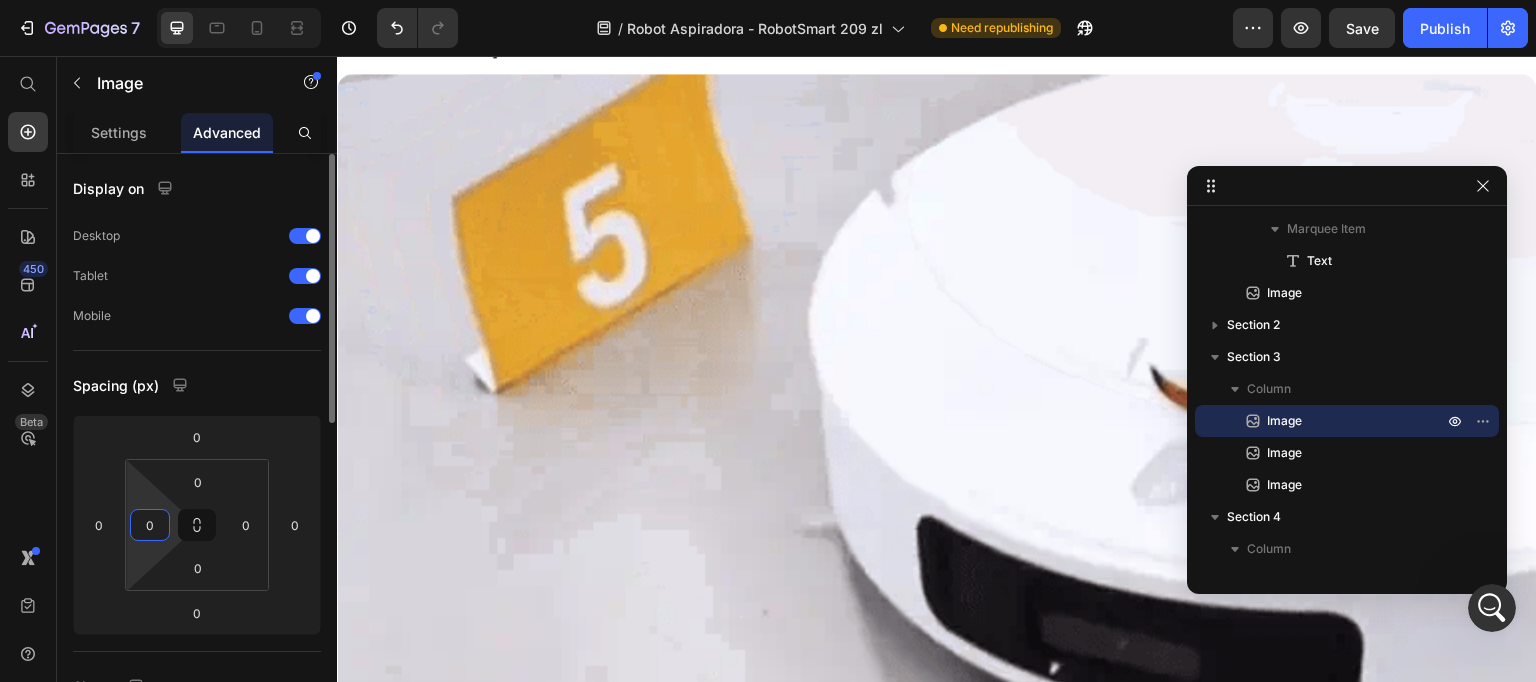 click on "0" at bounding box center (150, 525) 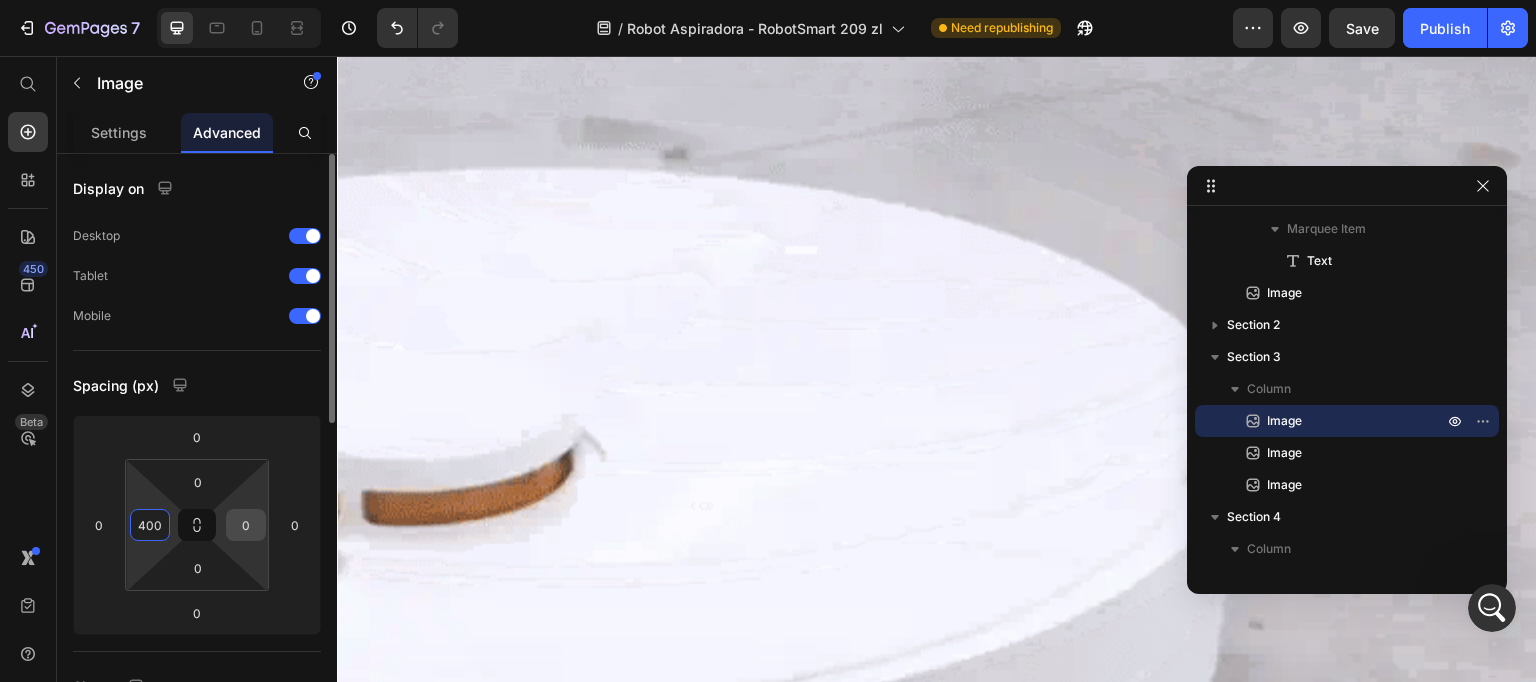 type on "400" 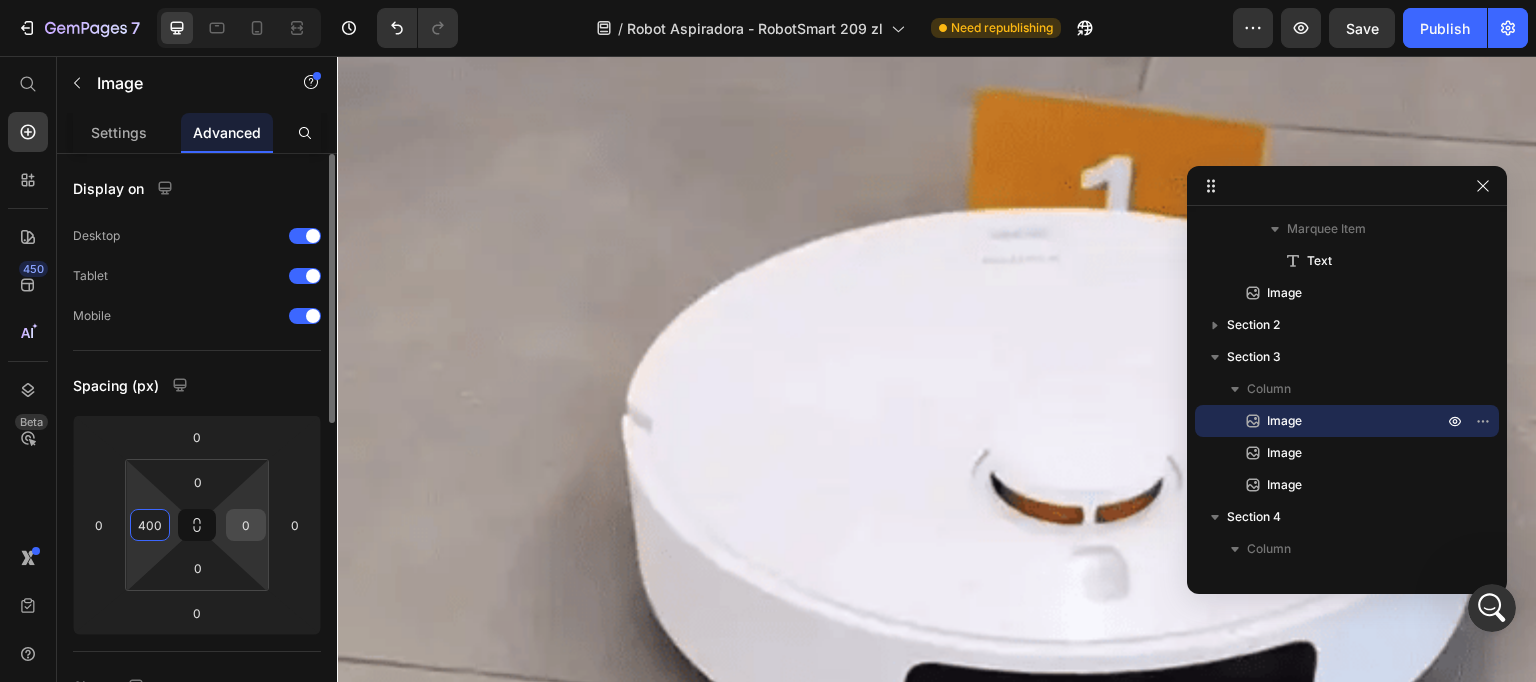 click on "0" at bounding box center (246, 525) 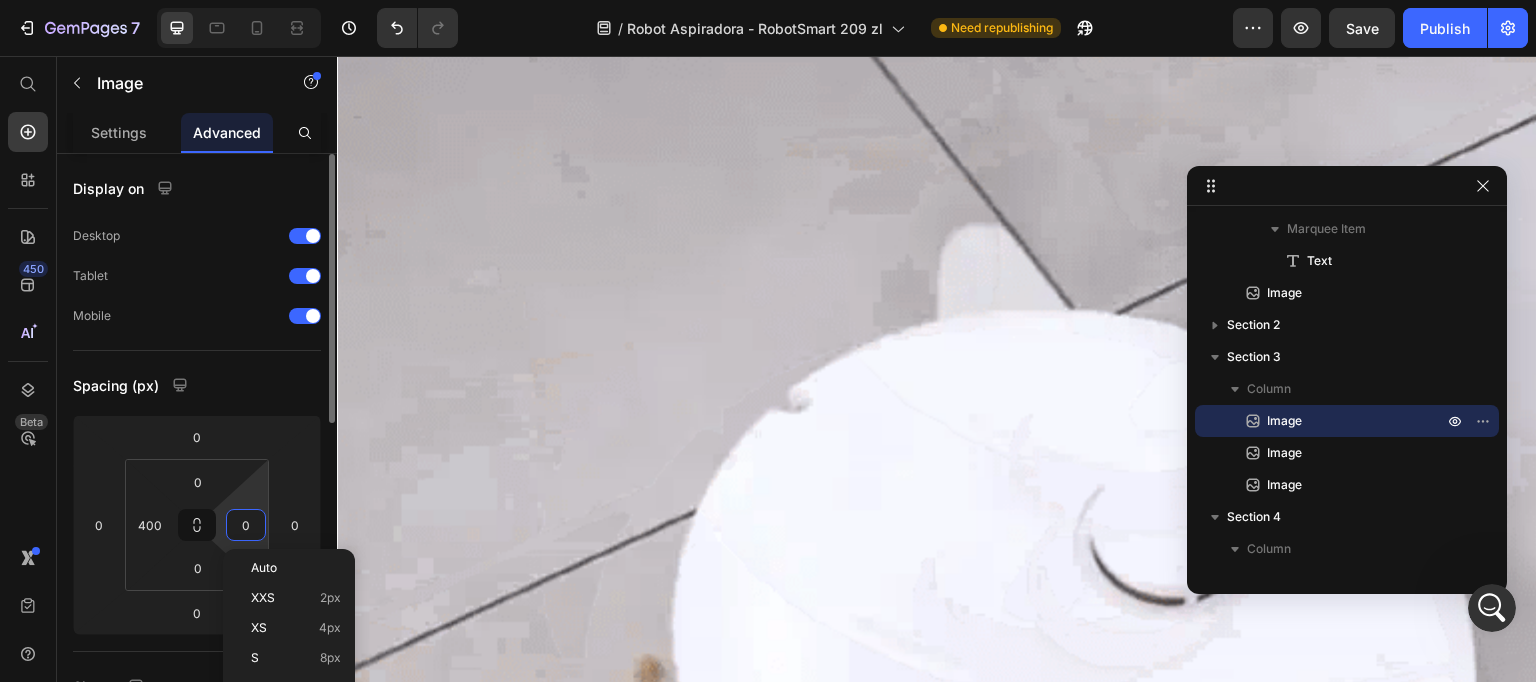 paste on "40" 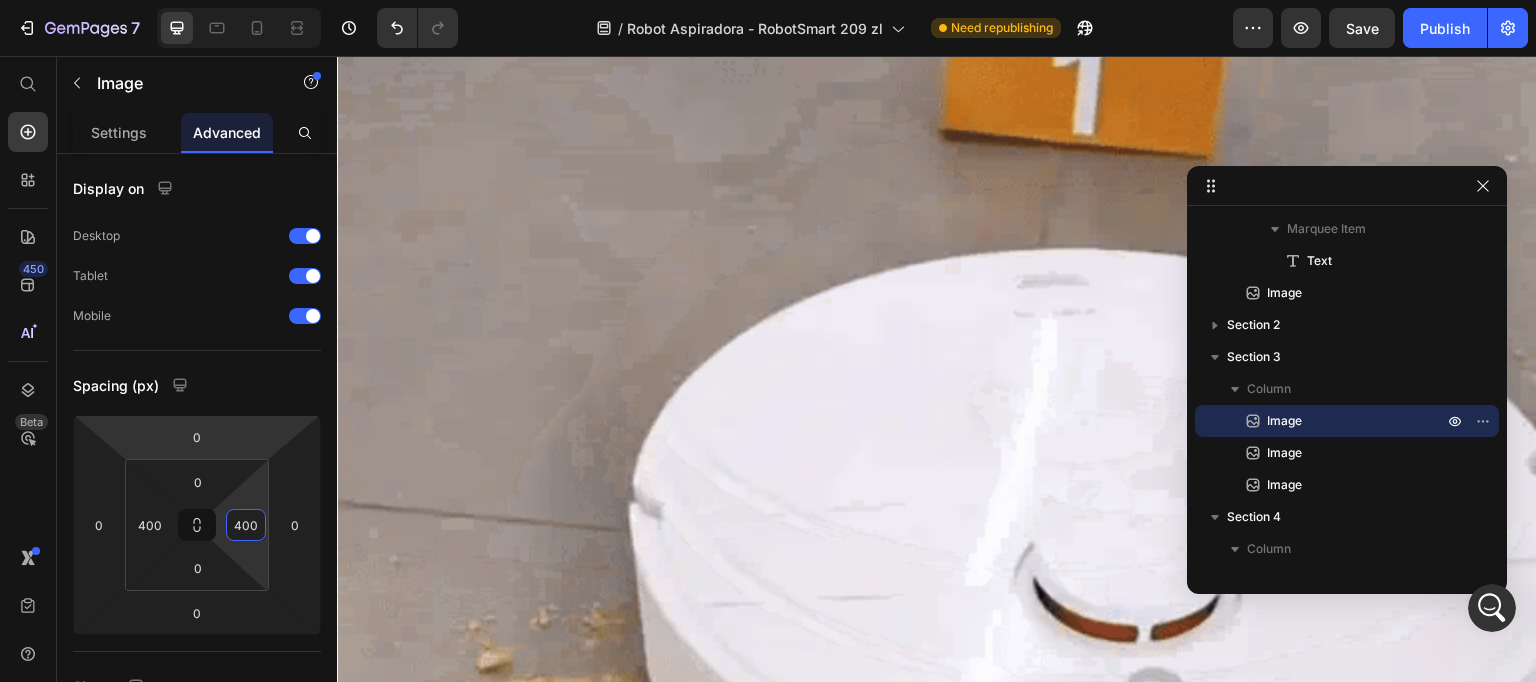 type on "400" 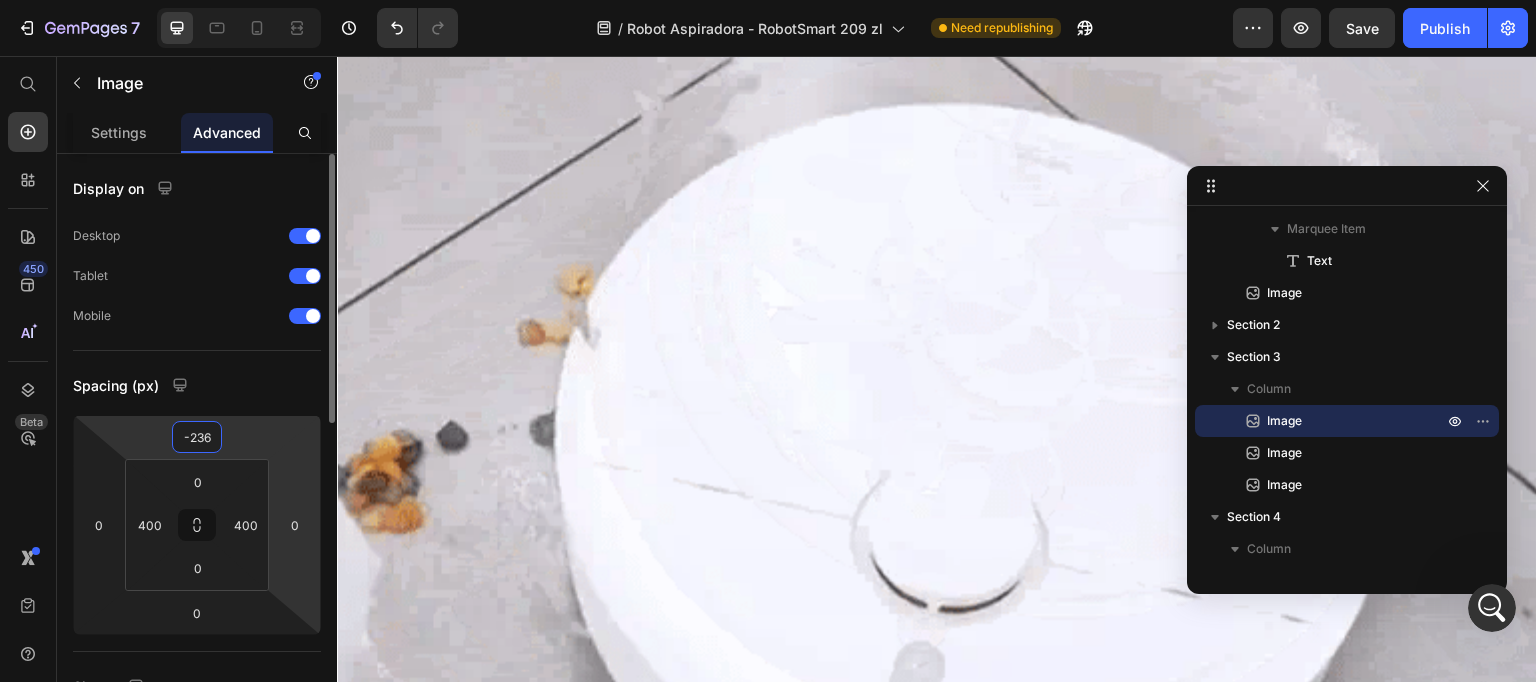 drag, startPoint x: 241, startPoint y: 481, endPoint x: 270, endPoint y: 530, distance: 56.938564 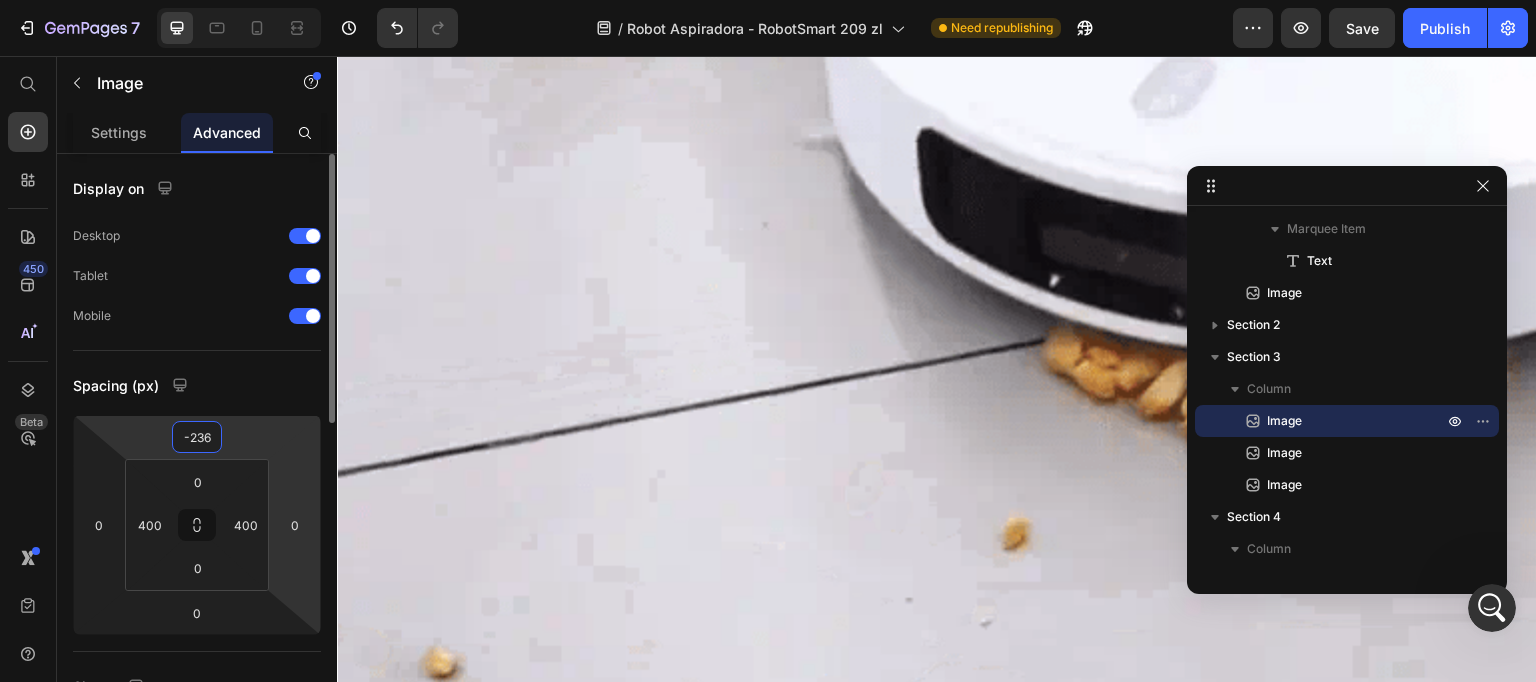 click on "7  Version history  /  Robot Aspiradora - RobotSmart 209 zl Need republishing Preview  Save   Publish  450 Beta Start with Sections Elements Hero Section Product Detail Brands Trusted Badges Guarantee Product Breakdown How to use Testimonials Compare Bundle FAQs Social Proof Brand Story Product List Collection Blog List Contact Sticky Add to Cart Custom Footer Browse Library 450 Layout
Row
Row
Row
Row Text
Heading
Text Block Button
Button
Button
Sticky Back to top Media" at bounding box center (768, 0) 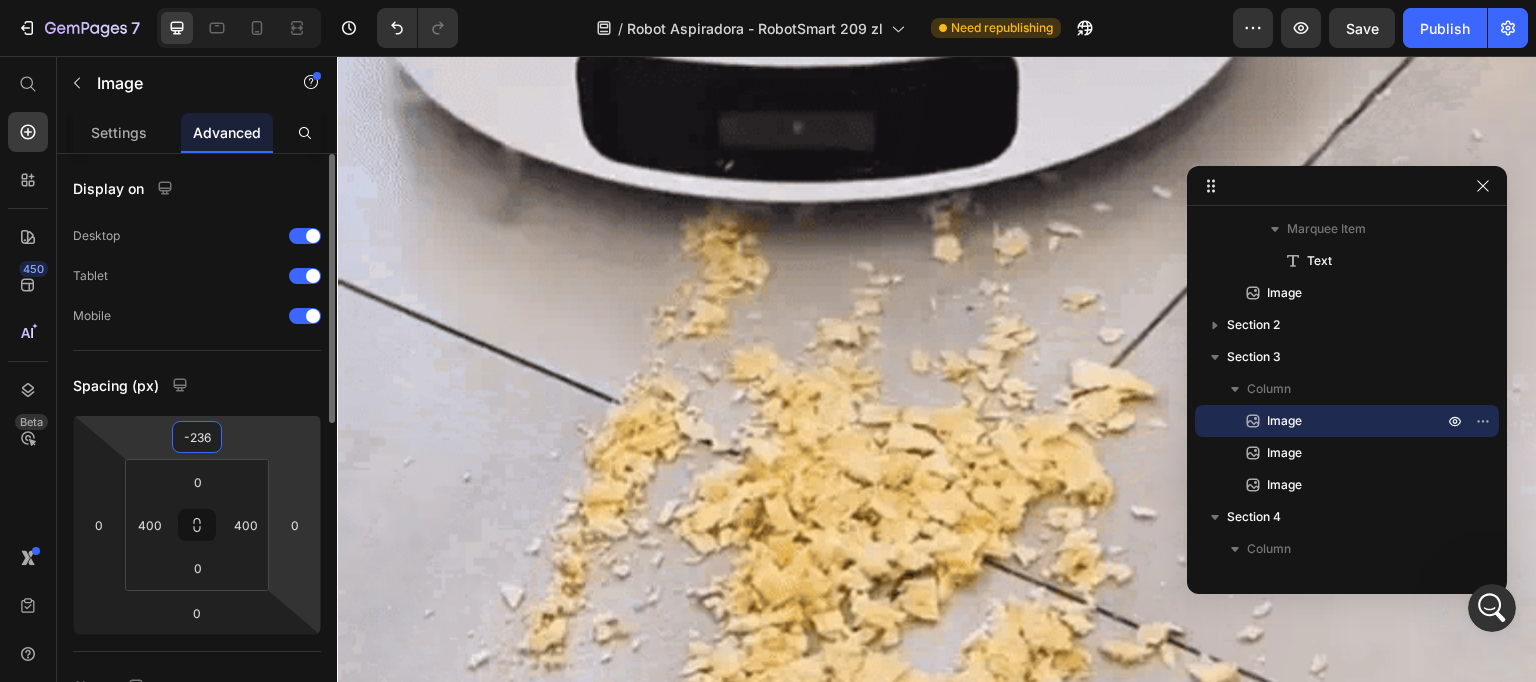 type on "-238" 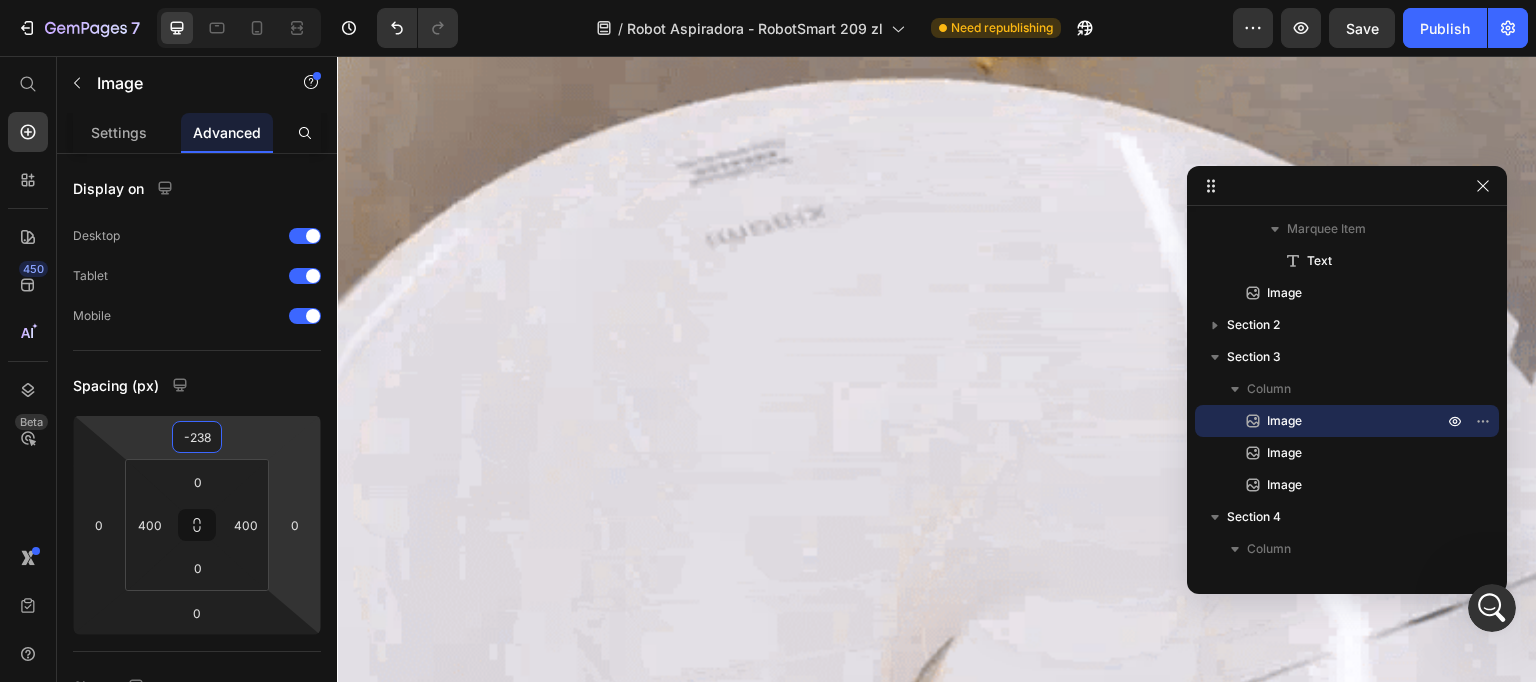 click at bounding box center [937, -724] 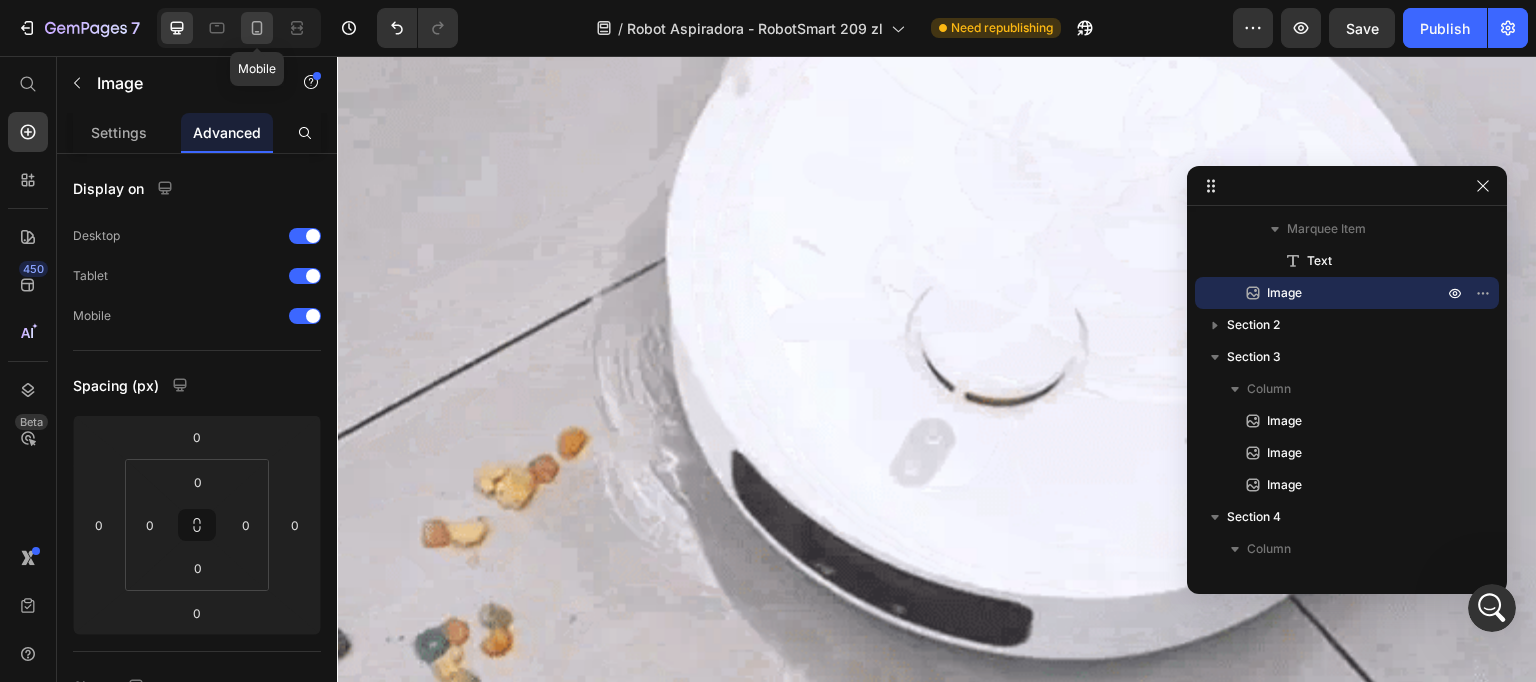 click 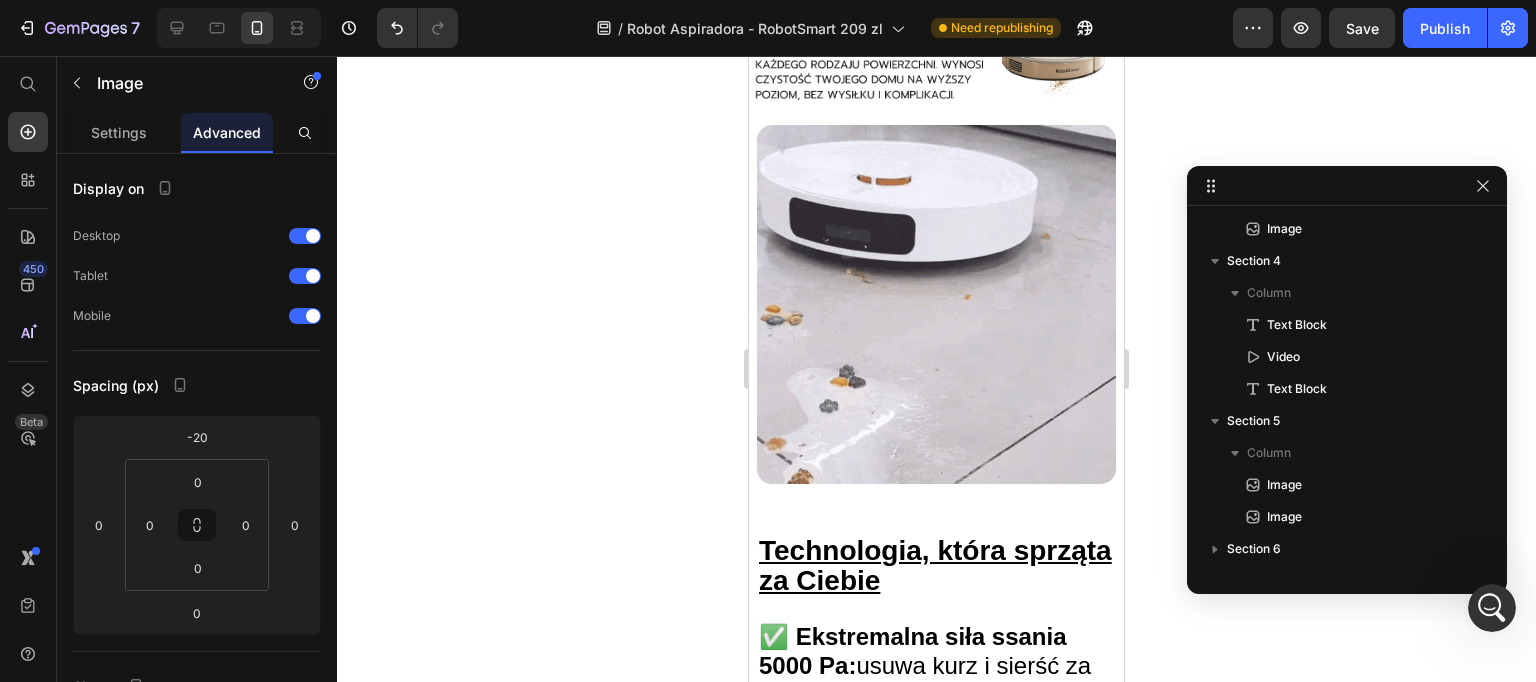 scroll, scrollTop: 324, scrollLeft: 0, axis: vertical 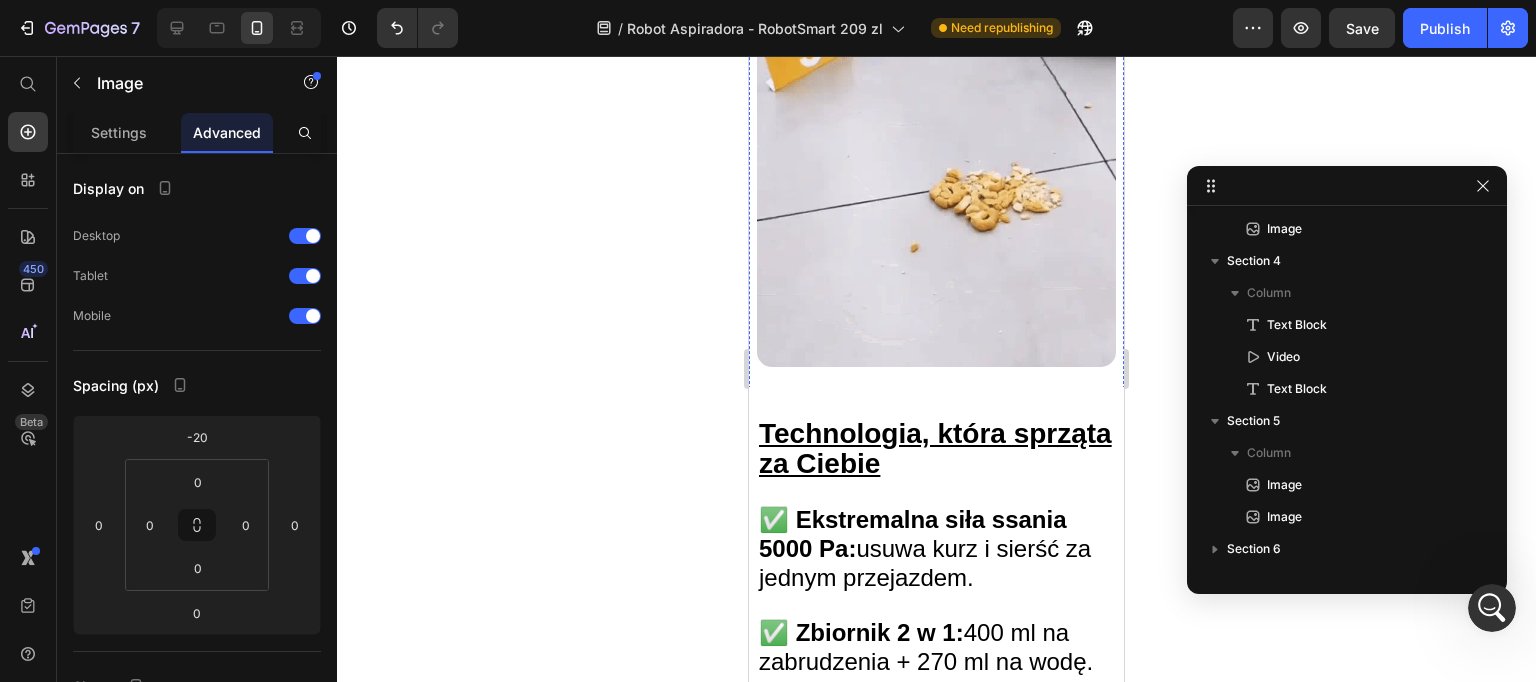 click at bounding box center (936, -166) 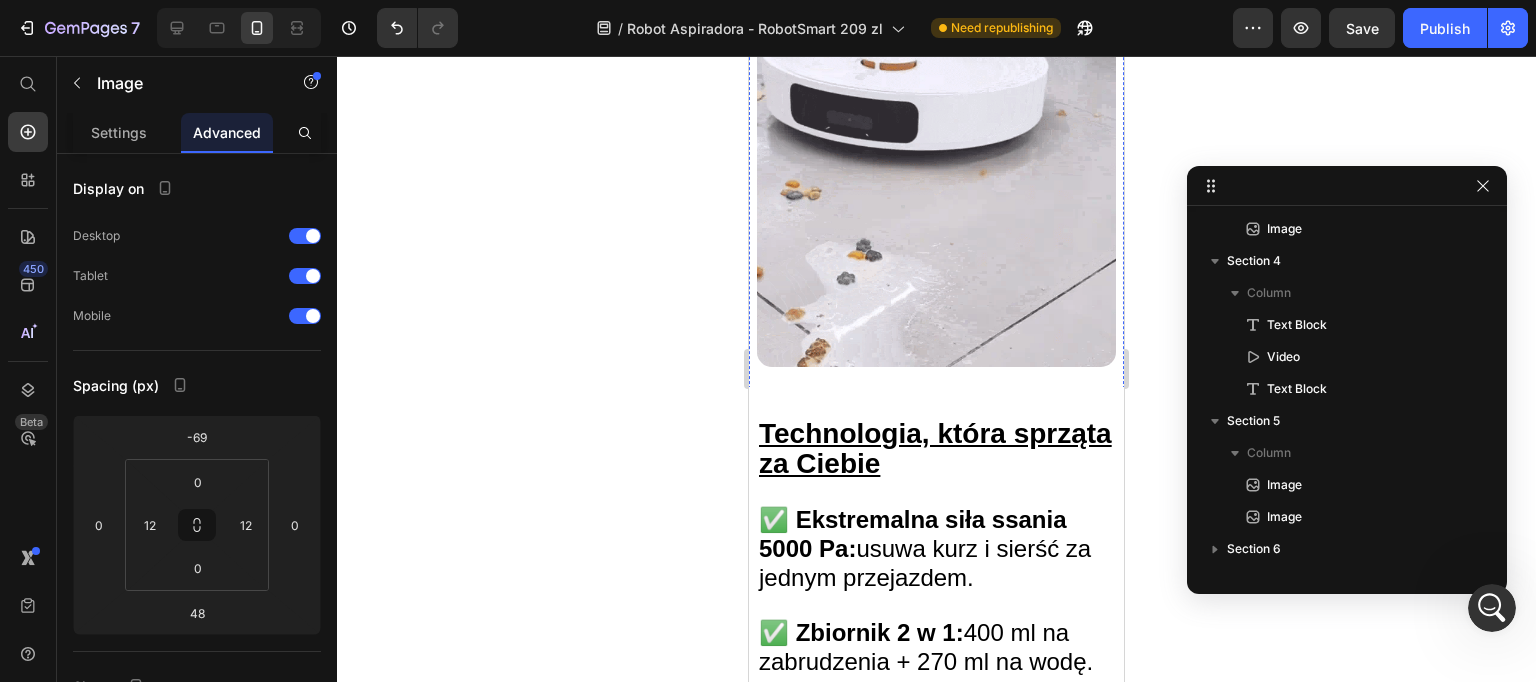 scroll, scrollTop: 81, scrollLeft: 0, axis: vertical 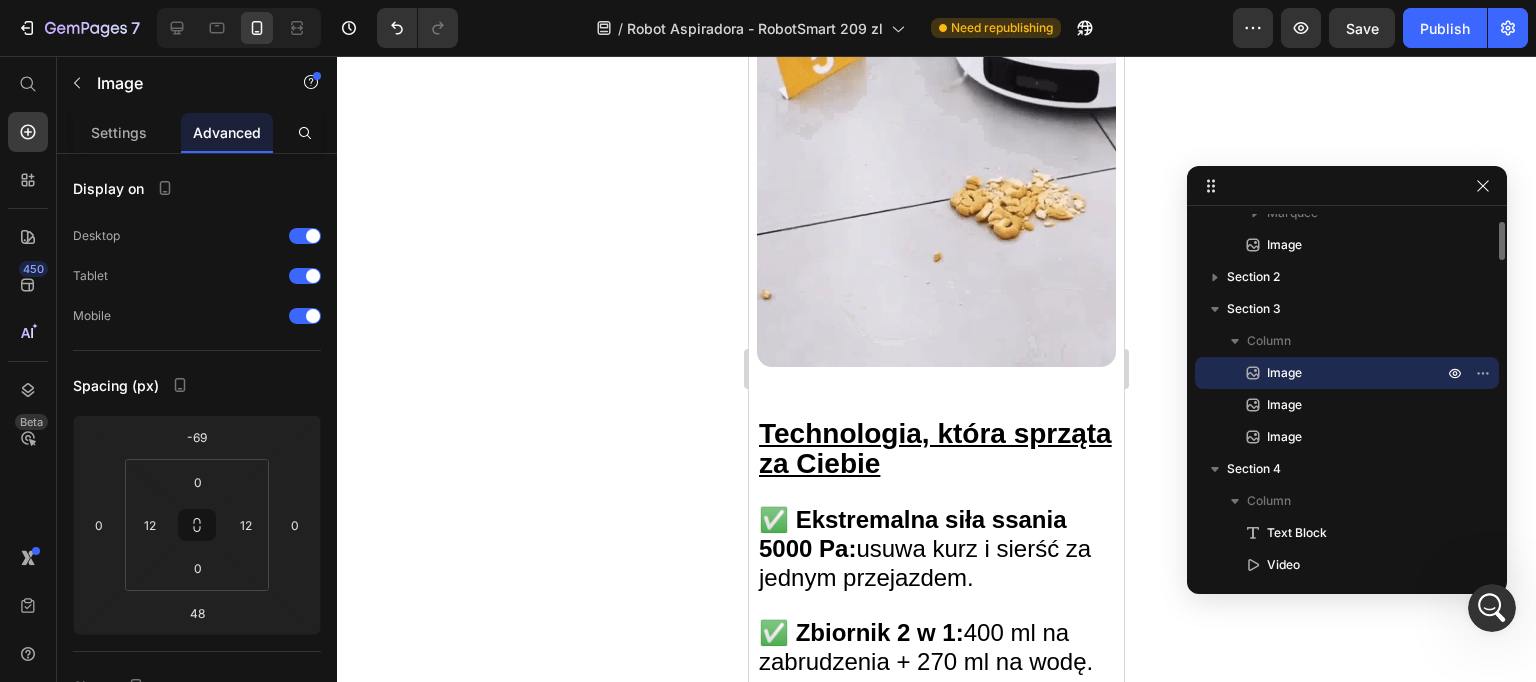 click at bounding box center [936, -166] 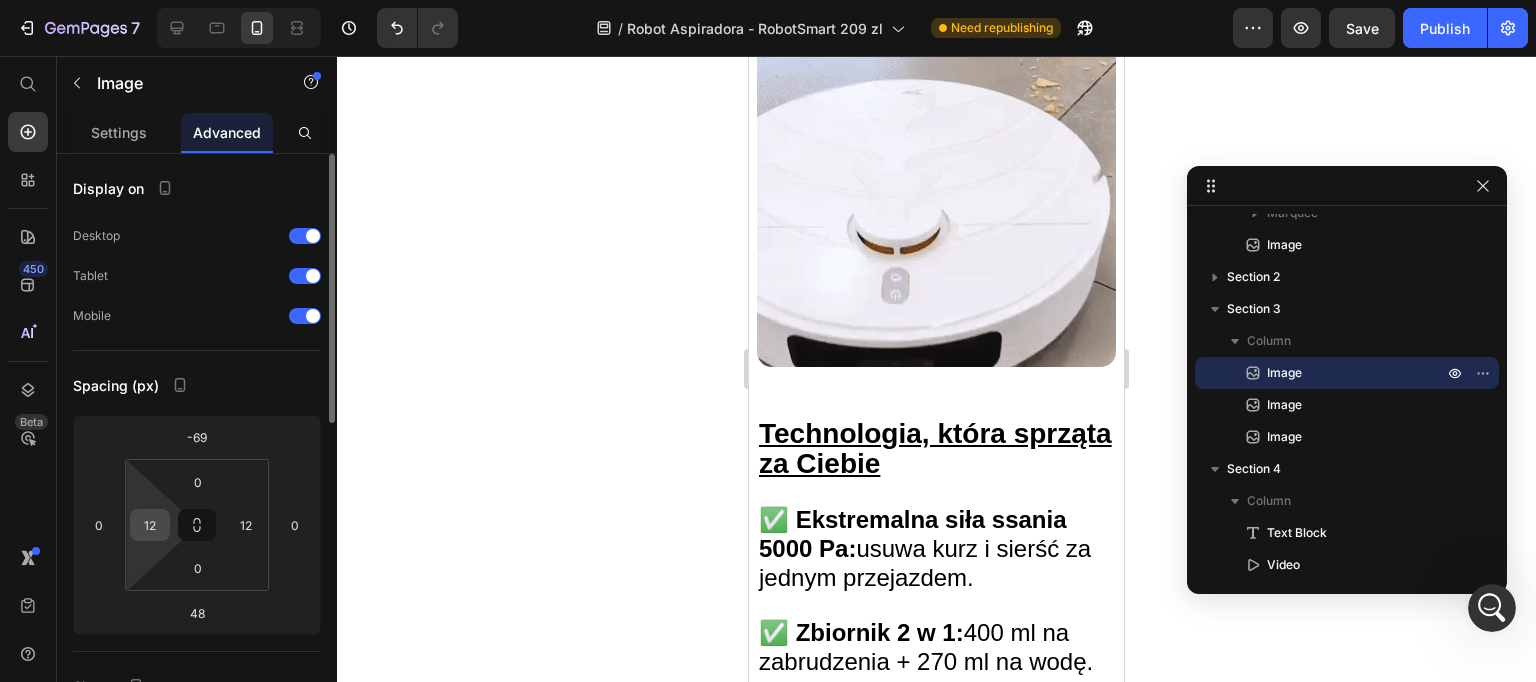 click on "12" at bounding box center (150, 525) 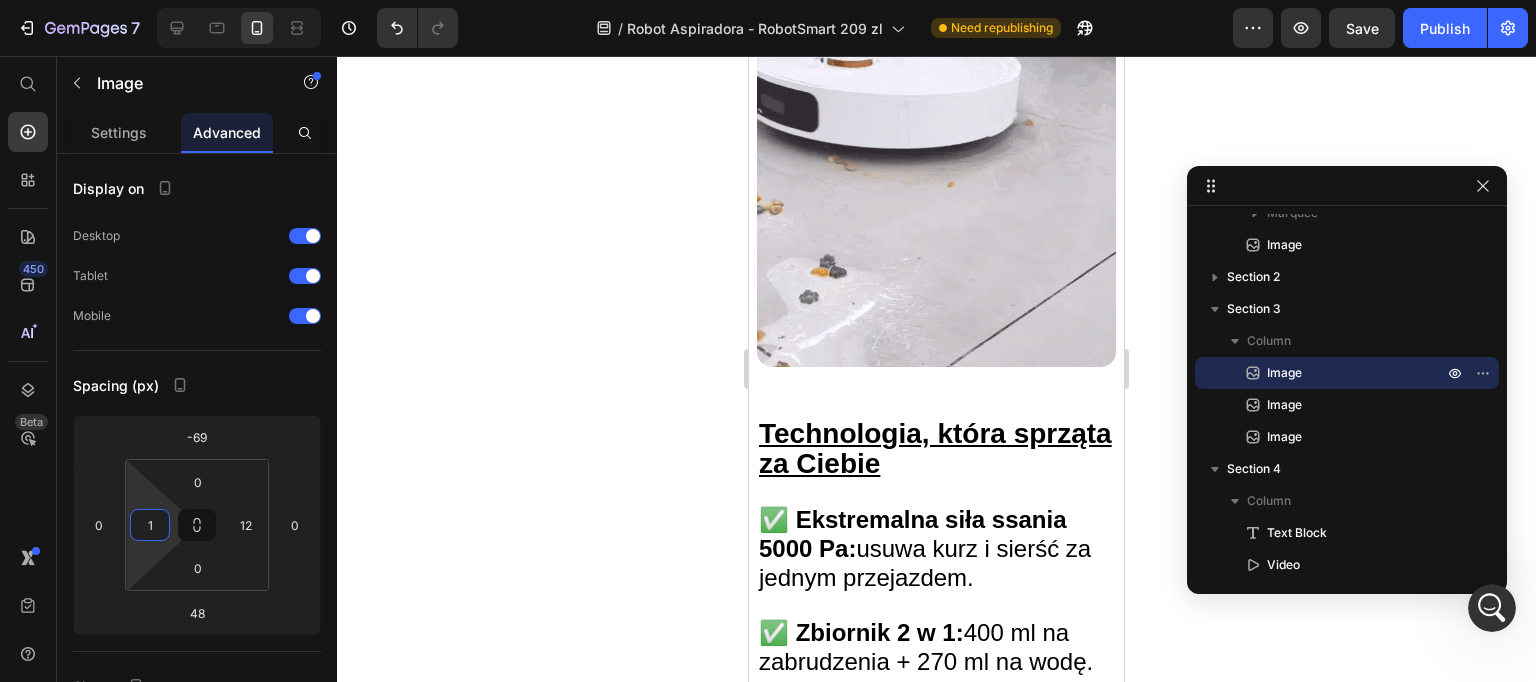 type on "12" 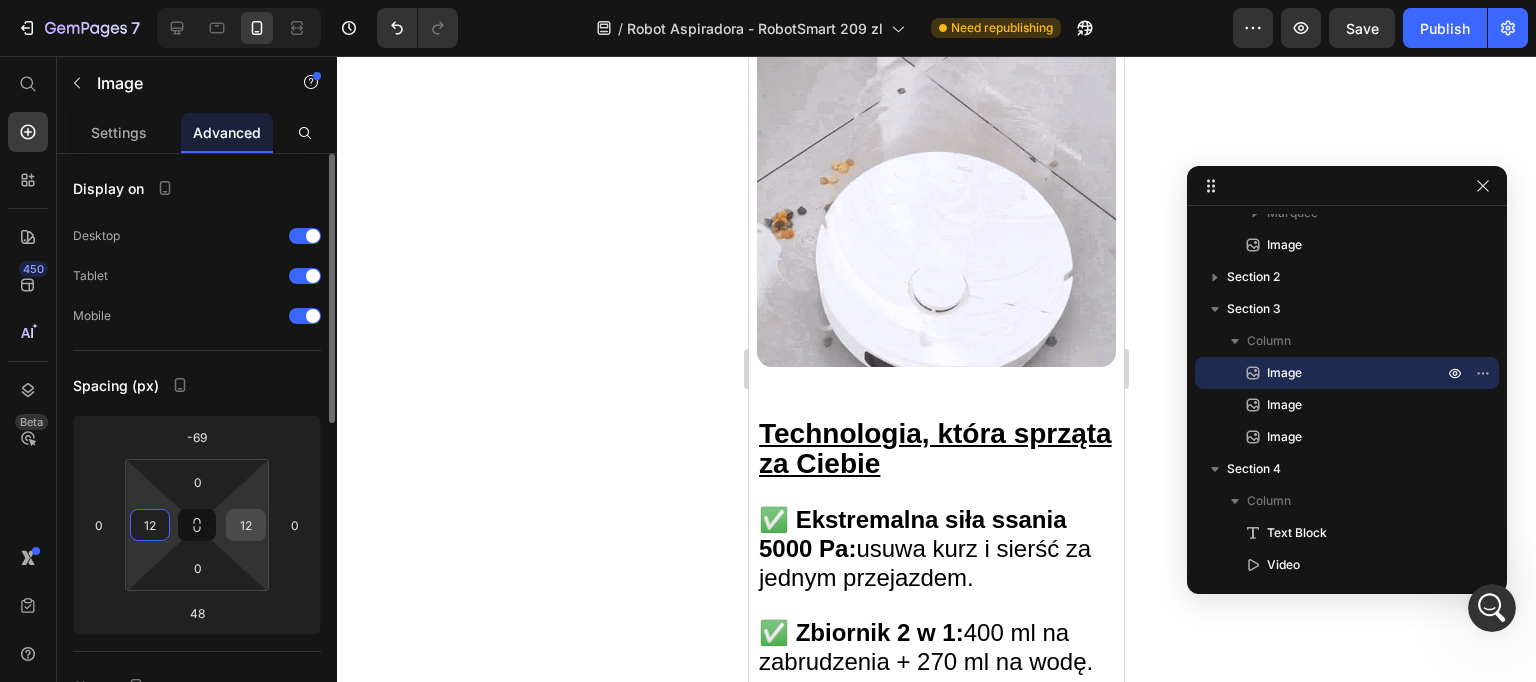 click on "12" at bounding box center (246, 525) 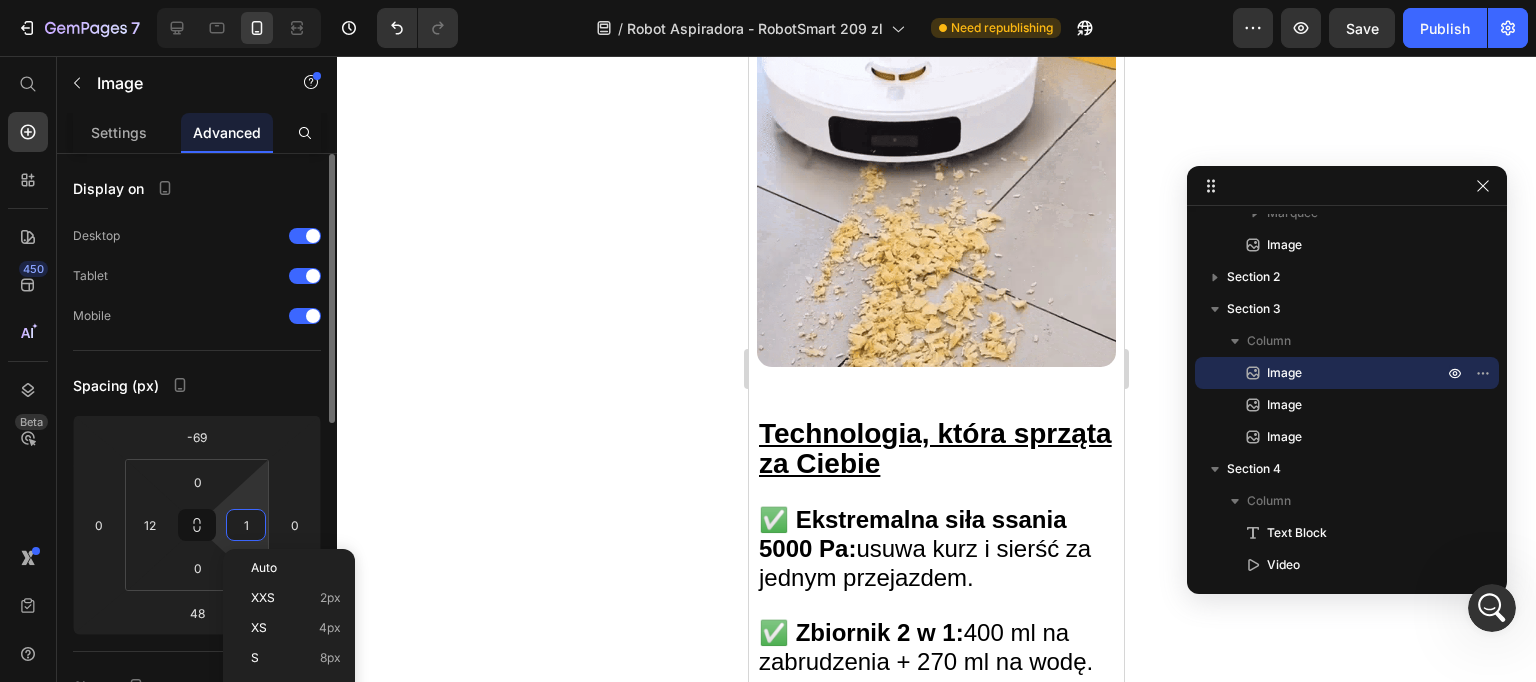 type on "12" 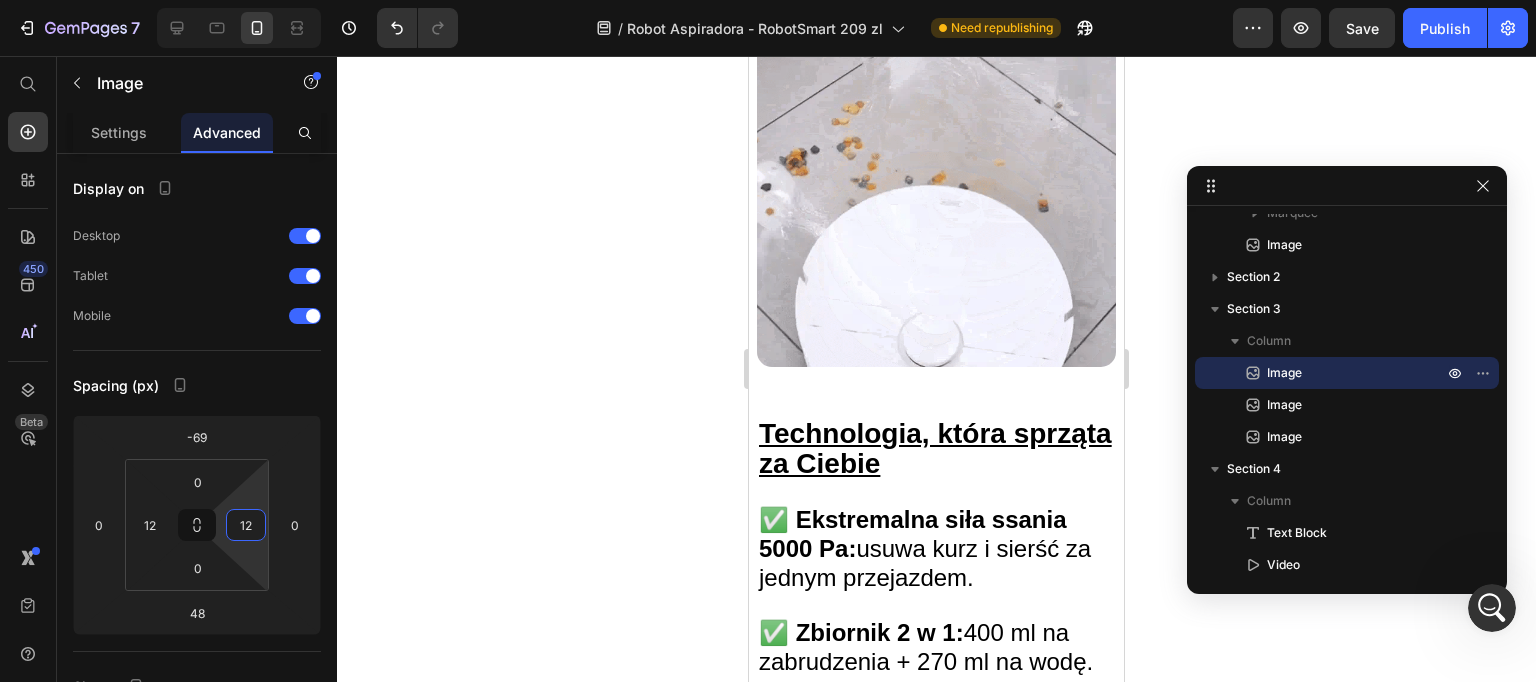 click 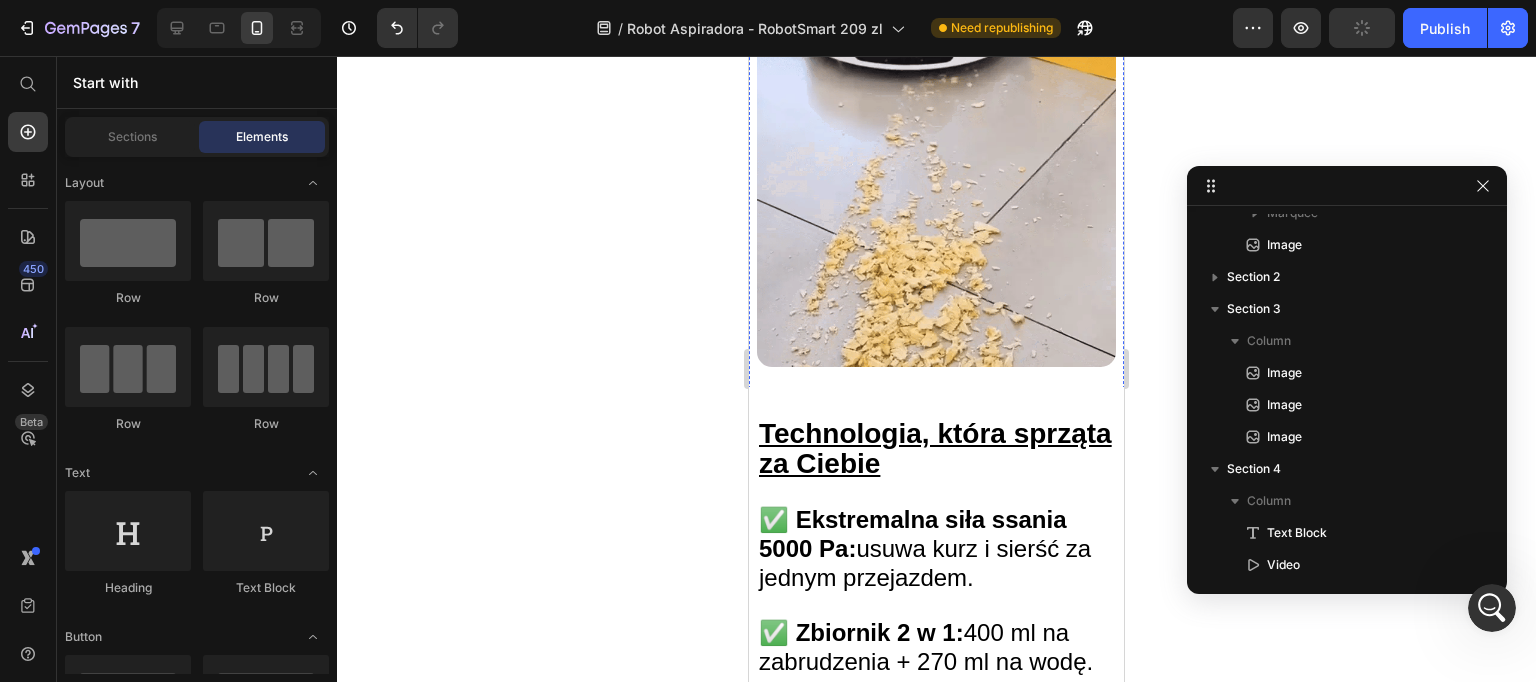 click at bounding box center [936, -166] 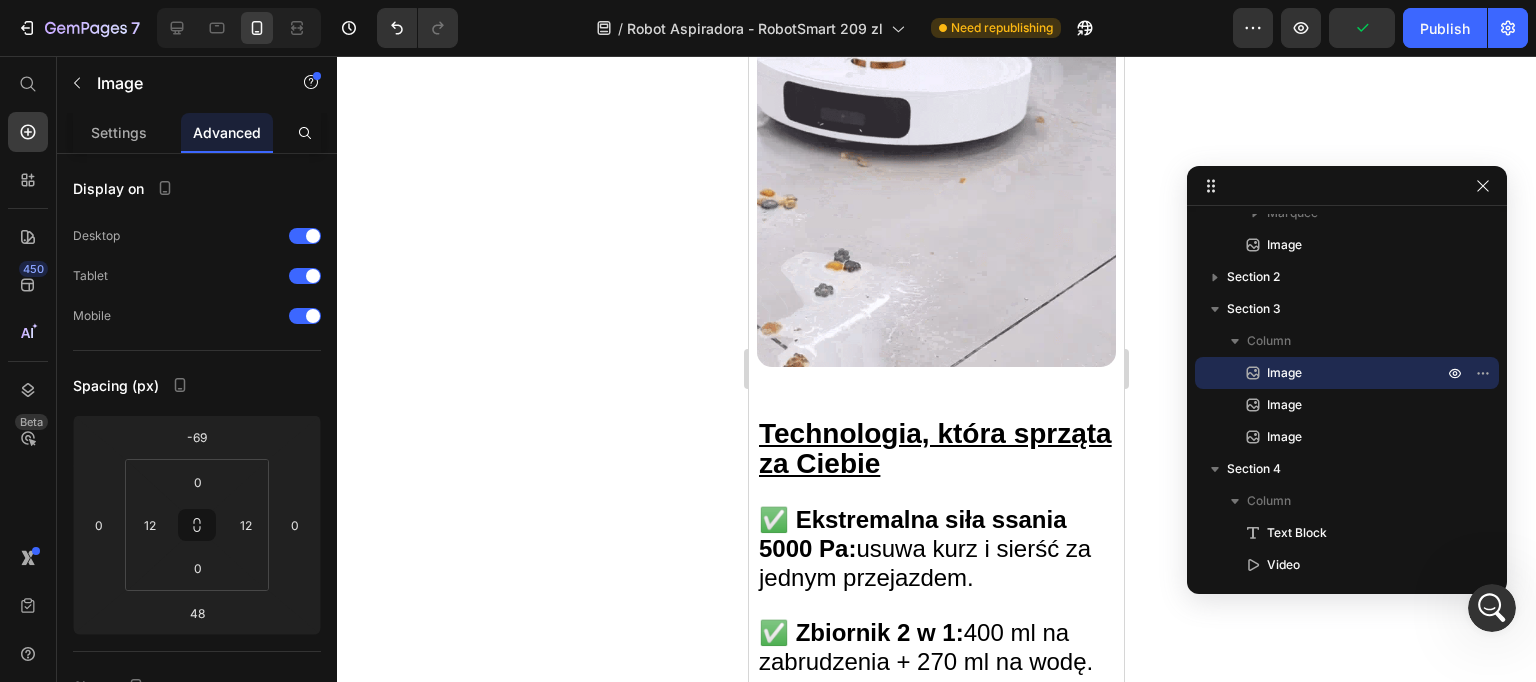 click 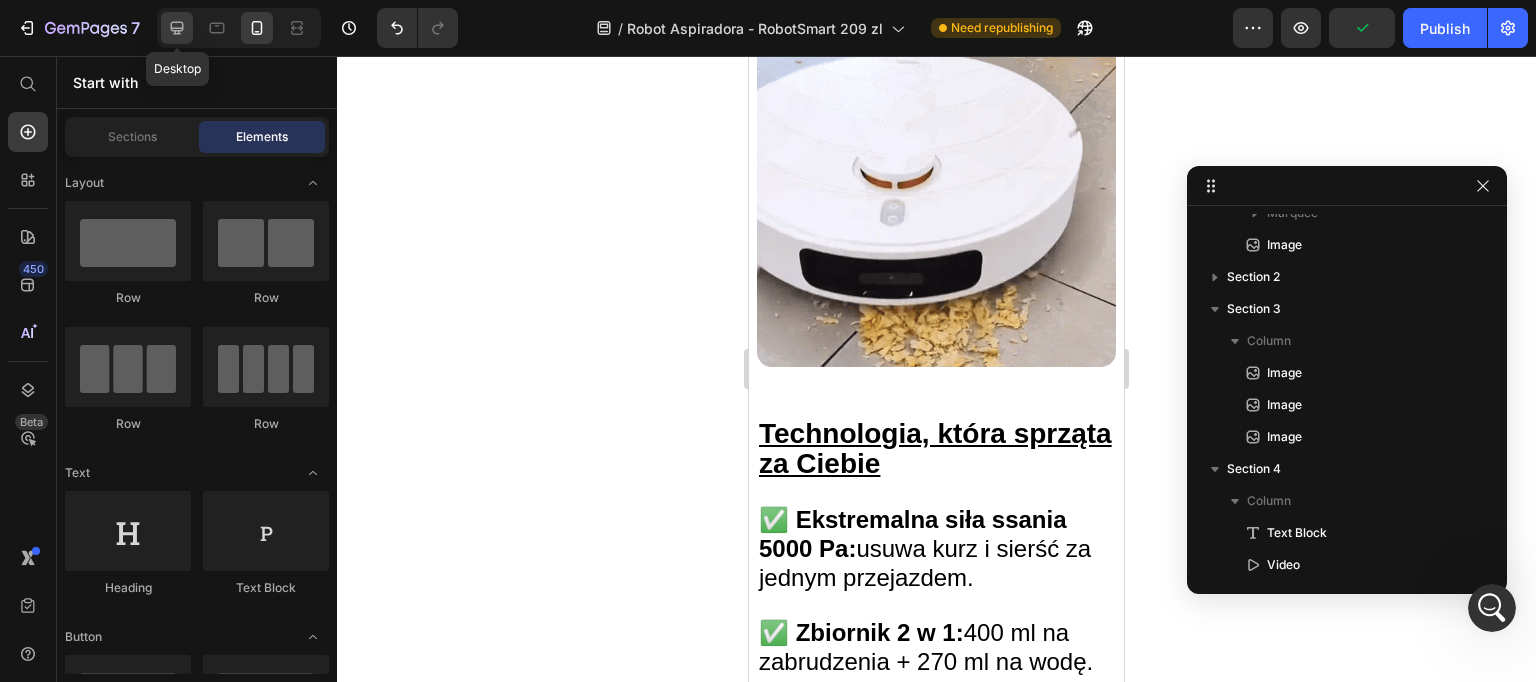 click 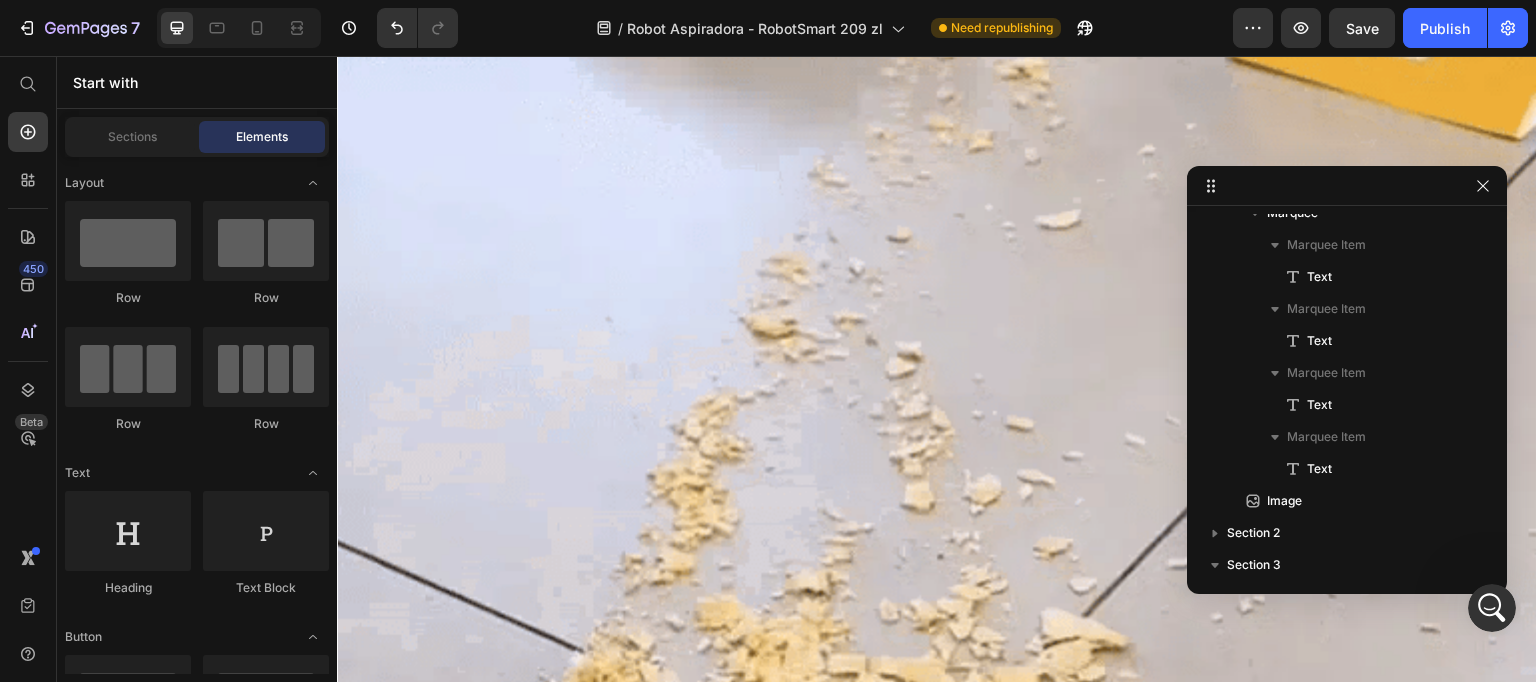 scroll, scrollTop: 793, scrollLeft: 0, axis: vertical 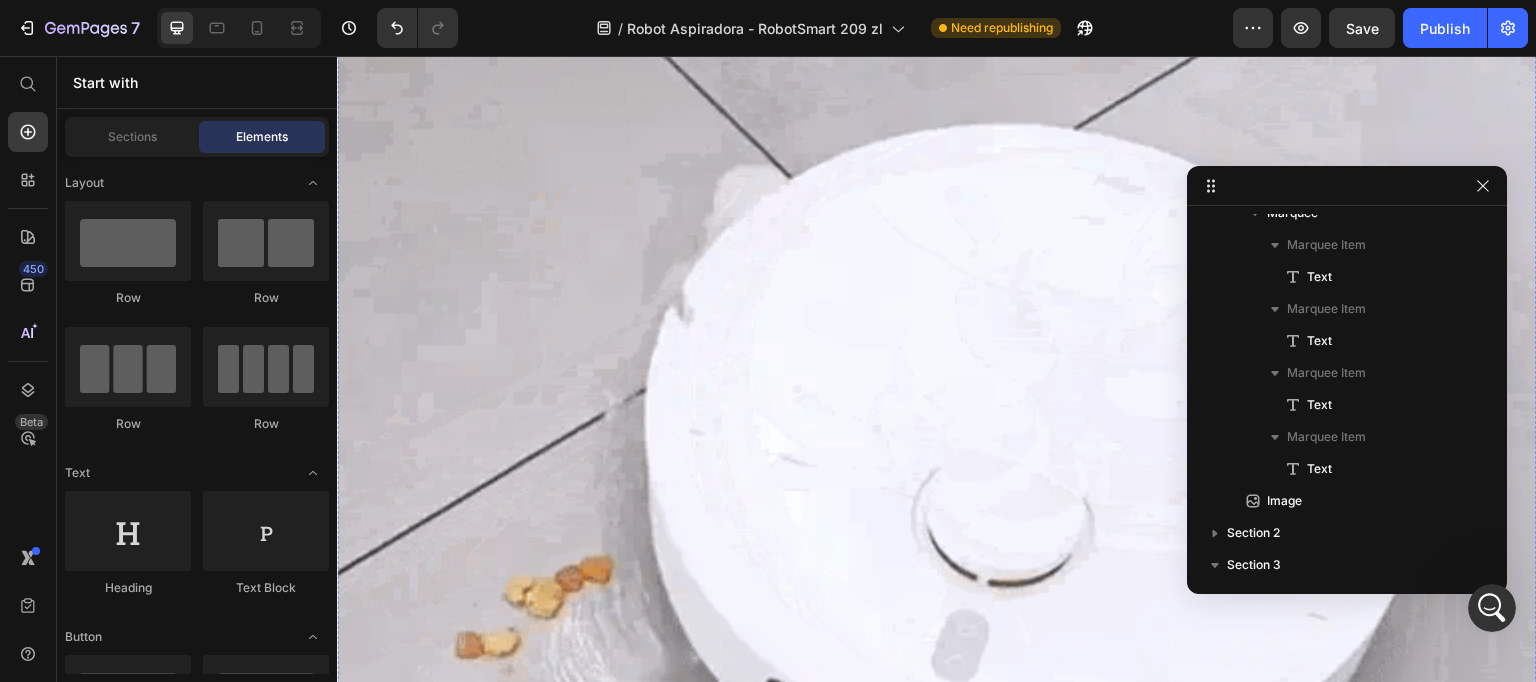 click at bounding box center (937, -336) 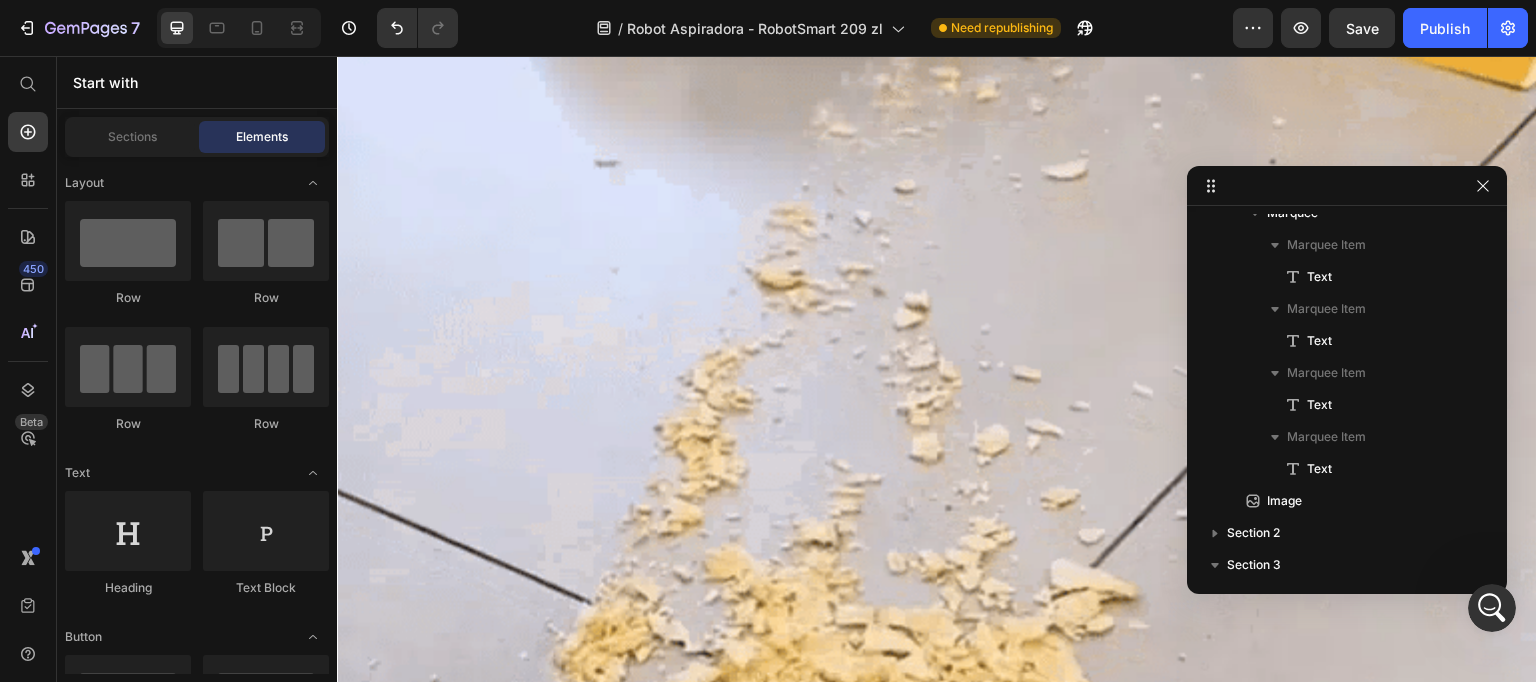 scroll, scrollTop: 369, scrollLeft: 0, axis: vertical 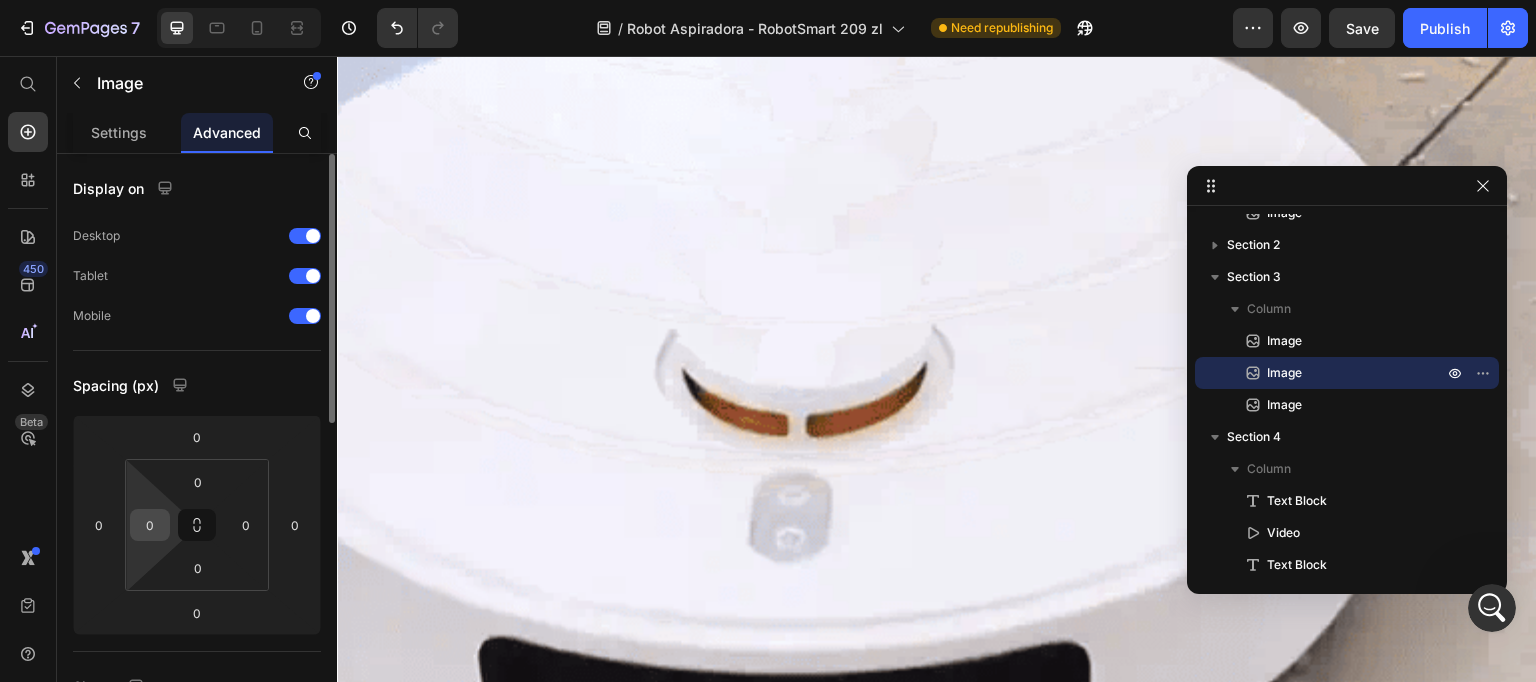 click on "0" at bounding box center (150, 525) 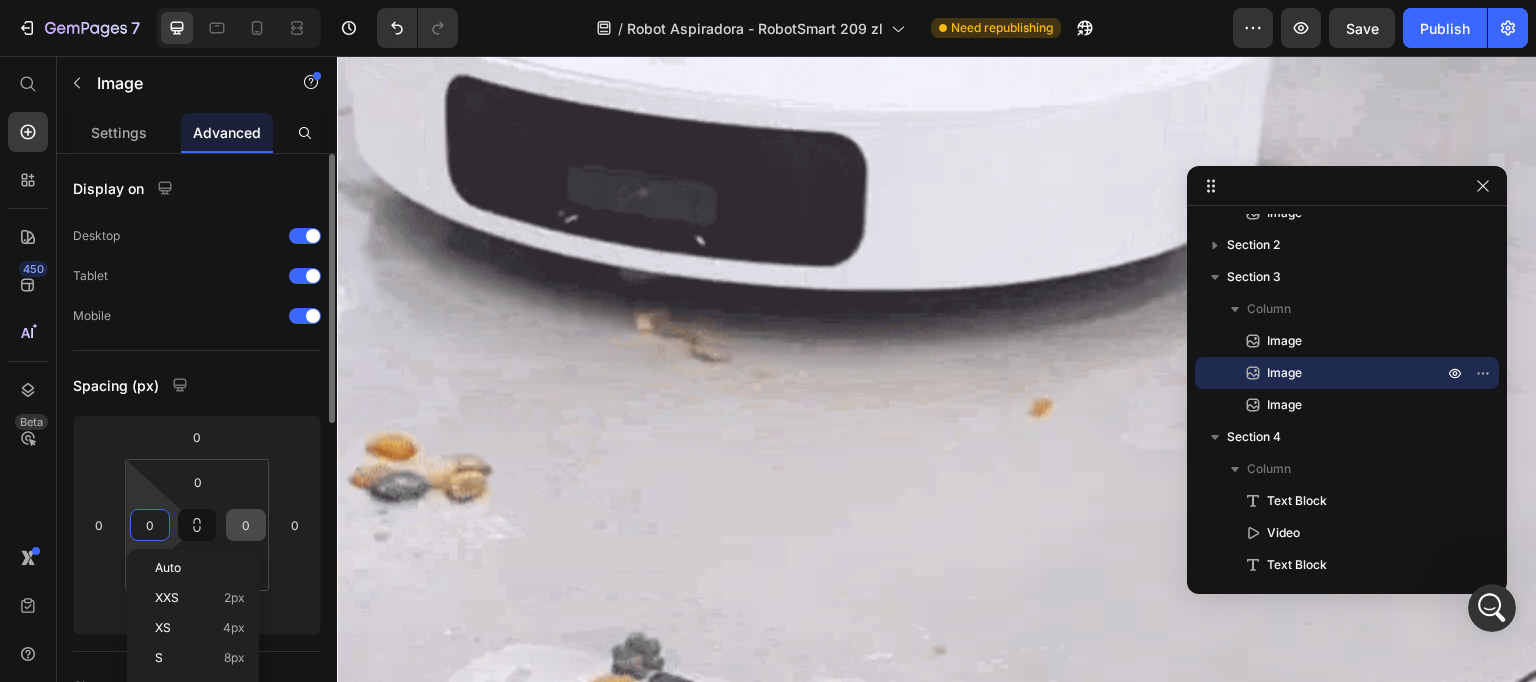 paste on "40" 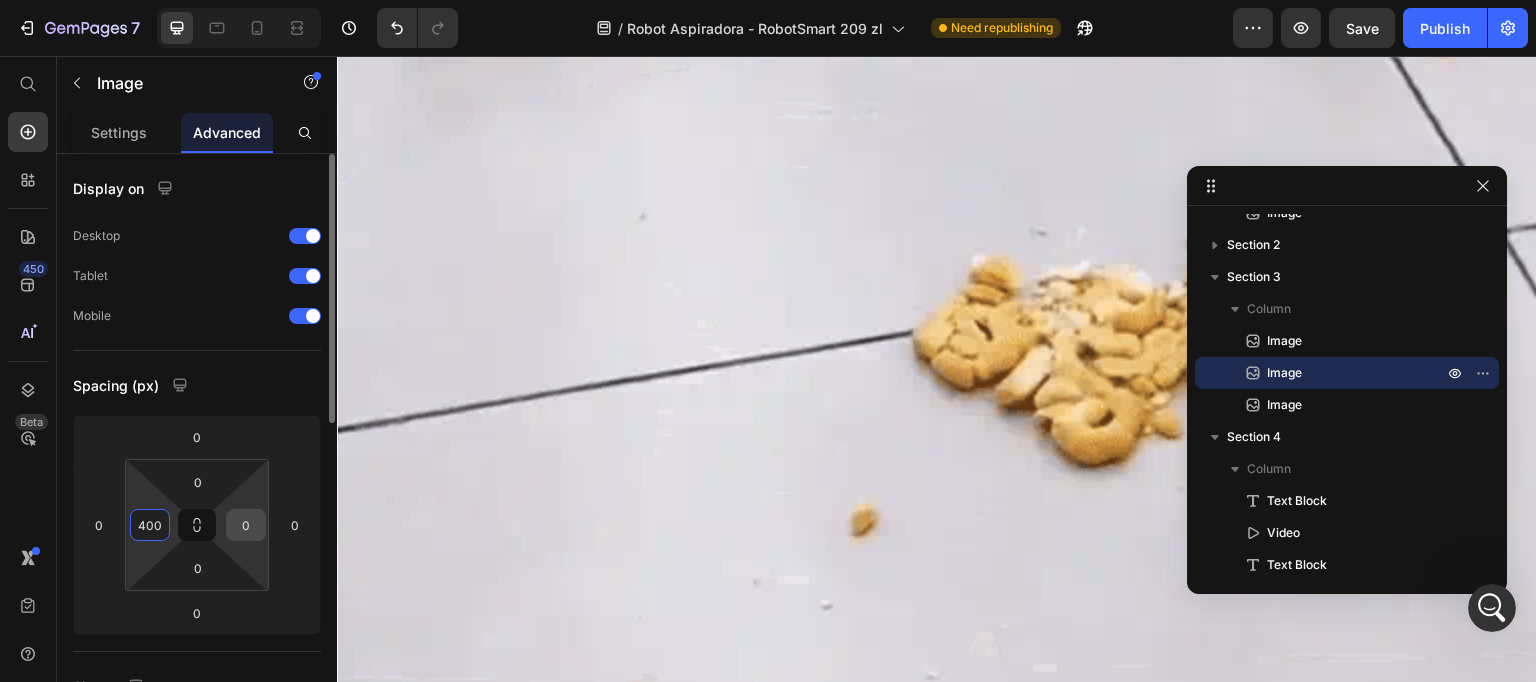 type on "400" 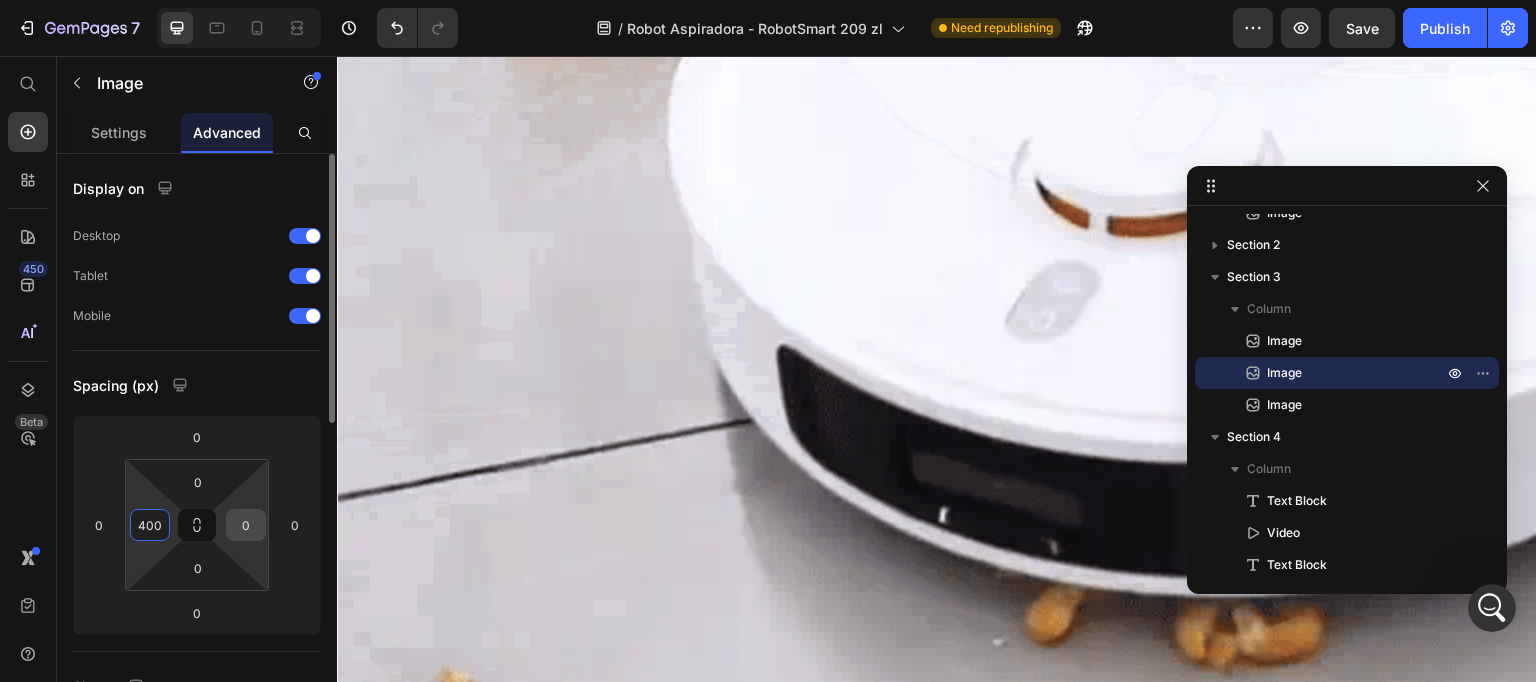 click on "0" at bounding box center [246, 525] 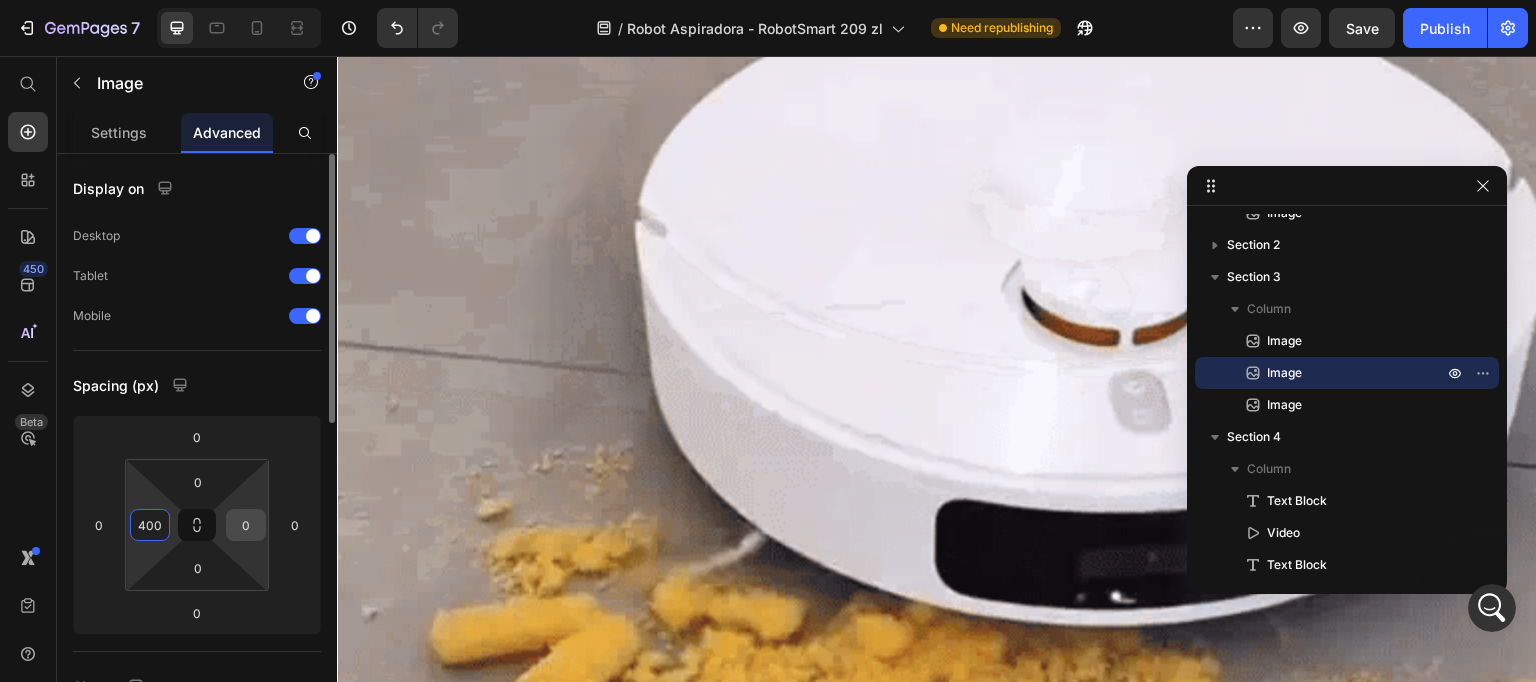paste on "40" 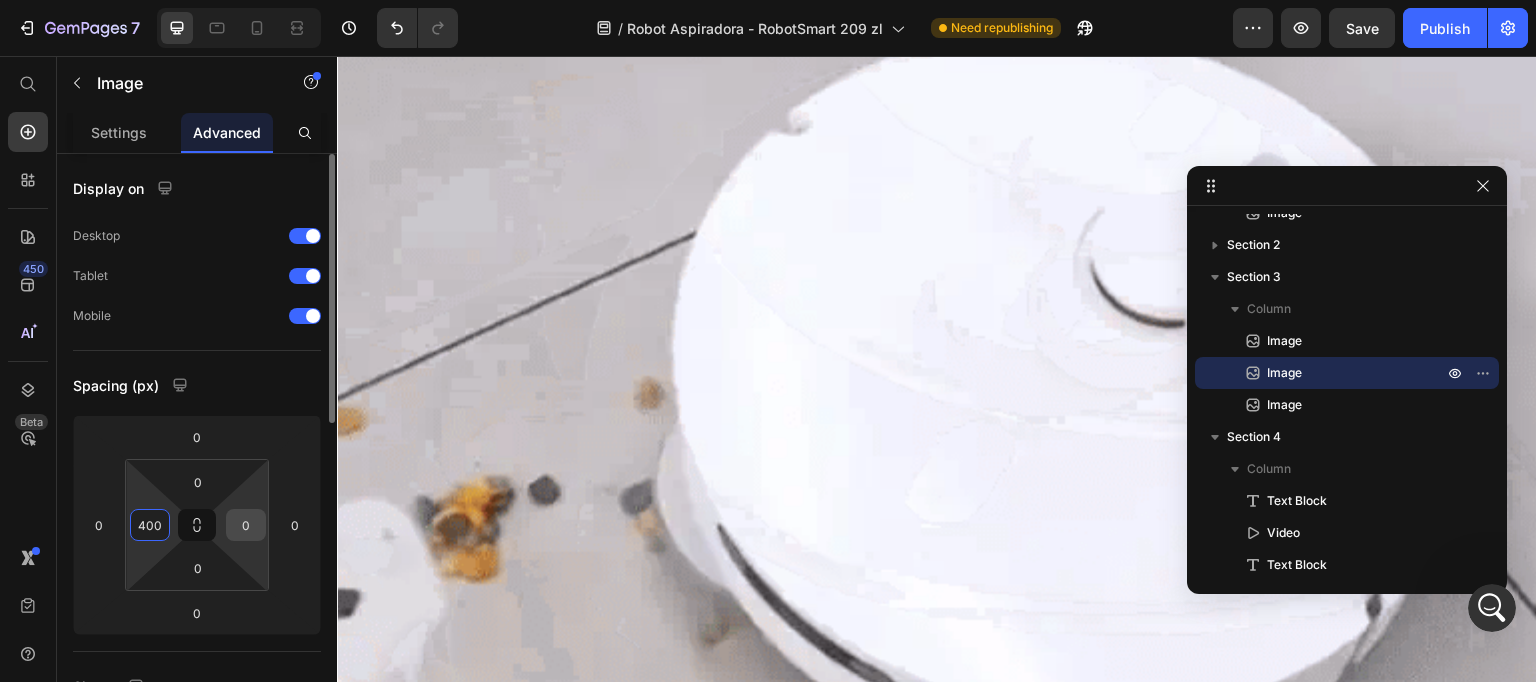 type on "400" 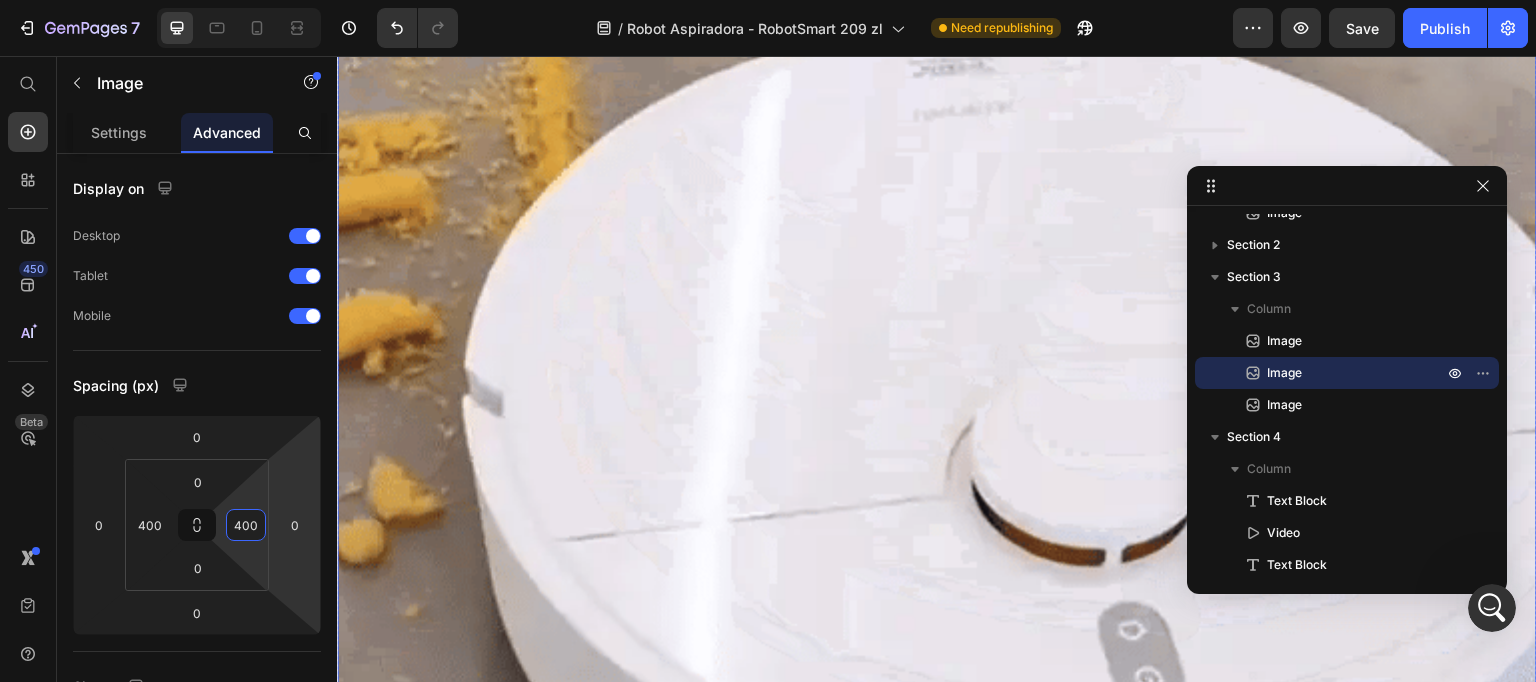 click at bounding box center [937, 208] 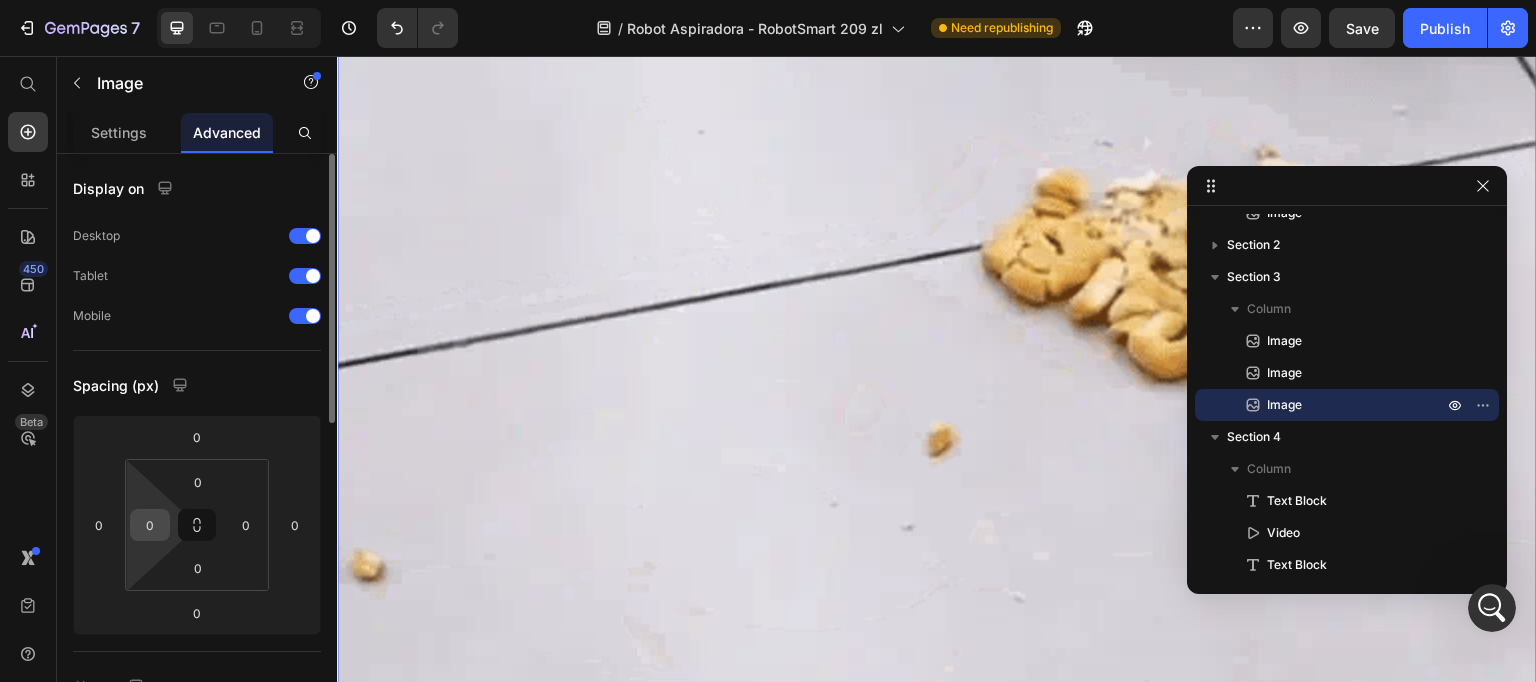 click on "0" at bounding box center (150, 525) 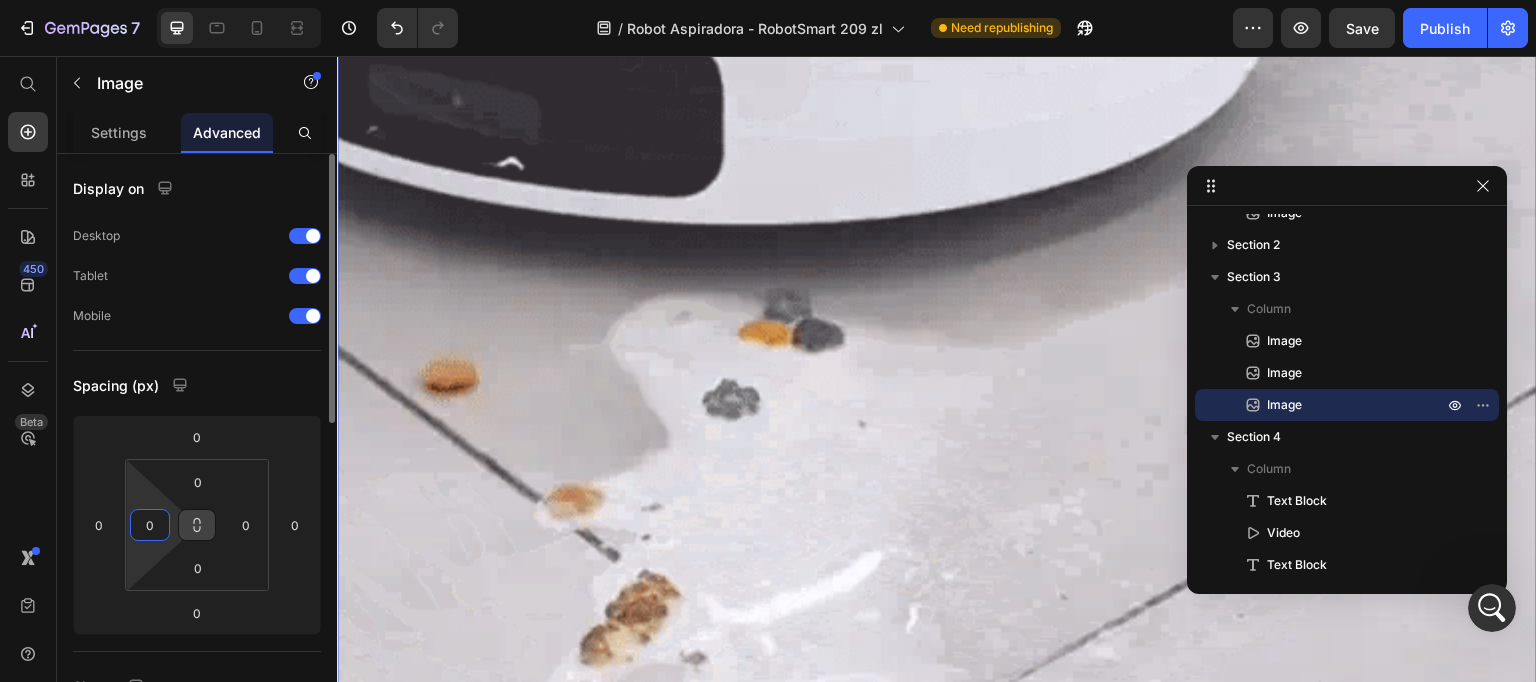 paste on "400" 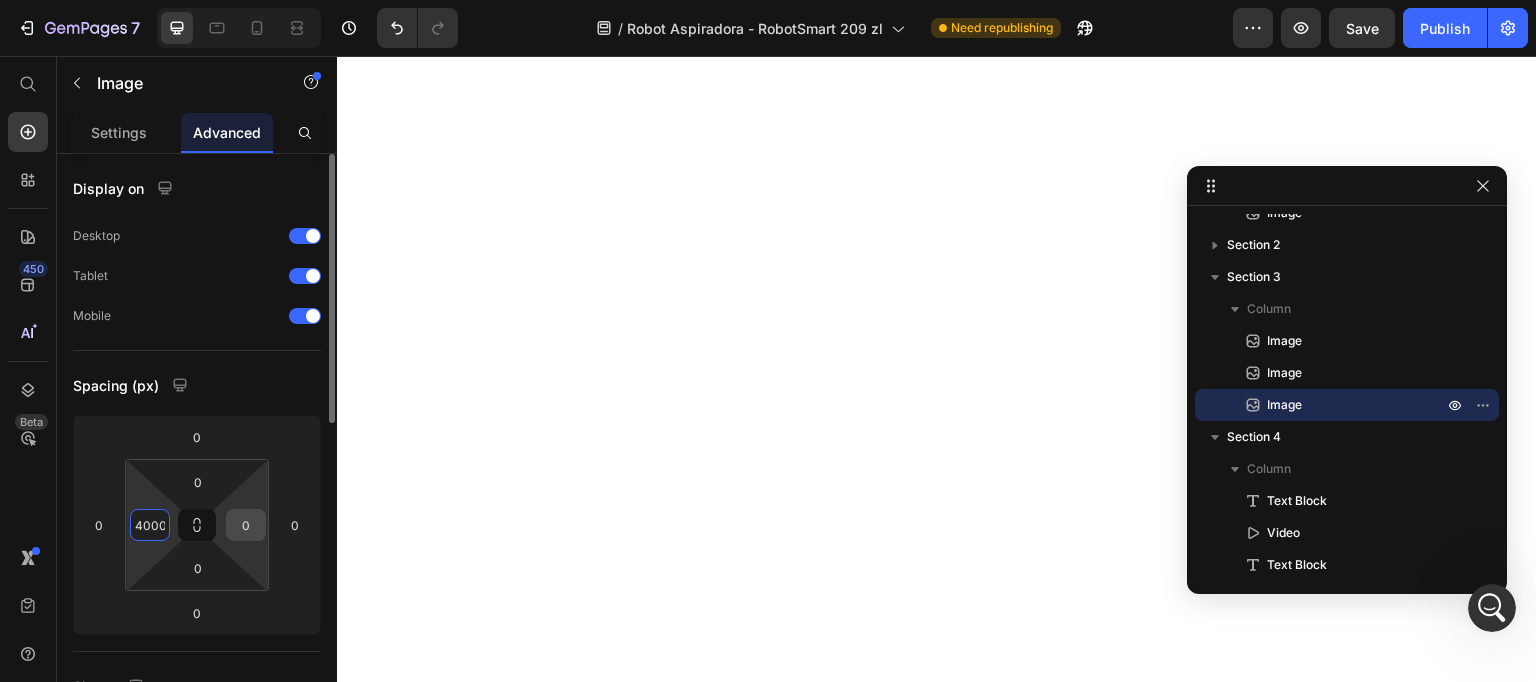 type on "4000" 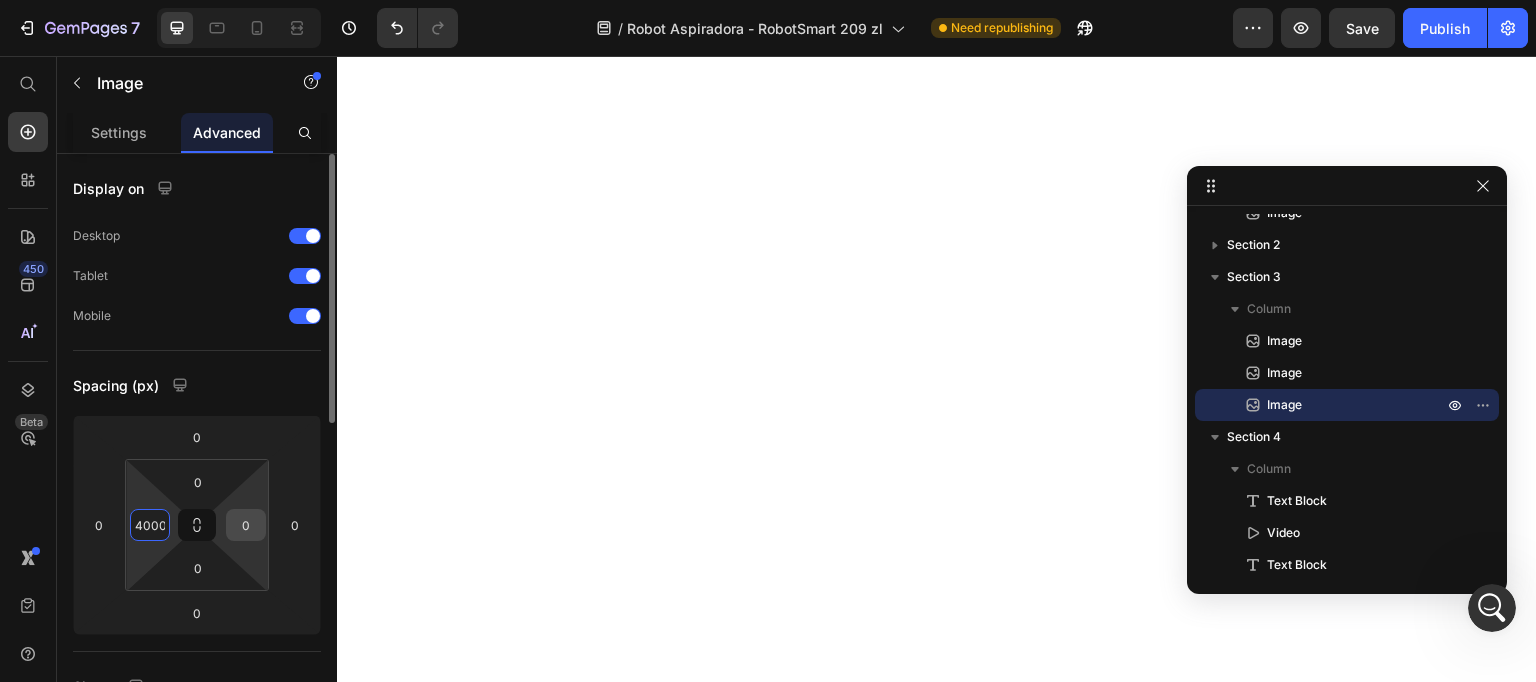 click on "0" at bounding box center [246, 525] 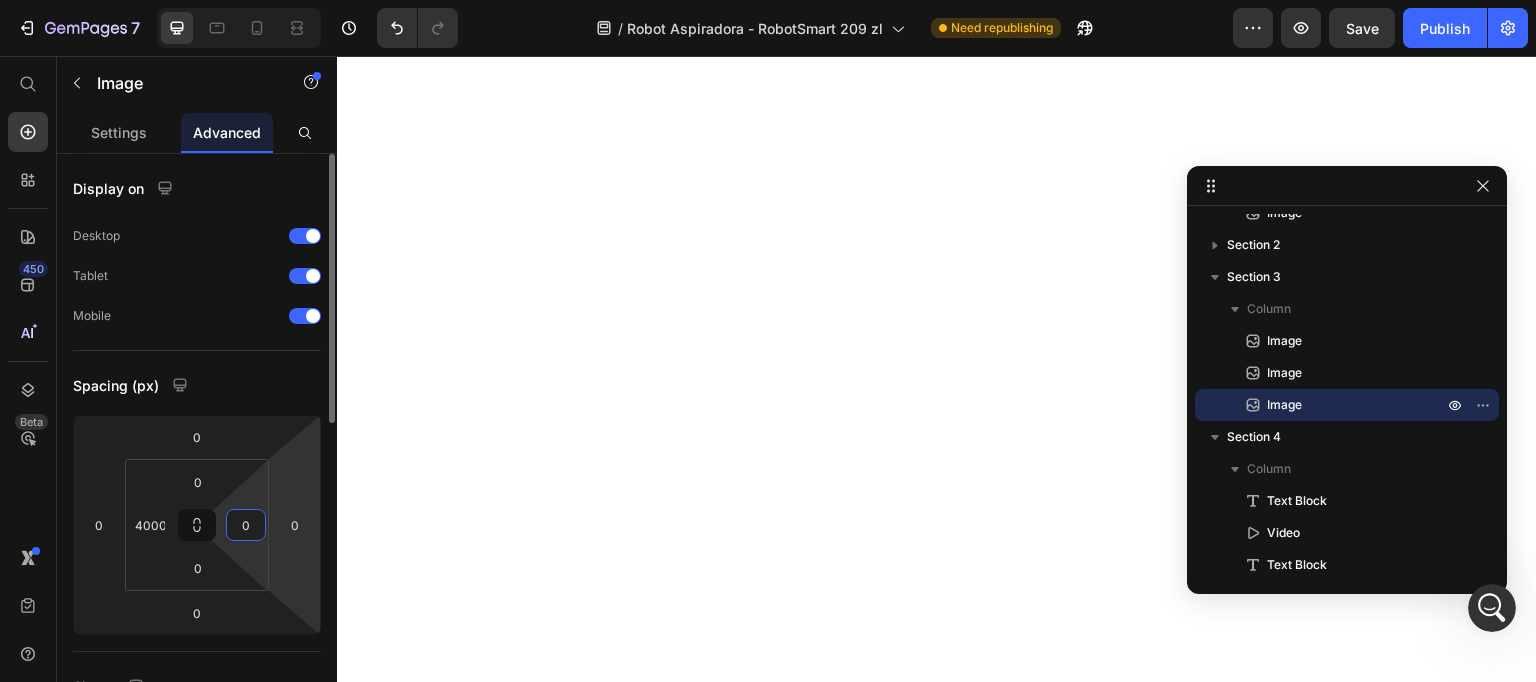 paste on "40" 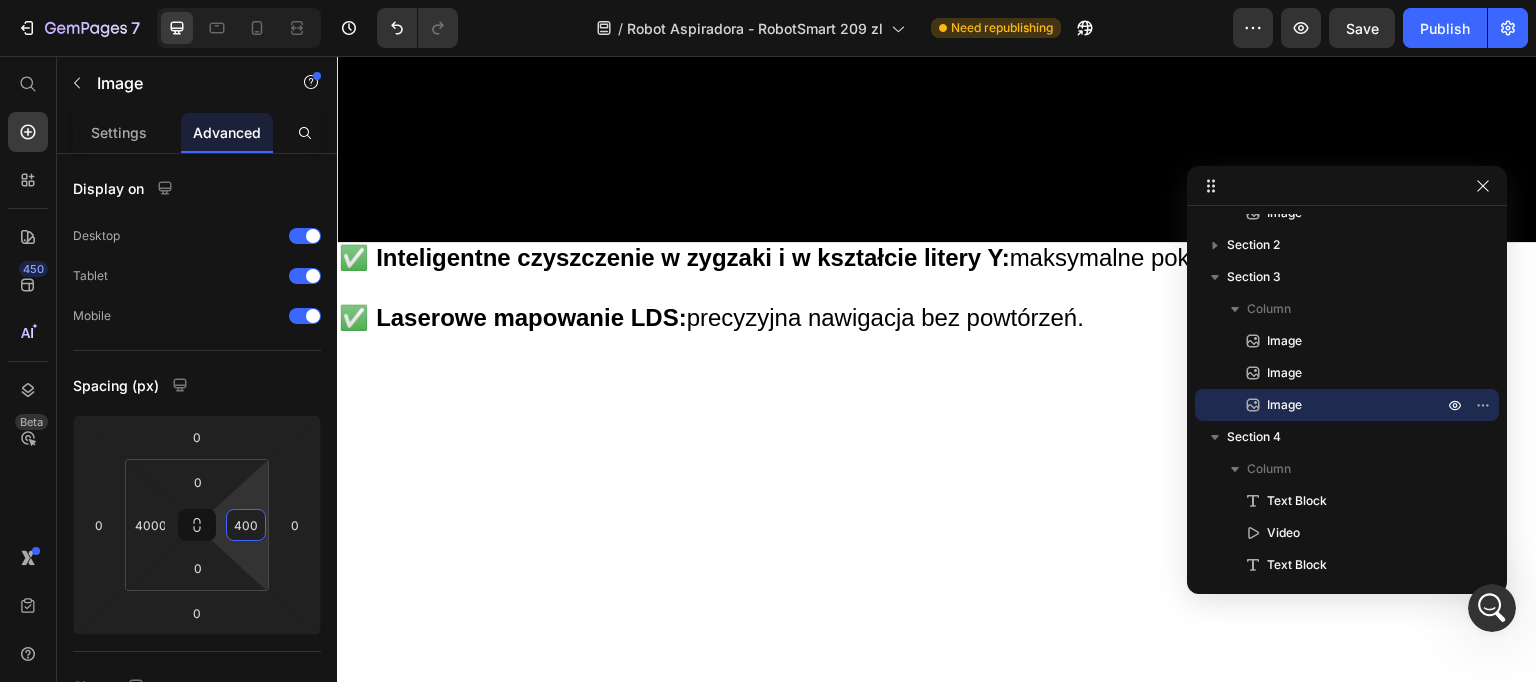 scroll, scrollTop: 1033, scrollLeft: 0, axis: vertical 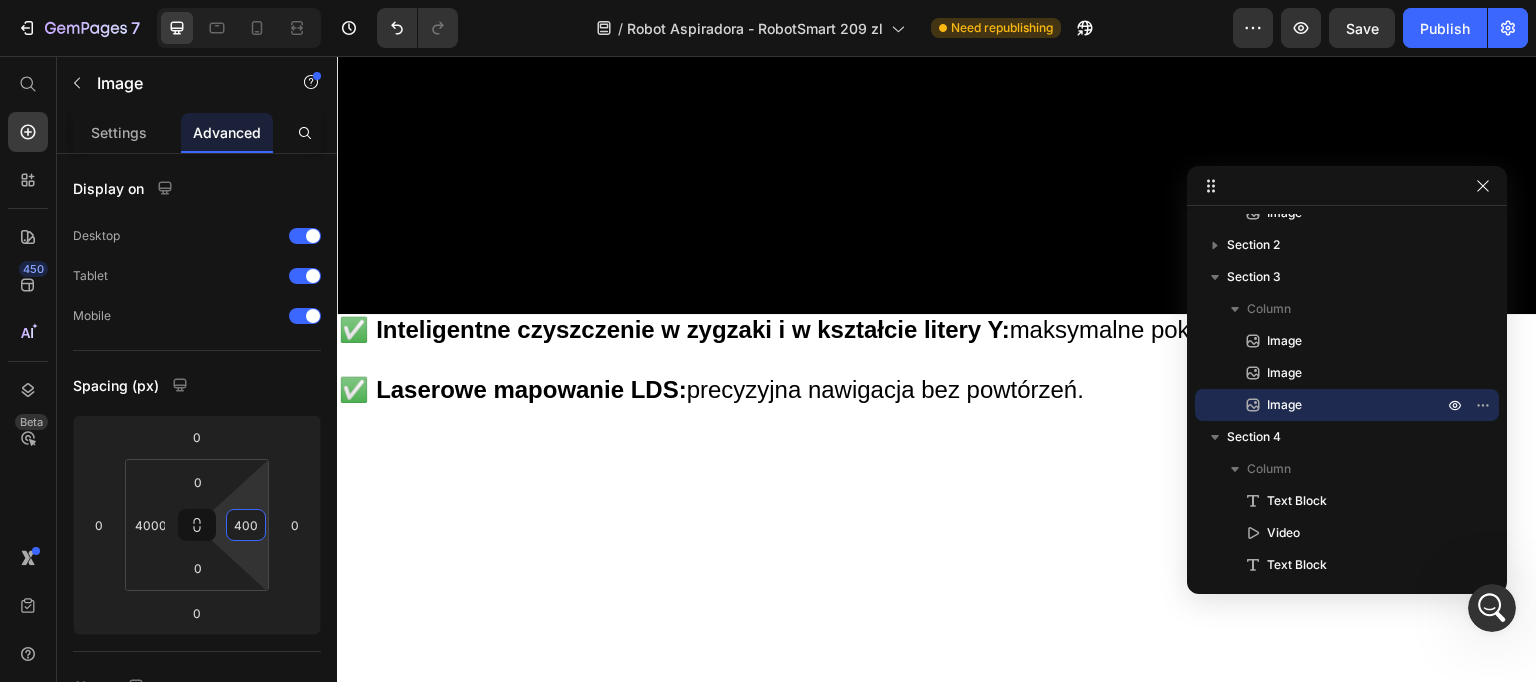 type on "0" 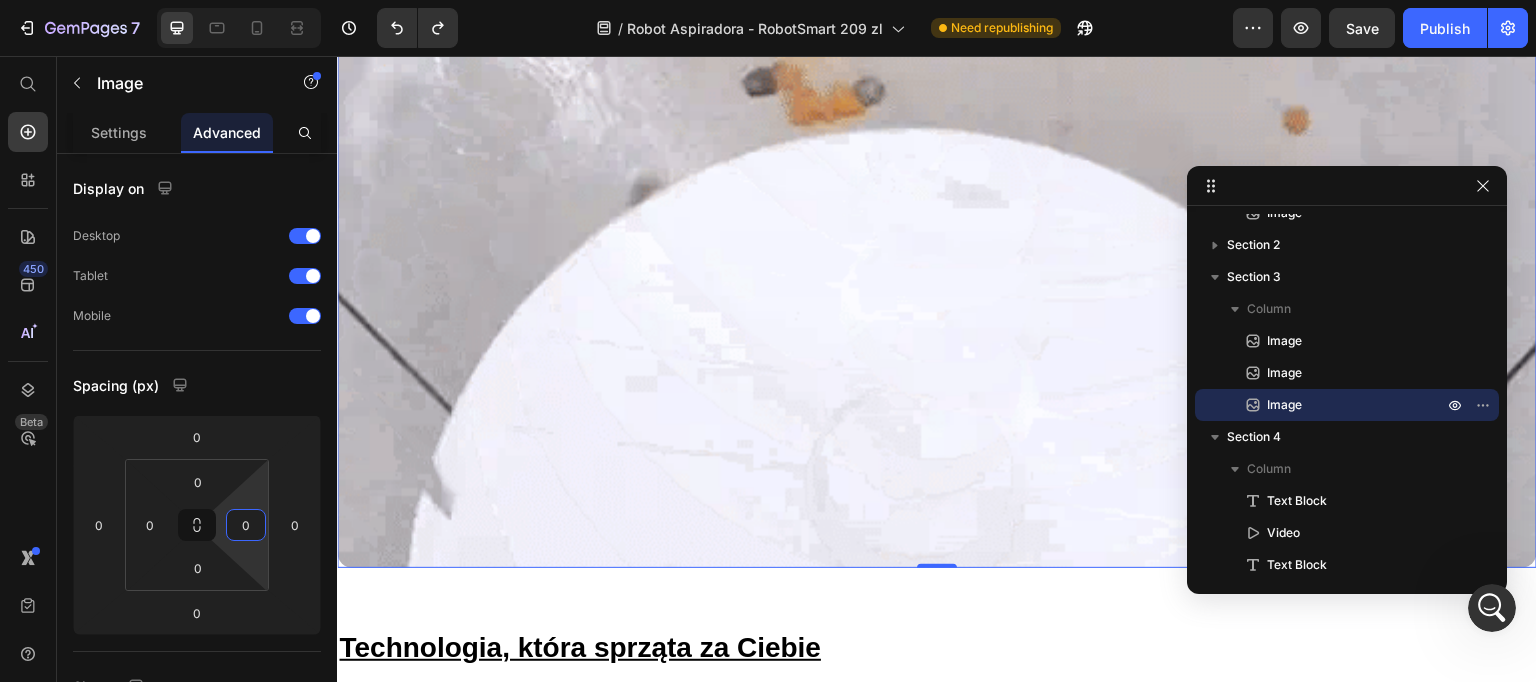 click at bounding box center [937, -32] 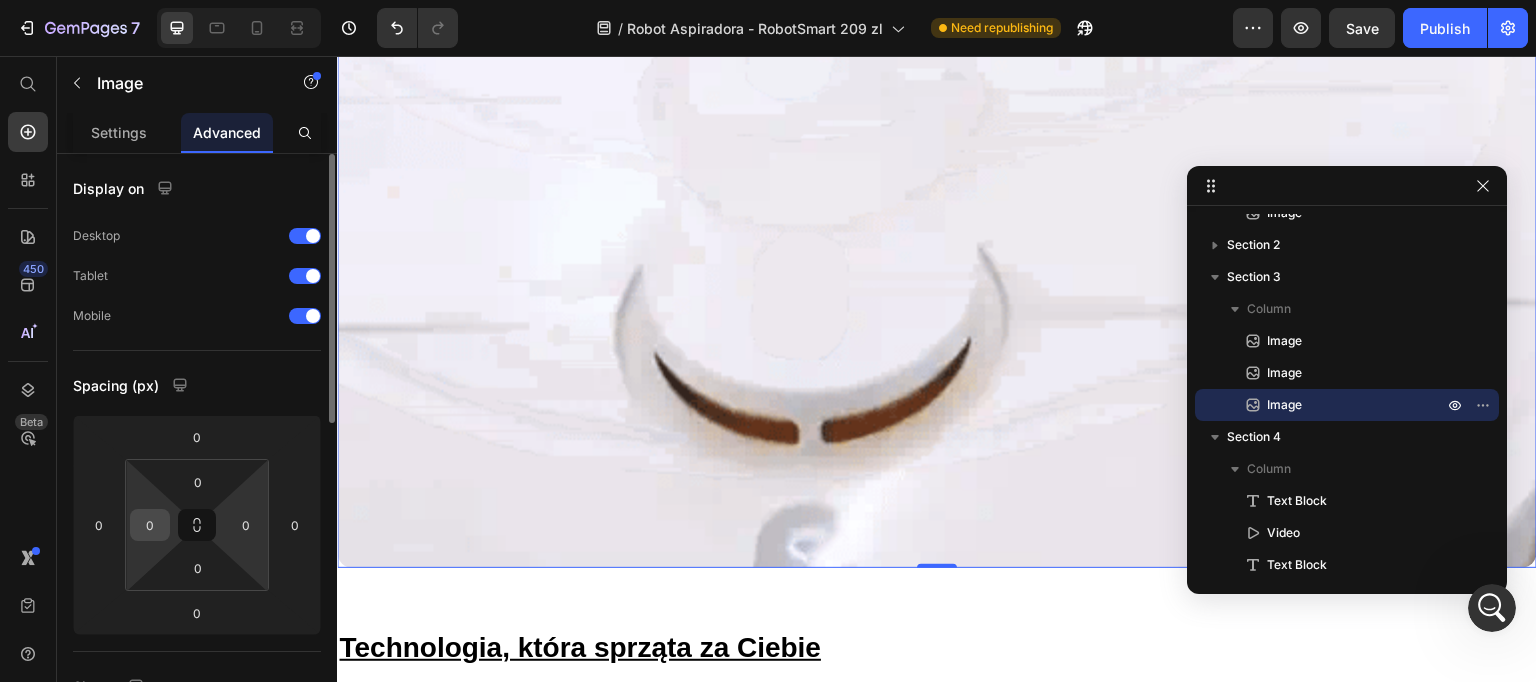 click on "0" at bounding box center [150, 525] 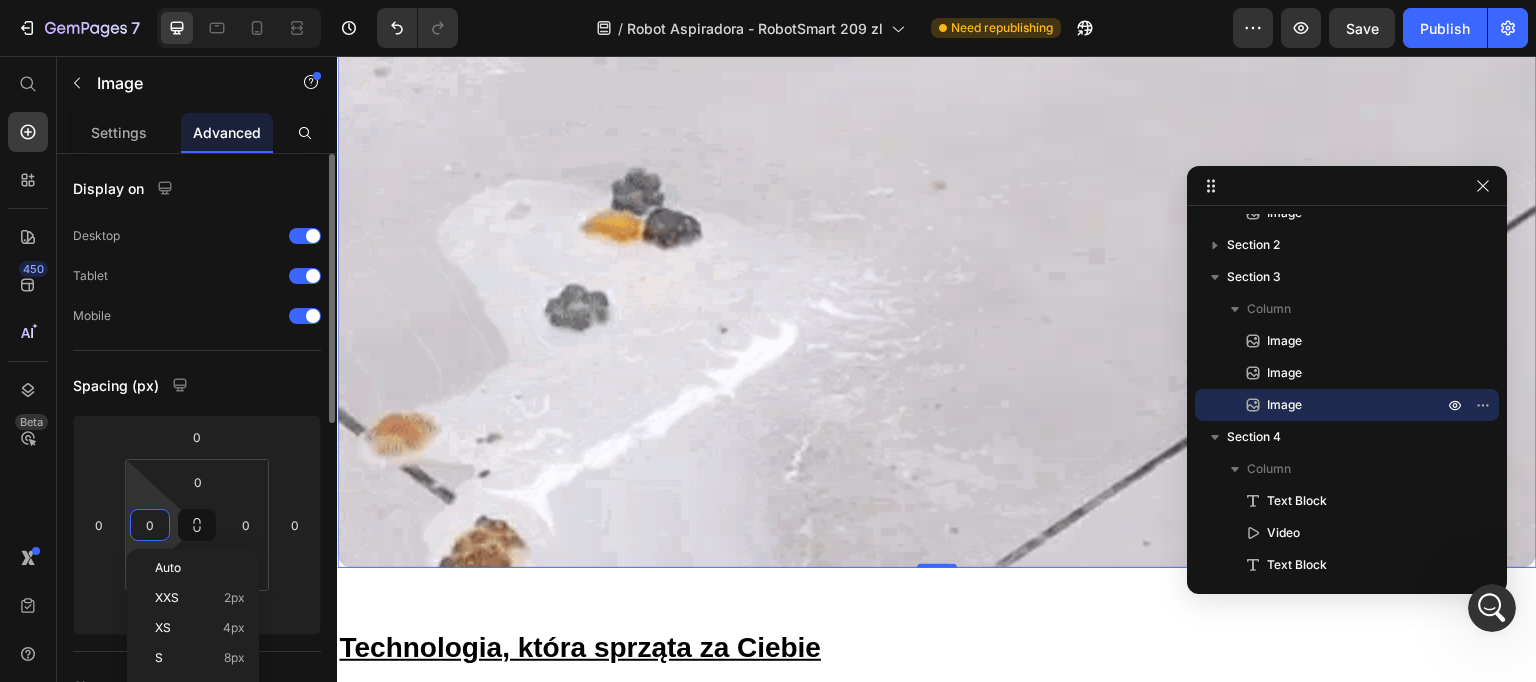 paste on "40" 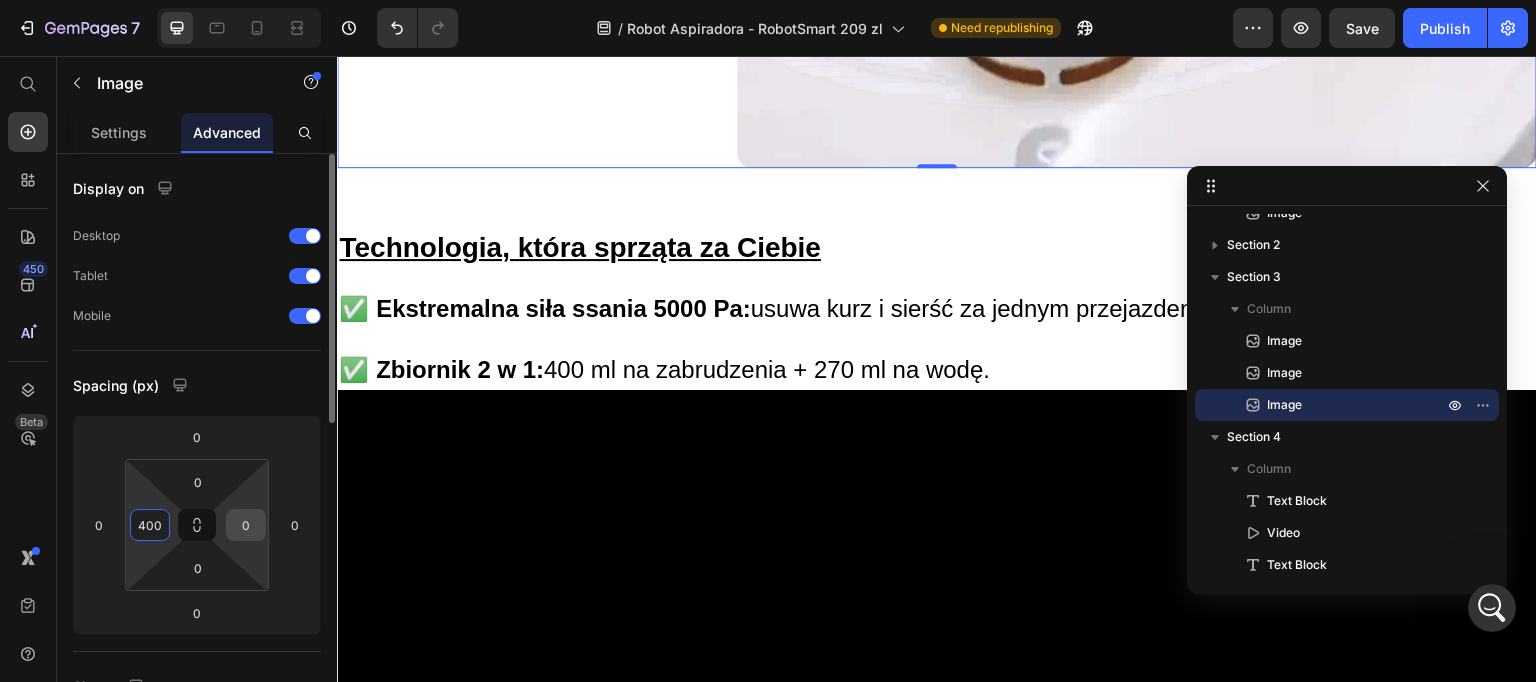 type on "400" 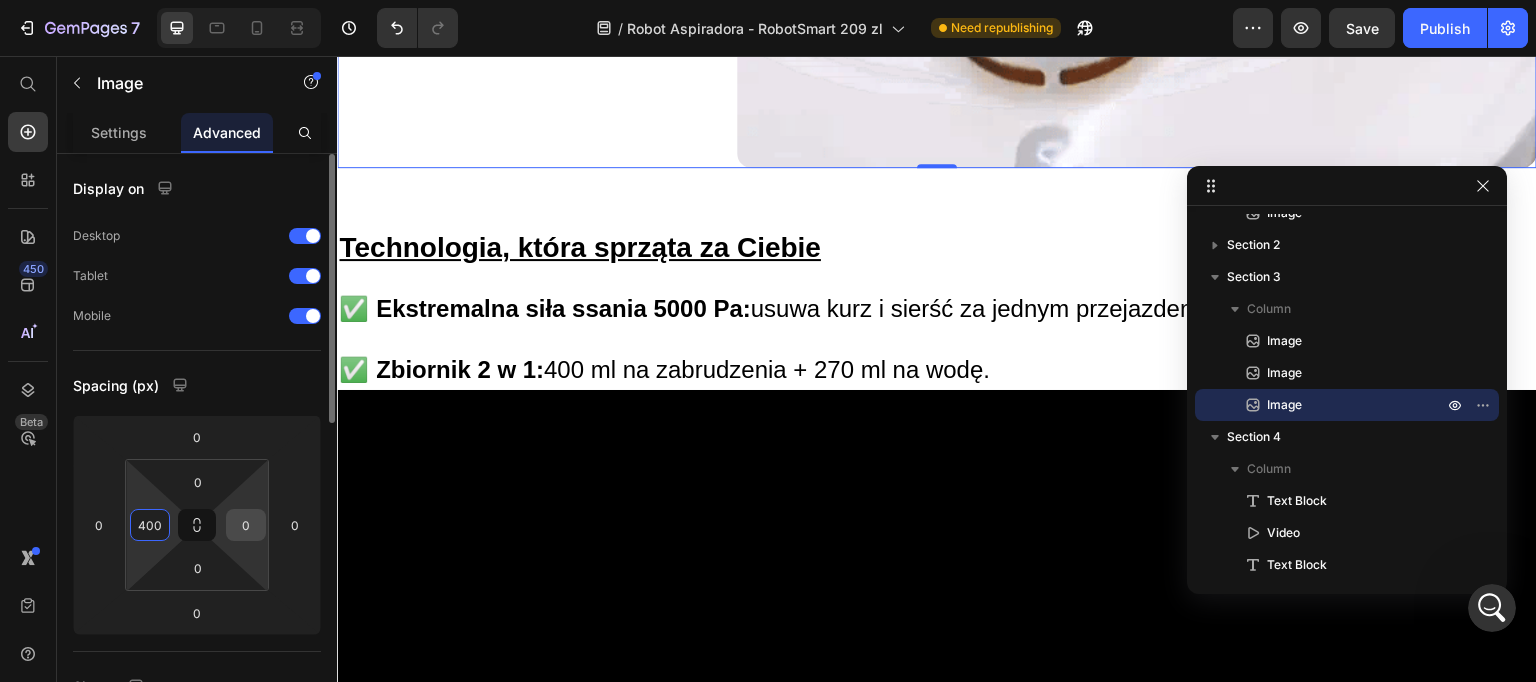 click on "0" at bounding box center (246, 525) 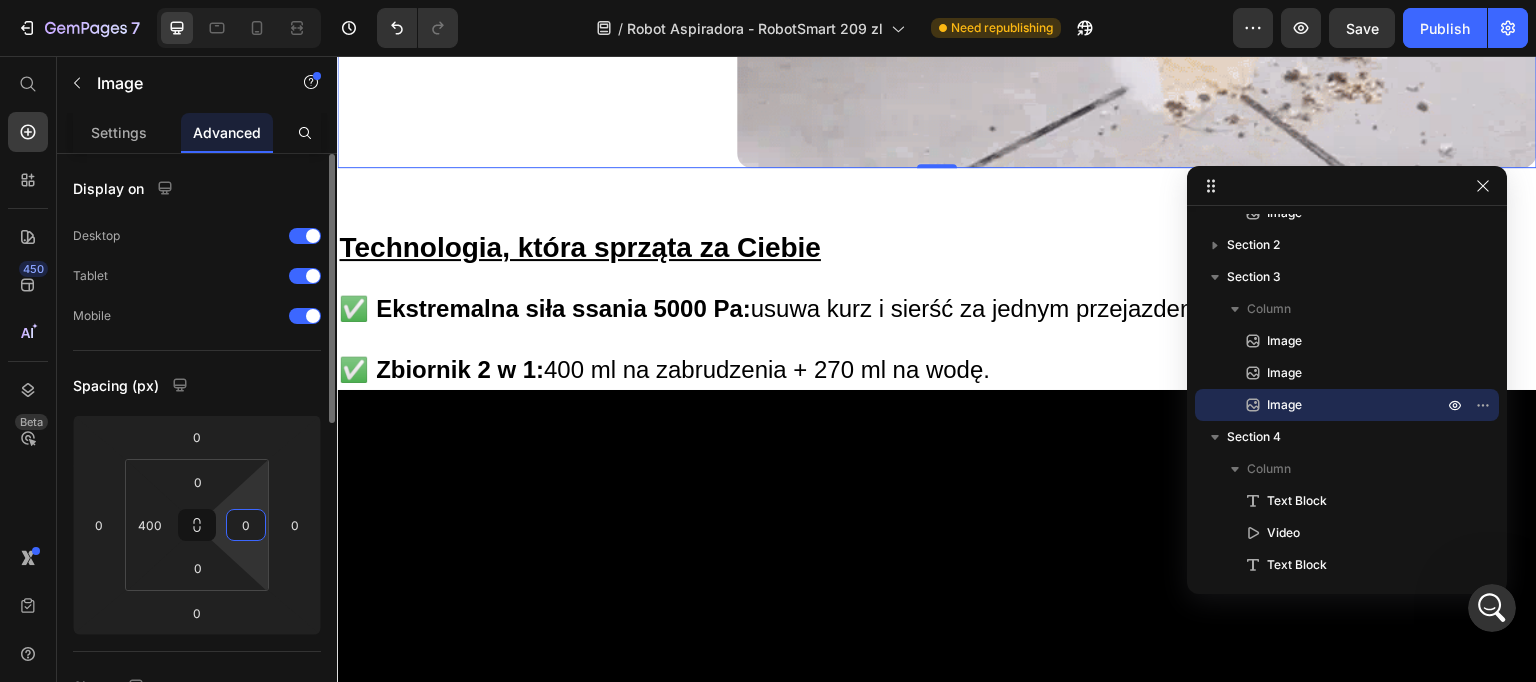 paste on "40" 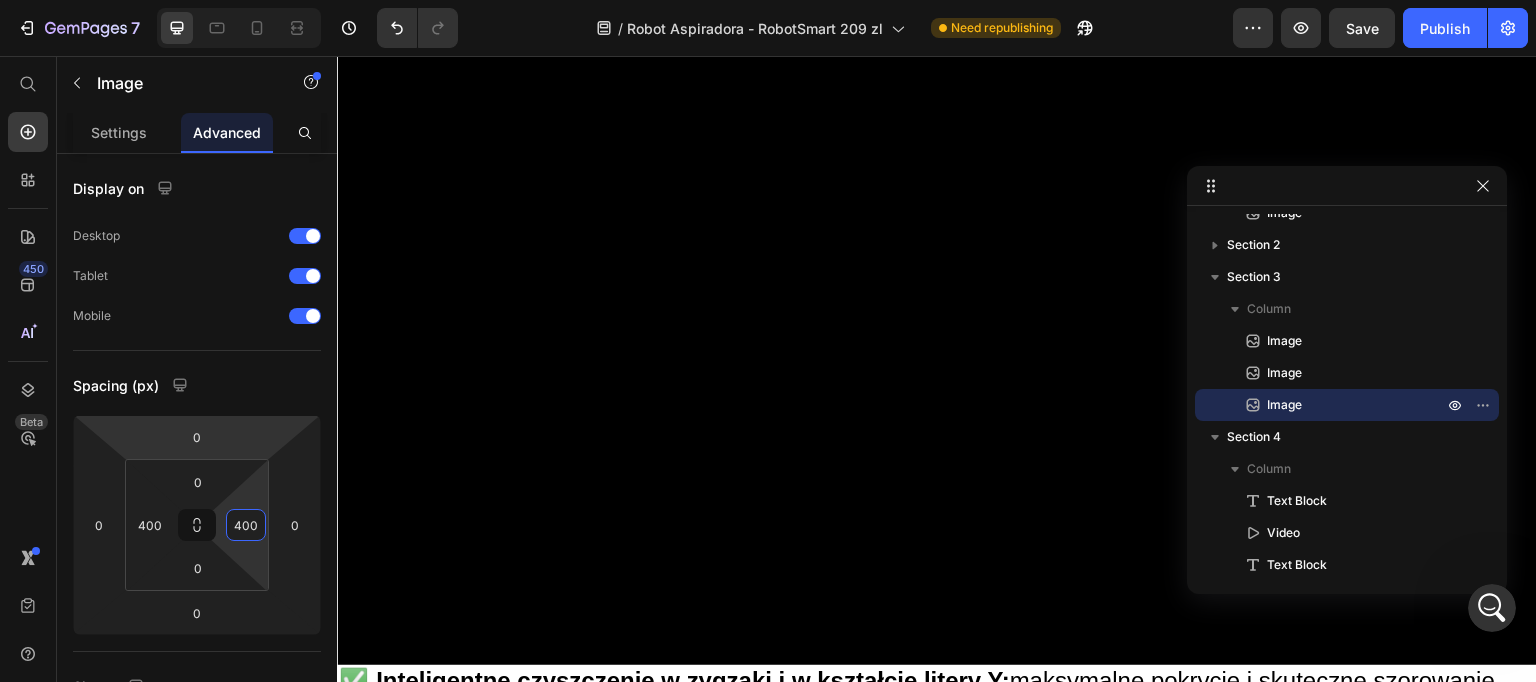 type on "400" 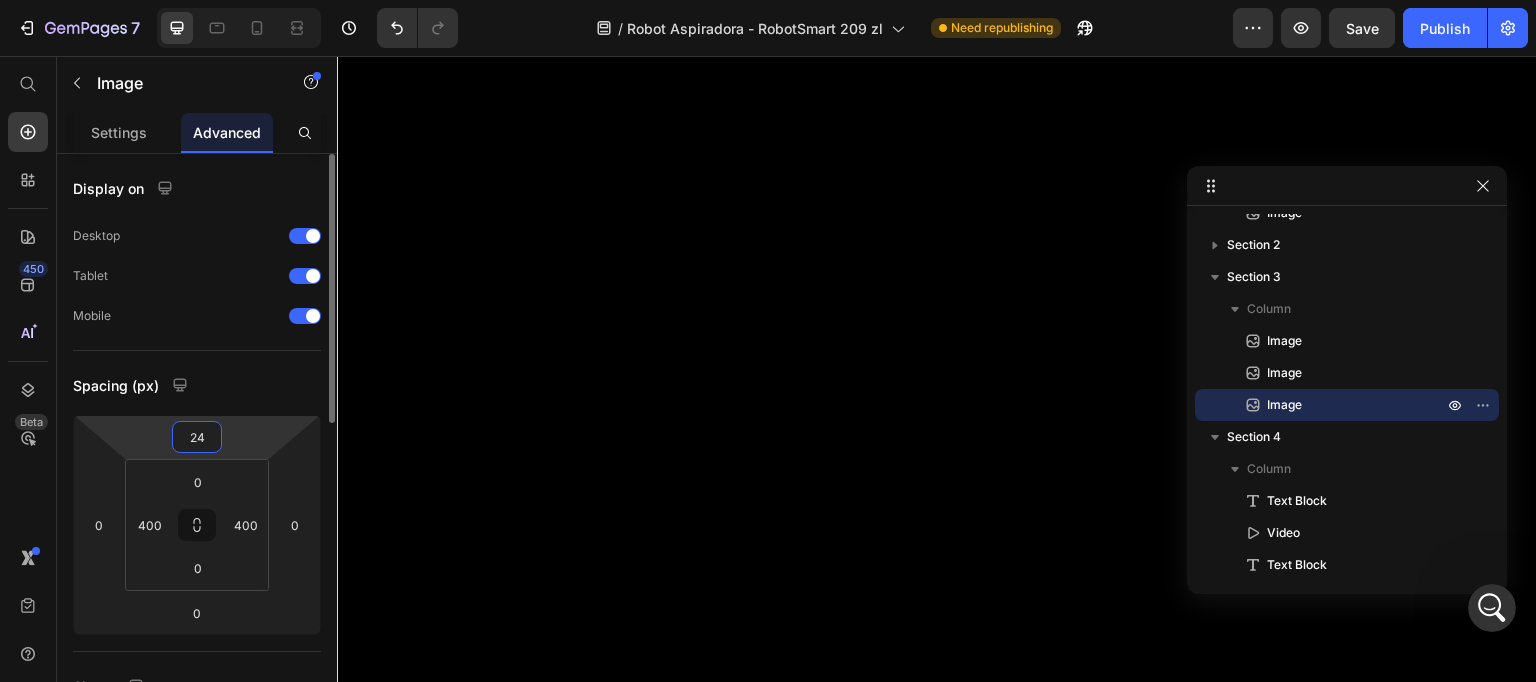 drag, startPoint x: 234, startPoint y: 416, endPoint x: 268, endPoint y: 435, distance: 38.948685 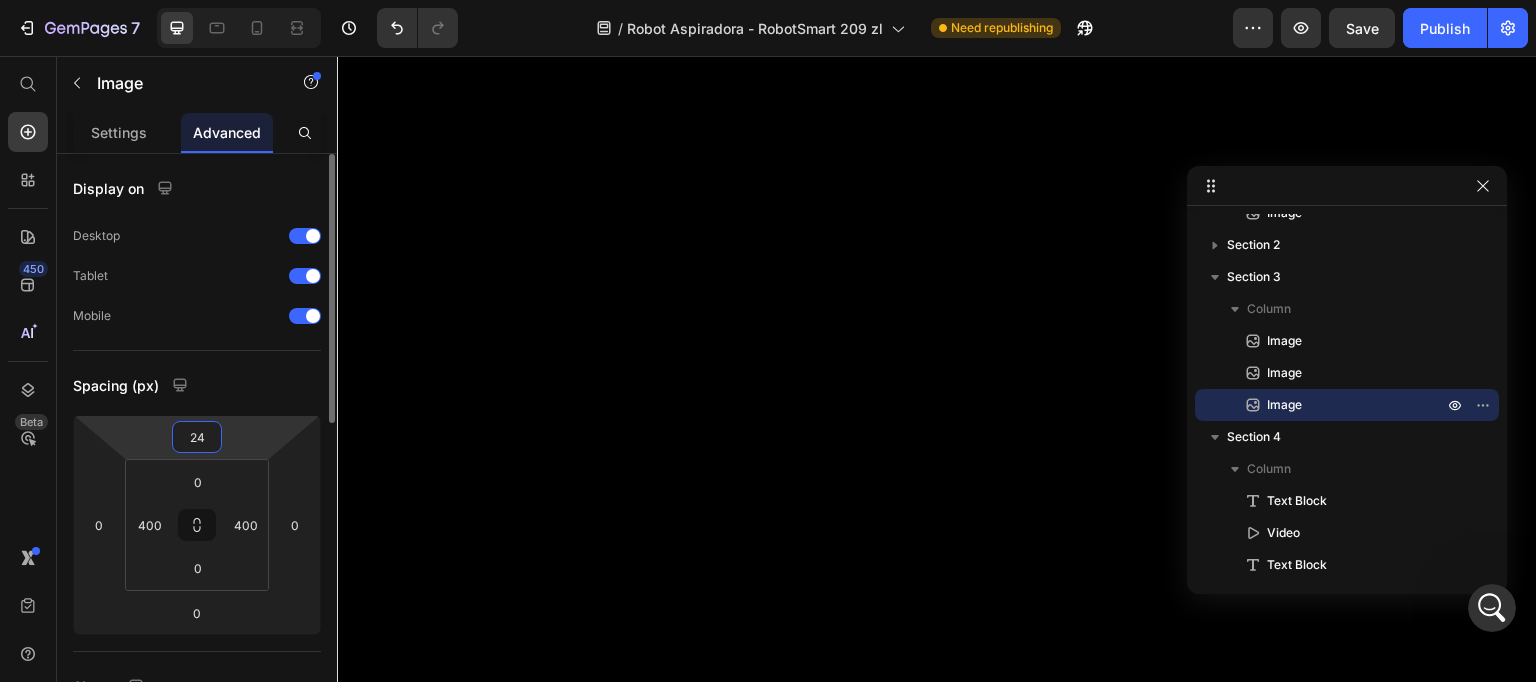 click on "7  Version history  /  Robot Aspiradora - RobotSmart 209 zl Need republishing Preview  Save   Publish  450 Beta Start with Sections Elements Hero Section Product Detail Brands Trusted Badges Guarantee Product Breakdown How to use Testimonials Compare Bundle FAQs Social Proof Brand Story Product List Collection Blog List Contact Sticky Add to Cart Custom Footer Browse Library 450 Layout
Row
Row
Row
Row Text
Heading
Text Block Button
Button
Button
Sticky Back to top Media" at bounding box center [768, 0] 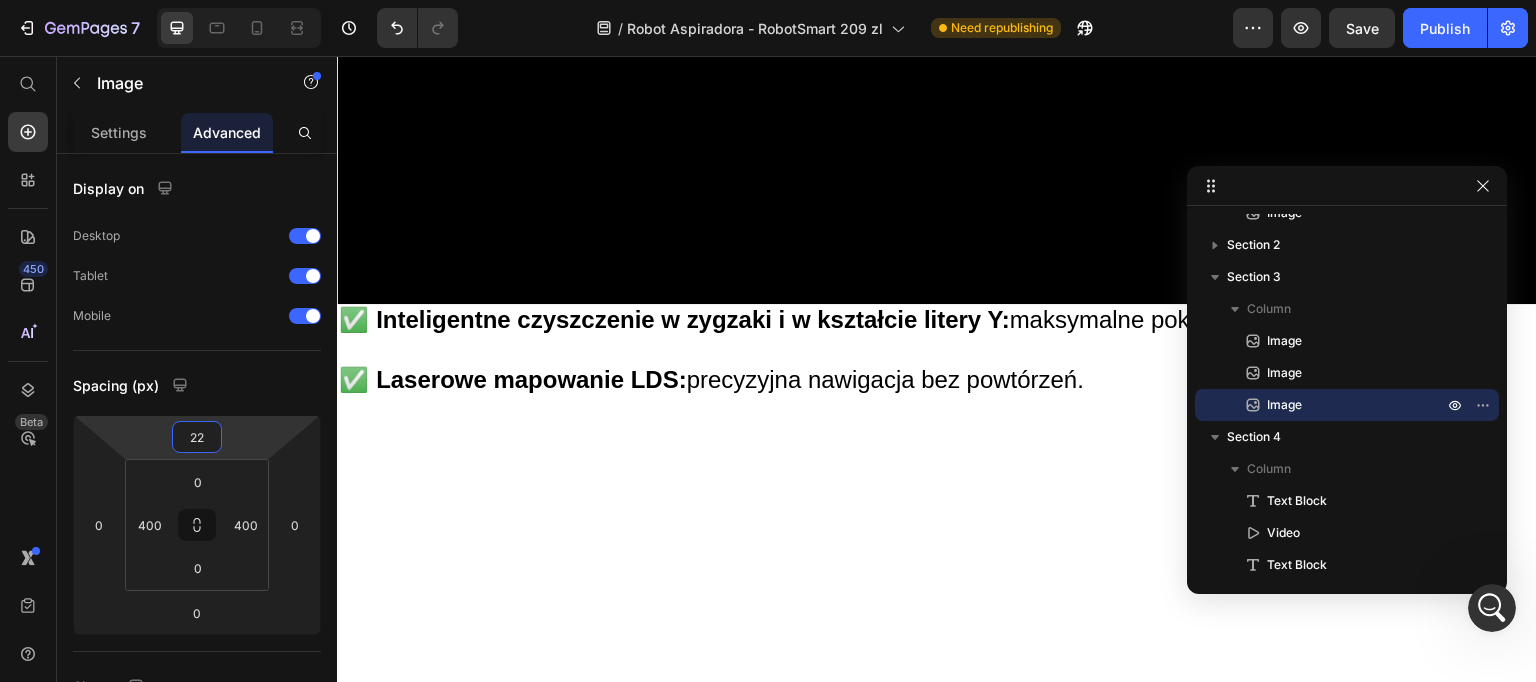 scroll, scrollTop: 1393, scrollLeft: 0, axis: vertical 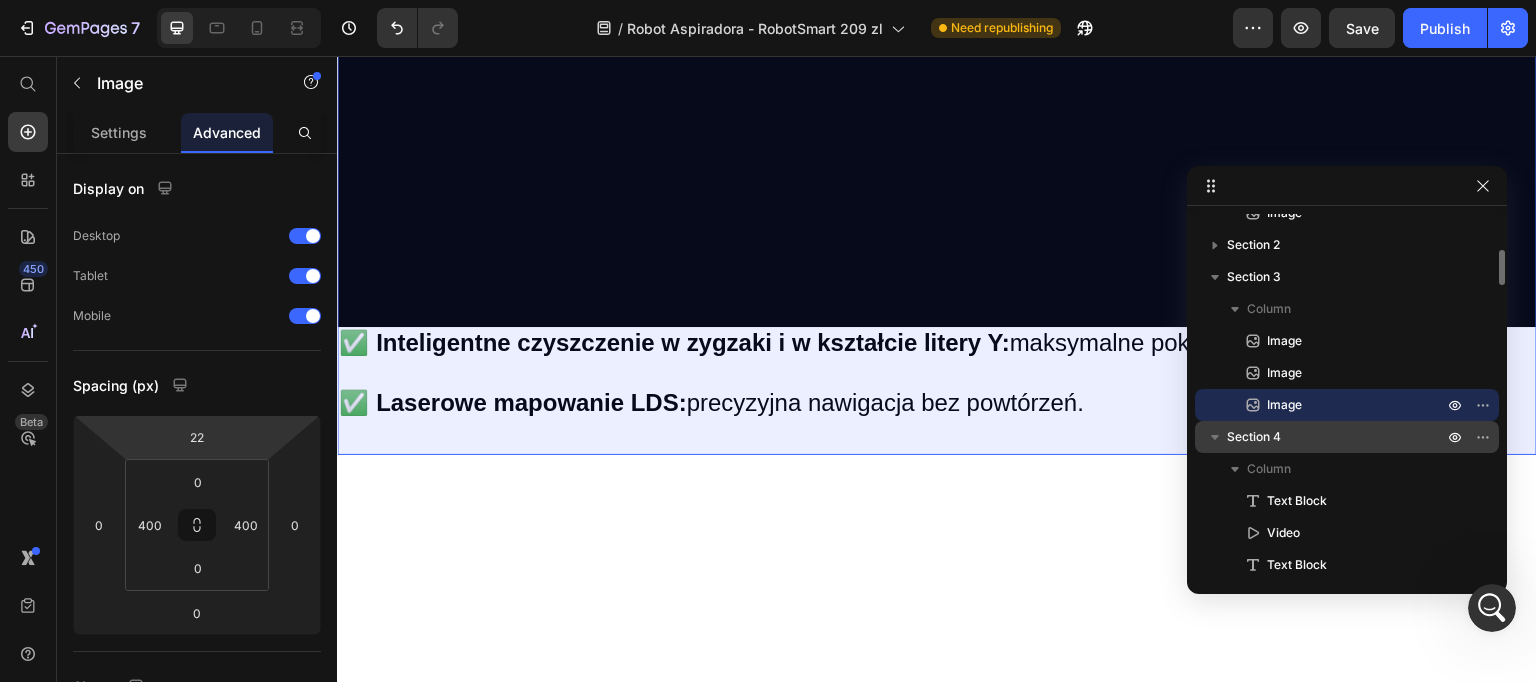 click on "Section 4" at bounding box center [1337, 437] 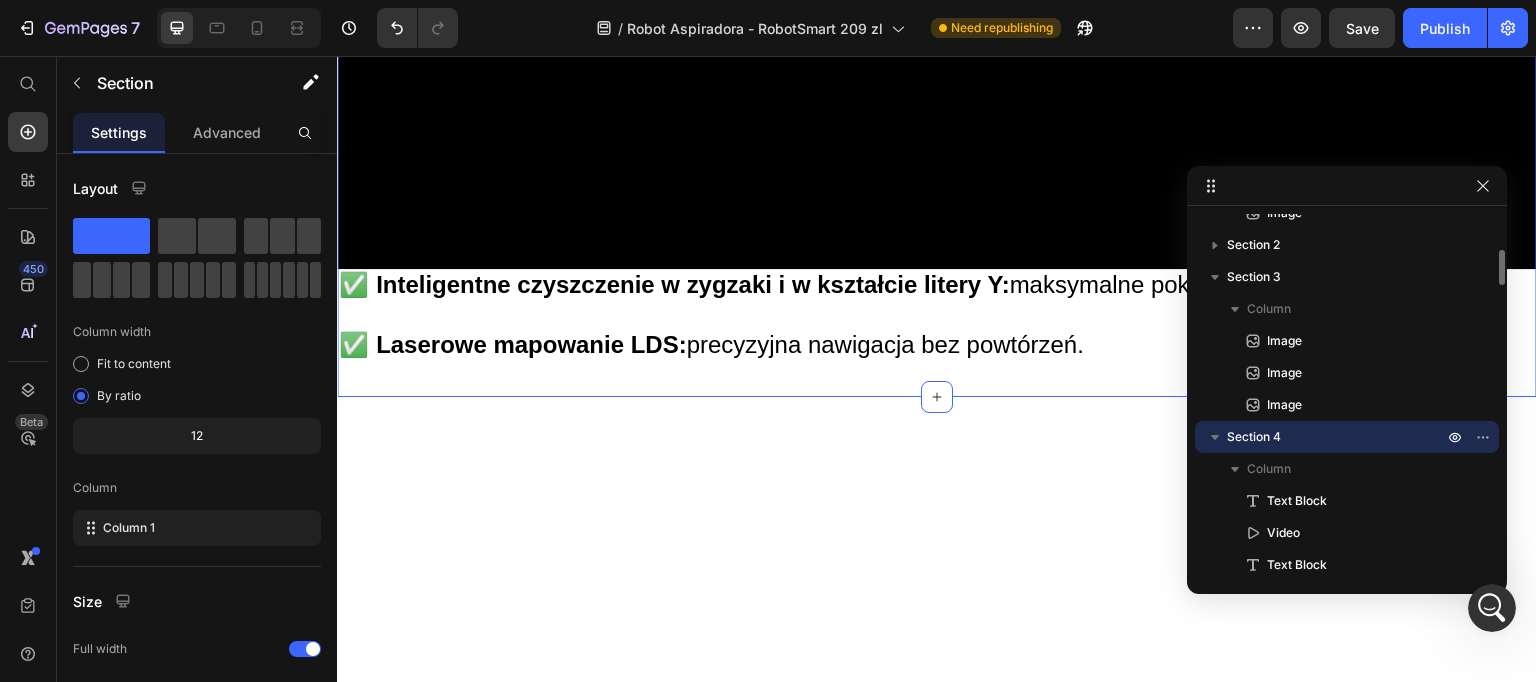 scroll, scrollTop: 1658, scrollLeft: 0, axis: vertical 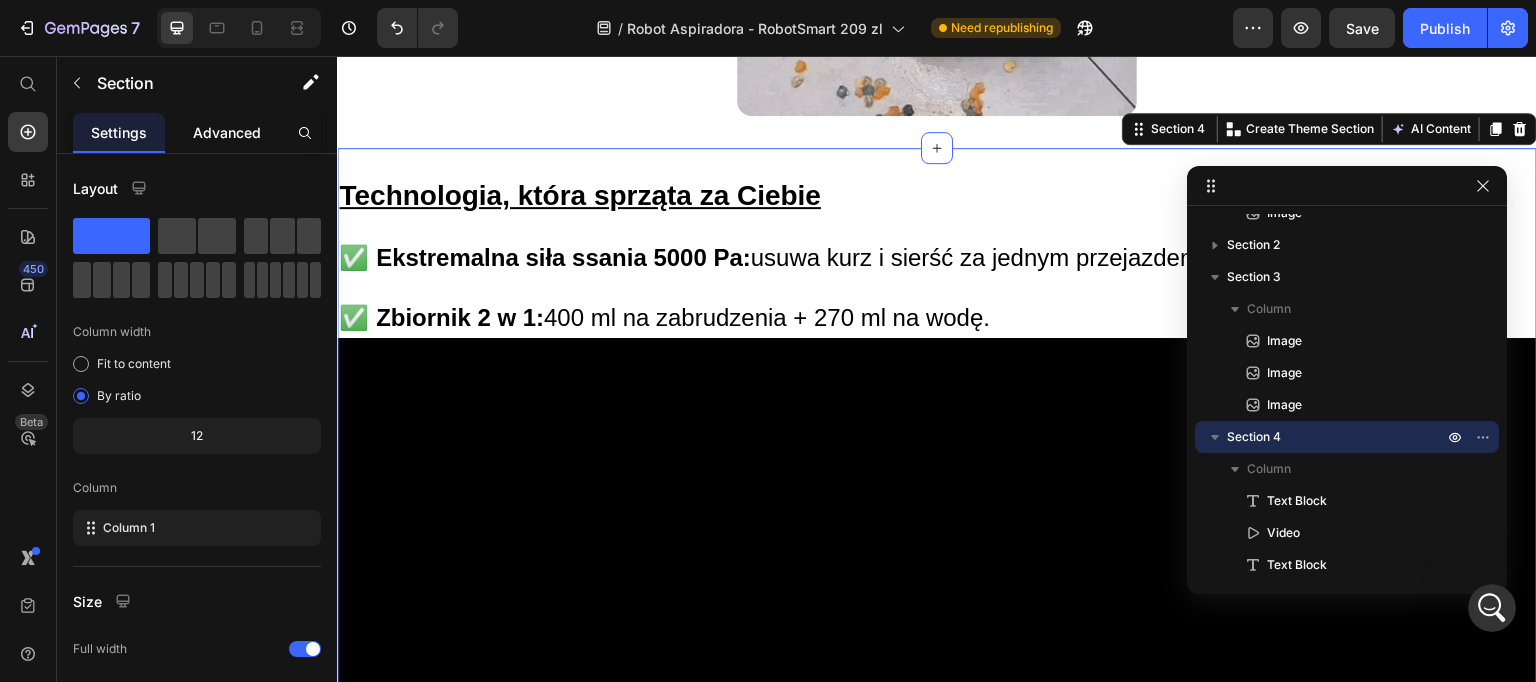 click on "Advanced" at bounding box center (227, 132) 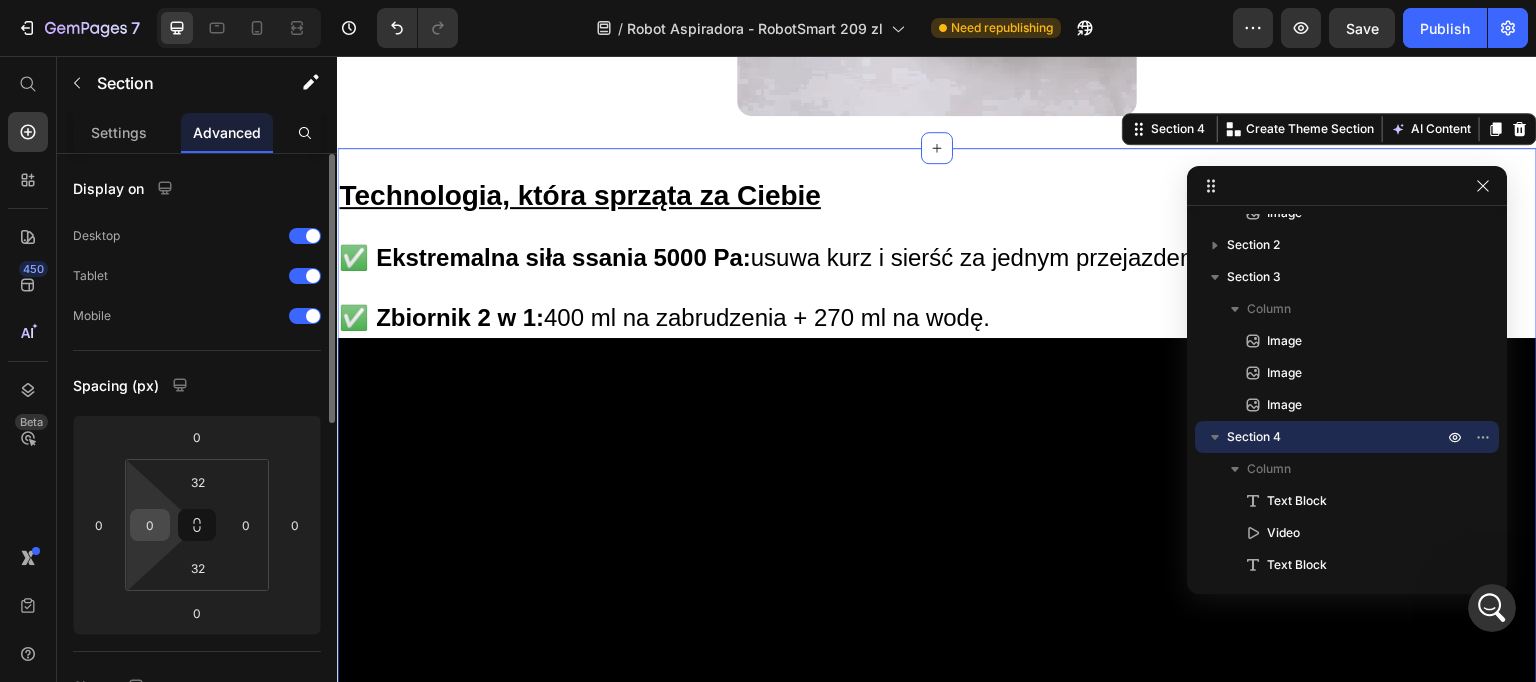 click on "0" at bounding box center (150, 525) 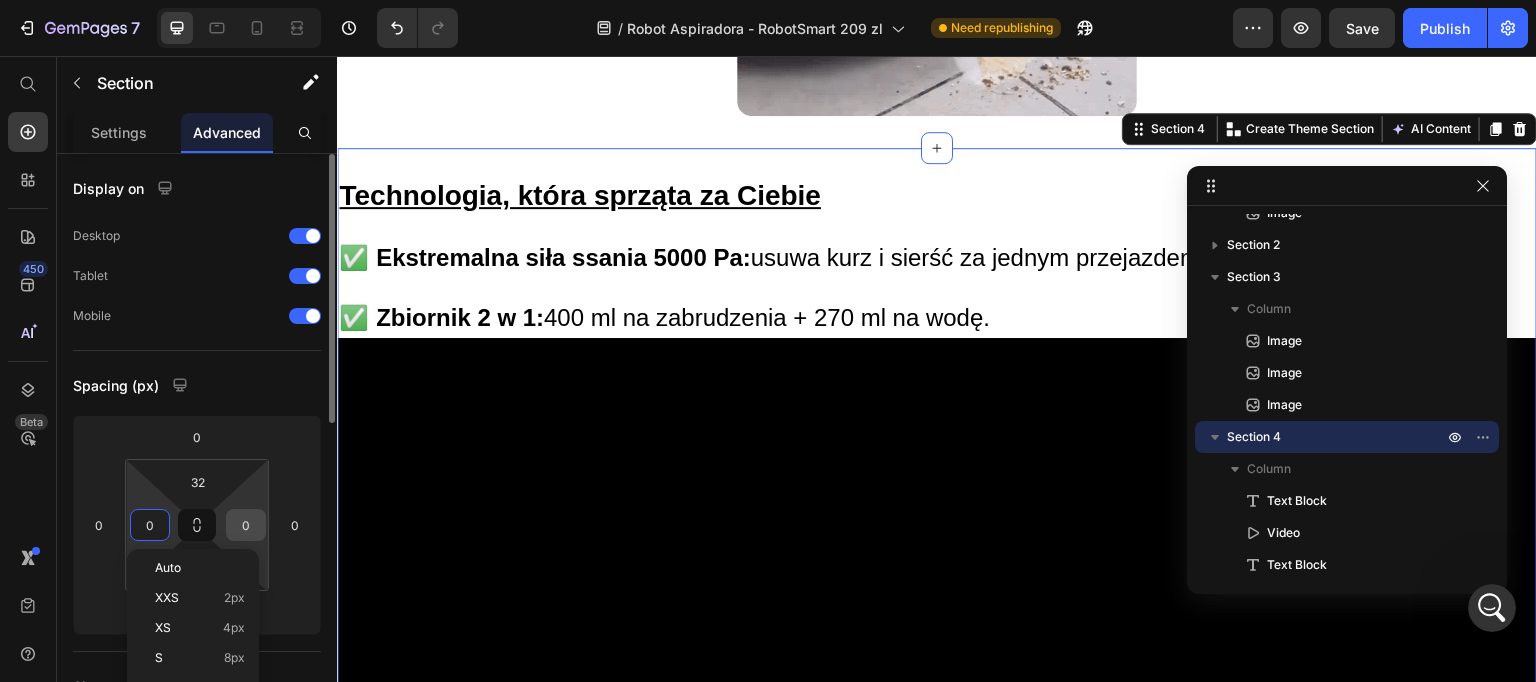 paste on "400" 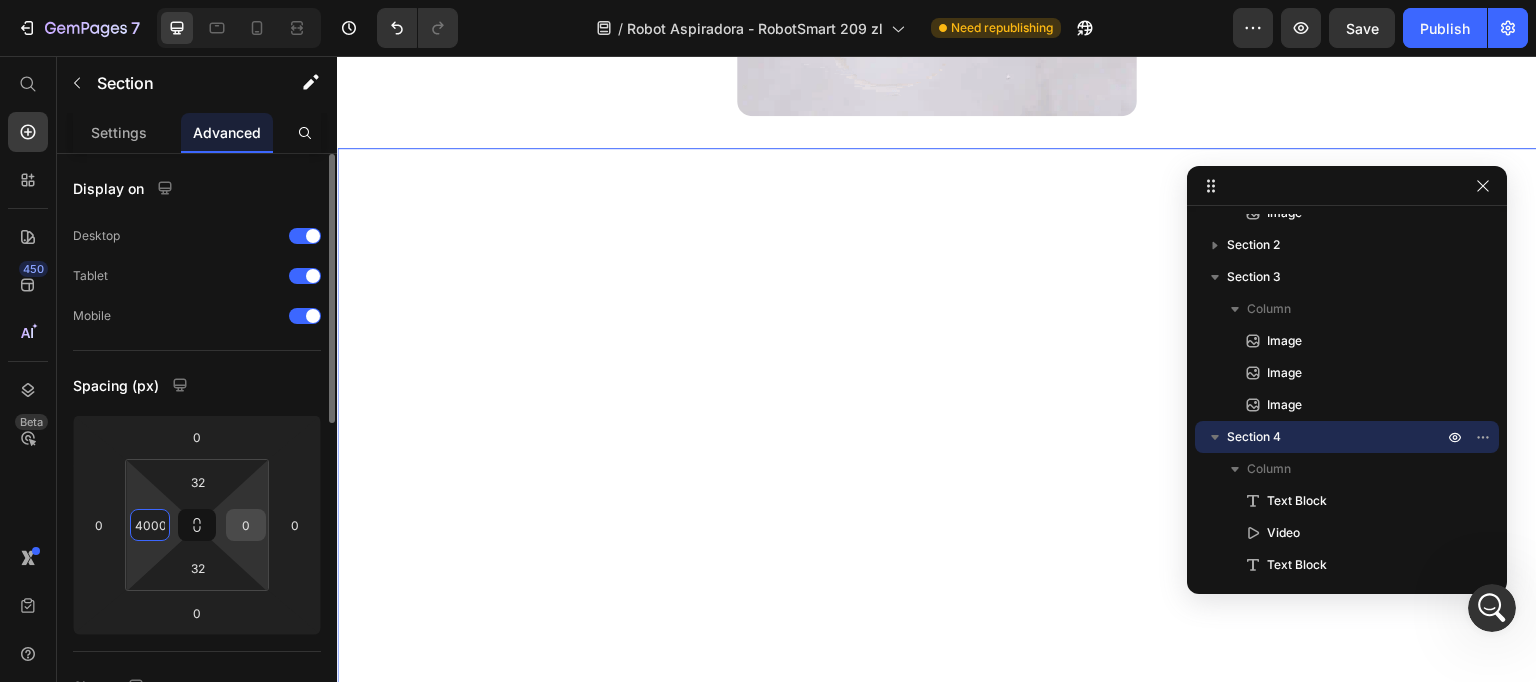 paste 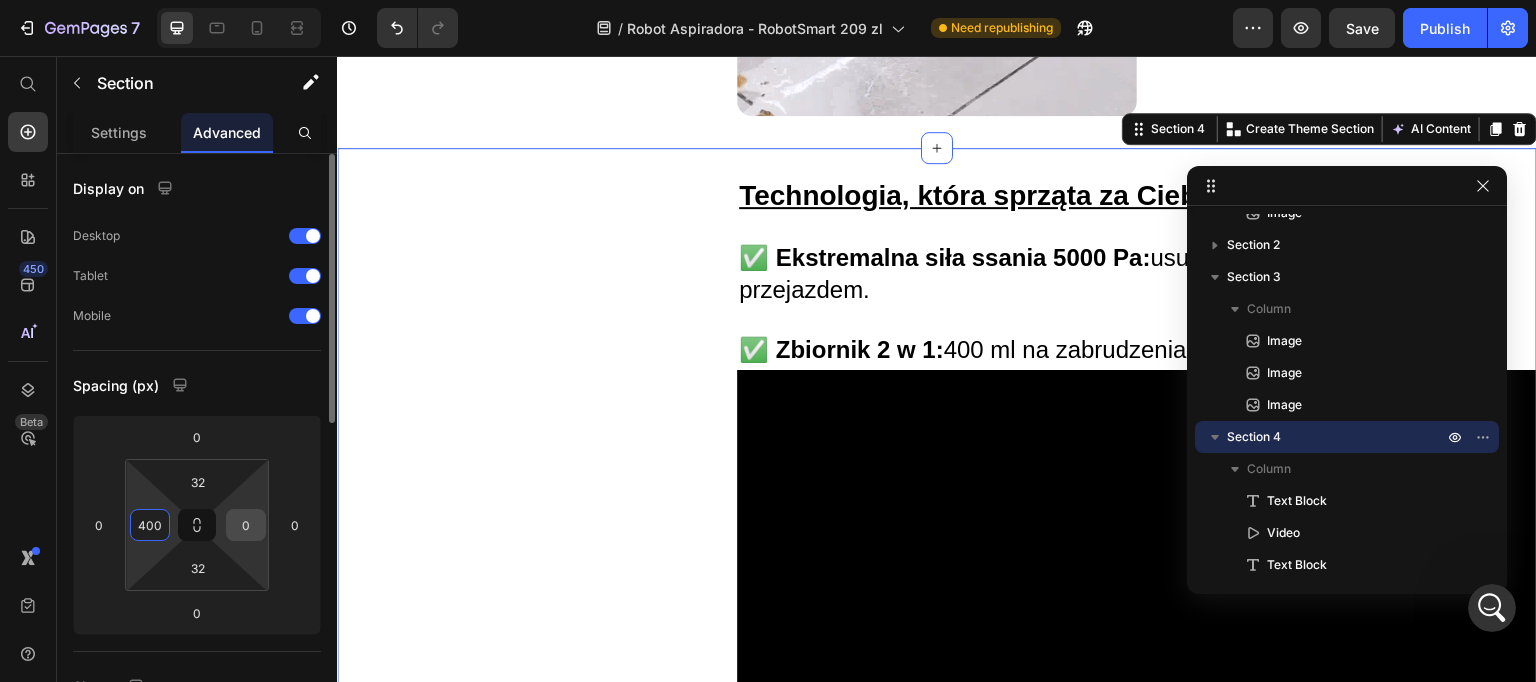 type on "400" 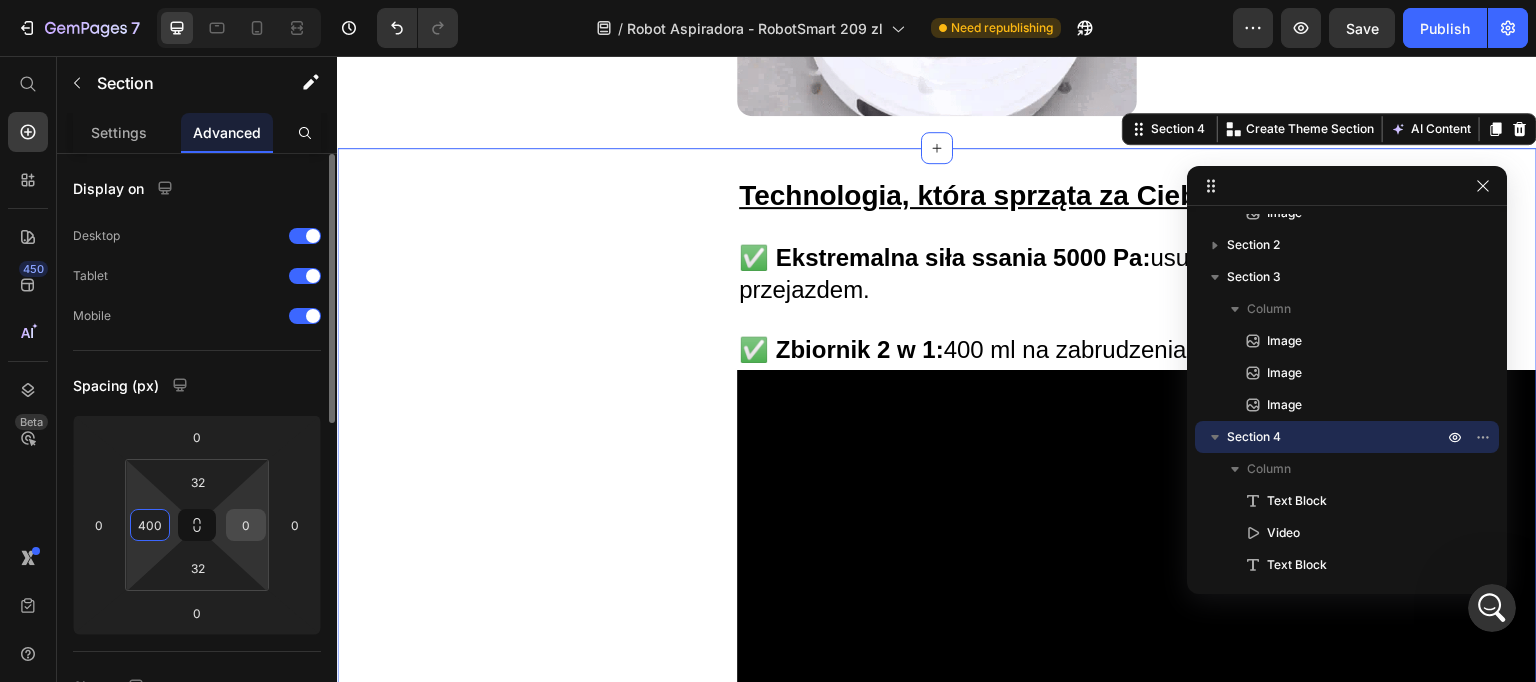 click on "0" at bounding box center [246, 525] 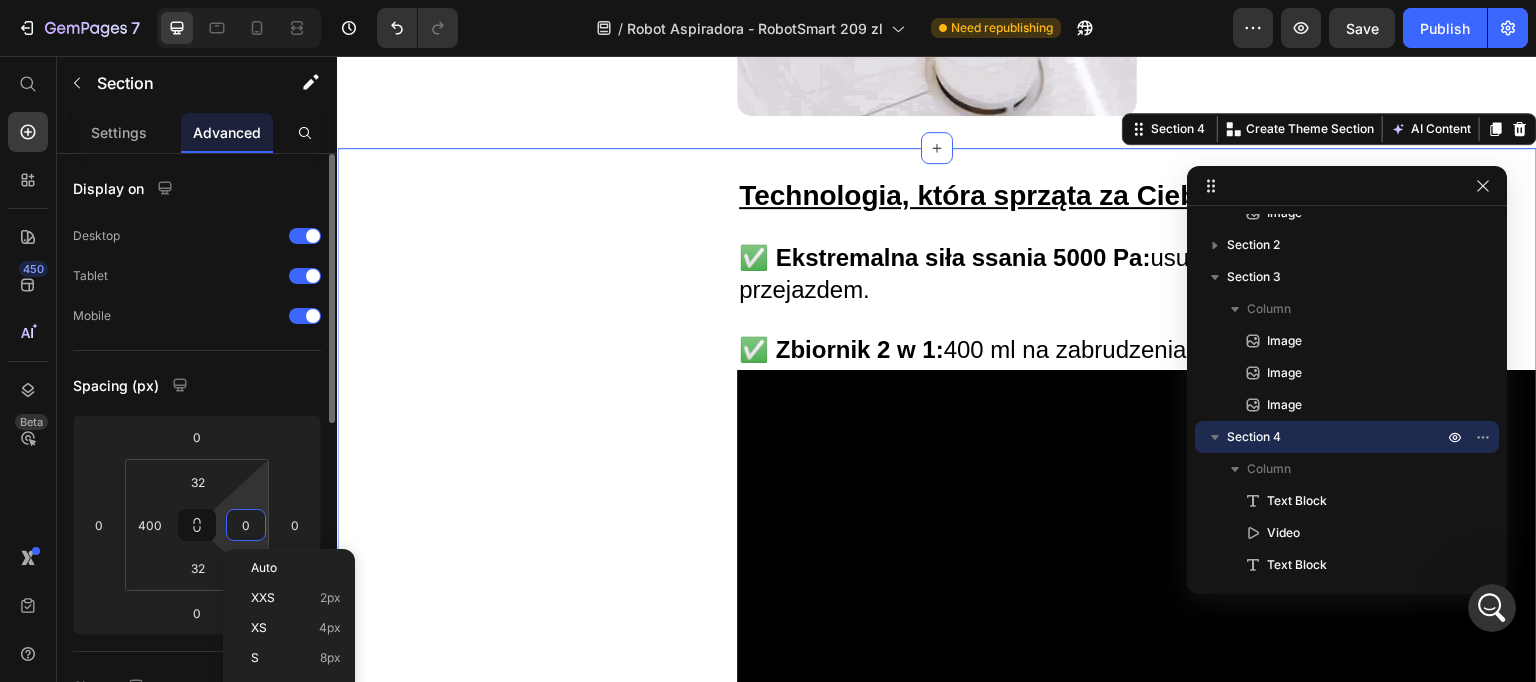paste on "40" 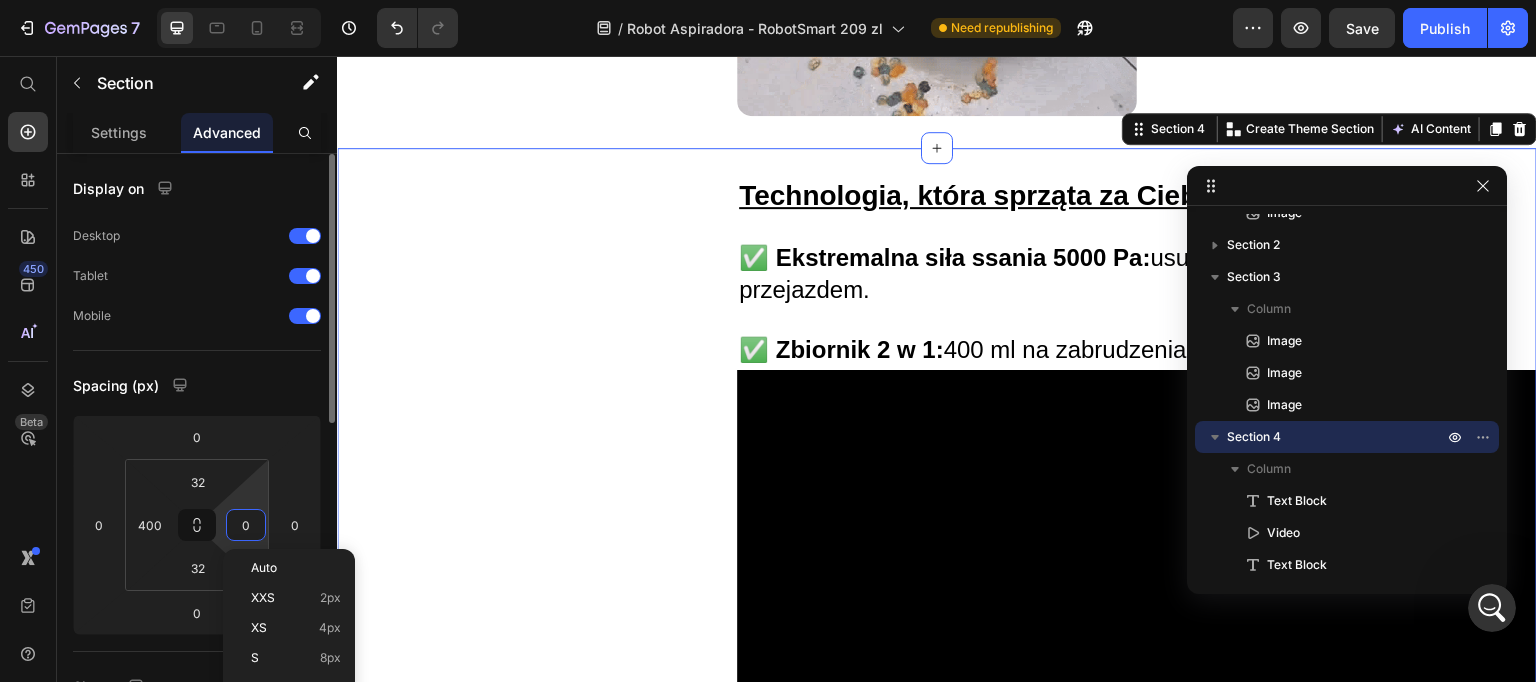 type on "400" 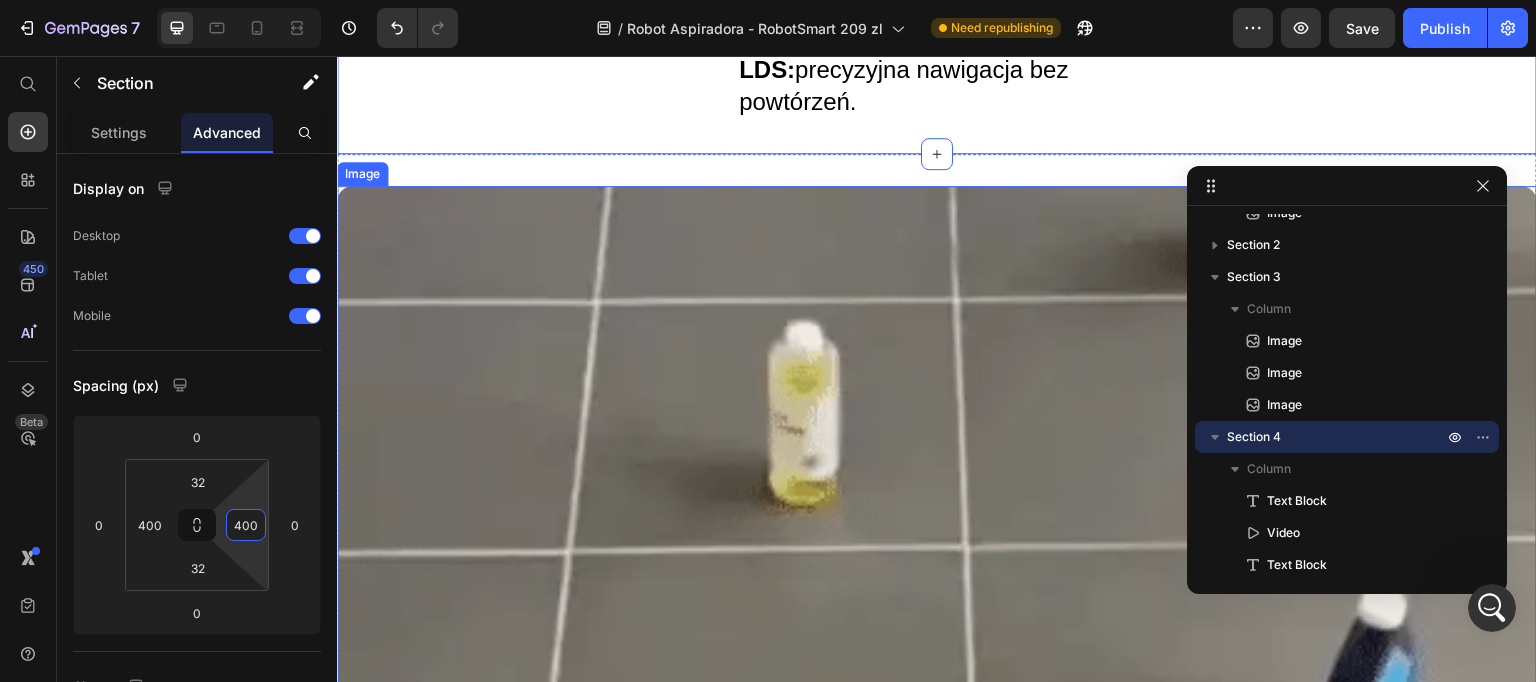 scroll, scrollTop: 2487, scrollLeft: 0, axis: vertical 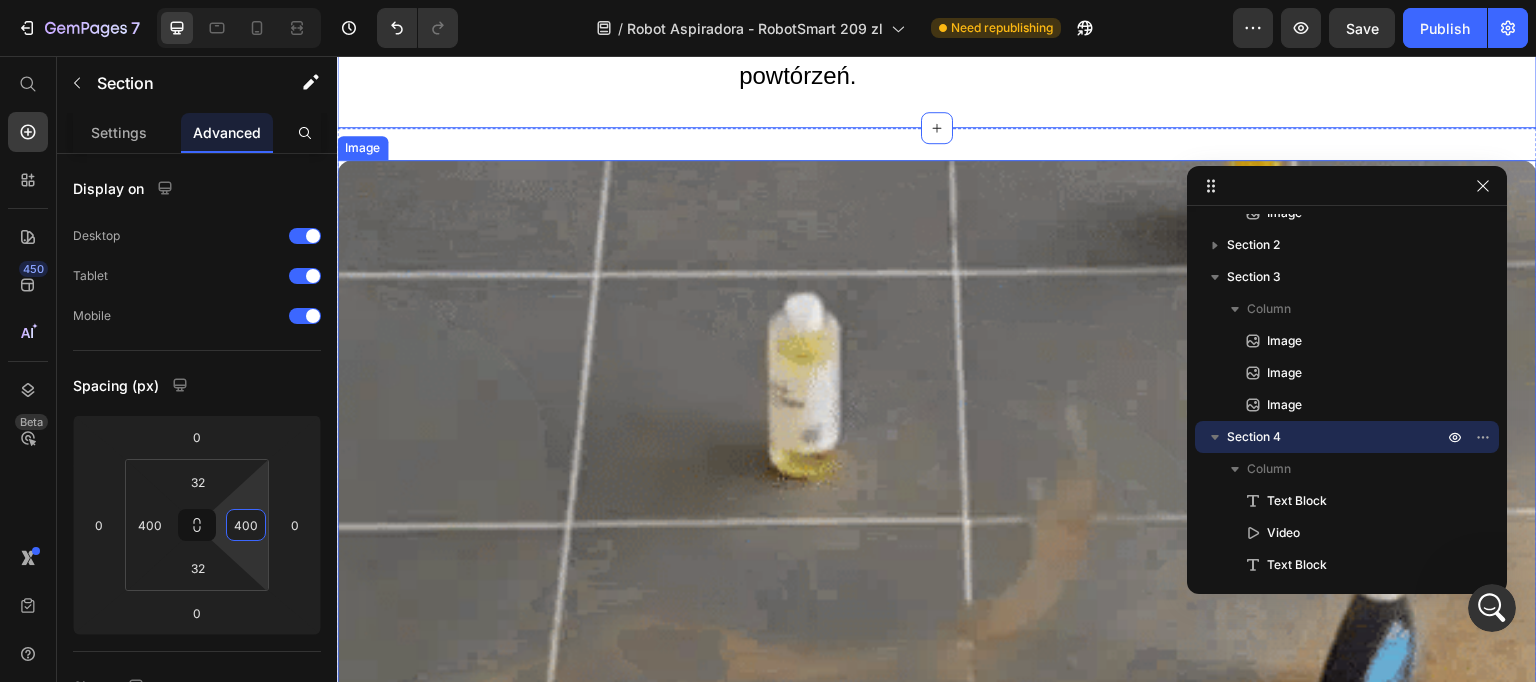 click at bounding box center (937, 685) 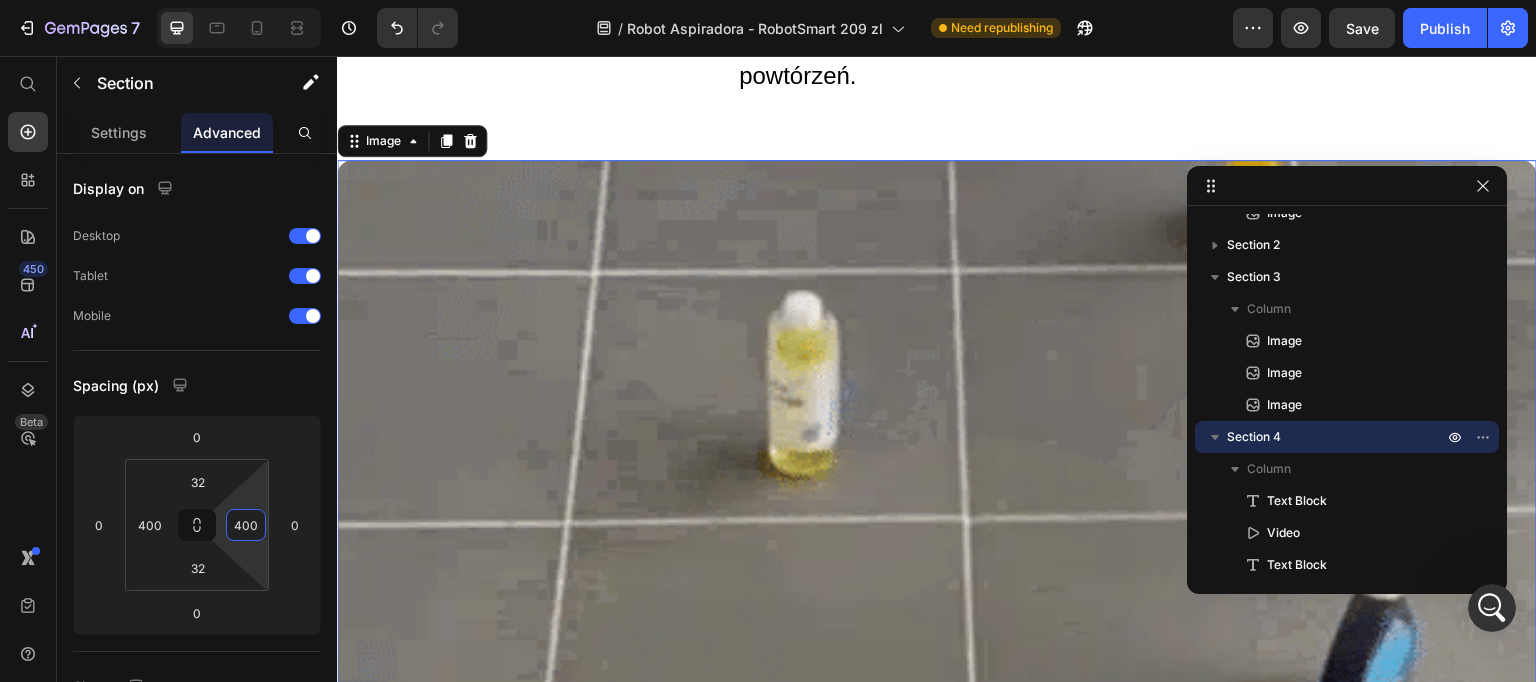 scroll, scrollTop: 657, scrollLeft: 0, axis: vertical 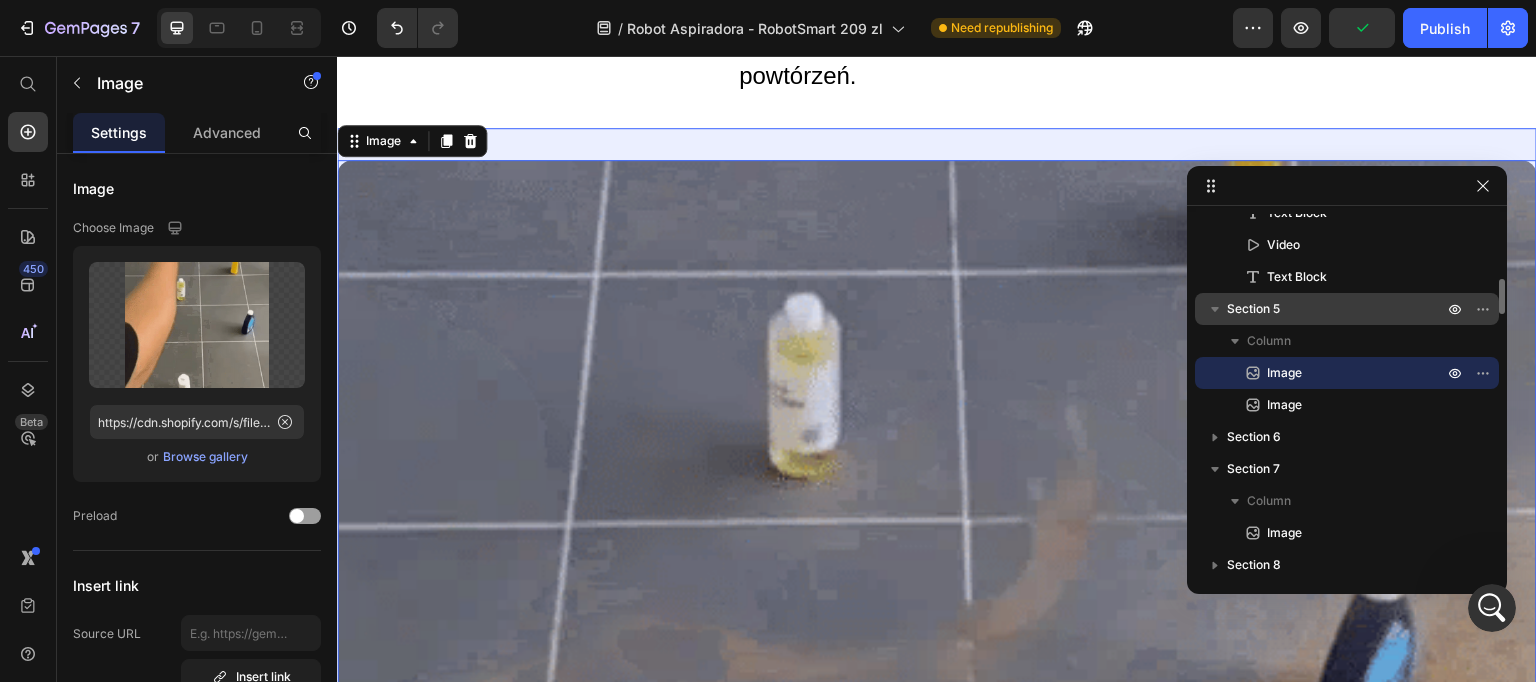 click on "Section 5" at bounding box center [1337, 309] 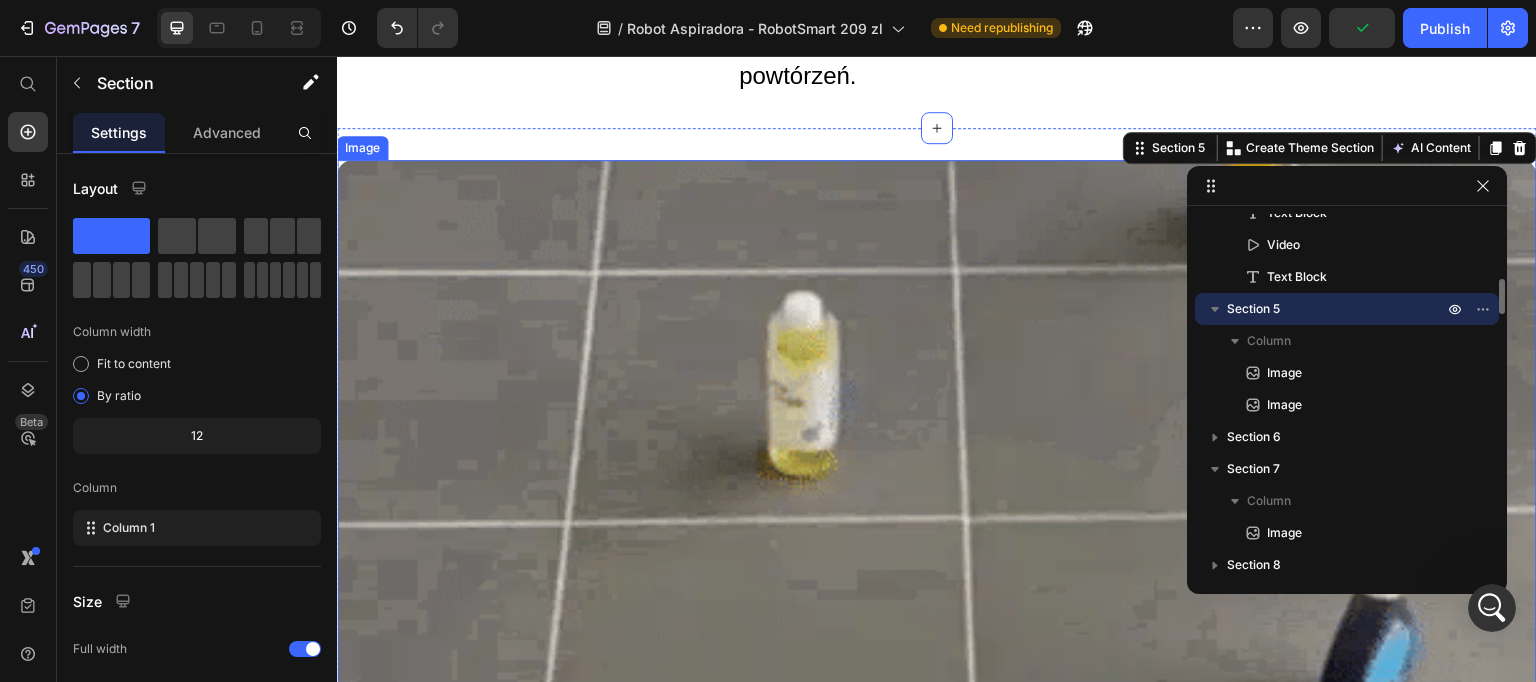 scroll, scrollTop: 2473, scrollLeft: 0, axis: vertical 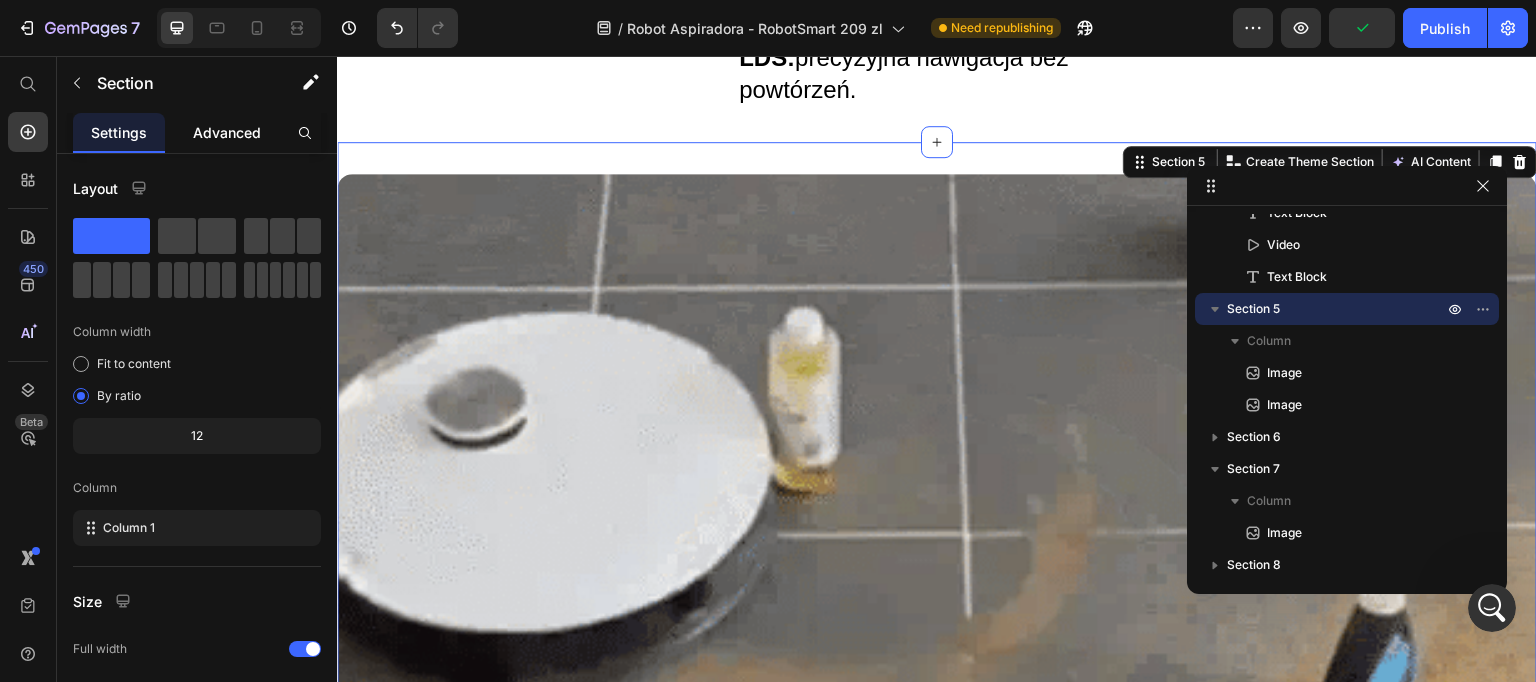 click on "Advanced" at bounding box center [227, 132] 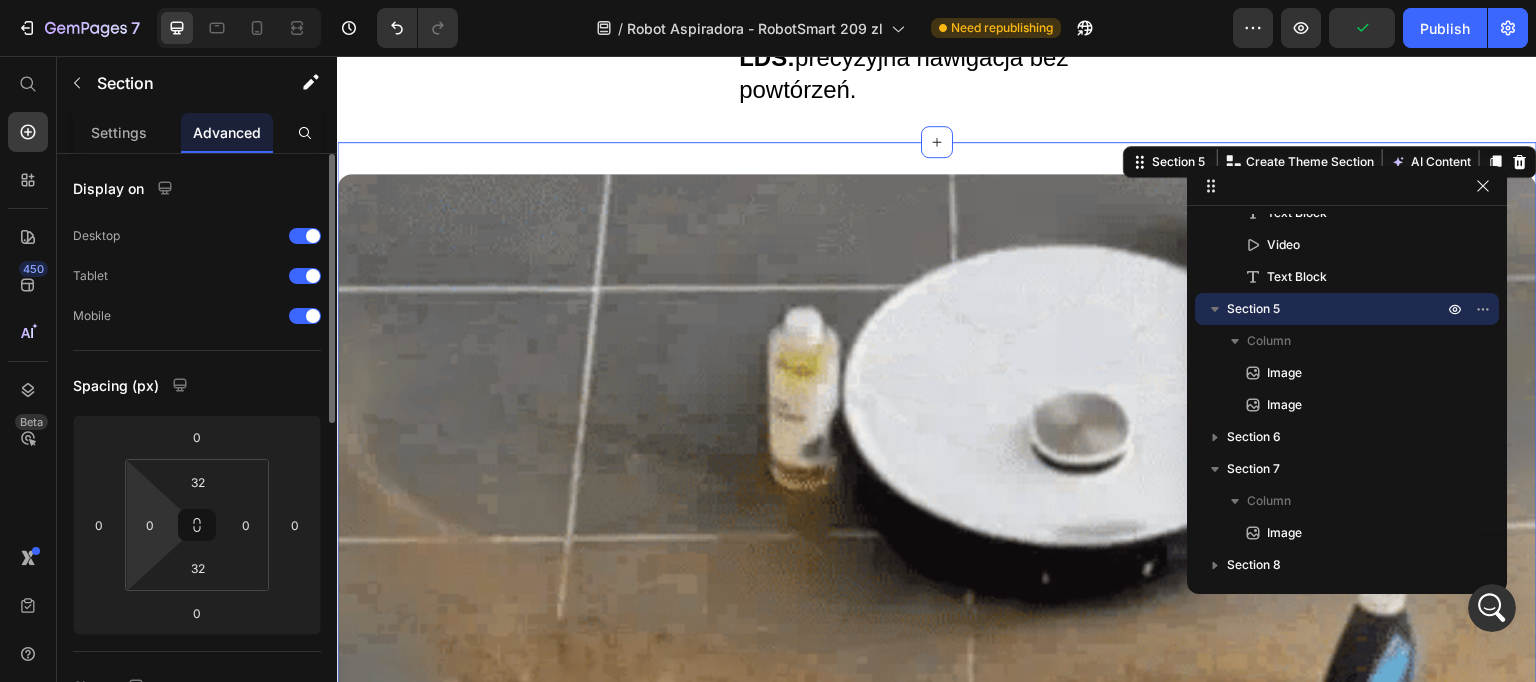 click on "7  Version history  /  Robot Aspiradora - RobotSmart 209 zl Need republishing Preview  Publish  450 Beta Start with Sections Elements Hero Section Product Detail Brands Trusted Badges Guarantee Product Breakdown How to use Testimonials Compare Bundle FAQs Social Proof Brand Story Product List Collection Blog List Contact Sticky Add to Cart Custom Footer Browse Library 450 Layout
Row
Row
Row
Row Text
Heading
Text Block Button
Button
Button
Sticky Back to top Media" at bounding box center (768, 0) 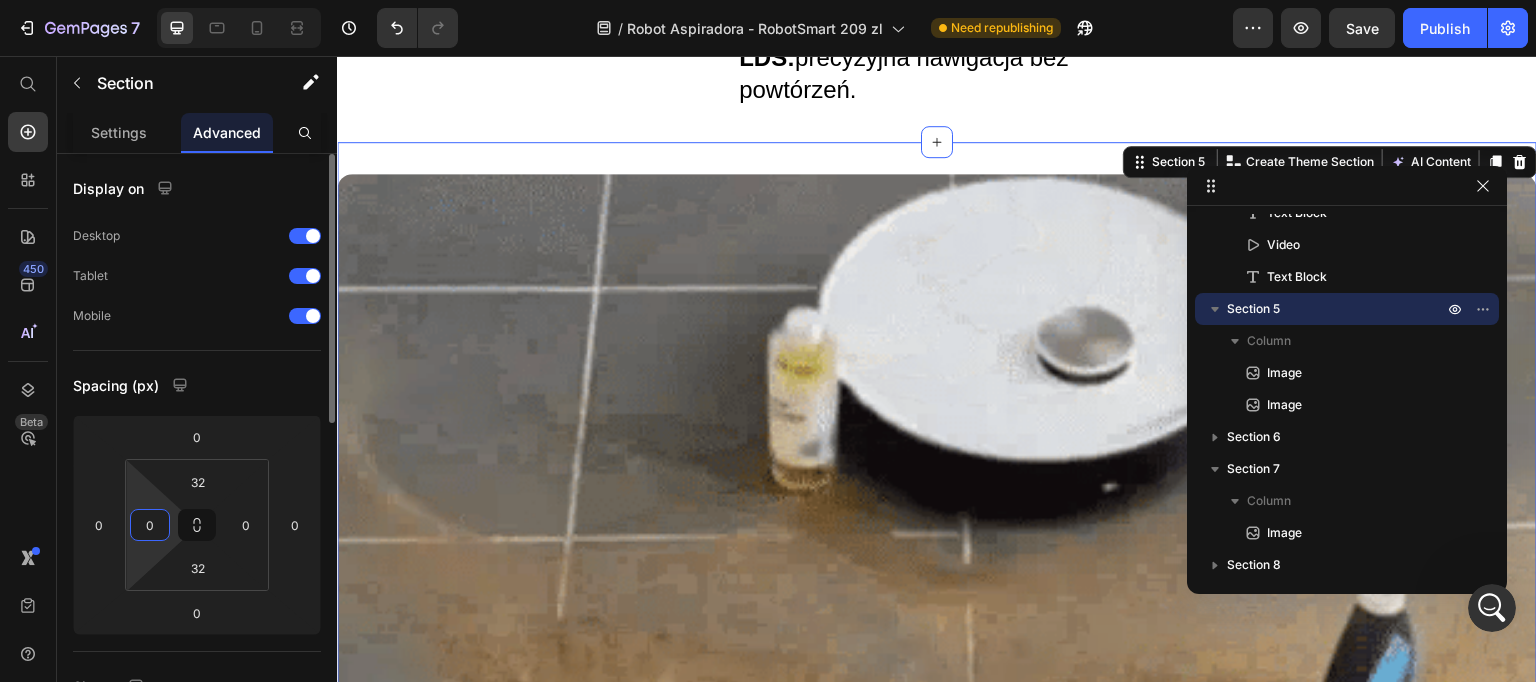 click on "0" at bounding box center (150, 525) 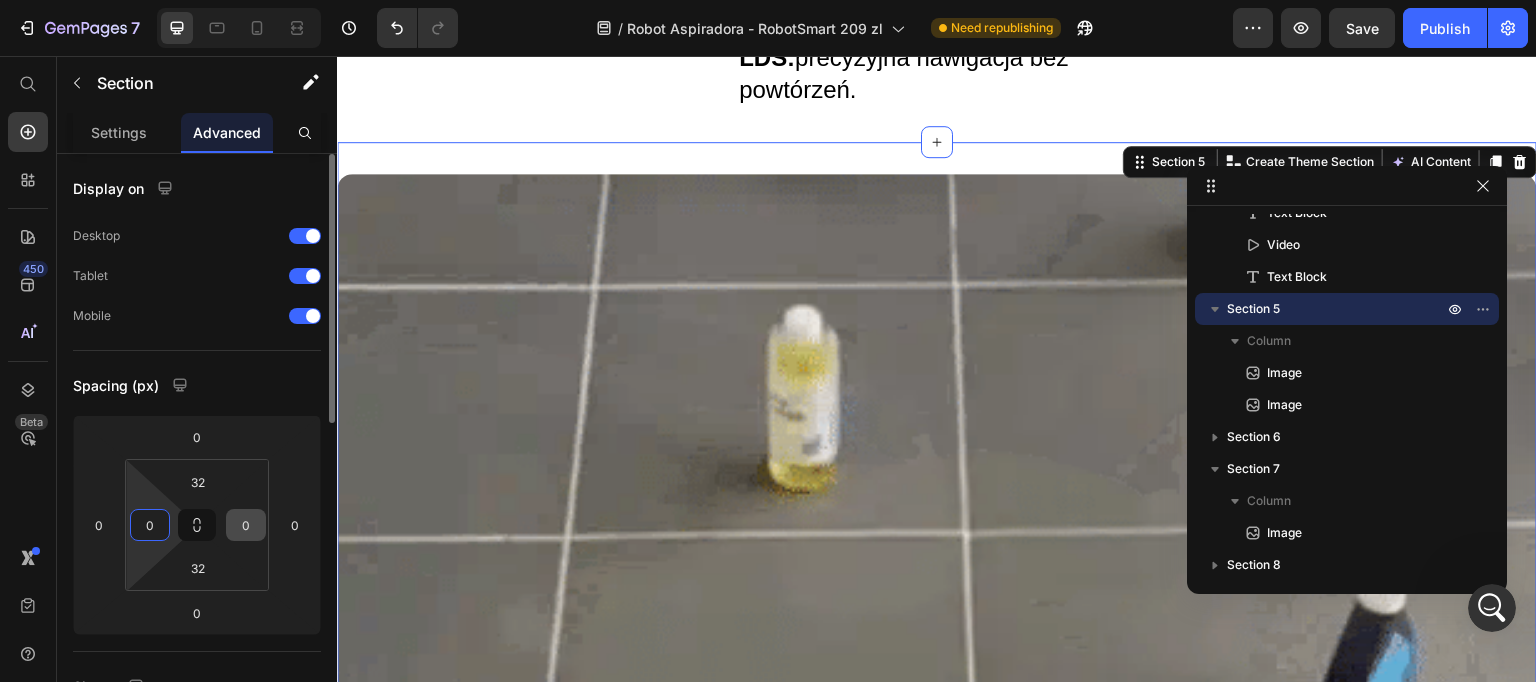 paste on "400" 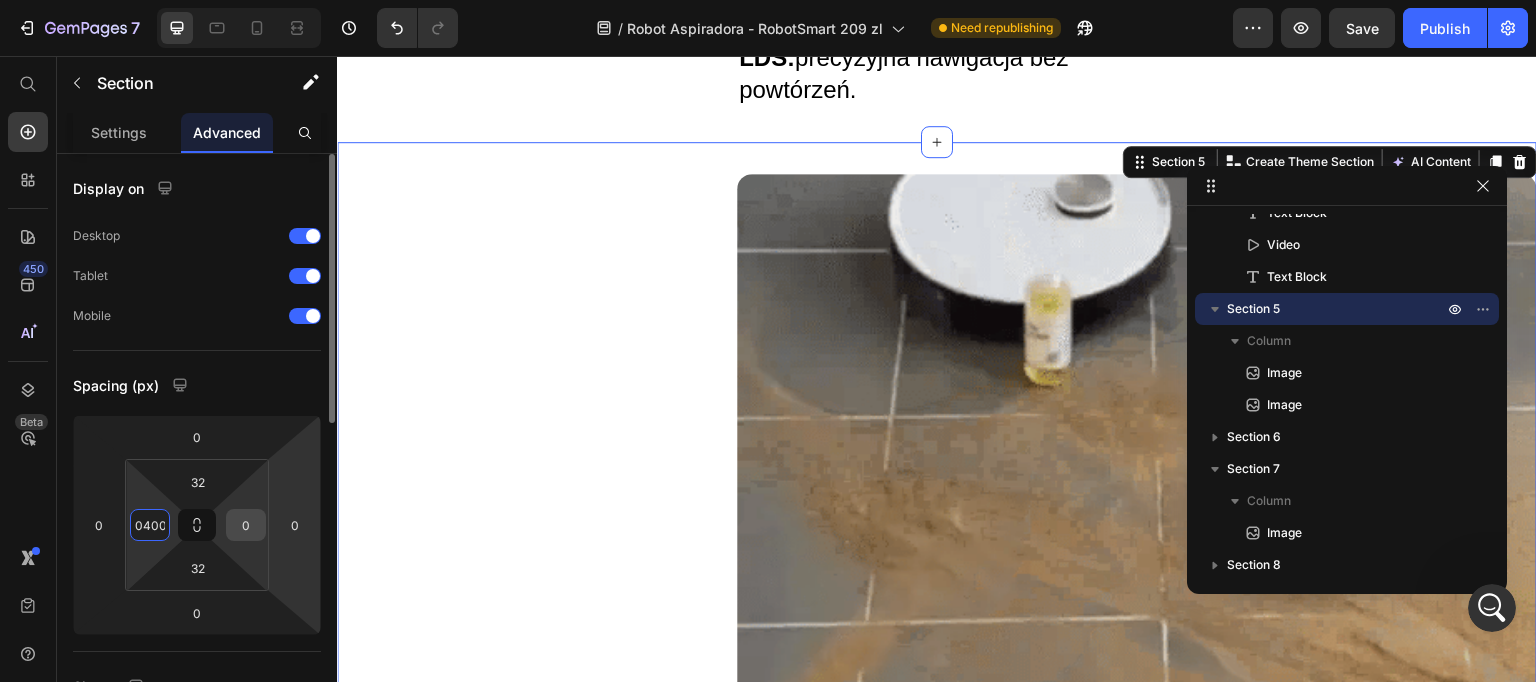 paste 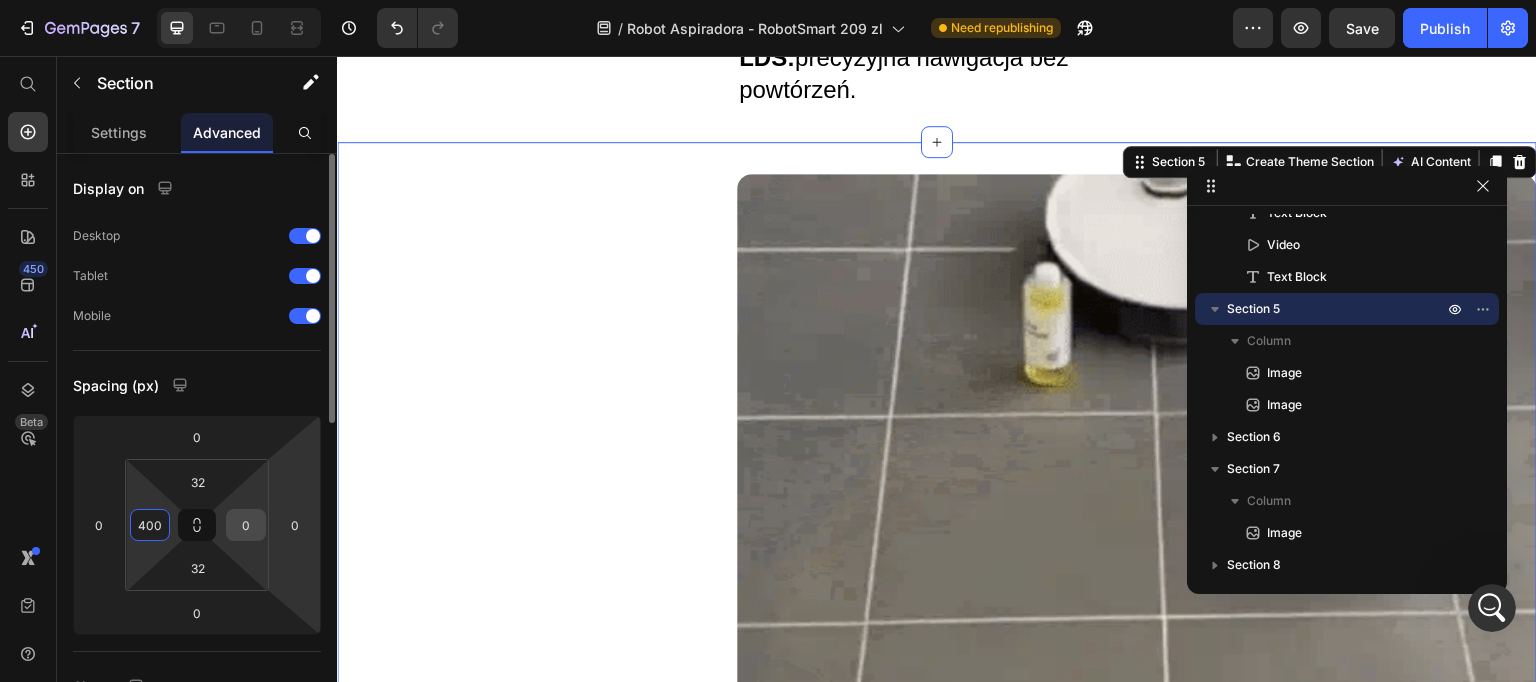 type on "400" 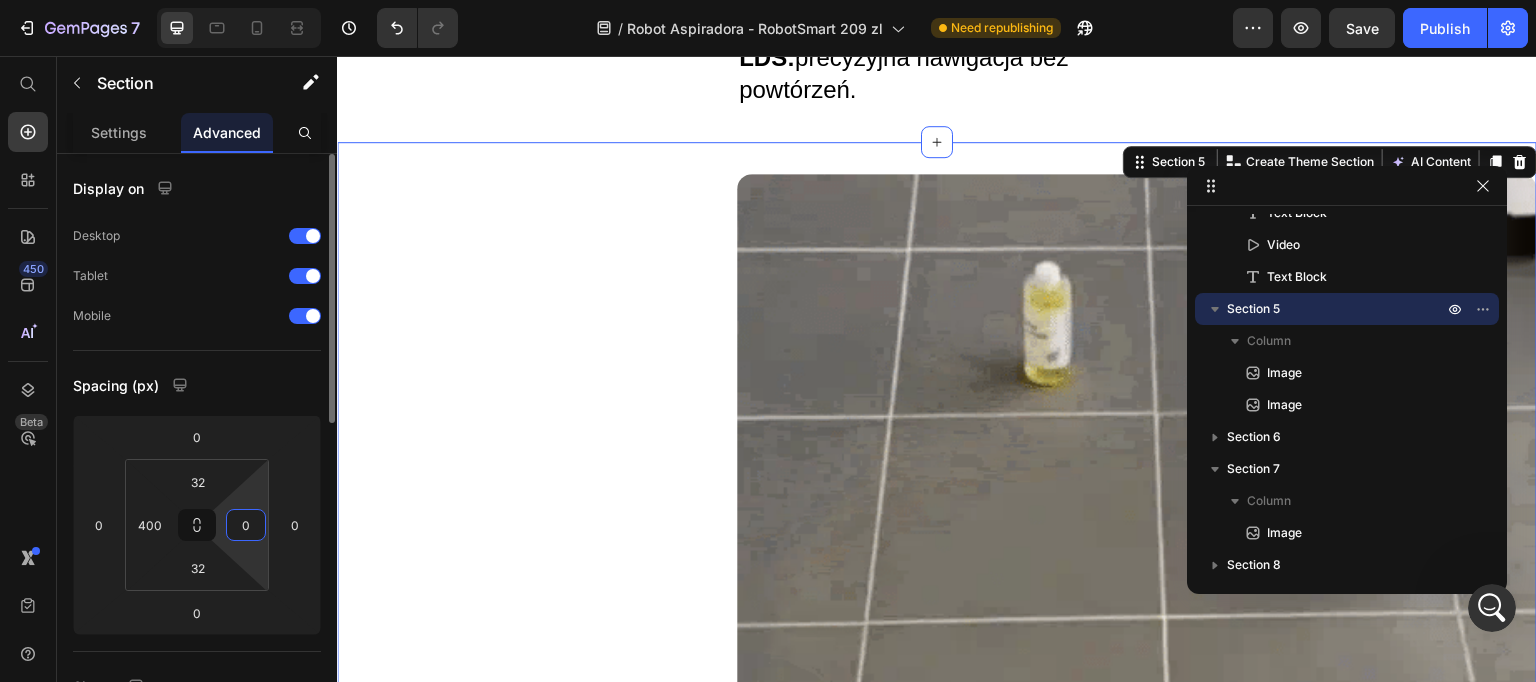 click on "0" at bounding box center [246, 525] 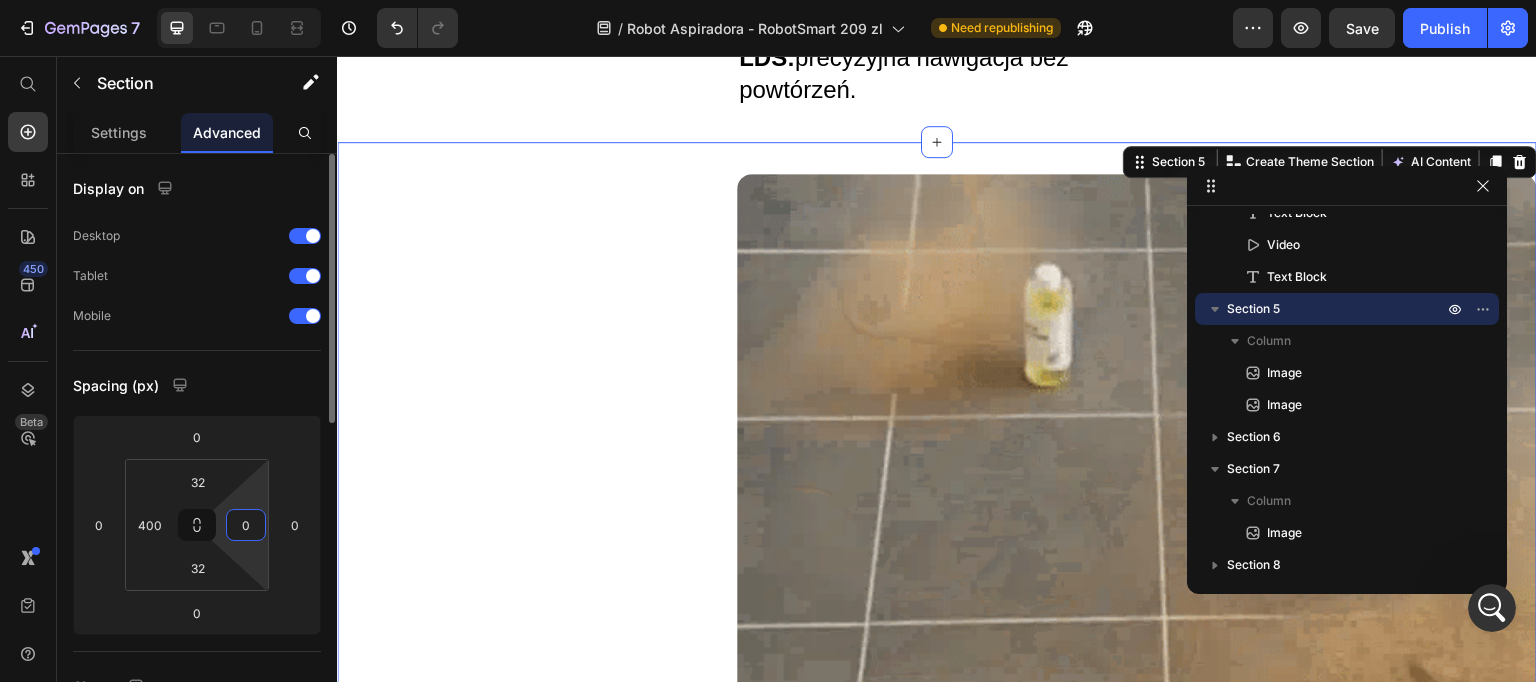 paste on "40" 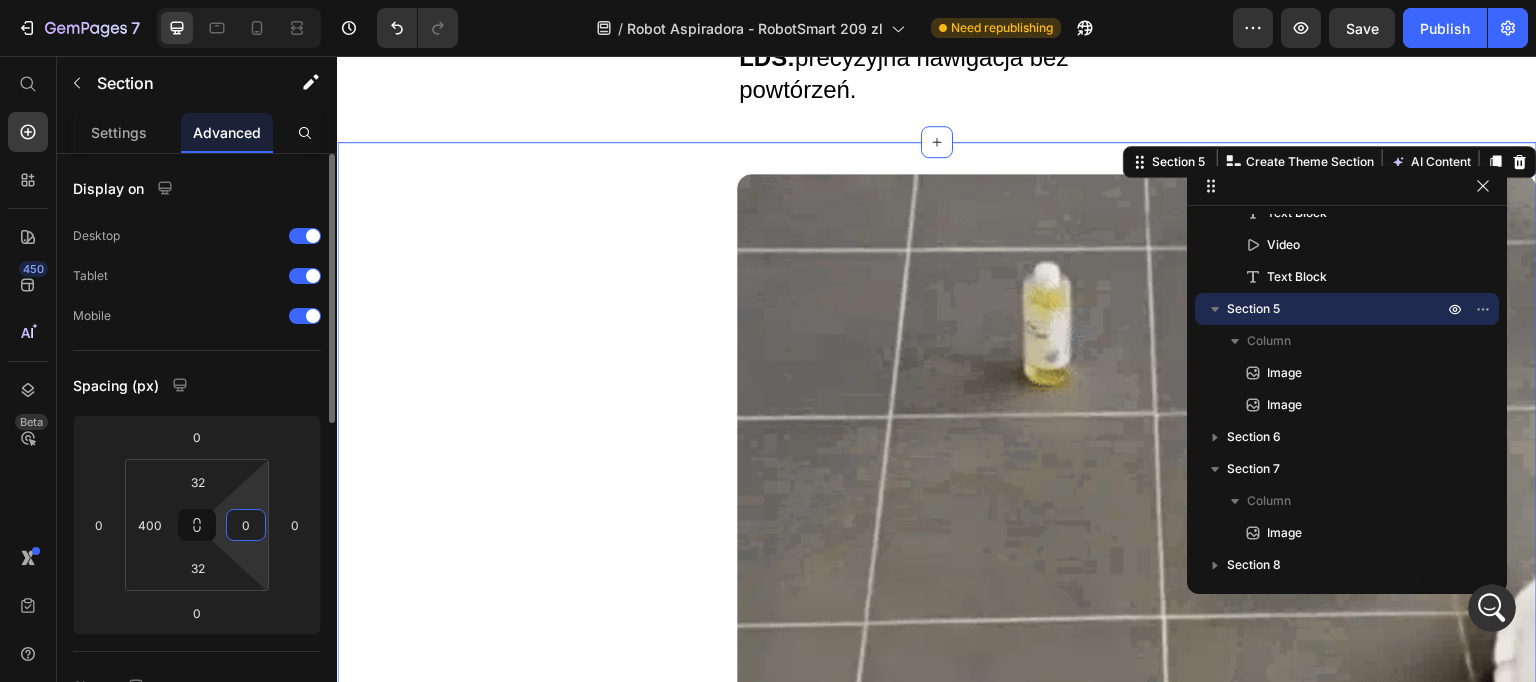 type on "400" 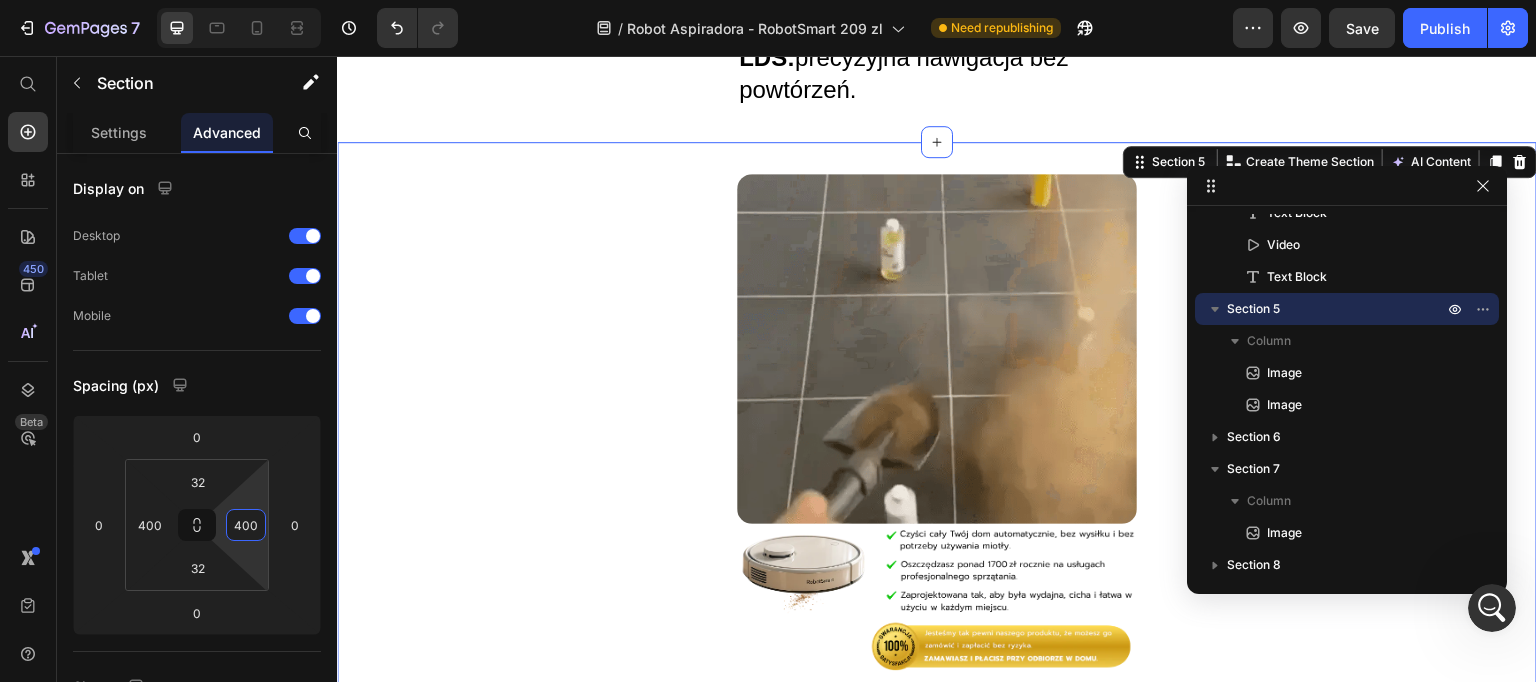 scroll, scrollTop: 3051, scrollLeft: 0, axis: vertical 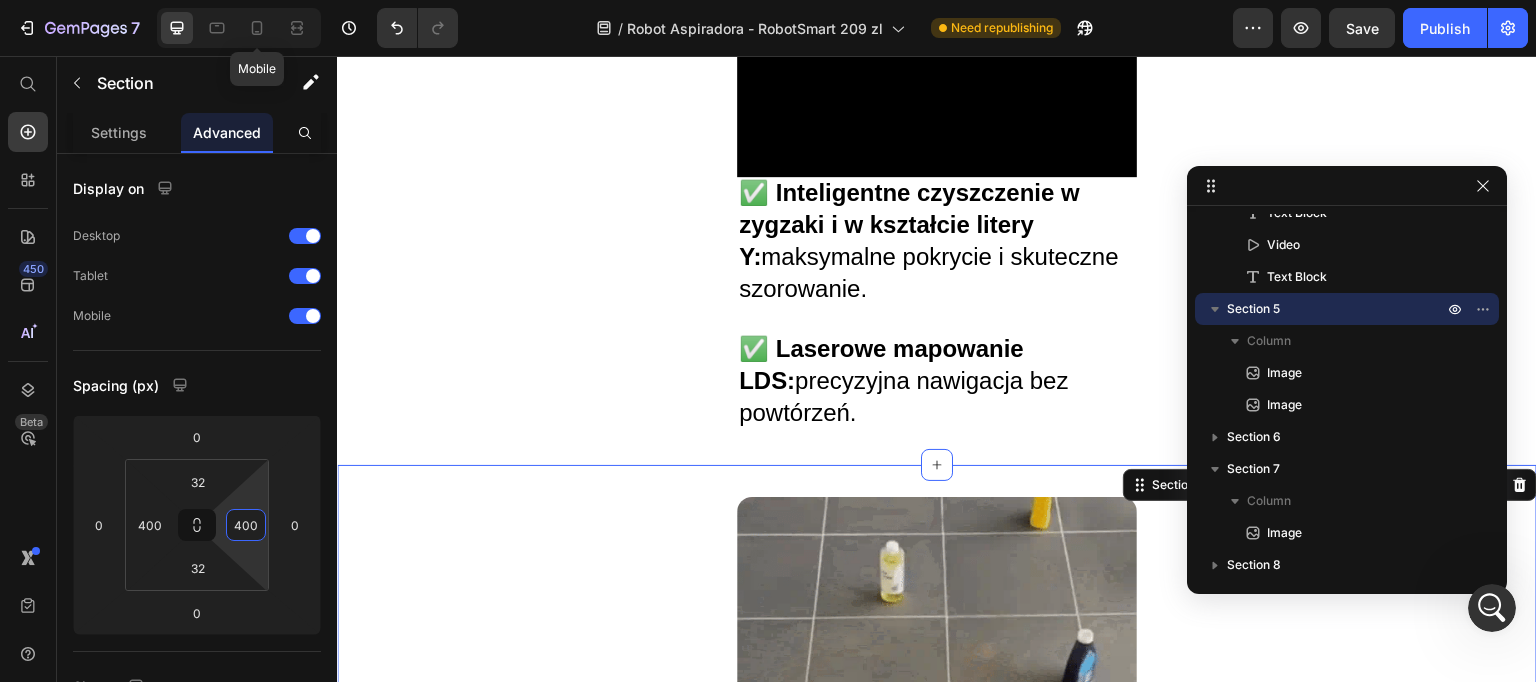 click 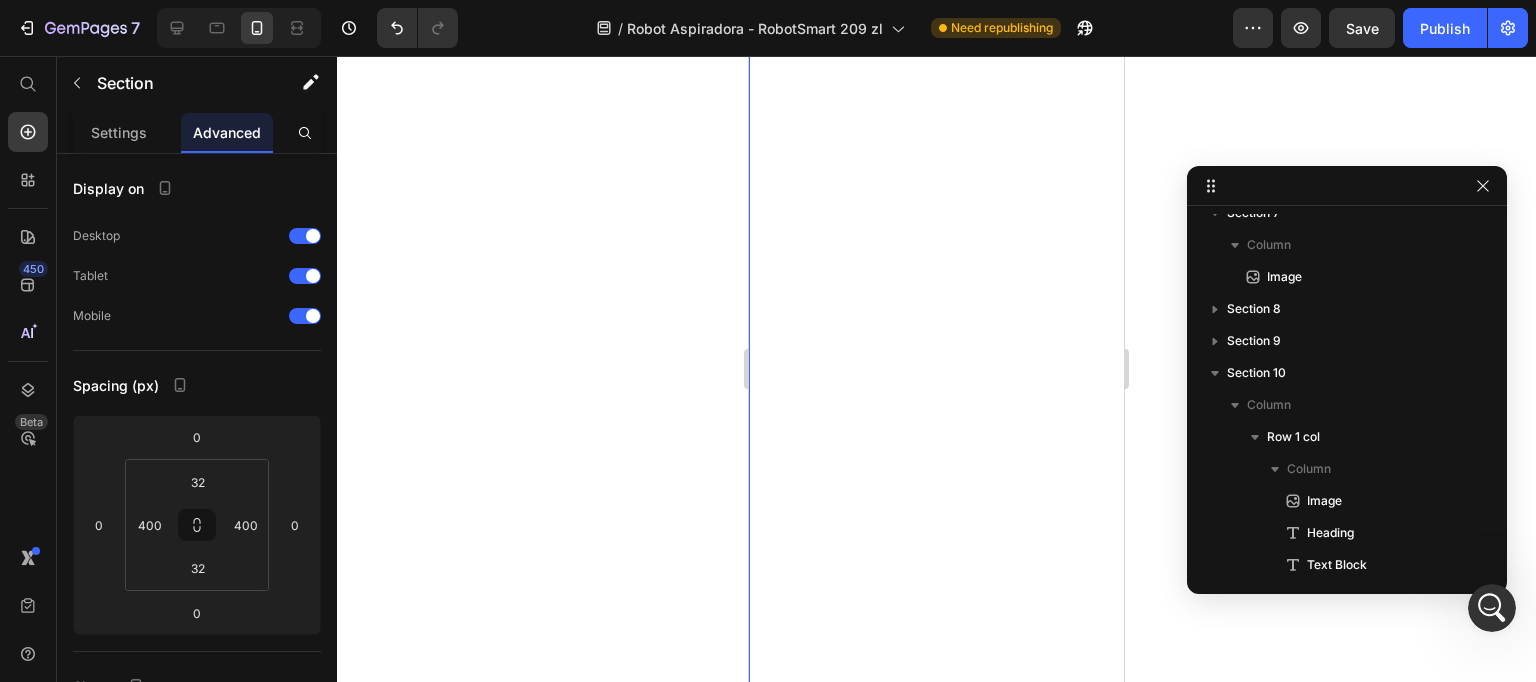 scroll, scrollTop: 789, scrollLeft: 0, axis: vertical 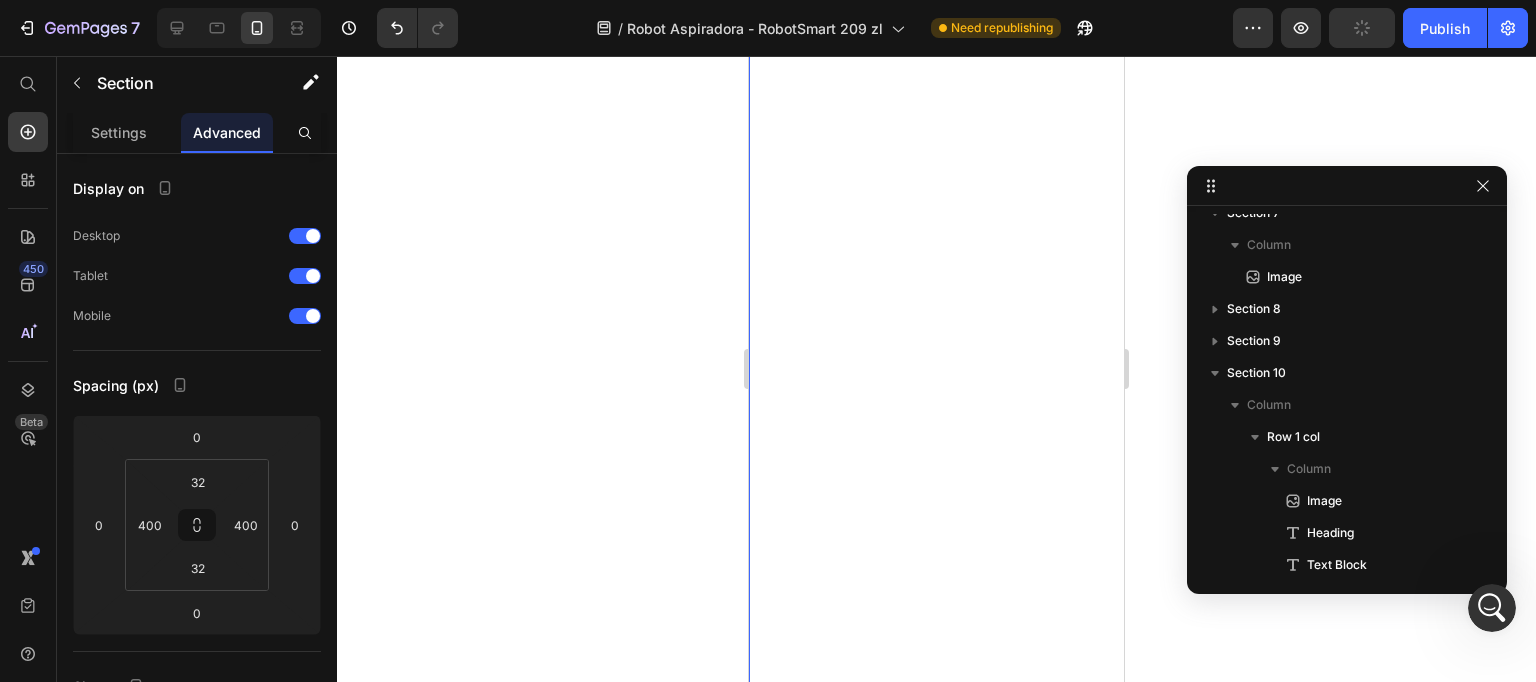 click on "Technologia, która sprząta za Ciebie   ✅ Ekstremalna siła ssania 5000 Pa:  usuwa kurz i sierść za jednym przejazdem.   ✅ Zbiornik 2 w 1:  400 ml na zabrudzenia + 270 ml na wodę. Text Block Video ✅ Inteligentne czyszczenie w zygzaki i w kształcie litery Y:  maksymalne pokrycie i skuteczne szorowanie.   ✅ Laserowe mapowanie LDS:  precyzyjna nawigacja bez powtórzeń. Text Block Section 4" at bounding box center (1149, 4079) 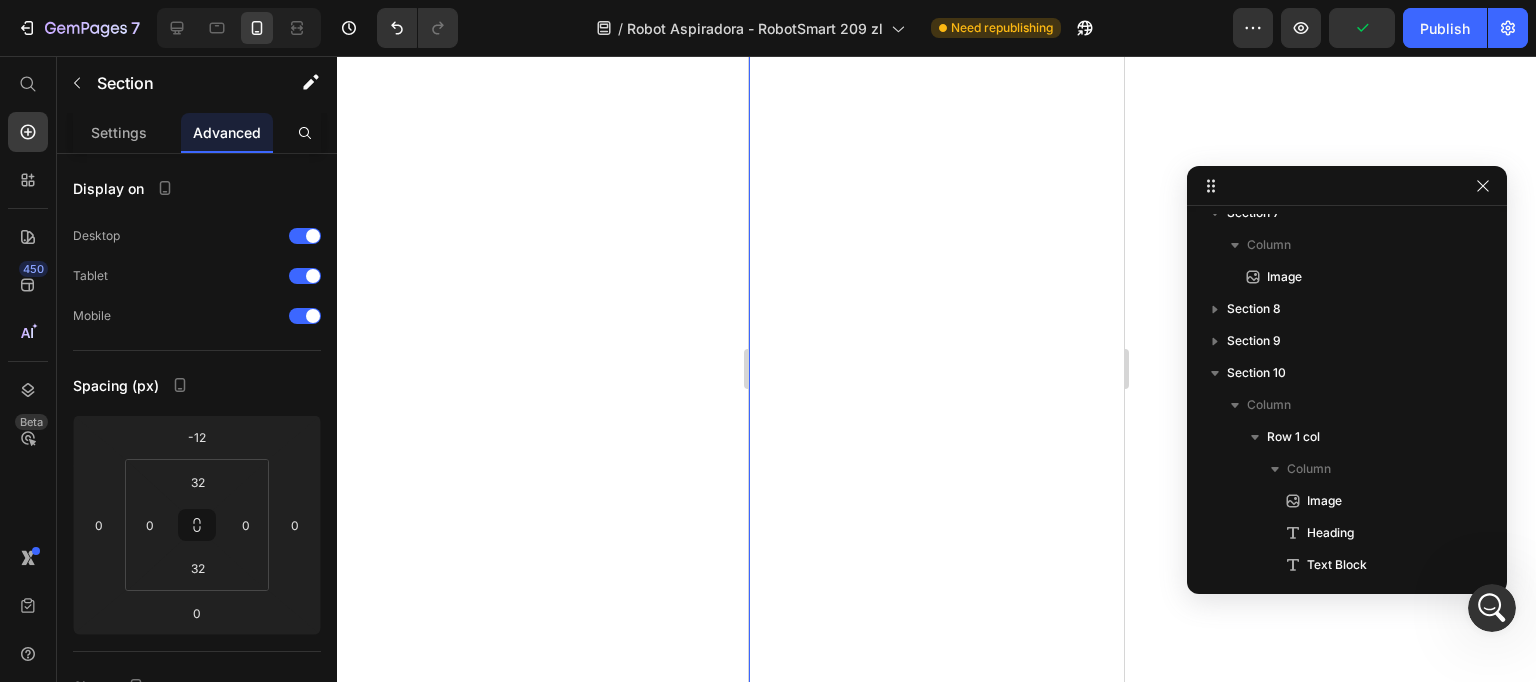 scroll, scrollTop: 177, scrollLeft: 0, axis: vertical 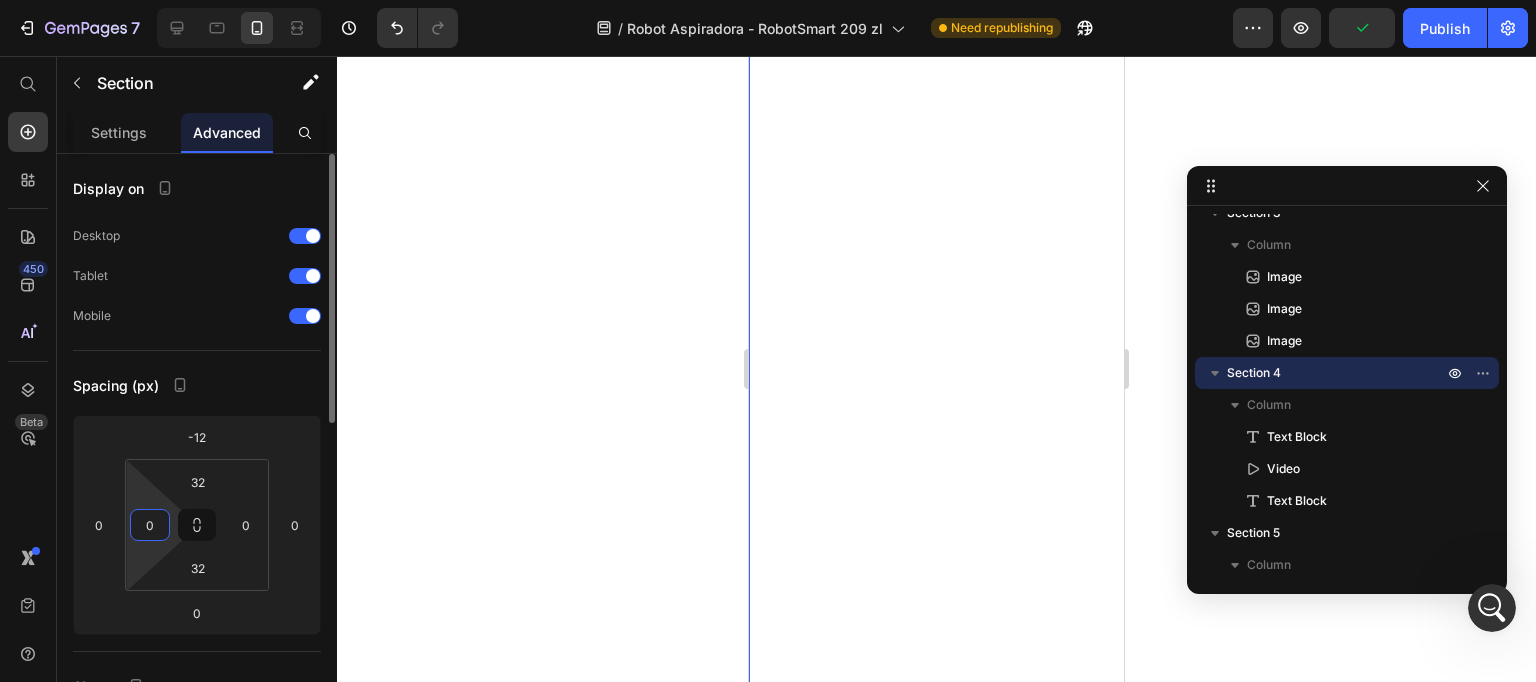 click on "0" at bounding box center [150, 525] 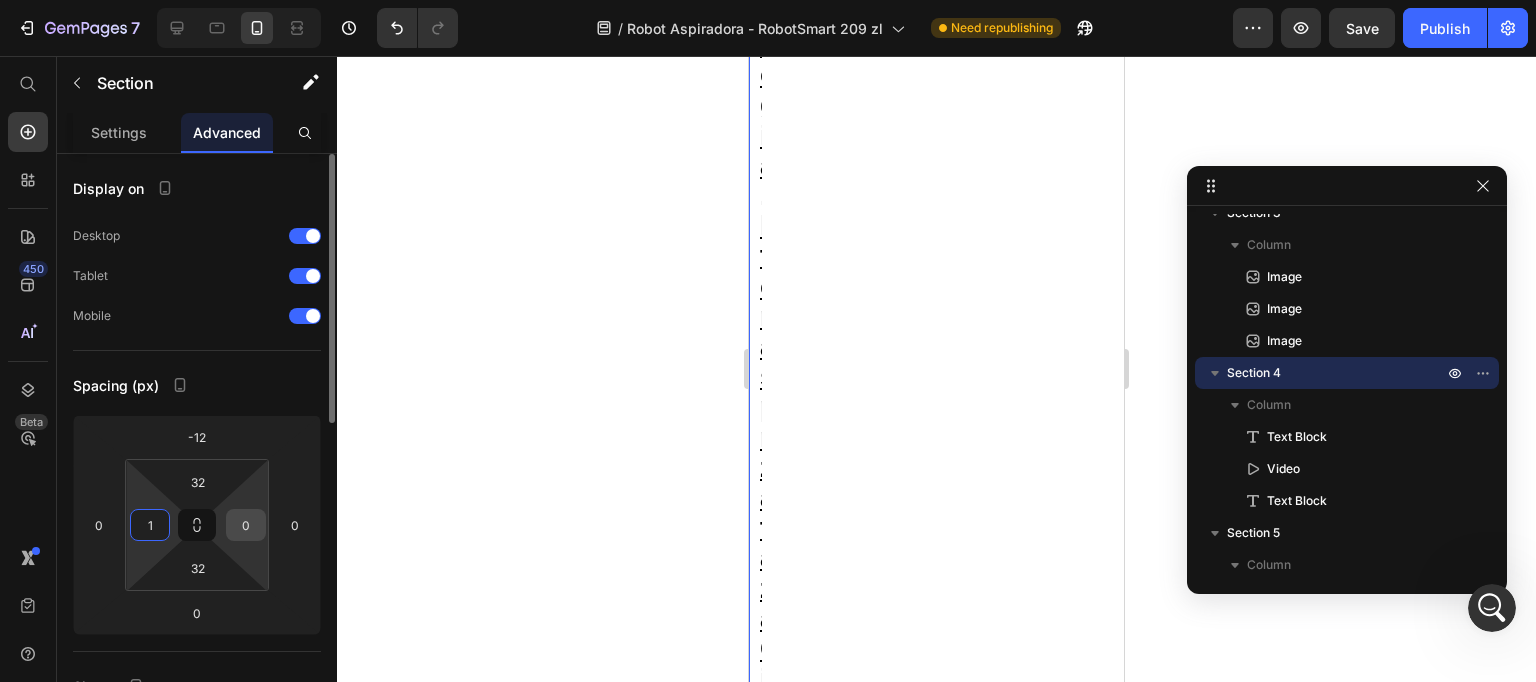 type on "1" 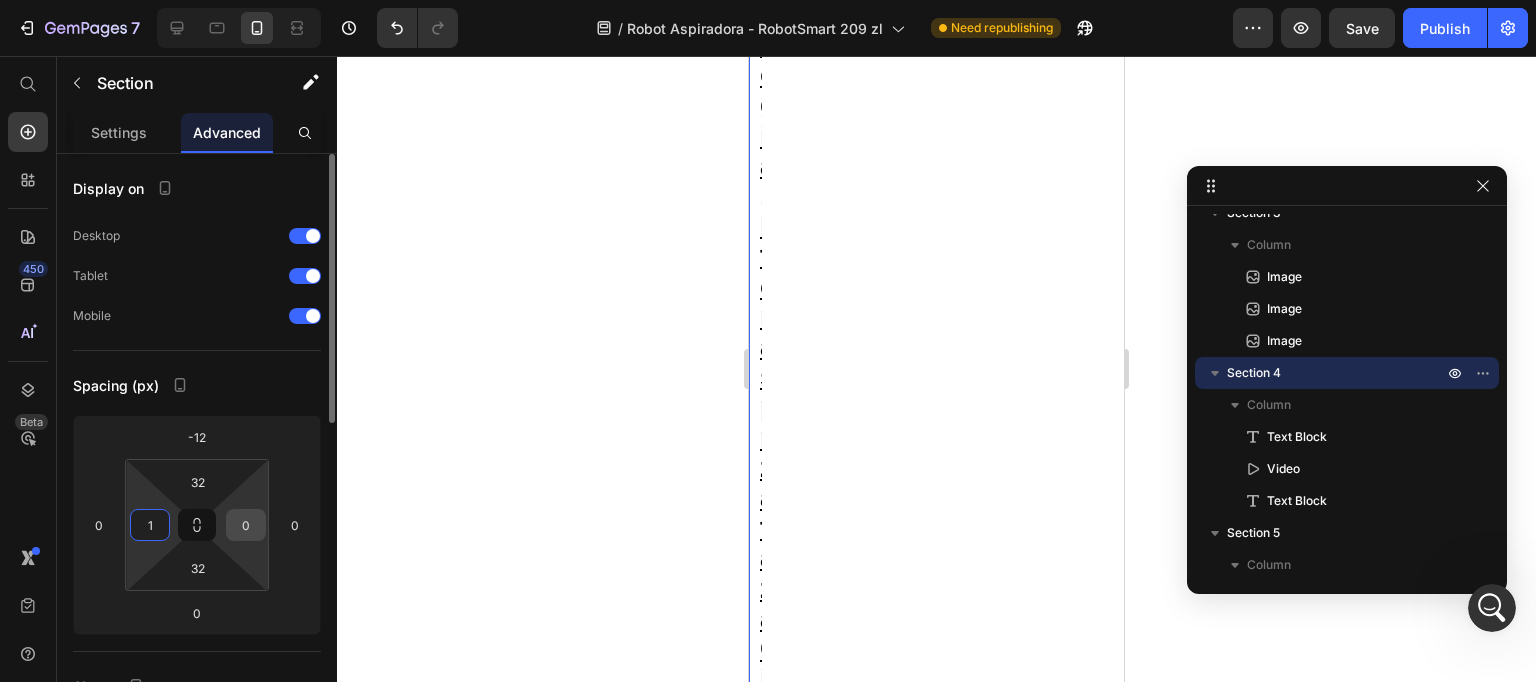 click on "0" at bounding box center (246, 525) 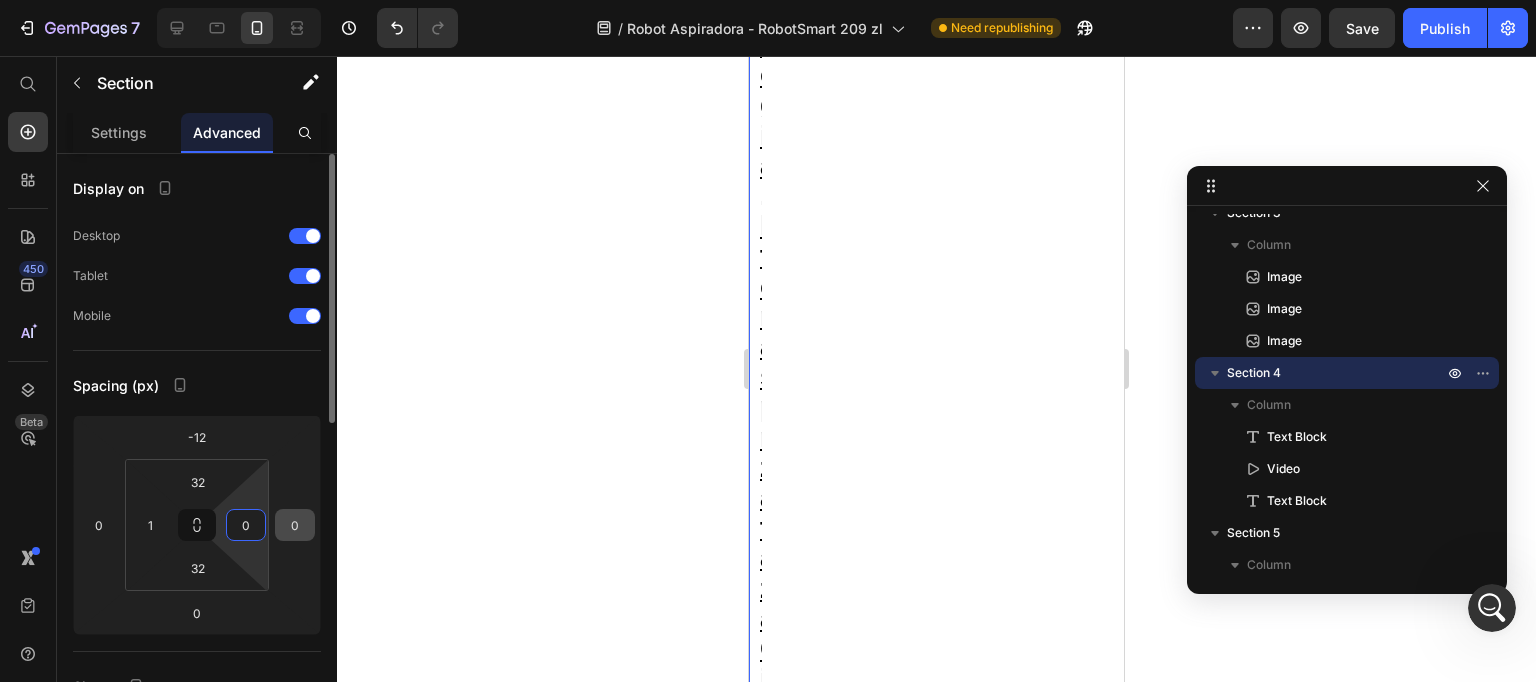 type on "1" 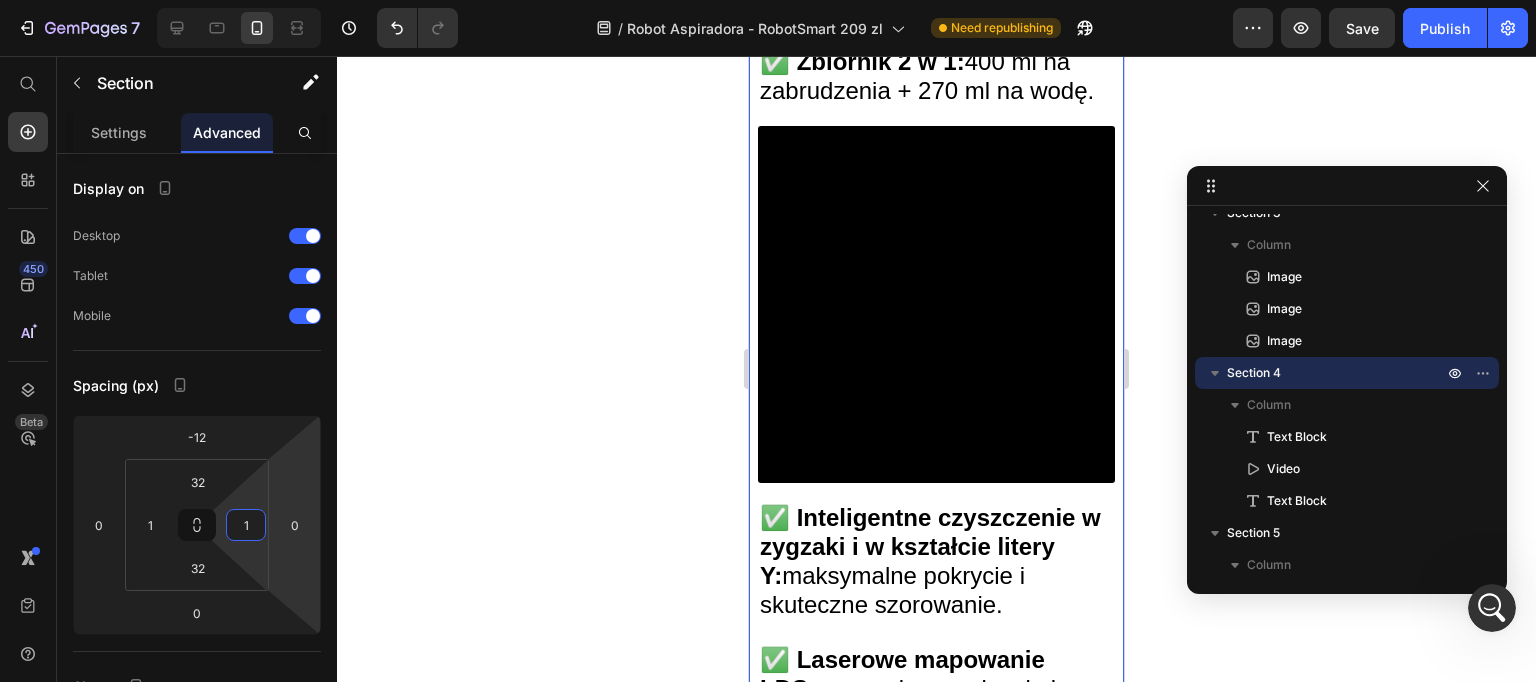 click 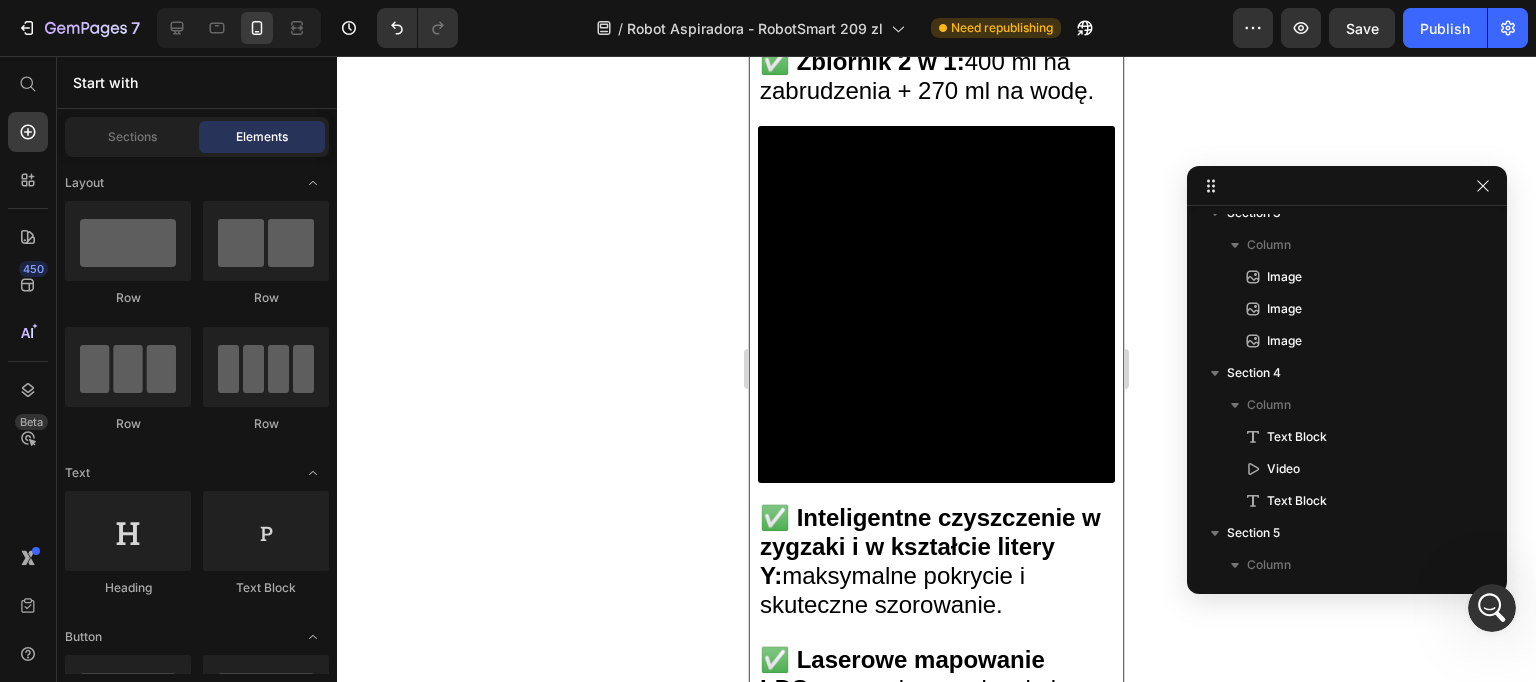 click at bounding box center (937, -183) 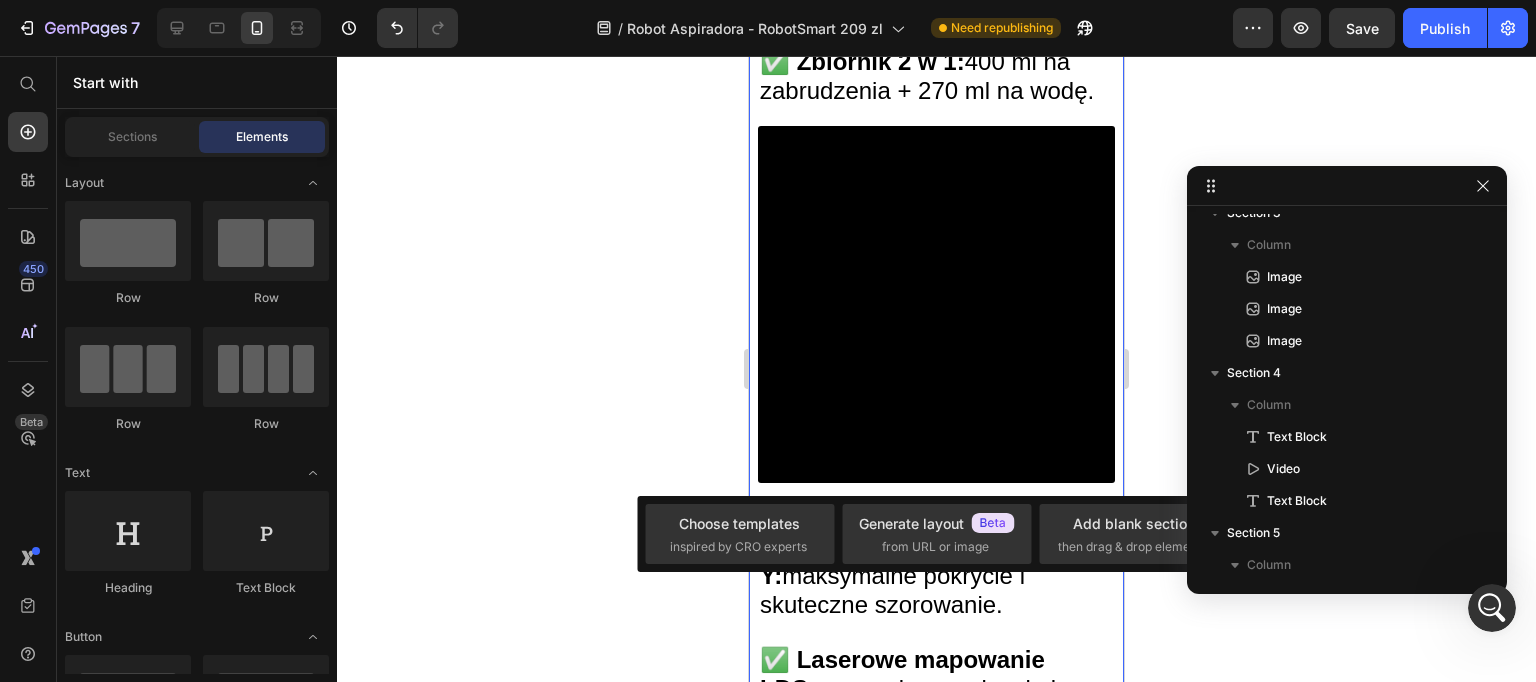 click on "Technologia, która sprząta za Ciebie   ✅ Ekstremalna siła ssania 5000 Pa:  usuwa kurz i sierść za jednym przejazdem.   ✅ Zbiornik 2 w 1:  400 ml na zabrudzenia + 270 ml na wodę. Text Block Video ✅ Inteligentne czyszczenie w zygzaki i w kształcie litery Y:  maksymalne pokrycie i skuteczne szorowanie.   ✅ Laserowe mapowanie LDS:  precyzyjna nawigacja bez powtórzeń. Text Block Section 4" at bounding box center [936, 300] 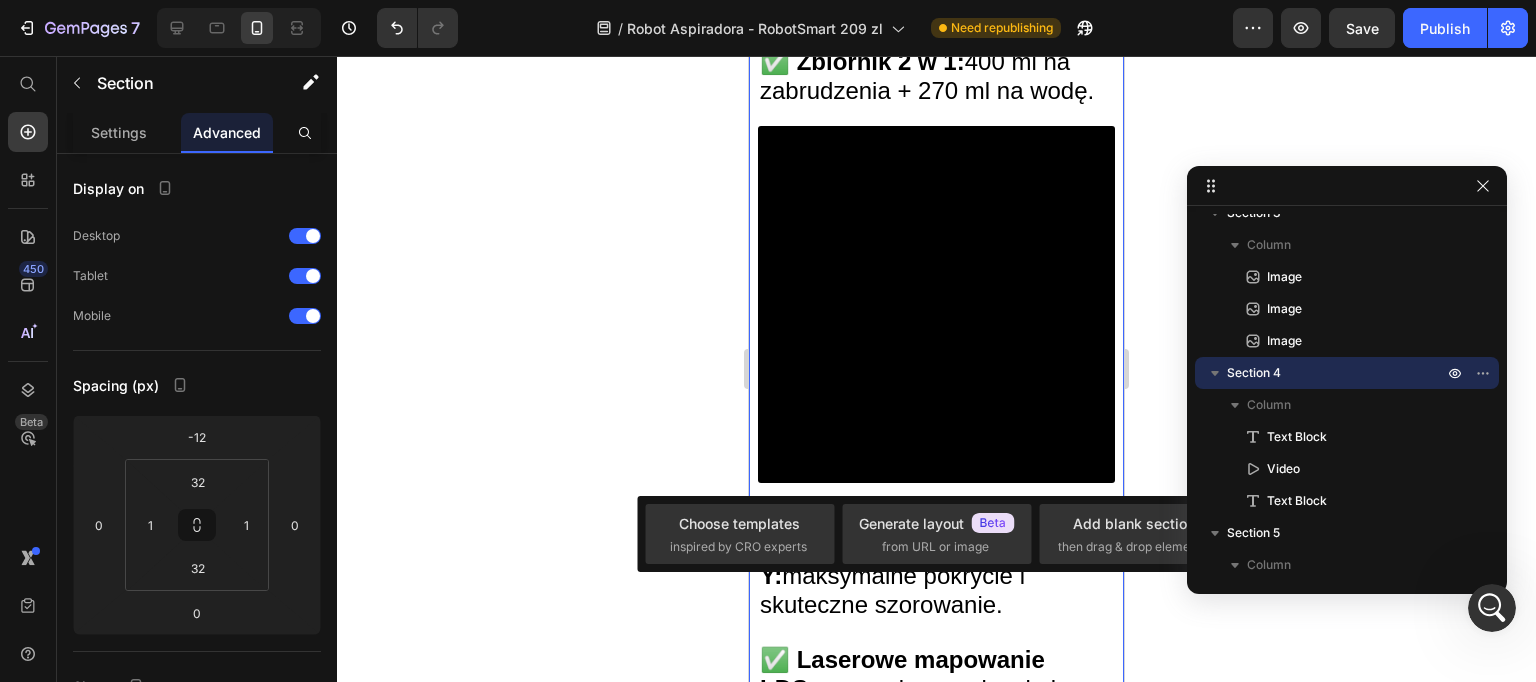 drag, startPoint x: 837, startPoint y: 479, endPoint x: 1195, endPoint y: 568, distance: 368.897 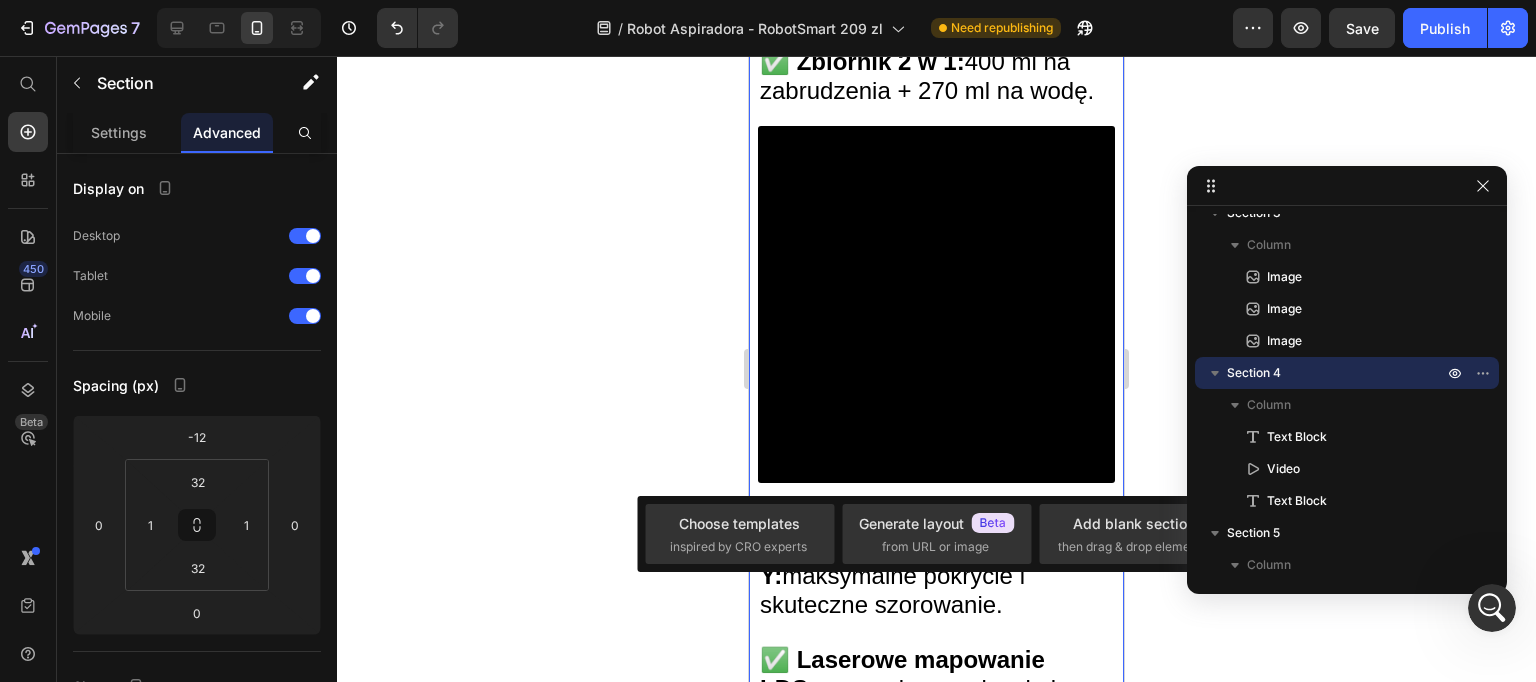 click on "Technologia, która sprząta za Ciebie   ✅ Ekstremalna siła ssania 5000 Pa:  usuwa kurz i sierść za jednym przejazdem.   ✅ Zbiornik 2 w 1:  400 ml na zabrudzenia + 270 ml na wodę. Text Block Video ✅ Inteligentne czyszczenie w zygzaki i w kształcie litery Y:  maksymalne pokrycie i skuteczne szorowanie.   ✅ Laserowe mapowanie LDS:  precyzyjna nawigacja bez powtórzeń. Text Block Section 4   You can create reusable sections Create Theme Section AI Content Write with GemAI What would you like to describe here? Tone and Voice Persuasive Product AirPods Pro (2nd Gen) Show more Generate" at bounding box center (936, 300) 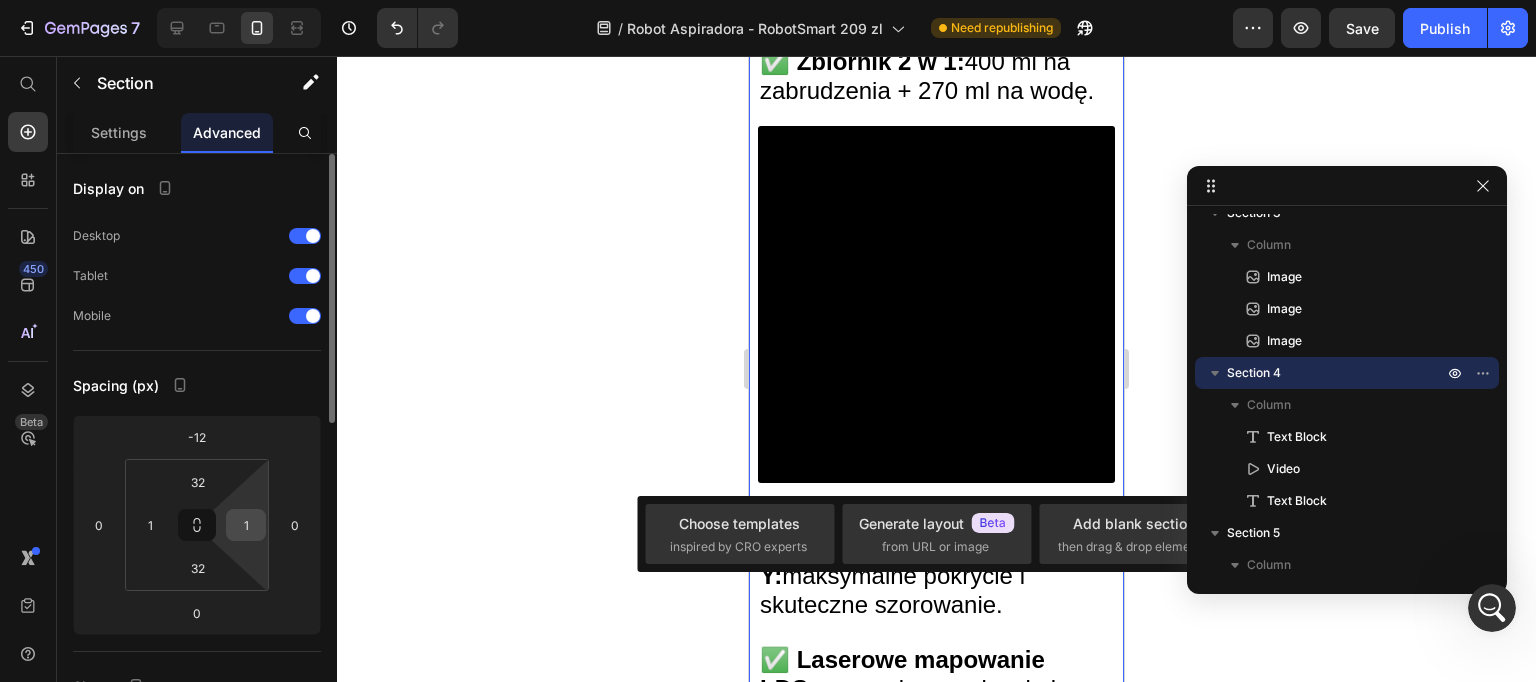 click on "1" at bounding box center [246, 525] 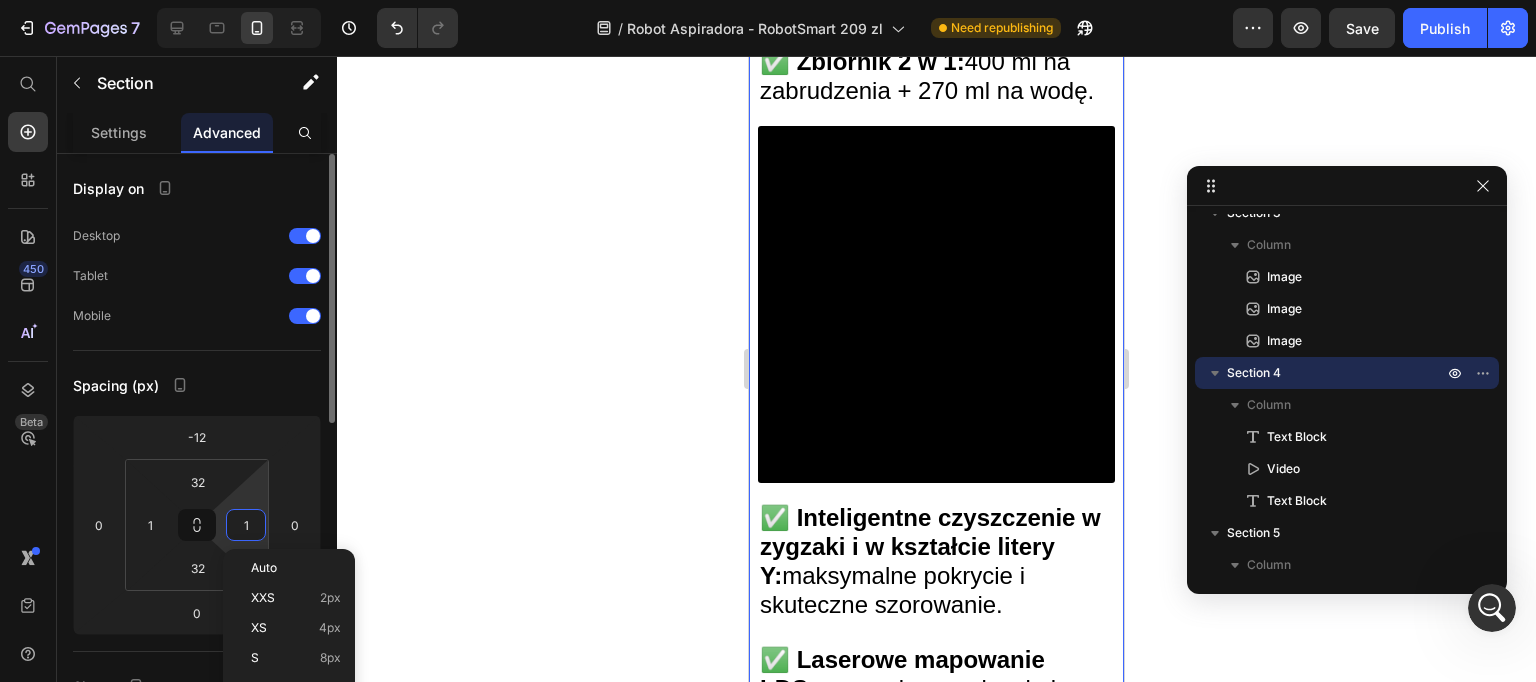 click on "1" at bounding box center [246, 525] 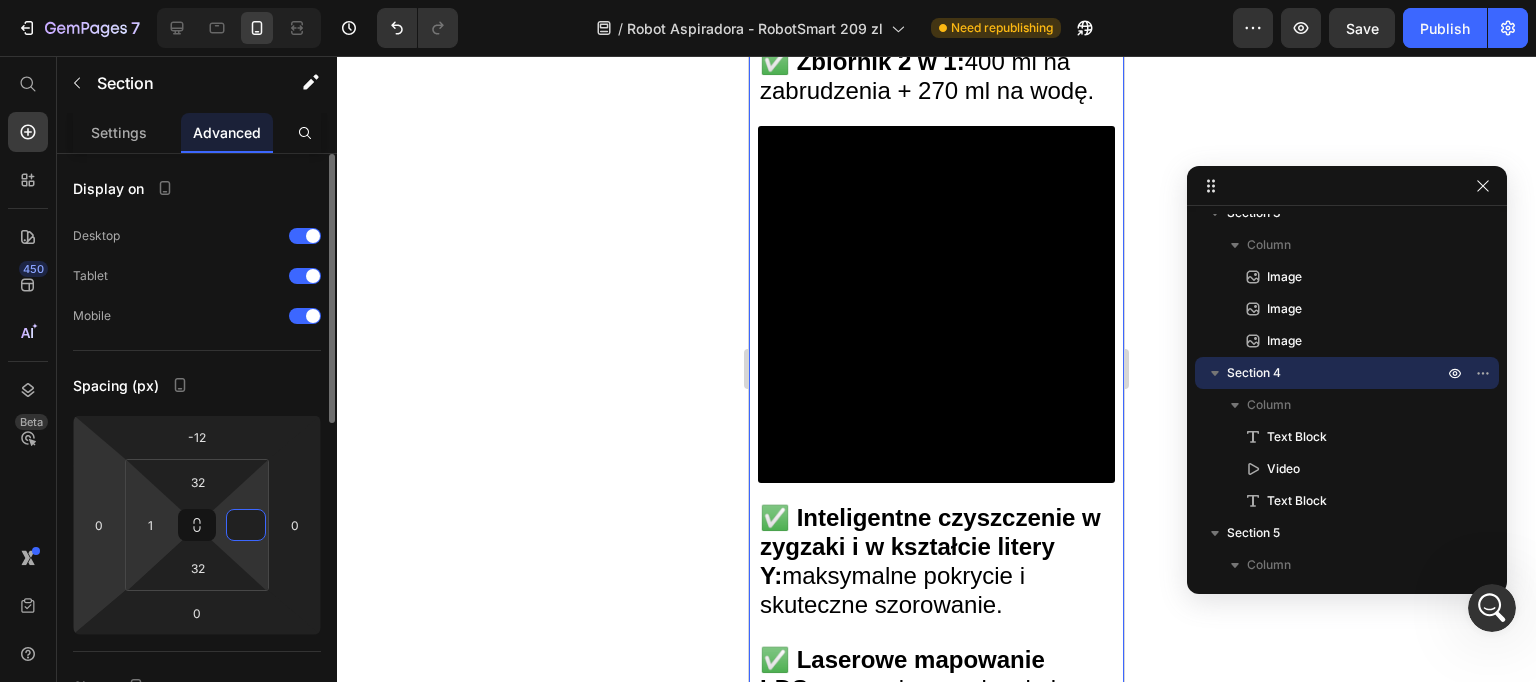 type on "0" 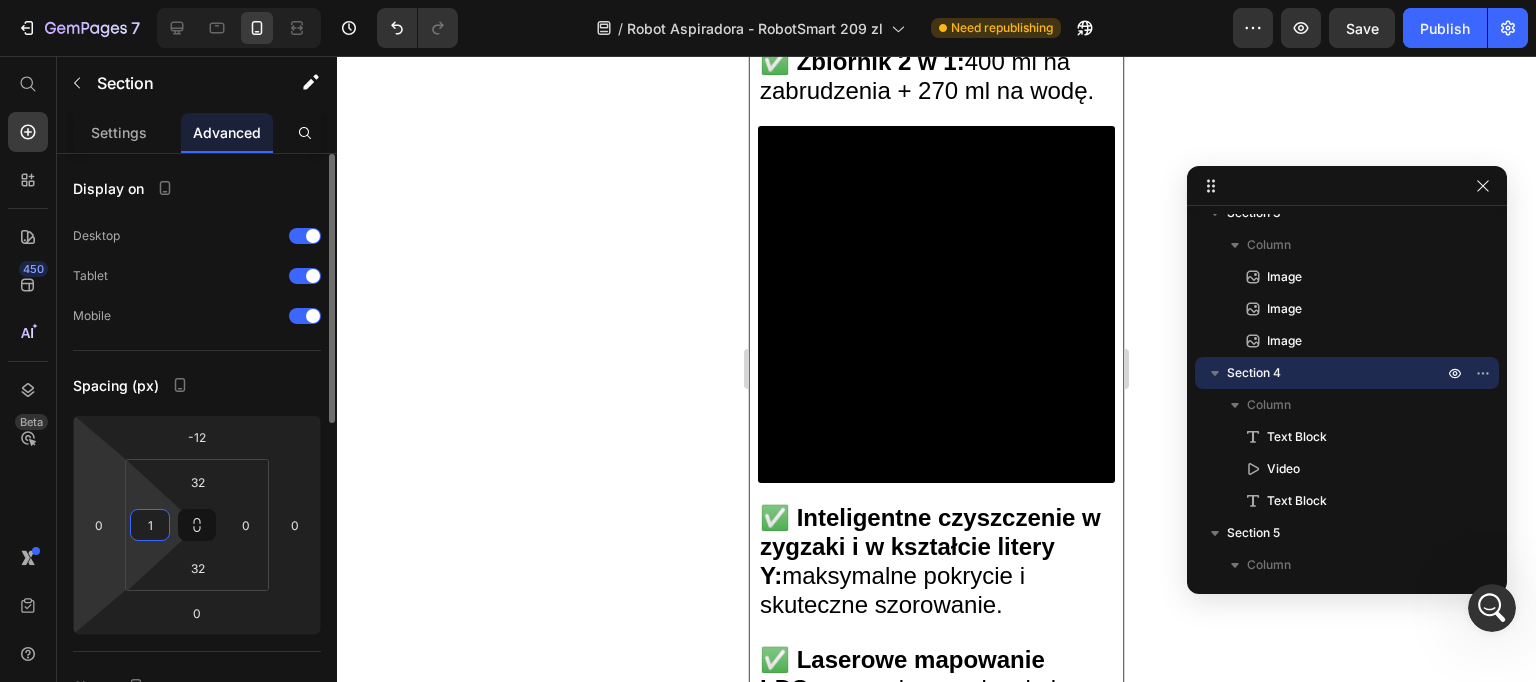 drag, startPoint x: 123, startPoint y: 525, endPoint x: 162, endPoint y: 527, distance: 39.051247 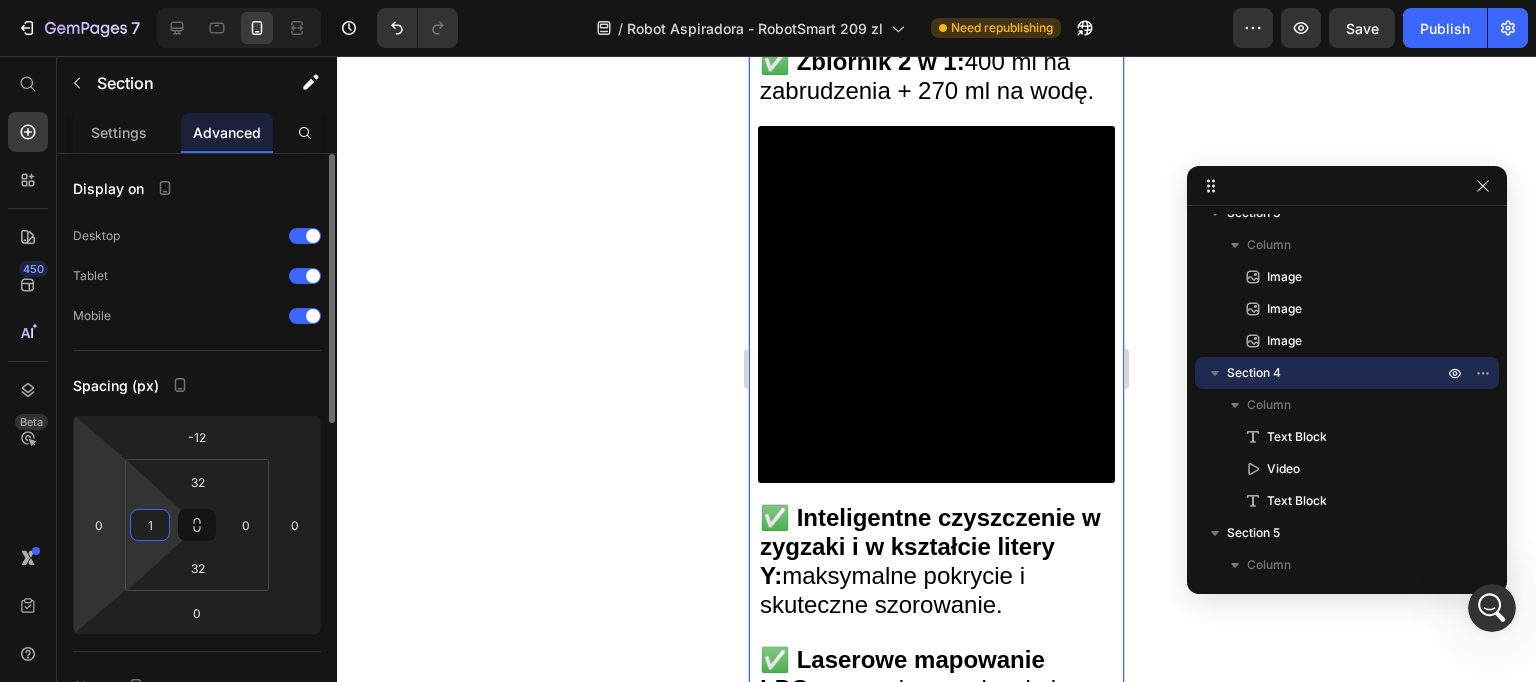 click on "-12 0 0 0 32 1 32 0" 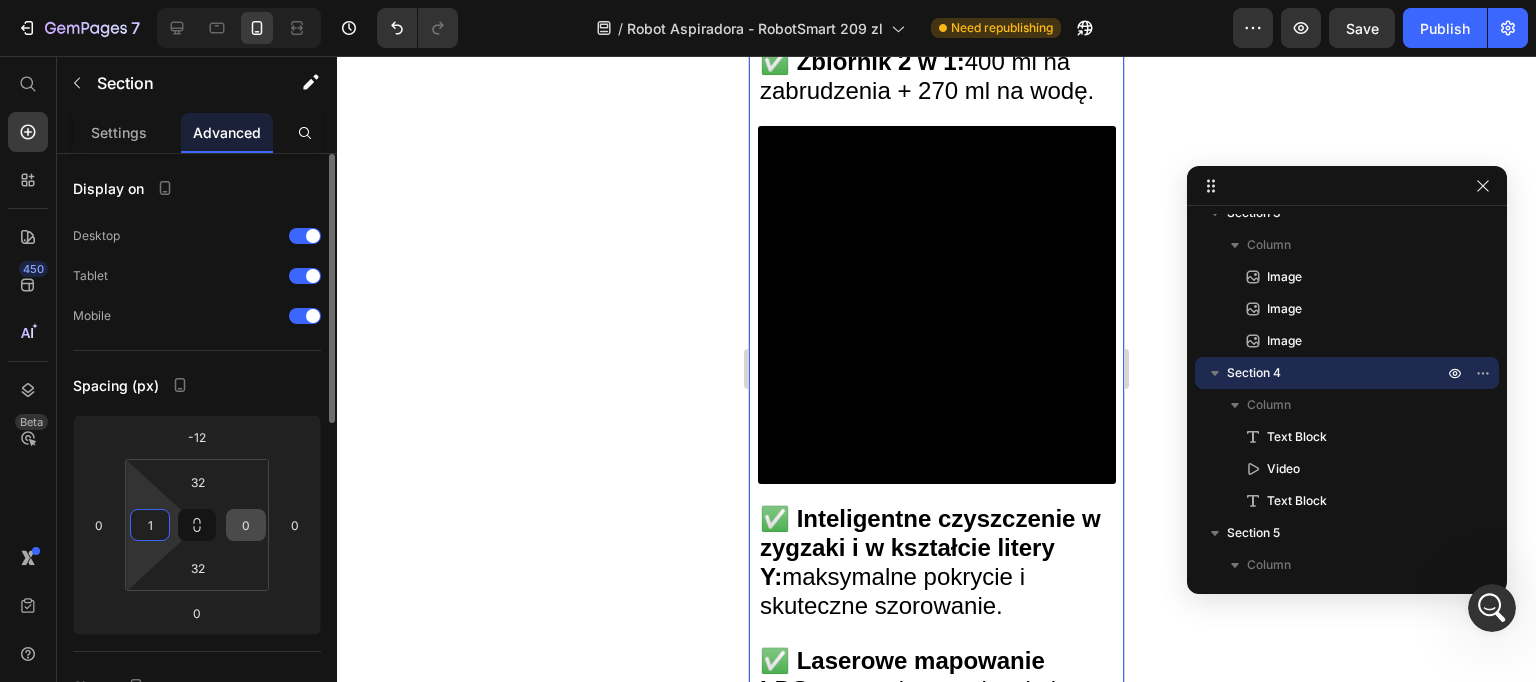 drag, startPoint x: 153, startPoint y: 520, endPoint x: 247, endPoint y: 517, distance: 94.04786 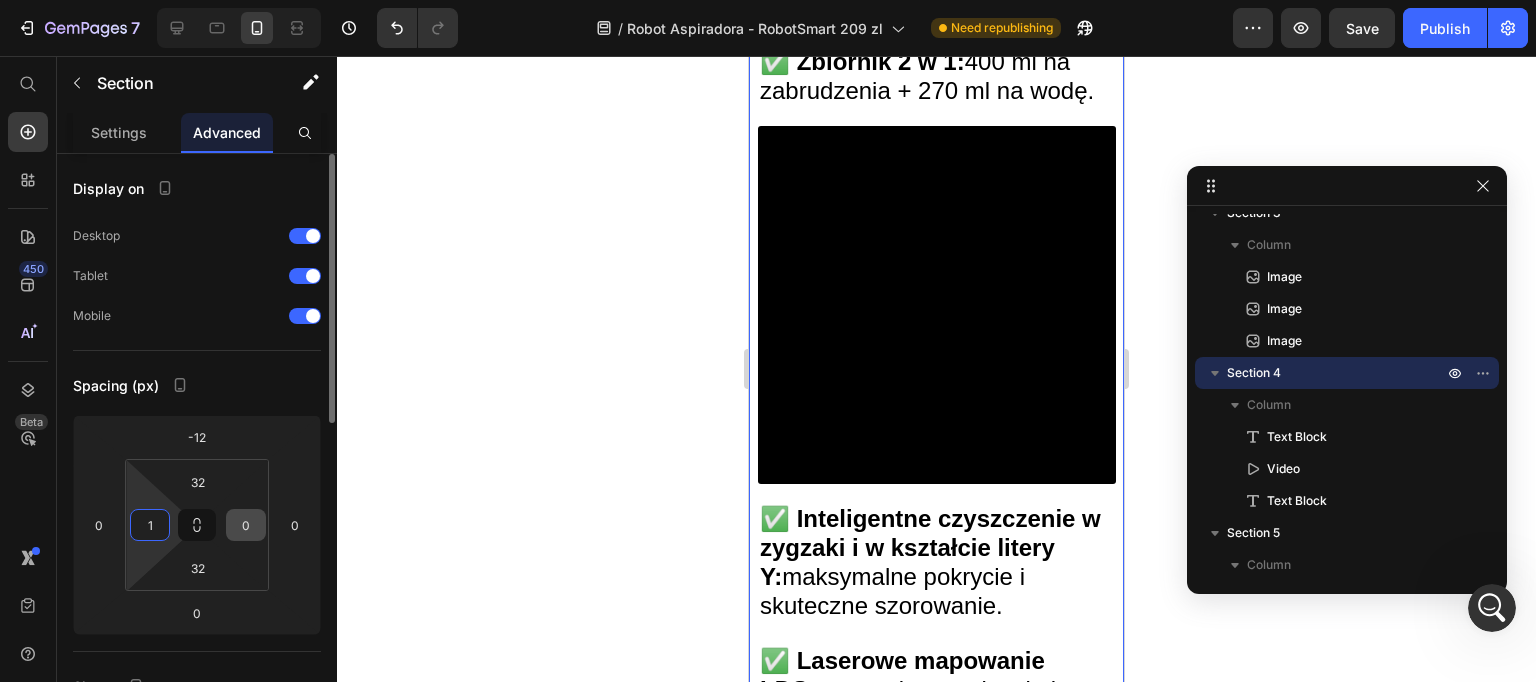 click on "-12 0 0 0 32 1 32 0" 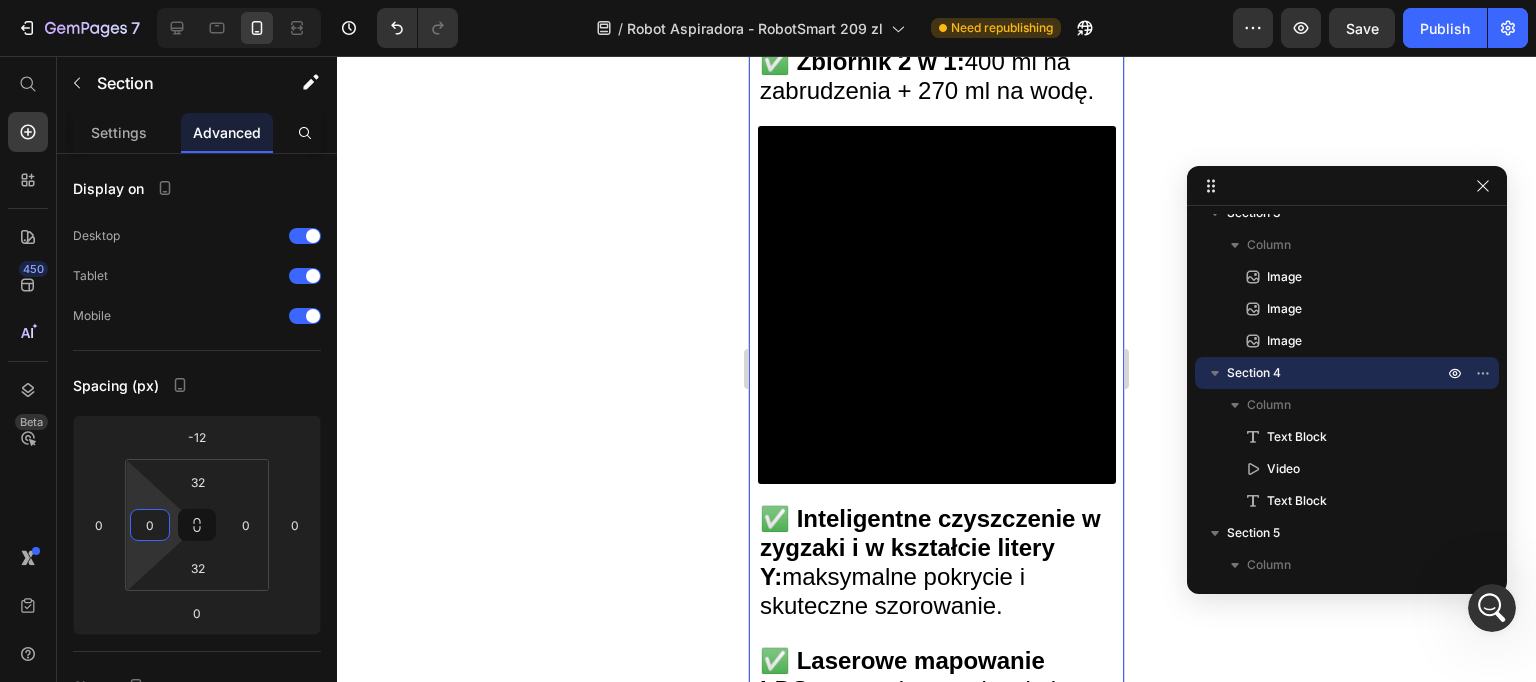 click 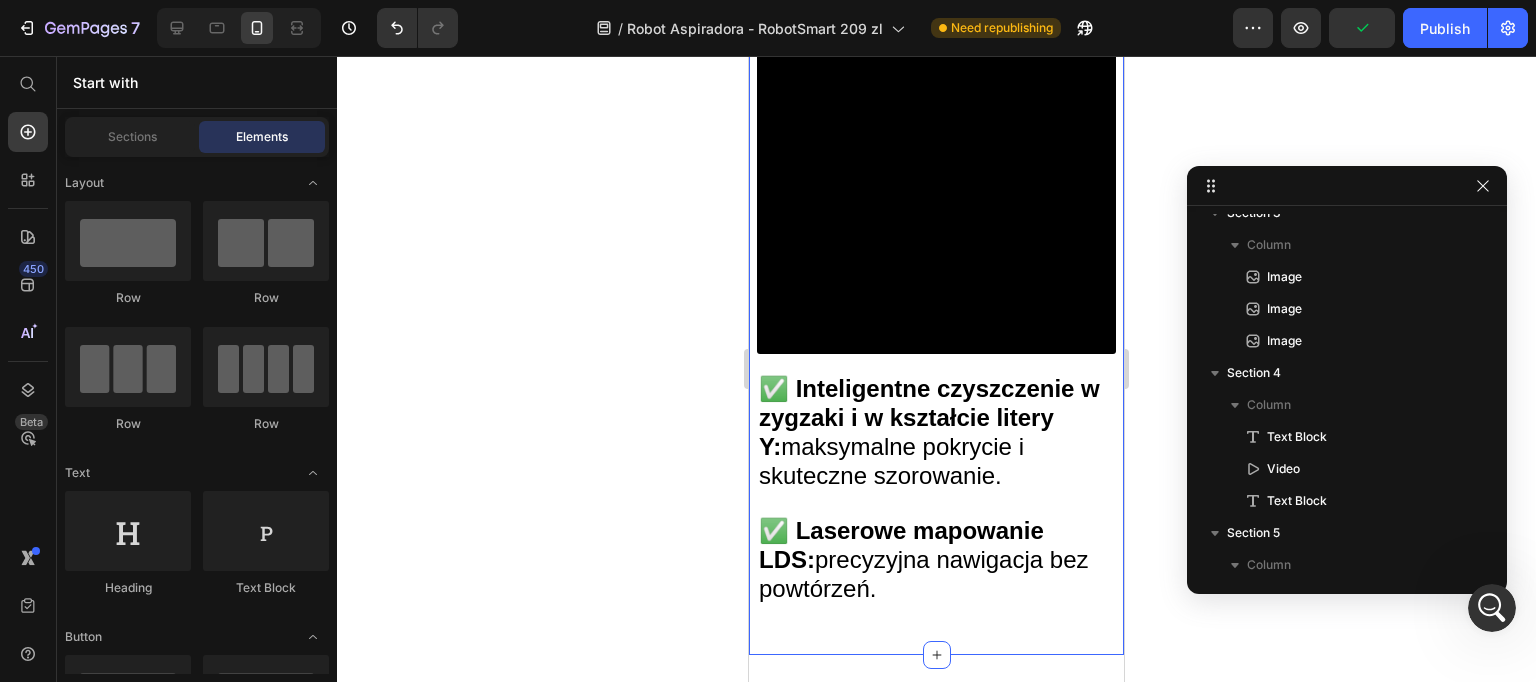 scroll, scrollTop: 1804, scrollLeft: 0, axis: vertical 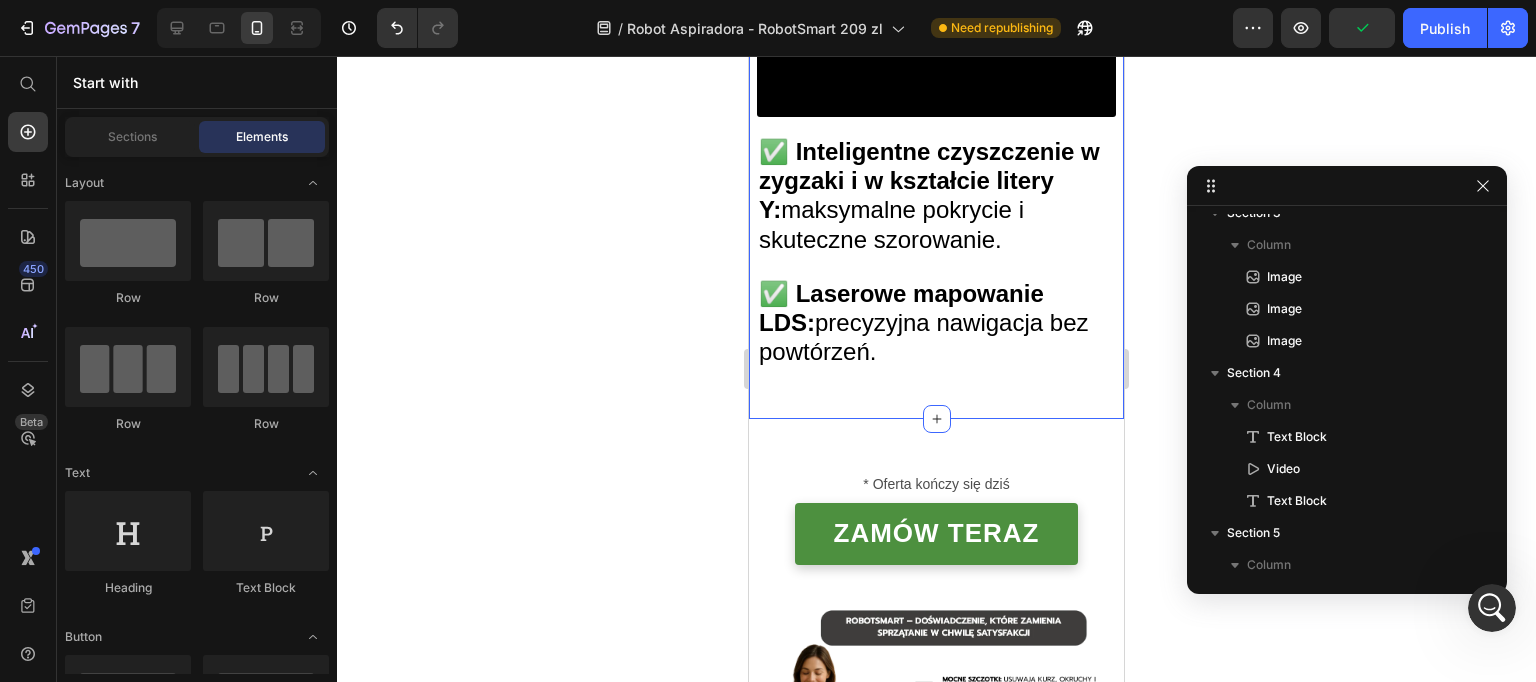 click on "Technologia, która sprząta za Ciebie   ✅ Ekstremalna siła ssania 5000 Pa:  usuwa kurz i sierść za jednym przejazdem.   ✅ Zbiornik 2 w 1:  400 ml na zabrudzenia + 270 ml na wodę. Text Block Video ✅ Inteligentne czyszczenie w zygzaki i w kształcie litery Y:  maksymalne pokrycie i skuteczne szorowanie.   ✅ Laserowe mapowanie LDS:  precyzyjna nawigacja bez powtórzeń. Text Block" at bounding box center [936, -67] 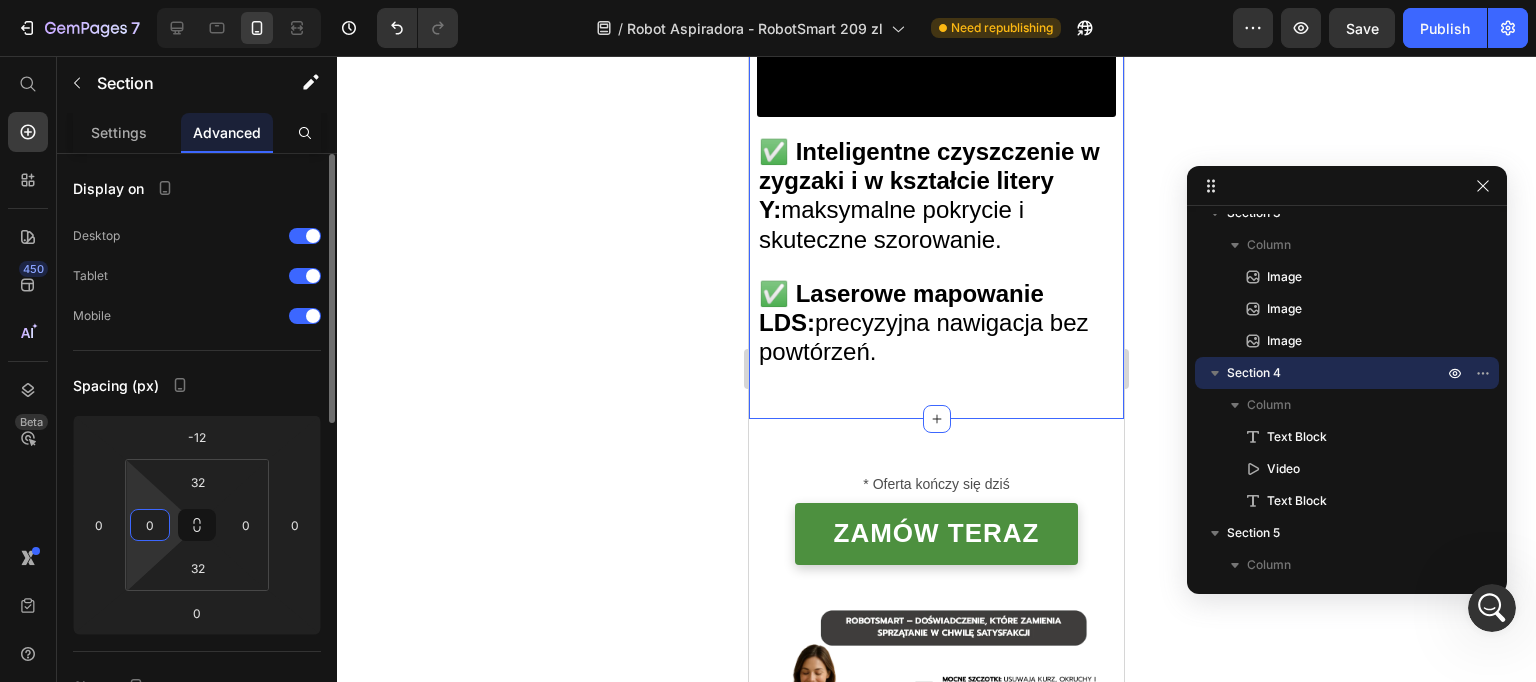 click on "0" at bounding box center (150, 525) 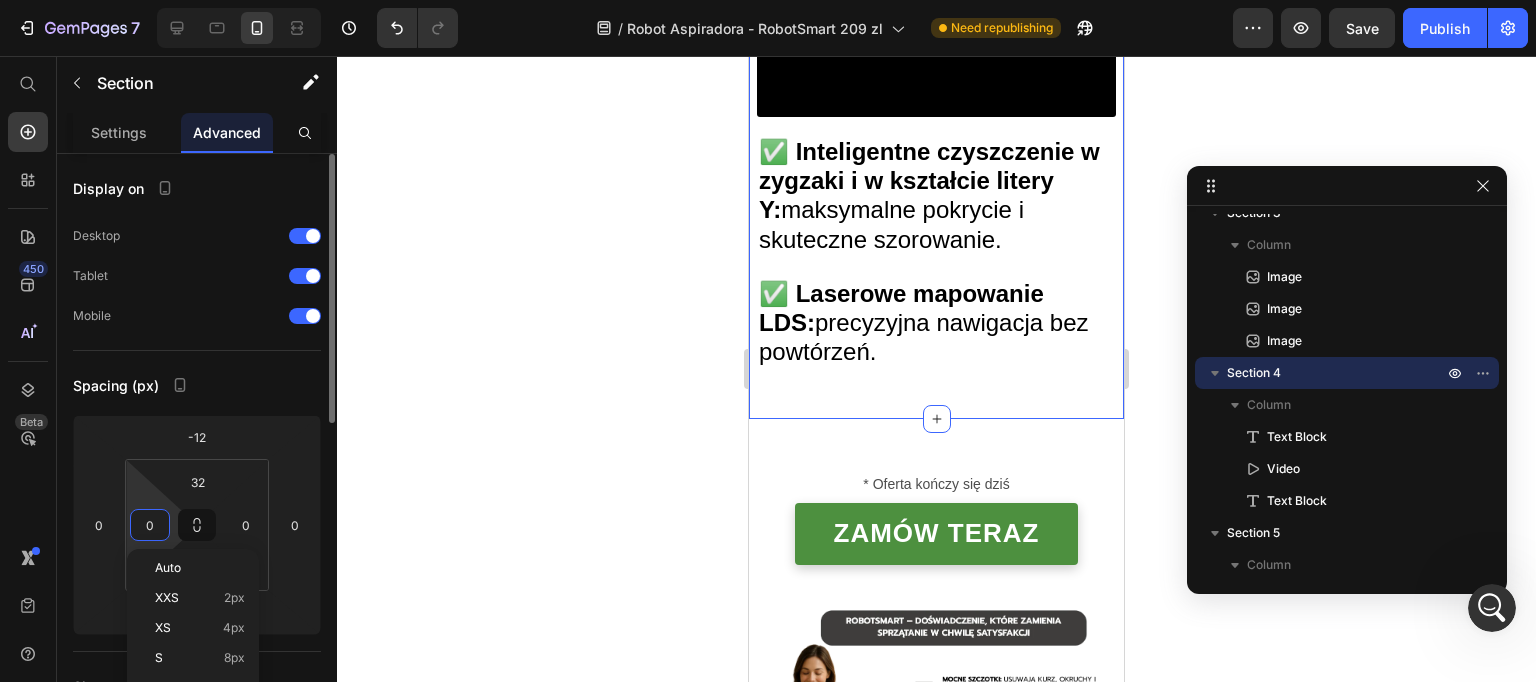 click on "0" at bounding box center [150, 525] 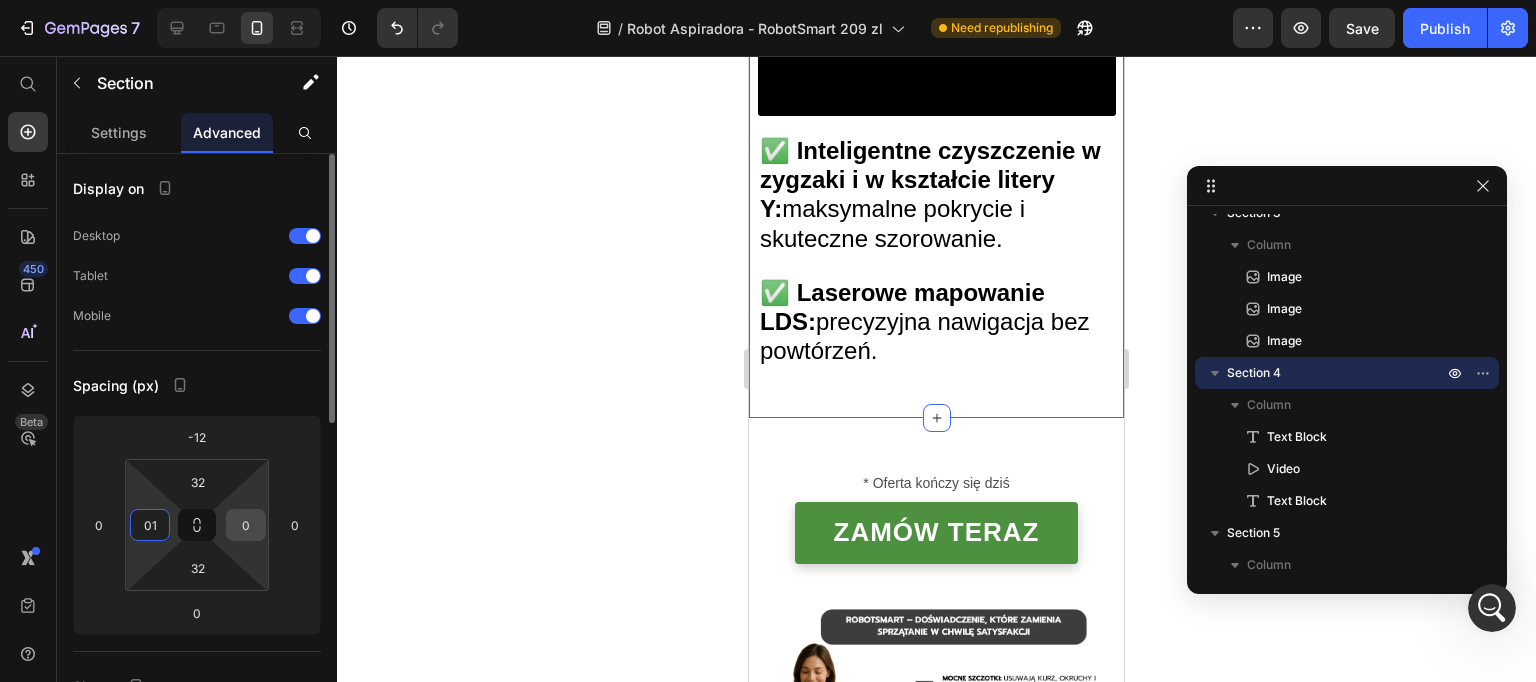 type on "1" 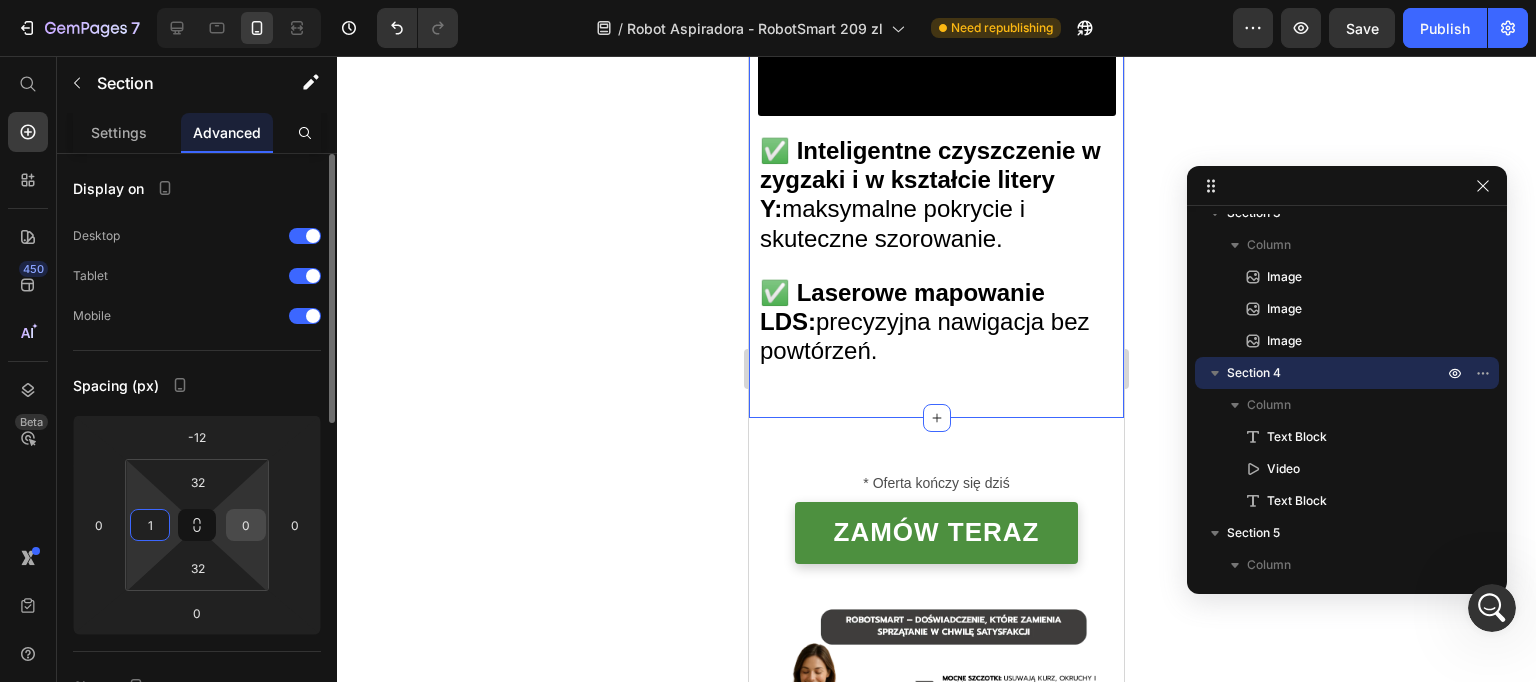 click on "0" at bounding box center [246, 525] 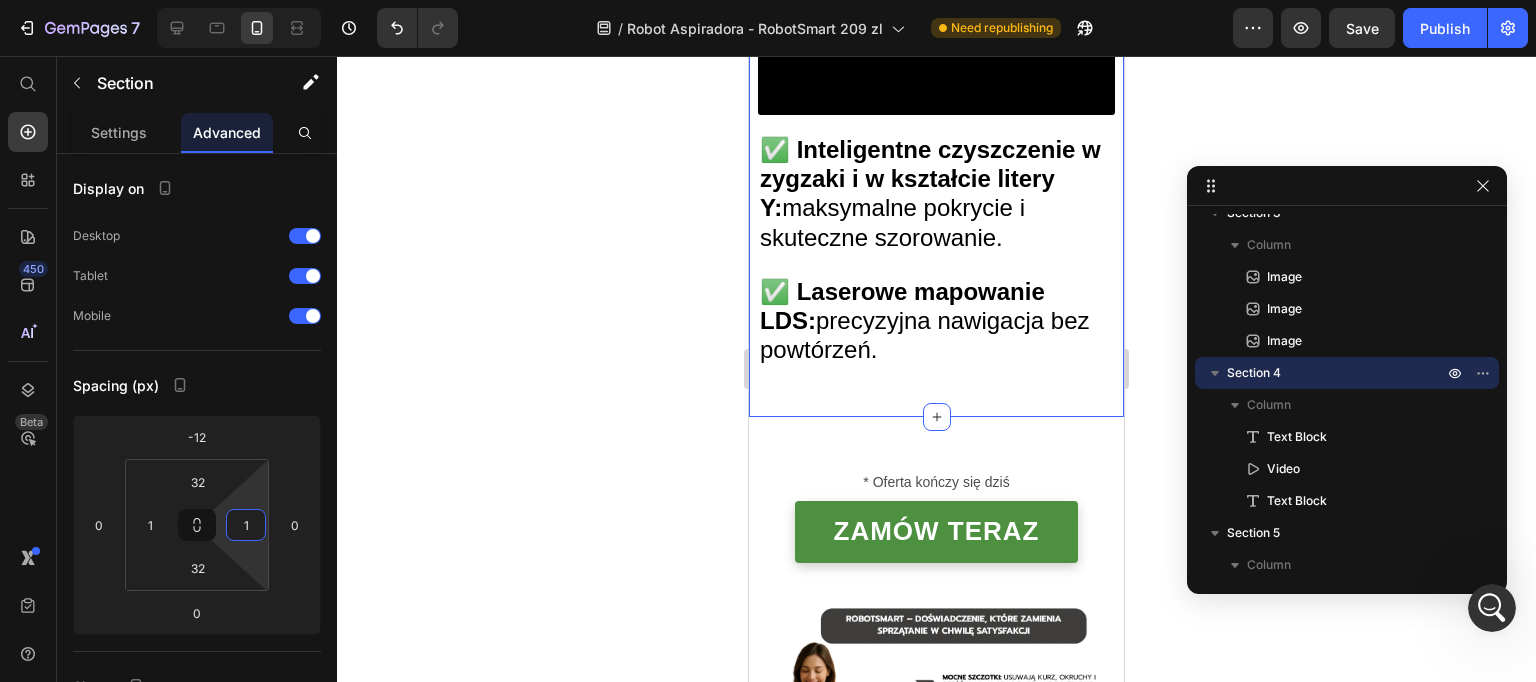 click 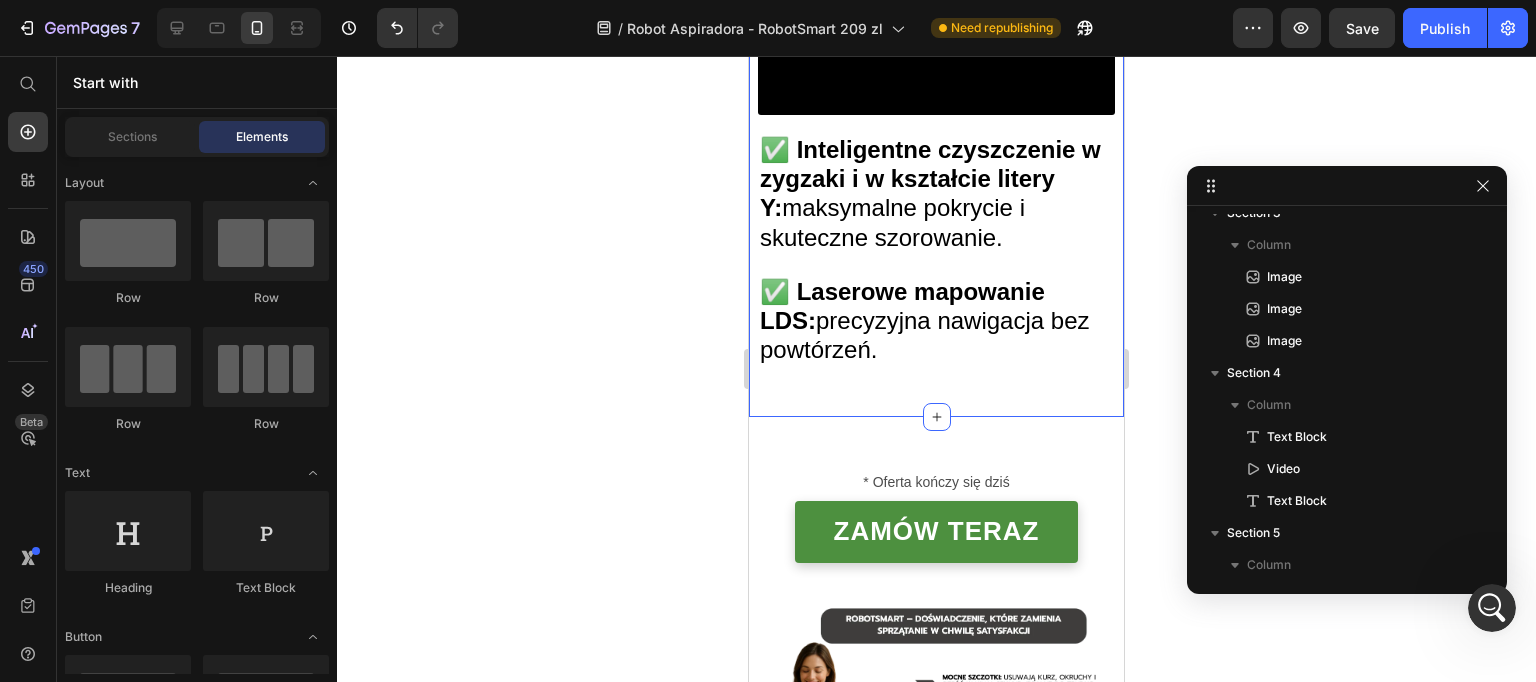 click on "Technologia, która sprząta za Ciebie   ✅ Ekstremalna siła ssania 5000 Pa:  usuwa kurz i sierść za jednym przejazdem.   ✅ Zbiornik 2 w 1:  400 ml na zabrudzenia + 270 ml na wodę. Text Block Video ✅ Inteligentne czyszczenie w zygzaki i w kształcie litery Y:  maksymalne pokrycie i skuteczne szorowanie.   ✅ Laserowe mapowanie LDS:  precyzyjna nawigacja bez powtórzeń. Text Block Section 4" at bounding box center (936, -68) 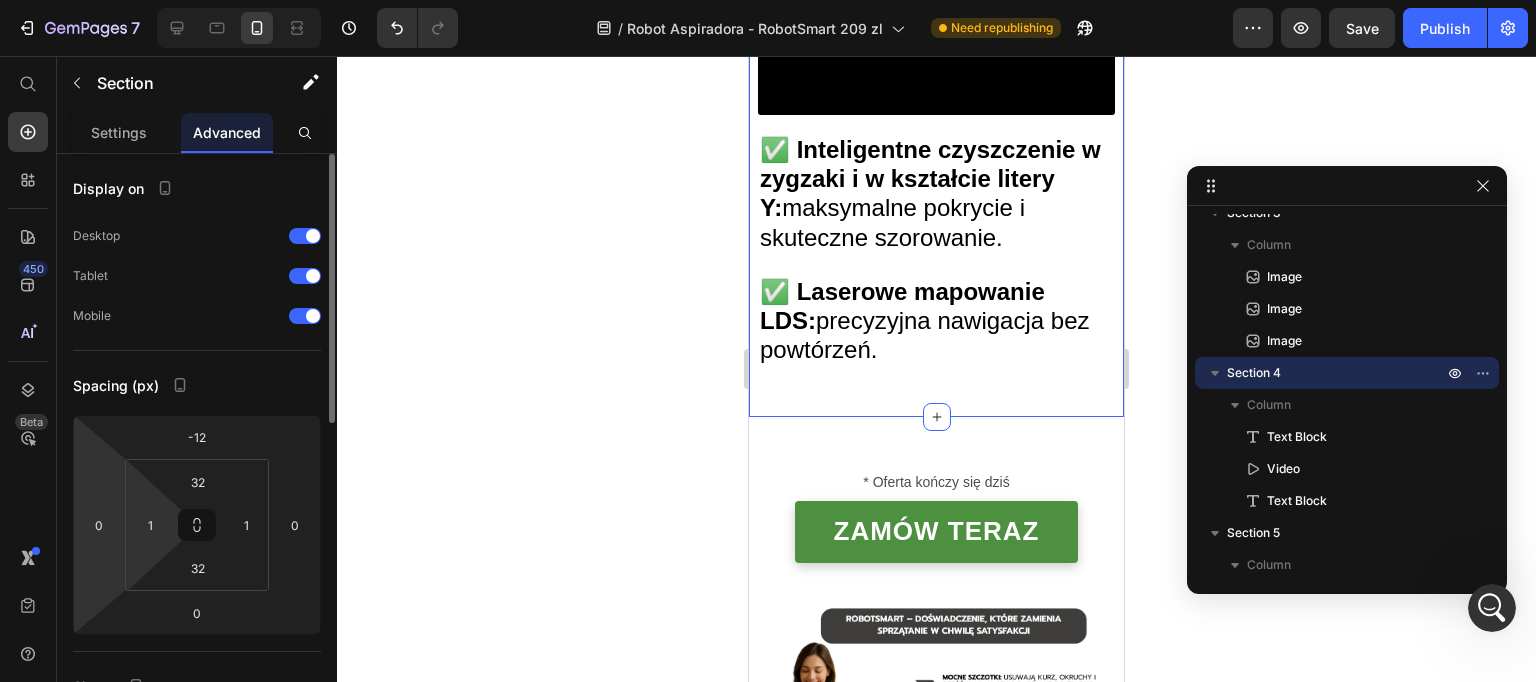 drag, startPoint x: 139, startPoint y: 524, endPoint x: 122, endPoint y: 527, distance: 17.262676 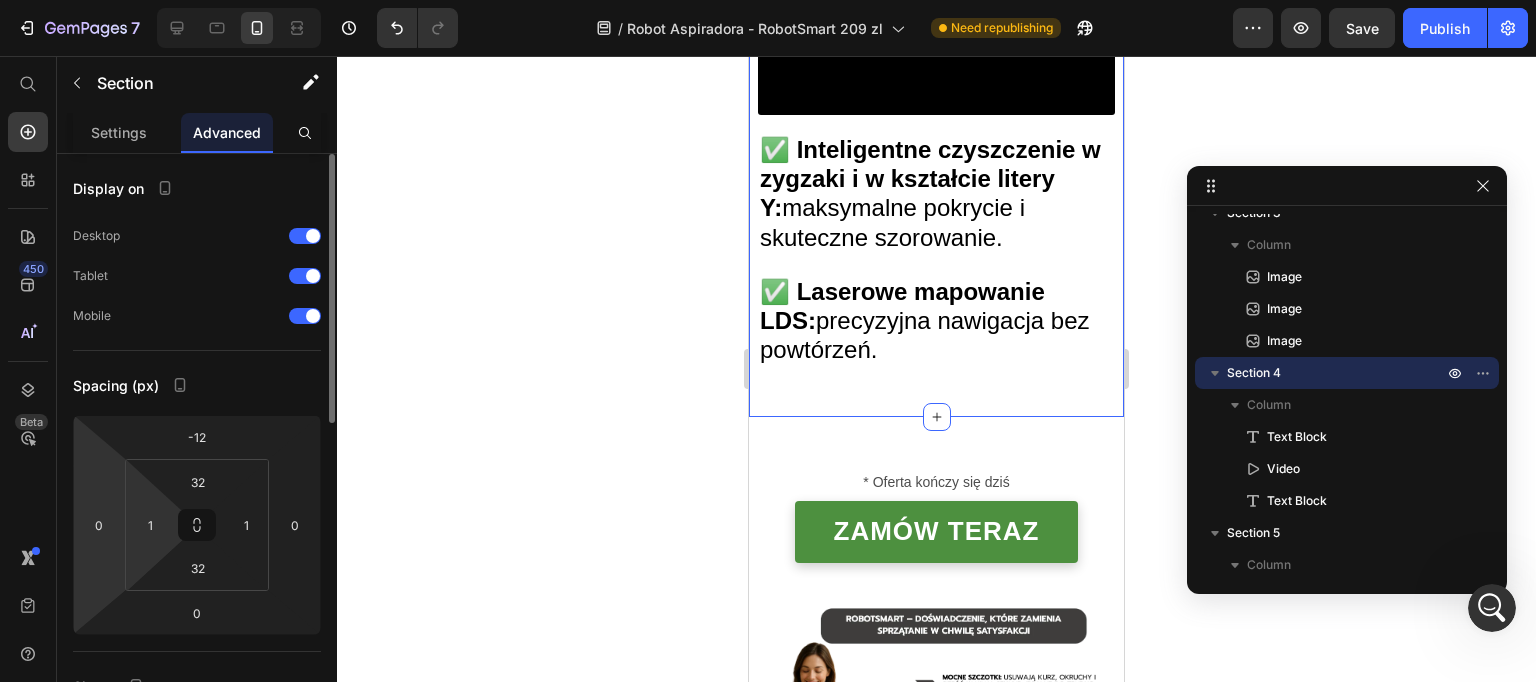 click on "-12 0 0 0 32 1 32 1" 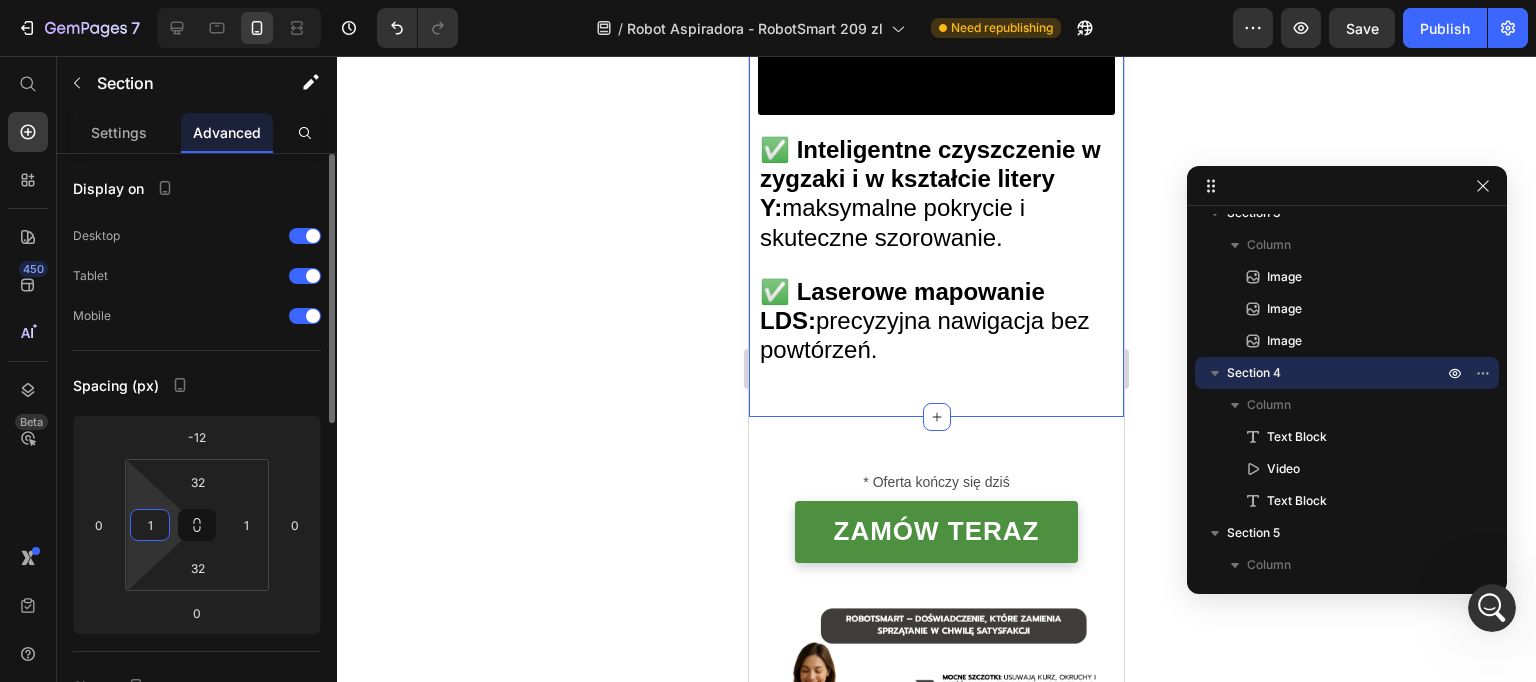 click on "1" at bounding box center [150, 525] 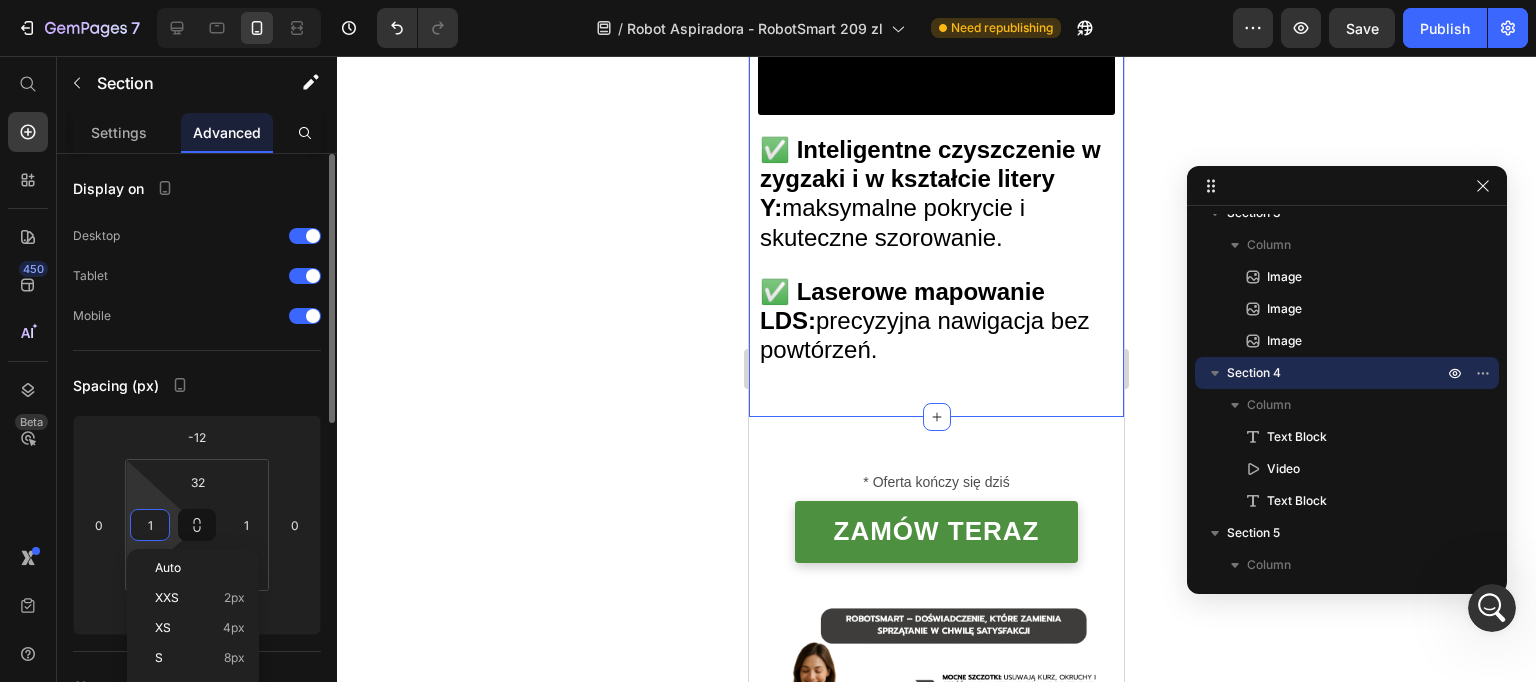 click on "1" at bounding box center (150, 525) 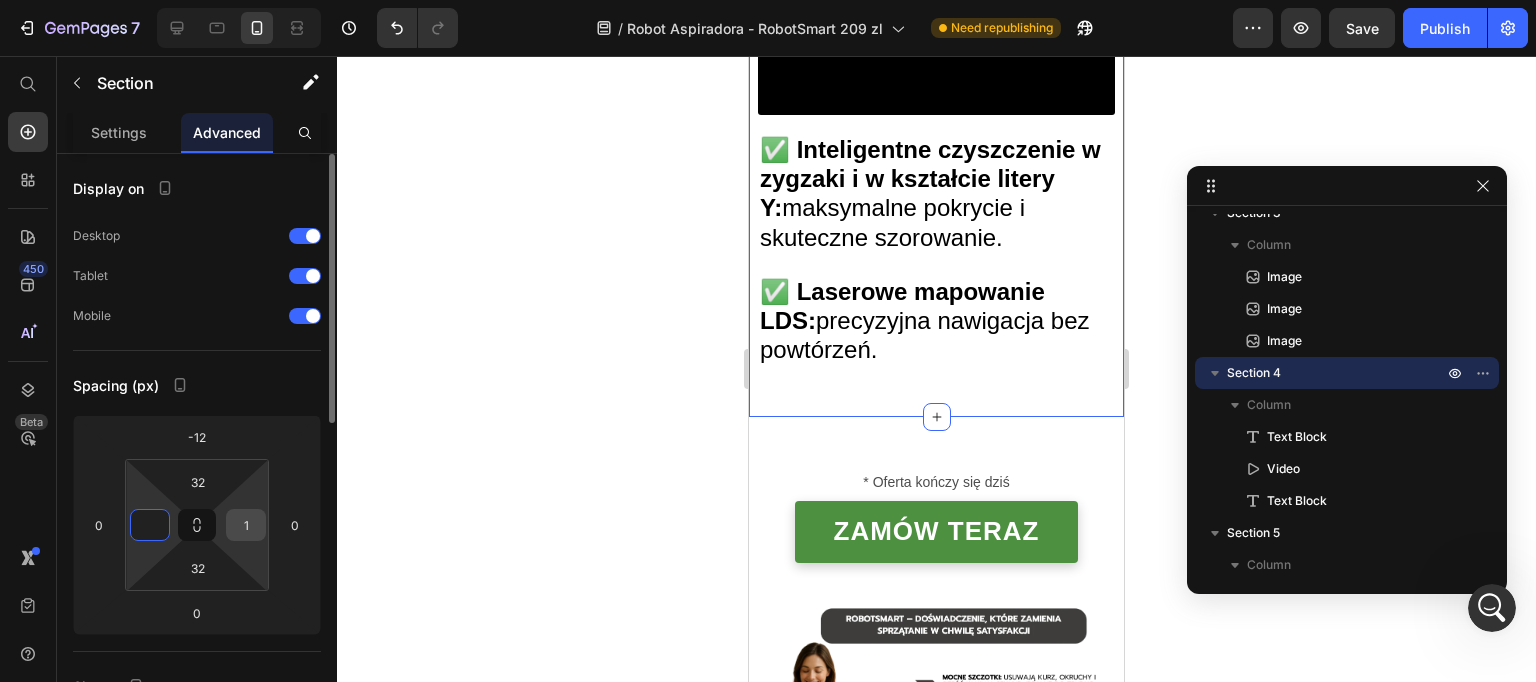 type on "0" 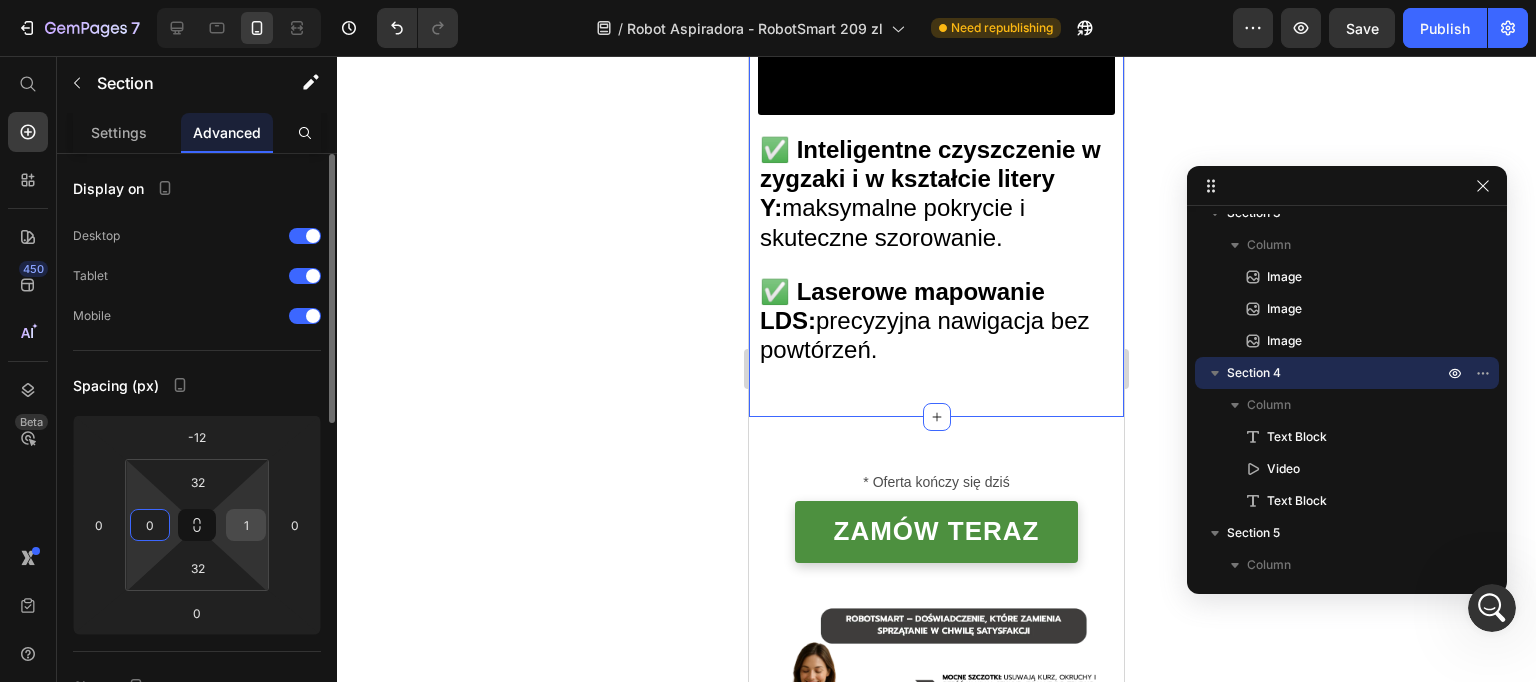 click on "1" at bounding box center [246, 525] 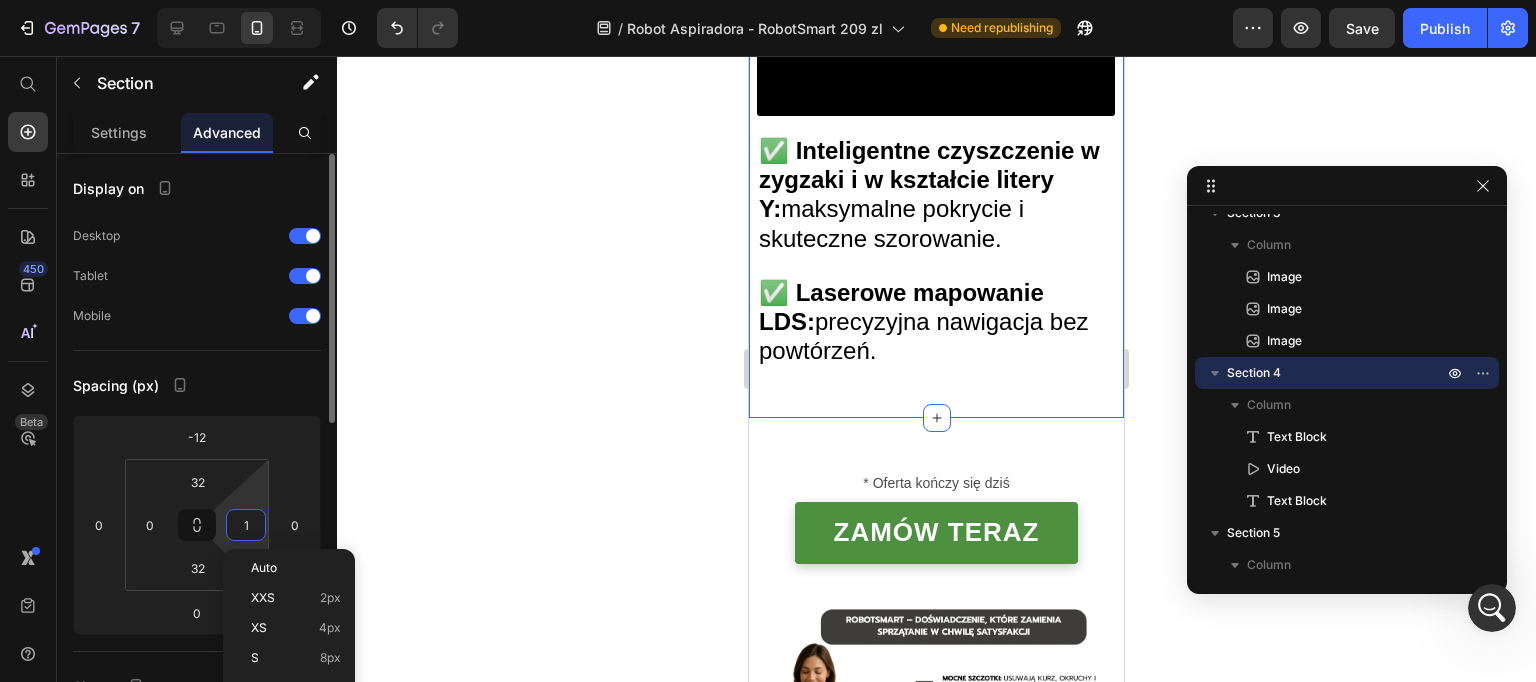 click on "1" at bounding box center (246, 525) 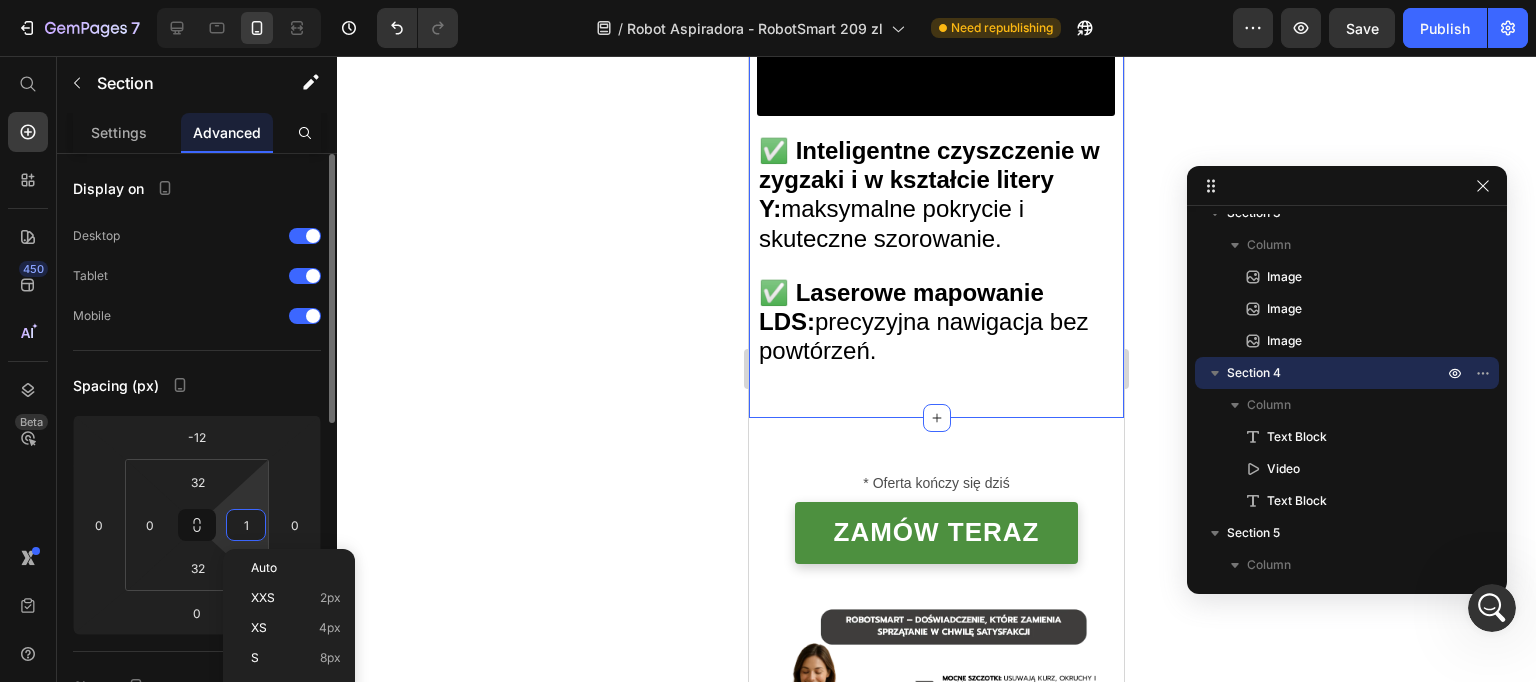 type 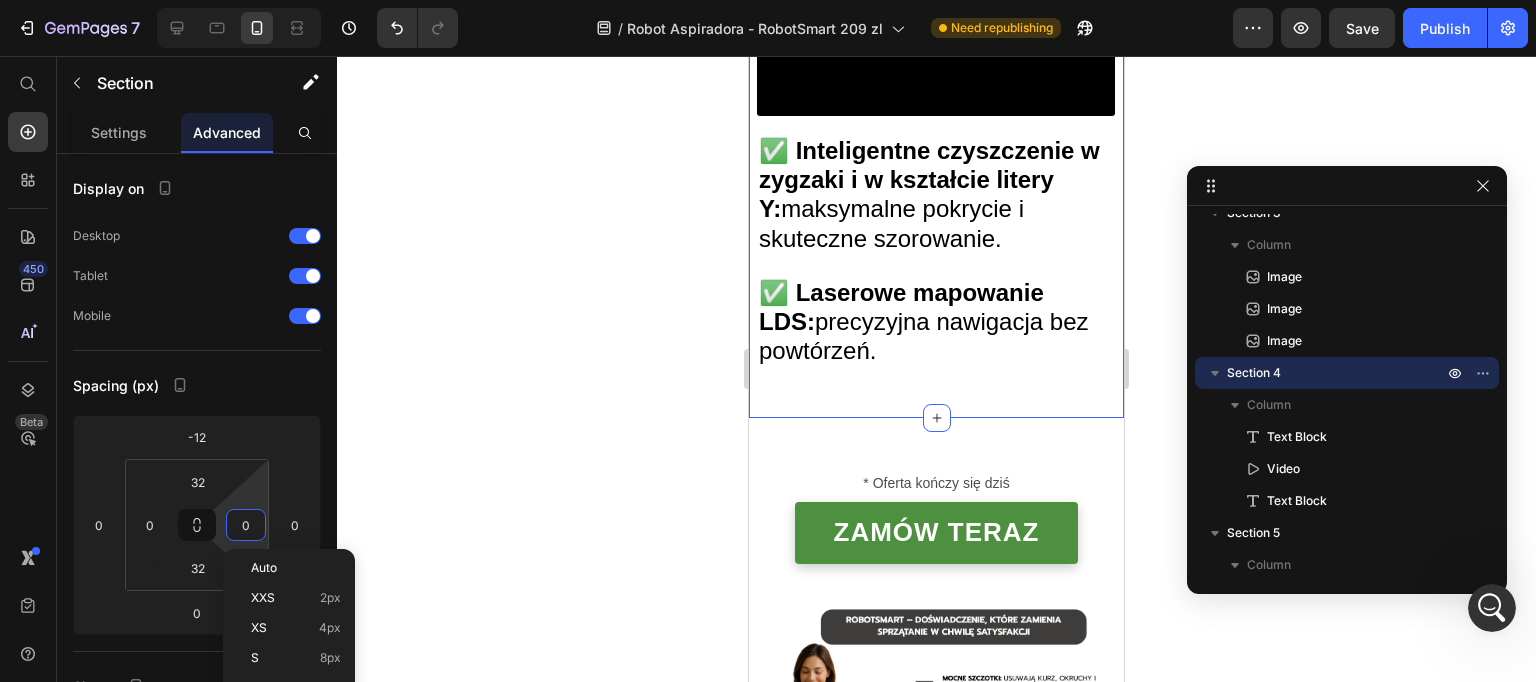 click 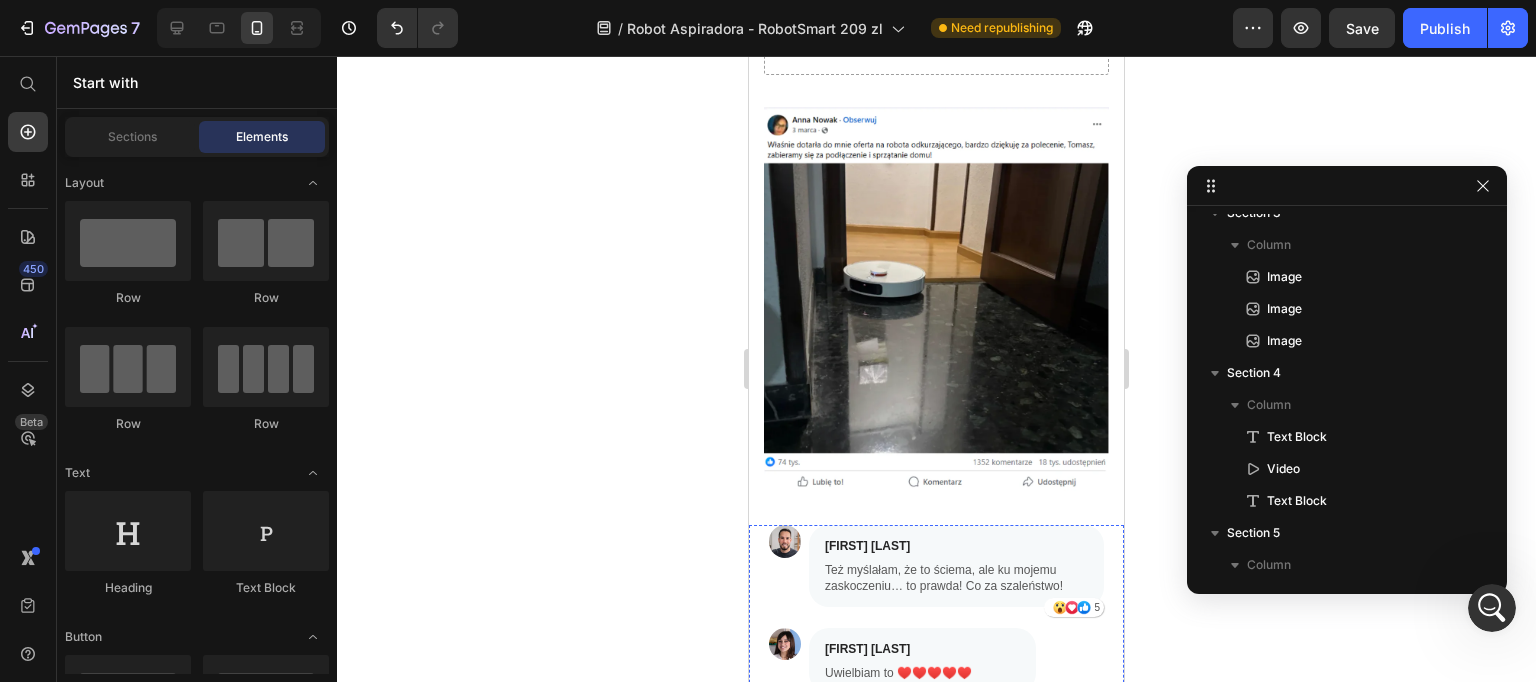scroll, scrollTop: 2257, scrollLeft: 0, axis: vertical 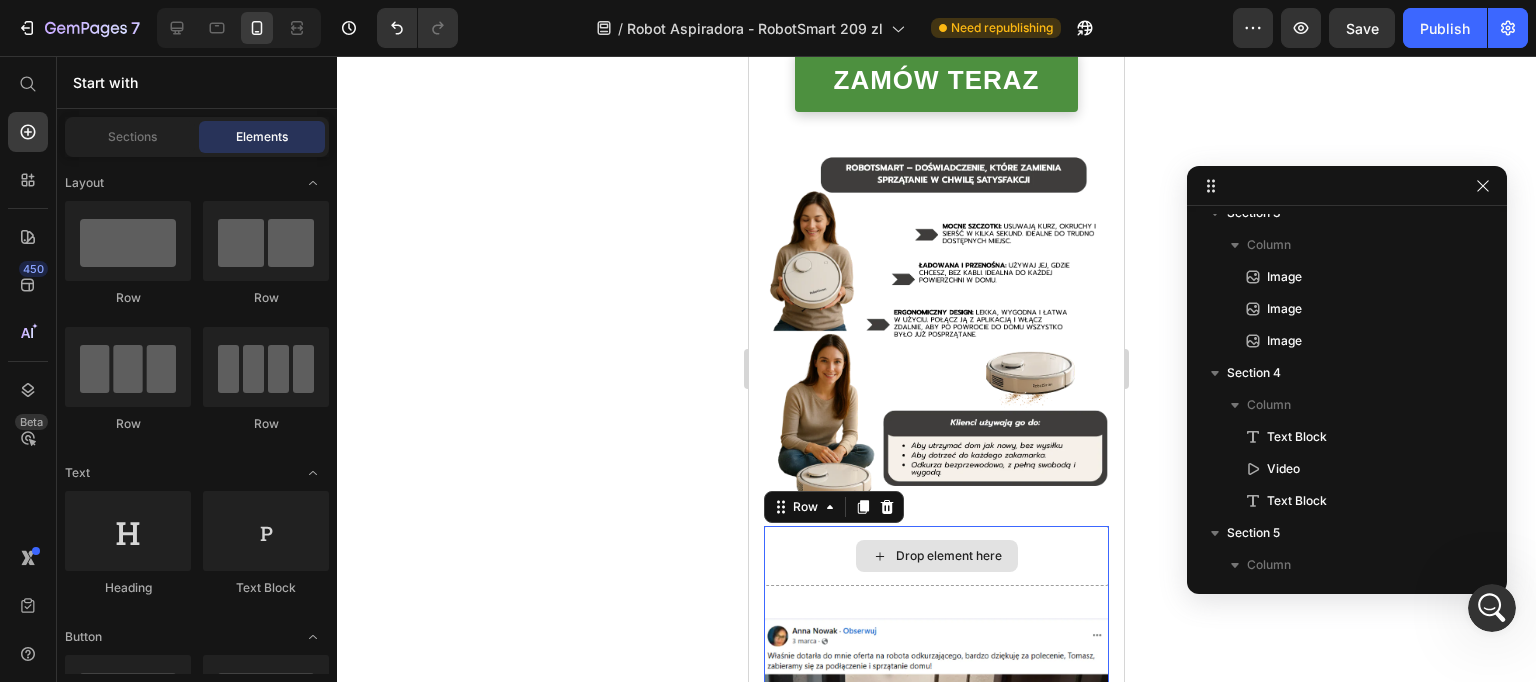 click on "Drop element here" at bounding box center [936, 556] 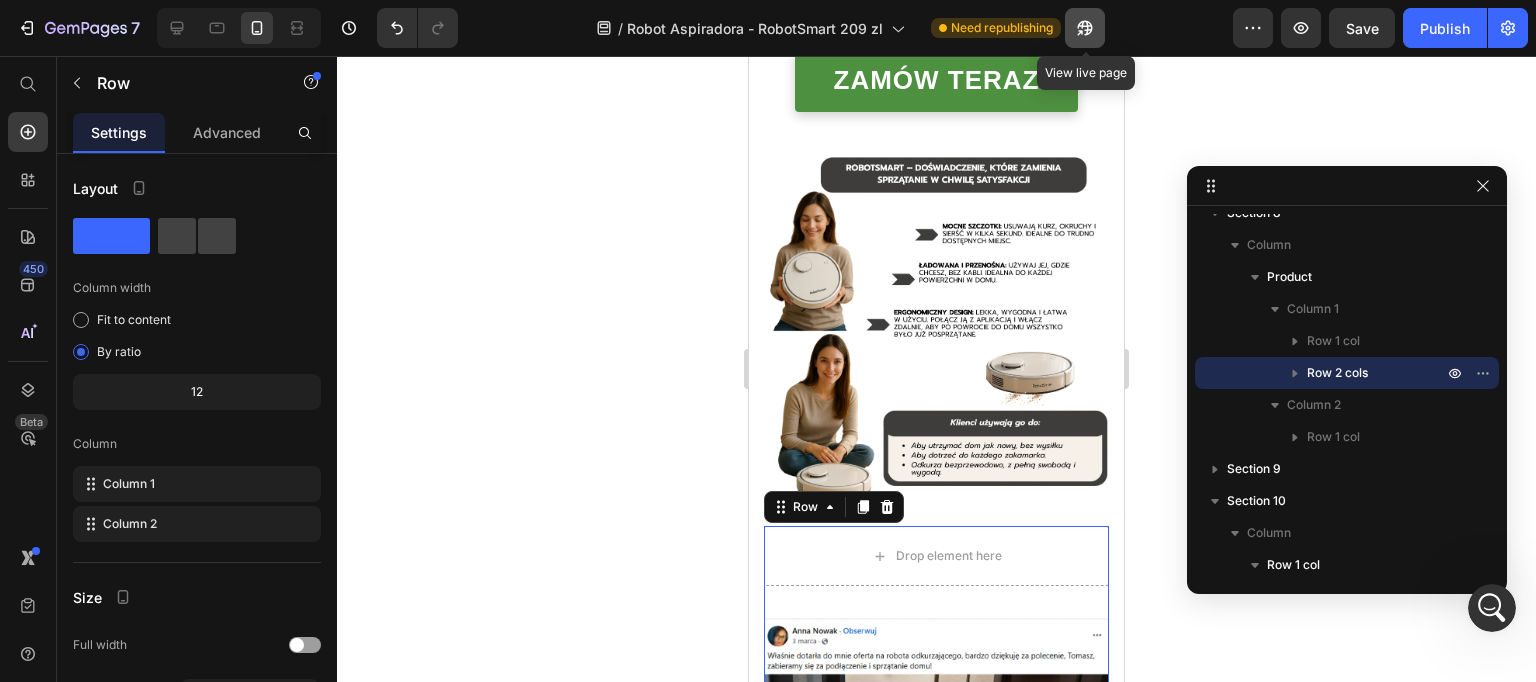 click 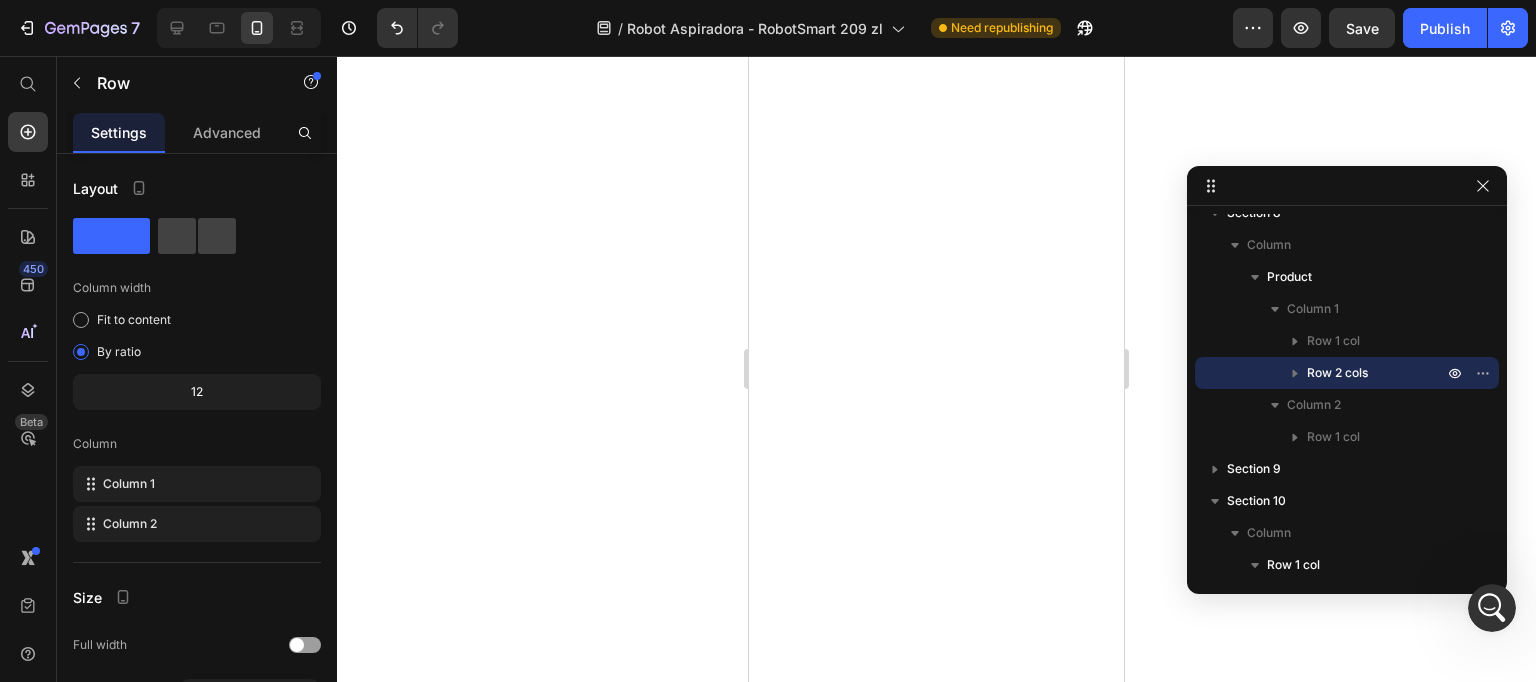 scroll, scrollTop: 0, scrollLeft: 0, axis: both 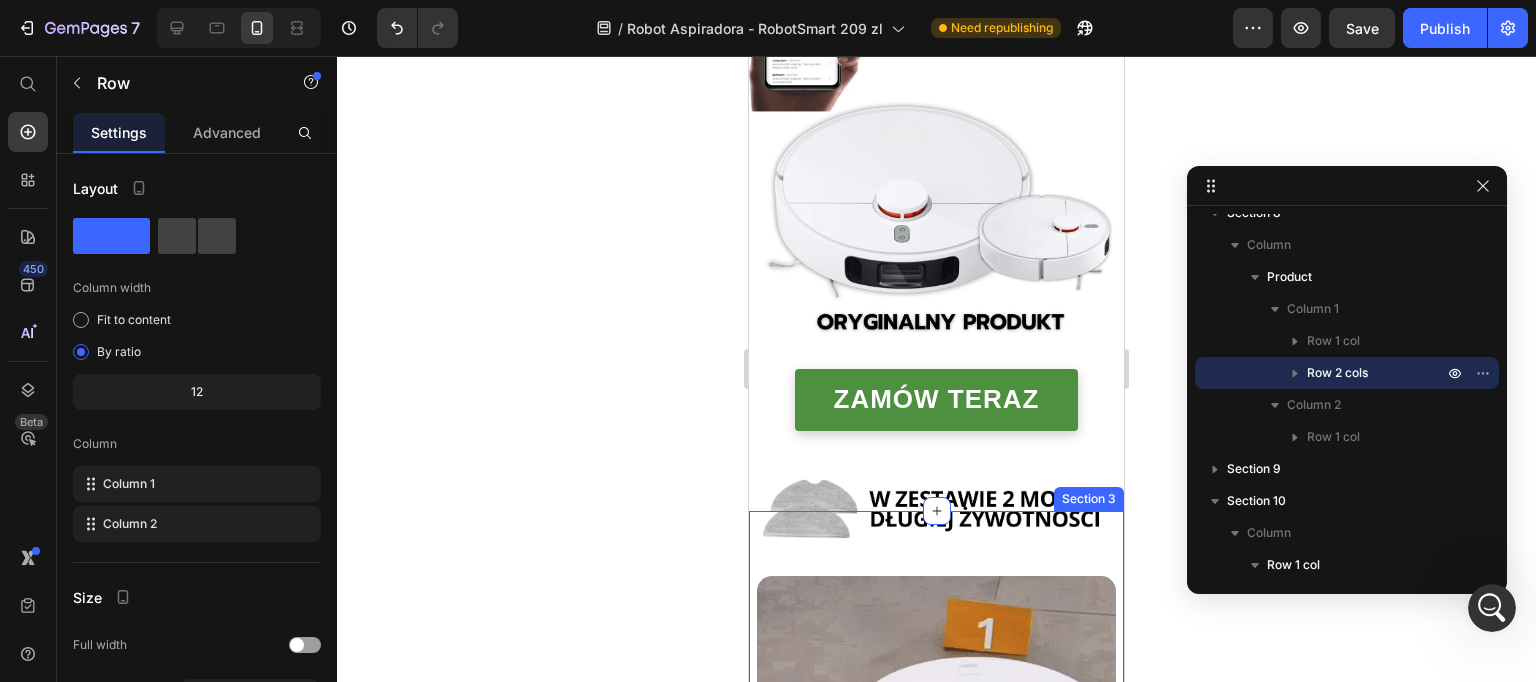 click on "Image Image Image" at bounding box center [936, 739] 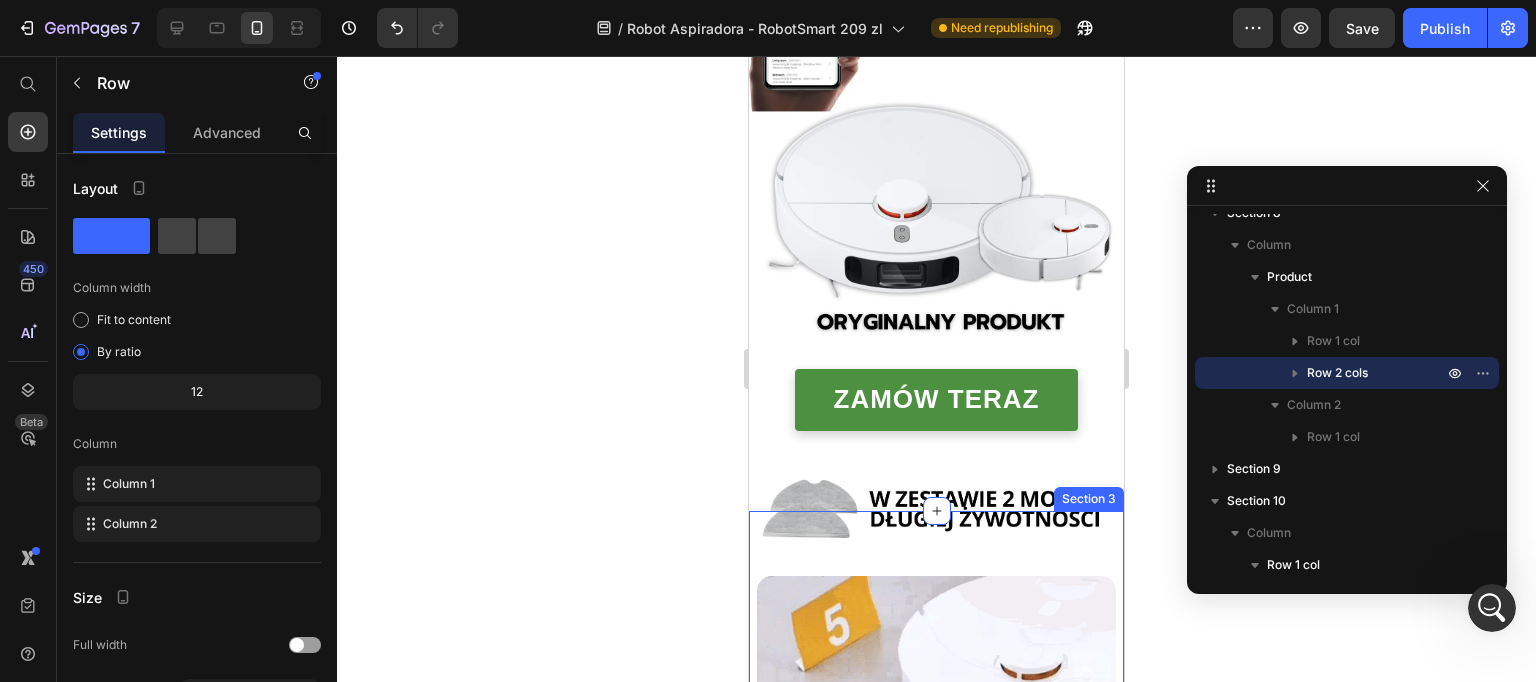 scroll, scrollTop: 17, scrollLeft: 0, axis: vertical 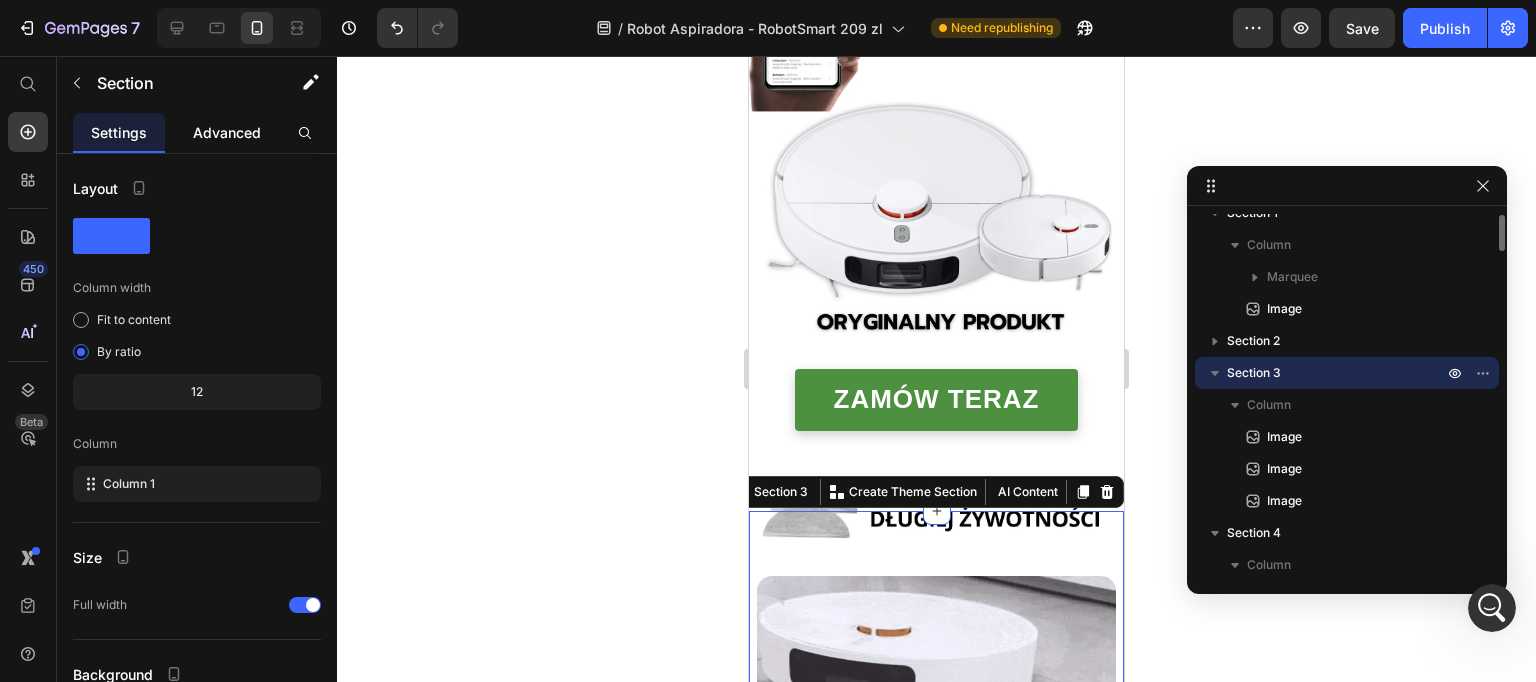 click on "Advanced" at bounding box center (227, 132) 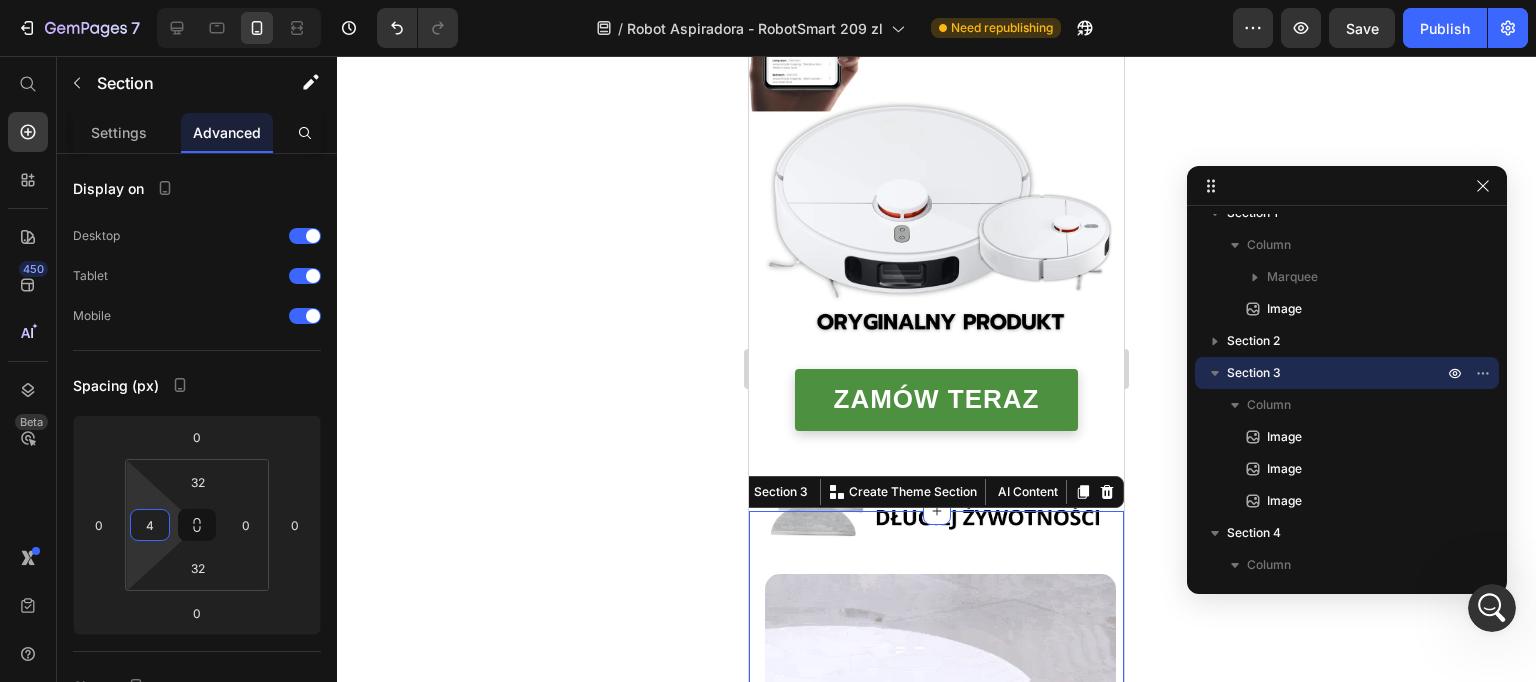 type on "0" 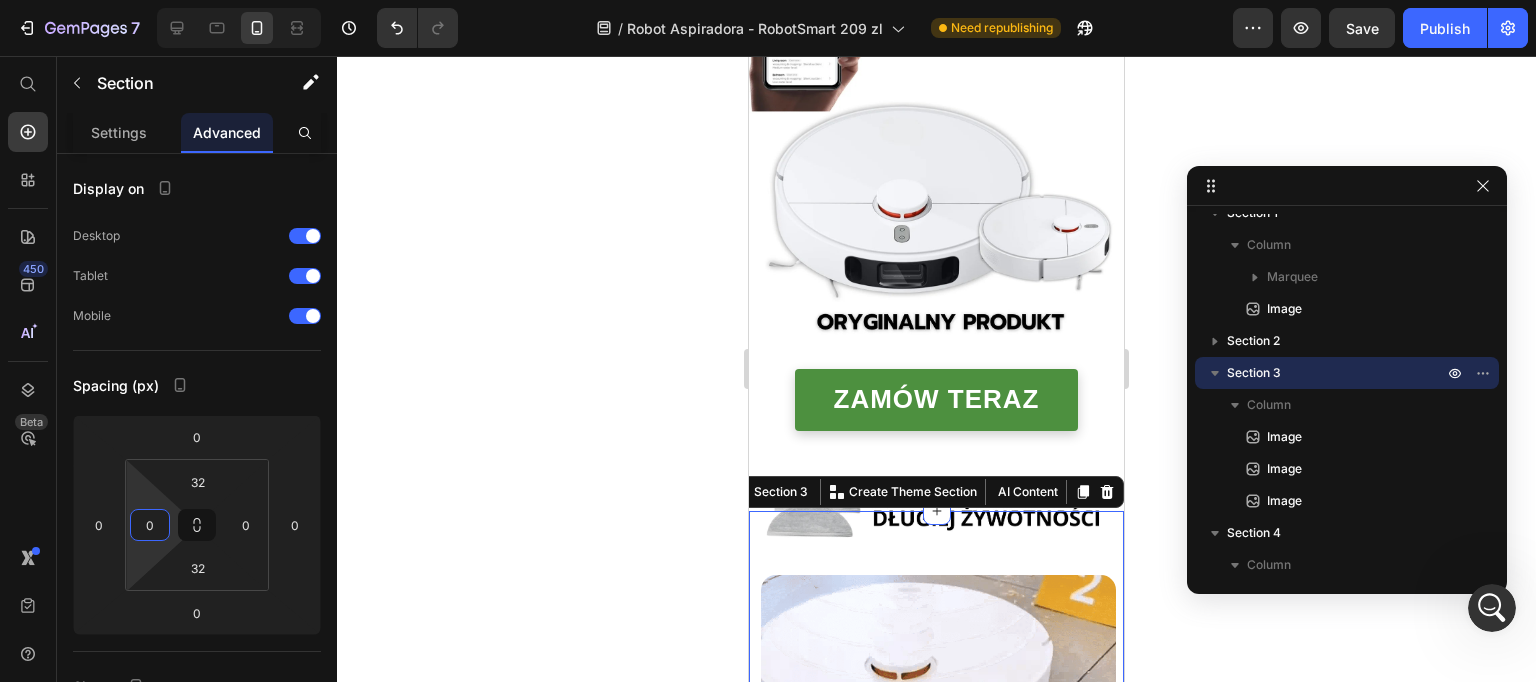 click on "7  Version history  /  Robot Aspiradora - RobotSmart 209 zl Need republishing Preview  Save   Publish  450 Beta Start with Sections Elements Hero Section Product Detail Brands Trusted Badges Guarantee Product Breakdown How to use Testimonials Compare Bundle FAQs Social Proof Brand Story Product List Collection Blog List Contact Sticky Add to Cart Custom Footer Browse Library 450 Layout
Row
Row
Row
Row Text
Heading
Text Block Button
Button
Button
Sticky Back to top Media" at bounding box center (768, 0) 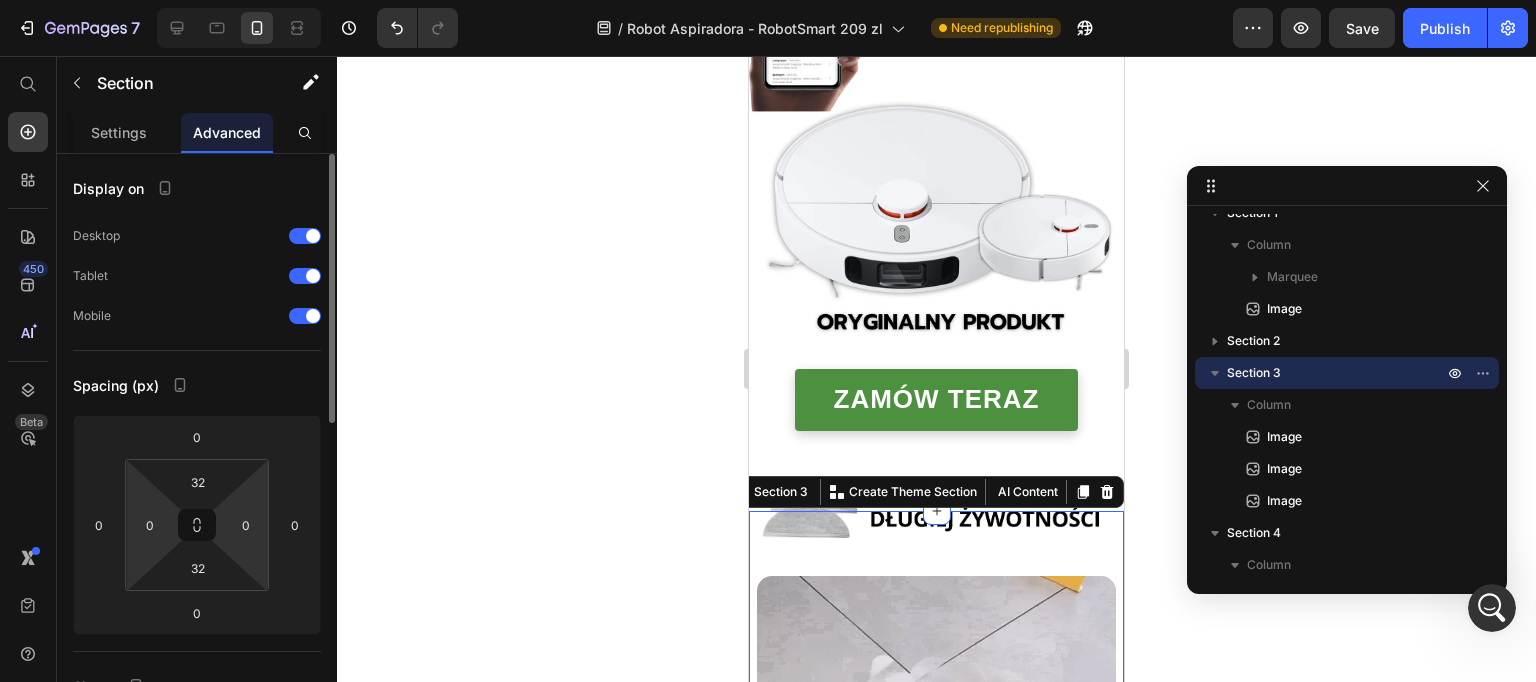 click on "32 0 32 0" at bounding box center [197, 525] 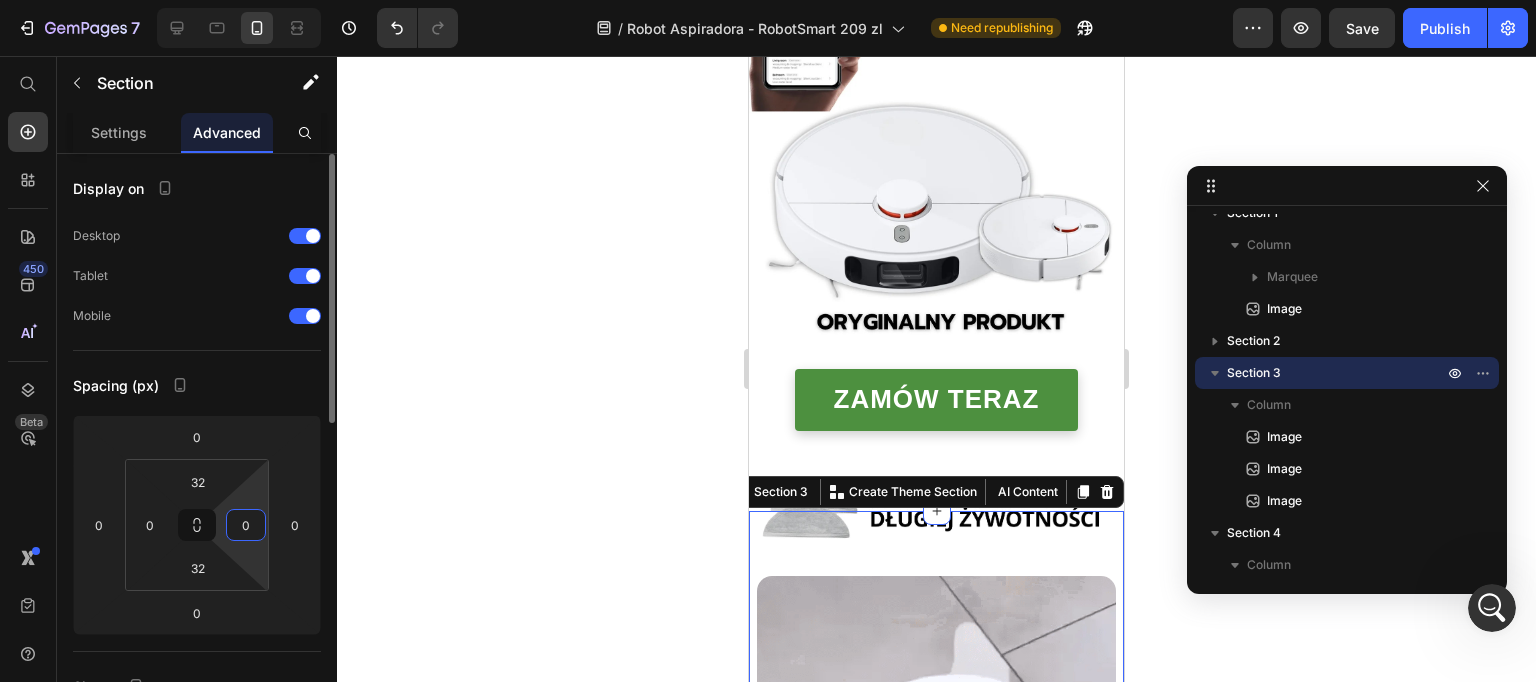 click on "0" at bounding box center (246, 525) 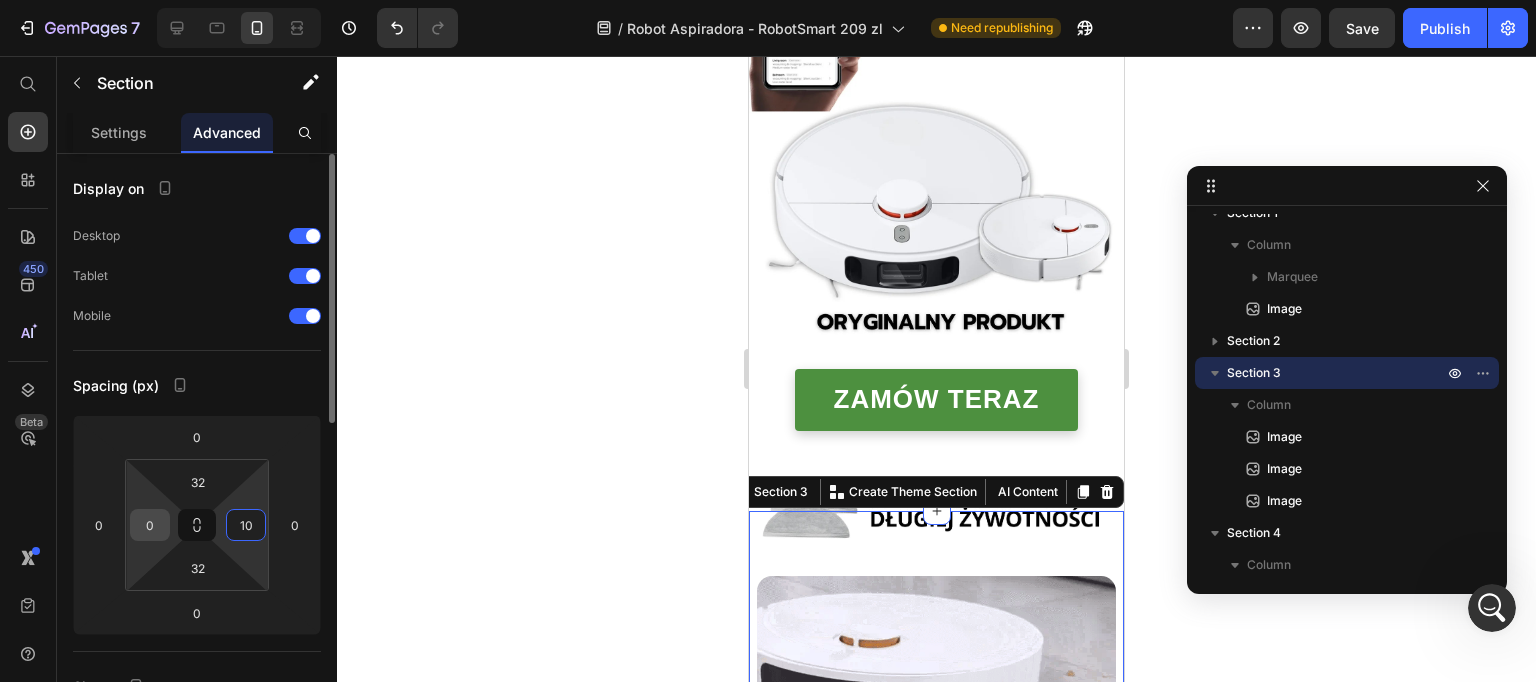 type on "10" 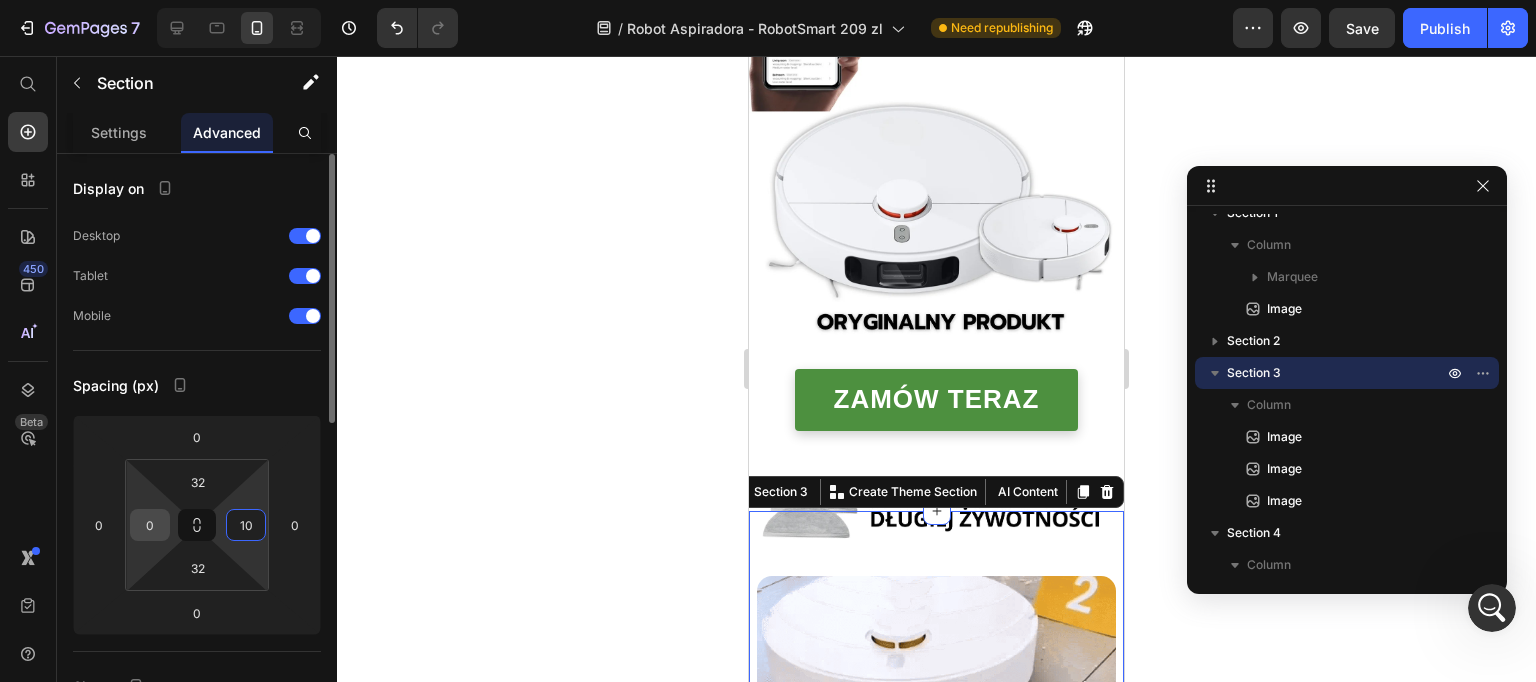click on "0" at bounding box center (150, 525) 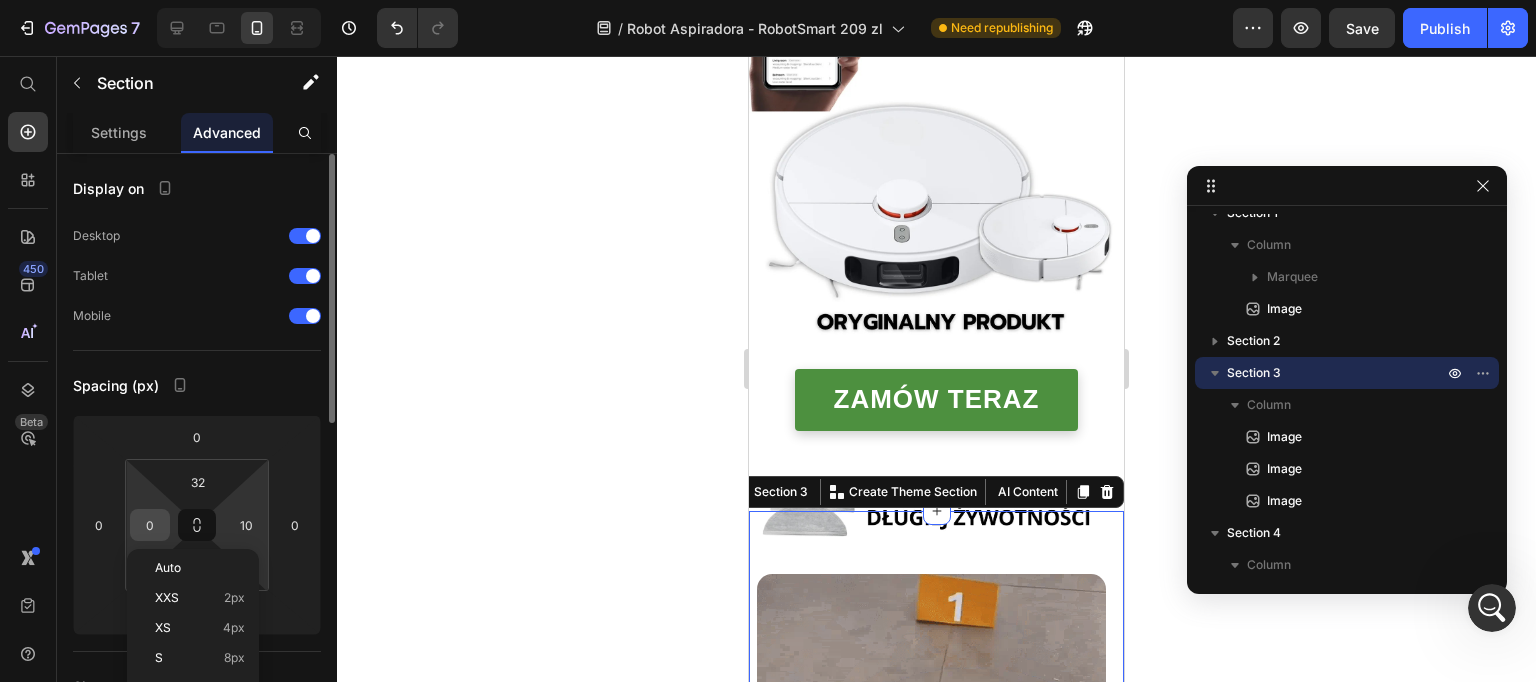 click on "0" at bounding box center (150, 525) 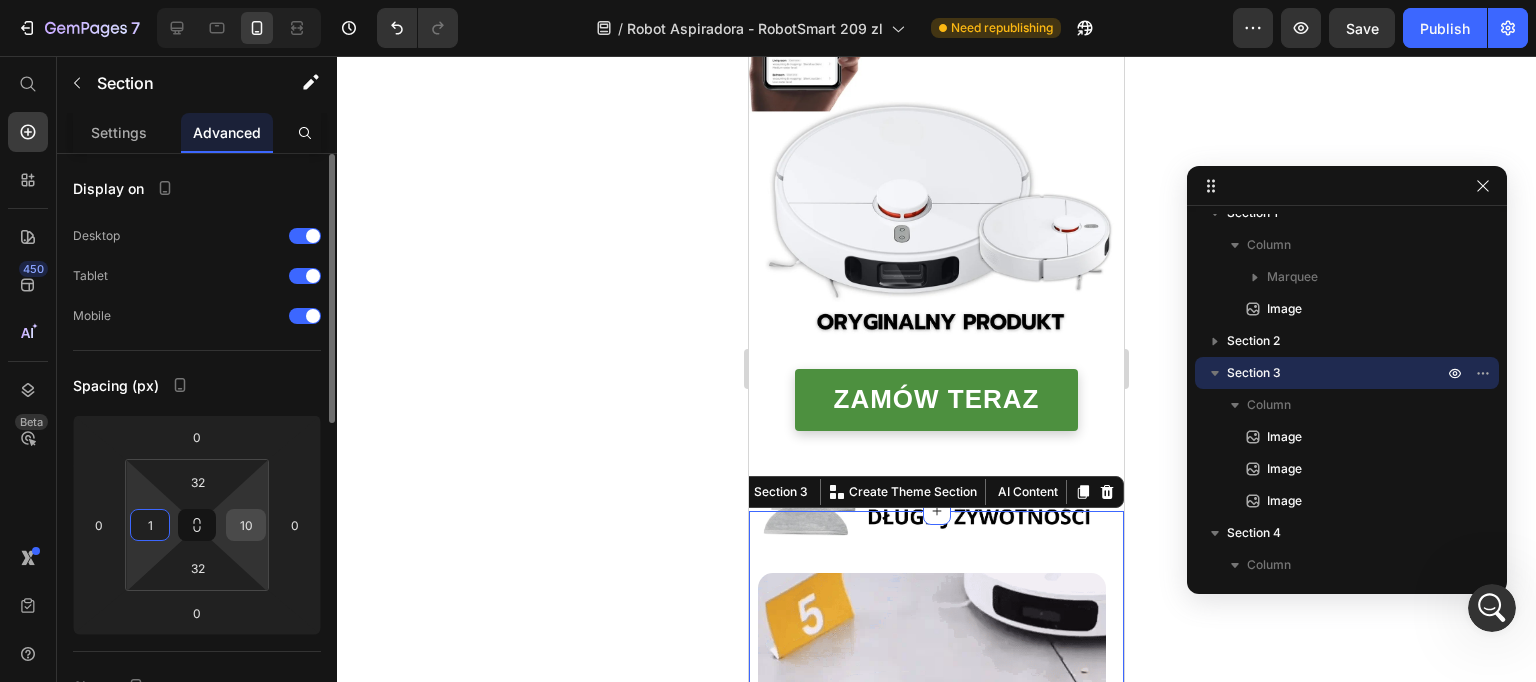 type on "1" 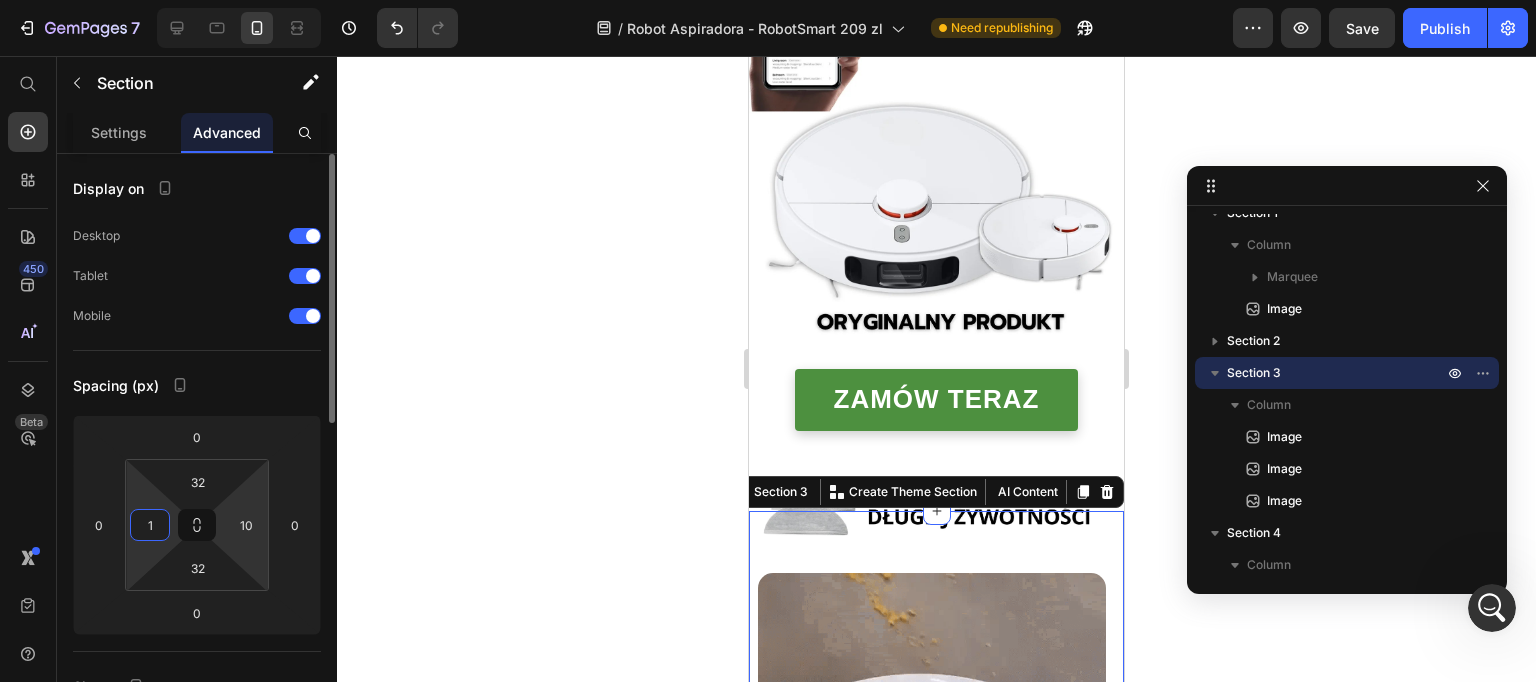 drag, startPoint x: 239, startPoint y: 520, endPoint x: 225, endPoint y: 521, distance: 14.035668 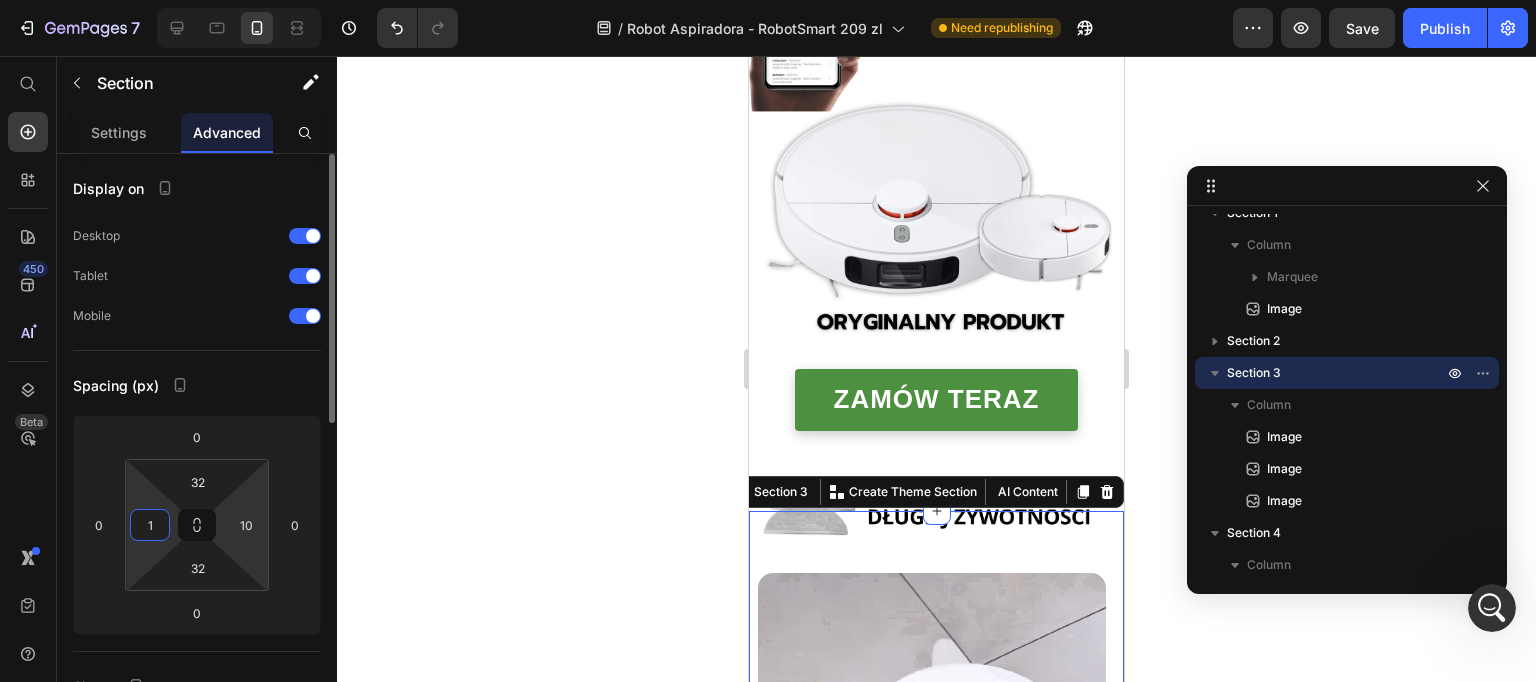 click on "10" at bounding box center (246, 525) 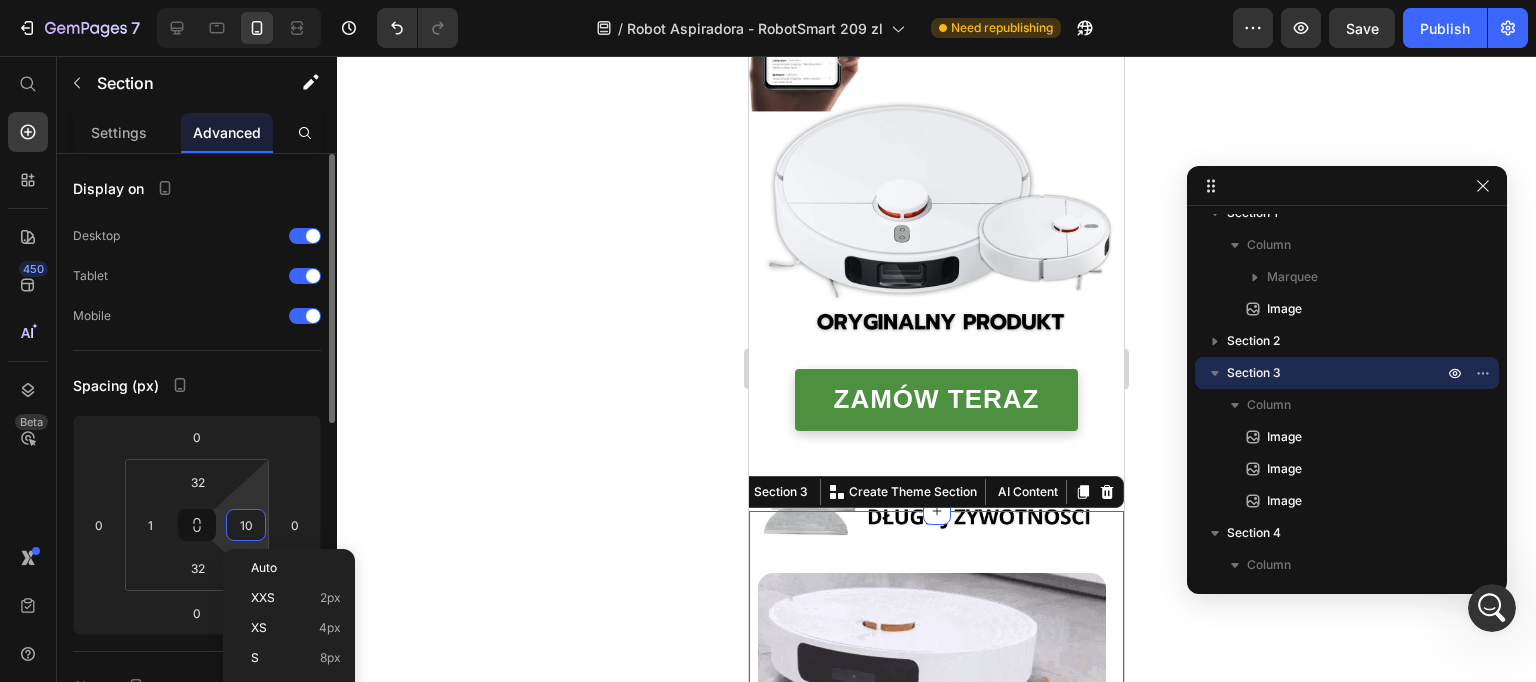 click on "10" at bounding box center [246, 525] 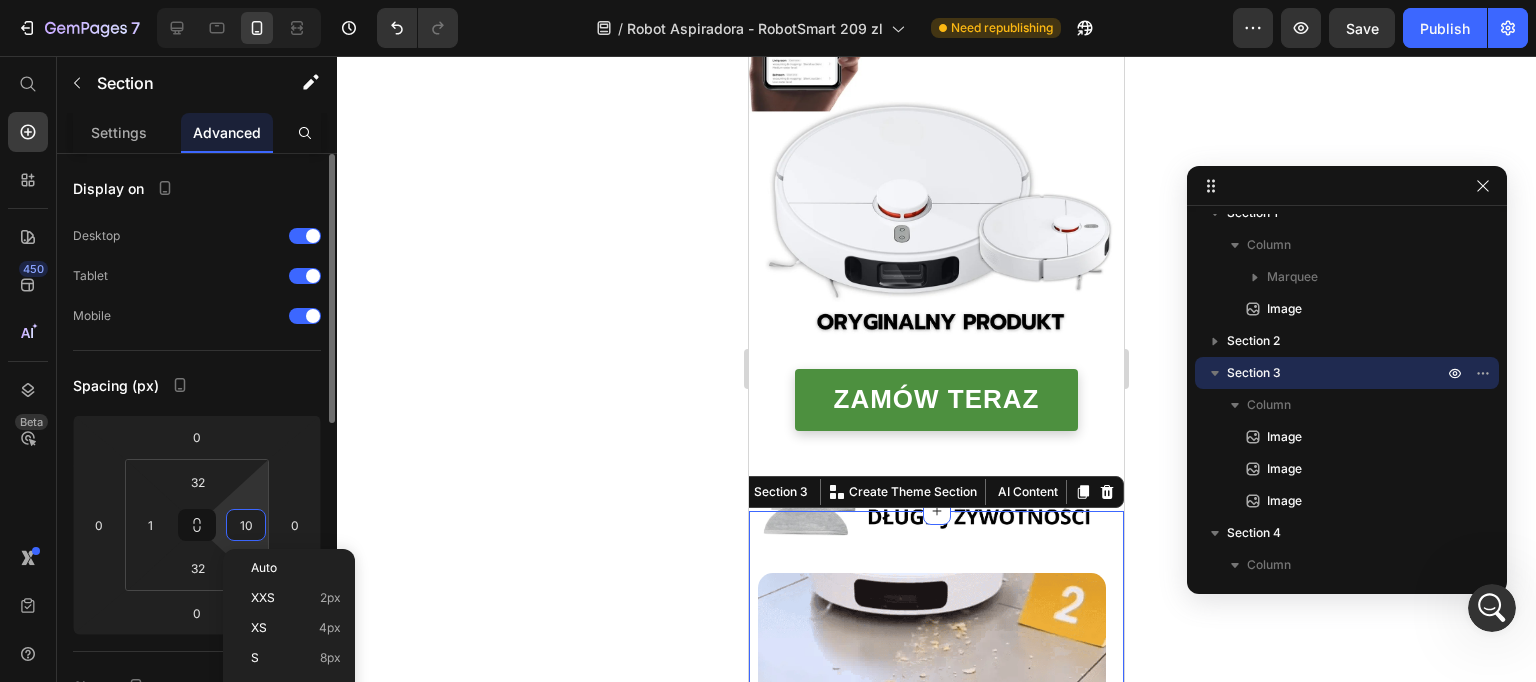 click on "10" at bounding box center [246, 525] 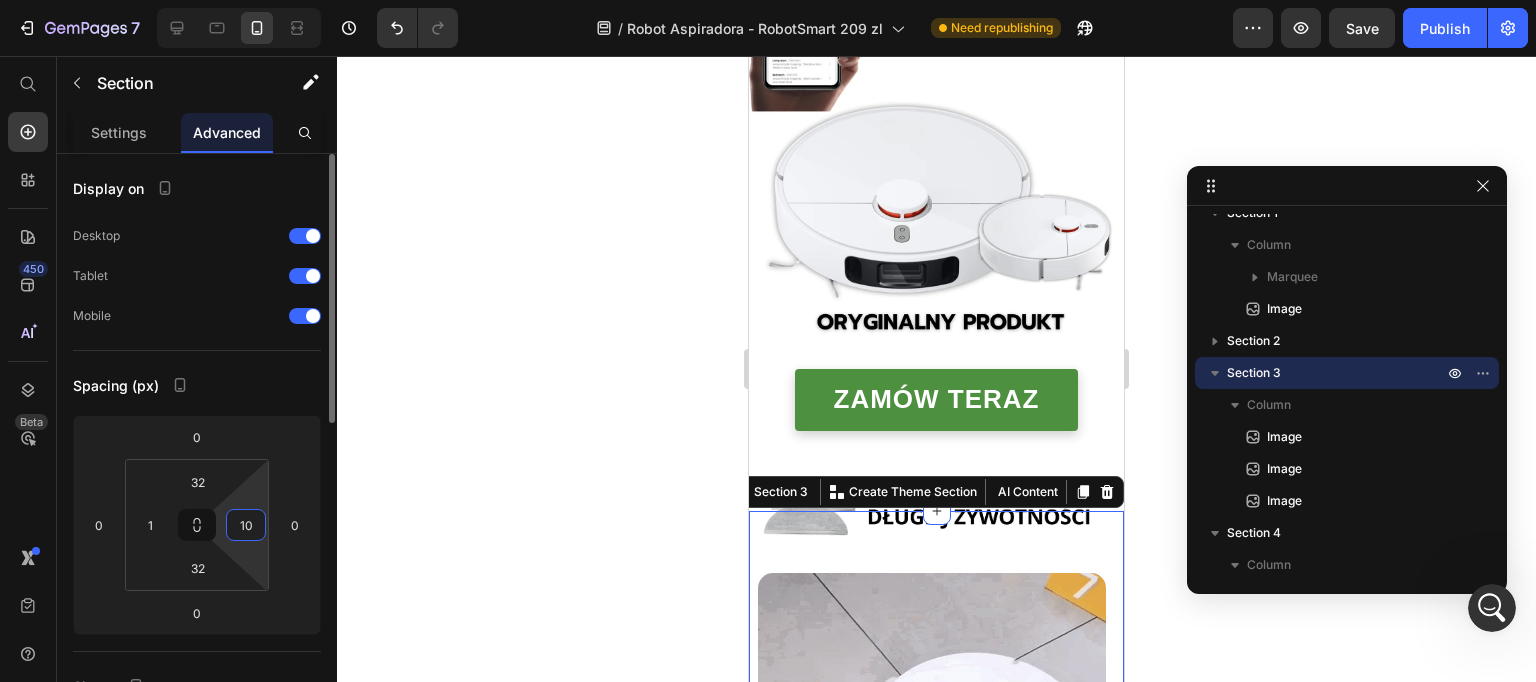 click on "10" at bounding box center [246, 525] 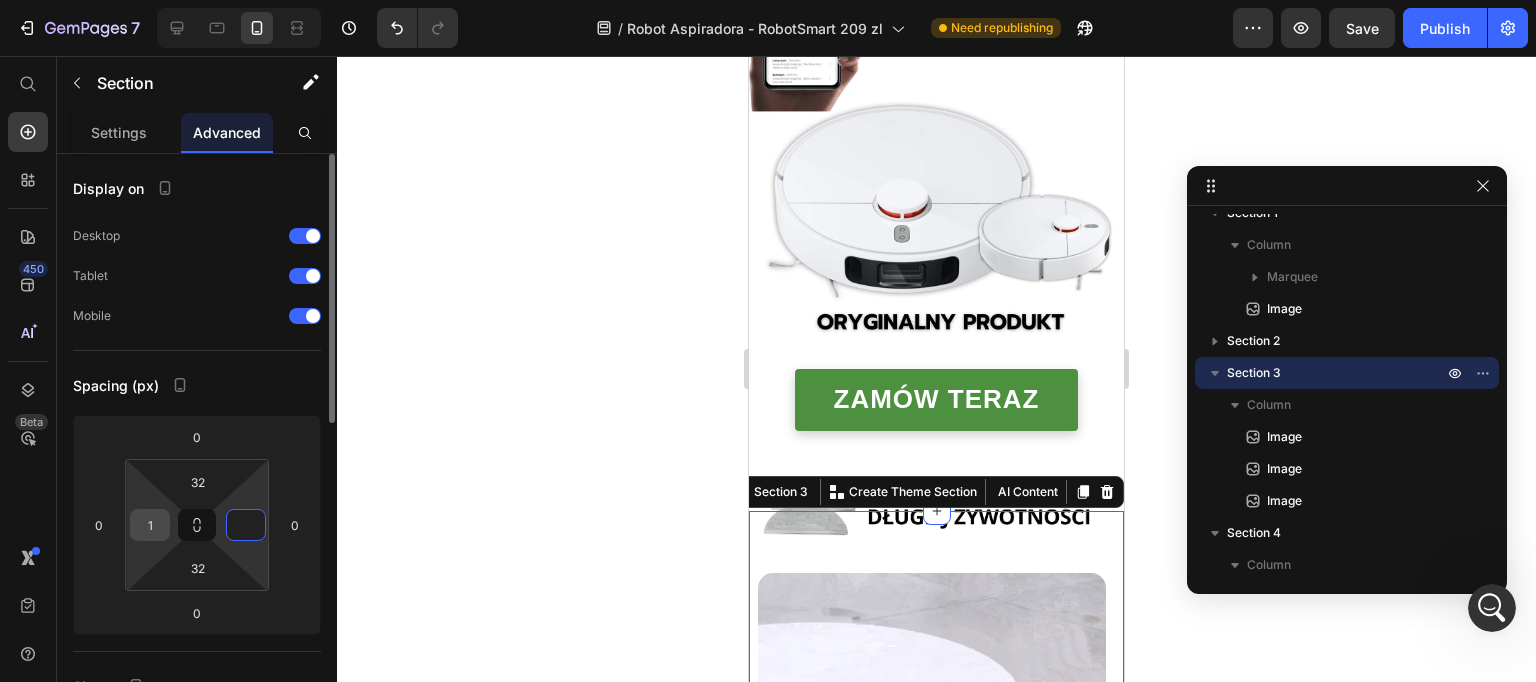 type on "0" 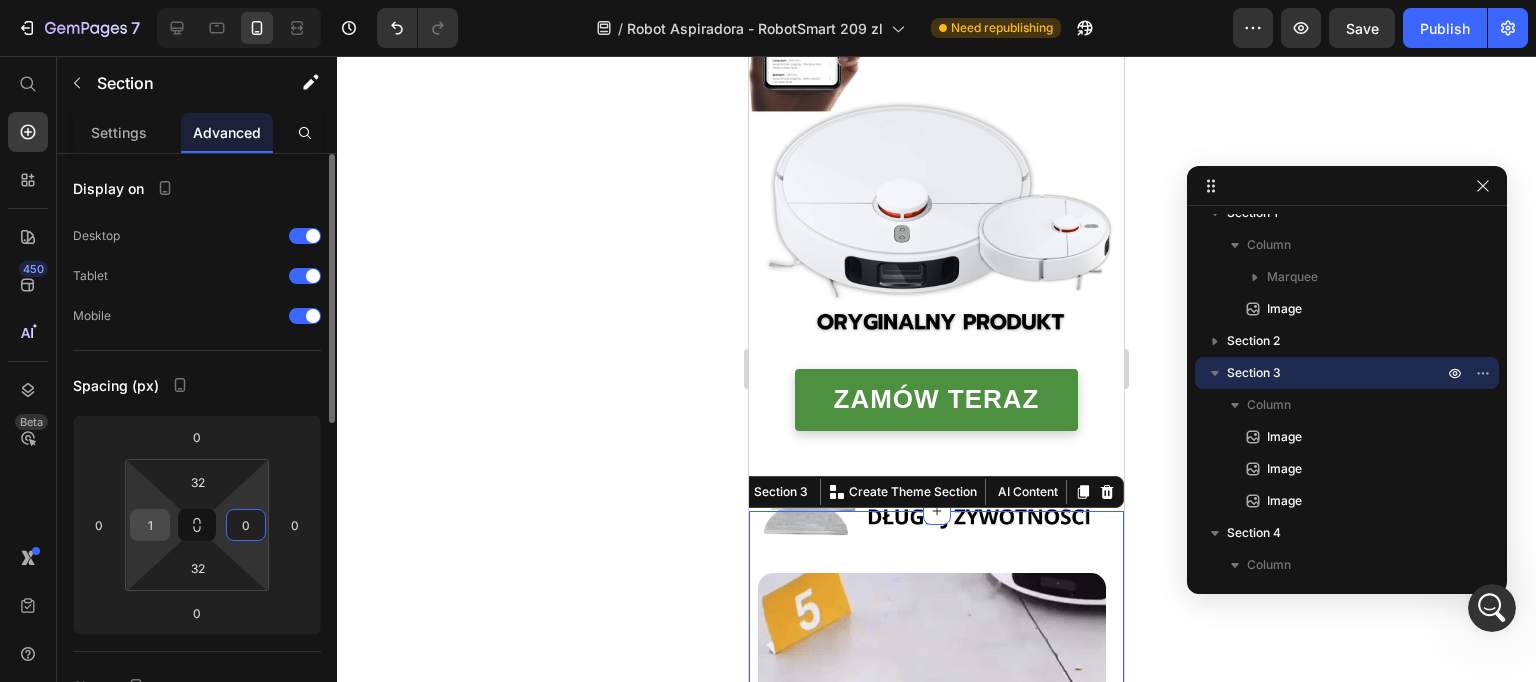 click on "1" at bounding box center (150, 525) 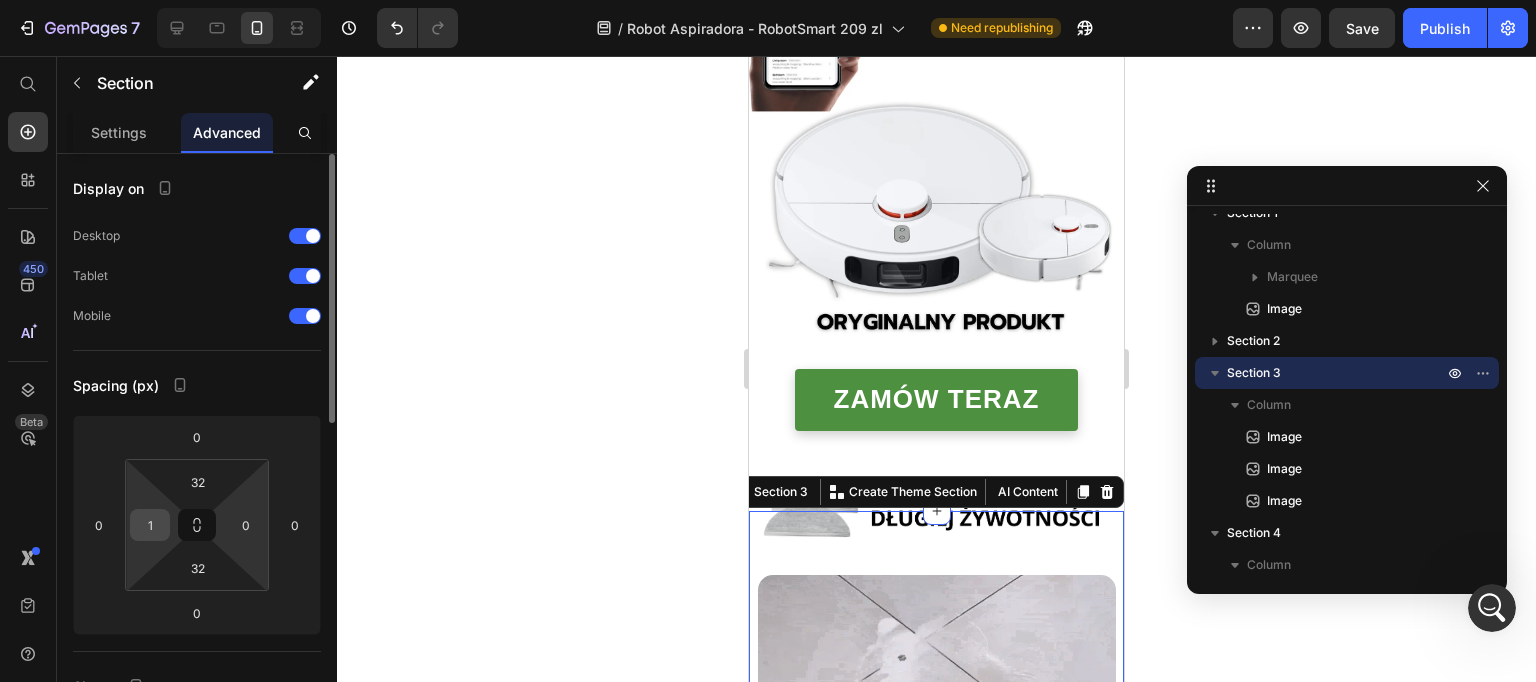 drag, startPoint x: 165, startPoint y: 523, endPoint x: 154, endPoint y: 524, distance: 11.045361 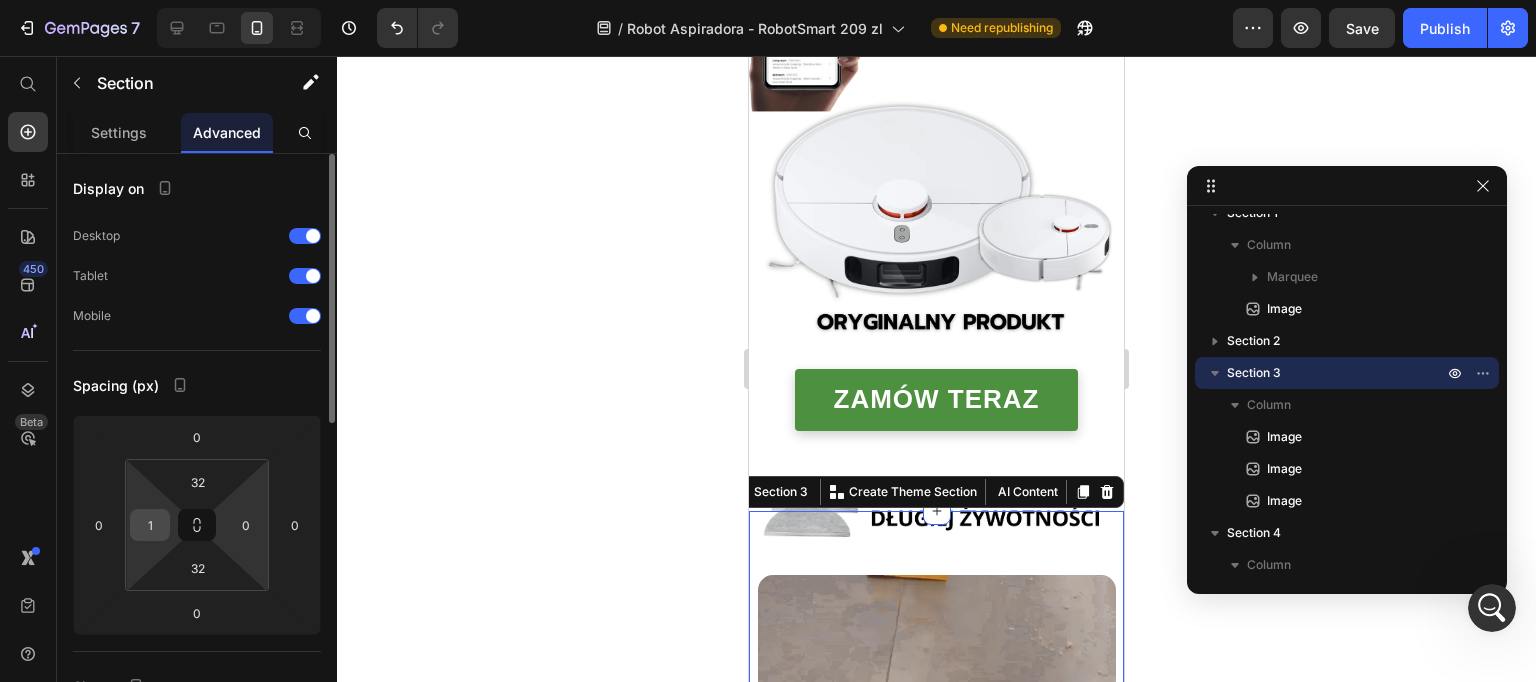 click on "1" at bounding box center (150, 525) 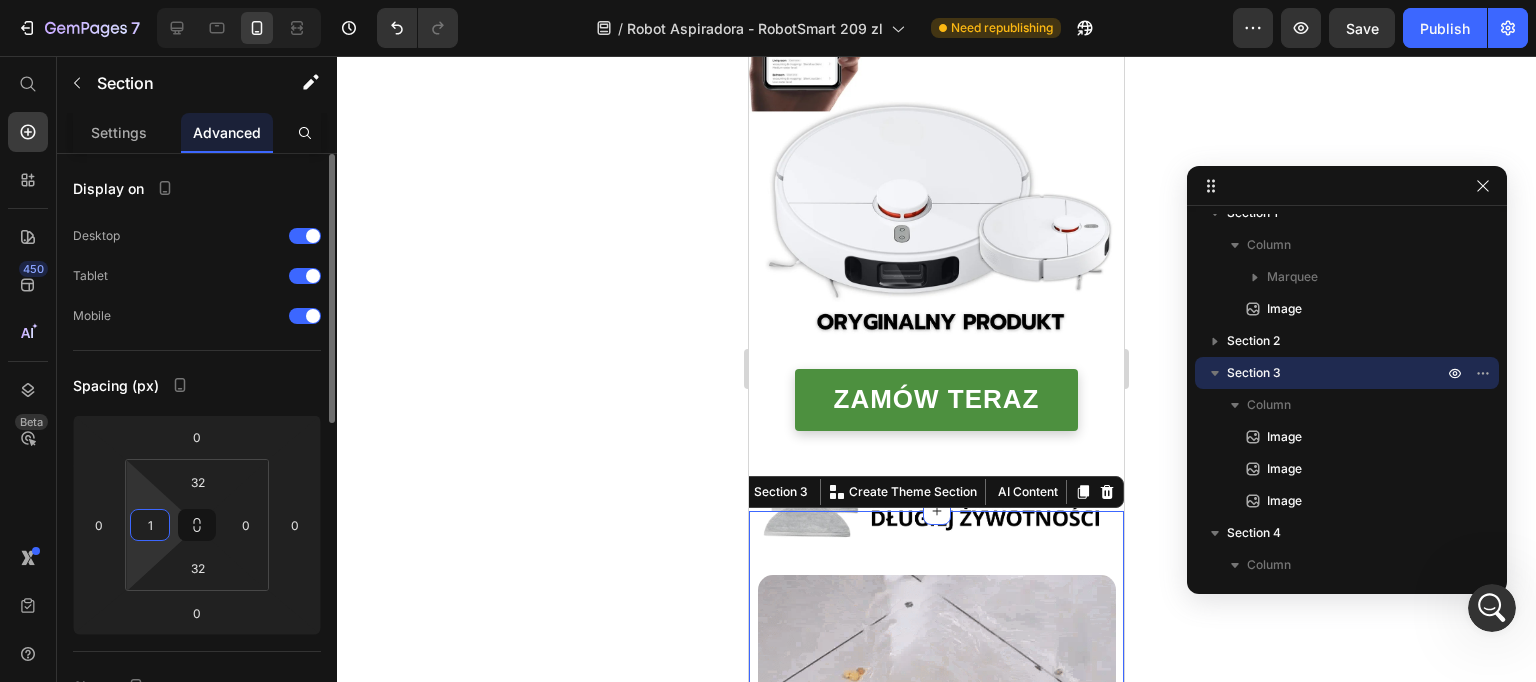 click on "1" at bounding box center (150, 525) 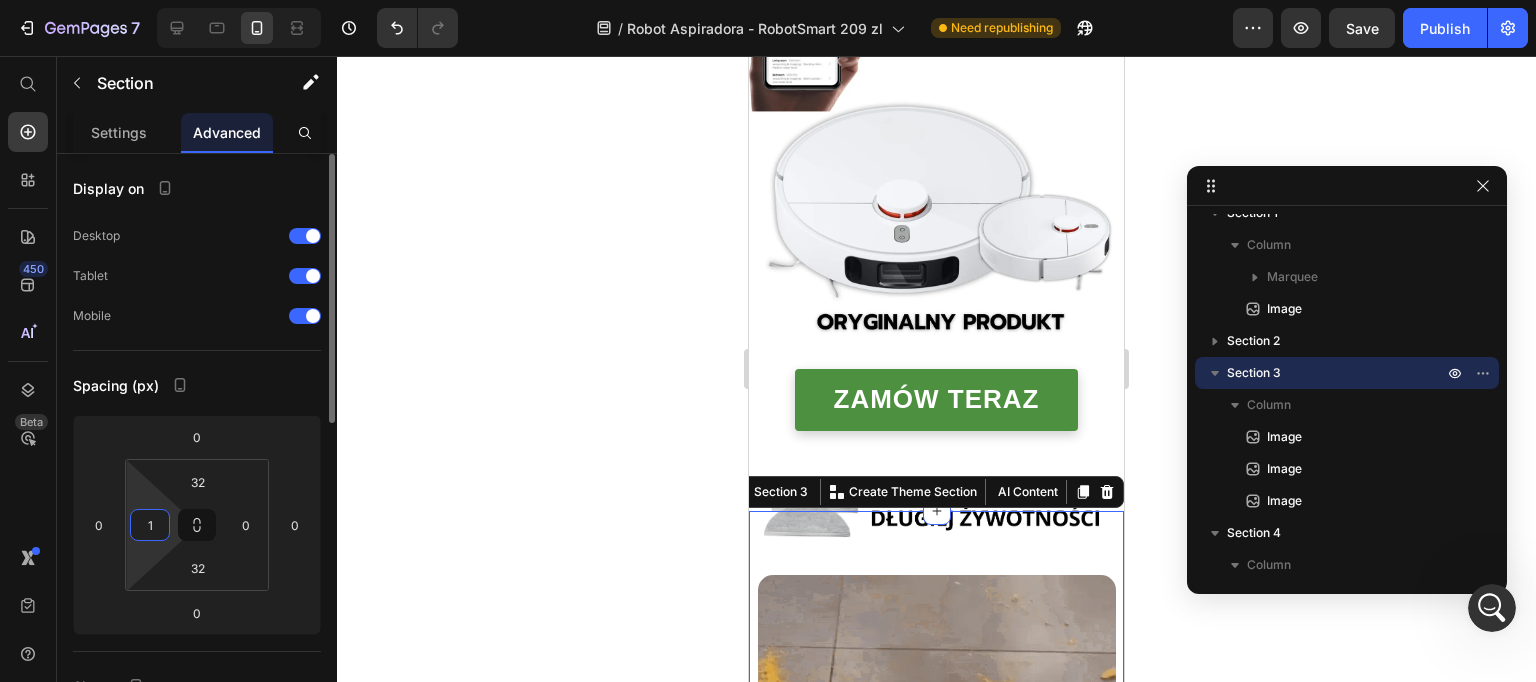 click on "1" at bounding box center (150, 525) 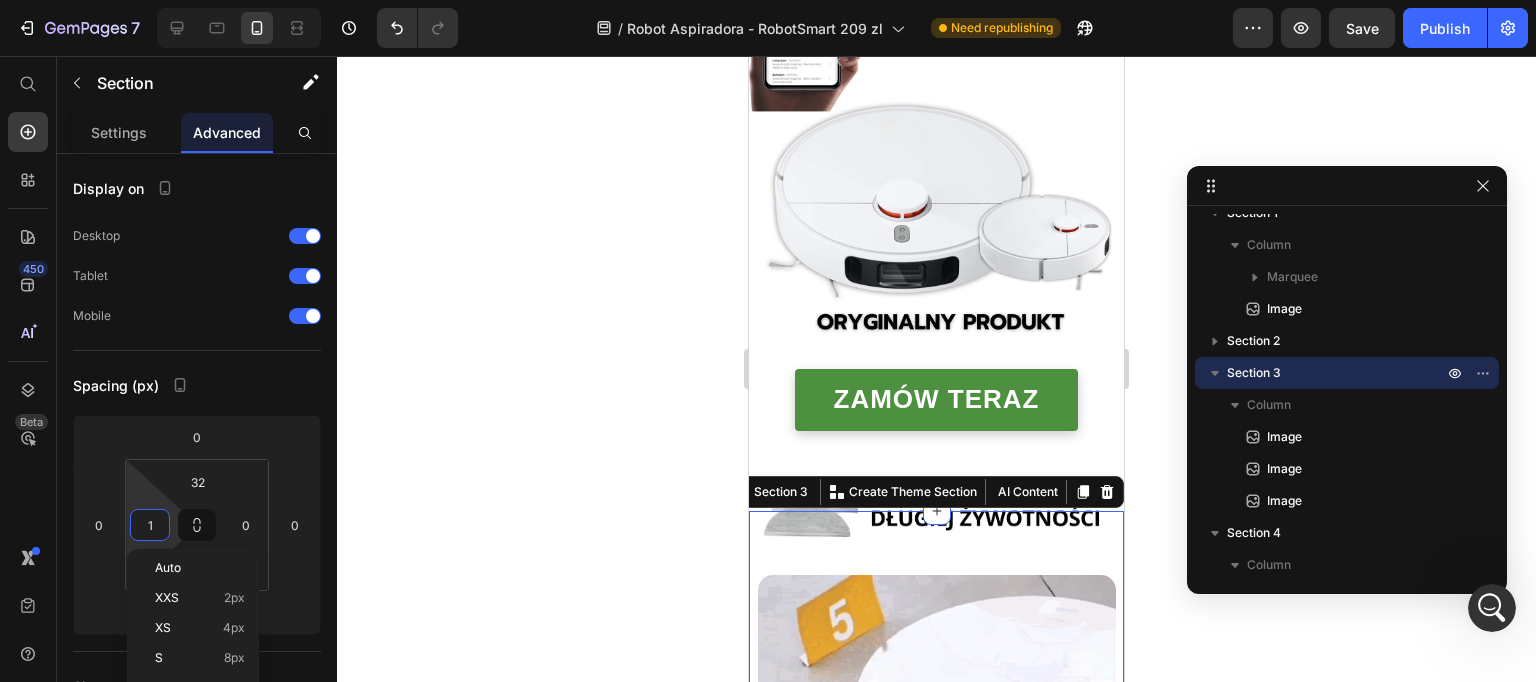 type 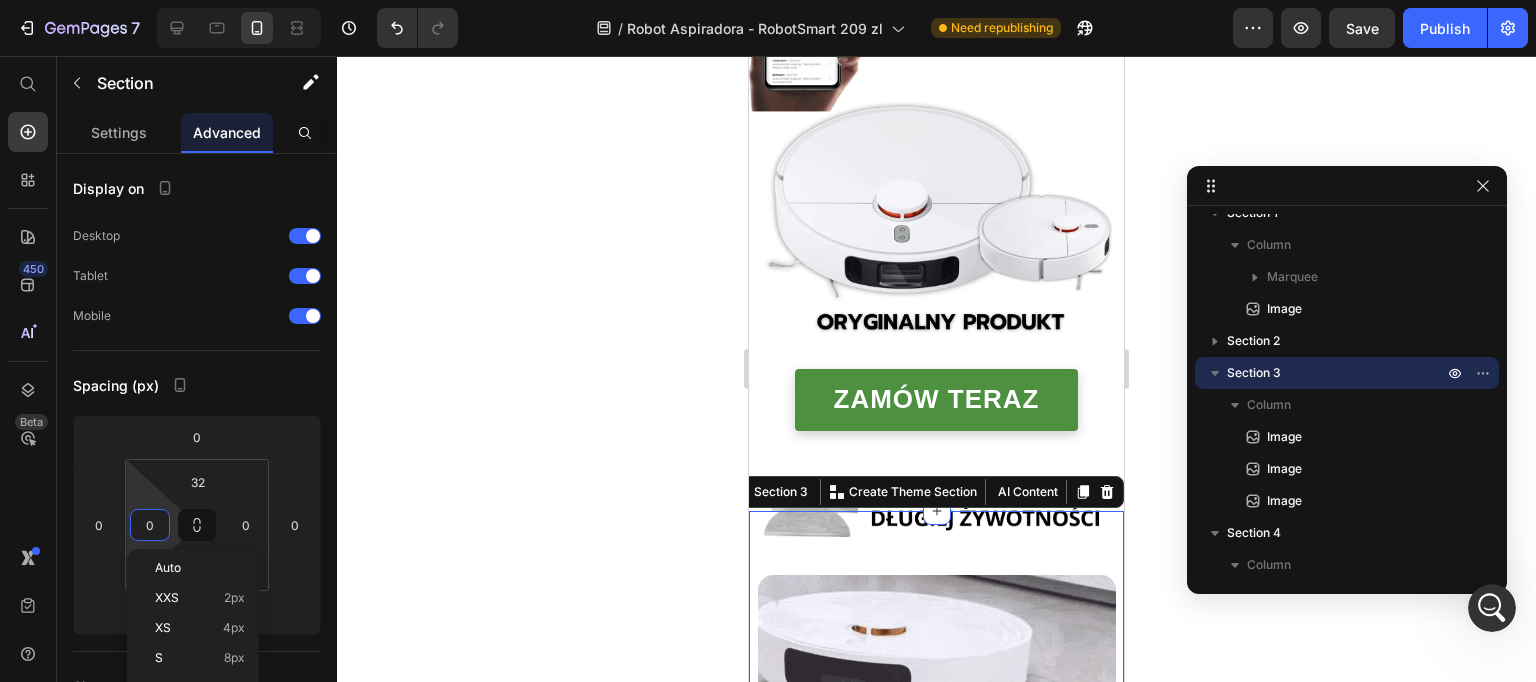 click 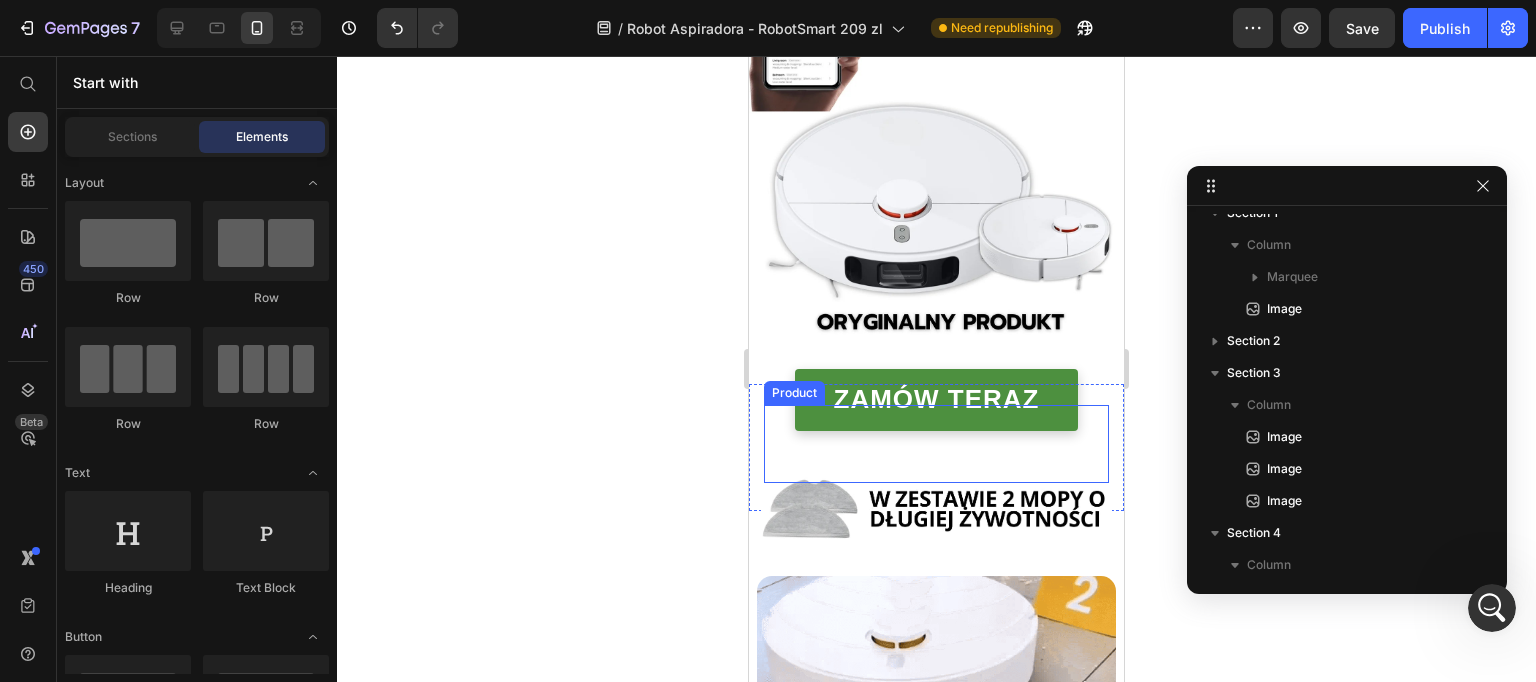 click at bounding box center [936, 507] 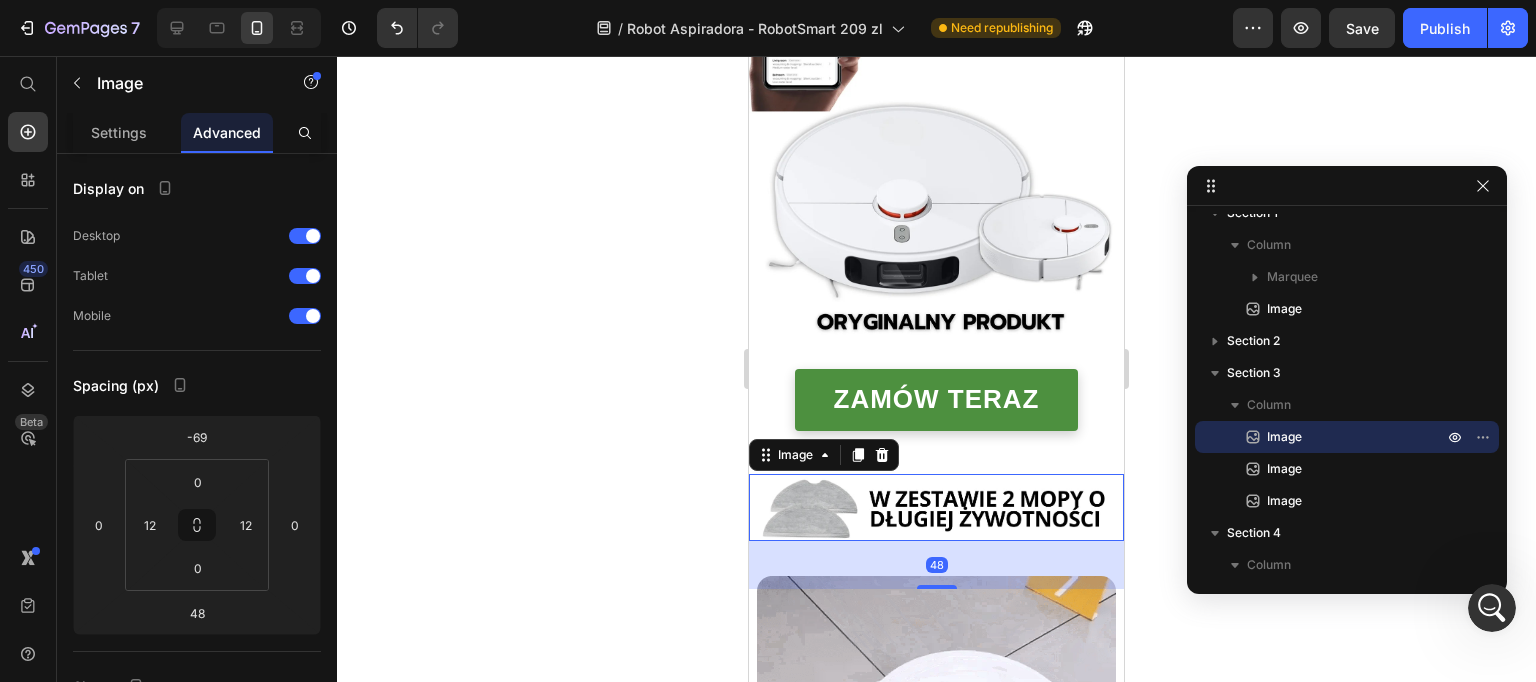 drag, startPoint x: 137, startPoint y: 140, endPoint x: 355, endPoint y: 167, distance: 219.66565 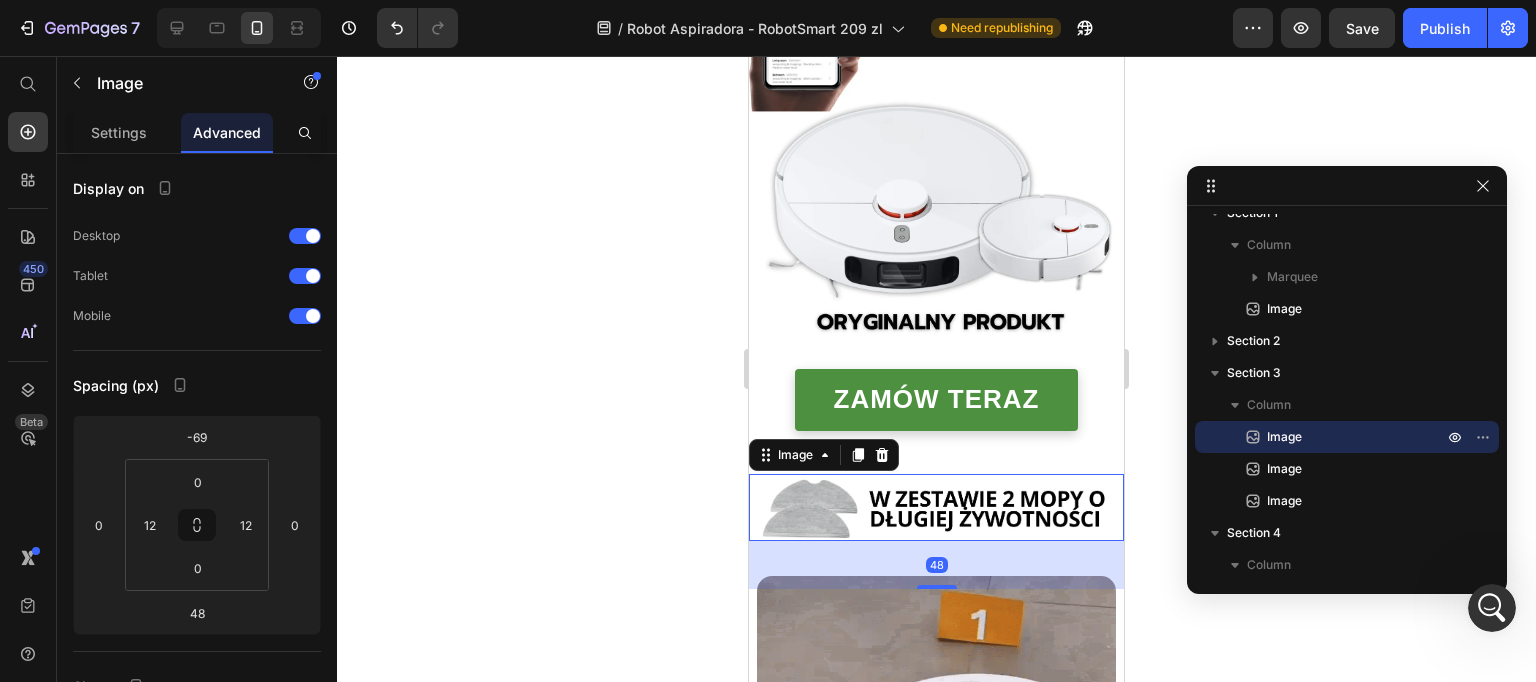 click on "Settings" at bounding box center (119, 132) 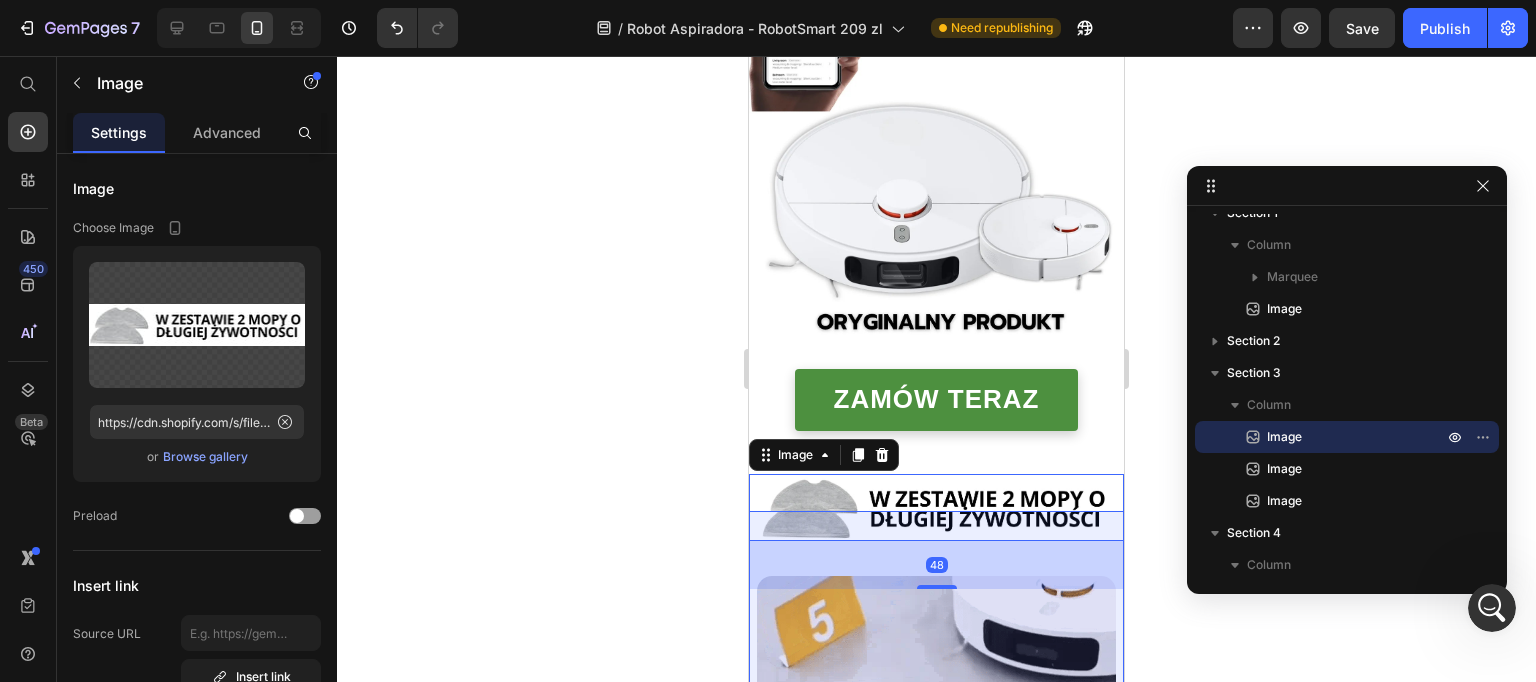 drag, startPoint x: 1278, startPoint y: 371, endPoint x: 691, endPoint y: 343, distance: 587.6674 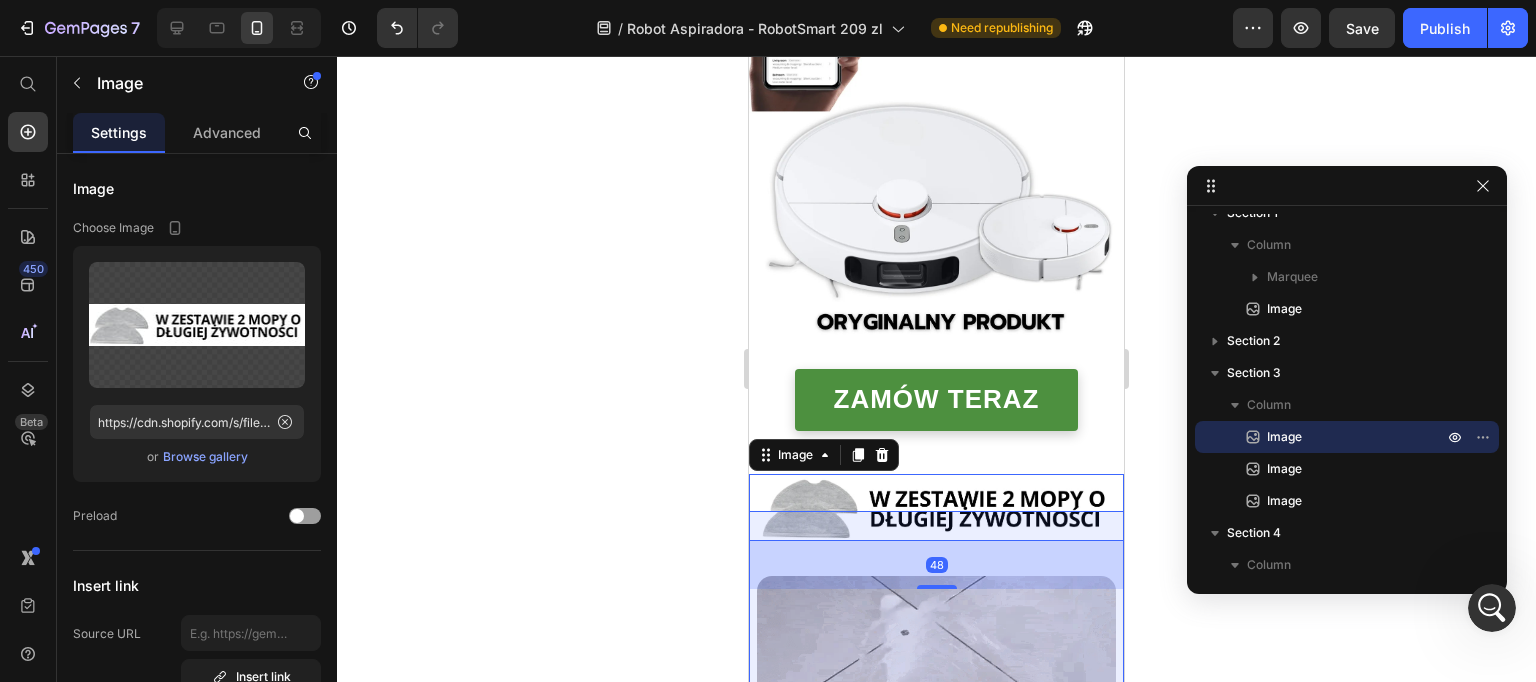click on "Section 3" at bounding box center [1254, 373] 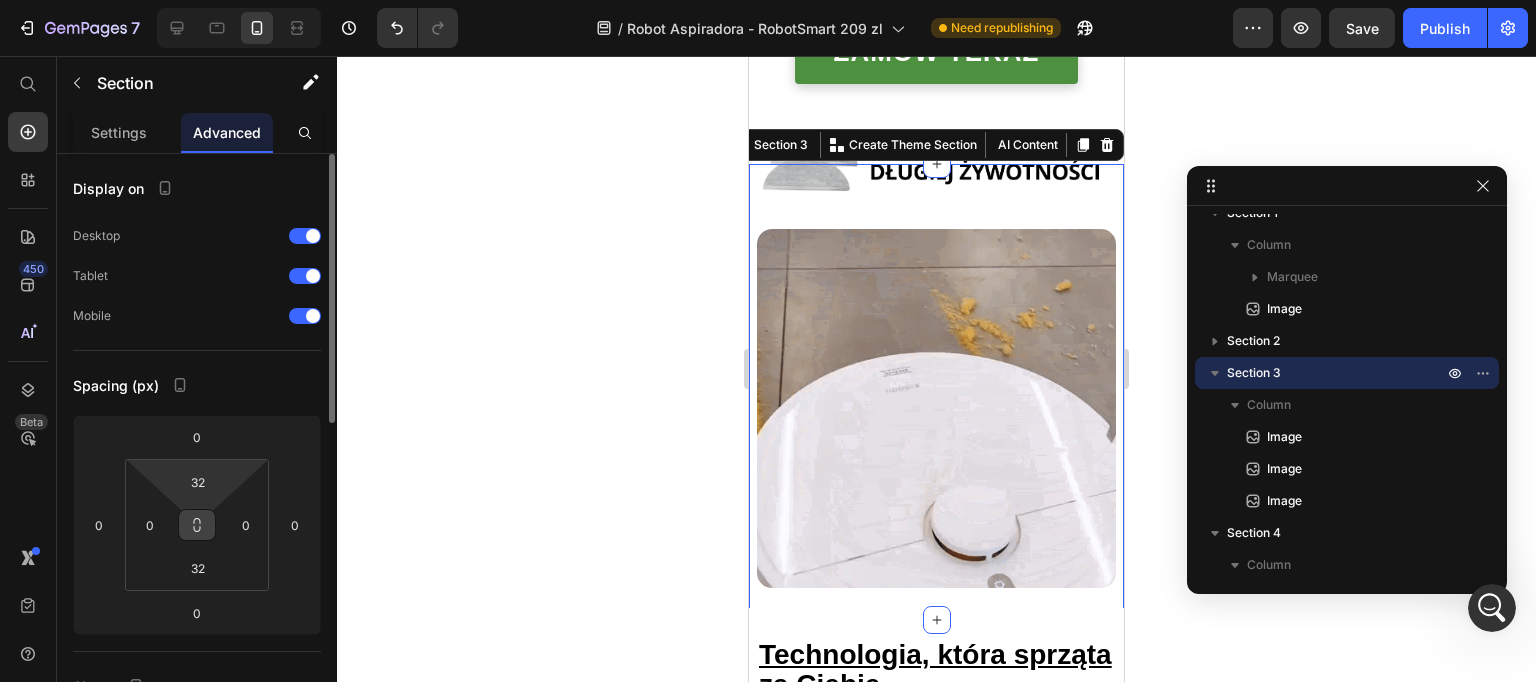 scroll, scrollTop: 701, scrollLeft: 0, axis: vertical 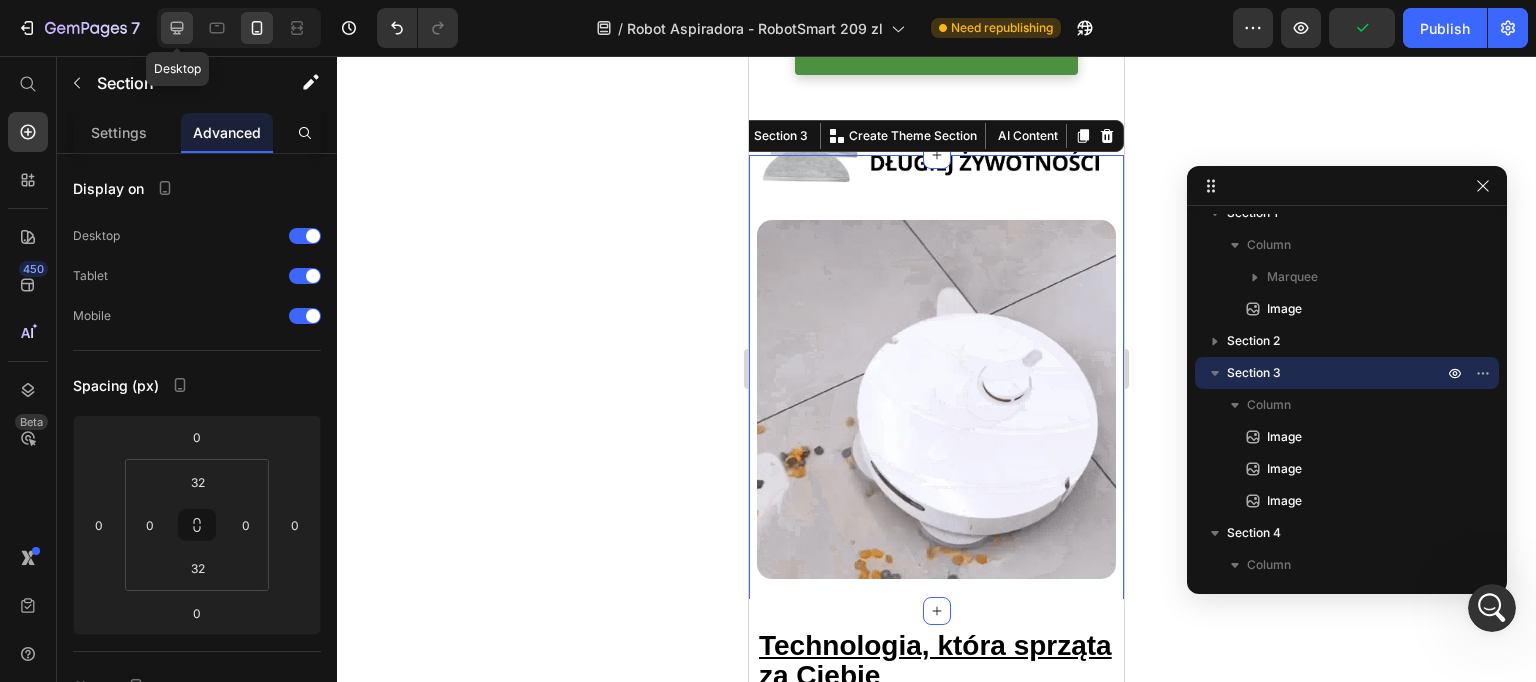 click 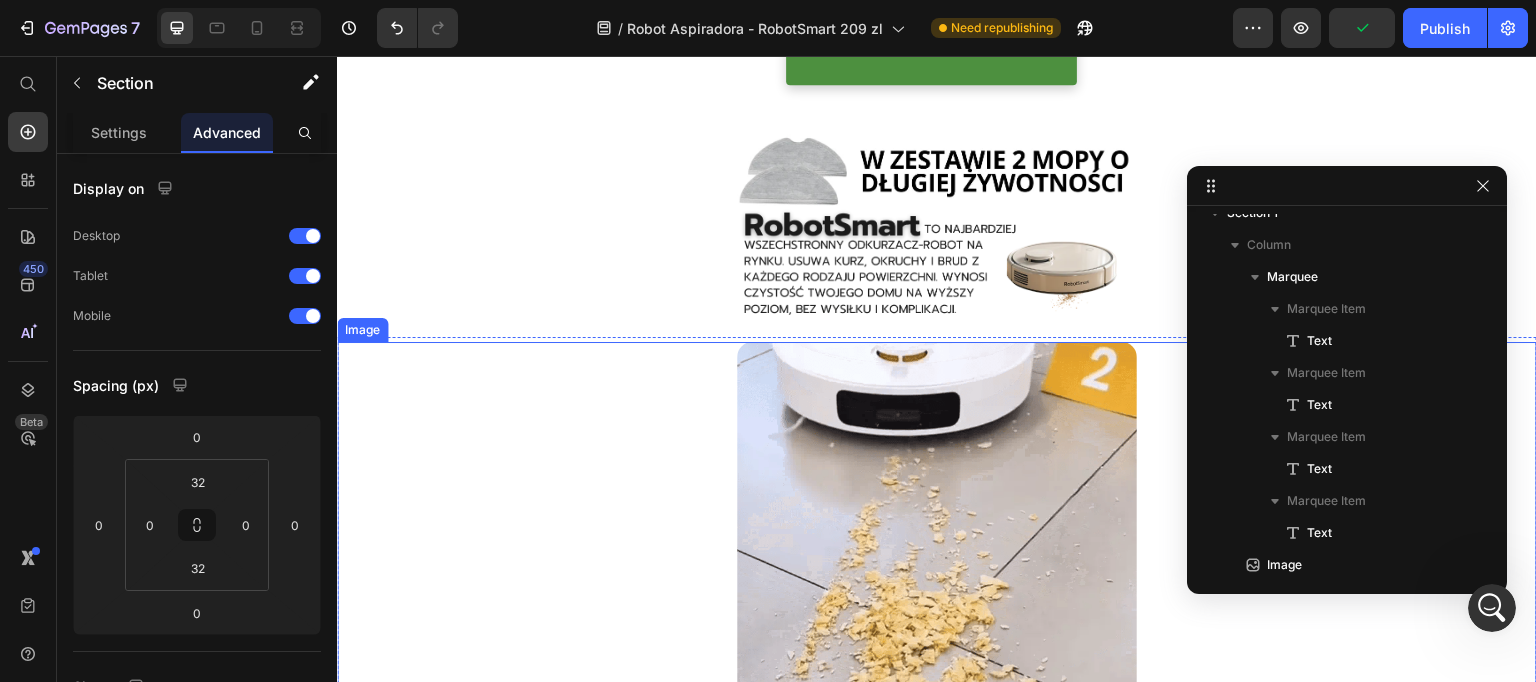 scroll, scrollTop: 915, scrollLeft: 0, axis: vertical 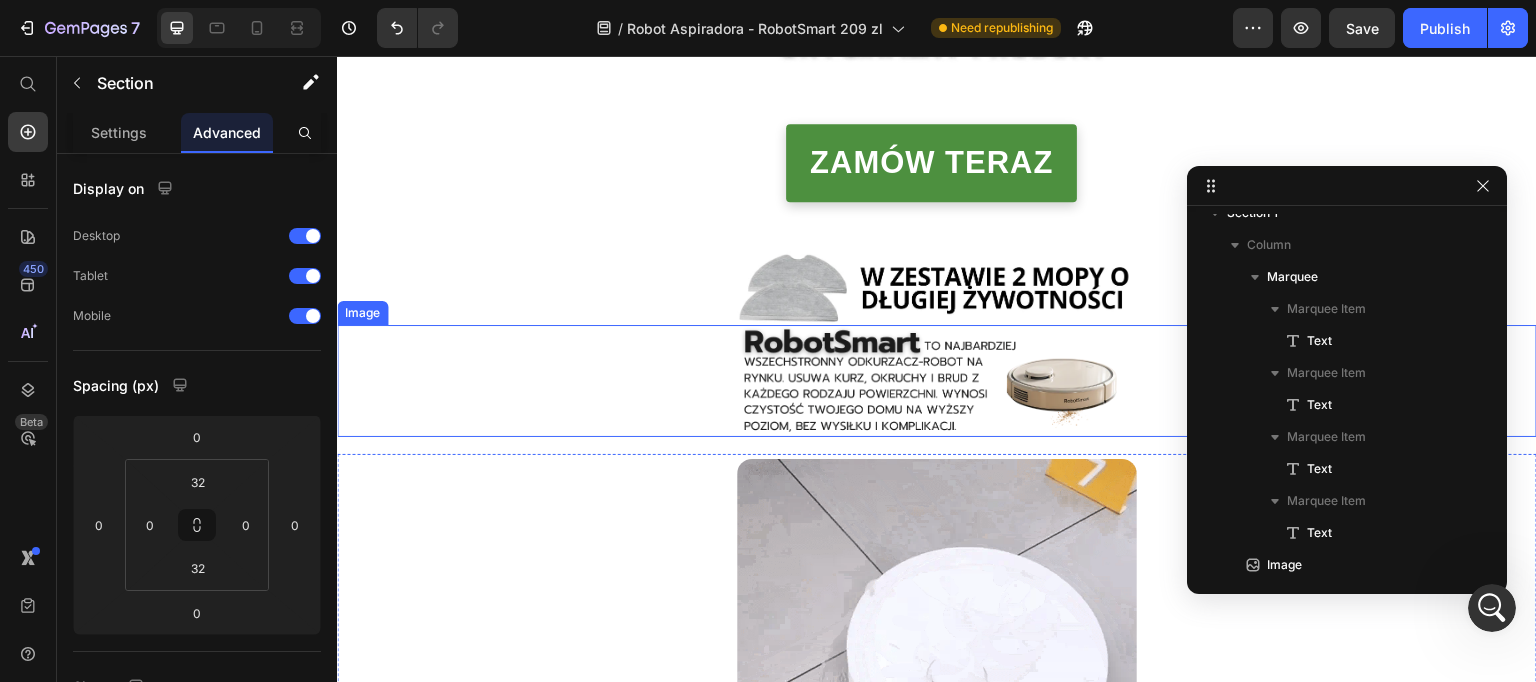 click at bounding box center [937, 381] 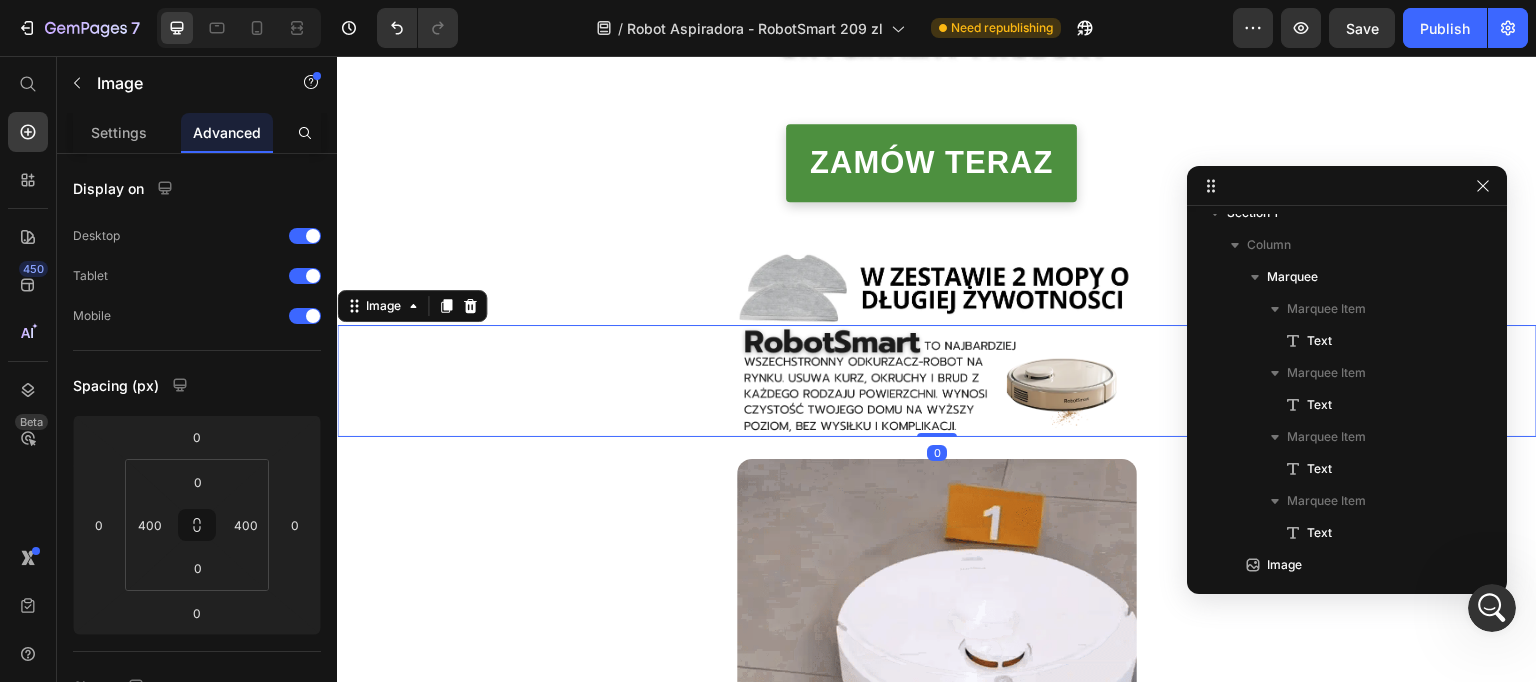 scroll, scrollTop: 369, scrollLeft: 0, axis: vertical 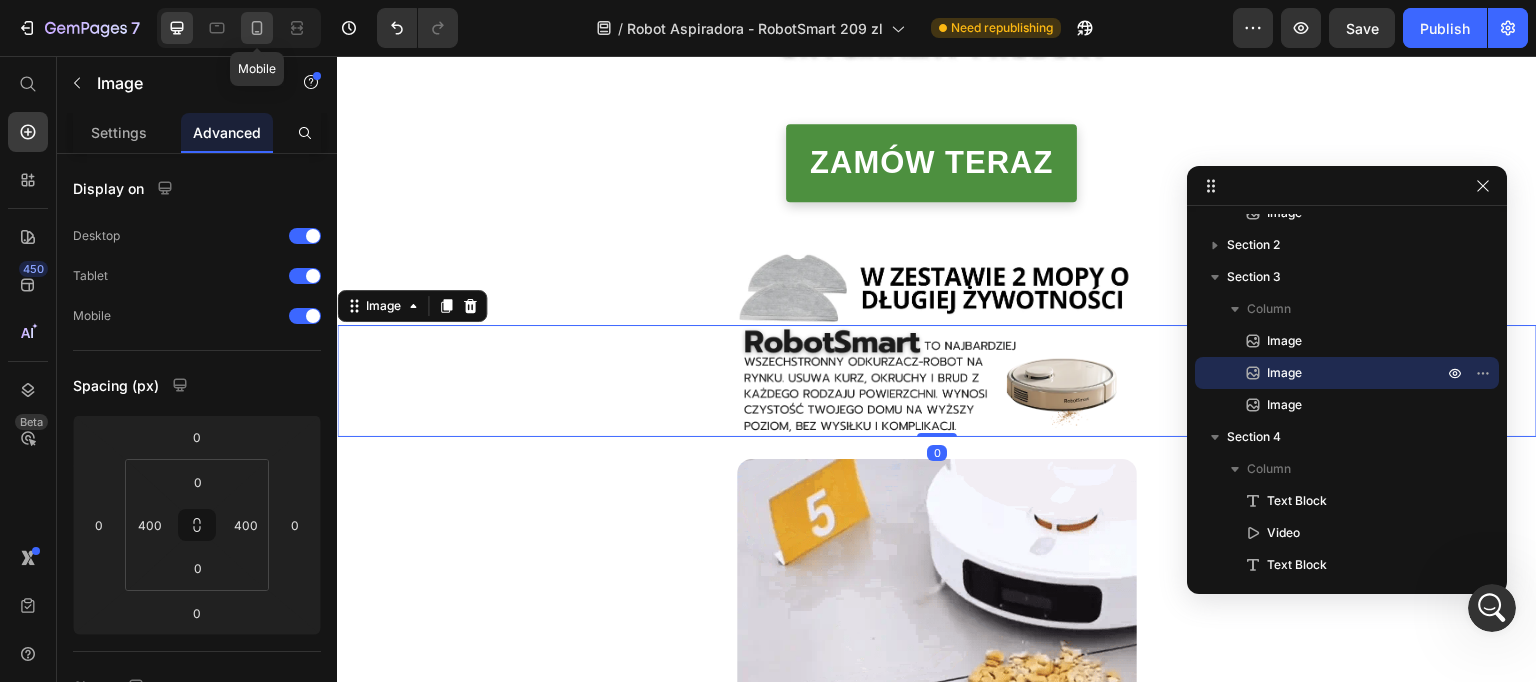 click 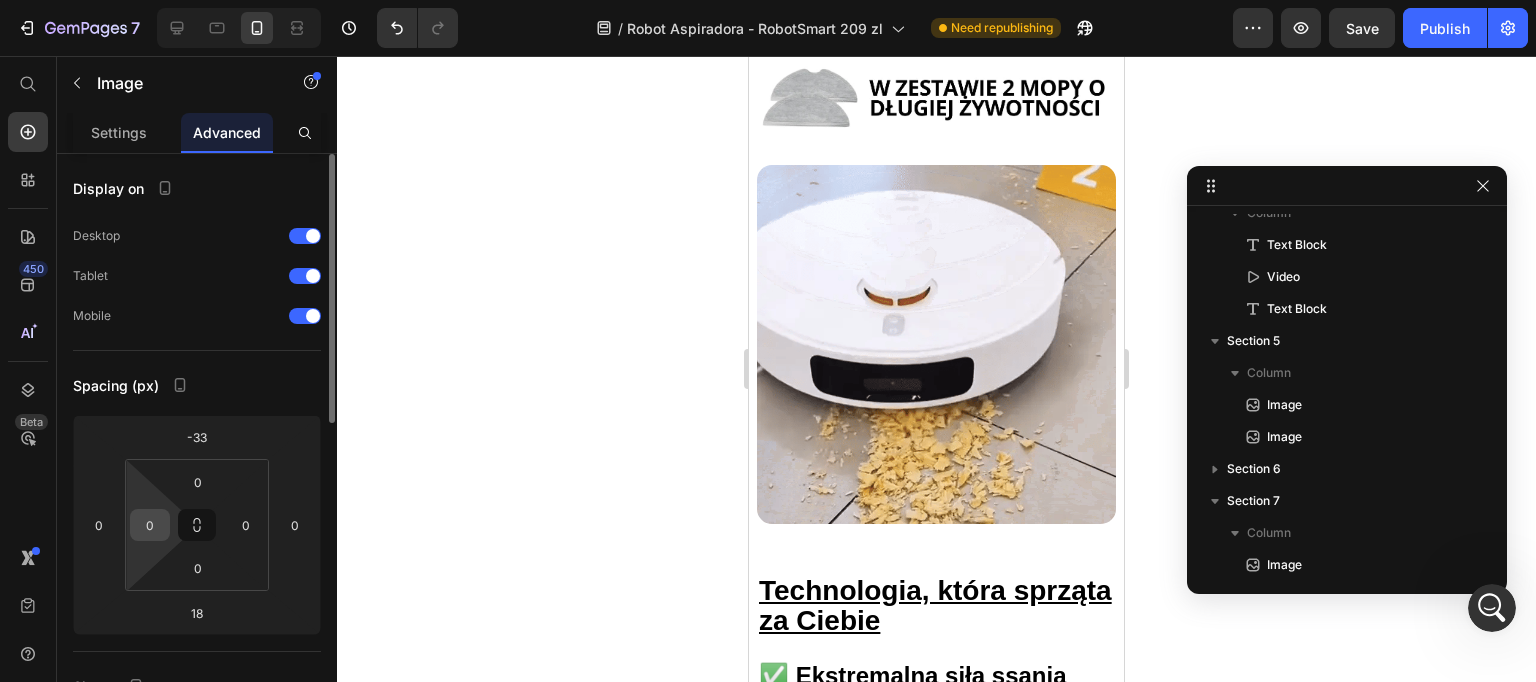 scroll, scrollTop: 743, scrollLeft: 0, axis: vertical 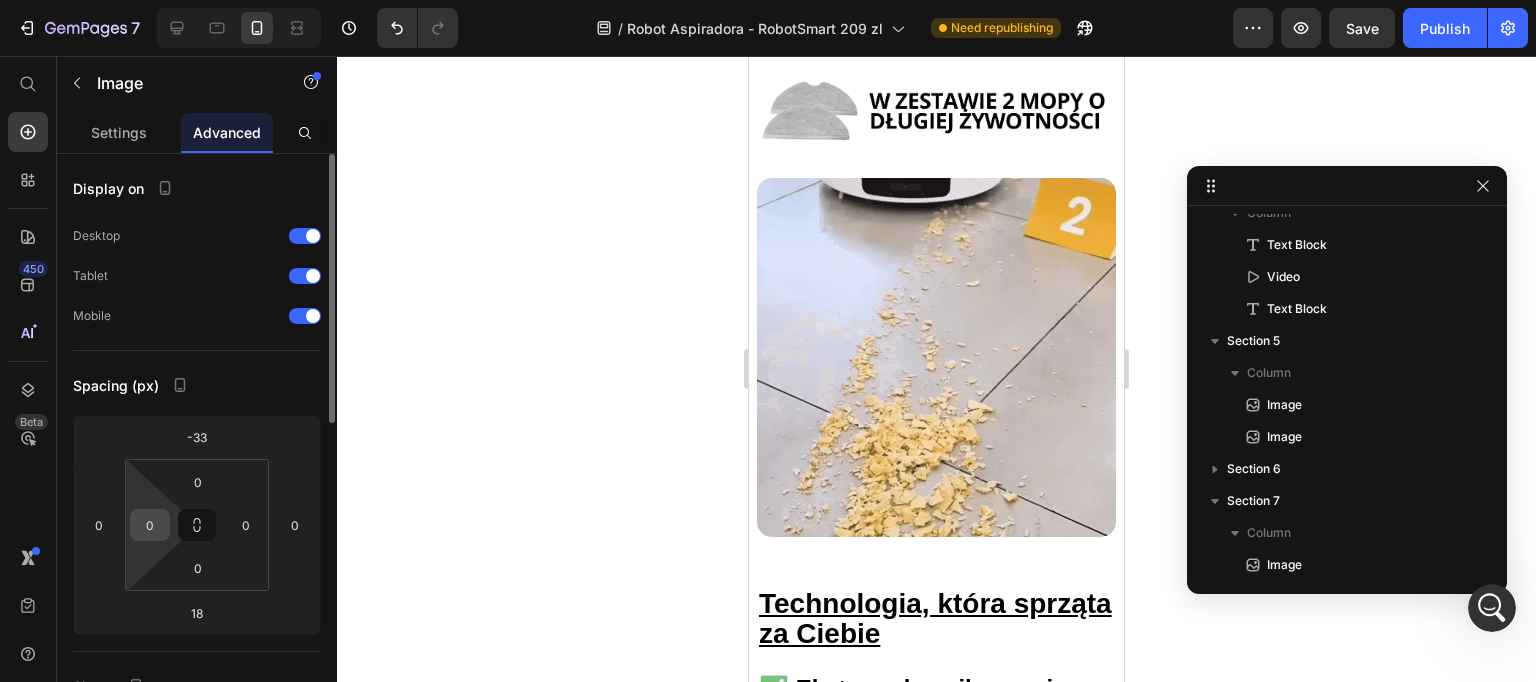 click on "0" at bounding box center [150, 525] 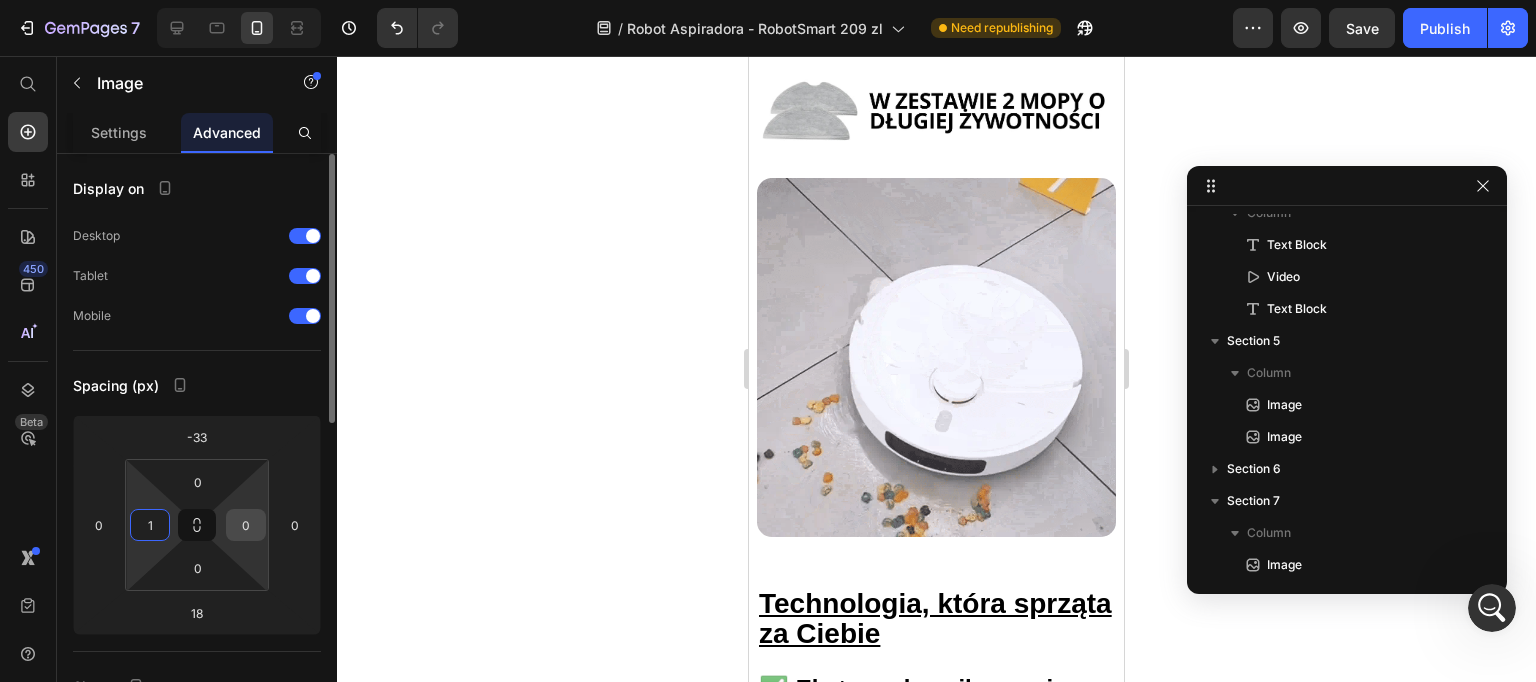 type on "1" 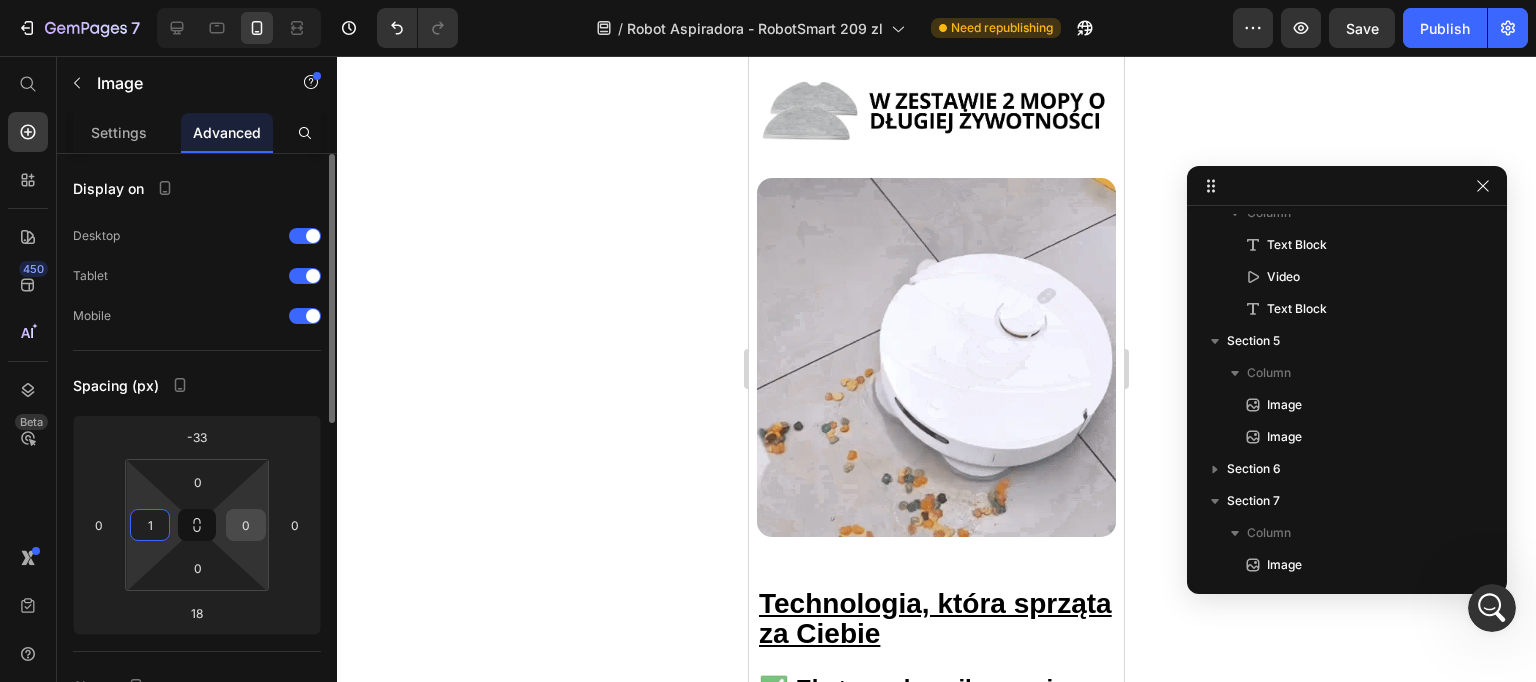 click on "0" at bounding box center [246, 525] 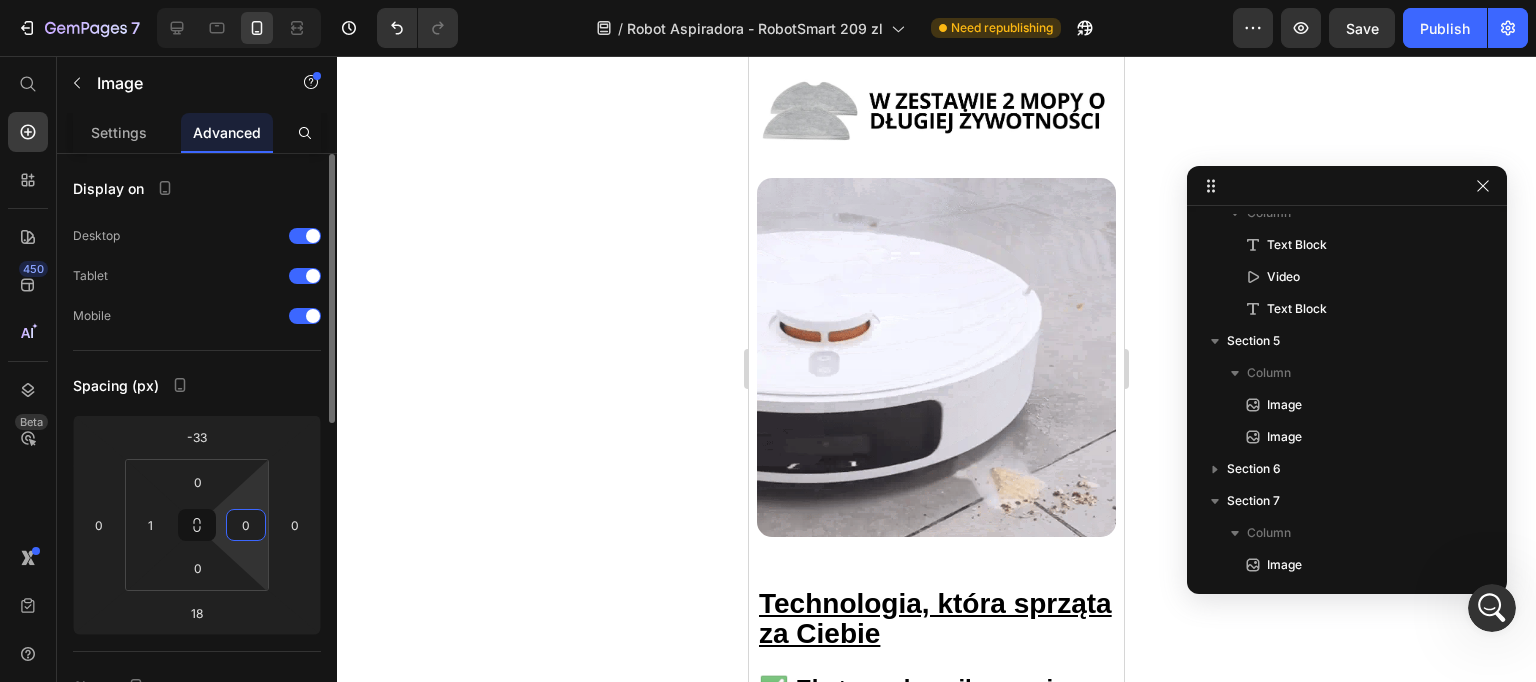type on "1" 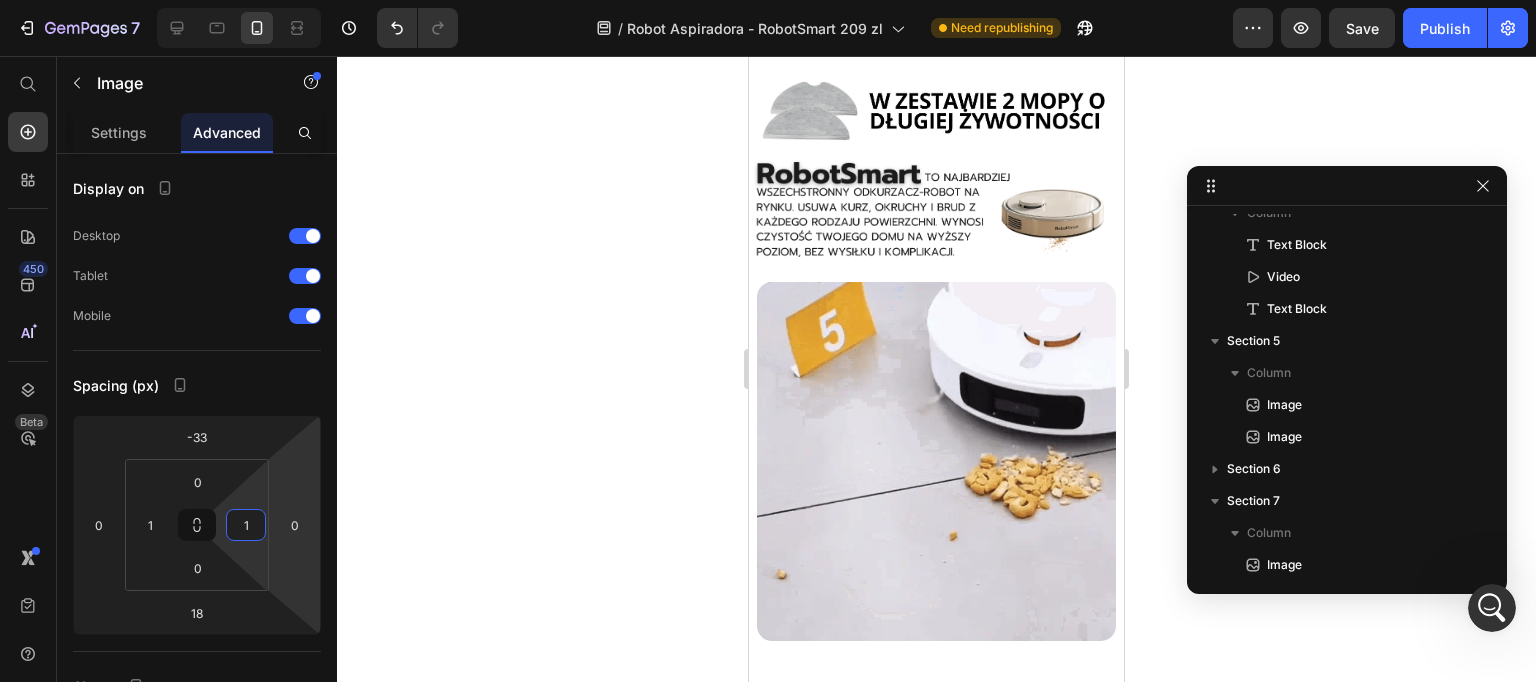 click 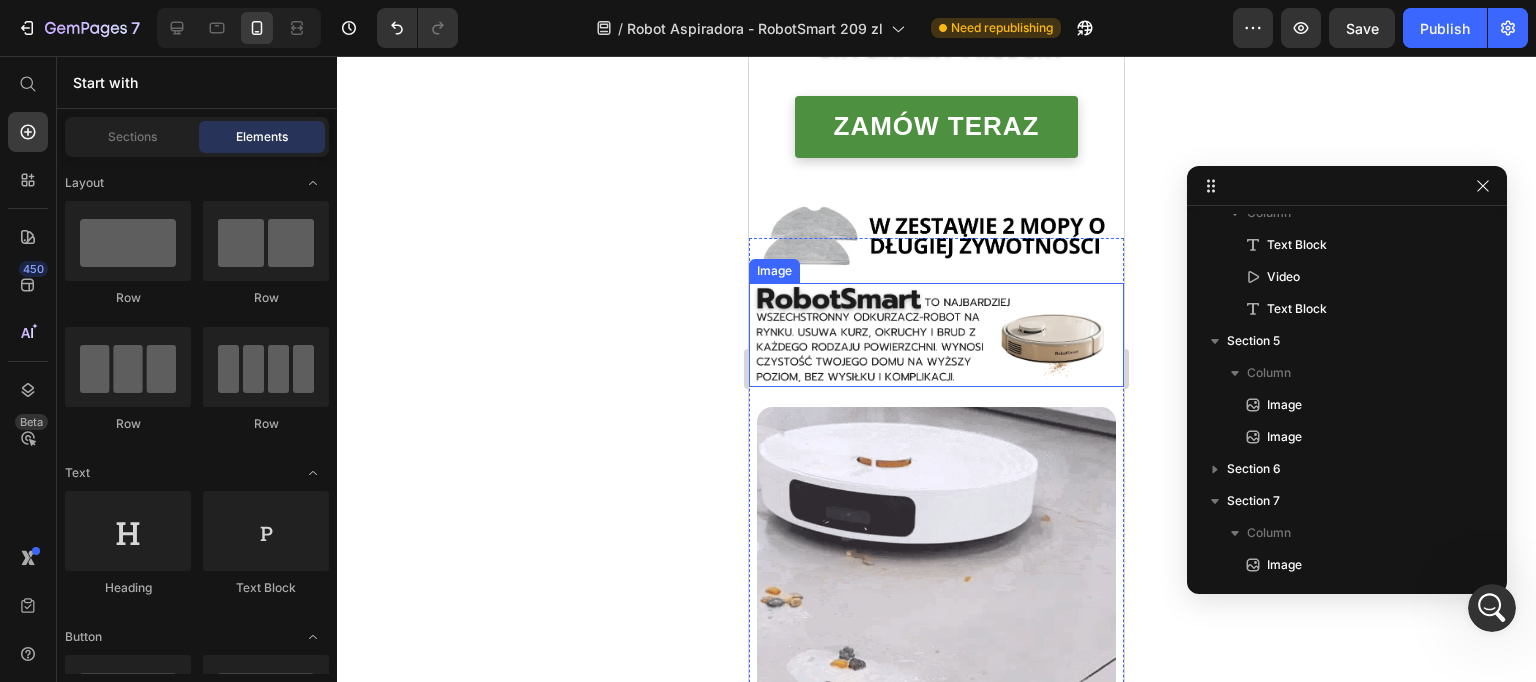 scroll, scrollTop: 503, scrollLeft: 0, axis: vertical 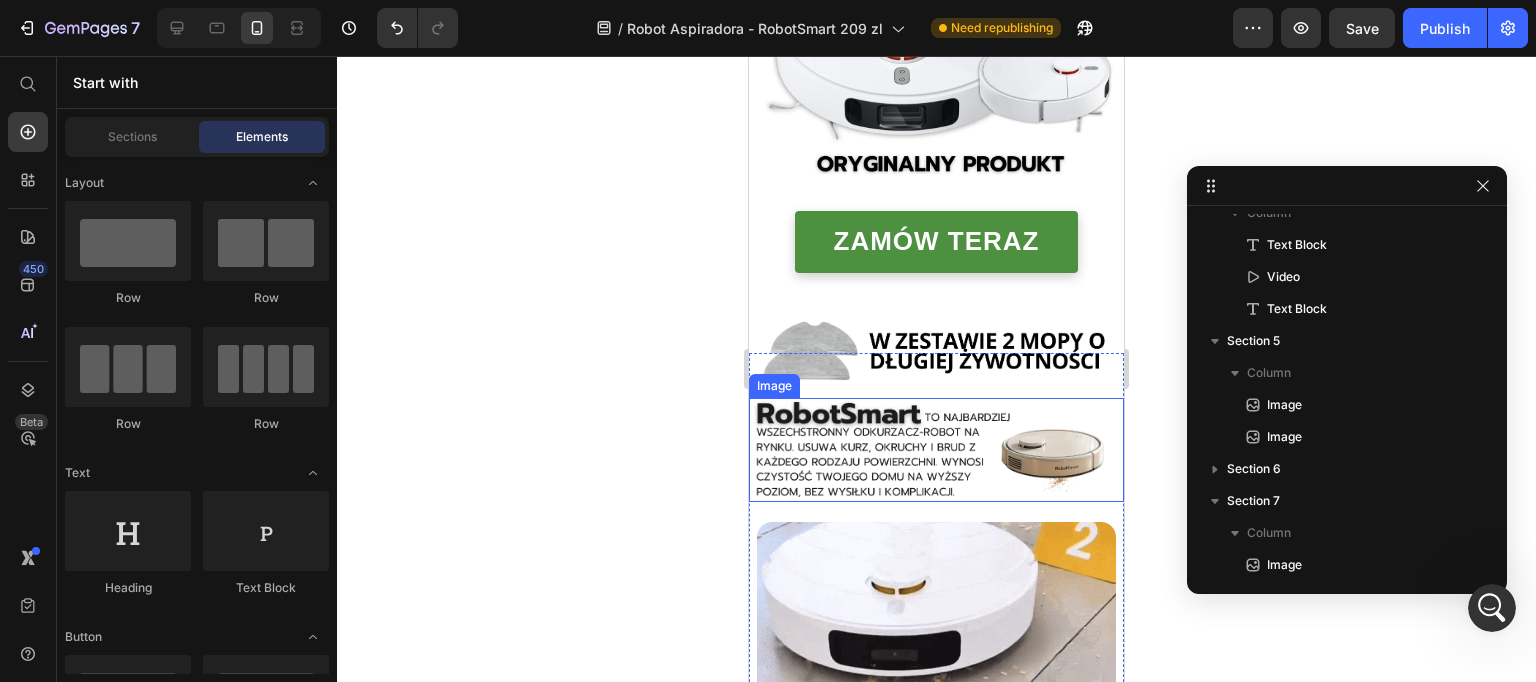 click at bounding box center [936, 450] 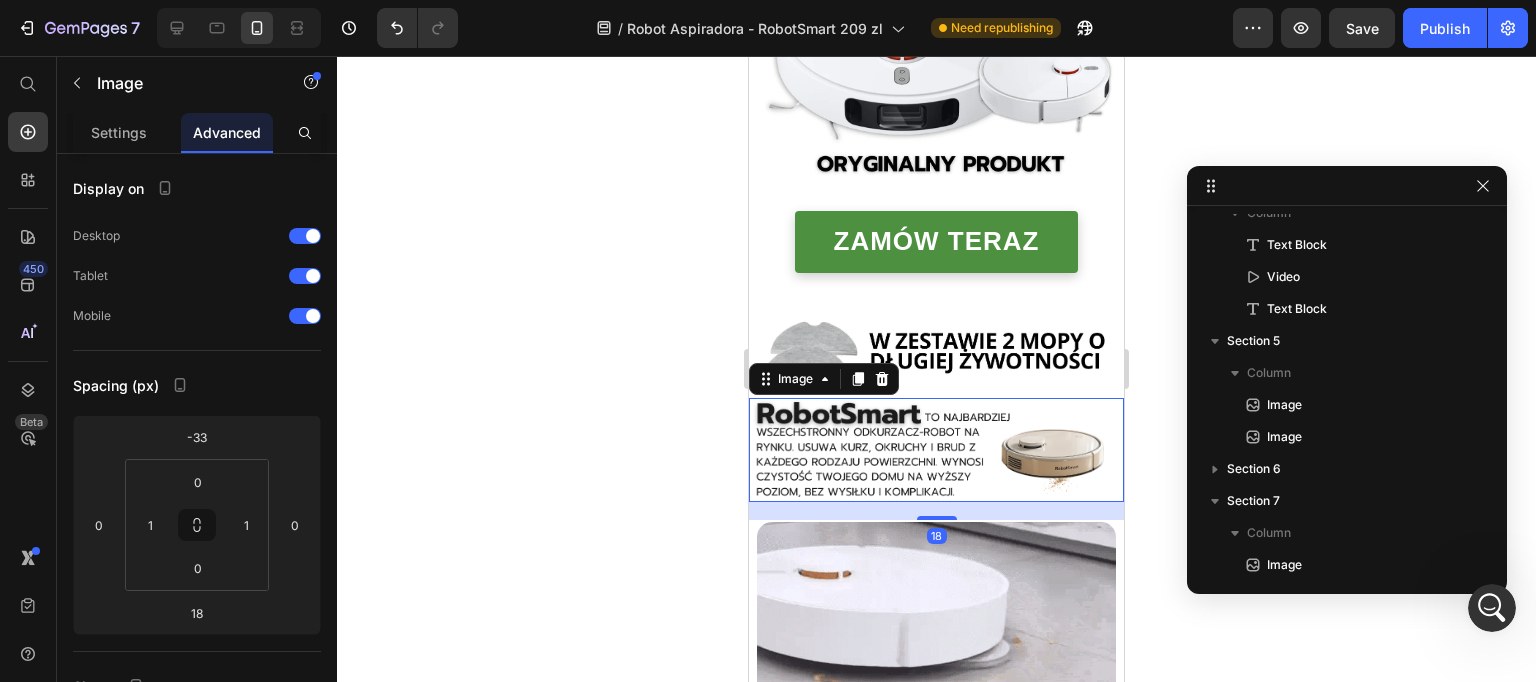 scroll, scrollTop: 113, scrollLeft: 0, axis: vertical 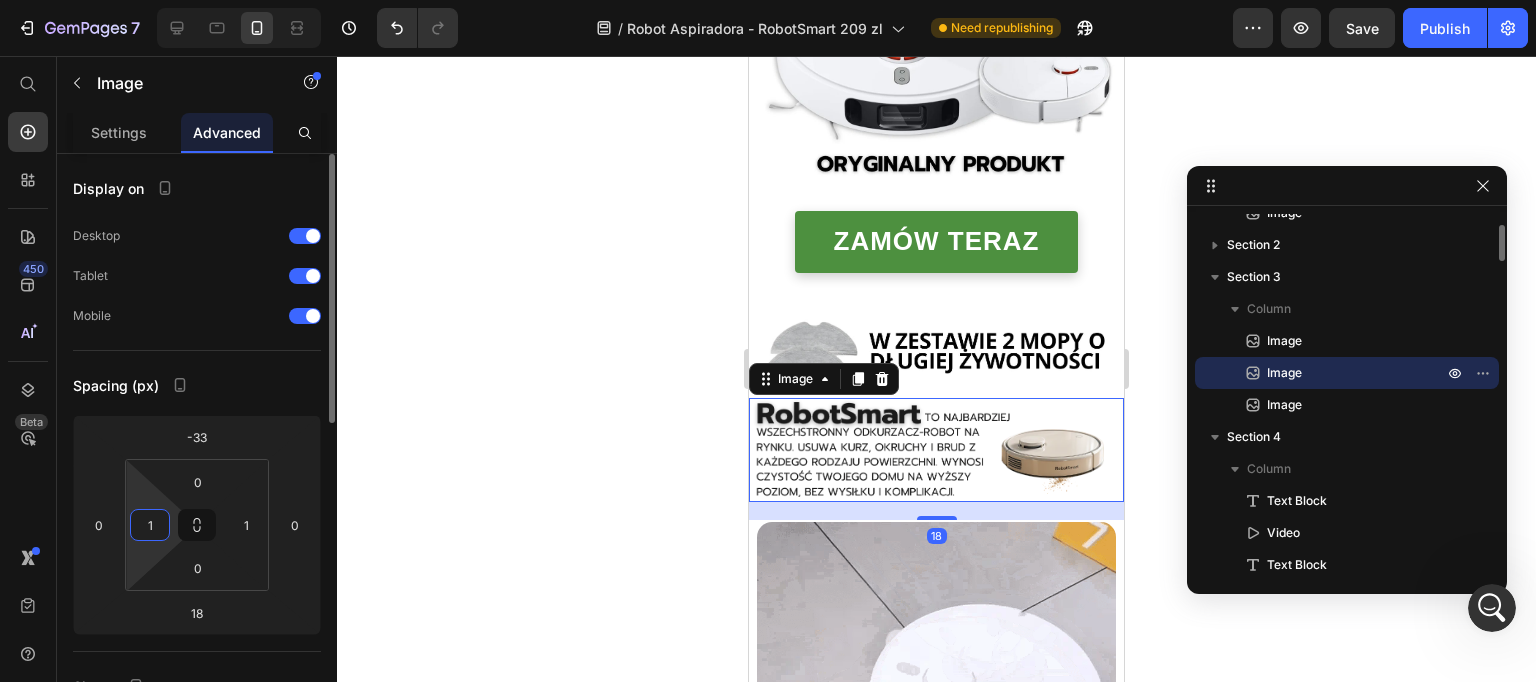 click on "1" at bounding box center [150, 525] 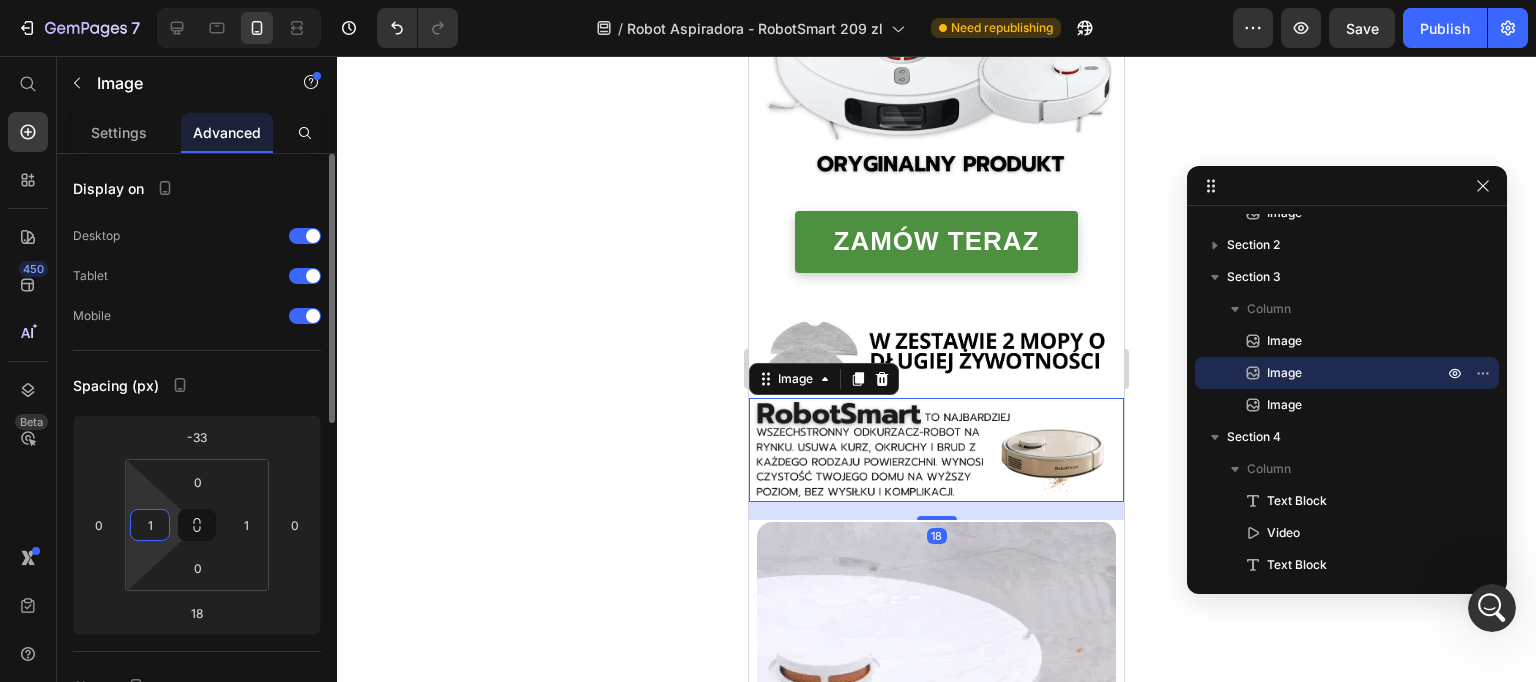 drag, startPoint x: 157, startPoint y: 528, endPoint x: 142, endPoint y: 526, distance: 15.132746 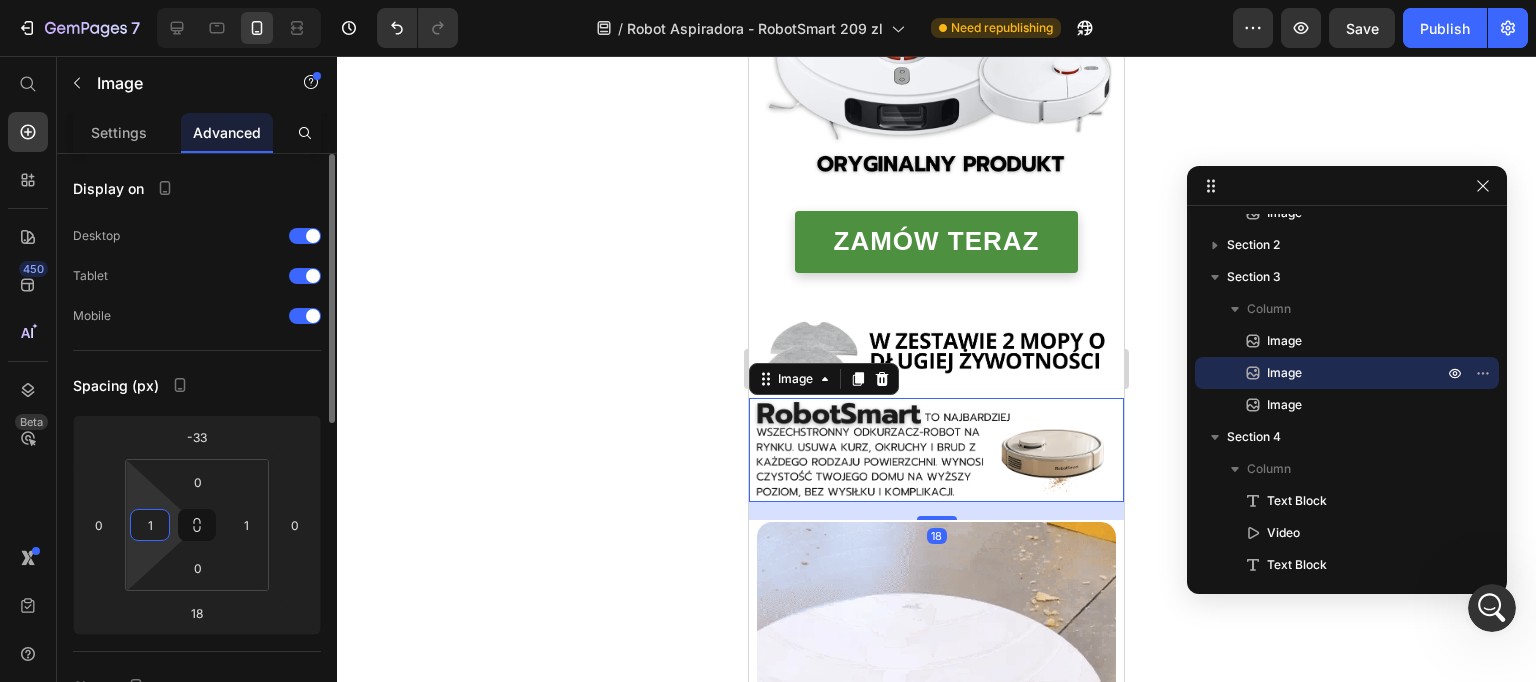 click on "1" at bounding box center [150, 525] 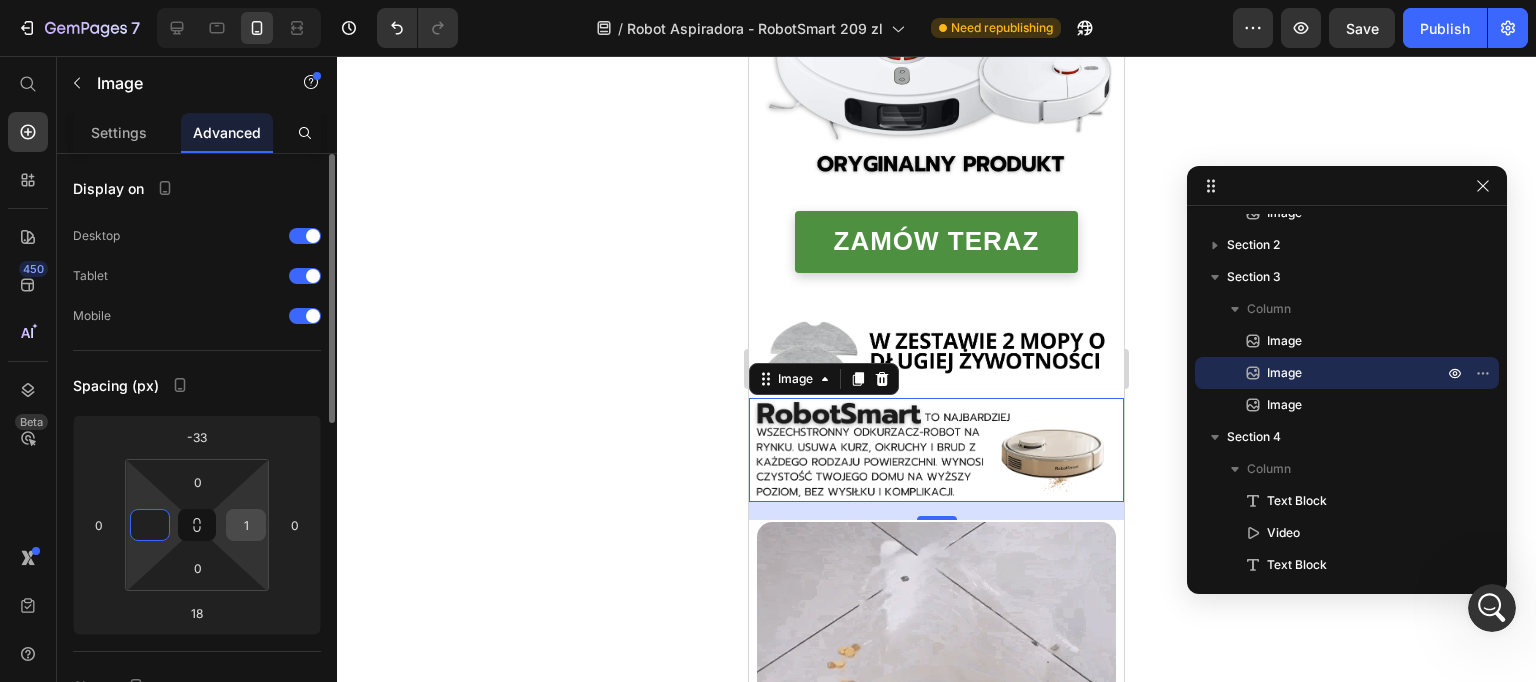 type on "0" 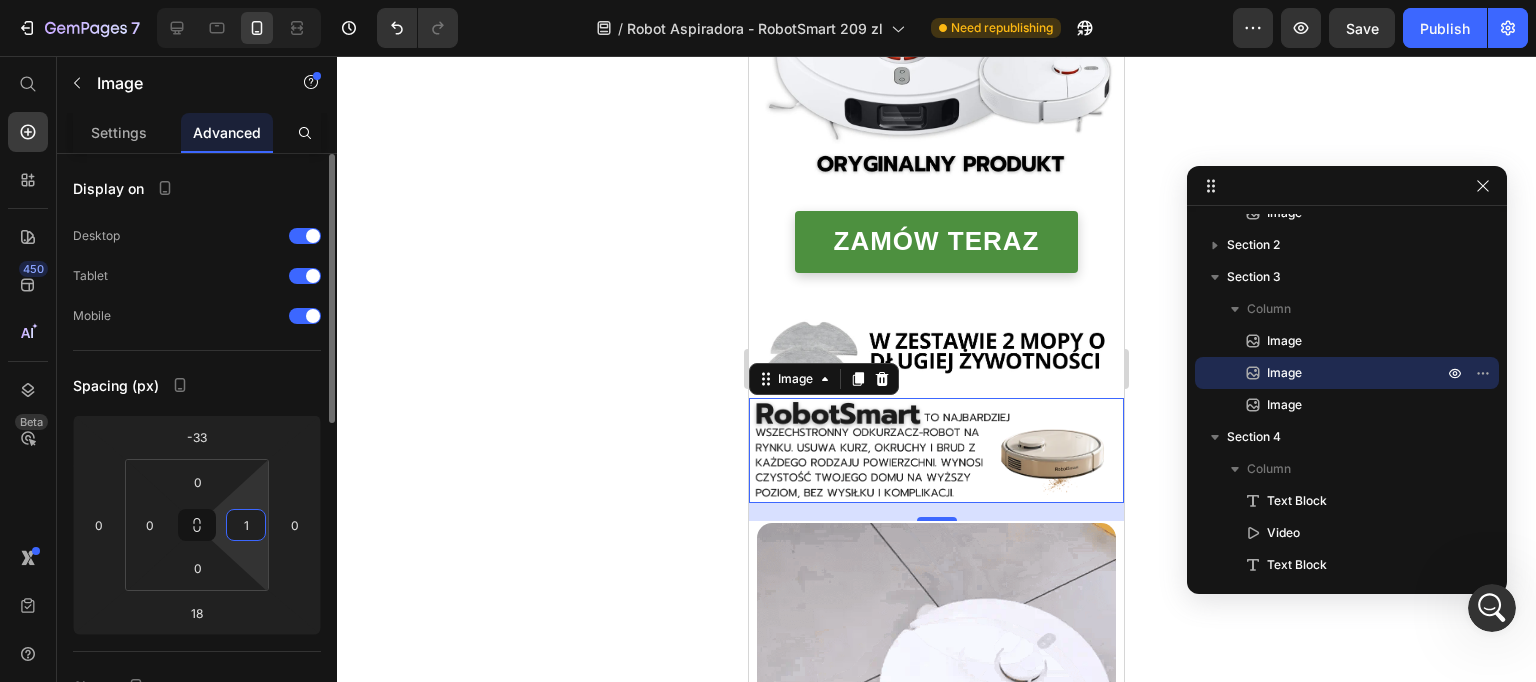 drag, startPoint x: 236, startPoint y: 524, endPoint x: 223, endPoint y: 516, distance: 15.264338 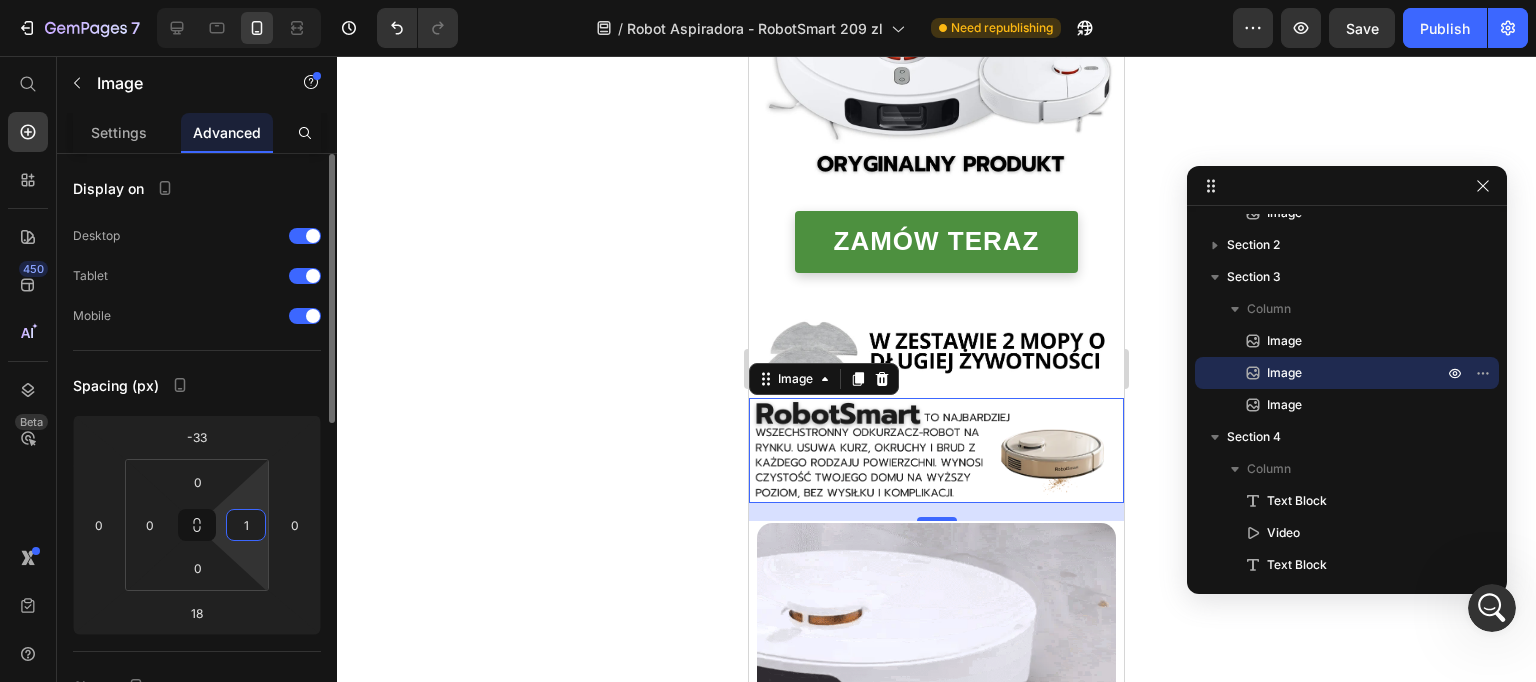 click on "1" at bounding box center (246, 525) 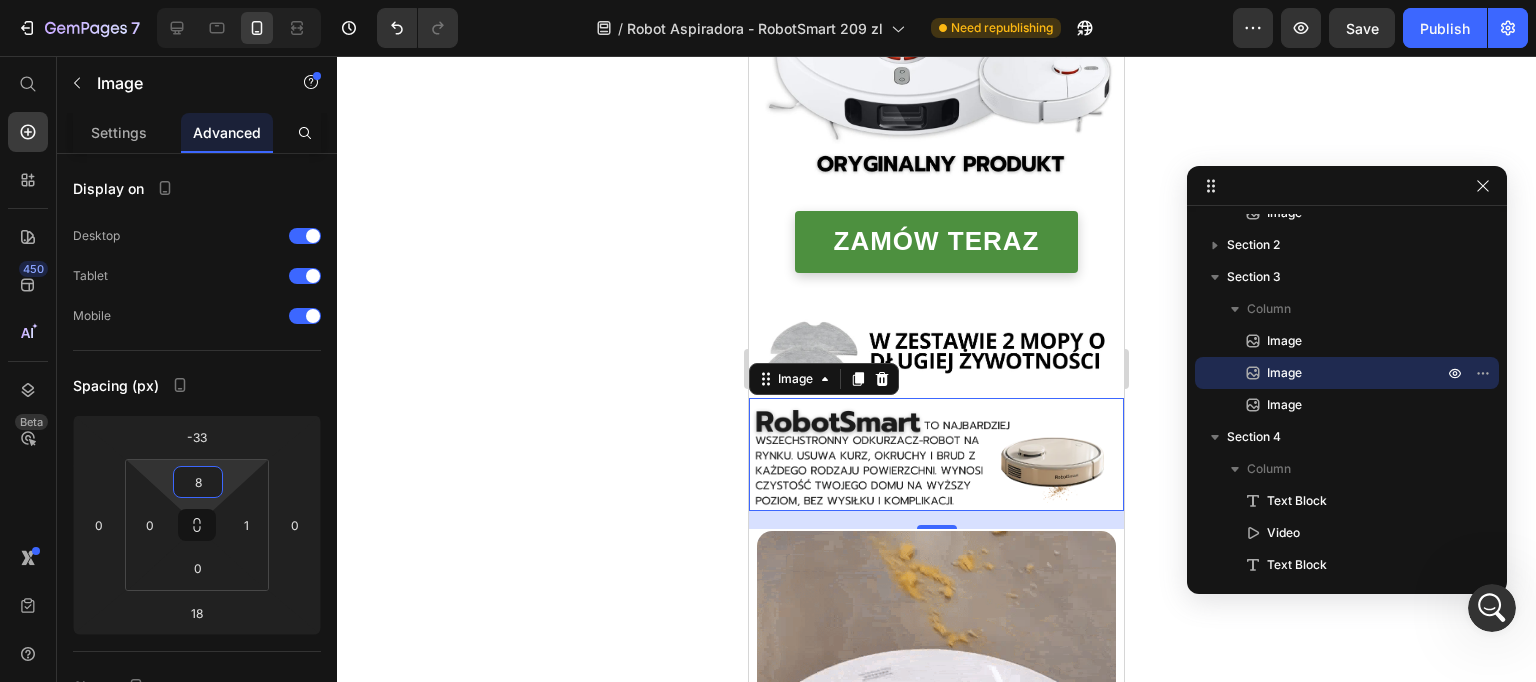type on "6" 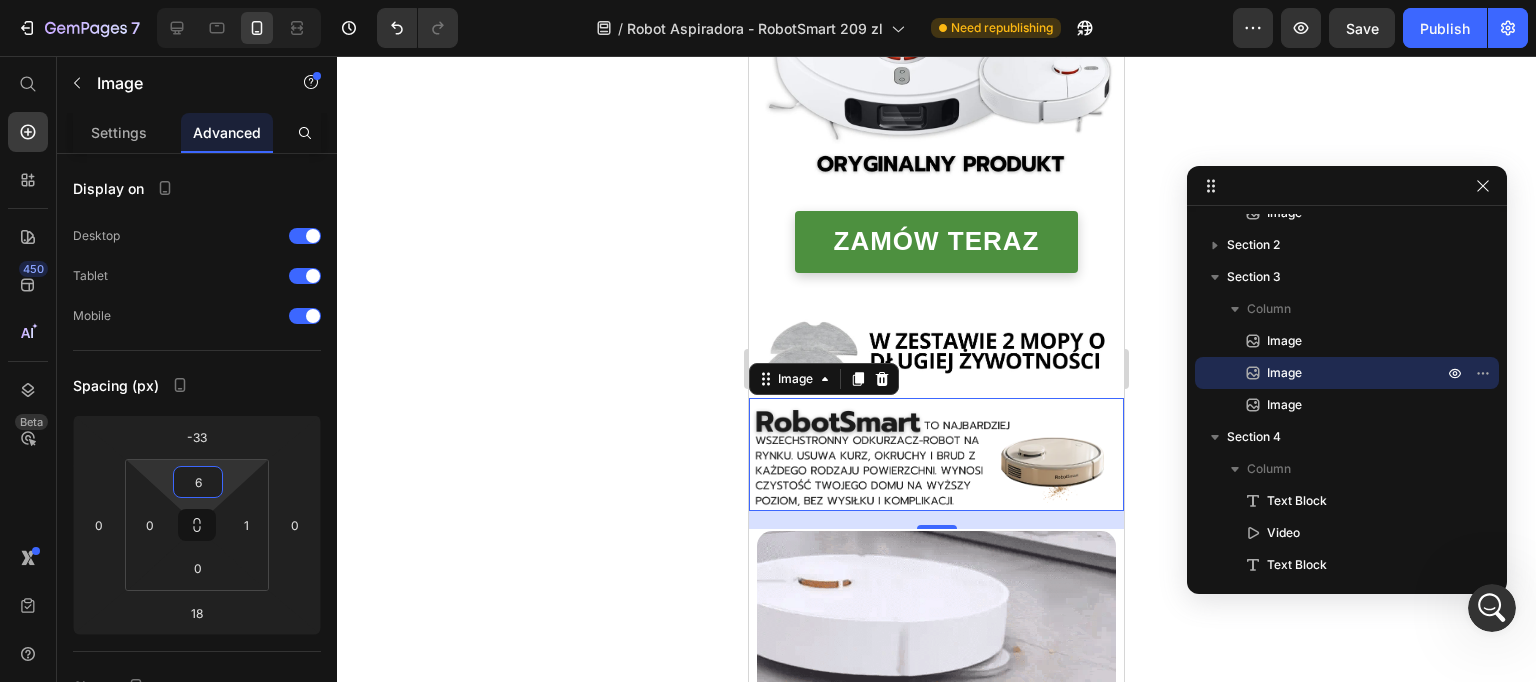 click on "7  Version history  /  Robot Aspiradora - RobotSmart 209 zl Need republishing Preview  Save   Publish  450 Beta Start with Sections Elements Hero Section Product Detail Brands Trusted Badges Guarantee Product Breakdown How to use Testimonials Compare Bundle FAQs Social Proof Brand Story Product List Collection Blog List Contact Sticky Add to Cart Custom Footer Browse Library 450 Layout
Row
Row
Row
Row Text
Heading
Text Block Button
Button
Button
Sticky Back to top Media" at bounding box center (768, 0) 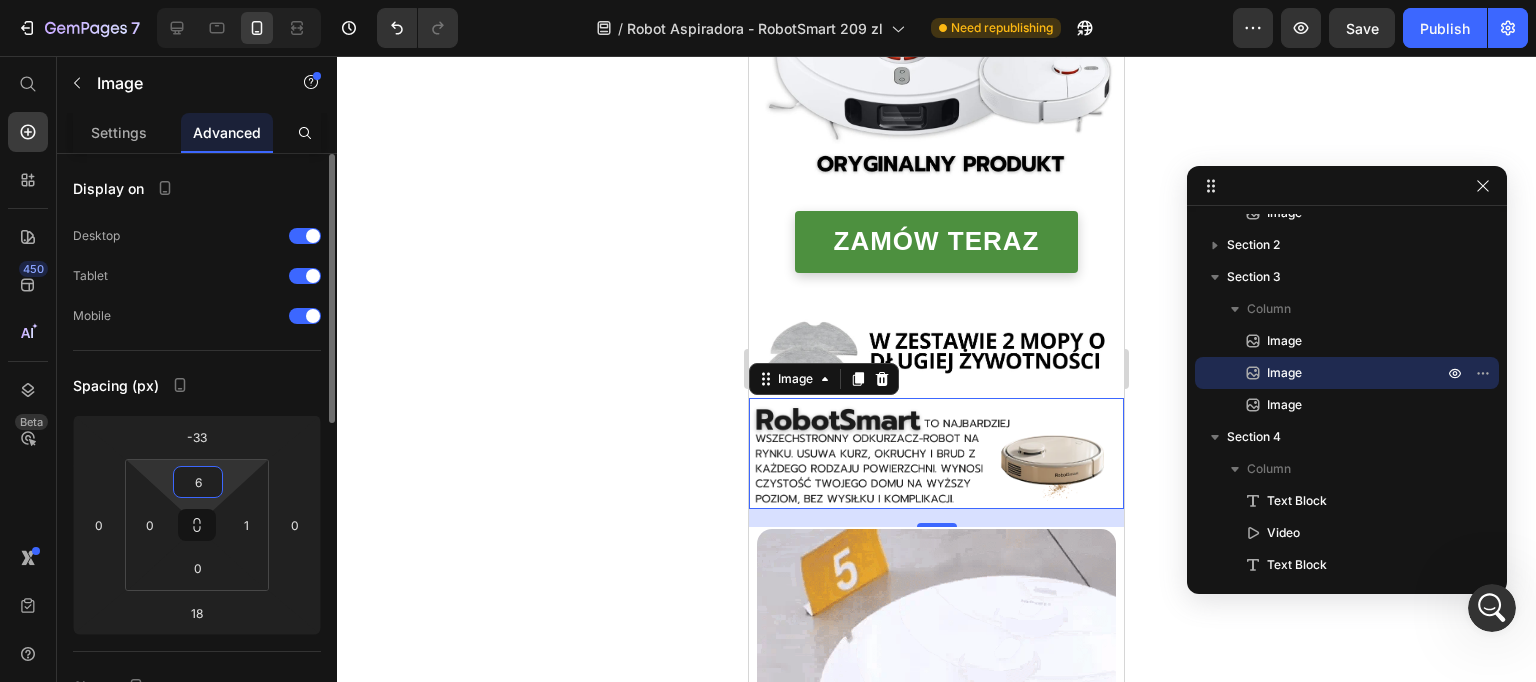drag, startPoint x: 200, startPoint y: 482, endPoint x: 187, endPoint y: 481, distance: 13.038404 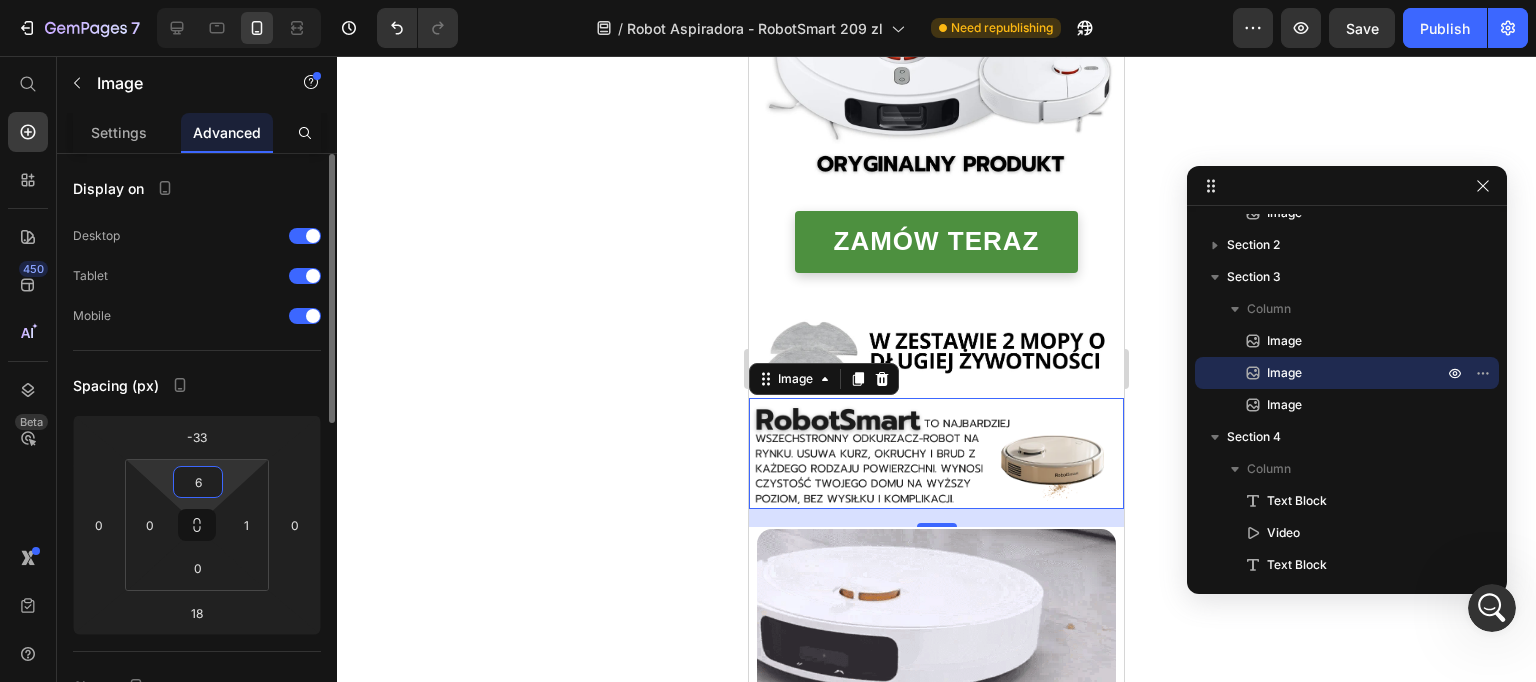 click on "6" at bounding box center (198, 482) 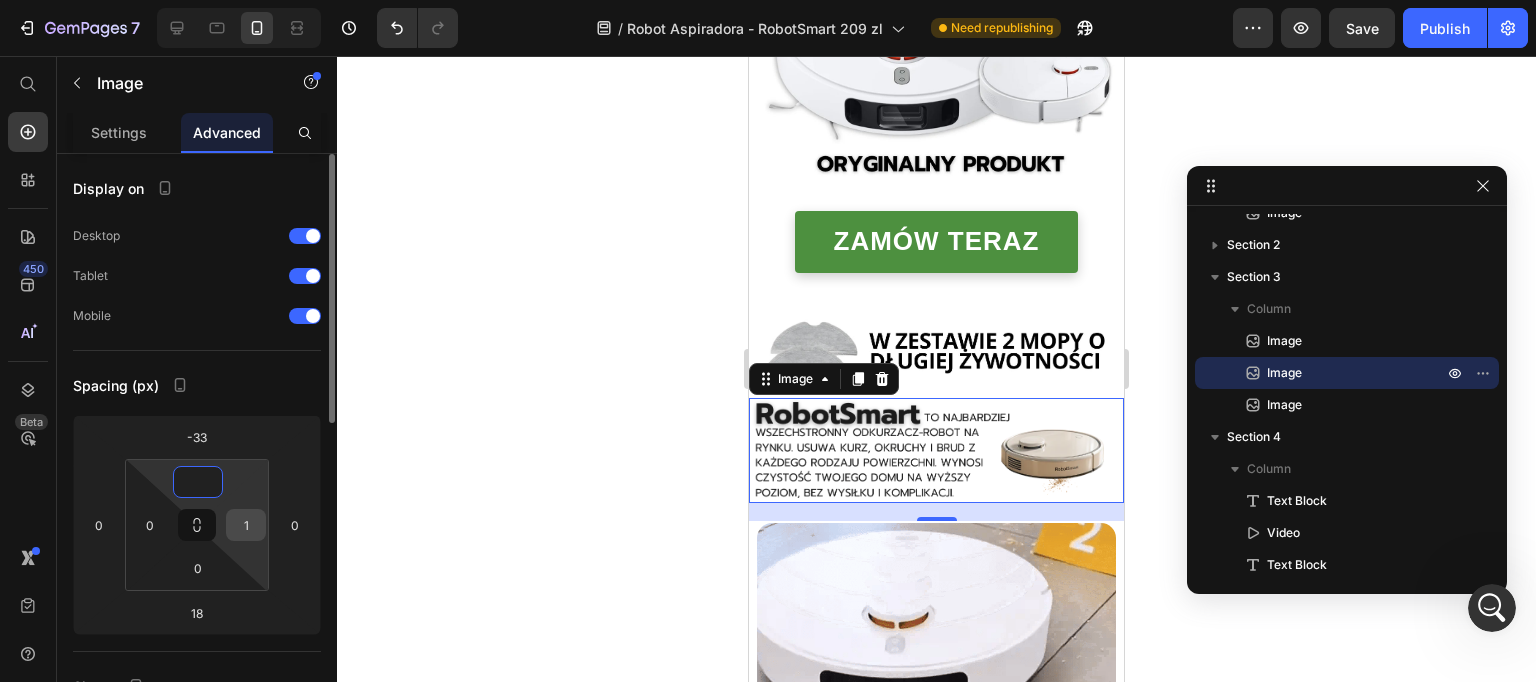 type on "0" 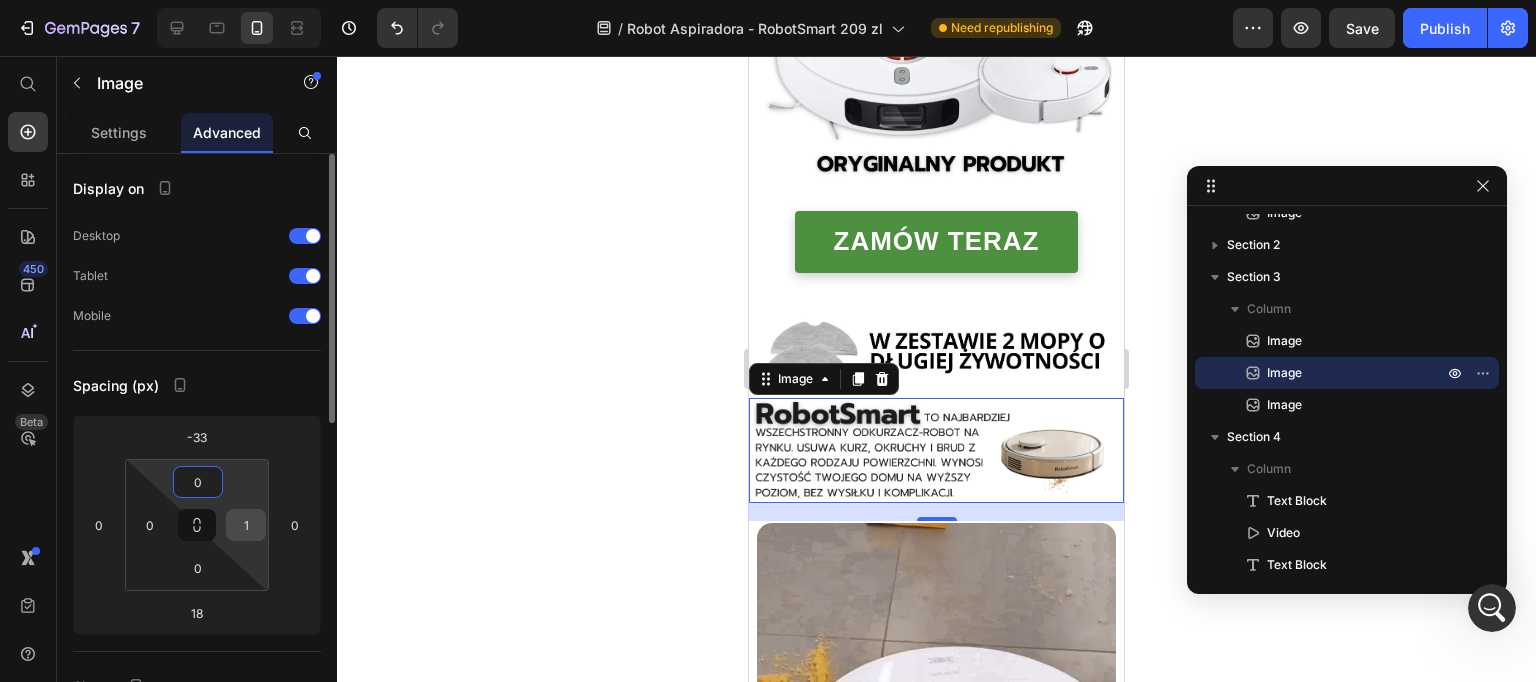 drag, startPoint x: 244, startPoint y: 527, endPoint x: 233, endPoint y: 527, distance: 11 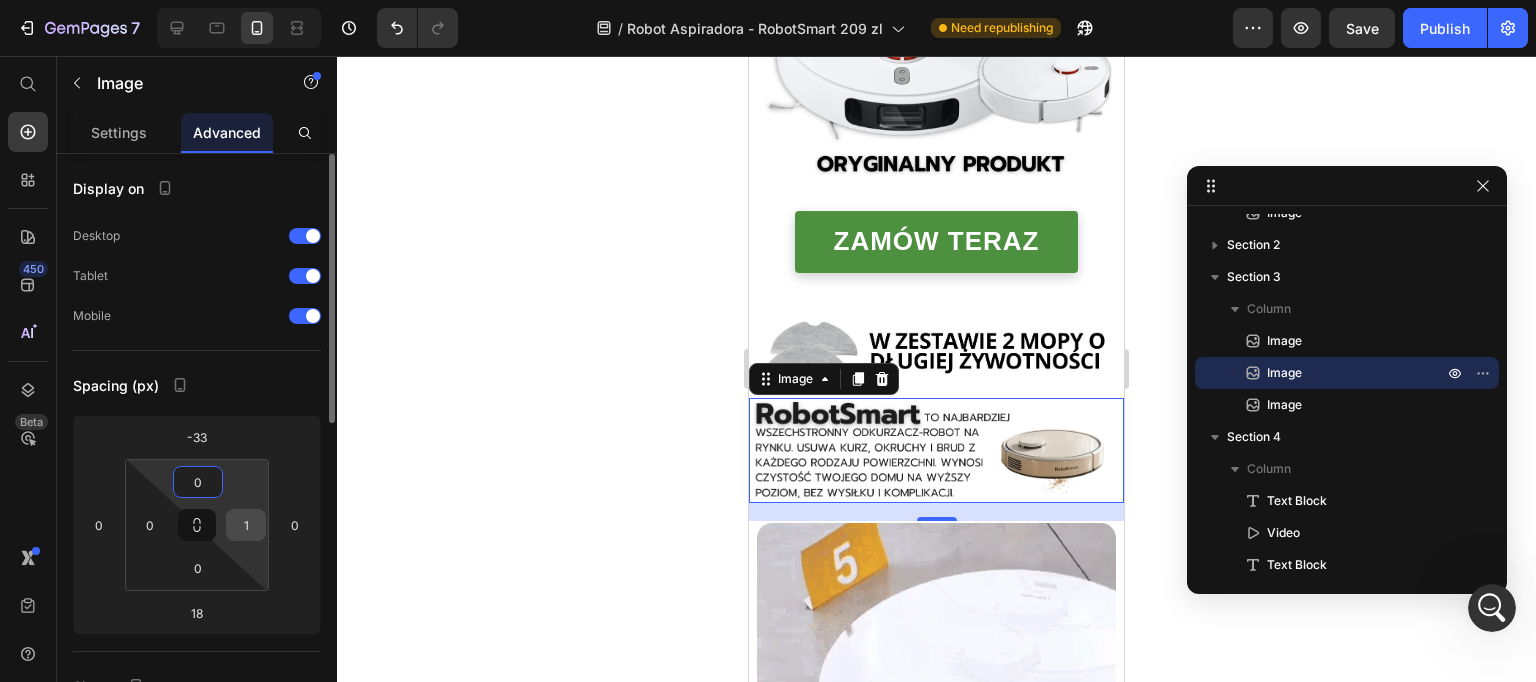 click on "1" at bounding box center [246, 525] 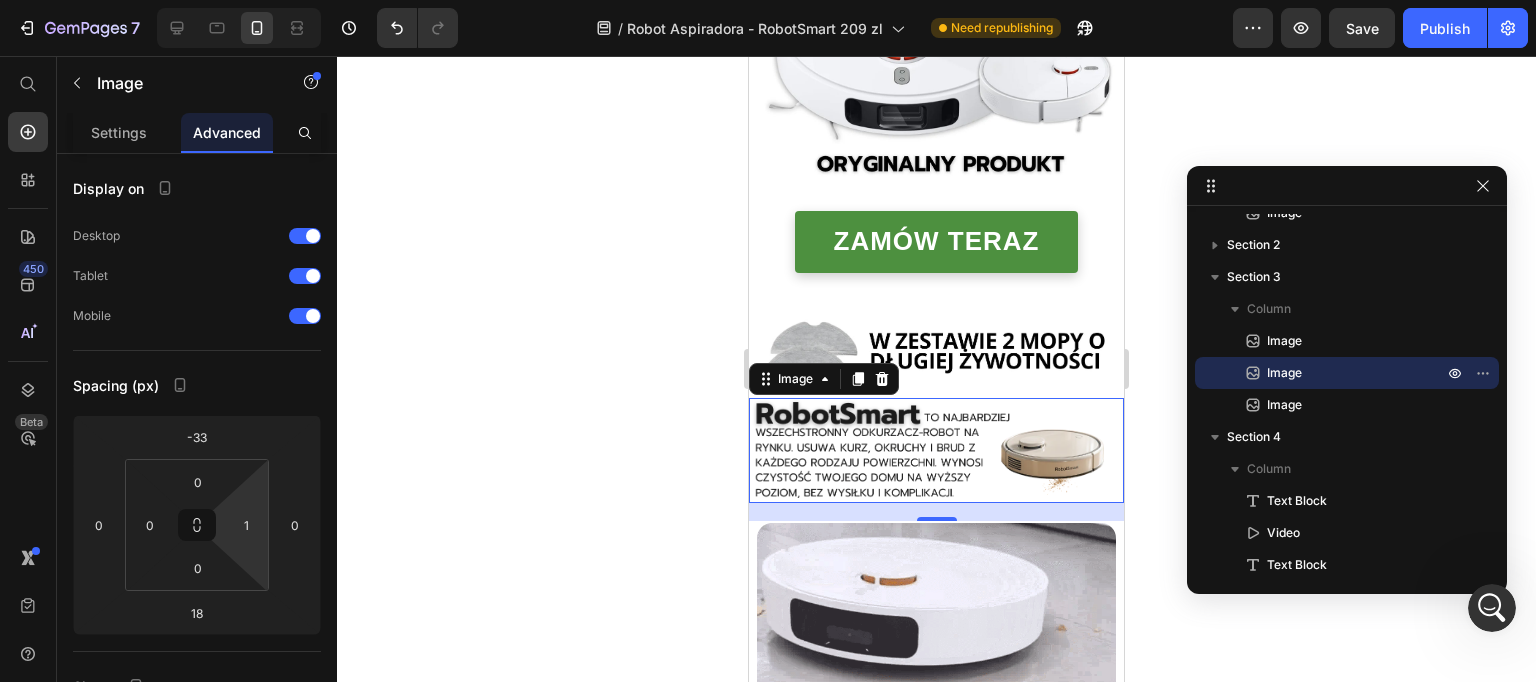 click 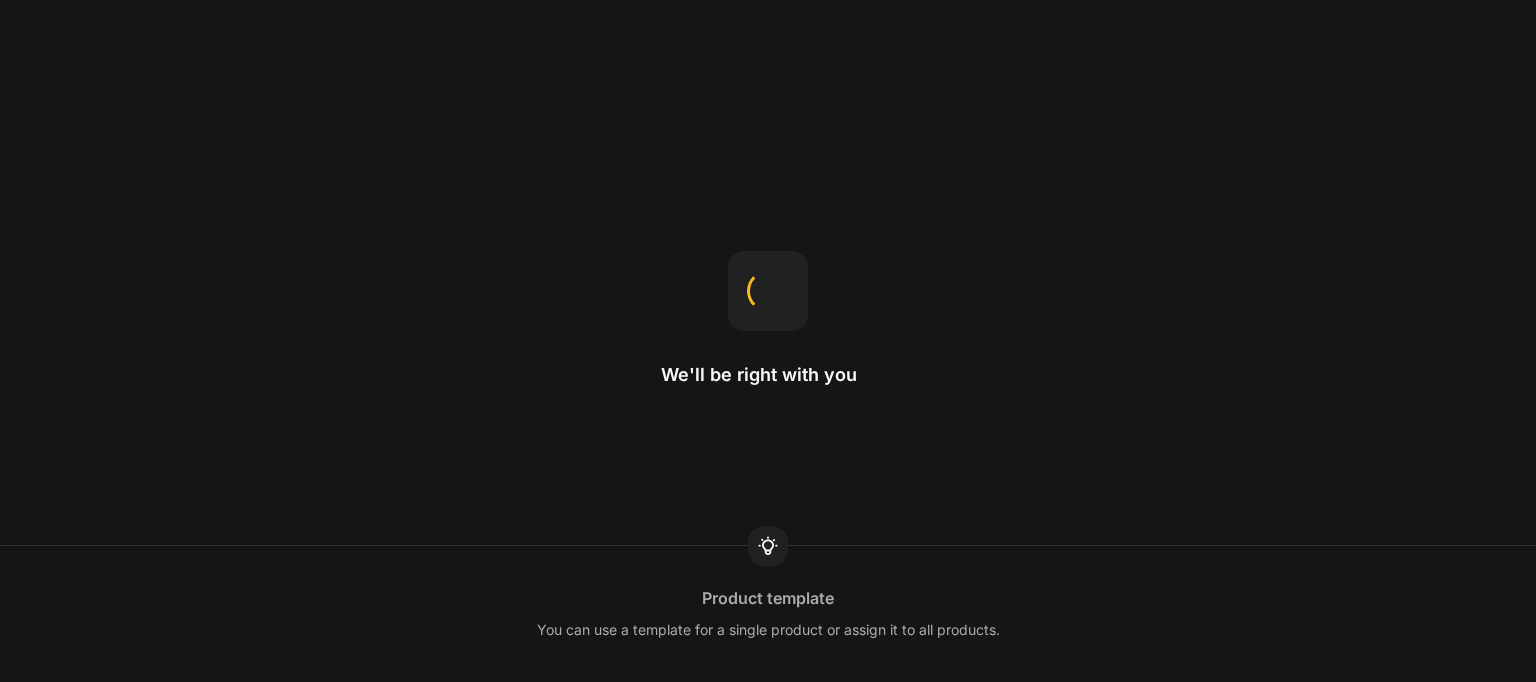 scroll, scrollTop: 0, scrollLeft: 0, axis: both 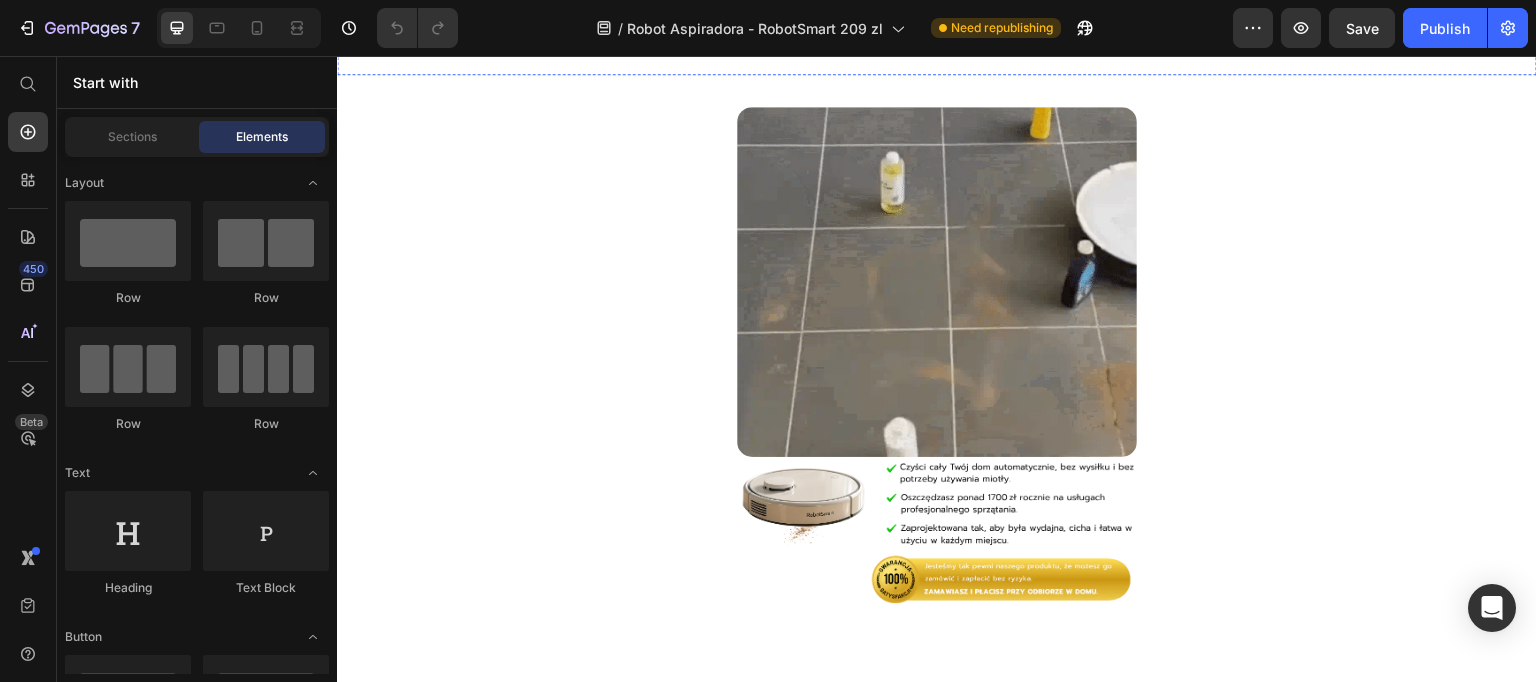 click at bounding box center (937, -69) 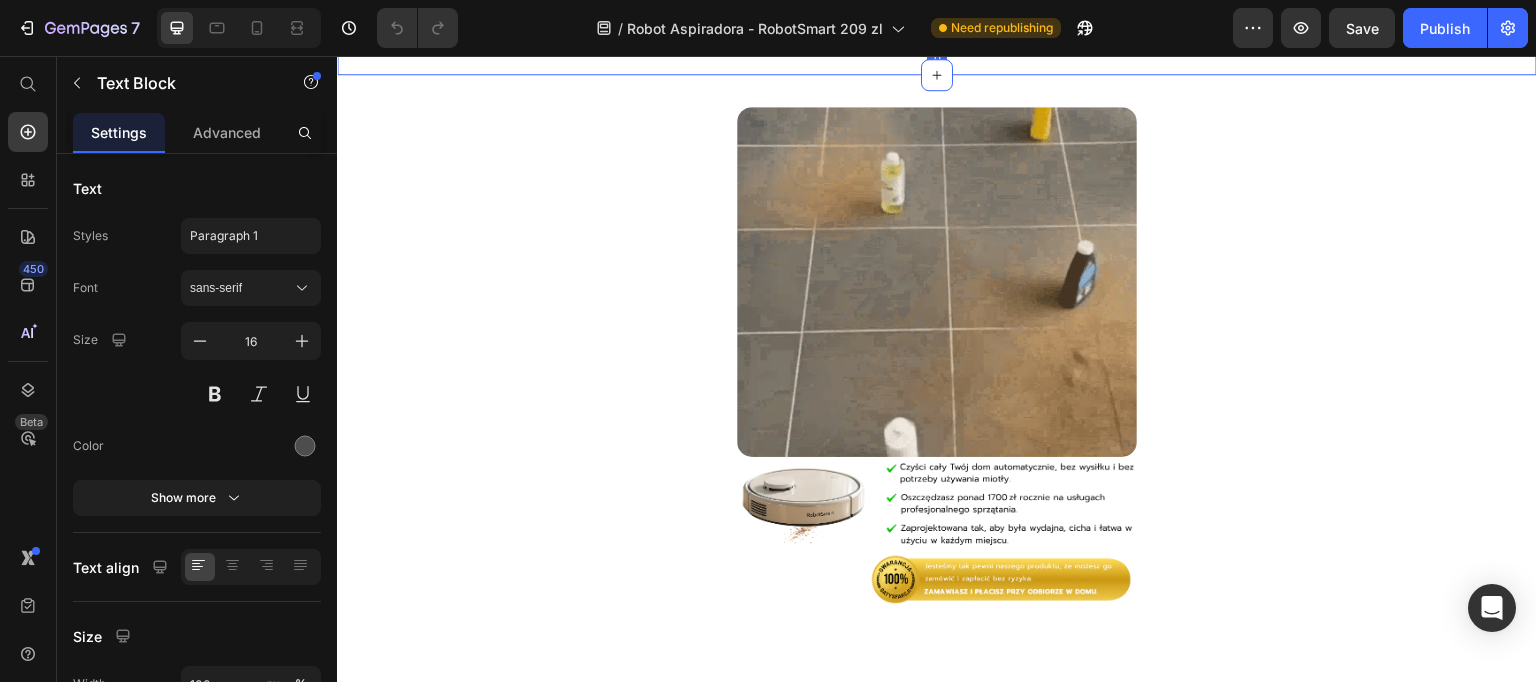 click on "Technologia, która sprząta za Ciebie   ✅ Ekstremalna siła ssania 5000 Pa:  usuwa kurz i sierść za jednym przejazdem.   ✅ Zbiornik 2 w 1:  400 ml na zabrudzenia + 270 ml na wodę. Text Block Video ✅ Inteligentne czyszczenie w zygzaki i w kształcie litery Y:  maksymalne pokrycie i skuteczne szorowanie.   ✅ Laserowe mapowanie LDS:  precyzyjna nawigacja bez powtórzeń. Text Block   0 Section 4" at bounding box center (937, -341) 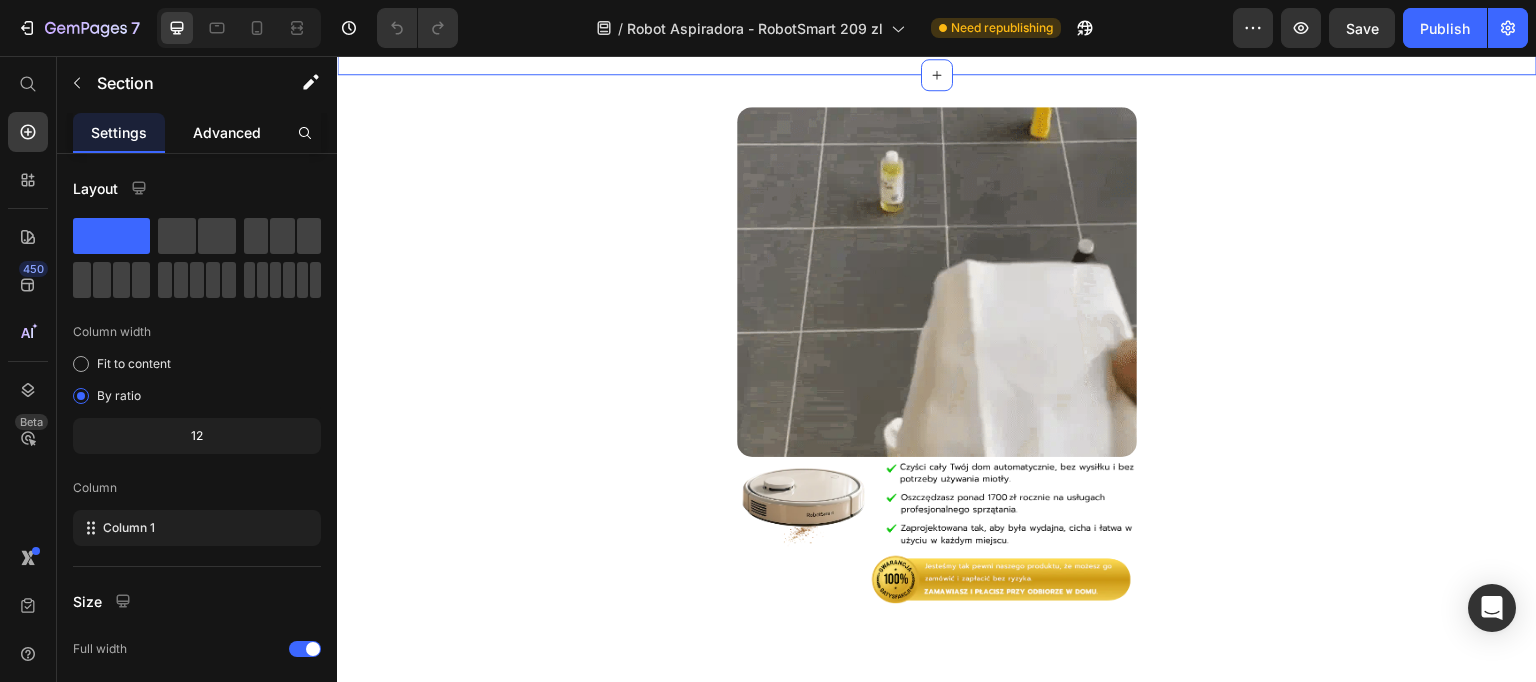click on "Advanced" at bounding box center [227, 132] 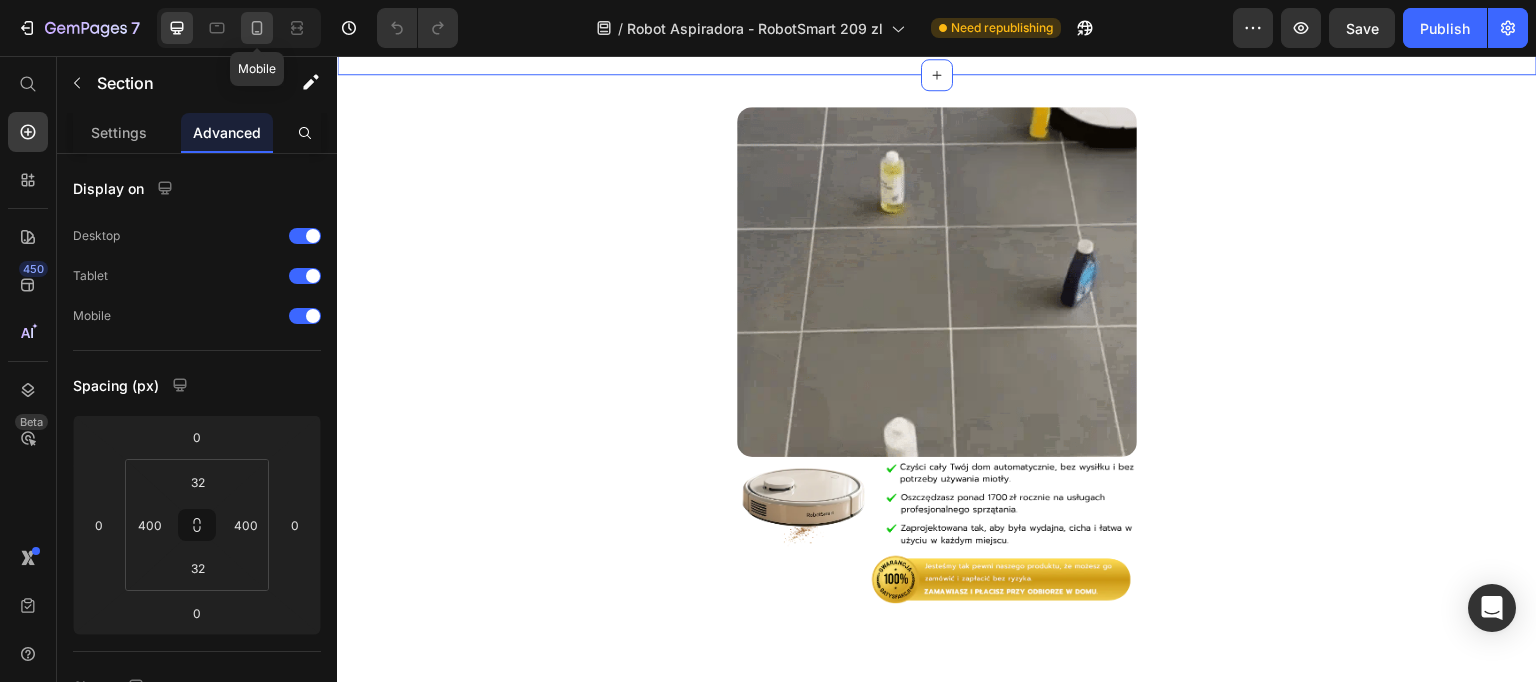 click 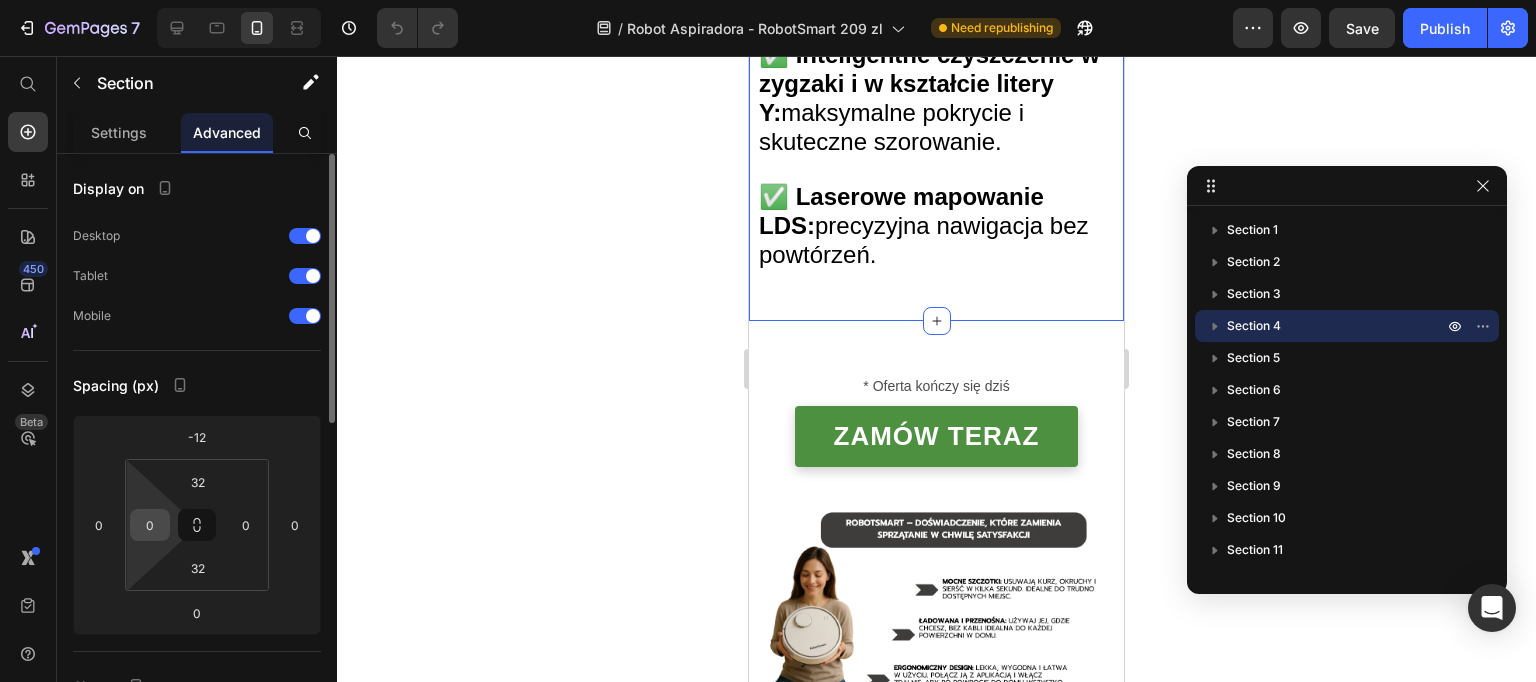 scroll, scrollTop: 1304, scrollLeft: 0, axis: vertical 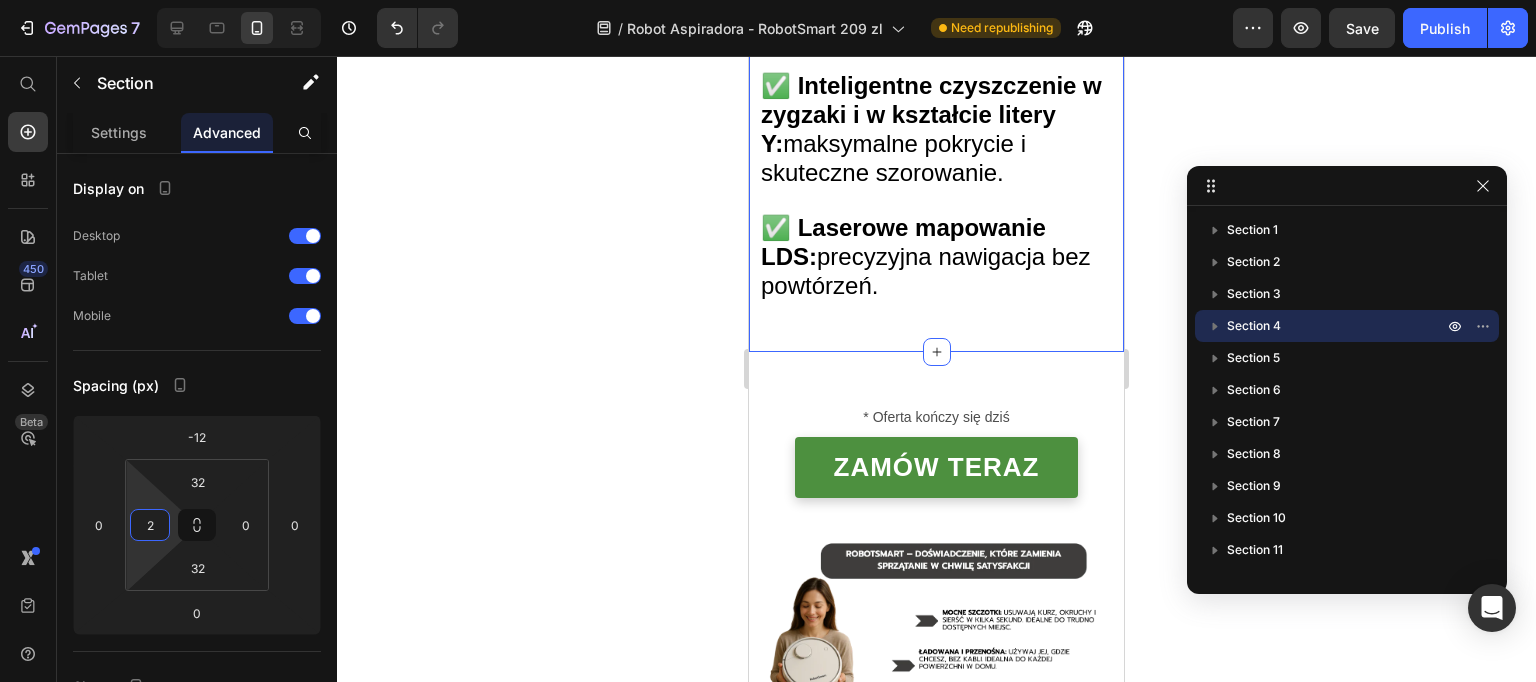 type on "0" 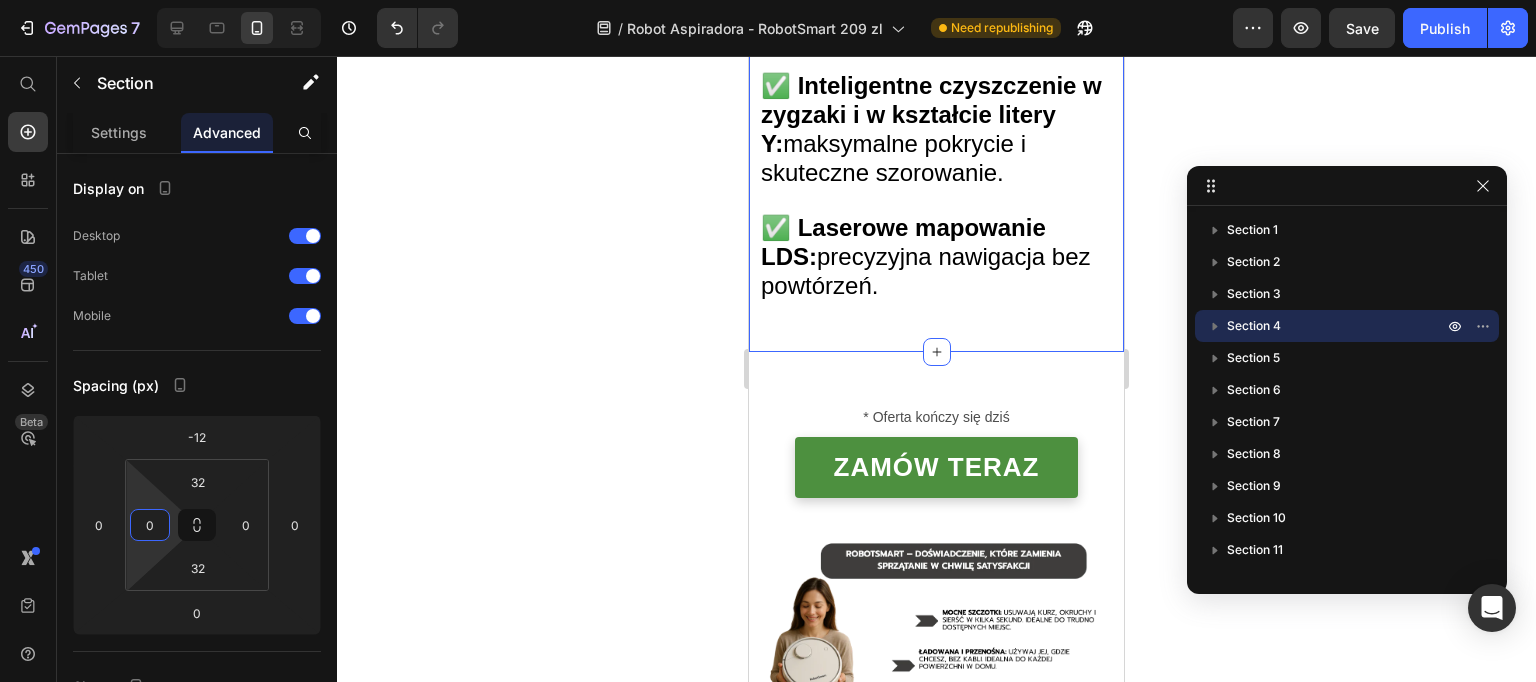 click on "7  Version history  /  Robot Aspiradora - RobotSmart 209 zl Need republishing Preview  Save   Publish  450 Beta Start with Sections Elements Hero Section Product Detail Brands Trusted Badges Guarantee Product Breakdown How to use Testimonials Compare Bundle FAQs Social Proof Brand Story Product List Collection Blog List Contact Sticky Add to Cart Custom Footer Browse Library 450 Layout
Row
Row
Row
Row Text
Heading
Text Block Button
Button
Button
Sticky Back to top Media" at bounding box center (768, 0) 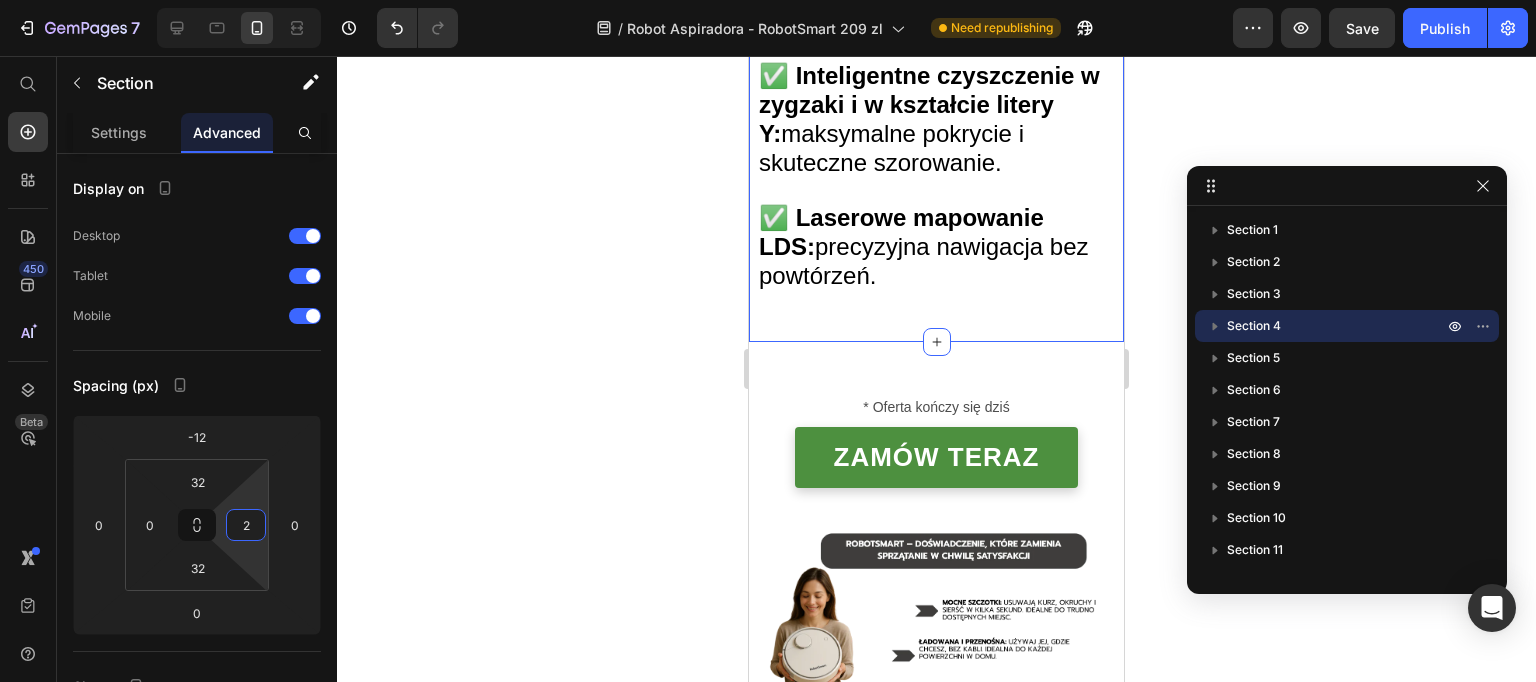 type on "0" 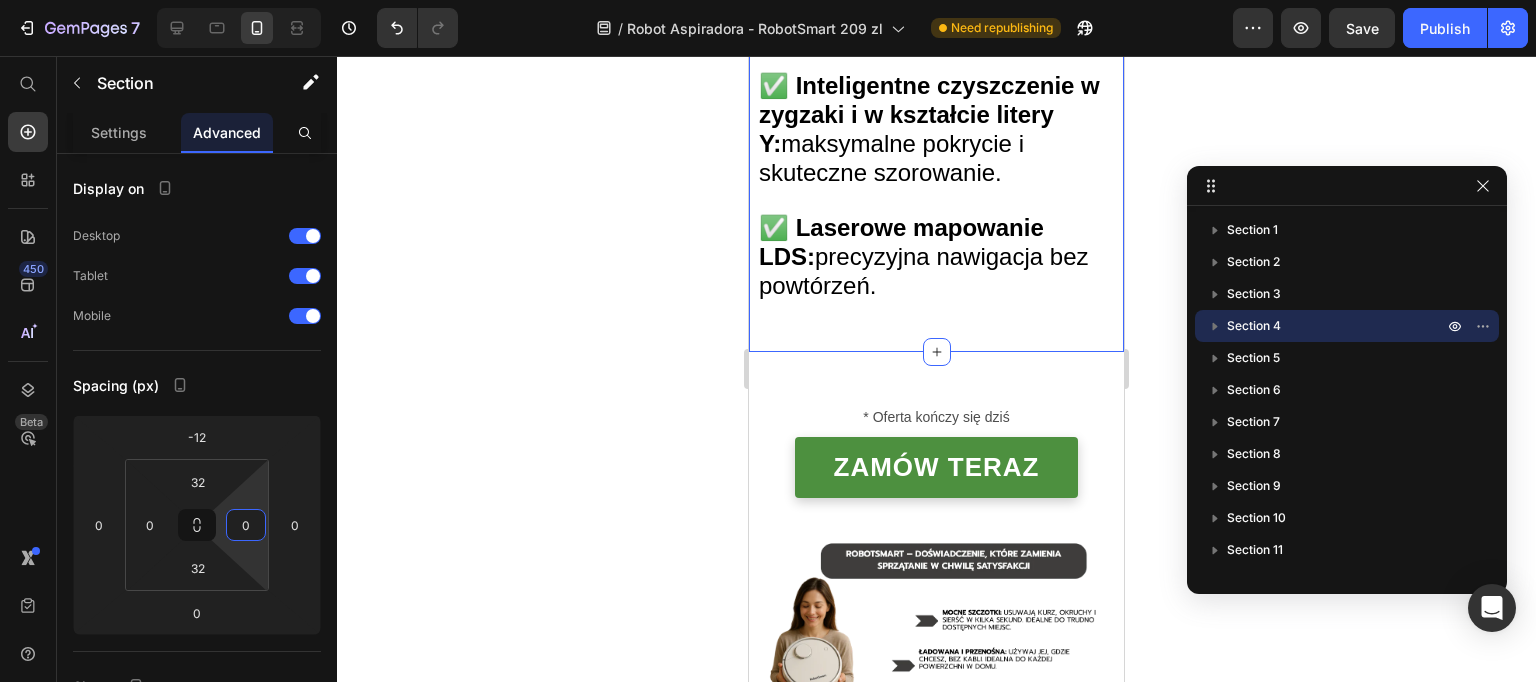 click on "7  Version history  /  Robot Aspiradora - RobotSmart 209 zl Need republishing Preview  Save   Publish  450 Beta Start with Sections Elements Hero Section Product Detail Brands Trusted Badges Guarantee Product Breakdown How to use Testimonials Compare Bundle FAQs Social Proof Brand Story Product List Collection Blog List Contact Sticky Add to Cart Custom Footer Browse Library 450 Layout
Row
Row
Row
Row Text
Heading
Text Block Button
Button
Button
Sticky Back to top Media" at bounding box center [768, 0] 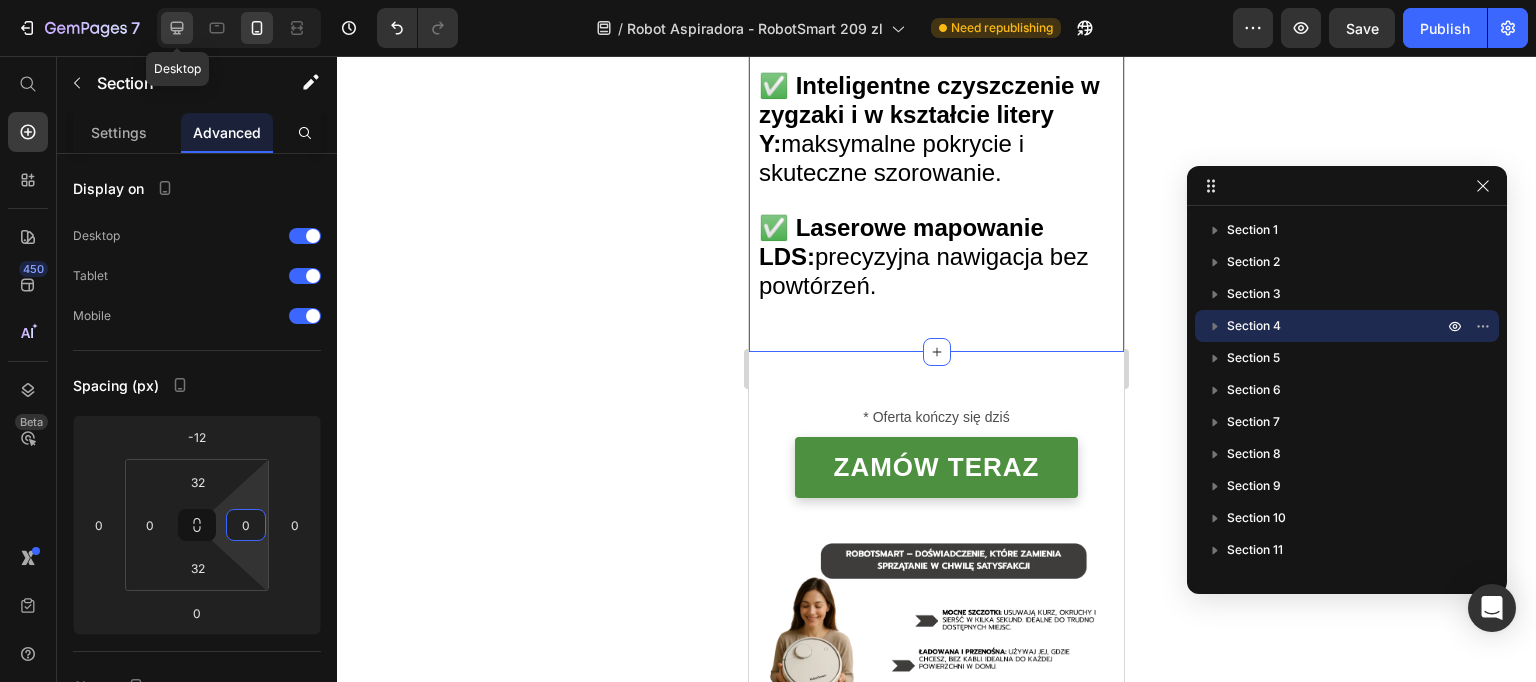 click 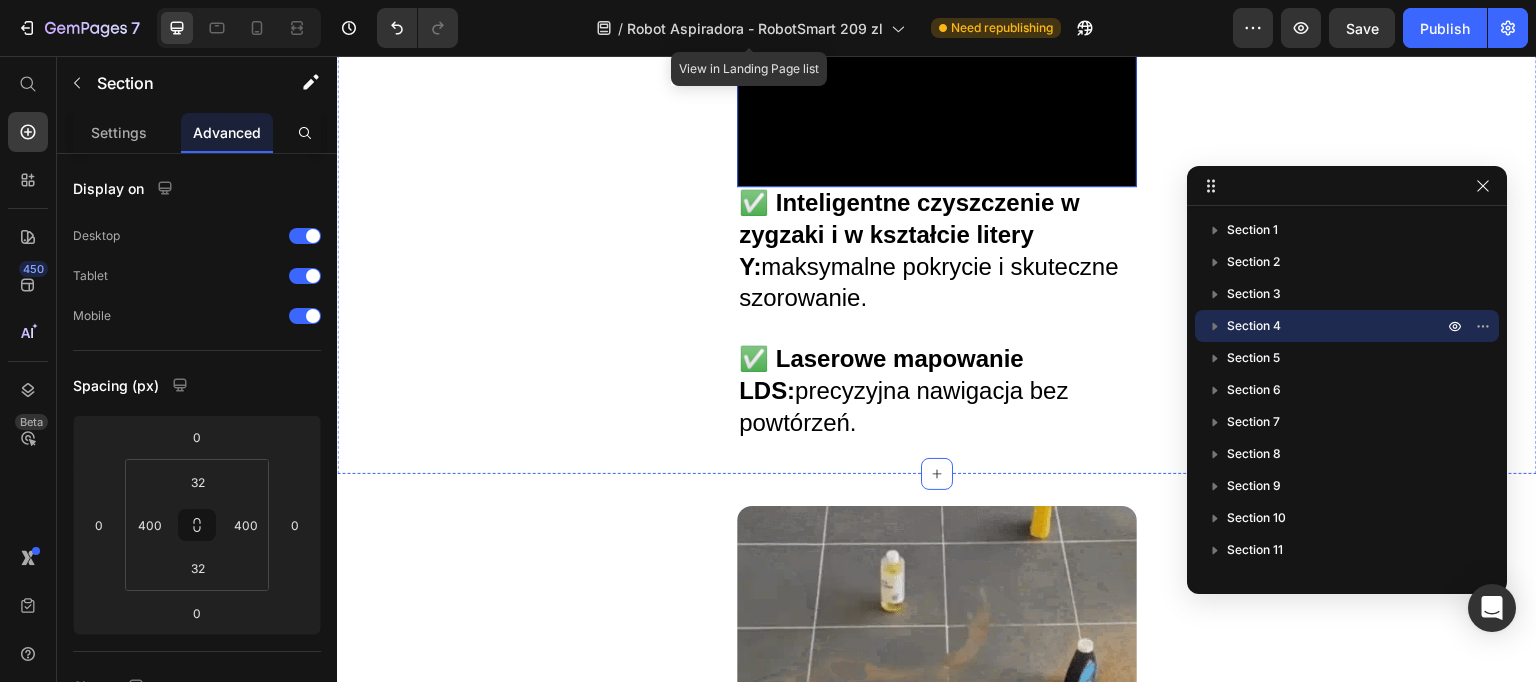 scroll, scrollTop: 1221, scrollLeft: 0, axis: vertical 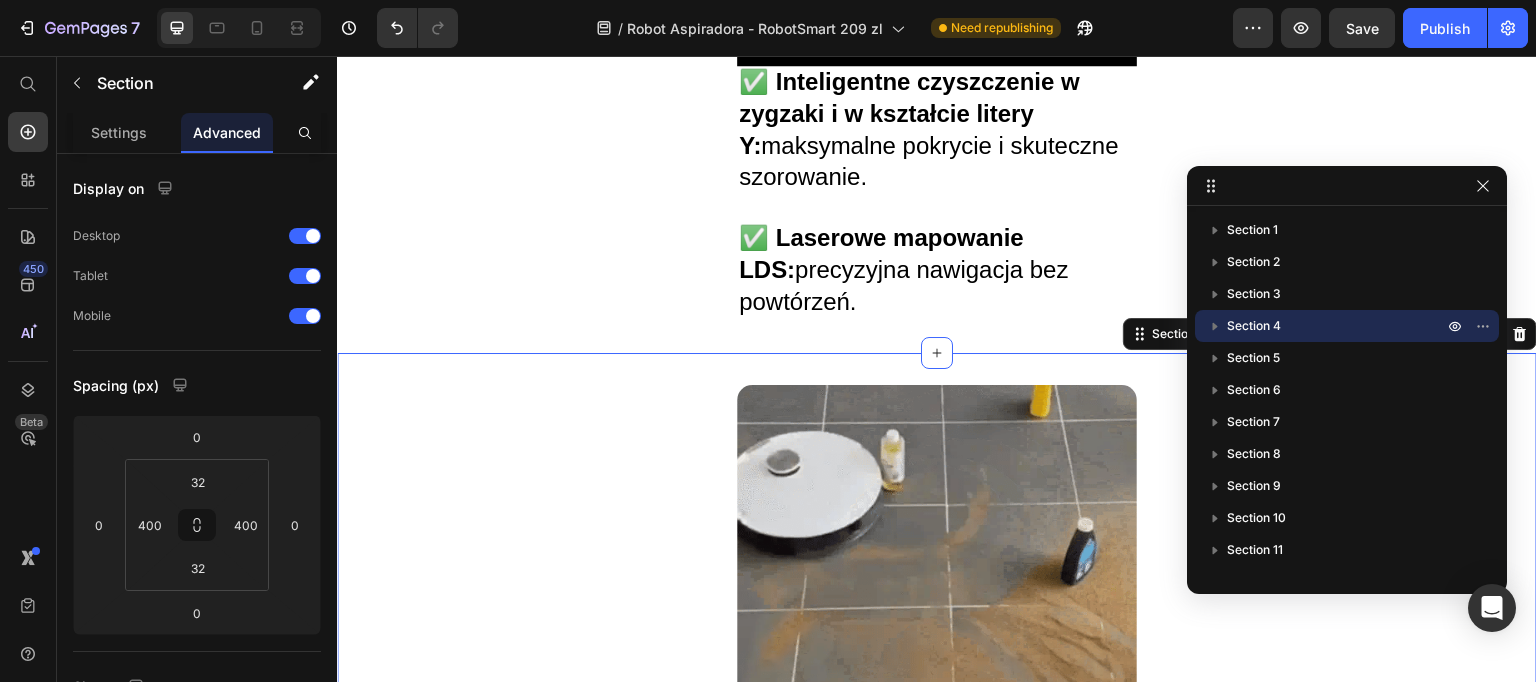 click on "Image Image Section 5   You can create reusable sections Create Theme Section AI Content Write with GemAI What would you like to describe here? Tone and Voice Persuasive Product AirPods Pro (2nd Gen) Show more Generate" at bounding box center (937, 634) 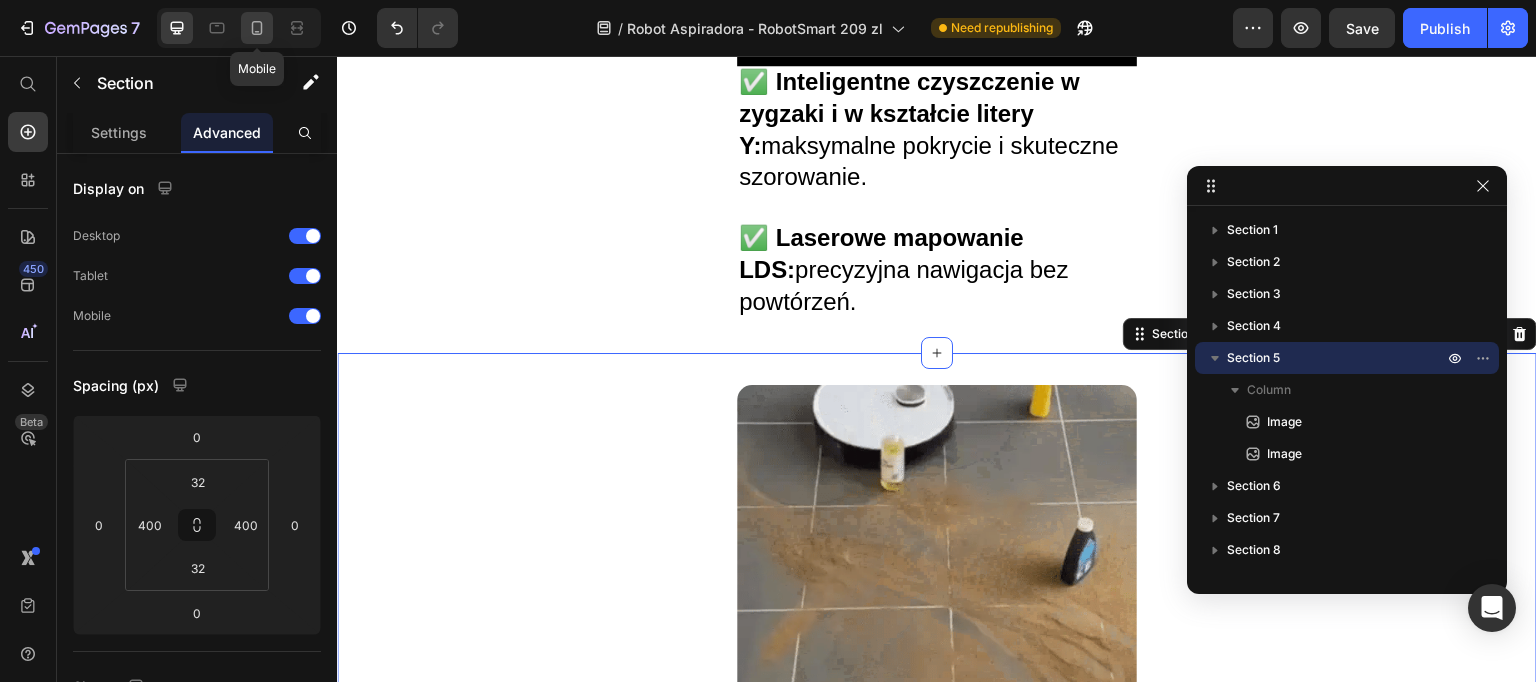 click 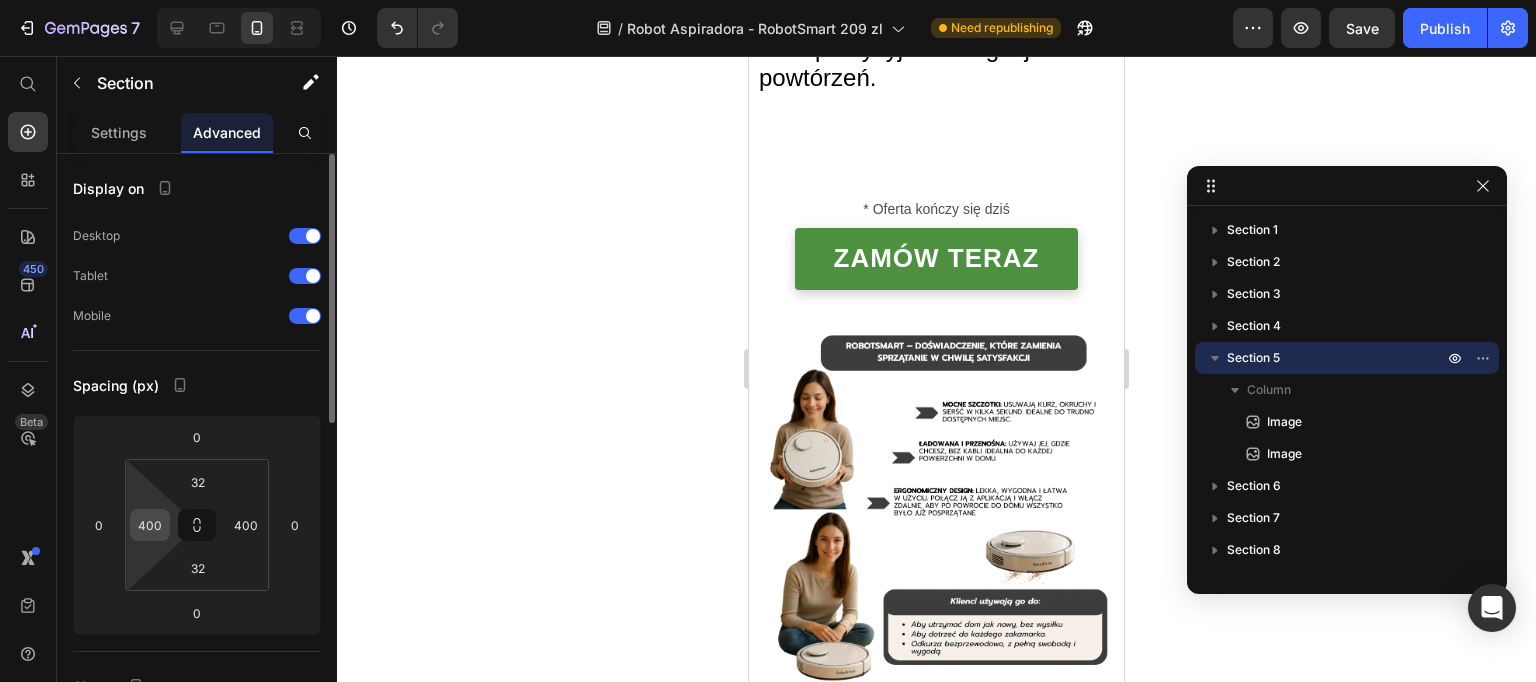 scroll, scrollTop: 1328, scrollLeft: 0, axis: vertical 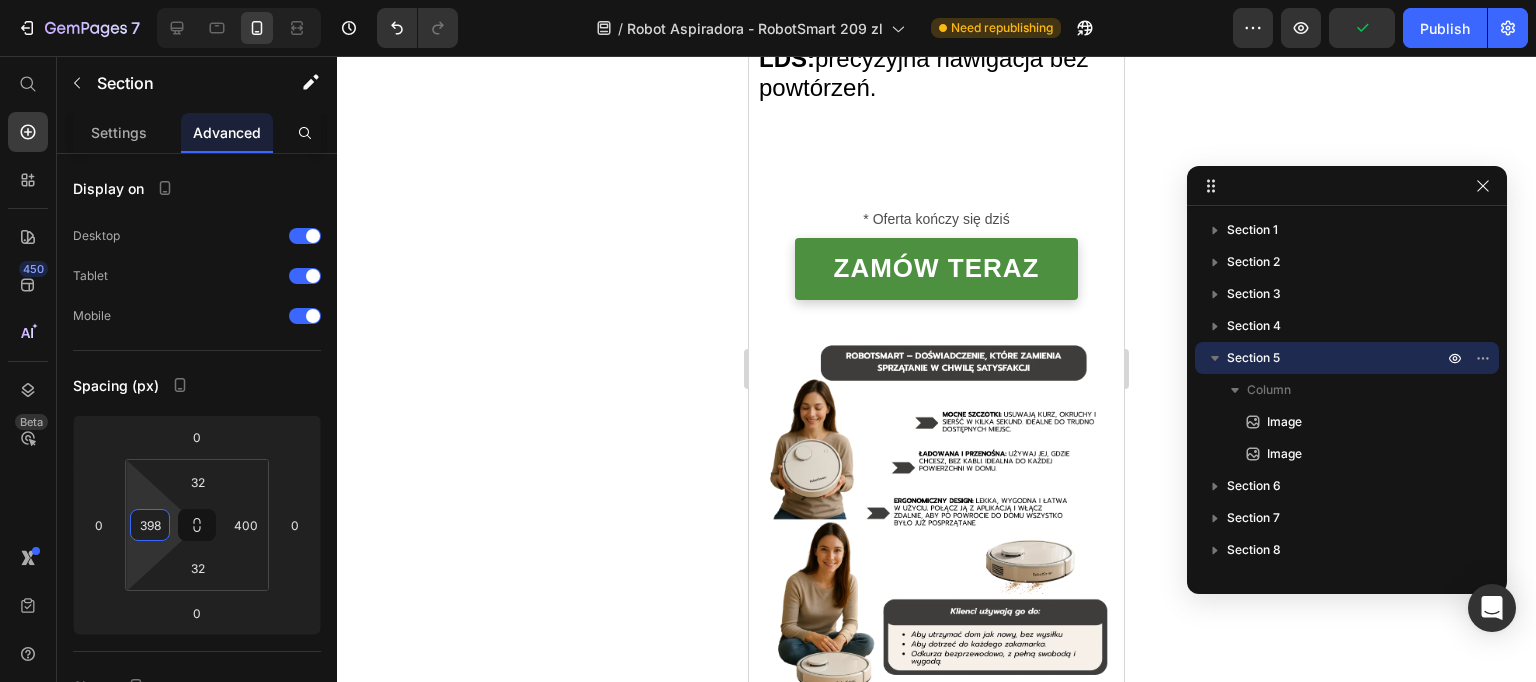 type on "396" 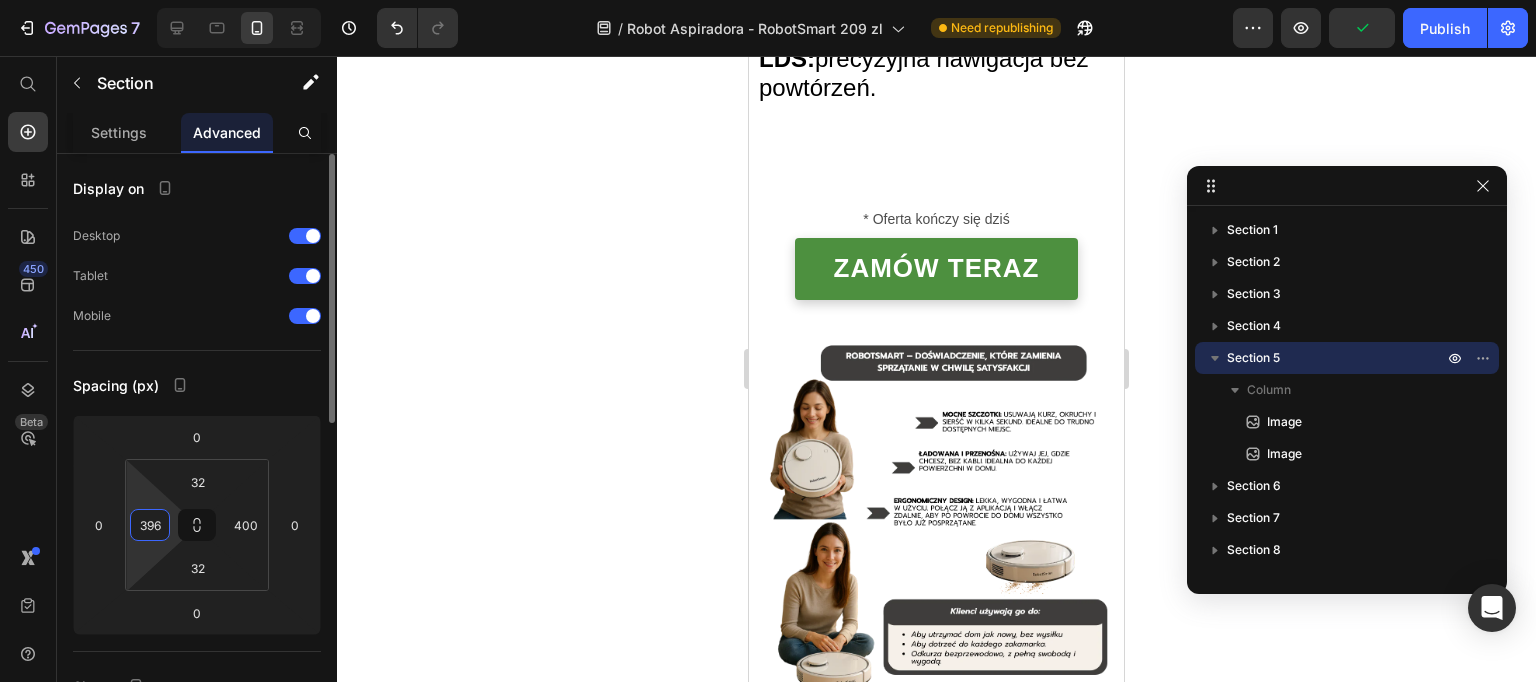 drag, startPoint x: 155, startPoint y: 492, endPoint x: 159, endPoint y: 517, distance: 25.317978 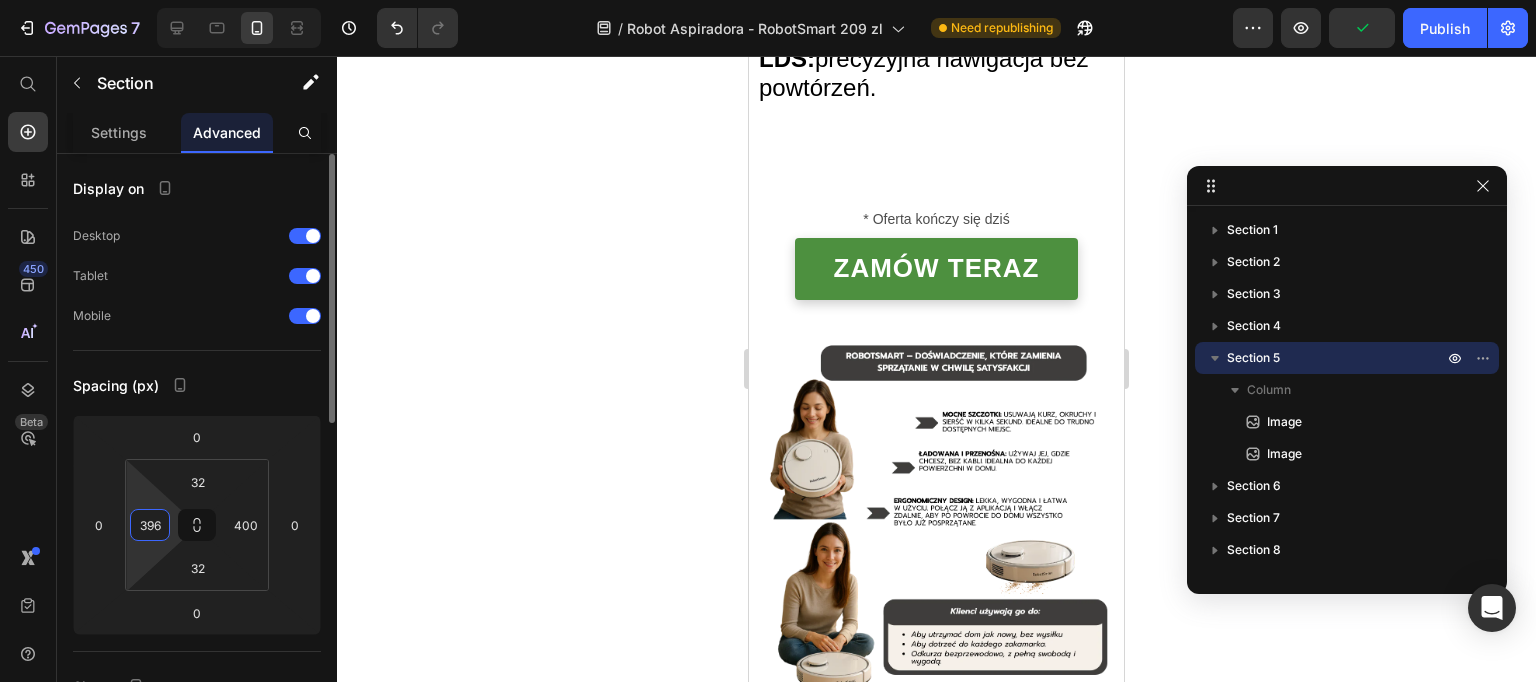 click on "7  Version history  /  Robot Aspiradora - RobotSmart 209 zl Need republishing Preview  Publish  450 Beta Start with Sections Elements Hero Section Product Detail Brands Trusted Badges Guarantee Product Breakdown How to use Testimonials Compare Bundle FAQs Social Proof Brand Story Product List Collection Blog List Contact Sticky Add to Cart Custom Footer Browse Library 450 Layout
Row
Row
Row
Row Text
Heading
Text Block Button
Button
Button
Sticky Back to top Media" at bounding box center [768, 0] 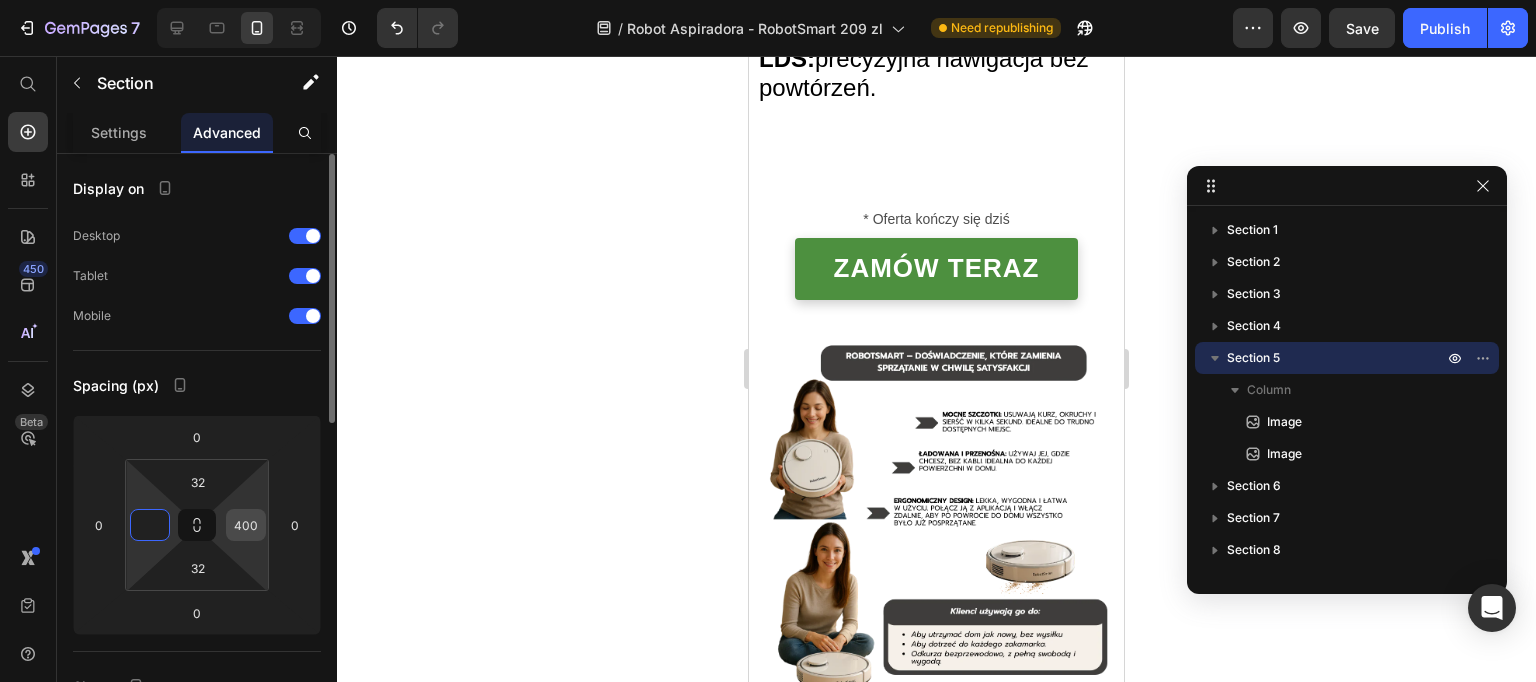 type on "0" 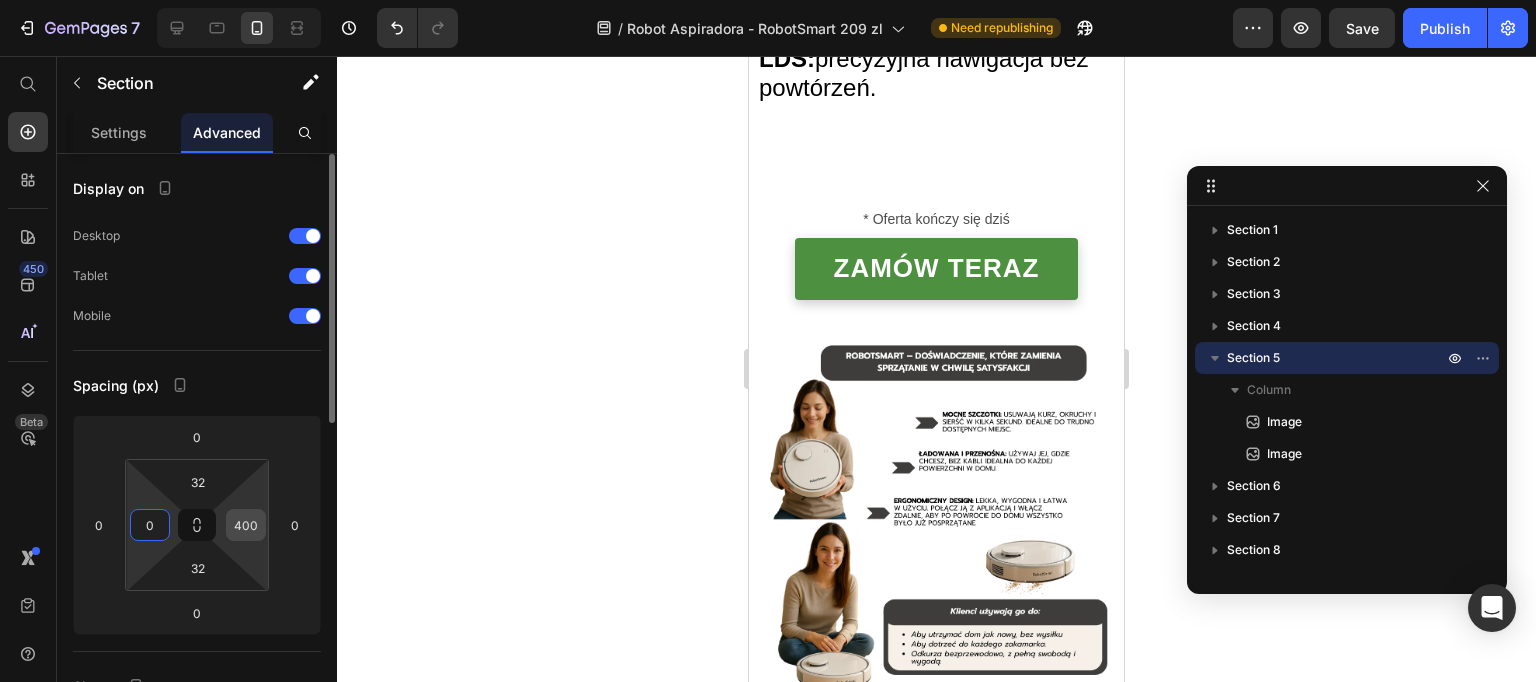 click on "400" at bounding box center (246, 525) 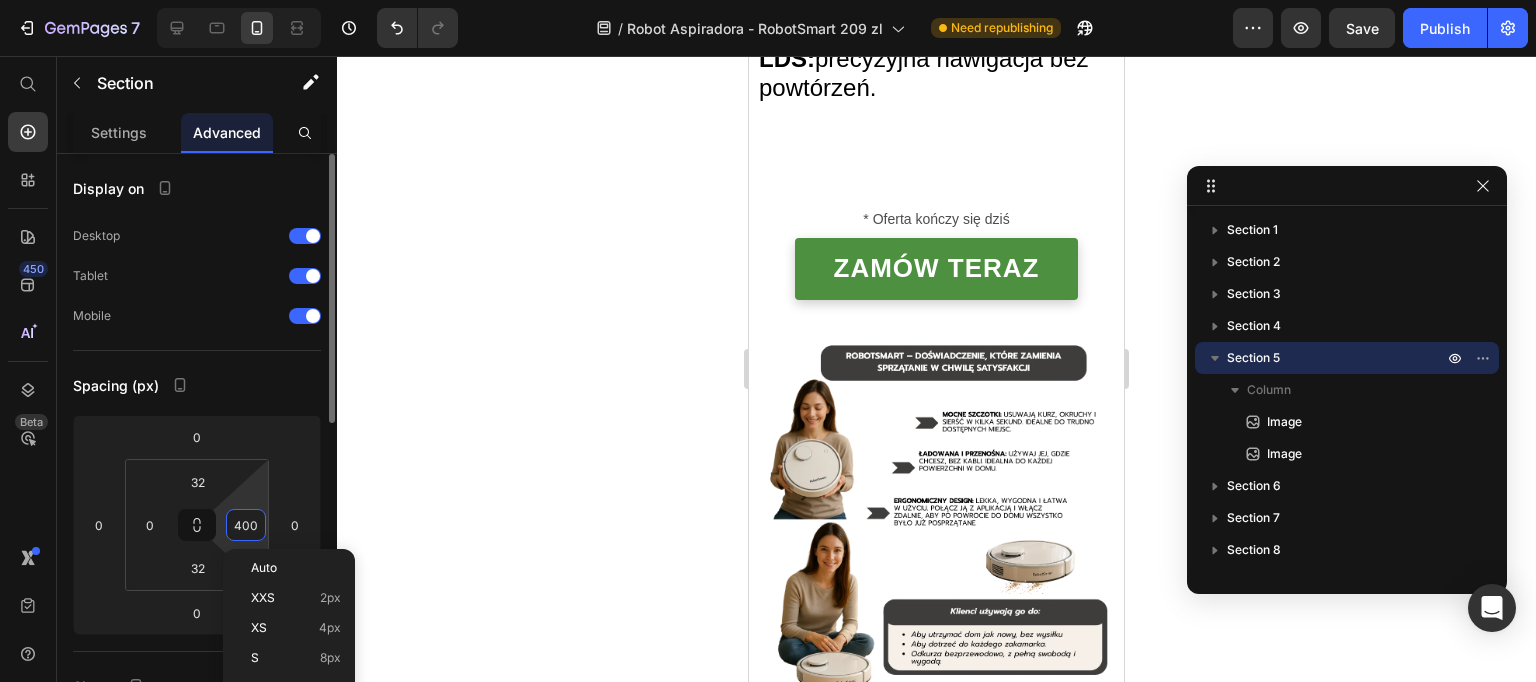 click on "400" at bounding box center [246, 525] 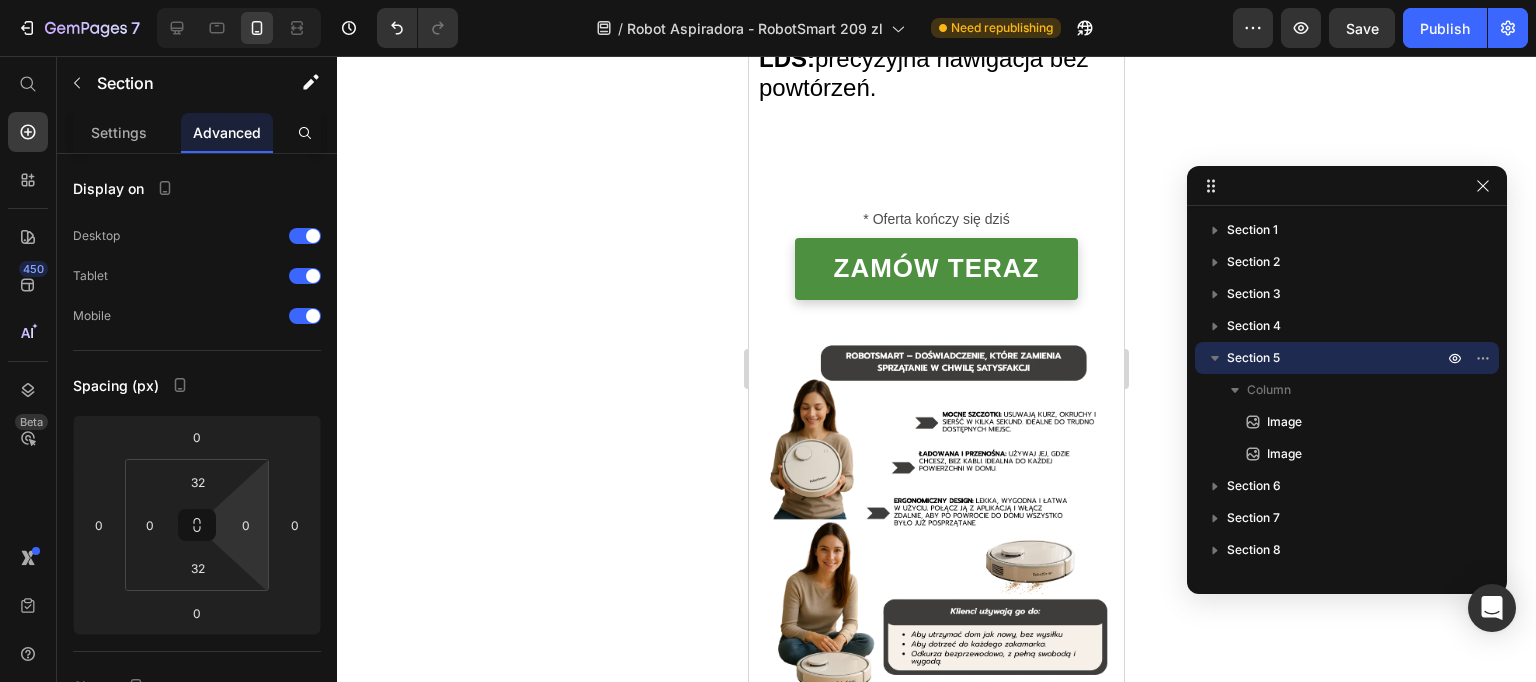 click 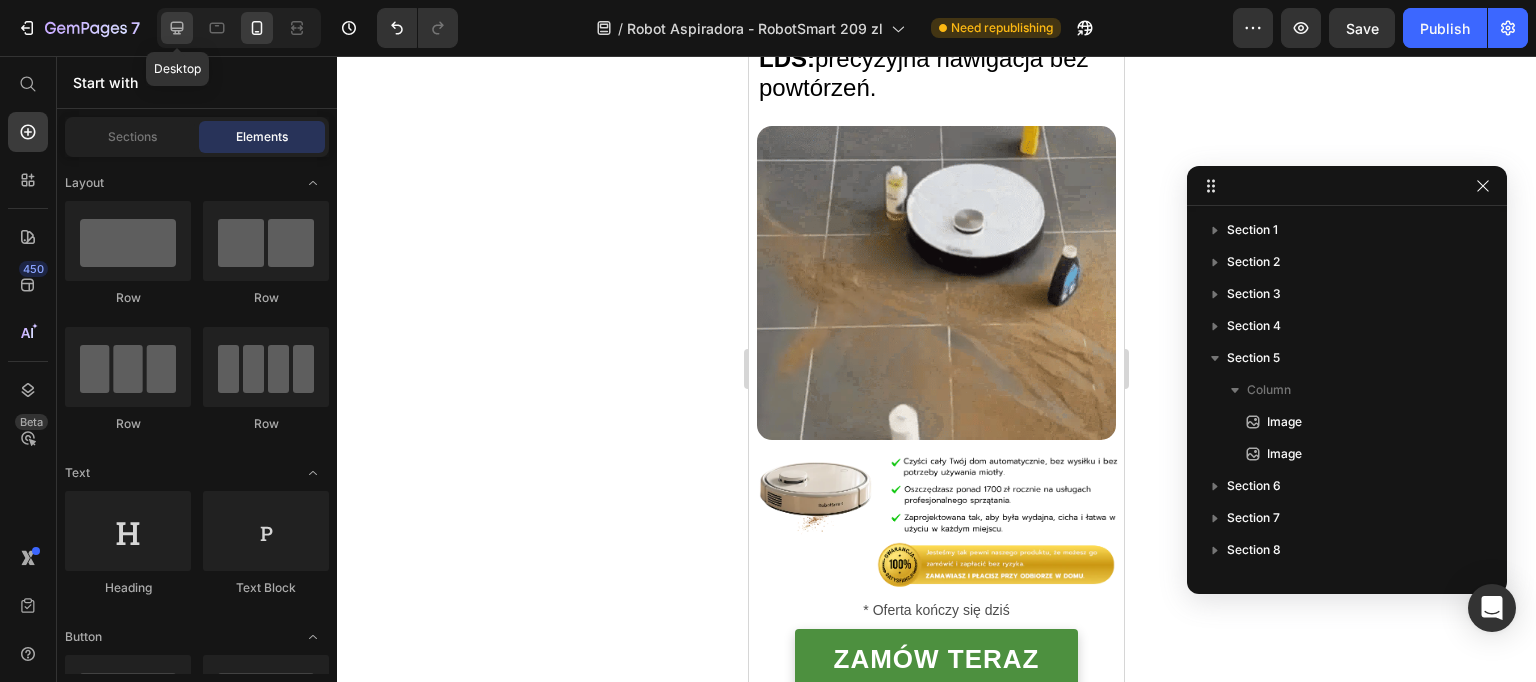 click 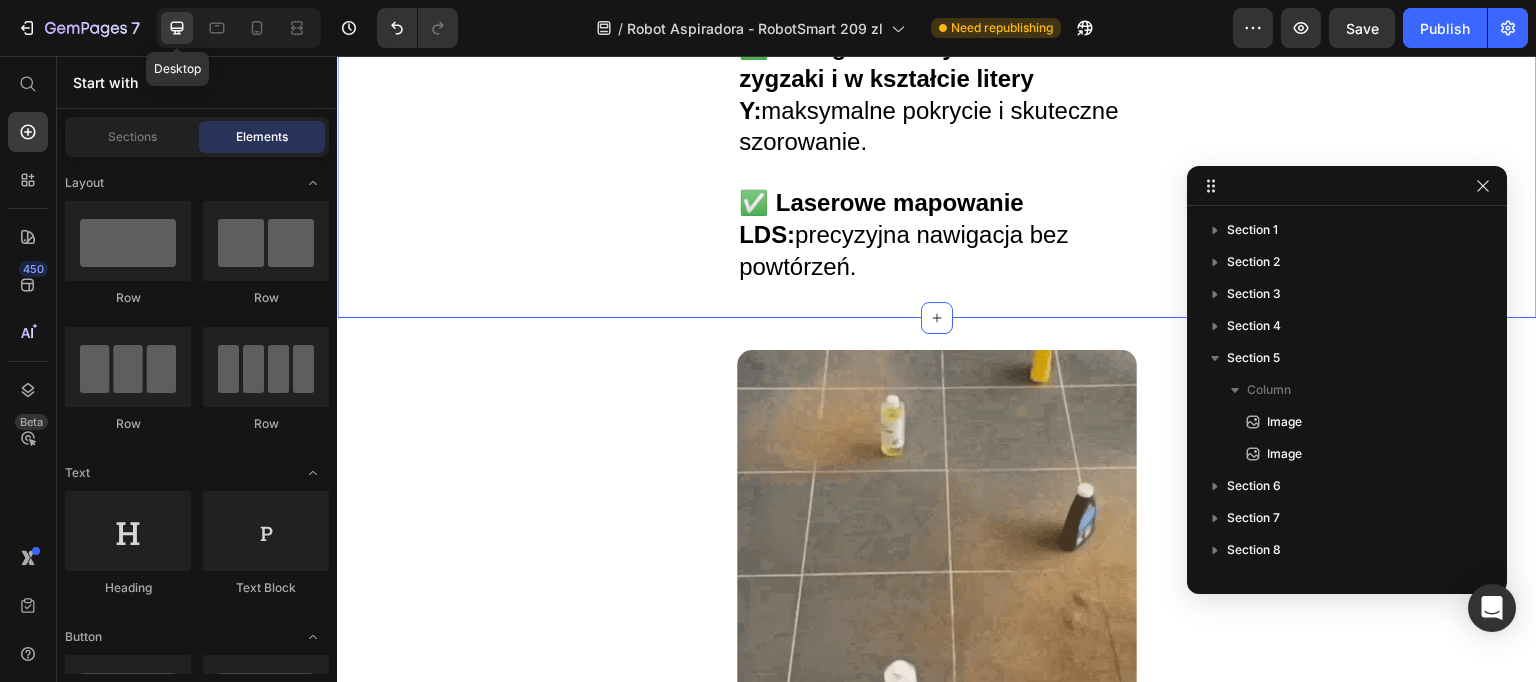 scroll, scrollTop: 1272, scrollLeft: 0, axis: vertical 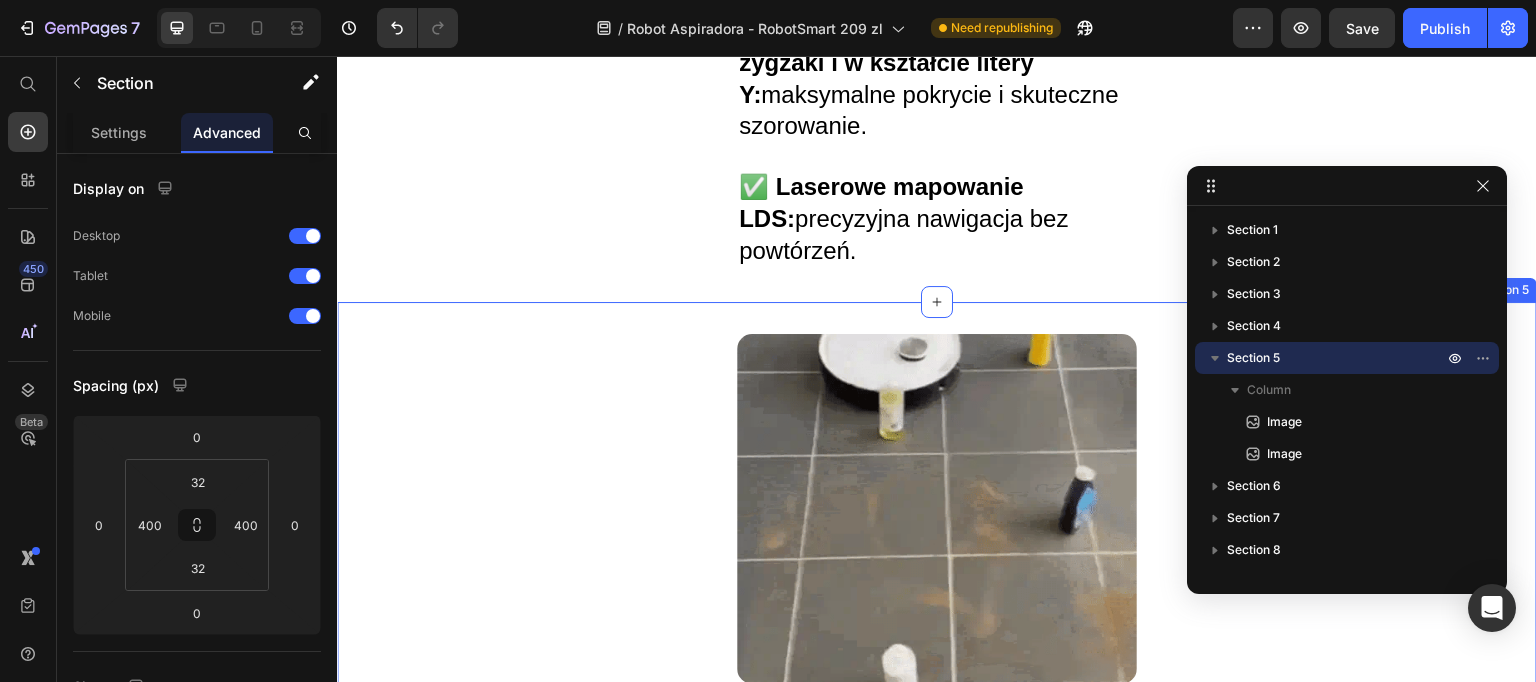 click on "Image Image Section 5" at bounding box center (937, 583) 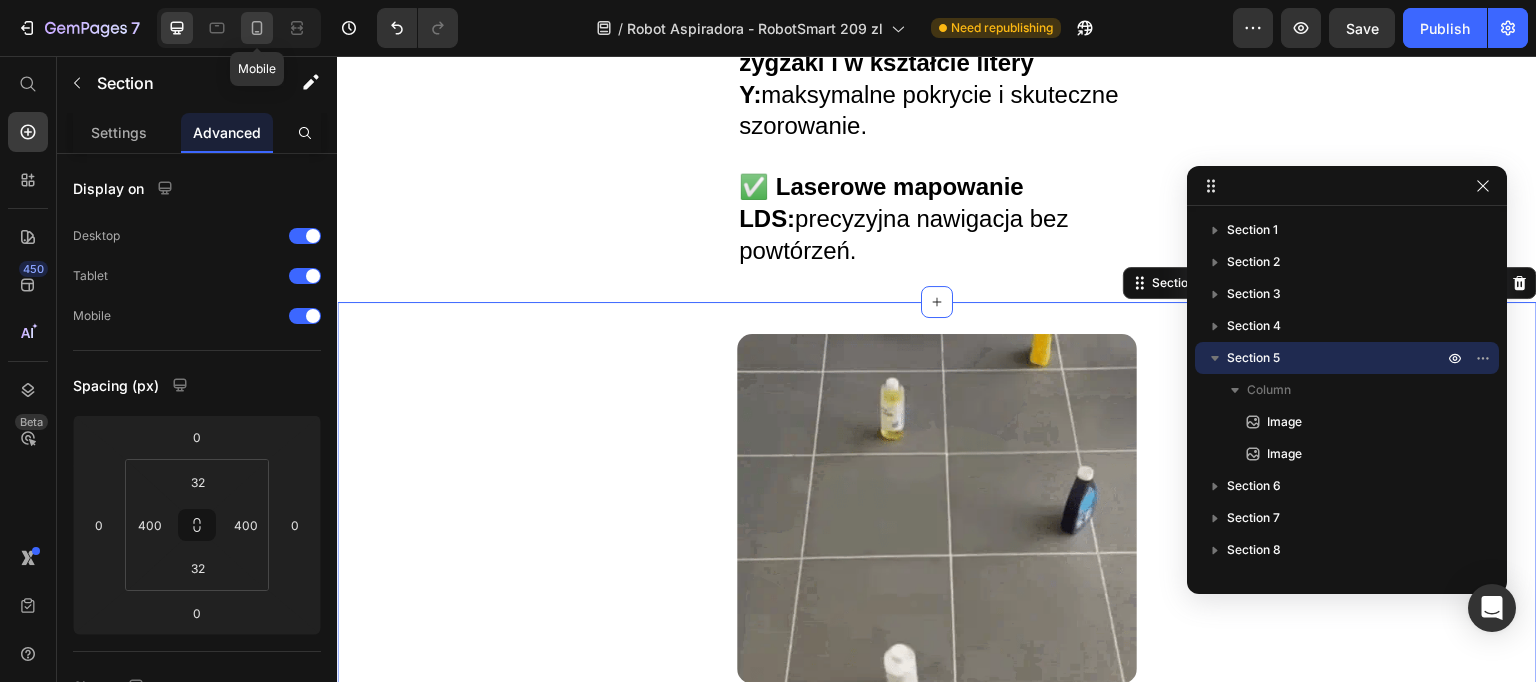 click 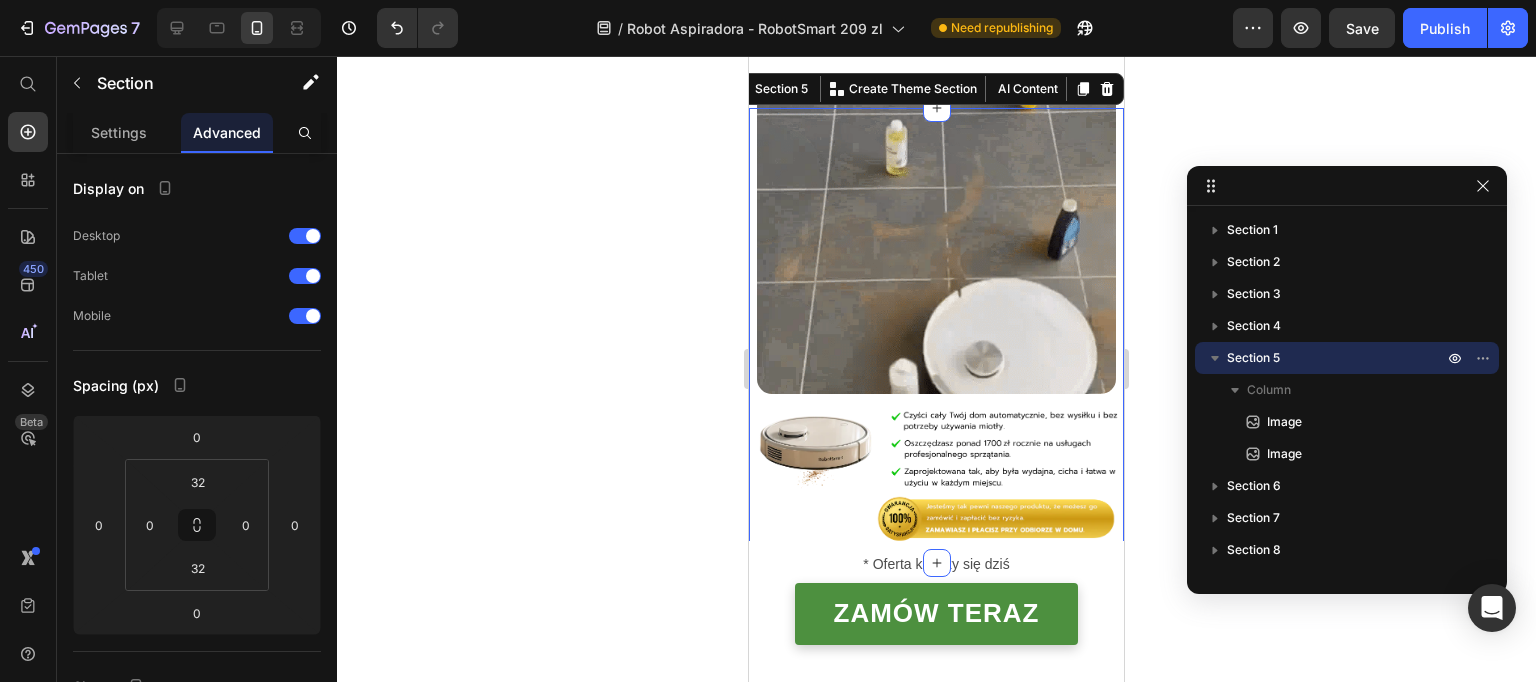 scroll, scrollTop: 1328, scrollLeft: 0, axis: vertical 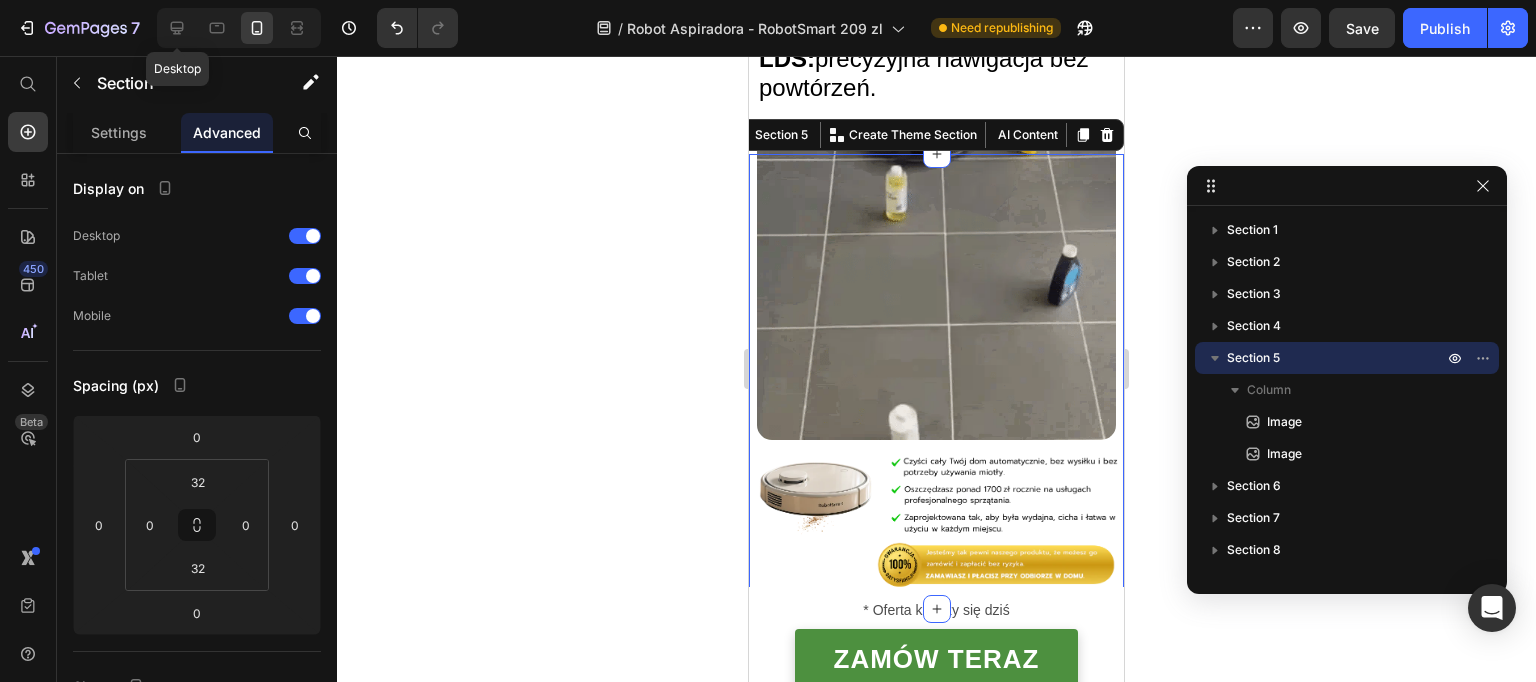 click 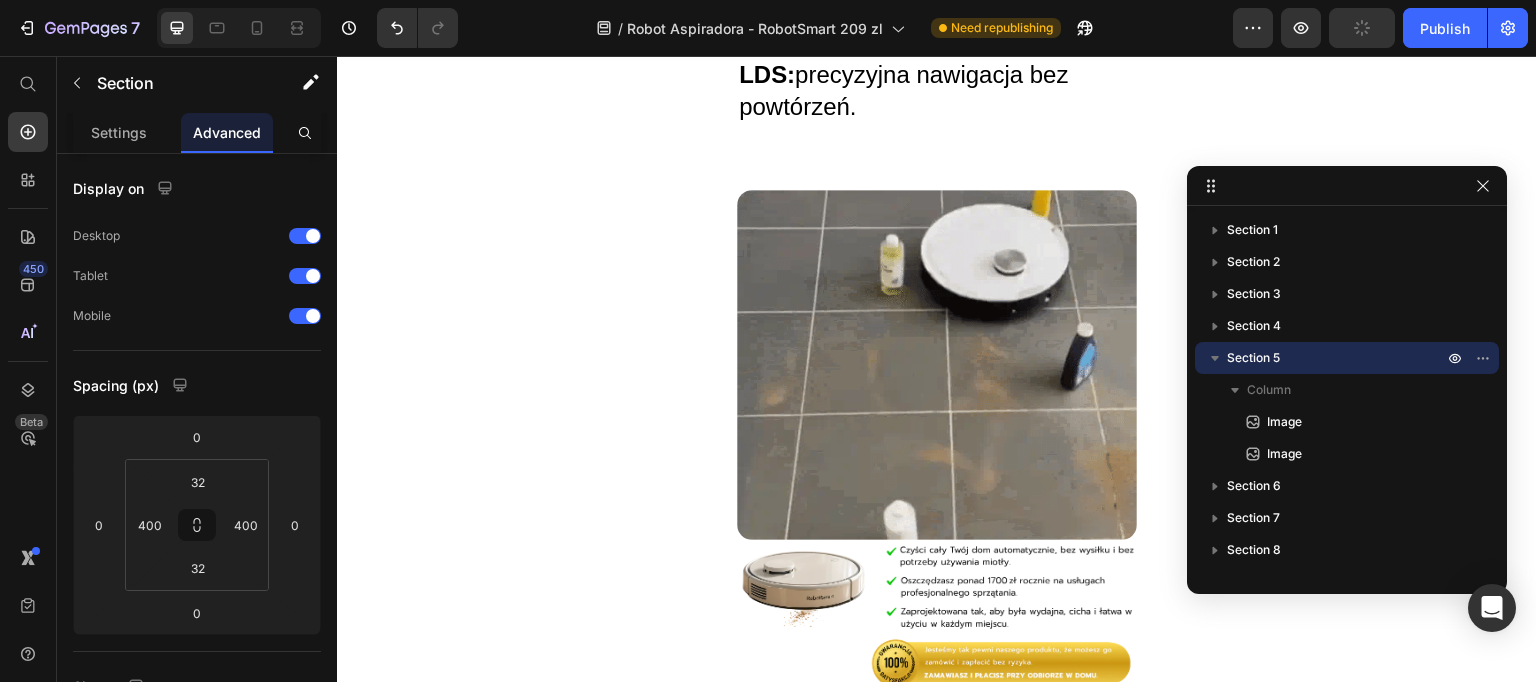 scroll, scrollTop: 1432, scrollLeft: 0, axis: vertical 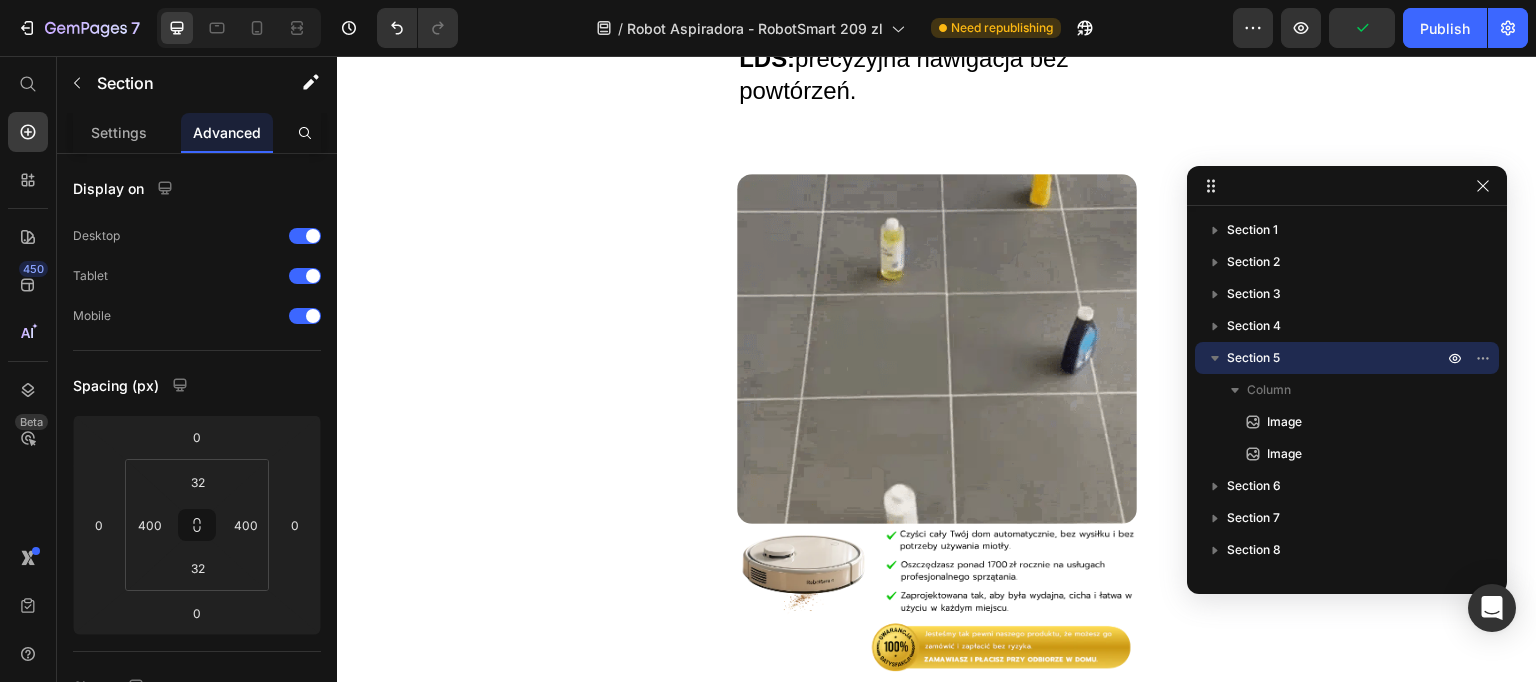 click on "Image Image Section 5" at bounding box center [937, 423] 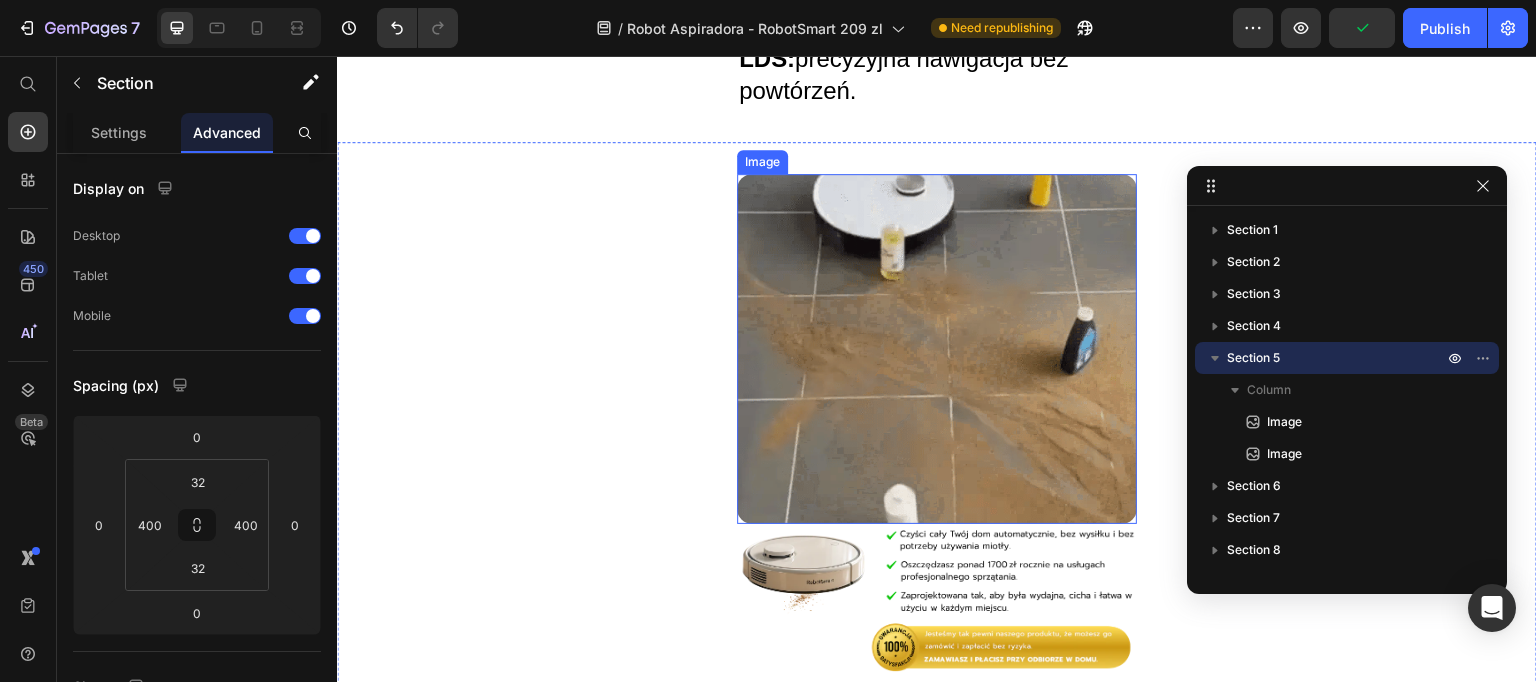click at bounding box center [937, 349] 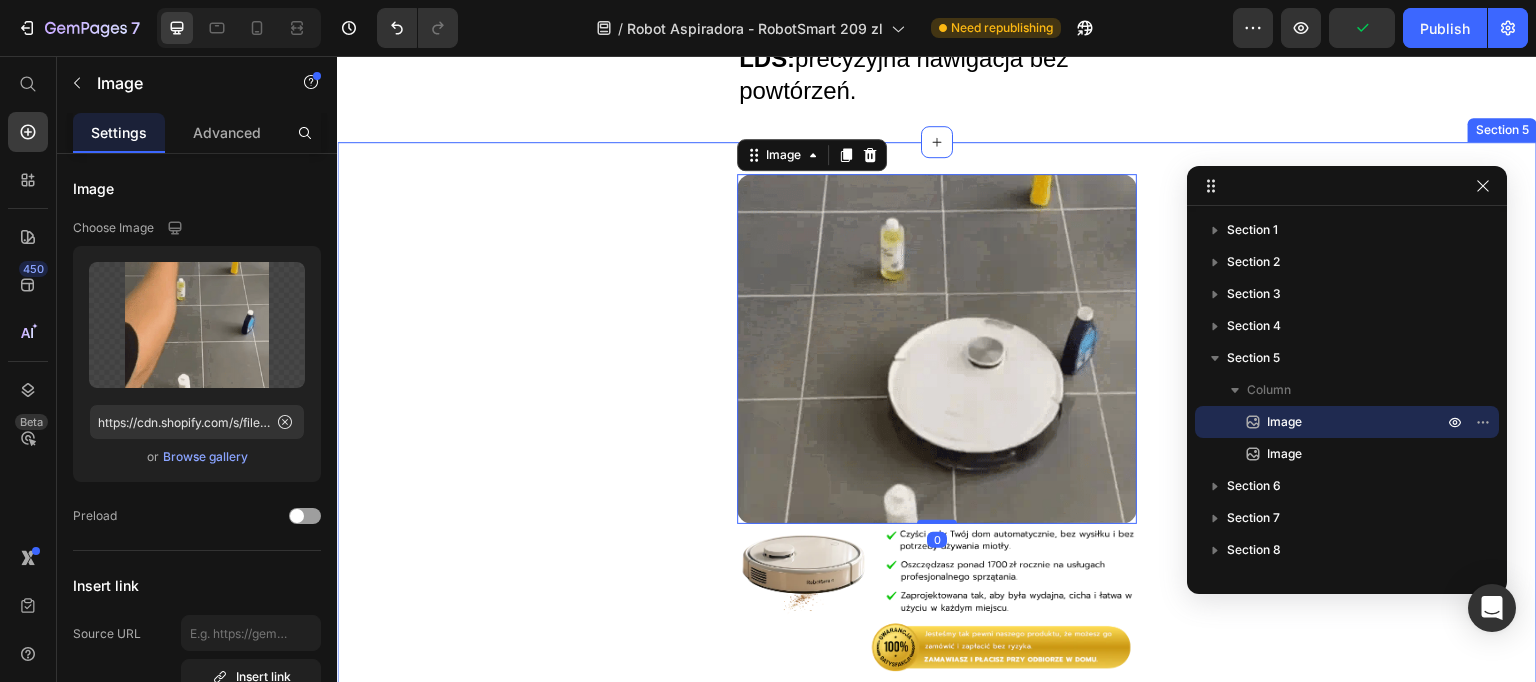 click on "Image   0 Image Section 5" at bounding box center [937, 423] 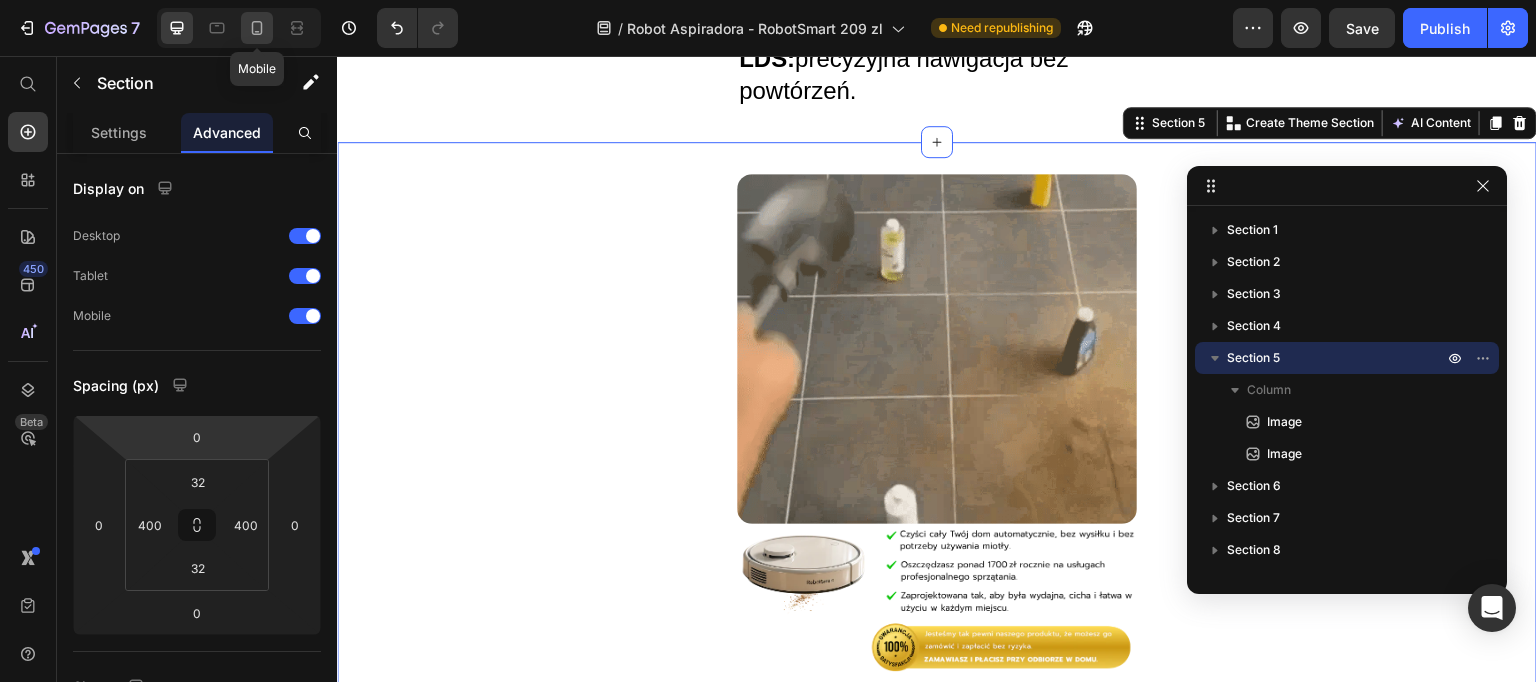 click 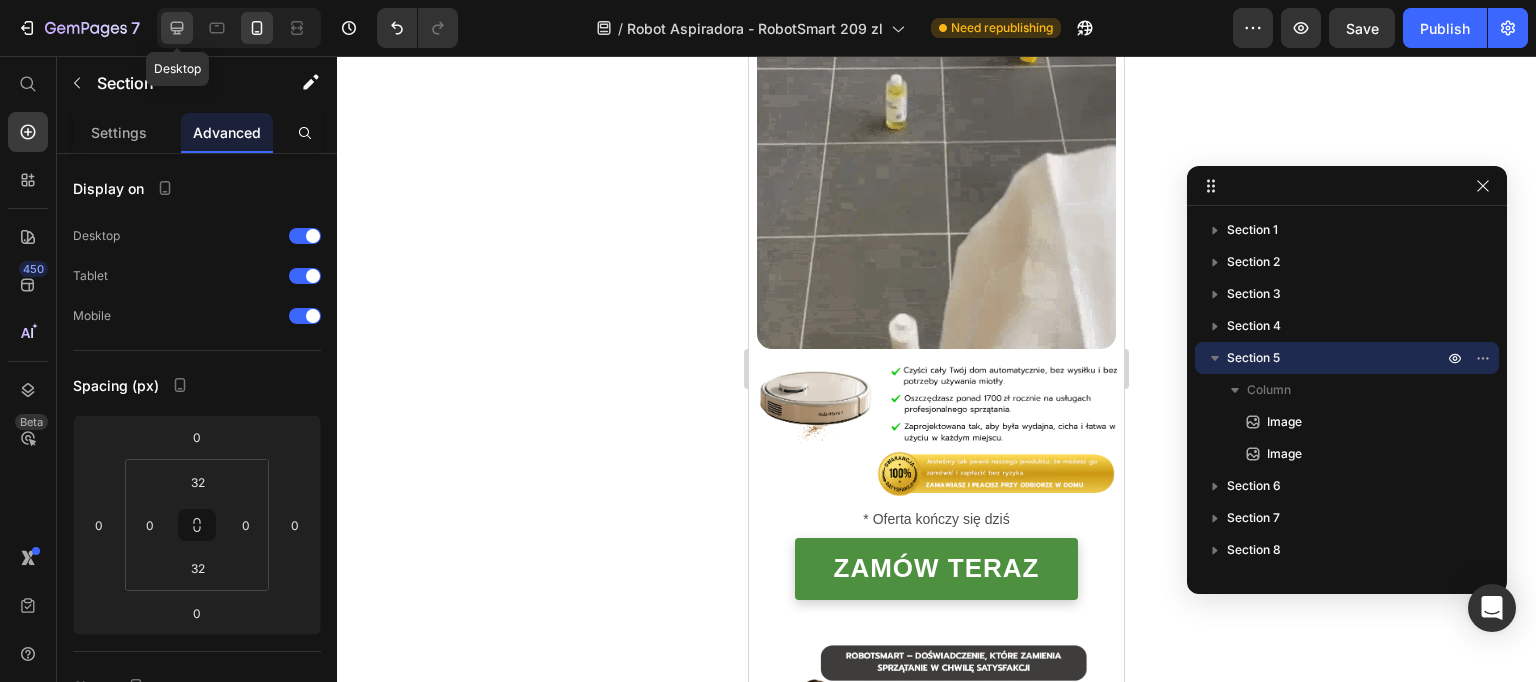 click 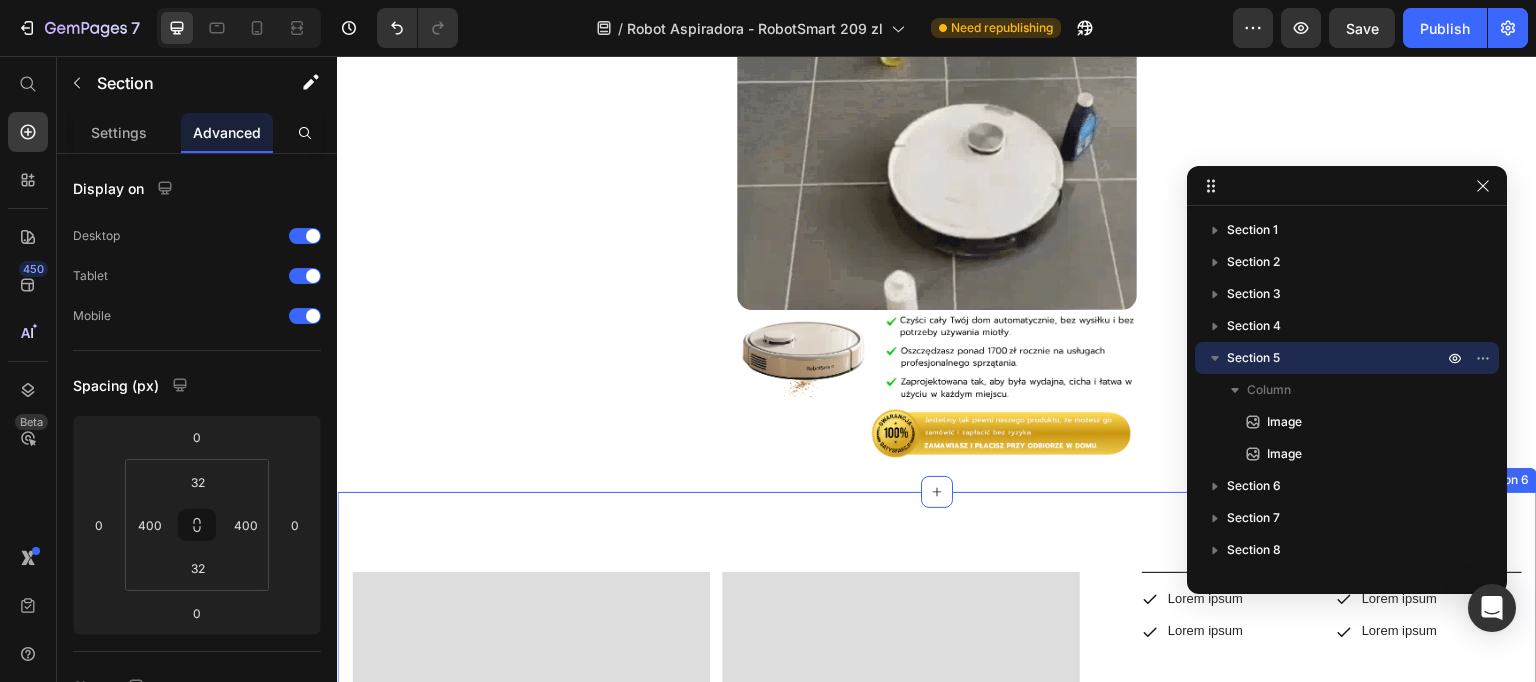 scroll, scrollTop: 1948, scrollLeft: 0, axis: vertical 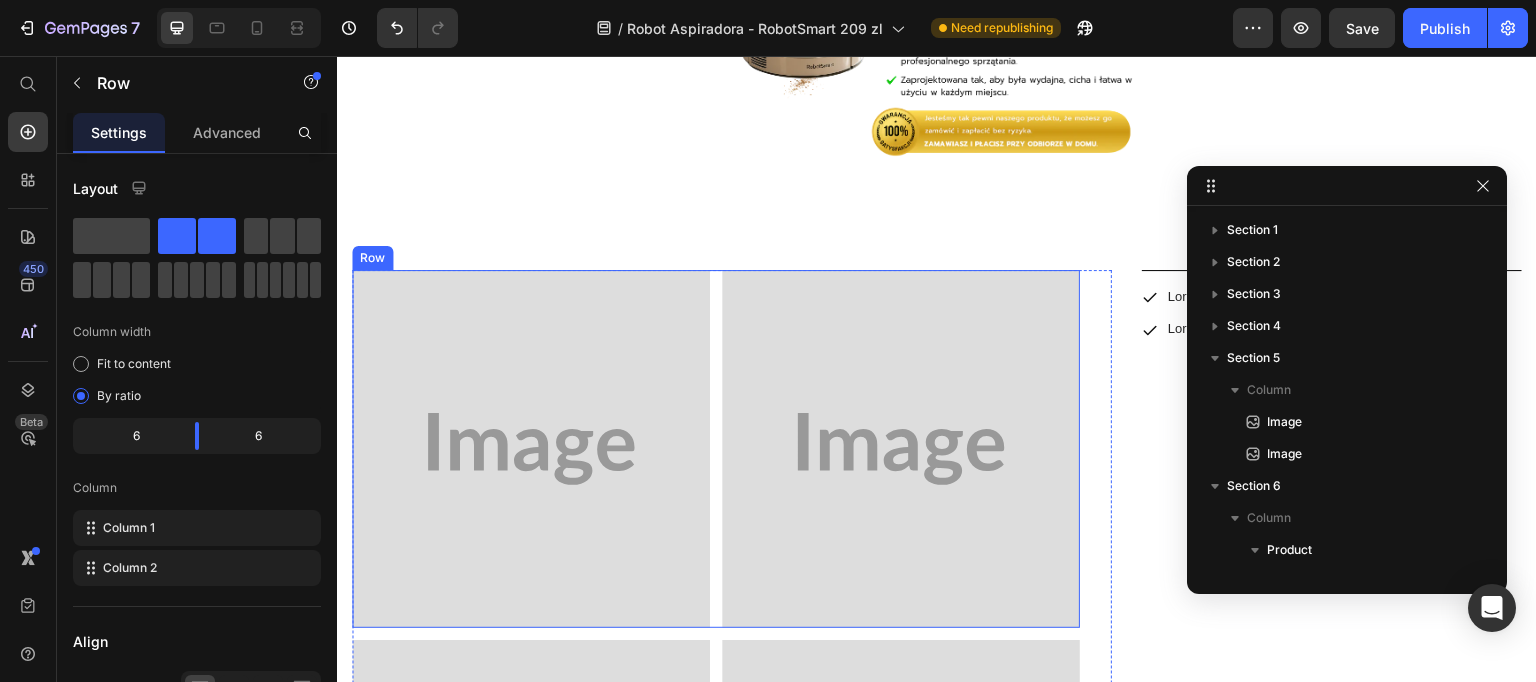 click on "Image Image Row" at bounding box center [716, 449] 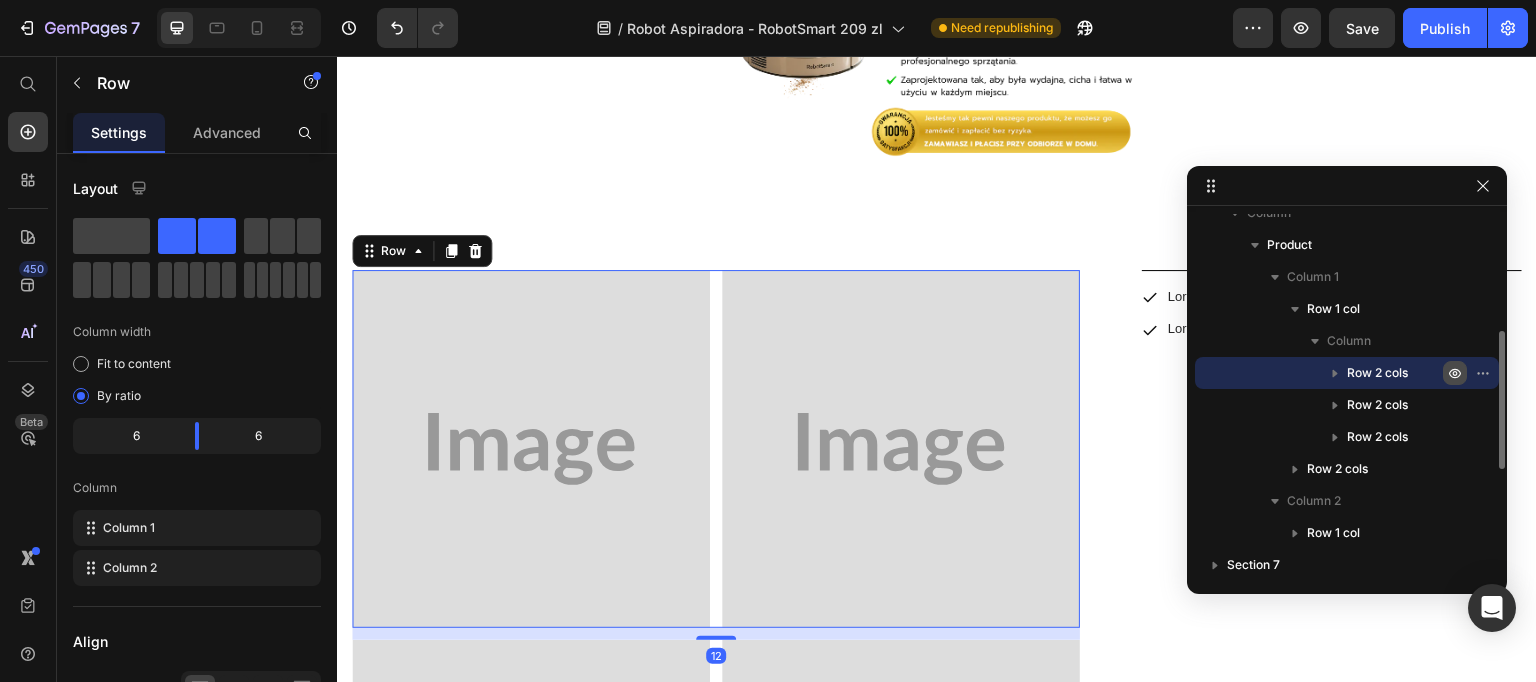 click 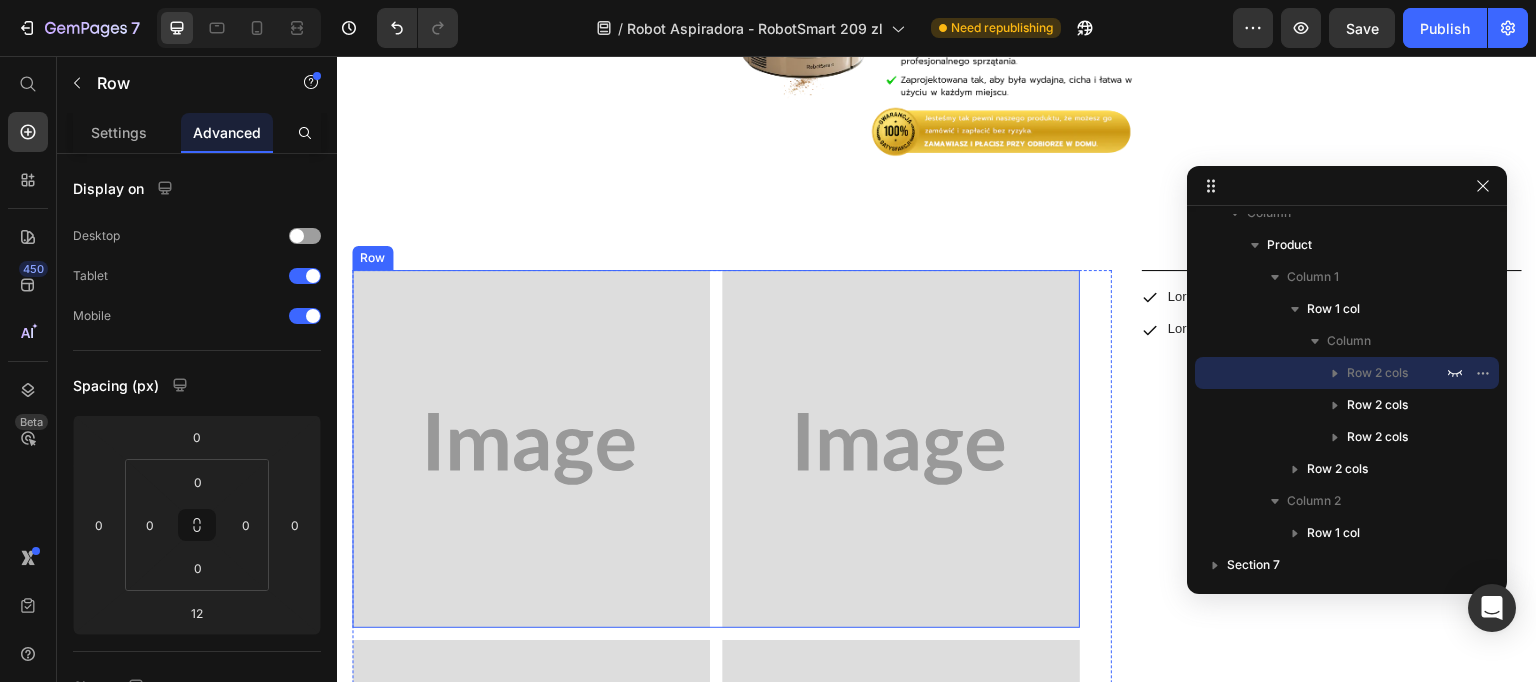click on "Image Image Row" at bounding box center (716, 449) 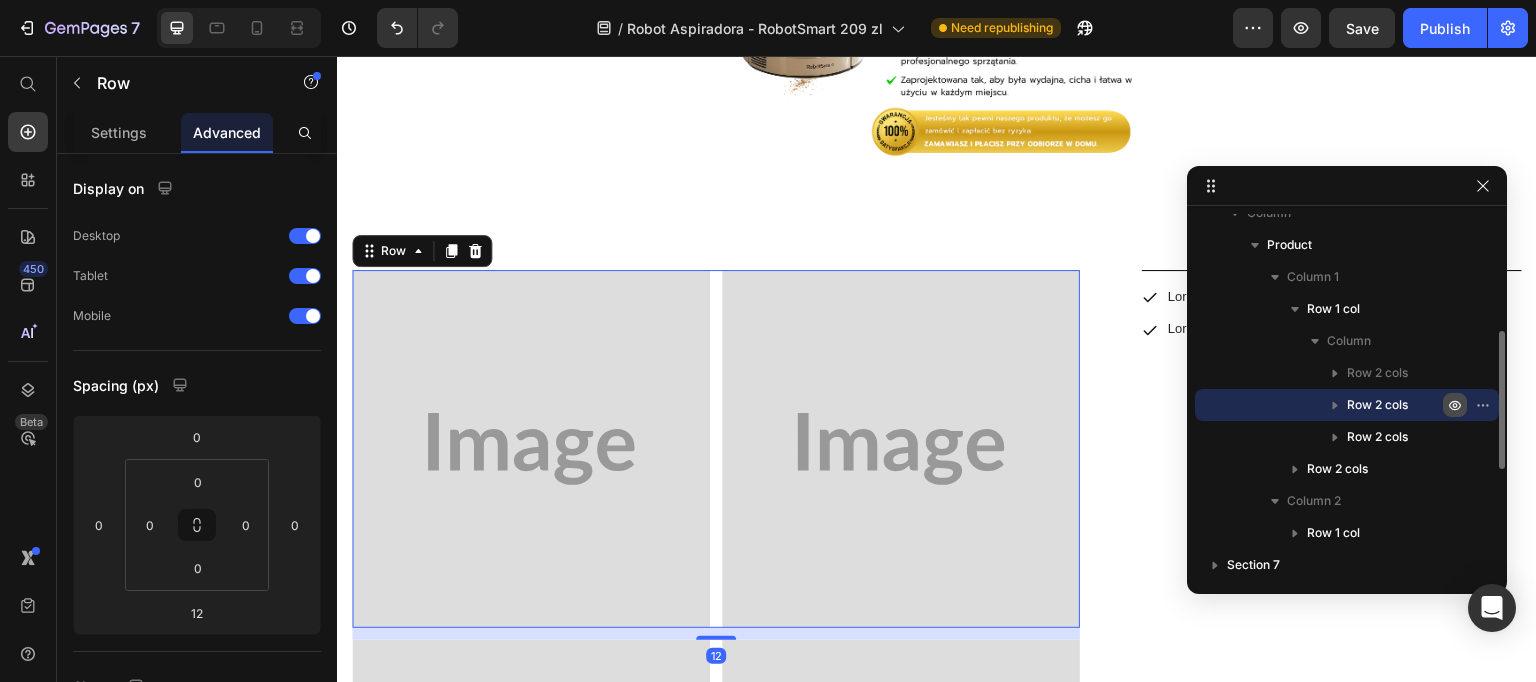 click 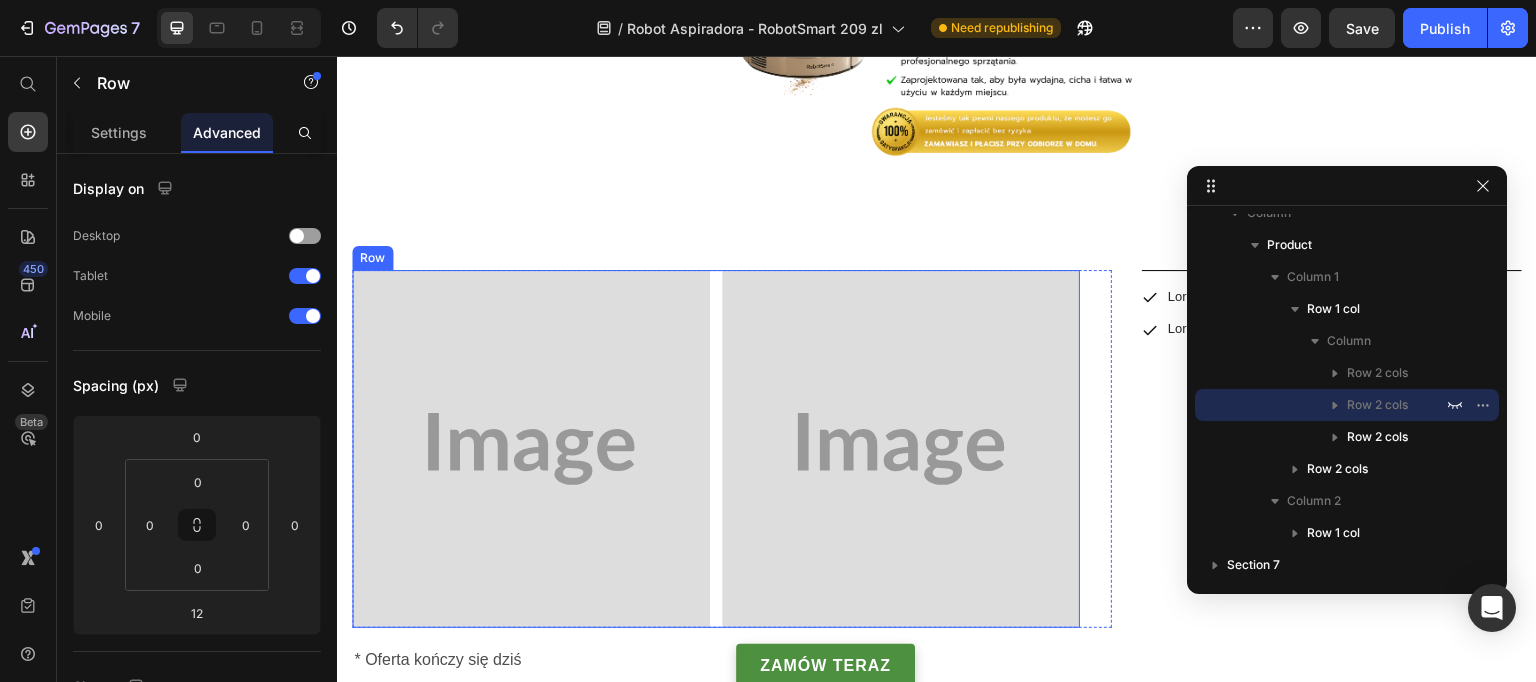 click on "Image Image Row" at bounding box center (716, 449) 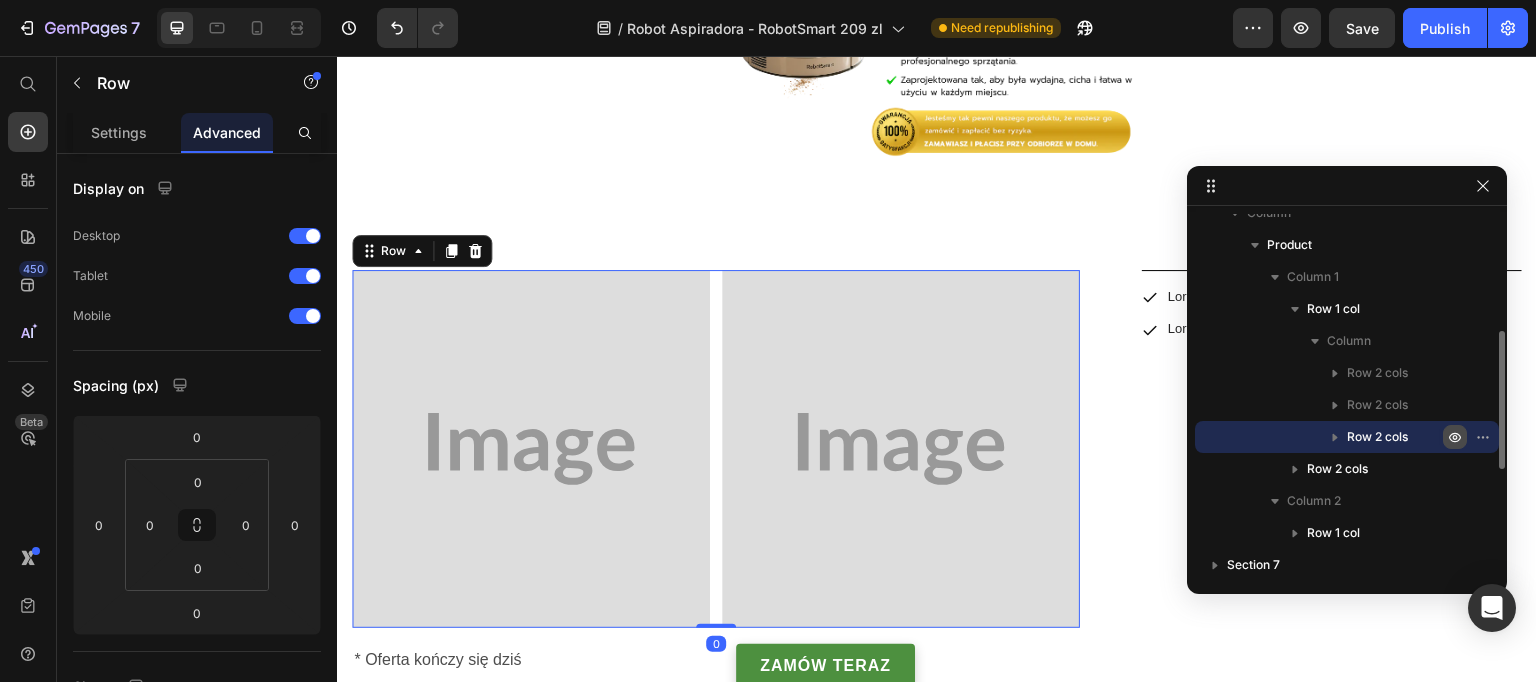 click 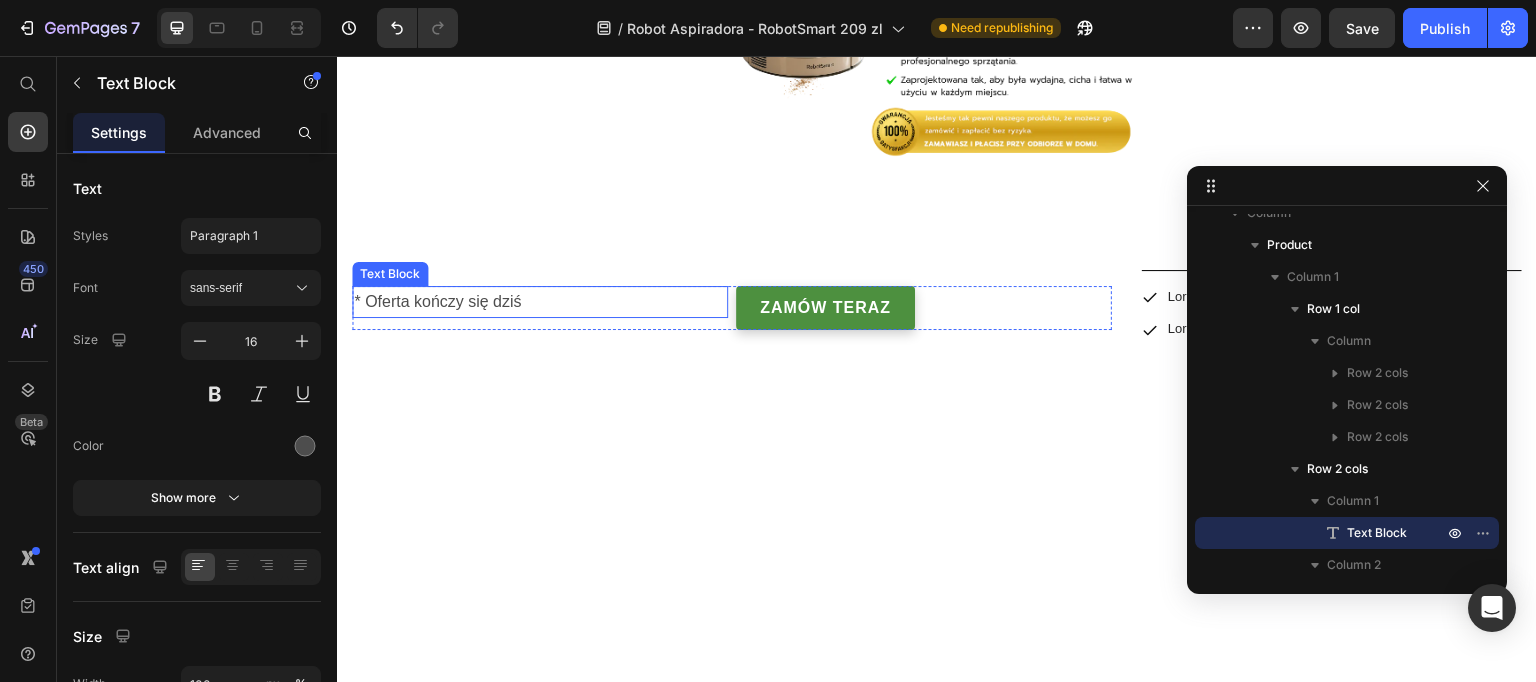 click on "* Oferta kończy się dziś" at bounding box center [540, 302] 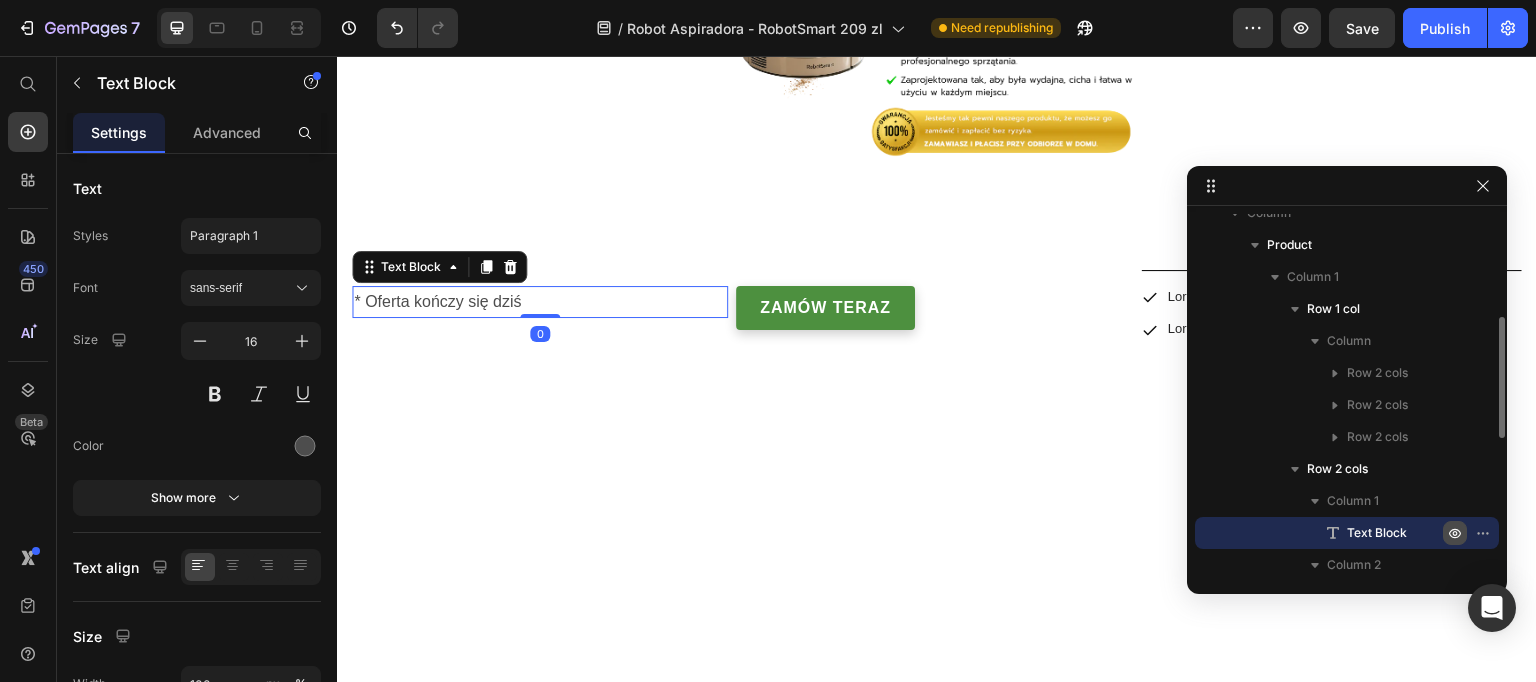 click 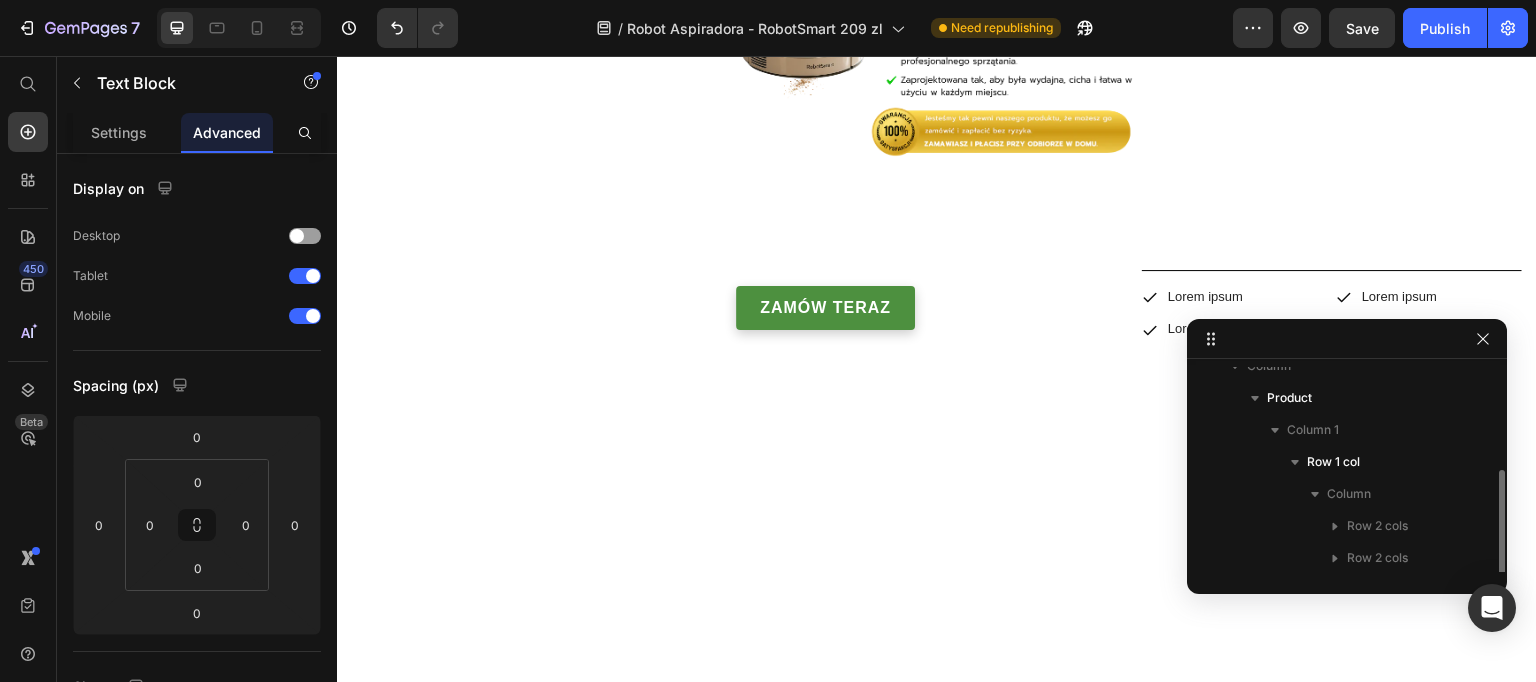 drag, startPoint x: 1332, startPoint y: 168, endPoint x: 854, endPoint y: 361, distance: 515.493 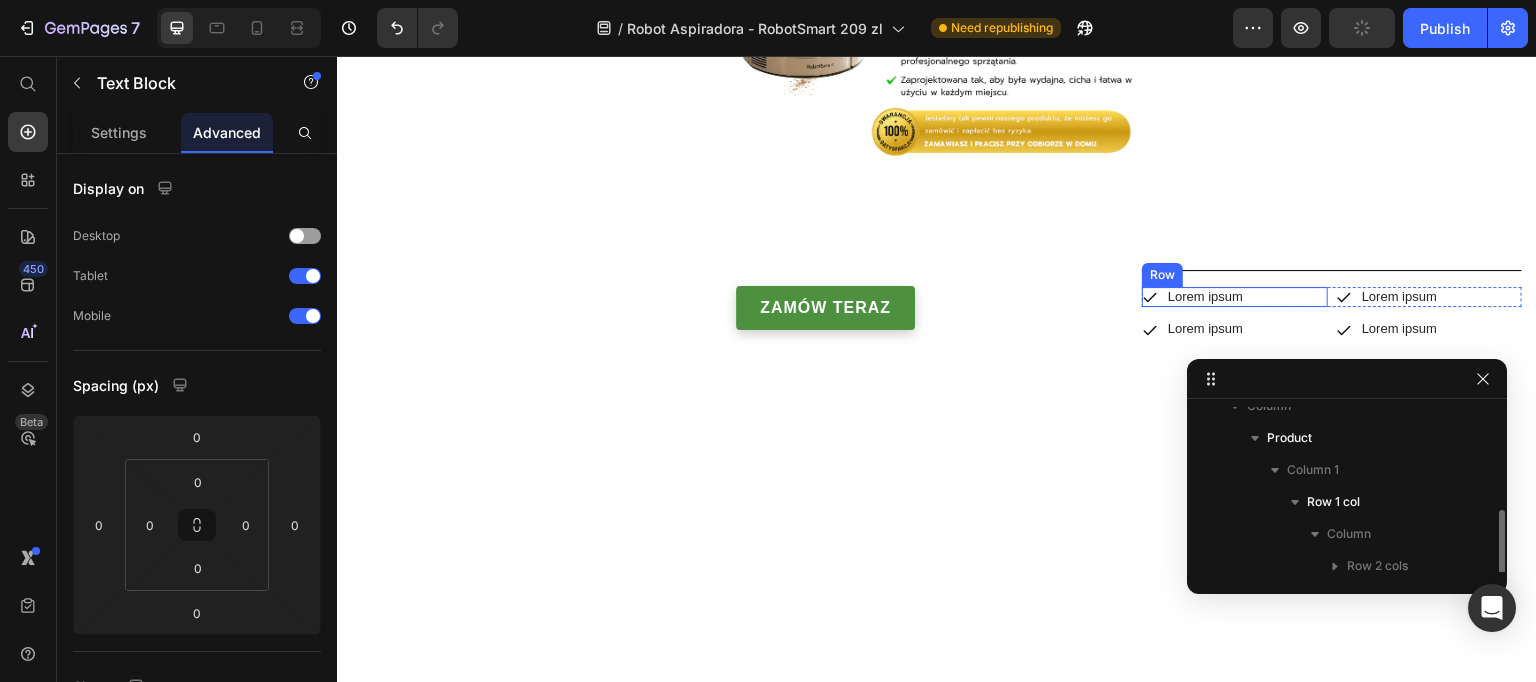 click on "Icon Lorem ipsum Text Block Row" at bounding box center (1235, 297) 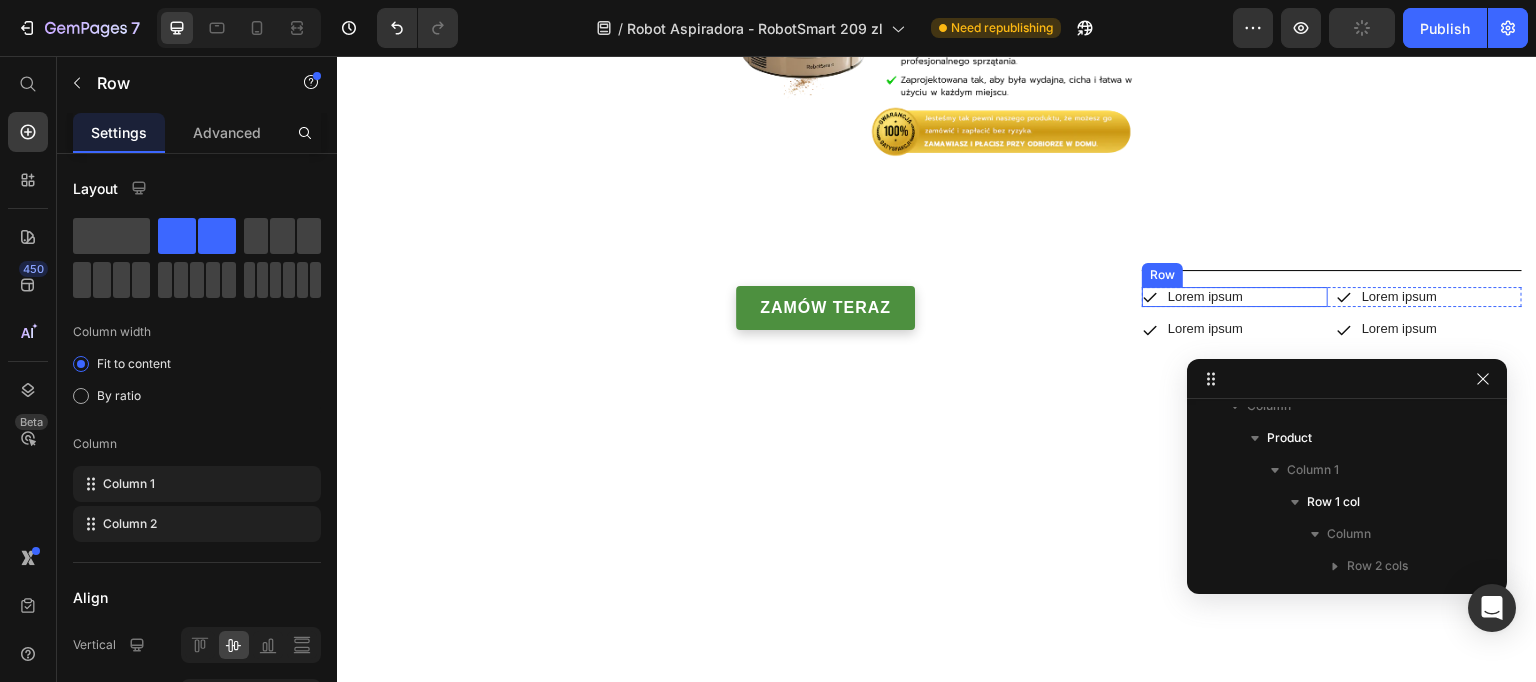scroll, scrollTop: 785, scrollLeft: 0, axis: vertical 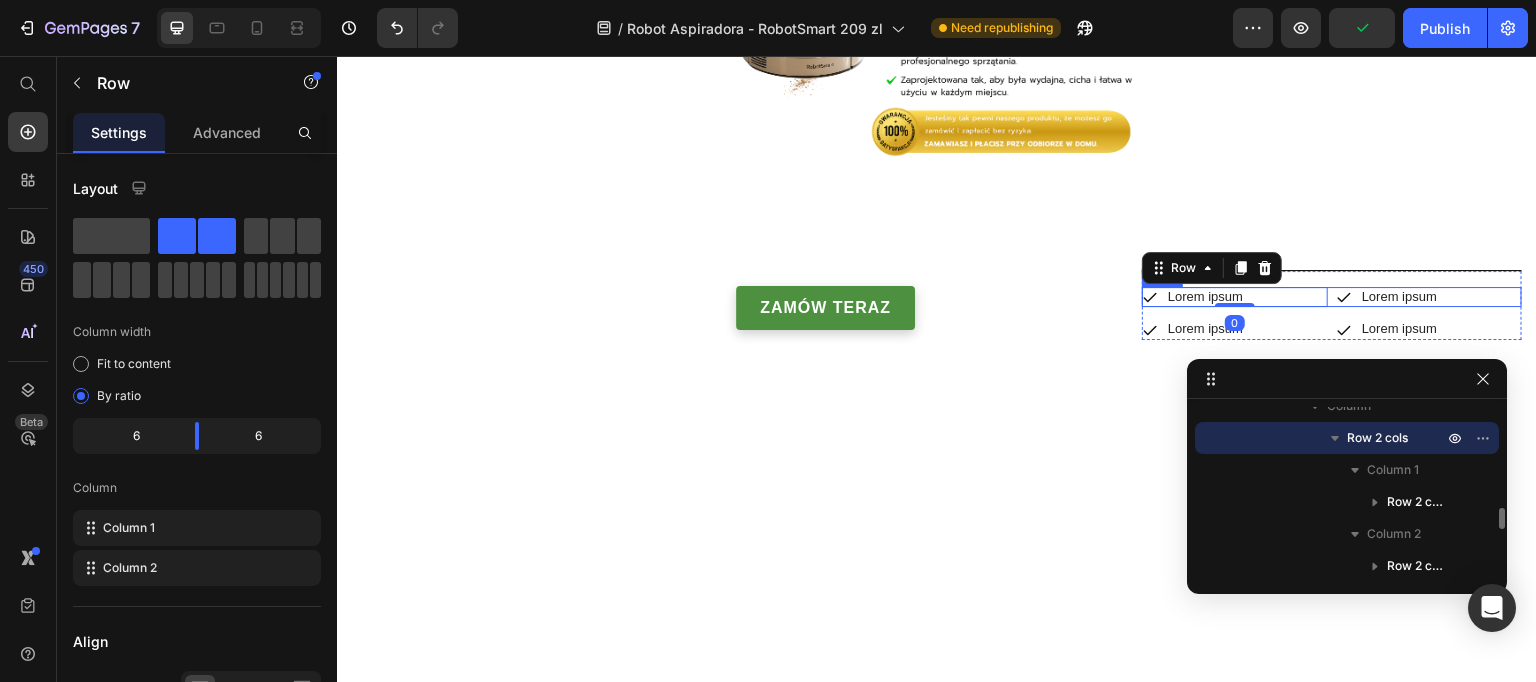 click on "Icon Lorem ipsum Text Block Row   0
Icon Lorem ipsum Text Block Row Row" at bounding box center [1332, 297] 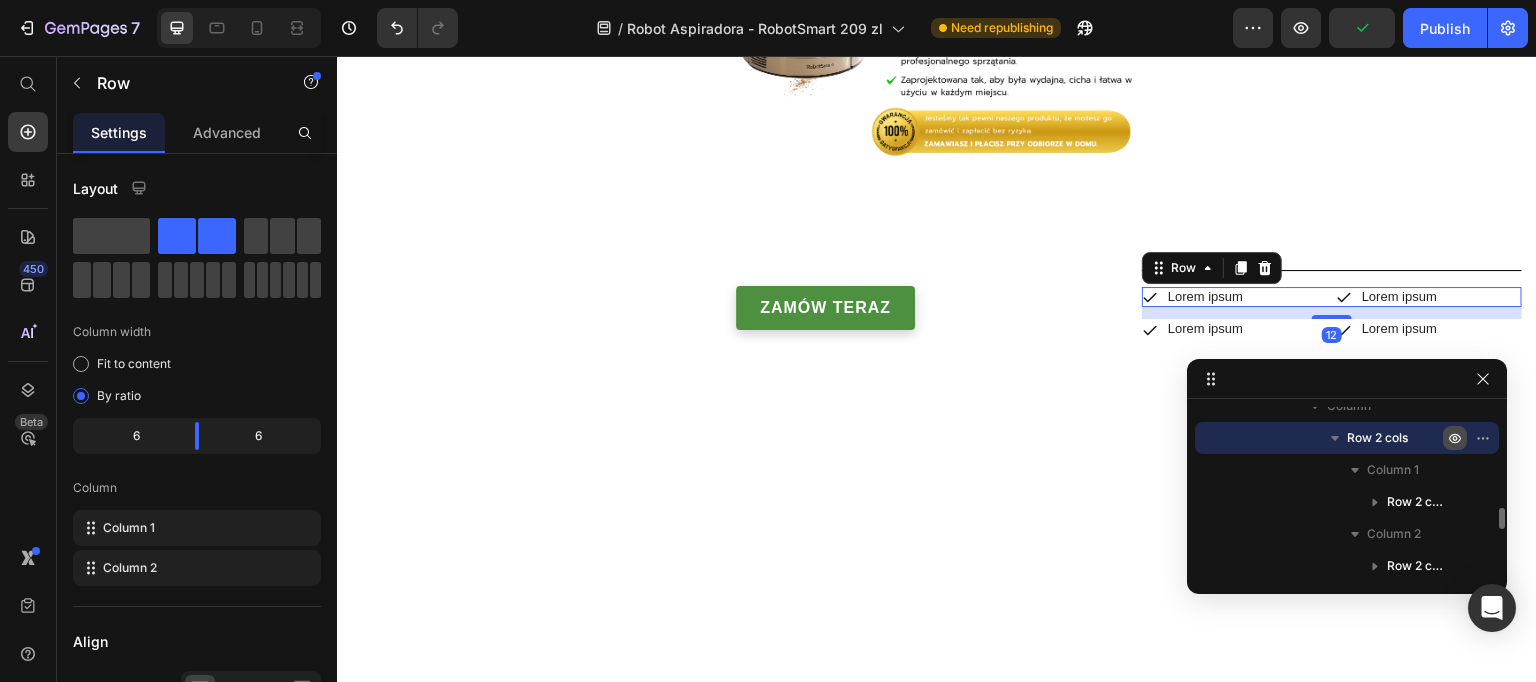 click 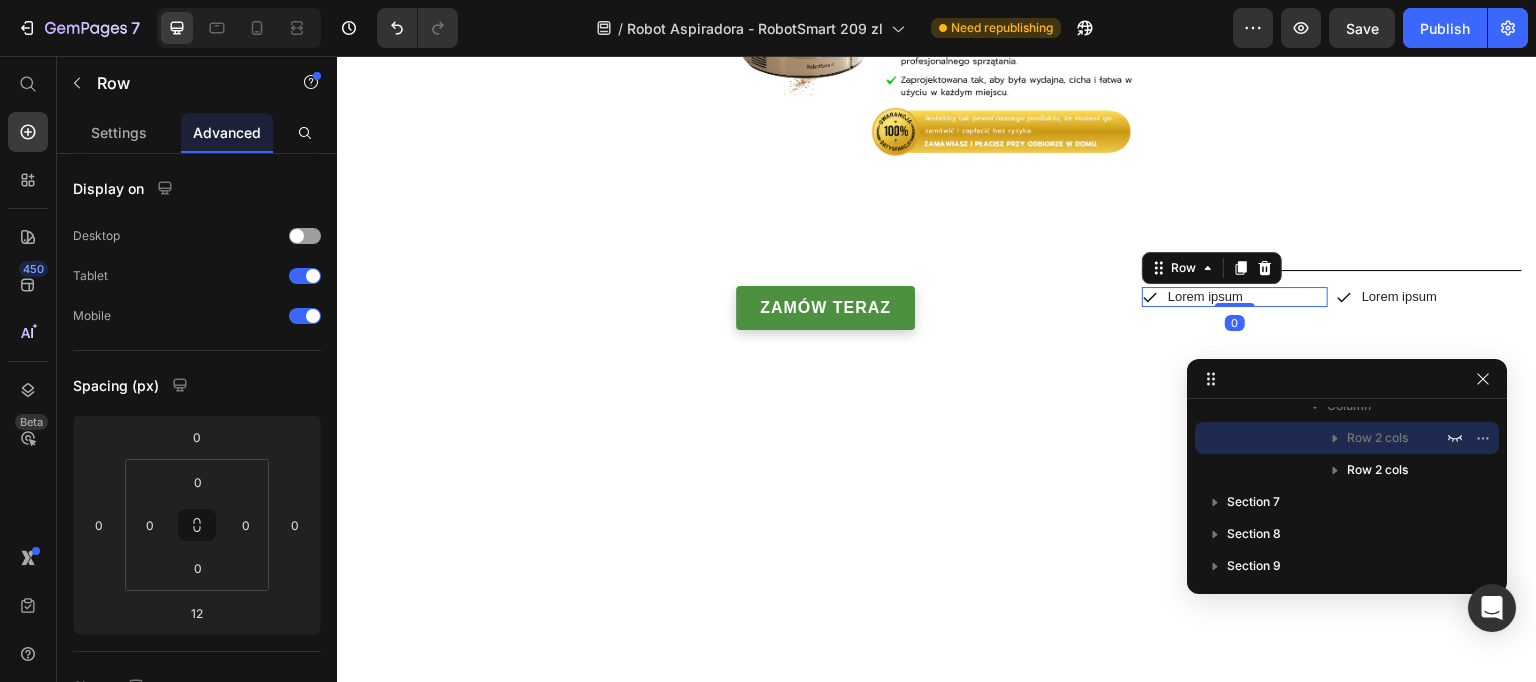 click on "Icon Lorem ipsum Text Block Row   0" at bounding box center [1235, 297] 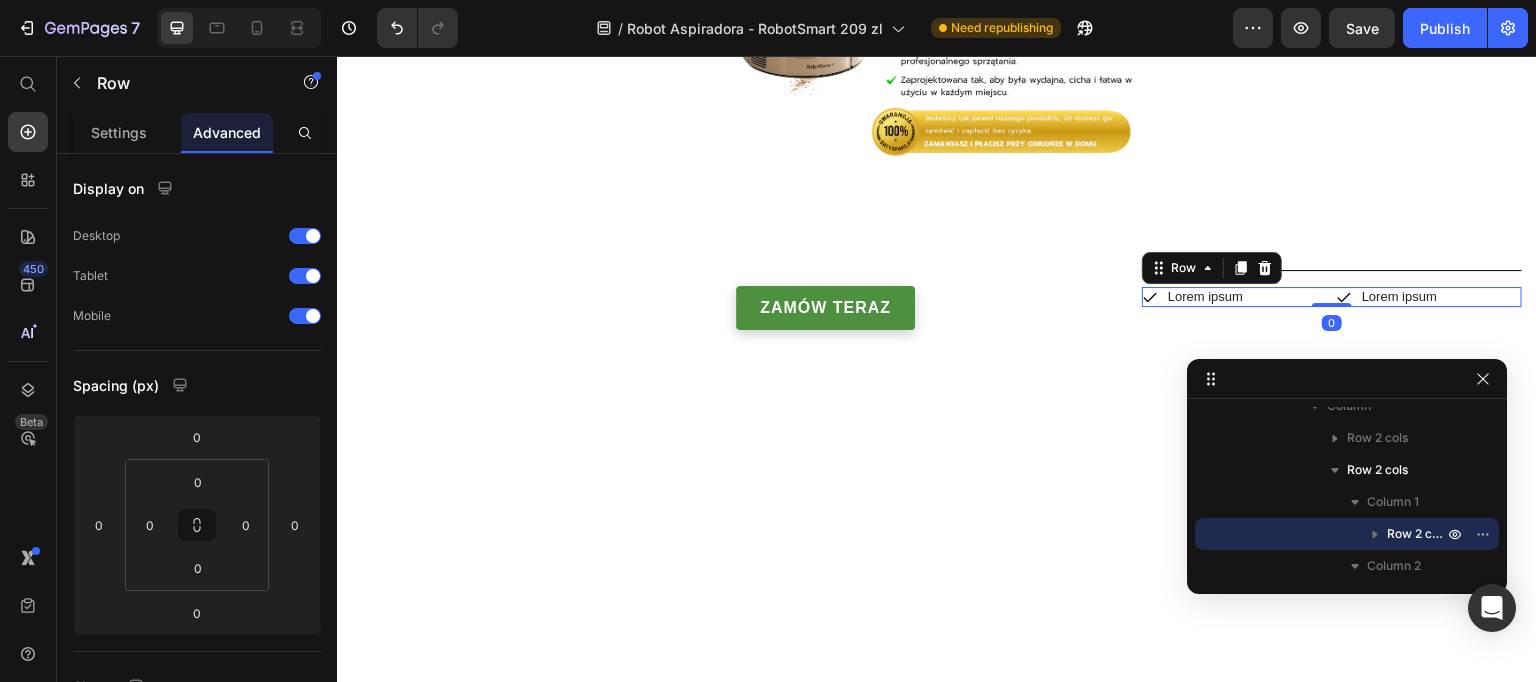 click on "Icon Lorem ipsum Text Block Row
Icon Lorem ipsum Text Block Row Row   0" at bounding box center (1332, 297) 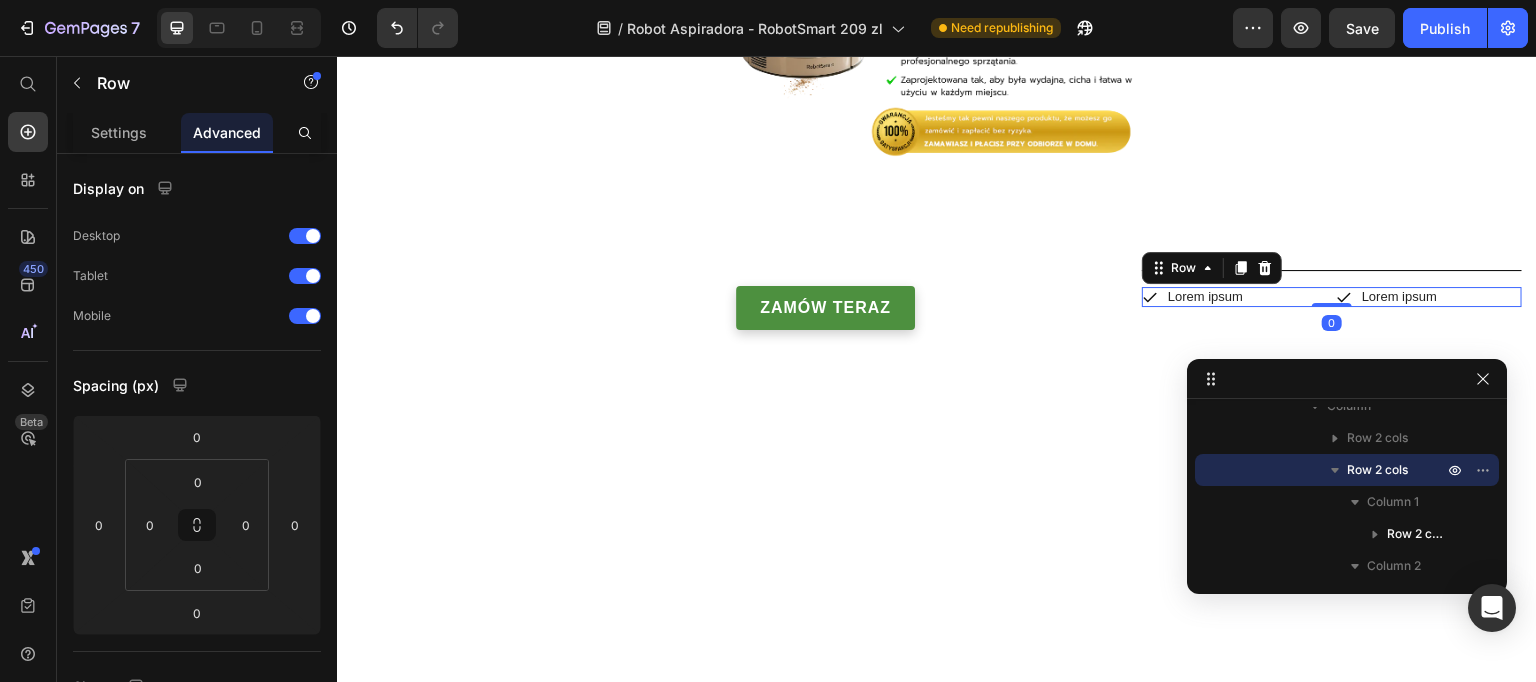 drag, startPoint x: 1457, startPoint y: 470, endPoint x: 1397, endPoint y: 380, distance: 108.16654 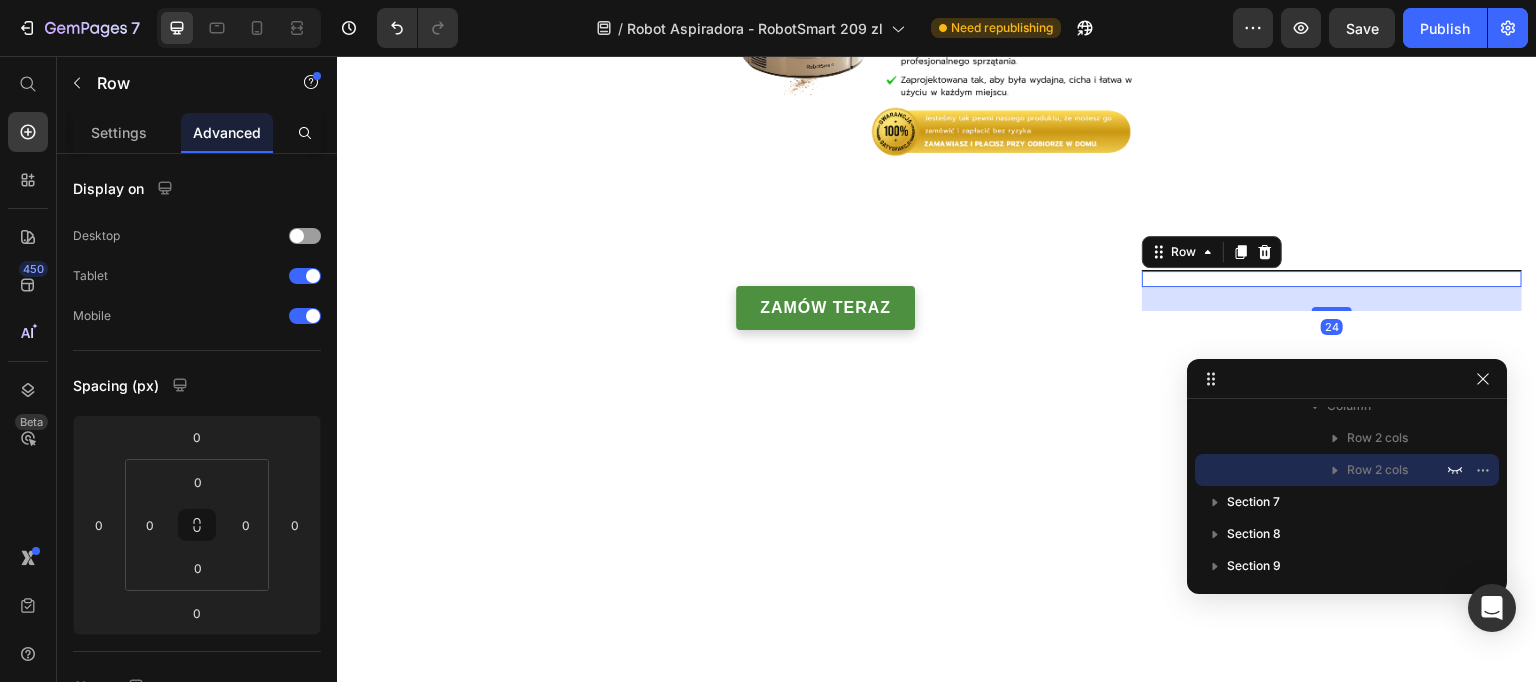 click on "Icon Lorem ipsum Text Block Row
Icon Lorem ipsum Text Block Row Row
Icon Lorem ipsum Text Block Row
Icon Lorem ipsum Text Block Row Row Row   24" at bounding box center (1332, 278) 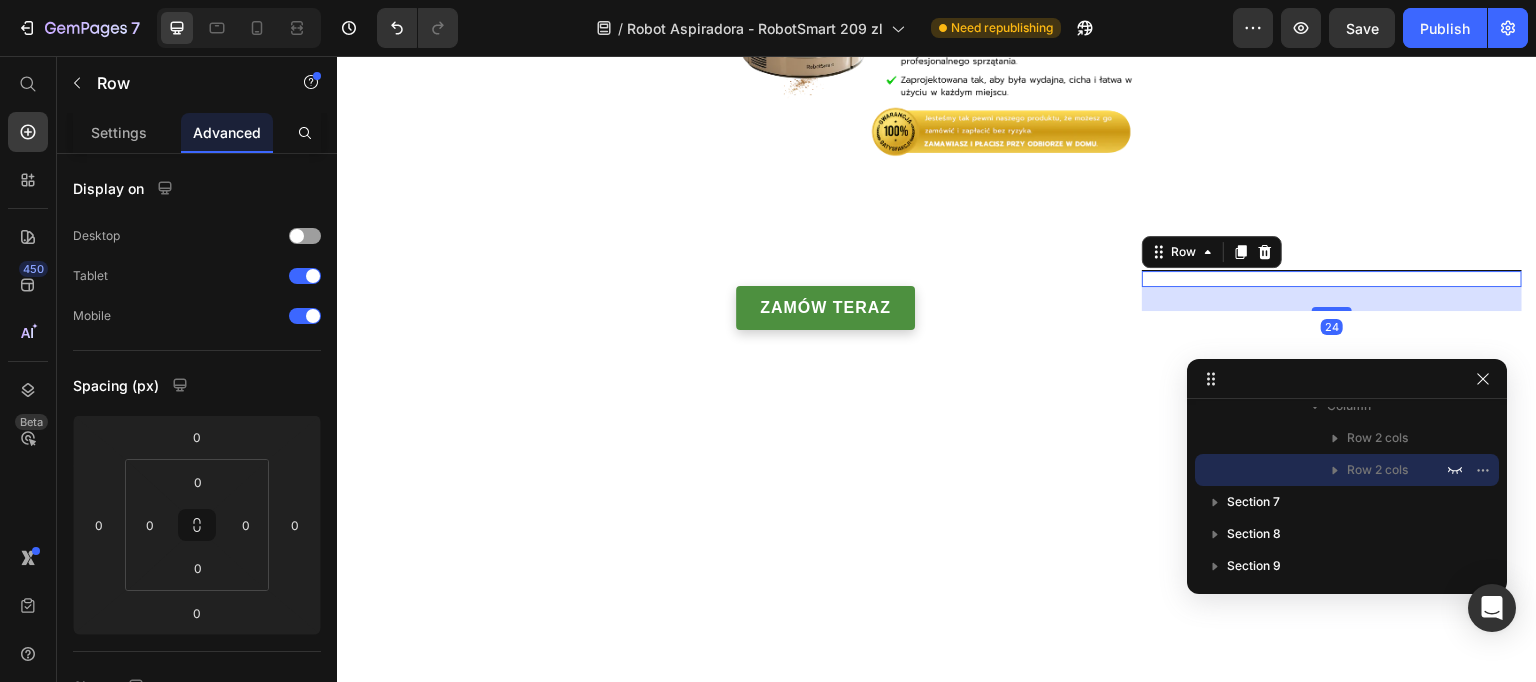 scroll, scrollTop: 657, scrollLeft: 0, axis: vertical 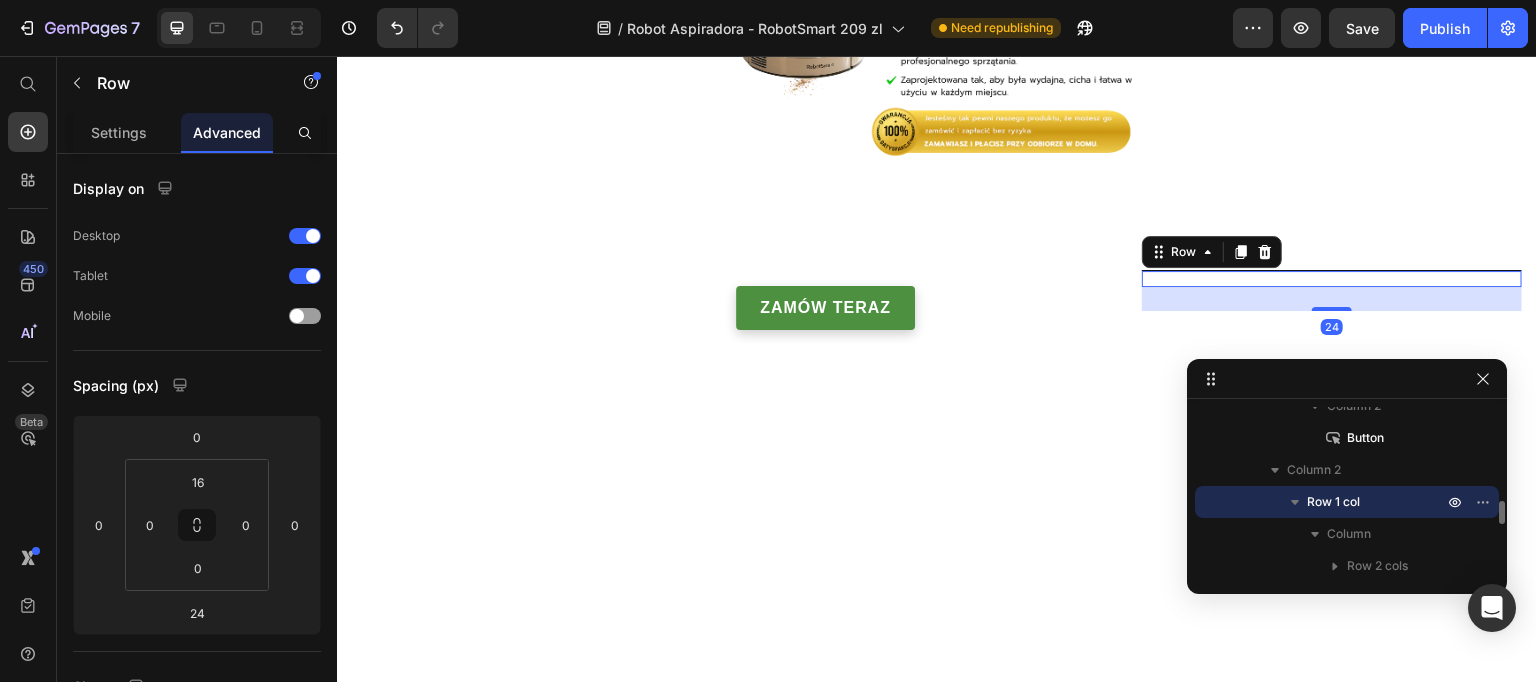 click on "Icon Lorem ipsum Text Block Row
Icon Lorem ipsum Text Block Row Row
Icon Lorem ipsum Text Block Row
Icon Lorem ipsum Text Block Row Row Row   24" at bounding box center [1332, 278] 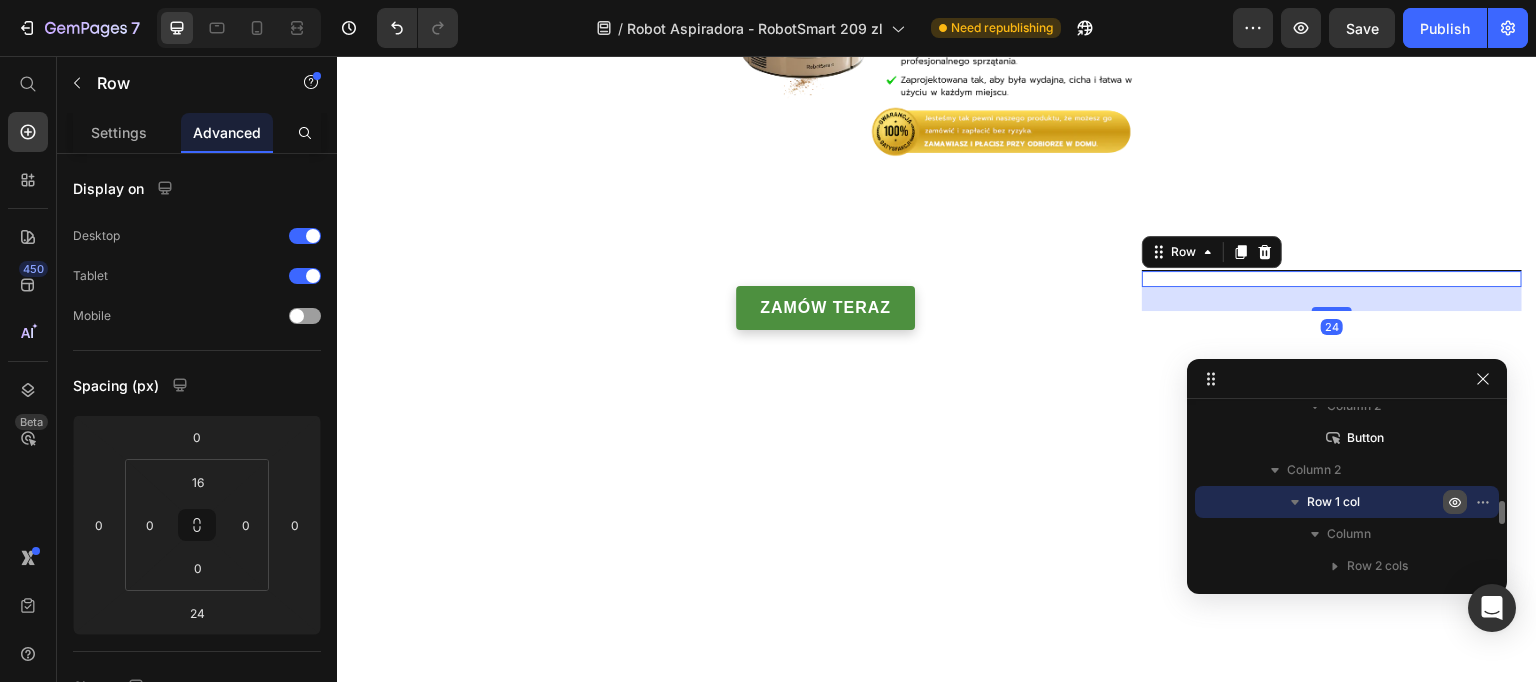 click 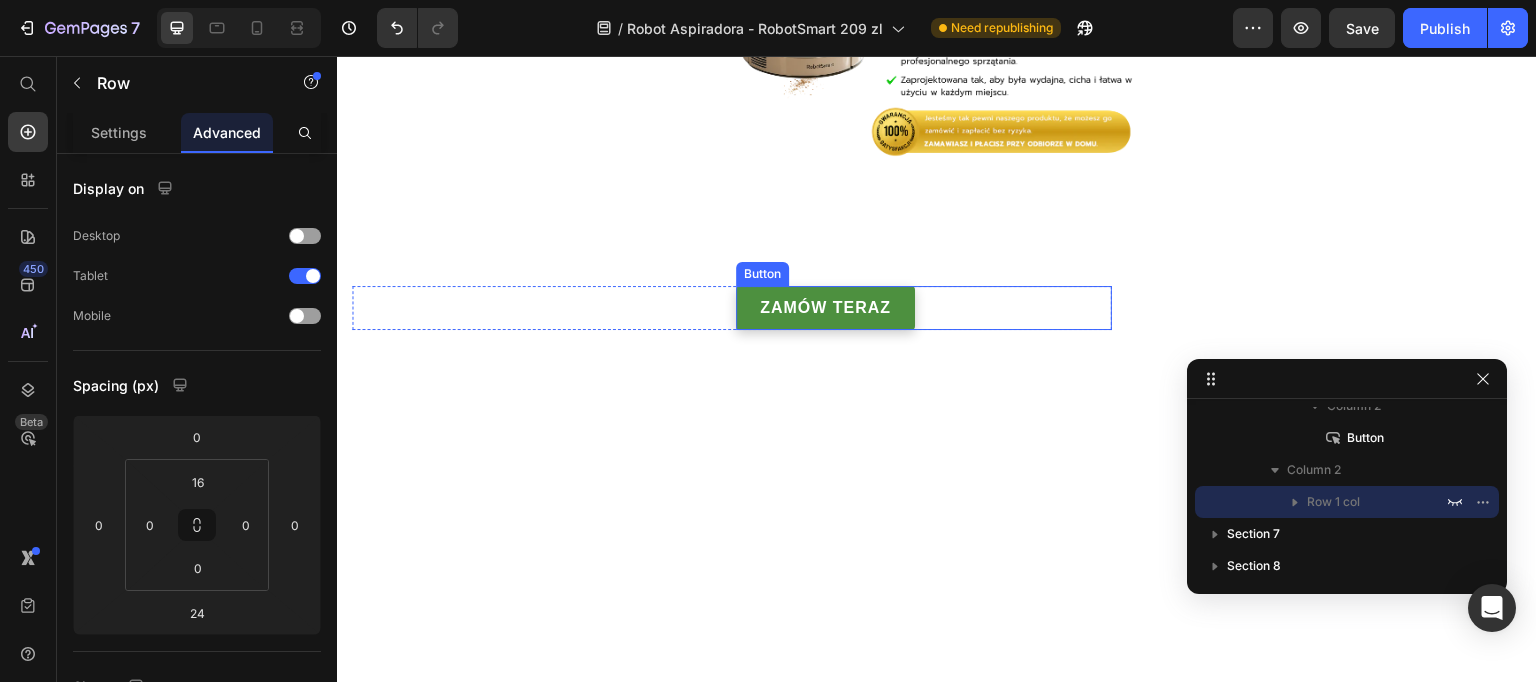 click on "Zamów teraz Button" at bounding box center [924, 308] 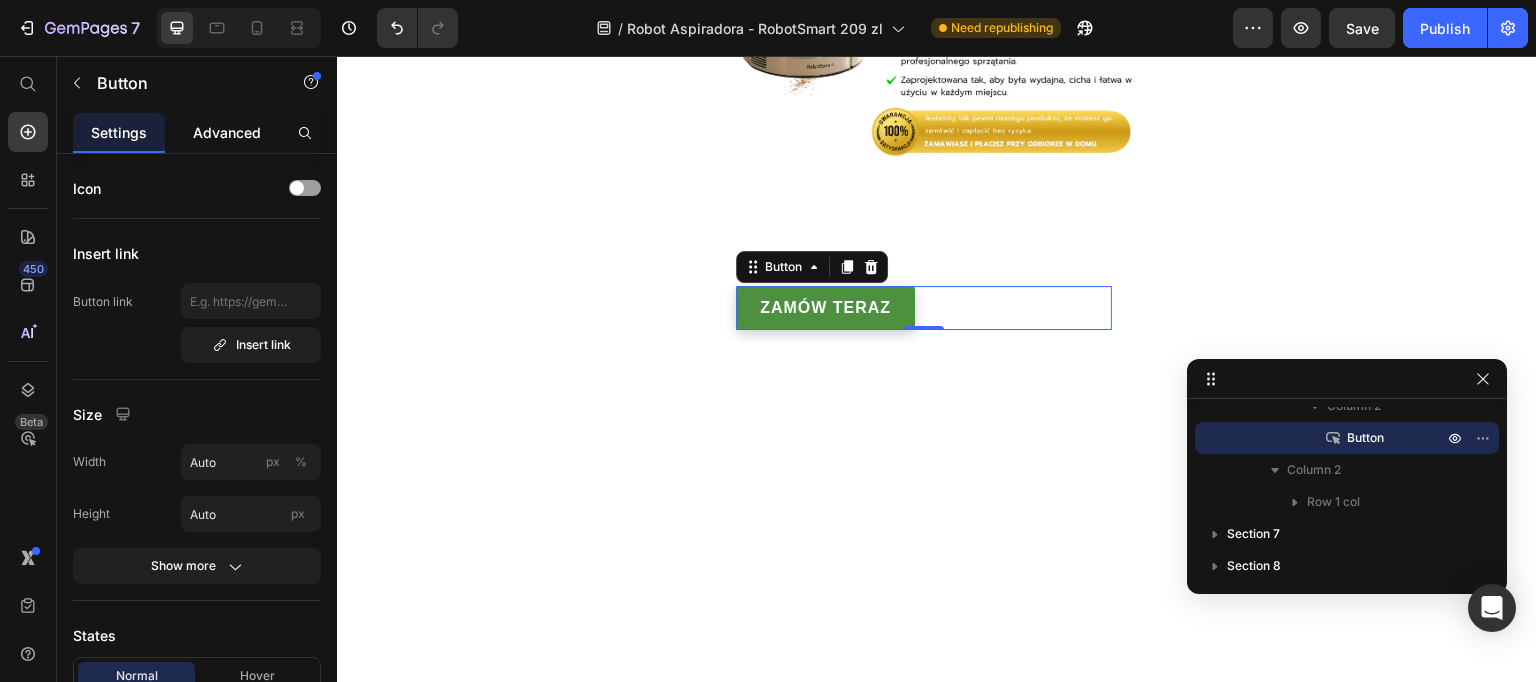 click on "Advanced" at bounding box center (227, 132) 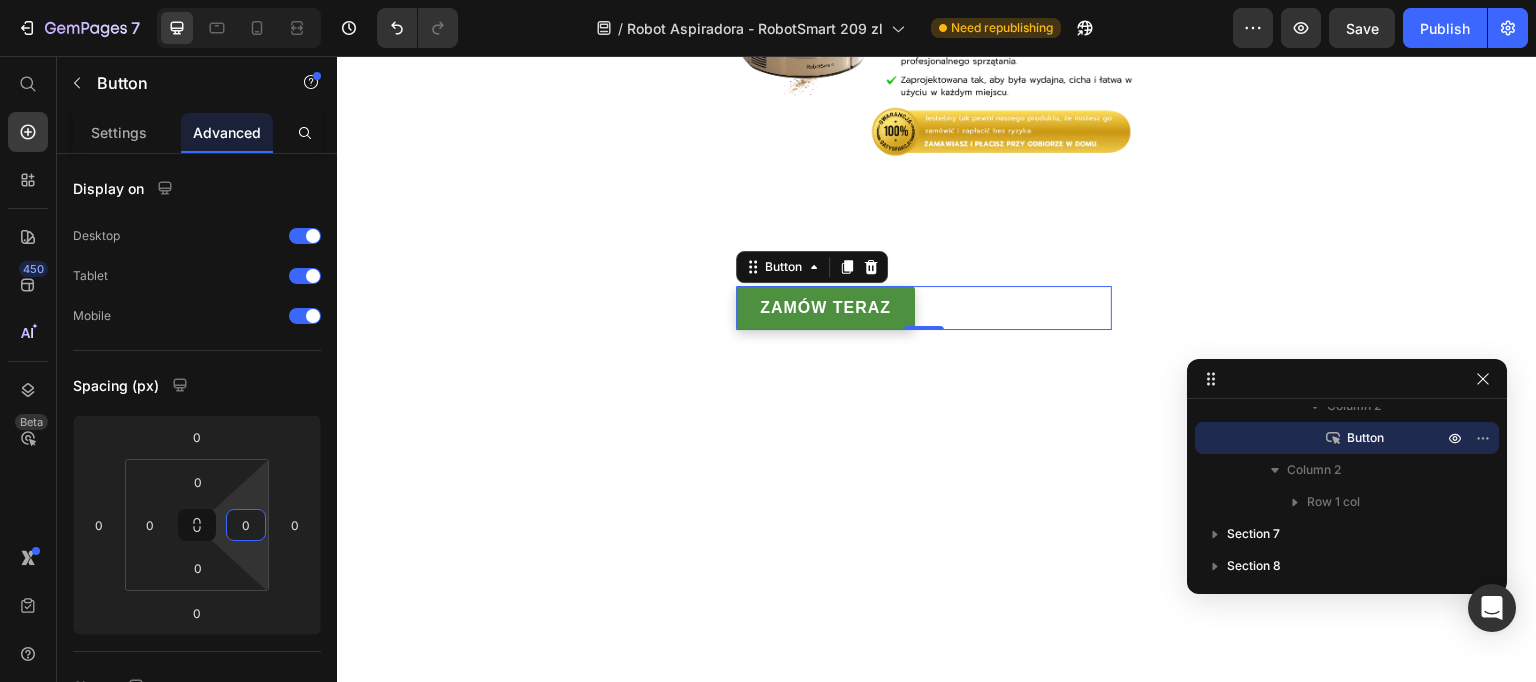 drag, startPoint x: 256, startPoint y: 511, endPoint x: 261, endPoint y: 567, distance: 56.22277 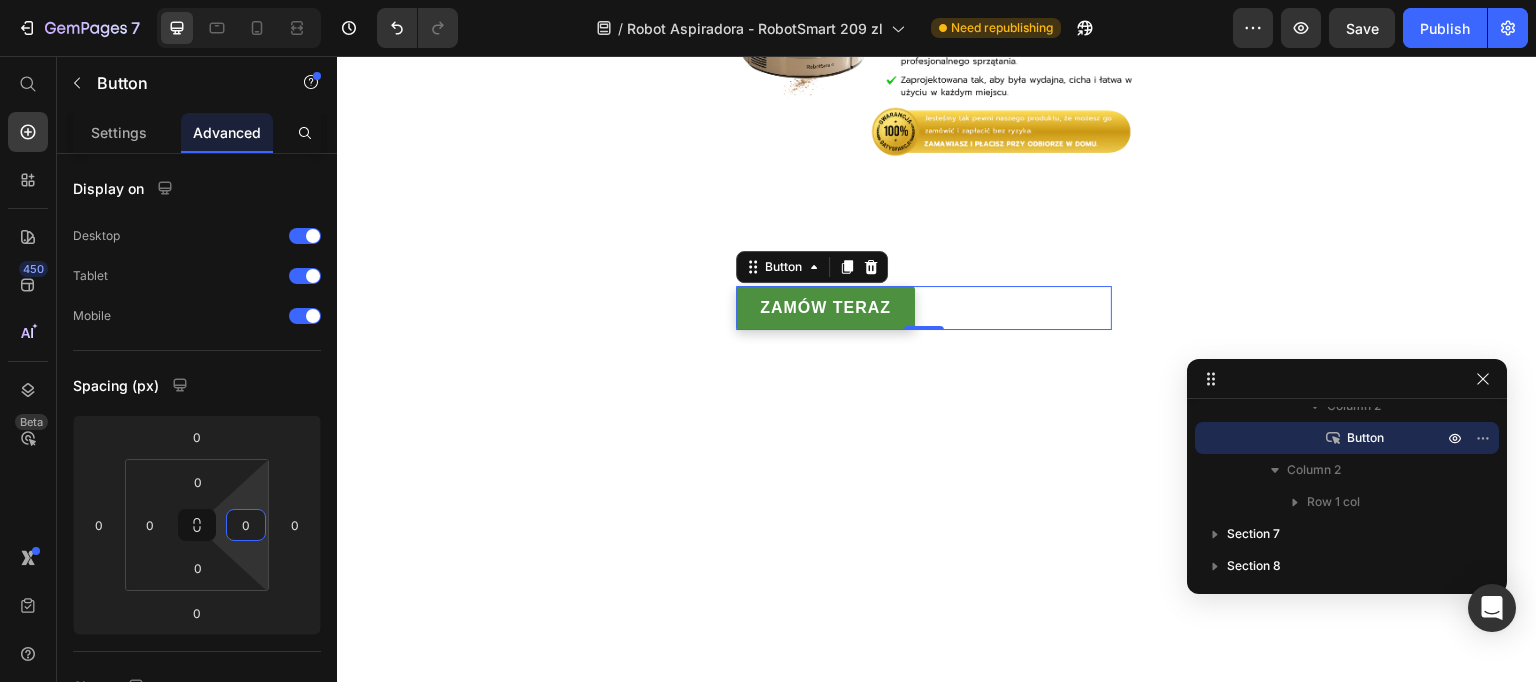 click on "7  Version history  /  Robot Aspiradora - RobotSmart 209 zl Need republishing Preview  Save   Publish  450 Beta Start with Sections Elements Hero Section Product Detail Brands Trusted Badges Guarantee Product Breakdown How to use Testimonials Compare Bundle FAQs Social Proof Brand Story Product List Collection Blog List Contact Sticky Add to Cart Custom Footer Browse Library 450 Layout
Row
Row
Row
Row Text
Heading
Text Block Button
Button
Button
Sticky Back to top Media" at bounding box center (768, 0) 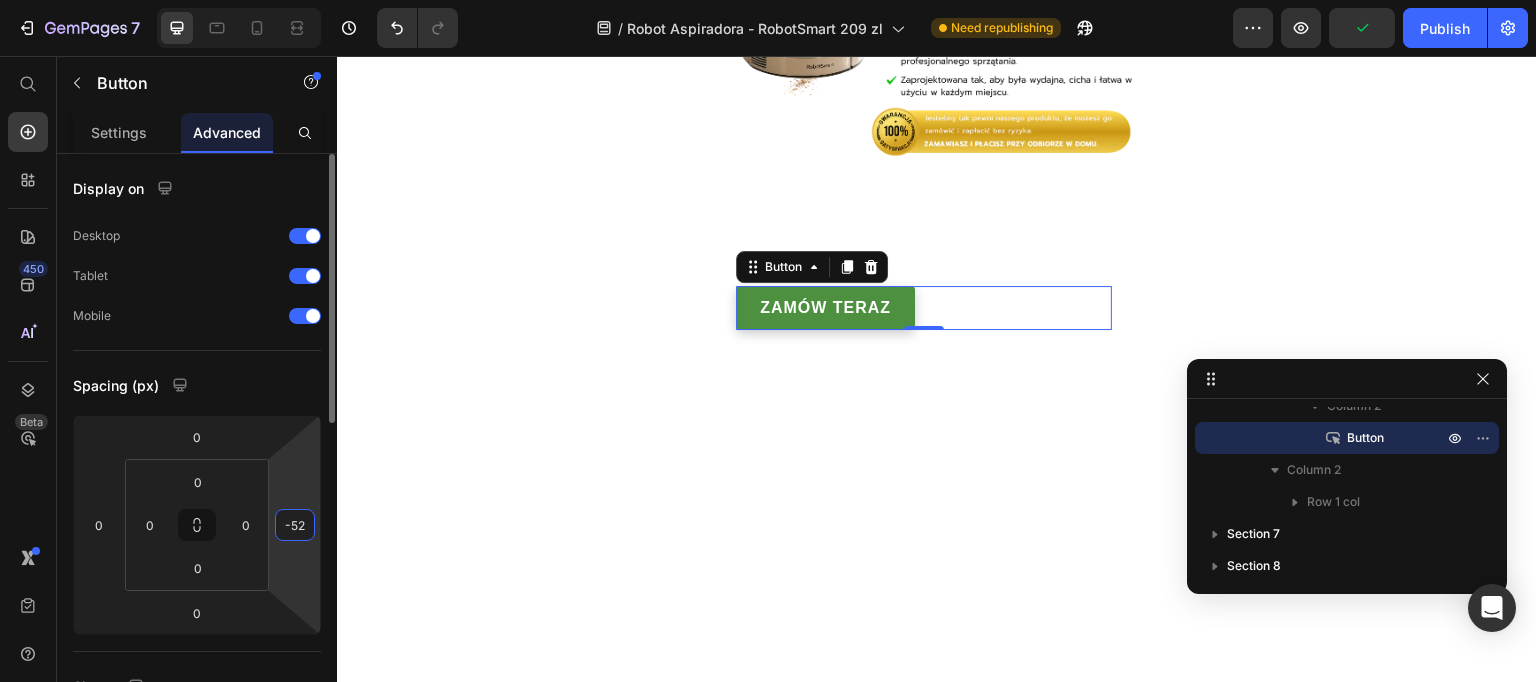 click on "7  Version history  /  Robot Aspiradora - RobotSmart 209 zl Need republishing Preview  Publish  450 Beta Start with Sections Elements Hero Section Product Detail Brands Trusted Badges Guarantee Product Breakdown How to use Testimonials Compare Bundle FAQs Social Proof Brand Story Product List Collection Blog List Contact Sticky Add to Cart Custom Footer Browse Library 450 Layout
Row
Row
Row
Row Text
Heading
Text Block Button
Button
Button
Sticky Back to top Media" at bounding box center [768, 0] 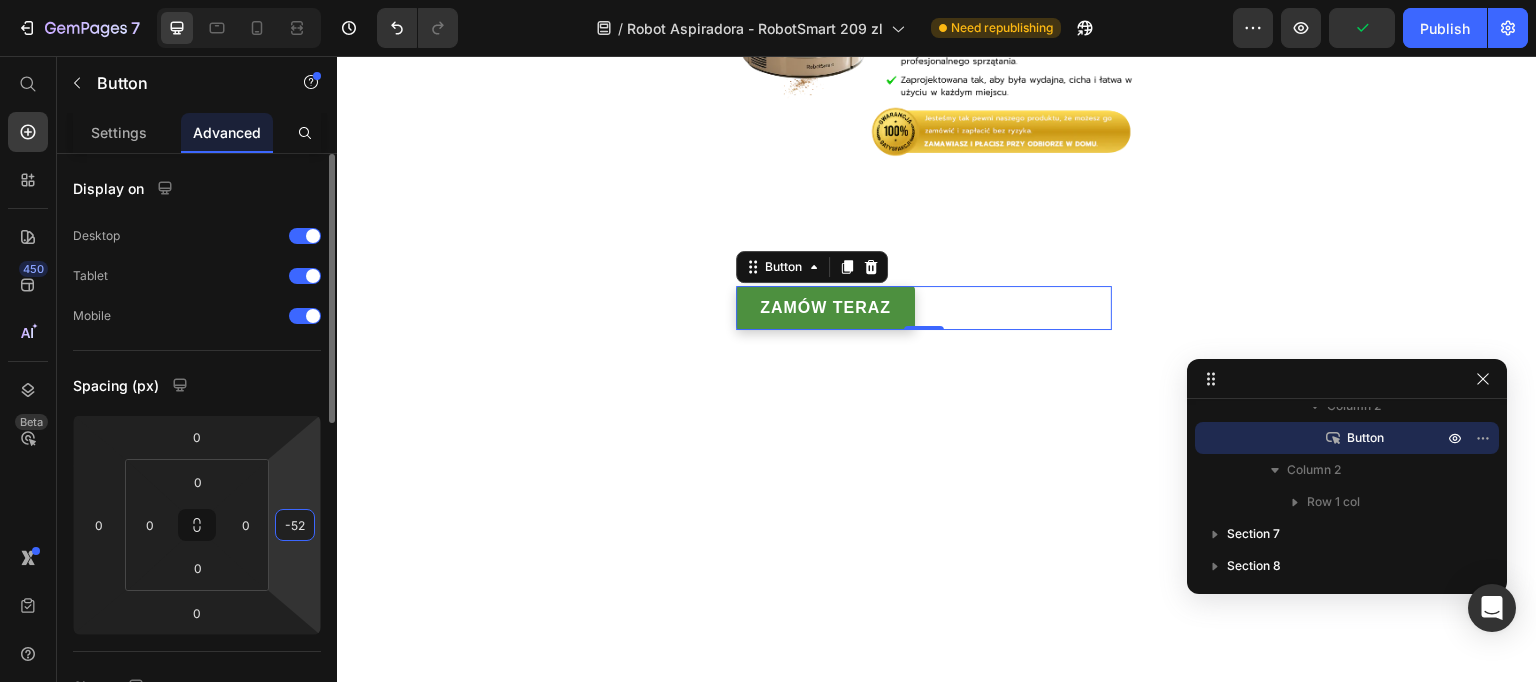 type on "-5" 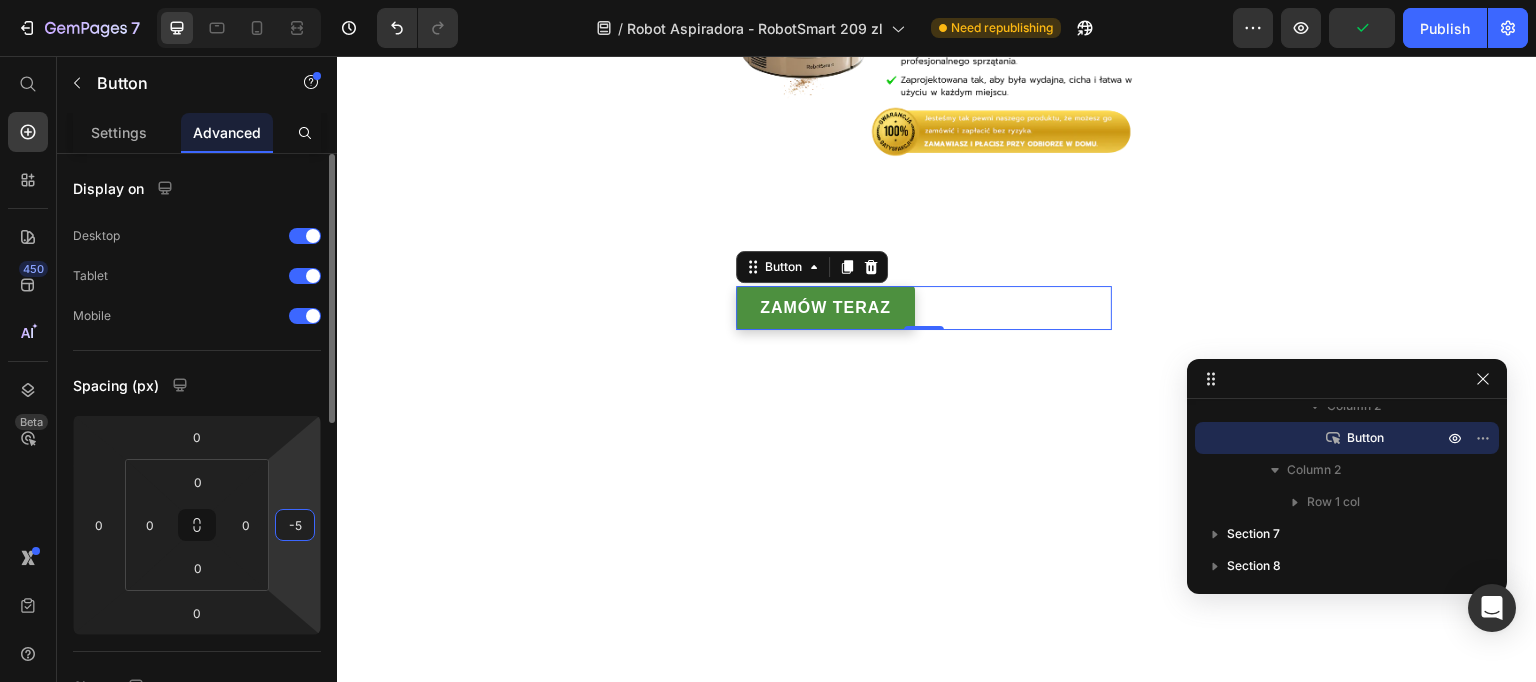 type 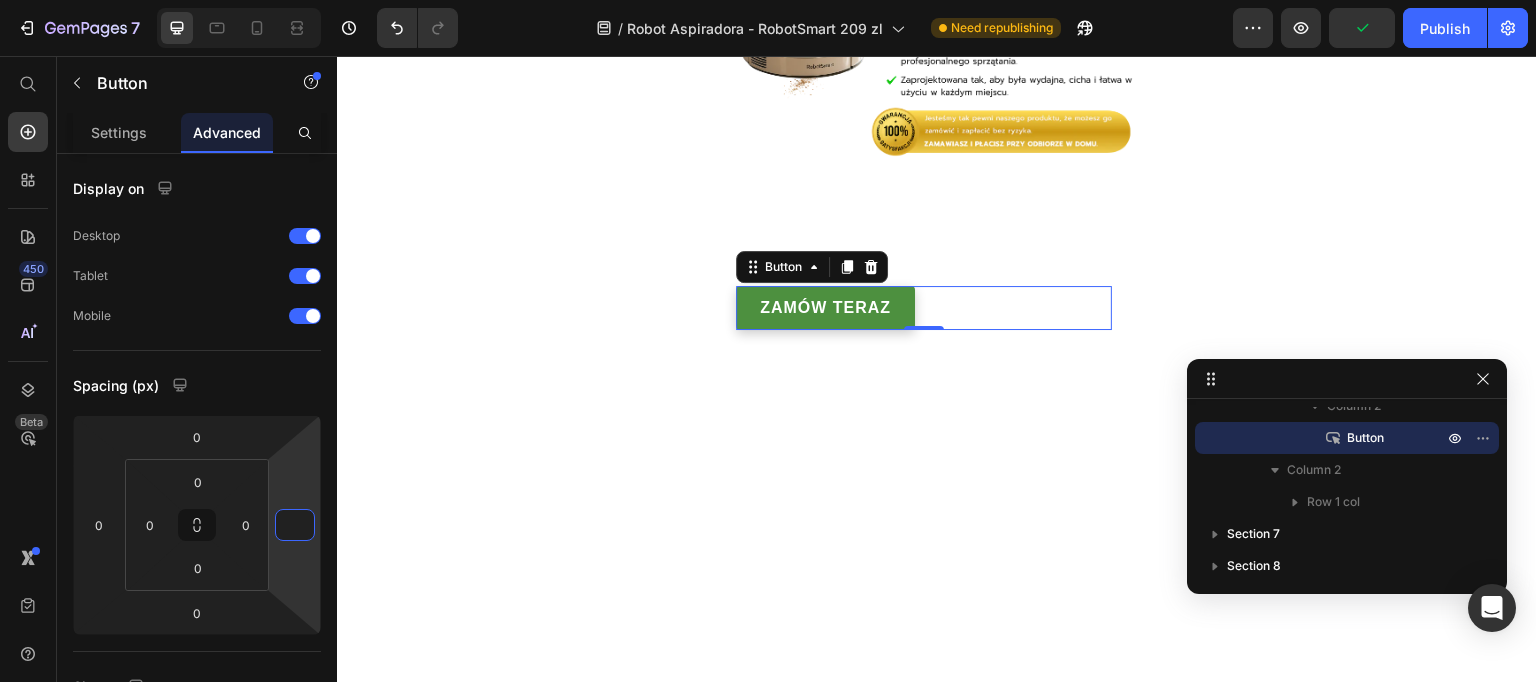 click at bounding box center [937, 930] 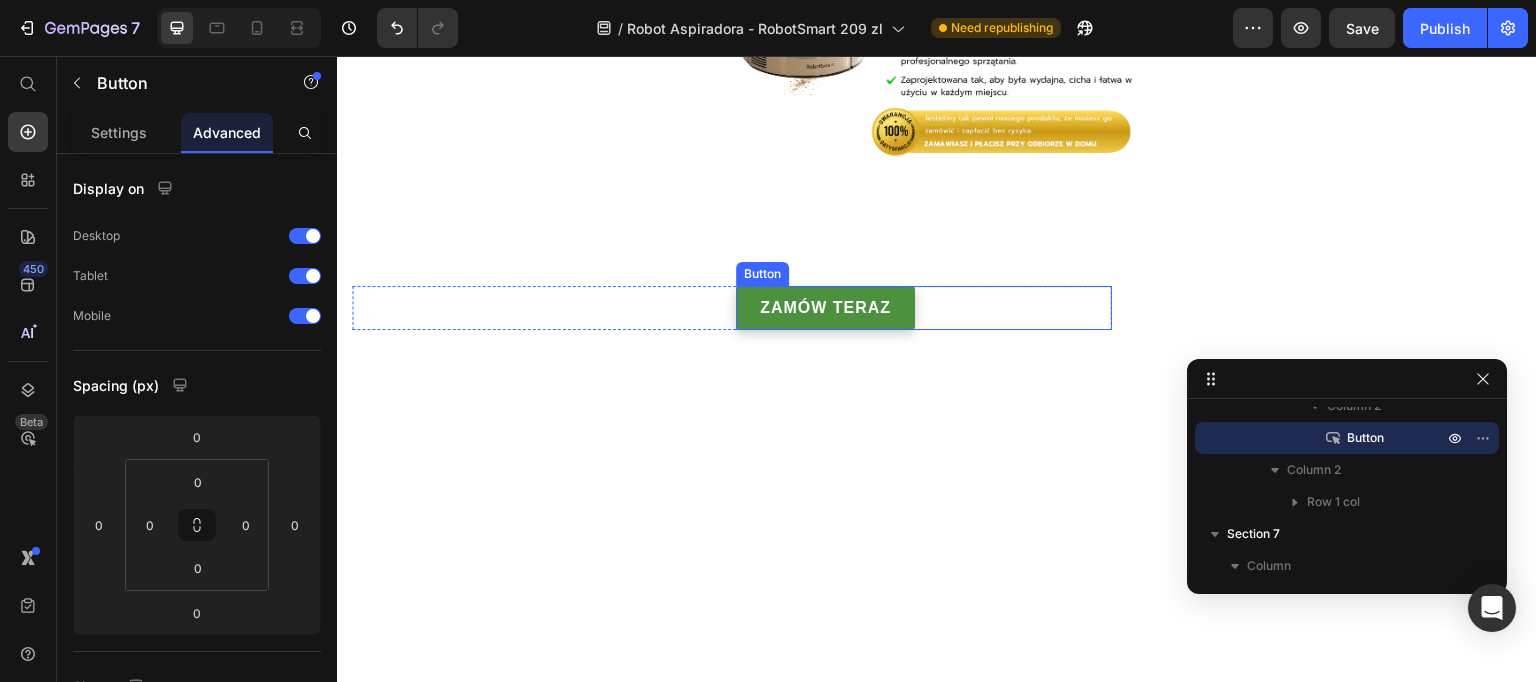 click on "Zamów teraz Button" at bounding box center (924, 308) 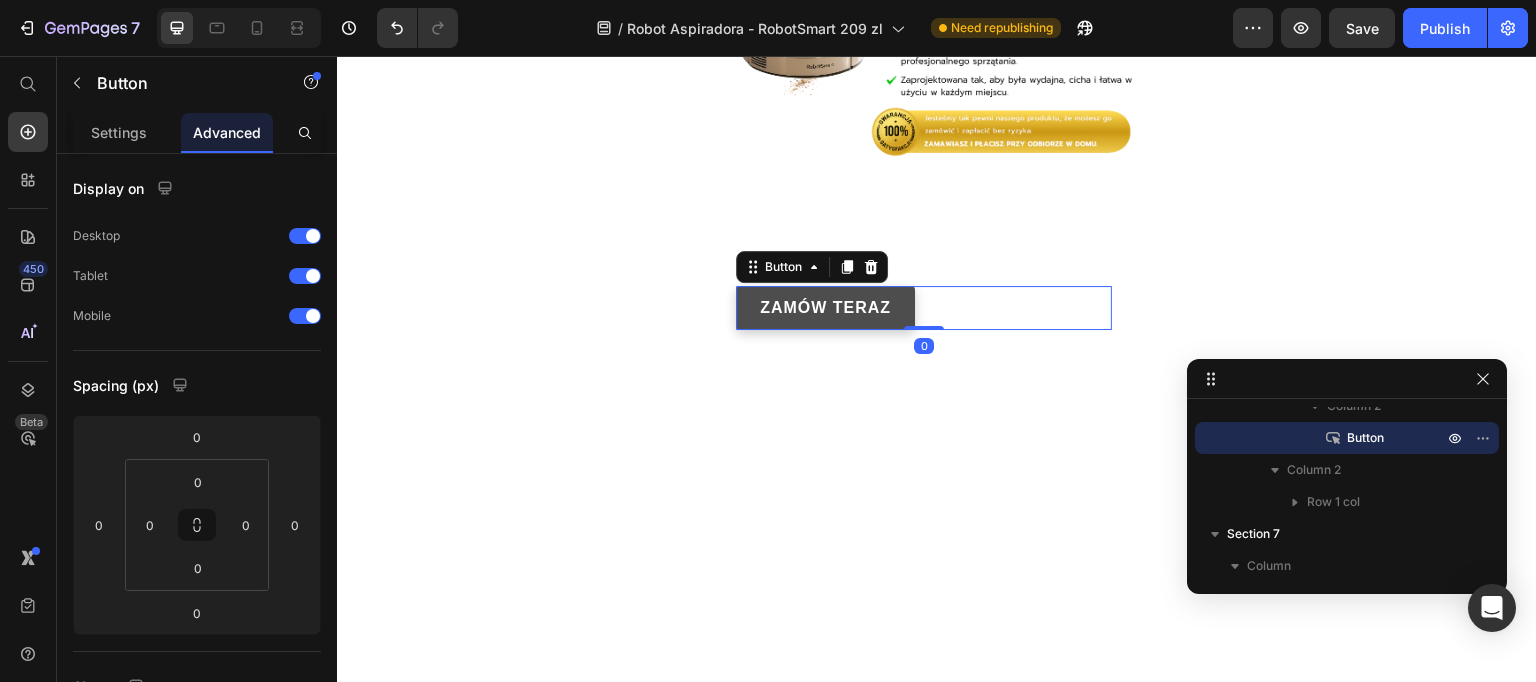 click on "Zamów teraz" at bounding box center (825, 308) 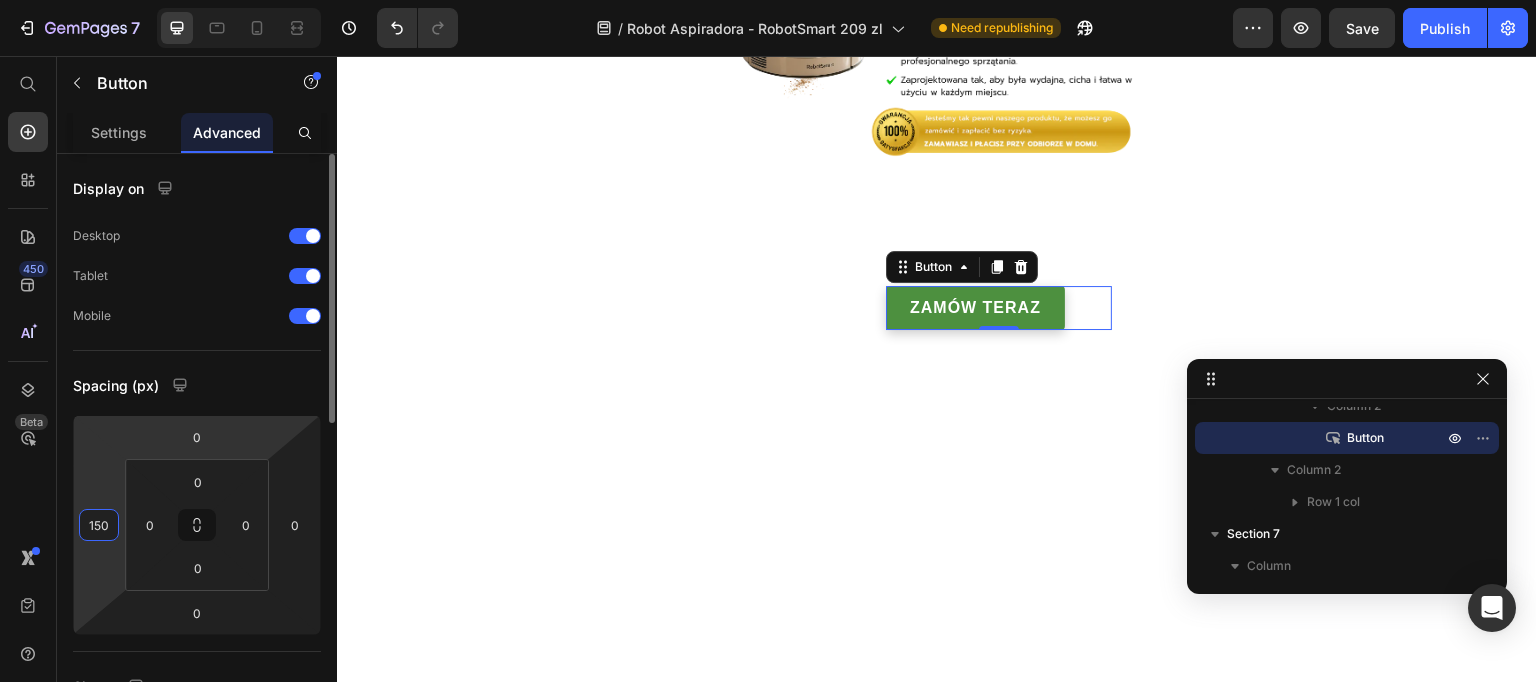 drag, startPoint x: 100, startPoint y: 504, endPoint x: 128, endPoint y: 428, distance: 80.99383 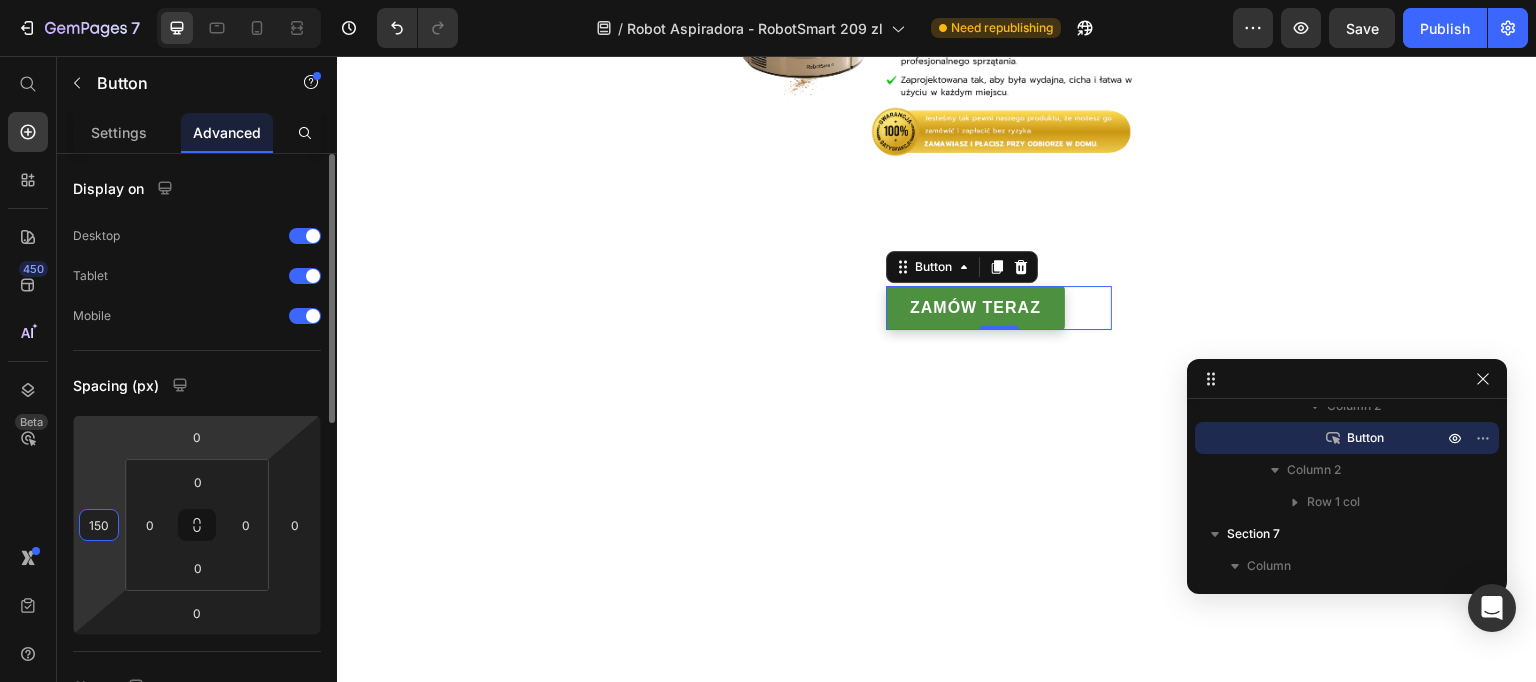 click on "7  Version history  /  Robot Aspiradora - RobotSmart 209 zl Need republishing Preview  Save   Publish  450 Beta Start with Sections Elements Hero Section Product Detail Brands Trusted Badges Guarantee Product Breakdown How to use Testimonials Compare Bundle FAQs Social Proof Brand Story Product List Collection Blog List Contact Sticky Add to Cart Custom Footer Browse Library 450 Layout
Row
Row
Row
Row Text
Heading
Text Block Button
Button
Button
Sticky Back to top Media" at bounding box center [768, 0] 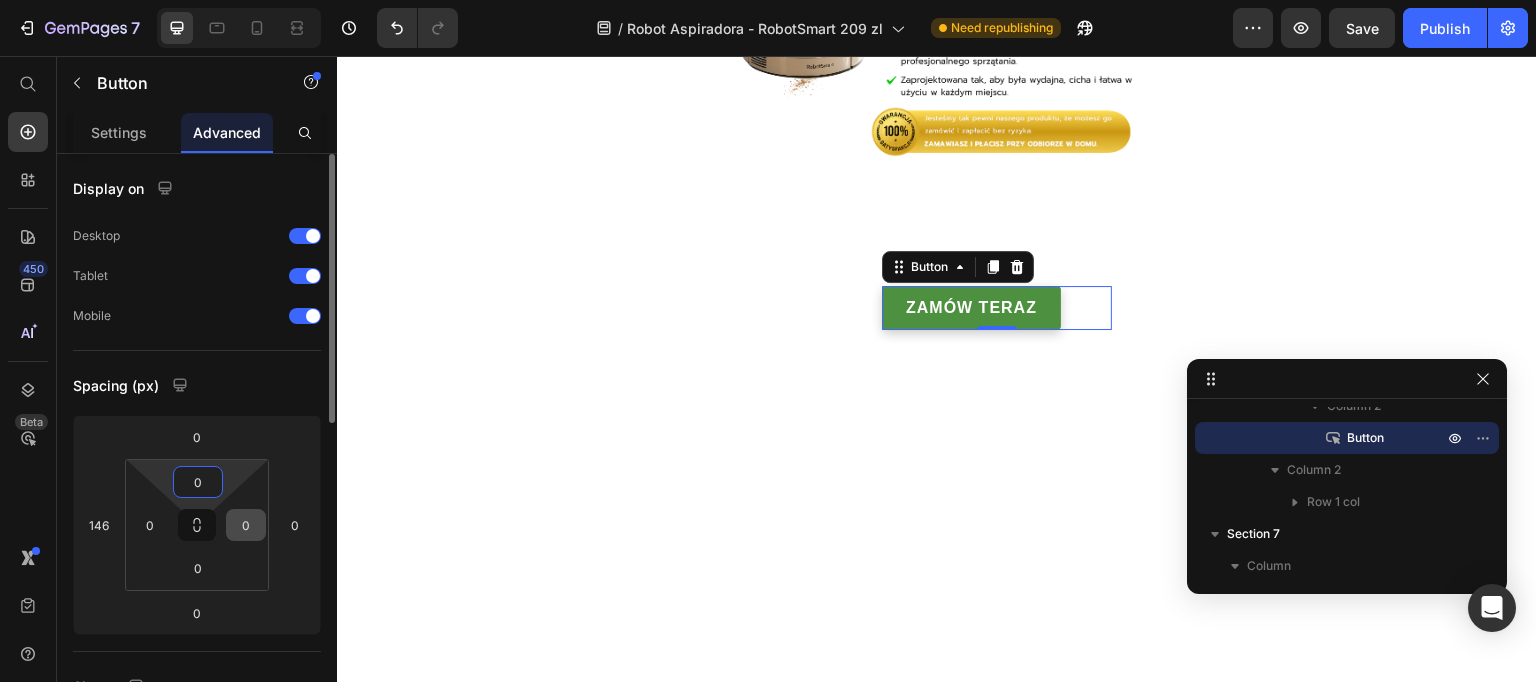 drag, startPoint x: 233, startPoint y: 484, endPoint x: 233, endPoint y: 515, distance: 31 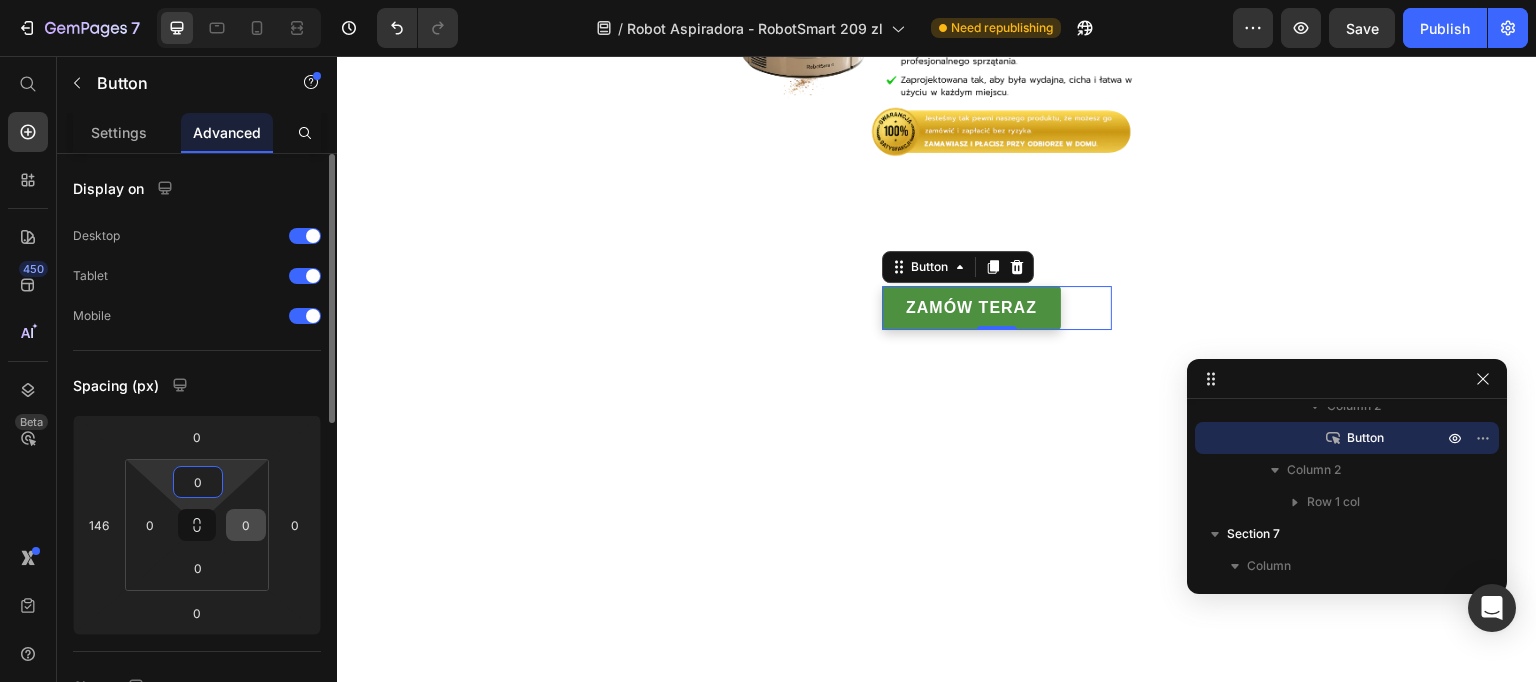 click on "7  Version history  /  Robot Aspiradora - RobotSmart 209 zl Need republishing Preview  Save   Publish  450 Beta Start with Sections Elements Hero Section Product Detail Brands Trusted Badges Guarantee Product Breakdown How to use Testimonials Compare Bundle FAQs Social Proof Brand Story Product List Collection Blog List Contact Sticky Add to Cart Custom Footer Browse Library 450 Layout
Row
Row
Row
Row Text
Heading
Text Block Button
Button
Button
Sticky Back to top Media" at bounding box center (768, 0) 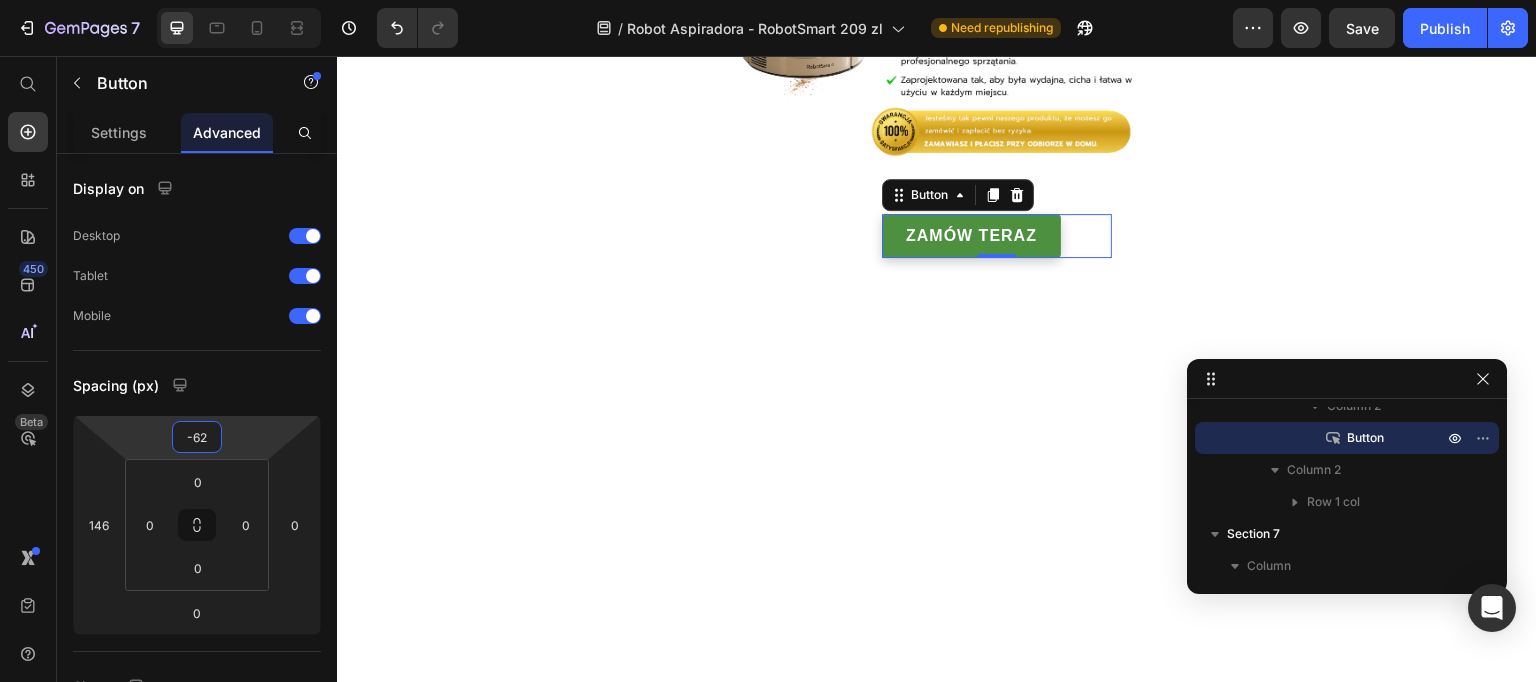 type on "-60" 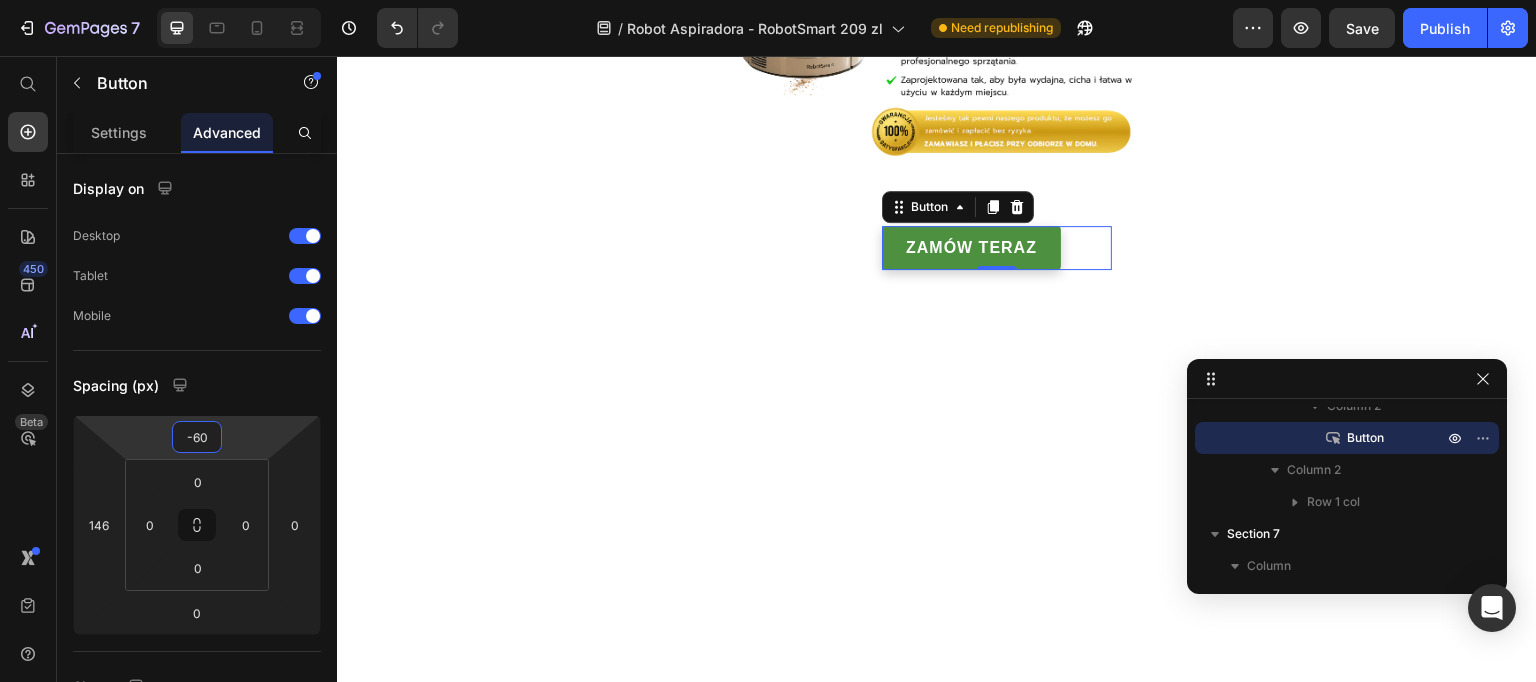 drag, startPoint x: 247, startPoint y: 446, endPoint x: 238, endPoint y: 457, distance: 14.21267 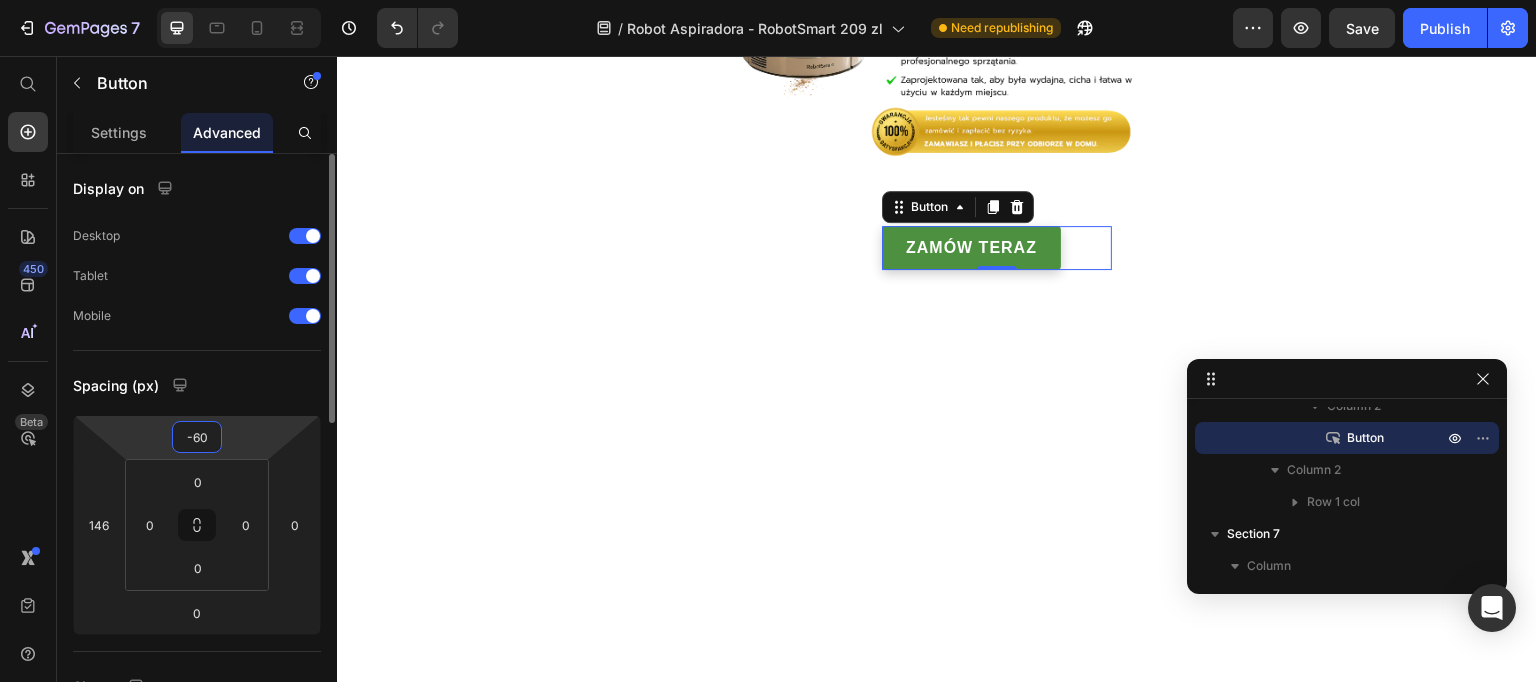 click on "7  Version history  /  Robot Aspiradora - RobotSmart 209 zl Need republishing Preview  Save   Publish  450 Beta Start with Sections Elements Hero Section Product Detail Brands Trusted Badges Guarantee Product Breakdown How to use Testimonials Compare Bundle FAQs Social Proof Brand Story Product List Collection Blog List Contact Sticky Add to Cart Custom Footer Browse Library 450 Layout
Row
Row
Row
Row Text
Heading
Text Block Button
Button
Button
Sticky Back to top Media" at bounding box center [768, 0] 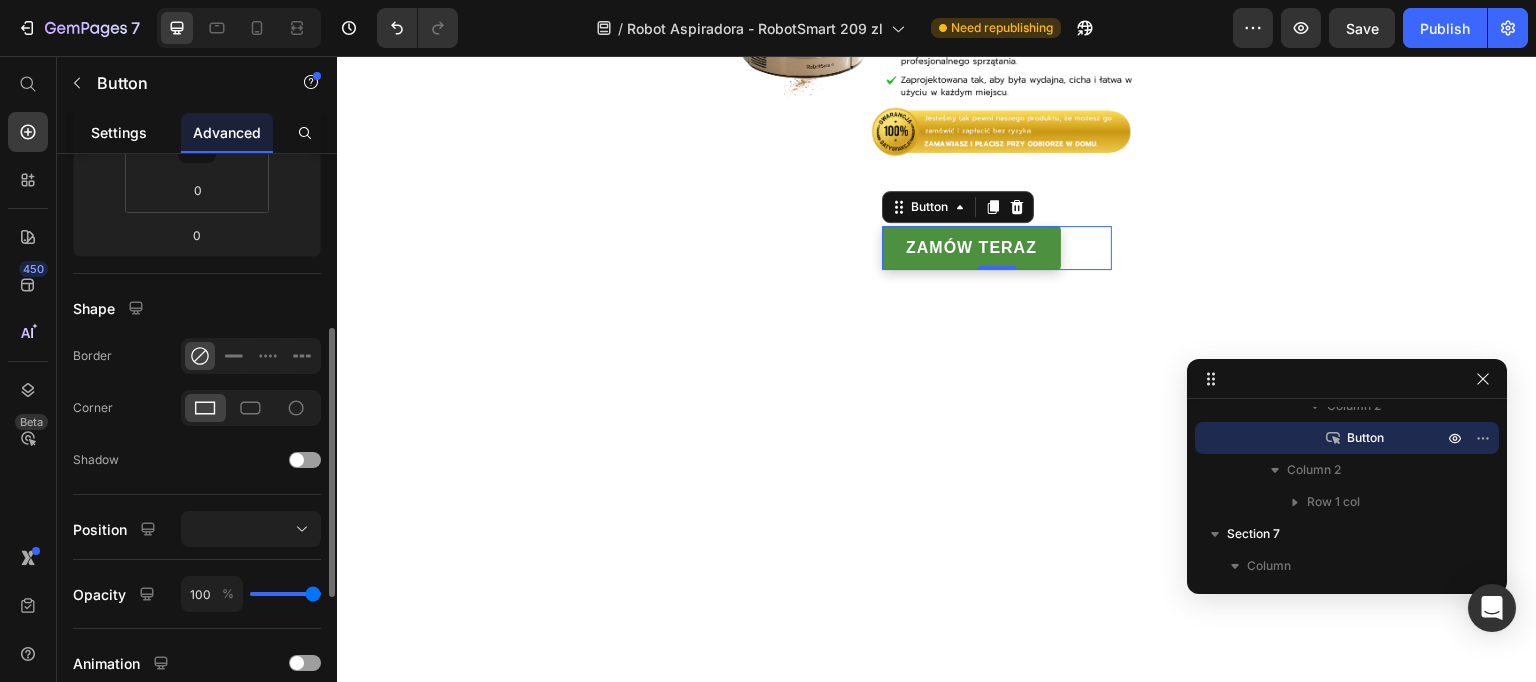 click on "Settings" at bounding box center (119, 132) 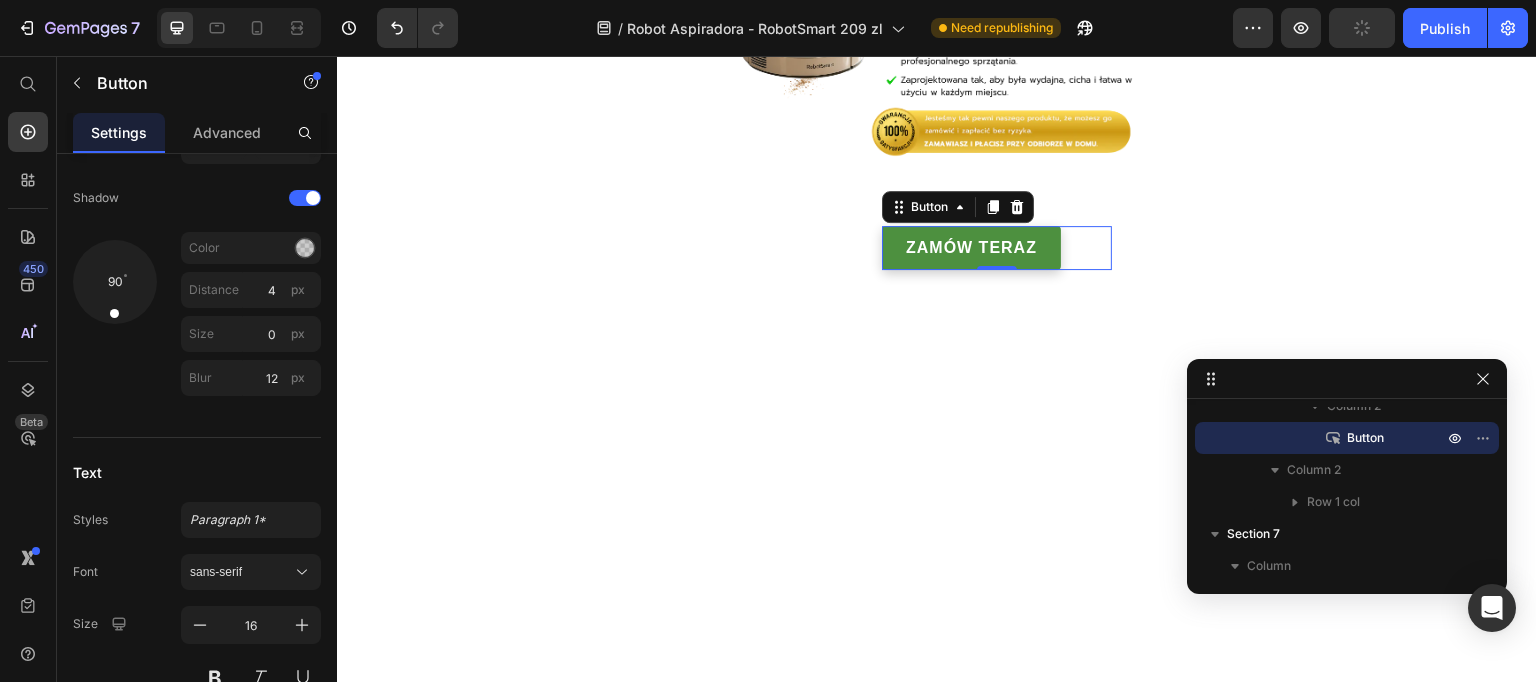 scroll, scrollTop: 1065, scrollLeft: 0, axis: vertical 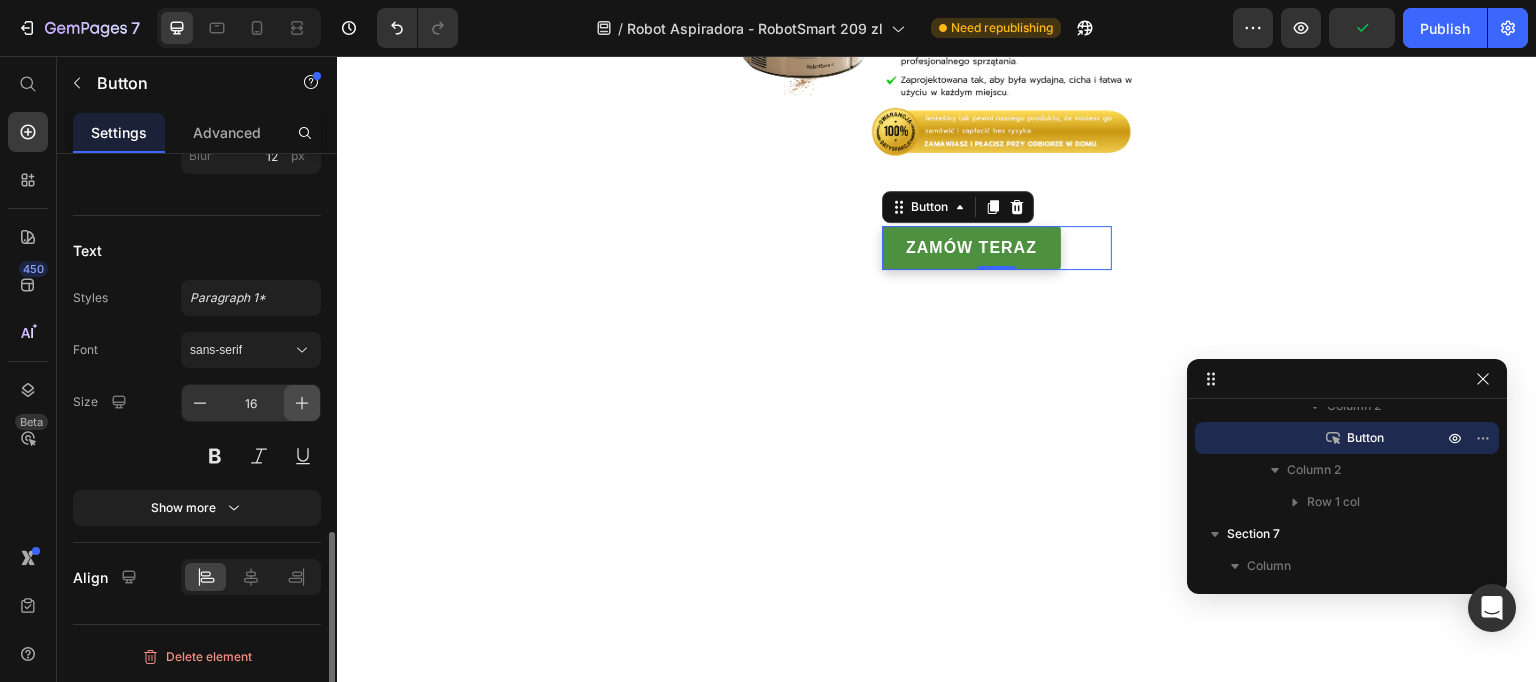click 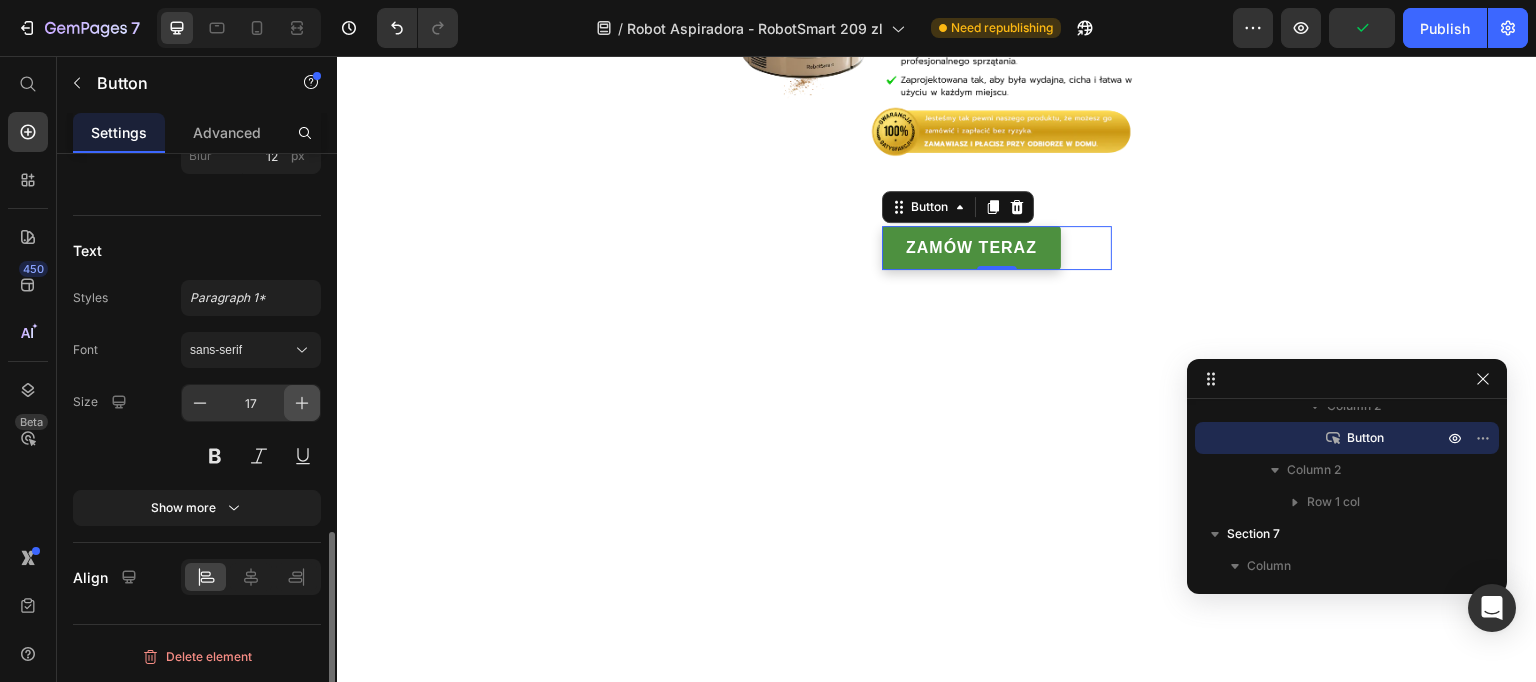 click 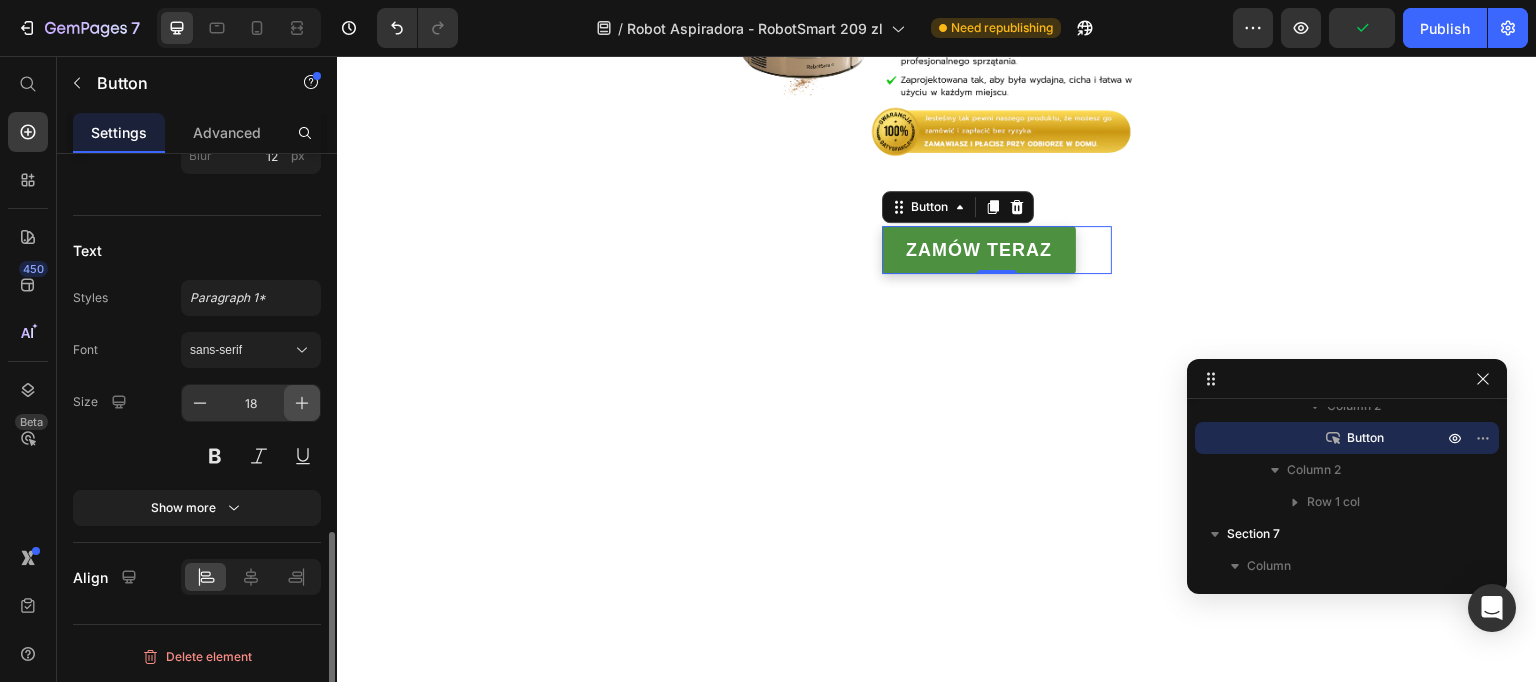 click 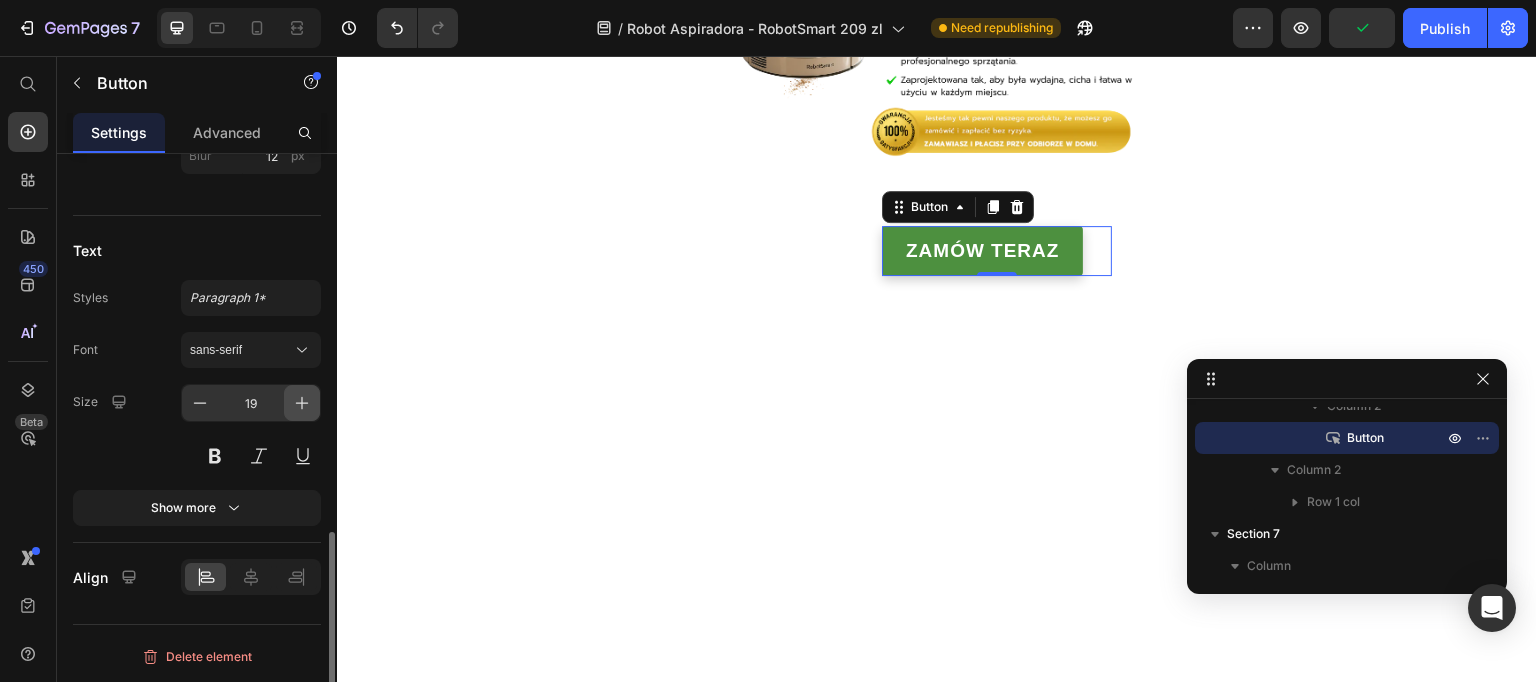 click 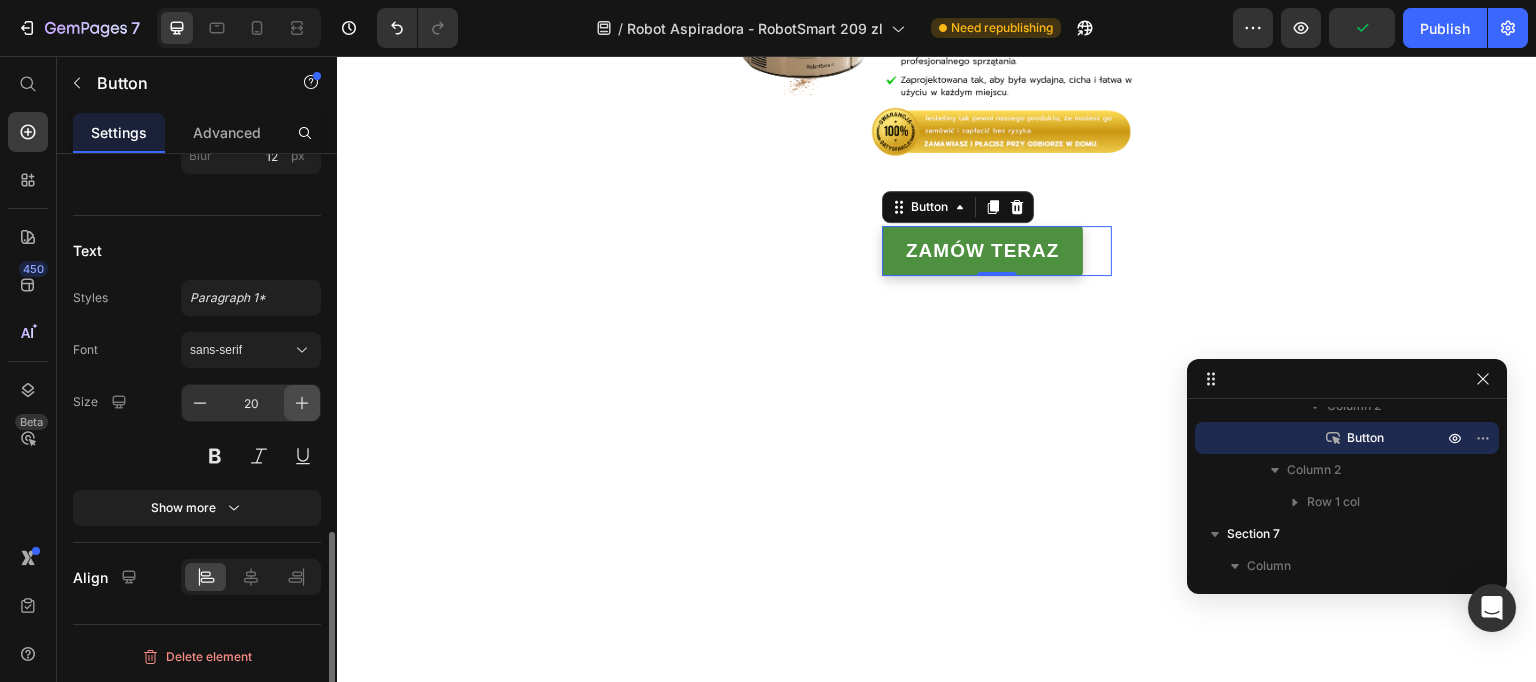 click 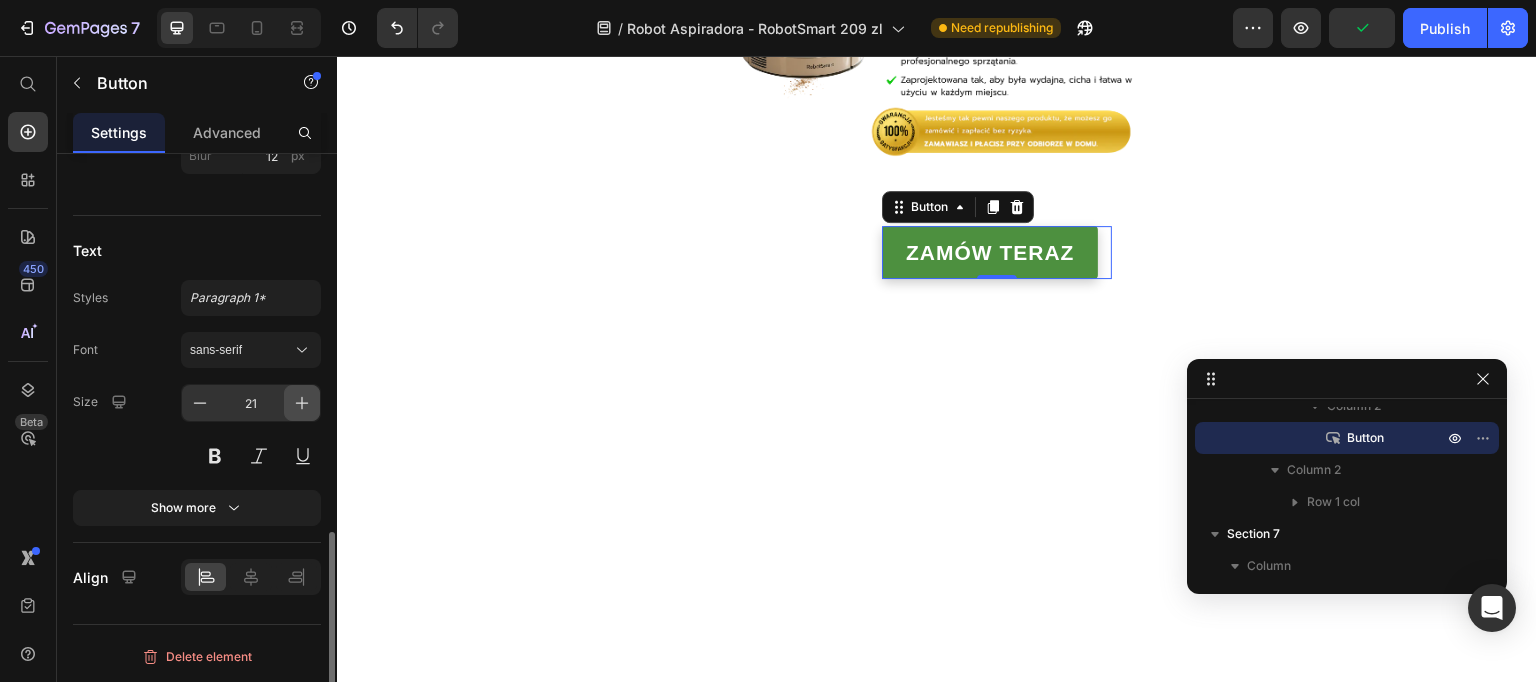 click 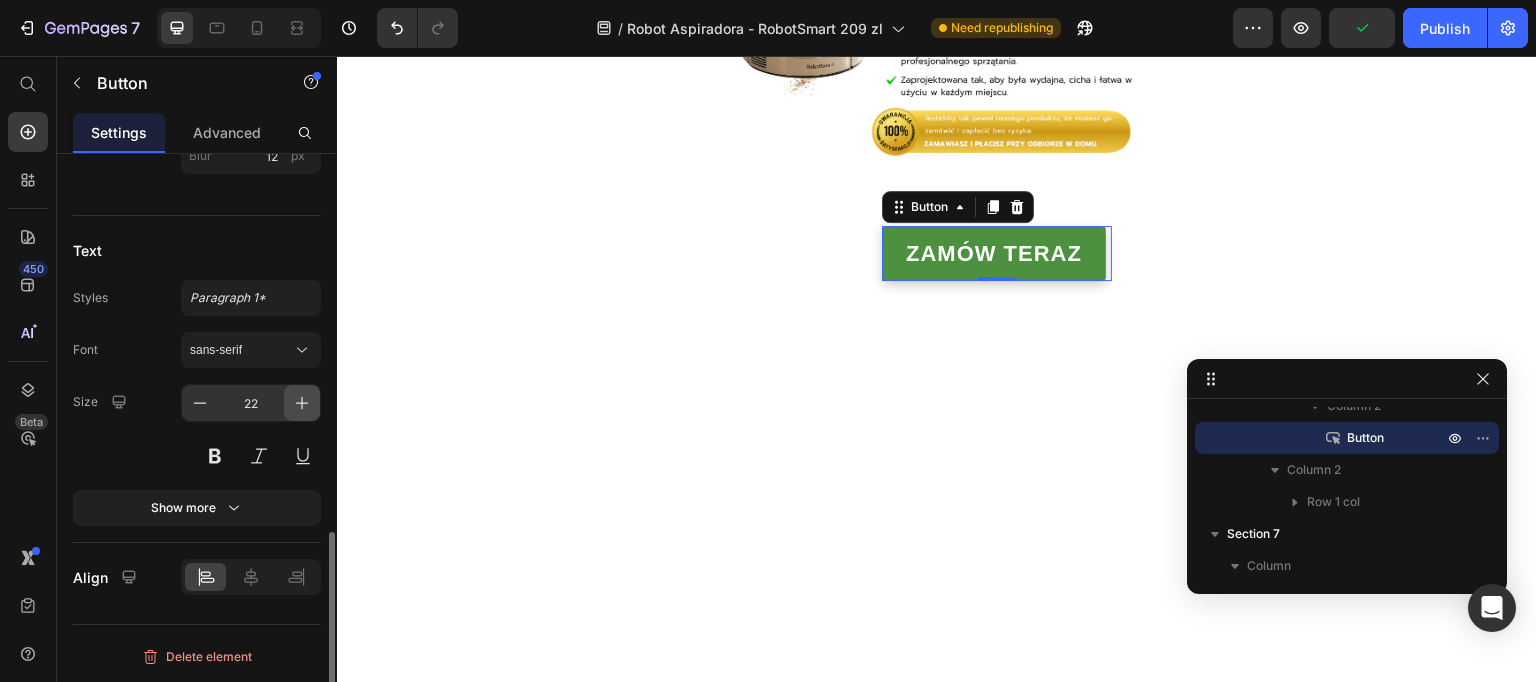 click 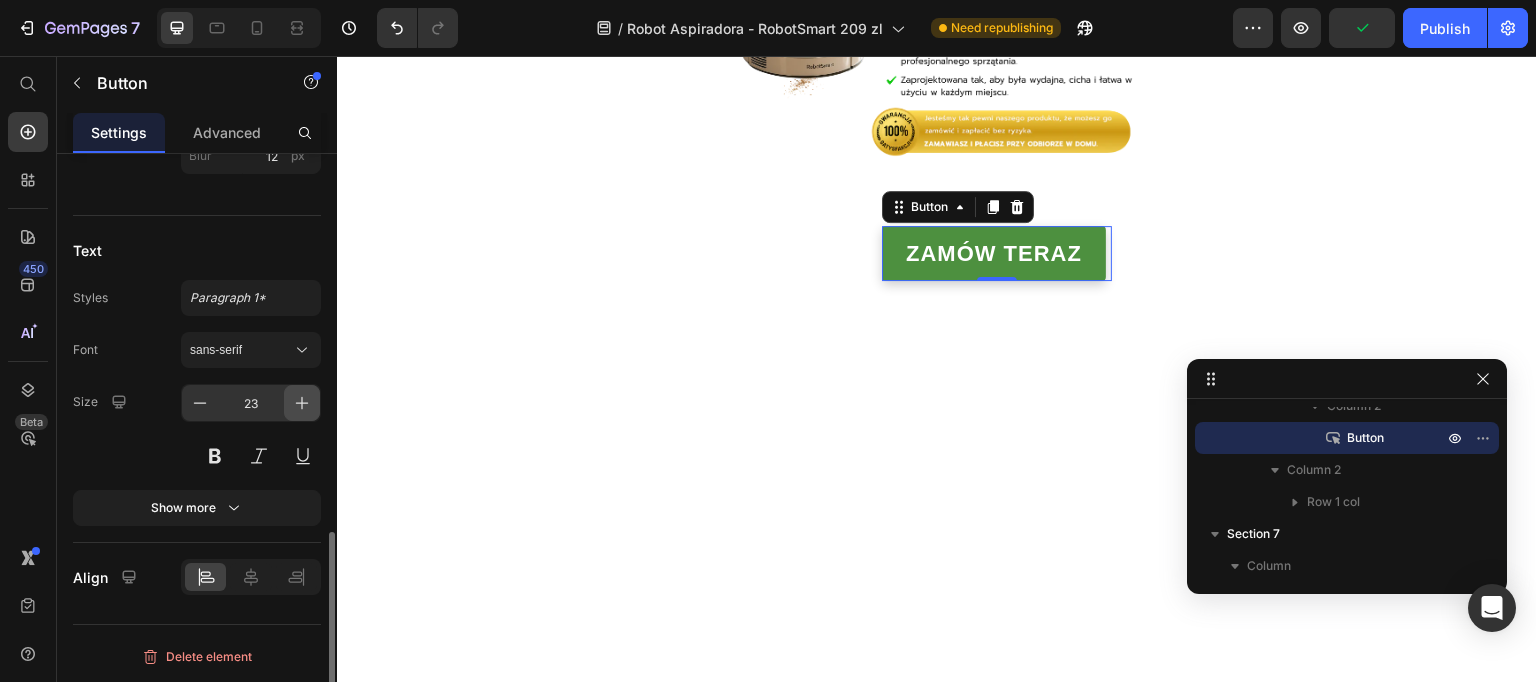 click 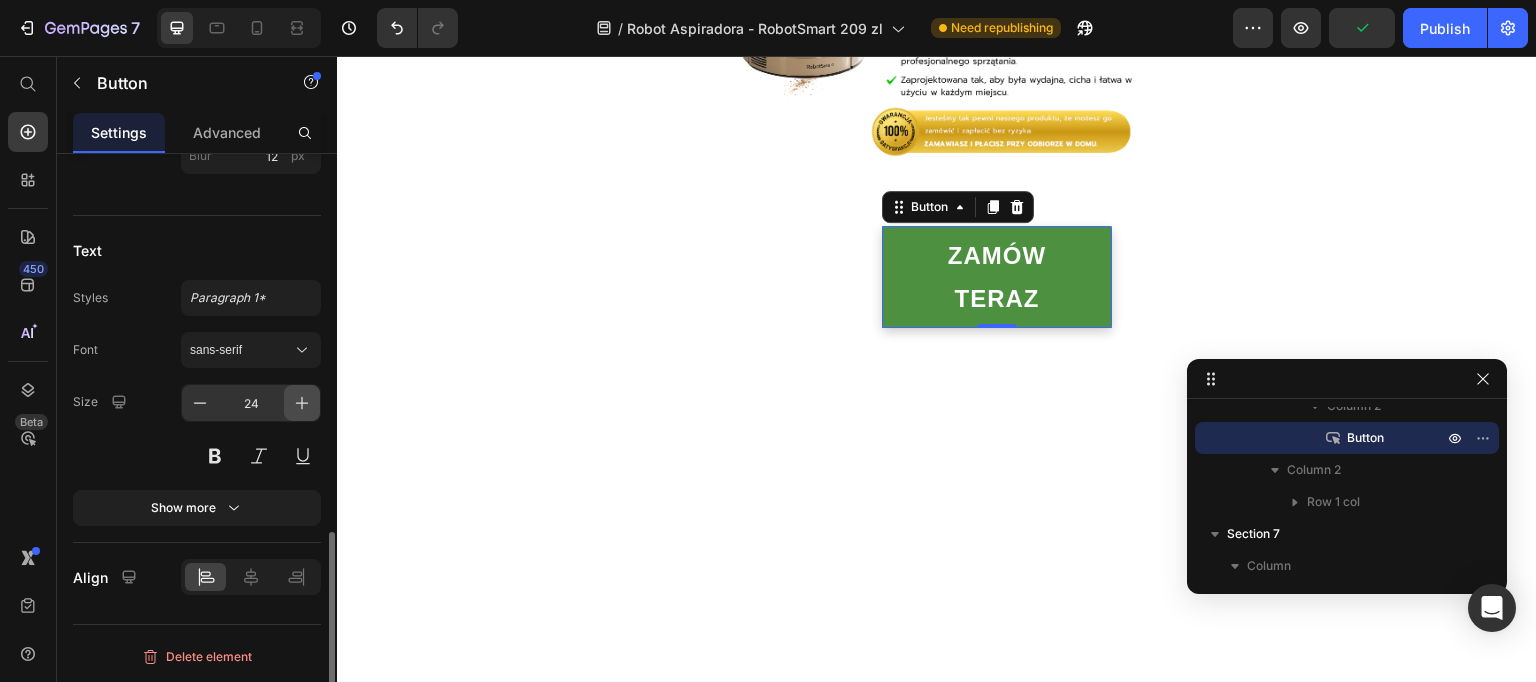 click 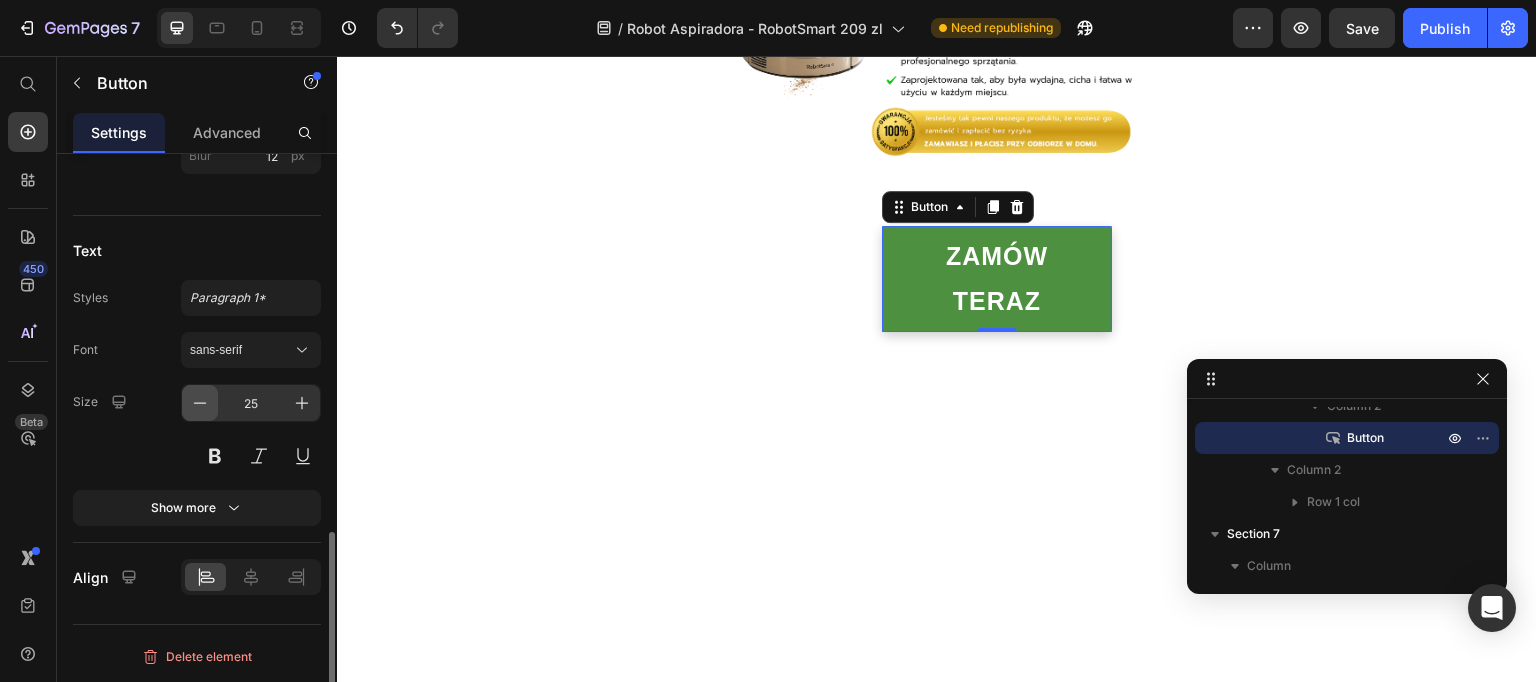 click 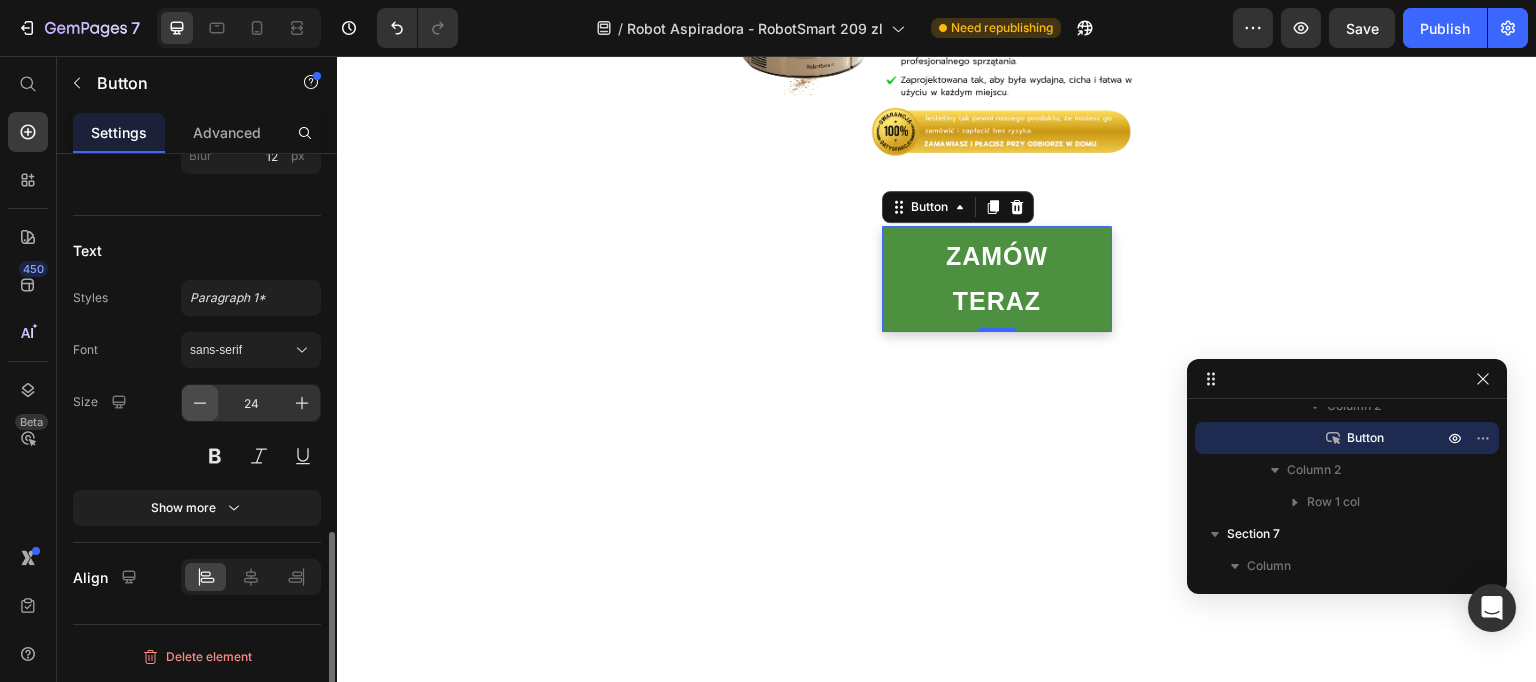 click 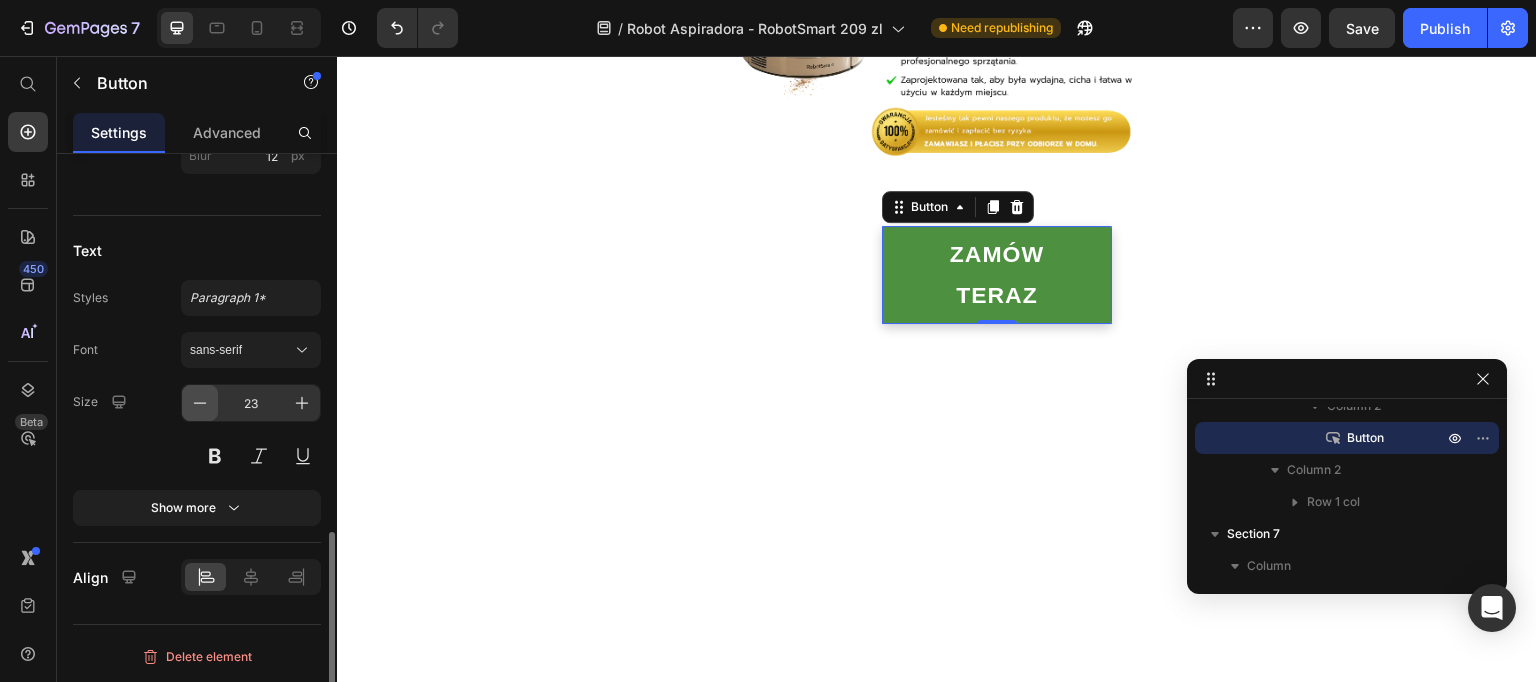 click 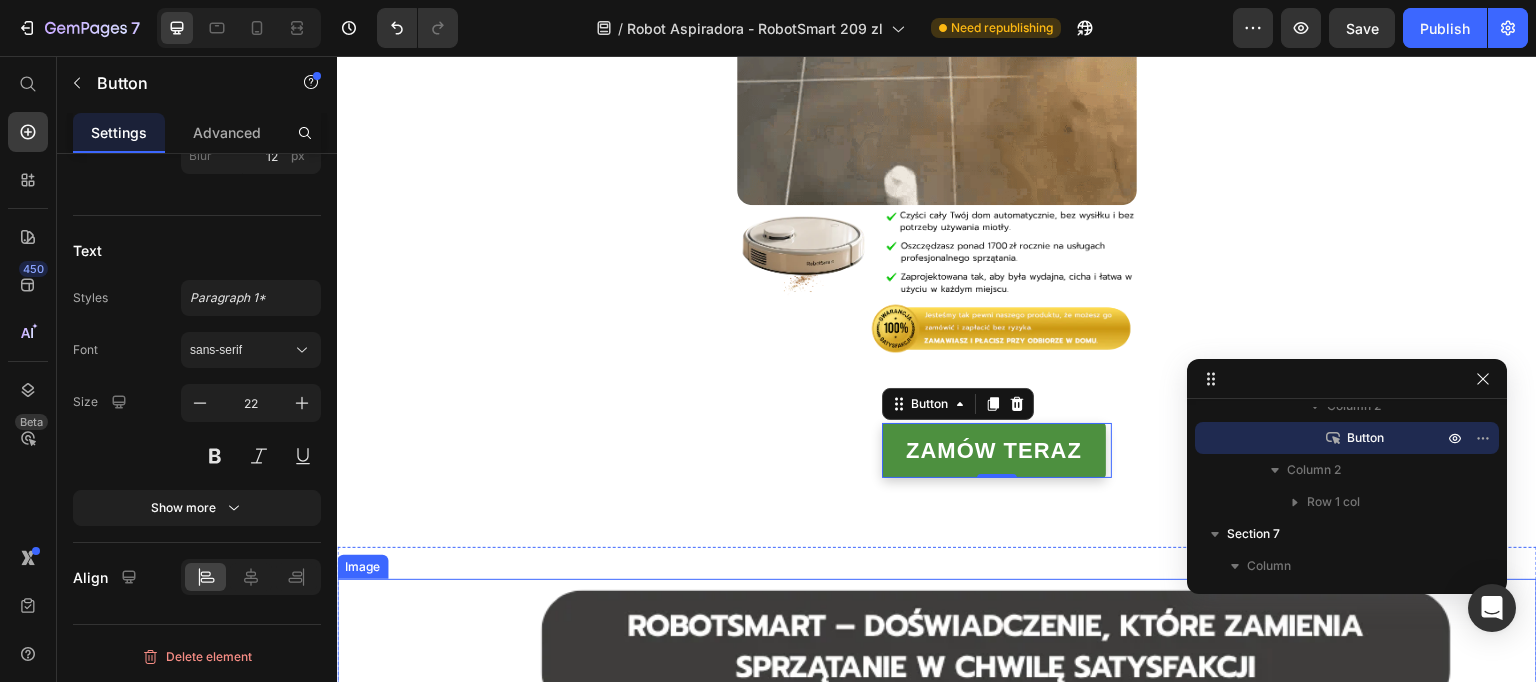 scroll, scrollTop: 1605, scrollLeft: 0, axis: vertical 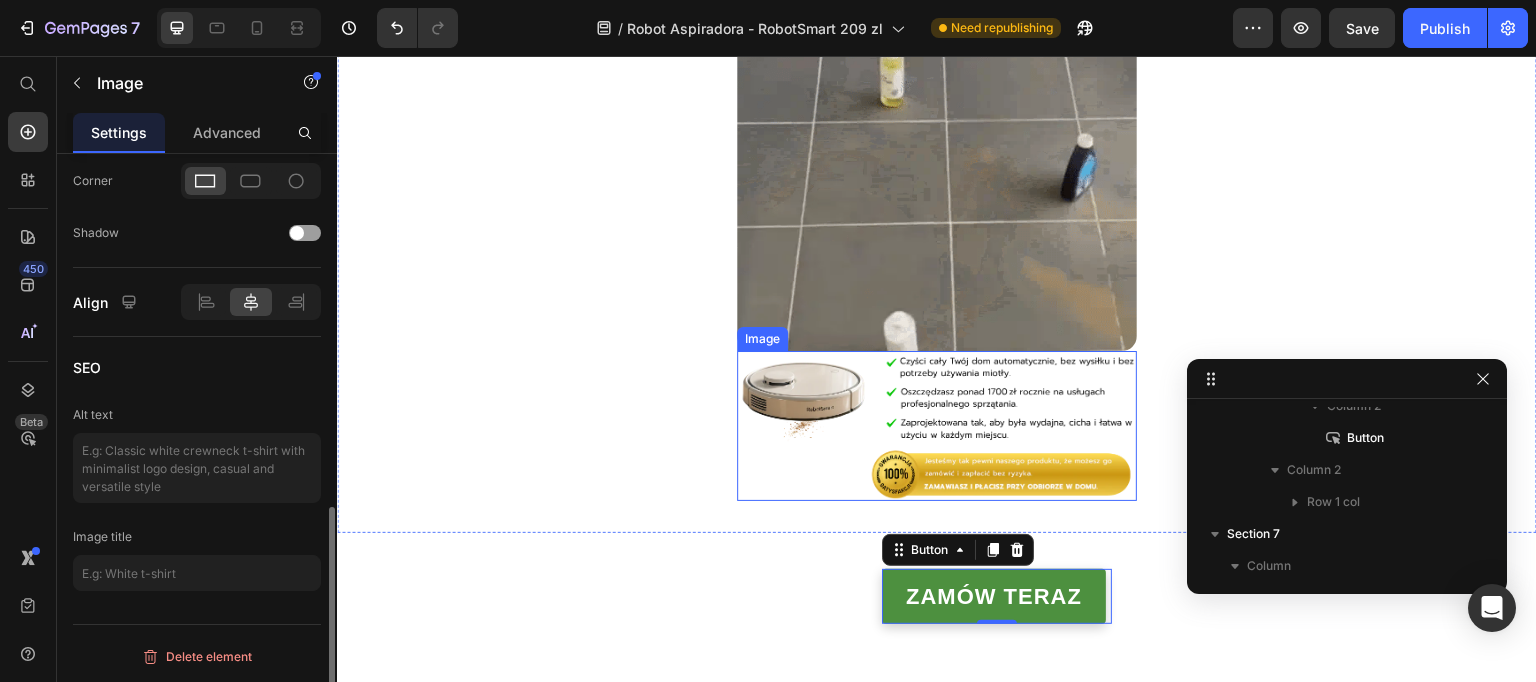 drag, startPoint x: 839, startPoint y: 422, endPoint x: 795, endPoint y: 425, distance: 44.102154 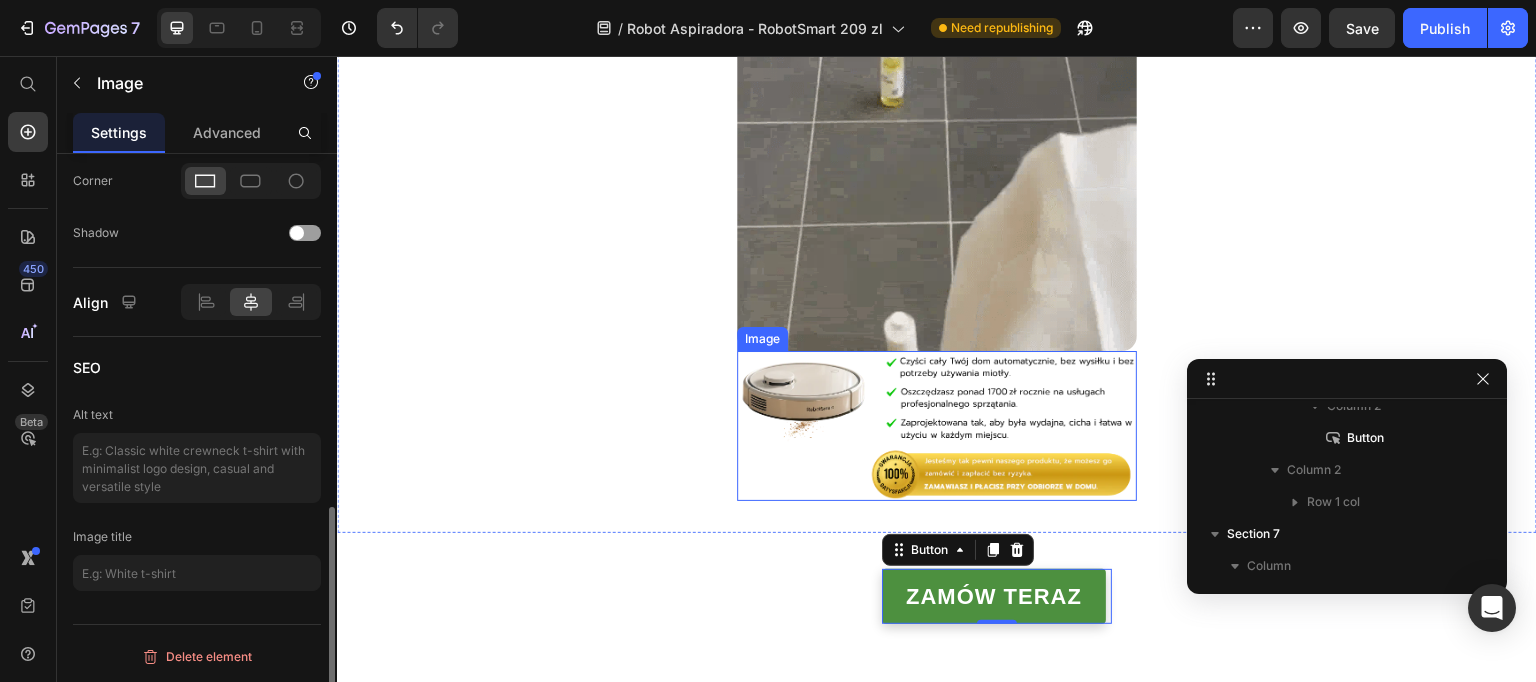 click at bounding box center (937, 425) 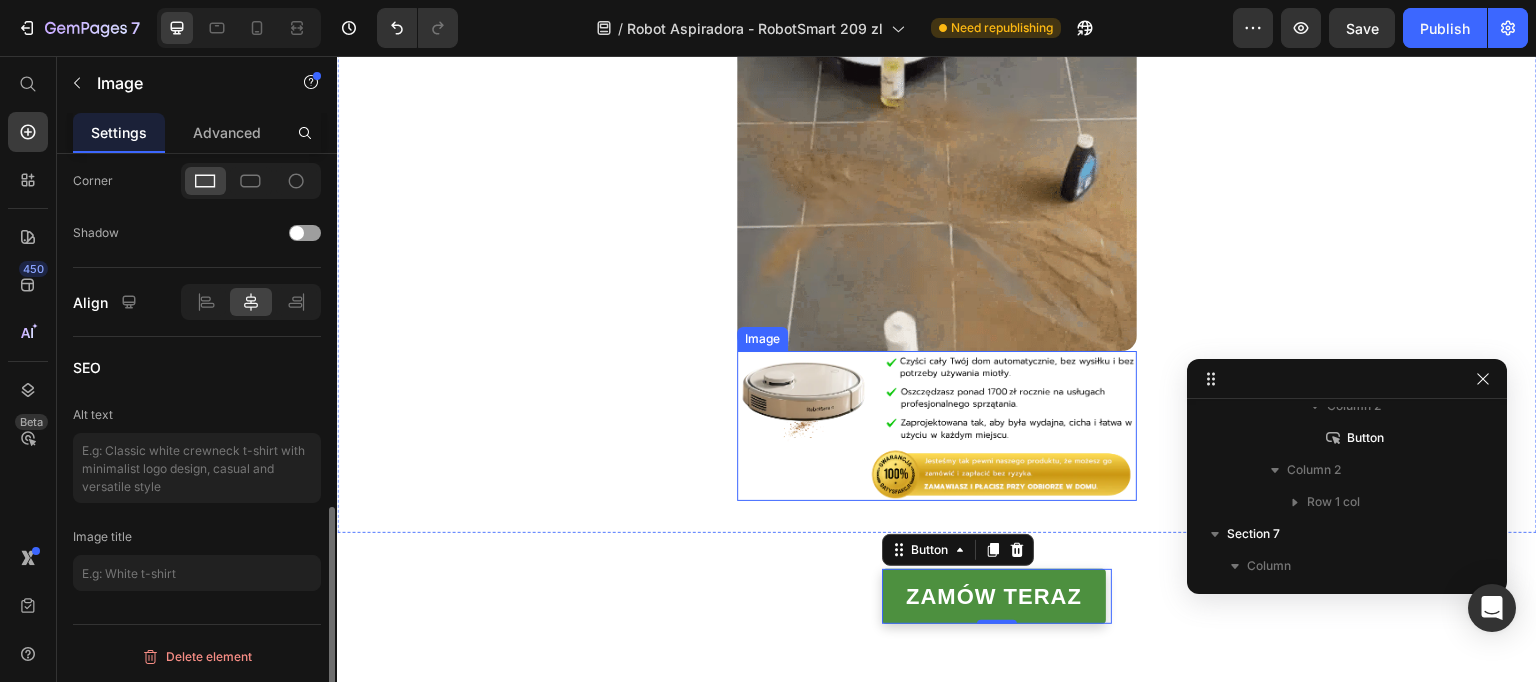 scroll, scrollTop: 145, scrollLeft: 0, axis: vertical 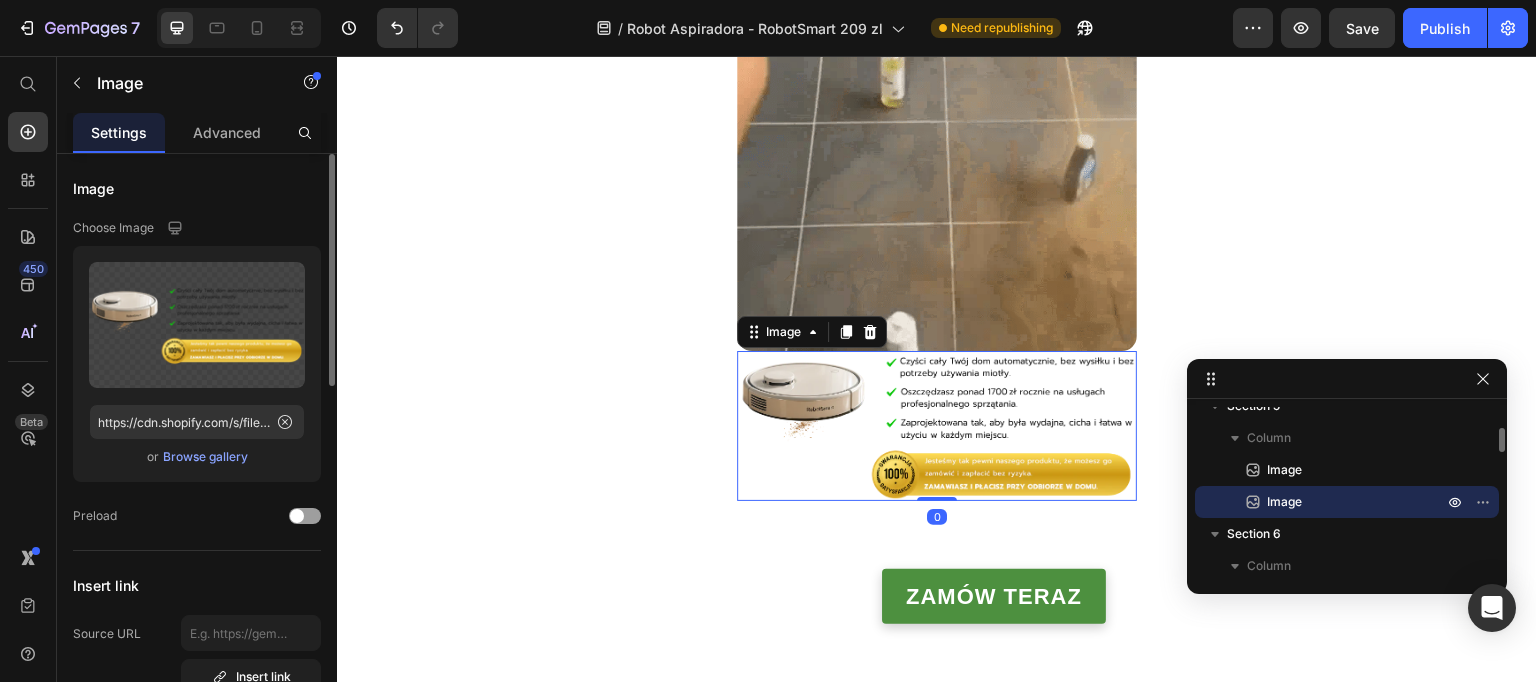 drag, startPoint x: 243, startPoint y: 120, endPoint x: 249, endPoint y: 194, distance: 74.24284 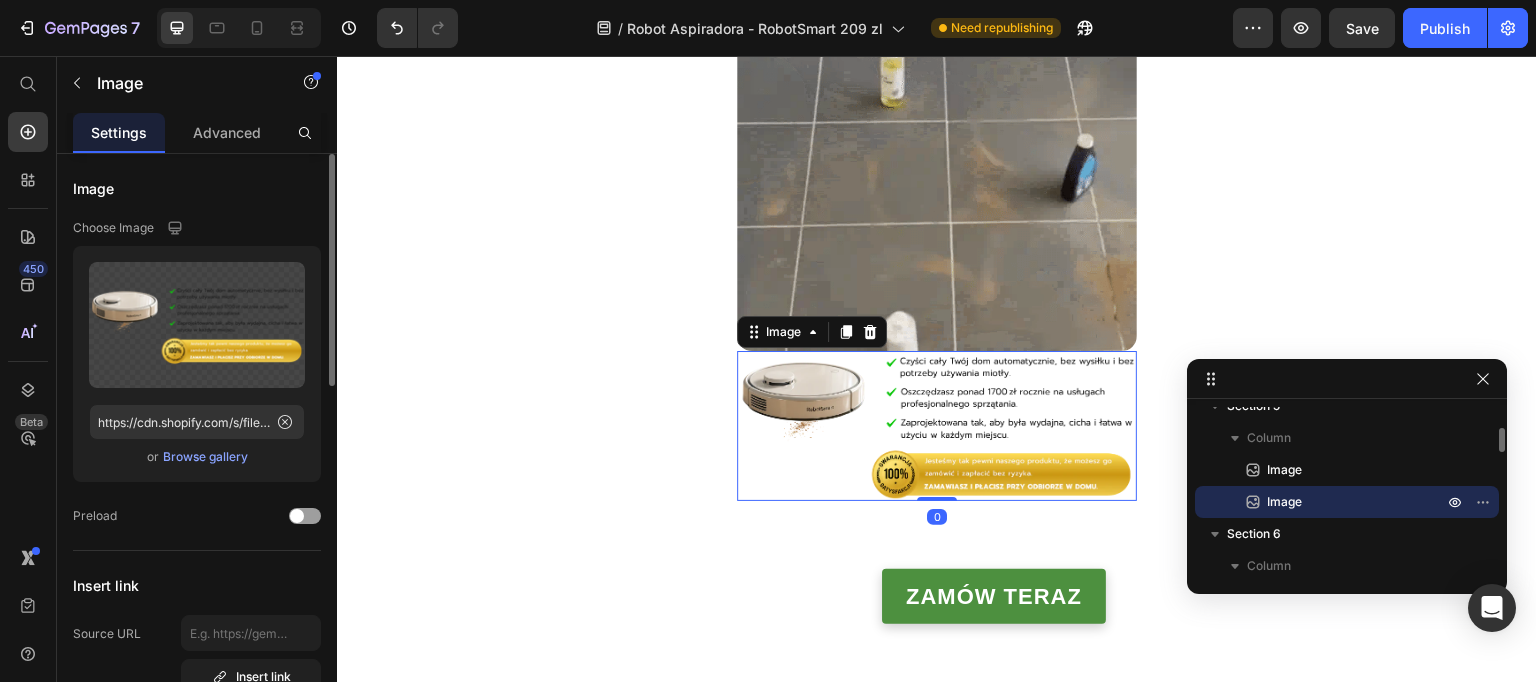 click on "Advanced" 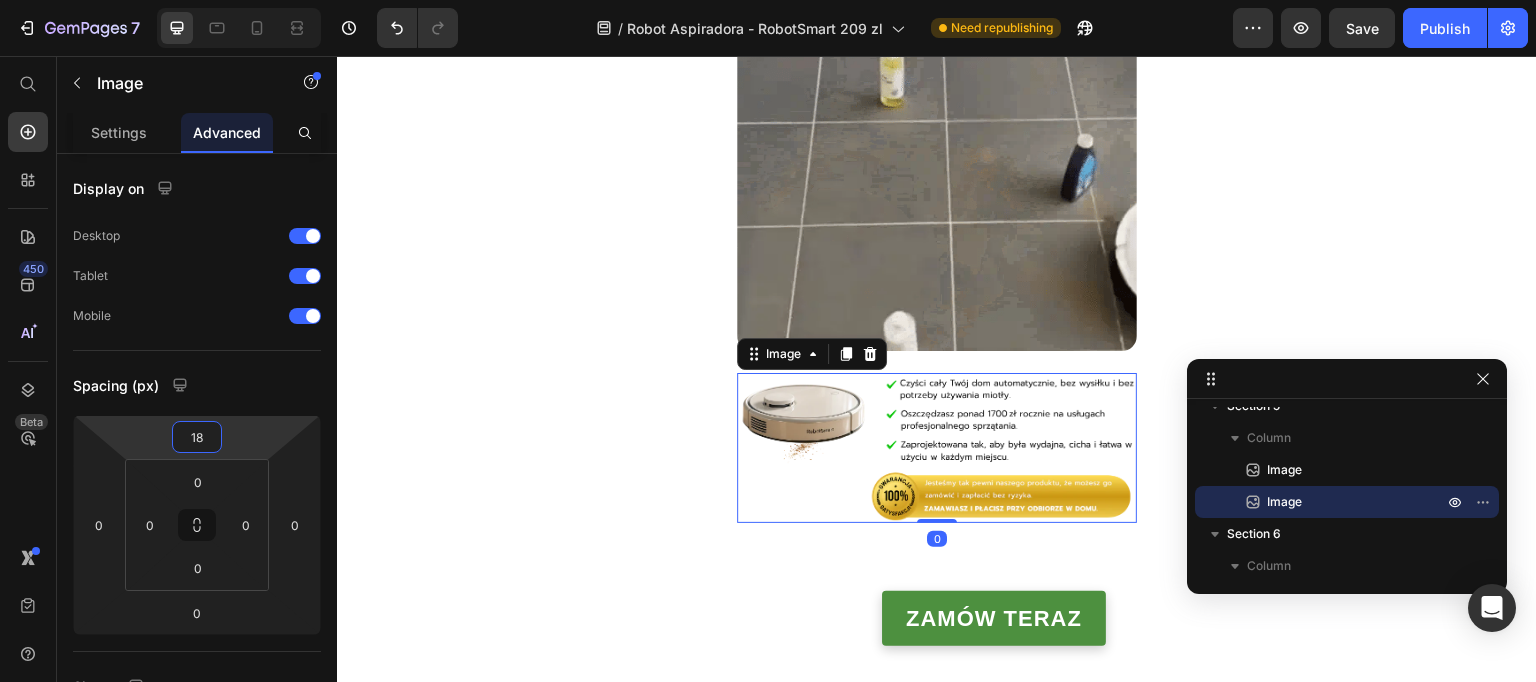 type on "20" 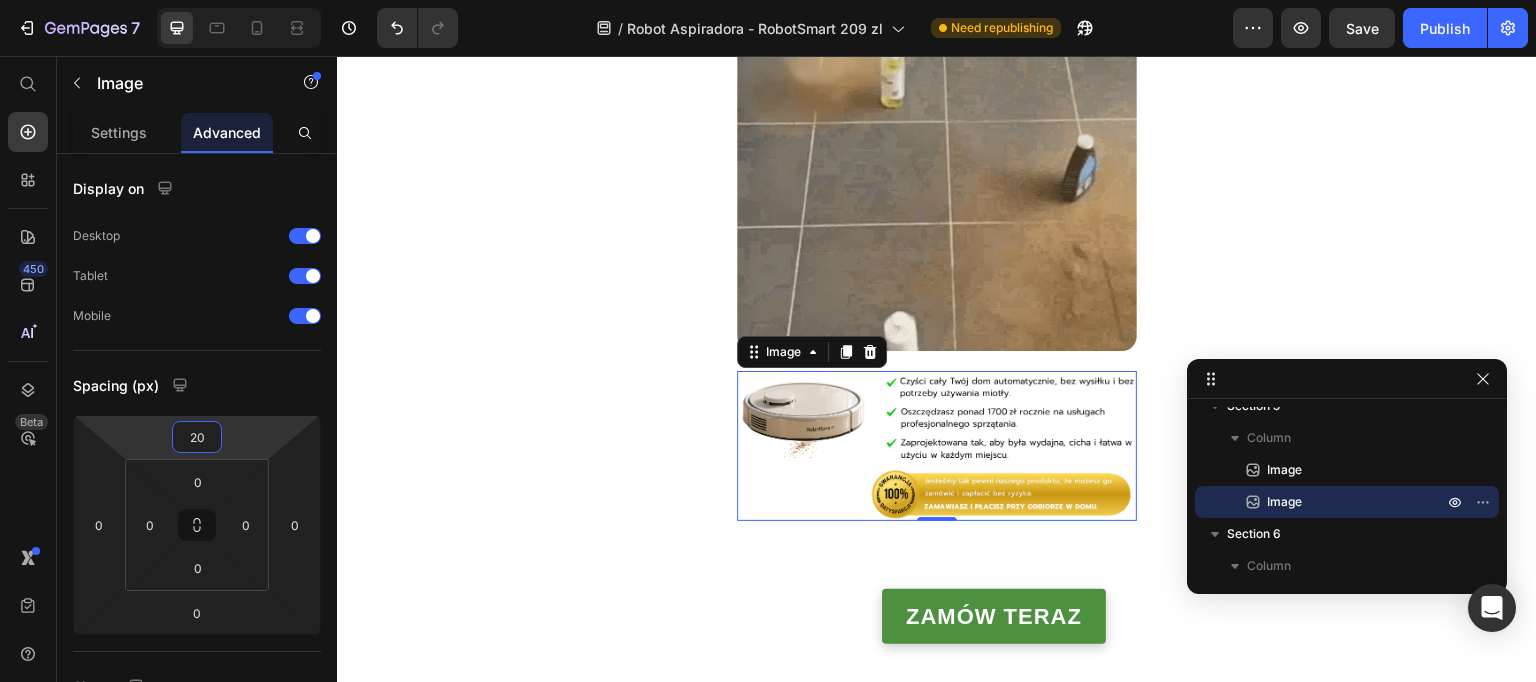 click on "7  Version history  /  Robot Aspiradora - RobotSmart 209 zl Need republishing Preview  Save   Publish  450 Beta Start with Sections Elements Hero Section Product Detail Brands Trusted Badges Guarantee Product Breakdown How to use Testimonials Compare Bundle FAQs Social Proof Brand Story Product List Collection Blog List Contact Sticky Add to Cart Custom Footer Browse Library 450 Layout
Row
Row
Row
Row Text
Heading
Text Block Button
Button
Button
Sticky Back to top Media" at bounding box center [768, 0] 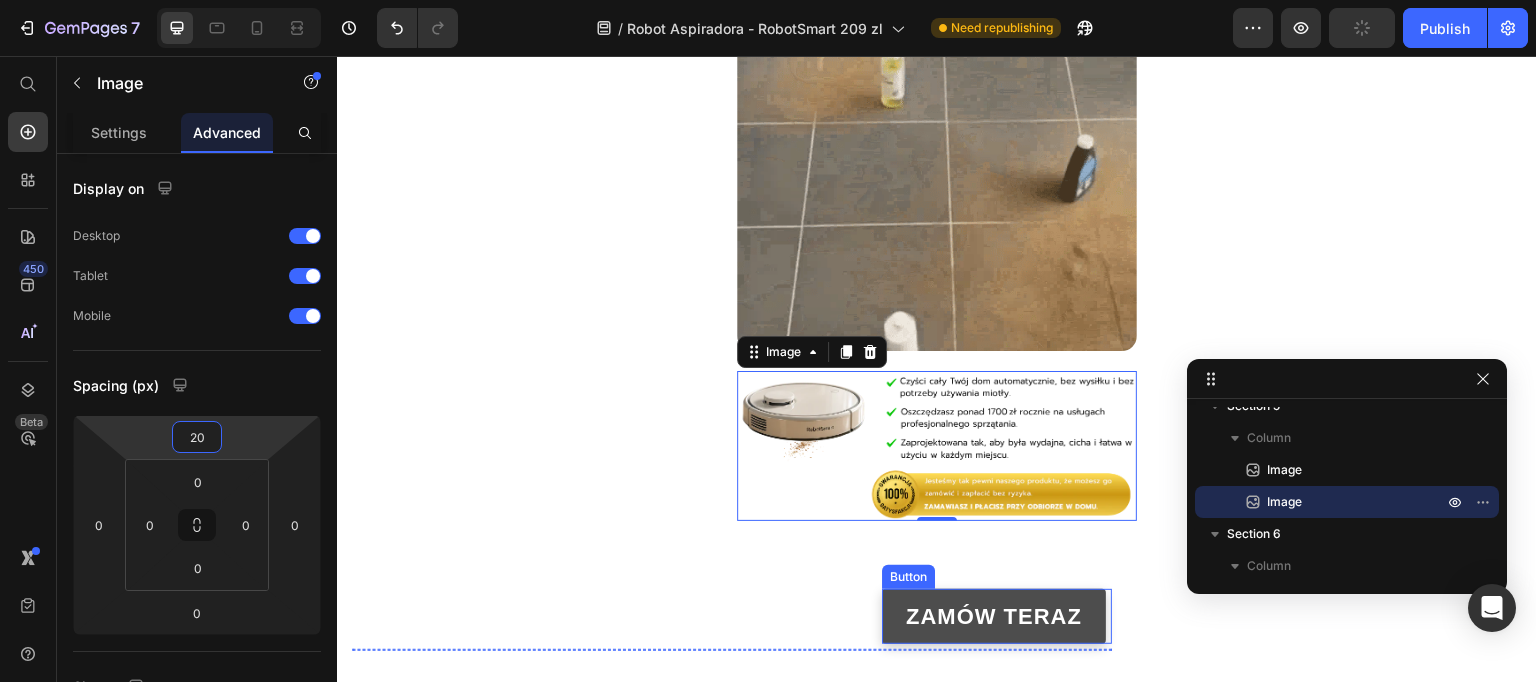 click on "Zamów teraz" at bounding box center (994, 617) 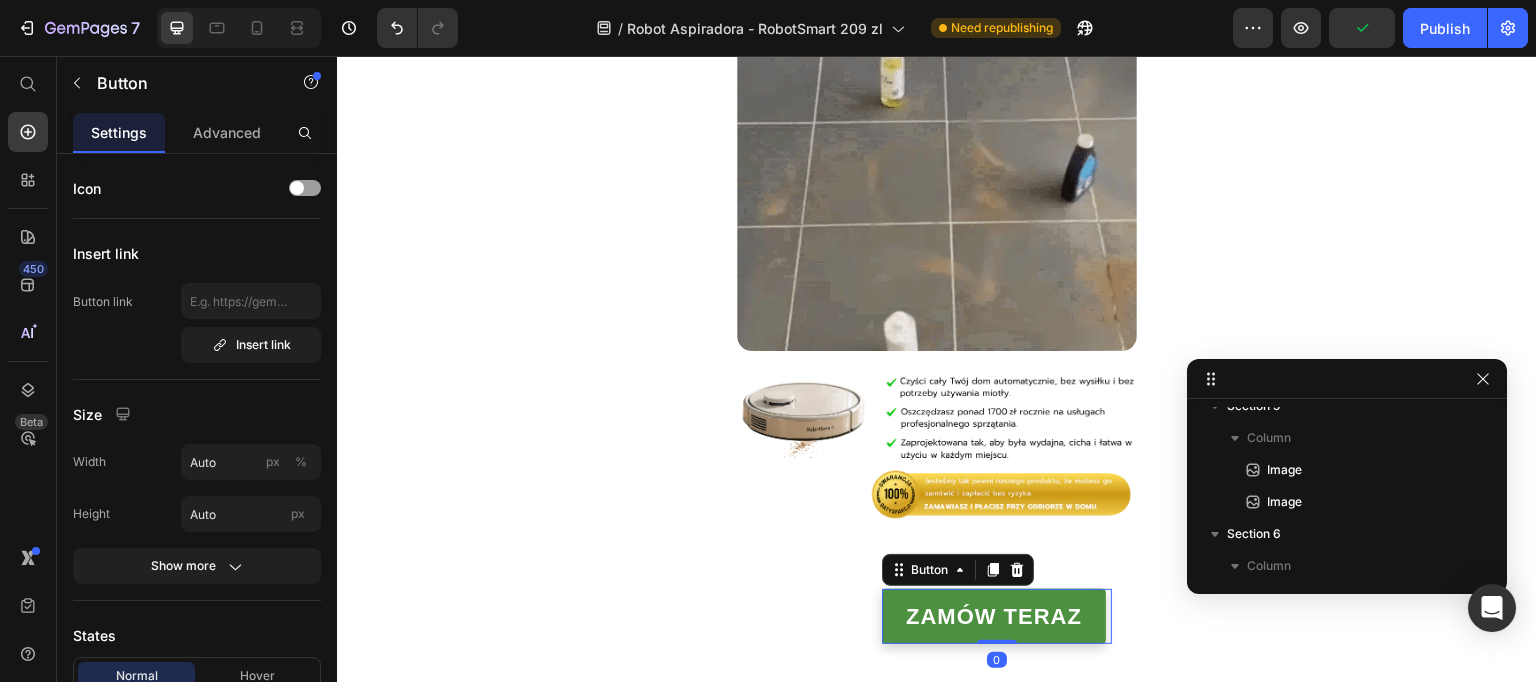 scroll, scrollTop: 593, scrollLeft: 0, axis: vertical 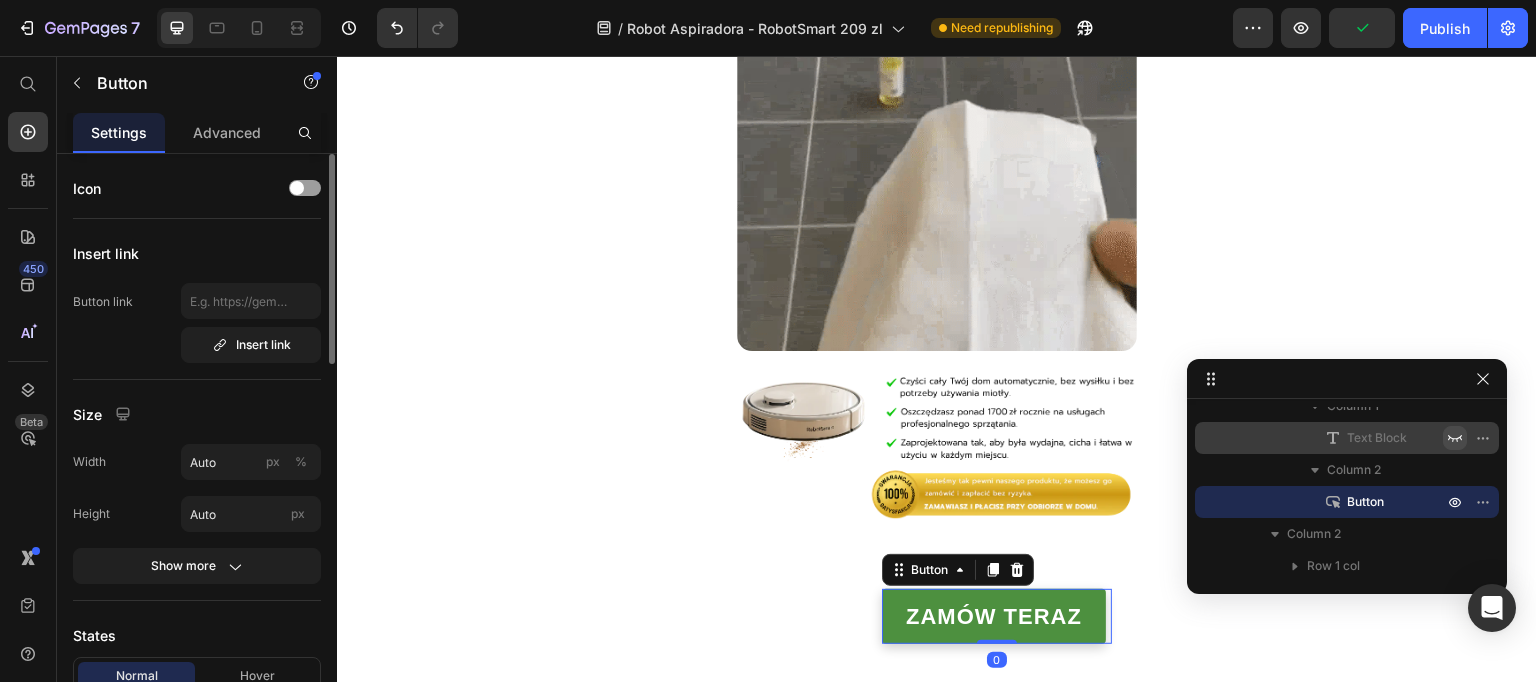 click on "Advanced" at bounding box center [227, 132] 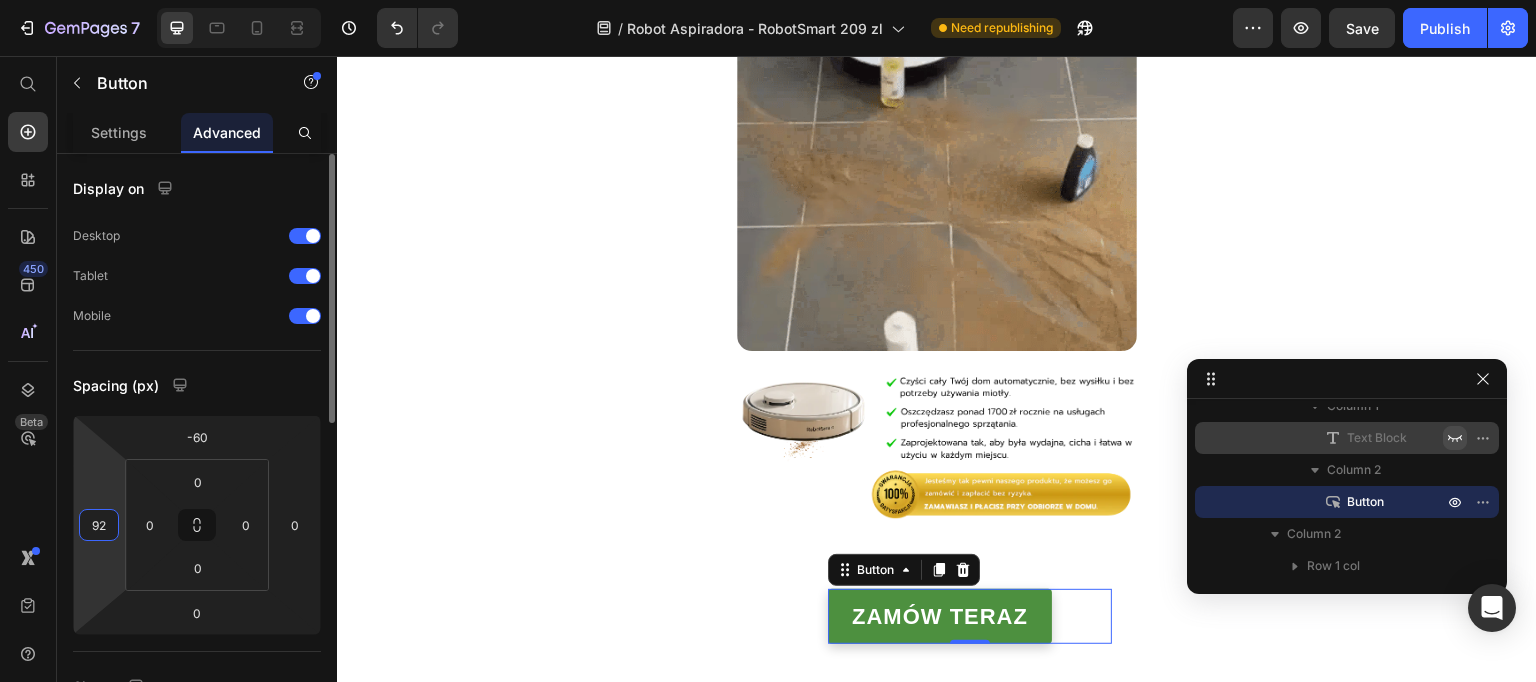 type on "90" 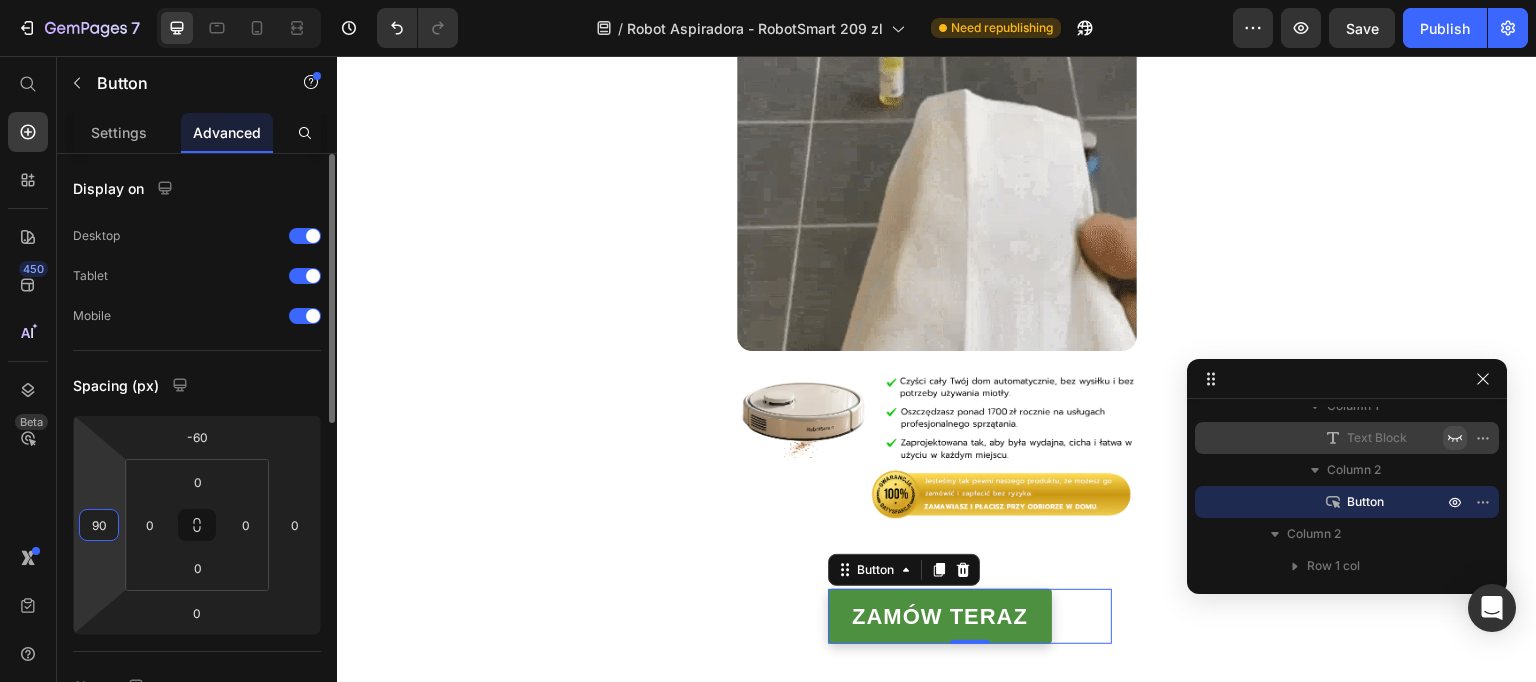 drag, startPoint x: 107, startPoint y: 496, endPoint x: 115, endPoint y: 515, distance: 20.615528 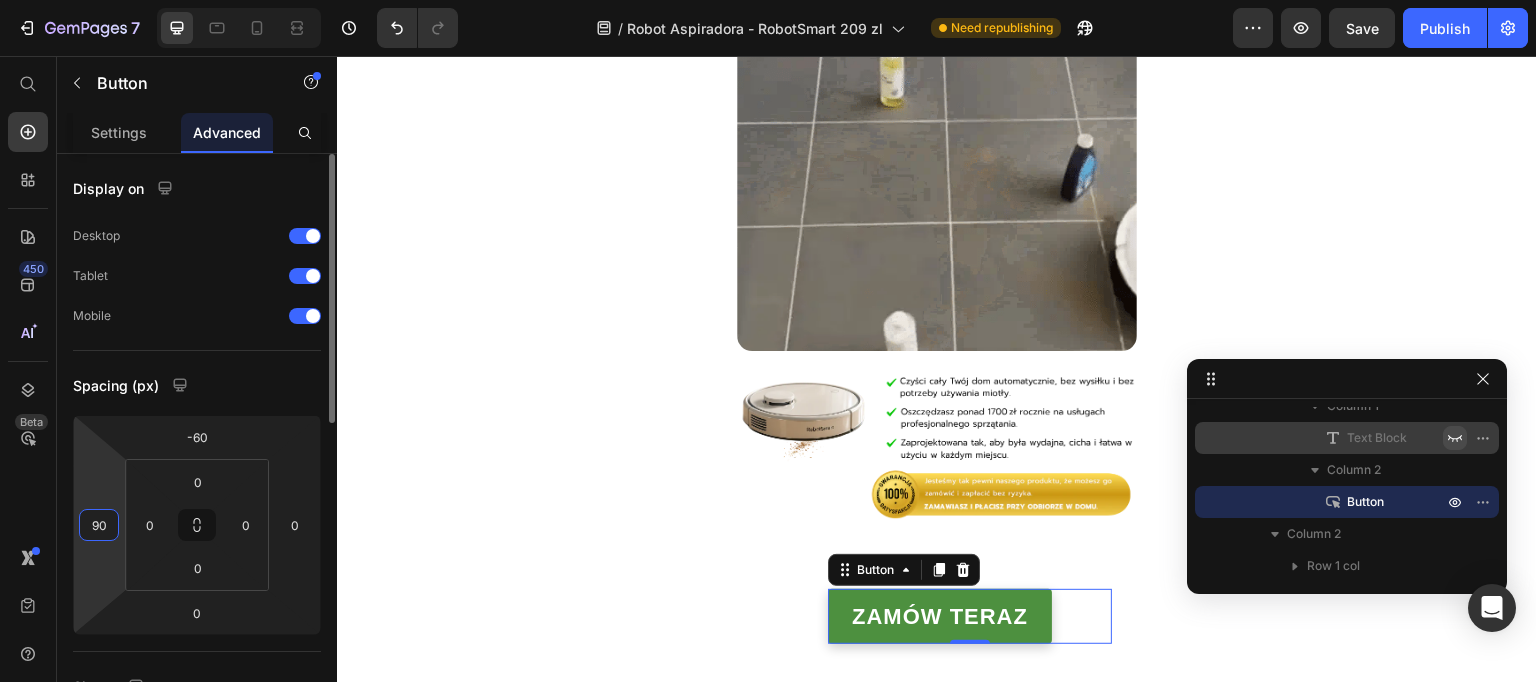 click on "7  Version history  /  Robot Aspiradora - RobotSmart 209 zl Need republishing Preview  Save   Publish  450 Beta Start with Sections Elements Hero Section Product Detail Brands Trusted Badges Guarantee Product Breakdown How to use Testimonials Compare Bundle FAQs Social Proof Brand Story Product List Collection Blog List Contact Sticky Add to Cart Custom Footer Browse Library 450 Layout
Row
Row
Row
Row Text
Heading
Text Block Button
Button
Button
Sticky Back to top Media" at bounding box center (768, 0) 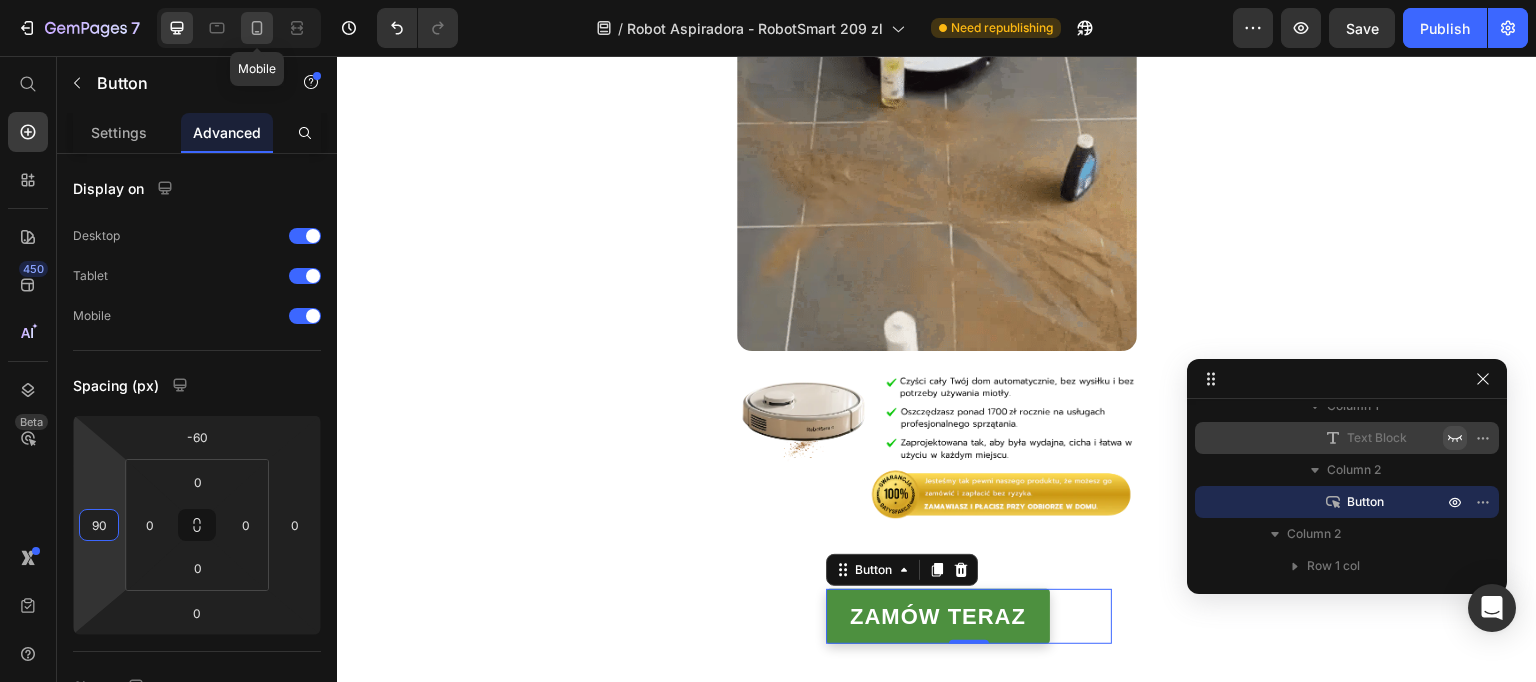 click 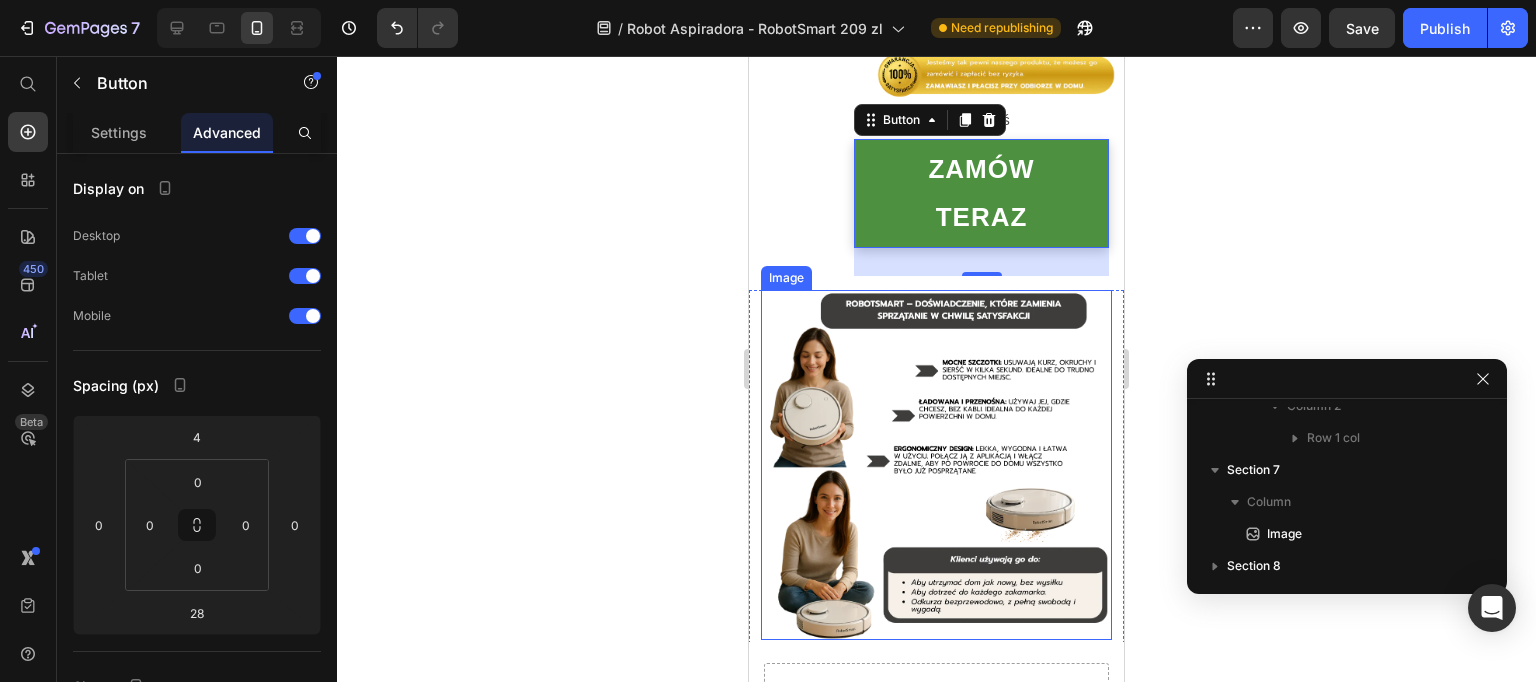 scroll, scrollTop: 1784, scrollLeft: 0, axis: vertical 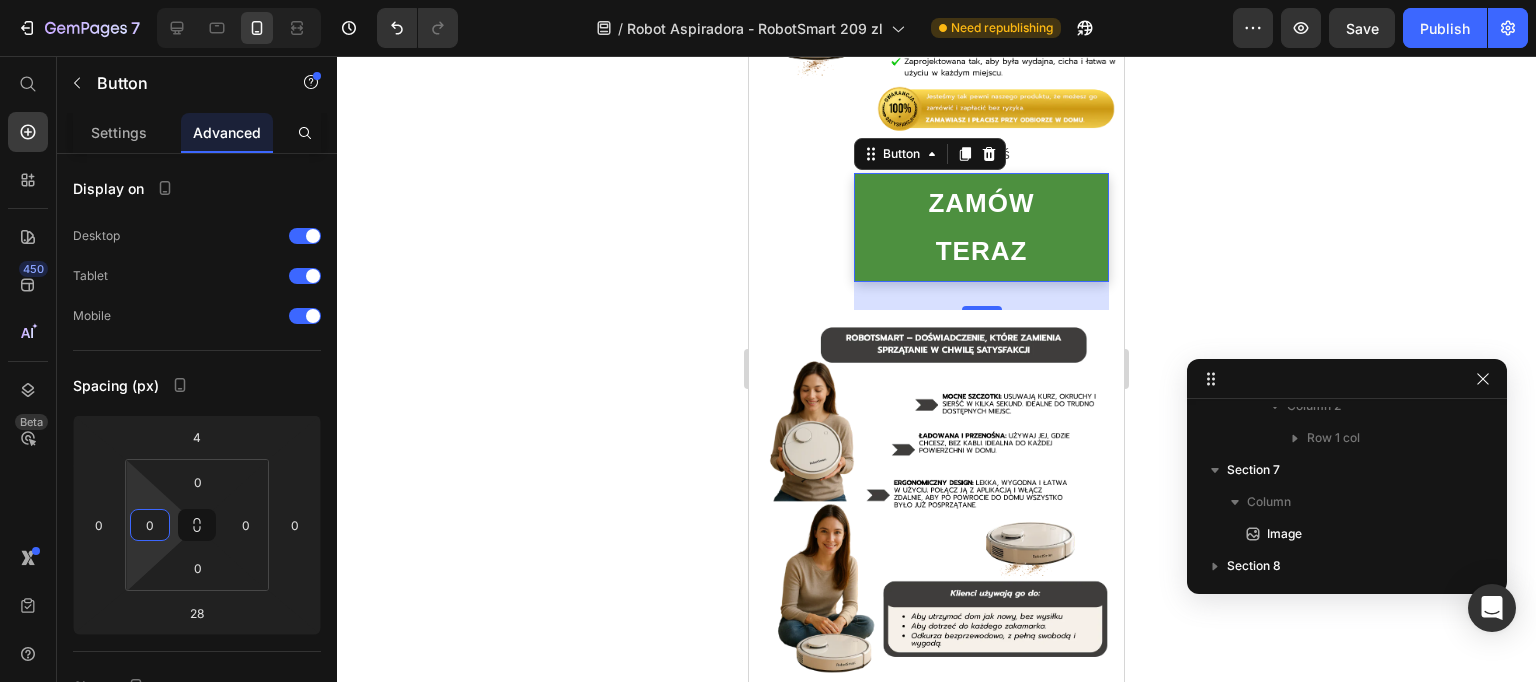 click on "7  Version history  /  Robot Aspiradora - RobotSmart 209 zl Need republishing Preview  Save   Publish  450 Beta Start with Sections Elements Hero Section Product Detail Brands Trusted Badges Guarantee Product Breakdown How to use Testimonials Compare Bundle FAQs Social Proof Brand Story Product List Collection Blog List Contact Sticky Add to Cart Custom Footer Browse Library 450 Layout
Row
Row
Row
Row Text
Heading
Text Block Button
Button
Button
Sticky Back to top Media" at bounding box center [768, 0] 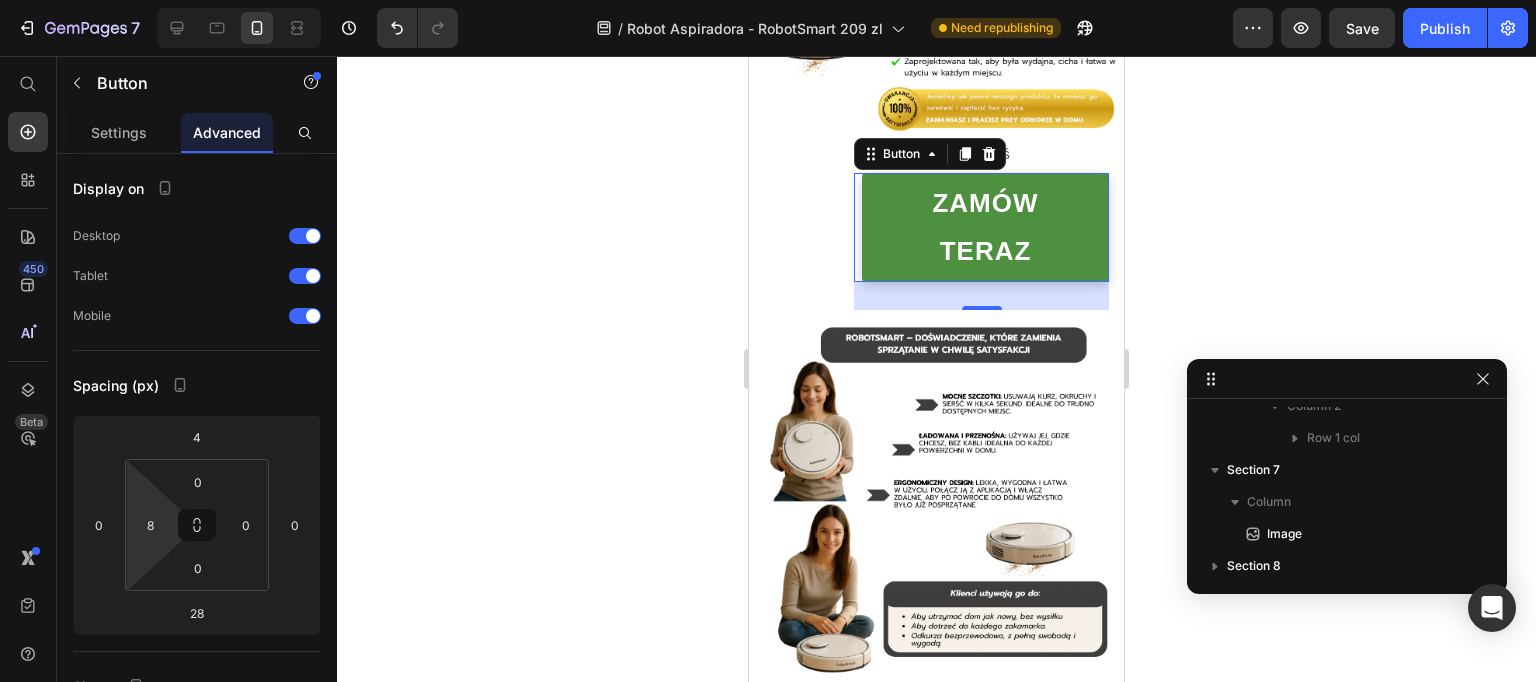 type on "6" 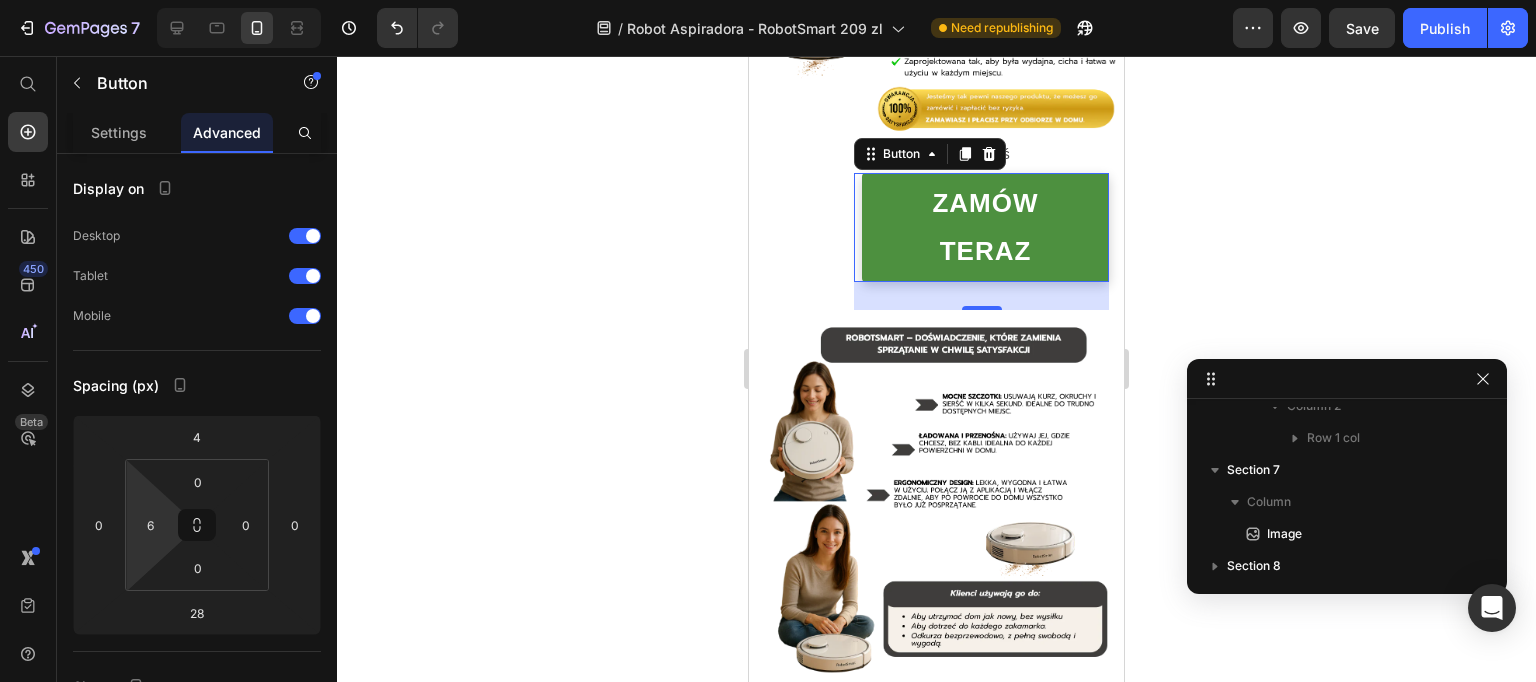 click on "7  Version history  /  Robot Aspiradora - RobotSmart 209 zl Need republishing Preview  Save   Publish  450 Beta Start with Sections Elements Hero Section Product Detail Brands Trusted Badges Guarantee Product Breakdown How to use Testimonials Compare Bundle FAQs Social Proof Brand Story Product List Collection Blog List Contact Sticky Add to Cart Custom Footer Browse Library 450 Layout
Row
Row
Row
Row Text
Heading
Text Block Button
Button
Button
Sticky Back to top Media" at bounding box center (768, 0) 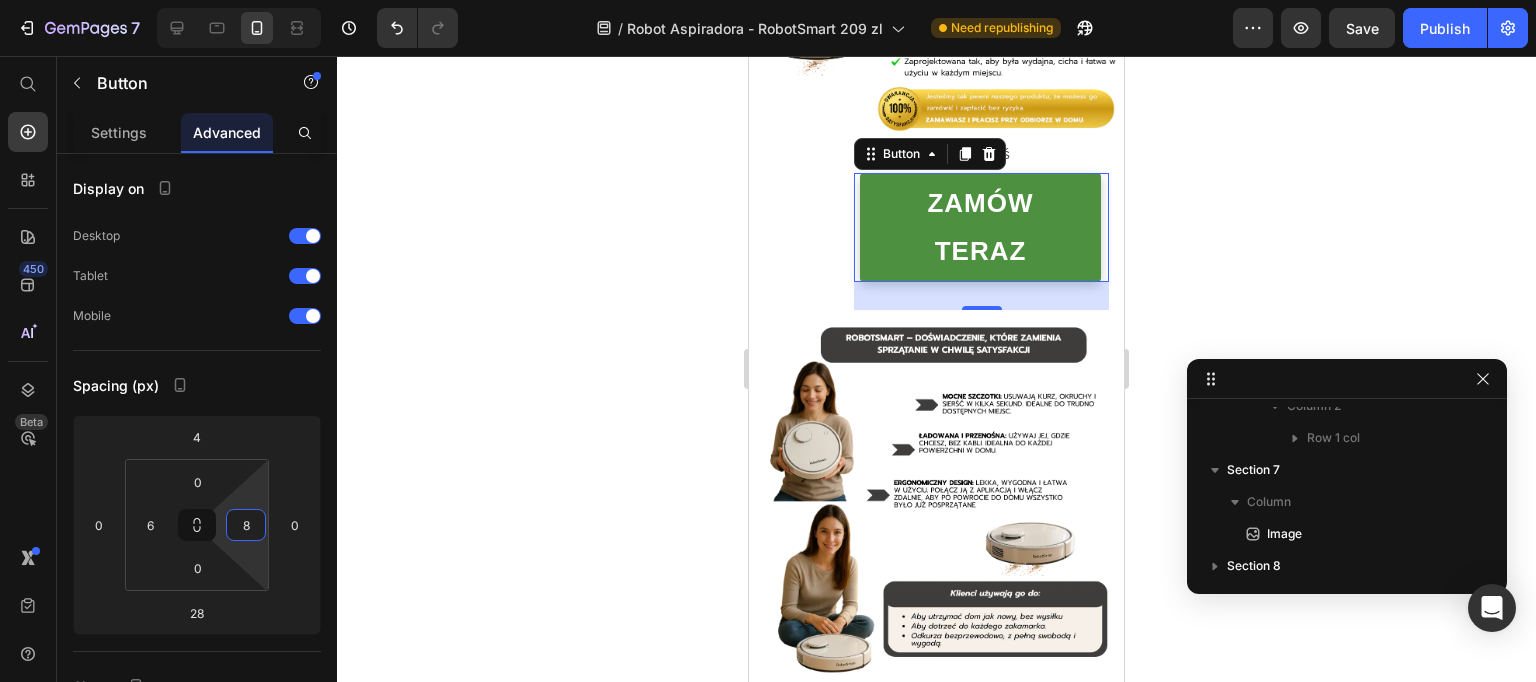 type on "0" 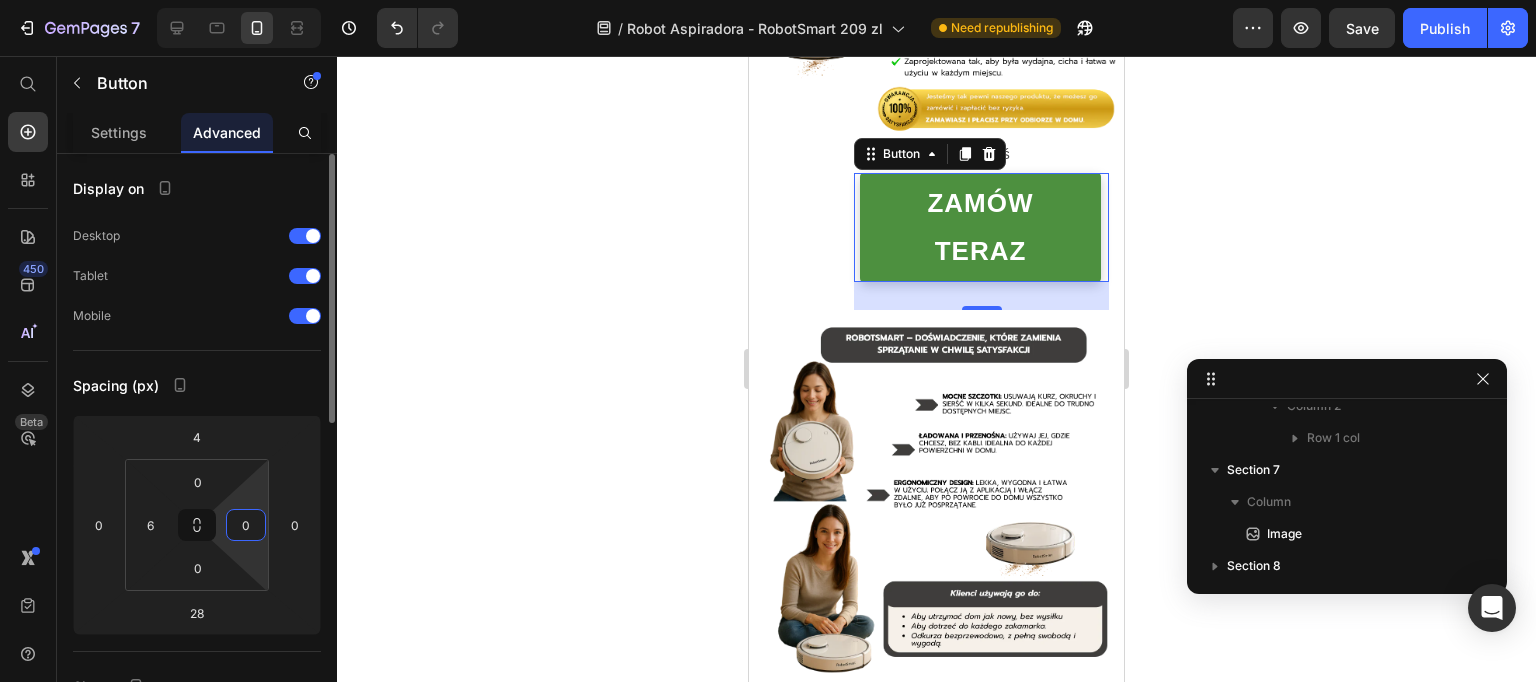click on "7  Version history  /  Robot Aspiradora - RobotSmart 209 zl Need republishing Preview  Save   Publish  450 Beta Start with Sections Elements Hero Section Product Detail Brands Trusted Badges Guarantee Product Breakdown How to use Testimonials Compare Bundle FAQs Social Proof Brand Story Product List Collection Blog List Contact Sticky Add to Cart Custom Footer Browse Library 450 Layout
Row
Row
Row
Row Text
Heading
Text Block Button
Button
Button
Sticky Back to top Media" at bounding box center (768, 0) 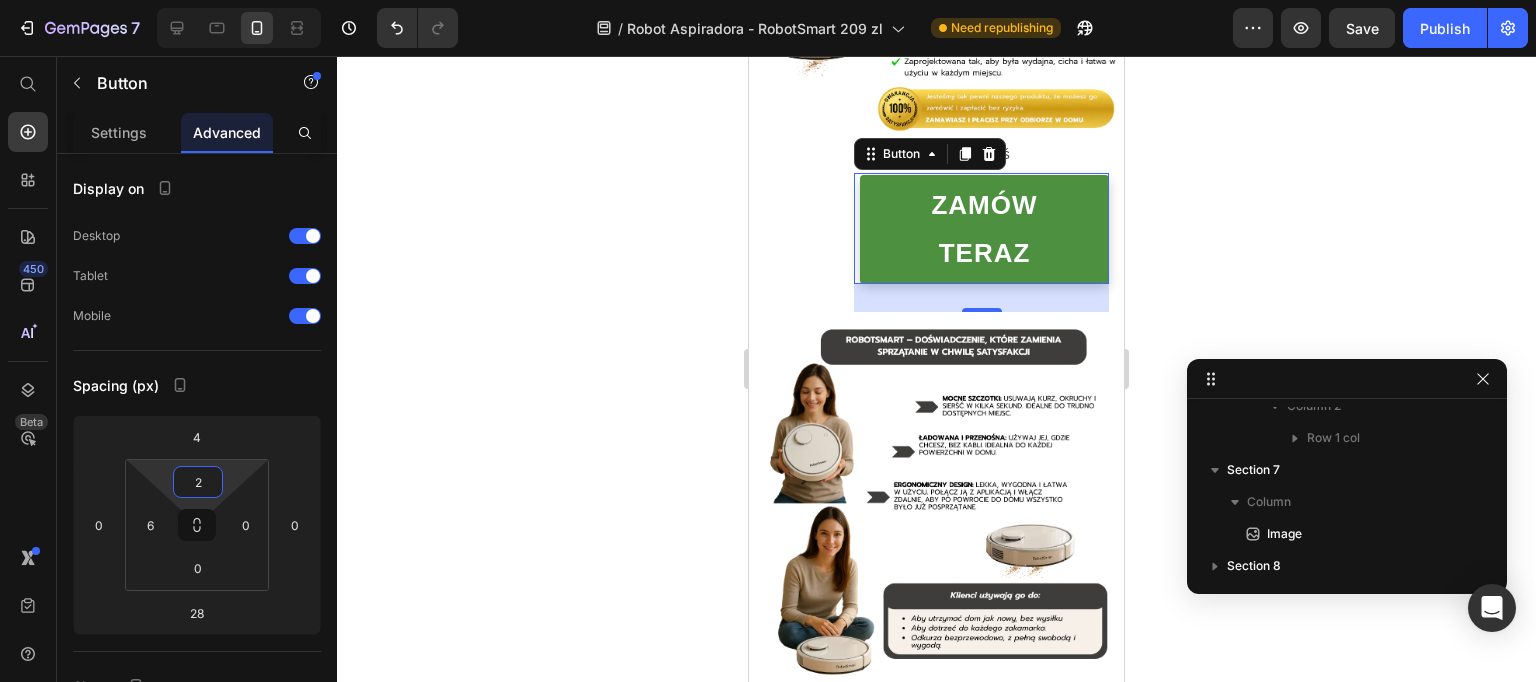 type on "0" 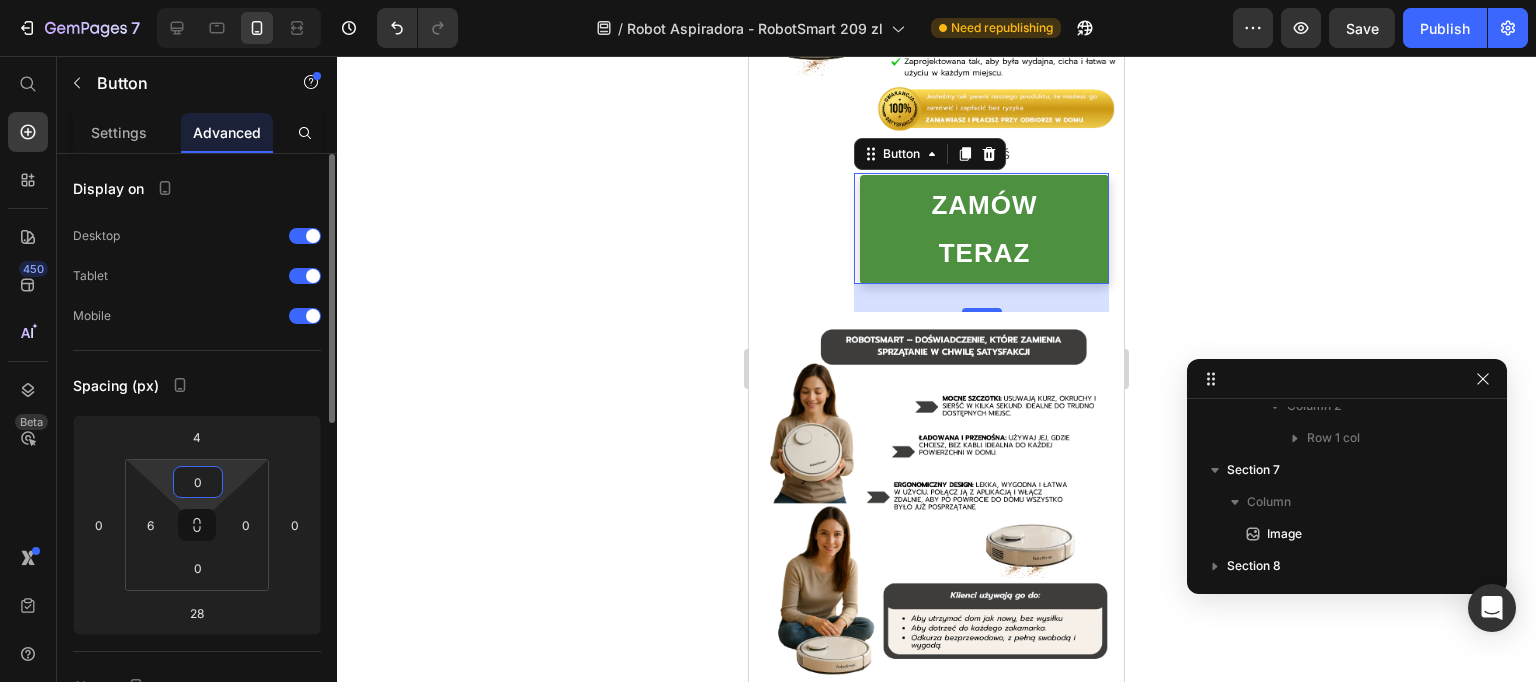 click on "7  Version history  /  Robot Aspiradora - RobotSmart 209 zl Need republishing Preview  Save   Publish  450 Beta Start with Sections Elements Hero Section Product Detail Brands Trusted Badges Guarantee Product Breakdown How to use Testimonials Compare Bundle FAQs Social Proof Brand Story Product List Collection Blog List Contact Sticky Add to Cart Custom Footer Browse Library 450 Layout
Row
Row
Row
Row Text
Heading
Text Block Button
Button
Button
Sticky Back to top Media" at bounding box center [768, 0] 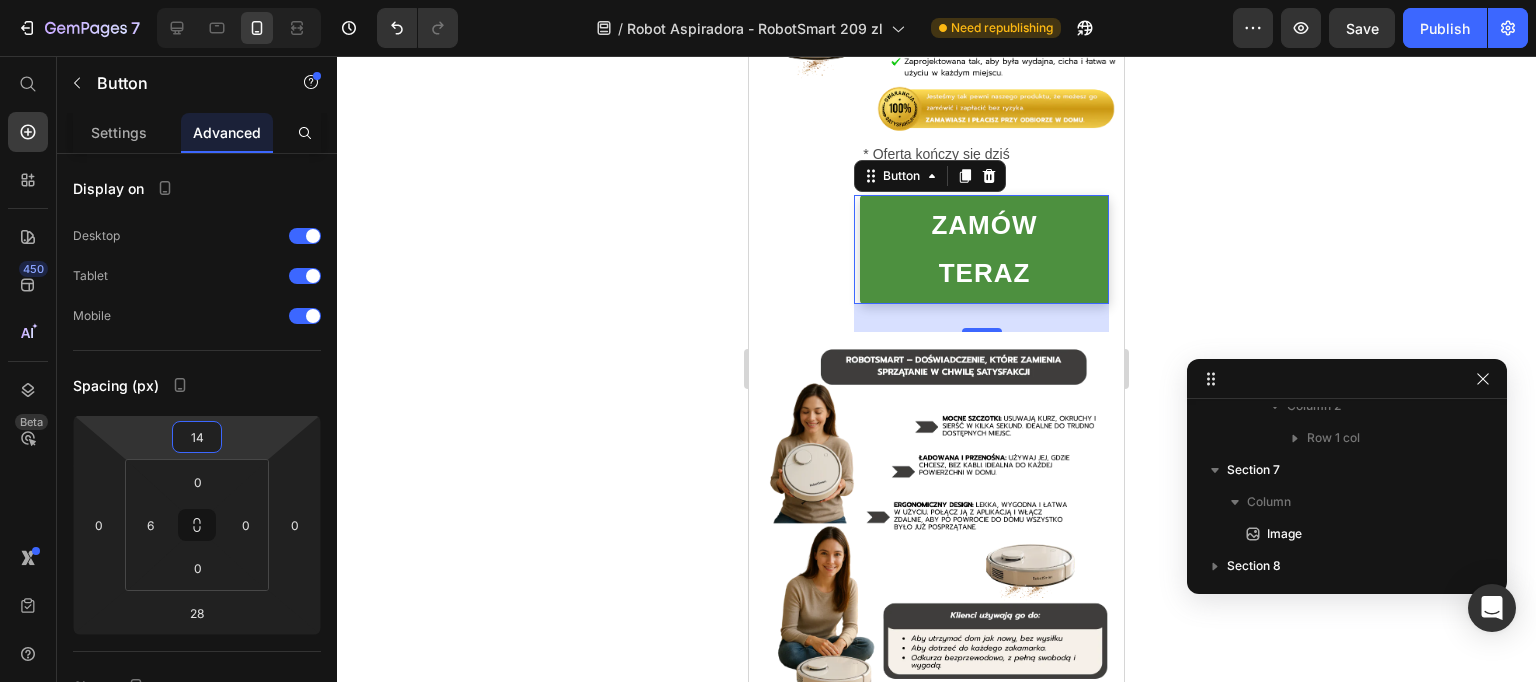 type on "10" 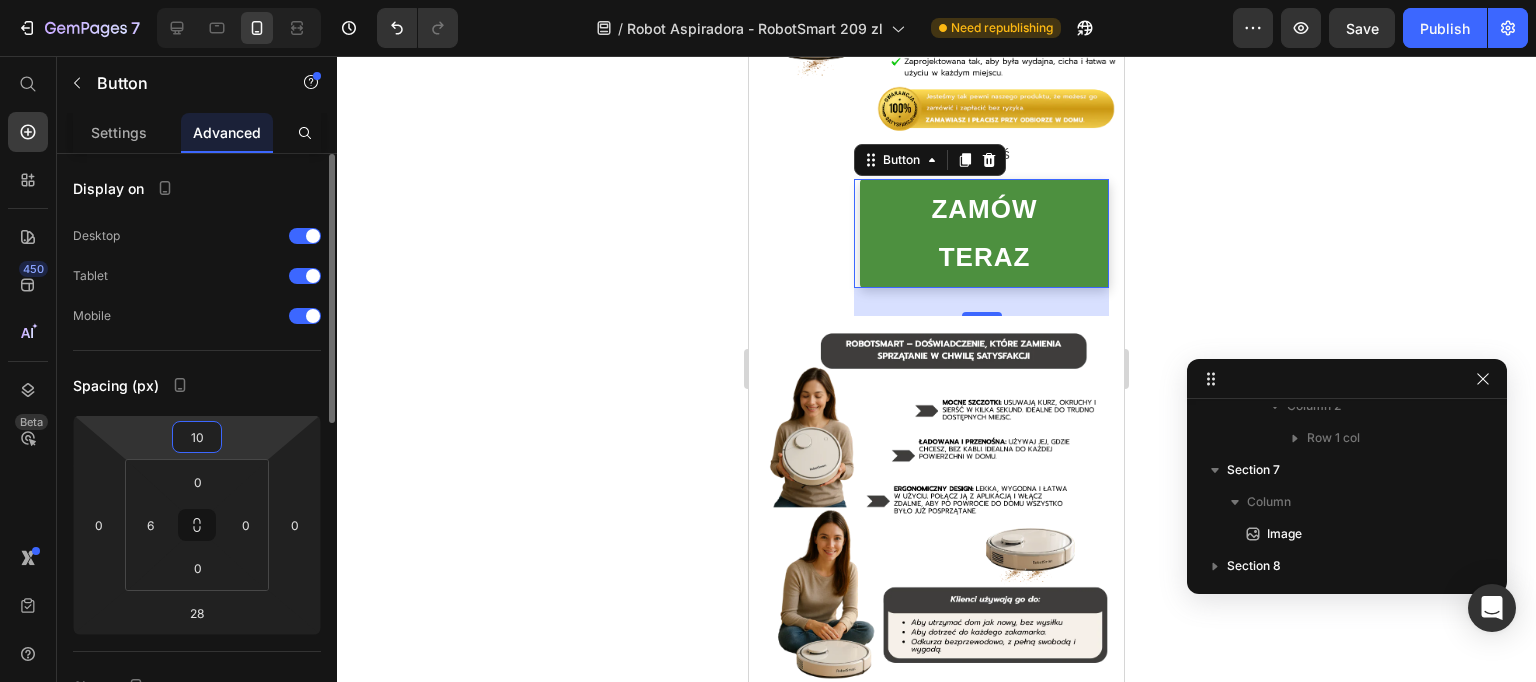 click on "7  Version history  /  Robot Aspiradora - RobotSmart 209 zl Need republishing Preview  Save   Publish  450 Beta Start with Sections Elements Hero Section Product Detail Brands Trusted Badges Guarantee Product Breakdown How to use Testimonials Compare Bundle FAQs Social Proof Brand Story Product List Collection Blog List Contact Sticky Add to Cart Custom Footer Browse Library 450 Layout
Row
Row
Row
Row Text
Heading
Text Block Button
Button
Button
Sticky Back to top Media" at bounding box center [768, 0] 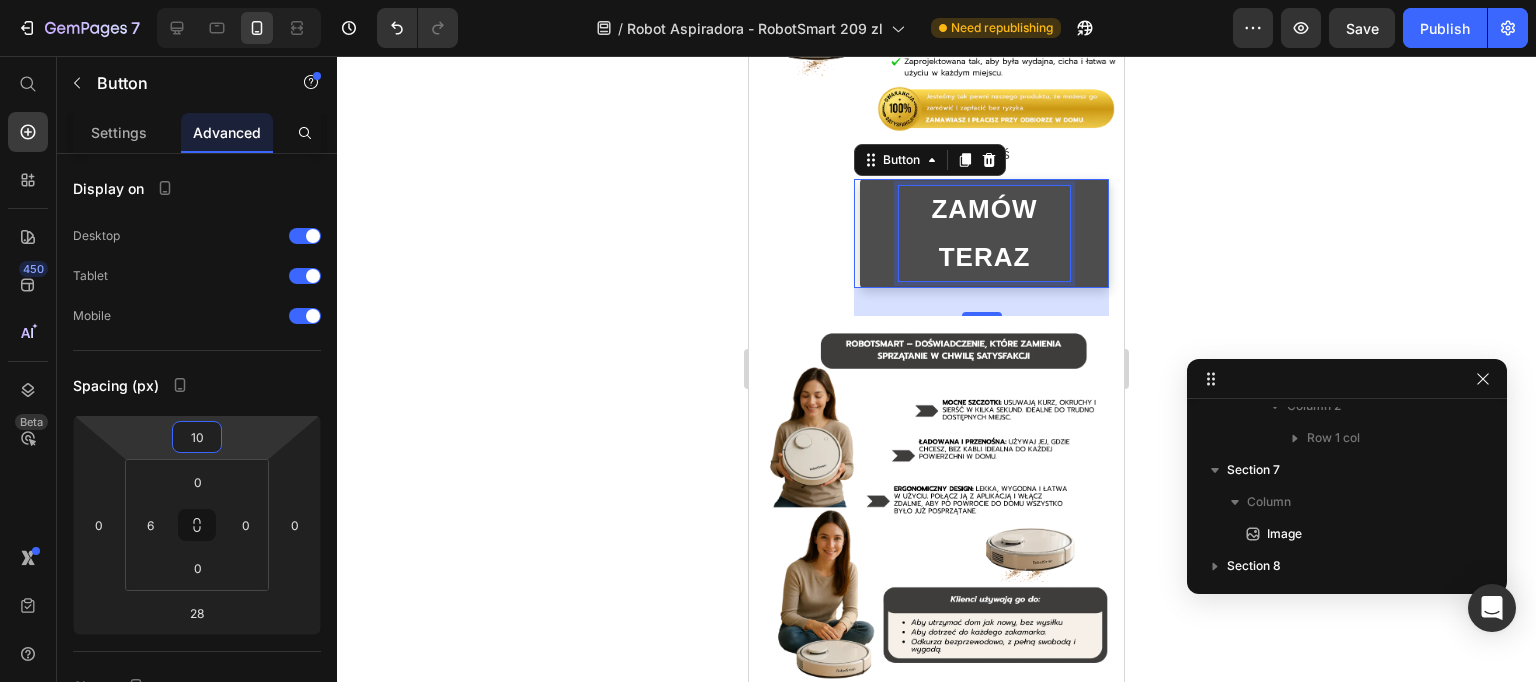 click on "Zamów teraz" at bounding box center (984, 233) 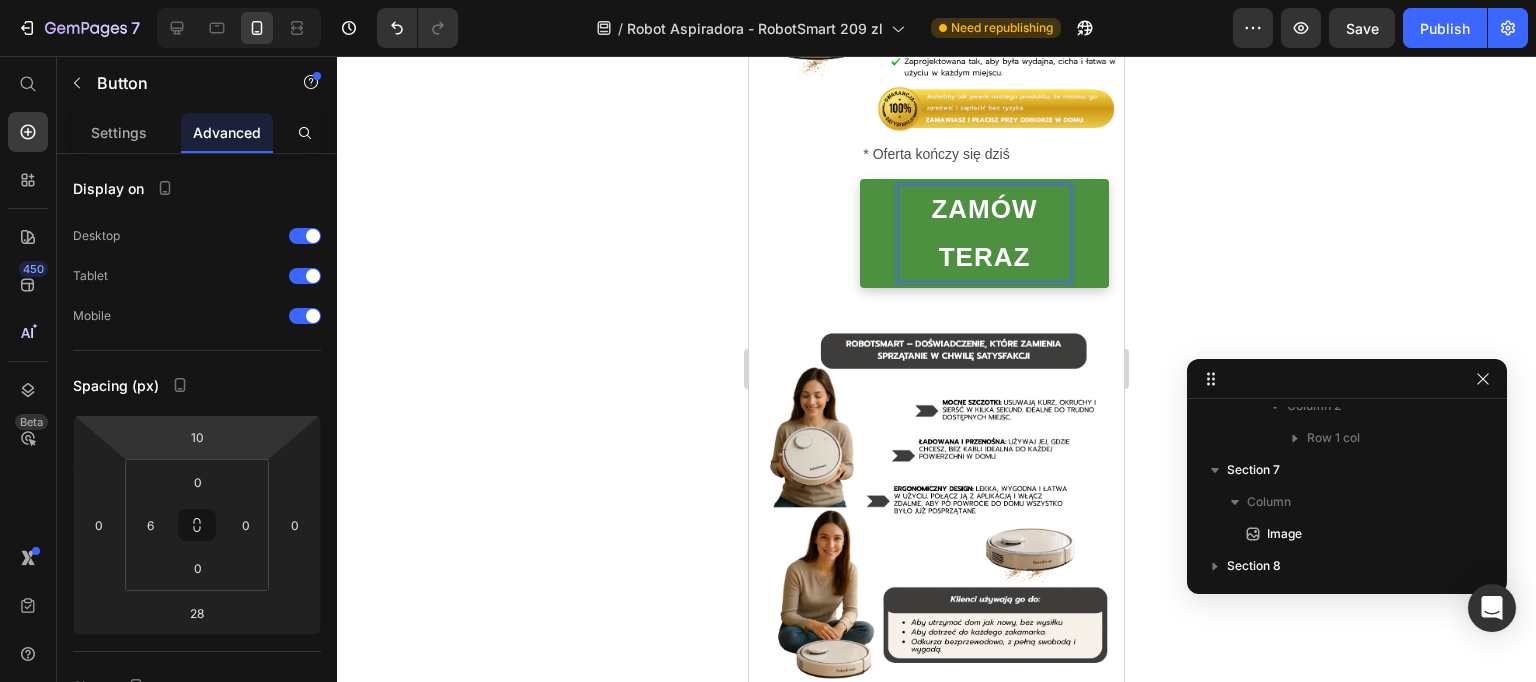 scroll, scrollTop: 353, scrollLeft: 0, axis: vertical 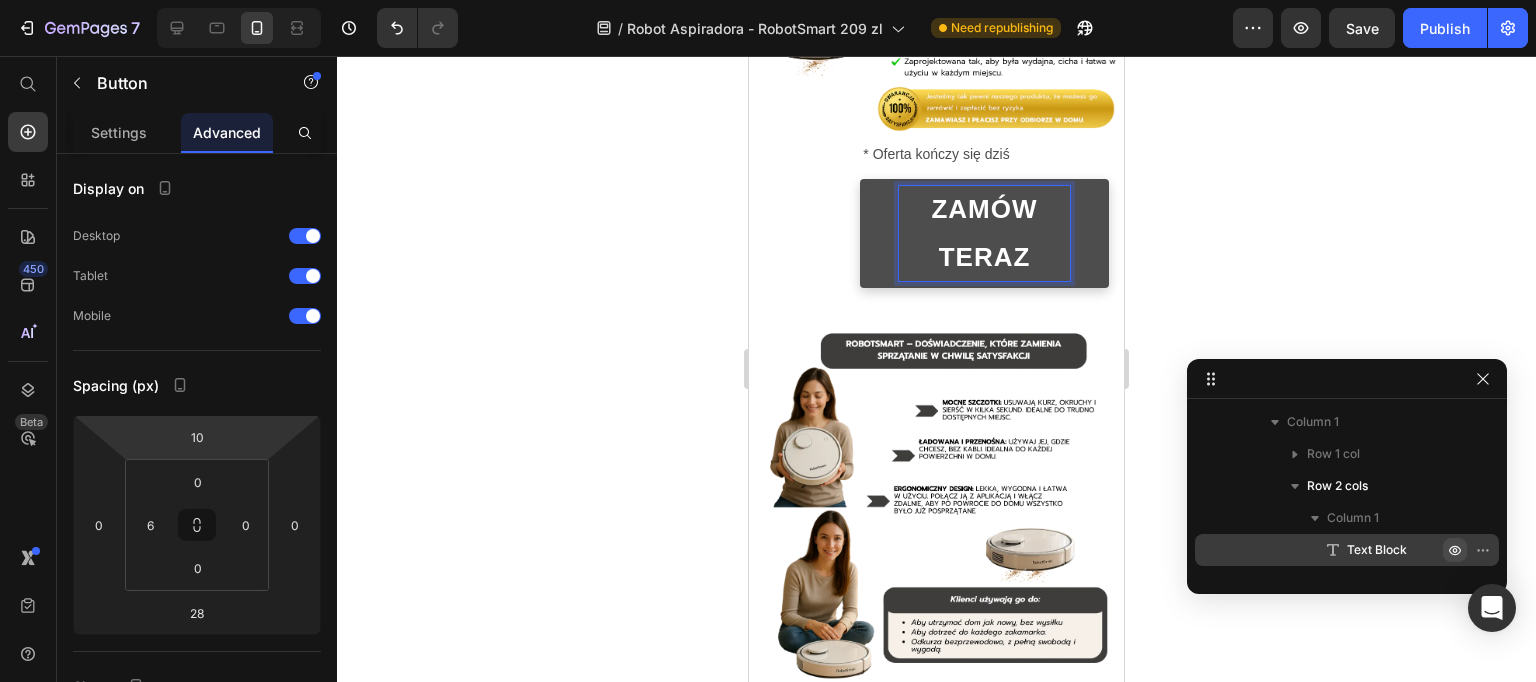 click on "Zamów teraz" at bounding box center (984, 234) 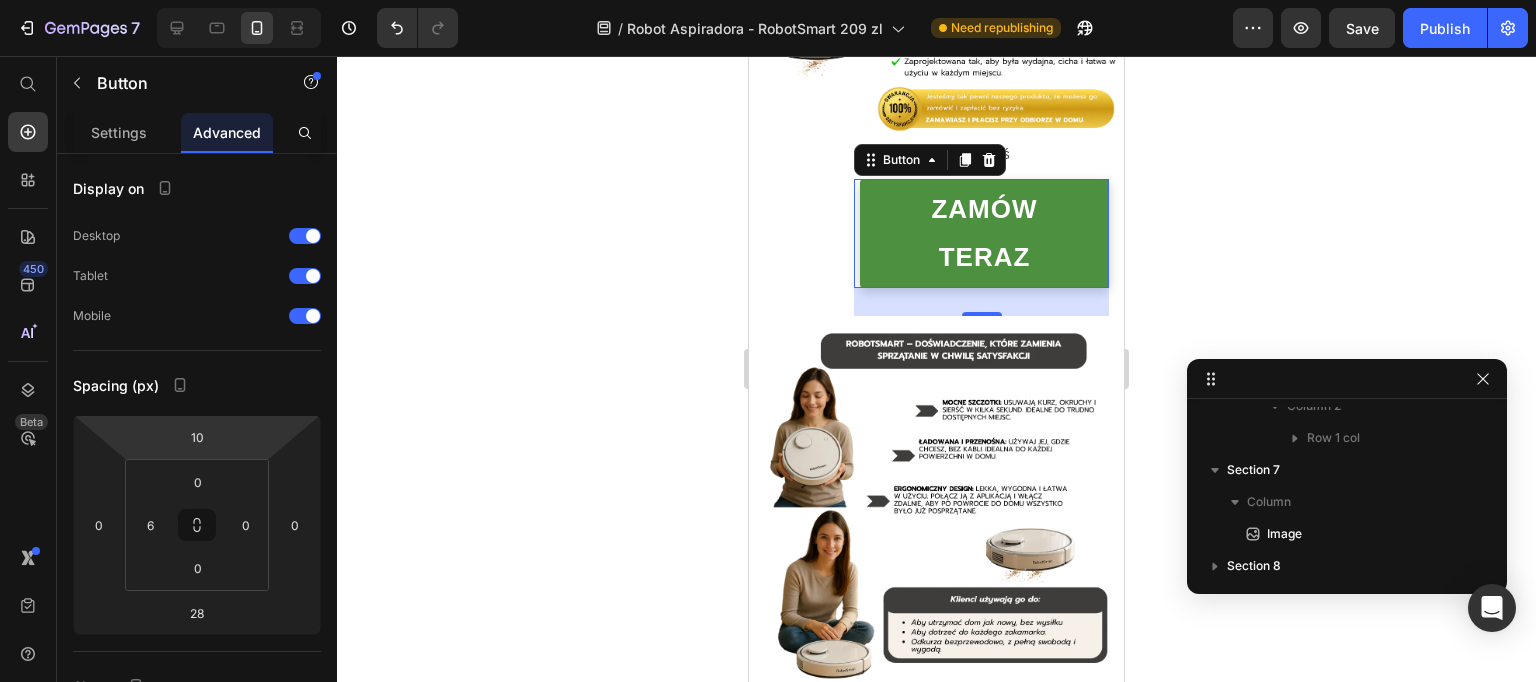 scroll, scrollTop: 678, scrollLeft: 0, axis: vertical 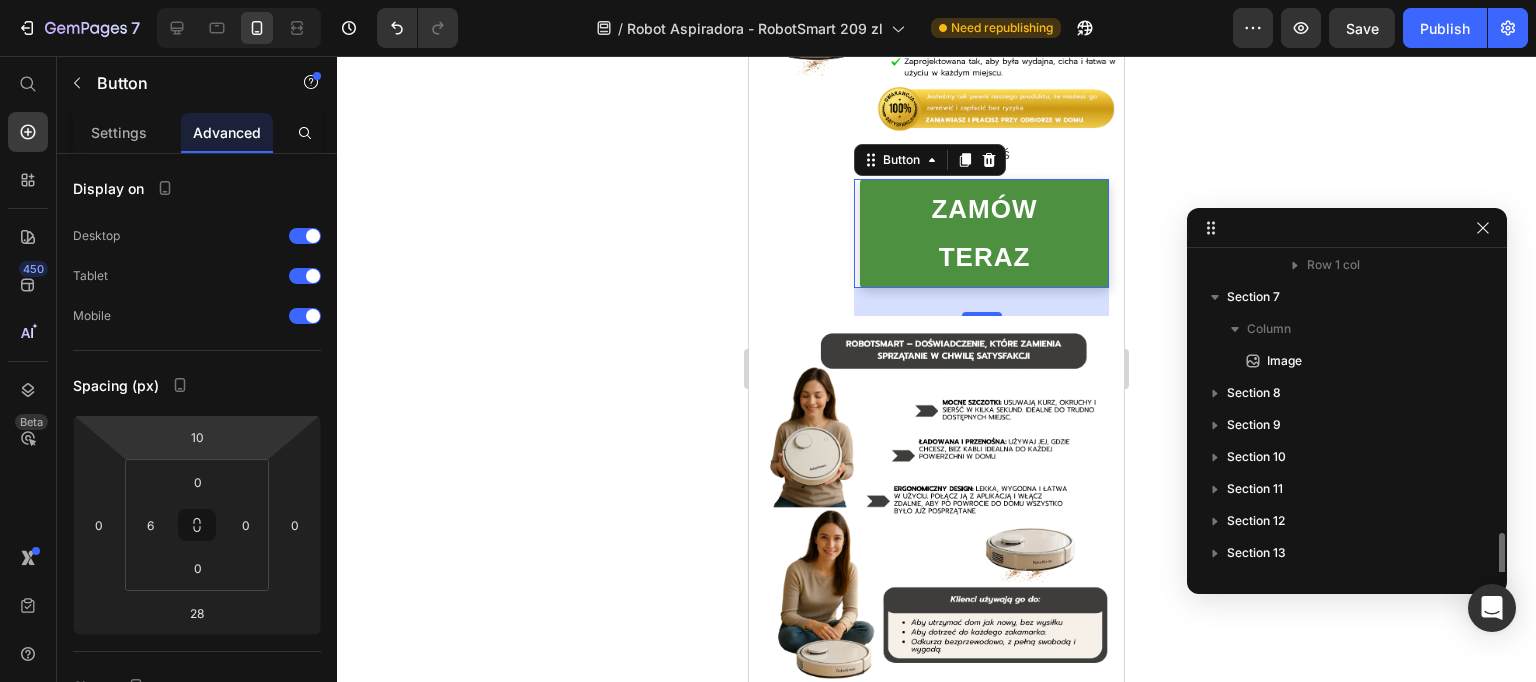 drag, startPoint x: 1308, startPoint y: 361, endPoint x: 1287, endPoint y: 142, distance: 220.00455 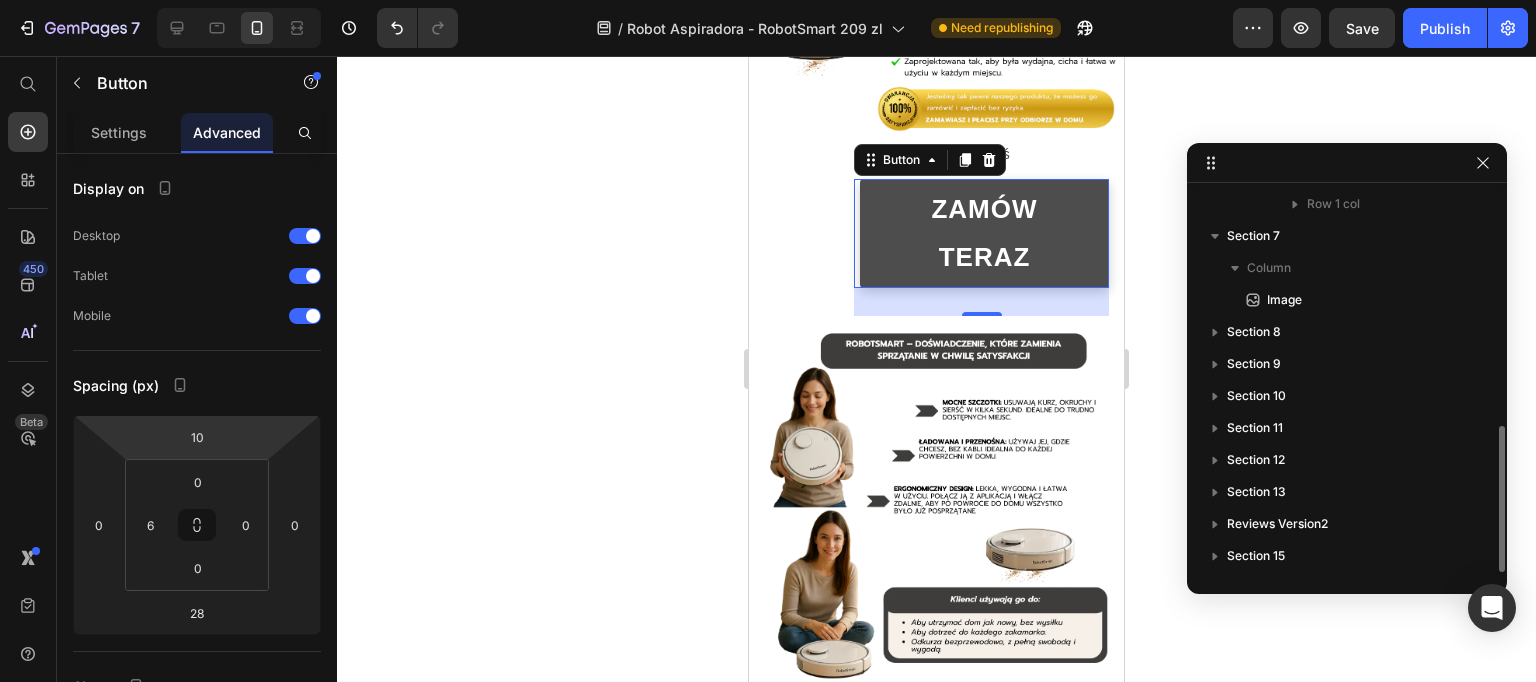 click on "Zamów teraz" at bounding box center [984, 234] 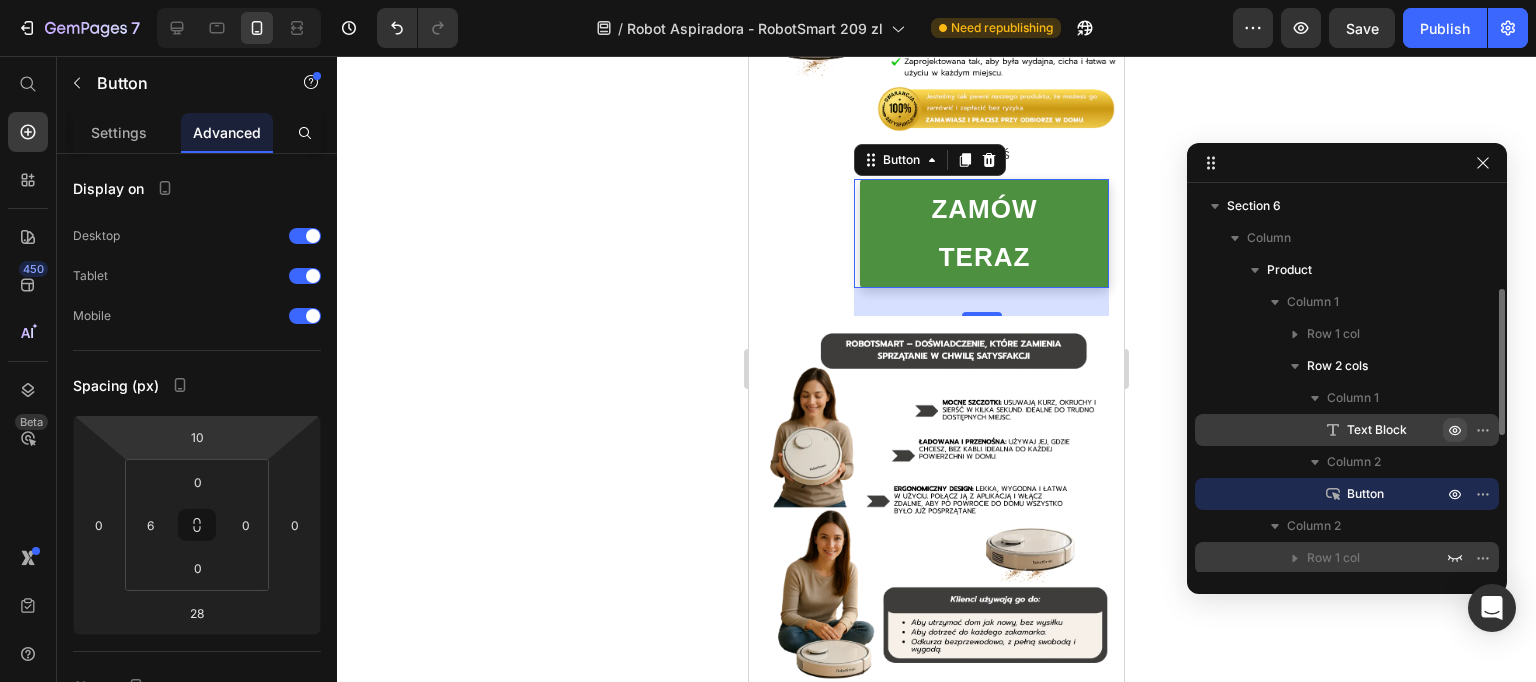 scroll, scrollTop: 377, scrollLeft: 0, axis: vertical 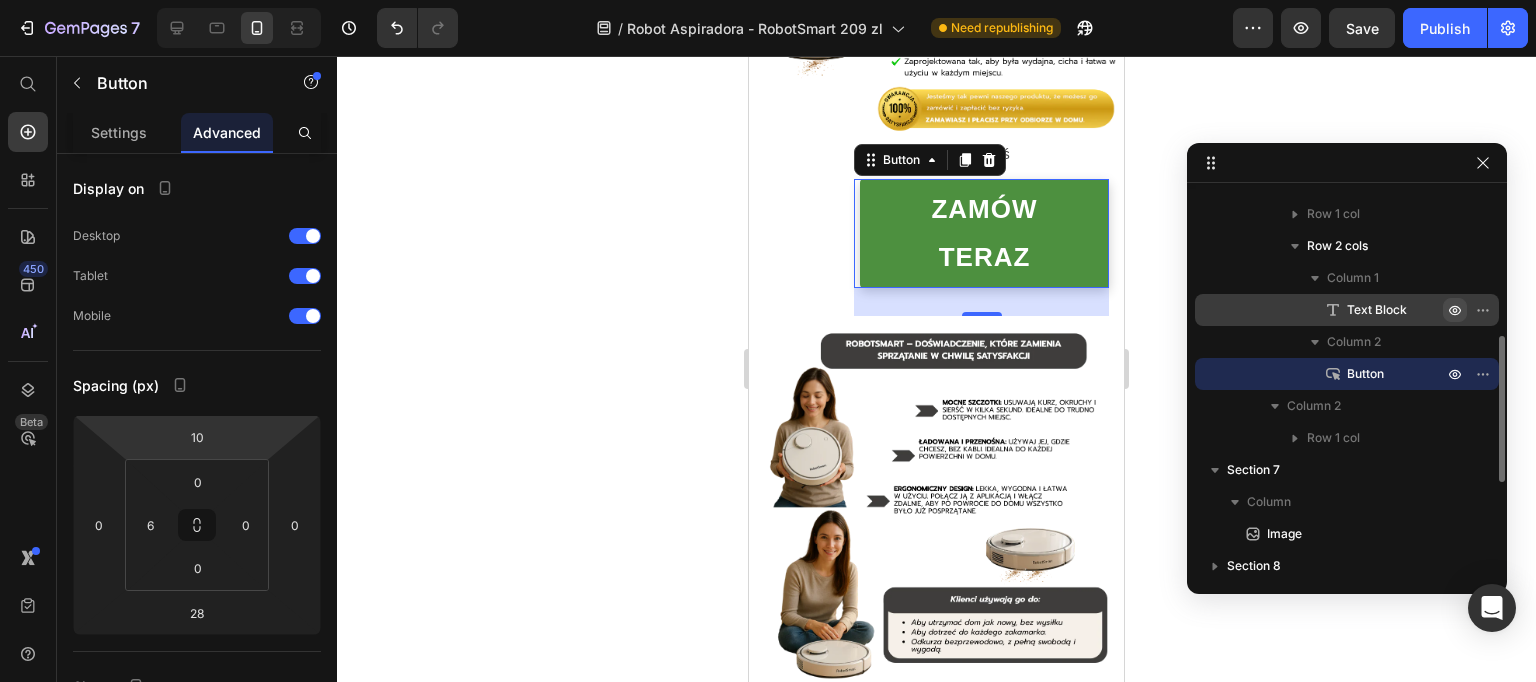 click on "Button" at bounding box center [1365, 374] 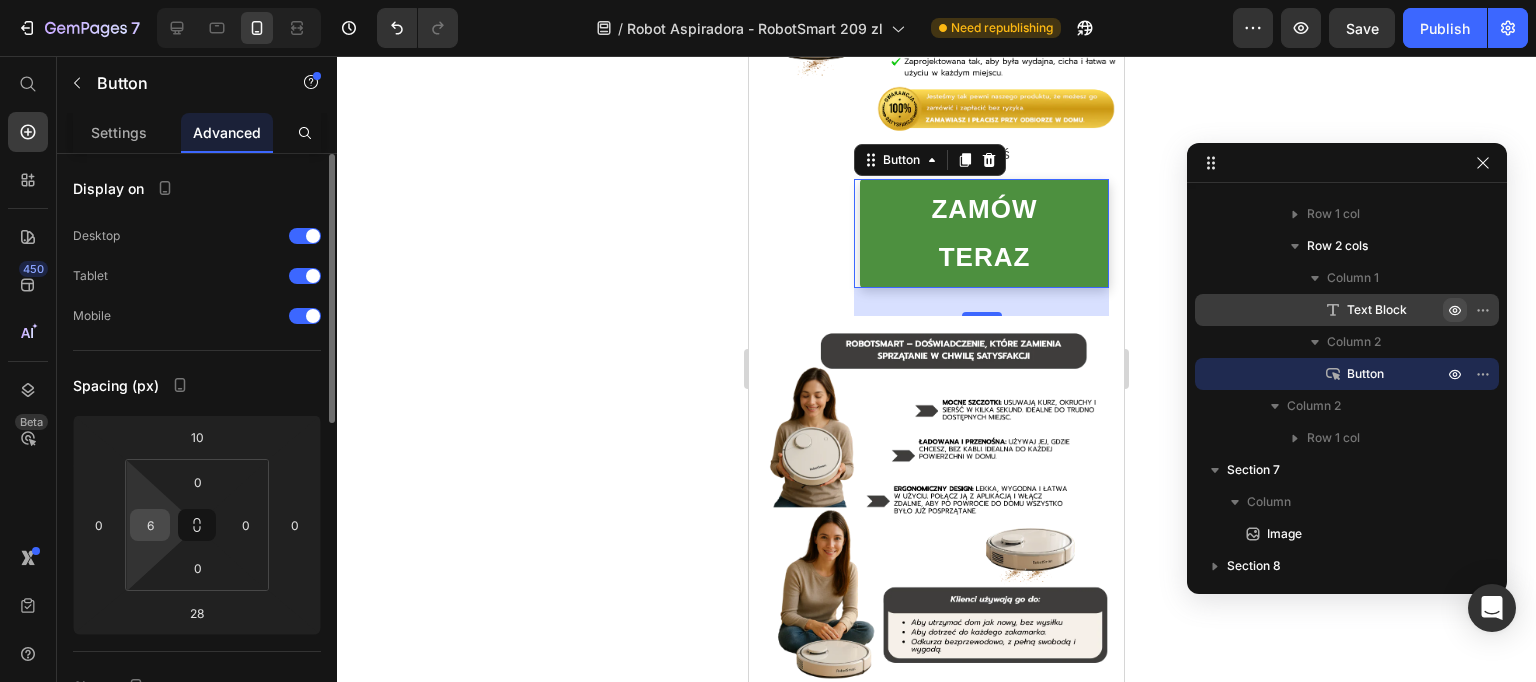 click on "6" at bounding box center [150, 525] 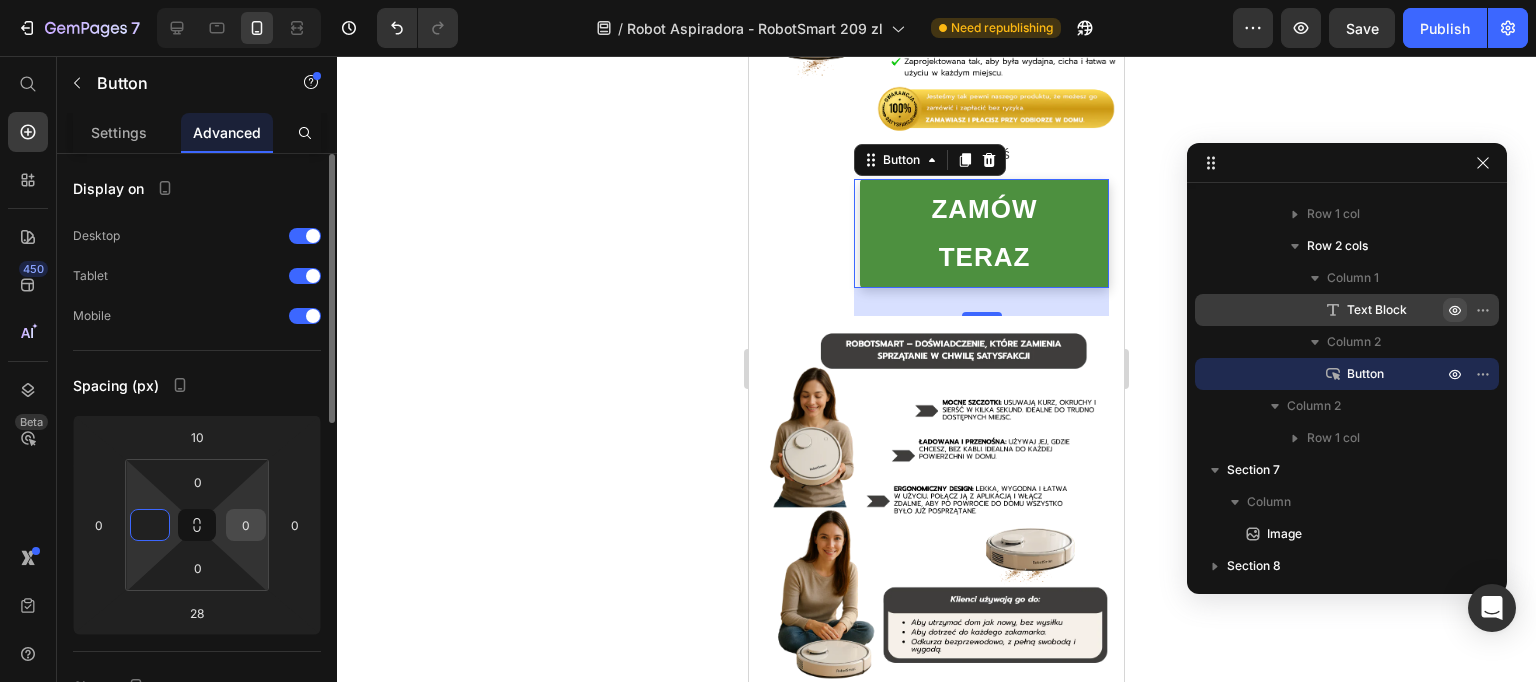 type on "0" 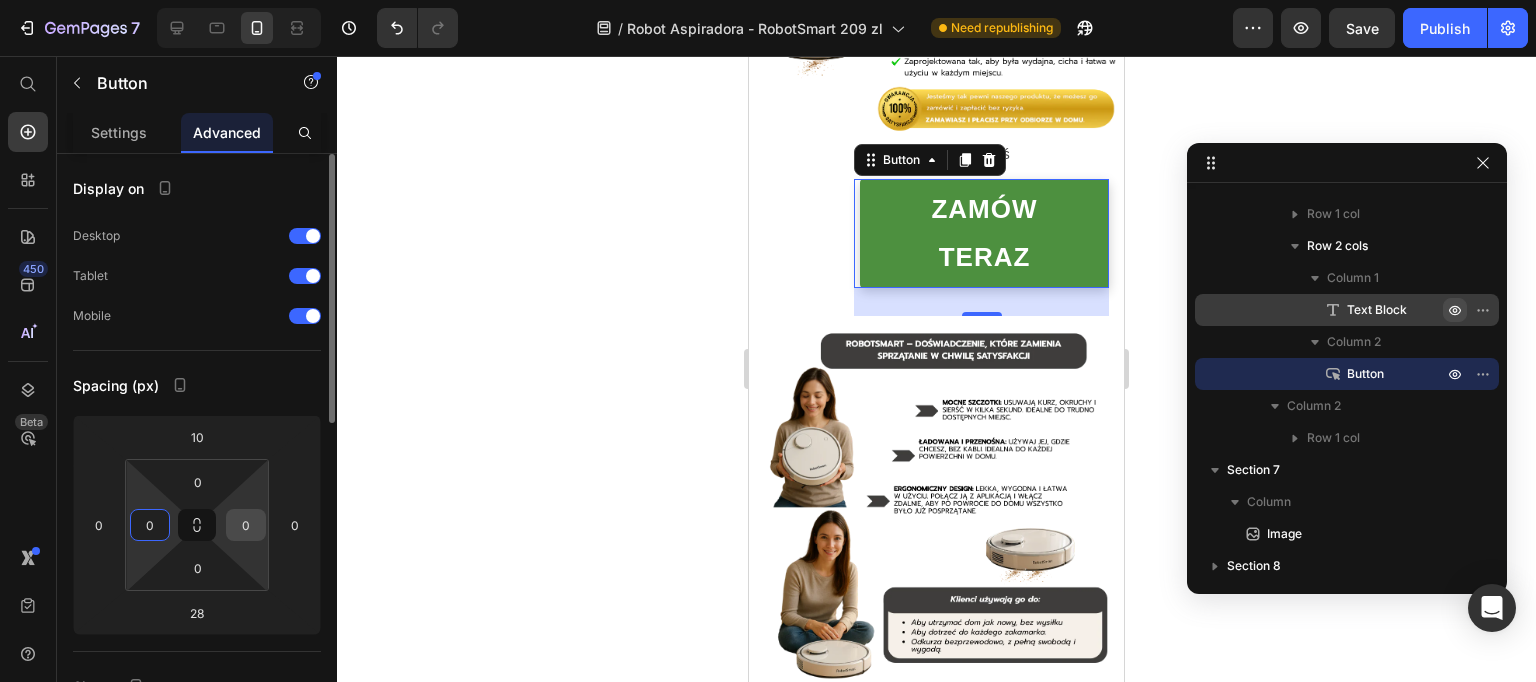 click on "0" at bounding box center [246, 525] 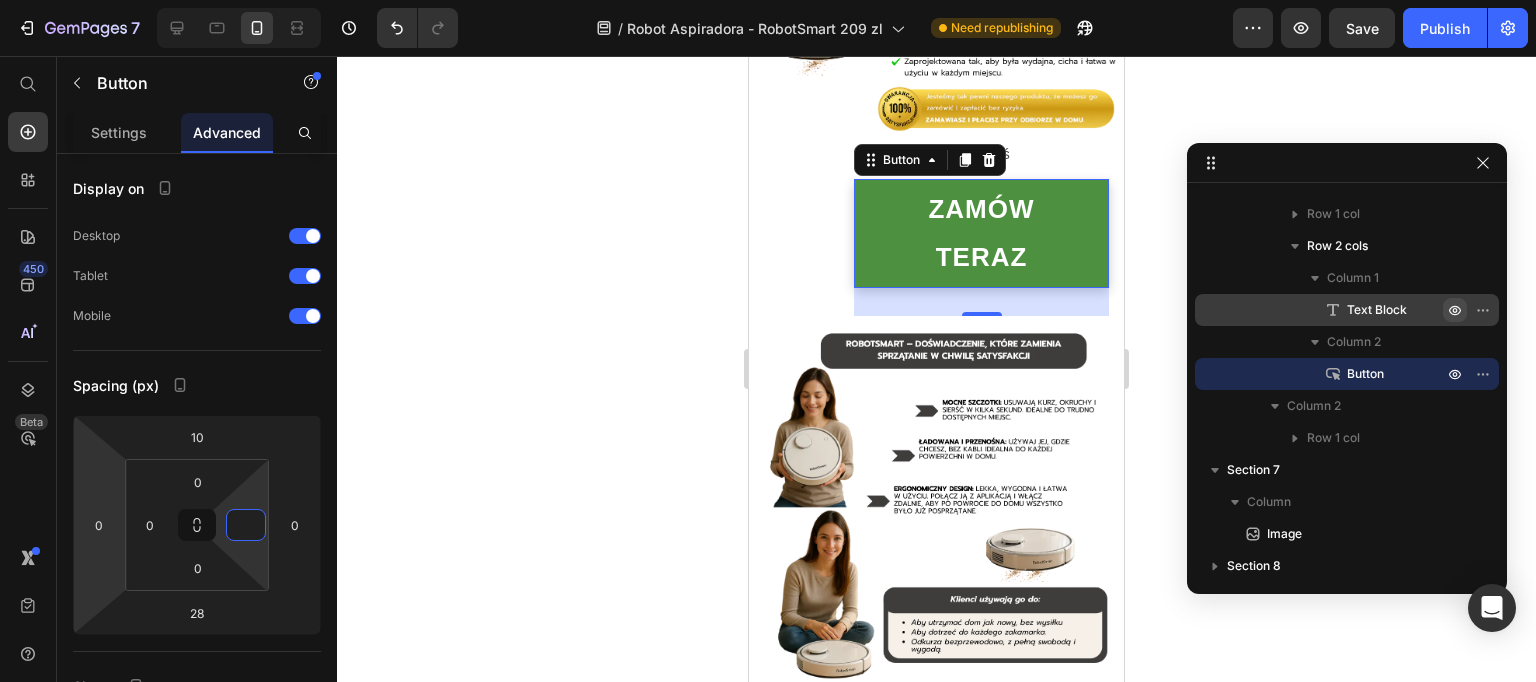 type 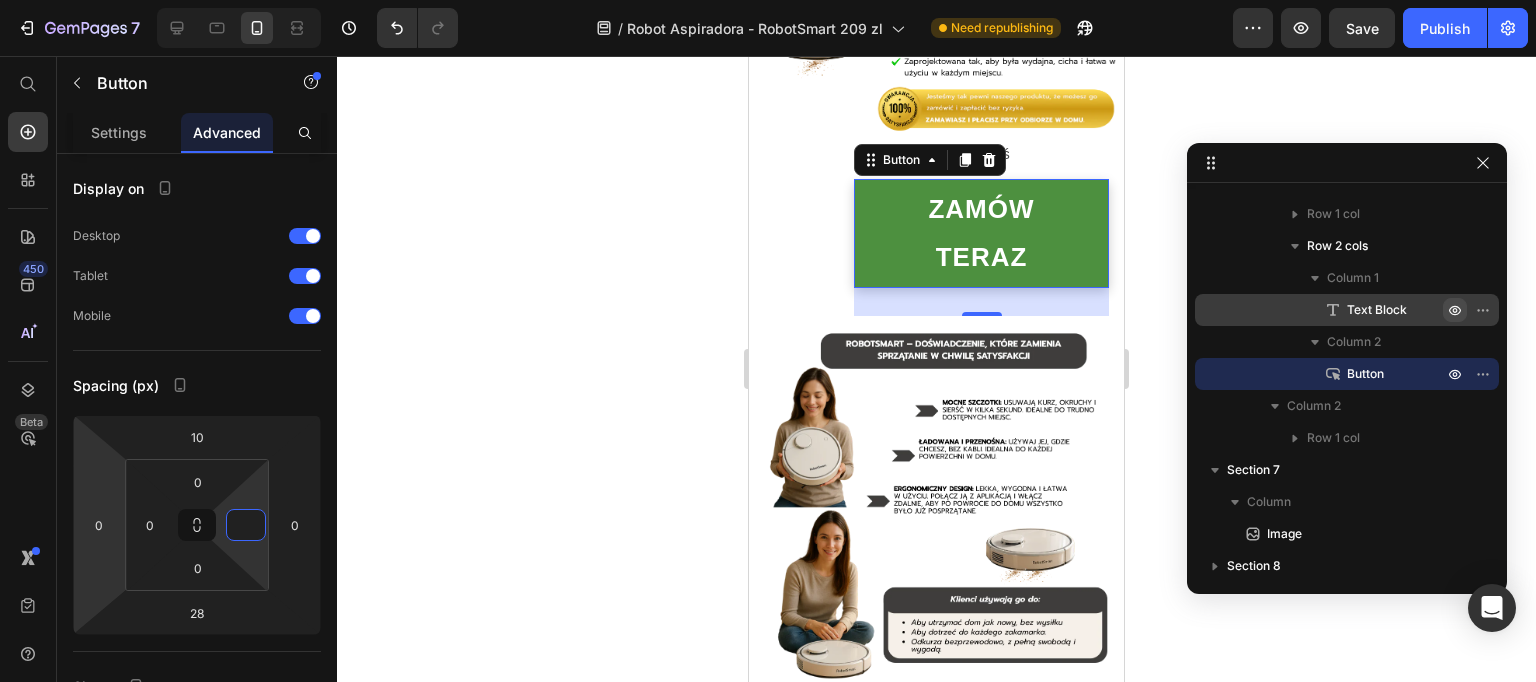 type on "22" 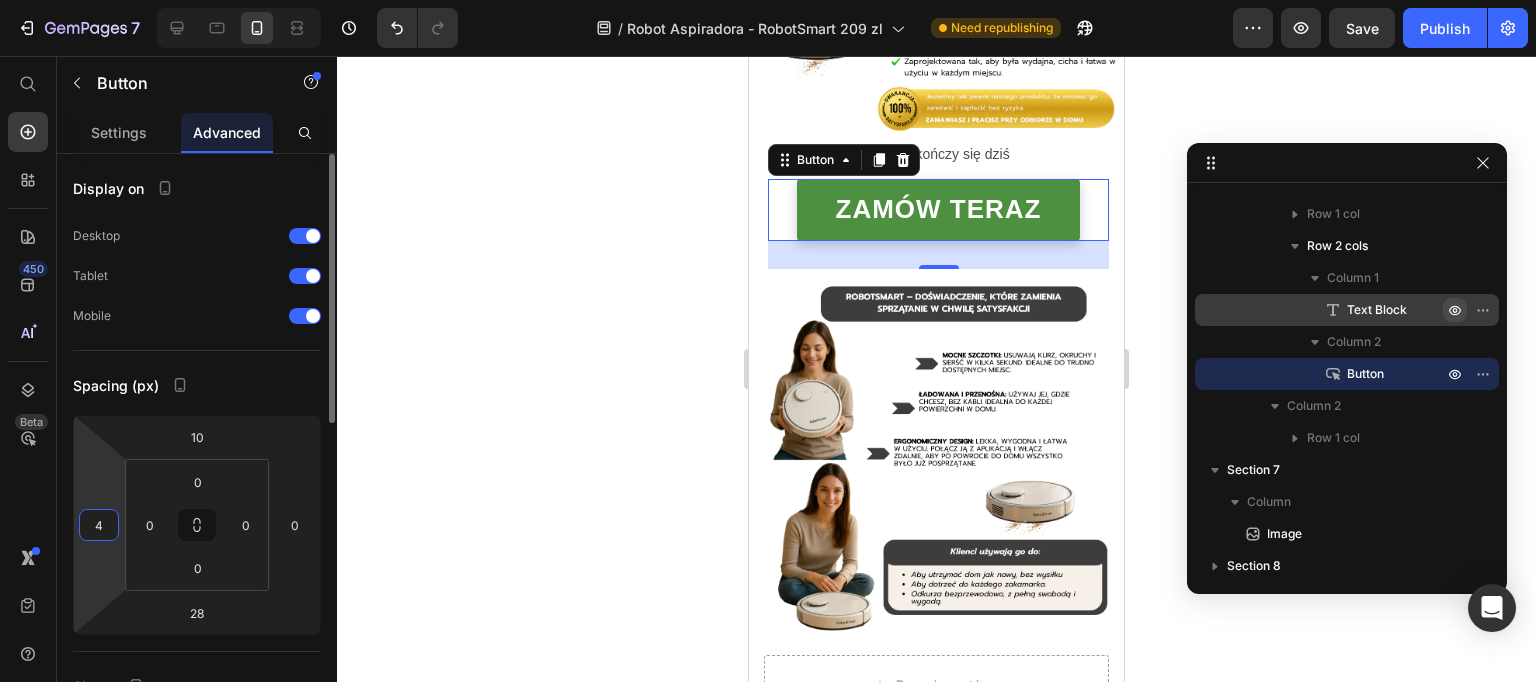 type on "6" 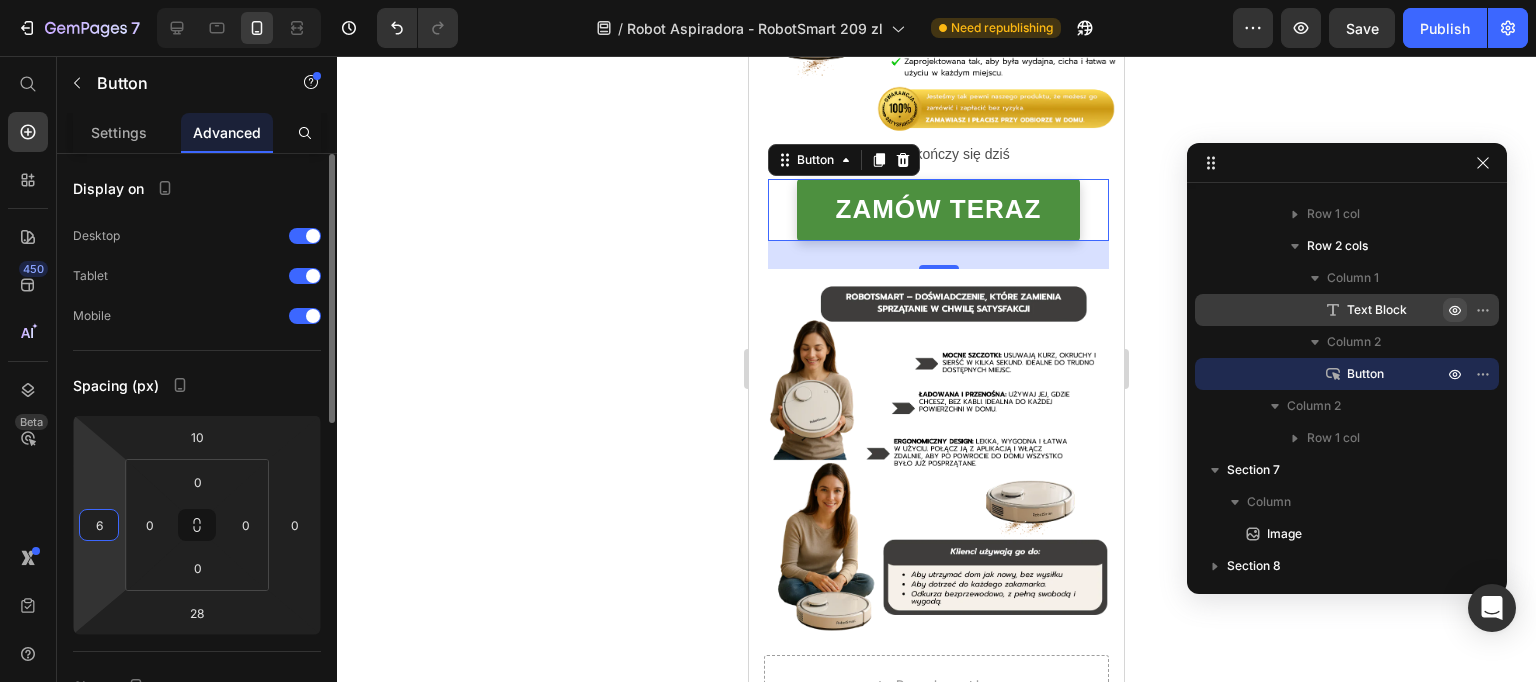 drag, startPoint x: 104, startPoint y: 477, endPoint x: 109, endPoint y: 493, distance: 16.763054 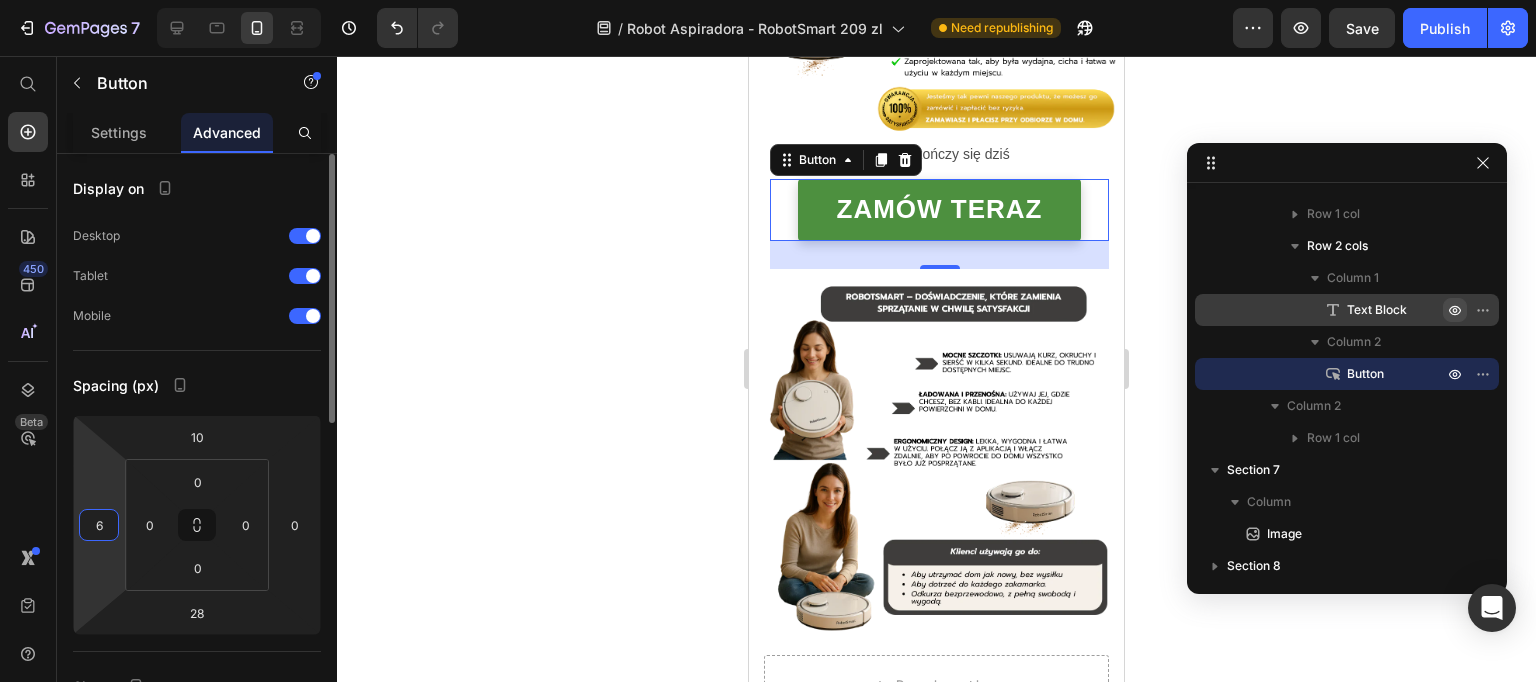 drag, startPoint x: 98, startPoint y: 524, endPoint x: 75, endPoint y: 523, distance: 23.021729 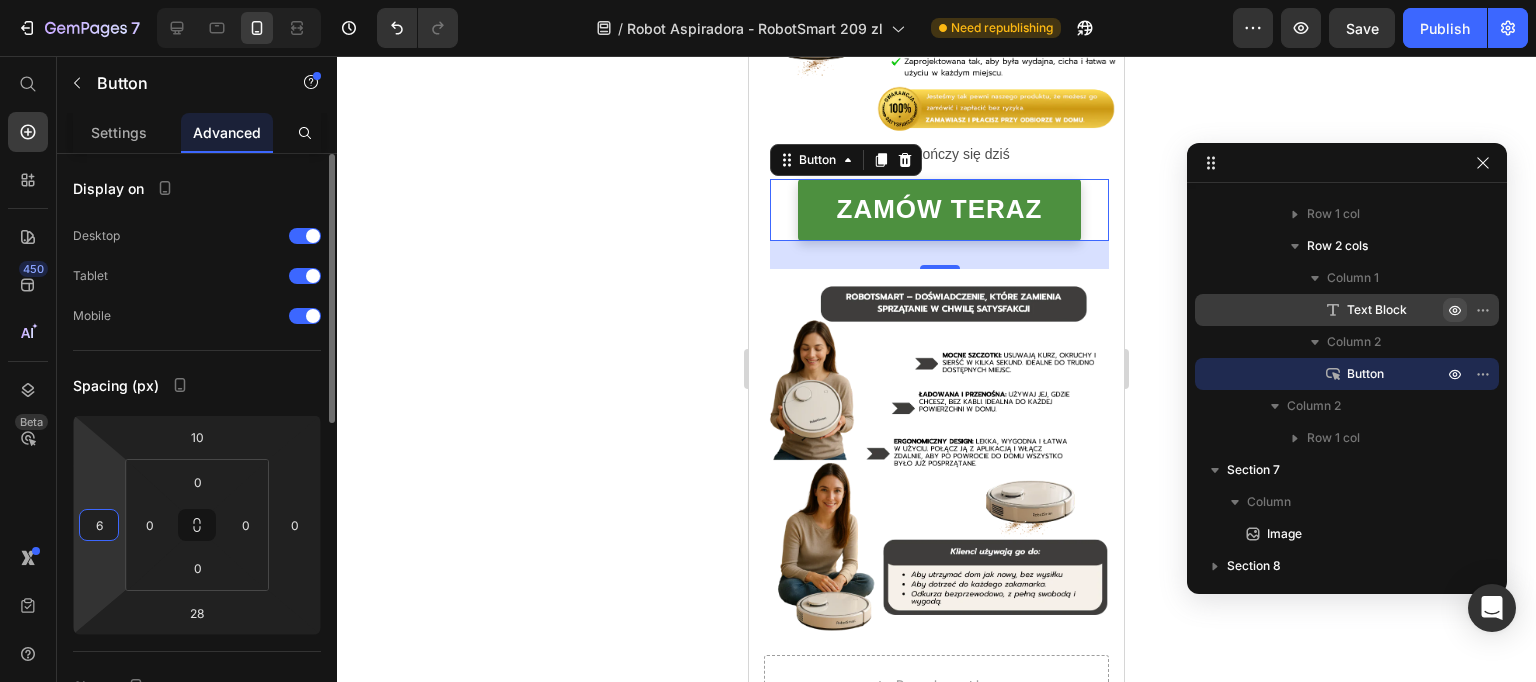 click on "Display on Desktop Tablet Mobile Spacing (px) 10 6 28 0 0 0 0 0 Shape Border Corner Shadow Position Opacity 100 % Animation Interaction Upgrade to Optimize plan  to unlock Interaction & other premium features. CSS class _rsi-cod-form-gempages-button-overwrite _rsi-cod-form-is-gempage  Delete element" at bounding box center (197, 788) 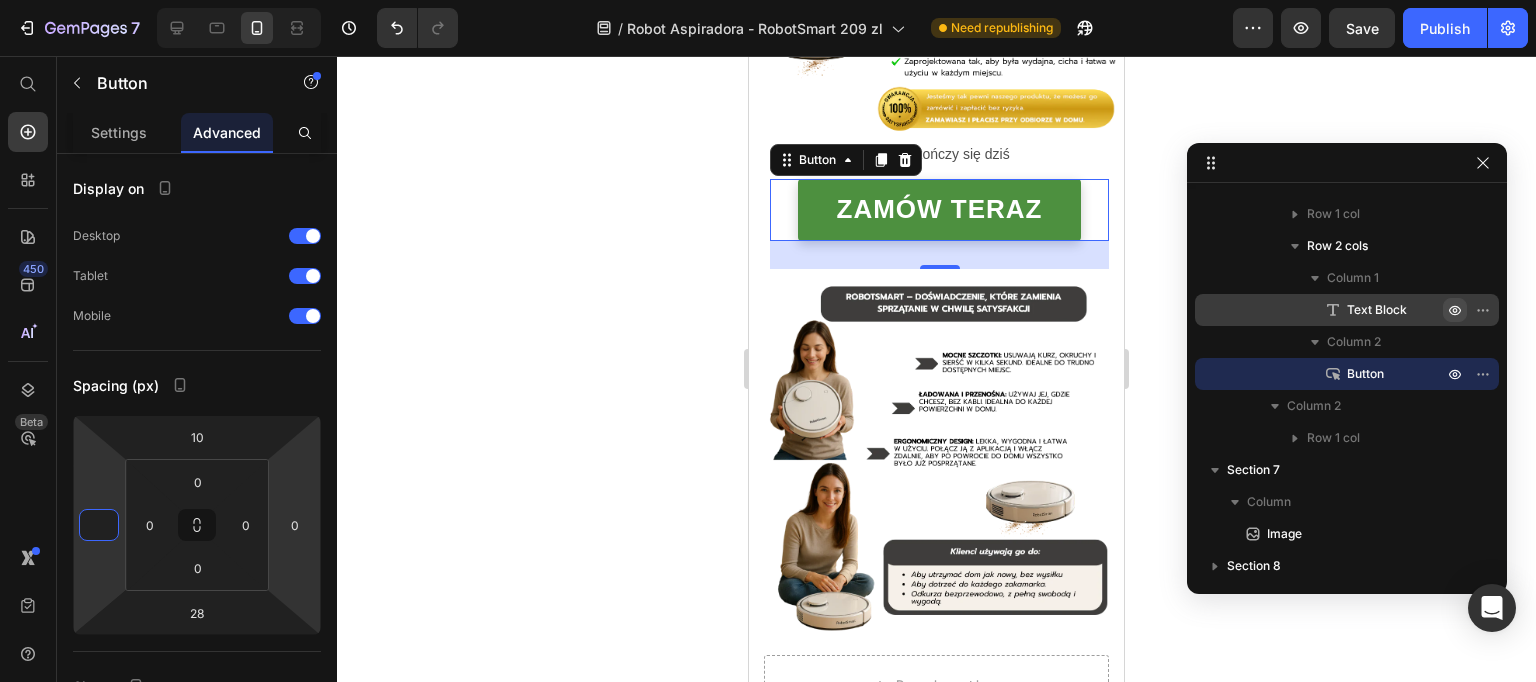 type on "0" 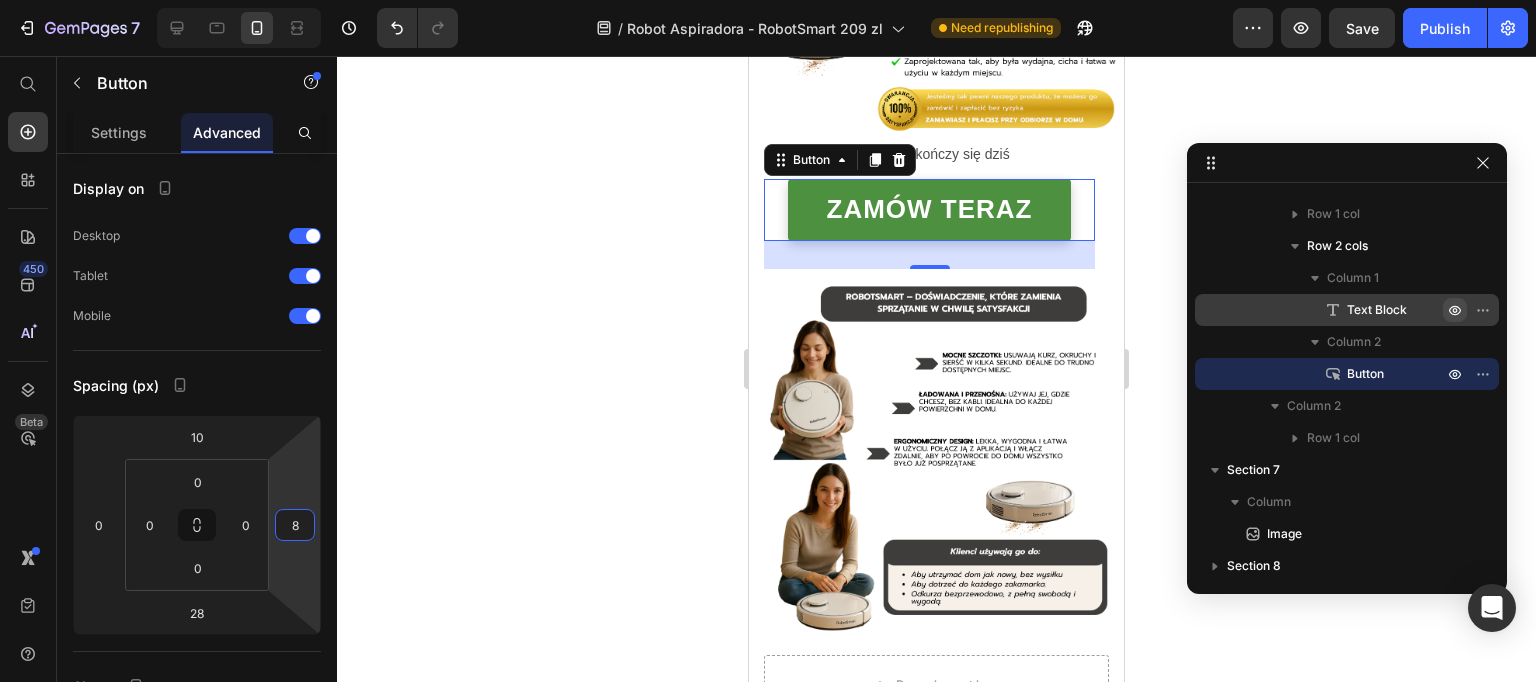 type on "2" 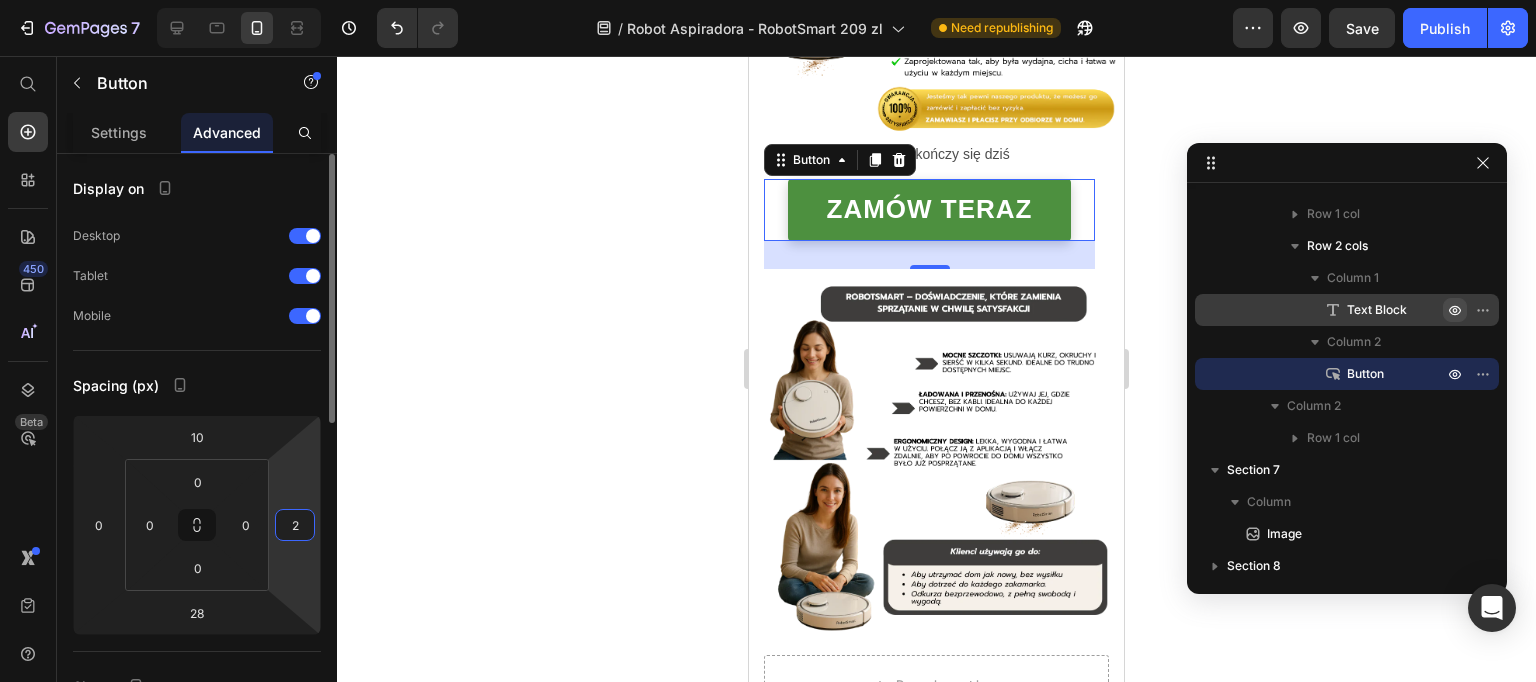 drag, startPoint x: 313, startPoint y: 470, endPoint x: 309, endPoint y: 493, distance: 23.345236 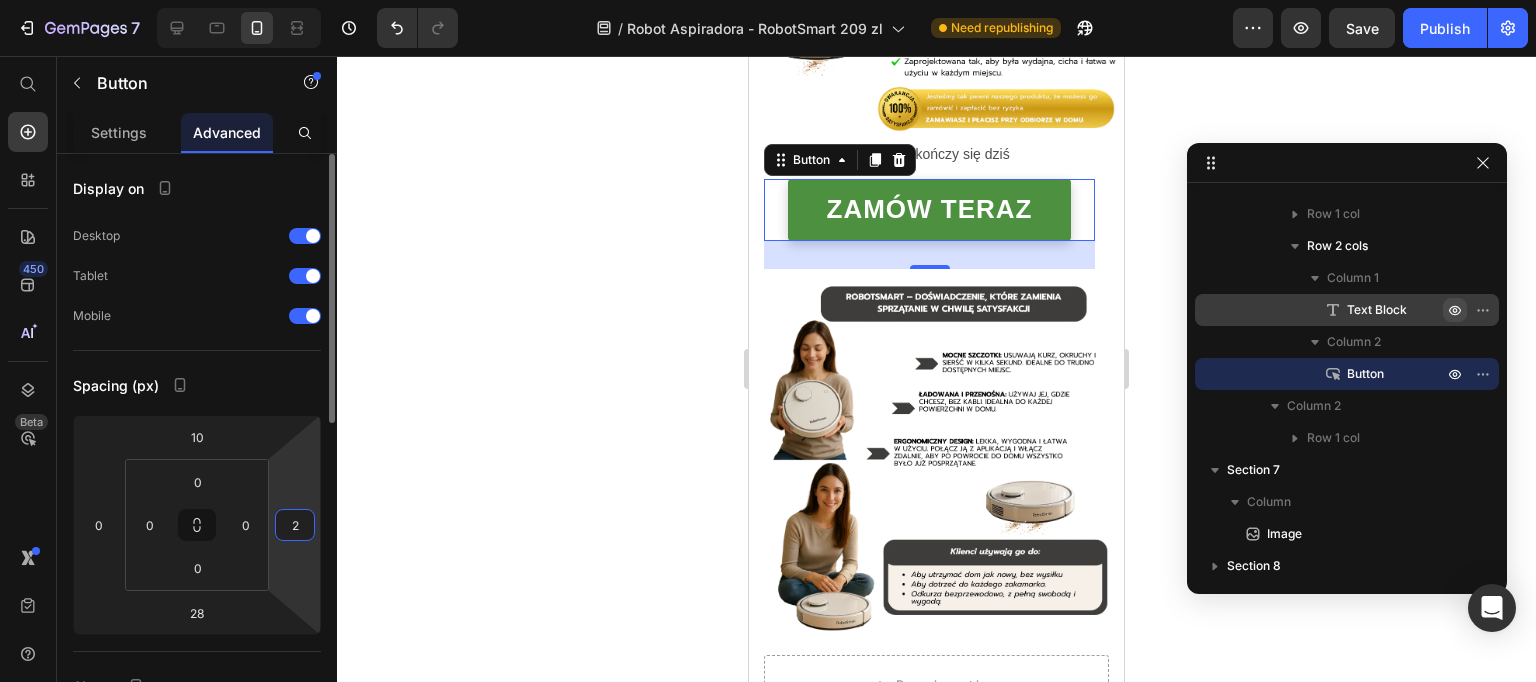 click on "7  Version history  /  Robot Aspiradora - RobotSmart 209 zl Need republishing Preview  Save   Publish  450 Beta Start with Sections Elements Hero Section Product Detail Brands Trusted Badges Guarantee Product Breakdown How to use Testimonials Compare Bundle FAQs Social Proof Brand Story Product List Collection Blog List Contact Sticky Add to Cart Custom Footer Browse Library 450 Layout
Row
Row
Row
Row Text
Heading
Text Block Button
Button
Button
Sticky Back to top Media" at bounding box center (768, 0) 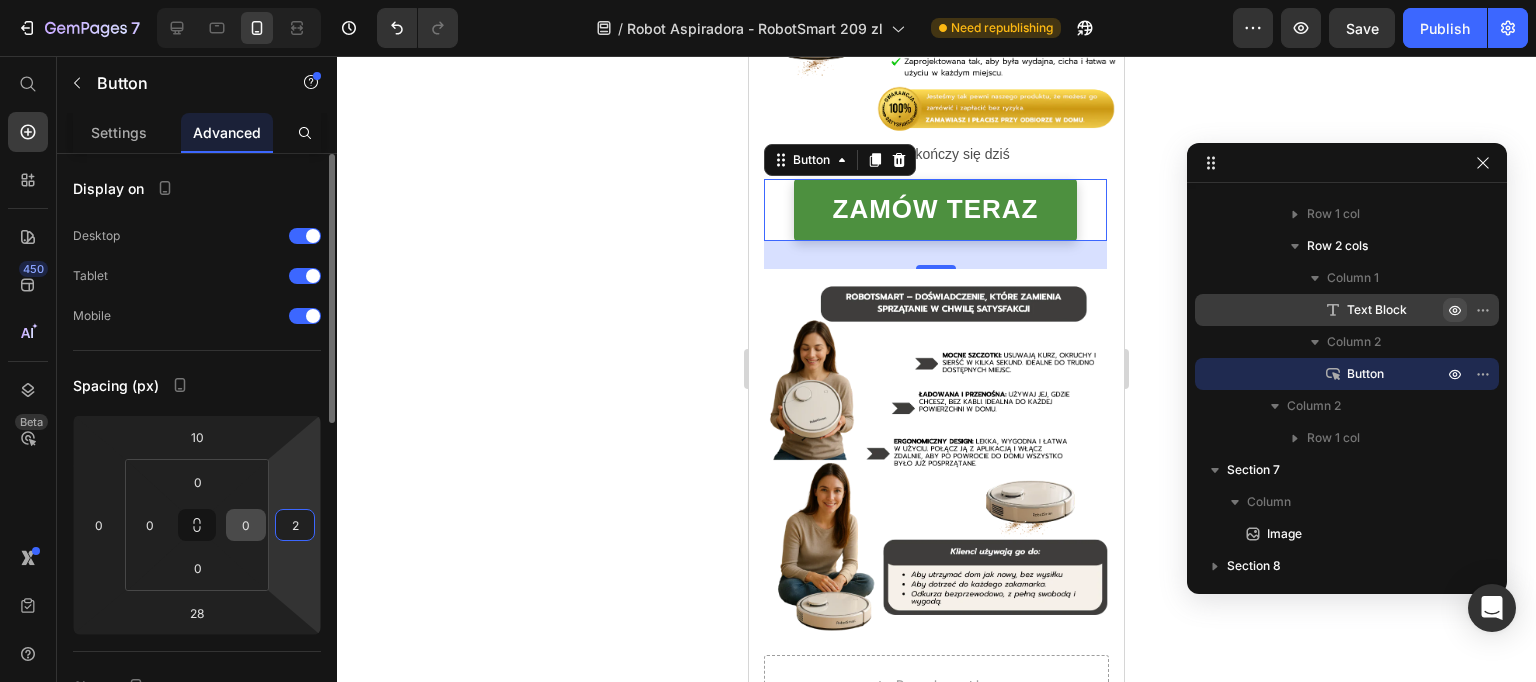 drag, startPoint x: 290, startPoint y: 525, endPoint x: 258, endPoint y: 524, distance: 32.01562 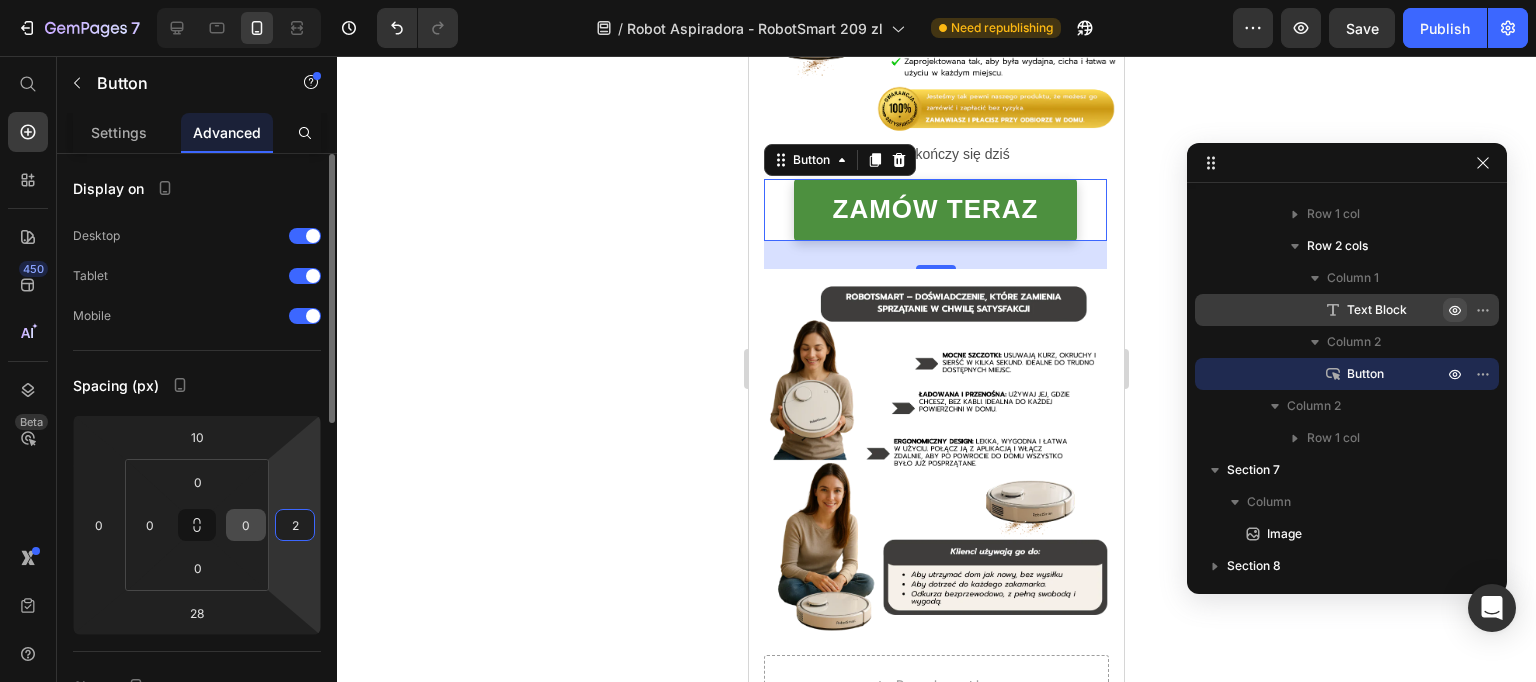 click on "10 0 28 2 0 0 0 0" 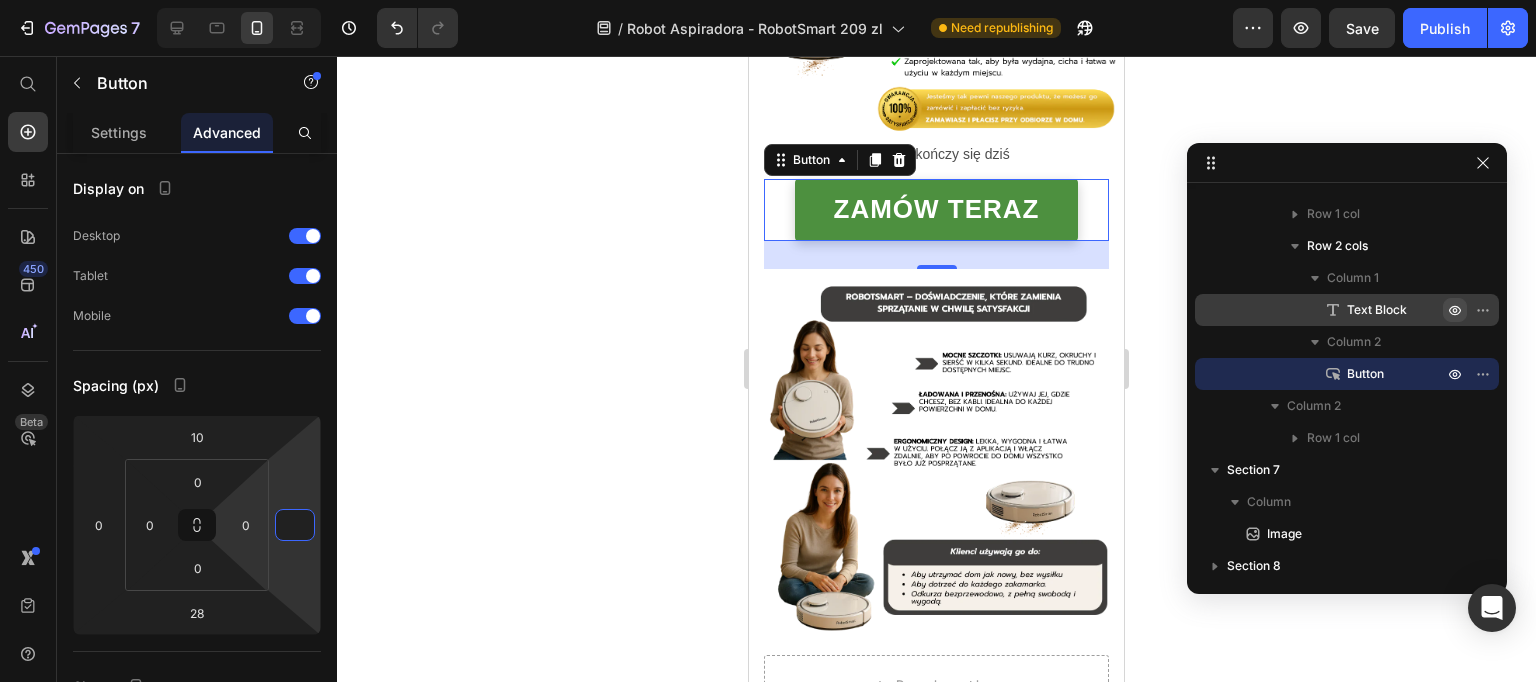 type on "0" 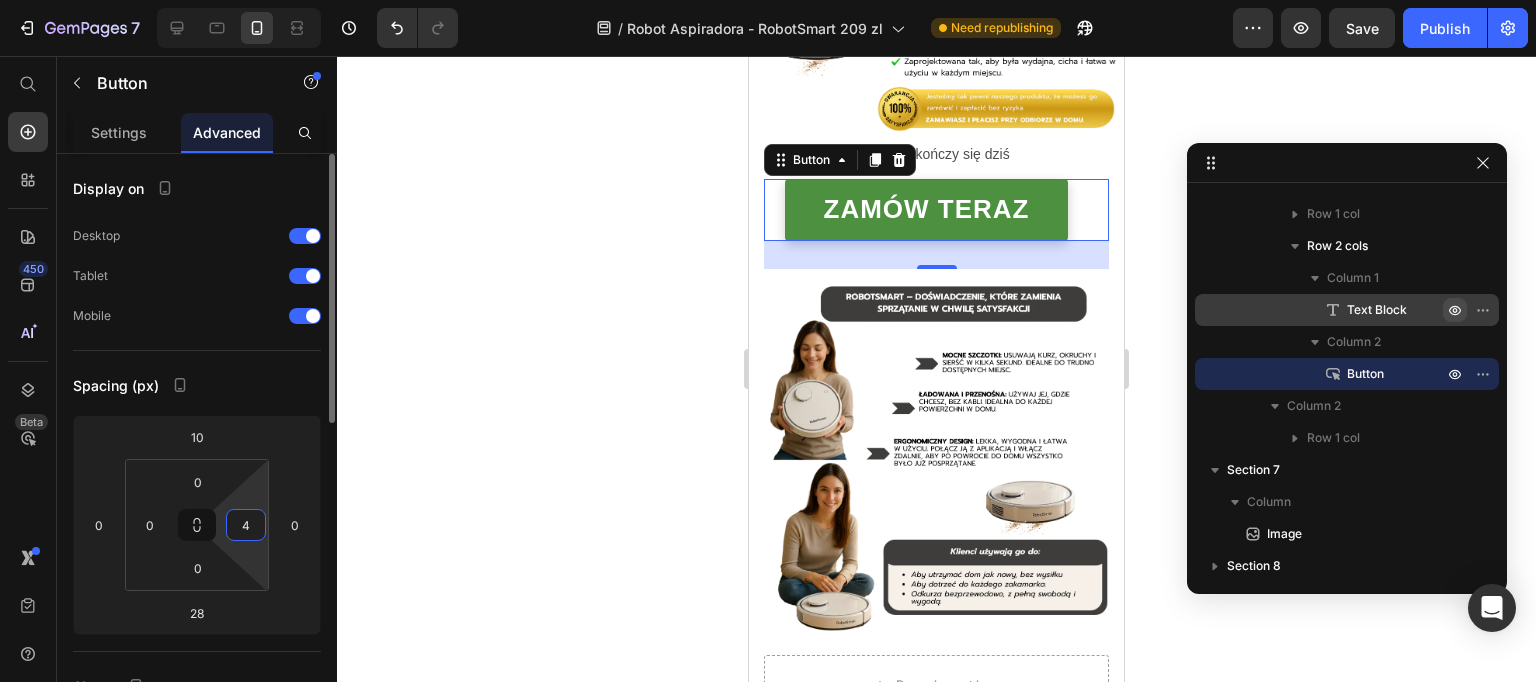 type on "0" 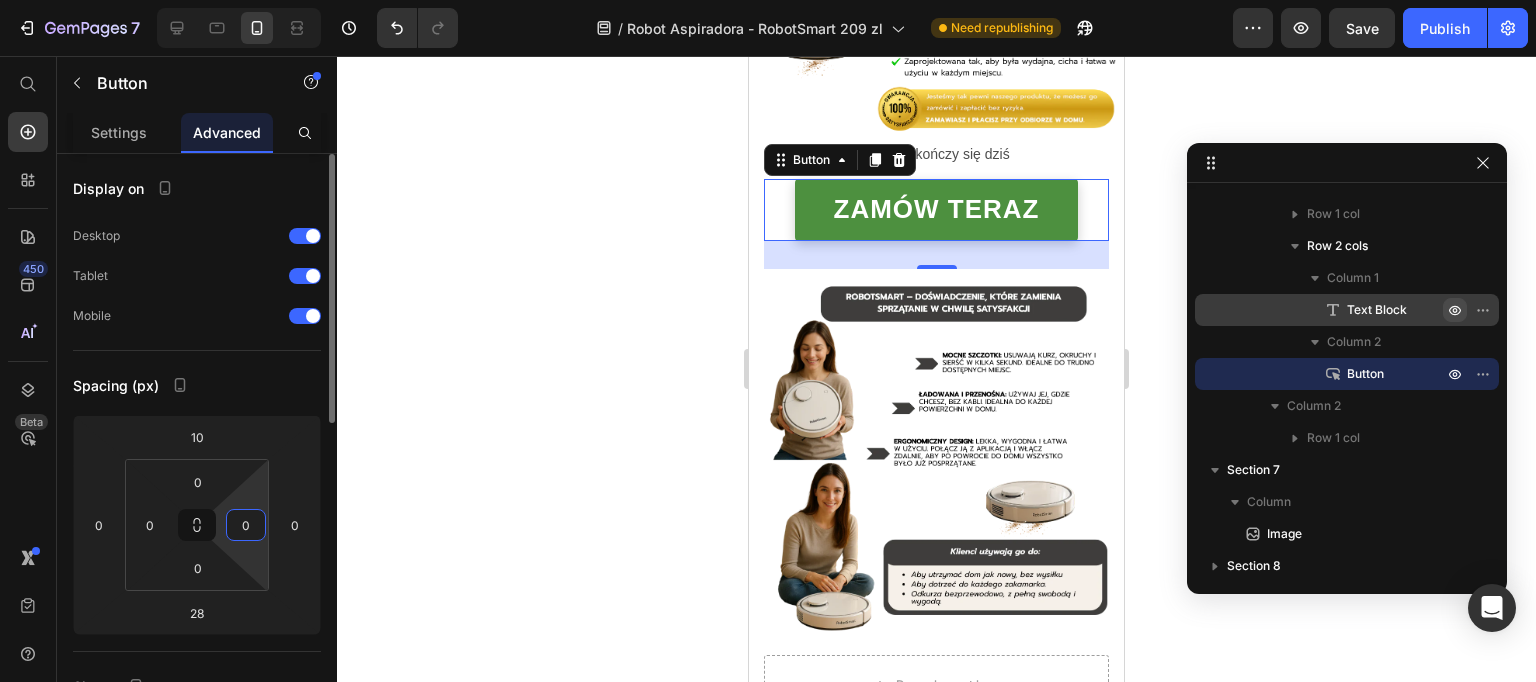 drag, startPoint x: 257, startPoint y: 484, endPoint x: 257, endPoint y: 500, distance: 16 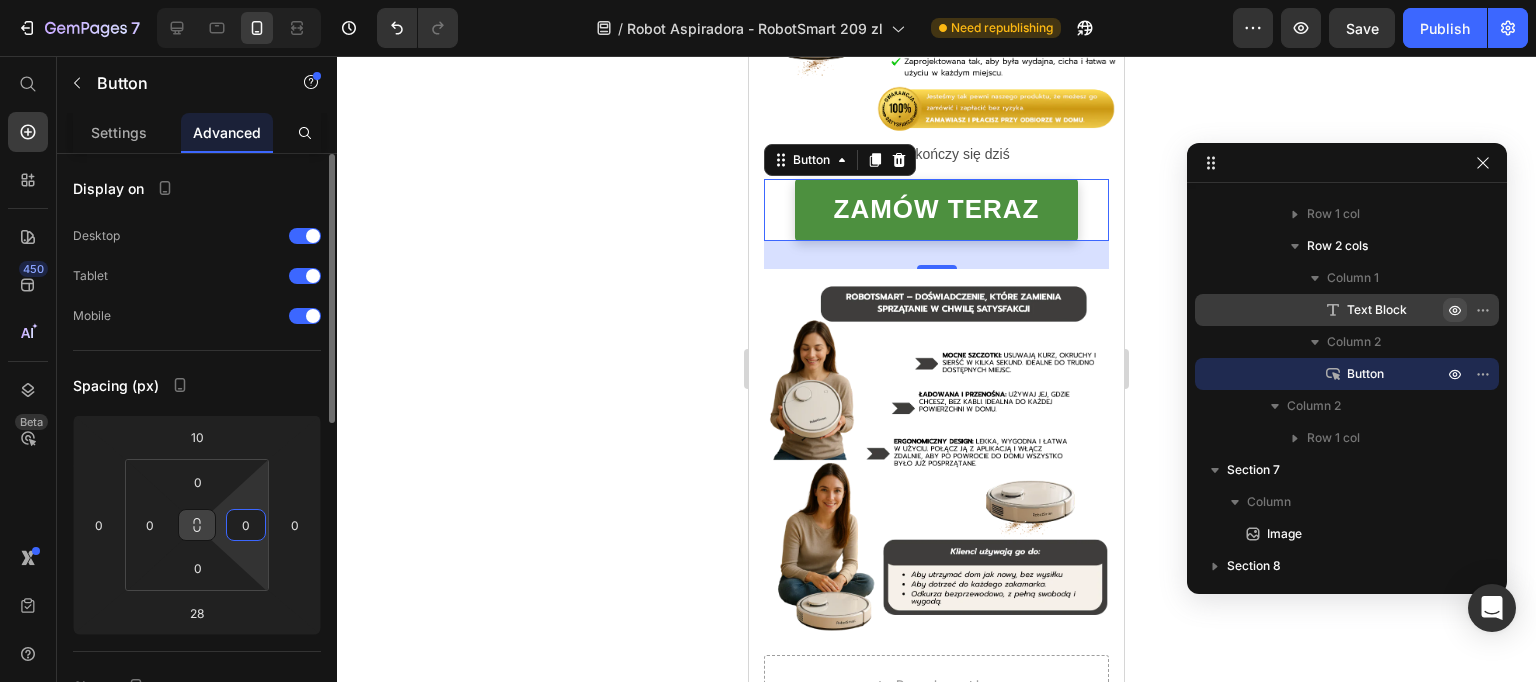 drag, startPoint x: 242, startPoint y: 528, endPoint x: 211, endPoint y: 530, distance: 31.06445 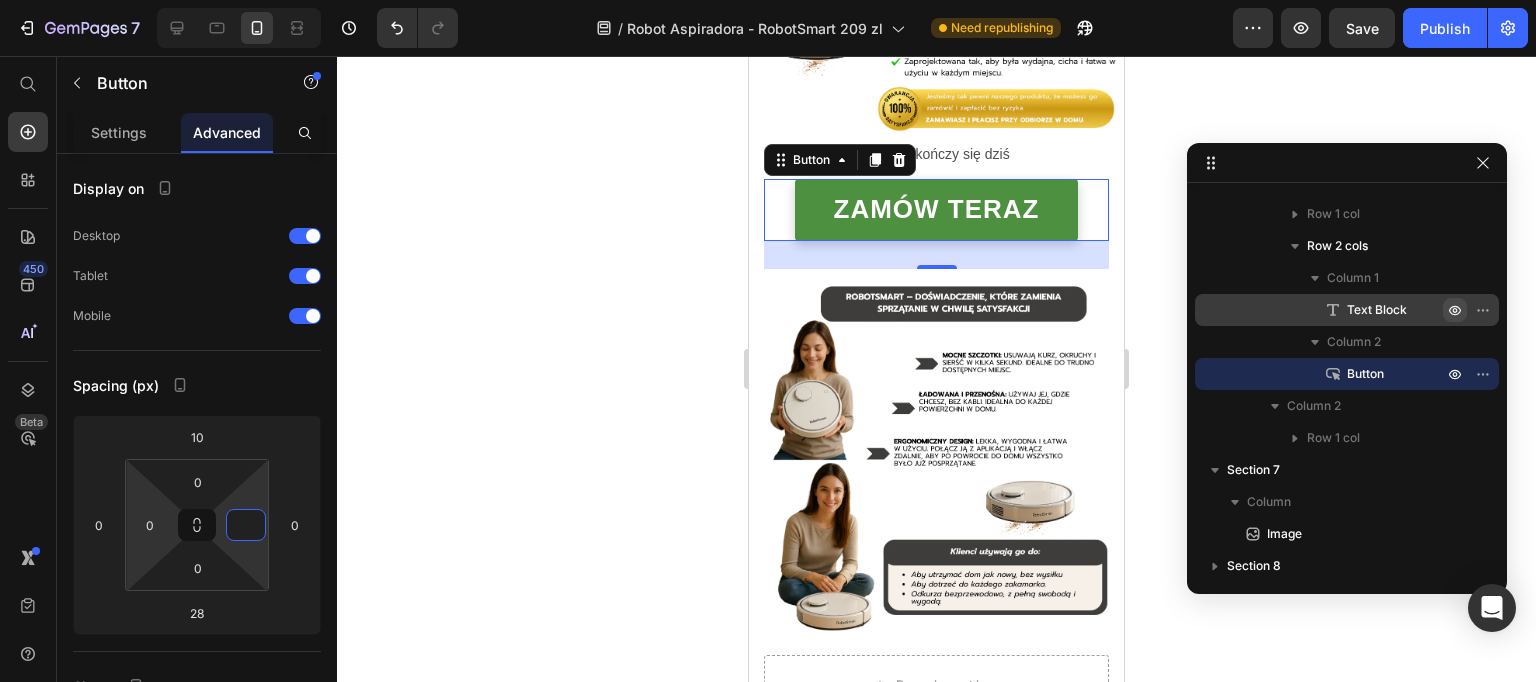 type 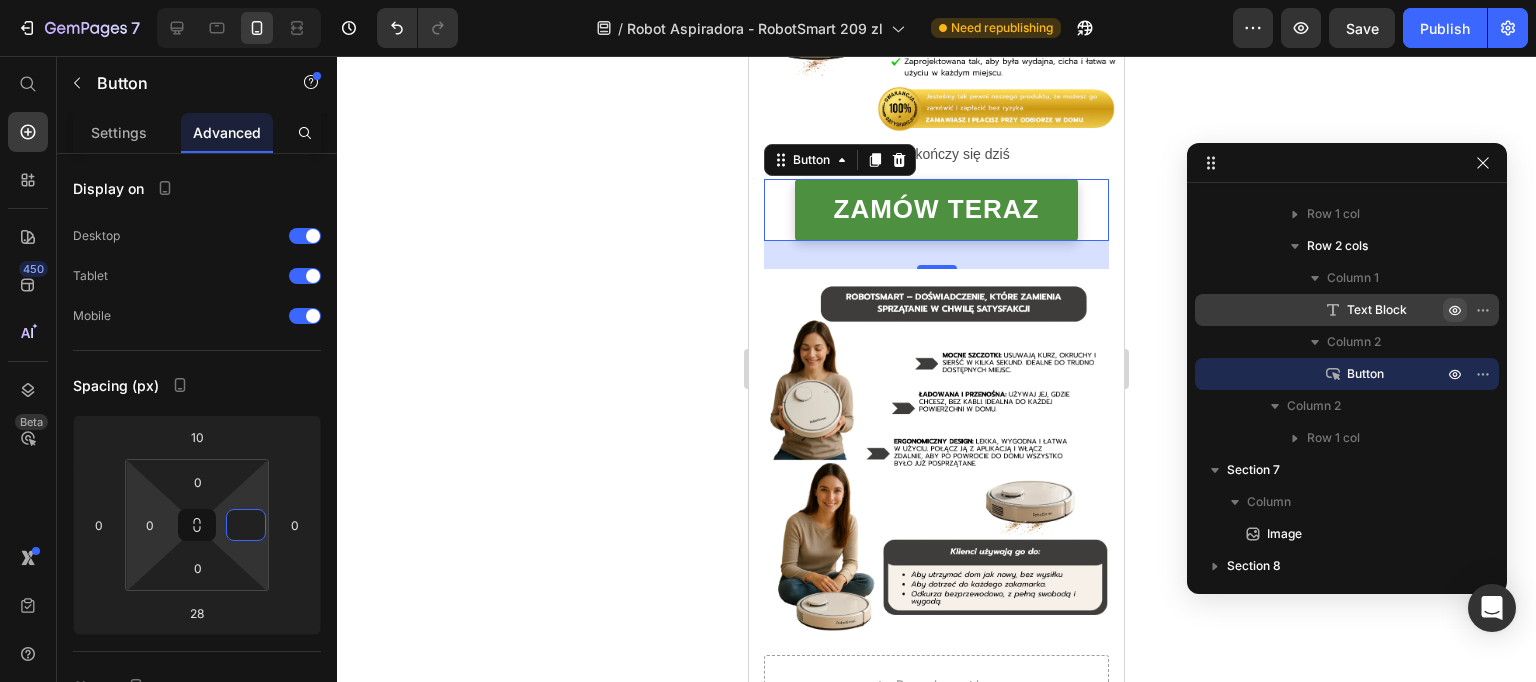 type on "28" 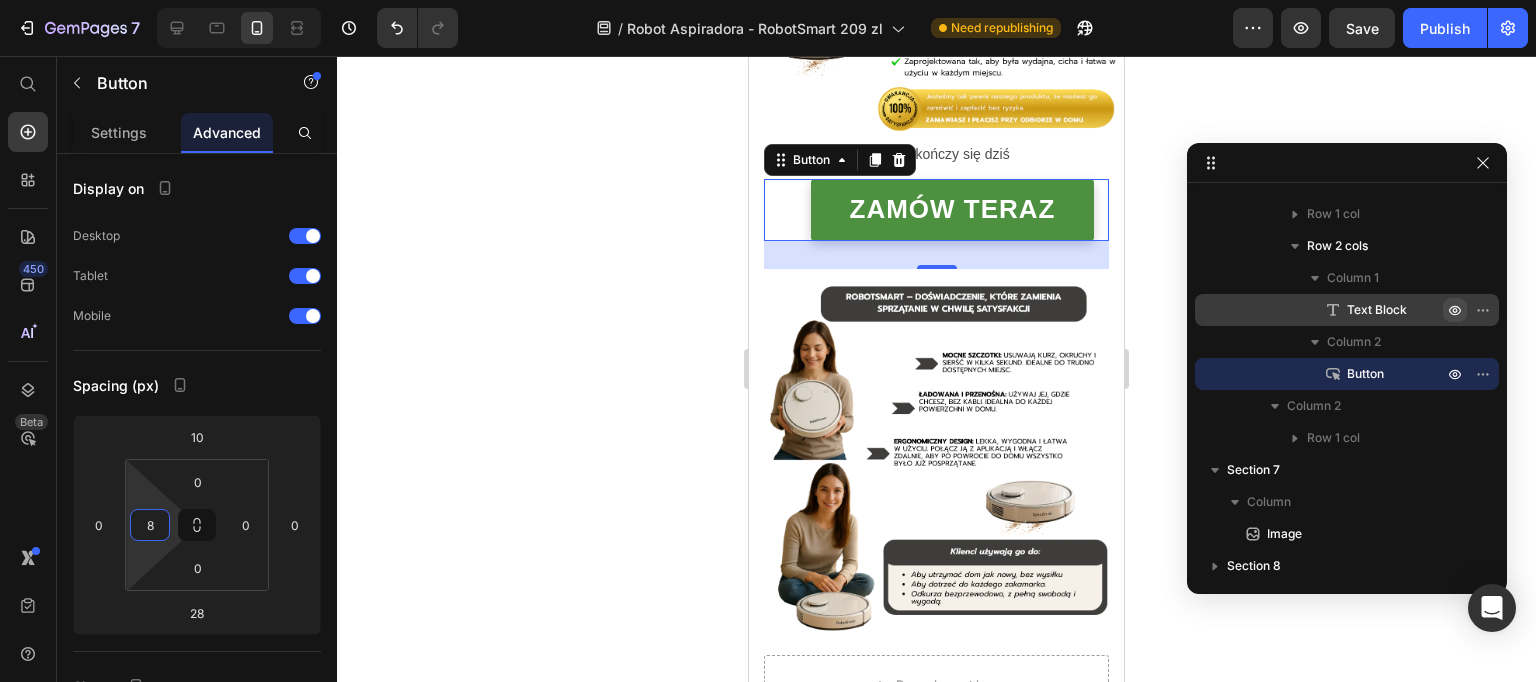 type on "0" 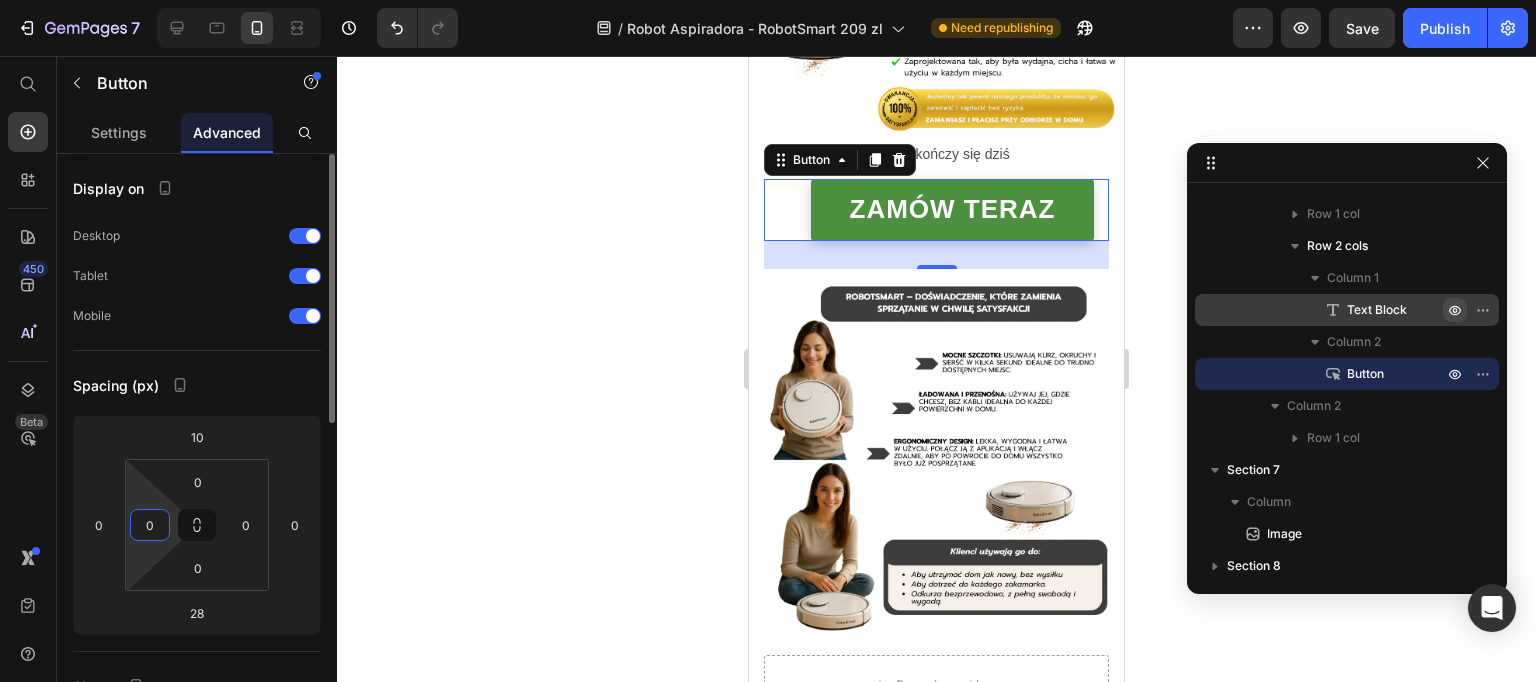 drag, startPoint x: 147, startPoint y: 486, endPoint x: 153, endPoint y: 521, distance: 35.510563 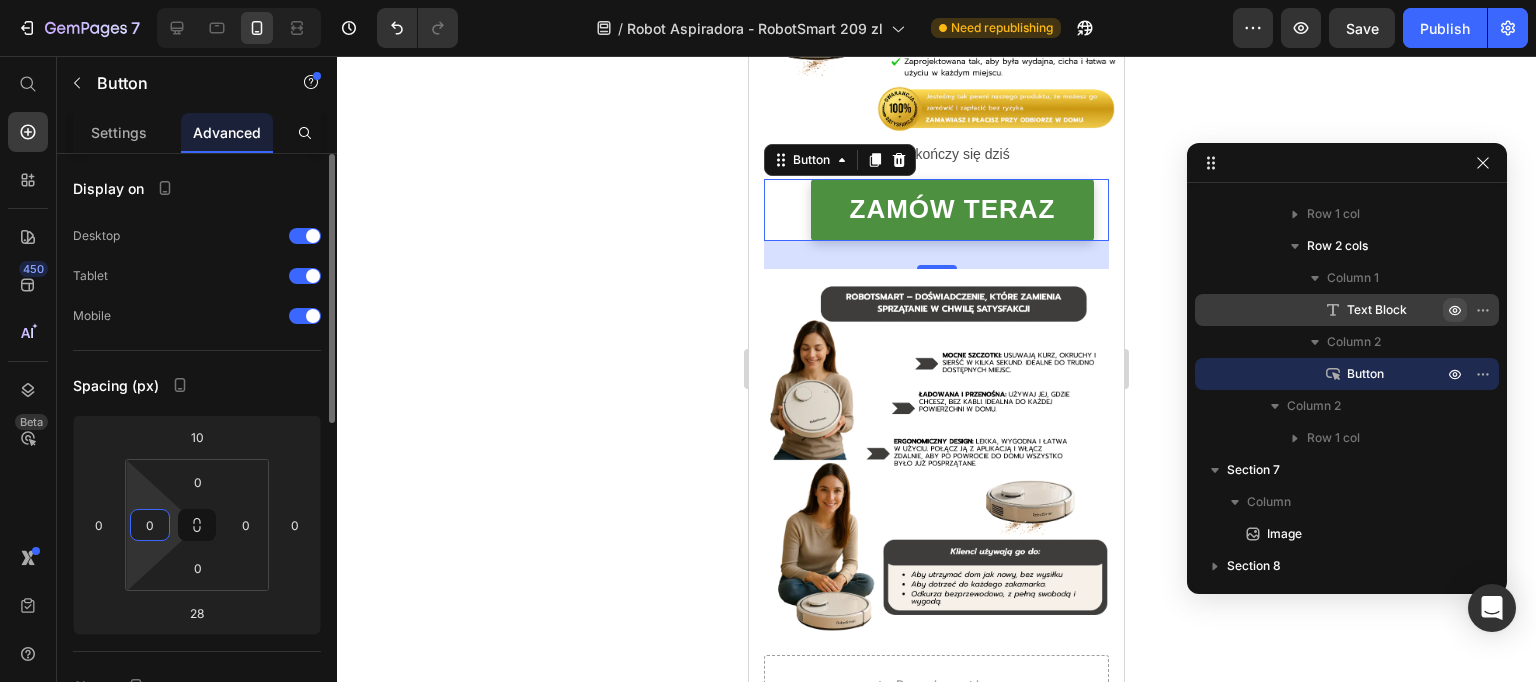 click on "7  Version history  /  Robot Aspiradora - RobotSmart 209 zl Need republishing Preview  Save   Publish  450 Beta Start with Sections Elements Hero Section Product Detail Brands Trusted Badges Guarantee Product Breakdown How to use Testimonials Compare Bundle FAQs Social Proof Brand Story Product List Collection Blog List Contact Sticky Add to Cart Custom Footer Browse Library 450 Layout
Row
Row
Row
Row Text
Heading
Text Block Button
Button
Button
Sticky Back to top Media" at bounding box center (768, 0) 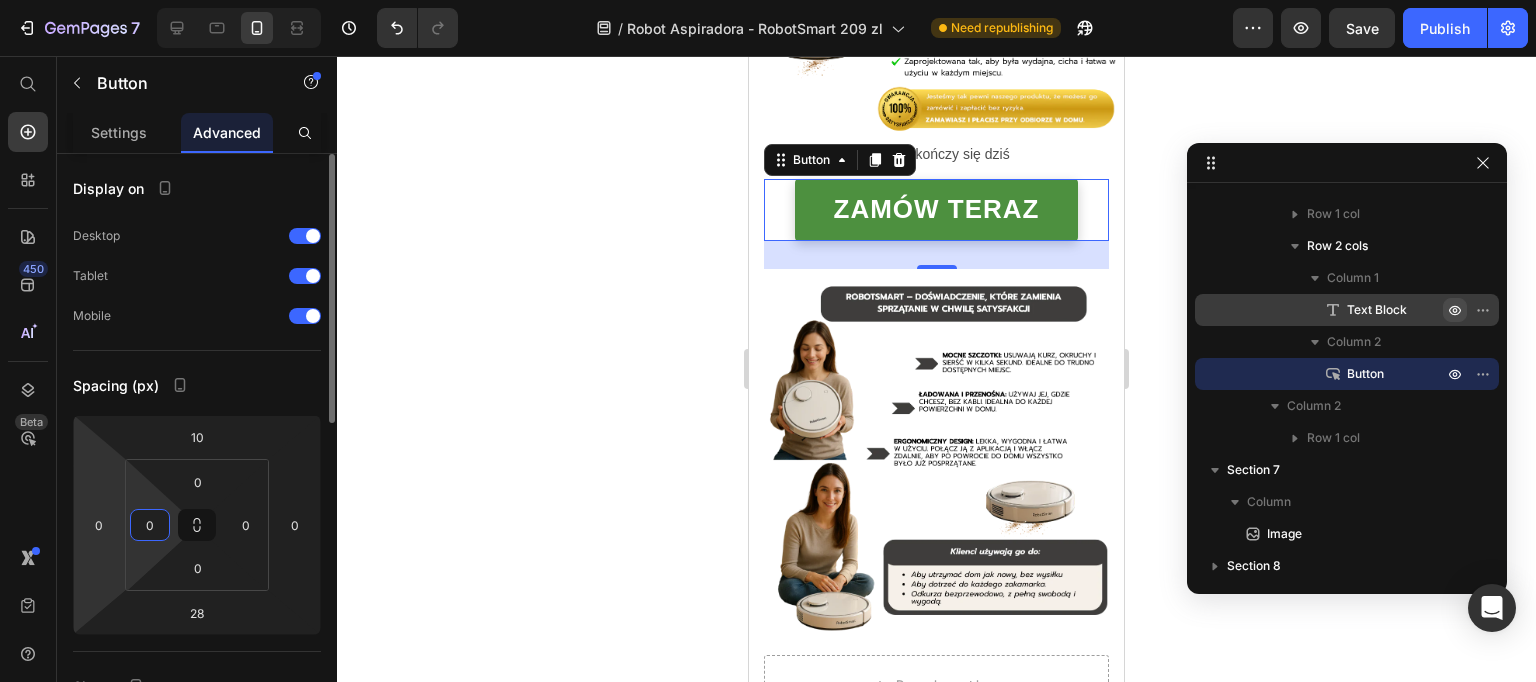 drag, startPoint x: 155, startPoint y: 529, endPoint x: 123, endPoint y: 524, distance: 32.38827 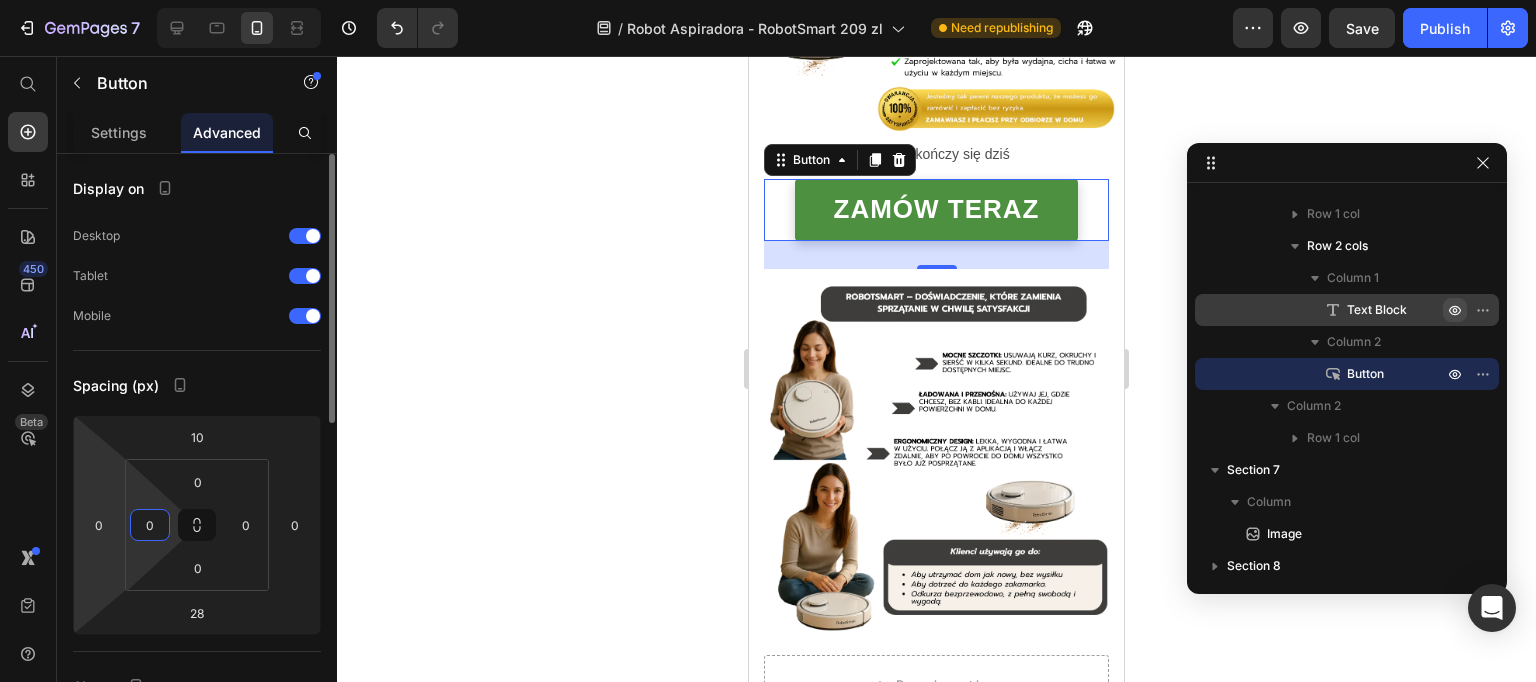 click on "10 0 28 0 0 0 0 0" 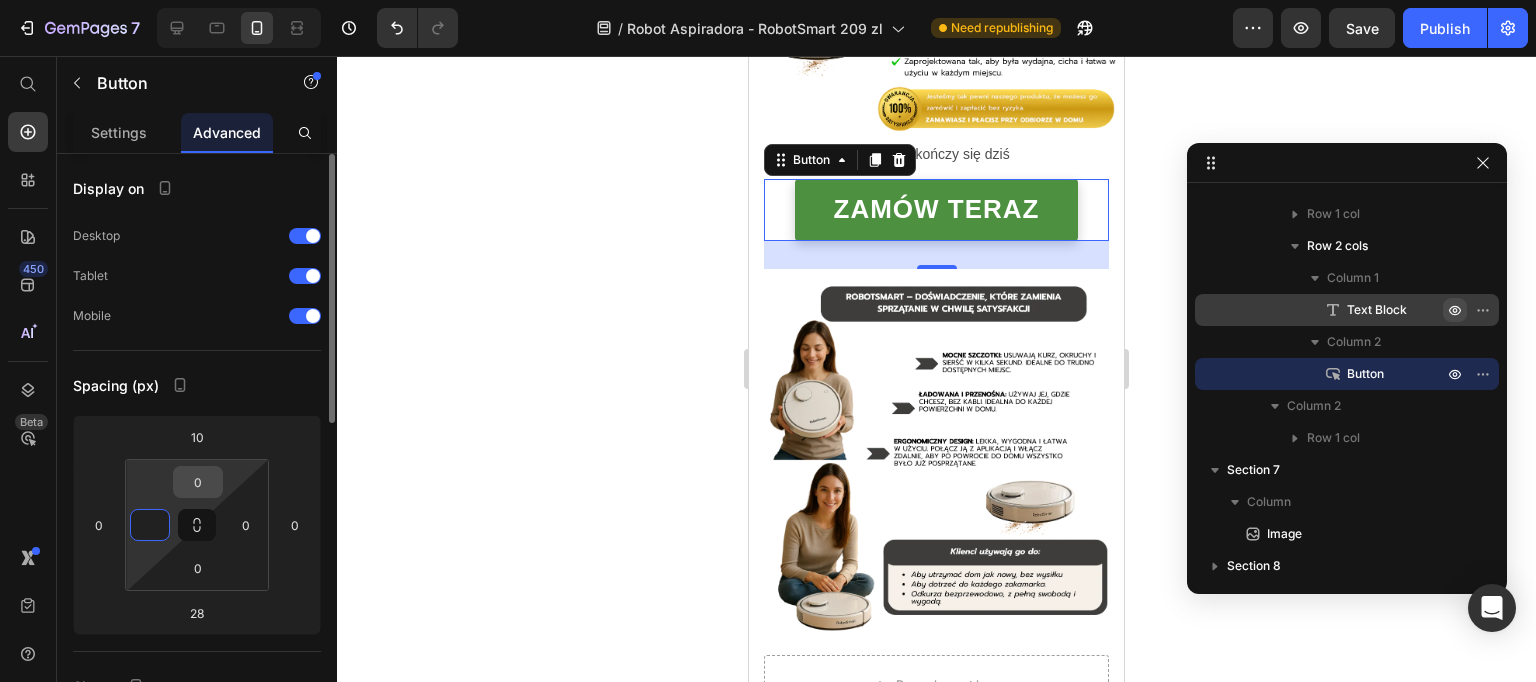 type on "0" 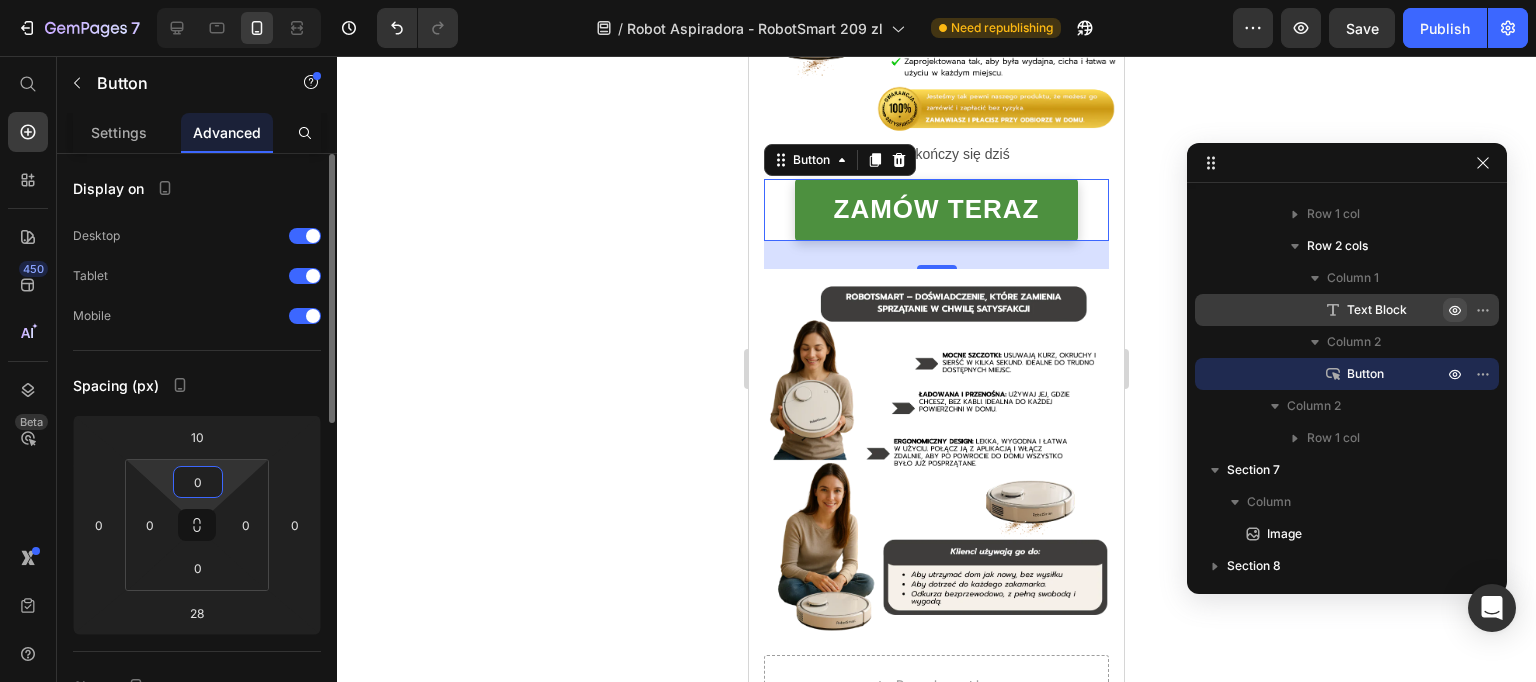 click on "0" at bounding box center [198, 482] 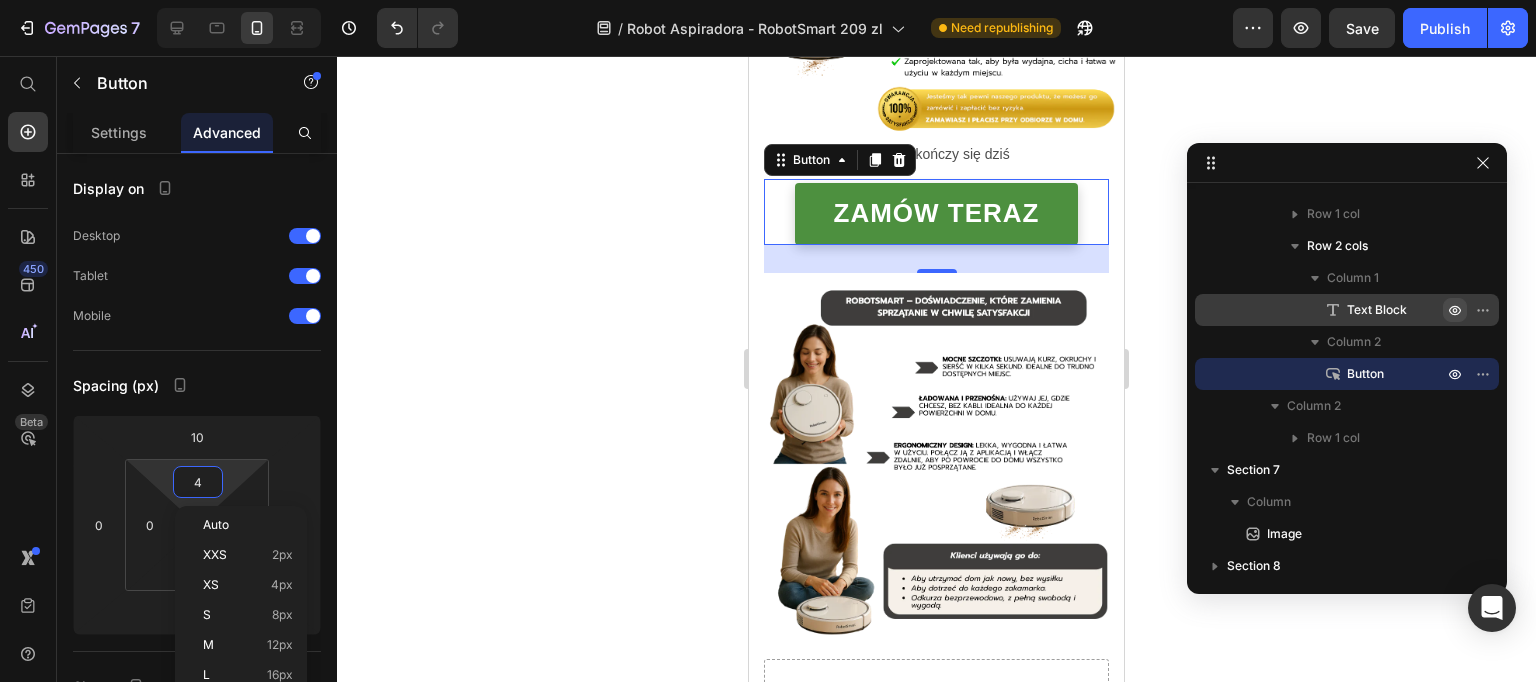 type on "0" 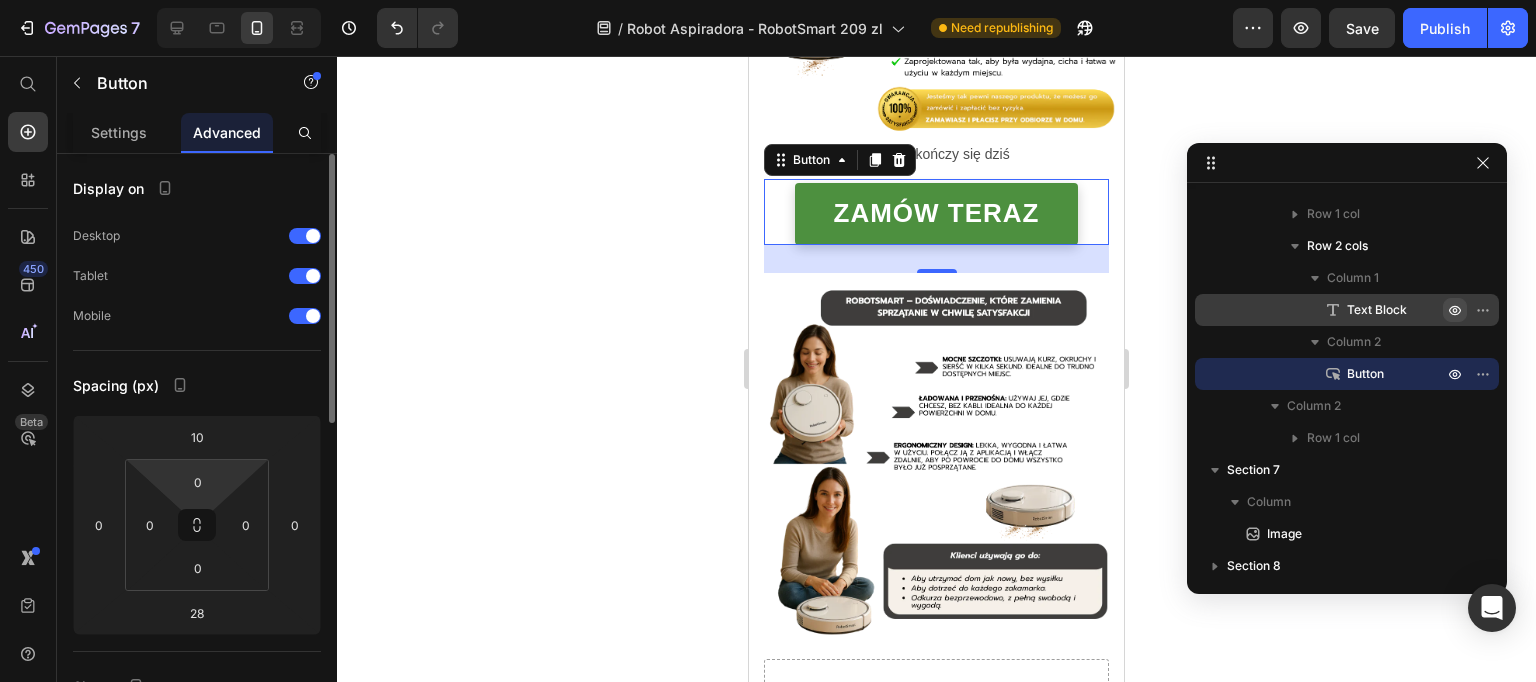 click on "7  Version history  /  Robot Aspiradora - RobotSmart 209 zl Need republishing Preview  Save   Publish  450 Beta Start with Sections Elements Hero Section Product Detail Brands Trusted Badges Guarantee Product Breakdown How to use Testimonials Compare Bundle FAQs Social Proof Brand Story Product List Collection Blog List Contact Sticky Add to Cart Custom Footer Browse Library 450 Layout
Row
Row
Row
Row Text
Heading
Text Block Button
Button
Button
Sticky Back to top Media" at bounding box center (768, 0) 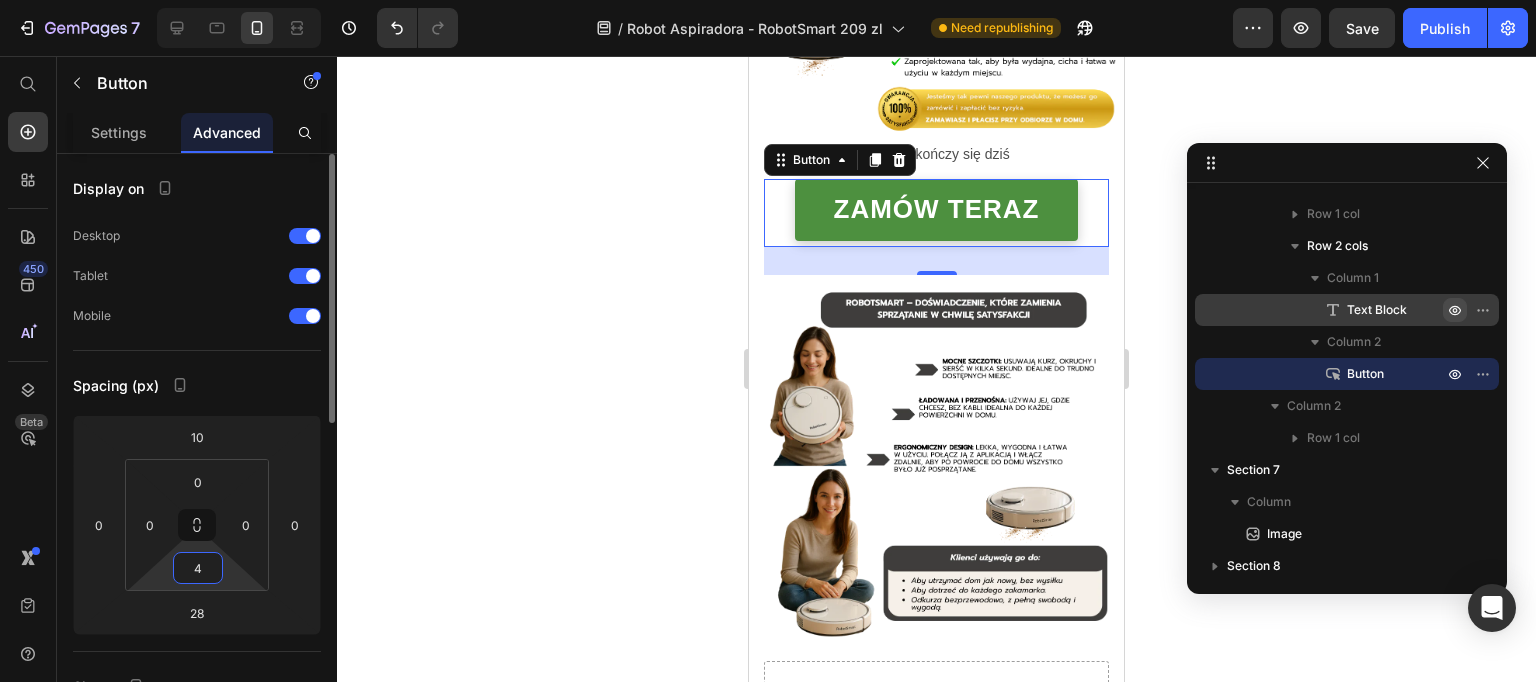 type on "6" 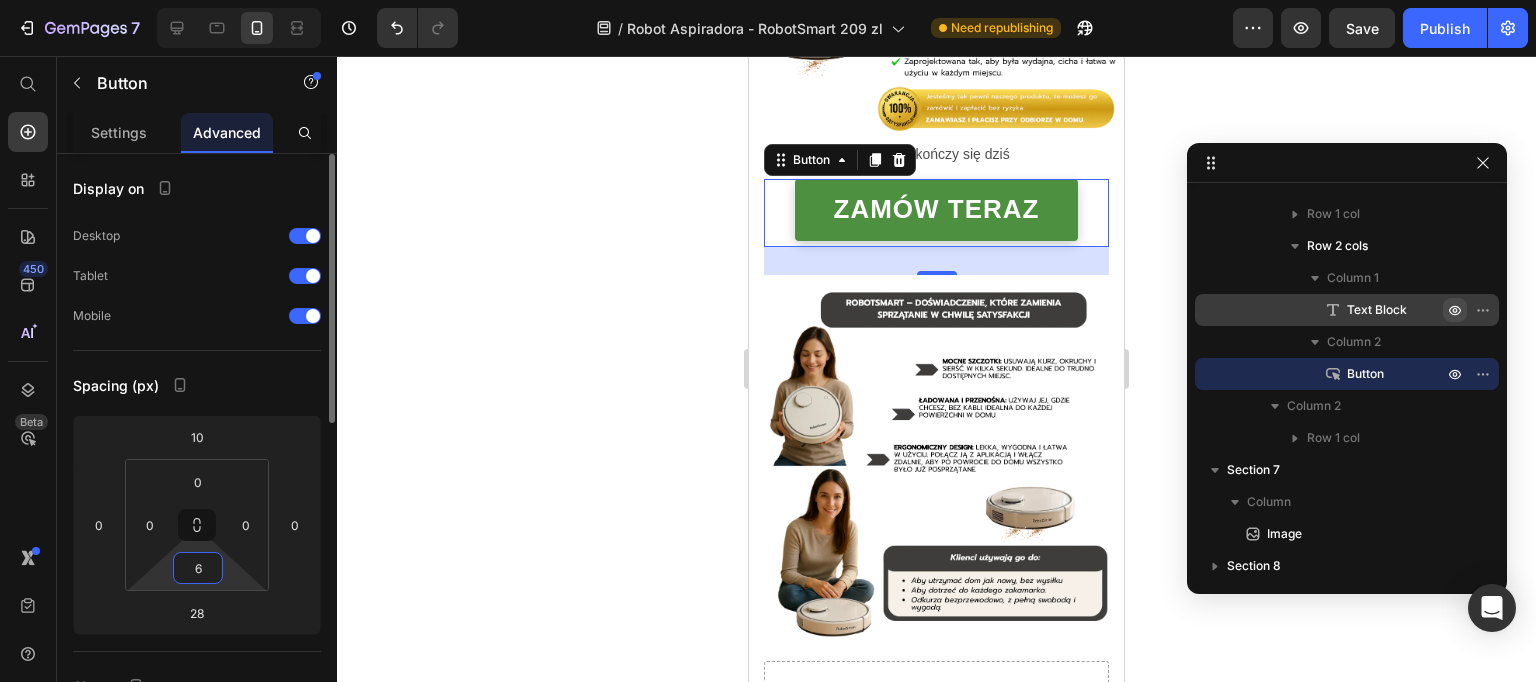 click on "7  Version history  /  Robot Aspiradora - RobotSmart 209 zl Need republishing Preview  Save   Publish  450 Beta Start with Sections Elements Hero Section Product Detail Brands Trusted Badges Guarantee Product Breakdown How to use Testimonials Compare Bundle FAQs Social Proof Brand Story Product List Collection Blog List Contact Sticky Add to Cart Custom Footer Browse Library 450 Layout
Row
Row
Row
Row Text
Heading
Text Block Button
Button
Button
Sticky Back to top Media" at bounding box center [768, 0] 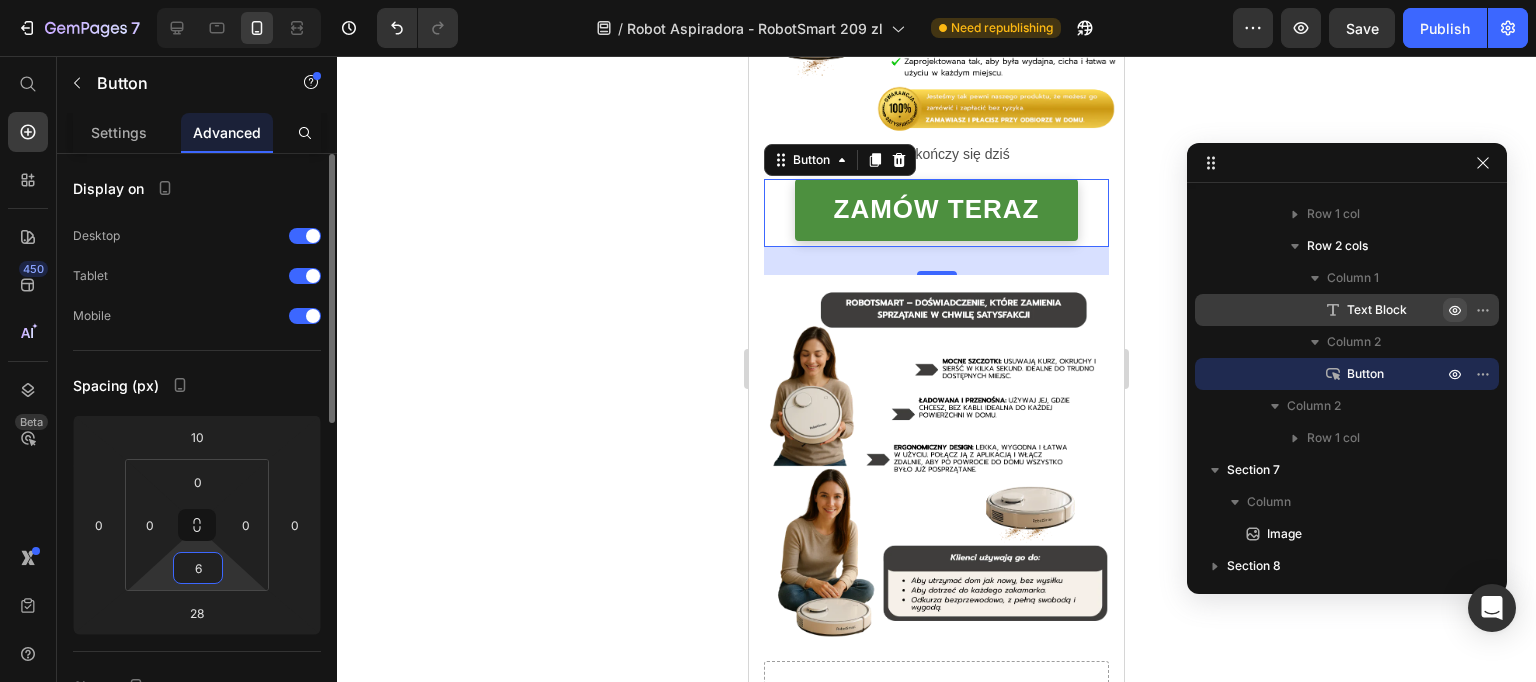 drag, startPoint x: 205, startPoint y: 570, endPoint x: 162, endPoint y: 570, distance: 43 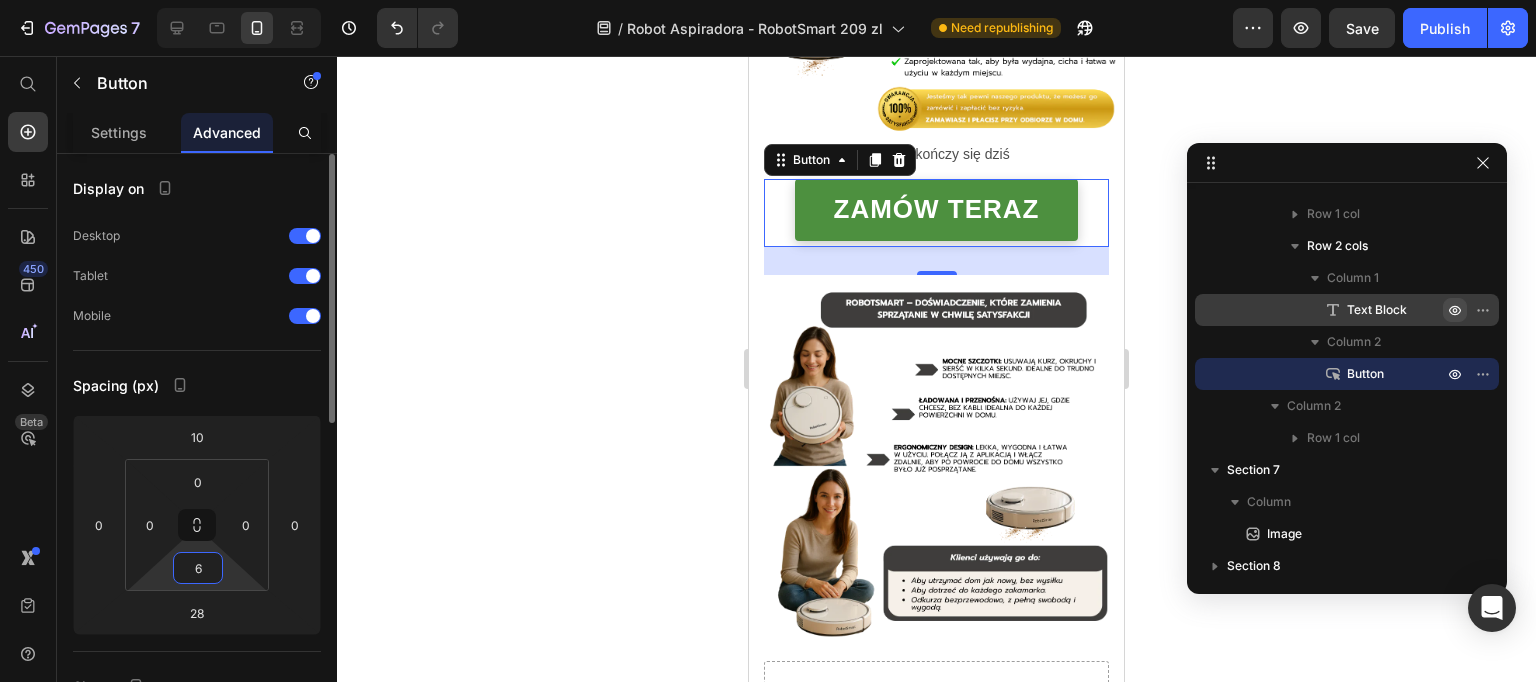 click on "0 0 6 0" at bounding box center (197, 525) 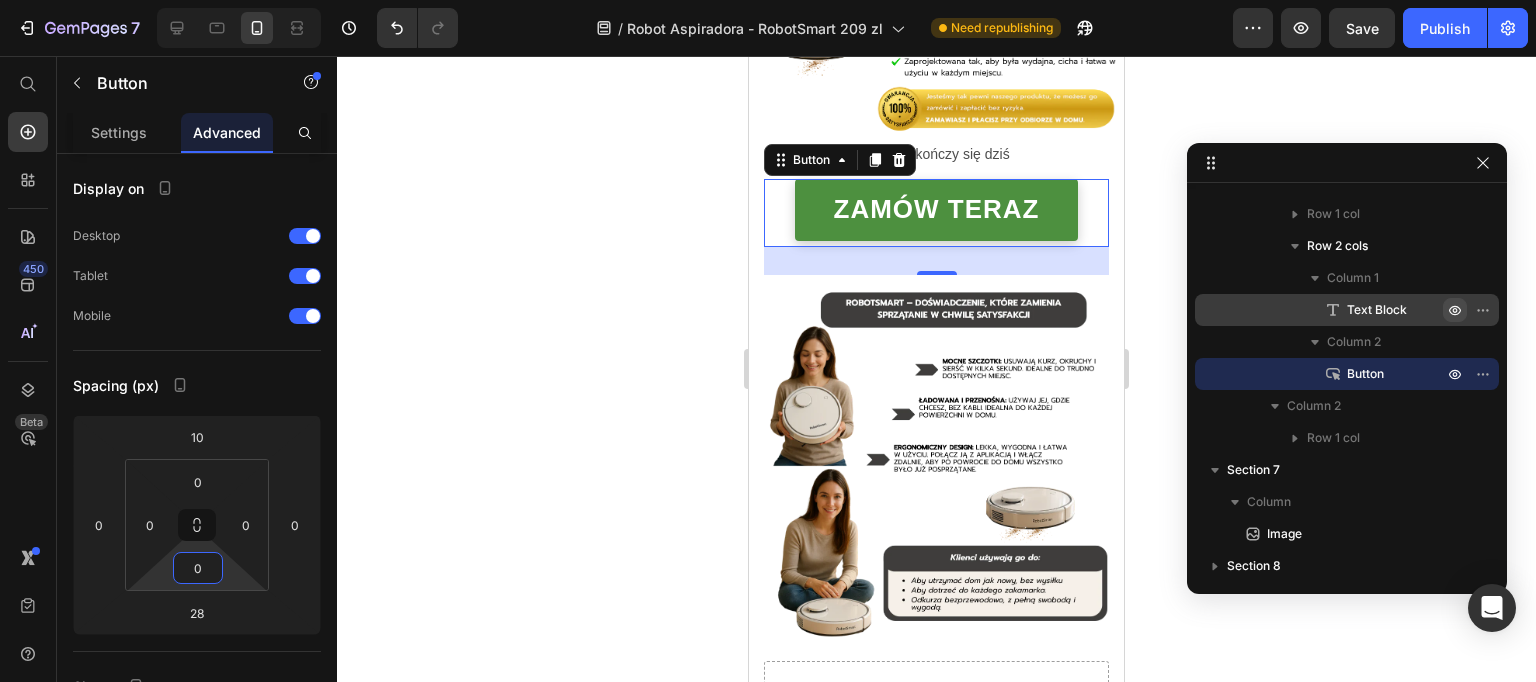 click 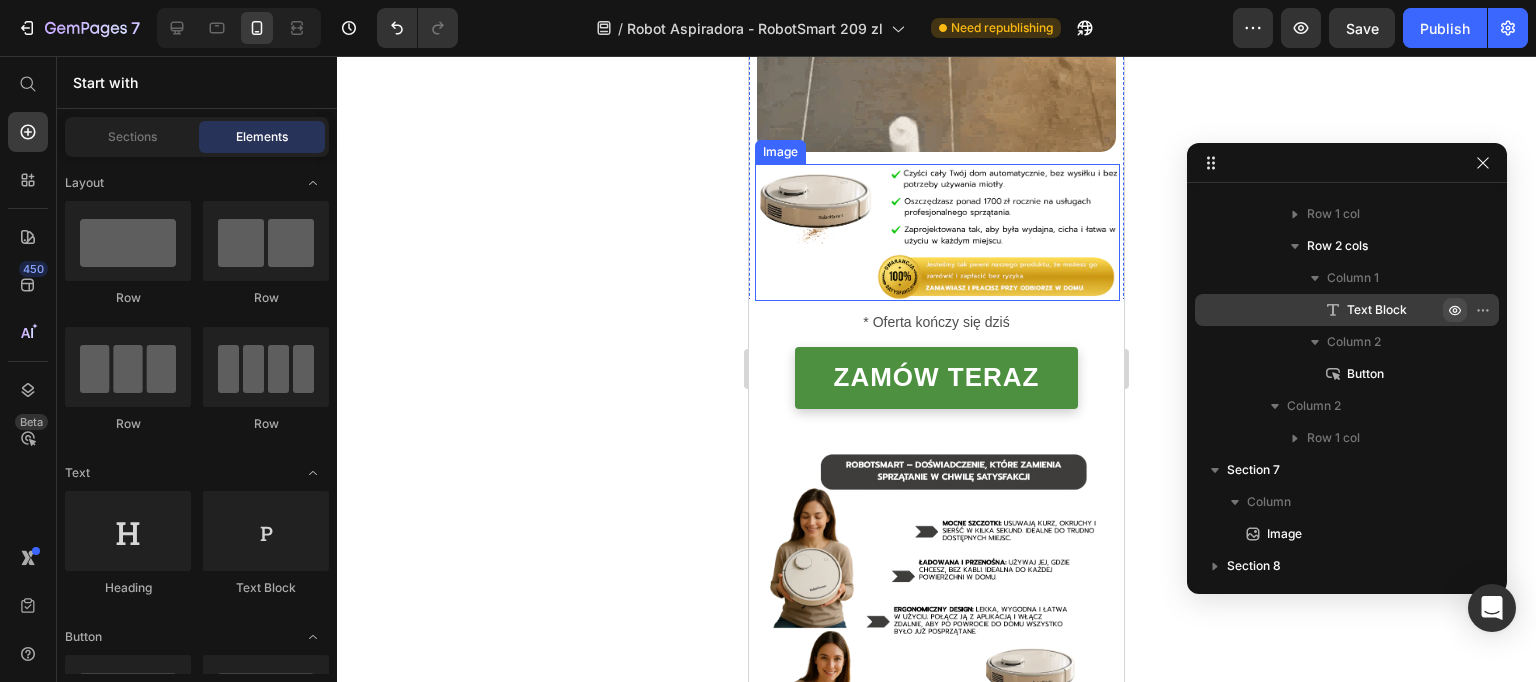 scroll, scrollTop: 1544, scrollLeft: 0, axis: vertical 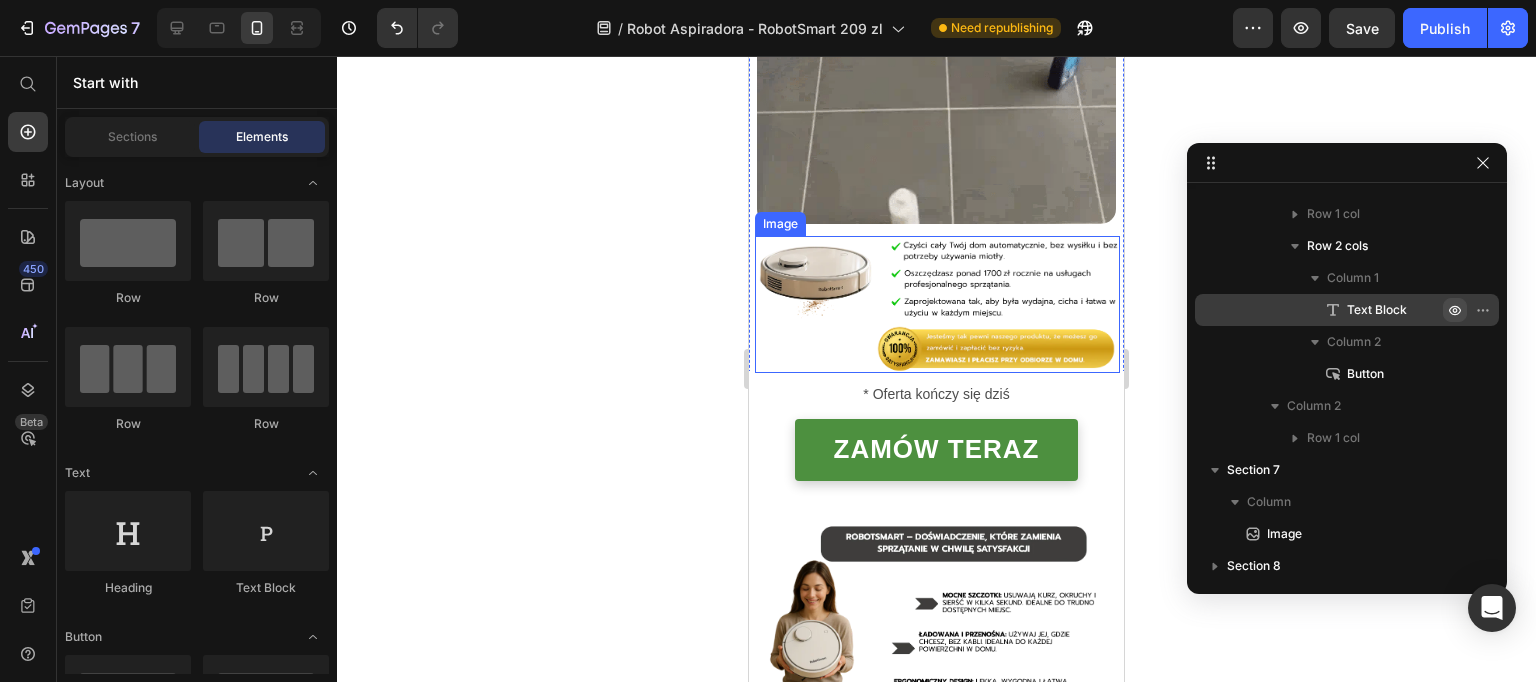 click at bounding box center [937, 304] 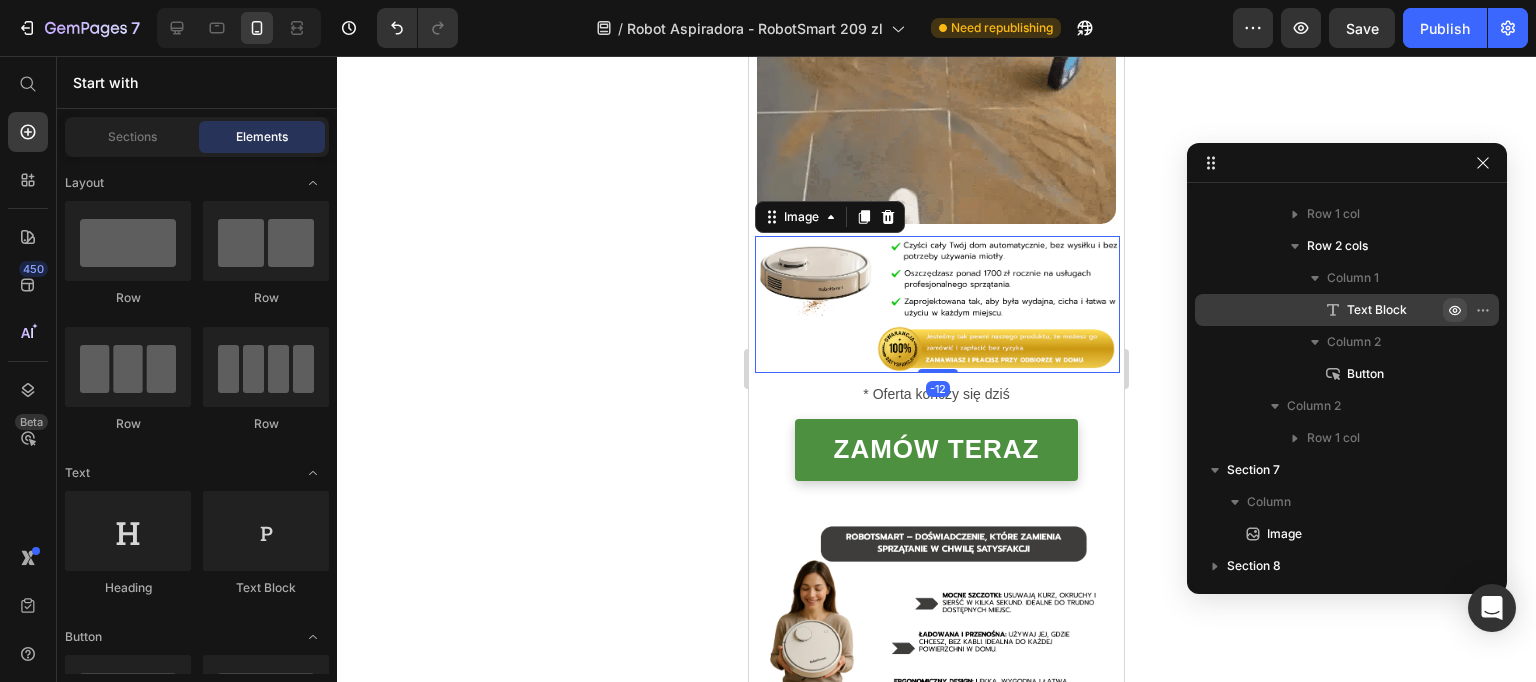 scroll, scrollTop: 73, scrollLeft: 0, axis: vertical 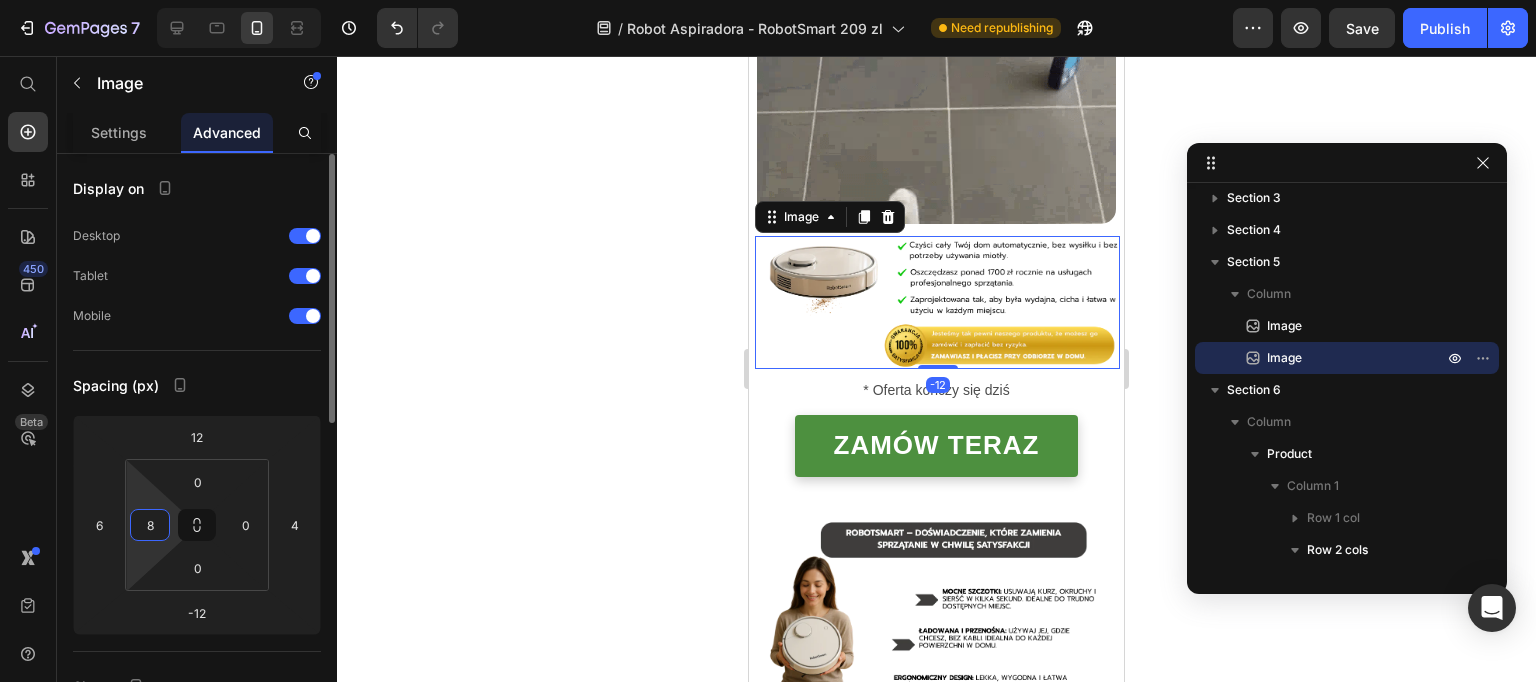 click on "7  Version history  /  Robot Aspiradora - RobotSmart 209 zl Need republishing Preview  Save   Publish  450 Beta Start with Sections Elements Hero Section Product Detail Brands Trusted Badges Guarantee Product Breakdown How to use Testimonials Compare Bundle FAQs Social Proof Brand Story Product List Collection Blog List Contact Sticky Add to Cart Custom Footer Browse Library 450 Layout
Row
Row
Row
Row Text
Heading
Text Block Button
Button
Button
Sticky Back to top Media" at bounding box center (768, 0) 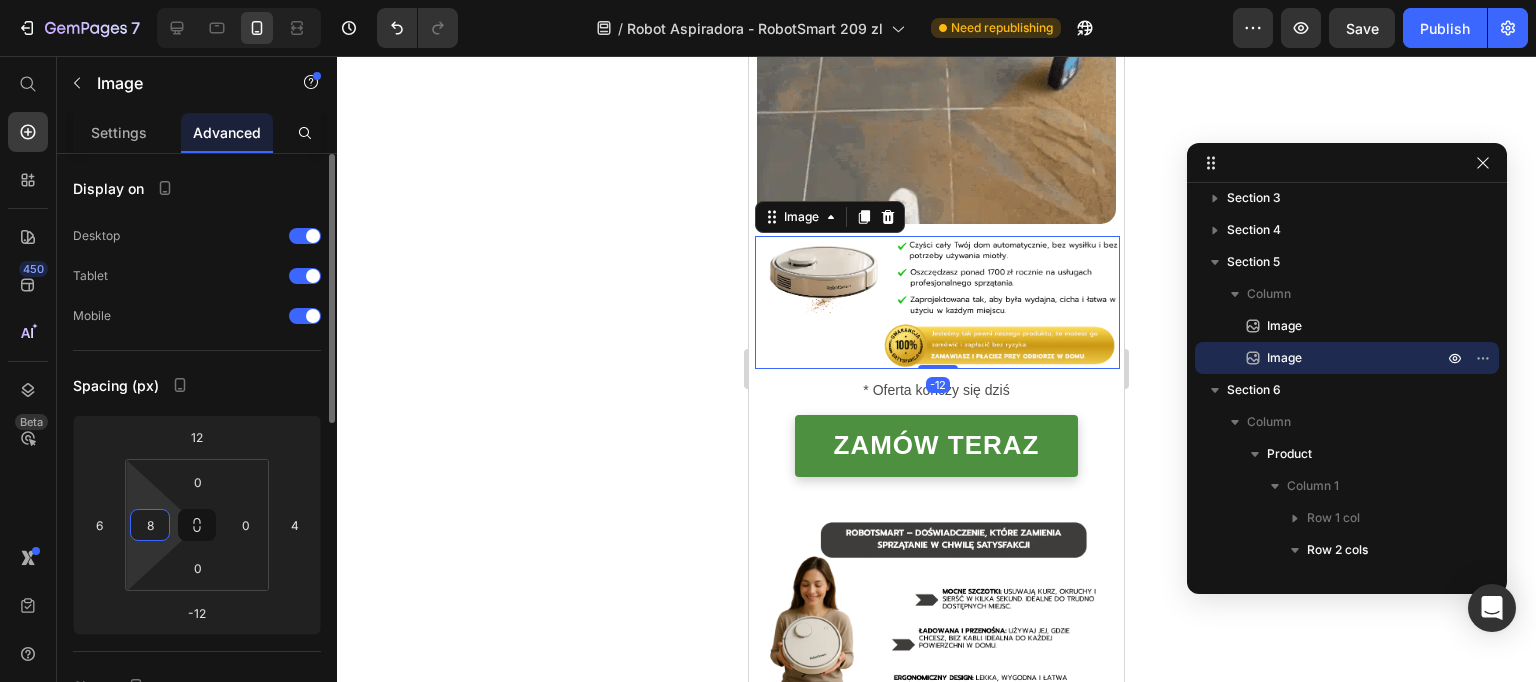 type on "6" 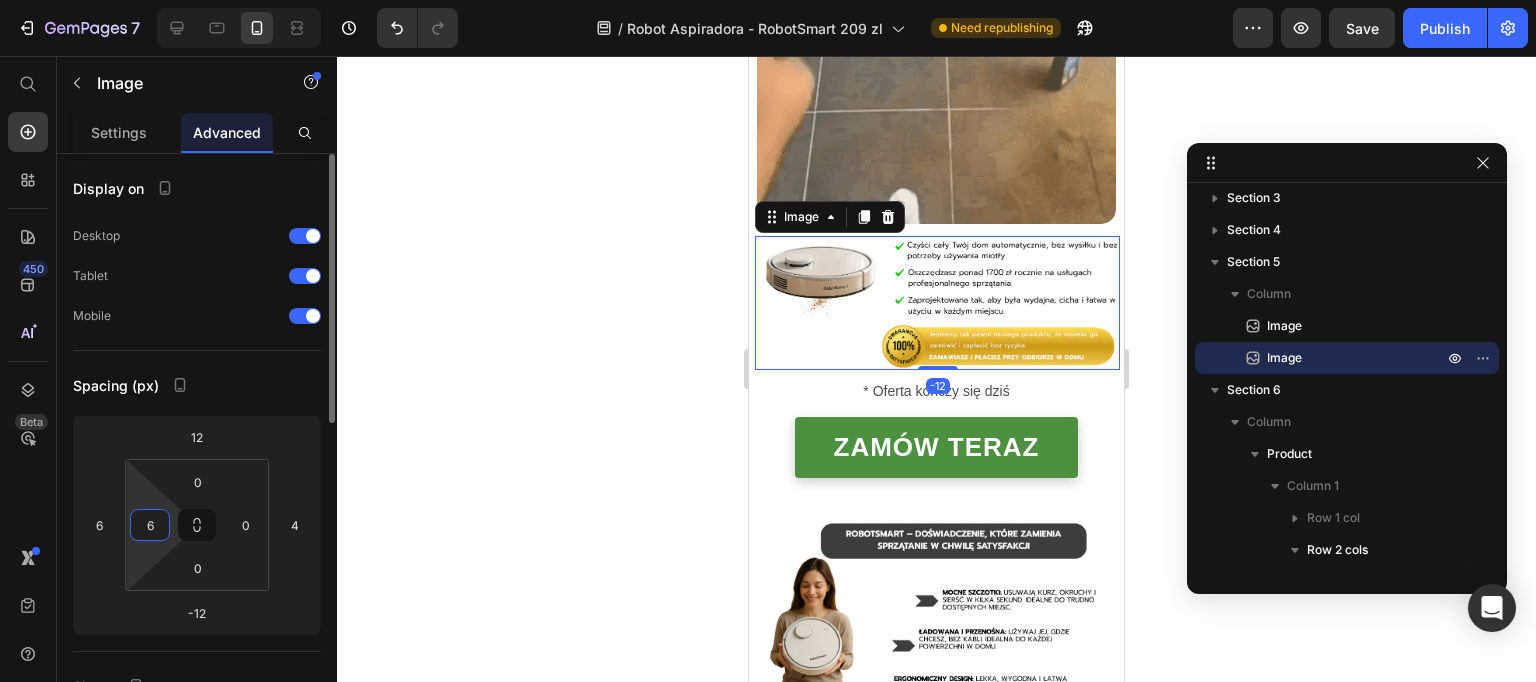 click on "0 6 0 0" at bounding box center (197, 525) 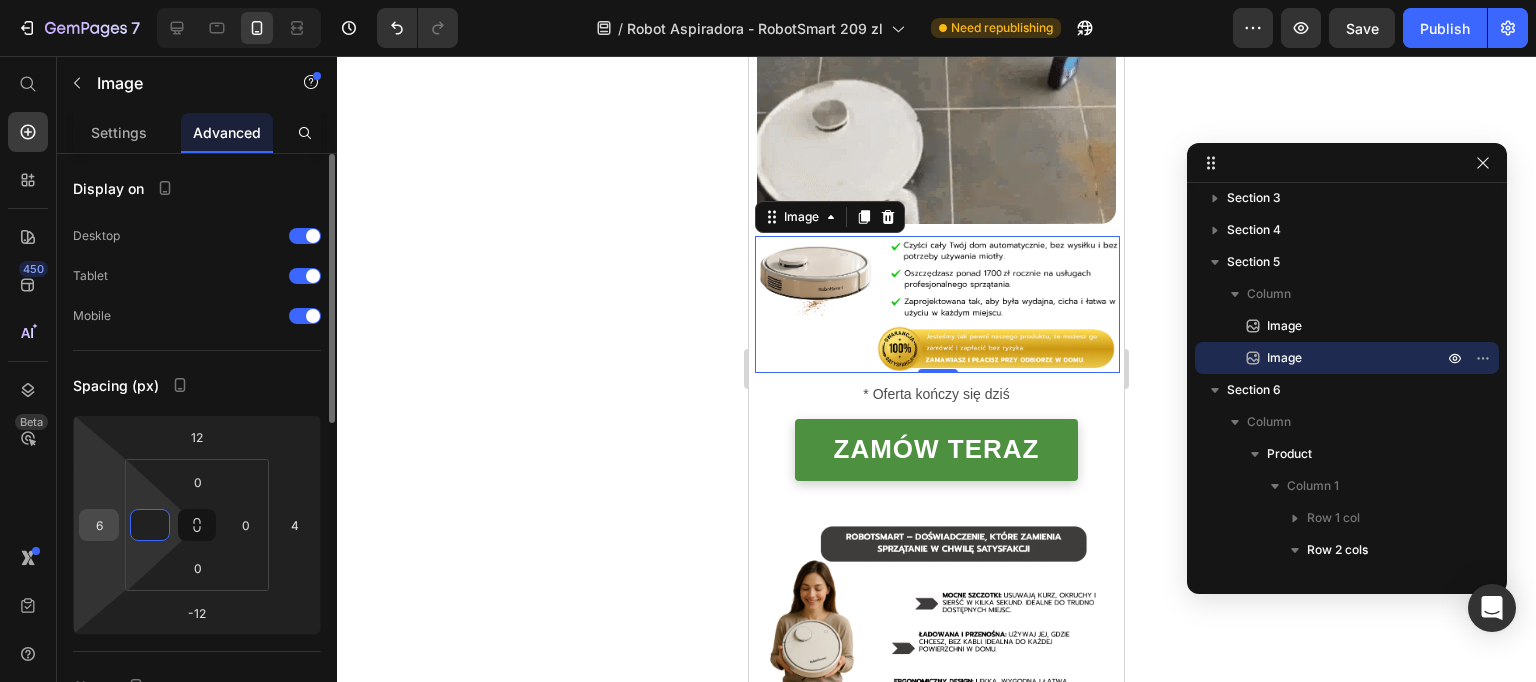 type on "0" 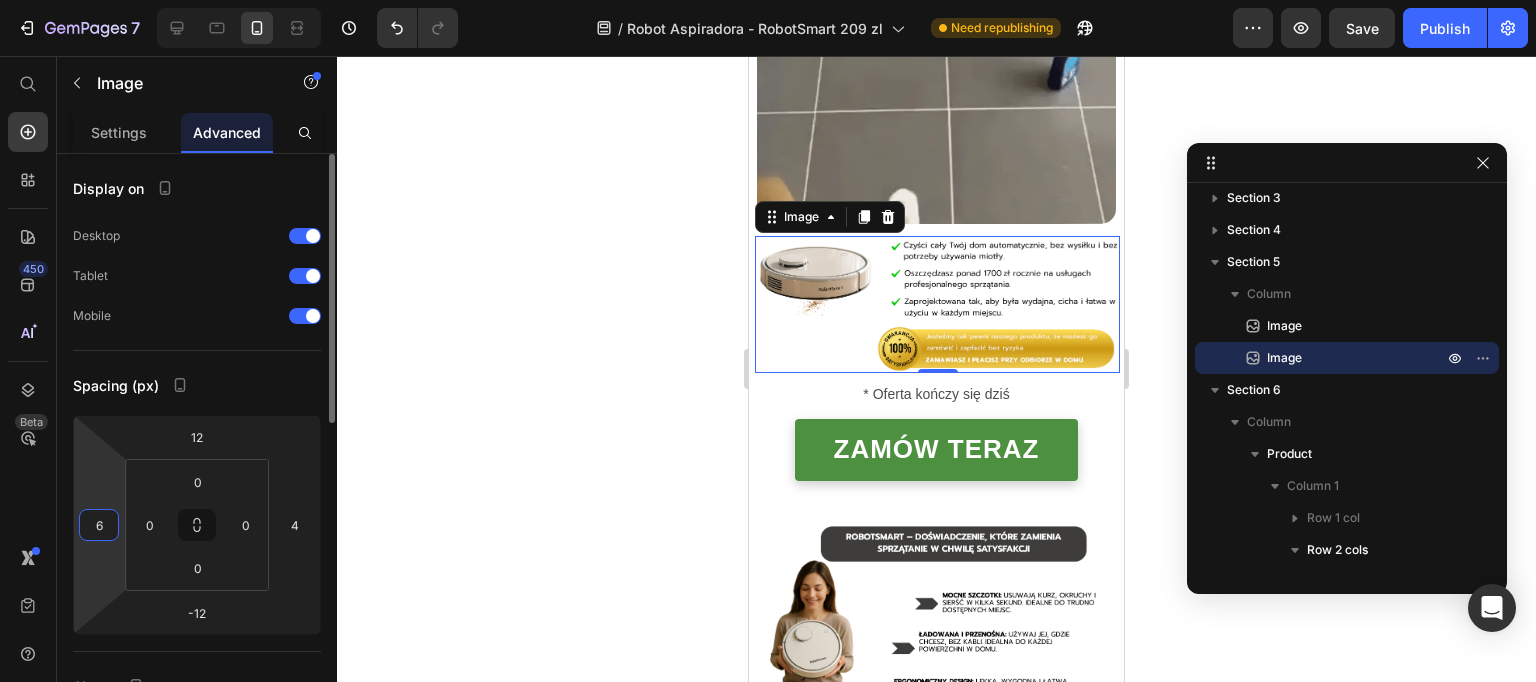 drag, startPoint x: 100, startPoint y: 524, endPoint x: 77, endPoint y: 524, distance: 23 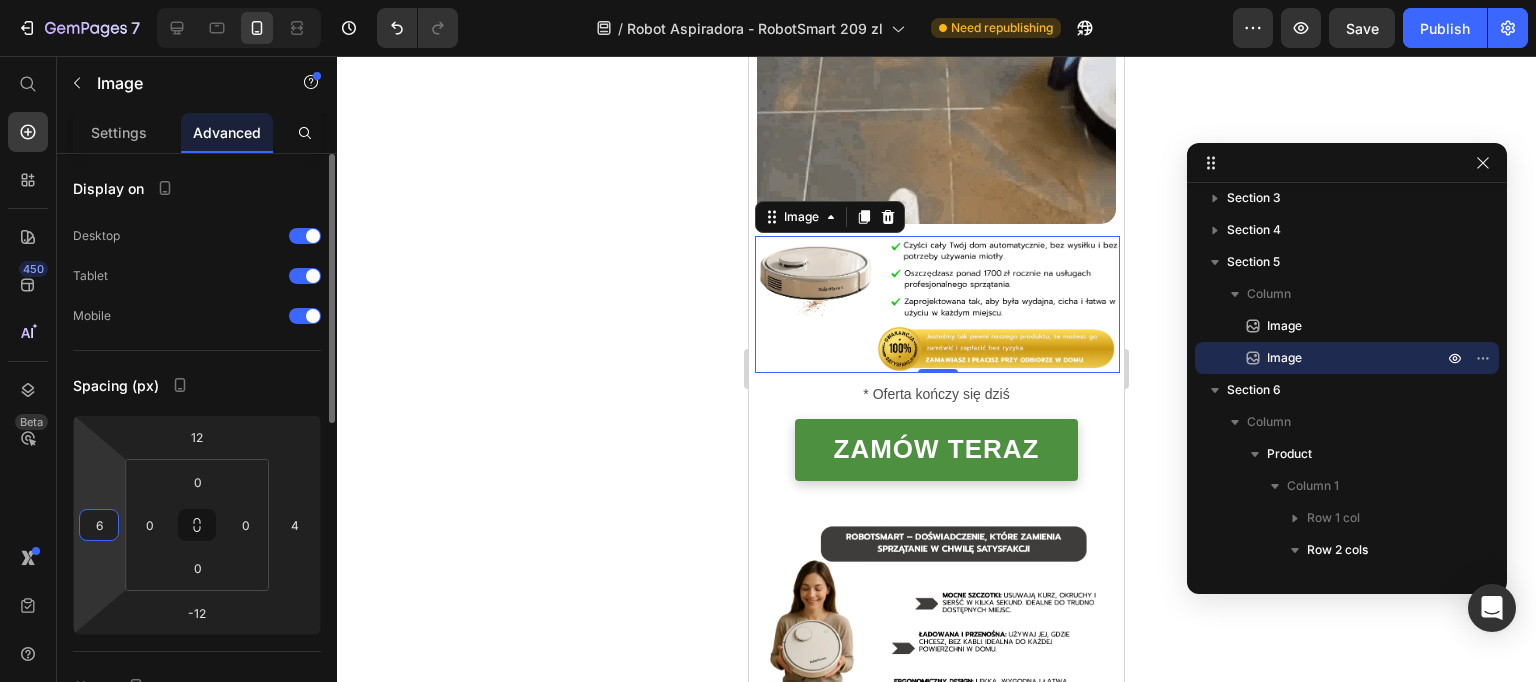click on "12 6 -12 4" at bounding box center (197, 525) 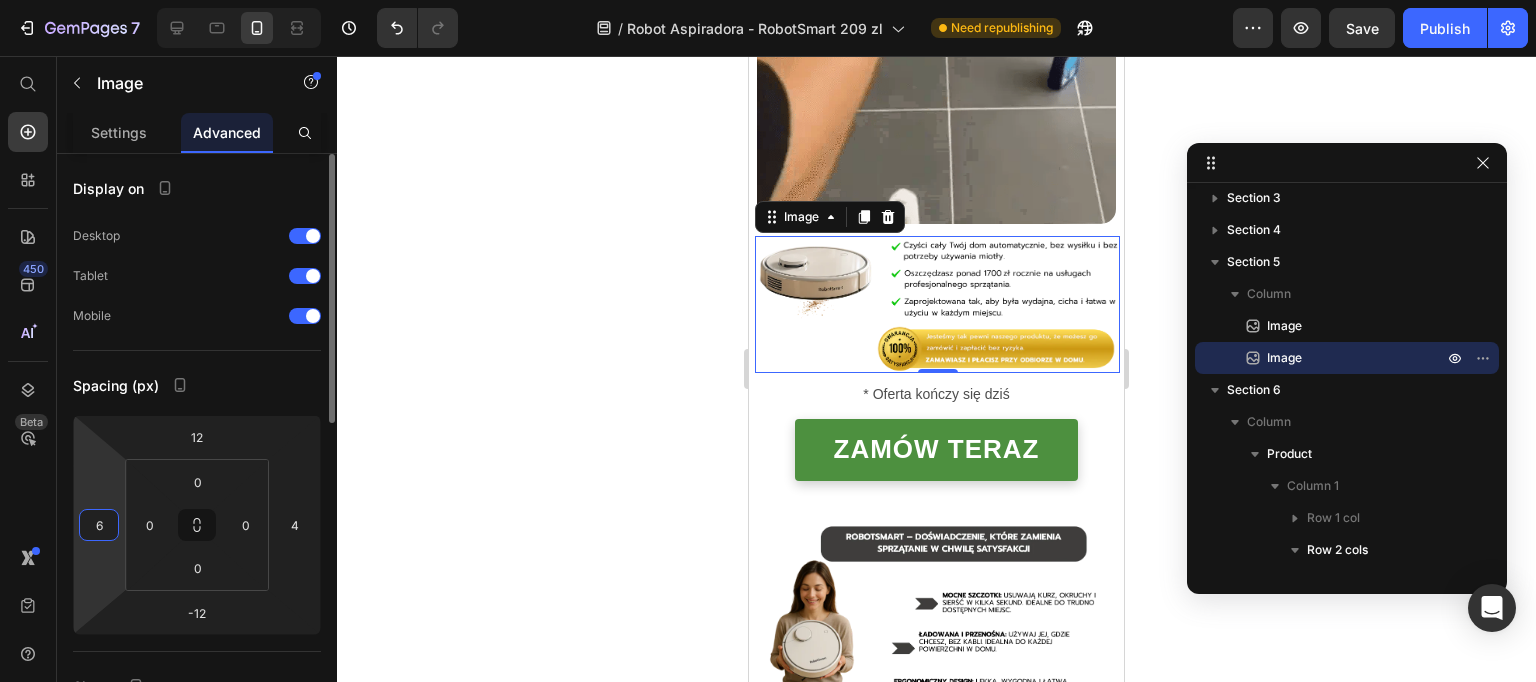 drag, startPoint x: 87, startPoint y: 528, endPoint x: 100, endPoint y: 533, distance: 13.928389 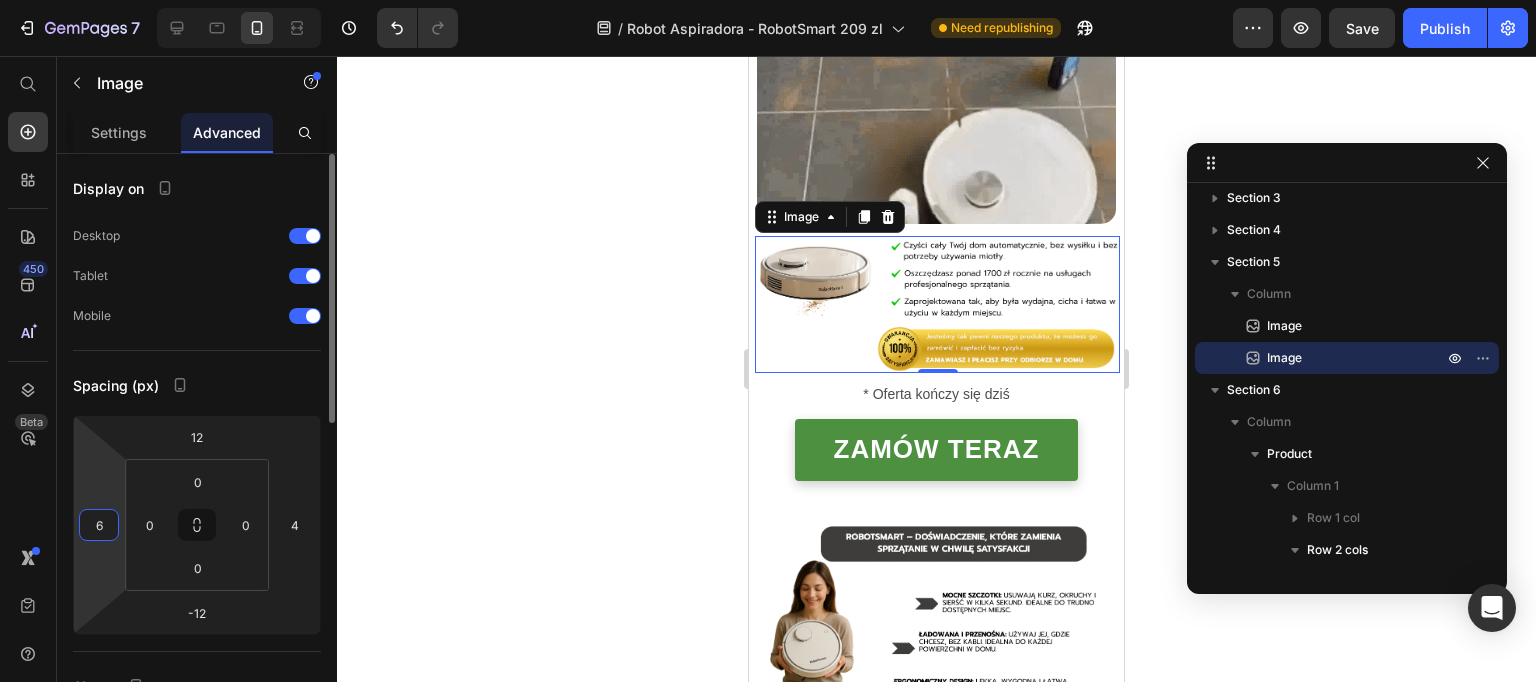 click on "12 6 -12 4" at bounding box center (197, 525) 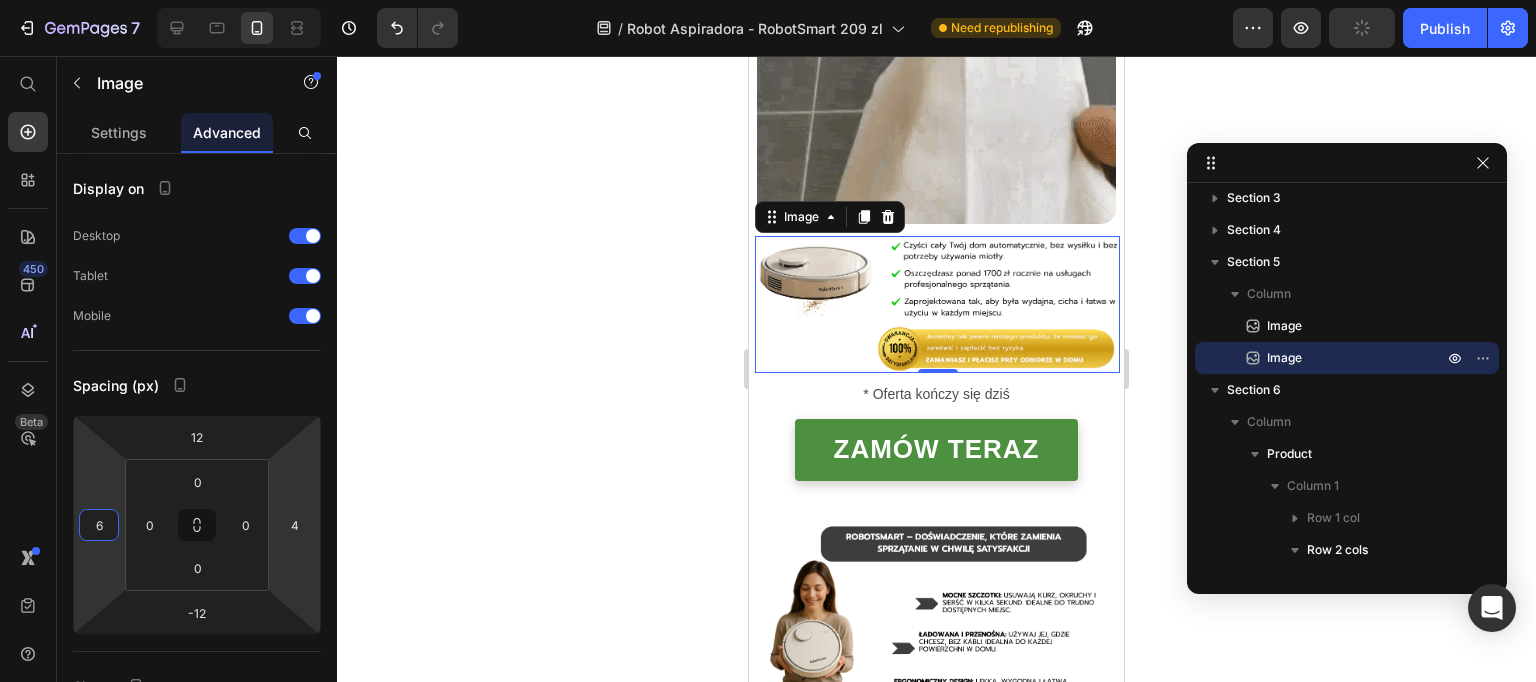 type on "4" 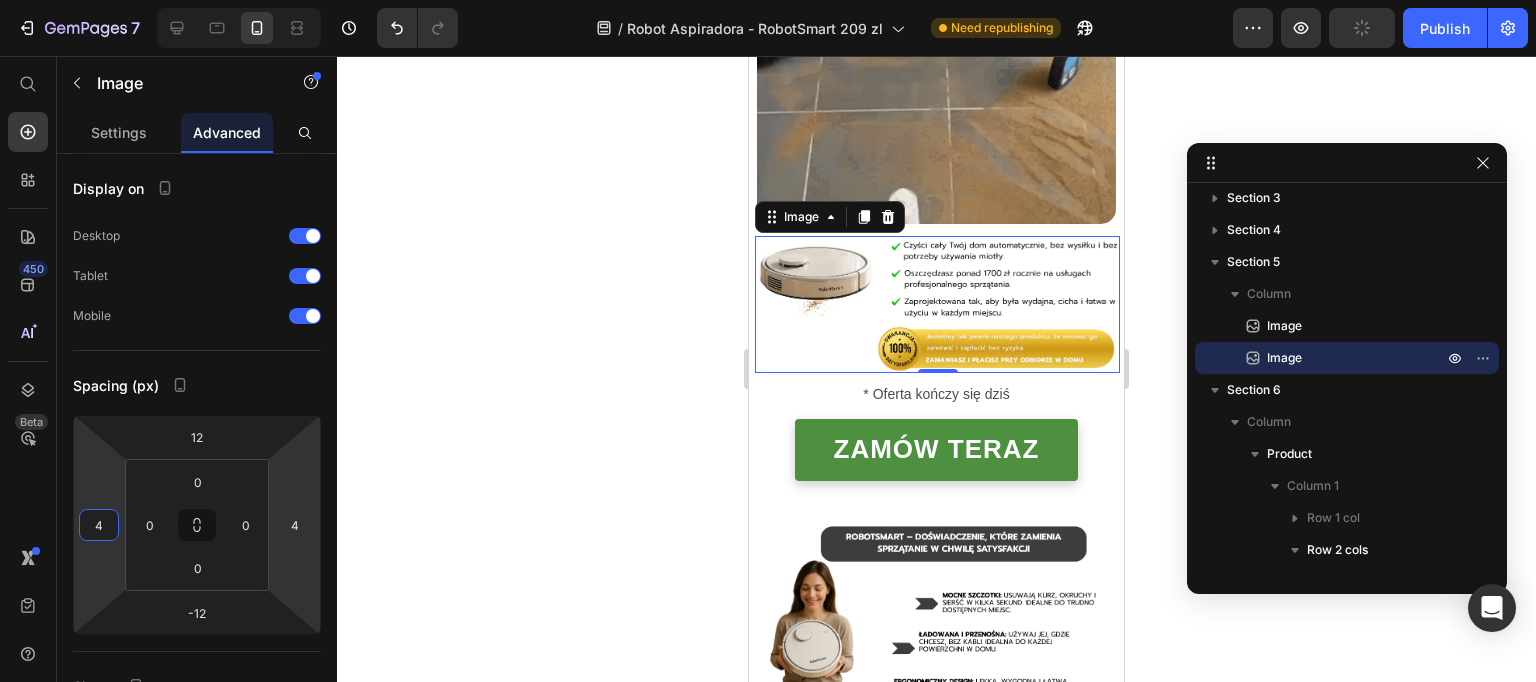 click 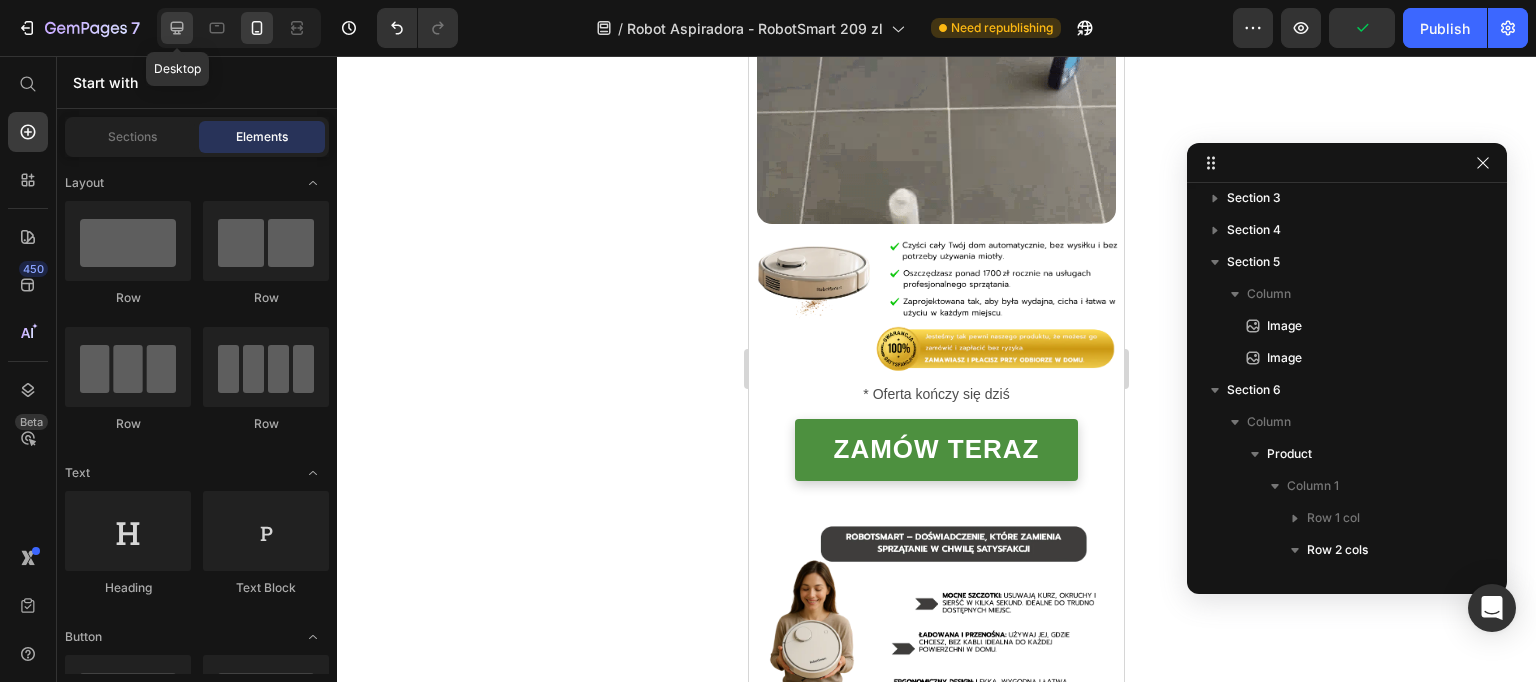 click 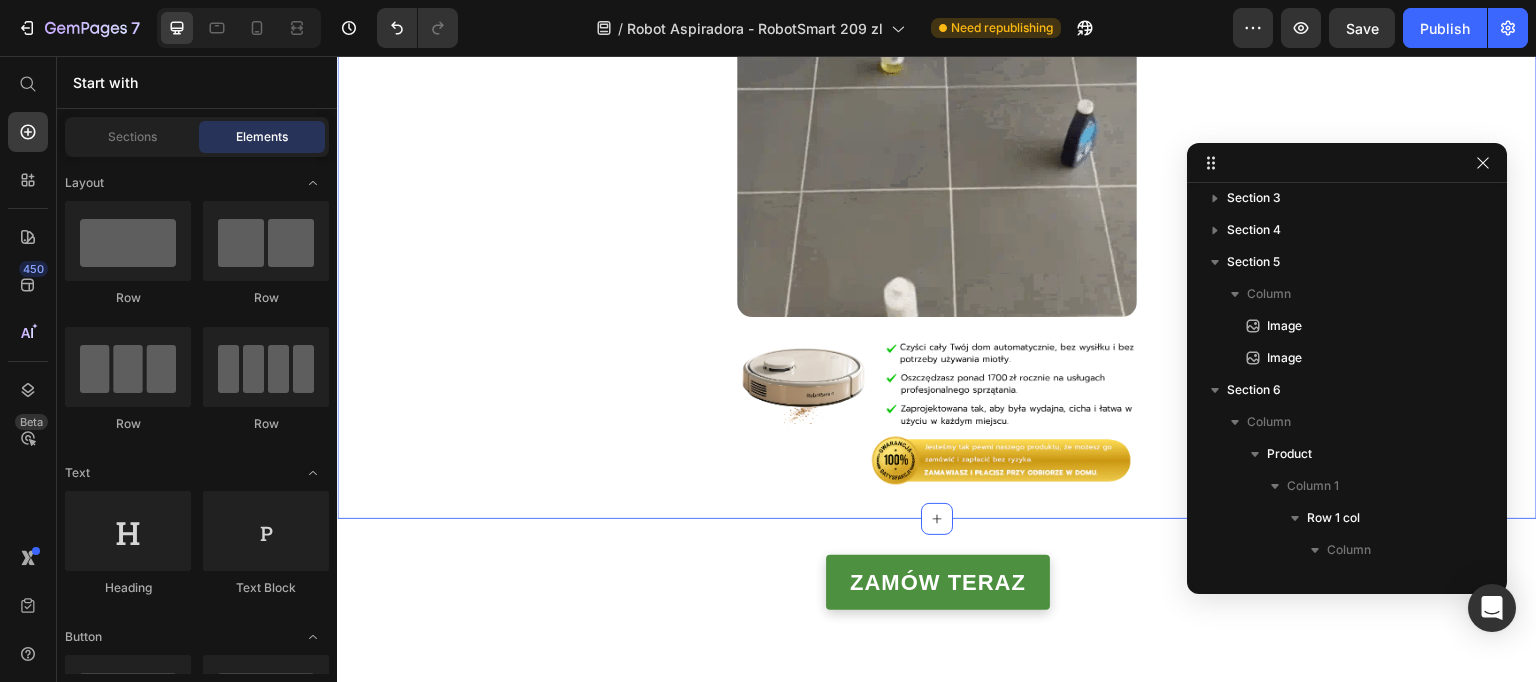 scroll, scrollTop: 1882, scrollLeft: 0, axis: vertical 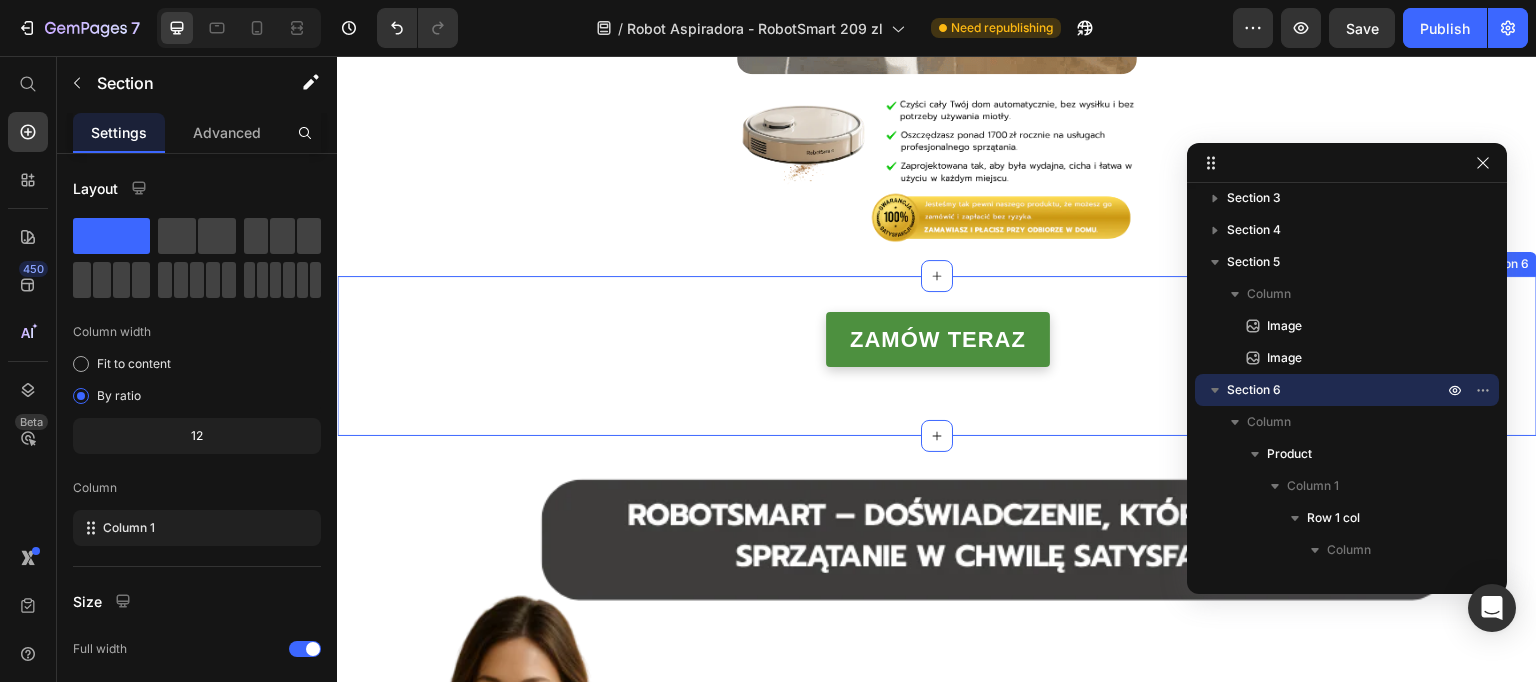 click on "Image Image Row Image Image Row Image Image Row Row * Oferta kończy się dziś Text Block Zamów teraz Button Row
Icon Lorem ipsum Text Block Row
Icon Lorem ipsum Text Block Row Row
Icon Lorem ipsum Text Block Row
Icon Lorem ipsum Text Block Row Row Row Product Section 6" at bounding box center [937, 356] 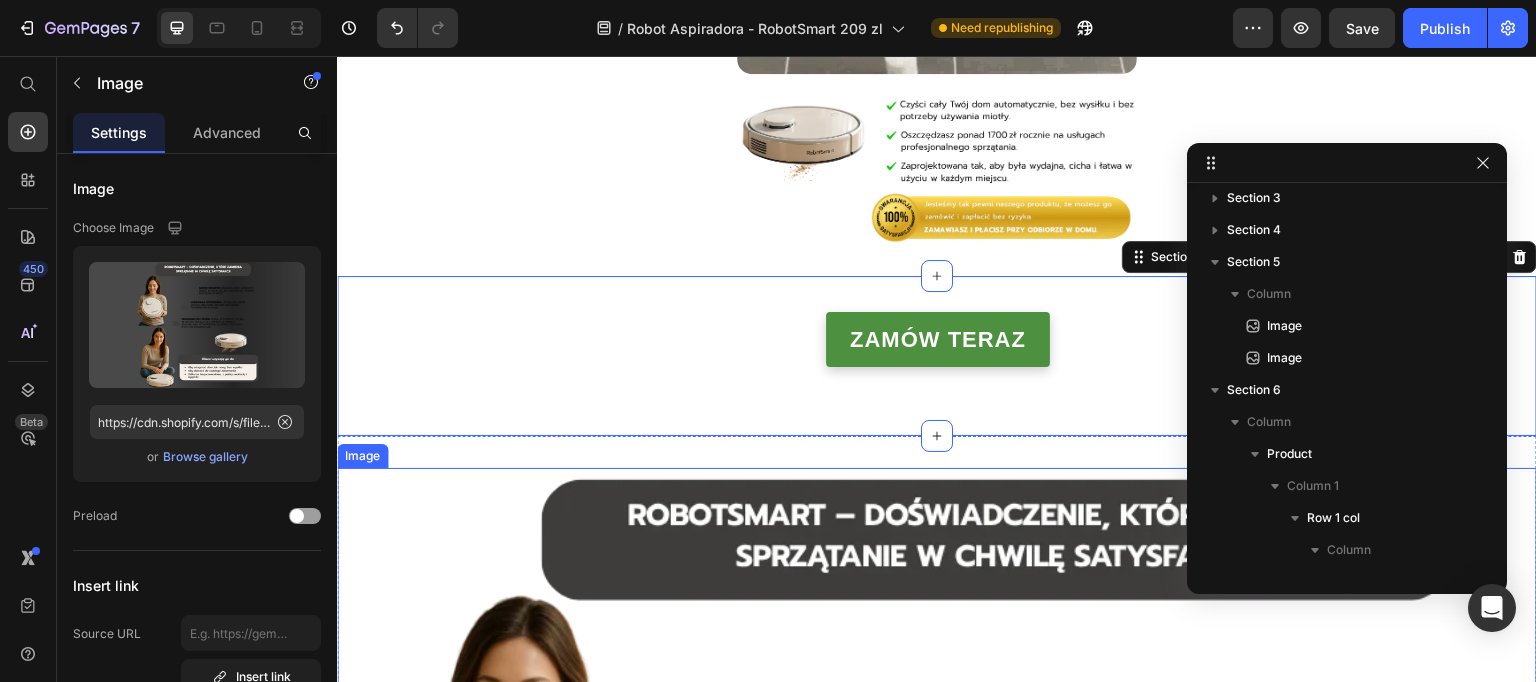 click at bounding box center [937, 1066] 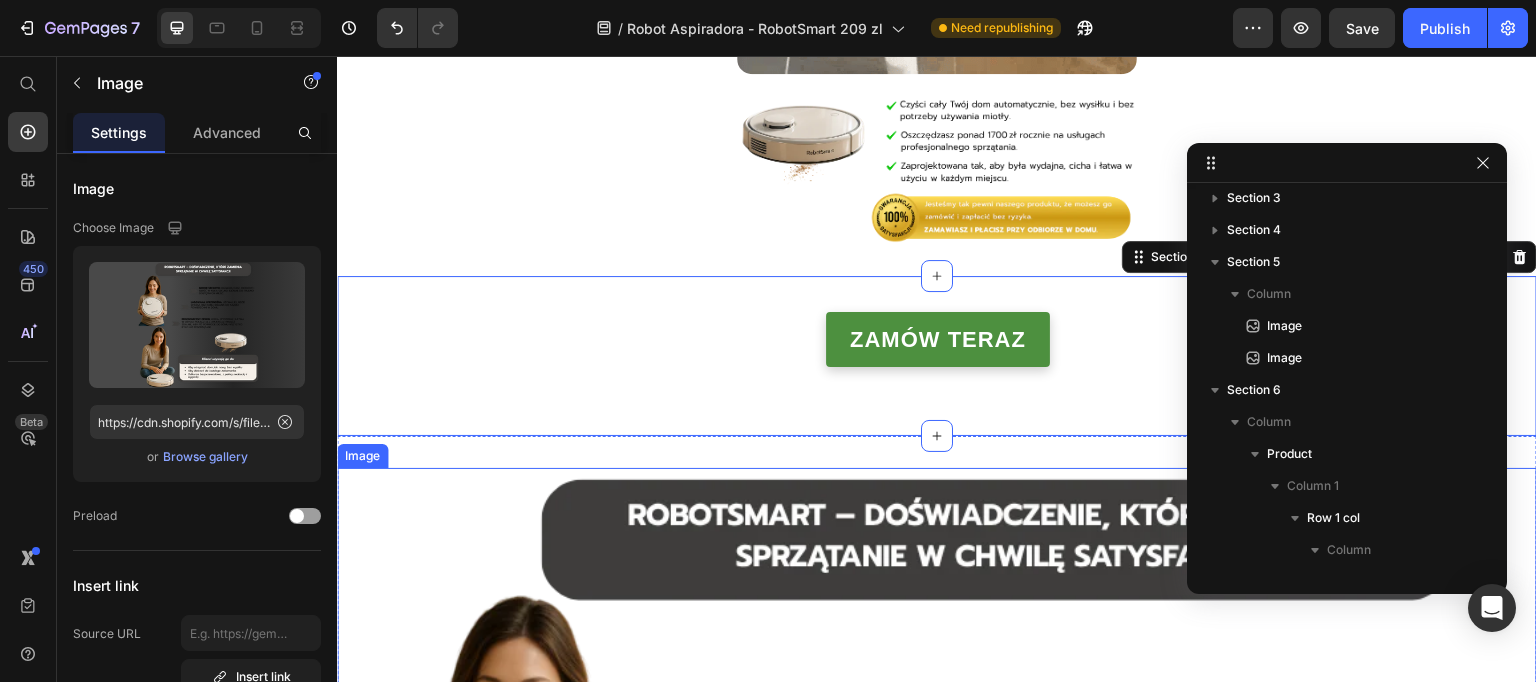 scroll, scrollTop: 681, scrollLeft: 0, axis: vertical 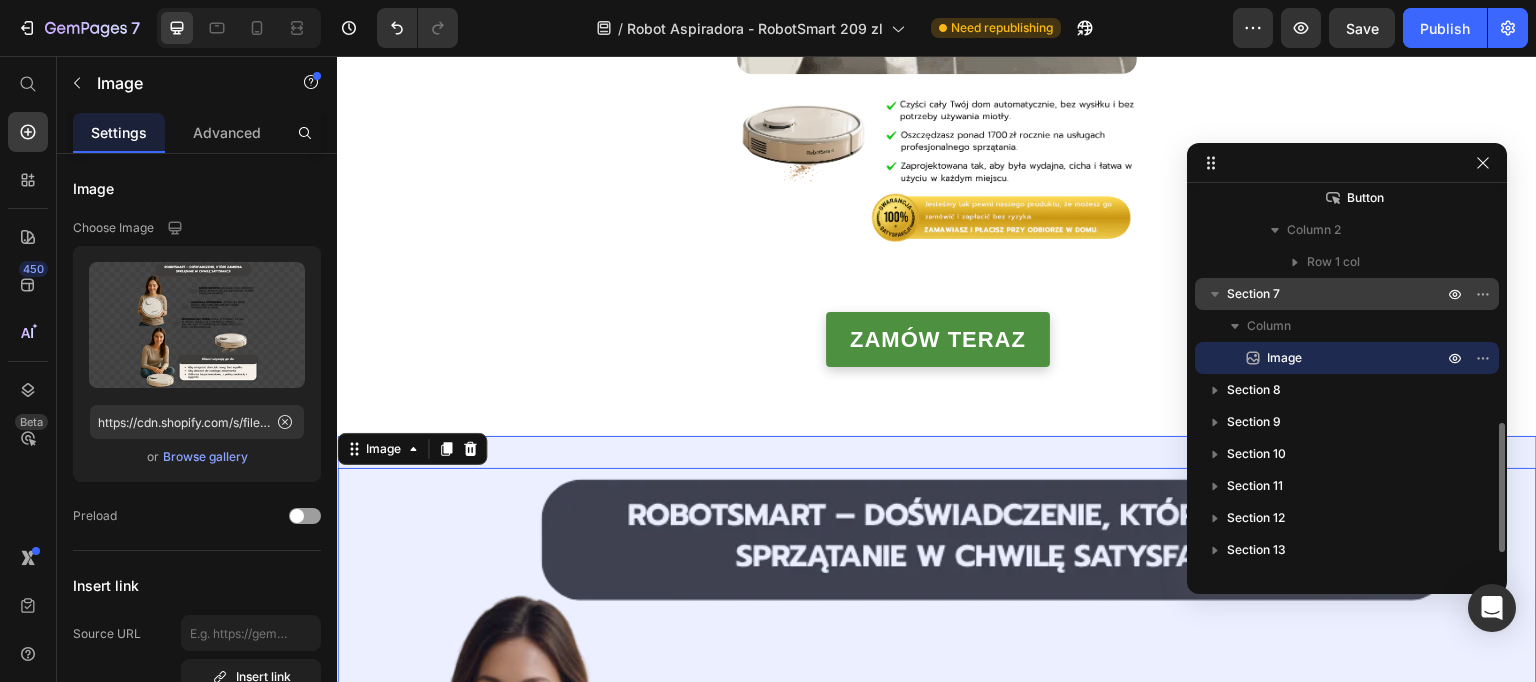click on "Section 7" at bounding box center (1337, 294) 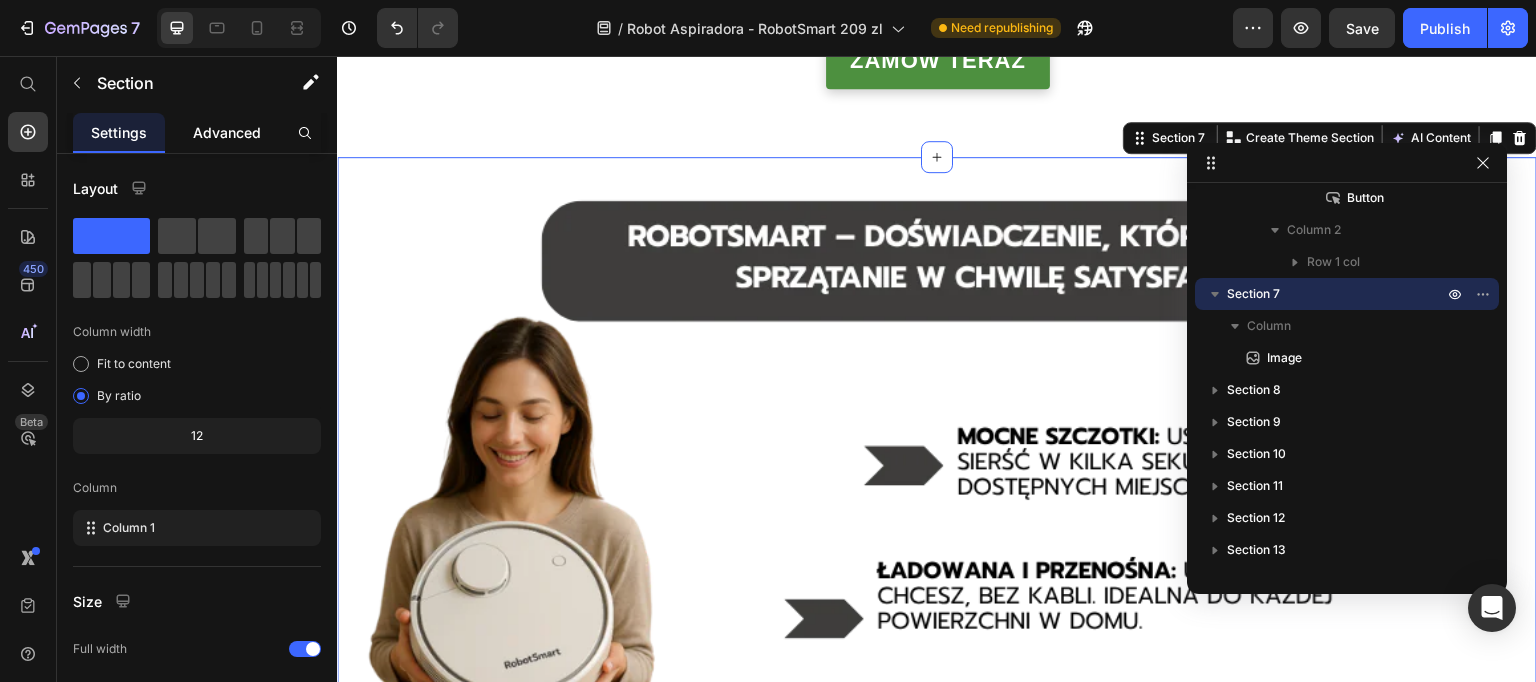 scroll, scrollTop: 2157, scrollLeft: 0, axis: vertical 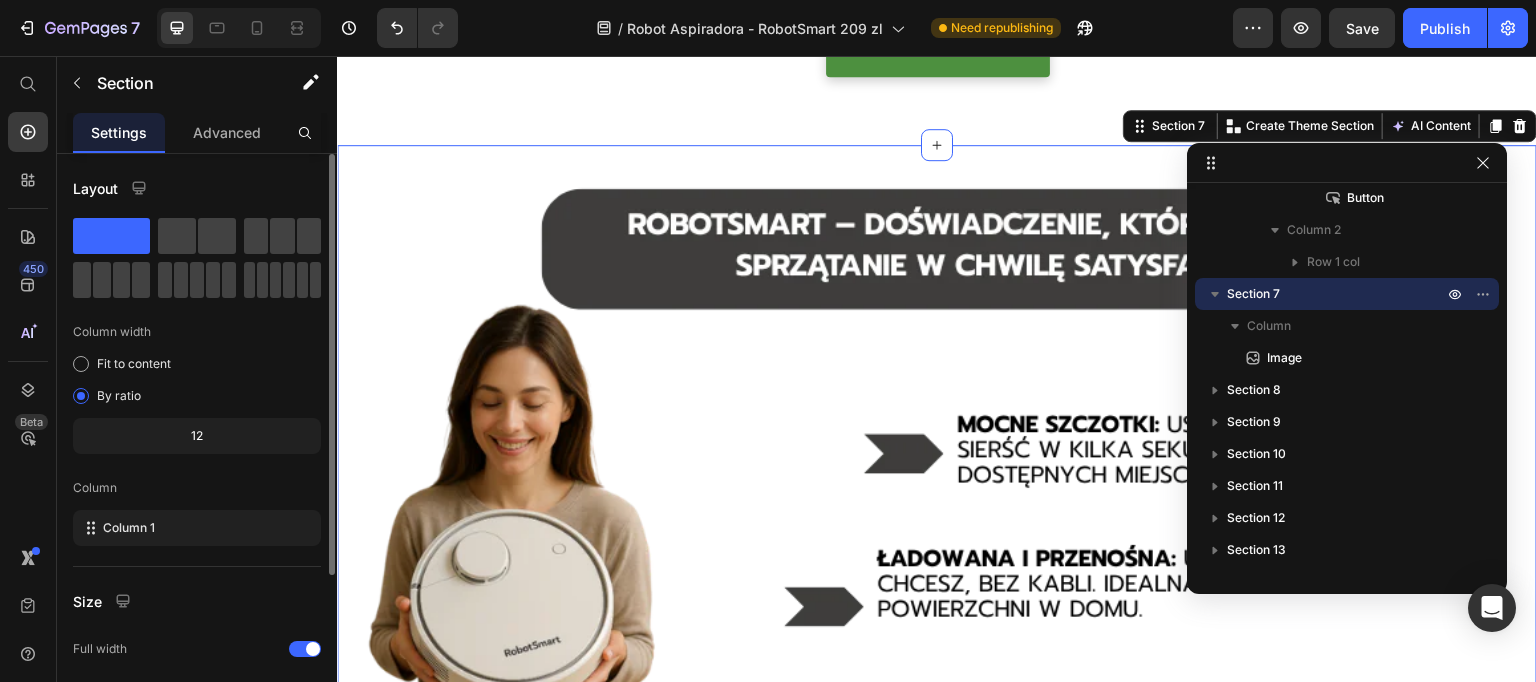 drag, startPoint x: 231, startPoint y: 135, endPoint x: 223, endPoint y: 207, distance: 72.443085 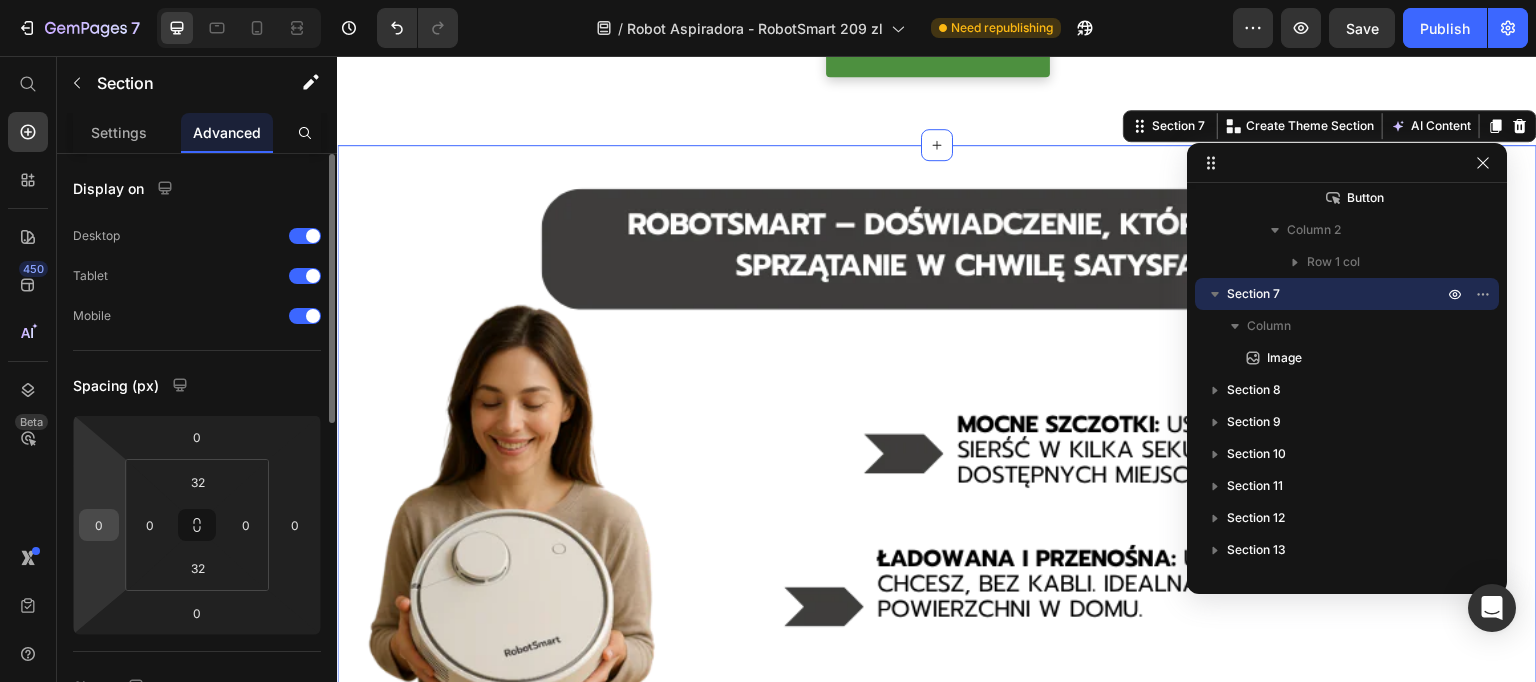 click on "0" at bounding box center [99, 525] 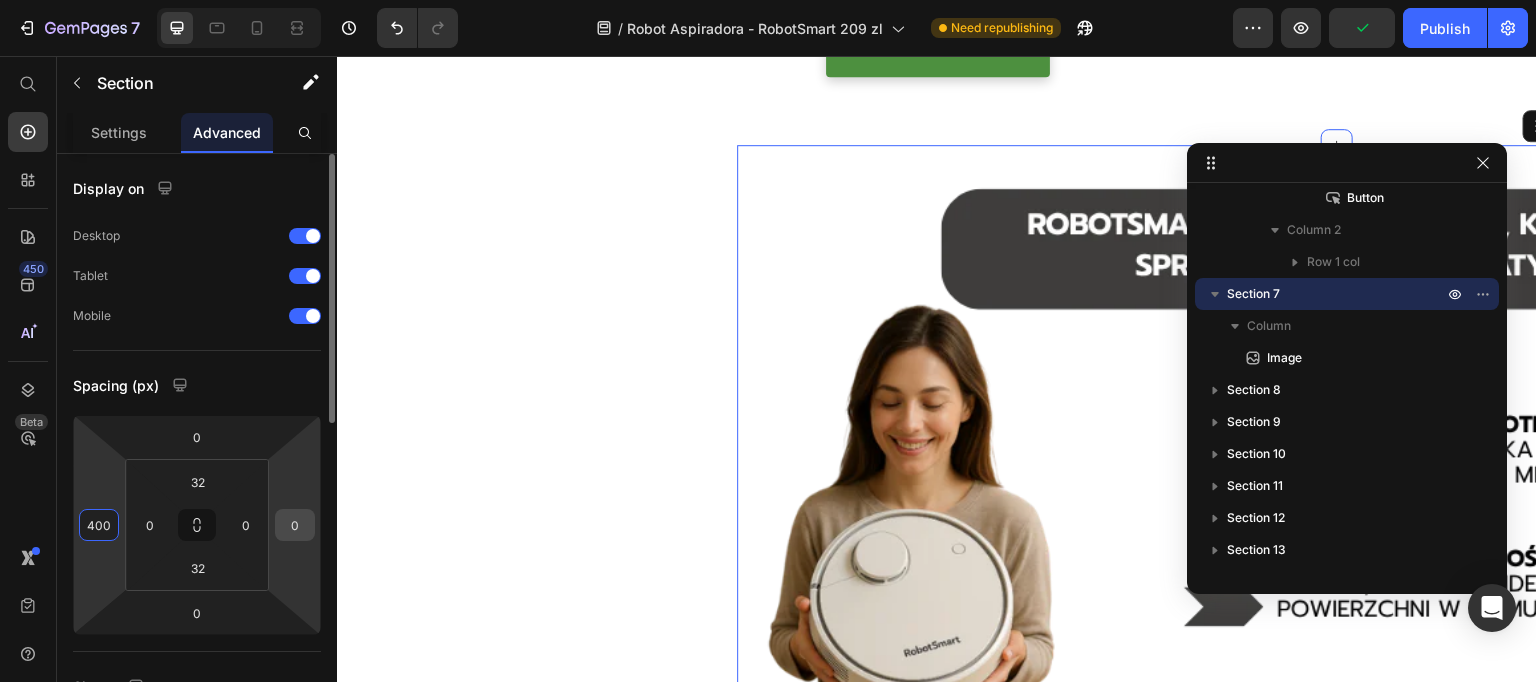 type on "400" 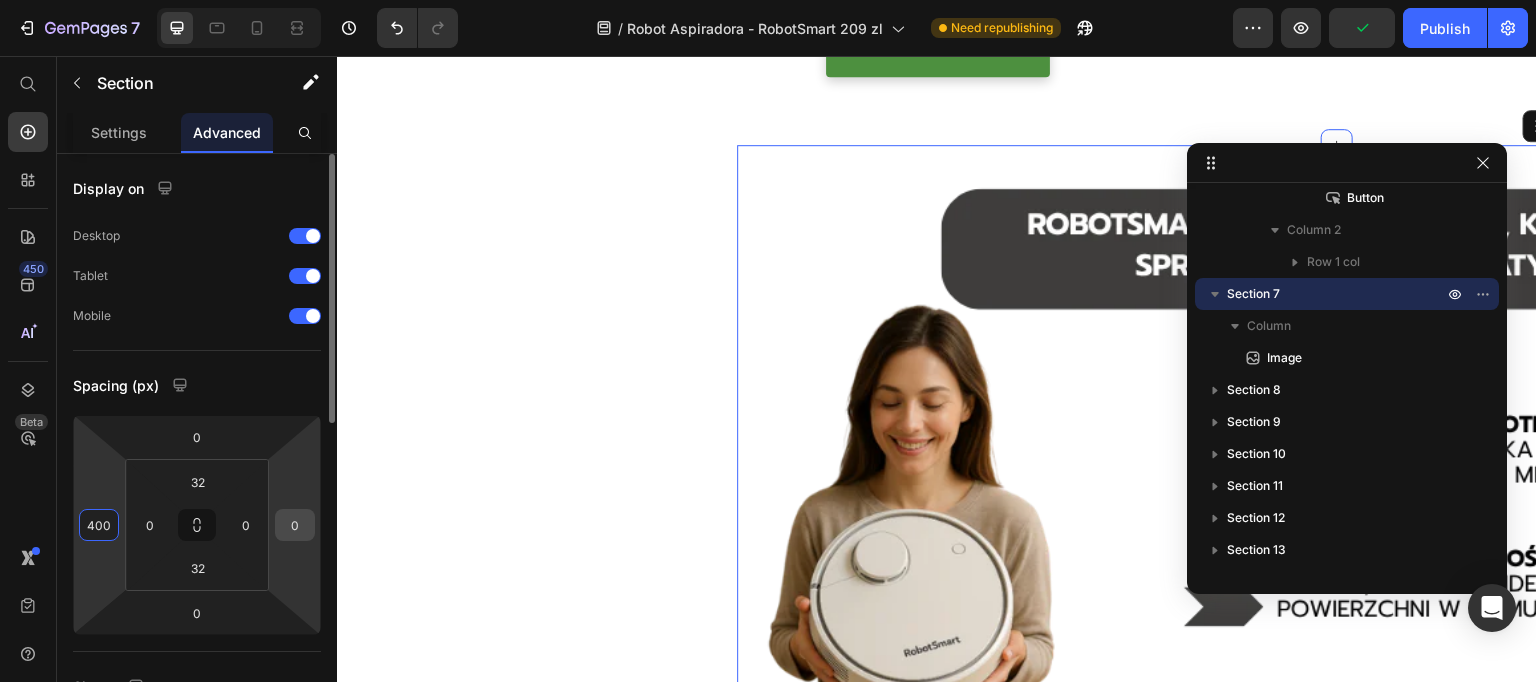 click on "0" at bounding box center [295, 525] 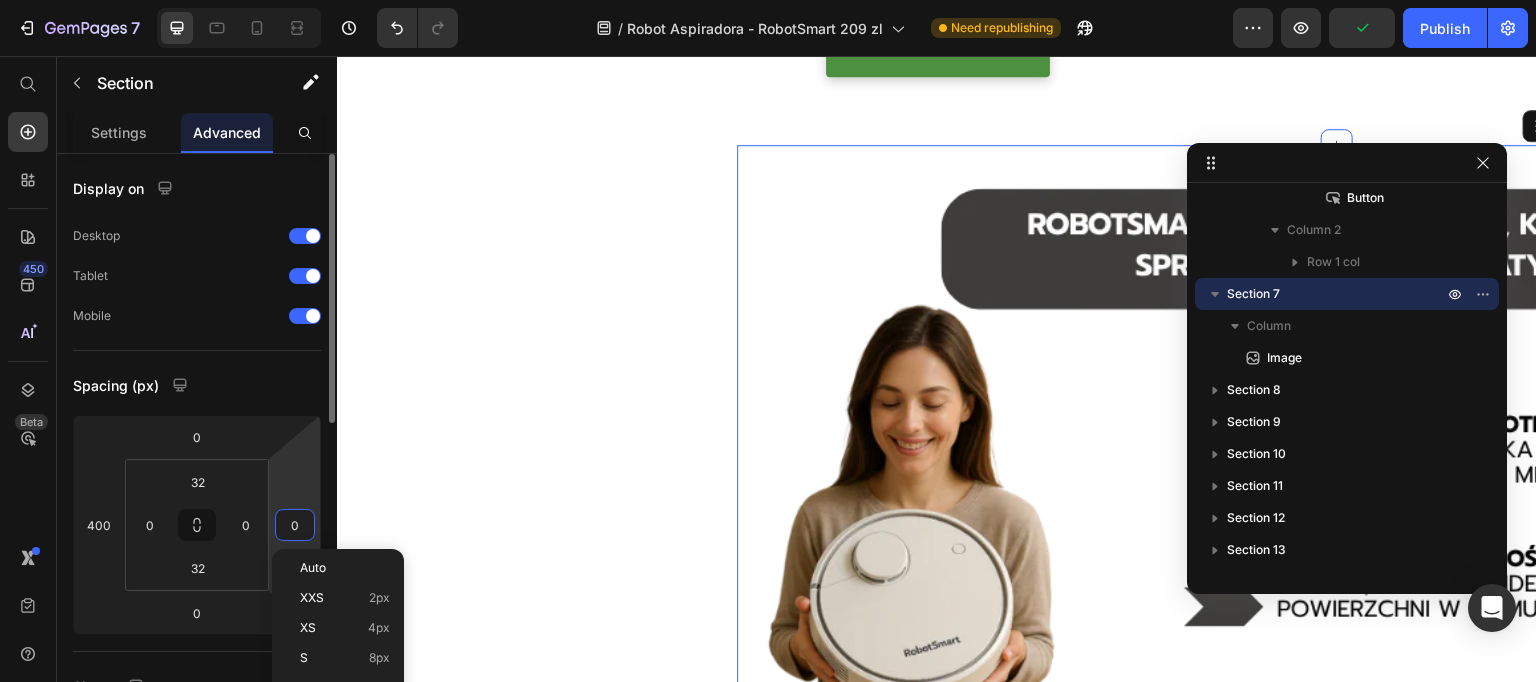 paste on "40" 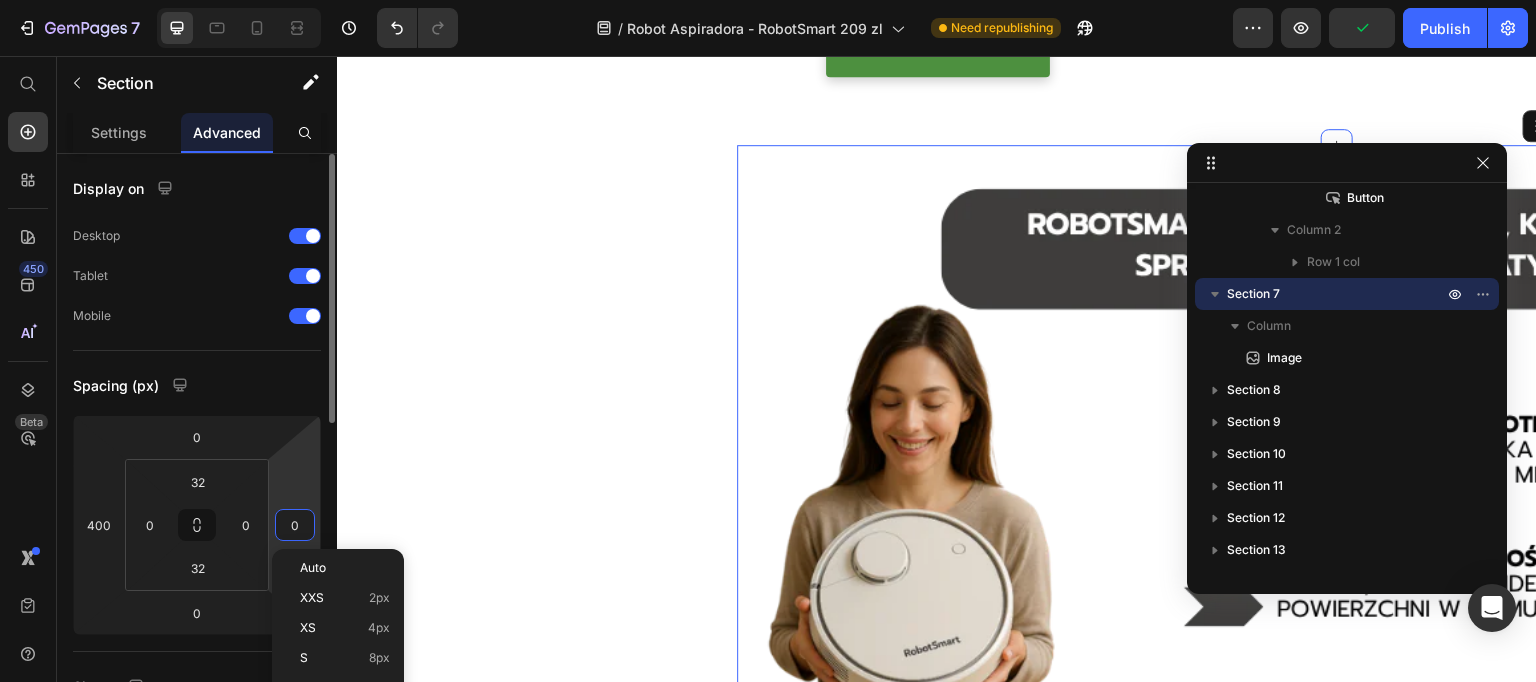 type on "400" 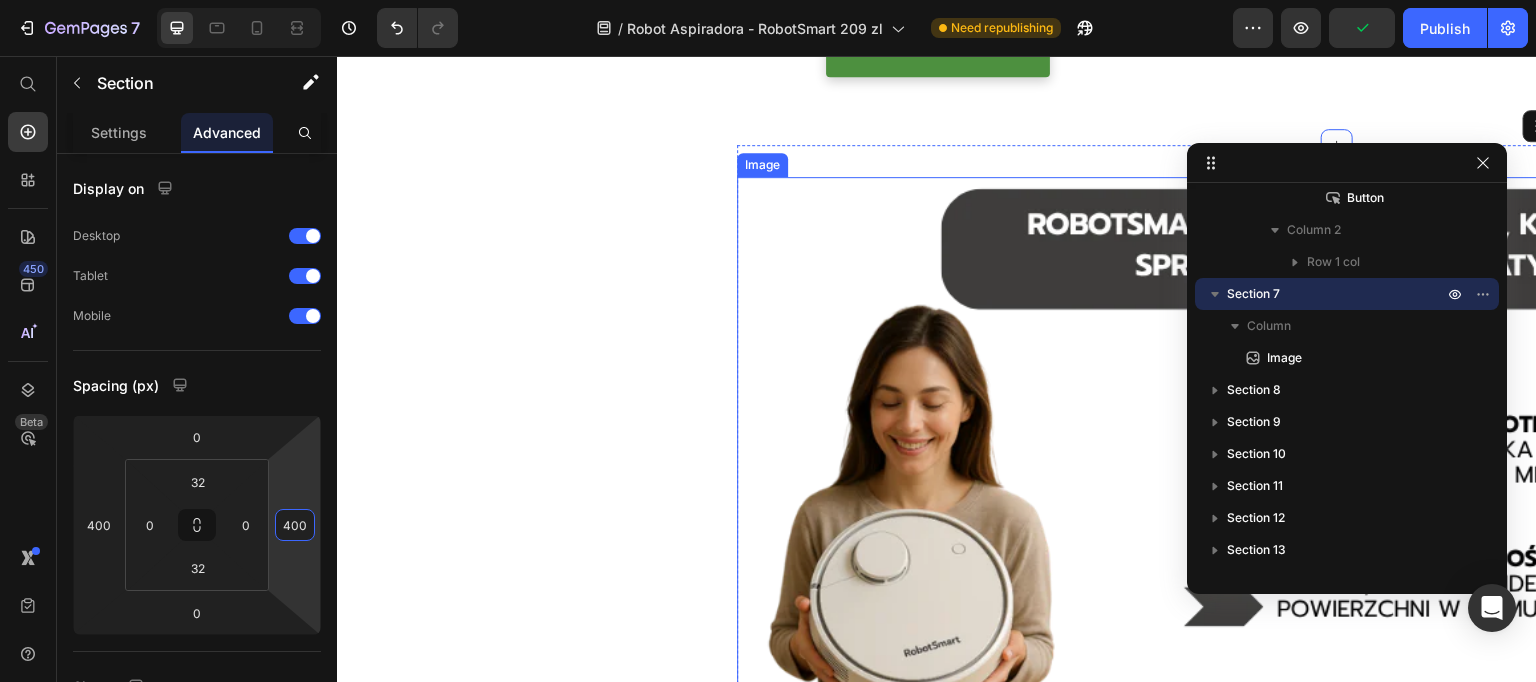 scroll, scrollTop: 1917, scrollLeft: 0, axis: vertical 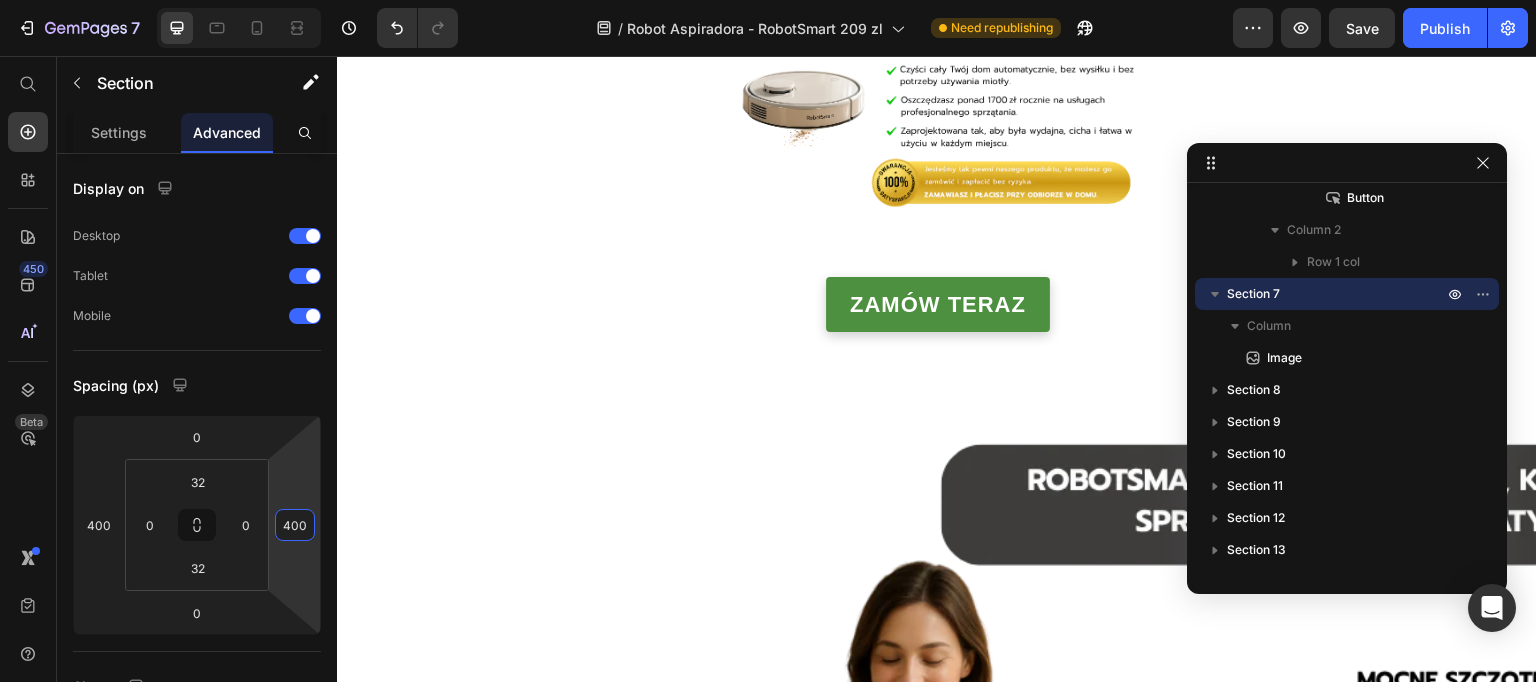 click on "Image Section 7" at bounding box center [937, 1031] 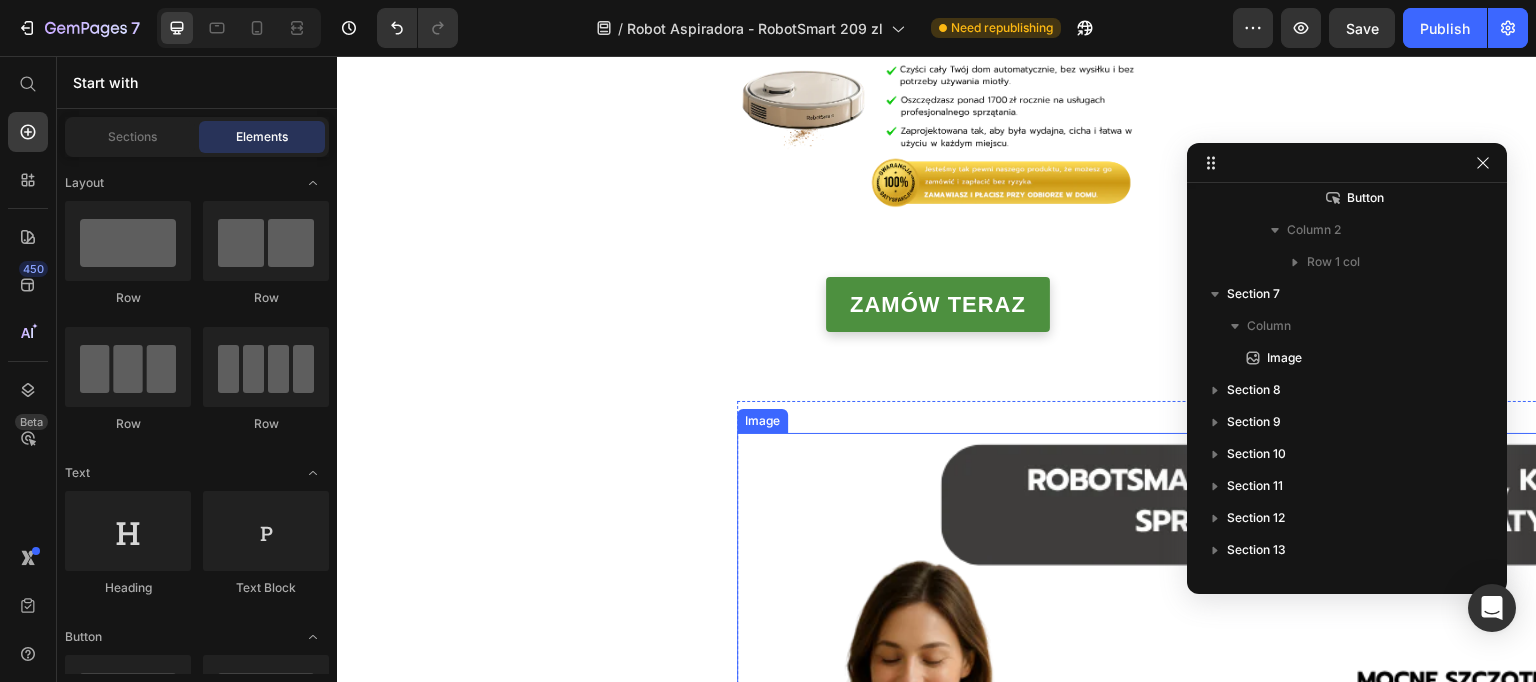 click at bounding box center [1337, 1031] 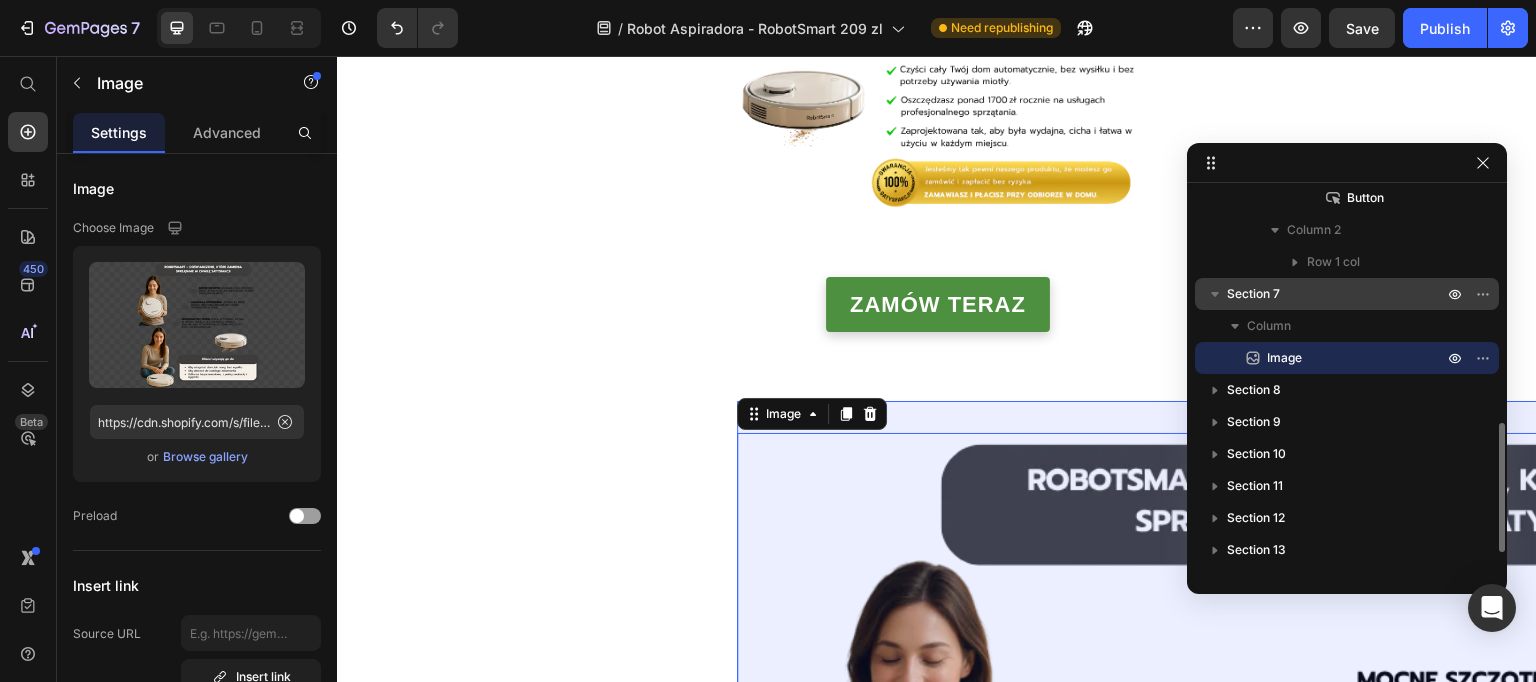 click on "Section 7" at bounding box center (1337, 294) 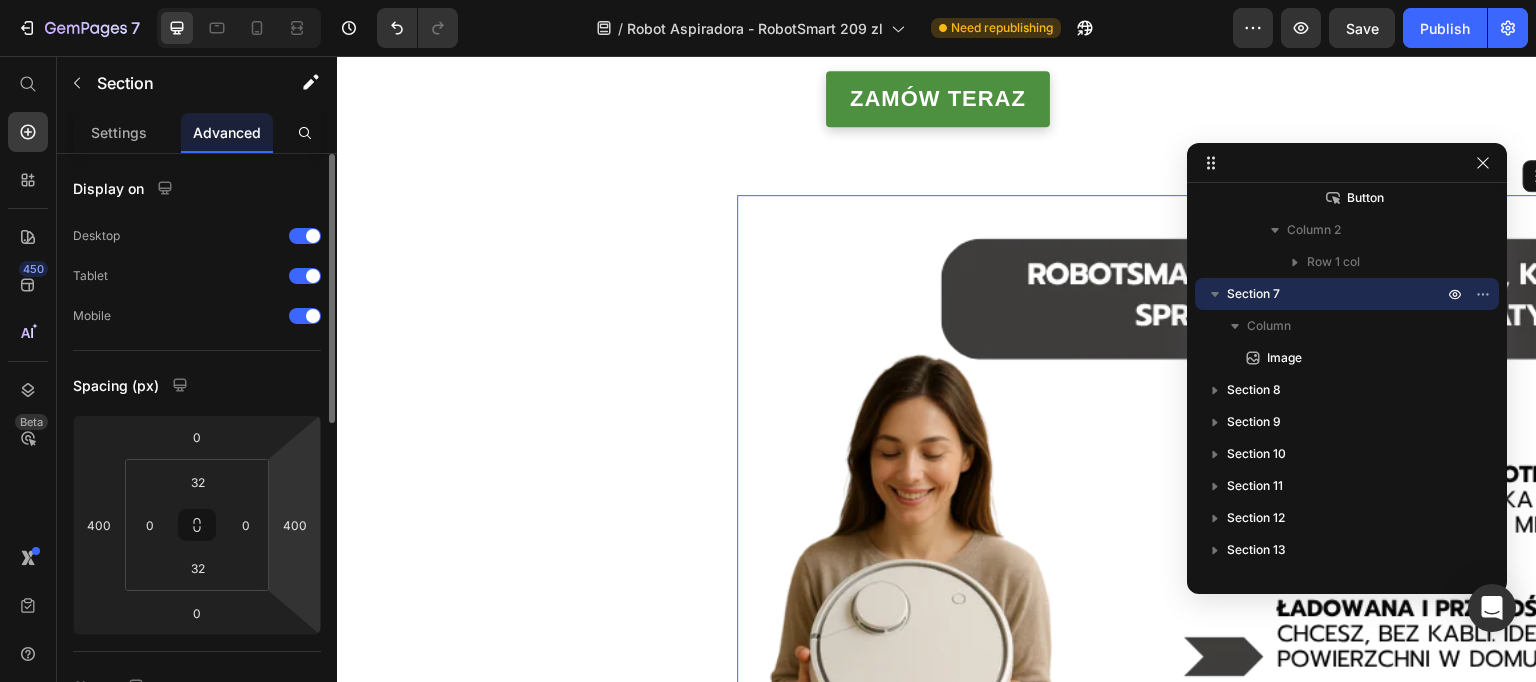 scroll, scrollTop: 2157, scrollLeft: 0, axis: vertical 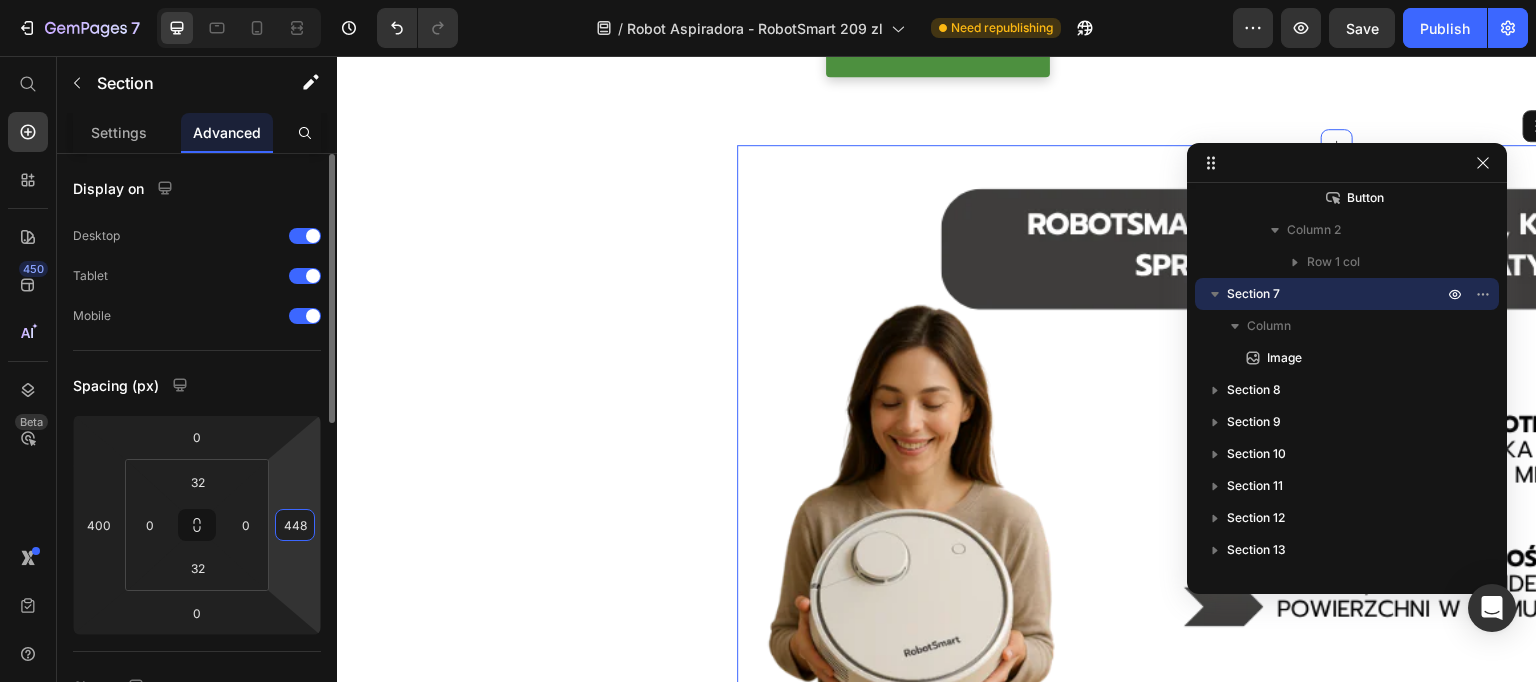 drag, startPoint x: 306, startPoint y: 492, endPoint x: 312, endPoint y: 466, distance: 26.683329 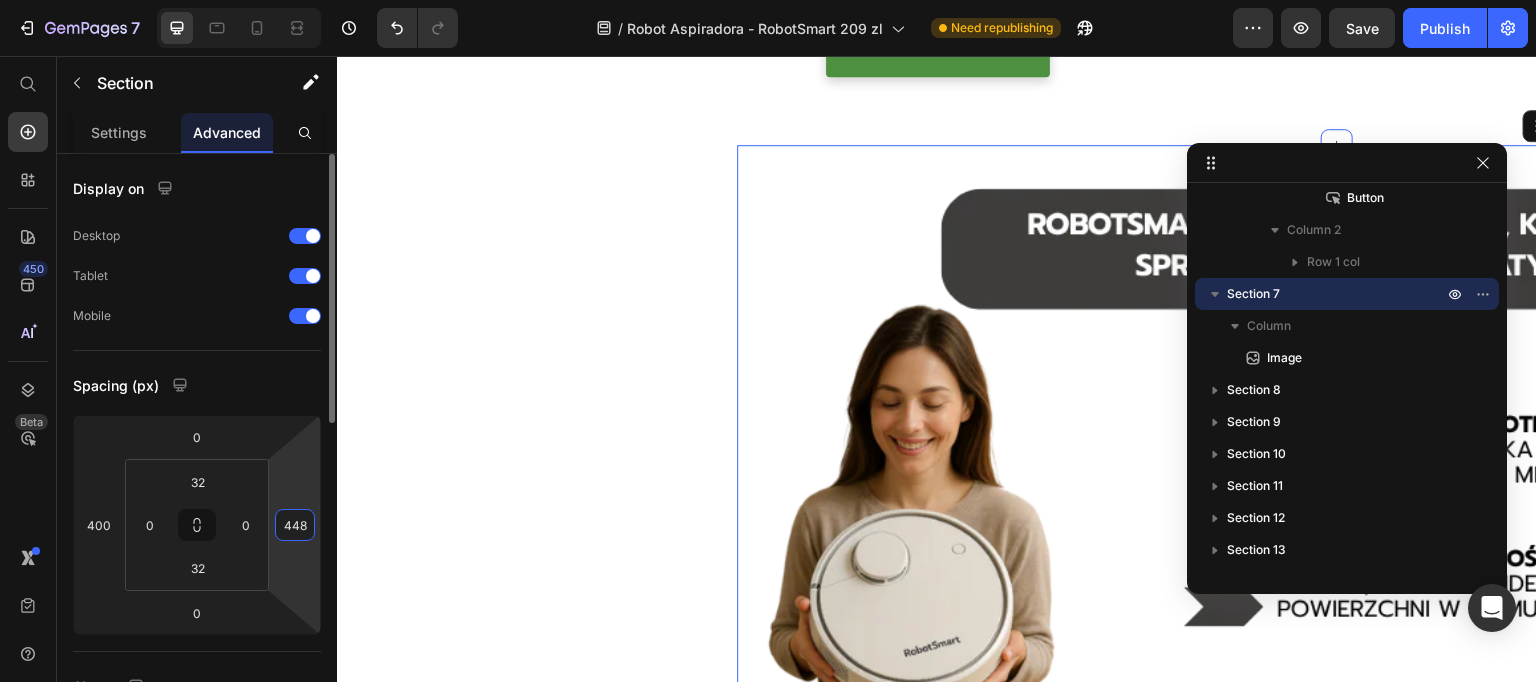 click on "7  Version history  /  Robot Aspiradora - RobotSmart 209 zl Need republishing Preview  Save   Publish  450 Beta Start with Sections Elements Hero Section Product Detail Brands Trusted Badges Guarantee Product Breakdown How to use Testimonials Compare Bundle FAQs Social Proof Brand Story Product List Collection Blog List Contact Sticky Add to Cart Custom Footer Browse Library 450 Layout
Row
Row
Row
Row Text
Heading
Text Block Button
Button
Button
Sticky Back to top Media" at bounding box center [768, 0] 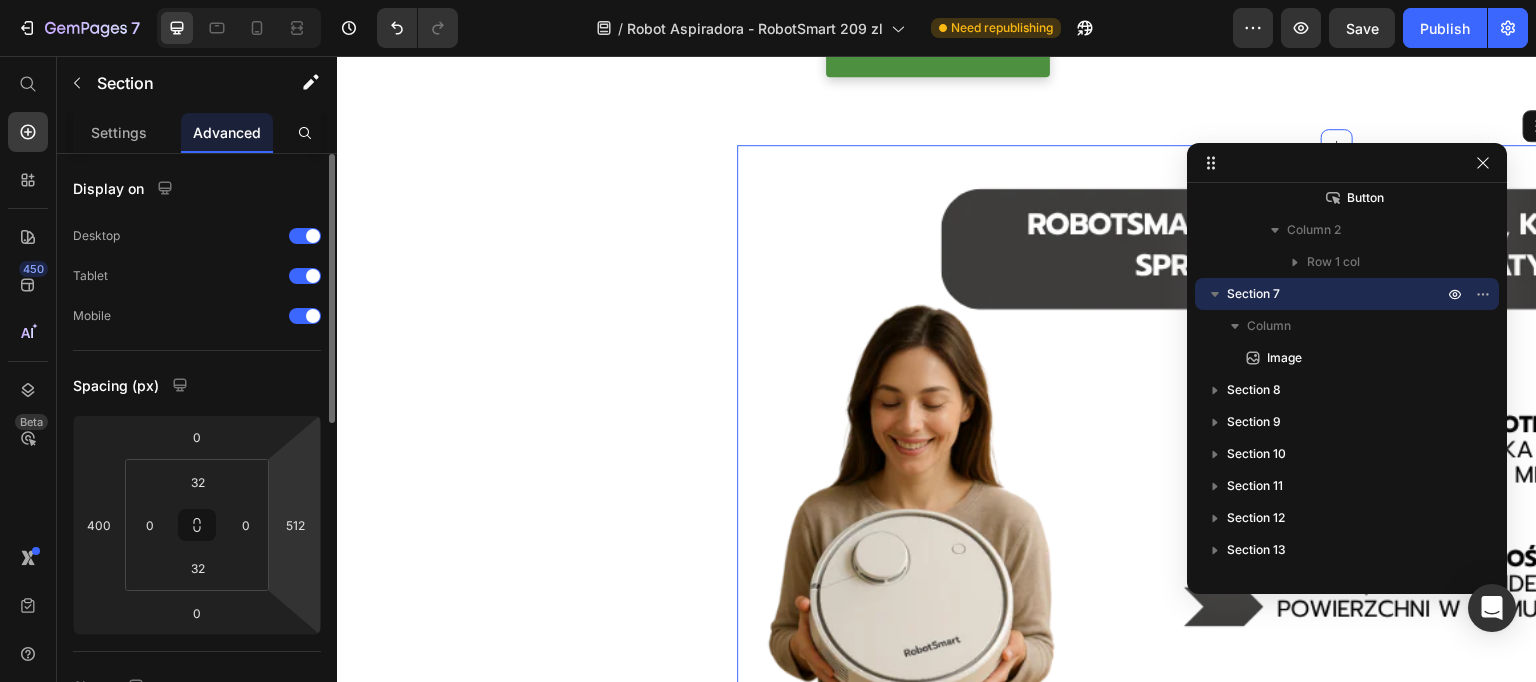 drag, startPoint x: 310, startPoint y: 454, endPoint x: 318, endPoint y: 469, distance: 17 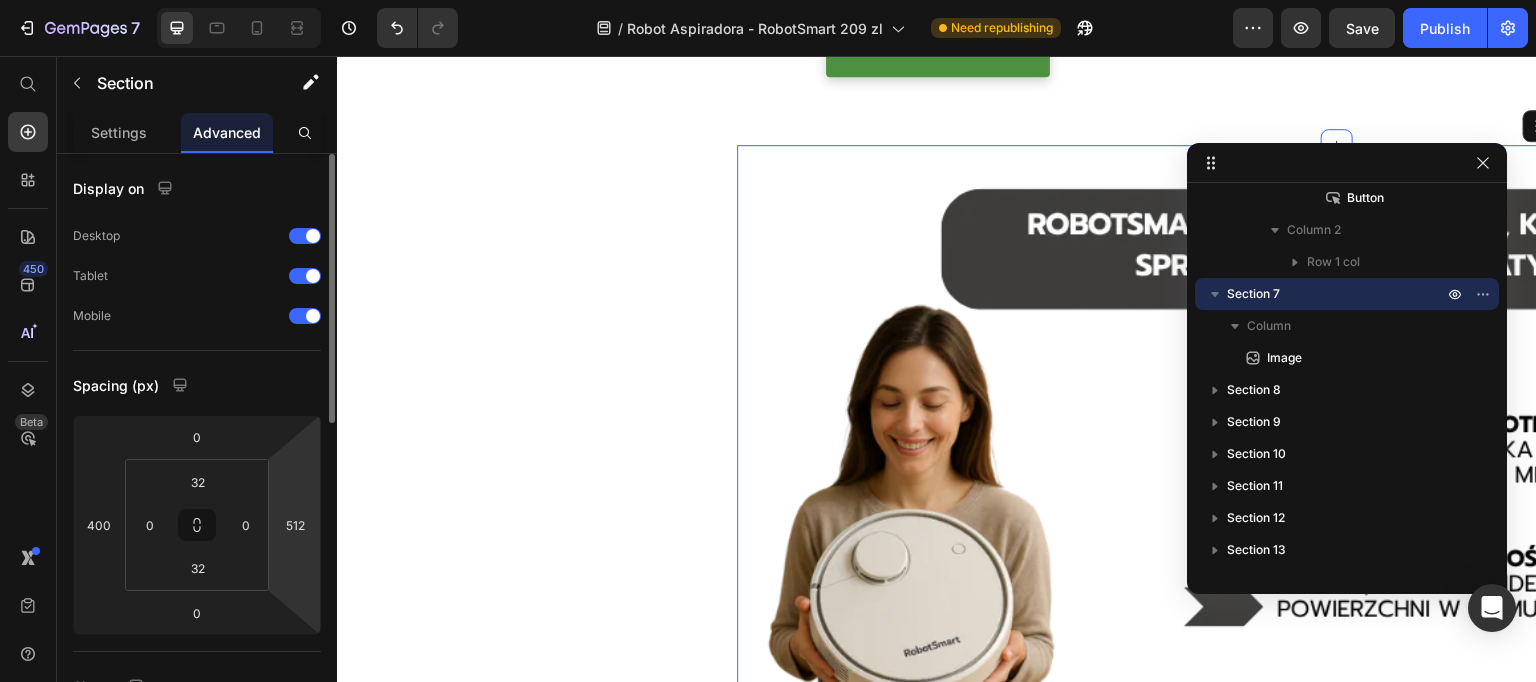 click on "7  Version history  /  Robot Aspiradora - RobotSmart 209 zl Need republishing Preview  Save   Publish  450 Beta Start with Sections Elements Hero Section Product Detail Brands Trusted Badges Guarantee Product Breakdown How to use Testimonials Compare Bundle FAQs Social Proof Brand Story Product List Collection Blog List Contact Sticky Add to Cart Custom Footer Browse Library 450 Layout
Row
Row
Row
Row Text
Heading
Text Block Button
Button
Button
Sticky Back to top Media" at bounding box center (768, 0) 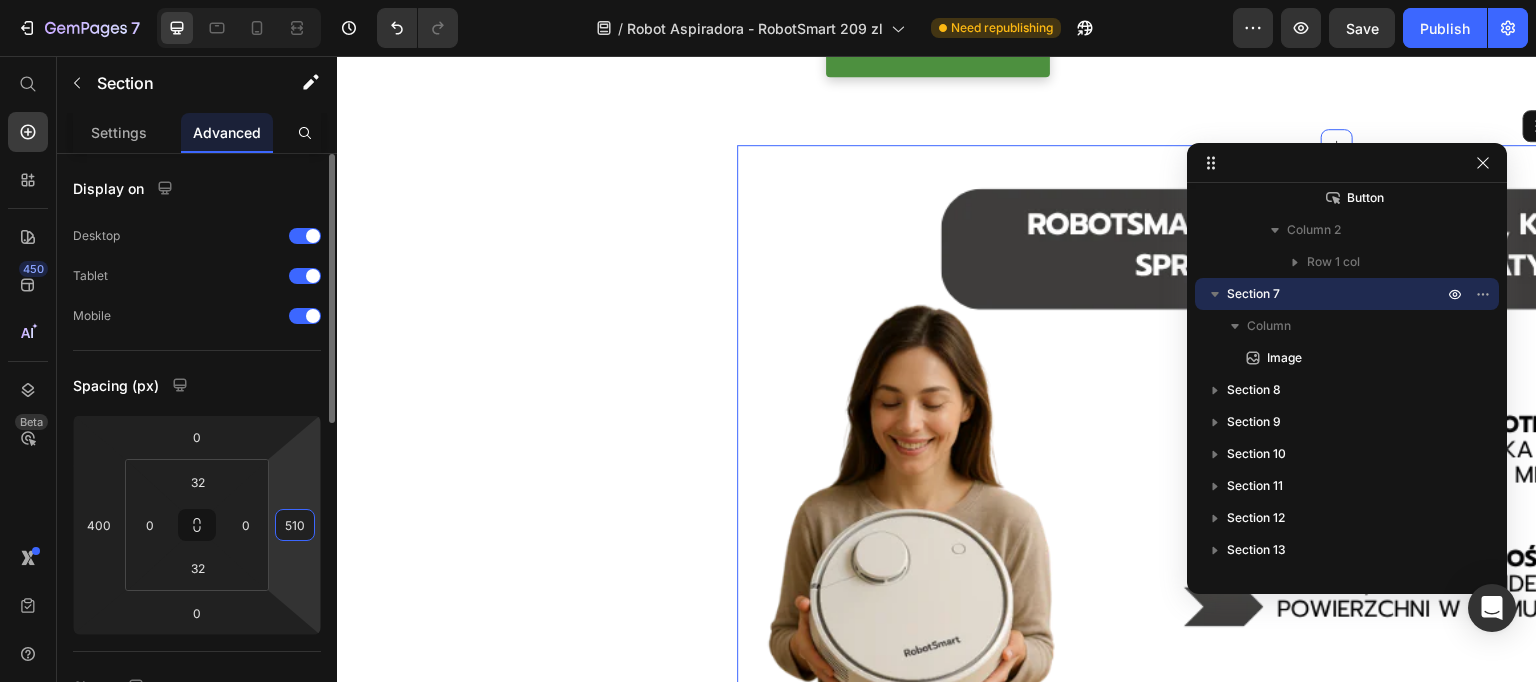 click on "510" at bounding box center [295, 525] 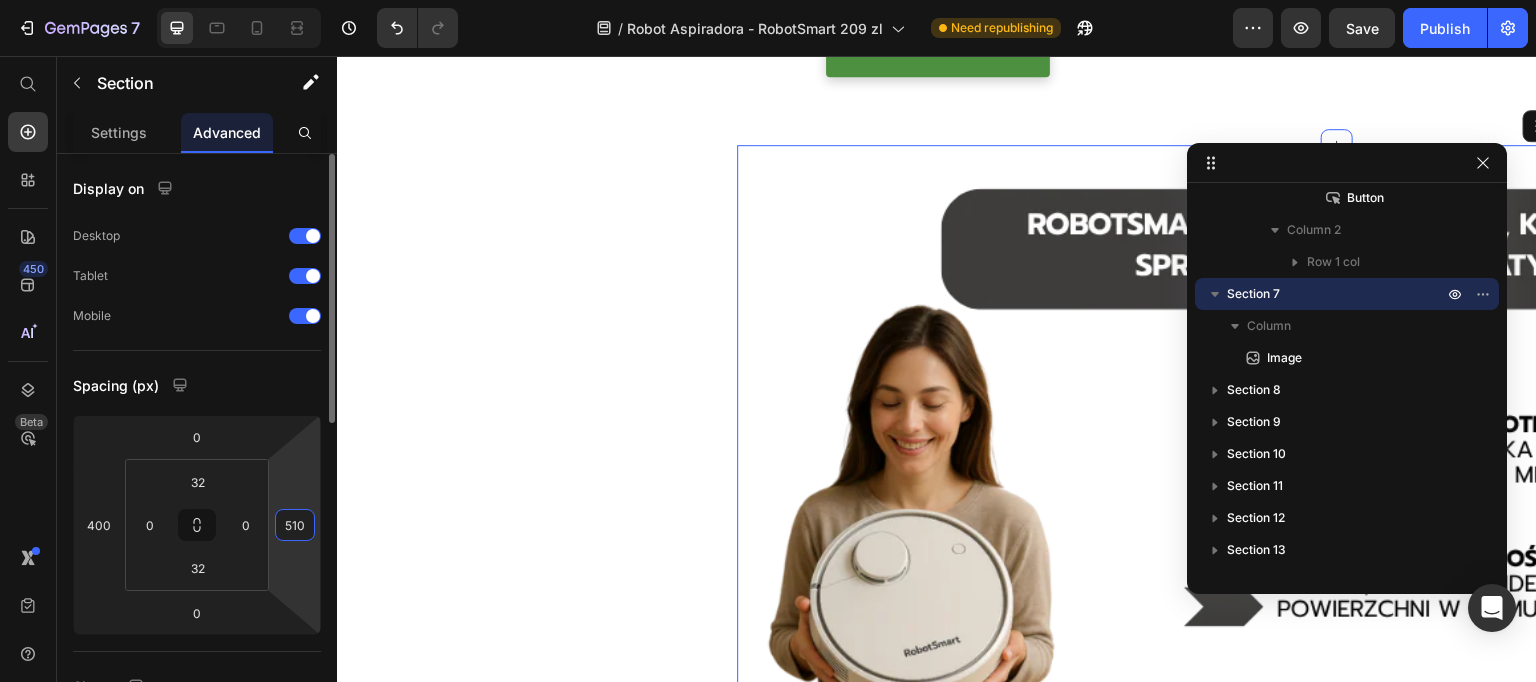 click on "510" at bounding box center (295, 525) 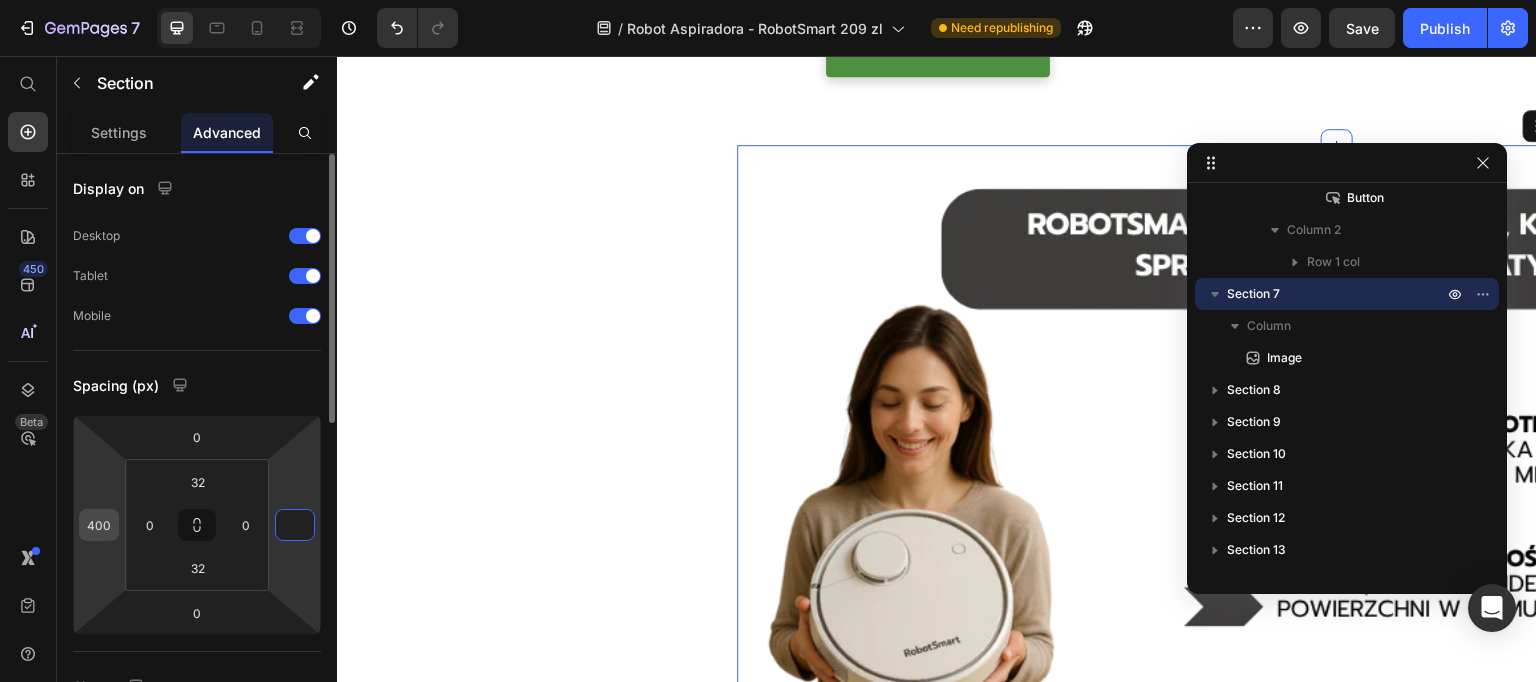 type on "0" 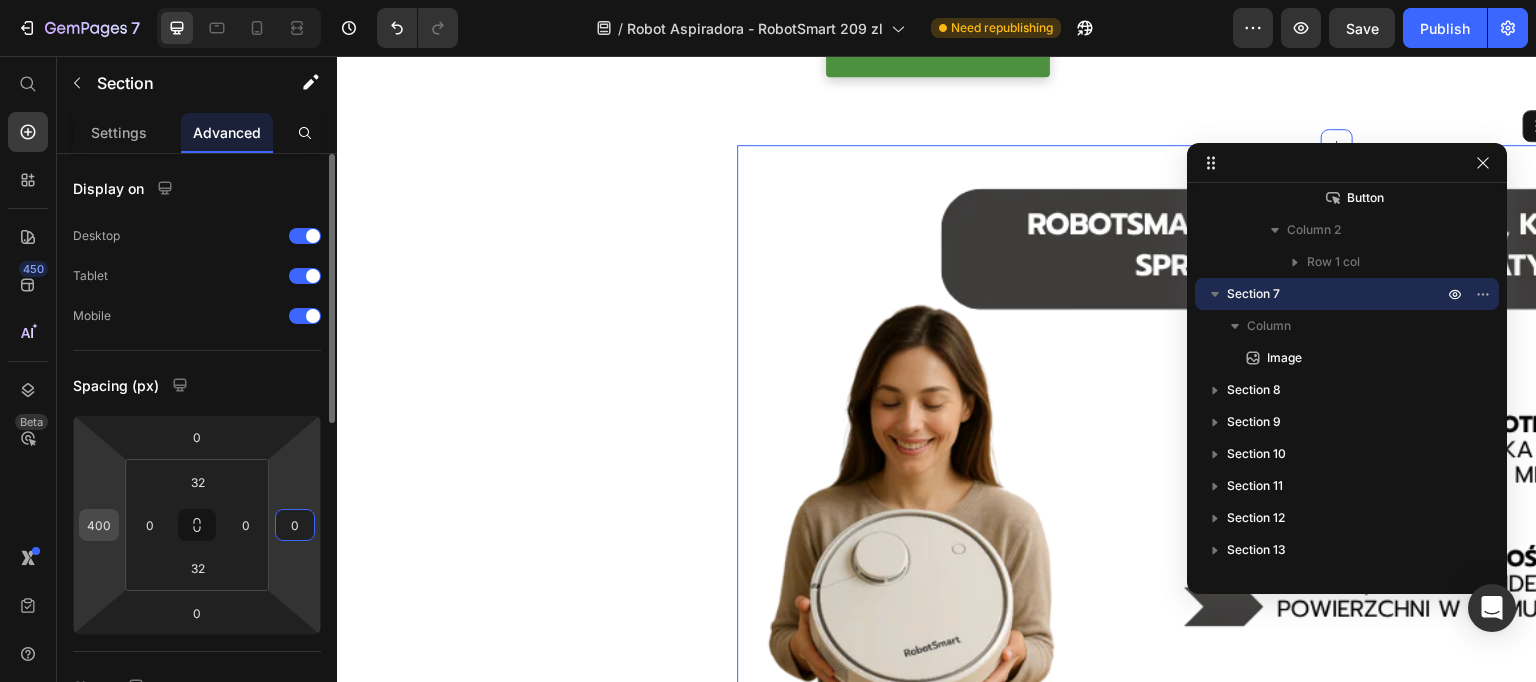 click on "400" at bounding box center (99, 525) 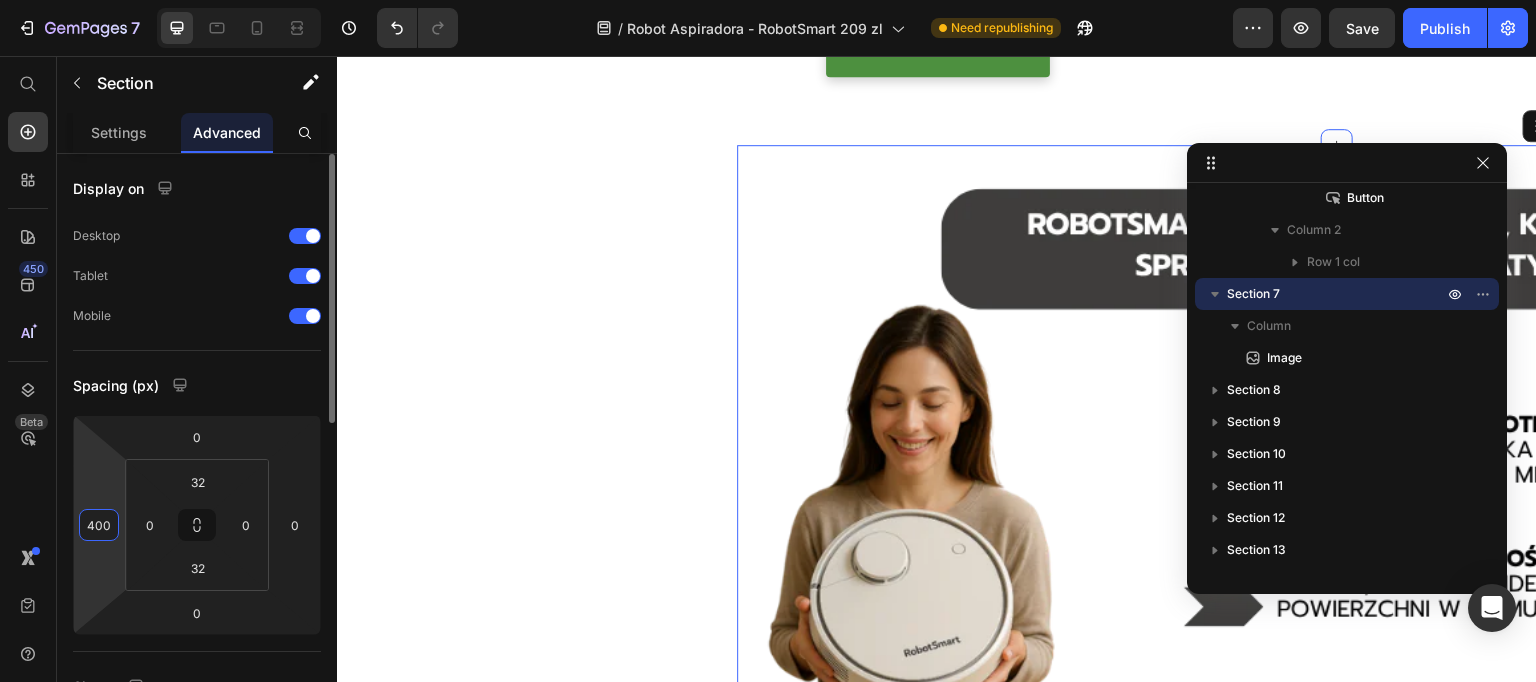 click on "400" at bounding box center [99, 525] 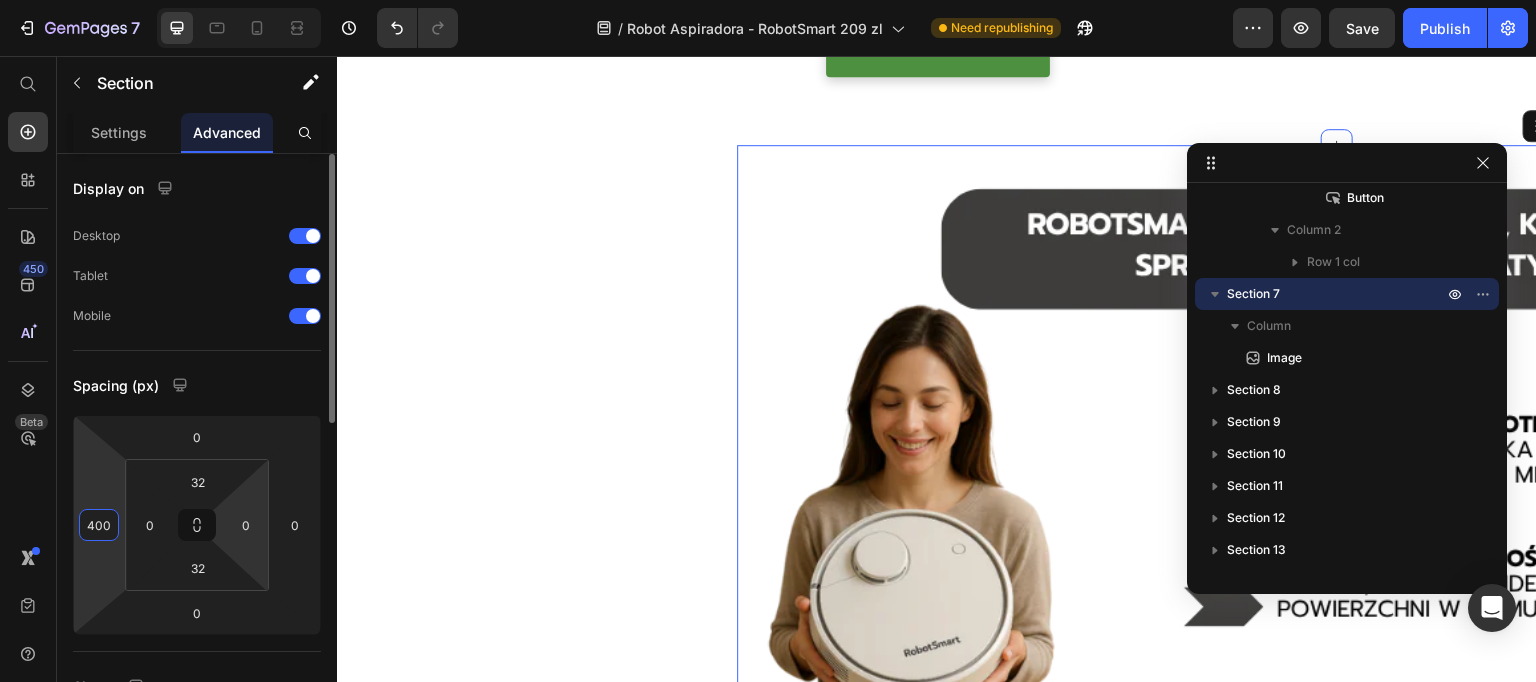 type 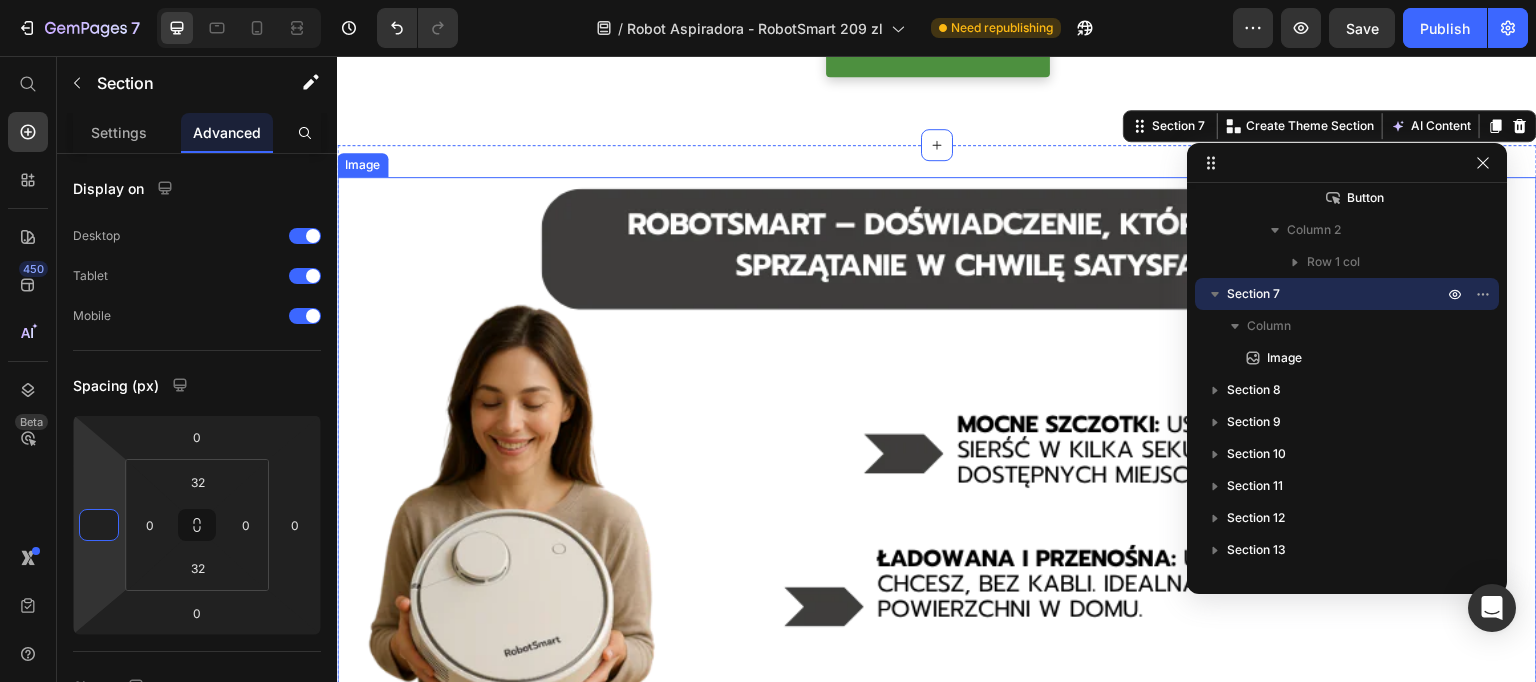 click at bounding box center [937, 775] 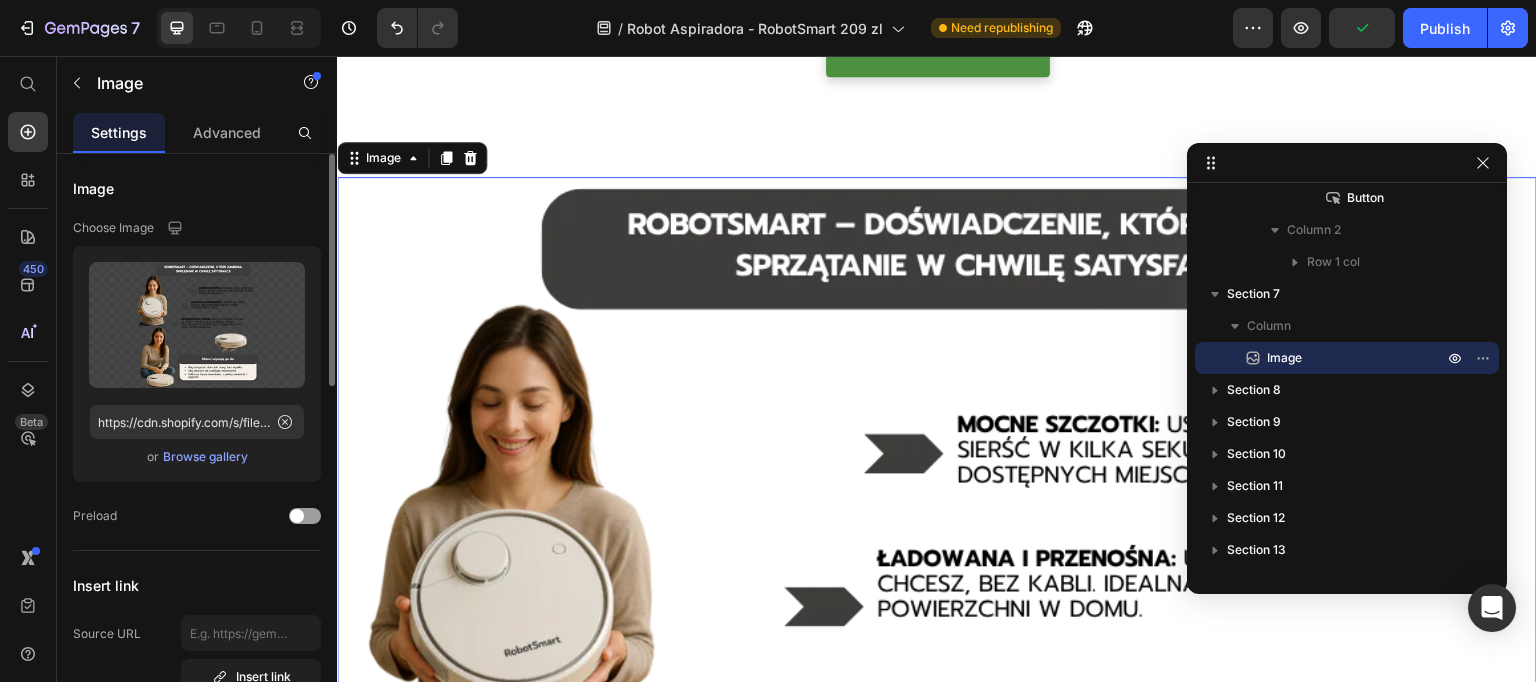 drag, startPoint x: 245, startPoint y: 128, endPoint x: 235, endPoint y: 153, distance: 26.925823 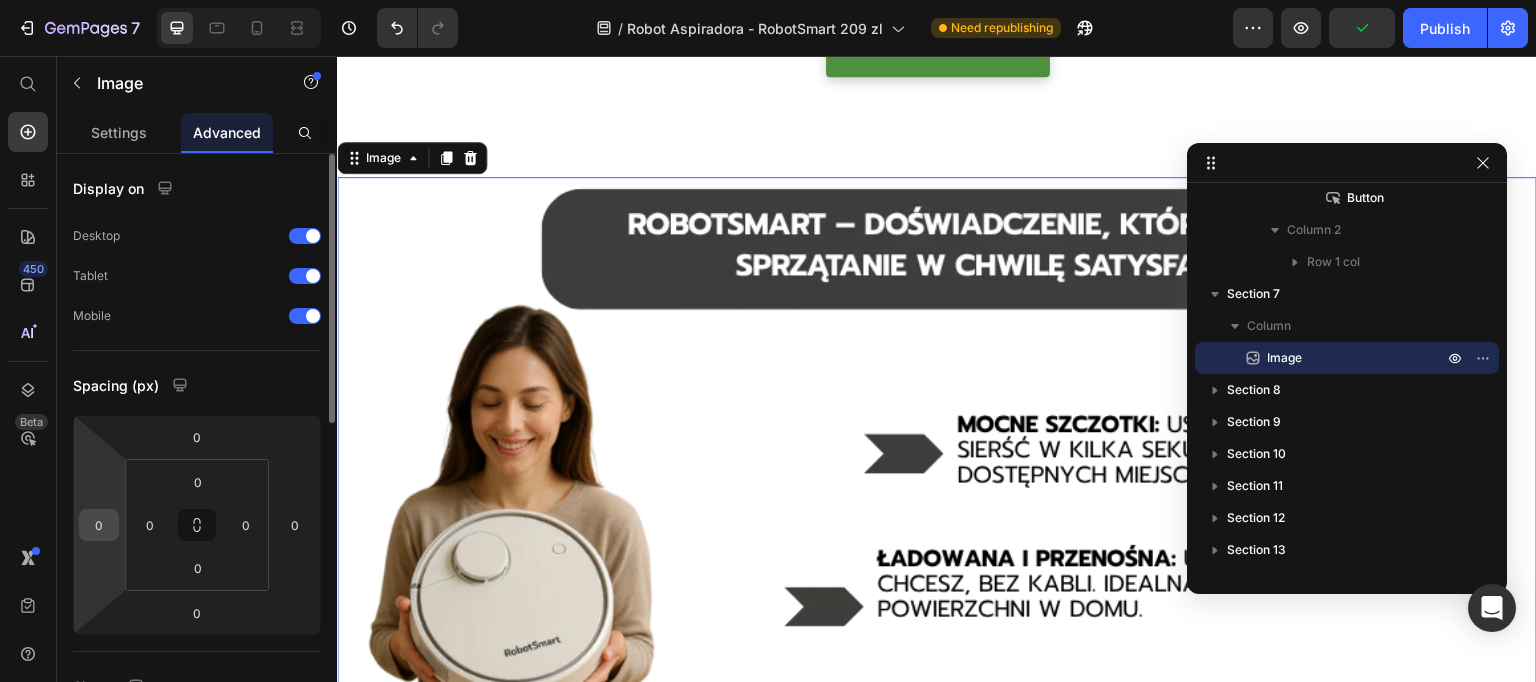 click on "0" at bounding box center [99, 525] 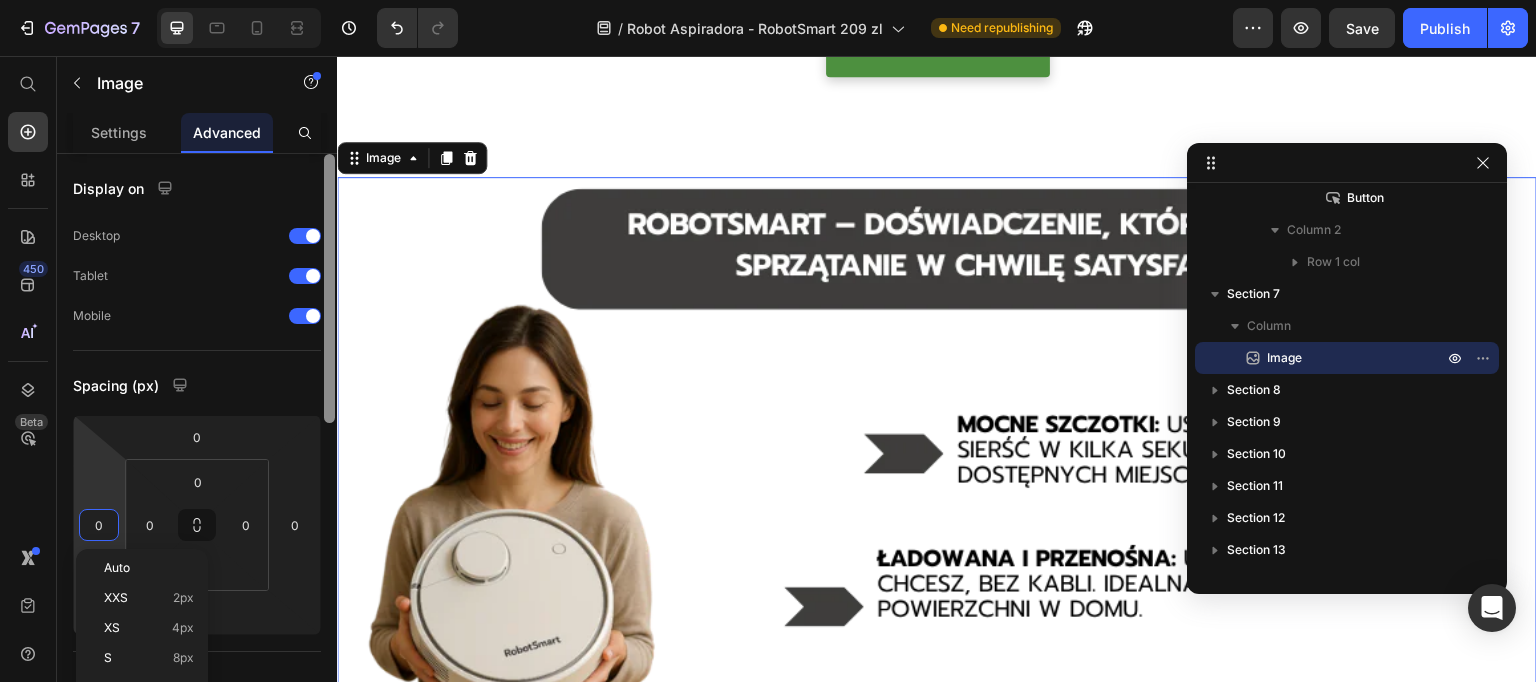 paste on "400" 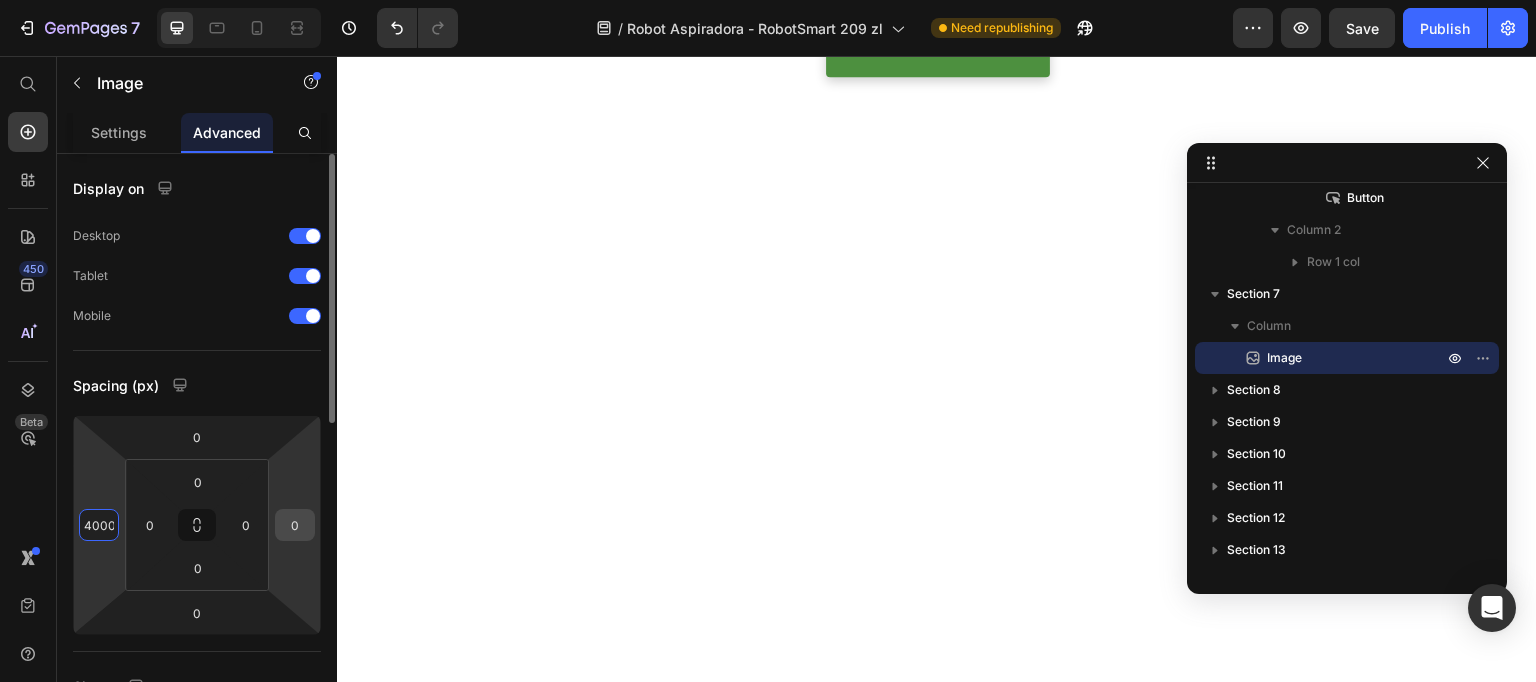 paste 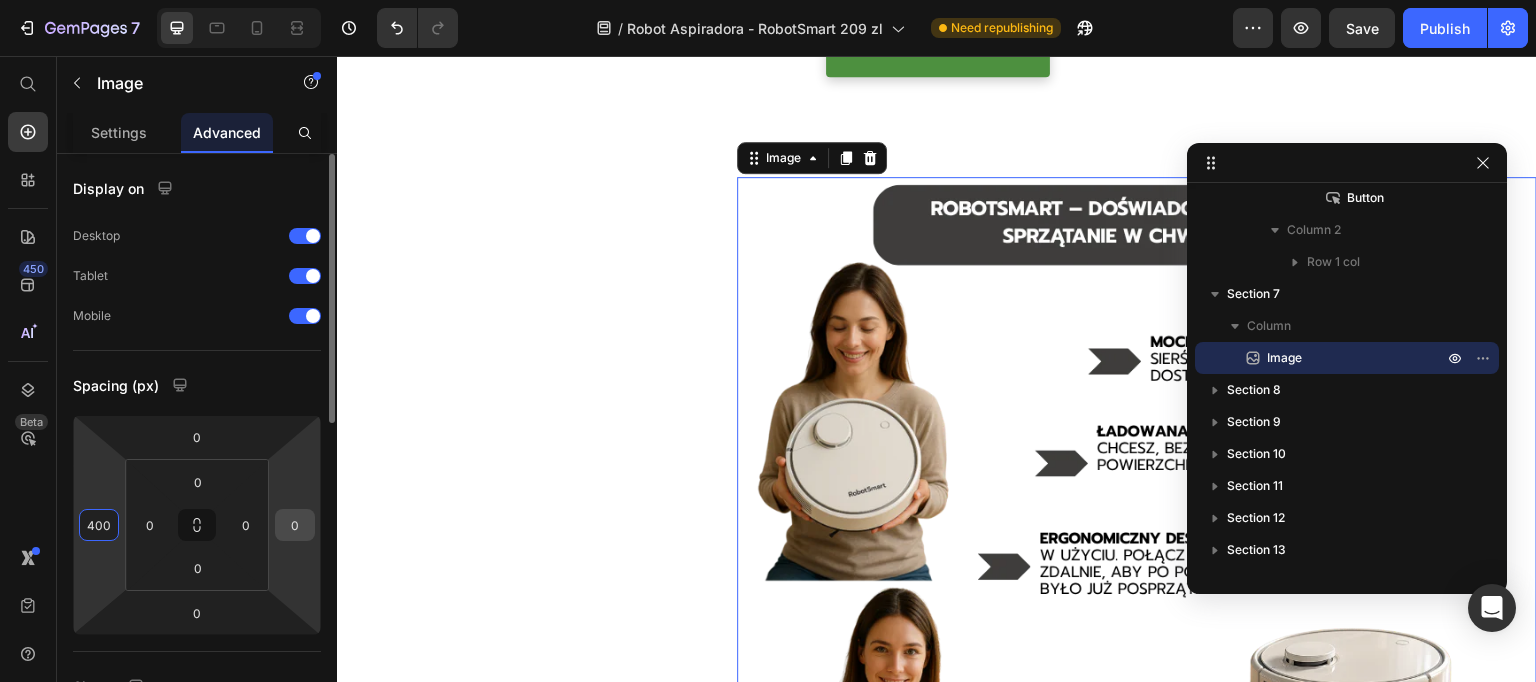 type on "400" 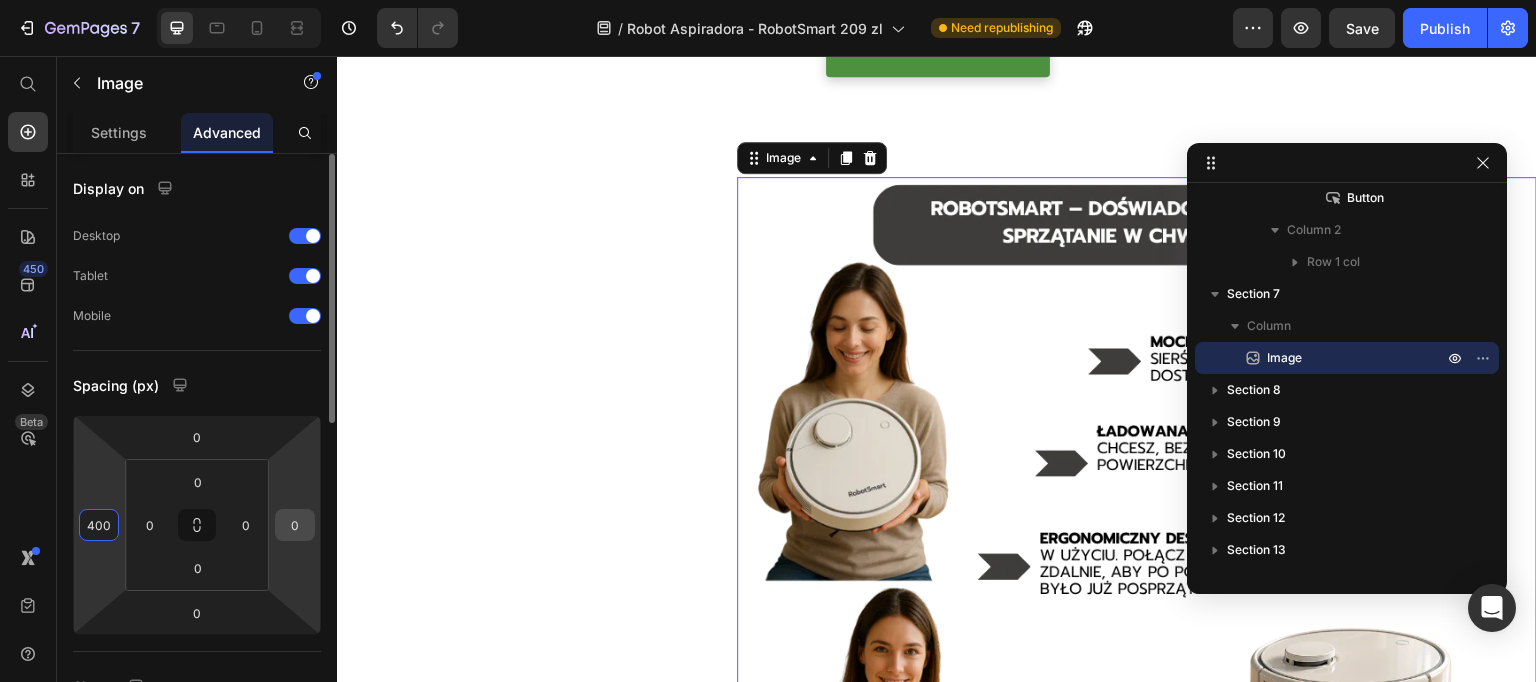 click on "0" at bounding box center (295, 525) 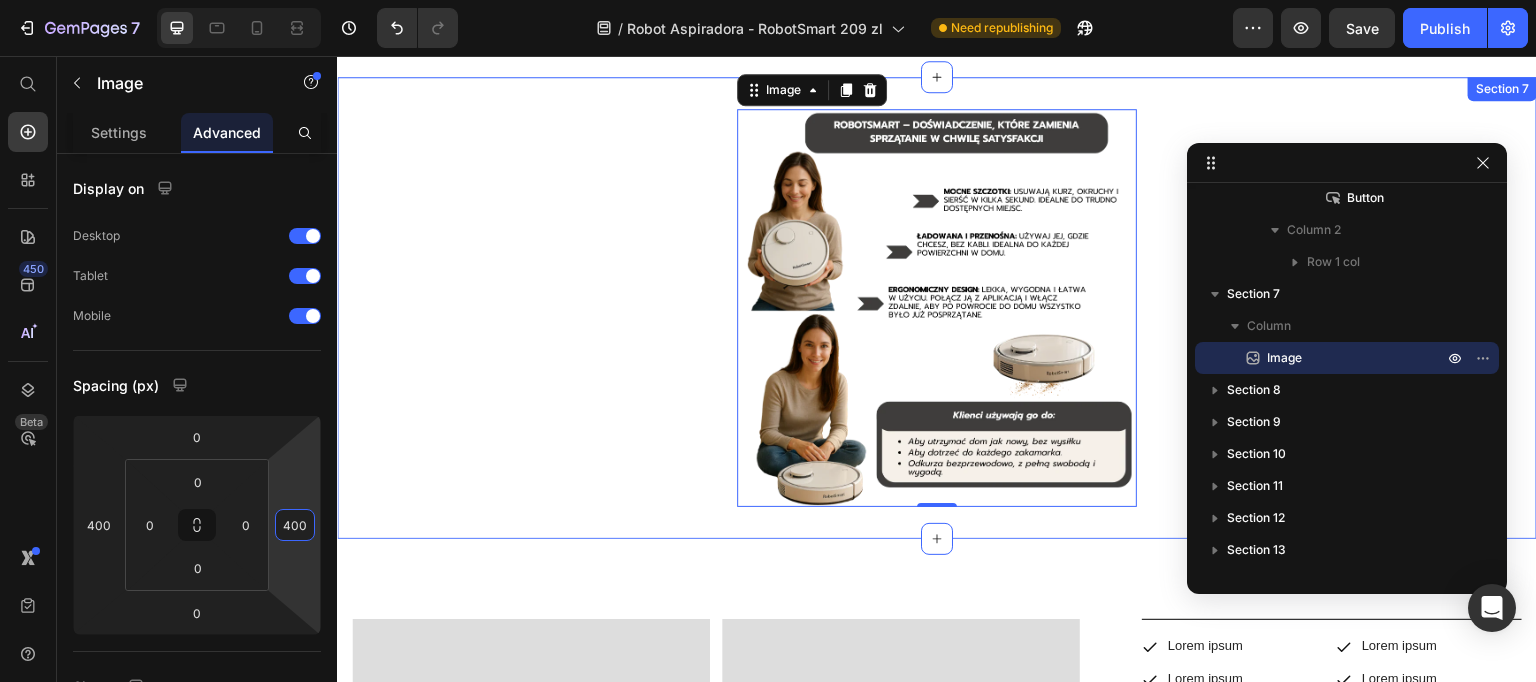 scroll, scrollTop: 1952, scrollLeft: 0, axis: vertical 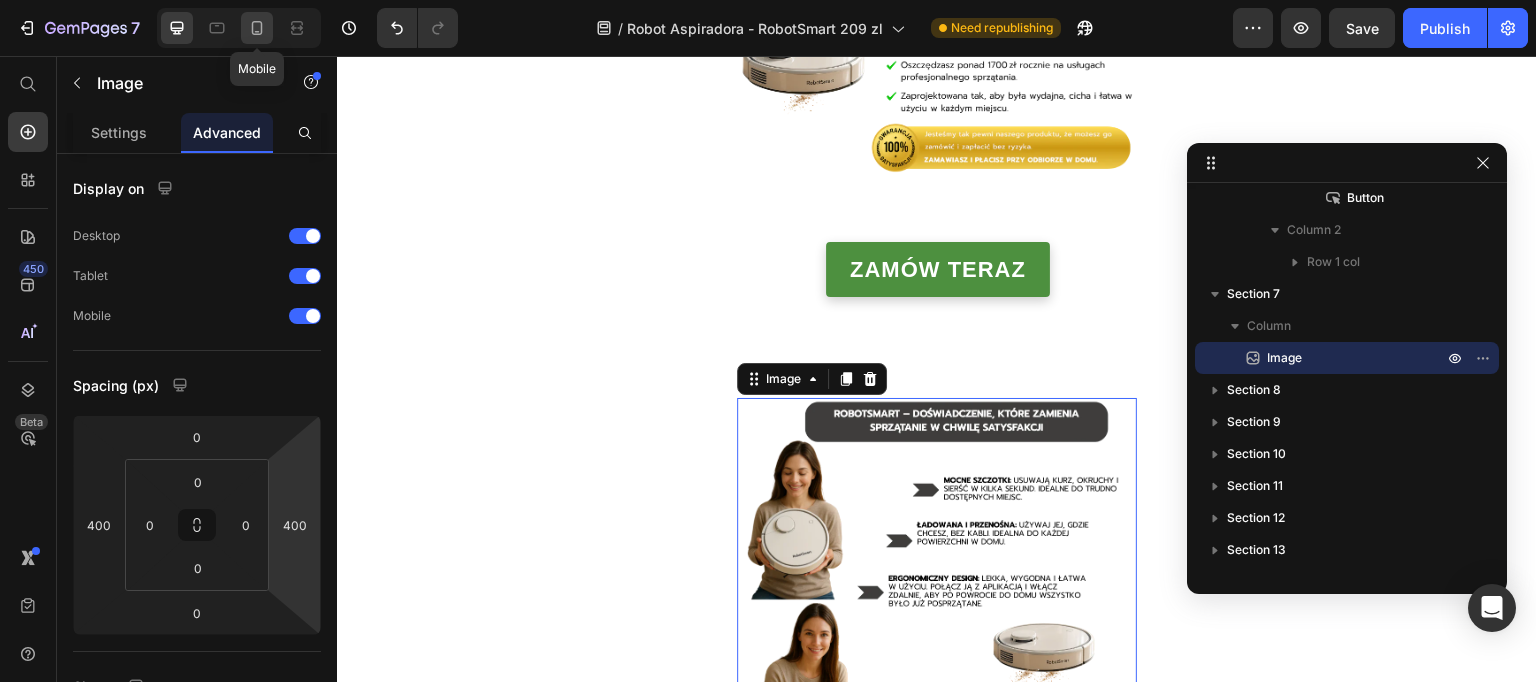 click 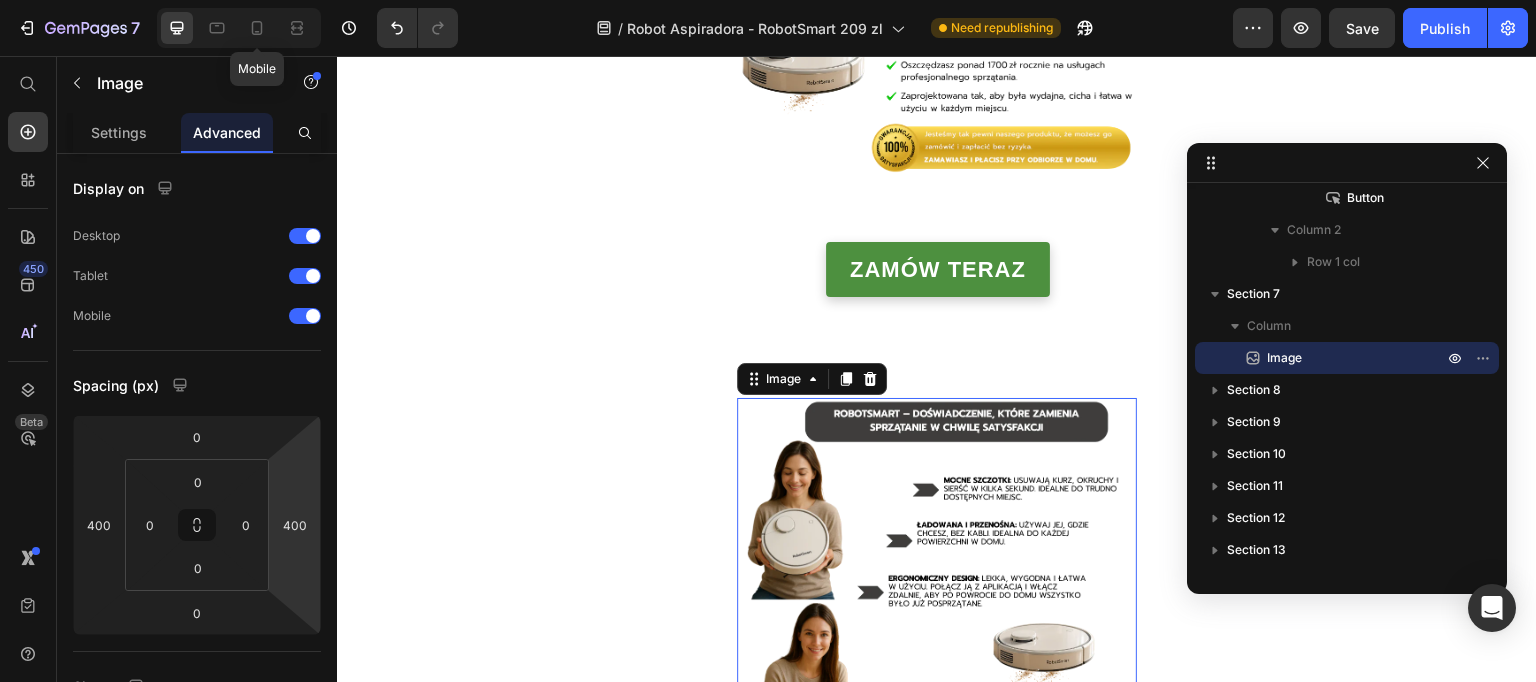 scroll, scrollTop: 681, scrollLeft: 0, axis: vertical 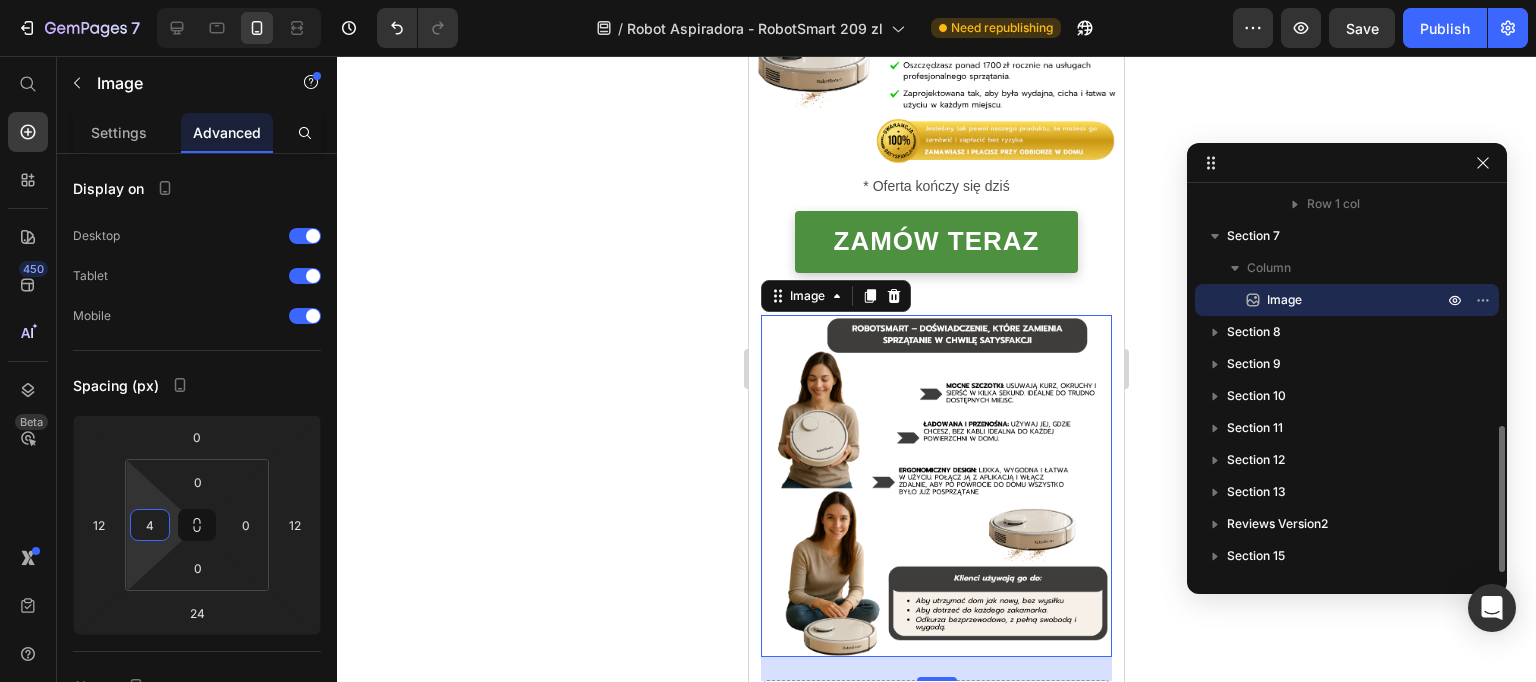 type on "0" 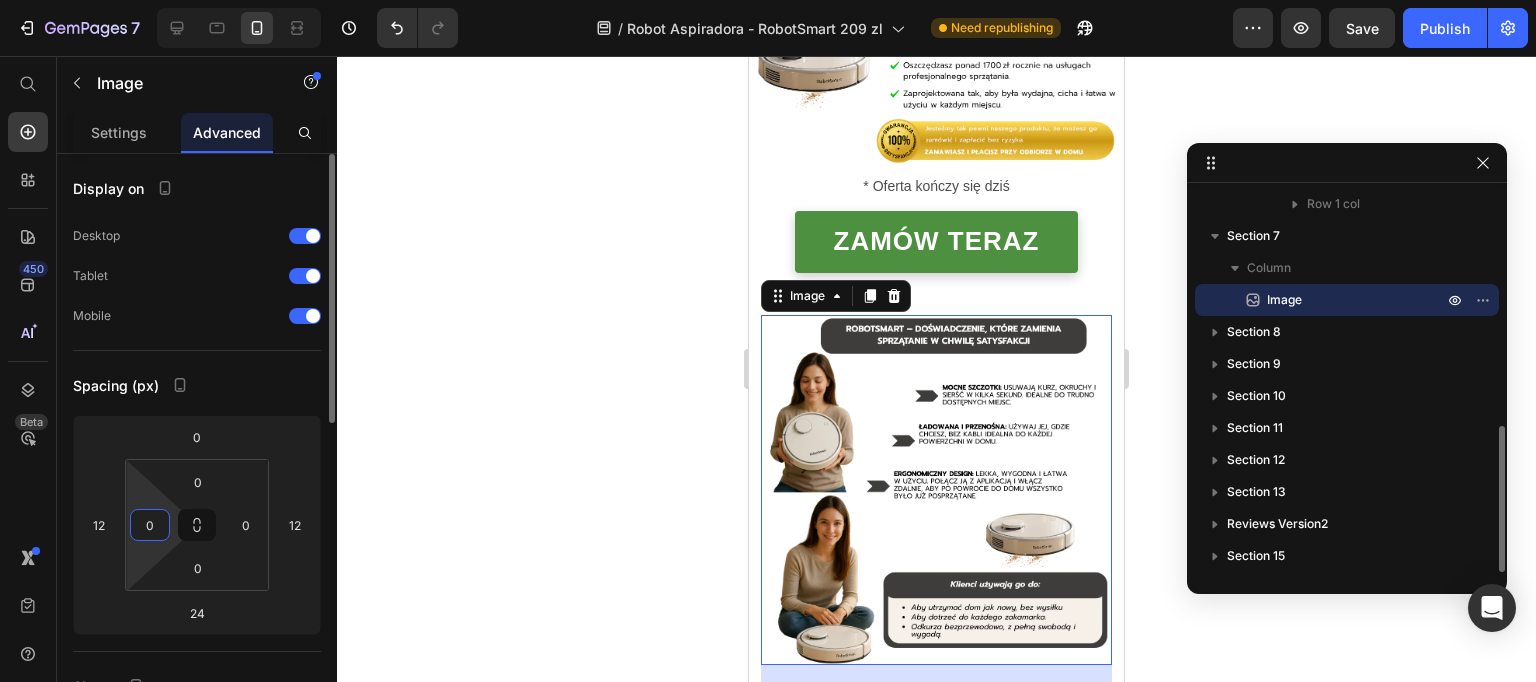 click on "7  Version history  /  Robot Aspiradora - RobotSmart 209 zl Need republishing Preview  Save   Publish  450 Beta Start with Sections Elements Hero Section Product Detail Brands Trusted Badges Guarantee Product Breakdown How to use Testimonials Compare Bundle FAQs Social Proof Brand Story Product List Collection Blog List Contact Sticky Add to Cart Custom Footer Browse Library 450 Layout
Row
Row
Row
Row Text
Heading
Text Block Button
Button
Button
Sticky Back to top Media" at bounding box center [768, 0] 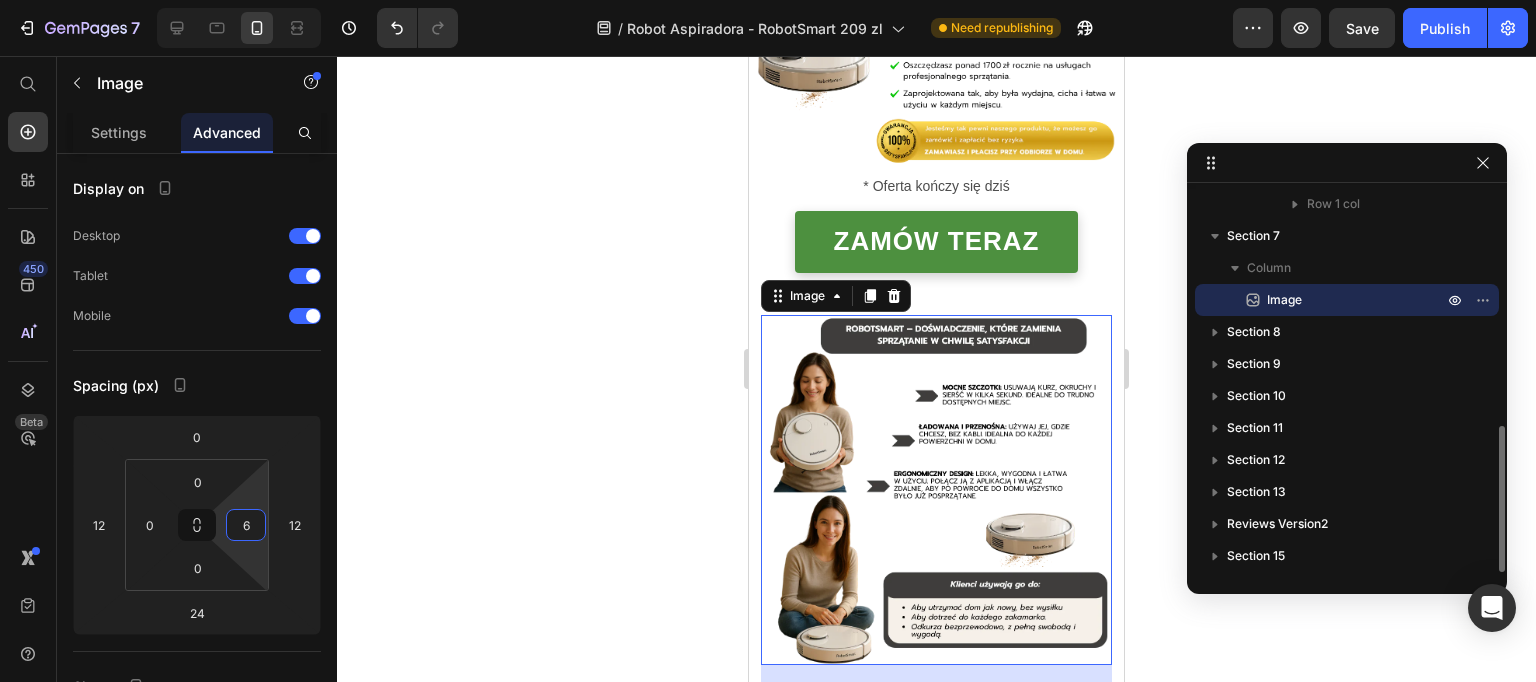 type on "0" 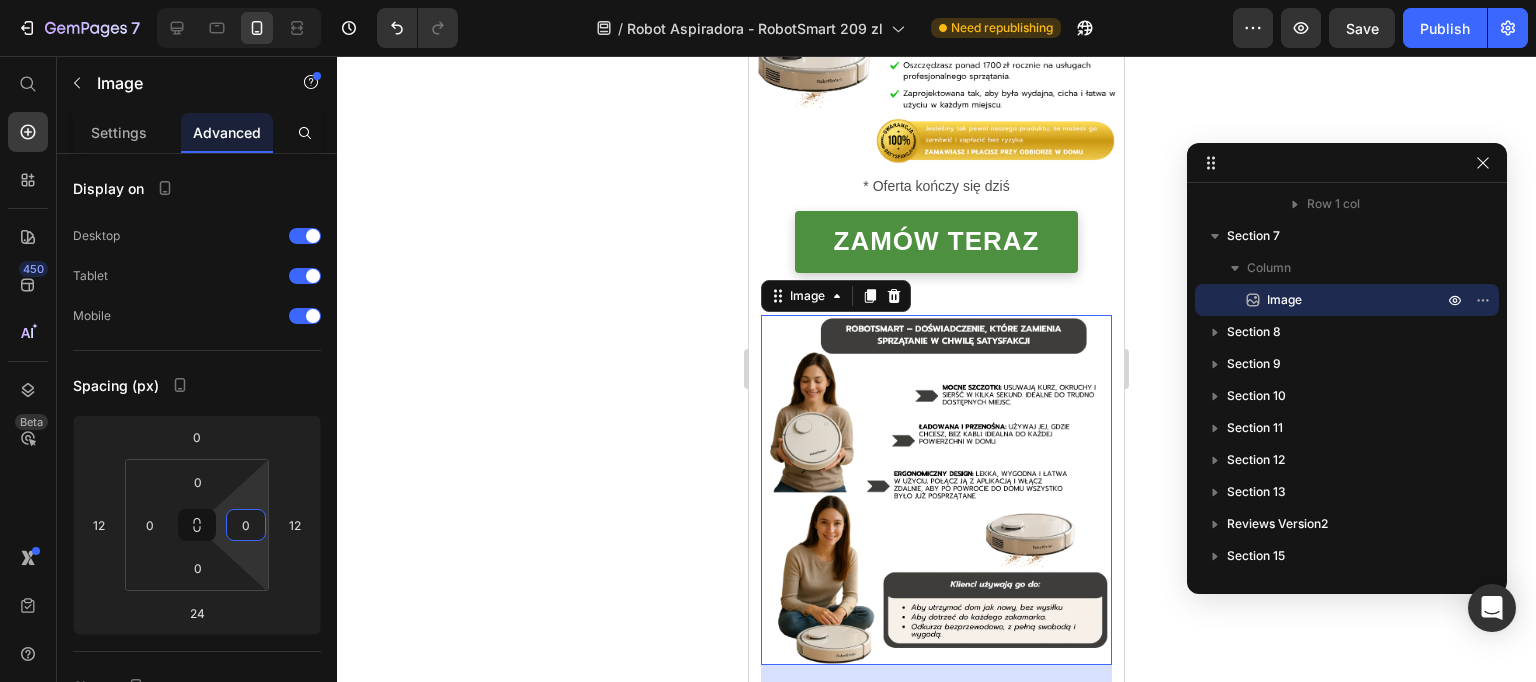 drag, startPoint x: 255, startPoint y: 494, endPoint x: 255, endPoint y: 505, distance: 11 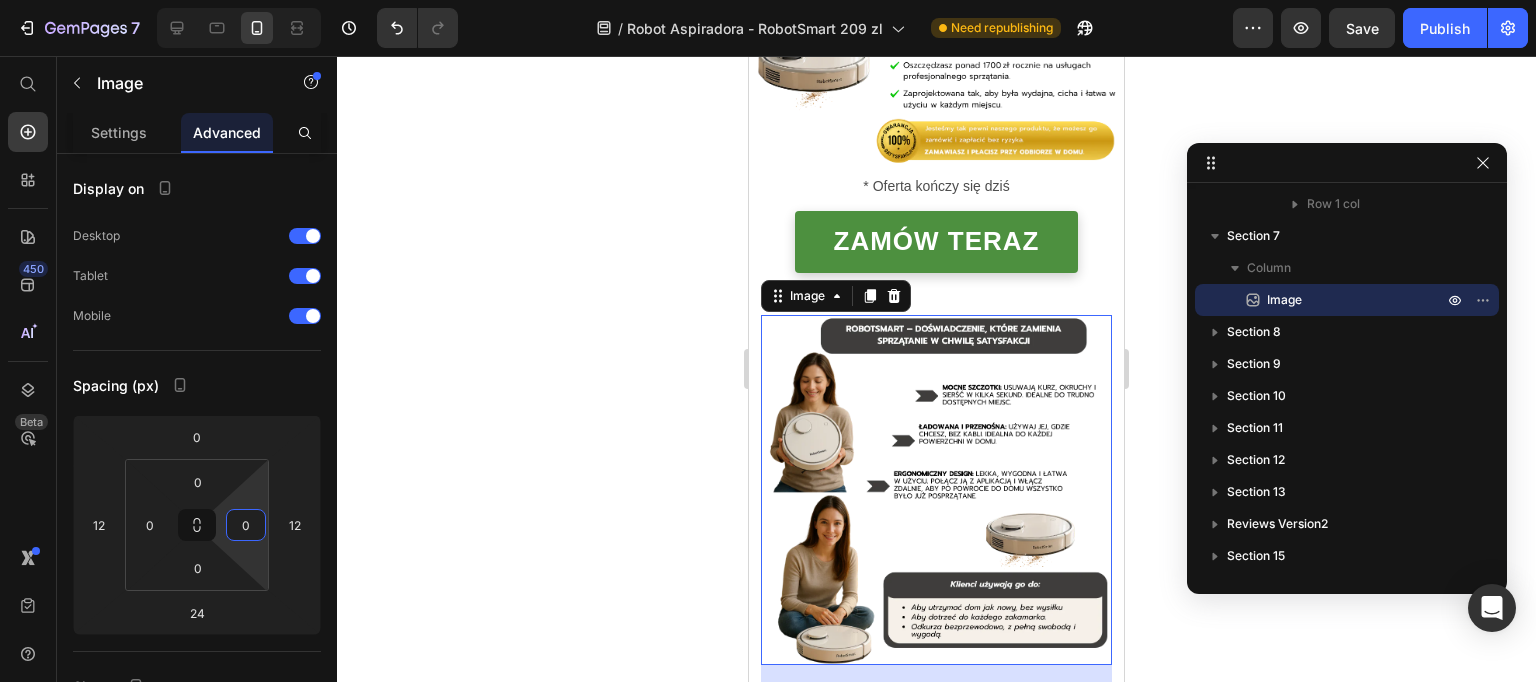click on "7  Version history  /  Robot Aspiradora - RobotSmart 209 zl Need republishing Preview  Save   Publish  450 Beta Start with Sections Elements Hero Section Product Detail Brands Trusted Badges Guarantee Product Breakdown How to use Testimonials Compare Bundle FAQs Social Proof Brand Story Product List Collection Blog List Contact Sticky Add to Cart Custom Footer Browse Library 450 Layout
Row
Row
Row
Row Text
Heading
Text Block Button
Button
Button
Sticky Back to top Media" at bounding box center (768, 0) 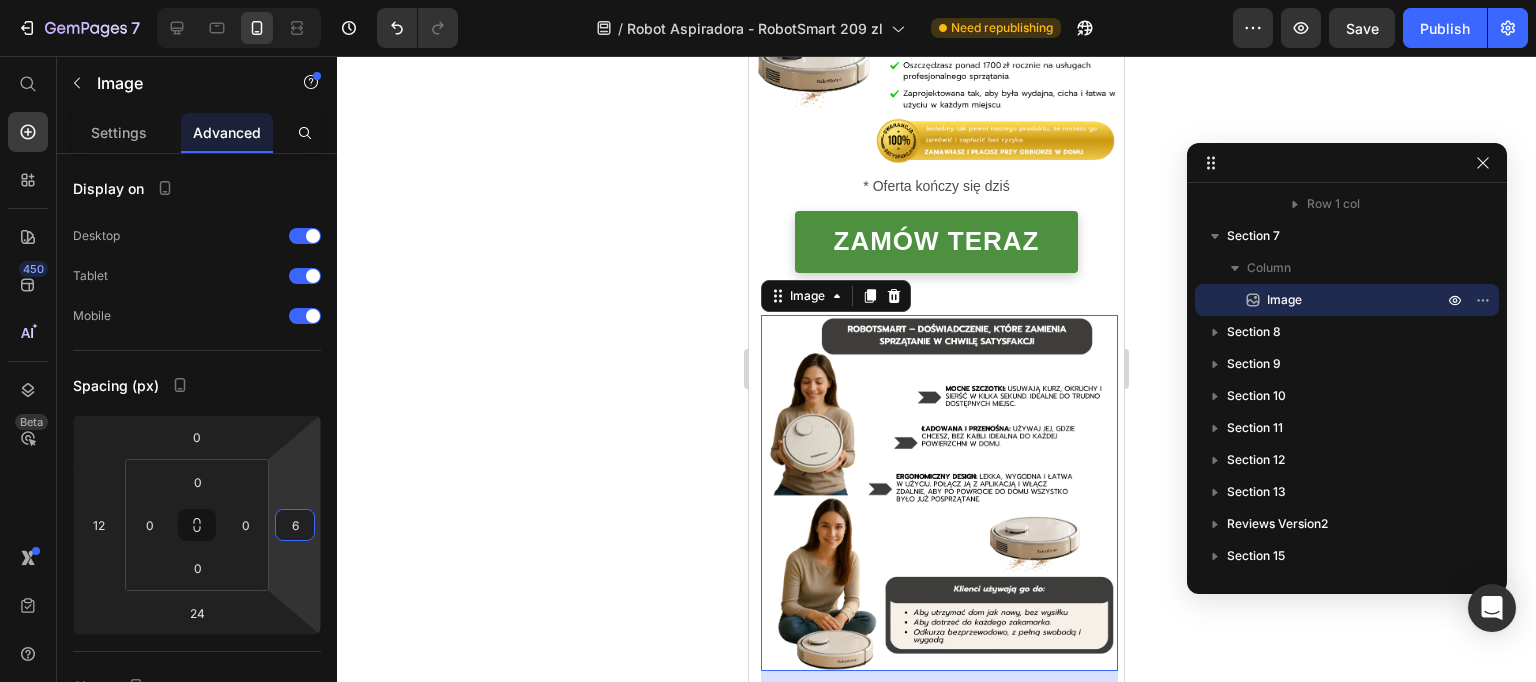 click on "7  Version history  /  Robot Aspiradora - RobotSmart 209 zl Need republishing Preview  Save   Publish  450 Beta Start with Sections Elements Hero Section Product Detail Brands Trusted Badges Guarantee Product Breakdown How to use Testimonials Compare Bundle FAQs Social Proof Brand Story Product List Collection Blog List Contact Sticky Add to Cart Custom Footer Browse Library 450 Layout
Row
Row
Row
Row Text
Heading
Text Block Button
Button
Button
Sticky Back to top Media" at bounding box center [768, 0] 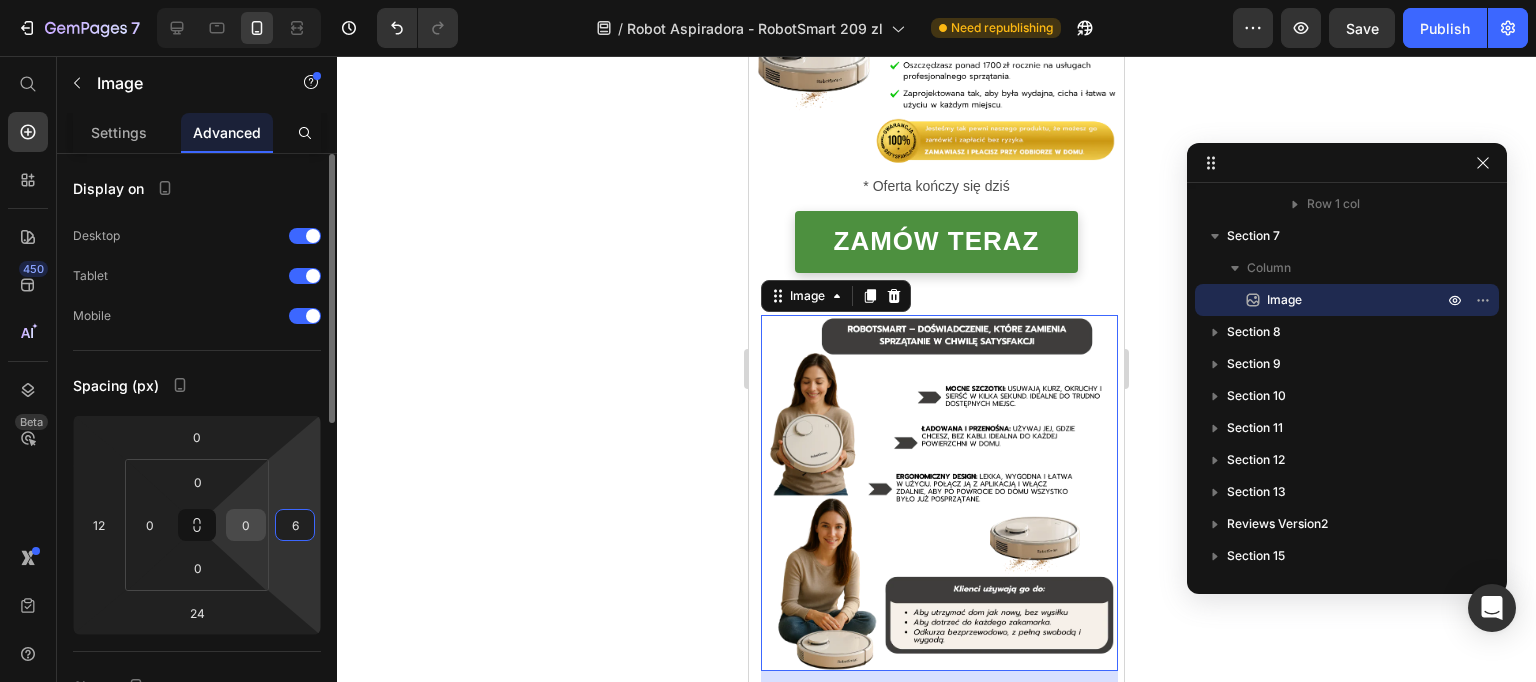 drag, startPoint x: 291, startPoint y: 524, endPoint x: 245, endPoint y: 531, distance: 46.52956 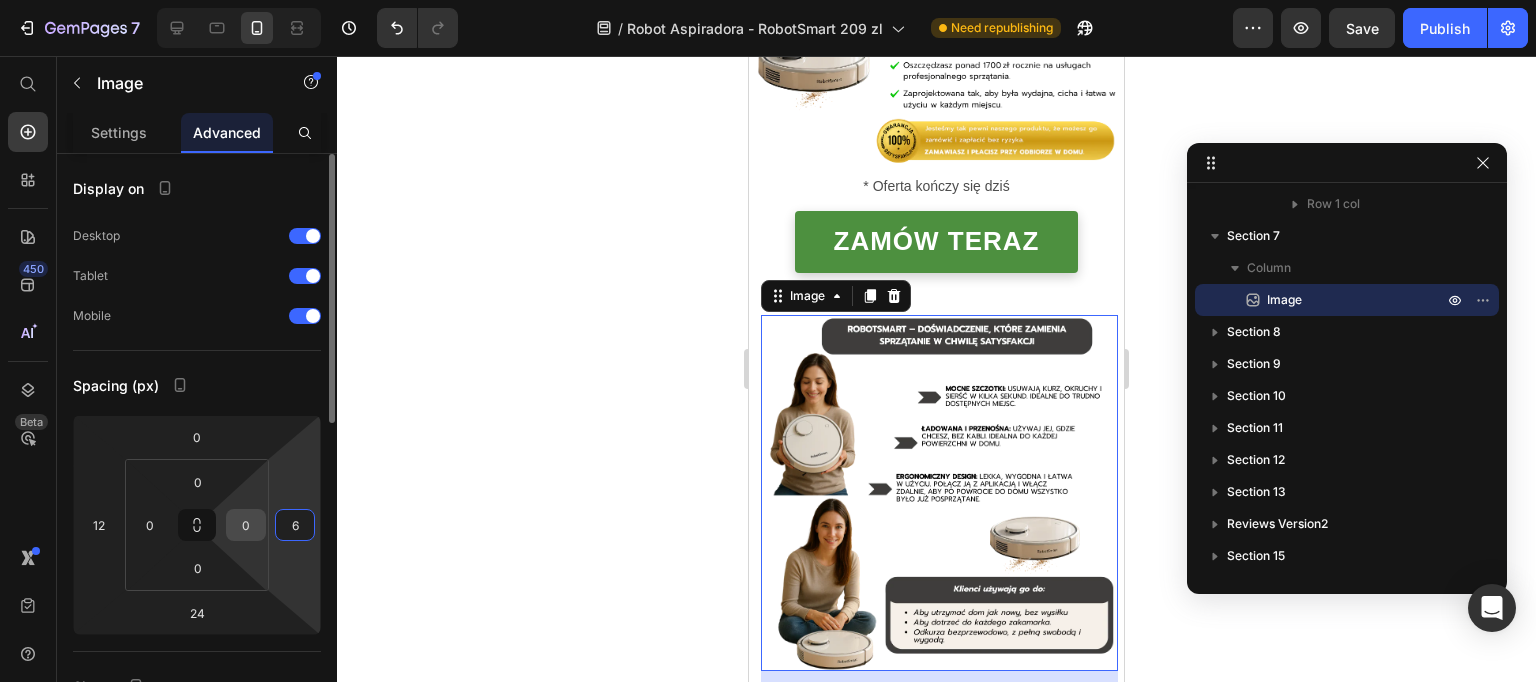 click on "0 12 24 6 0 0 0 0" 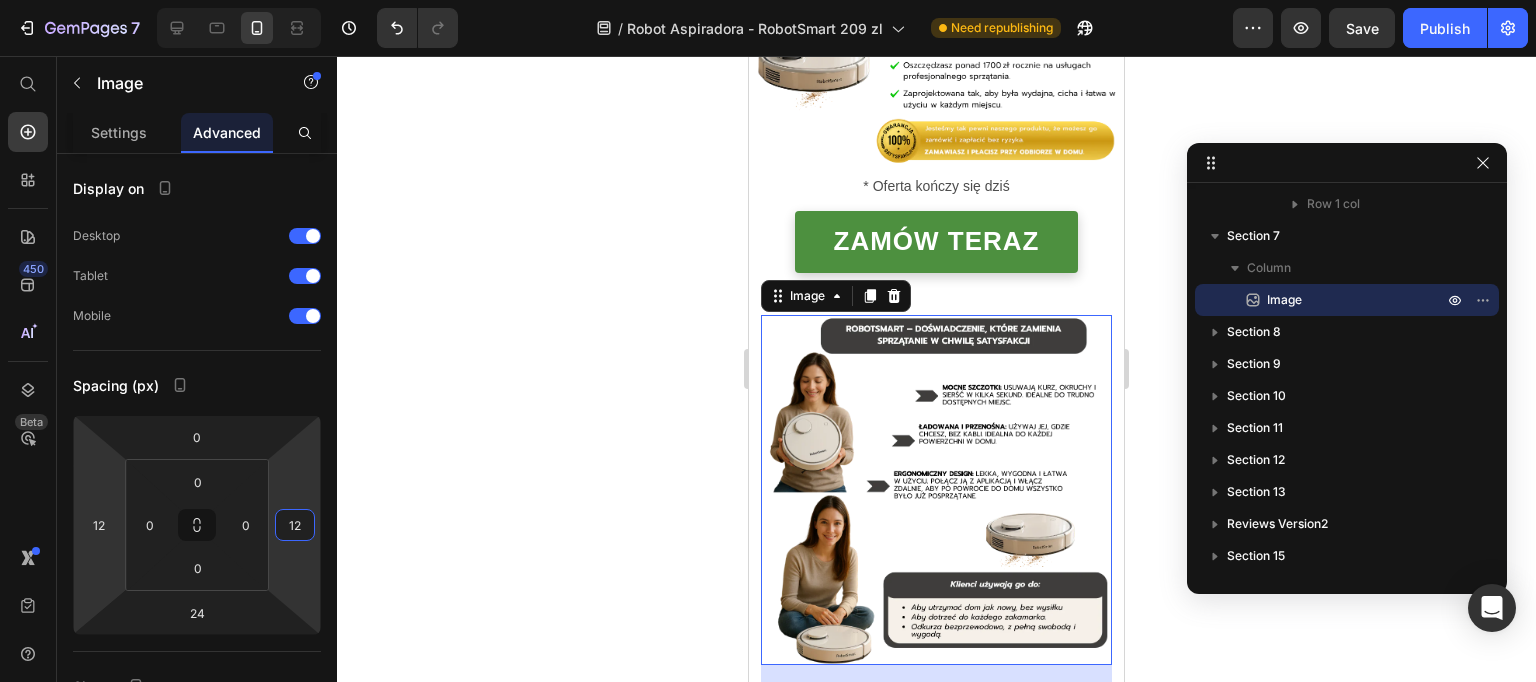 type on "12" 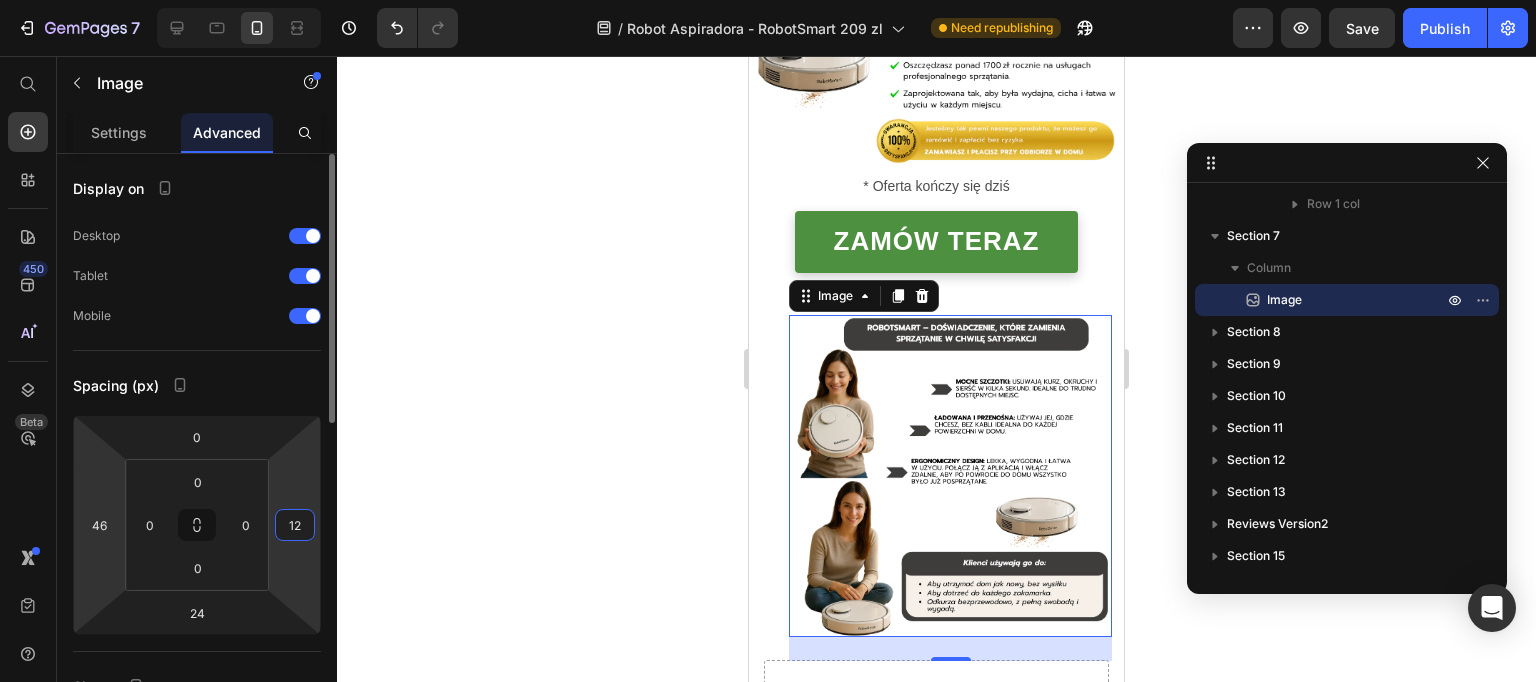 click on "7  Version history  /  Robot Aspiradora - RobotSmart 209 zl Need republishing Preview  Save   Publish  450 Beta Start with Sections Elements Hero Section Product Detail Brands Trusted Badges Guarantee Product Breakdown How to use Testimonials Compare Bundle FAQs Social Proof Brand Story Product List Collection Blog List Contact Sticky Add to Cart Custom Footer Browse Library 450 Layout
Row
Row
Row
Row Text
Heading
Text Block Button
Button
Button
Sticky Back to top Media" at bounding box center [768, 0] 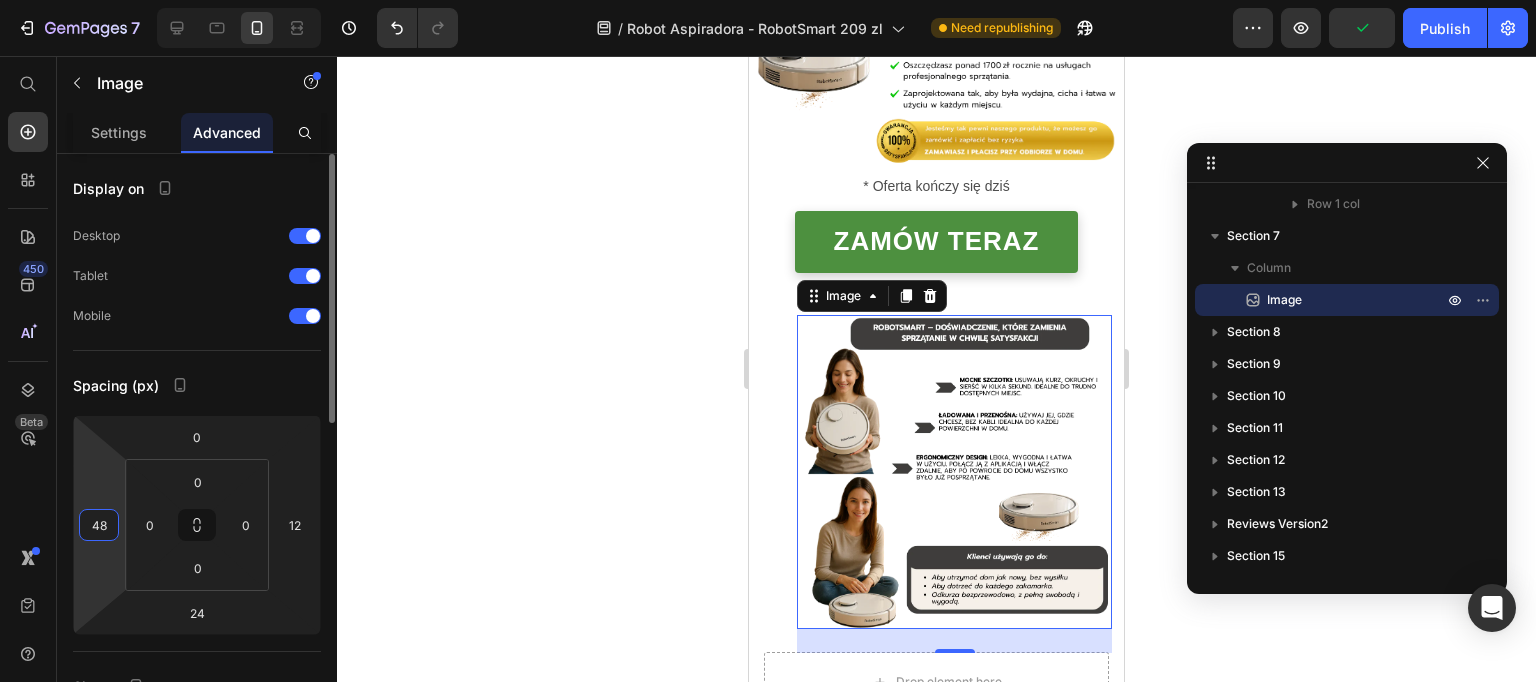 drag, startPoint x: 88, startPoint y: 524, endPoint x: 75, endPoint y: 524, distance: 13 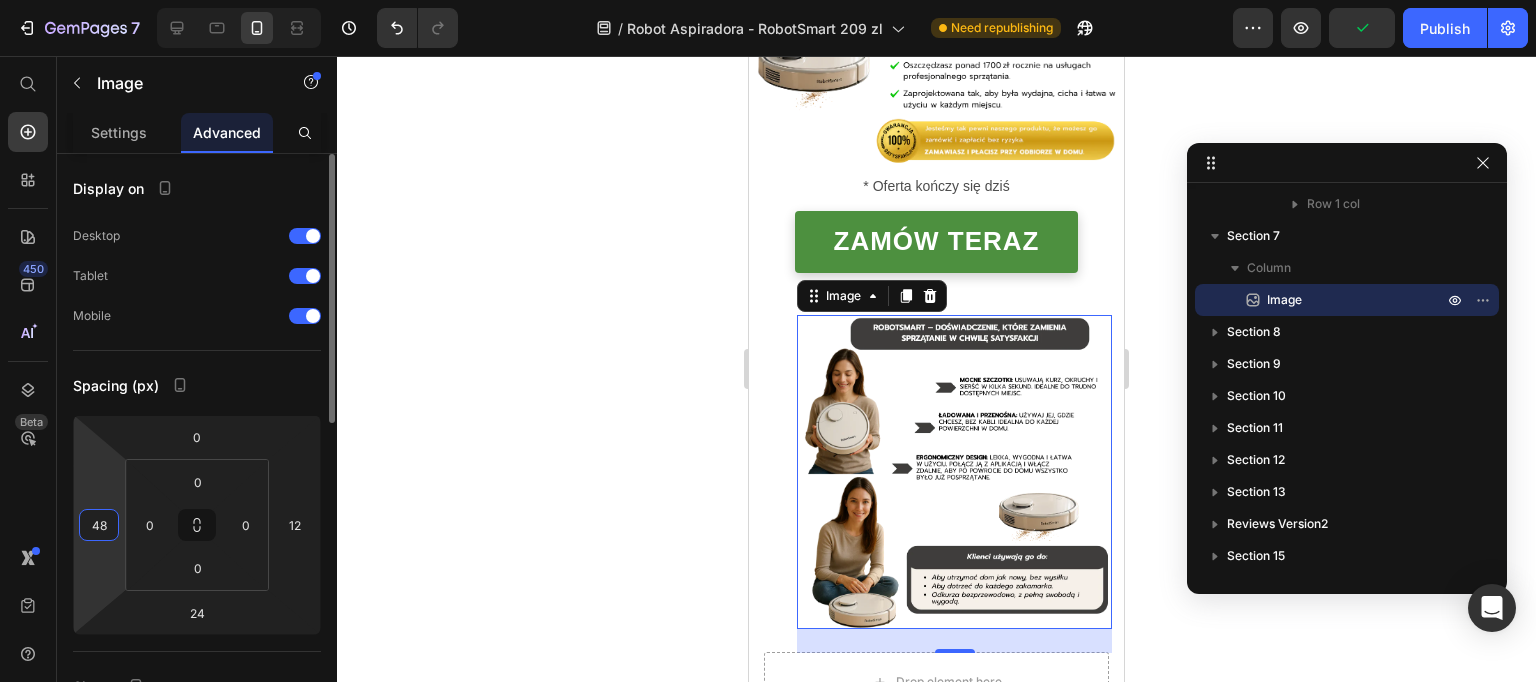 click on "0 48 24 12" at bounding box center [197, 525] 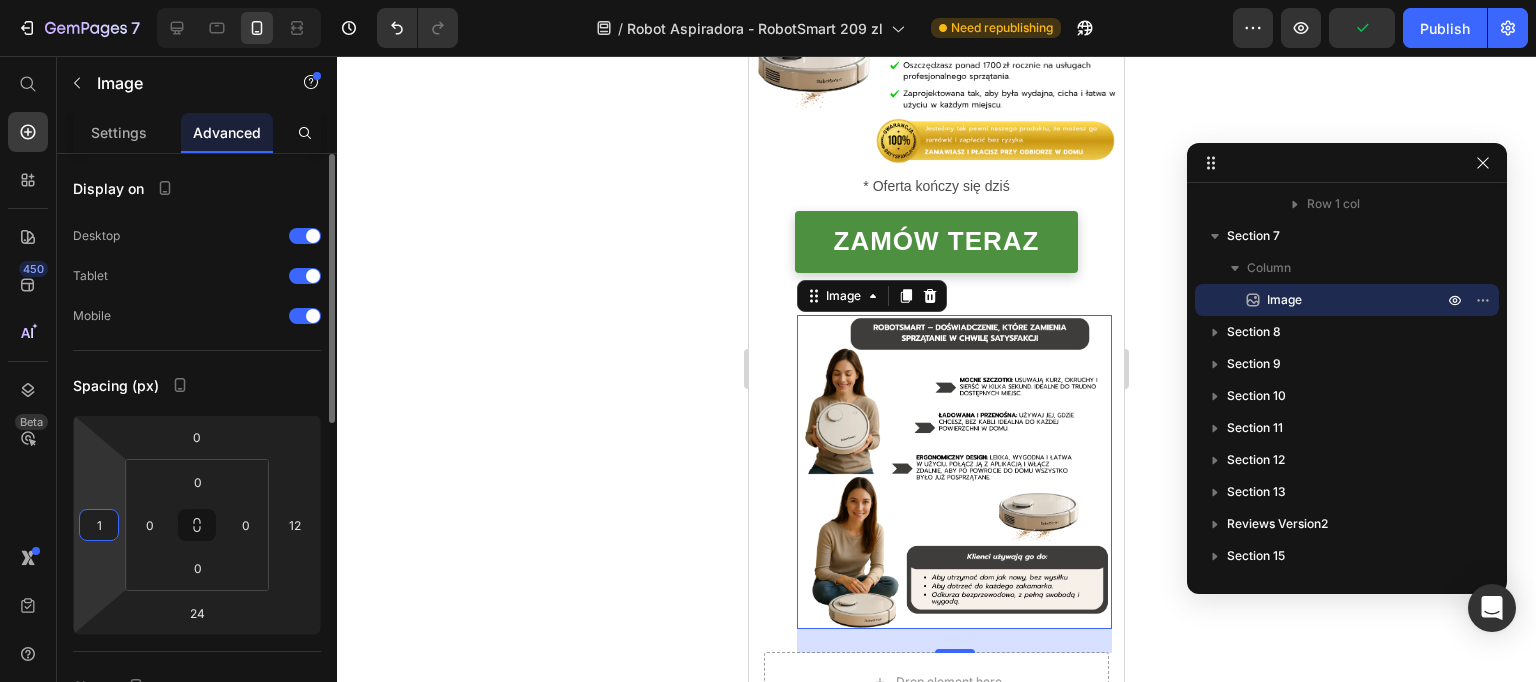 type on "12" 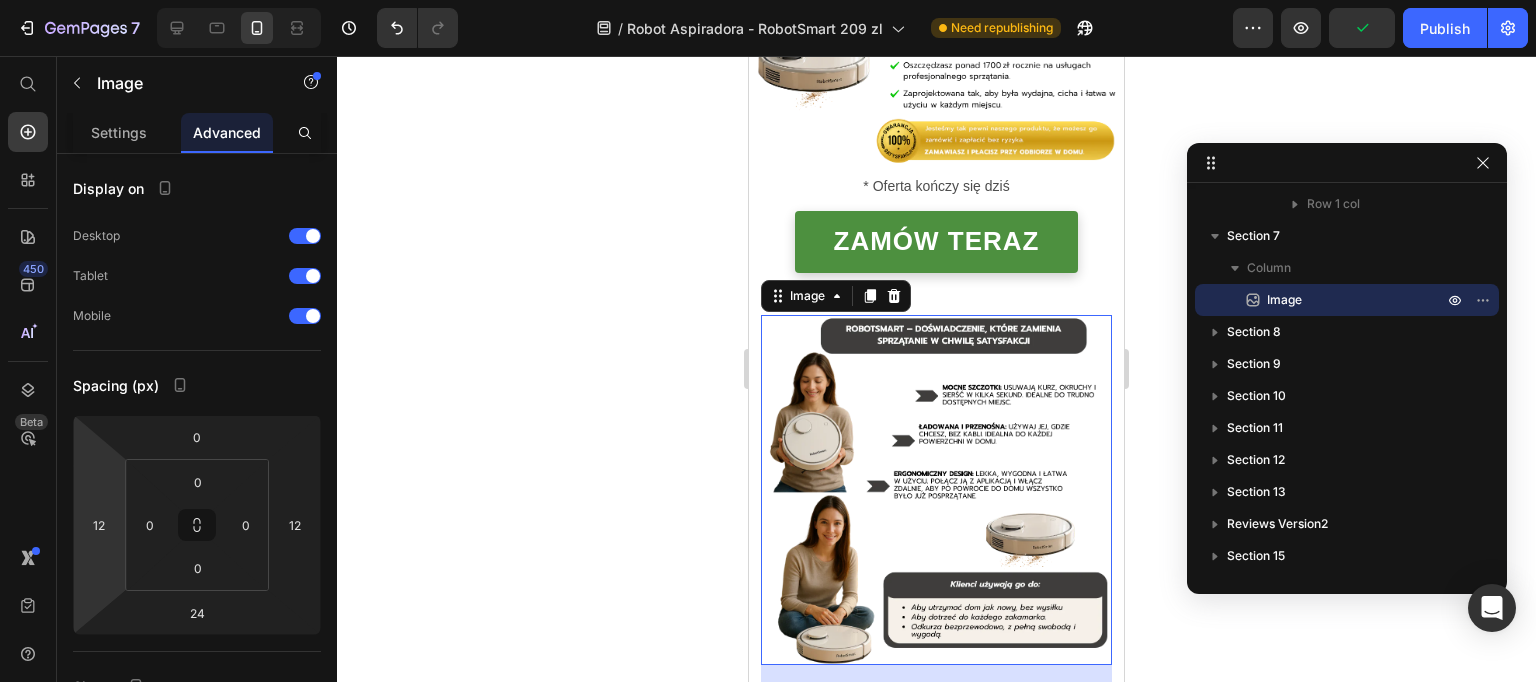 click 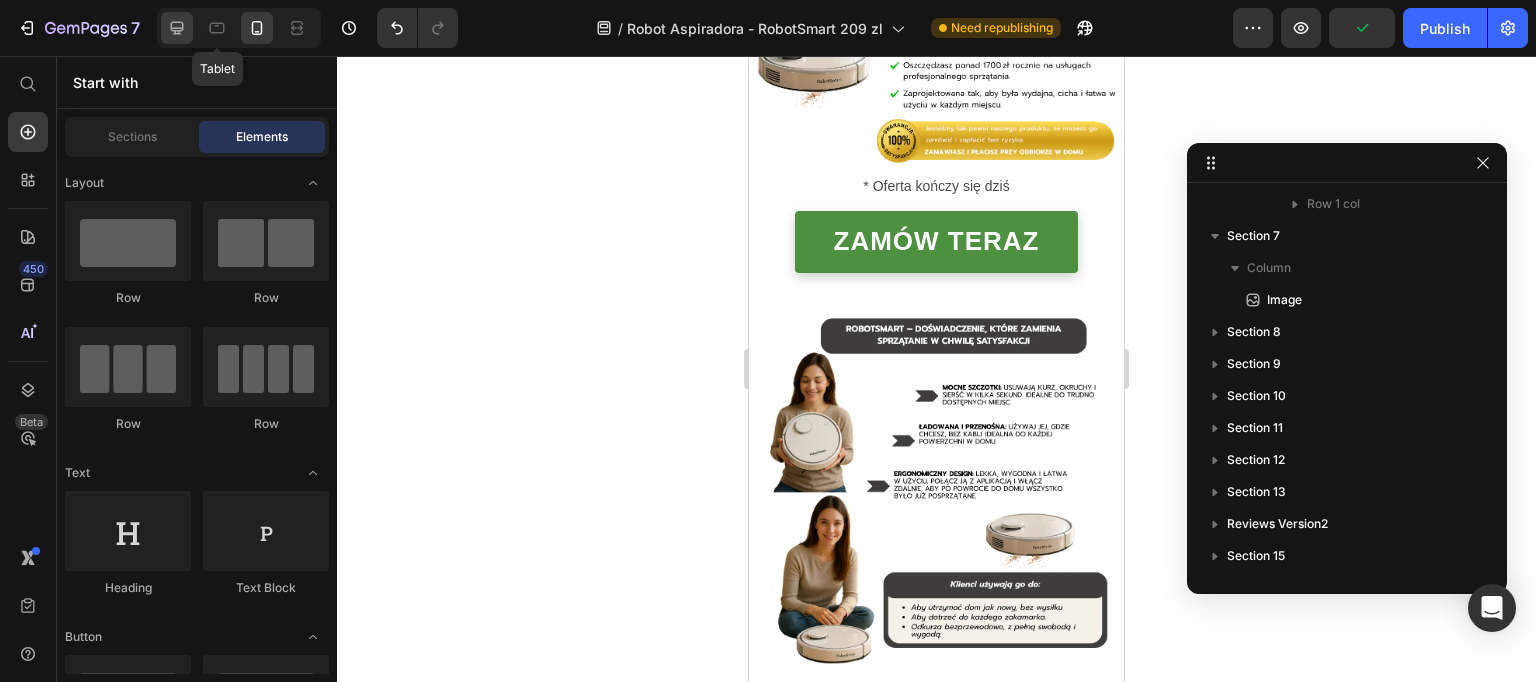 click 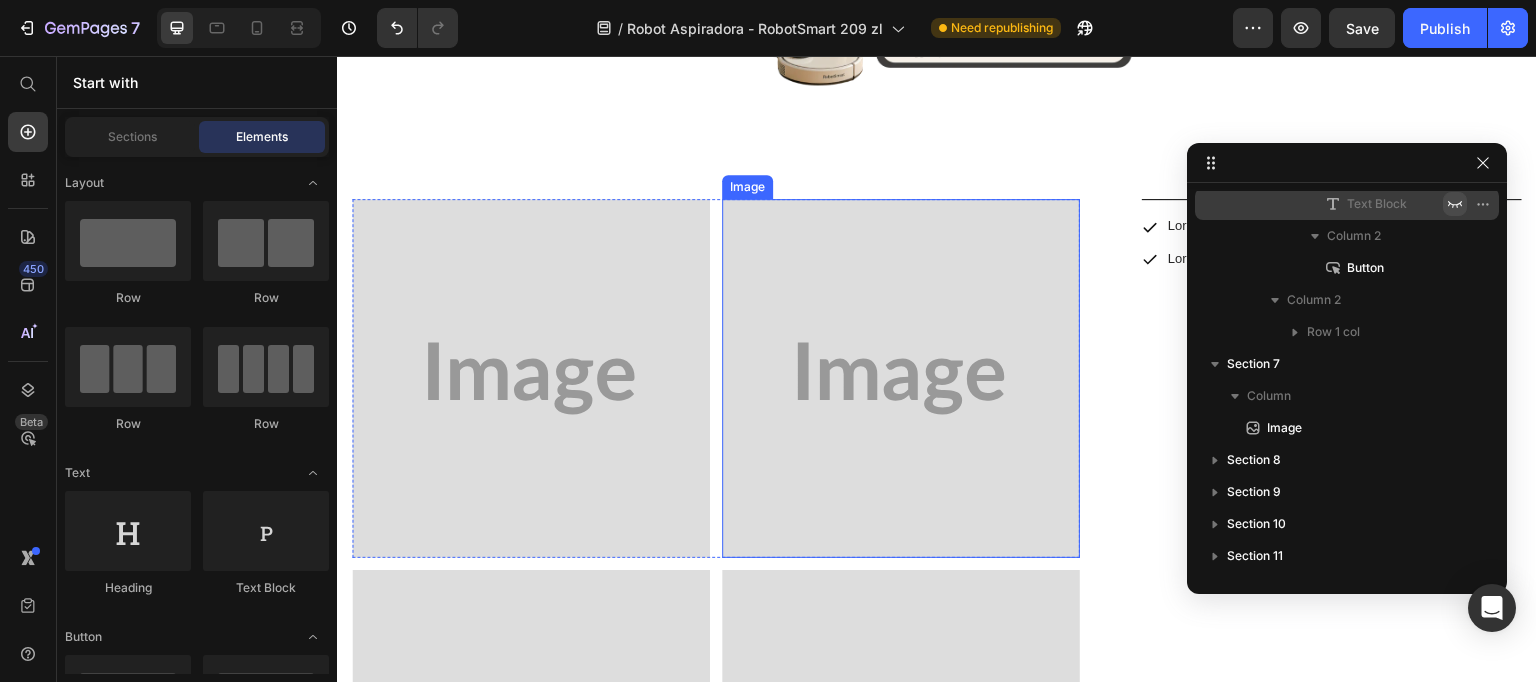 scroll, scrollTop: 2814, scrollLeft: 0, axis: vertical 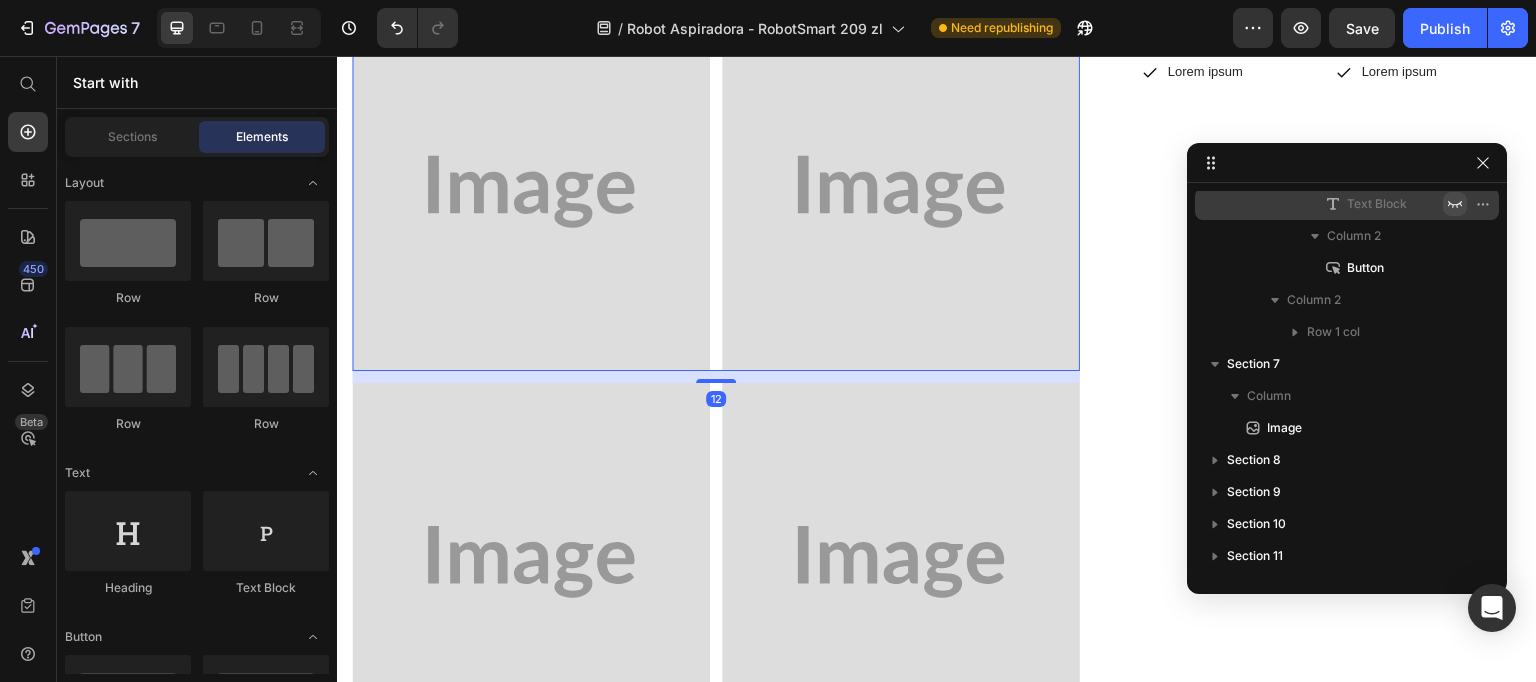 click on "Image Image Row   12" at bounding box center [716, 191] 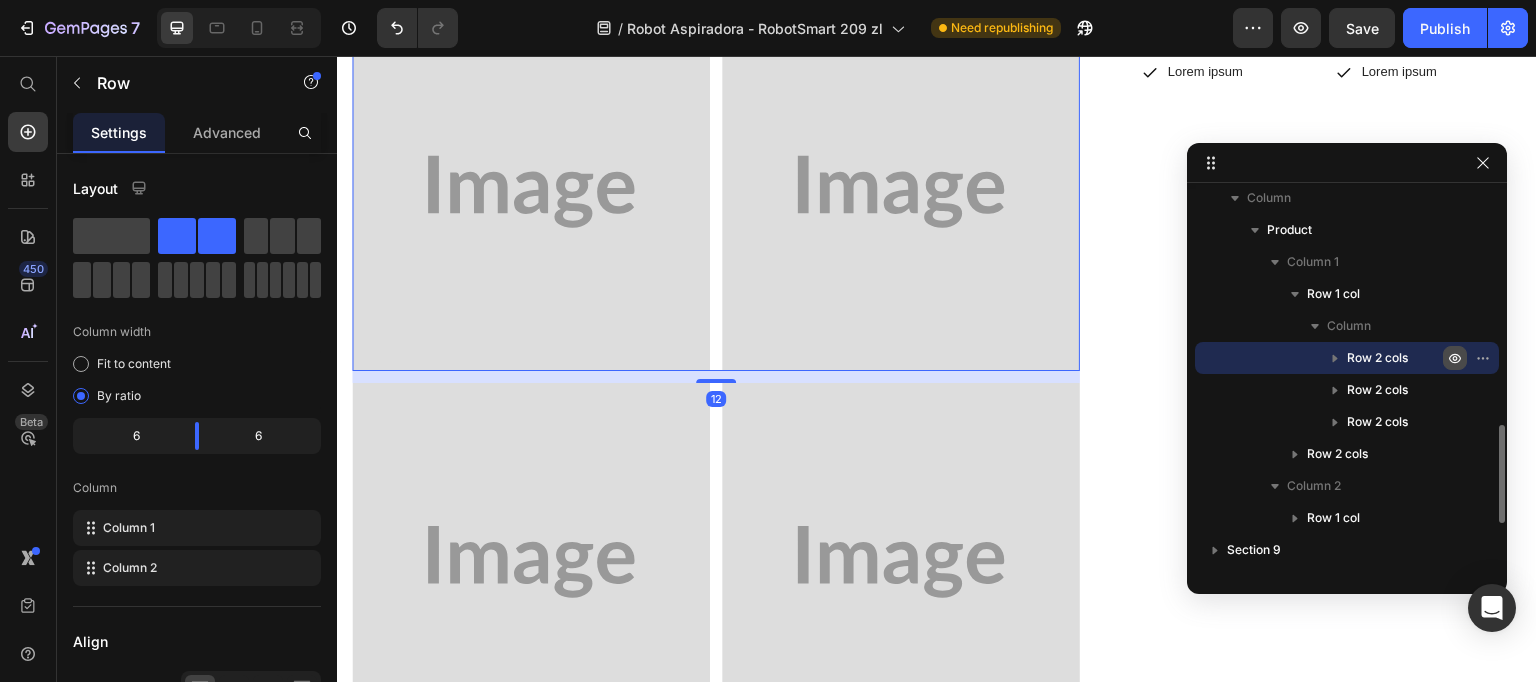 drag, startPoint x: 1458, startPoint y: 357, endPoint x: 1352, endPoint y: 354, distance: 106.04244 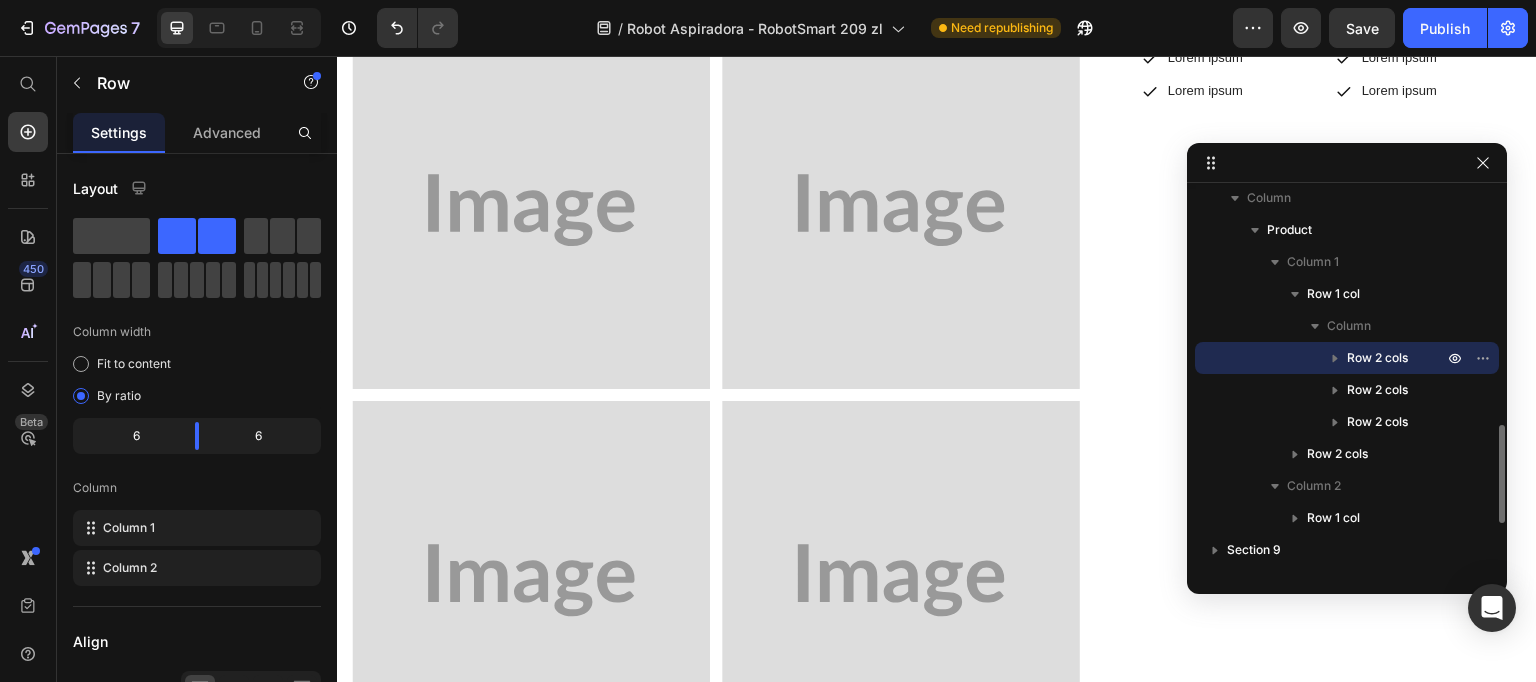scroll, scrollTop: 2448, scrollLeft: 0, axis: vertical 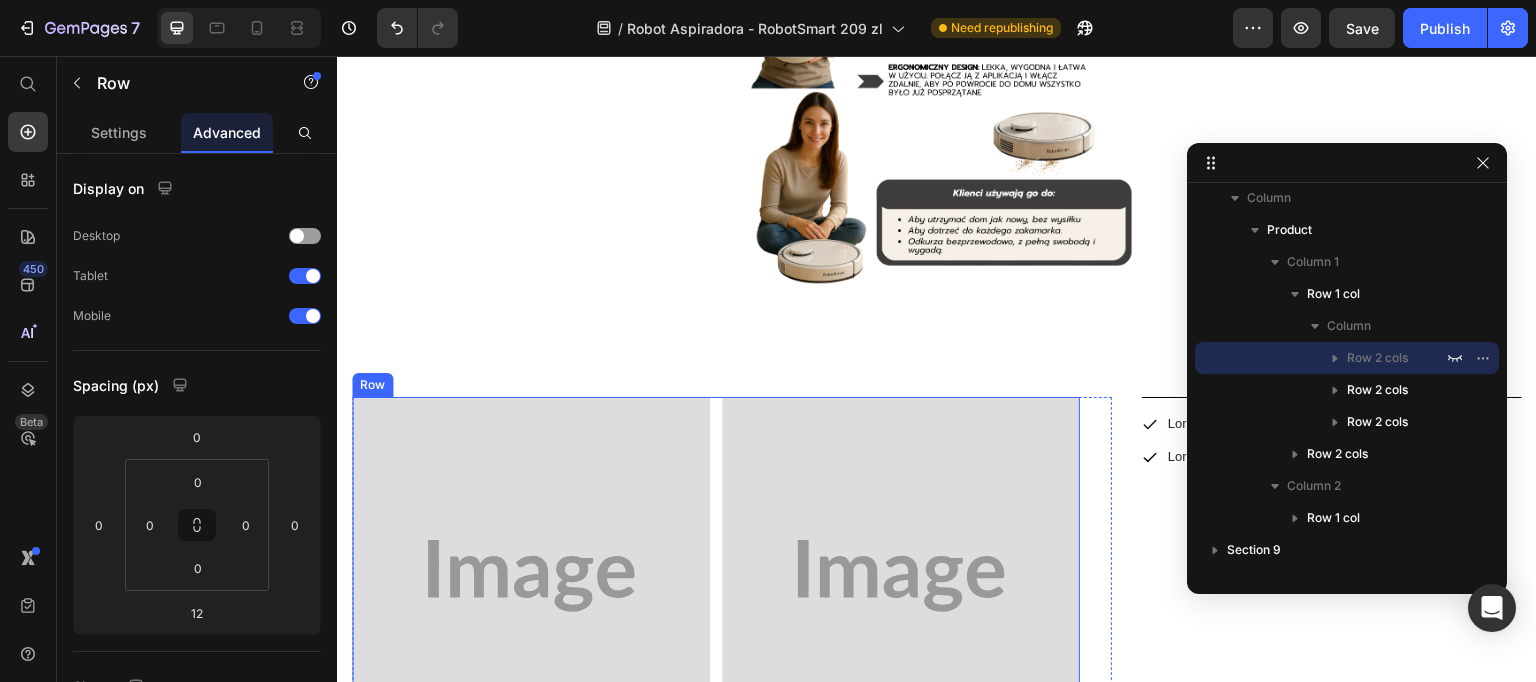 click on "Image Image Row" at bounding box center (716, 576) 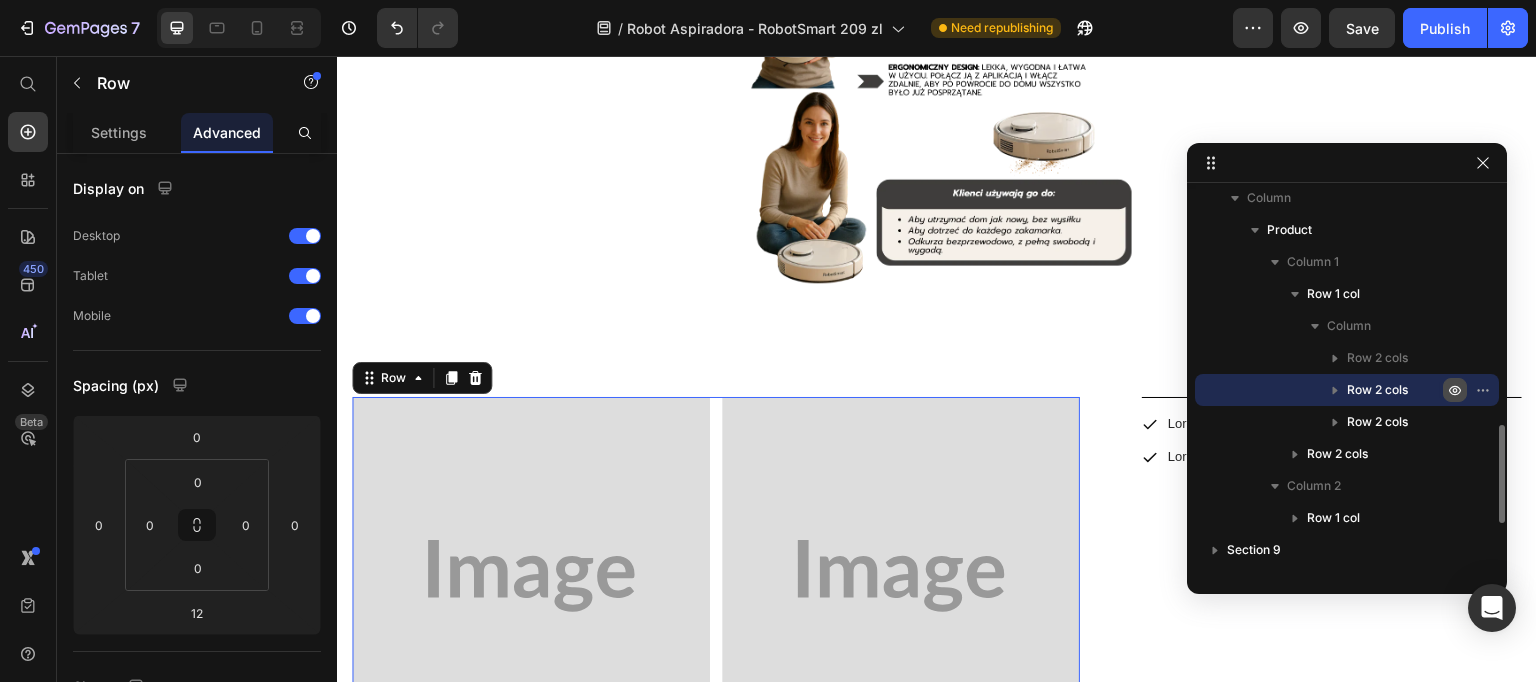 click 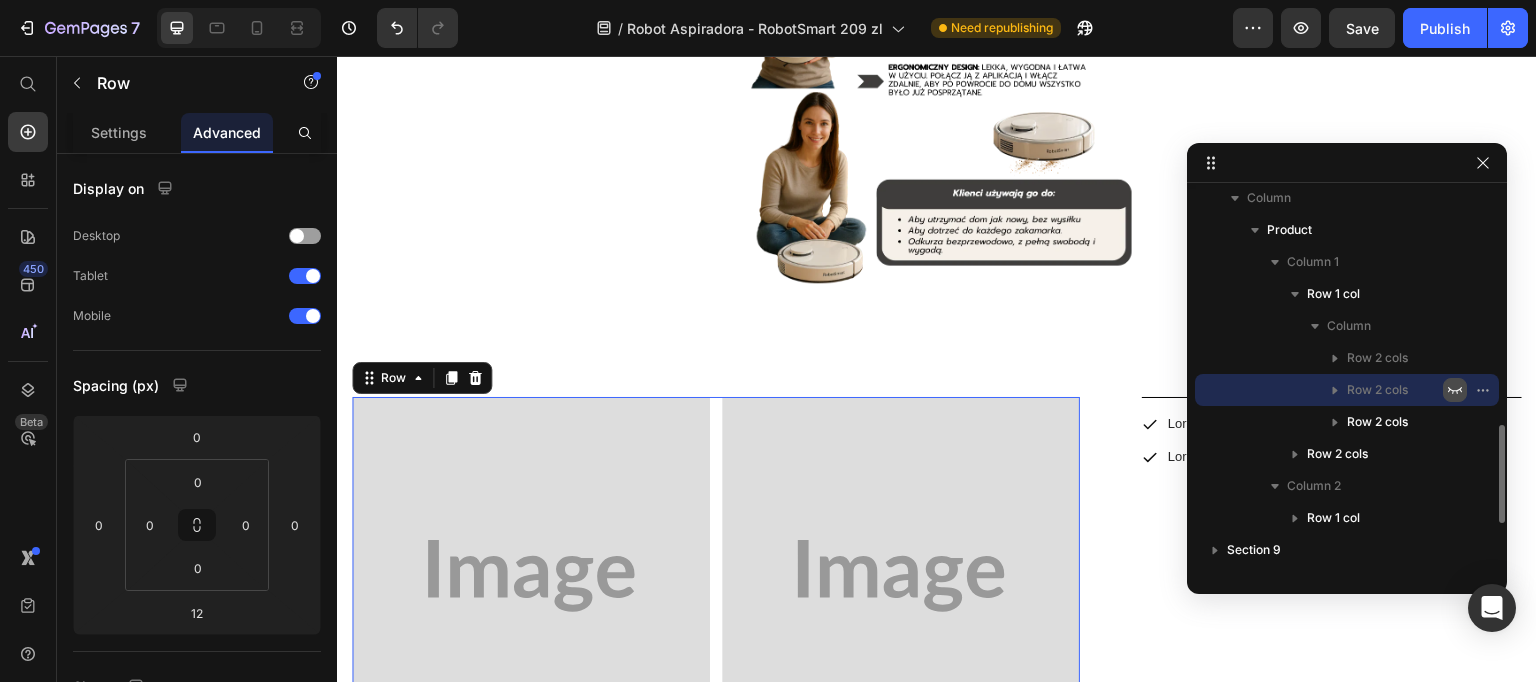 click on "Image Image Row   0" at bounding box center [716, 576] 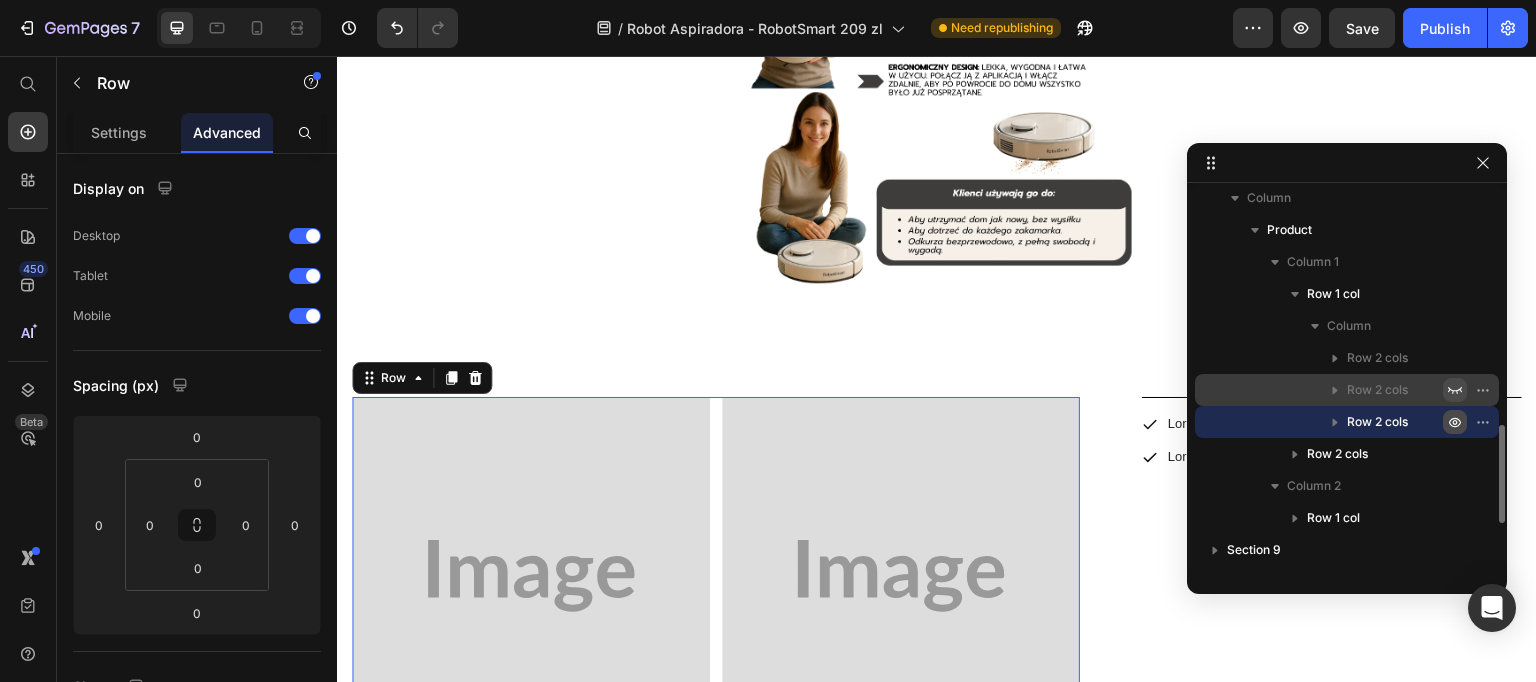 click 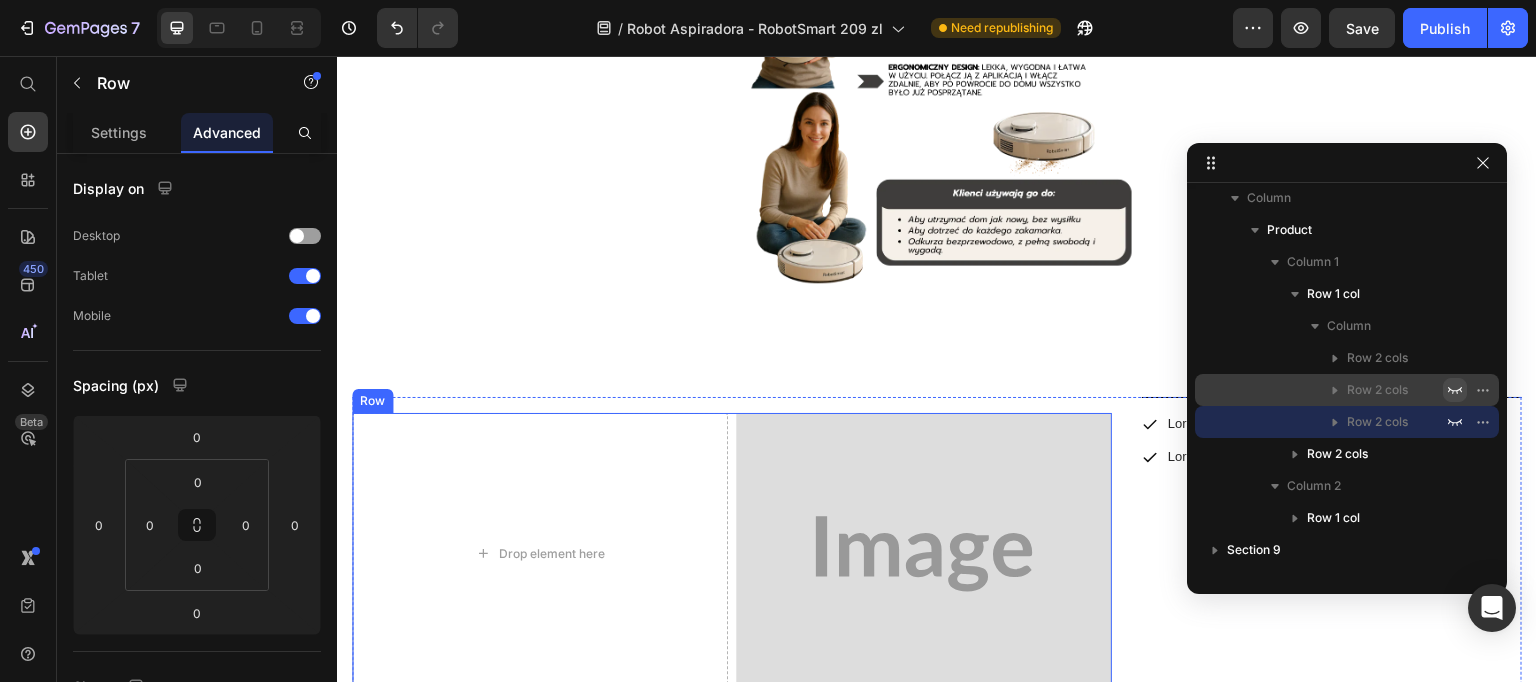 click on "Drop element here Image Row" at bounding box center [732, 554] 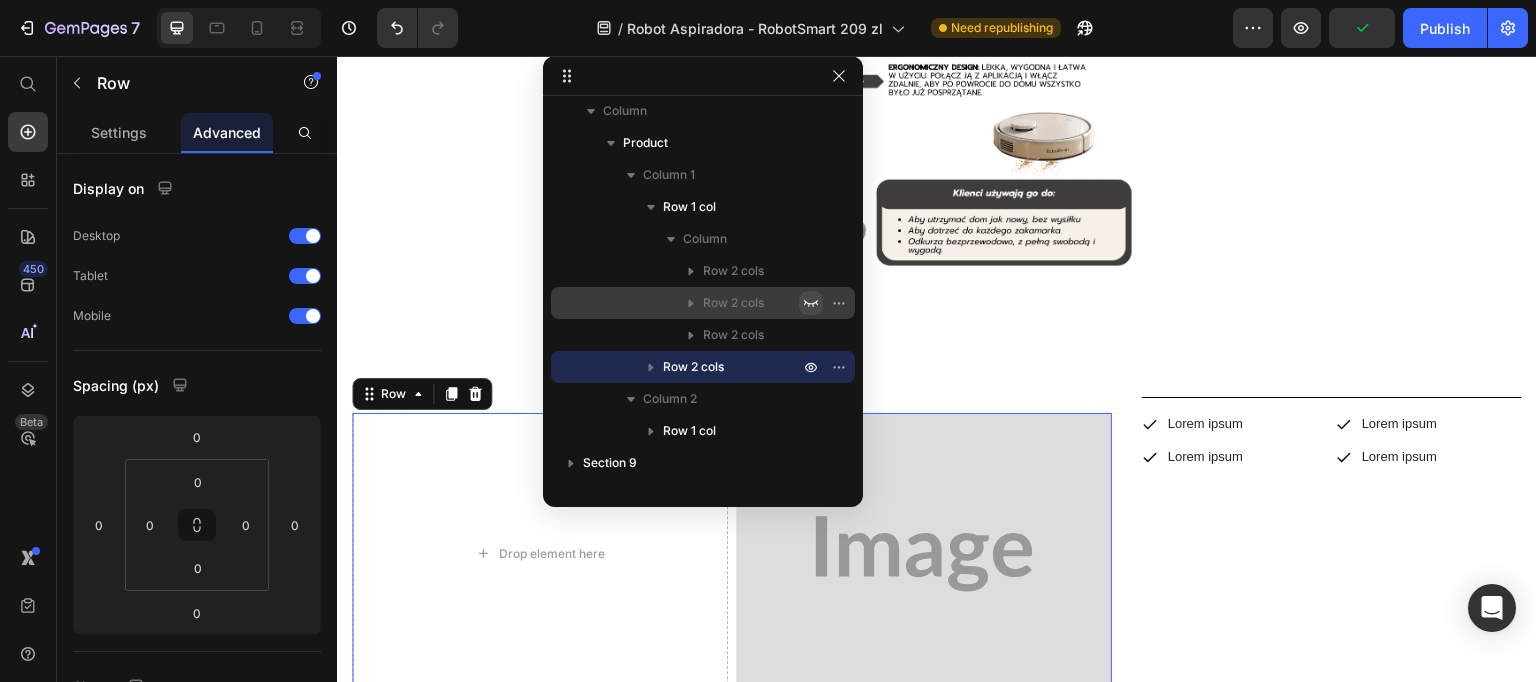 drag, startPoint x: 1352, startPoint y: 175, endPoint x: 772, endPoint y: 91, distance: 586.0512 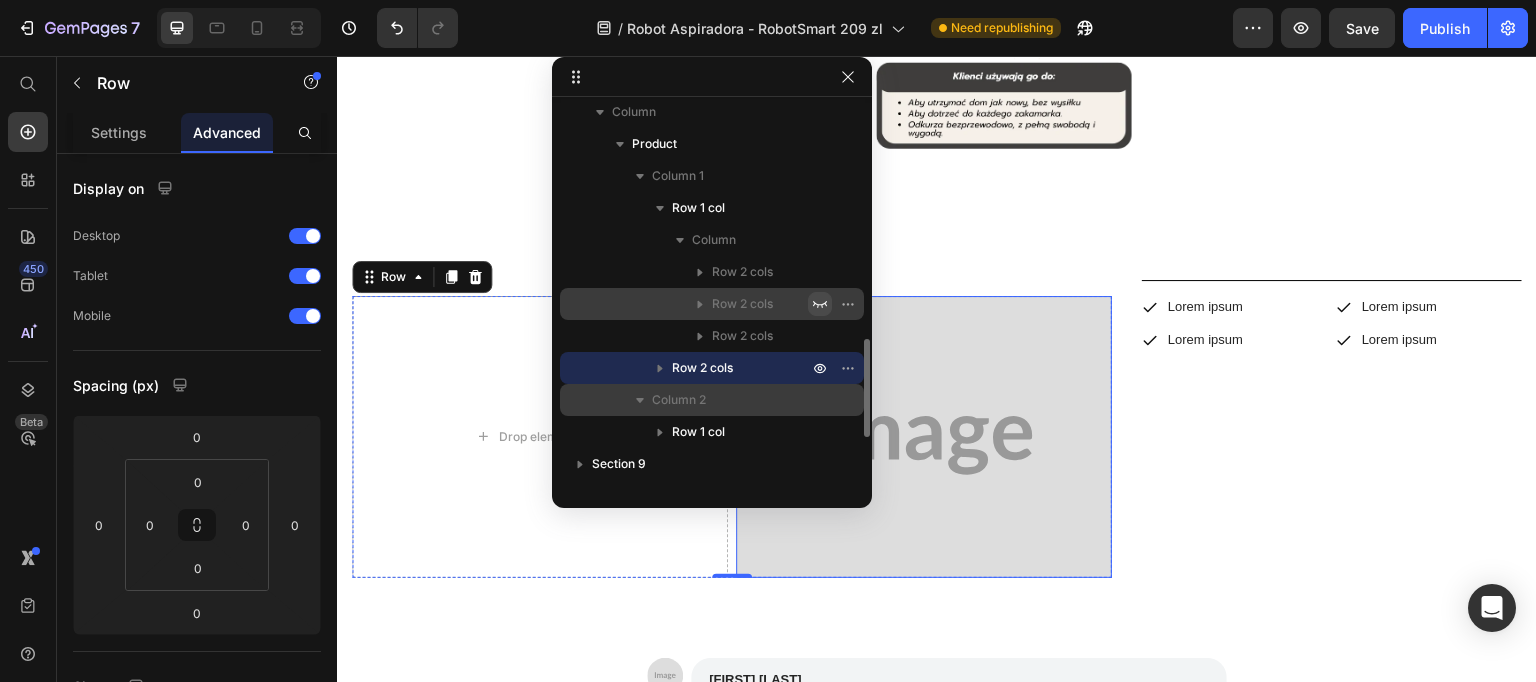 scroll, scrollTop: 2560, scrollLeft: 0, axis: vertical 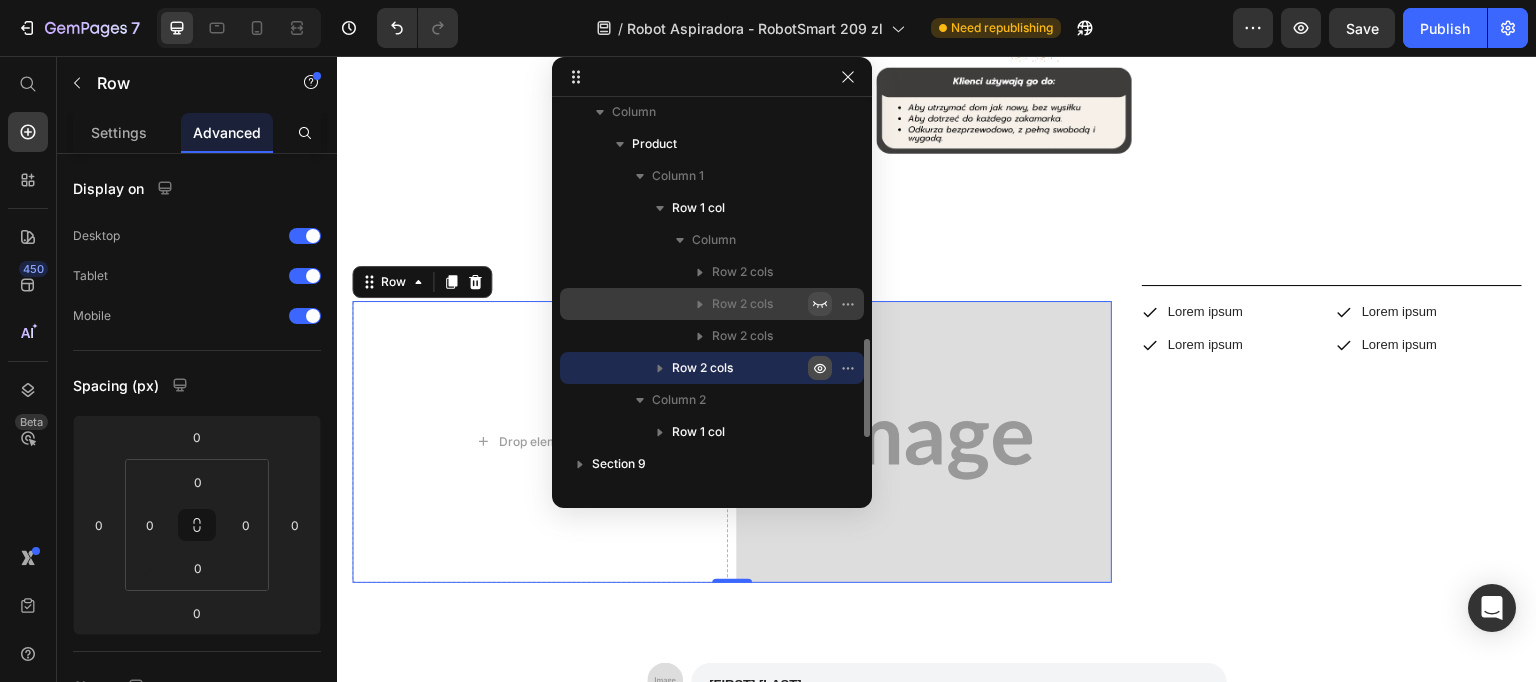 click 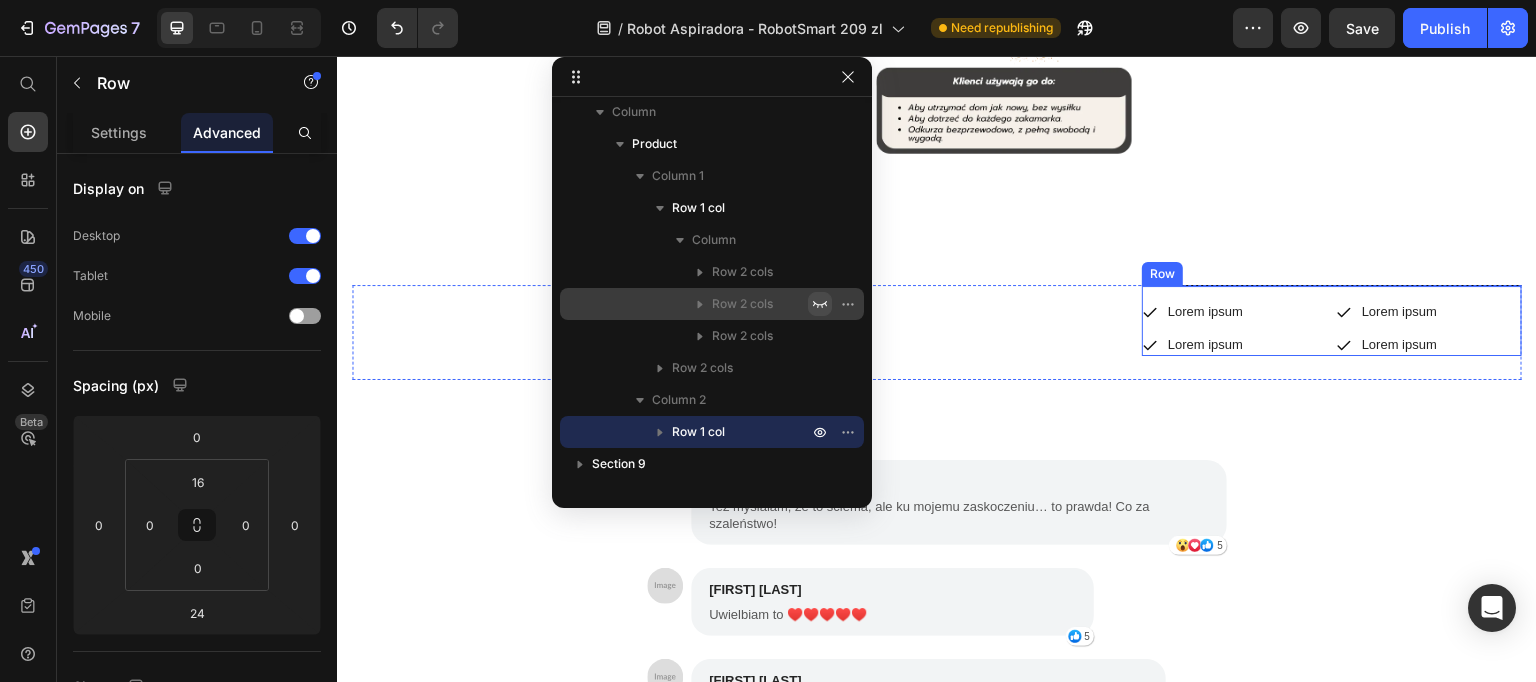 click on "Icon Lorem ipsum Text Block Row
Icon Lorem ipsum Text Block Row Row
Icon Lorem ipsum Text Block Row
Icon Lorem ipsum Text Block Row Row Row" at bounding box center [1332, 320] 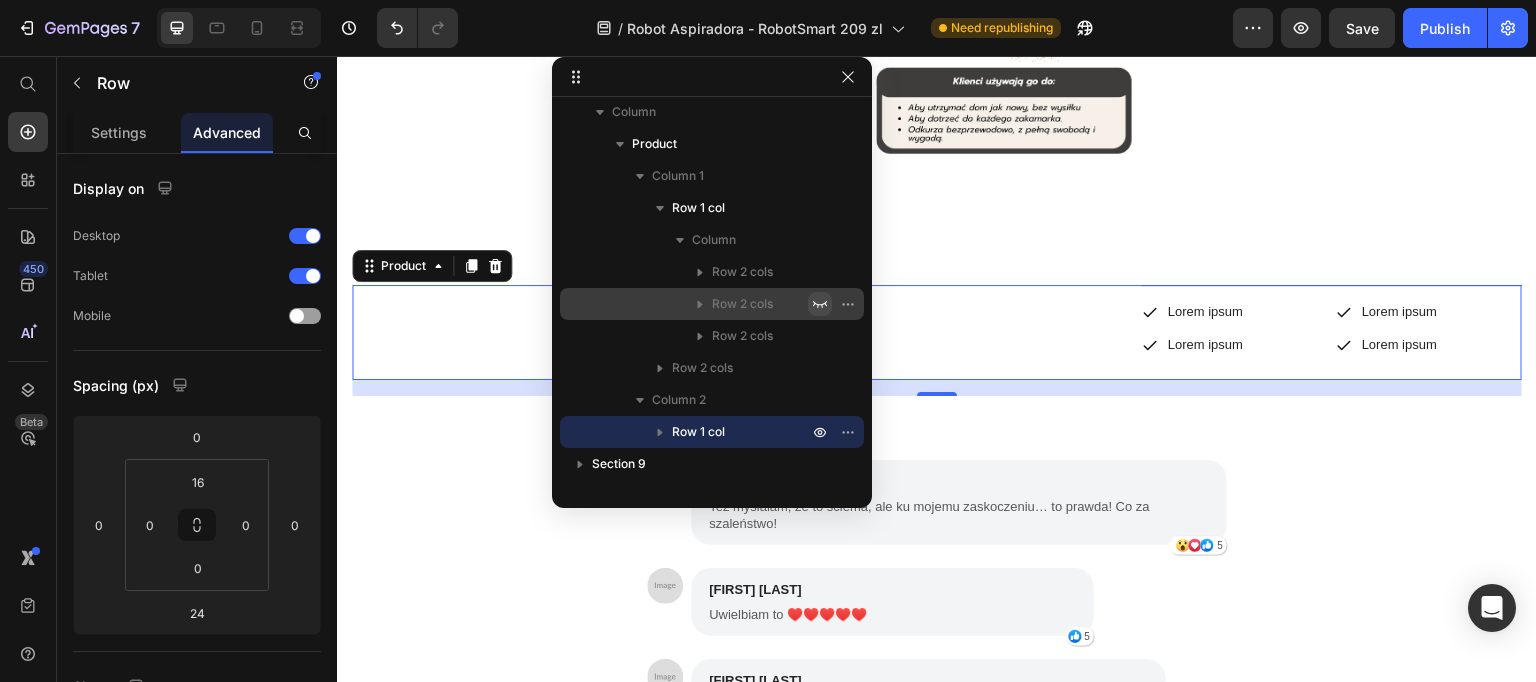 click on "Image Image Row Image Image Row Image Image Row Row
Image Row" at bounding box center [732, 332] 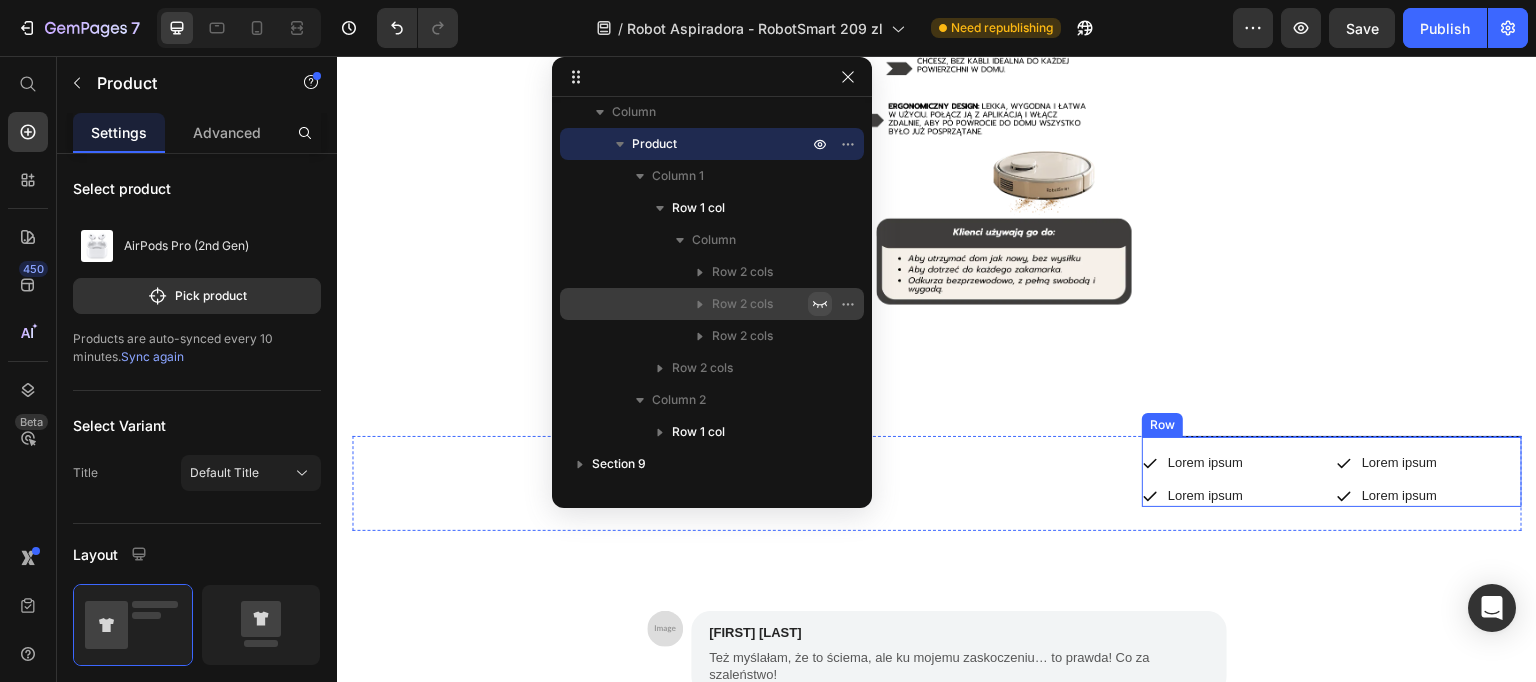 scroll, scrollTop: 2320, scrollLeft: 0, axis: vertical 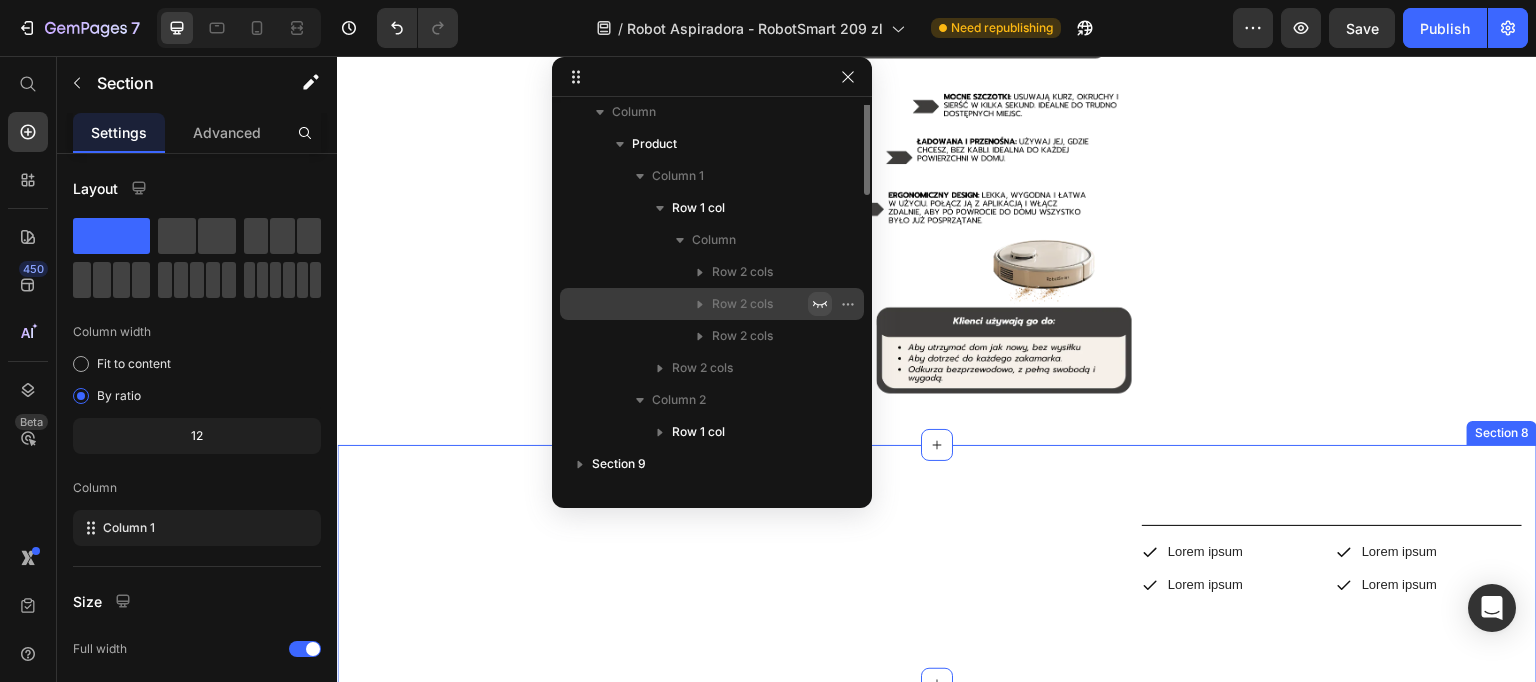 click on "Image Image Row Image Image Row Image Image Row Row
Image Row
Icon Lorem ipsum Text Block Row
Icon Lorem ipsum Text Block Row Row
Icon Lorem ipsum Text Block Row
Icon Lorem ipsum Text Block Row Row Row Product Section 8" at bounding box center (937, 564) 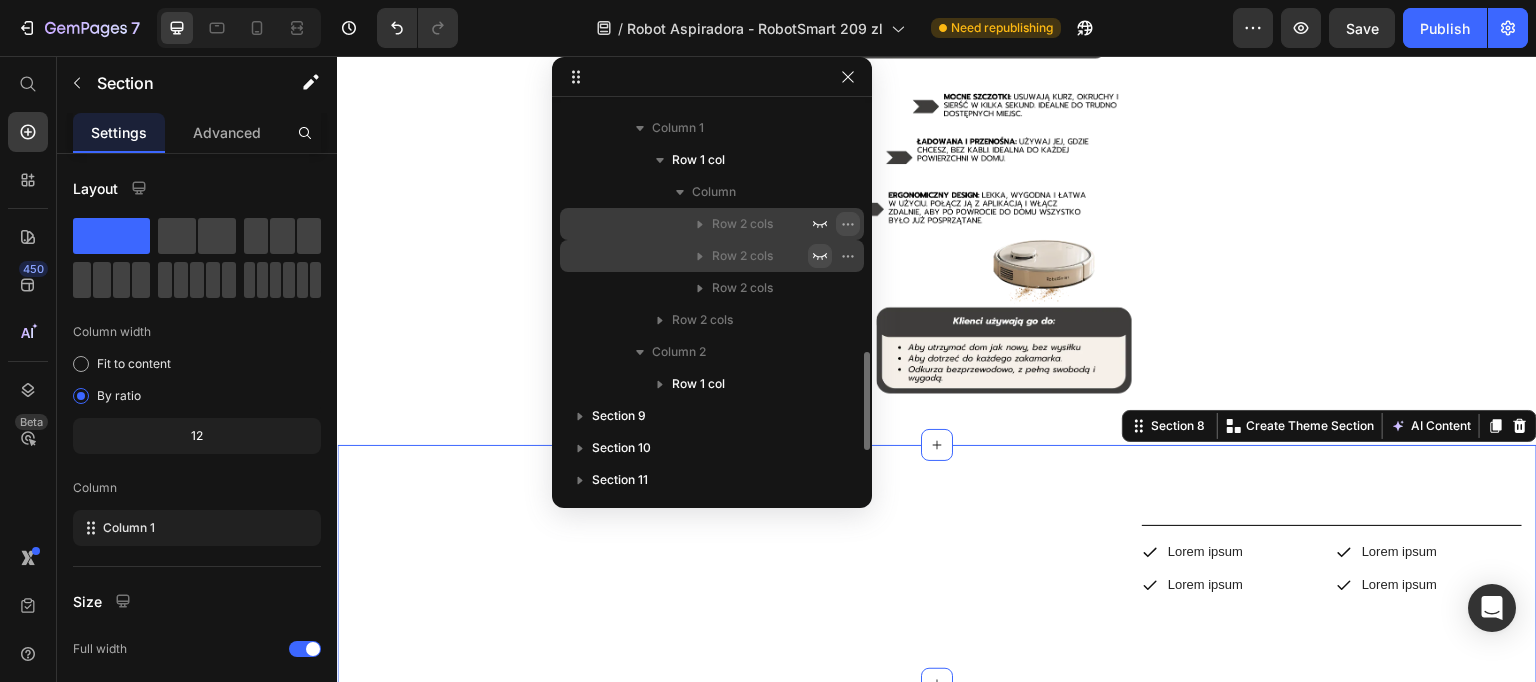 scroll, scrollTop: 833, scrollLeft: 0, axis: vertical 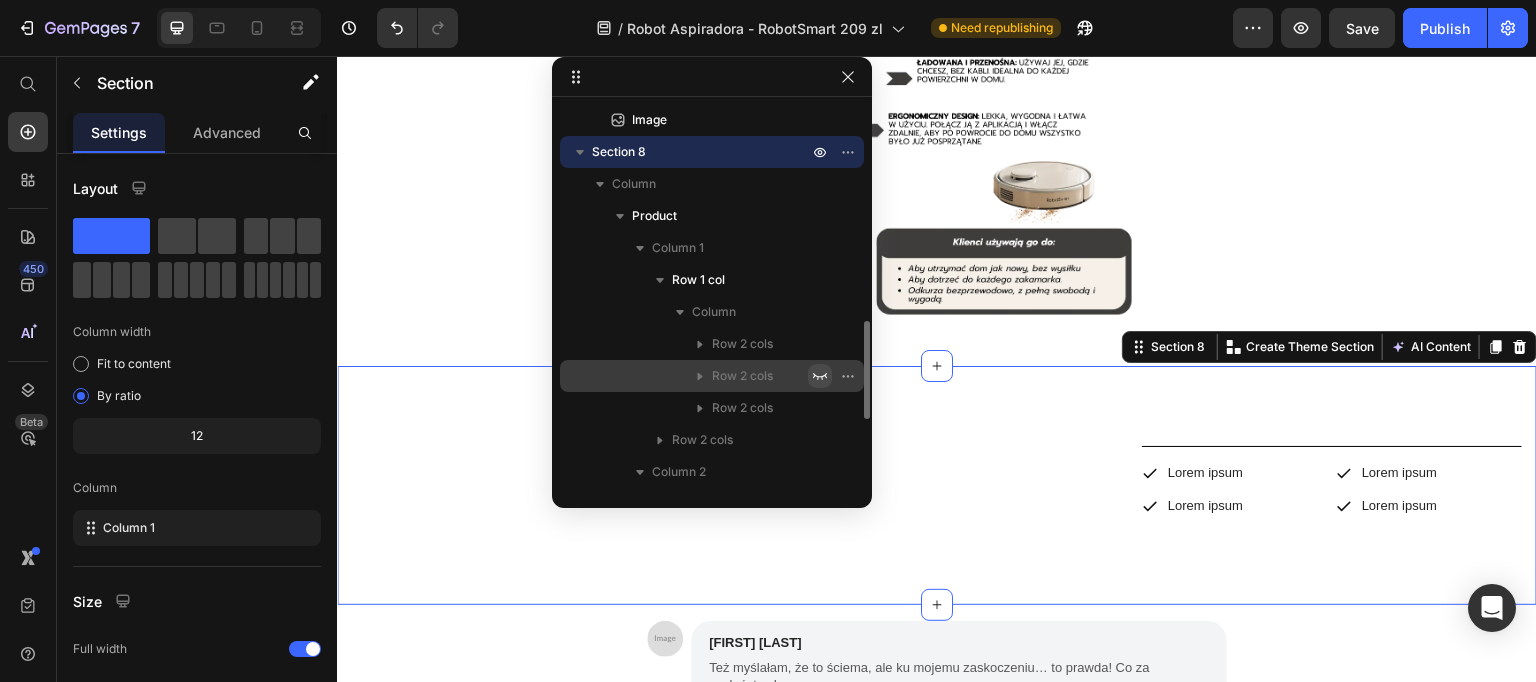 click 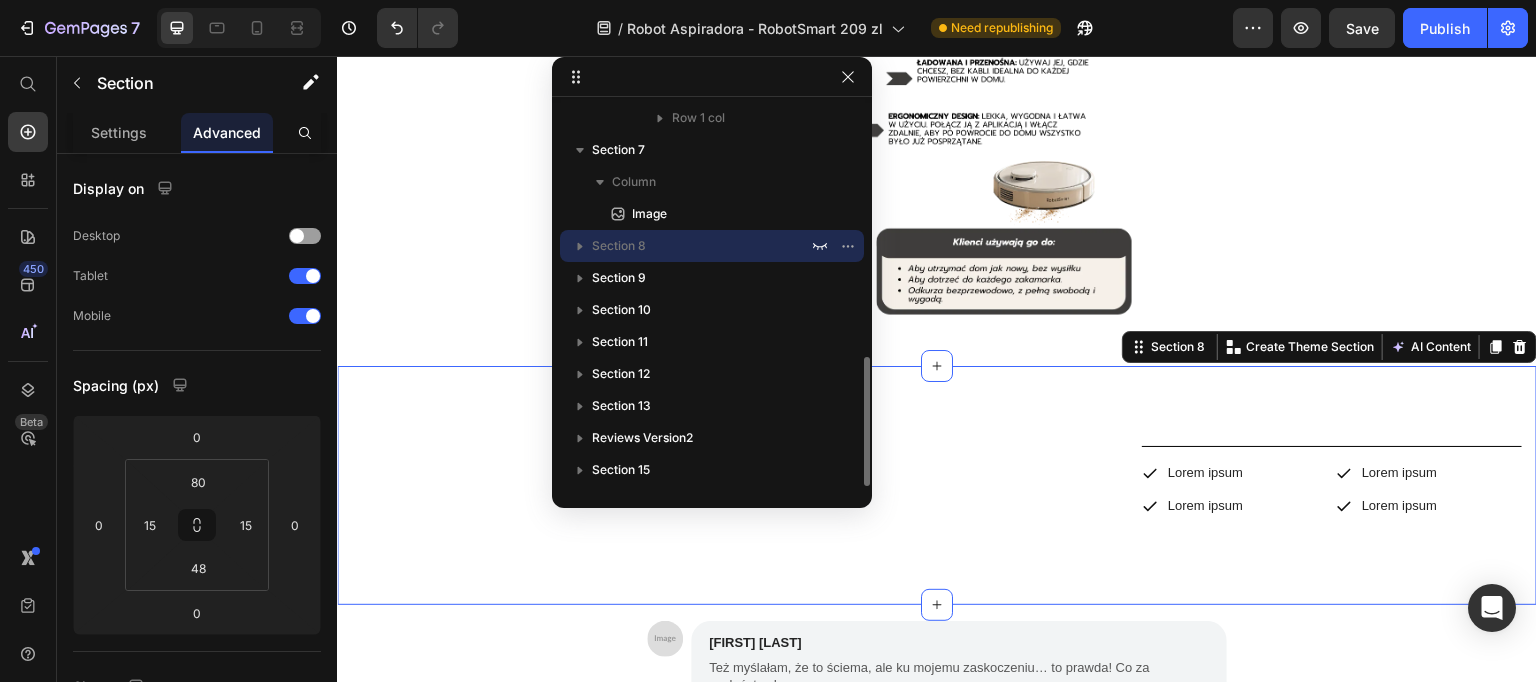 scroll, scrollTop: 739, scrollLeft: 0, axis: vertical 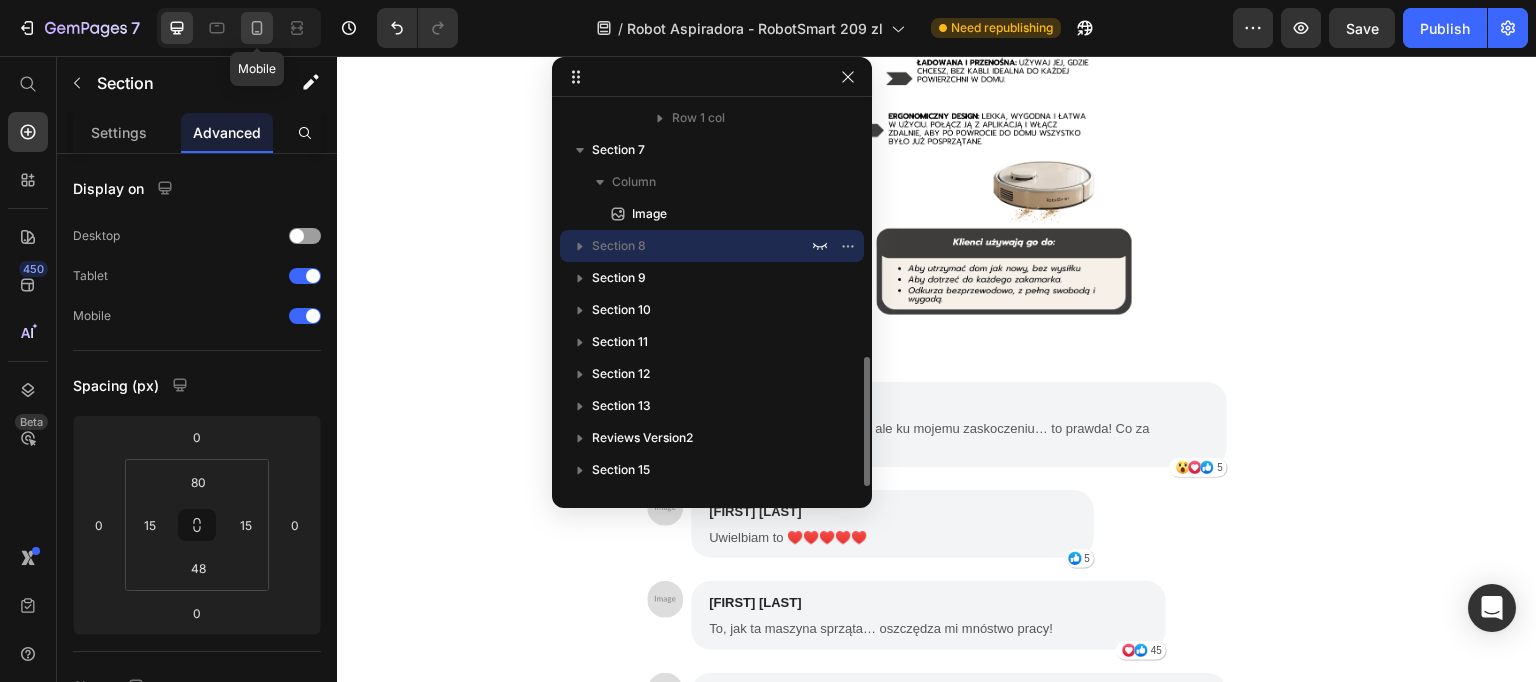 click 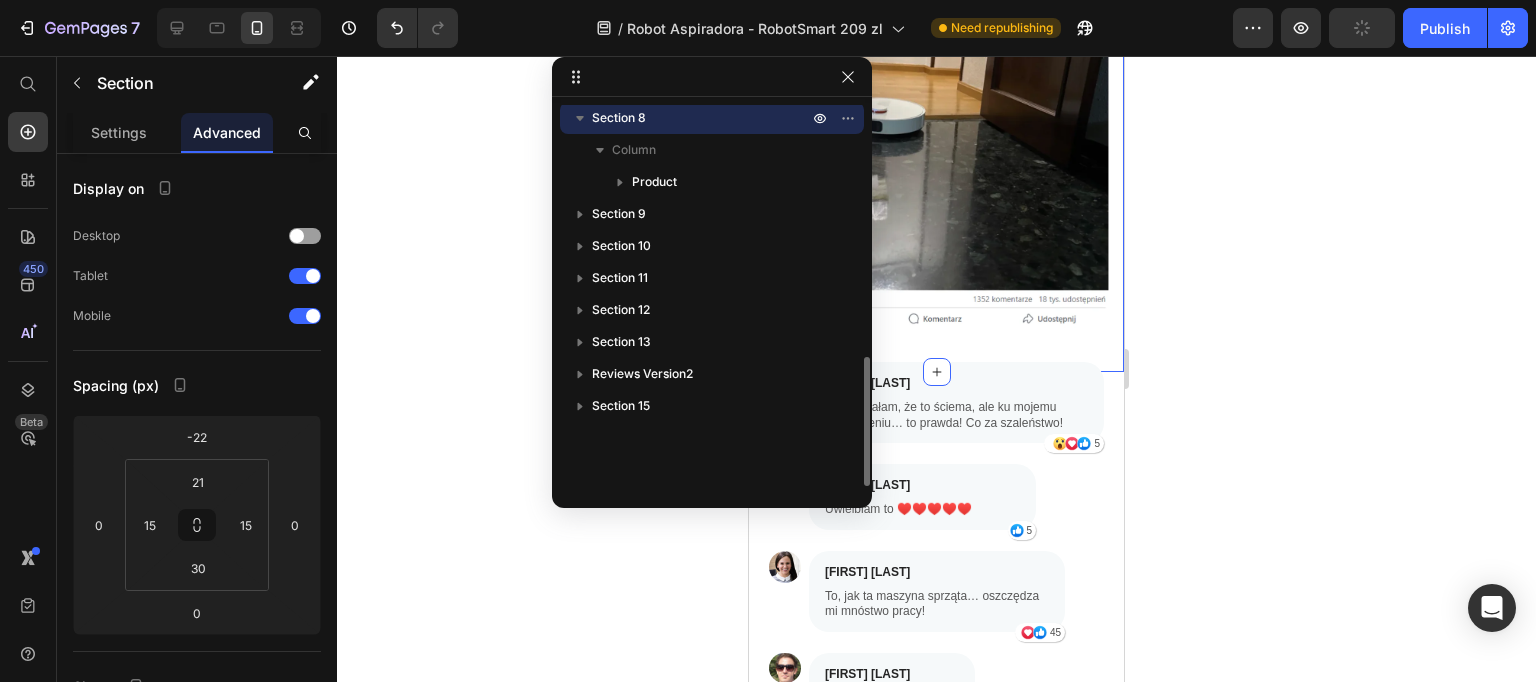 click on "Section 8" at bounding box center [702, 118] 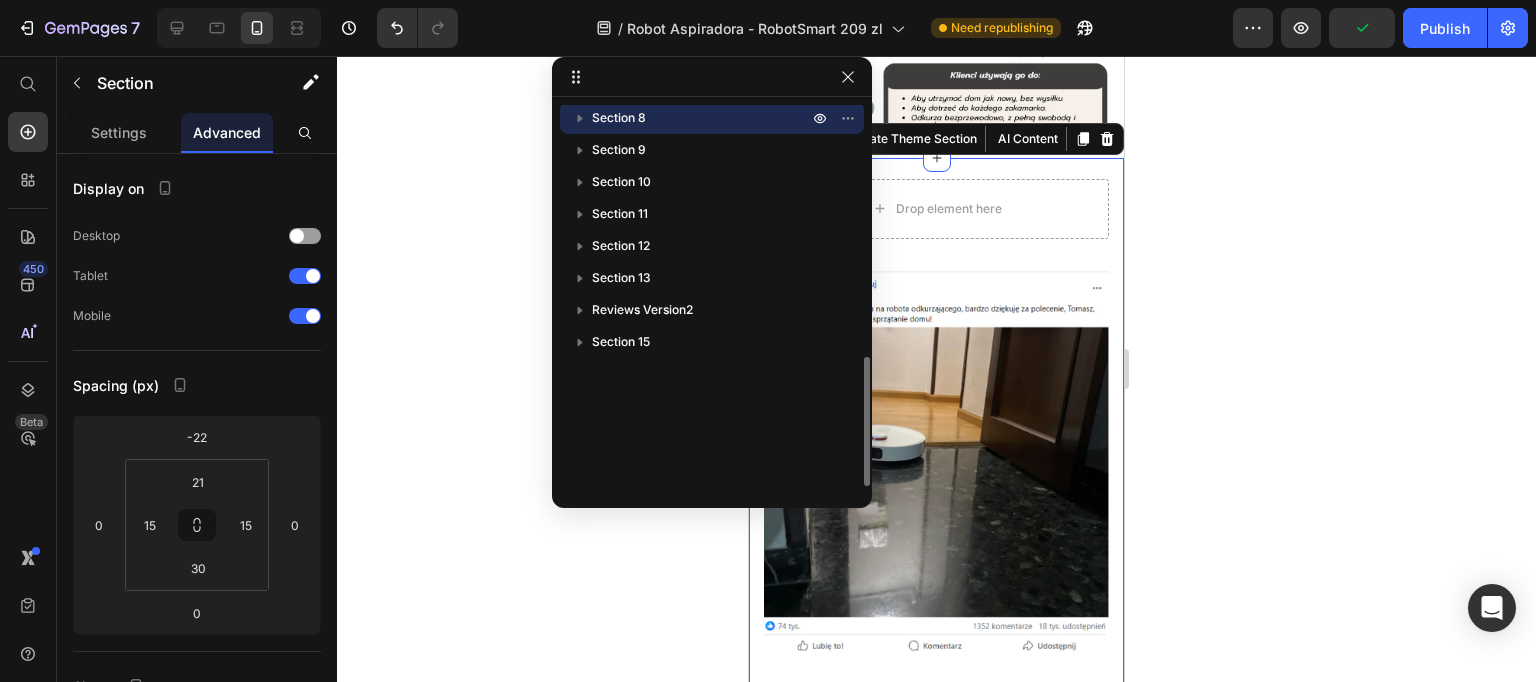 scroll, scrollTop: 2105, scrollLeft: 0, axis: vertical 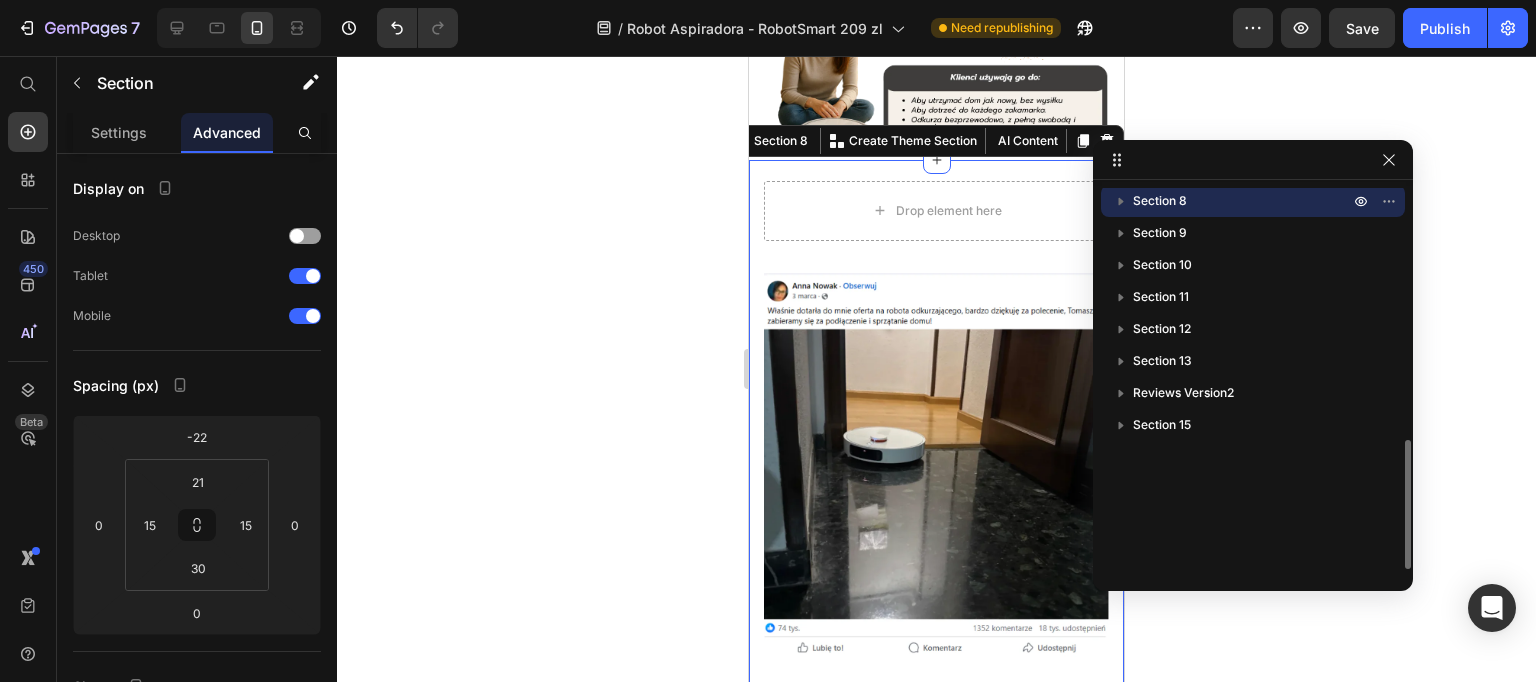 drag, startPoint x: 763, startPoint y: 79, endPoint x: 1277, endPoint y: 194, distance: 526.7077 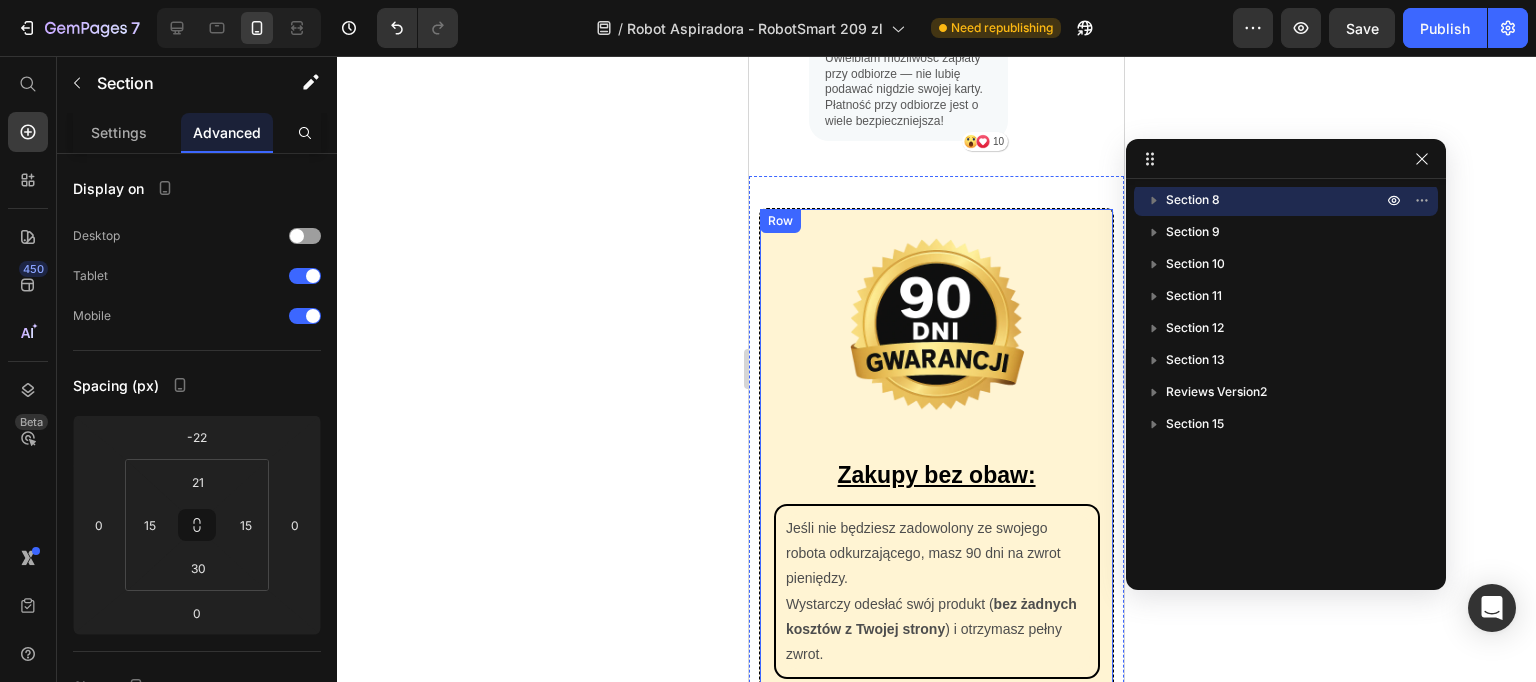 scroll, scrollTop: 3344, scrollLeft: 0, axis: vertical 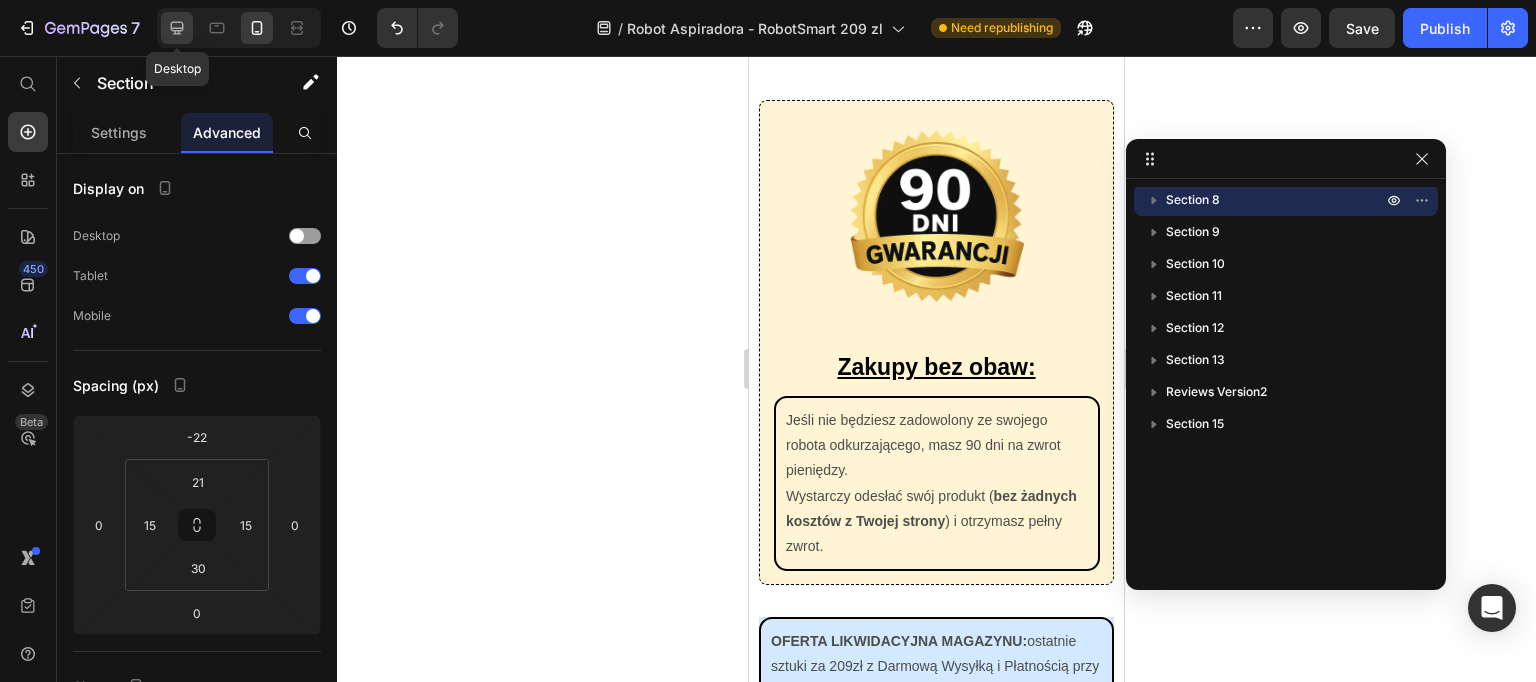 click 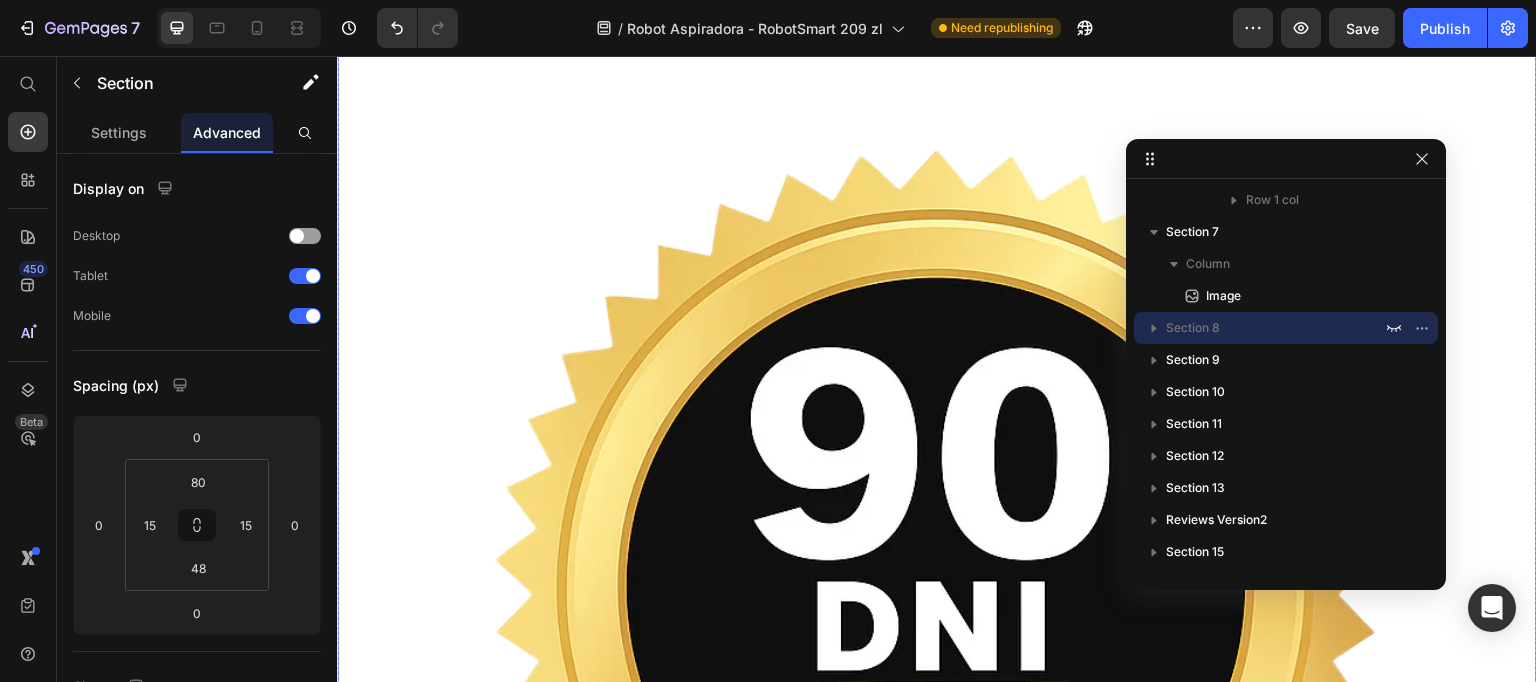 scroll, scrollTop: 3616, scrollLeft: 0, axis: vertical 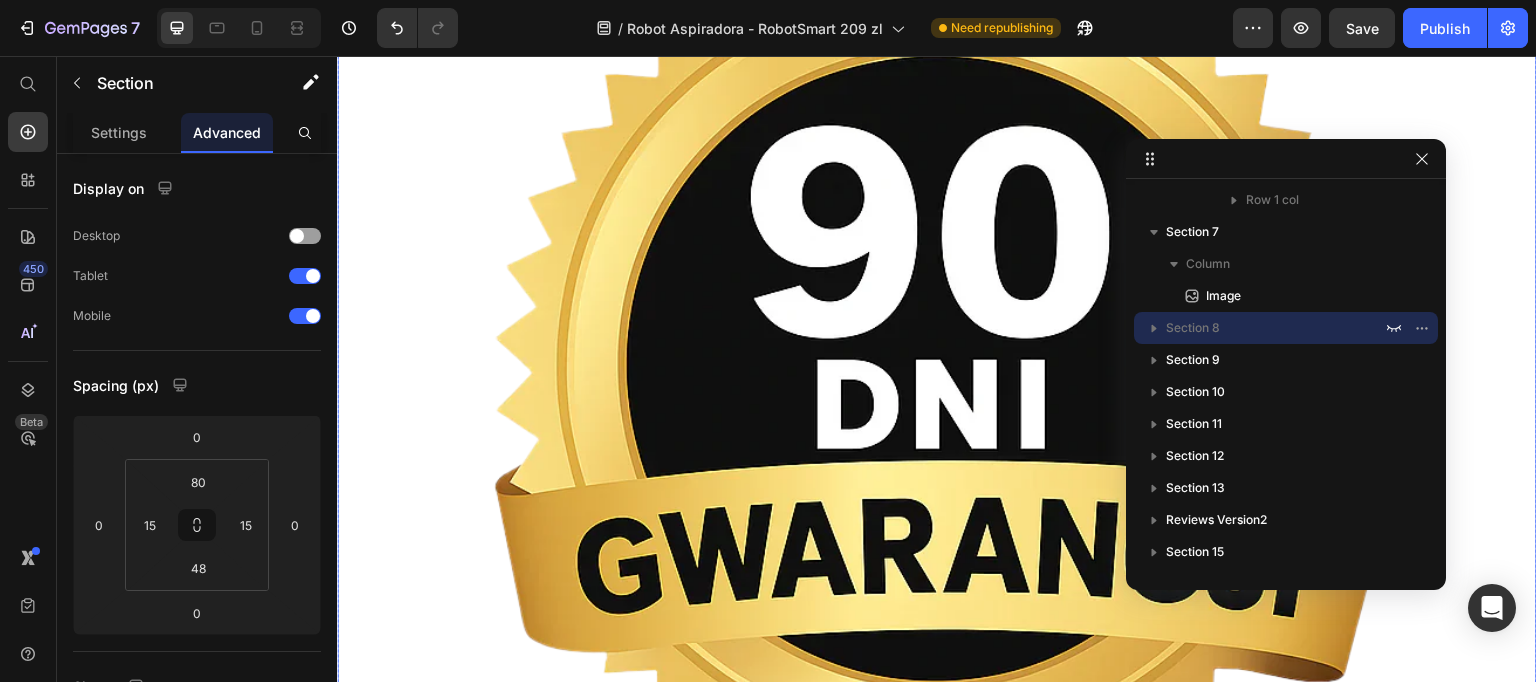click at bounding box center (937, 376) 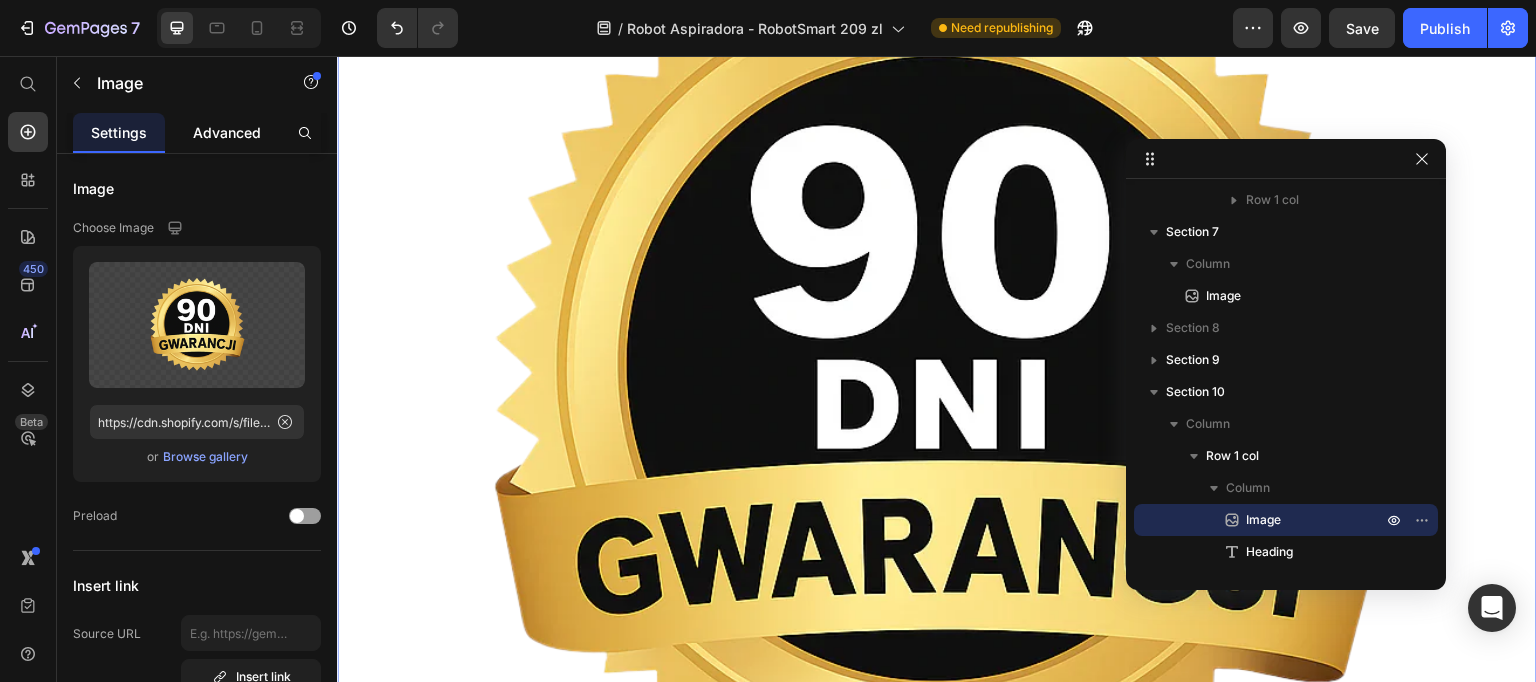 click on "Advanced" at bounding box center [227, 132] 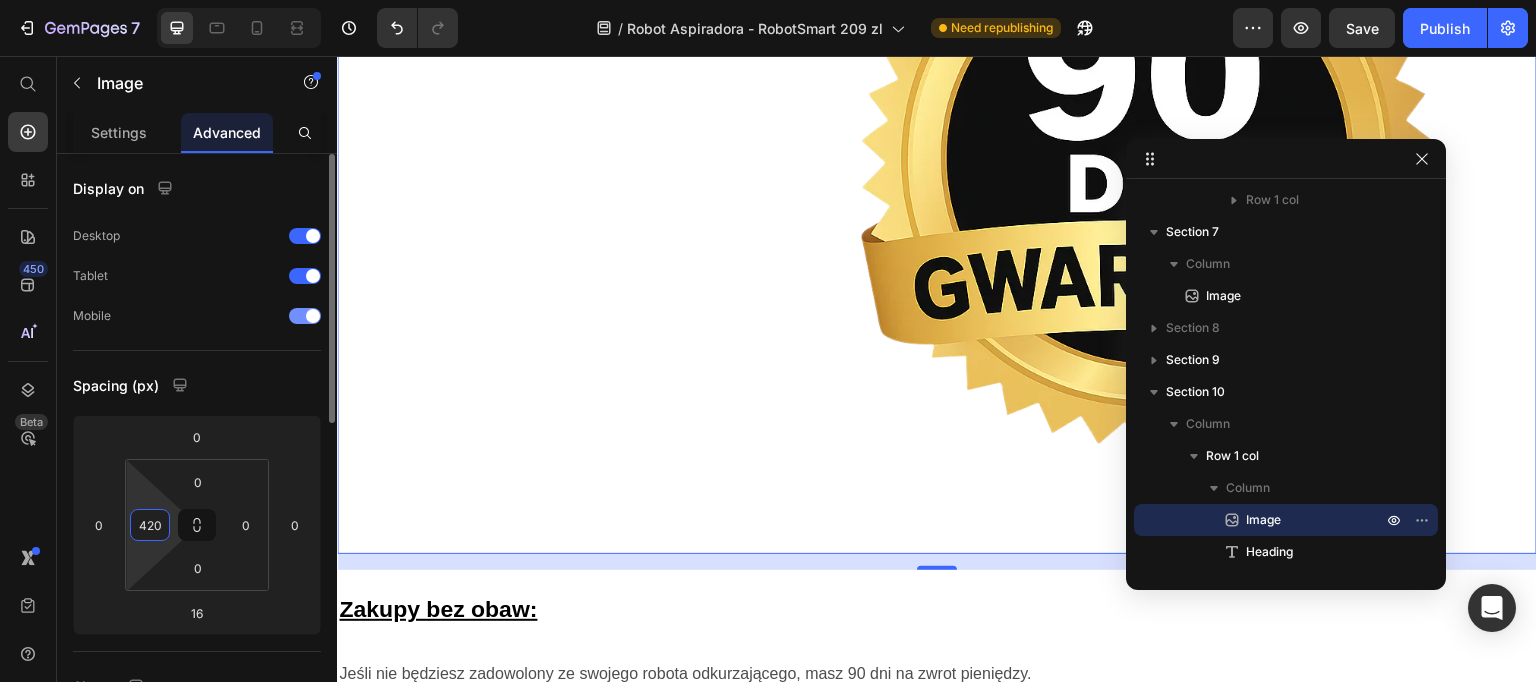 drag, startPoint x: 161, startPoint y: 435, endPoint x: 232, endPoint y: 297, distance: 155.19342 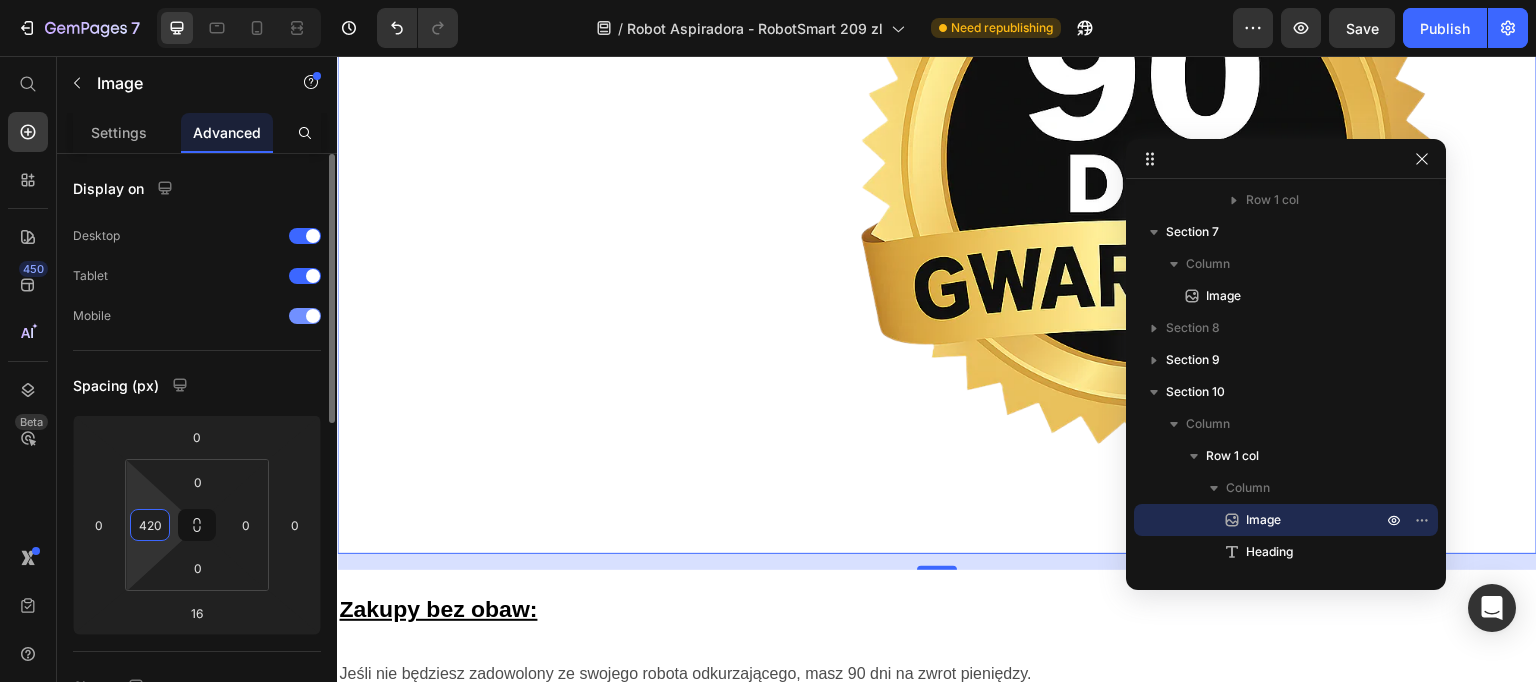 click on "7  Version history  /  Robot Aspiradora - RobotSmart 209 zl Need republishing Preview  Save   Publish  450 Beta Start with Sections Elements Hero Section Product Detail Brands Trusted Badges Guarantee Product Breakdown How to use Testimonials Compare Bundle FAQs Social Proof Brand Story Product List Collection Blog List Contact Sticky Add to Cart Custom Footer Browse Library 450 Layout
Row
Row
Row
Row Text
Heading
Text Block Button
Button
Button
Sticky Back to top Media" at bounding box center (768, 0) 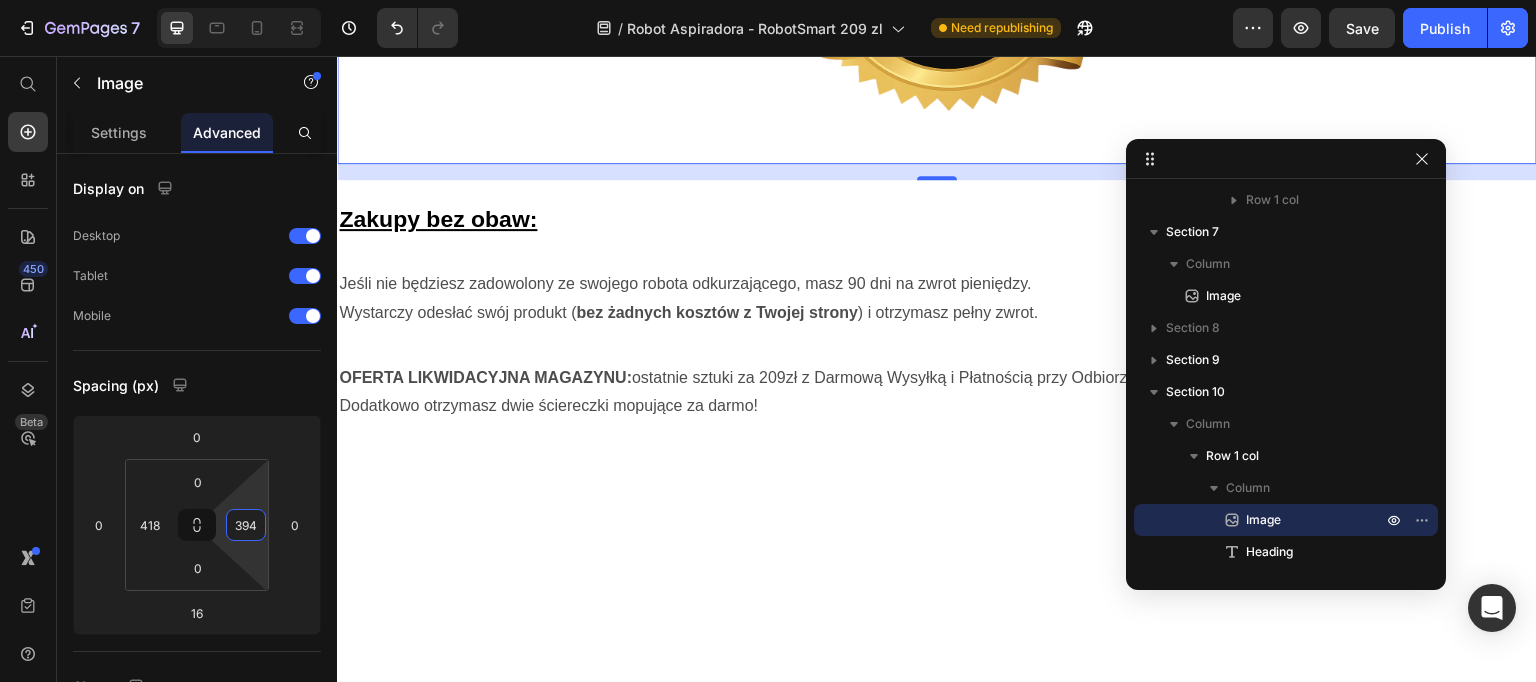drag, startPoint x: 258, startPoint y: 461, endPoint x: 278, endPoint y: 292, distance: 170.17932 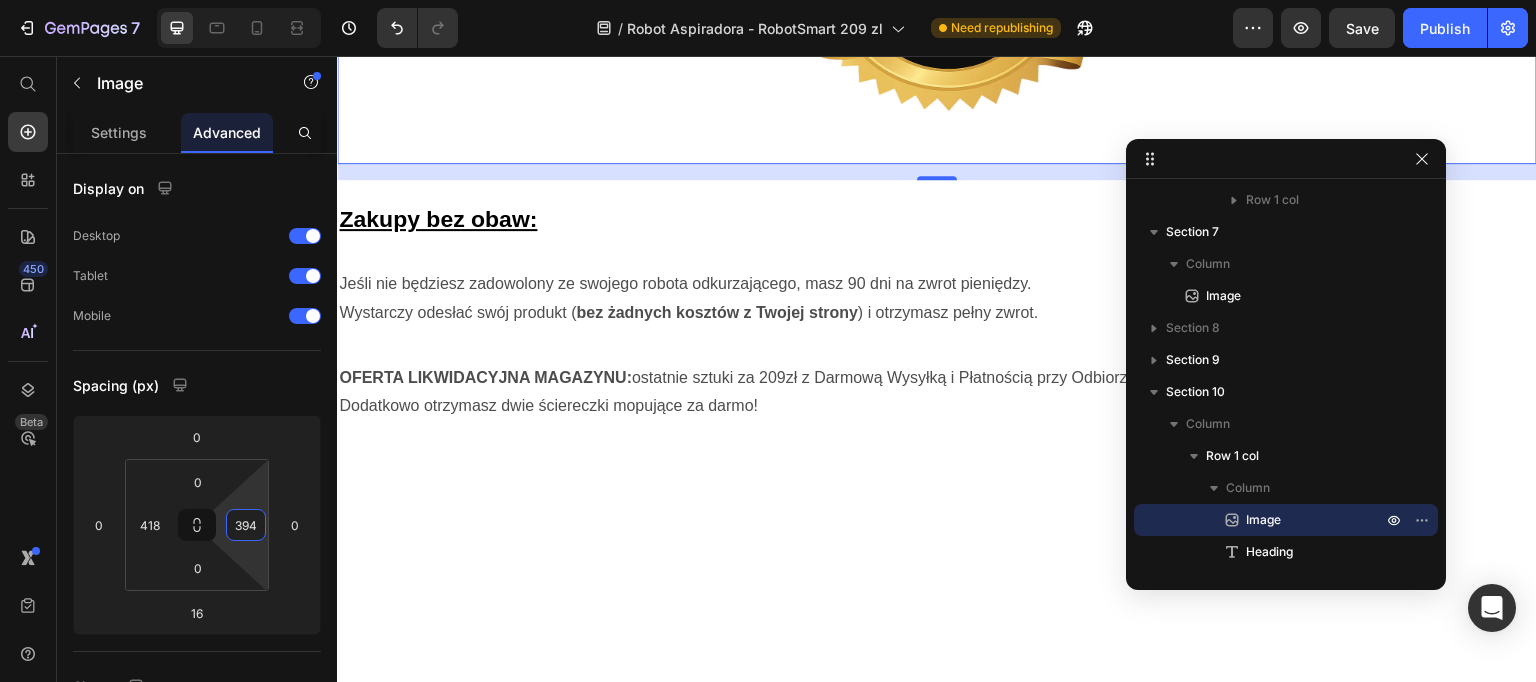 click on "7  Version history  /  Robot Aspiradora - RobotSmart 209 zl Need republishing Preview  Save   Publish  450 Beta Start with Sections Elements Hero Section Product Detail Brands Trusted Badges Guarantee Product Breakdown How to use Testimonials Compare Bundle FAQs Social Proof Brand Story Product List Collection Blog List Contact Sticky Add to Cart Custom Footer Browse Library 450 Layout
Row
Row
Row
Row Text
Heading
Text Block Button
Button
Button
Sticky Back to top Media" at bounding box center [768, 0] 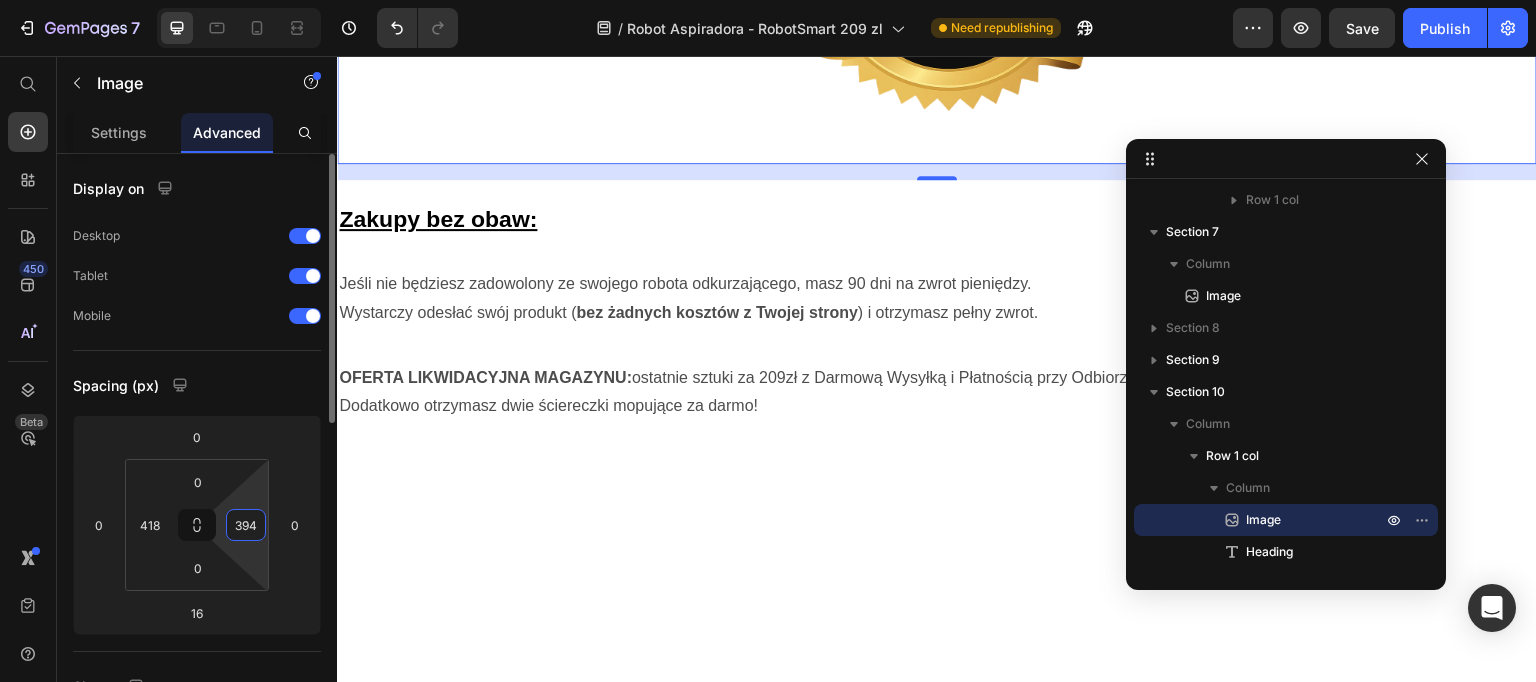 click on "394" at bounding box center [246, 525] 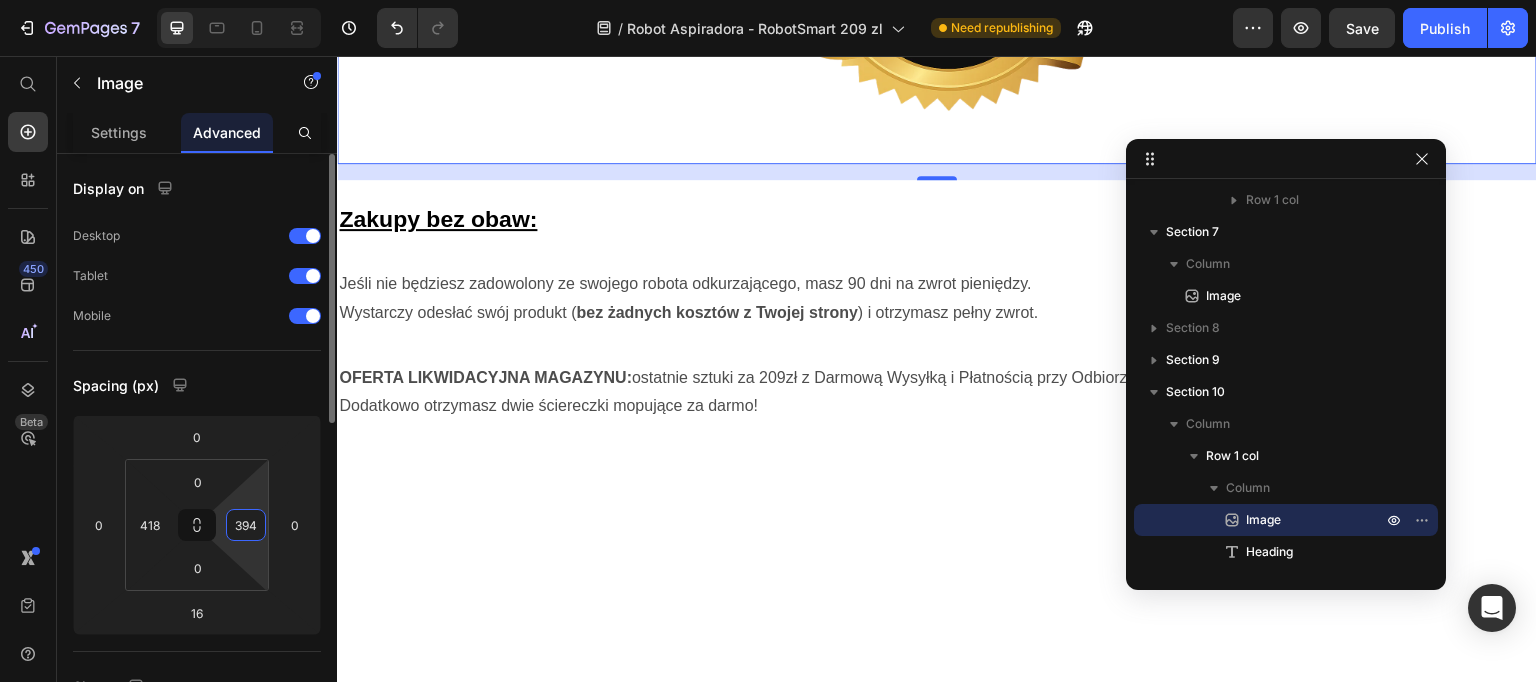 click on "394" at bounding box center [246, 525] 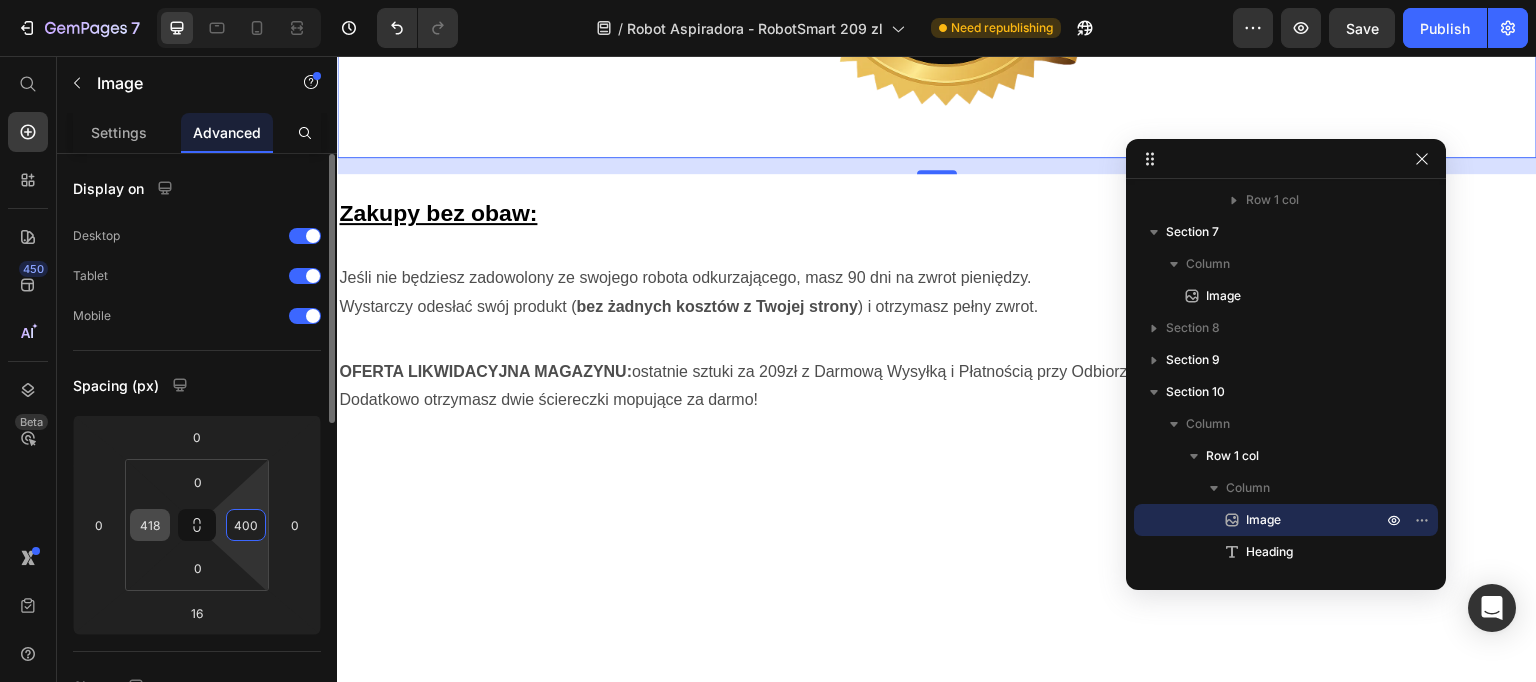 type on "400" 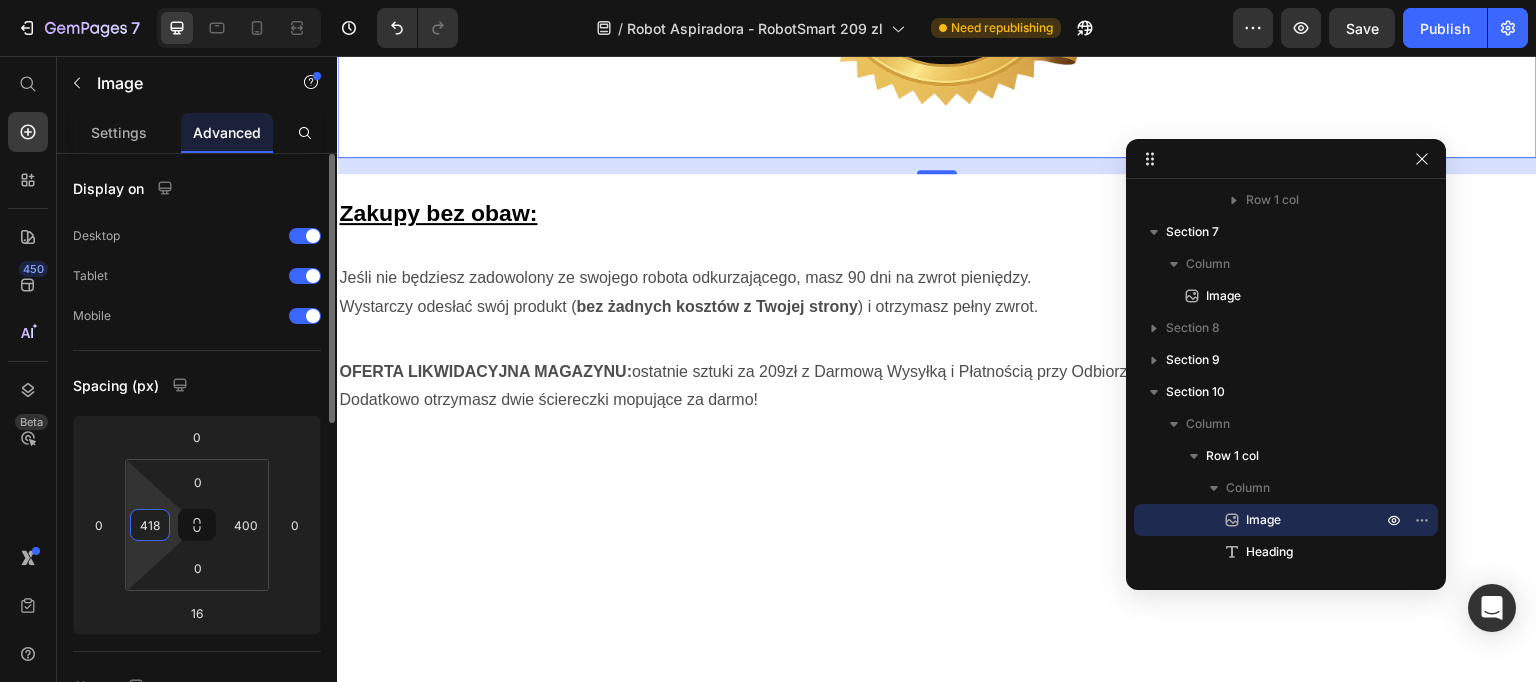 click on "418" at bounding box center [150, 525] 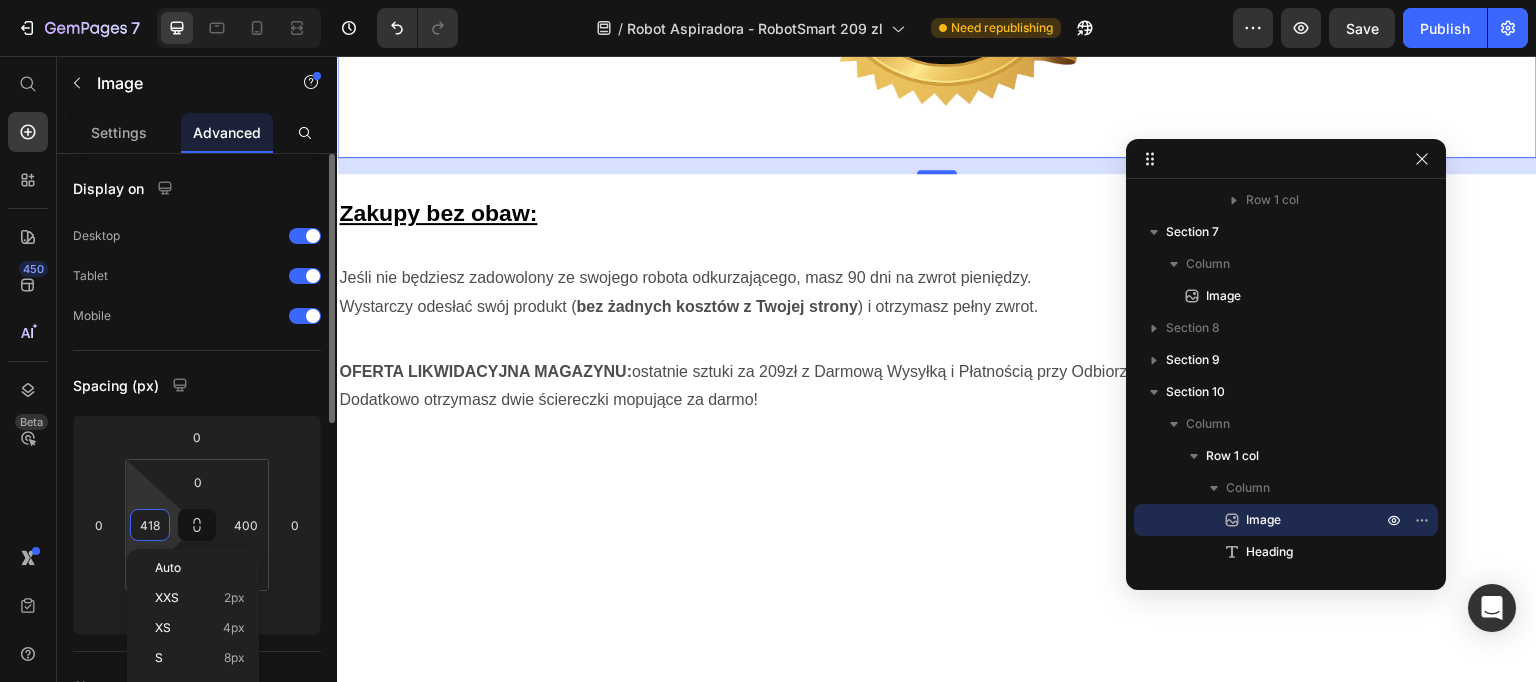 paste on "00" 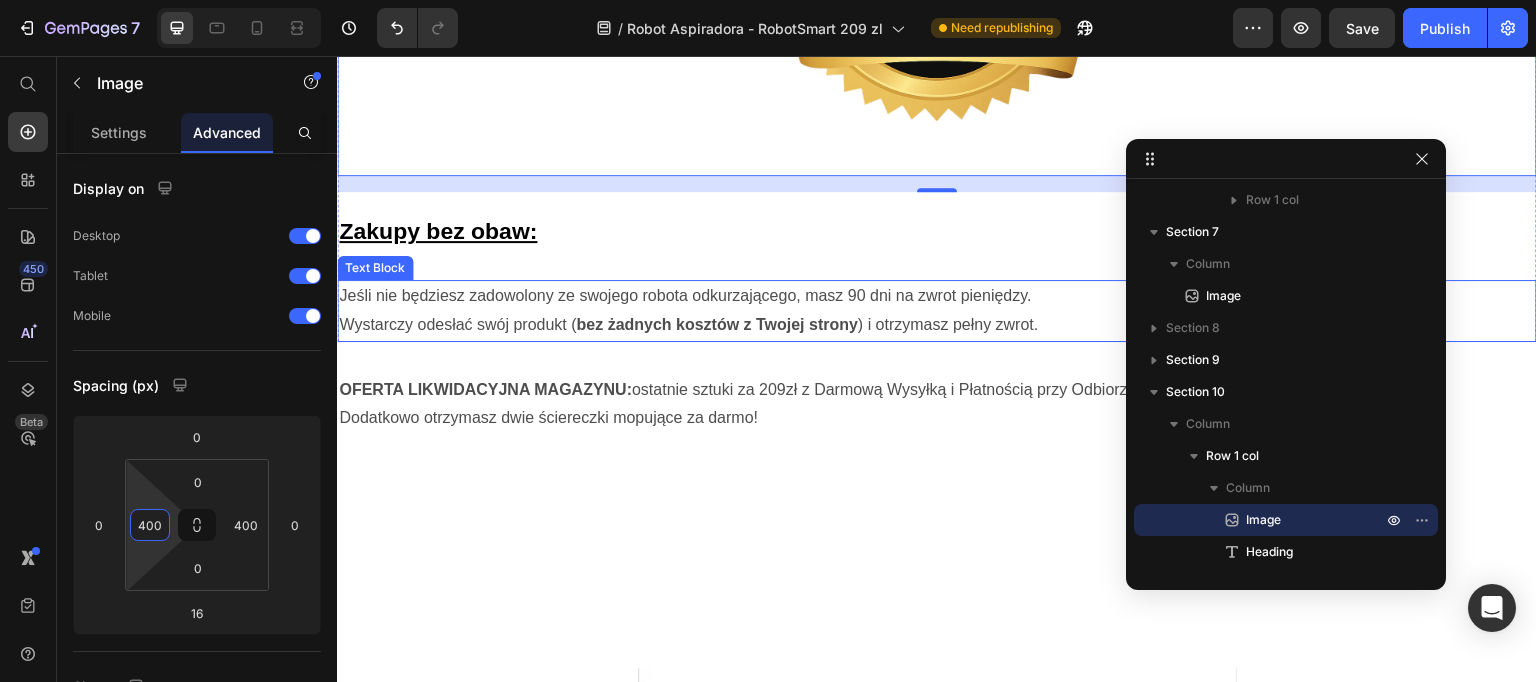 scroll, scrollTop: 3252, scrollLeft: 0, axis: vertical 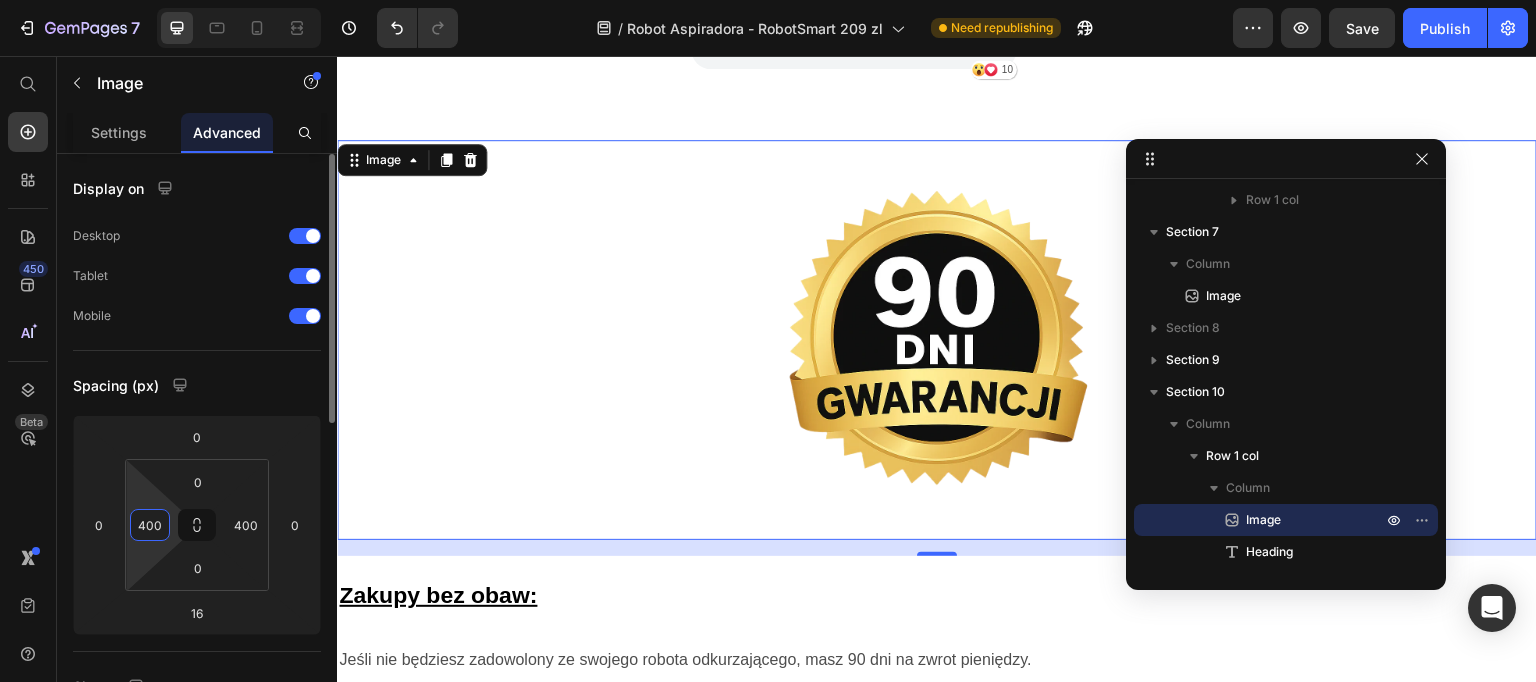 click on "400" at bounding box center (150, 525) 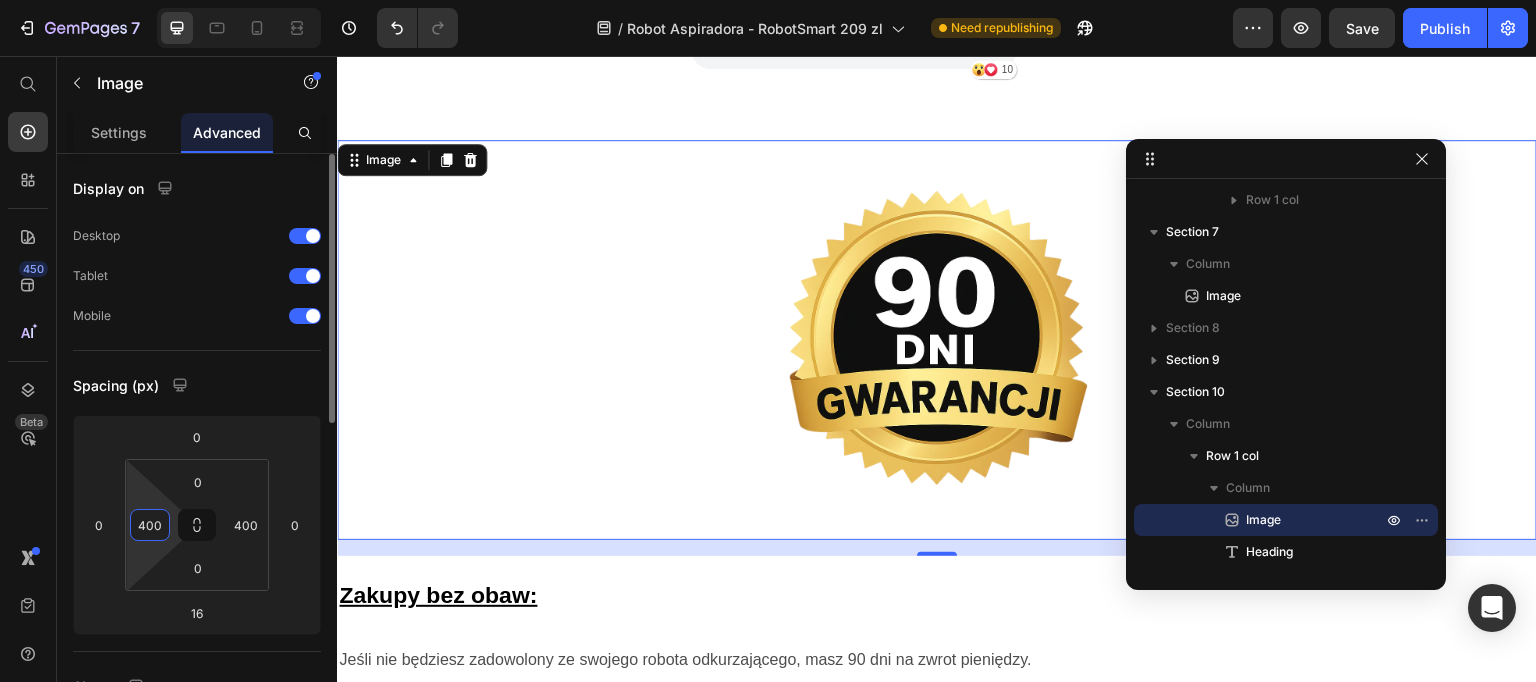 click on "400" at bounding box center [150, 525] 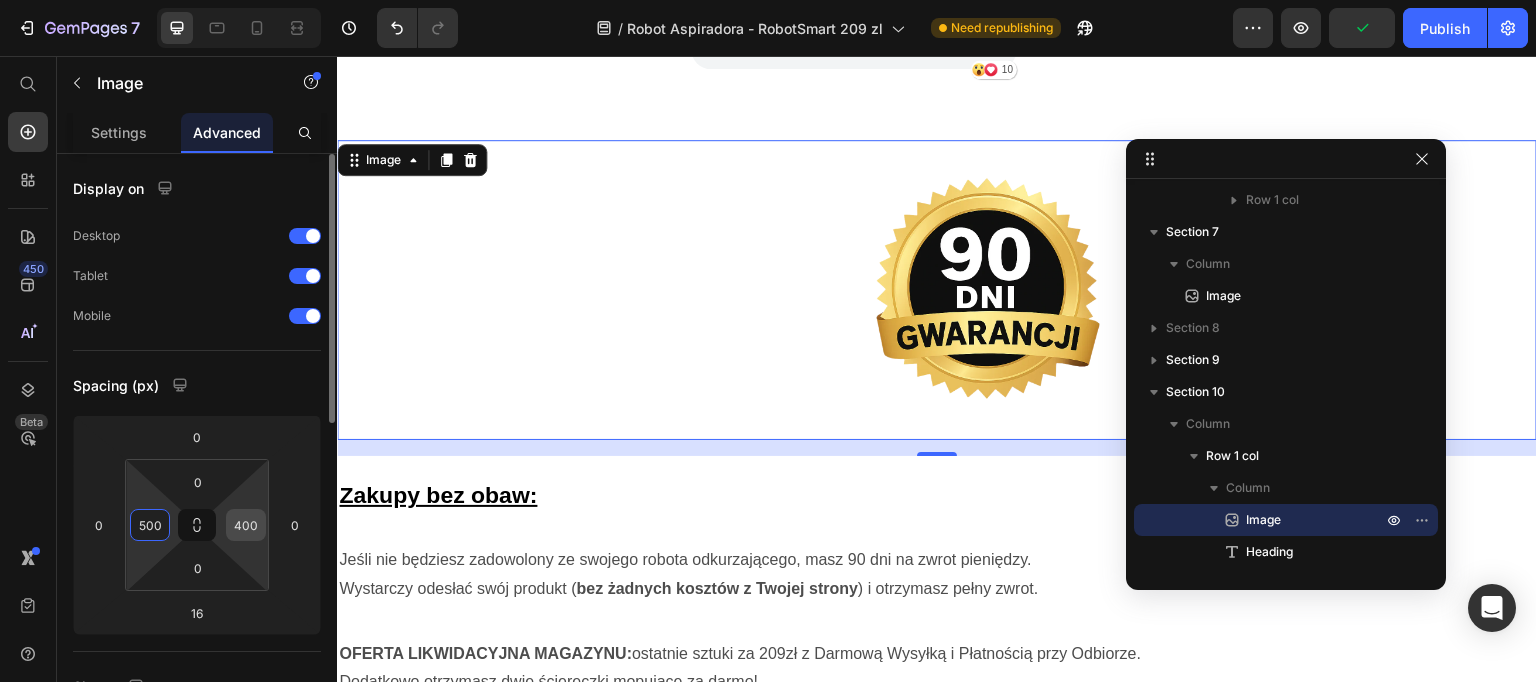 paste on "4" 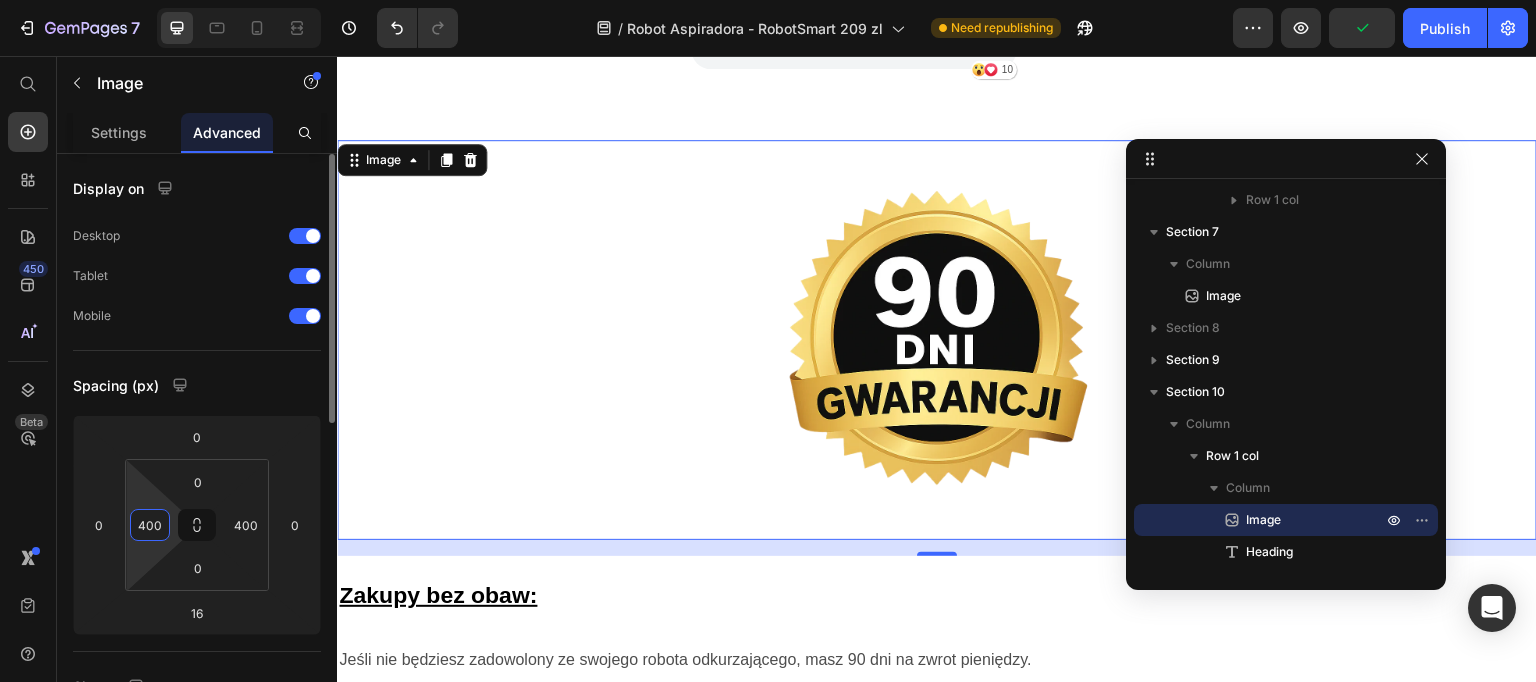 click on "0 400 0 400" at bounding box center [197, 525] 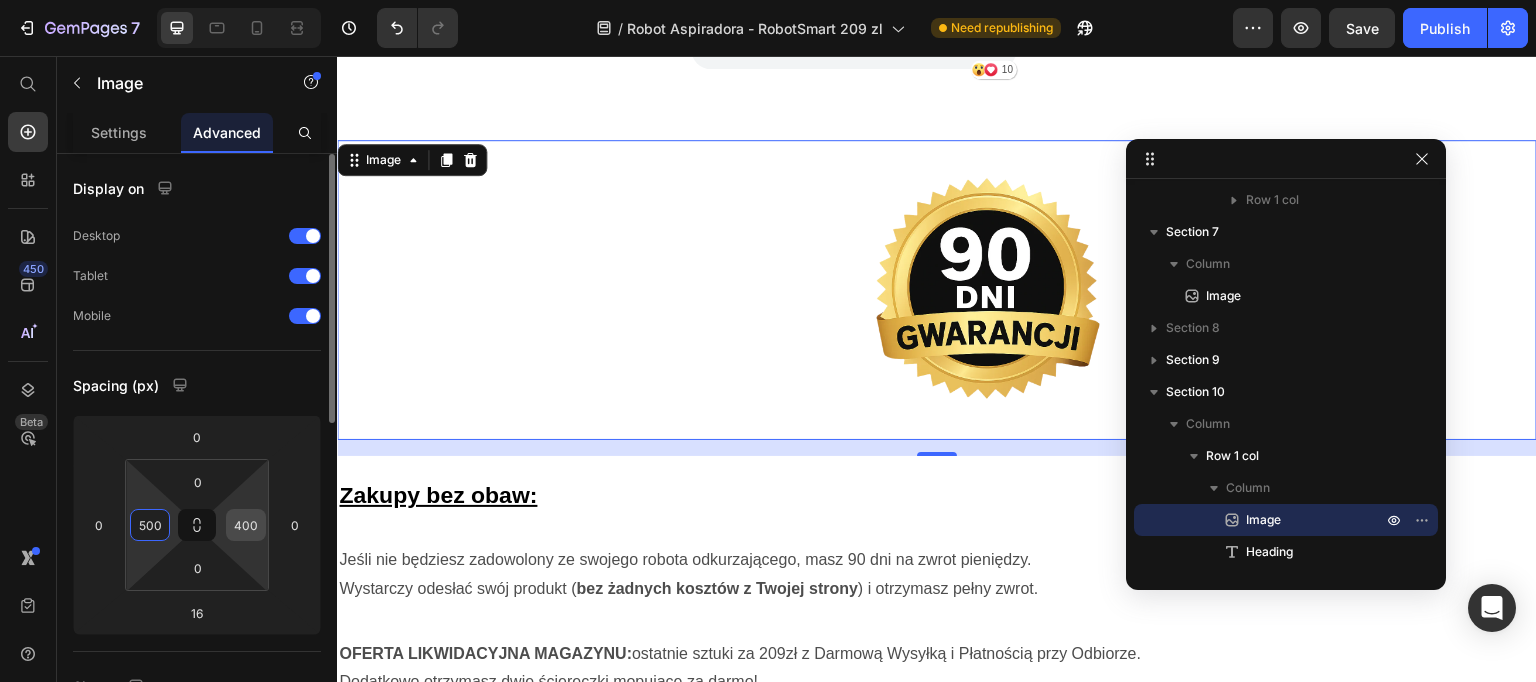 type on "500" 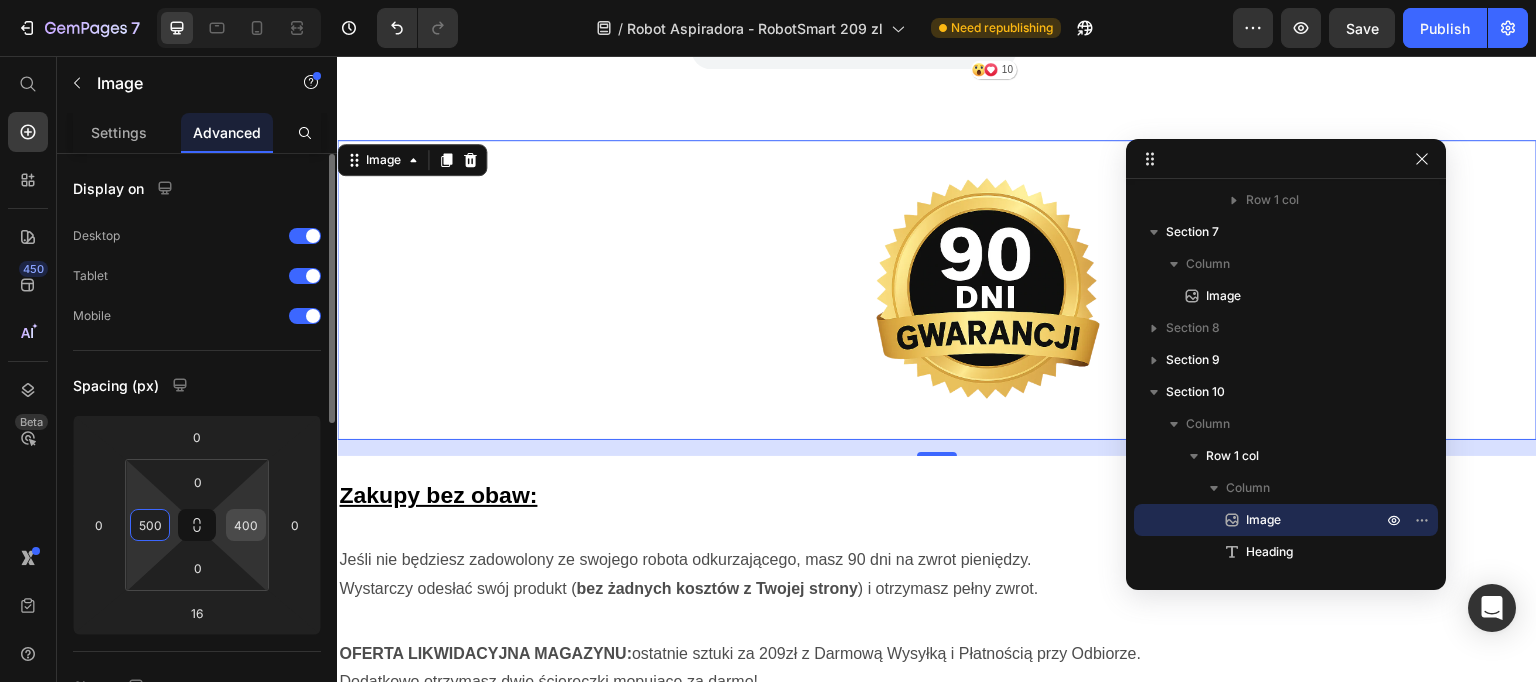 click on "400" at bounding box center (246, 525) 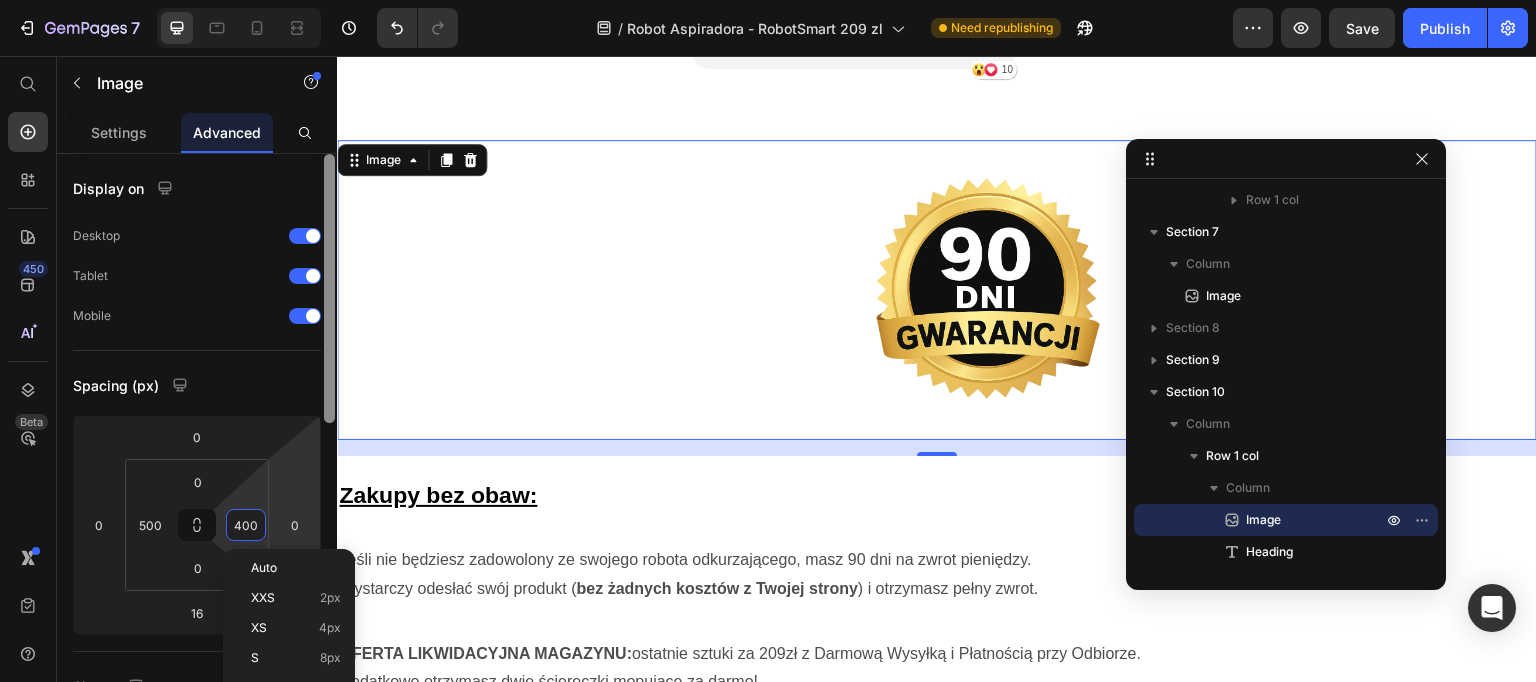 paste on "5" 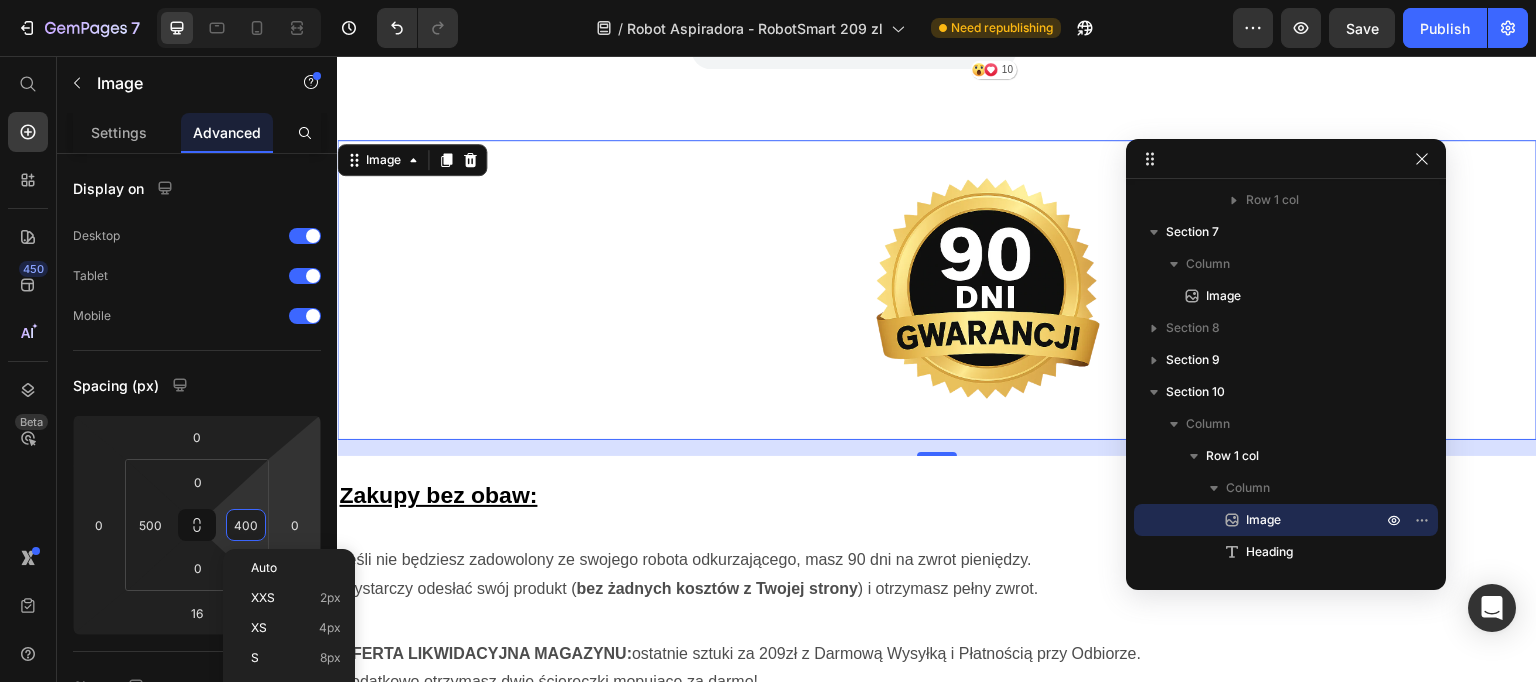 type on "500" 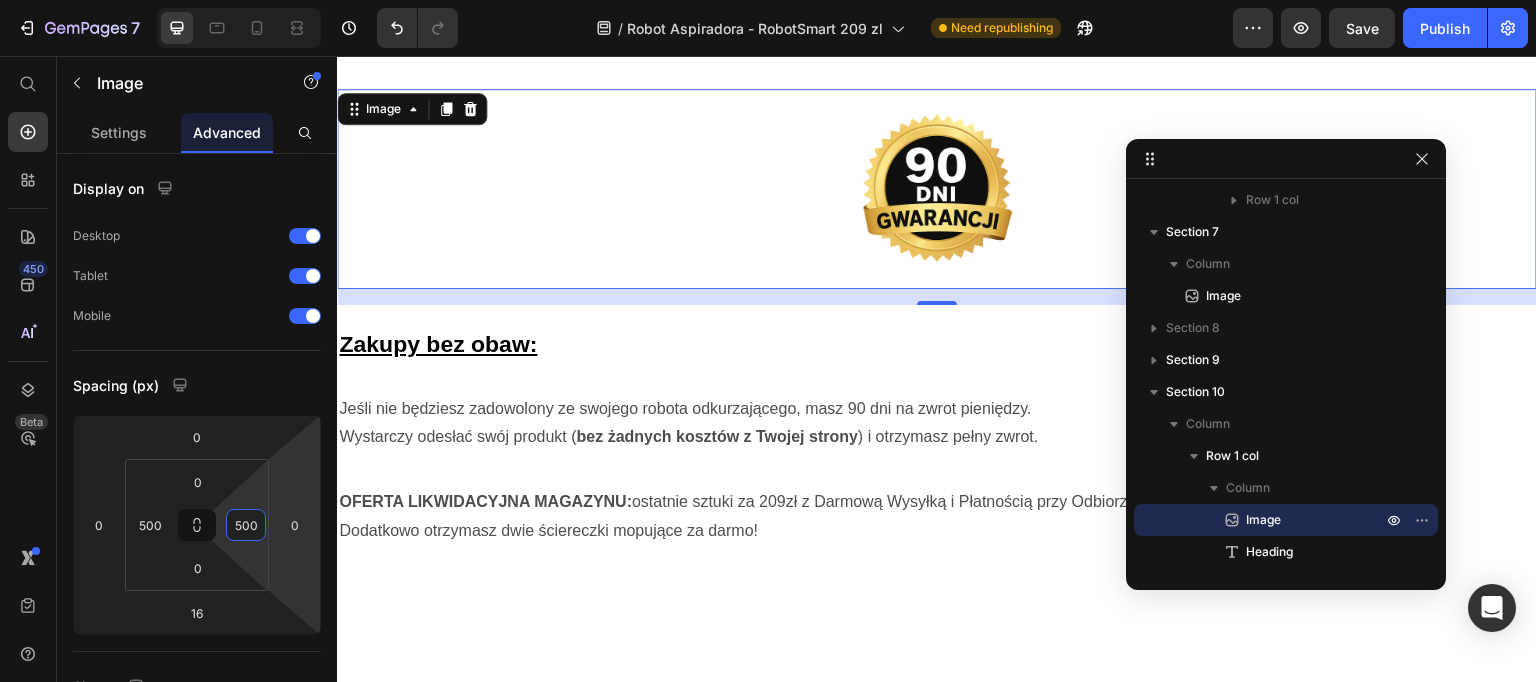 scroll, scrollTop: 3397, scrollLeft: 0, axis: vertical 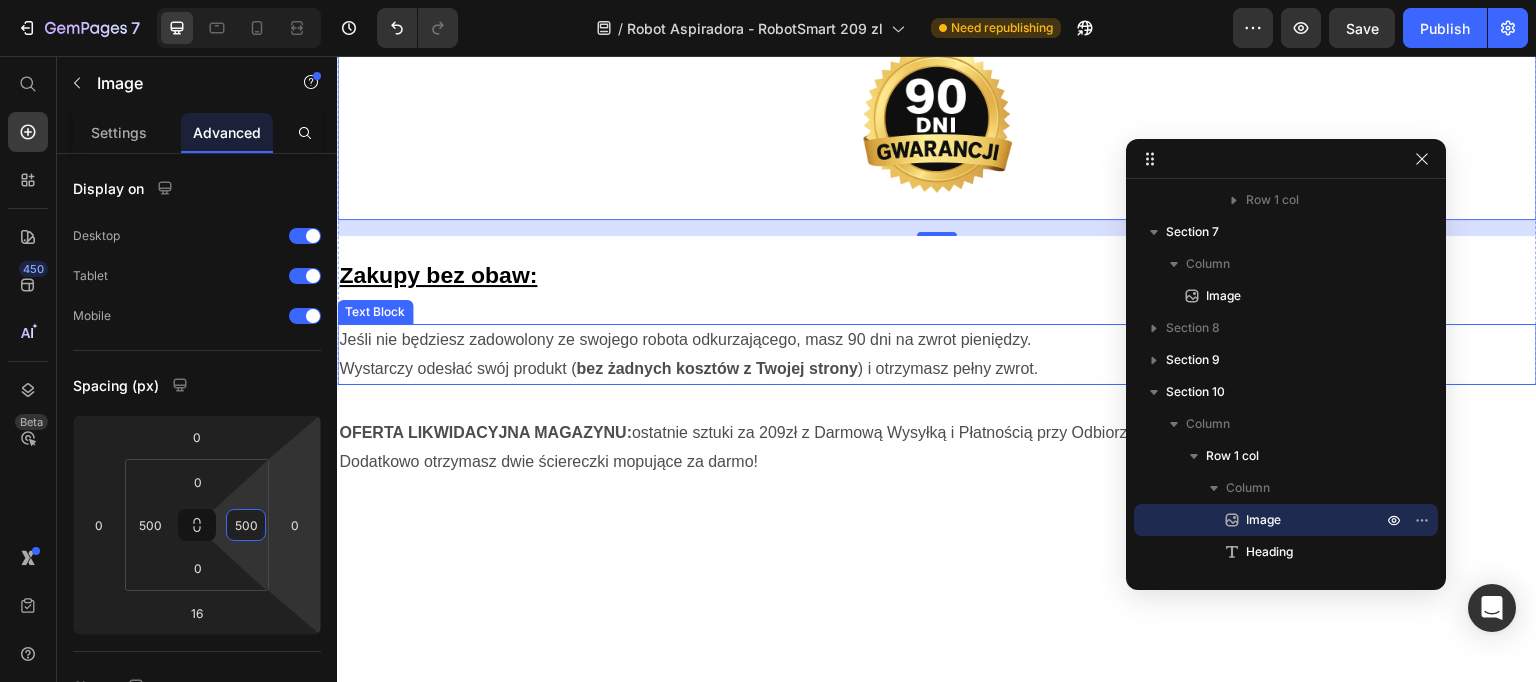 click on "Zakupy bez obaw:" at bounding box center (937, 272) 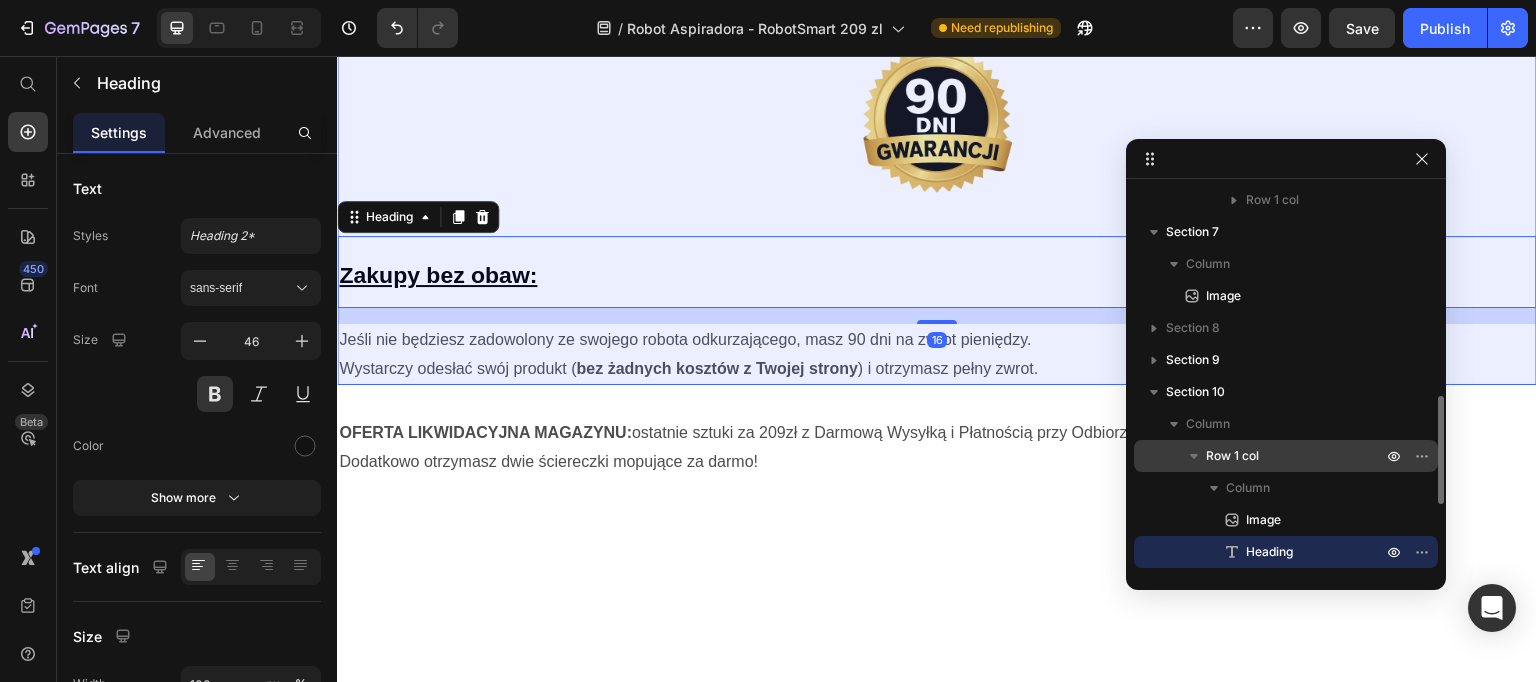 click on "Row 1 col" at bounding box center (1232, 456) 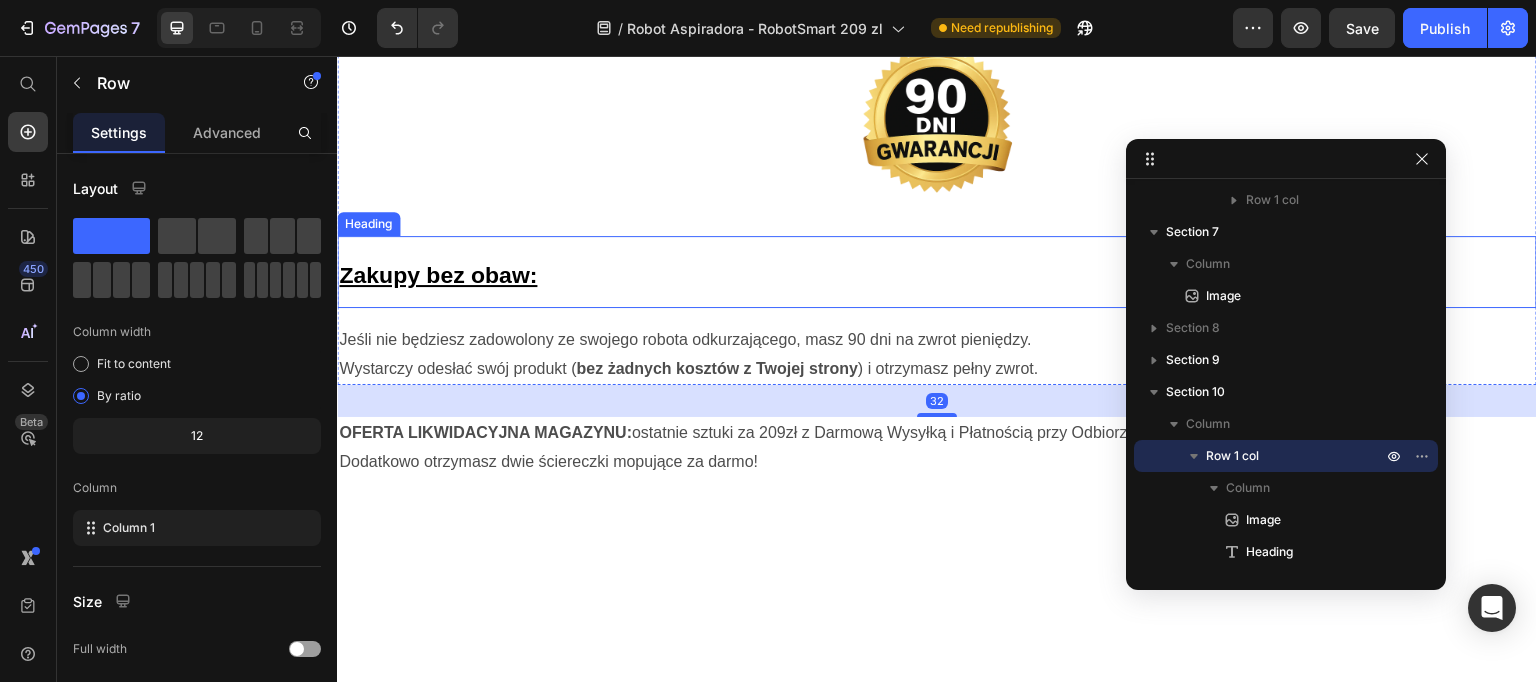 click on "Zakupy bez obaw:" at bounding box center [937, 272] 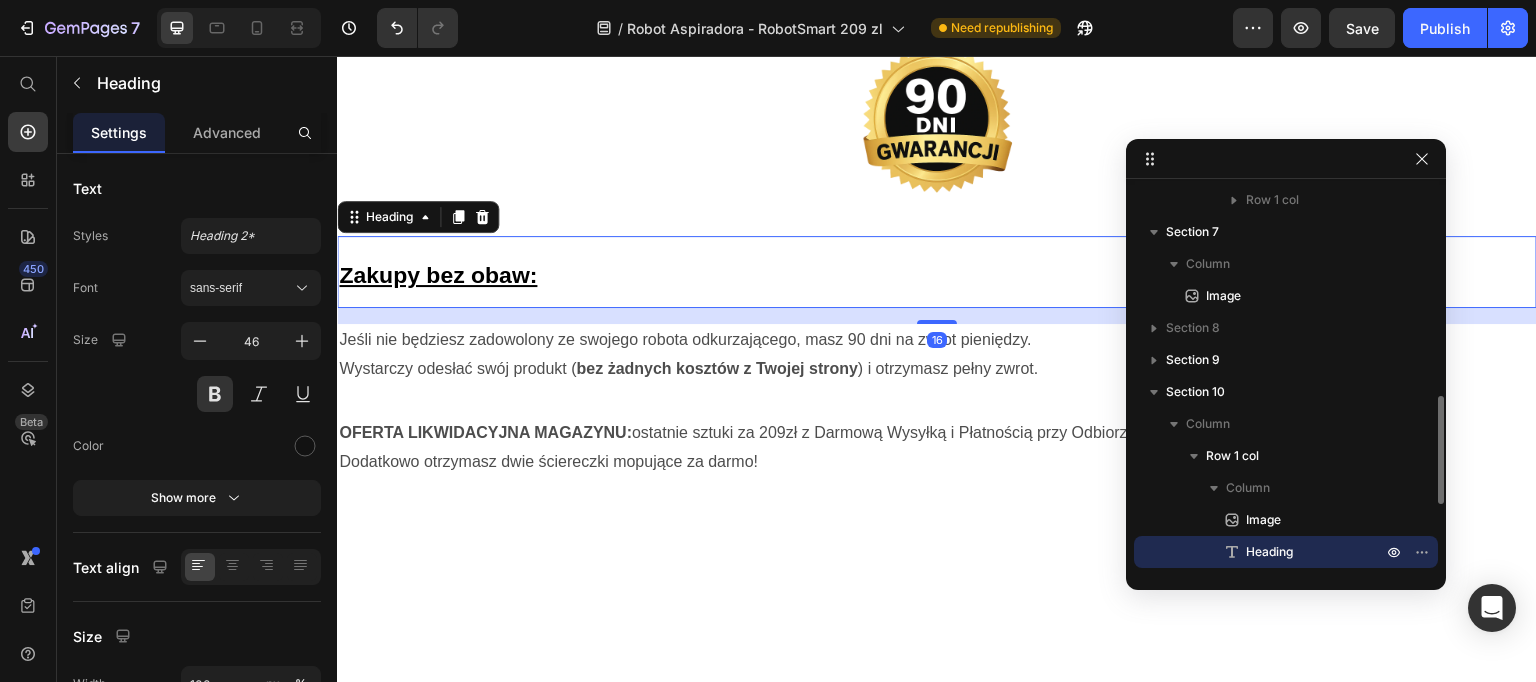 scroll, scrollTop: 963, scrollLeft: 0, axis: vertical 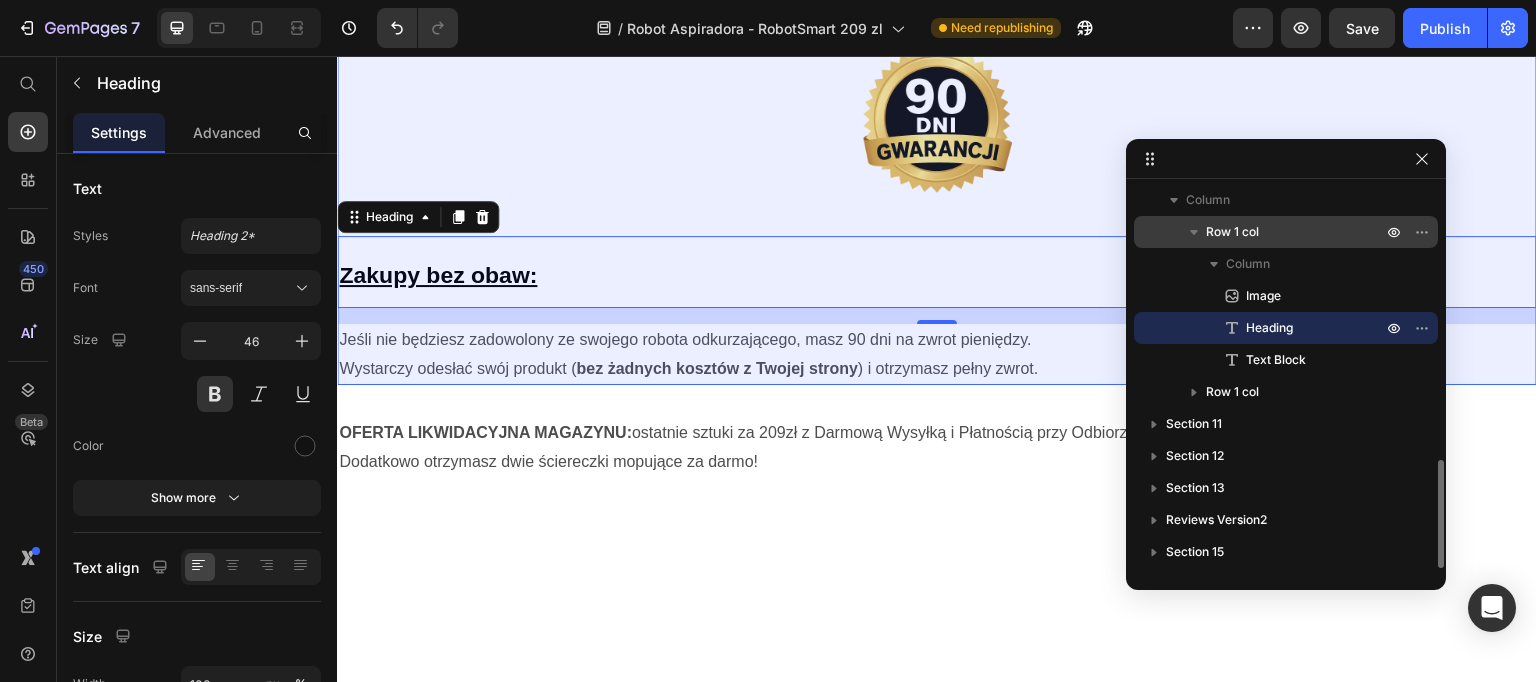 click on "Row 1 col" at bounding box center [1232, 232] 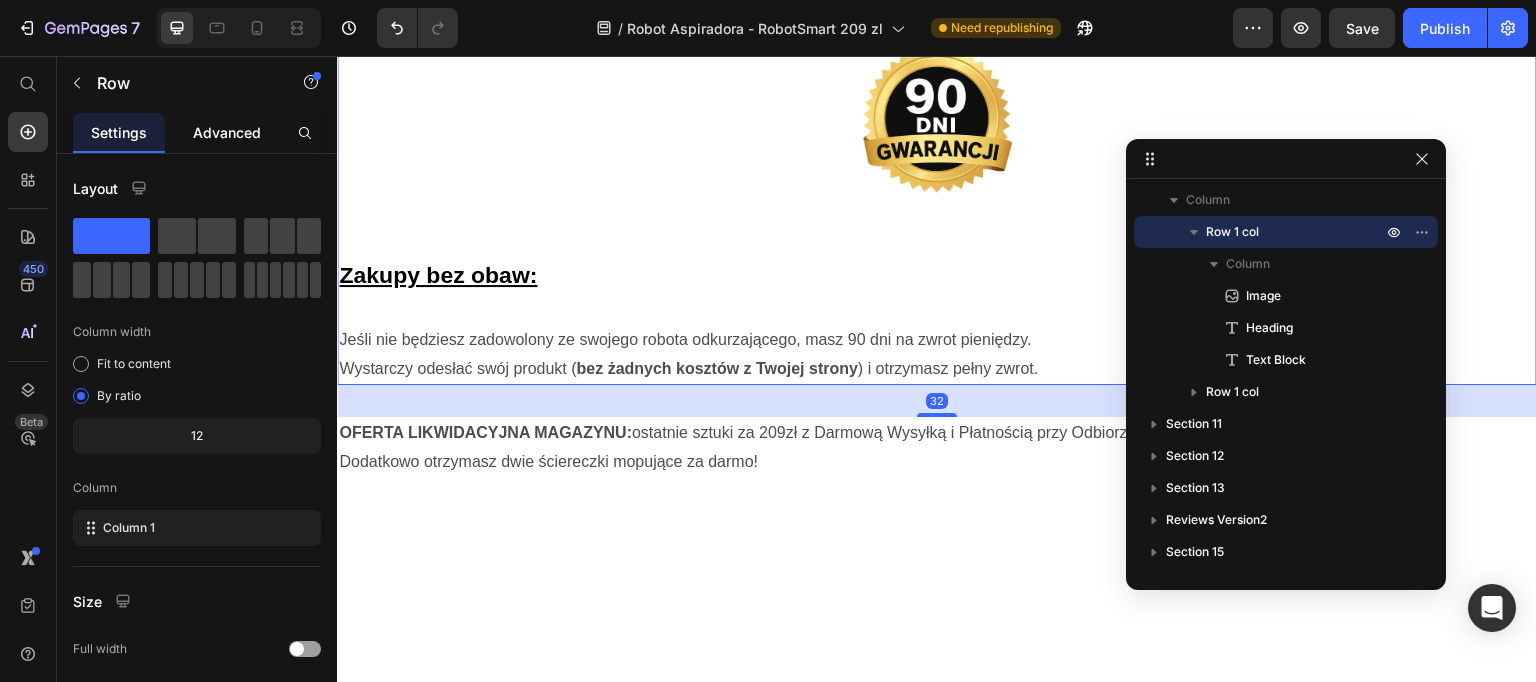 click on "Advanced" at bounding box center [227, 132] 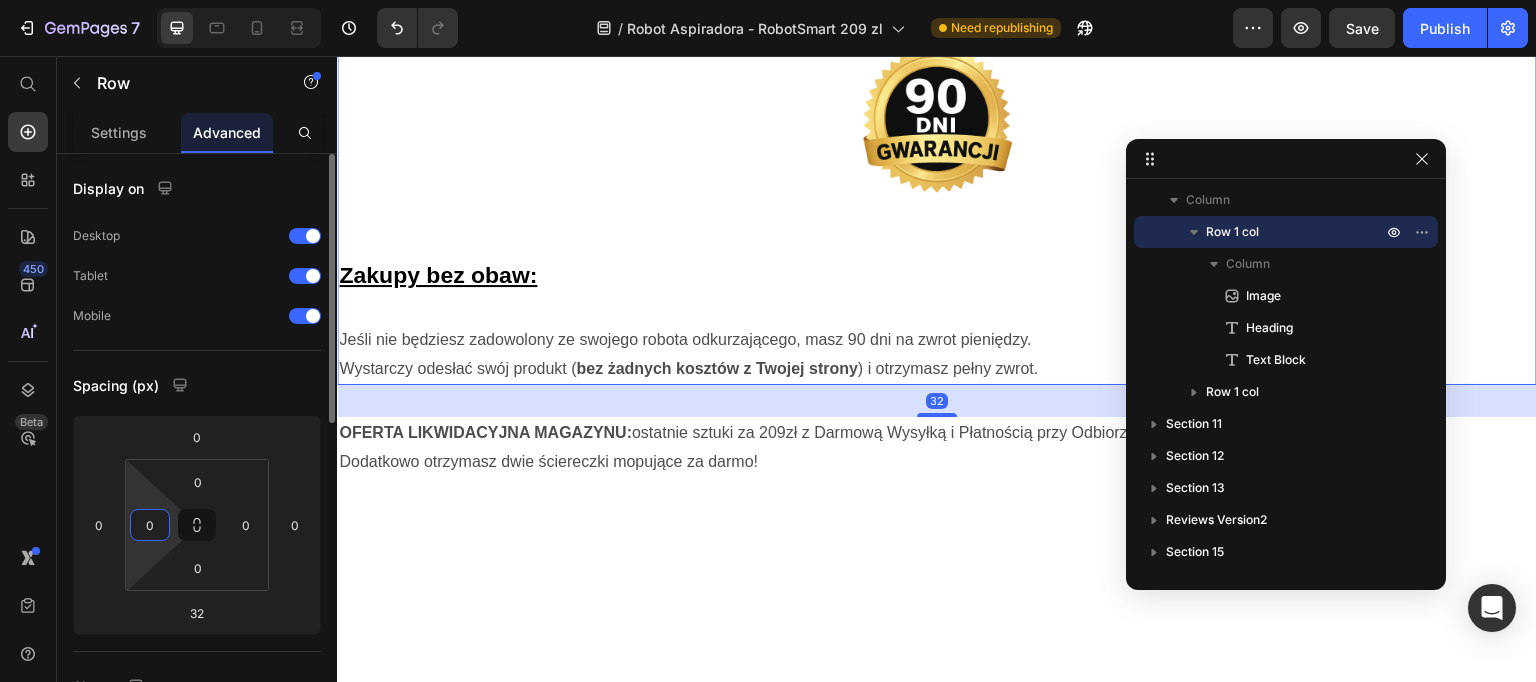 drag, startPoint x: 148, startPoint y: 520, endPoint x: 165, endPoint y: 521, distance: 17.029387 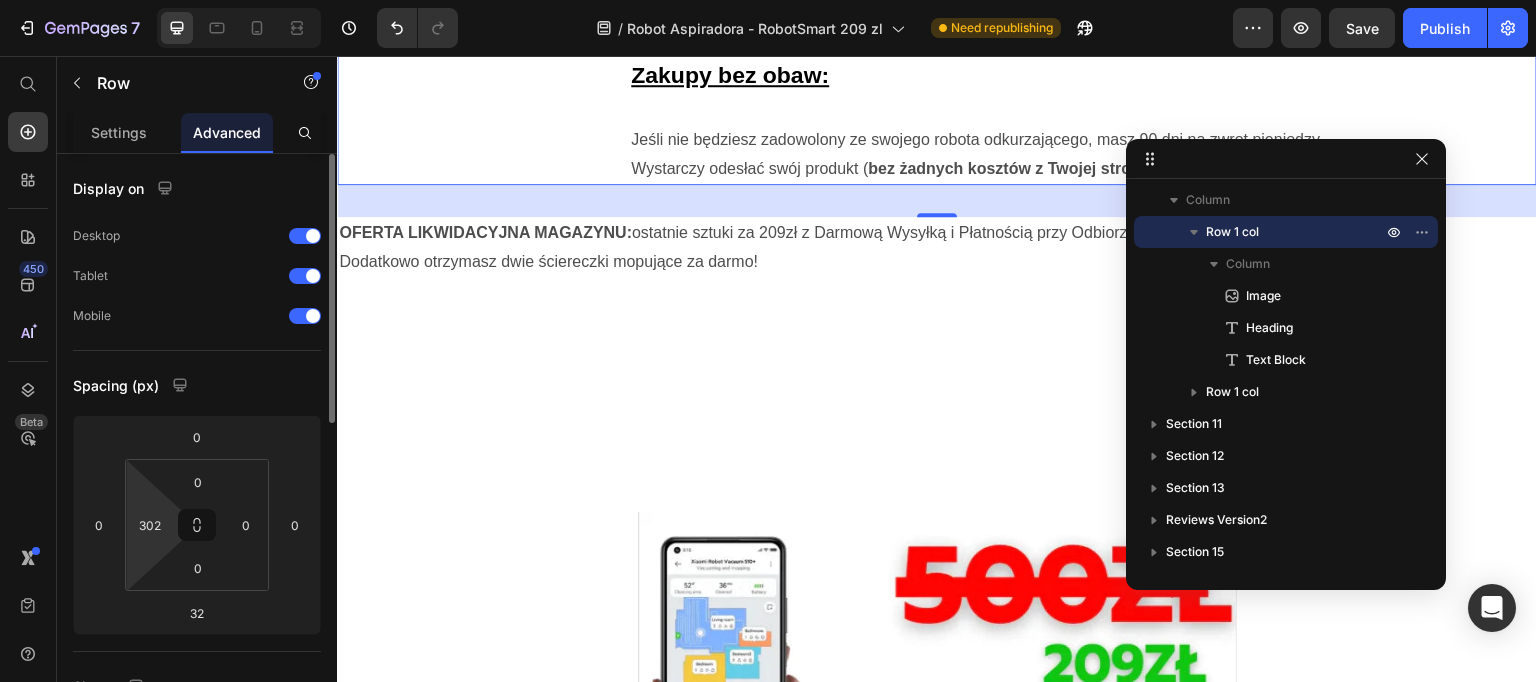 drag, startPoint x: 148, startPoint y: 479, endPoint x: 220, endPoint y: 390, distance: 114.47707 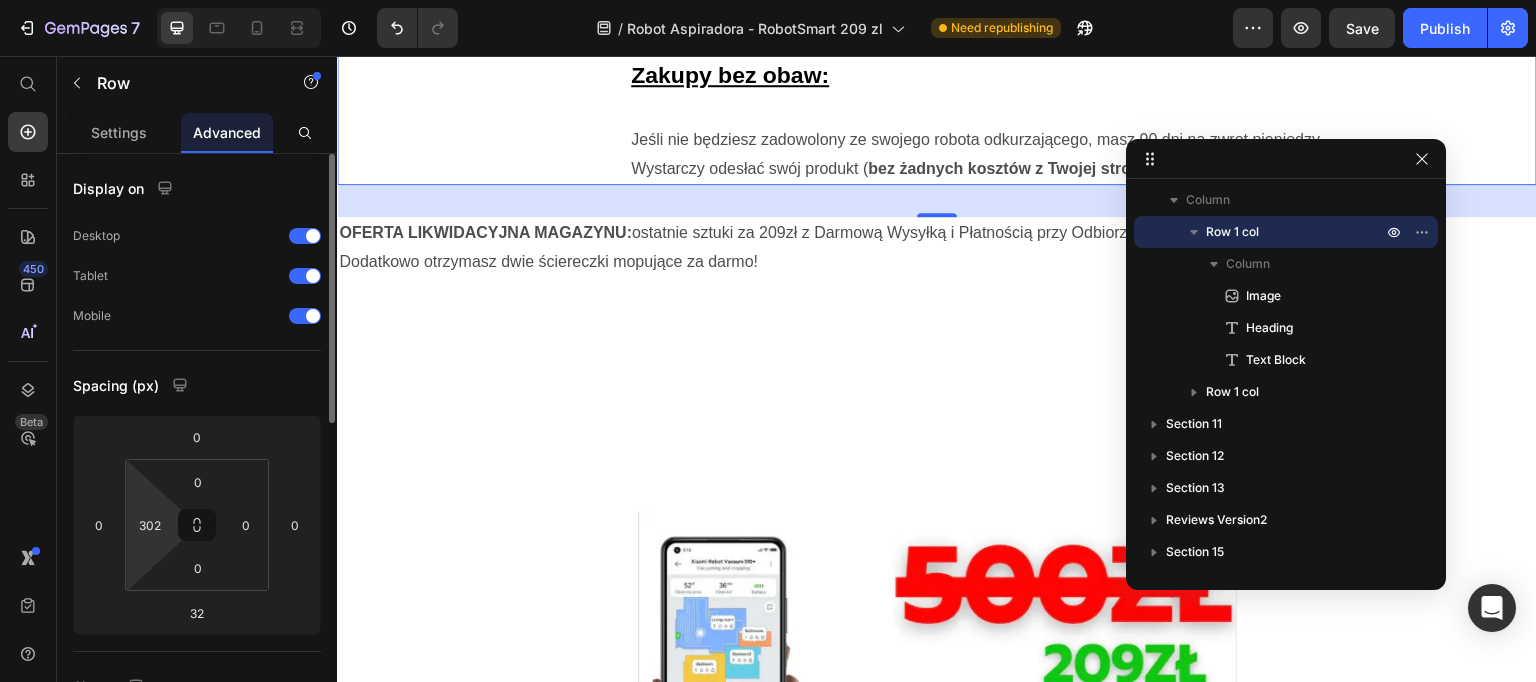 click on "7  Version history  /  Robot Aspiradora - RobotSmart 209 zl Need republishing Preview  Save   Publish  450 Beta Start with Sections Elements Hero Section Product Detail Brands Trusted Badges Guarantee Product Breakdown How to use Testimonials Compare Bundle FAQs Social Proof Brand Story Product List Collection Blog List Contact Sticky Add to Cart Custom Footer Browse Library 450 Layout
Row
Row
Row
Row Text
Heading
Text Block Button
Button
Button
Sticky Back to top Media" at bounding box center (768, 0) 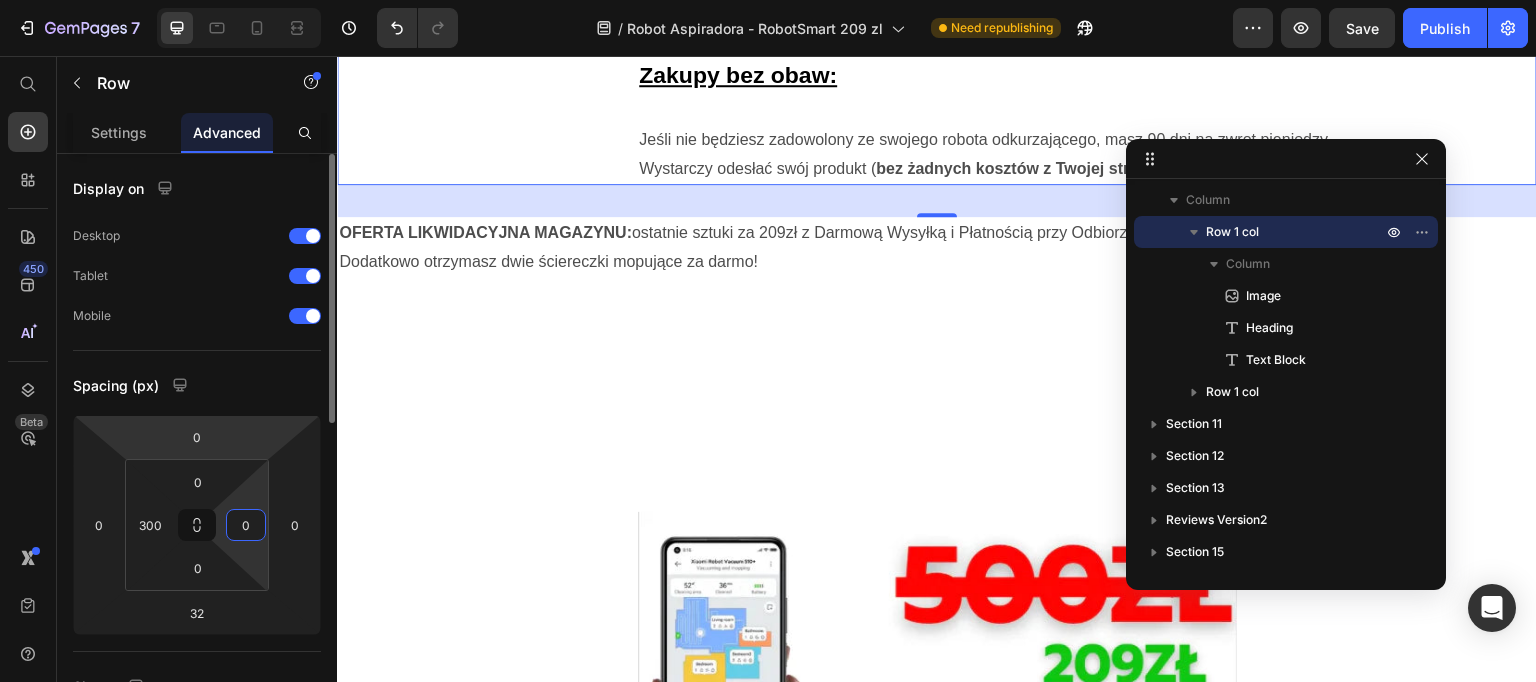 drag, startPoint x: 258, startPoint y: 498, endPoint x: 257, endPoint y: 438, distance: 60.00833 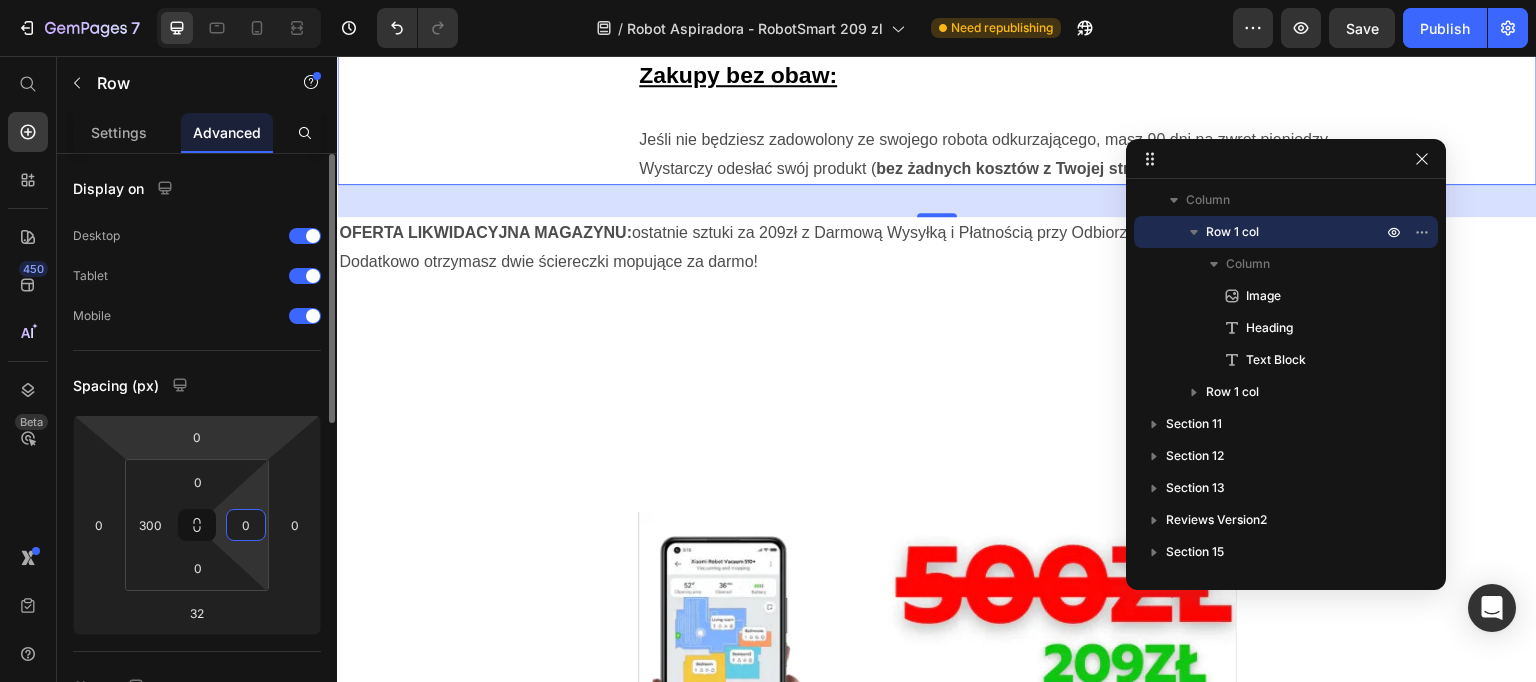 click on "0 0 32 0 0 300 0 0" 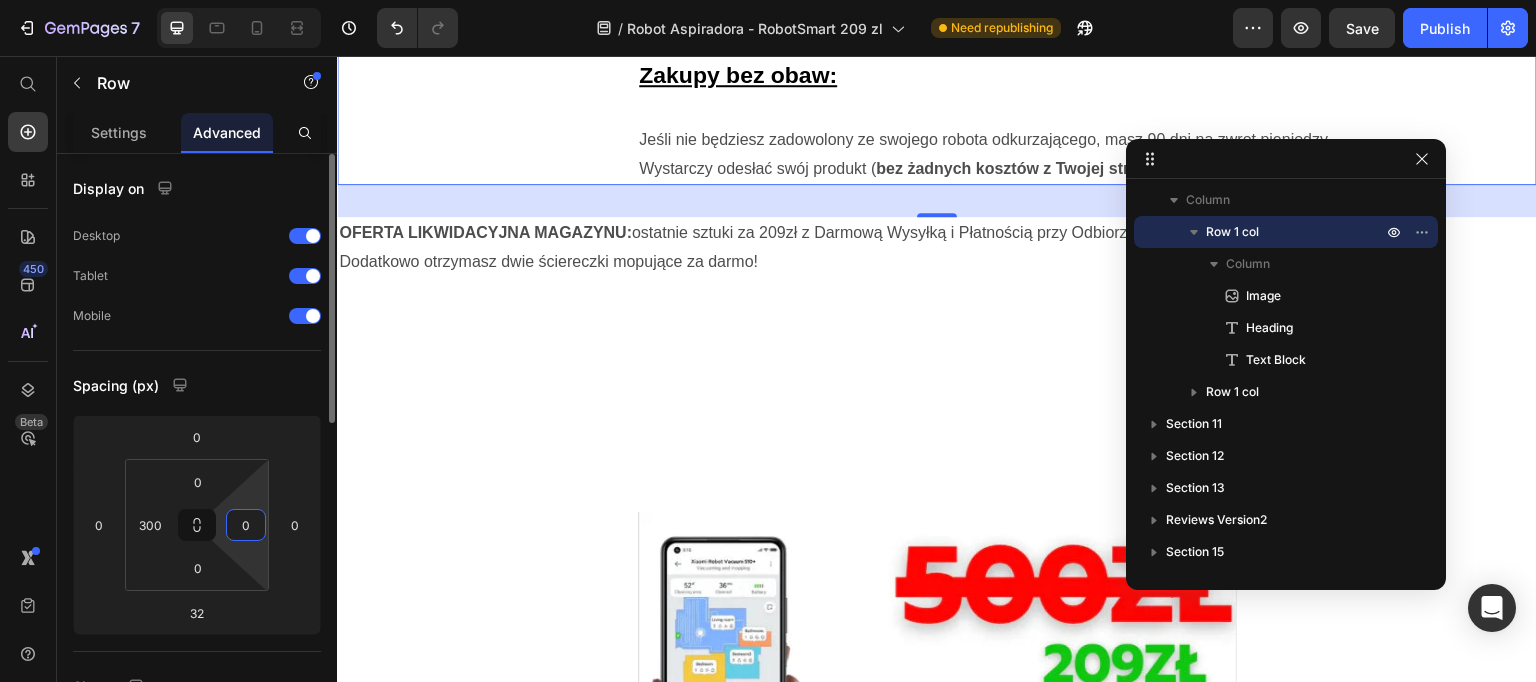 click on "0" at bounding box center (246, 525) 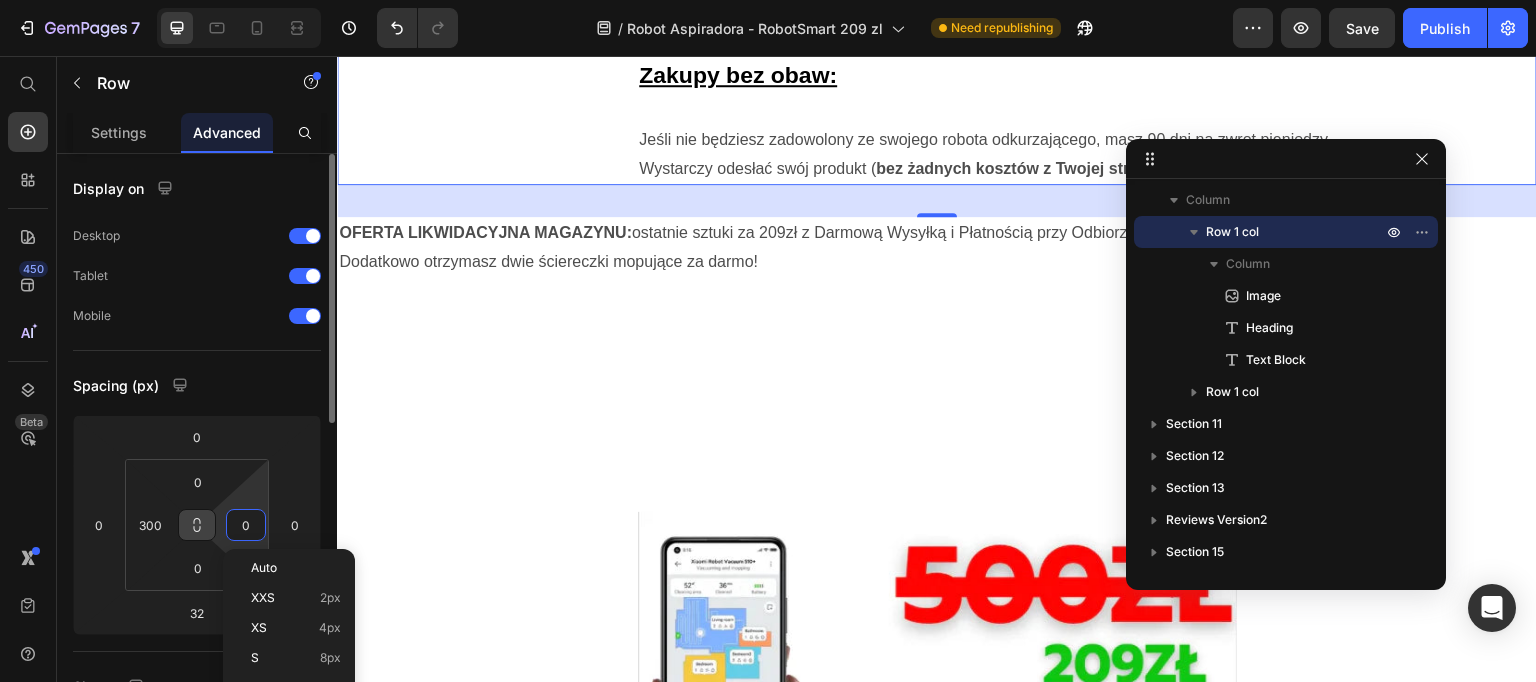 paste on "50" 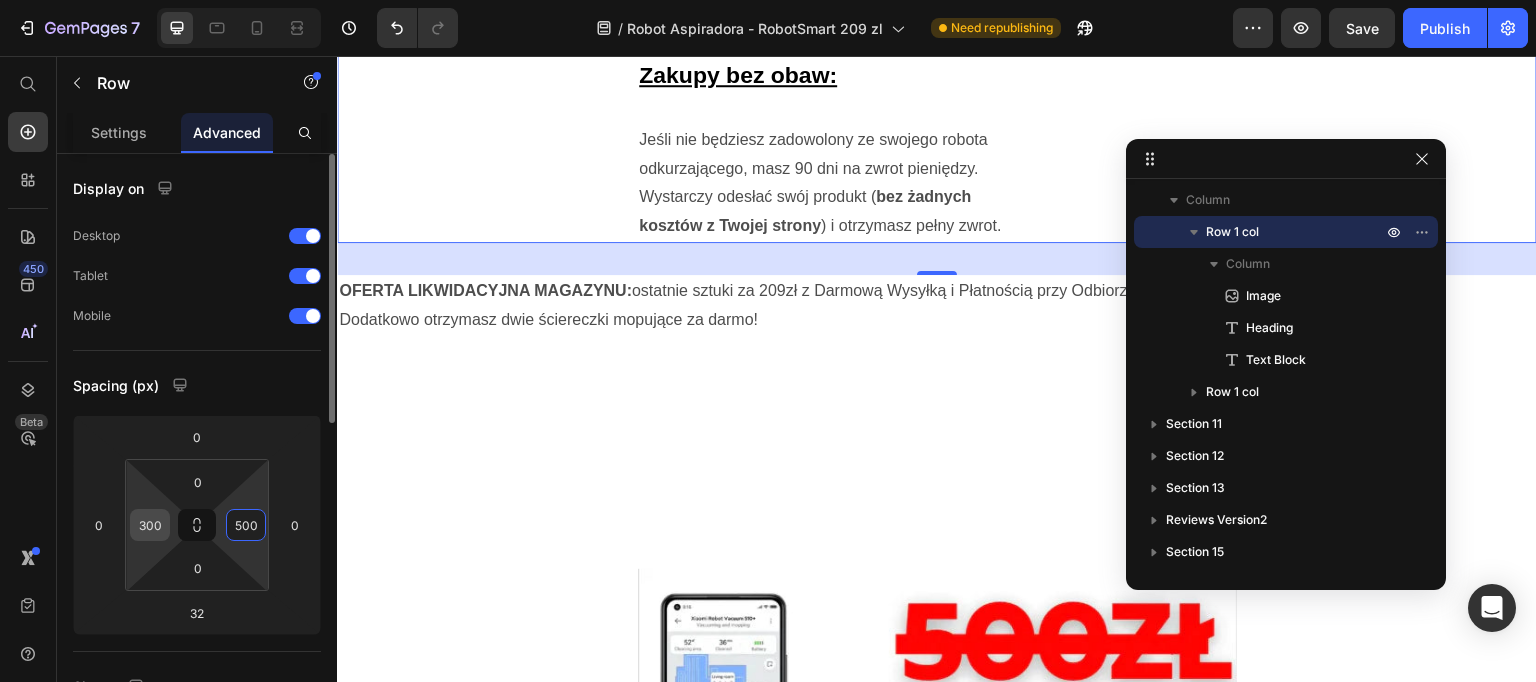 type on "500" 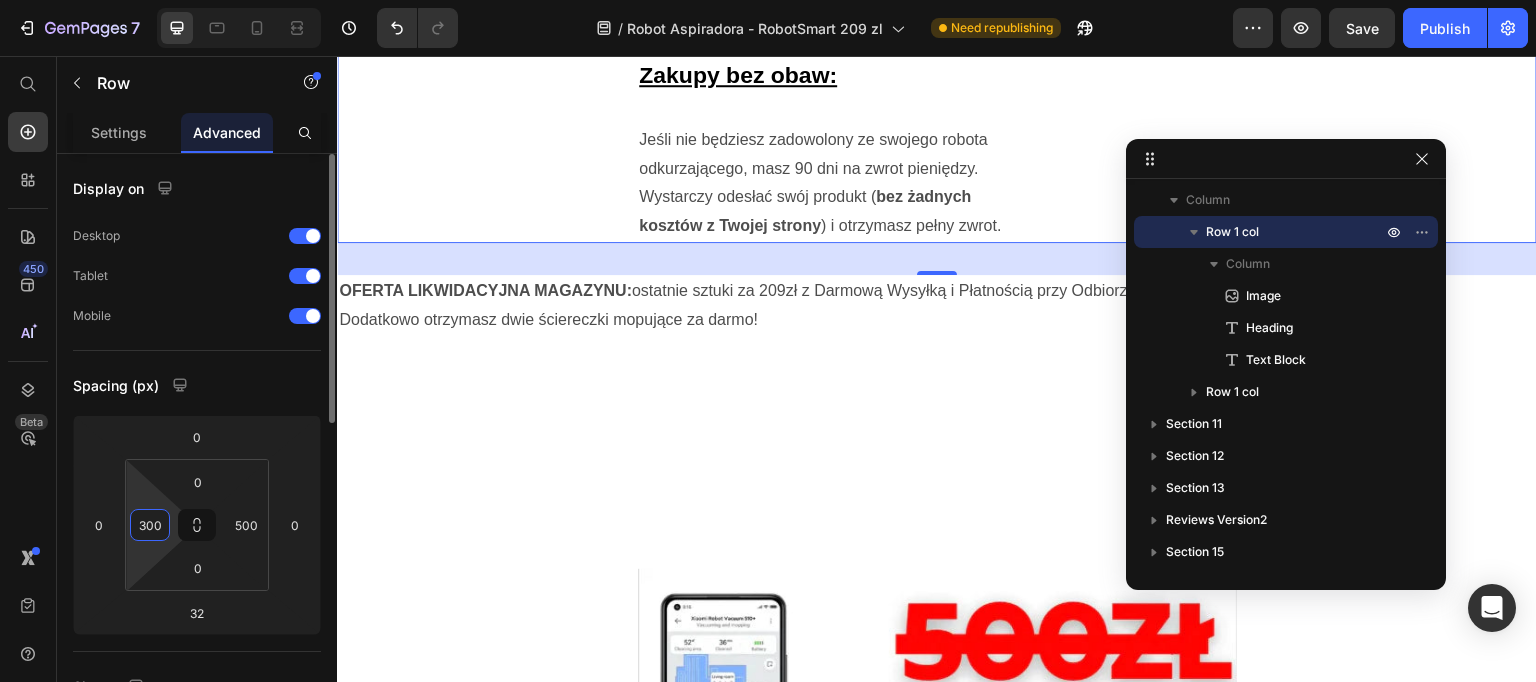 click on "300" at bounding box center (150, 525) 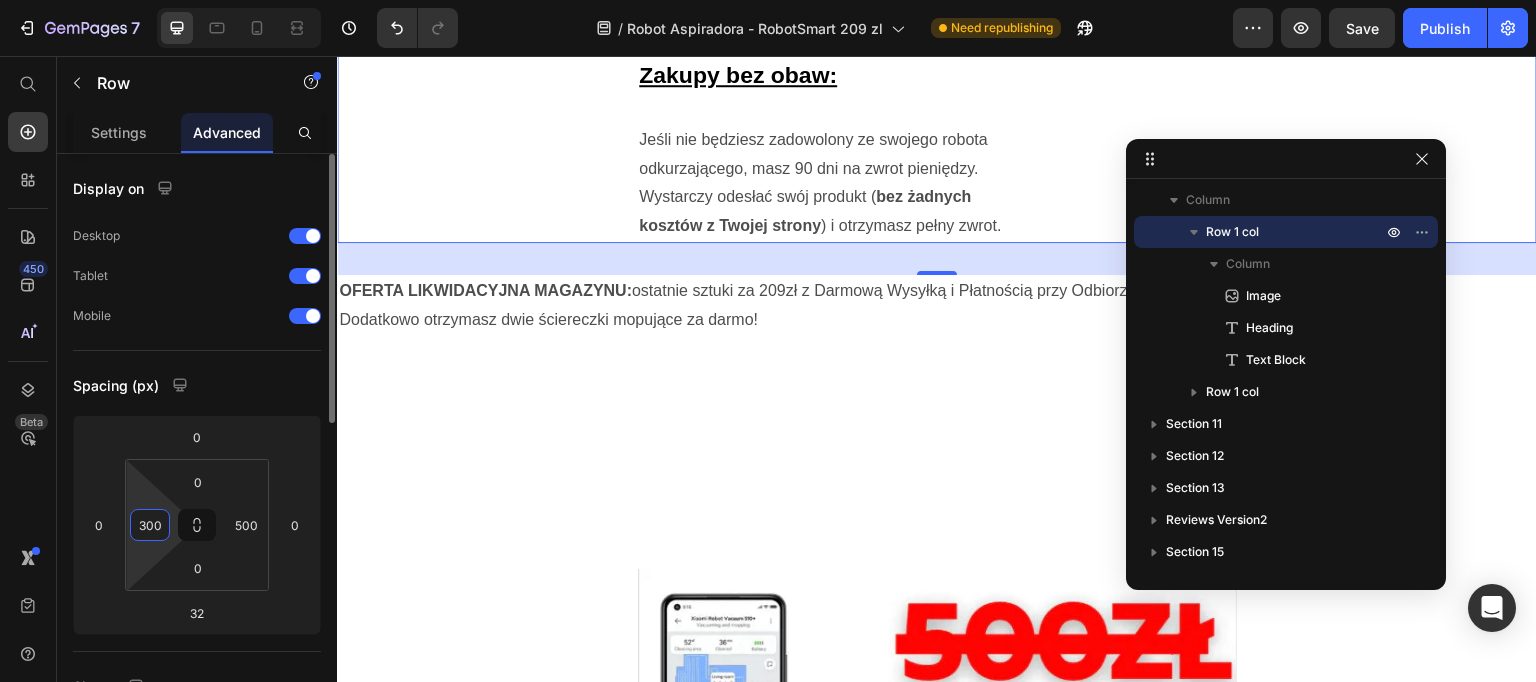 paste on "5" 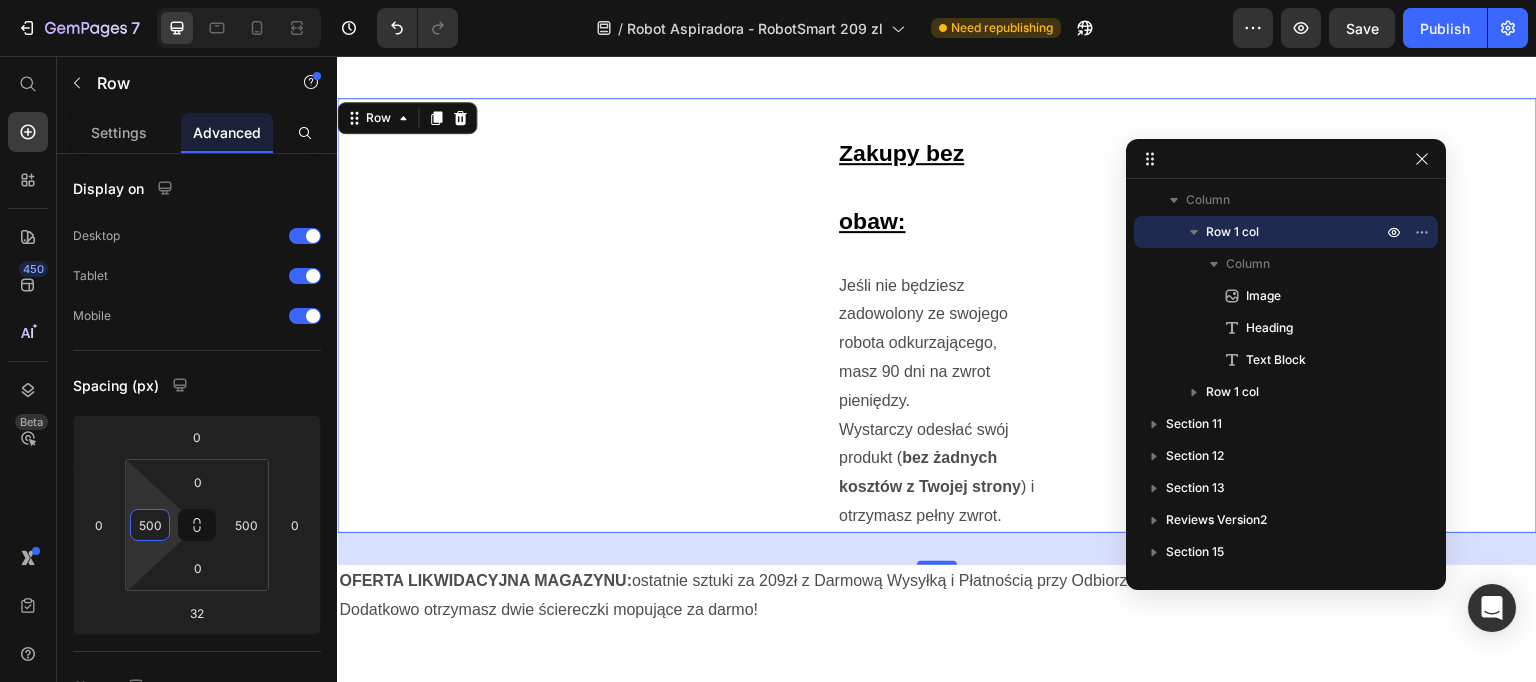 scroll, scrollTop: 3277, scrollLeft: 0, axis: vertical 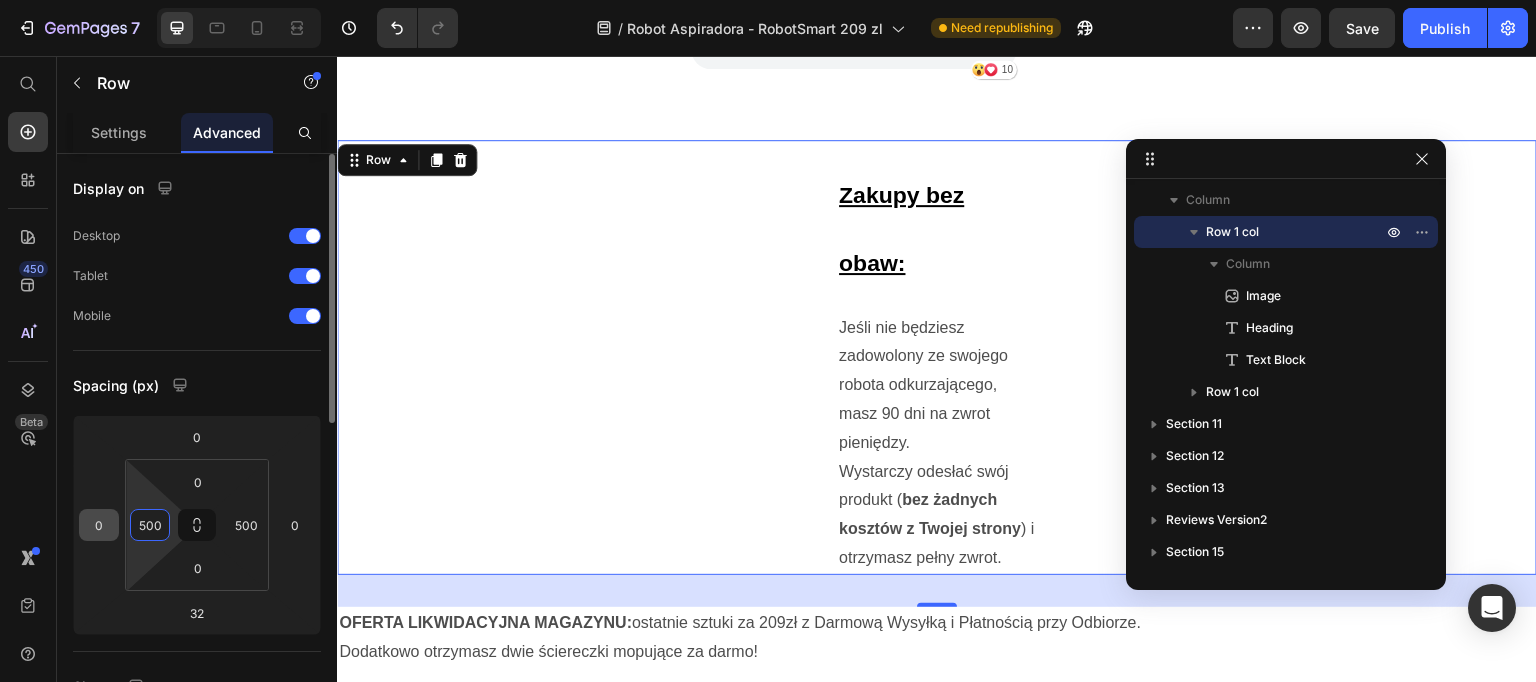 drag, startPoint x: 135, startPoint y: 522, endPoint x: 115, endPoint y: 519, distance: 20.22375 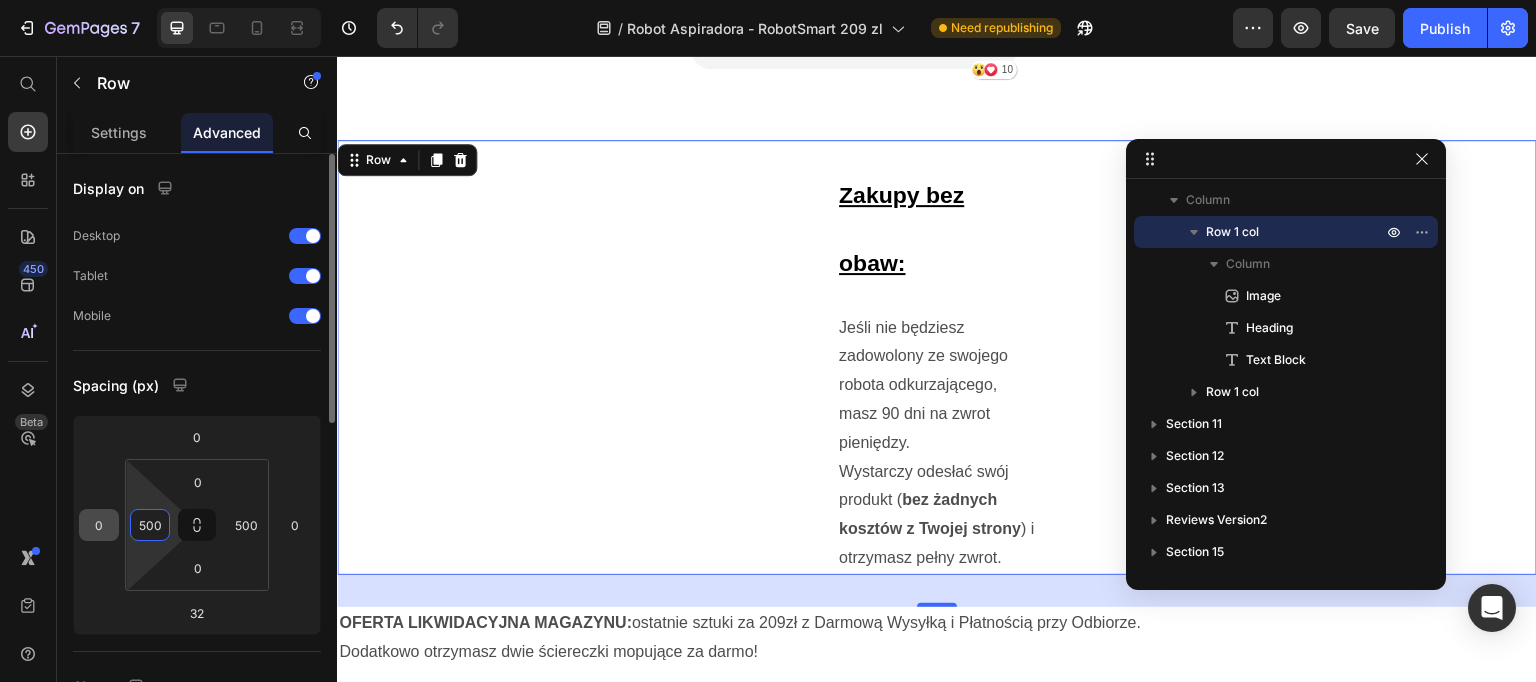 click on "0 0 32 0 0 500 0 500" 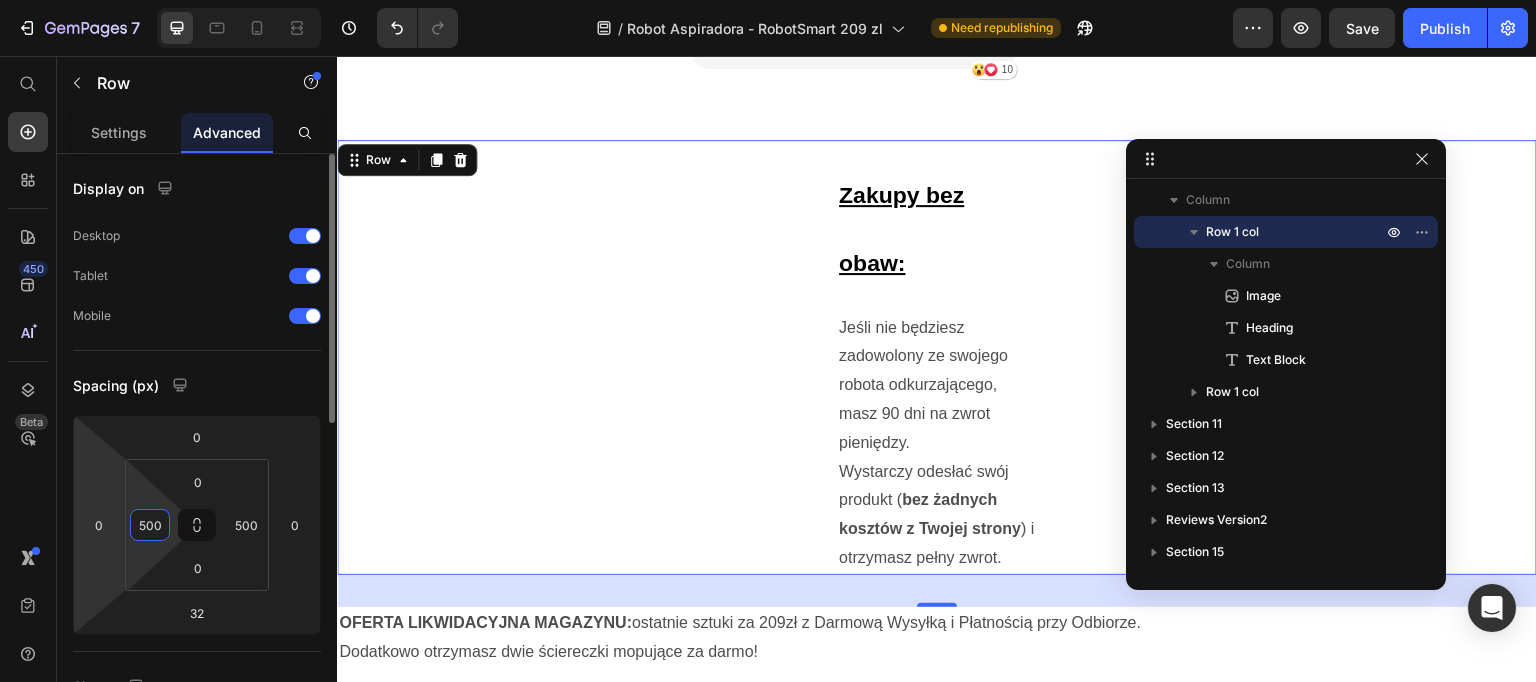 drag, startPoint x: 142, startPoint y: 522, endPoint x: 123, endPoint y: 520, distance: 19.104973 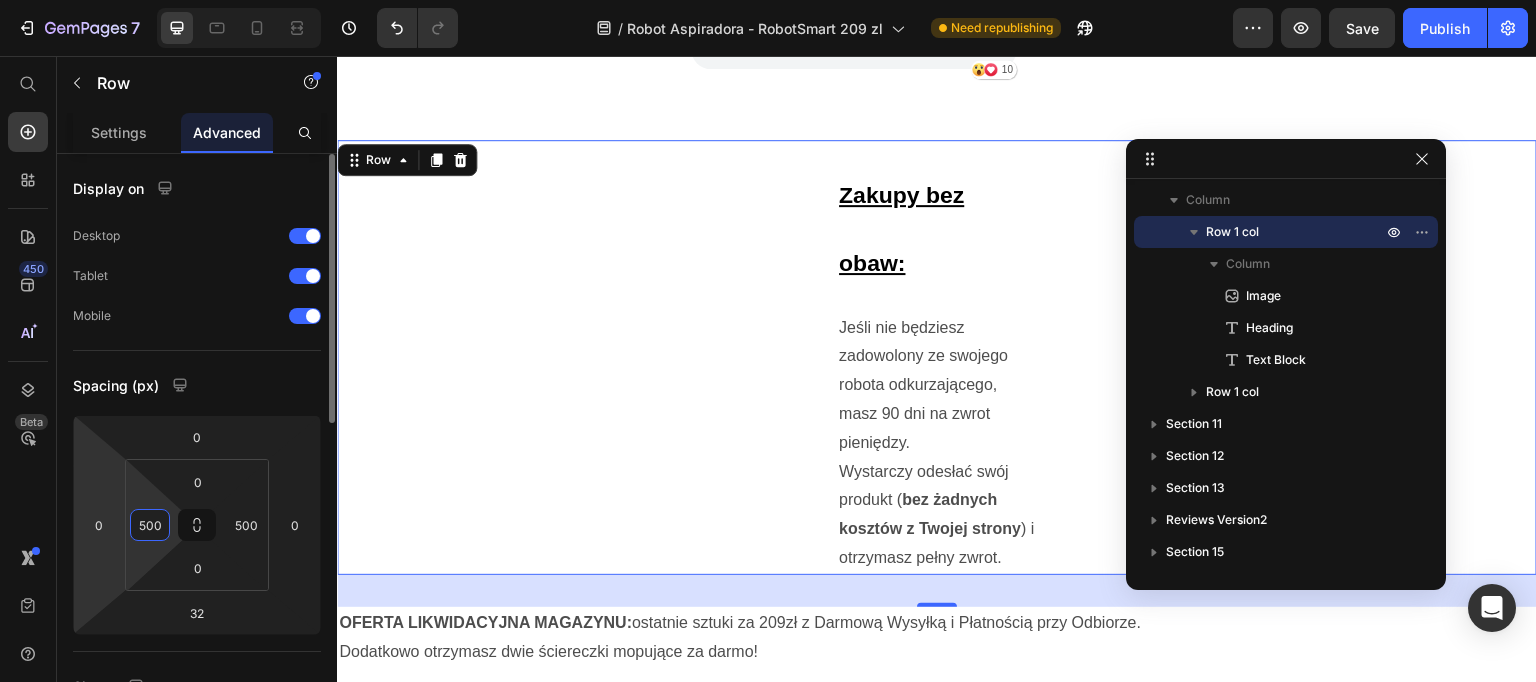 click on "0 0 32 0 0 500 0 500" 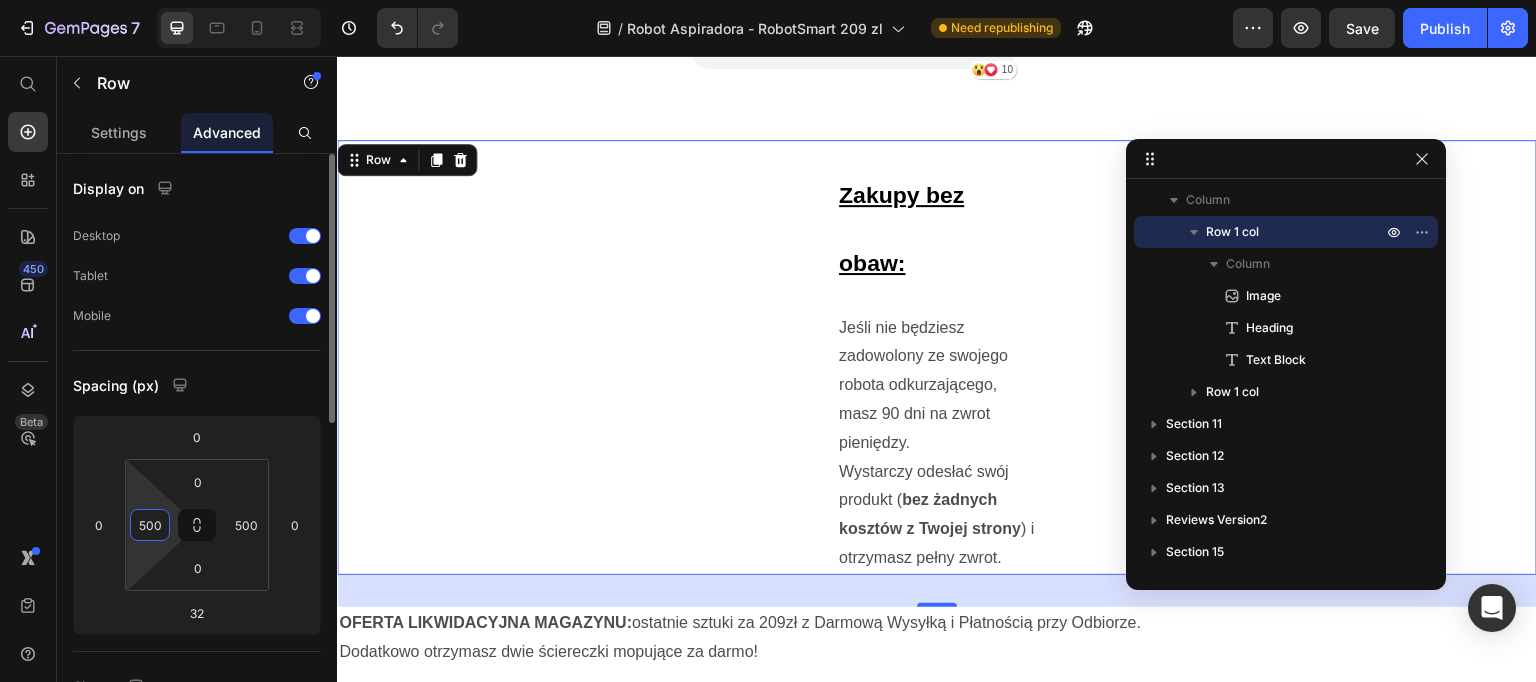 type on "300" 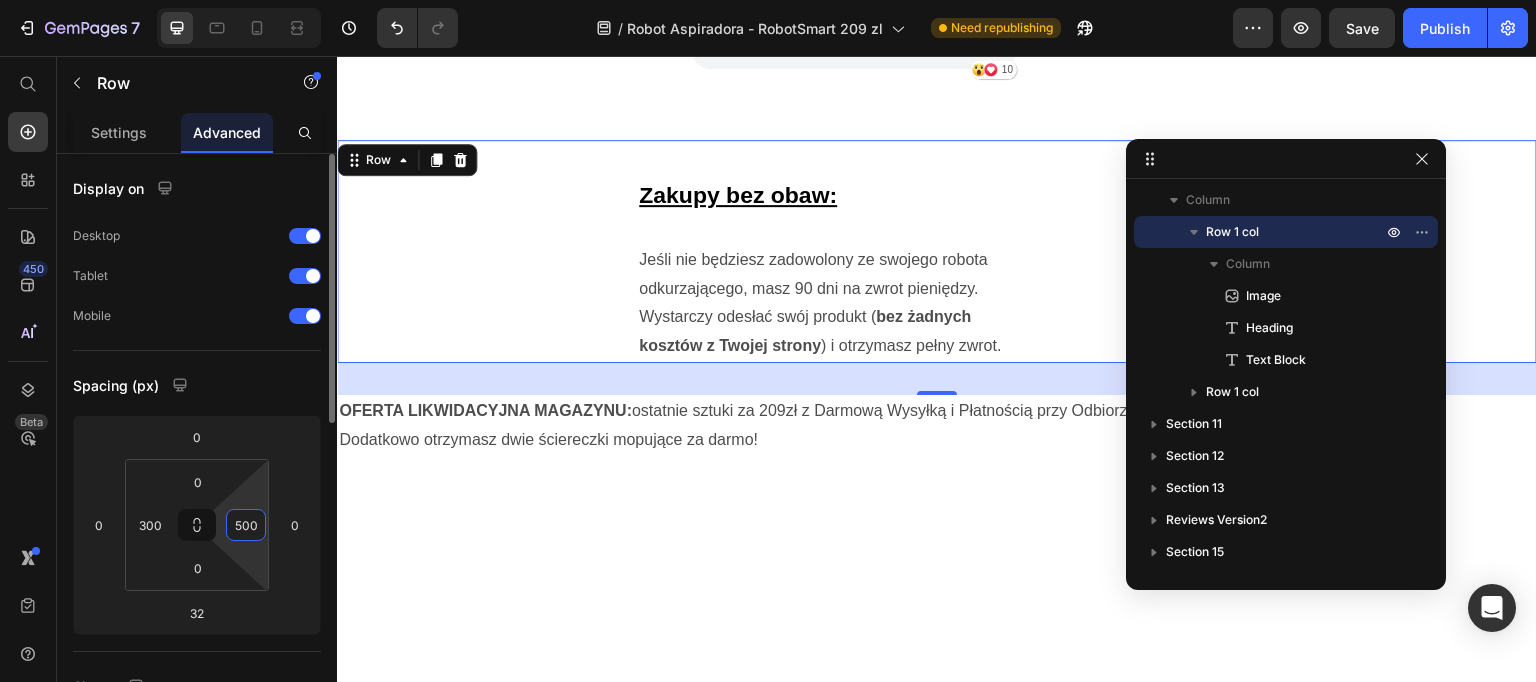 click on "500" at bounding box center (246, 525) 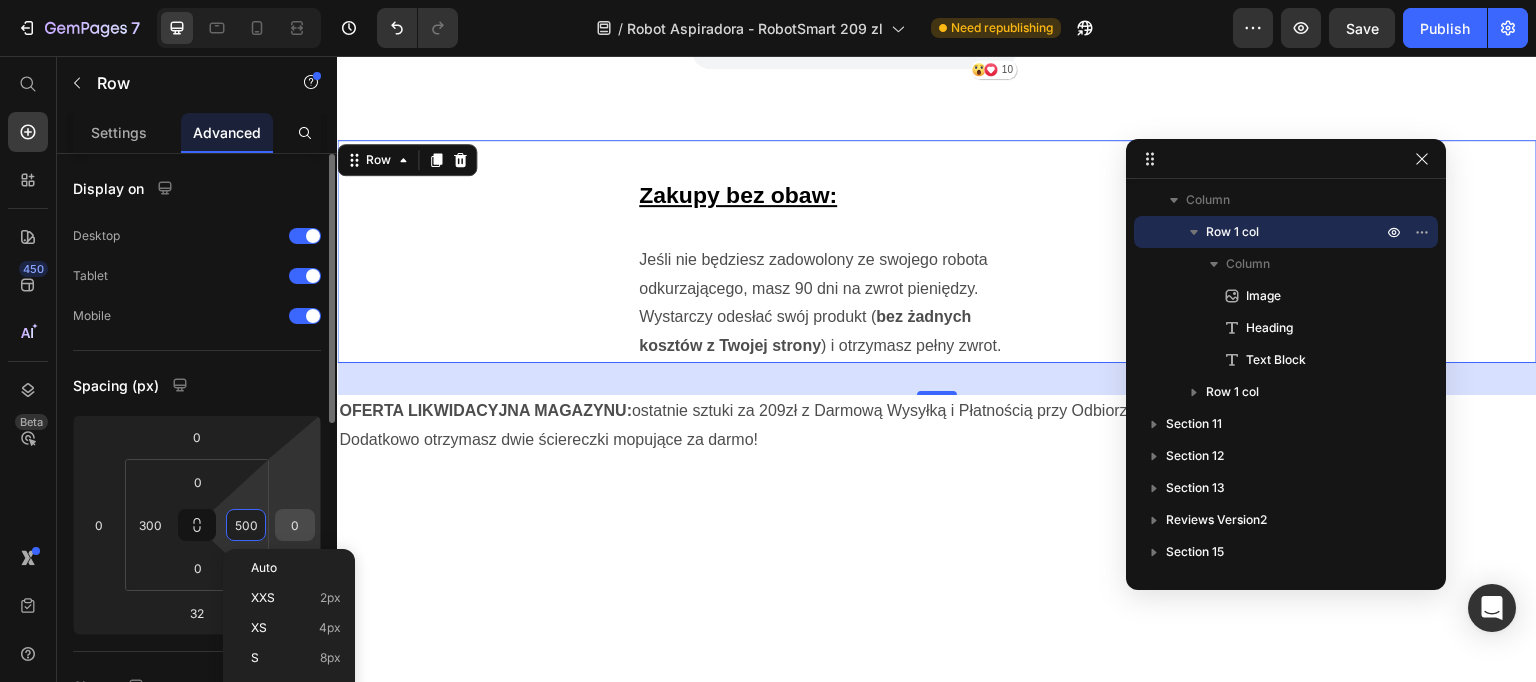 paste on "3" 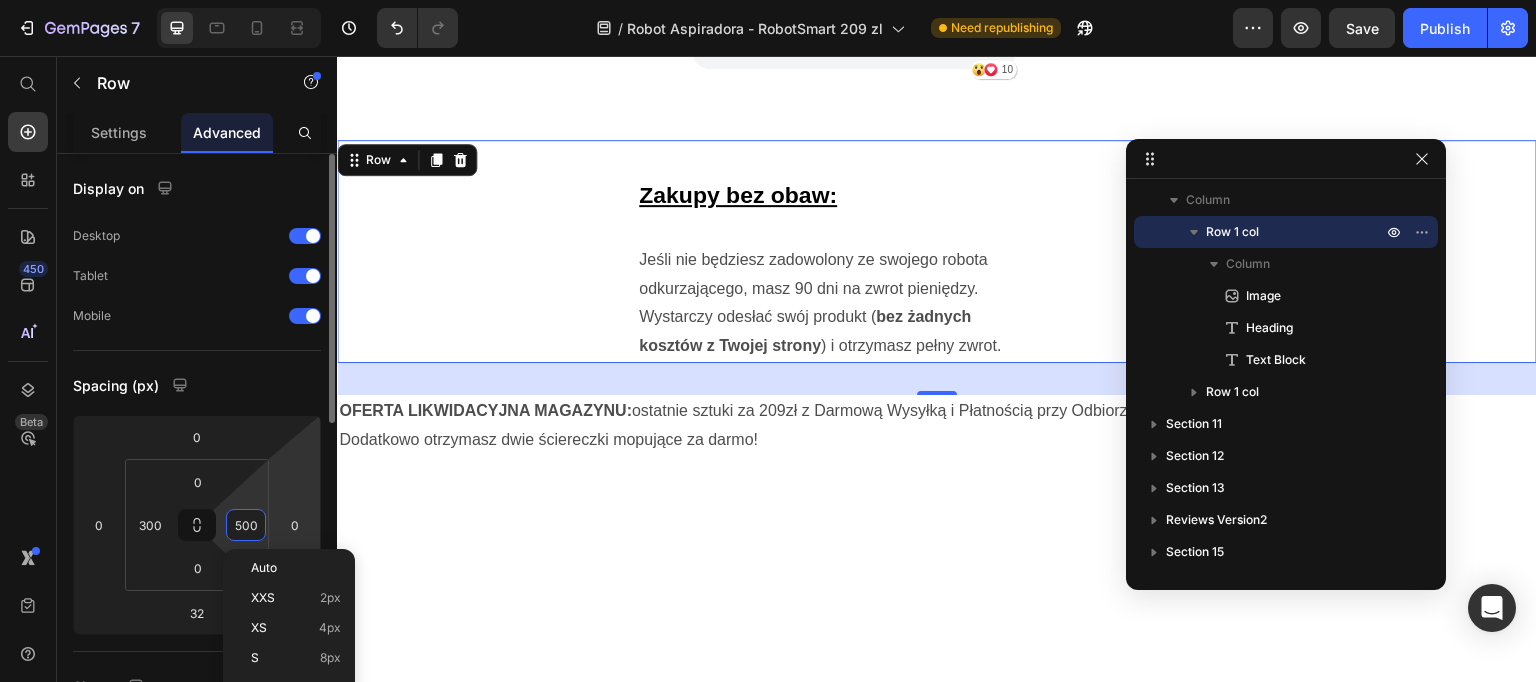 type on "300" 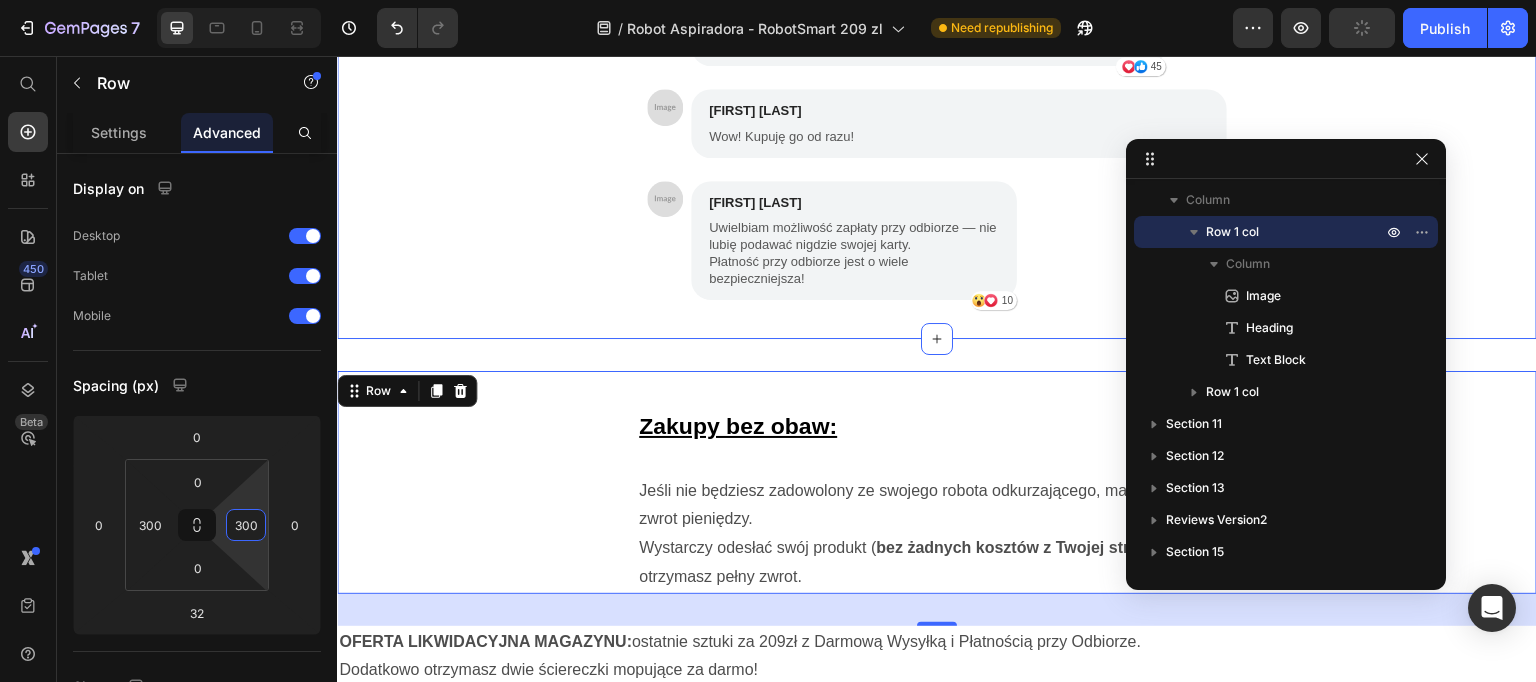 scroll, scrollTop: 2944, scrollLeft: 0, axis: vertical 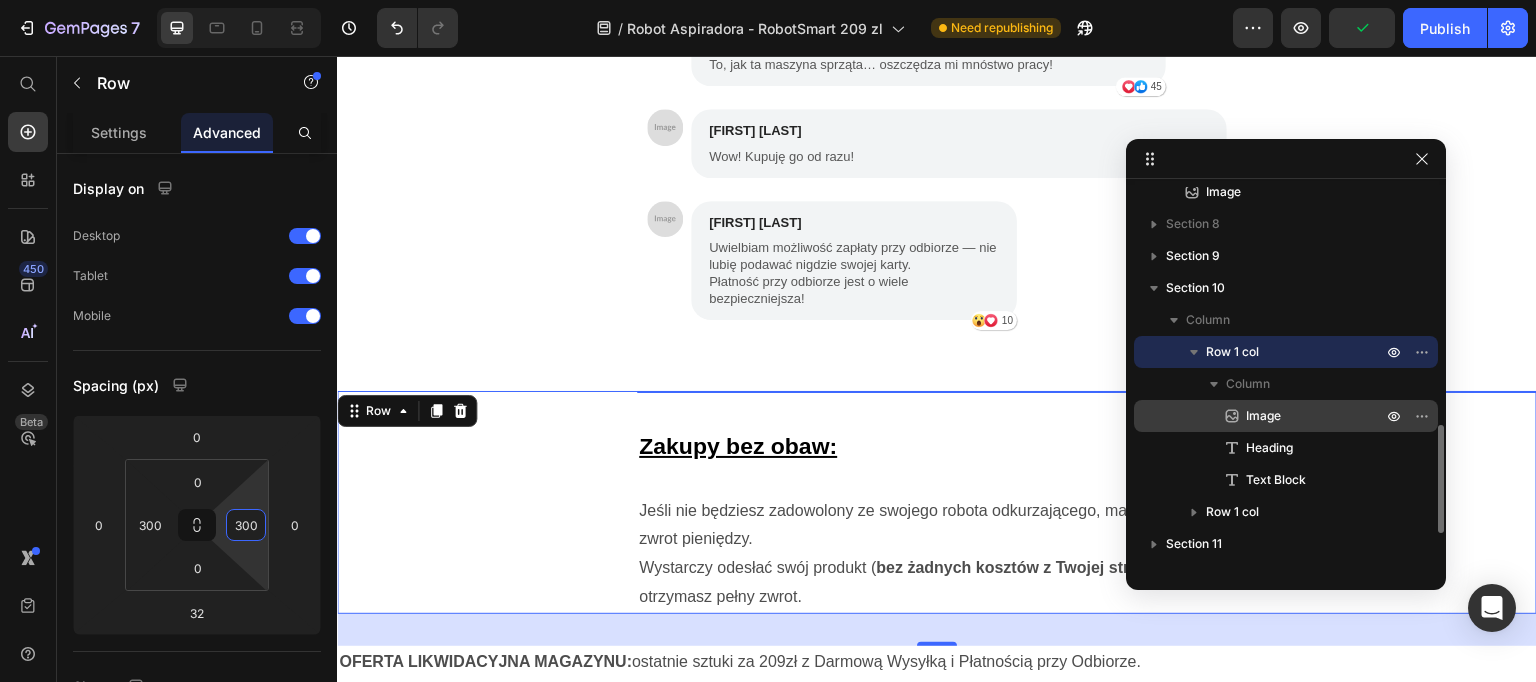 click on "Image" at bounding box center [1263, 416] 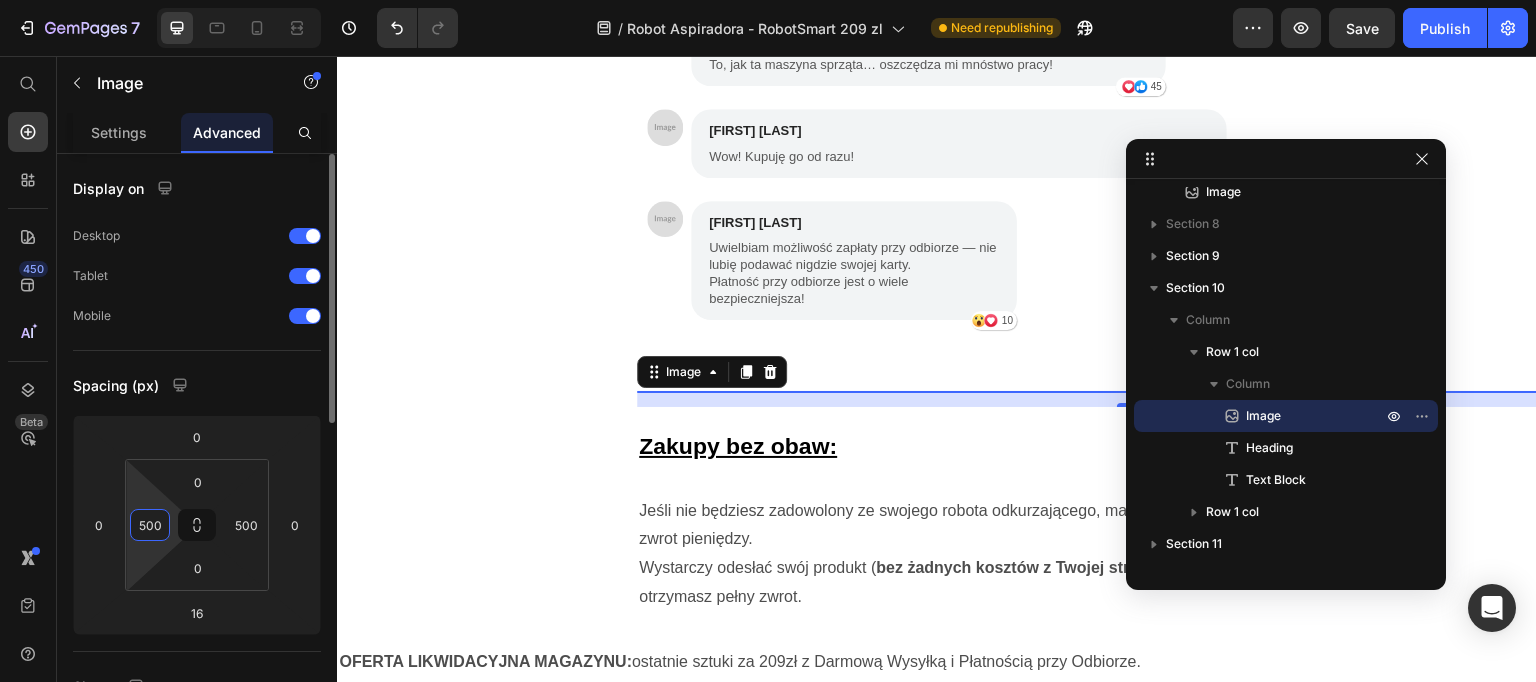 click on "500" at bounding box center (150, 525) 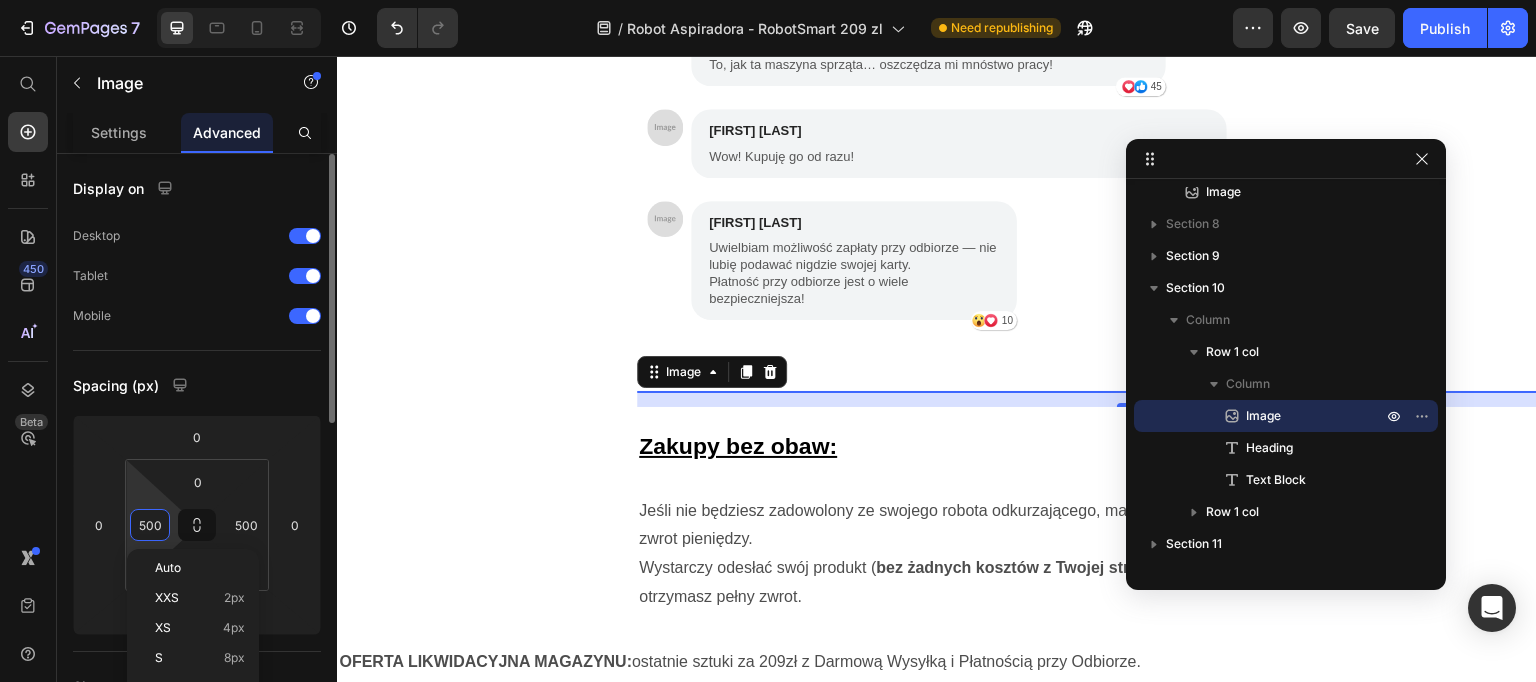 click on "500" at bounding box center (150, 525) 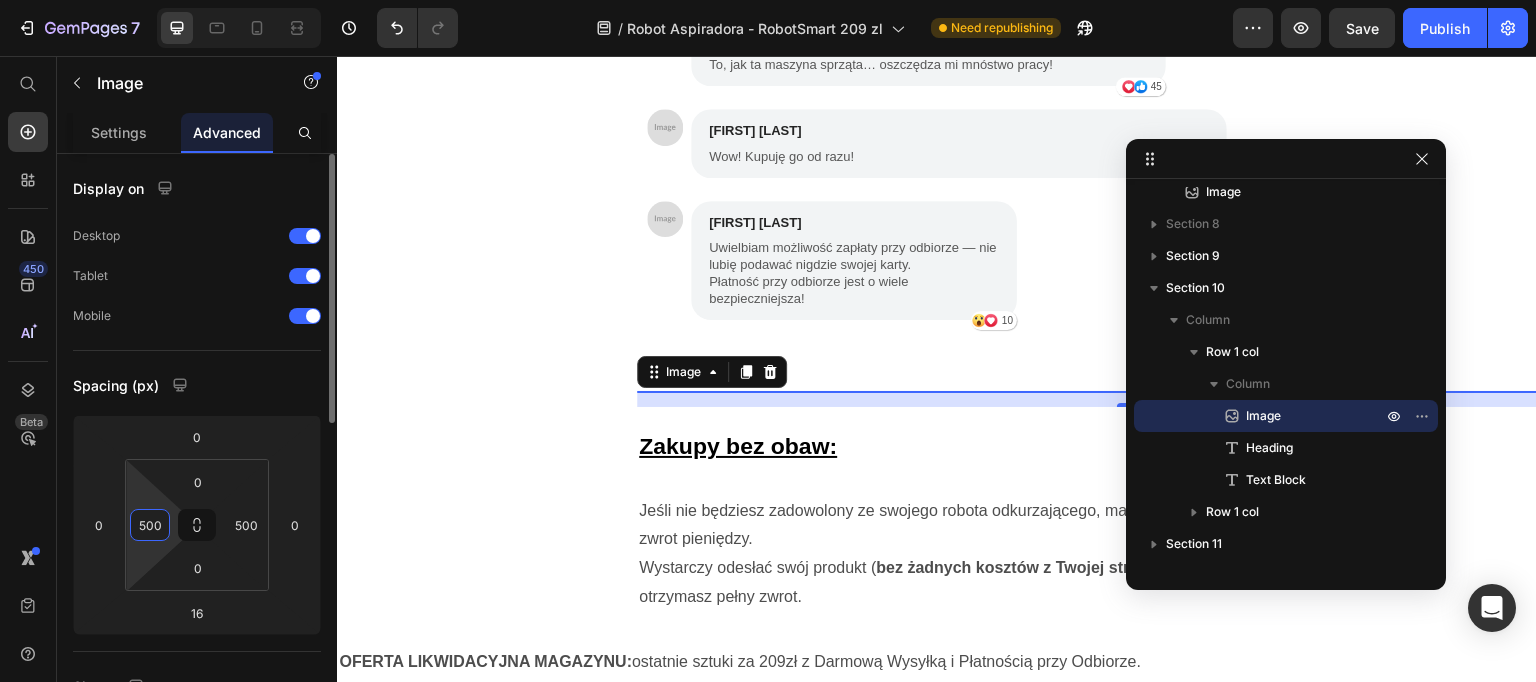 drag, startPoint x: 146, startPoint y: 524, endPoint x: 174, endPoint y: 528, distance: 28.284271 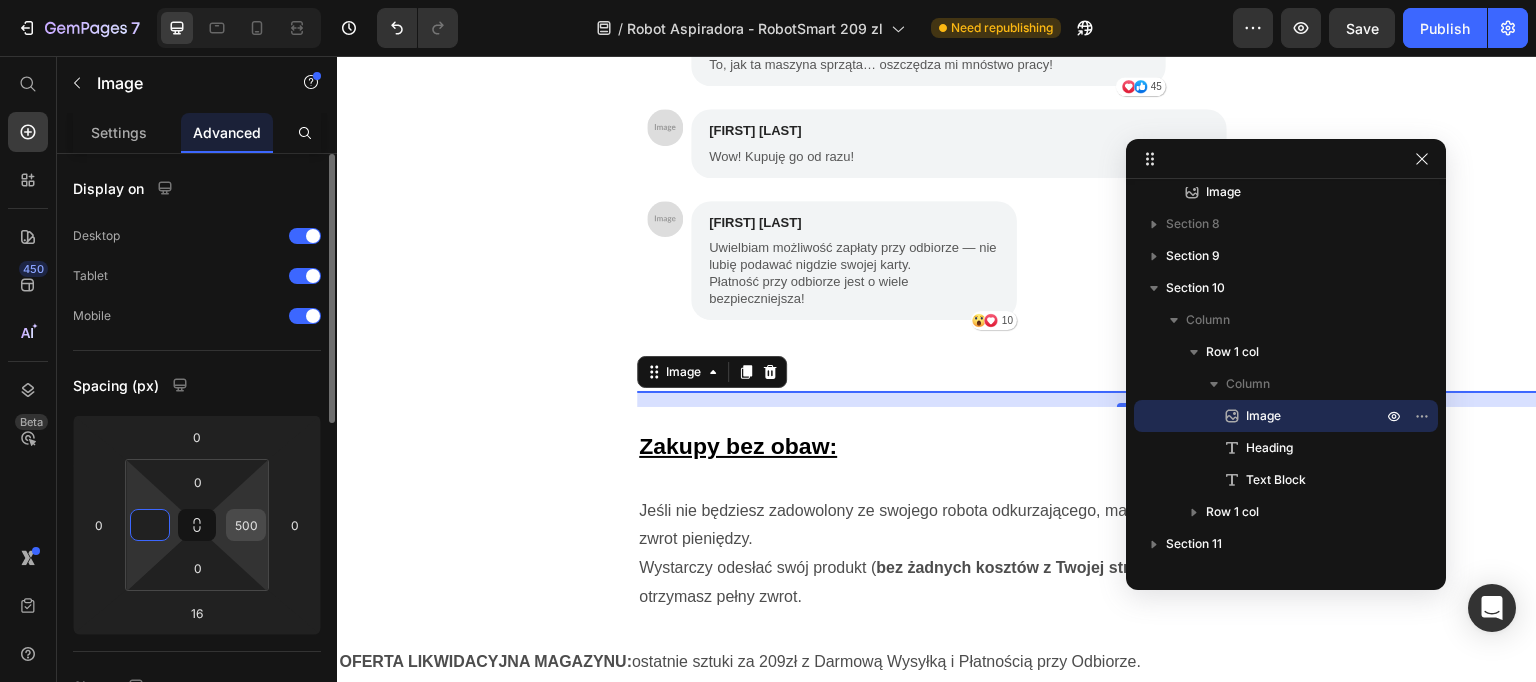 type on "0" 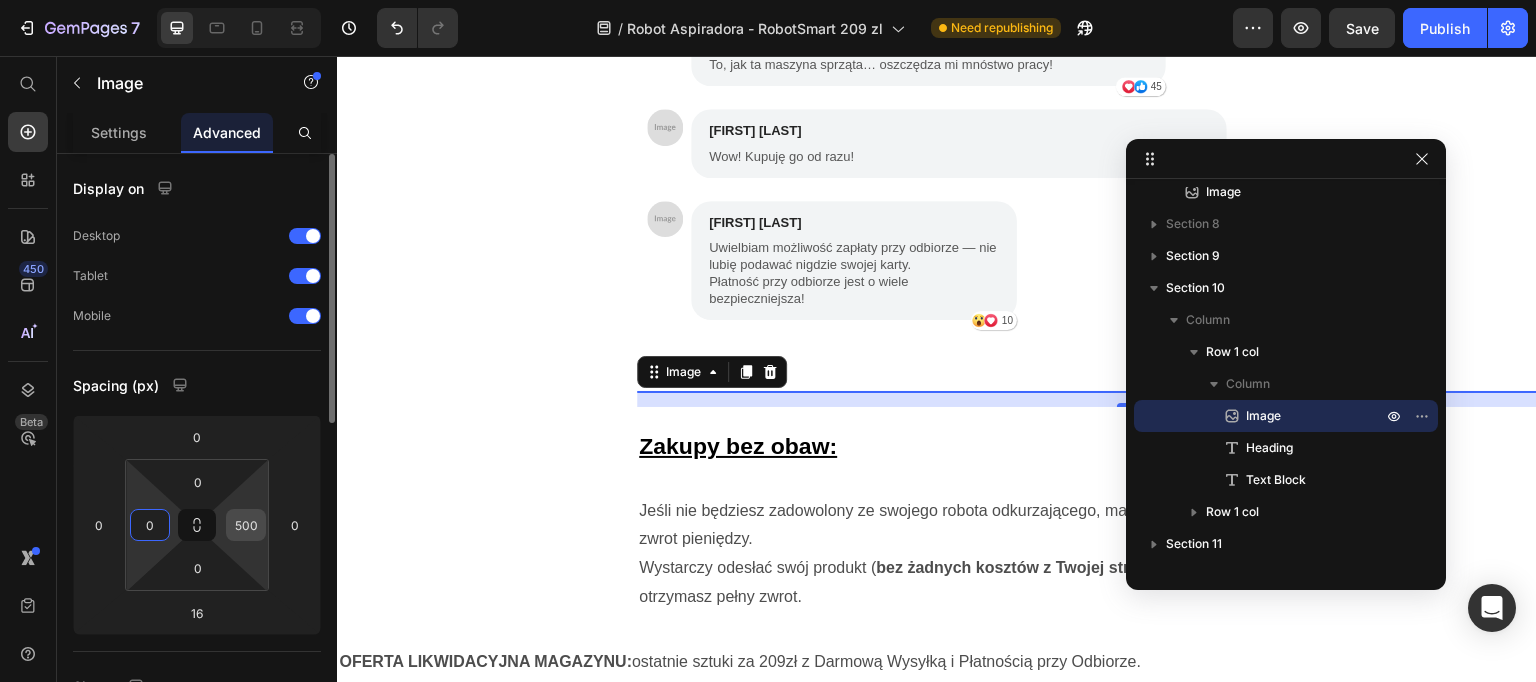 click on "500" at bounding box center (246, 525) 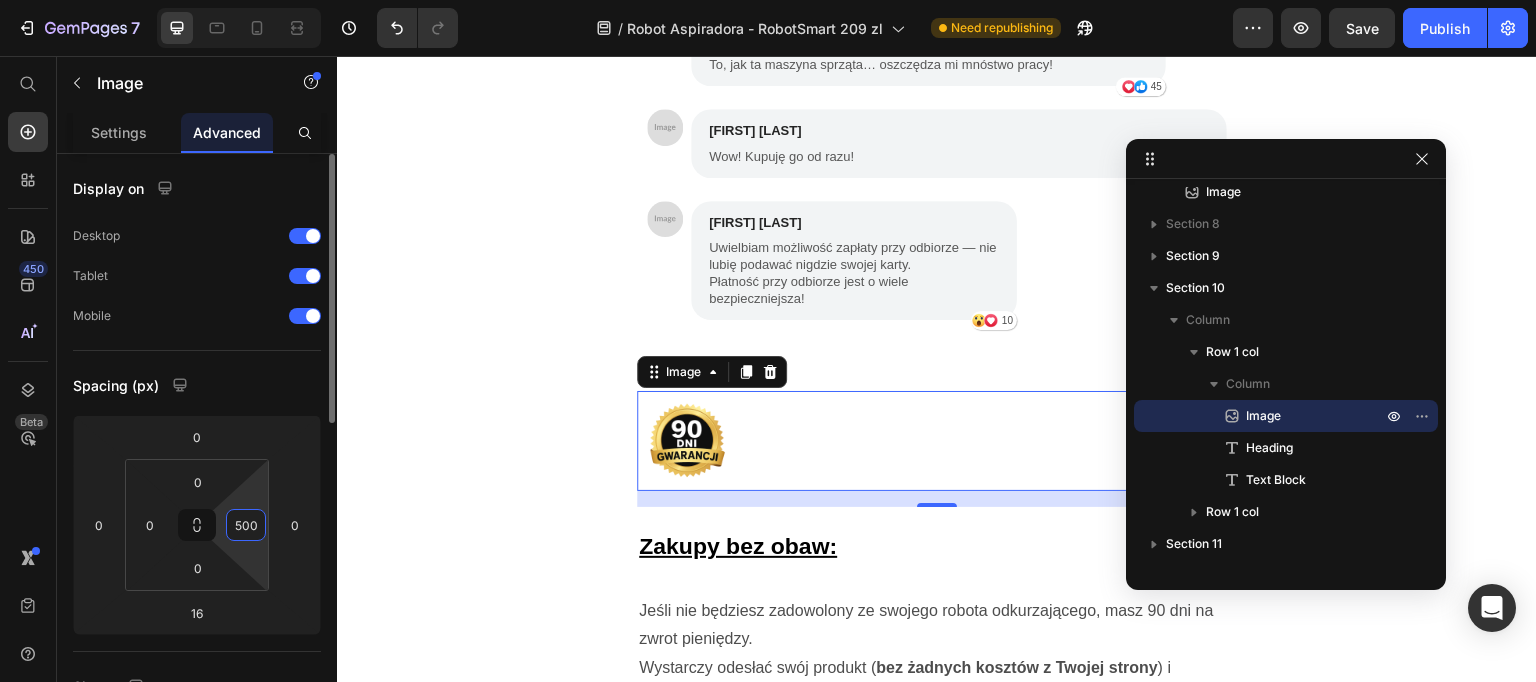 click on "500" at bounding box center [246, 525] 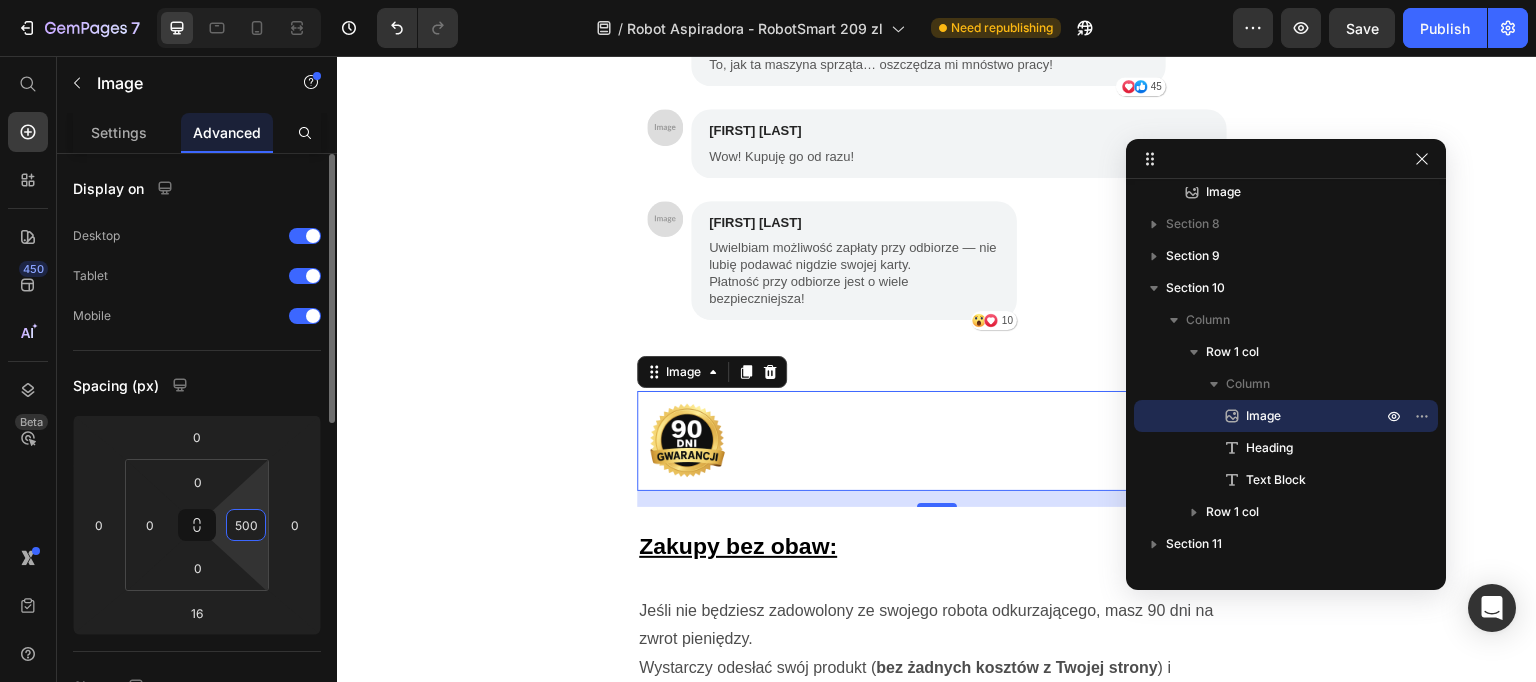 click on "500" at bounding box center (246, 525) 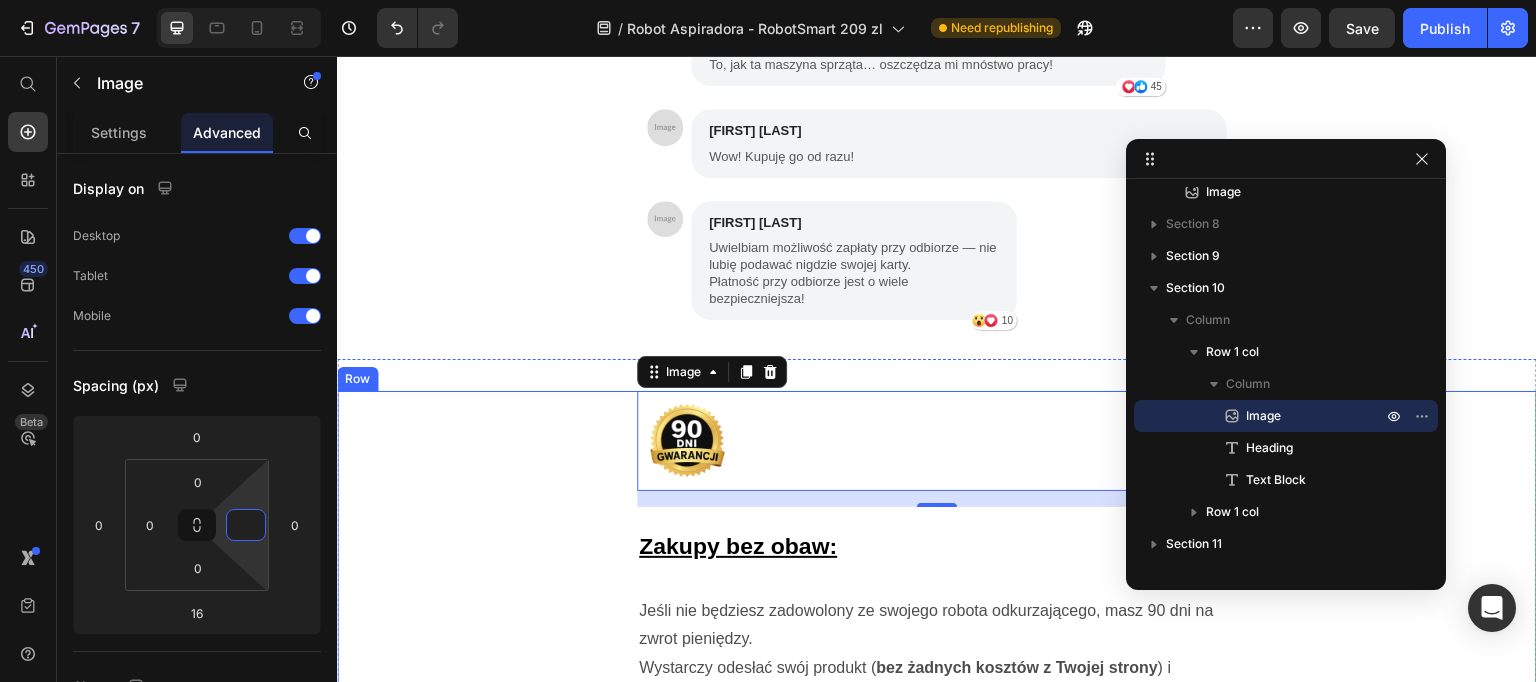 click on "Image   16 Zakupy bez obaw: Heading Jeśli nie będziesz zadowolony ze swojego robota odkurzającego, masz 90 dni na zwrot pieniędzy. Wystarczy odesłać swój produkt ( bez żadnych kosztów z Twojej strony ) i otrzymasz pełny zwrot. Text Block Row" at bounding box center [937, 552] 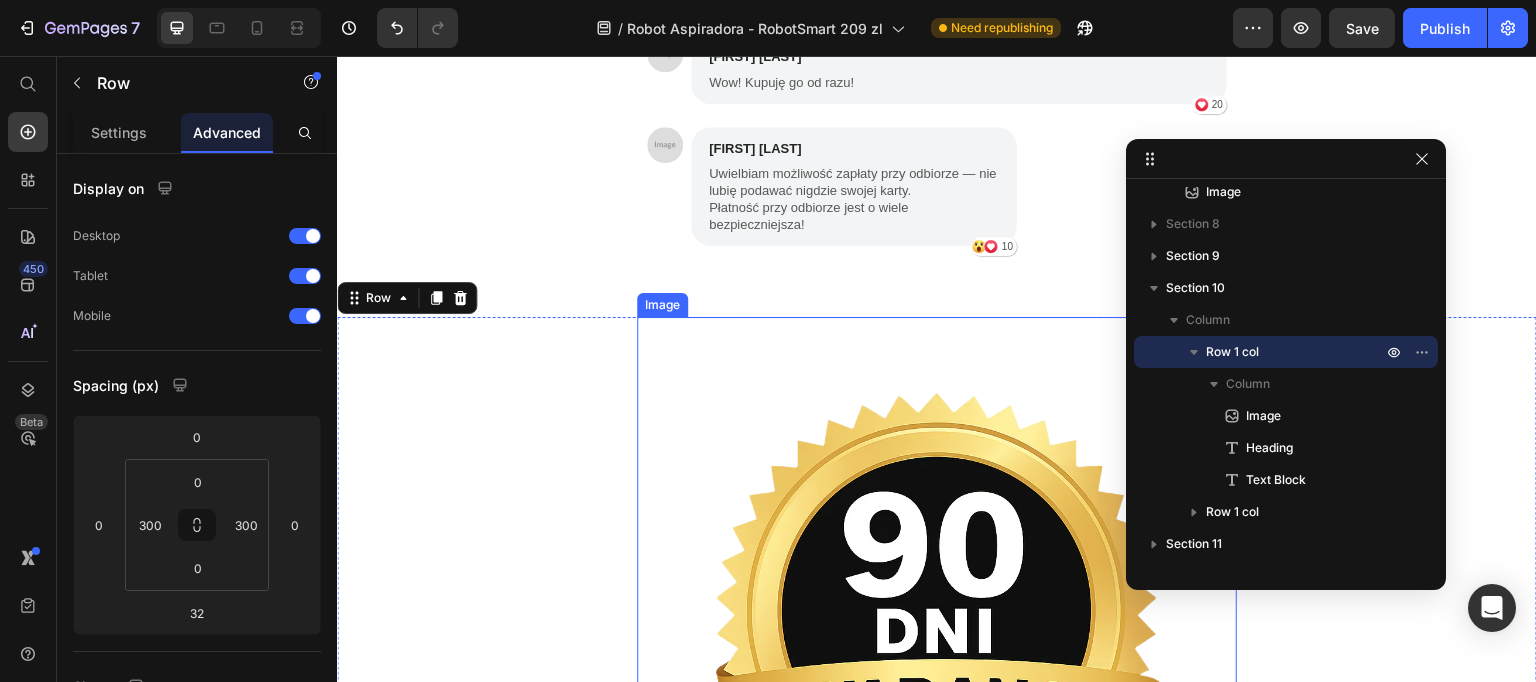 scroll, scrollTop: 3184, scrollLeft: 0, axis: vertical 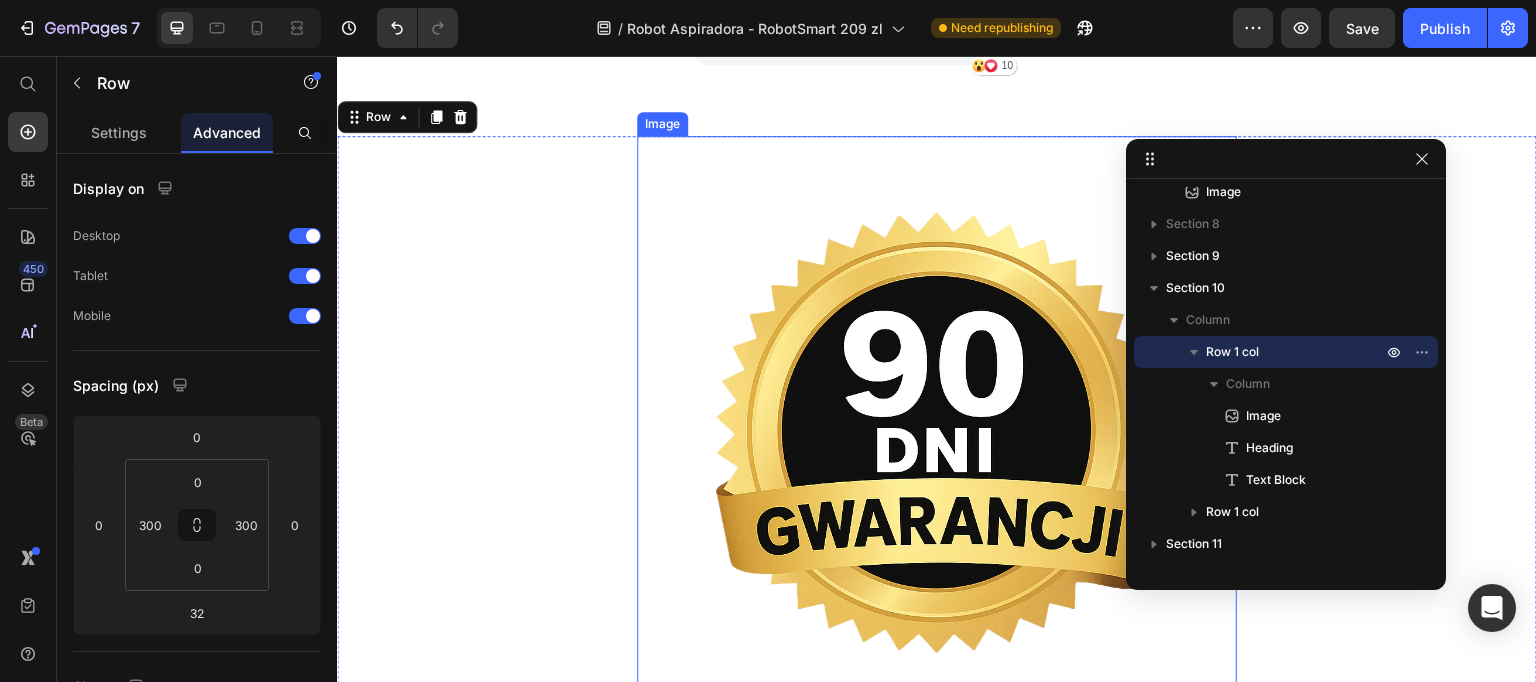 click at bounding box center [937, 436] 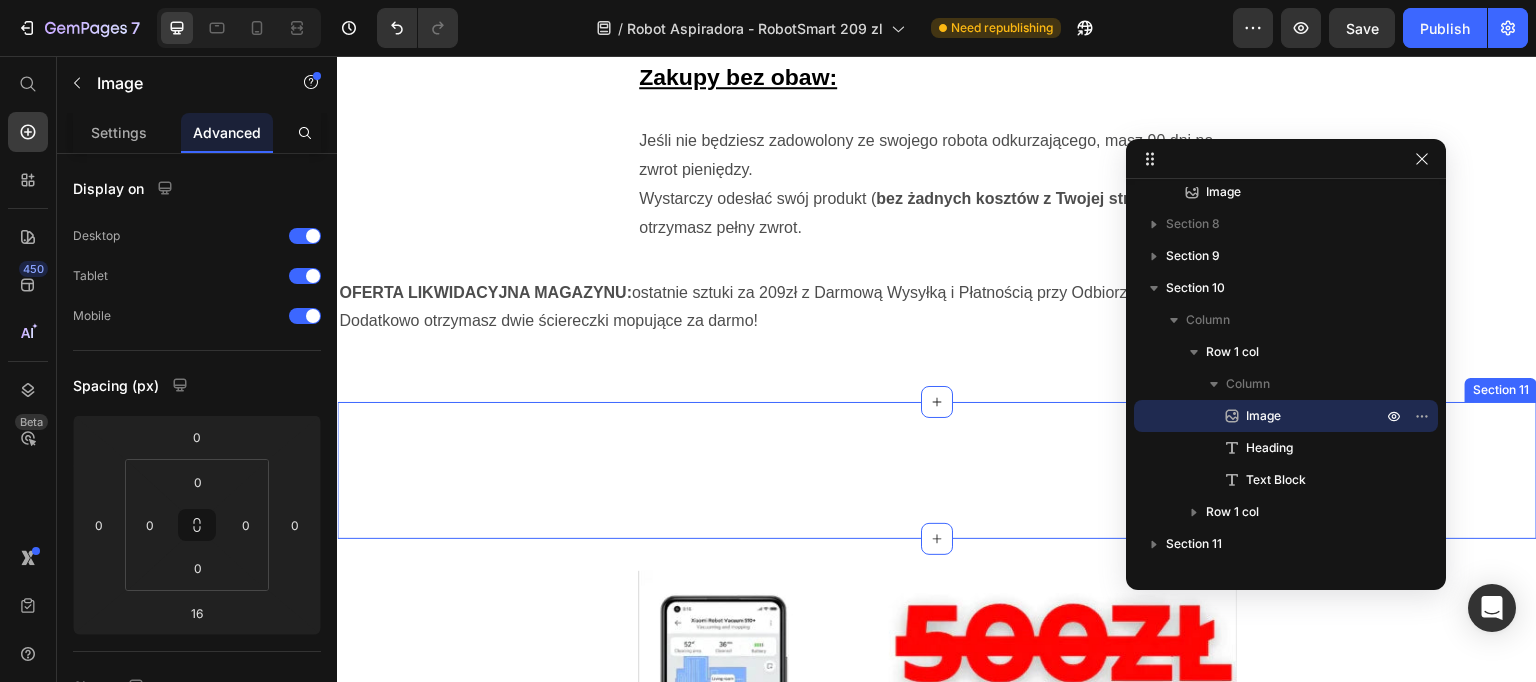 scroll, scrollTop: 3764, scrollLeft: 0, axis: vertical 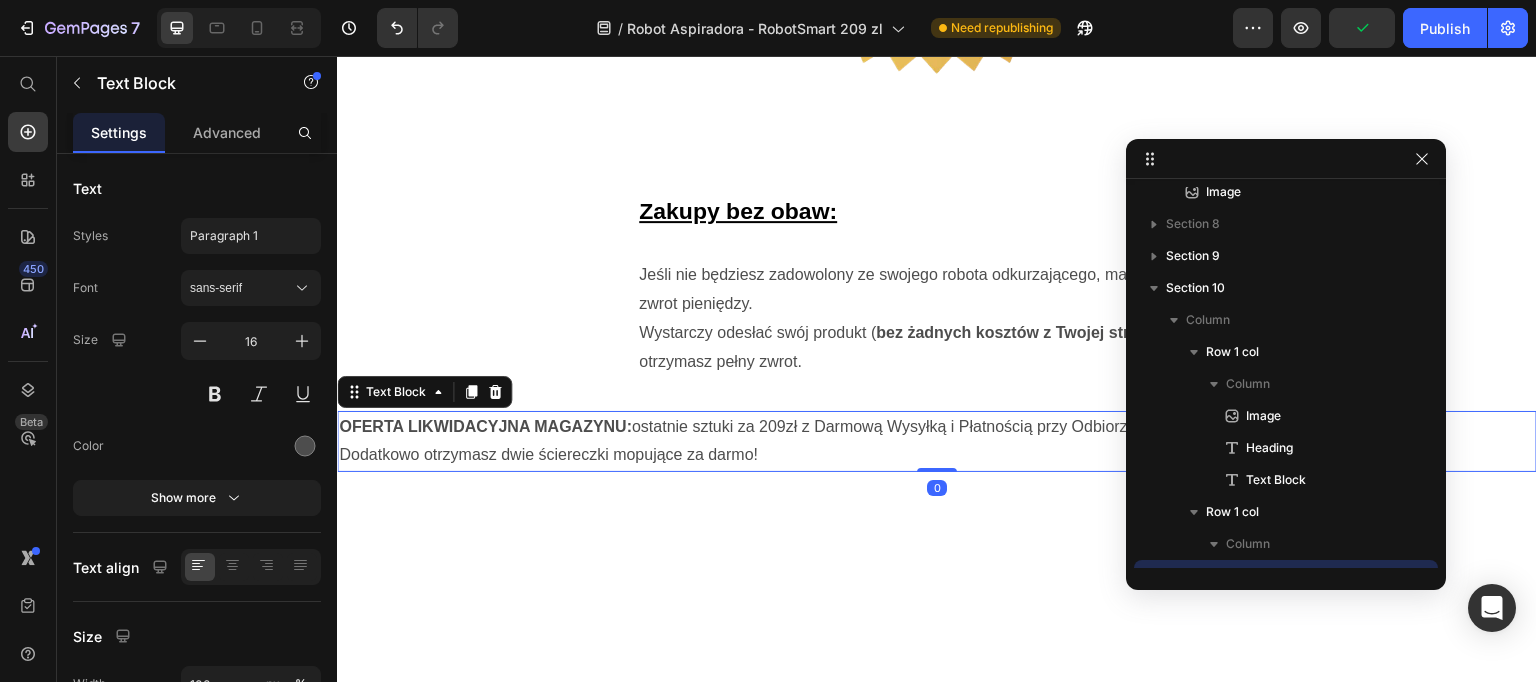 click on "OFERTA LIKWIDACYJNA MAGAZYNU:  ostatnie sztuki za 209zł z Darmową Wysyłką i Płatnością przy Odbiorze. Dodatkowo otrzymasz dwie ściereczki mopujące za darmo!" at bounding box center (937, 442) 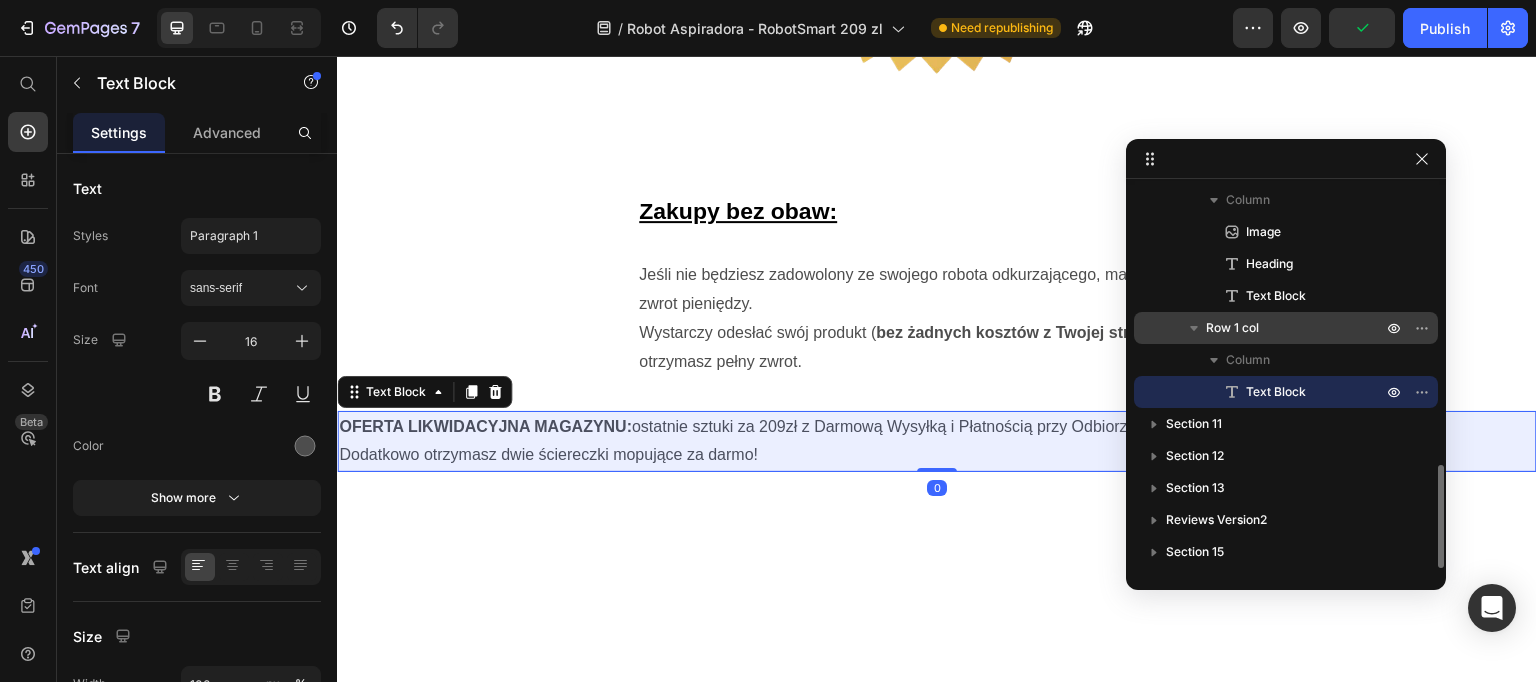 click on "Row 1 col" at bounding box center (1296, 328) 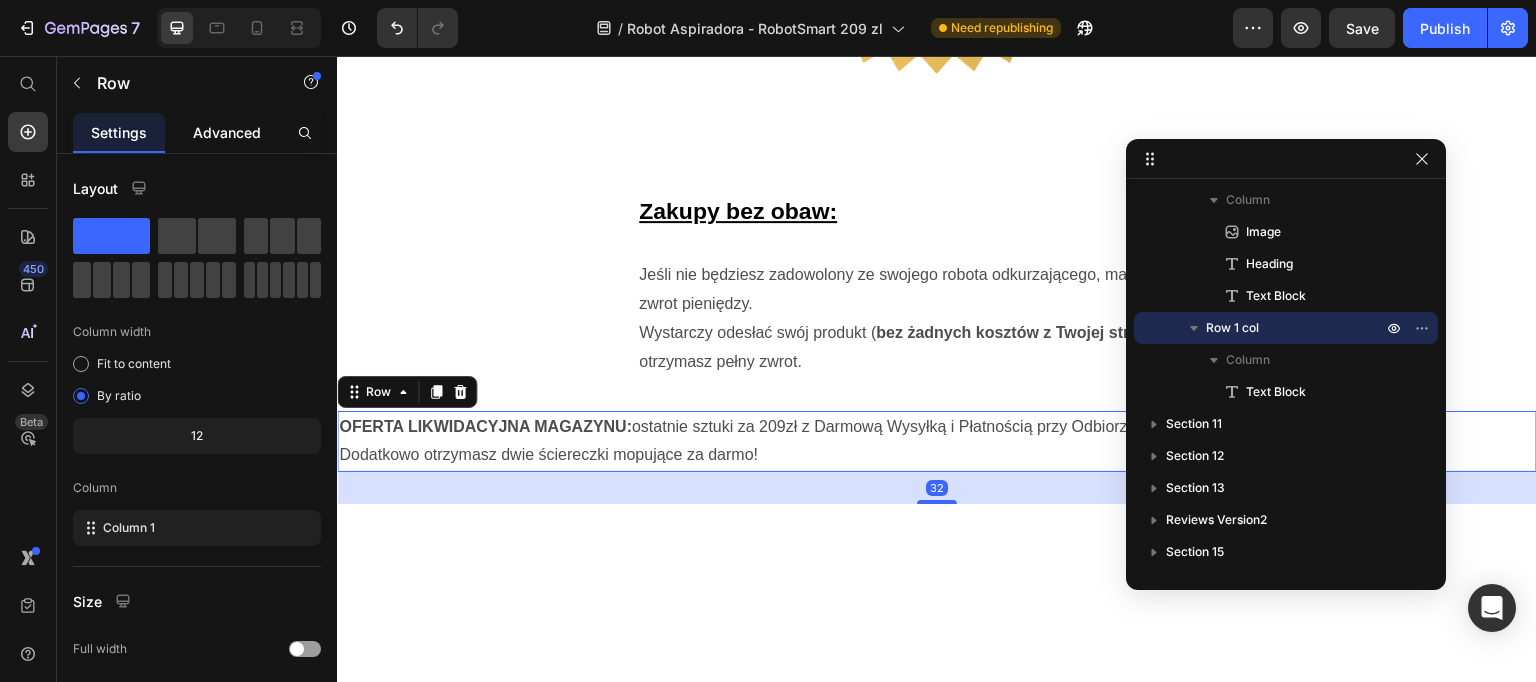 click on "Advanced" at bounding box center (227, 132) 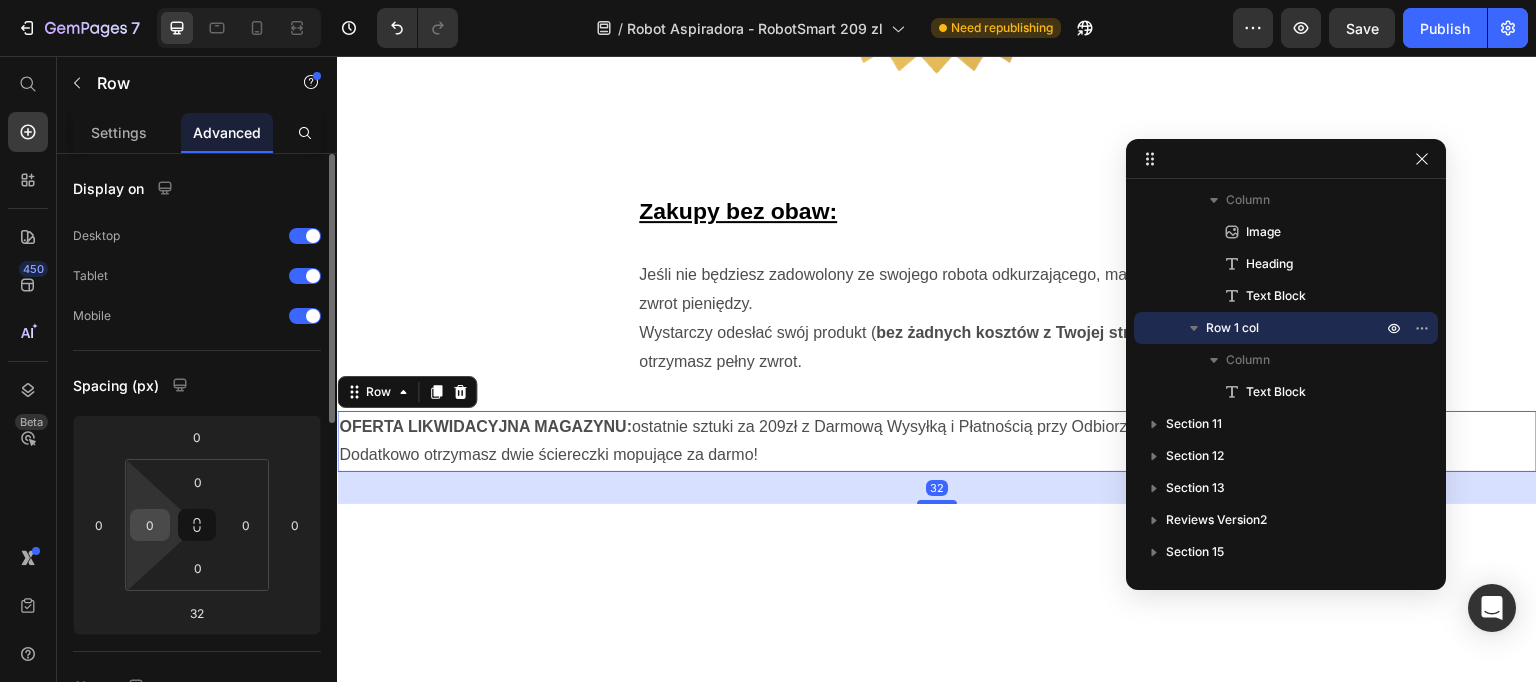 click on "0" at bounding box center [150, 525] 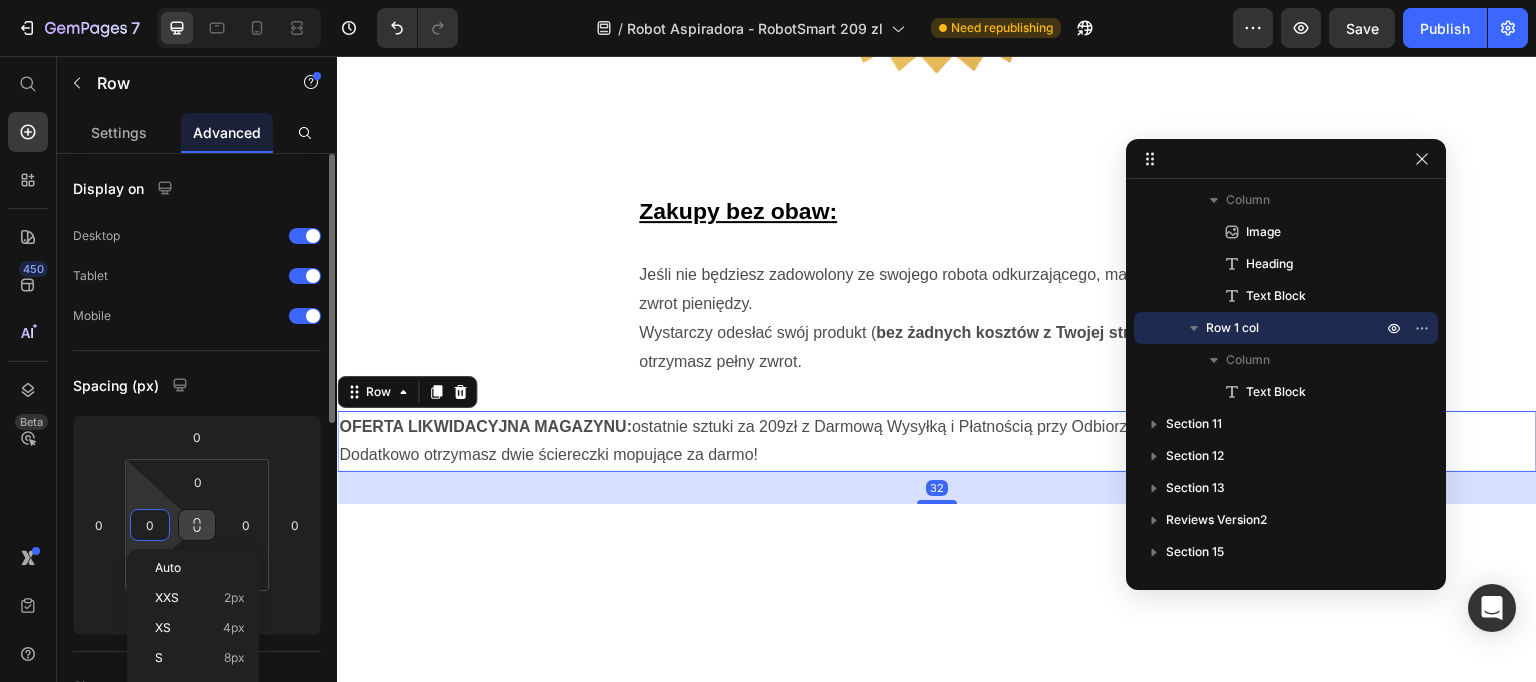 paste on "30" 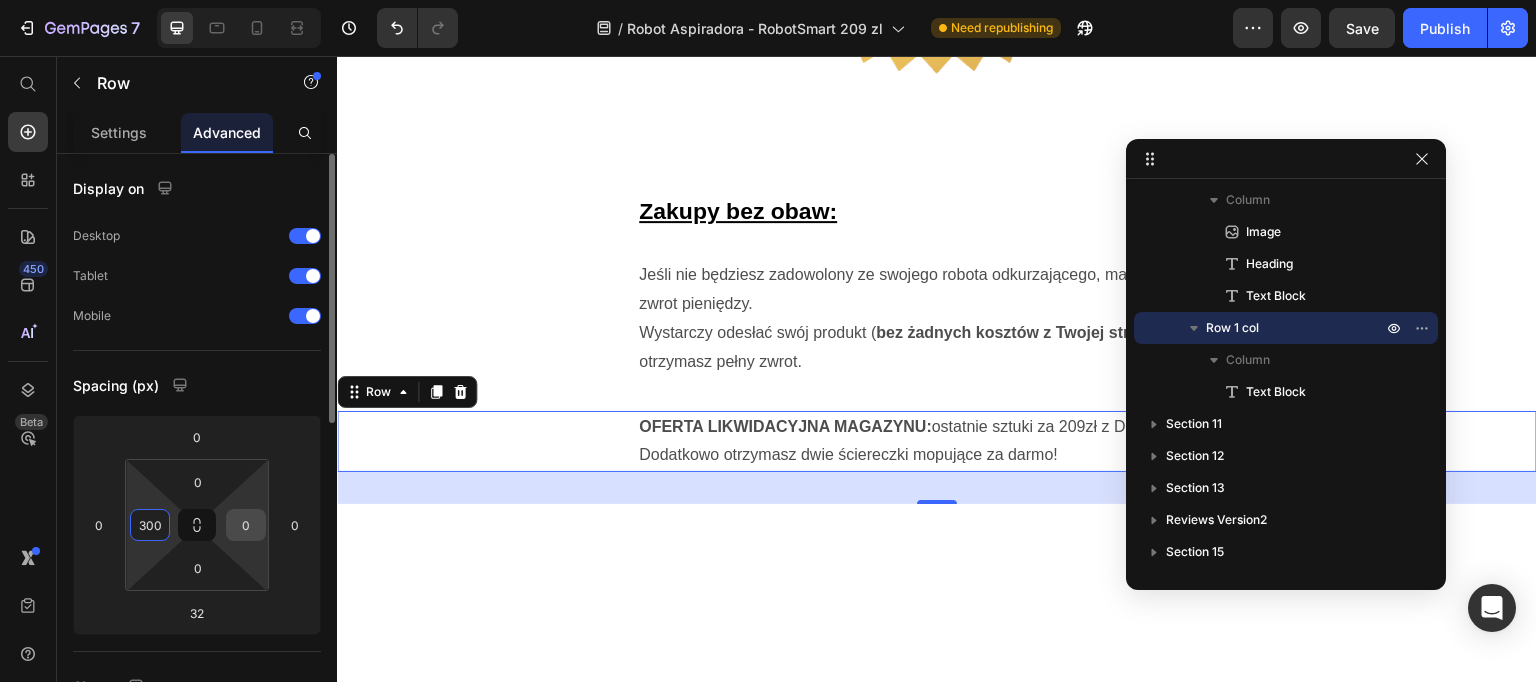 type on "300" 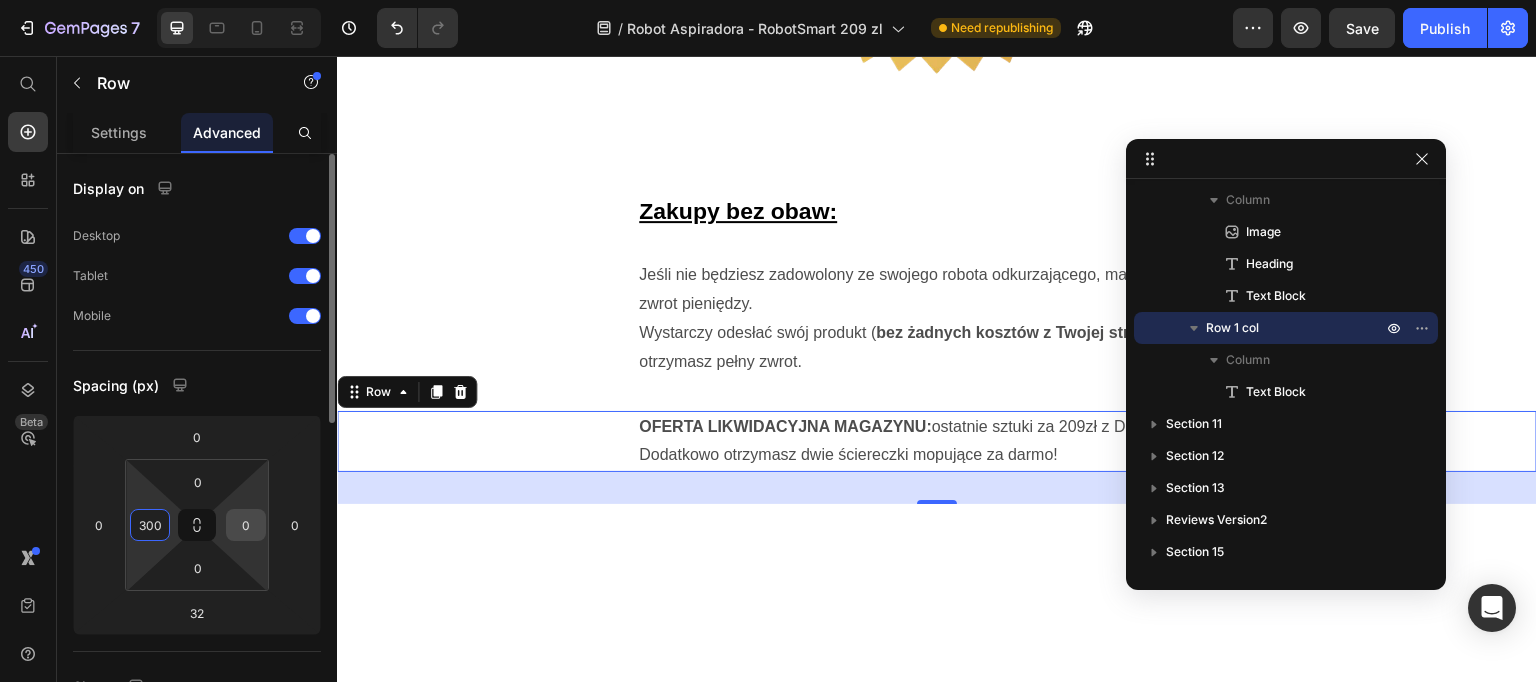 click on "0" at bounding box center [246, 525] 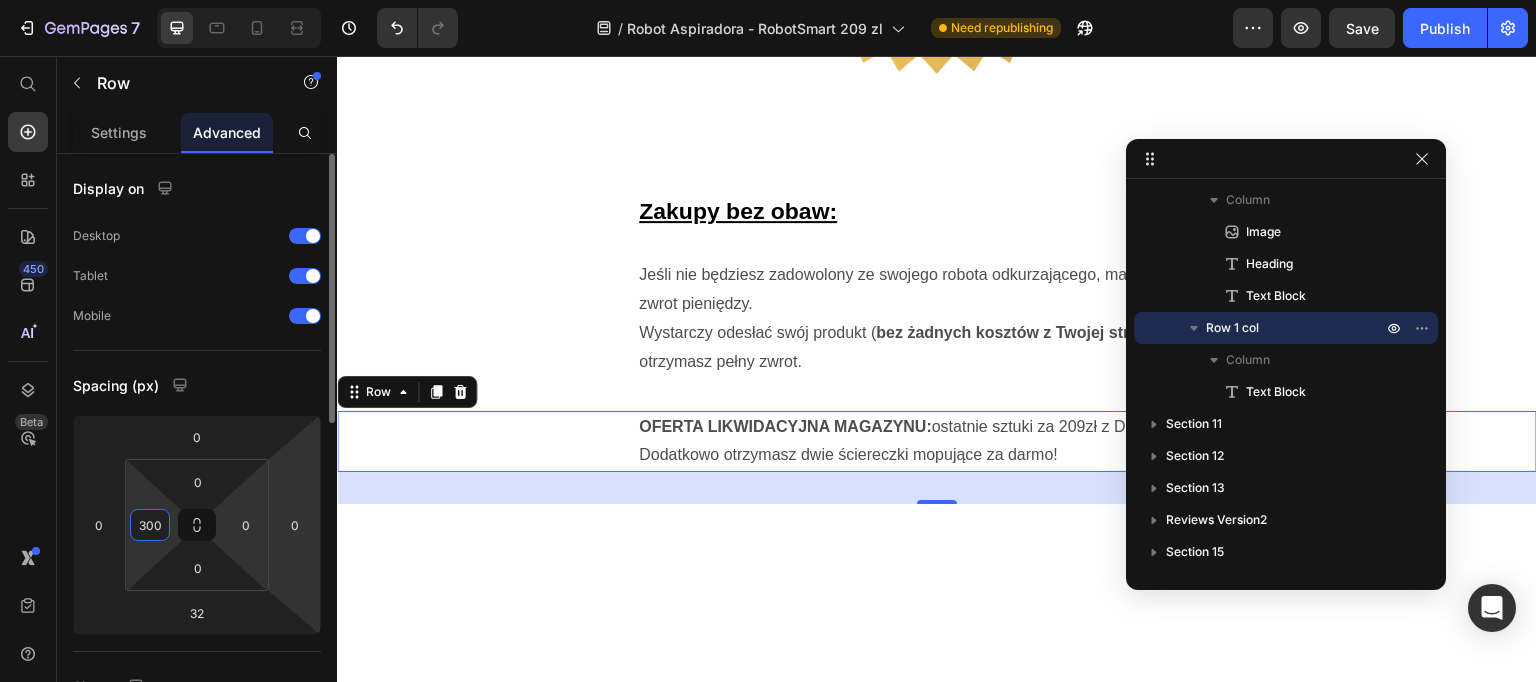 paste on "30" 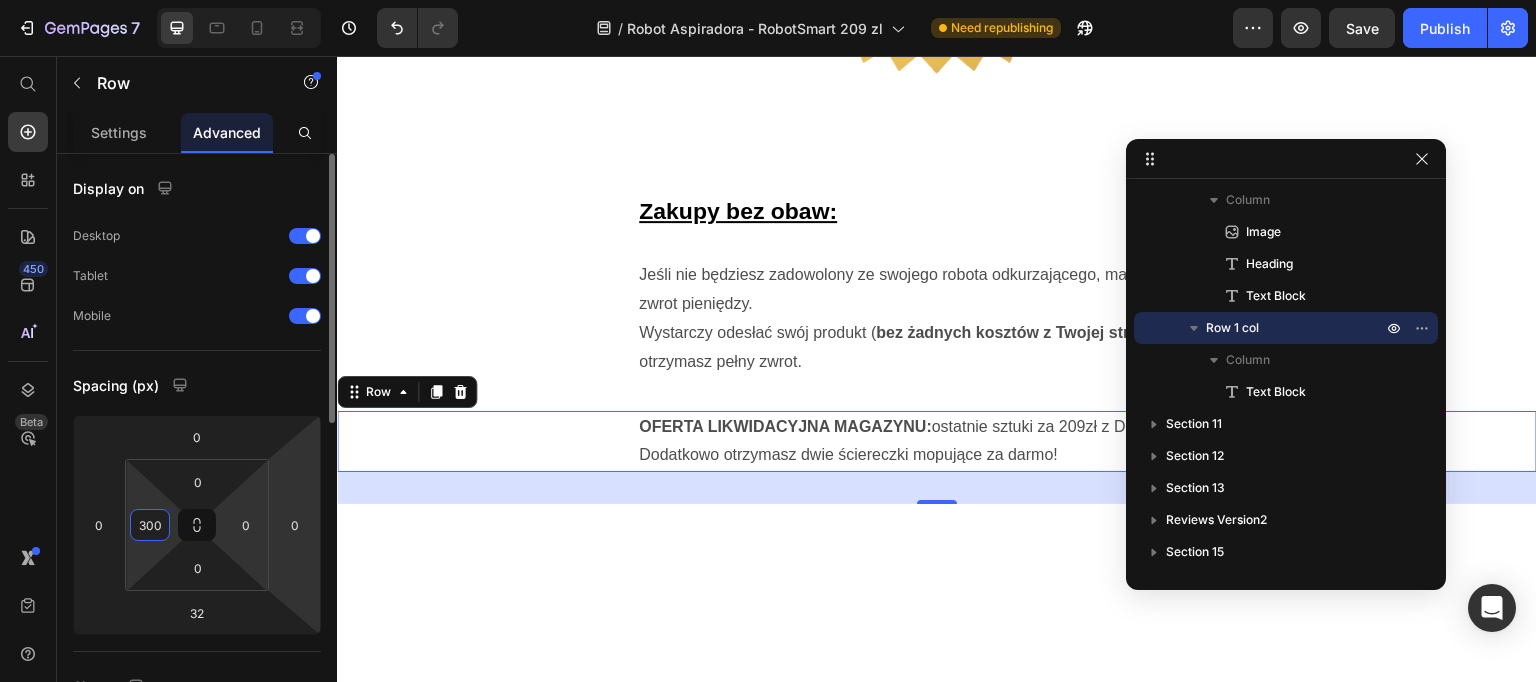 type on "300" 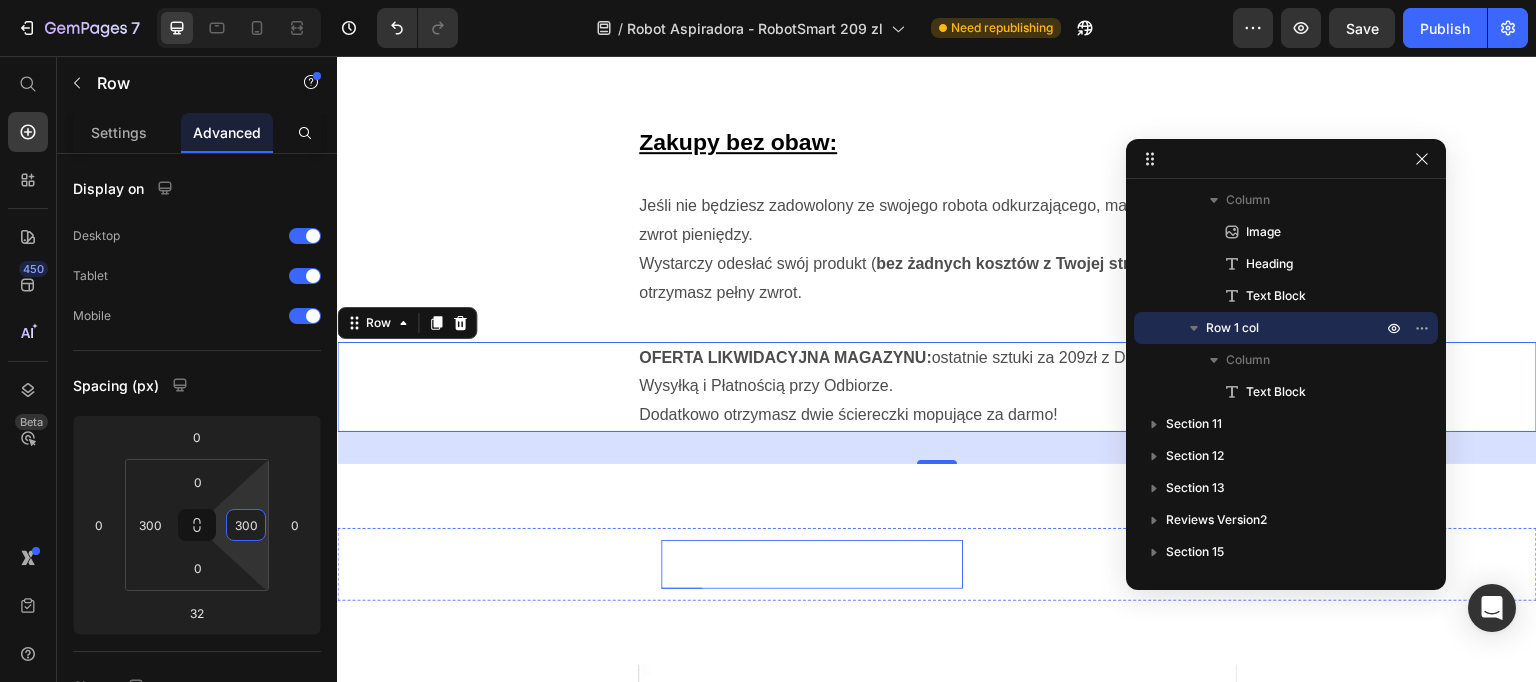 scroll, scrollTop: 3762, scrollLeft: 0, axis: vertical 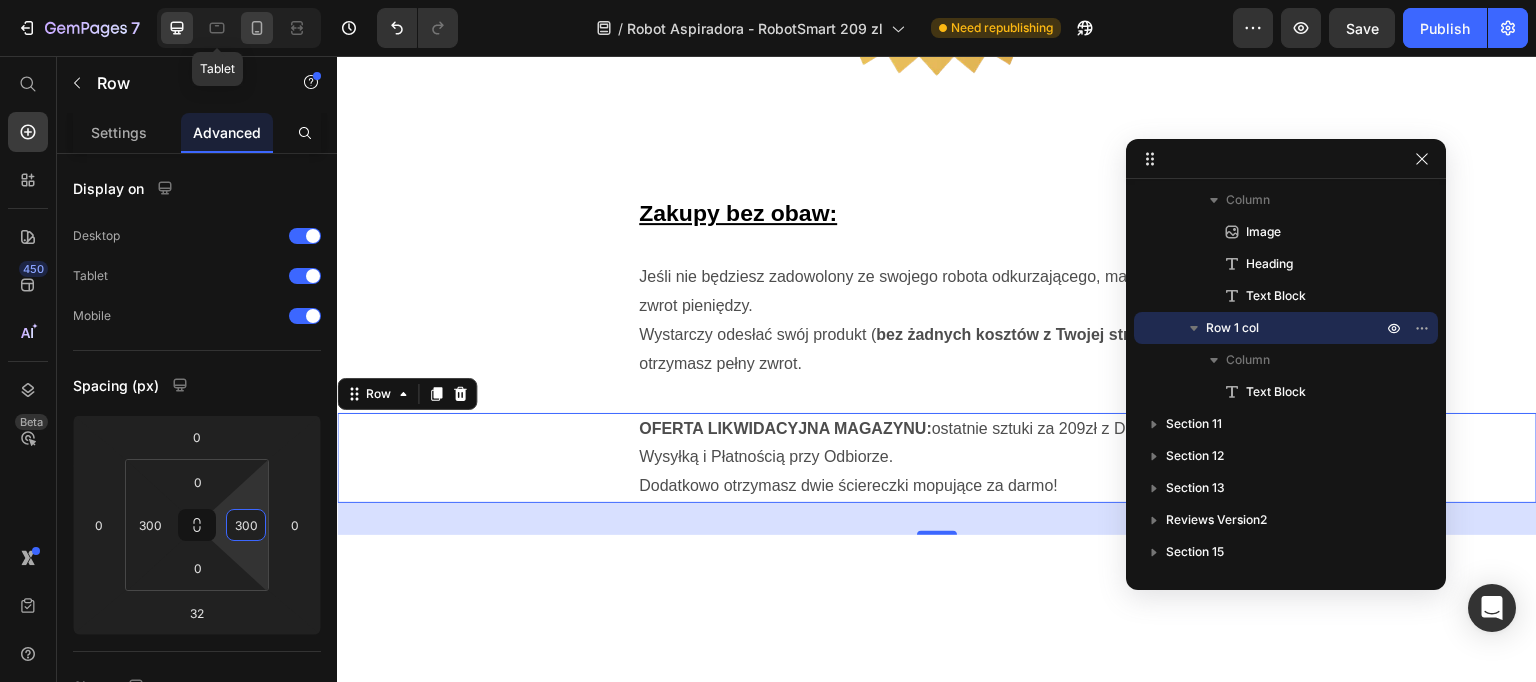 click 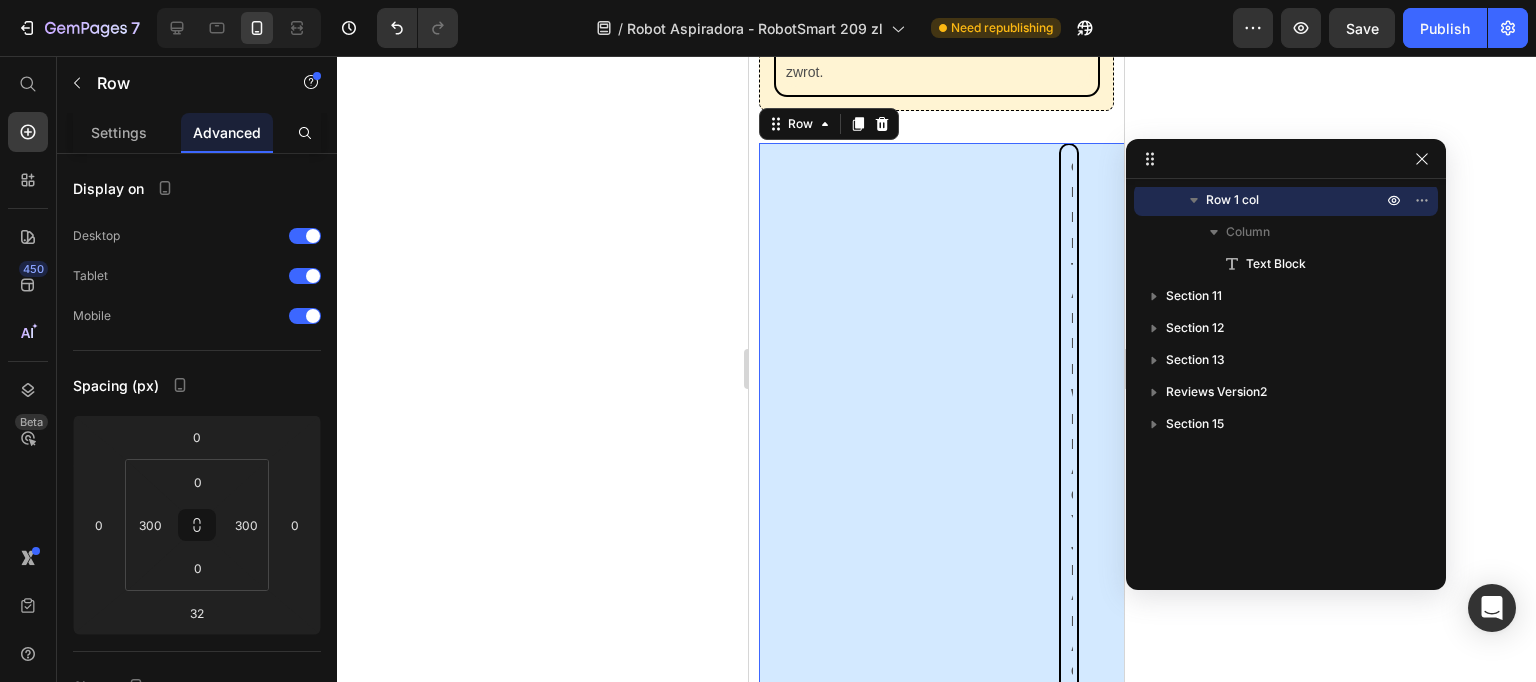 scroll, scrollTop: 3568, scrollLeft: 0, axis: vertical 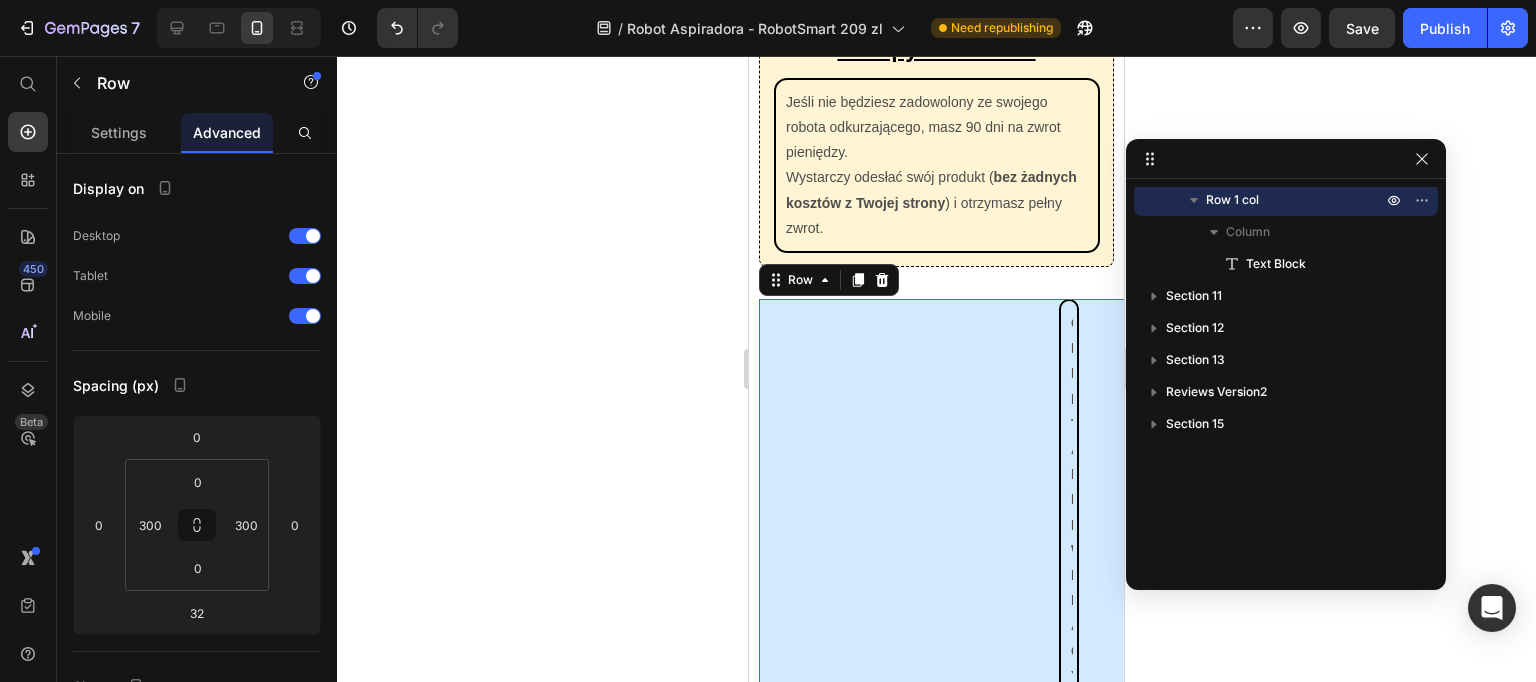 click on "OFERTA LIKWIDACYJNA MAGAZYNU:  ostatnie sztuki za 209zł z Darmową Wysyłką i Płatnością przy Odbiorze. Dodatkowo otrzymasz dwie ściereczki mopujące za darmo! Text Block Row   32" at bounding box center (1059, 2012) 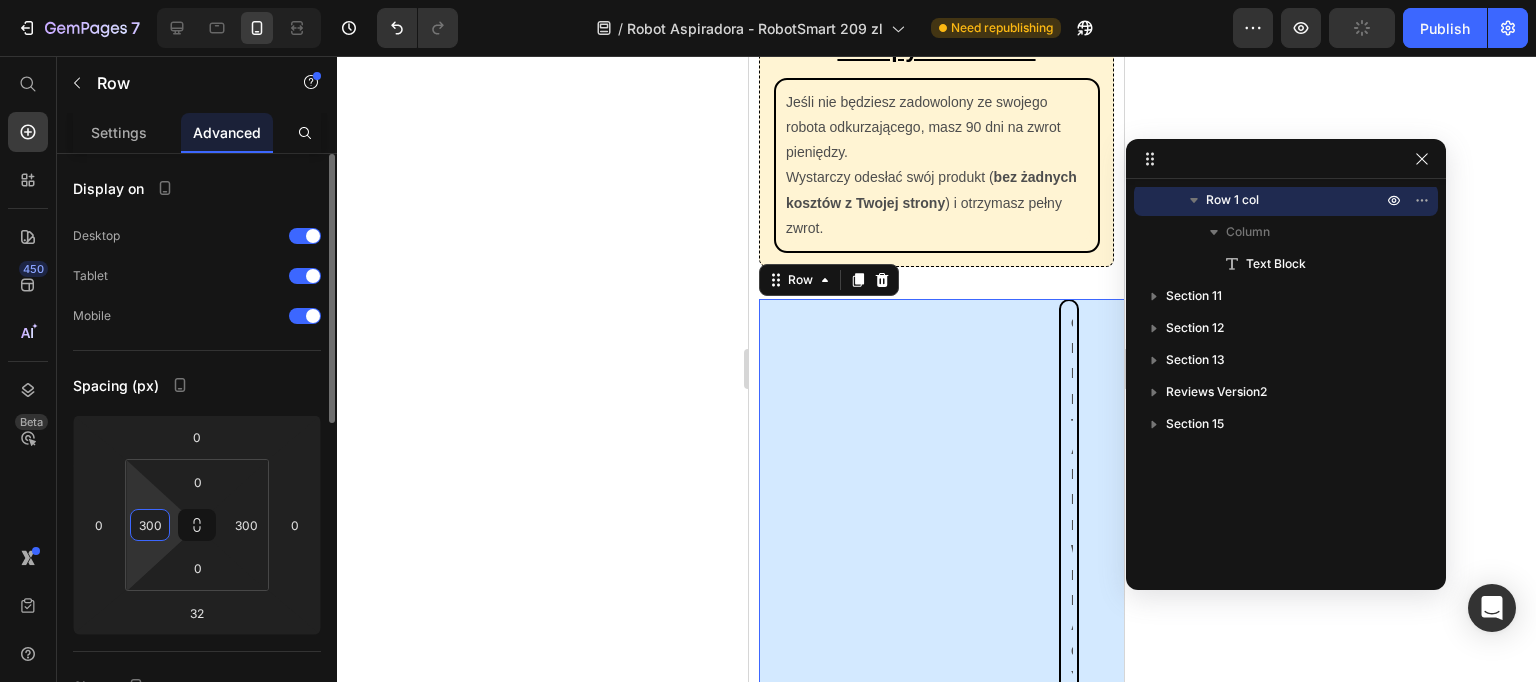 click on "300" at bounding box center [150, 525] 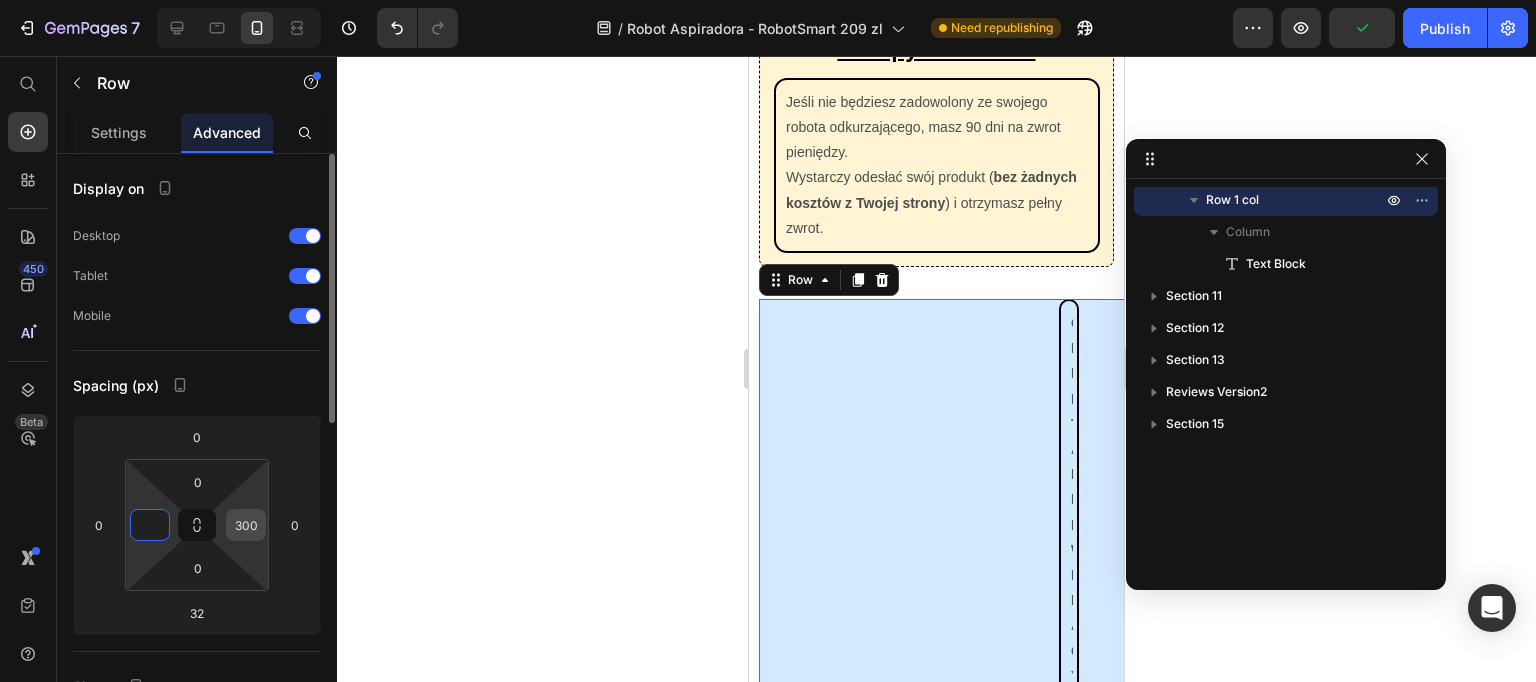 type on "0" 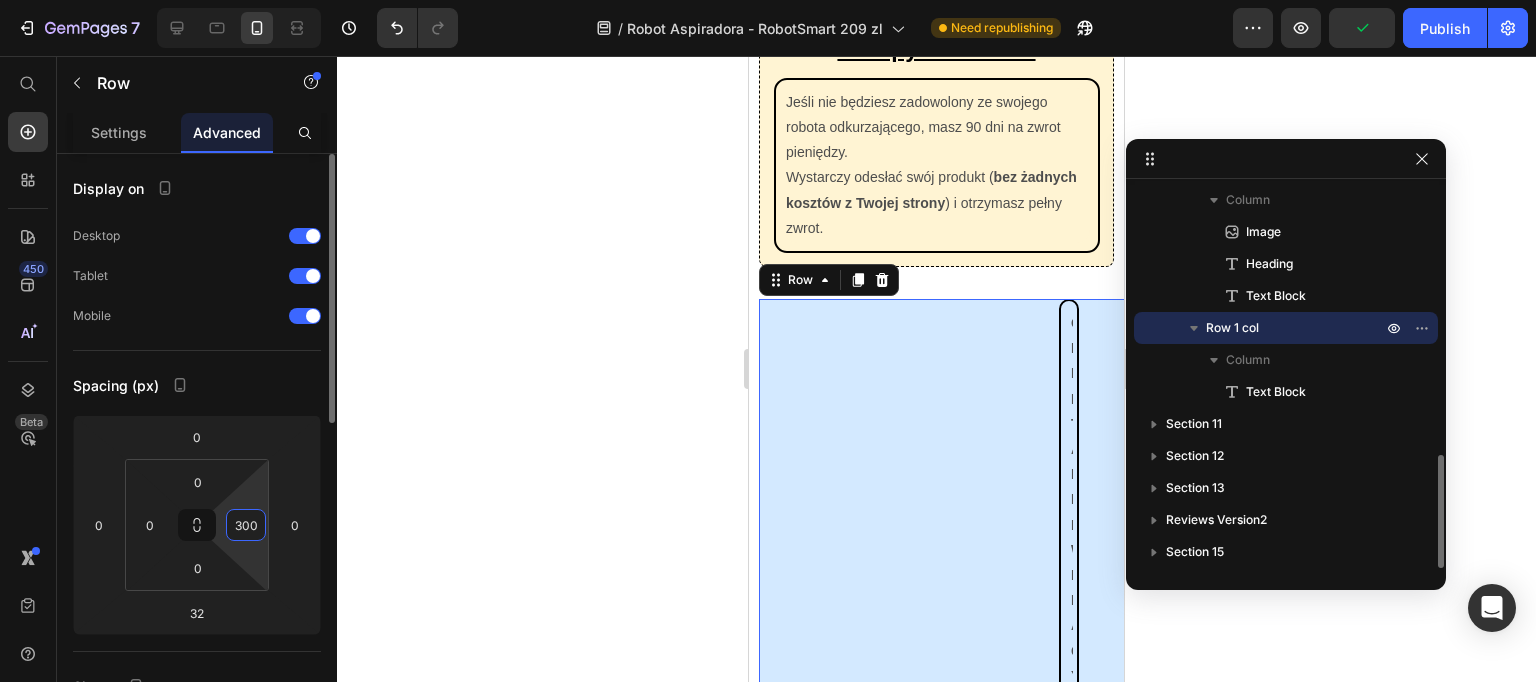 click on "300" at bounding box center (246, 525) 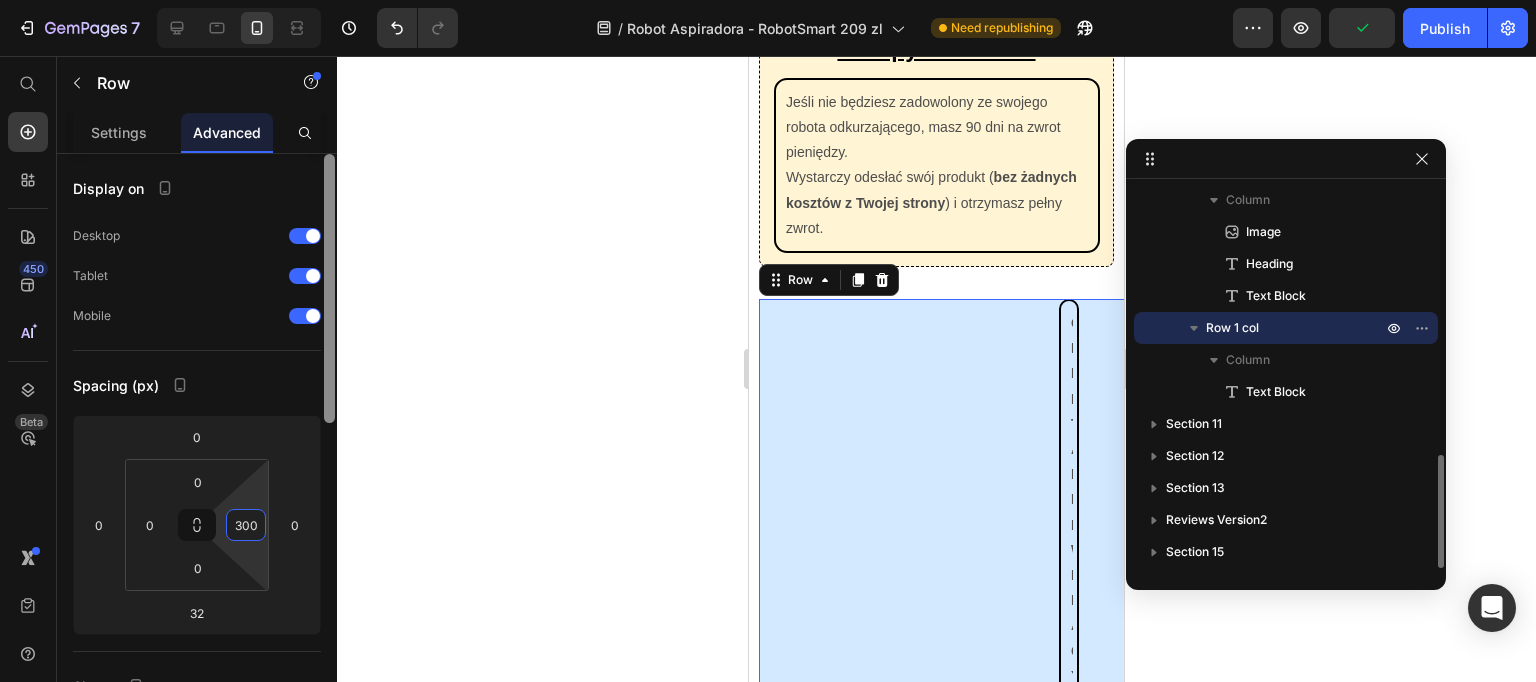 scroll, scrollTop: 899, scrollLeft: 0, axis: vertical 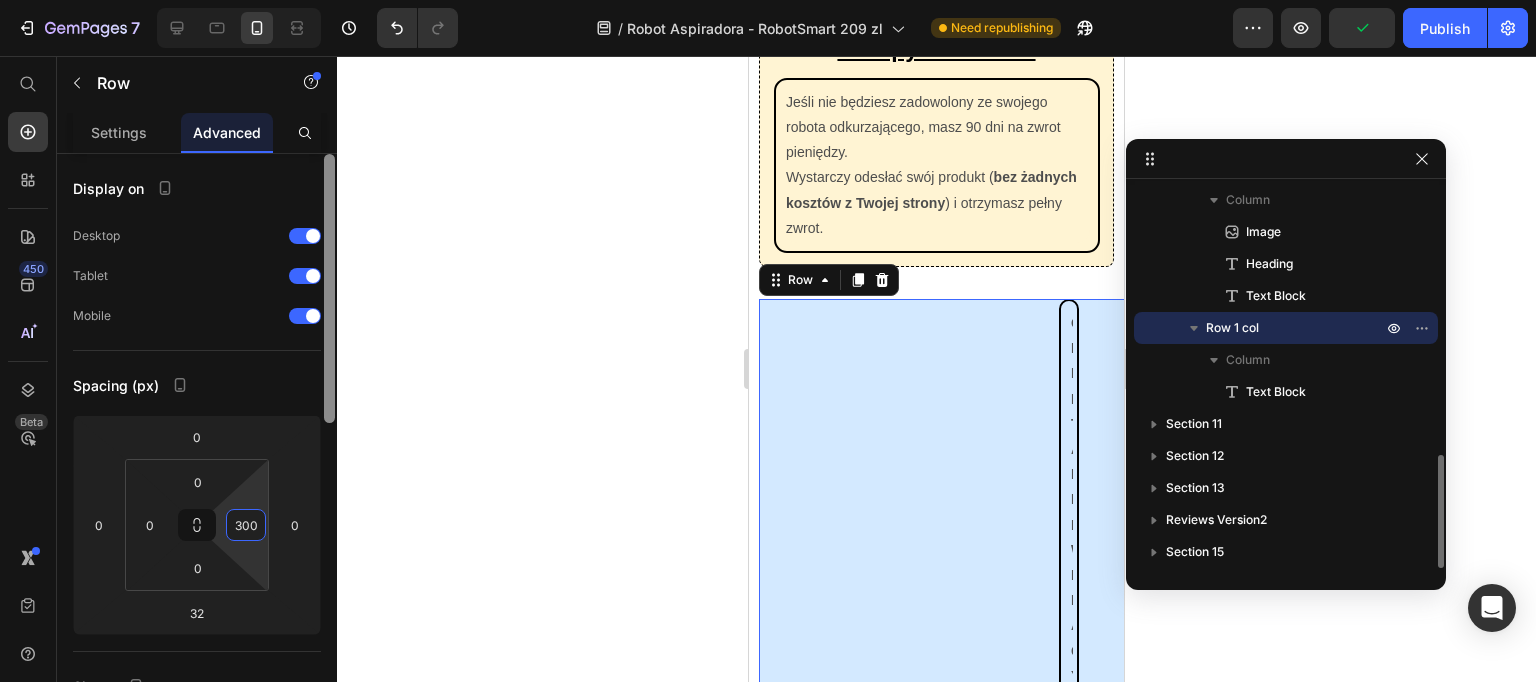 type 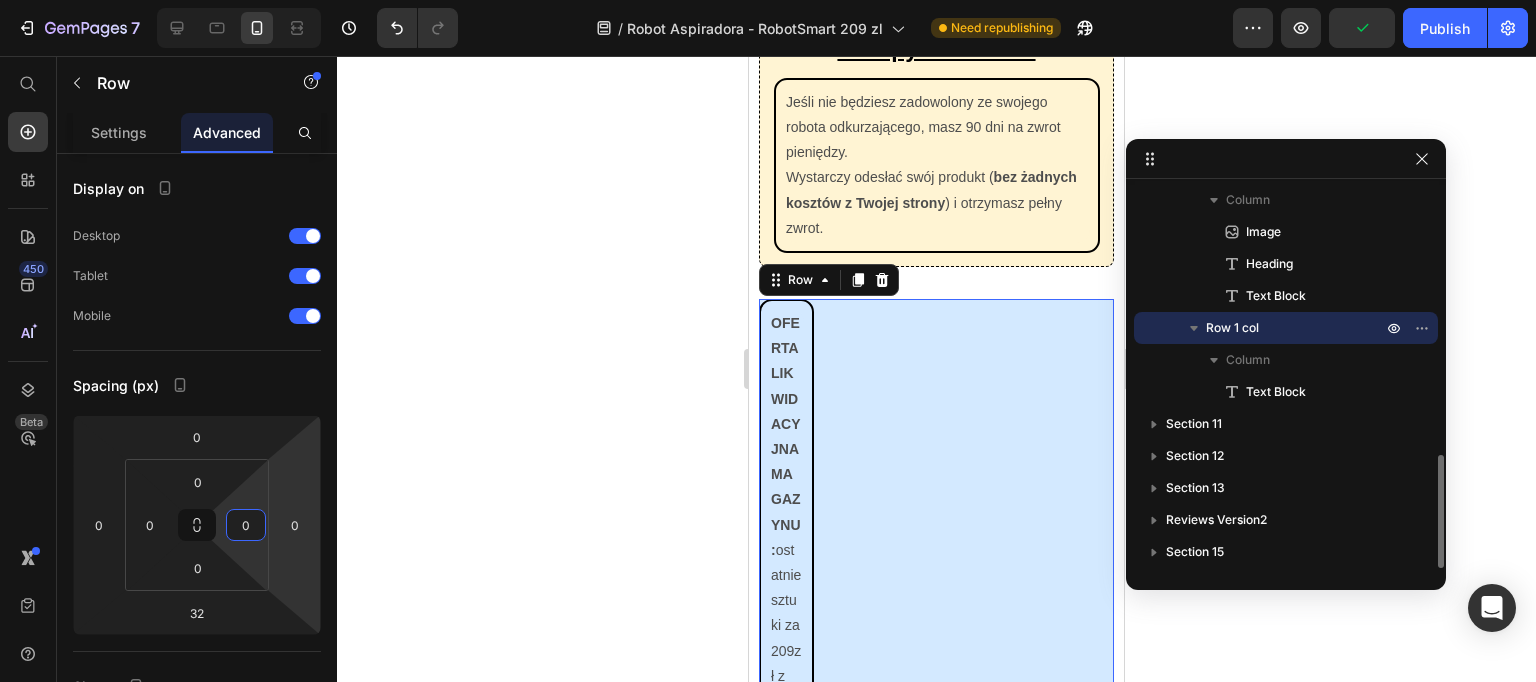 click 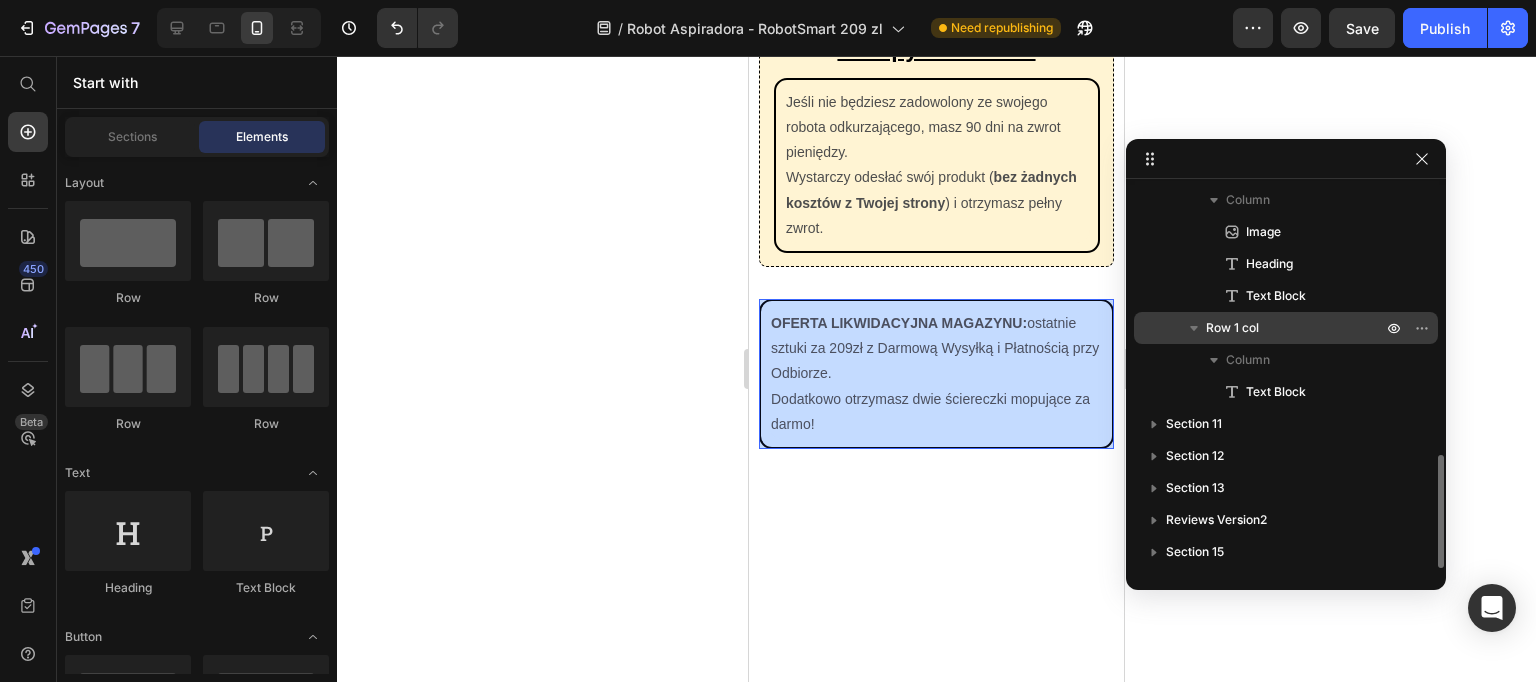 click on "Row 1 col" at bounding box center [1232, 328] 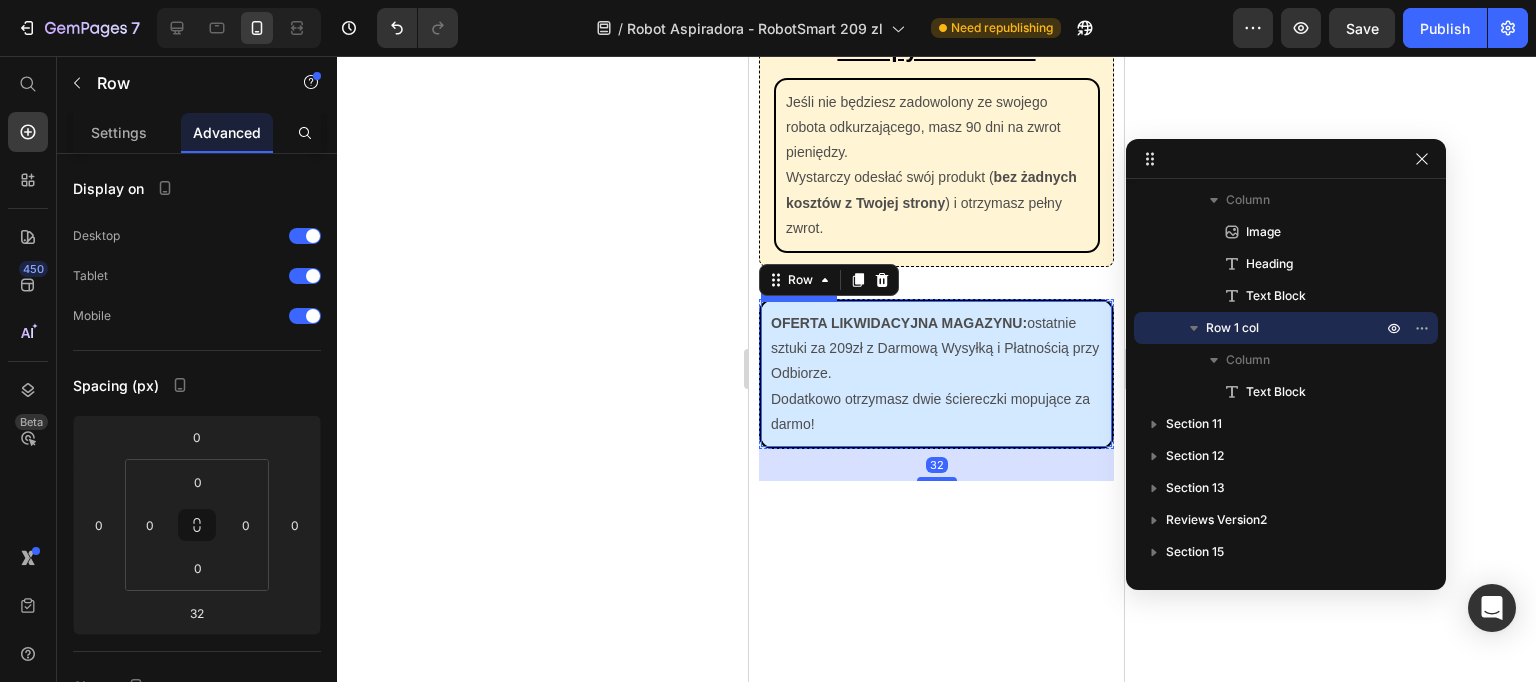 click on "OFERTA LIKWIDACYJNA MAGAZYNU:  ostatnie sztuki za 209zł z Darmową Wysyłką i Płatnością przy Odbiorze. Dodatkowo otrzymasz dwie ściereczki mopujące za darmo!" at bounding box center (936, 374) 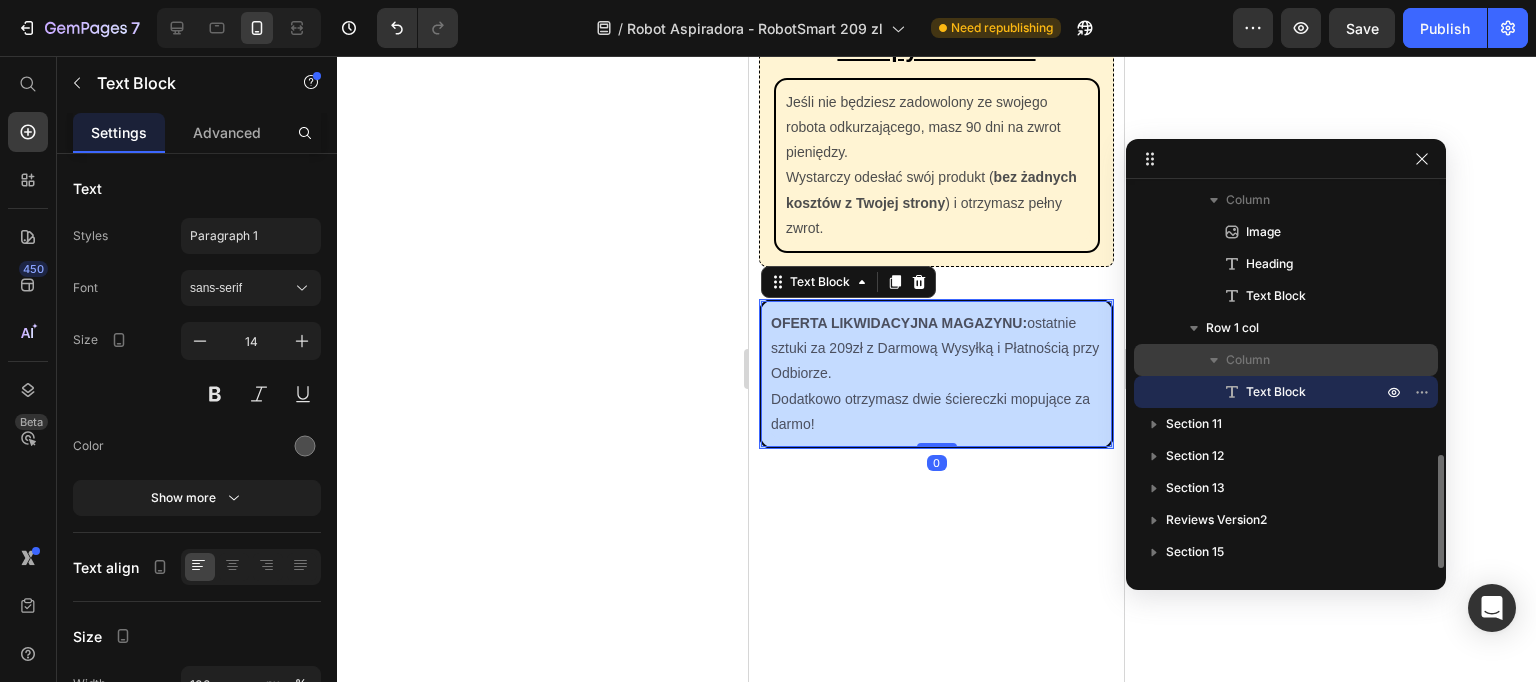 drag, startPoint x: 1251, startPoint y: 330, endPoint x: 1176, endPoint y: 344, distance: 76.29548 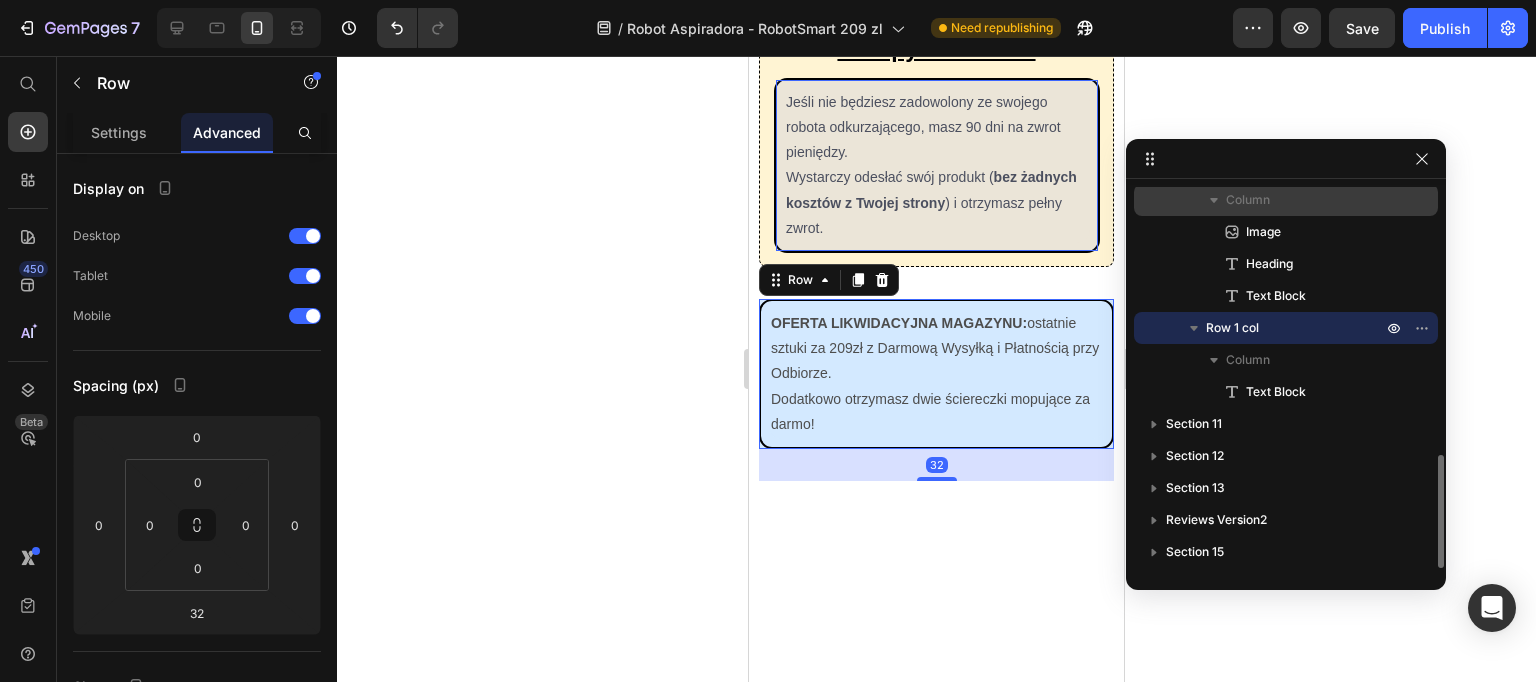 scroll, scrollTop: 779, scrollLeft: 0, axis: vertical 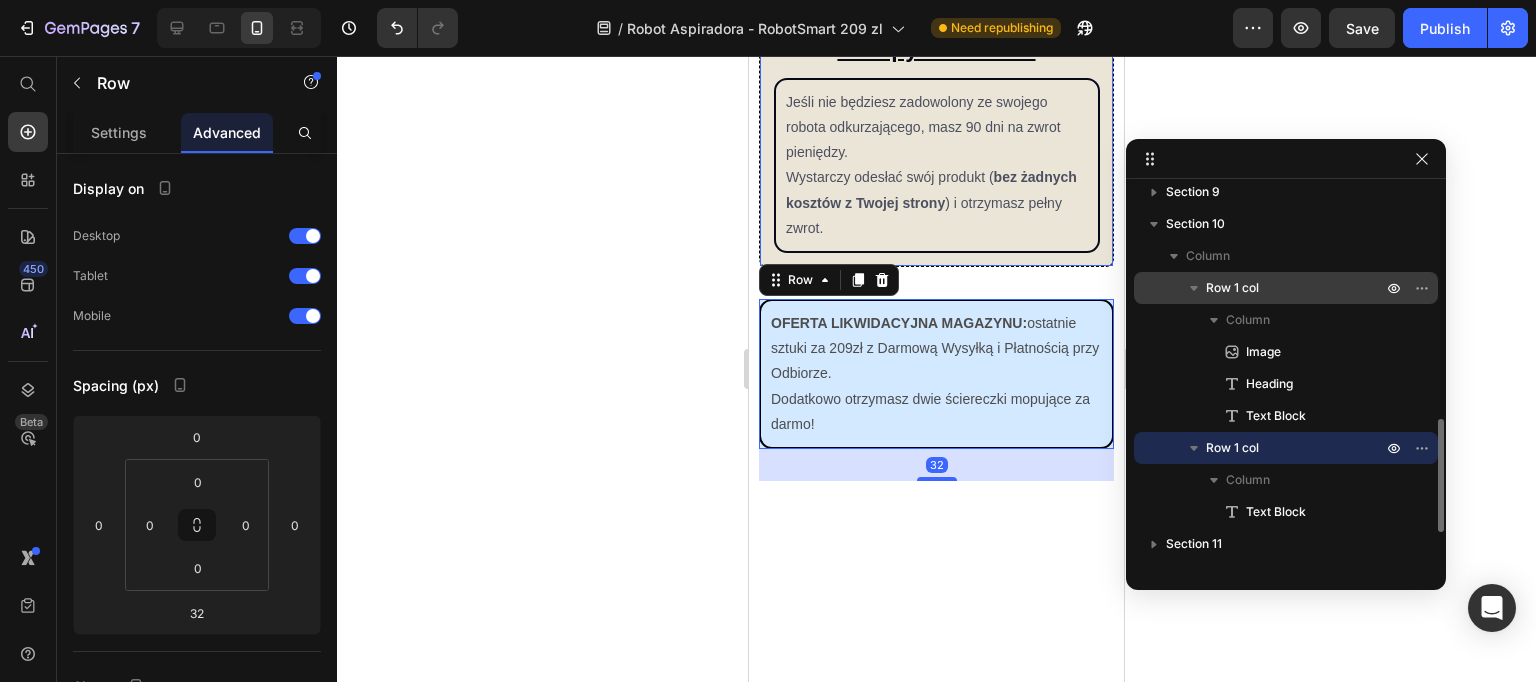 click on "Row 1 col" at bounding box center [1296, 288] 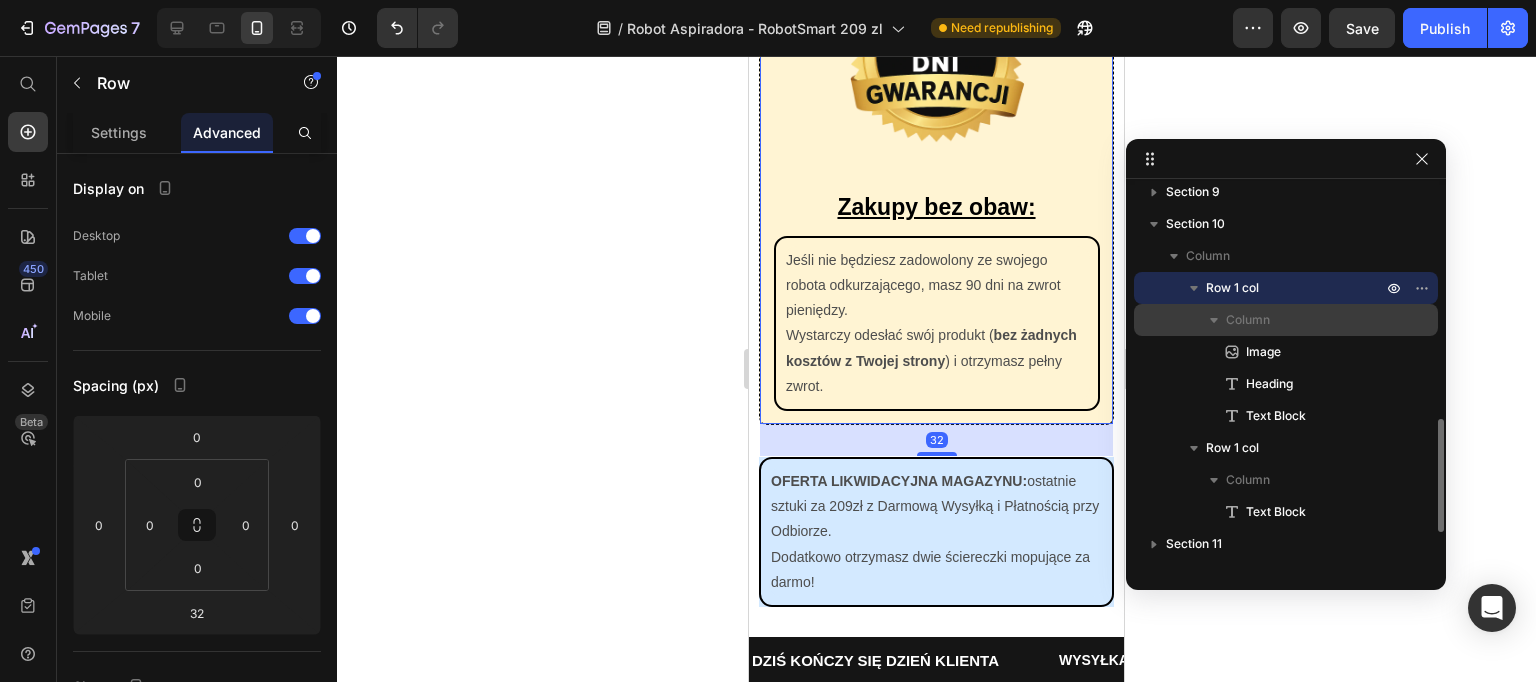 scroll, scrollTop: 3246, scrollLeft: 0, axis: vertical 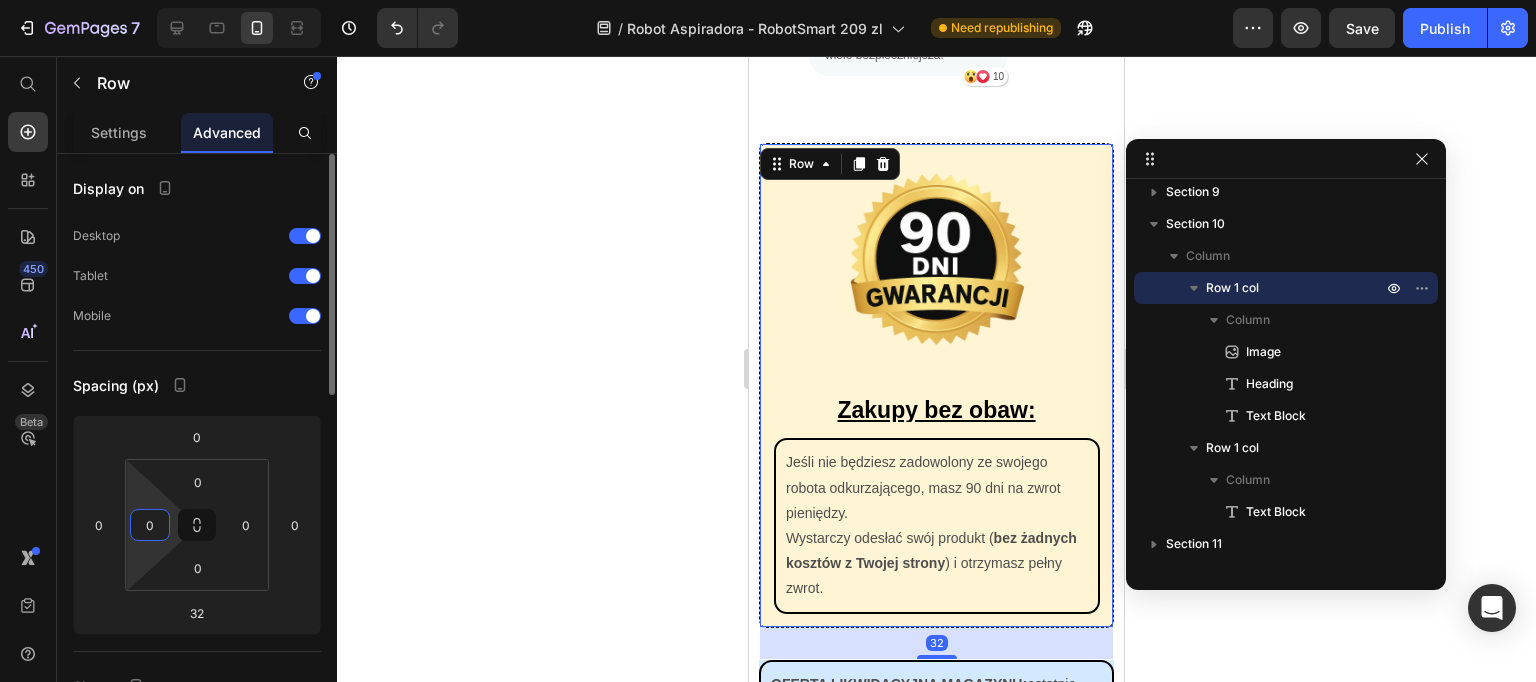 click on "0 0 0 0" at bounding box center [197, 525] 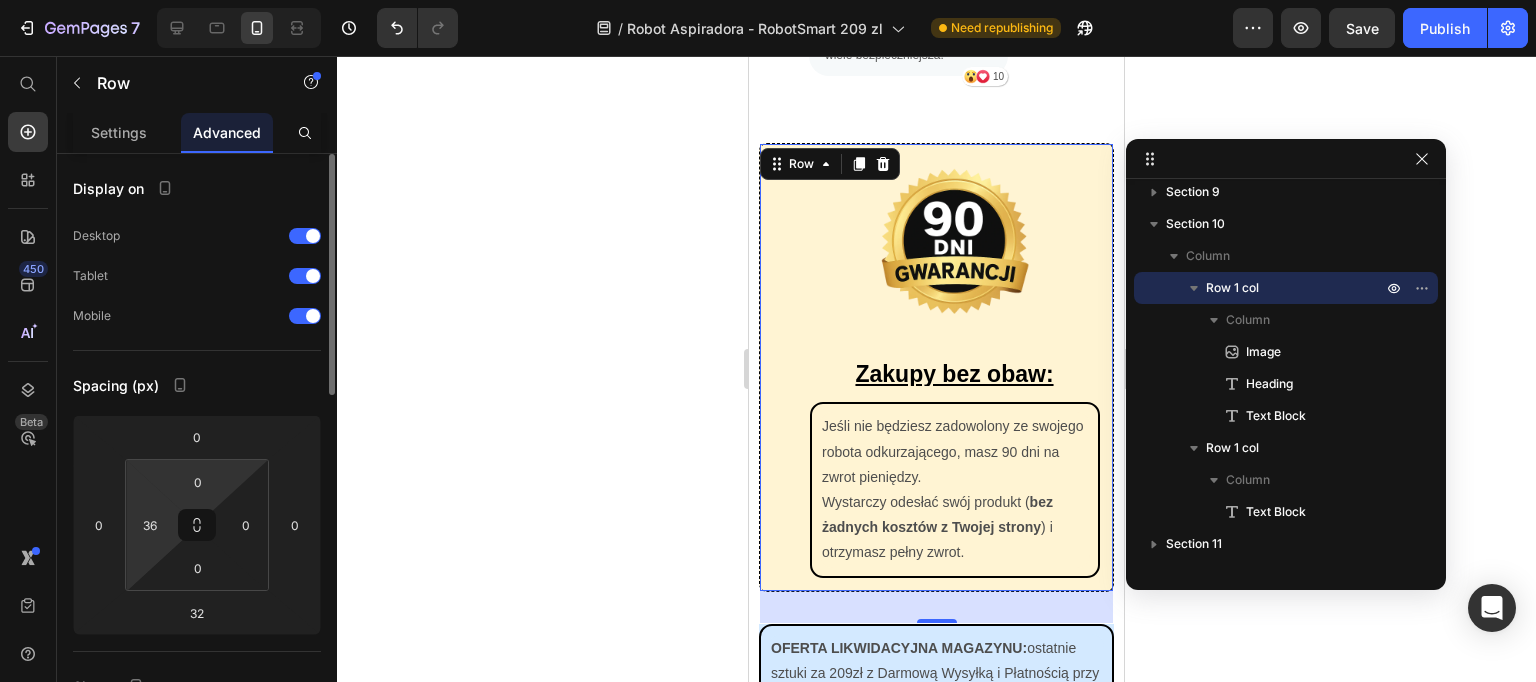drag, startPoint x: 152, startPoint y: 494, endPoint x: 157, endPoint y: 480, distance: 14.866069 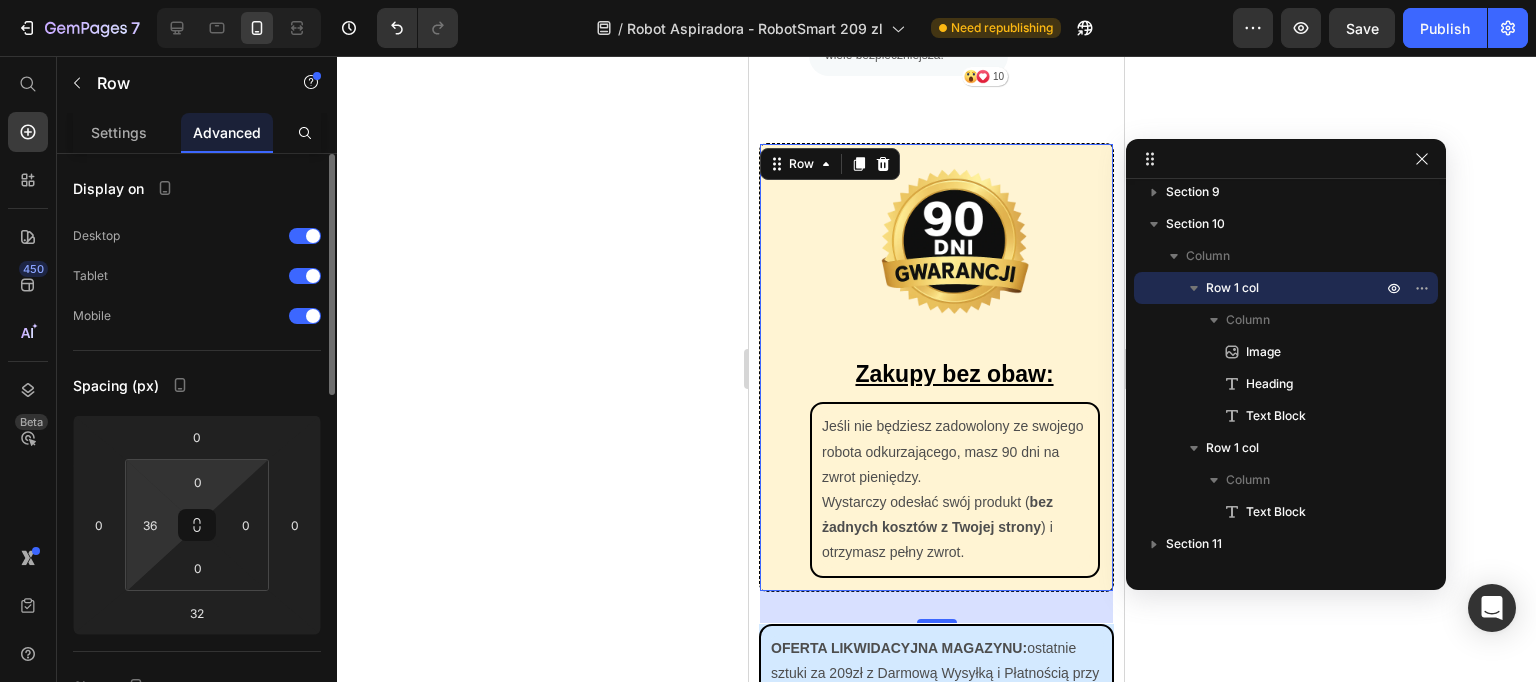 click on "7  Version history  /  Robot Aspiradora - RobotSmart 209 zl Need republishing Preview  Save   Publish  450 Beta Start with Sections Elements Hero Section Product Detail Brands Trusted Badges Guarantee Product Breakdown How to use Testimonials Compare Bundle FAQs Social Proof Brand Story Product List Collection Blog List Contact Sticky Add to Cart Custom Footer Browse Library 450 Layout
Row
Row
Row
Row Text
Heading
Text Block Button
Button
Button
Sticky Back to top Media" at bounding box center [768, 0] 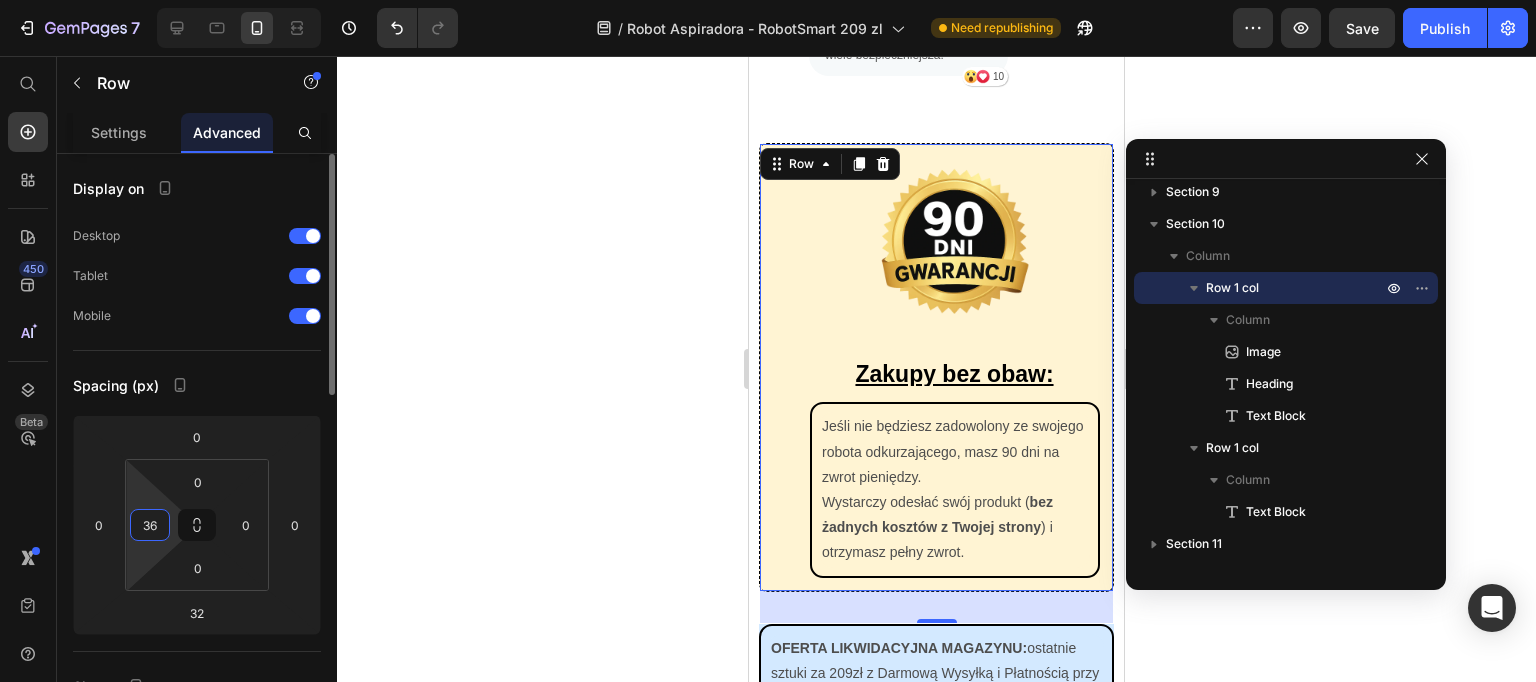click on "36" at bounding box center (150, 525) 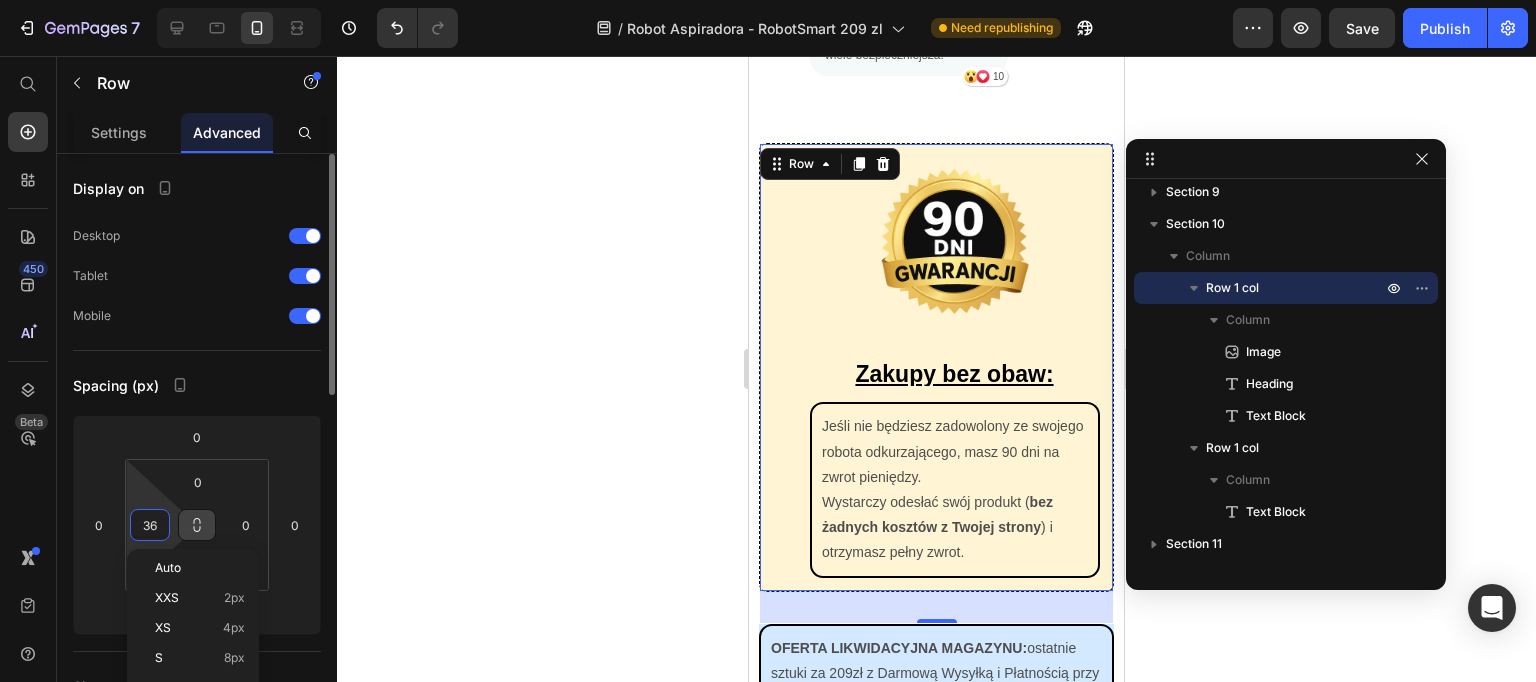 type on "3" 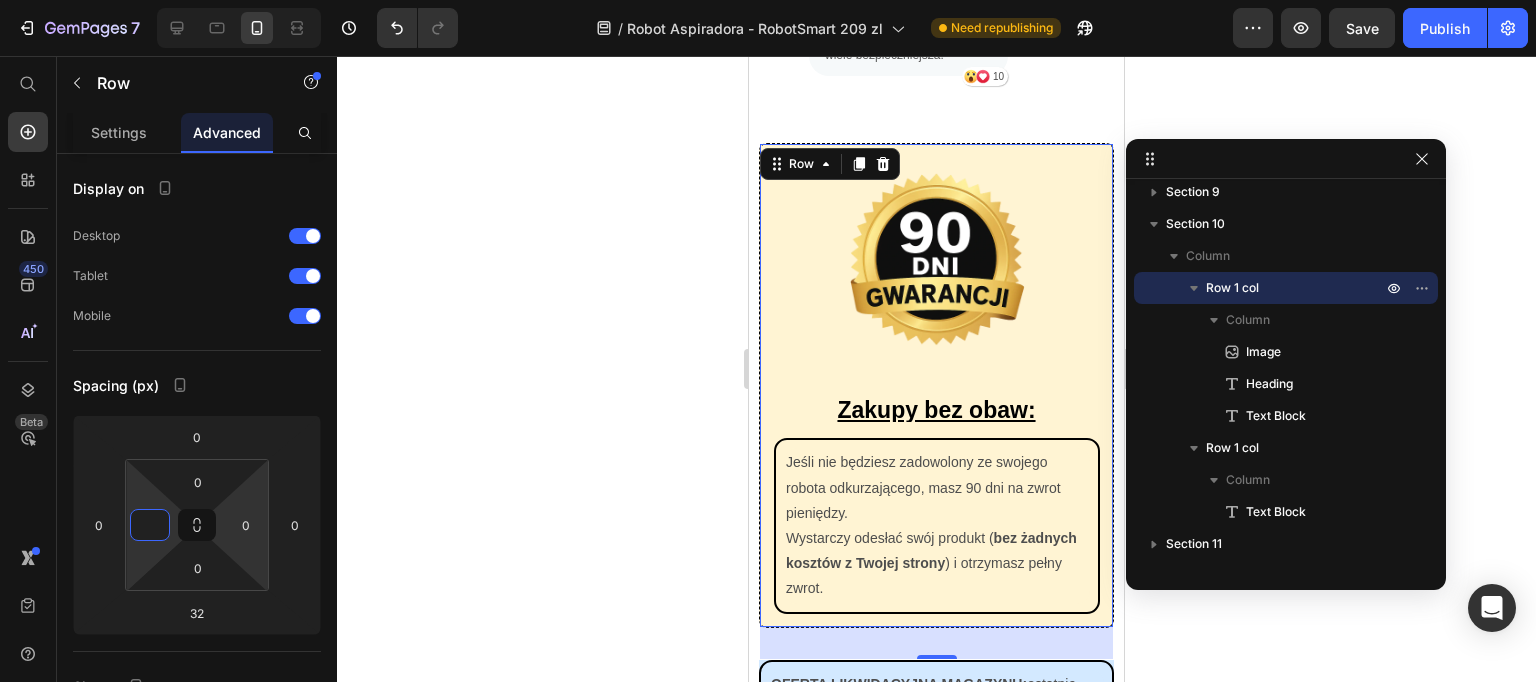type on "0" 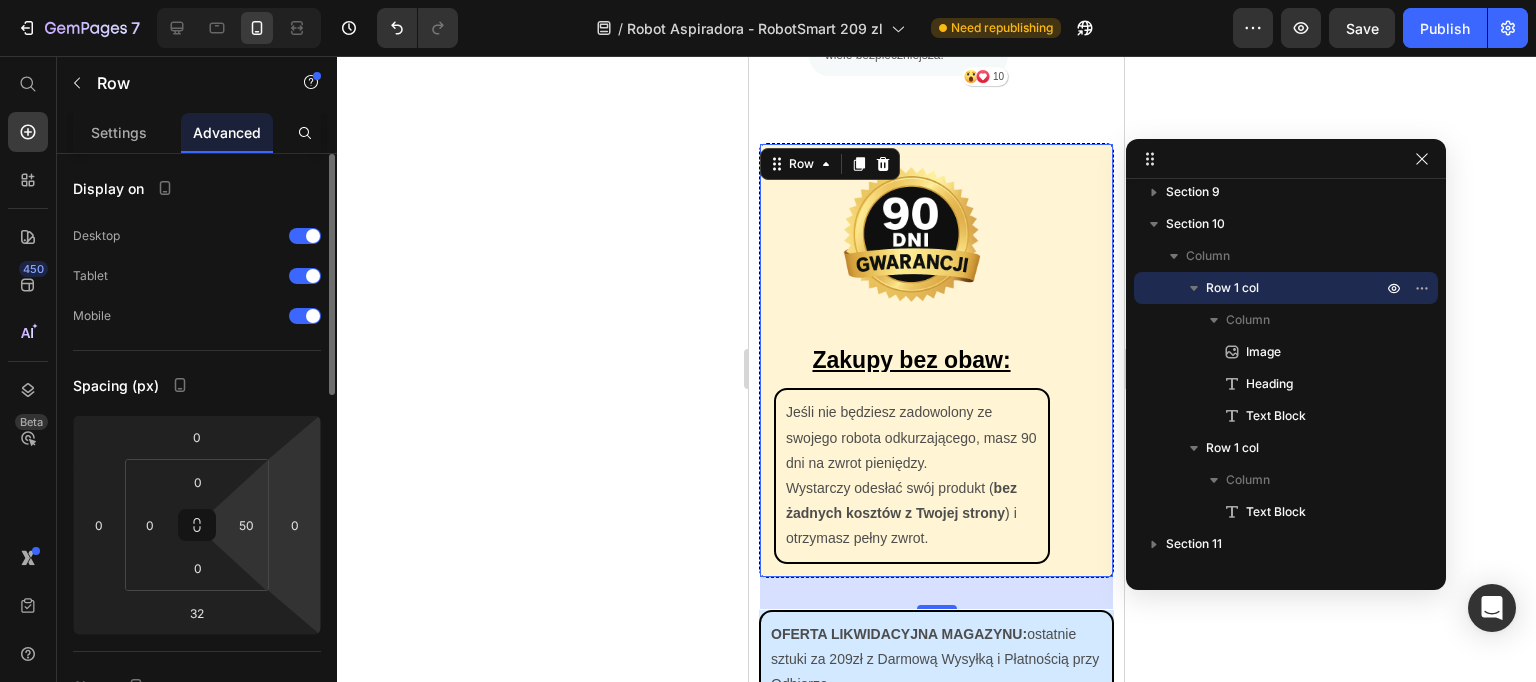 drag, startPoint x: 263, startPoint y: 477, endPoint x: 272, endPoint y: 499, distance: 23.769728 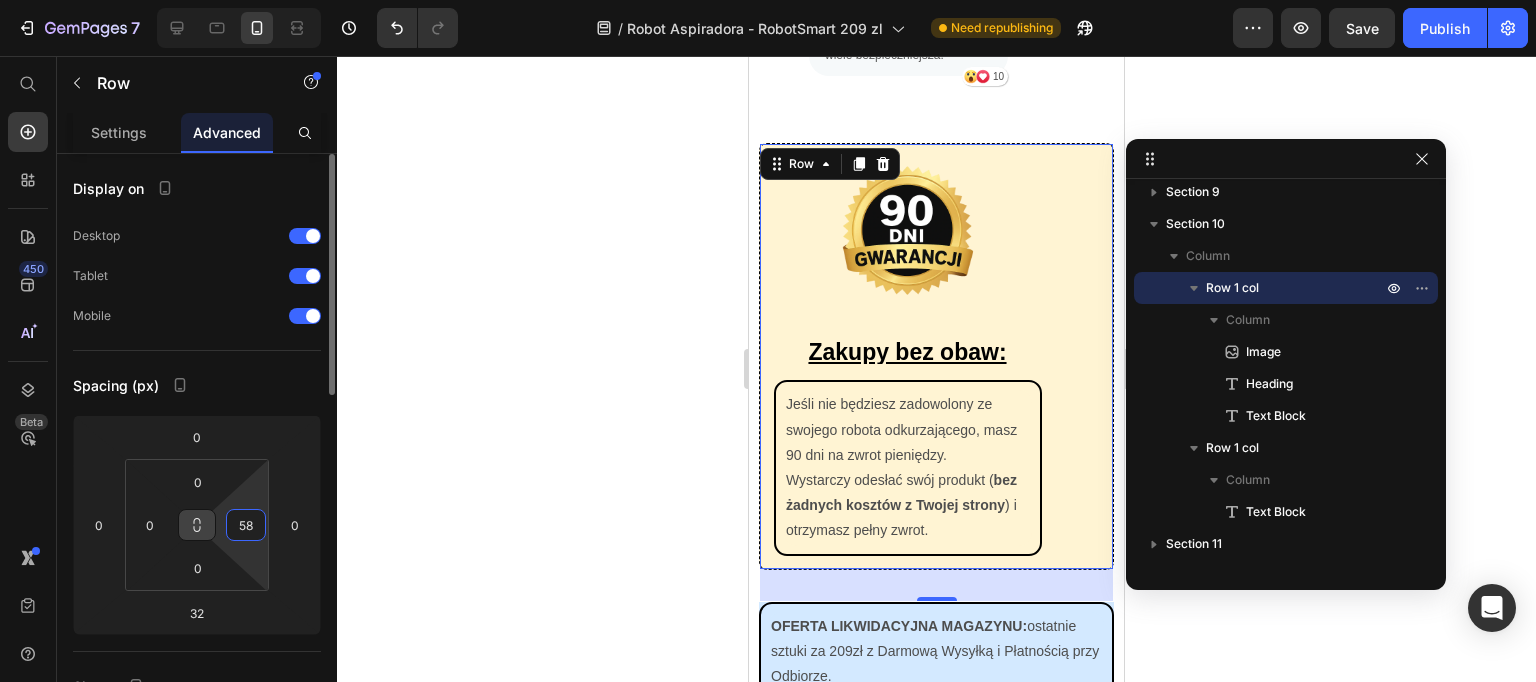 drag, startPoint x: 249, startPoint y: 526, endPoint x: 212, endPoint y: 524, distance: 37.054016 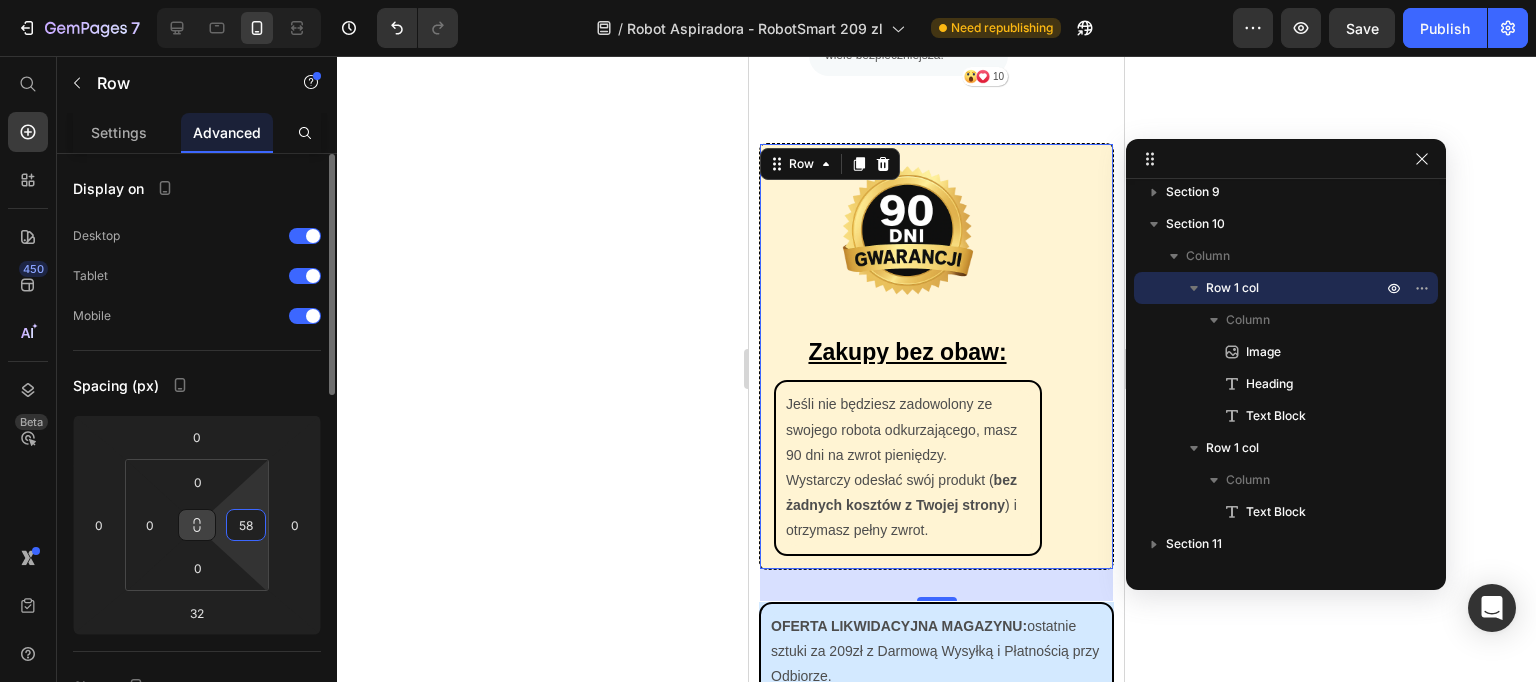 click on "0 0 0 58" at bounding box center (197, 525) 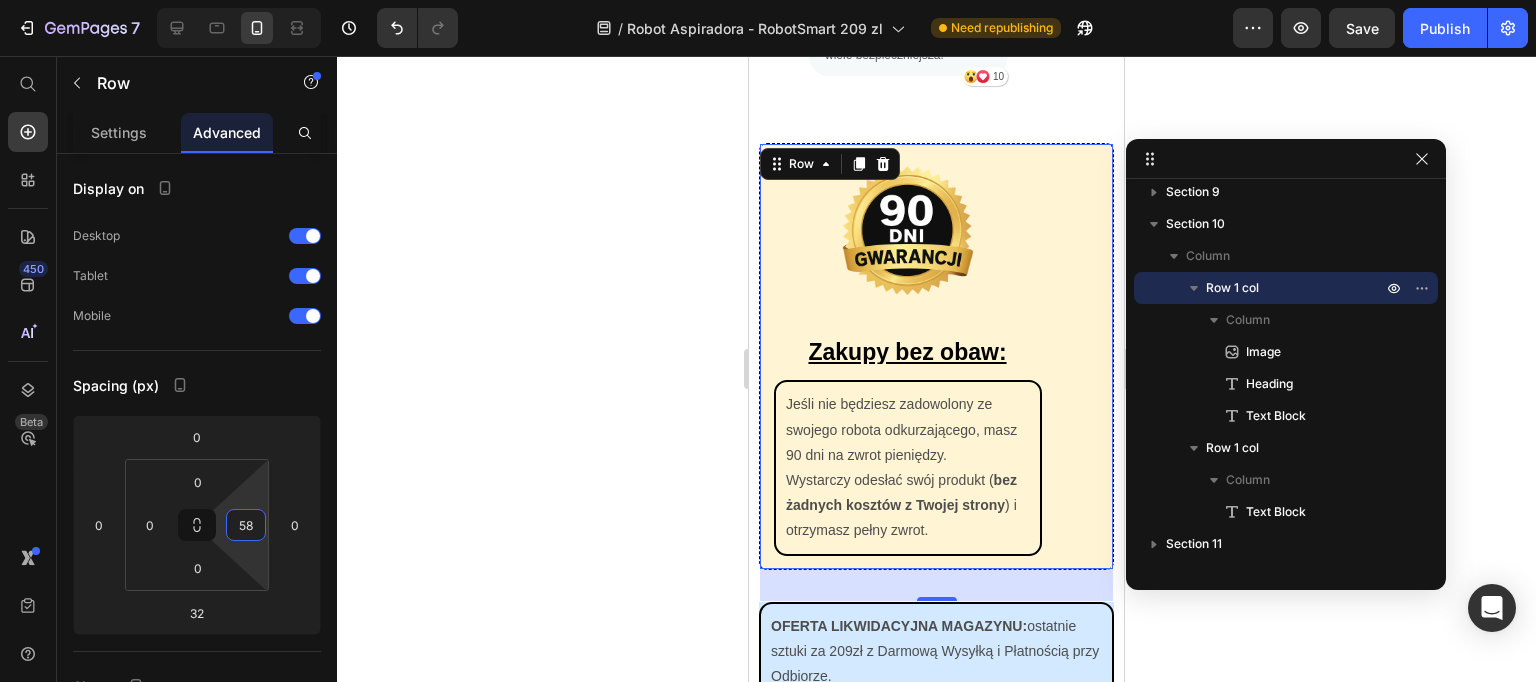 type on "5" 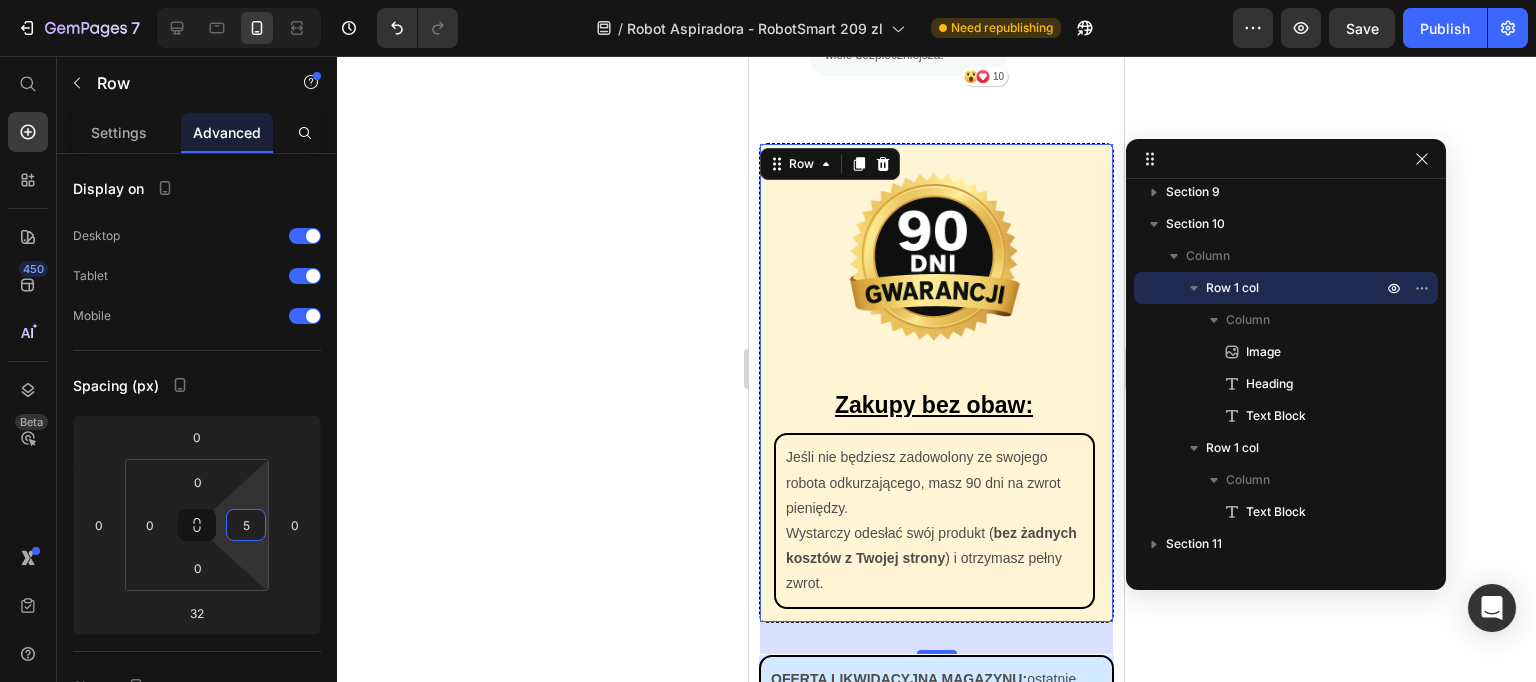 type 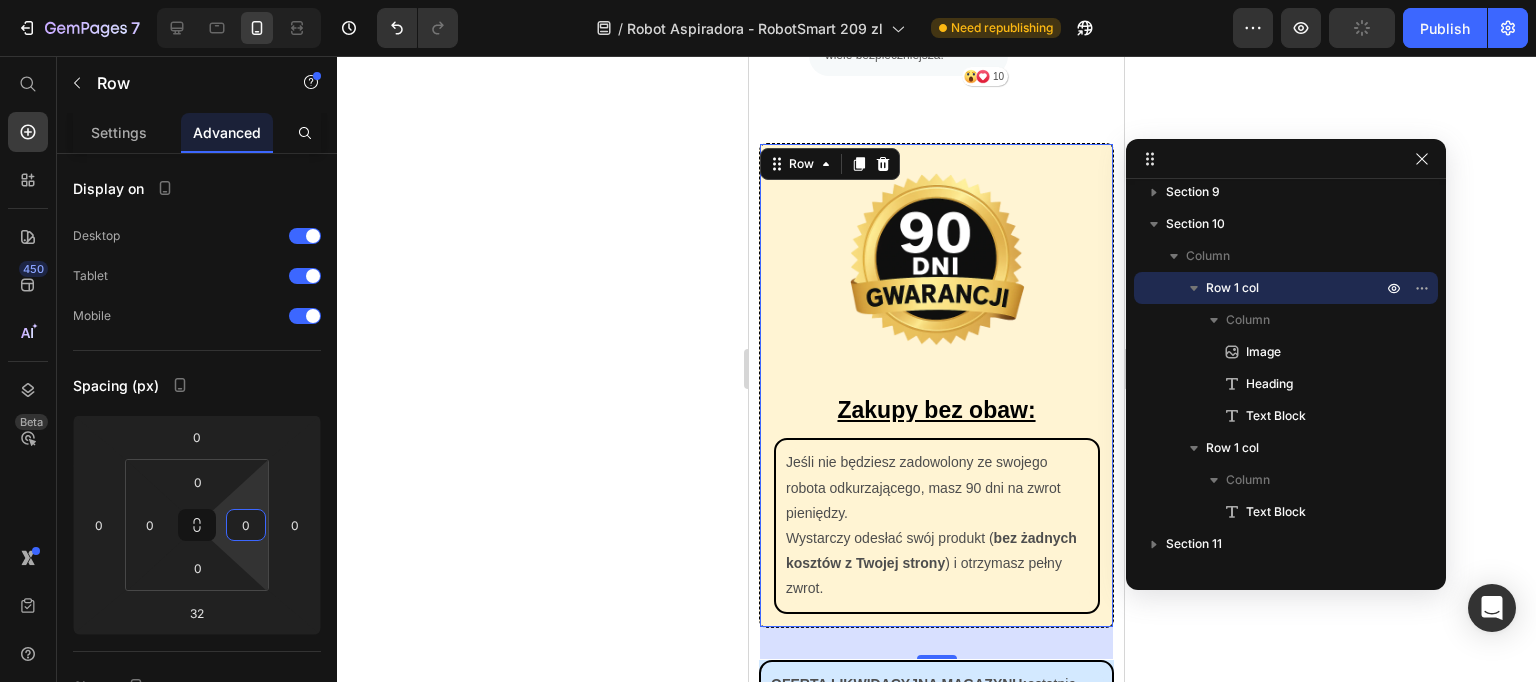 click 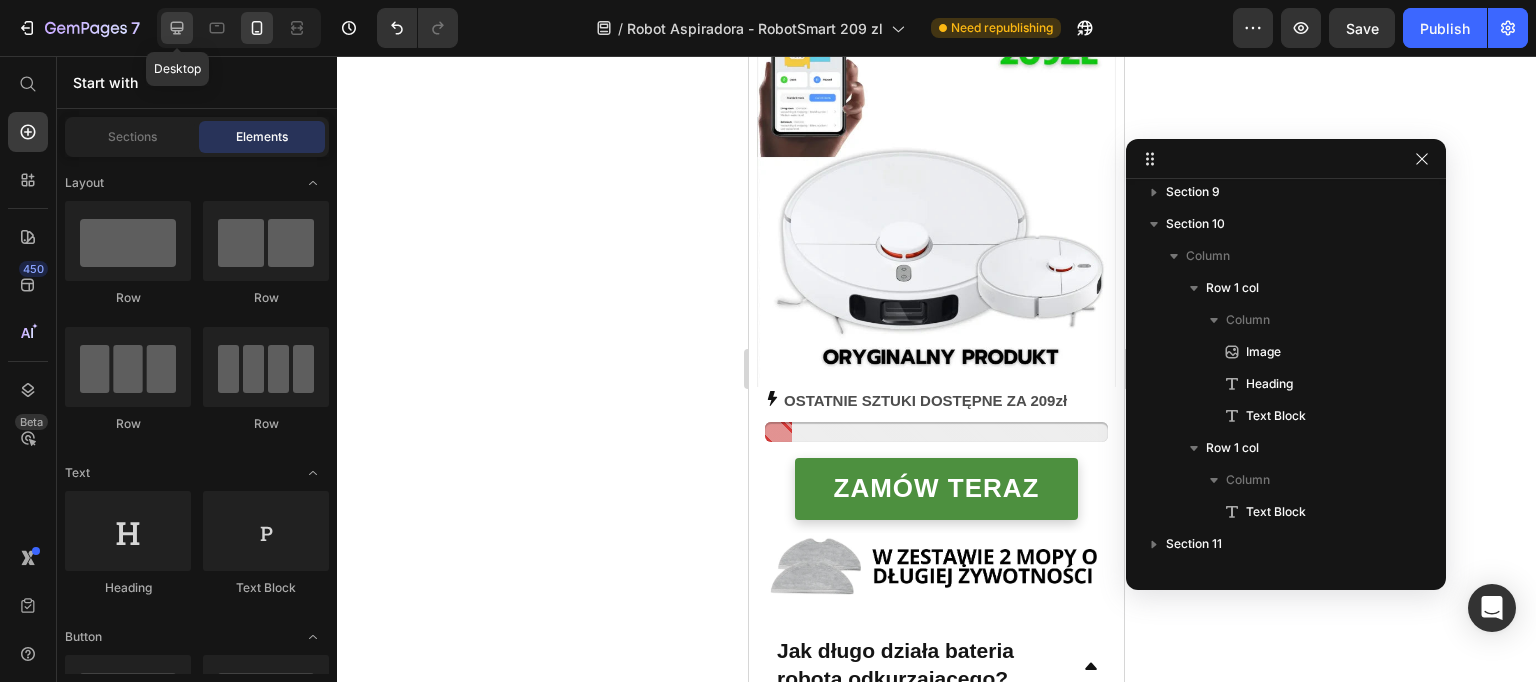 click 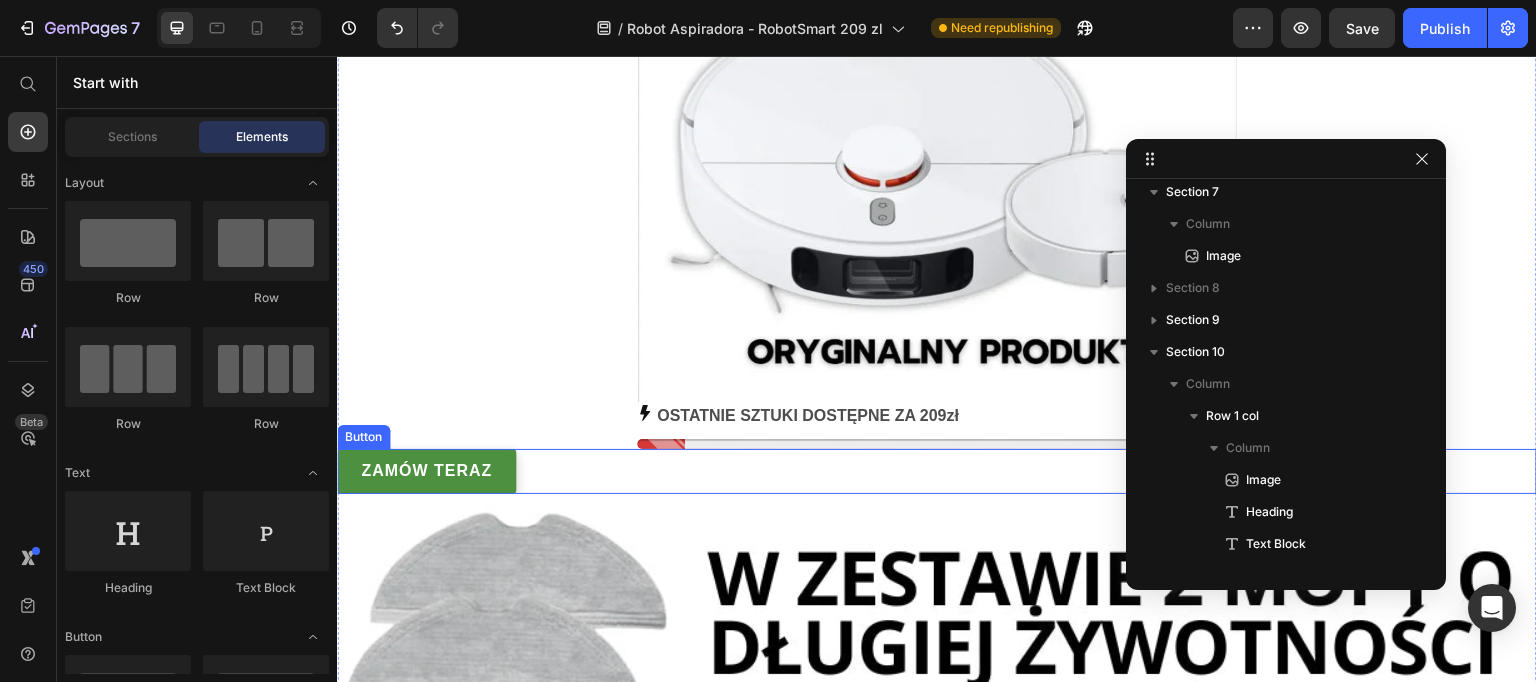 scroll, scrollTop: 4336, scrollLeft: 0, axis: vertical 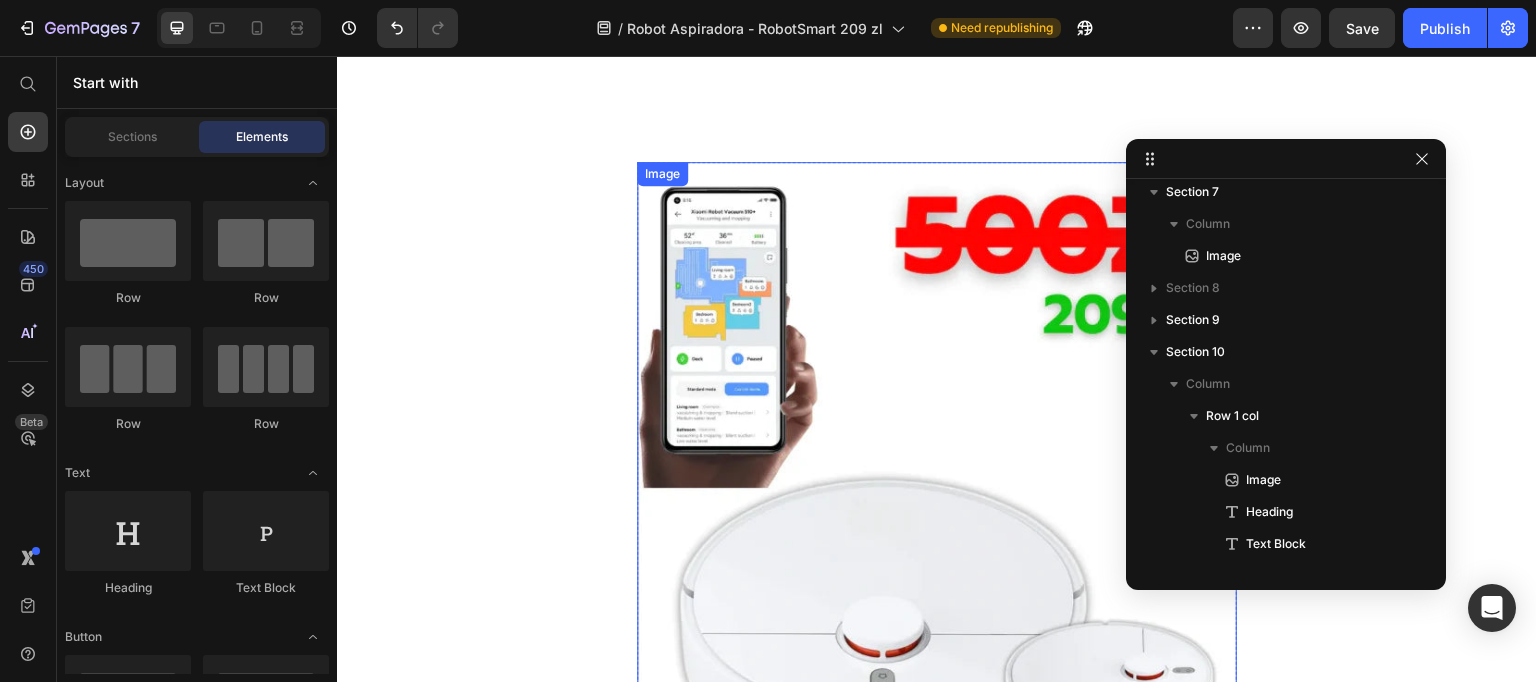 click at bounding box center [937, 517] 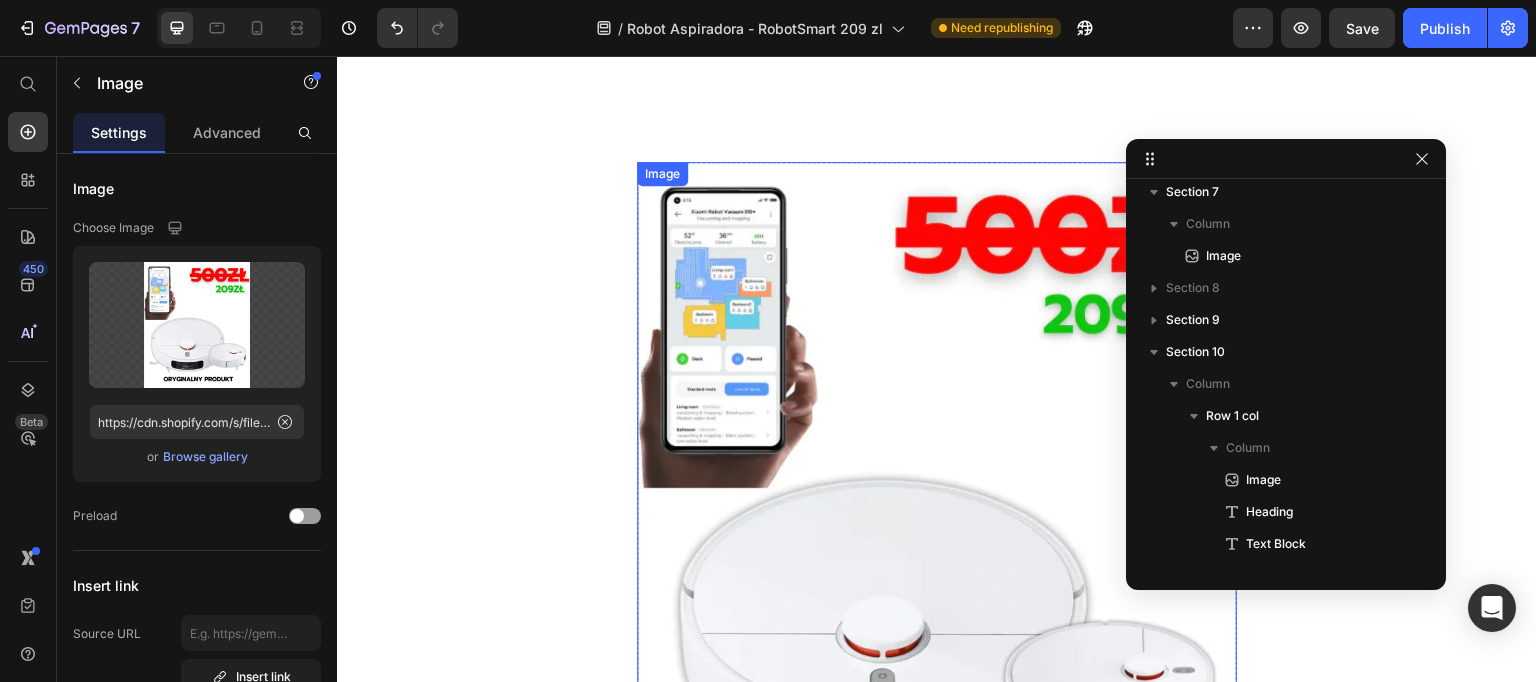 scroll, scrollTop: 1257, scrollLeft: 0, axis: vertical 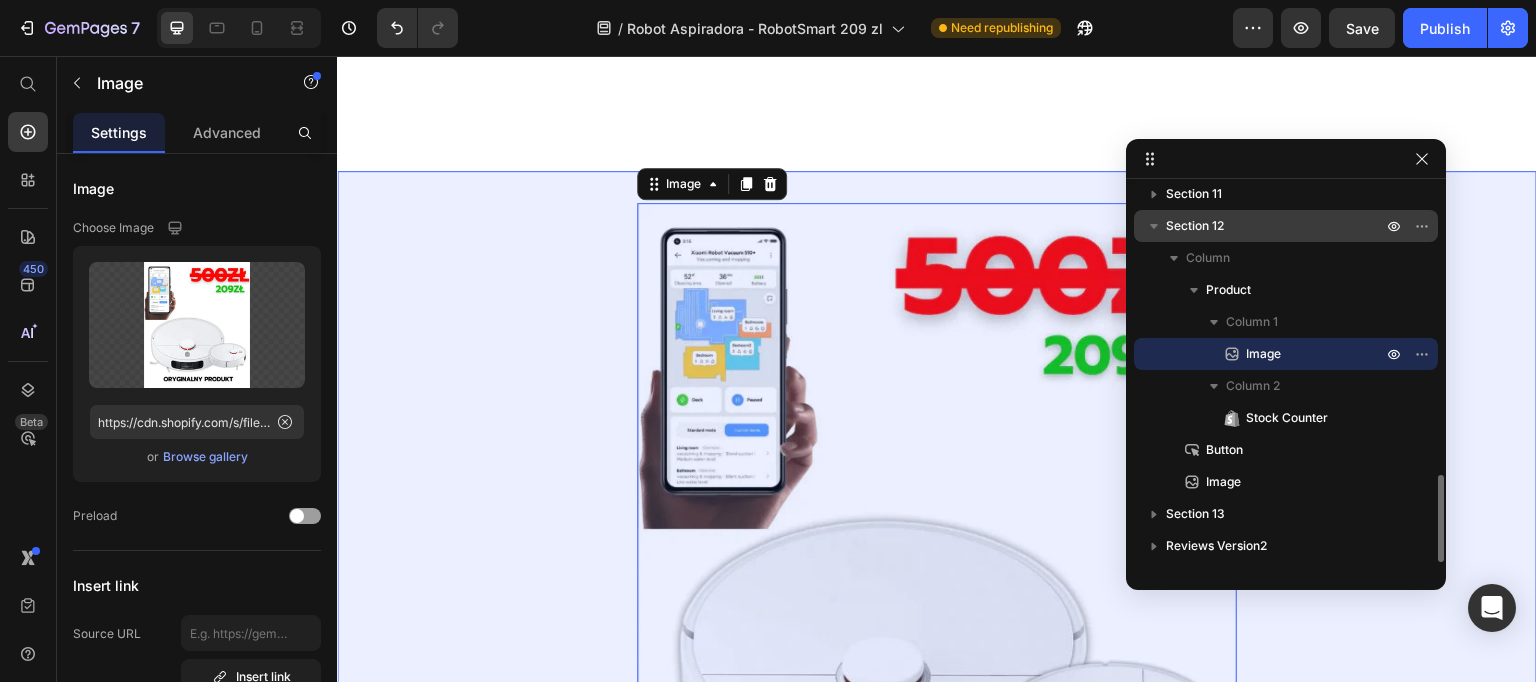 click on "Section 12" at bounding box center (1276, 226) 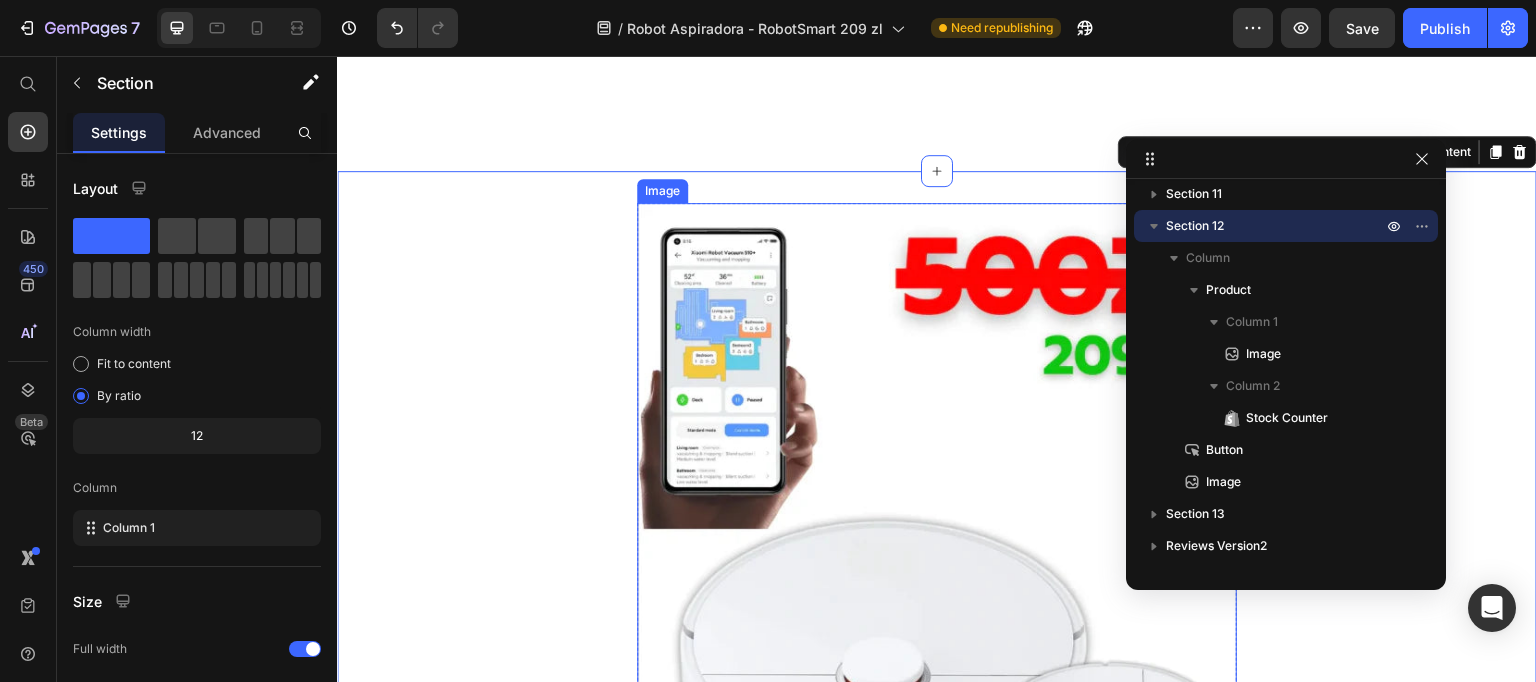 scroll, scrollTop: 4324, scrollLeft: 0, axis: vertical 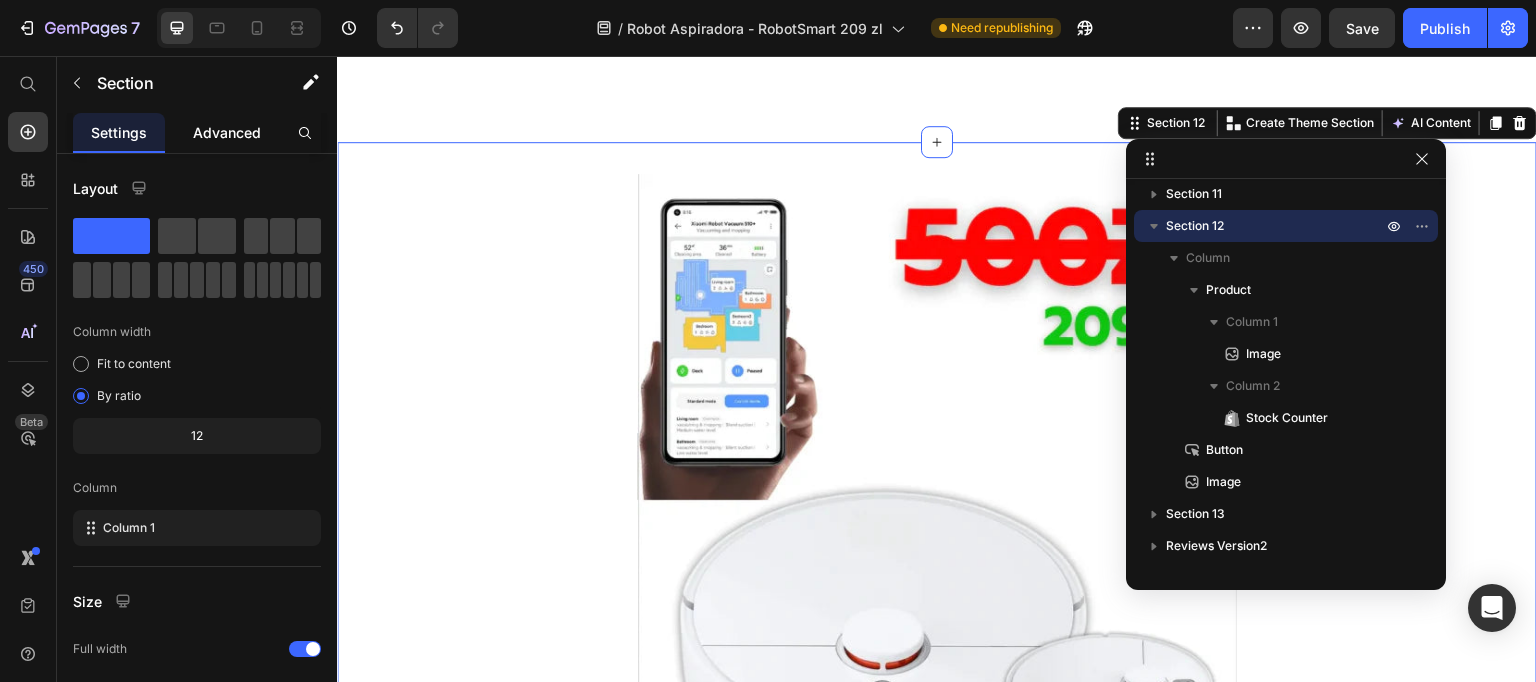 click on "Advanced" 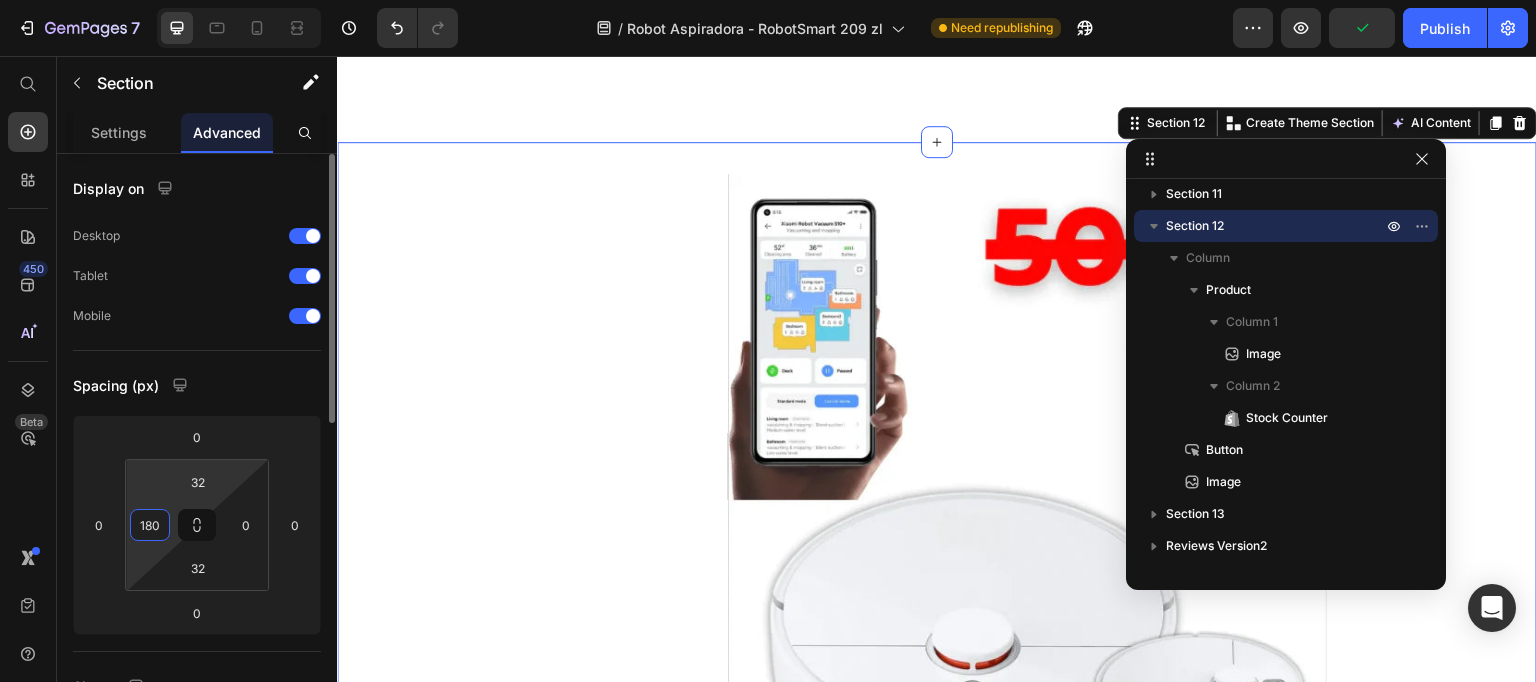 drag, startPoint x: 150, startPoint y: 480, endPoint x: 160, endPoint y: 489, distance: 13.453624 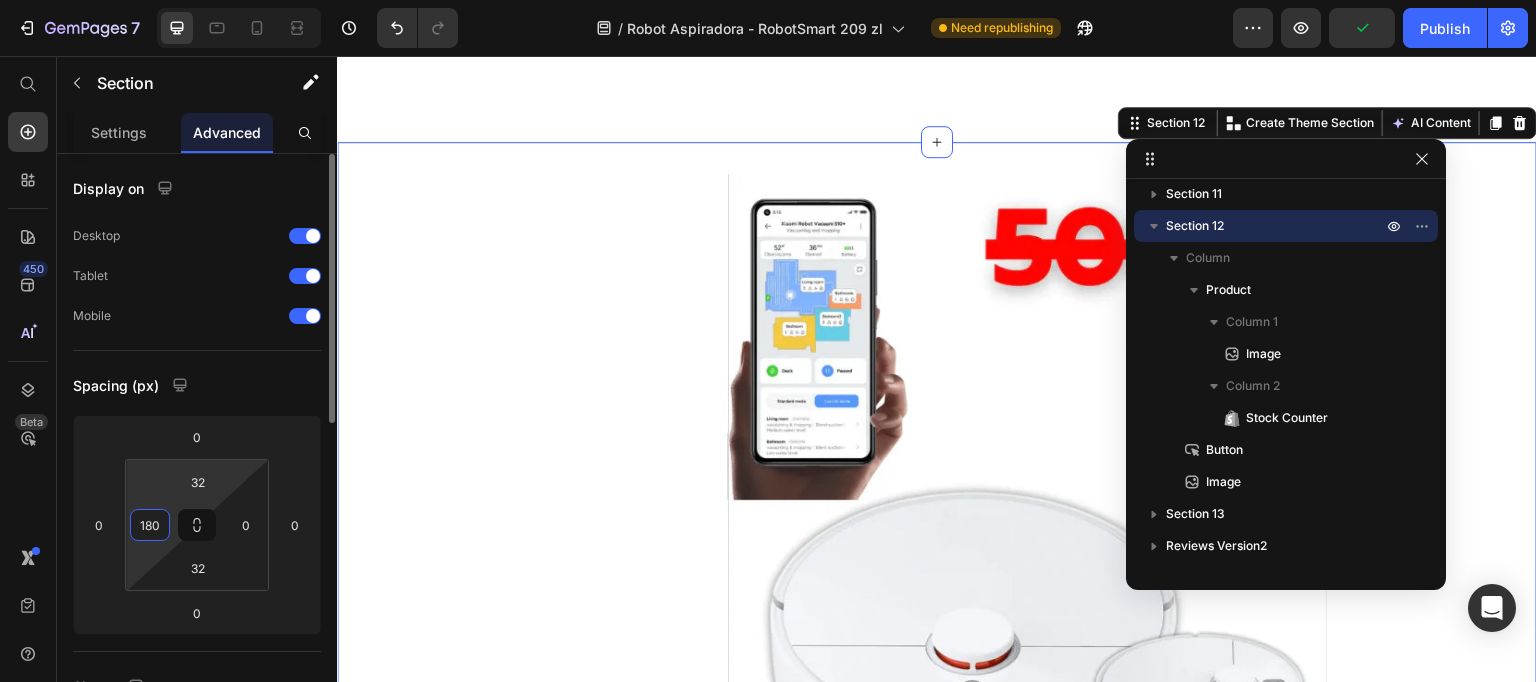 click on "7  Version history  /  Robot Aspiradora - RobotSmart 209 zl Need republishing Preview  Publish  450 Beta Start with Sections Elements Hero Section Product Detail Brands Trusted Badges Guarantee Product Breakdown How to use Testimonials Compare Bundle FAQs Social Proof Brand Story Product List Collection Blog List Contact Sticky Add to Cart Custom Footer Browse Library 450 Layout
Row
Row
Row
Row Text
Heading
Text Block Button
Button
Button
Sticky Back to top Media" at bounding box center (768, 0) 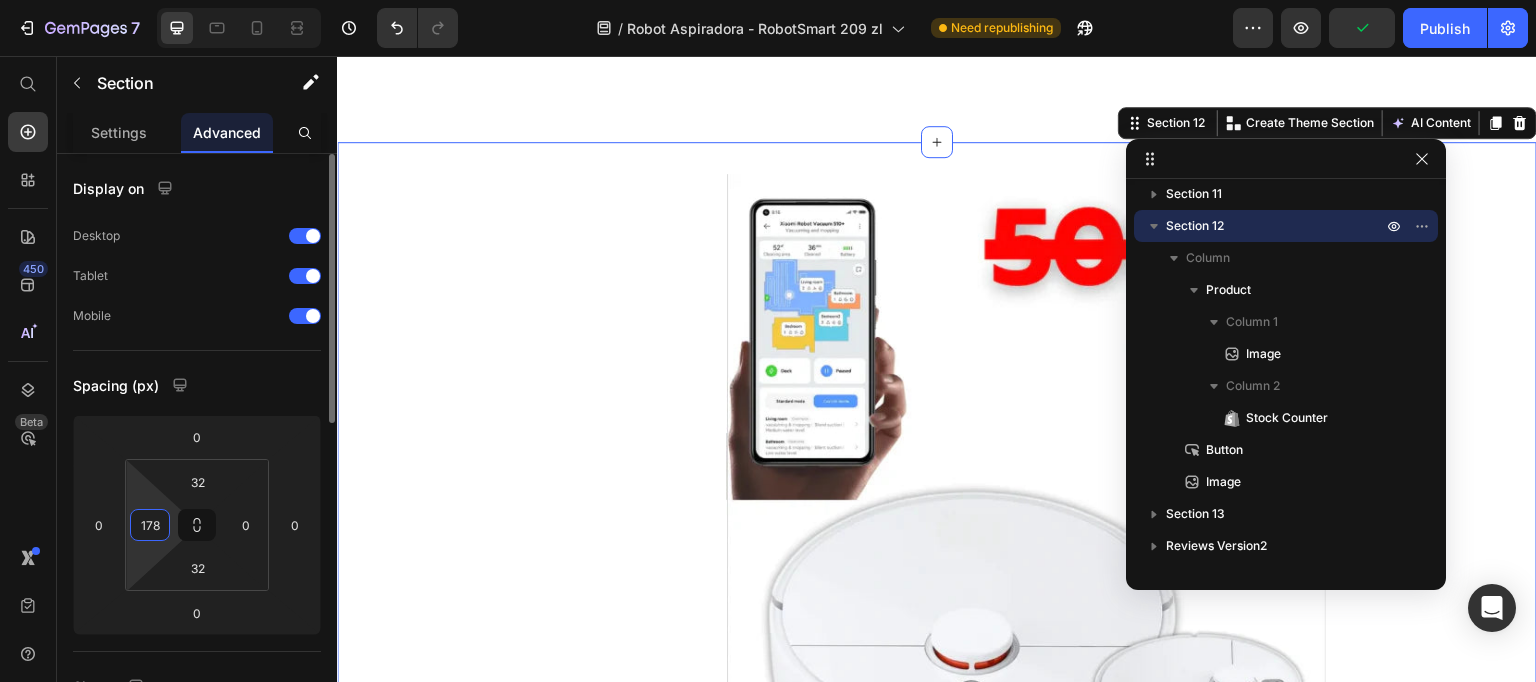 click on "178" at bounding box center [150, 525] 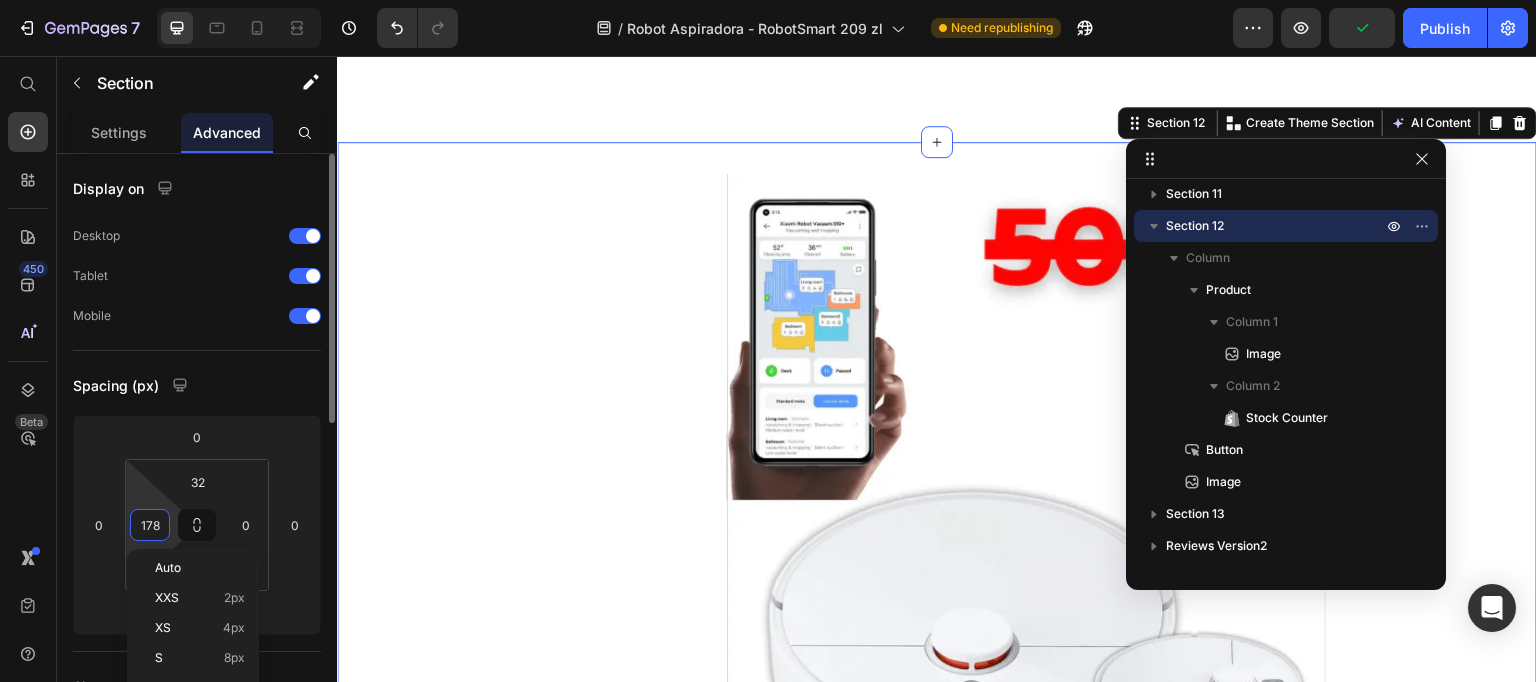 click on "178" at bounding box center (150, 525) 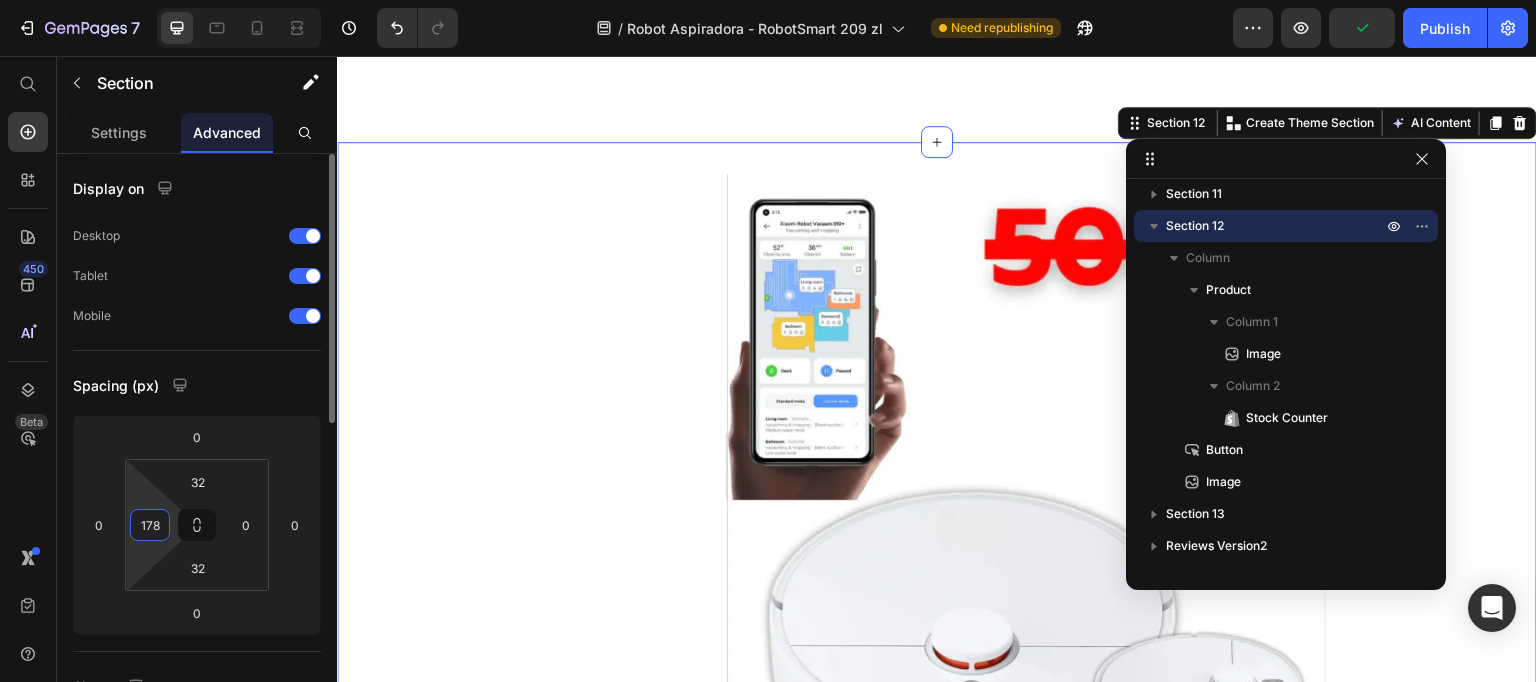 click on "178" at bounding box center [150, 525] 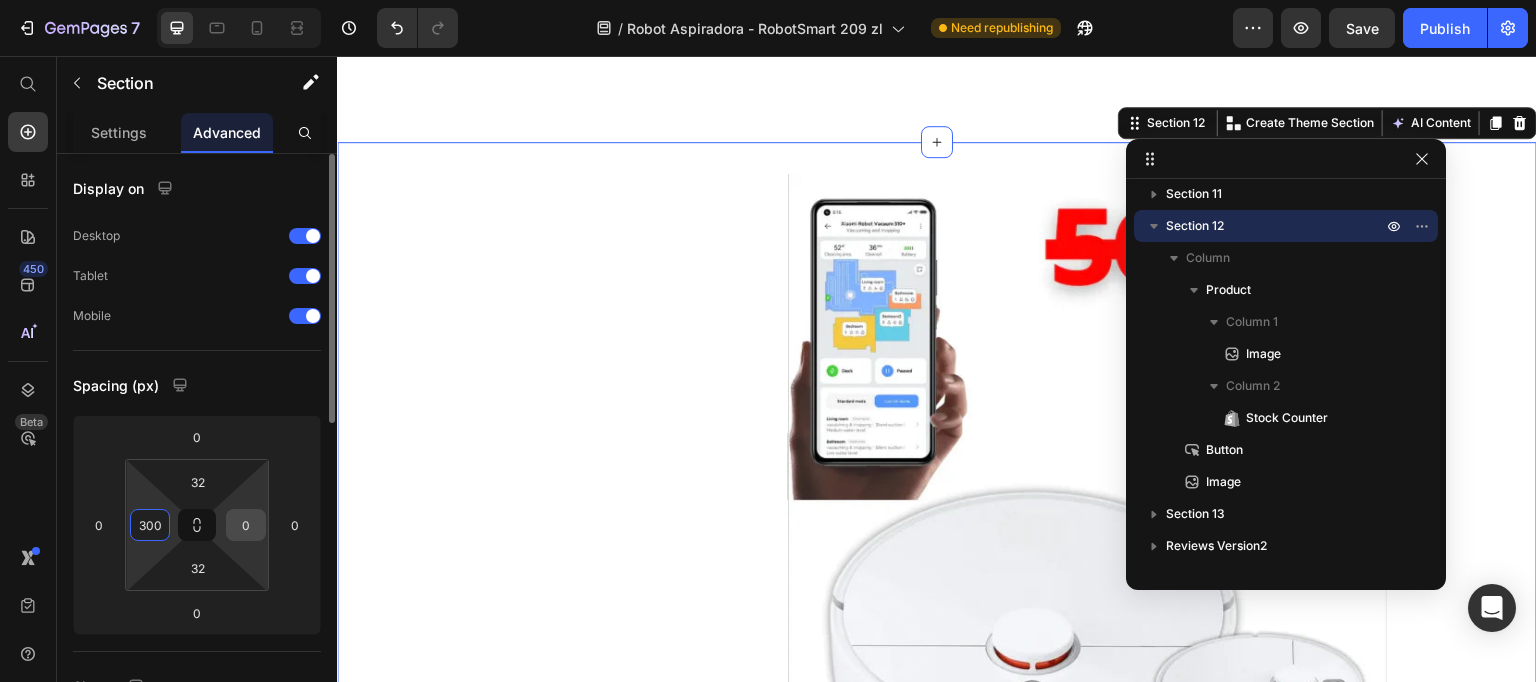 type on "300" 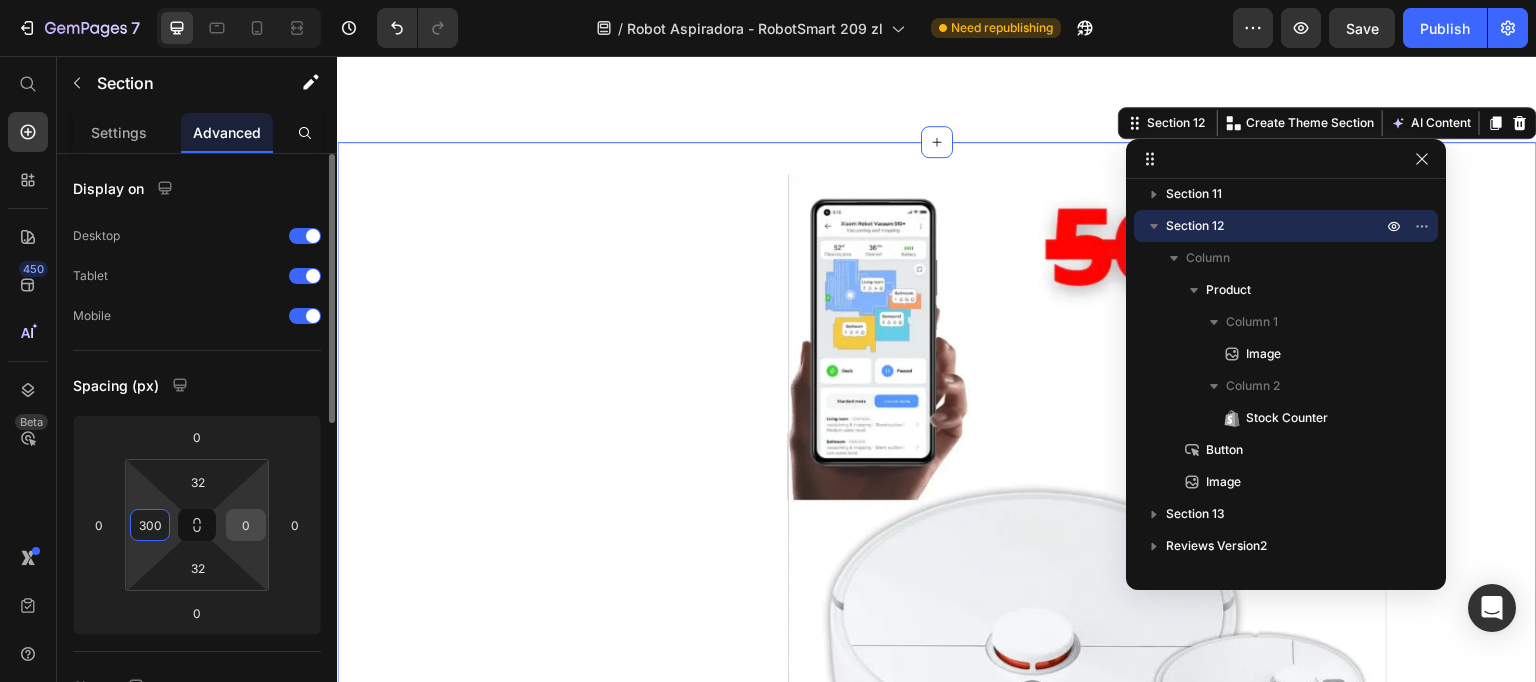 click on "0" at bounding box center [246, 525] 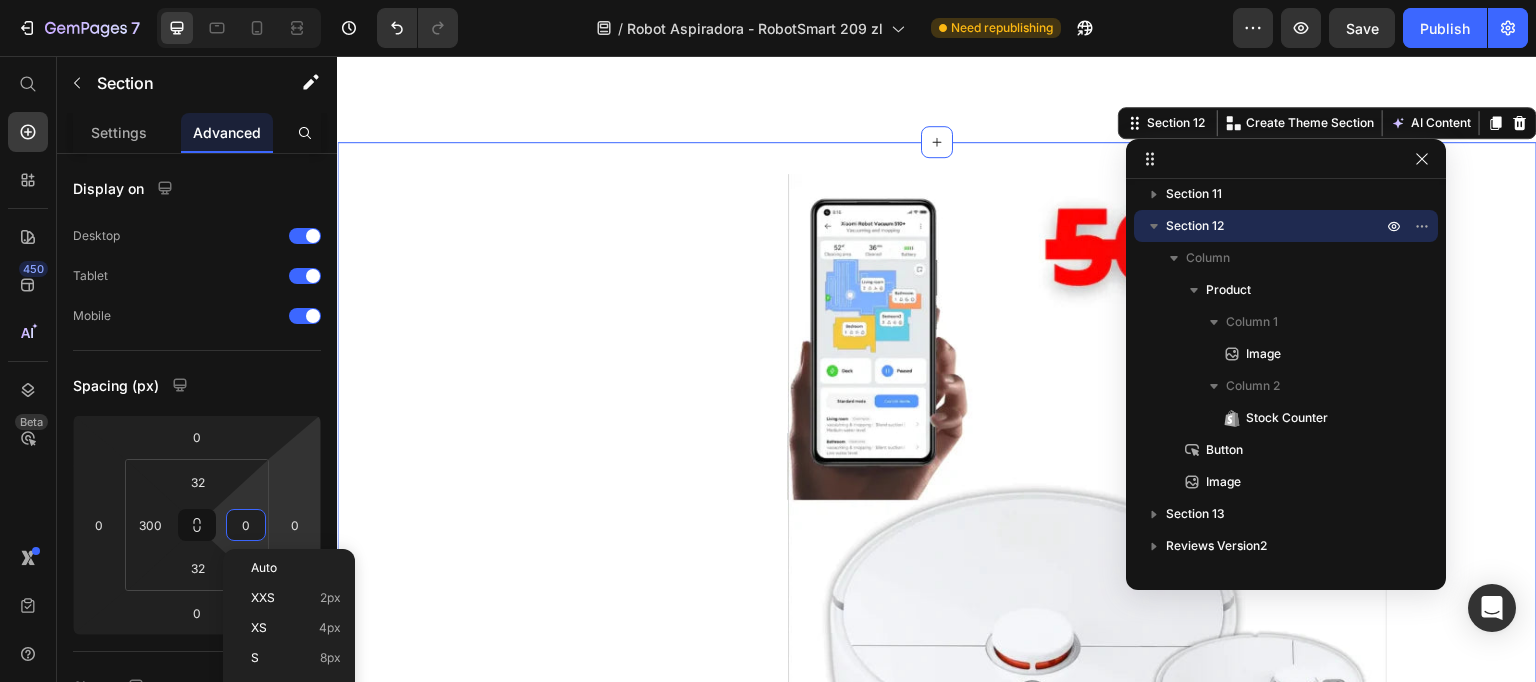 paste on "30" 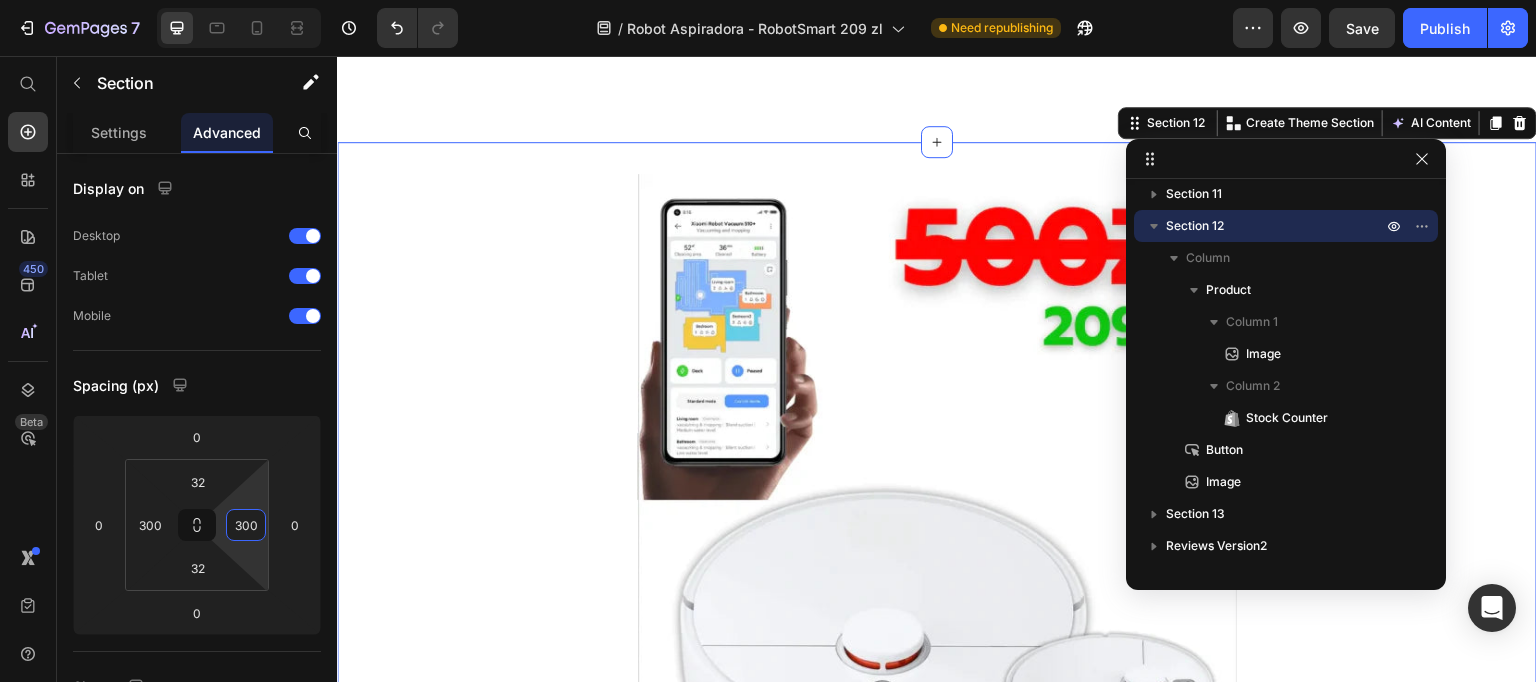 type on "300" 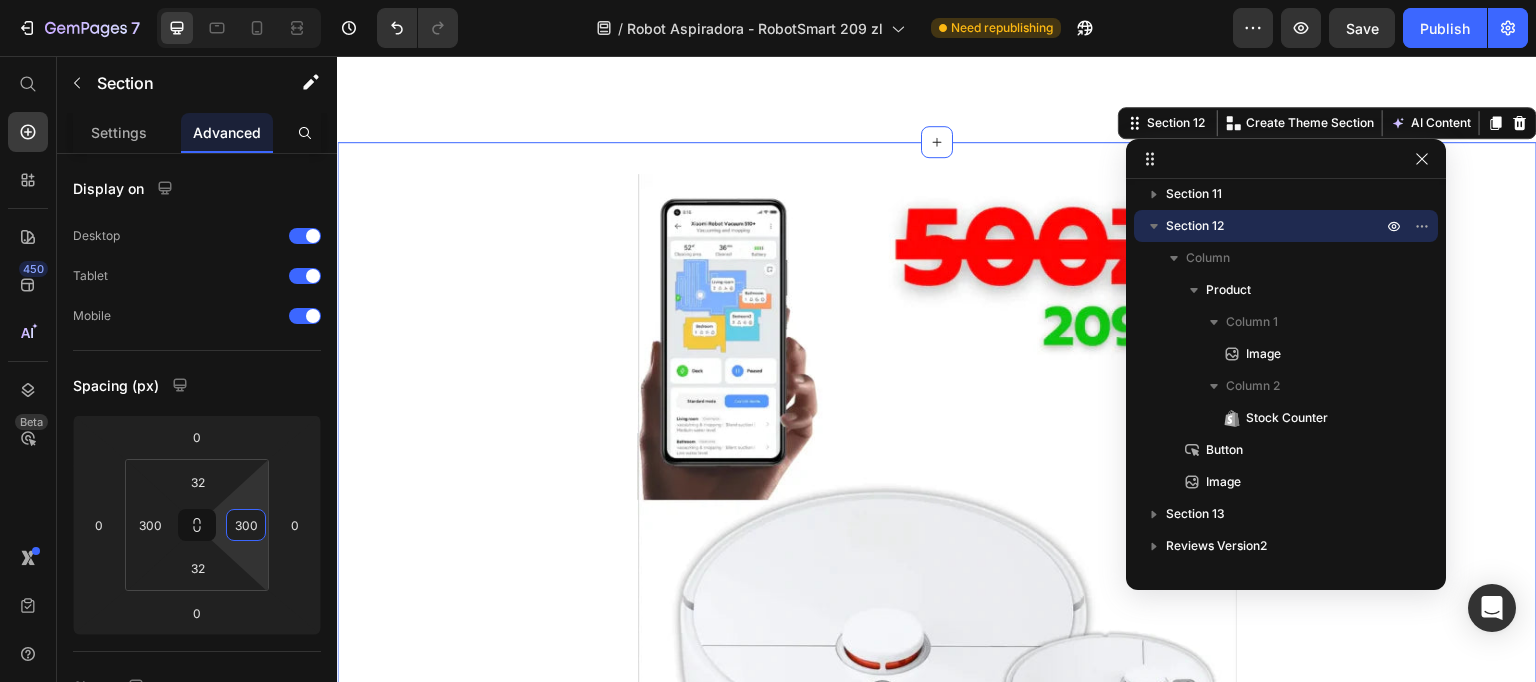 click on "Image   OSTATNIE SZTUKI DOSTĘPNE ZA 209zł Stock Counter Product Zamów teraz Button Image Section 12   You can create reusable sections Create Theme Section AI Content Write with GemAI What would you like to describe here? Tone and Voice Persuasive Product AirPods Pro (2nd Gen) Show more Generate" at bounding box center (937, 632) 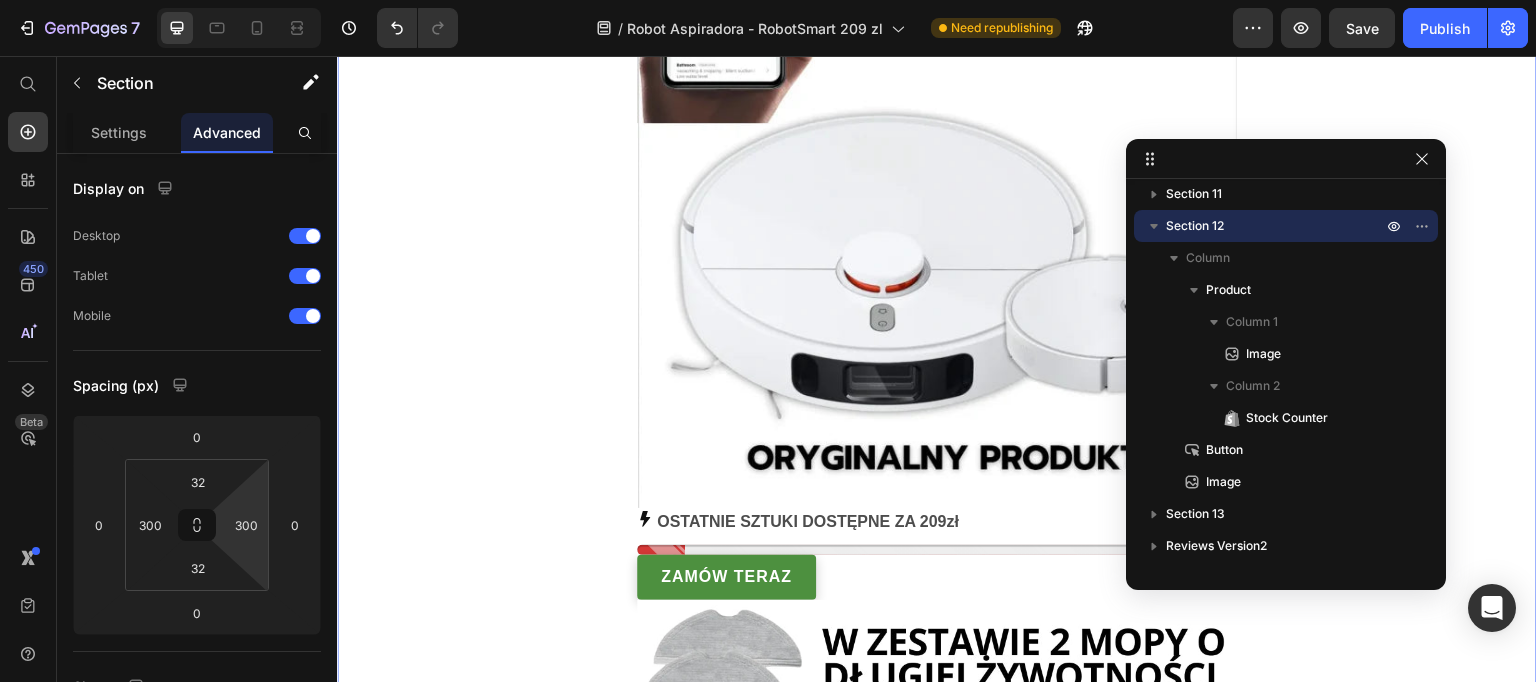 scroll, scrollTop: 5048, scrollLeft: 0, axis: vertical 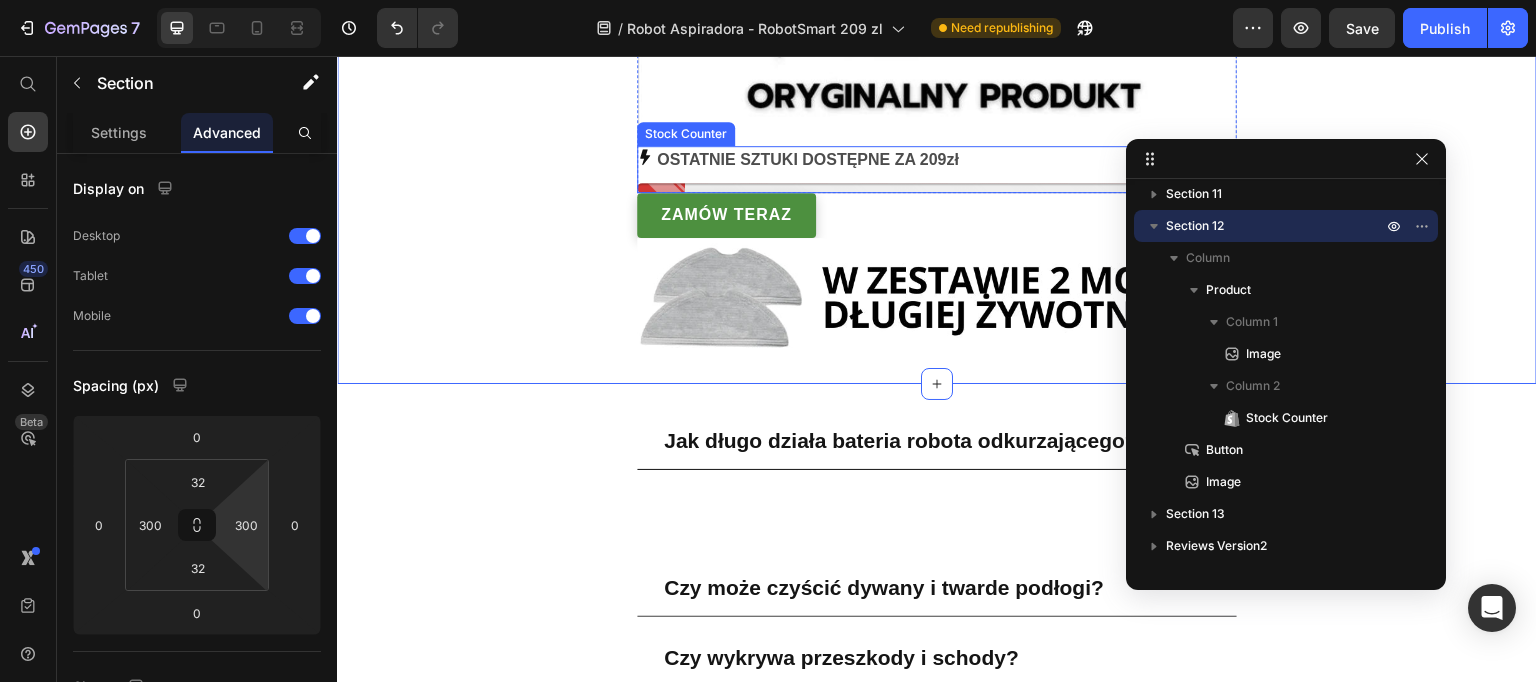 click on "OSTATNIE SZTUKI DOSTĘPNE ZA 209zł" at bounding box center [808, 160] 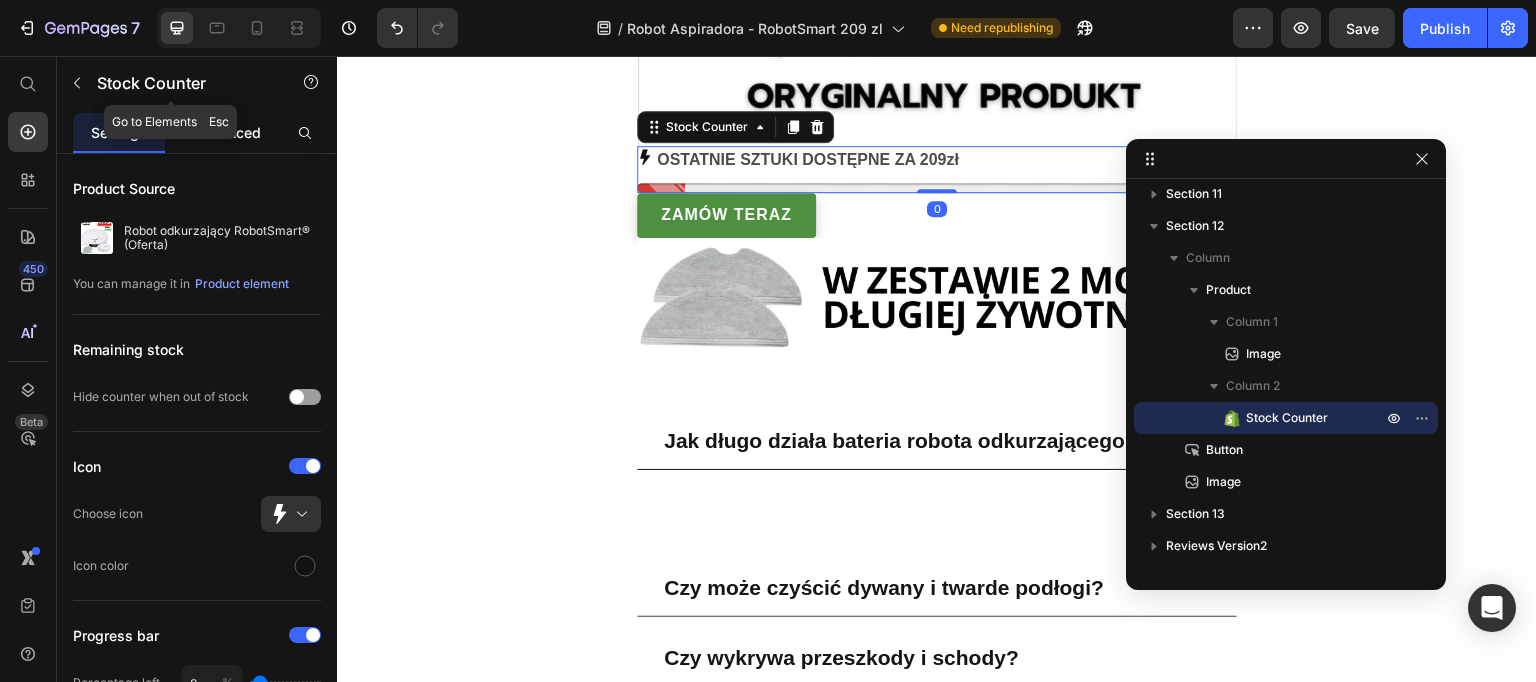 click on "Advanced" at bounding box center [227, 132] 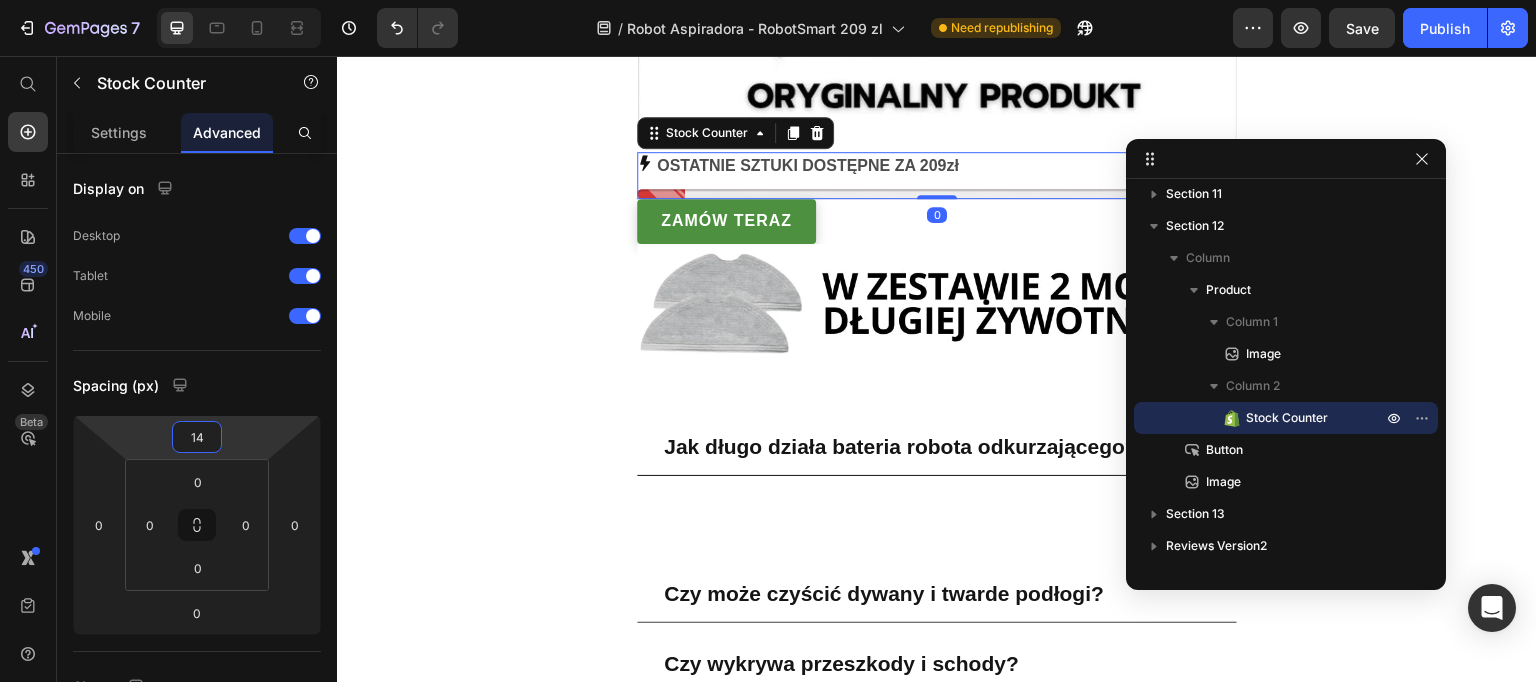 type on "16" 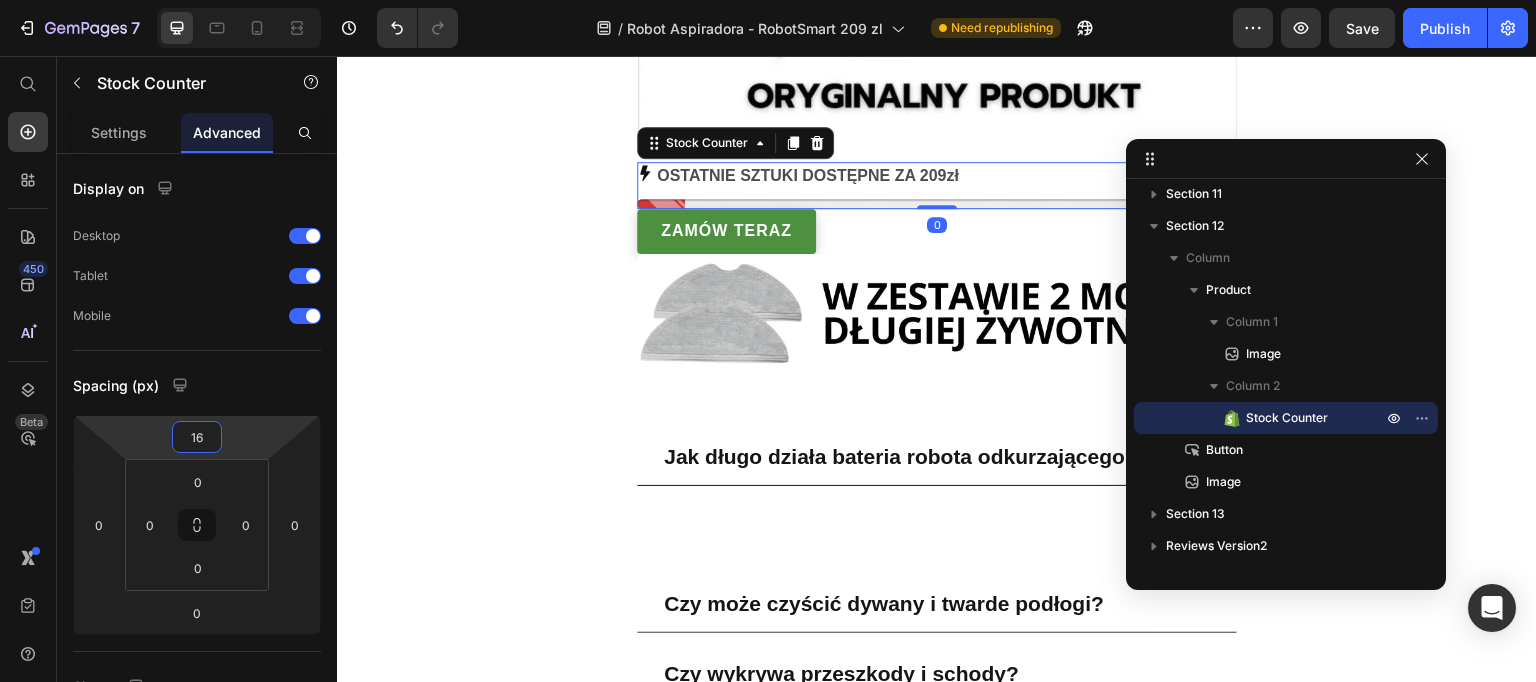 click on "7  Version history  /  Robot Aspiradora - RobotSmart 209 zl Need republishing Preview  Save   Publish  450 Beta Start with Sections Elements Hero Section Product Detail Brands Trusted Badges Guarantee Product Breakdown How to use Testimonials Compare Bundle FAQs Social Proof Brand Story Product List Collection Blog List Contact Sticky Add to Cart Custom Footer Browse Library 450 Layout
Row
Row
Row
Row Text
Heading
Text Block Button
Button
Button
Sticky Back to top Media" at bounding box center [768, 0] 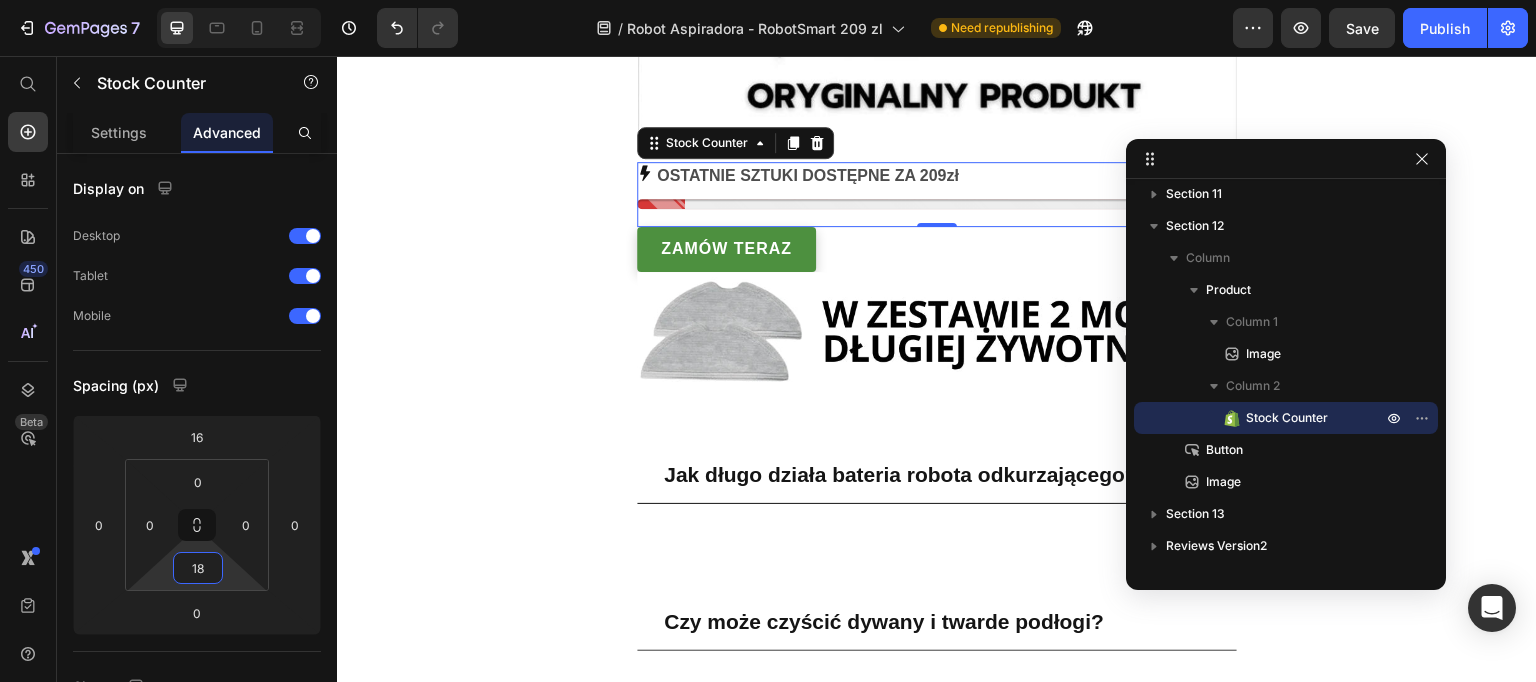 type on "20" 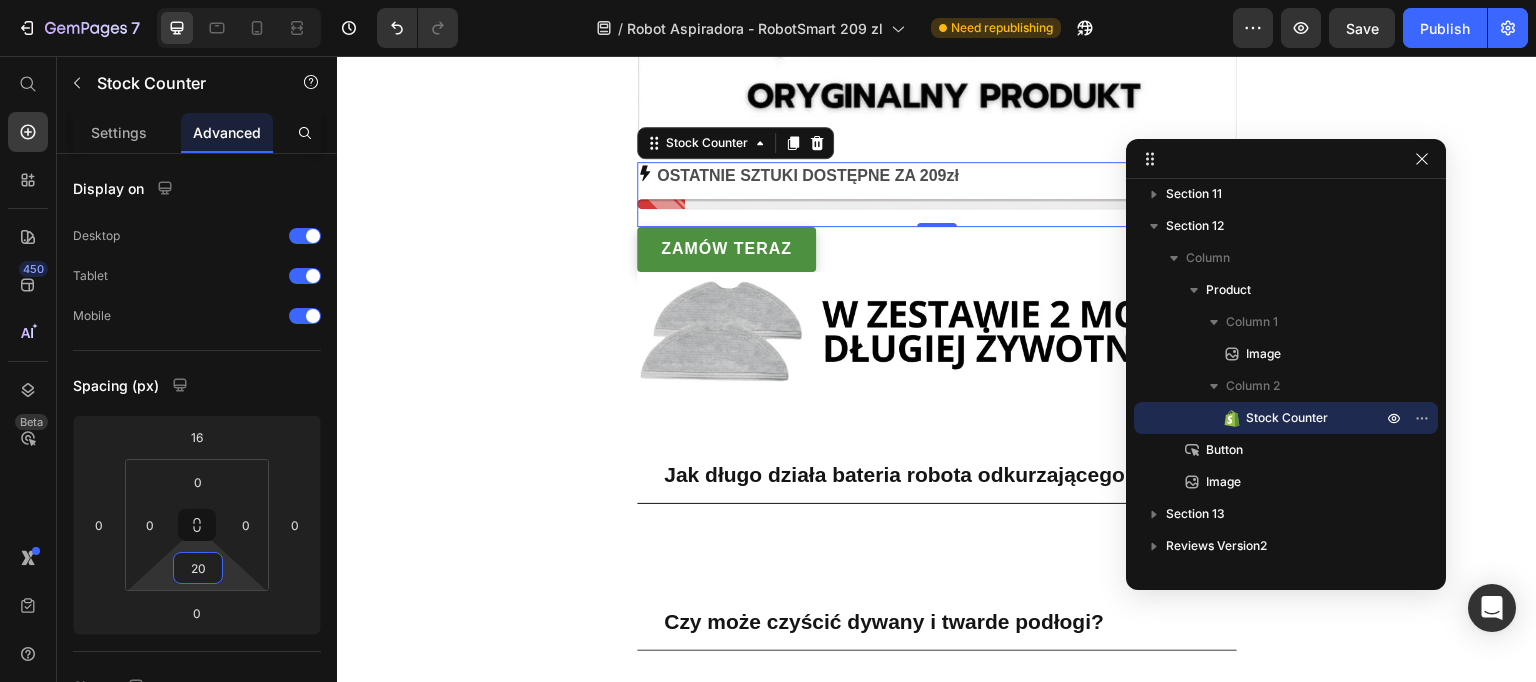 drag, startPoint x: 224, startPoint y: 577, endPoint x: 296, endPoint y: 538, distance: 81.88406 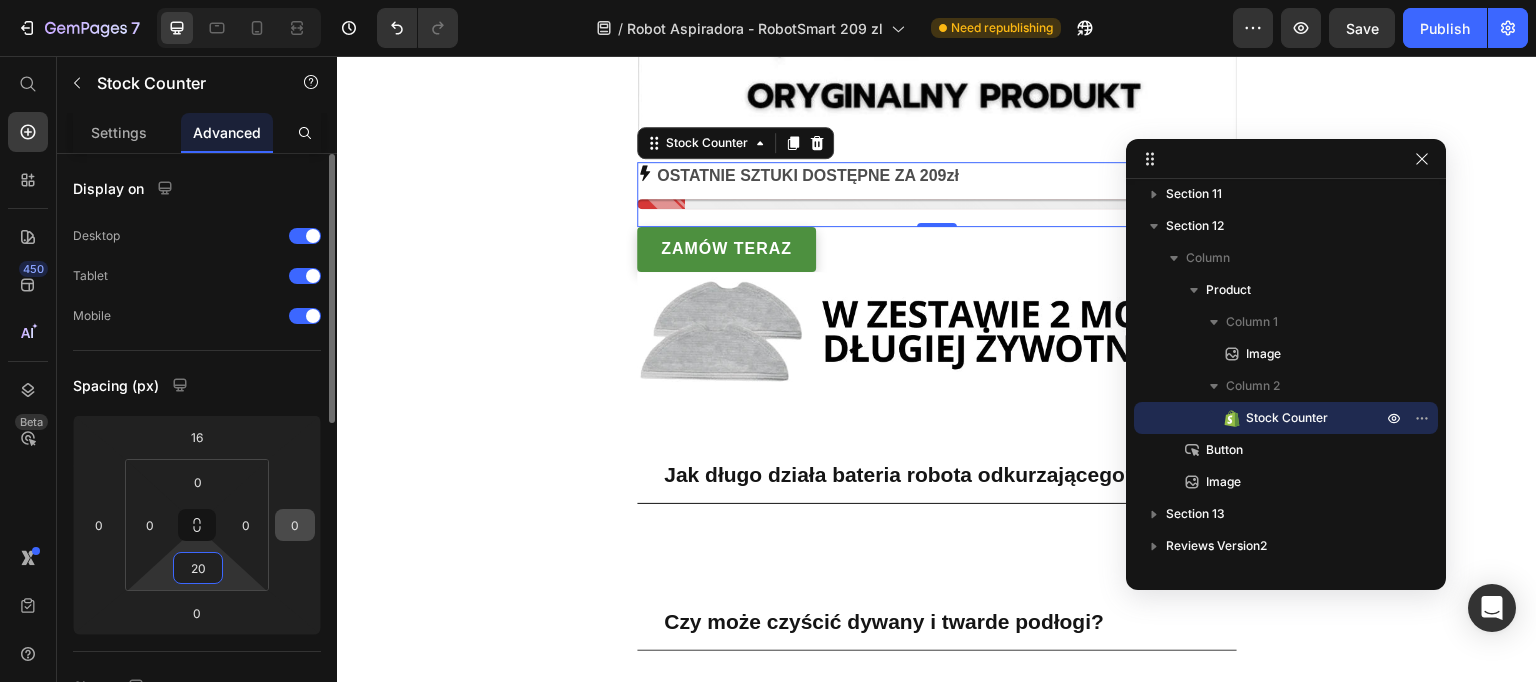 click on "7  Version history  /  Robot Aspiradora - RobotSmart 209 zl Need republishing Preview  Save   Publish  450 Beta Start with Sections Elements Hero Section Product Detail Brands Trusted Badges Guarantee Product Breakdown How to use Testimonials Compare Bundle FAQs Social Proof Brand Story Product List Collection Blog List Contact Sticky Add to Cart Custom Footer Browse Library 450 Layout
Row
Row
Row
Row Text
Heading
Text Block Button
Button
Button
Sticky Back to top Media" at bounding box center (768, 0) 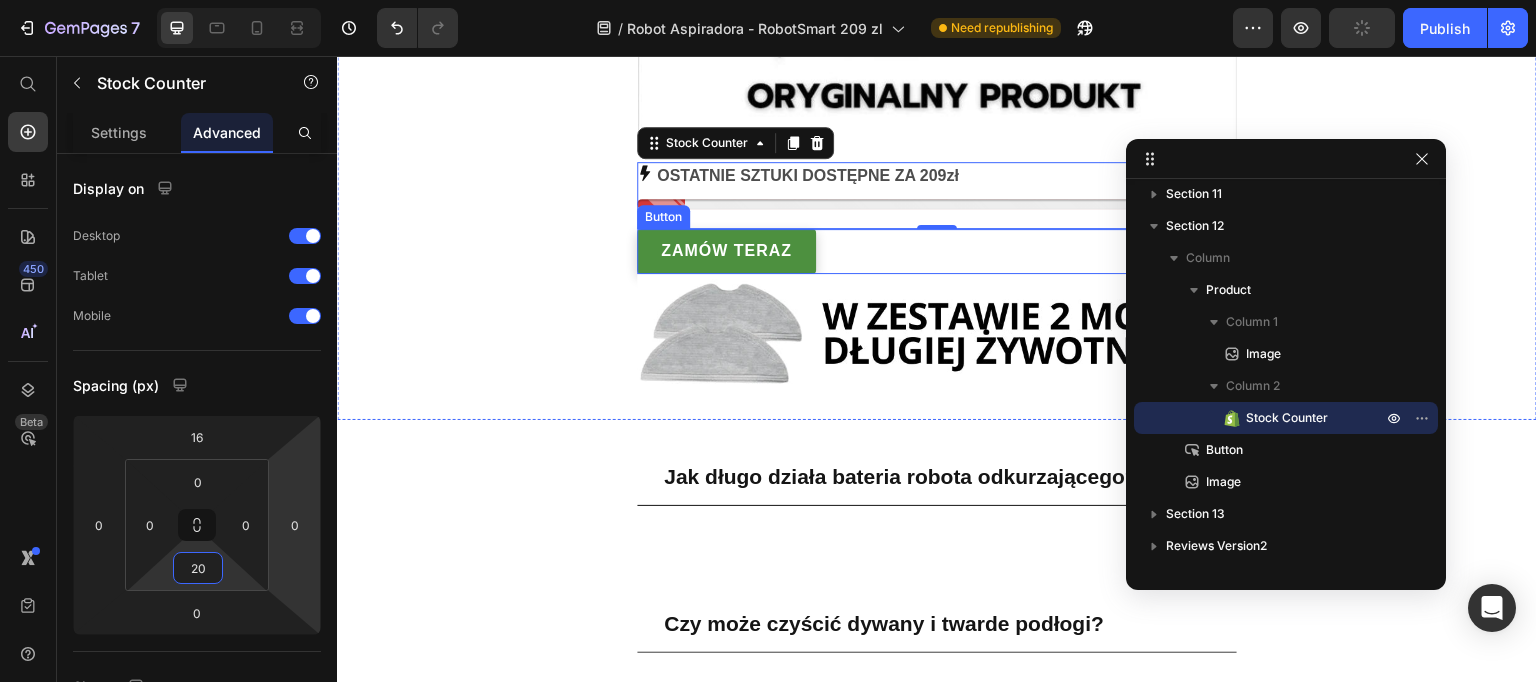 click on "Zamów teraz Button" at bounding box center [937, 251] 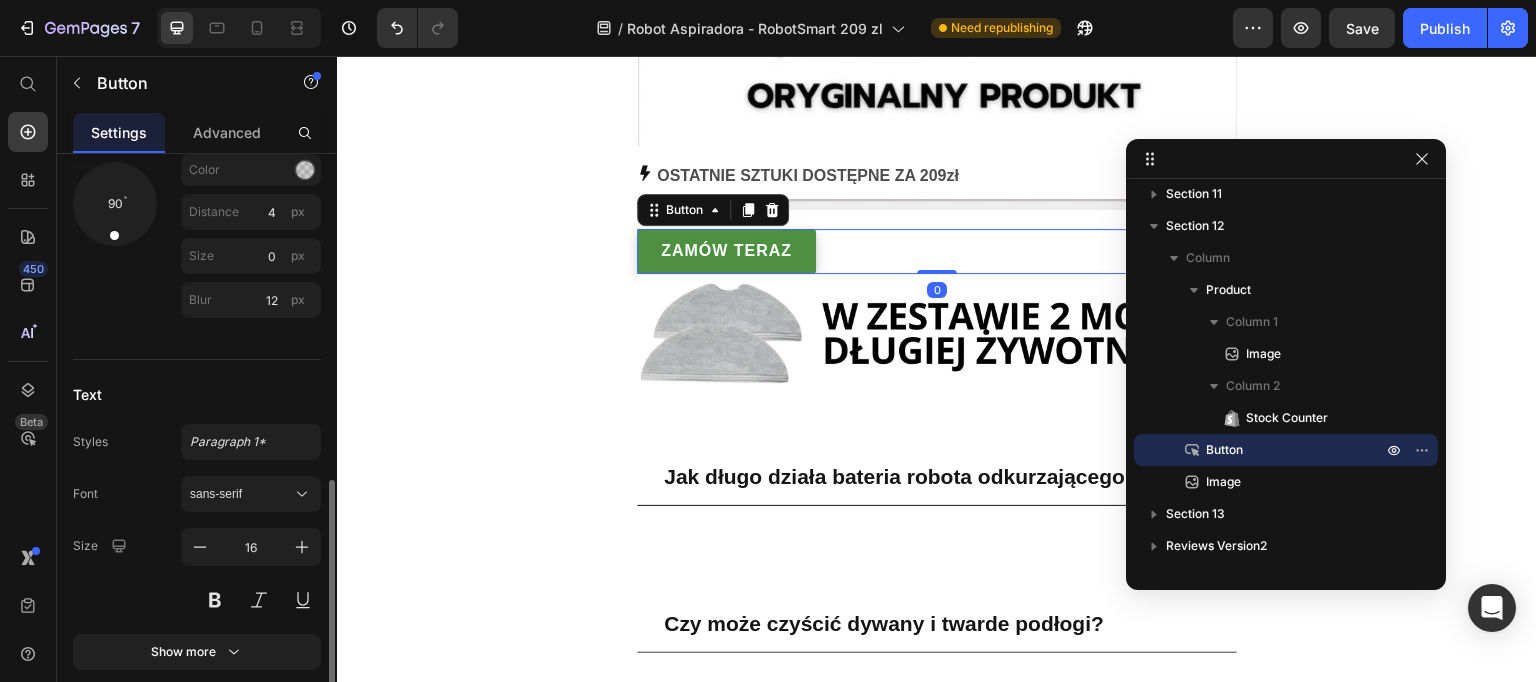 scroll, scrollTop: 1065, scrollLeft: 0, axis: vertical 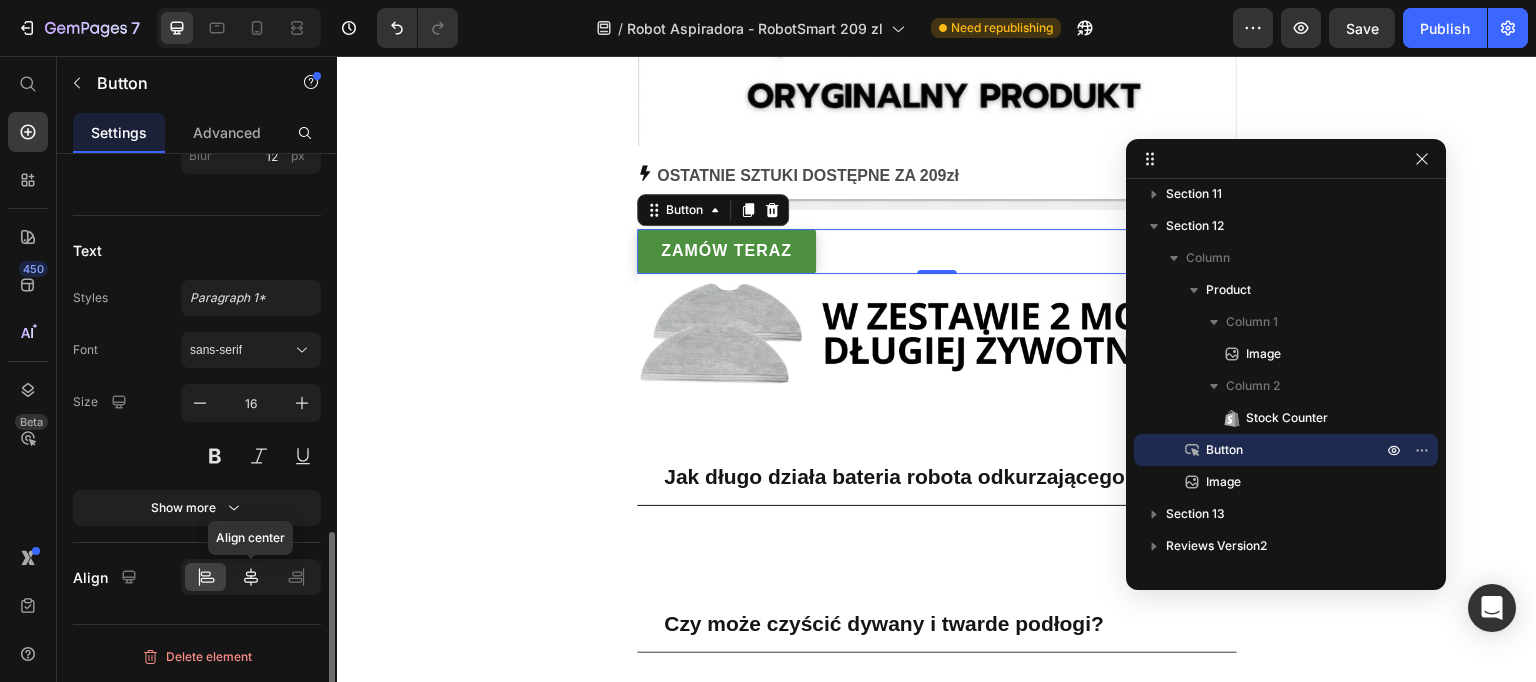 click 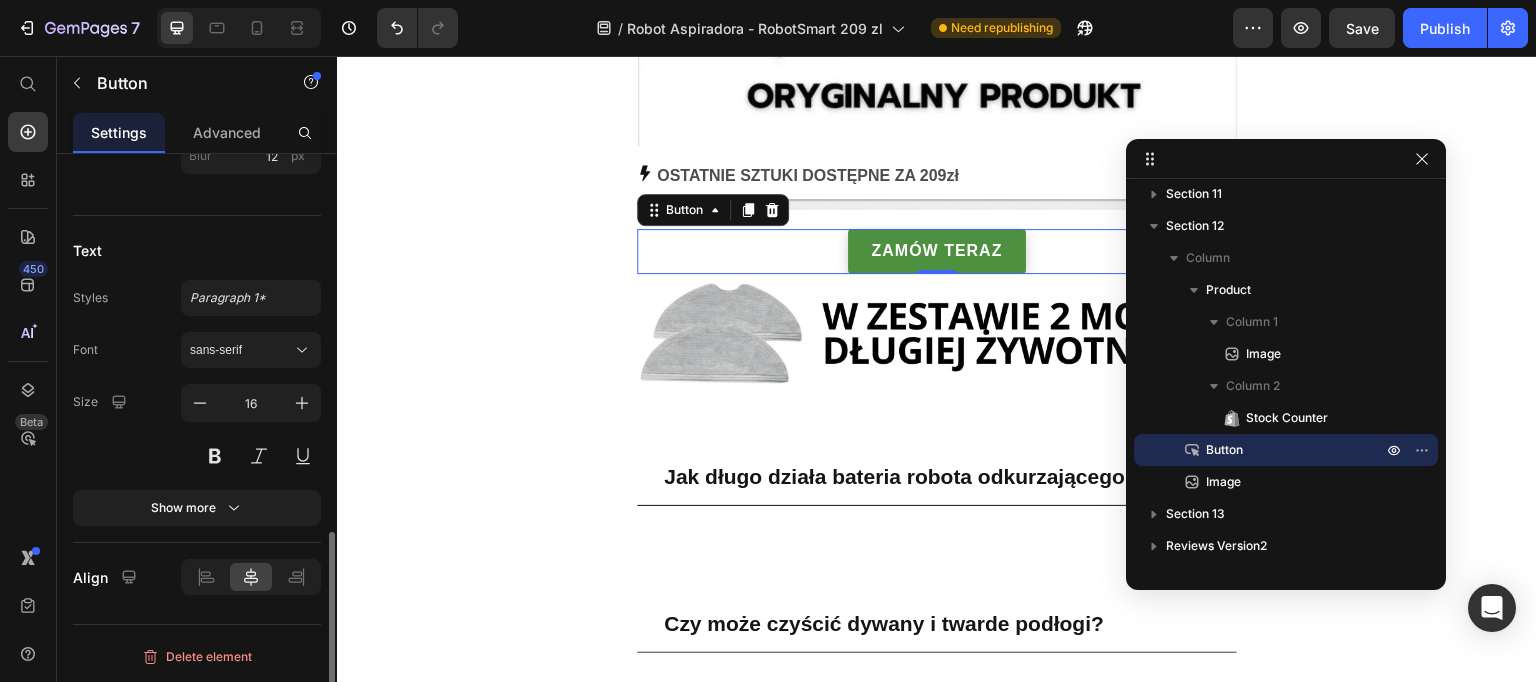 scroll, scrollTop: 945, scrollLeft: 0, axis: vertical 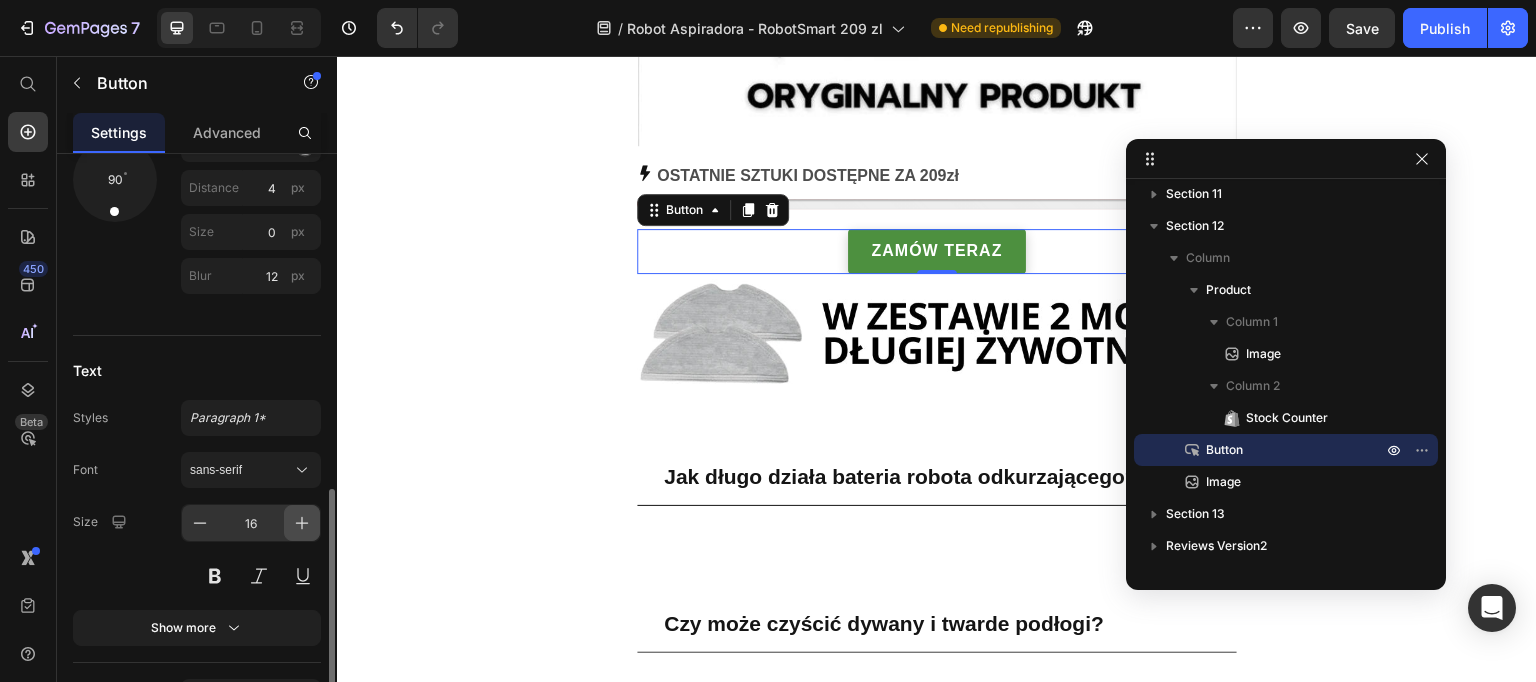 click at bounding box center (302, 523) 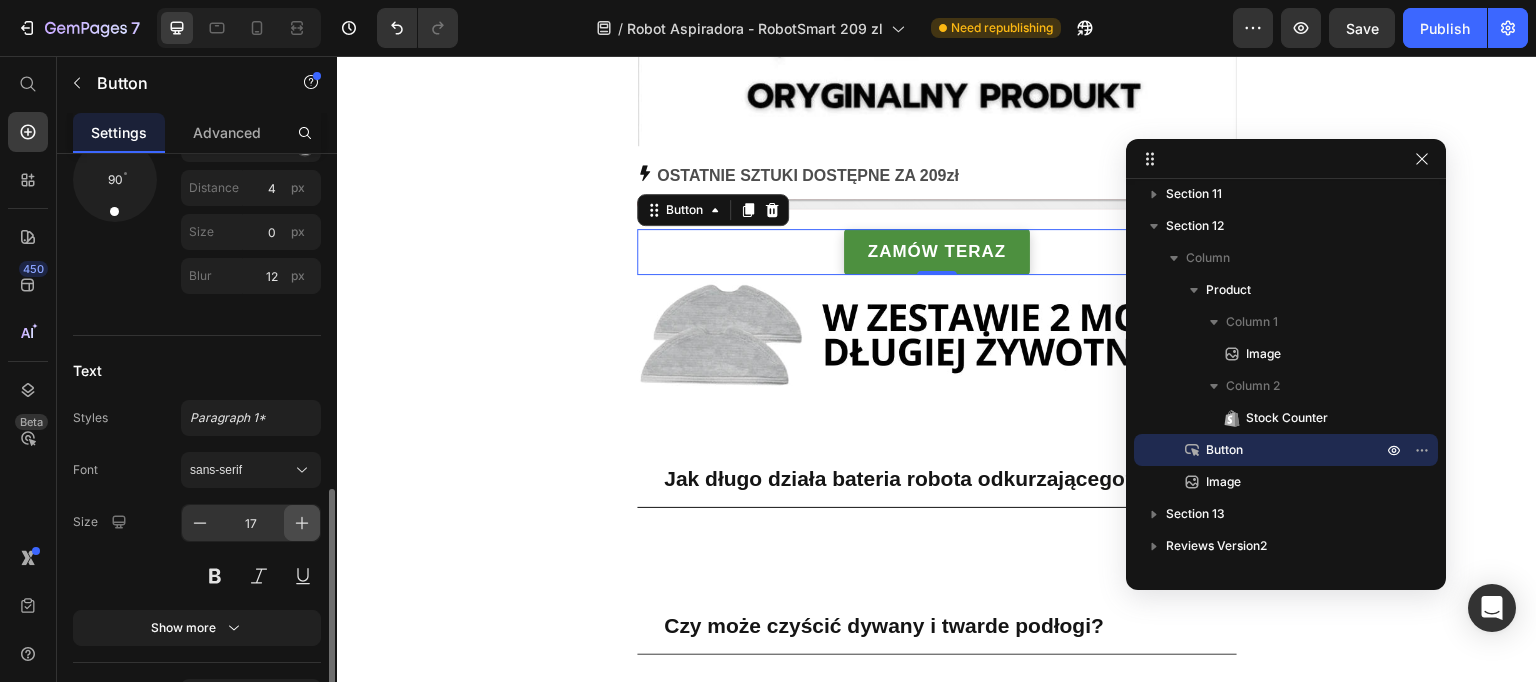 click at bounding box center [302, 523] 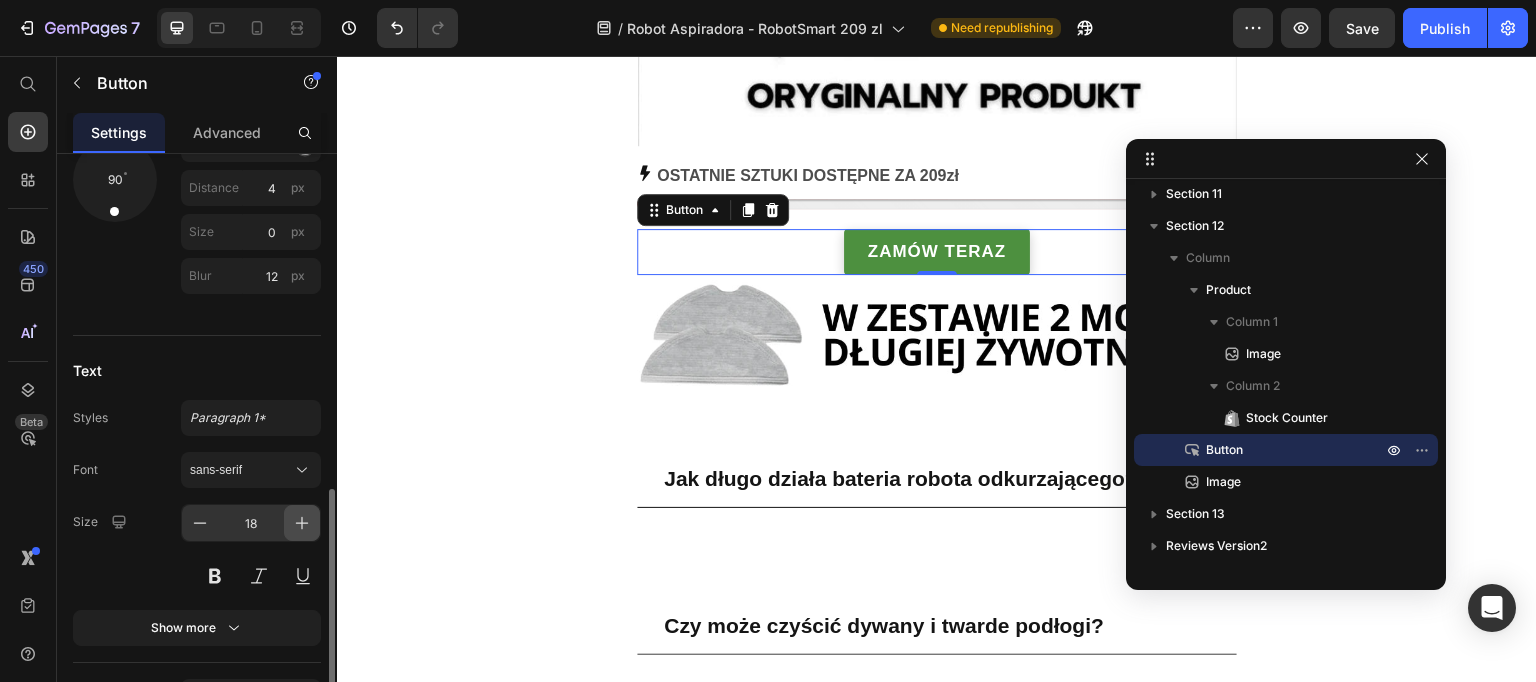 click at bounding box center [302, 523] 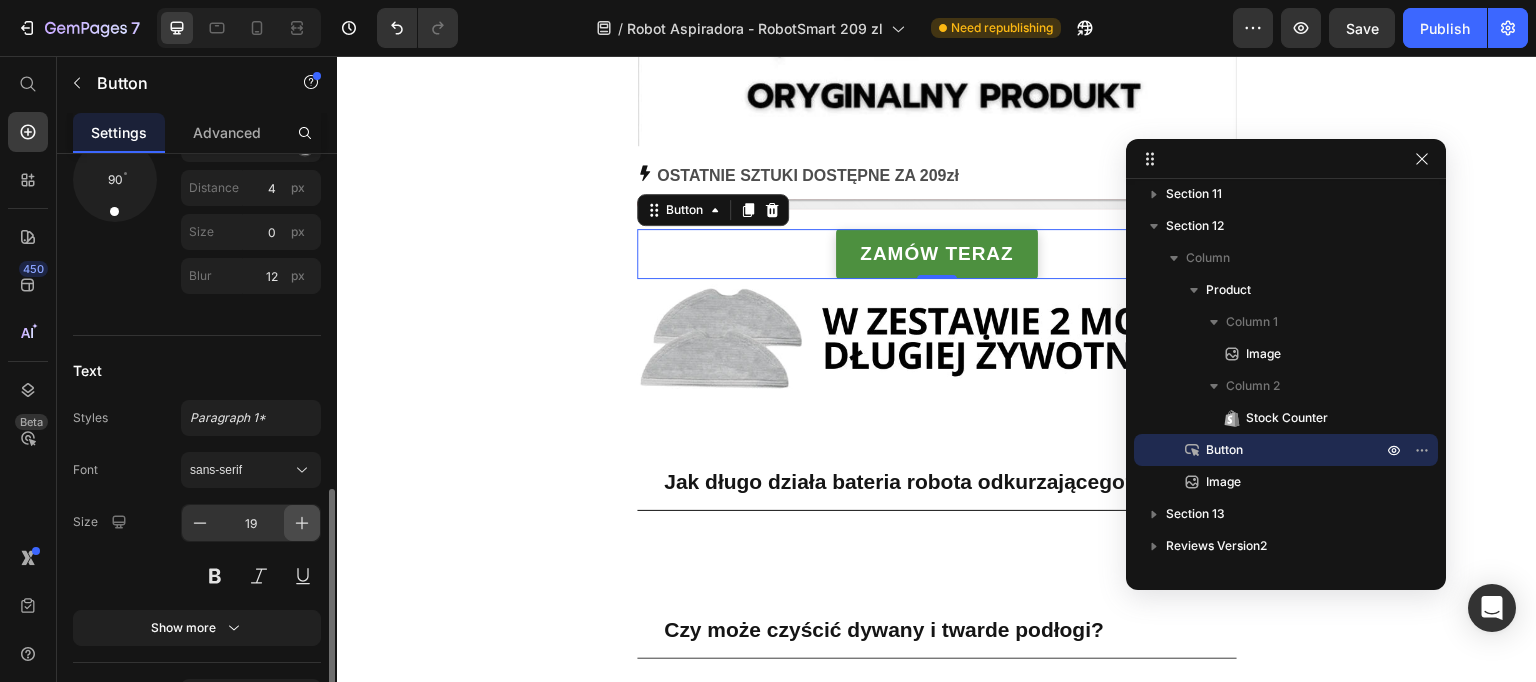 click at bounding box center [302, 523] 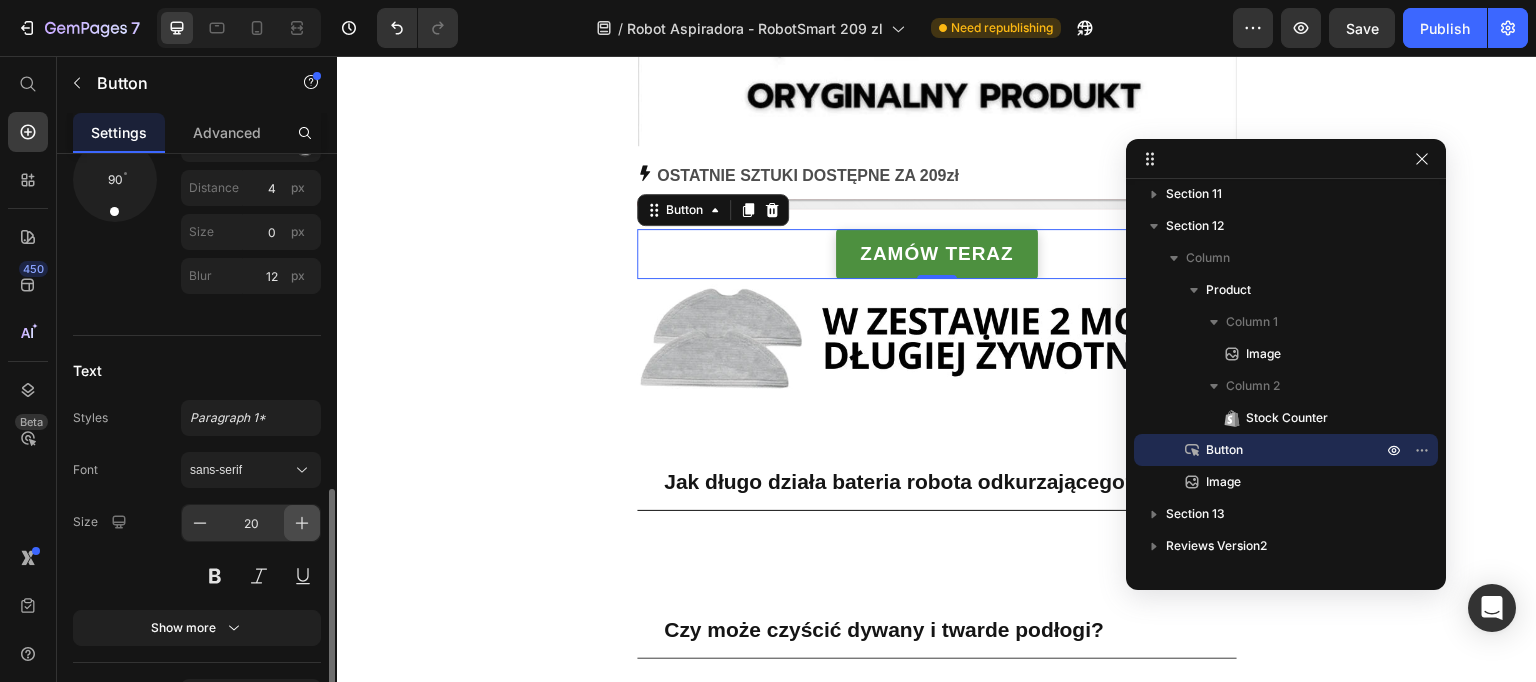 click at bounding box center [302, 523] 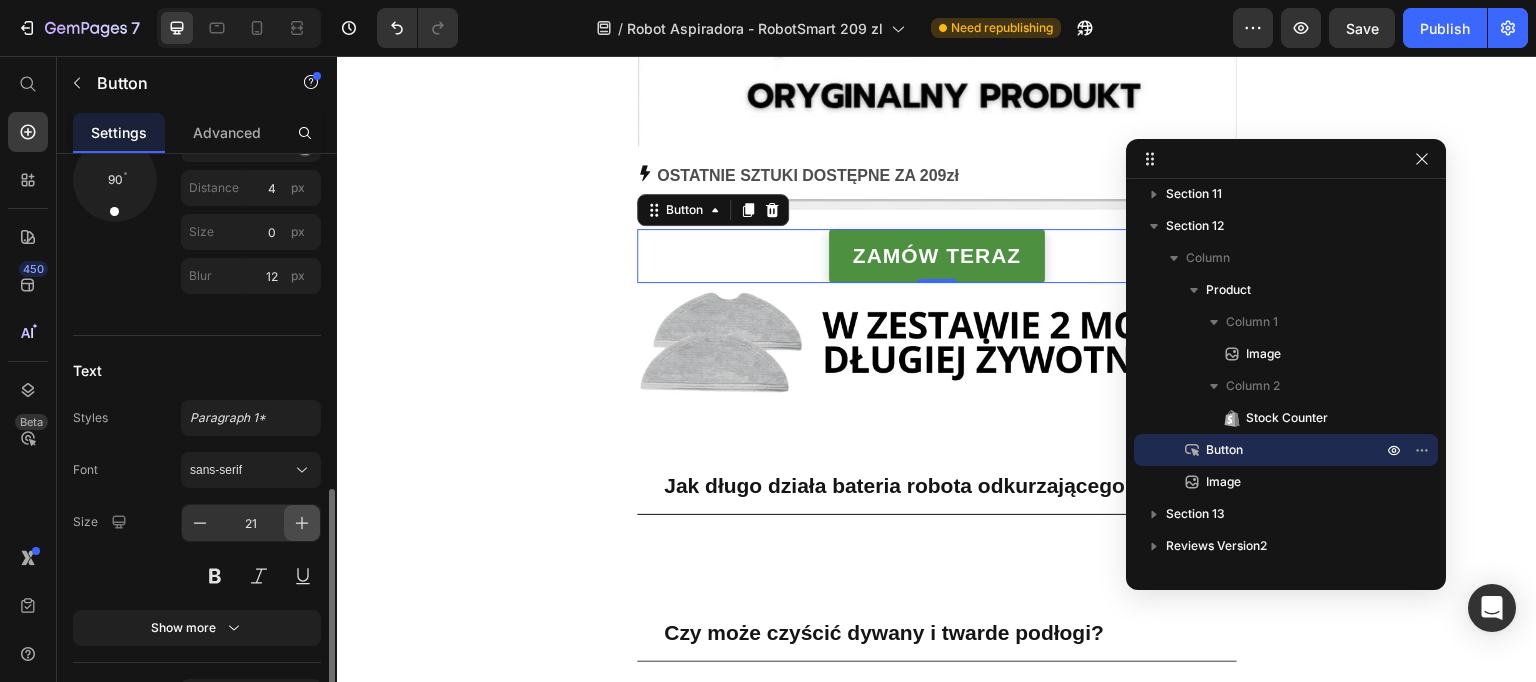 click at bounding box center [302, 523] 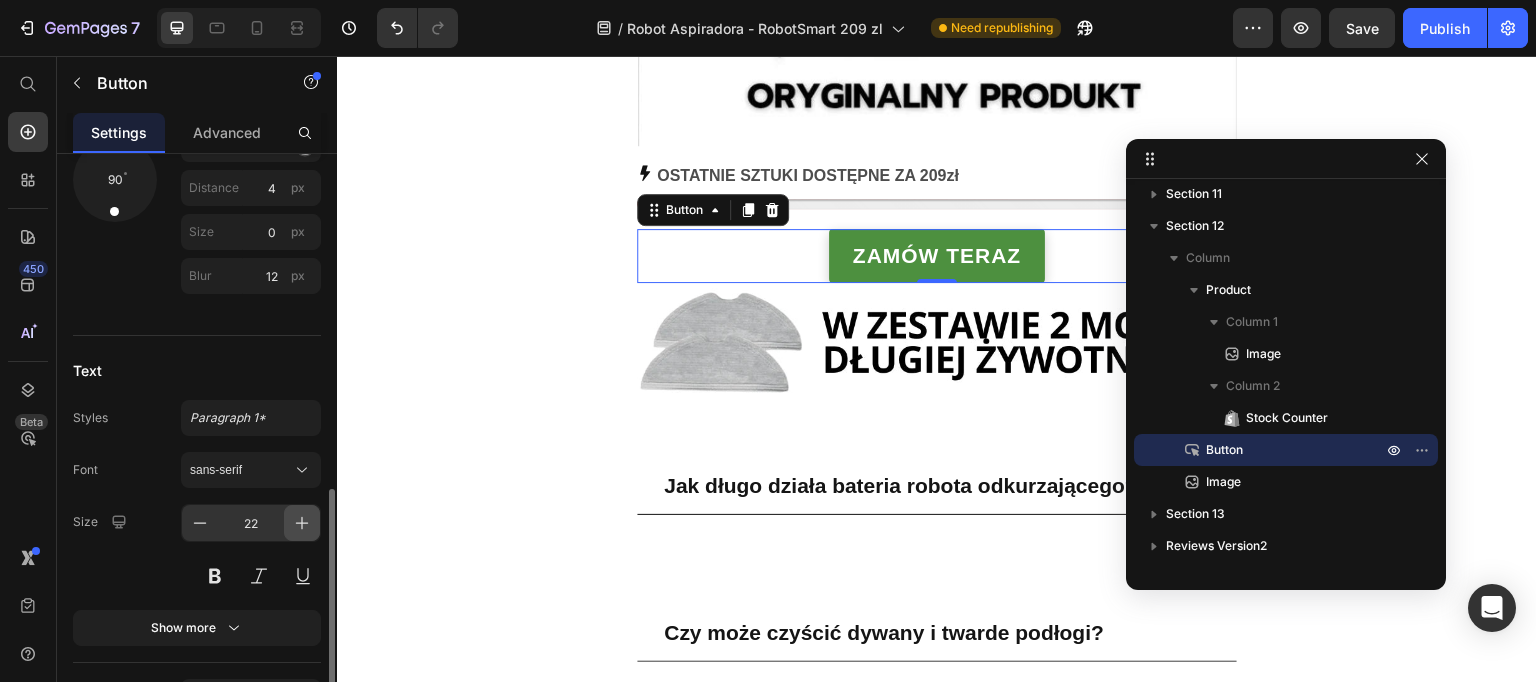 click at bounding box center [302, 523] 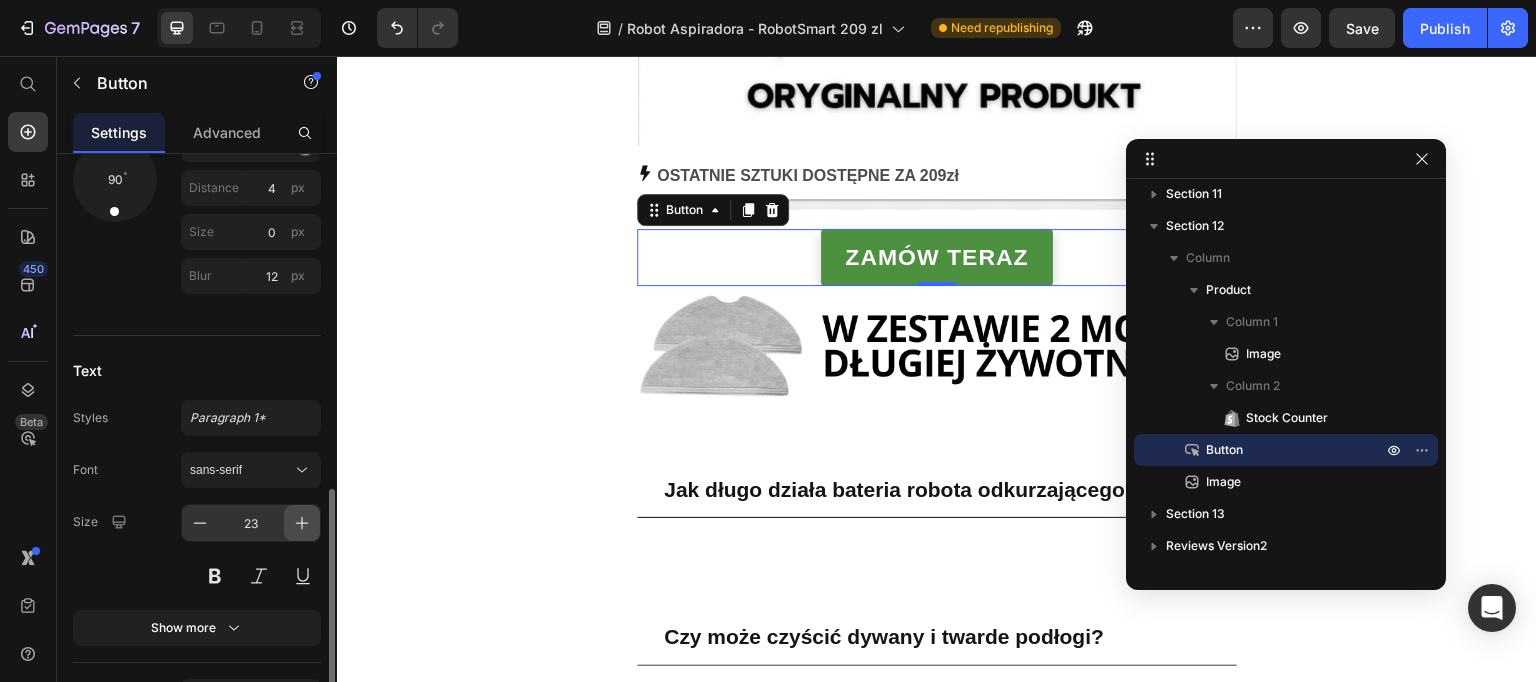 drag, startPoint x: 313, startPoint y: 533, endPoint x: 329, endPoint y: 515, distance: 24.083189 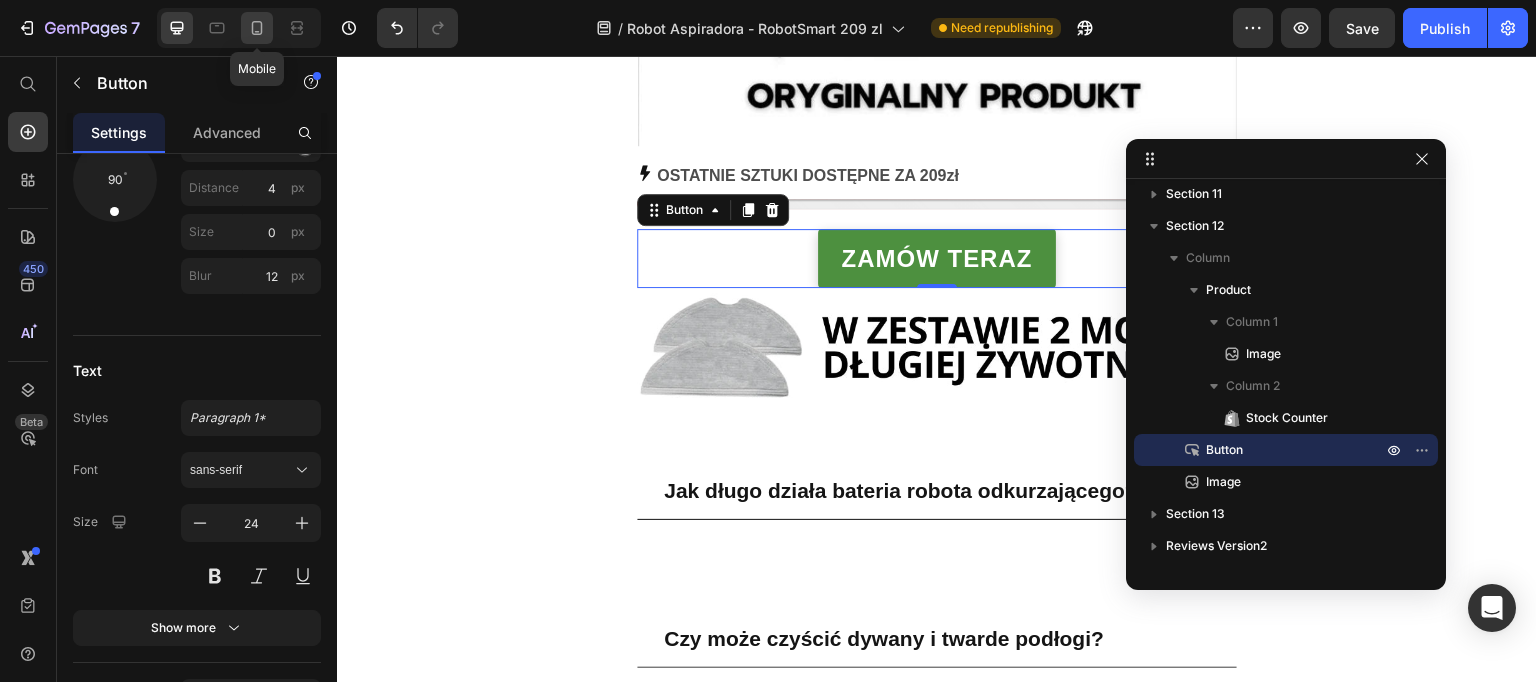 click 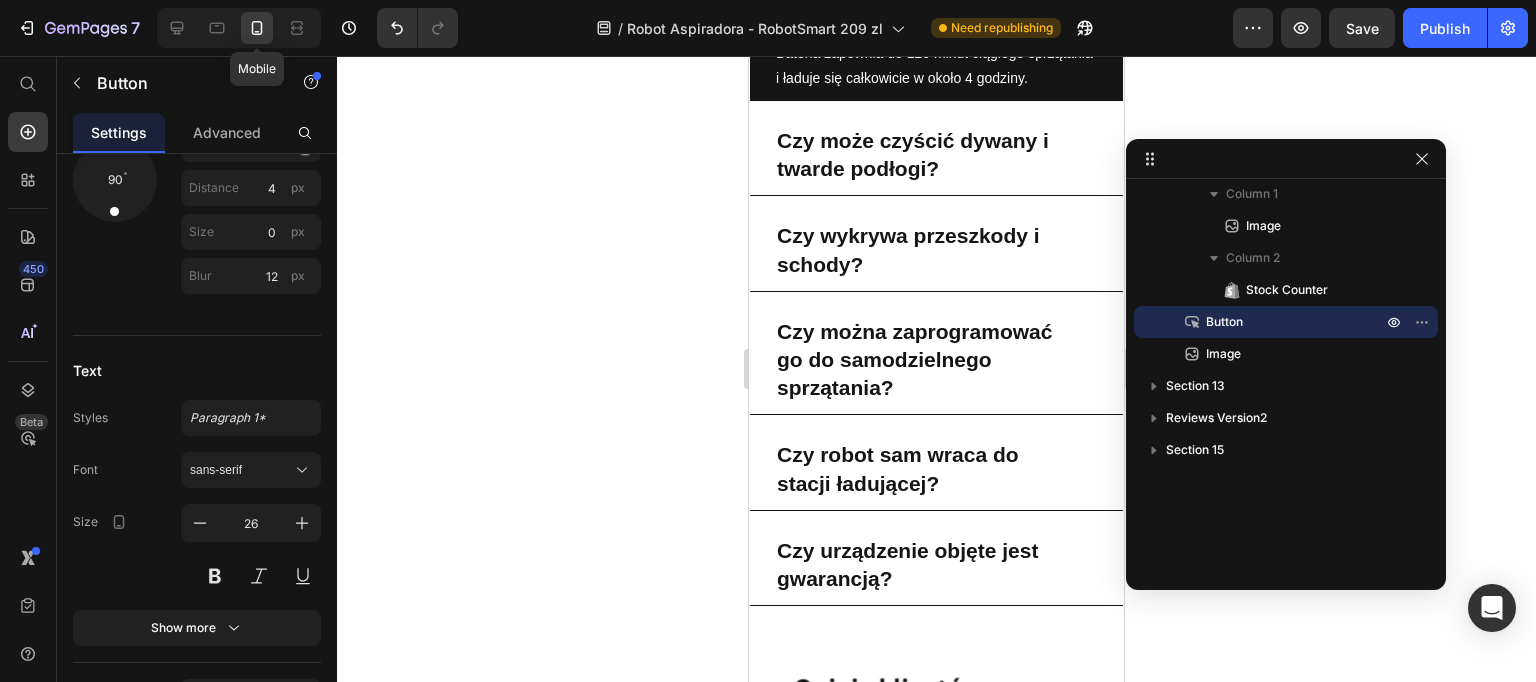 scroll, scrollTop: 1257, scrollLeft: 0, axis: vertical 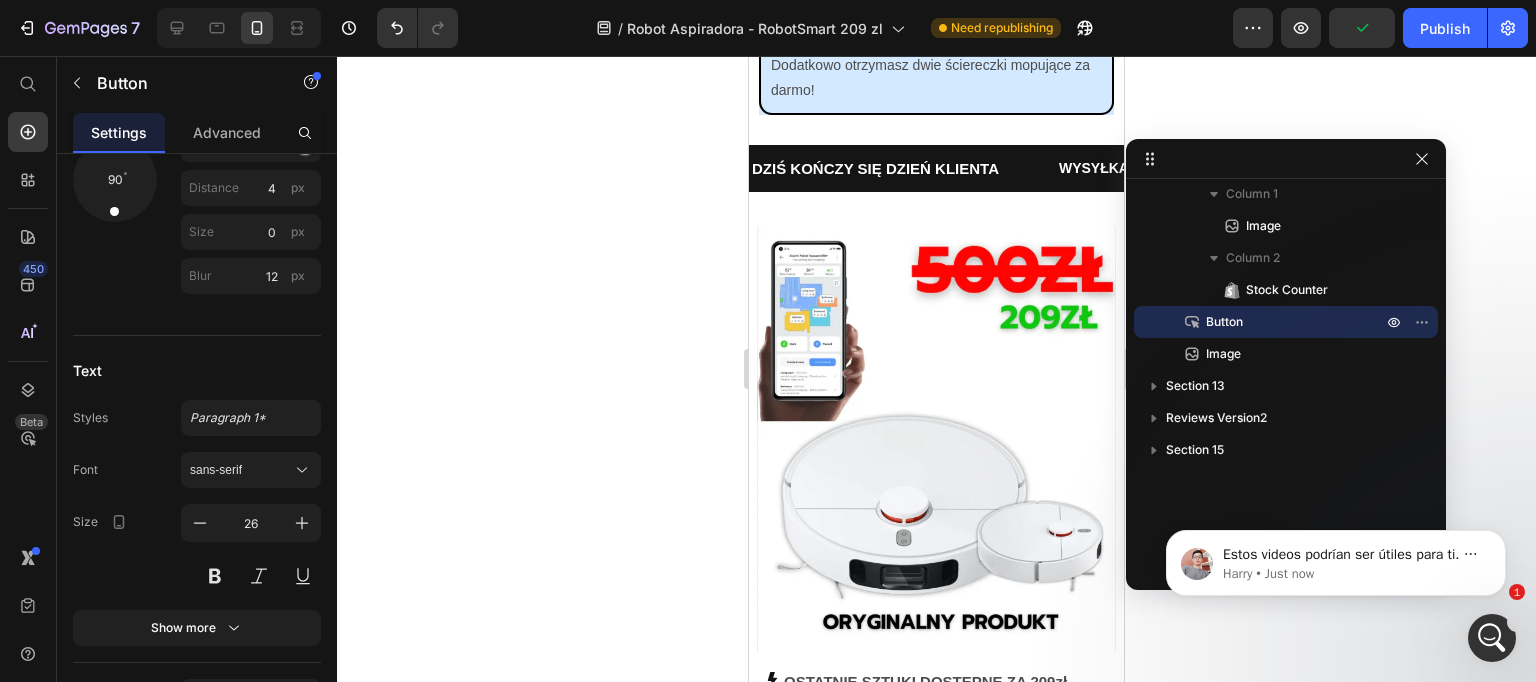 click 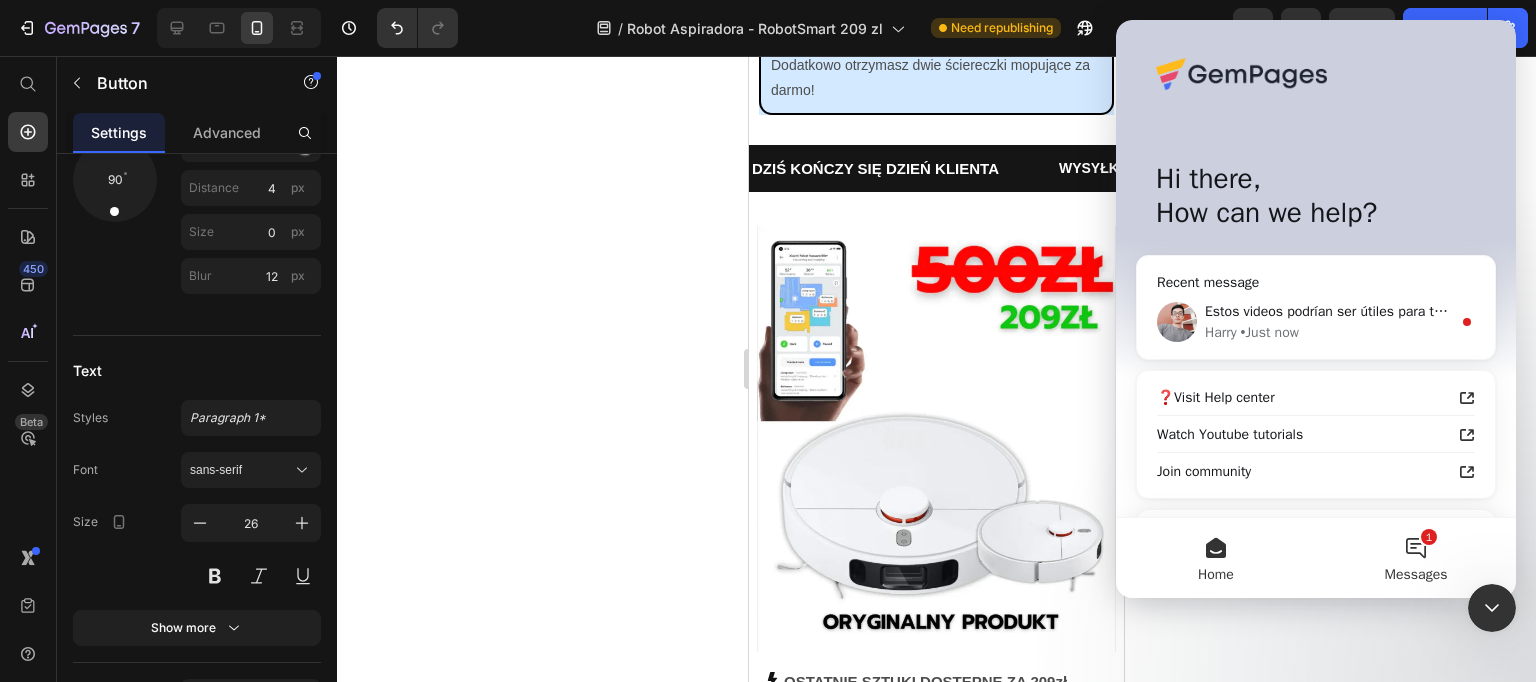 scroll, scrollTop: 0, scrollLeft: 0, axis: both 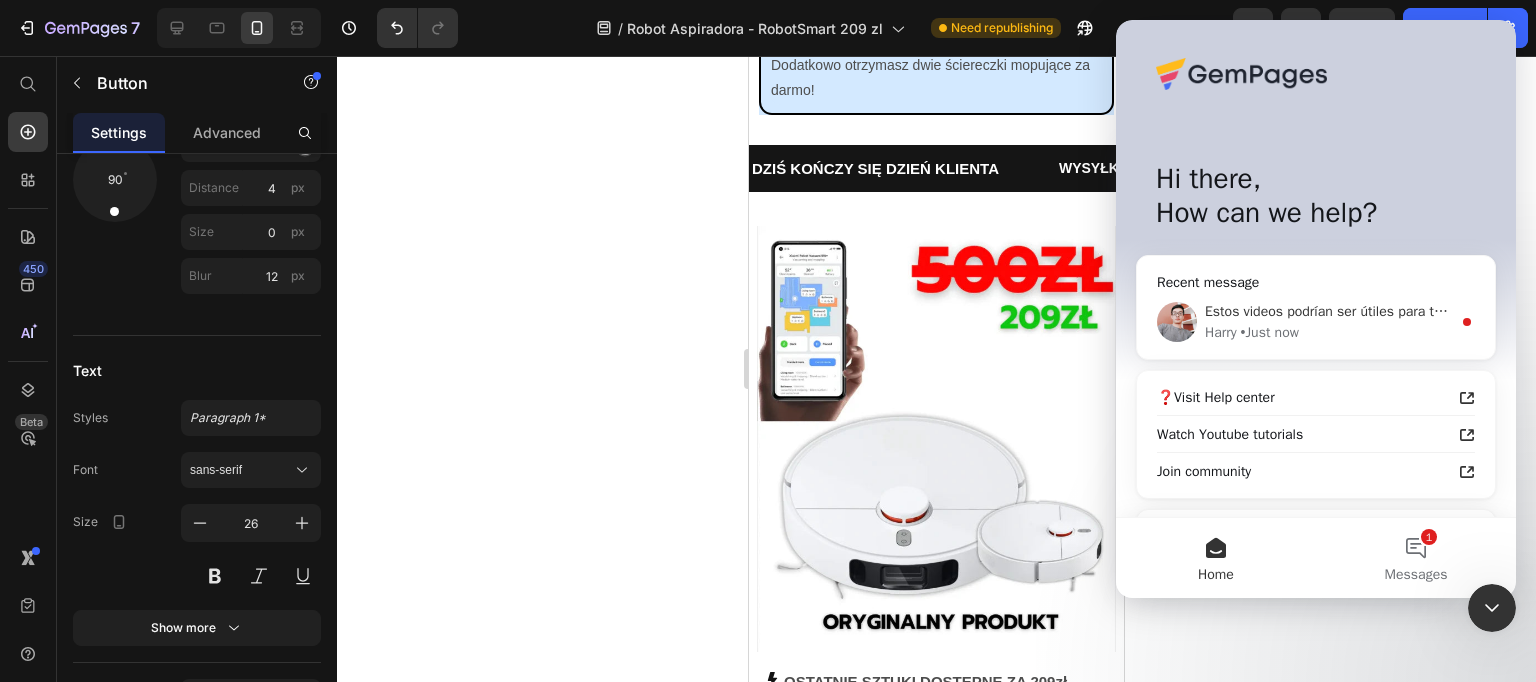 click on "•  Just now" at bounding box center [1270, 332] 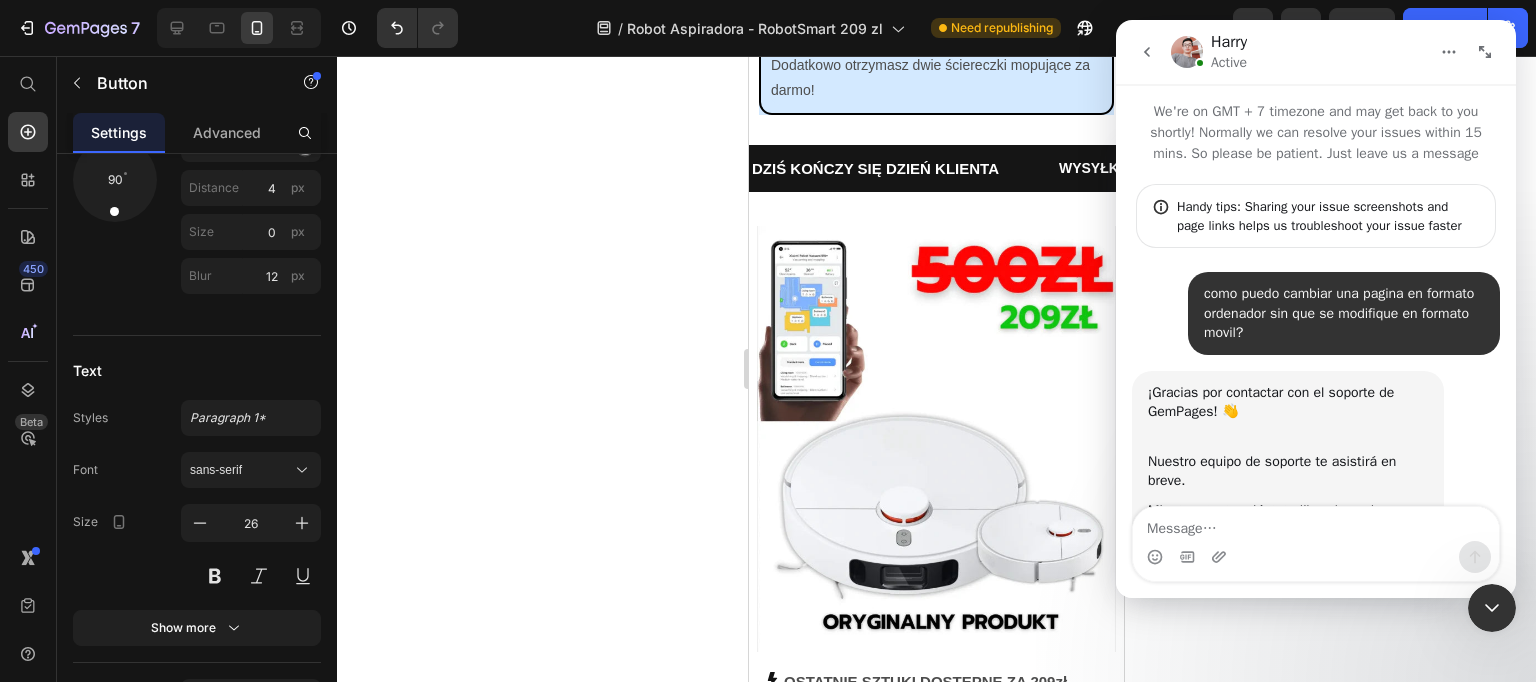scroll, scrollTop: 3, scrollLeft: 0, axis: vertical 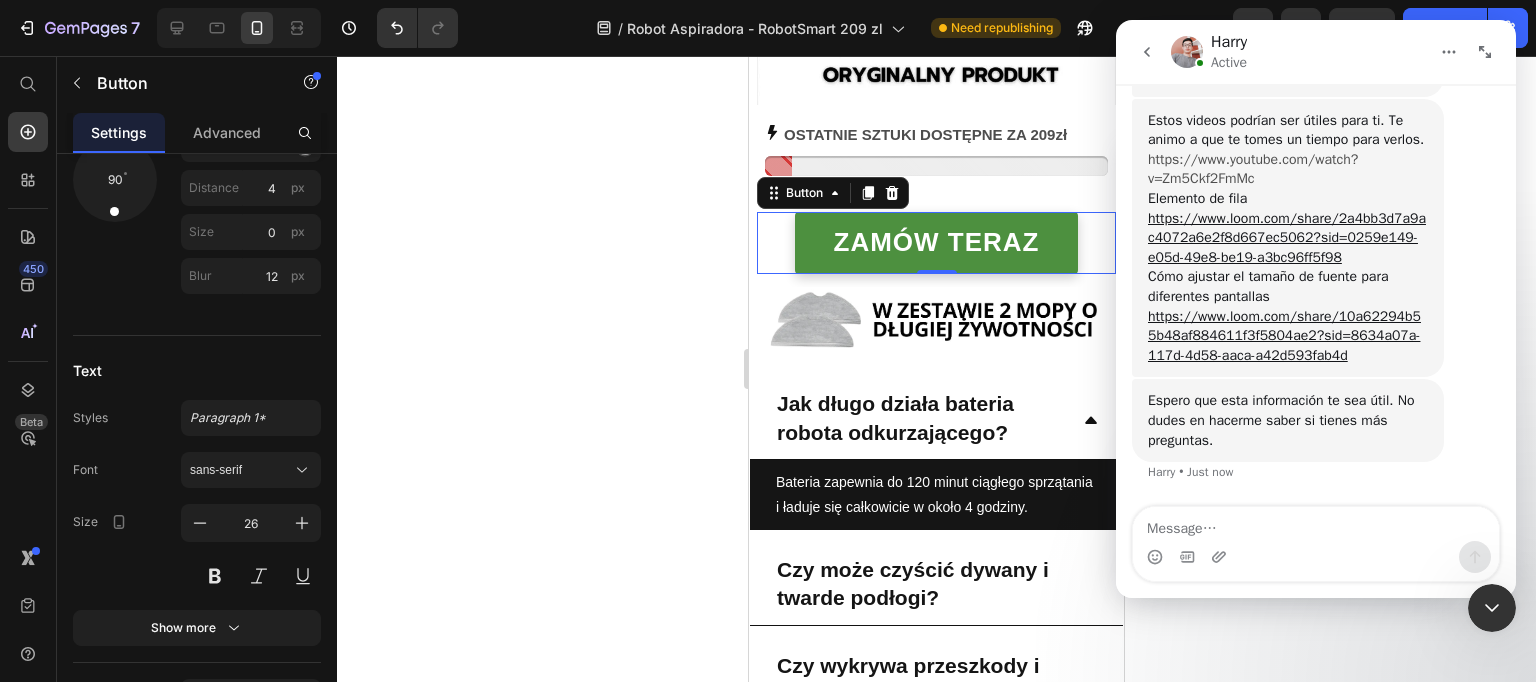 click on "https://www.youtube.com/watch?v=Zm5Ckf2FmMc" at bounding box center [1253, 169] 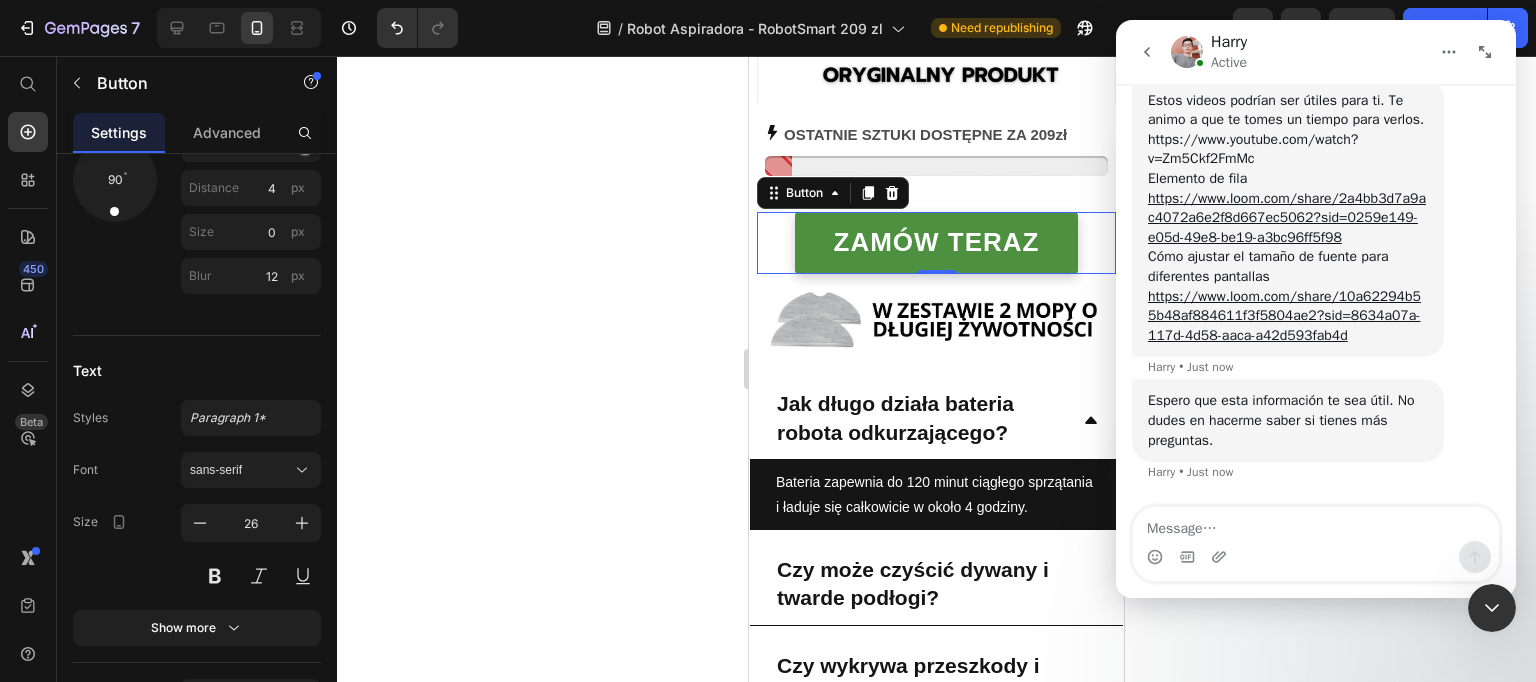 scroll, scrollTop: 1513, scrollLeft: 0, axis: vertical 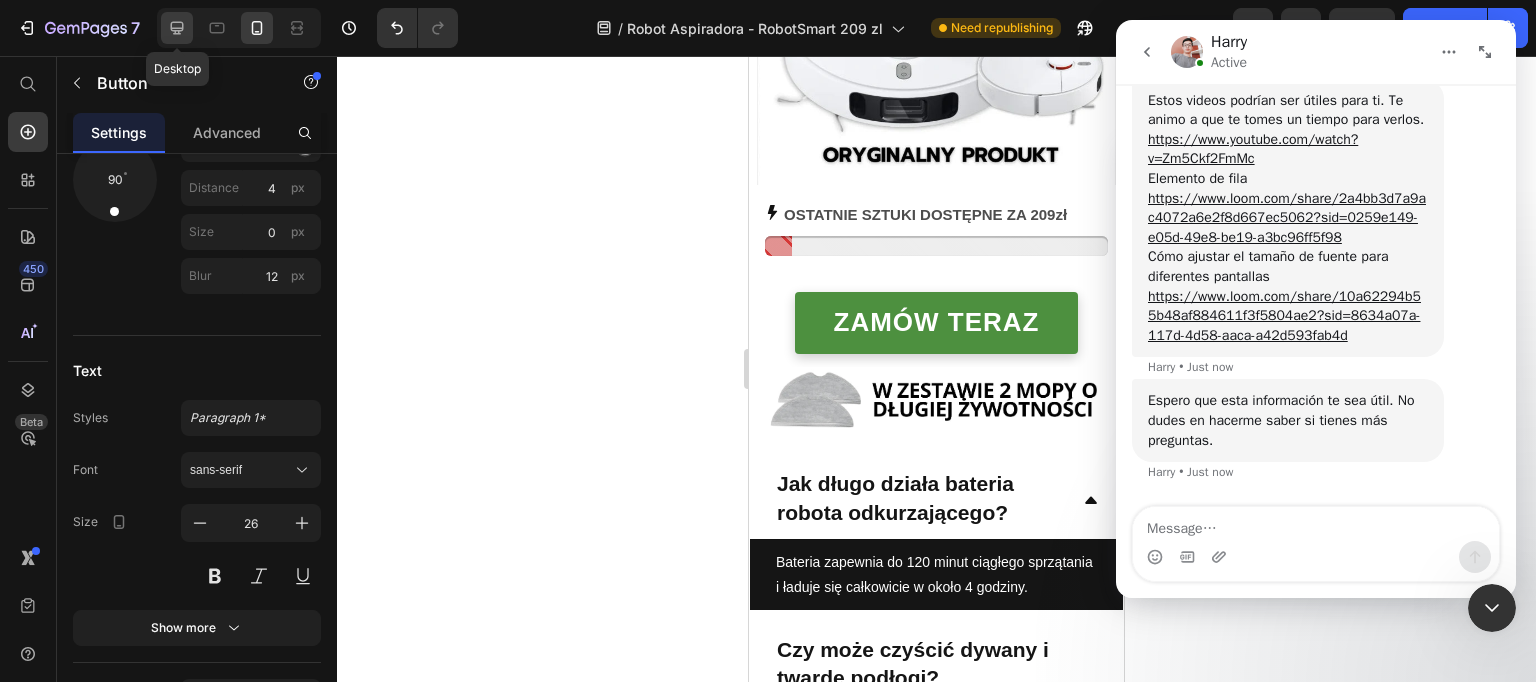 click 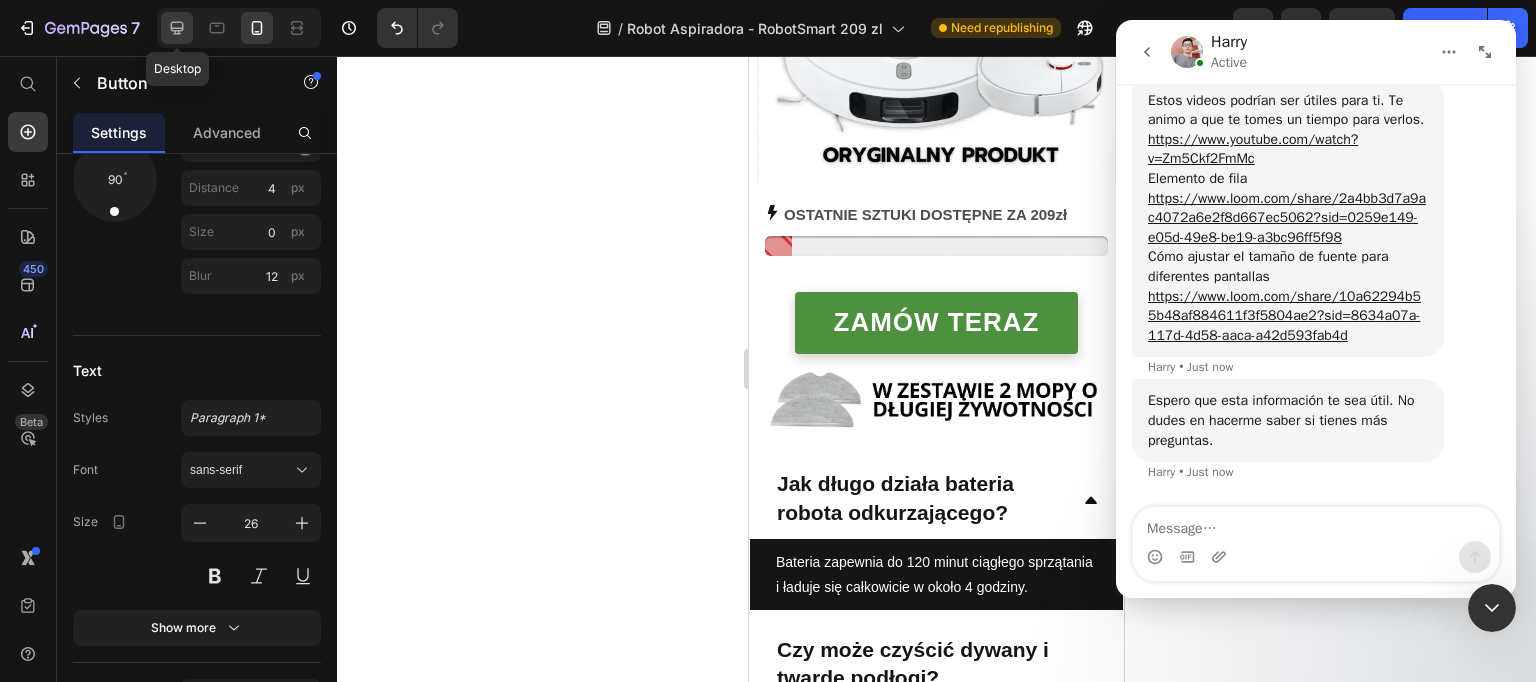 type on "24" 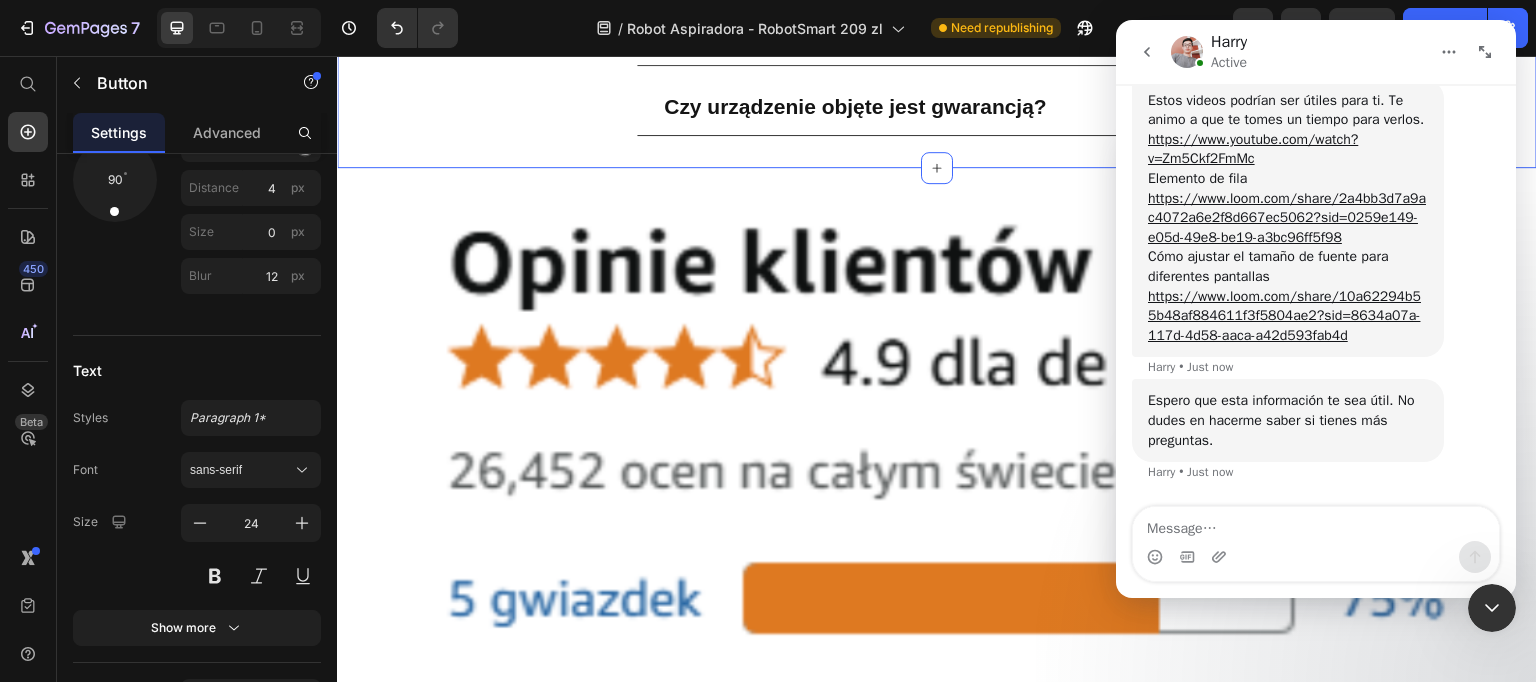 scroll, scrollTop: 5994, scrollLeft: 0, axis: vertical 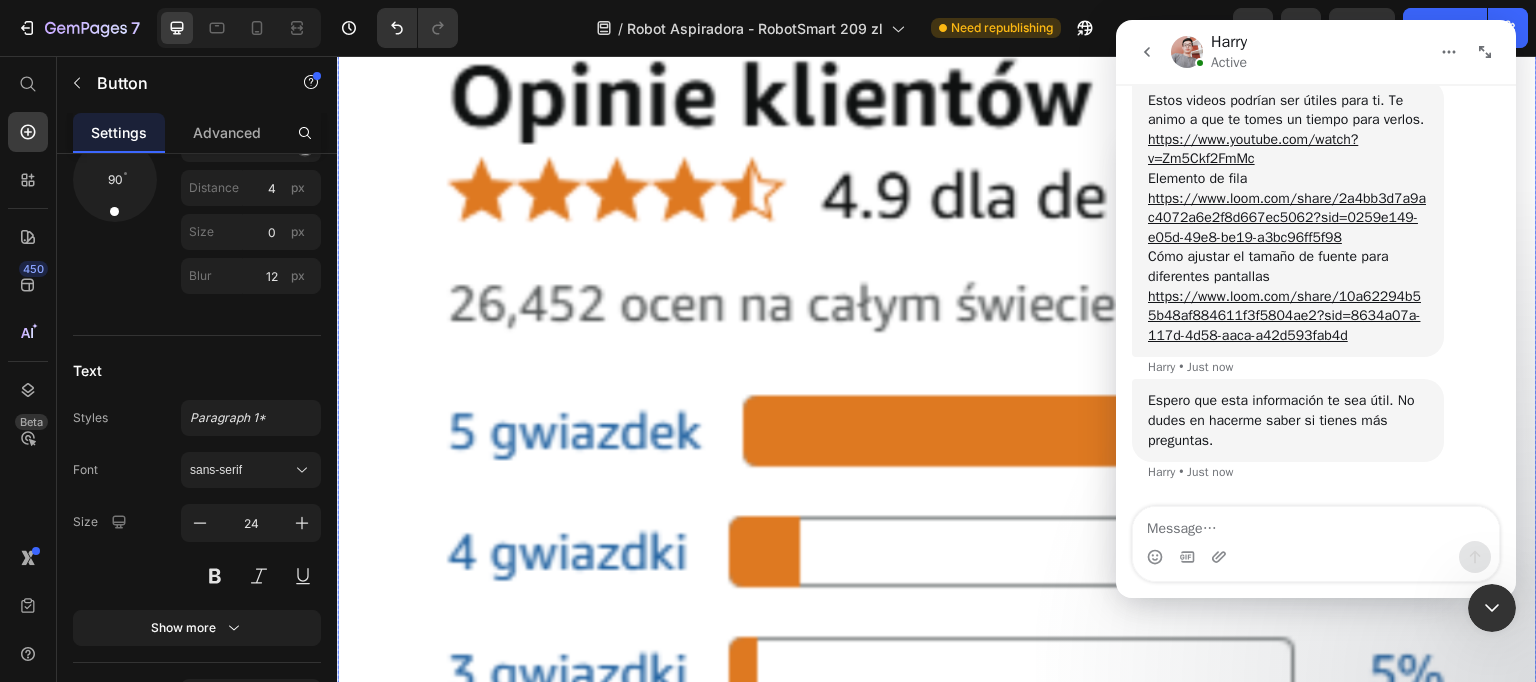 drag, startPoint x: 781, startPoint y: 242, endPoint x: 555, endPoint y: 234, distance: 226.14156 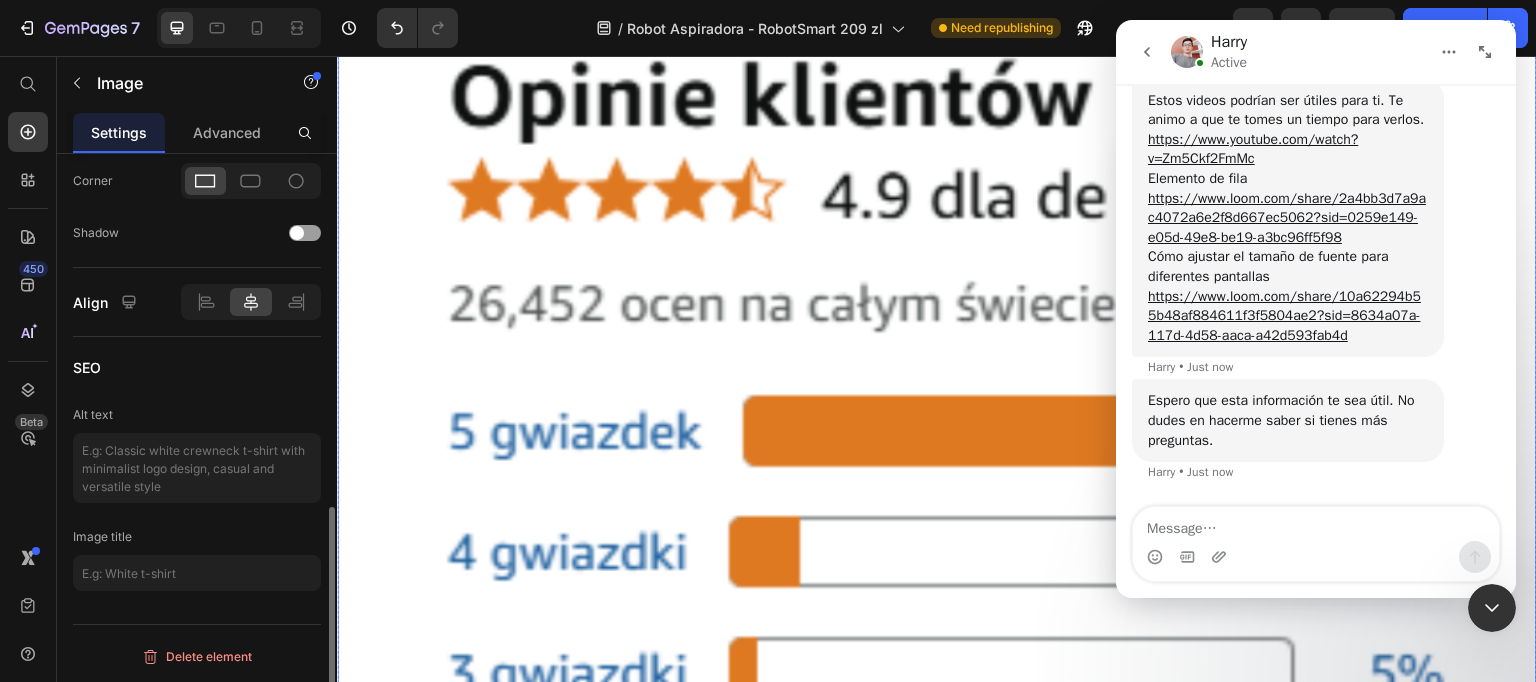 scroll, scrollTop: 1513, scrollLeft: 0, axis: vertical 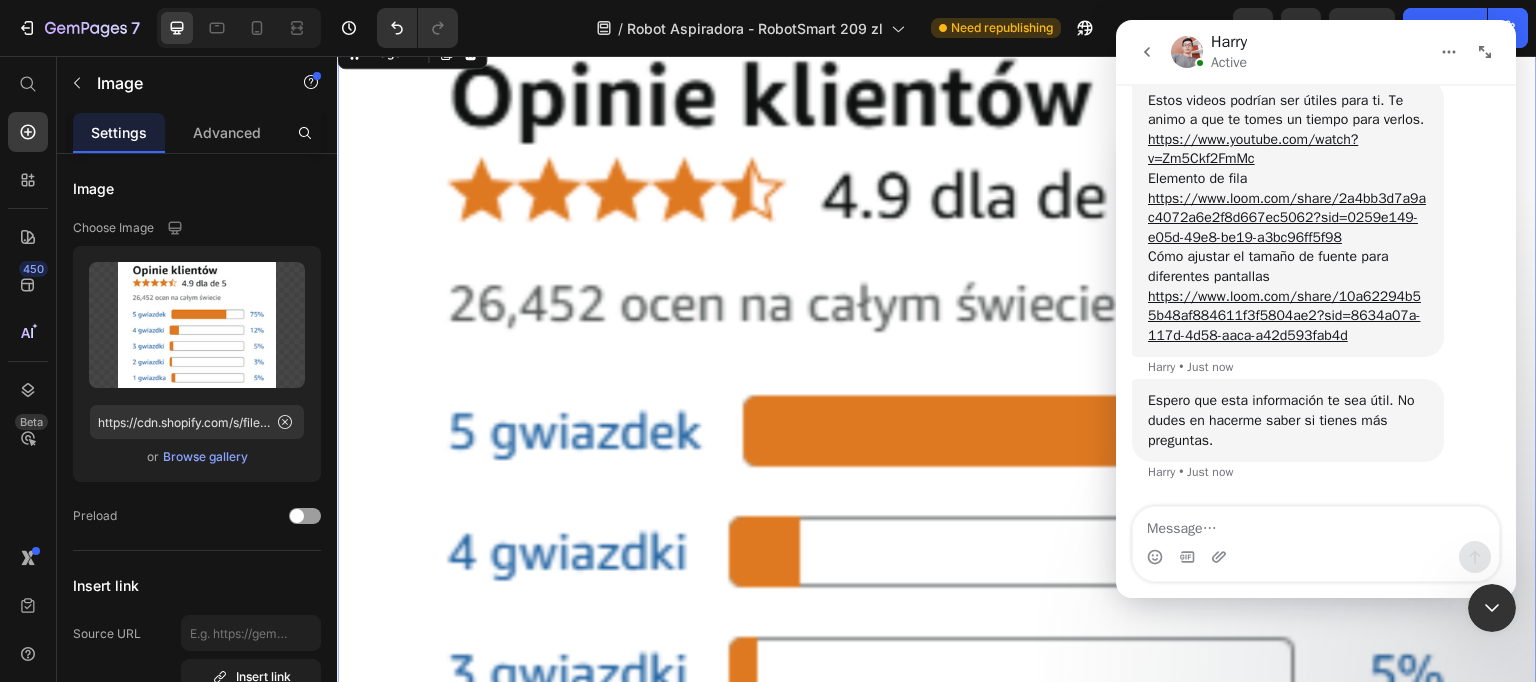 click 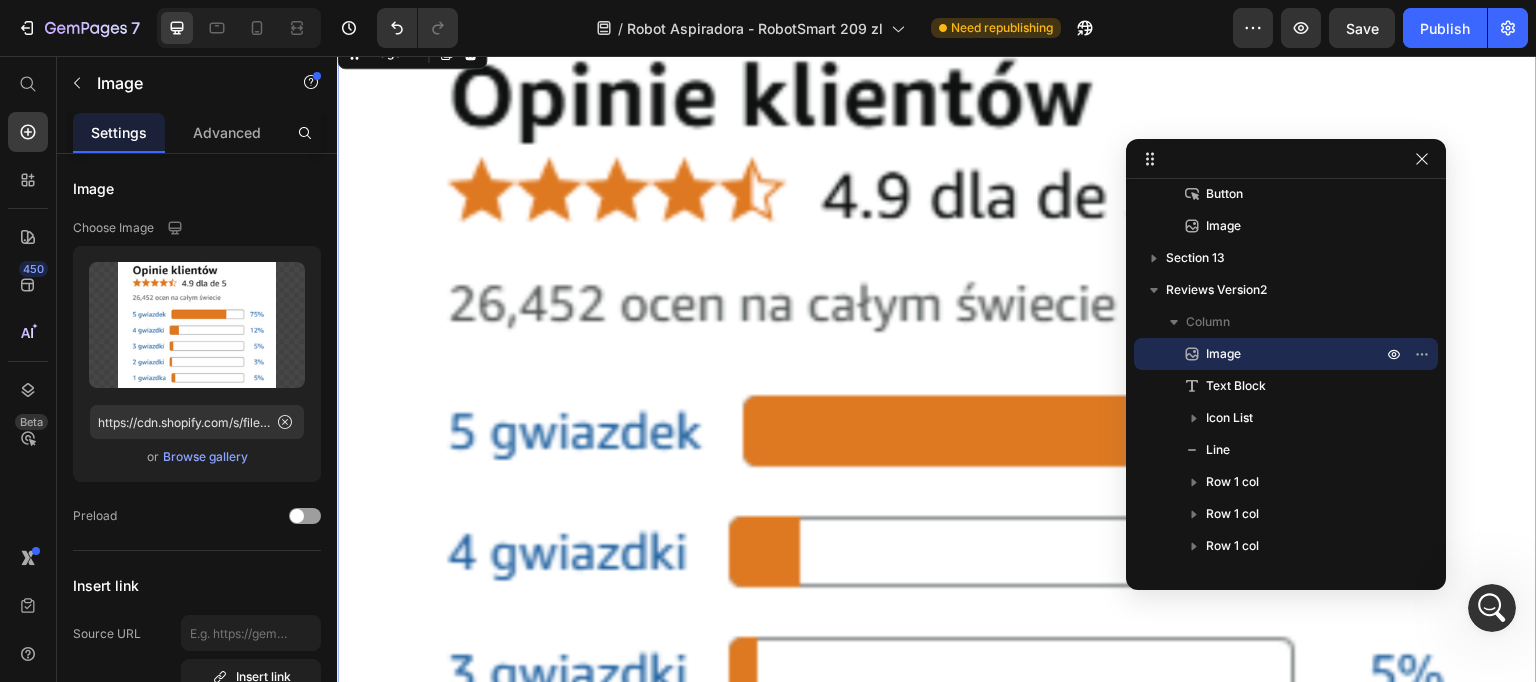 scroll, scrollTop: 0, scrollLeft: 0, axis: both 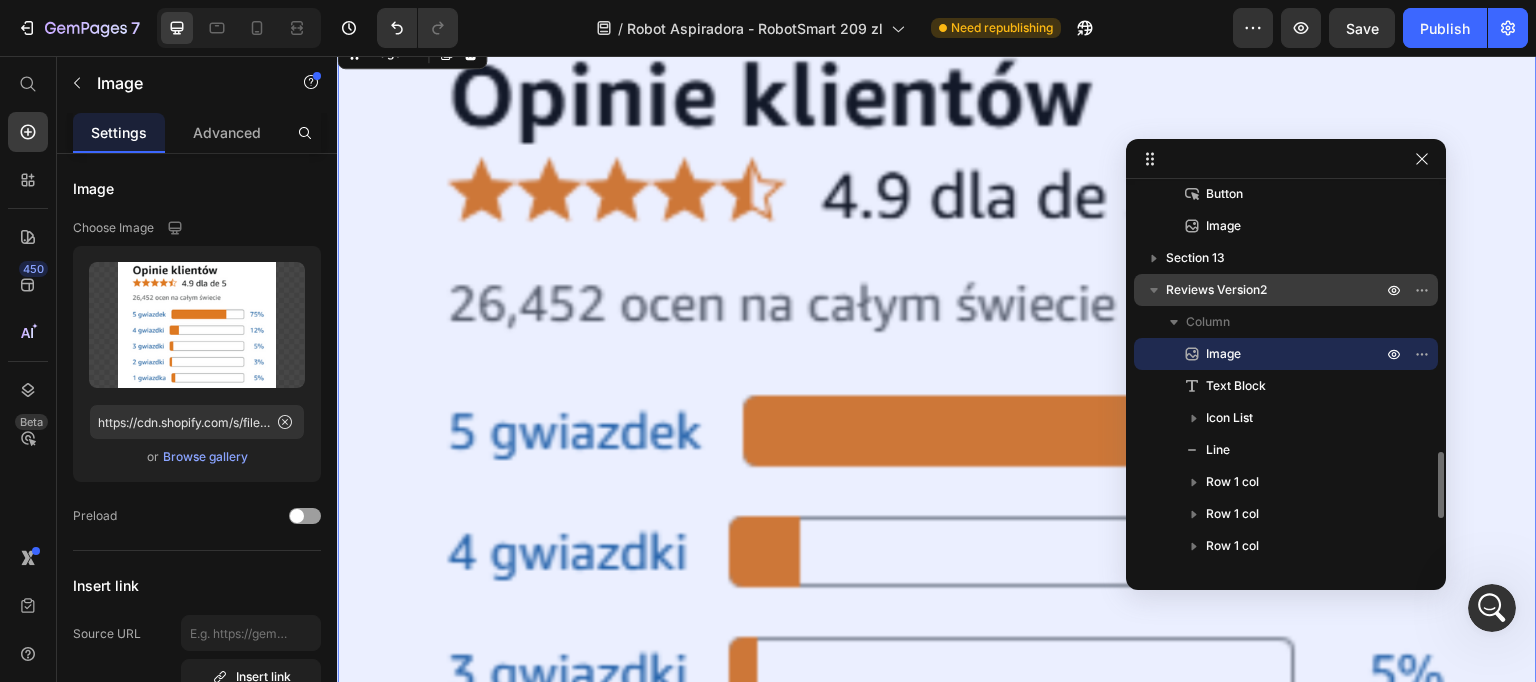 click on "Reviews Version2" at bounding box center [1286, 290] 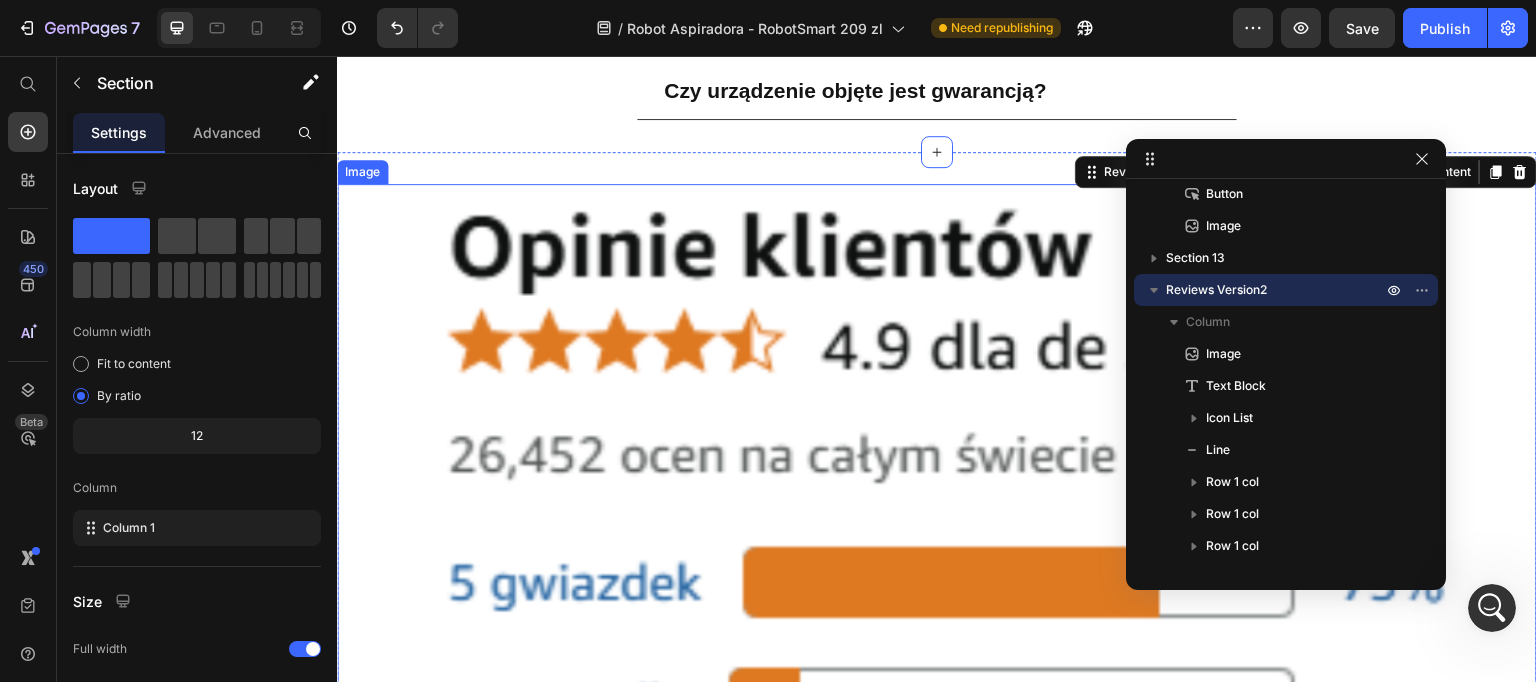 scroll, scrollTop: 5861, scrollLeft: 0, axis: vertical 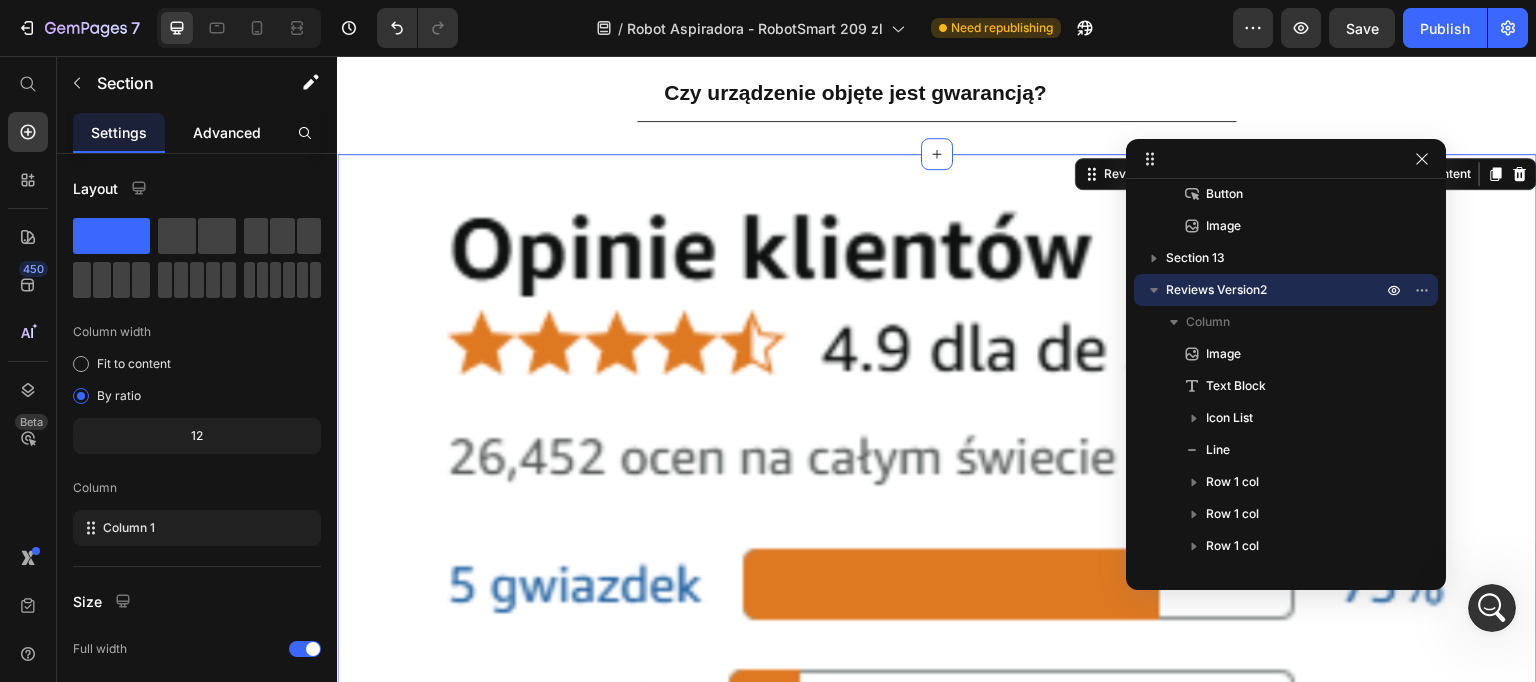 click on "Advanced" at bounding box center (227, 132) 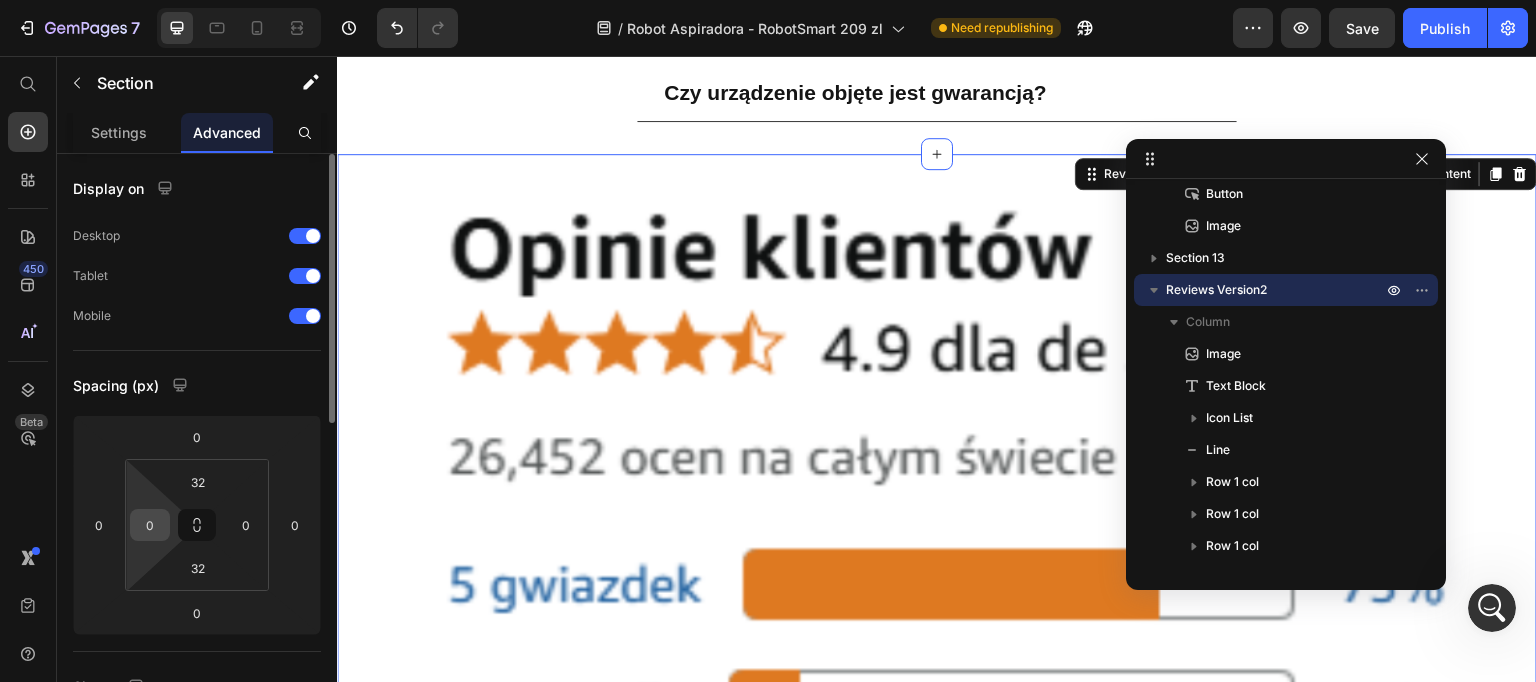 click on "0" at bounding box center (150, 525) 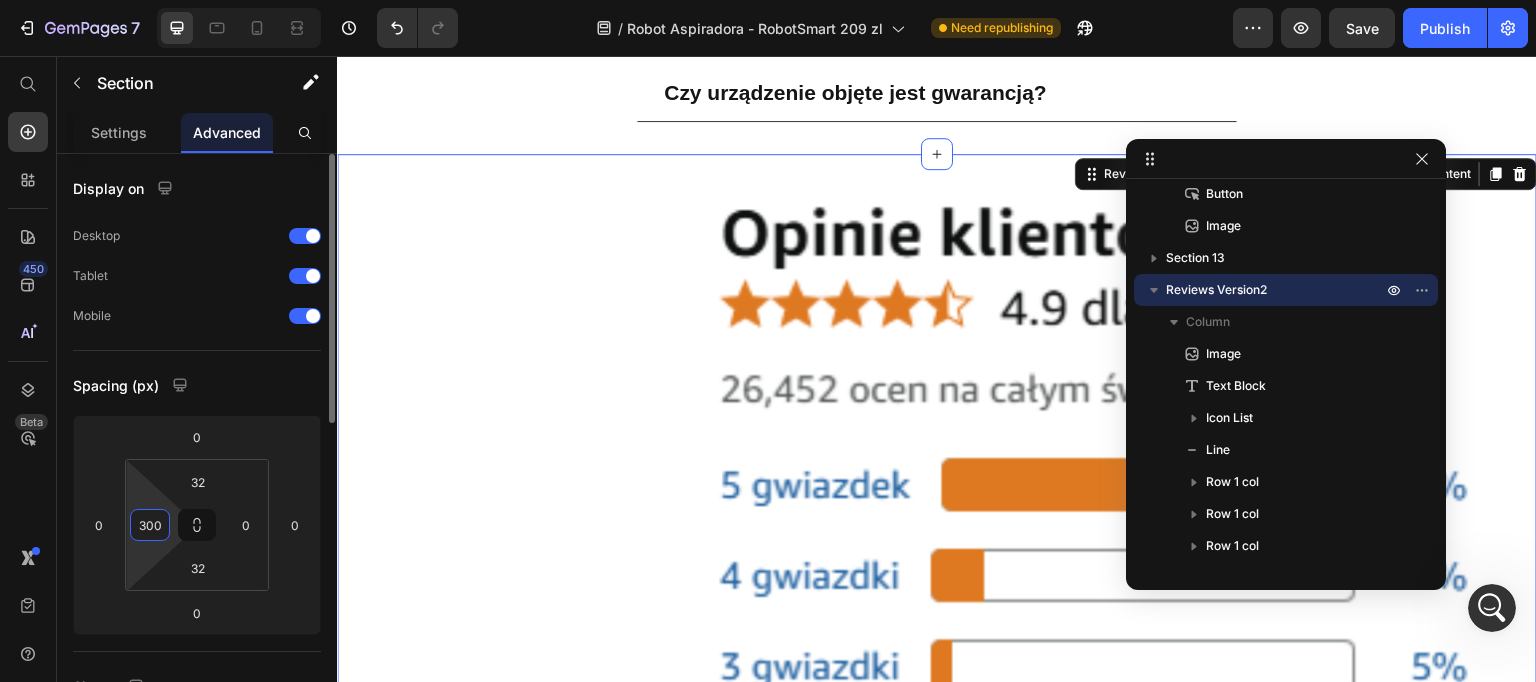 drag, startPoint x: 144, startPoint y: 524, endPoint x: 132, endPoint y: 526, distance: 12.165525 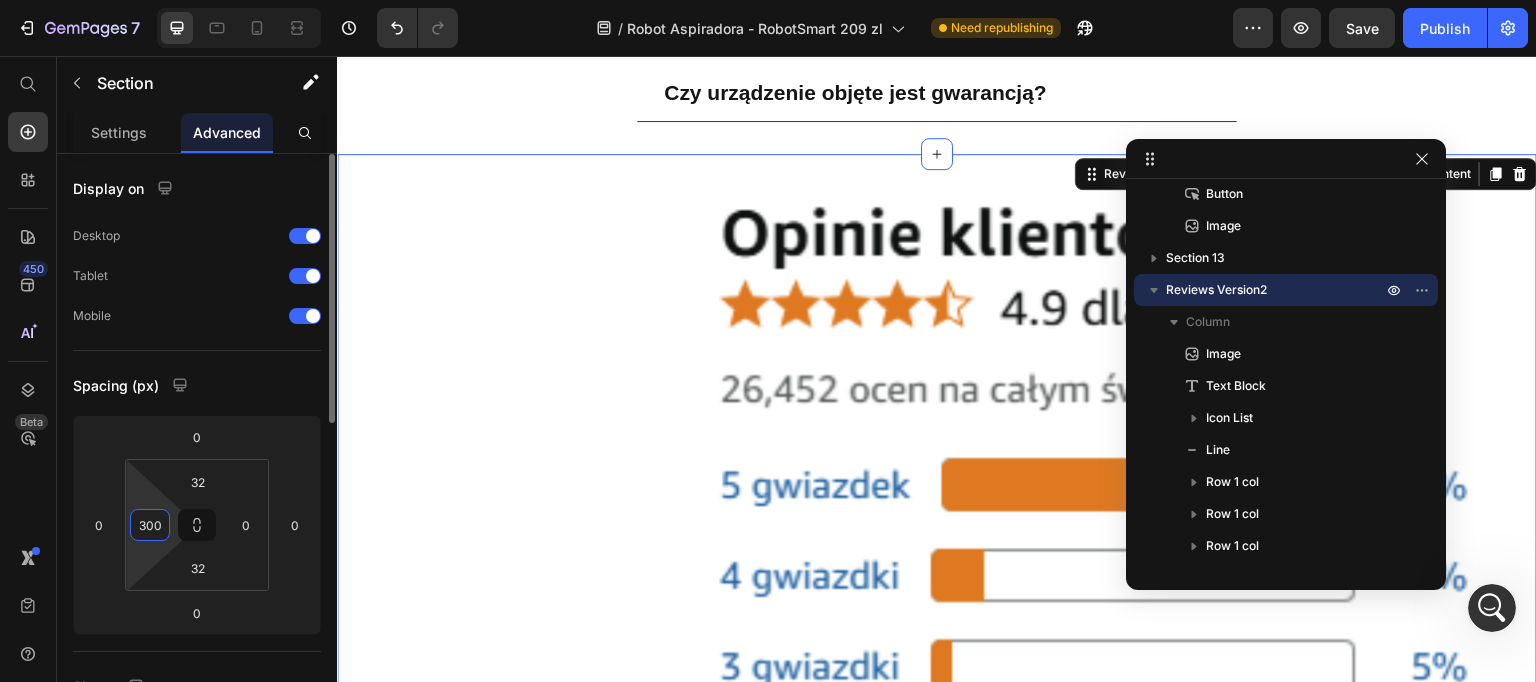 click on "32 300 32 0" at bounding box center [197, 525] 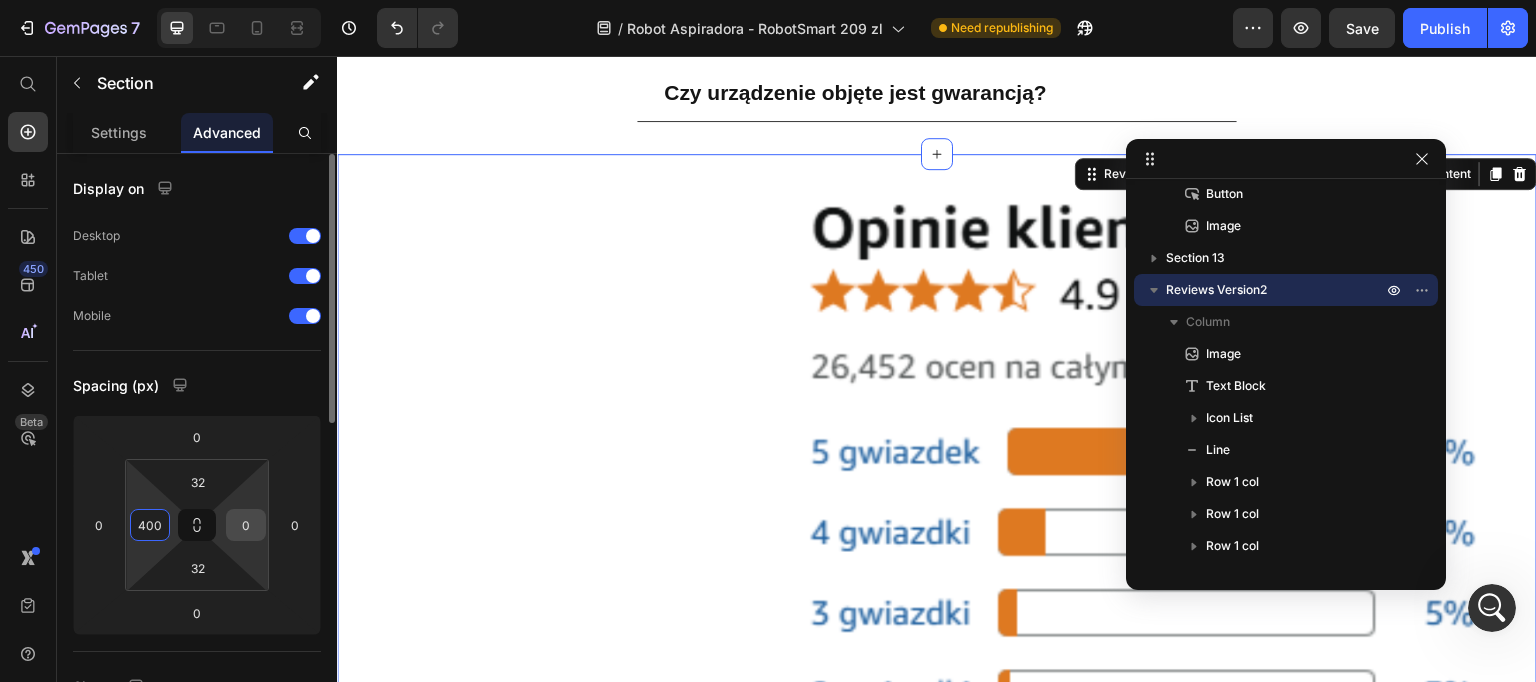 type on "400" 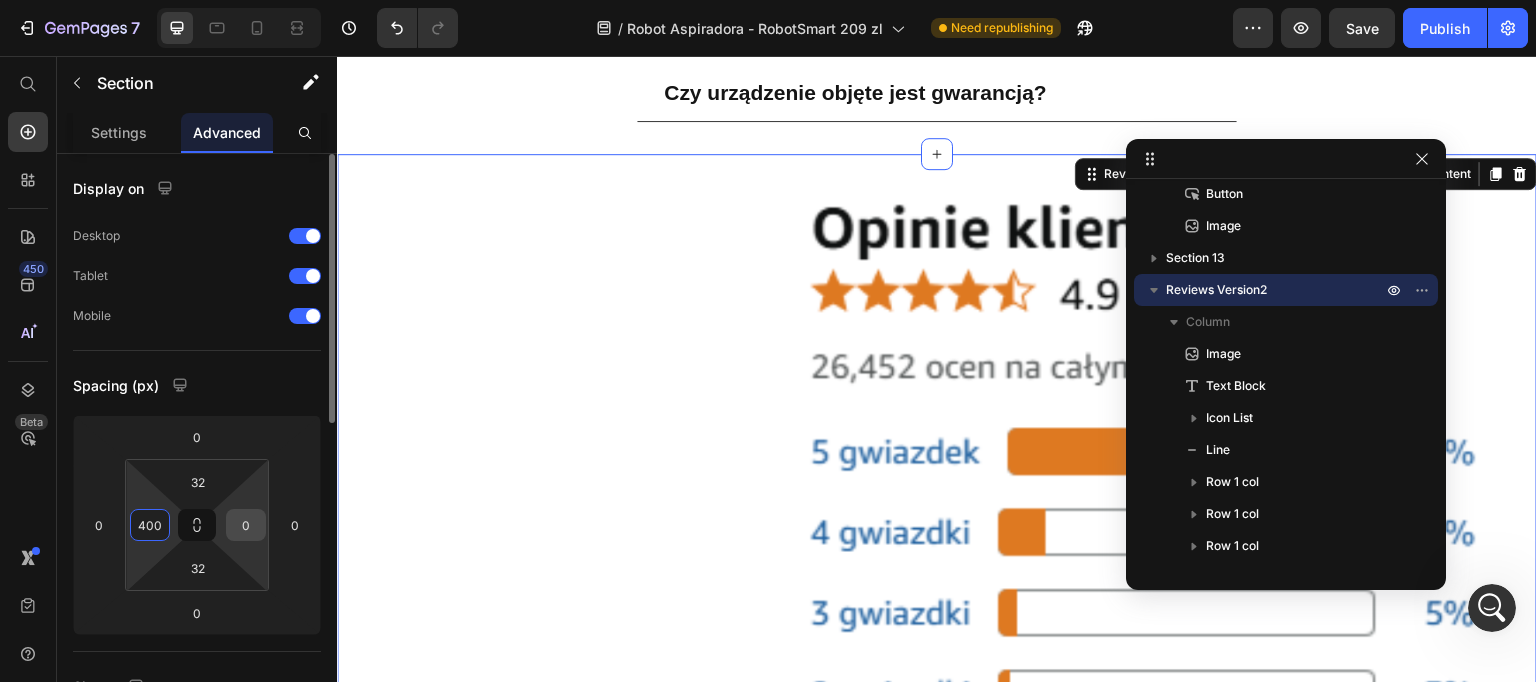 click on "0" at bounding box center (246, 525) 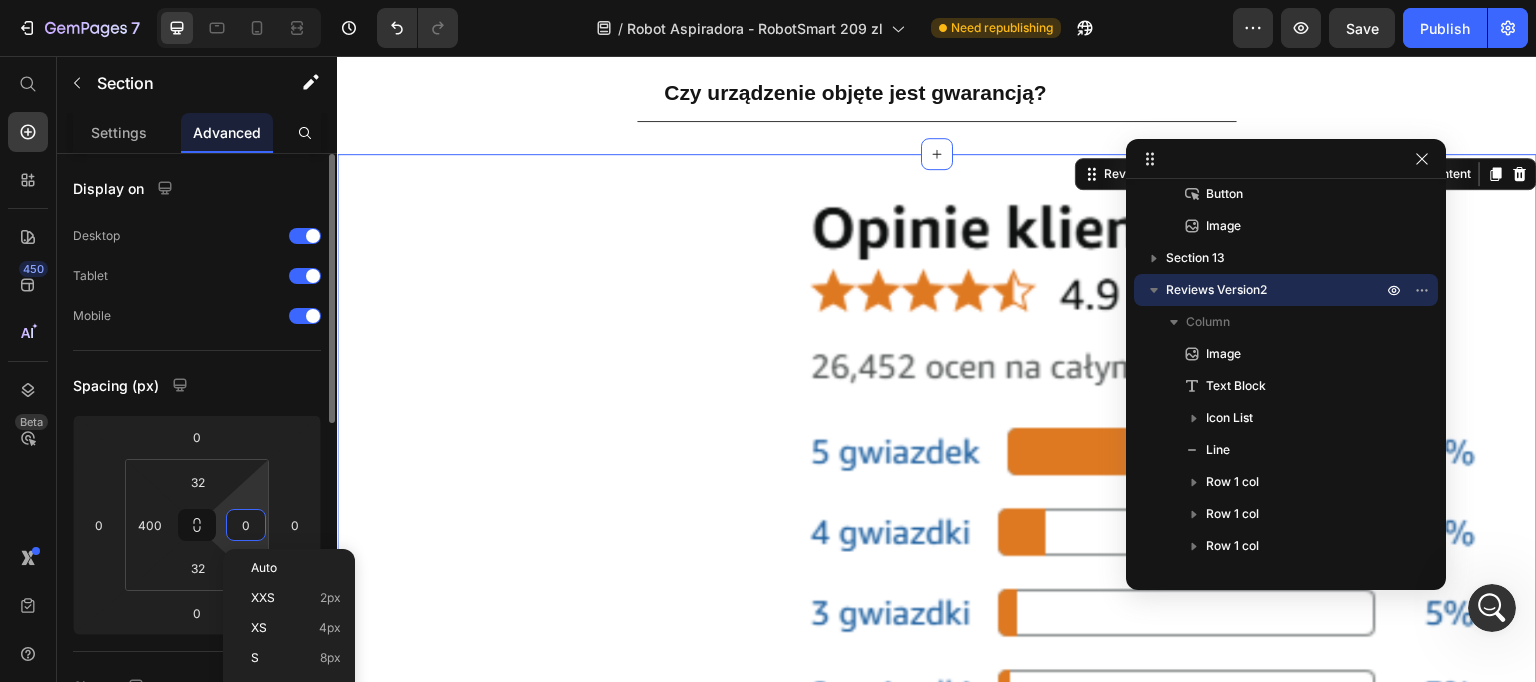 paste on "40" 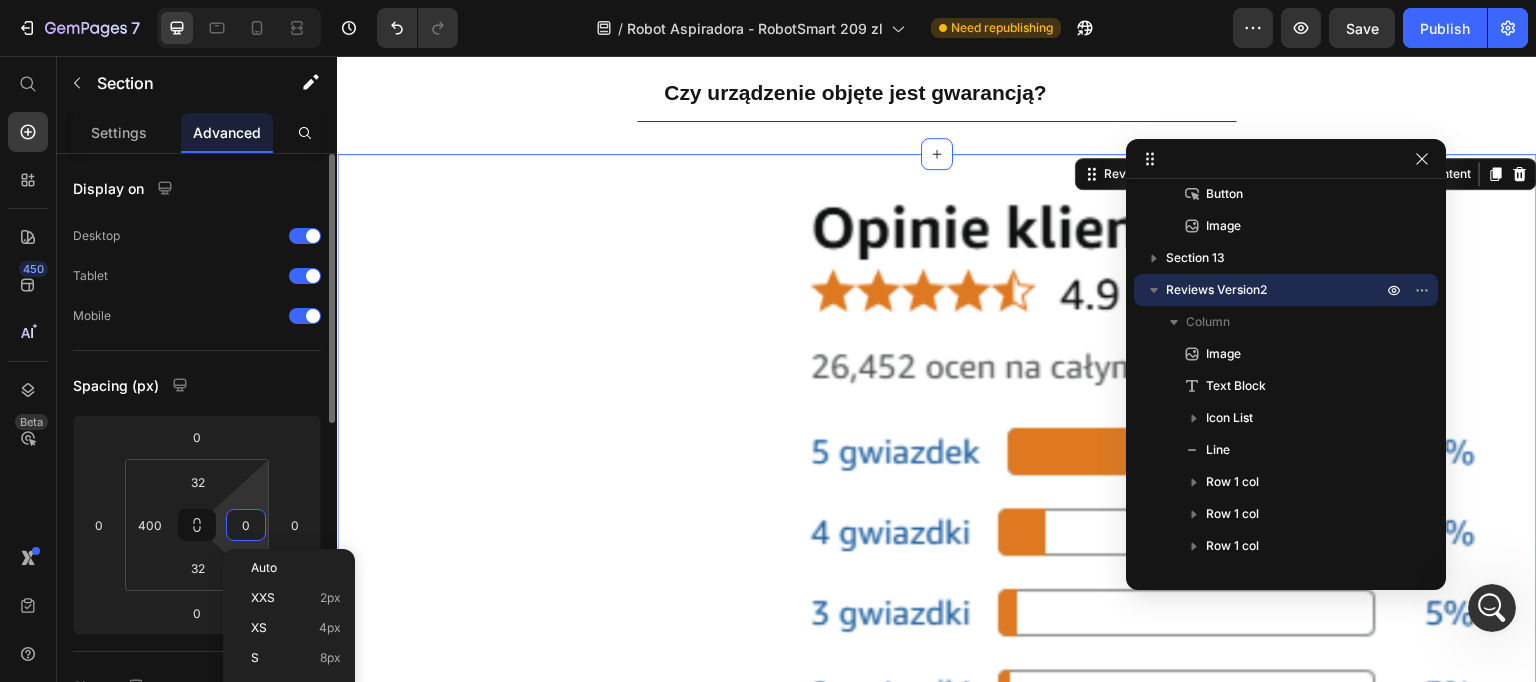 type on "400" 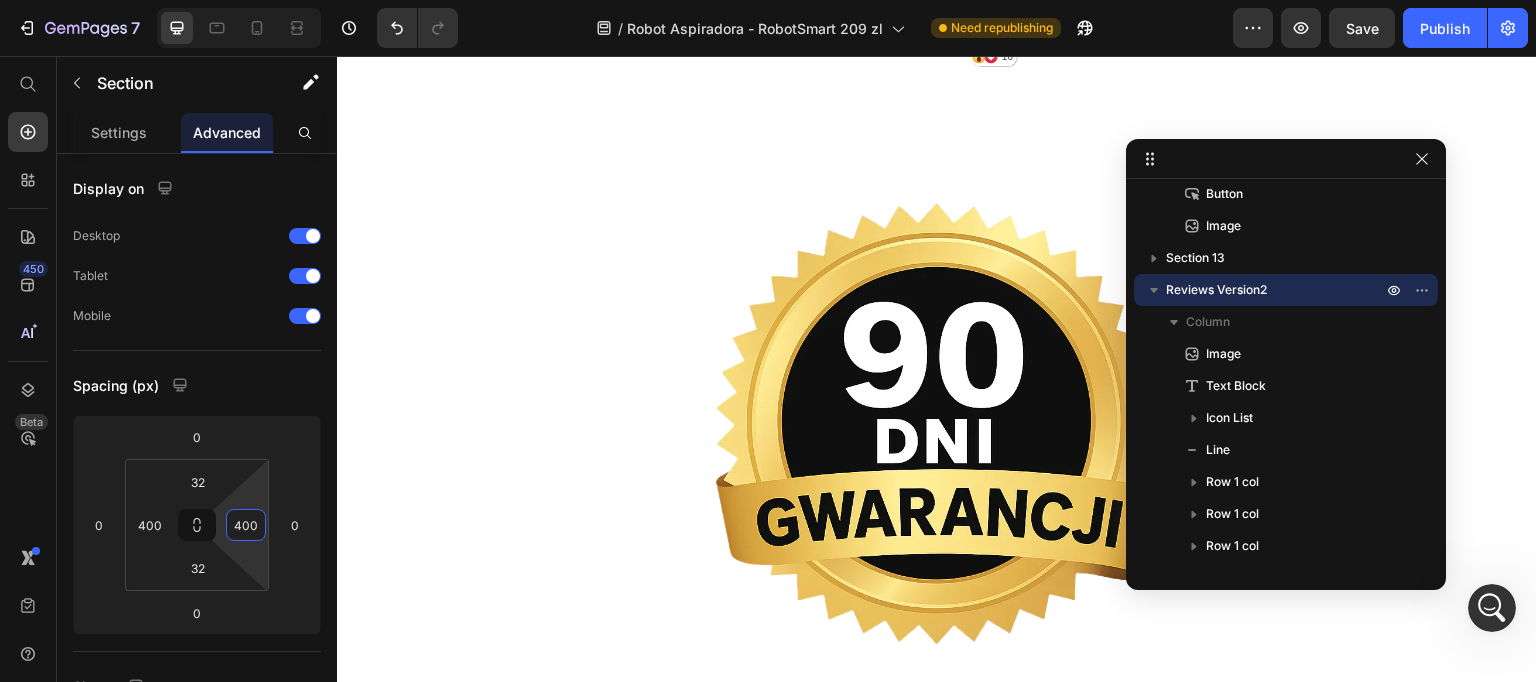 scroll, scrollTop: 1169, scrollLeft: 0, axis: vertical 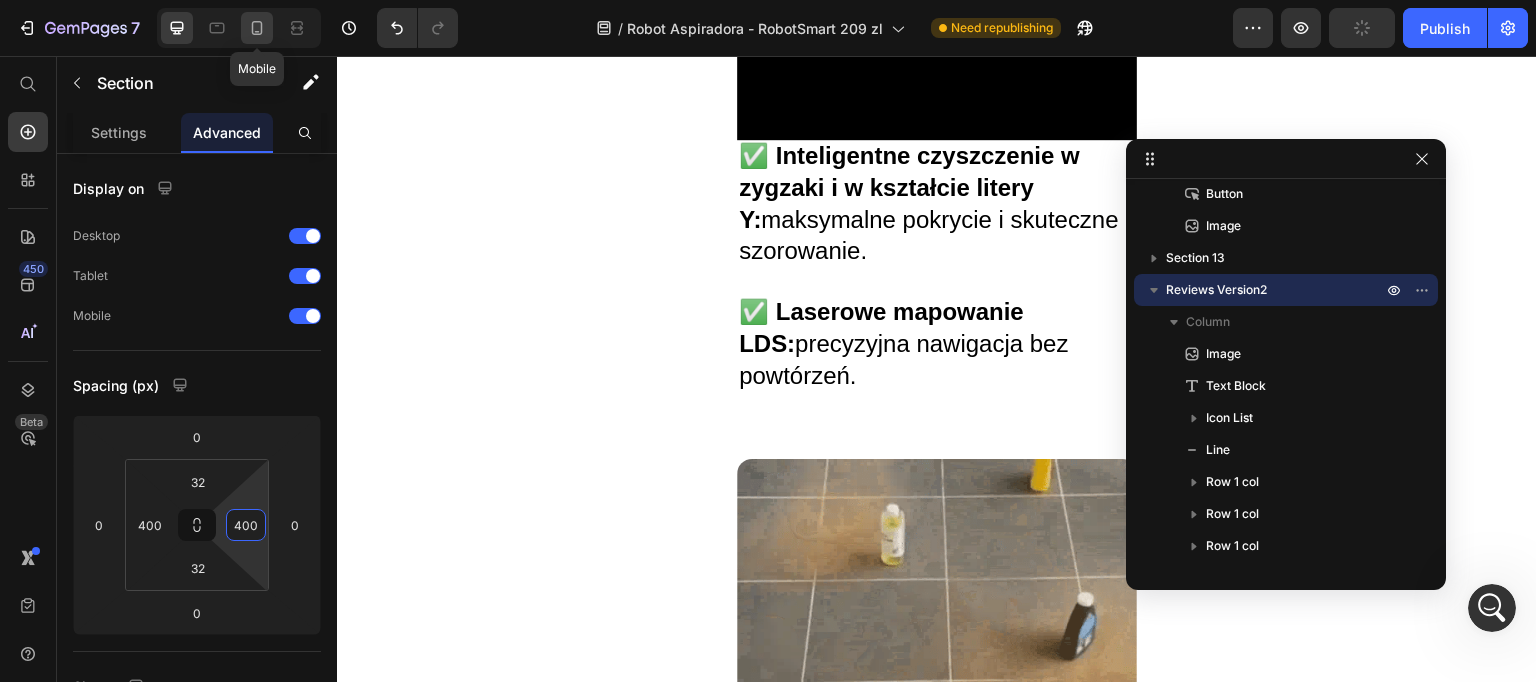 click 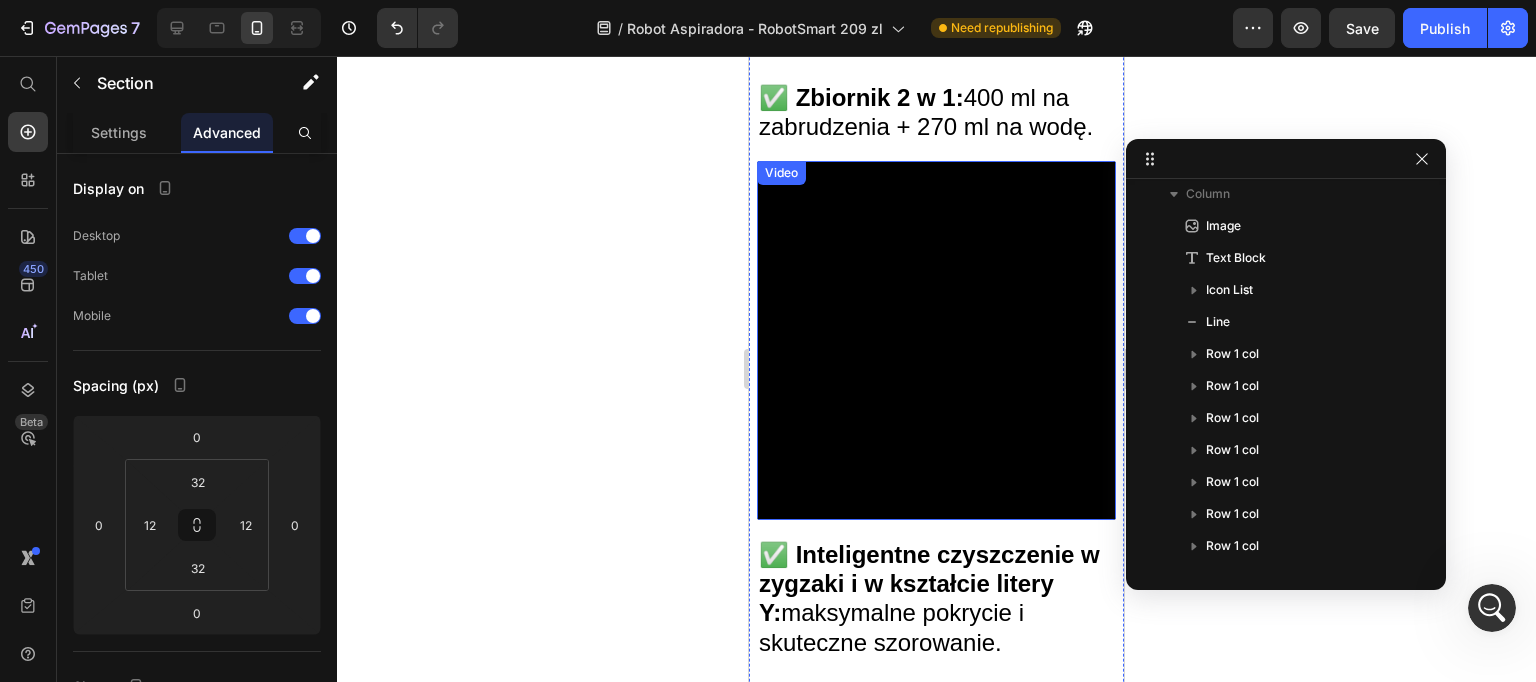 scroll, scrollTop: 717, scrollLeft: 0, axis: vertical 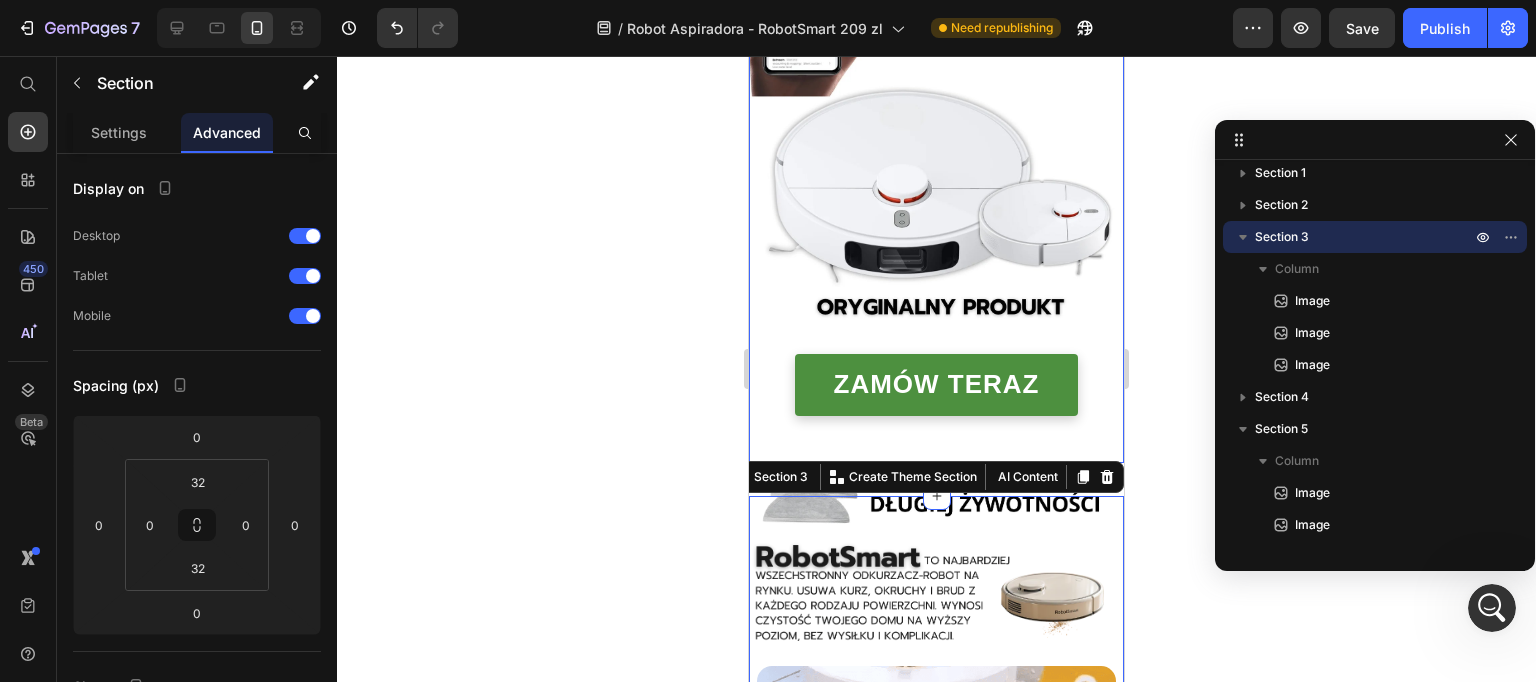 drag, startPoint x: 902, startPoint y: 475, endPoint x: 868, endPoint y: 299, distance: 179.25401 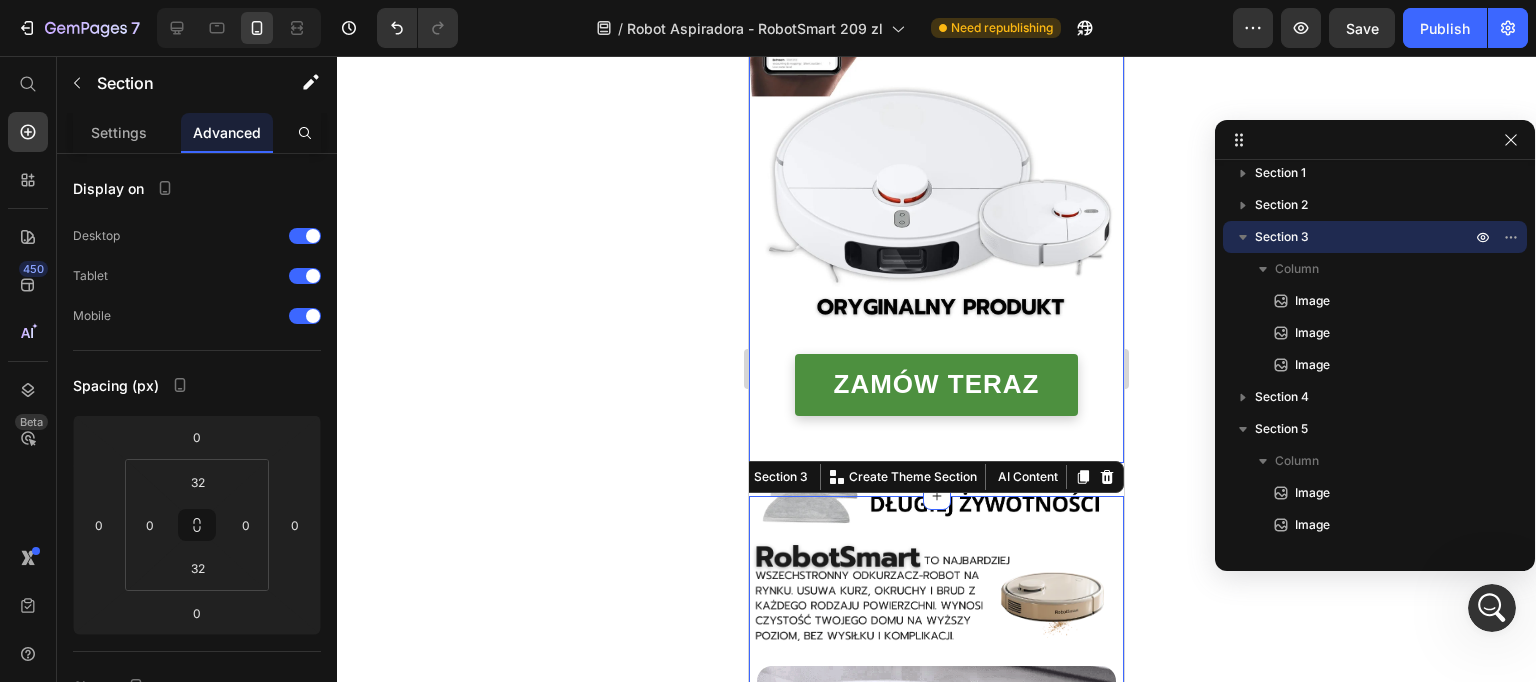 click on "DZIŚ KOŃCZY SIĘ DZIEŃ KLIENTA Text WYSYŁKA W 24H NA TERENIE POLSKI Text SKORZYSTAJ Z OFERTY -50% Text 30 DNI GWARANCJI Text DZIŚ KOŃCZY SIĘ DZIEŃ KLIENTA Text WYSYŁKA W 24H NA TERENIE POLSKI Text SKORZYSTAJ Z OFERTY -50% Text 30 DNI GWARANCJI Text Marquee Image Section 1 Image Image Row Image Image Row Image Image Row Row
Icon Lorem ipsum Text Block Row
Icon Lorem ipsum Text Block Row Row
Icon Lorem ipsum Text Block Row
Icon Lorem ipsum Text Block Row Row Row Zamów teraz Button Row Product Section 2 Image Image Image Section 3   You can create reusable sections Create Theme Section AI Content Write with GemAI What would you like to describe here? Tone and Voice Persuasive Product AirPods Pro (2nd Gen) Show more Generate Technologia, która sprząta za Ciebie   ✅ Ekstremalna siła ssania 5000 Pa:  usuwa kurz i sierść za jednym przejazdem.   ✅ Zbiornik 2 w 1:  400 ml na zabrudzenia + 270 ml na wodę. Text Block Video   Section 4" at bounding box center [936, 5421] 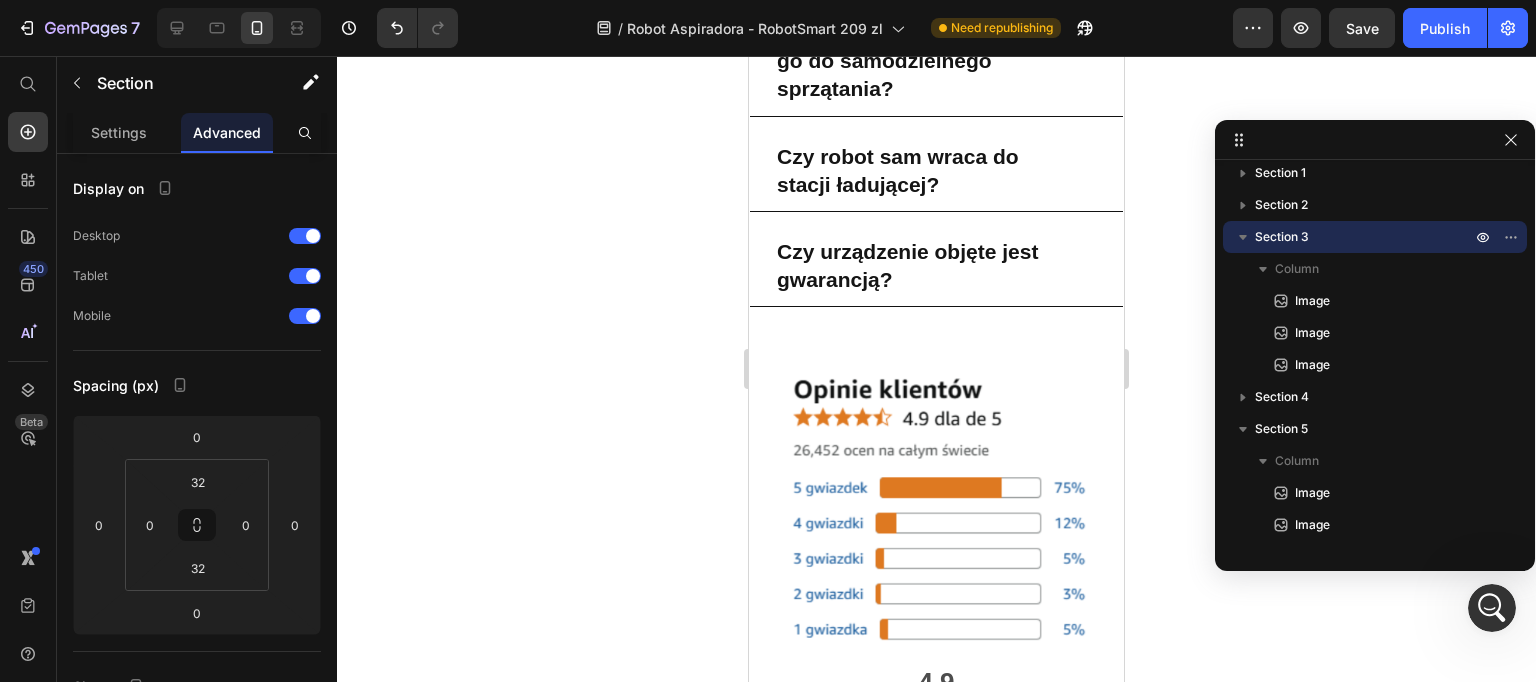 scroll, scrollTop: 5545, scrollLeft: 0, axis: vertical 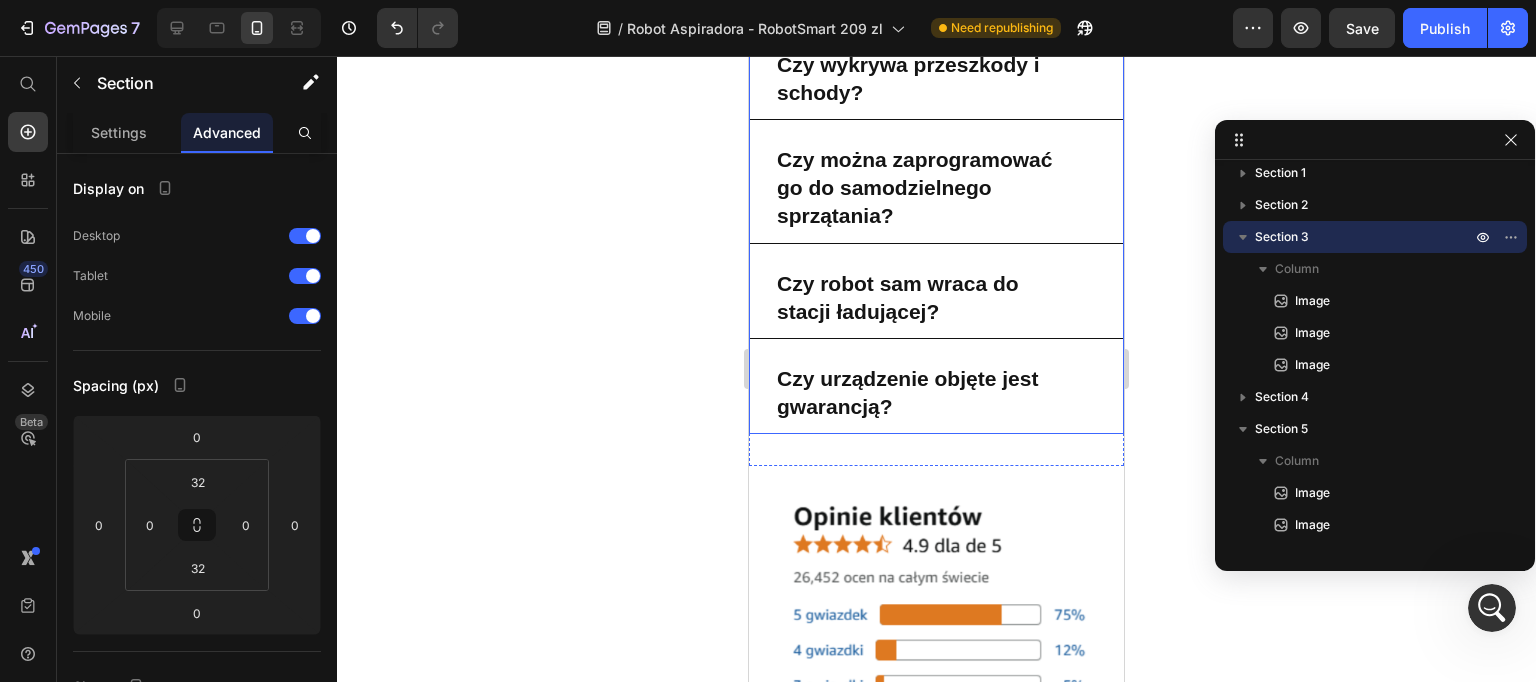 click on "Jak długo działa bateria robota odkurzającego?" at bounding box center [936, -182] 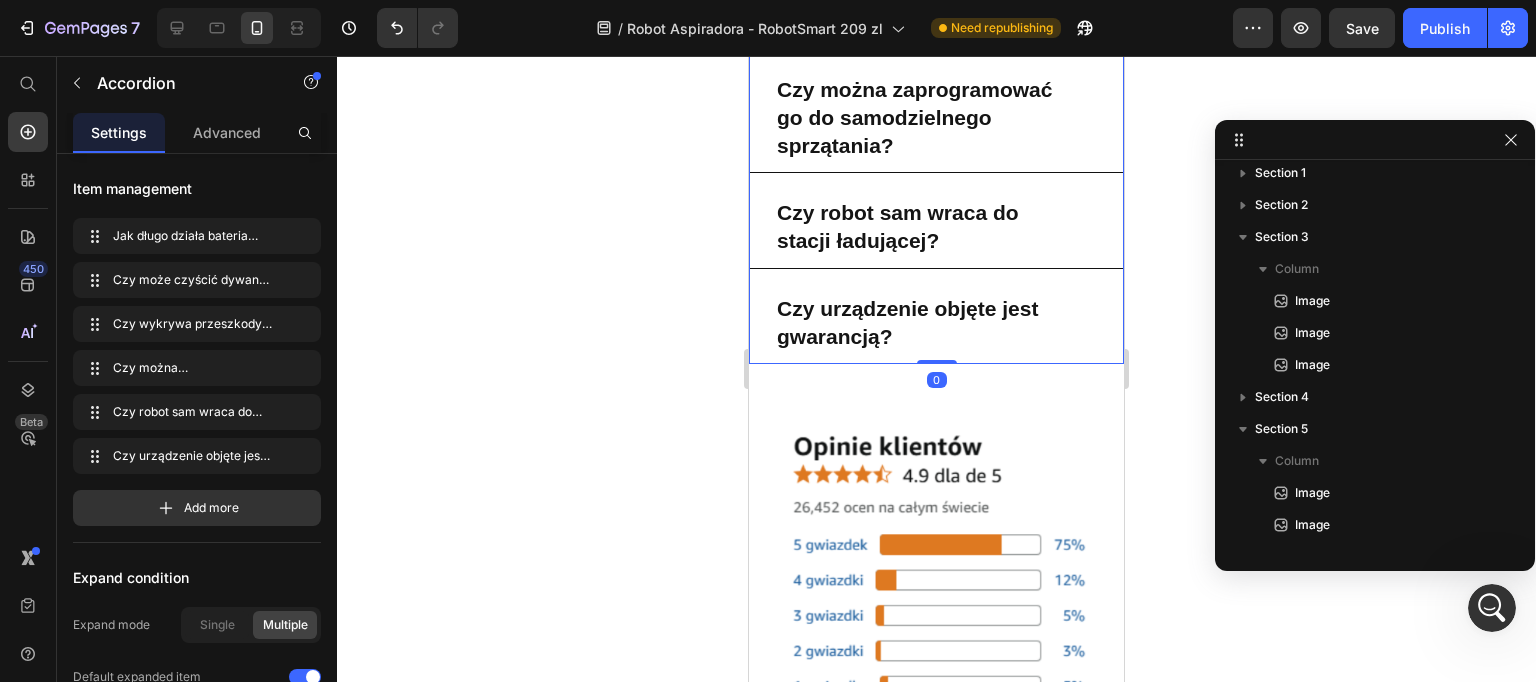 scroll, scrollTop: 1481, scrollLeft: 0, axis: vertical 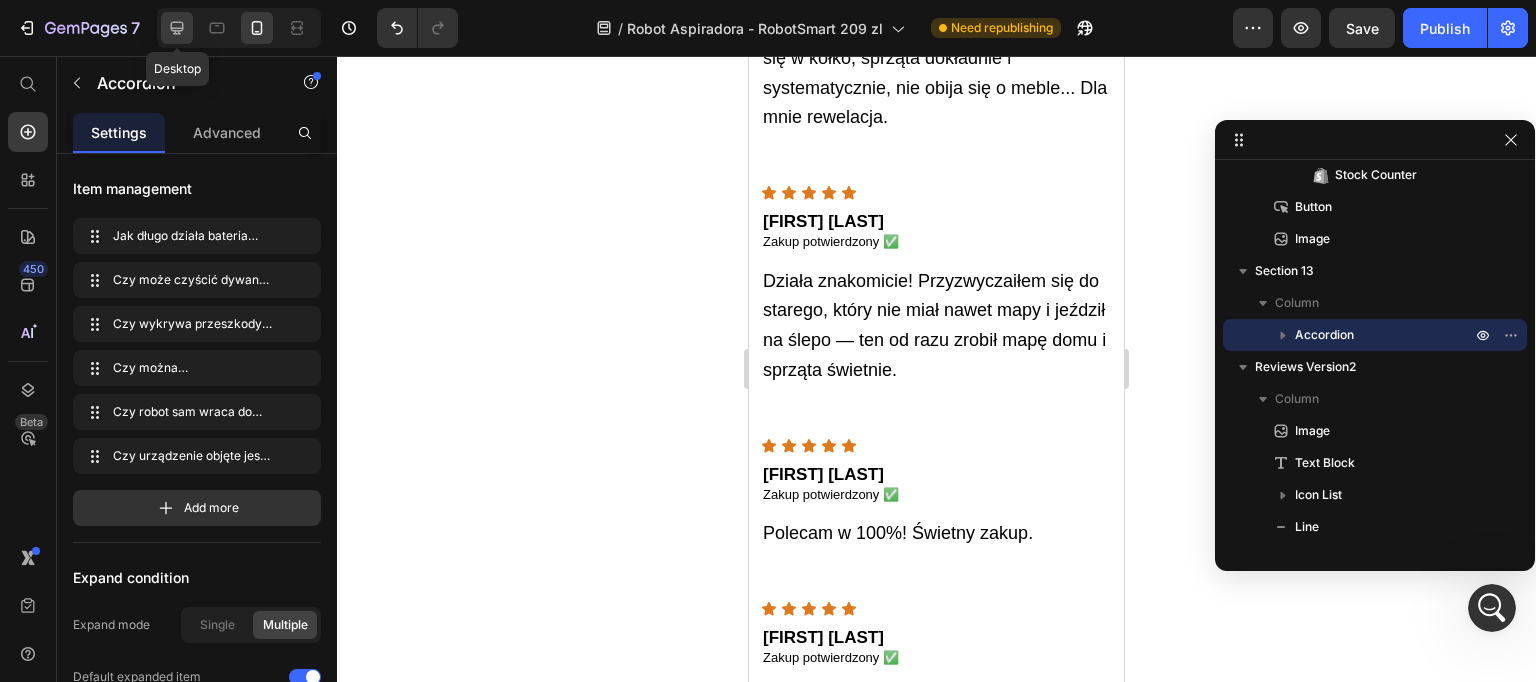 click 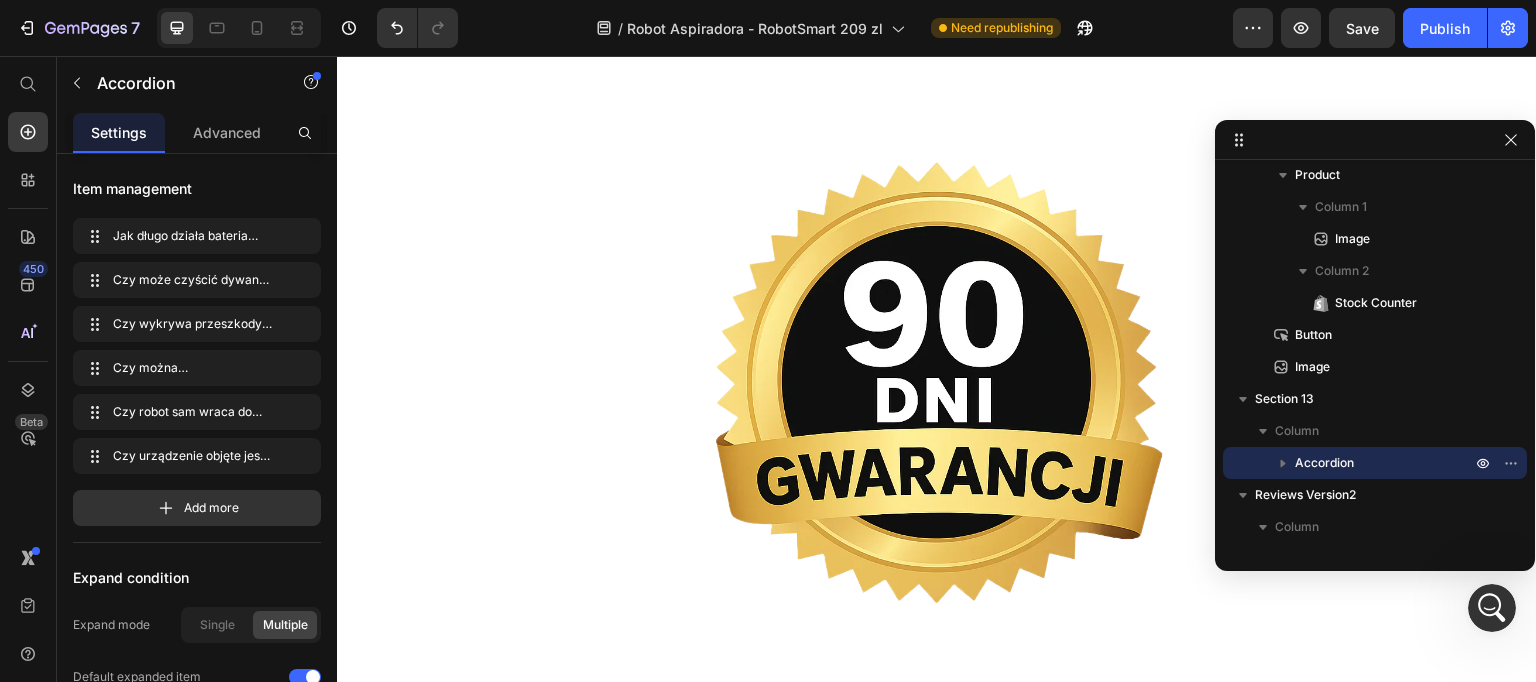 scroll, scrollTop: 3290, scrollLeft: 0, axis: vertical 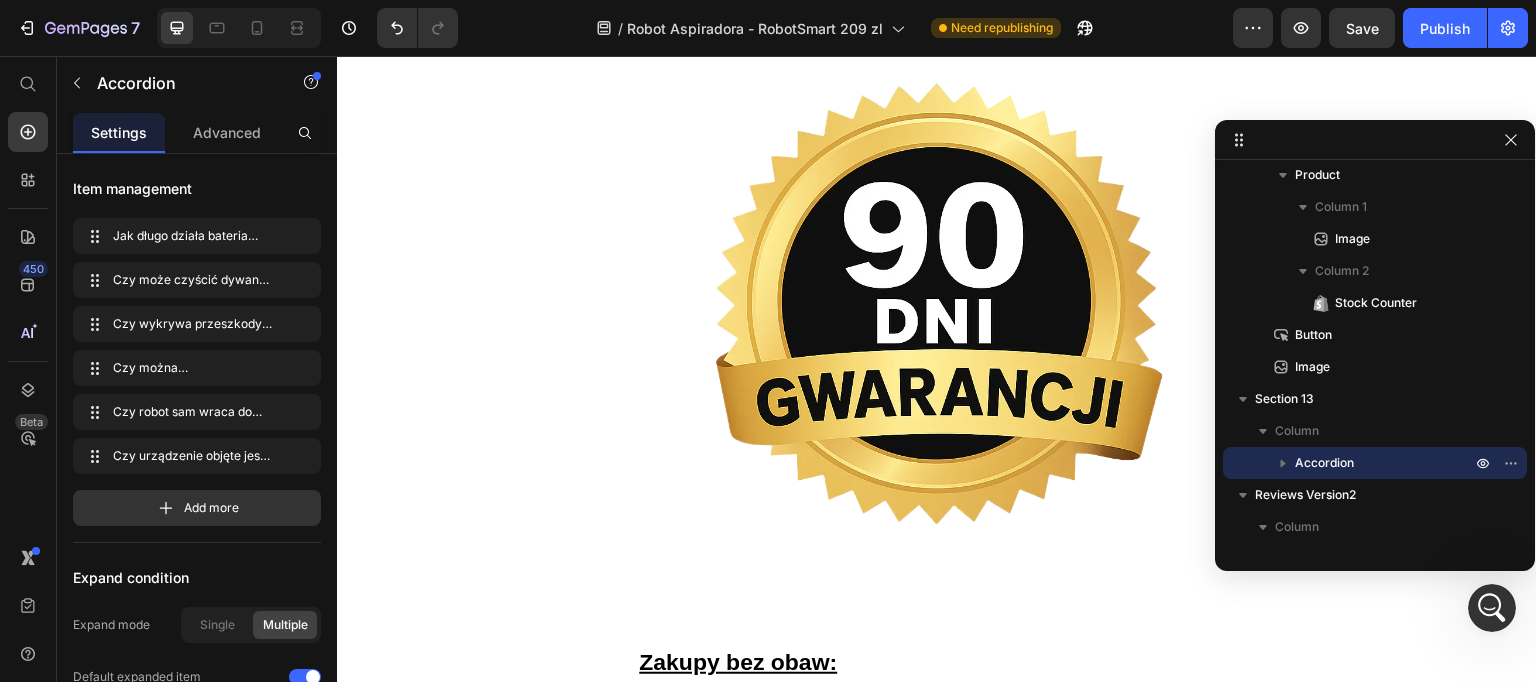click at bounding box center [665, -548] 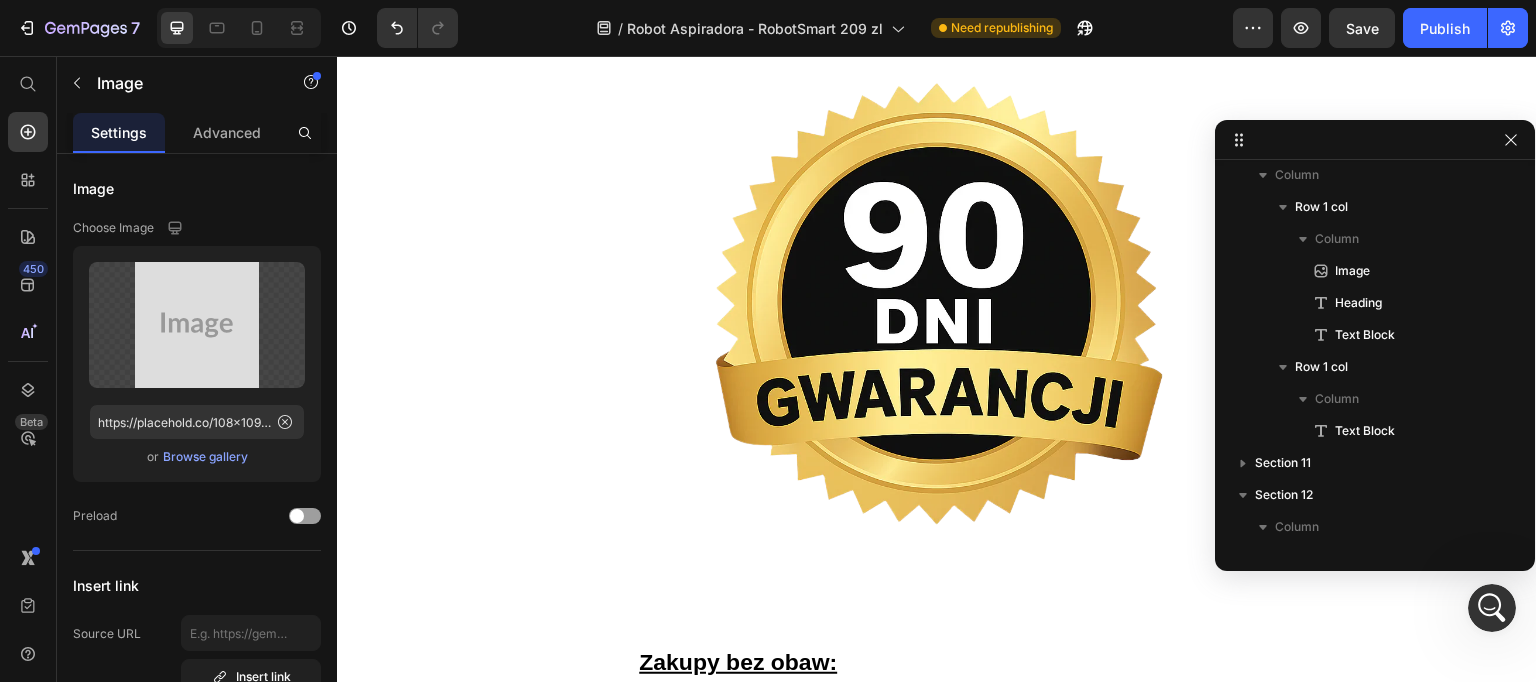 scroll, scrollTop: 1065, scrollLeft: 0, axis: vertical 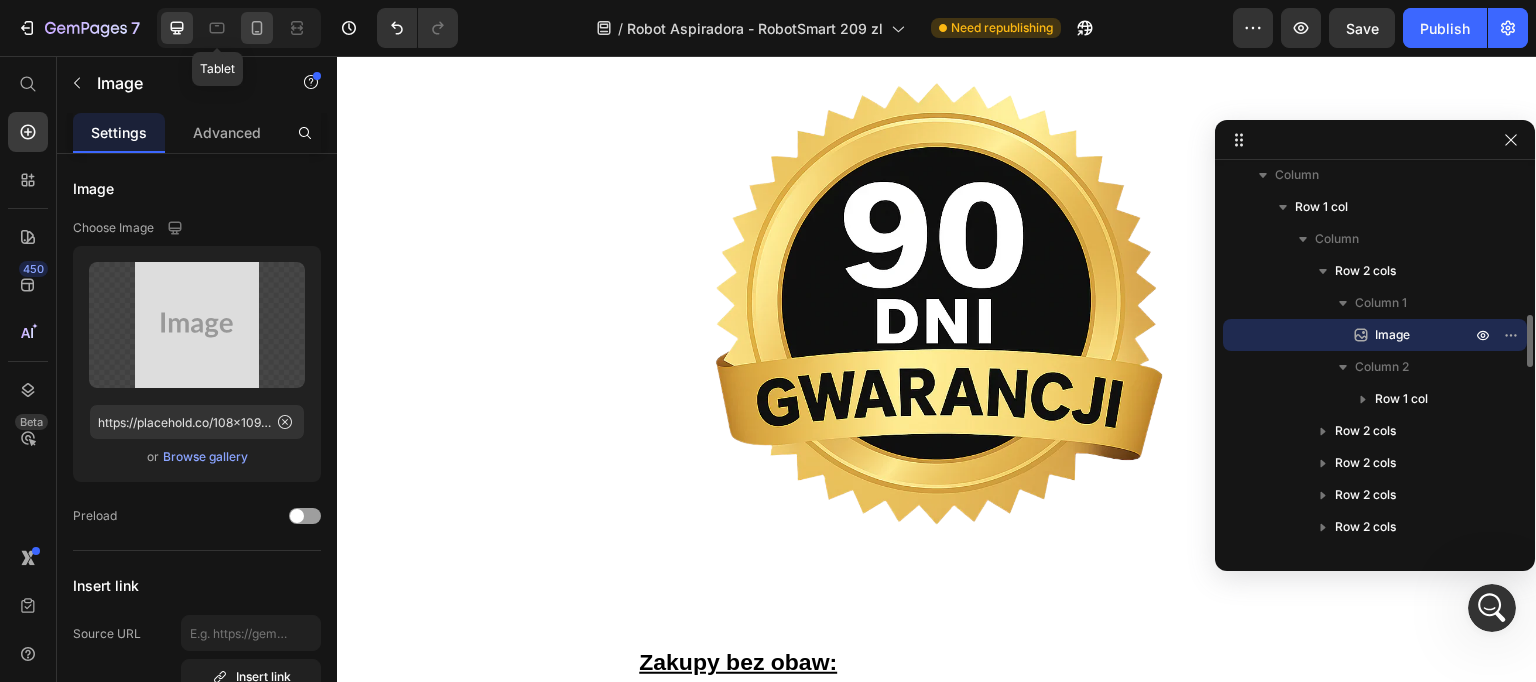 click 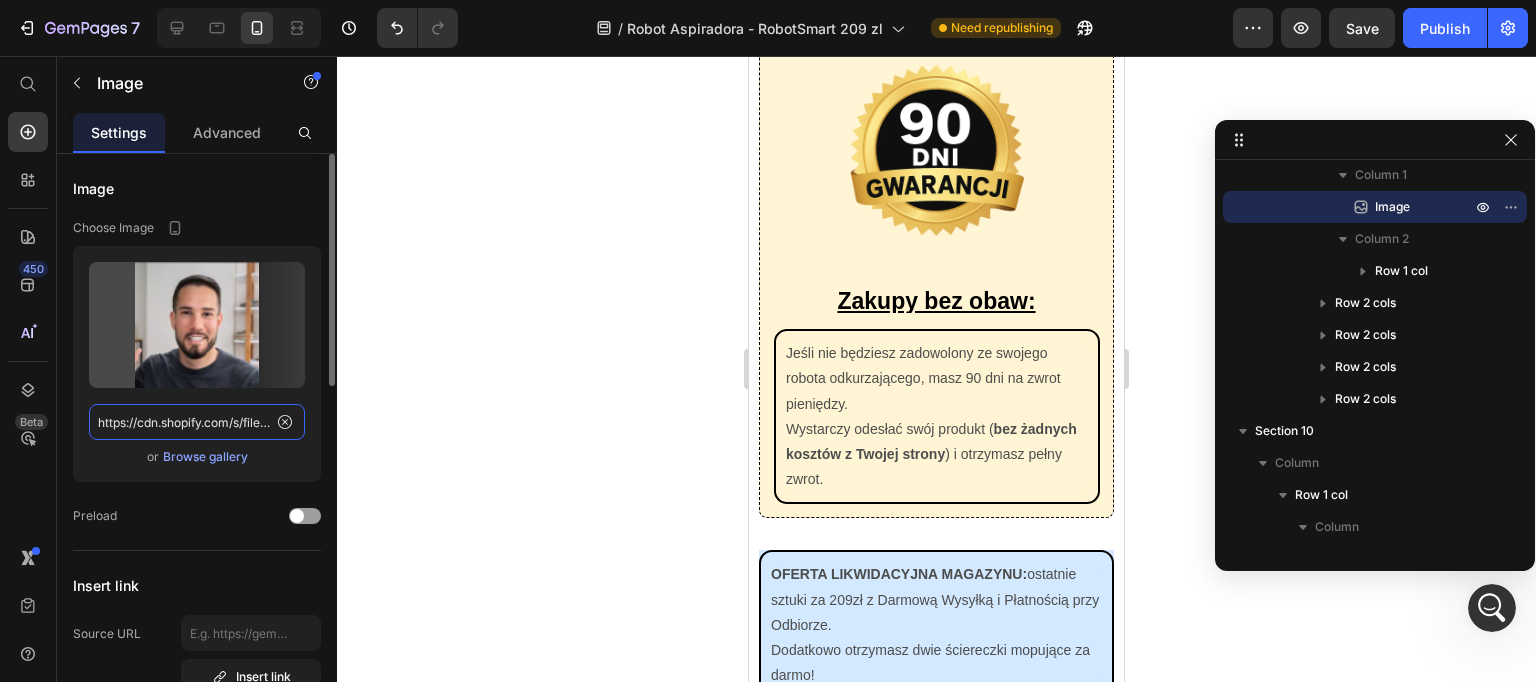click on "https://cdn.shopify.com/s/files/1/0926/5135/6547/files/gempages_566403722096214964-651cd7cd-0013-4f97-9578-453602c8895a.webp" 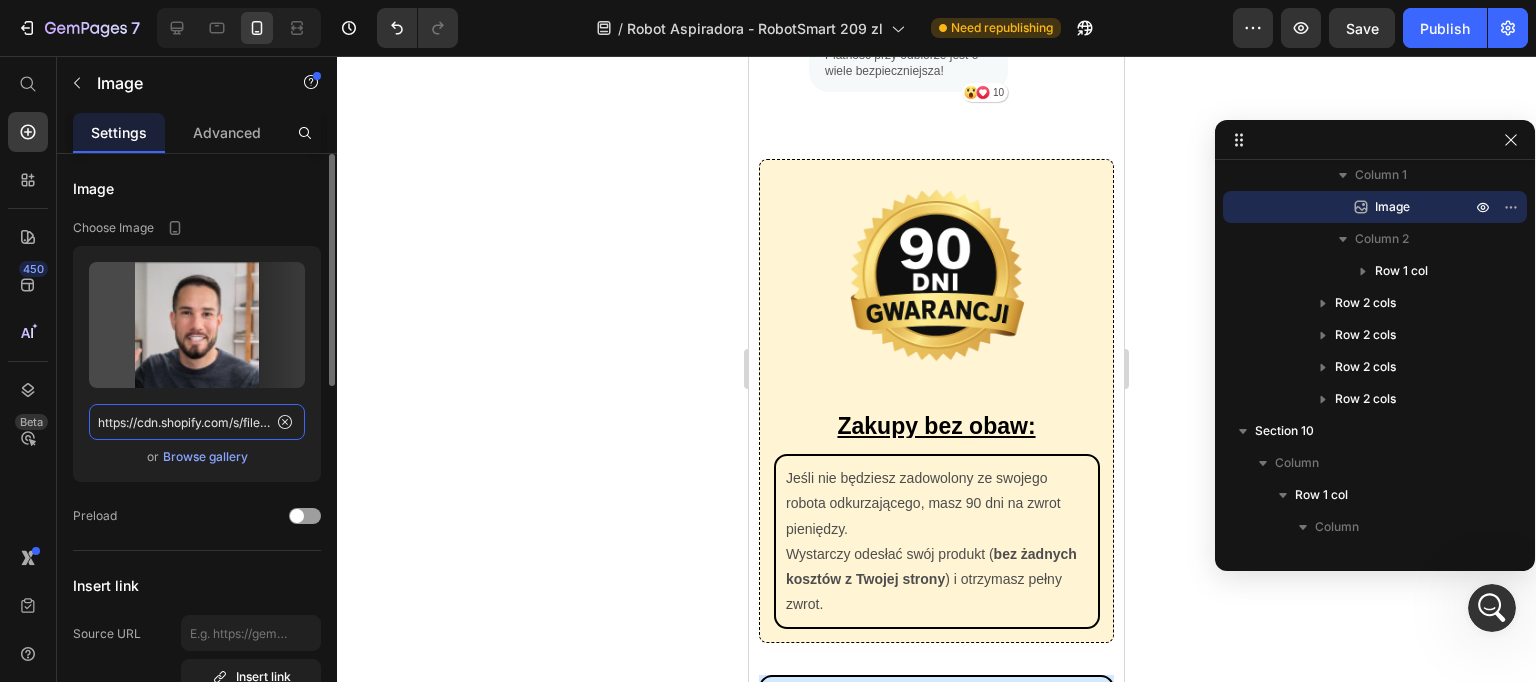scroll, scrollTop: 3346, scrollLeft: 0, axis: vertical 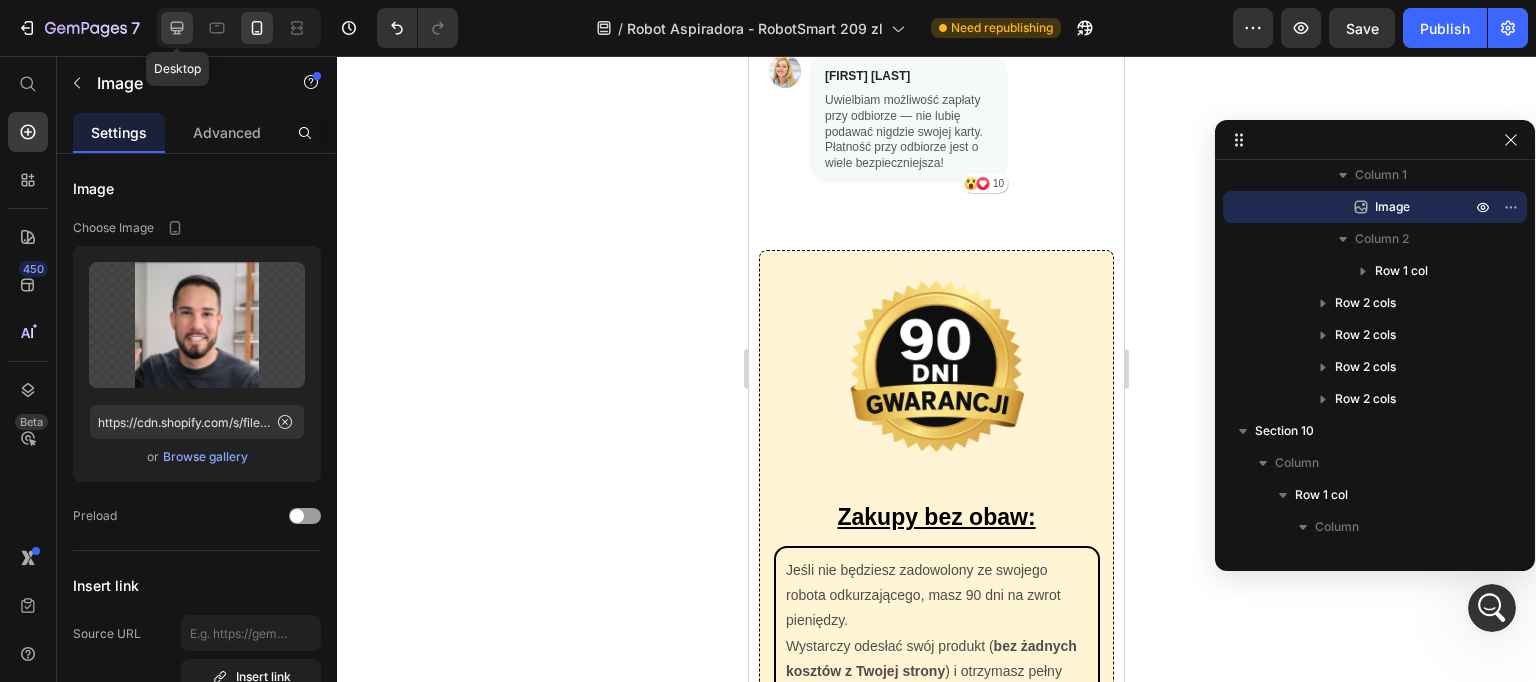 click 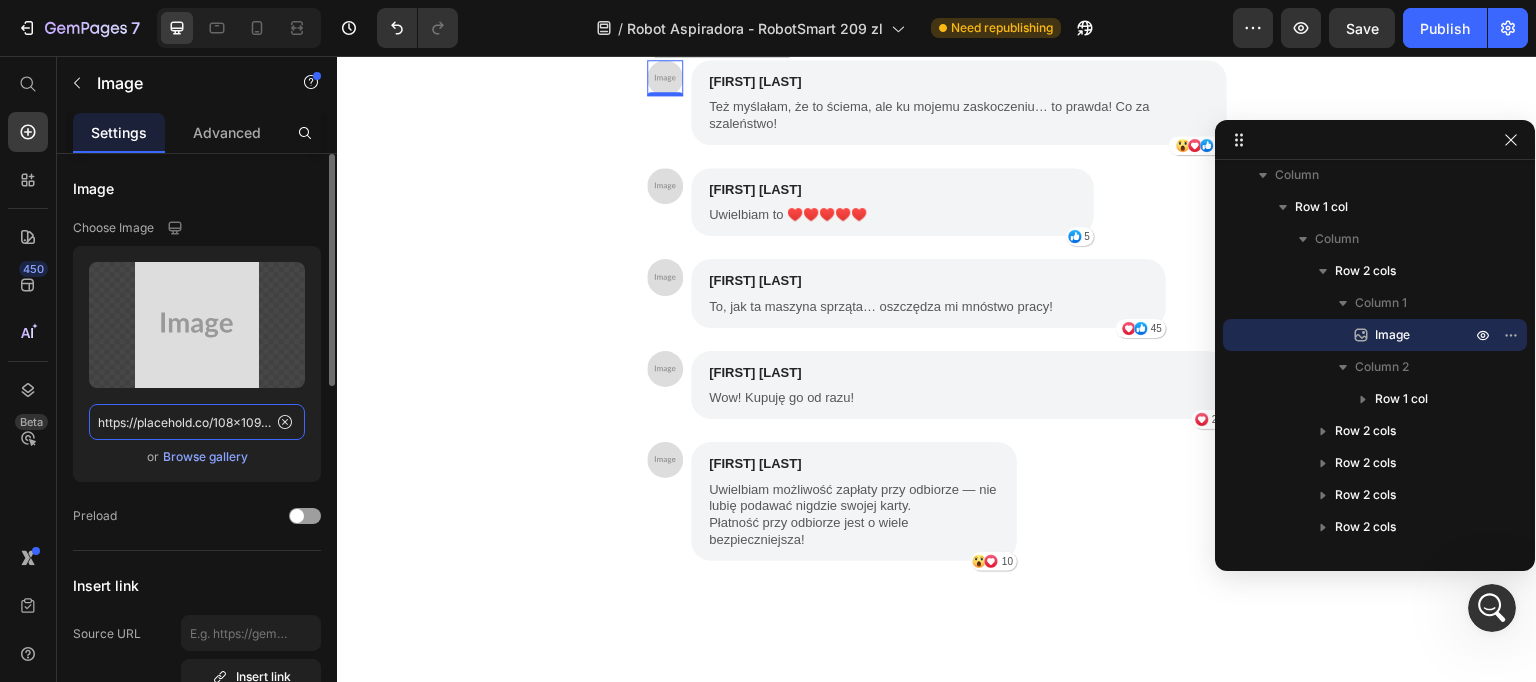 click on "https://placehold.co/108x109?text=Image" 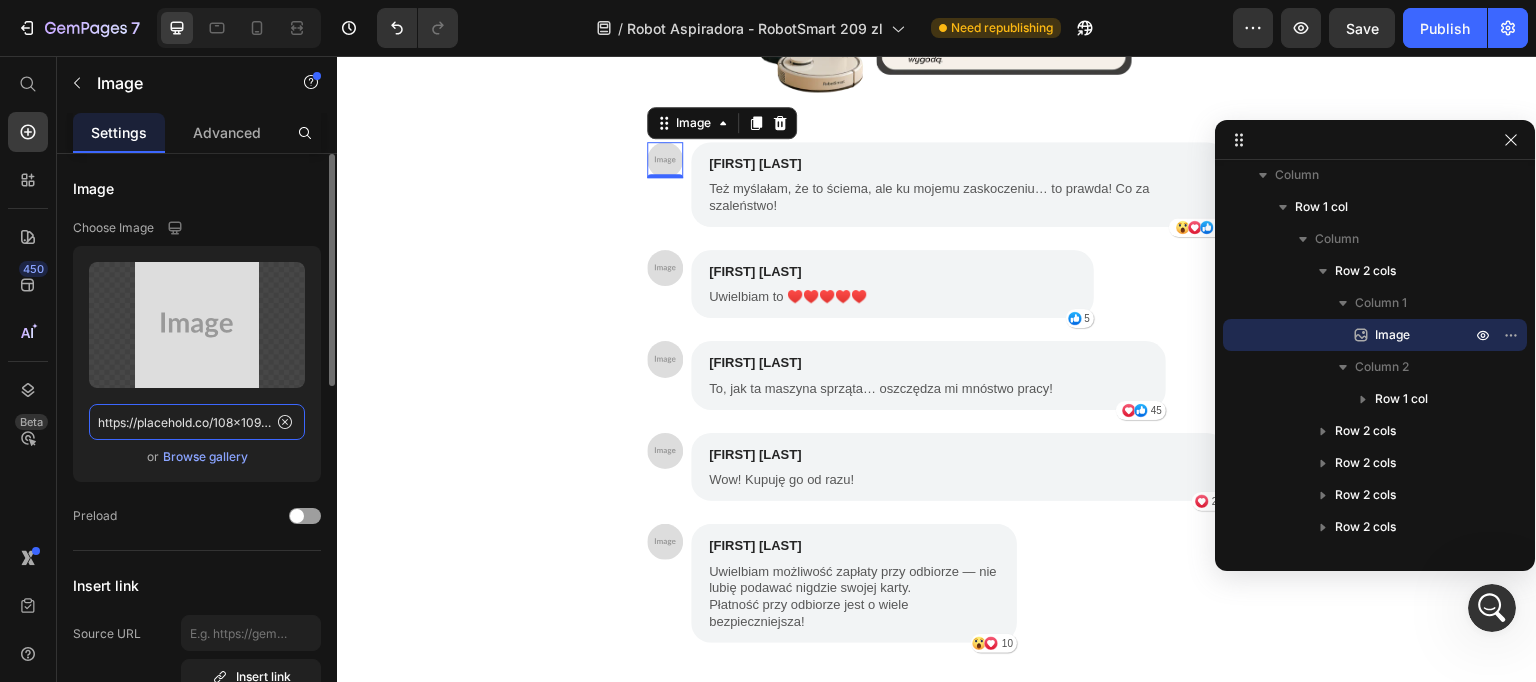 paste on "cdn.shopify.com/s/files/1/0926/5135/6547/files/gempages_566403722096214964-651cd7cd-0013-4f97-9578-453602c8895a.webp" 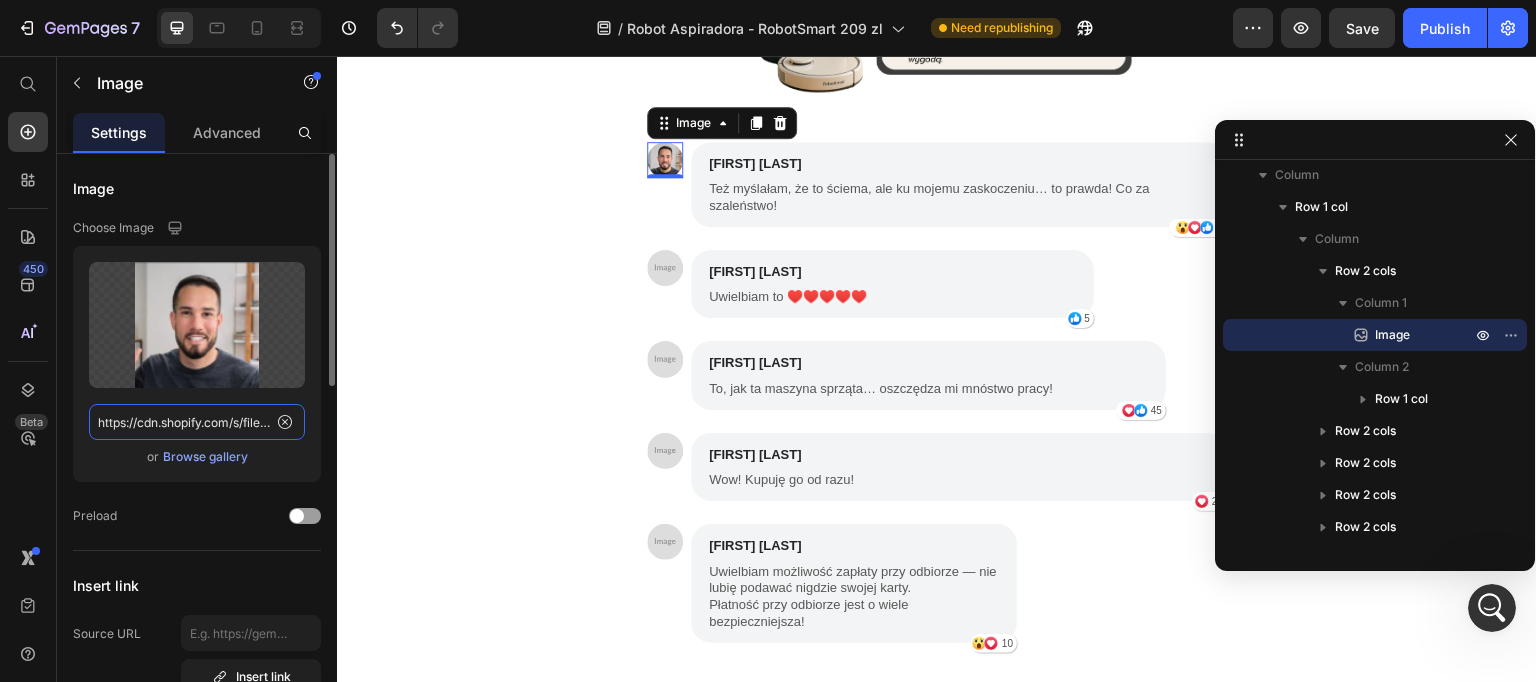 scroll, scrollTop: 0, scrollLeft: 621, axis: horizontal 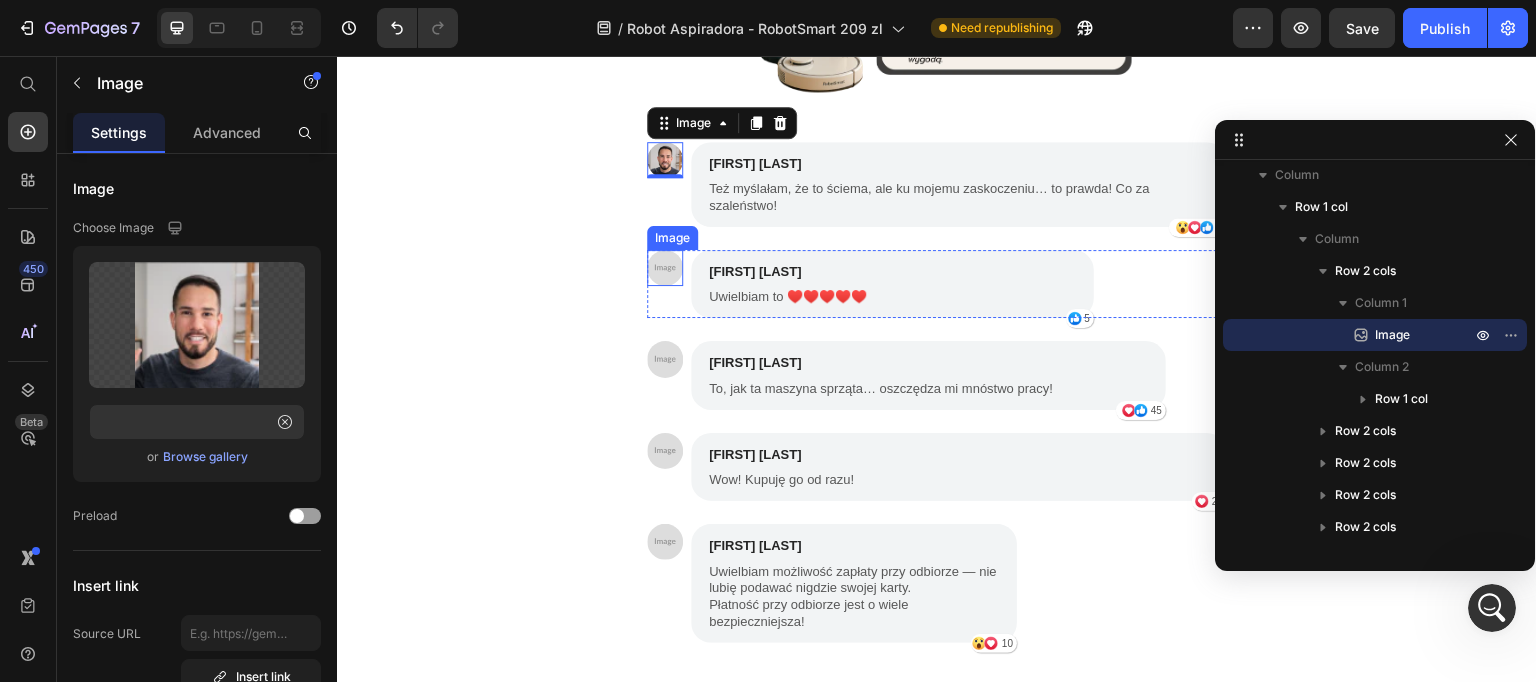 click at bounding box center (665, 268) 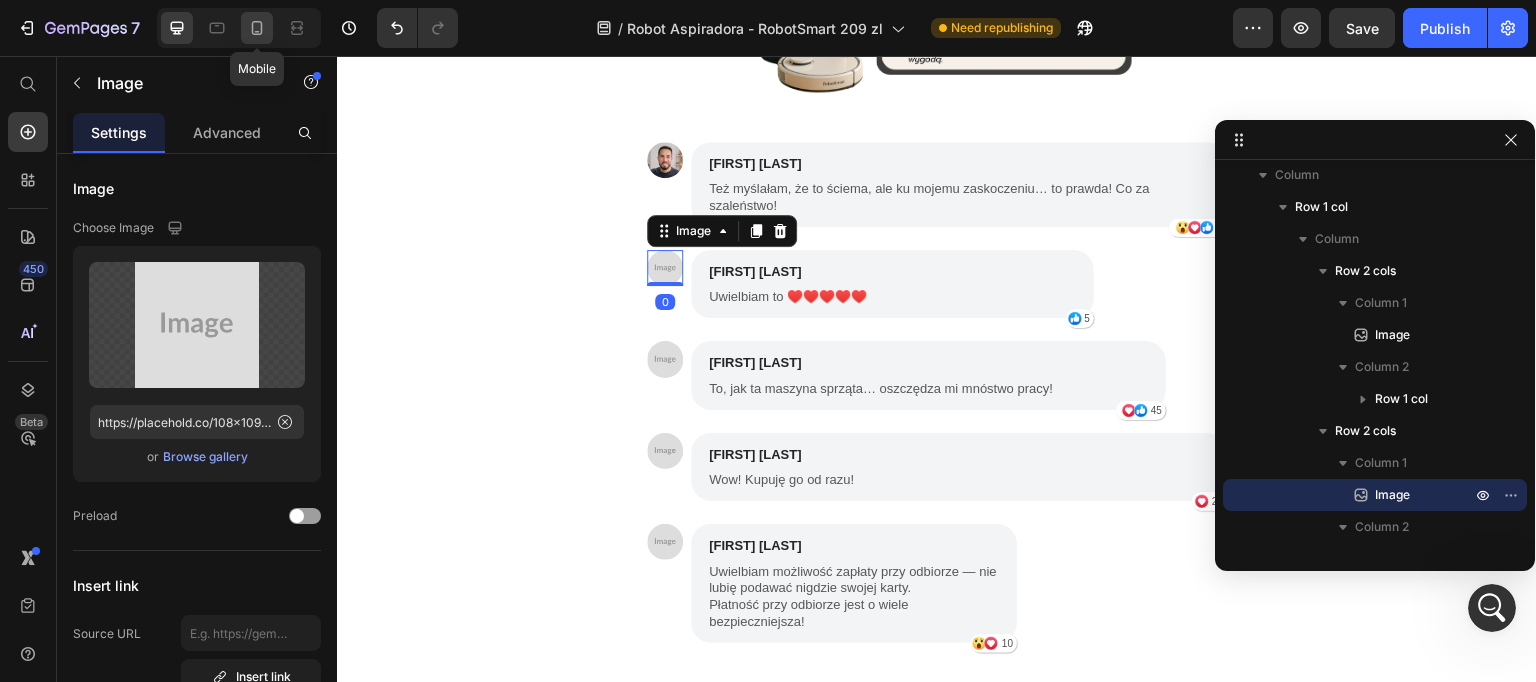 click 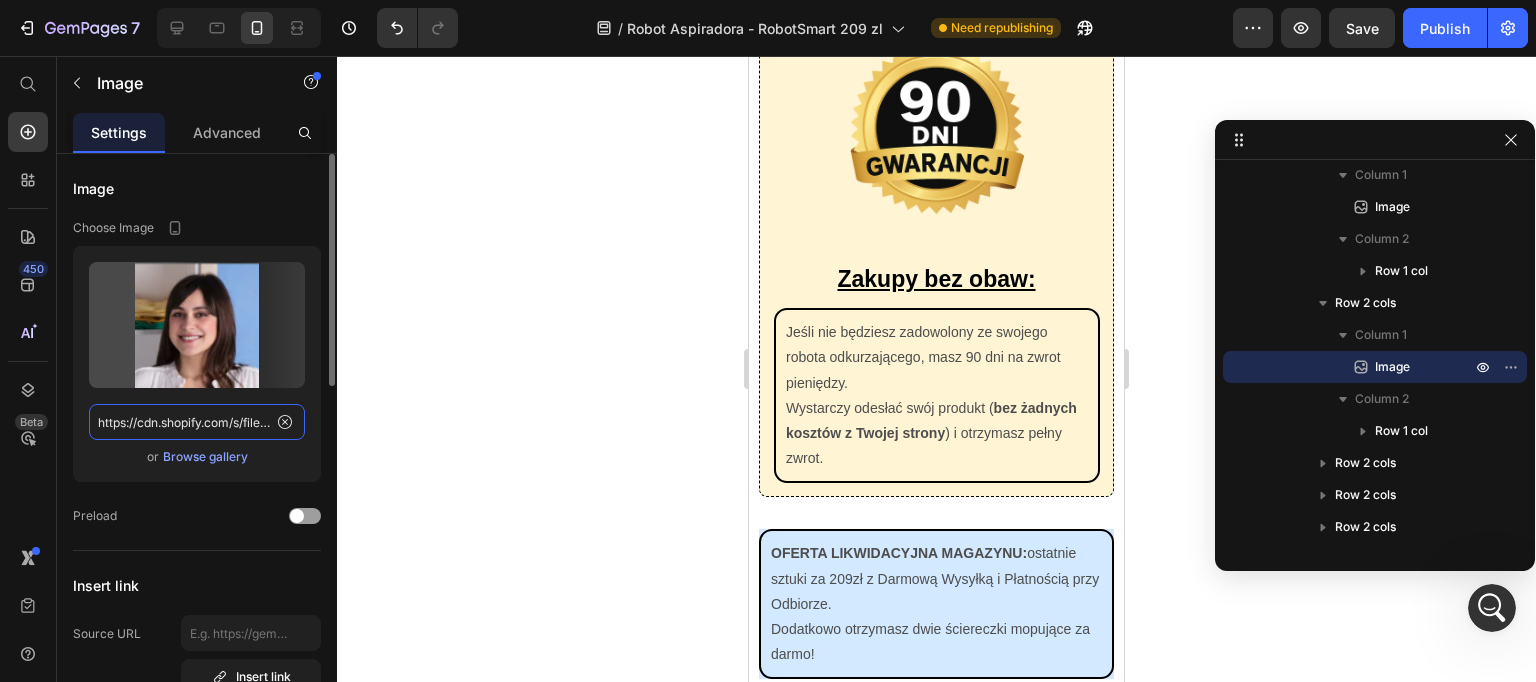 click on "https://cdn.shopify.com/s/files/1/0926/5135/6547/files/gempages_566403722096214964-2e520b3c-62b2-46a1-bba5-b37e96d1d560.webp" 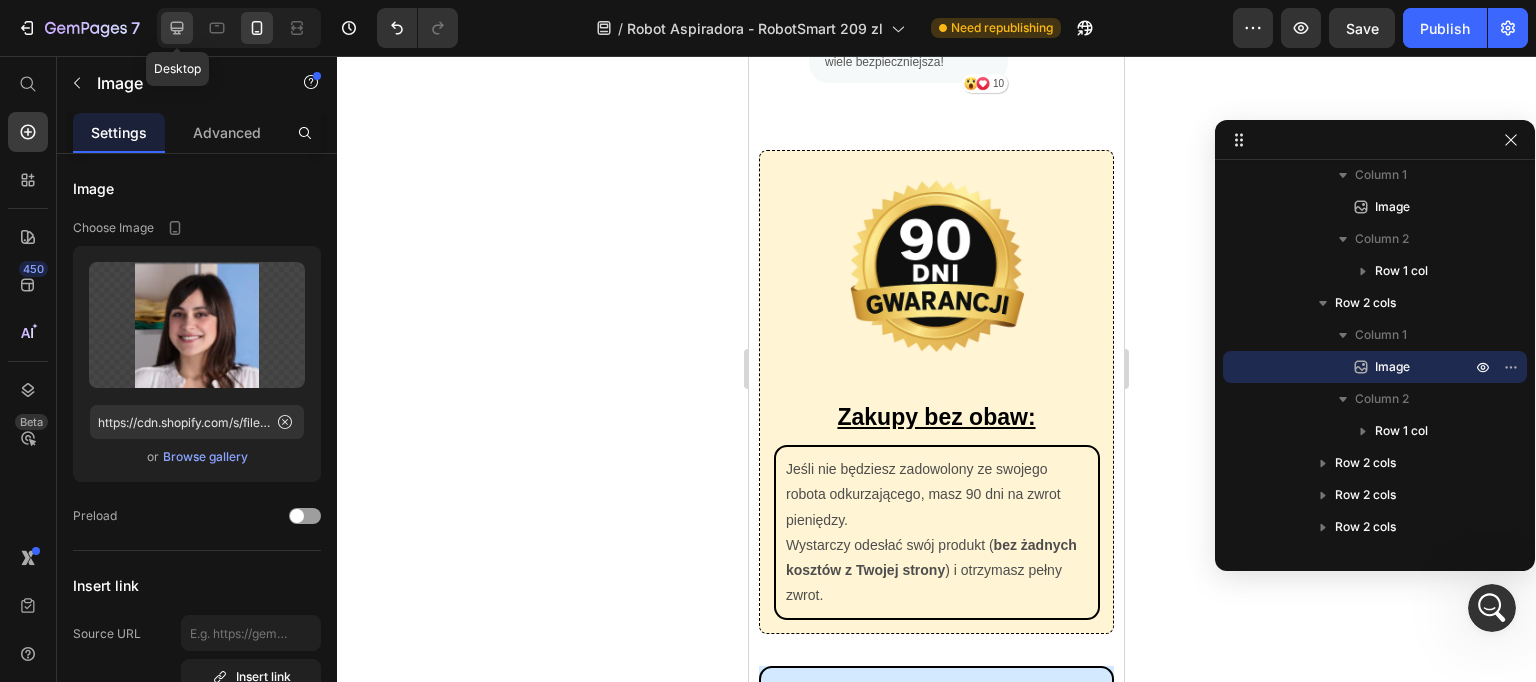 click 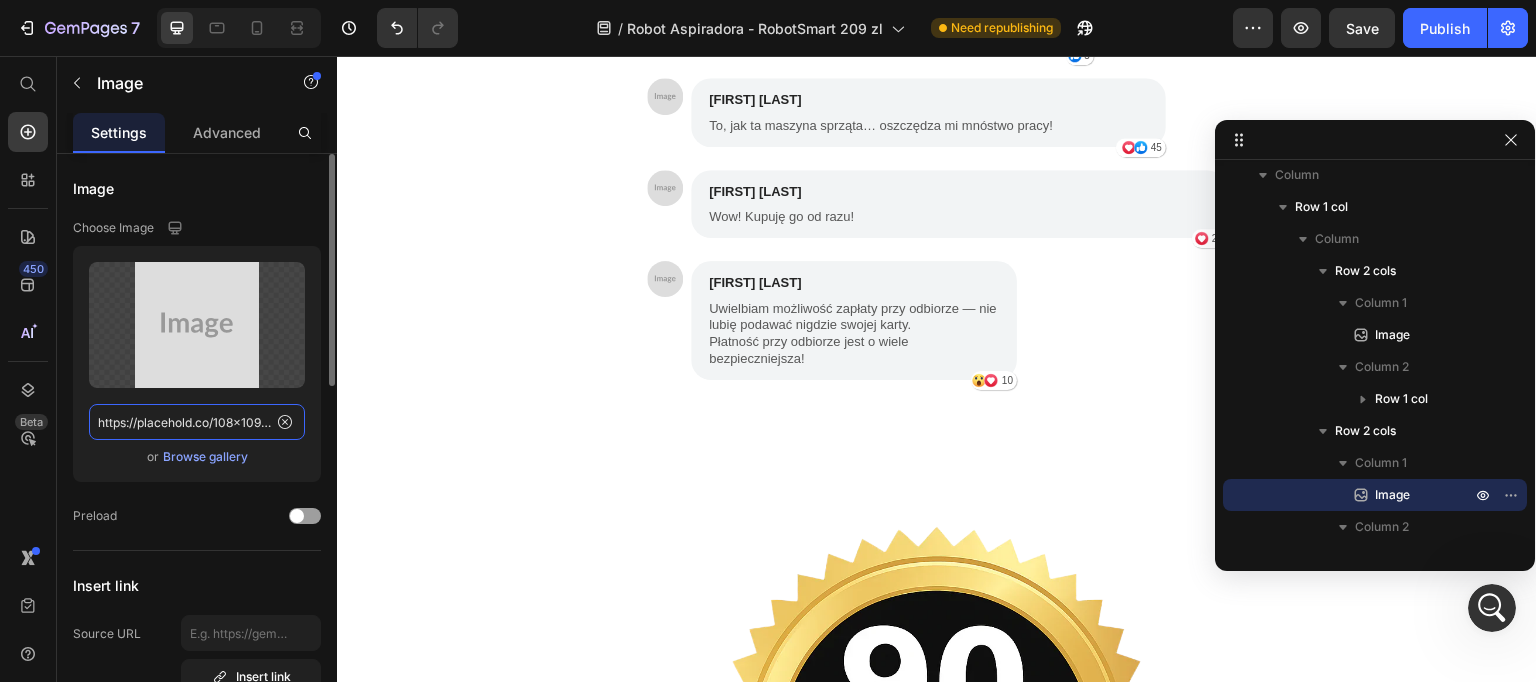 click on "https://placehold.co/108x109?text=Image" 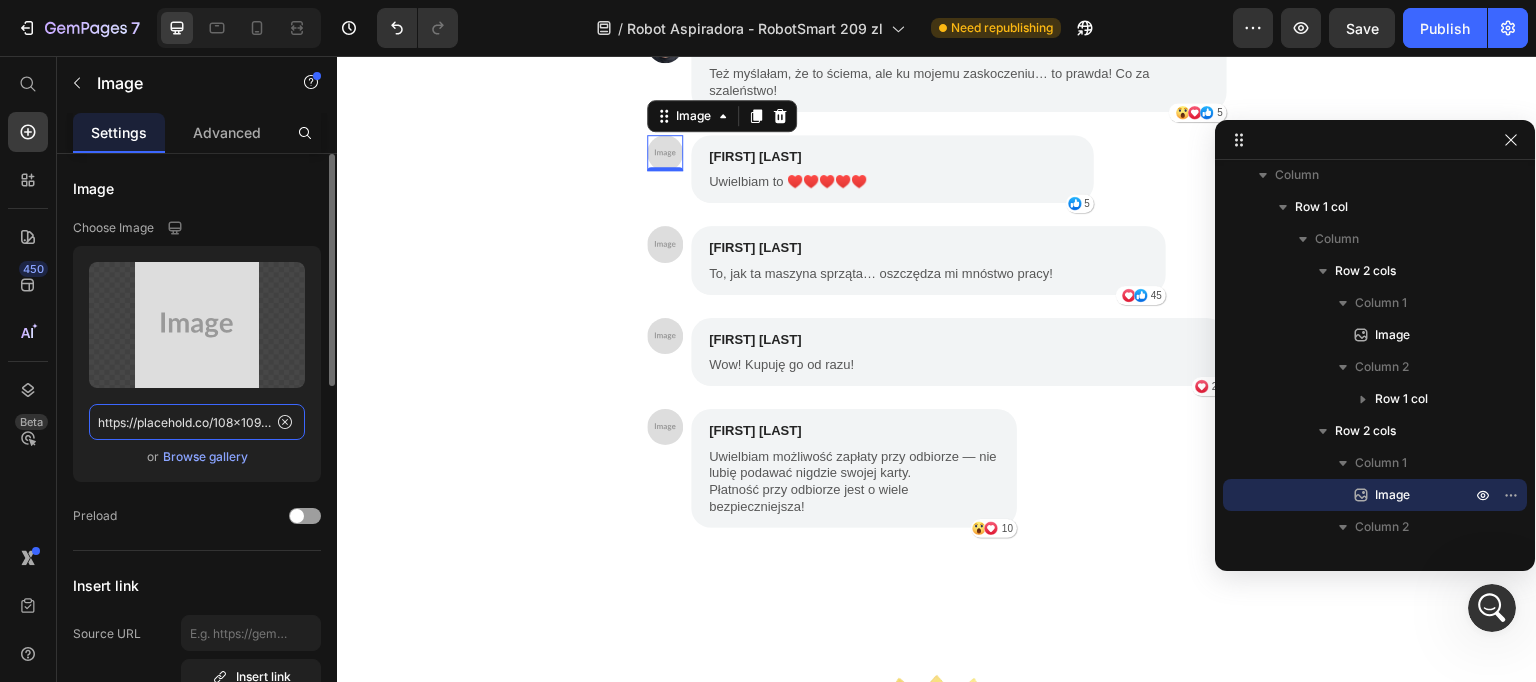 scroll, scrollTop: 3345, scrollLeft: 0, axis: vertical 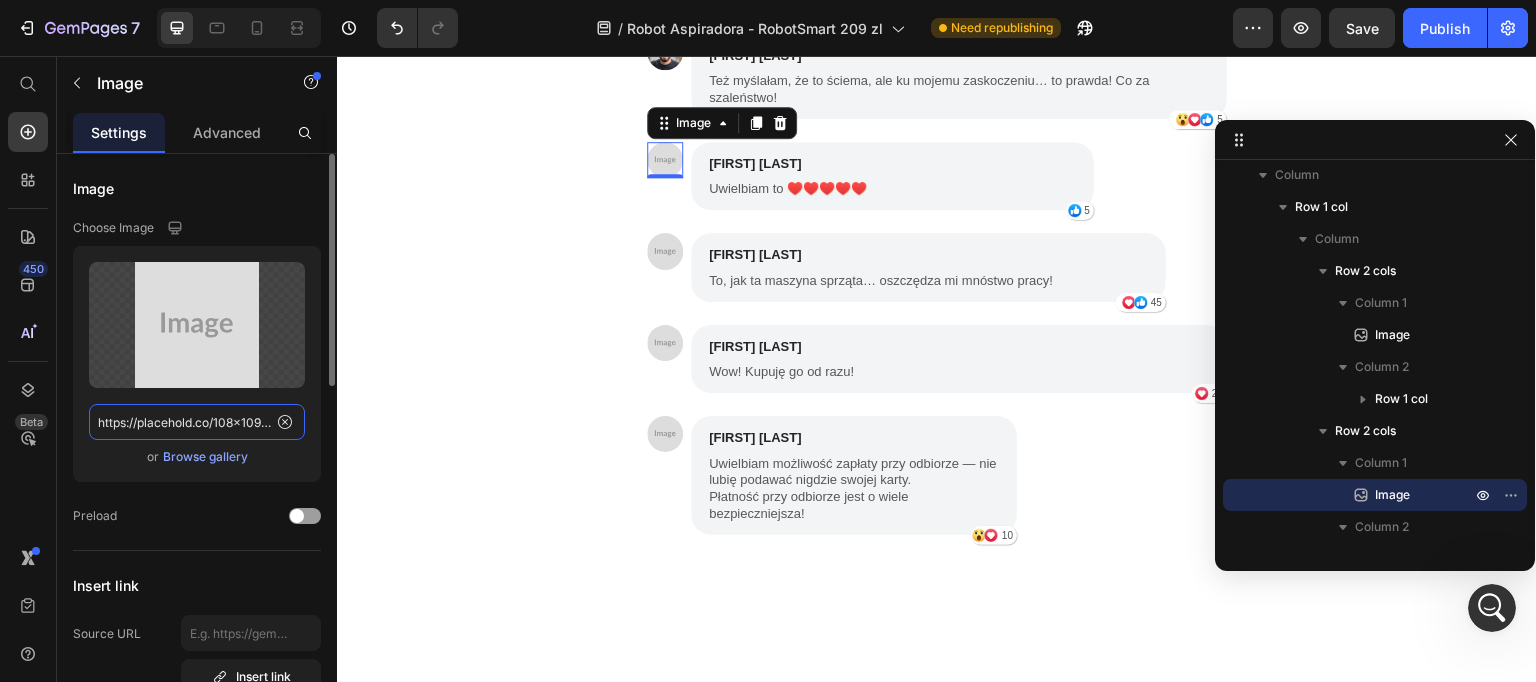 paste on "cdn.shopify.com/s/files/1/0926/5135/6547/files/gempages_566403722096214964-2e520b3c-62b2-46a1-bba5-b37e96d1d560.webp" 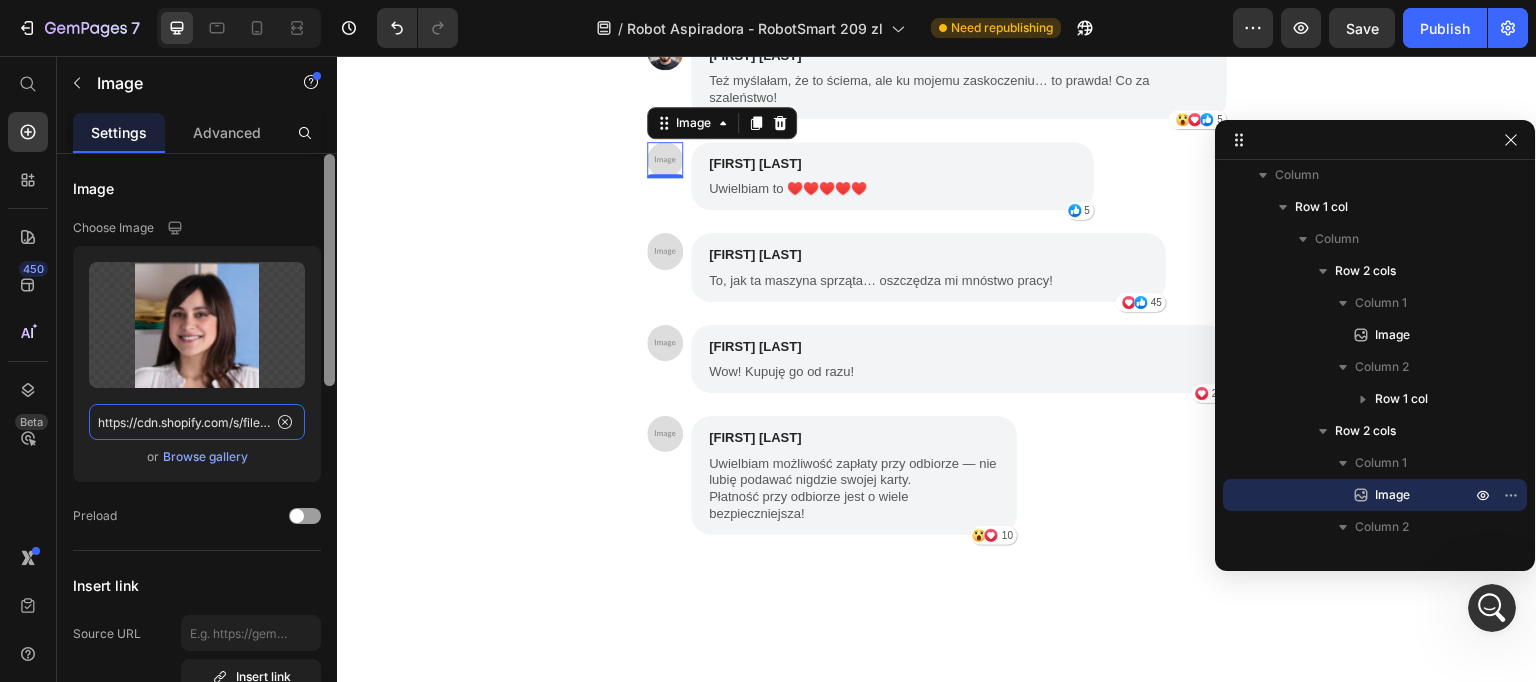 scroll, scrollTop: 0, scrollLeft: 623, axis: horizontal 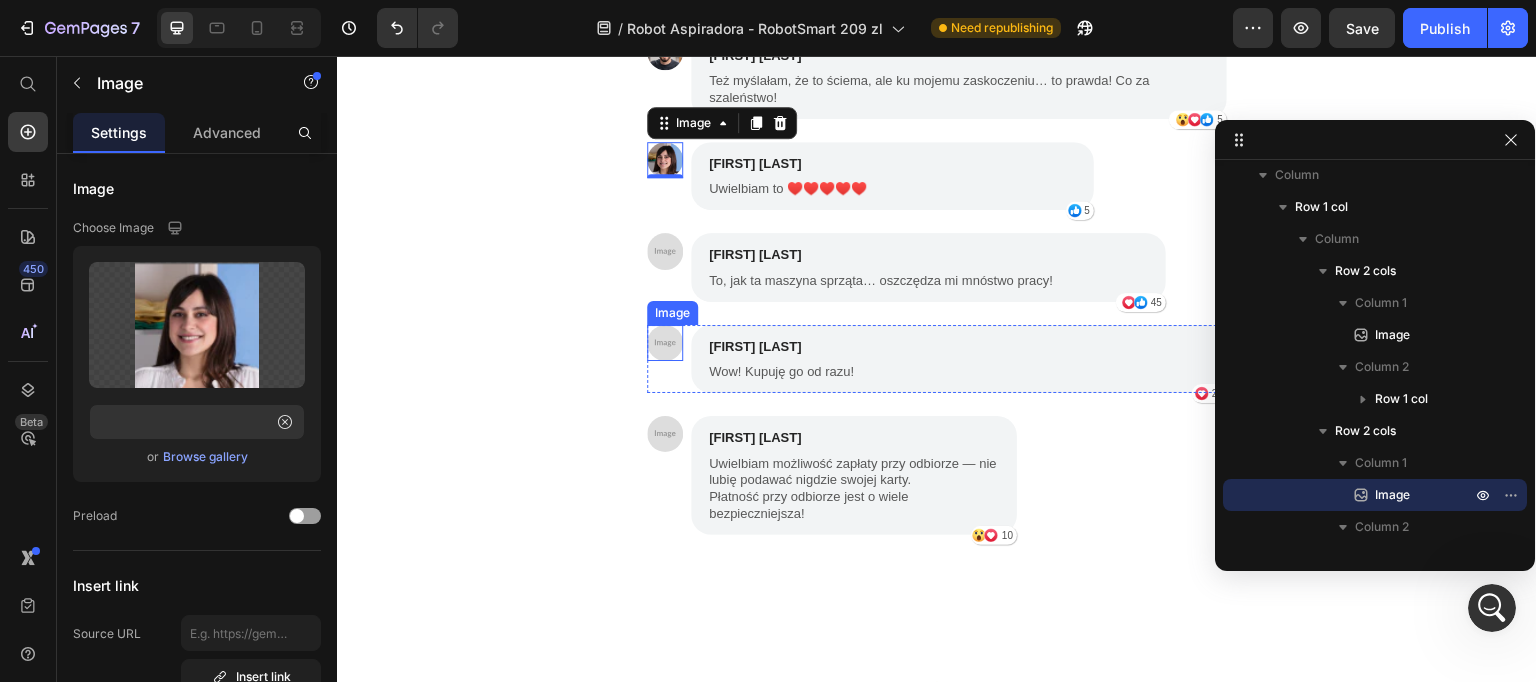 click at bounding box center [665, 251] 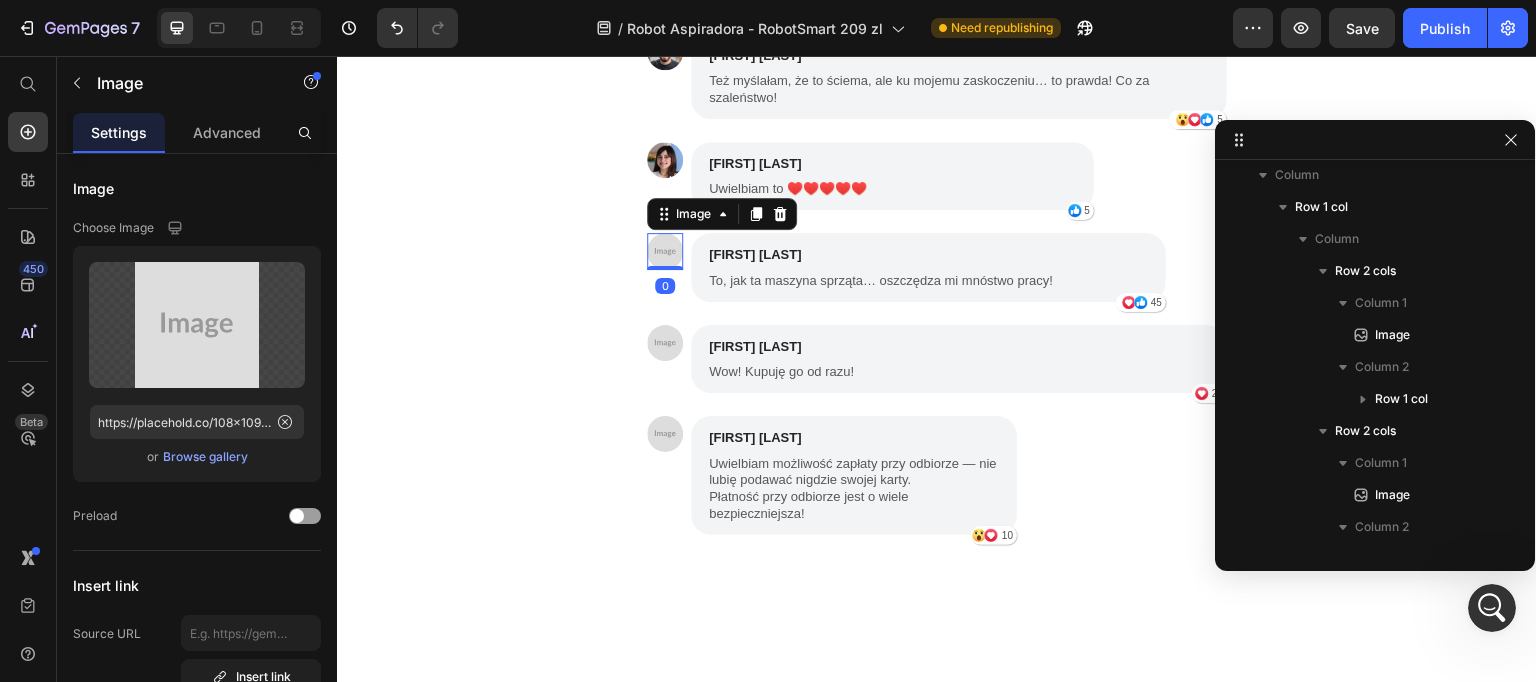 scroll, scrollTop: 1385, scrollLeft: 0, axis: vertical 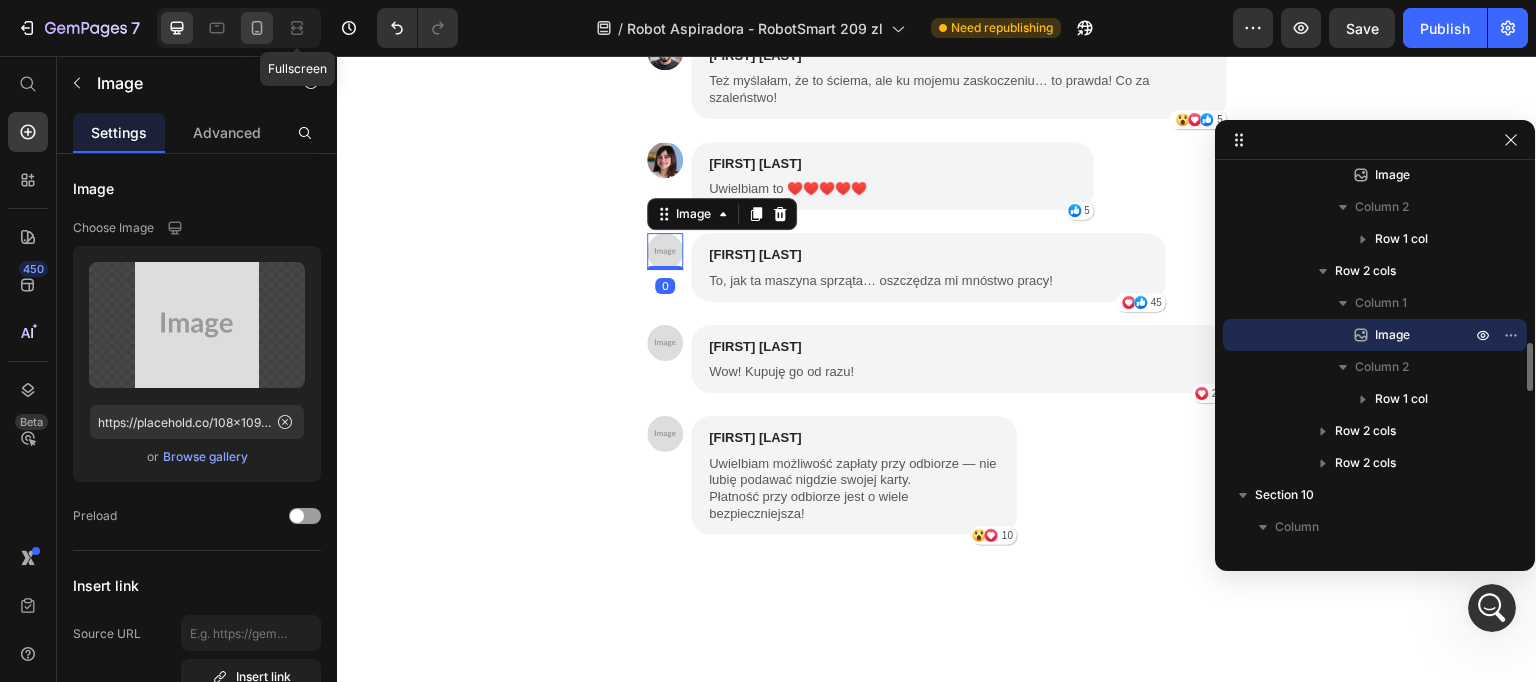click 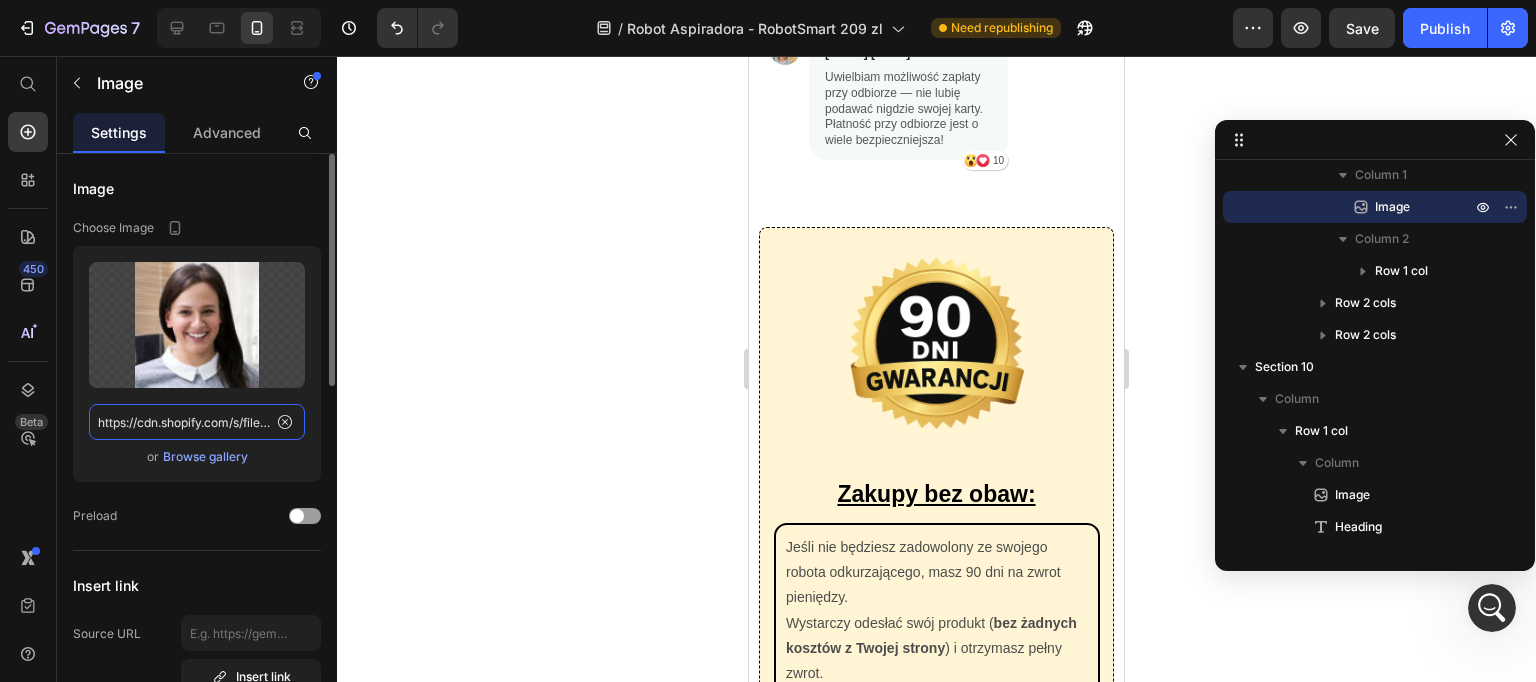 click on "https://cdn.shopify.com/s/files/1/0926/5135/6547/files/gempages_566403722096214964-600c5dc9-1c65-419d-b477-68968c22cf46.webp" 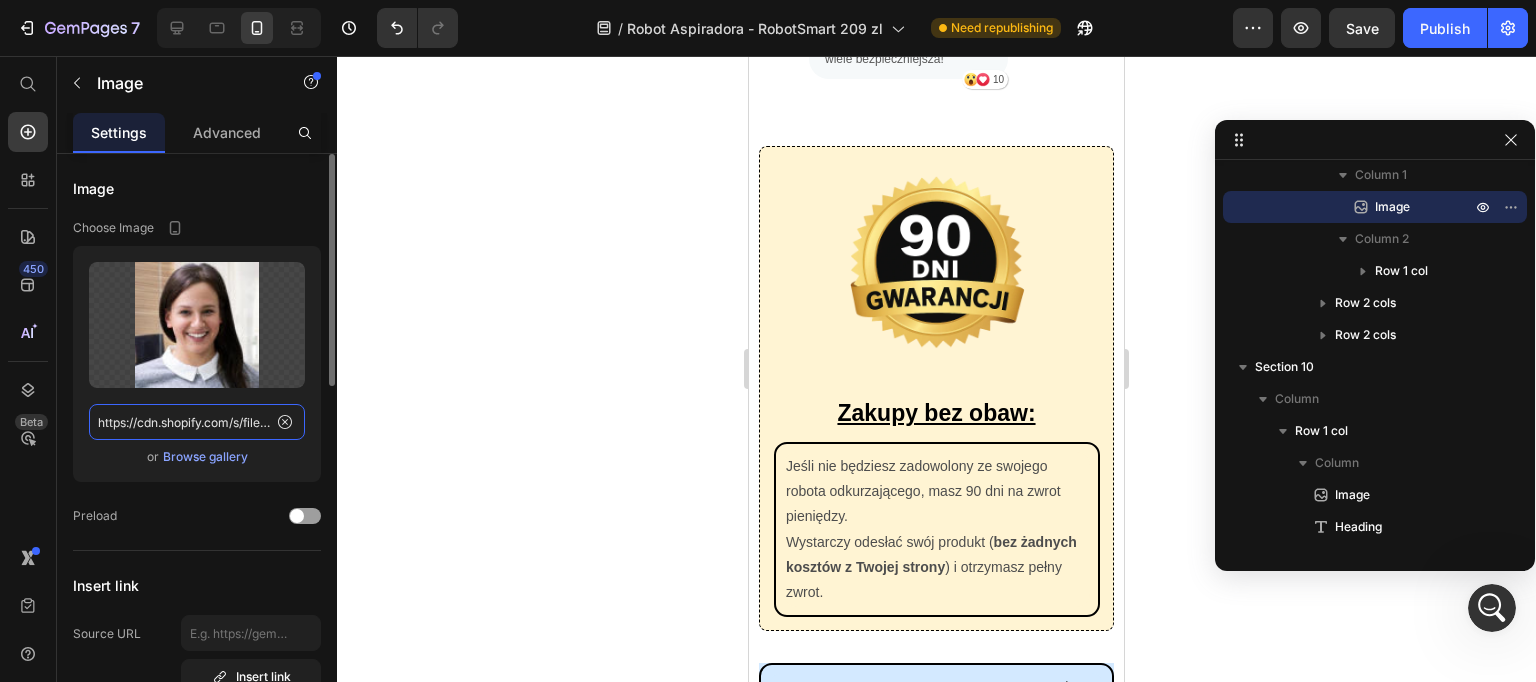 click on "https://cdn.shopify.com/s/files/1/0926/5135/6547/files/gempages_566403722096214964-600c5dc9-1c65-419d-b477-68968c22cf46.webp" 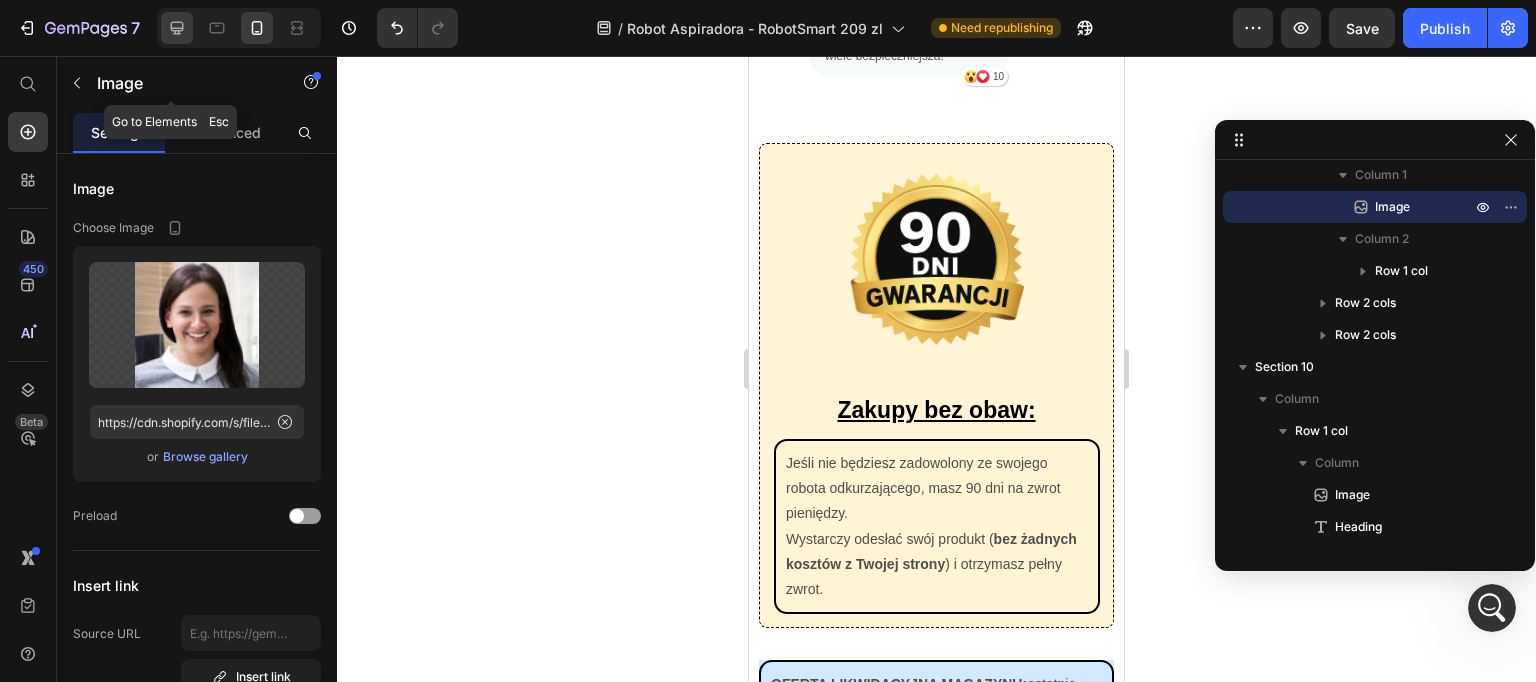 click 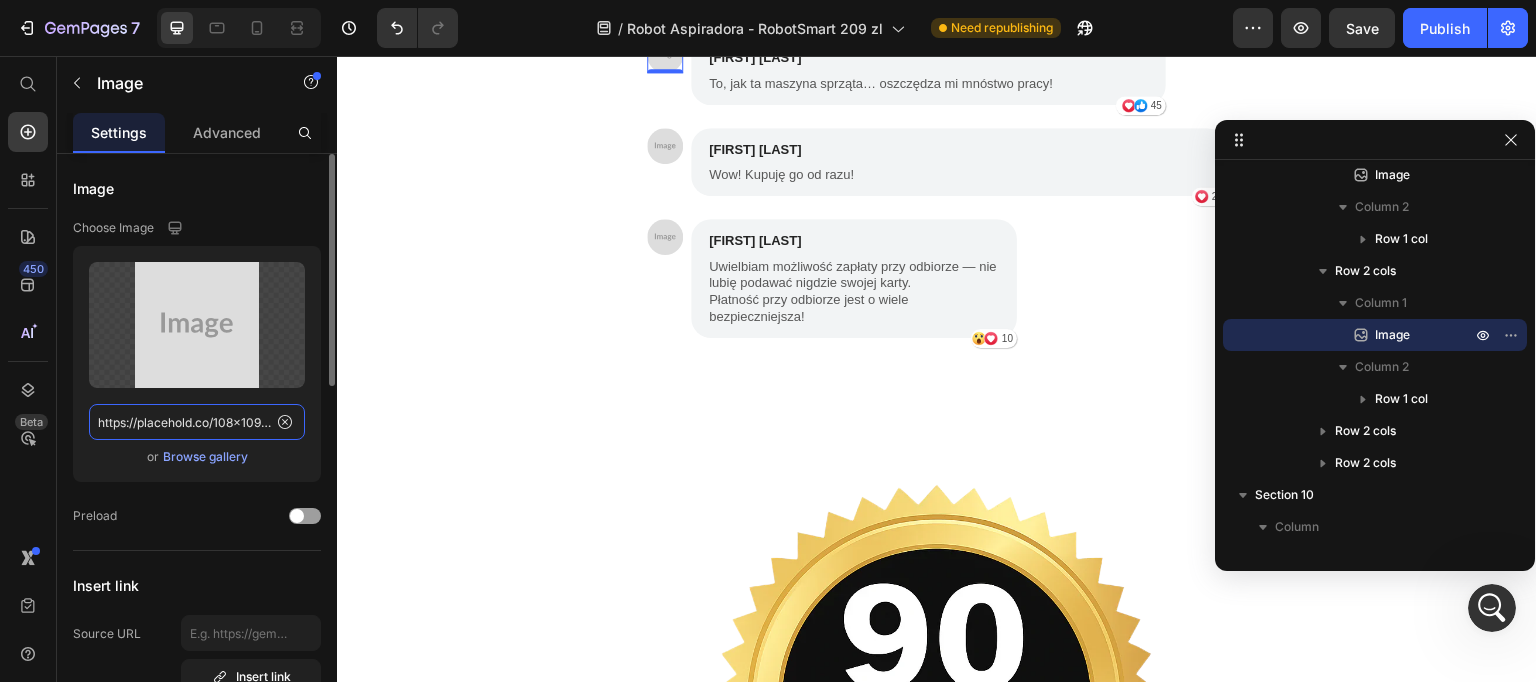 click on "https://placehold.co/108x109?text=Image" 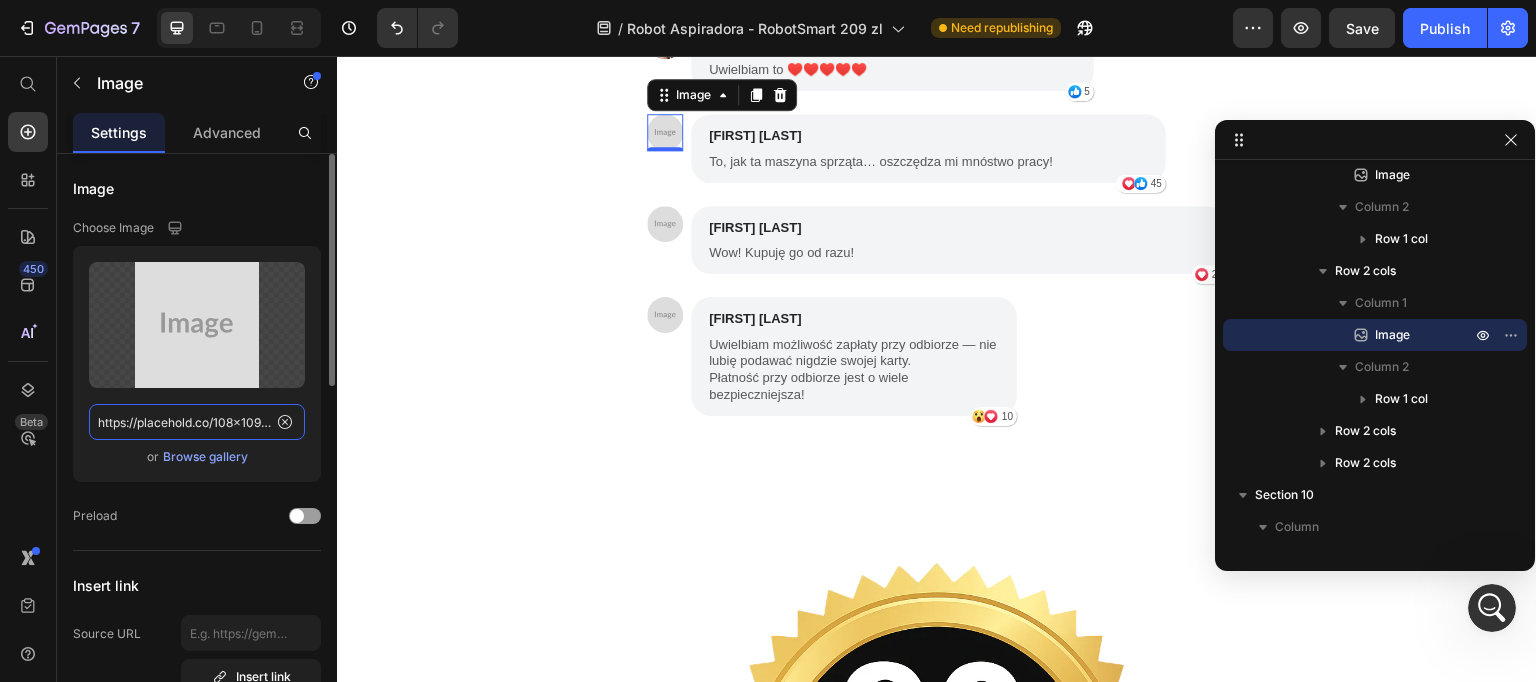 paste on "cdn.shopify.com/s/files/1/0926/5135/6547/files/gempages_566403722096214964-600c5dc9-1c65-419d-b477-68968c22cf46.webp" 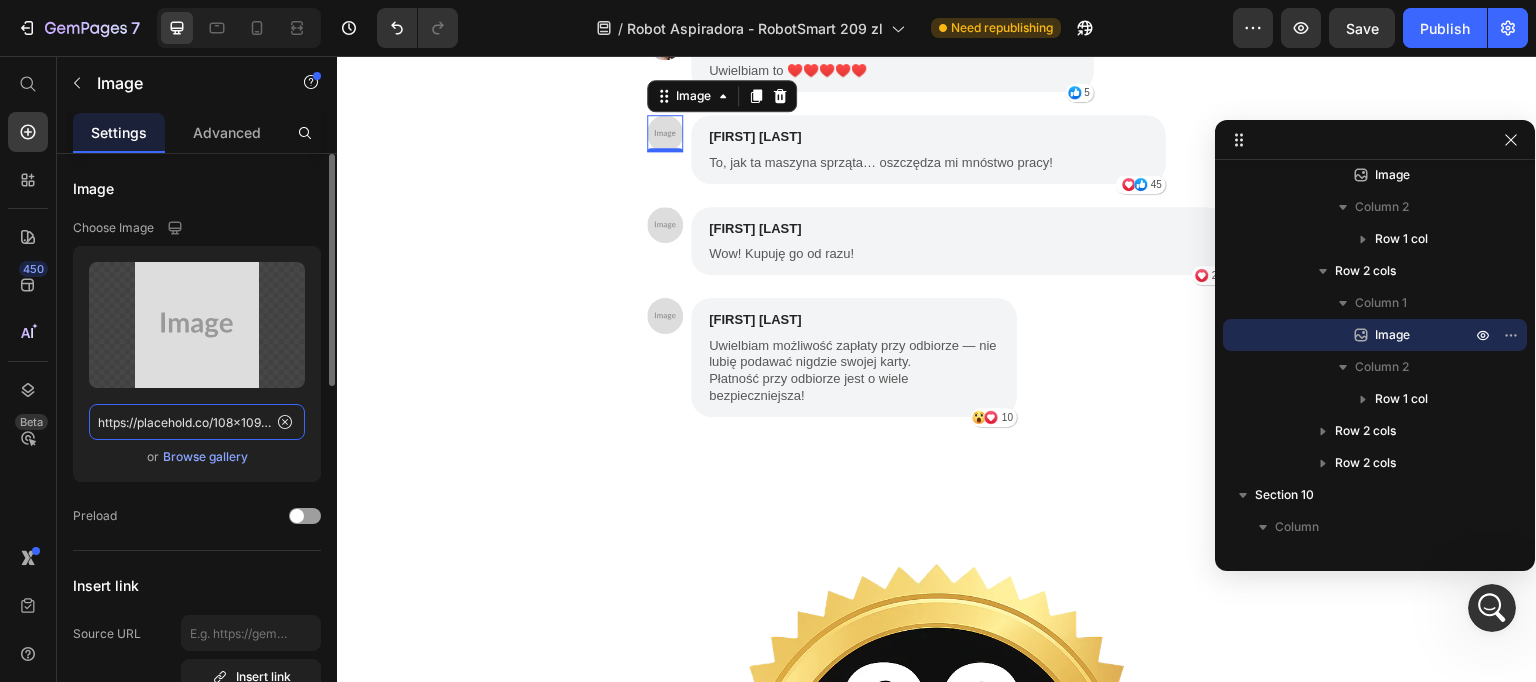 type on "https://cdn.shopify.com/s/files/1/0926/5135/6547/files/gempages_566403722096214964-600c5dc9-1c65-419d-b477-68968c22cf46.webp" 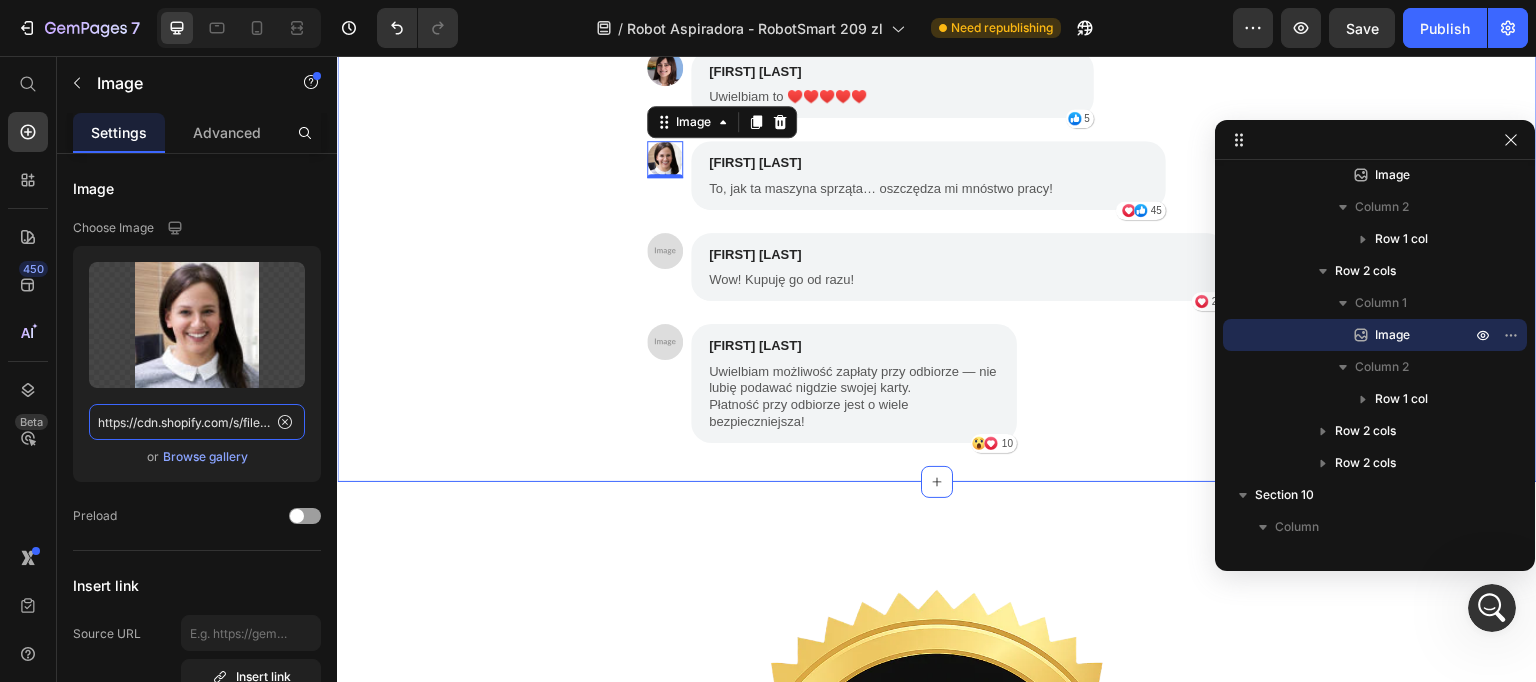 scroll, scrollTop: 0, scrollLeft: 622, axis: horizontal 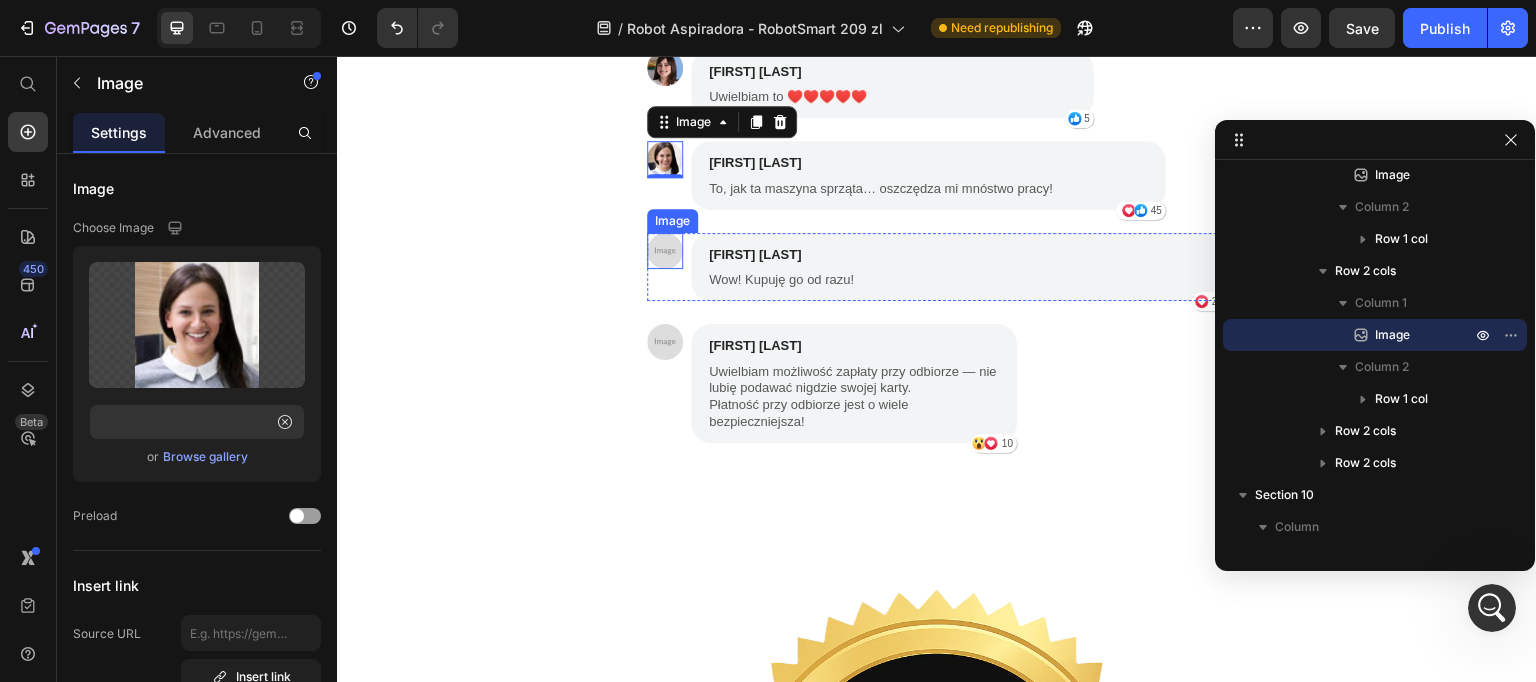 click at bounding box center (665, 251) 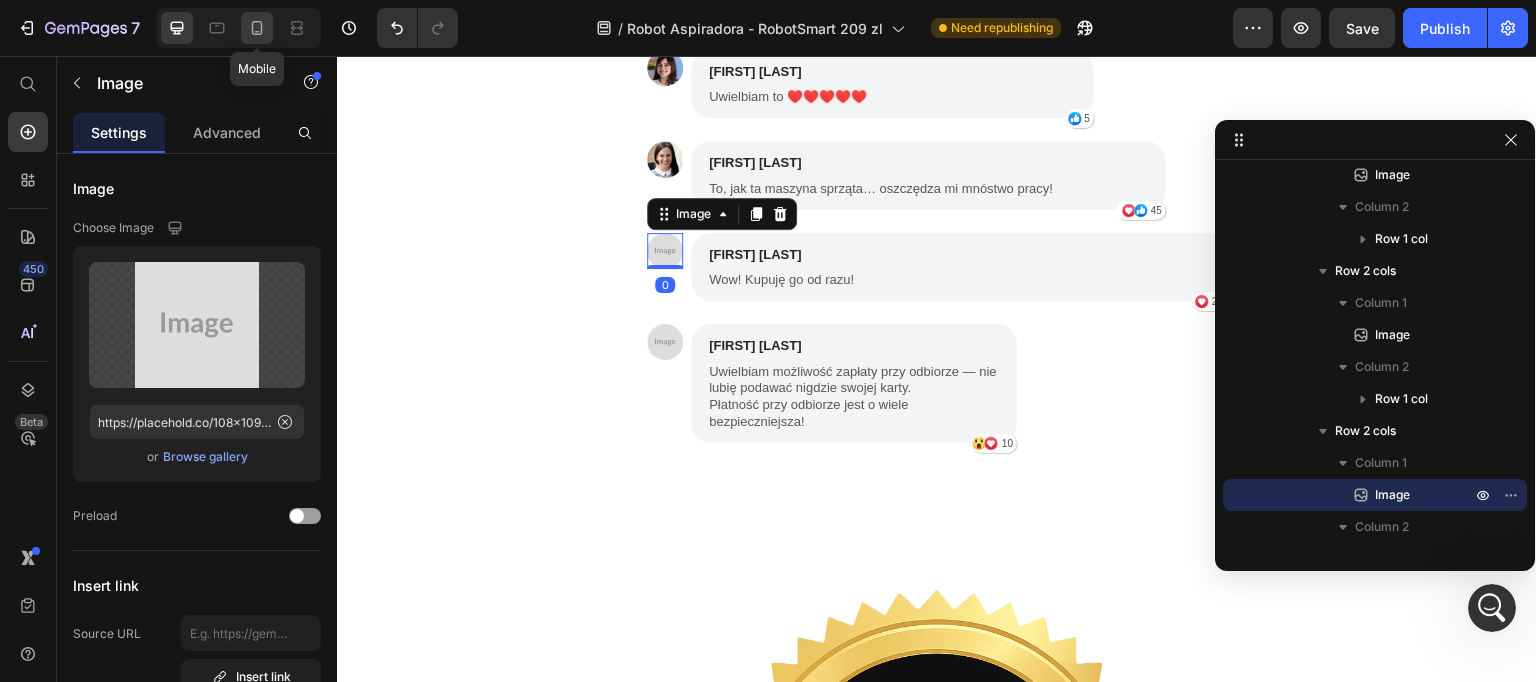 click 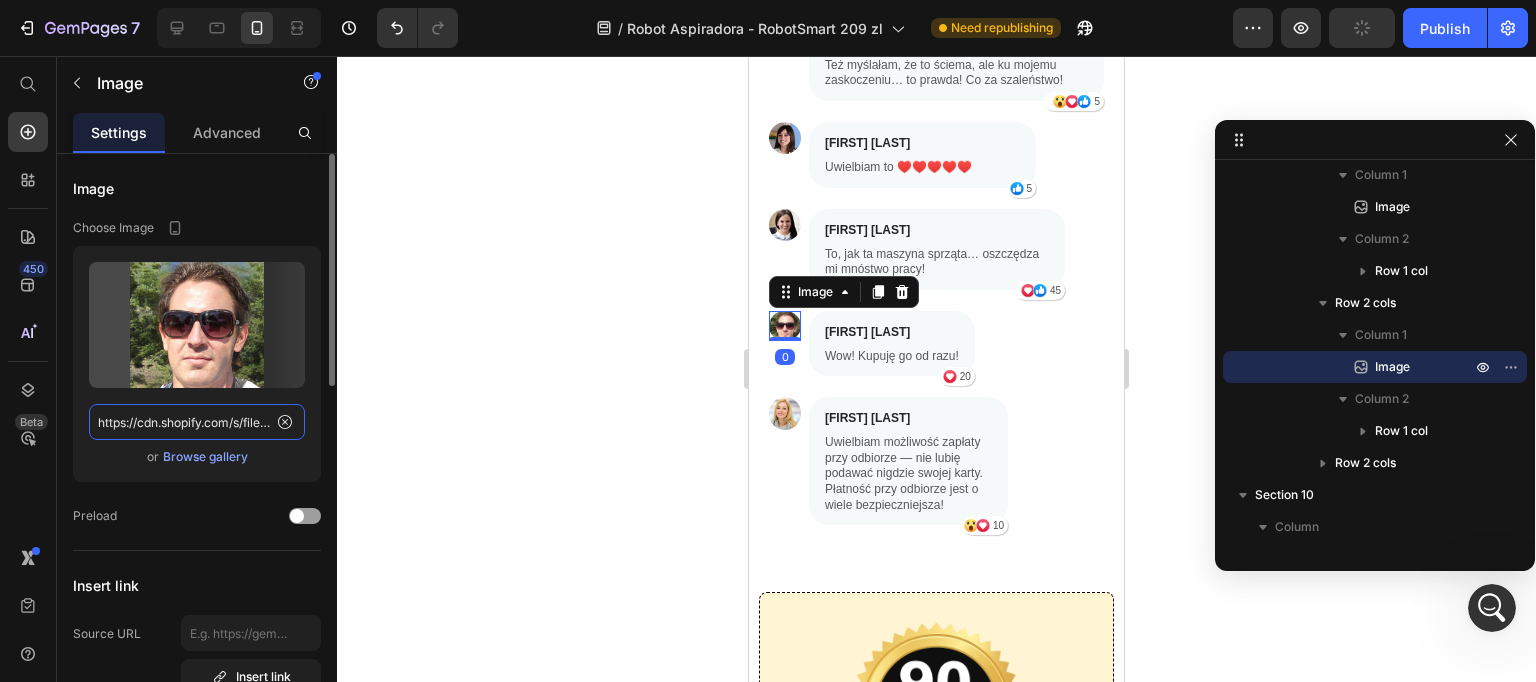 click on "https://cdn.shopify.com/s/files/1/0926/5135/6547/files/gempages_566403722096214964-ea131f80-212e-45cd-92f6-49f80c2cf15f.webp" 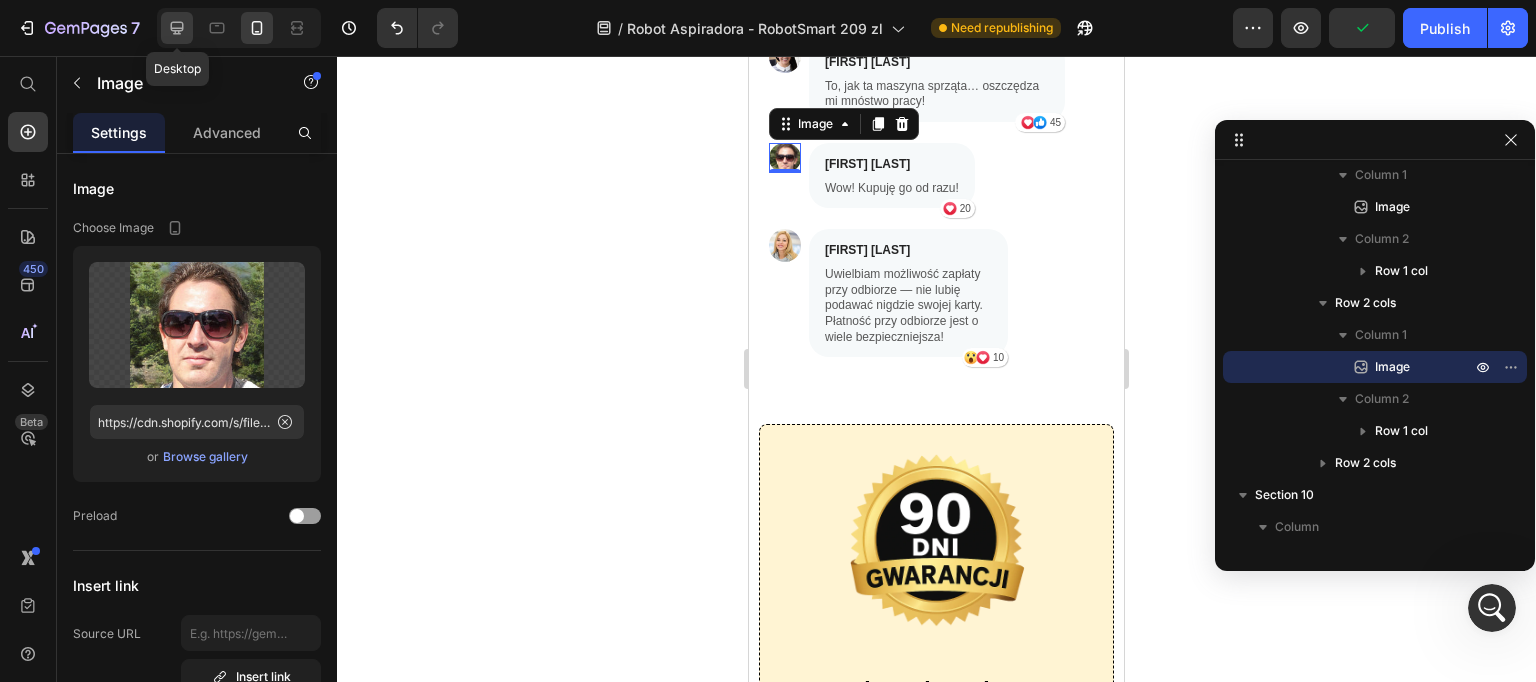 click 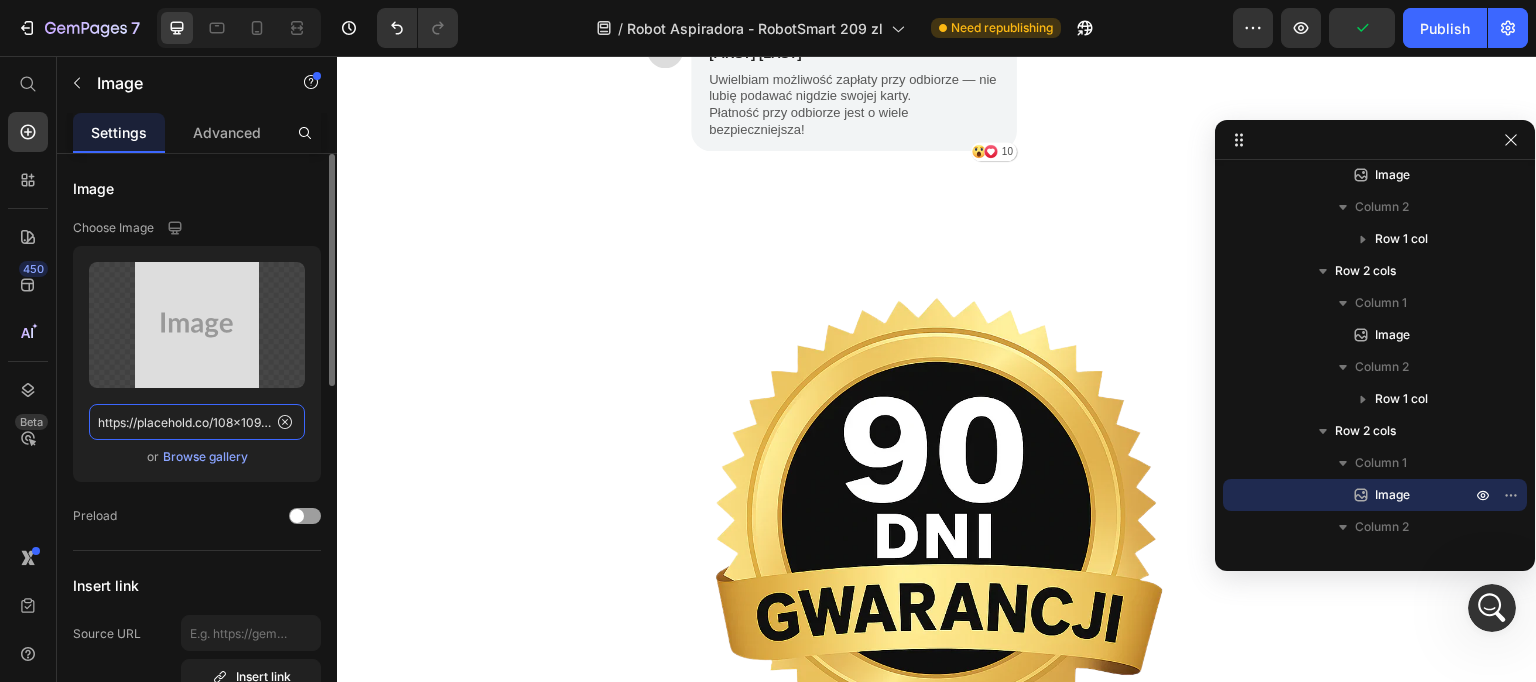 click on "https://placehold.co/108x109?text=Image" 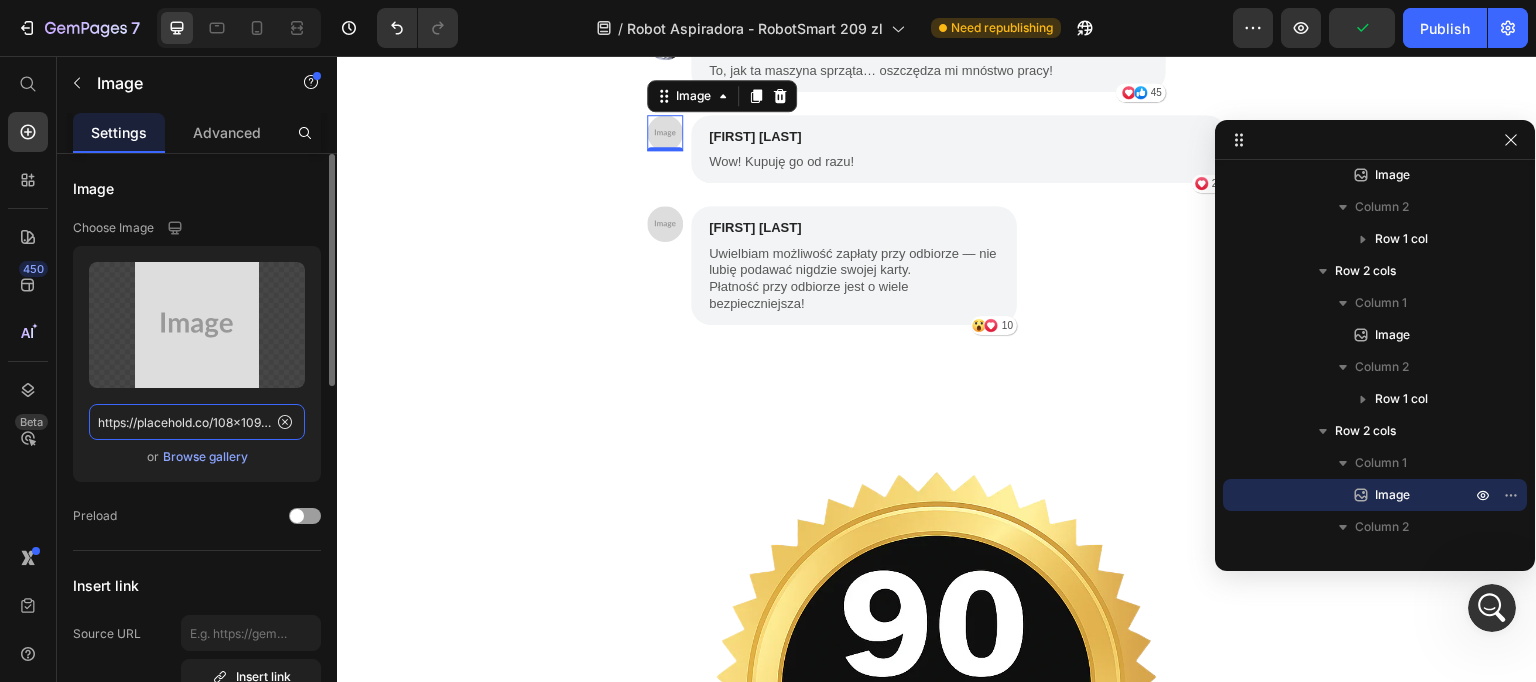 paste on "cdn.shopify.com/s/files/1/0926/5135/6547/files/gempages_566403722096214964-ea131f80-212e-45cd-92f6-49f80c2cf15f.webp" 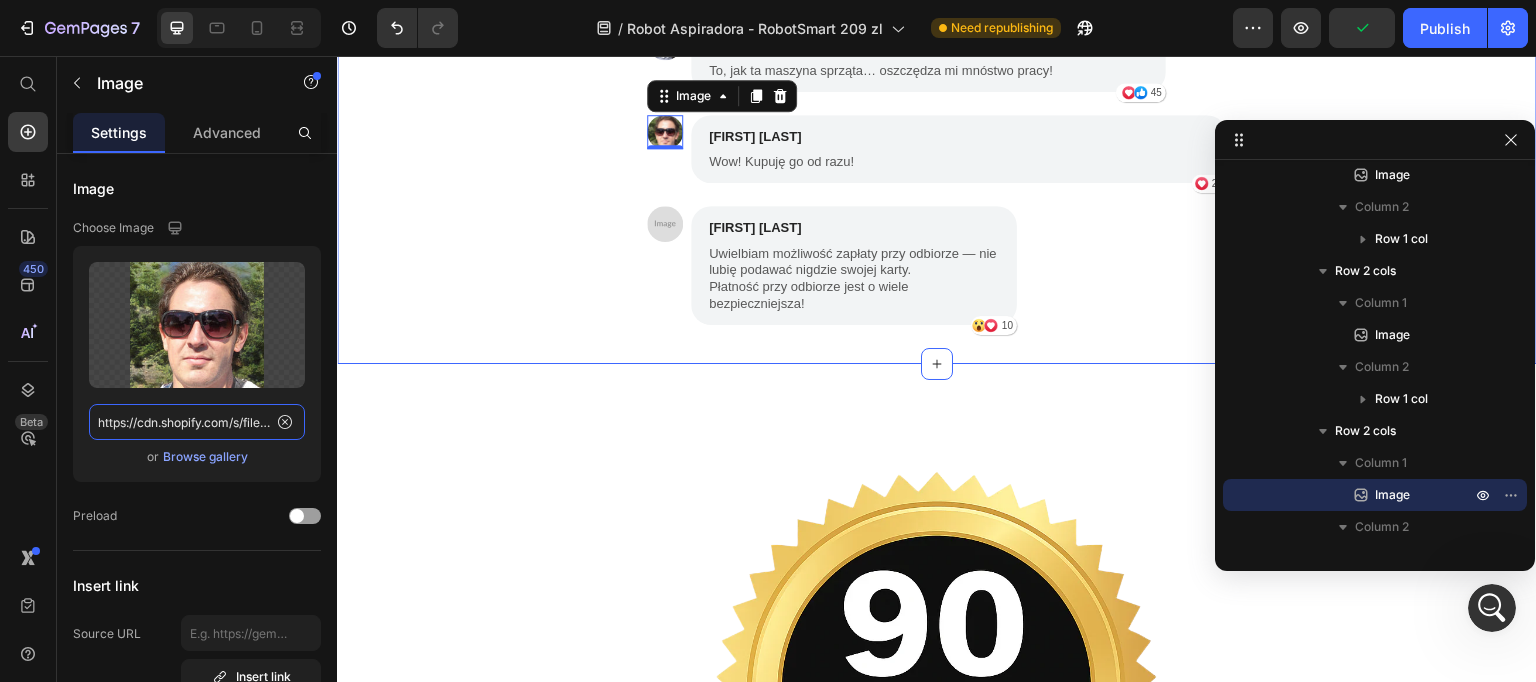 scroll, scrollTop: 3528, scrollLeft: 0, axis: vertical 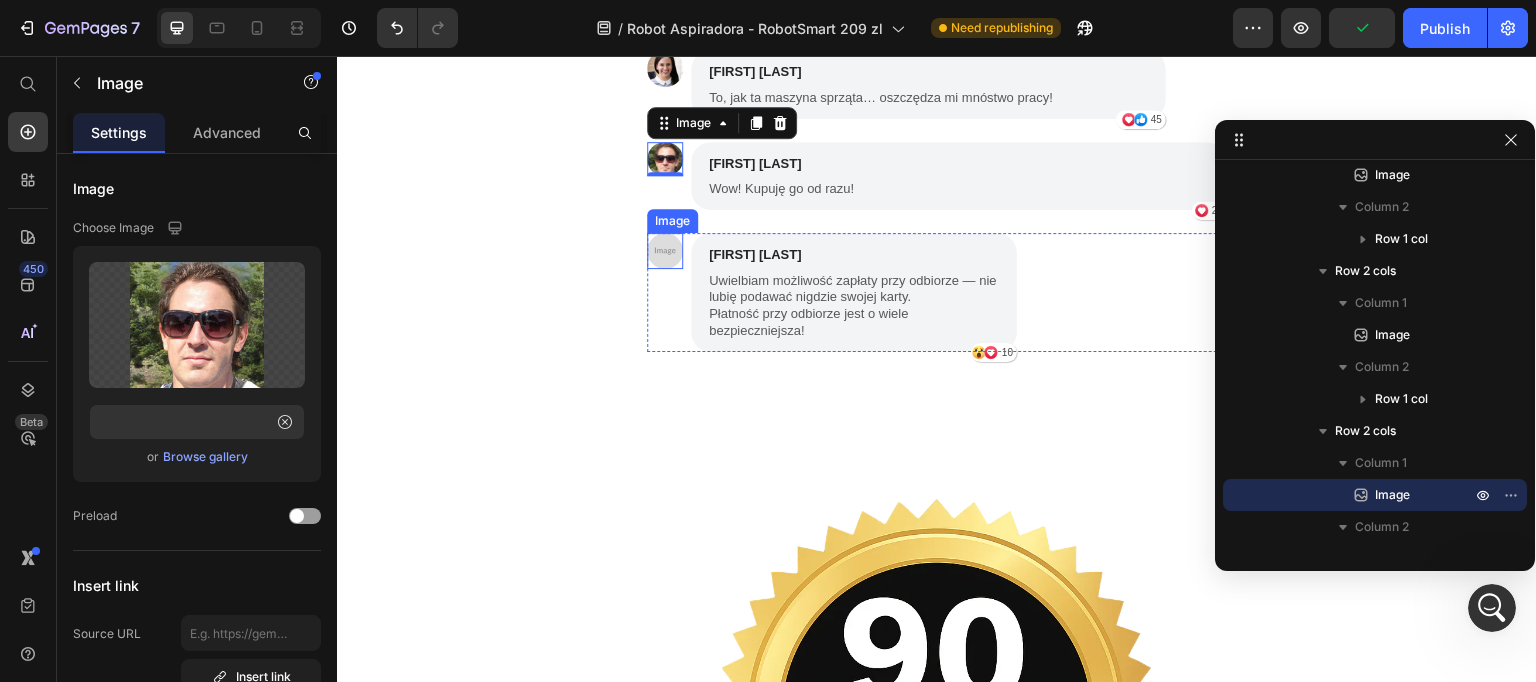 click at bounding box center (665, 251) 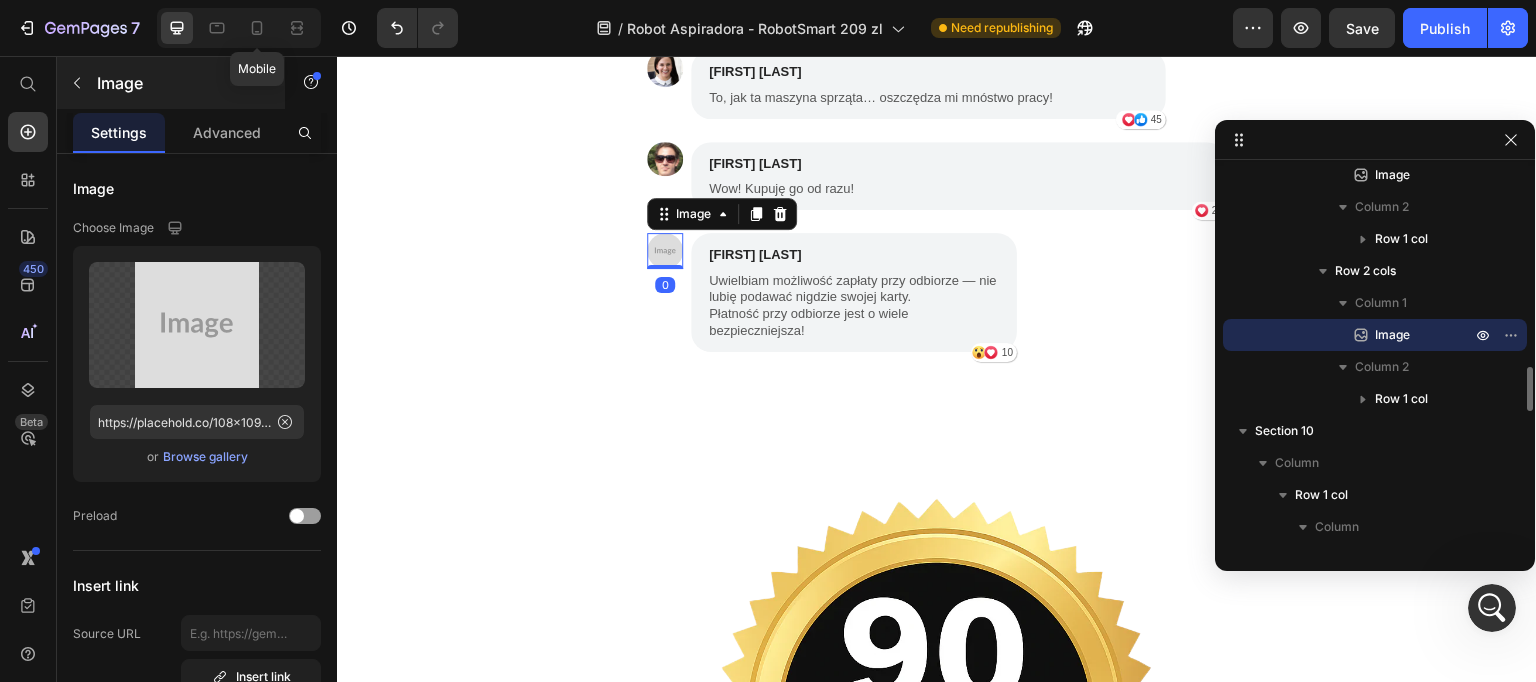 drag, startPoint x: 261, startPoint y: 28, endPoint x: 244, endPoint y: 99, distance: 73.00685 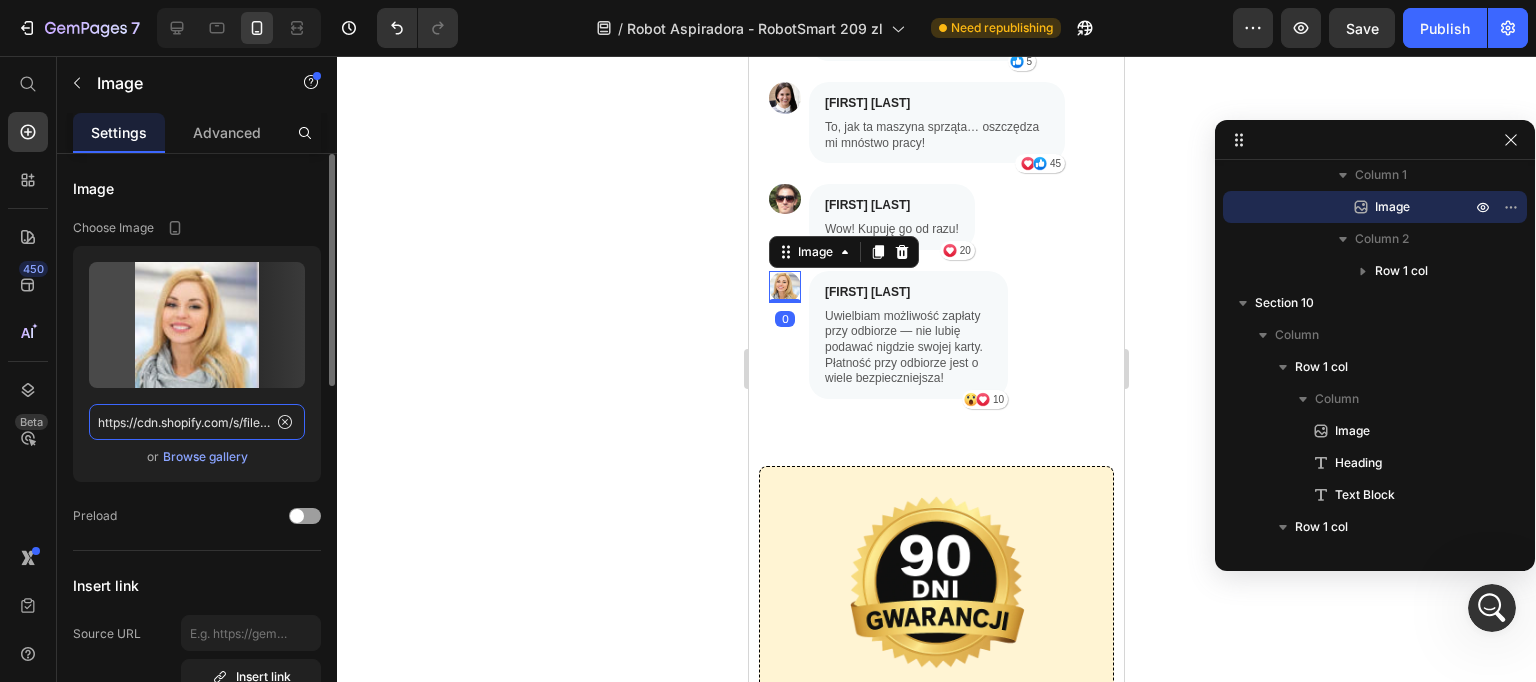 click on "https://cdn.shopify.com/s/files/1/0926/5135/6547/files/gempages_566403722096214964-b98a2481-9f8a-4268-b161-2347c2f2389a.webp" 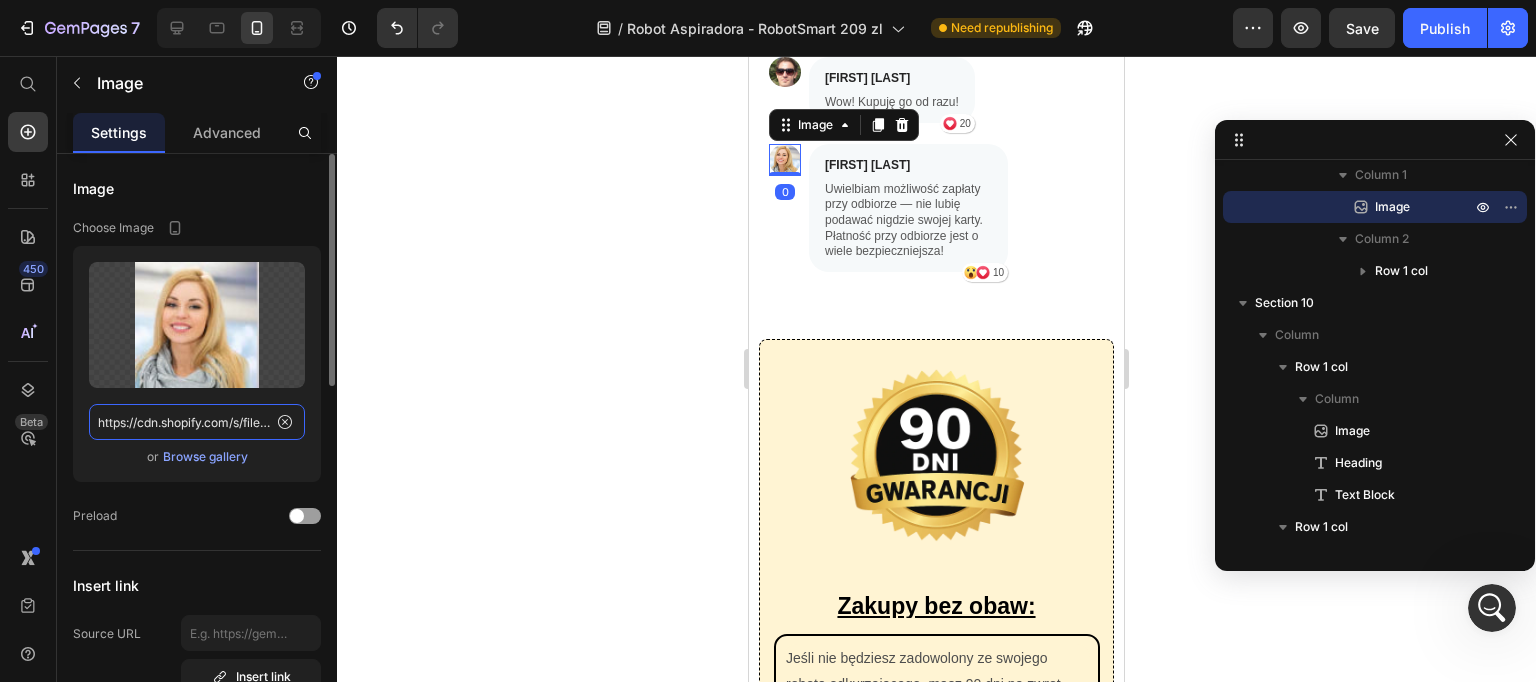 scroll, scrollTop: 3666, scrollLeft: 0, axis: vertical 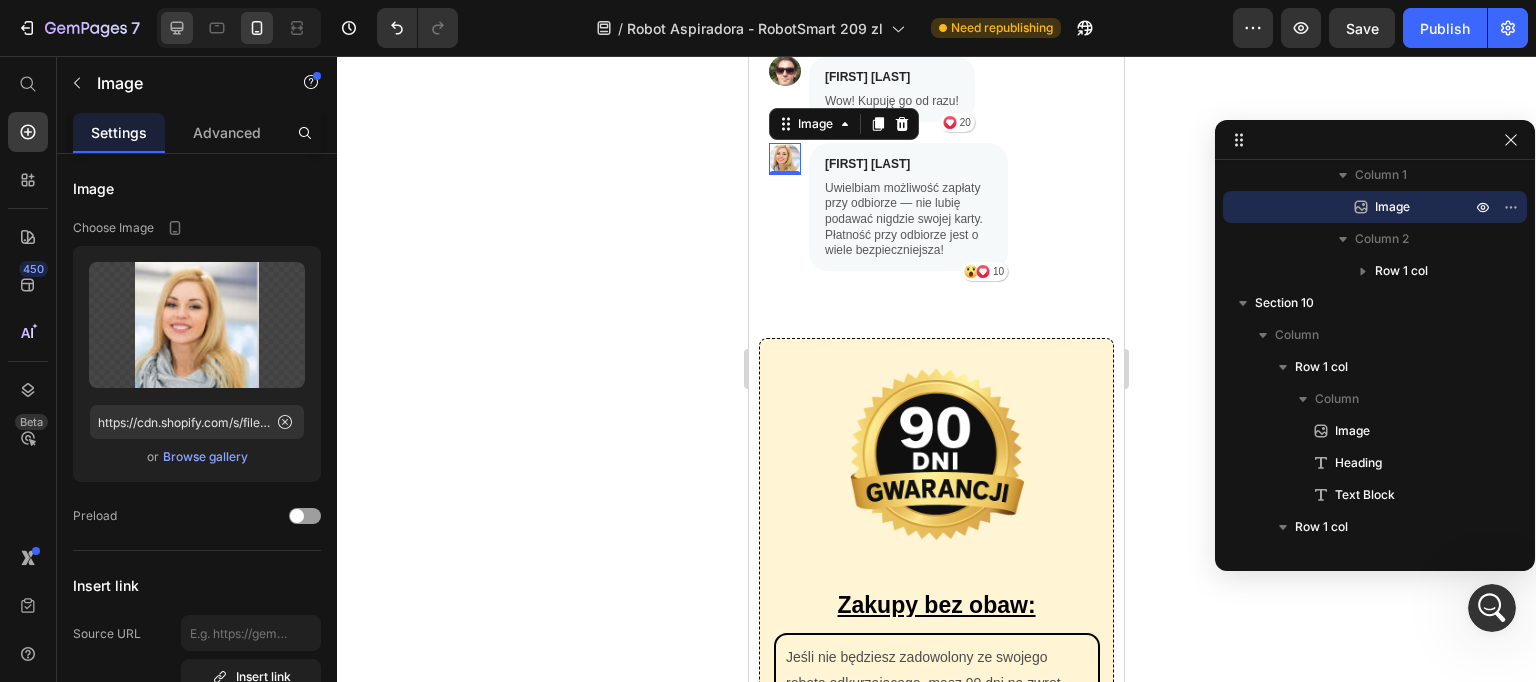 click 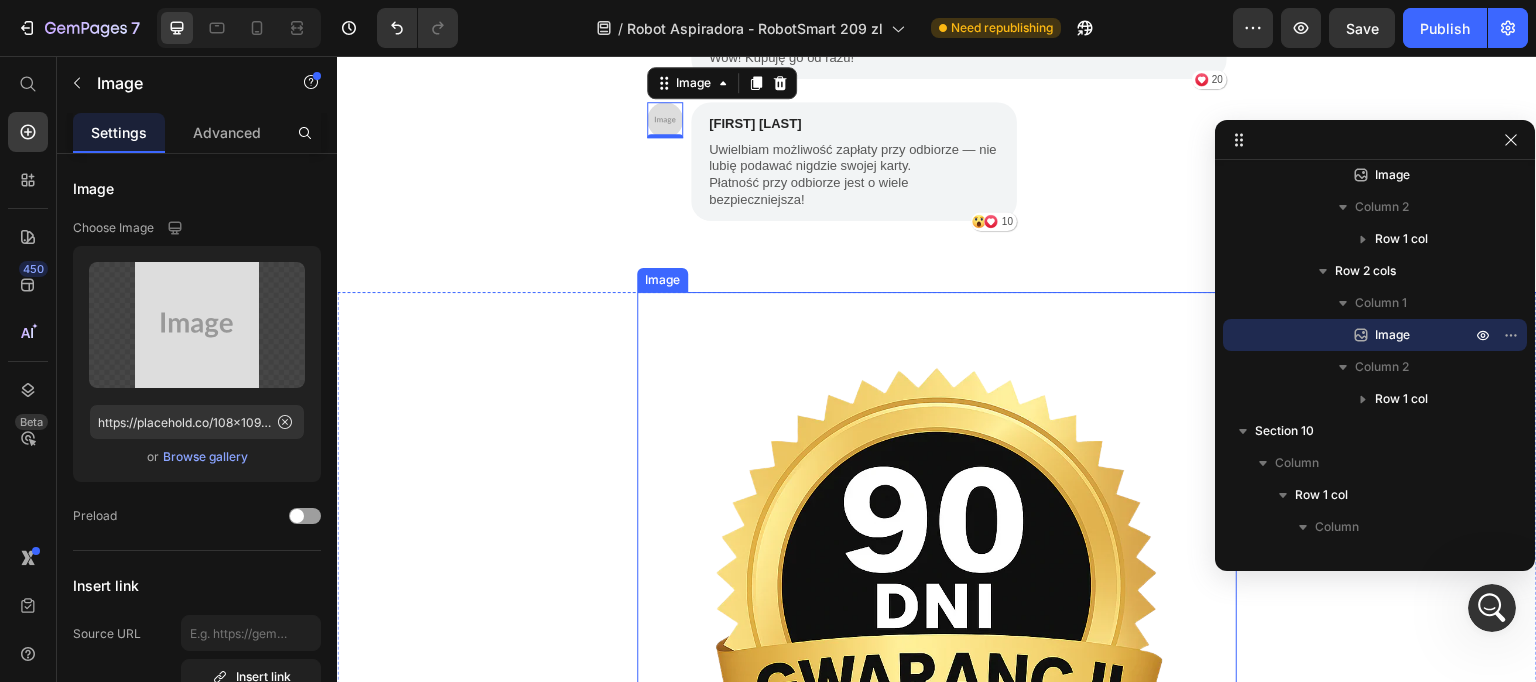 scroll, scrollTop: 3620, scrollLeft: 0, axis: vertical 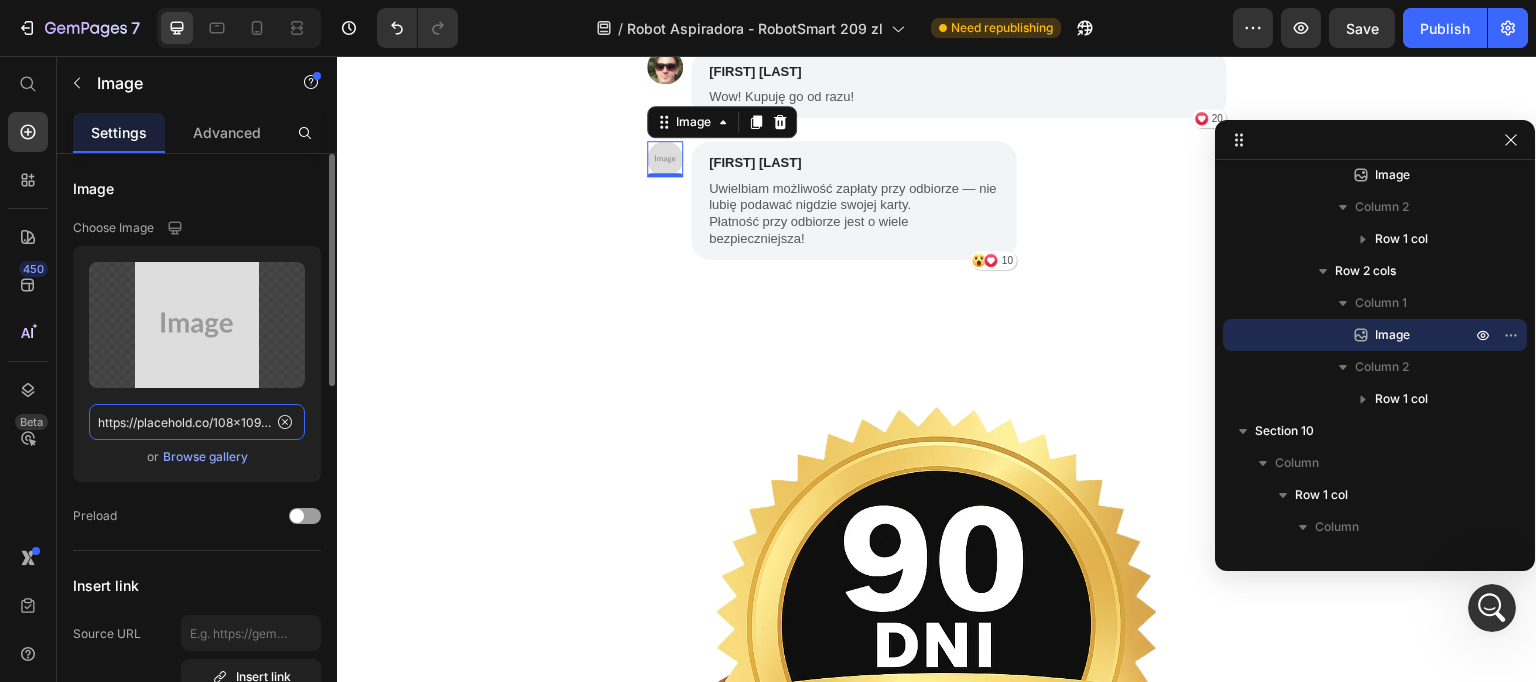 click on "https://placehold.co/108x109?text=Image" 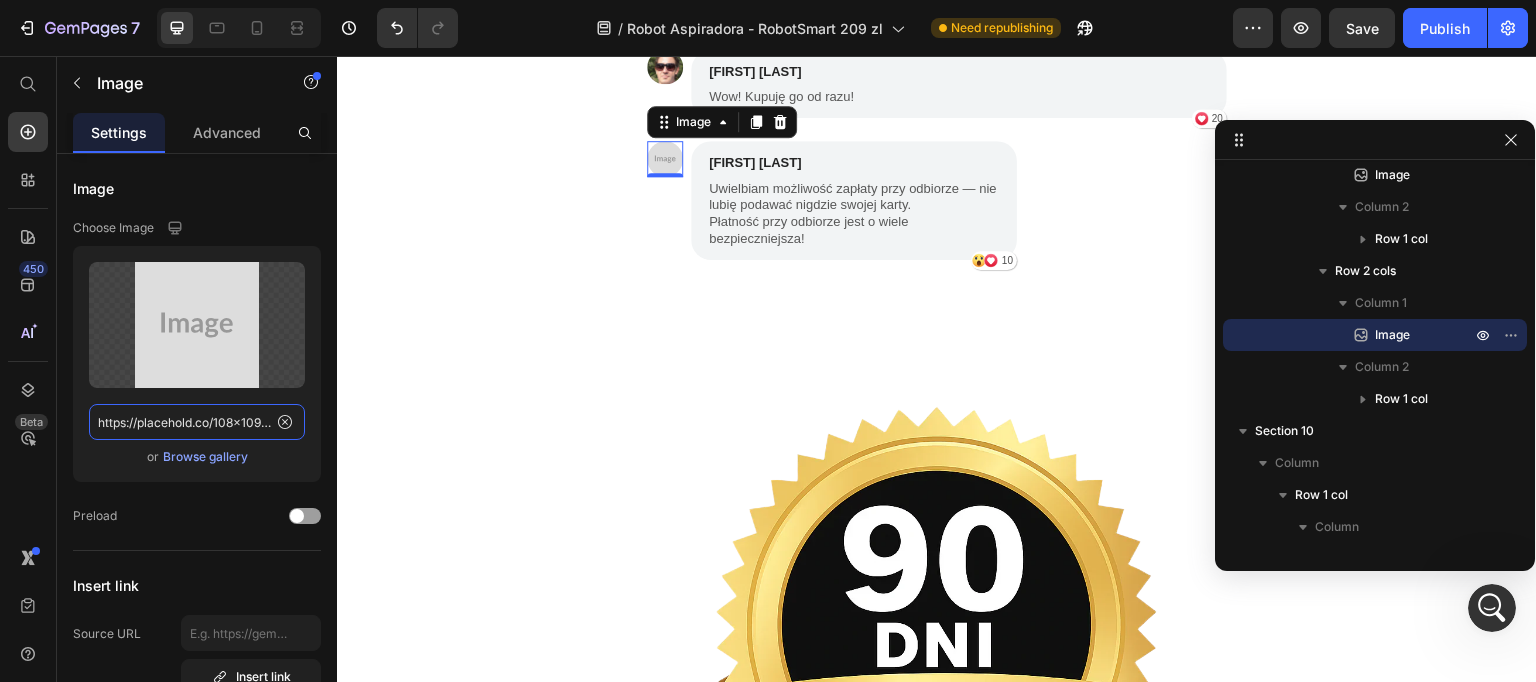 paste on "cdn.shopify.com/s/files/1/0926/5135/6547/files/gempages_566403722096214964-b98a2481-9f8a-4268-b161-2347c2f2389a.webp" 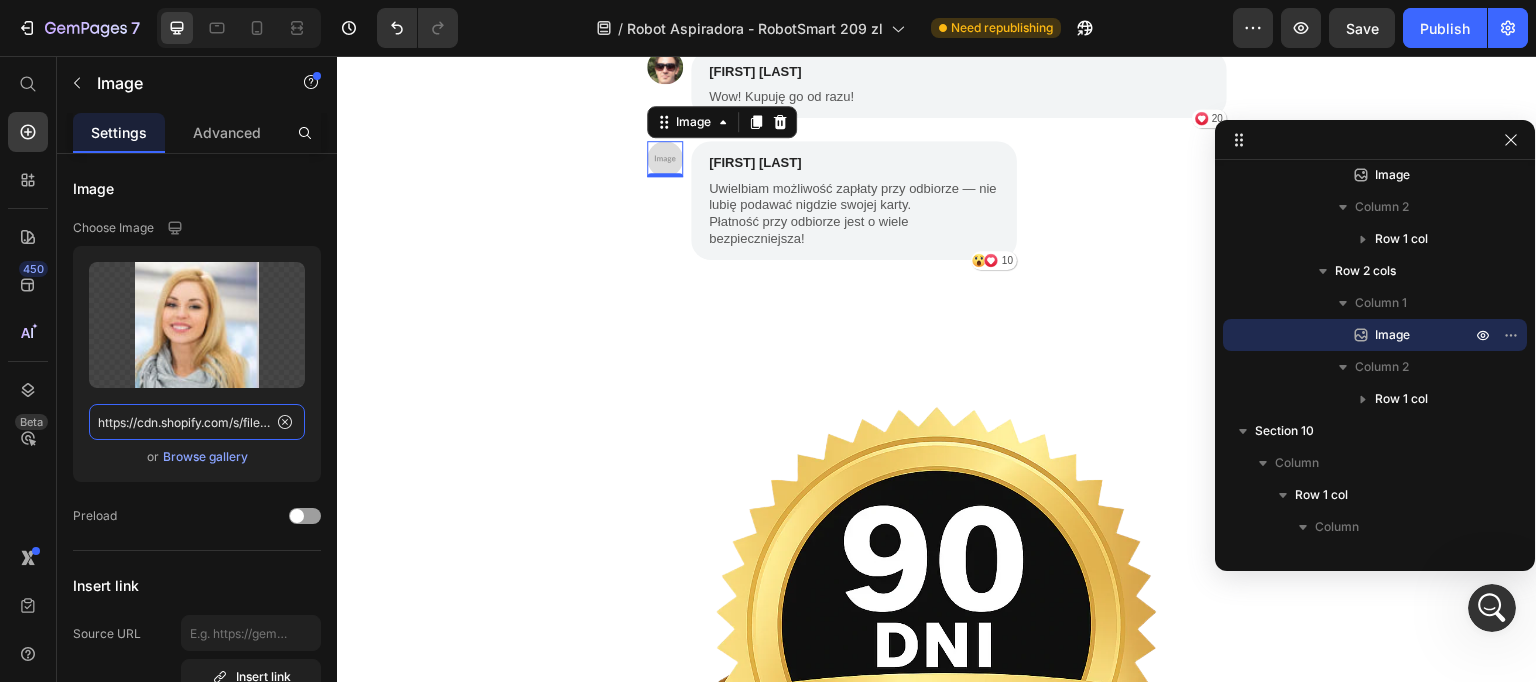scroll, scrollTop: 0, scrollLeft: 617, axis: horizontal 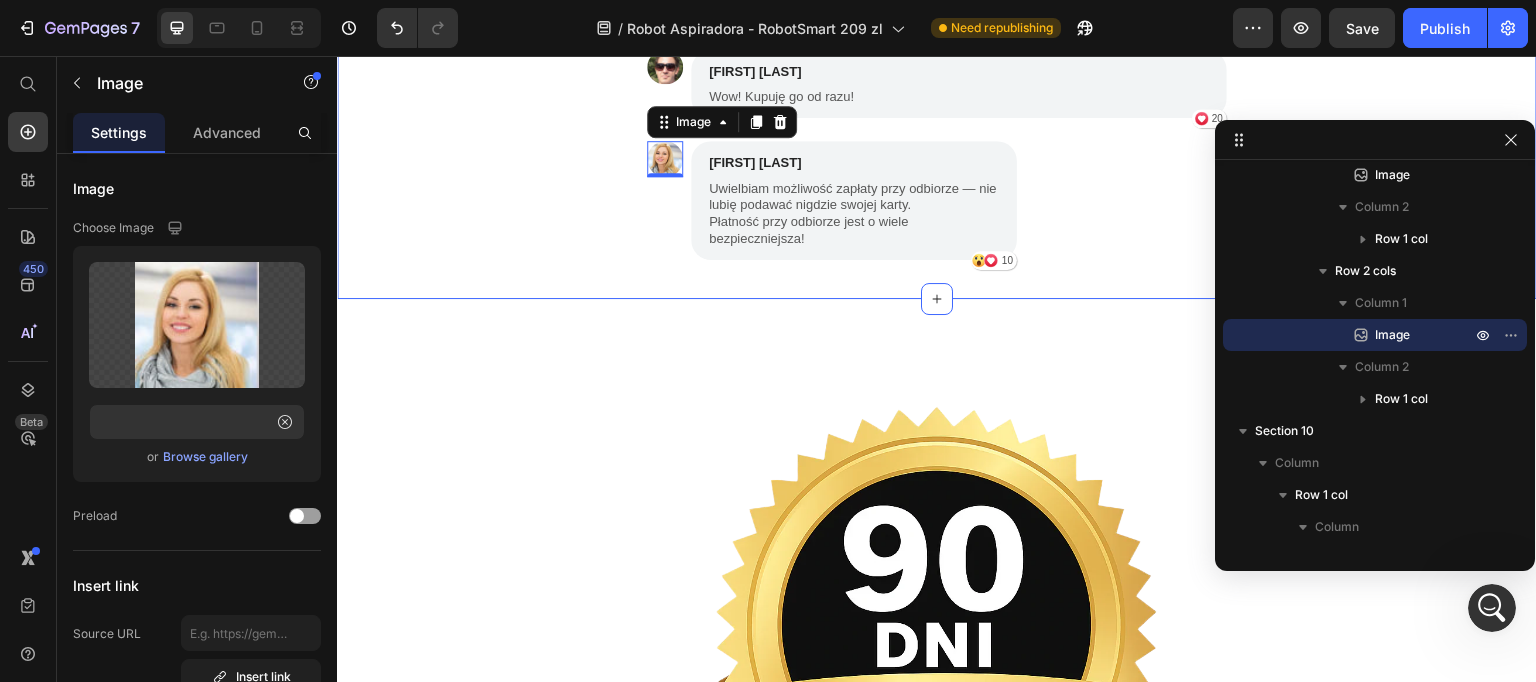 click on "Image Jan H Text Block Też myślałam, że to ściema, ale ku mojemu zaskoczeniu… to prawda! Co za szaleństwo! Text Block
Icon
Icon
Icon 5 Text Block Row Row Row Image Katarzyna R Text Block Uwielbiam to ♥️♥️♥️♥️♥️ Text Block
Icon 5 Text Block Row Row Row Image Maria W Text Block To, jak ta maszyna sprząta… oszczędza mi mnóstwo pracy! Text Block
Icon
Icon 45 Text Block Row Row Row Image Piotr N Text Block Wow! Kupuję go od razu! Text Block
Icon 20 Text Block Row Row Row Image   0 Agnieszka W Text Block Uwielbiam możliwość zapłaty przy odbiorze — nie lubię podawać nigdzie swojej karty. Płatność przy odbiorze jest o wiele bezpieczniejsza! Text Block
Icon" at bounding box center (937, 21) 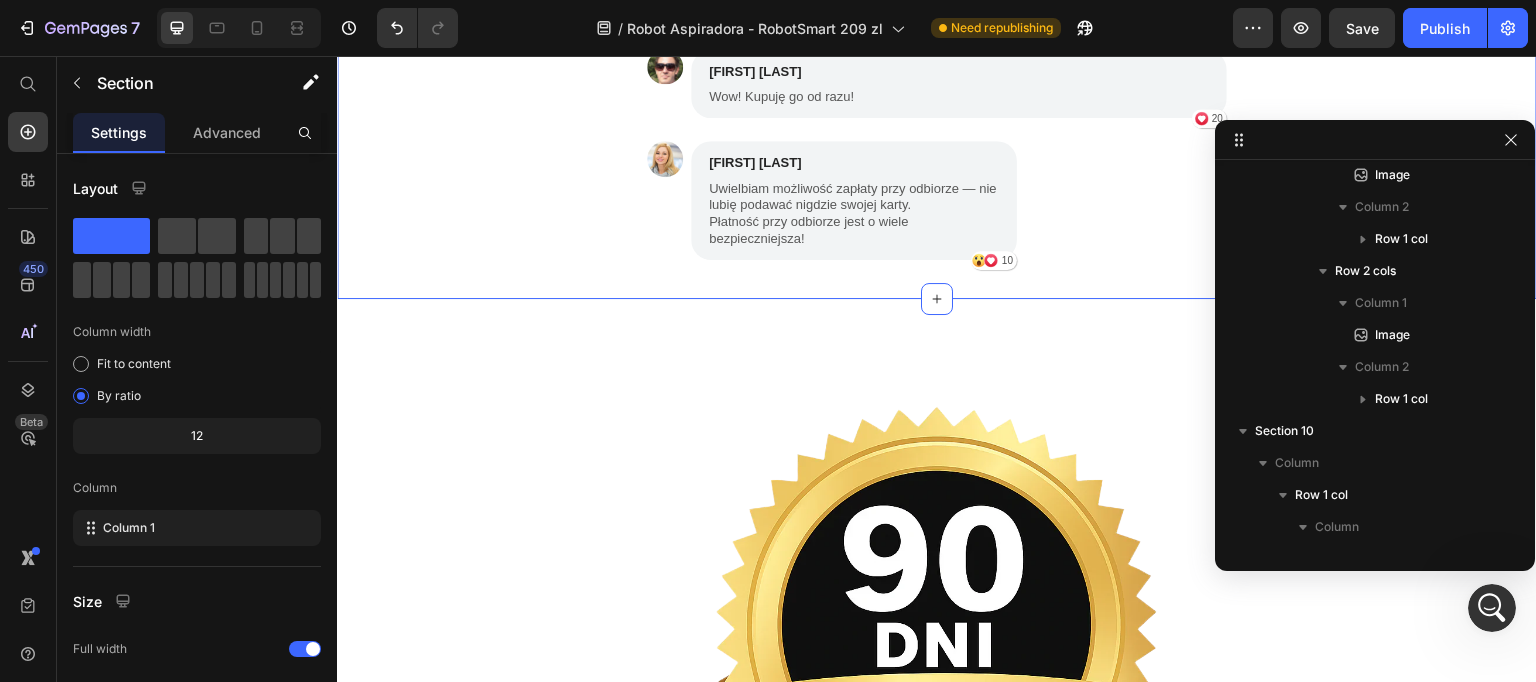 scroll, scrollTop: 873, scrollLeft: 0, axis: vertical 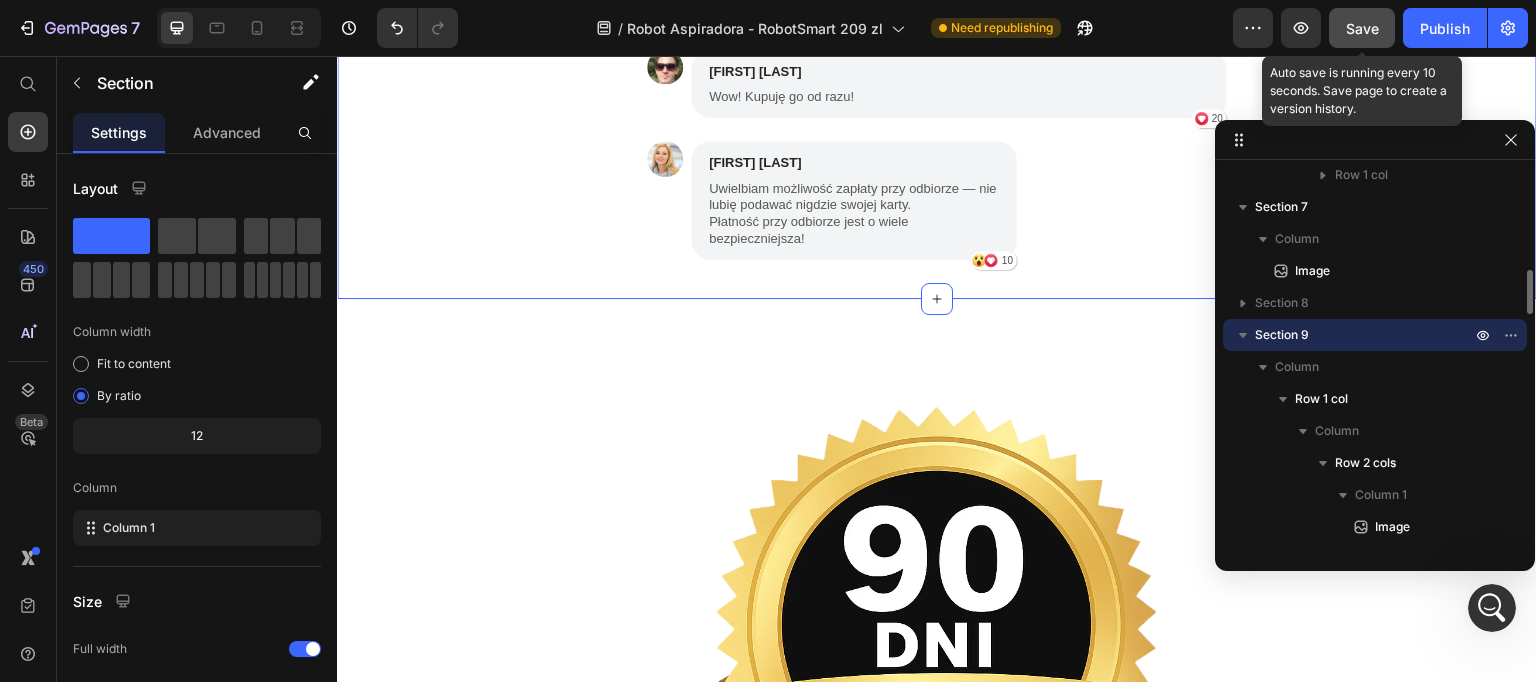 drag, startPoint x: 1380, startPoint y: 34, endPoint x: 1369, endPoint y: 36, distance: 11.18034 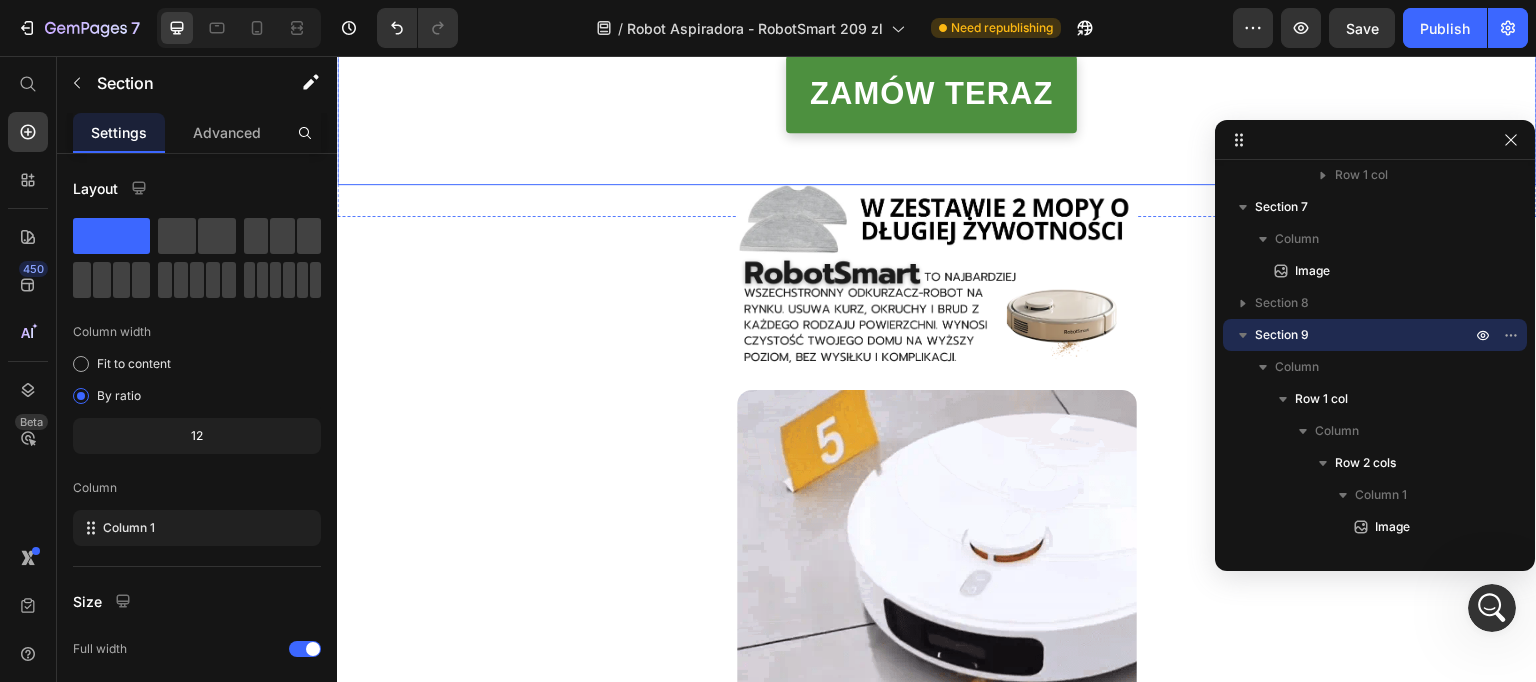 scroll, scrollTop: 1455, scrollLeft: 0, axis: vertical 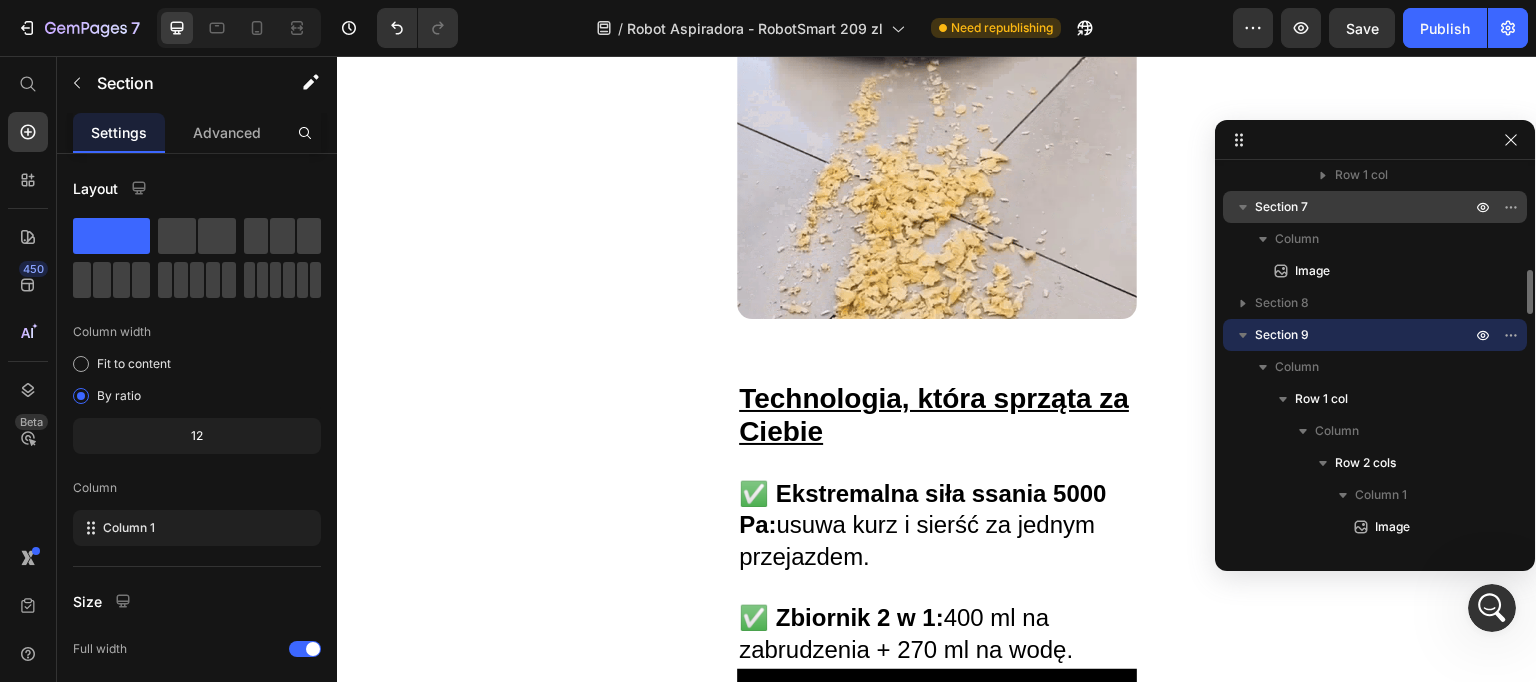 drag, startPoint x: 1445, startPoint y: 41, endPoint x: 1232, endPoint y: 214, distance: 274.40482 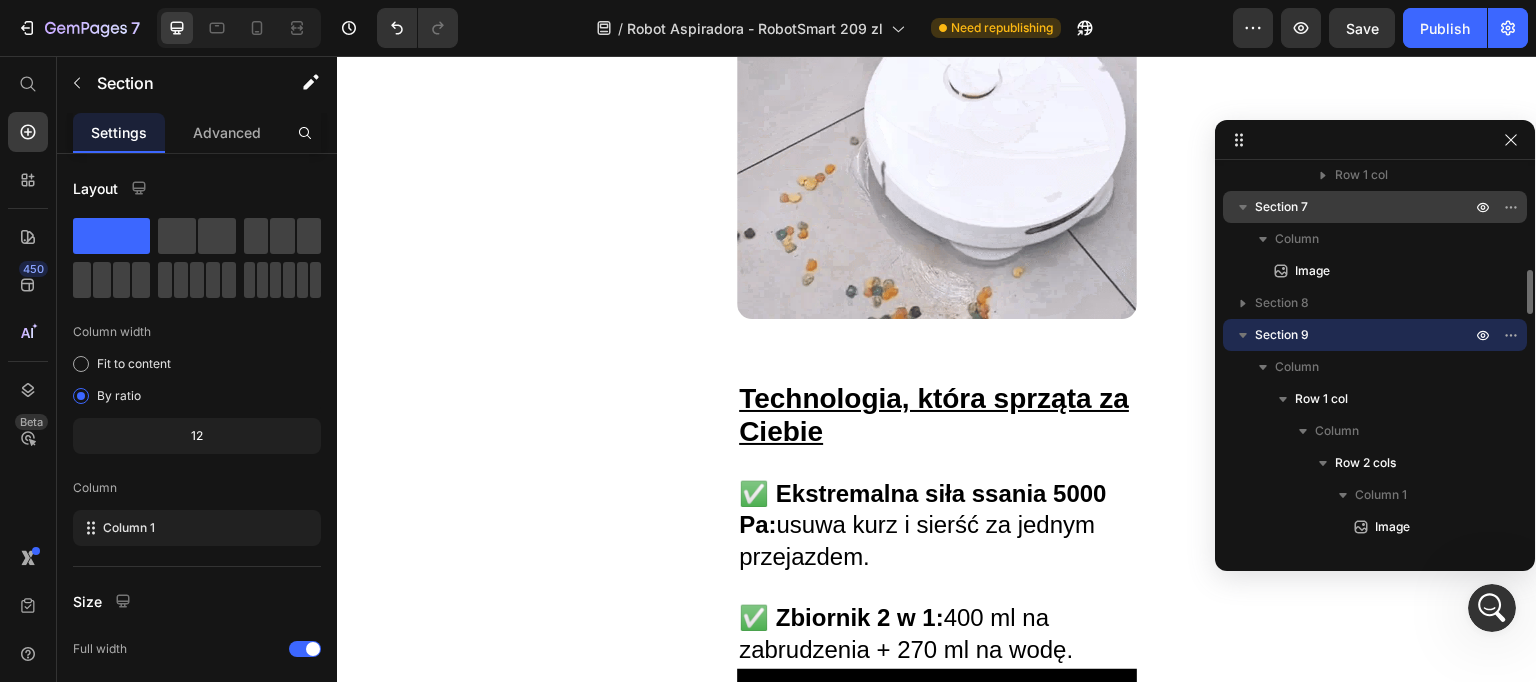 click on "Publish" 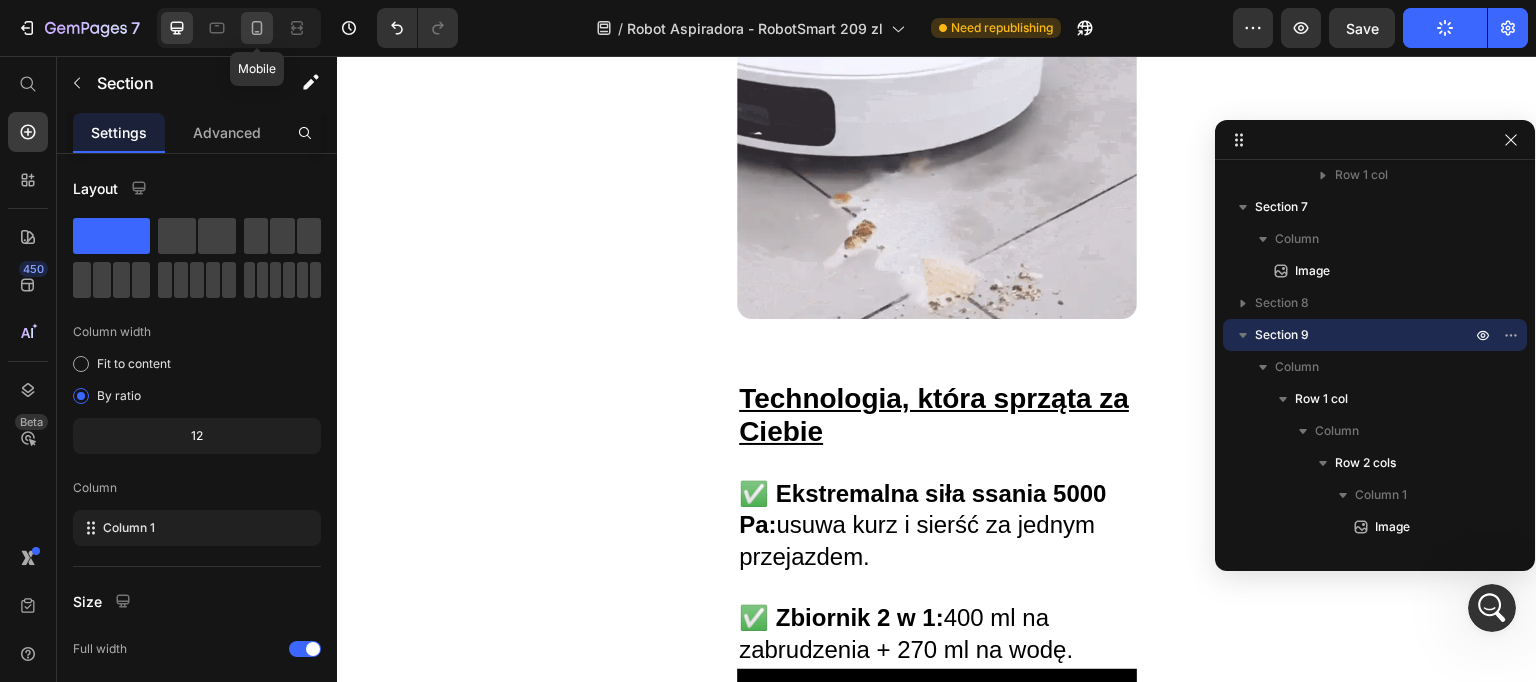 click 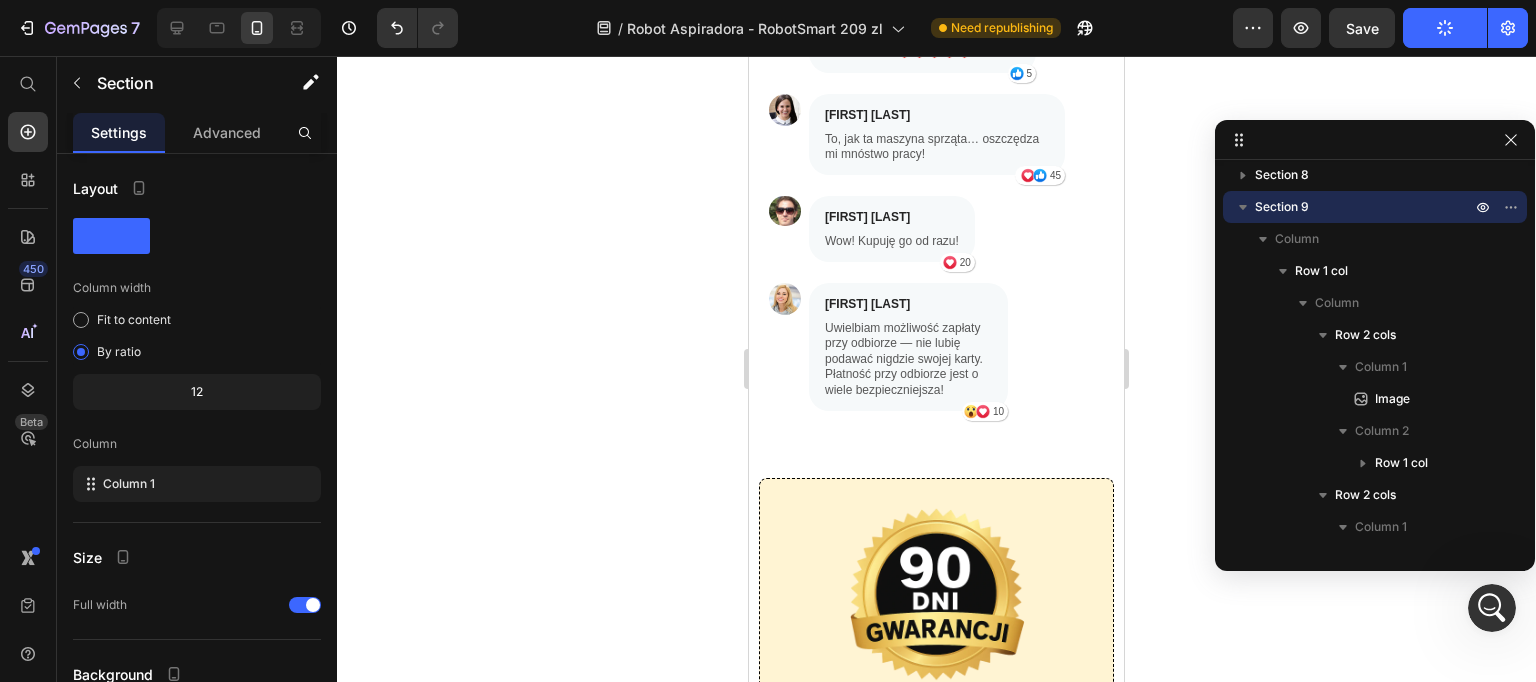 scroll, scrollTop: 4494, scrollLeft: 0, axis: vertical 